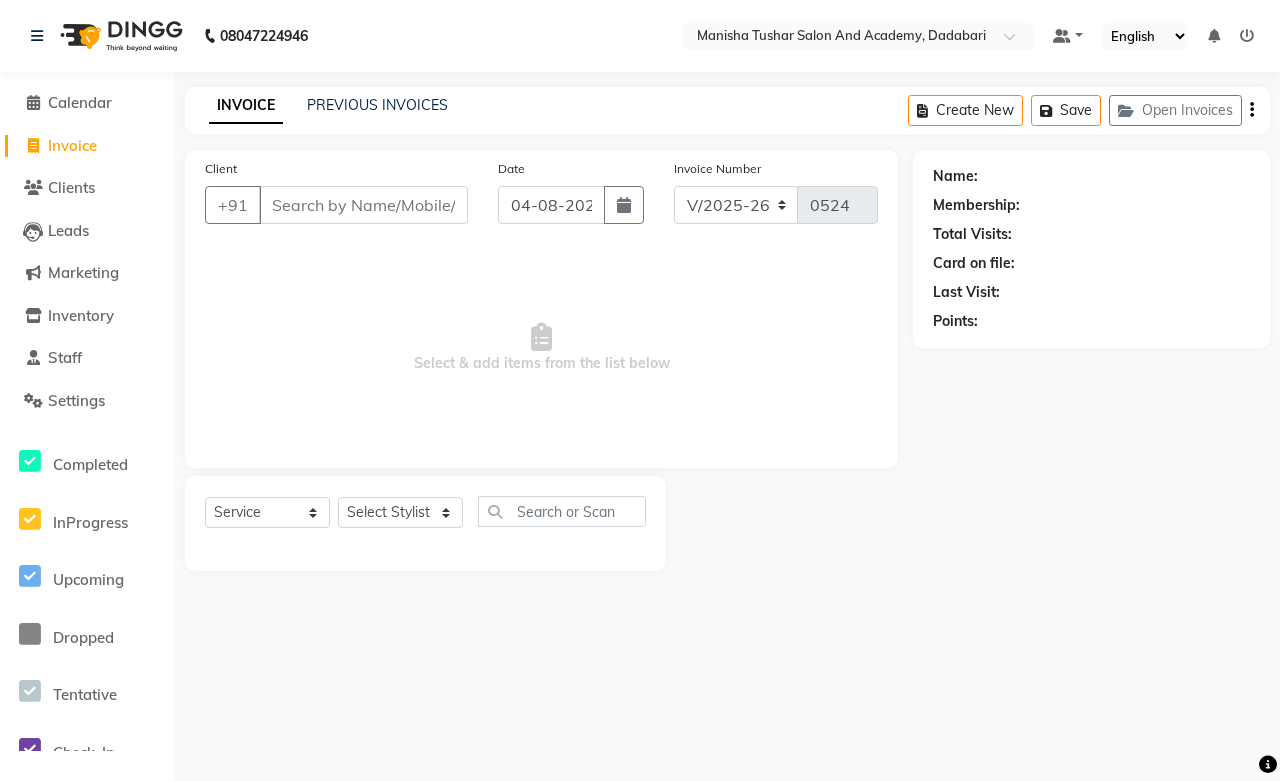 select on "6453" 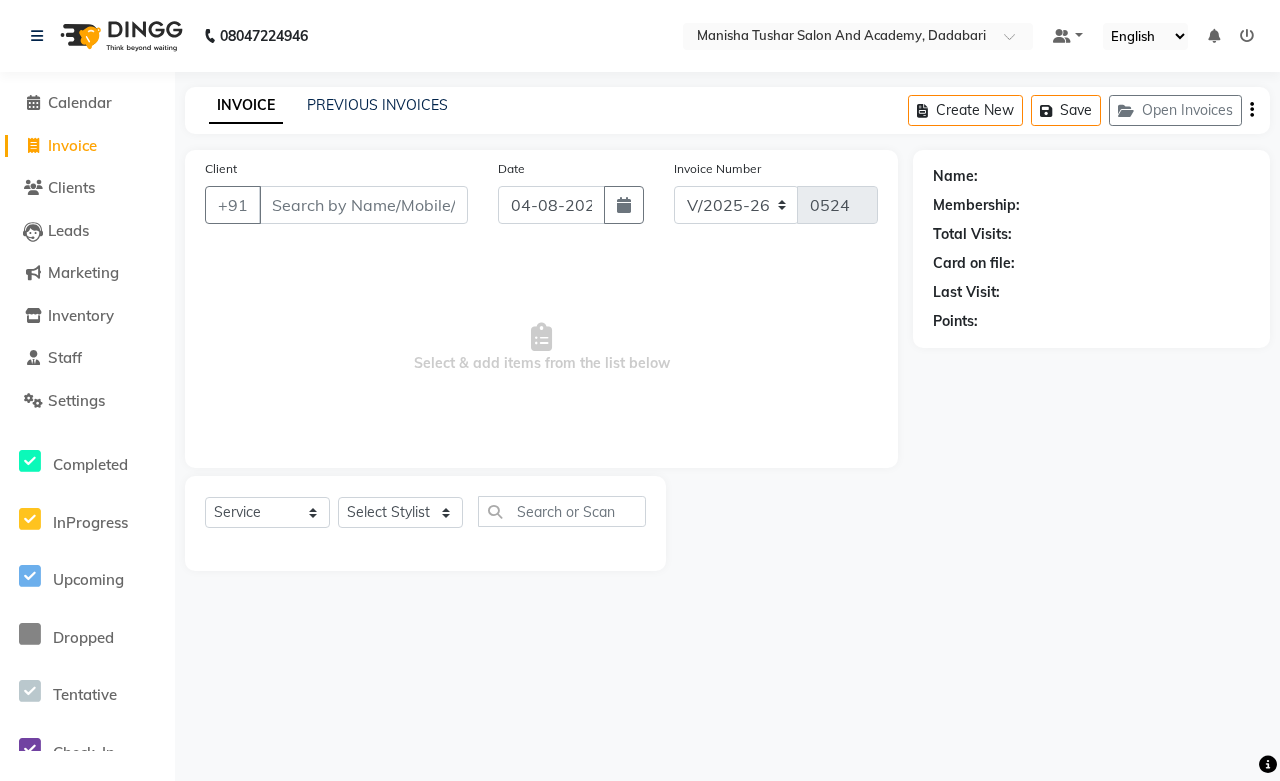 scroll, scrollTop: 0, scrollLeft: 0, axis: both 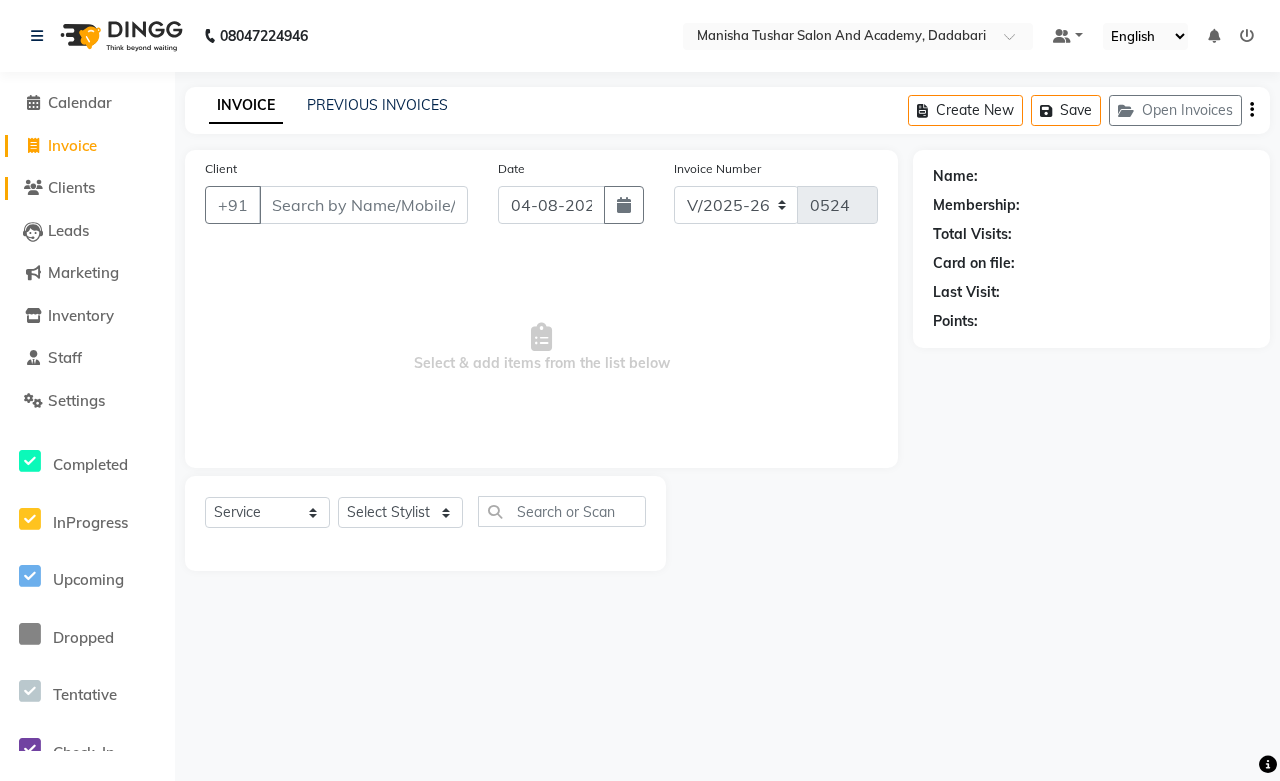 click on "Clients" 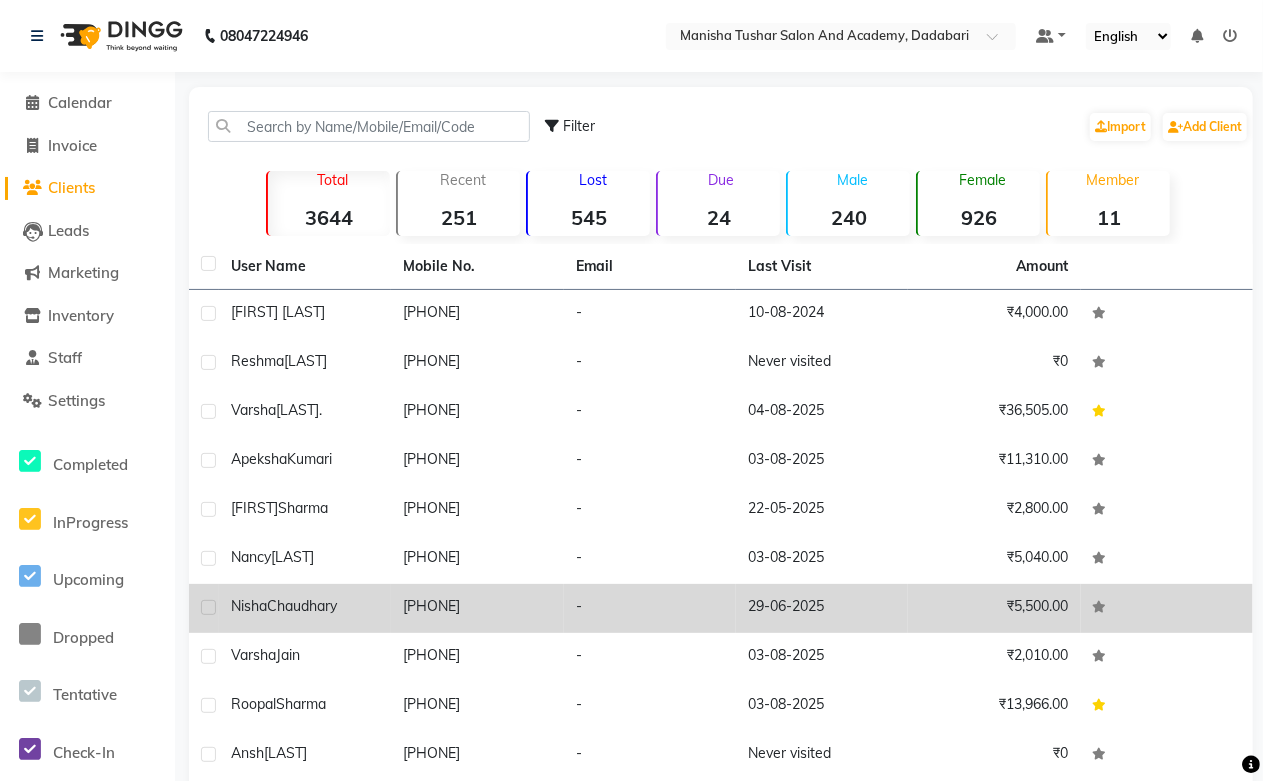 click on "29-06-2025" 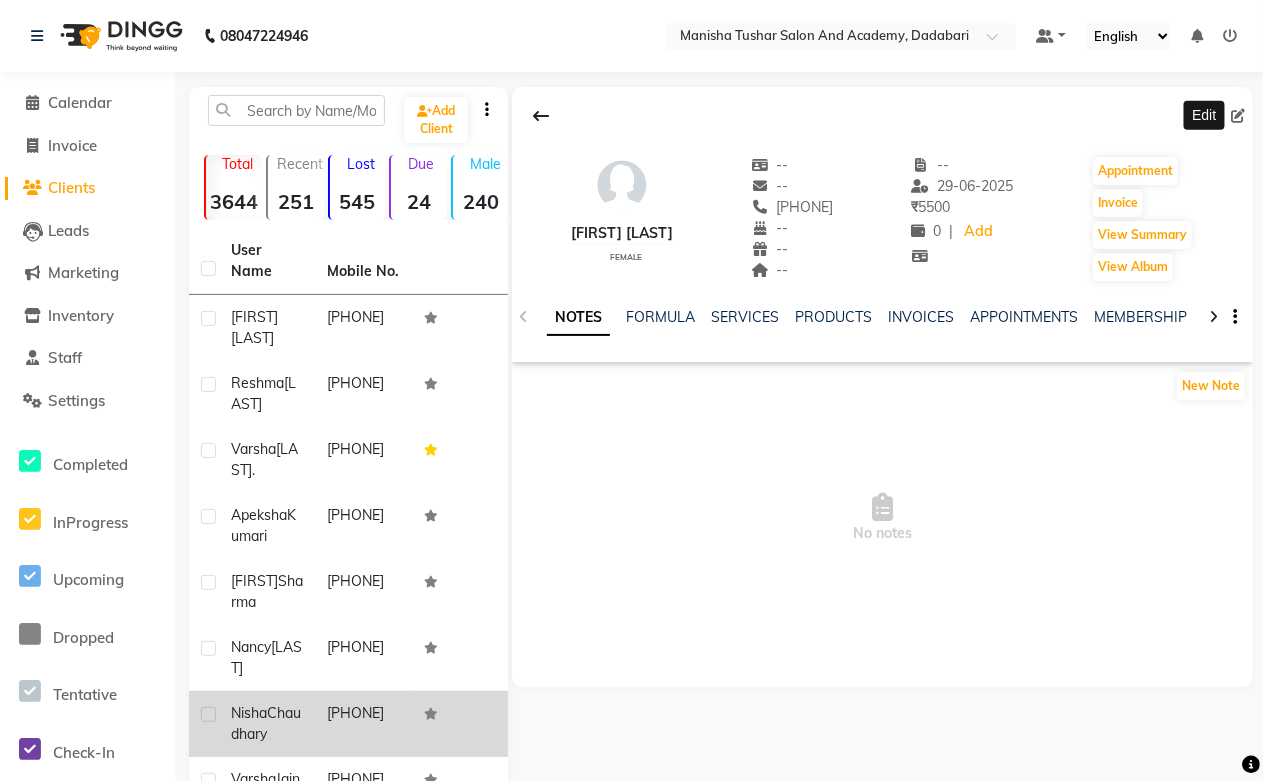 click 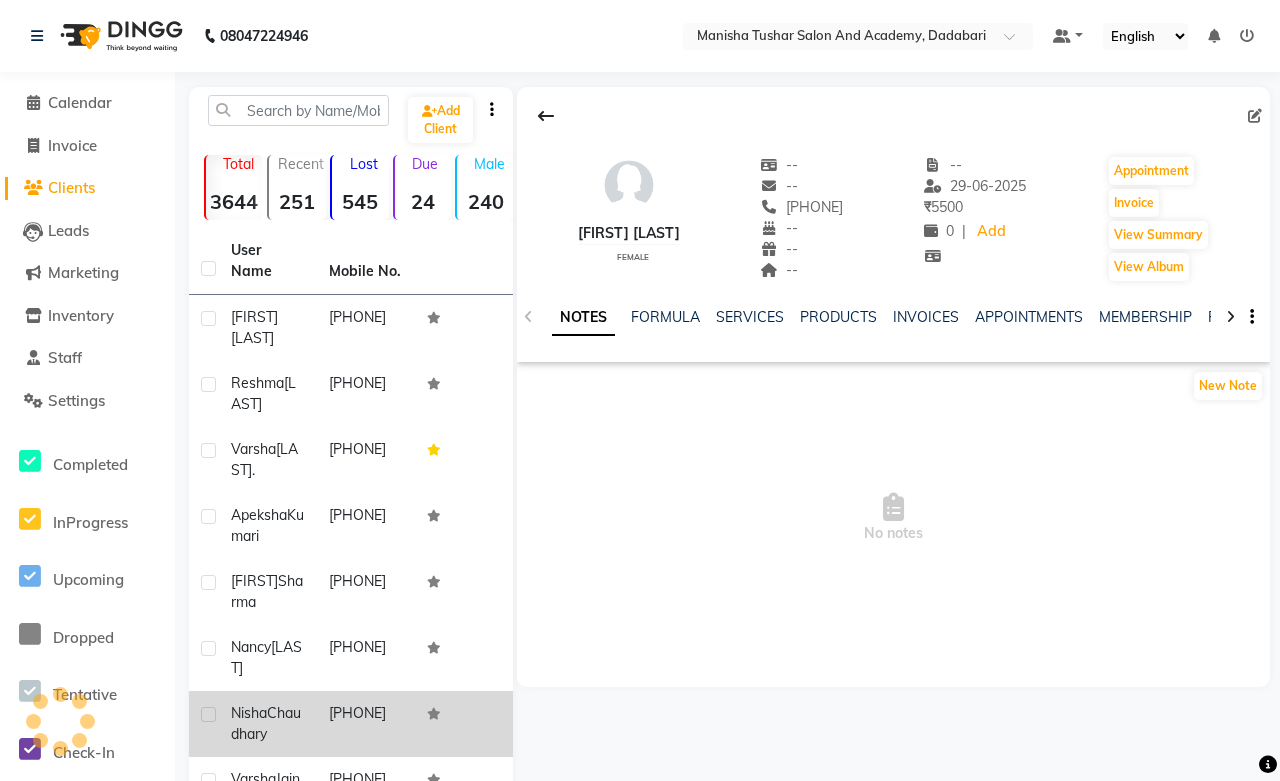 select on "female" 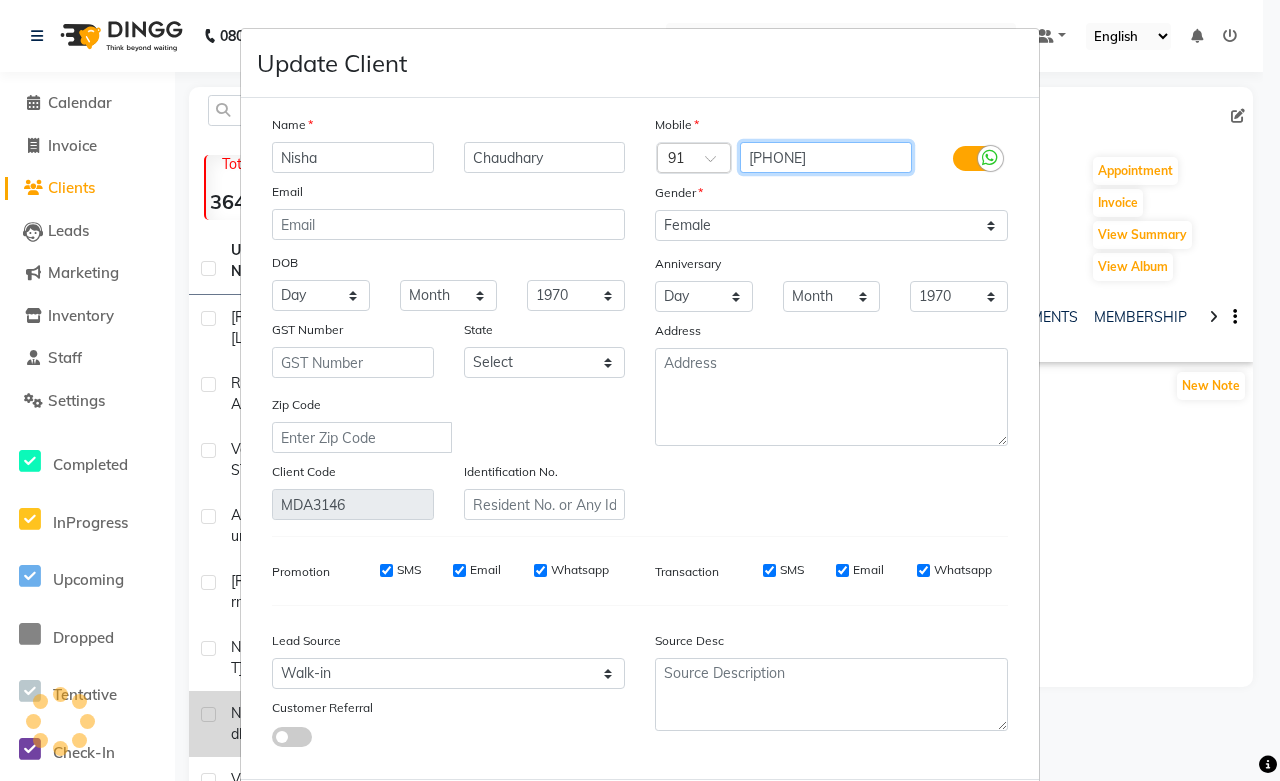 drag, startPoint x: 827, startPoint y: 155, endPoint x: 741, endPoint y: 157, distance: 86.023254 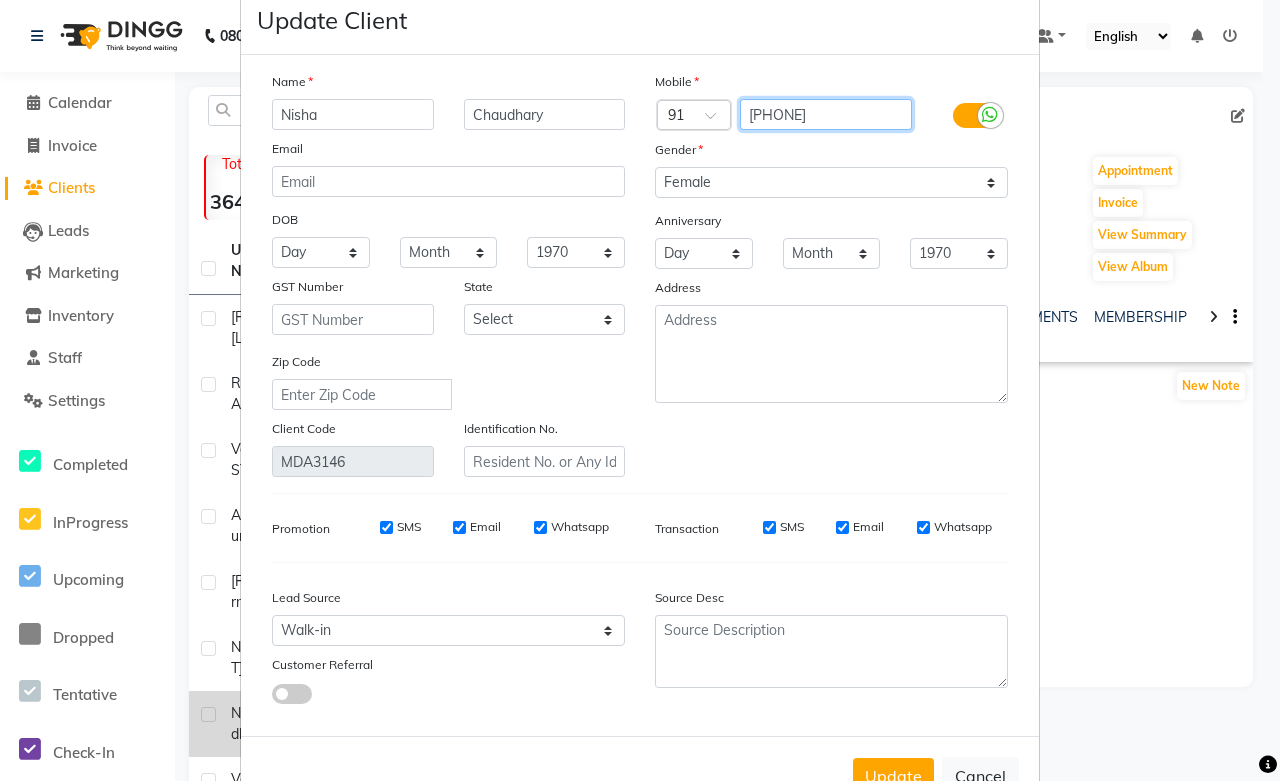 scroll, scrollTop: 108, scrollLeft: 0, axis: vertical 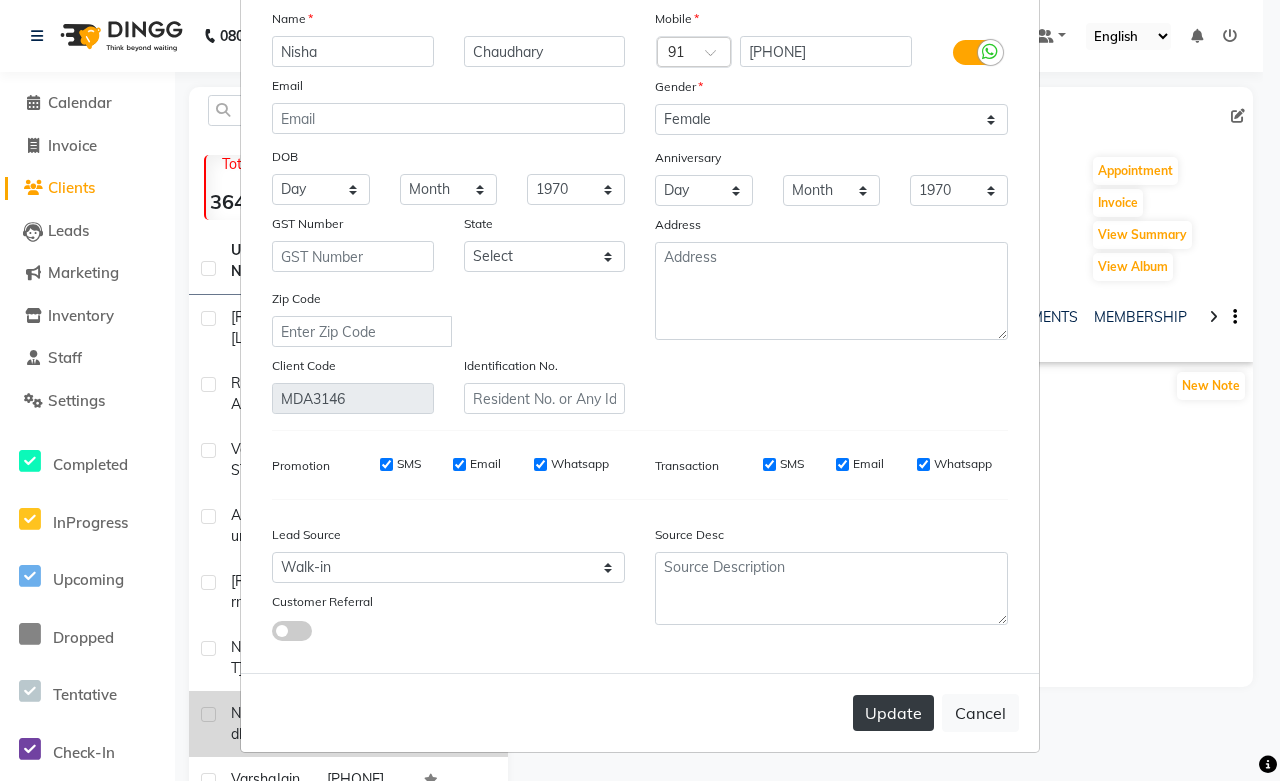 click on "Update" at bounding box center (893, 713) 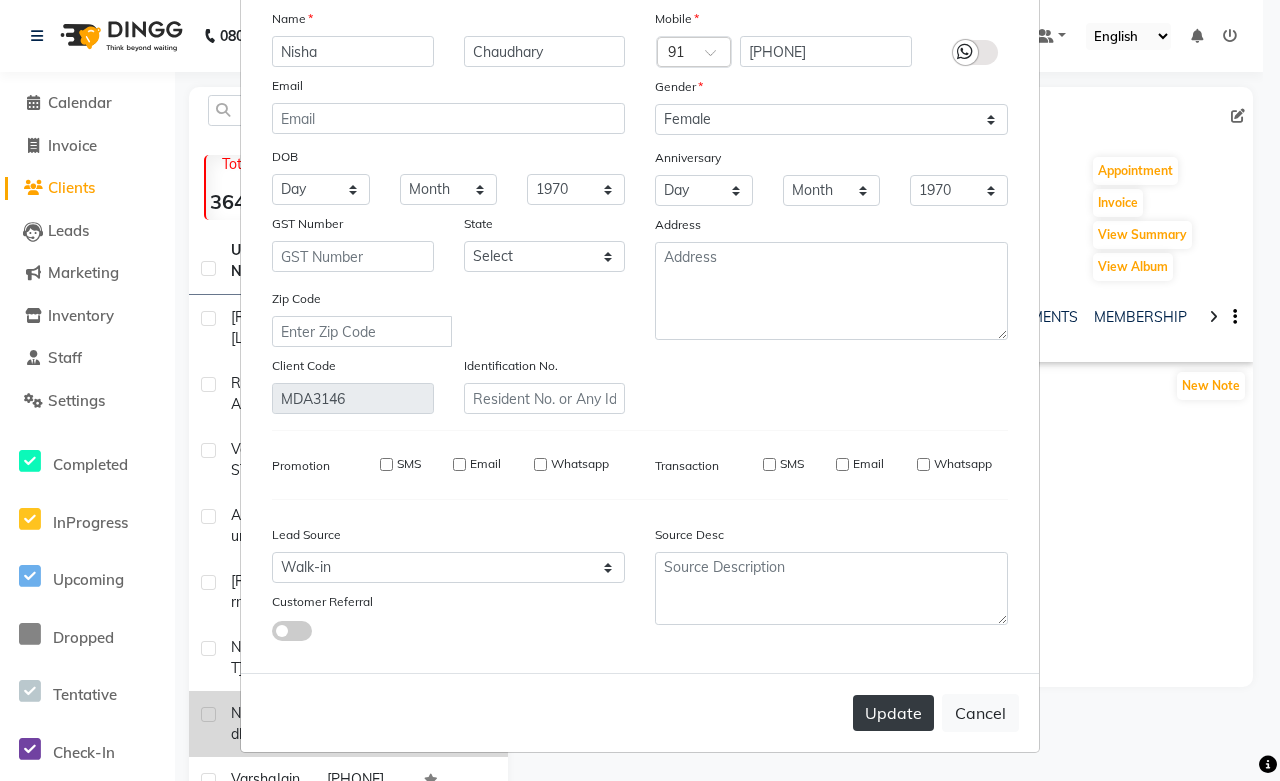 type 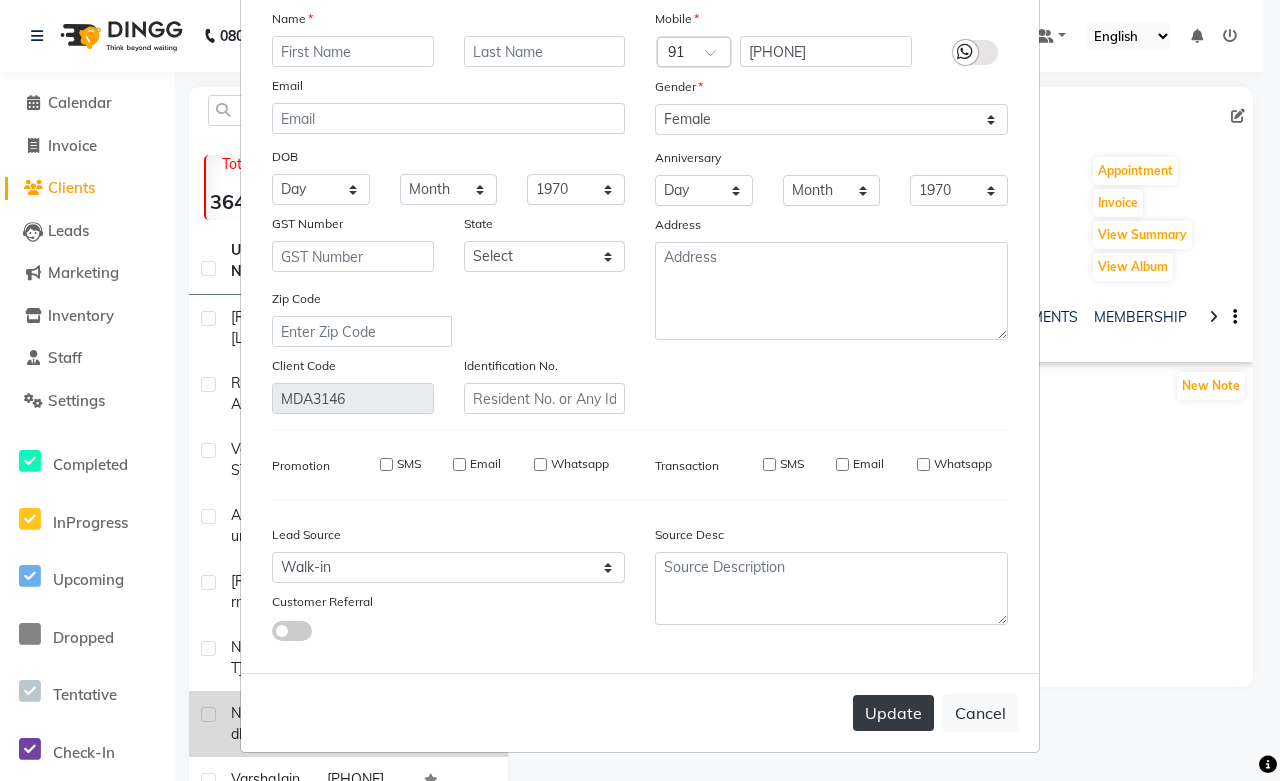 select 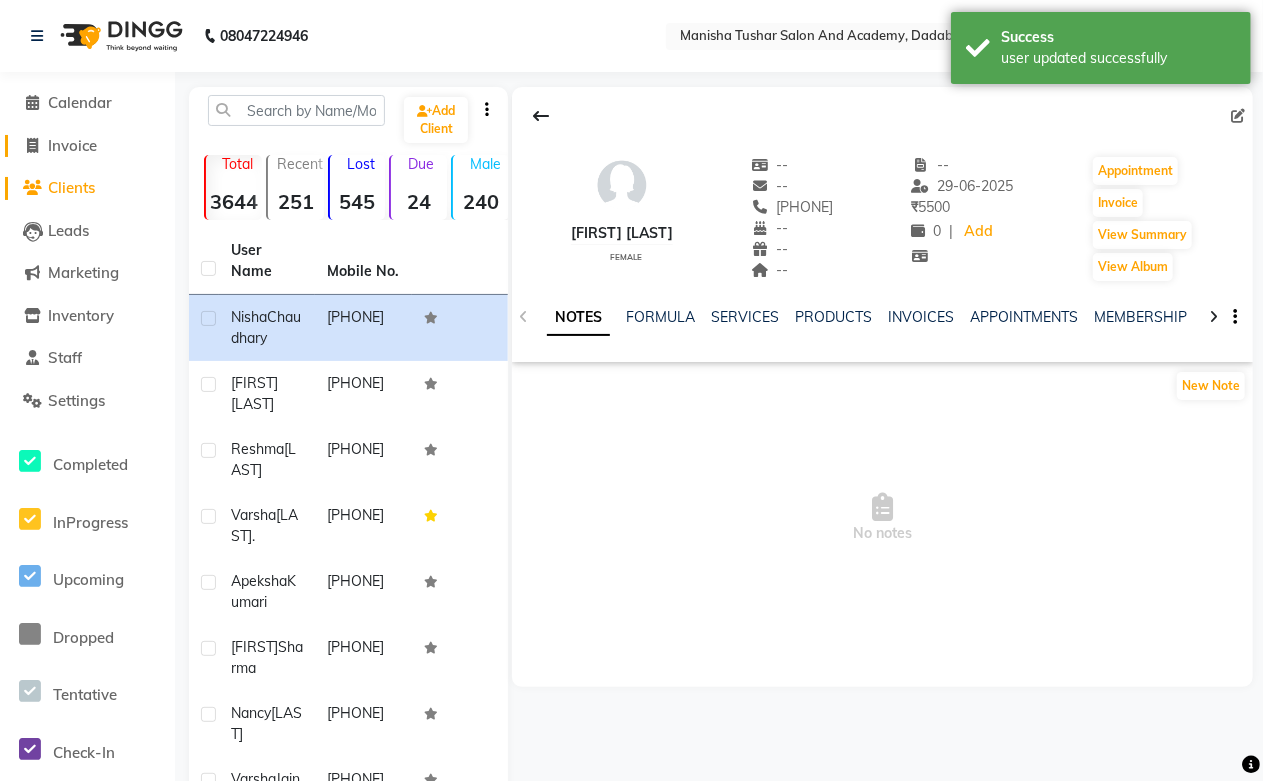 click on "Invoice" 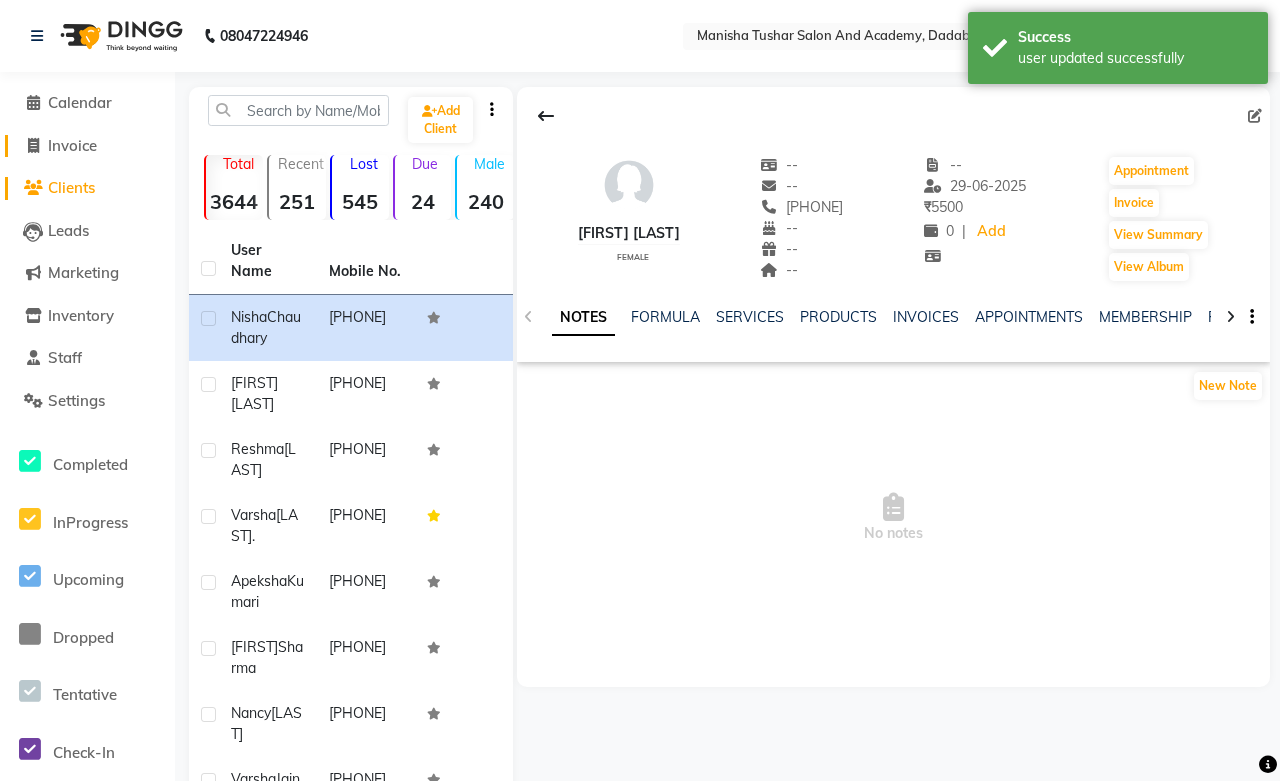 select on "6453" 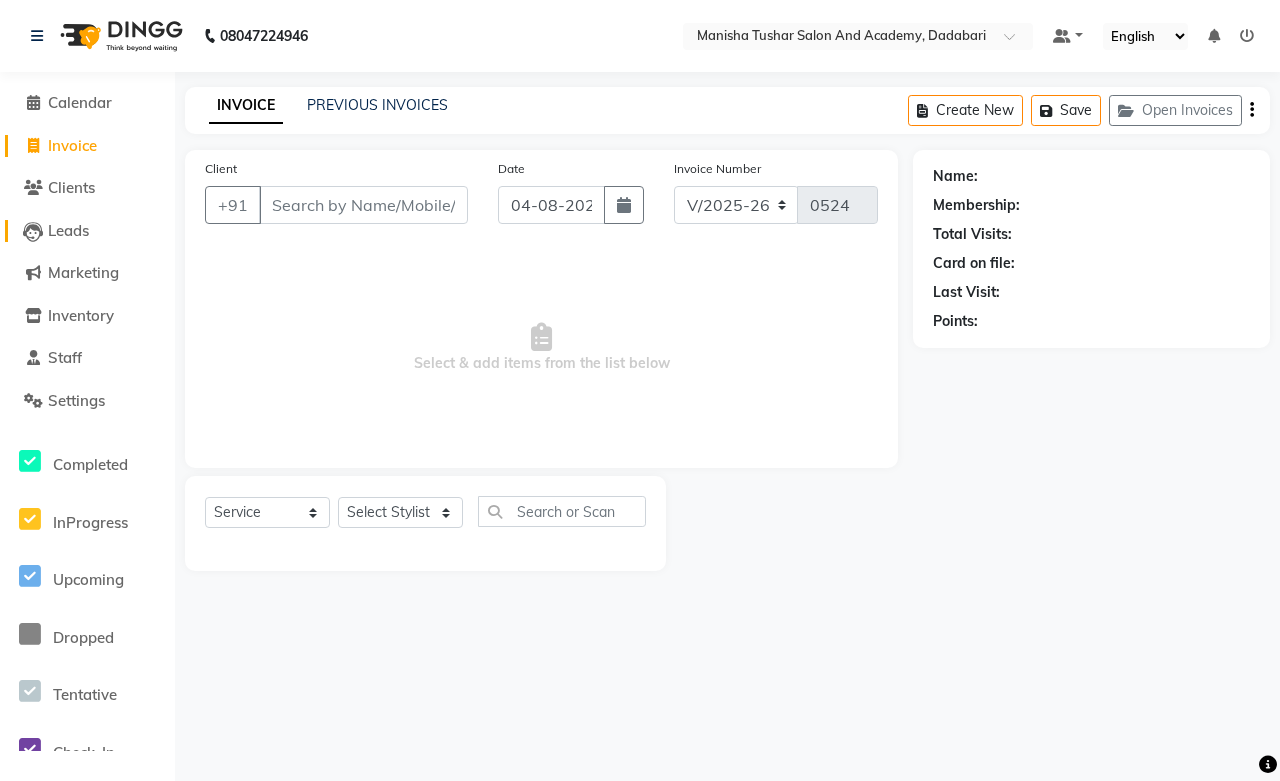 click on "Leads" 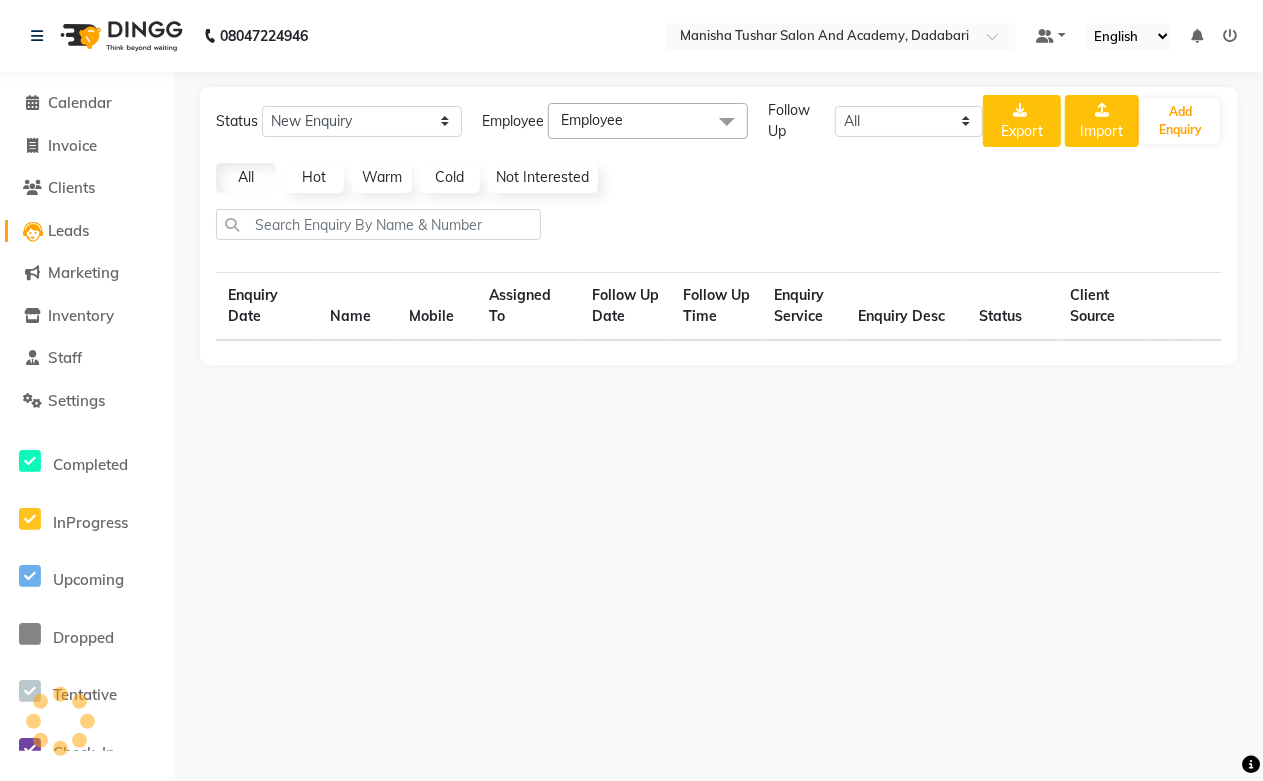 select on "10" 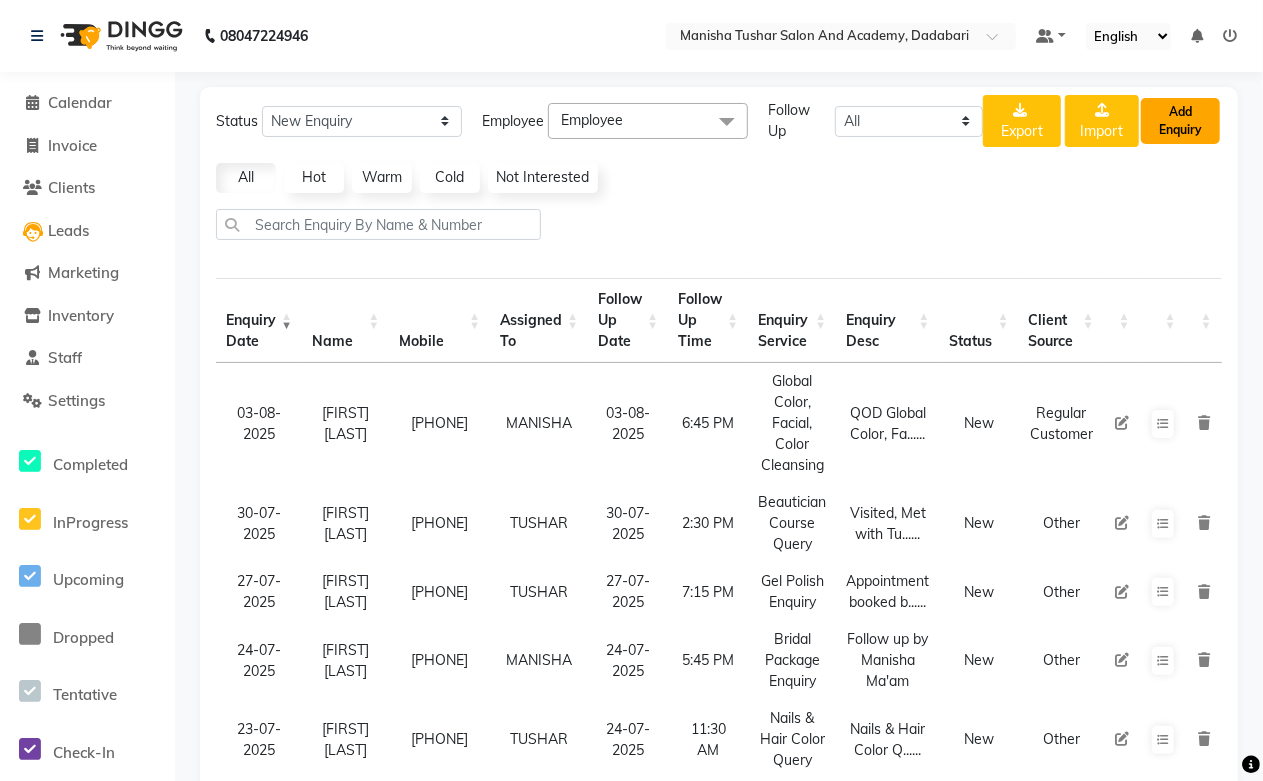 click on "Add Enquiry" 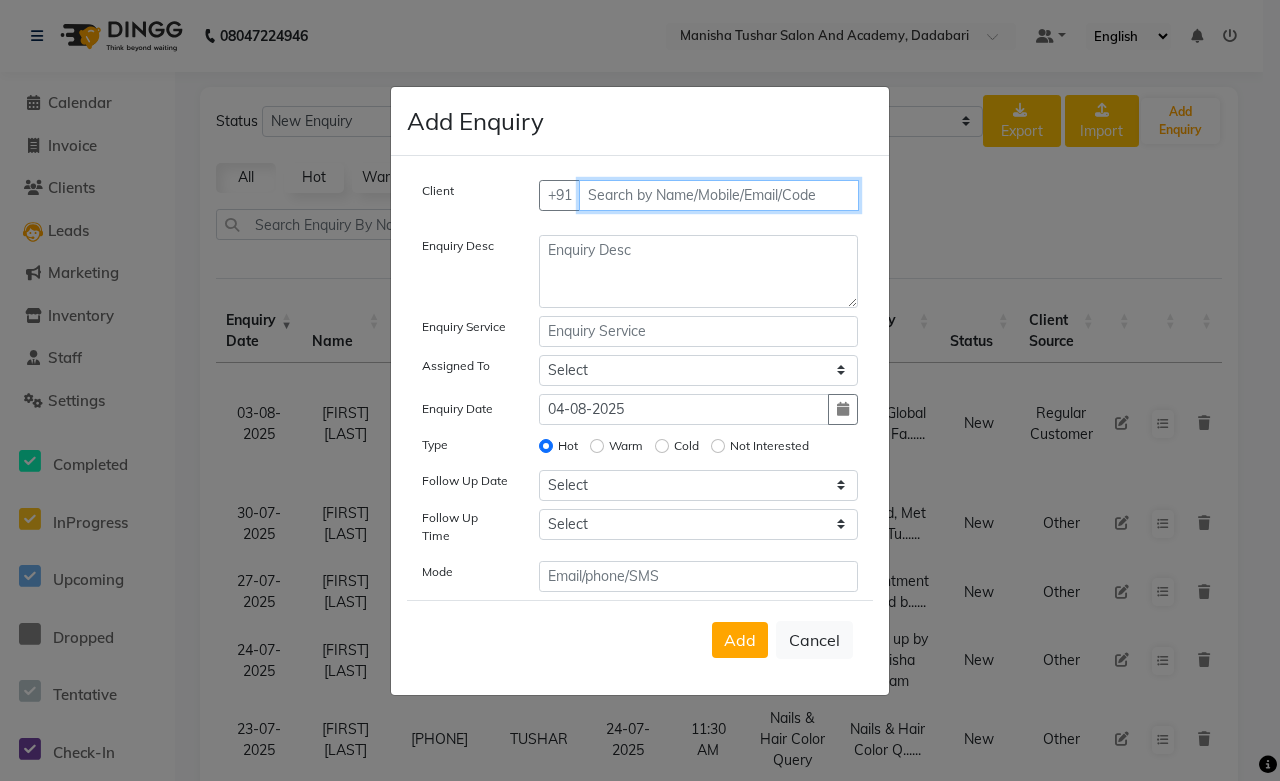 click at bounding box center (719, 195) 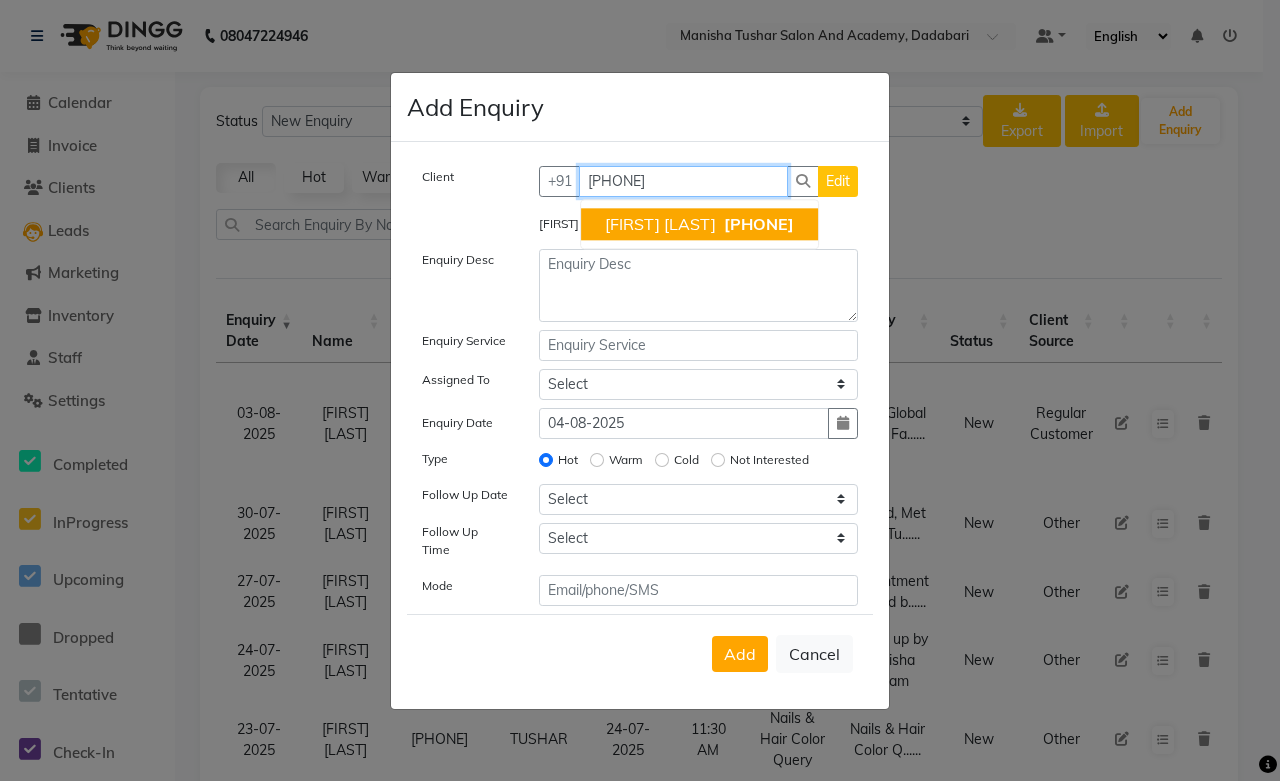 click on "[PHONE]" at bounding box center [759, 224] 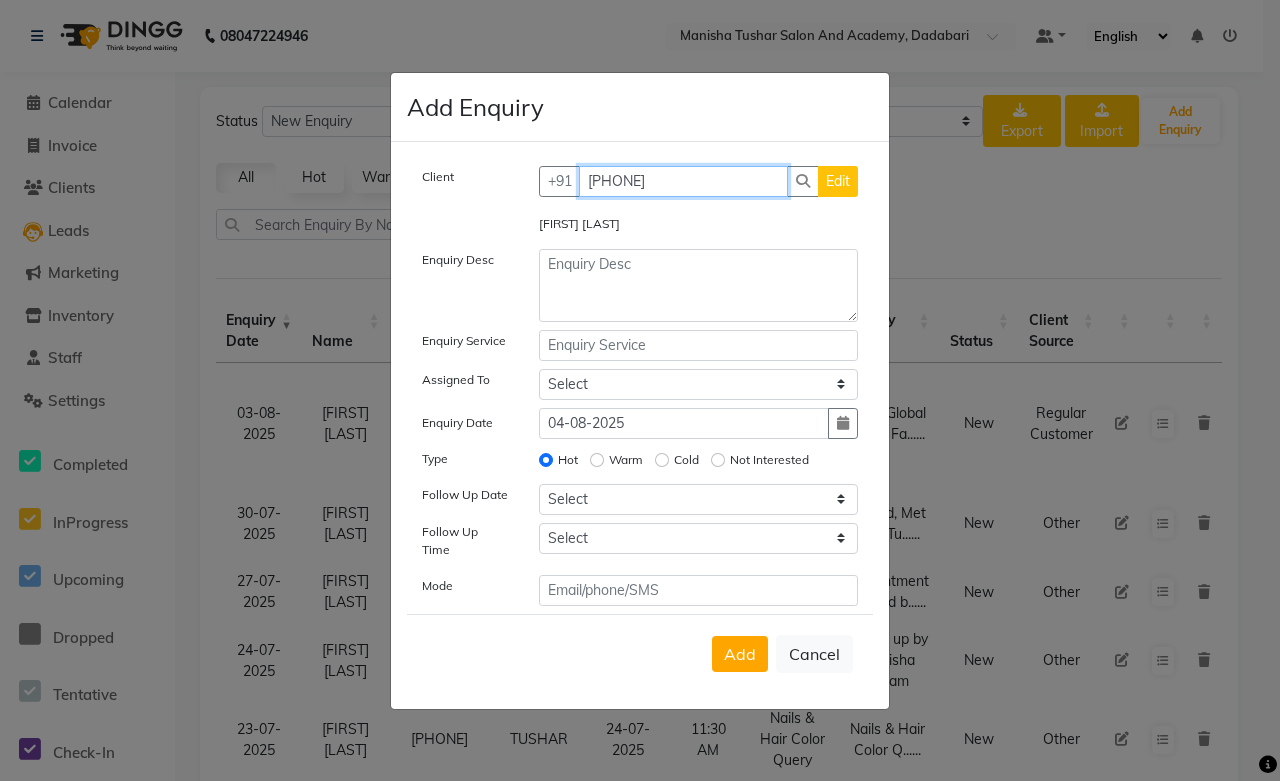 type on "[PHONE]" 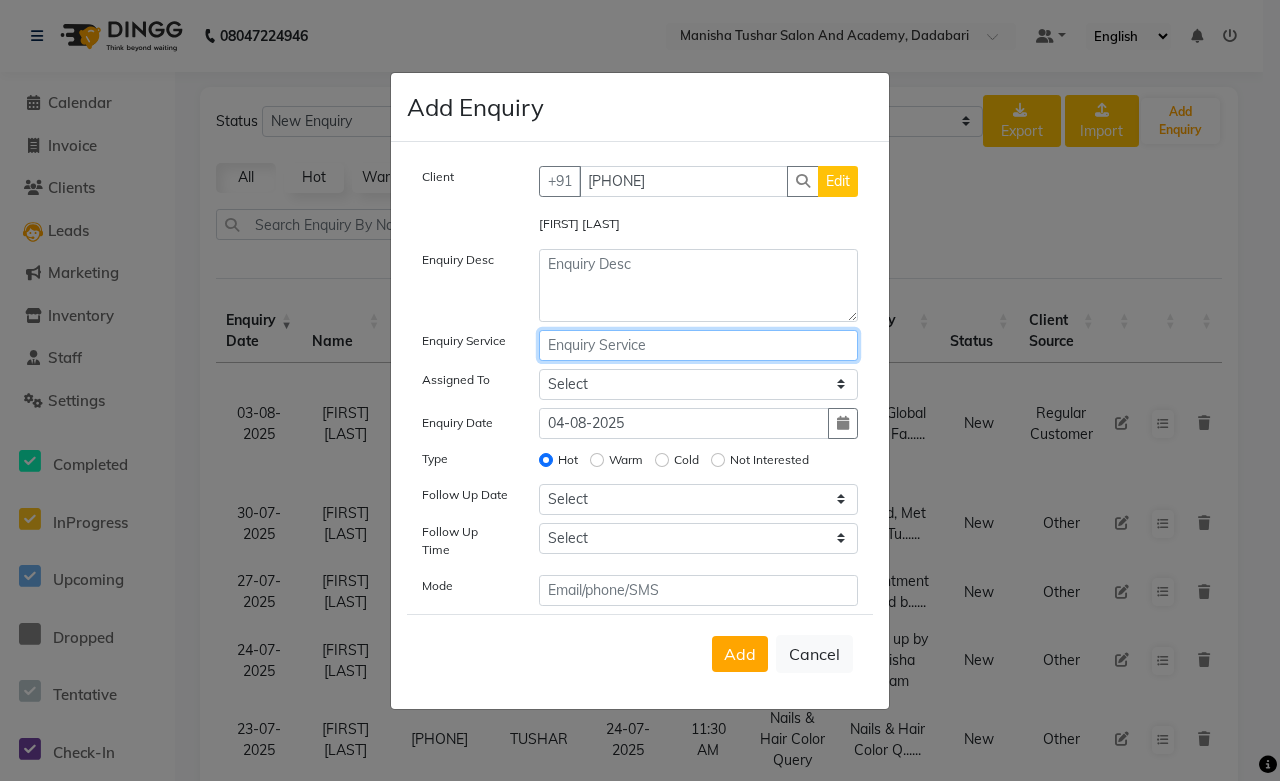 click at bounding box center [699, 345] 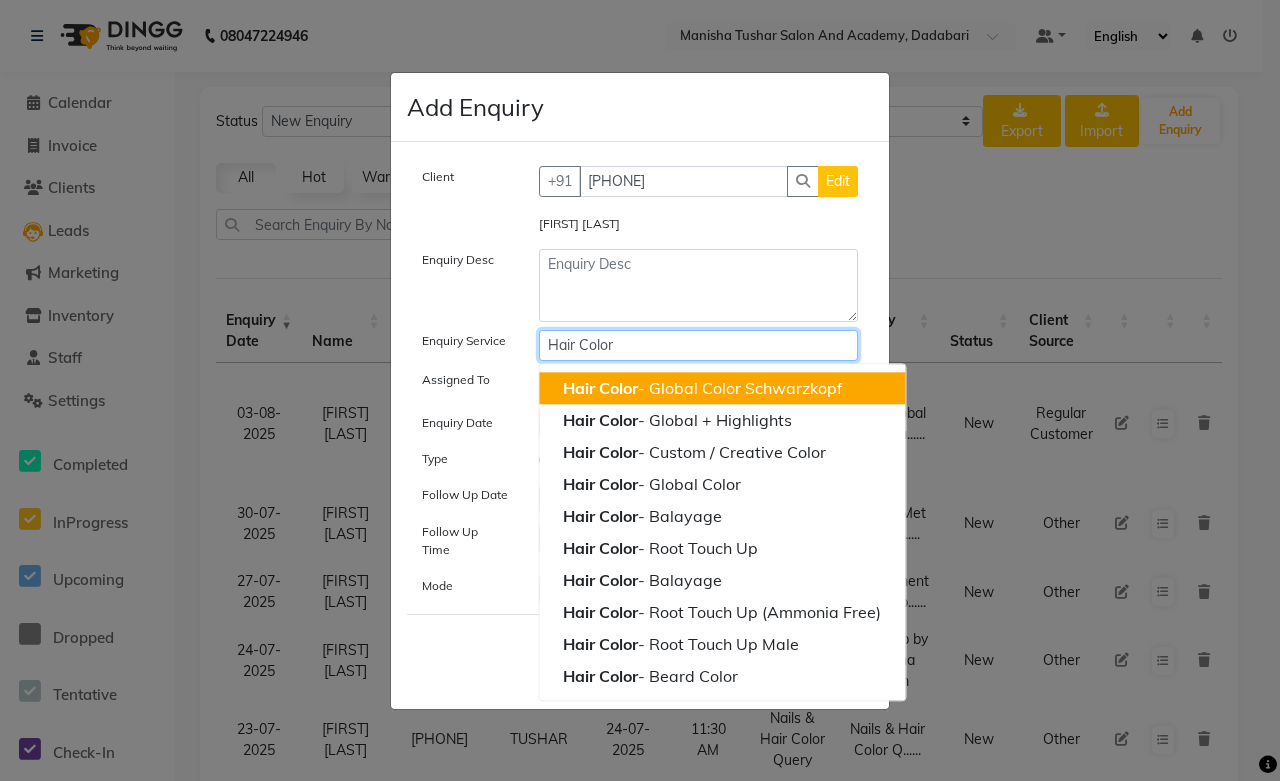drag, startPoint x: 627, startPoint y: 354, endPoint x: 517, endPoint y: 355, distance: 110.00455 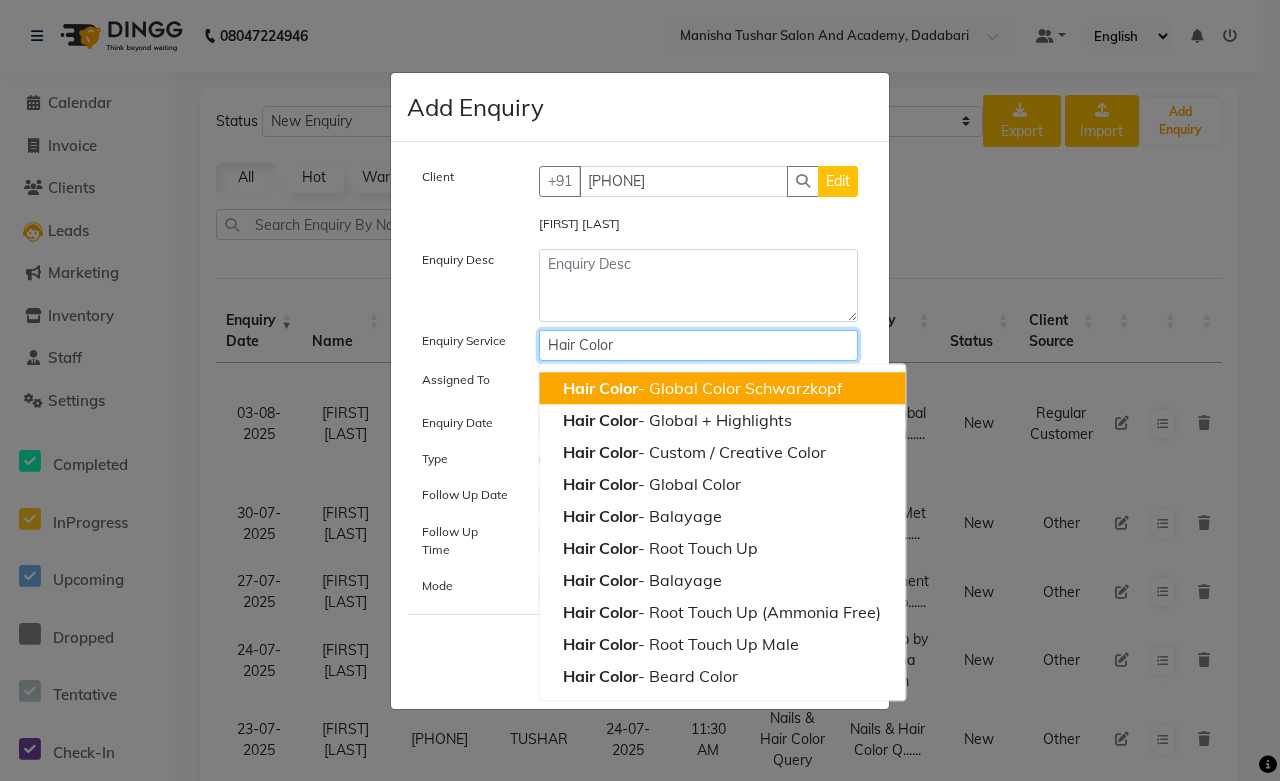 type on "Hair Color" 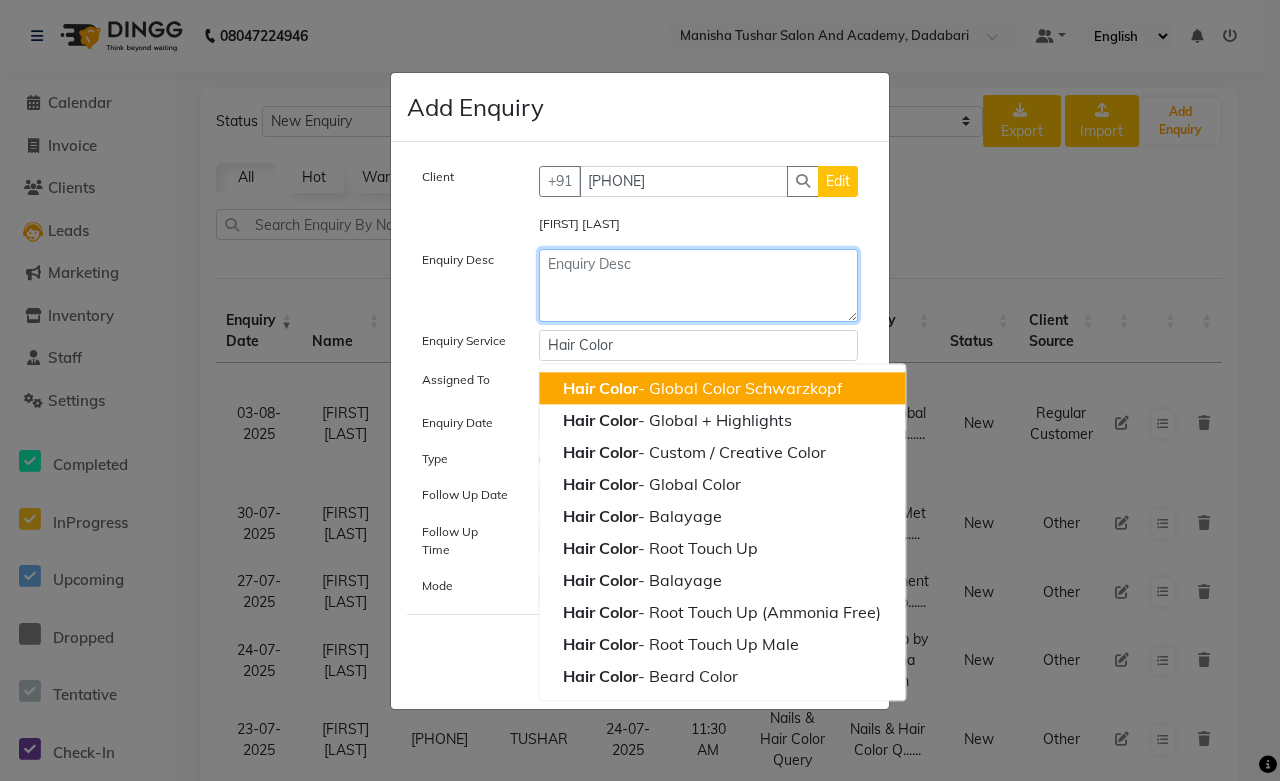 paste on "Hair Color" 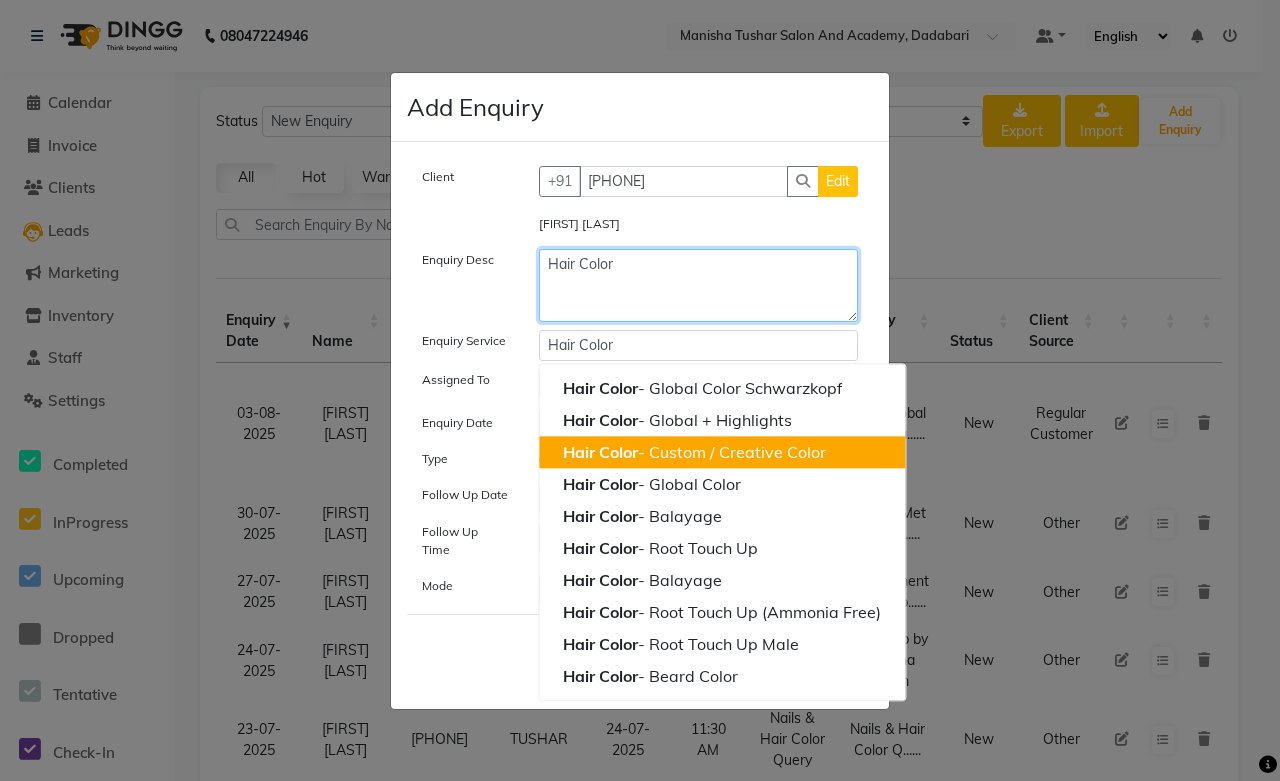 click on "Hair Color - Custom / Creative Color" at bounding box center [694, 452] 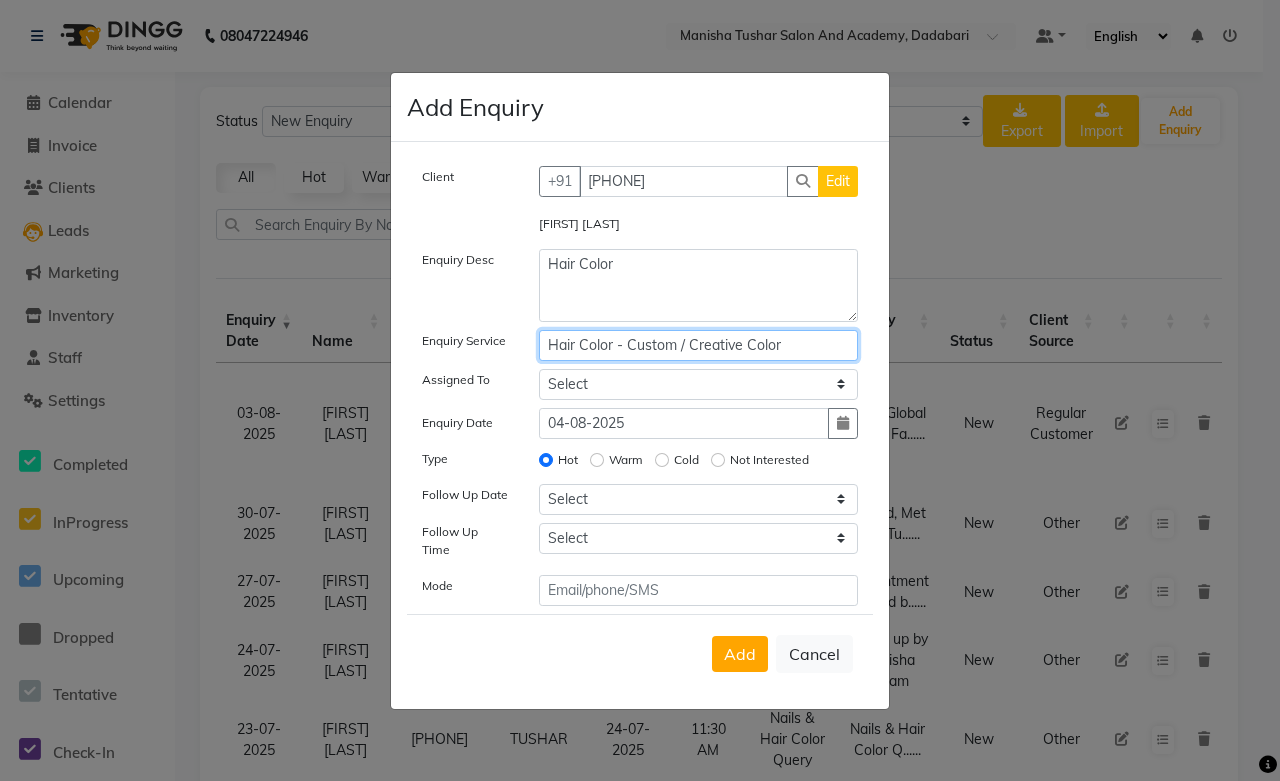 drag, startPoint x: 795, startPoint y: 356, endPoint x: 505, endPoint y: 344, distance: 290.24817 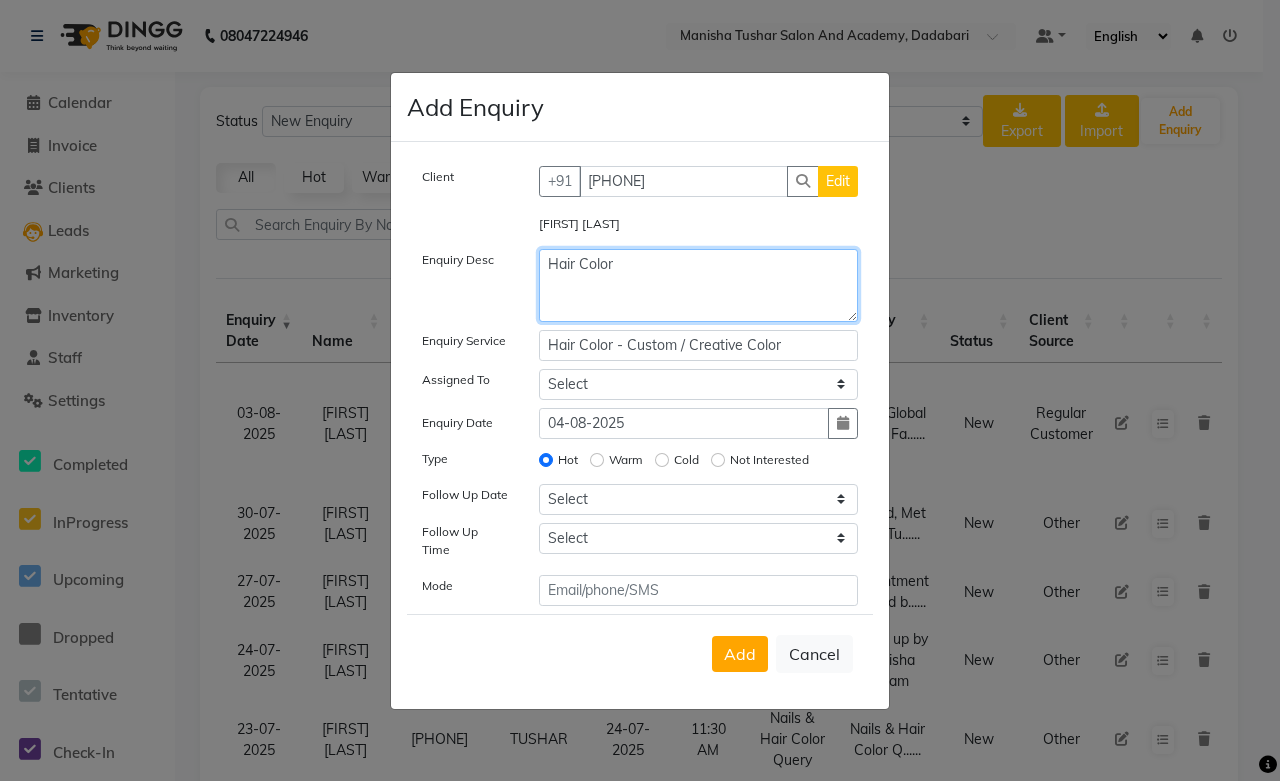 drag, startPoint x: 585, startPoint y: 354, endPoint x: 567, endPoint y: 310, distance: 47.539455 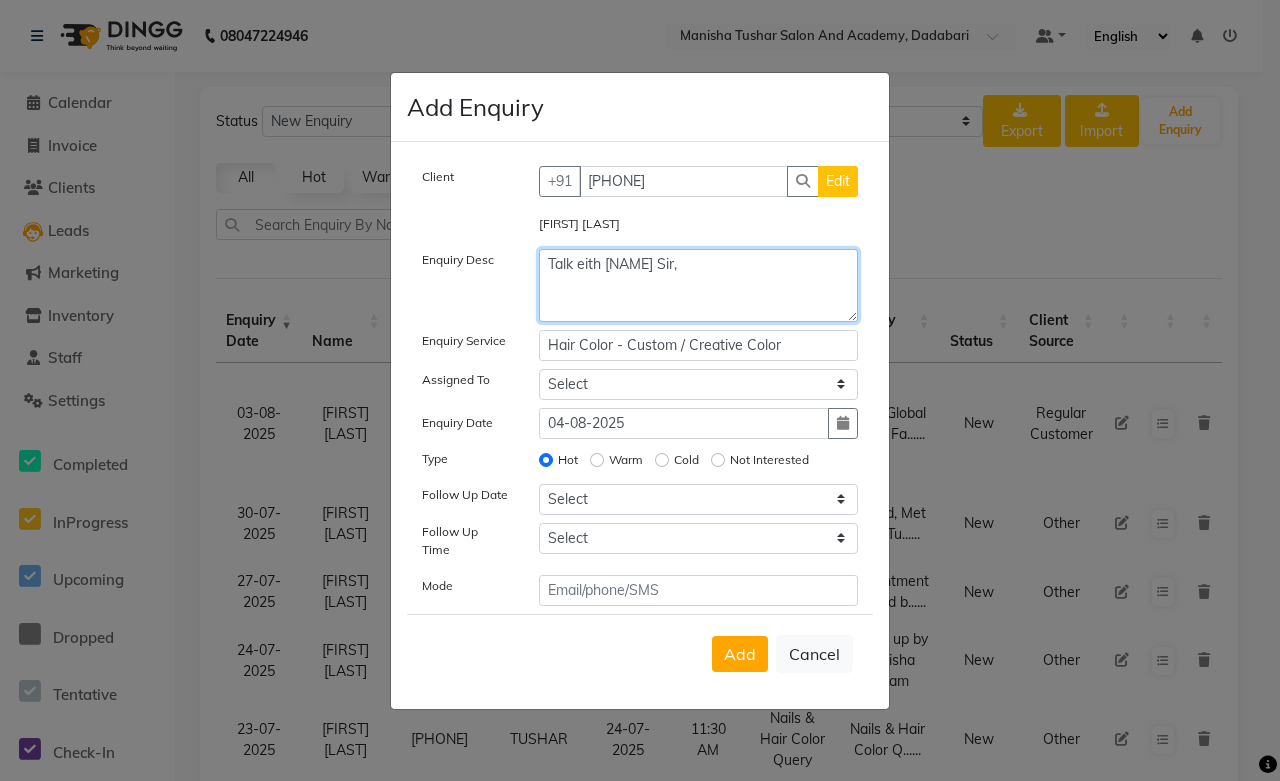drag, startPoint x: 585, startPoint y: 272, endPoint x: 585, endPoint y: 308, distance: 36 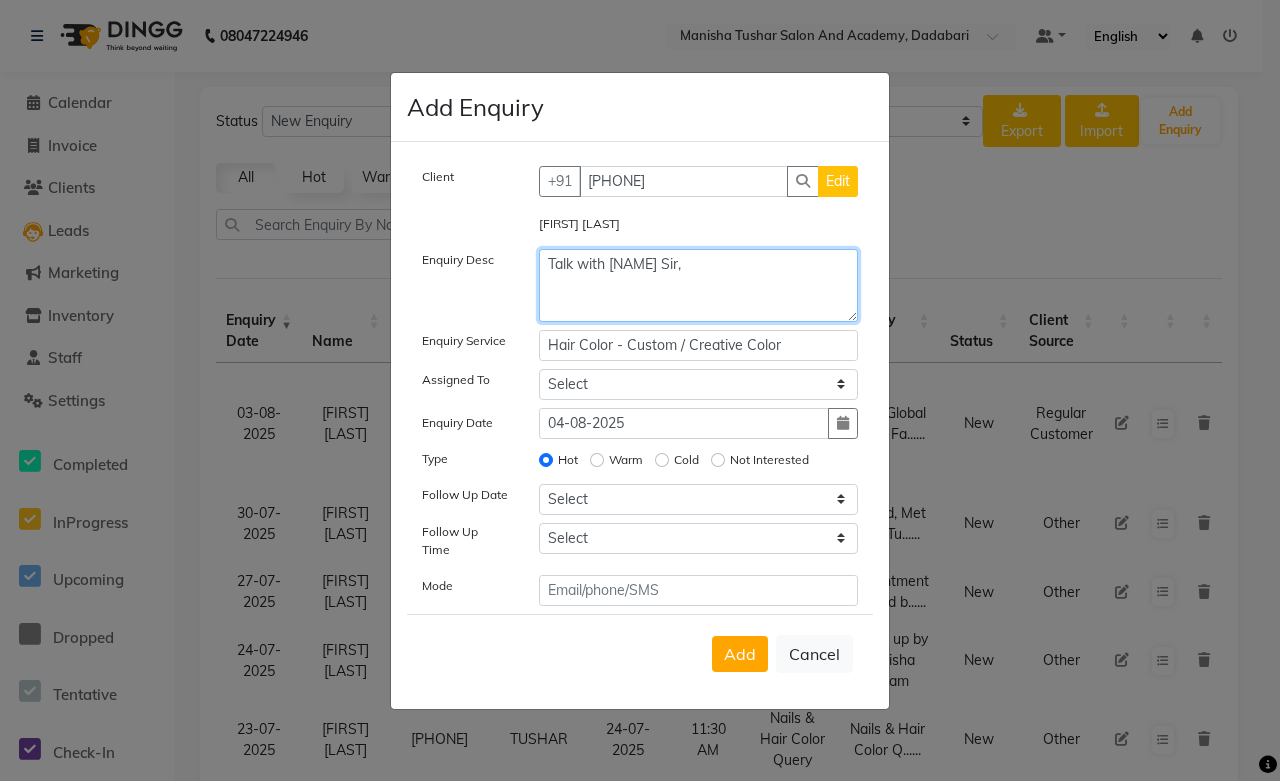 click on "Talk with [NAME] Sir," 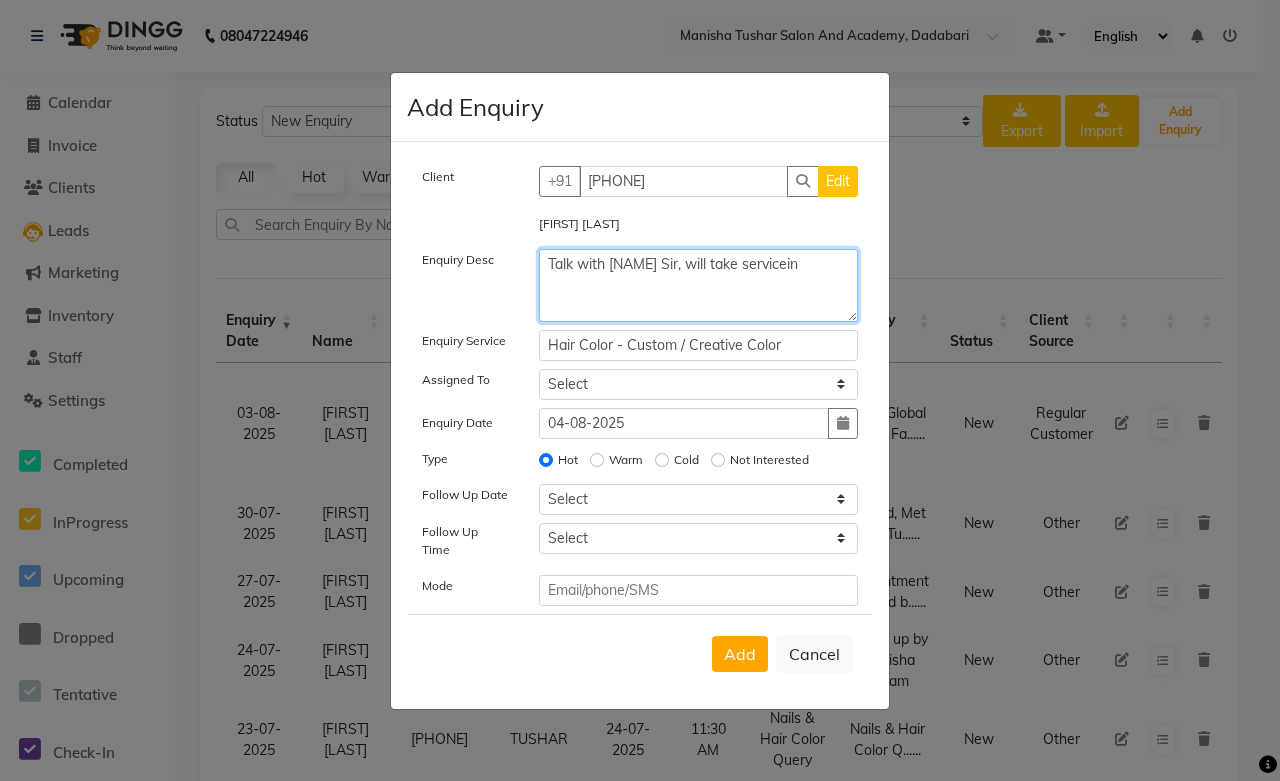 click on "Talk with [NAME] Sir, will take servicein" 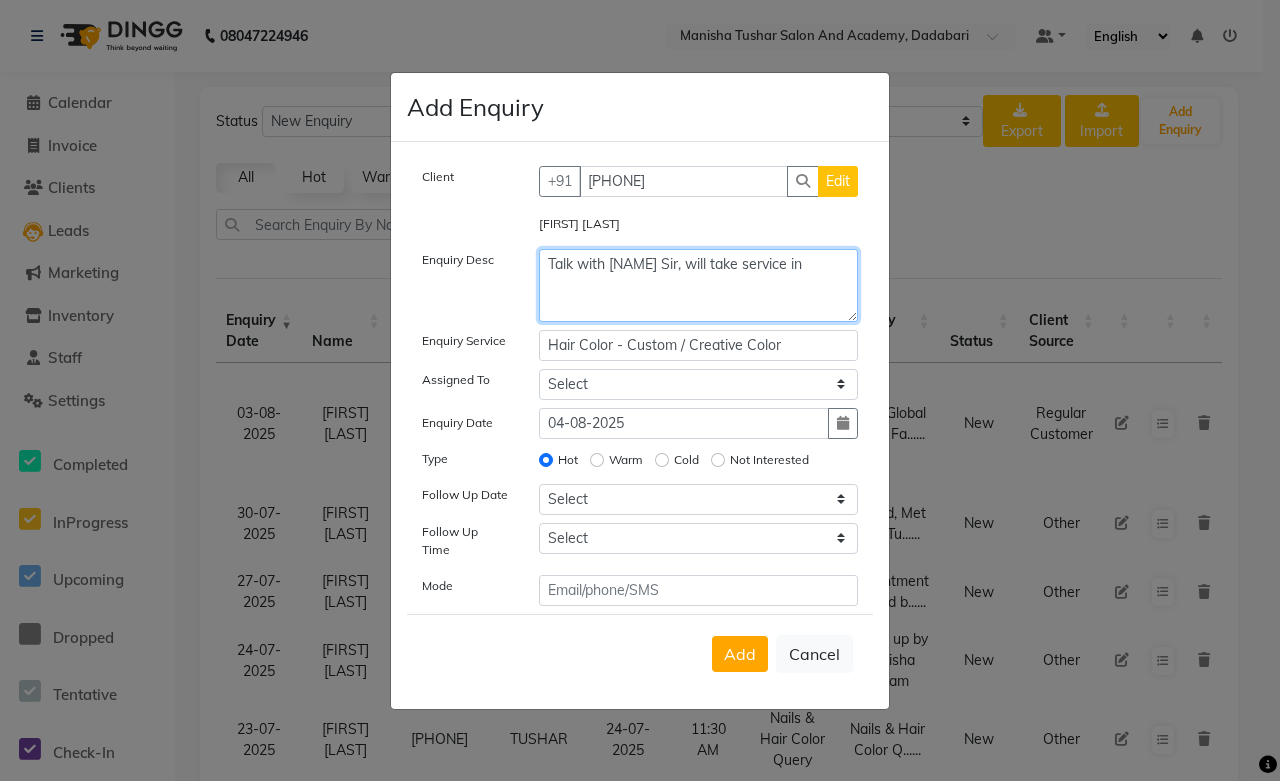 click on "Talk with [NAME] Sir, will take service in" 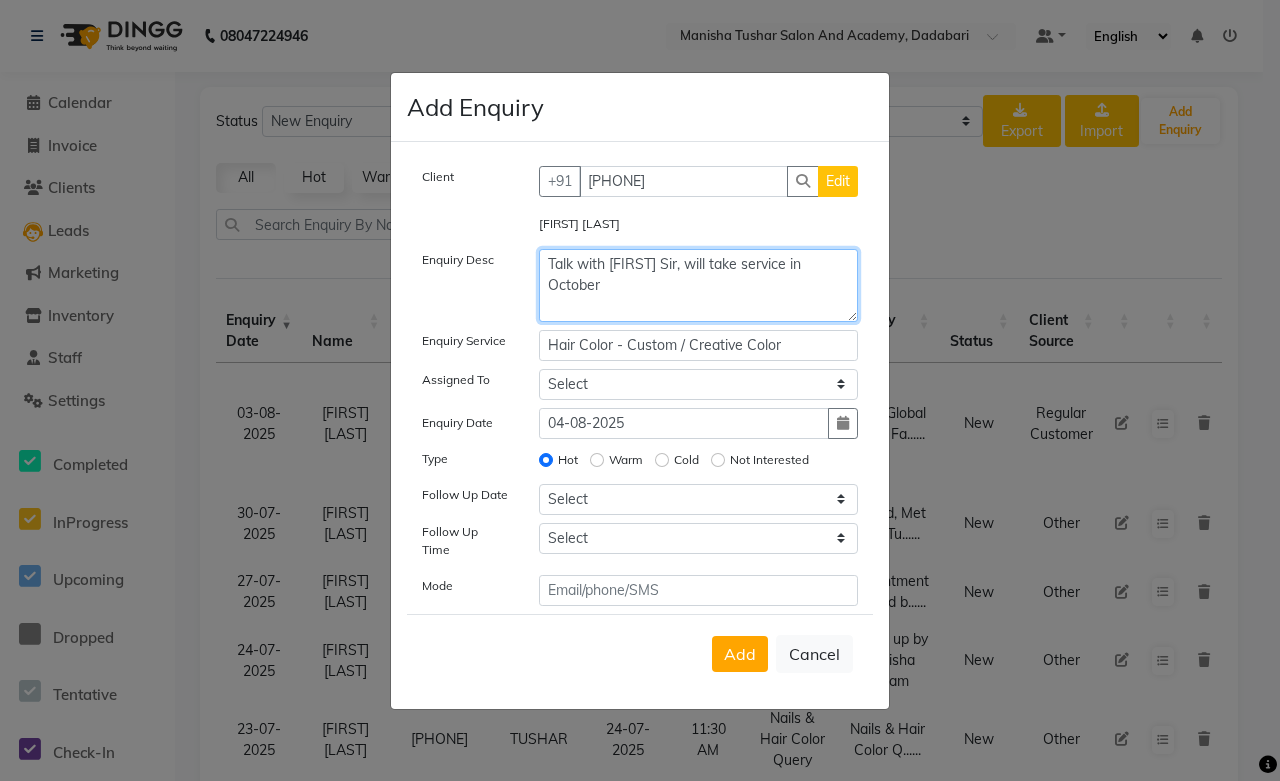 type on "Talk with [FIRST] Sir, will take service in October" 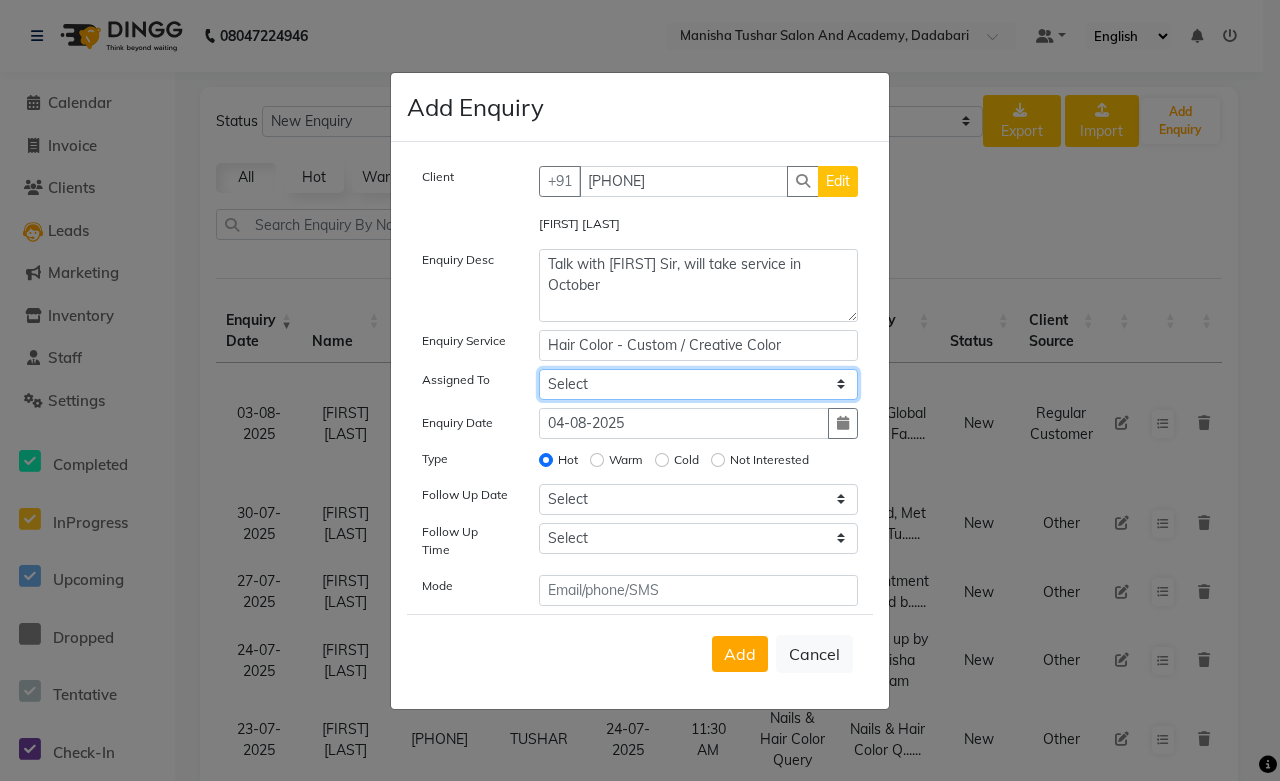 click on "Select Abdul Shoaib Aksha Khan Archika  Jain Arti Singh Farman Mirza Harsha Mam MANISHA Mohd. Furkan Neelu Suman Nisha Meghwal Payal Sen Pooja Jaga Poonam Trehan Ravina Sen Sahil Ansari Sanju di Sapna Sharma Shekhu Abdul Suraj Sen Sushant Verma TUSHAR" 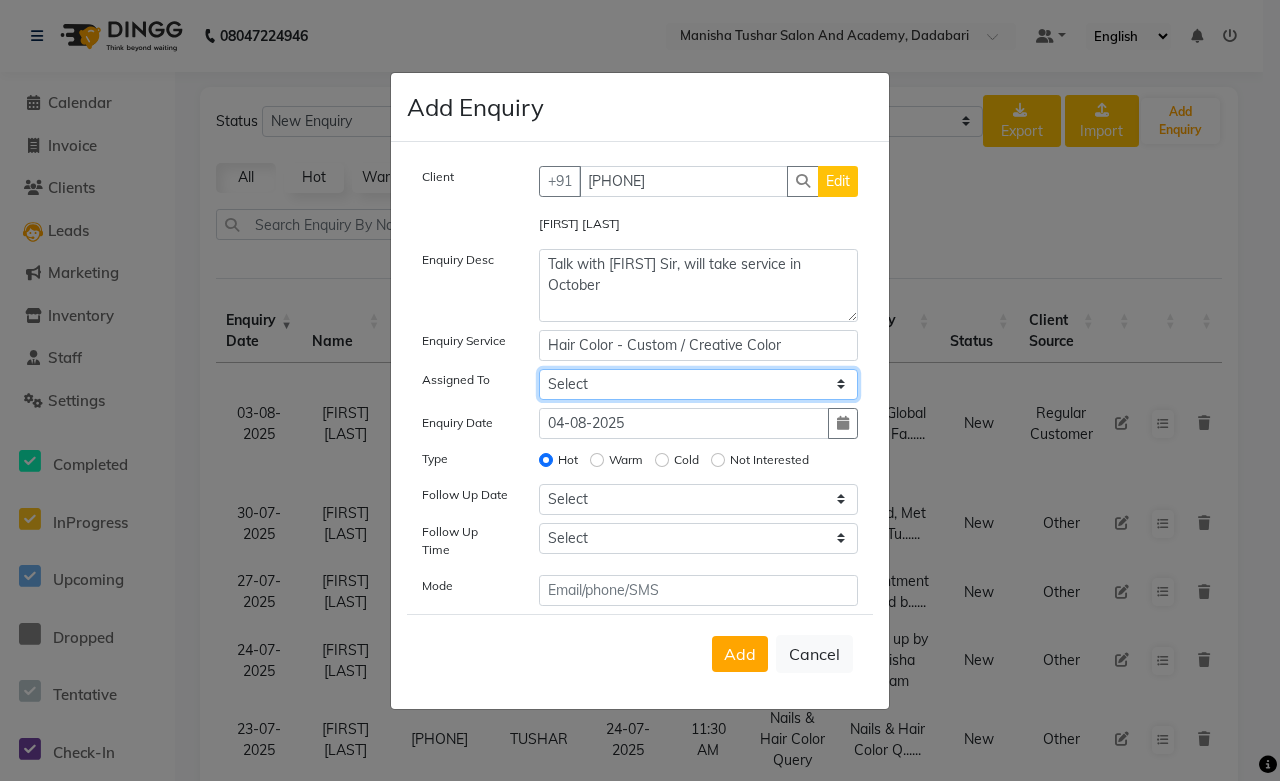 select on "49047" 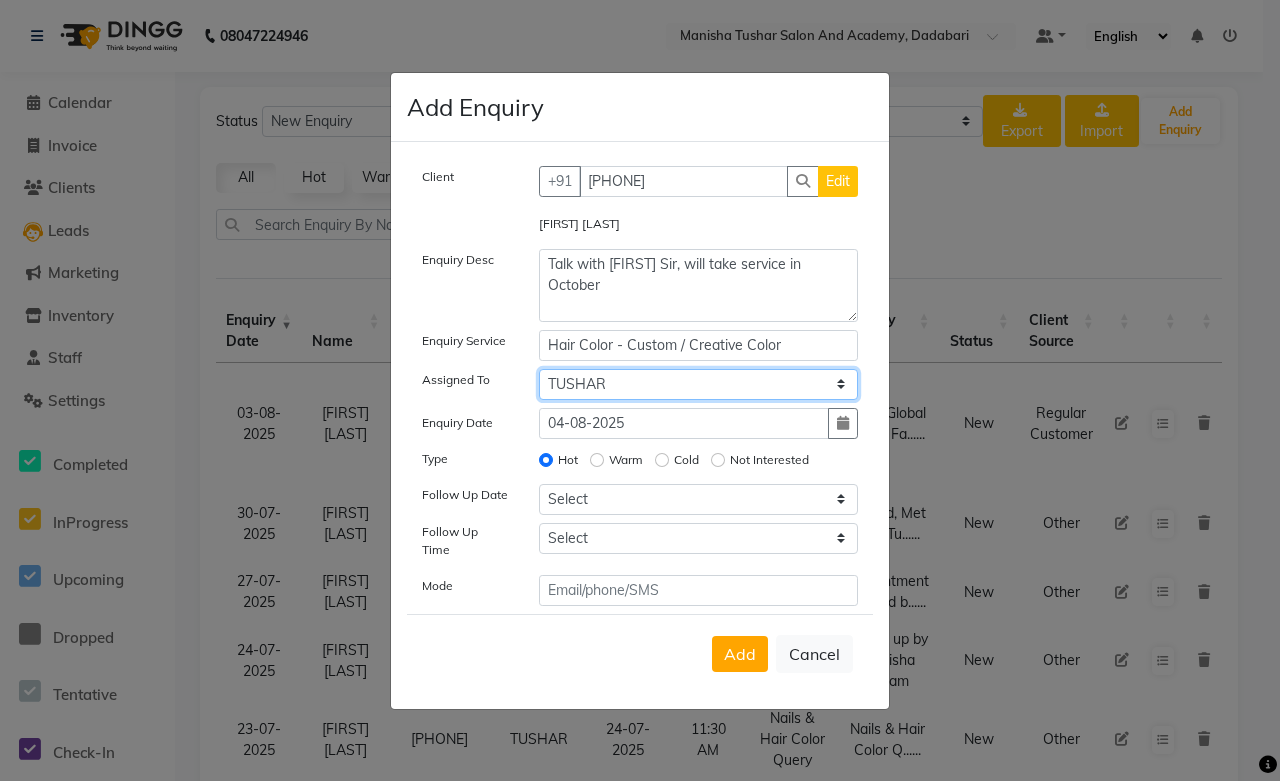 click on "Select Abdul Shoaib Aksha Khan Archika  Jain Arti Singh Farman Mirza Harsha Mam MANISHA Mohd. Furkan Neelu Suman Nisha Meghwal Payal Sen Pooja Jaga Poonam Trehan Ravina Sen Sahil Ansari Sanju di Sapna Sharma Shekhu Abdul Suraj Sen Sushant Verma TUSHAR" 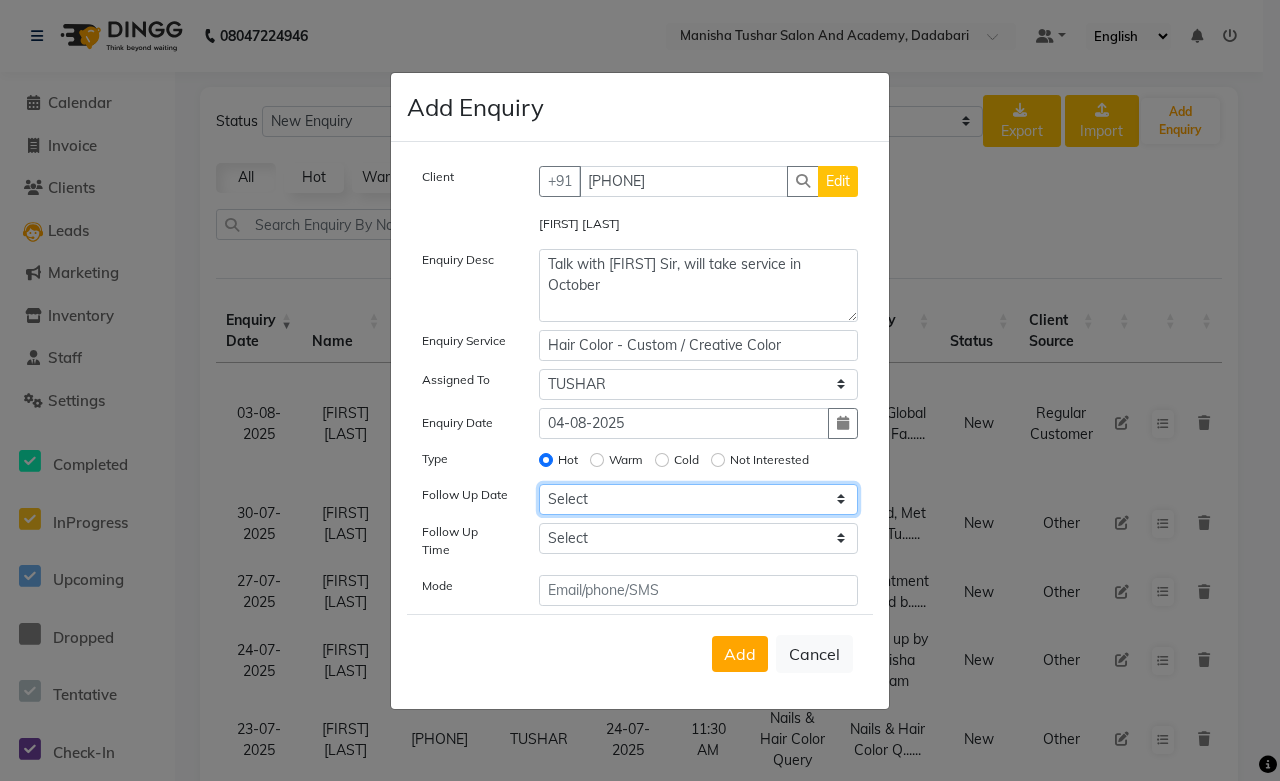click on "Select Today Tomorrow In 2 days (Wednesday) In 3 days (Thursday) In 4 days (Friday) In 5 days (Saturday) In 6 days (Sunday) In 1 Week (2025-08-11) In 2 Week (2025-08-18) In 1 Month (2025-09-04) In 2 Month (2025-10-04) In 3 Month (2025-11-04) Custom Date" at bounding box center [699, 499] 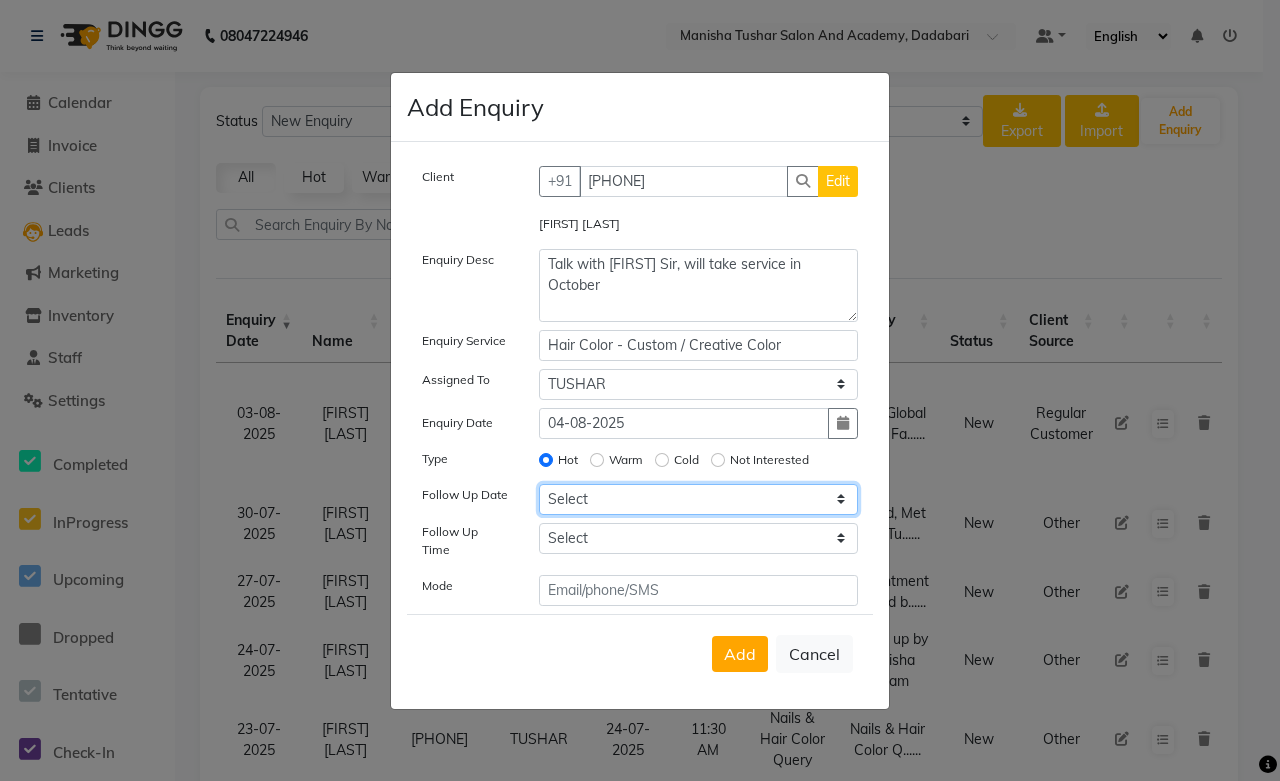 select on "custom_date" 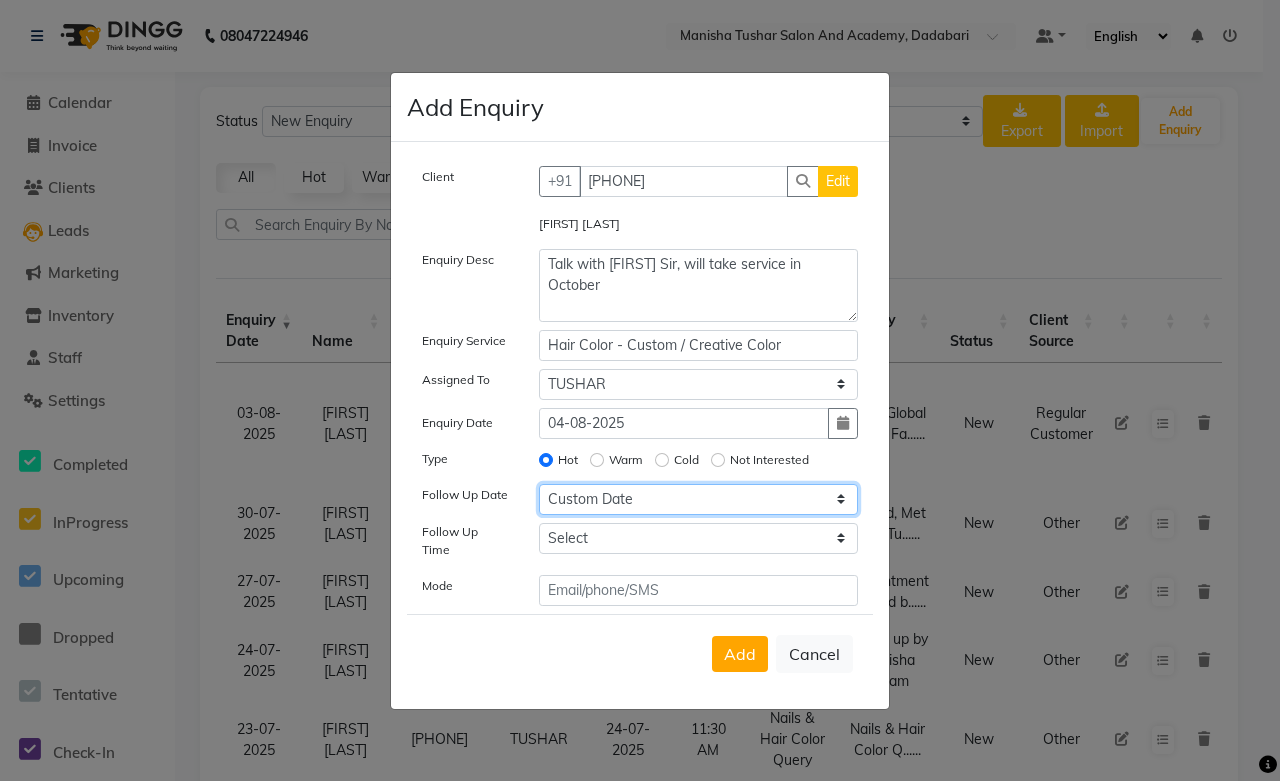 click on "Select Today Tomorrow In 2 days (Wednesday) In 3 days (Thursday) In 4 days (Friday) In 5 days (Saturday) In 6 days (Sunday) In 1 Week (2025-08-11) In 2 Week (2025-08-18) In 1 Month (2025-09-04) In 2 Month (2025-10-04) In 3 Month (2025-11-04) Custom Date" at bounding box center [699, 499] 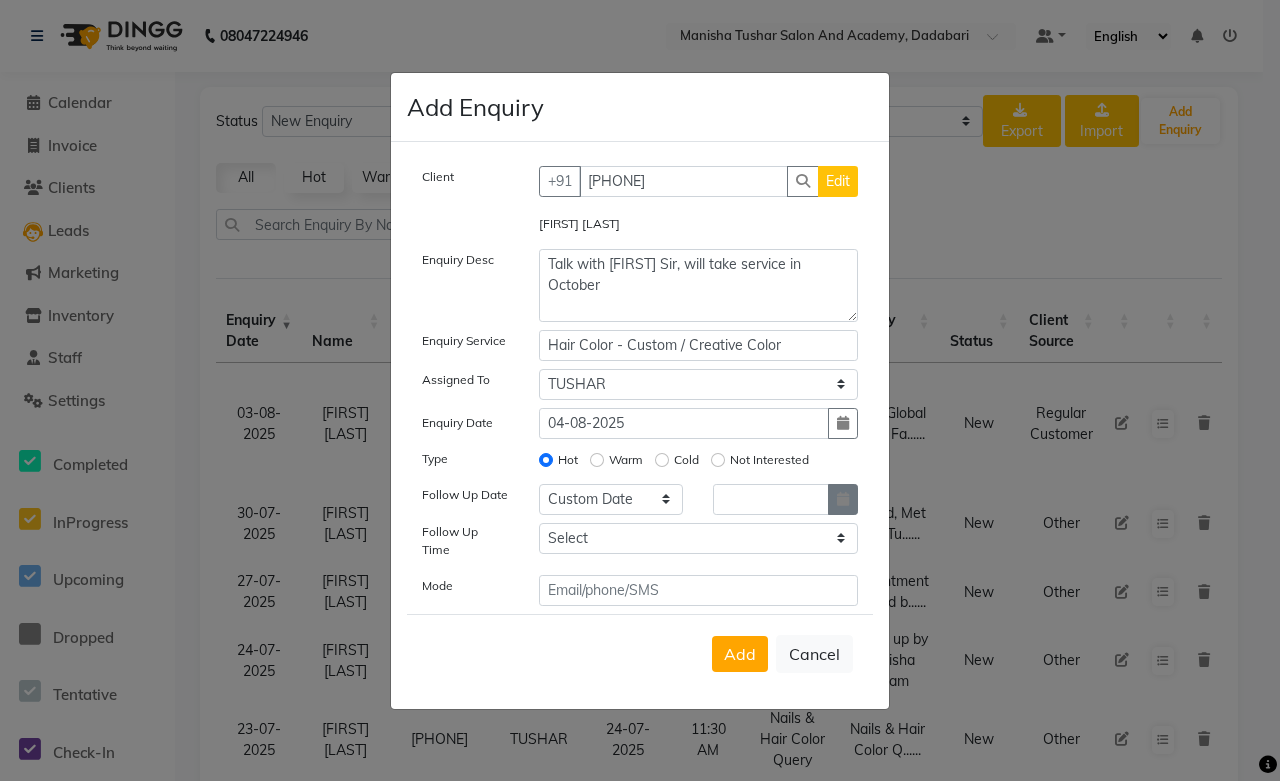 click 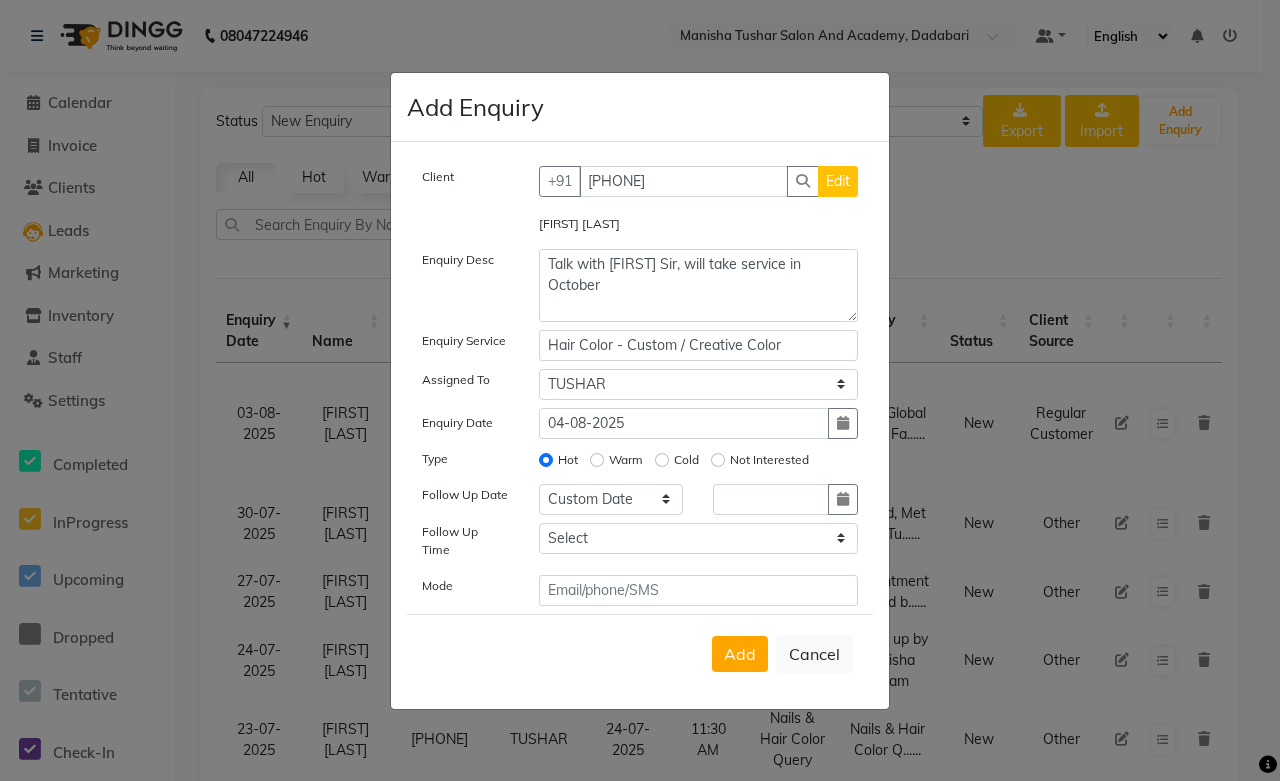 select on "8" 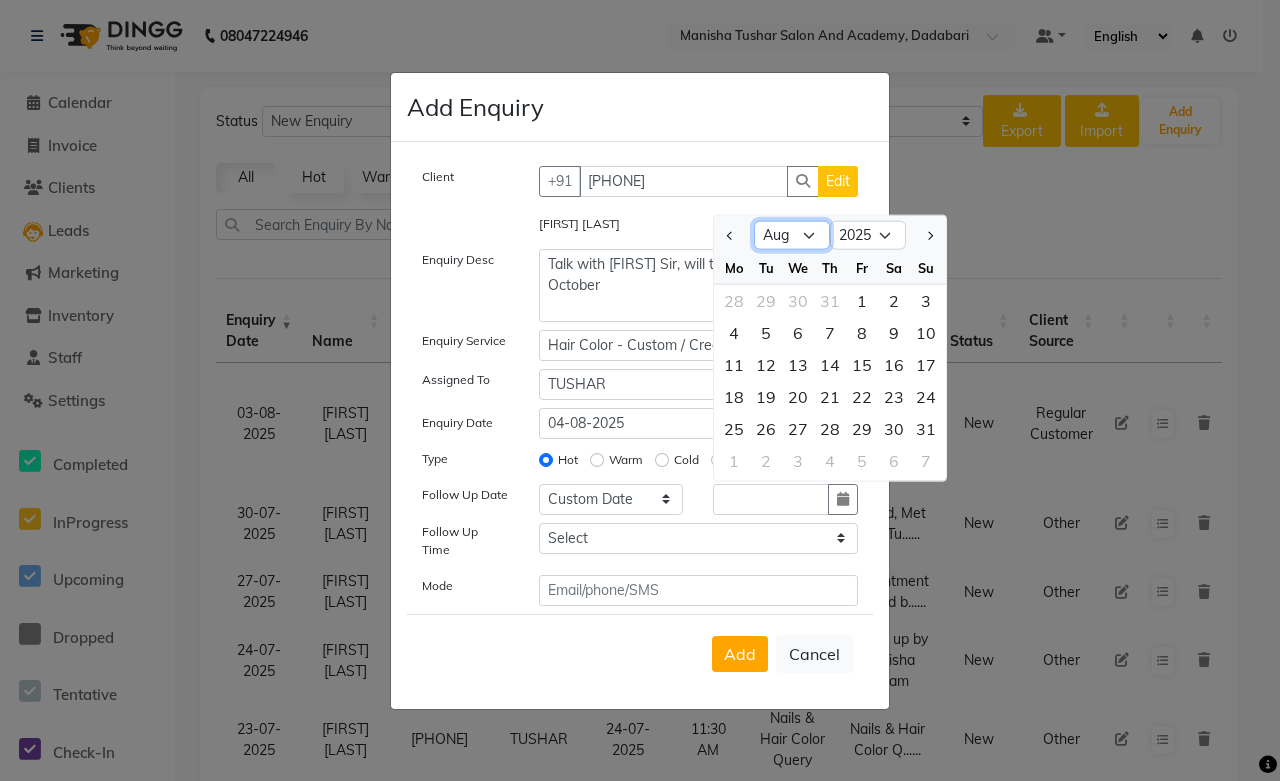 click on "Jan Feb Mar Apr May Jun Jul Aug Sep Oct Nov Dec" 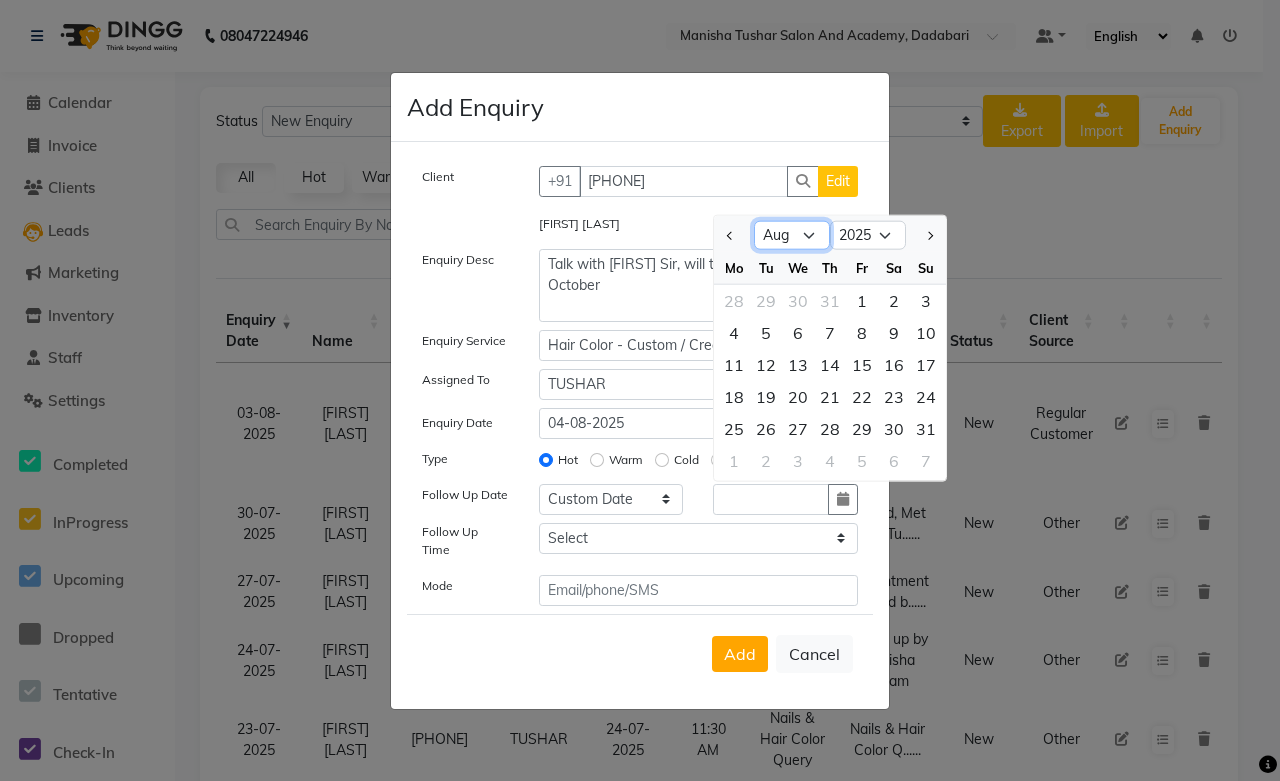 select on "10" 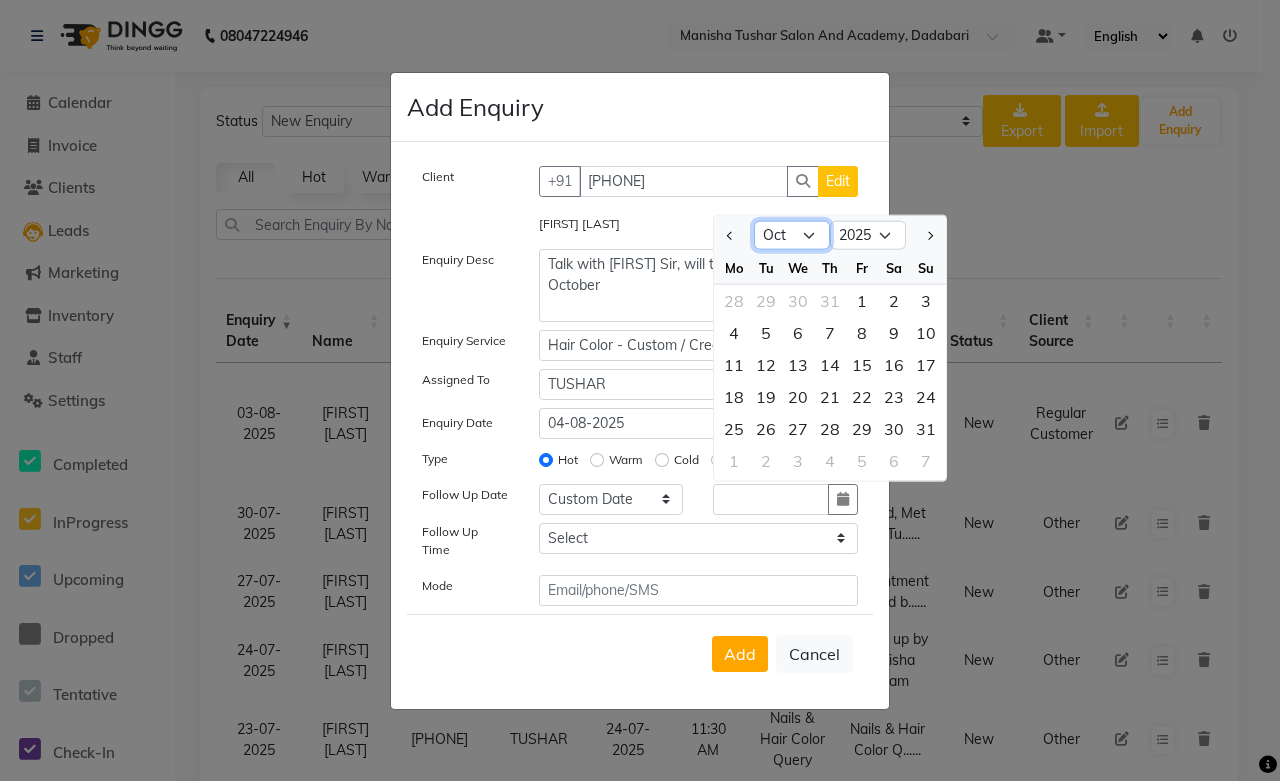 click on "Jan Feb Mar Apr May Jun Jul Aug Sep Oct Nov Dec" 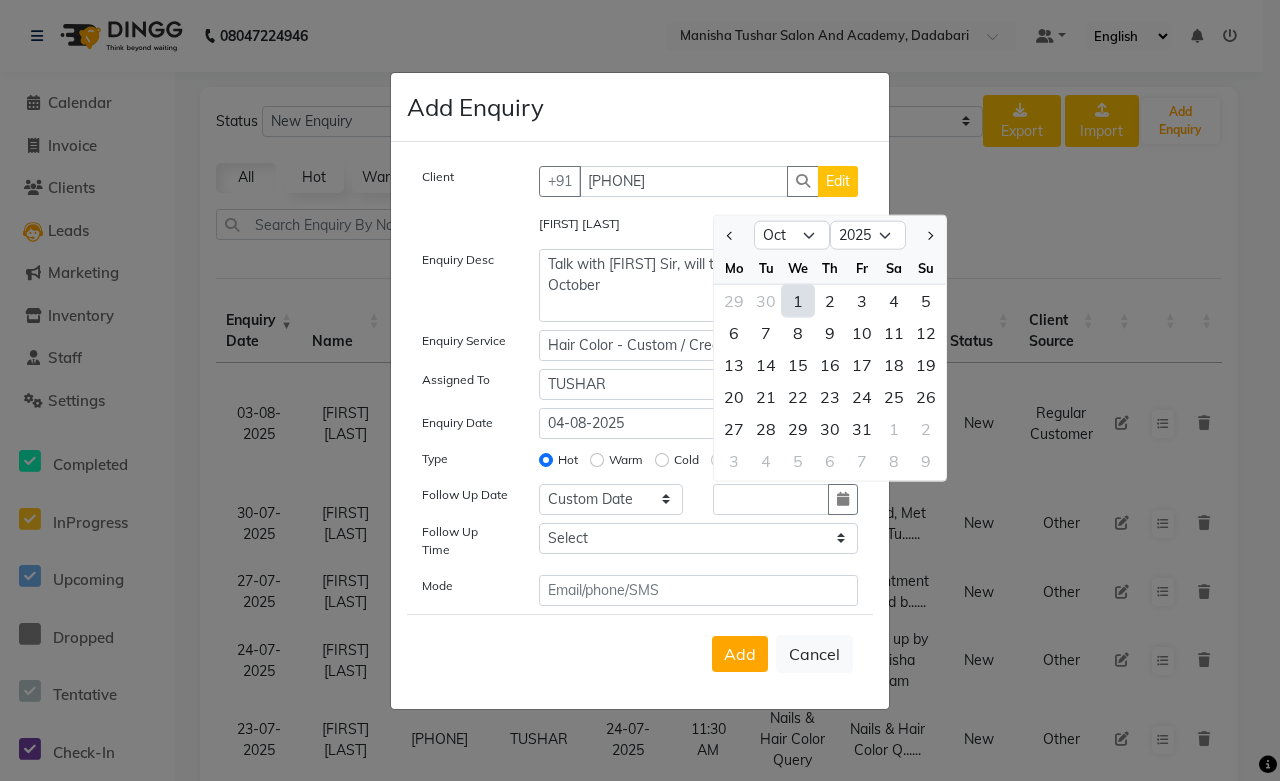 click on "1" 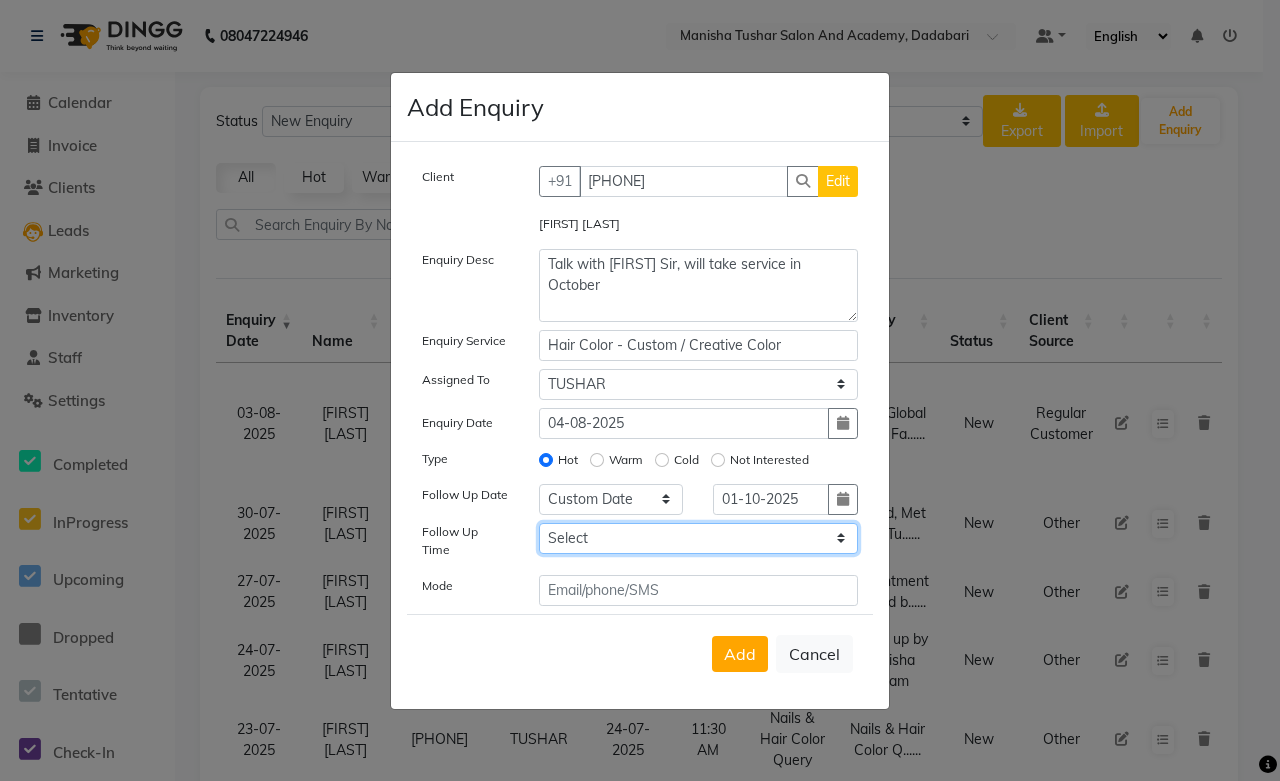 click on "Select 07:00 AM 07:15 AM 07:30 AM 07:45 AM 08:00 AM 08:15 AM 08:30 AM 08:45 AM 09:00 AM 09:15 AM 09:30 AM 09:45 AM 10:00 AM 10:15 AM 10:30 AM 10:45 AM 11:00 AM 11:15 AM 11:30 AM 11:45 AM 12:00 PM 12:15 PM 12:30 PM 12:45 PM 01:00 PM 01:15 PM 01:30 PM 01:45 PM 02:00 PM 02:15 PM 02:30 PM 02:45 PM 03:00 PM 03:15 PM 03:30 PM 03:45 PM 04:00 PM 04:15 PM 04:30 PM 04:45 PM 05:00 PM 05:15 PM 05:30 PM 05:45 PM 06:00 PM 06:15 PM 06:30 PM 06:45 PM 07:00 PM 07:15 PM 07:30 PM 07:45 PM 08:00 PM 08:15 PM 08:30 PM 08:45 PM 09:00 PM 09:15 PM 09:30 PM 09:45 PM 10:00 PM" at bounding box center [699, 538] 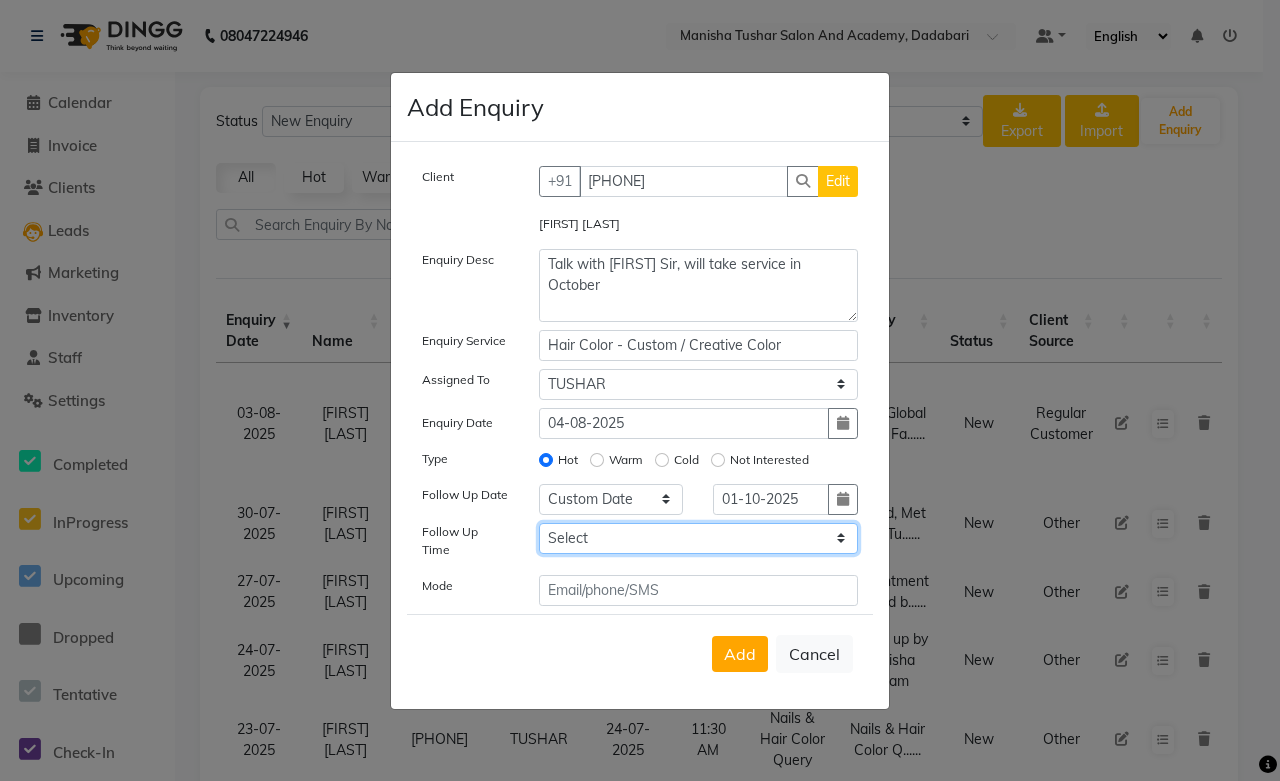 select on "660" 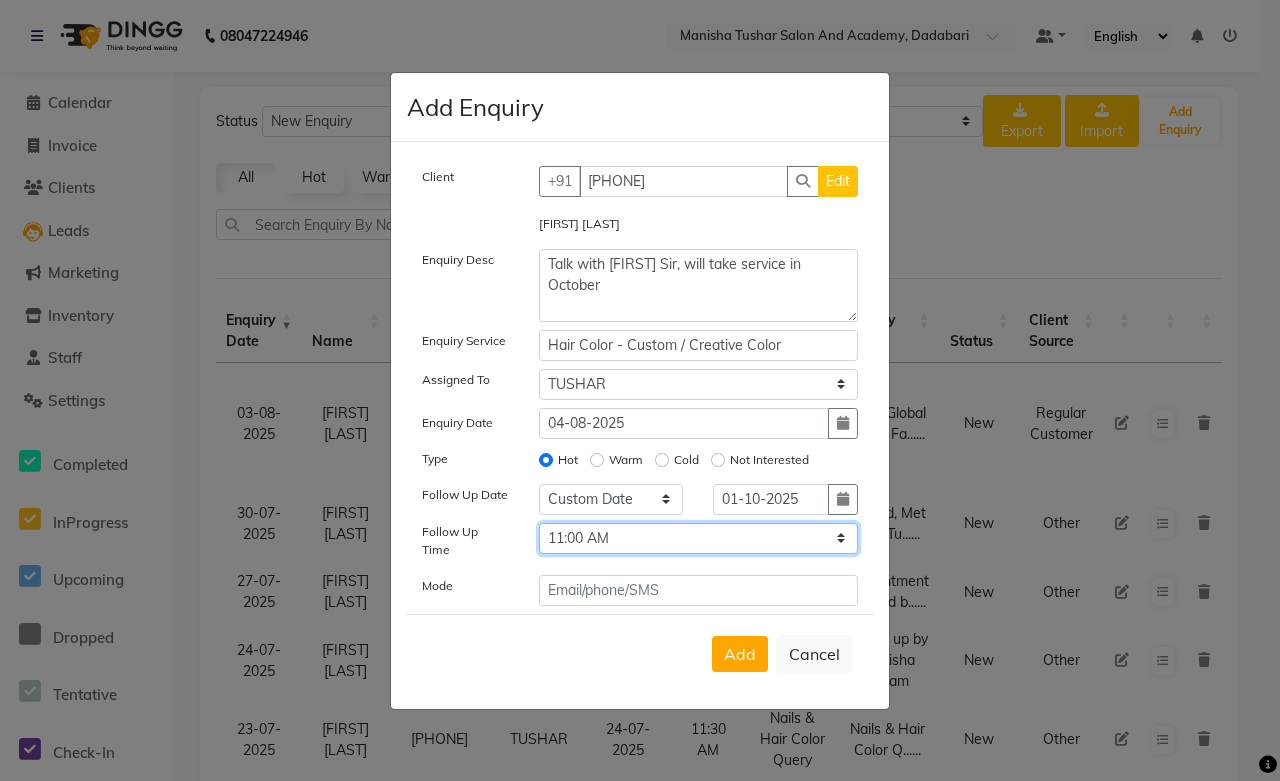 click on "Select 07:00 AM 07:15 AM 07:30 AM 07:45 AM 08:00 AM 08:15 AM 08:30 AM 08:45 AM 09:00 AM 09:15 AM 09:30 AM 09:45 AM 10:00 AM 10:15 AM 10:30 AM 10:45 AM 11:00 AM 11:15 AM 11:30 AM 11:45 AM 12:00 PM 12:15 PM 12:30 PM 12:45 PM 01:00 PM 01:15 PM 01:30 PM 01:45 PM 02:00 PM 02:15 PM 02:30 PM 02:45 PM 03:00 PM 03:15 PM 03:30 PM 03:45 PM 04:00 PM 04:15 PM 04:30 PM 04:45 PM 05:00 PM 05:15 PM 05:30 PM 05:45 PM 06:00 PM 06:15 PM 06:30 PM 06:45 PM 07:00 PM 07:15 PM 07:30 PM 07:45 PM 08:00 PM 08:15 PM 08:30 PM 08:45 PM 09:00 PM 09:15 PM 09:30 PM 09:45 PM 10:00 PM" at bounding box center [699, 538] 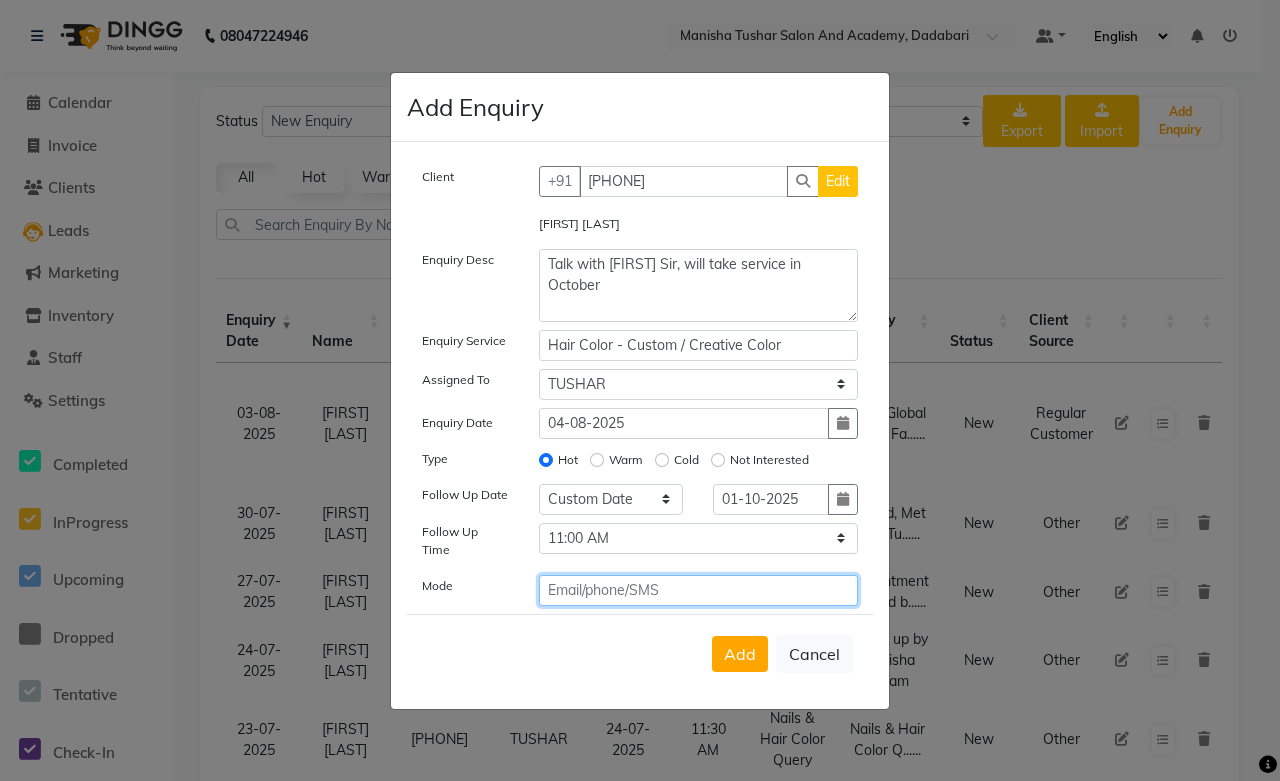 click 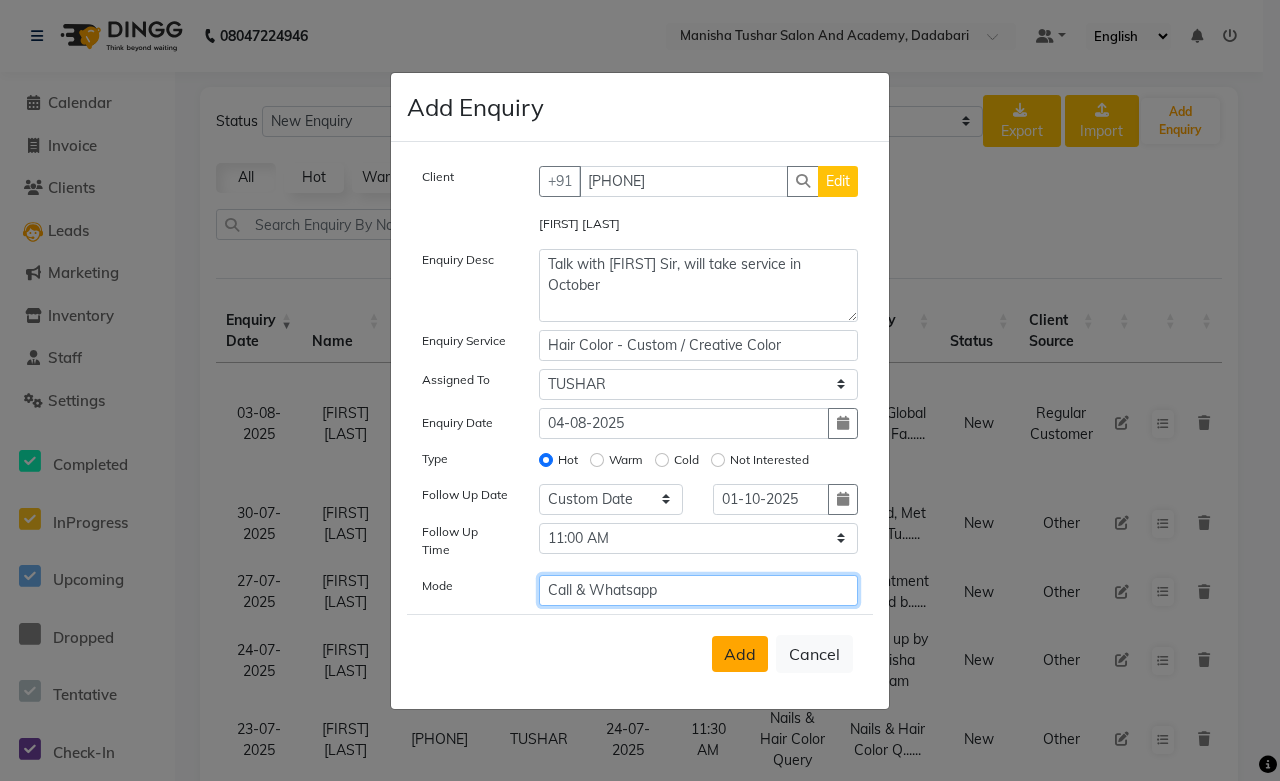 type on "Call & Whatsapp" 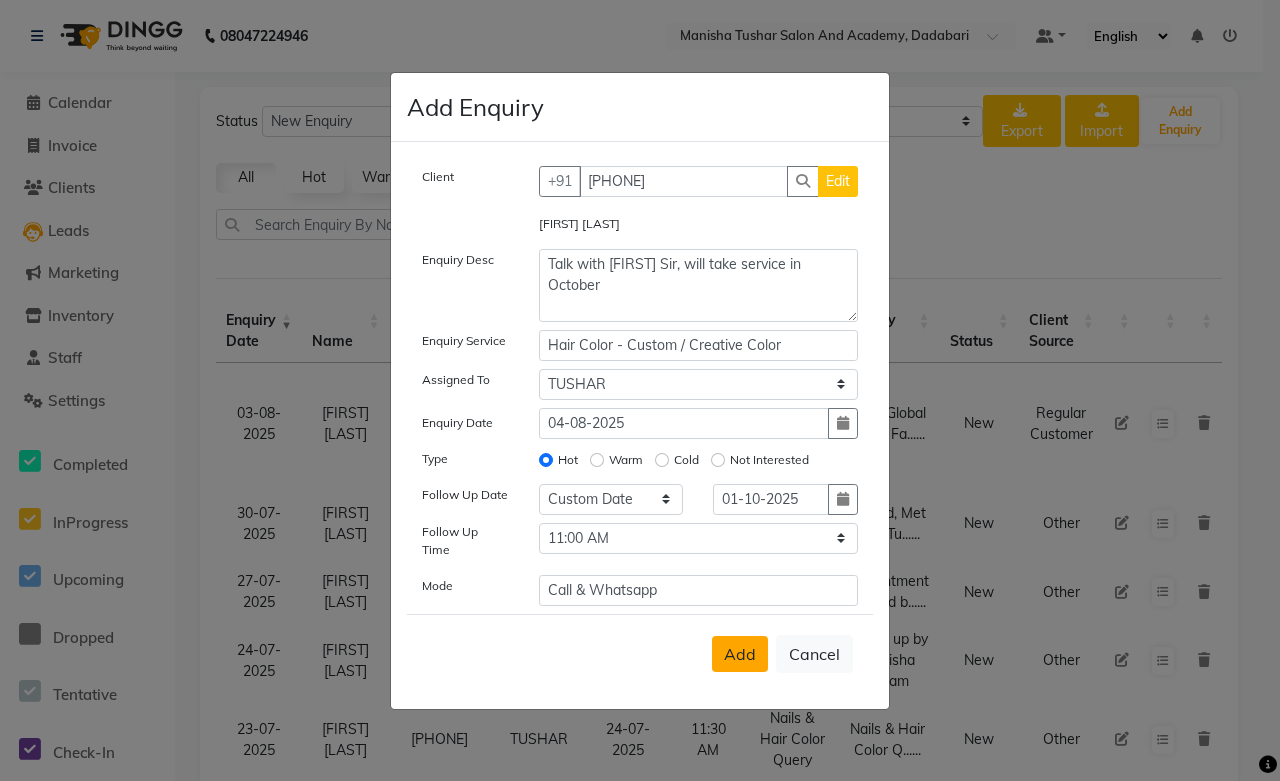 click on "Add" at bounding box center [740, 654] 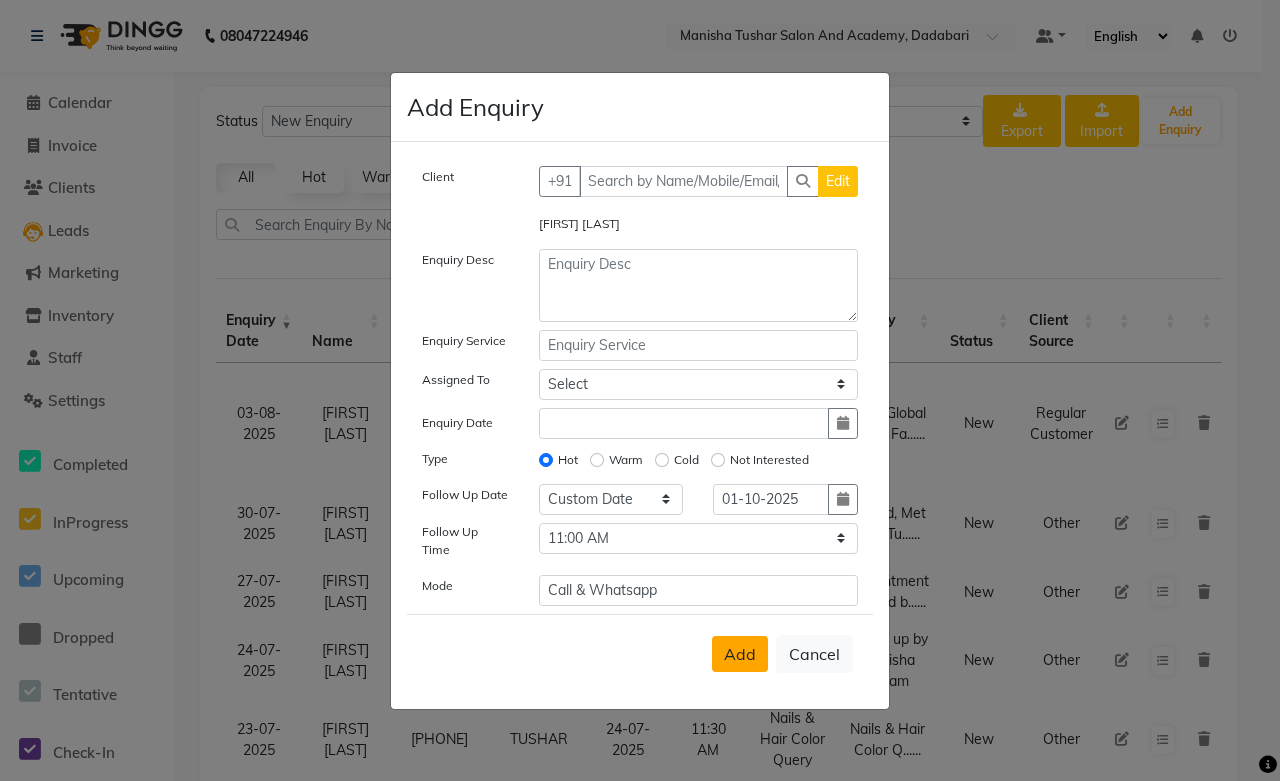 radio on "false" 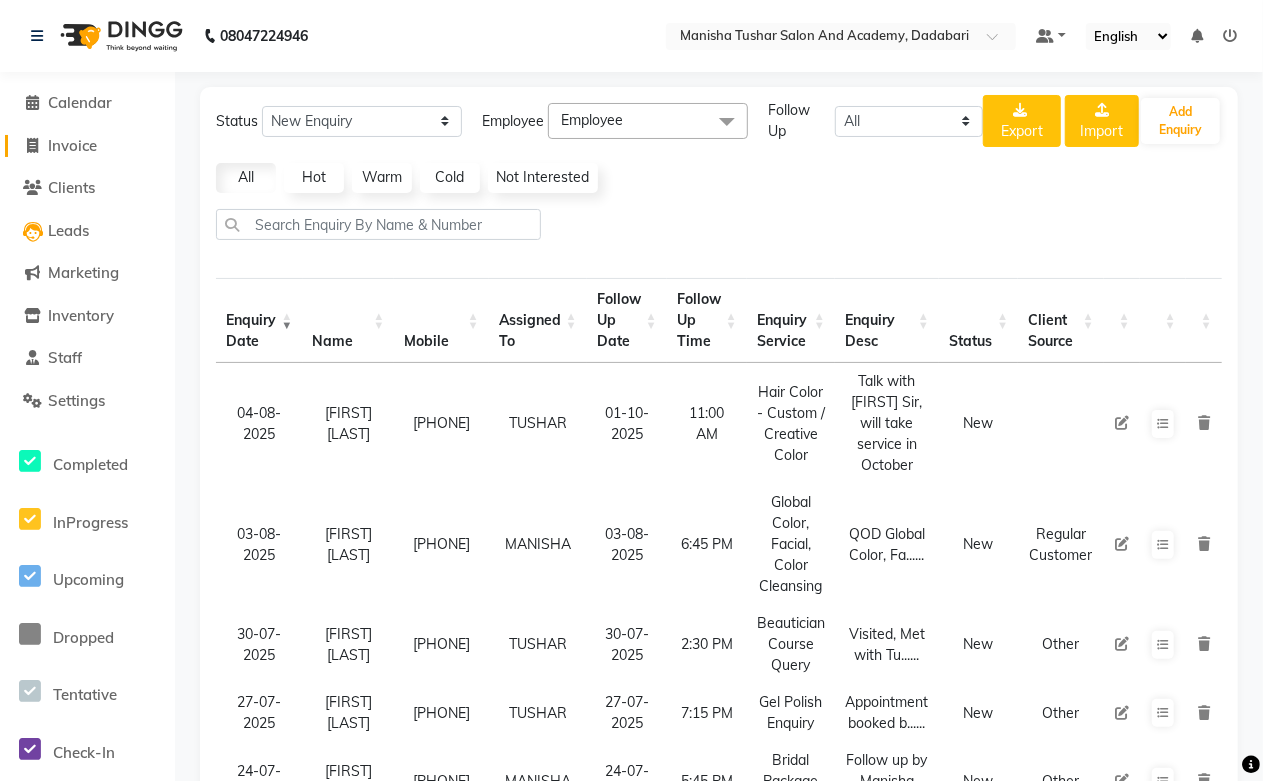 click on "Invoice" 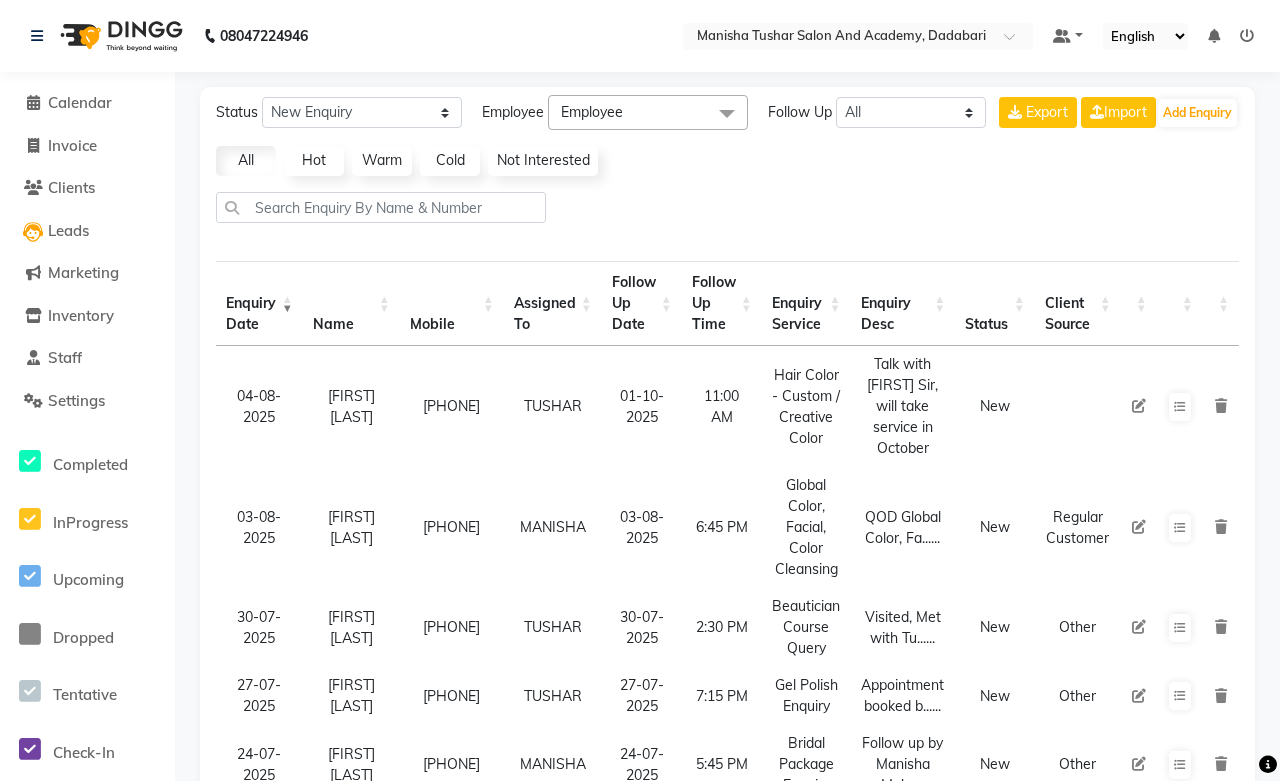 select on "service" 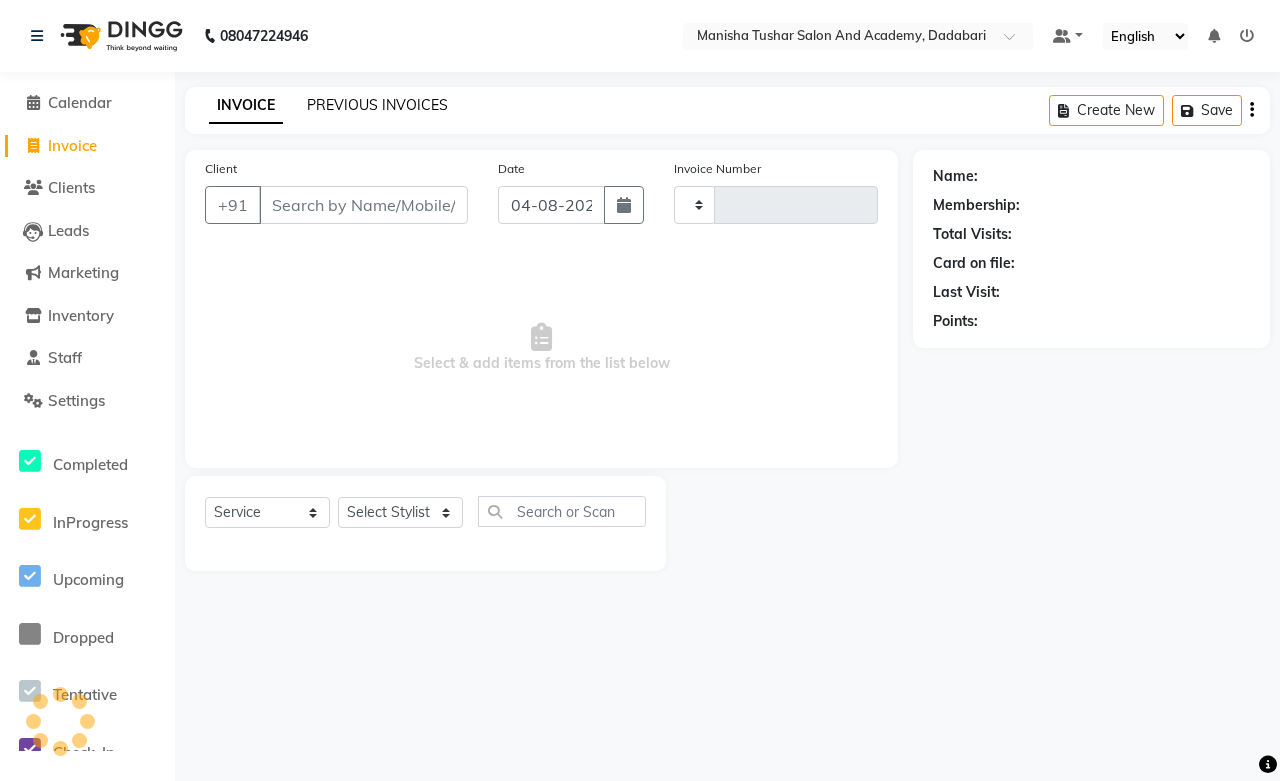 click on "PREVIOUS INVOICES" 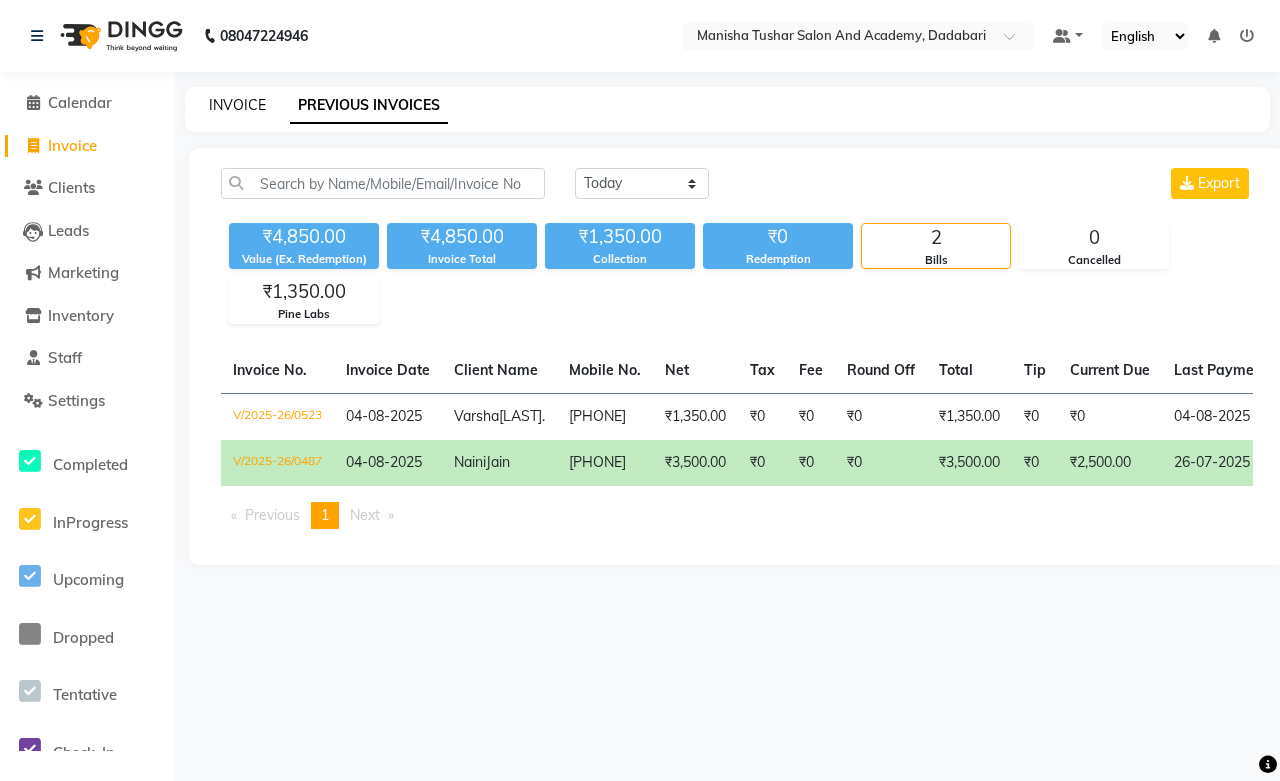 click on "INVOICE" 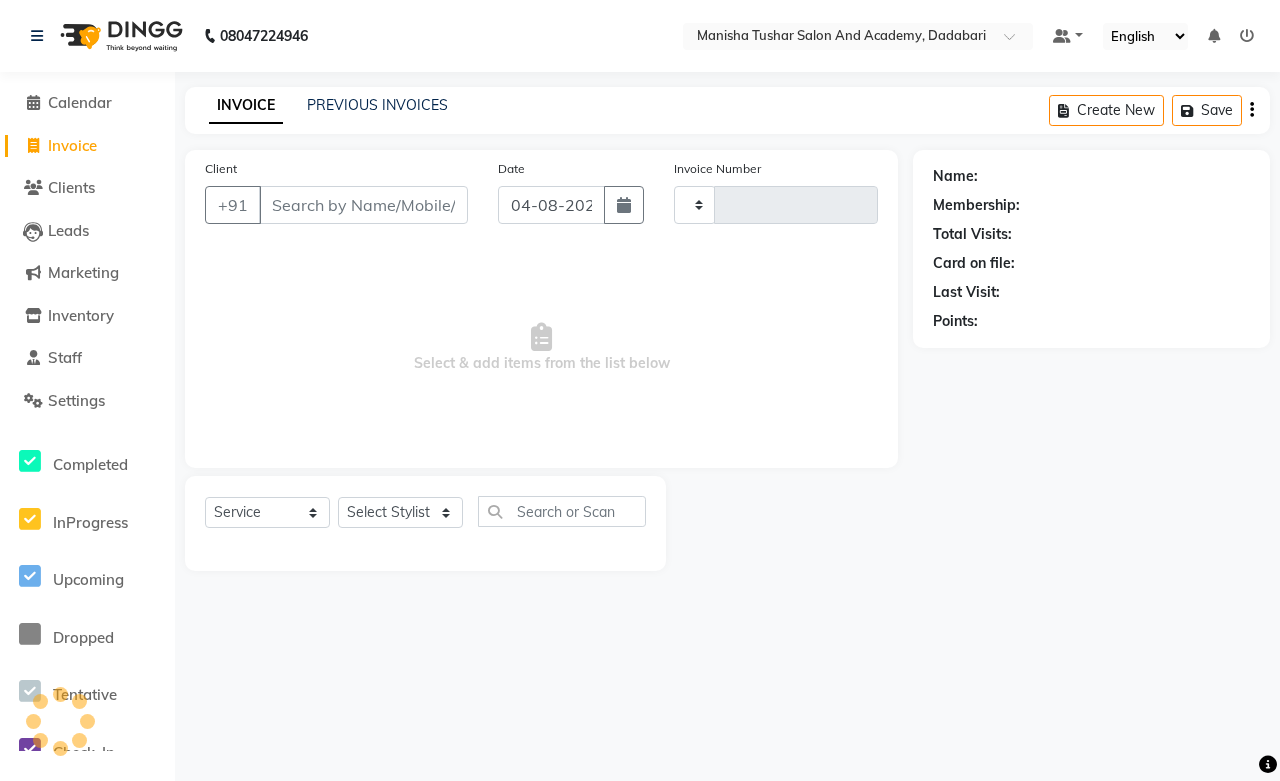 type on "0524" 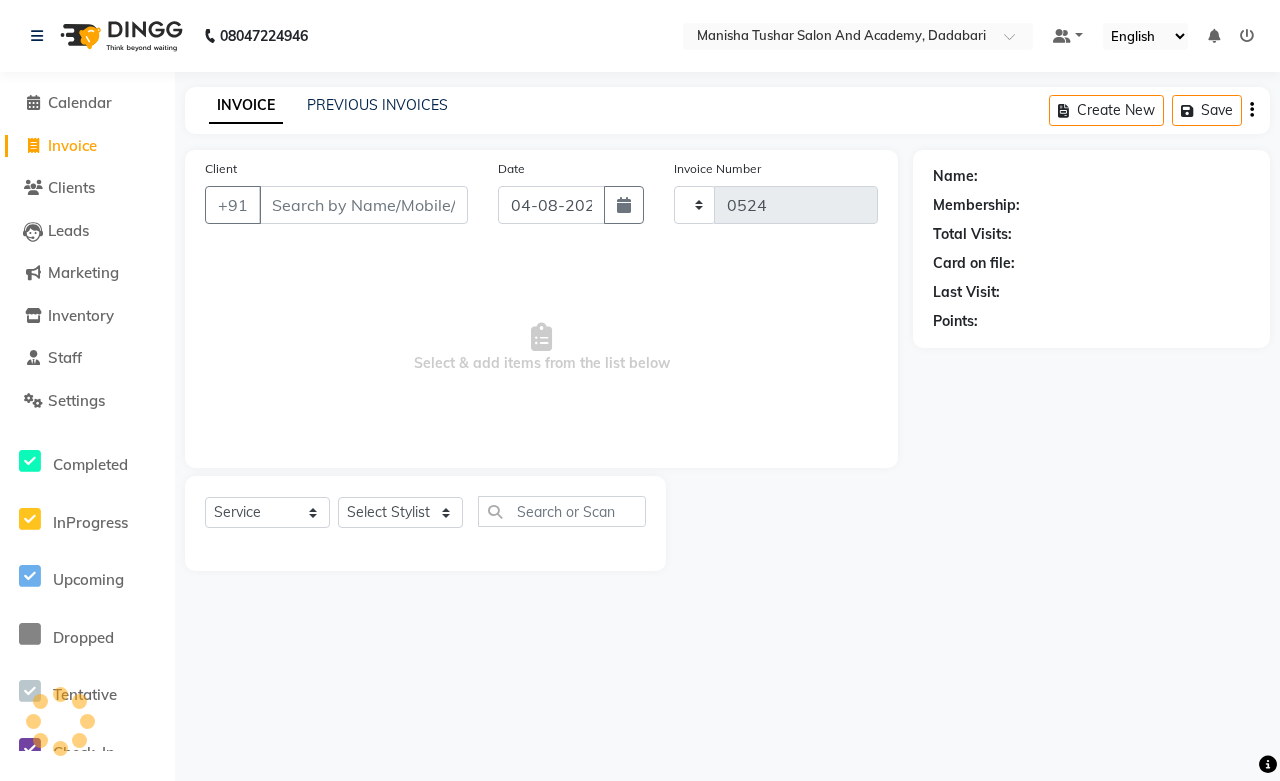 select on "6453" 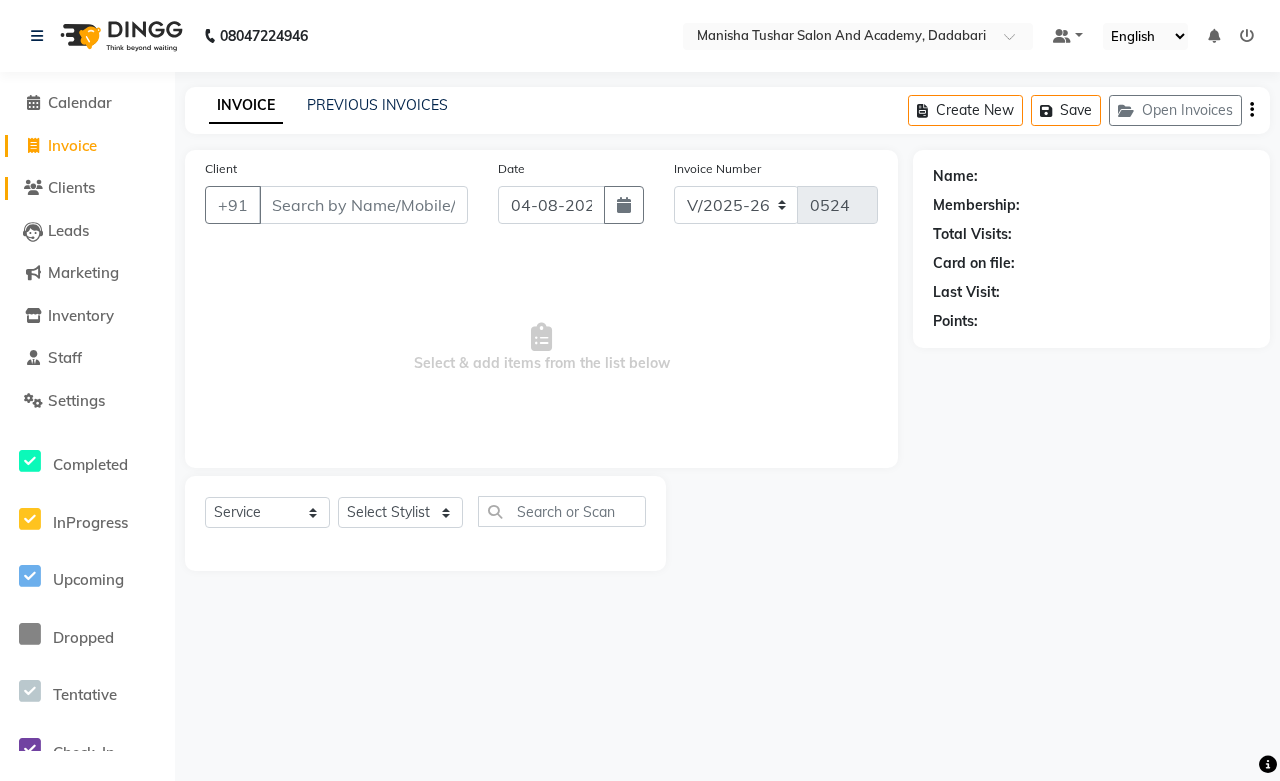 click on "Clients" 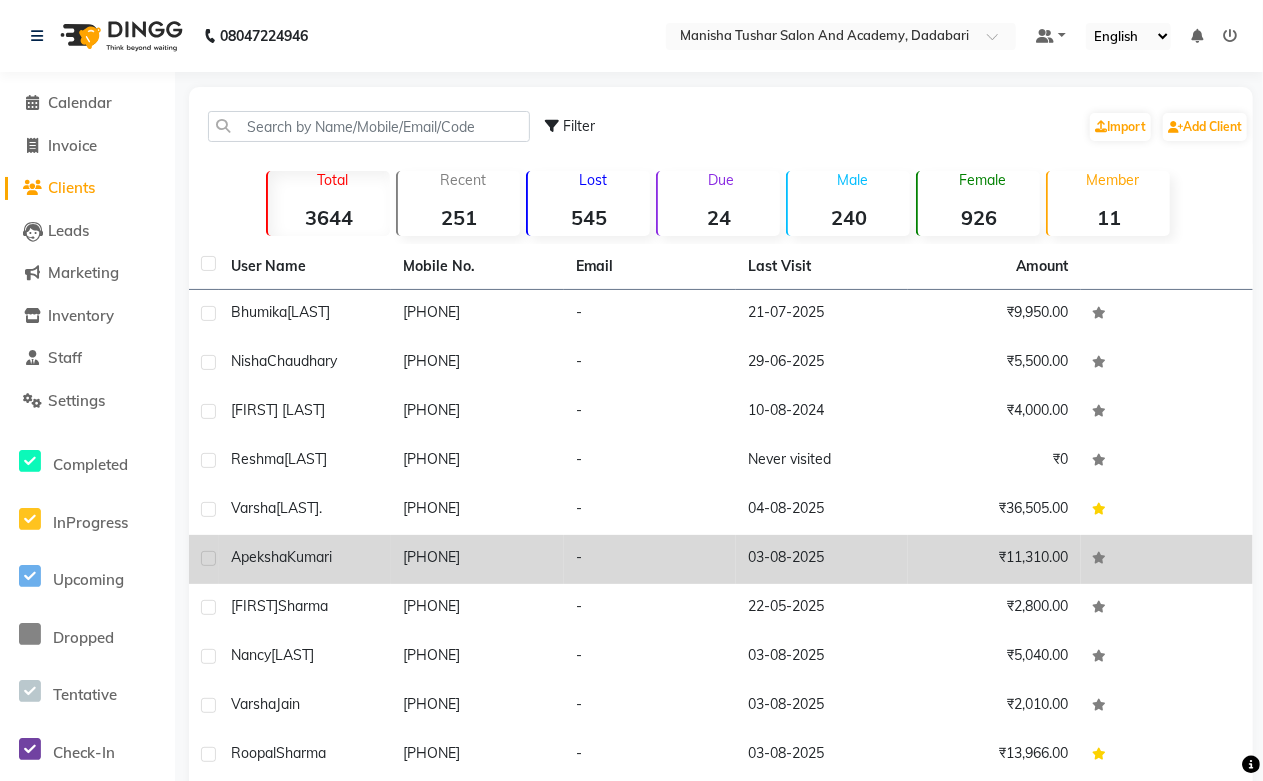 click on "Kumari" 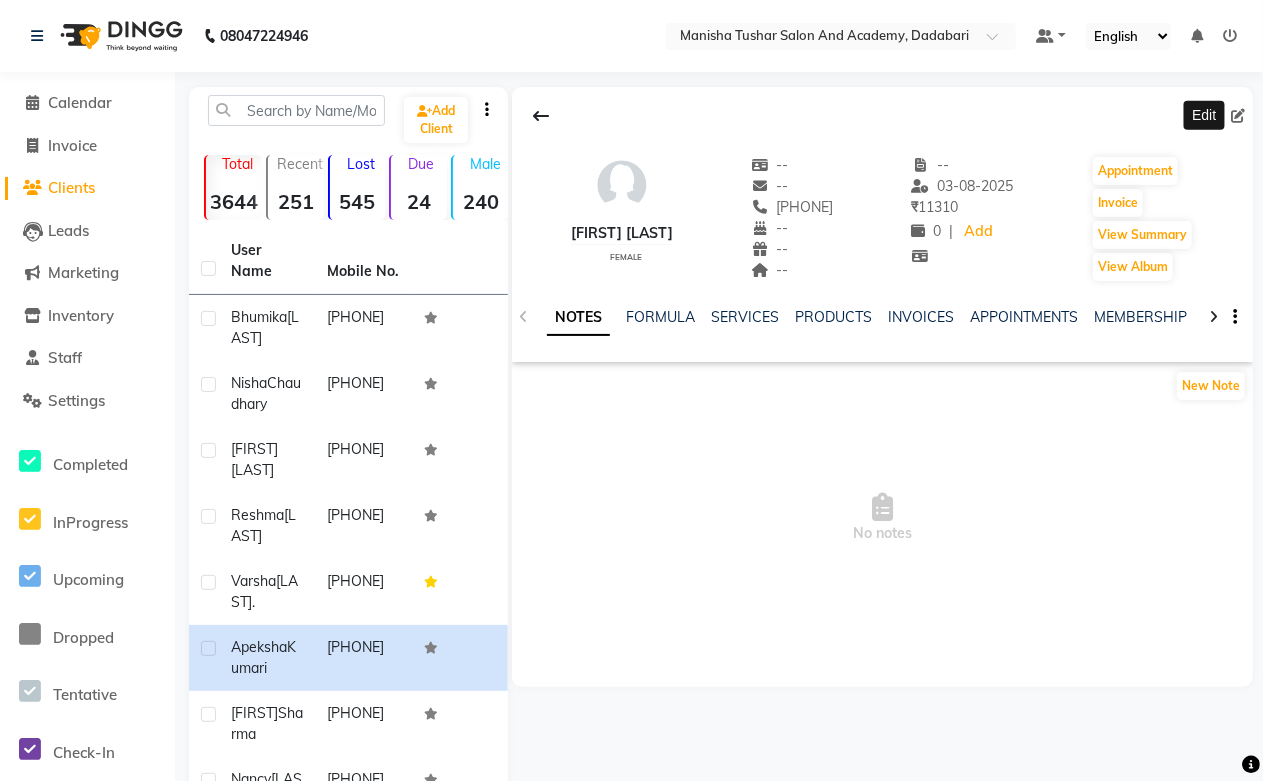 click 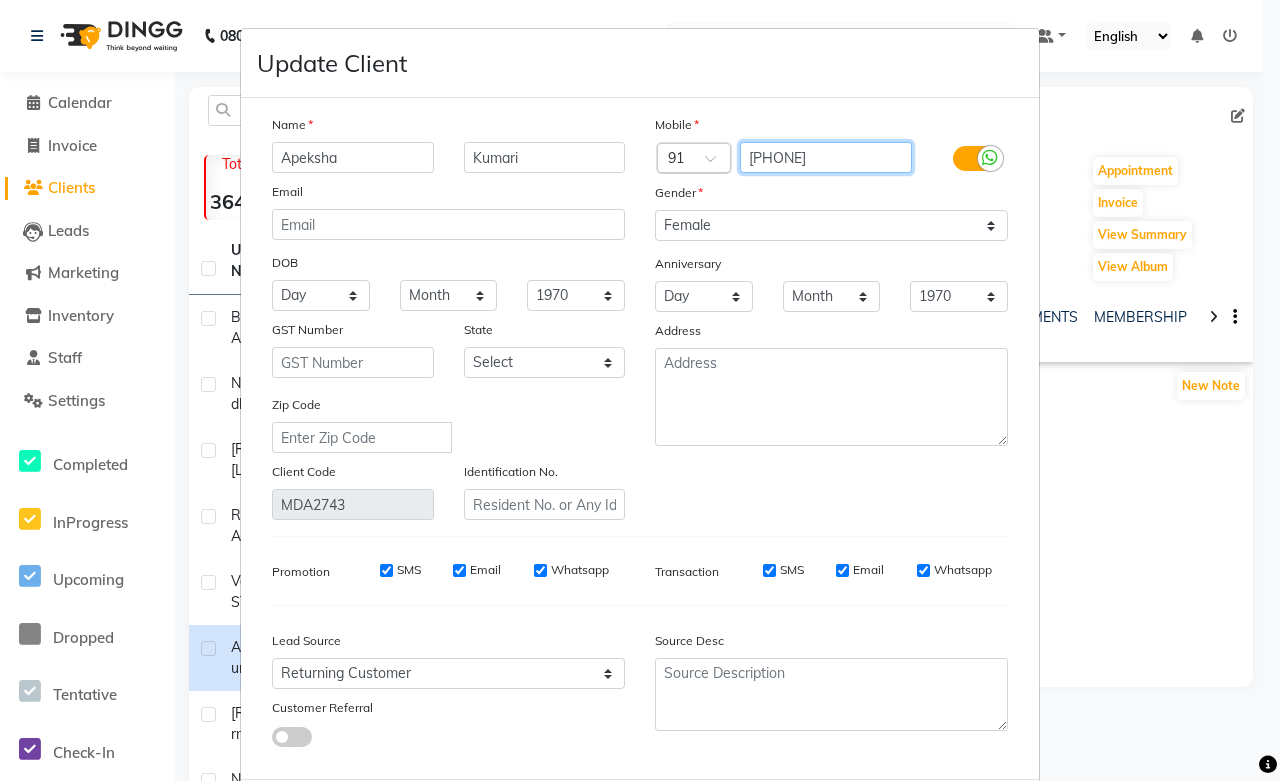 drag, startPoint x: 837, startPoint y: 155, endPoint x: 710, endPoint y: 163, distance: 127.25172 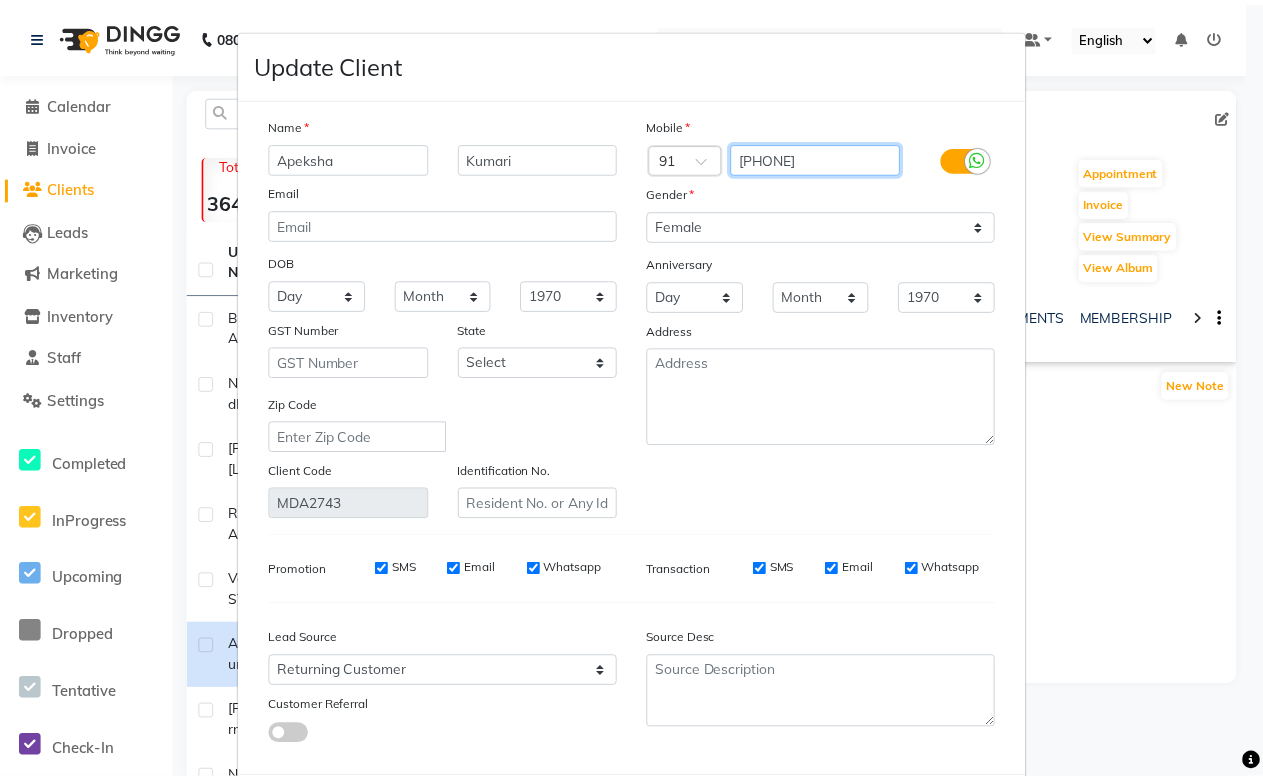 scroll, scrollTop: 108, scrollLeft: 0, axis: vertical 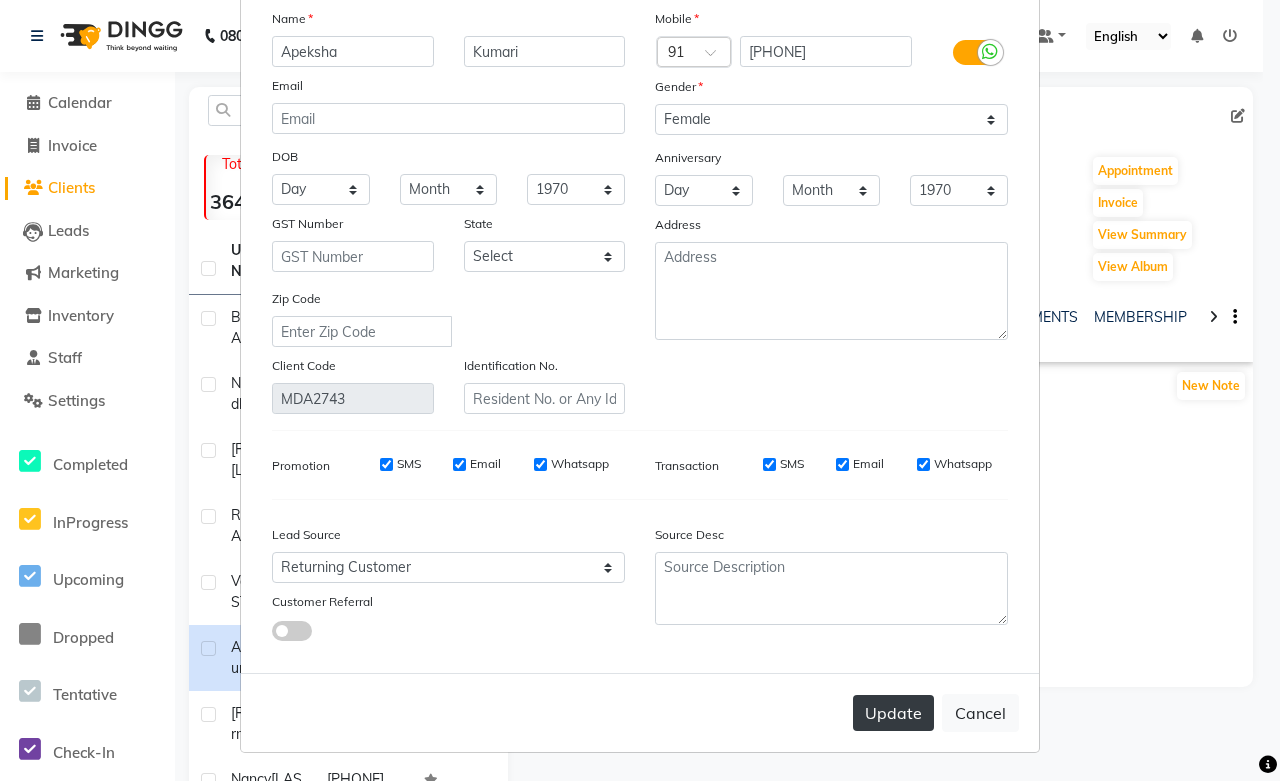 click on "Update" at bounding box center (893, 713) 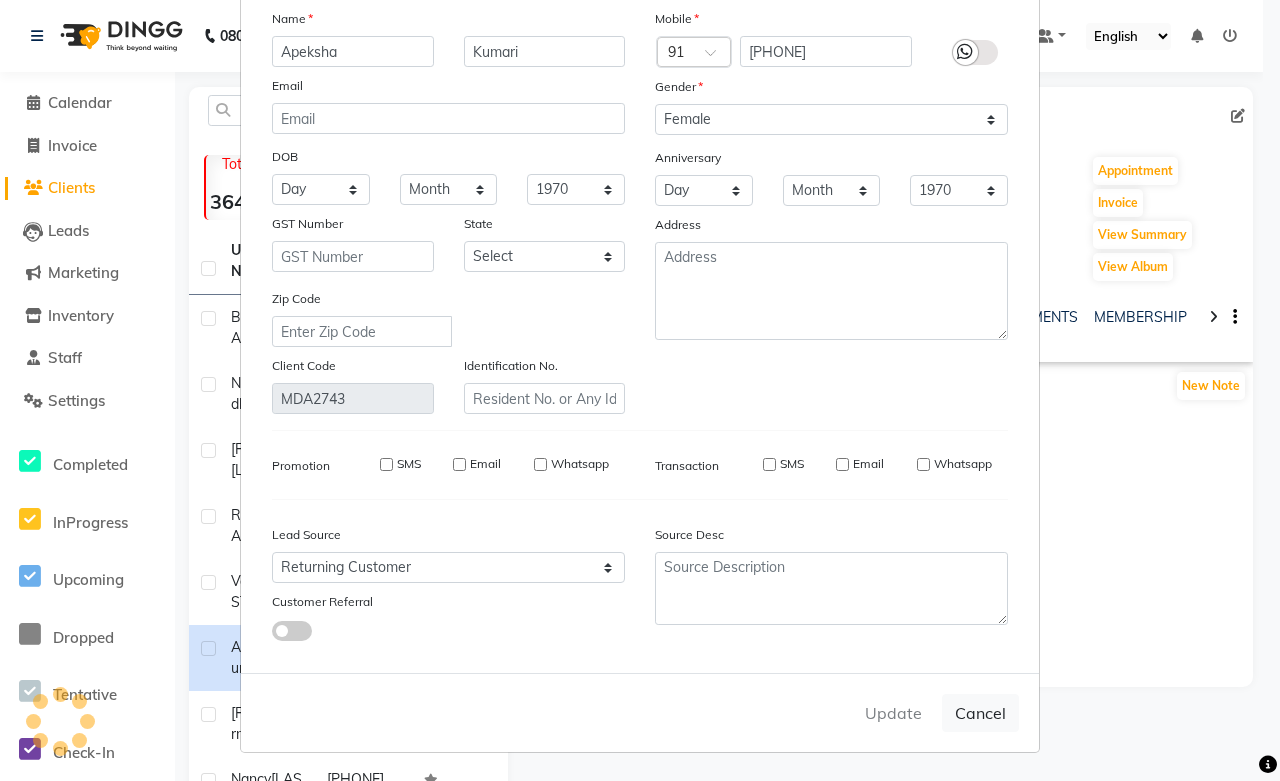 type 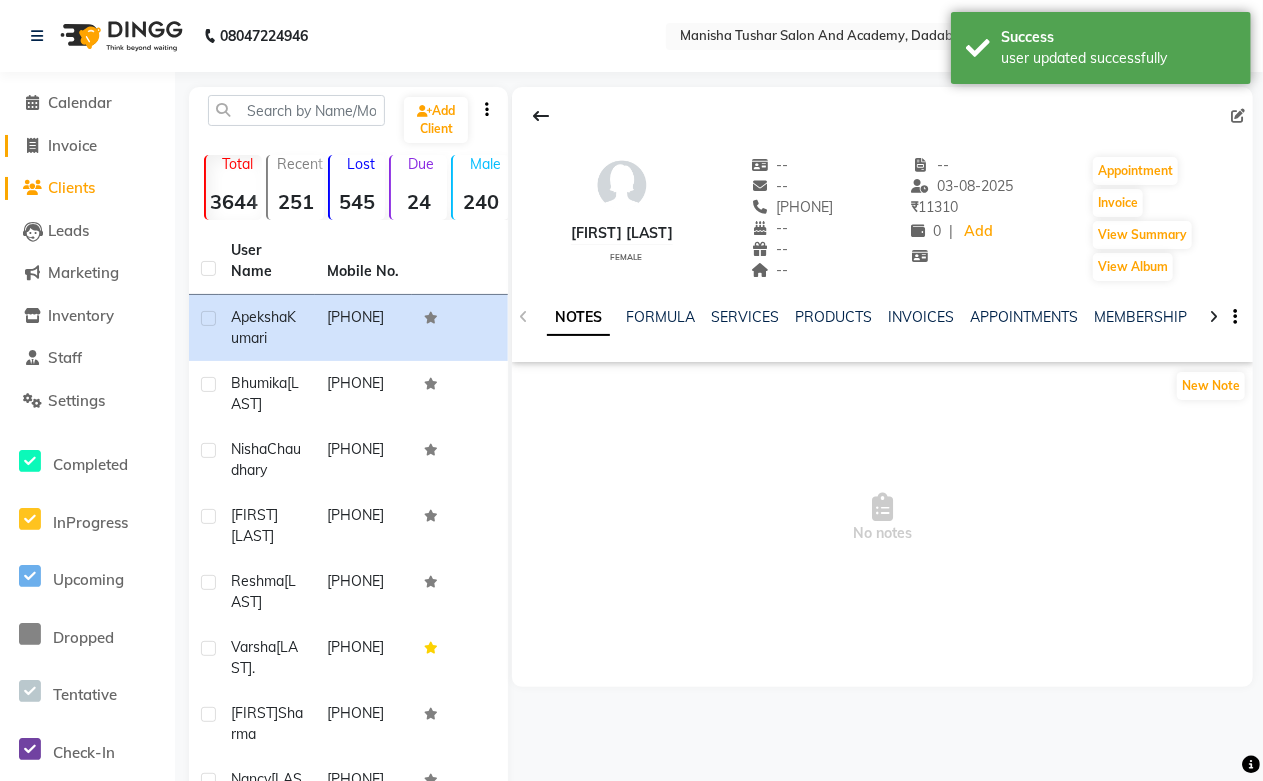 click on "Invoice" 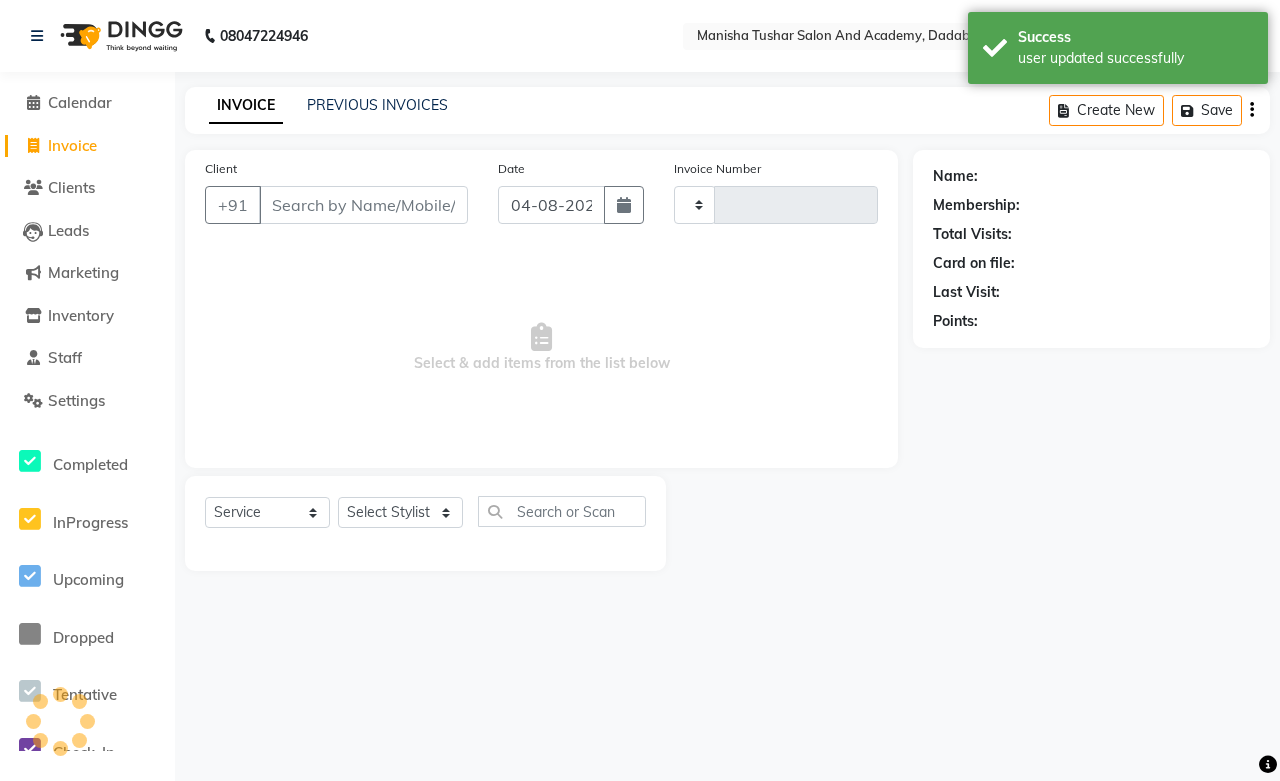 type on "0524" 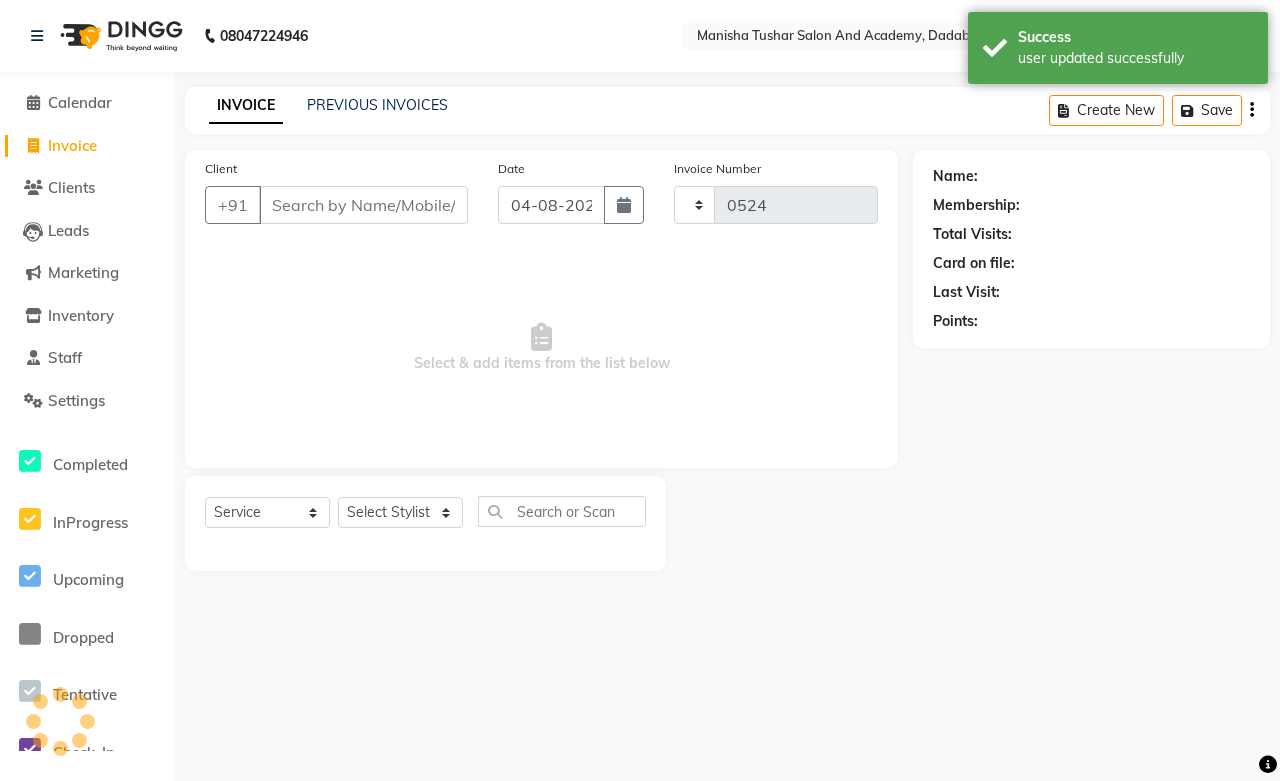 select on "6453" 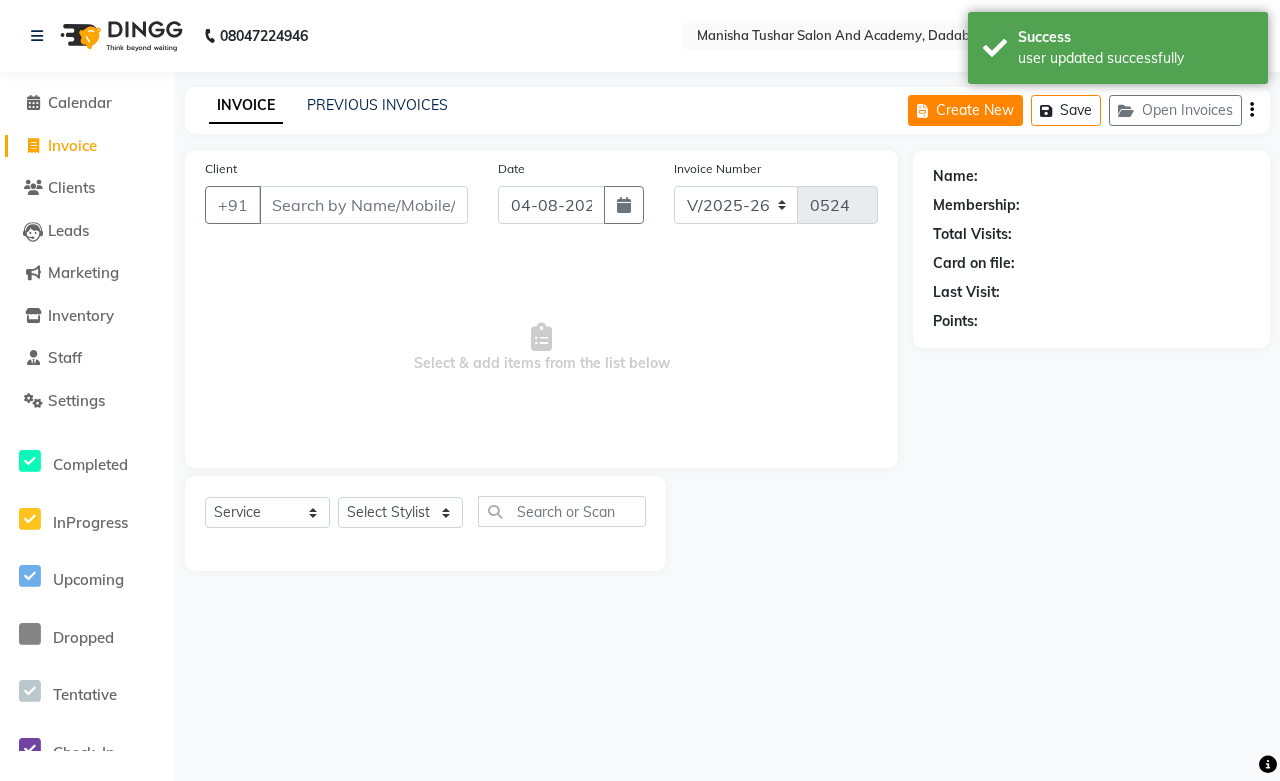 click on "Create New" 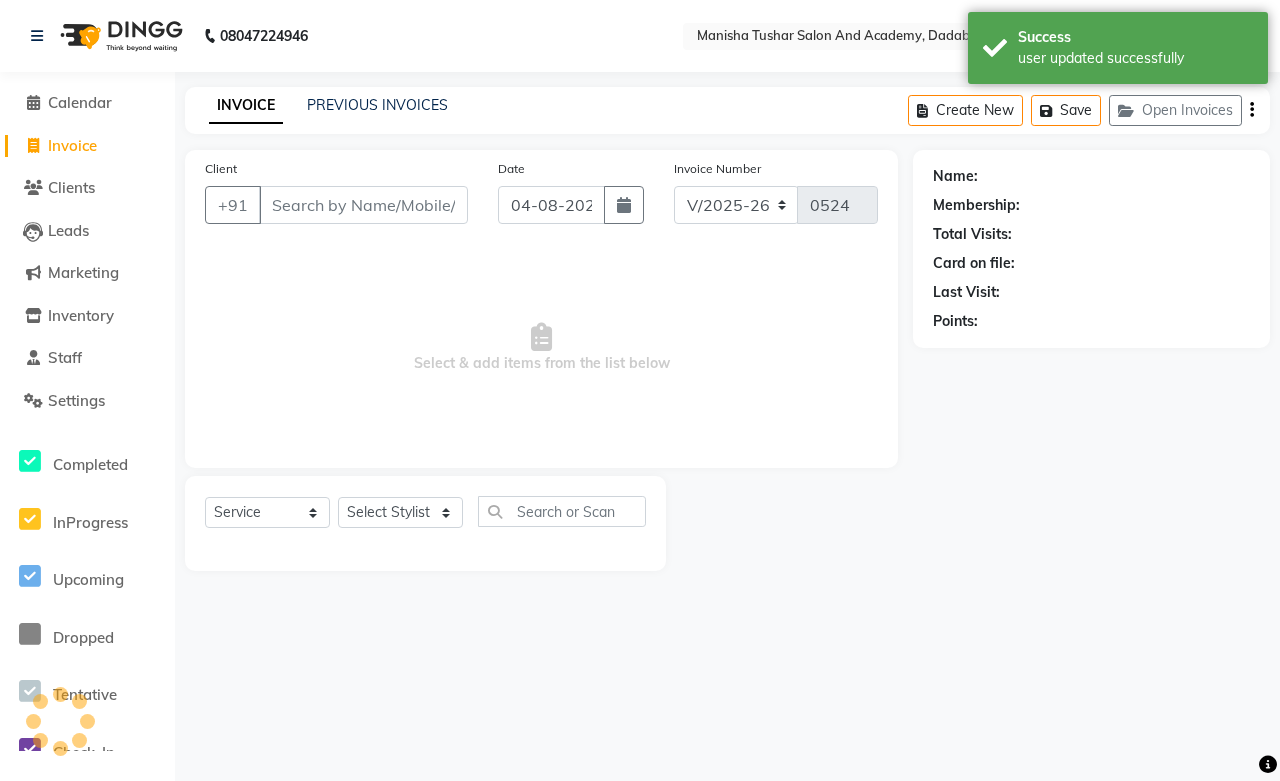 drag, startPoint x: 371, startPoint y: 198, endPoint x: 360, endPoint y: 198, distance: 11 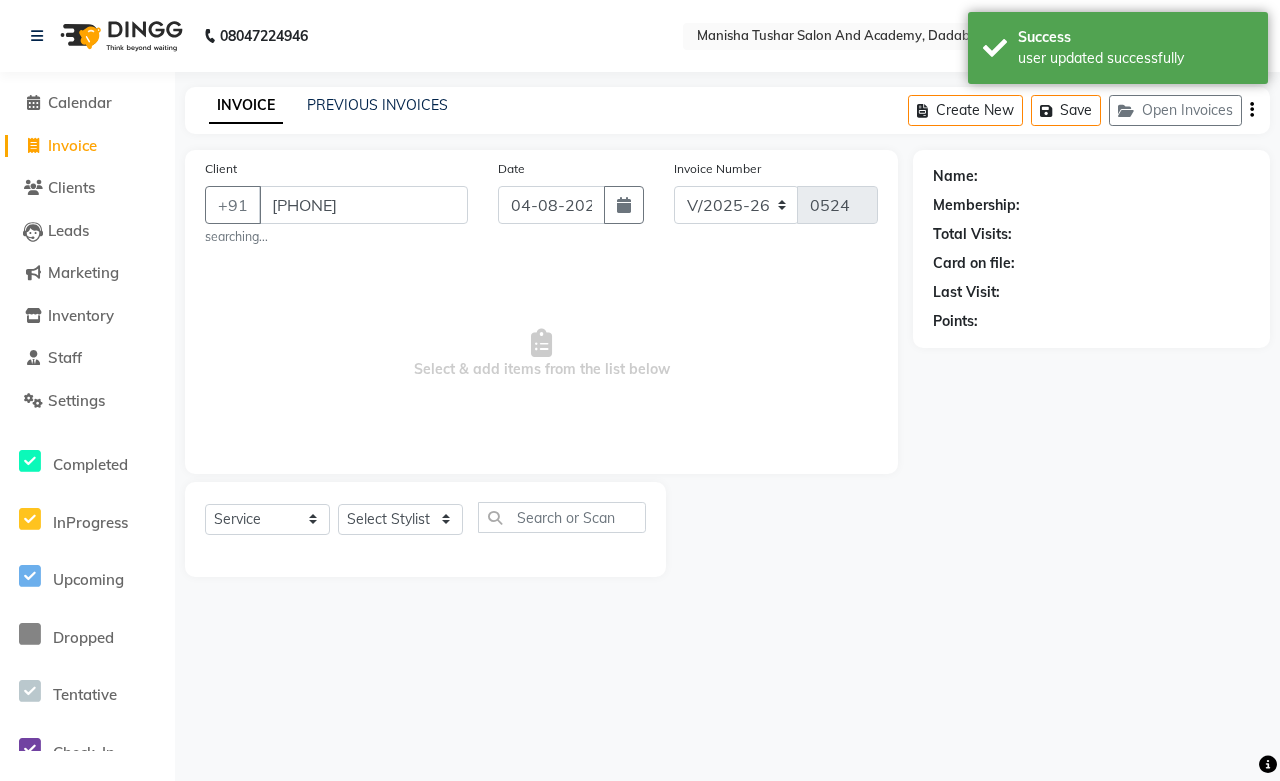 type on "[PHONE]" 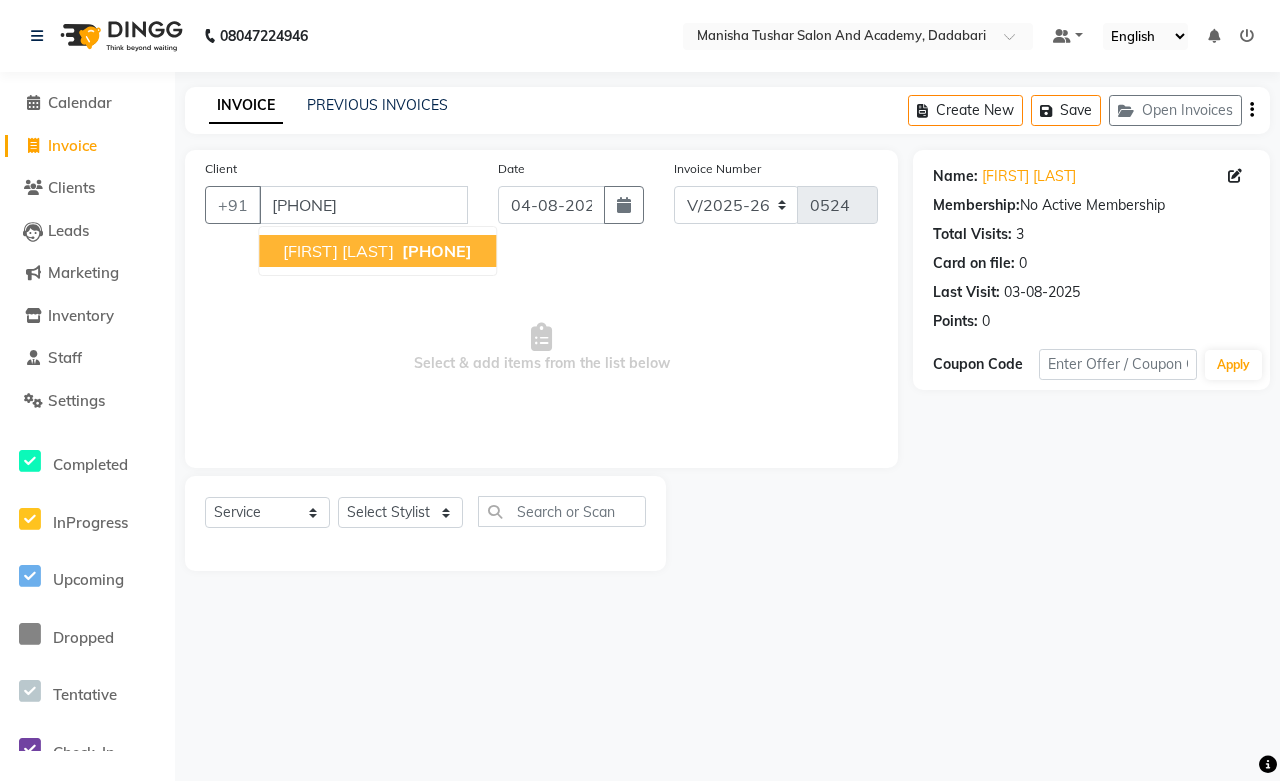 click on "[FIRST] [LAST]" at bounding box center (338, 251) 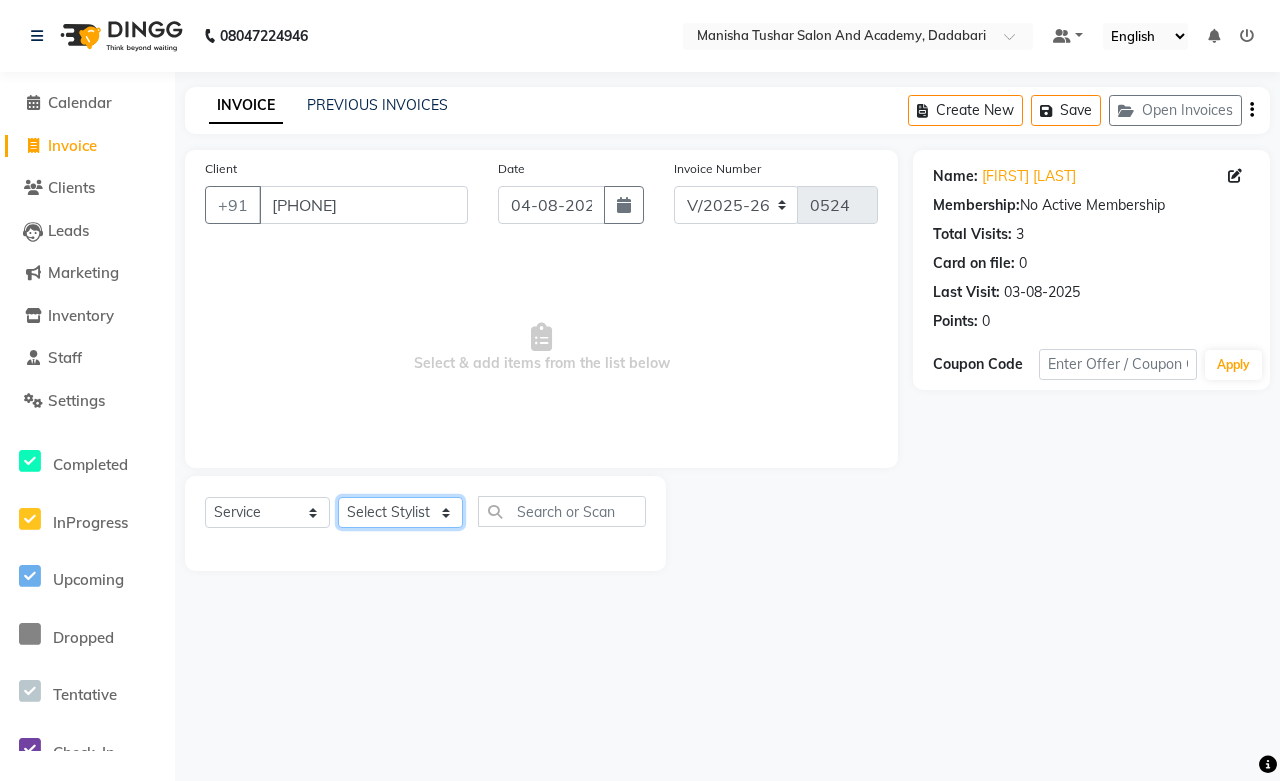 click on "Select Stylist [FIRST] [LAST] [FIRST] [LAST] [FIRST] [LAST] [FIRST] [LAST] [FIRST] [LAST] [NAME] Mam [NAME] [NAME] [NAME] [NAME] [NAME] [NAME] [NAME] [NAME] [NAME] [NAME] [NAME] [NAME] [NAME] [NAME] [NAME] [NAME] [NAME] [NAME] [NAME] [NAME]" 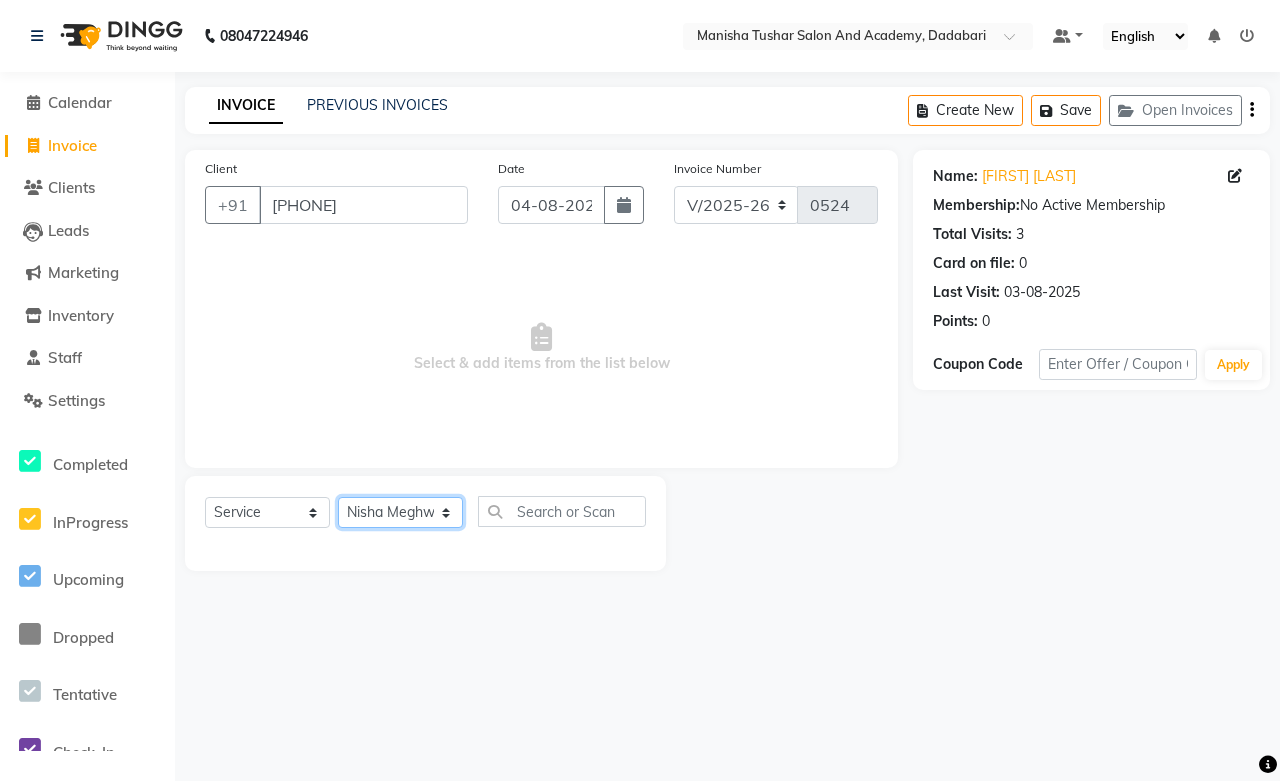 click on "Select Stylist [FIRST] [LAST] [FIRST] [LAST] [FIRST] [LAST] [FIRST] [LAST] [FIRST] [LAST] [NAME] Mam [NAME] [NAME] [NAME] [NAME] [NAME] [NAME] [NAME] [NAME] [NAME] [NAME] [NAME] [NAME] [NAME] [NAME] [NAME] [NAME] [NAME] [NAME] [NAME] [NAME]" 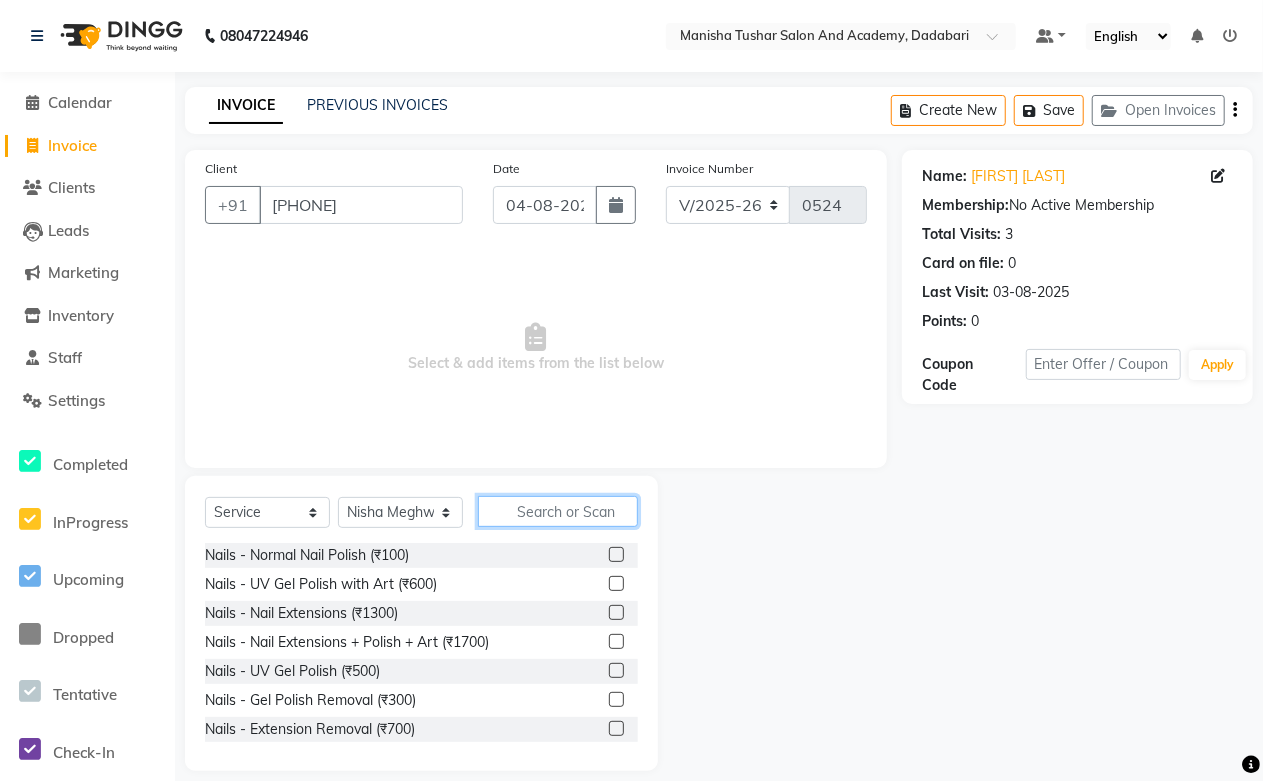 click 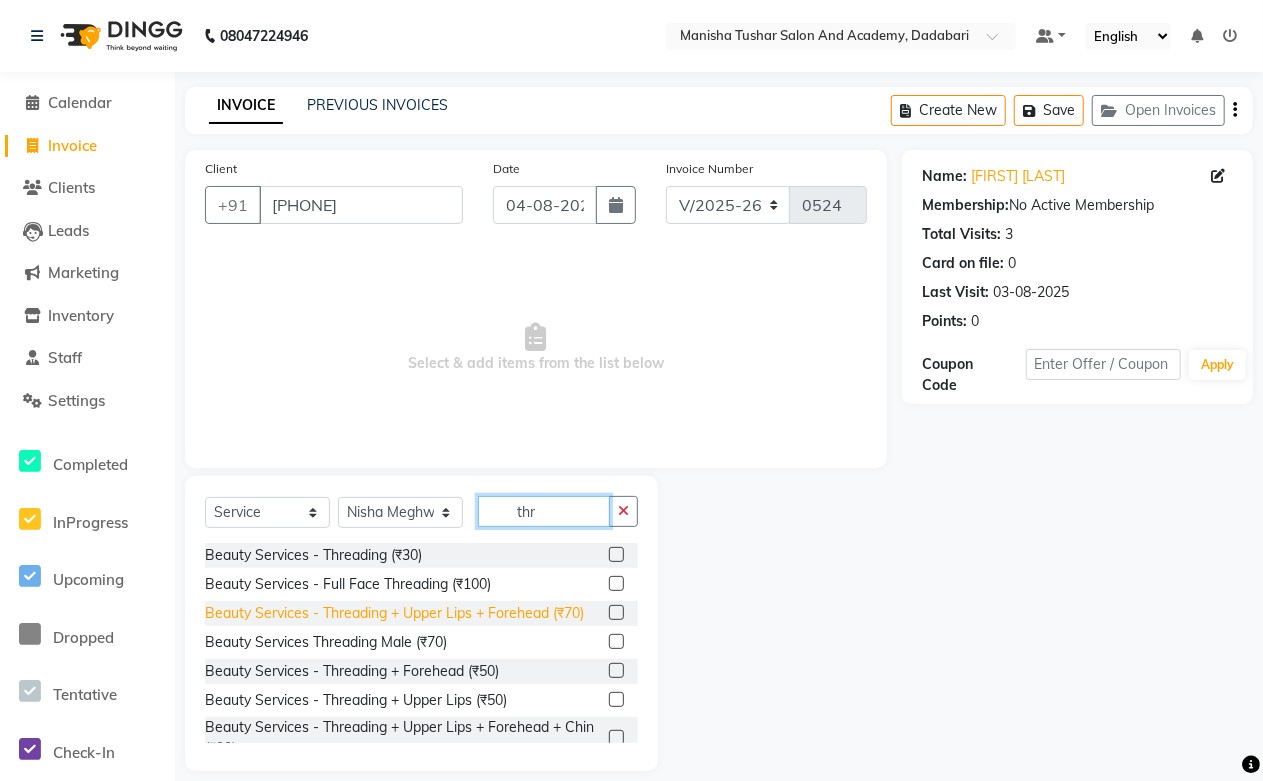 type on "thr" 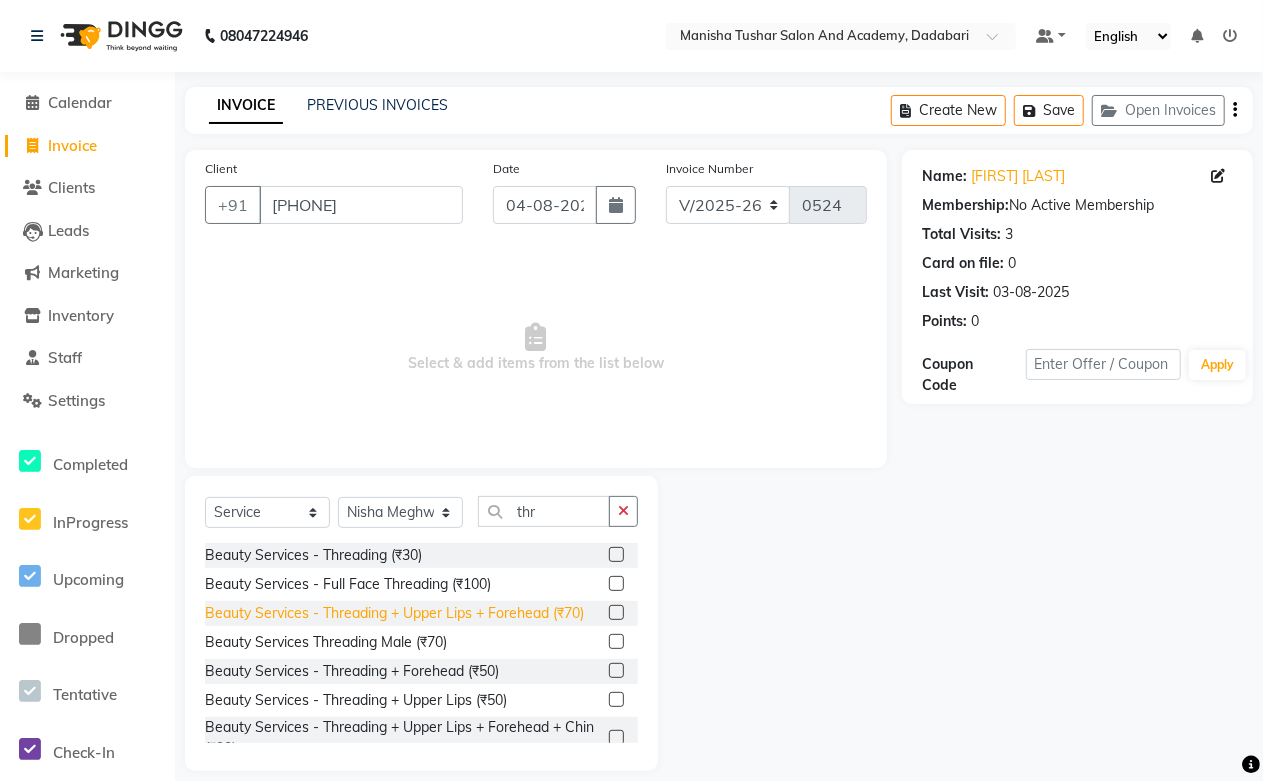 click on "Beauty Services - Threading + Upper Lips + Forehead (₹70)" 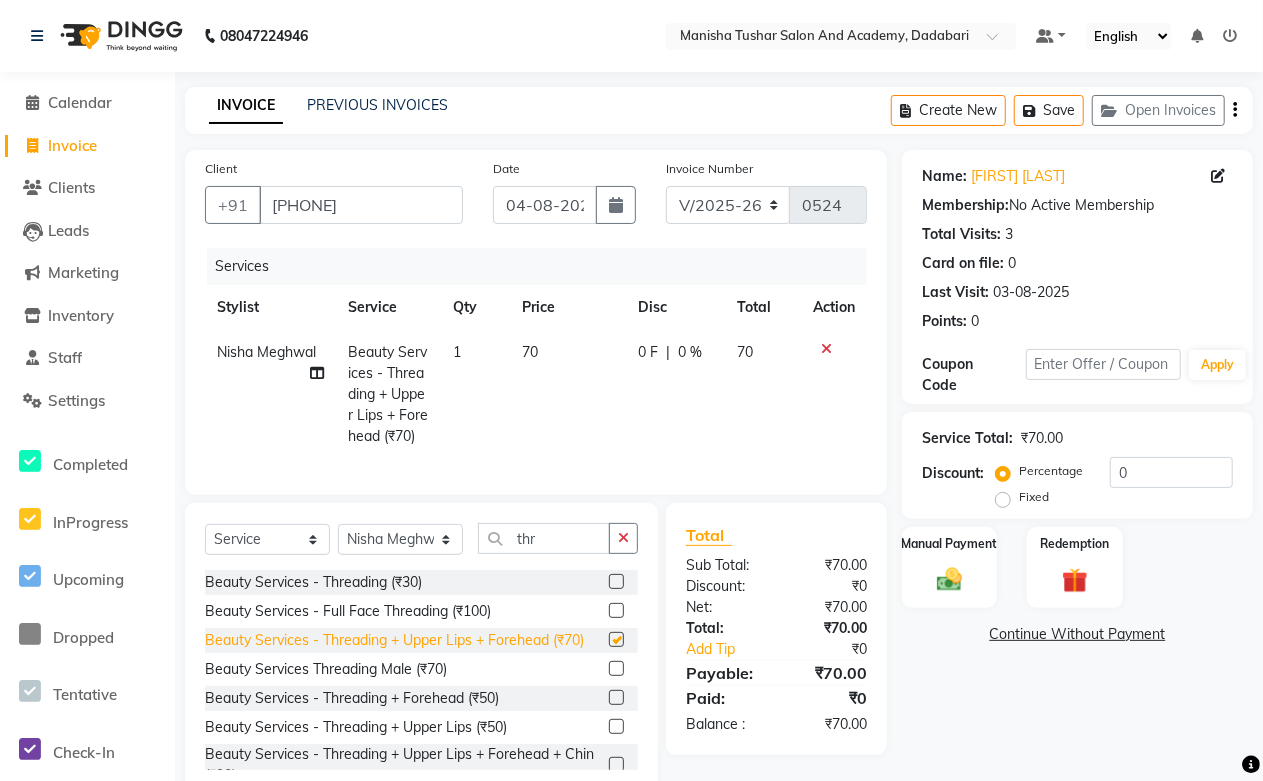 checkbox on "false" 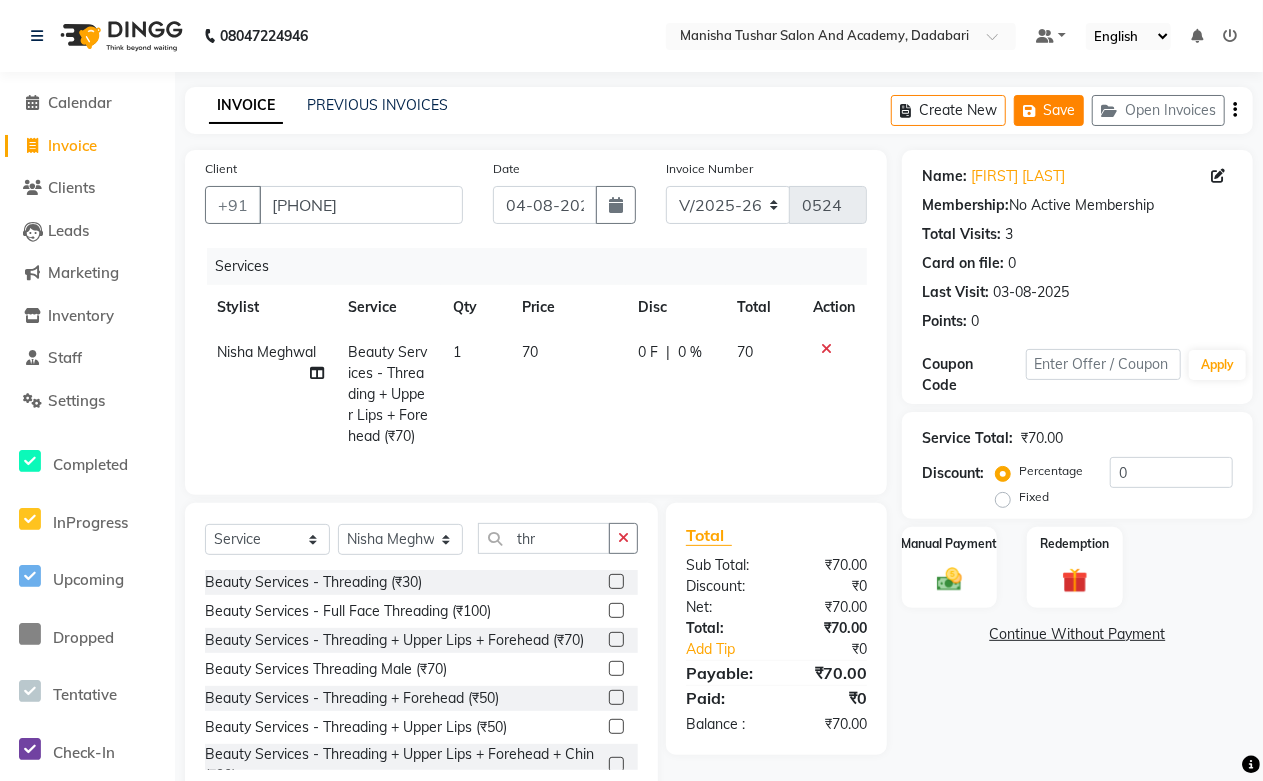 click on "Save" 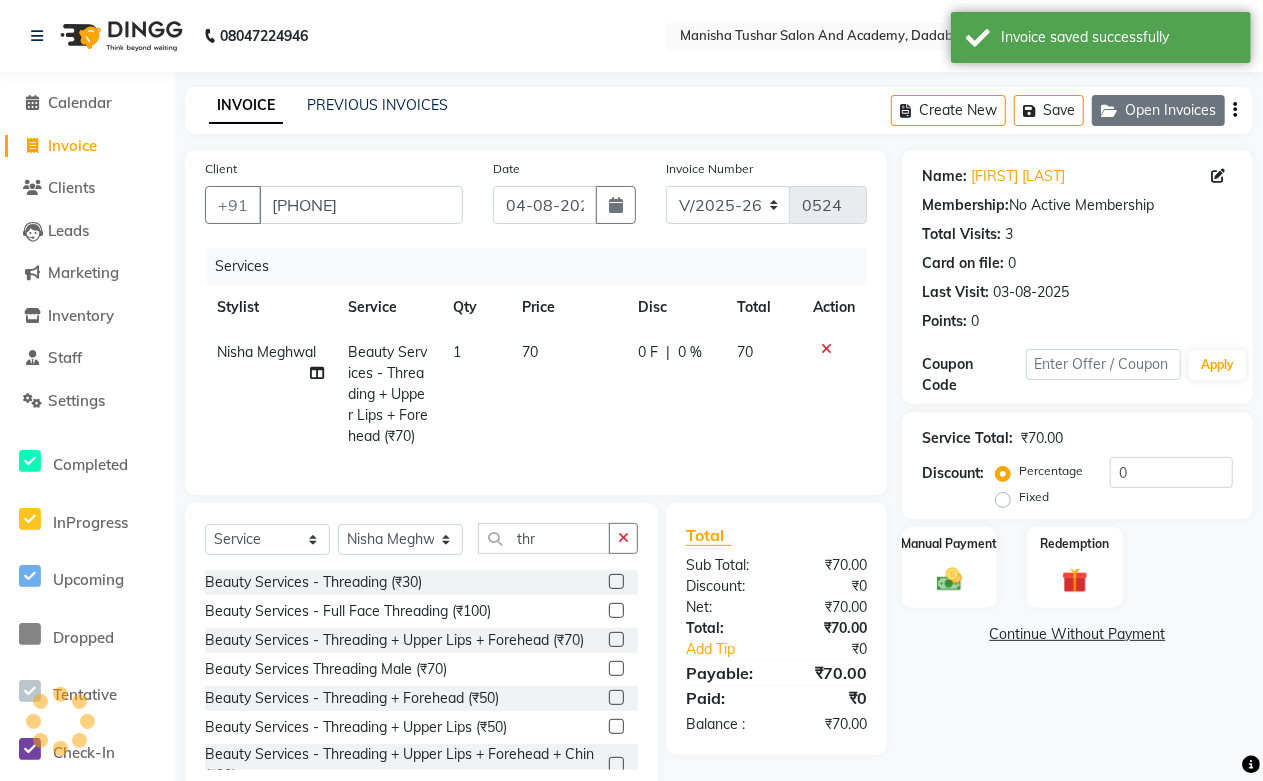 click on "Open Invoices" 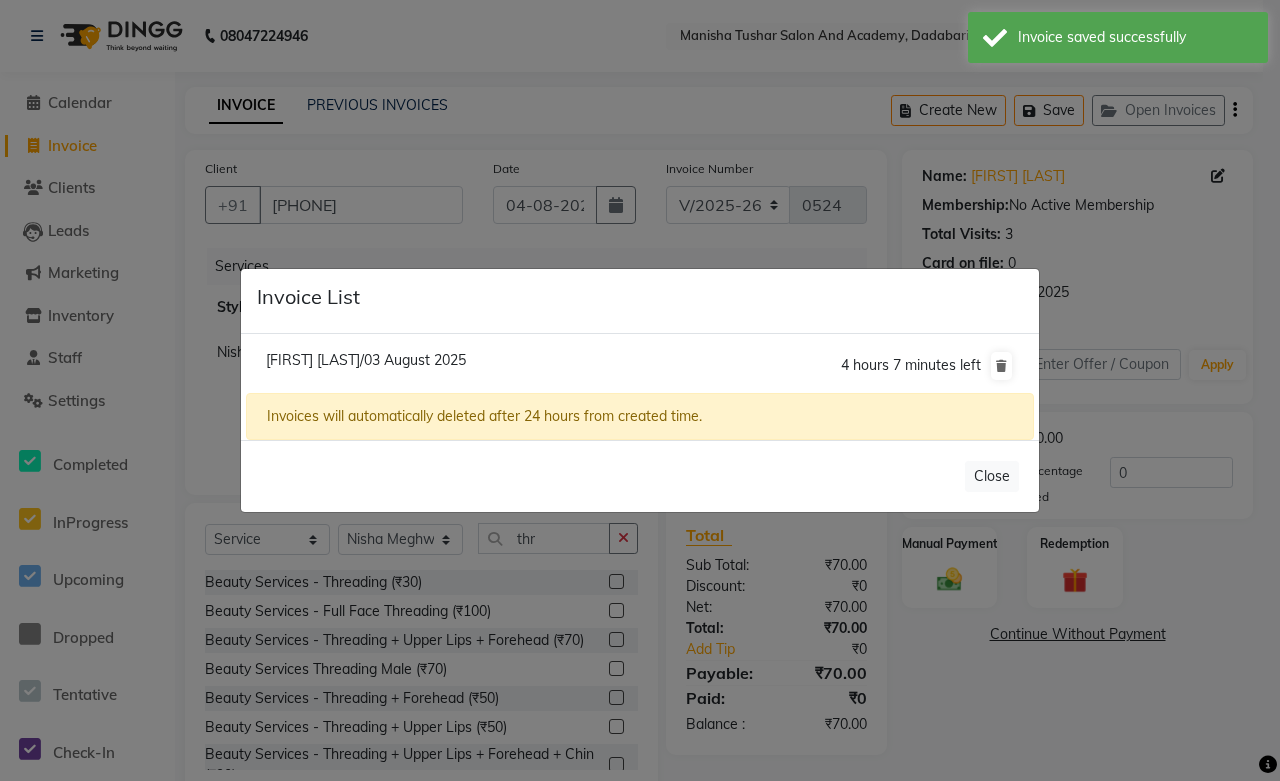 click on "[FIRST] [LAST]/03 August 2025" 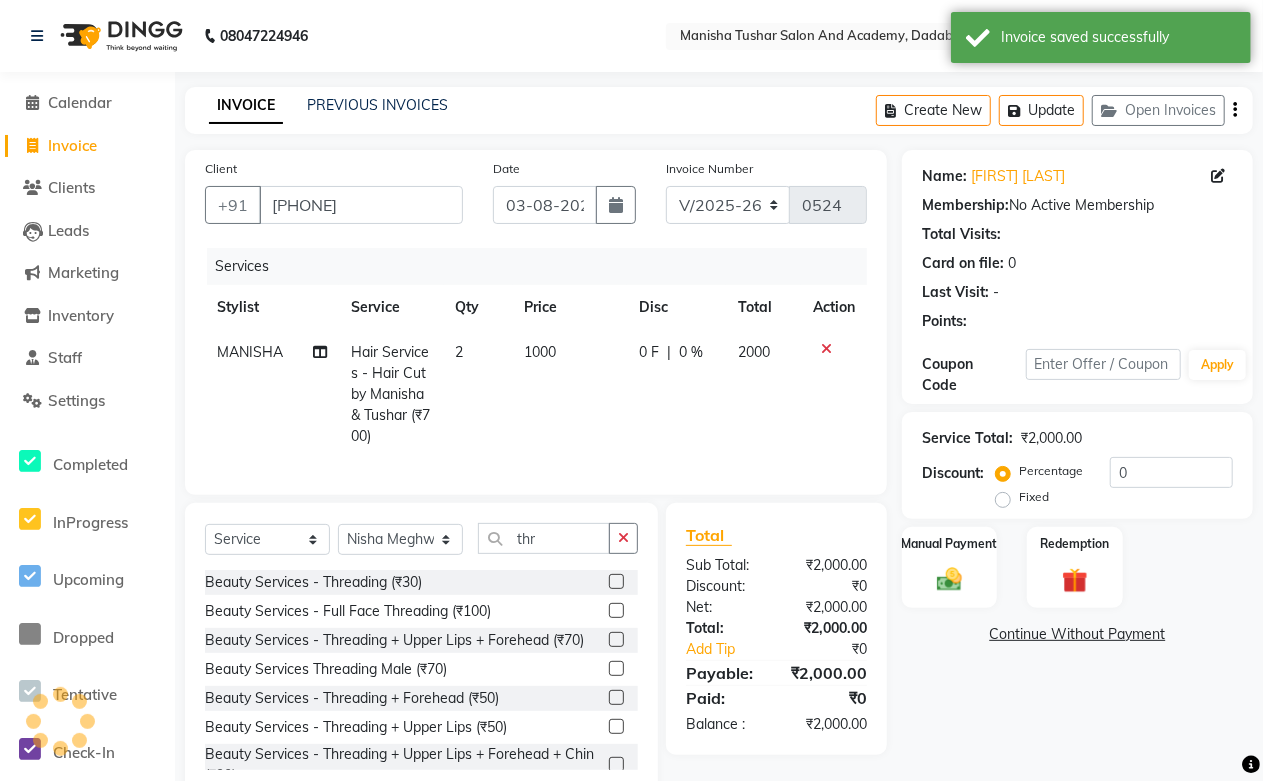 select 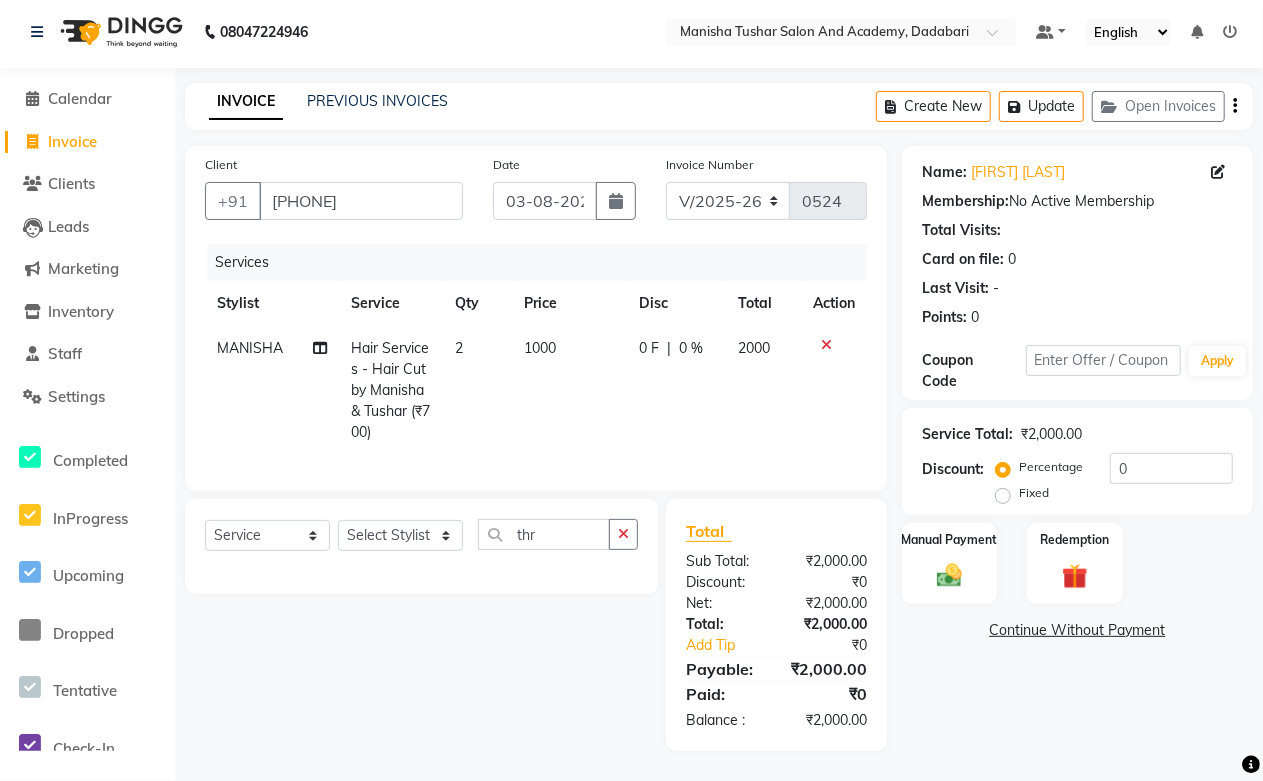 scroll, scrollTop: 0, scrollLeft: 0, axis: both 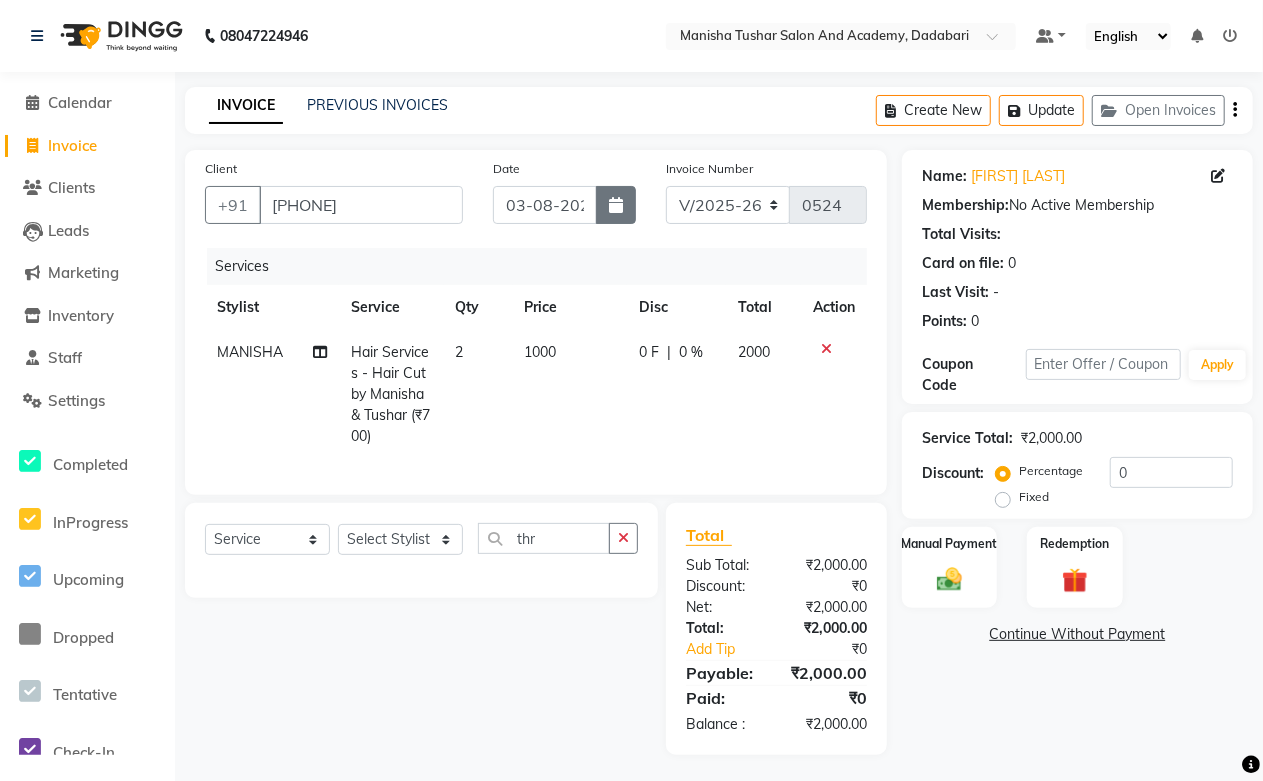 click 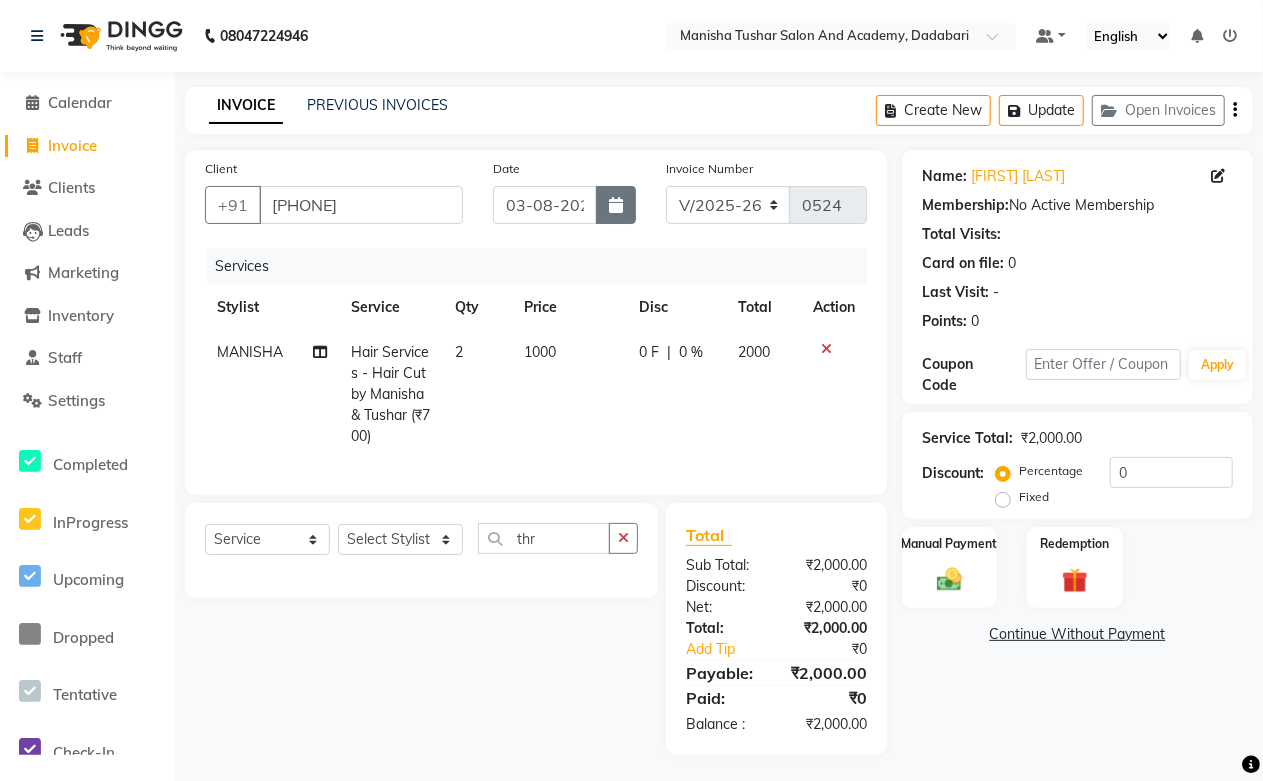 select on "8" 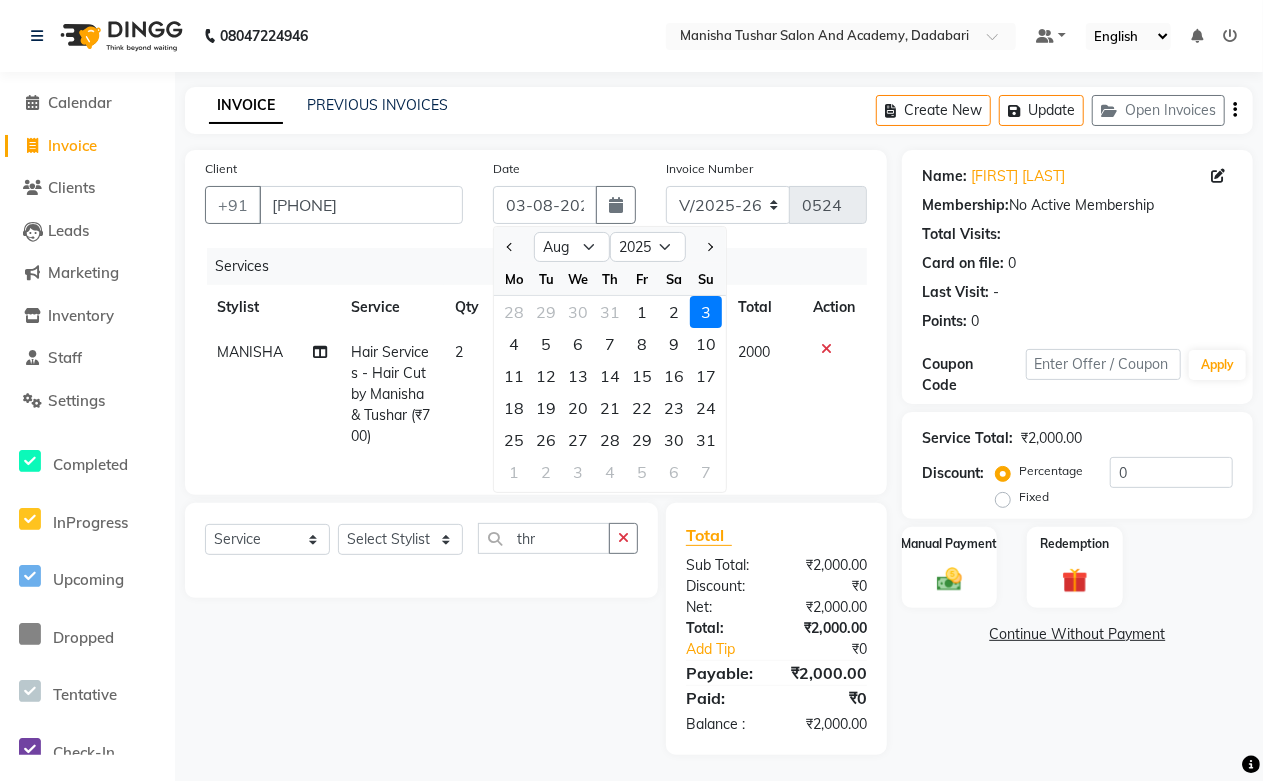 click on "3" 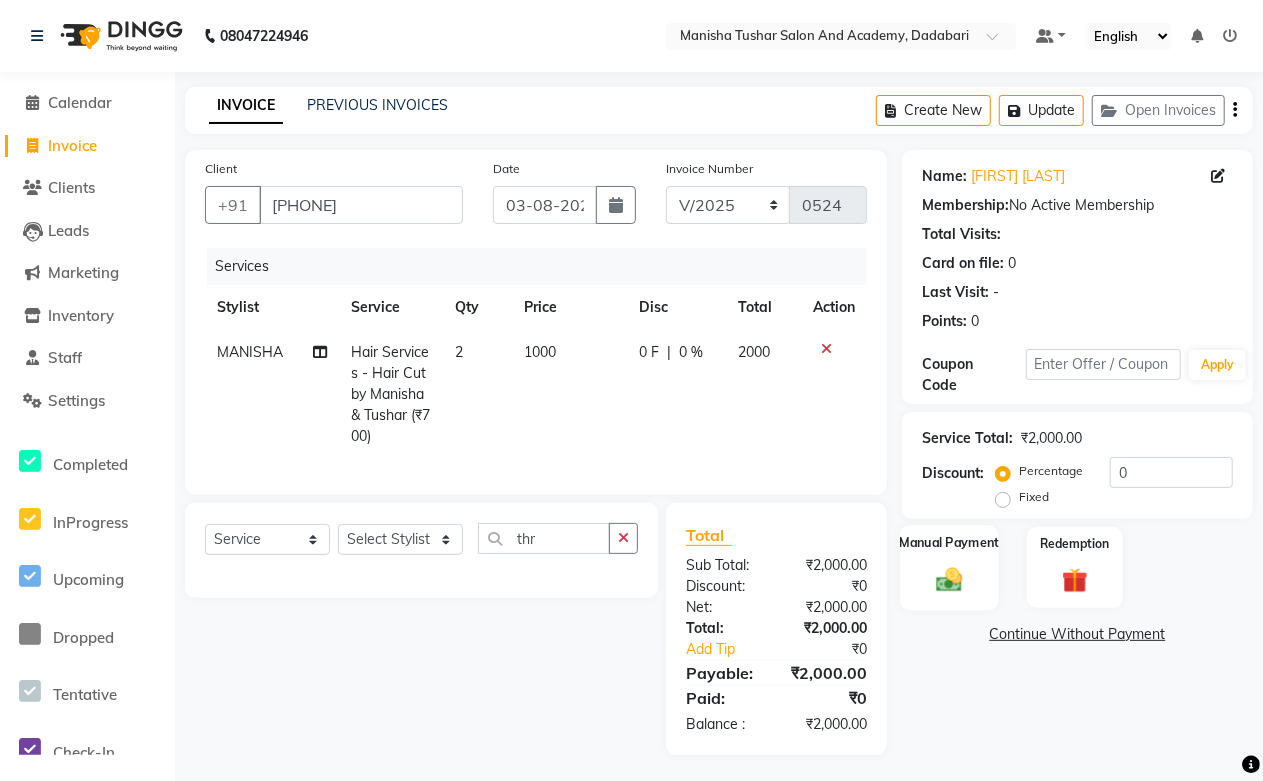 click 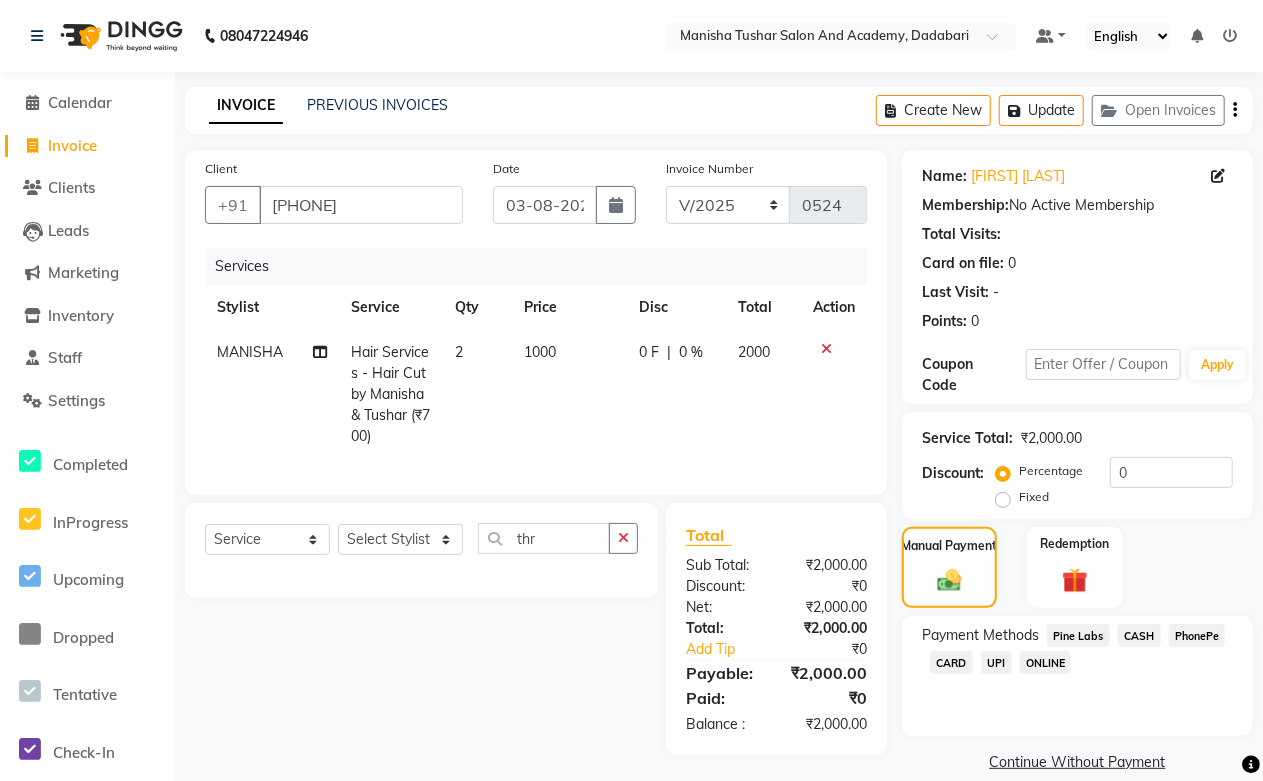 click on "Pine Labs" 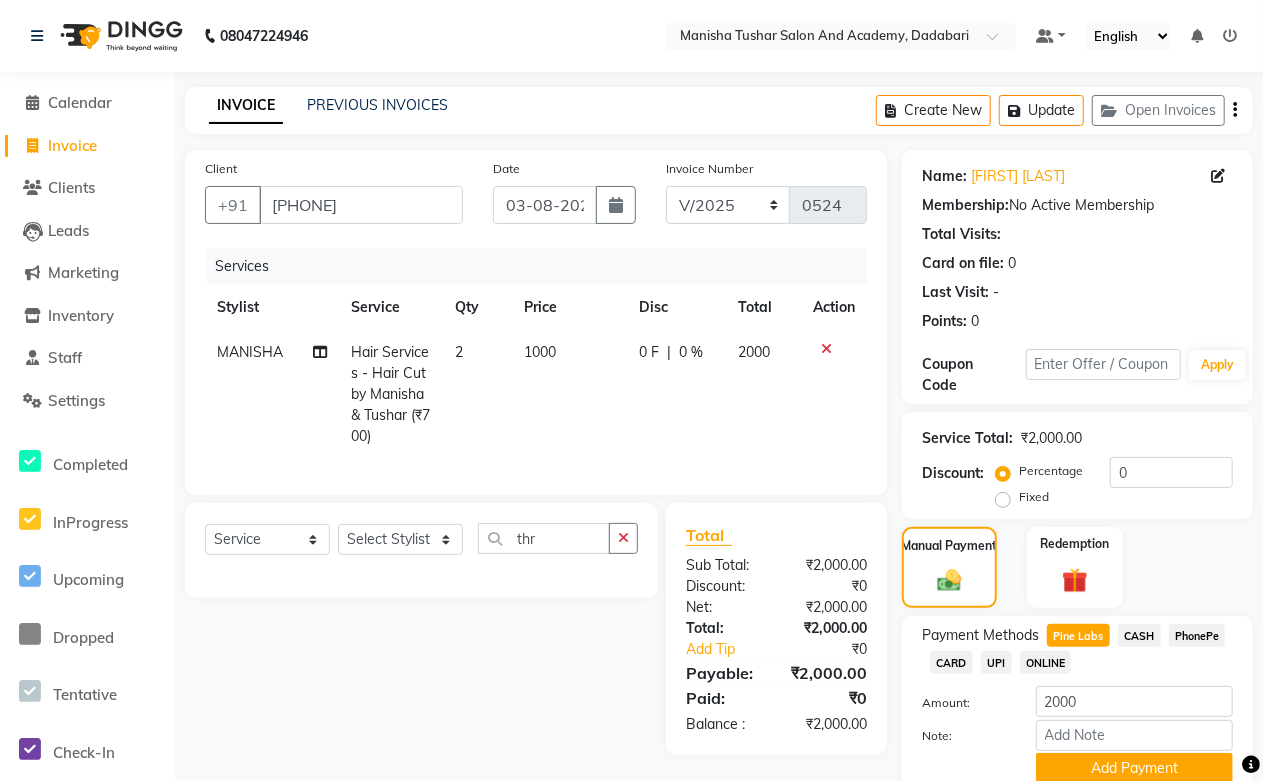 scroll, scrollTop: 83, scrollLeft: 0, axis: vertical 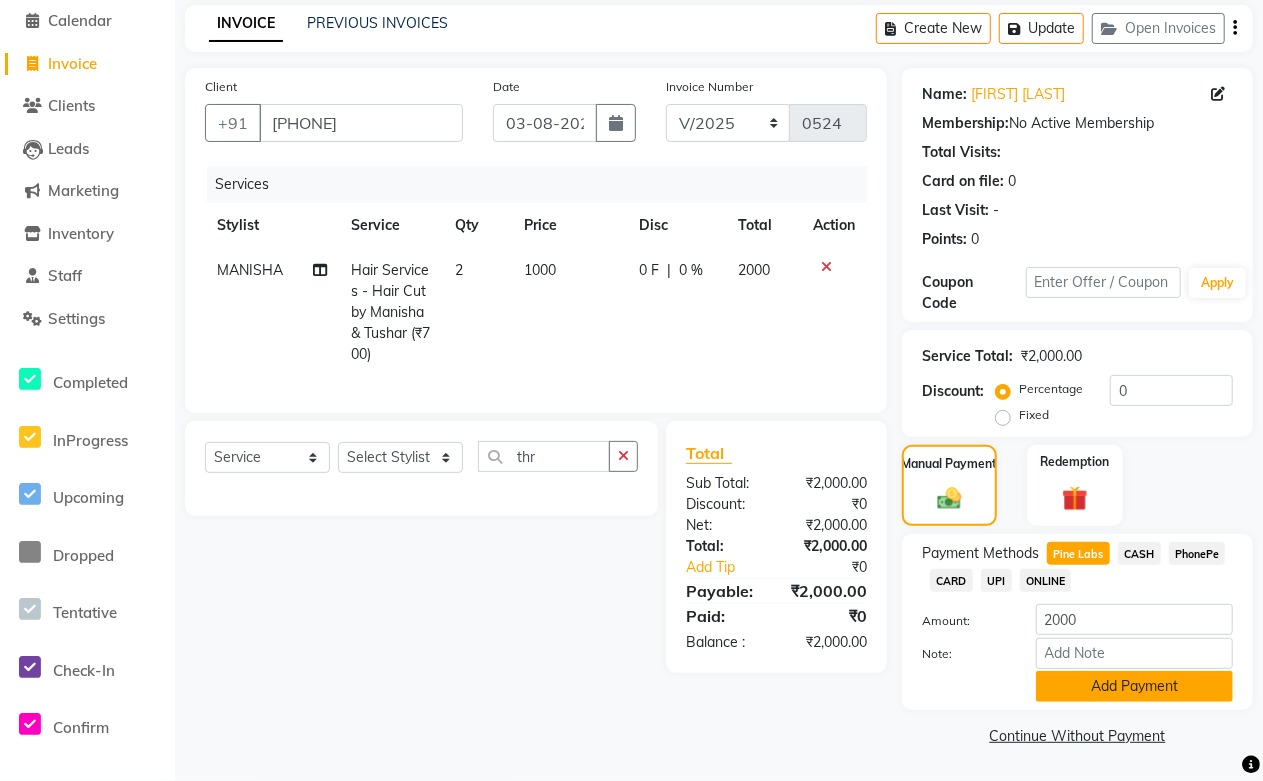 click on "Add Payment" 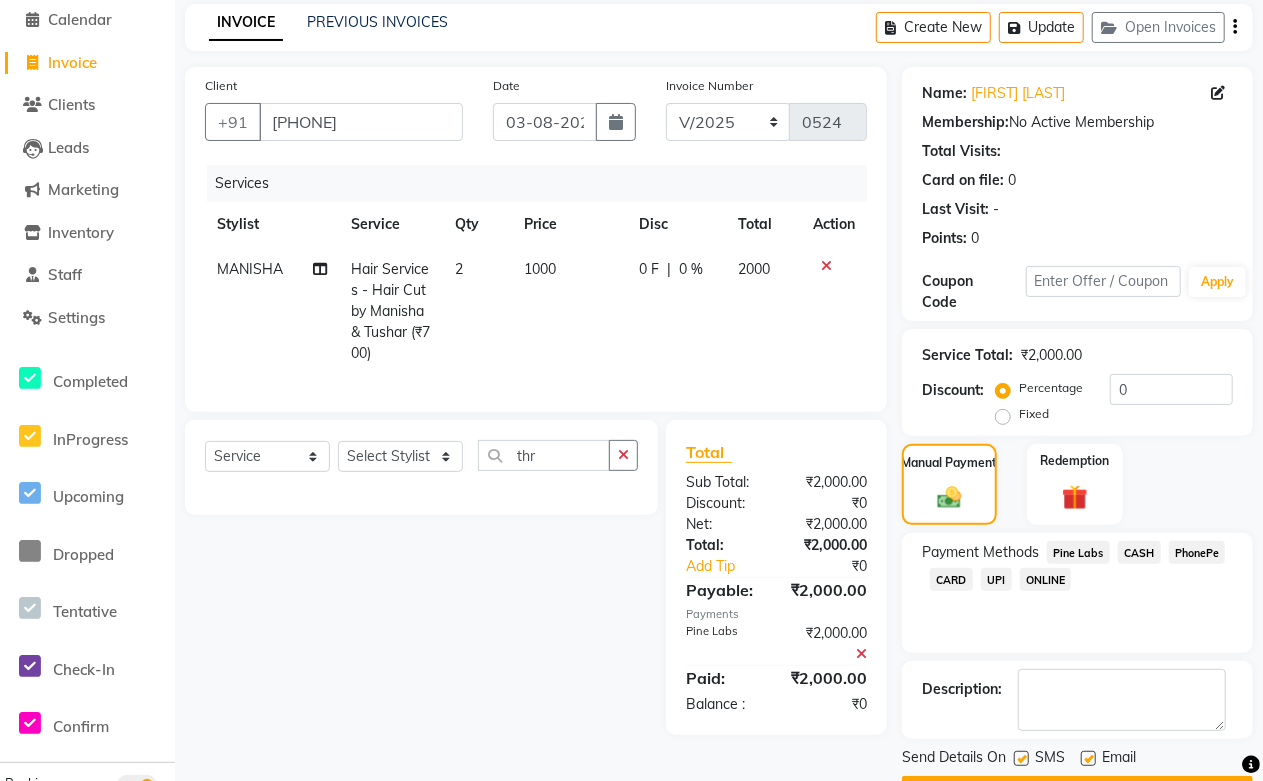 scroll, scrollTop: 138, scrollLeft: 0, axis: vertical 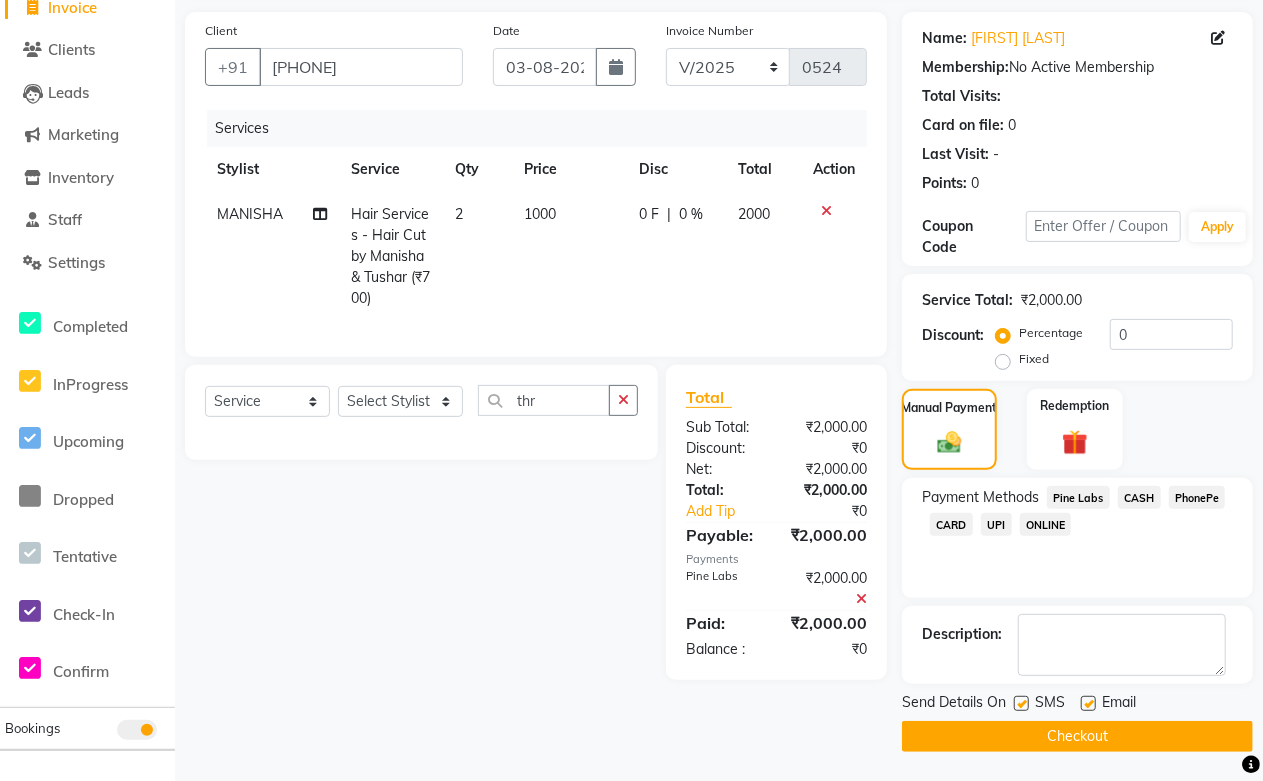 click 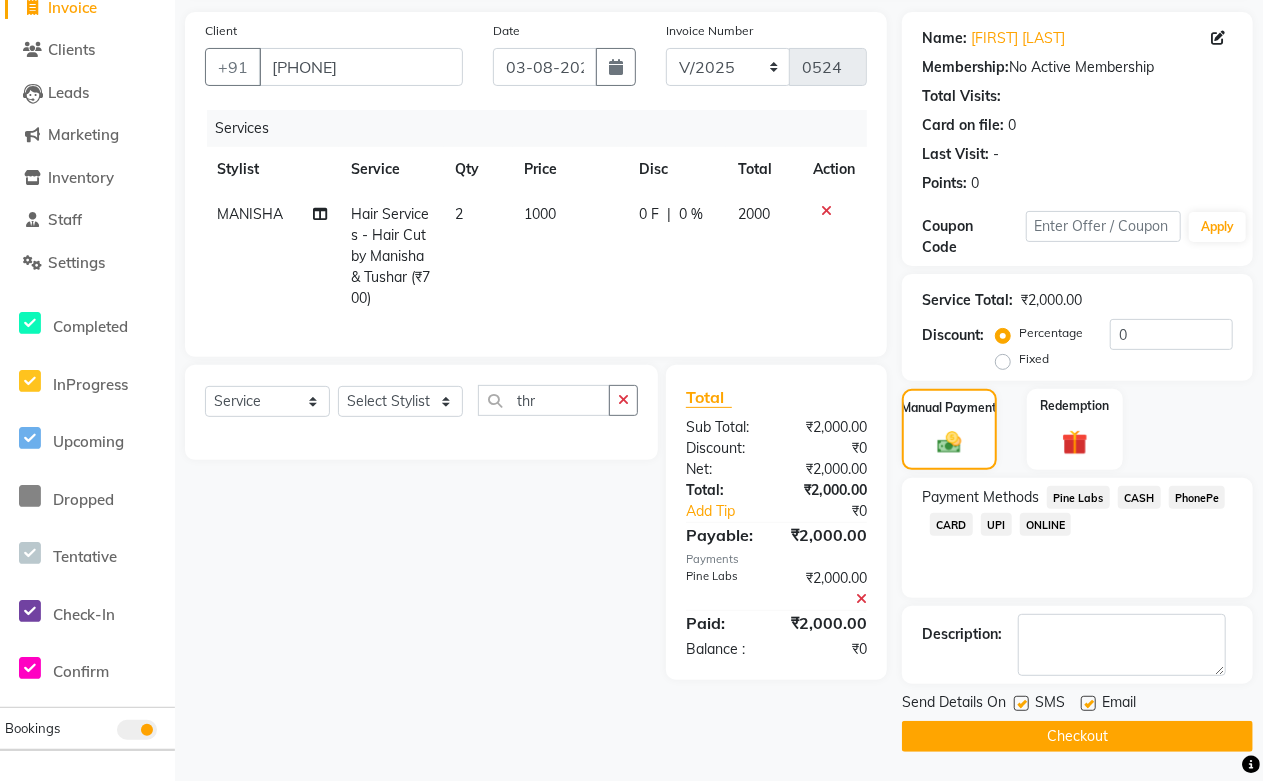 click at bounding box center (1087, 704) 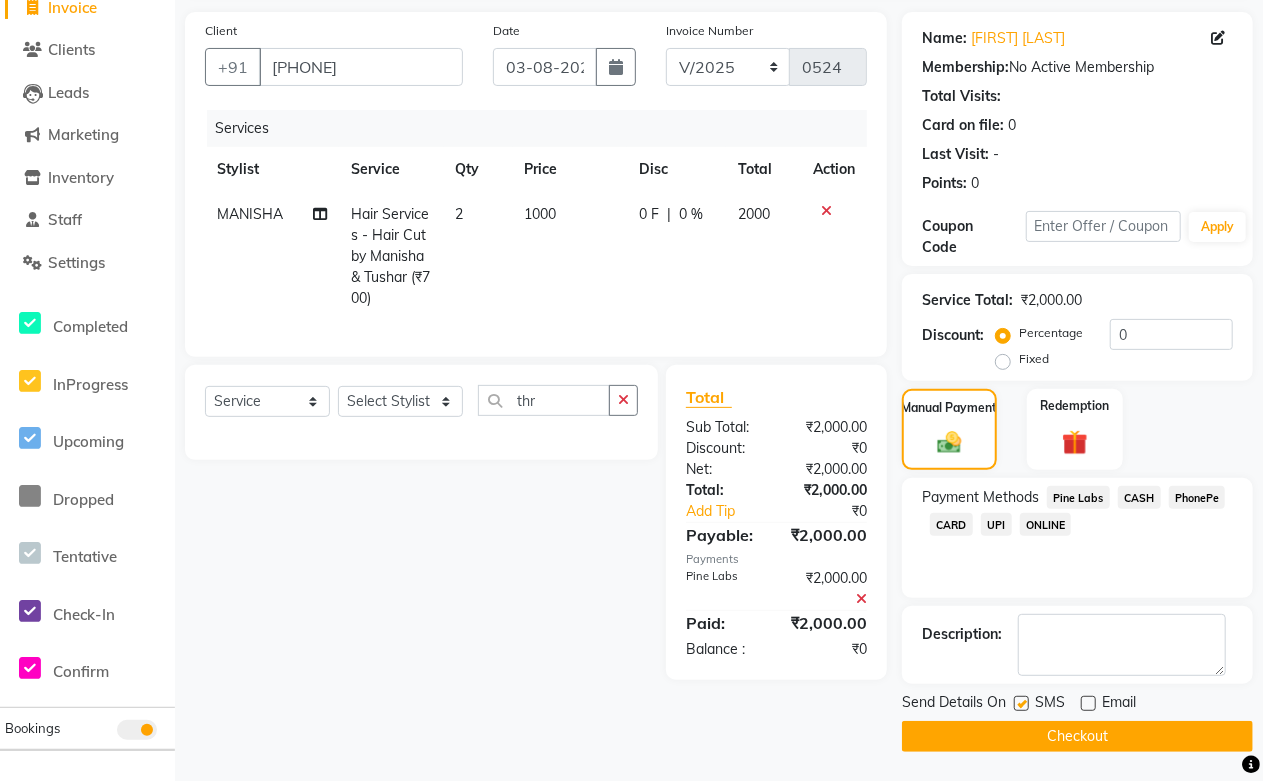 click on "Checkout" 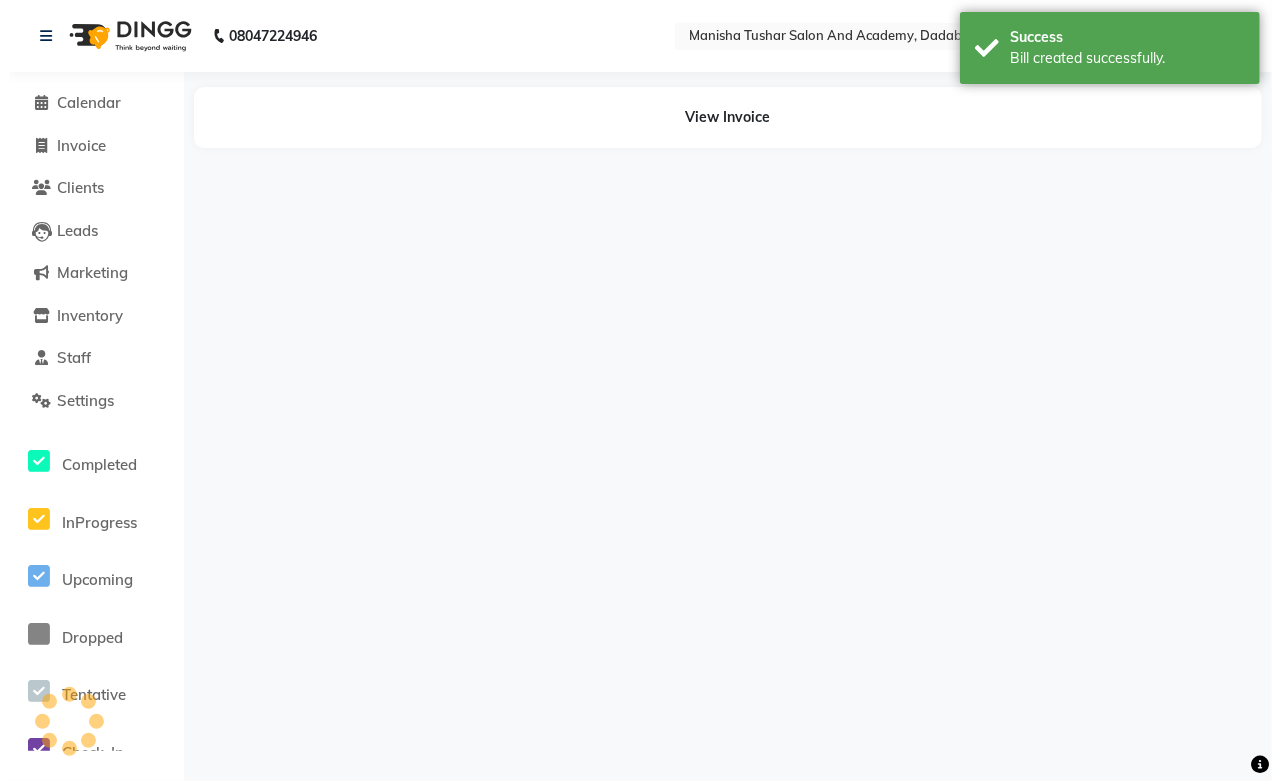 scroll, scrollTop: 0, scrollLeft: 0, axis: both 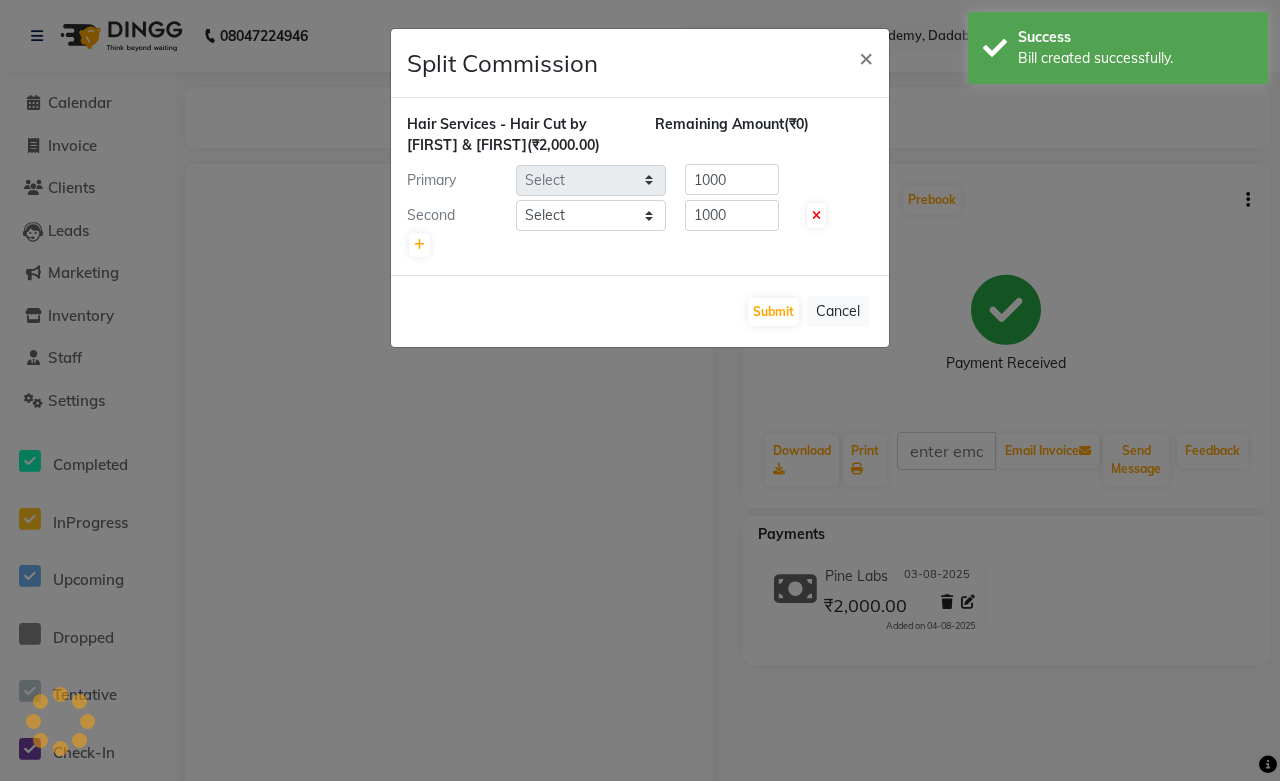 select on "49048" 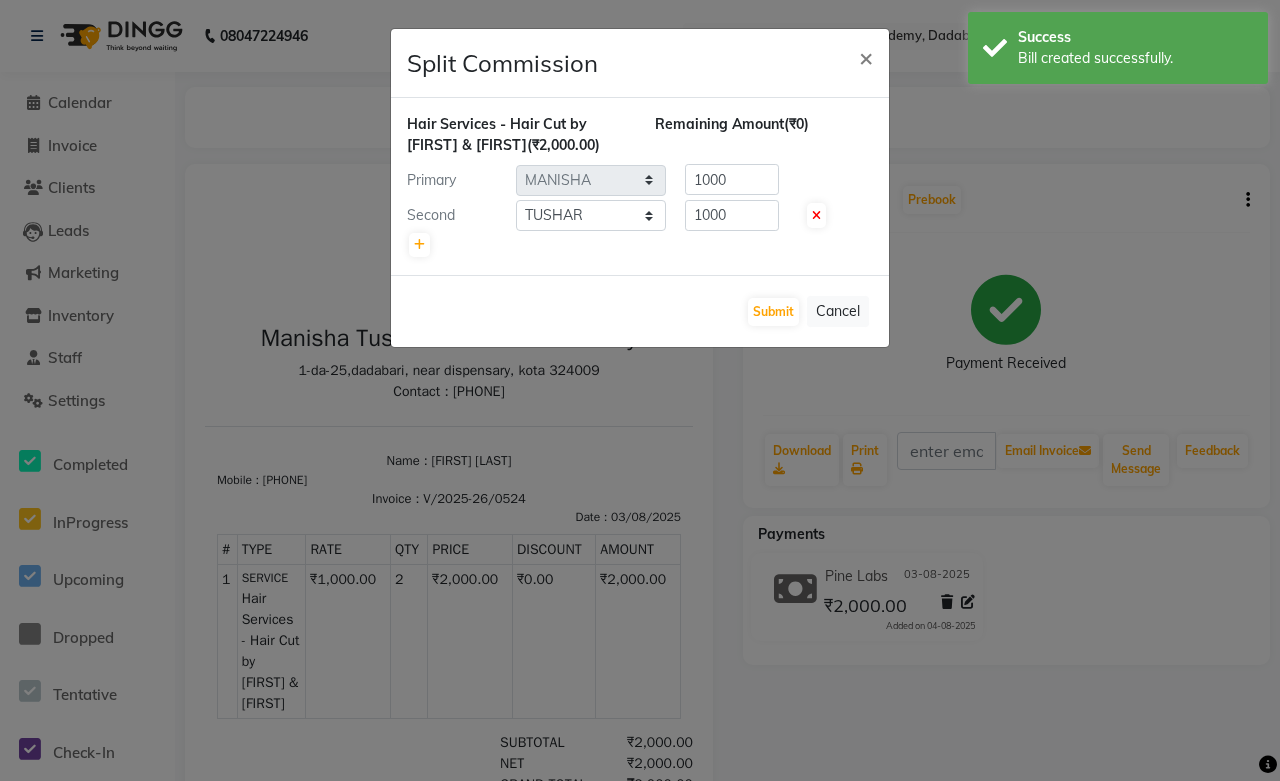 scroll, scrollTop: 0, scrollLeft: 0, axis: both 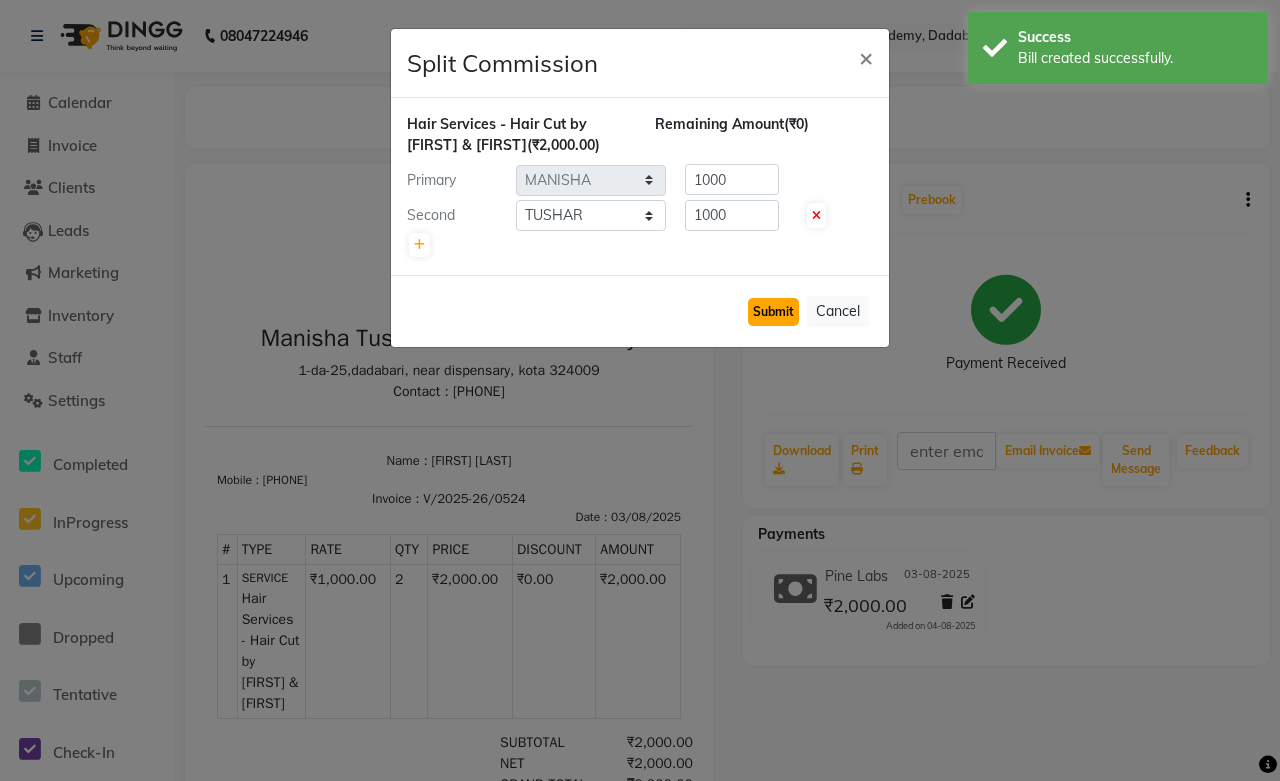 click on "Submit" 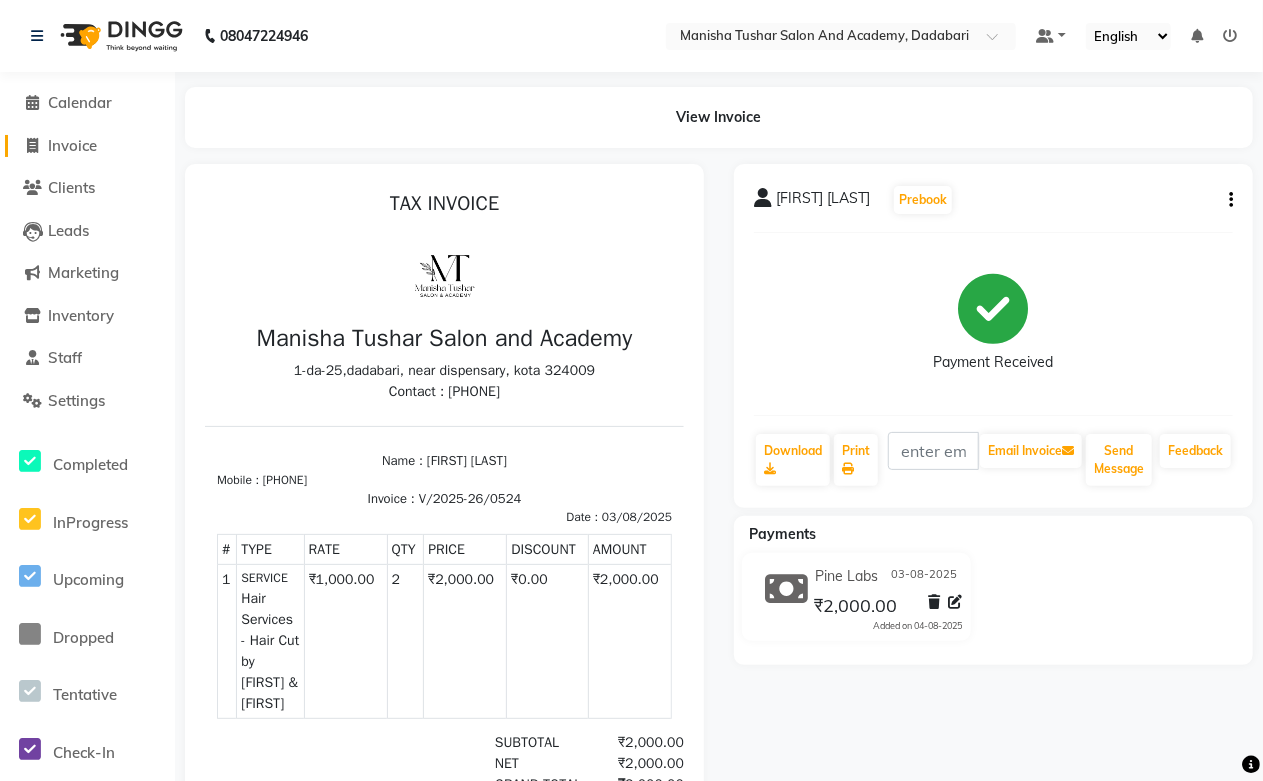 click on "Invoice" 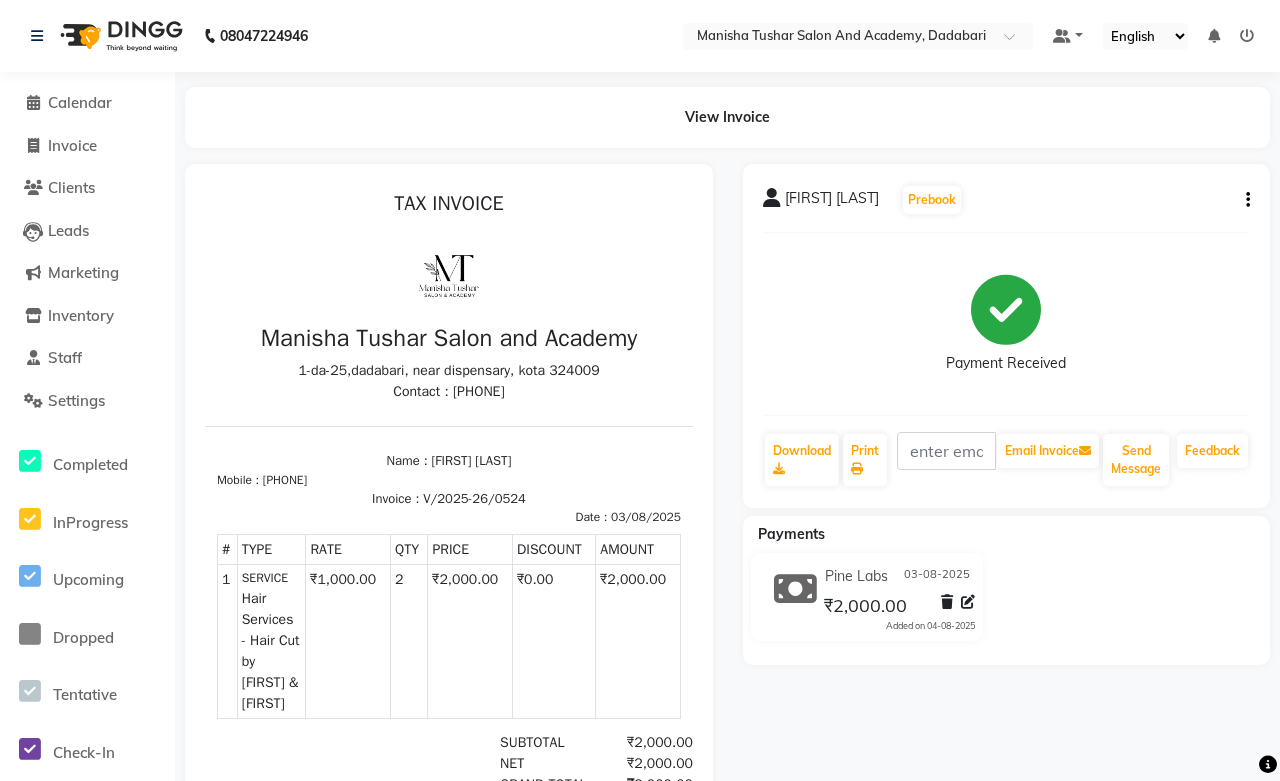 select on "6453" 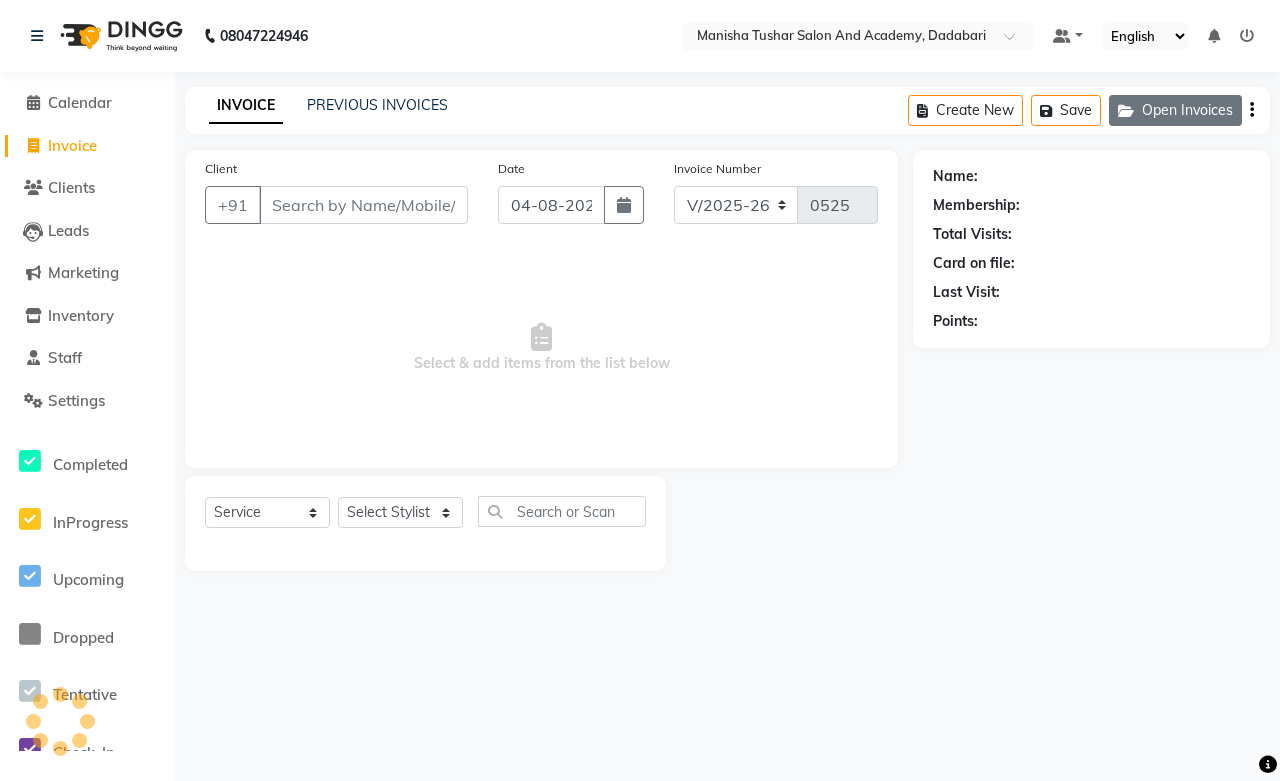 click on "Open Invoices" 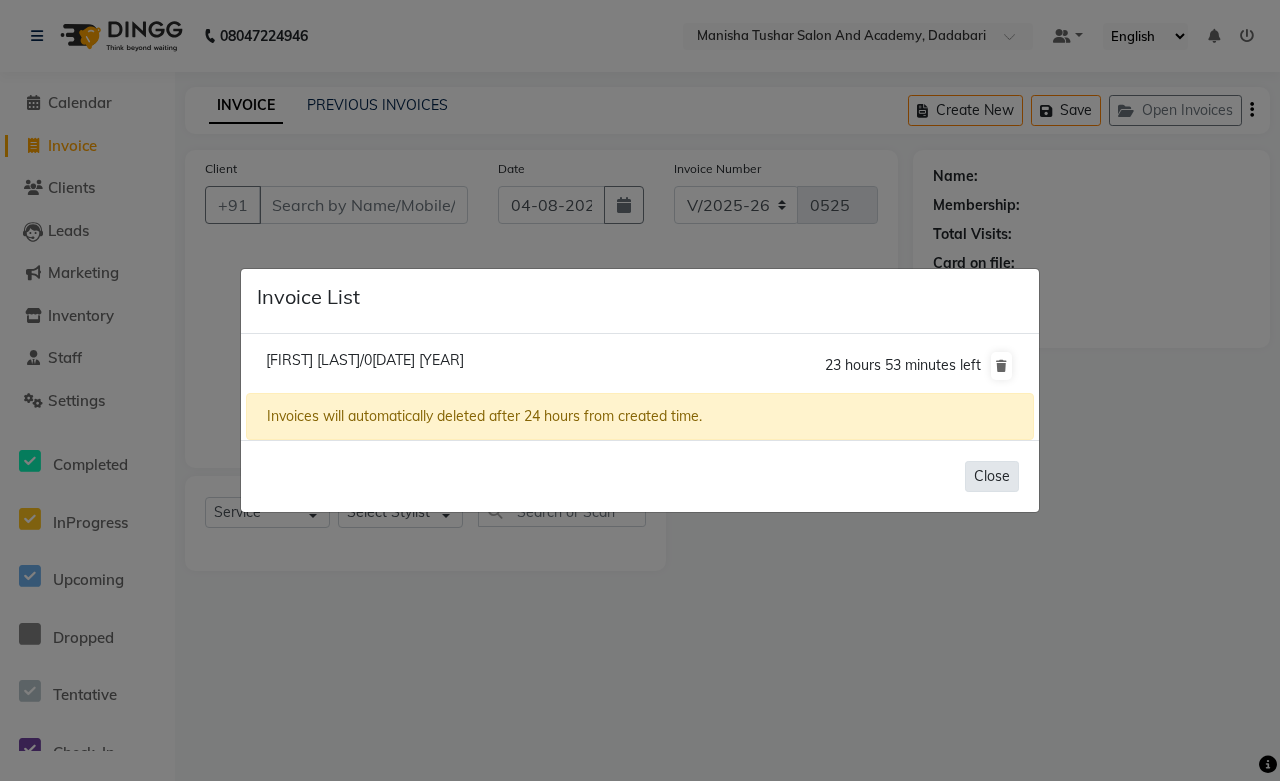 click on "Close" 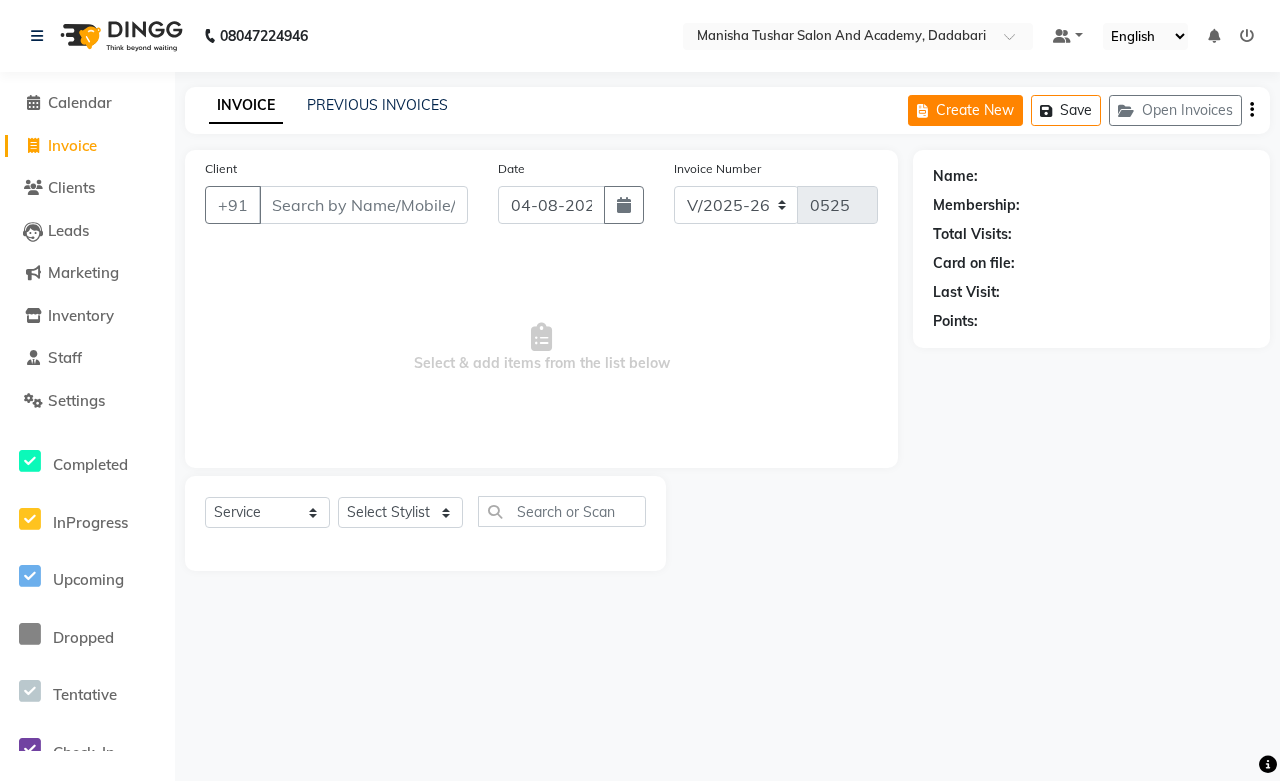click on "Create New" 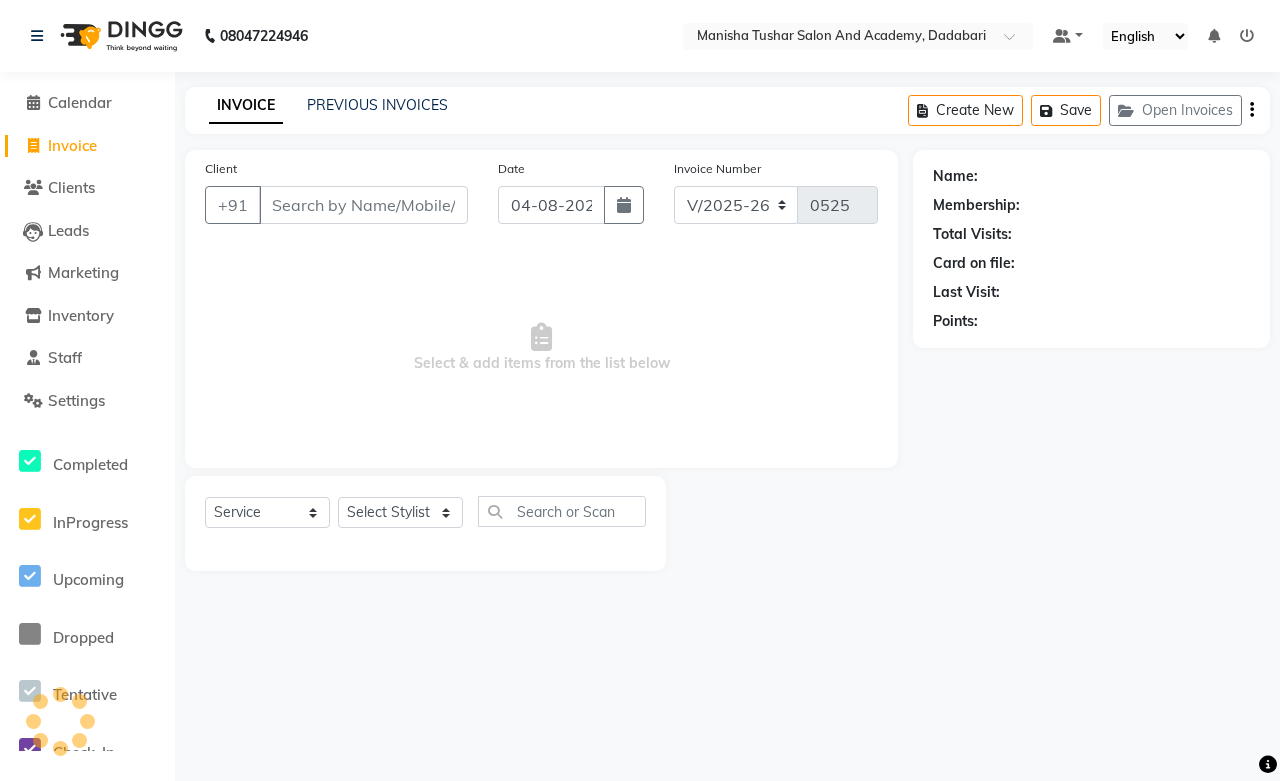 click on "Client" at bounding box center (363, 205) 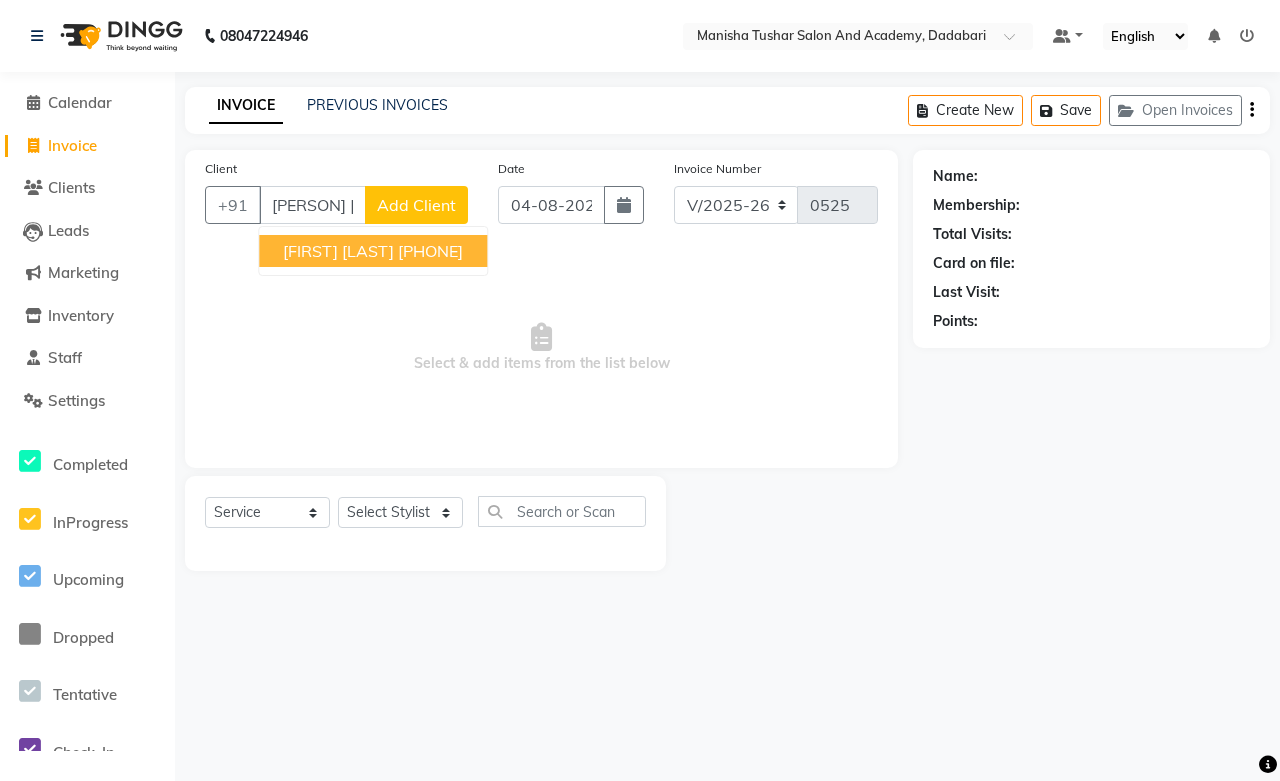 scroll, scrollTop: 0, scrollLeft: 10, axis: horizontal 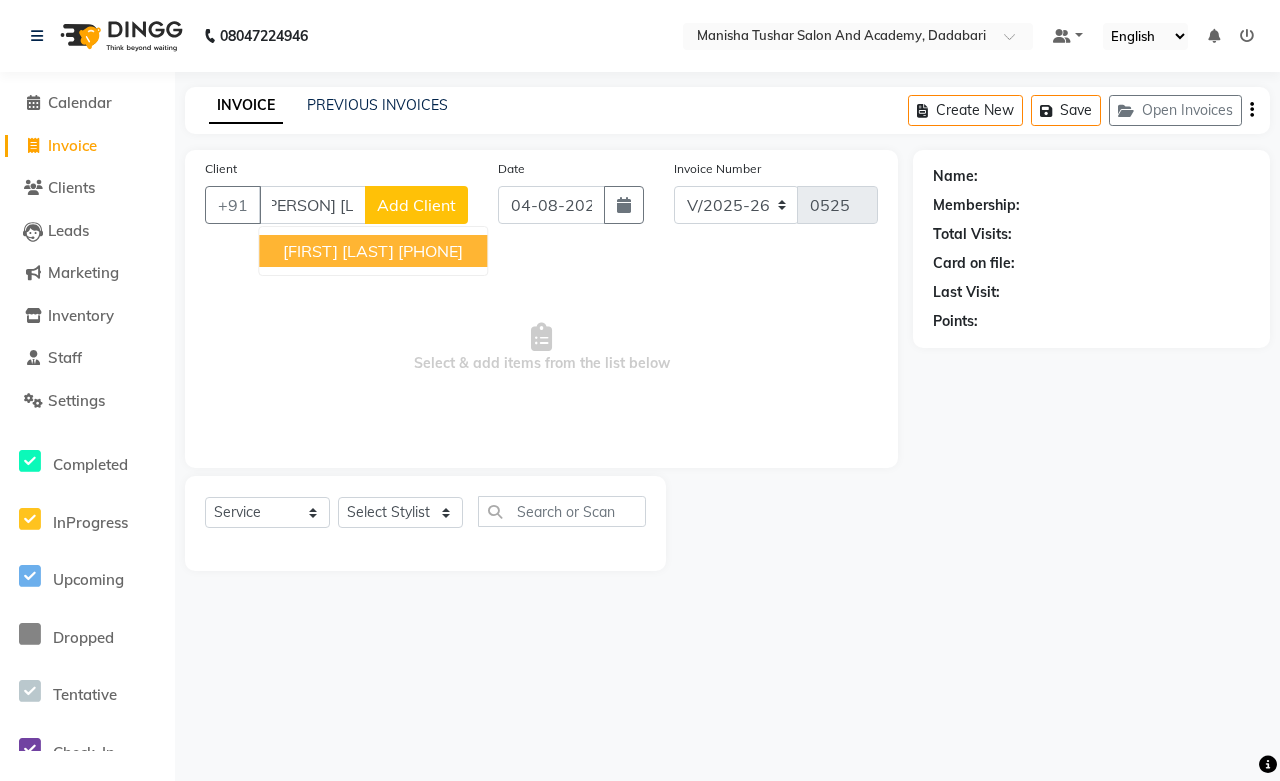 click on "[PHONE]" at bounding box center [430, 251] 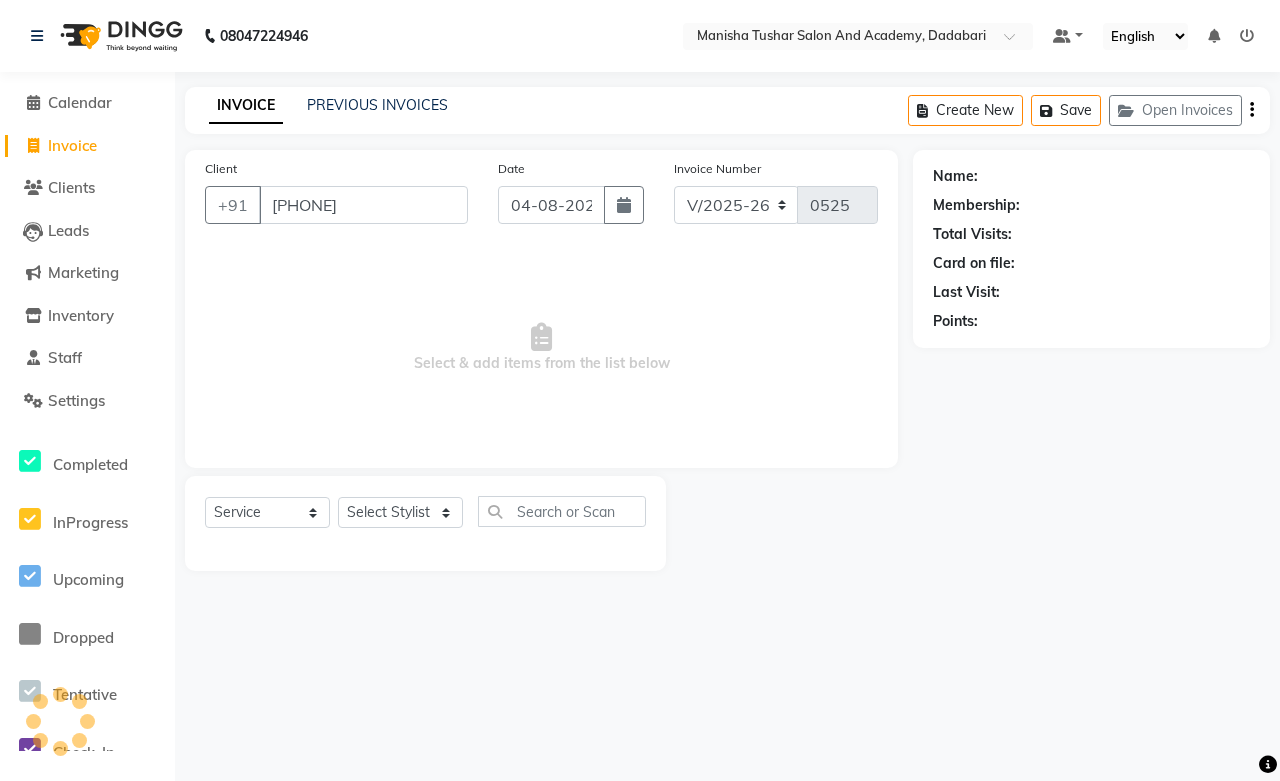 scroll, scrollTop: 0, scrollLeft: 0, axis: both 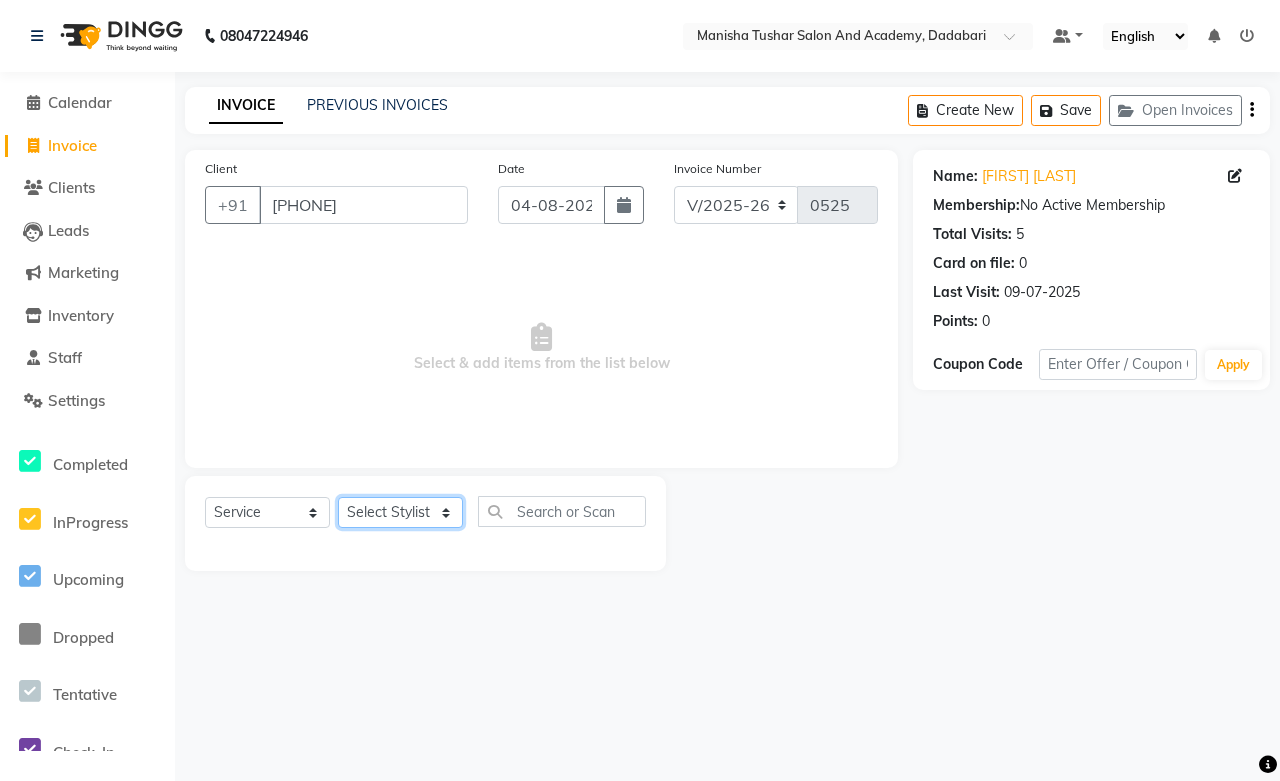 click on "Select Stylist [FIRST] [LAST] [FIRST] [LAST] [FIRST] [LAST] [FIRST] [LAST] [FIRST] [LAST] [NAME] Mam [NAME] [NAME] [NAME] [NAME] [NAME] [NAME] [NAME] [NAME] [NAME] [NAME] [NAME] [NAME] [NAME] [NAME] [NAME] [NAME] [NAME] [NAME] [NAME] [NAME]" 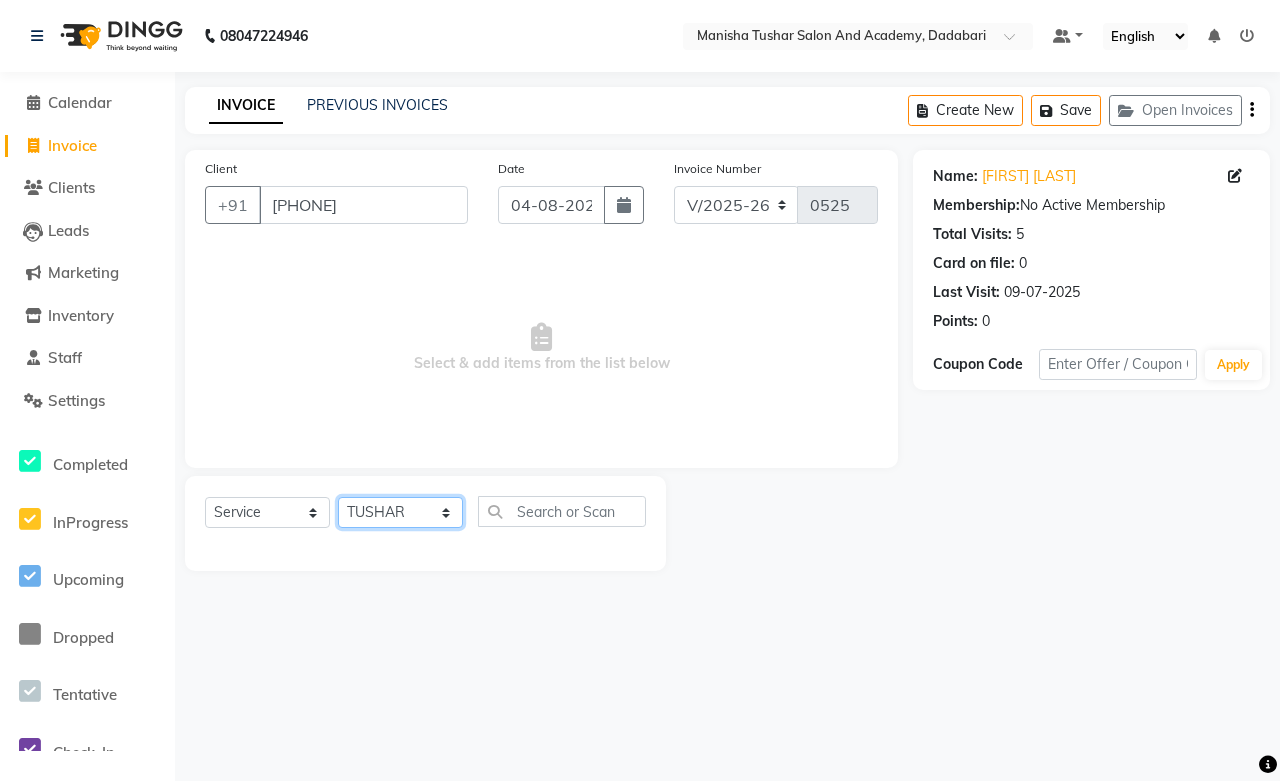 click on "Select Stylist [FIRST] [LAST] [FIRST] [LAST] [FIRST] [LAST] [FIRST] [LAST] [FIRST] [LAST] [NAME] Mam [NAME] [NAME] [NAME] [NAME] [NAME] [NAME] [NAME] [NAME] [NAME] [NAME] [NAME] [NAME] [NAME] [NAME] [NAME] [NAME] [NAME] [NAME] [NAME] [NAME]" 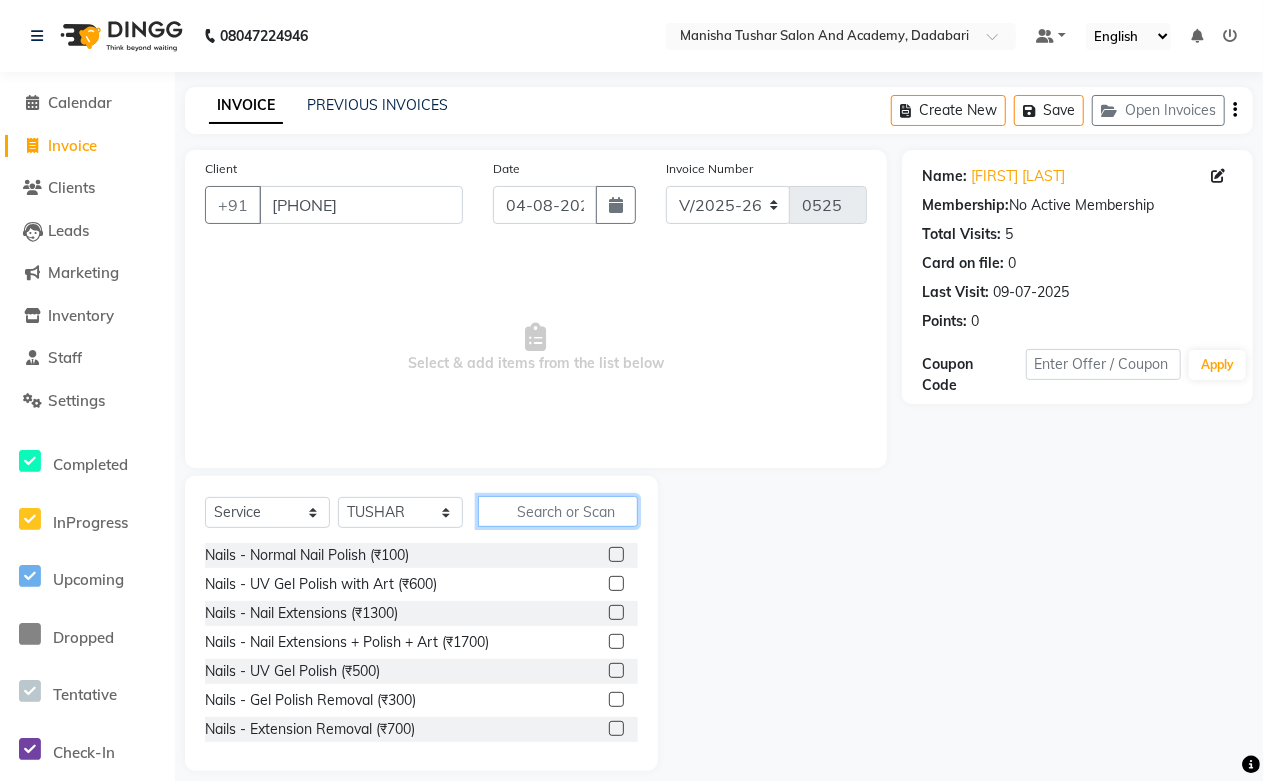 click 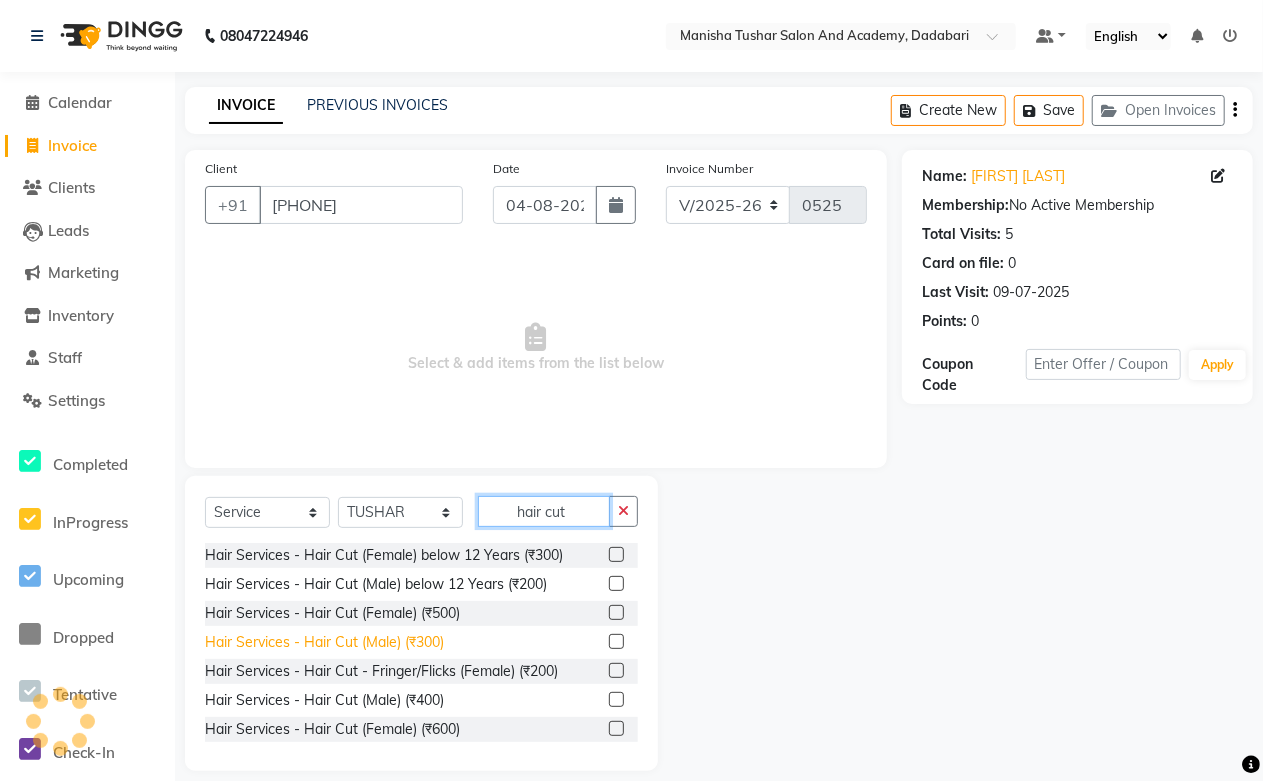 type on "hair cut" 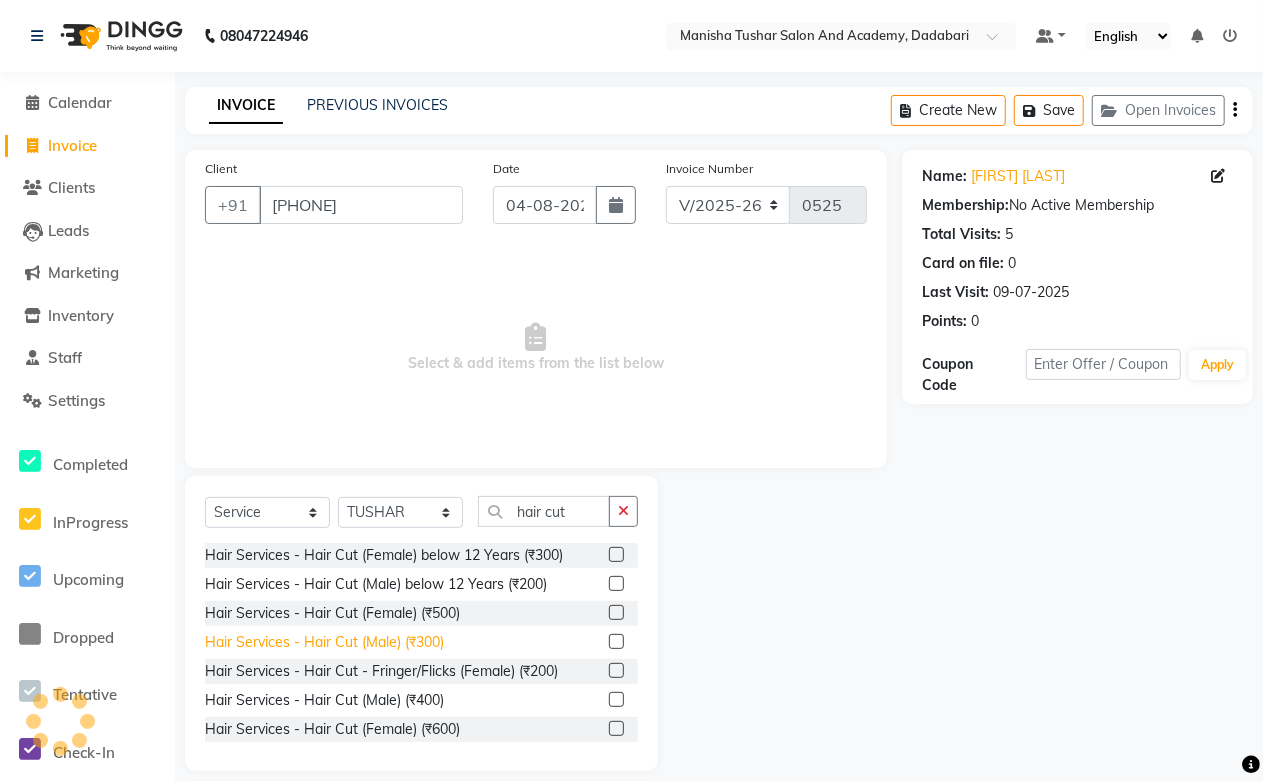 click on "Hair Services - Hair Cut (Male) (₹300)" 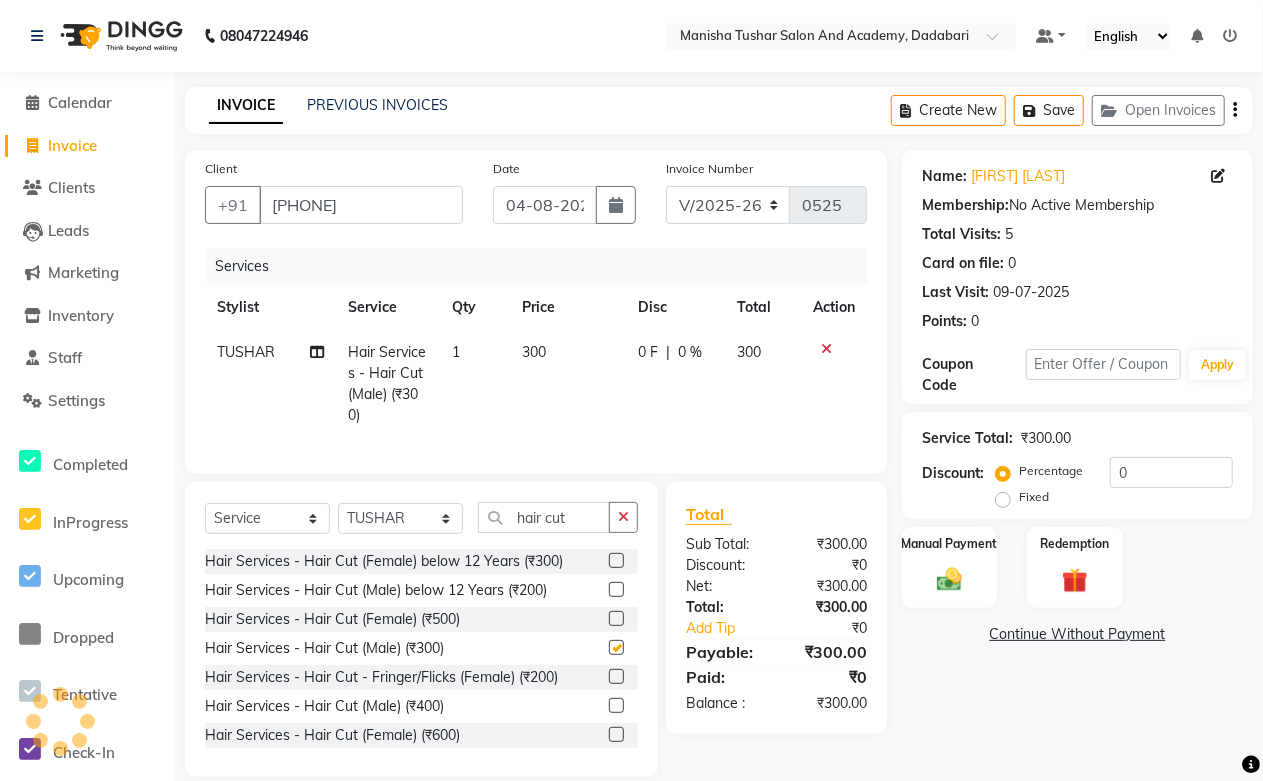 checkbox on "false" 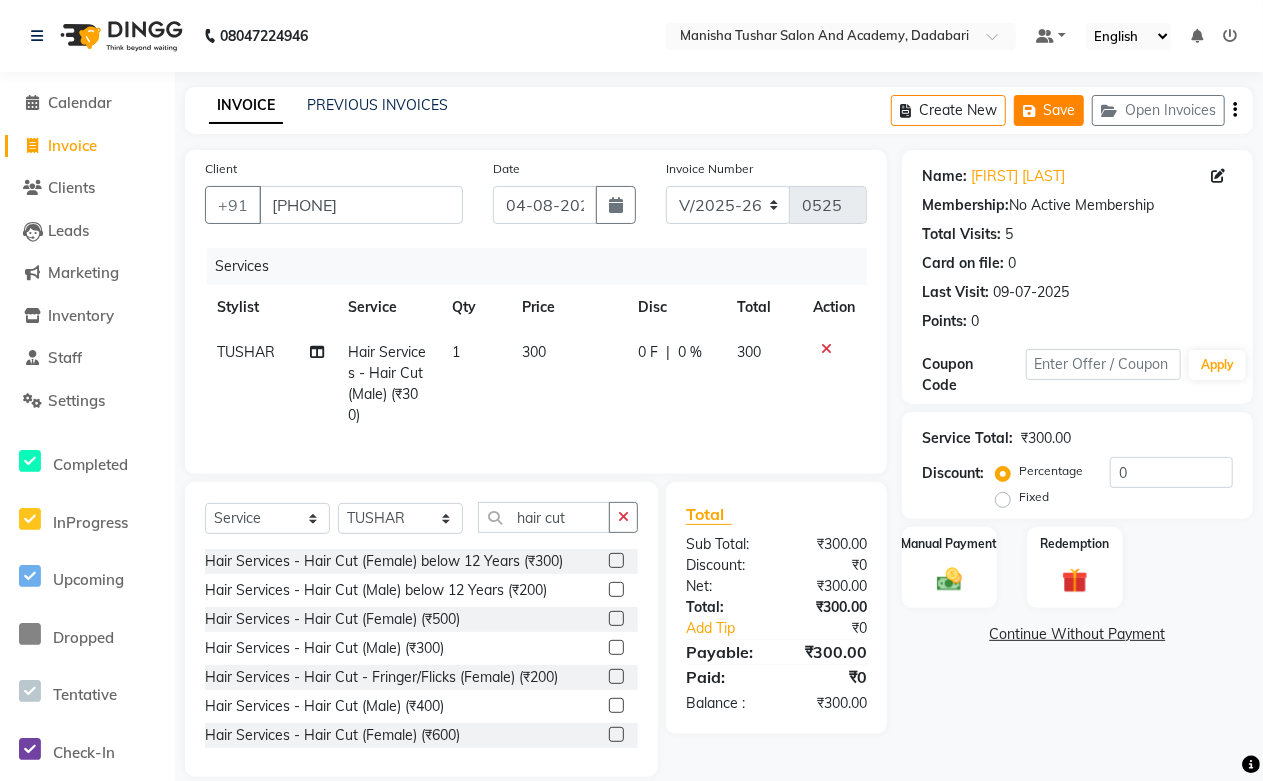 click 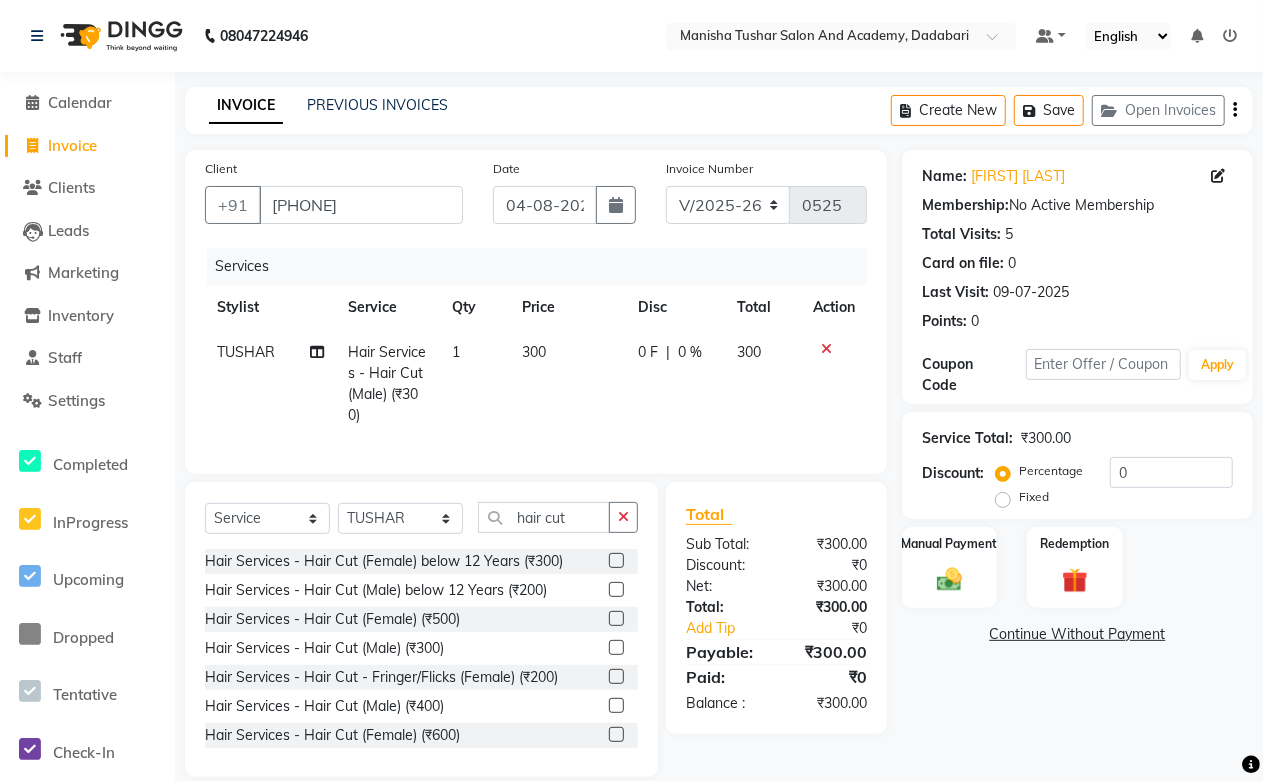 click on "Invoice" 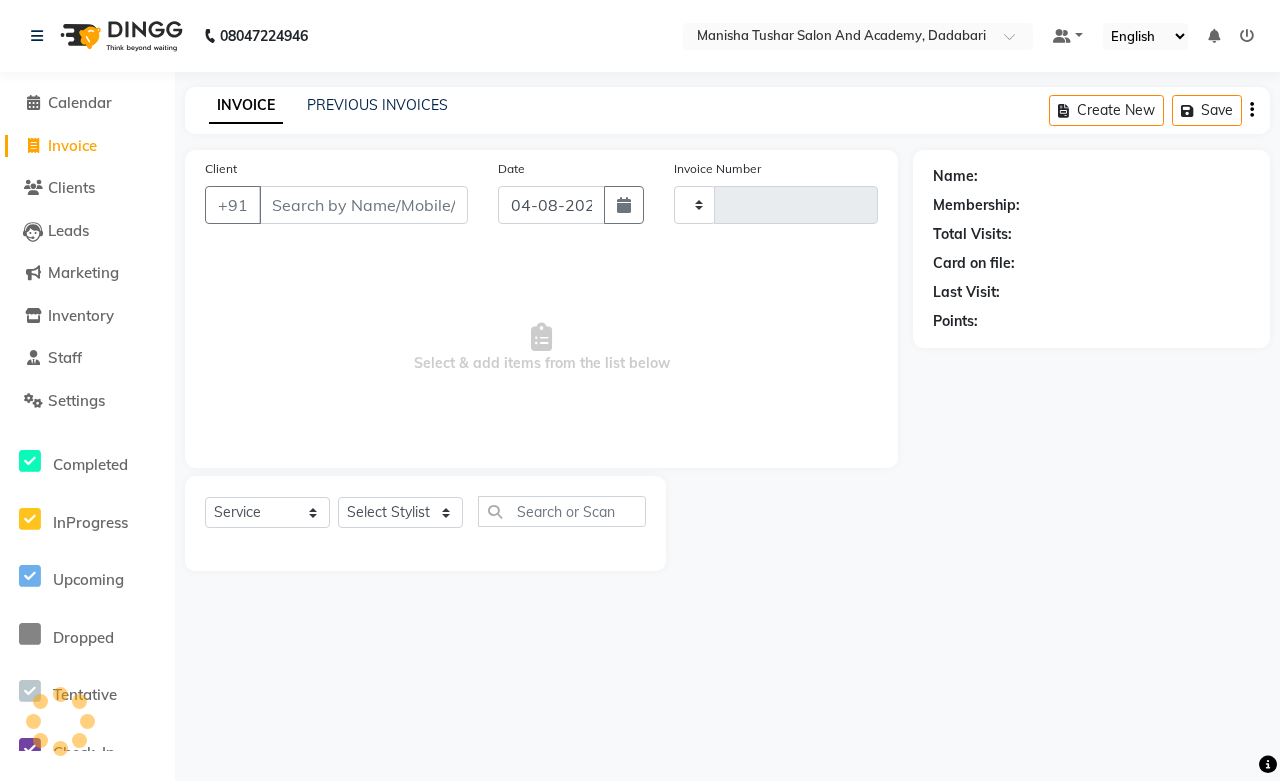type on "0525" 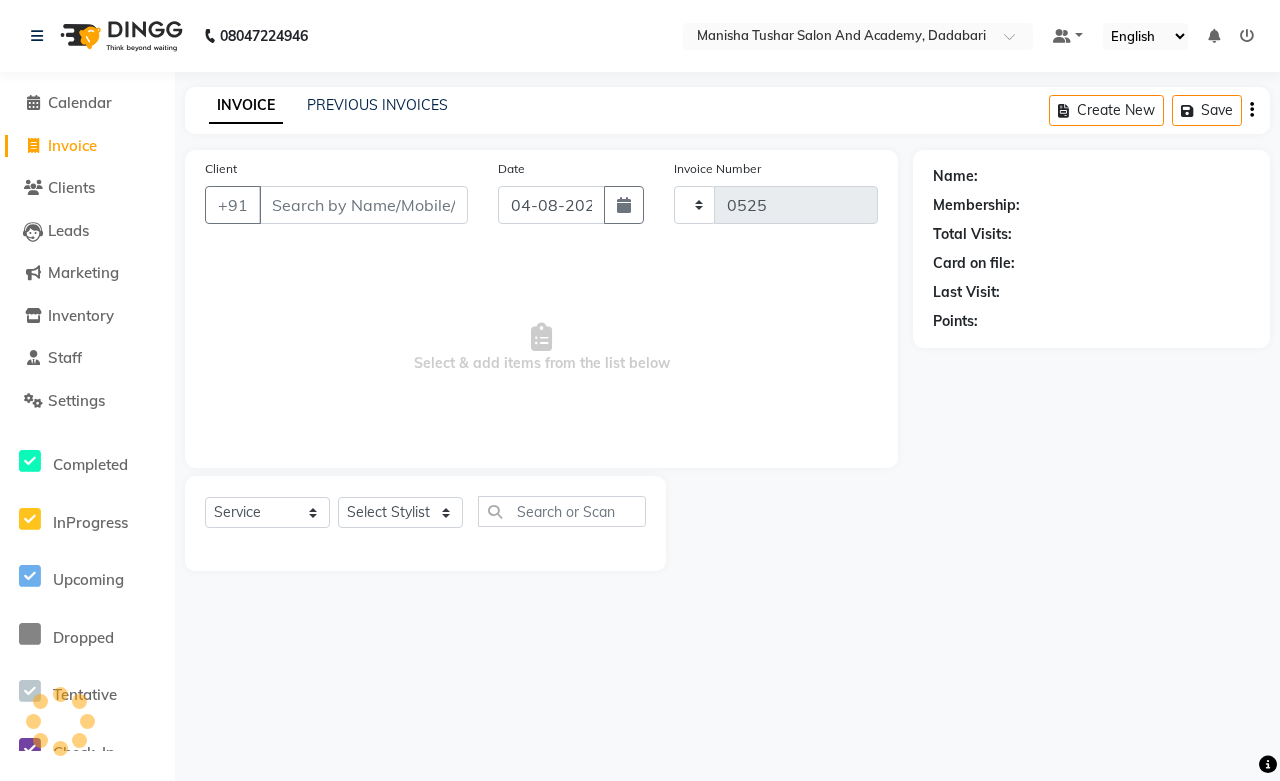 select on "6453" 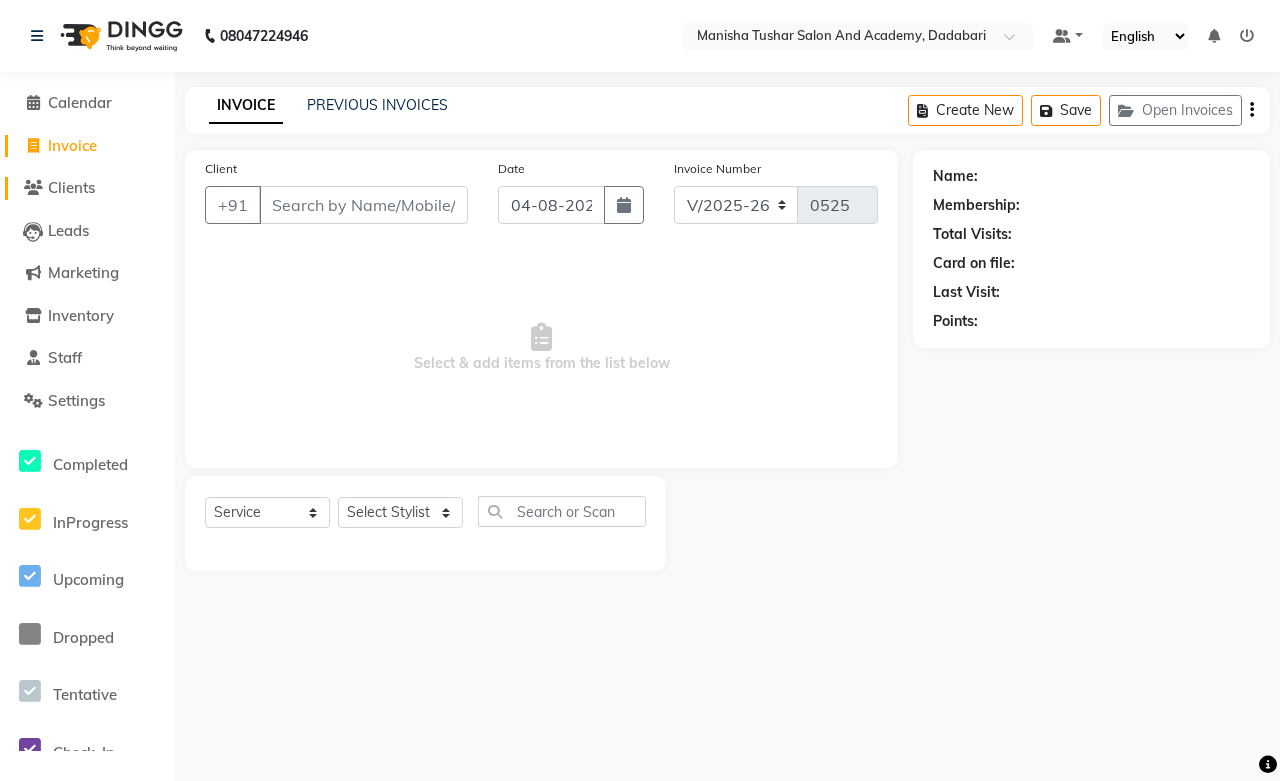 click on "Clients" 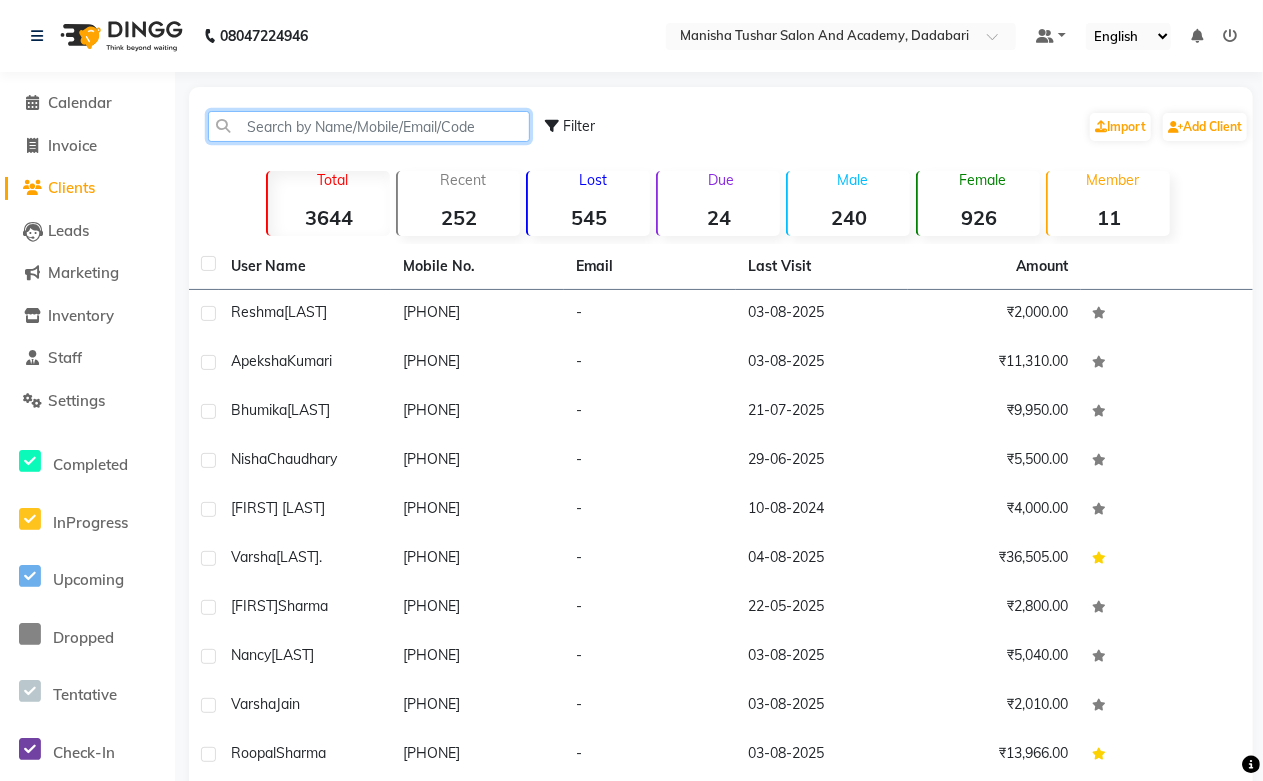 click 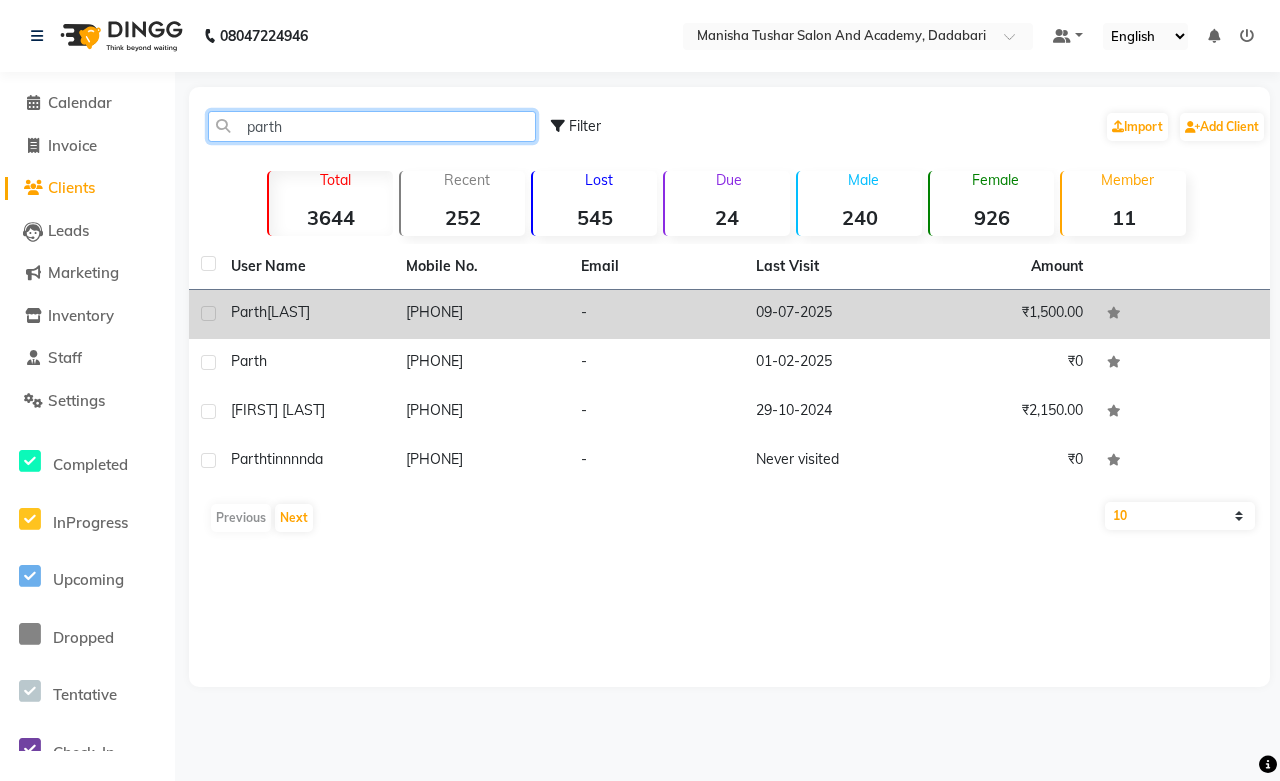 type on "parth" 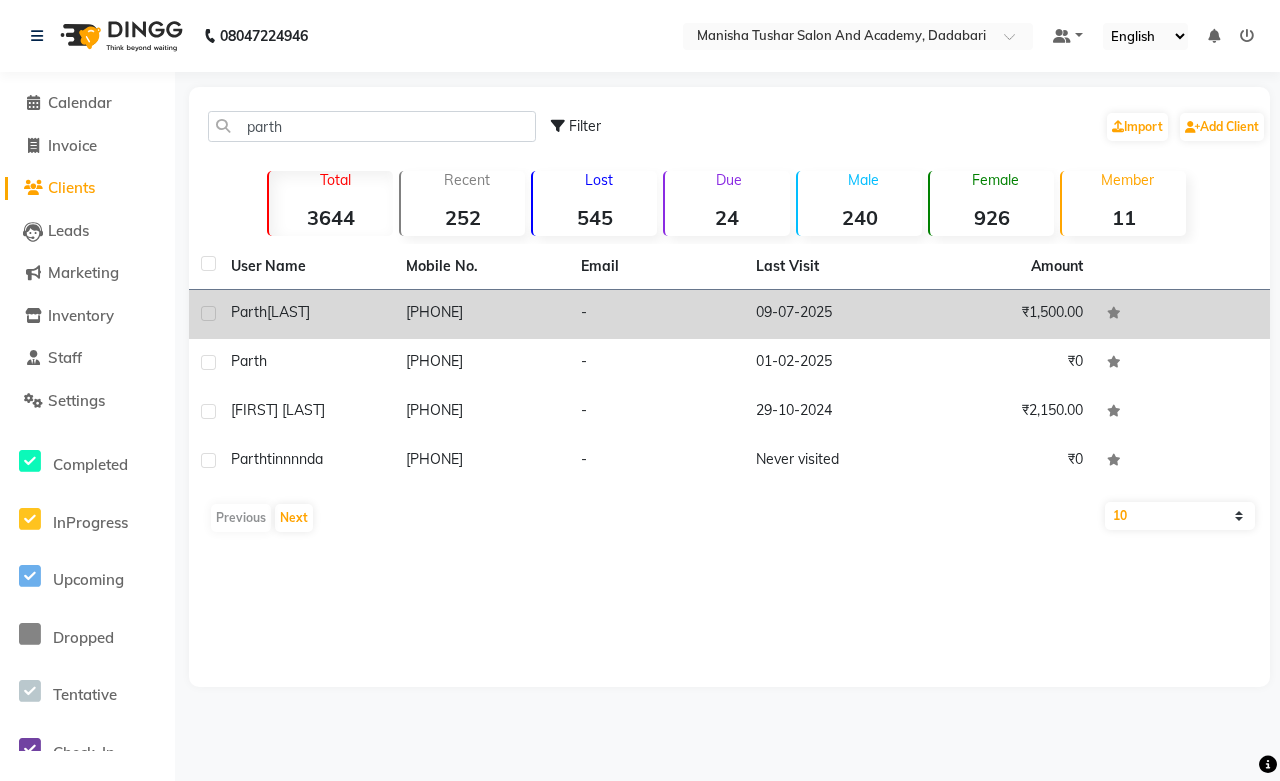 click on "[PHONE]" 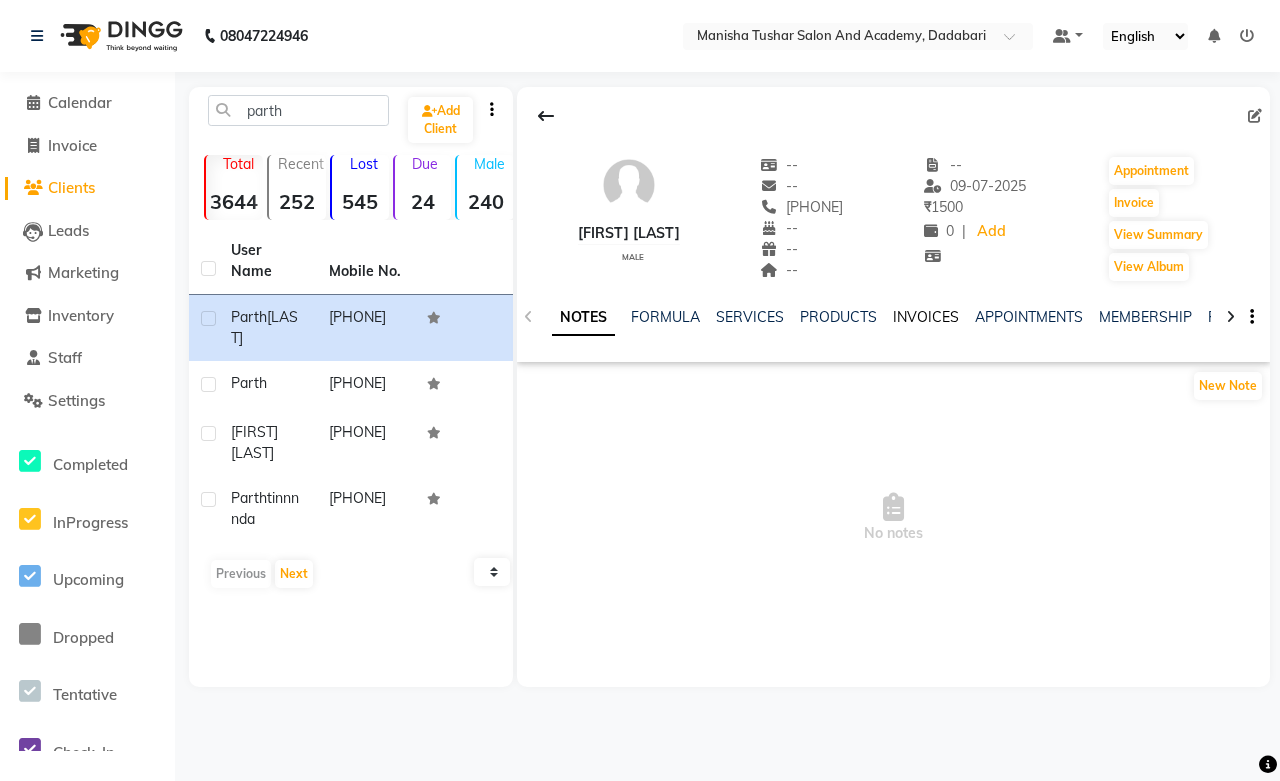 click on "INVOICES" 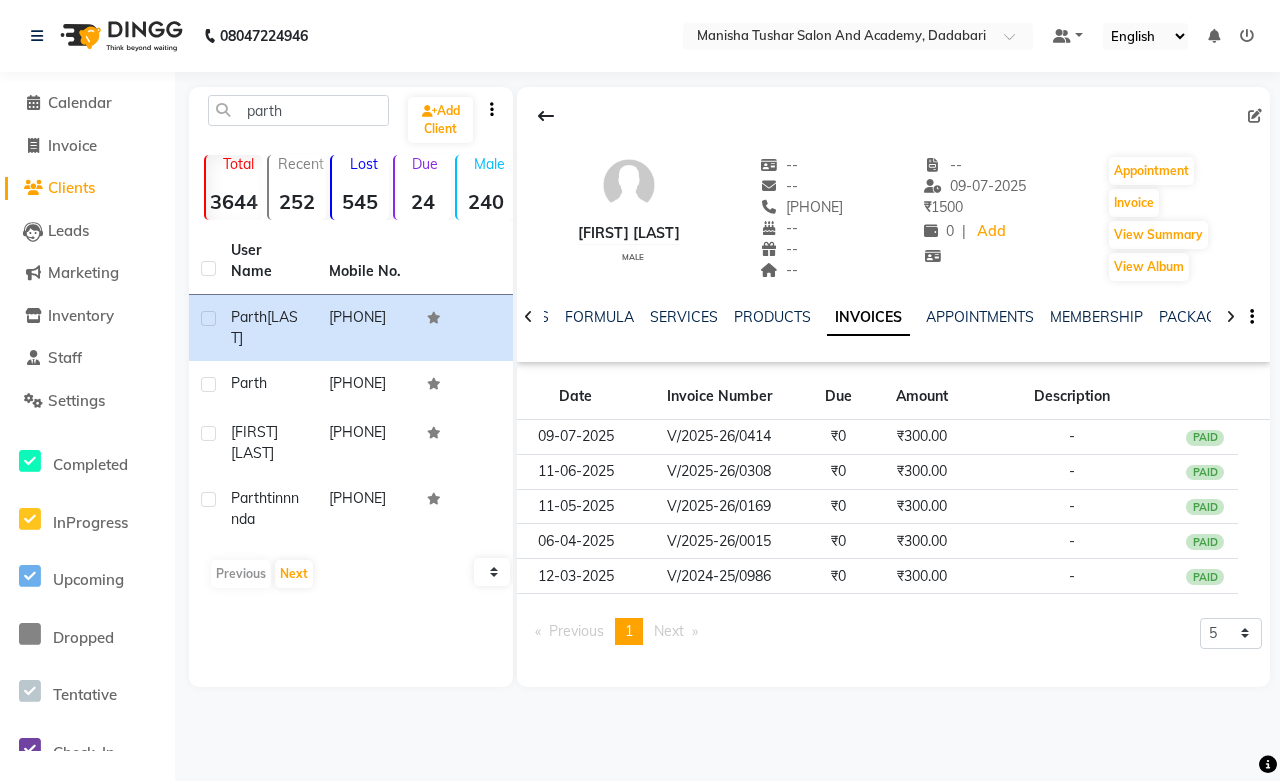 click on "Next  page" 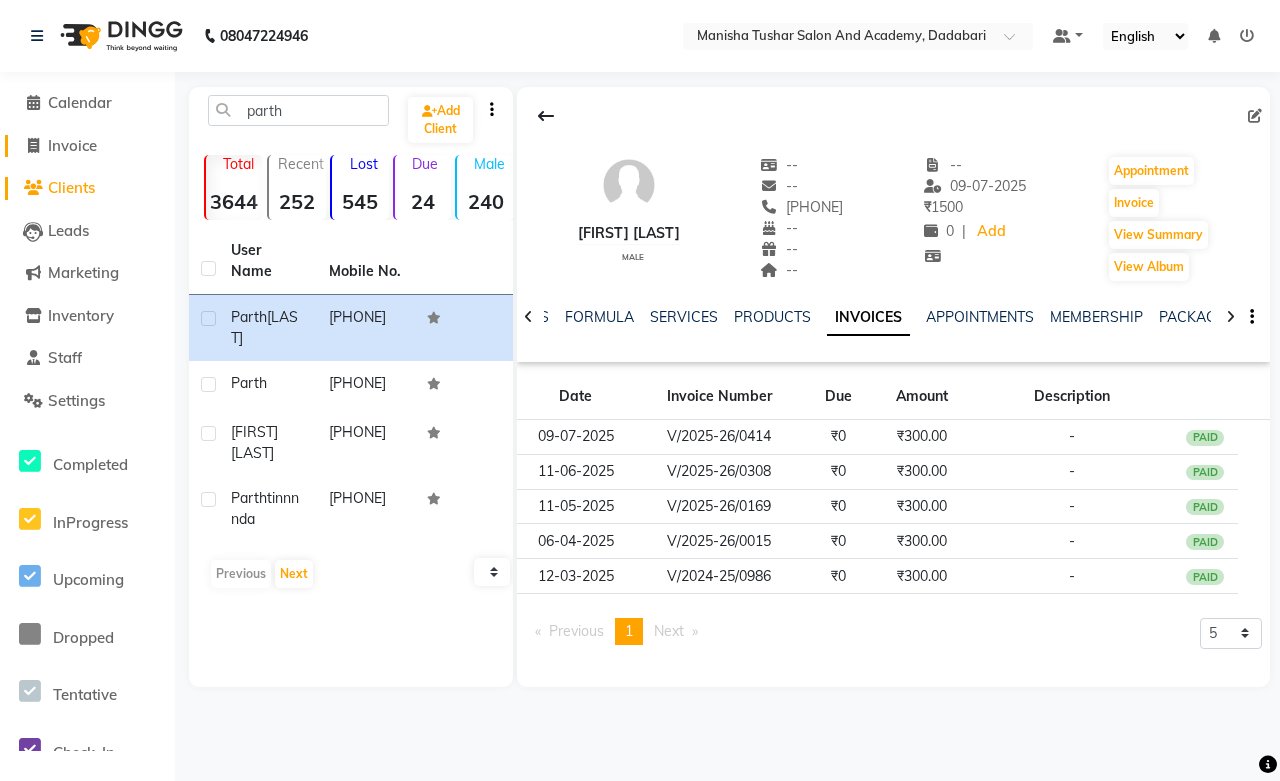 click on "Invoice" 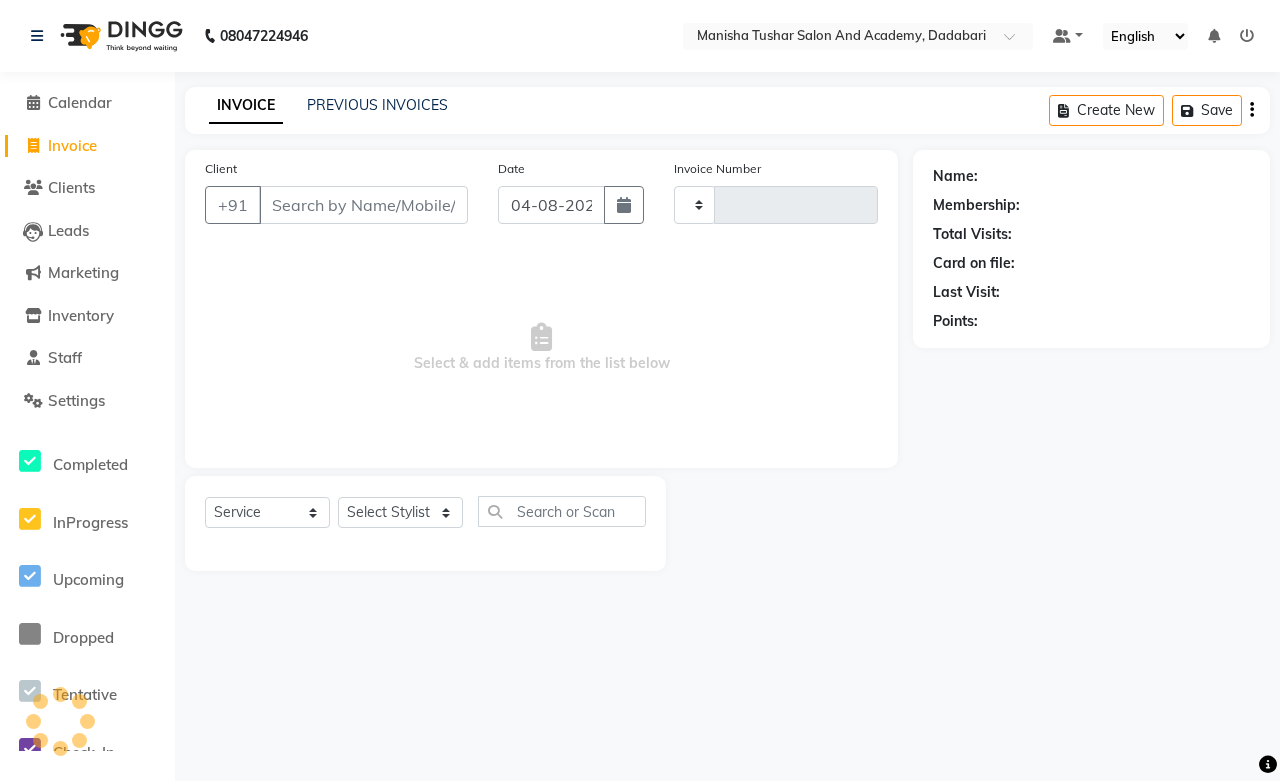 type on "0525" 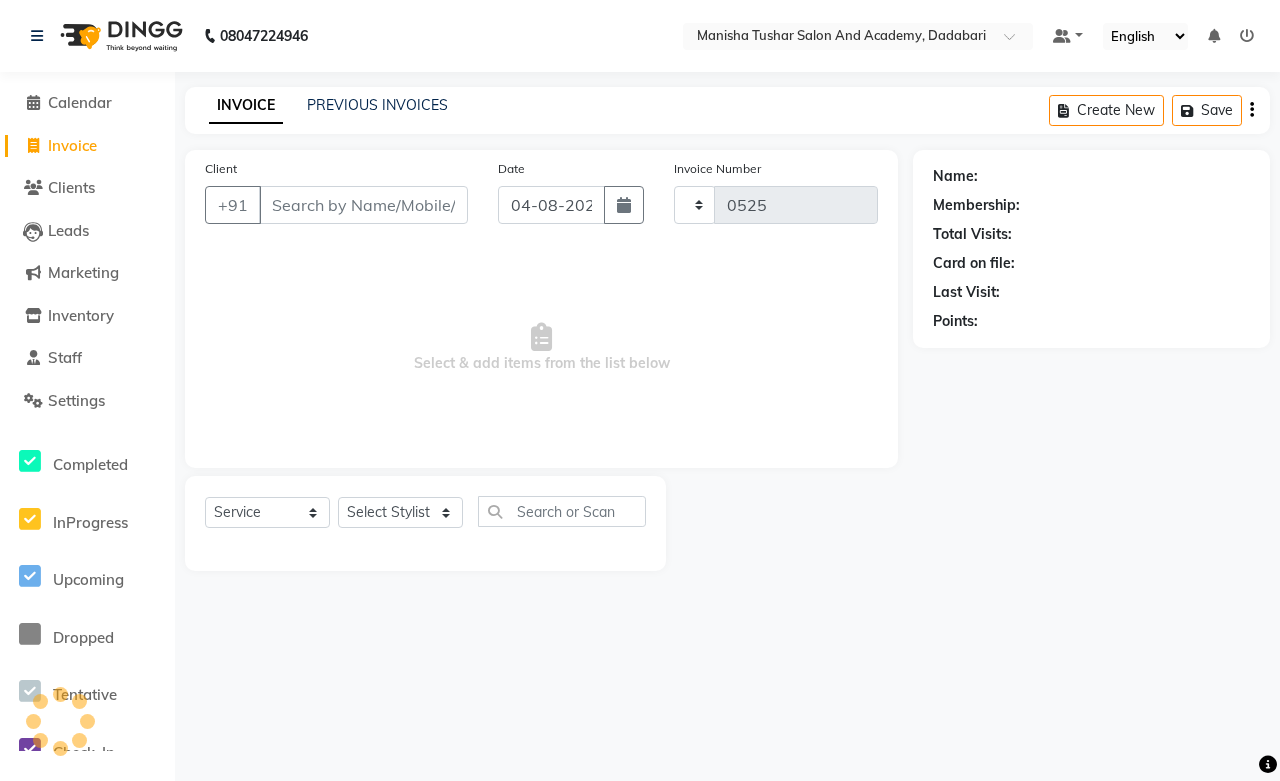 select on "6453" 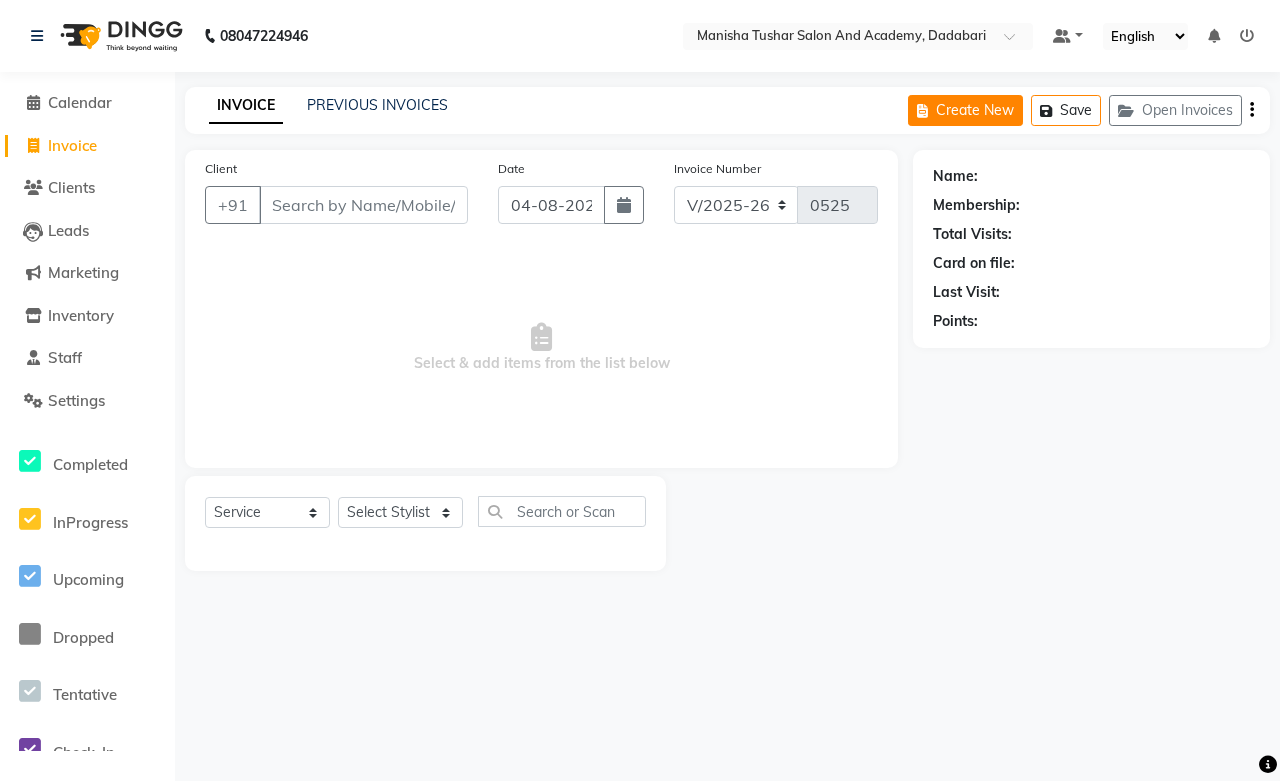 click 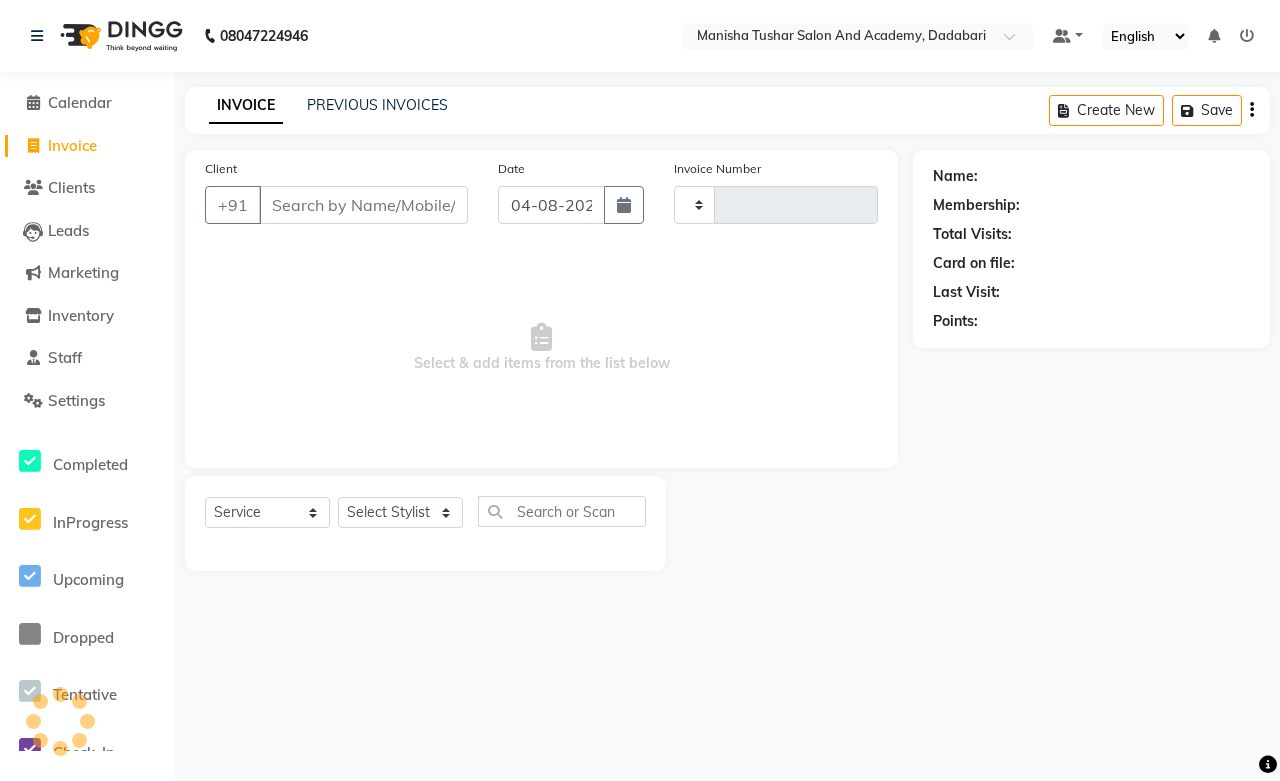 type on "0525" 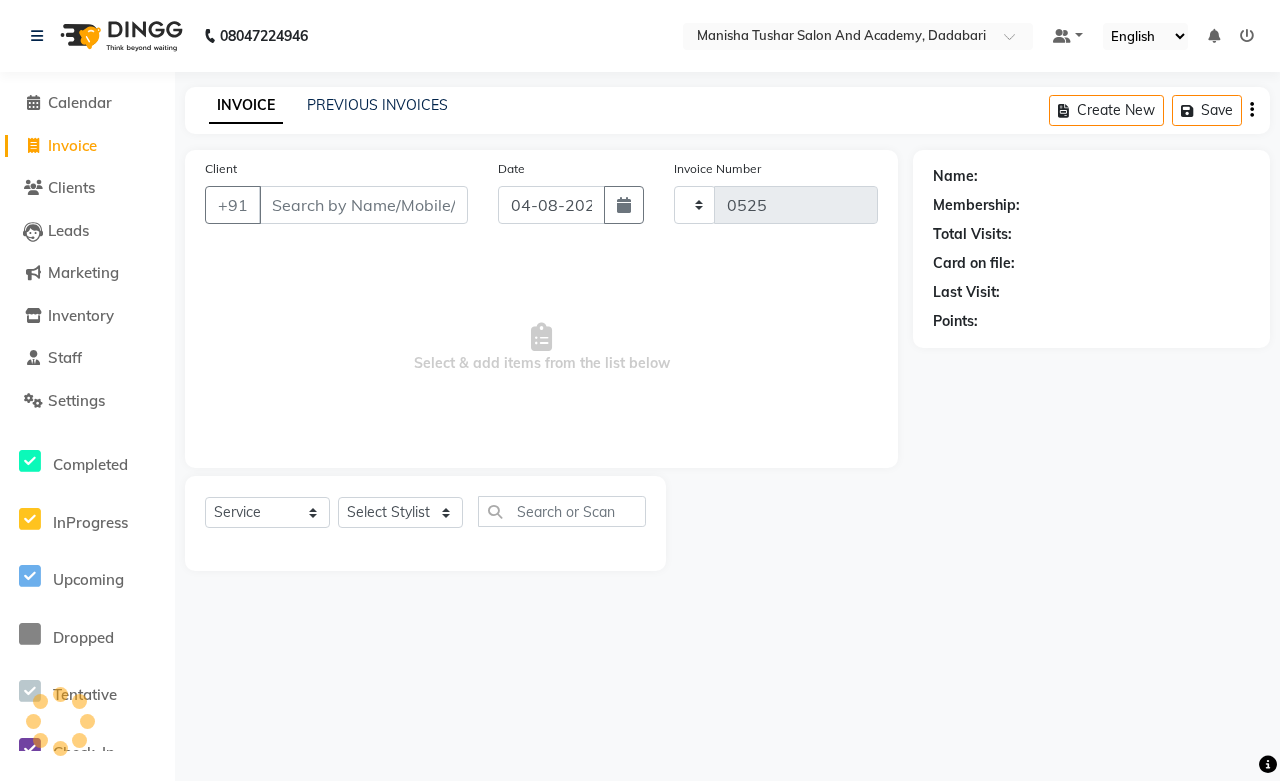 select on "6453" 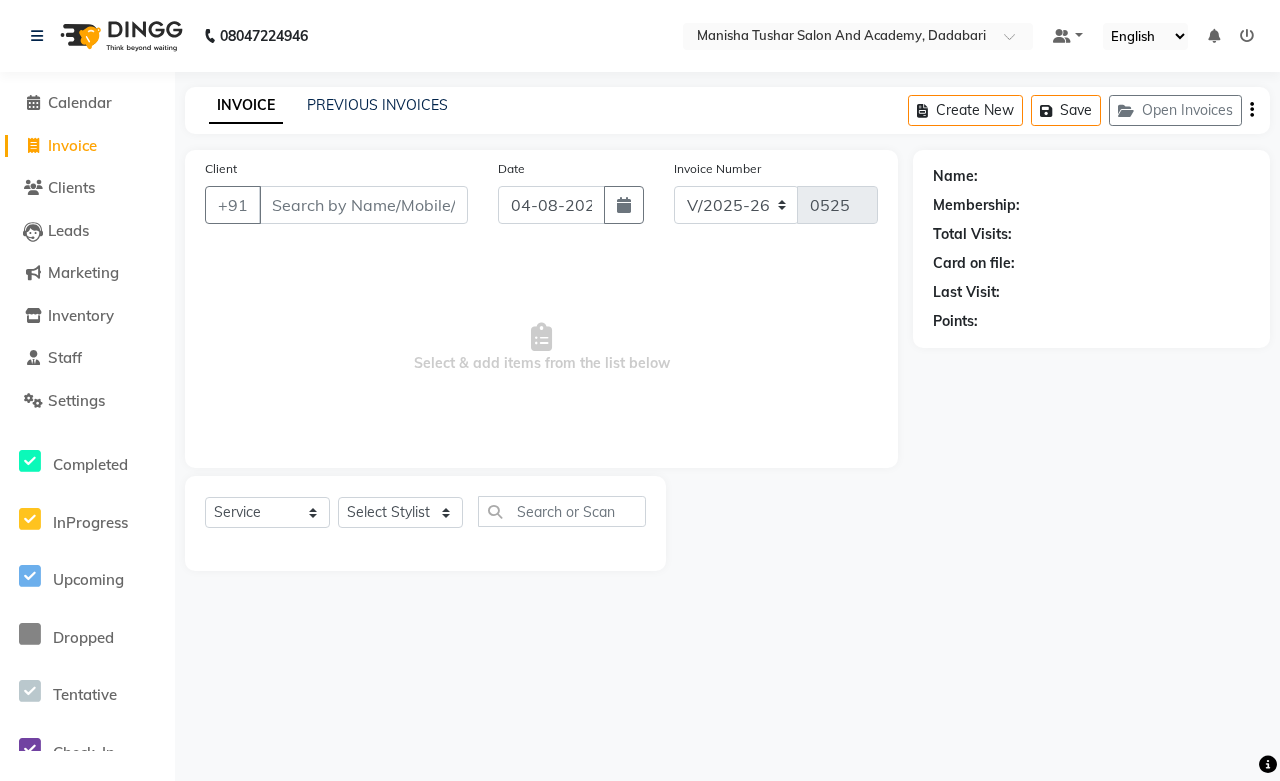 click on "Client" at bounding box center (363, 205) 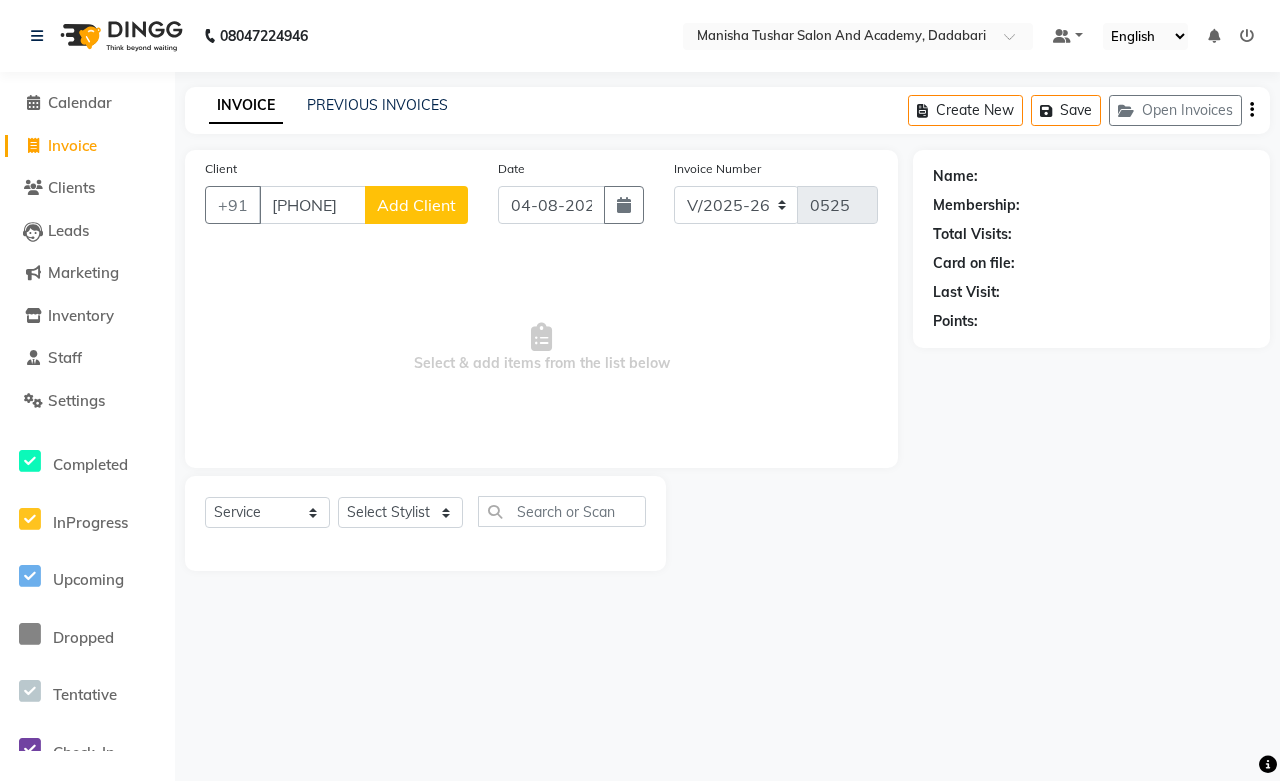 click on "[PHONE]" at bounding box center (312, 205) 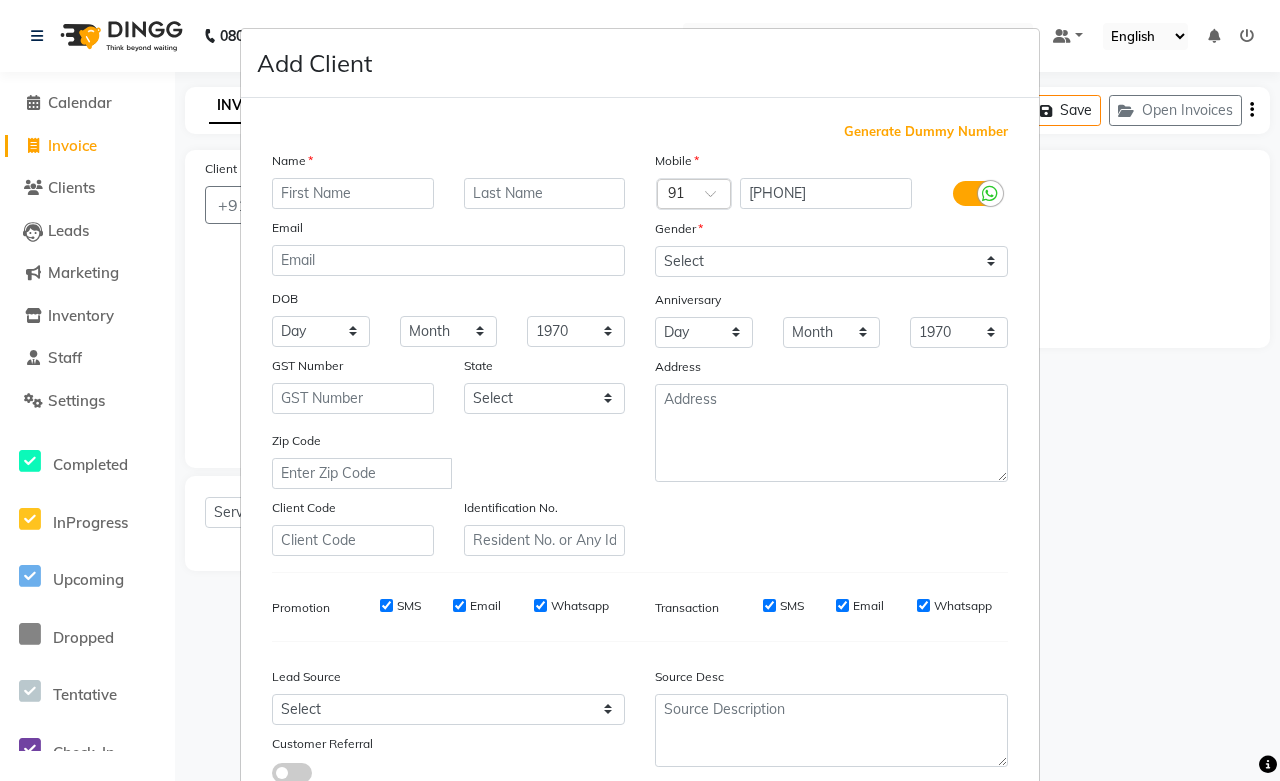 click at bounding box center (353, 193) 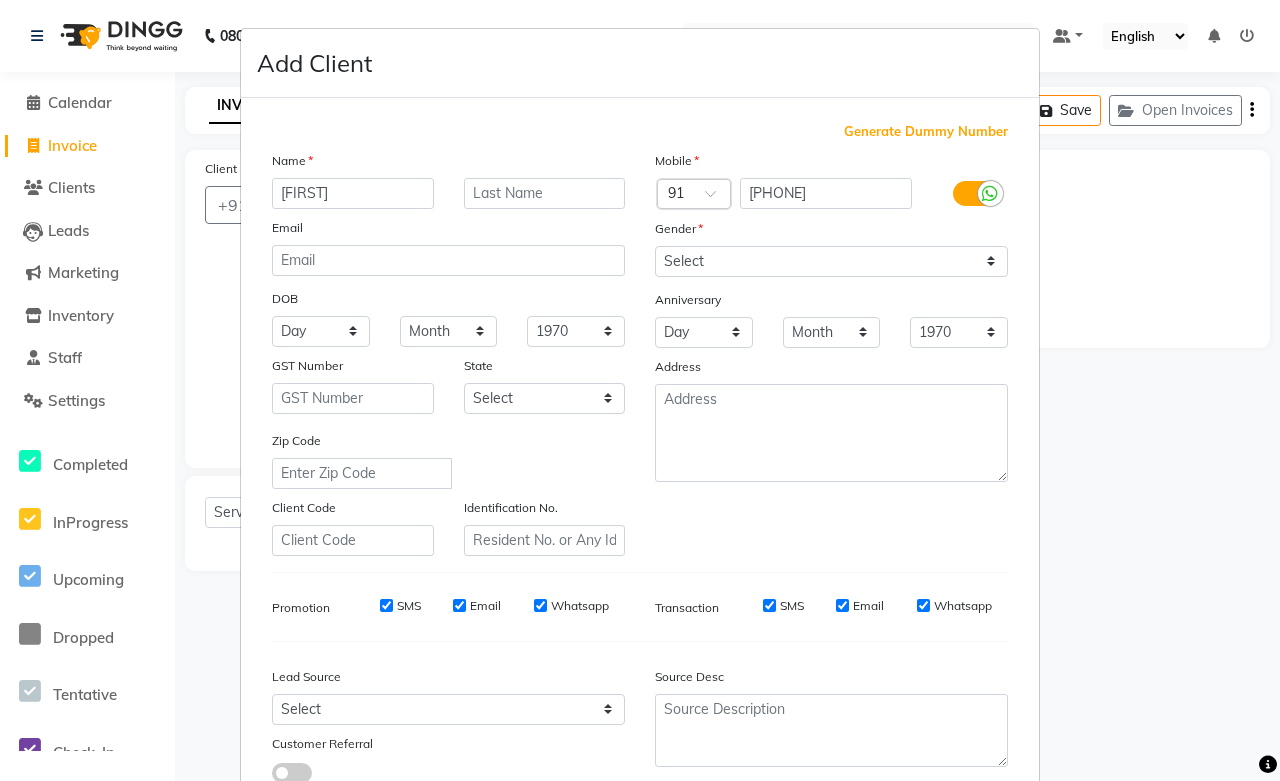 type on "[FIRST]" 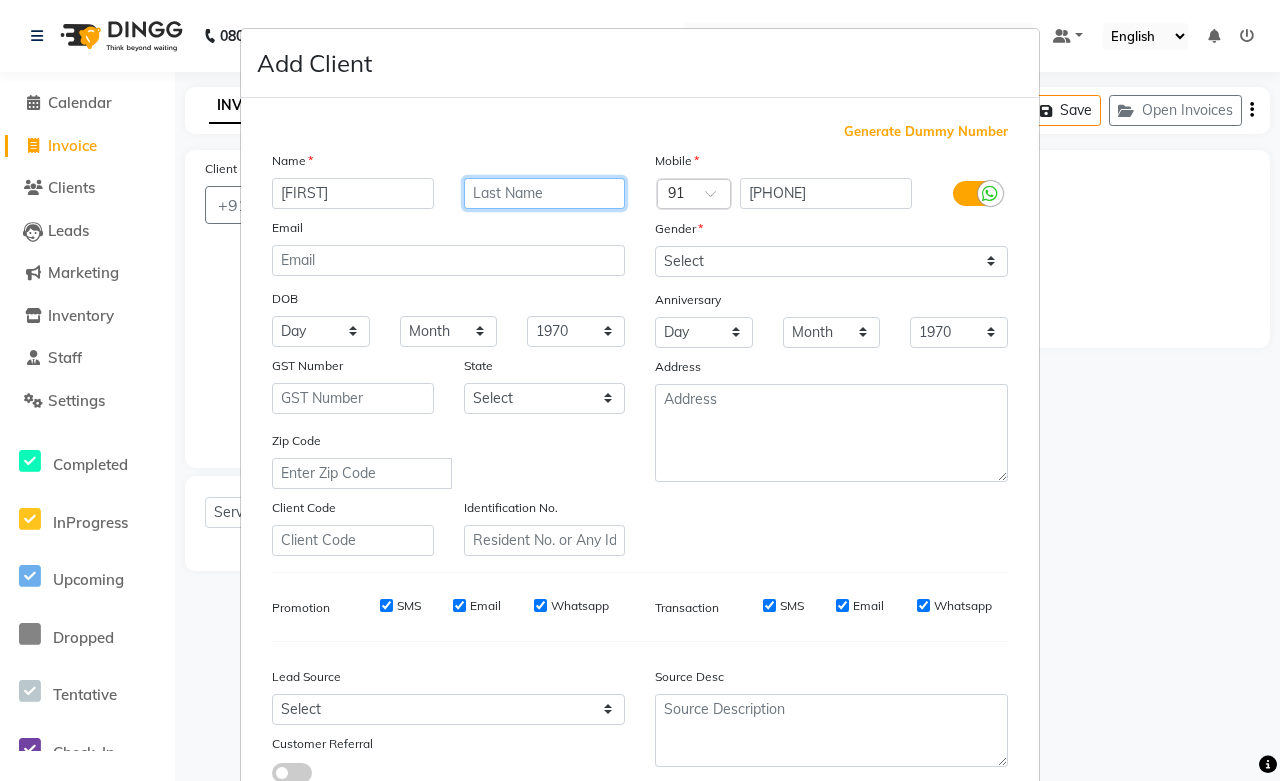 click at bounding box center [545, 193] 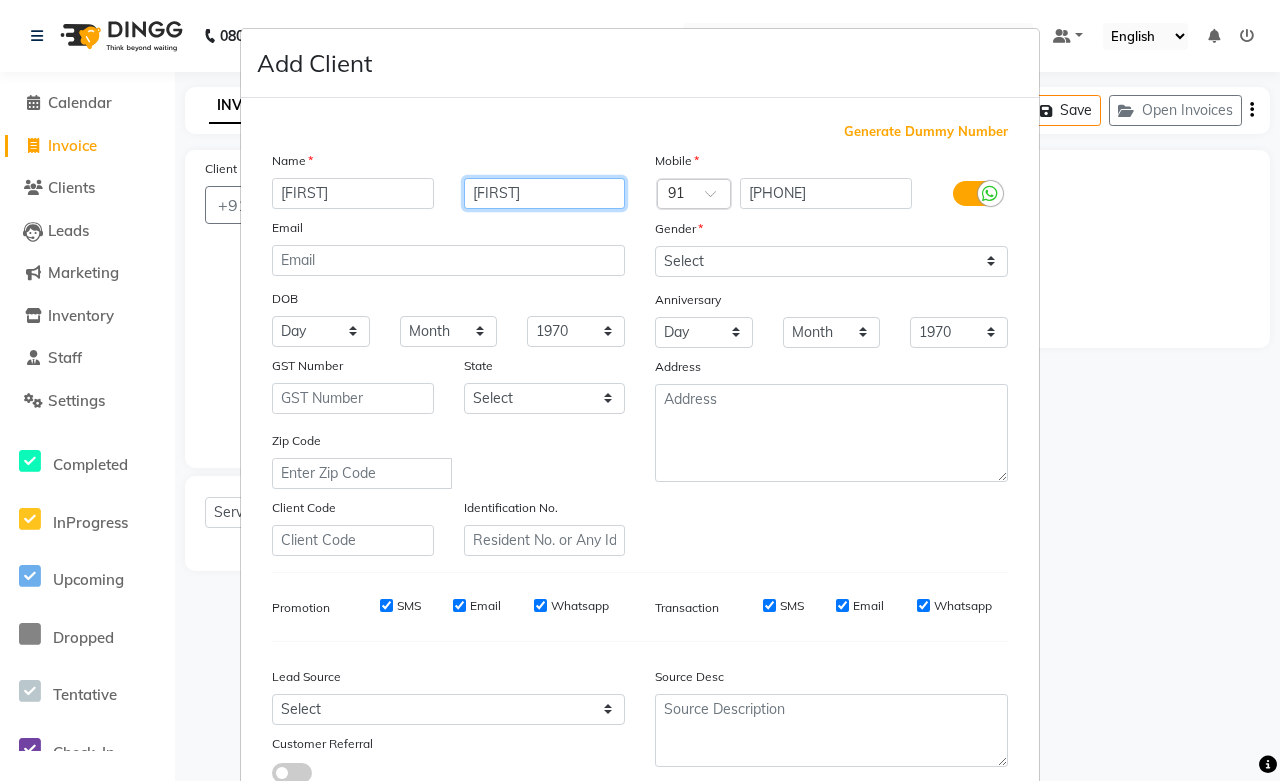 type on "[FIRST]" 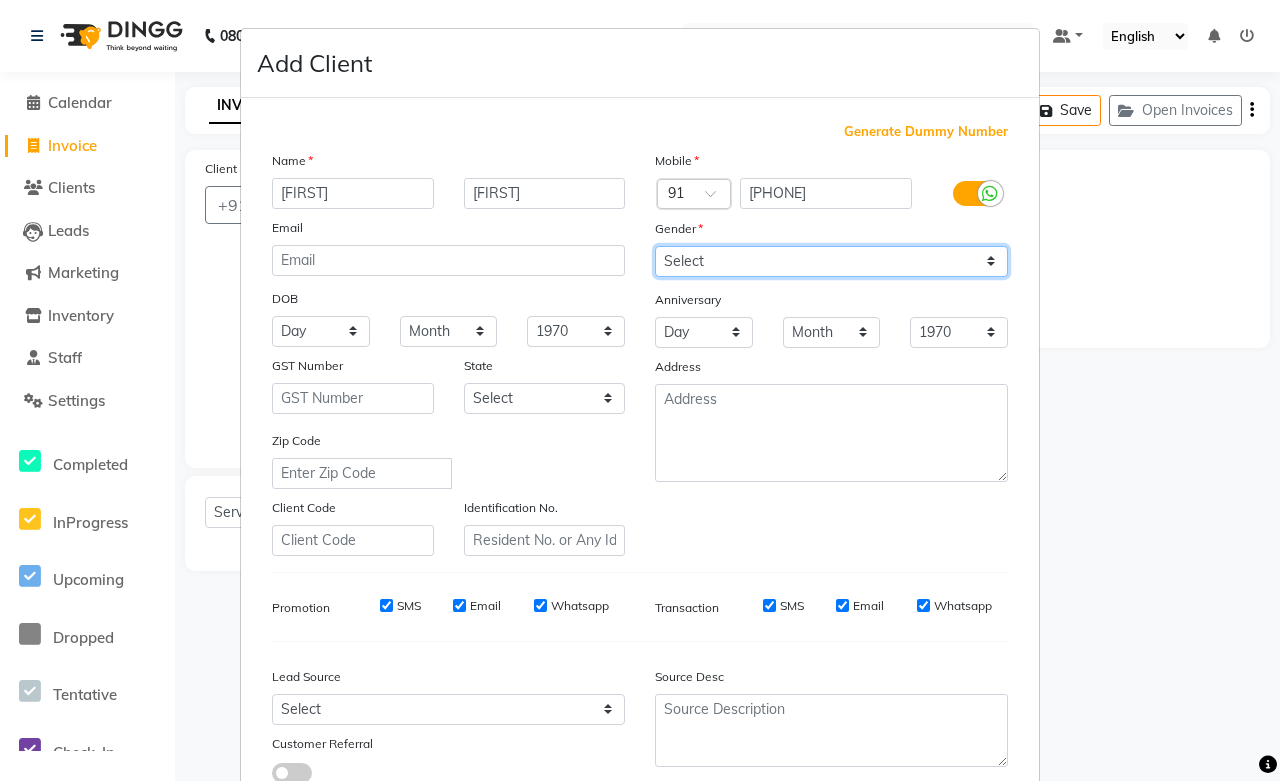 click on "Select Male Female Other Prefer Not To Say" at bounding box center [831, 261] 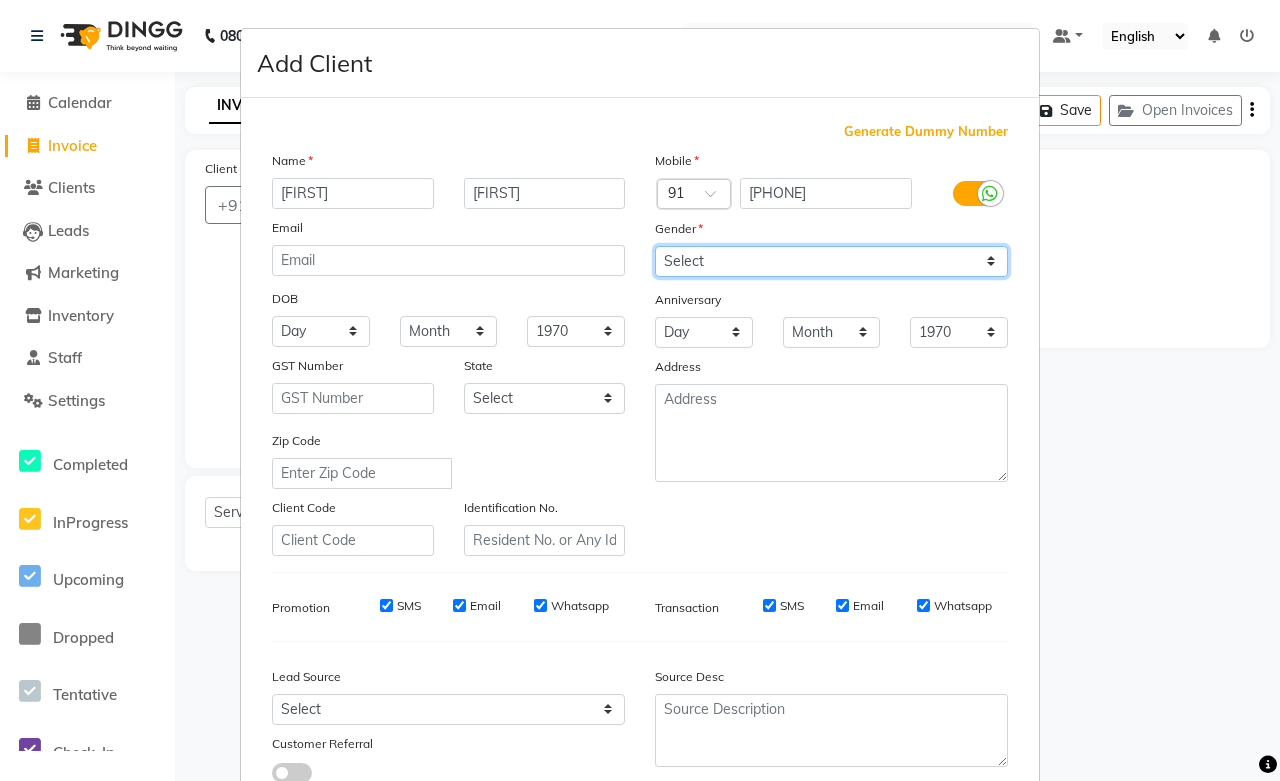 select on "male" 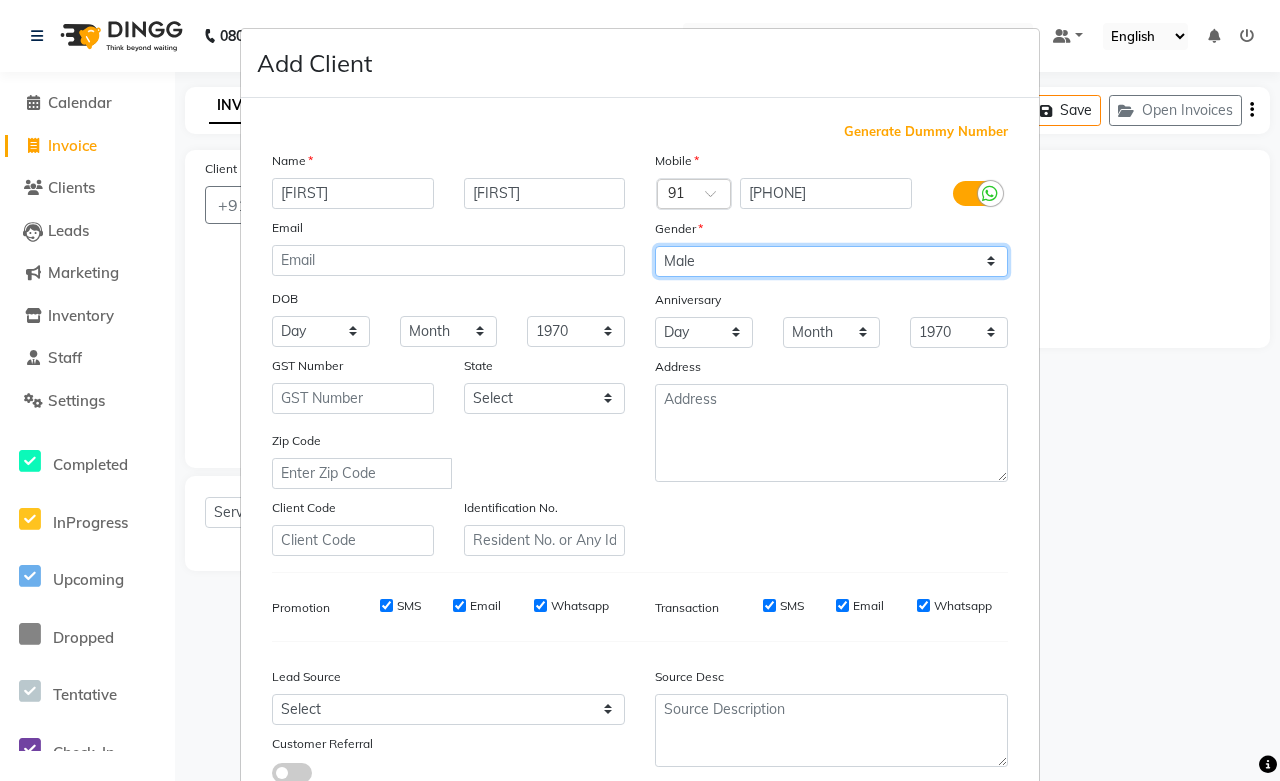 click on "Select Male Female Other Prefer Not To Say" at bounding box center [831, 261] 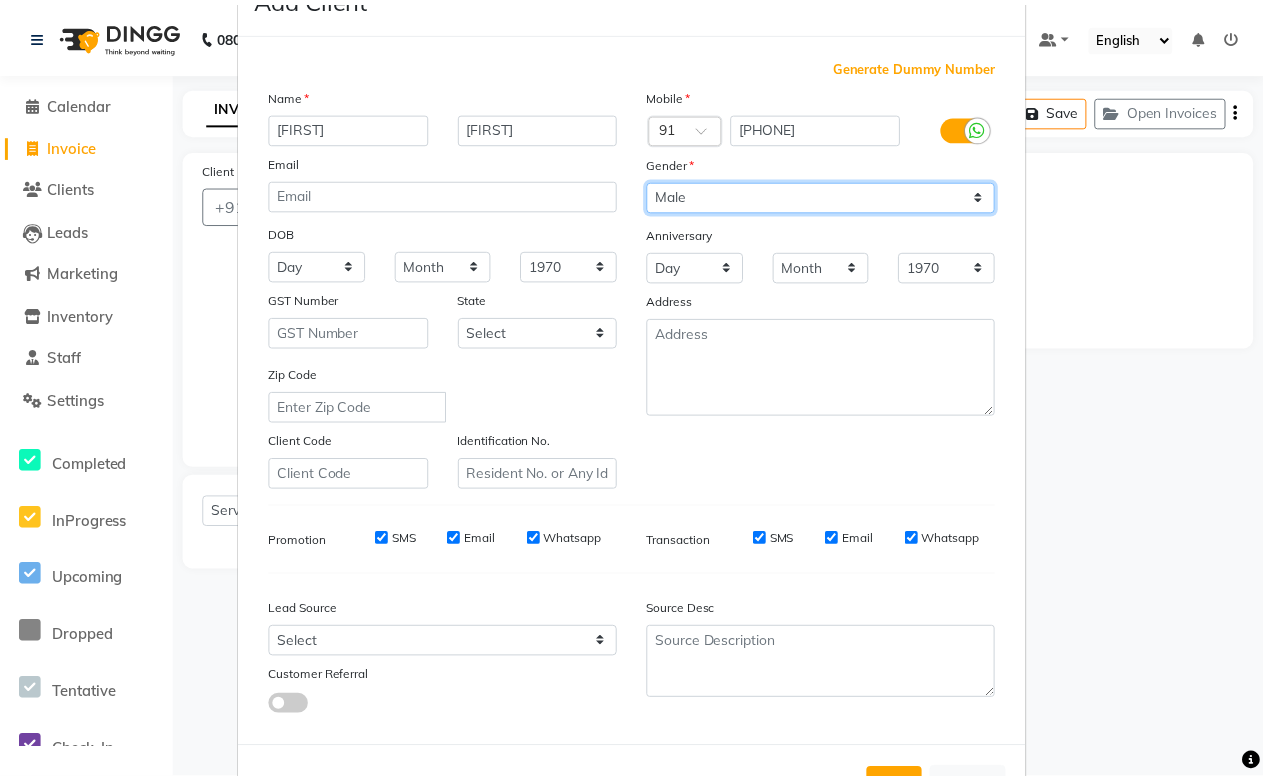 scroll, scrollTop: 143, scrollLeft: 0, axis: vertical 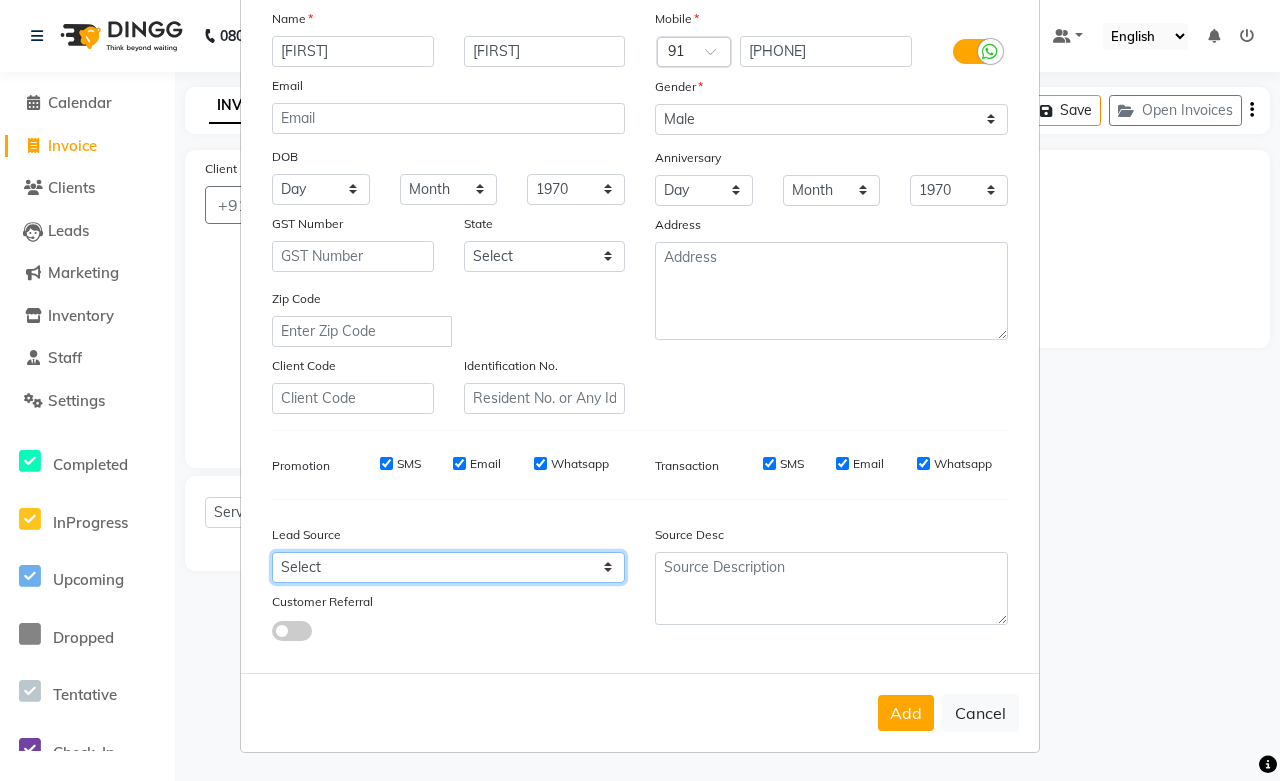 click on "Select Walk-in Referral Internet Friend Word of Mouth Advertisement Facebook JustDial Google Other Instagram  Regular Customer Returning Customer Flee" at bounding box center [448, 567] 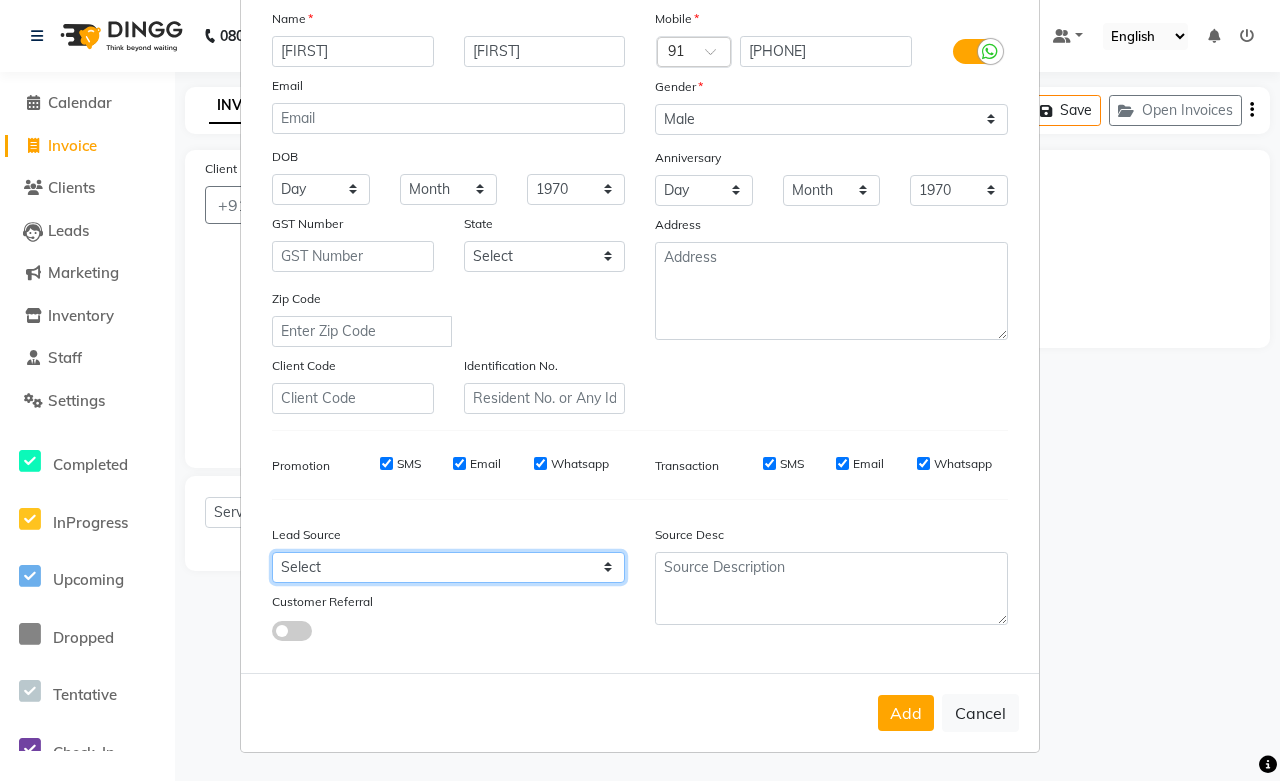 select on "46005" 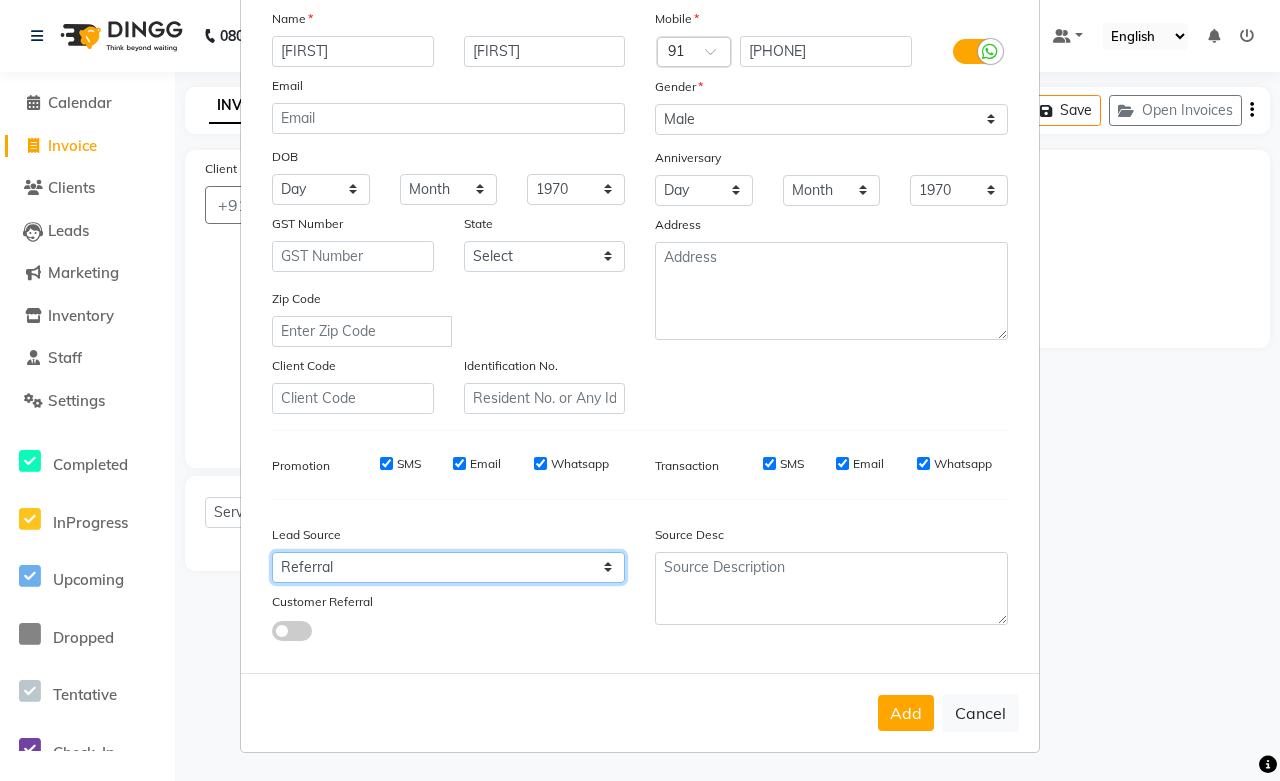 click on "Select Walk-in Referral Internet Friend Word of Mouth Advertisement Facebook JustDial Google Other Instagram  Regular Customer Returning Customer Flee" at bounding box center [448, 567] 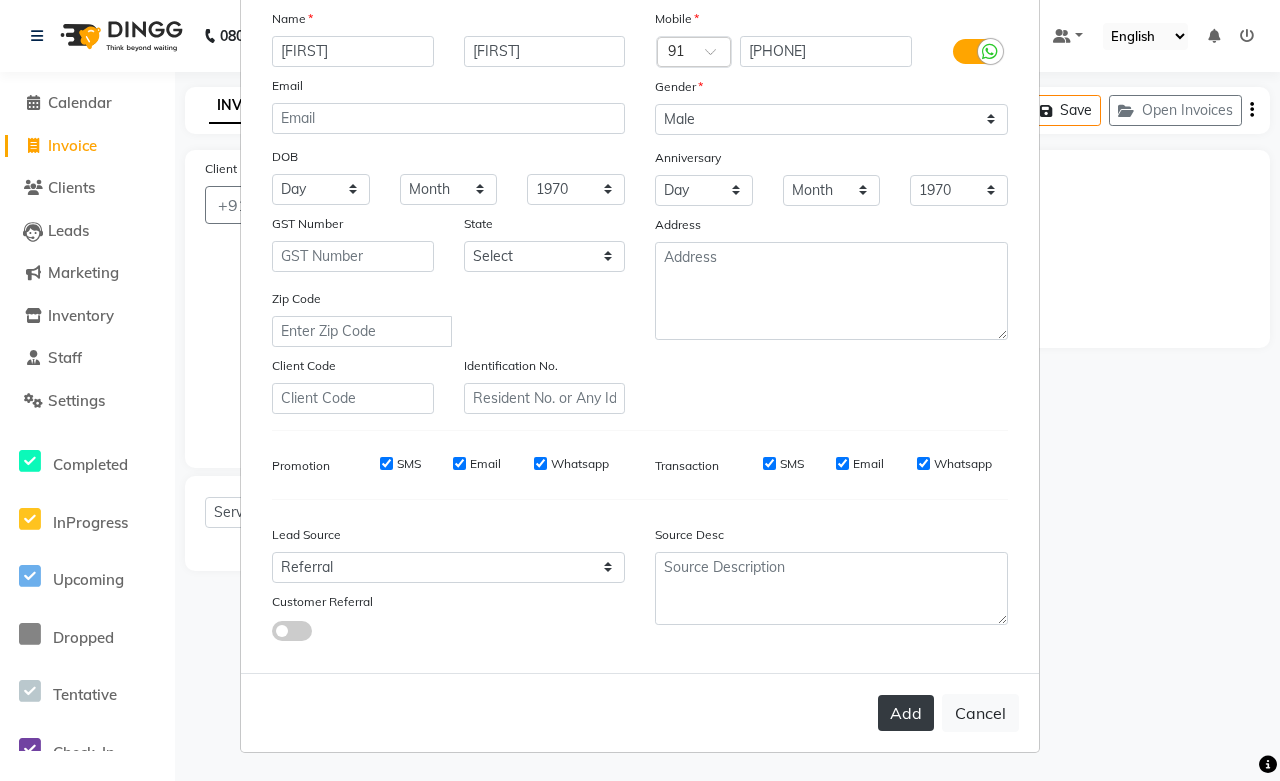 click on "Add" at bounding box center (906, 713) 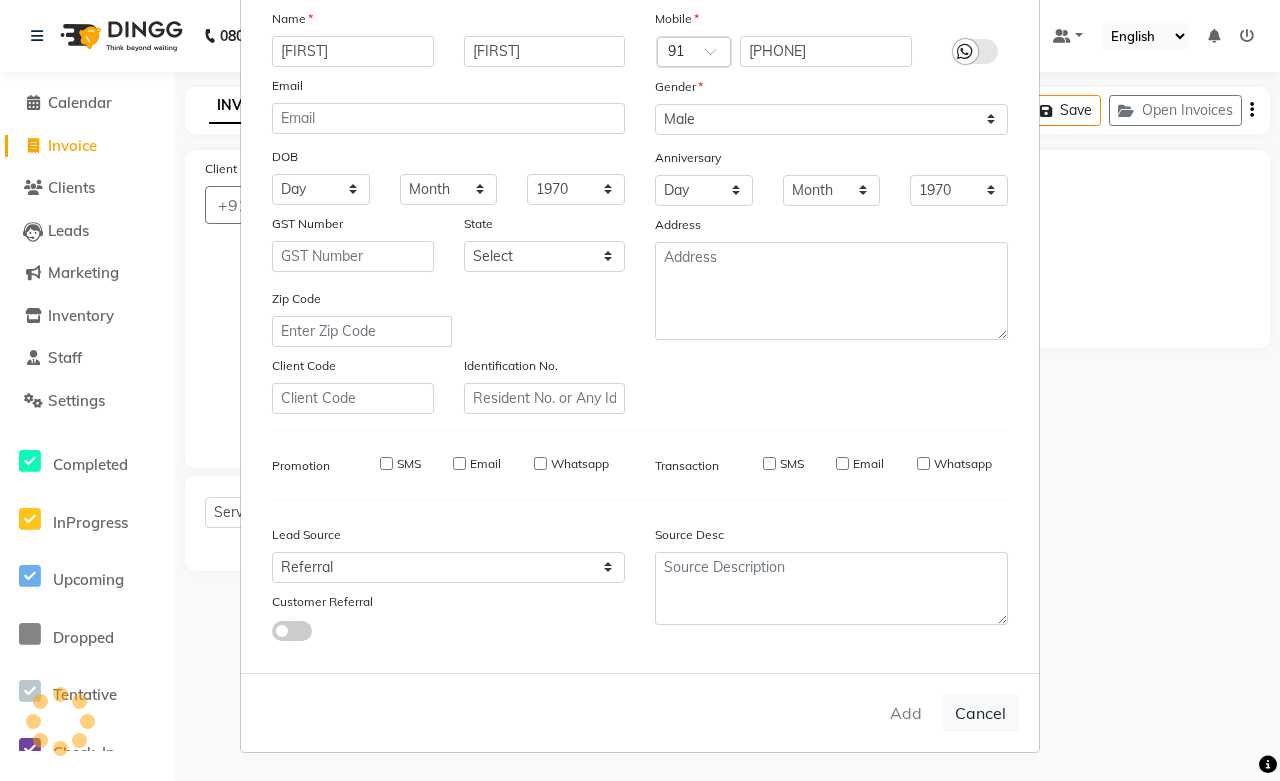 type 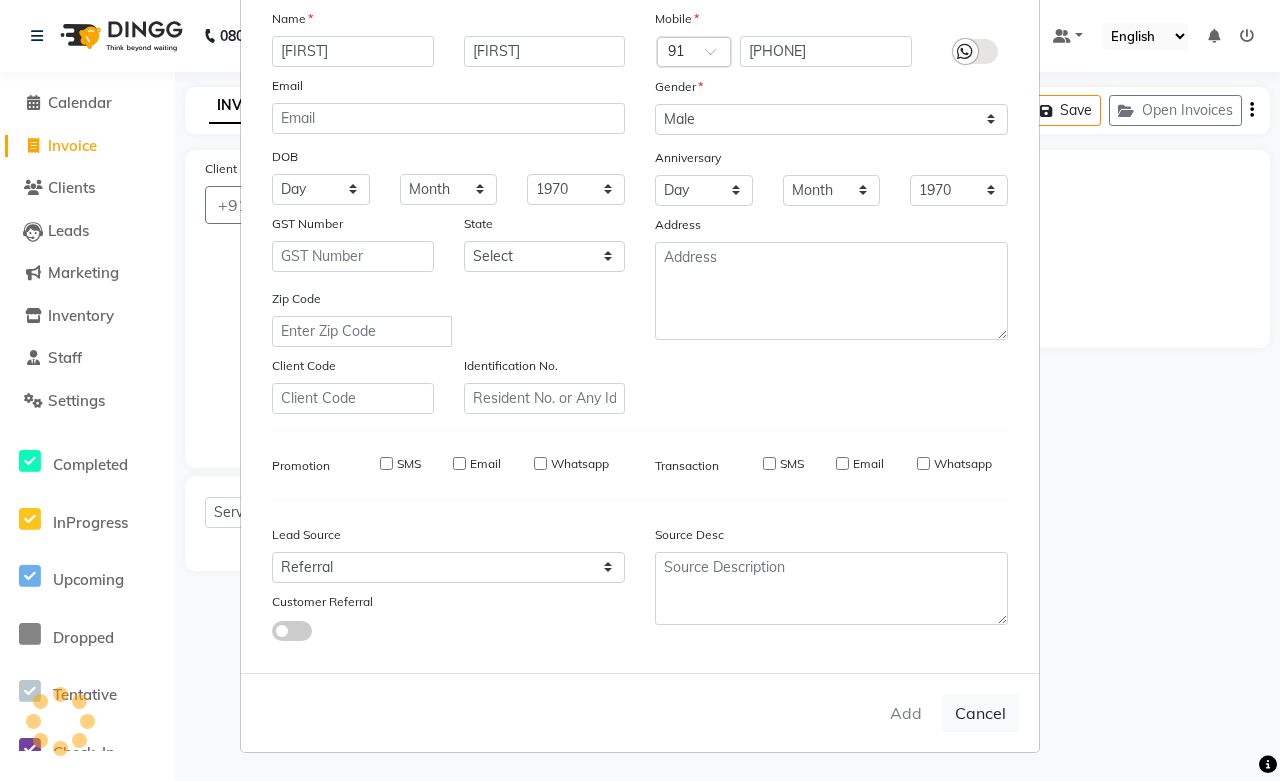 type 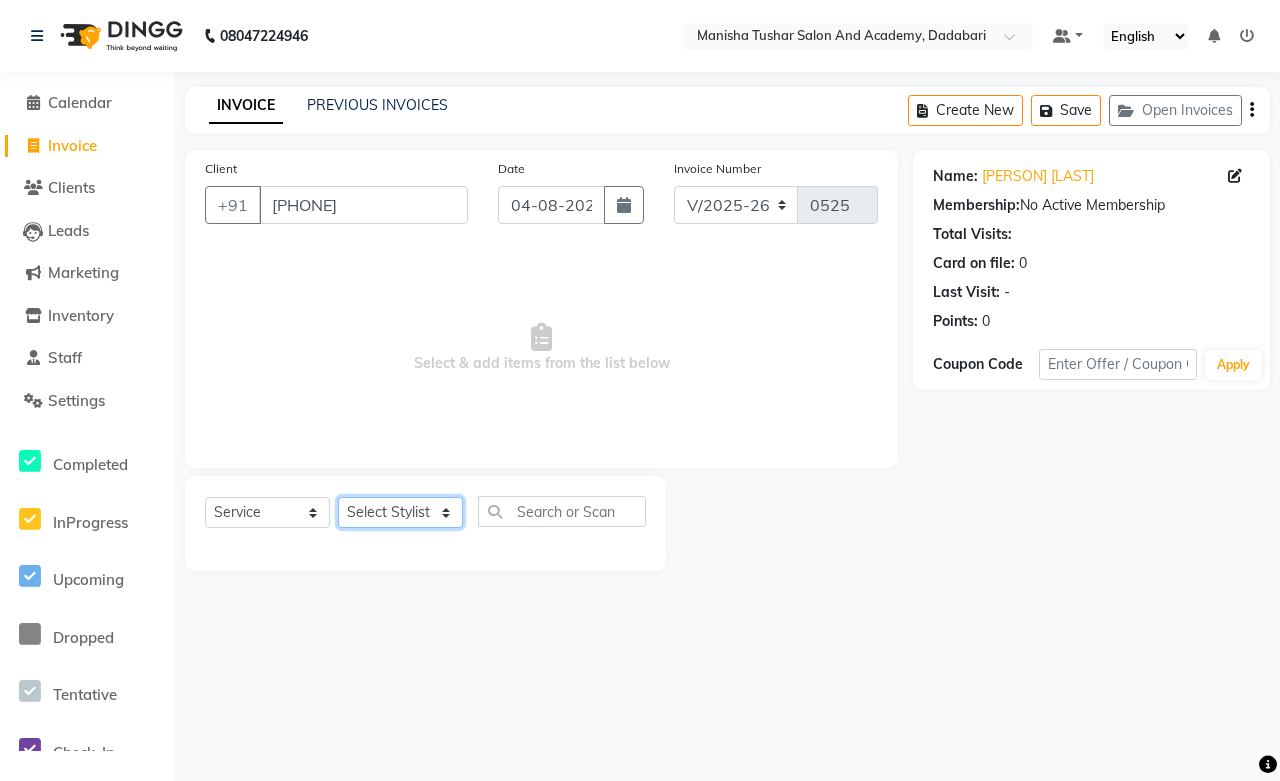 click on "Select Stylist [FIRST] [LAST] [FIRST] [LAST] [FIRST] [LAST] [FIRST] [LAST] [FIRST] [LAST] [NAME] Mam [NAME] [NAME] [NAME] [NAME] [NAME] [NAME] [NAME] [NAME] [NAME] [NAME] [NAME] [NAME] [NAME] [NAME] [NAME] [NAME] [NAME] [NAME] [NAME] [NAME]" 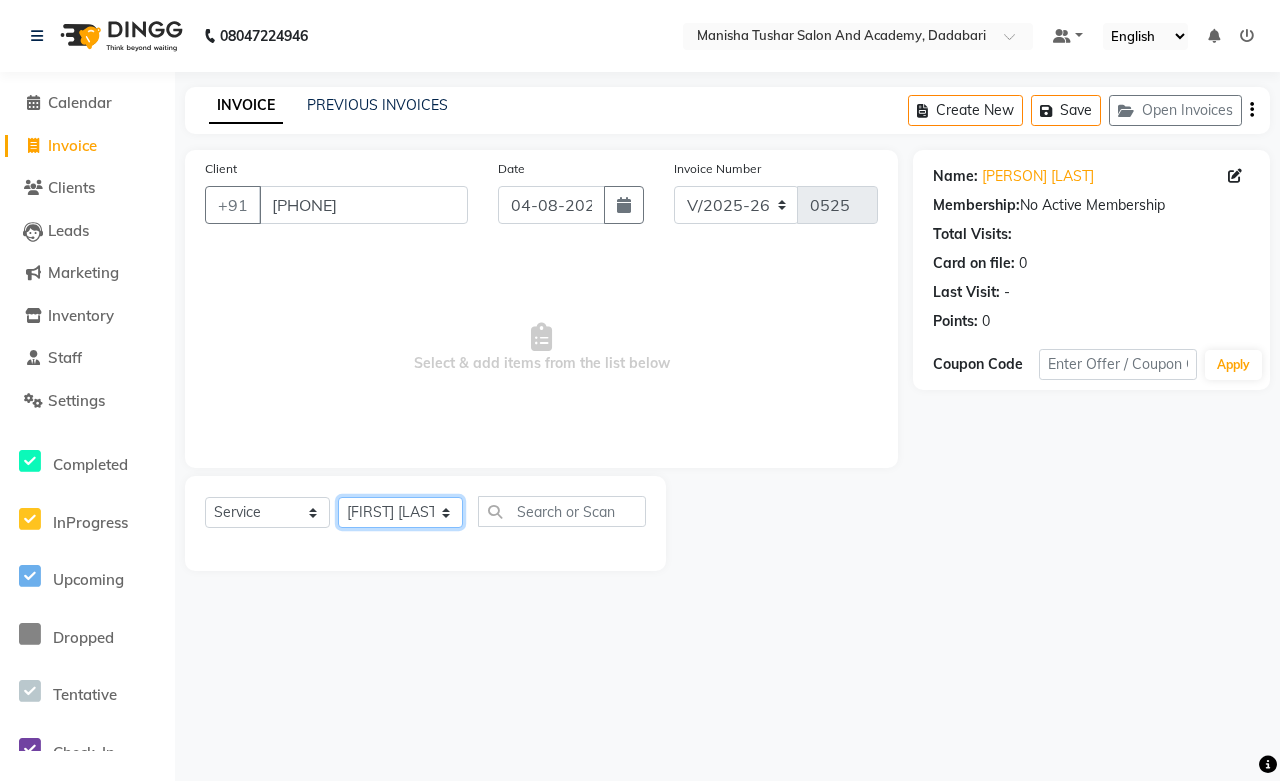 click on "Select Stylist [FIRST] [LAST] [FIRST] [LAST] [FIRST] [LAST] [FIRST] [LAST] [FIRST] [LAST] [NAME] Mam [NAME] [NAME] [NAME] [NAME] [NAME] [NAME] [NAME] [NAME] [NAME] [NAME] [NAME] [NAME] [NAME] [NAME] [NAME] [NAME] [NAME] [NAME] [NAME] [NAME]" 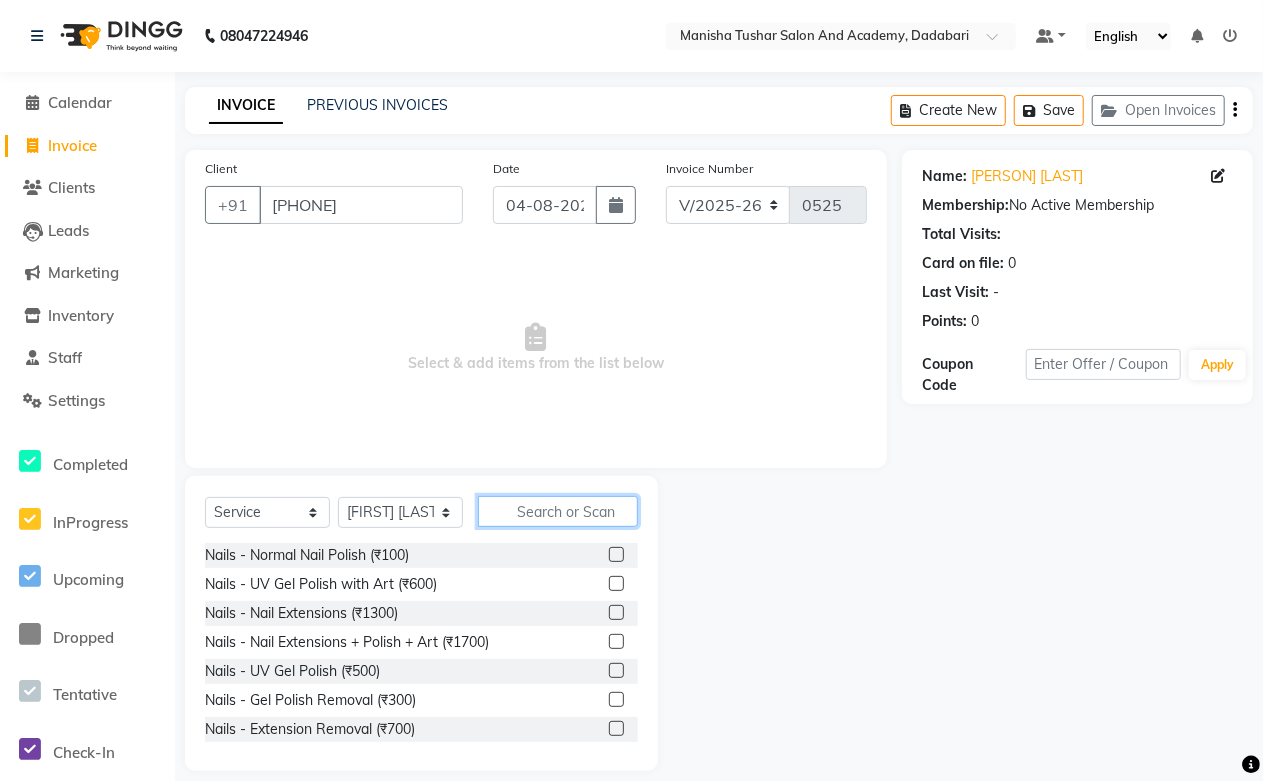 click 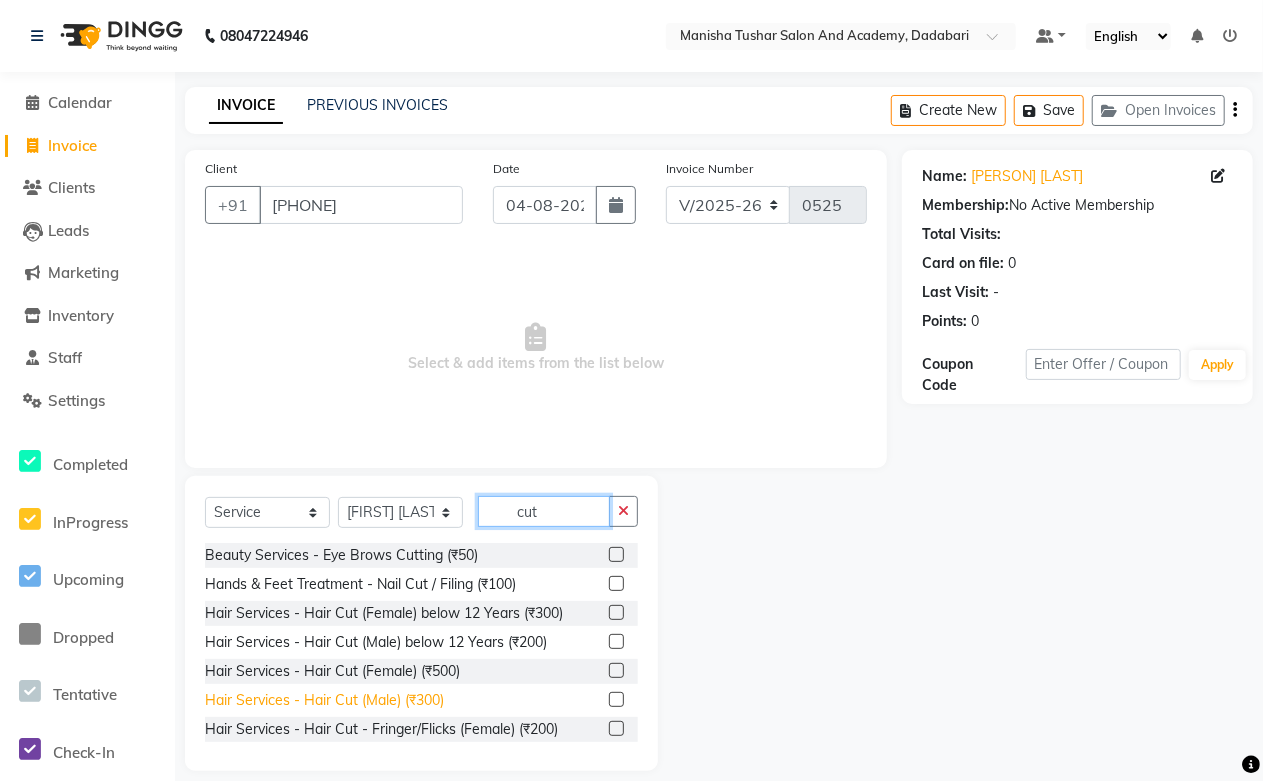 type on "cut" 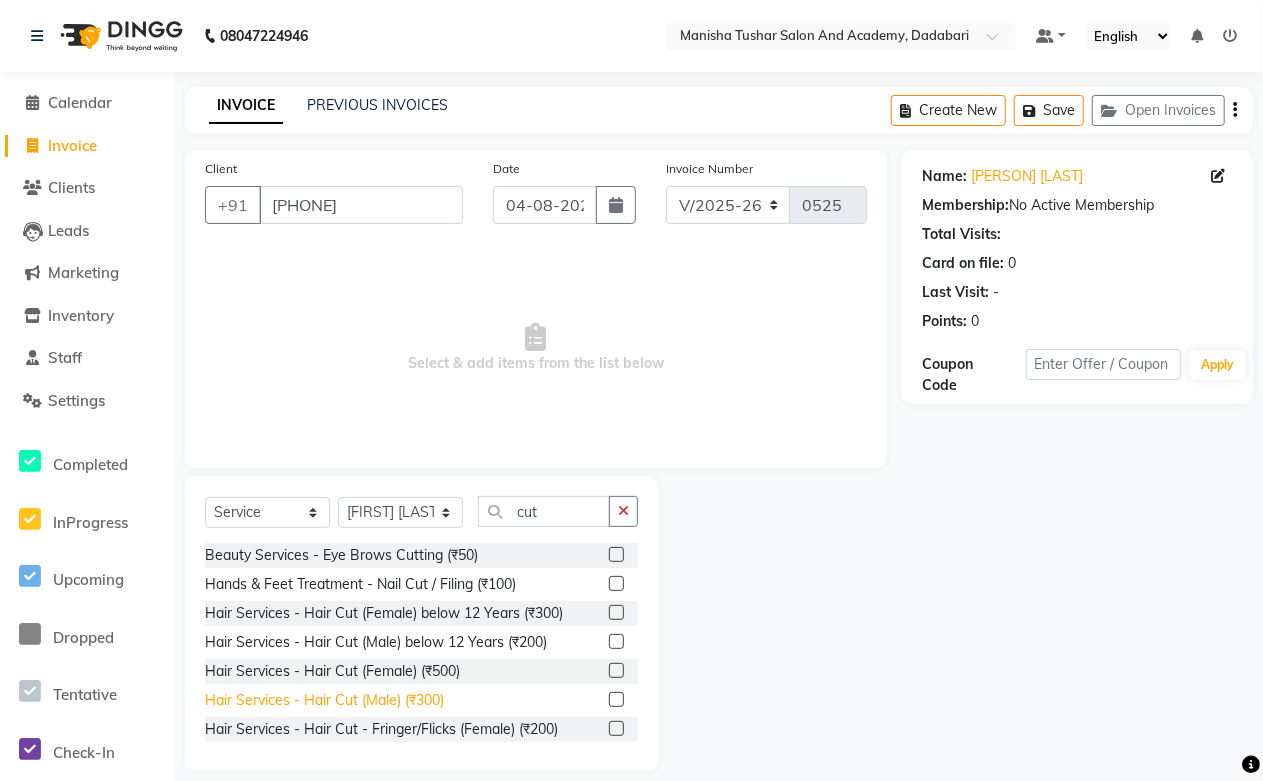 click on "Hair Services - Hair Cut (Male) (₹300)" 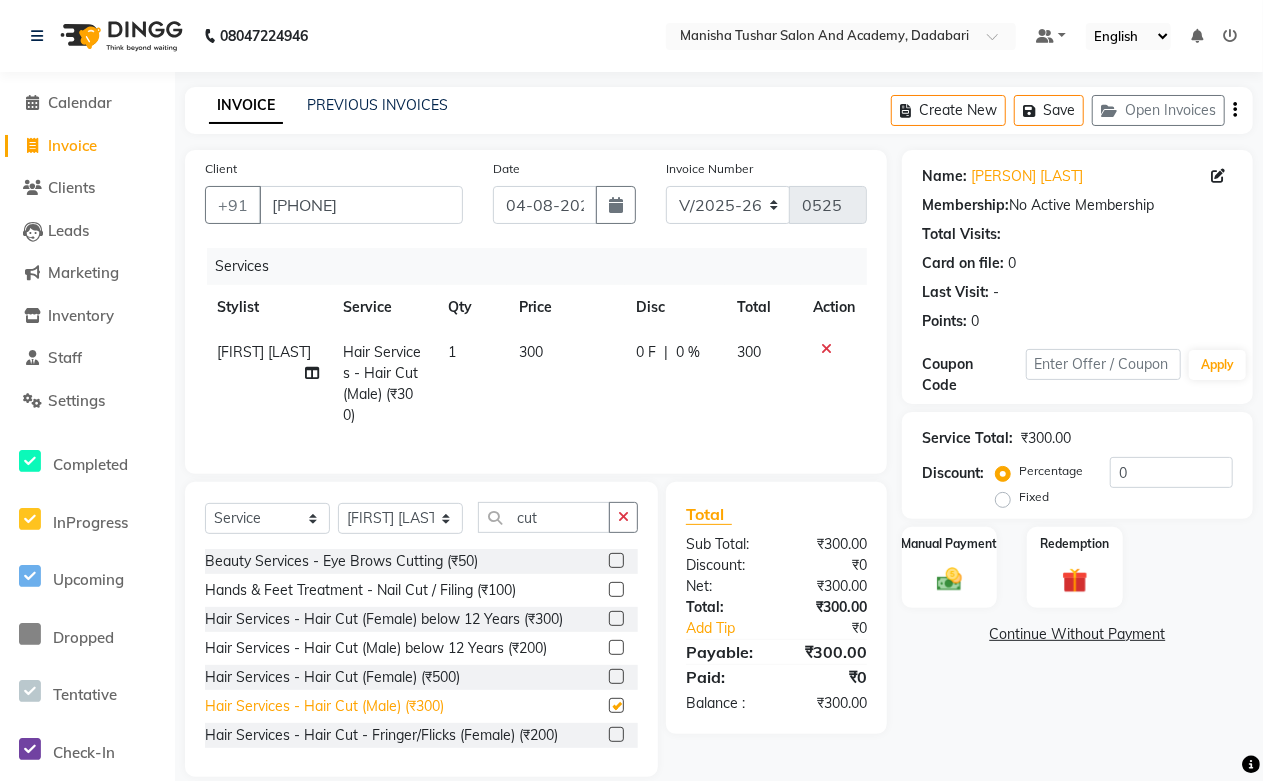 checkbox on "false" 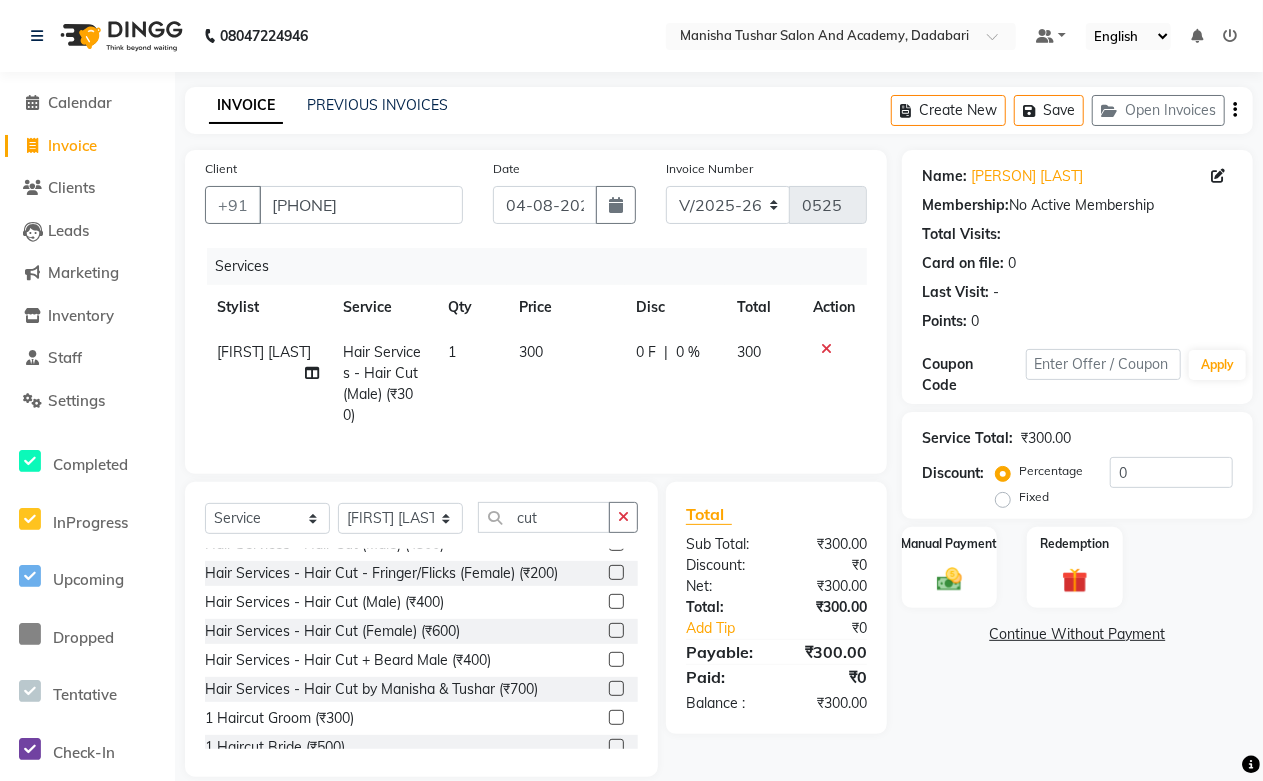 scroll, scrollTop: 176, scrollLeft: 0, axis: vertical 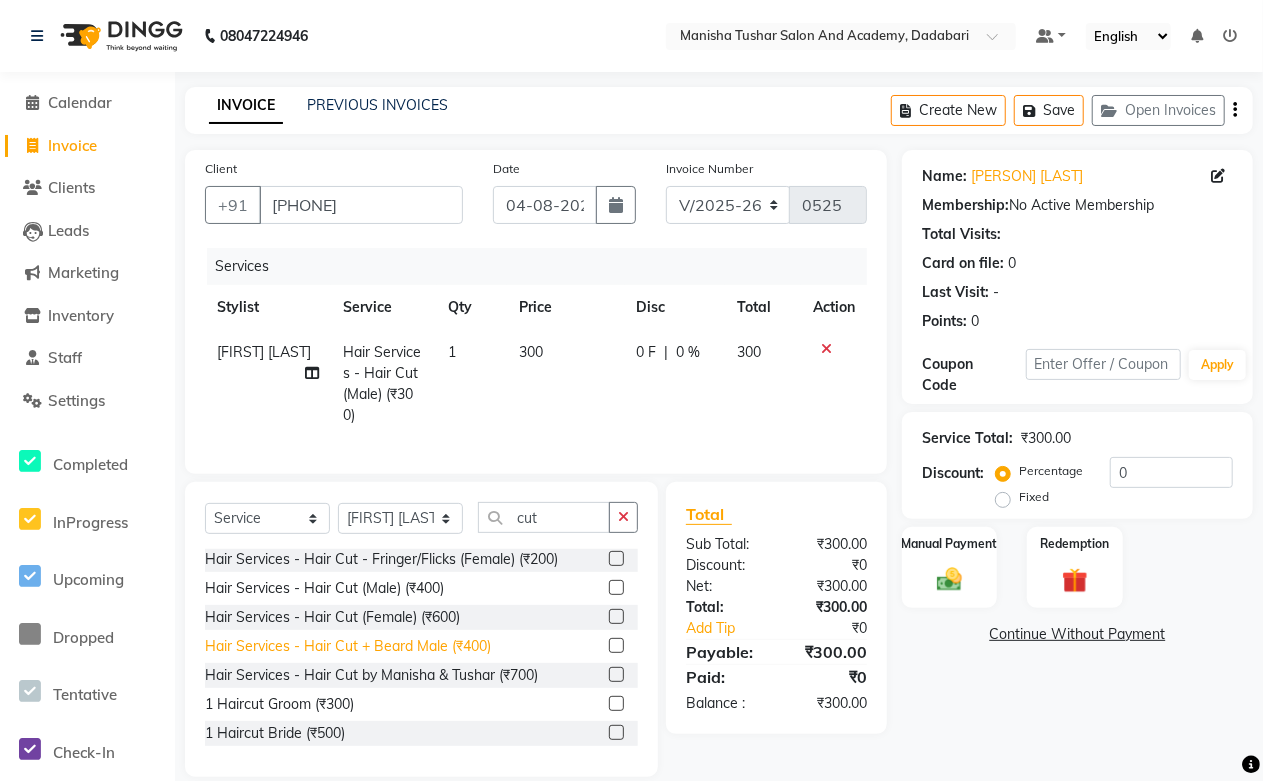 click on "Hair Services - Hair Cut + Beard Male (₹400)" 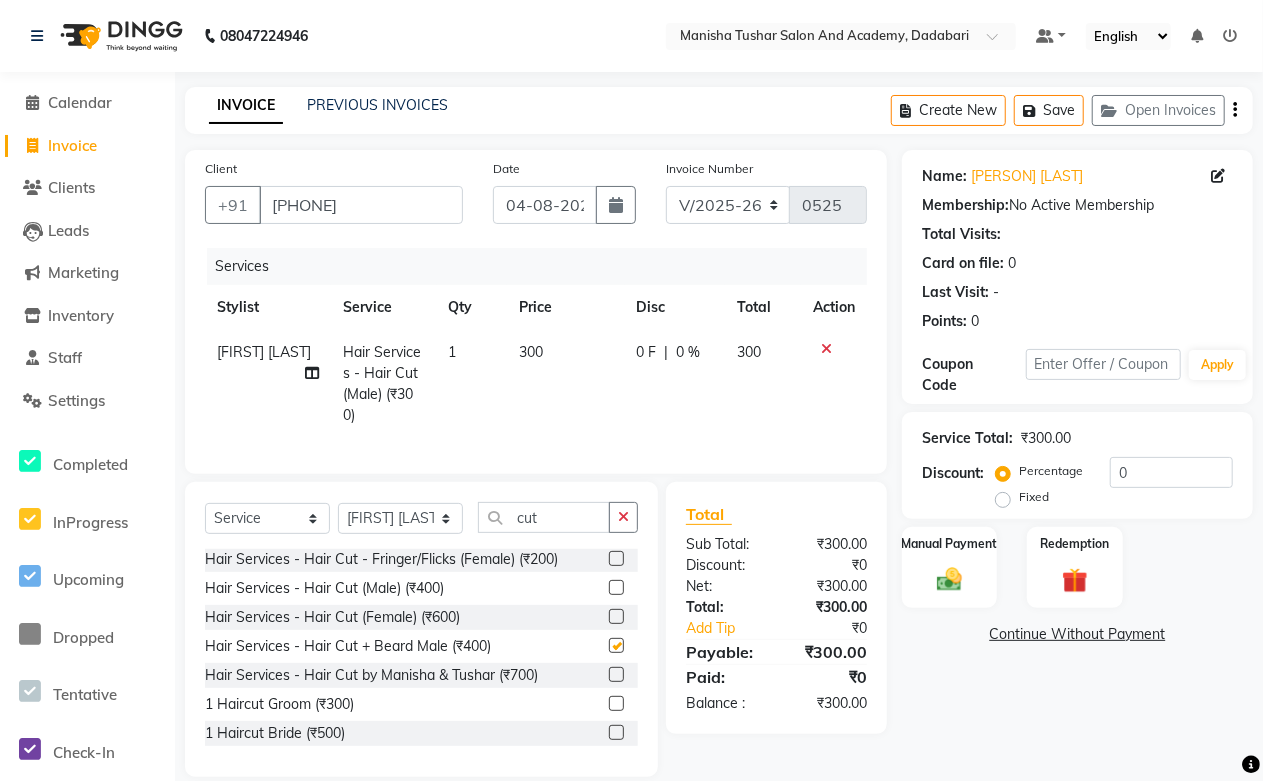 checkbox on "false" 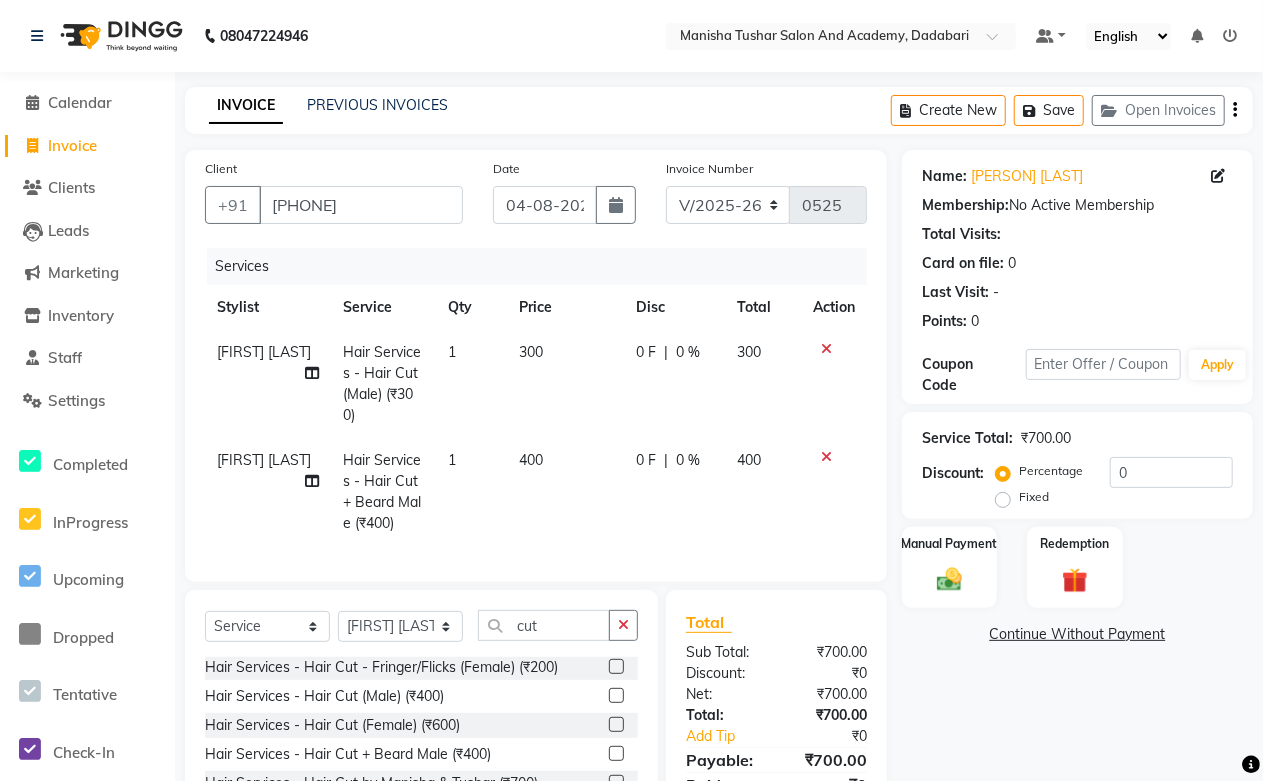 click 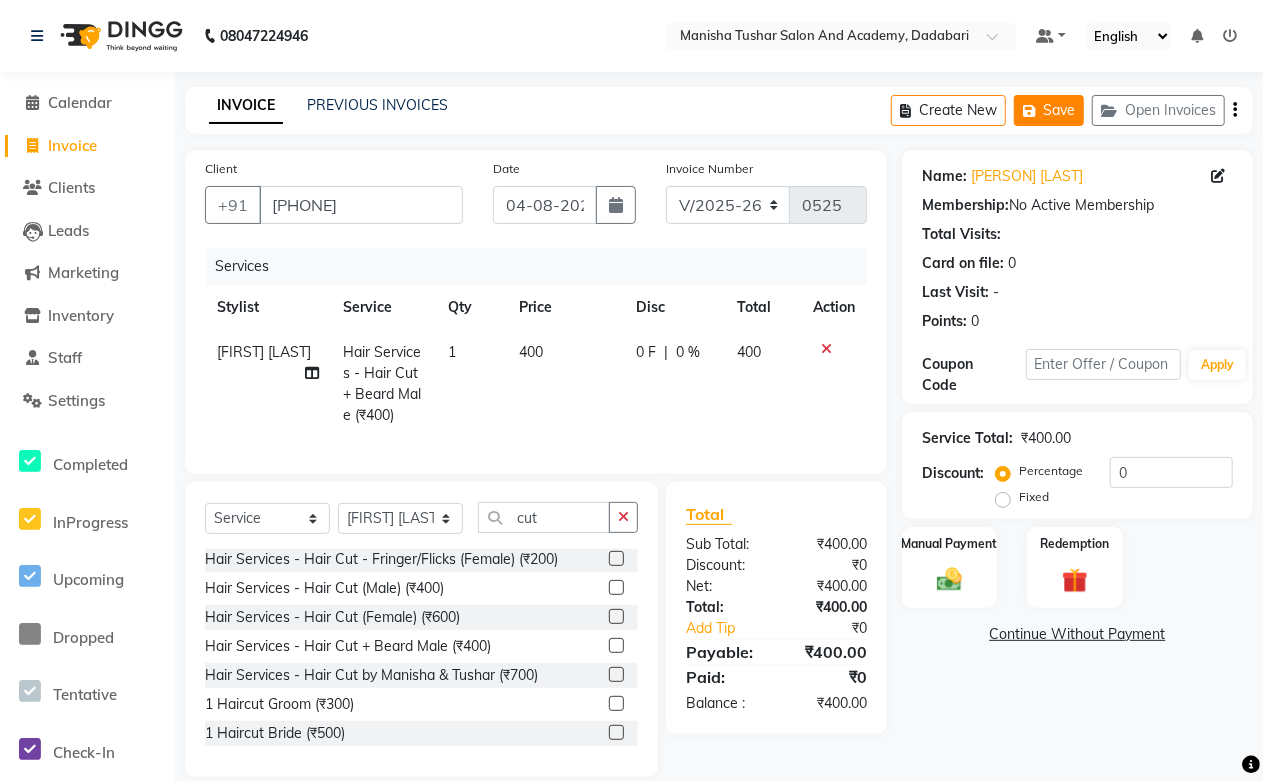 click 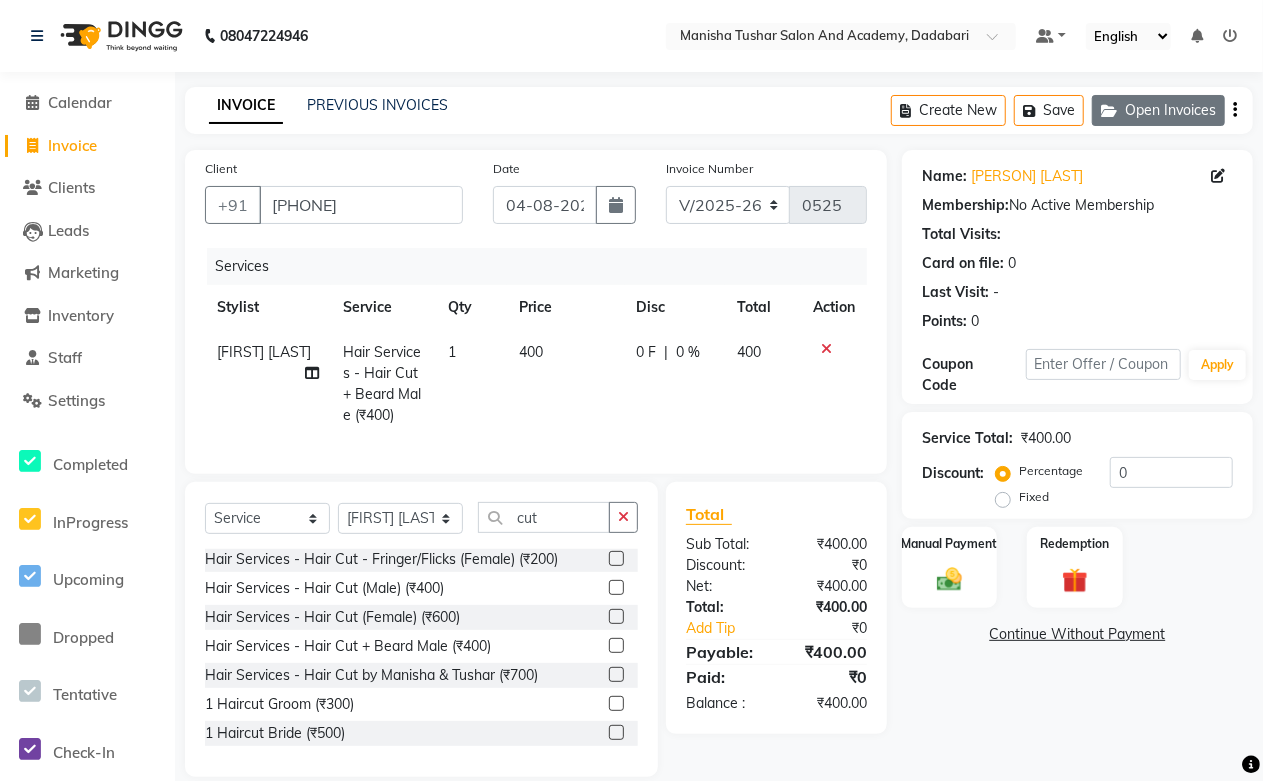 click on "Open Invoices" 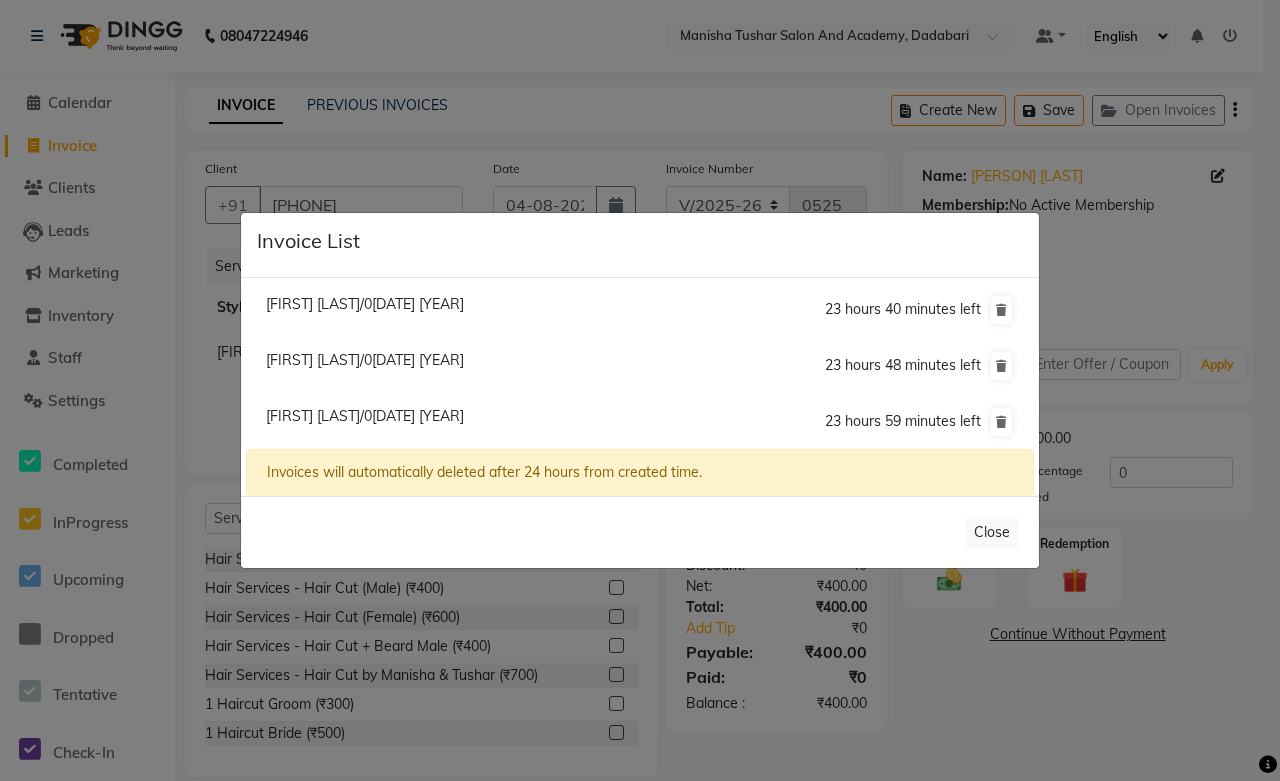 click on "[FIRST] [LAST]/0[DATE] [YEAR]" 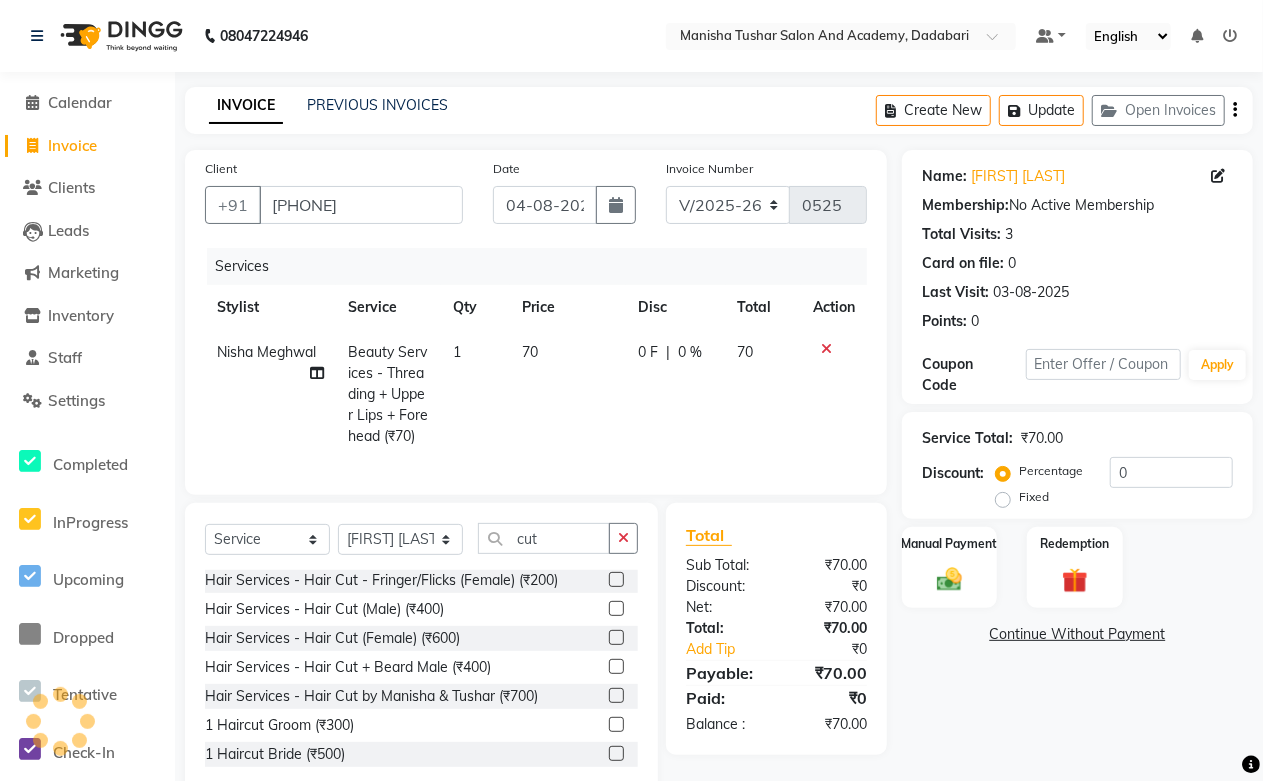 scroll, scrollTop: 0, scrollLeft: 0, axis: both 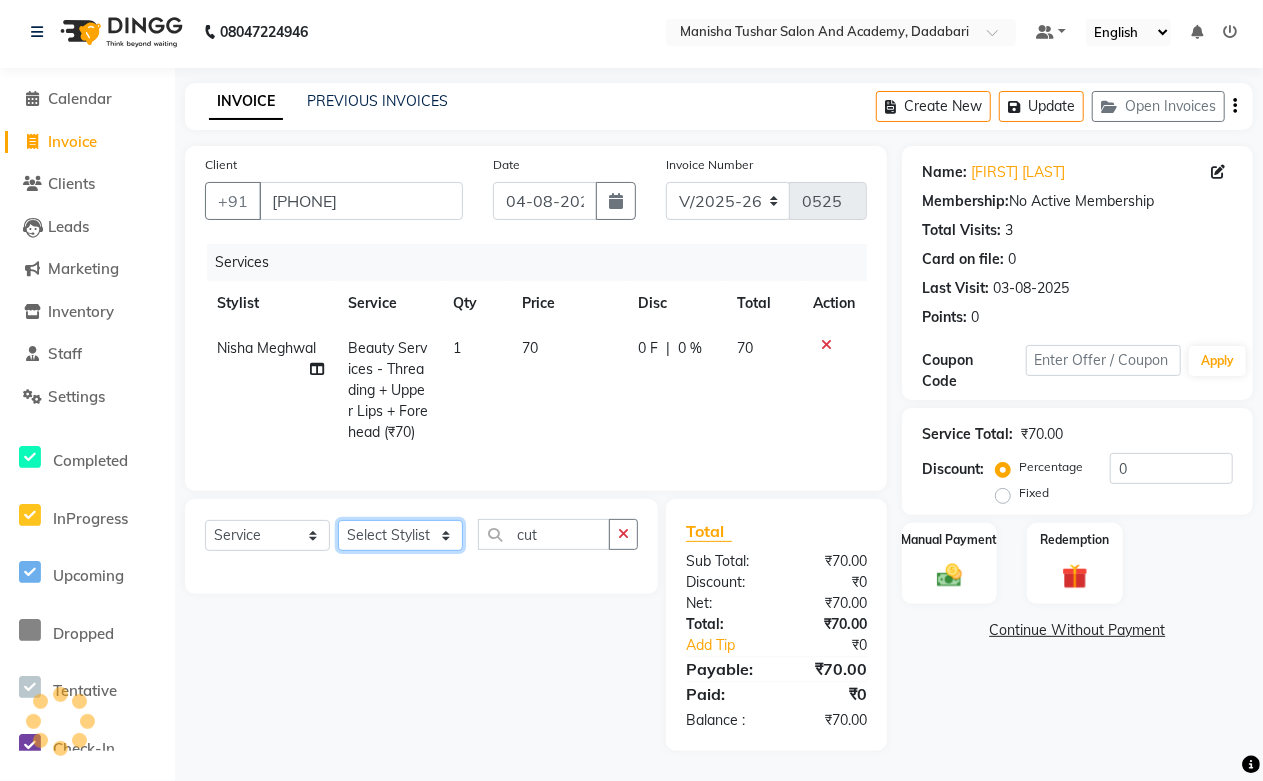 click on "Select Stylist [FIRST] [LAST] [FIRST] [LAST] [FIRST] [LAST] [FIRST] [LAST] [FIRST] [LAST] [NAME] Mam [NAME] [NAME] [NAME] [NAME] [NAME] [NAME] [NAME] [NAME] [NAME] [NAME] [NAME] [NAME] [NAME] [NAME] [NAME] [NAME] [NAME] [NAME] [NAME] [NAME]" 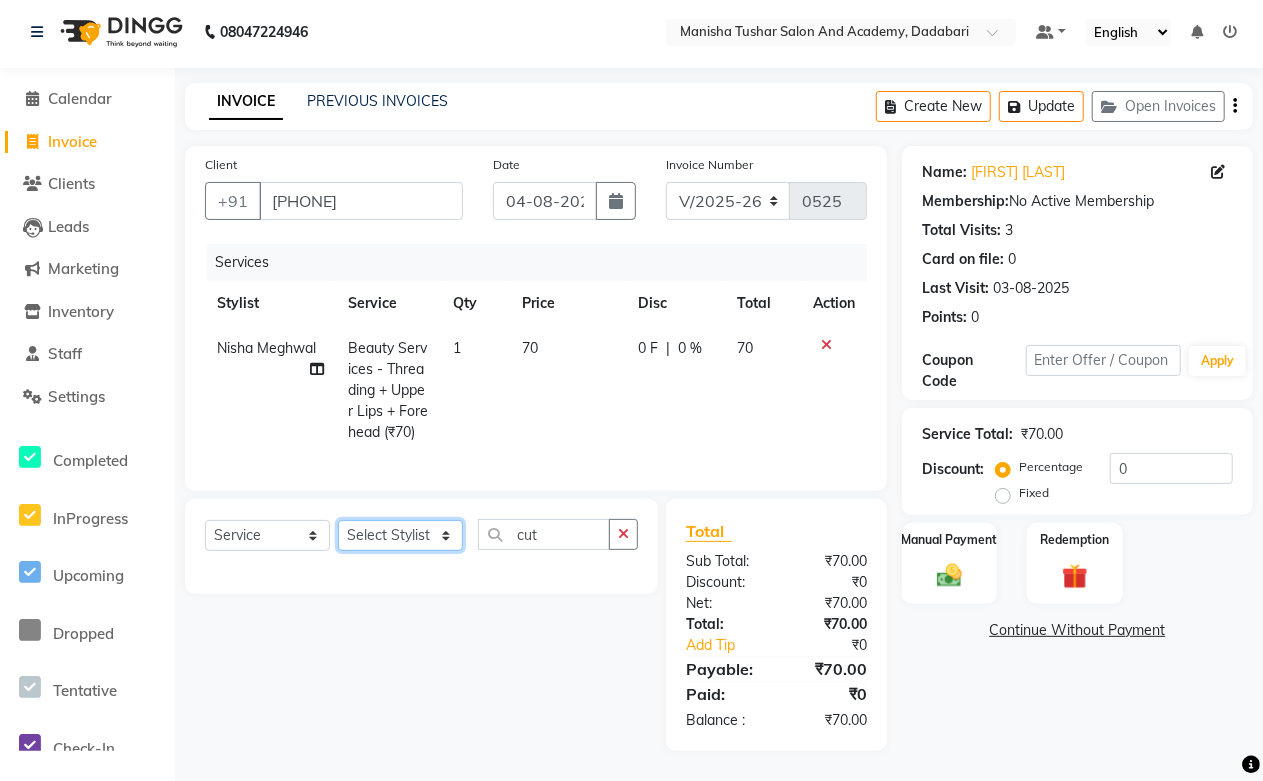 select on "87898" 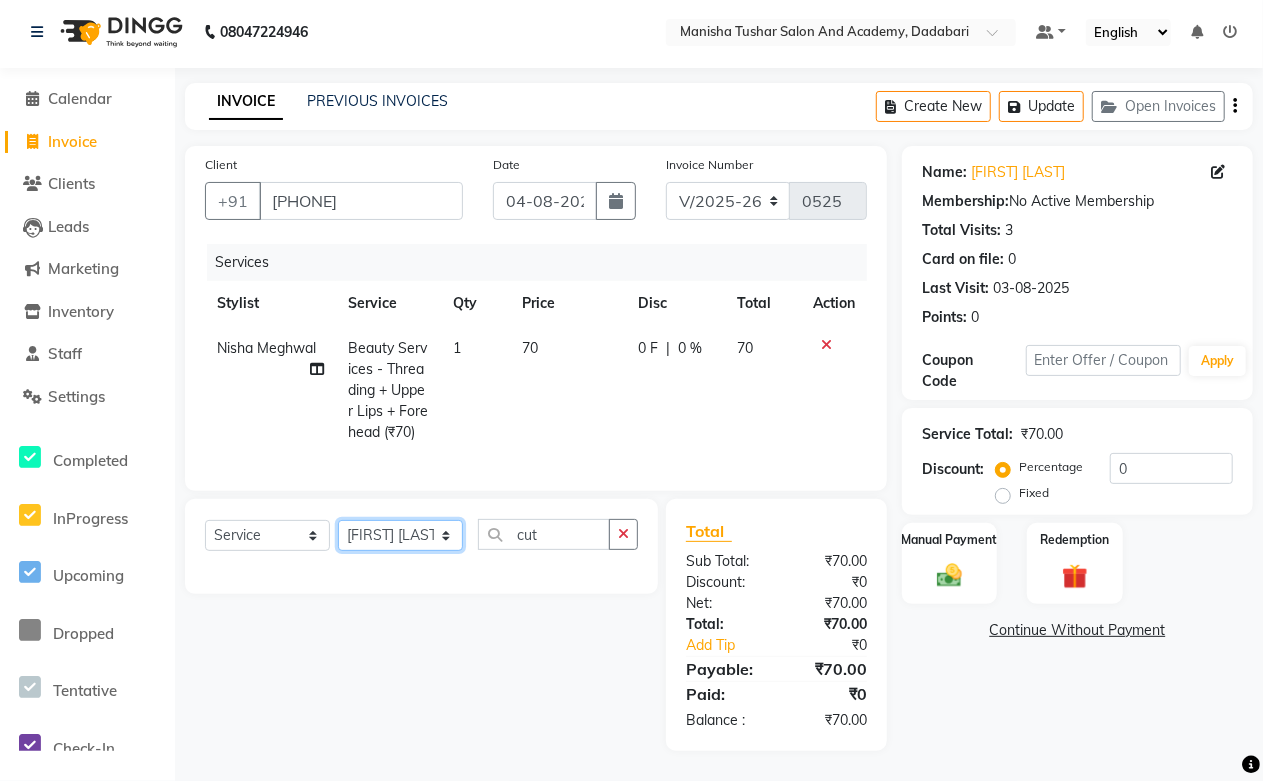 click on "Select Stylist [FIRST] [LAST] [FIRST] [LAST] [FIRST] [LAST] [FIRST] [LAST] [FIRST] [LAST] [NAME] Mam [NAME] [NAME] [NAME] [NAME] [NAME] [NAME] [NAME] [NAME] [NAME] [NAME] [NAME] [NAME] [NAME] [NAME] [NAME] [NAME] [NAME] [NAME] [NAME] [NAME]" 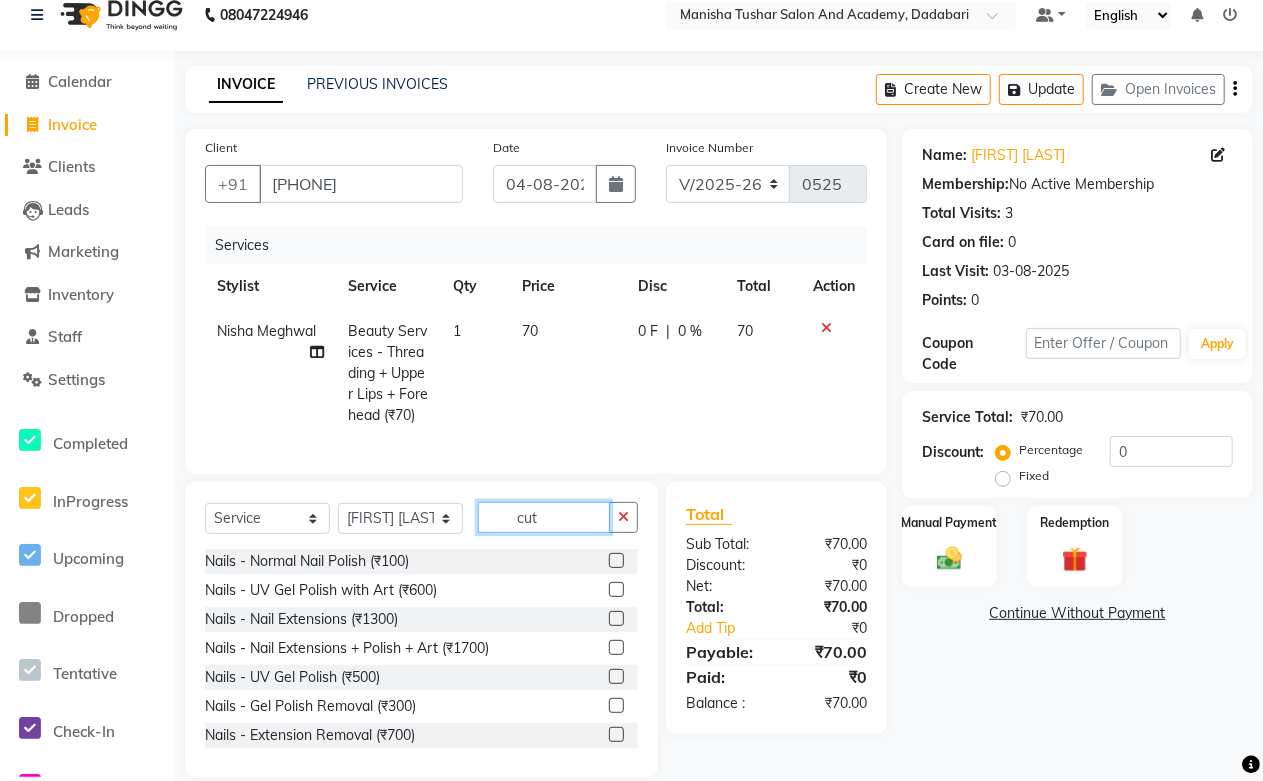 click on "cut" 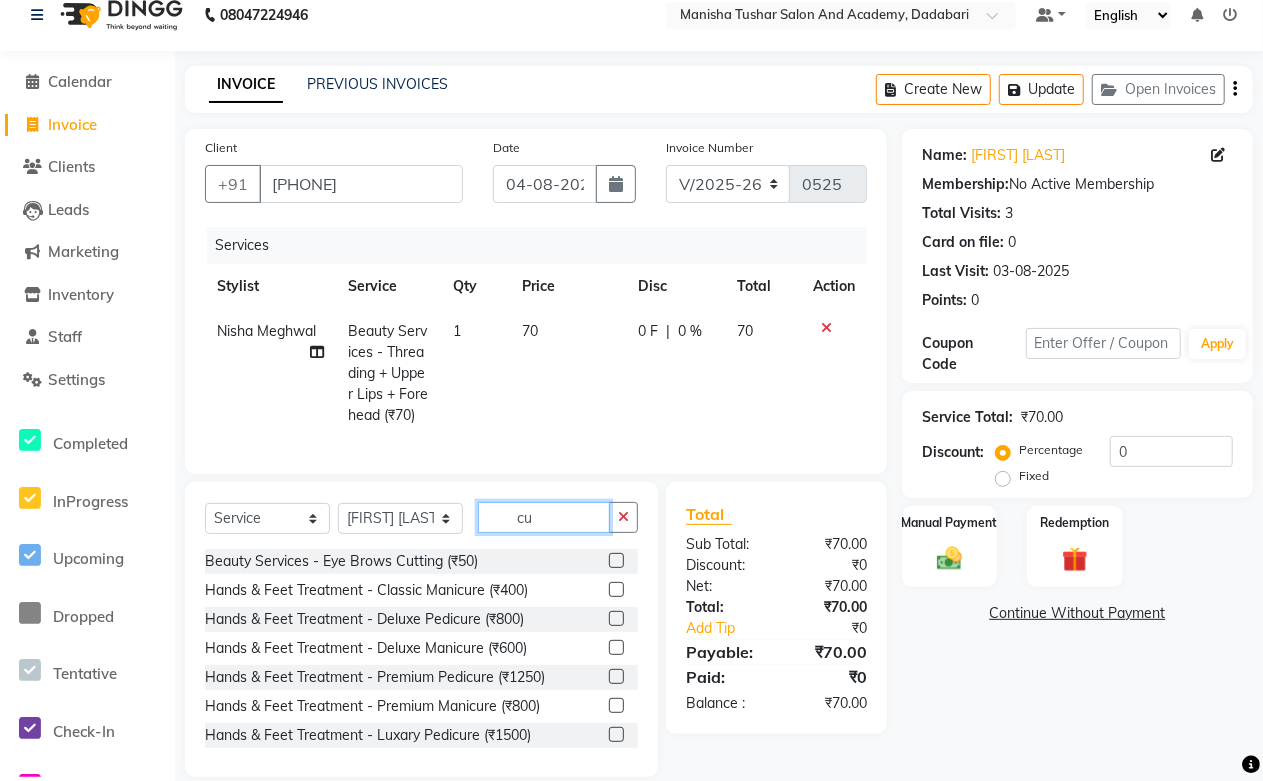 type on "c" 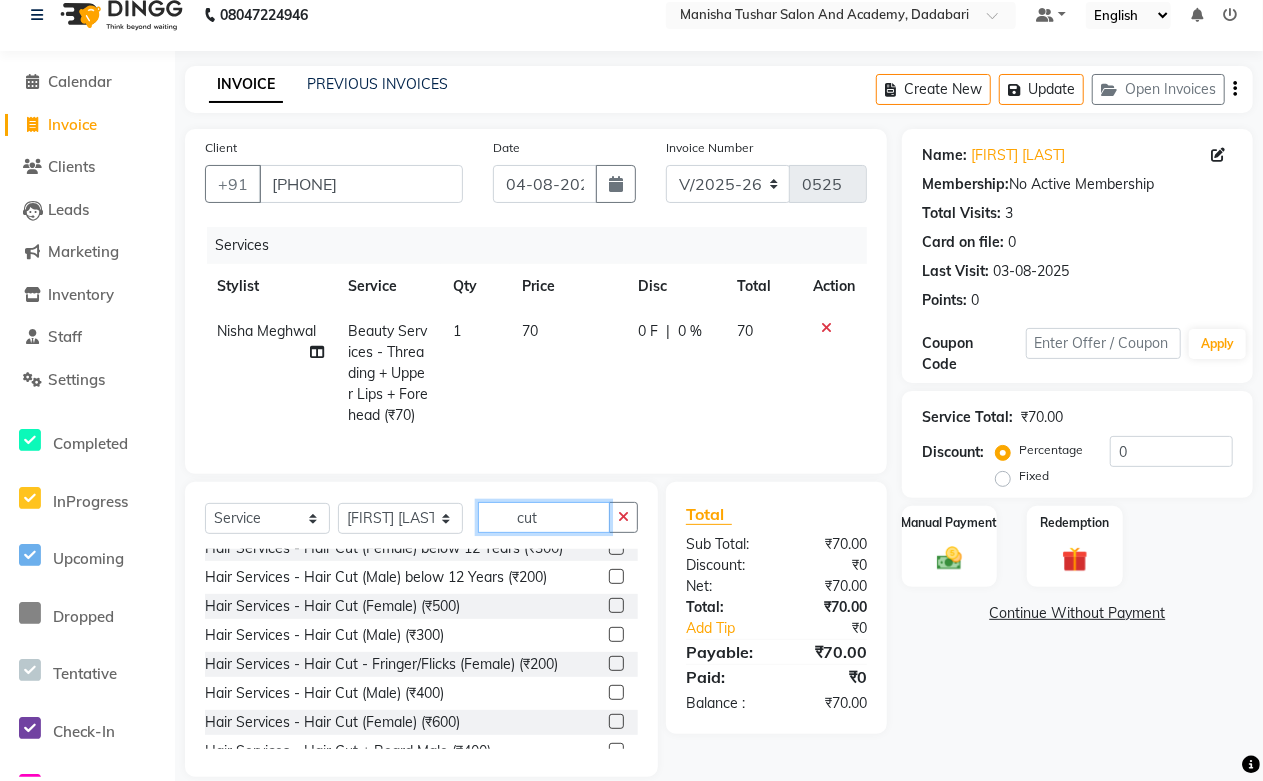 scroll, scrollTop: 111, scrollLeft: 0, axis: vertical 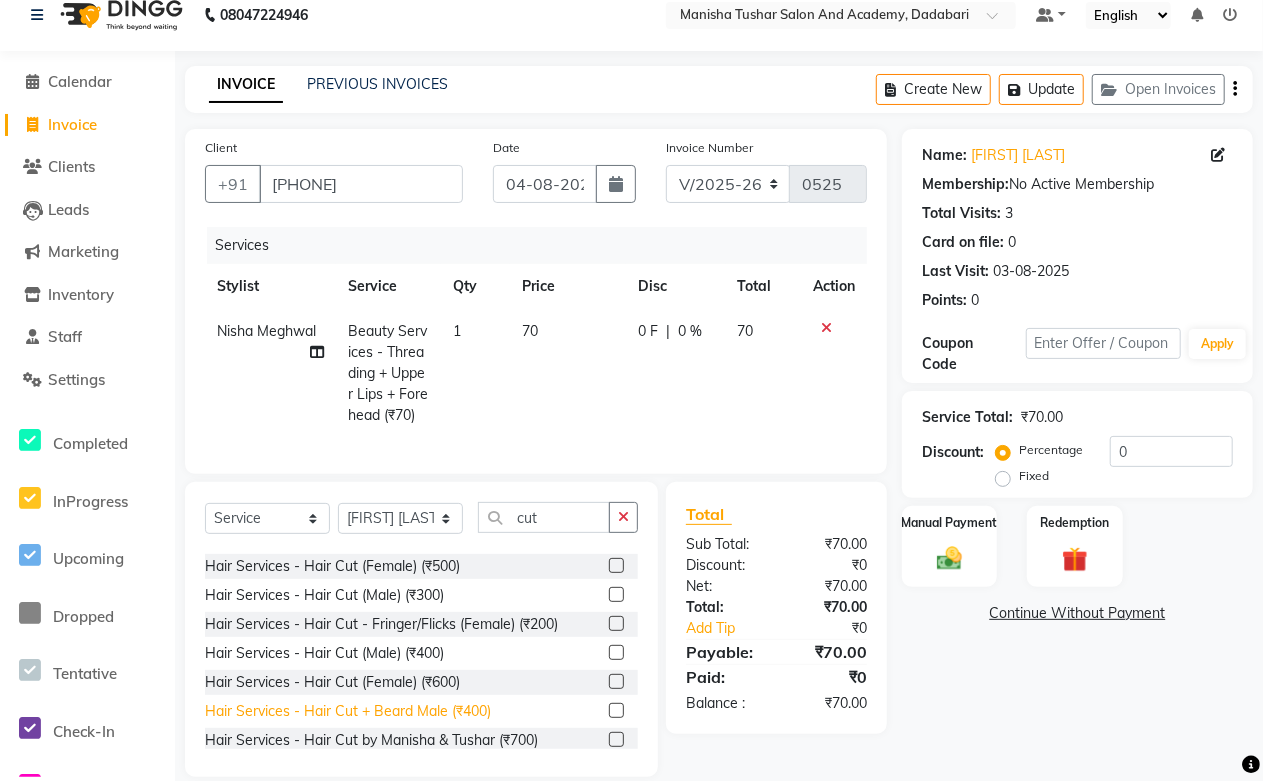 click on "Hair Services - Hair Cut + Beard Male (₹400)" 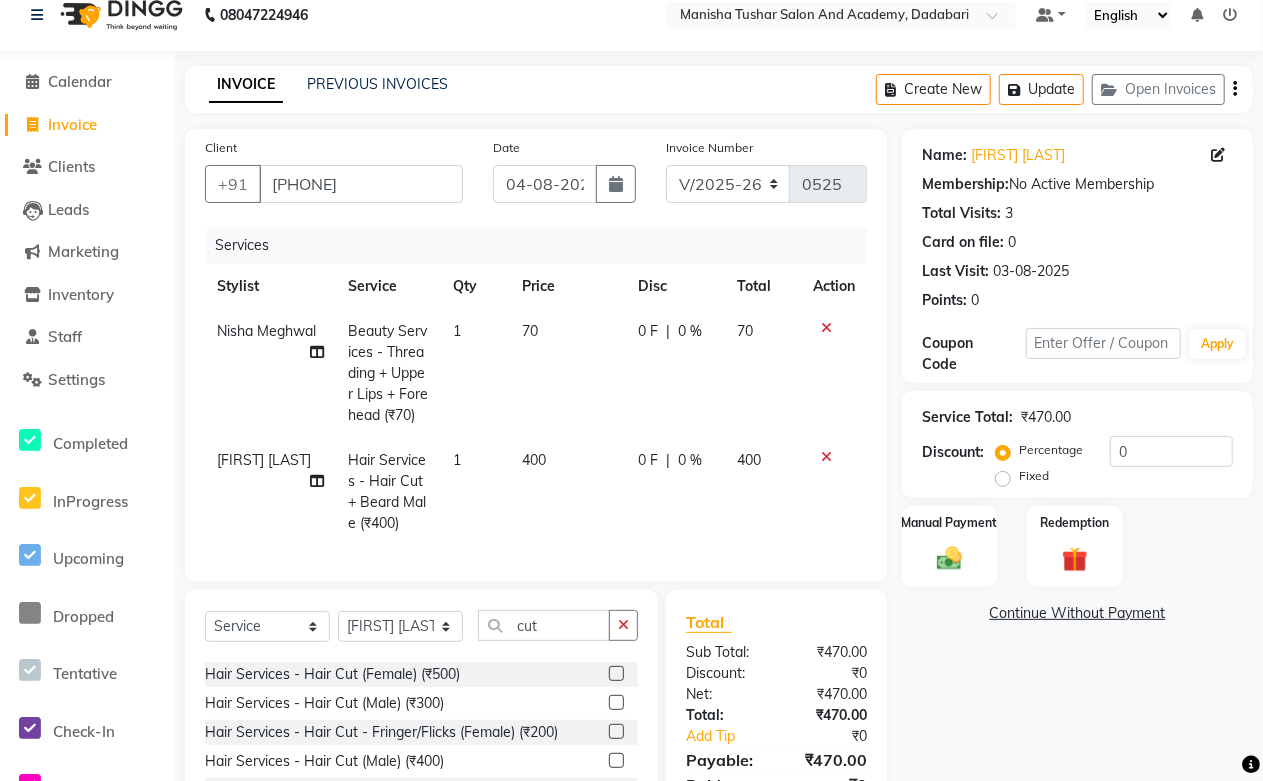 checkbox on "false" 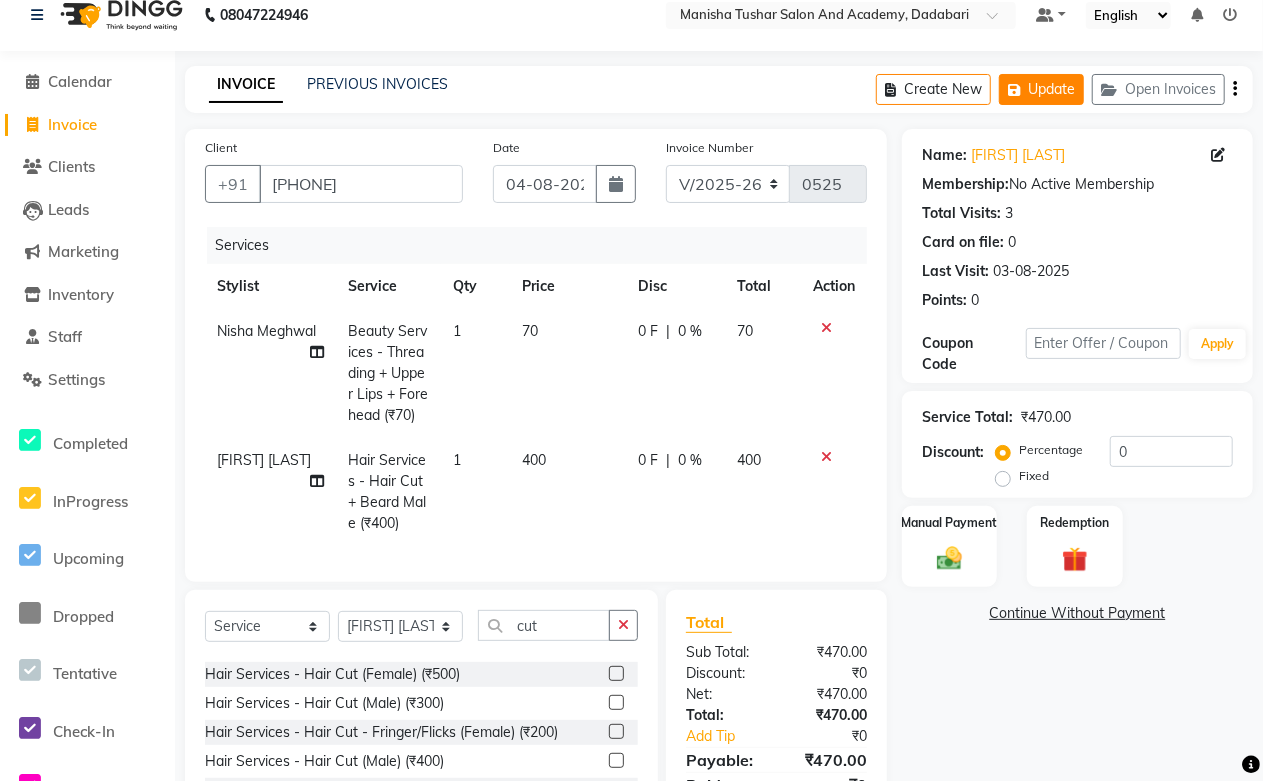 click on "Update" 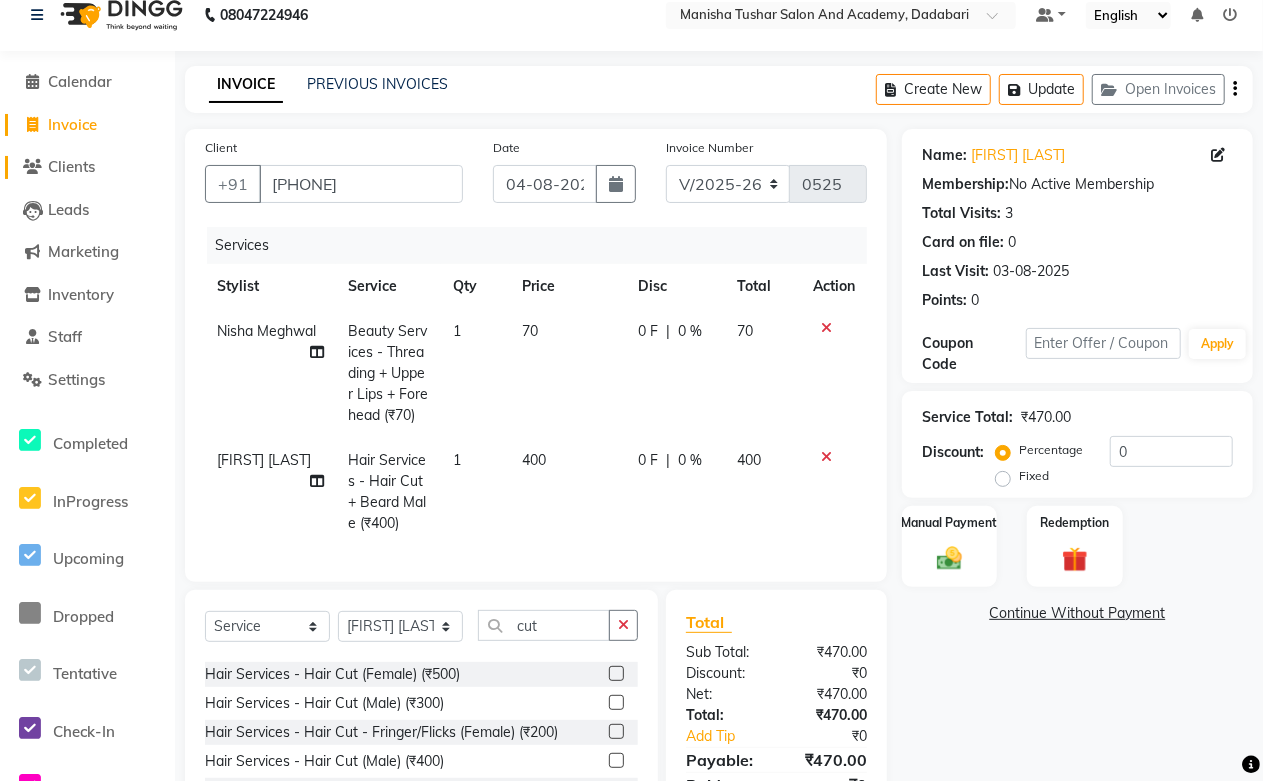 click on "Clients" 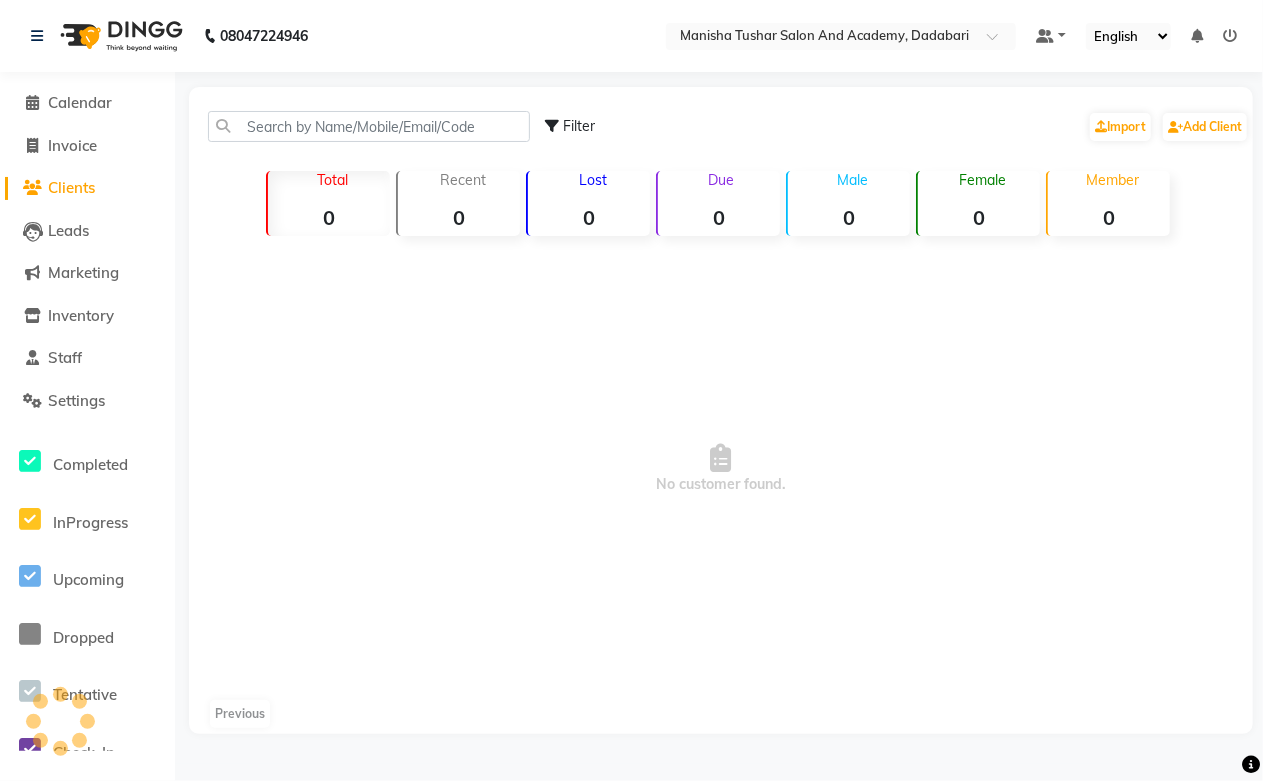 scroll, scrollTop: 0, scrollLeft: 0, axis: both 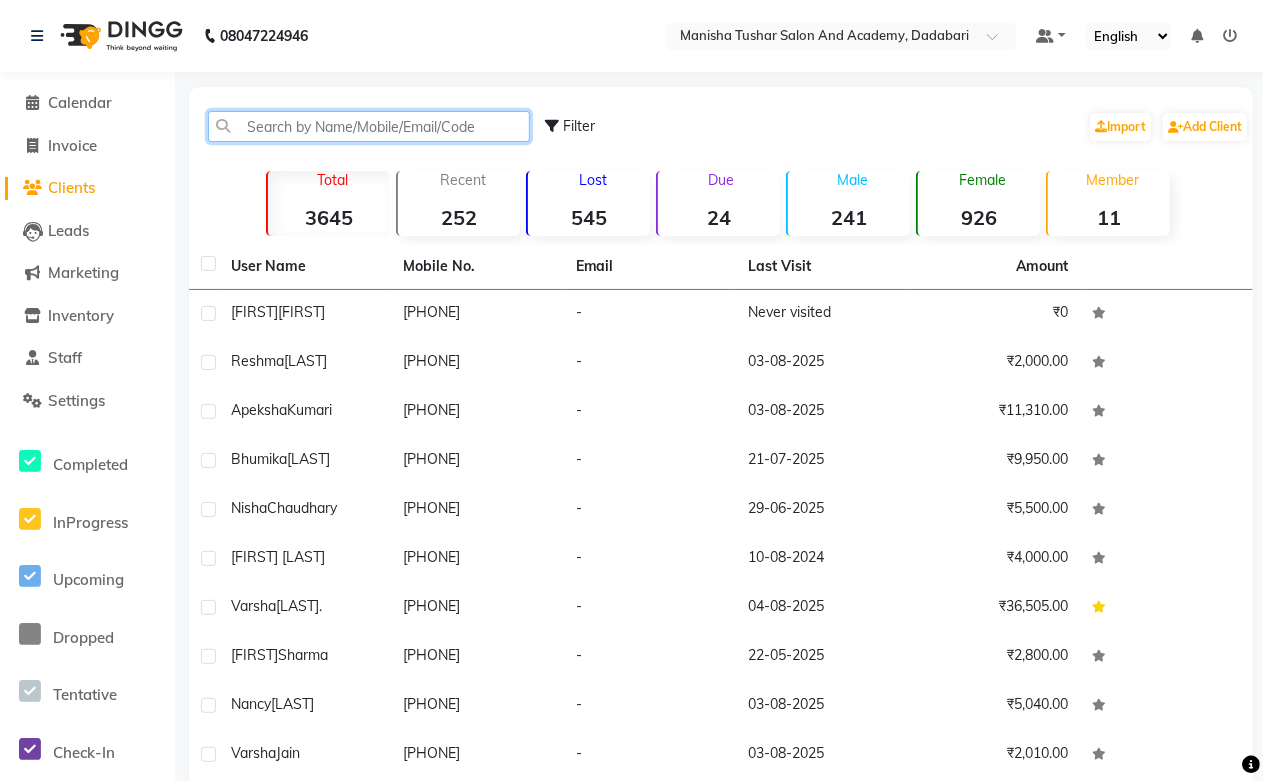 click 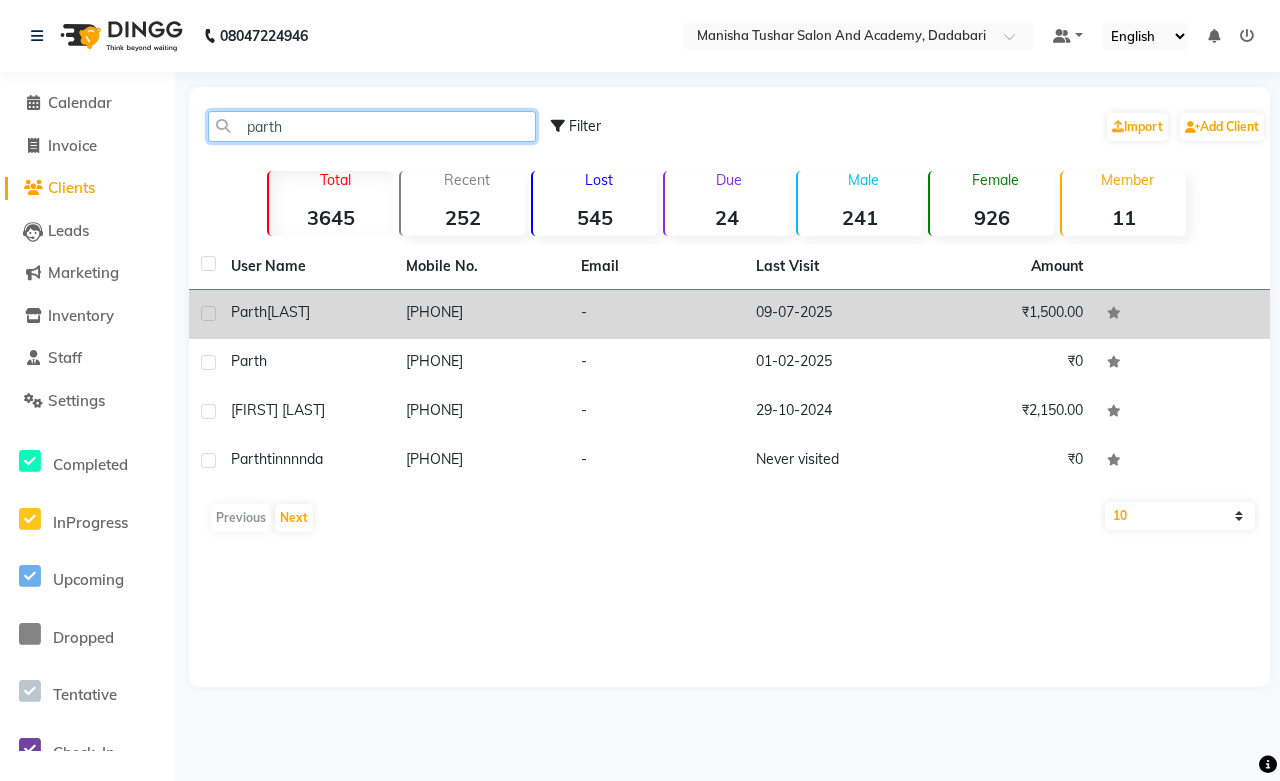 type on "parth" 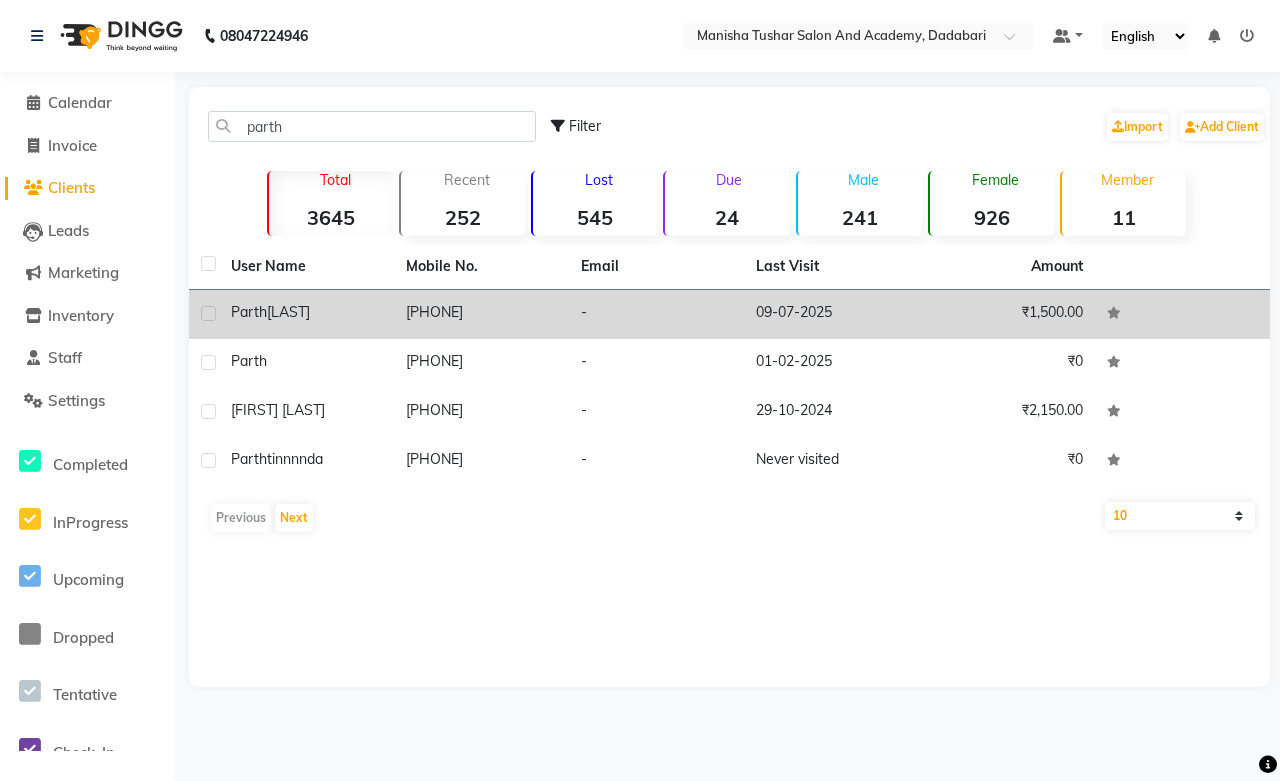 click on "[PHONE]" 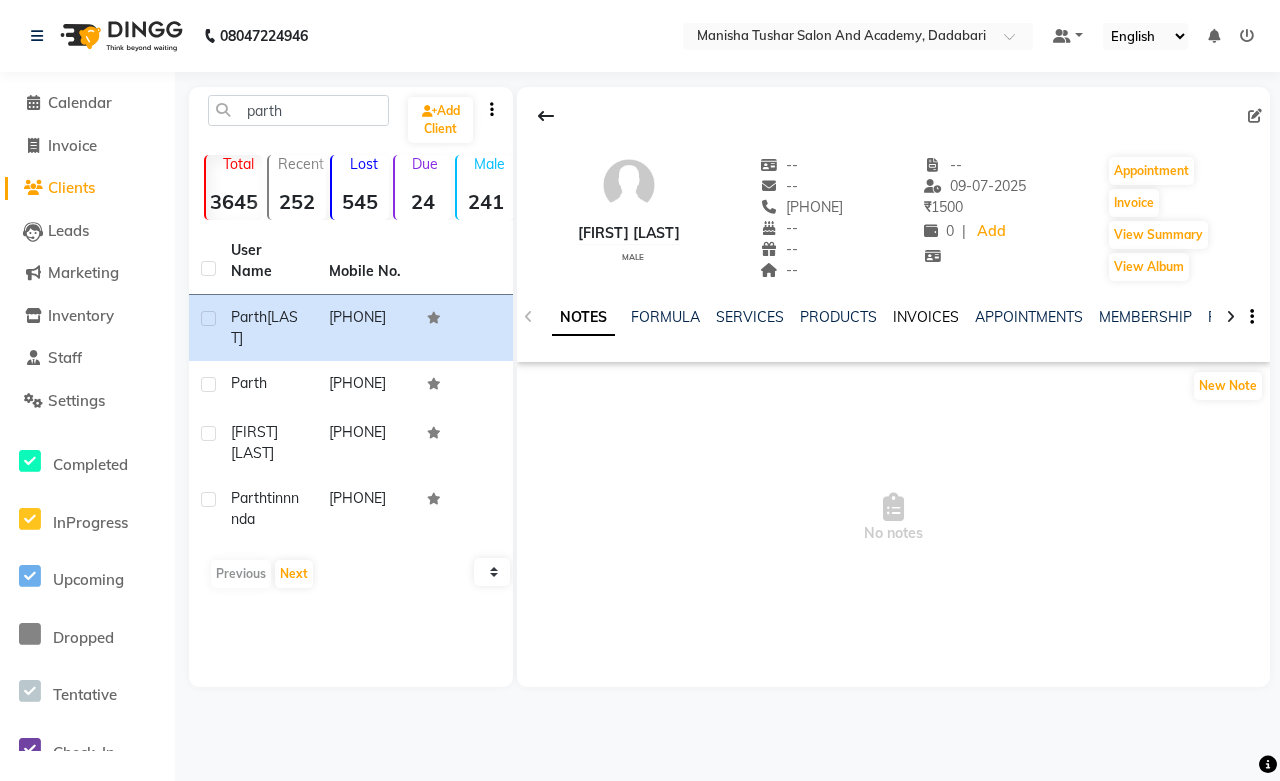 click on "INVOICES" 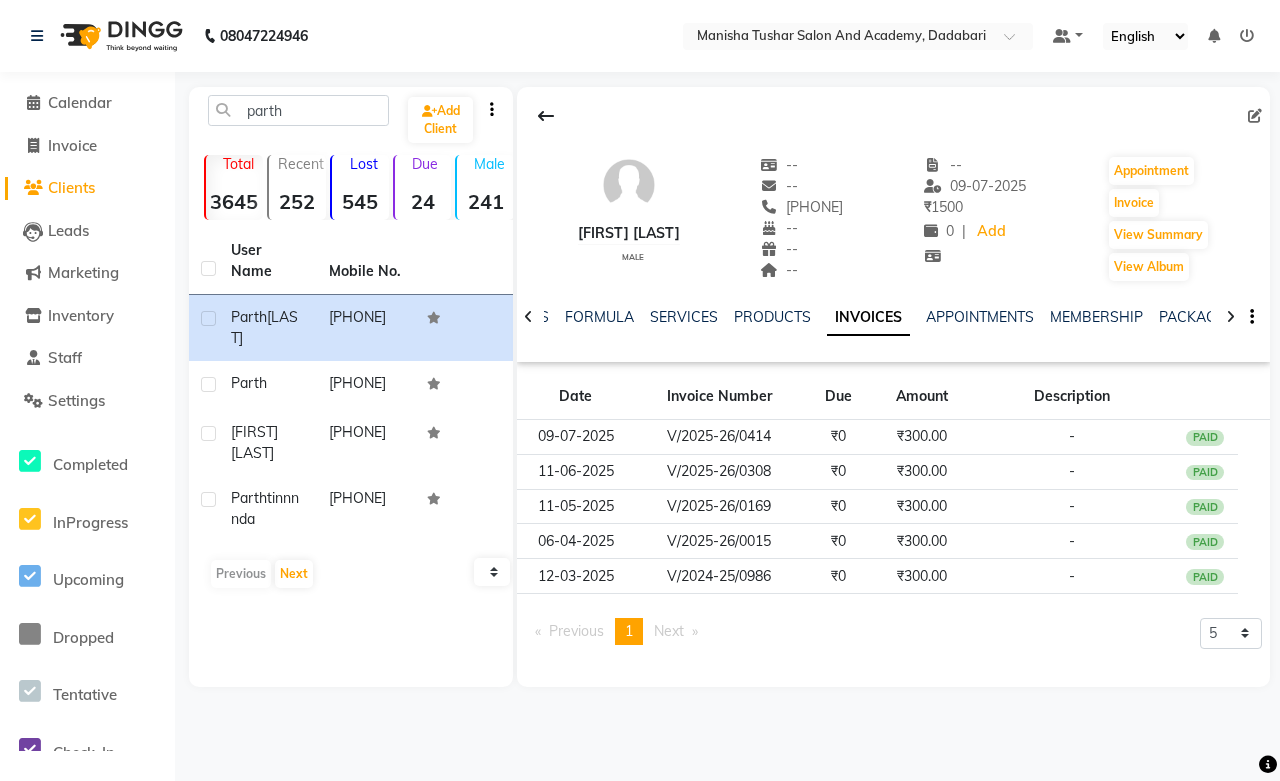 click on "Next  page" 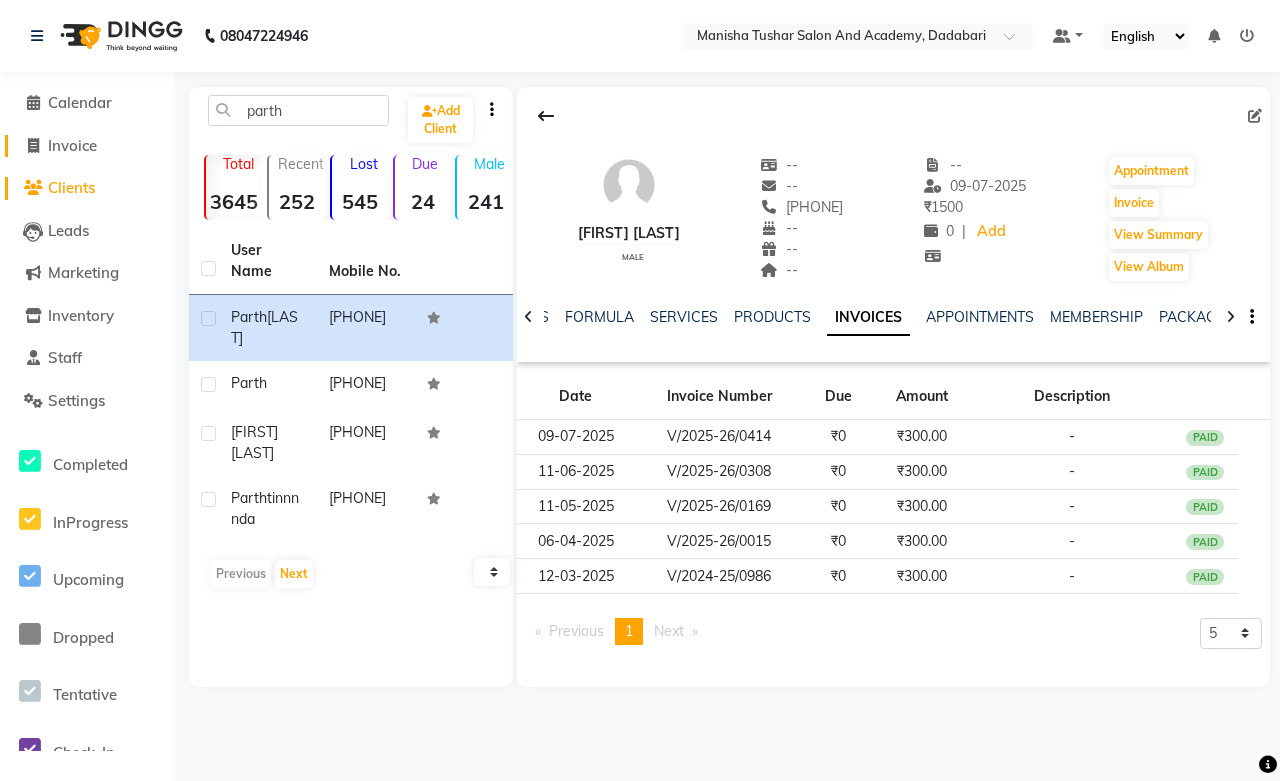 click on "Invoice" 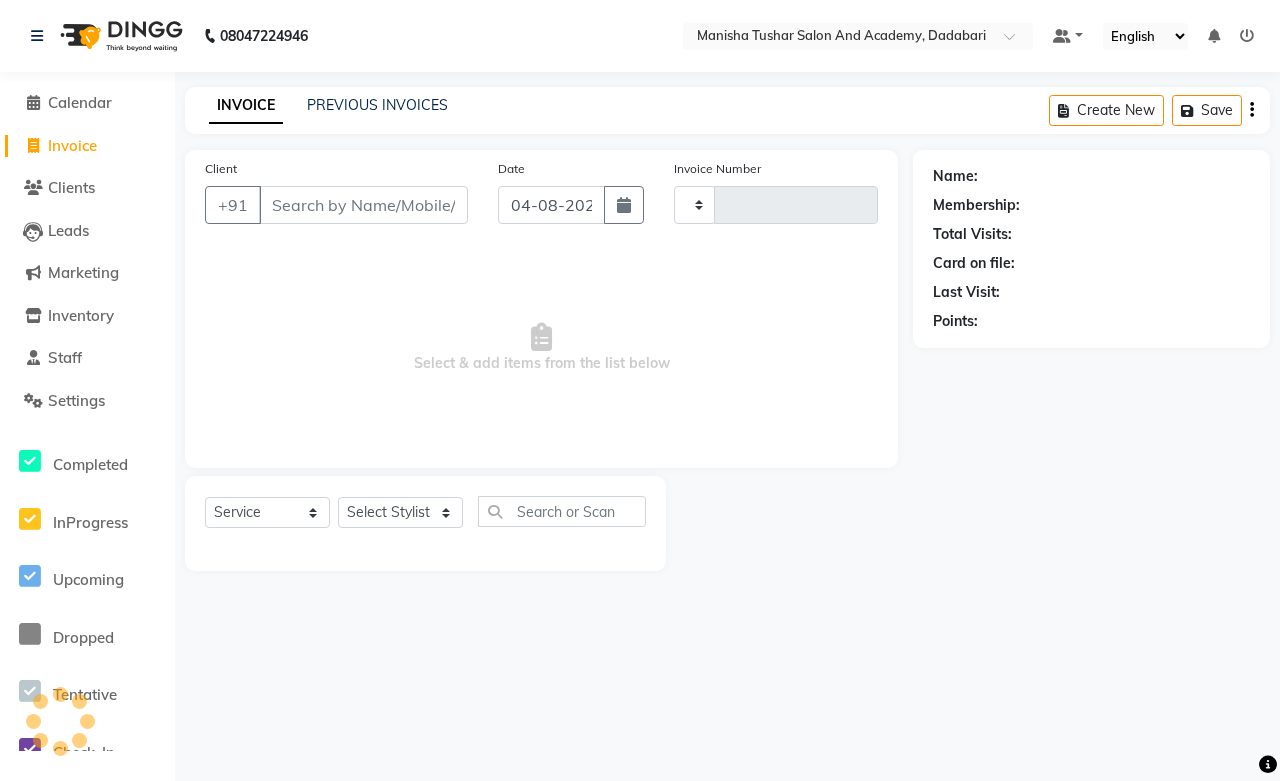 type on "0525" 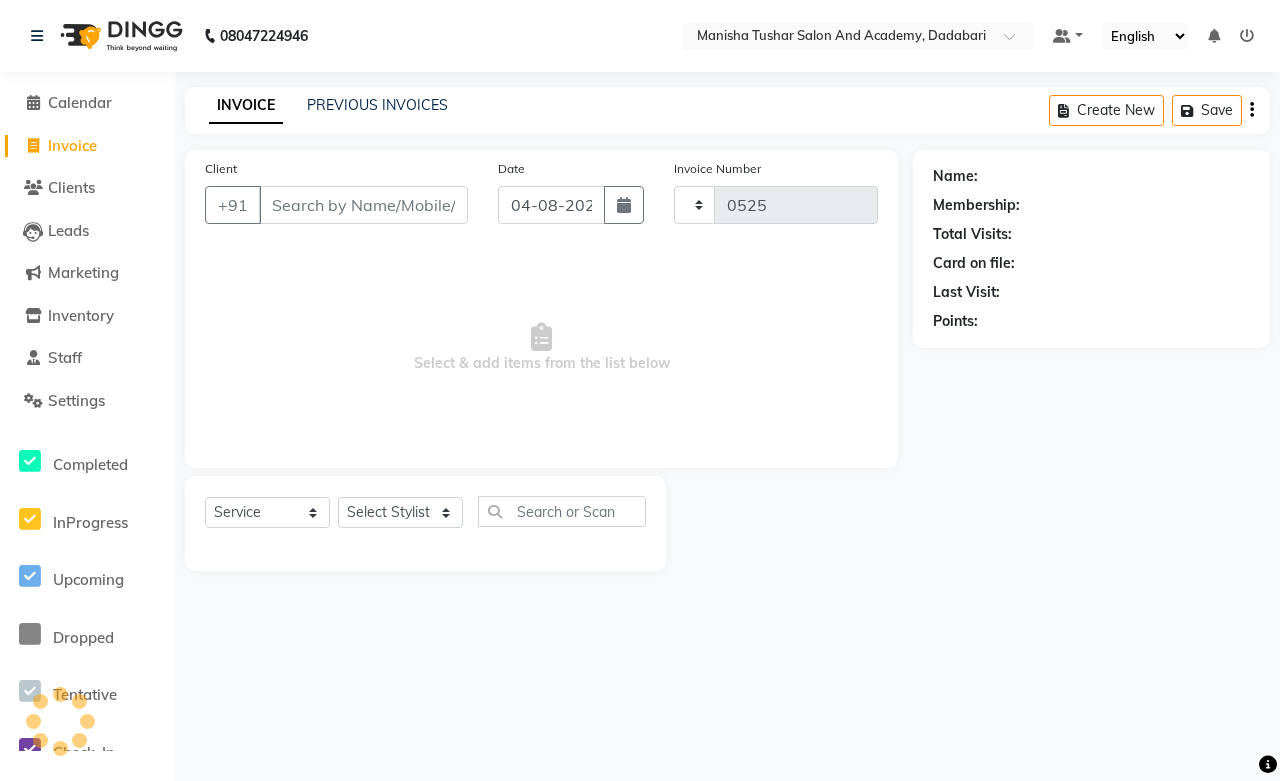 select on "6453" 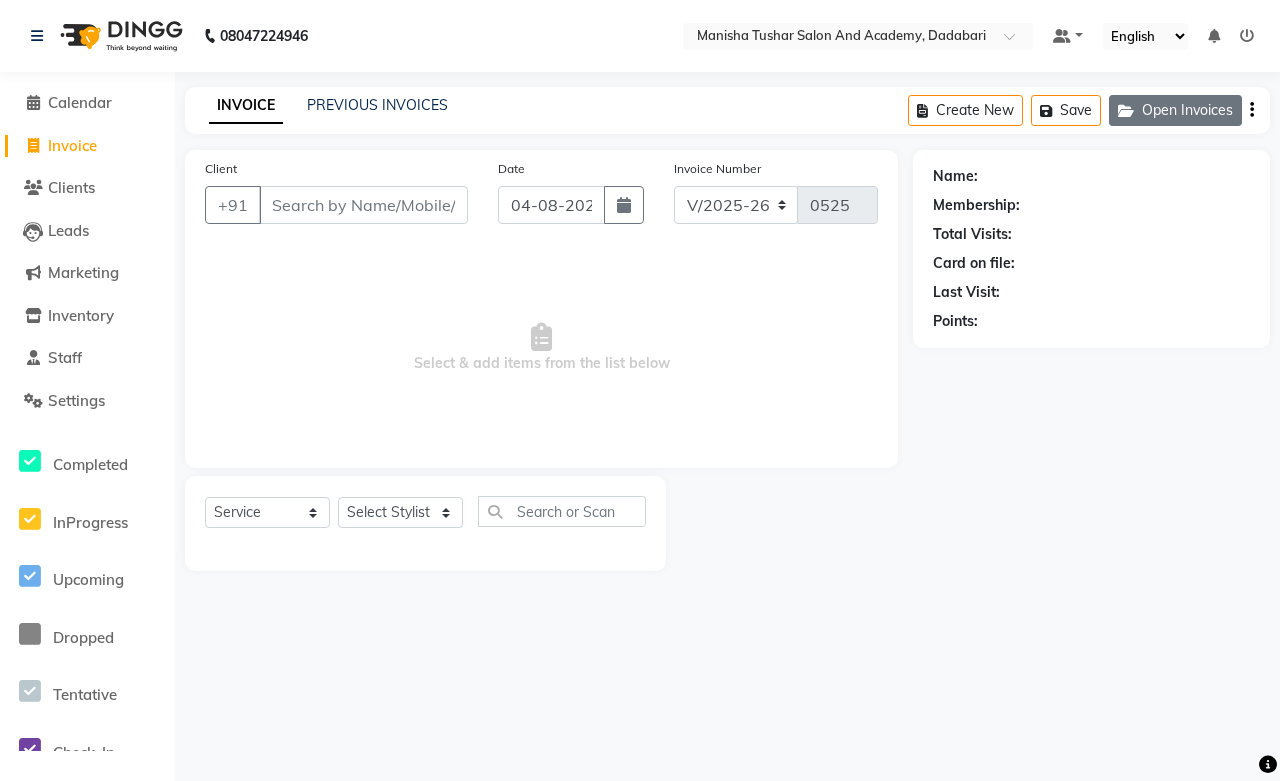 click on "Open Invoices" 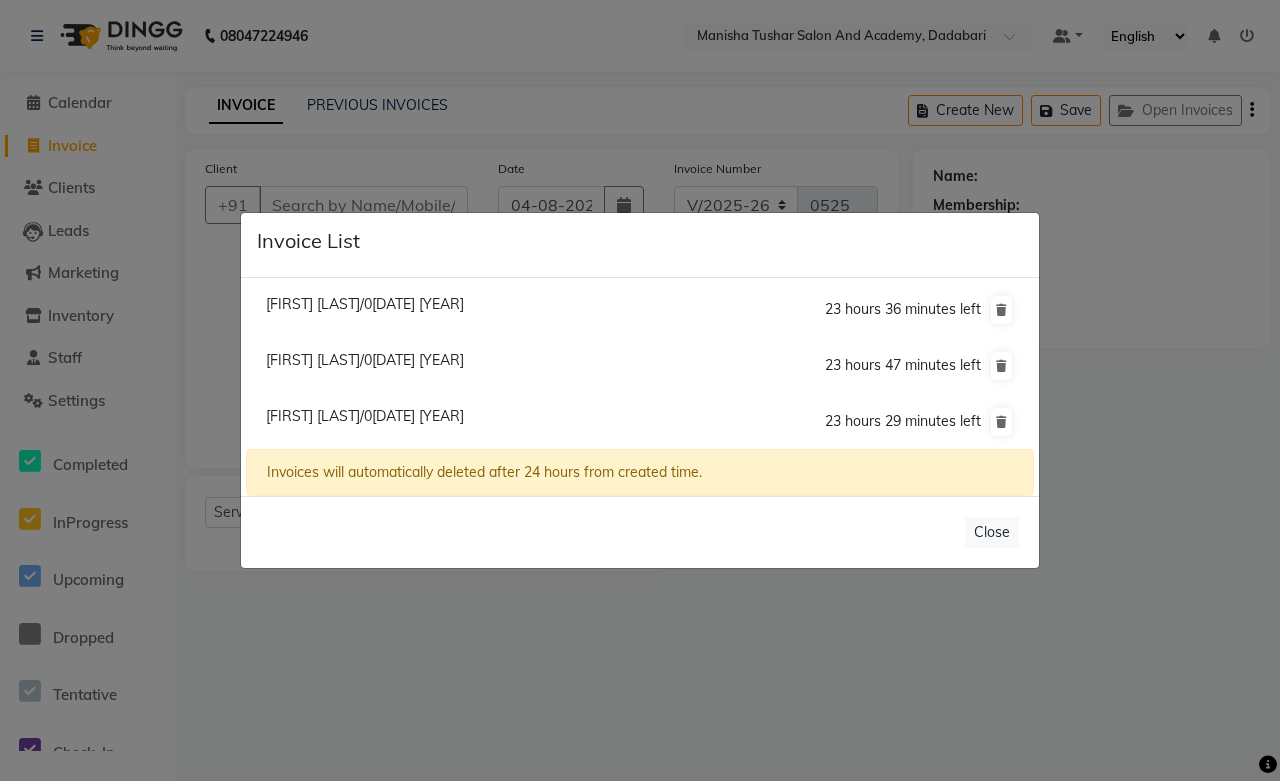 click on "[FIRST] [LAST]/0[DATE] [YEAR]" 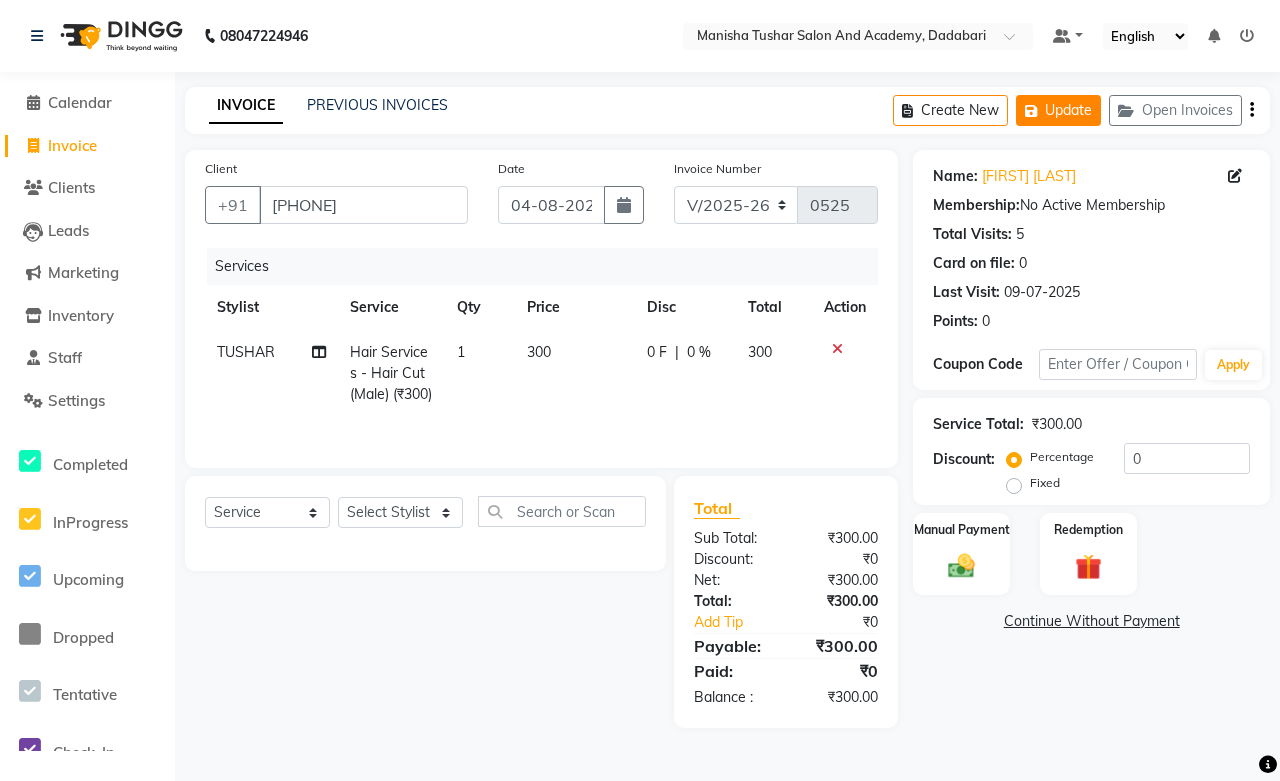 click on "Update" 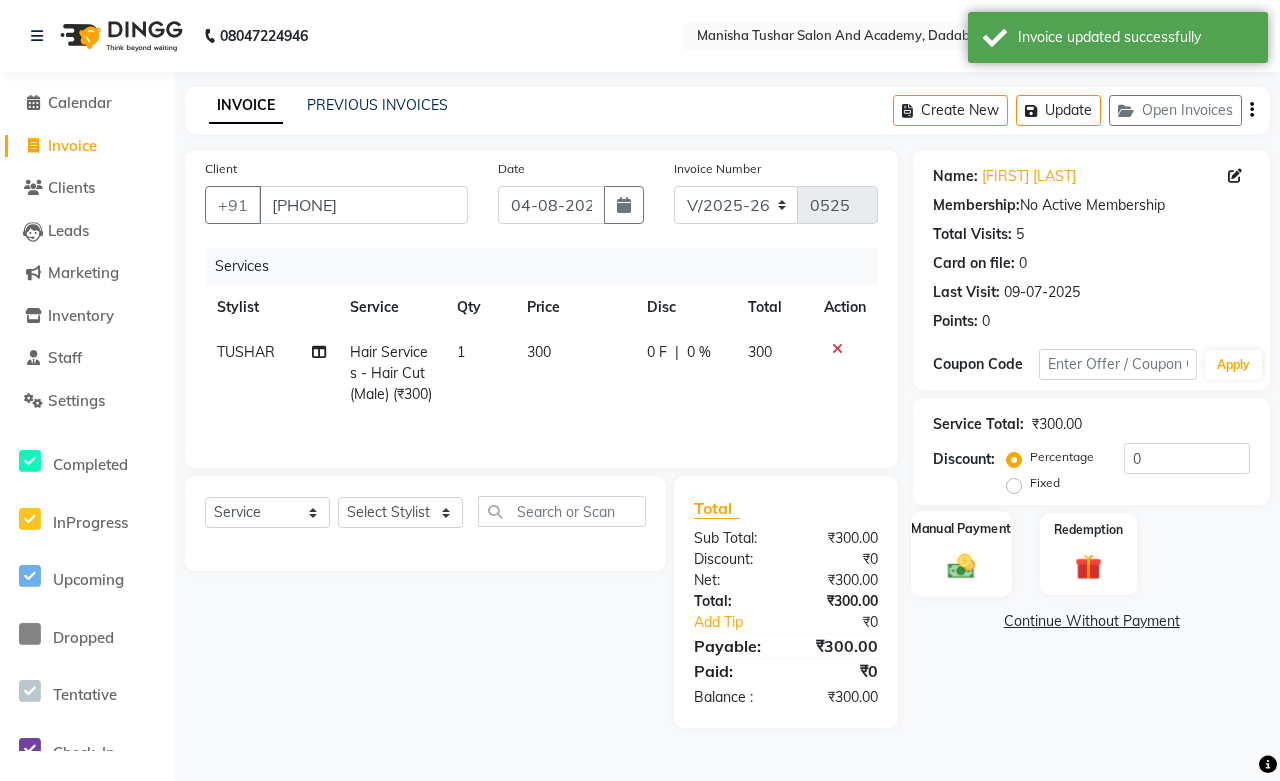 click 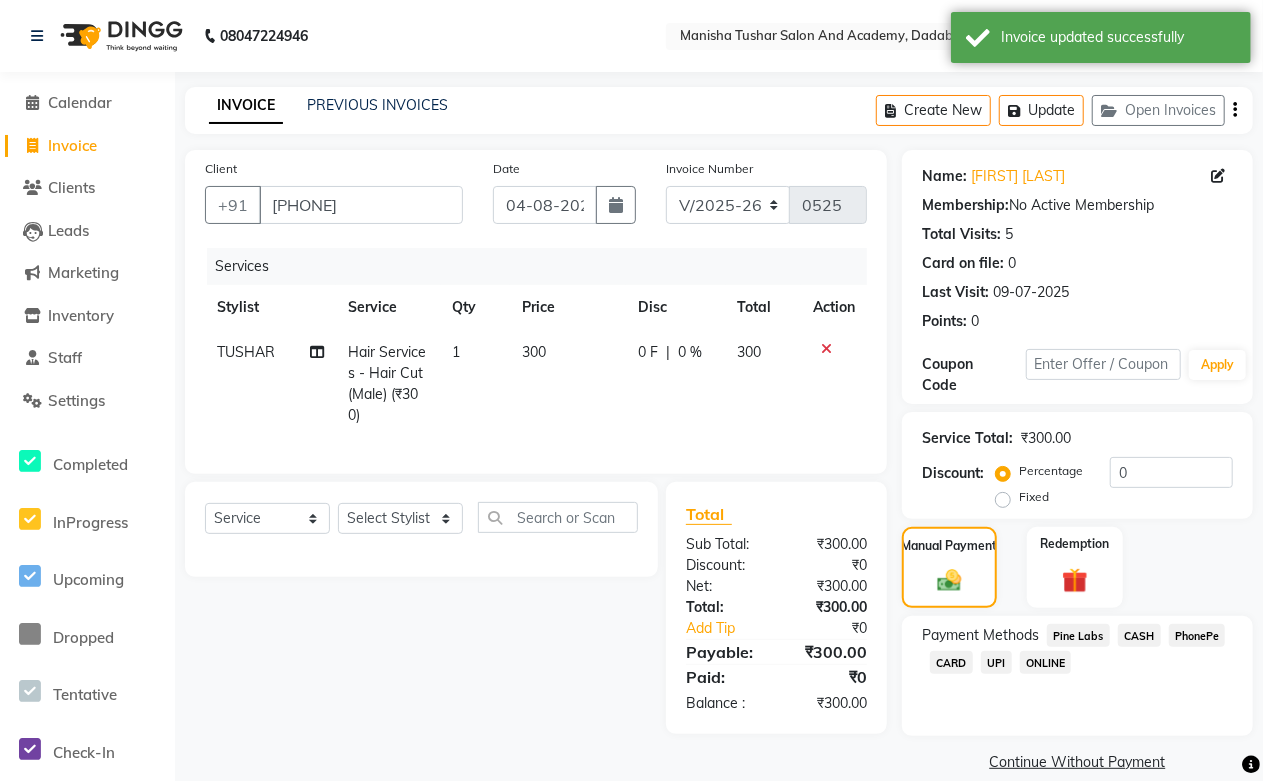 click on "CASH" 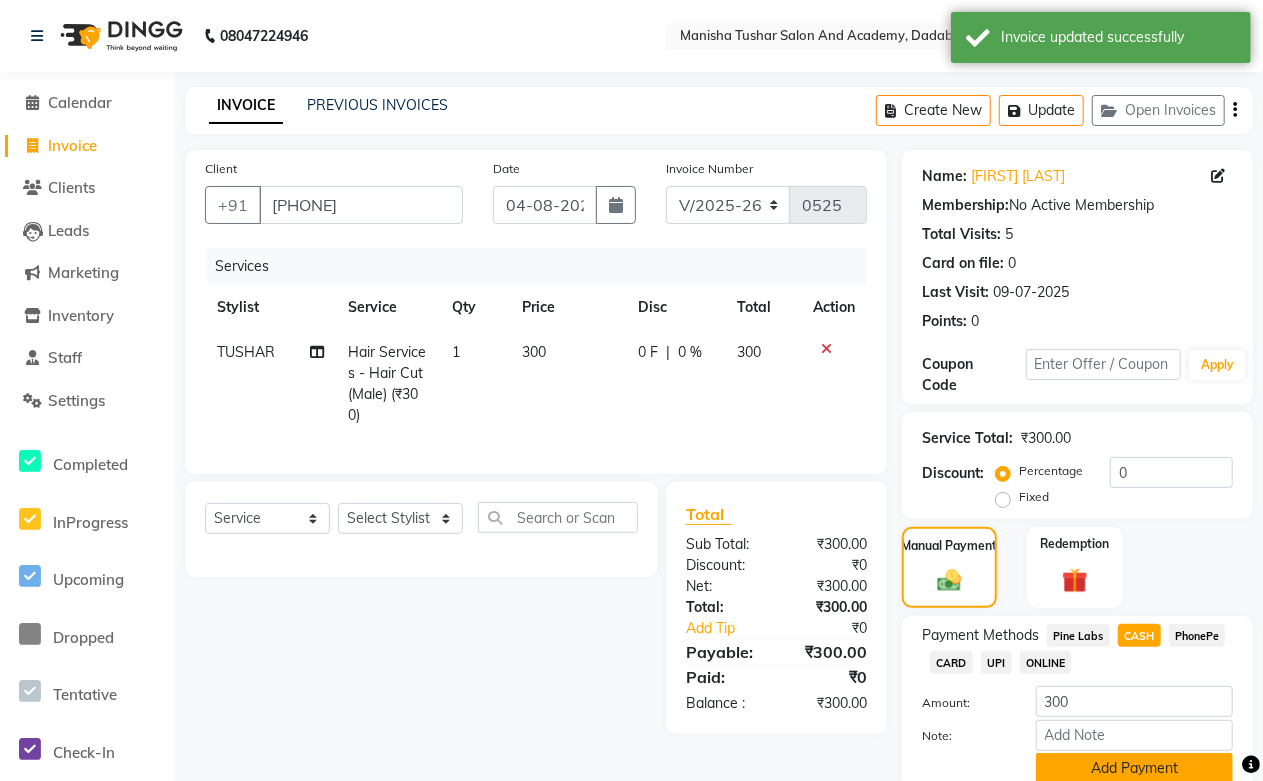 scroll, scrollTop: 83, scrollLeft: 0, axis: vertical 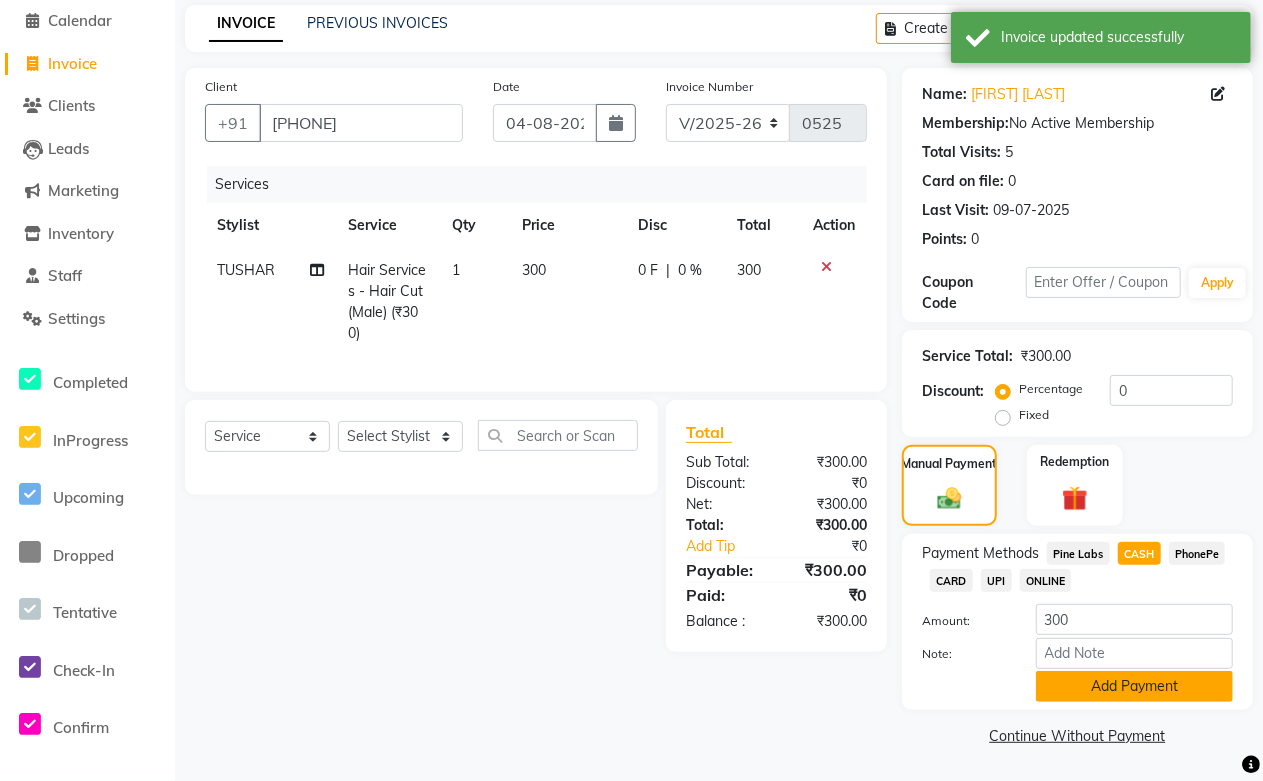 click on "Add Payment" 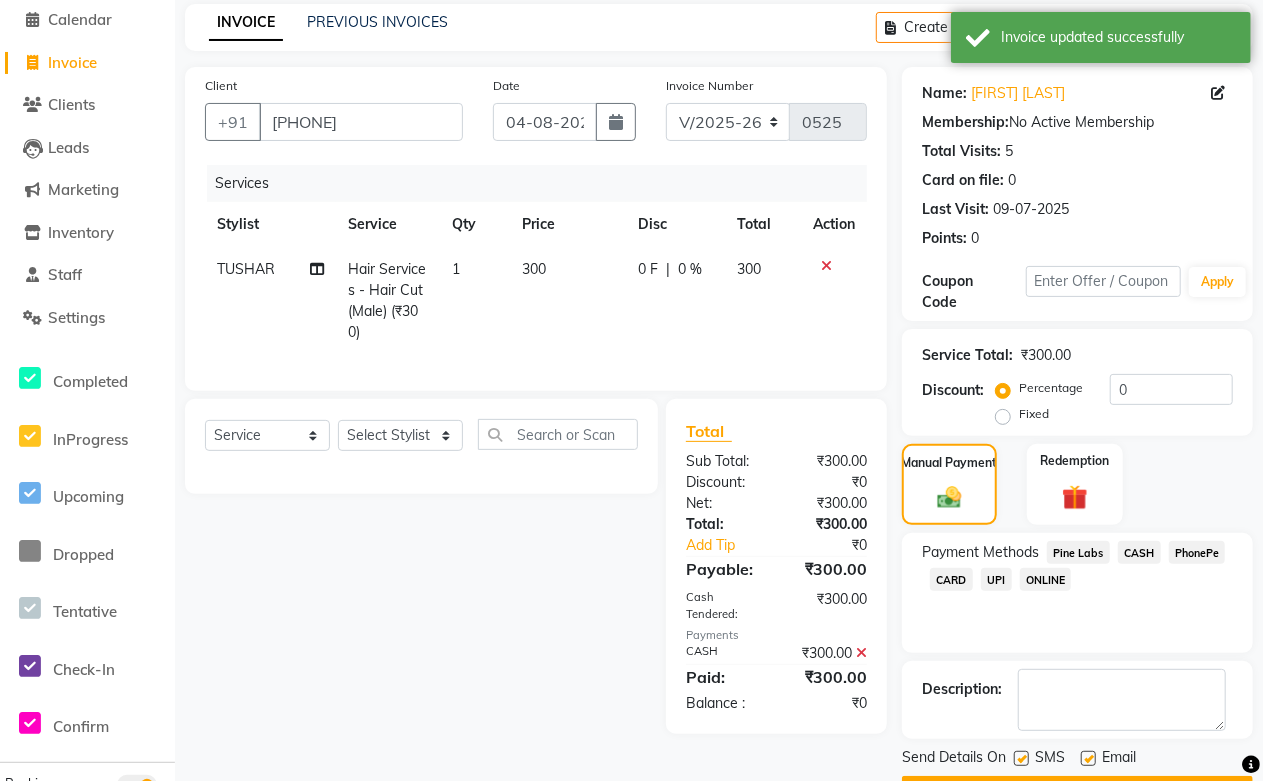 click 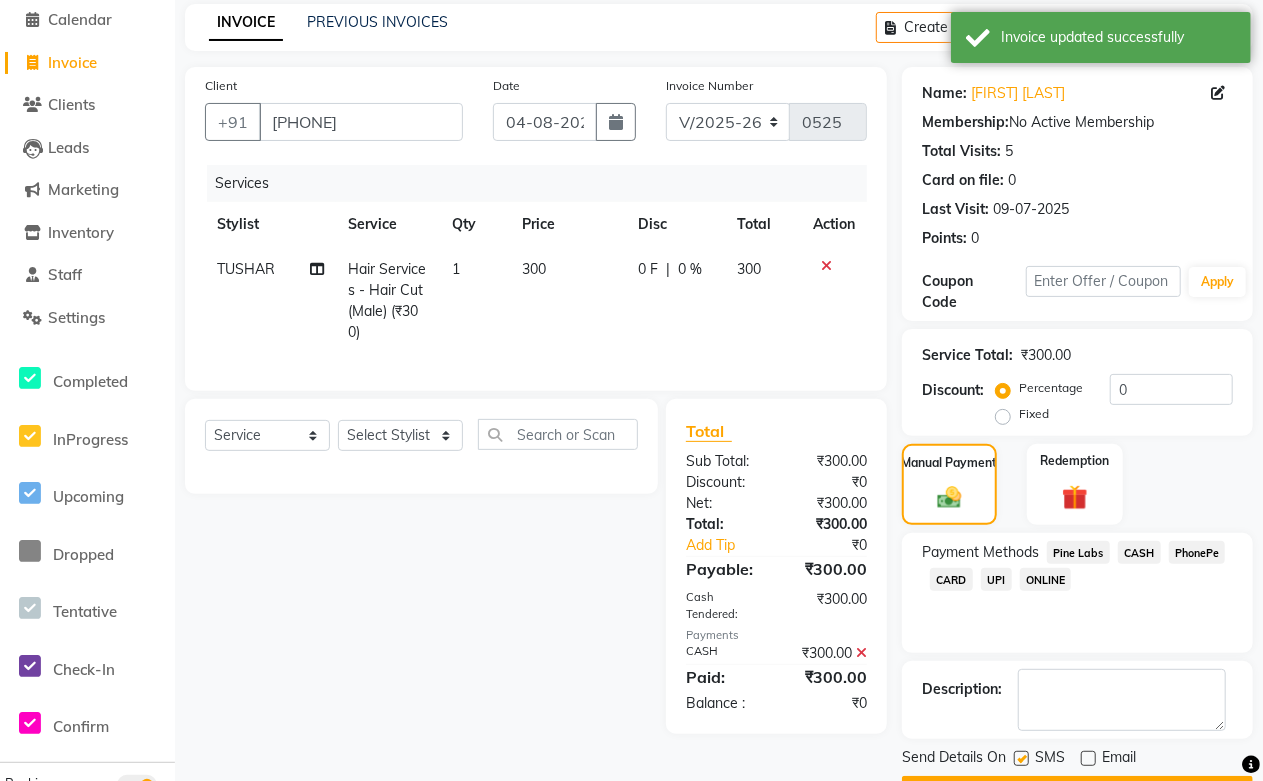scroll, scrollTop: 138, scrollLeft: 0, axis: vertical 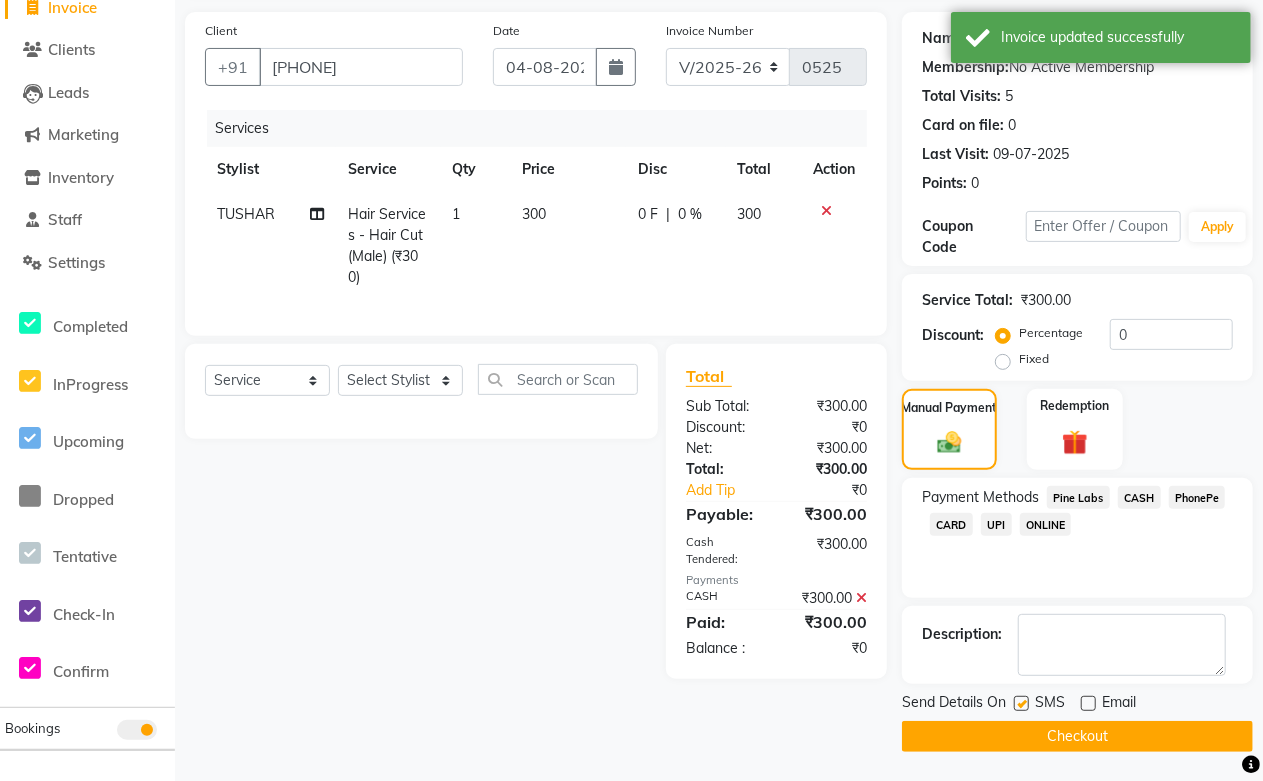 click on "Checkout" 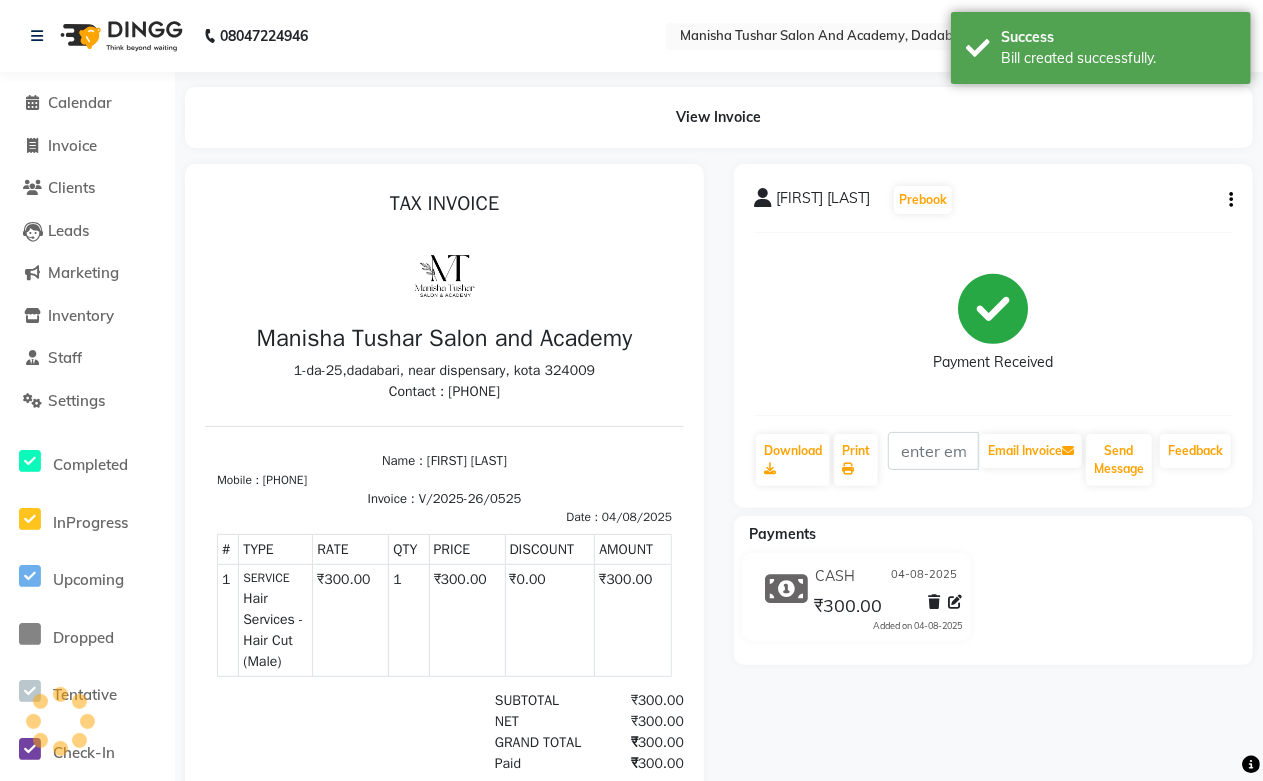 scroll, scrollTop: 0, scrollLeft: 0, axis: both 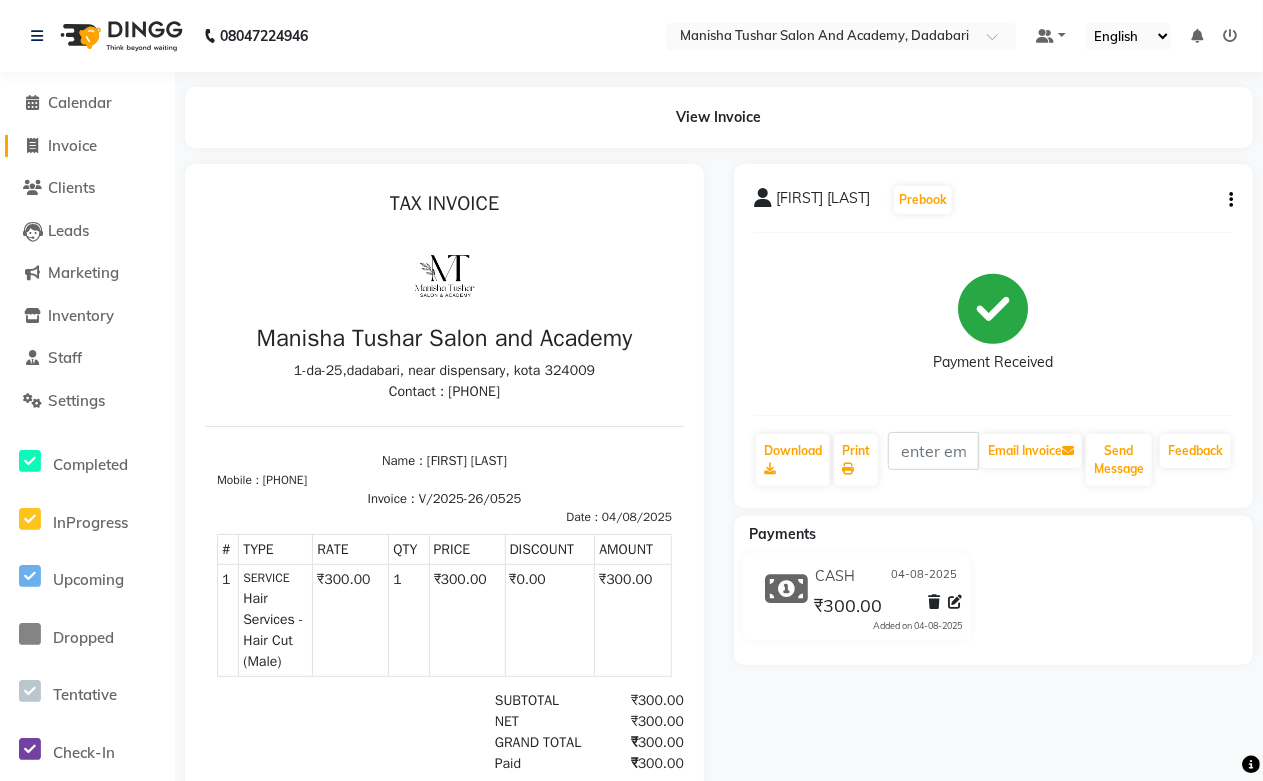 click on "Invoice" 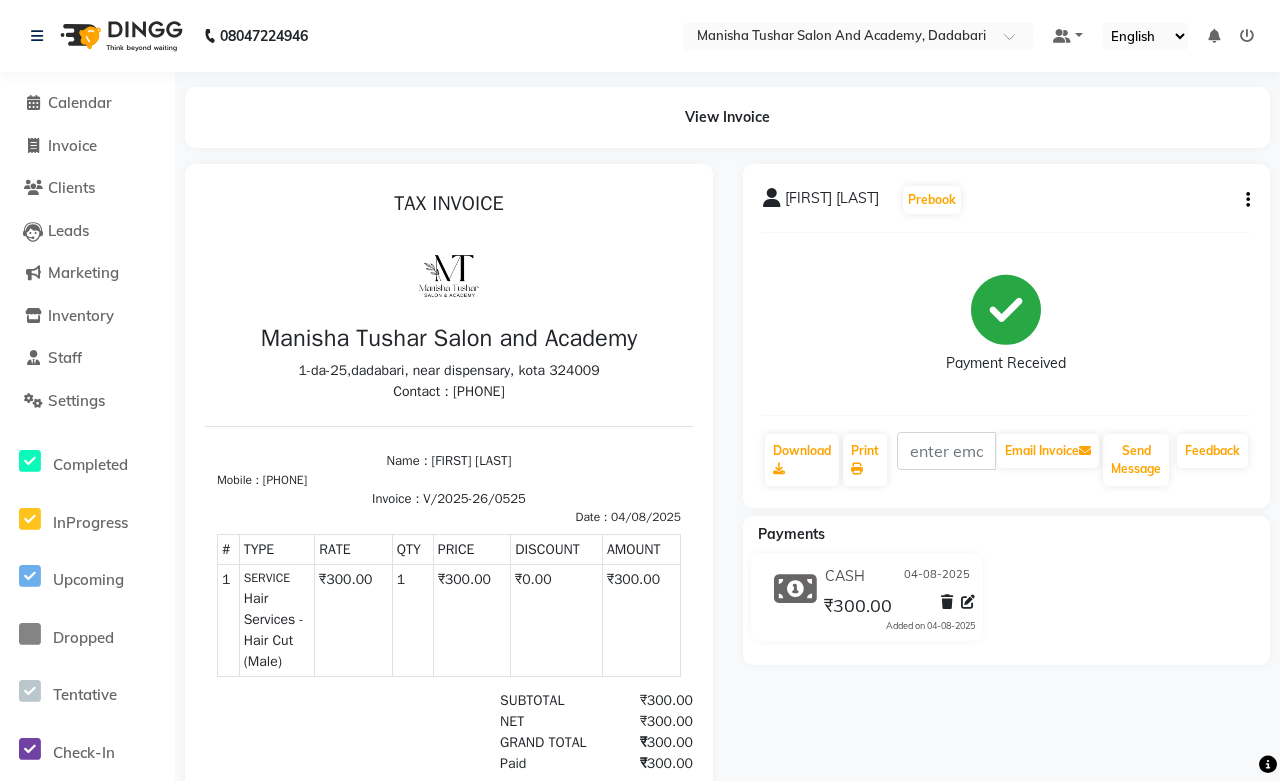 select on "service" 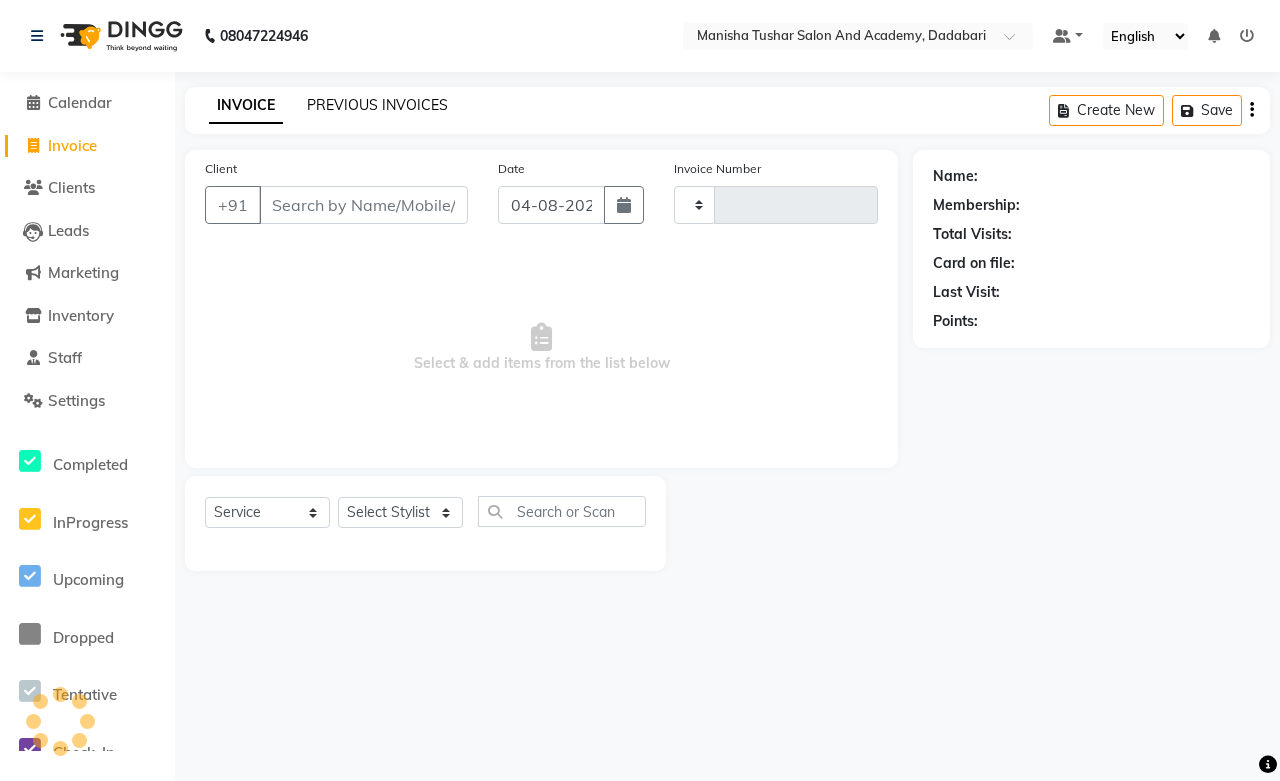 type on "0526" 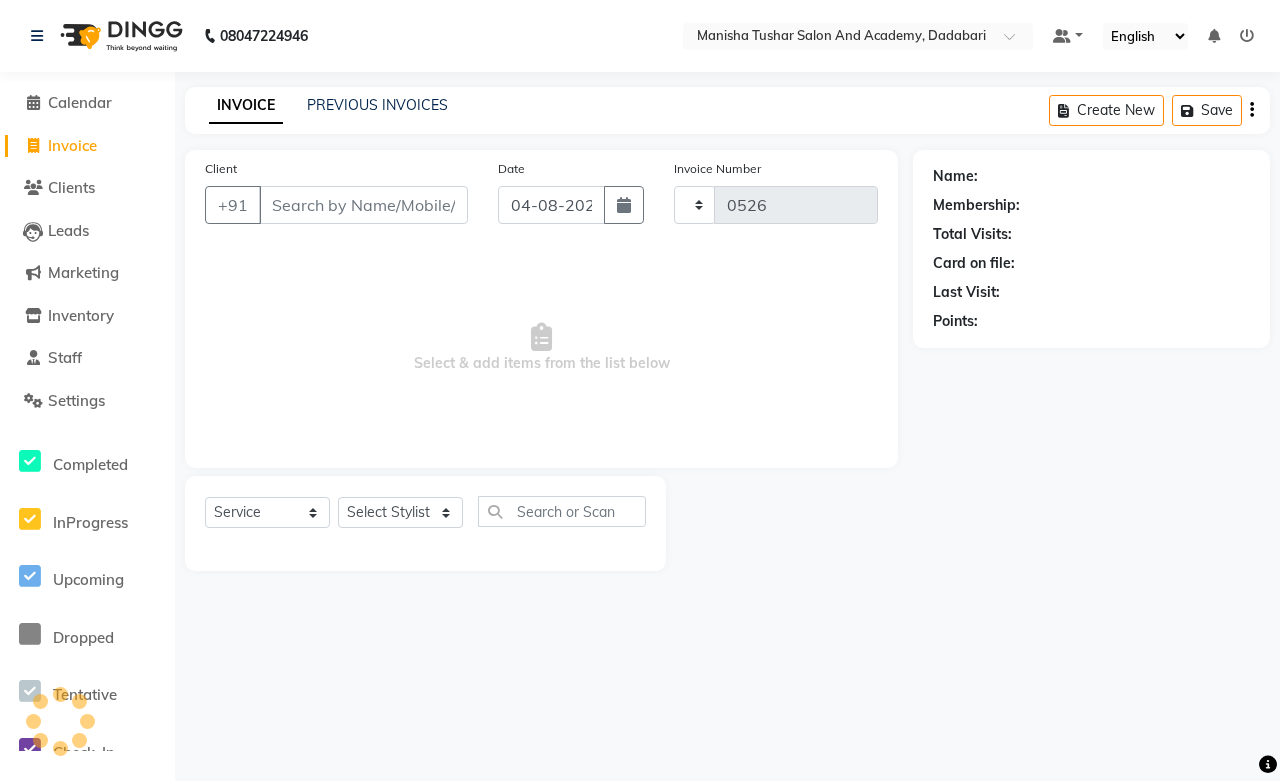 select on "6453" 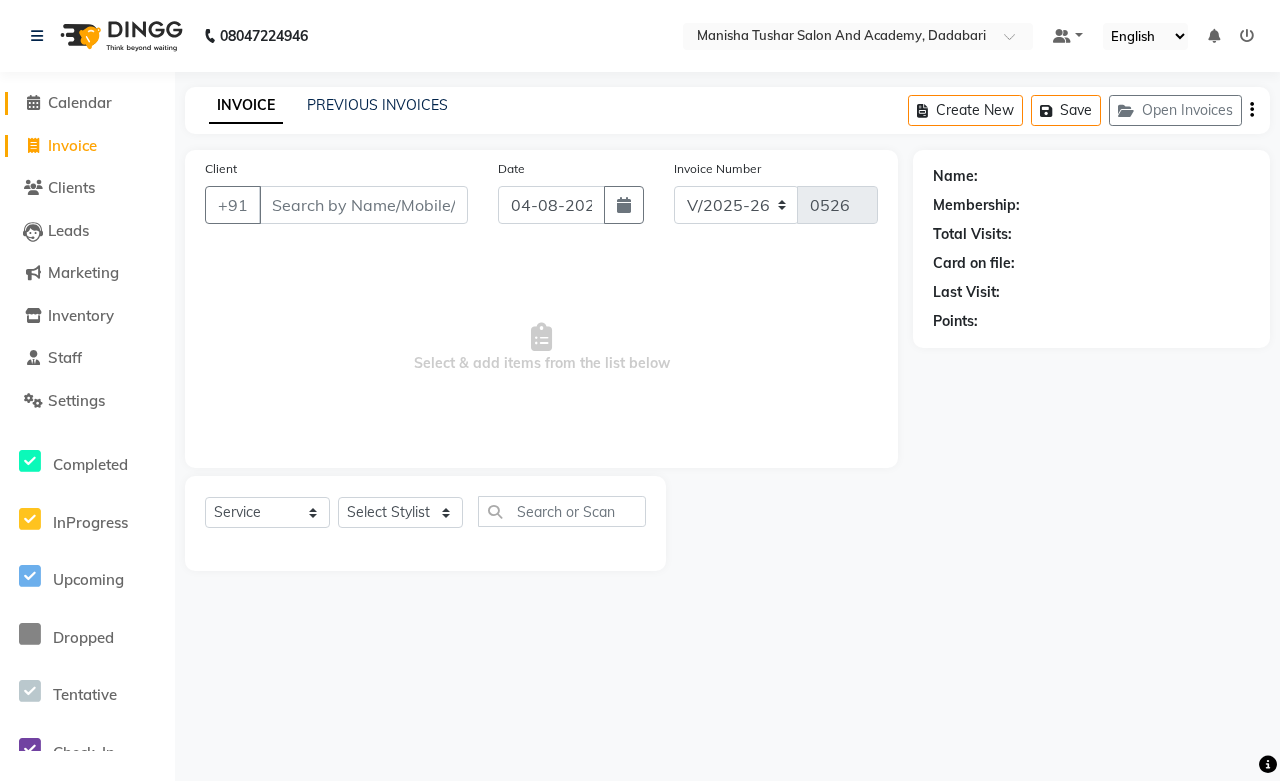 click on "Calendar" 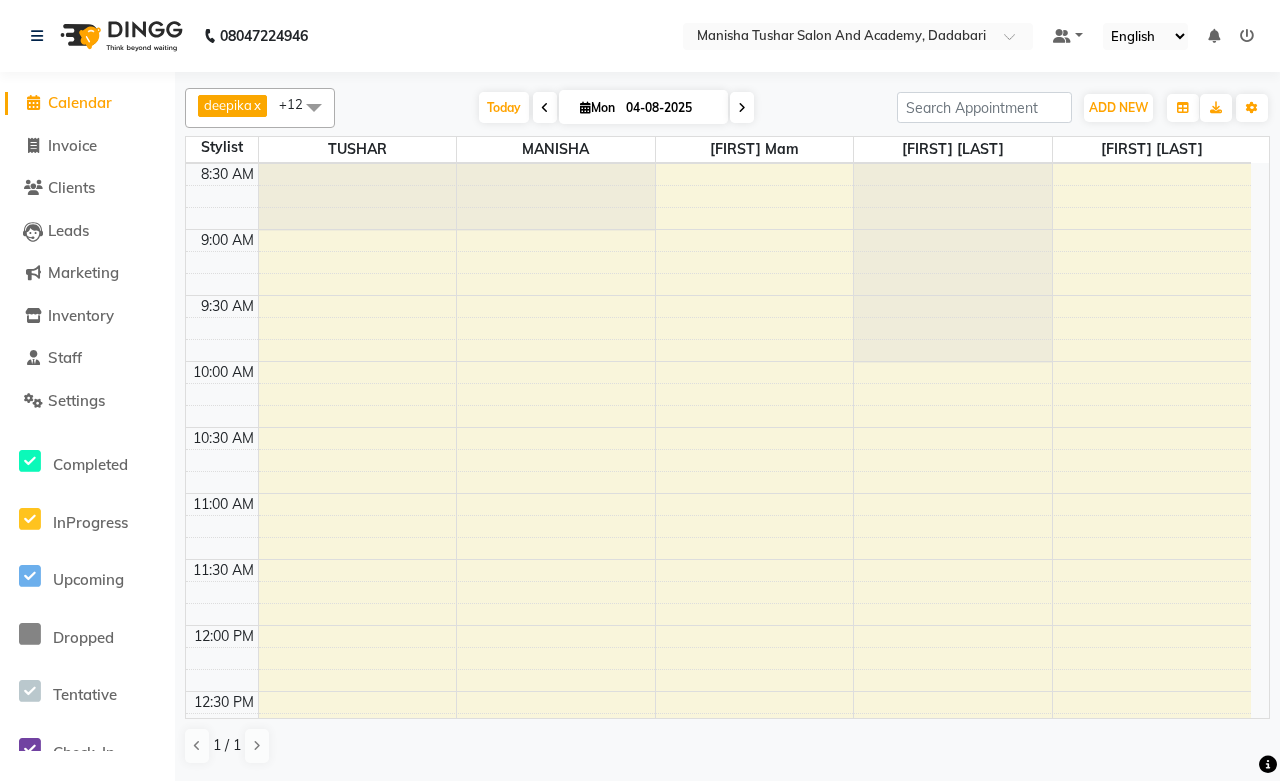 scroll, scrollTop: 0, scrollLeft: 0, axis: both 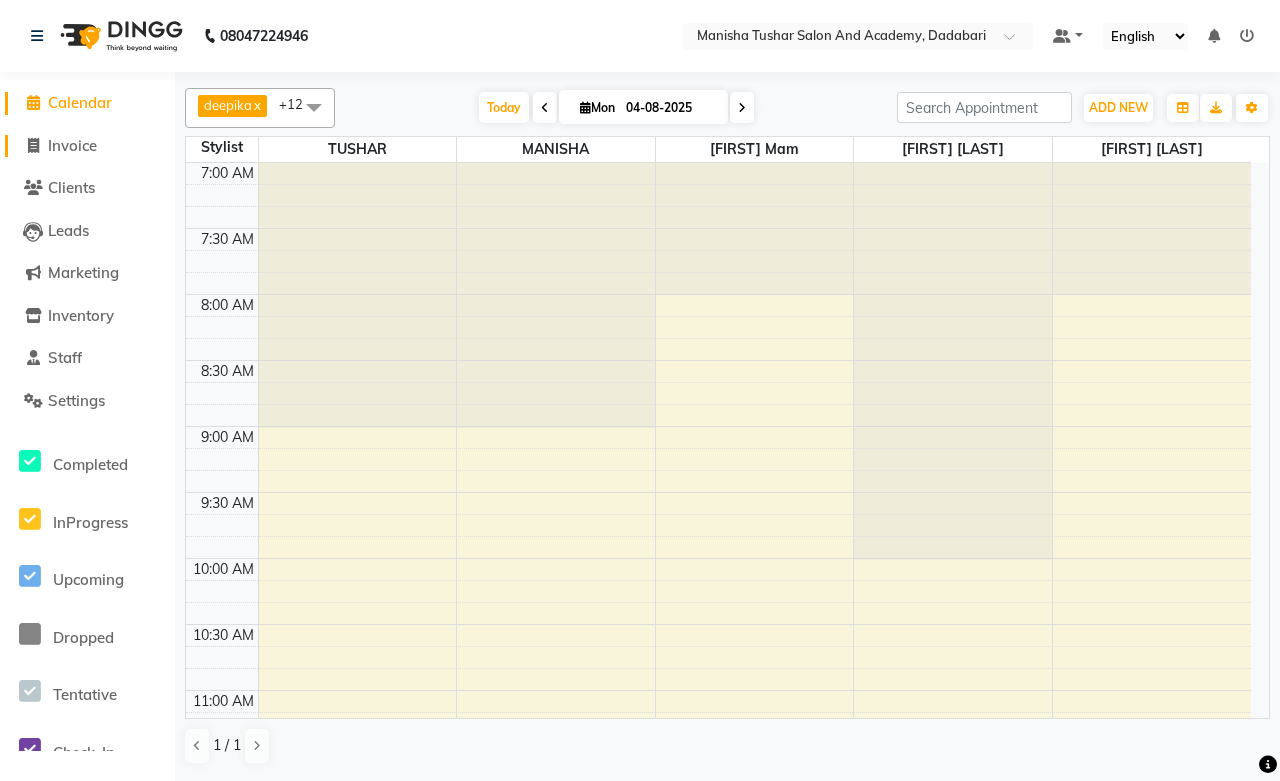 click on "Invoice" 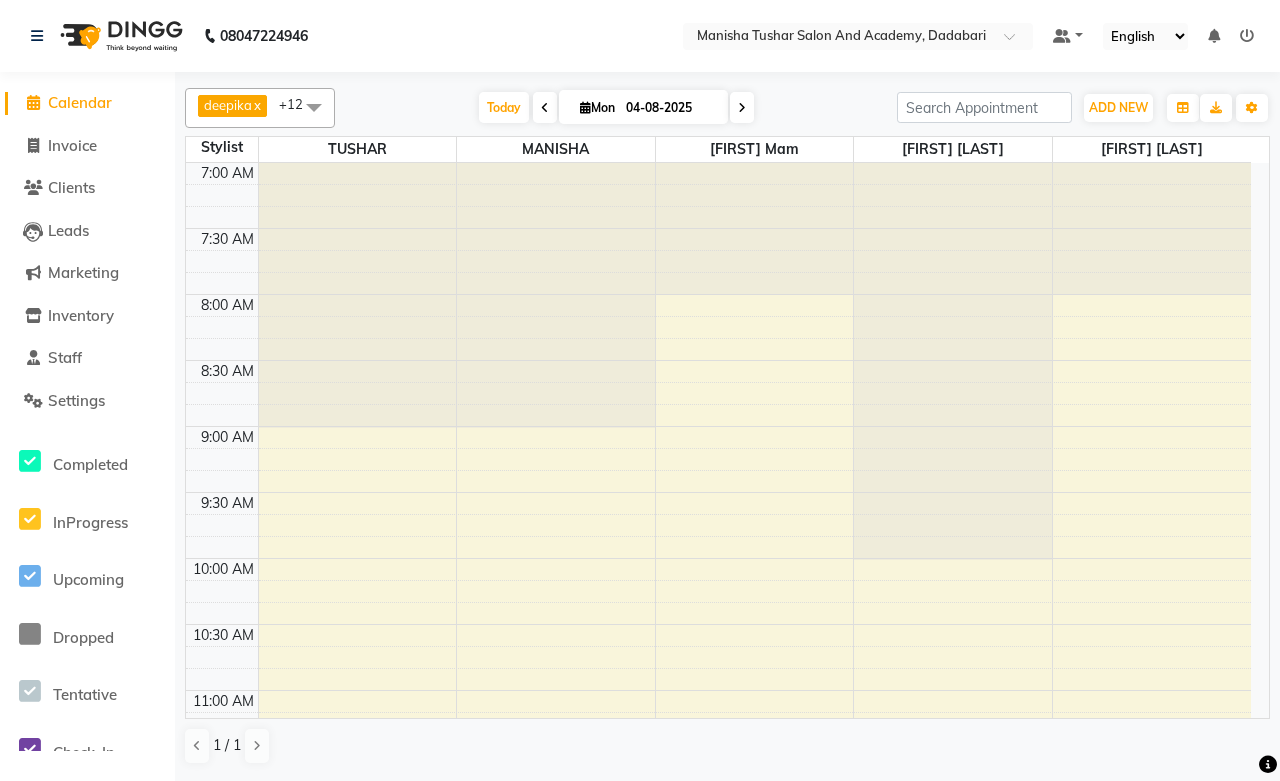 select on "6453" 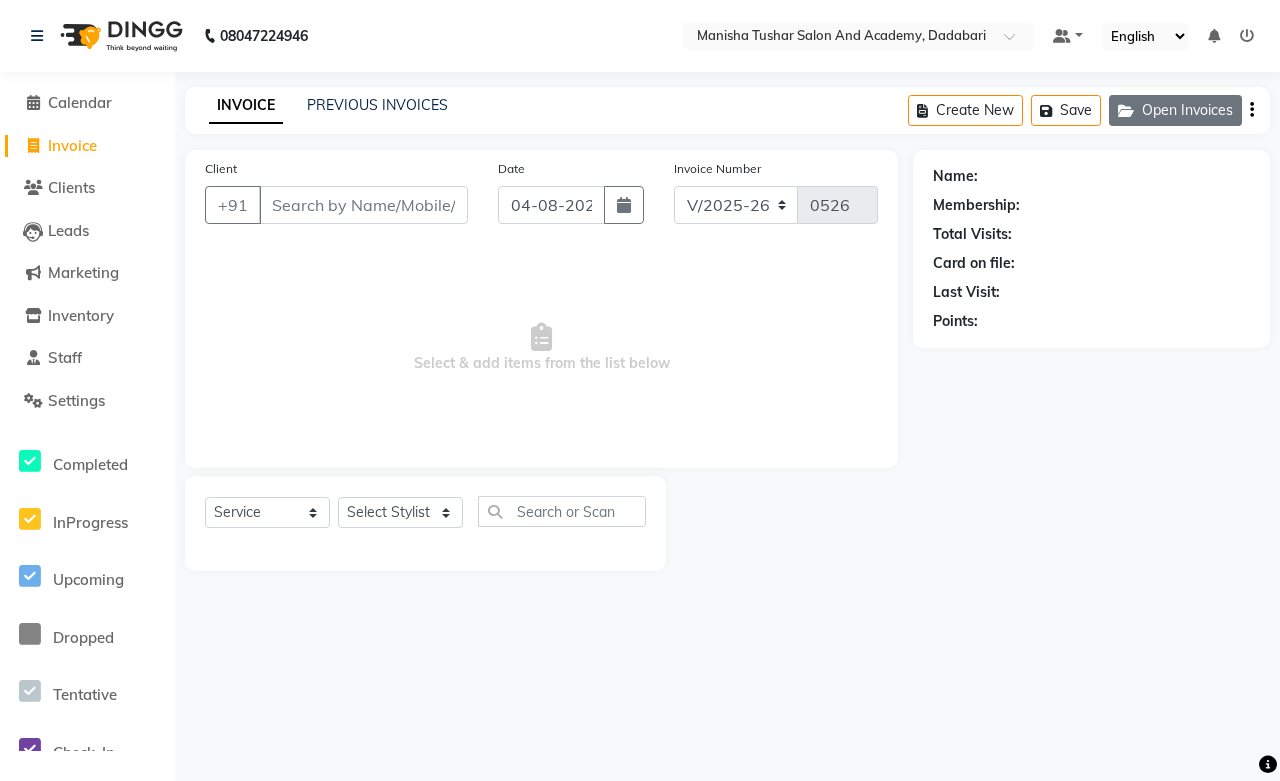 click on "Open Invoices" 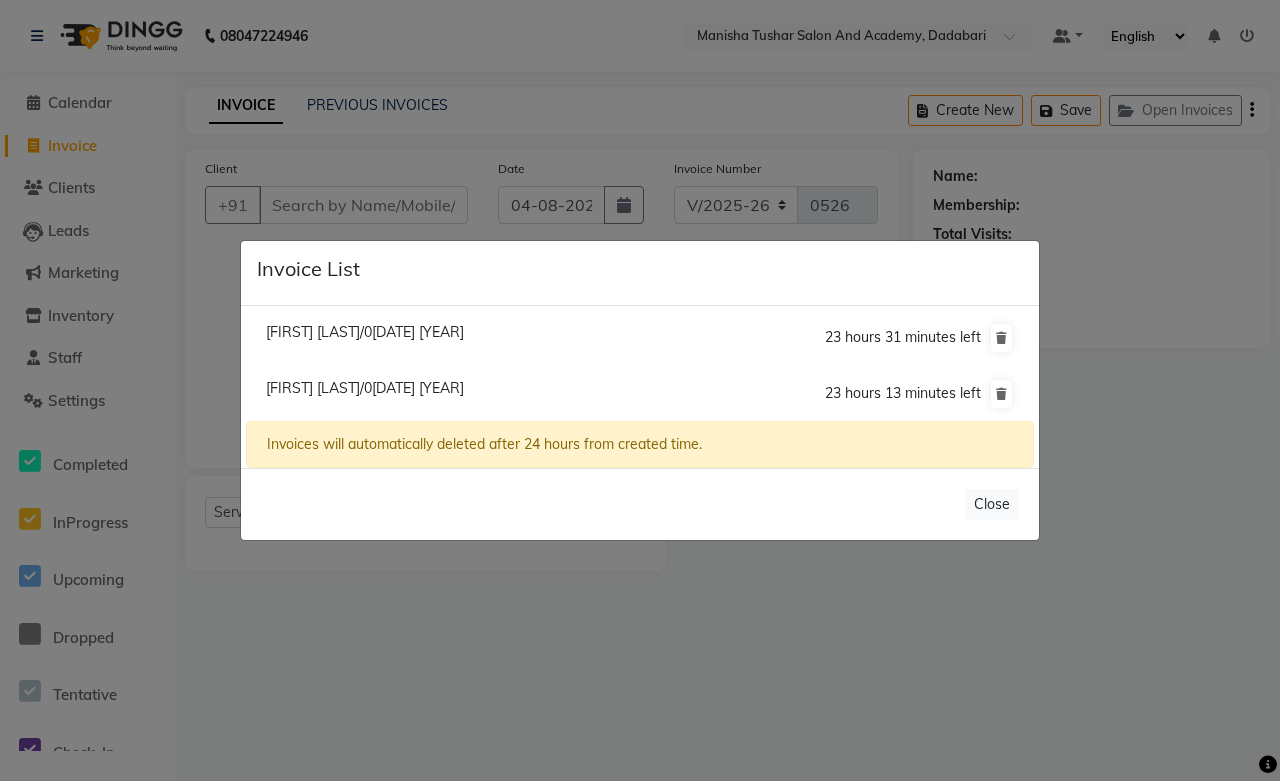 click on "Invoice List  [FIRST] [LAST]/04 August 2025  23 hours 31 minutes left  [FIRST] [LAST]/04 August 2025  23 hours 13 minutes left  Invoices will automatically deleted after 24 hours from created time.   Close" 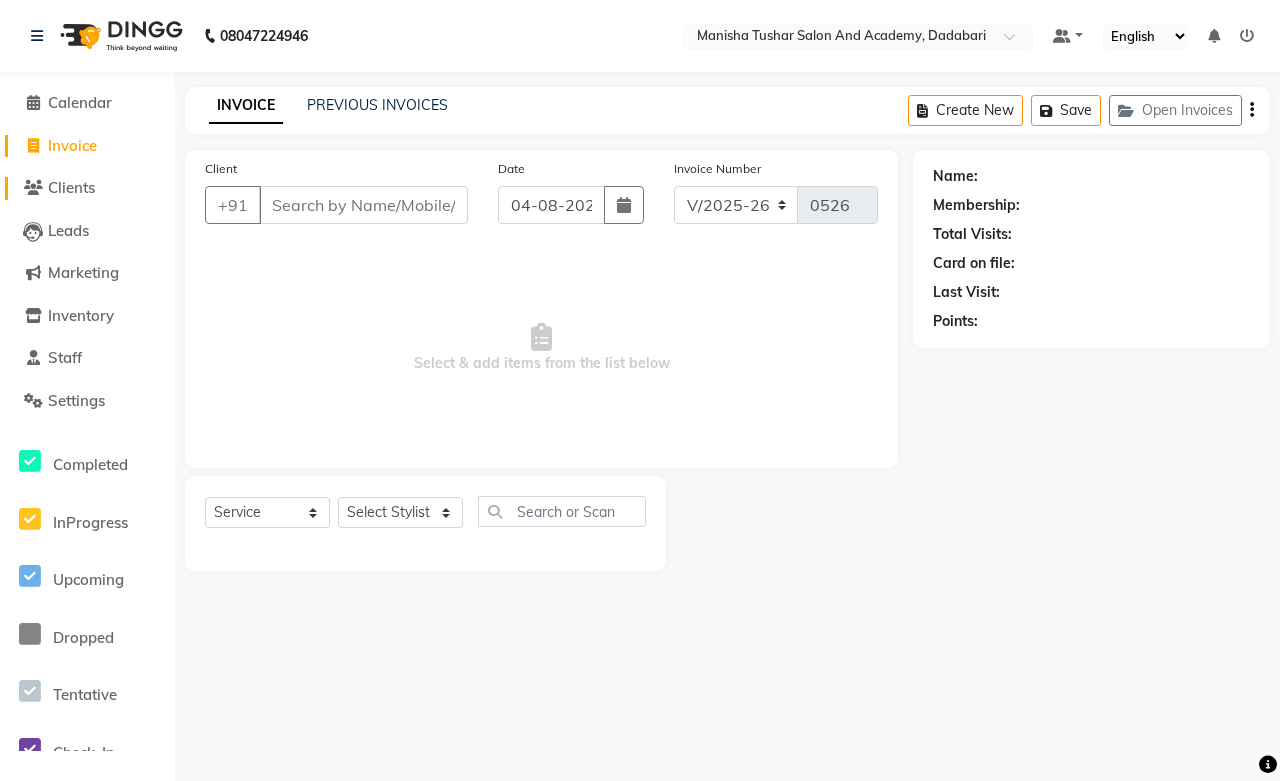 click on "Clients" 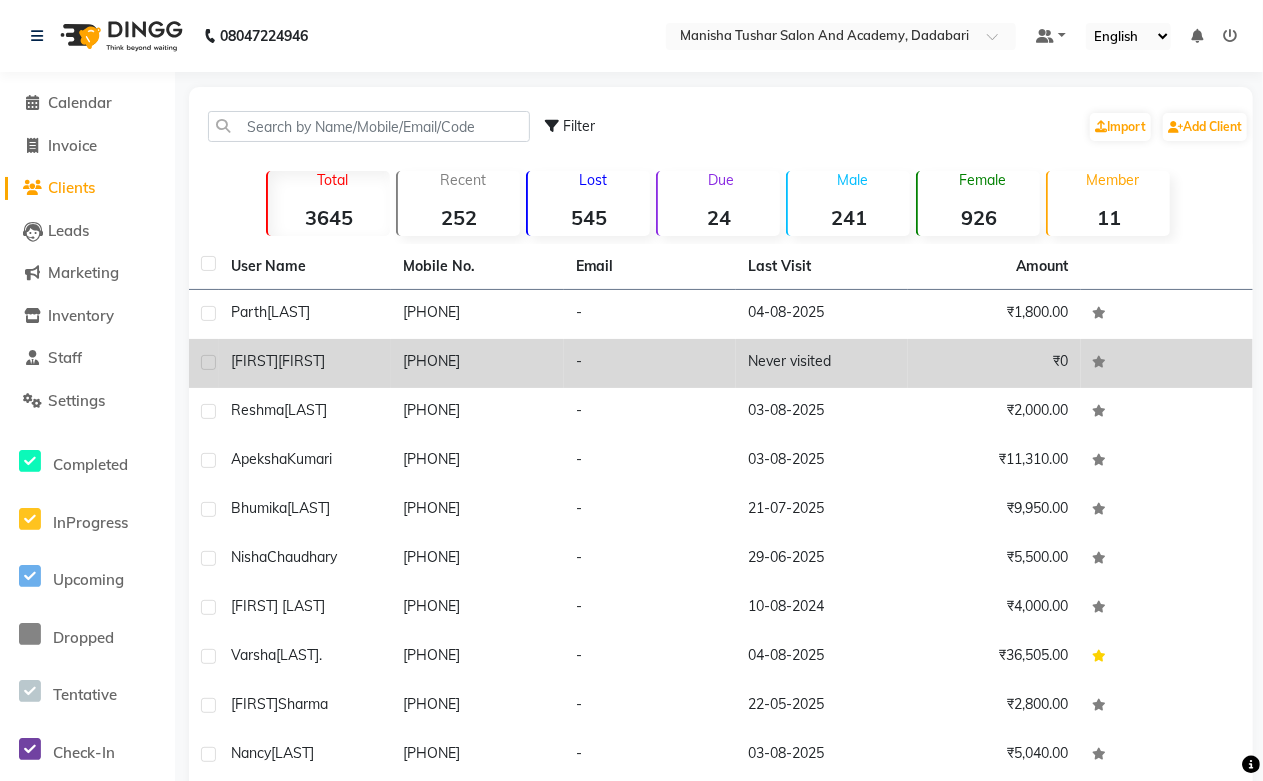 click on "[FIRST] [LAST]" 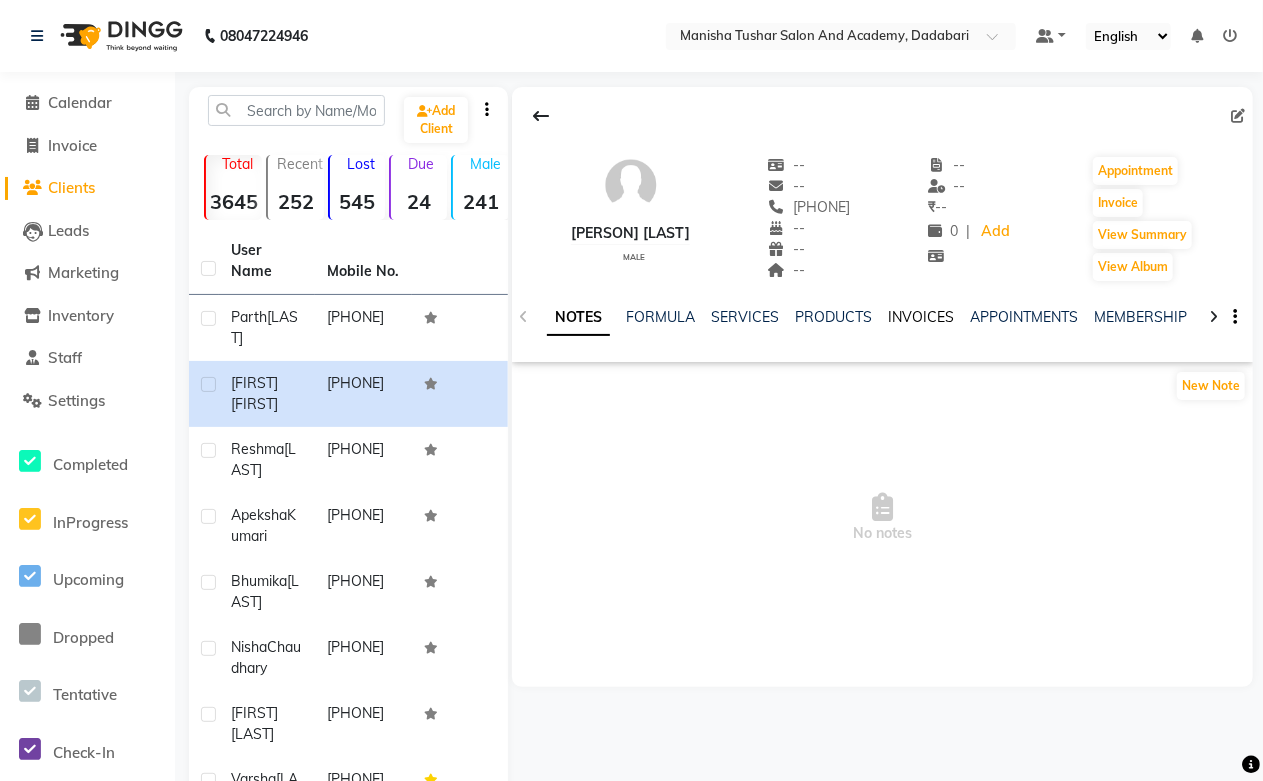 click on "INVOICES" 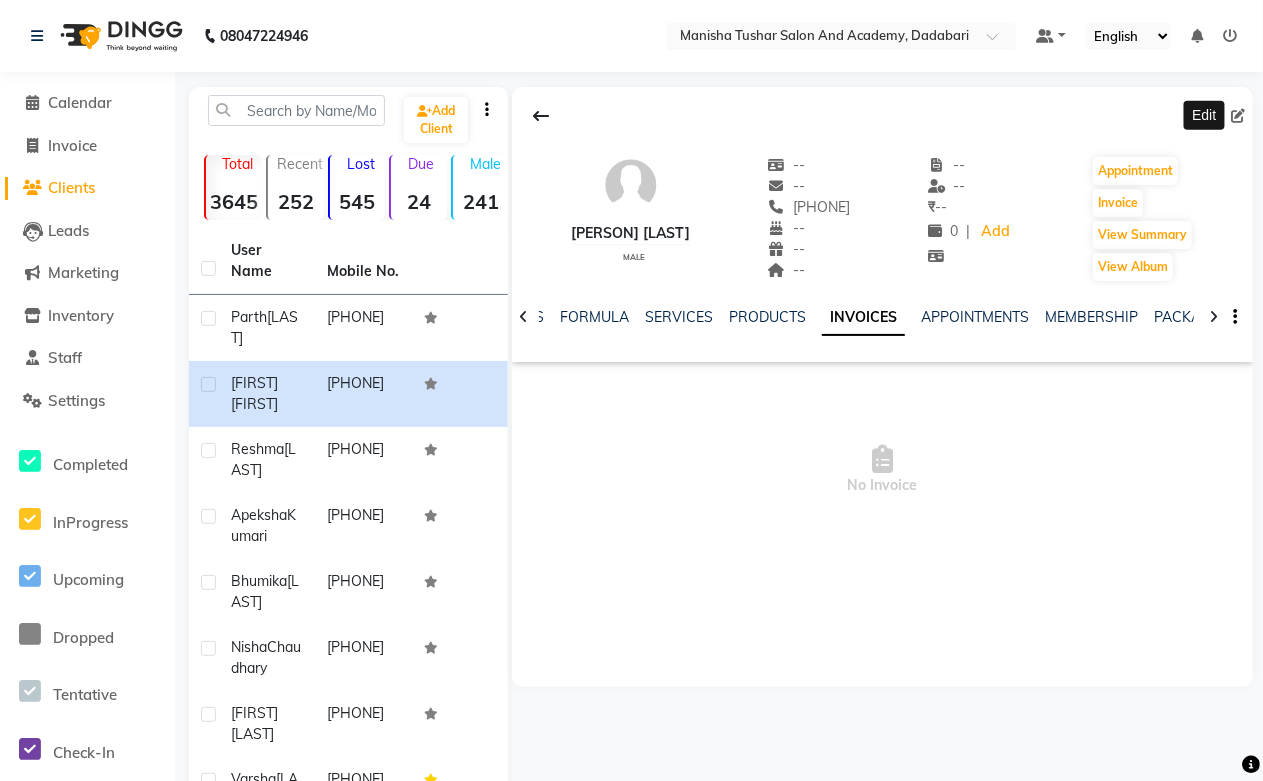 click 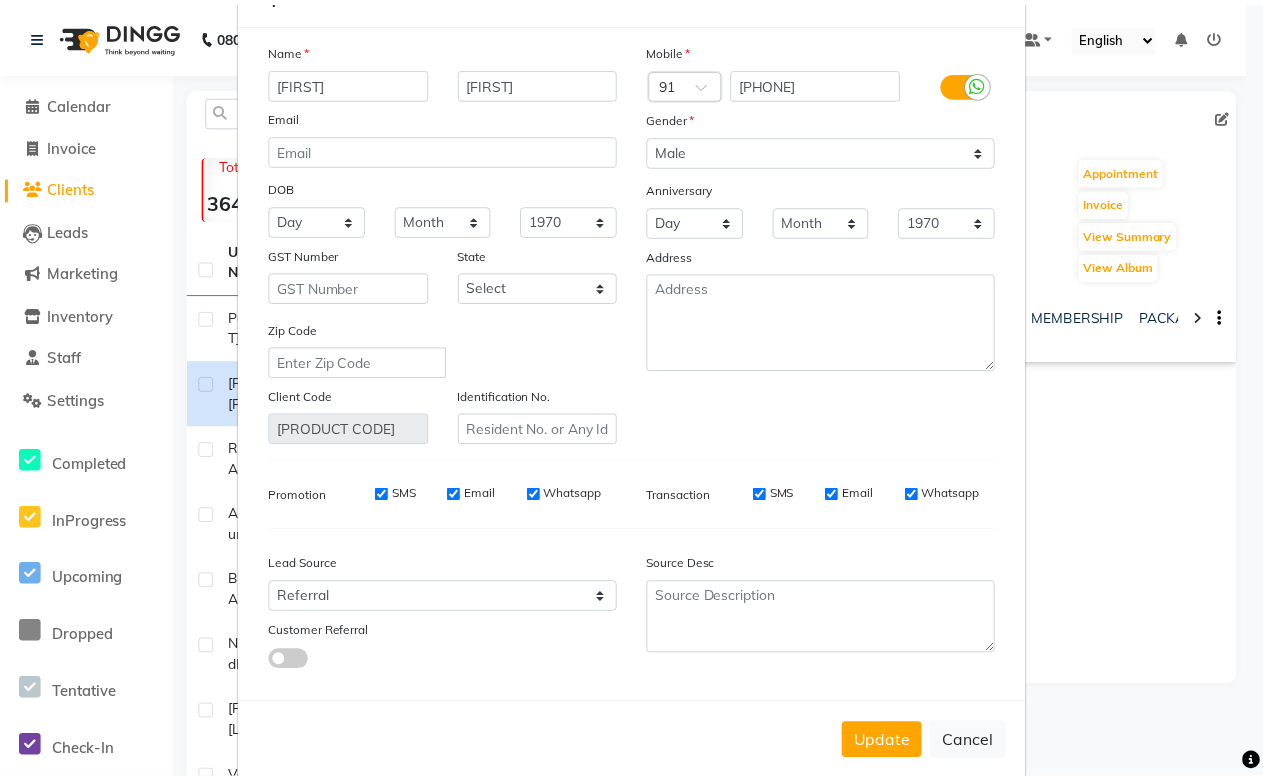 scroll, scrollTop: 108, scrollLeft: 0, axis: vertical 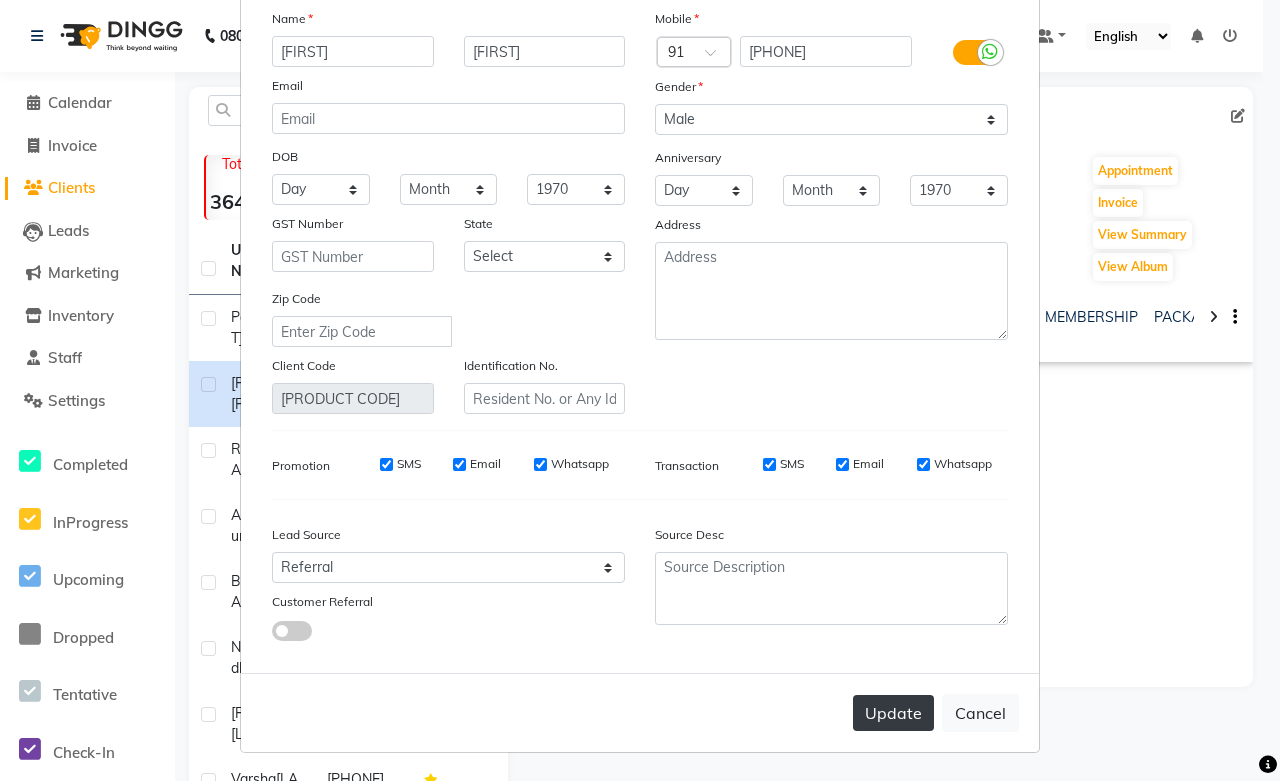 click on "Update" at bounding box center (893, 713) 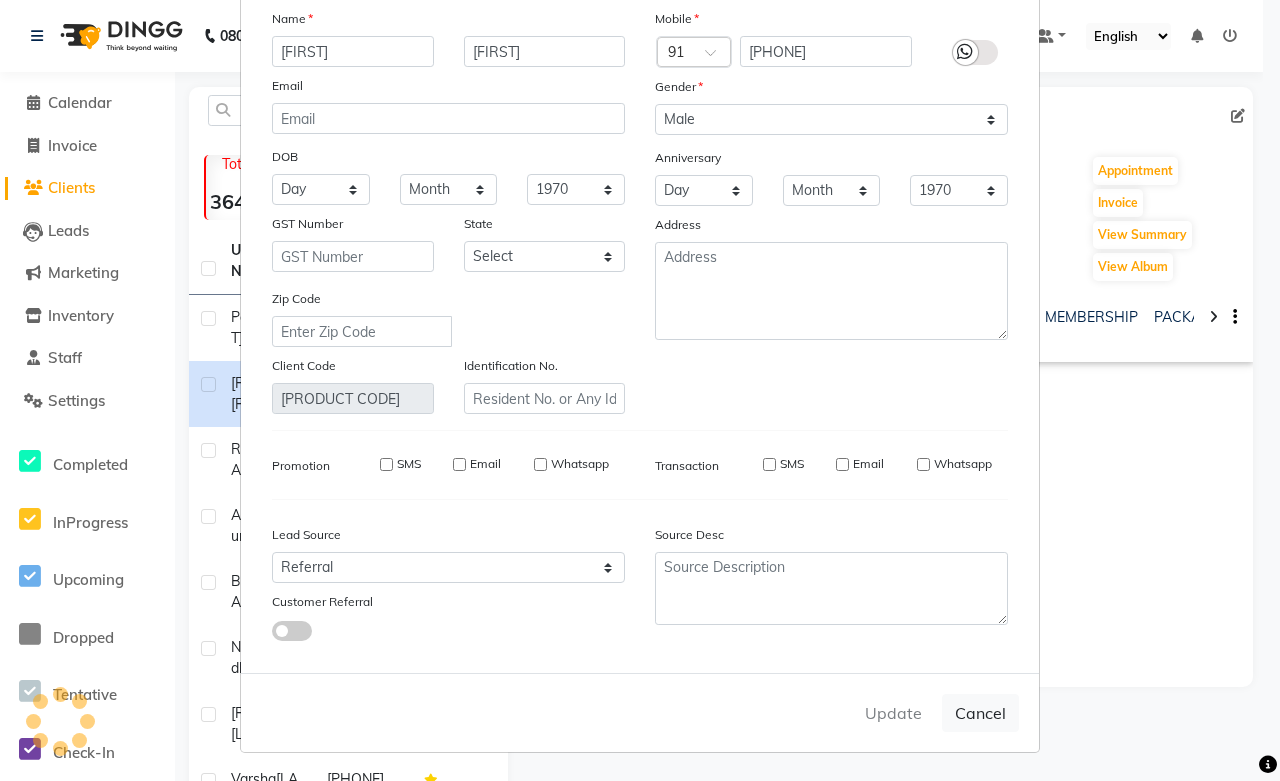 type 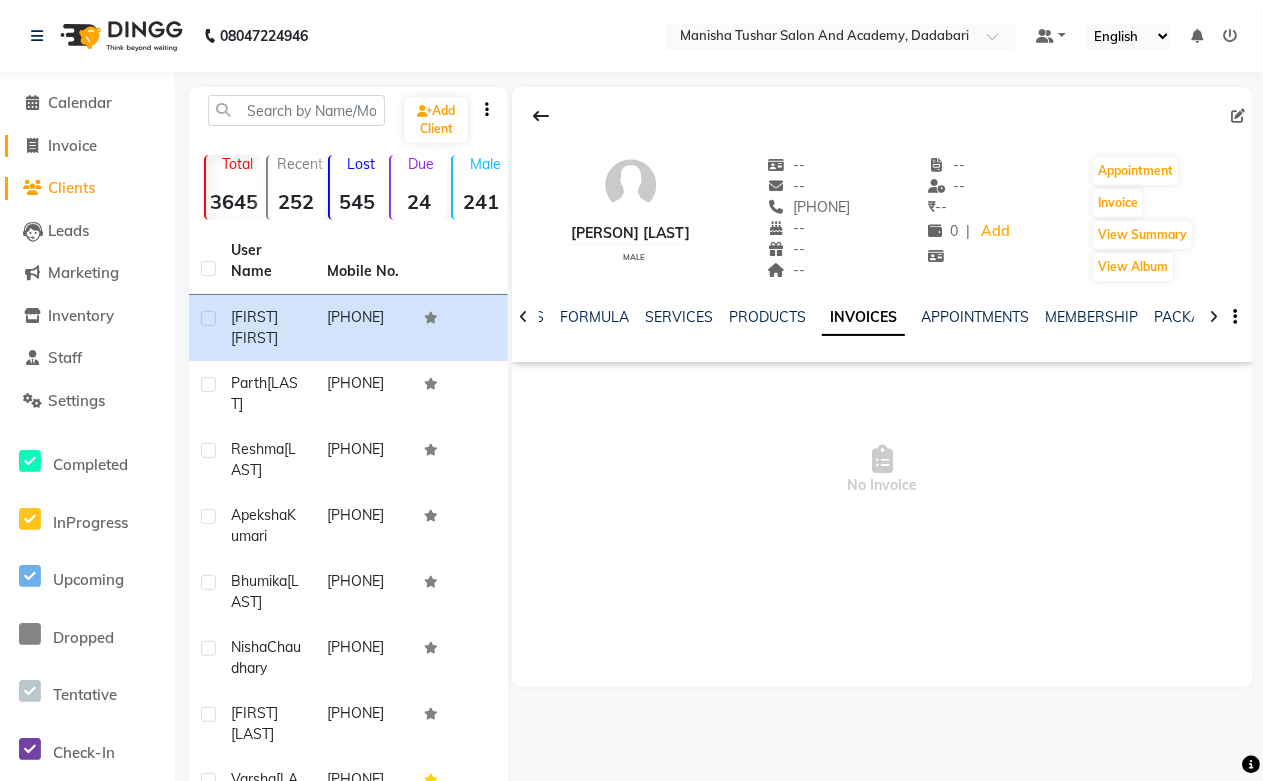 click 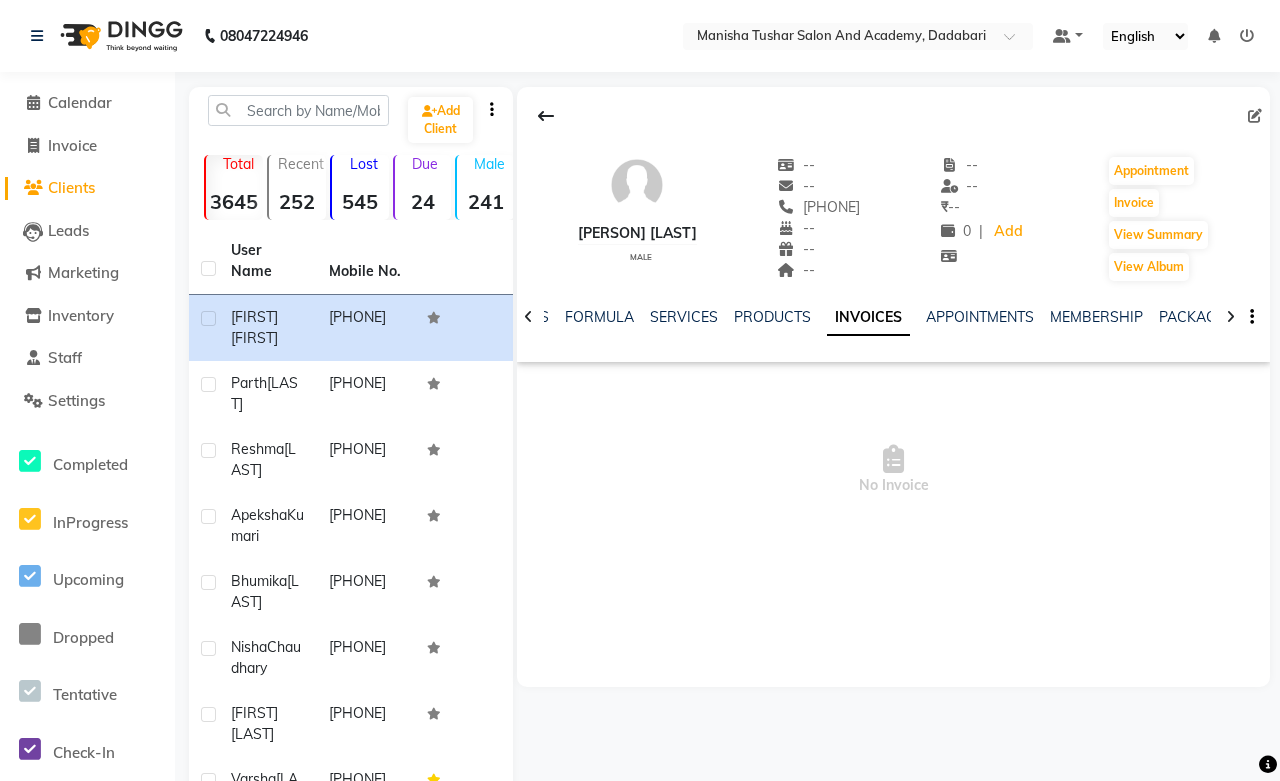 select on "service" 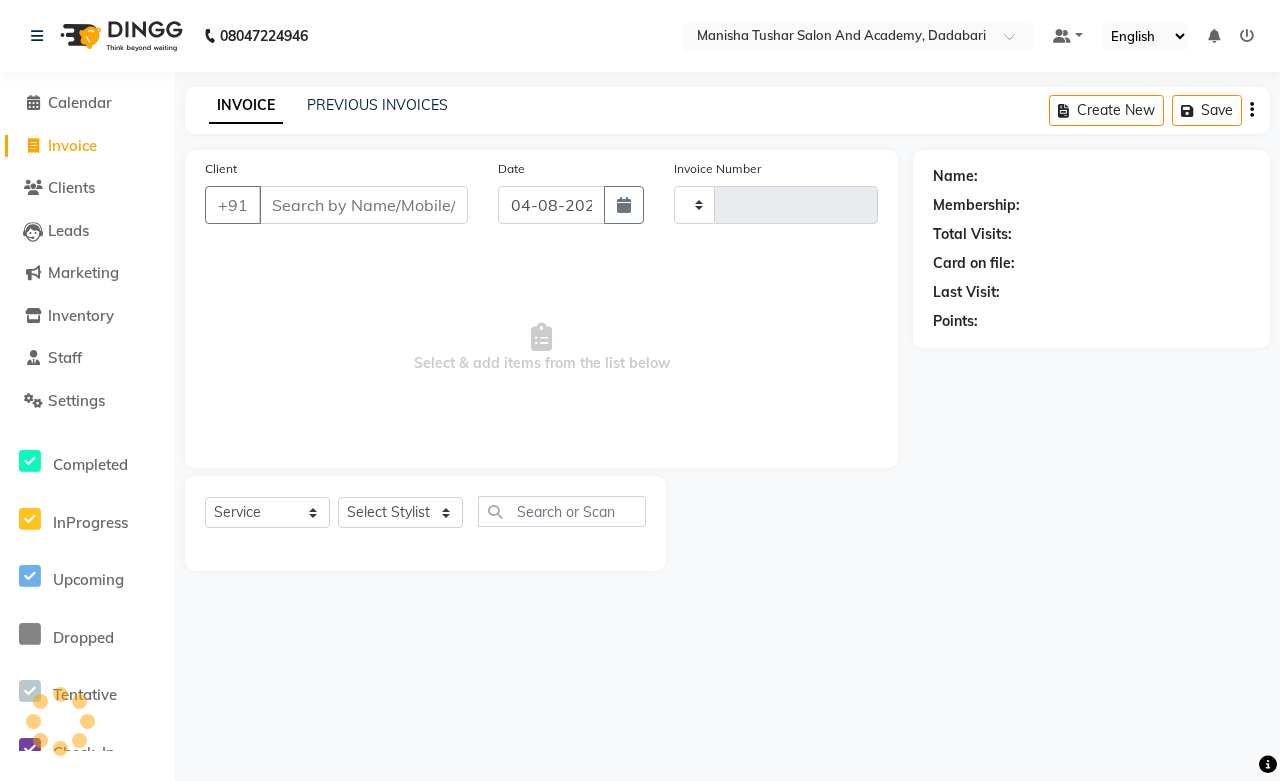 type on "0526" 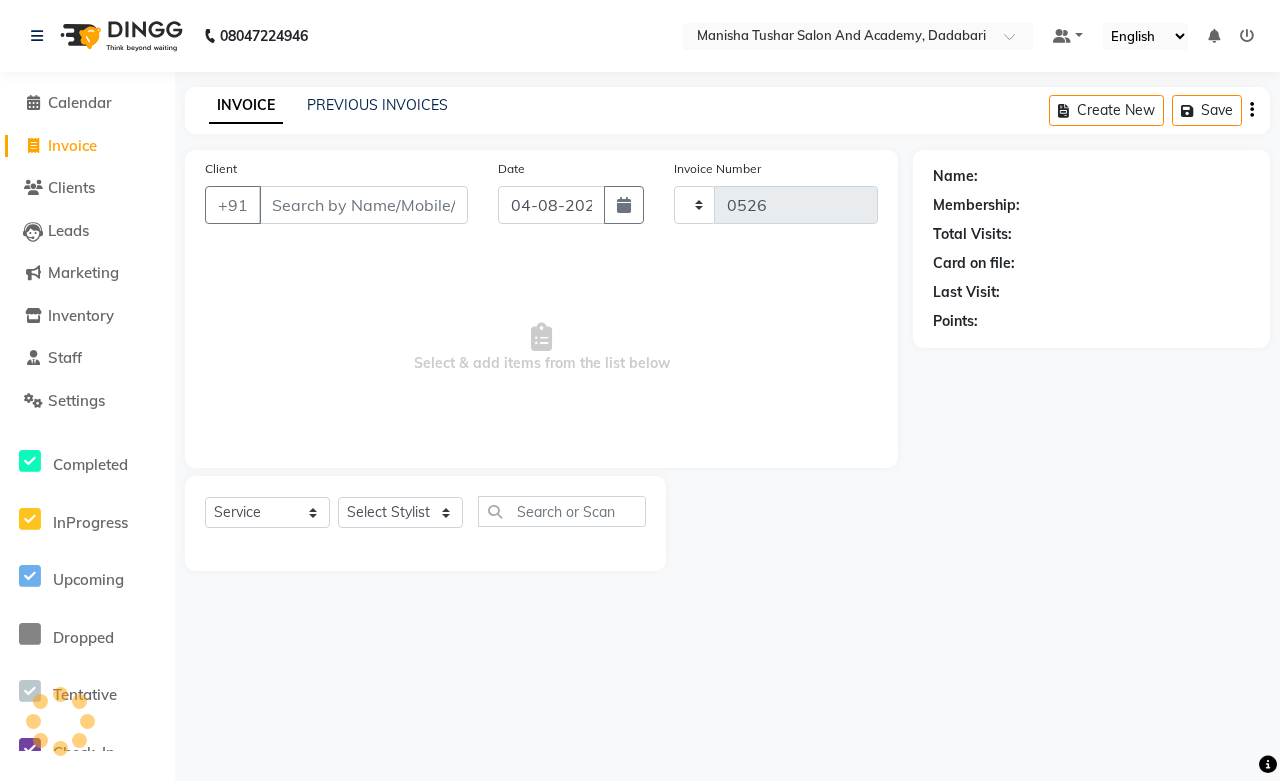 select on "6453" 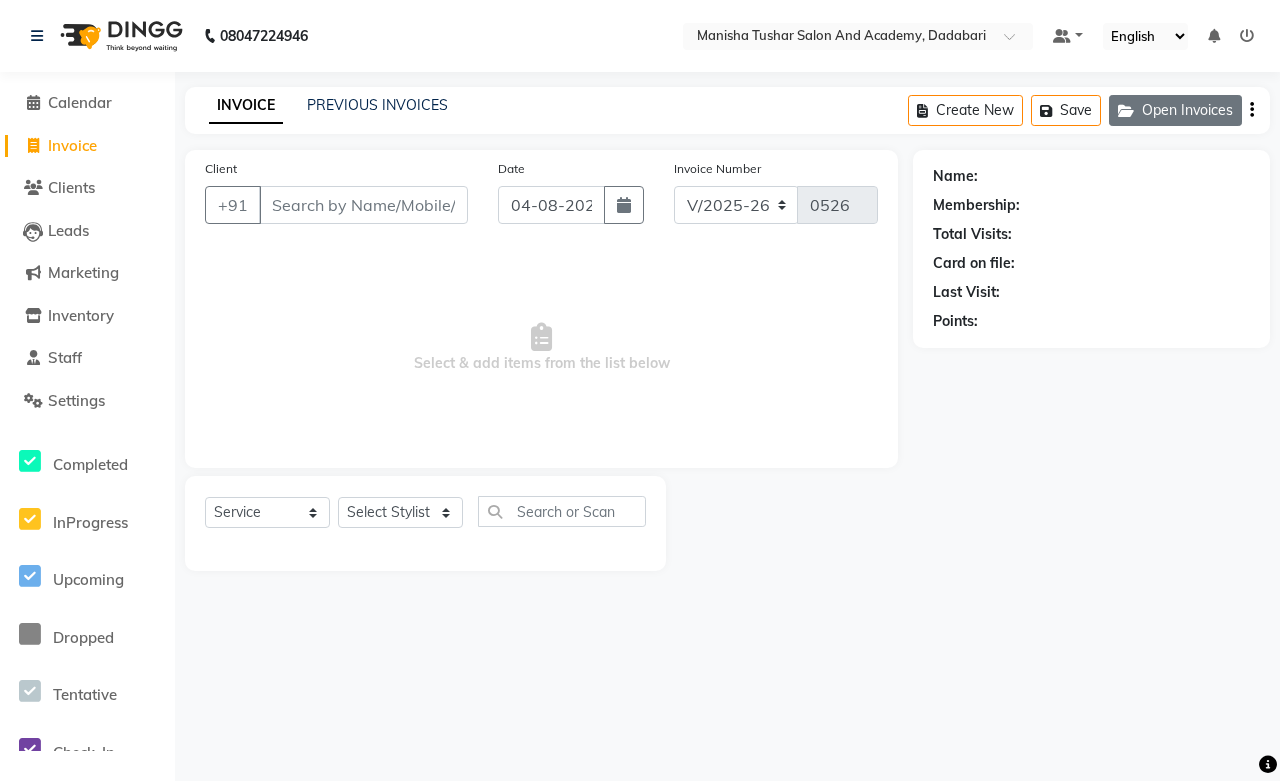 click on "Open Invoices" 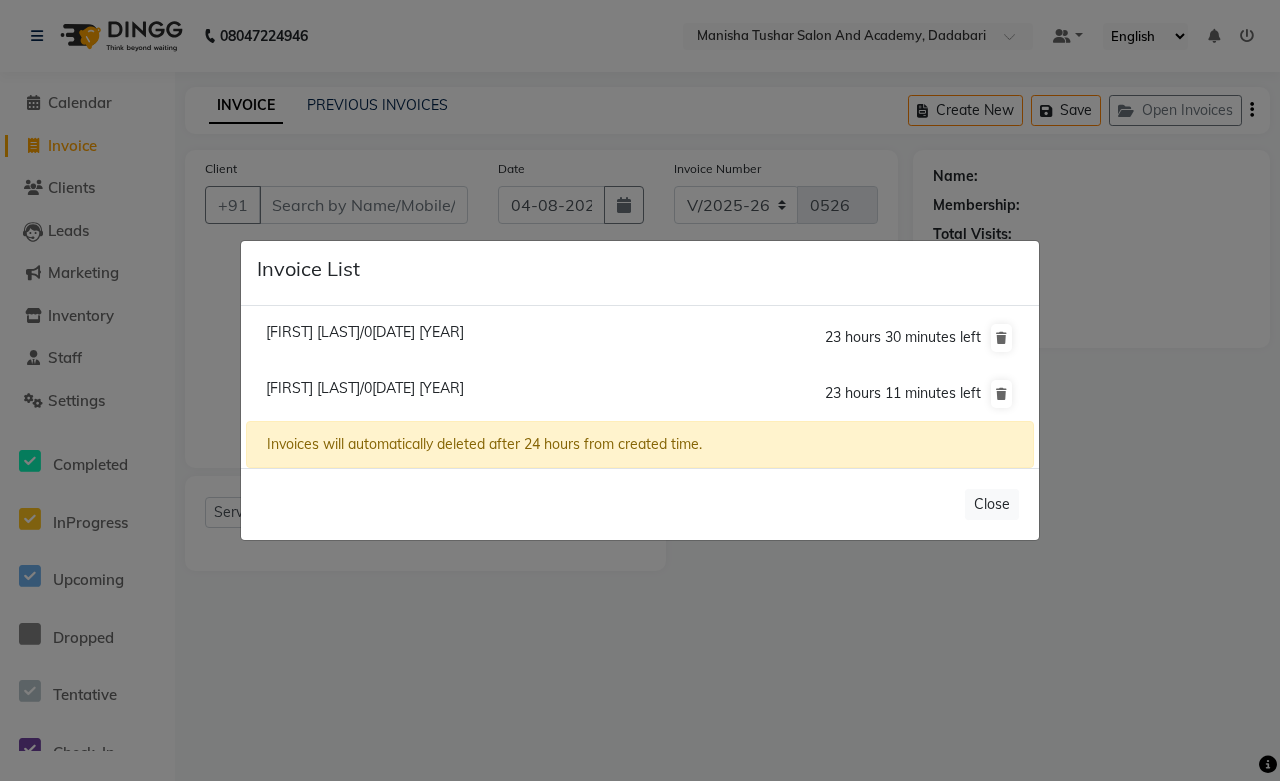 click on "[FIRST] [LAST]/0[DATE] [YEAR]" 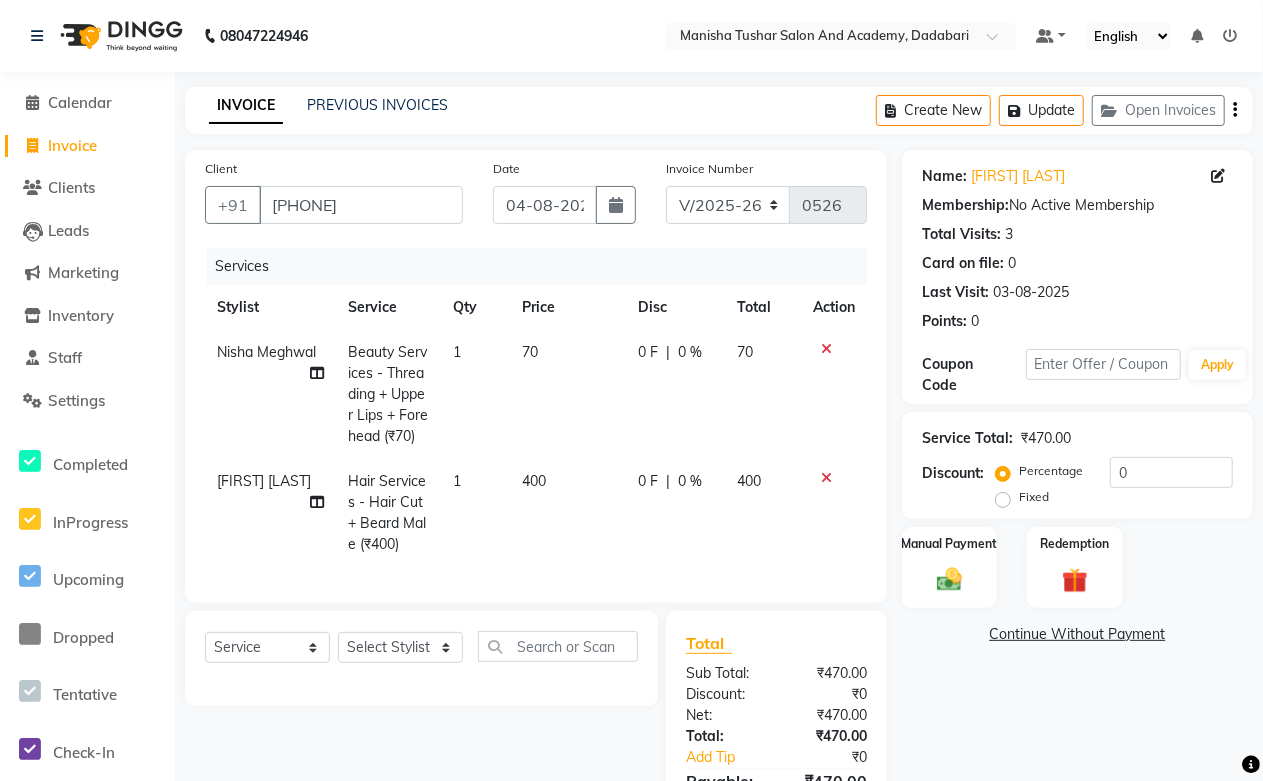 click 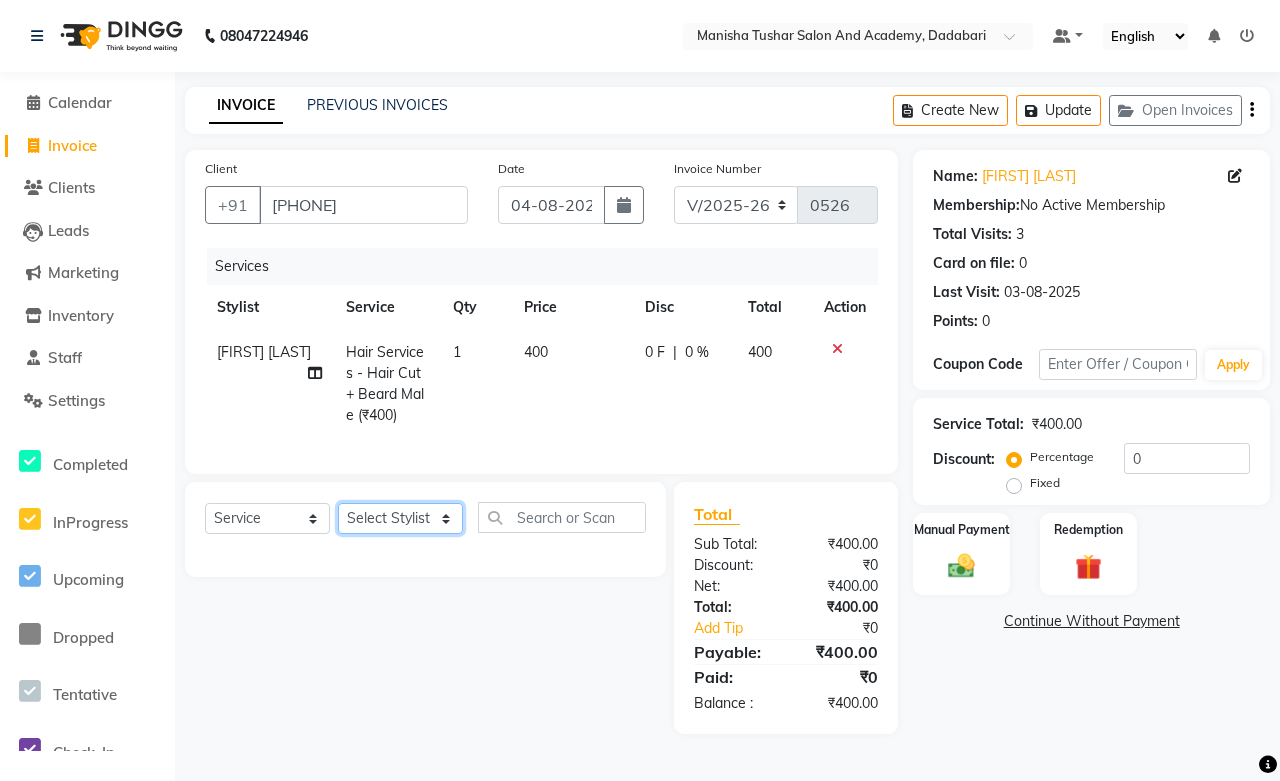click on "Select Stylist [FIRST] [LAST] [FIRST] [LAST] [FIRST] [LAST] [FIRST] [LAST] [FIRST] [LAST] [NAME] Mam [NAME] [NAME] [NAME] [NAME] [NAME] [NAME] [NAME] [NAME] [NAME] [NAME] [NAME] [NAME] [NAME] [NAME] [NAME] [NAME] [NAME] [NAME] [NAME] [NAME]" 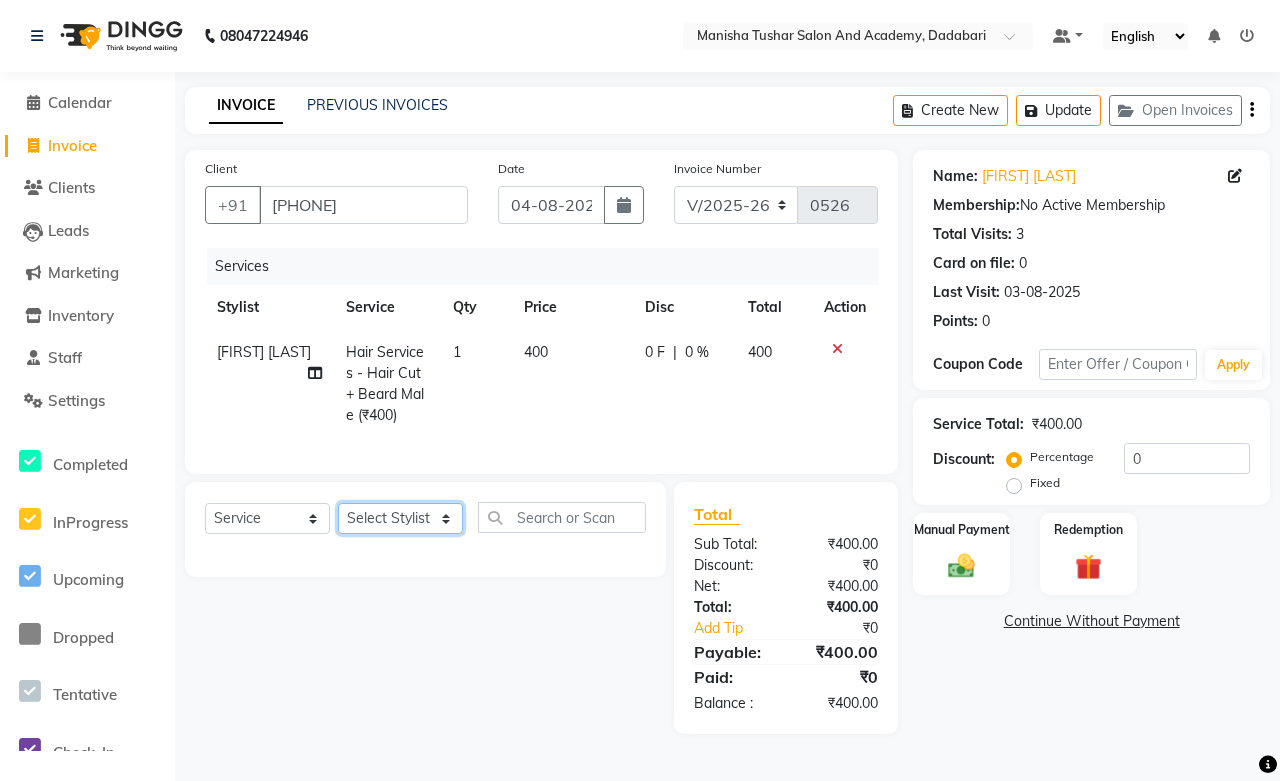 select on "86404" 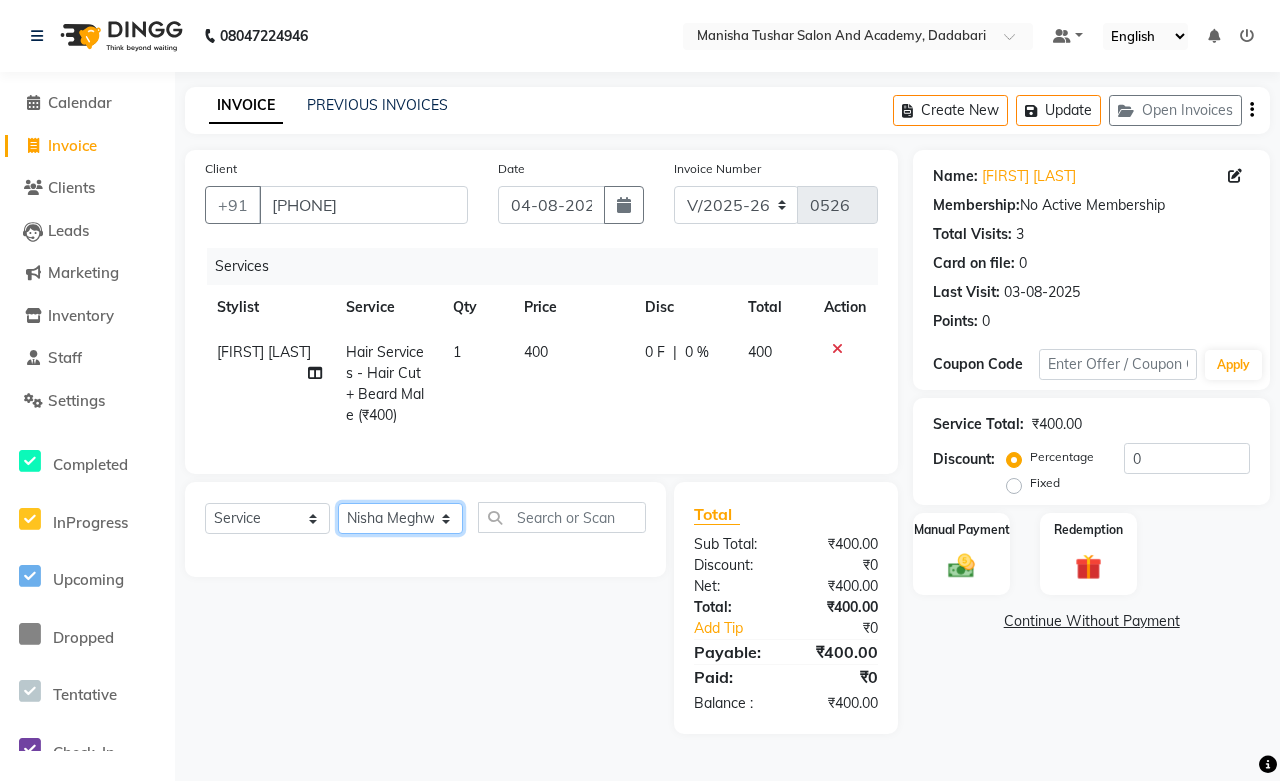 click on "Select Stylist [FIRST] [LAST] [FIRST] [LAST] [FIRST] [LAST] [FIRST] [LAST] [FIRST] [LAST] [NAME] Mam [NAME] [NAME] [NAME] [NAME] [NAME] [NAME] [NAME] [NAME] [NAME] [NAME] [NAME] [NAME] [NAME] [NAME] [NAME] [NAME] [NAME] [NAME] [NAME] [NAME]" 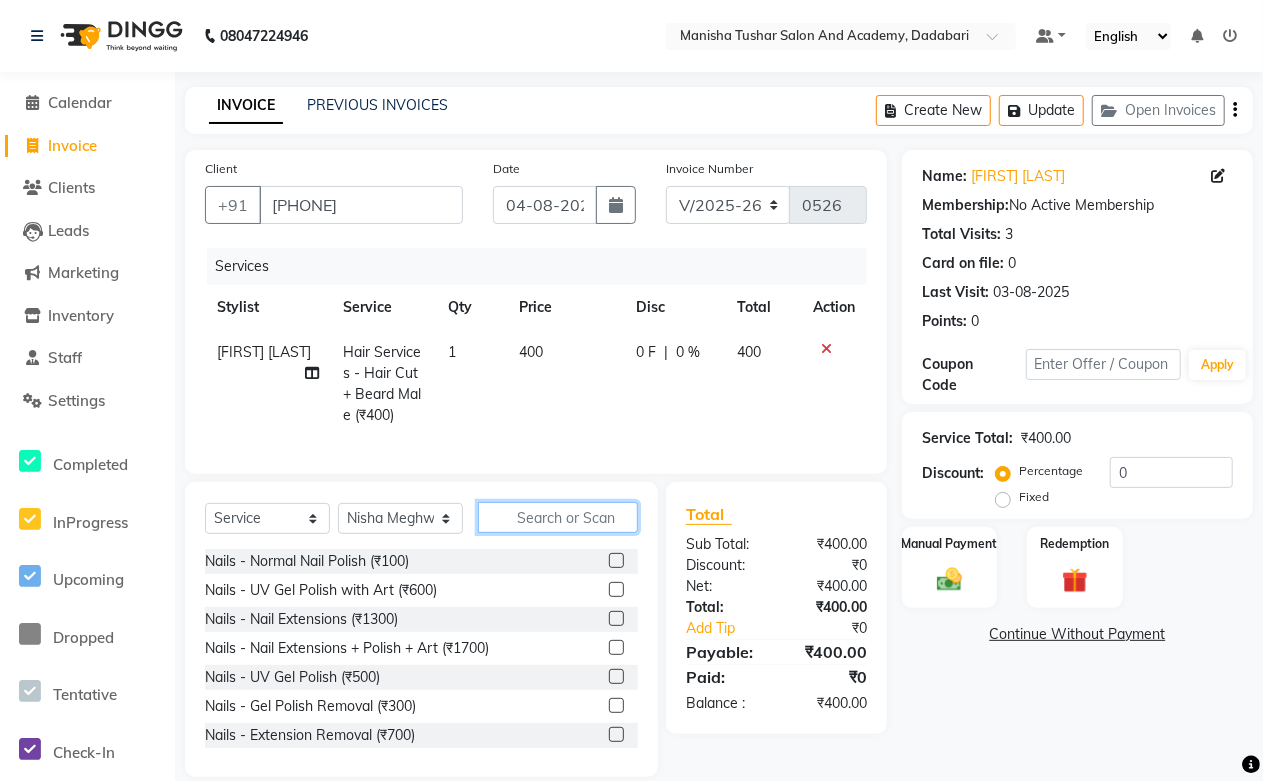 click 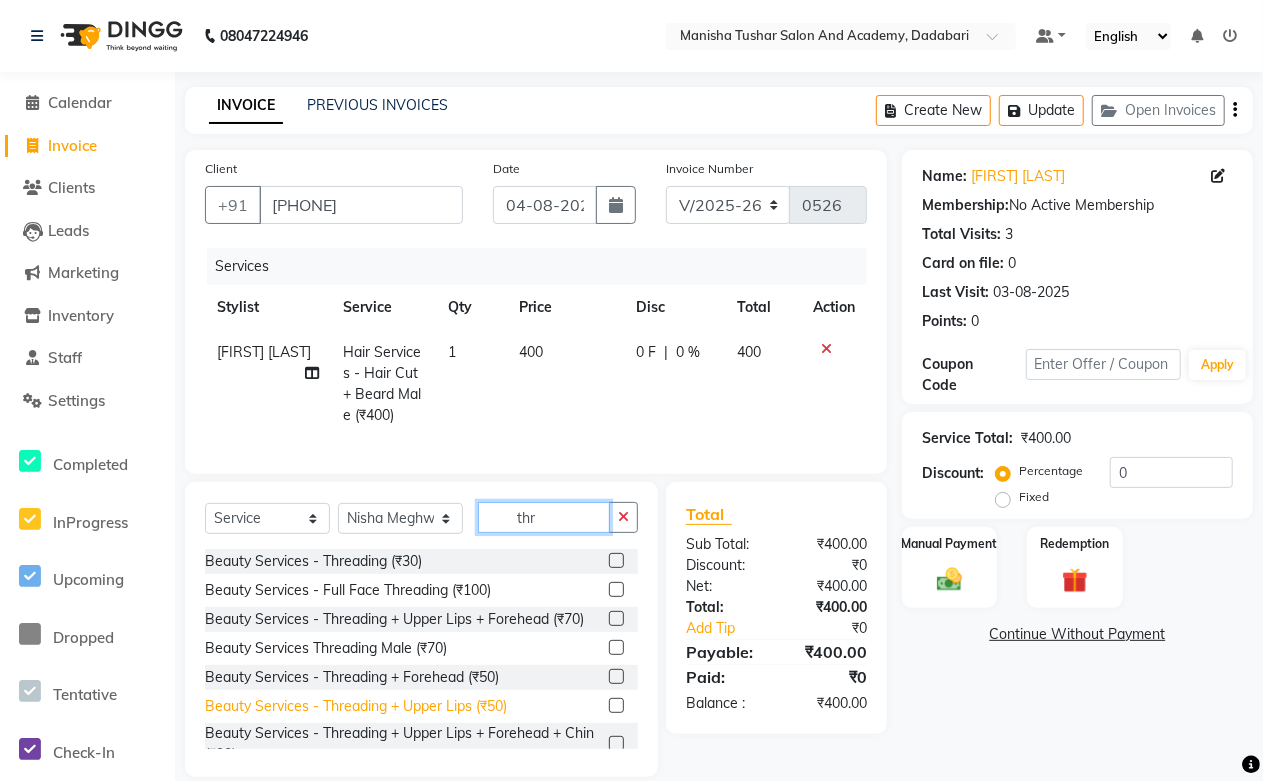type on "thr" 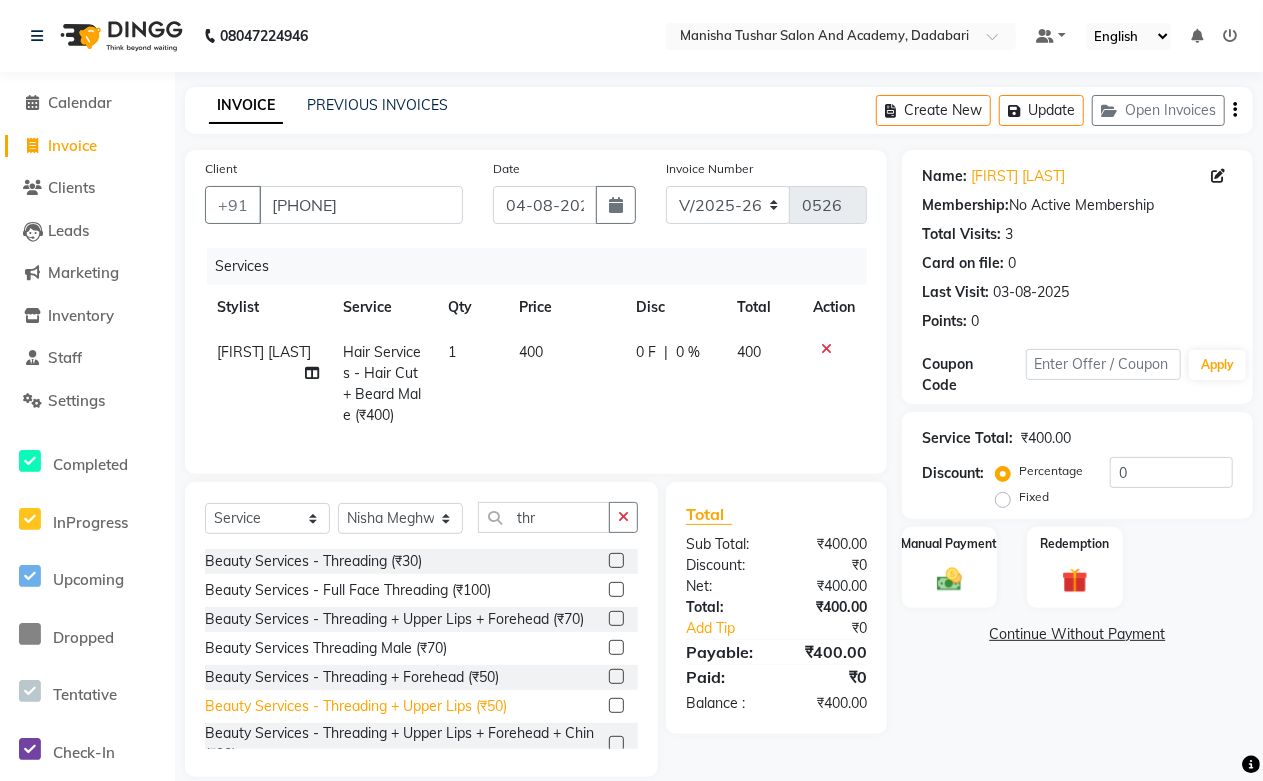 click on "Beauty Services - Threading + Upper Lips (₹50)" 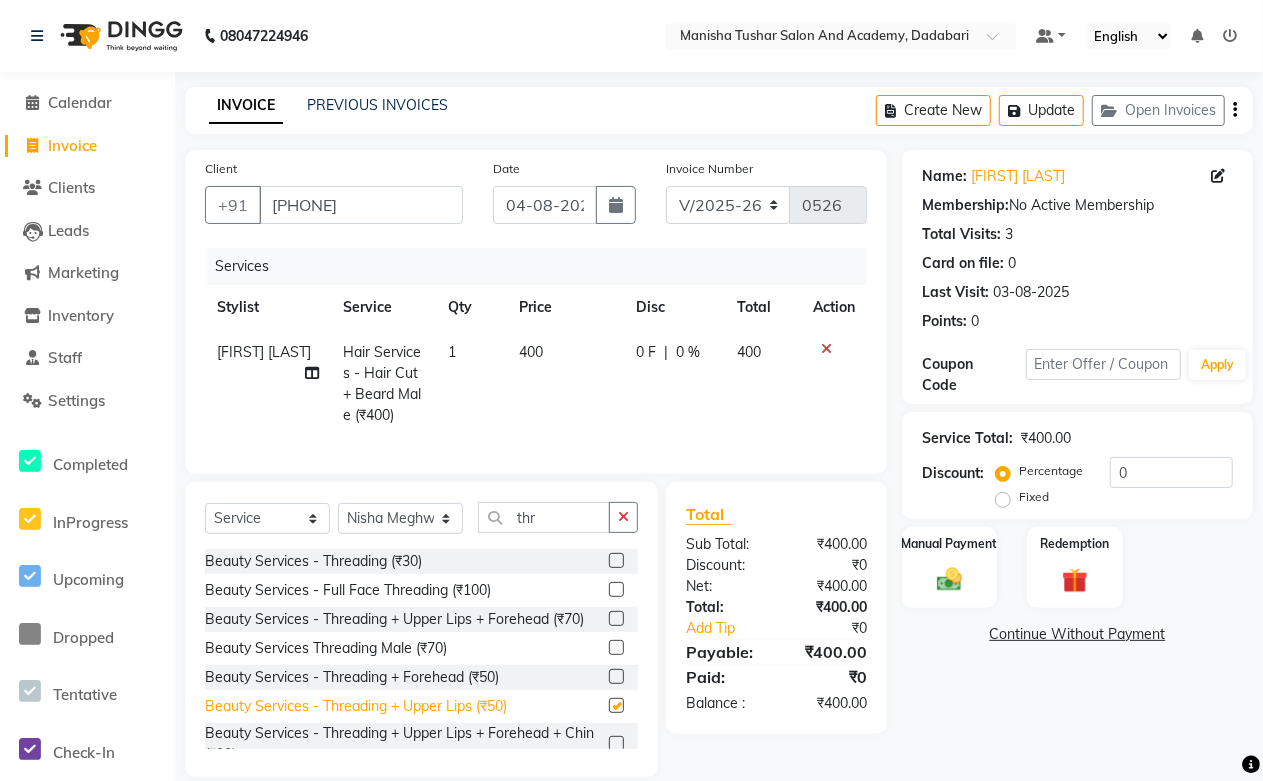 checkbox on "false" 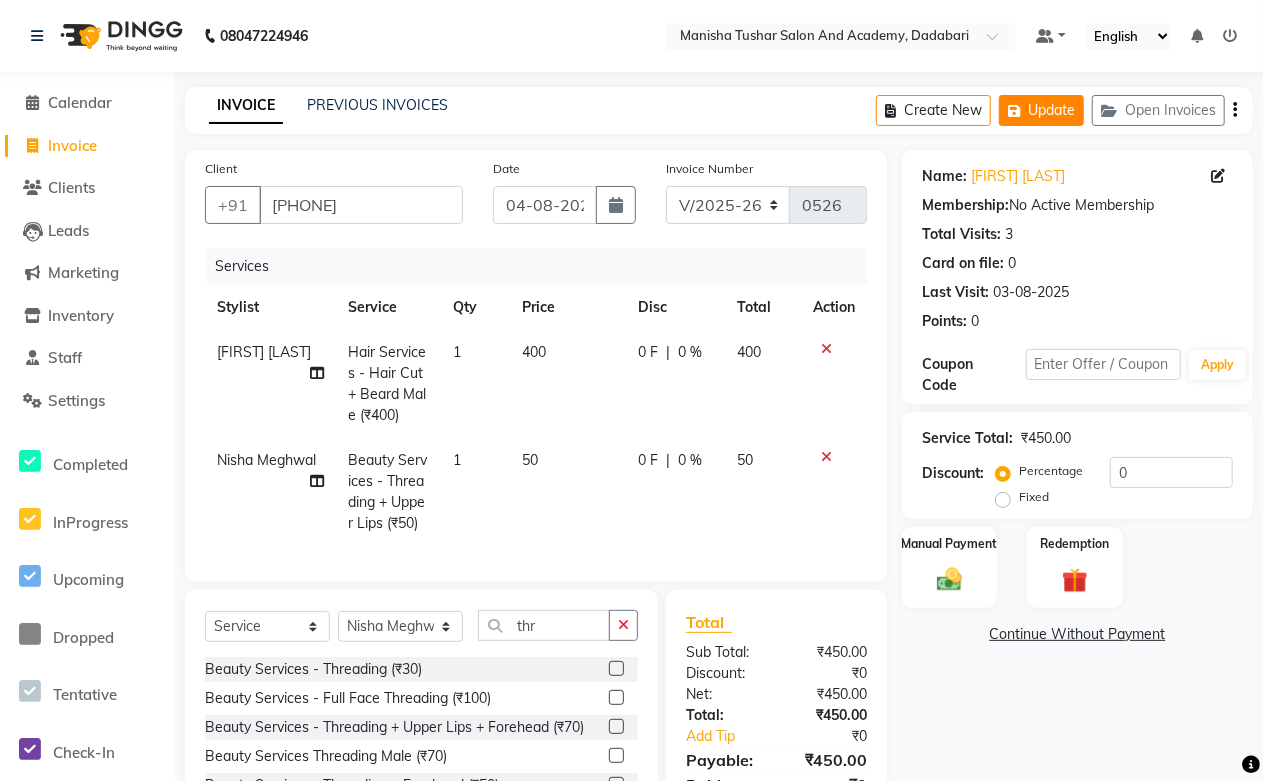 click on "Update" 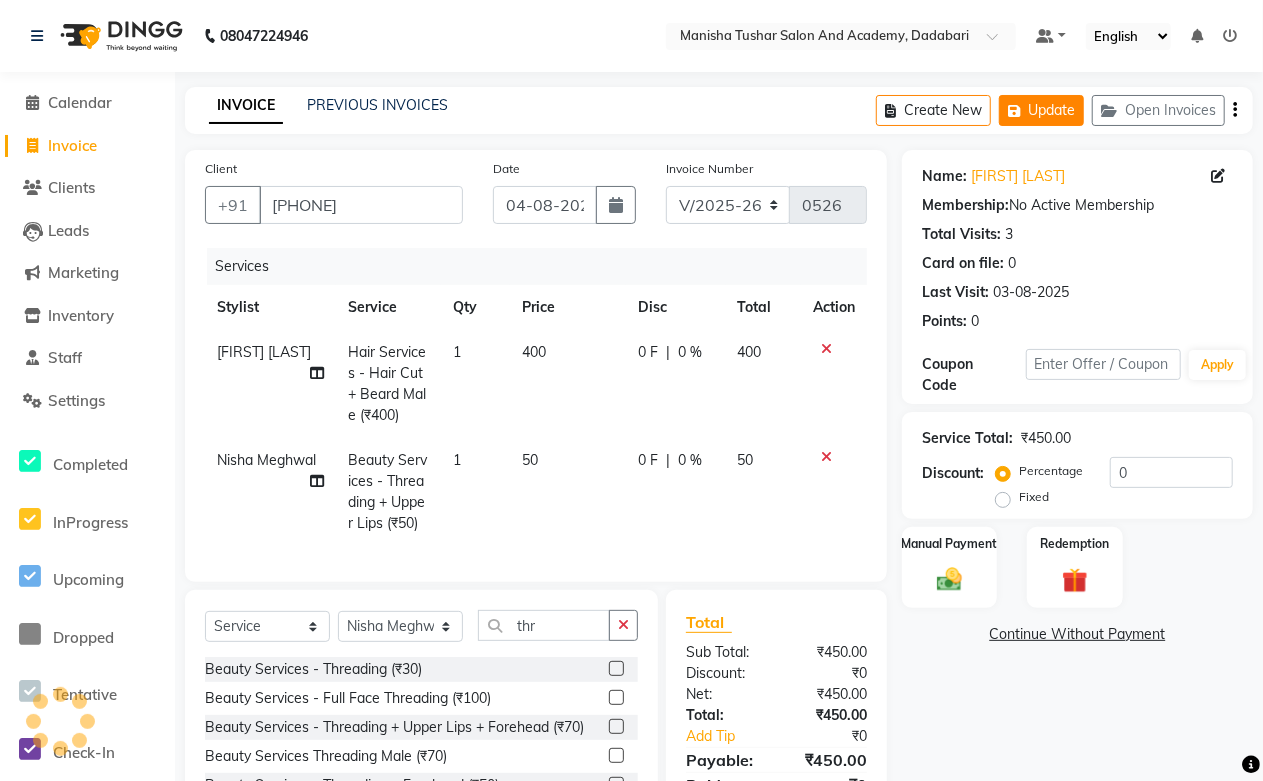 click on "Update" 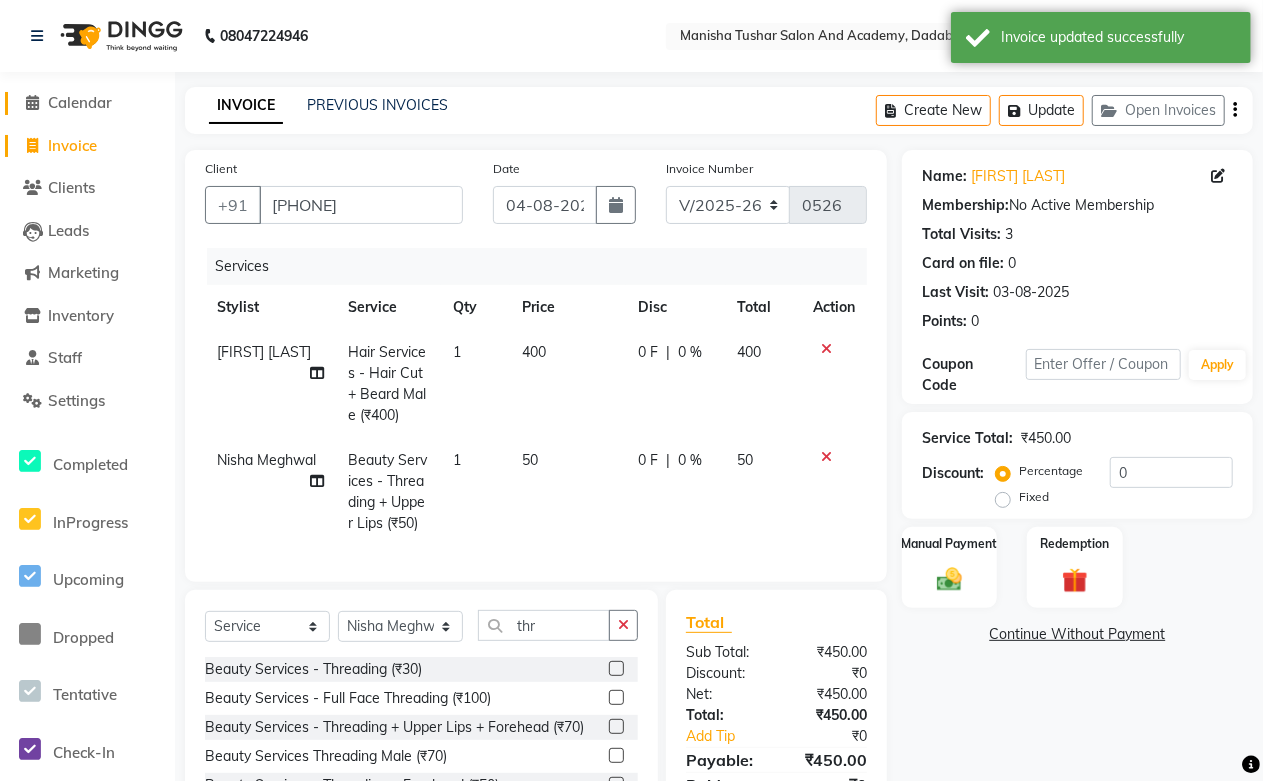 click on "Calendar" 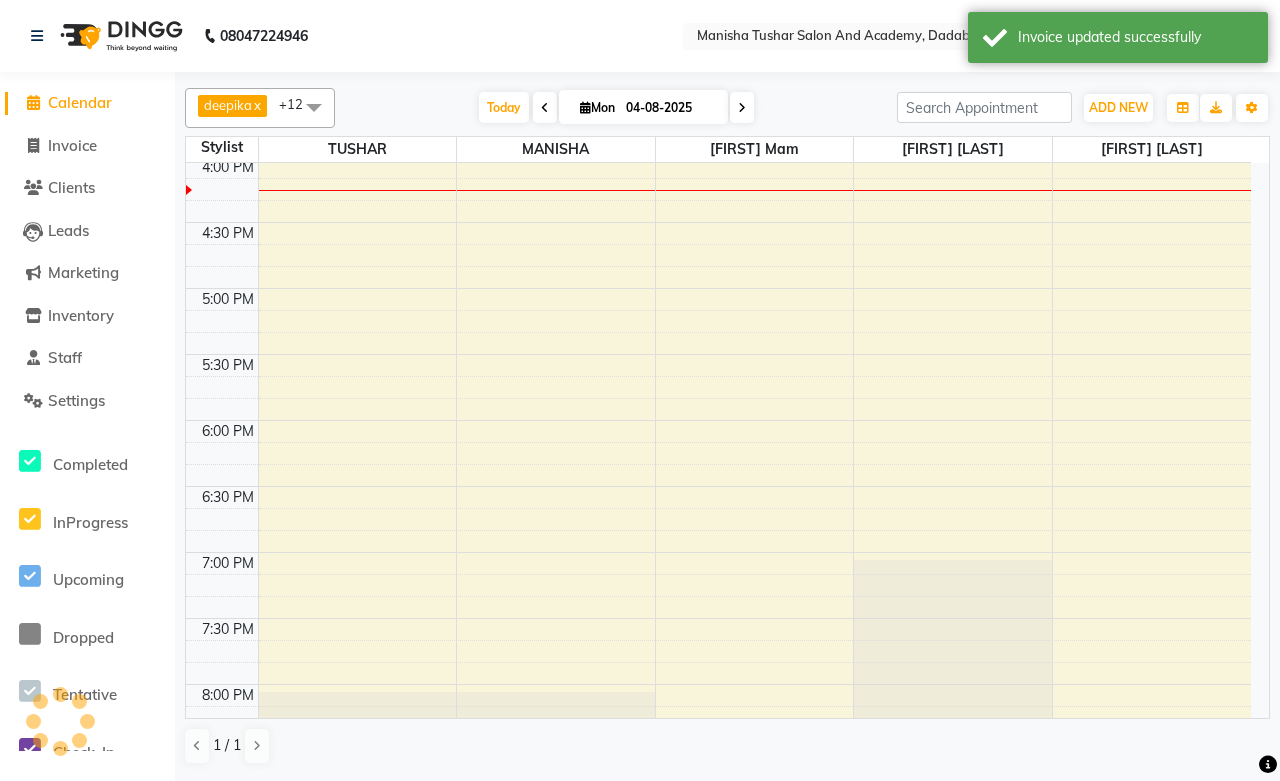 scroll, scrollTop: 0, scrollLeft: 0, axis: both 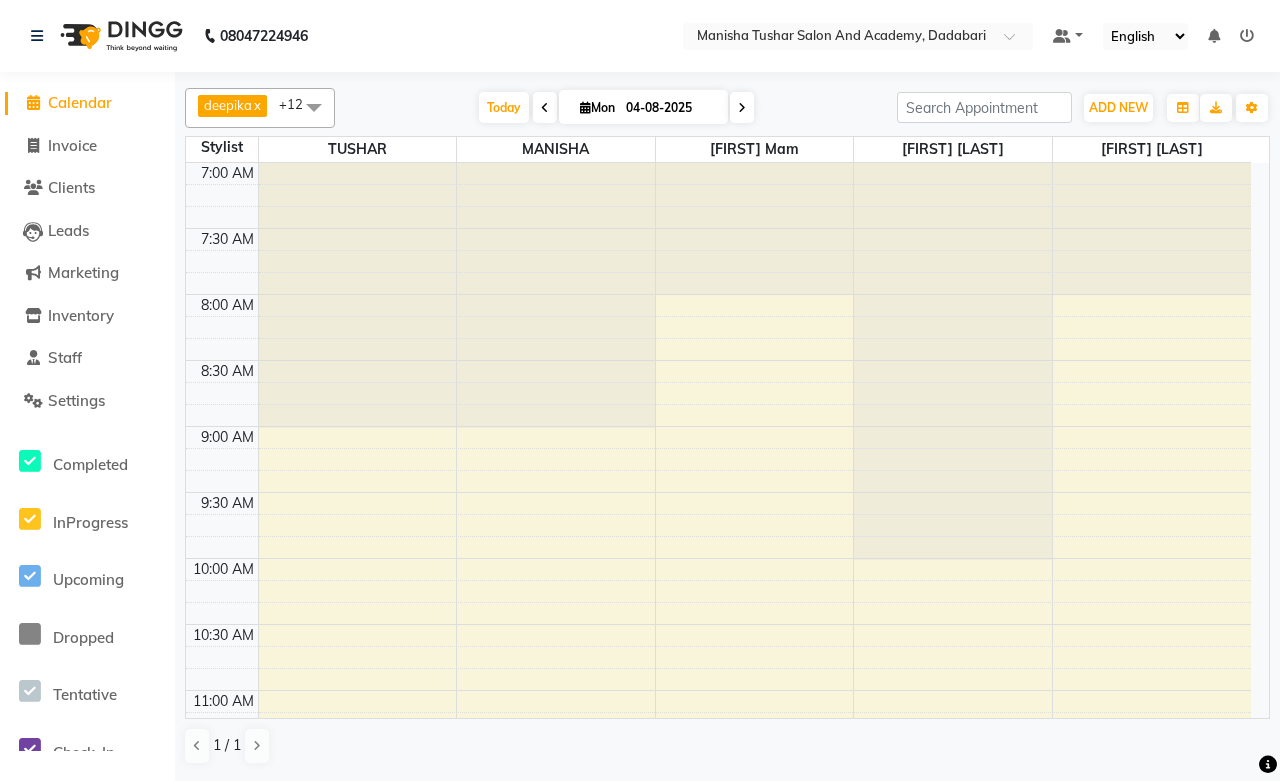 click on "04-08-2025" at bounding box center (670, 108) 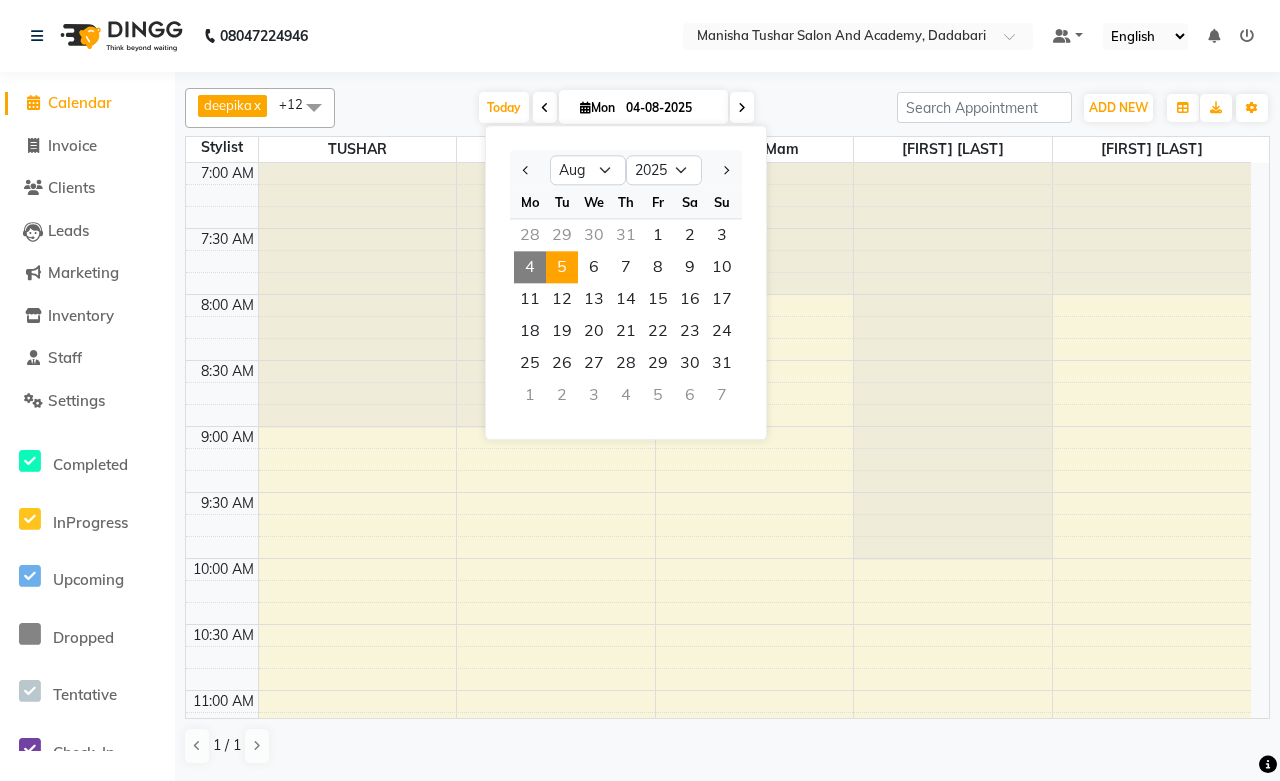 click on "5" at bounding box center (562, 267) 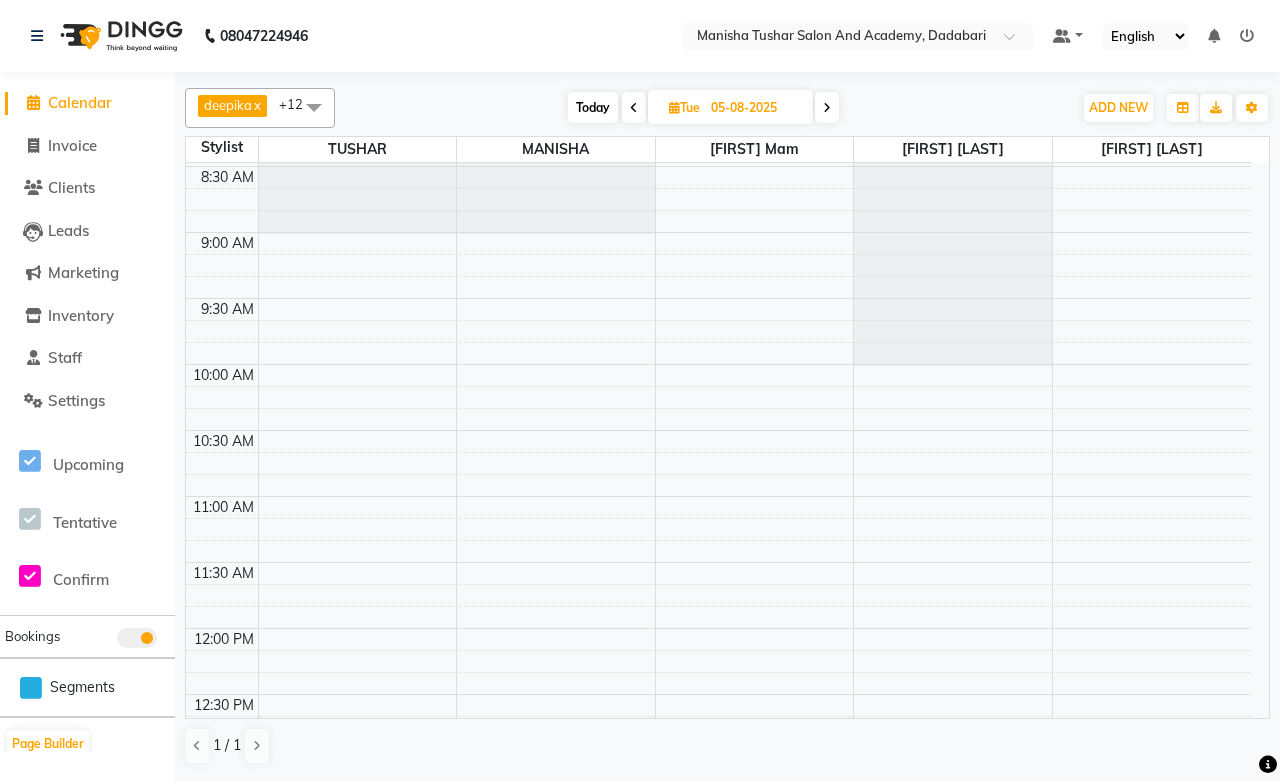 scroll, scrollTop: 0, scrollLeft: 0, axis: both 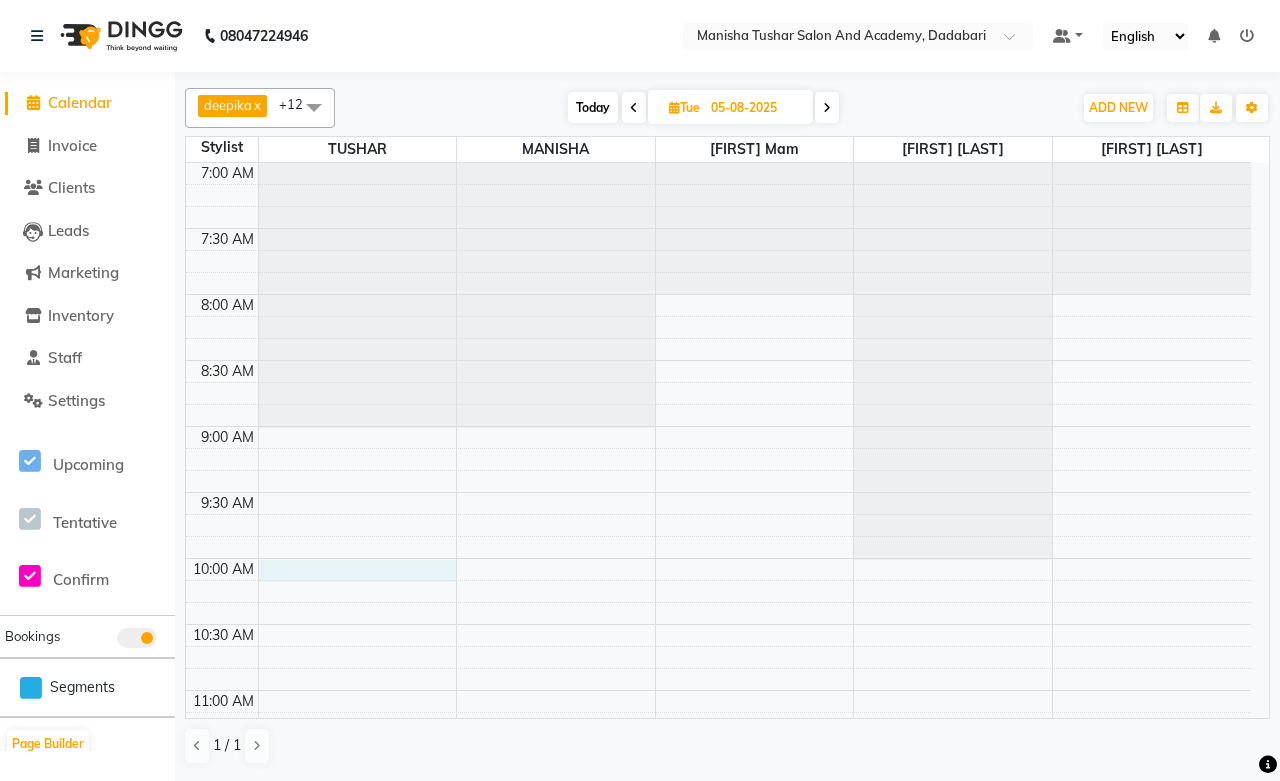 click on "7:00 AM 7:30 AM 8:00 AM 8:30 AM 9:00 AM 9:30 AM 10:00 AM 10:30 AM 11:00 AM 11:30 AM 12:00 PM 12:30 PM 1:00 PM 1:30 PM 2:00 PM 2:30 PM 3:00 PM 3:30 PM 4:00 PM 4:30 PM 5:00 PM 5:30 PM 6:00 PM 6:30 PM 7:00 PM 7:30 PM 8:00 PM 8:30 PM 9:00 PM 9:30 PM 10:00 PM 10:30 PM 11:00 PM 11:30 PM" at bounding box center (718, 1284) 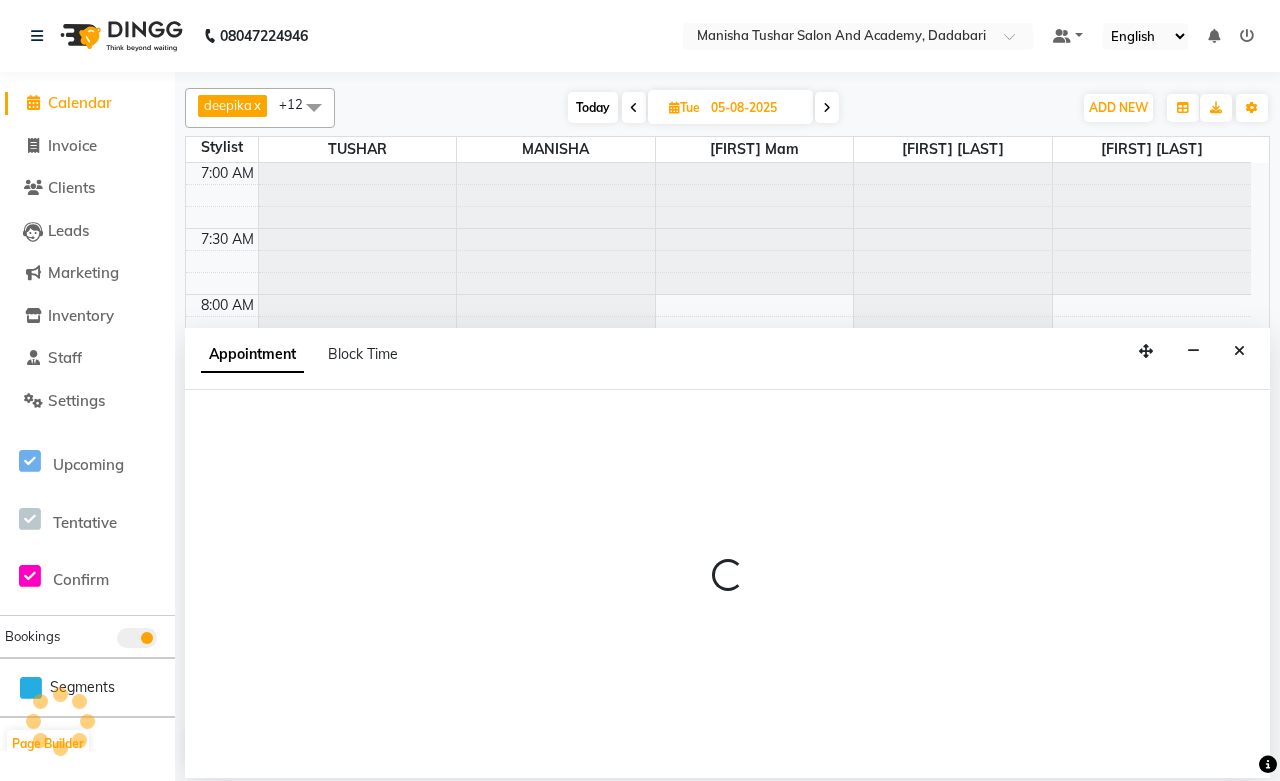 select on "49047" 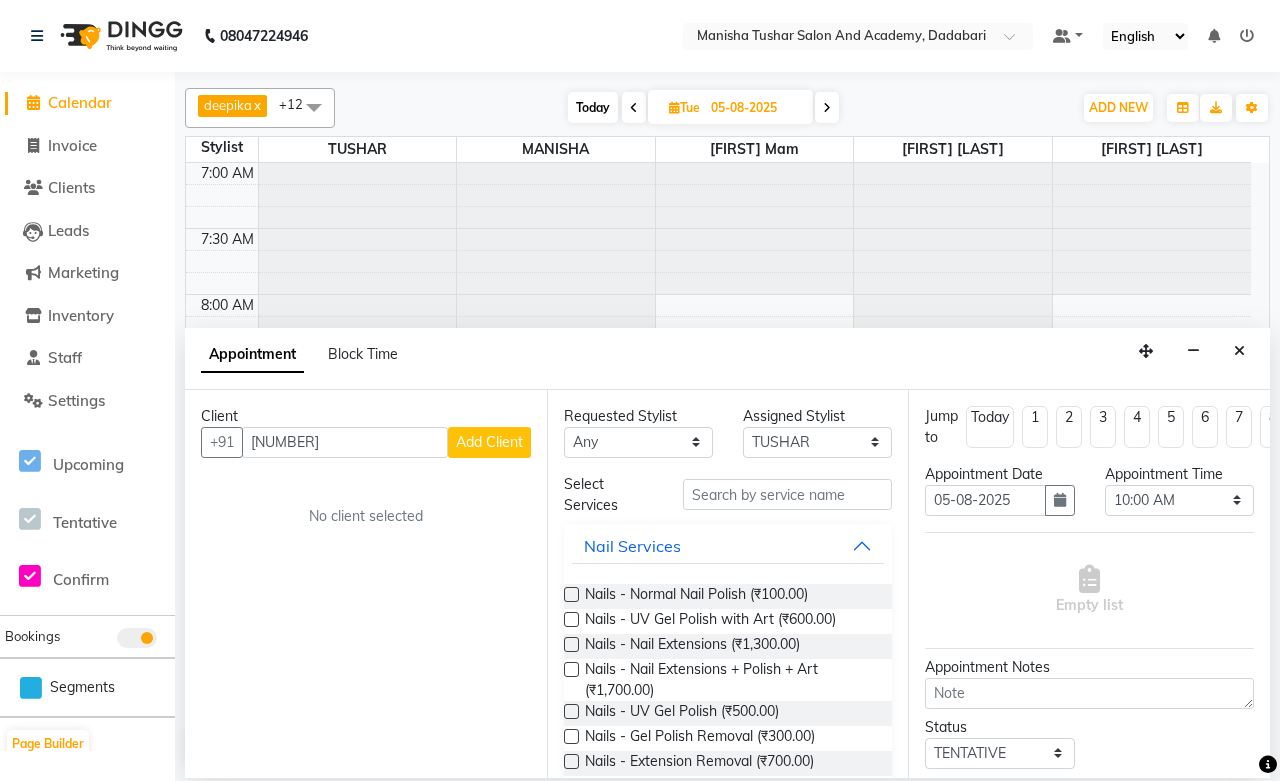 type on "[NUMBER]" 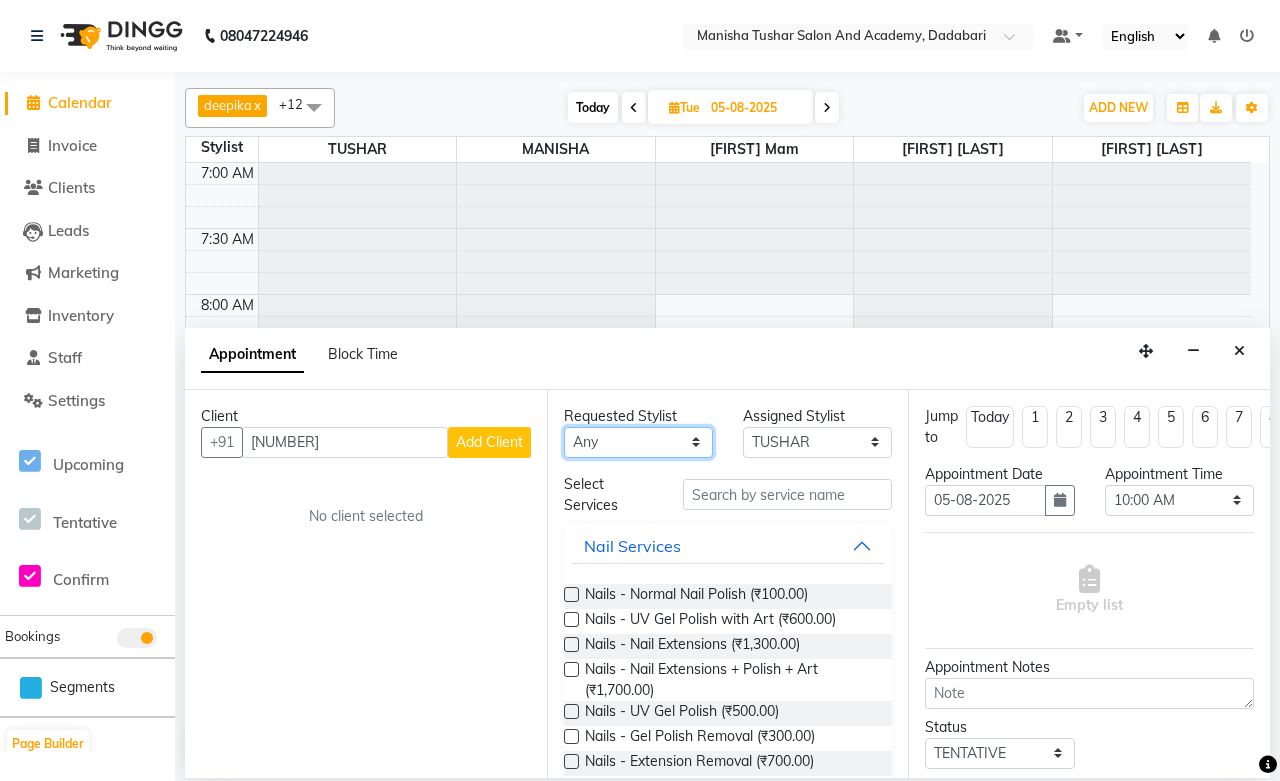 click on "Any [FIRST] [LAST] MANISHA Neelu Suman Nisha Meghwal Pooja Jaga Poonam Trehan [FIRST] [LAST] [FIRST]" at bounding box center [638, 442] 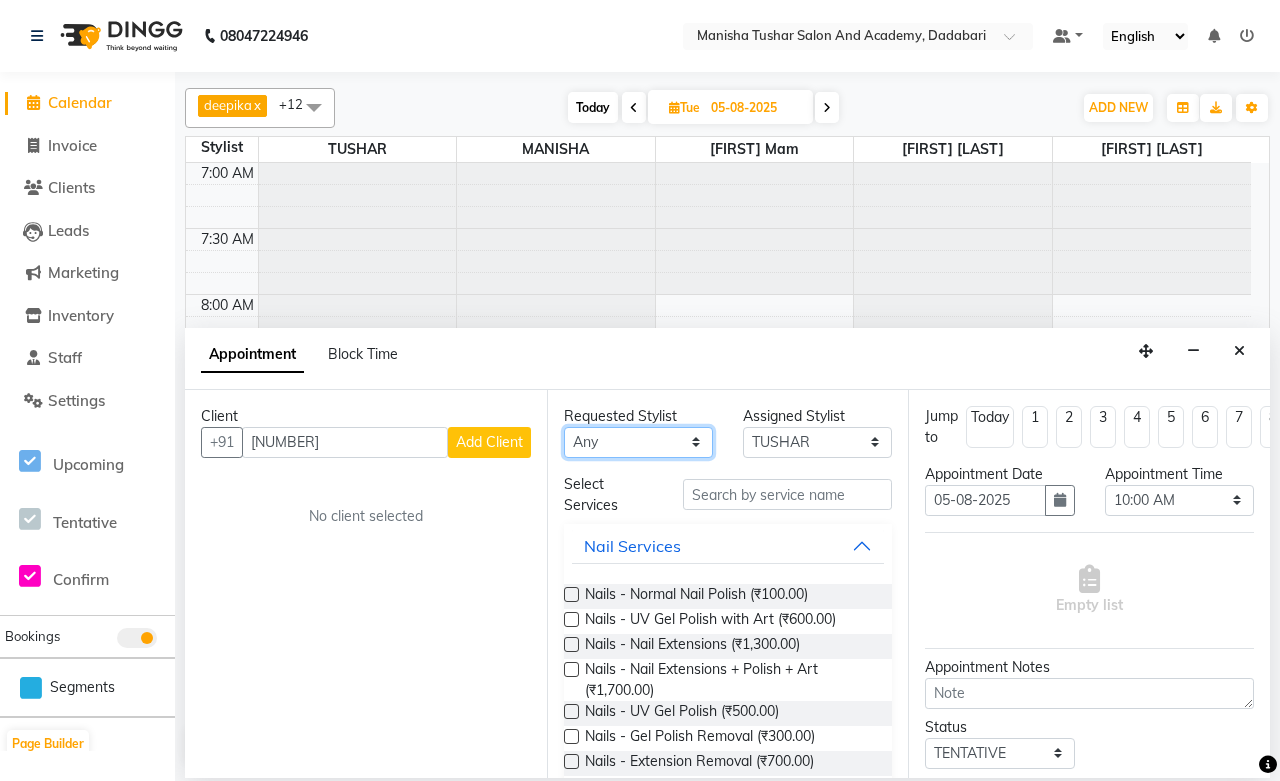 select on "49047" 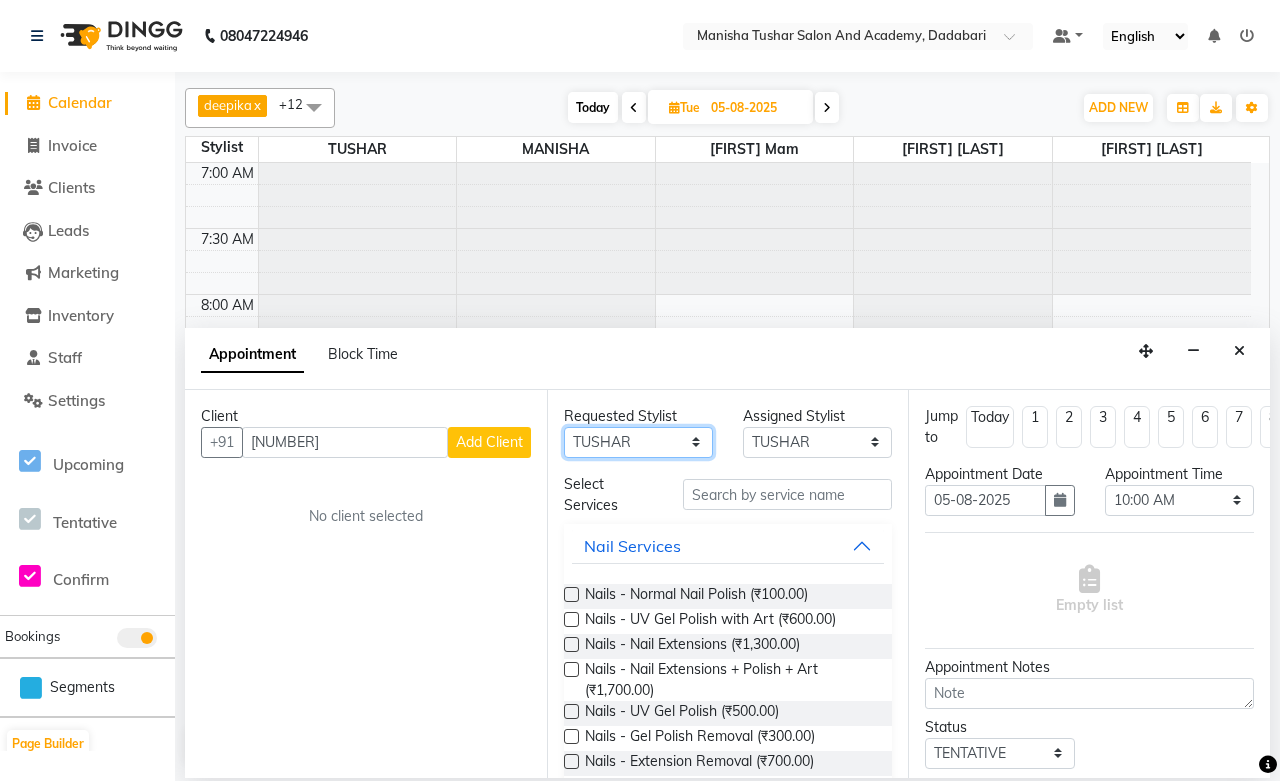 click on "Any [FIRST] [LAST] MANISHA Neelu Suman Nisha Meghwal Pooja Jaga Poonam Trehan [FIRST] [LAST] [FIRST]" at bounding box center [638, 442] 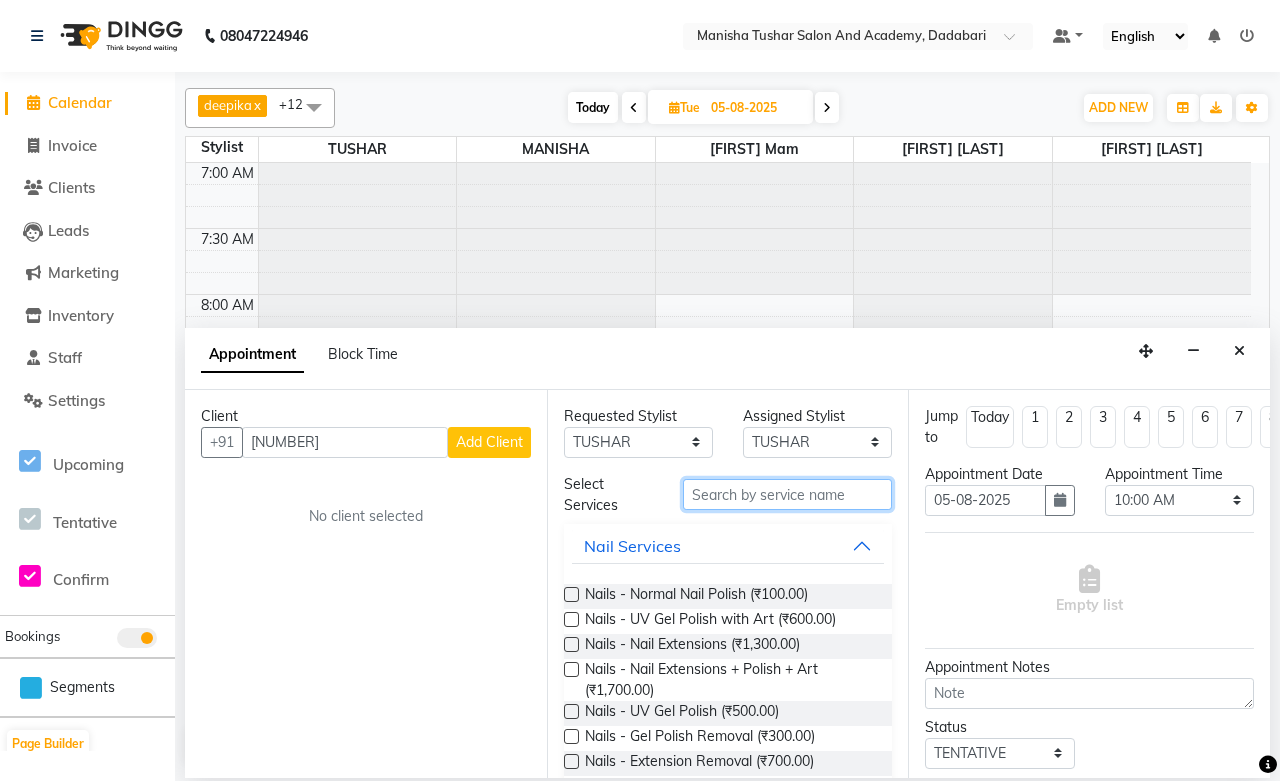 click at bounding box center [787, 494] 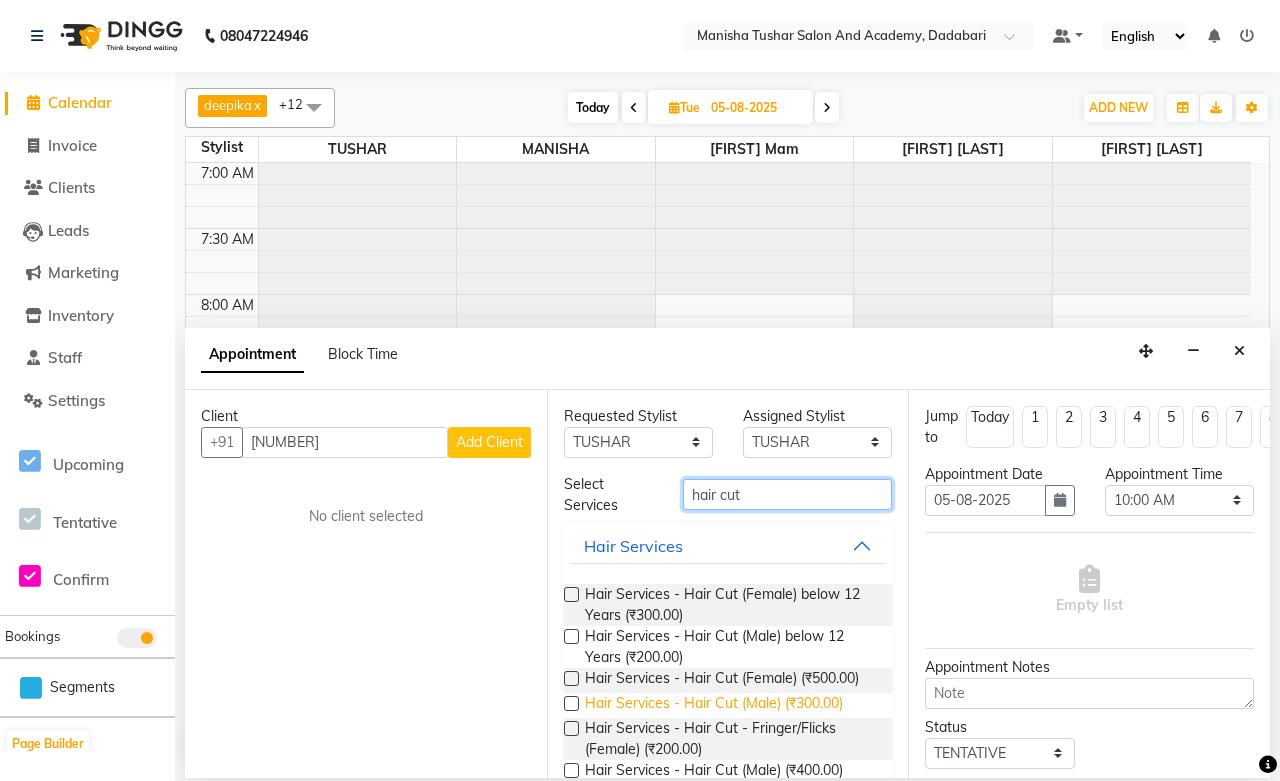 type on "hair cut" 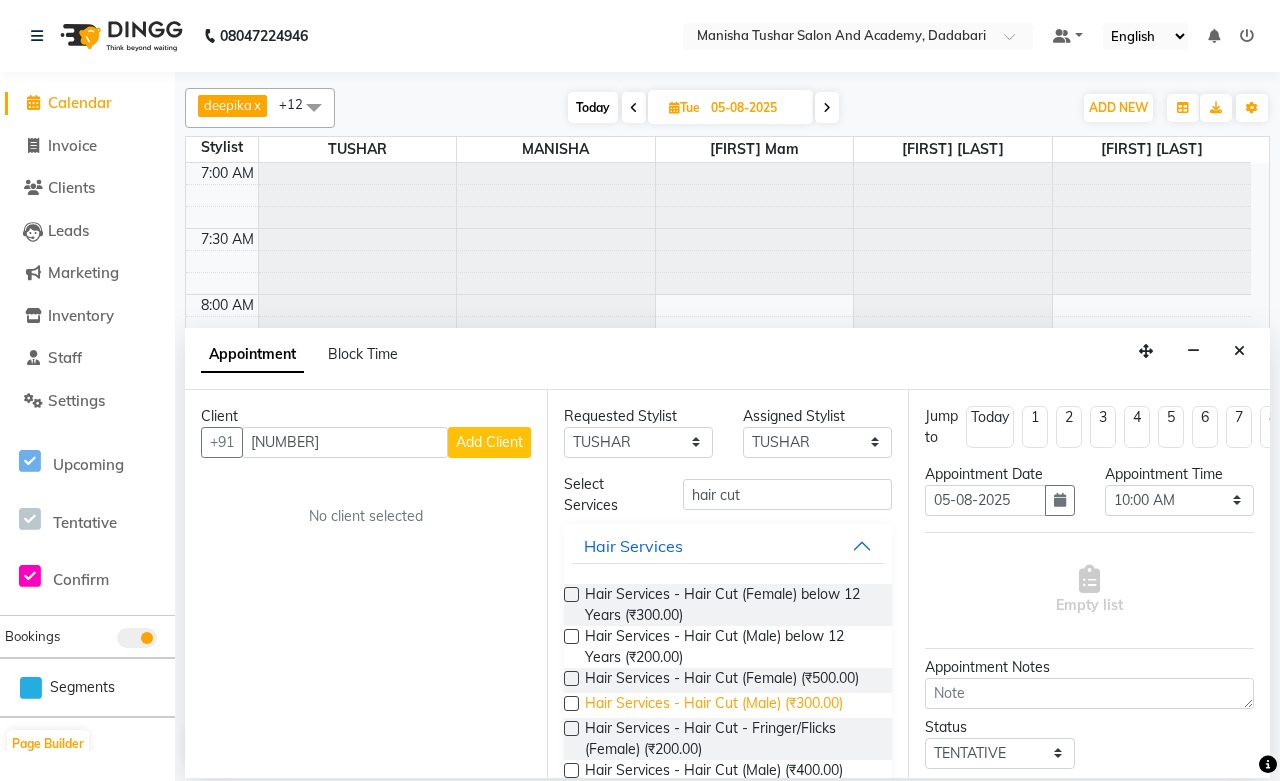 click on "Hair Services - Hair Cut (Male) (₹300.00)" at bounding box center (714, 705) 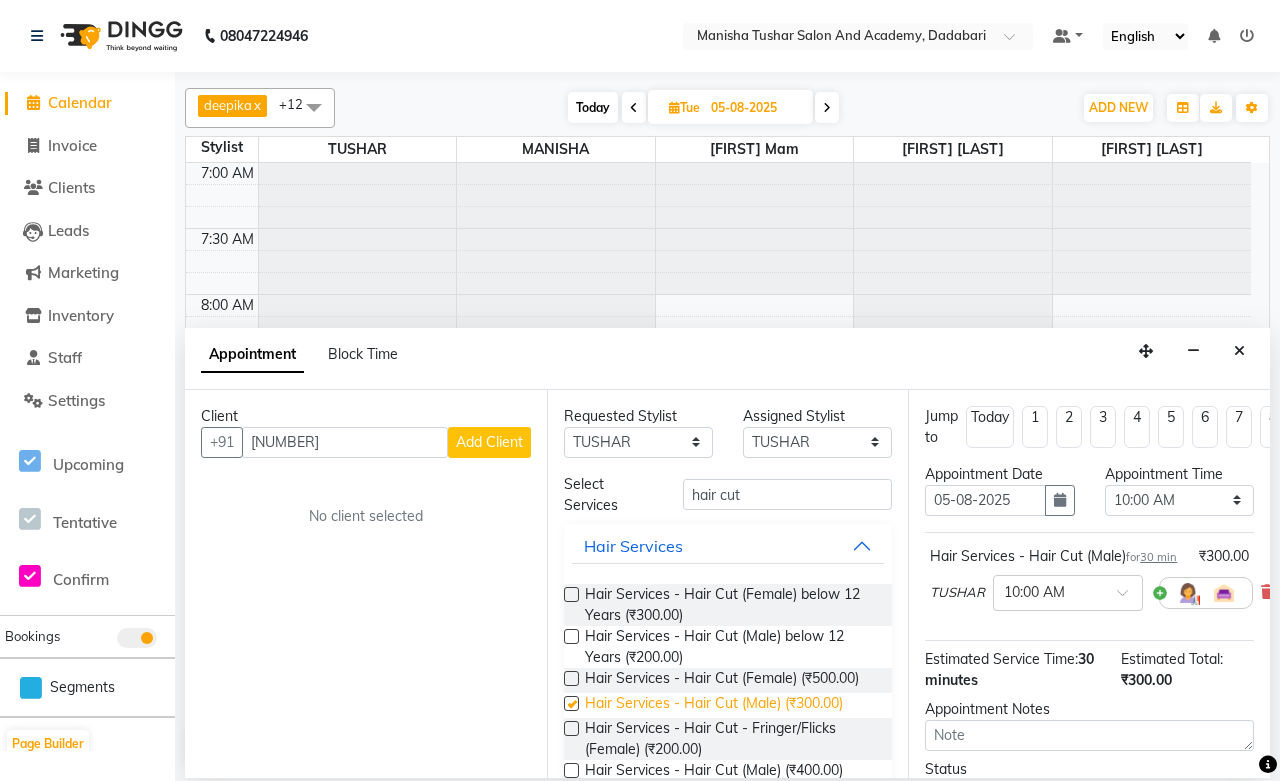 checkbox on "false" 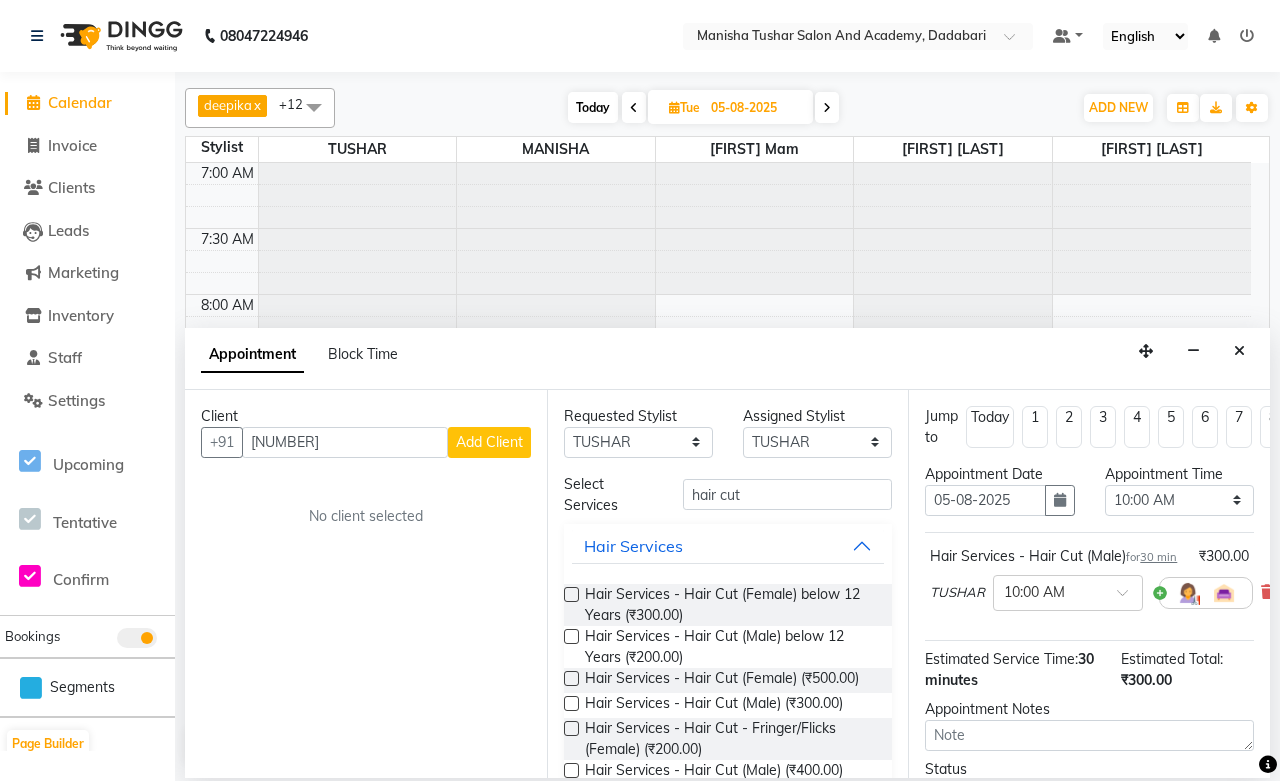 scroll, scrollTop: 216, scrollLeft: 0, axis: vertical 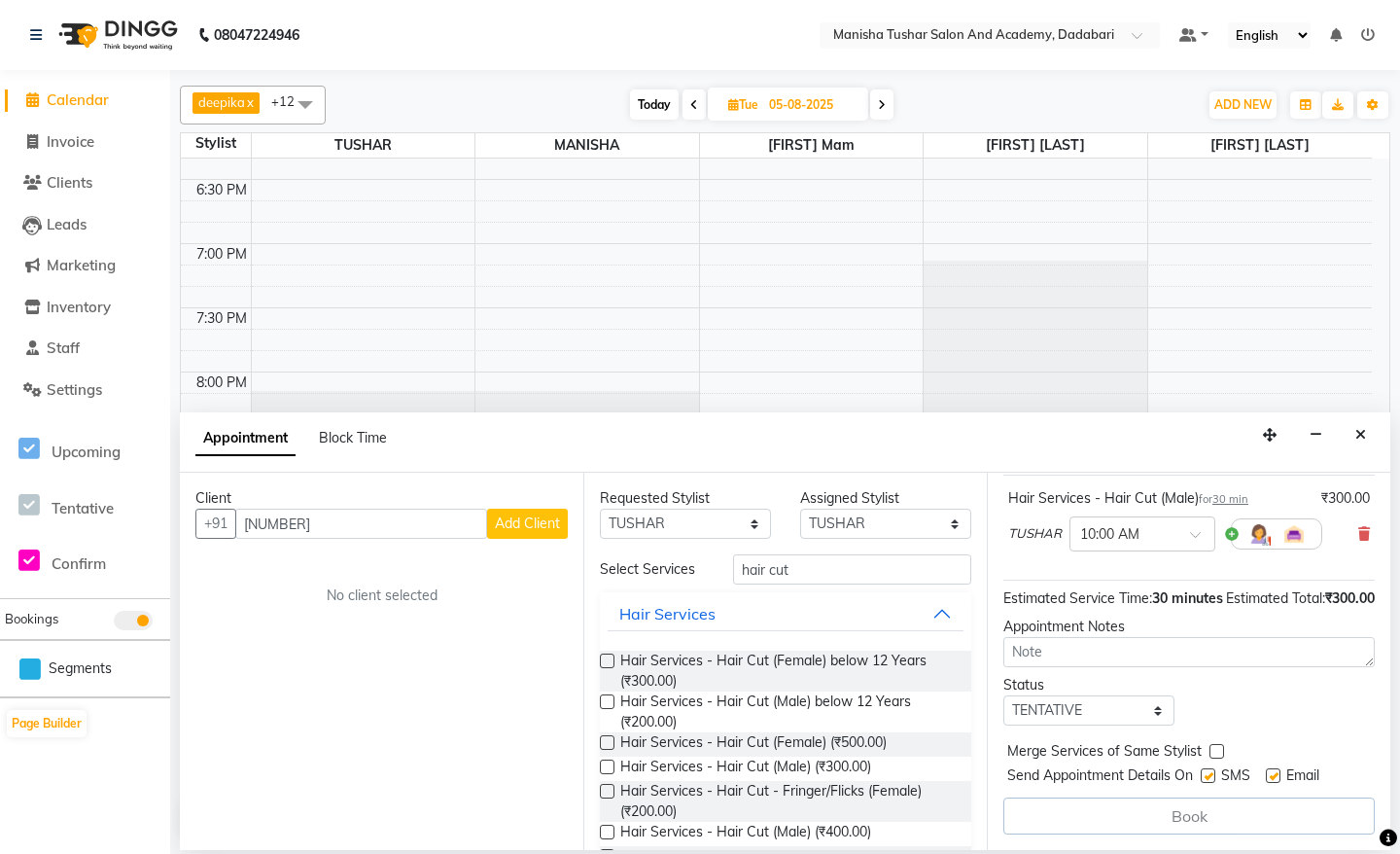 click on "Book" at bounding box center (1189, 816) 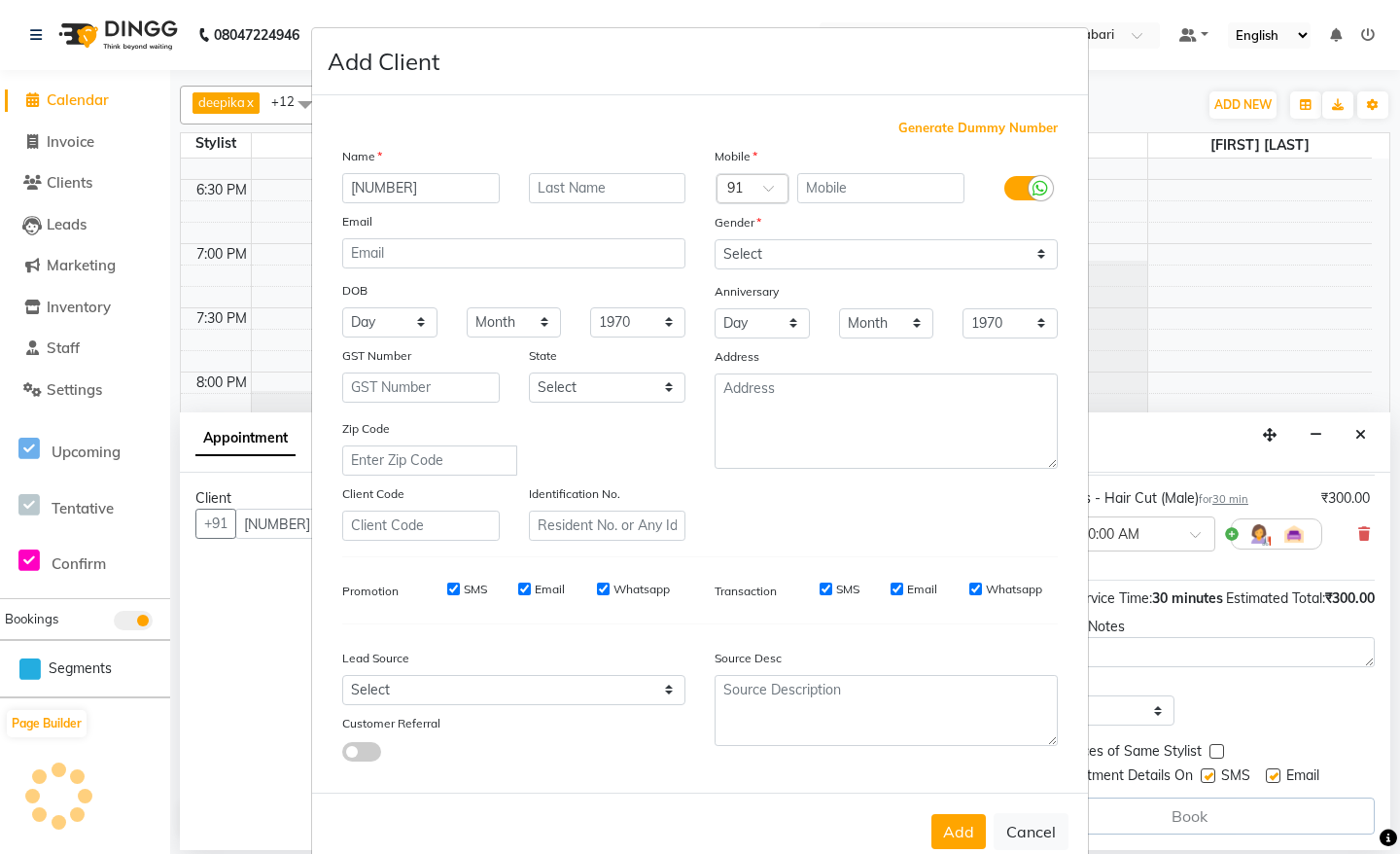 drag, startPoint x: 469, startPoint y: 177, endPoint x: 267, endPoint y: 190, distance: 202.4179 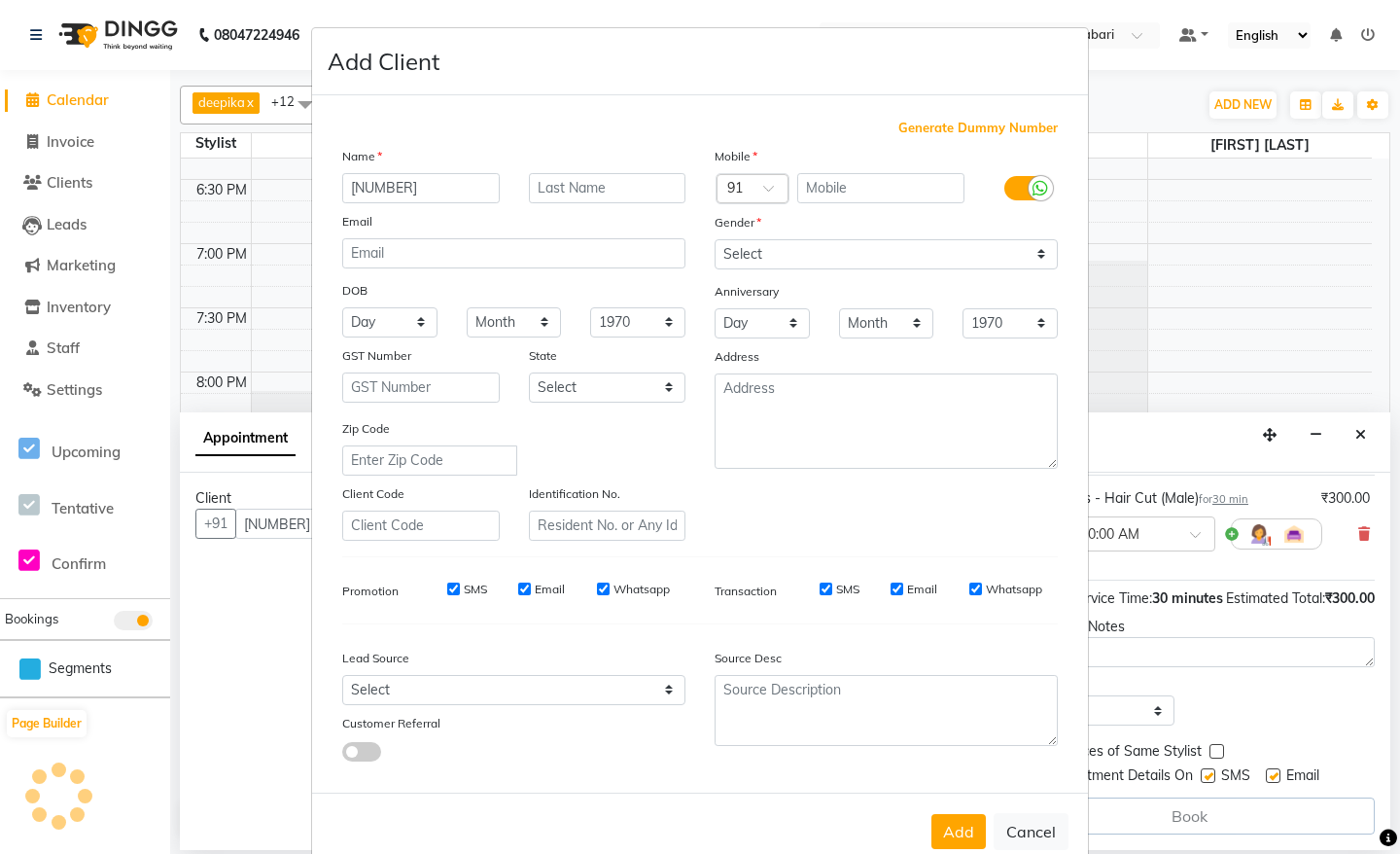 click on "Add Client Generate Dummy Number Name [PHONE] Name DOB Day 01 02 03 04 05 06 07 08 09 10 11 12 13 14 15 16 17 18 19 20 21 22 23 24 25 26 27 28 29 30 31 Month January February March April May June July August September October November December 1940 1941 1942 1943 1944 1945 1946 1947 1948 1949 1950 1951 1952 1953 1954 1955 1956 1957 1958 1959 1960 1961 1962 1963 1964 1965 1966 1967 1968 1969 1970 1971 1972 1973 1974 1975 1976 1977 1978 1979 1980 1981 1982 1983 1984 1985 1986 1987 1988 1989 1990 1991 1992 1993 1994 1995 1996 1997 1998 1999 2000 2001 2002 2003 2004 2005 2006 2007 2008 2009 2010 2011 2012 2013 2014 2015 2016 2017 2018 2019 2020 2021 2022 2023 2024 GST Number [STATE] Select Andaman and Nicobar Islands Andhra Pradesh Arunachal Pradesh Assam Bihar Chandigarh Chhattisgarh Dadra and Nagar Haveli Daman and Diu Delhi Goa Gujarat Haryana Himachal Pradesh Jammu and Kashmir Jharkhand Karnataka Kerala Lakshadweep Madhya Pradesh Maharashtra Manipur Meghalaya Mizoram Nagaland Odisha Pondicherry Punjab ×" at bounding box center (700, 427) 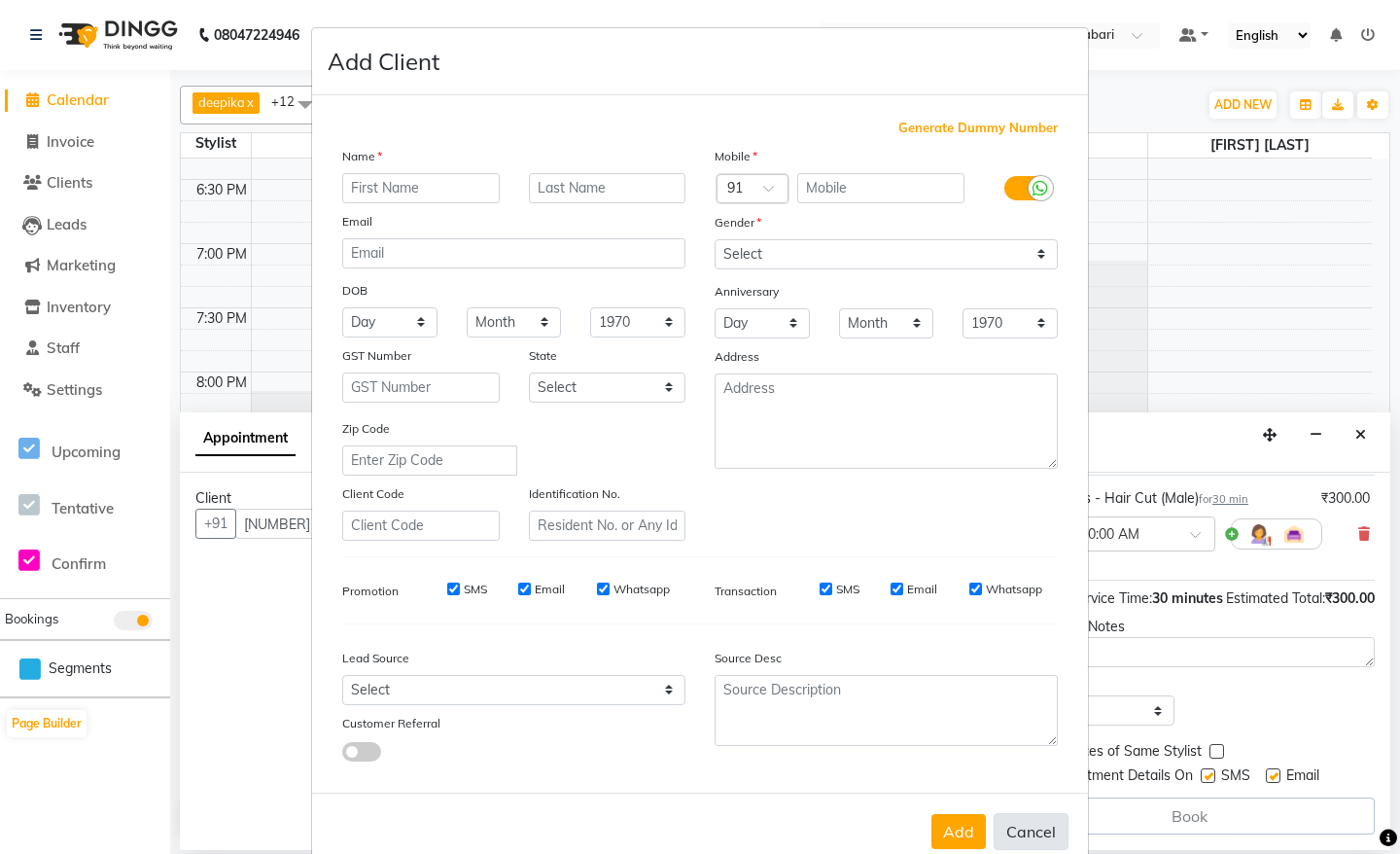 type 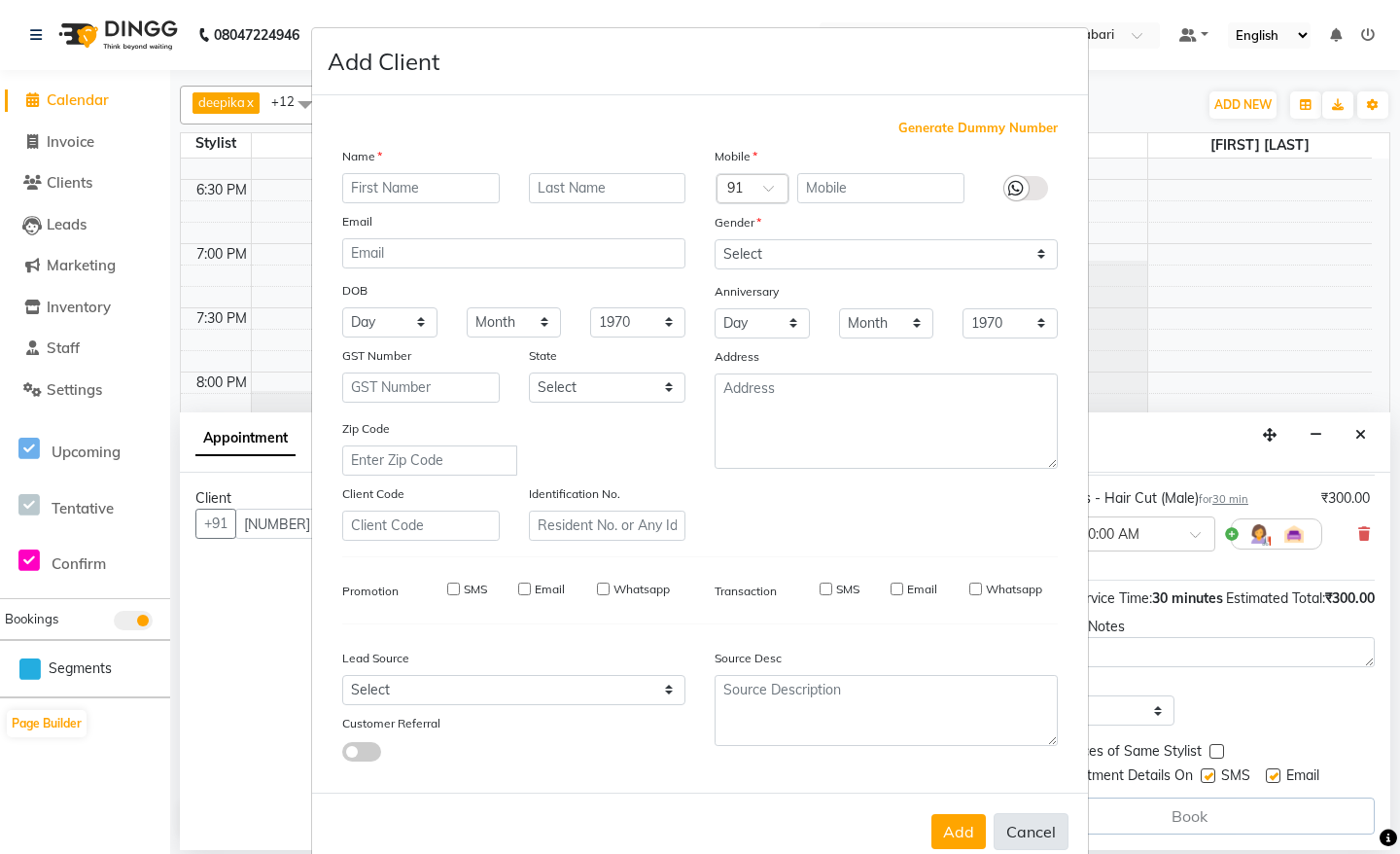 select 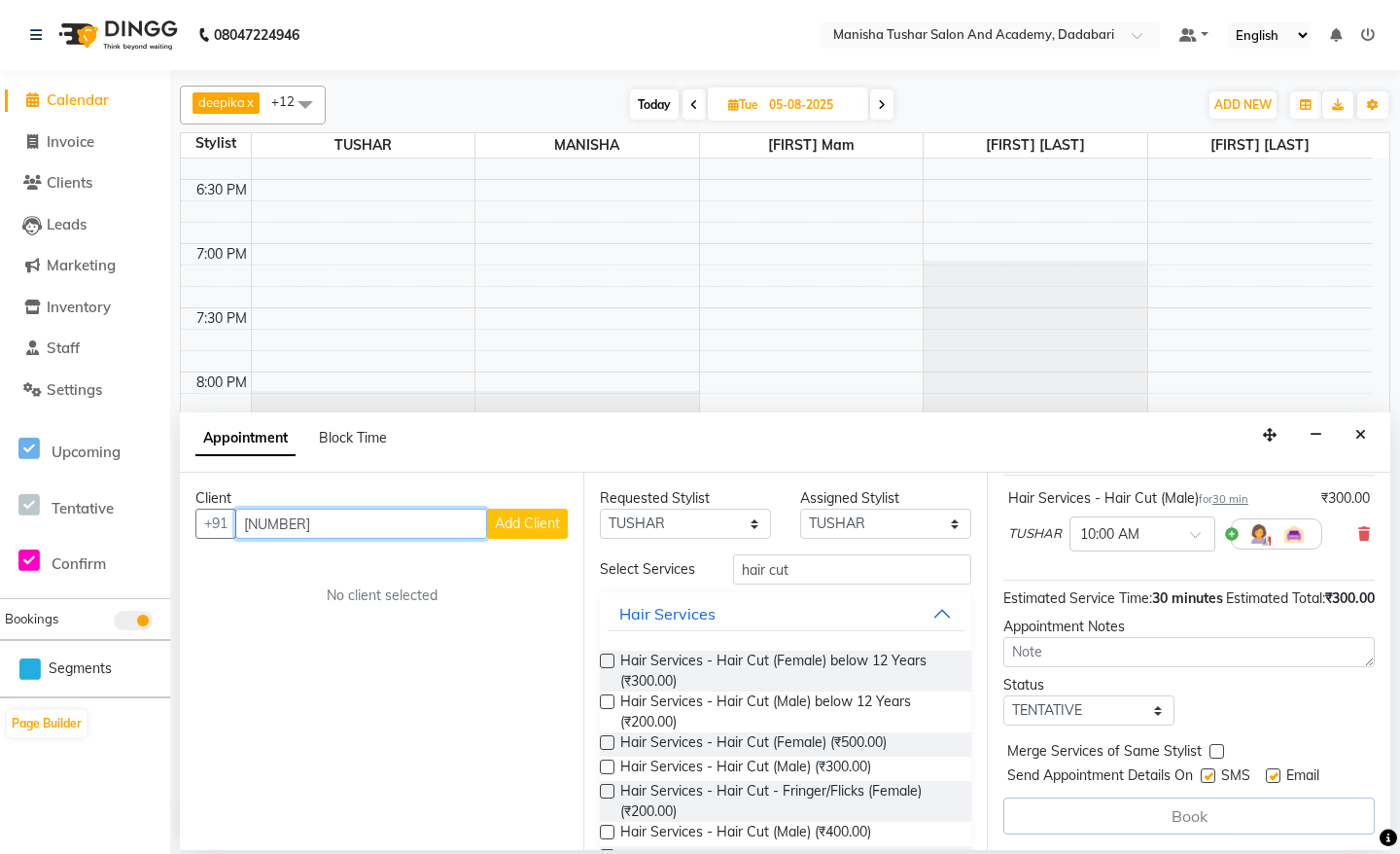 click on "[NUMBER]" at bounding box center (361, 523) 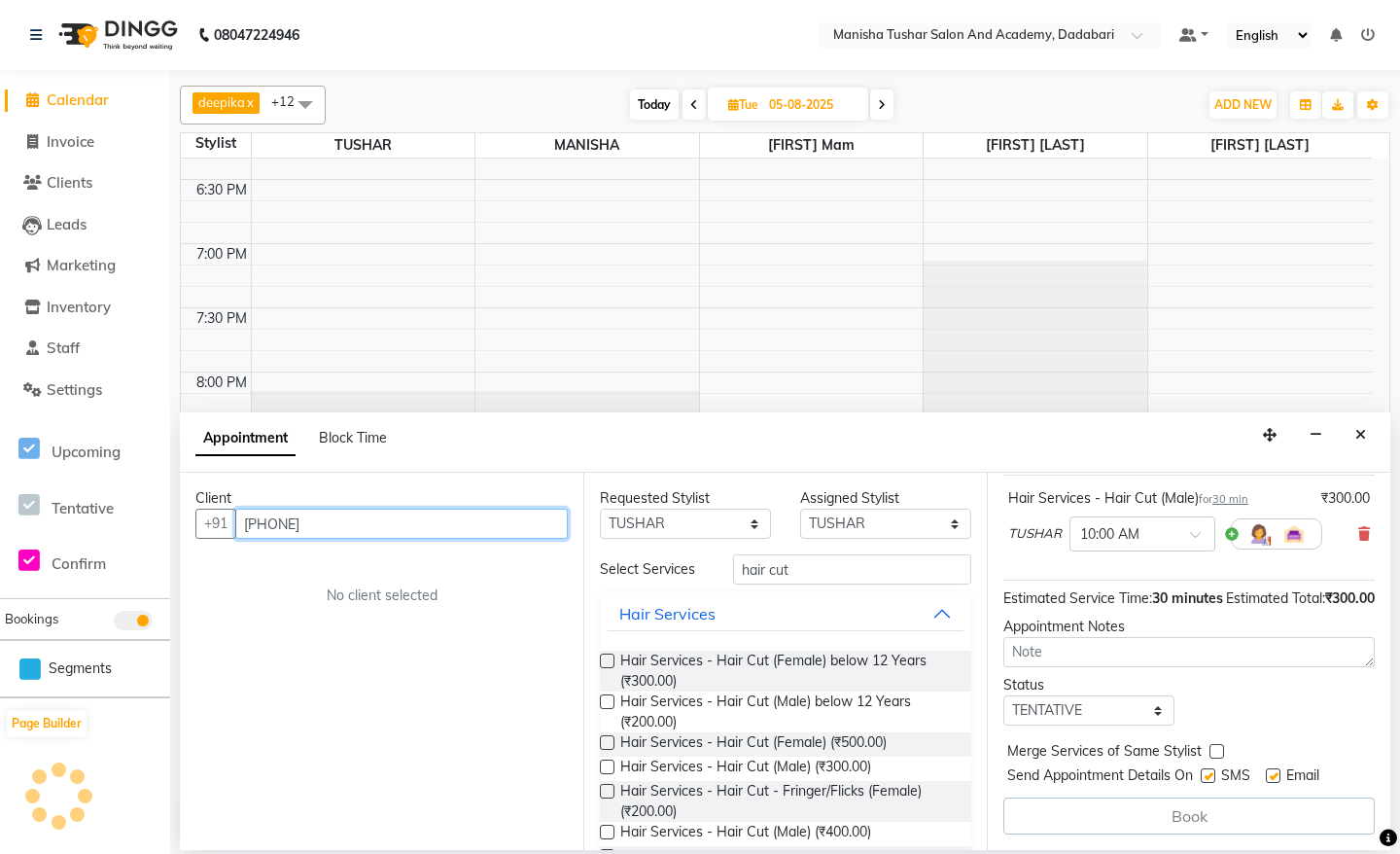 scroll, scrollTop: 175, scrollLeft: 0, axis: vertical 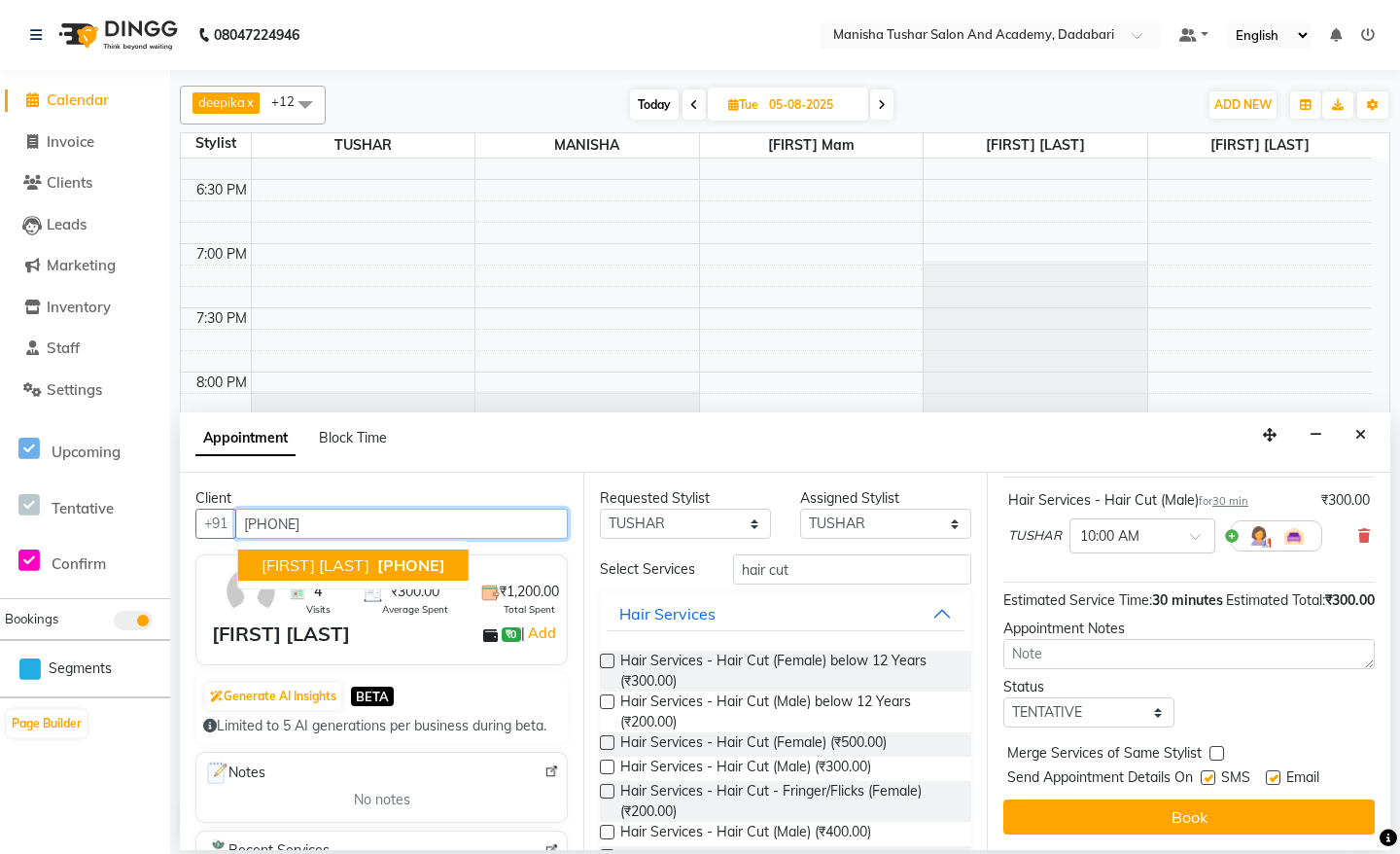 click on "[FIRST] [LAST]" at bounding box center (315, 565) 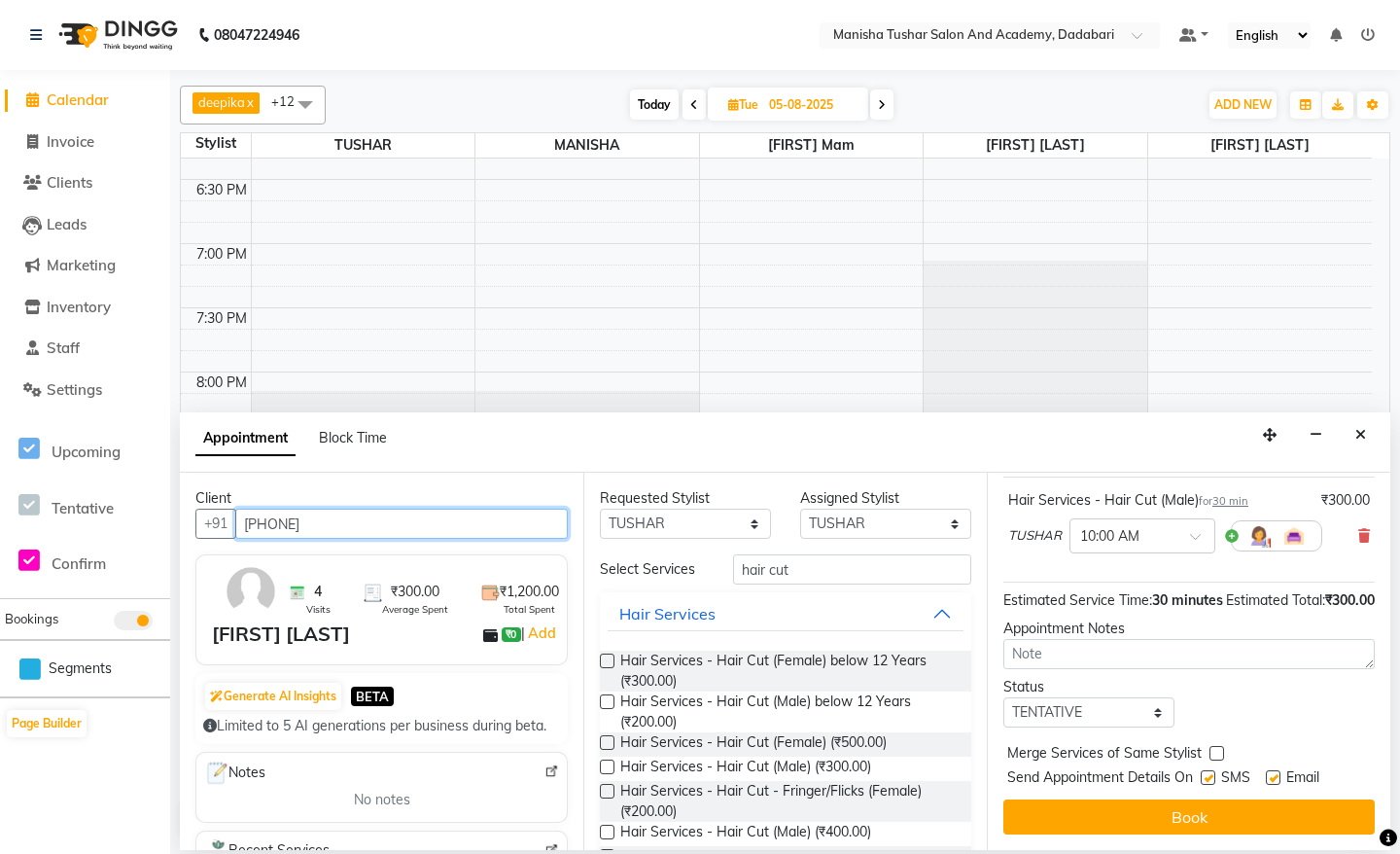 scroll, scrollTop: 173, scrollLeft: 0, axis: vertical 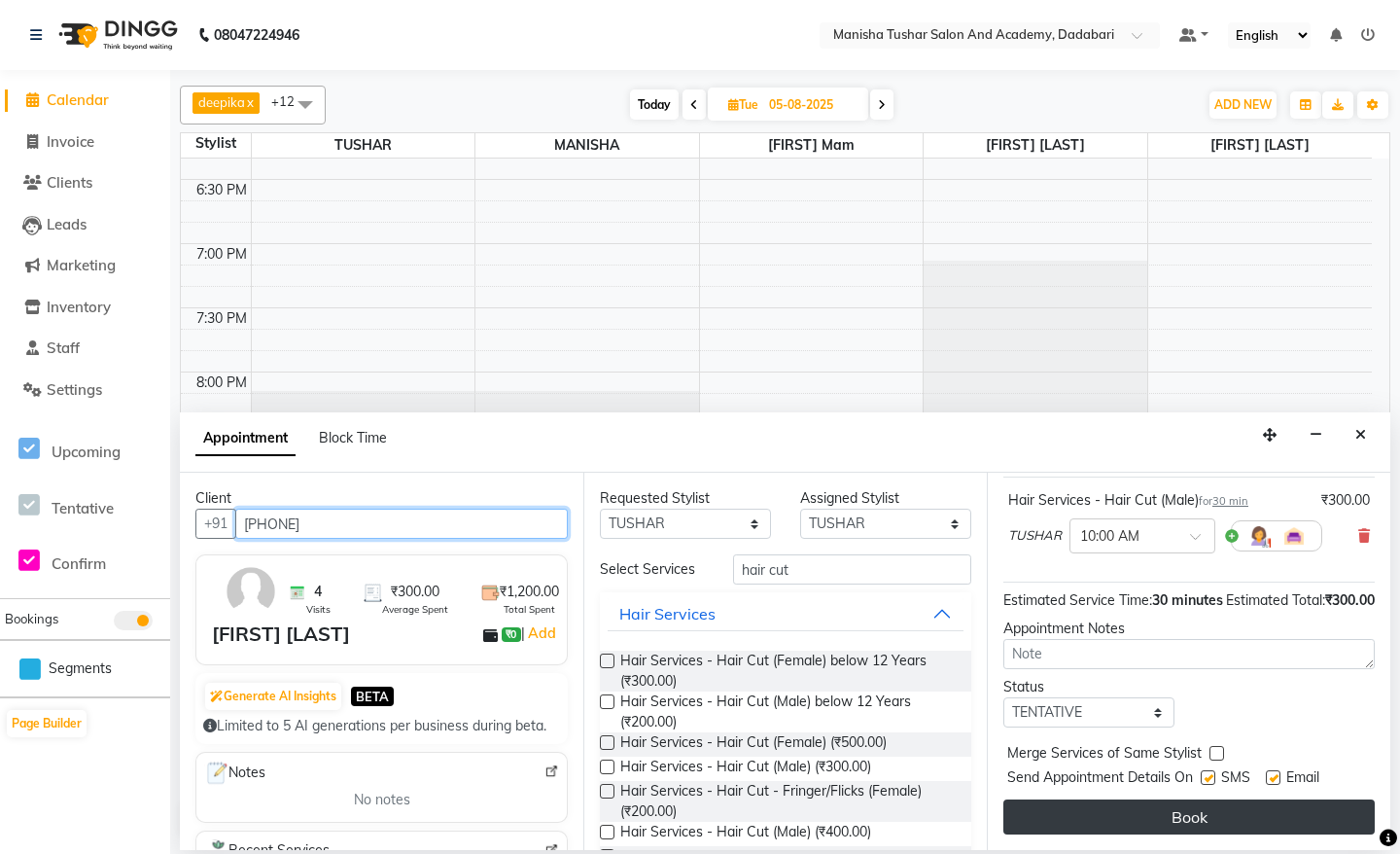 type on "[PHONE]" 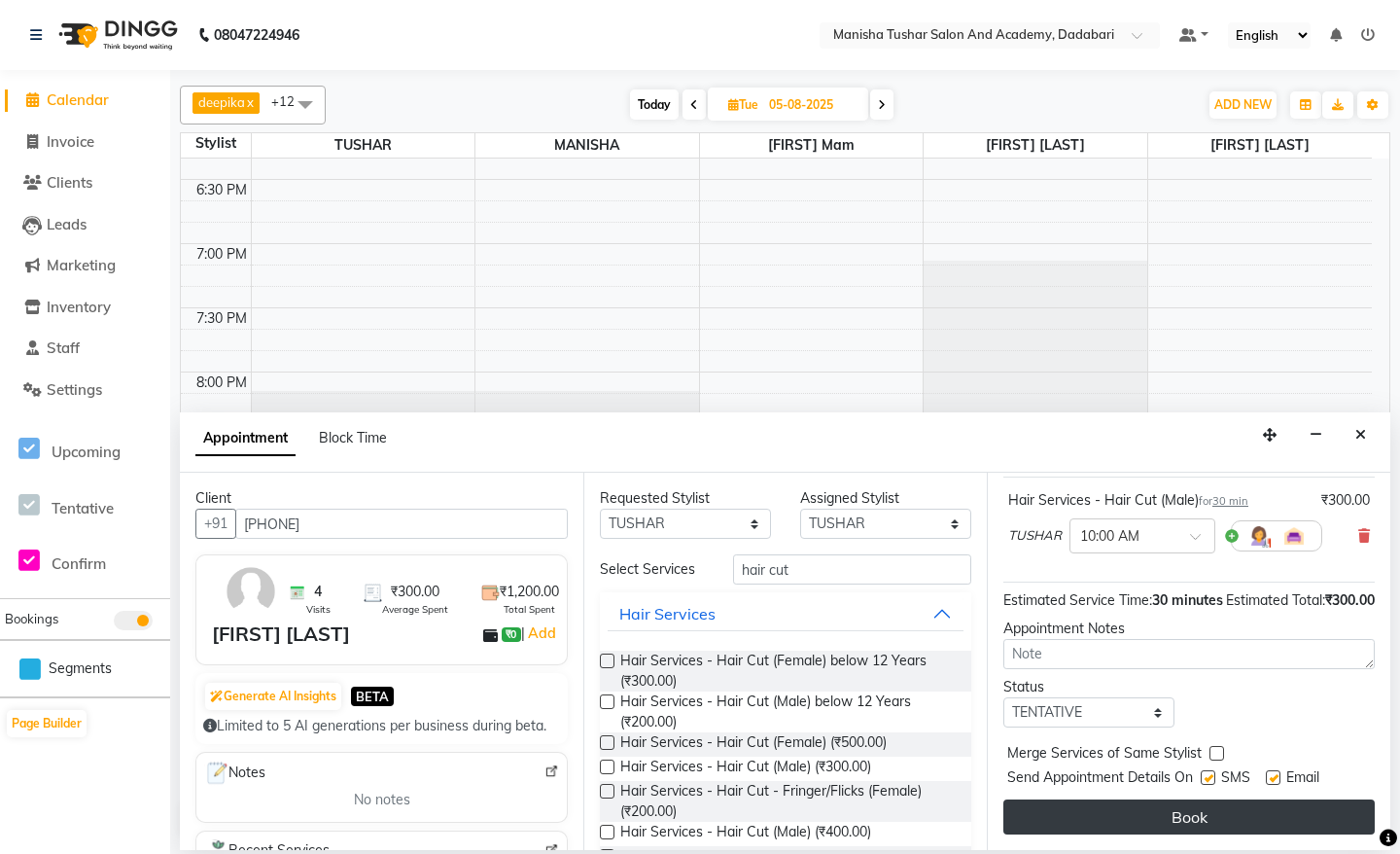 click on "Book" at bounding box center (1189, 817) 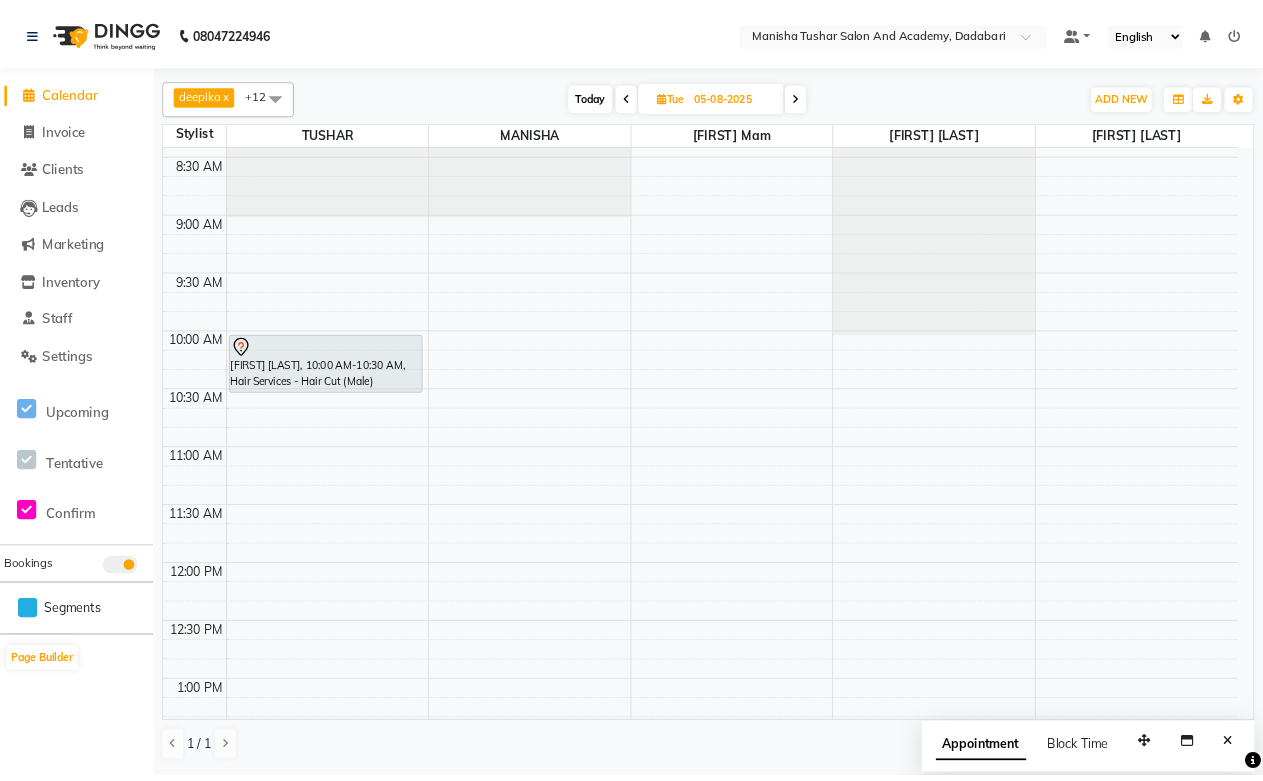 scroll, scrollTop: 0, scrollLeft: 0, axis: both 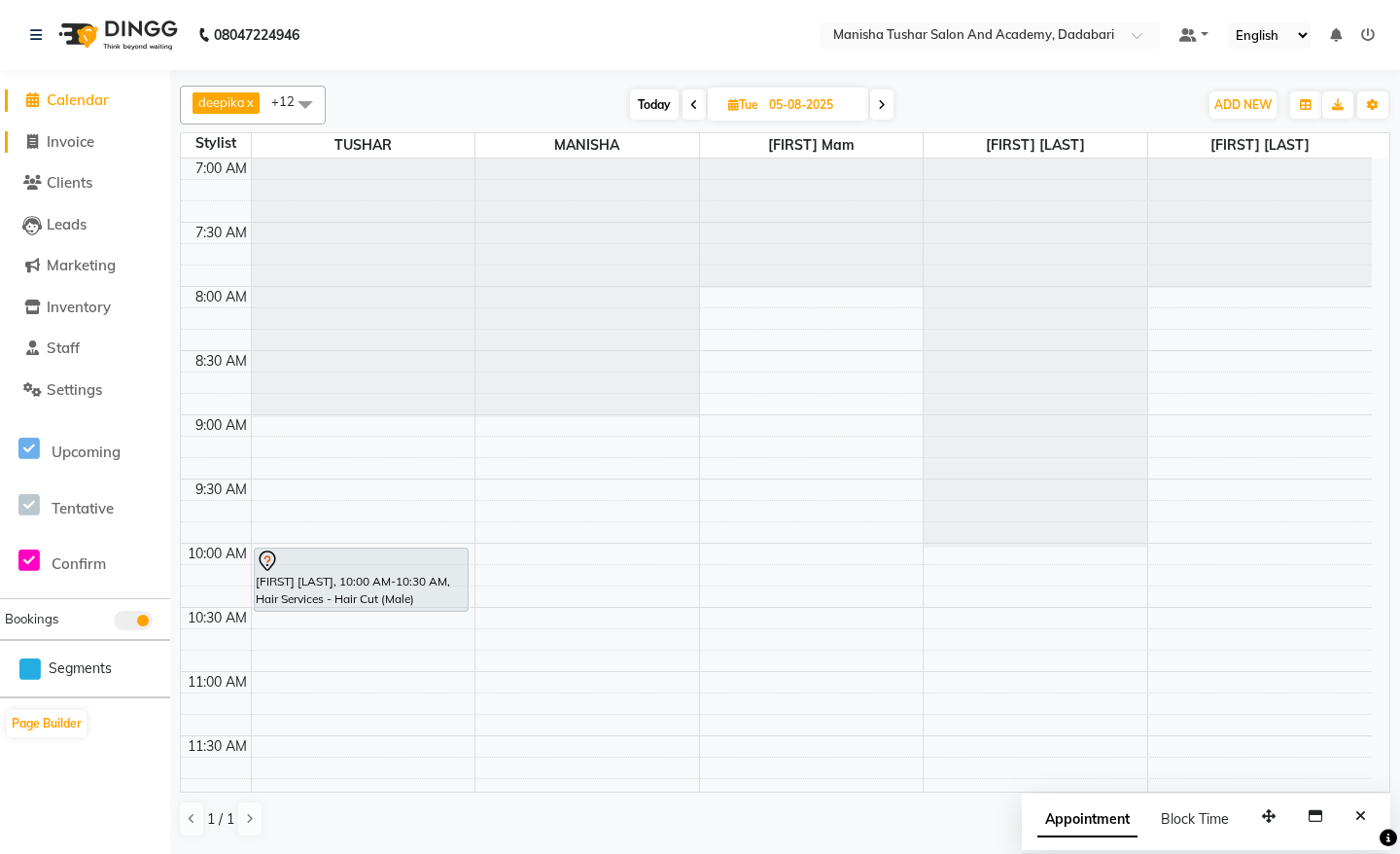 click on "Invoice" 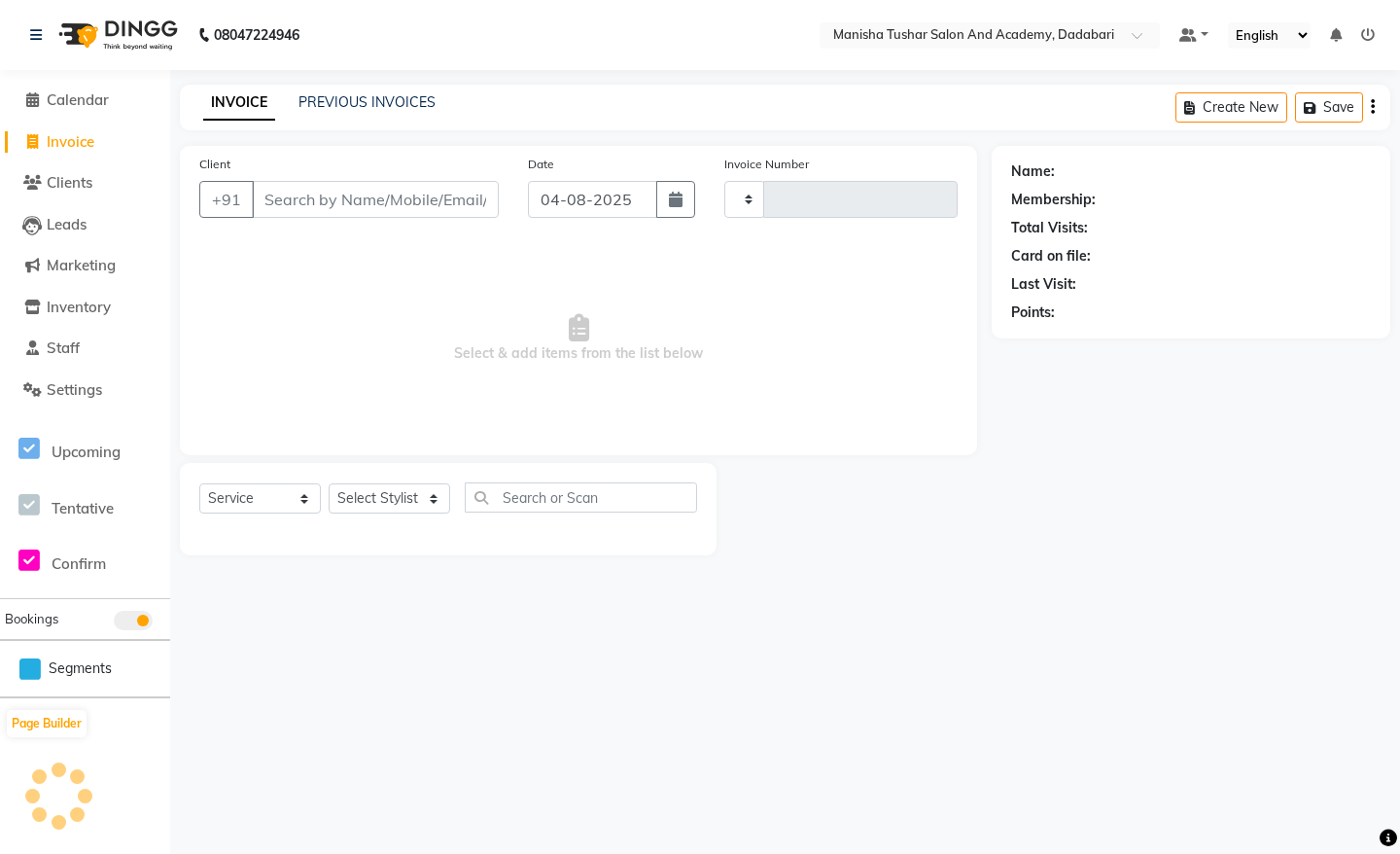 type on "0526" 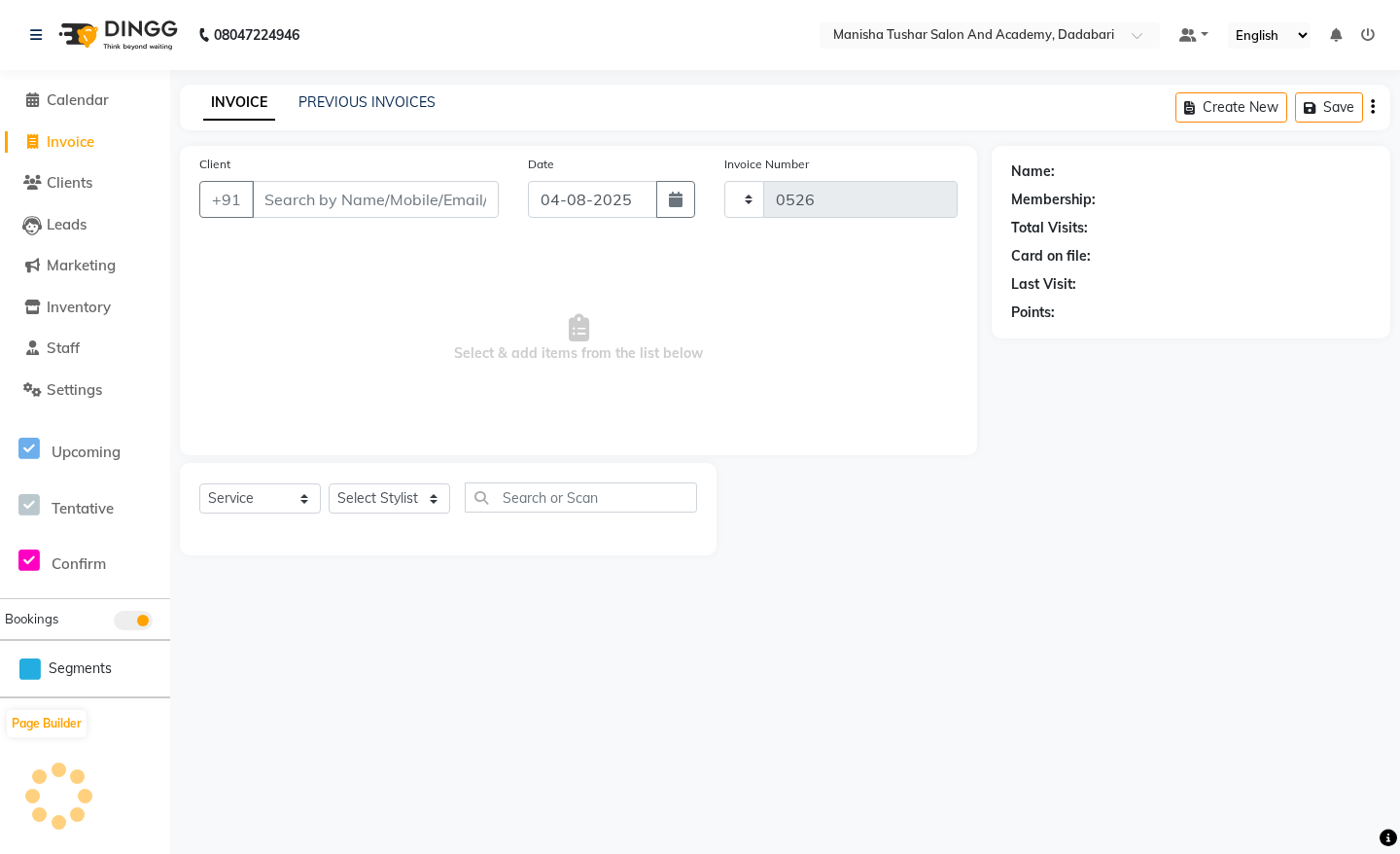 select on "6453" 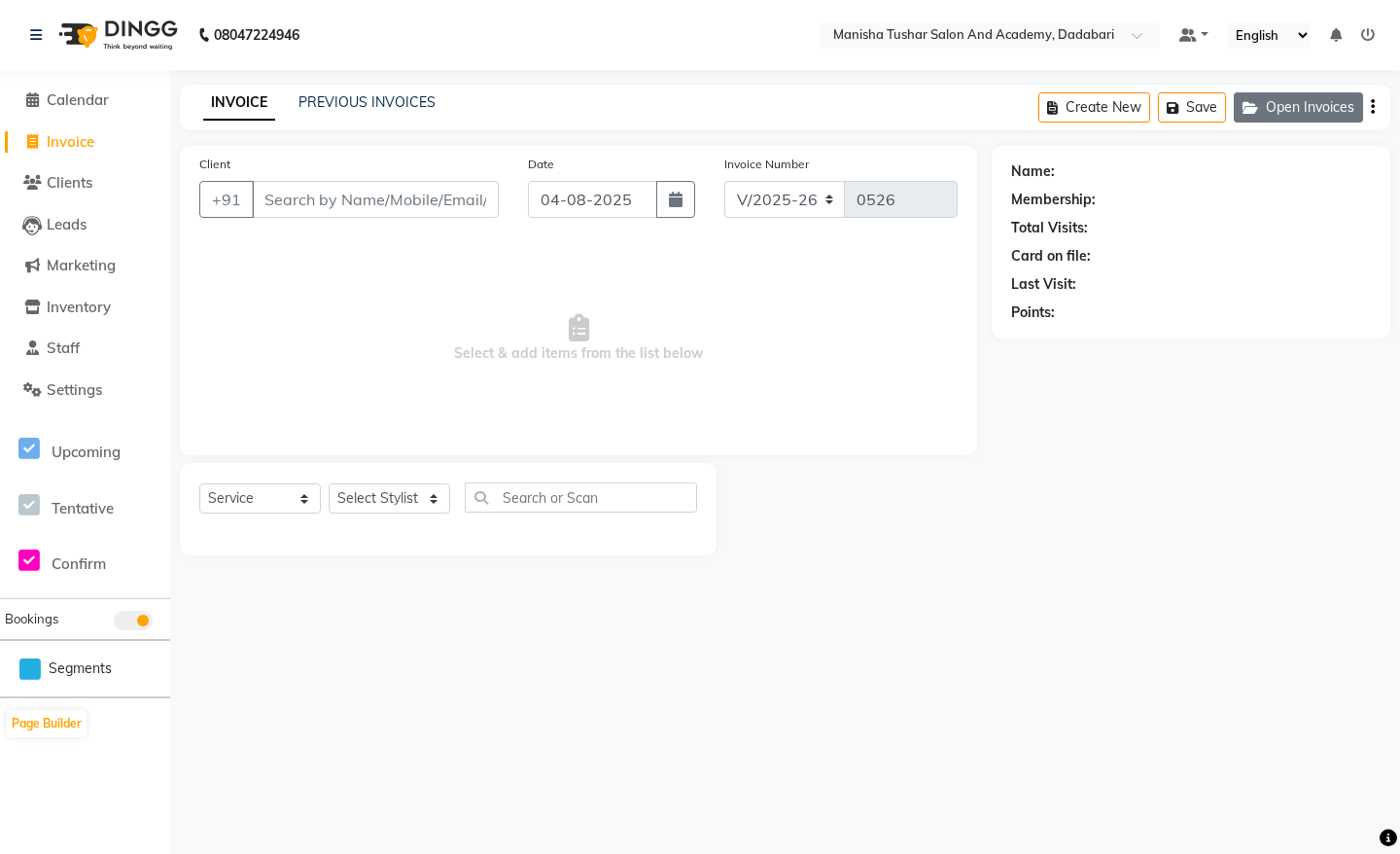 click on "Open Invoices" 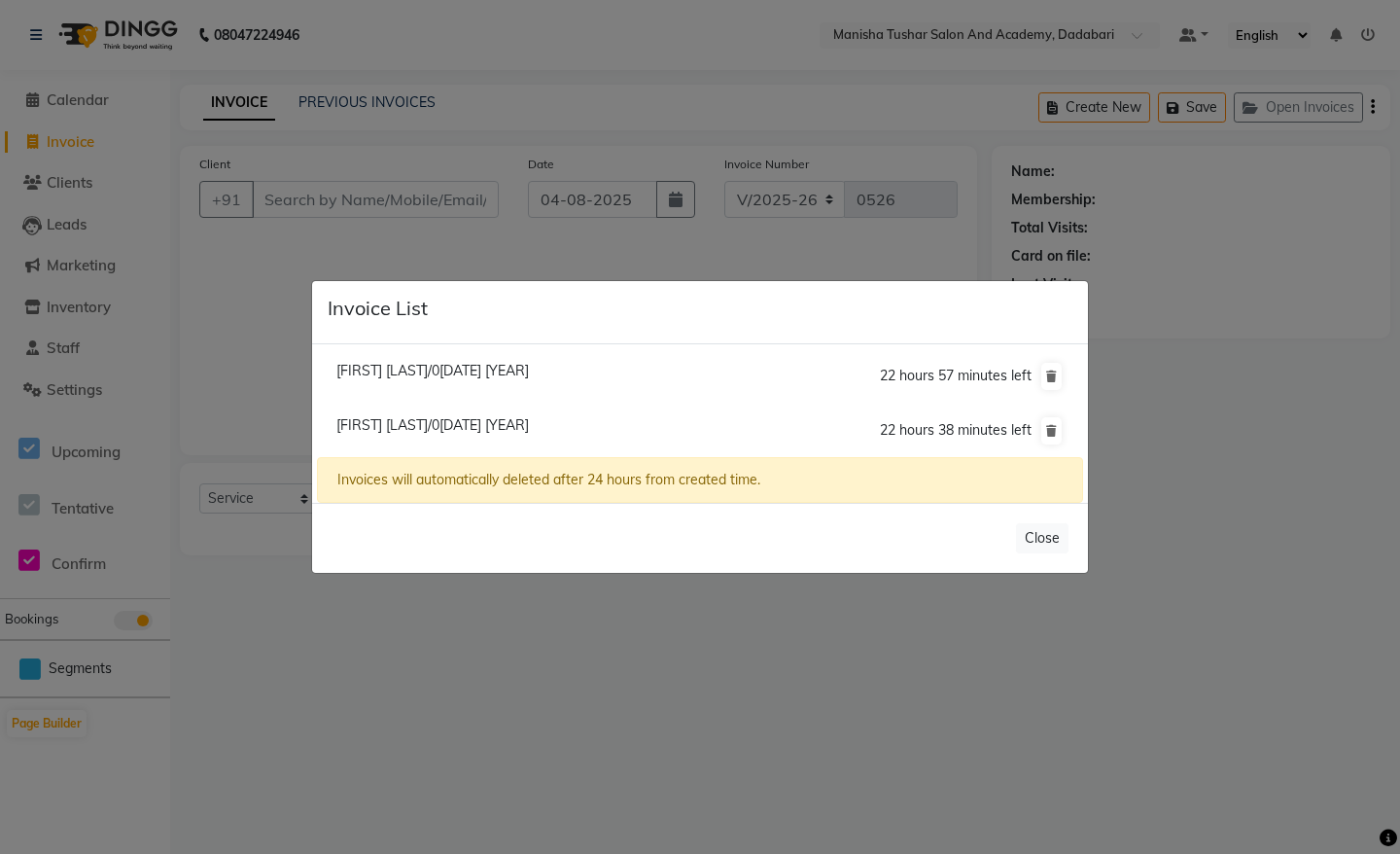 click on "[FIRST] [LAST]/0[DATE] [YEAR]" 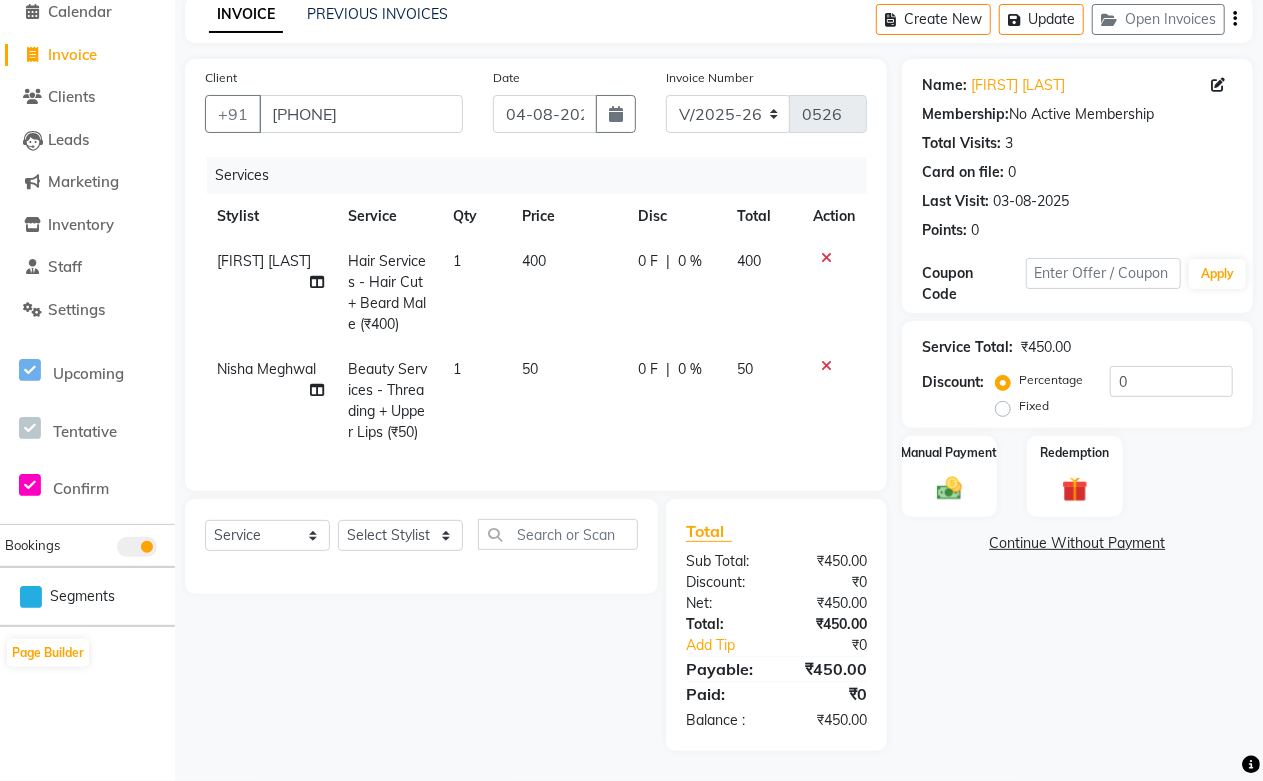 scroll, scrollTop: 0, scrollLeft: 0, axis: both 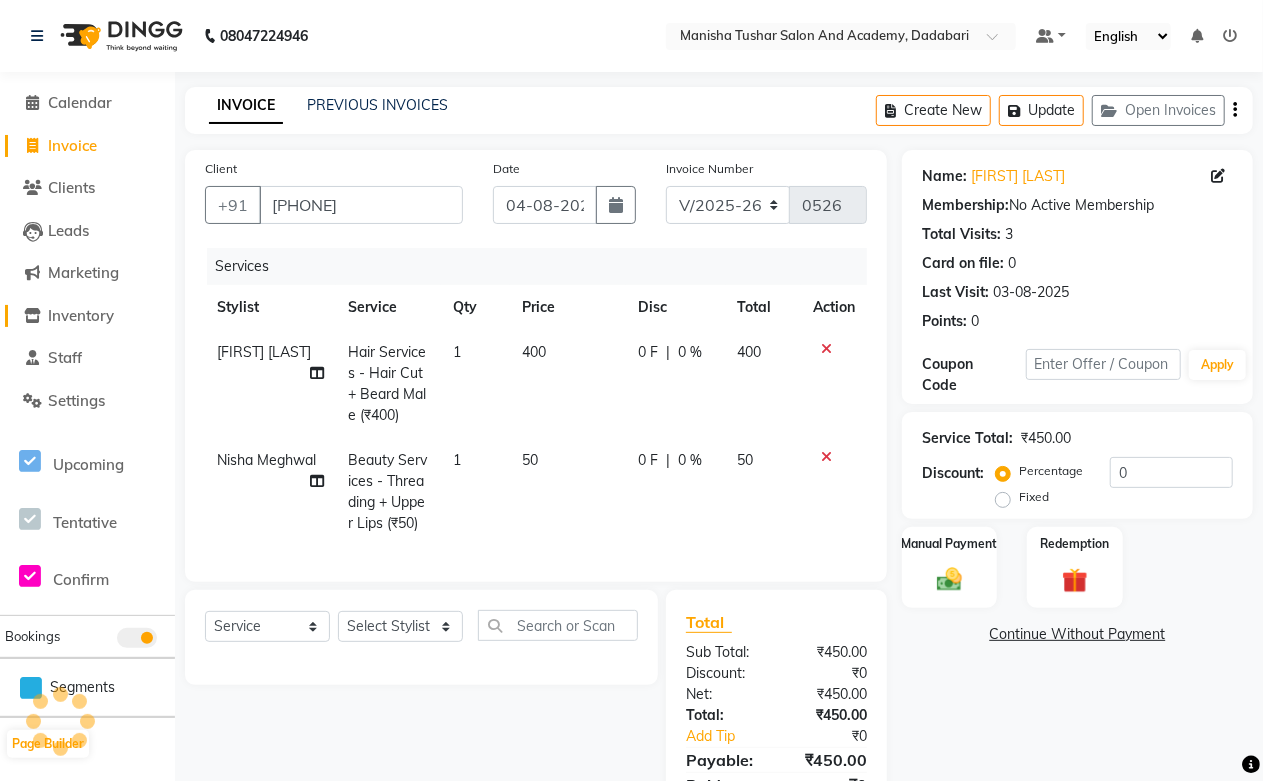 click on "Inventory" 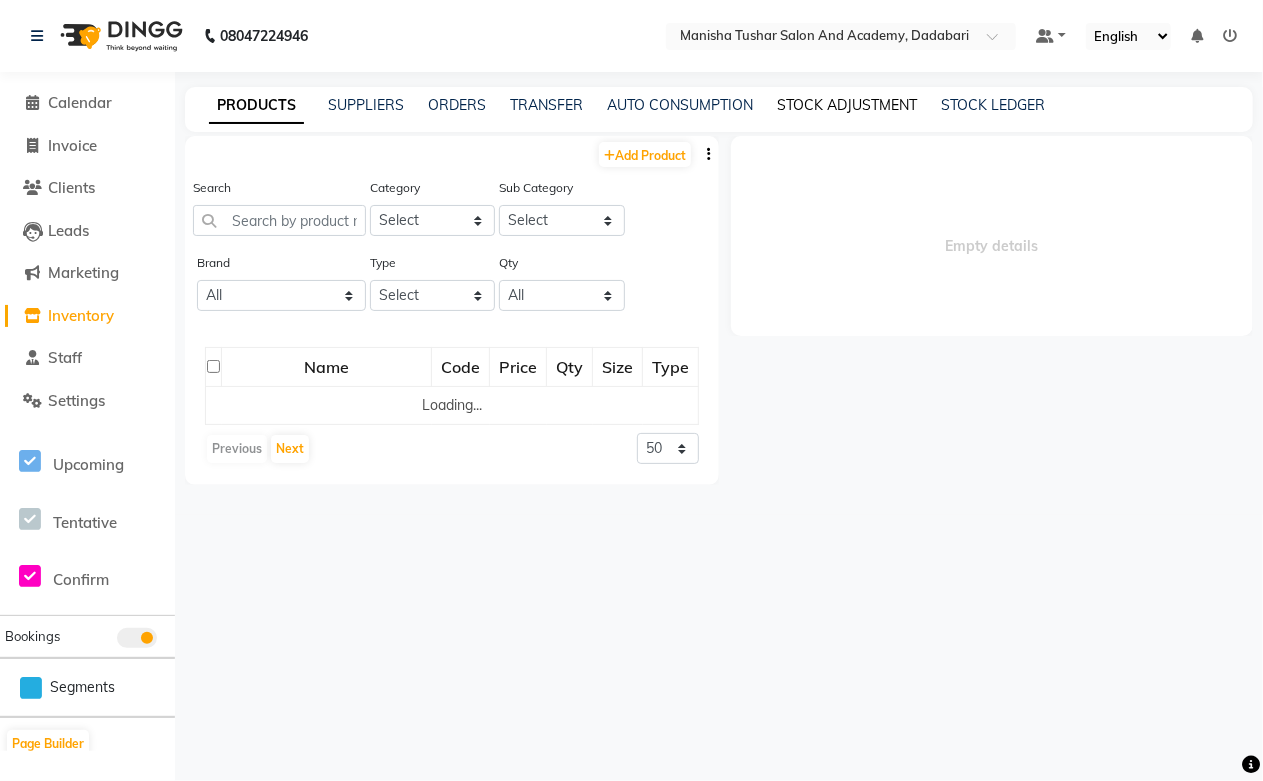 select 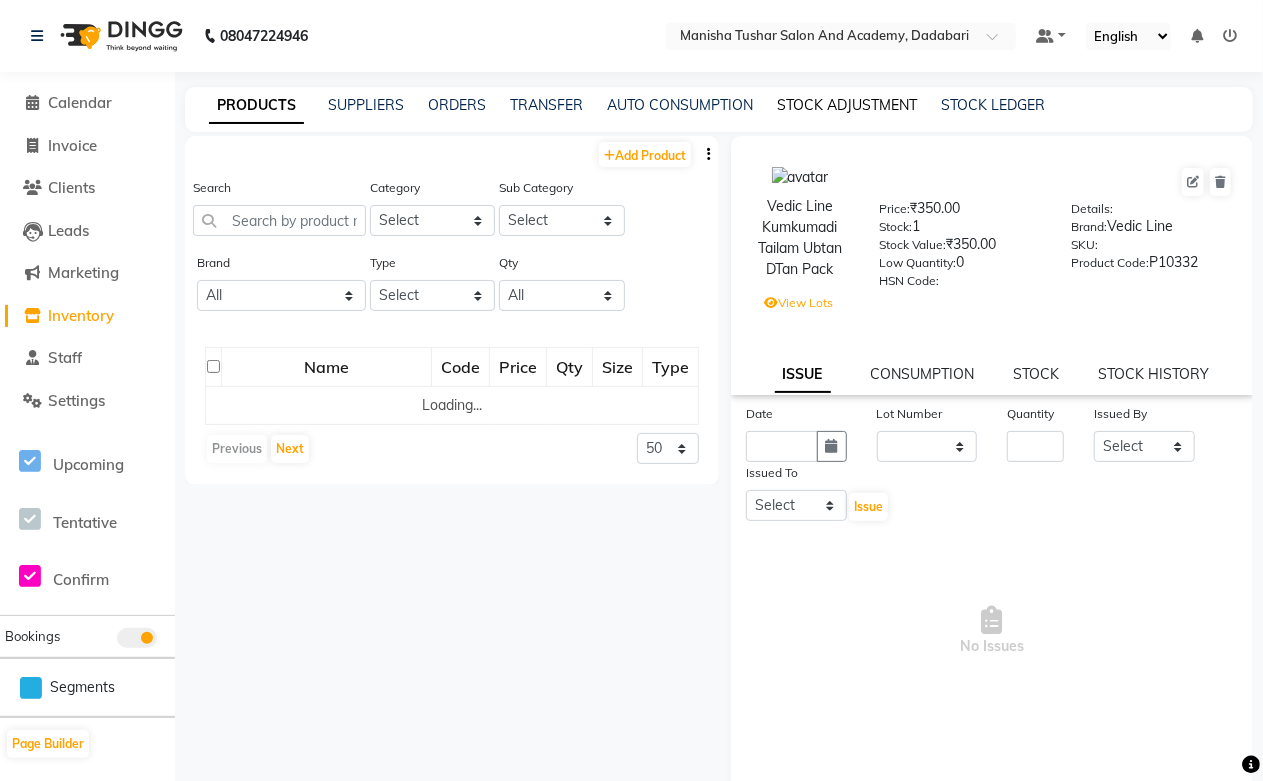click on "STOCK ADJUSTMENT" 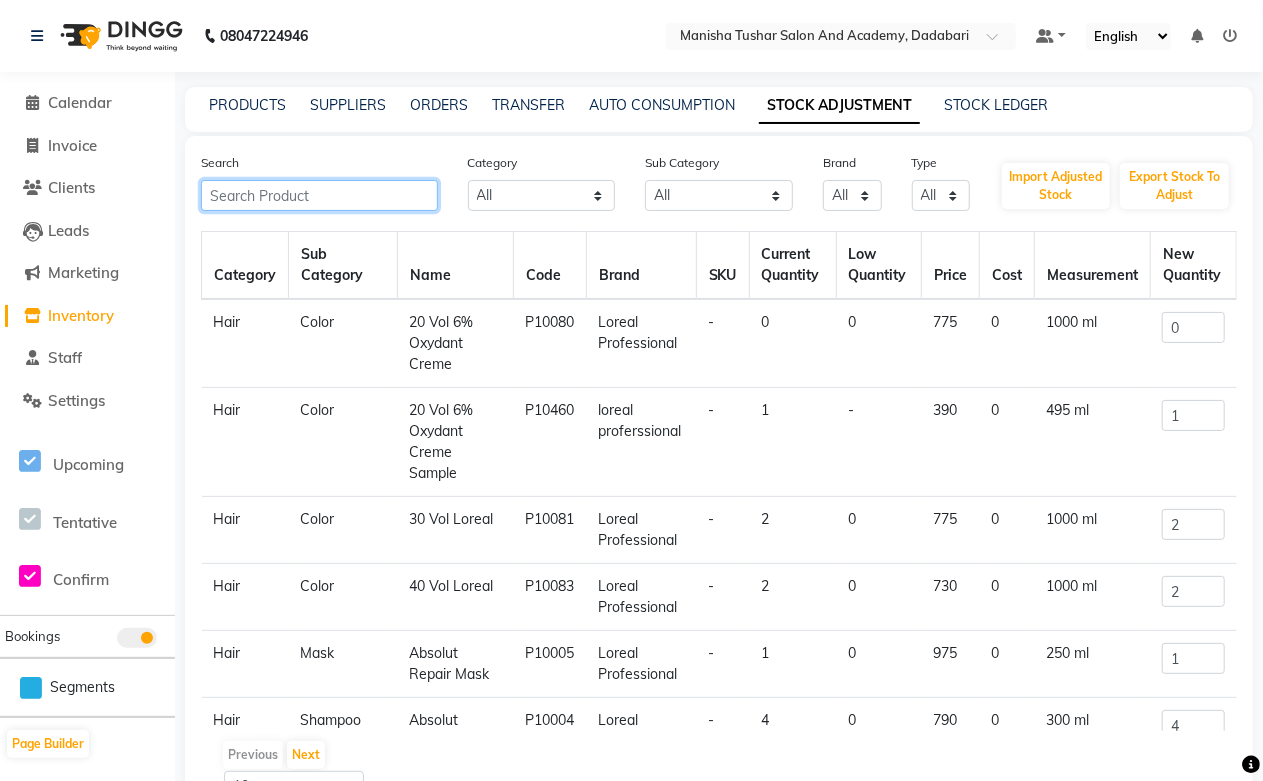 click 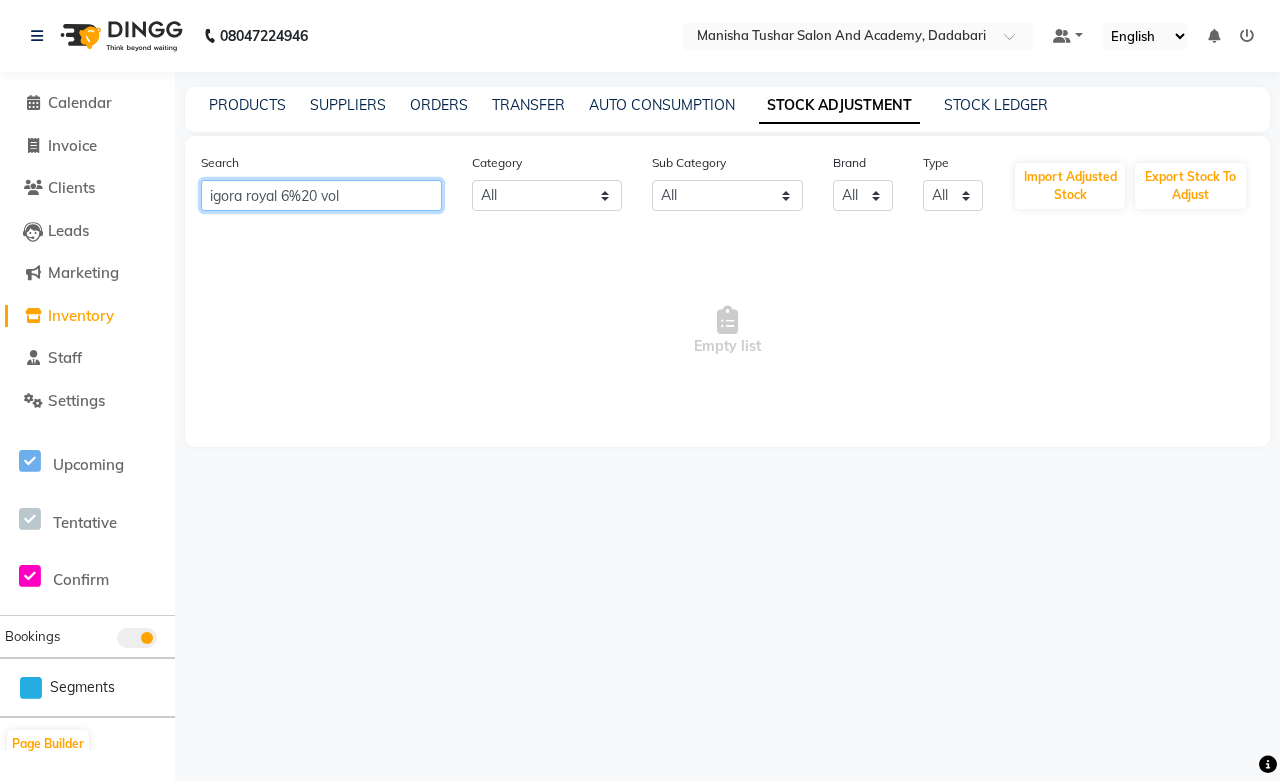 type on "igora royal 6% 20 vol" 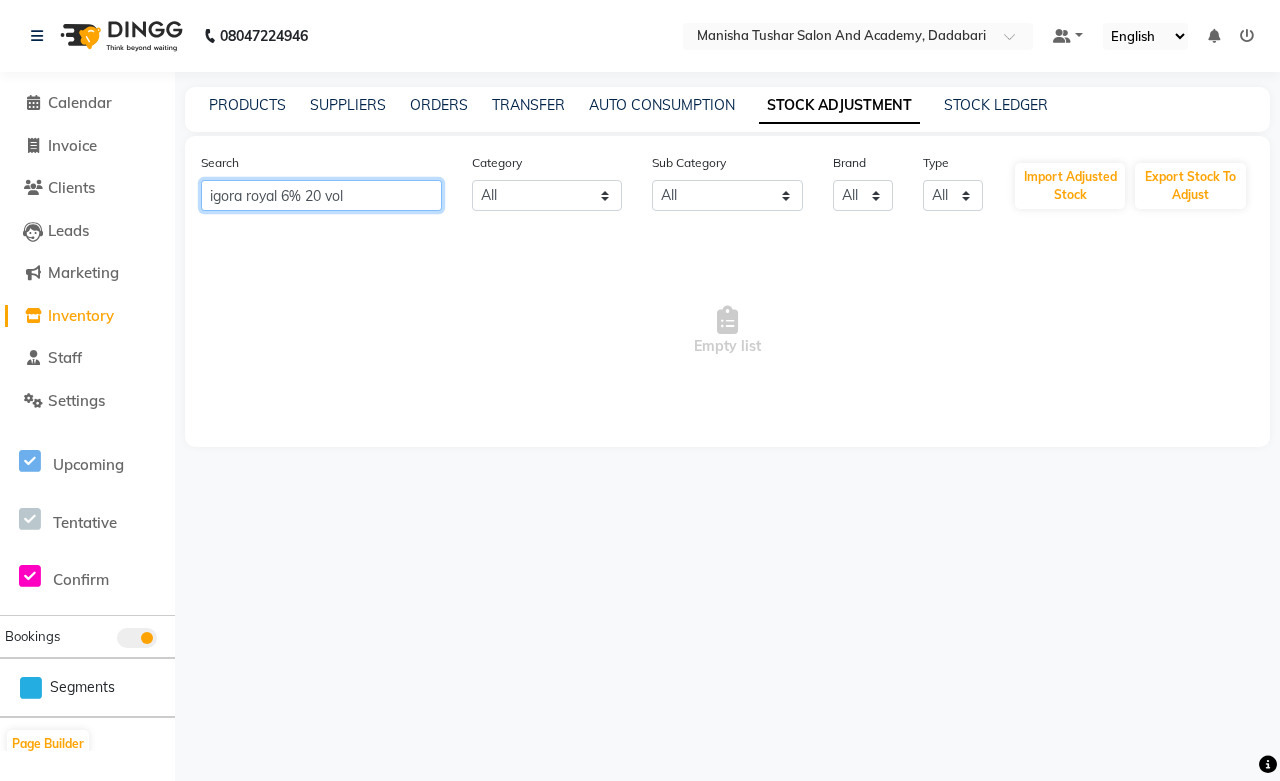 drag, startPoint x: 378, startPoint y: 198, endPoint x: 390, endPoint y: 192, distance: 13.416408 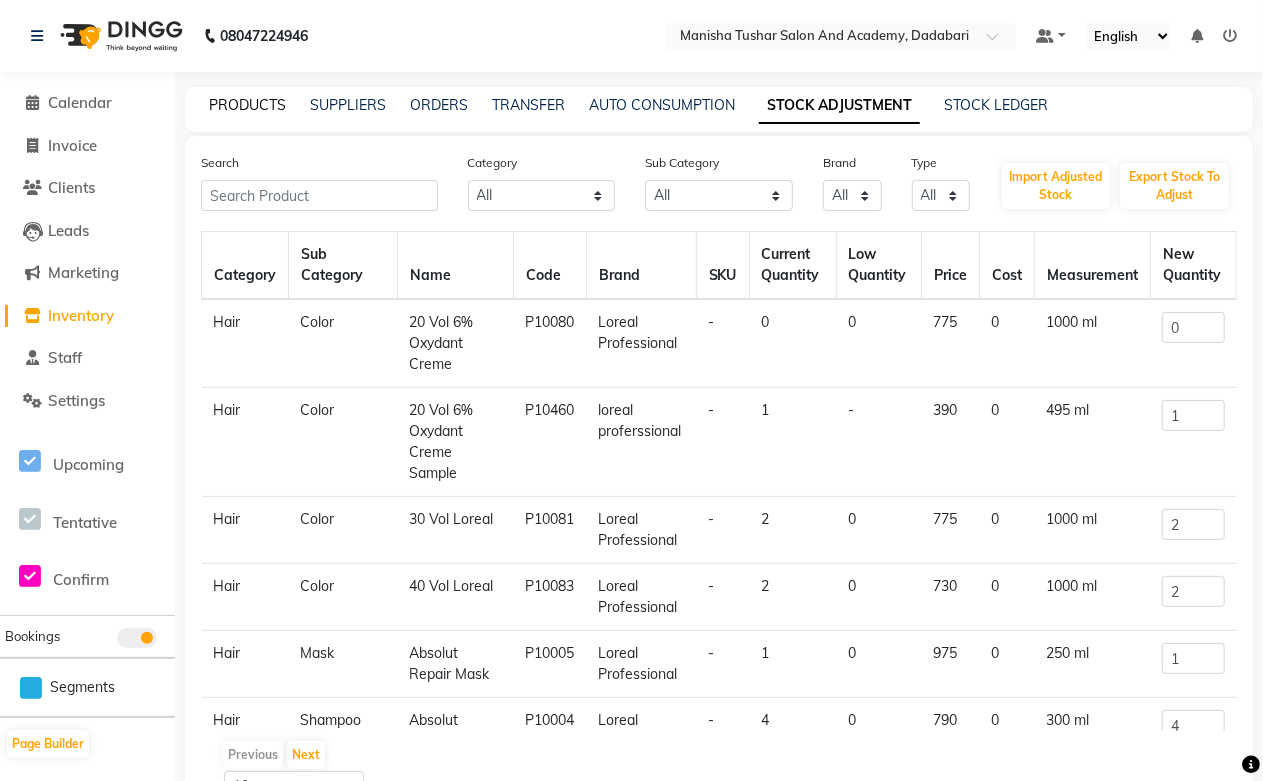 click on "PRODUCTS" 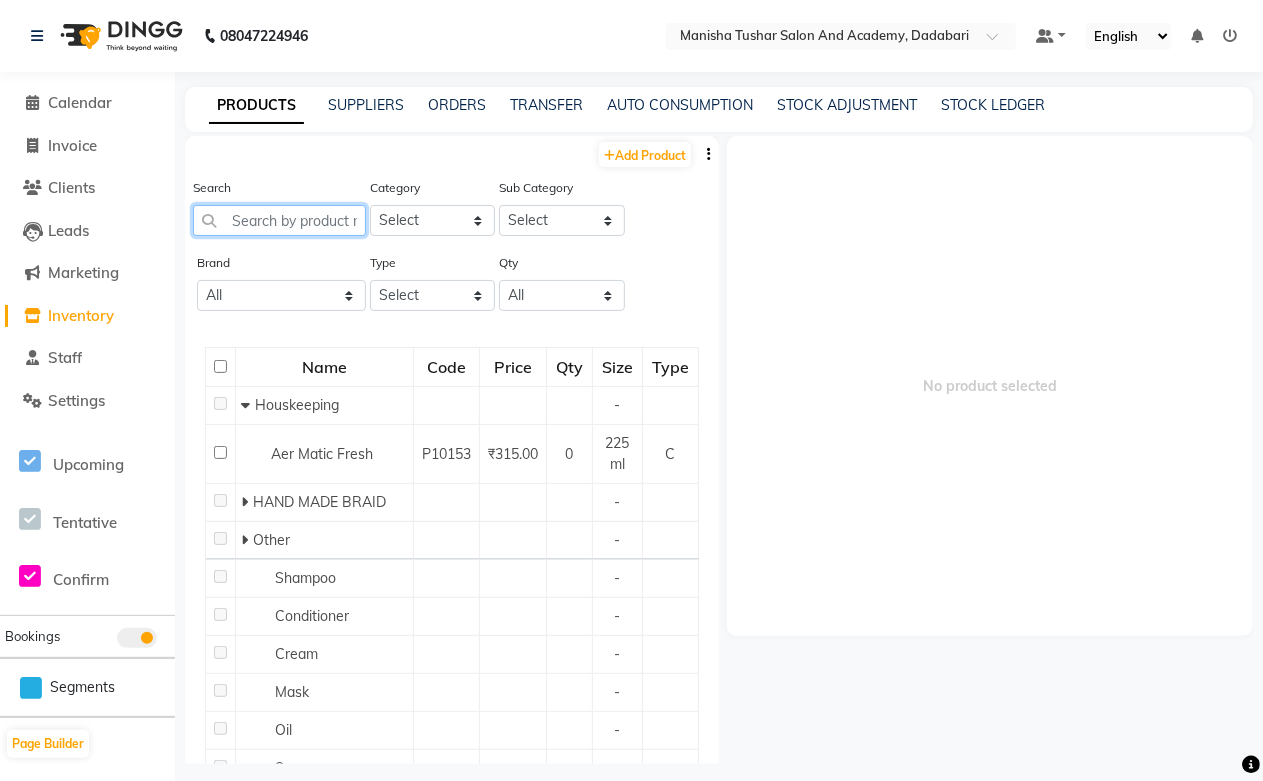 paste on "igora royal 6% 20 vol" 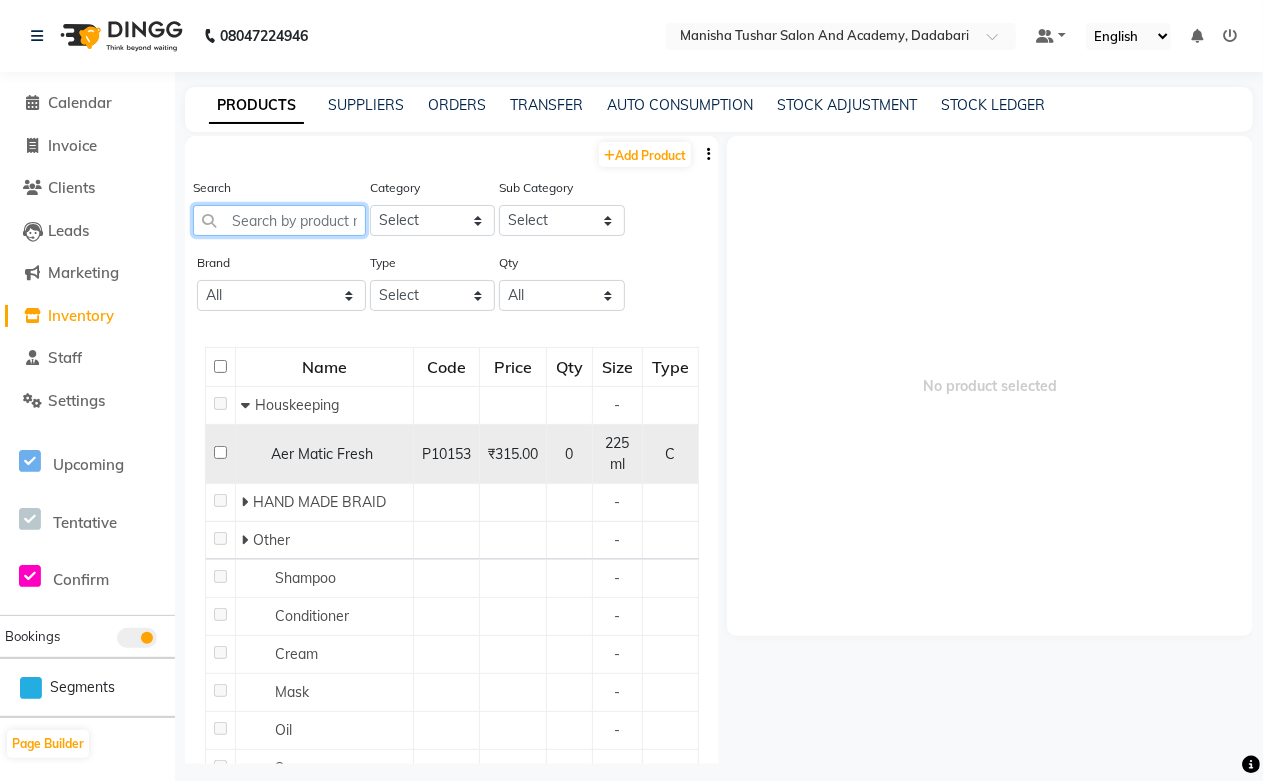 type on "igora royal 6% 20 vol" 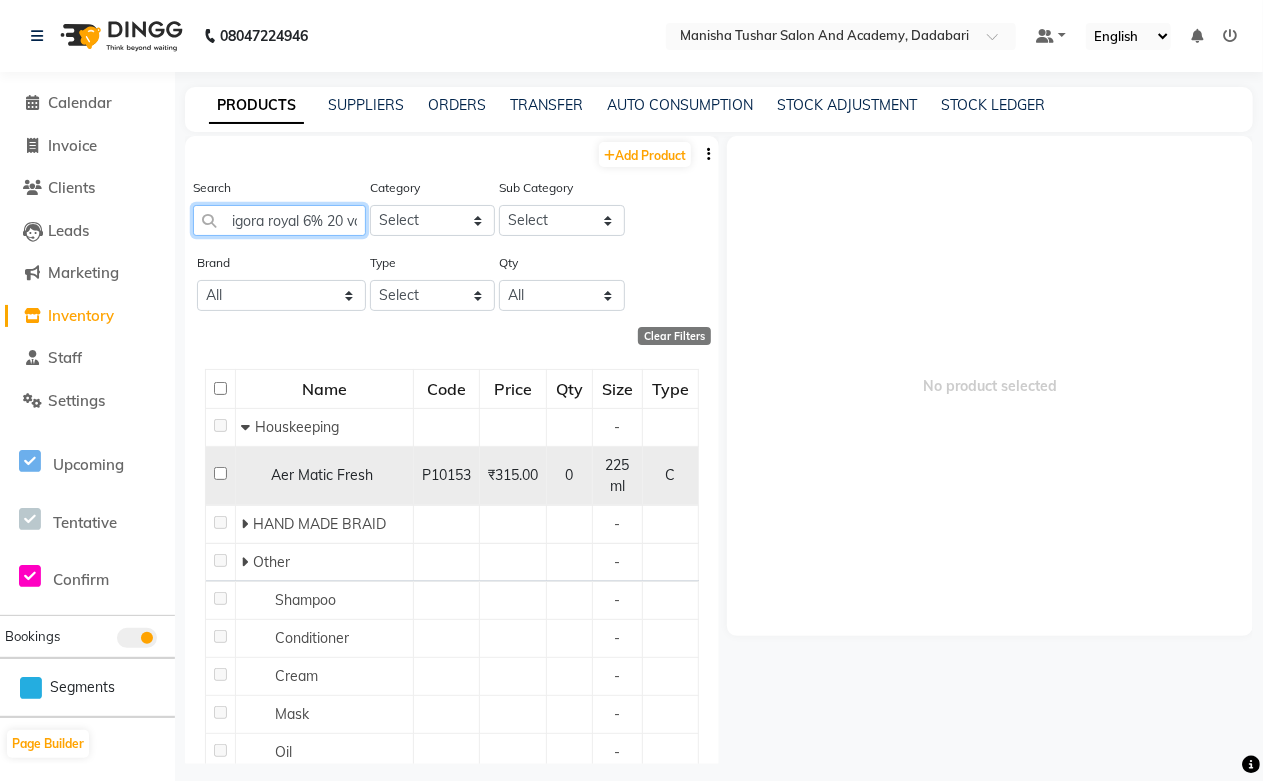 scroll, scrollTop: 0, scrollLeft: 15, axis: horizontal 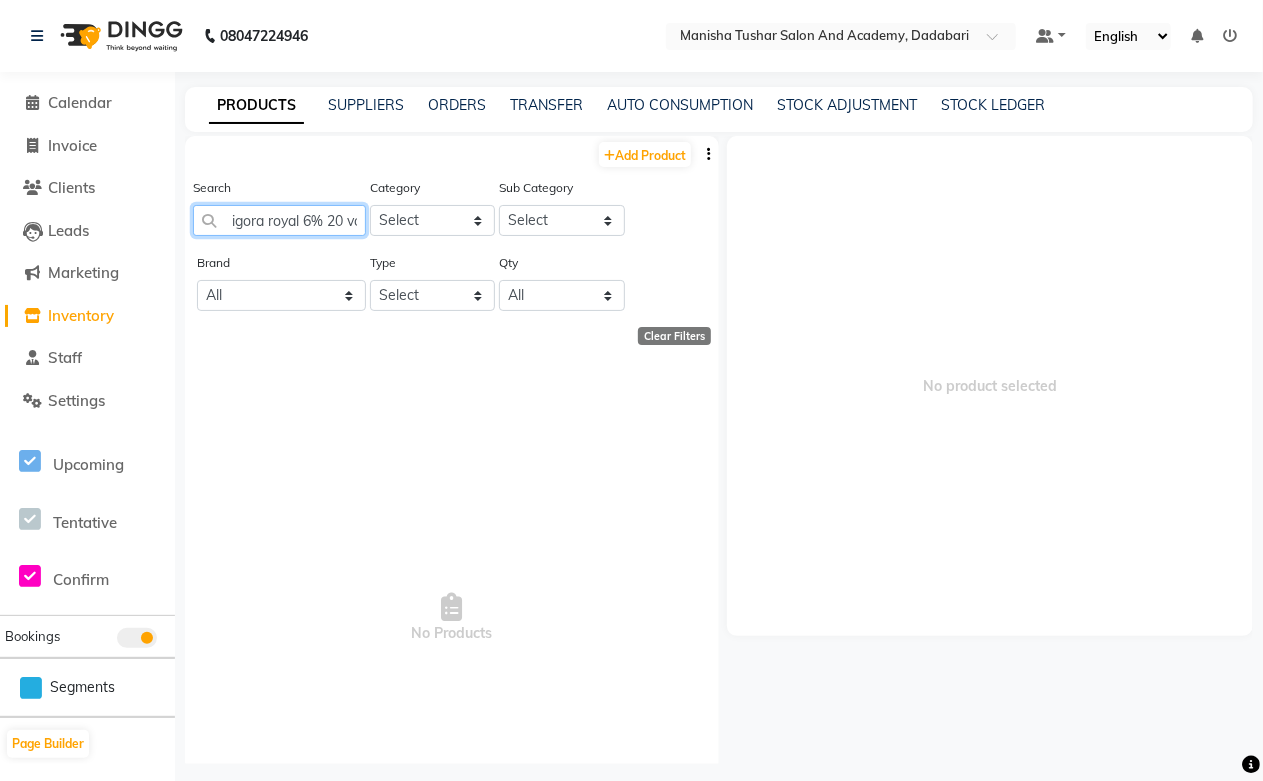 drag, startPoint x: 348, startPoint y: 223, endPoint x: 173, endPoint y: 240, distance: 175.82378 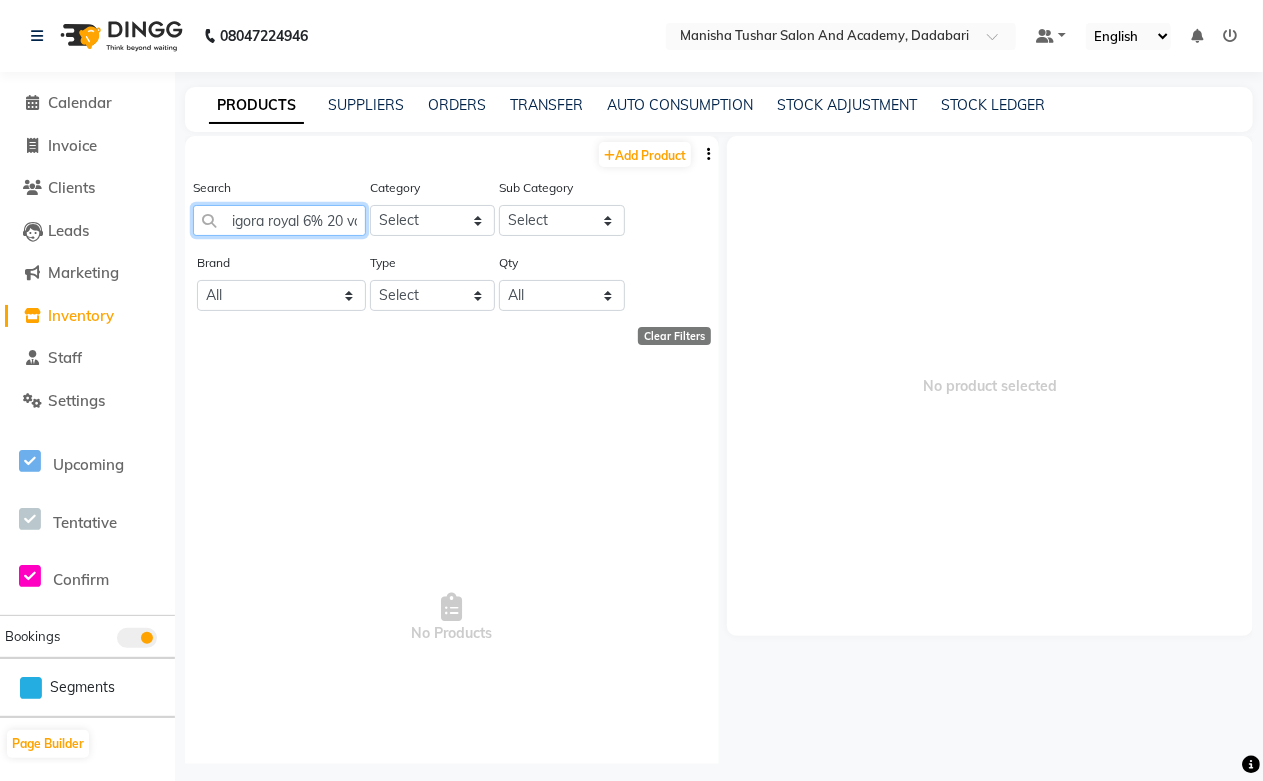 click on "igora royal 6% 20 vol" 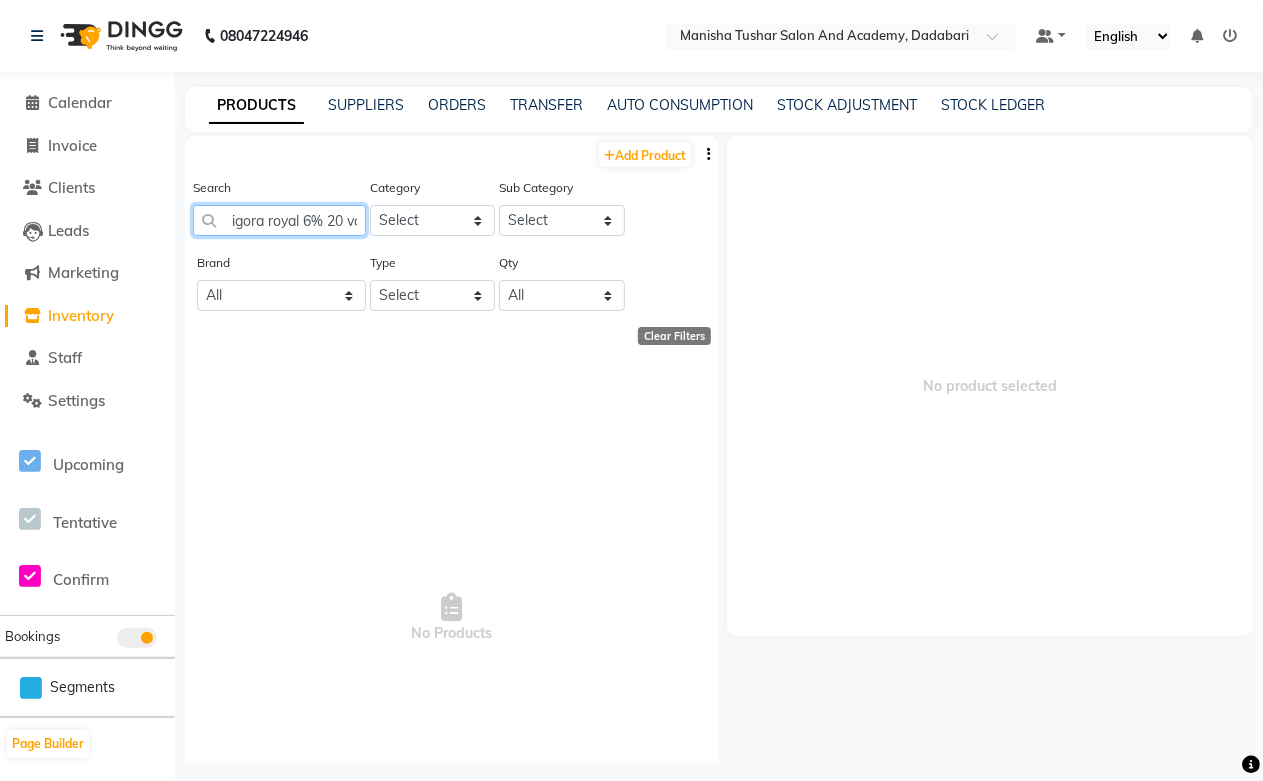 drag, startPoint x: 295, startPoint y: 217, endPoint x: 283, endPoint y: 211, distance: 13.416408 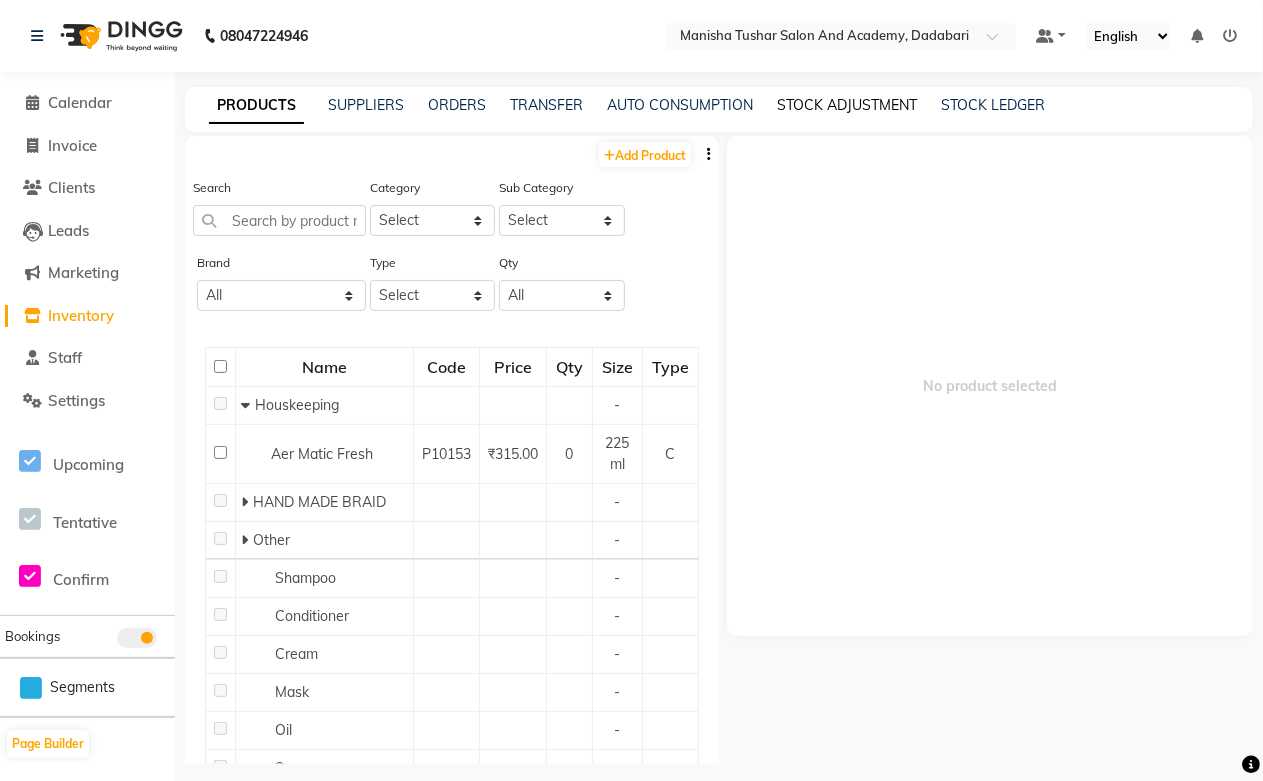 click on "STOCK ADJUSTMENT" 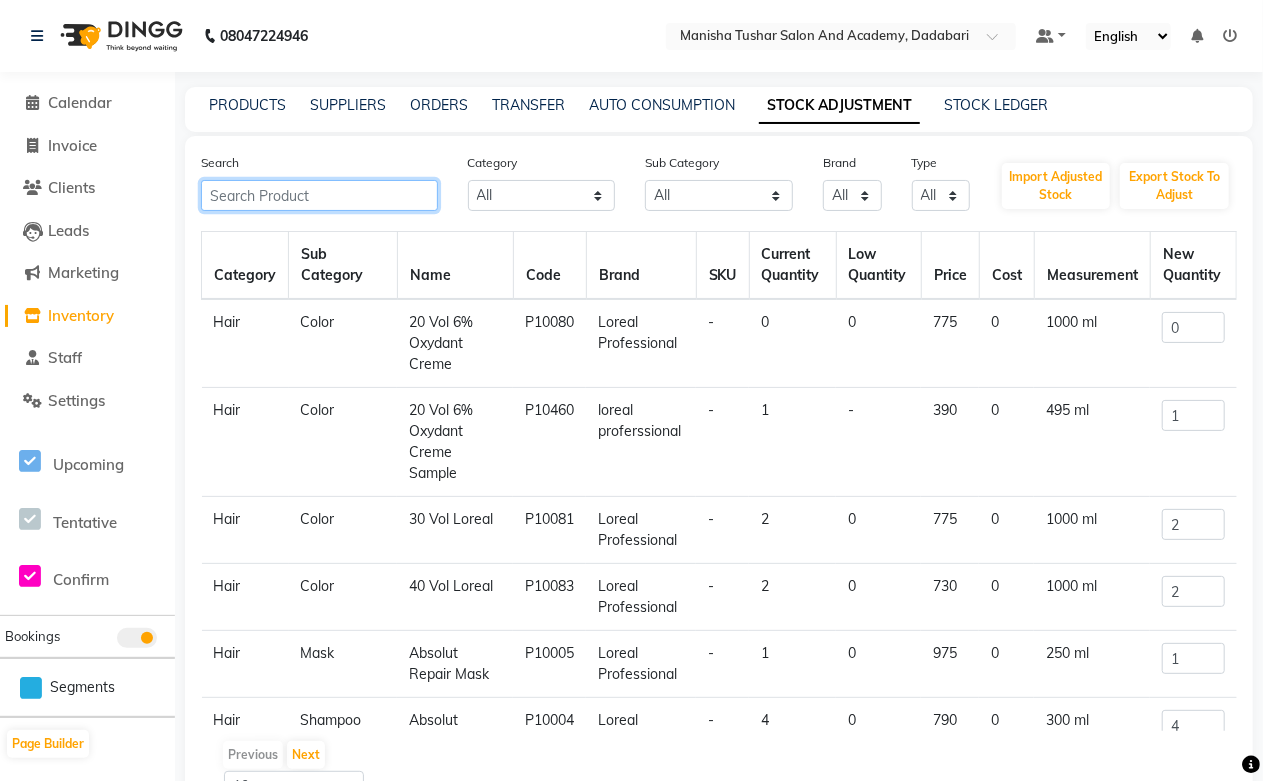 click 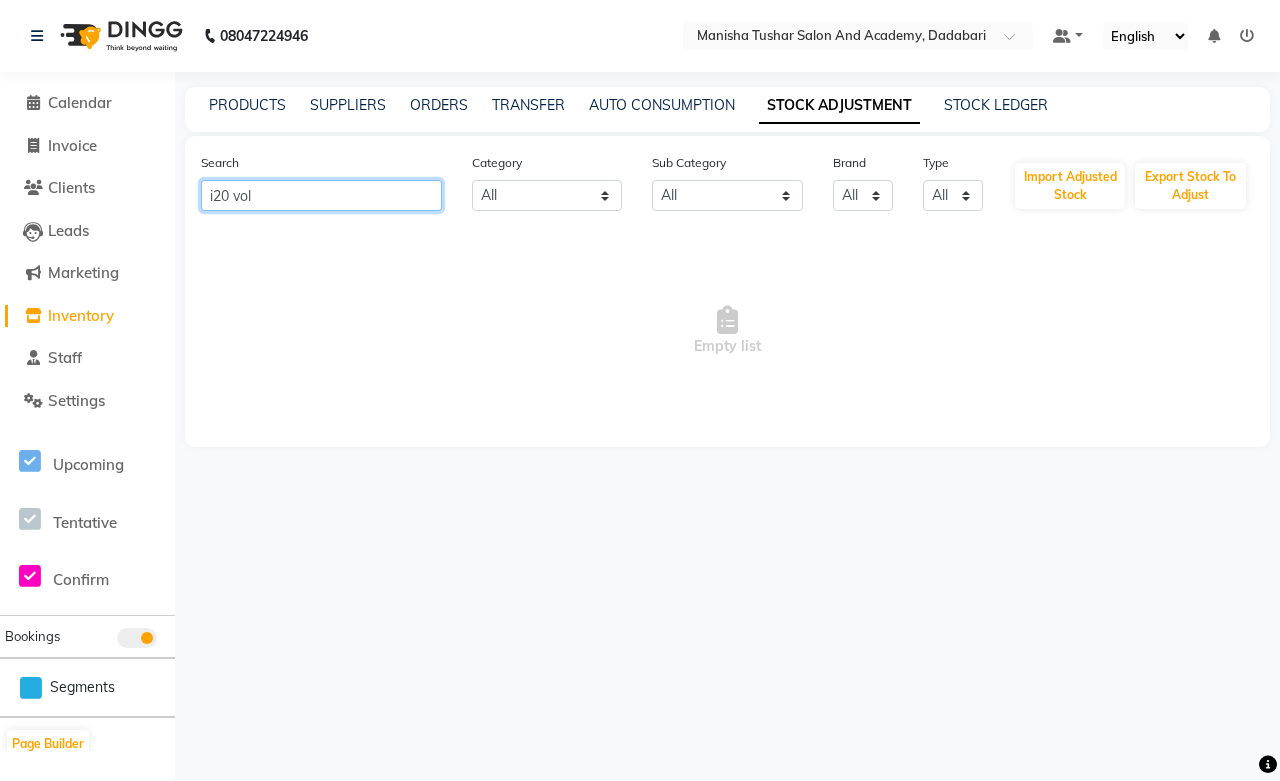 click on "i20 vol" 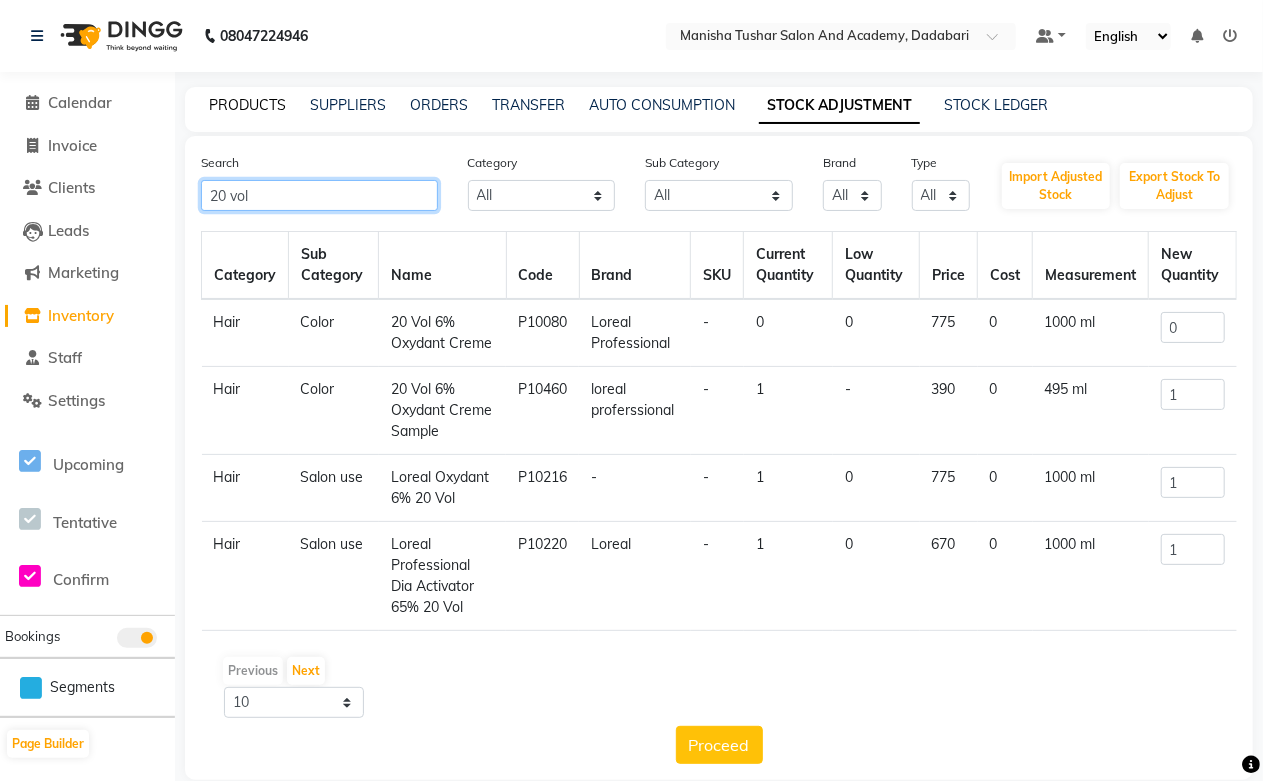 type on "20 vol" 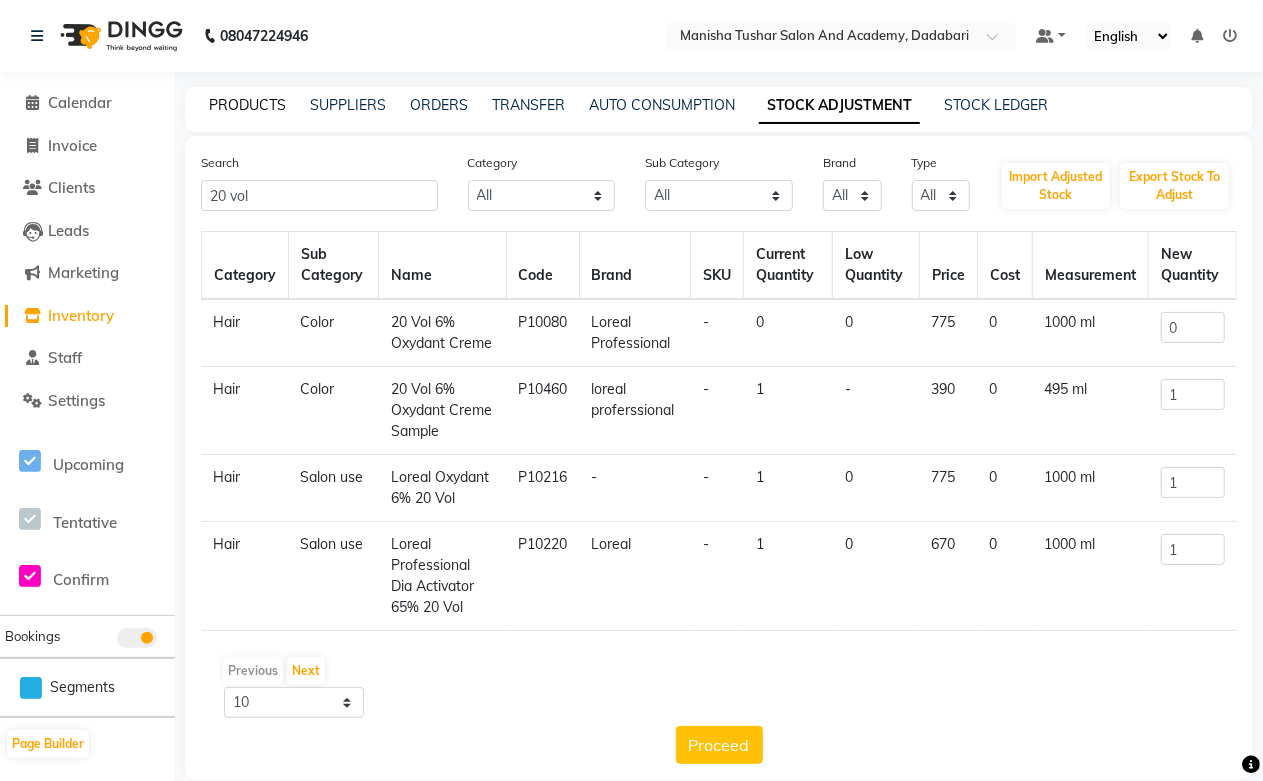 click on "PRODUCTS" 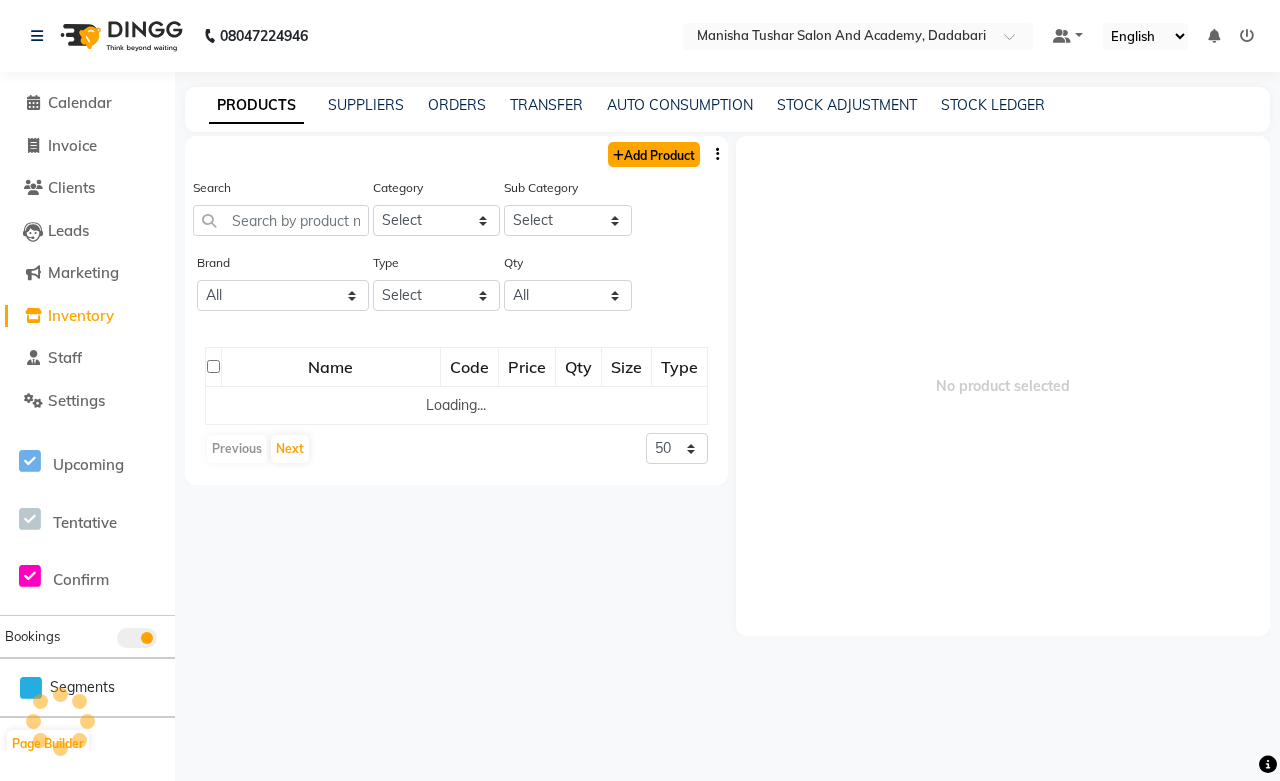 click on "Add Product" 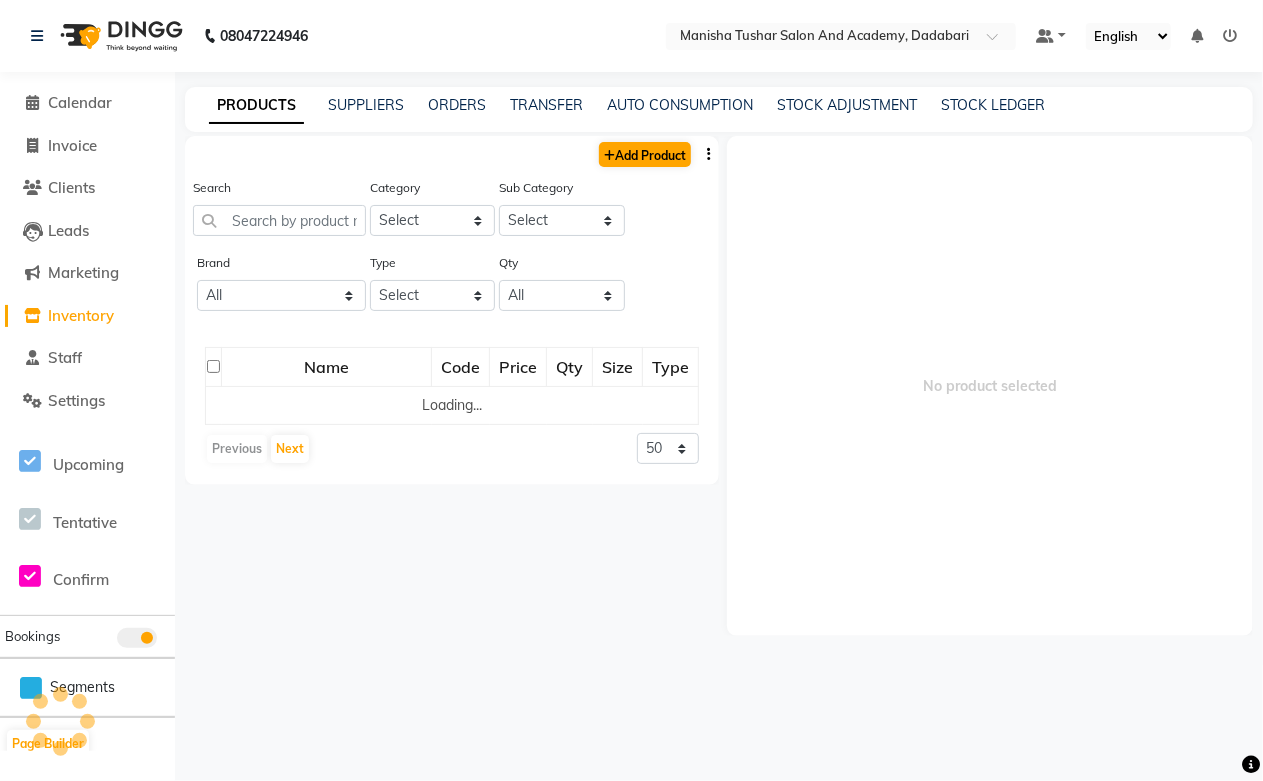 select on "true" 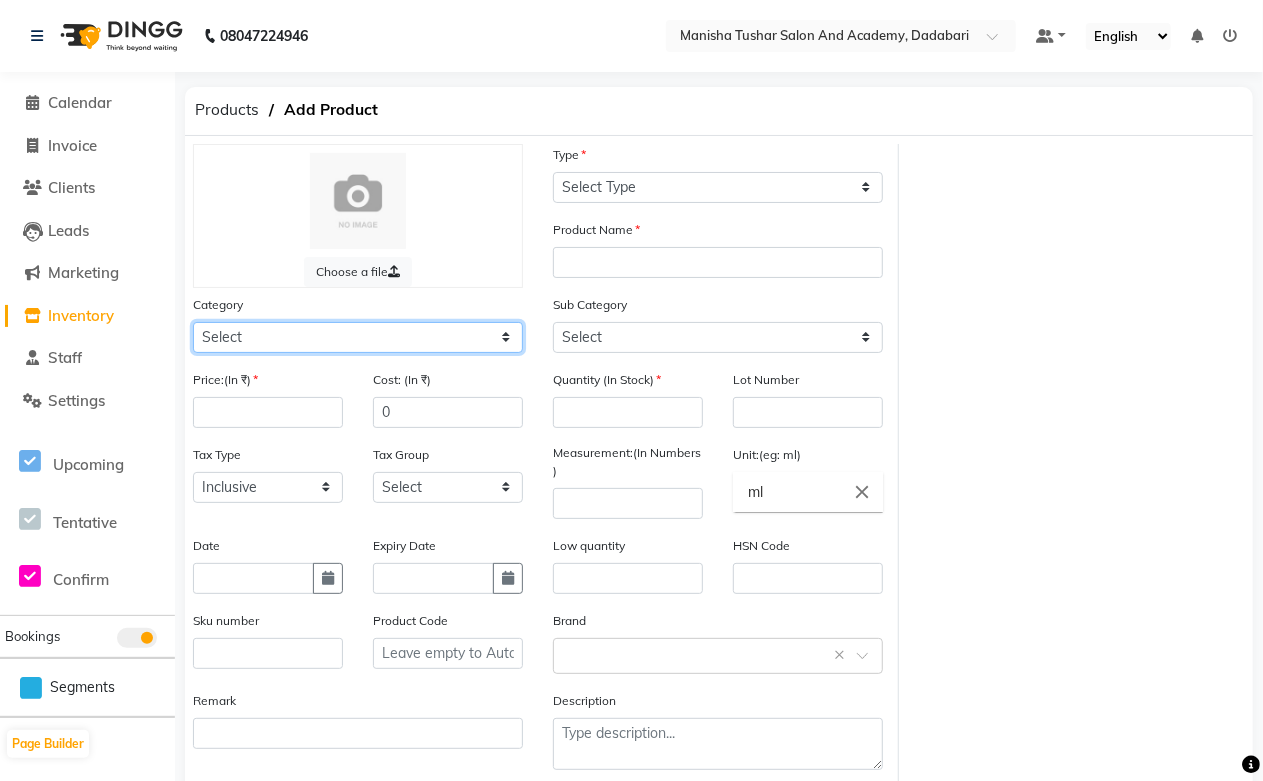 click on "Select Hair Skin Jeanott Ceuticals Other" 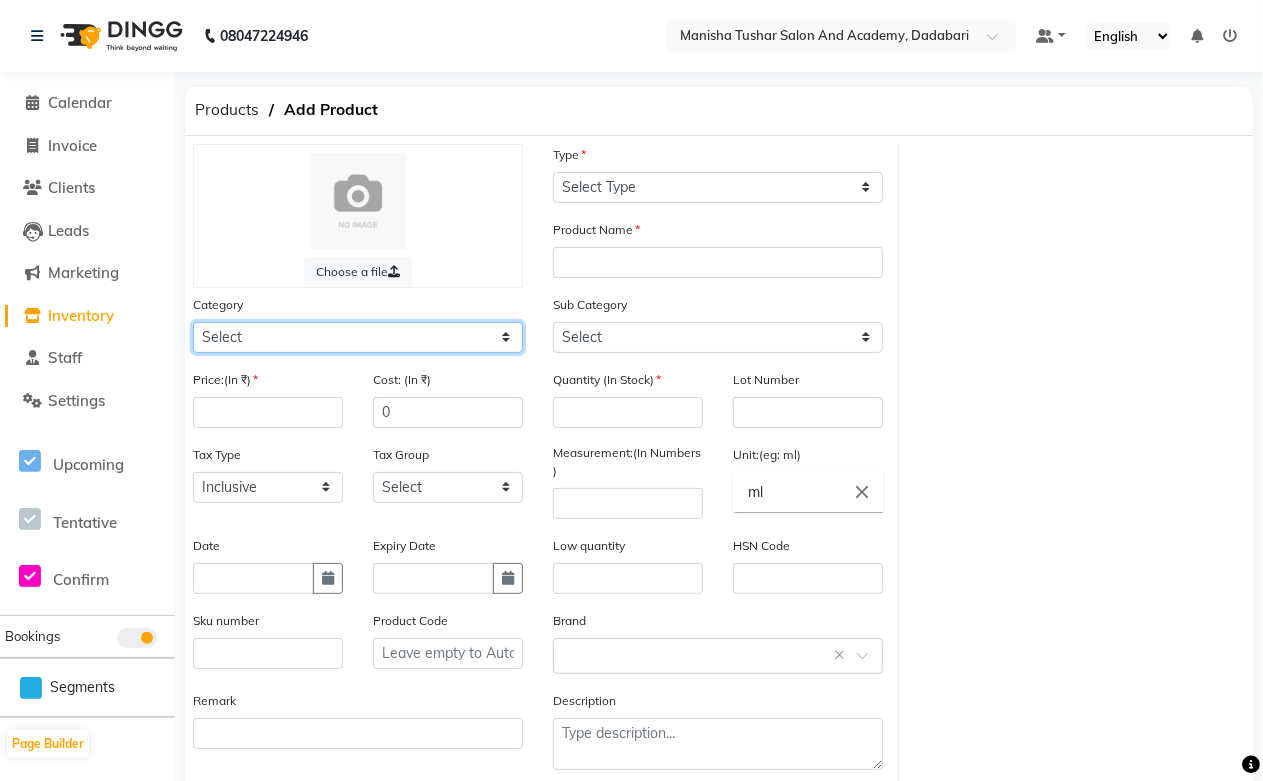 select on "1063801100" 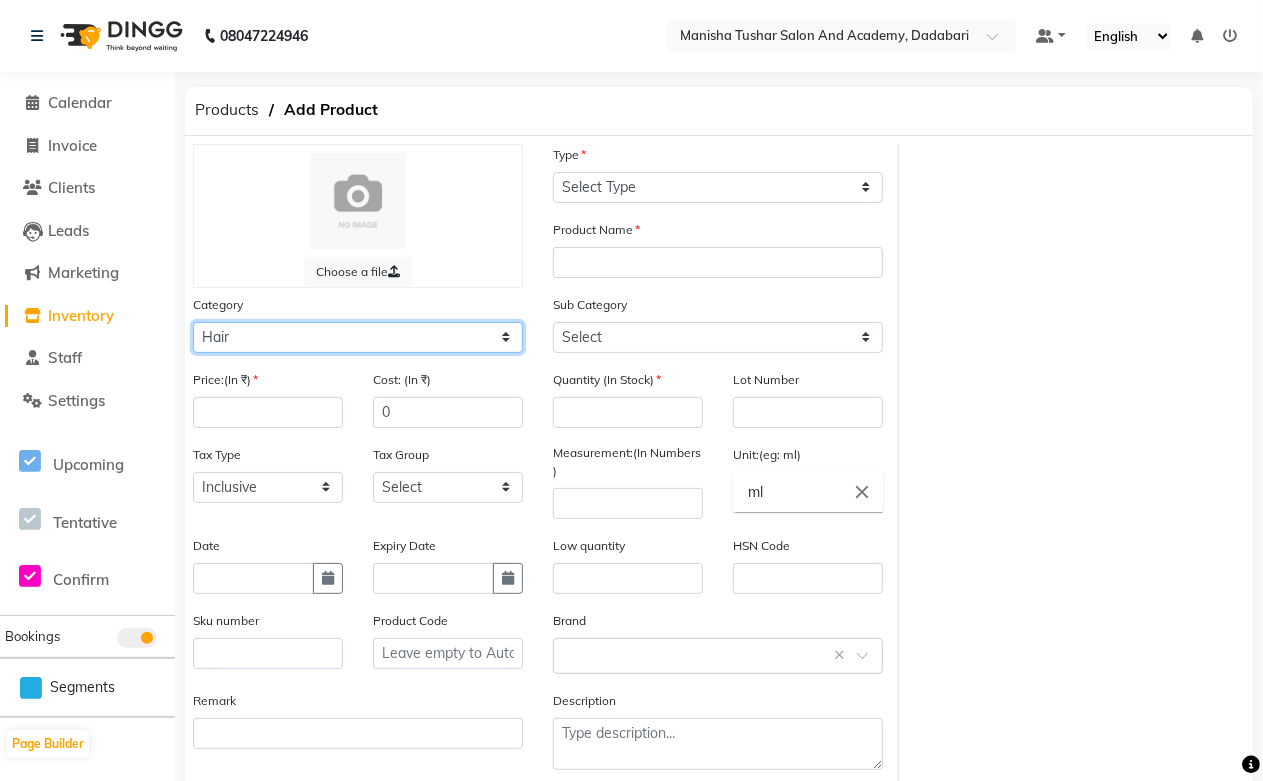 click on "Select Hair Skin Jeanott Ceuticals Other" 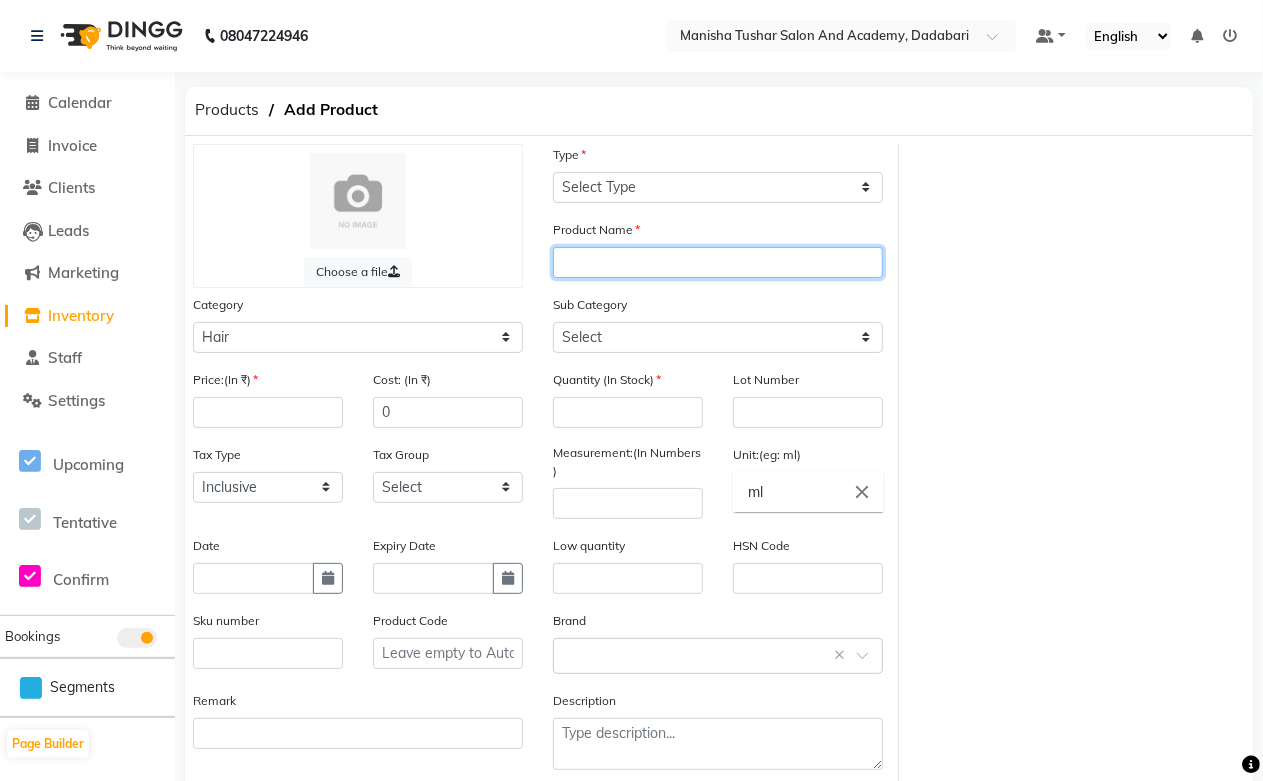click 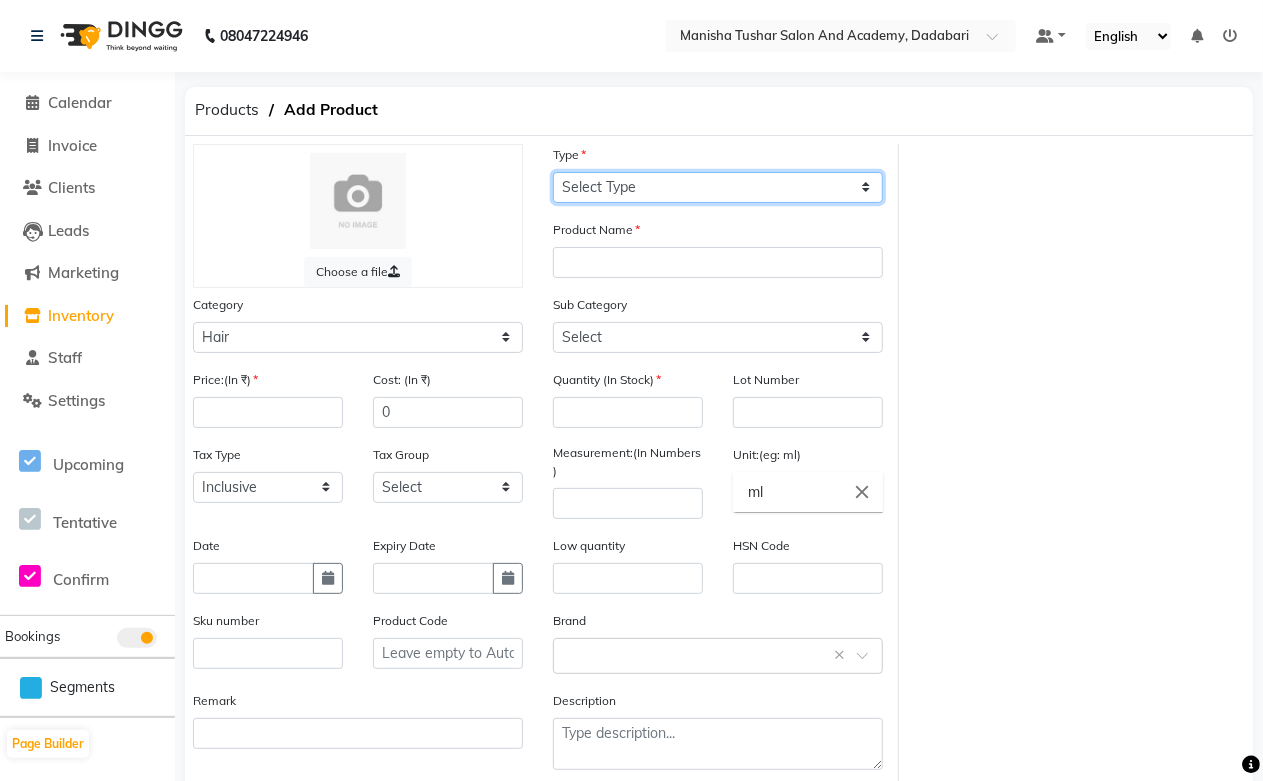 click on "Select Type Both Retail Consumable" 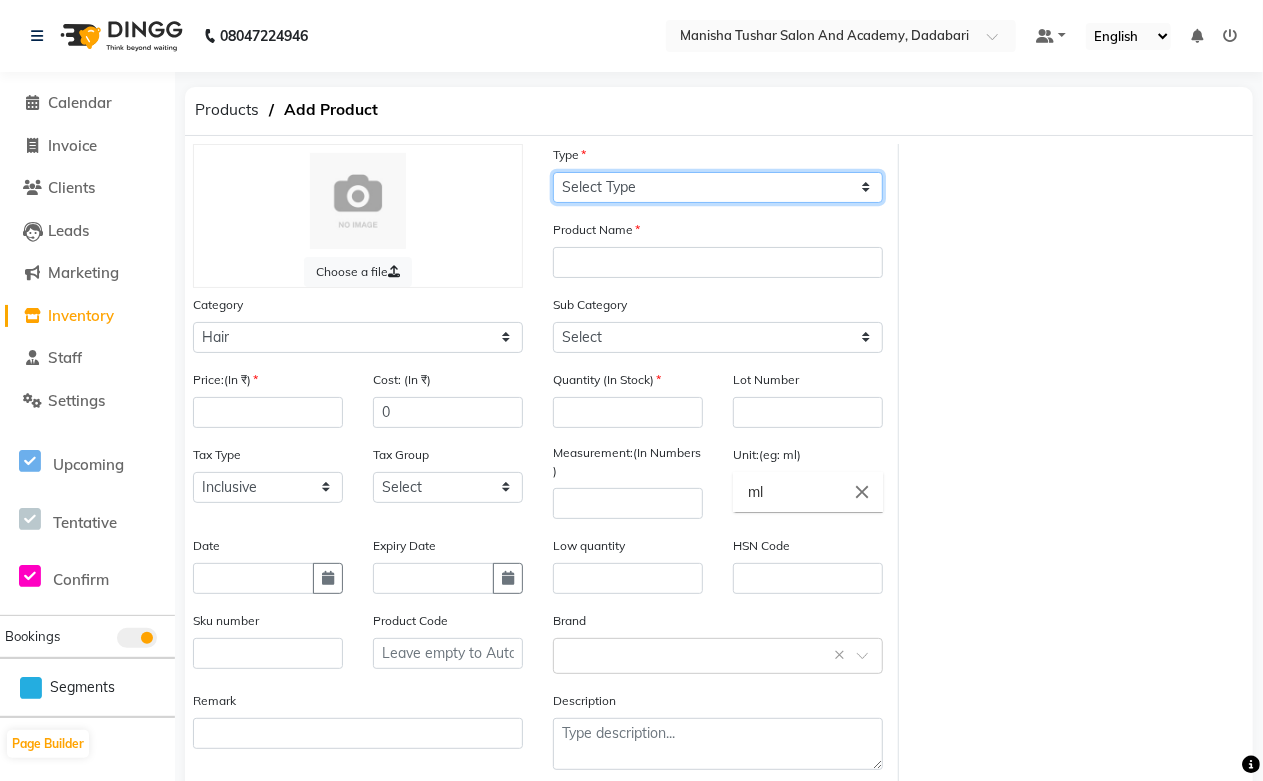 select on "C" 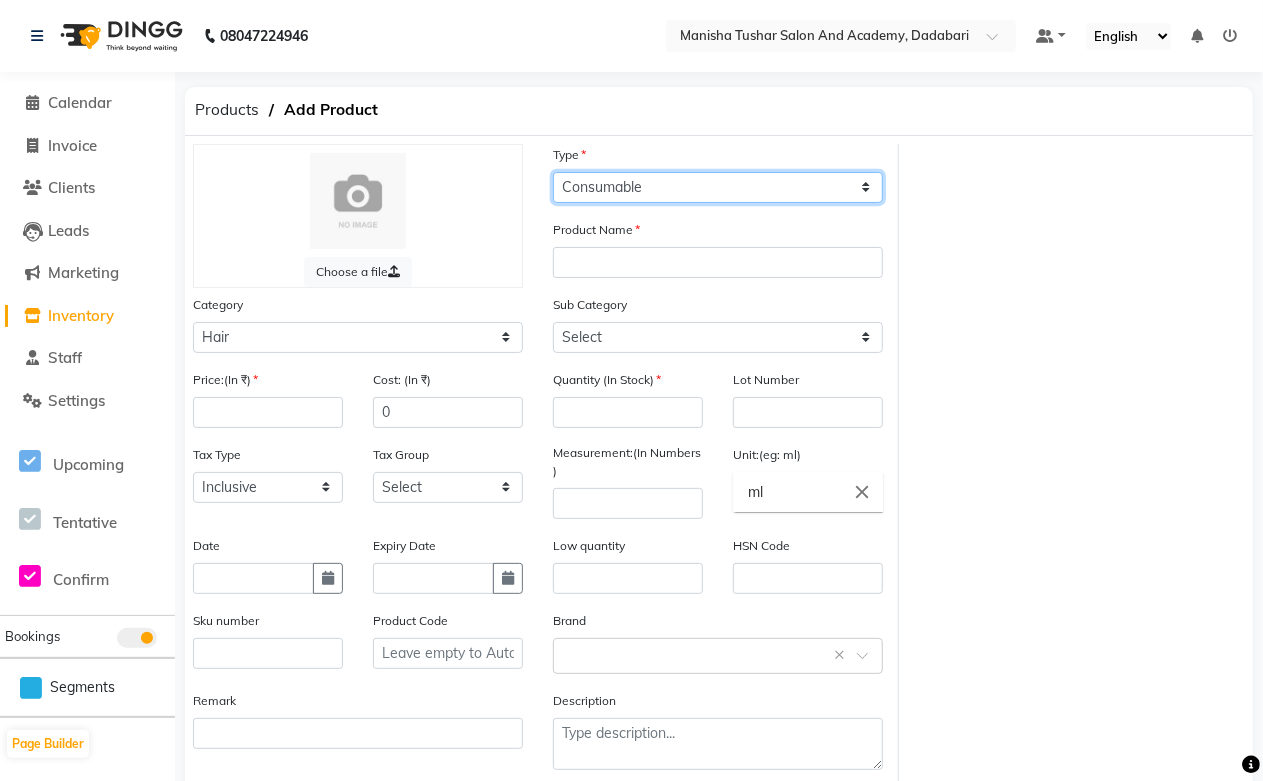 click on "Select Type Both Retail Consumable" 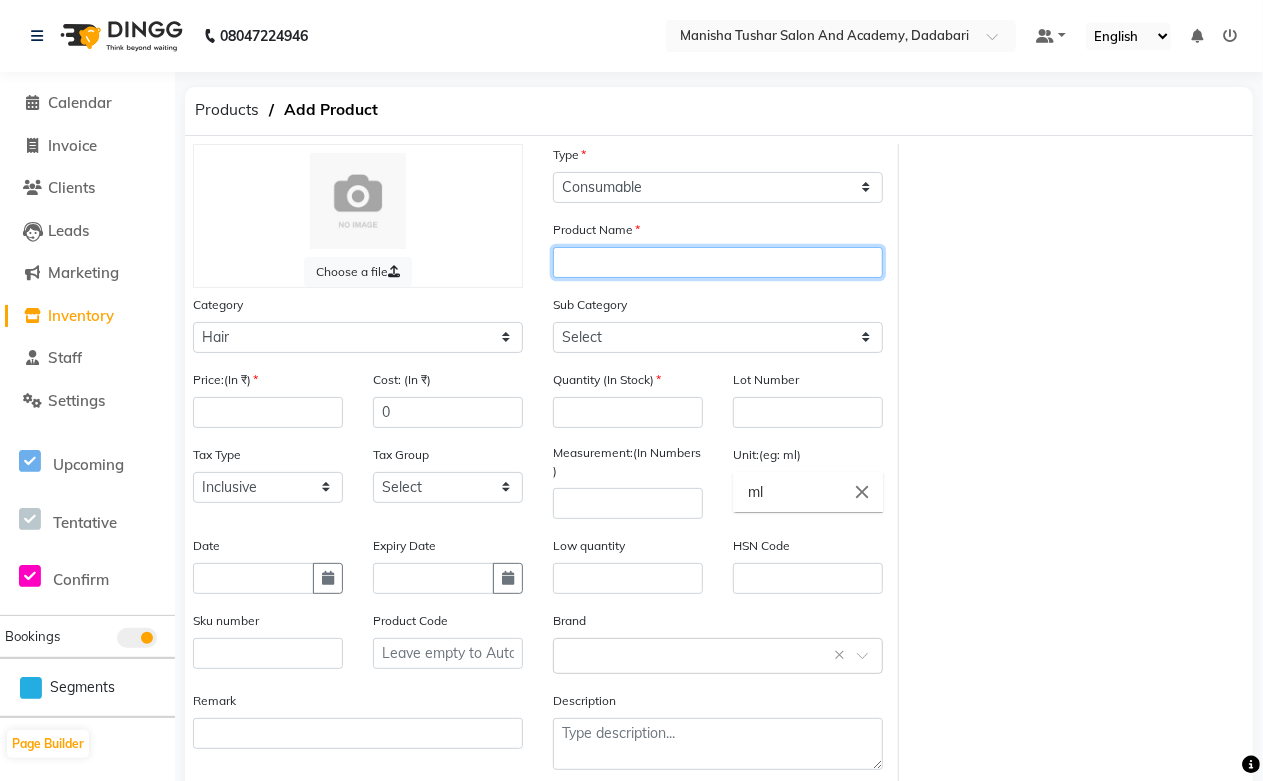 click 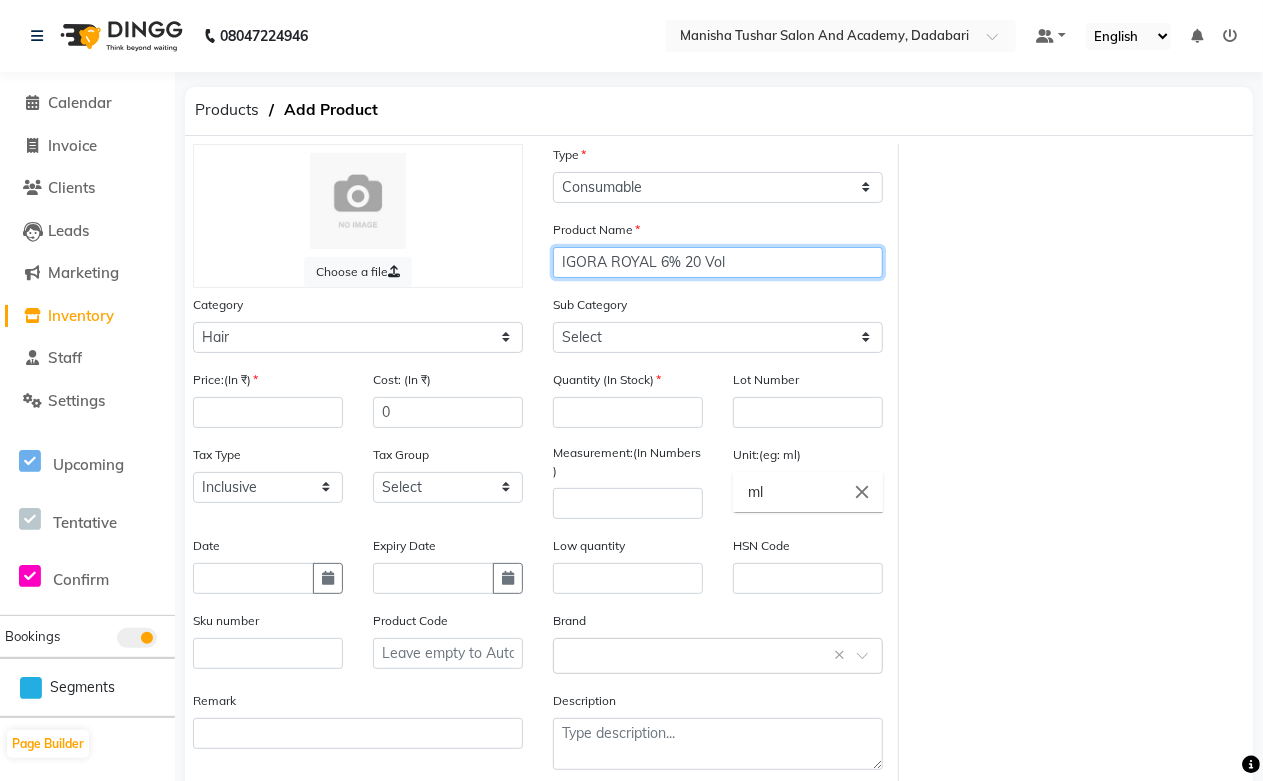 type 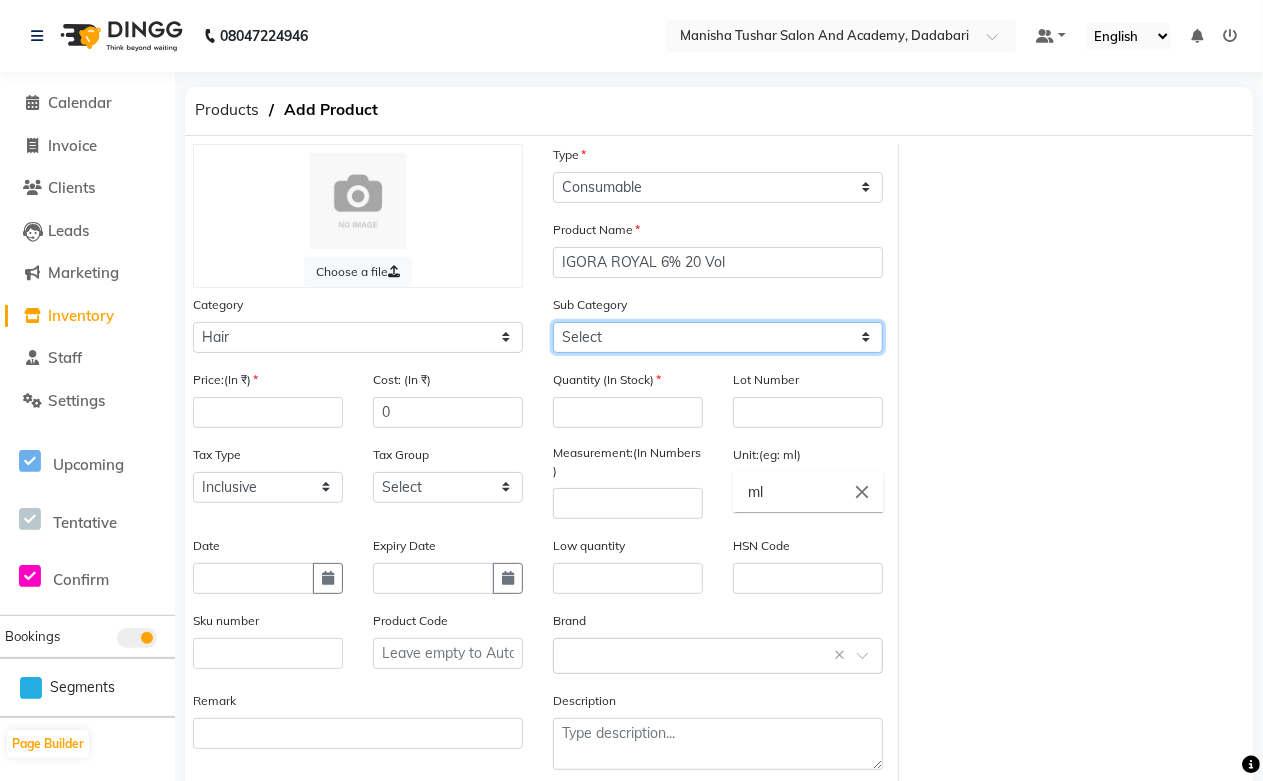click on "Select Shampoo Conditioner Cream Mask Oil Serum Color Appliances Treatment Styling Kit & Combo Other Shampoo/Mask homecare Salon use Color tubes" 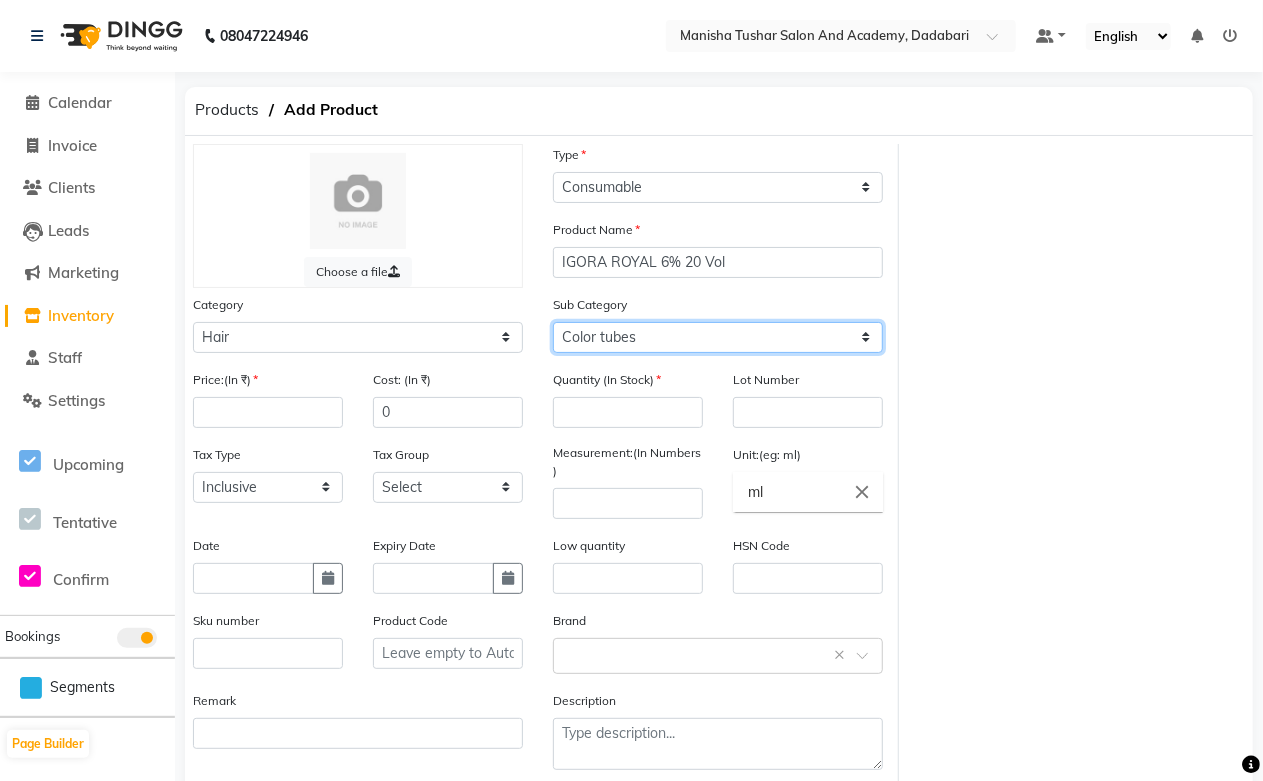 click on "Select Shampoo Conditioner Cream Mask Oil Serum Color Appliances Treatment Styling Kit & Combo Other Shampoo/Mask homecare Salon use Color tubes" 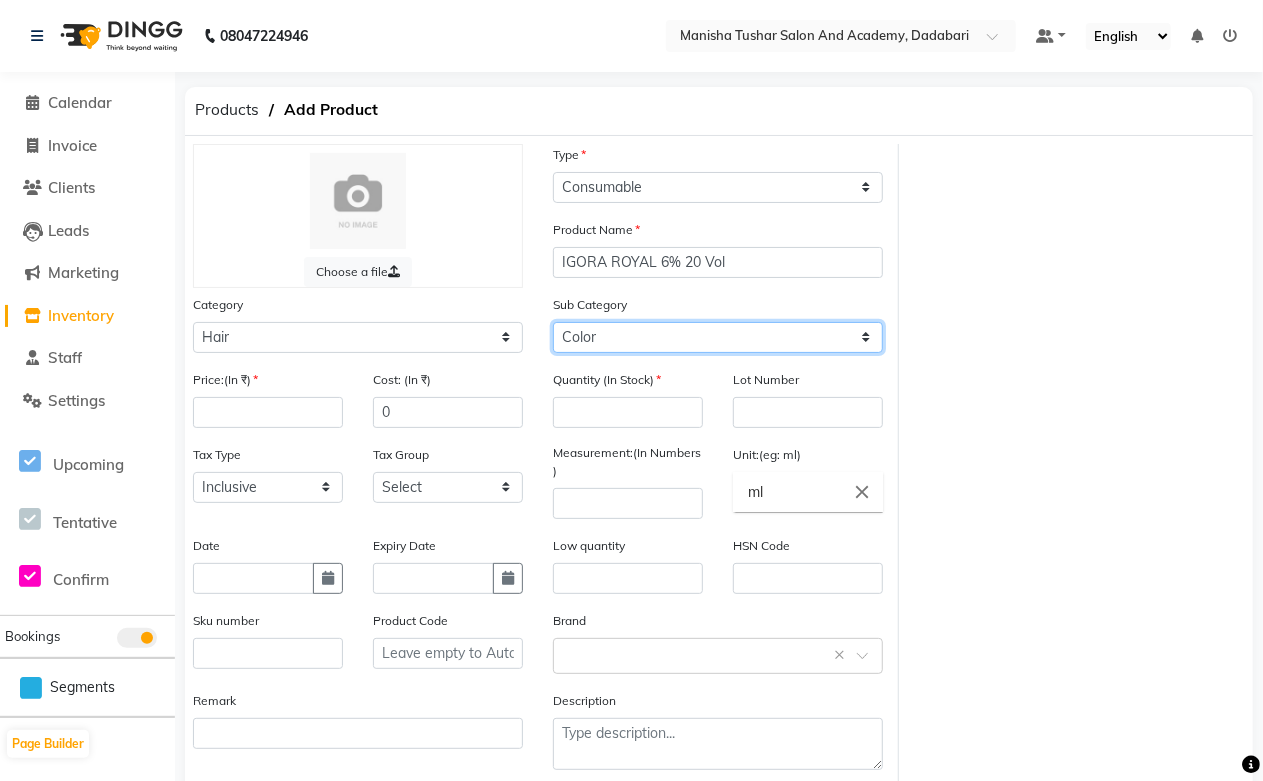 click on "Select Shampoo Conditioner Cream Mask Oil Serum Color Appliances Treatment Styling Kit & Combo Other Shampoo/Mask homecare Salon use Color tubes" 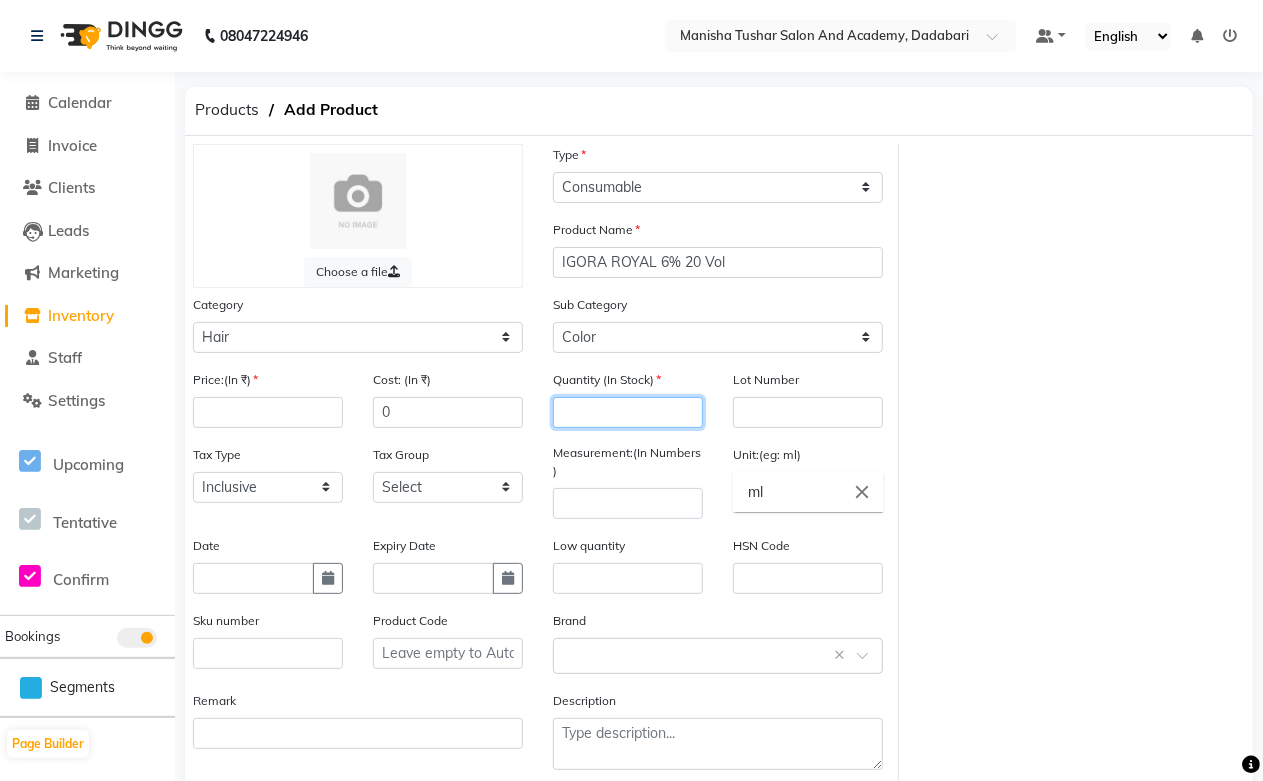 click 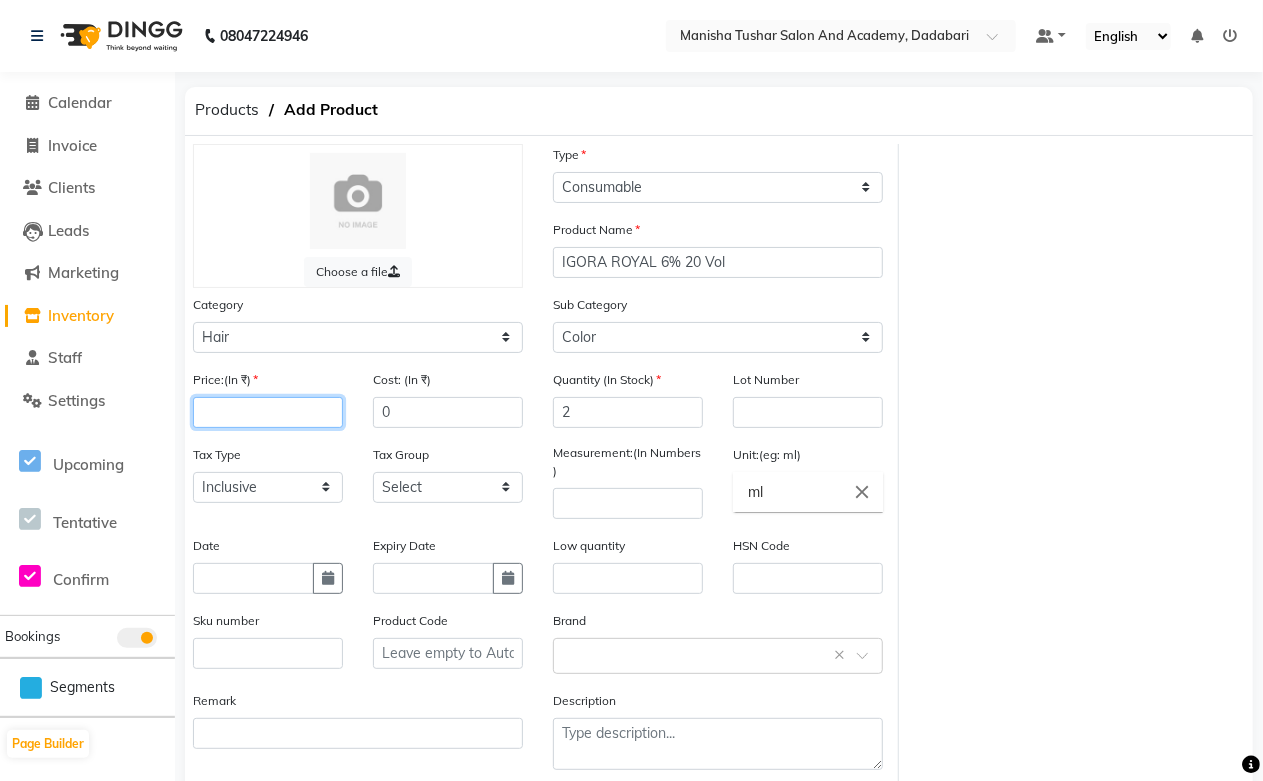 click 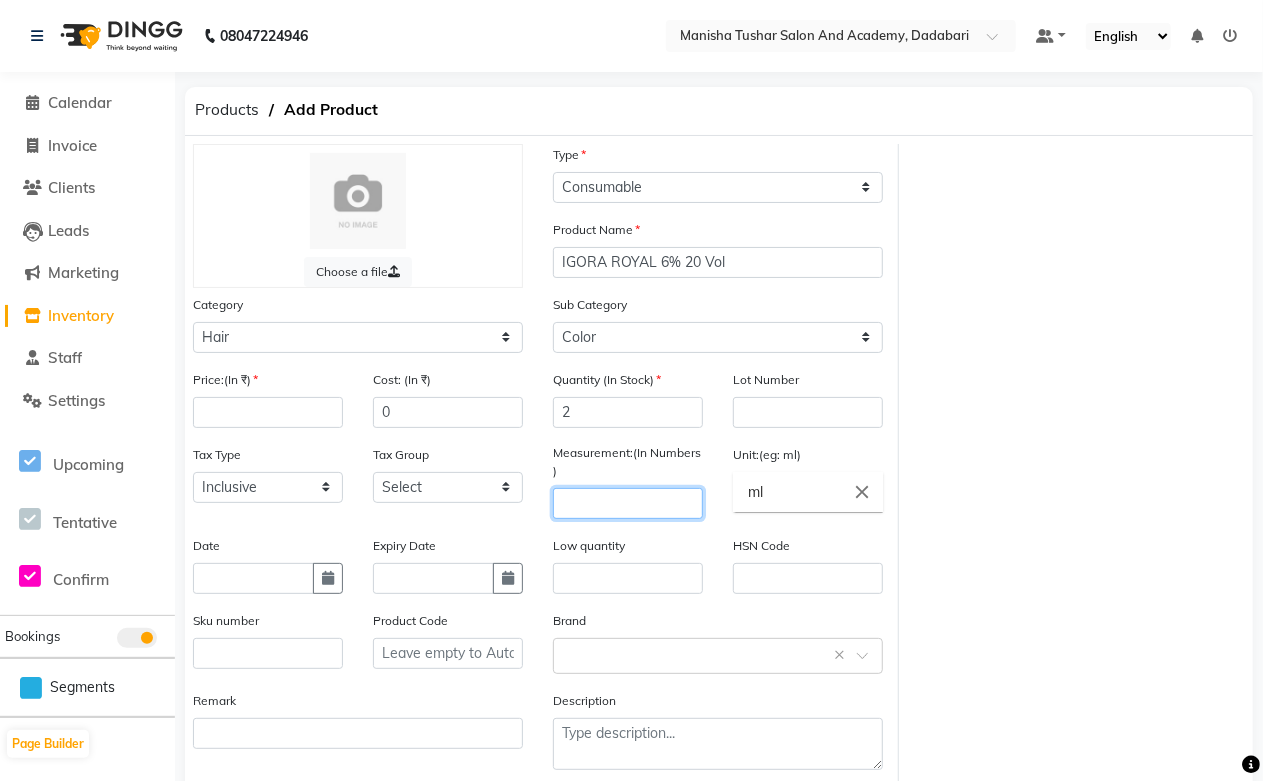 click 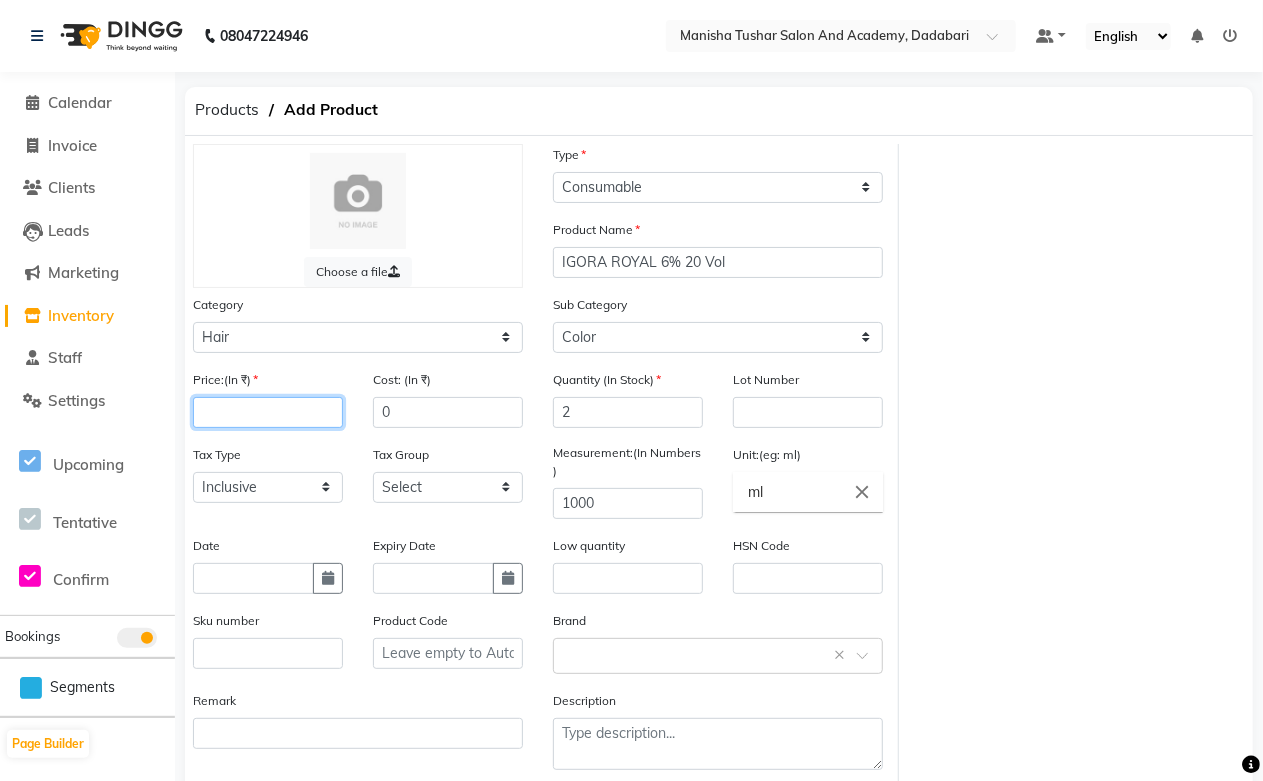 click 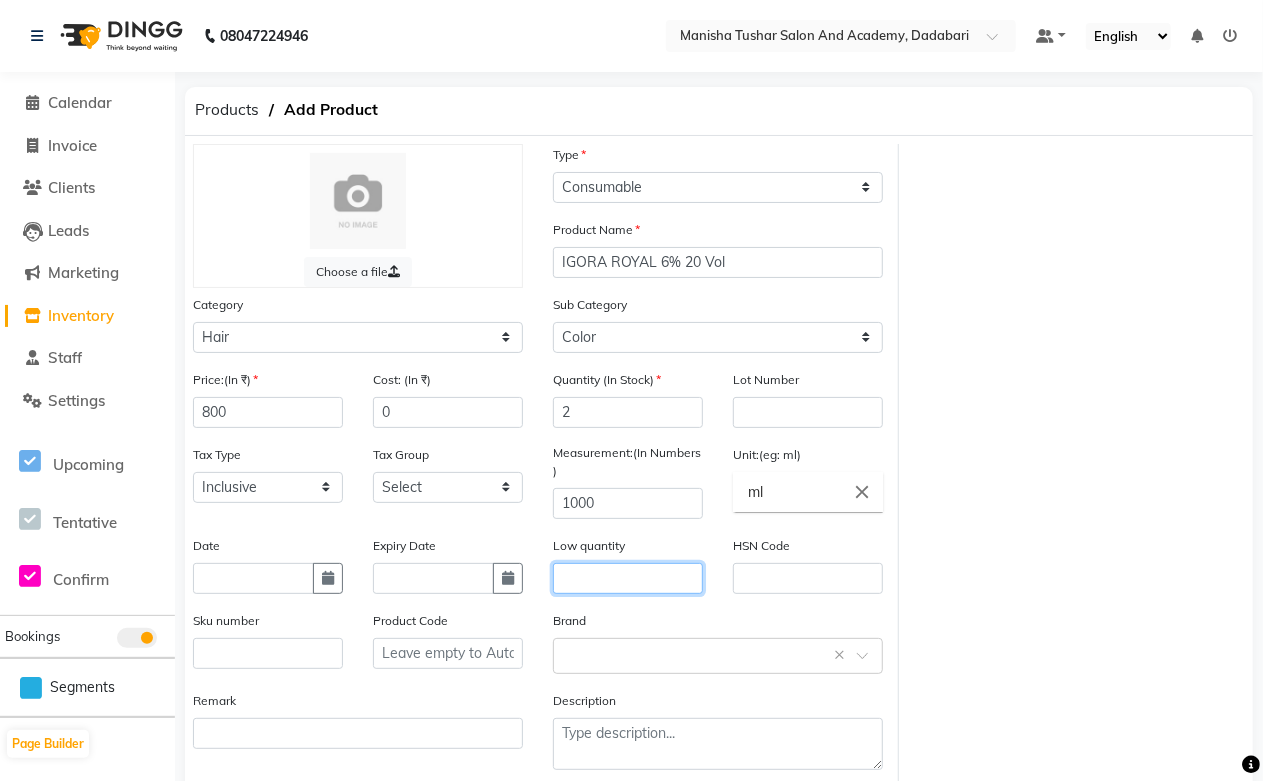 click 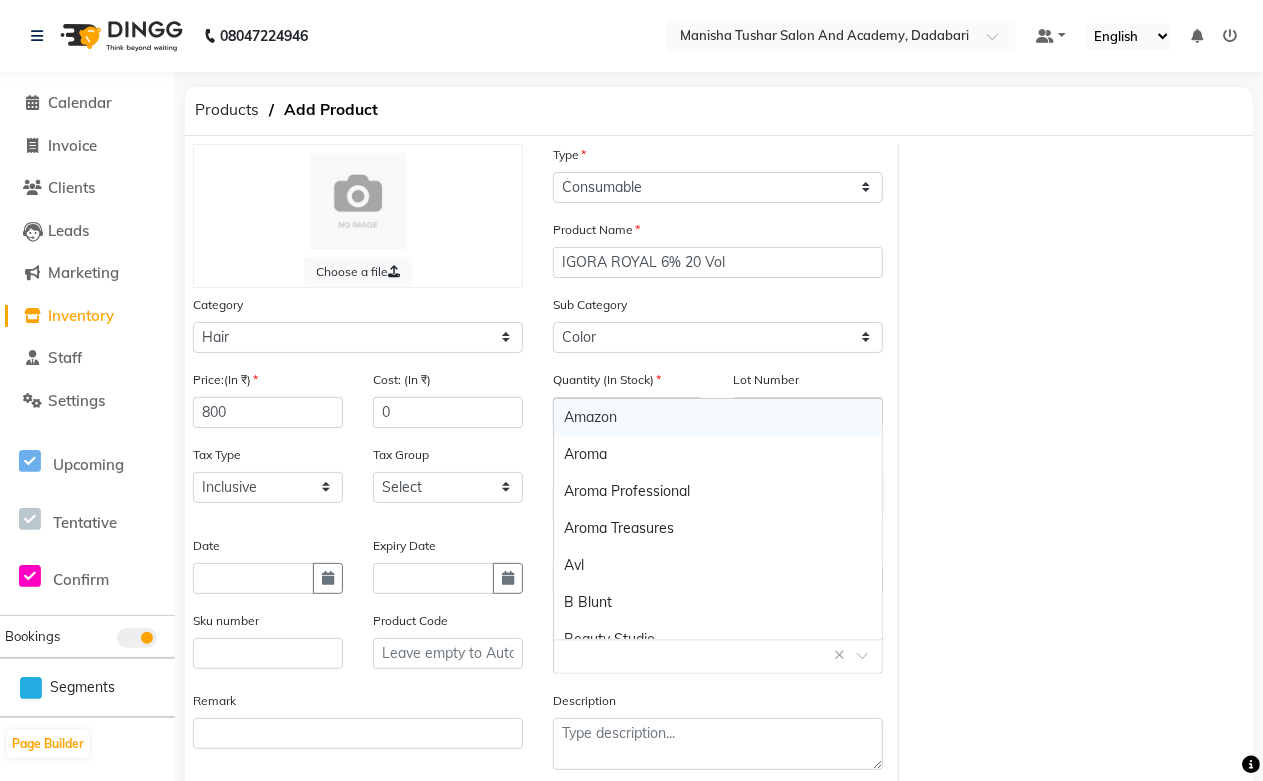 click 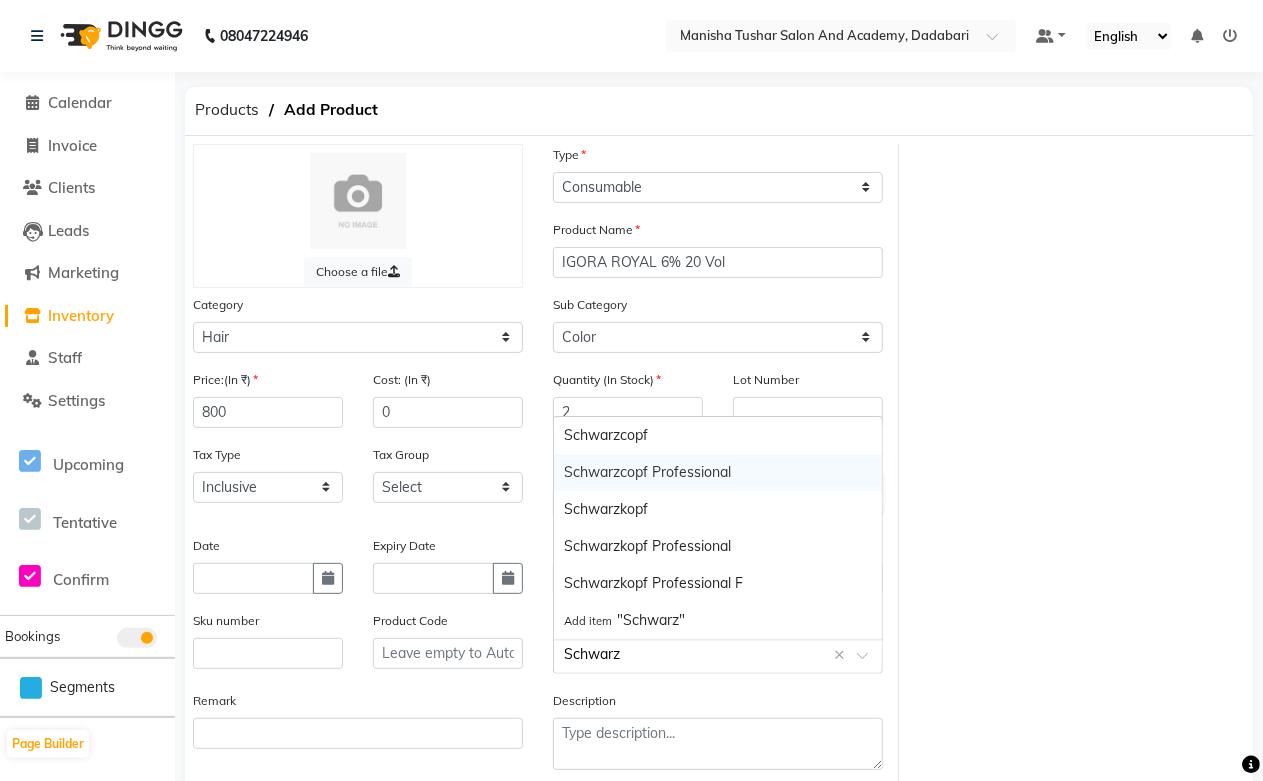 click on "Schwarzcopf Professional" at bounding box center (718, 472) 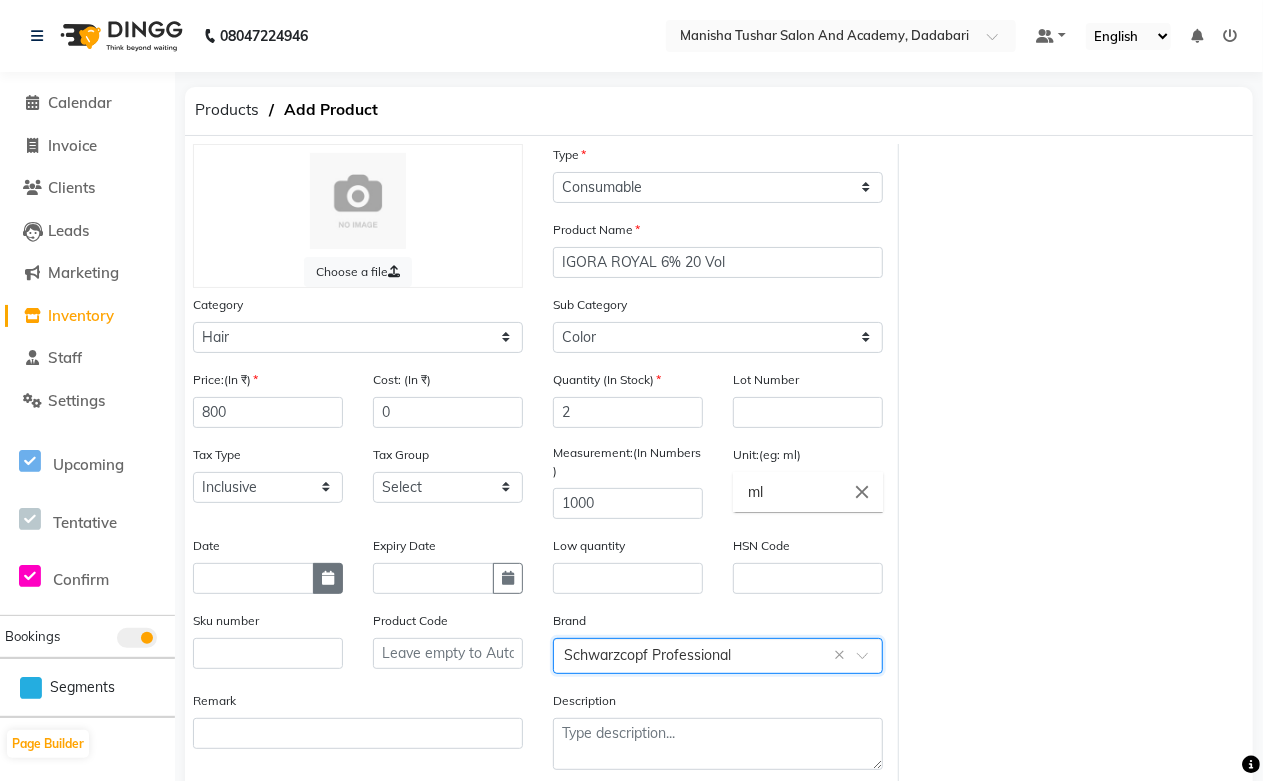click 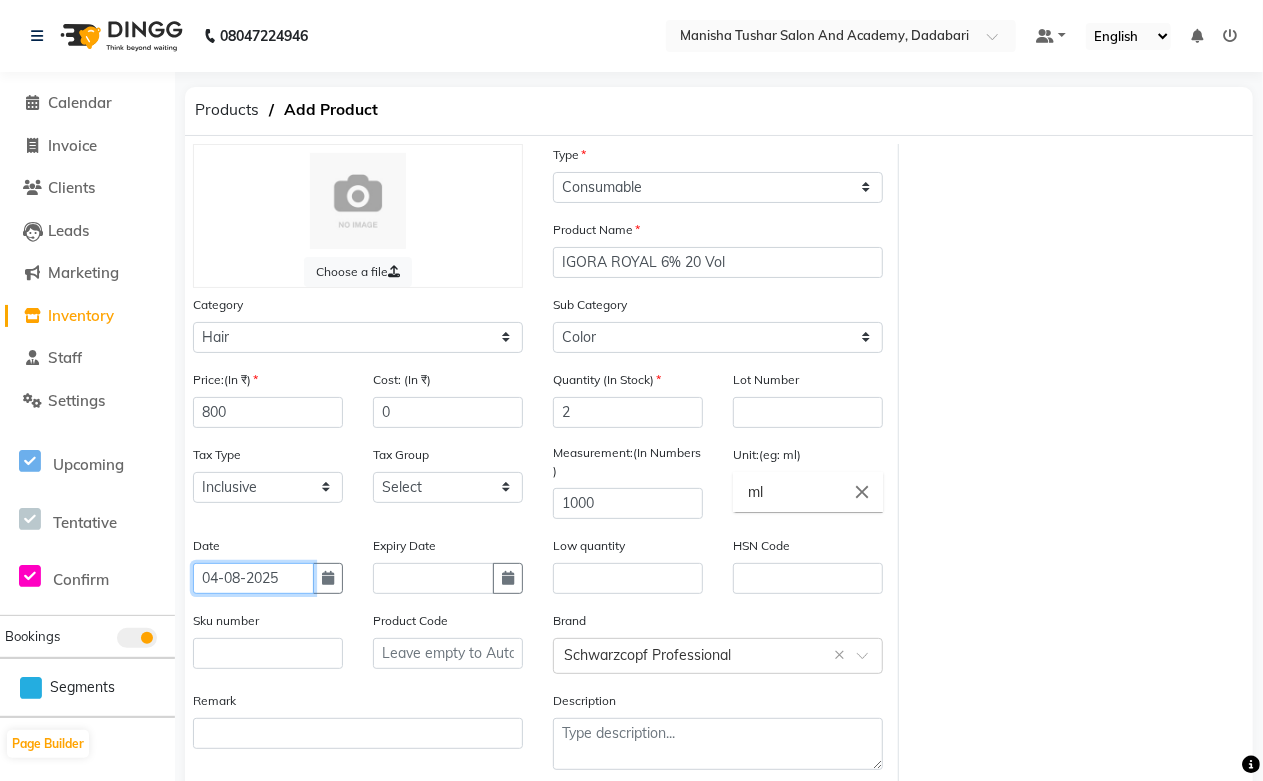 click on "04-08-2025" 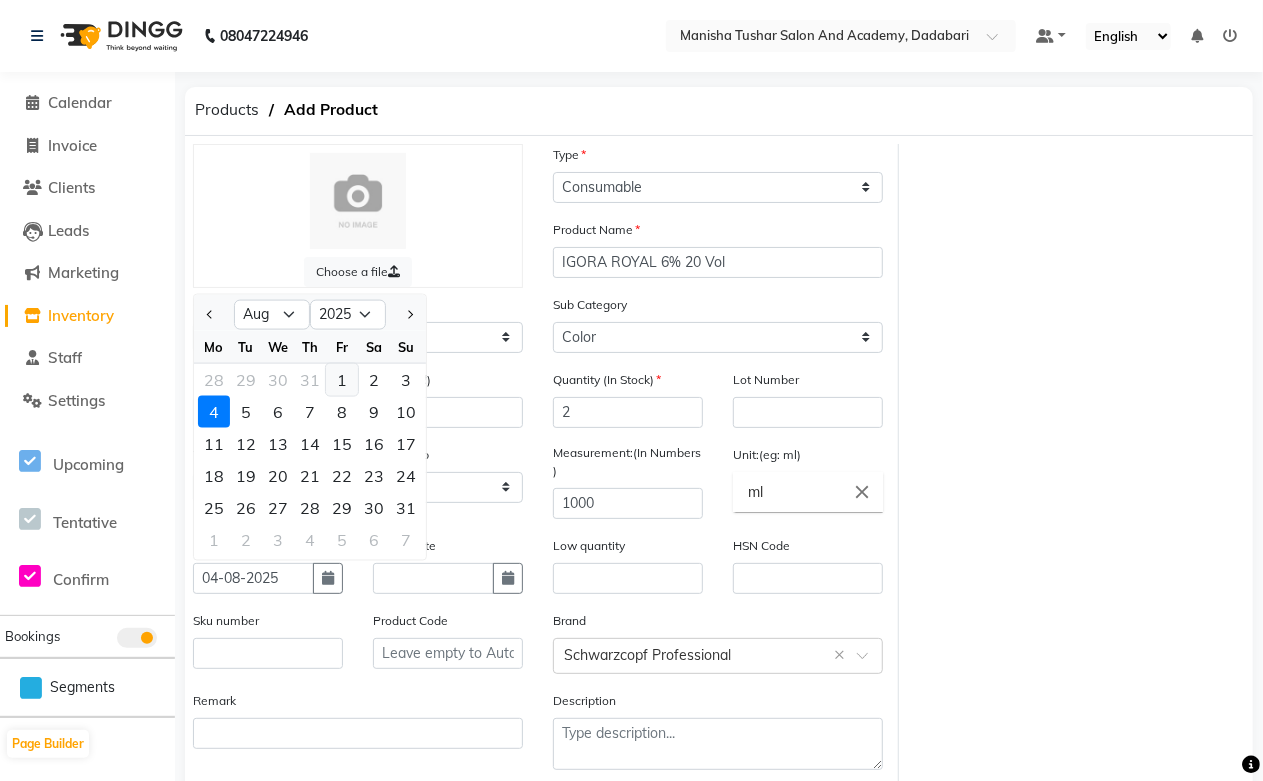 click on "1" 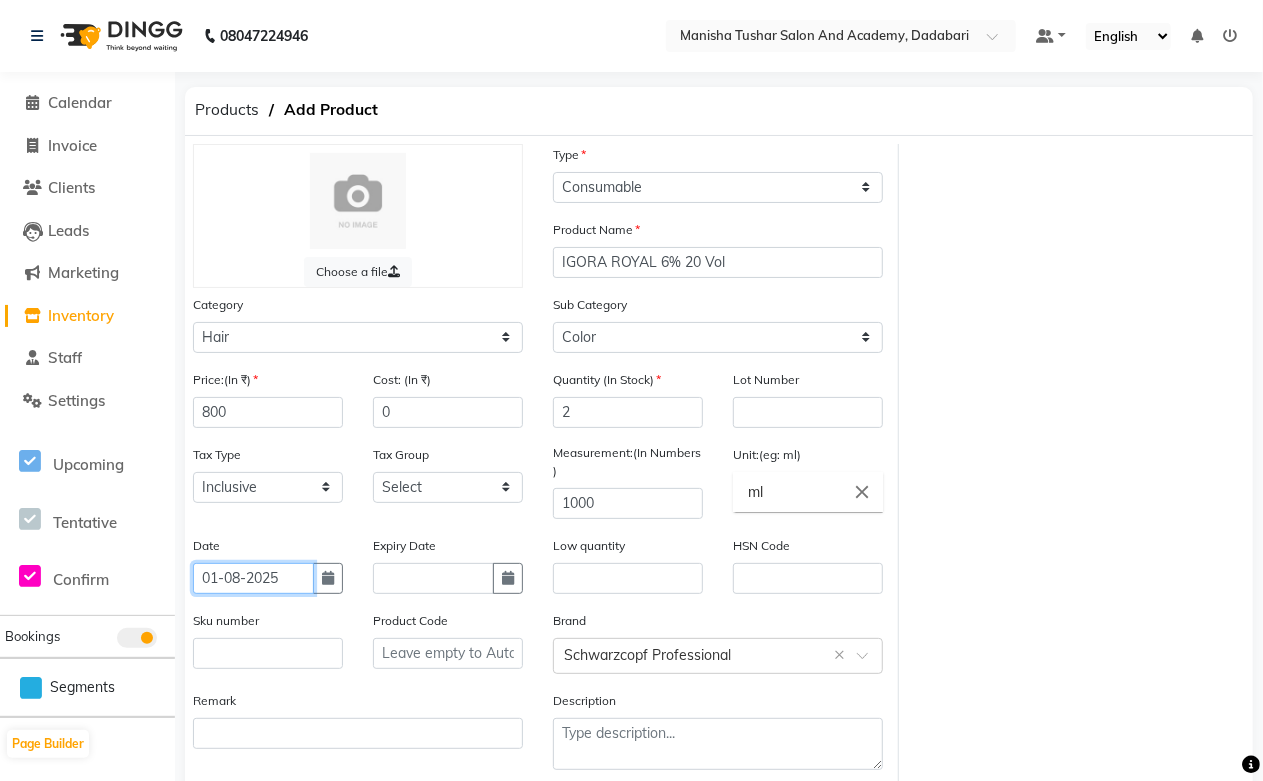 click on "01-08-2025" 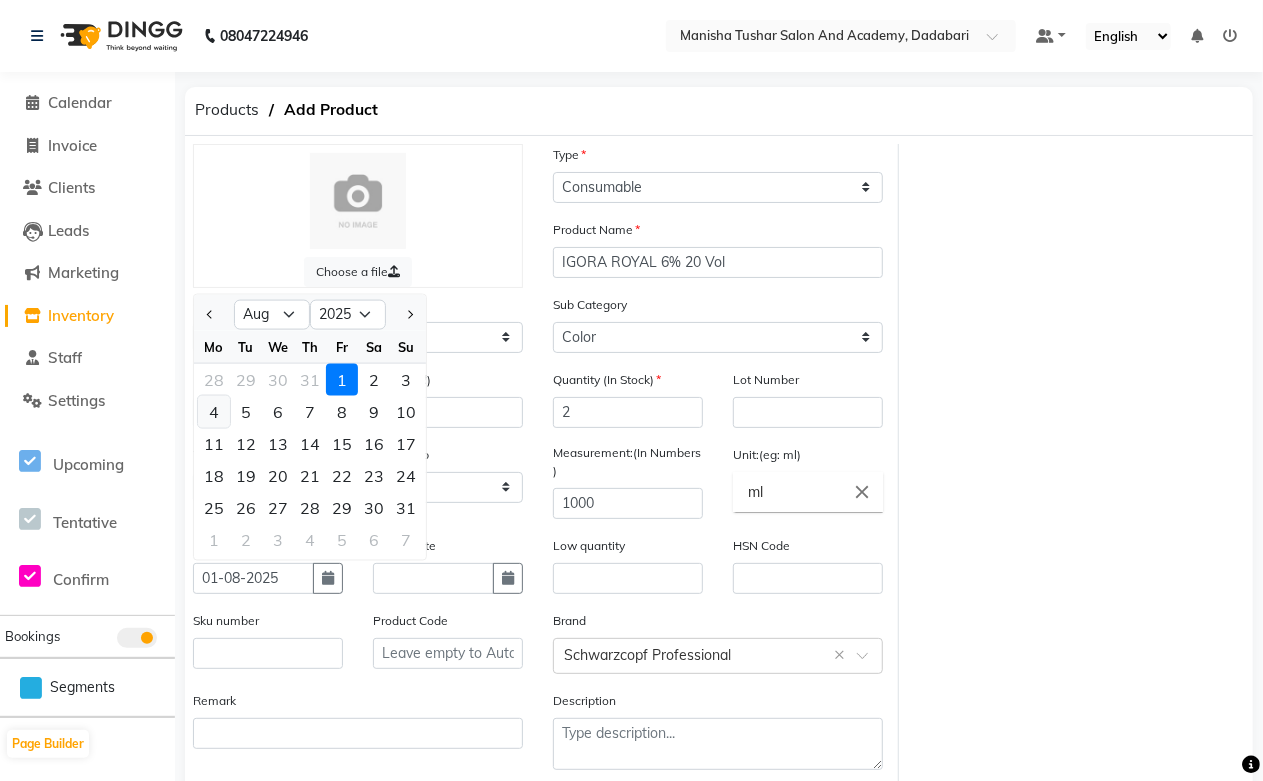 click on "4" 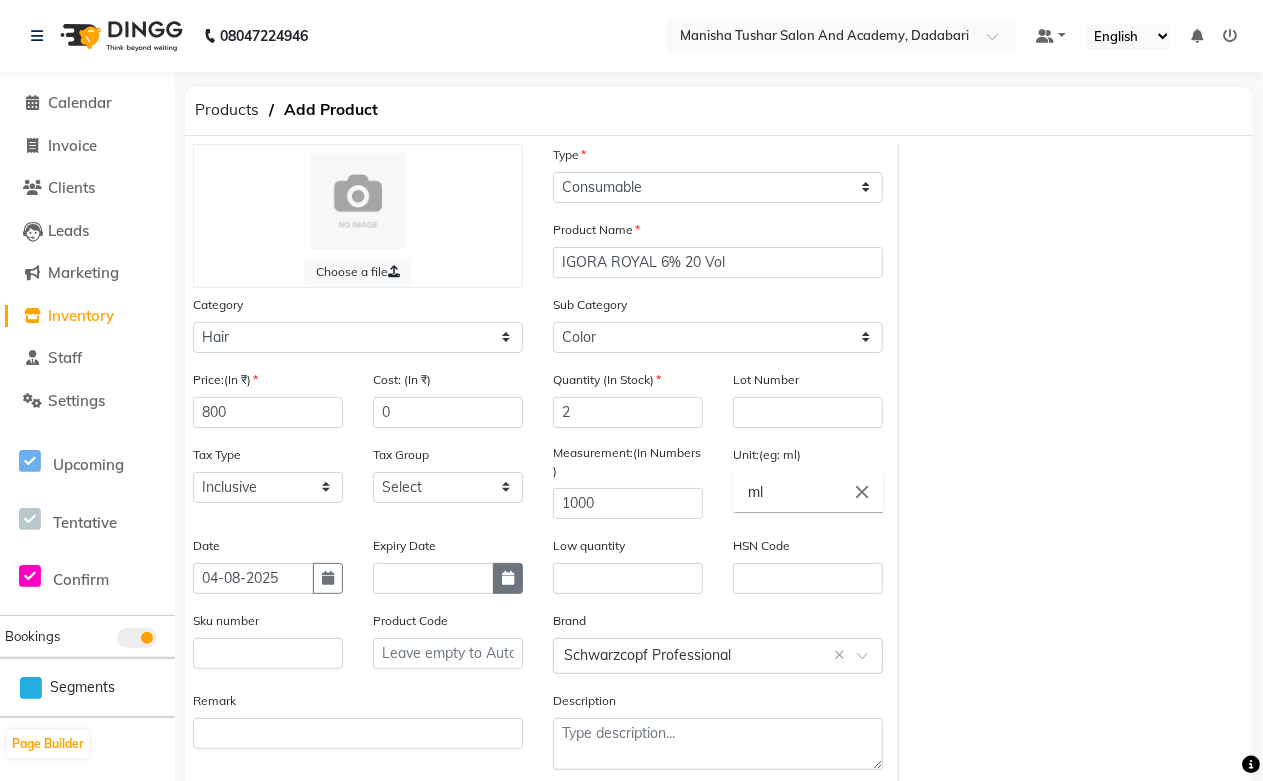 click 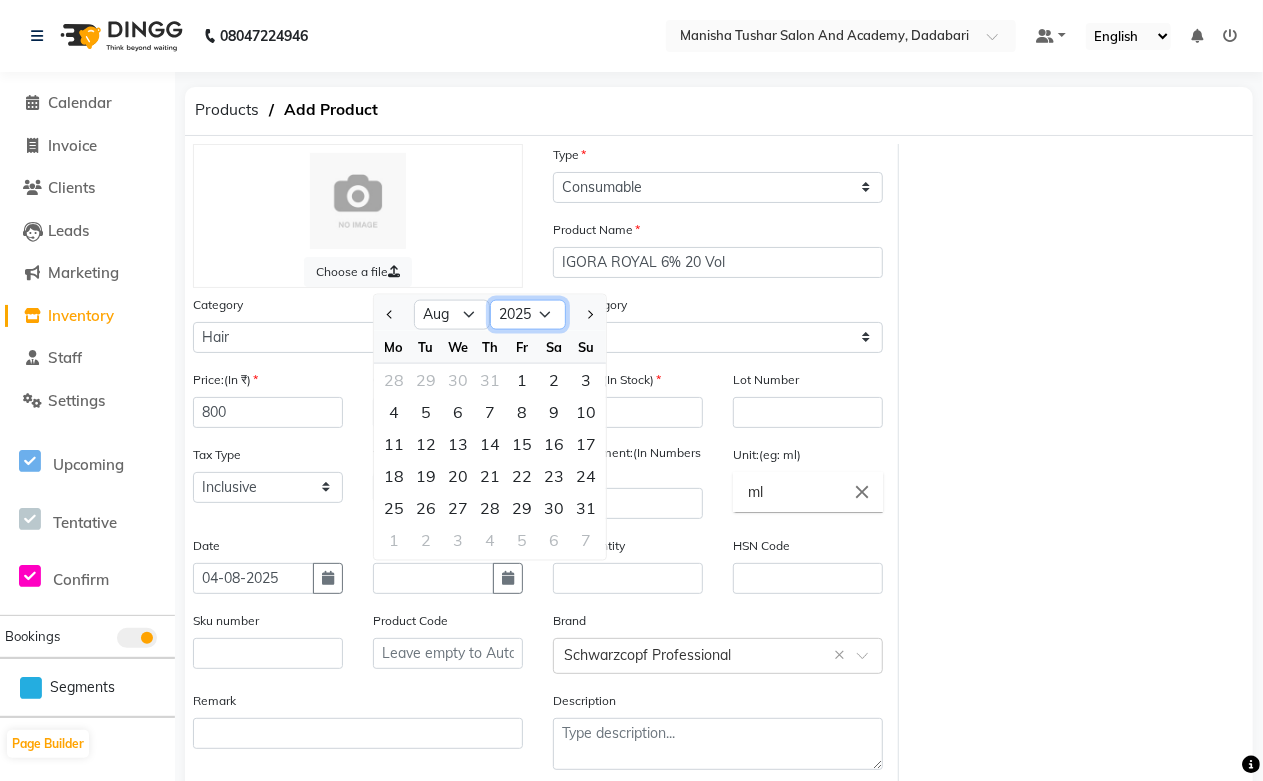 click on "2015 2016 2017 2018 2019 2020 2021 2022 2023 2024 2025 2026 2027 2028 2029 2030 2031 2032 2033 2034 2035" 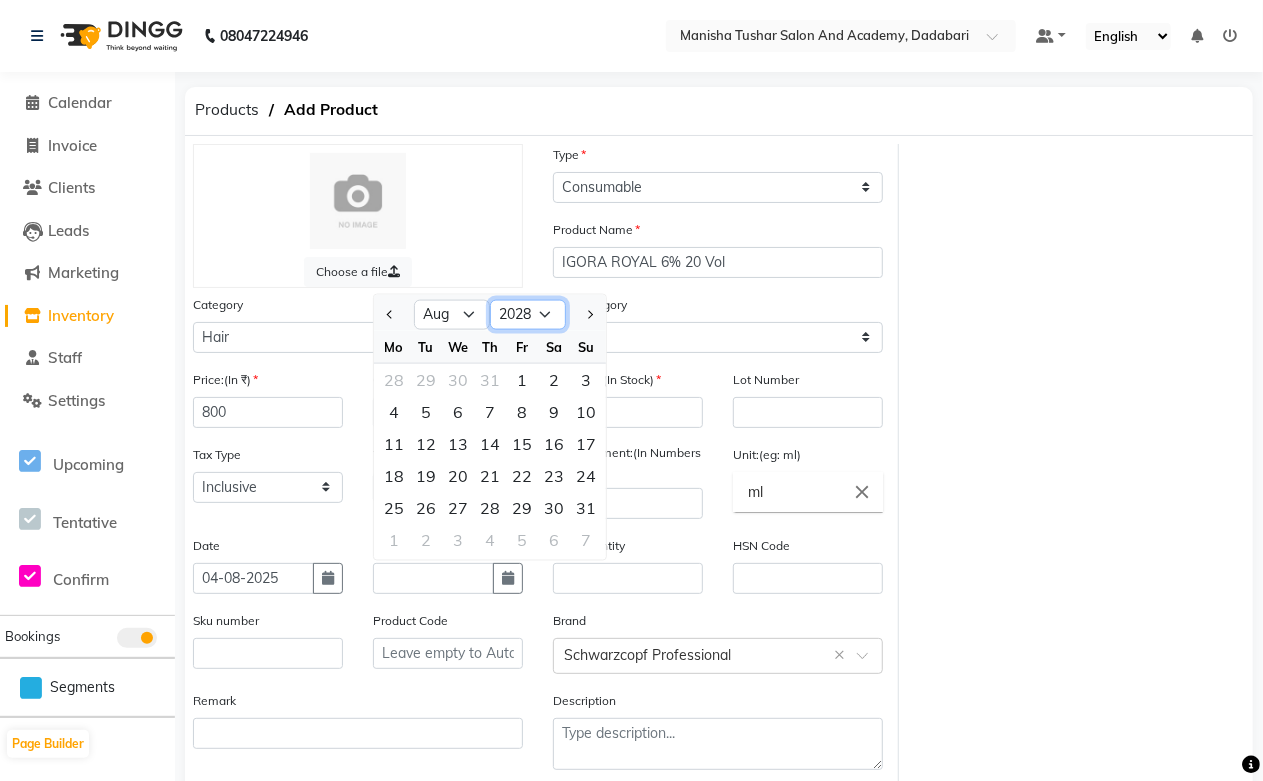 click on "2015 2016 2017 2018 2019 2020 2021 2022 2023 2024 2025 2026 2027 2028 2029 2030 2031 2032 2033 2034 2035" 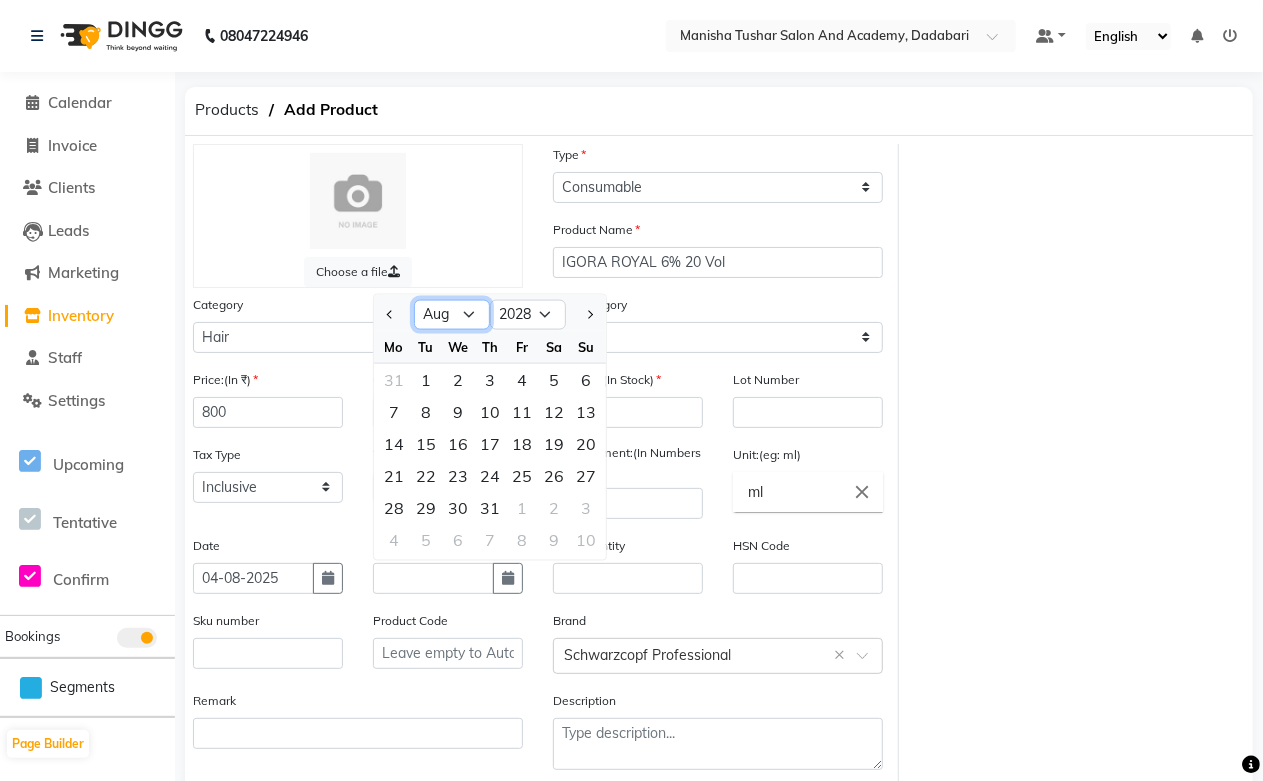 click on "Jan Feb Mar Apr May Jun Jul Aug Sep Oct Nov Dec" 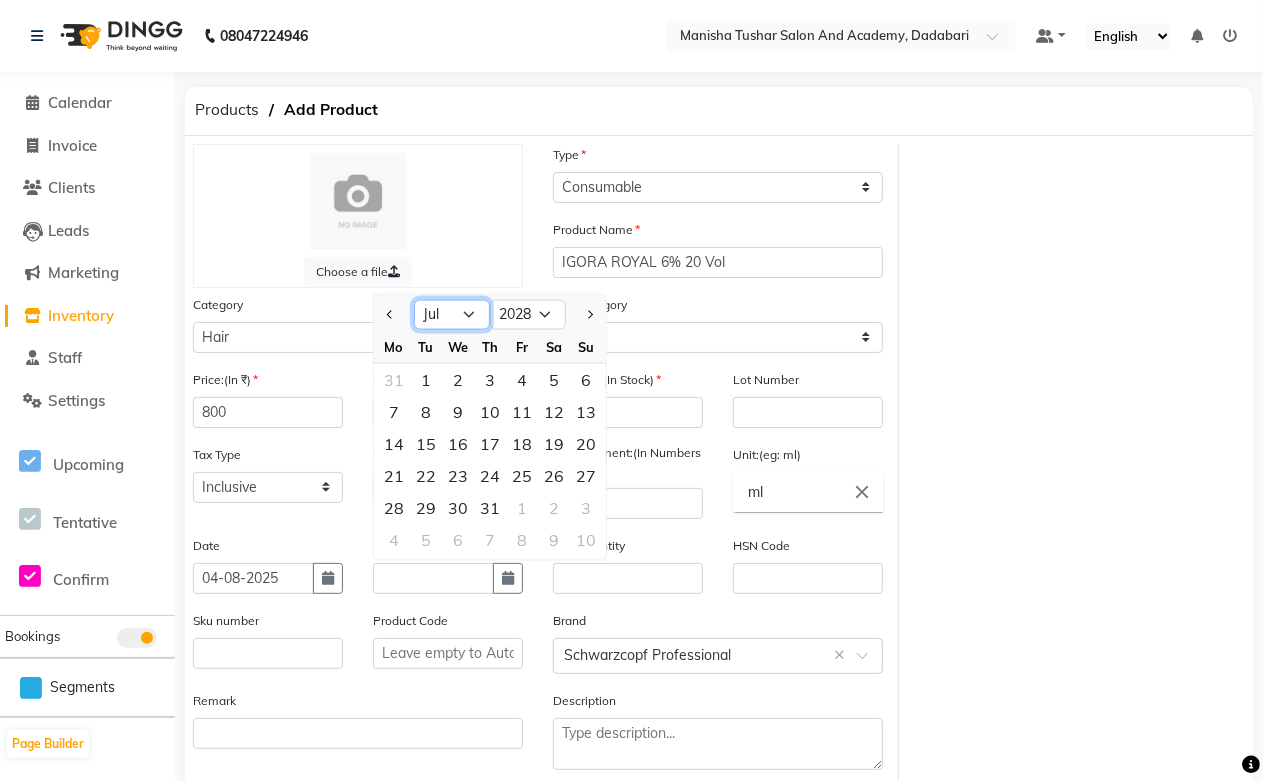 click on "Jan Feb Mar Apr May Jun Jul Aug Sep Oct Nov Dec" 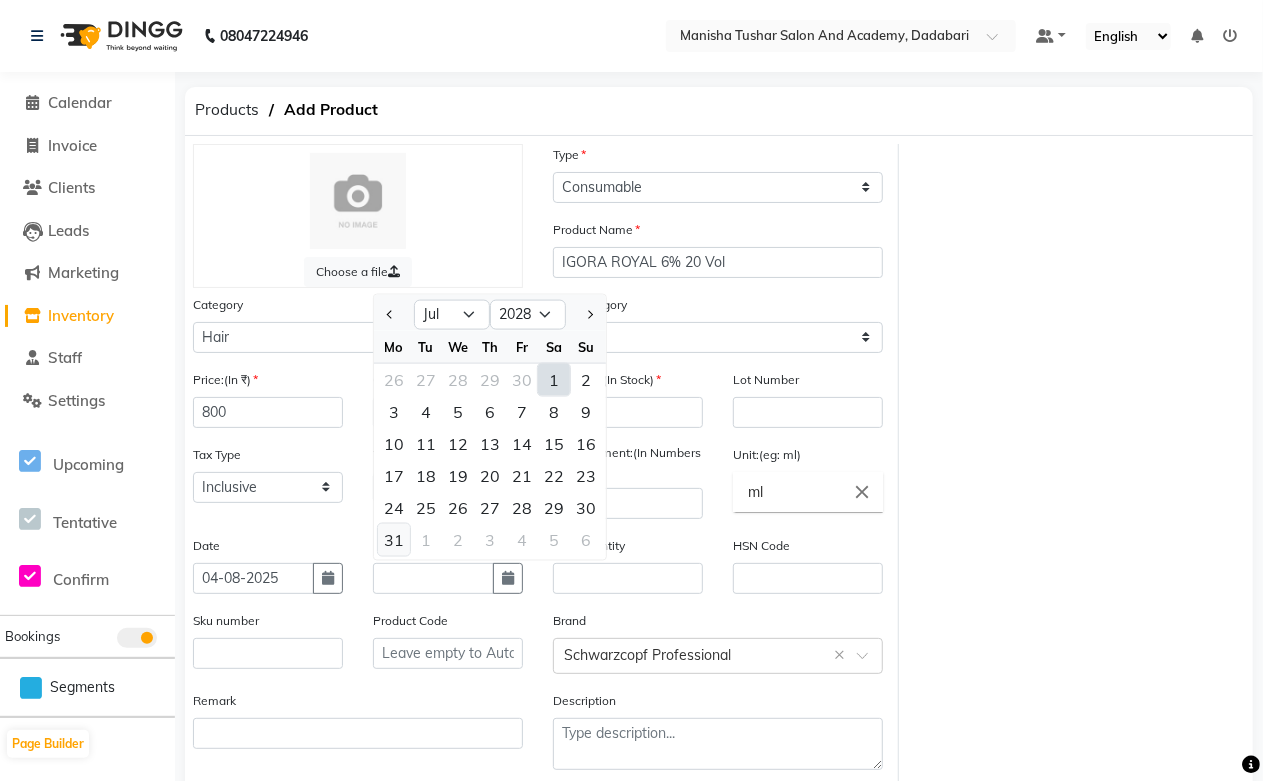 click on "31" 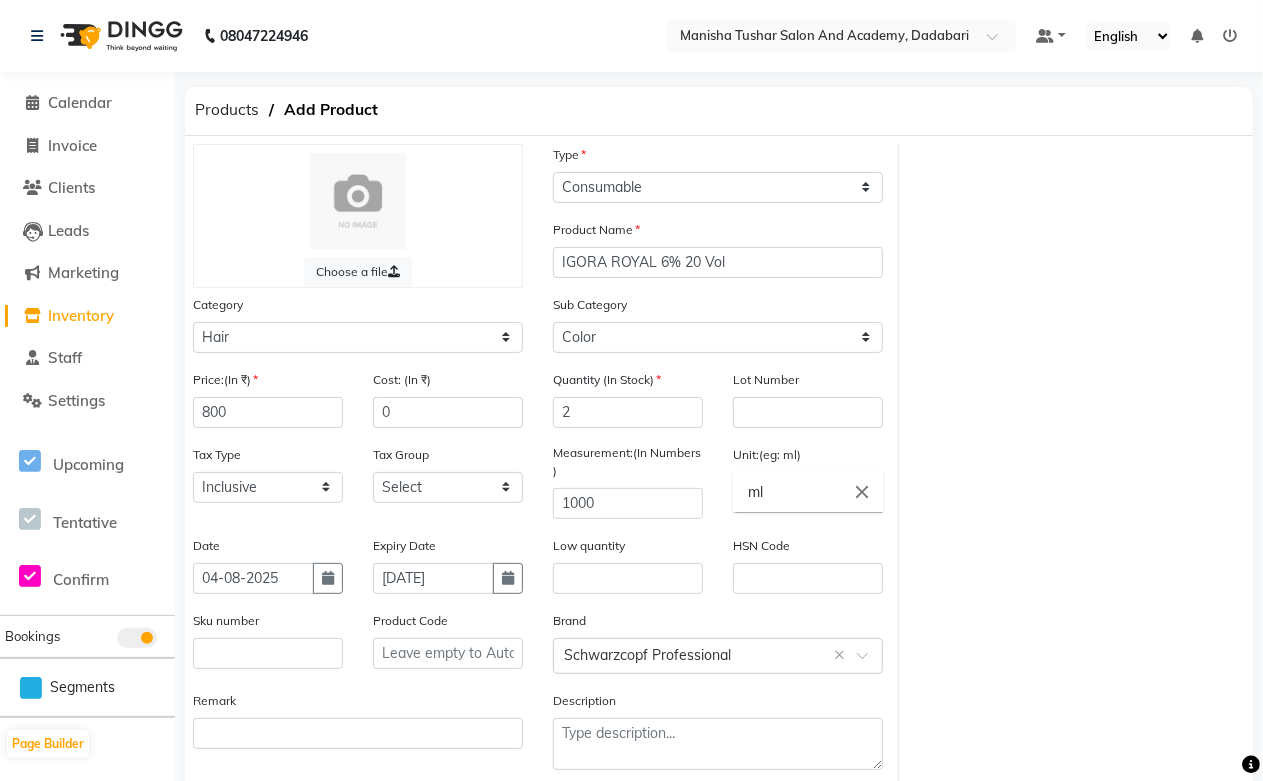scroll, scrollTop: 102, scrollLeft: 0, axis: vertical 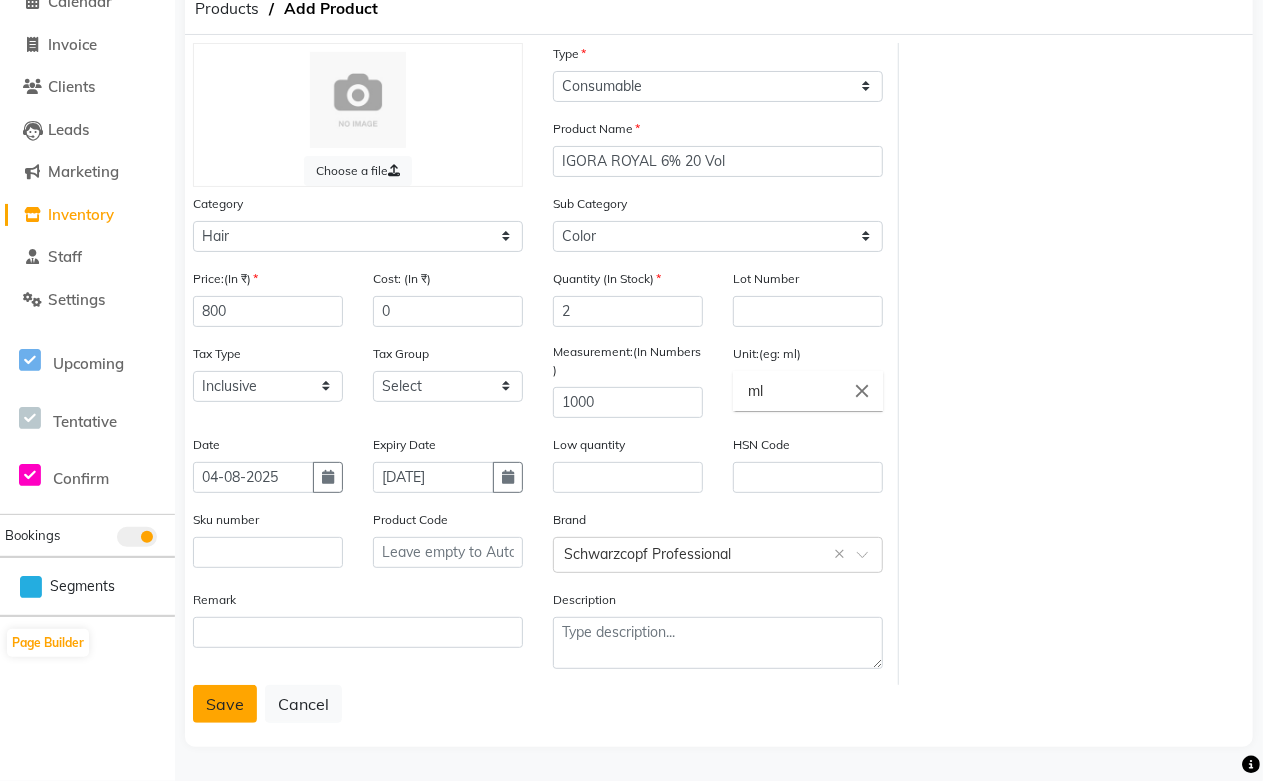 click on "Save" 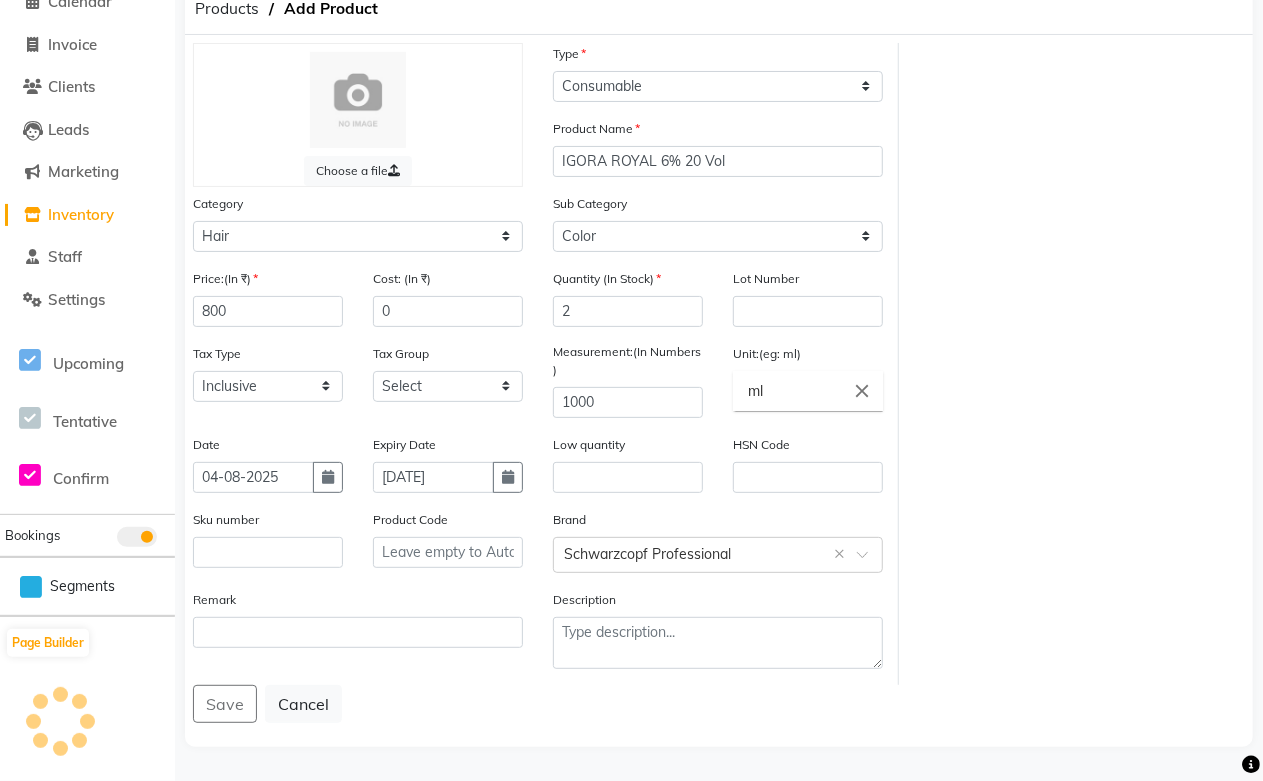 scroll, scrollTop: 0, scrollLeft: 0, axis: both 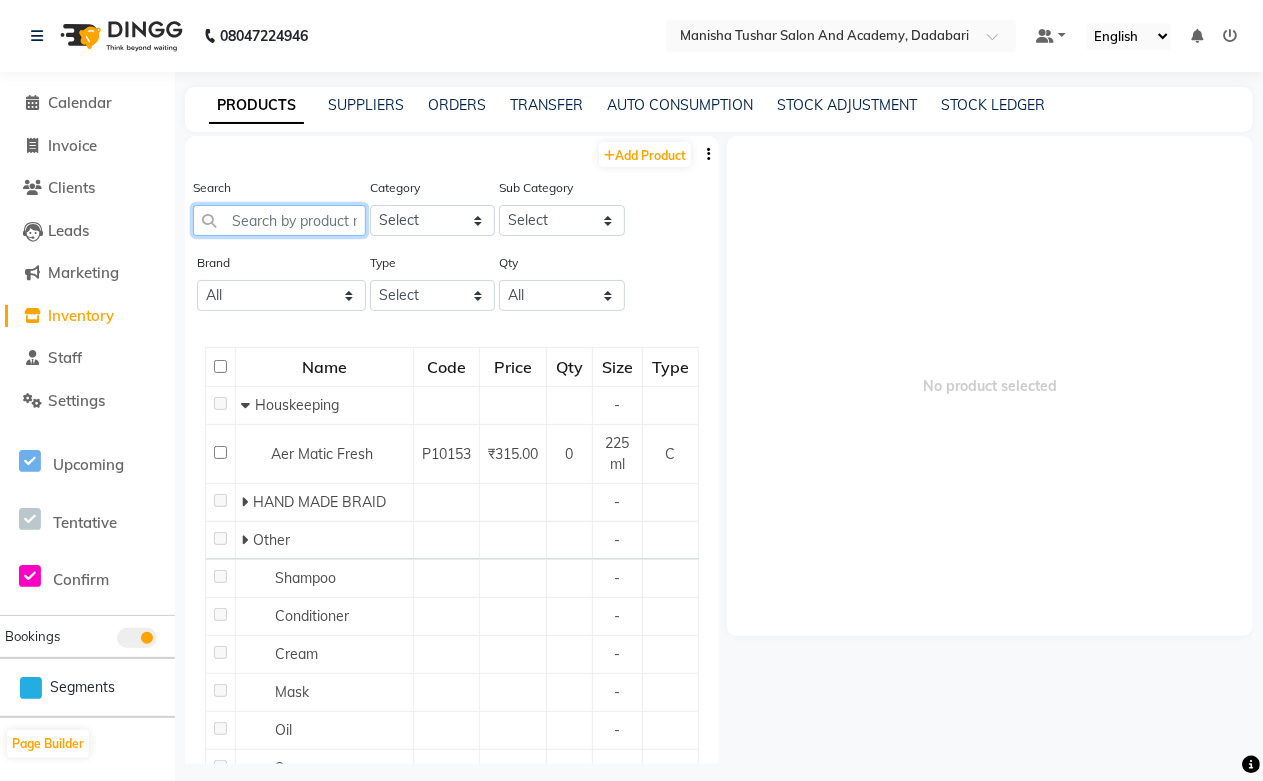 click 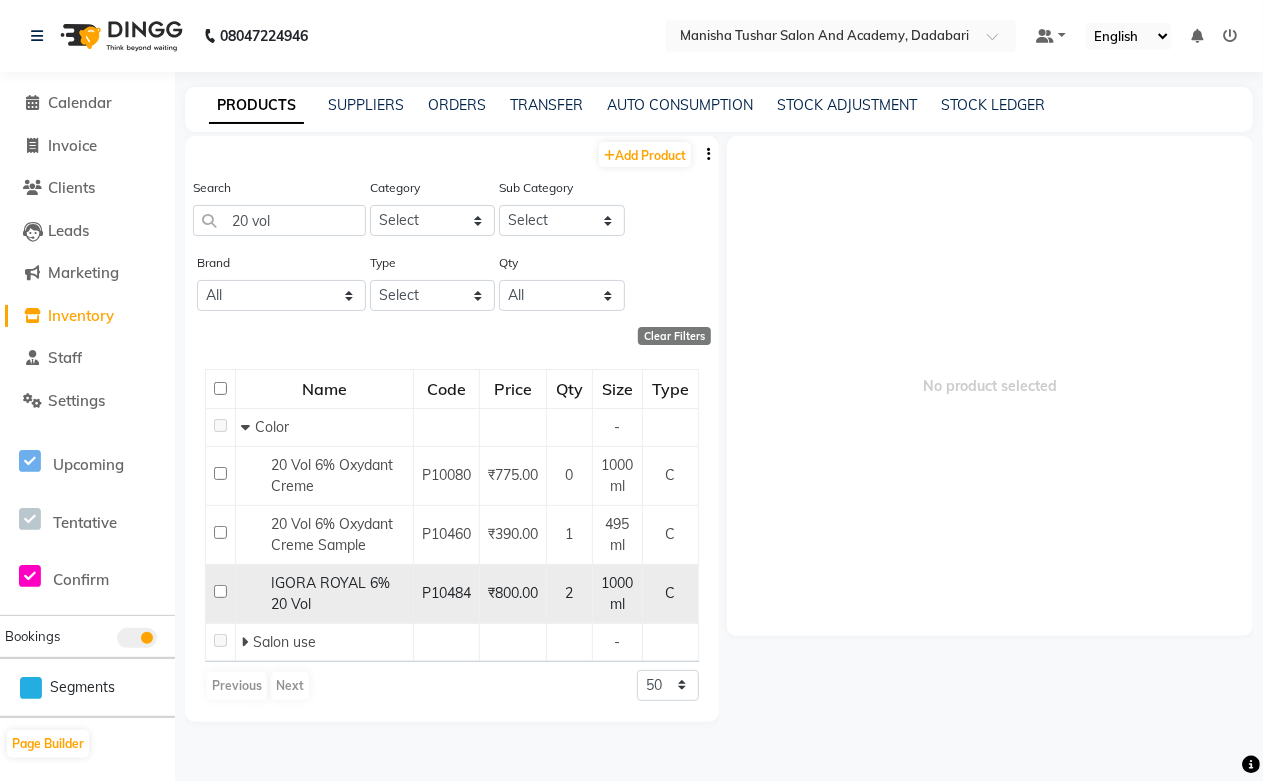 click on "IGORA ROYAL 6% 20 Vol" 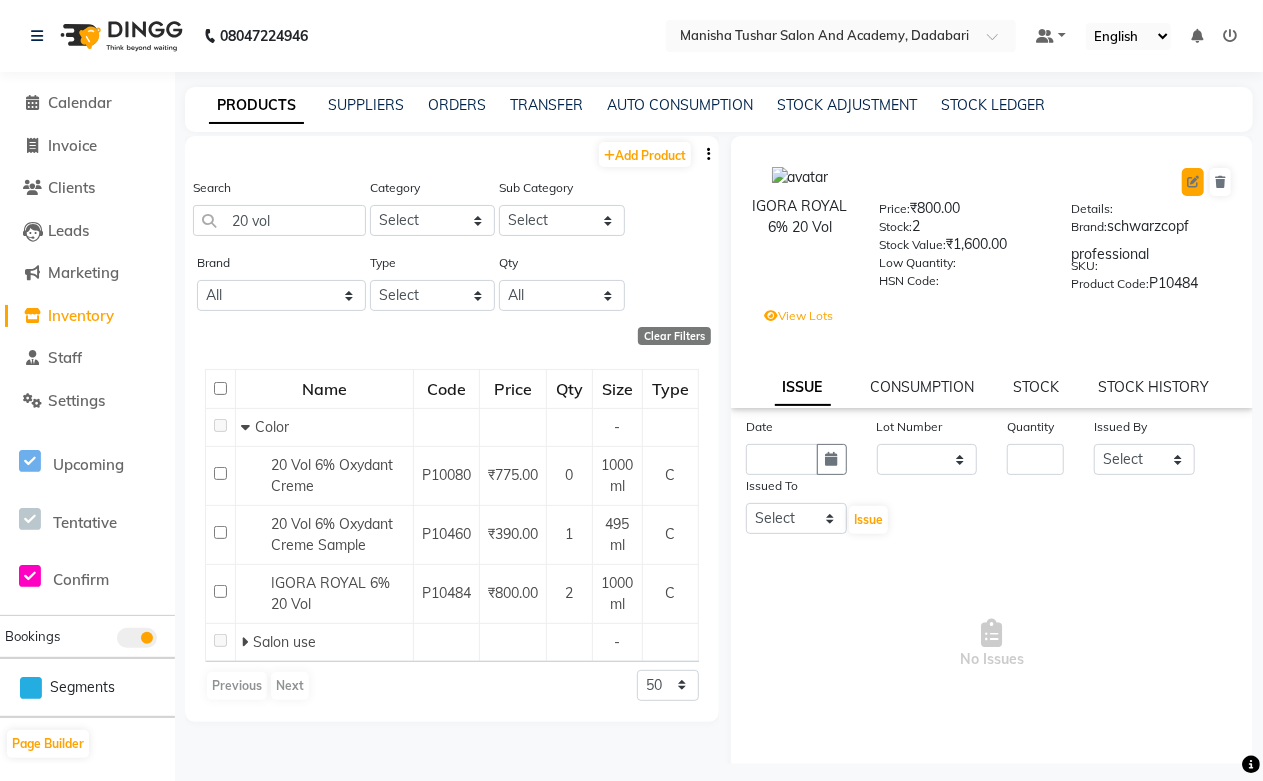 click 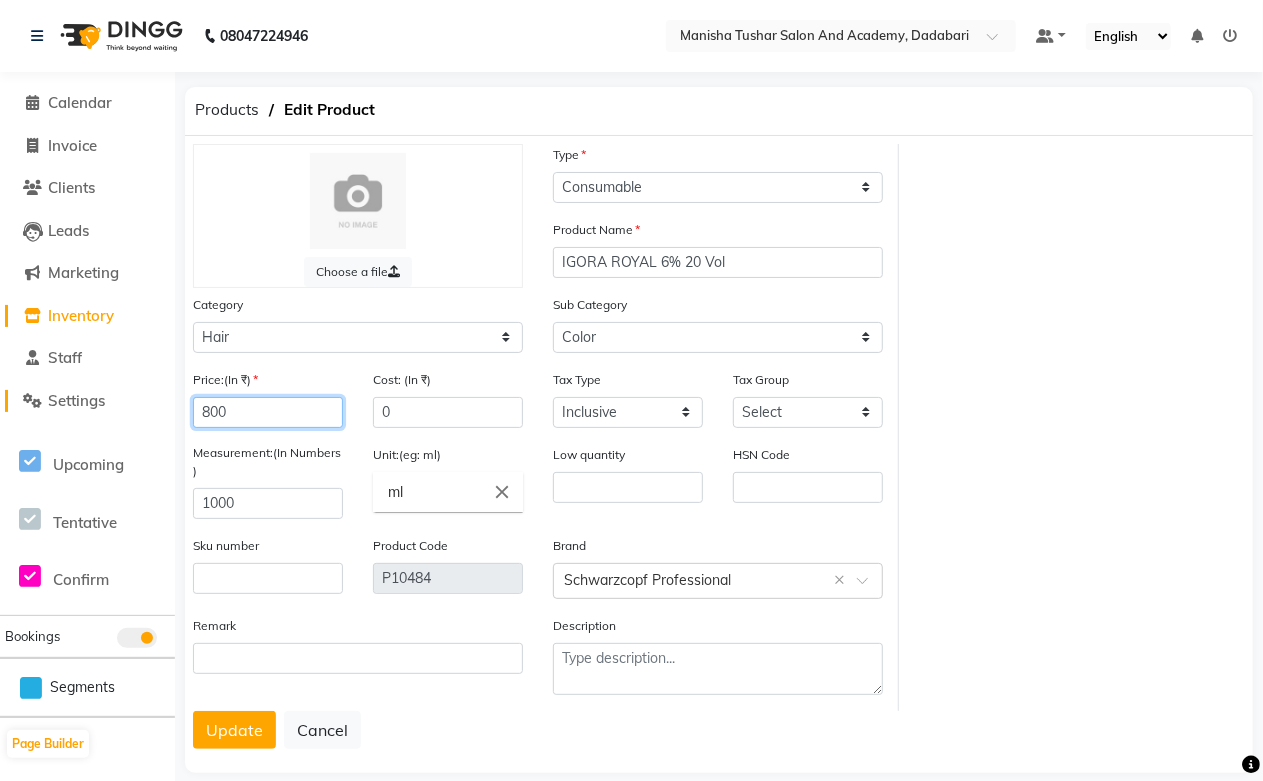 drag, startPoint x: 245, startPoint y: 406, endPoint x: 102, endPoint y: 403, distance: 143.03146 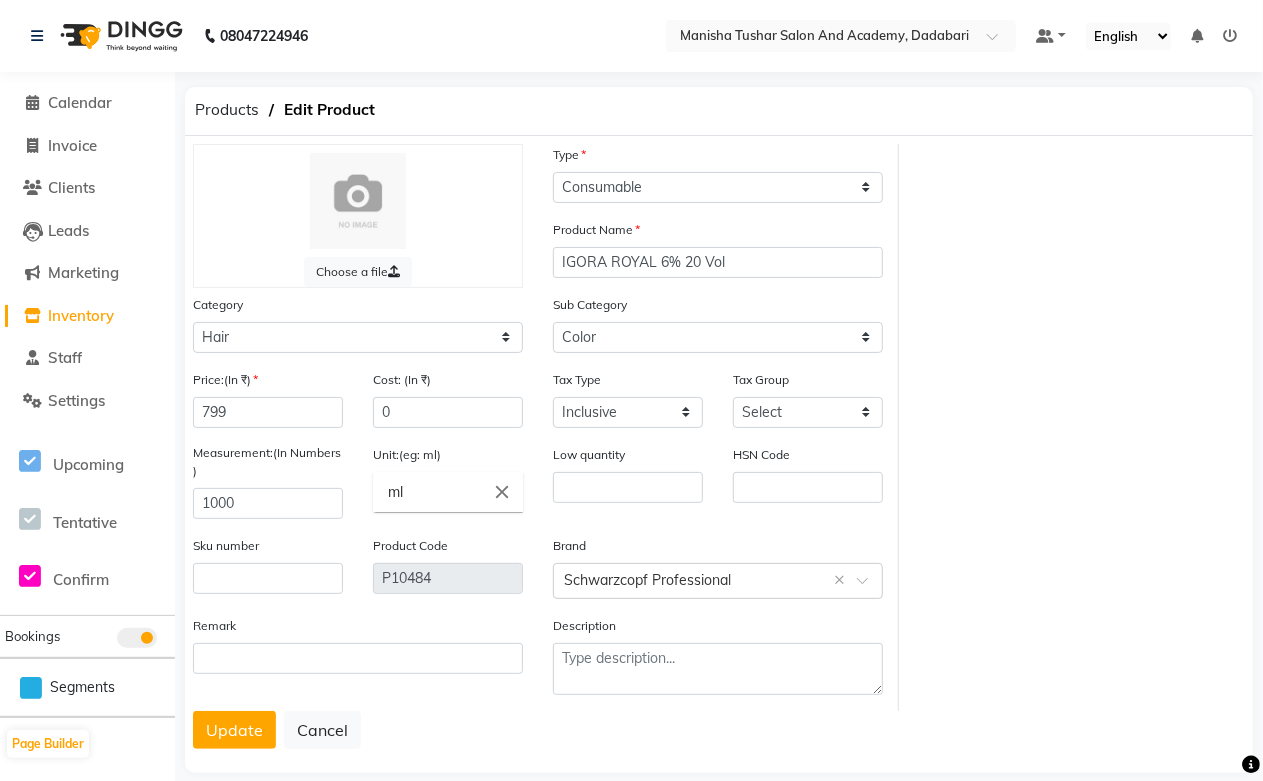 click on "Remark" 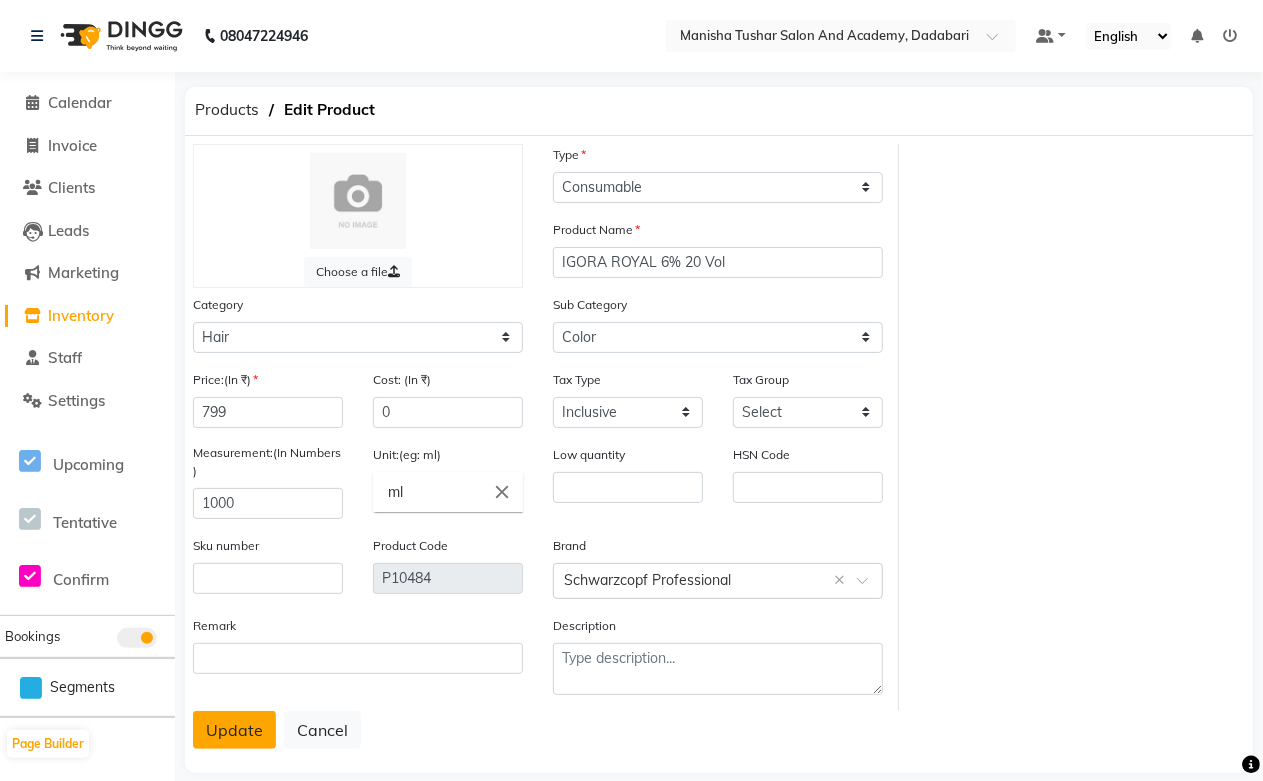click on "Update" 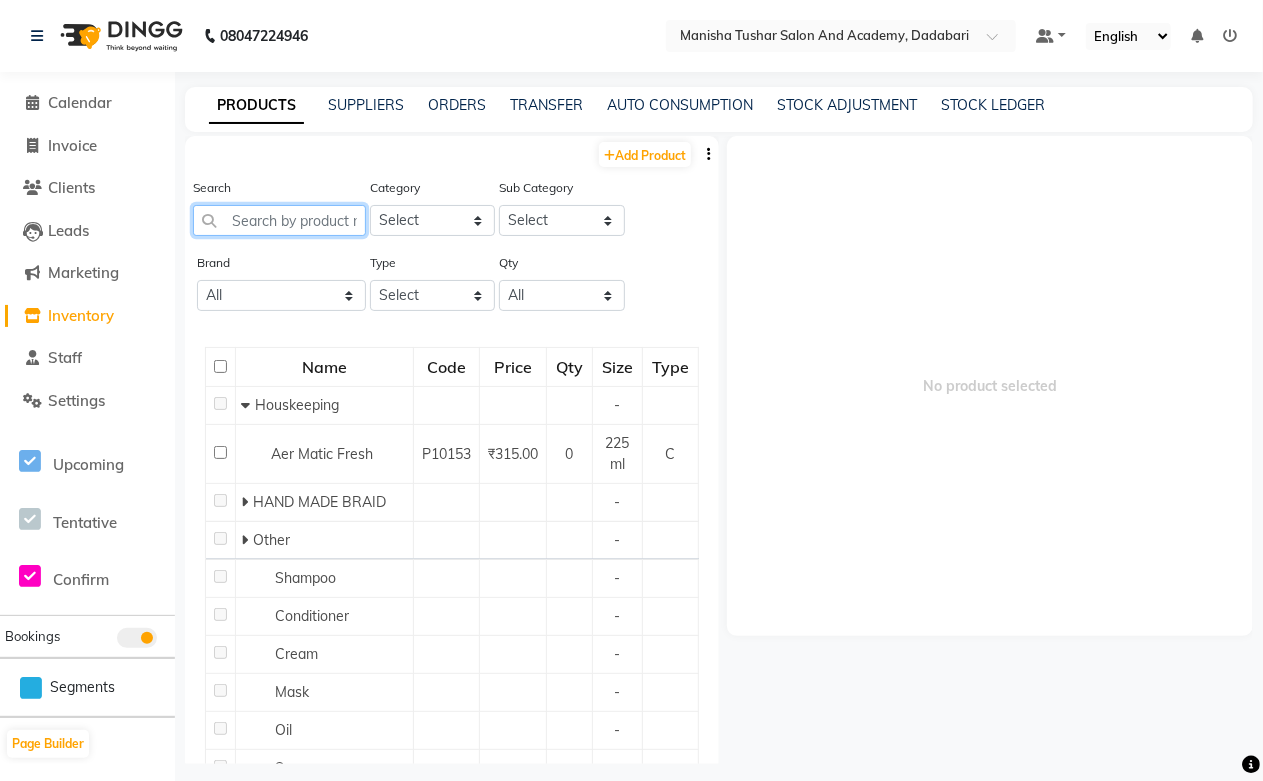click 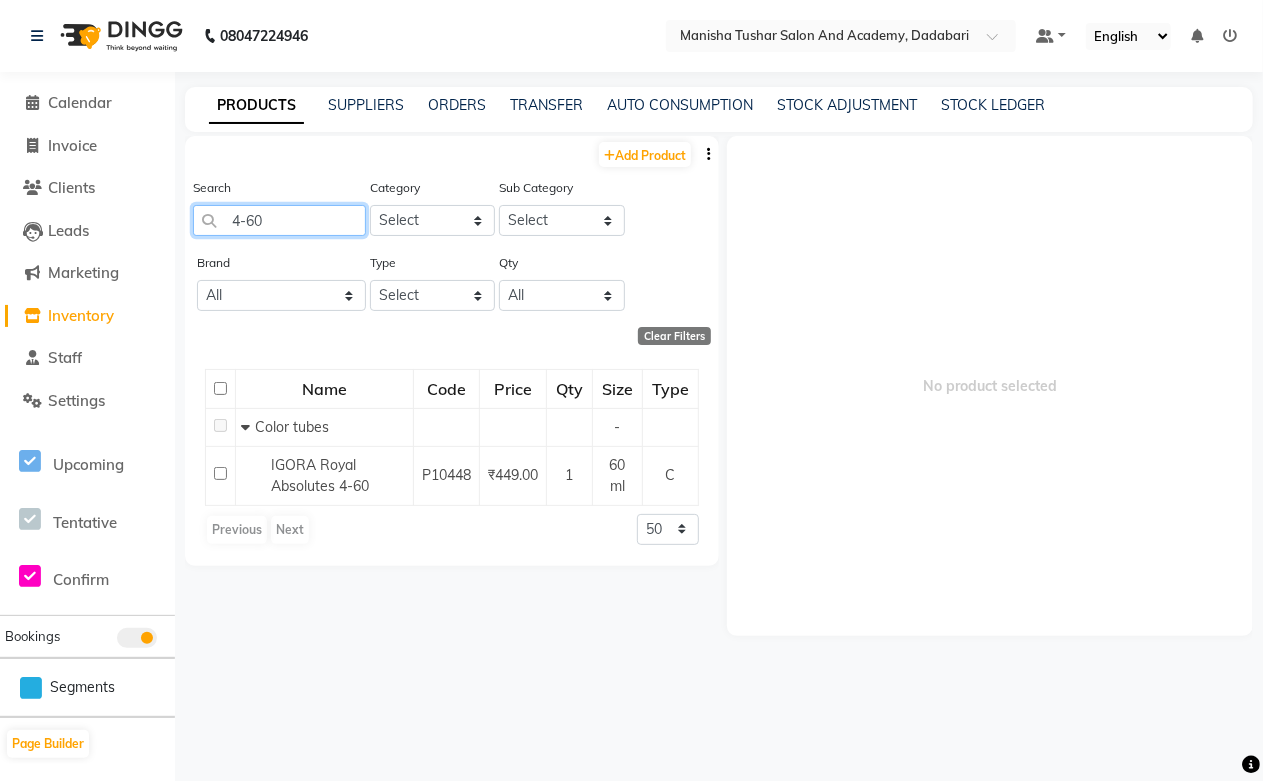 drag, startPoint x: 300, startPoint y: 223, endPoint x: 202, endPoint y: 231, distance: 98.32599 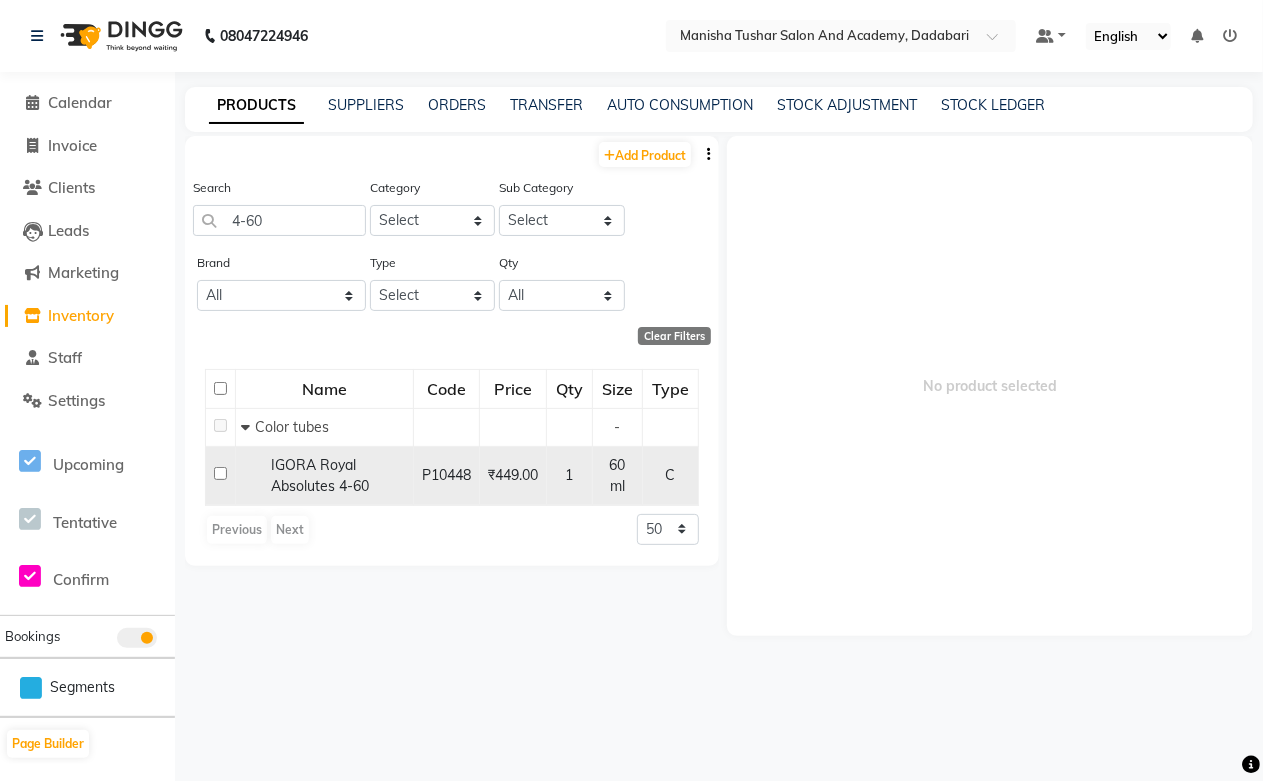 click on "IGORA Royal Absolutes 4-60" 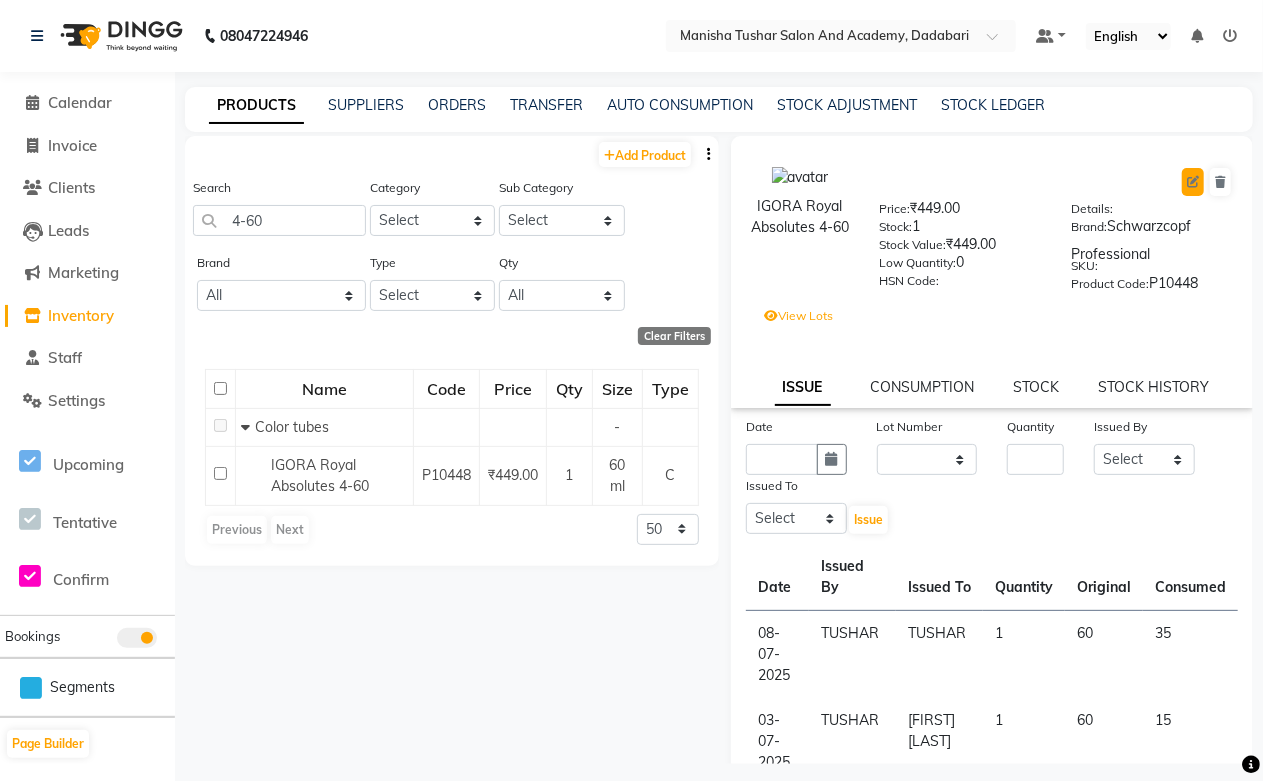 click 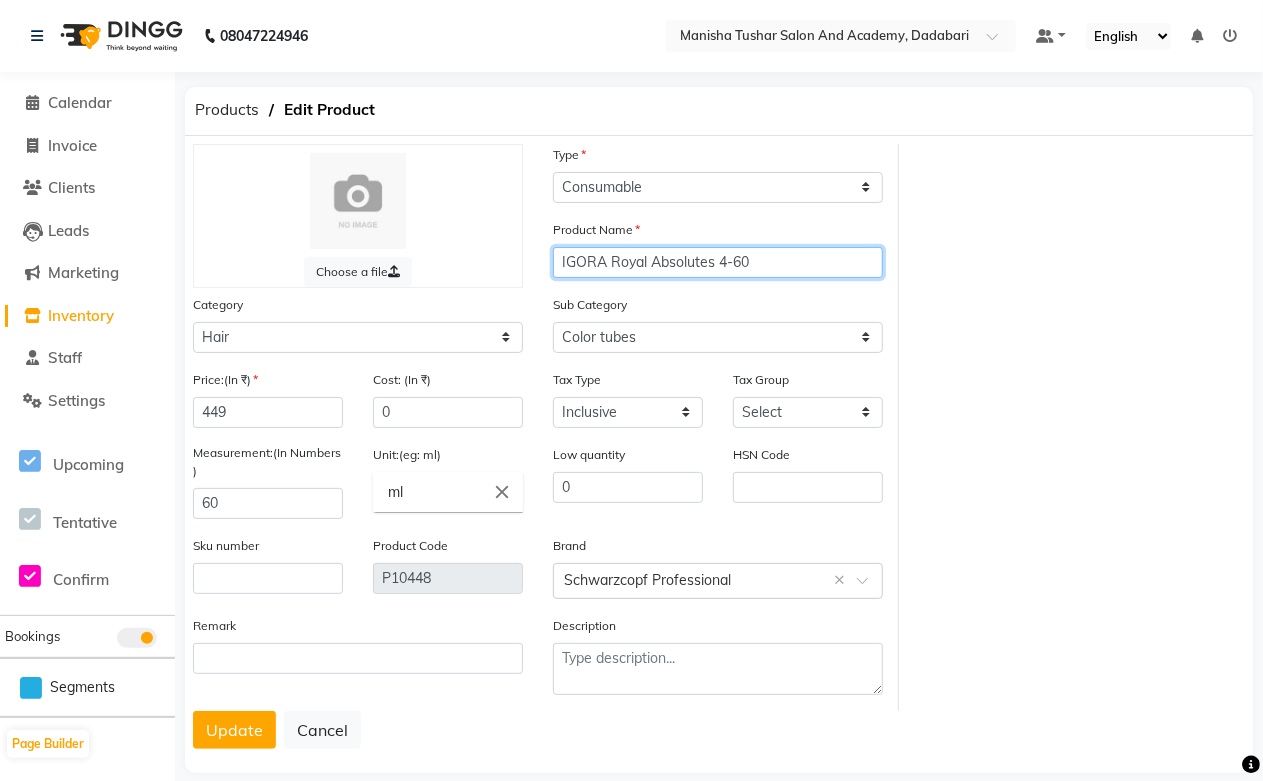 drag, startPoint x: 764, startPoint y: 261, endPoint x: 447, endPoint y: 254, distance: 317.07727 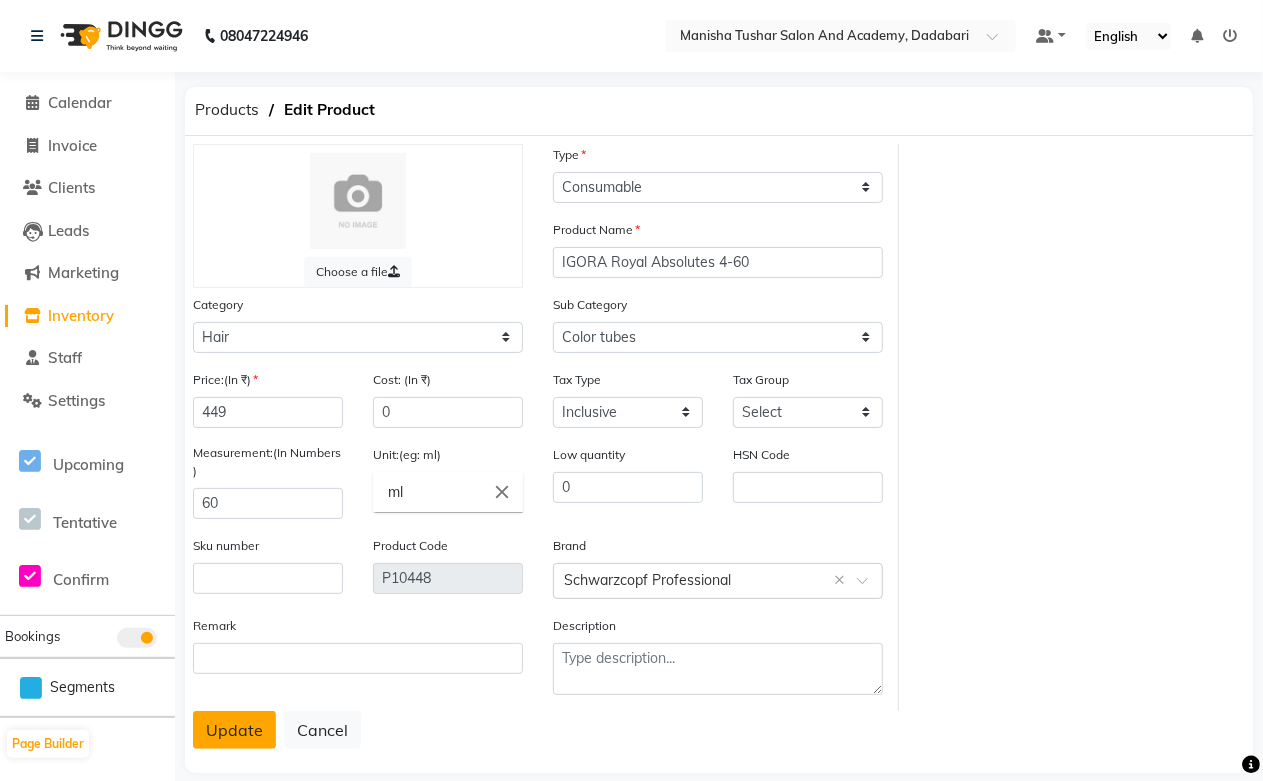 click on "Update" 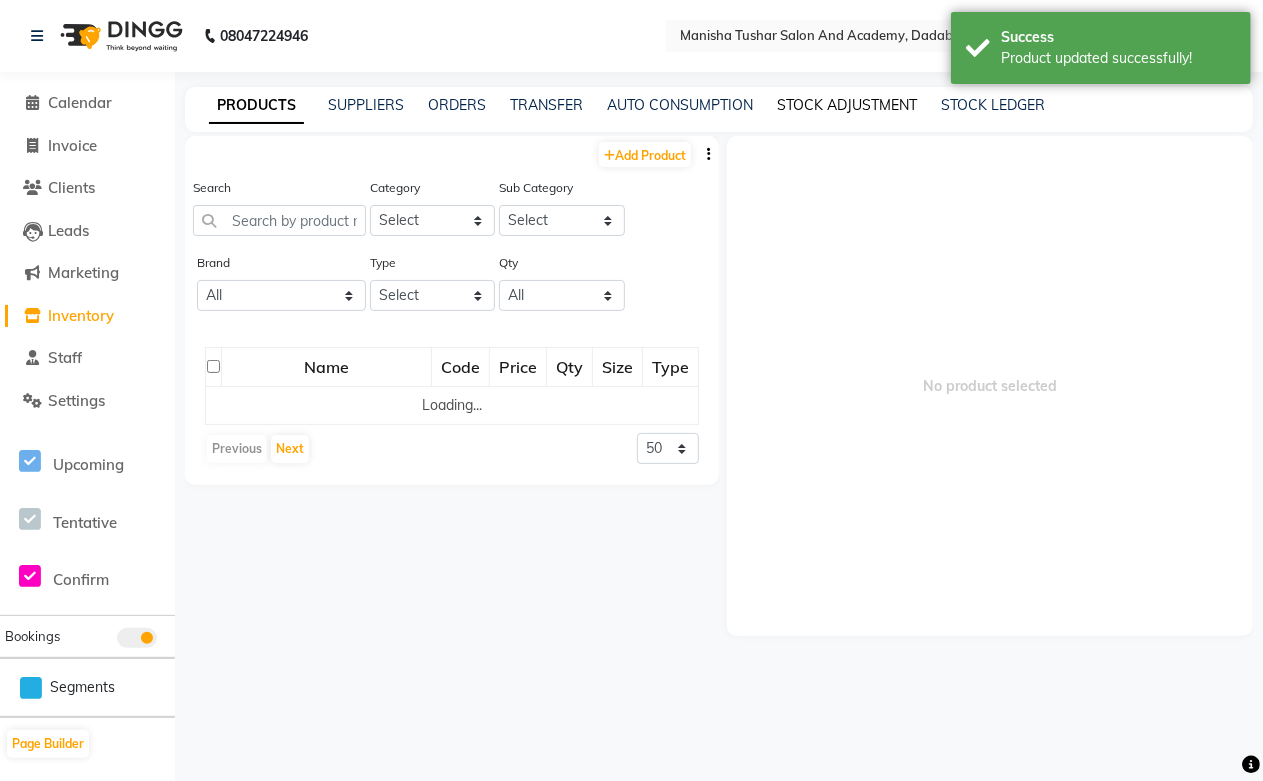 click on "STOCK ADJUSTMENT" 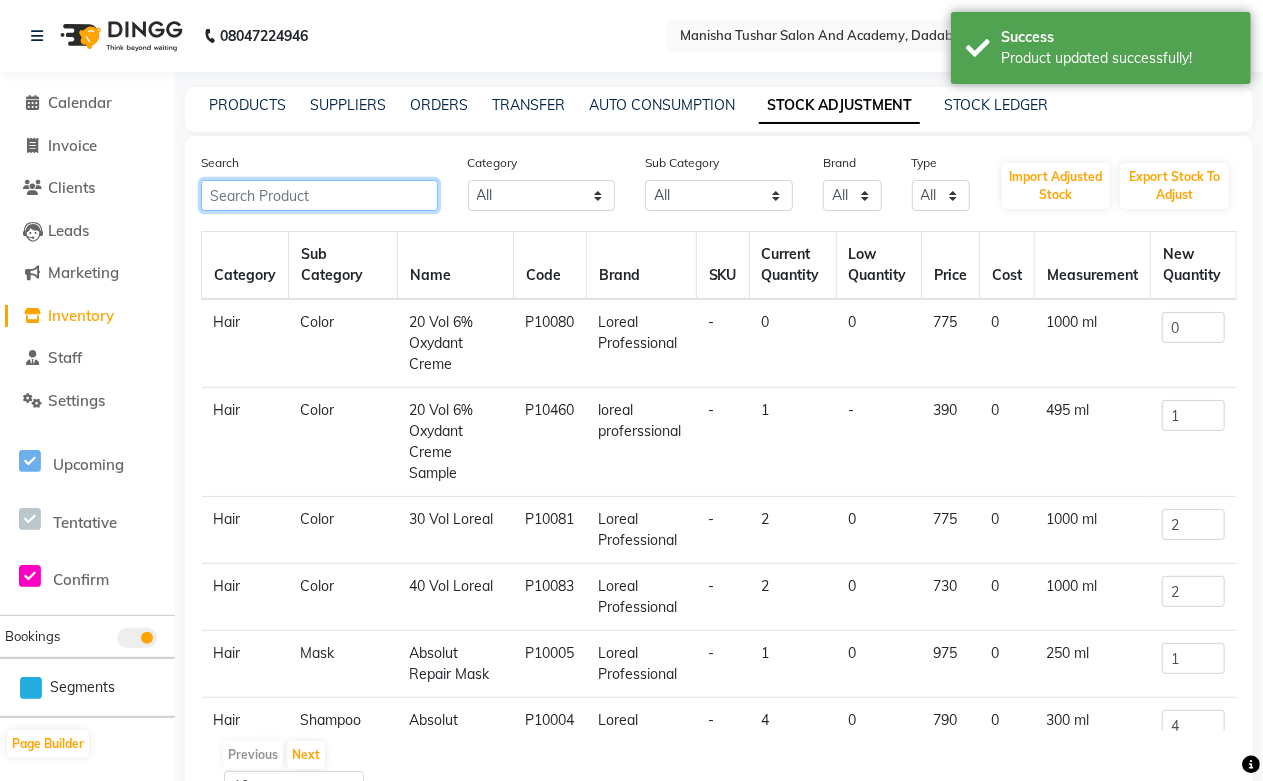 paste on "IGORA Royal Absolutes 4-60" 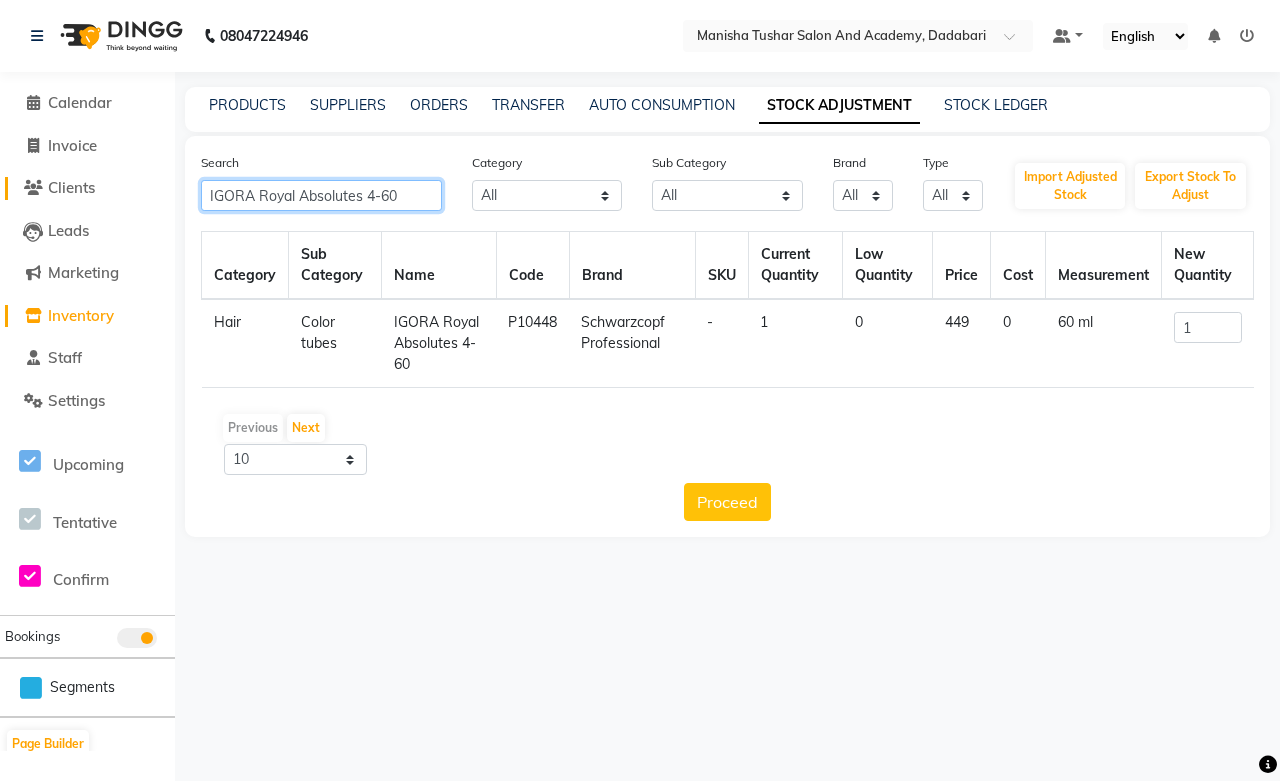 drag, startPoint x: 416, startPoint y: 194, endPoint x: 164, endPoint y: 186, distance: 252.12695 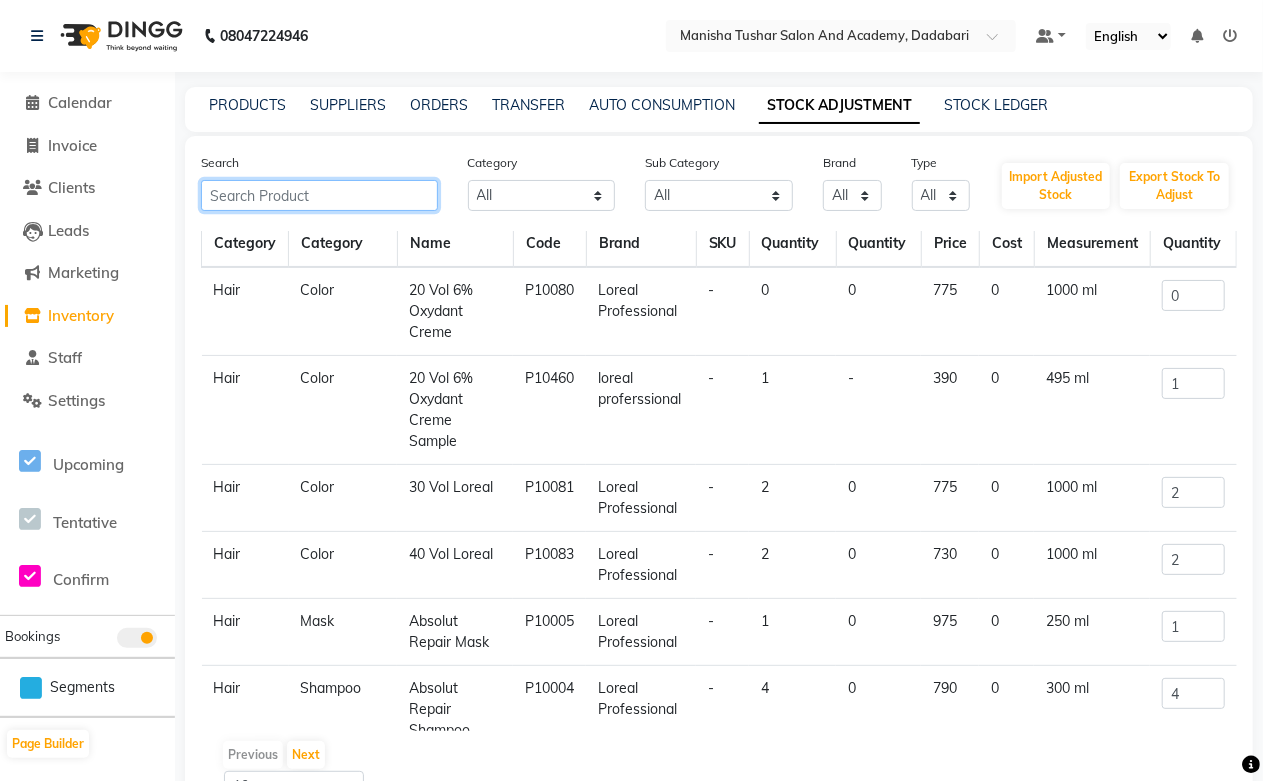 scroll, scrollTop: 0, scrollLeft: 0, axis: both 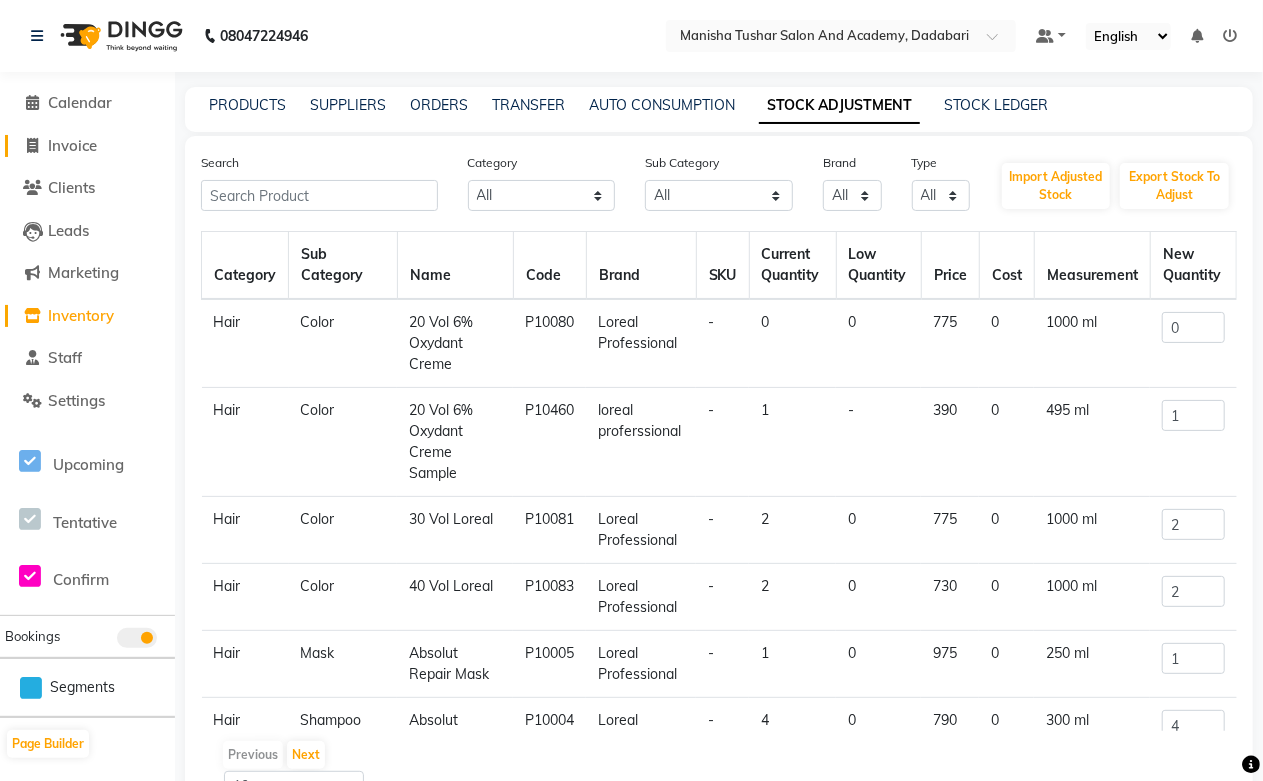 click on "Invoice" 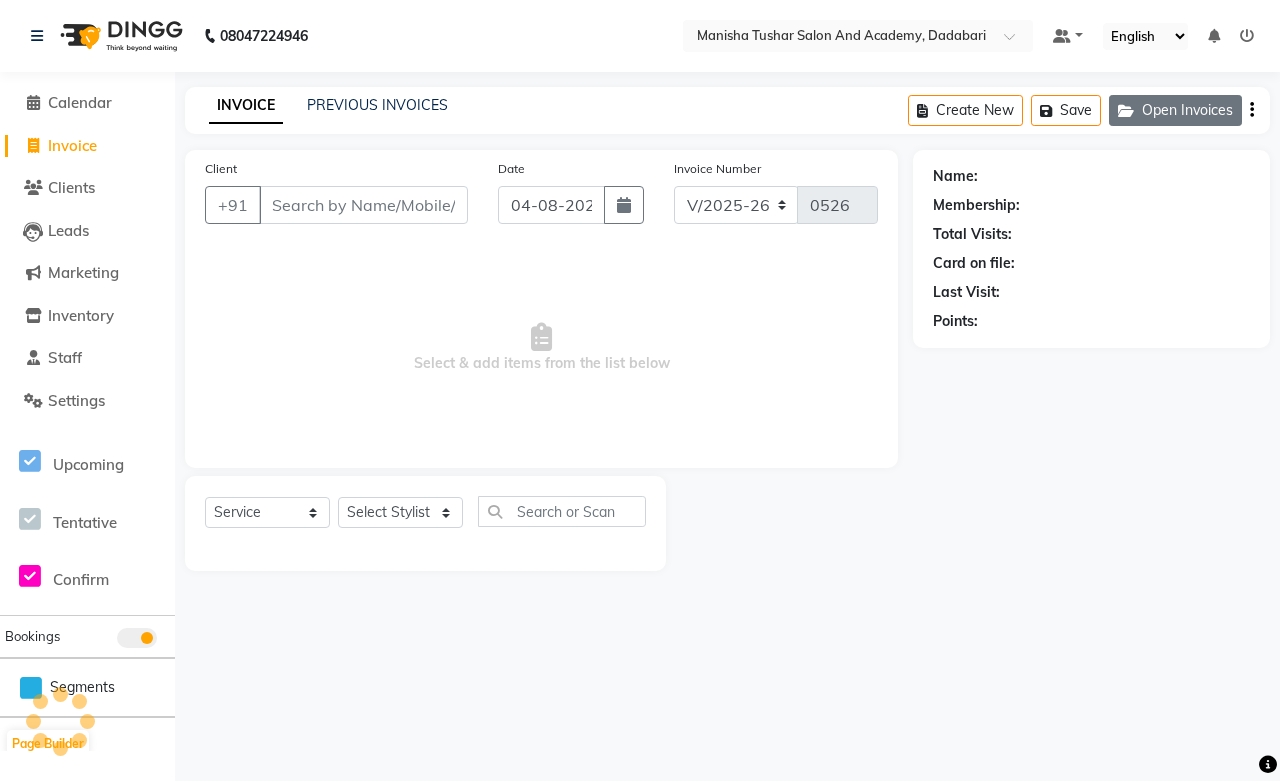 click on "Open Invoices" 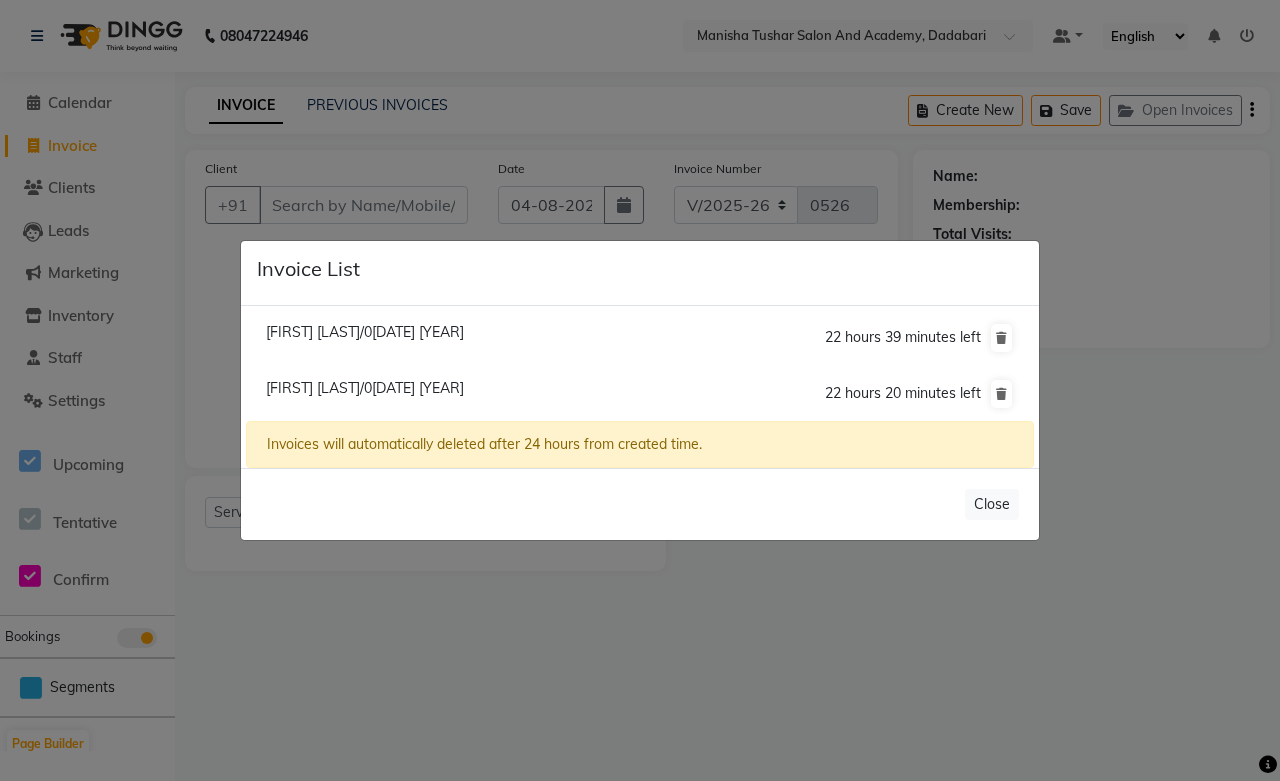 click on "[FIRST] [LAST]/0[DATE] [YEAR]" 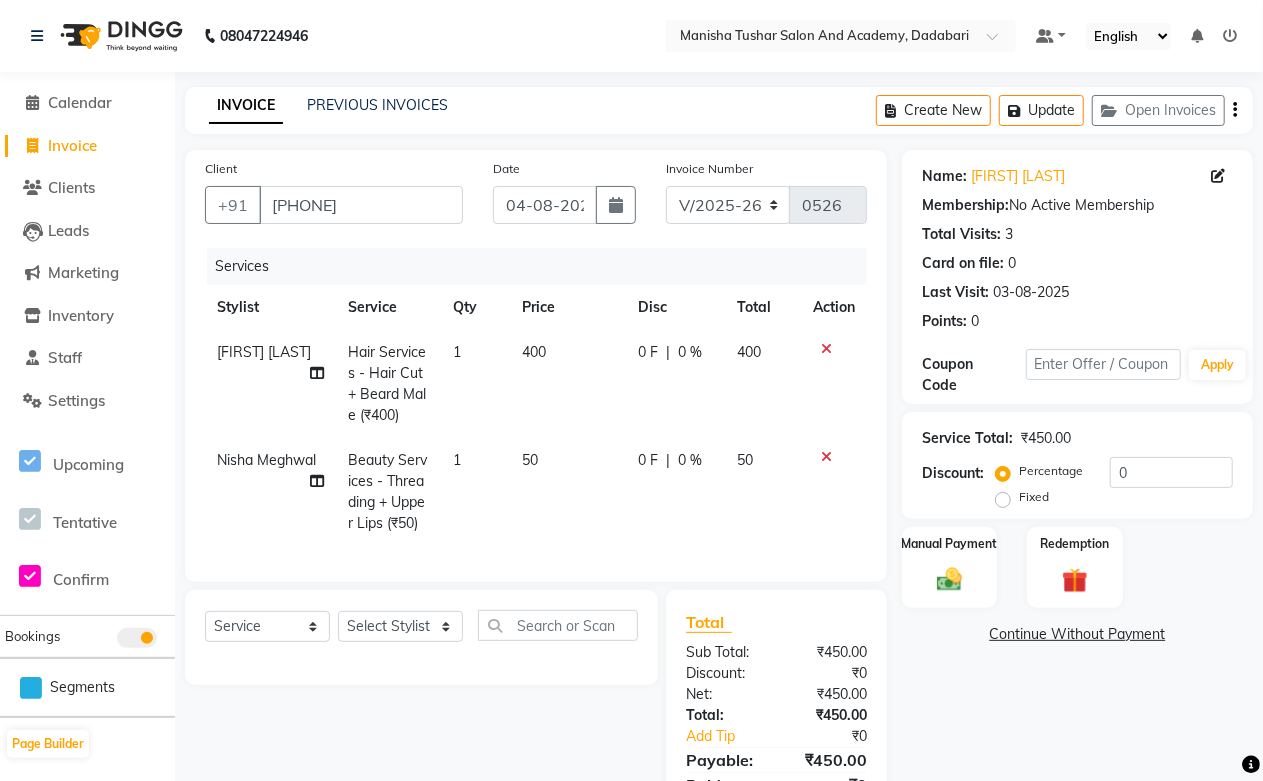 scroll, scrollTop: 107, scrollLeft: 0, axis: vertical 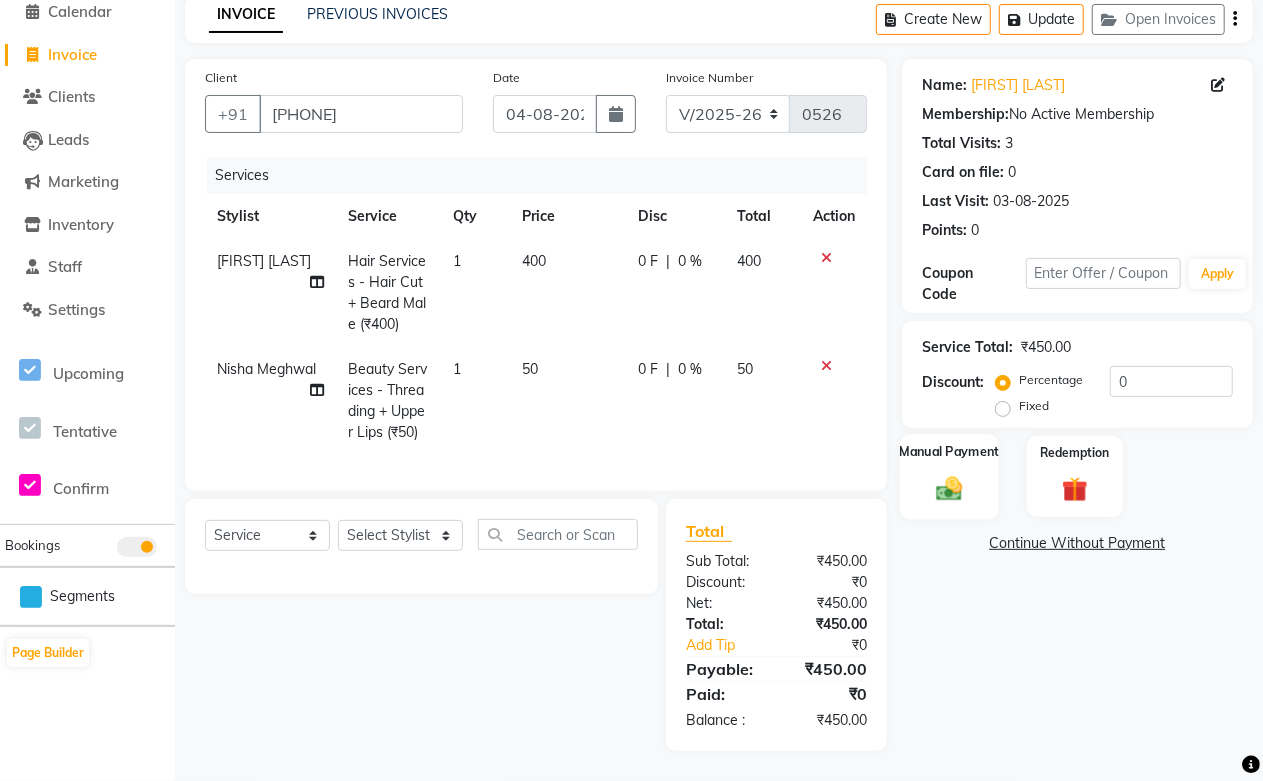 click 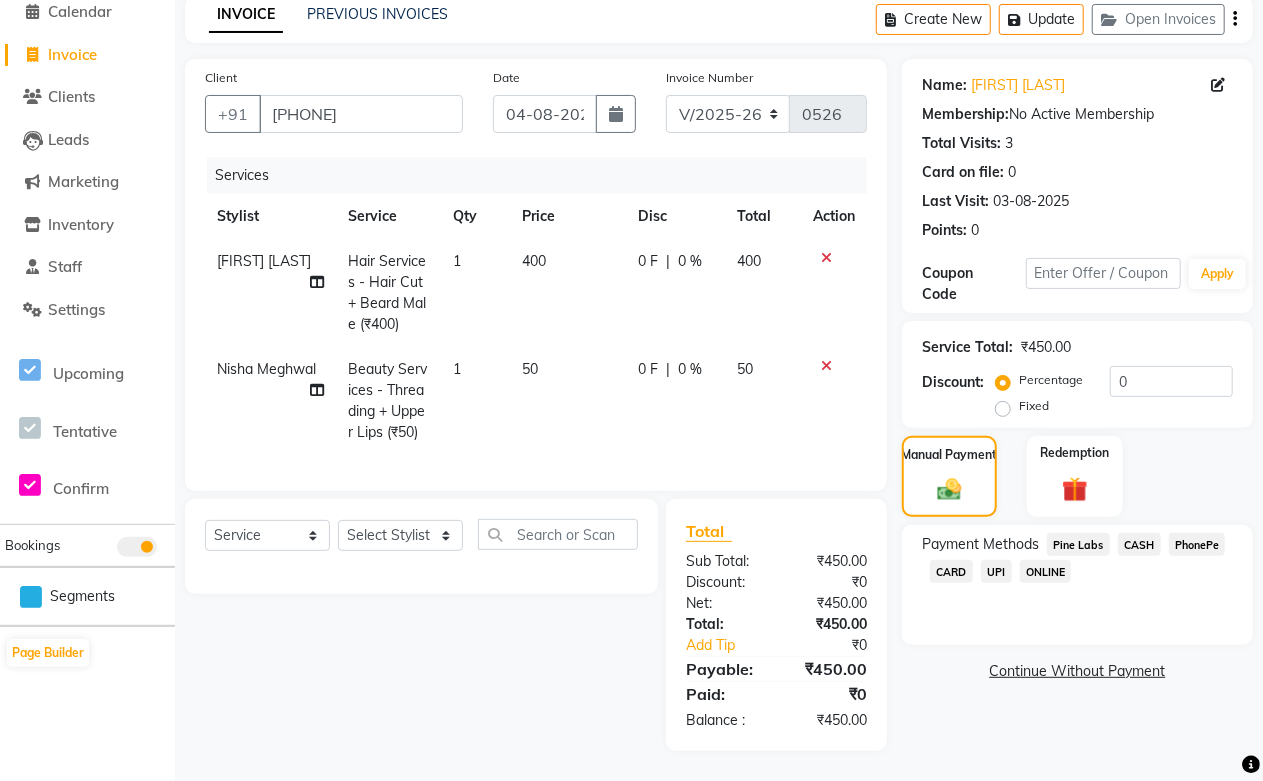 click on "CASH" 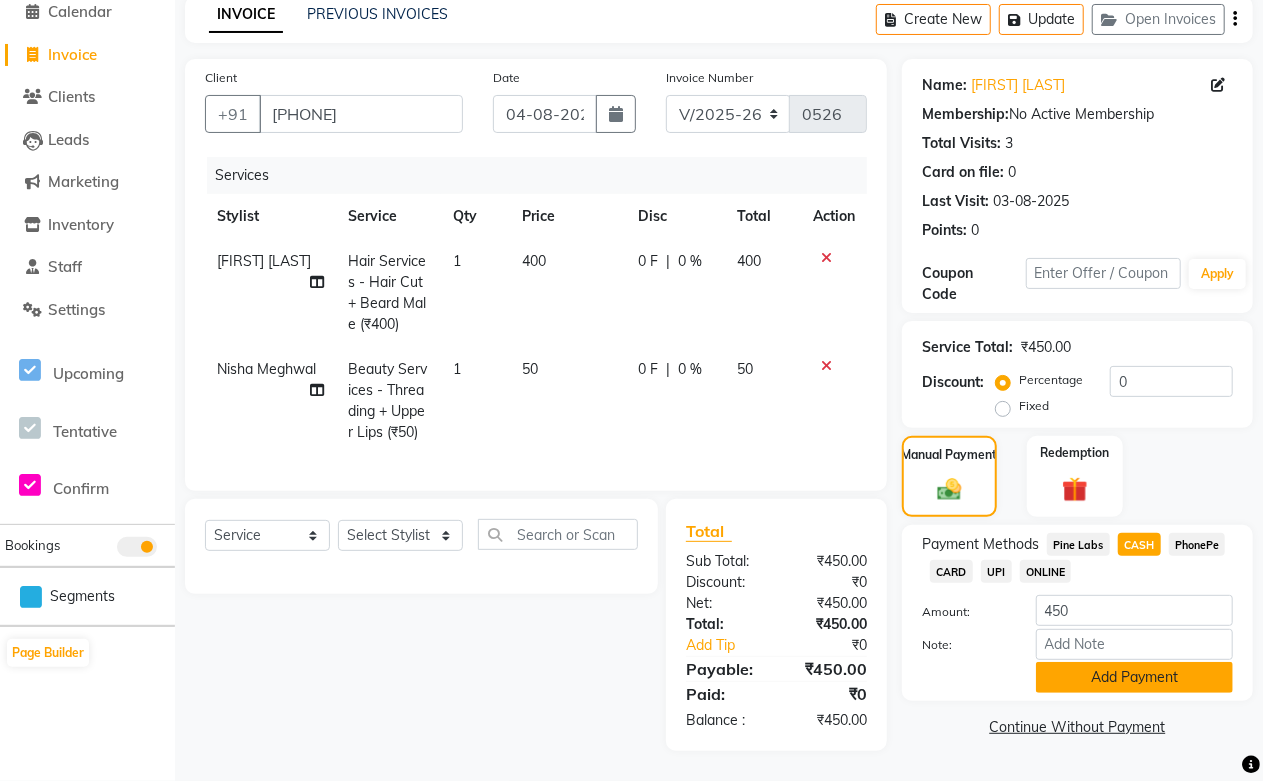 click on "Add Payment" 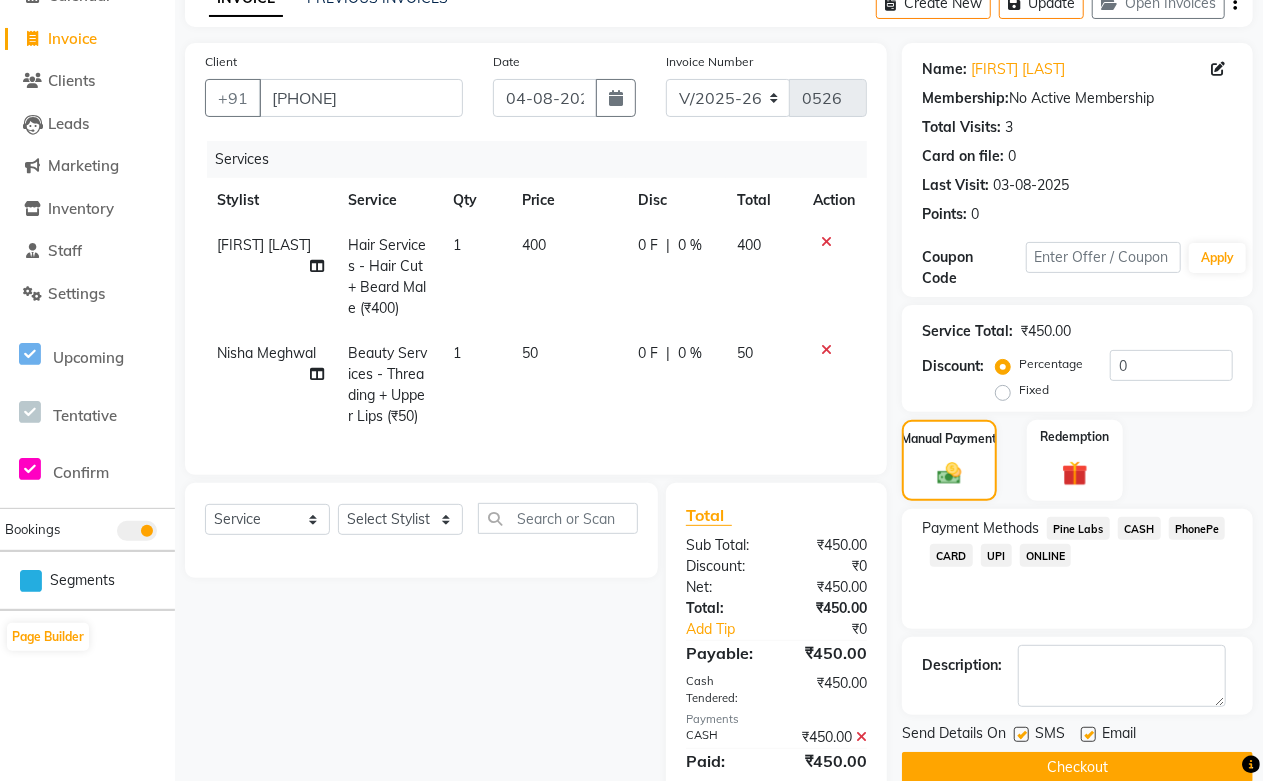 scroll, scrollTop: 191, scrollLeft: 0, axis: vertical 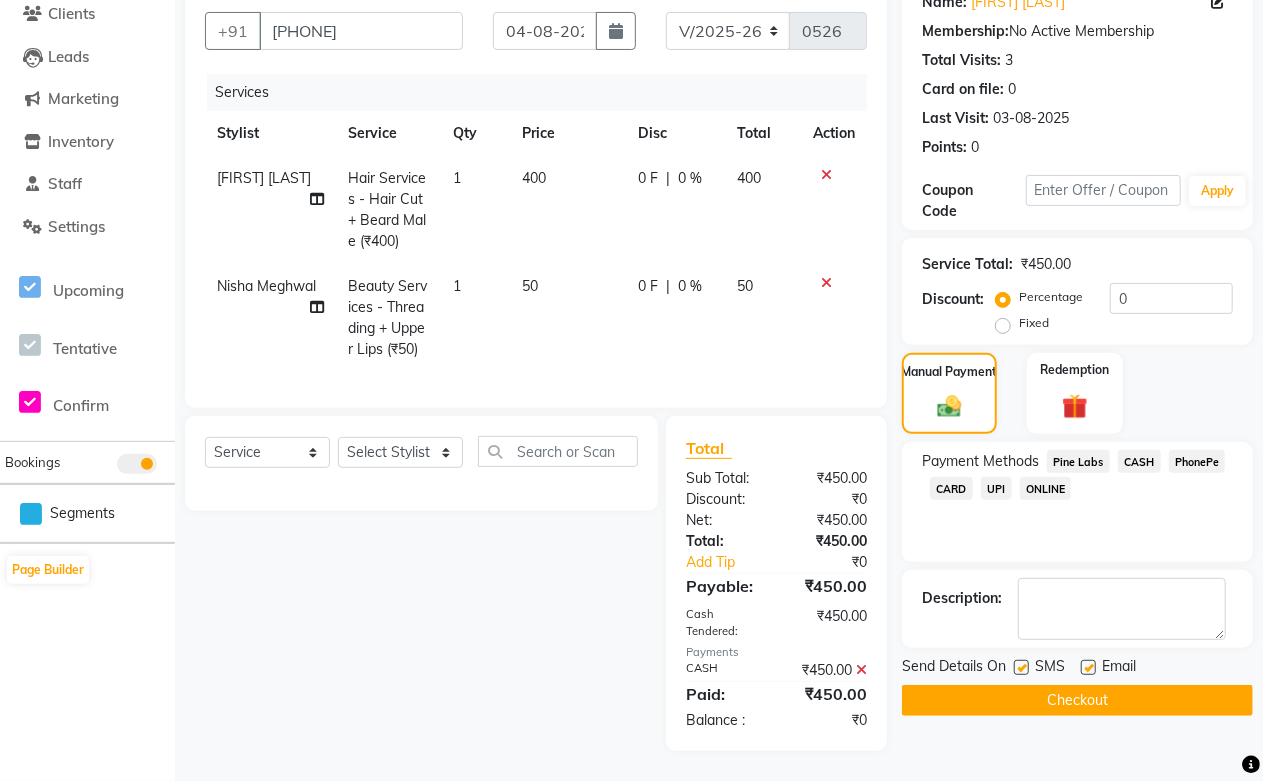 click 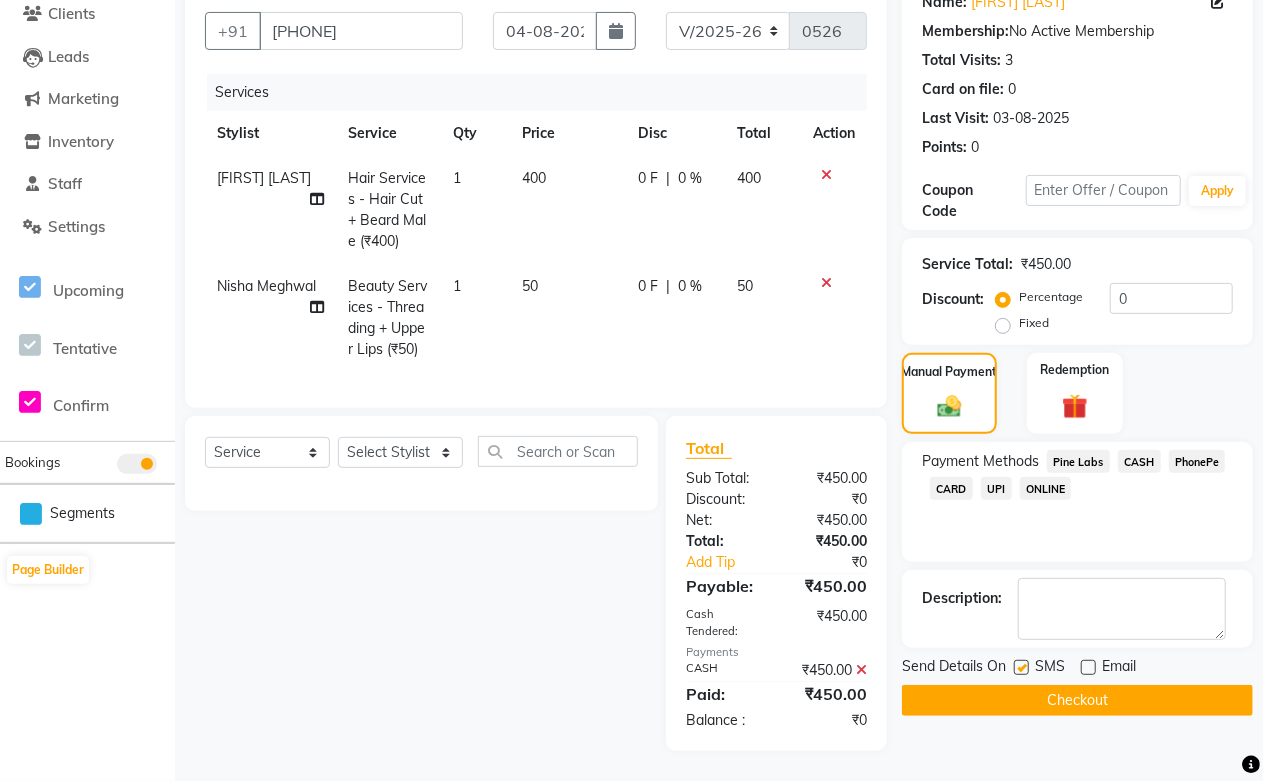 click on "Checkout" 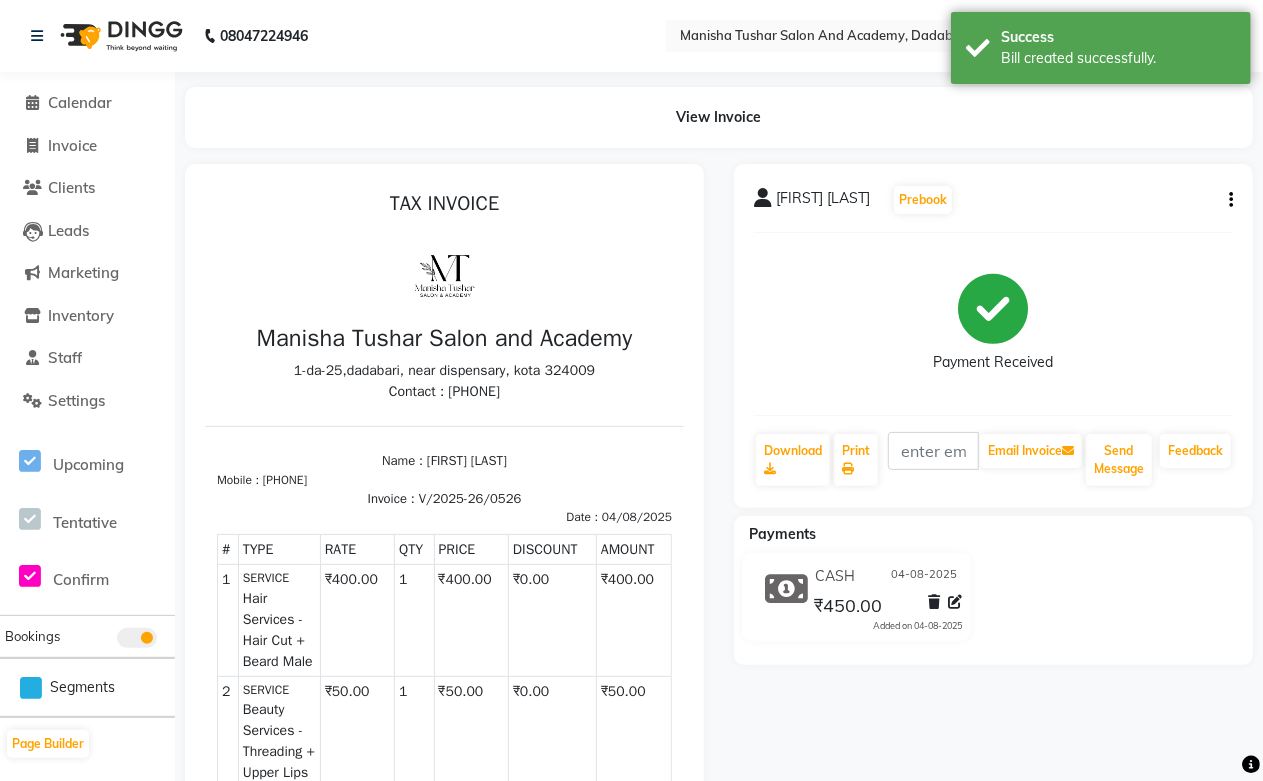 scroll, scrollTop: 0, scrollLeft: 0, axis: both 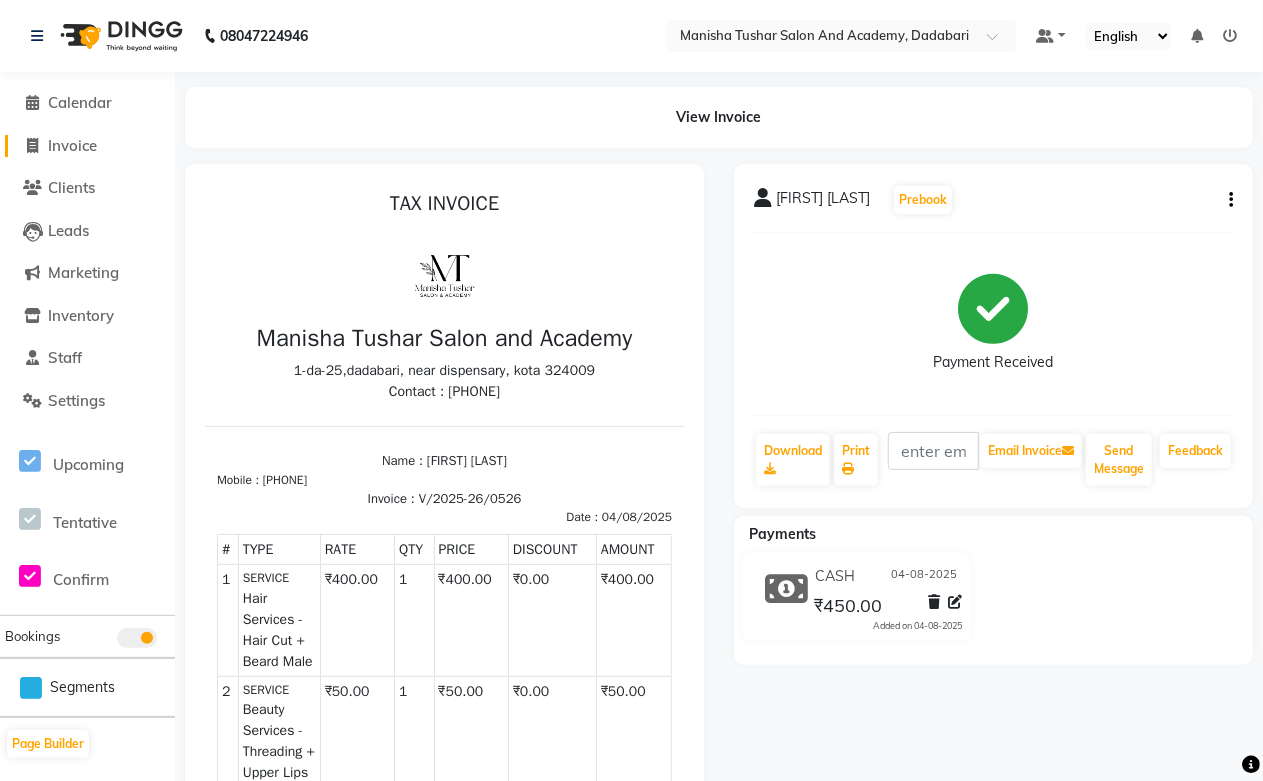 click on "Invoice" 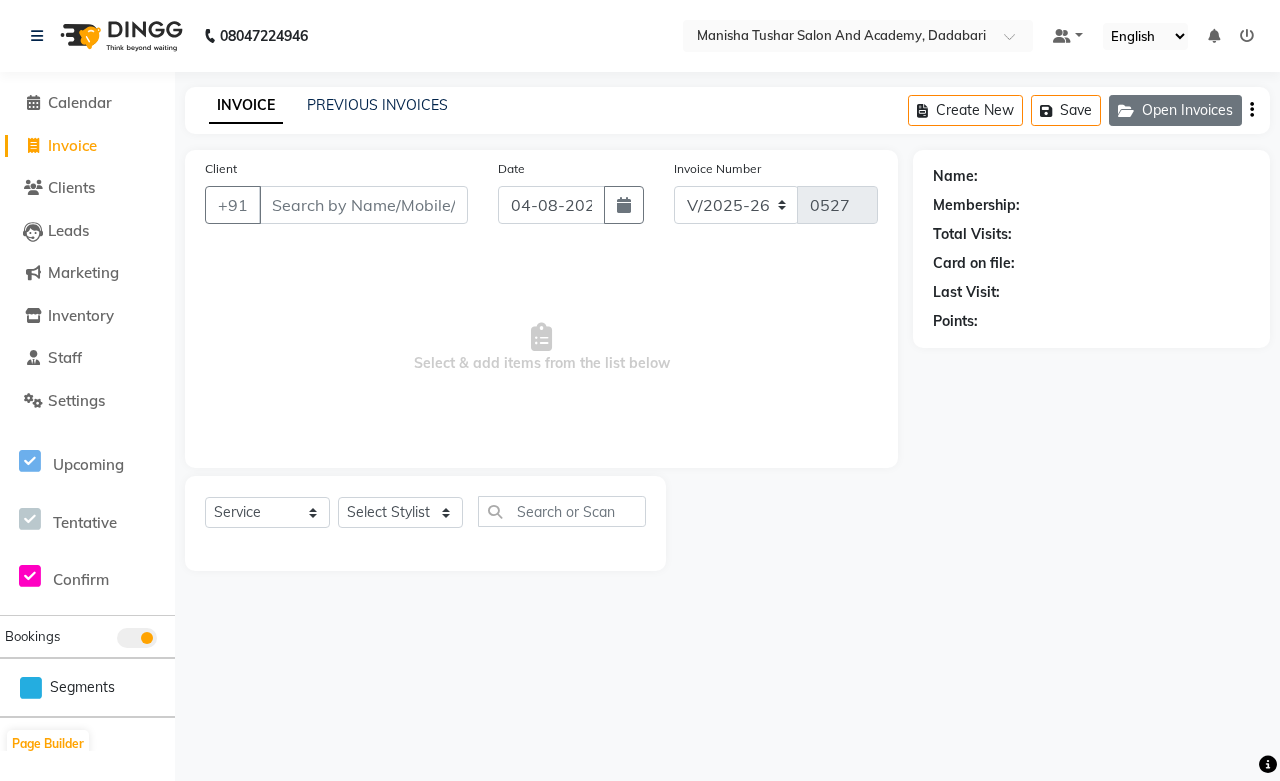 click on "Open Invoices" 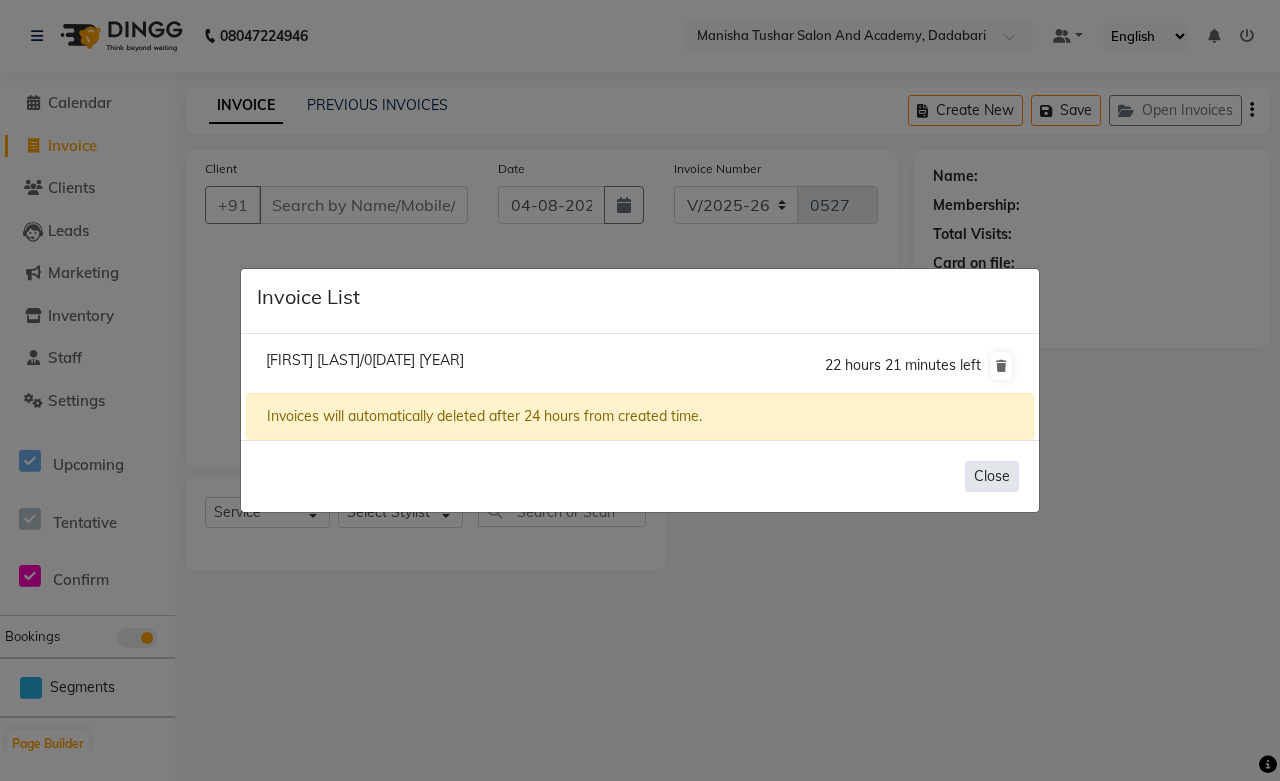 click on "Close" 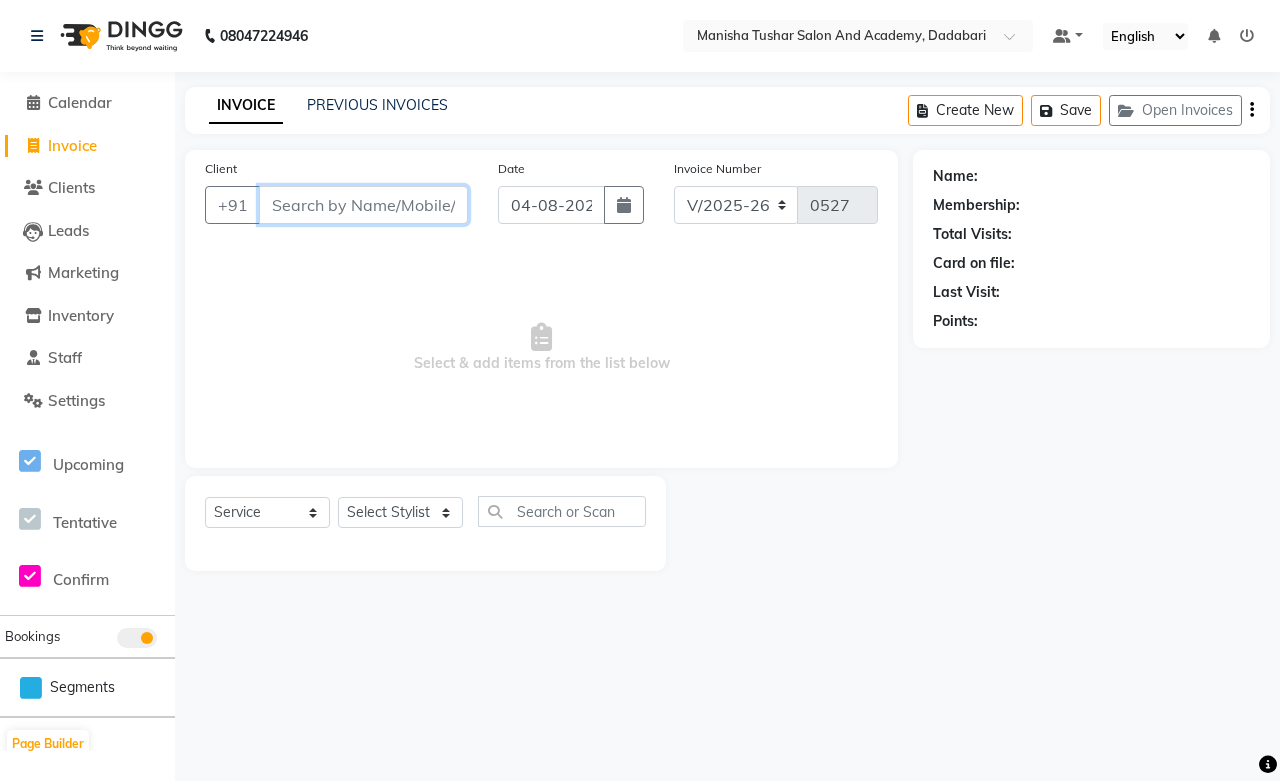click on "Client" at bounding box center [363, 205] 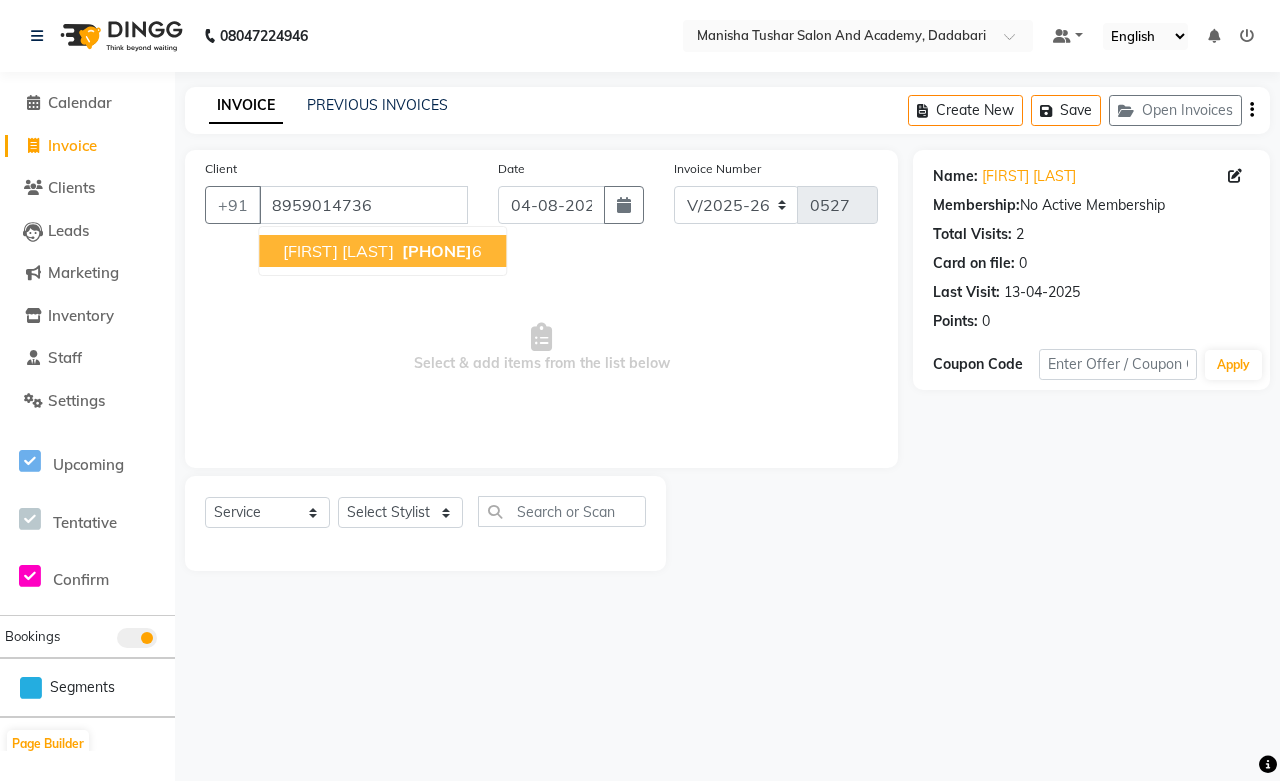 click on "[FIRST] [LAST]" at bounding box center (338, 251) 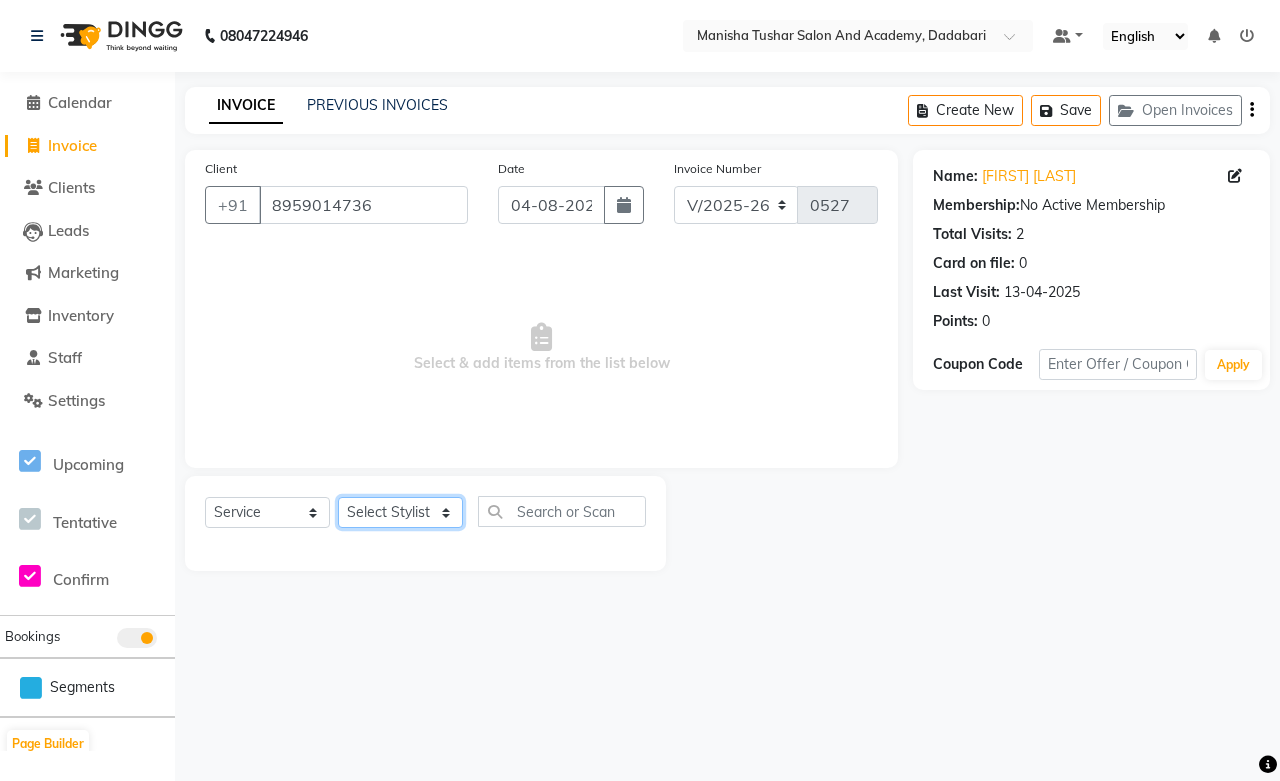 click on "Select Stylist [FIRST] [LAST] [FIRST] [LAST] [FIRST] [LAST] [FIRST] [LAST] [FIRST] [LAST] [NAME] Mam [NAME] [NAME] [NAME] [NAME] [NAME] [NAME] [NAME] [NAME] [NAME] [NAME] [NAME] [NAME] [NAME] [NAME] [NAME] [NAME] [NAME] [NAME] [NAME] [NAME]" 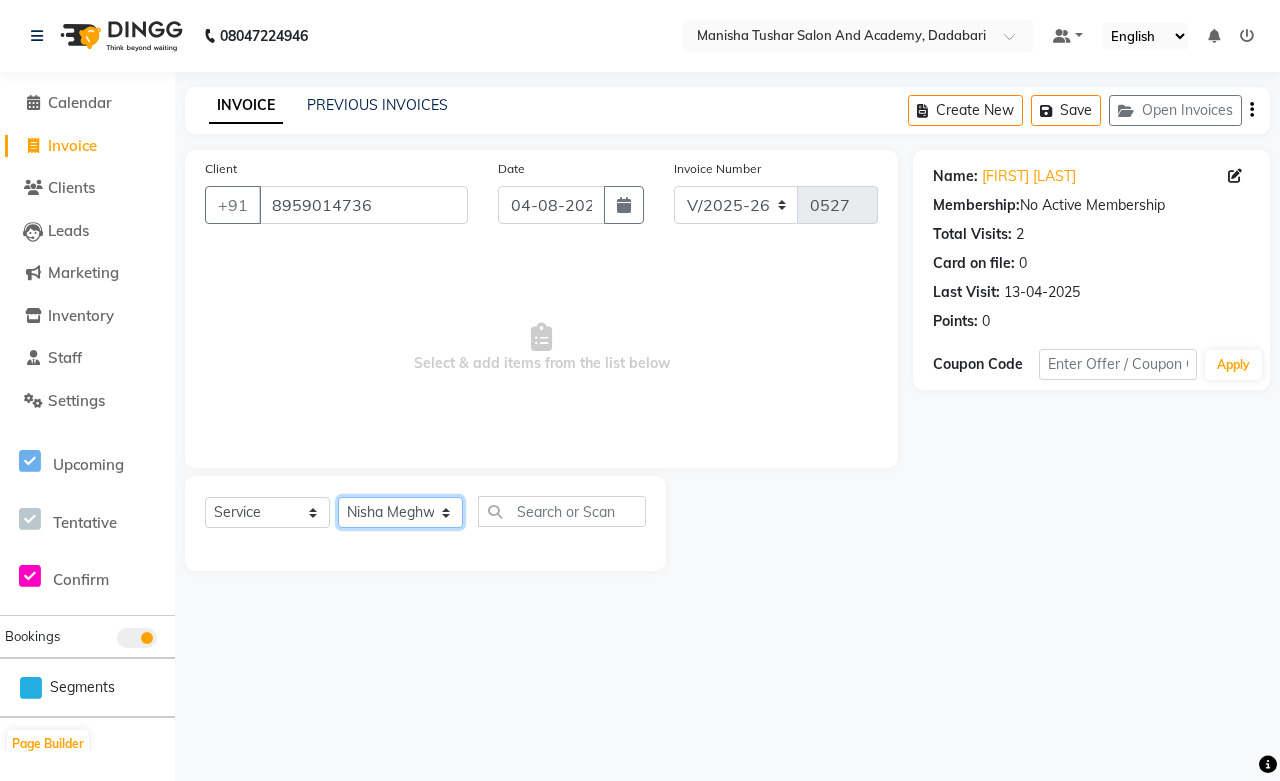 click on "Select Stylist [FIRST] [LAST] [FIRST] [LAST] [FIRST] [LAST] [FIRST] [LAST] [FIRST] [LAST] [NAME] Mam [NAME] [NAME] [NAME] [NAME] [NAME] [NAME] [NAME] [NAME] [NAME] [NAME] [NAME] [NAME] [NAME] [NAME] [NAME] [NAME] [NAME] [NAME] [NAME] [NAME]" 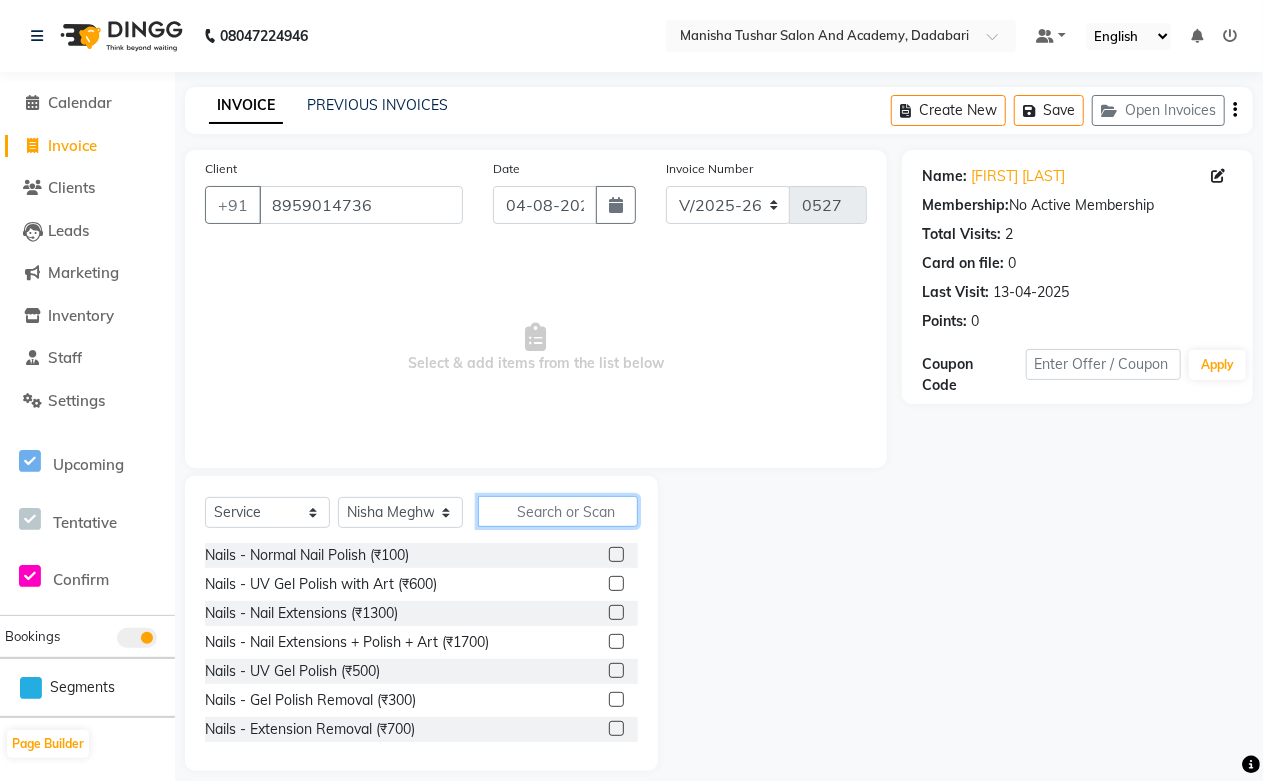 click 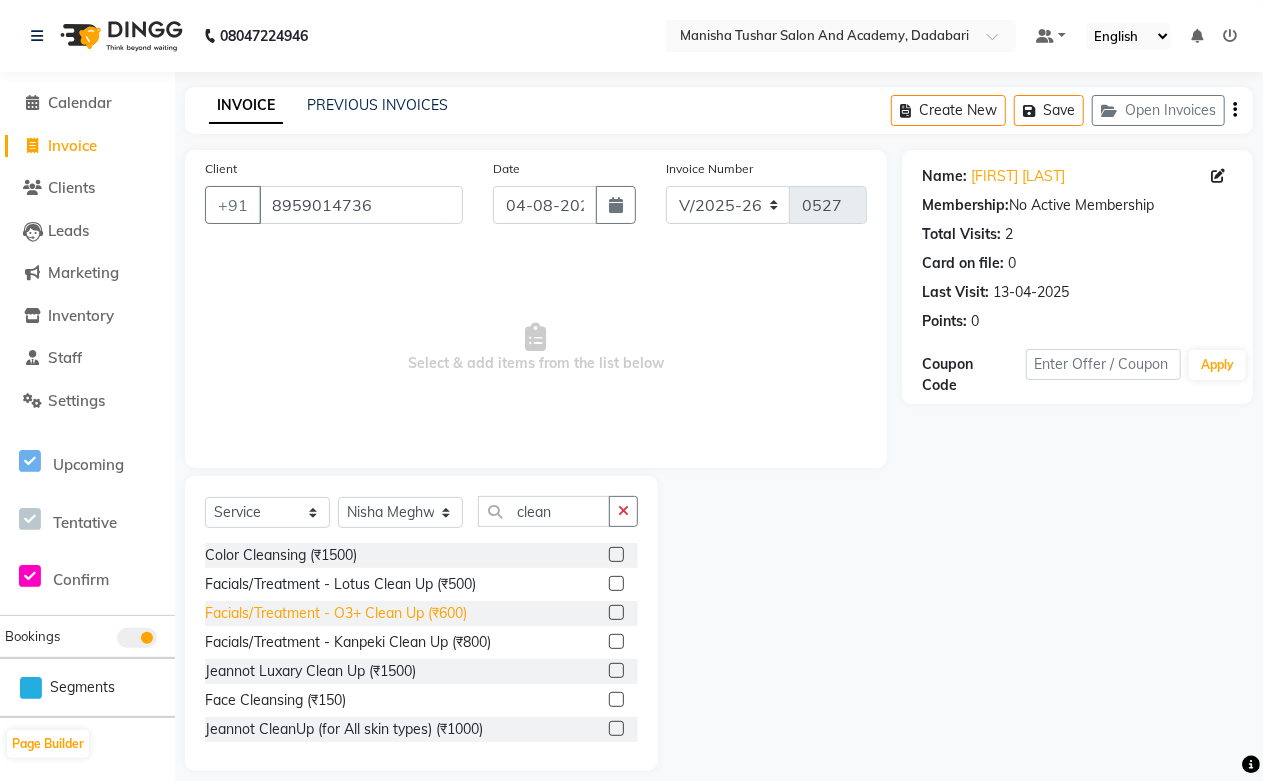 click on "Facials/Treatment - O3+ Clean Up (₹600)" 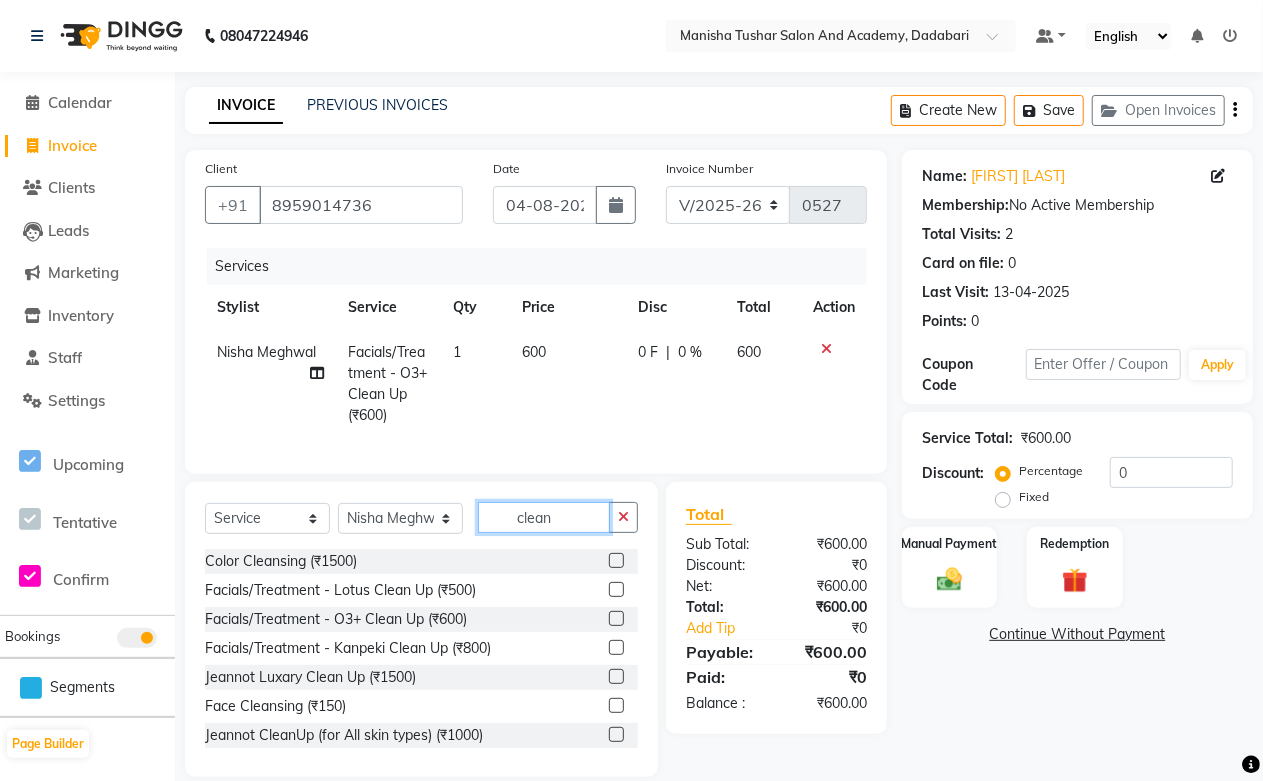 click on "clean" 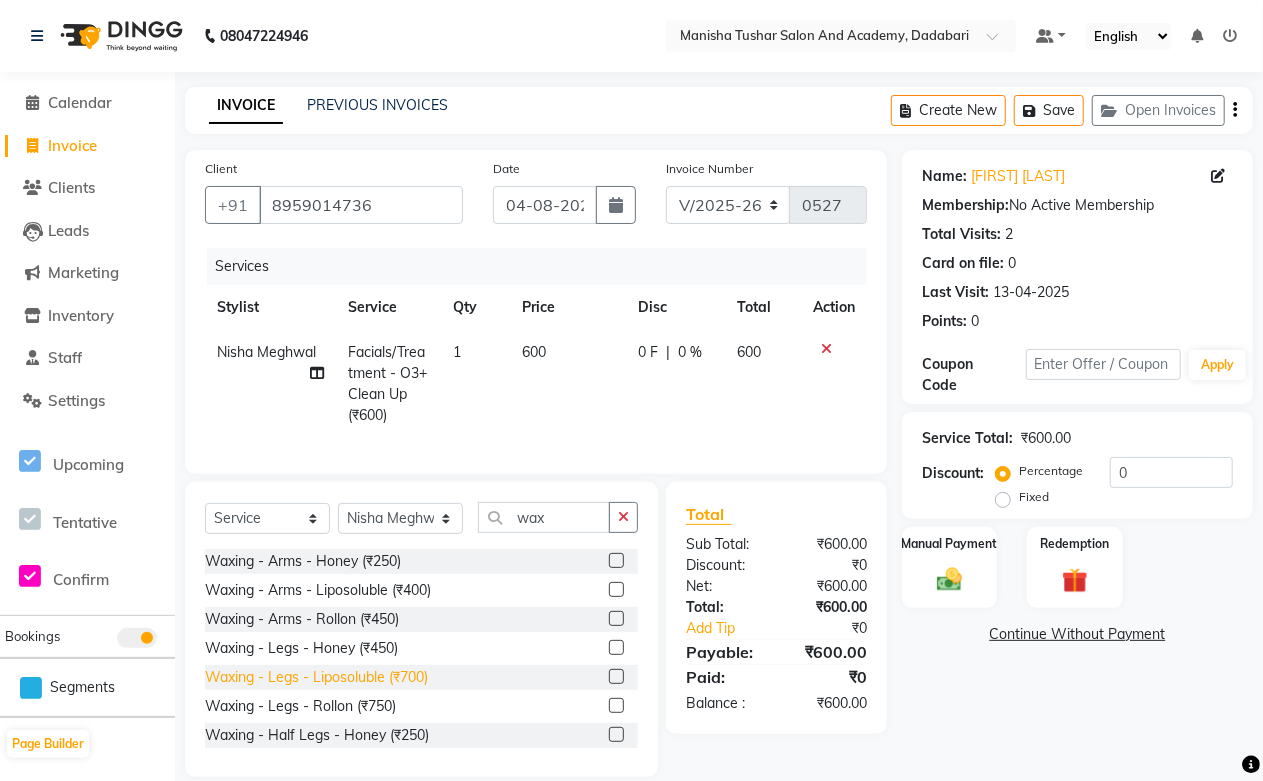 click on "Waxing - Legs - Liposoluble (₹700)" 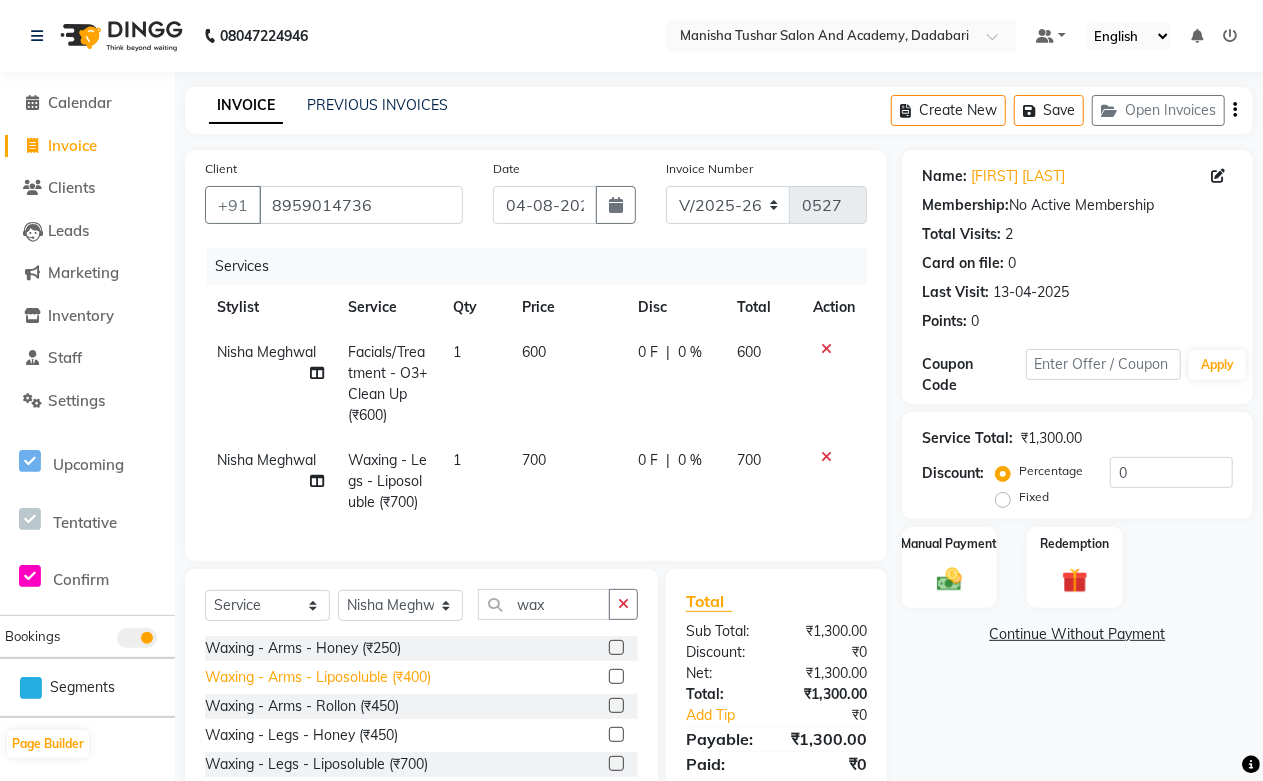 click on "Waxing - Arms - Liposoluble (₹400)" 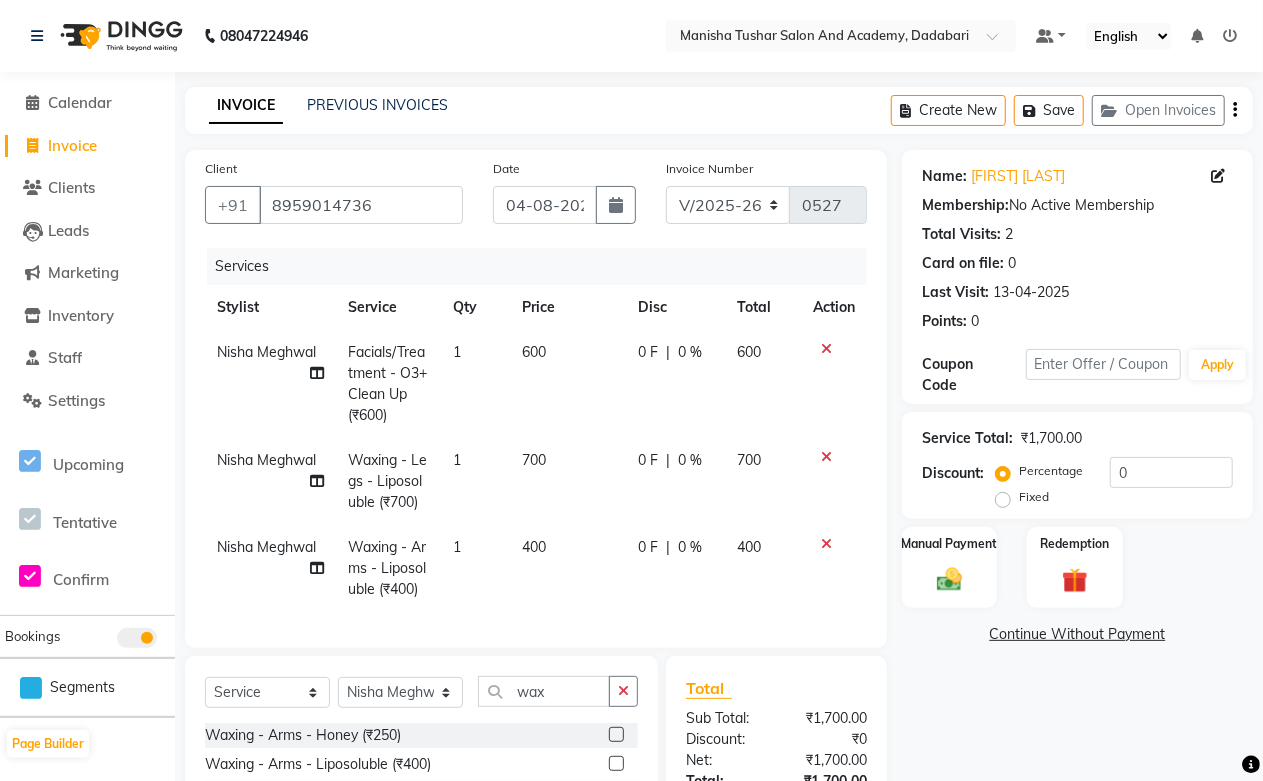 scroll, scrollTop: 216, scrollLeft: 0, axis: vertical 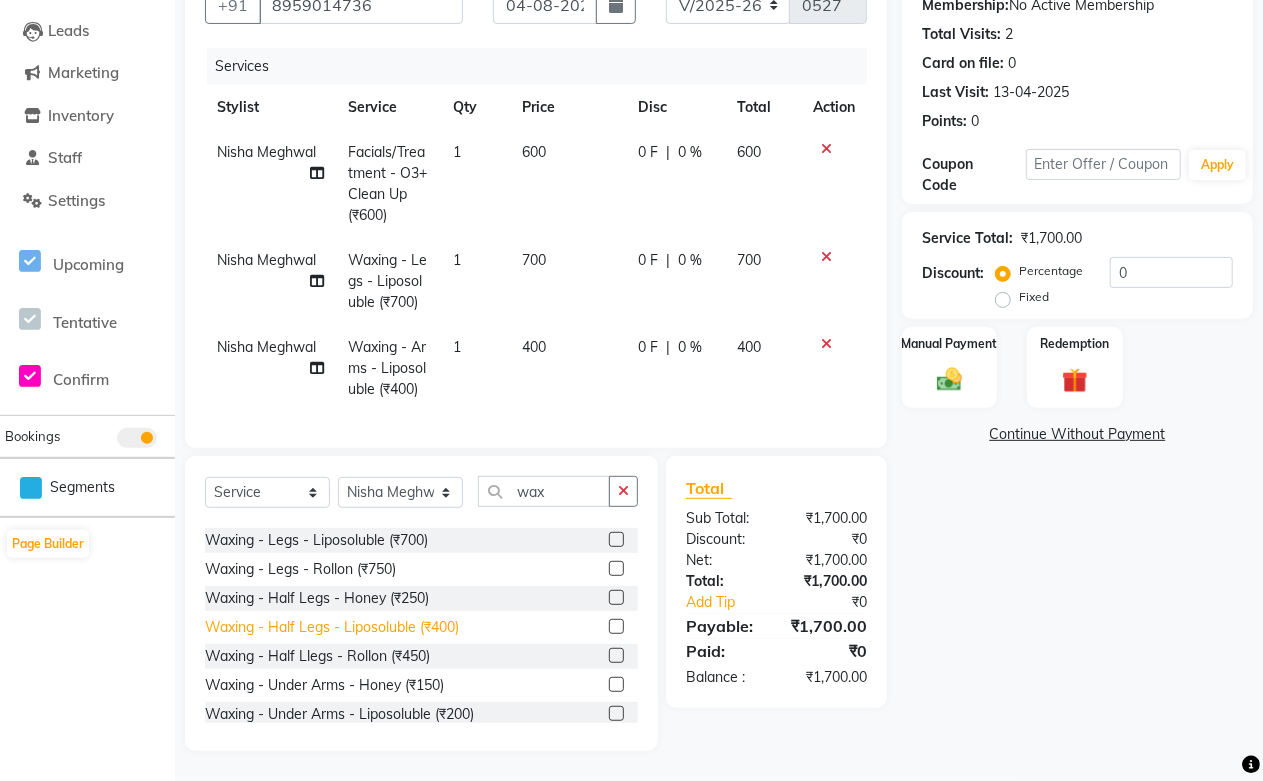 click on "Waxing - Half Legs - Liposoluble (₹400)" 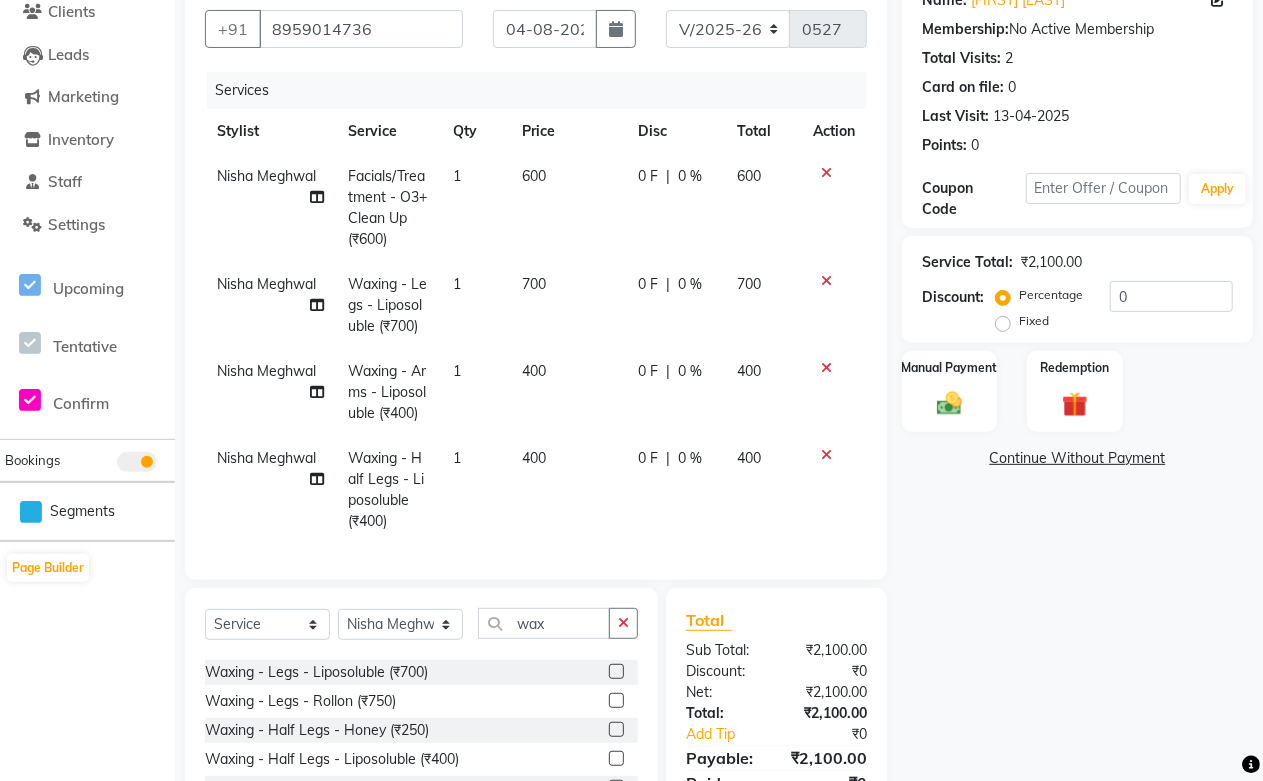 scroll, scrollTop: 105, scrollLeft: 0, axis: vertical 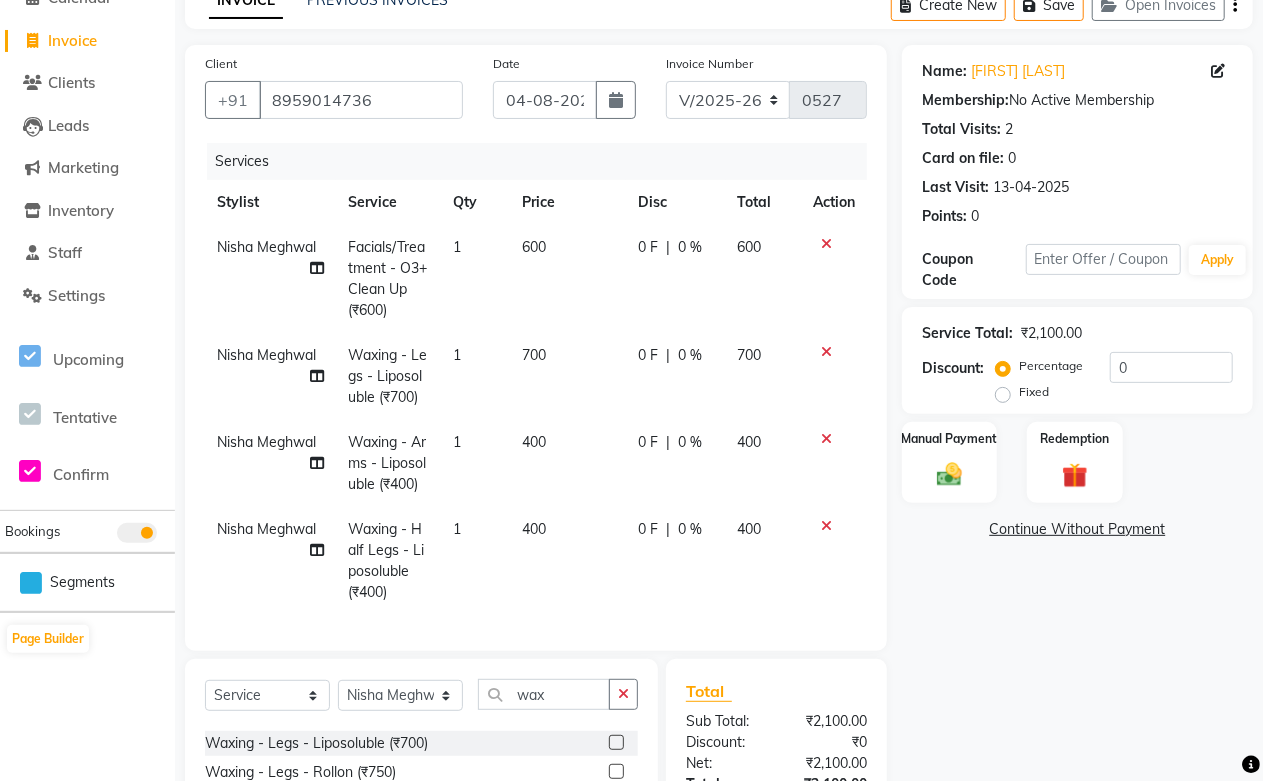 click 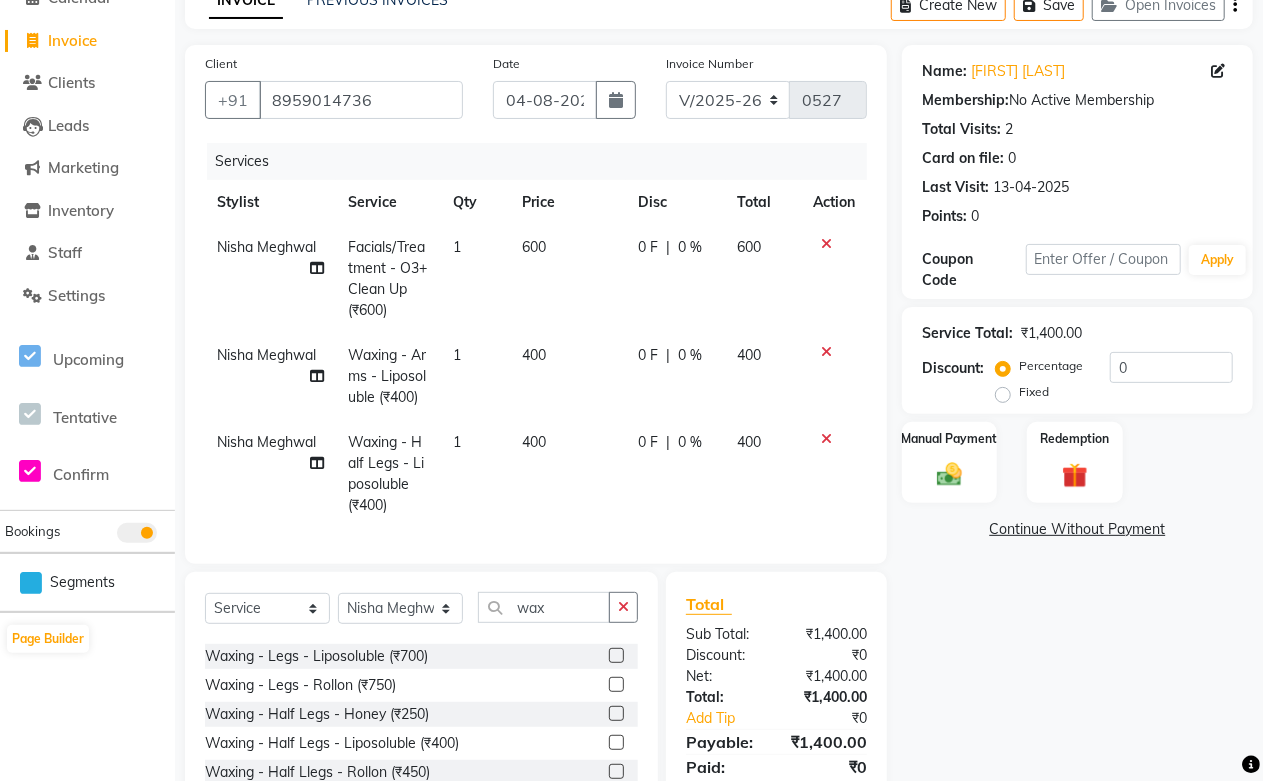 scroll, scrollTop: 221, scrollLeft: 0, axis: vertical 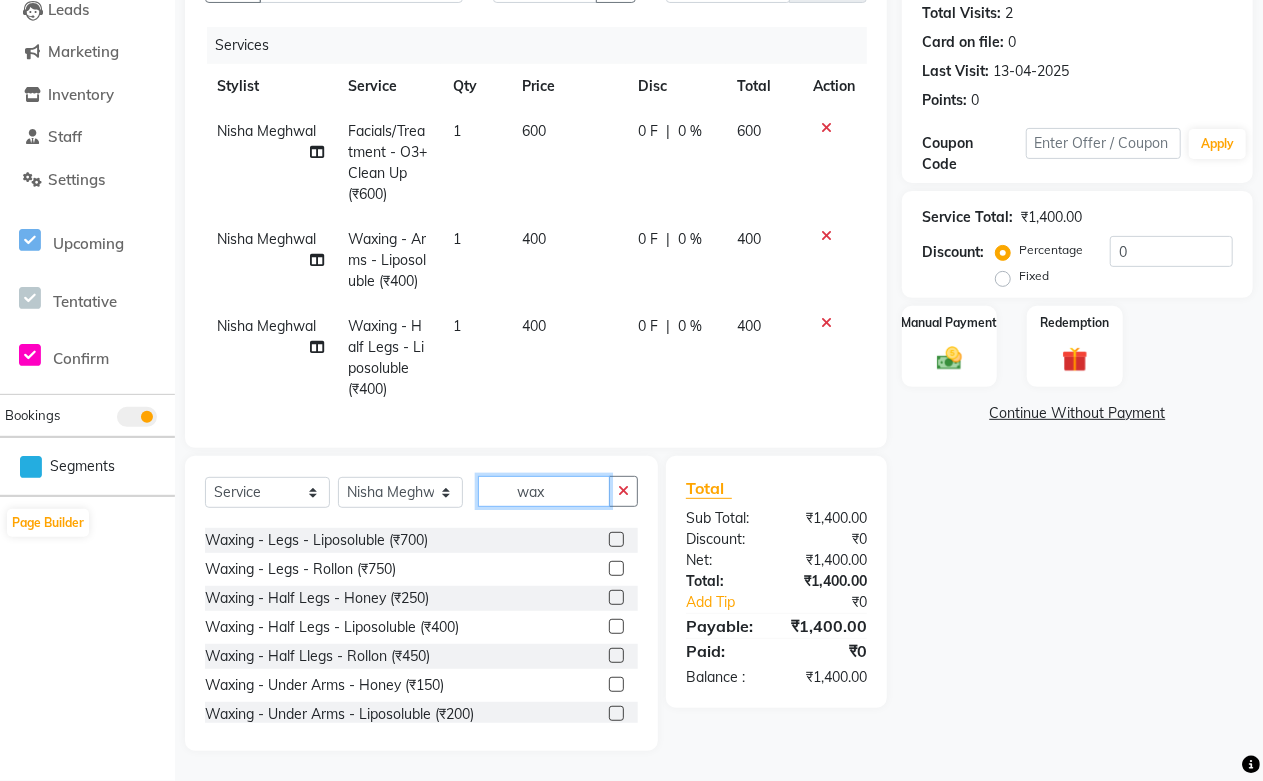 click on "wax" 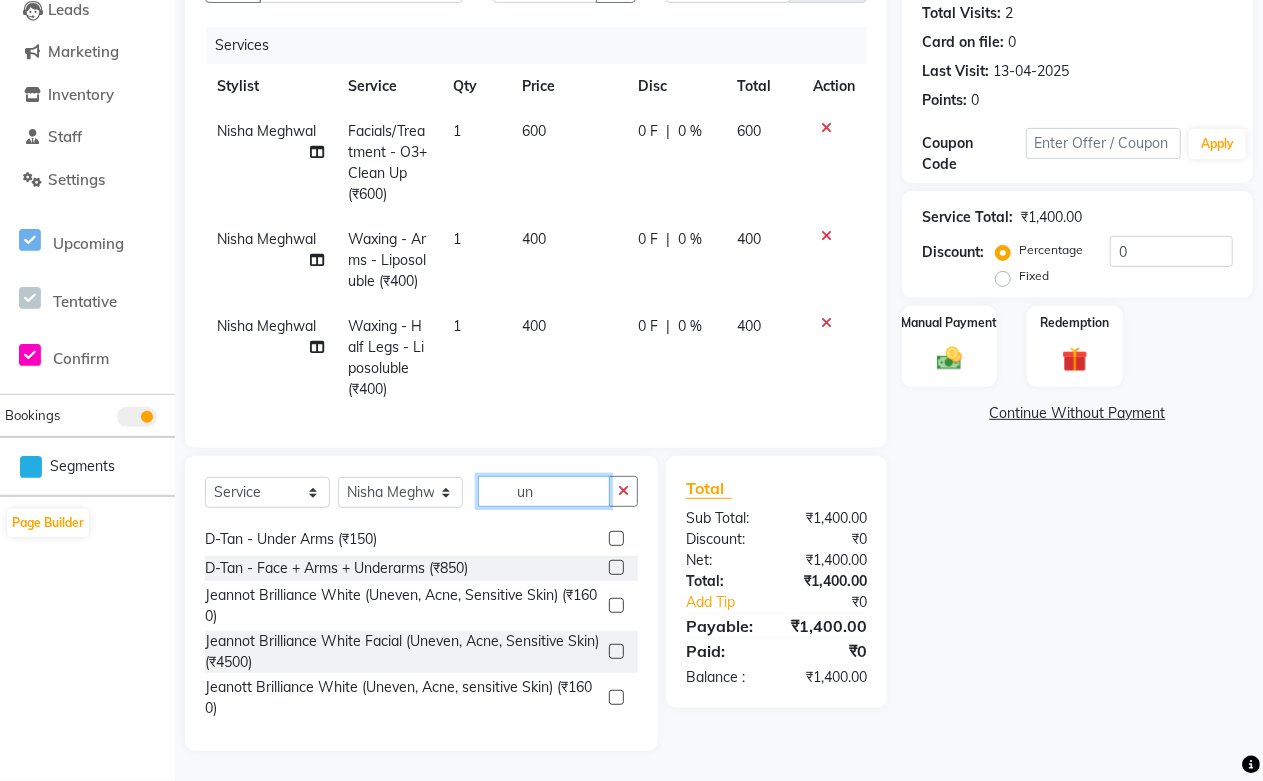 scroll, scrollTop: 0, scrollLeft: 0, axis: both 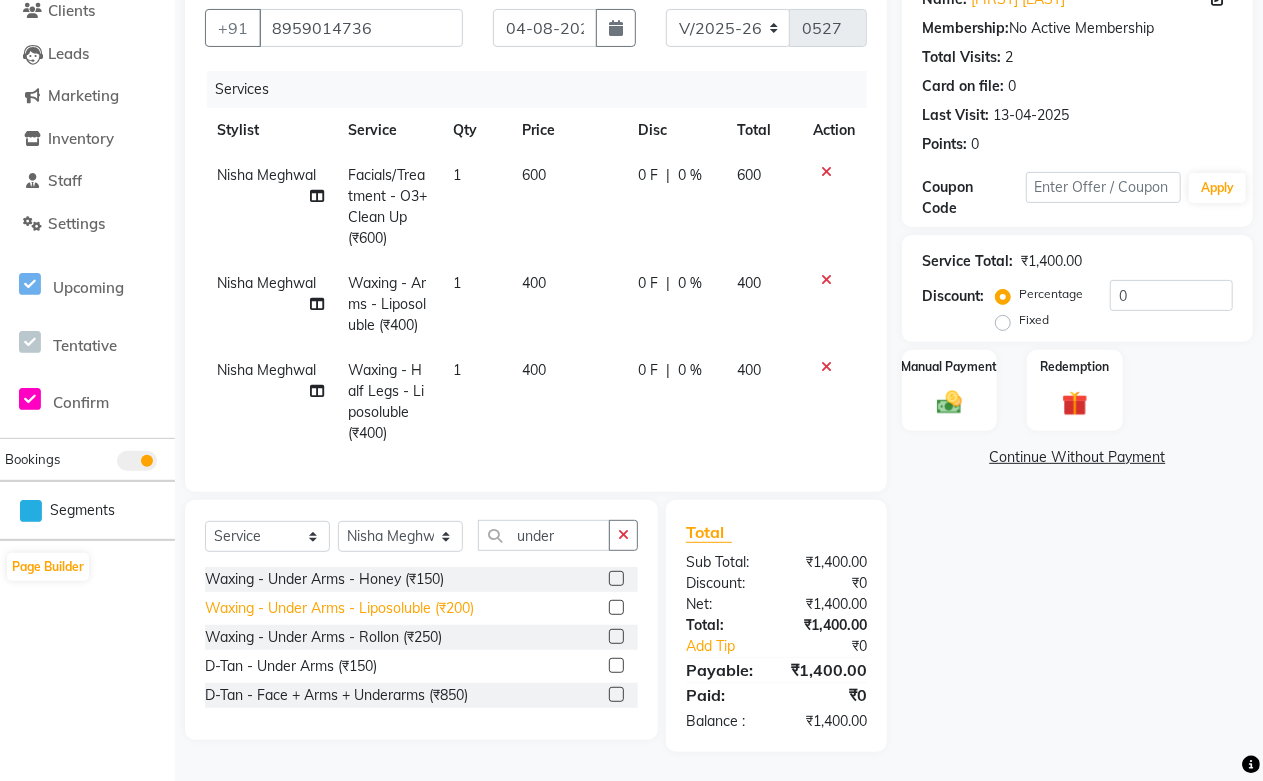 click on "Waxing - Under Arms - Liposoluble (₹200)" 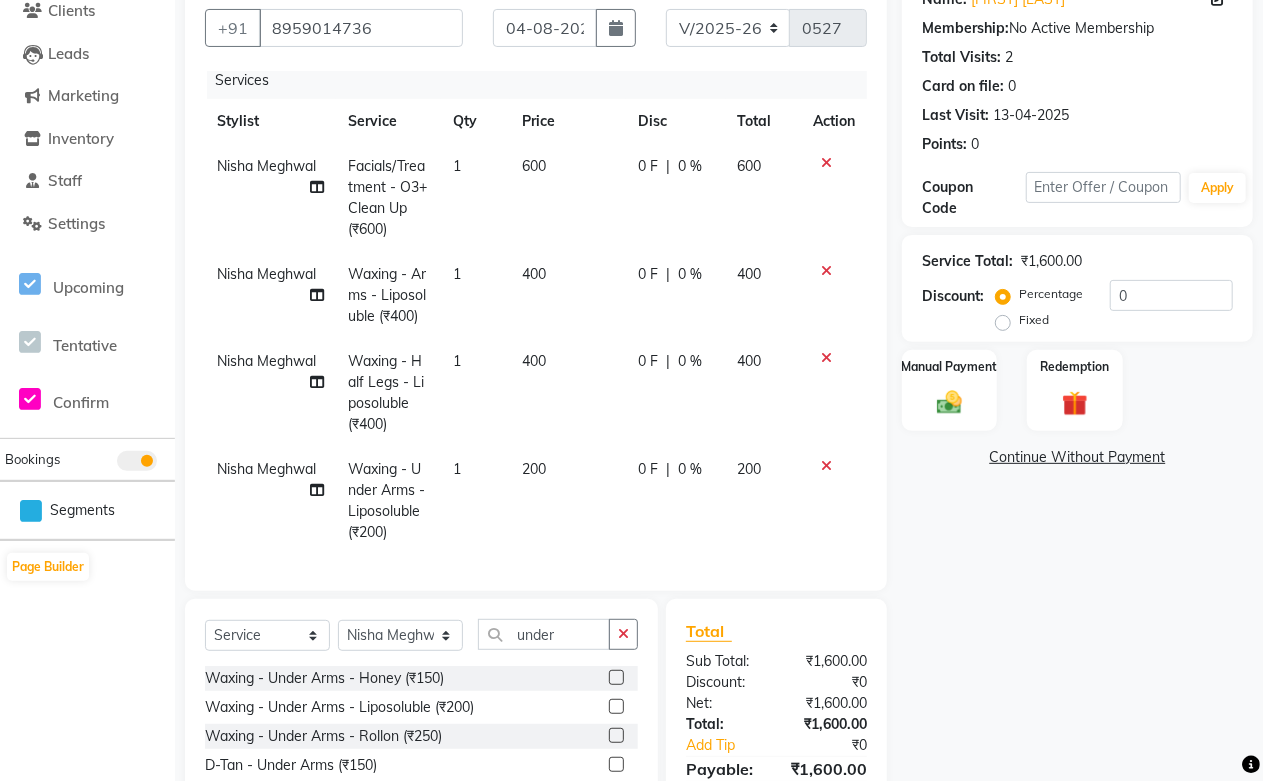 scroll, scrollTop: 46, scrollLeft: 0, axis: vertical 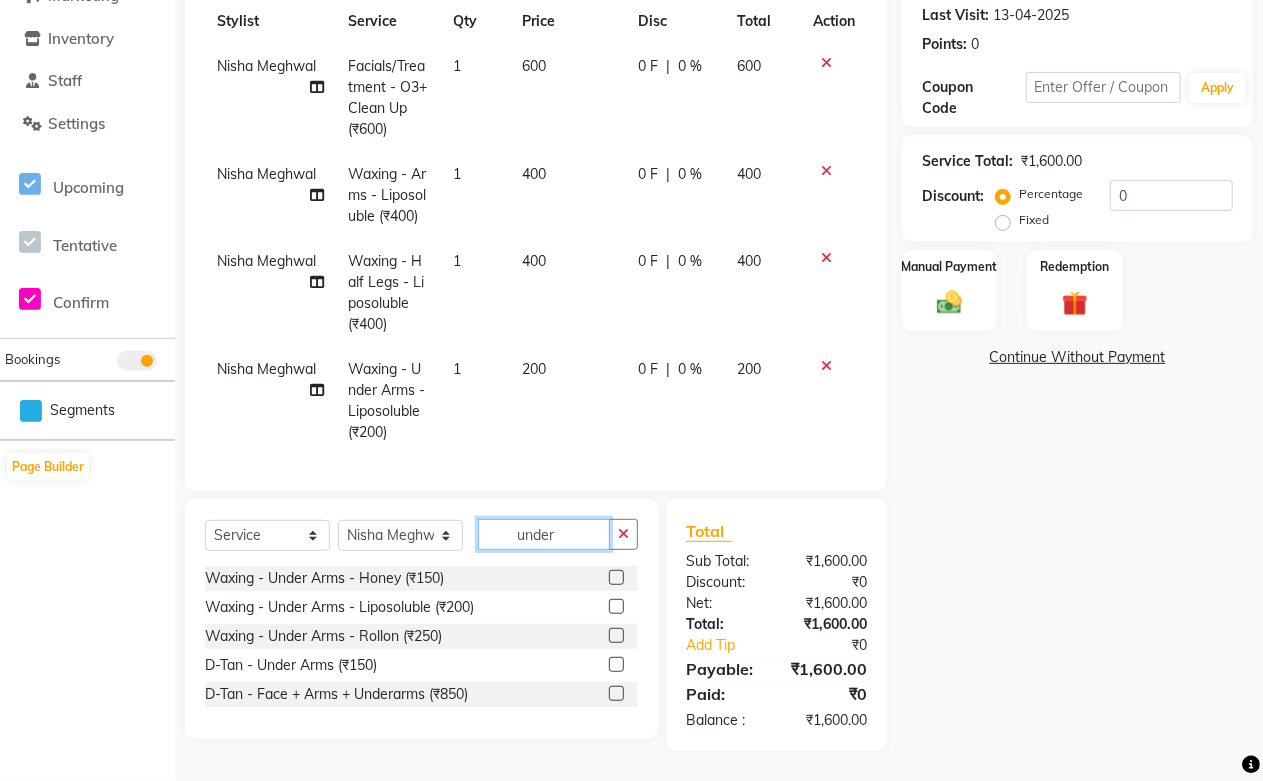 click on "under" 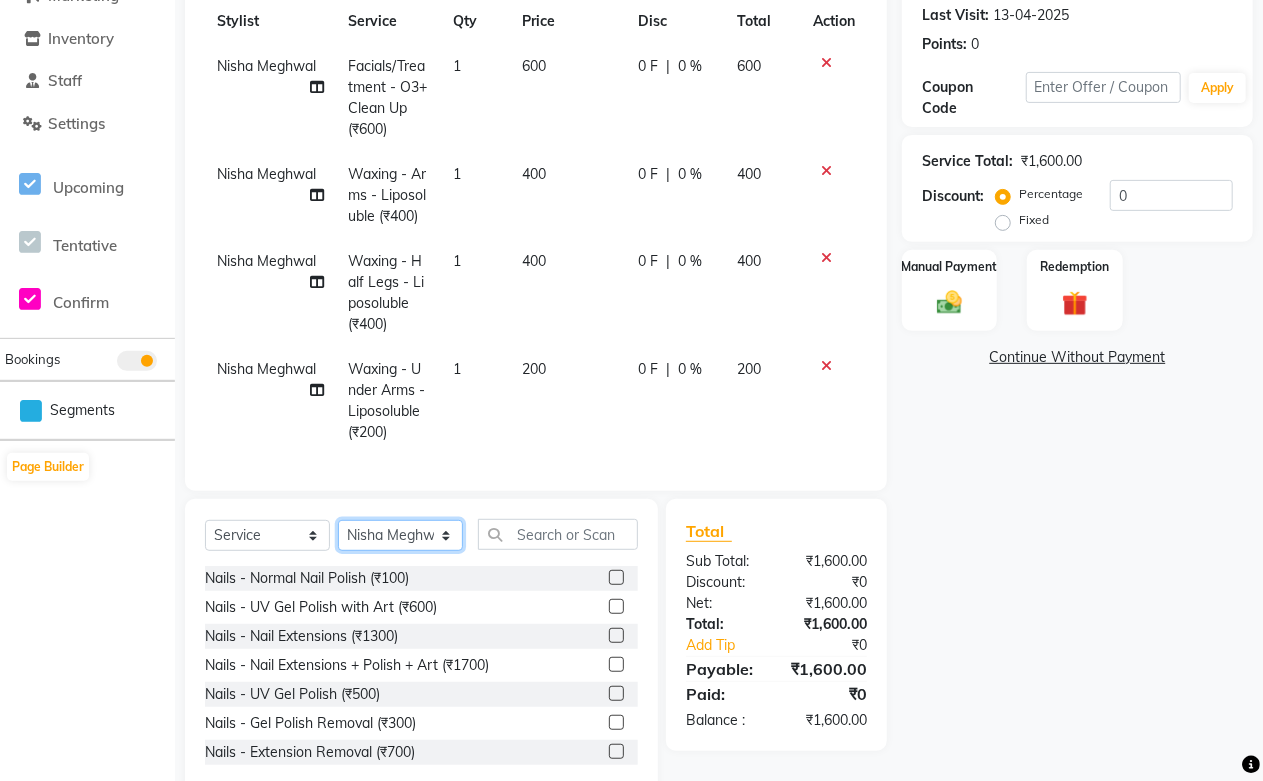 click on "Select Stylist [FIRST] [LAST] [FIRST] [LAST] [FIRST] [LAST] [FIRST] [LAST] [FIRST] [LAST] [NAME] Mam [NAME] [NAME] [NAME] [NAME] [NAME] [NAME] [NAME] [NAME] [NAME] [NAME] [NAME] [NAME] [NAME] [NAME] [NAME] [NAME] [NAME] [NAME] [NAME] [NAME]" 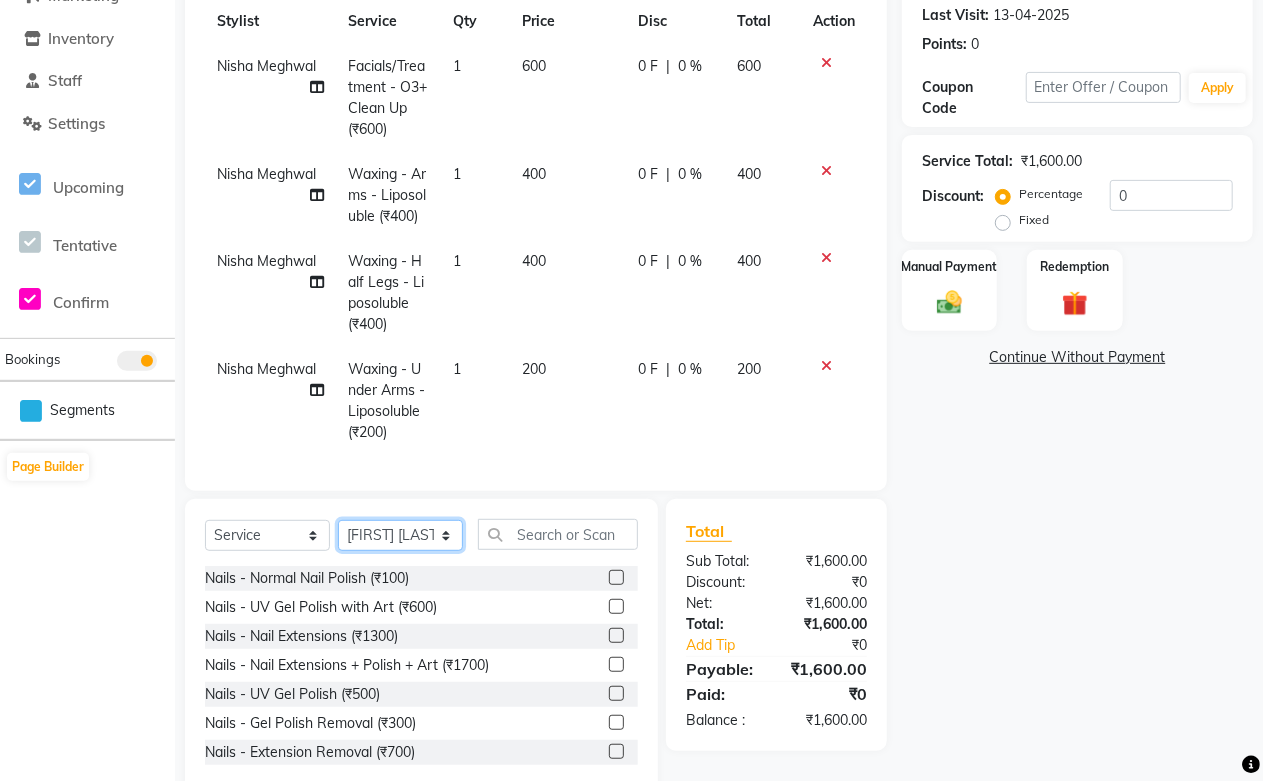click on "Select Stylist [FIRST] [LAST] [FIRST] [LAST] [FIRST] [LAST] [FIRST] [LAST] [FIRST] [LAST] [NAME] Mam [NAME] [NAME] [NAME] [NAME] [NAME] [NAME] [NAME] [NAME] [NAME] [NAME] [NAME] [NAME] [NAME] [NAME] [NAME] [NAME] [NAME] [NAME] [NAME] [NAME]" 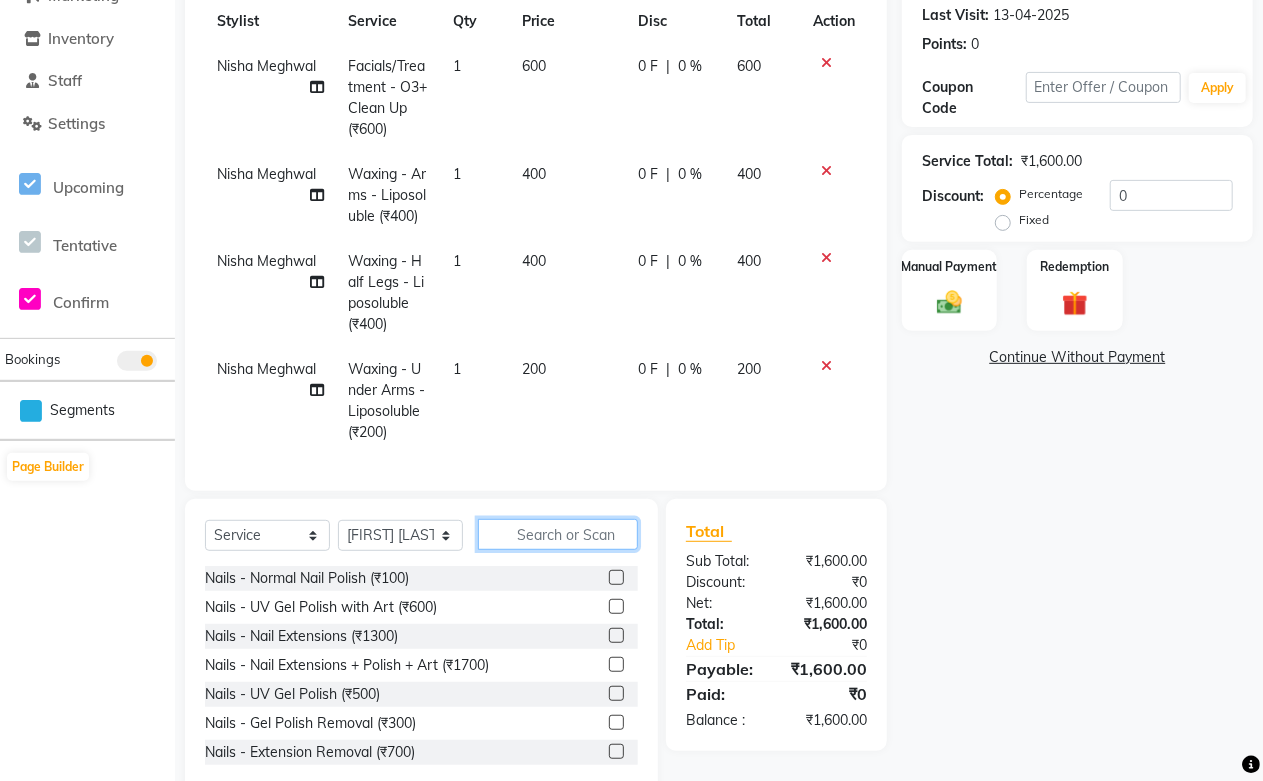 click 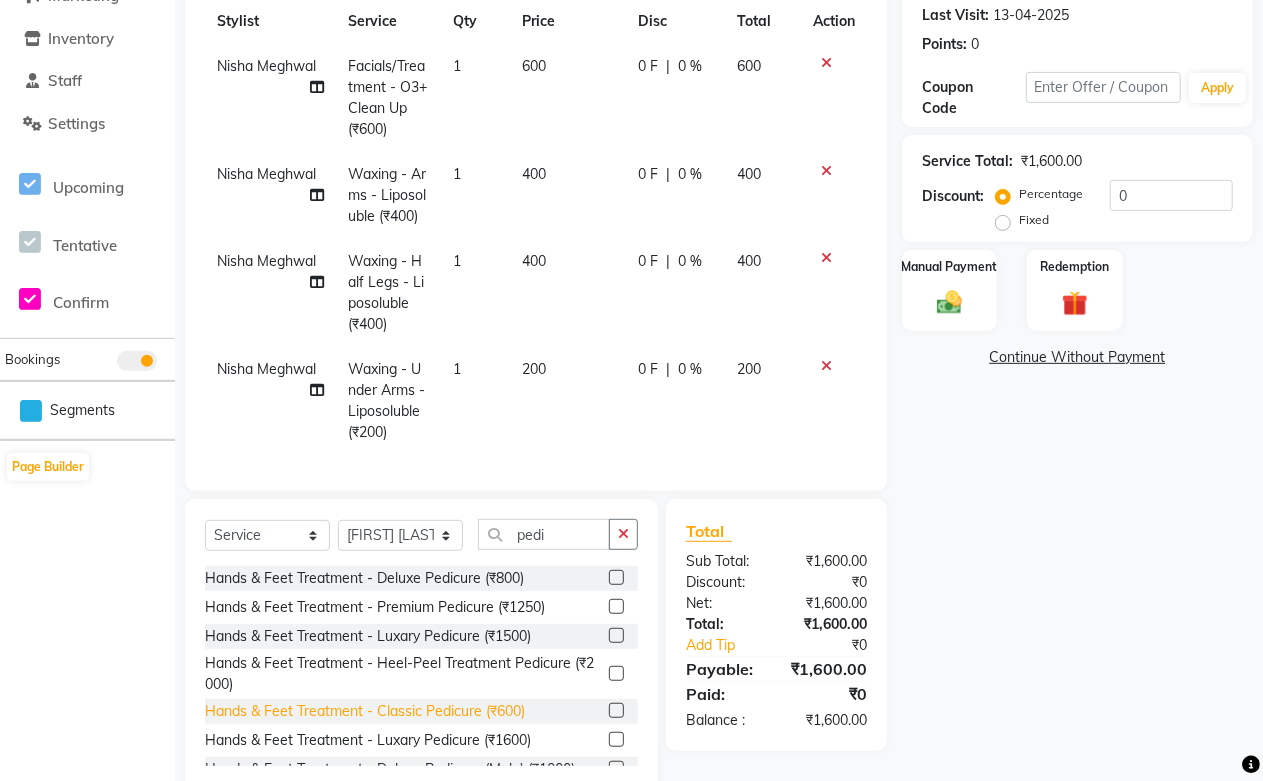 click on "Hands & Feet Treatment - Classic Pedicure (₹600)" 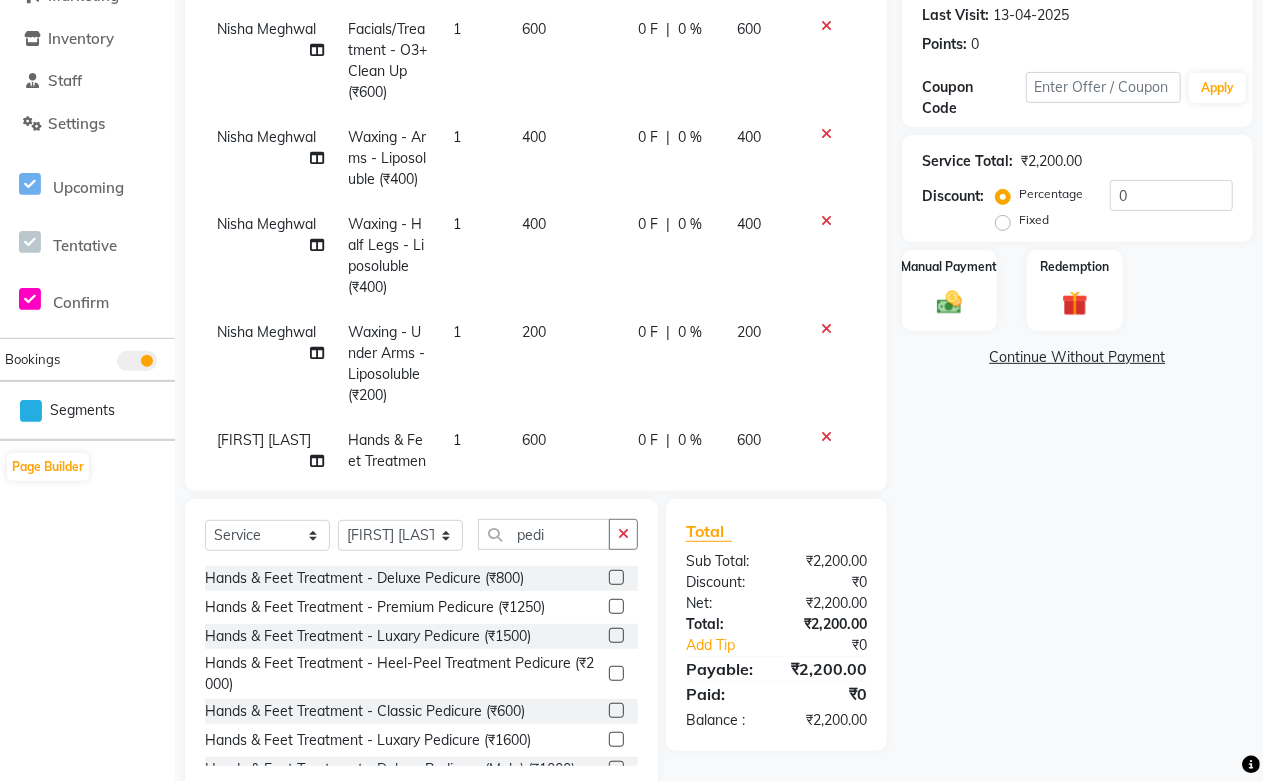 scroll, scrollTop: 320, scrollLeft: 0, axis: vertical 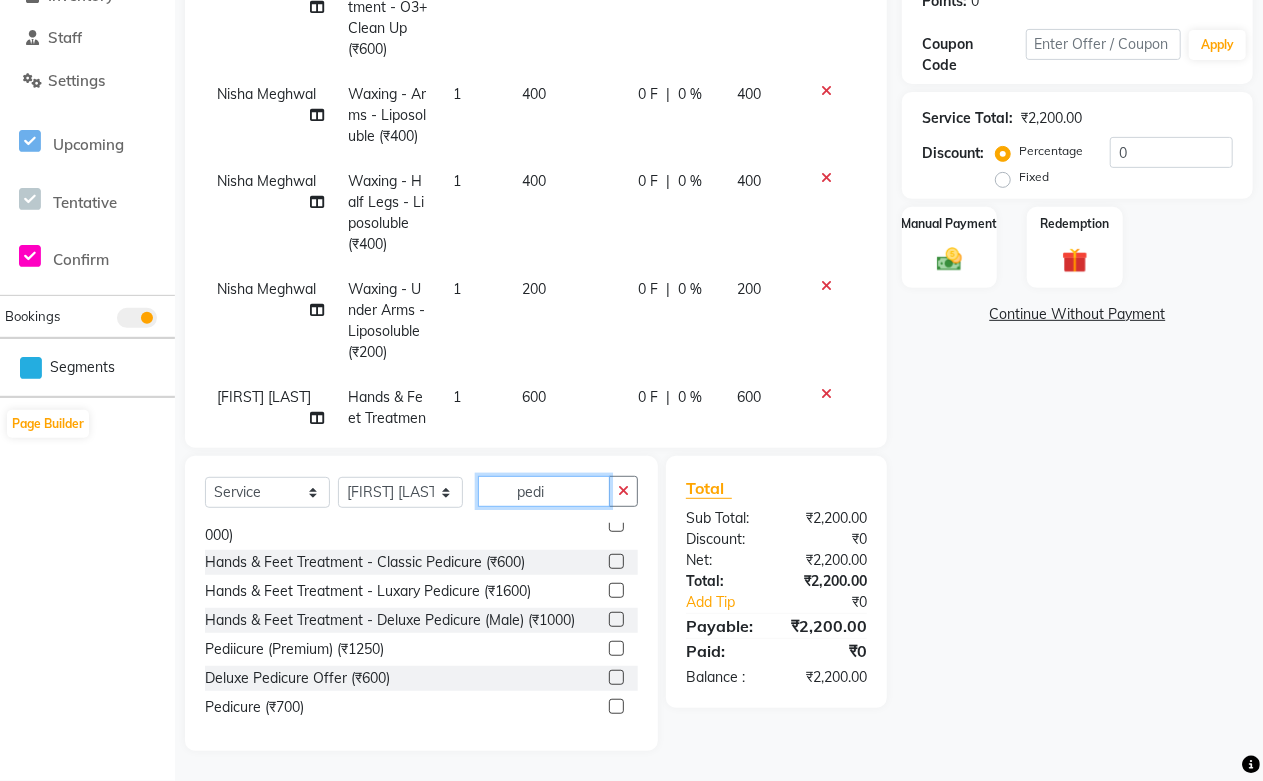 click on "pedi" 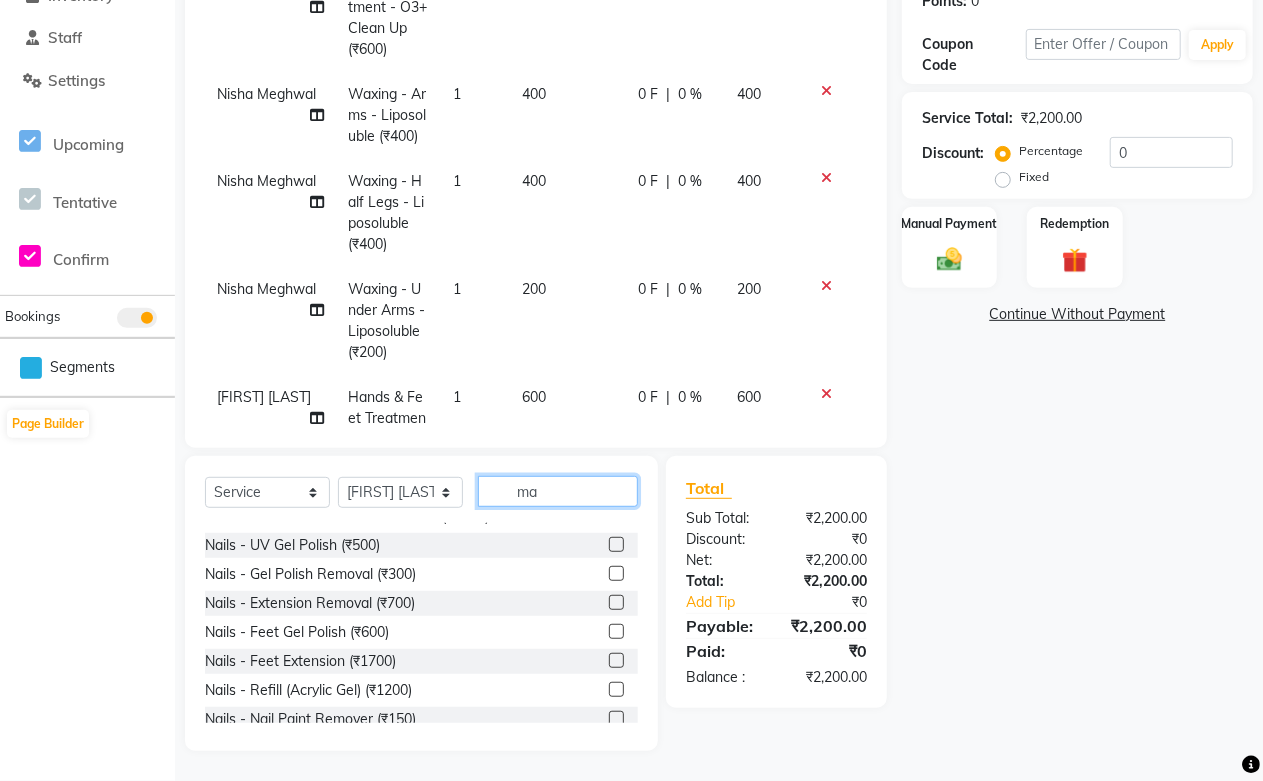 scroll, scrollTop: 0, scrollLeft: 0, axis: both 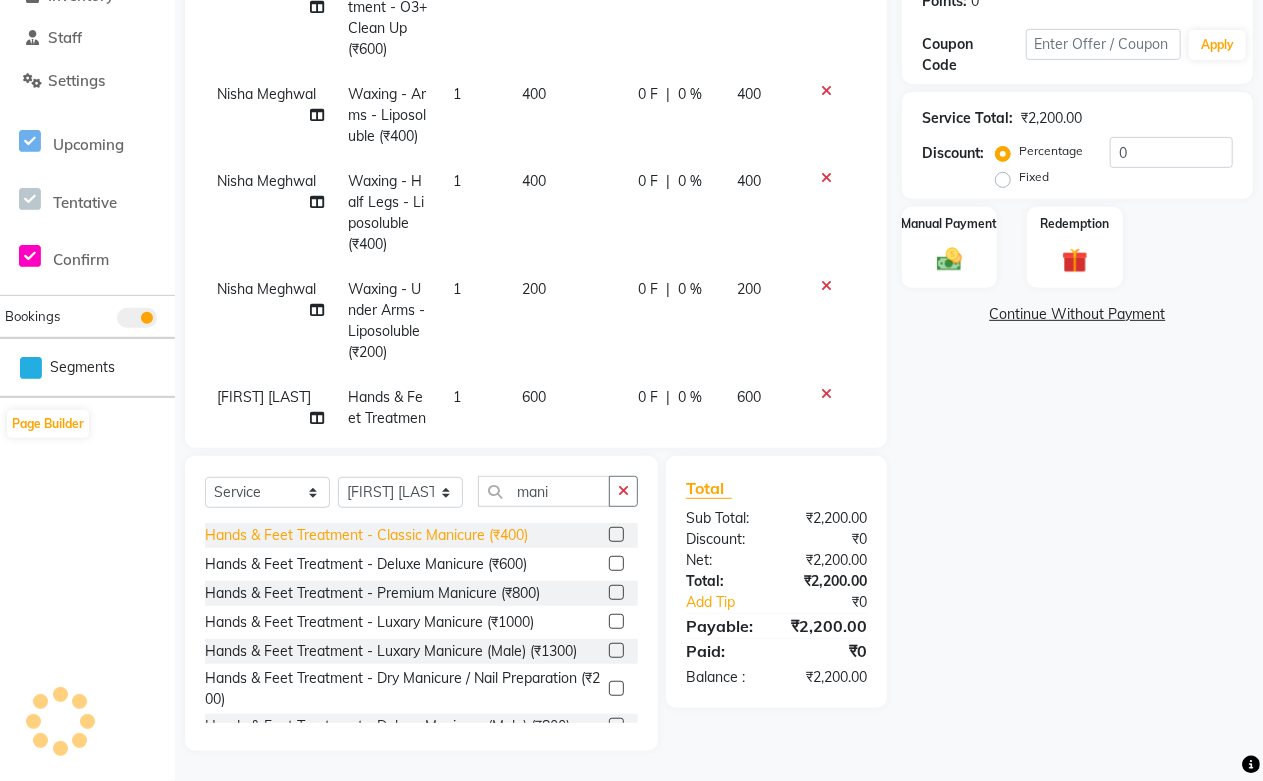 click on "Hands & Feet Treatment - Classic Manicure (₹400)" 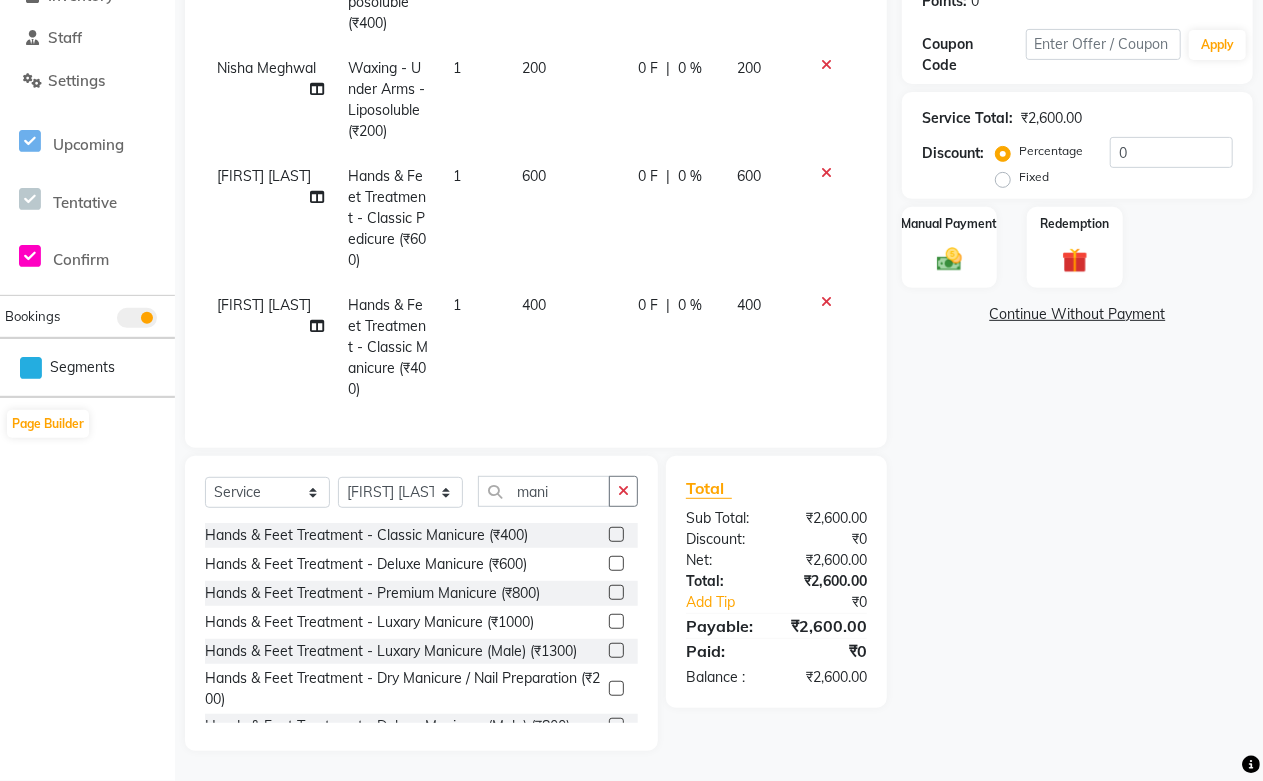 scroll, scrollTop: 46, scrollLeft: 0, axis: vertical 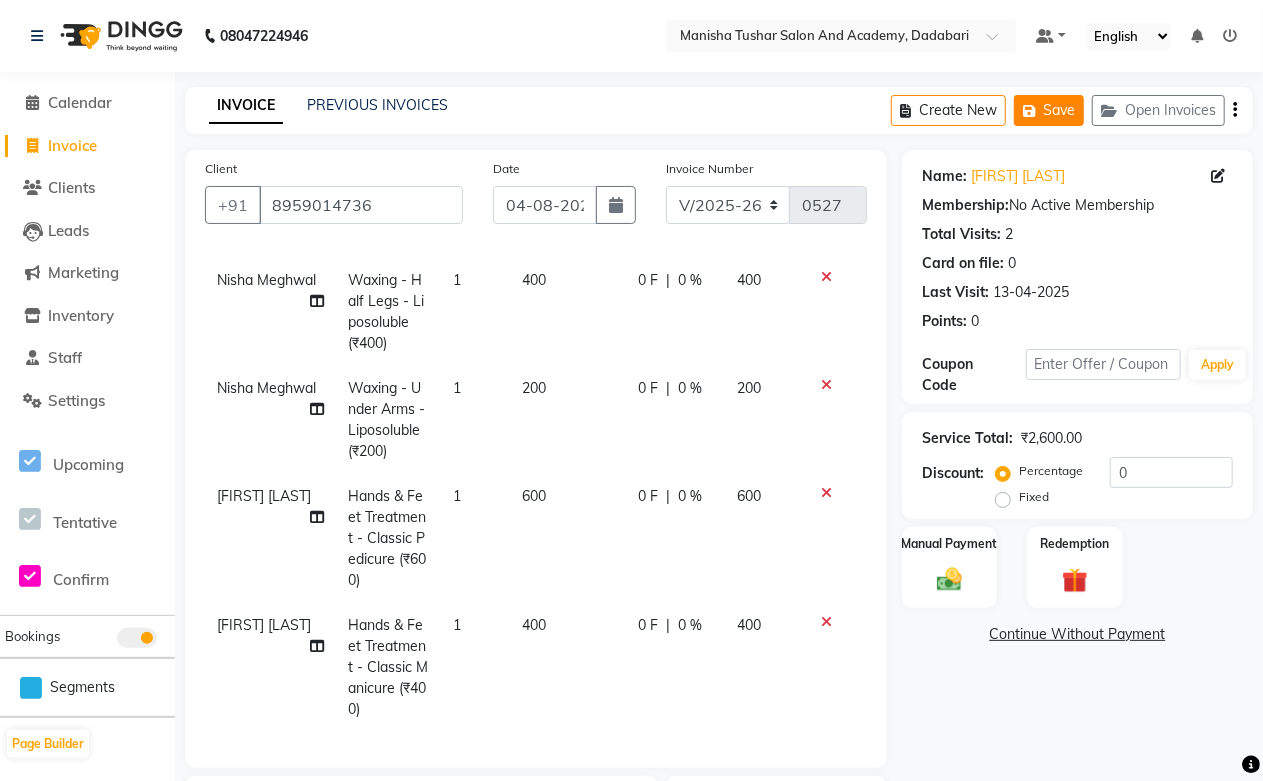 click on "Save" 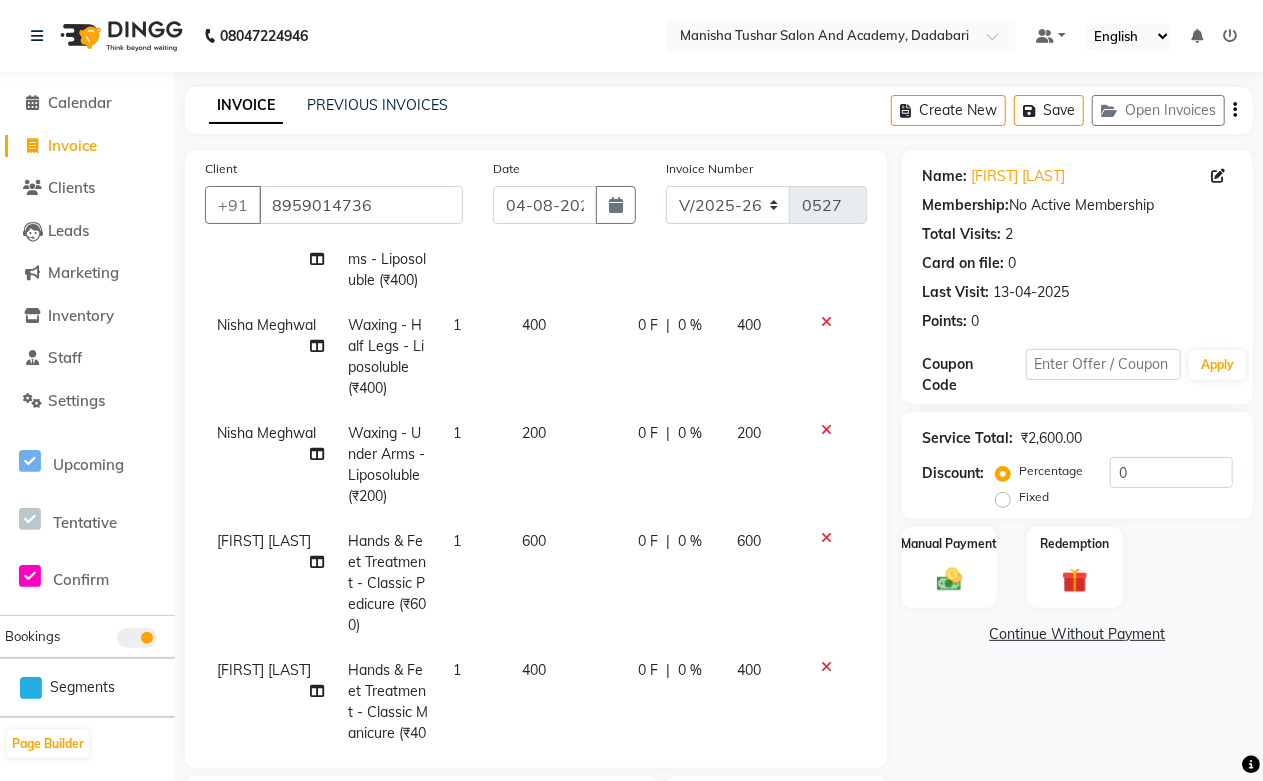 scroll, scrollTop: 304, scrollLeft: 0, axis: vertical 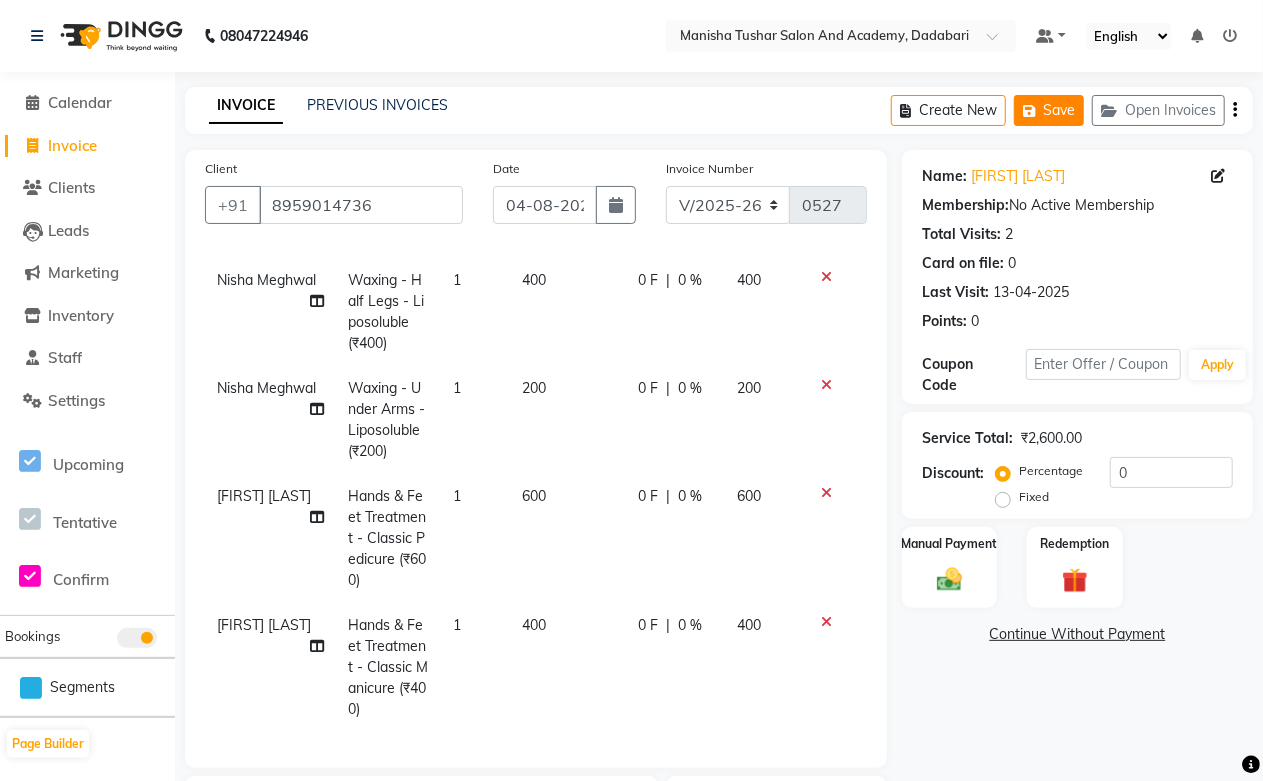 click on "Save" 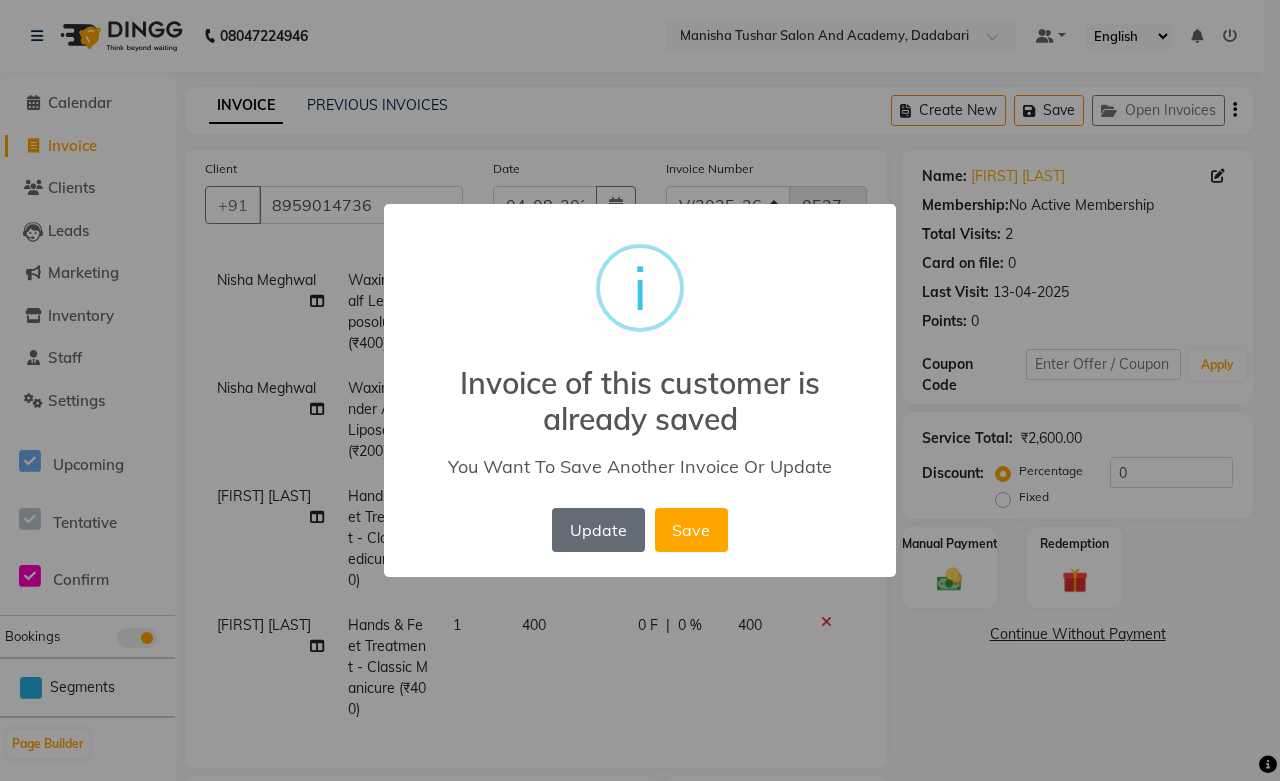 click on "Update" at bounding box center [598, 530] 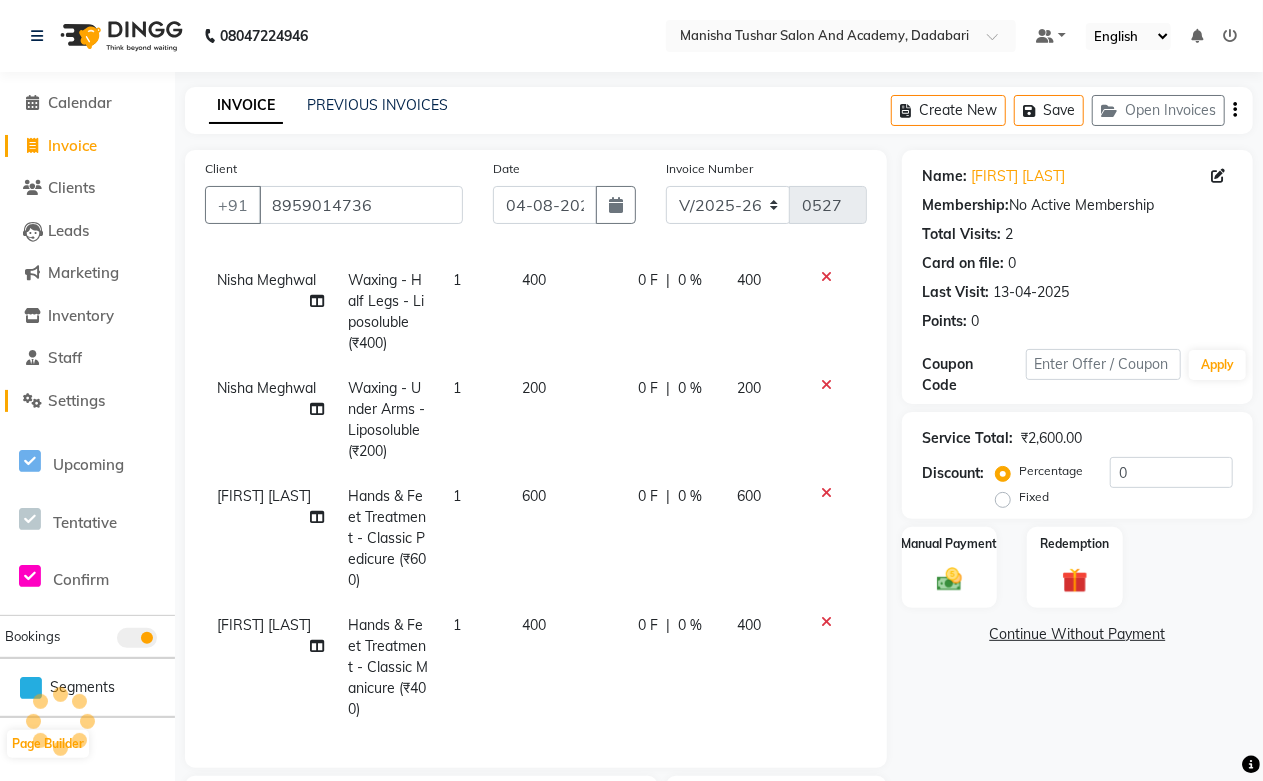 click on "Settings" 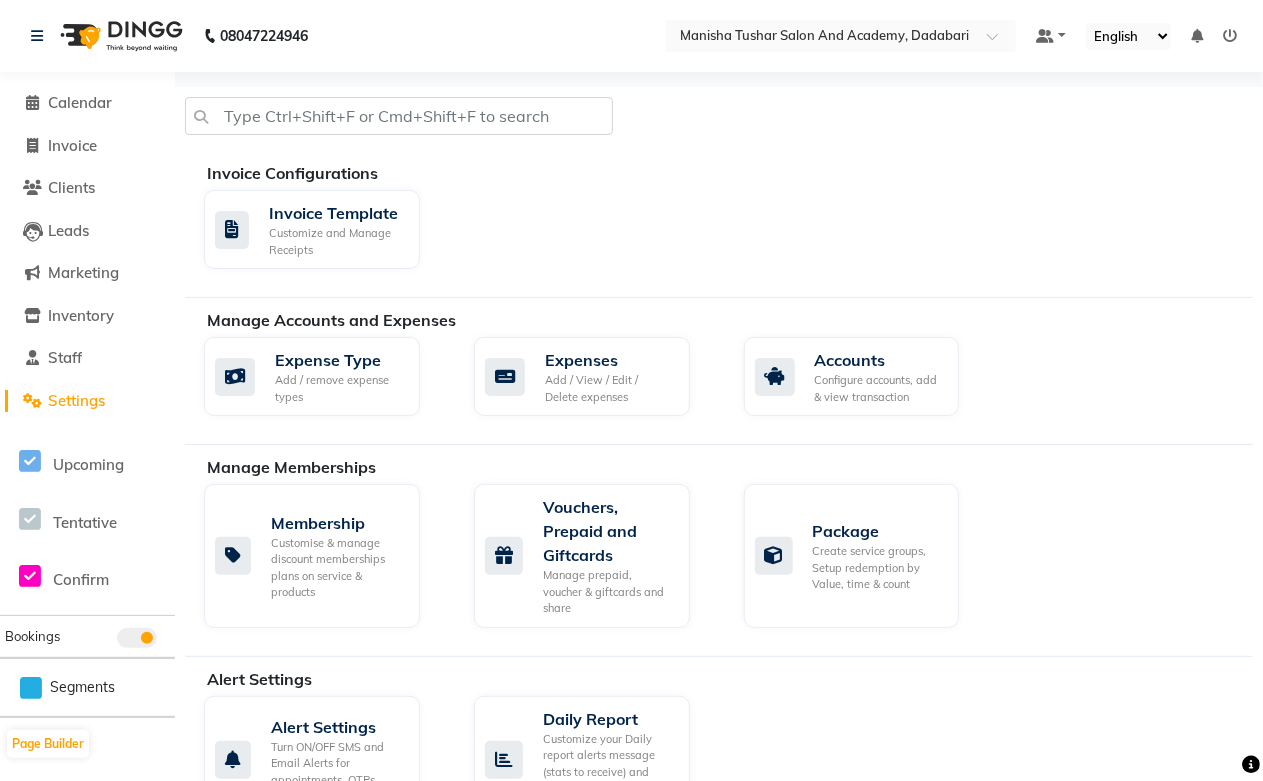 scroll, scrollTop: 333, scrollLeft: 0, axis: vertical 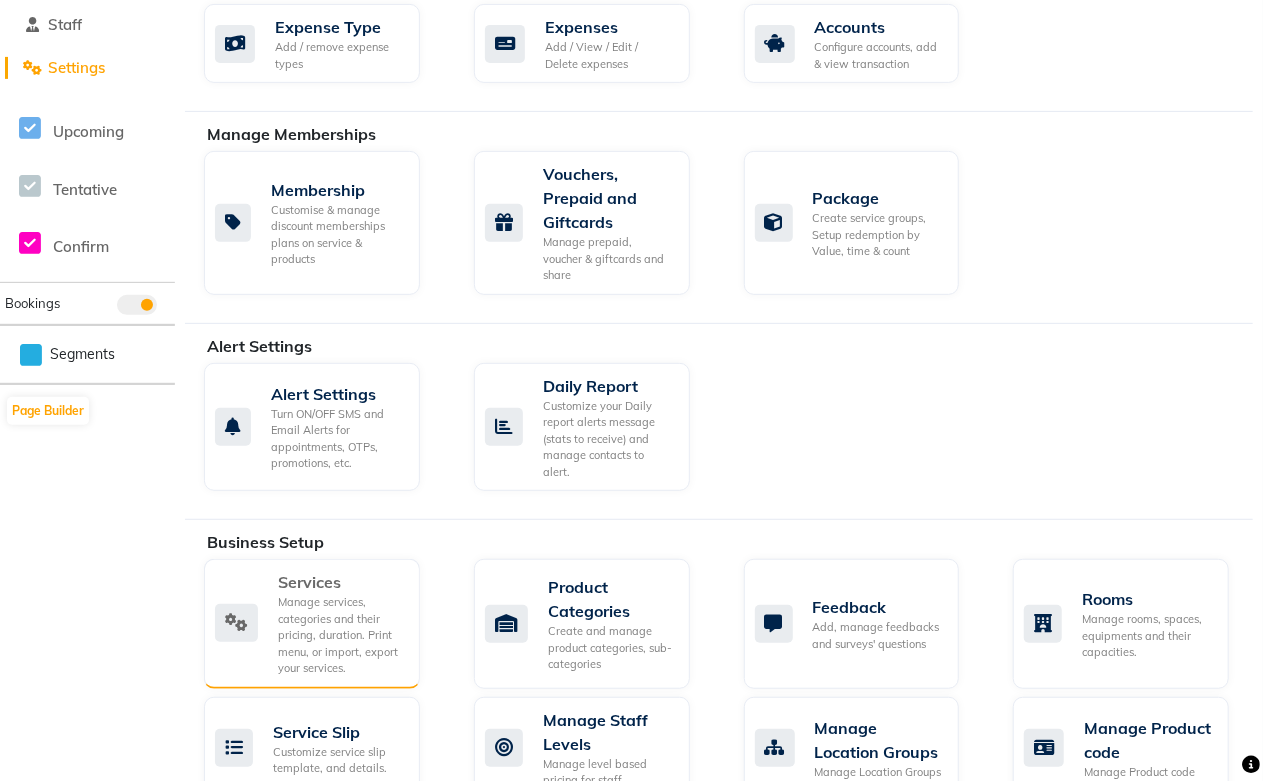 click on "Manage services, categories and their pricing, duration. Print menu, or import, export your services." 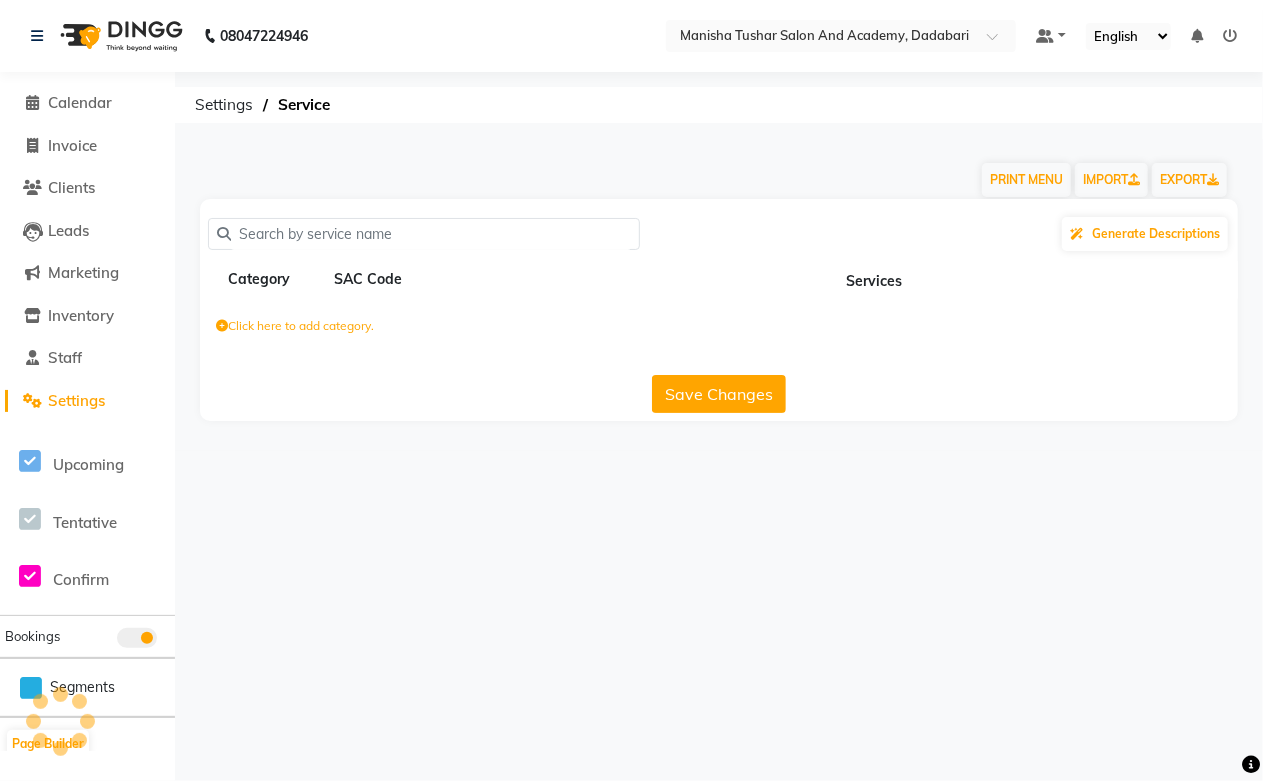 scroll, scrollTop: 0, scrollLeft: 0, axis: both 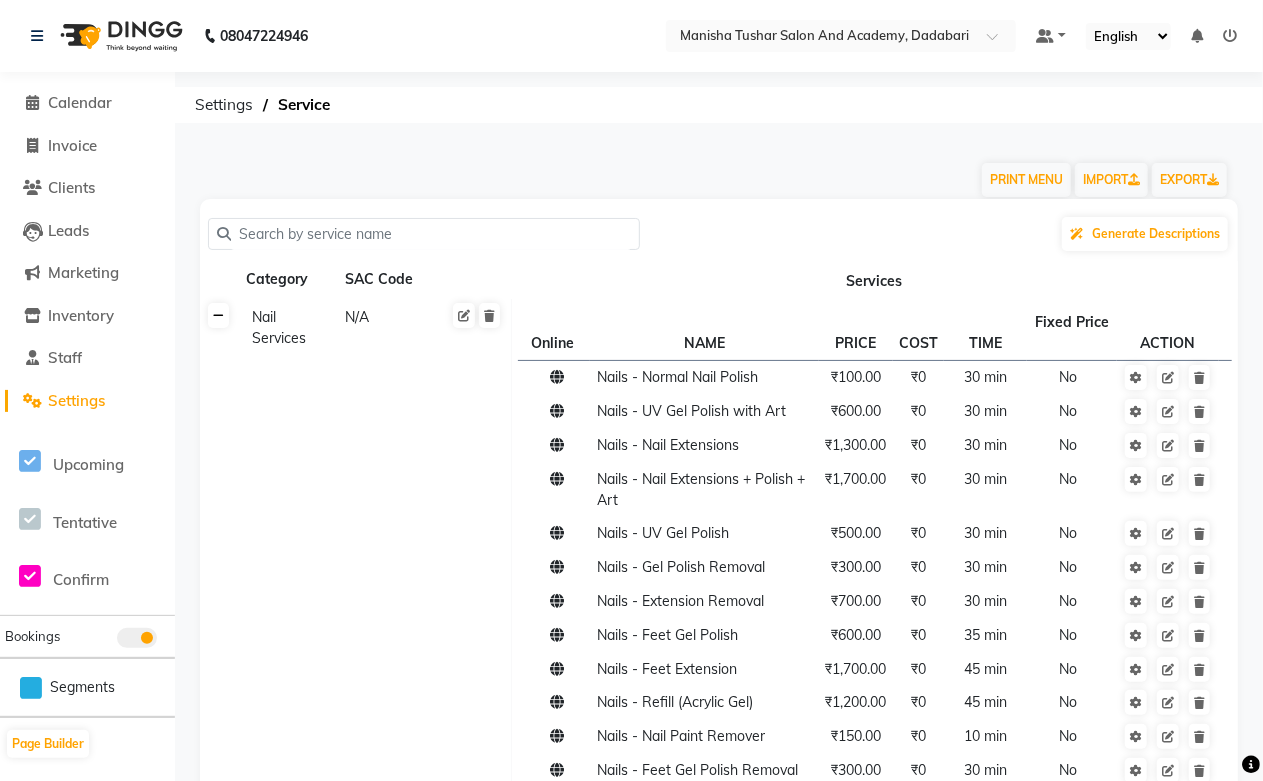 click 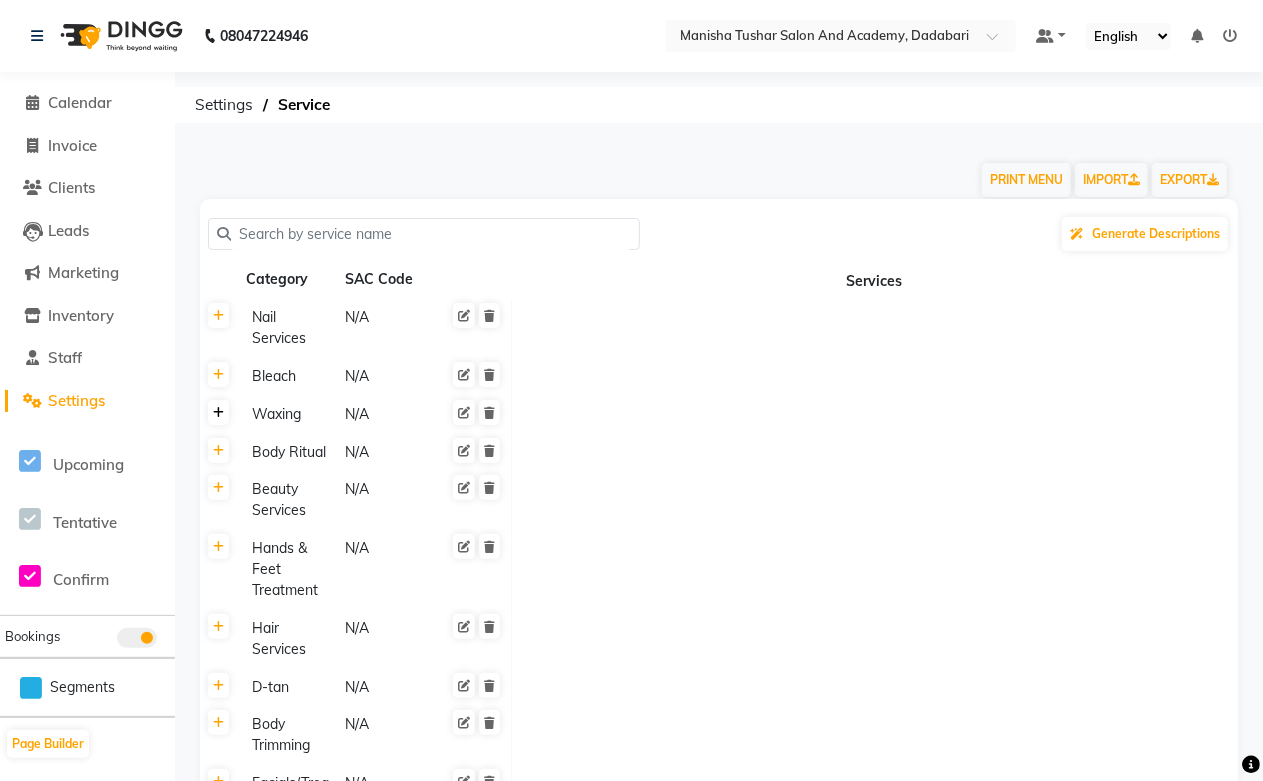 click 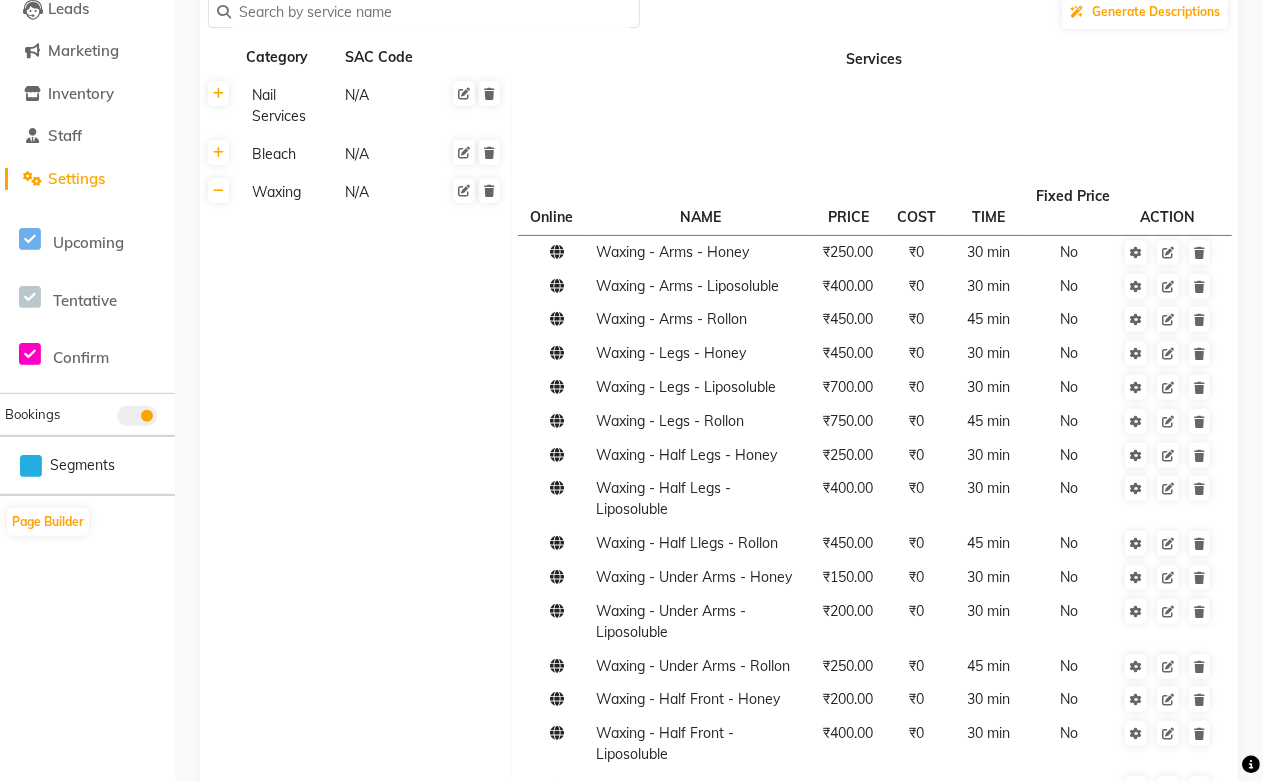 scroll, scrollTop: 0, scrollLeft: 0, axis: both 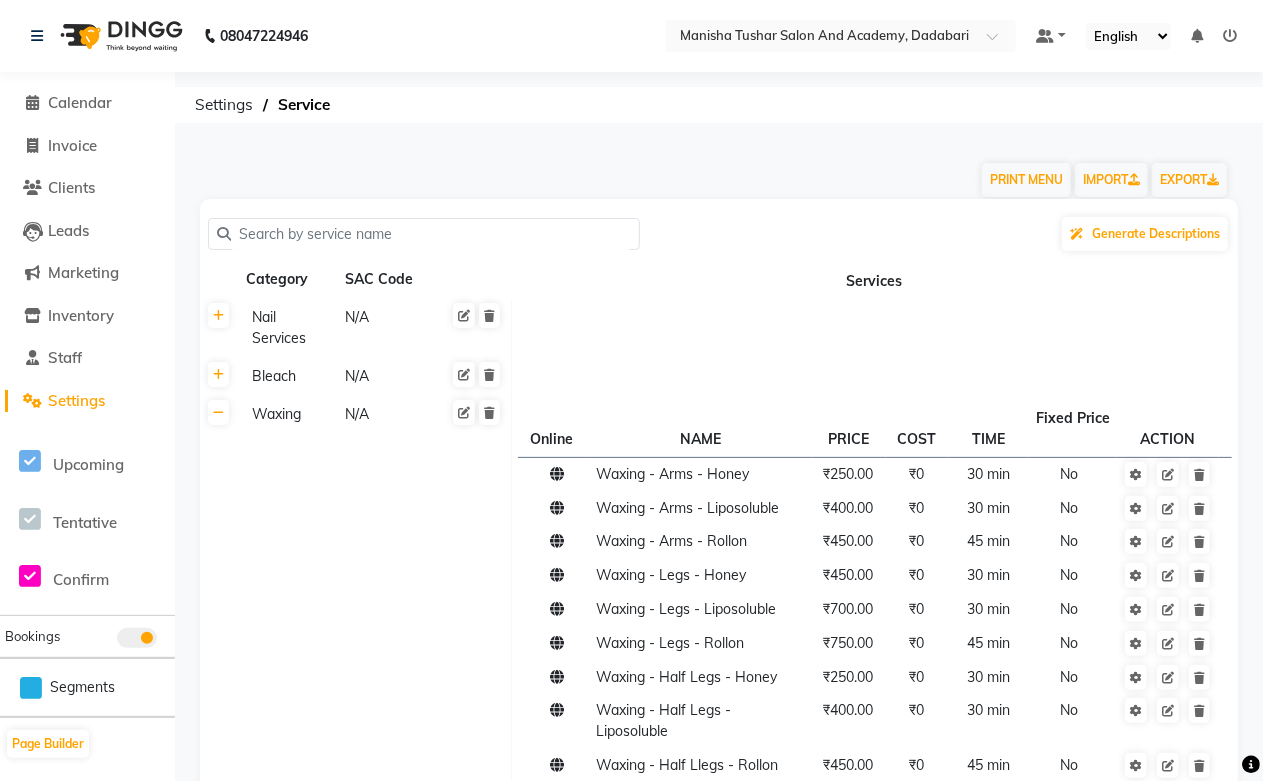 click 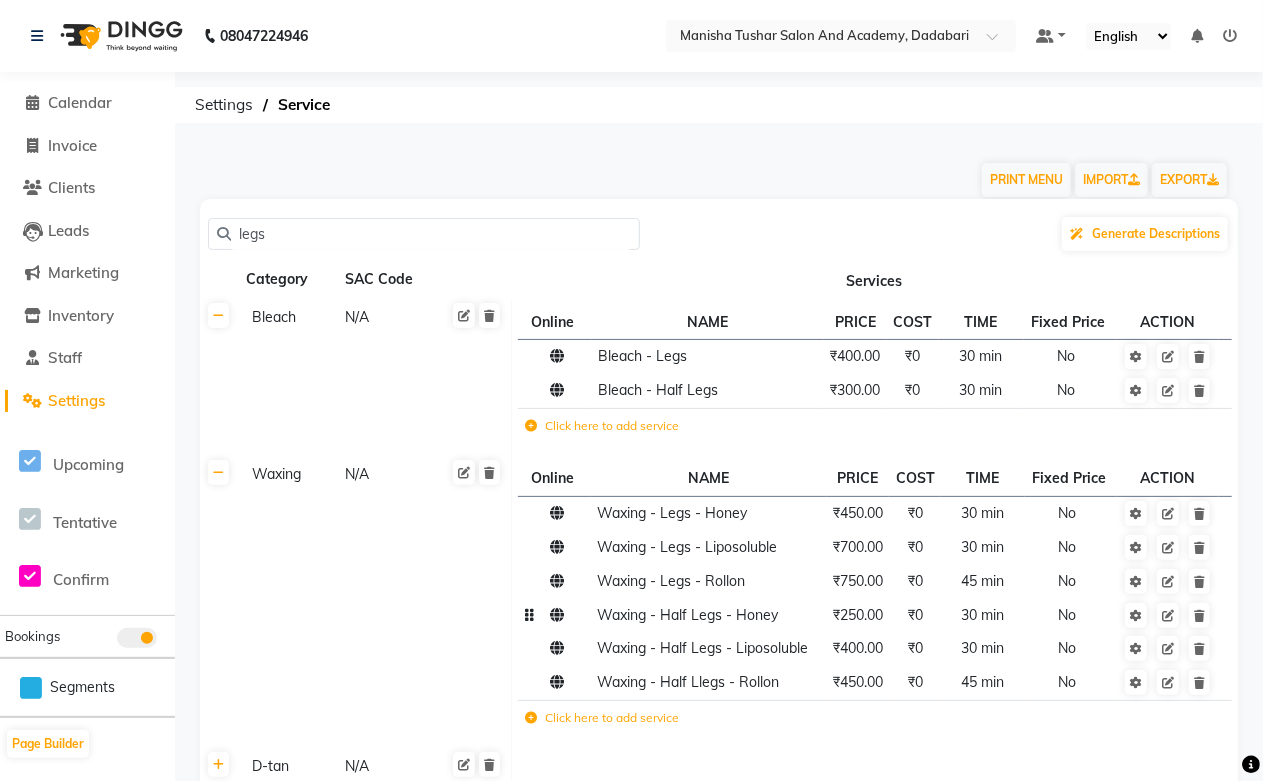 scroll, scrollTop: 222, scrollLeft: 0, axis: vertical 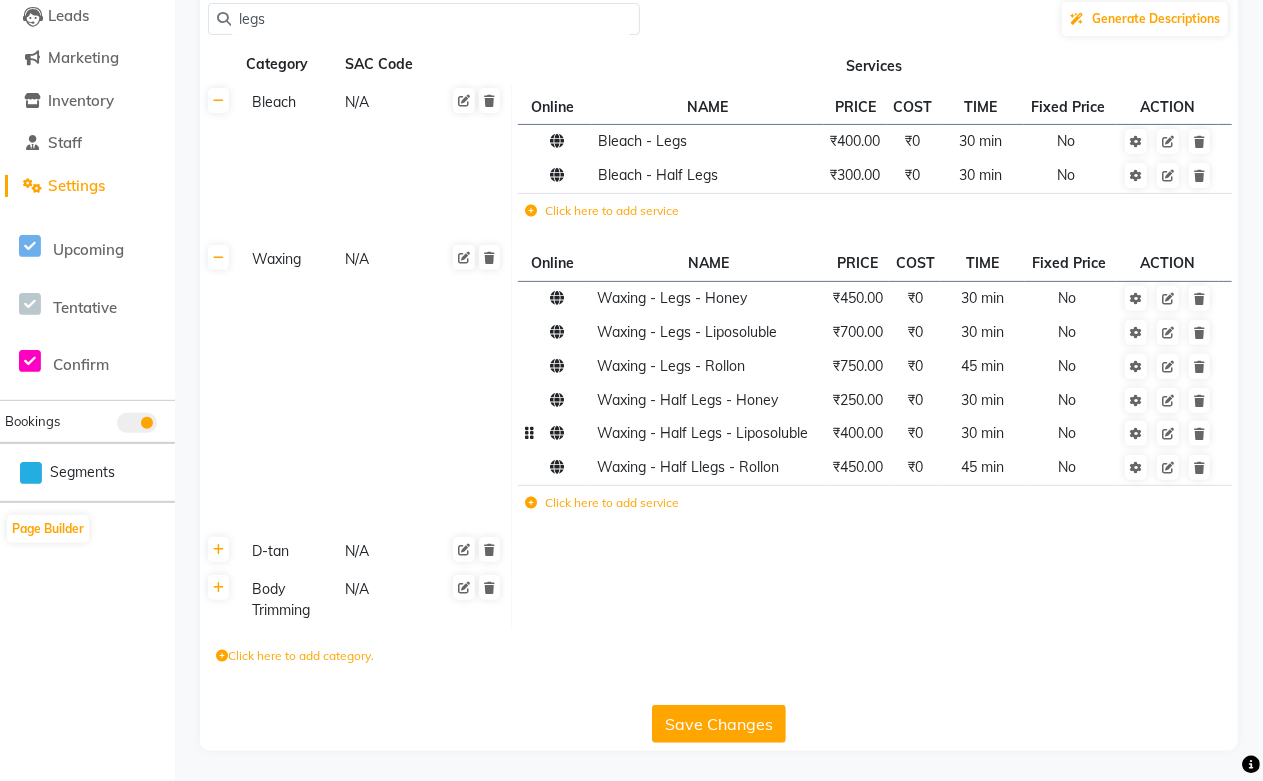 click on "₹400.00" 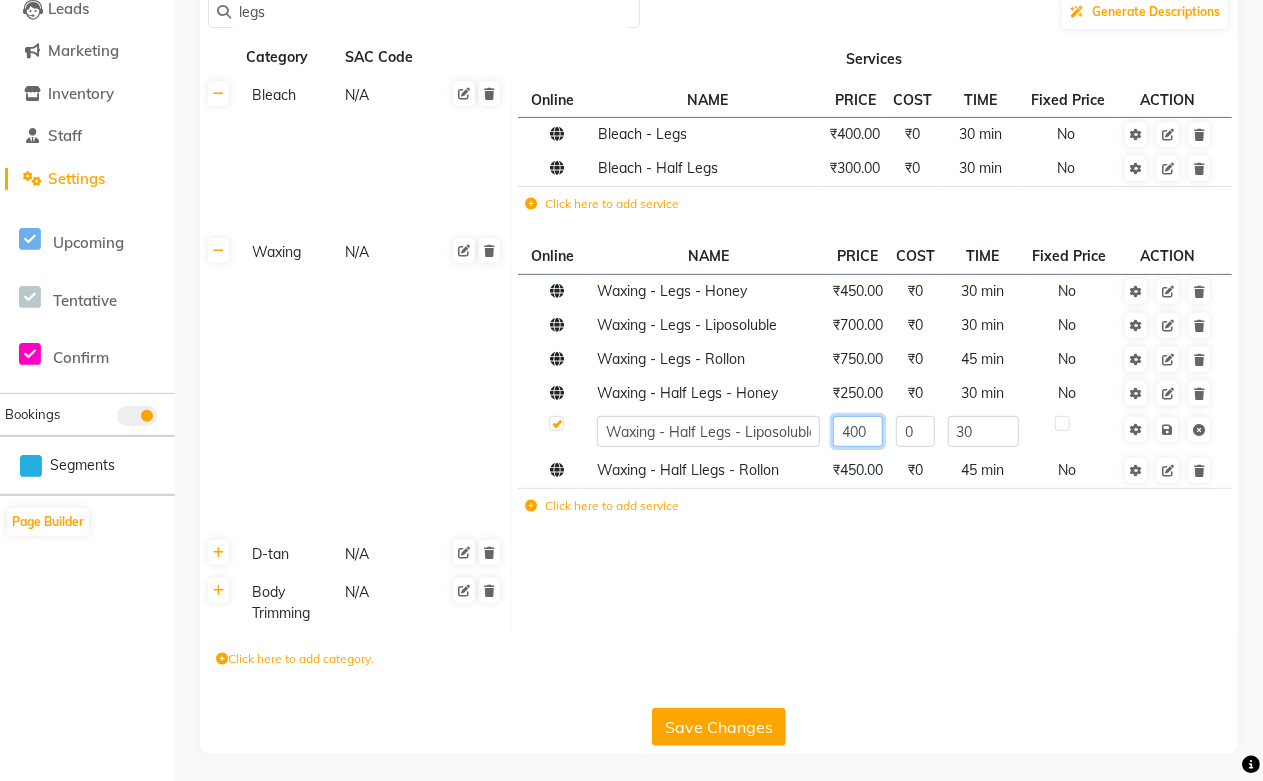 click on "400" 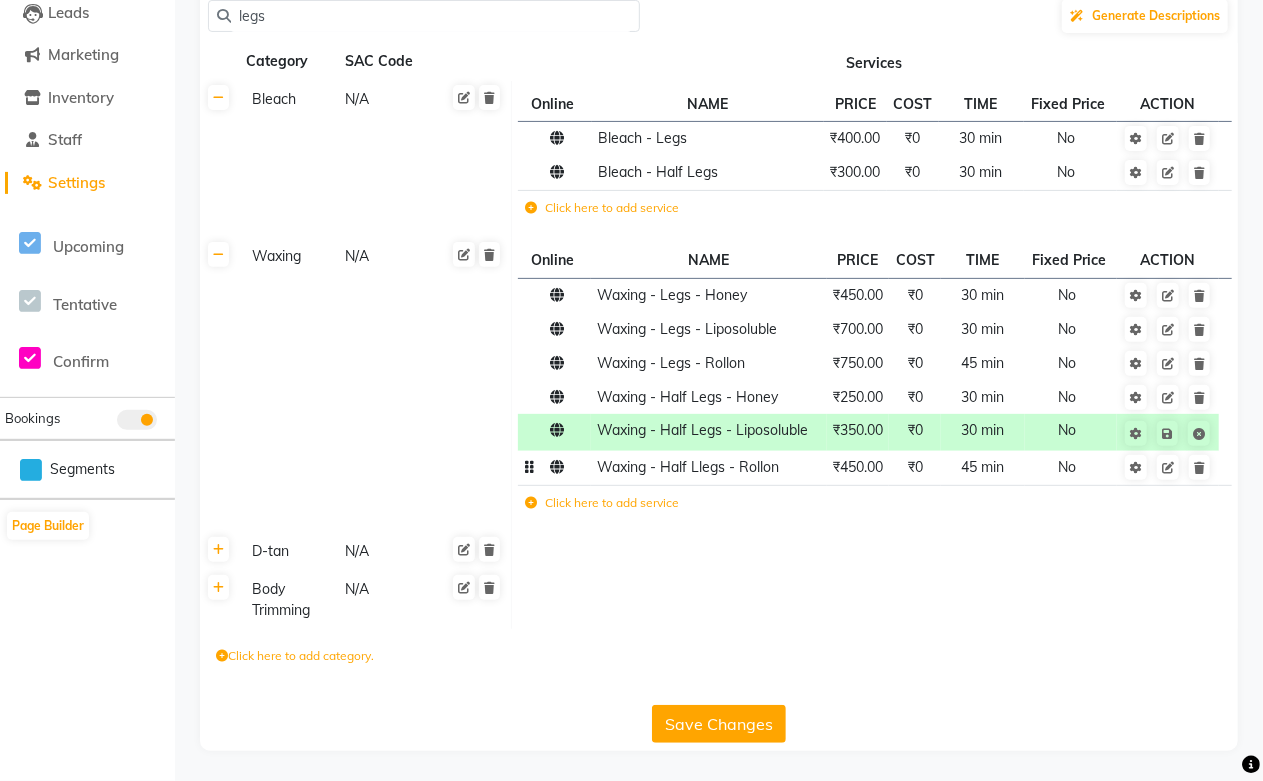 click on "45 min" 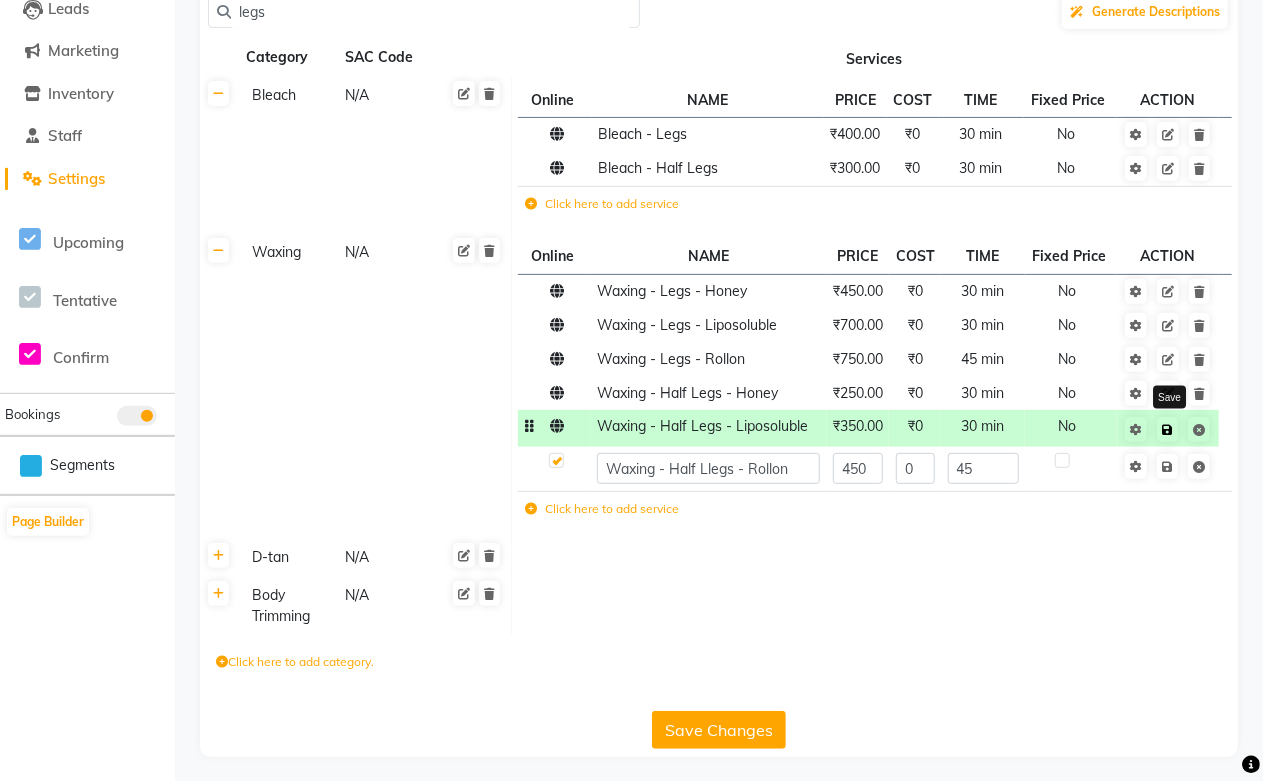 click 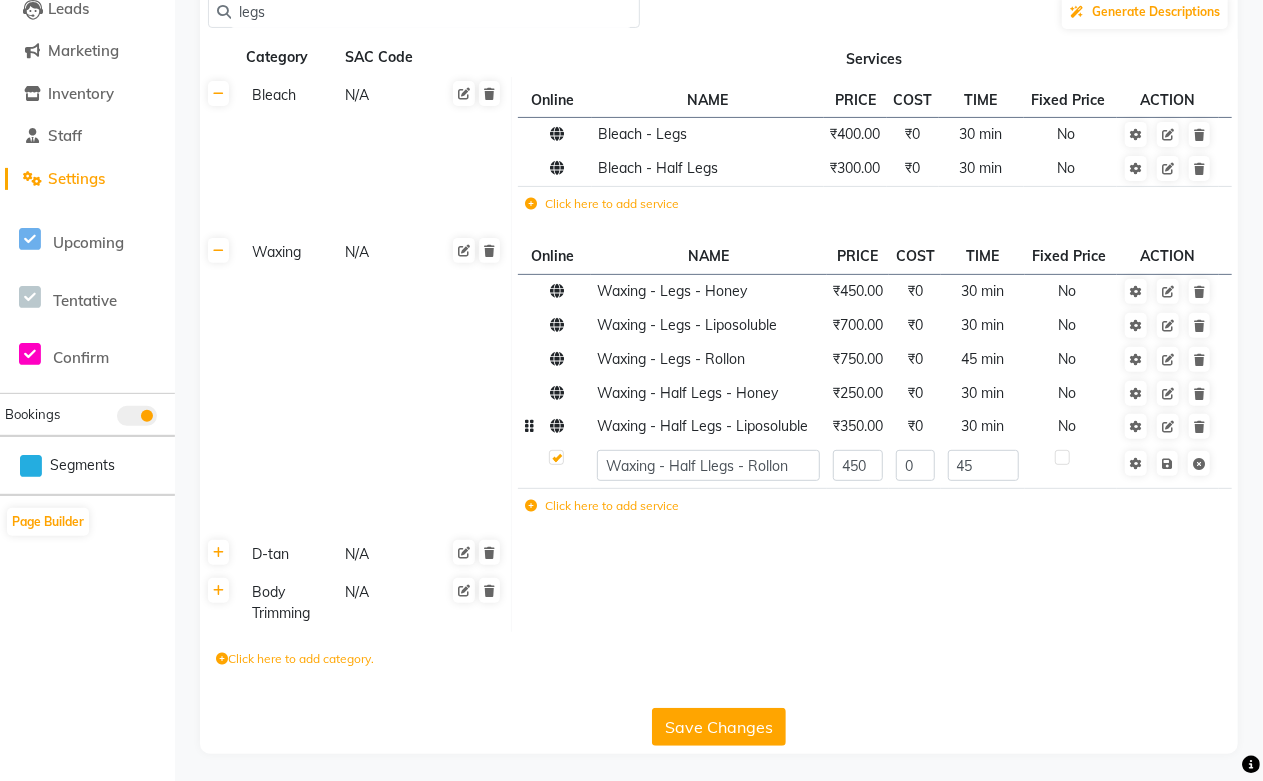 click on "Save Changes" 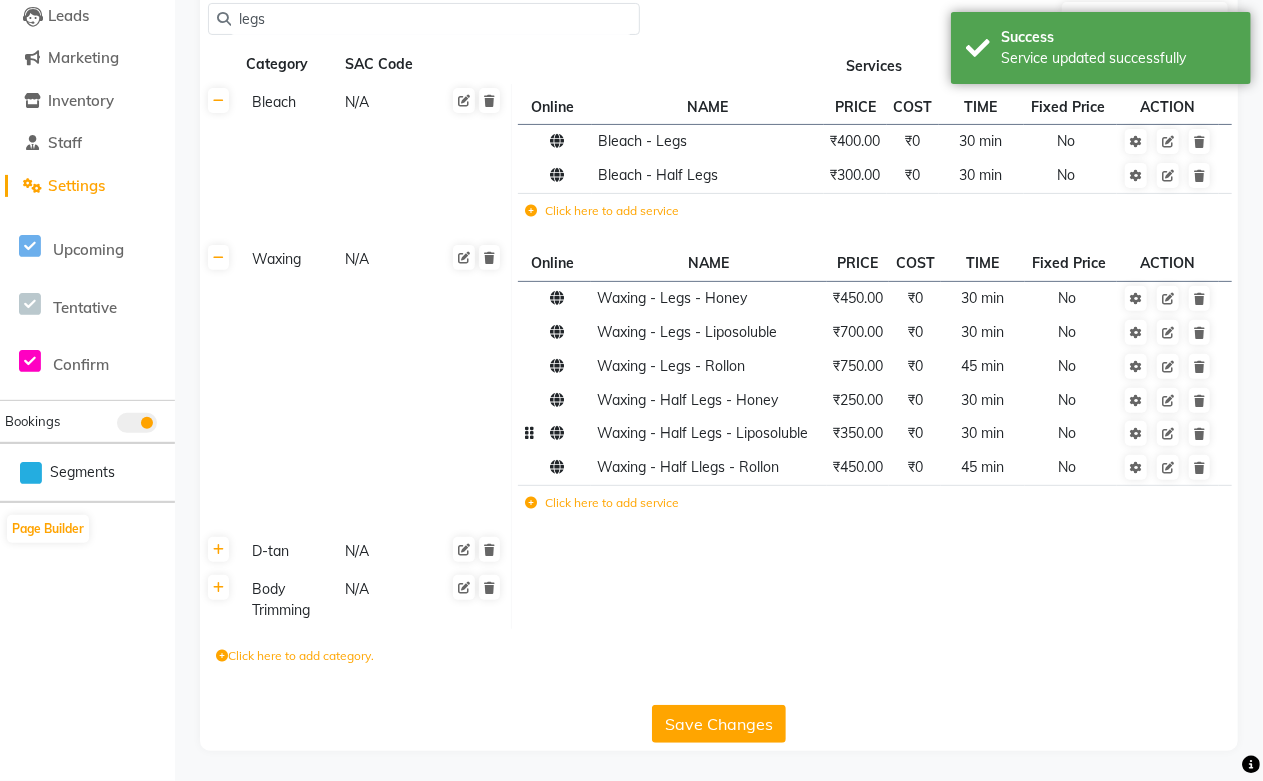scroll, scrollTop: 0, scrollLeft: 0, axis: both 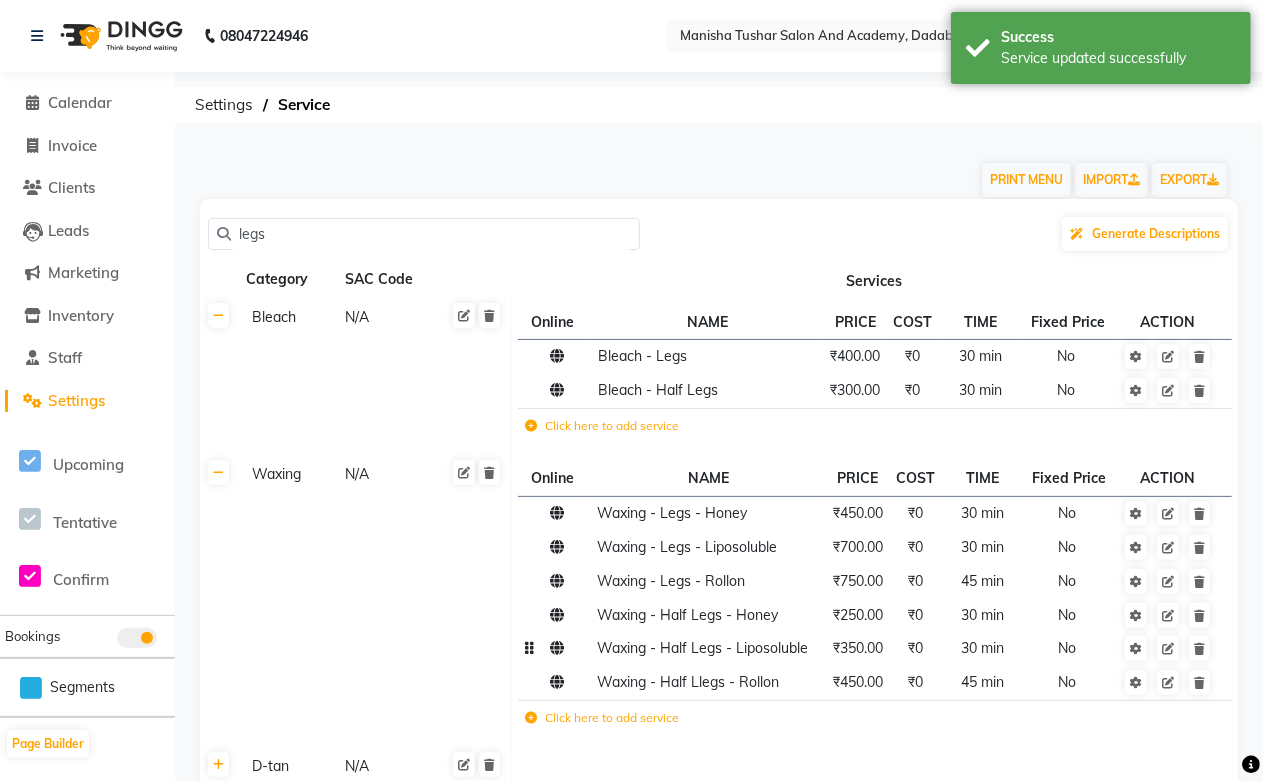 click on "legs" 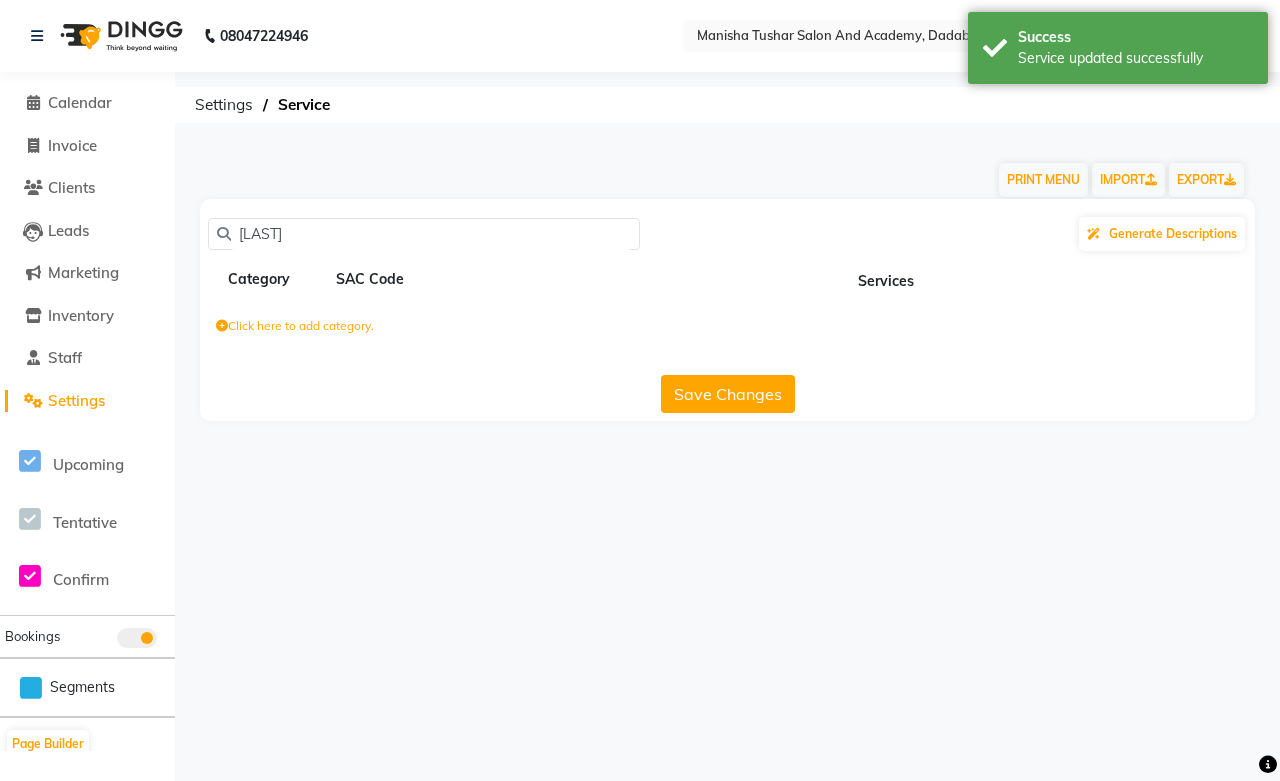 click on "[LAST]" 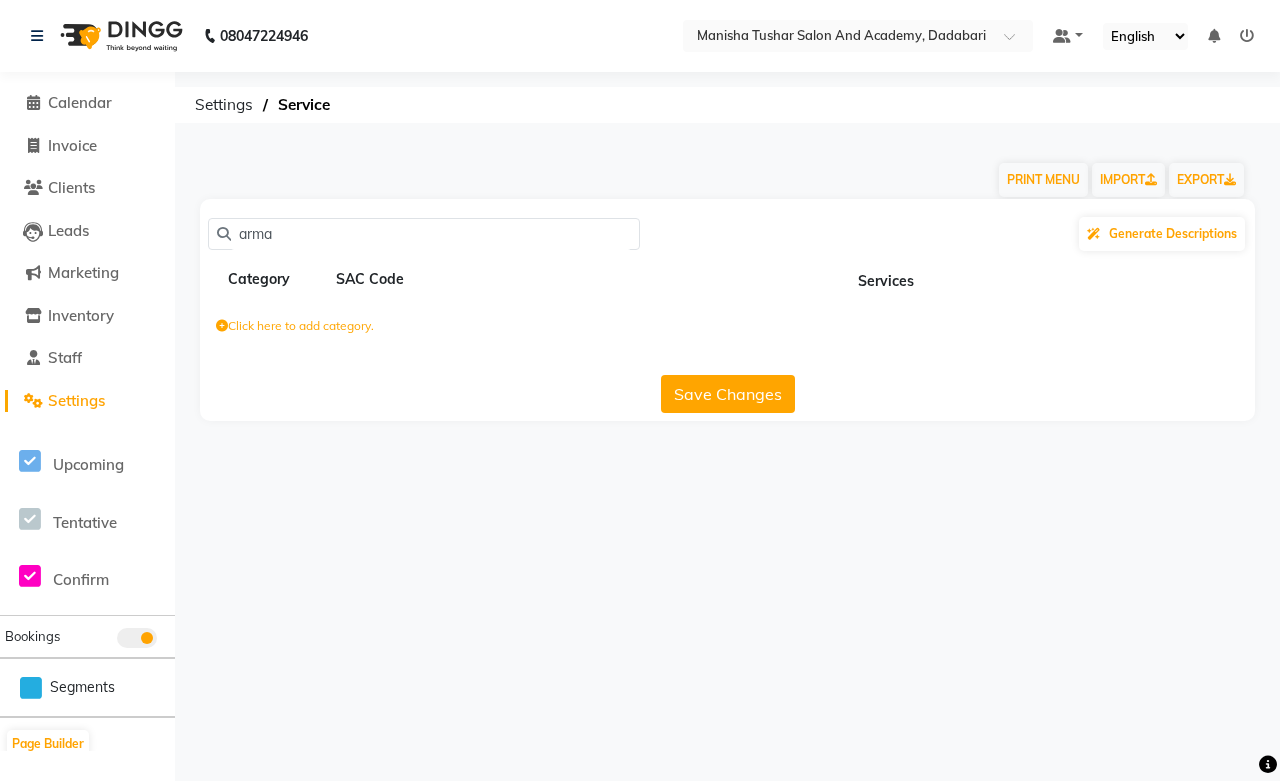 click on "arma" 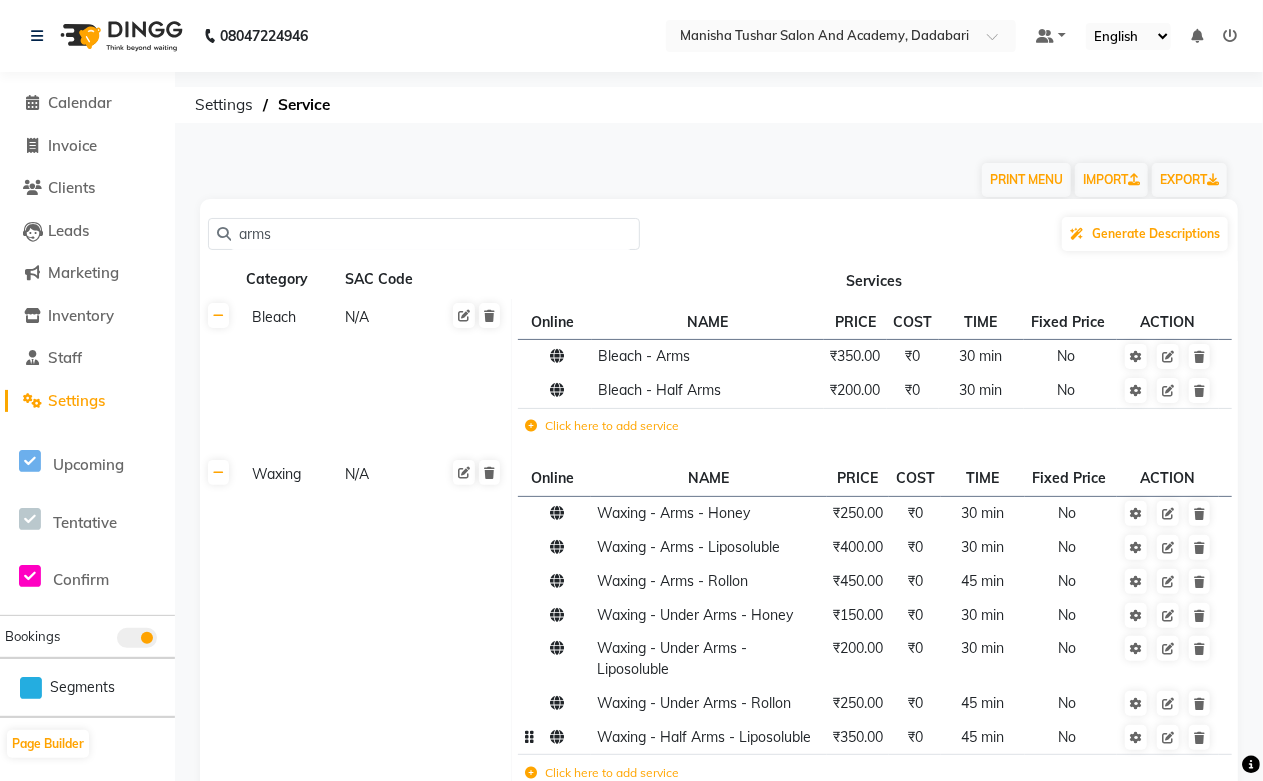 scroll, scrollTop: 312, scrollLeft: 0, axis: vertical 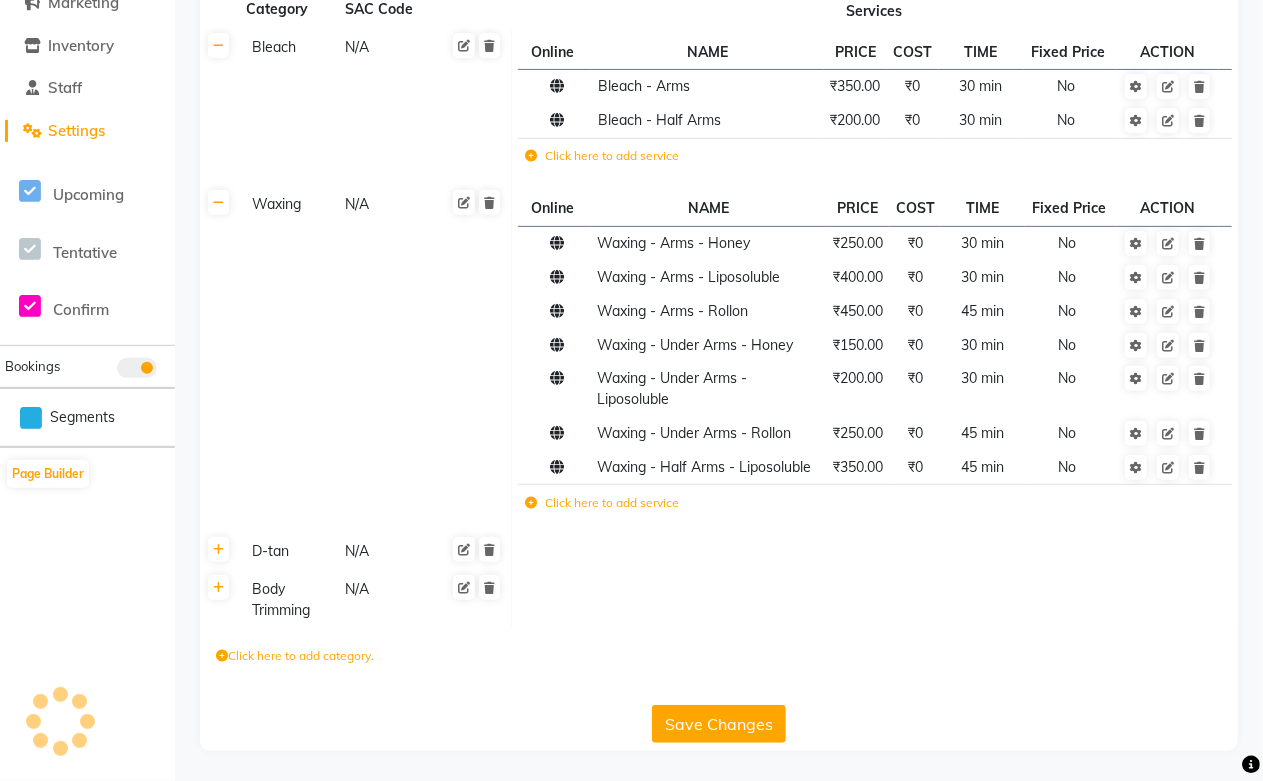 click on "Save Changes" 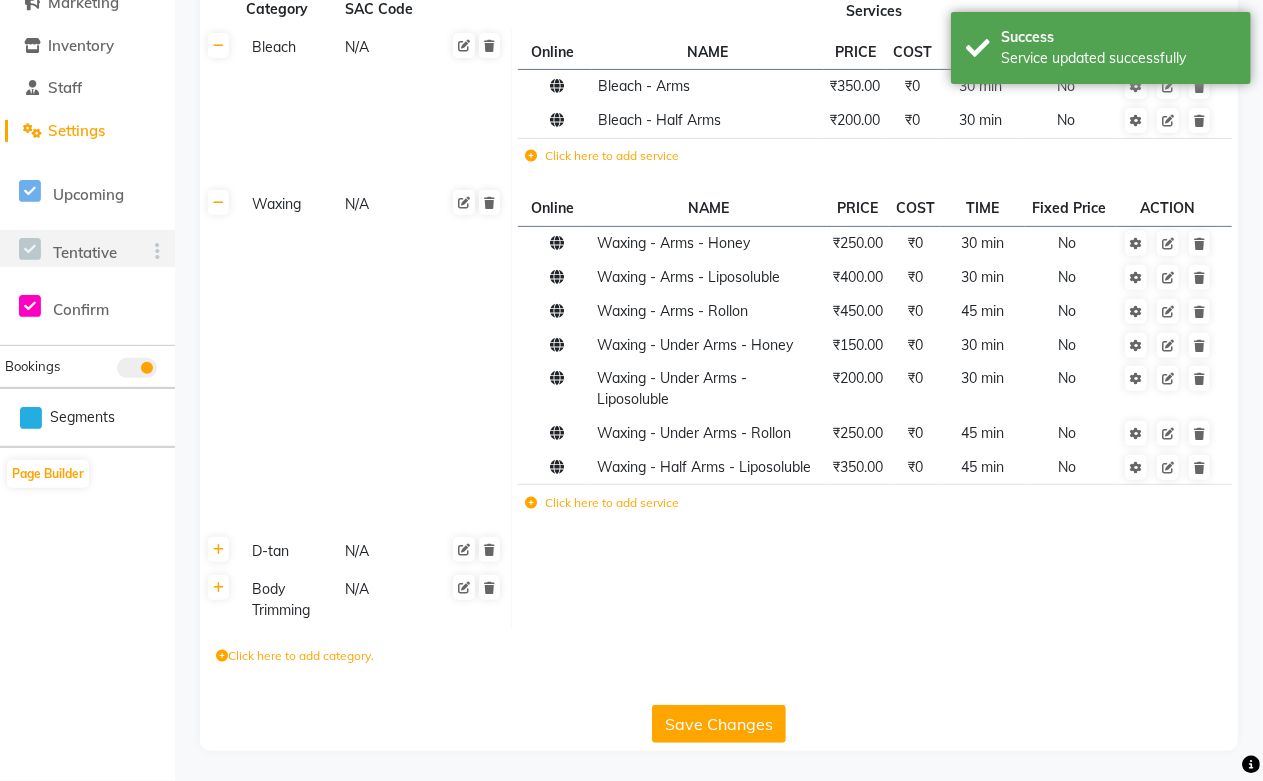 scroll, scrollTop: 0, scrollLeft: 0, axis: both 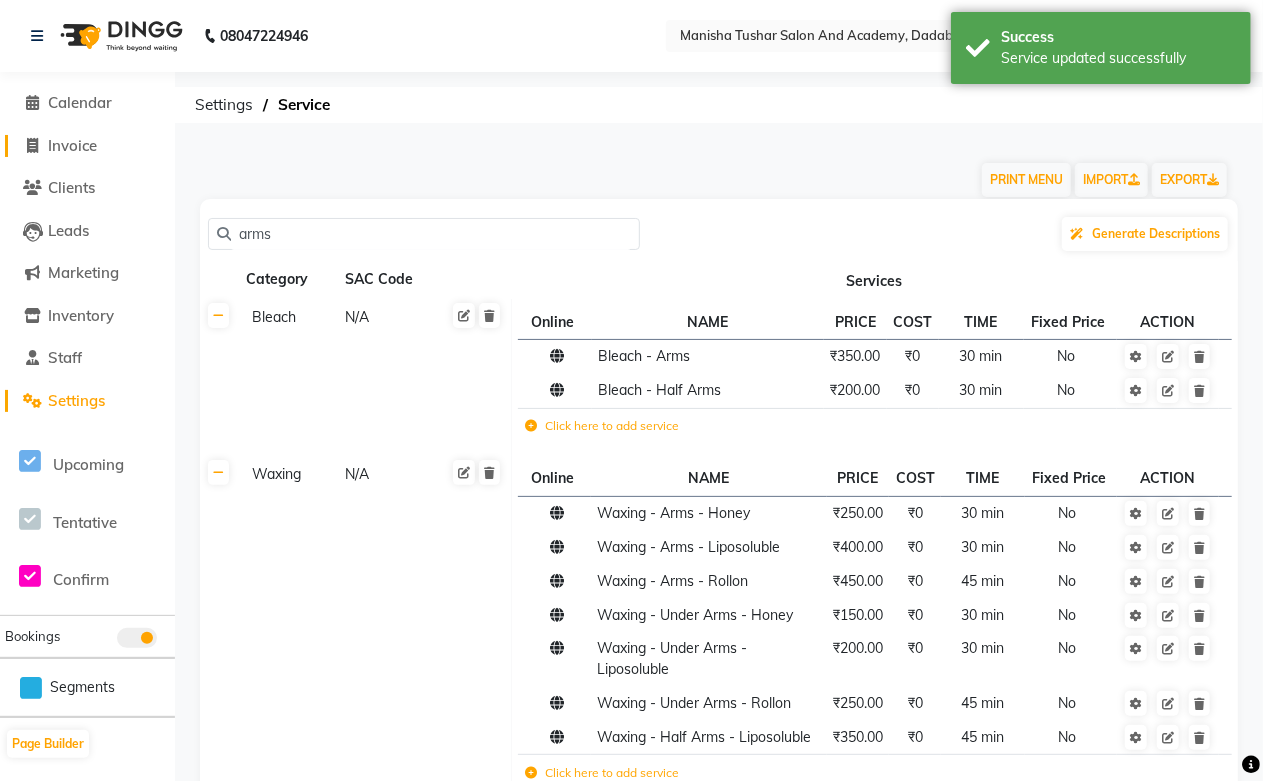 click on "Invoice" 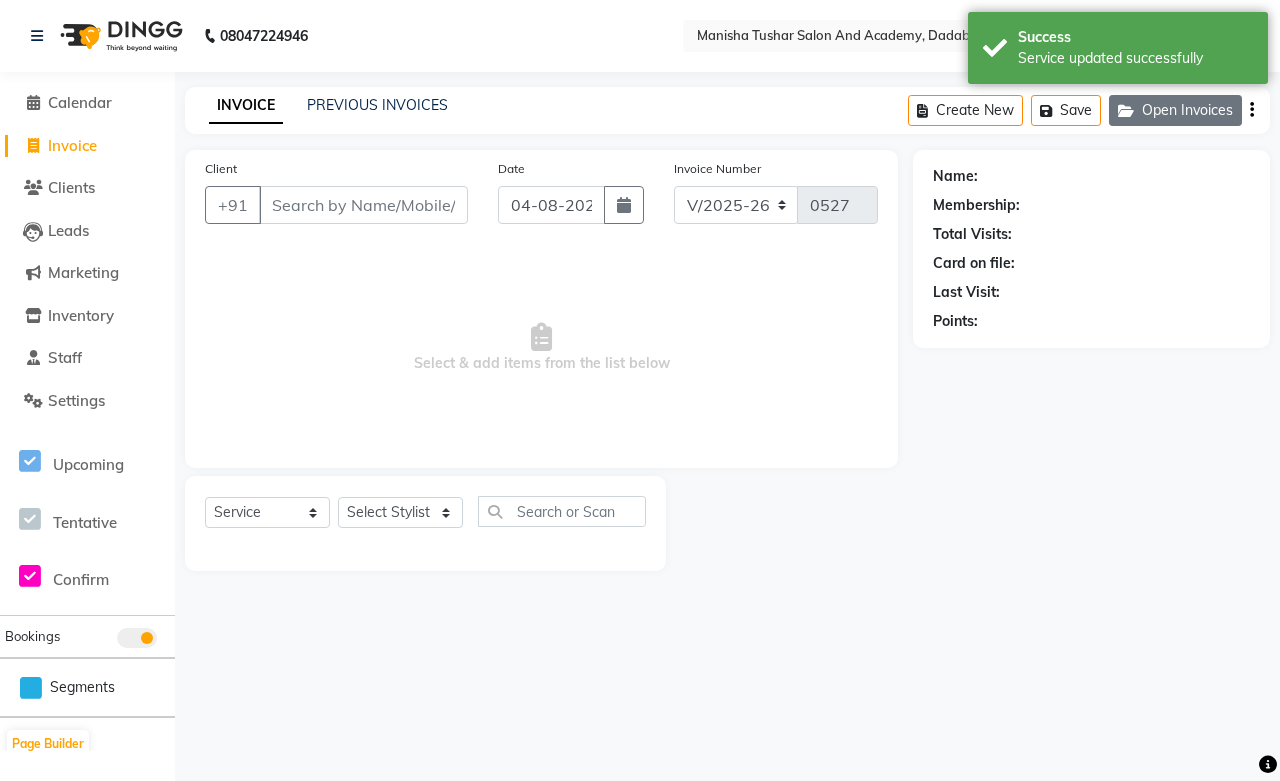 click on "Open Invoices" 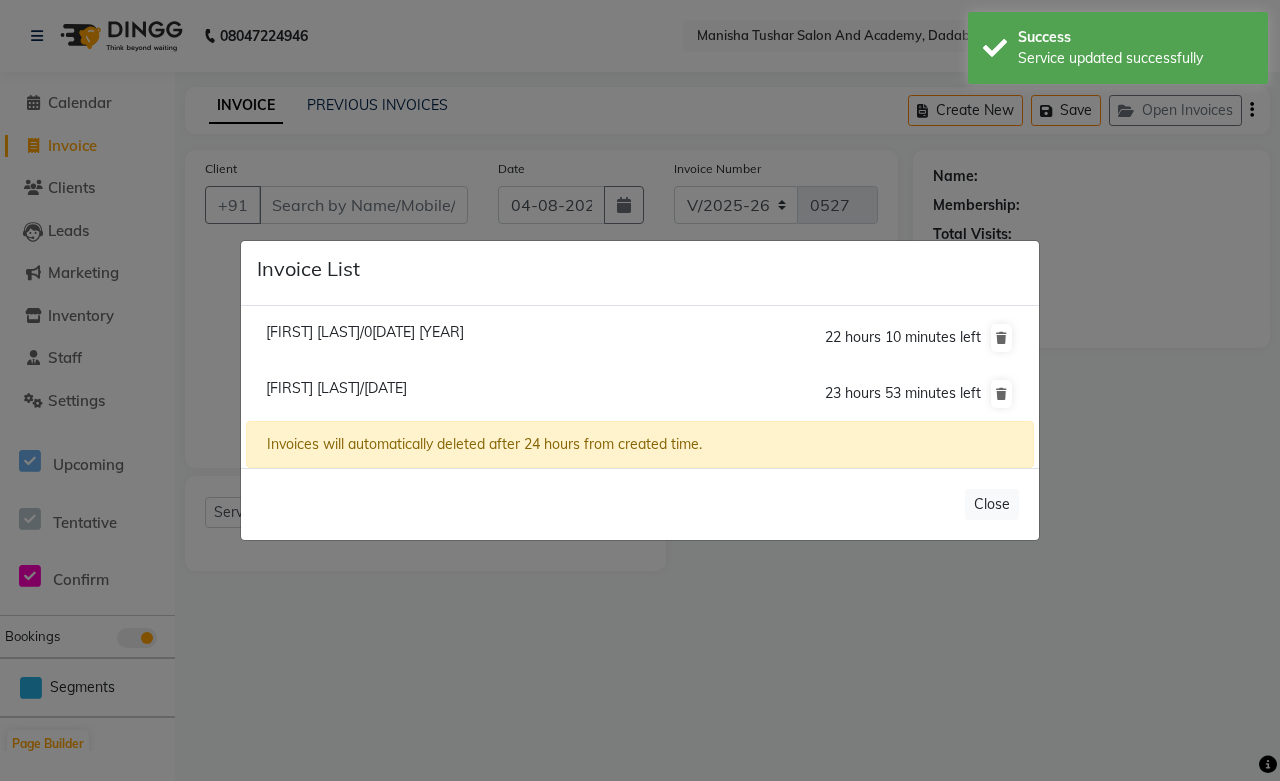 click on "[FIRST] [LAST]/[DATE]" 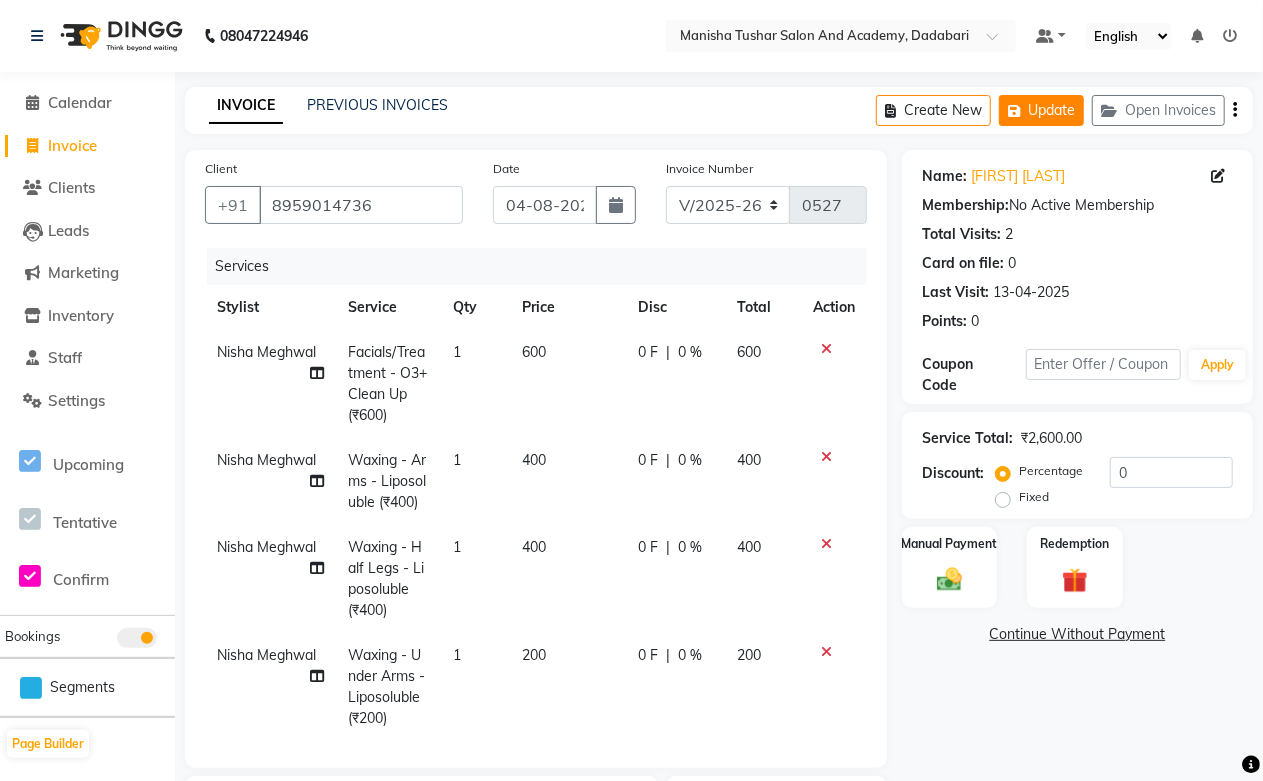 click on "Update" 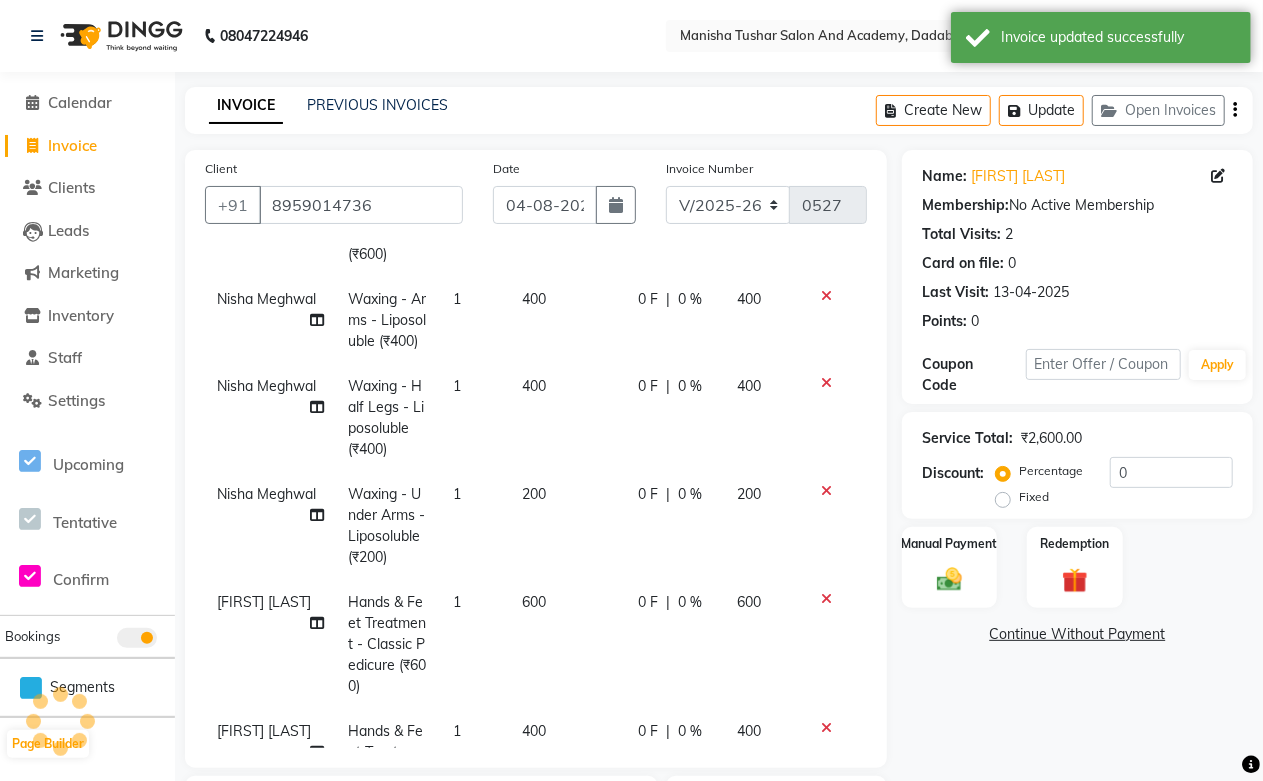 scroll, scrollTop: 0, scrollLeft: 0, axis: both 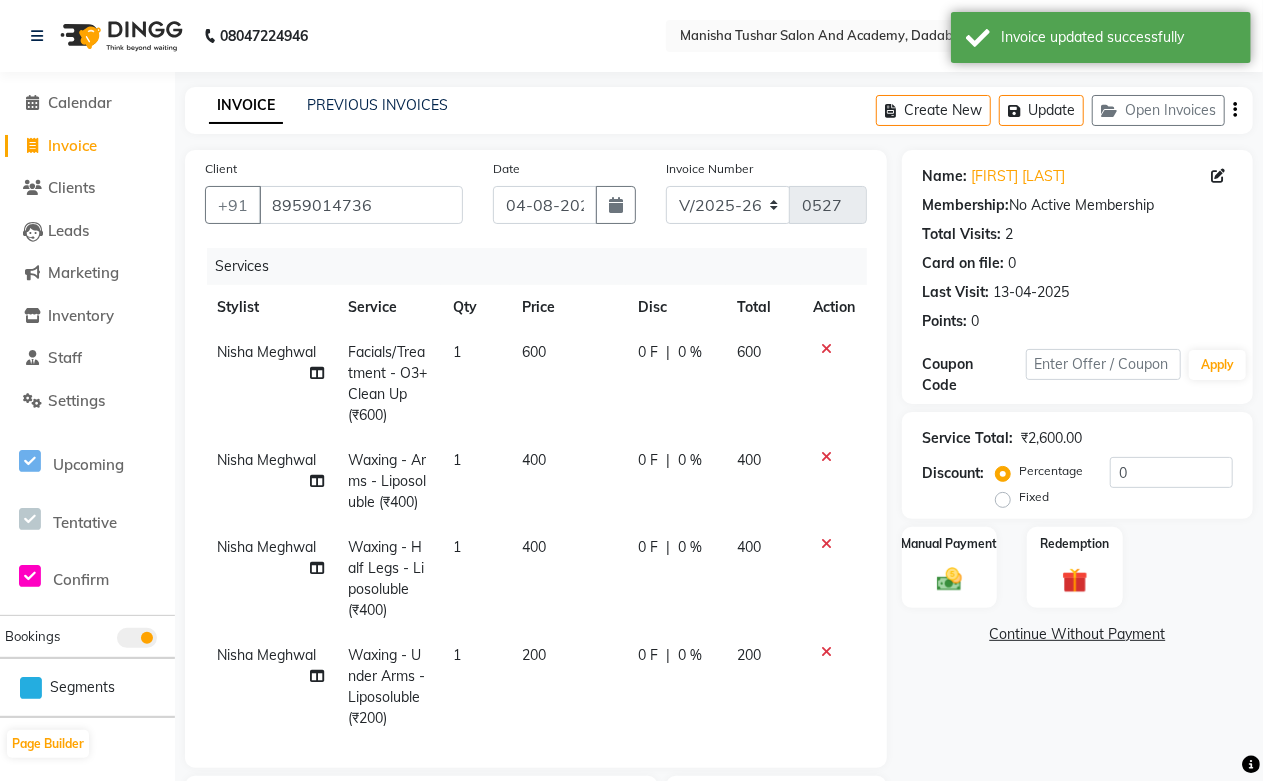 click on "Waxing - Half Legs - Liposoluble (₹400)" 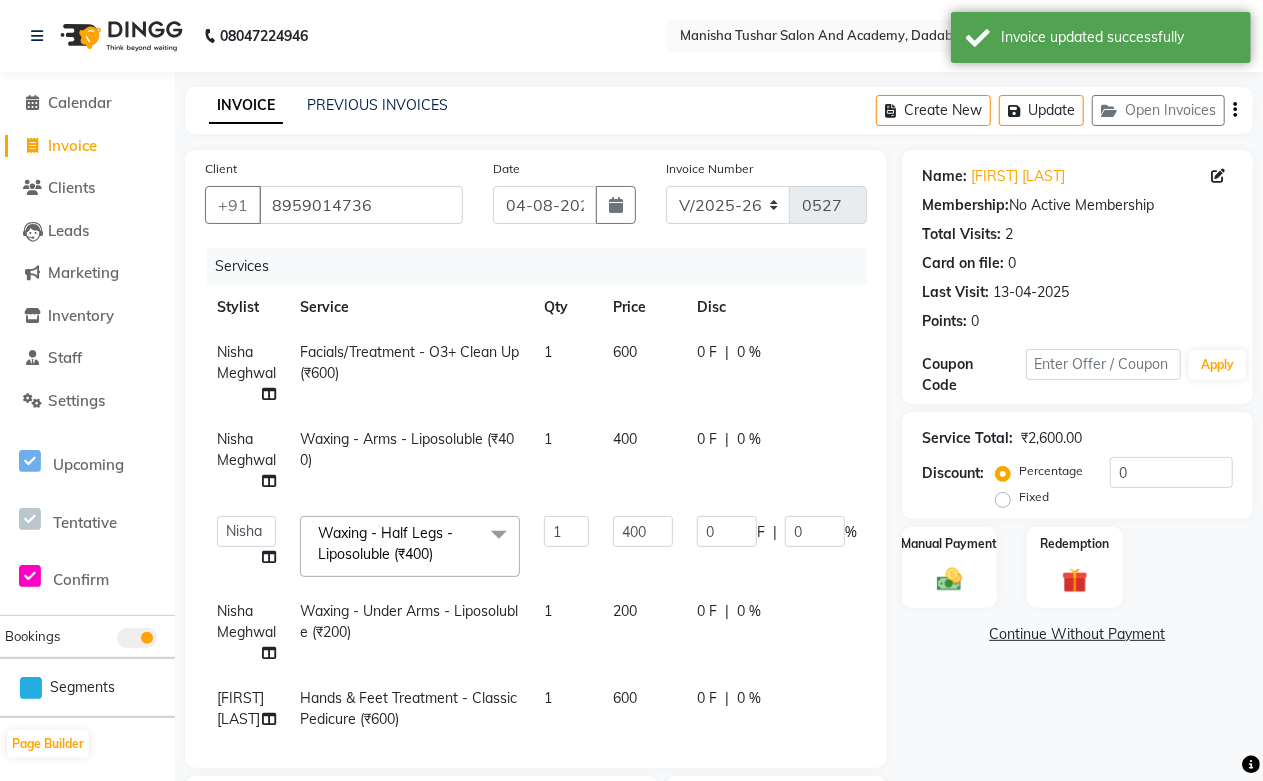 click on "Waxing - Half Legs - Liposoluble (₹400)" 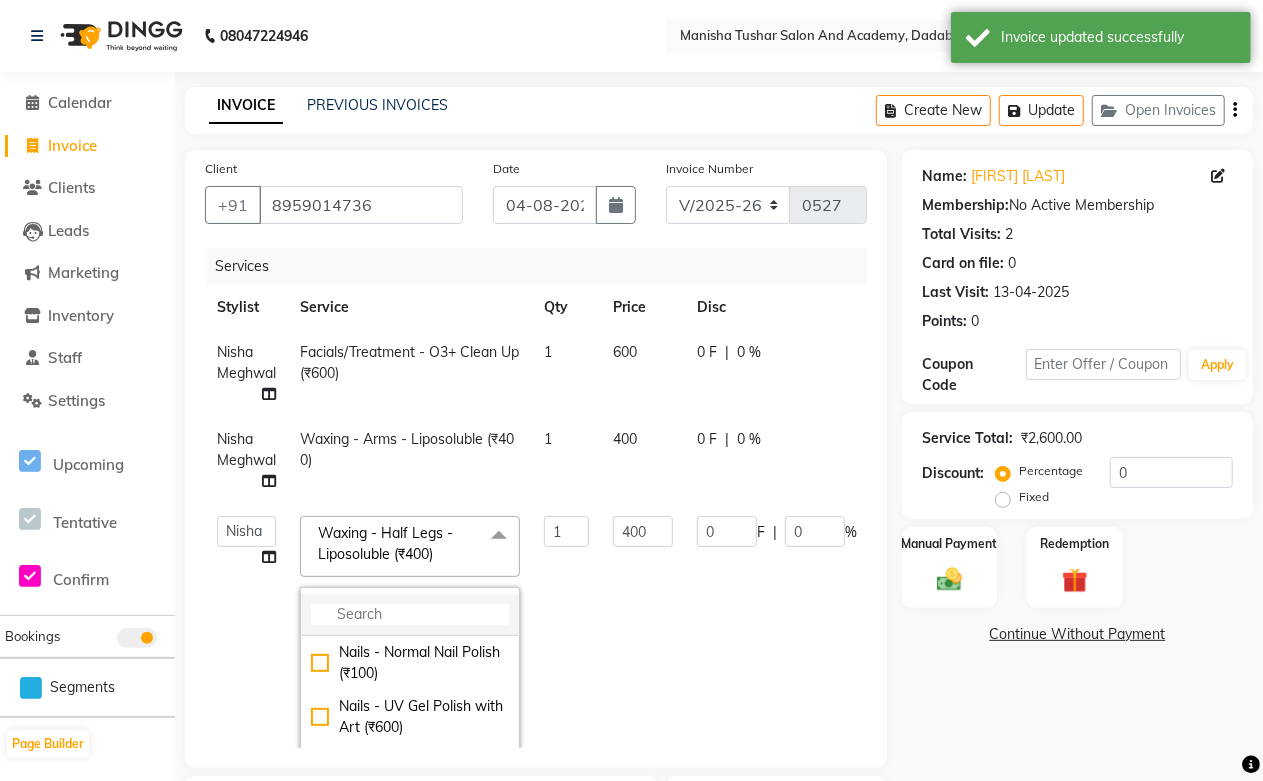 click 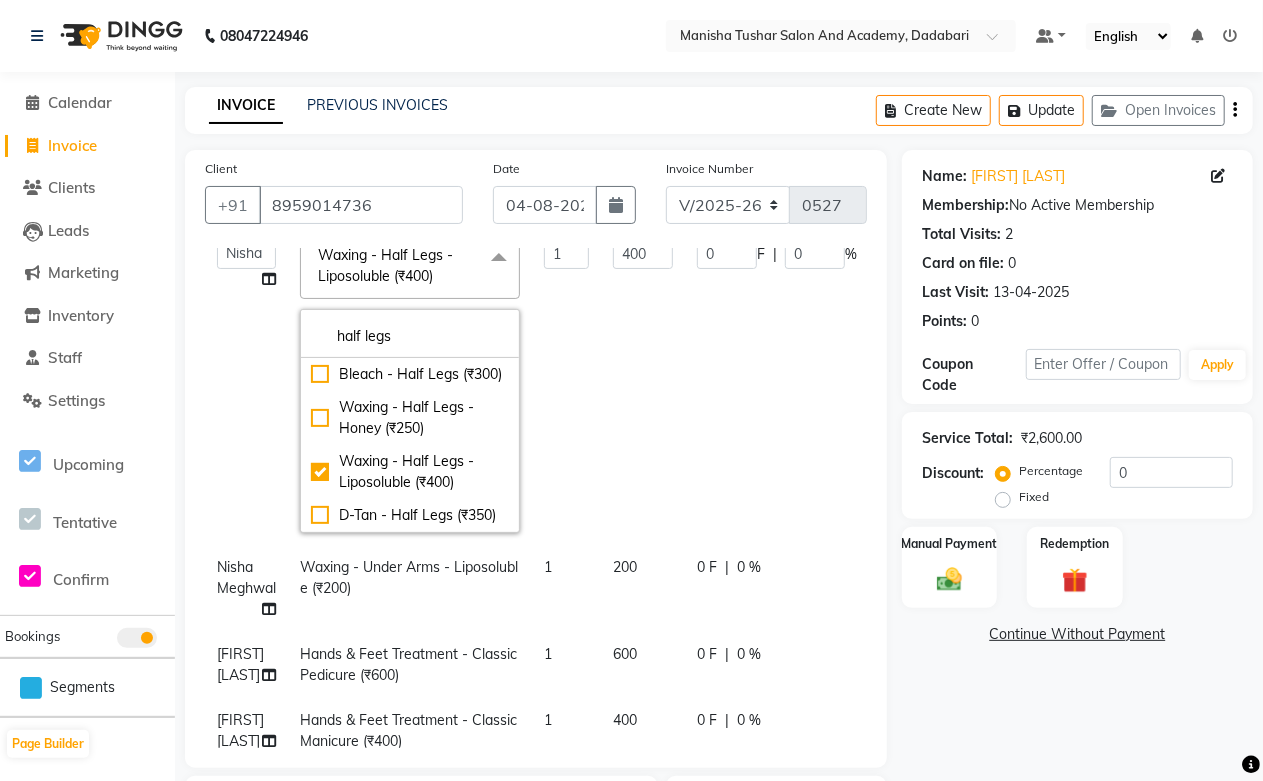 scroll, scrollTop: 326, scrollLeft: 0, axis: vertical 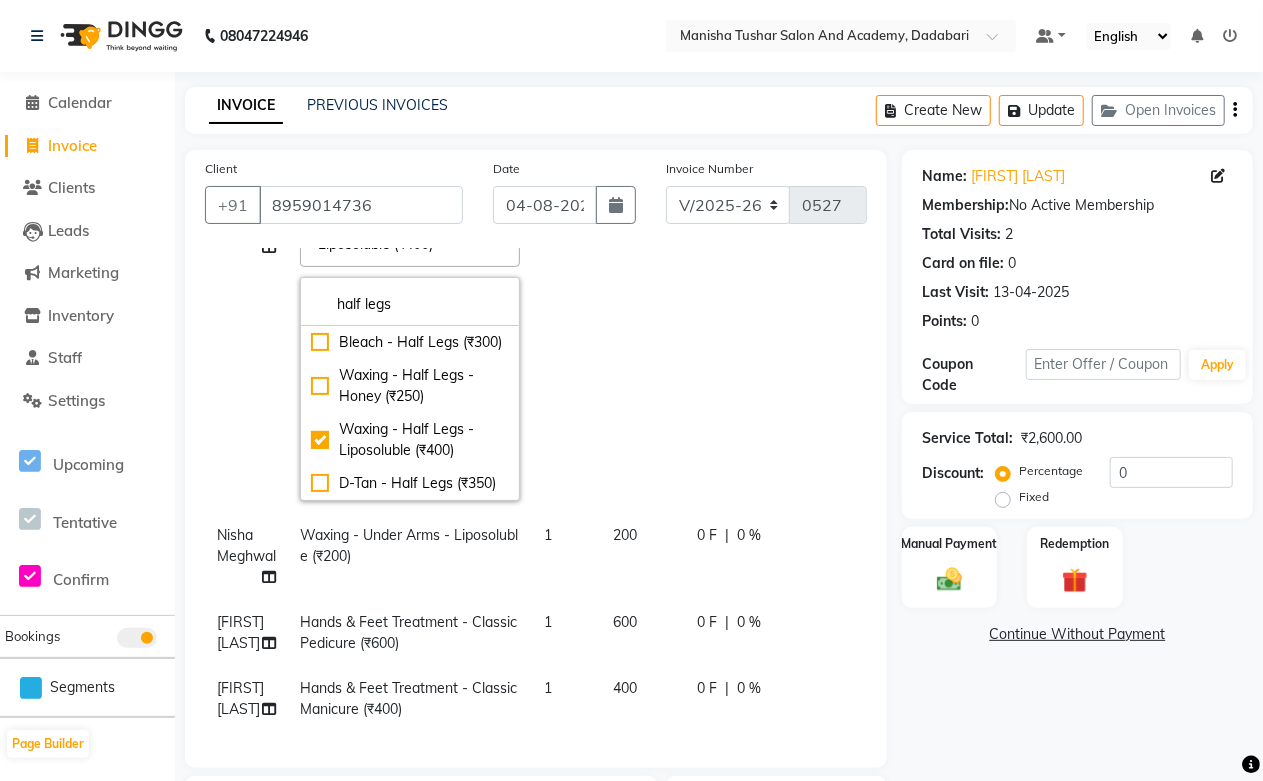 click on "1" 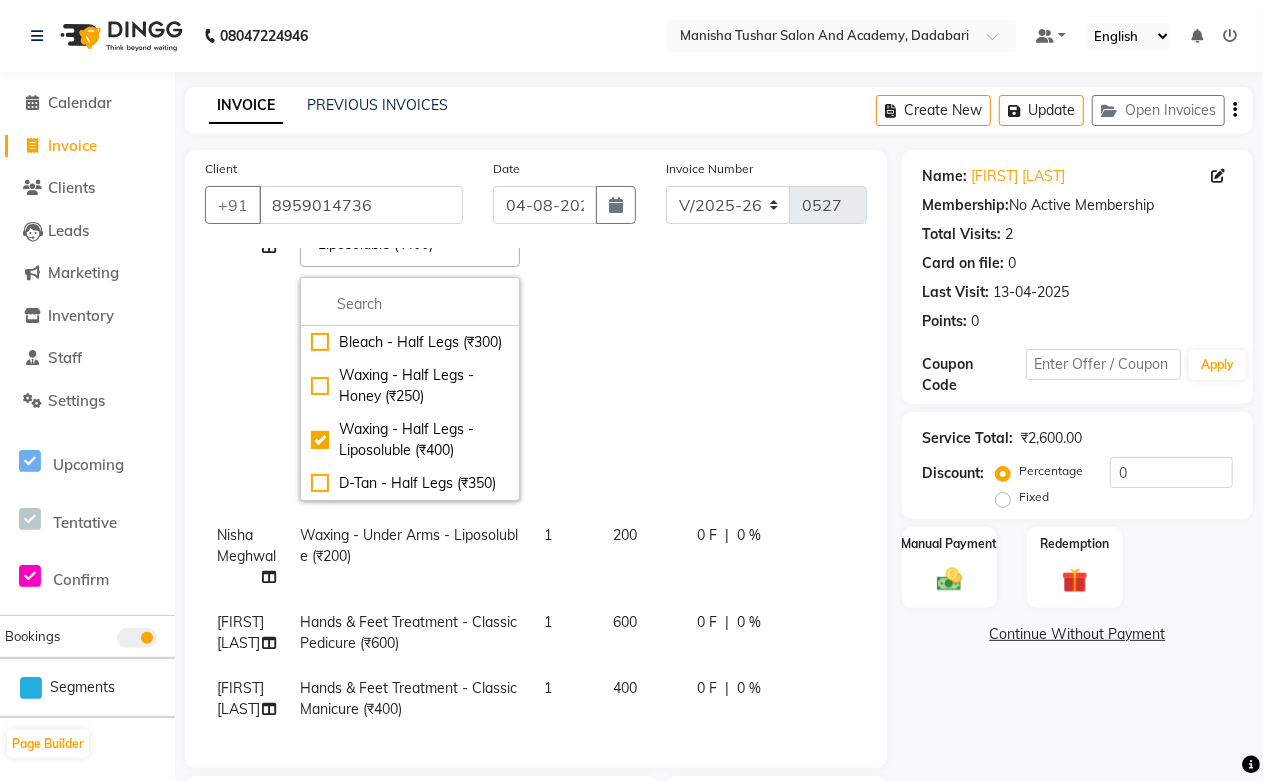 scroll, scrollTop: 92, scrollLeft: 0, axis: vertical 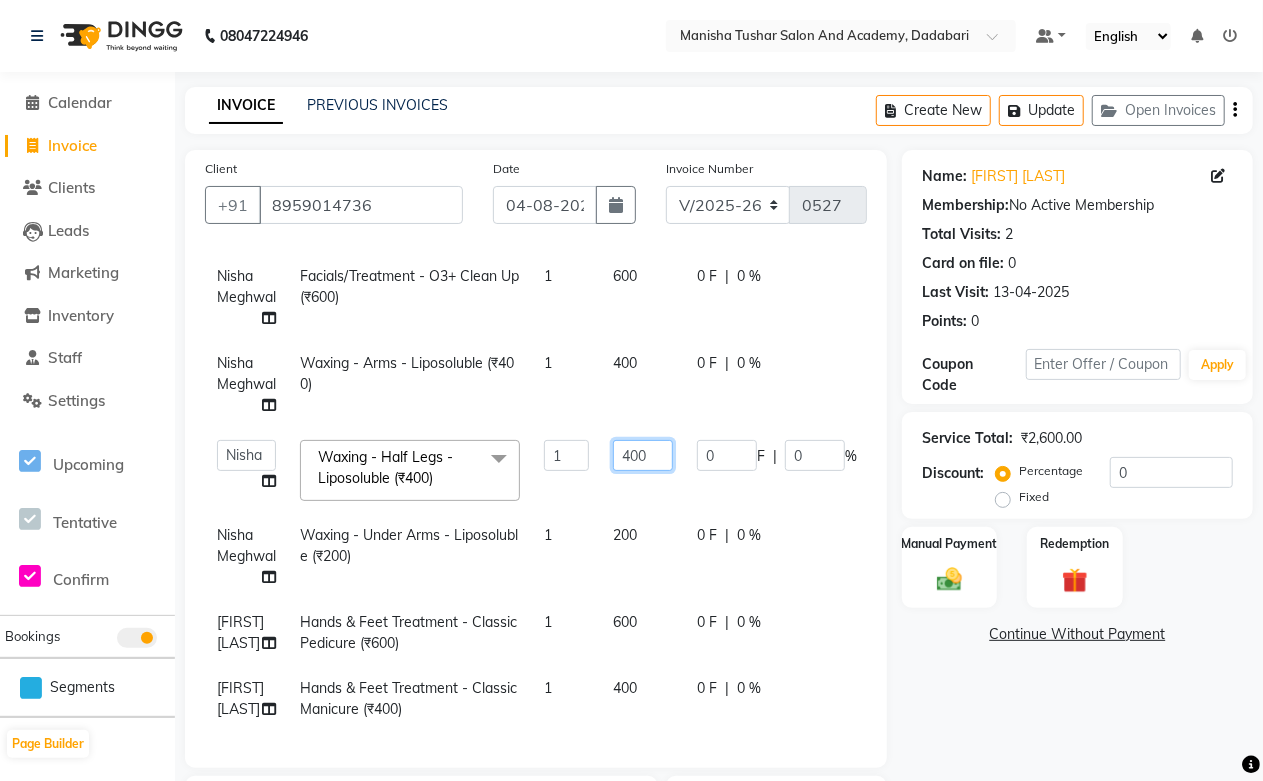 drag, startPoint x: 653, startPoint y: 437, endPoint x: 572, endPoint y: 445, distance: 81.394104 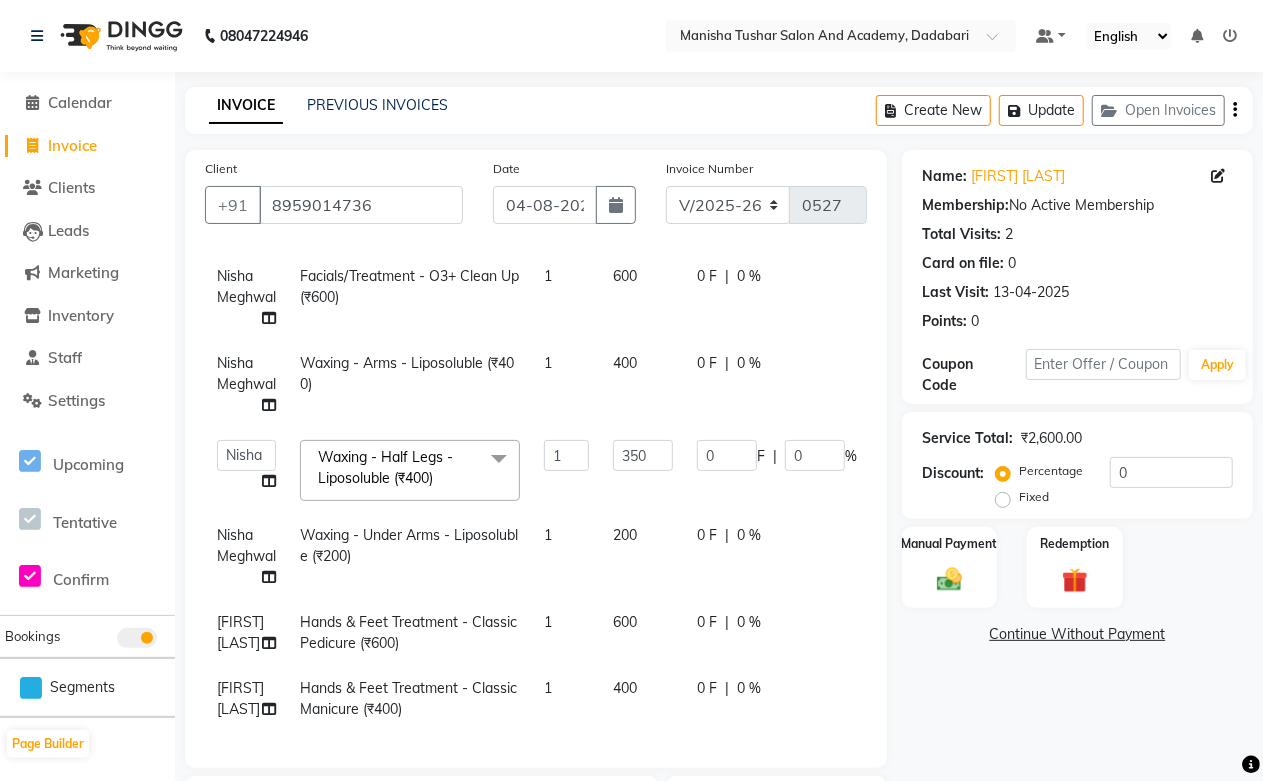 click on "200" 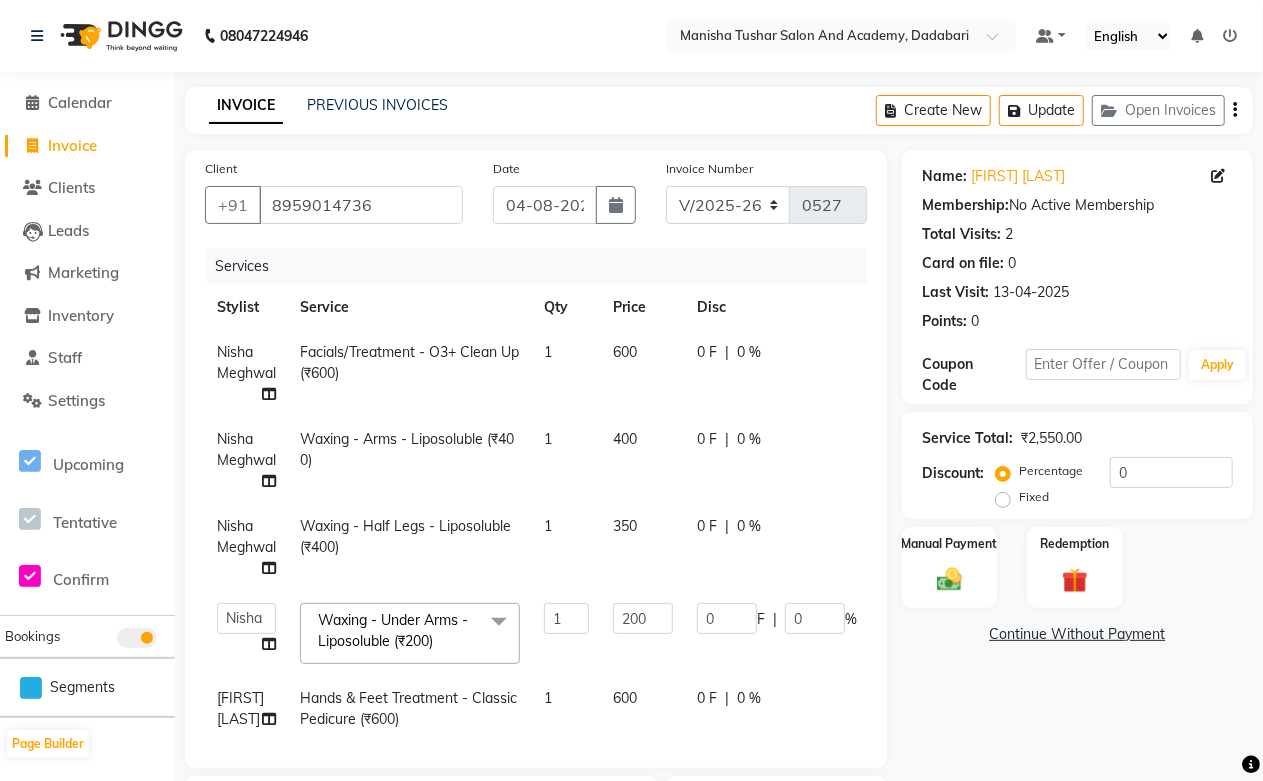 scroll, scrollTop: 92, scrollLeft: 0, axis: vertical 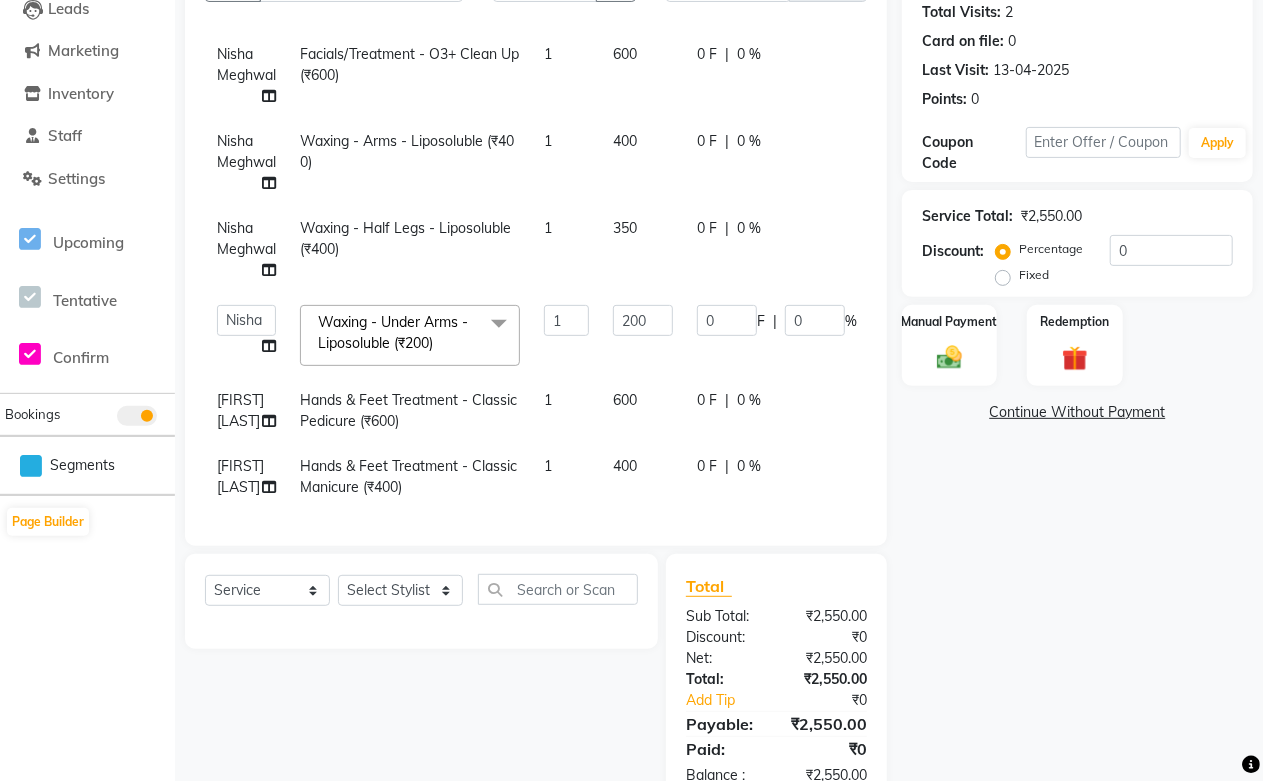 click on "Select  Service  Product  Membership  Package Voucher Prepaid Gift Card  Select Stylist Abdul Shoaib Aksha Khan Archika  Jain Arti Singh Farman Mirza Harsha Mam MANISHA Mohd. Furkan Neelu Suman Nisha Meghwal Payal Sen Pooja Jaga Poonam Trehan Ravina Sen Sahil Ansari Sanju di Sapna Sharma Shekhu Abdul Suraj Sen Sushant Verma TUSHAR" 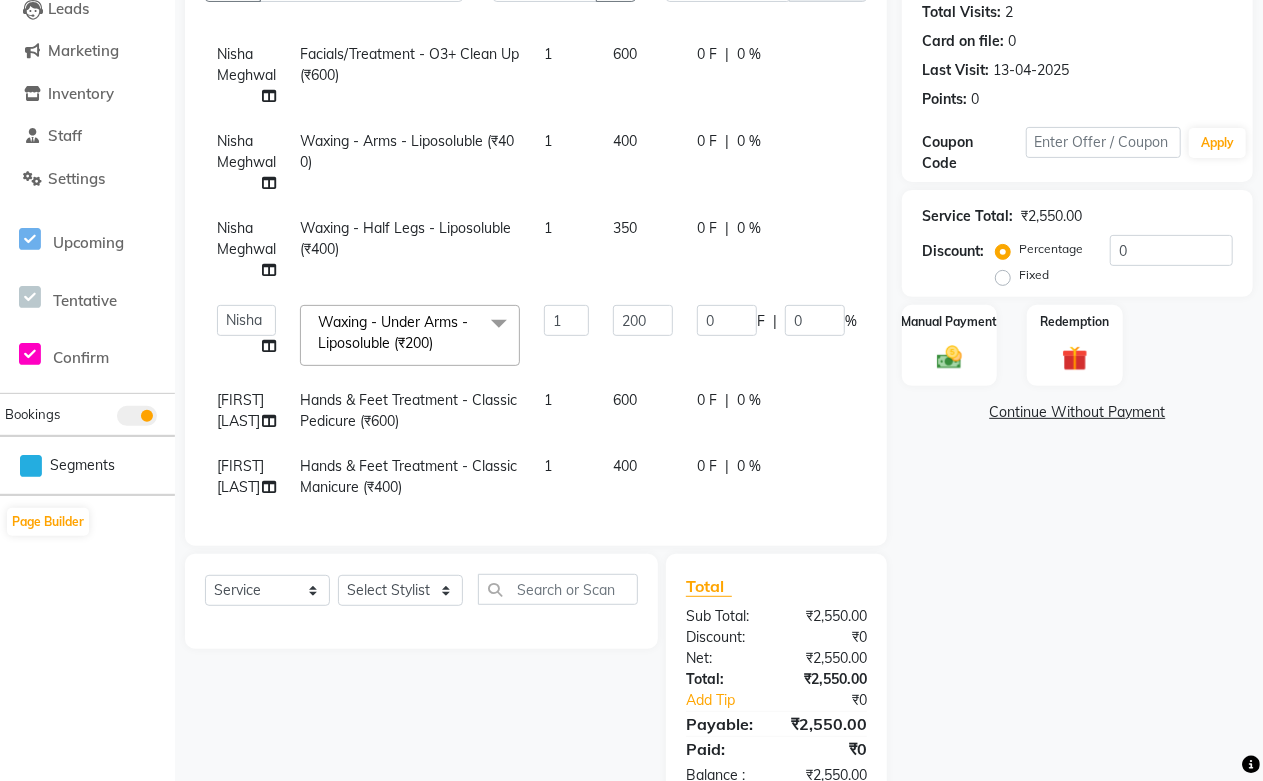 click on "0 F | 0 %" 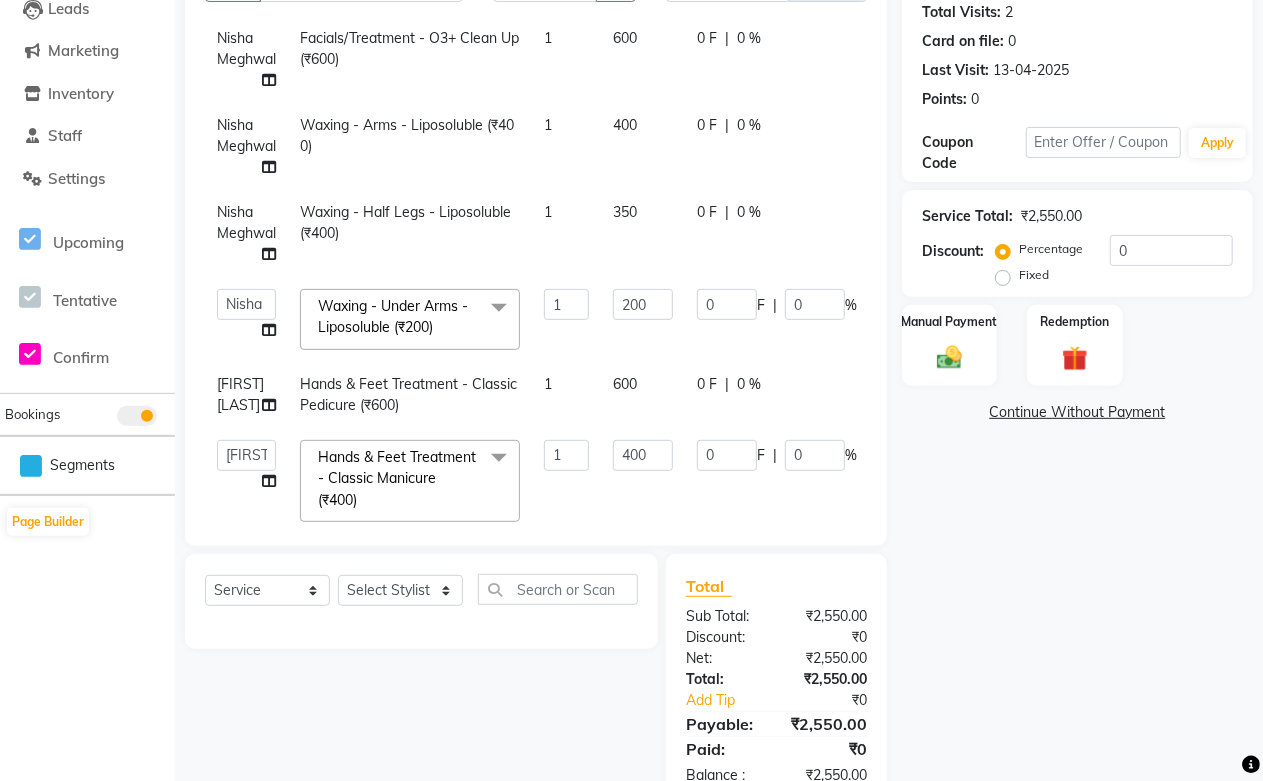 click on "0 F | 0 %" 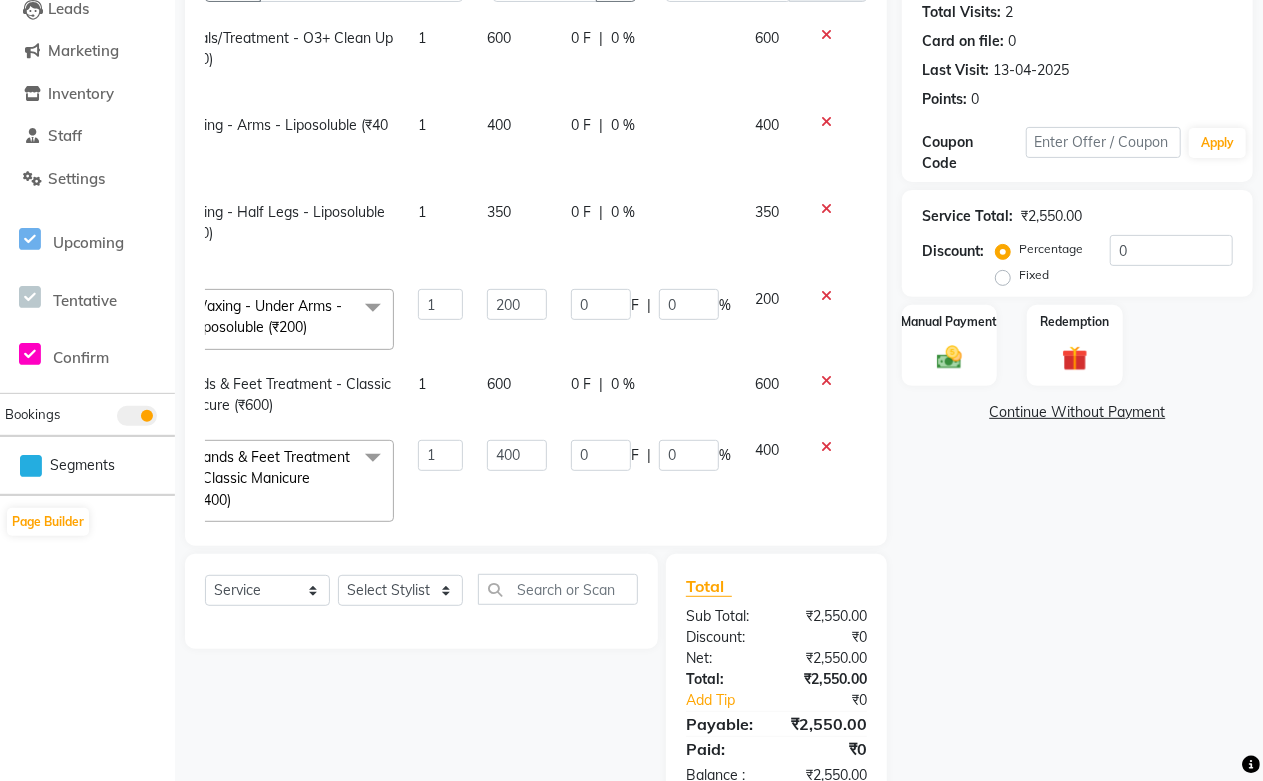 scroll, scrollTop: 92, scrollLeft: 0, axis: vertical 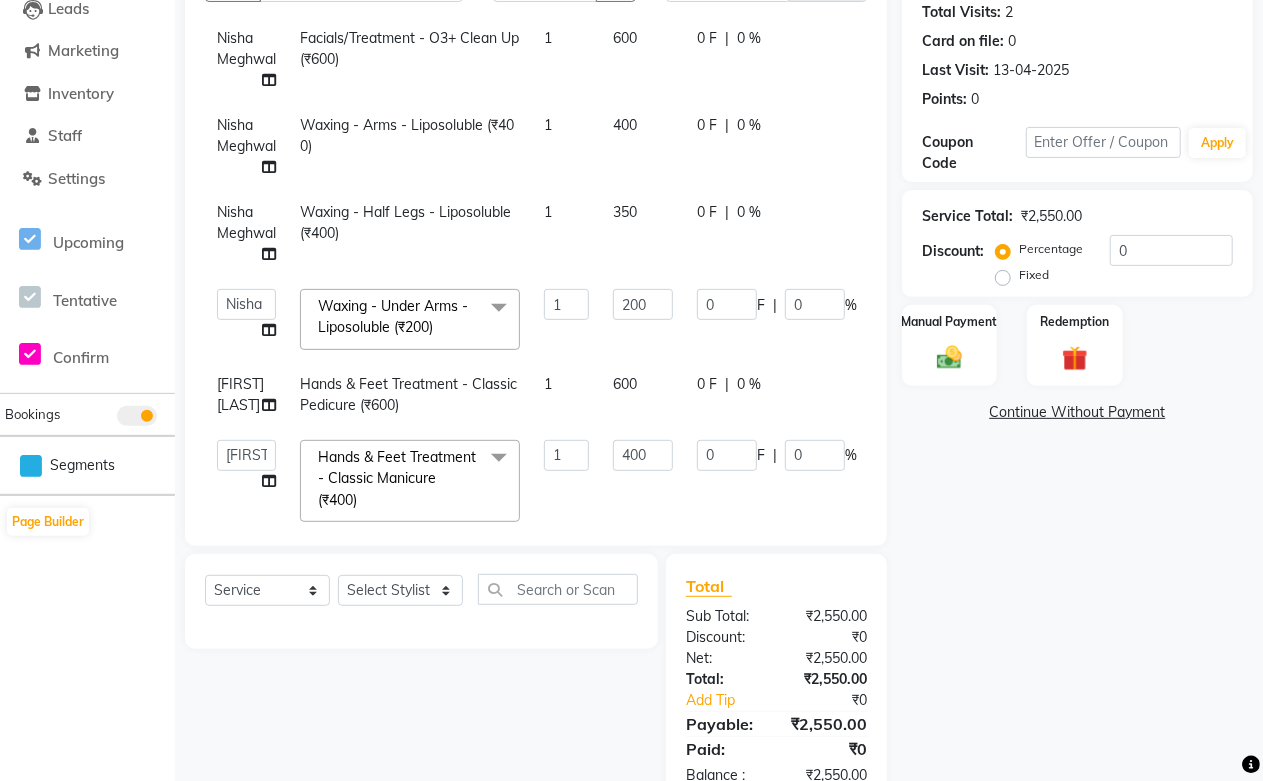 click on "Select  Service  Product  Membership  Package Voucher Prepaid Gift Card  Select Stylist Abdul Shoaib Aksha Khan Archika  Jain Arti Singh Farman Mirza Harsha Mam MANISHA Mohd. Furkan Neelu Suman Nisha Meghwal Payal Sen Pooja Jaga Poonam Trehan Ravina Sen Sahil Ansari Sanju di Sapna Sharma Shekhu Abdul Suraj Sen Sushant Verma TUSHAR" 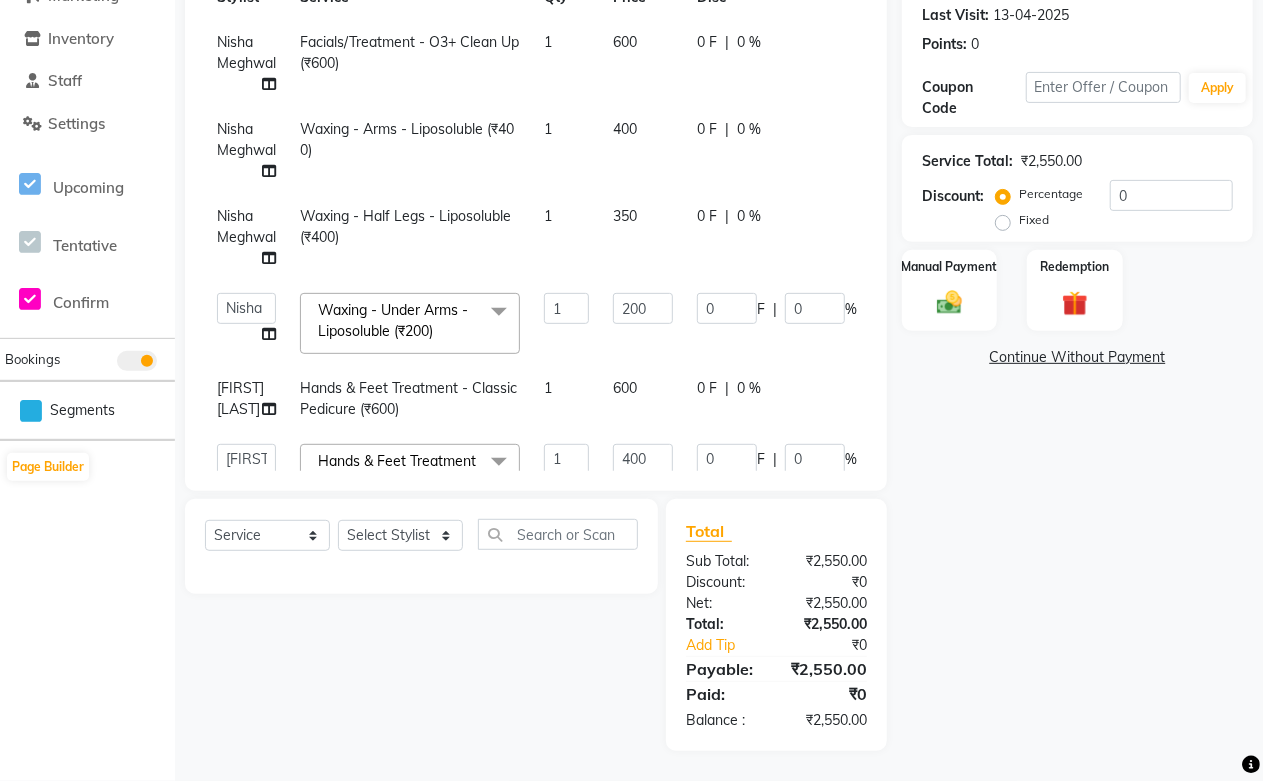 scroll, scrollTop: 0, scrollLeft: 0, axis: both 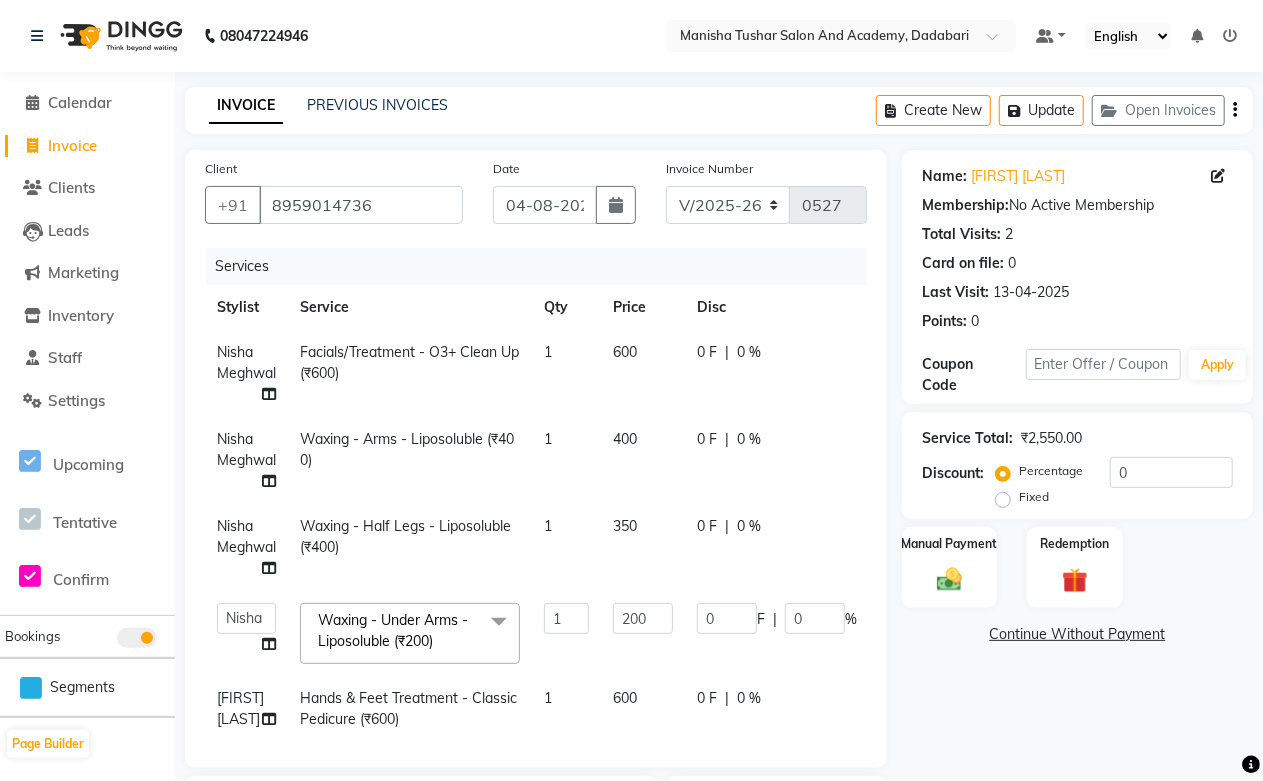 click on "400" 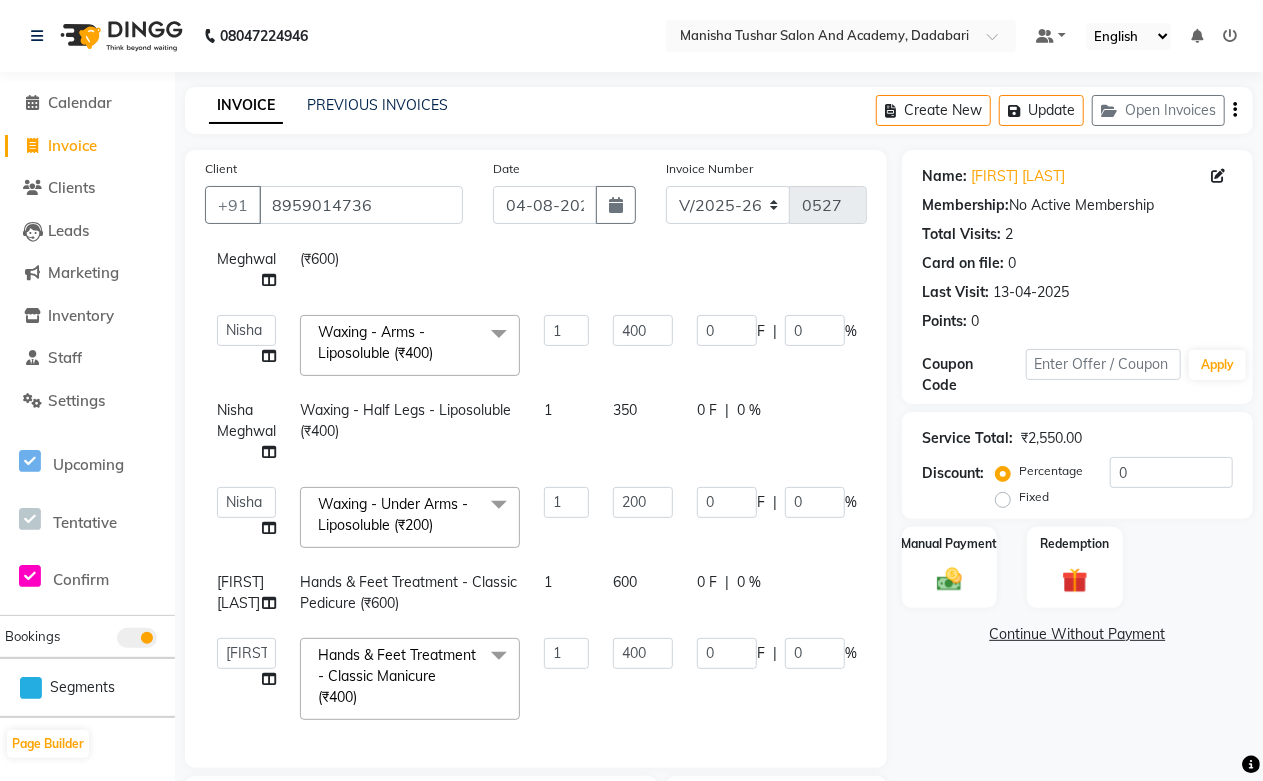 scroll, scrollTop: 131, scrollLeft: 0, axis: vertical 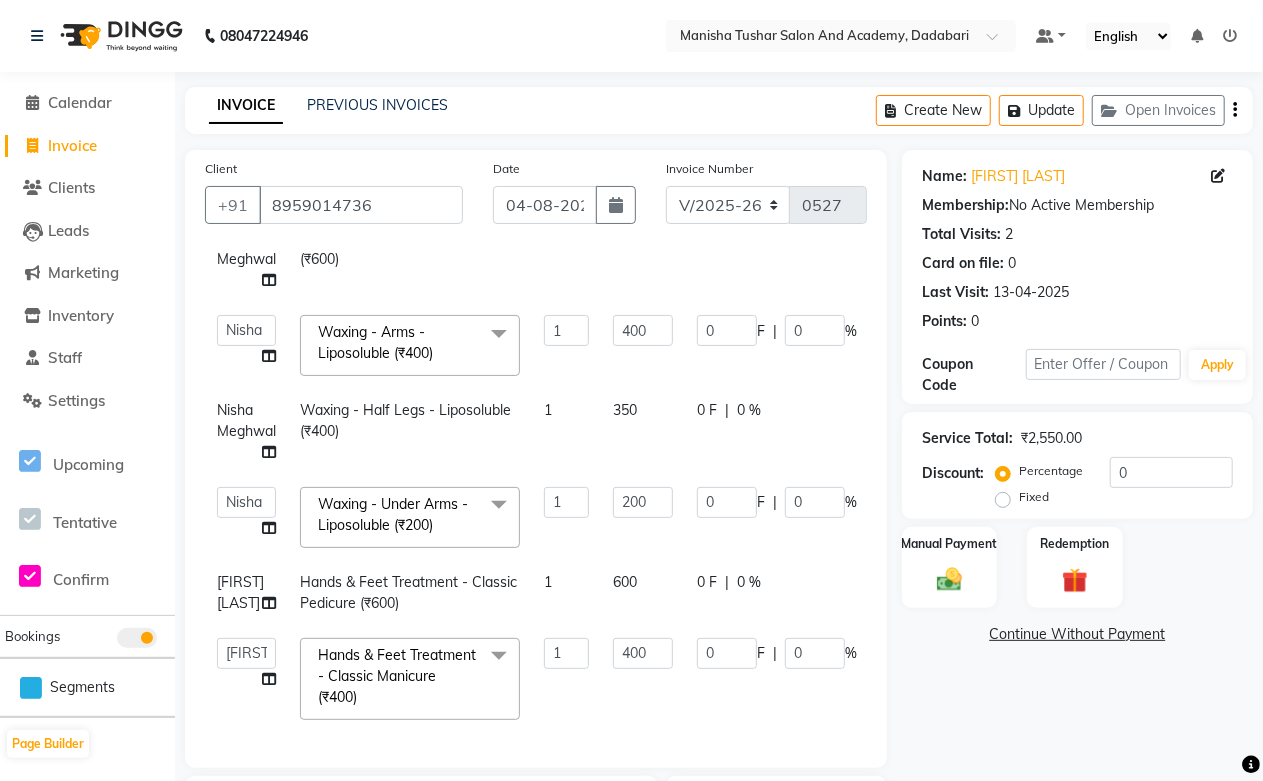 click on "Hands & Feet Treatment - Classic Pedicure (₹600)" 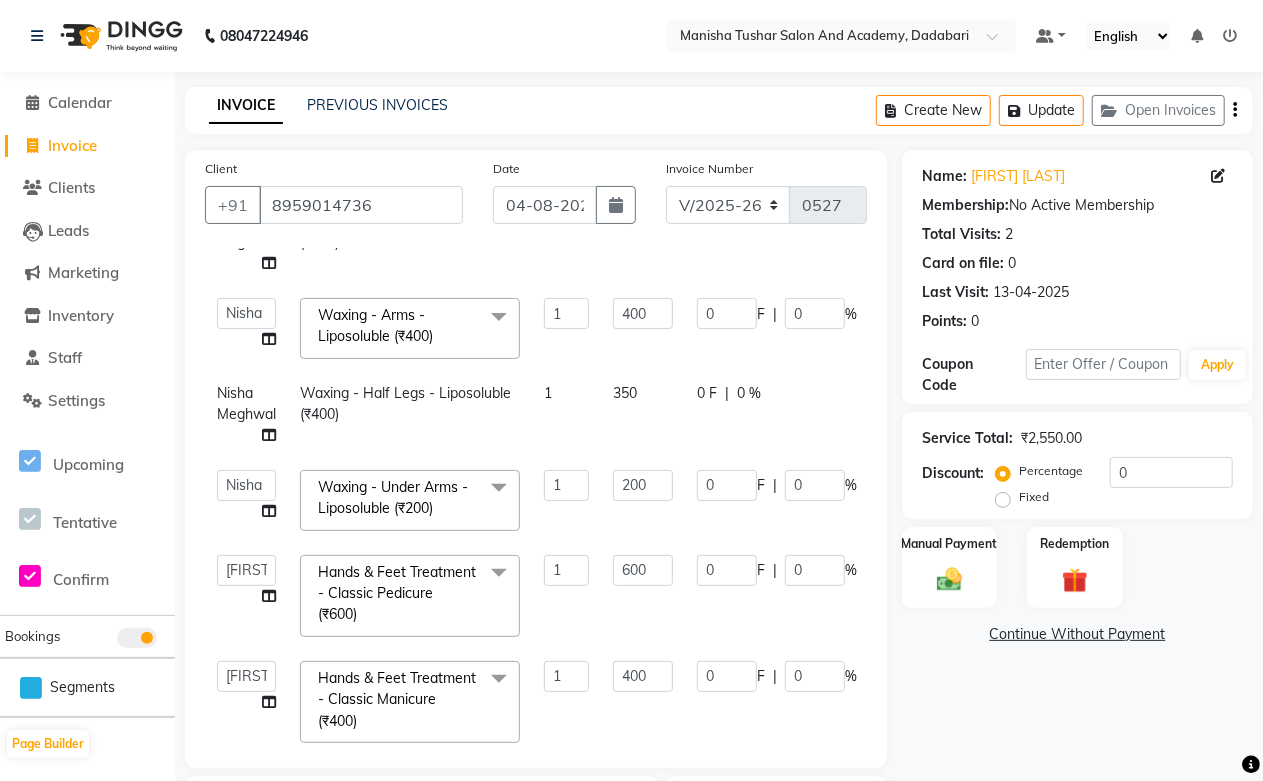 scroll, scrollTop: 171, scrollLeft: 0, axis: vertical 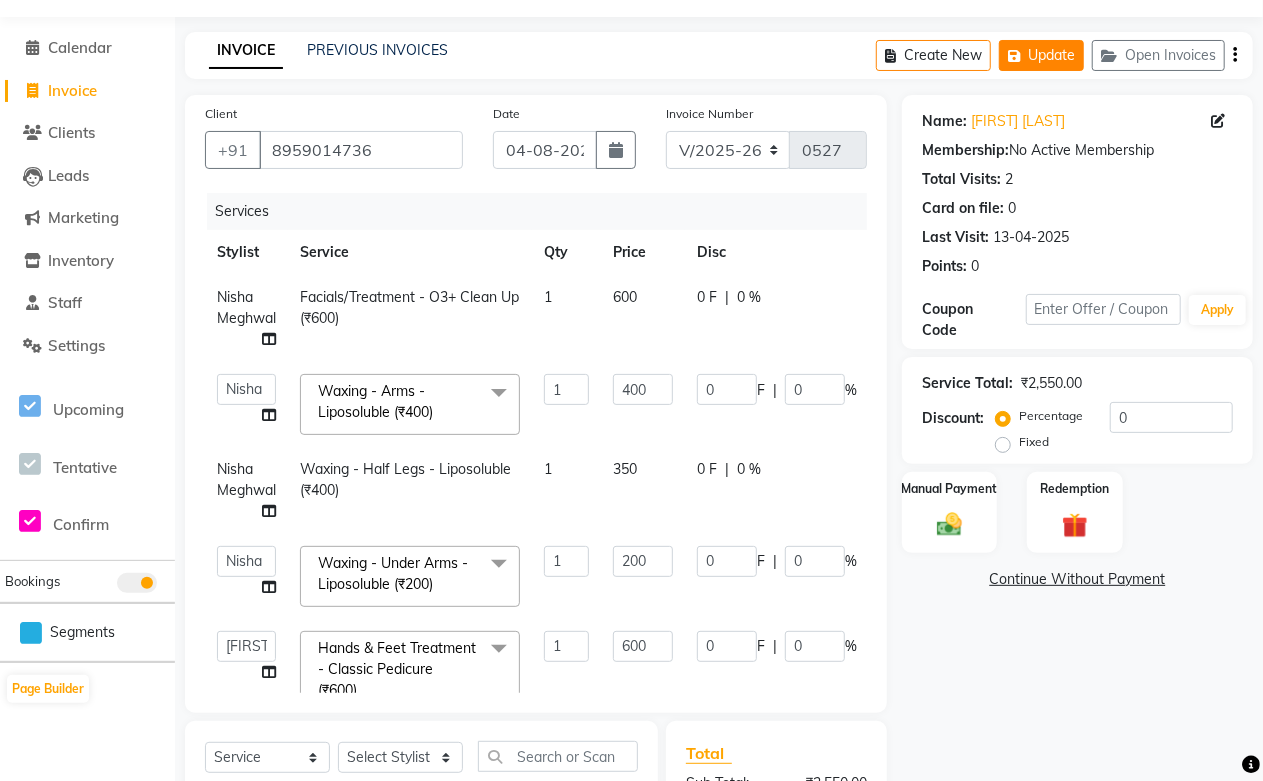 click on "Update" 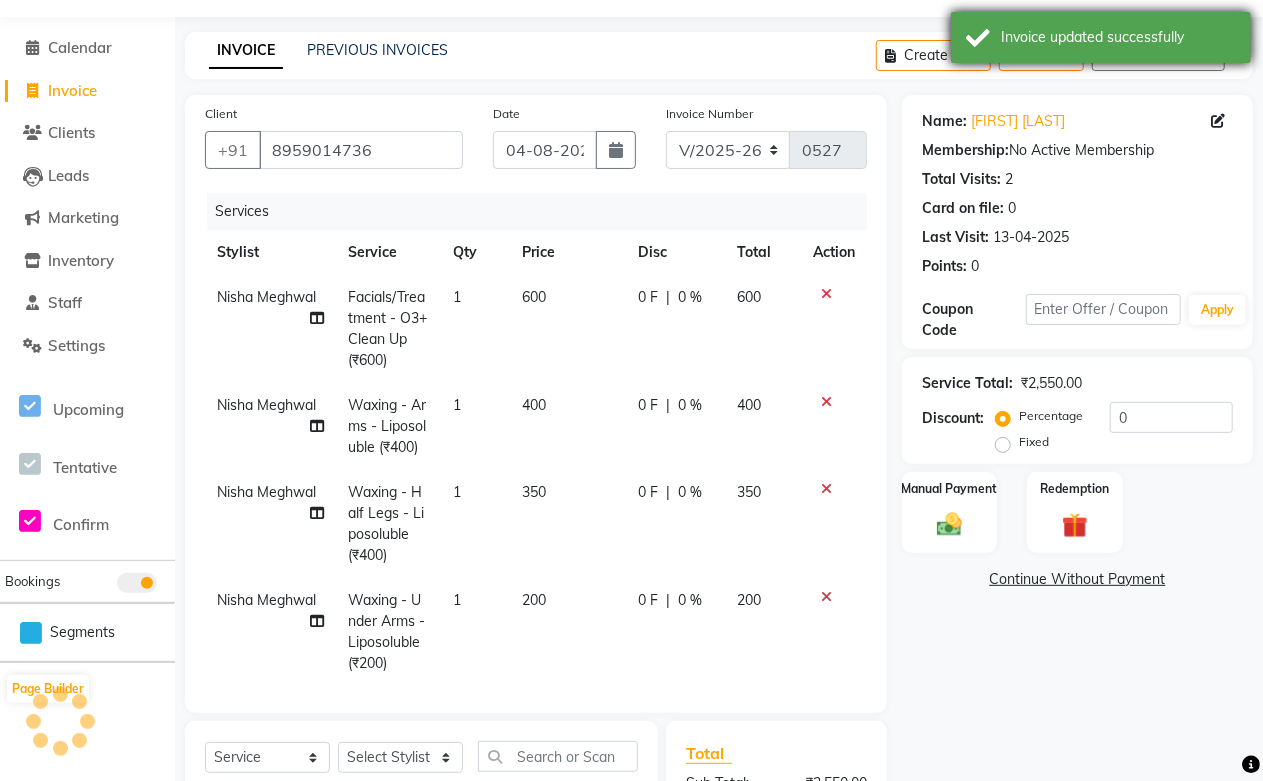 click on "Invoice updated successfully" at bounding box center [1101, 37] 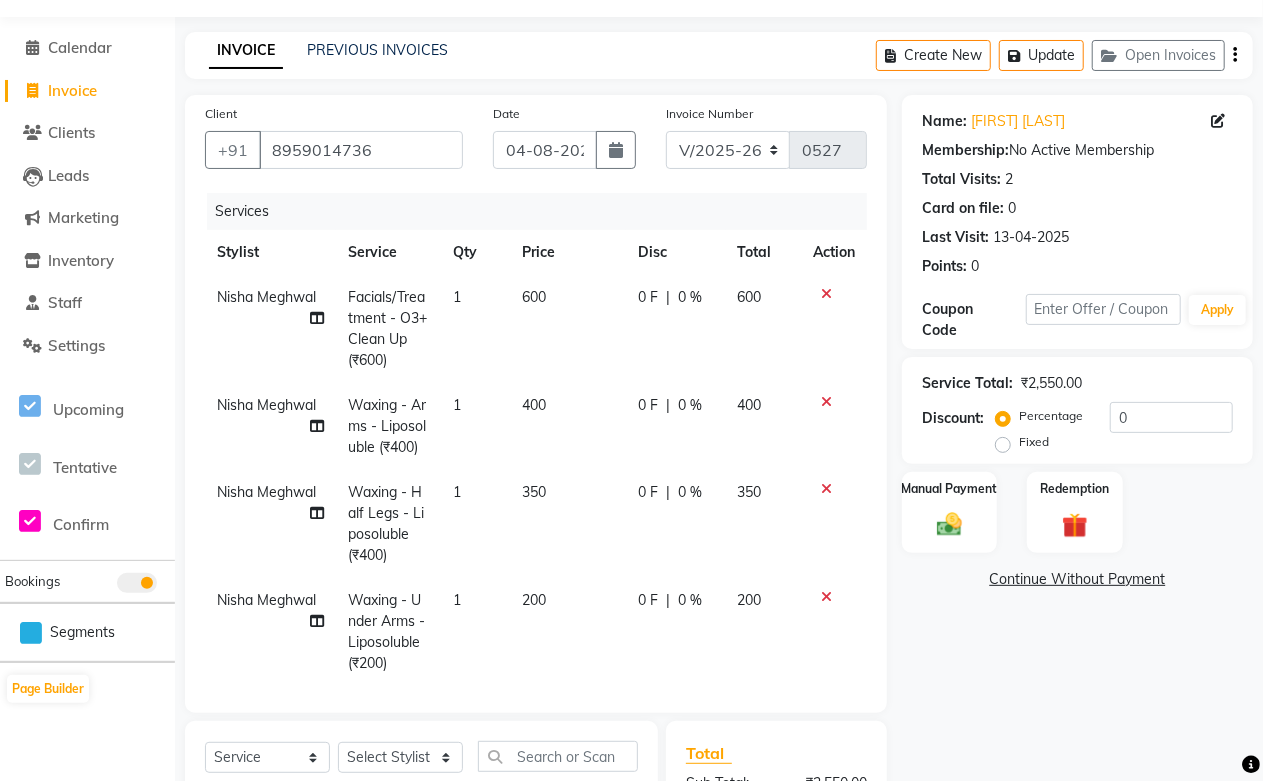 click on "Create New   Update   Open Invoices" 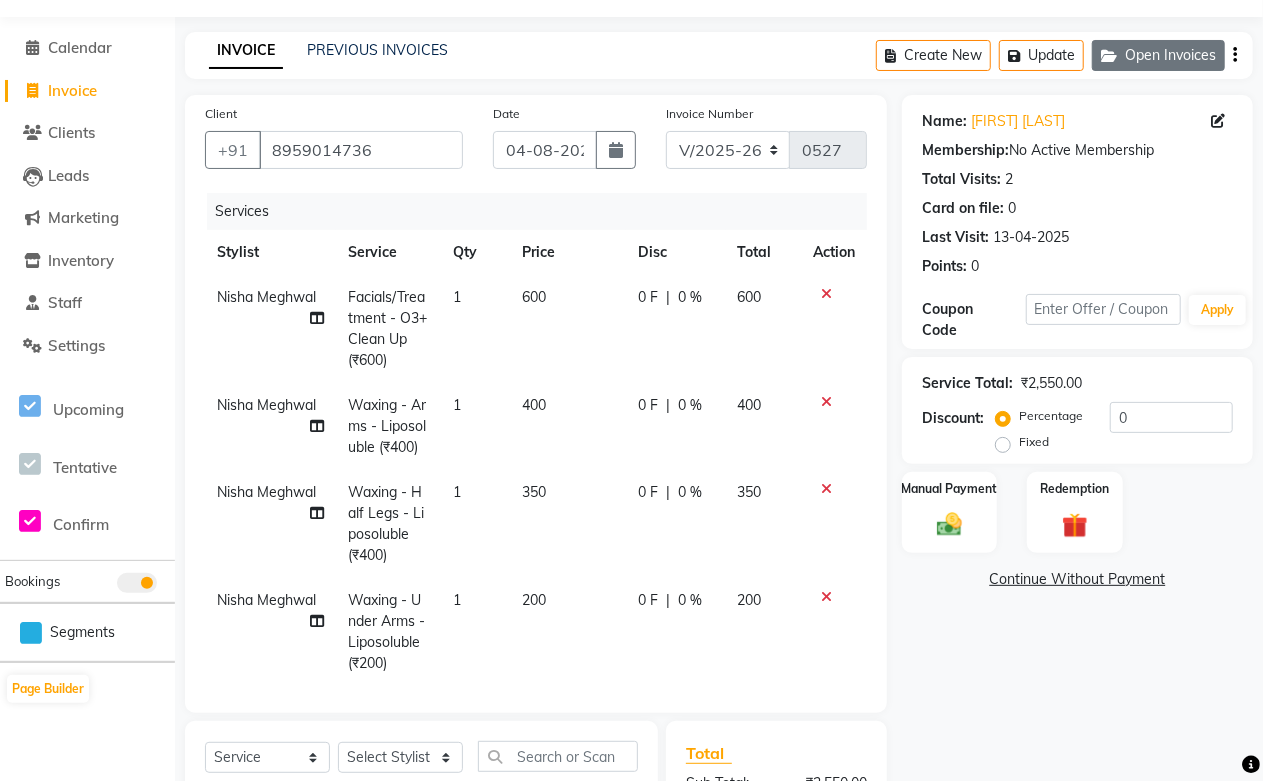 click on "Open Invoices" 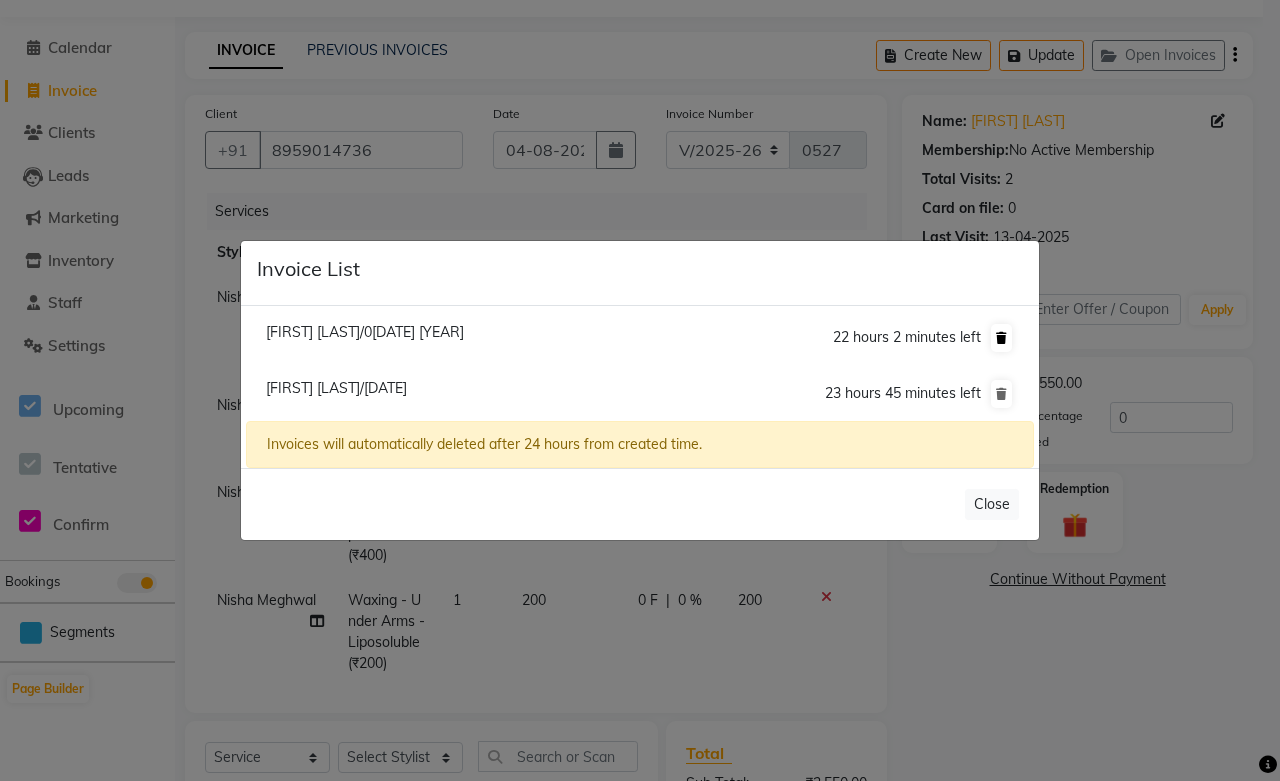 click 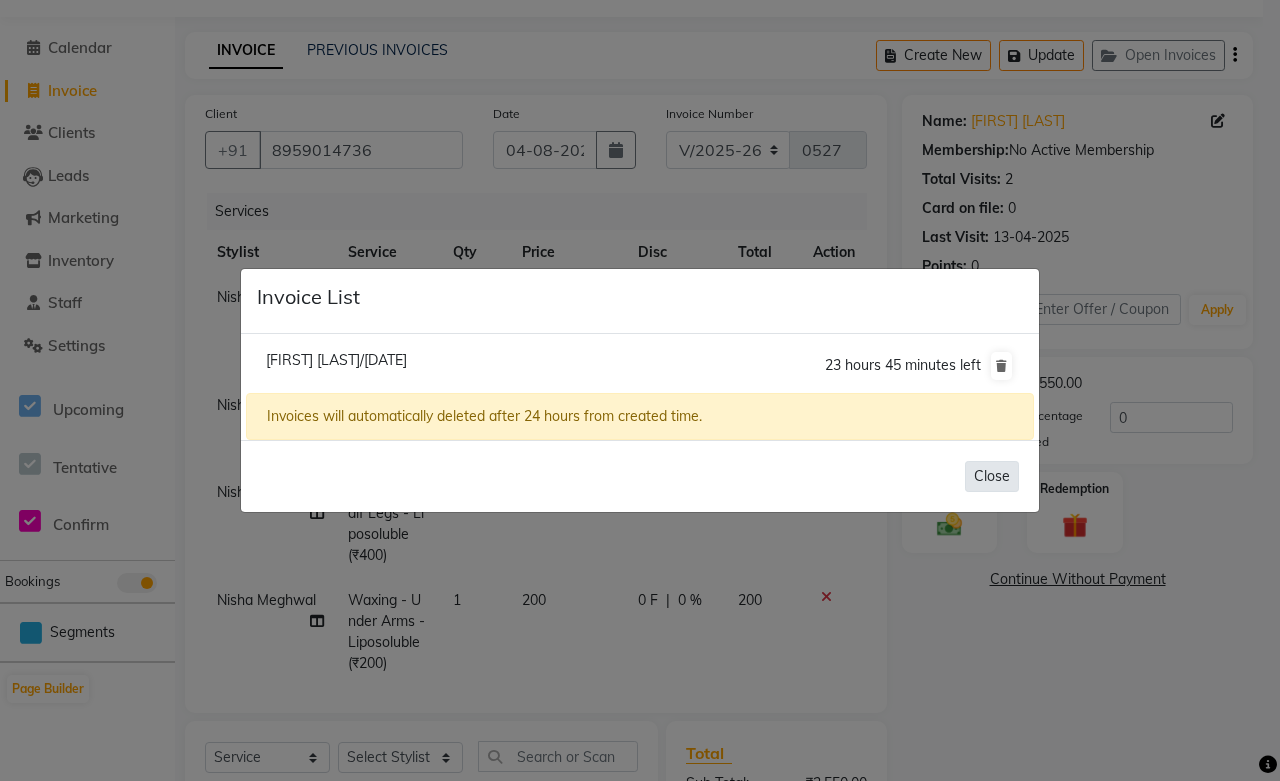 click on "Close" 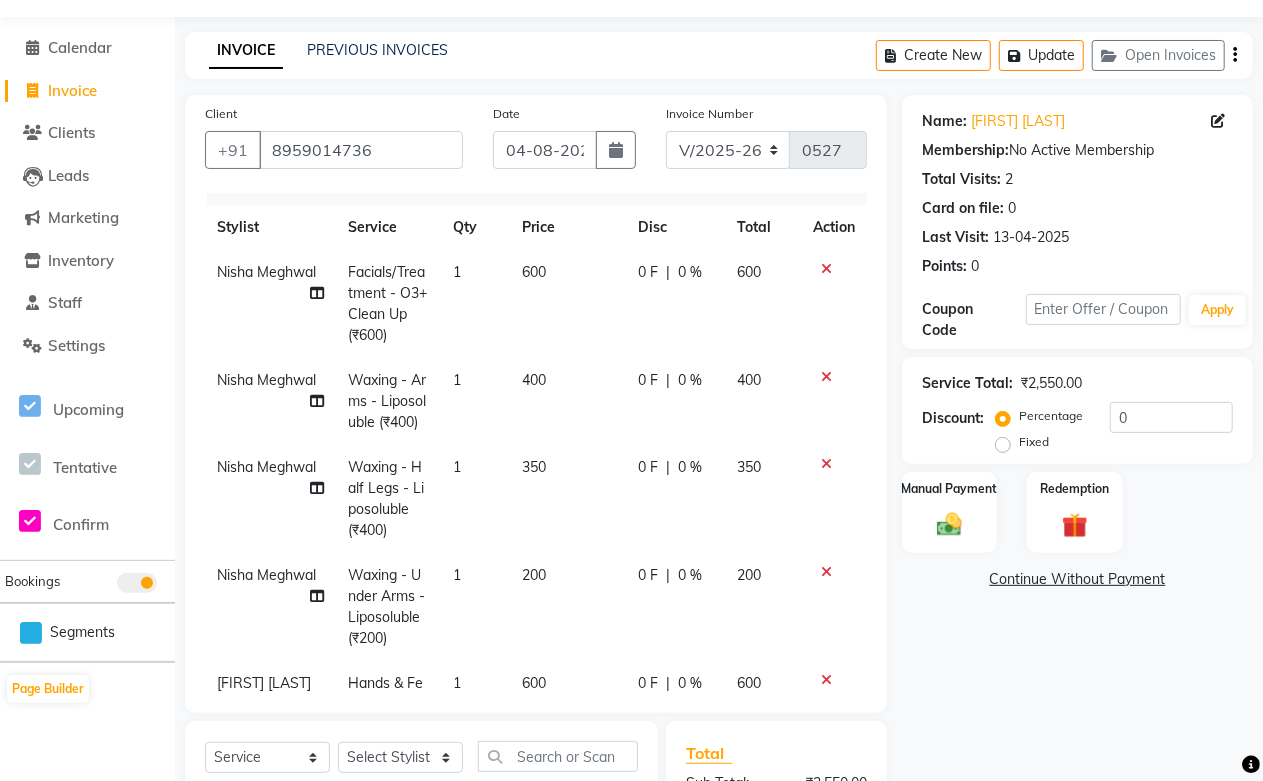 scroll, scrollTop: 0, scrollLeft: 0, axis: both 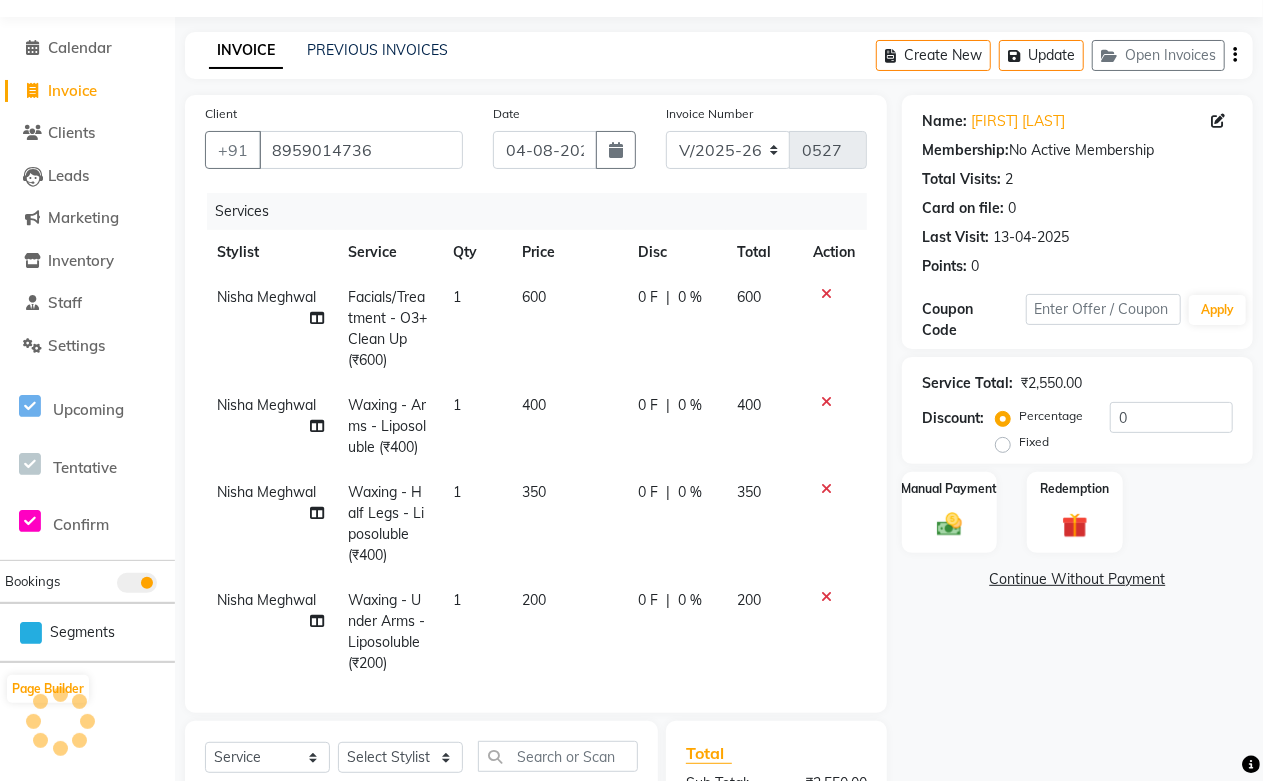 click on "Fixed" 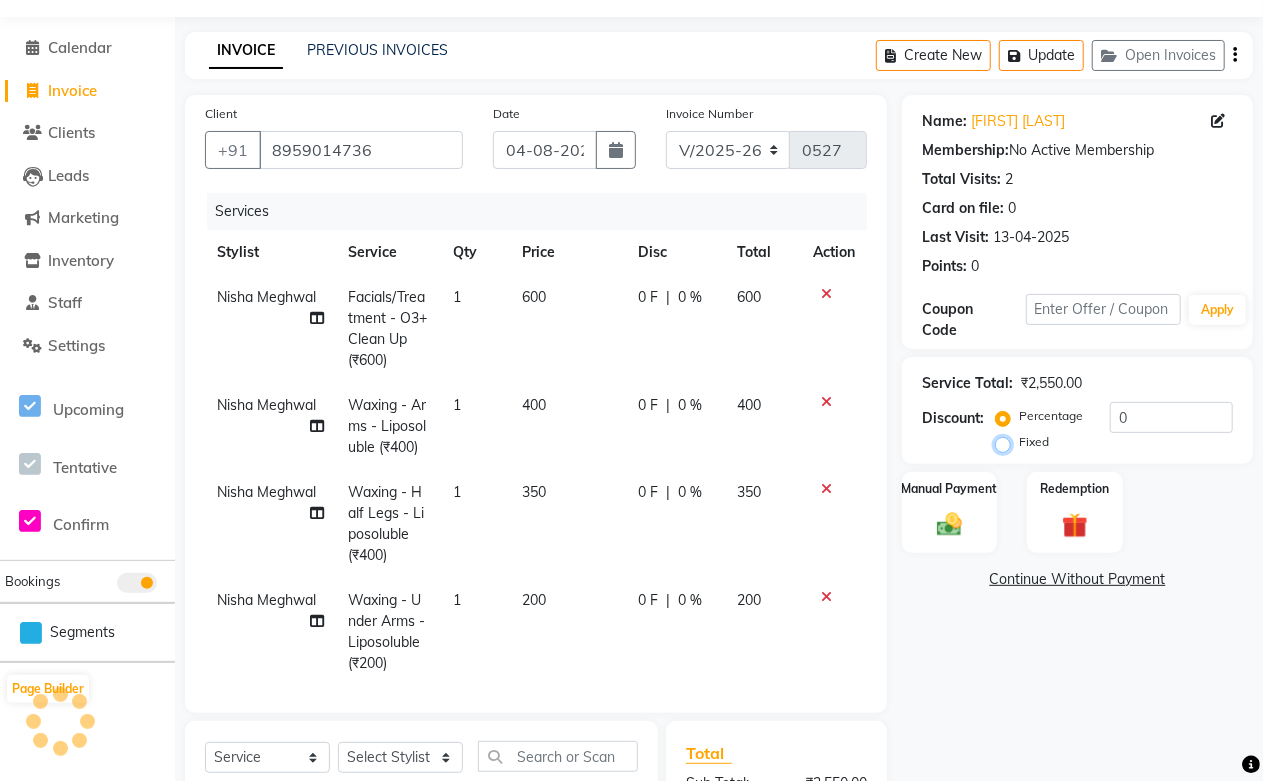 click on "Fixed" at bounding box center (1007, 442) 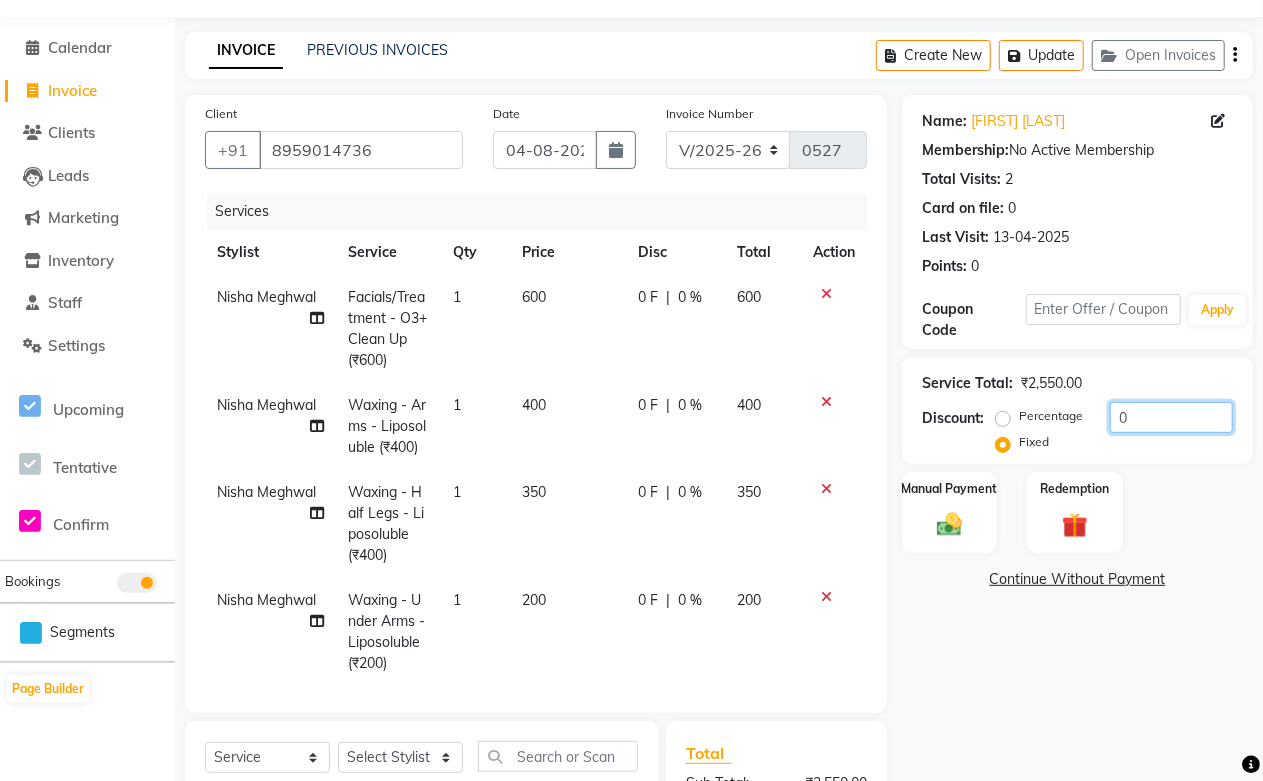 drag, startPoint x: 1166, startPoint y: 415, endPoint x: 915, endPoint y: 428, distance: 251.33643 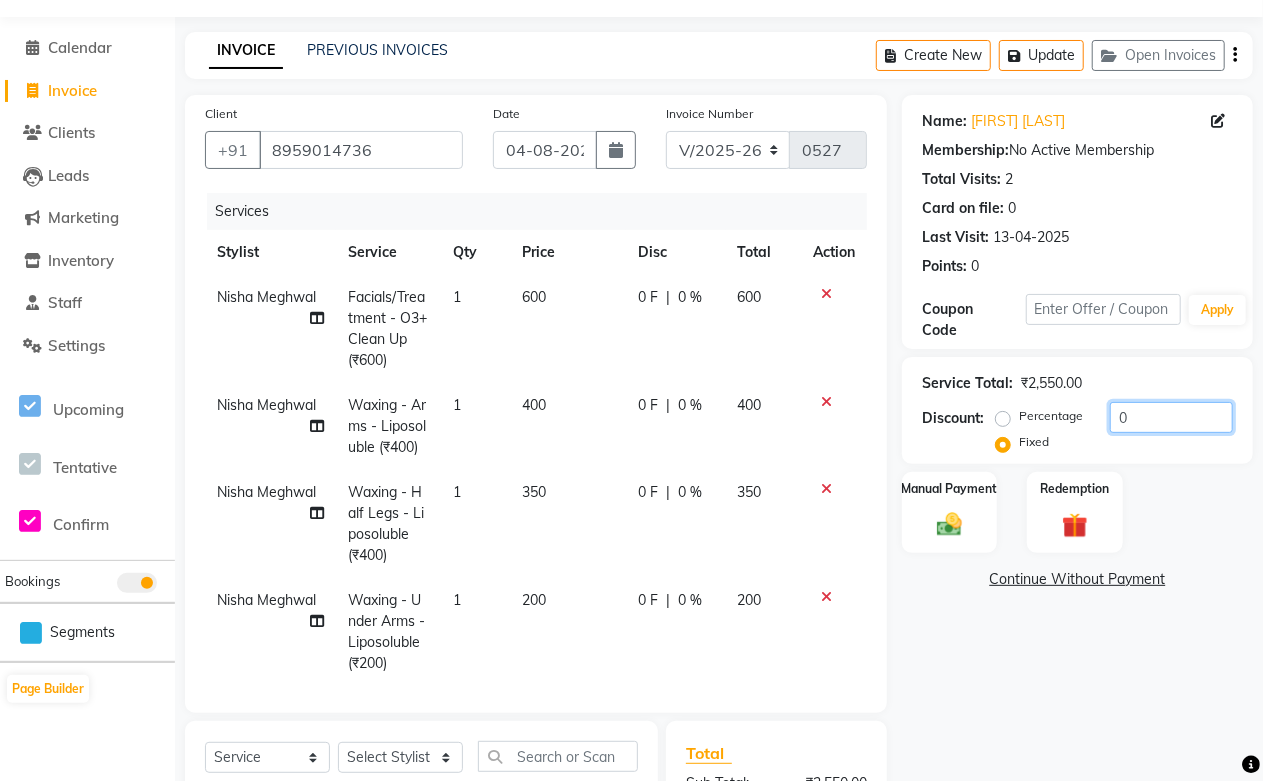 click on "Service Total:  ₹2,550.00  Discount:  Percentage   Fixed  0" 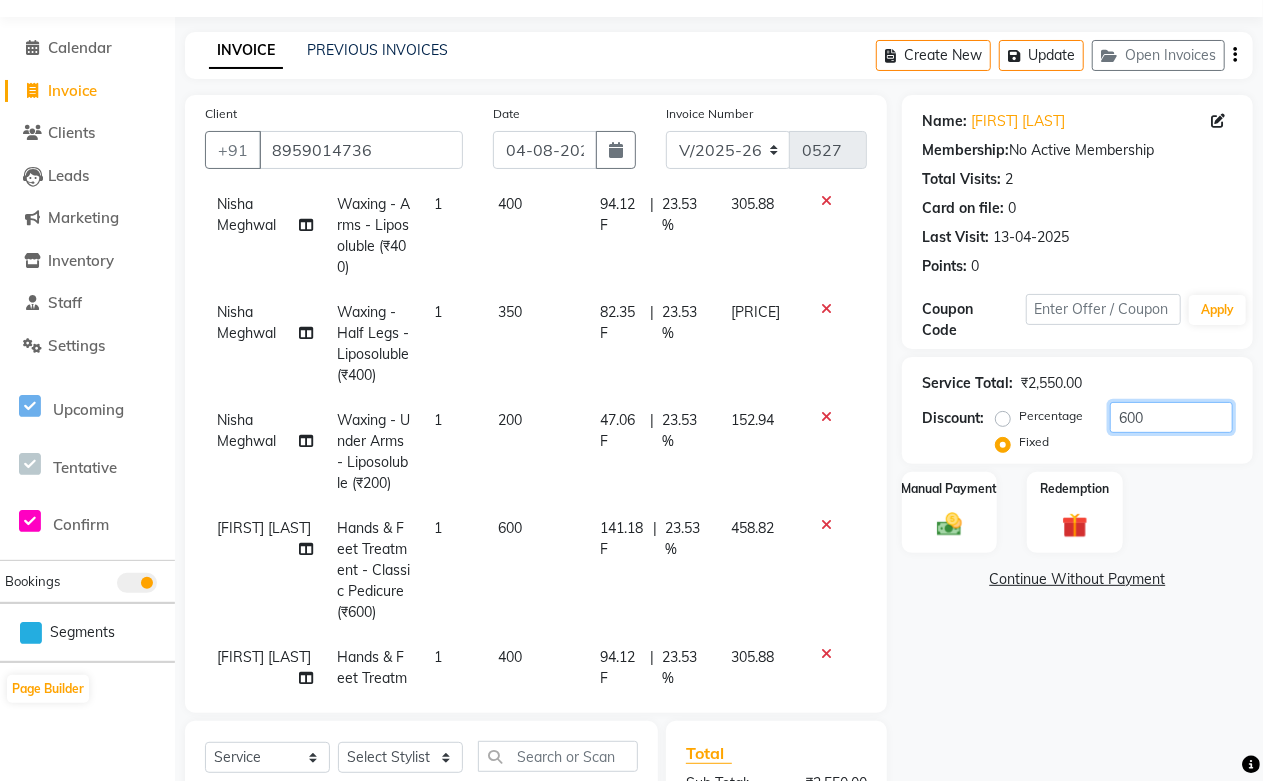 scroll, scrollTop: 0, scrollLeft: 0, axis: both 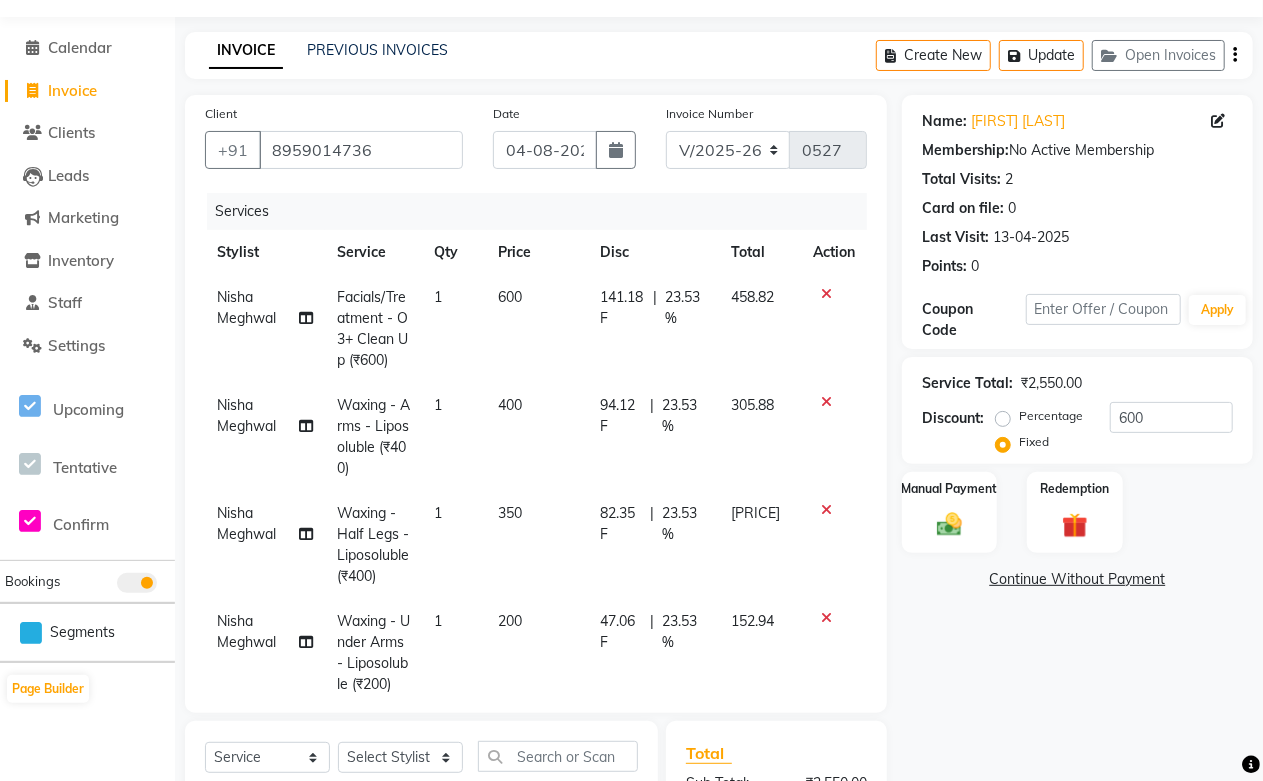 click on "Percentage" 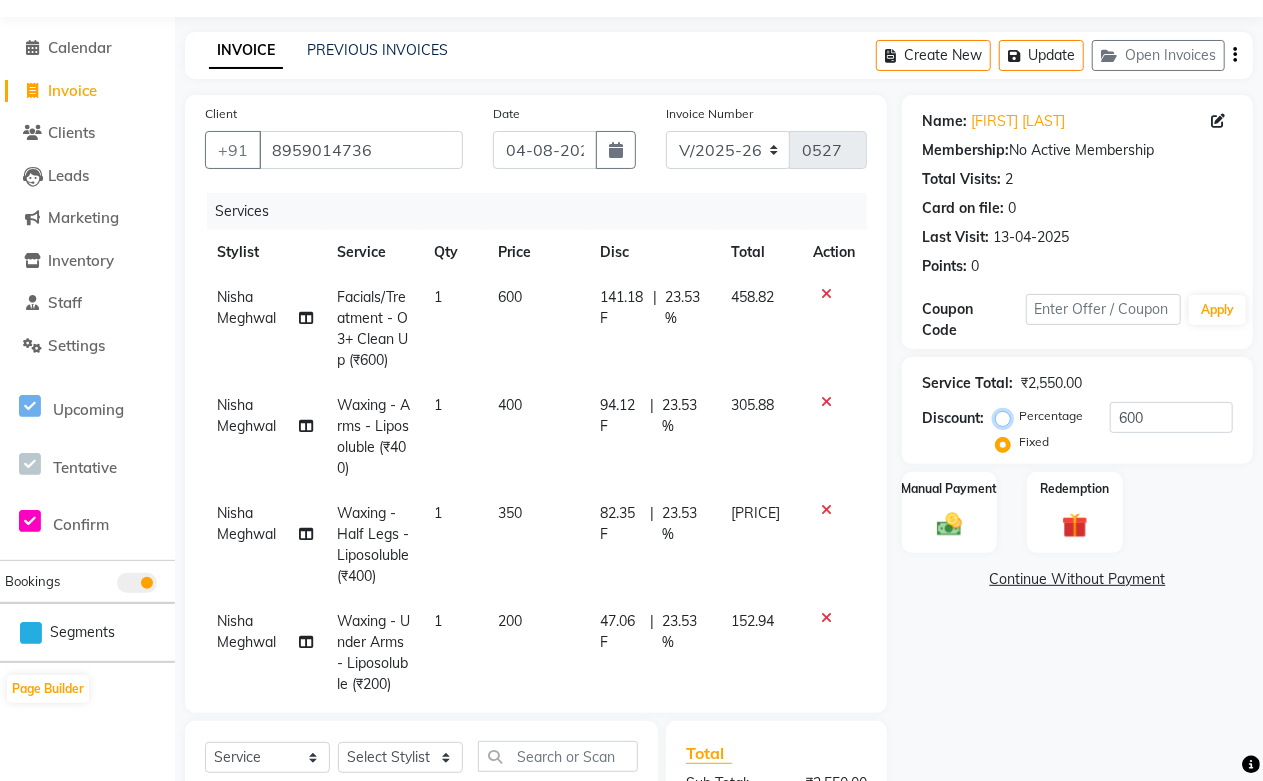 click on "Percentage" at bounding box center (1007, 416) 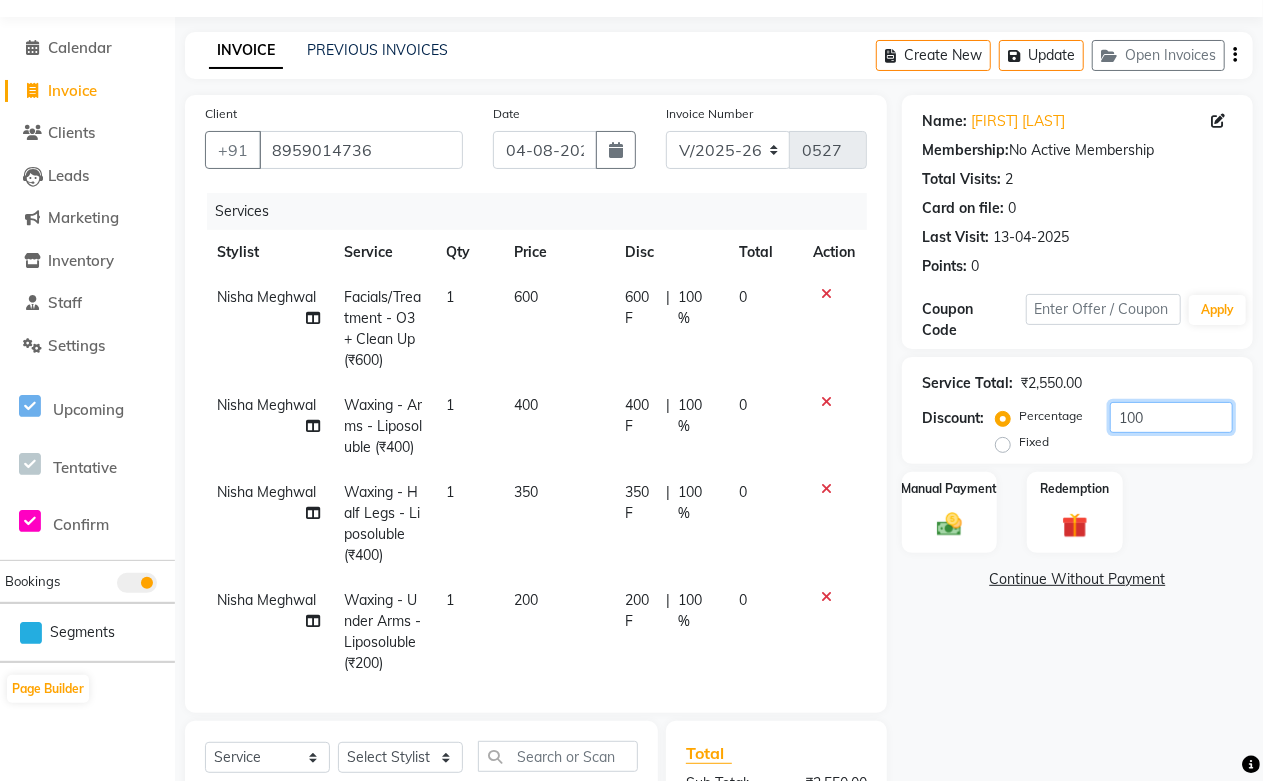 drag, startPoint x: 1178, startPoint y: 425, endPoint x: 967, endPoint y: 423, distance: 211.00948 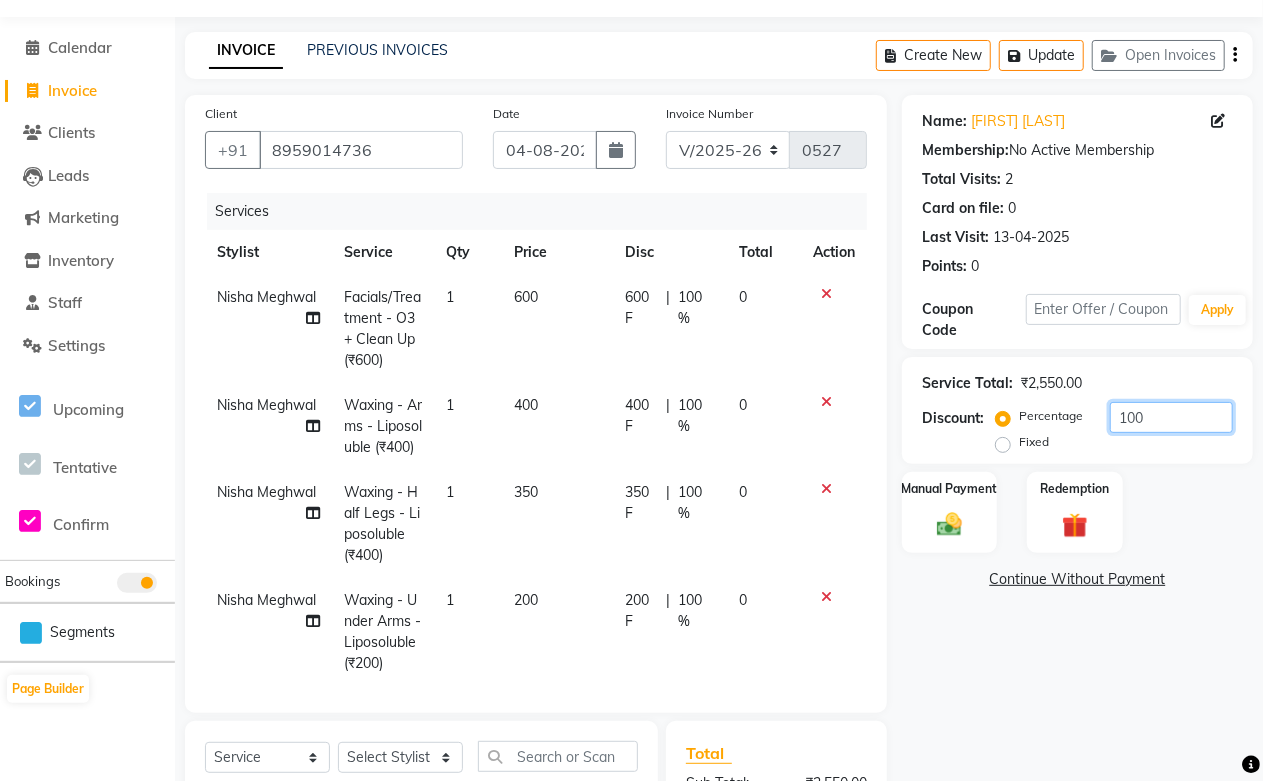 click on "Discount:  Percentage   Fixed  100" 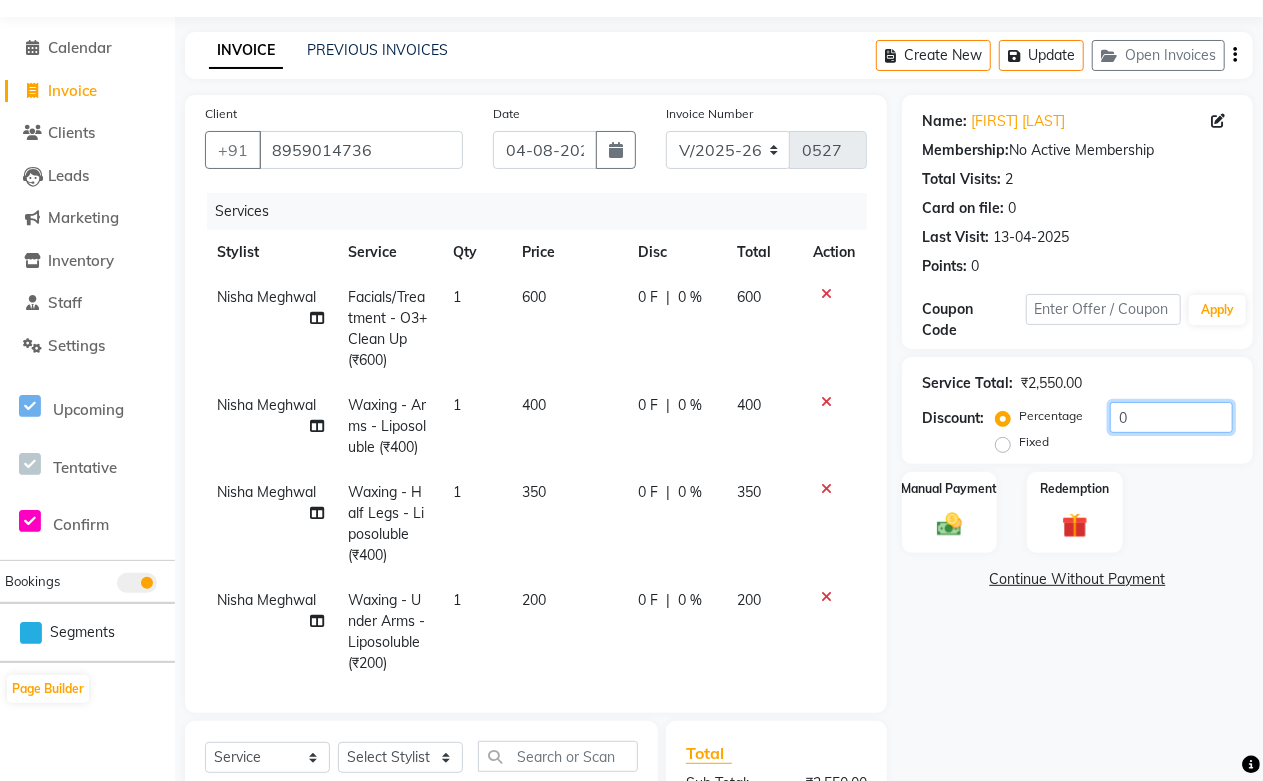 drag, startPoint x: 1165, startPoint y: 414, endPoint x: 942, endPoint y: 410, distance: 223.03587 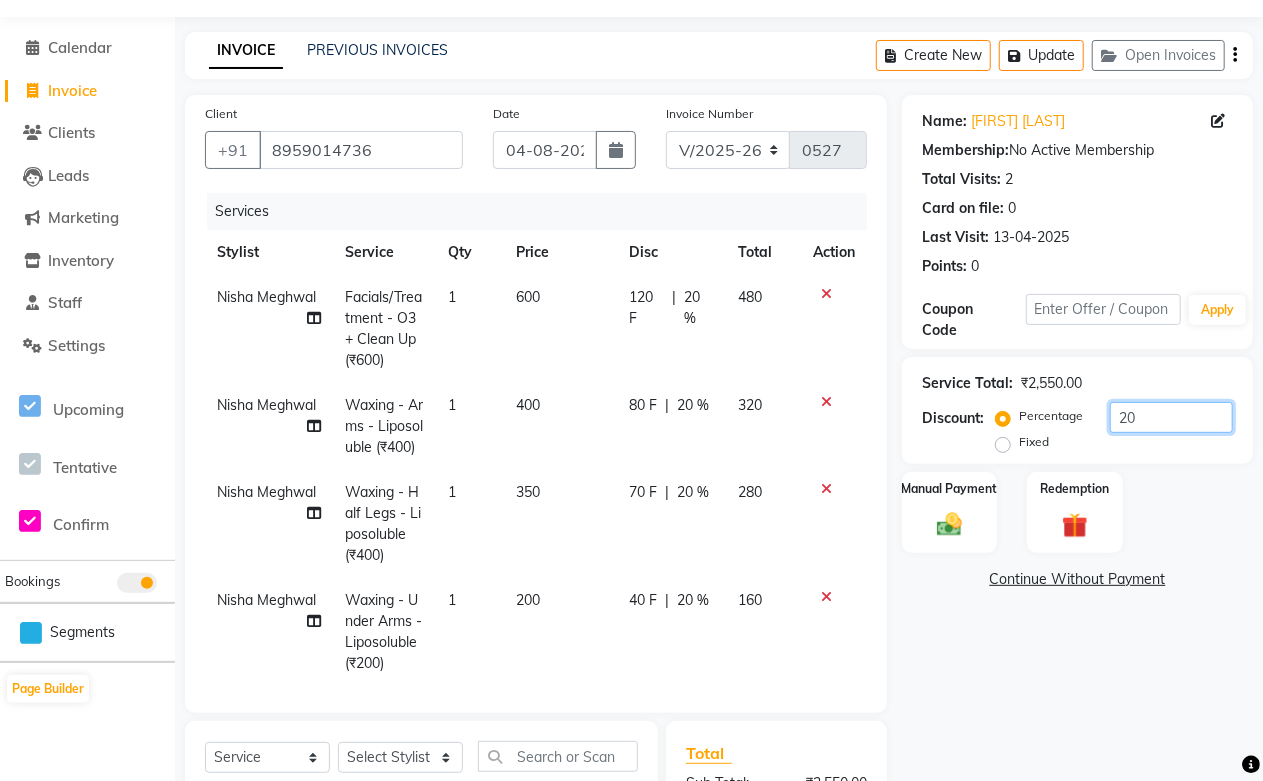 scroll, scrollTop: 277, scrollLeft: 0, axis: vertical 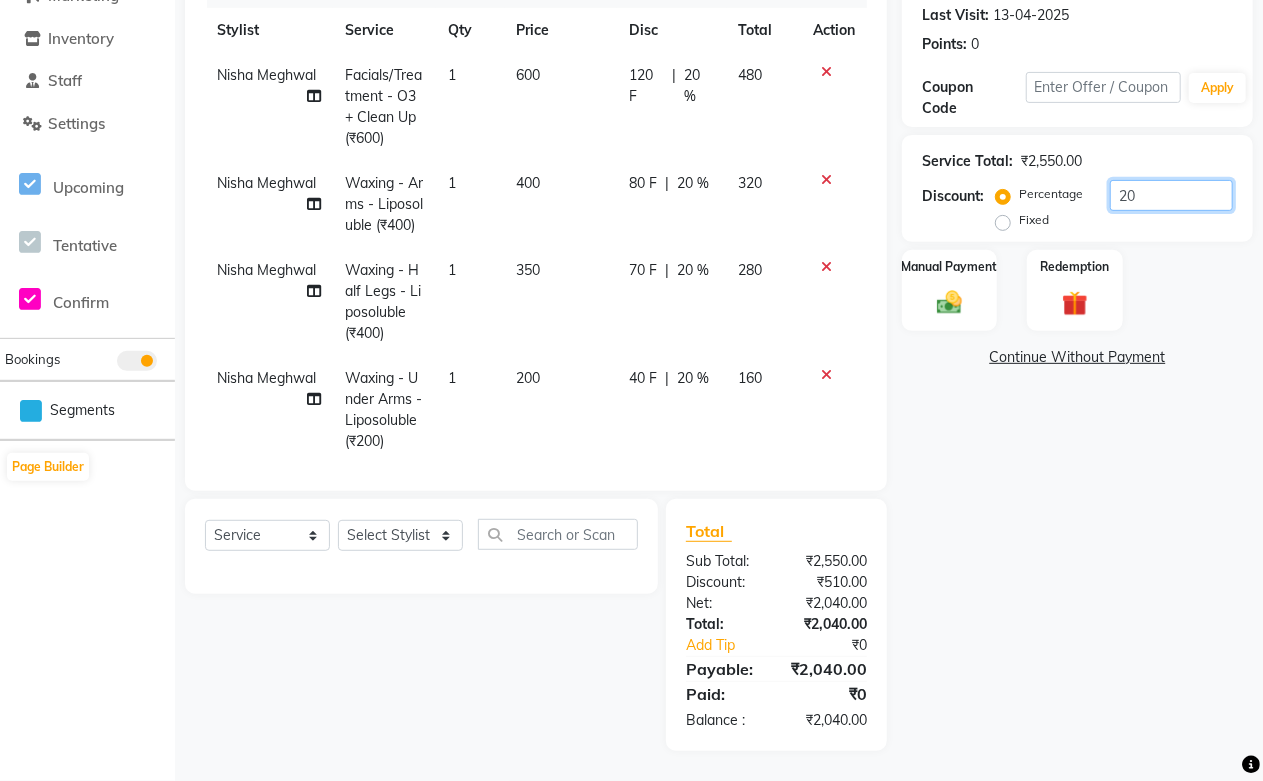 drag, startPoint x: 1171, startPoint y: 201, endPoint x: 888, endPoint y: 198, distance: 283.0159 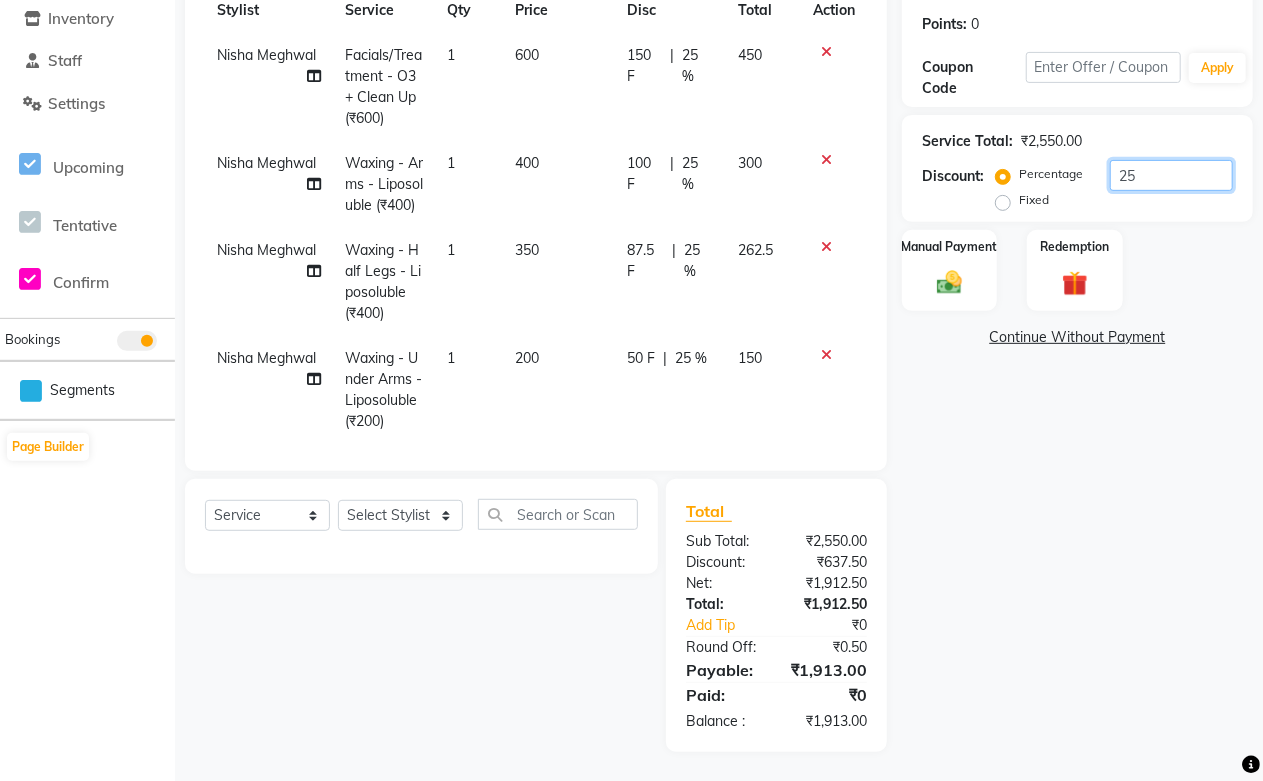 scroll, scrollTop: 0, scrollLeft: 0, axis: both 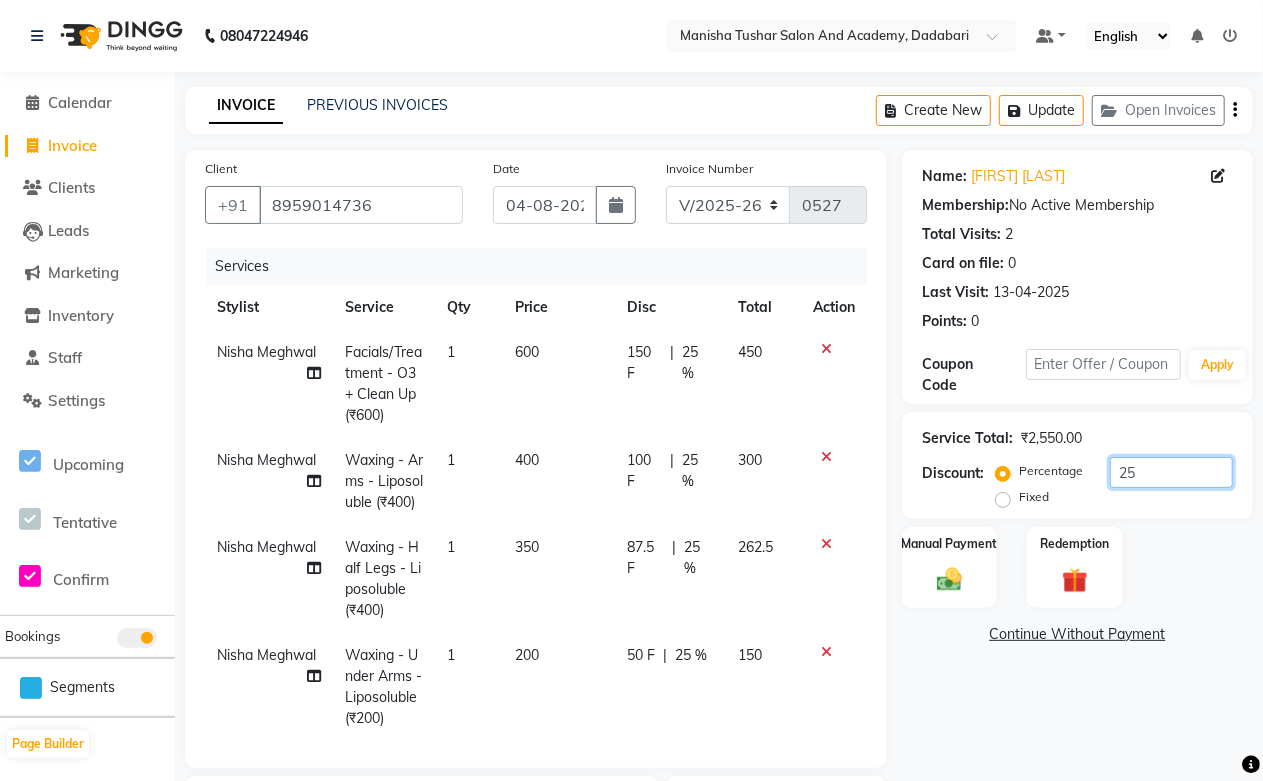 click on "25" 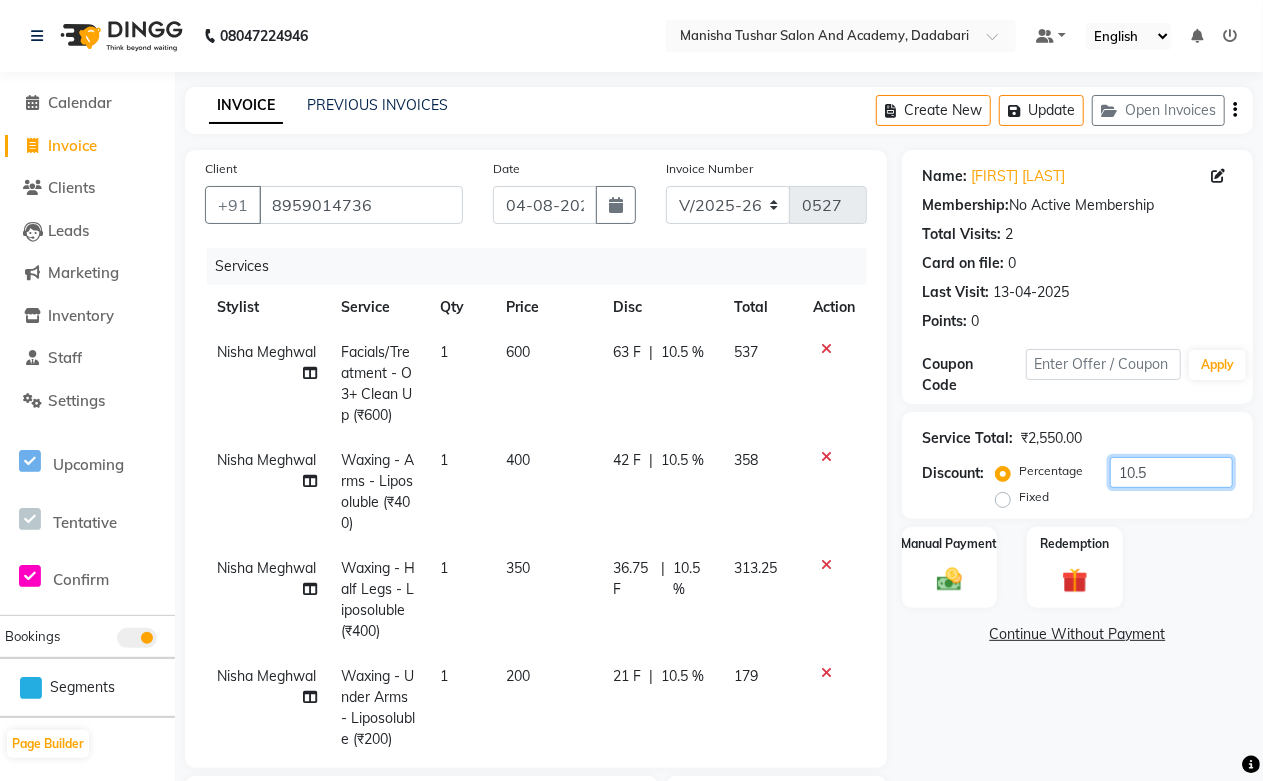 scroll, scrollTop: 297, scrollLeft: 0, axis: vertical 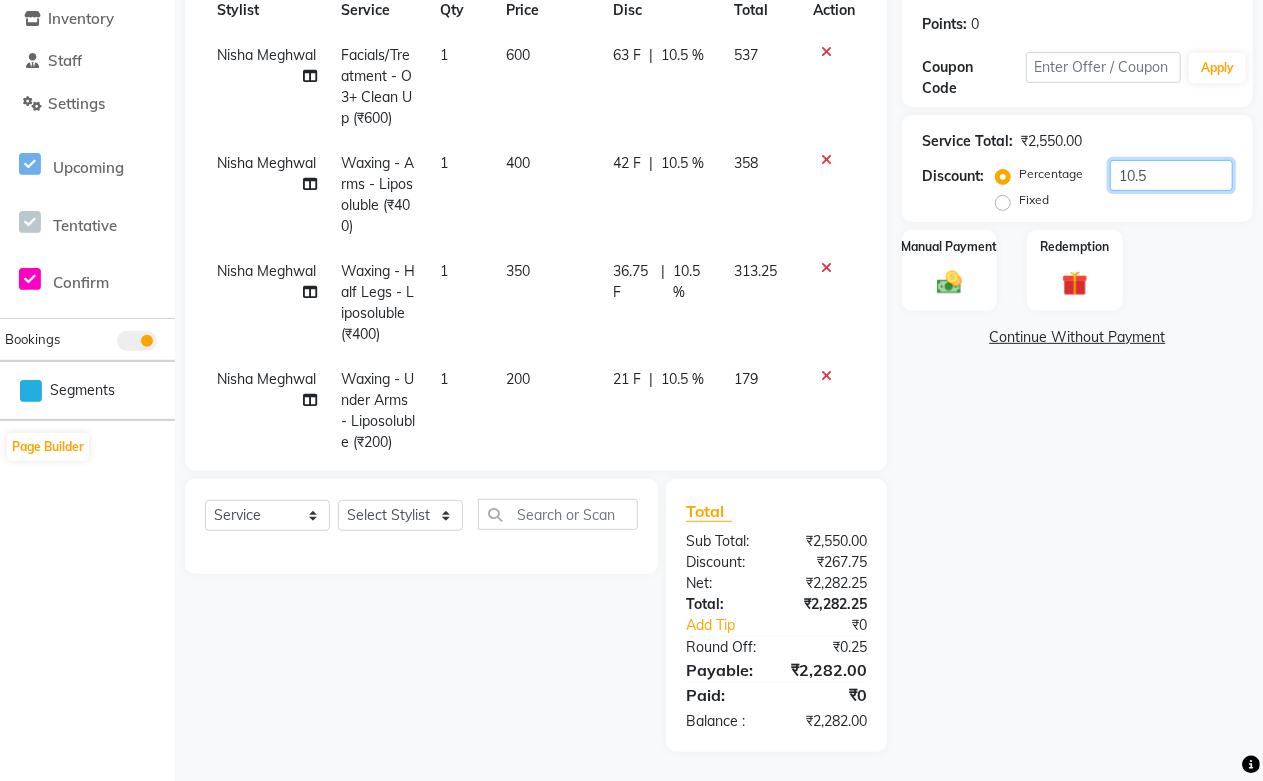 click on "10.5" 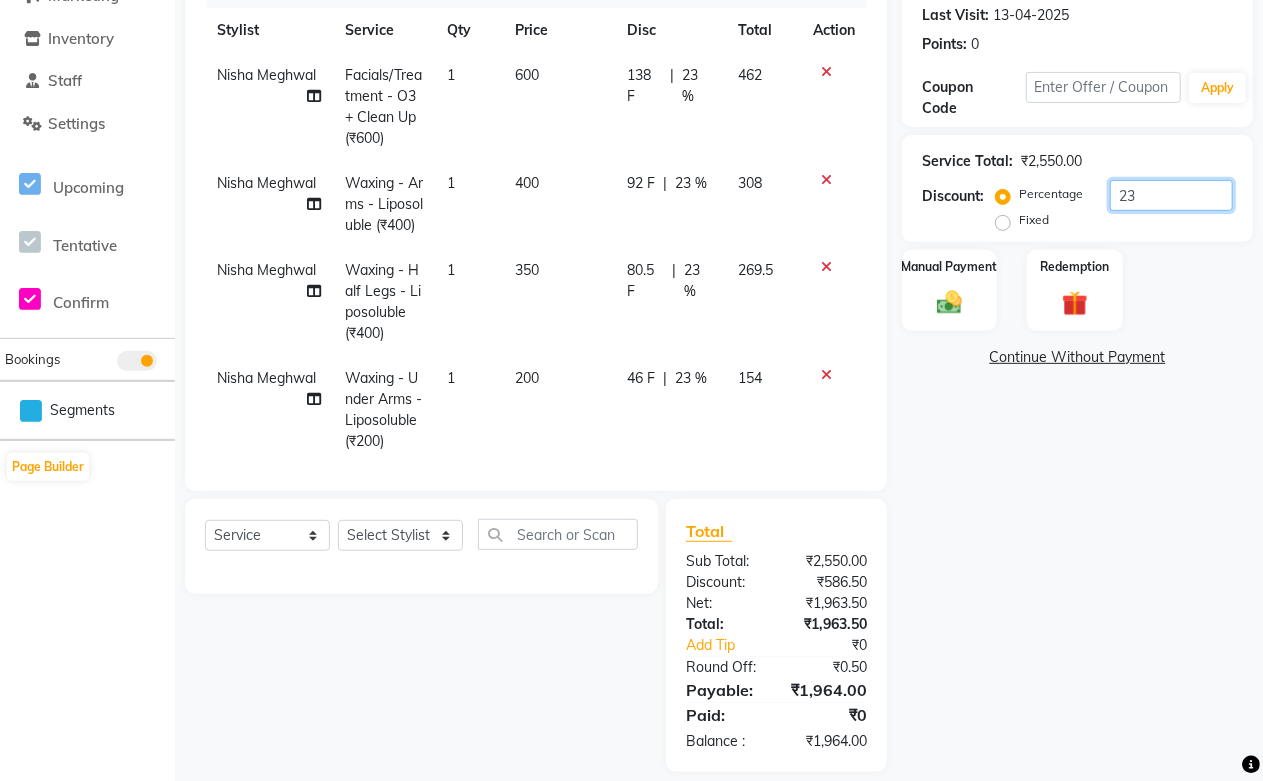 scroll, scrollTop: 297, scrollLeft: 0, axis: vertical 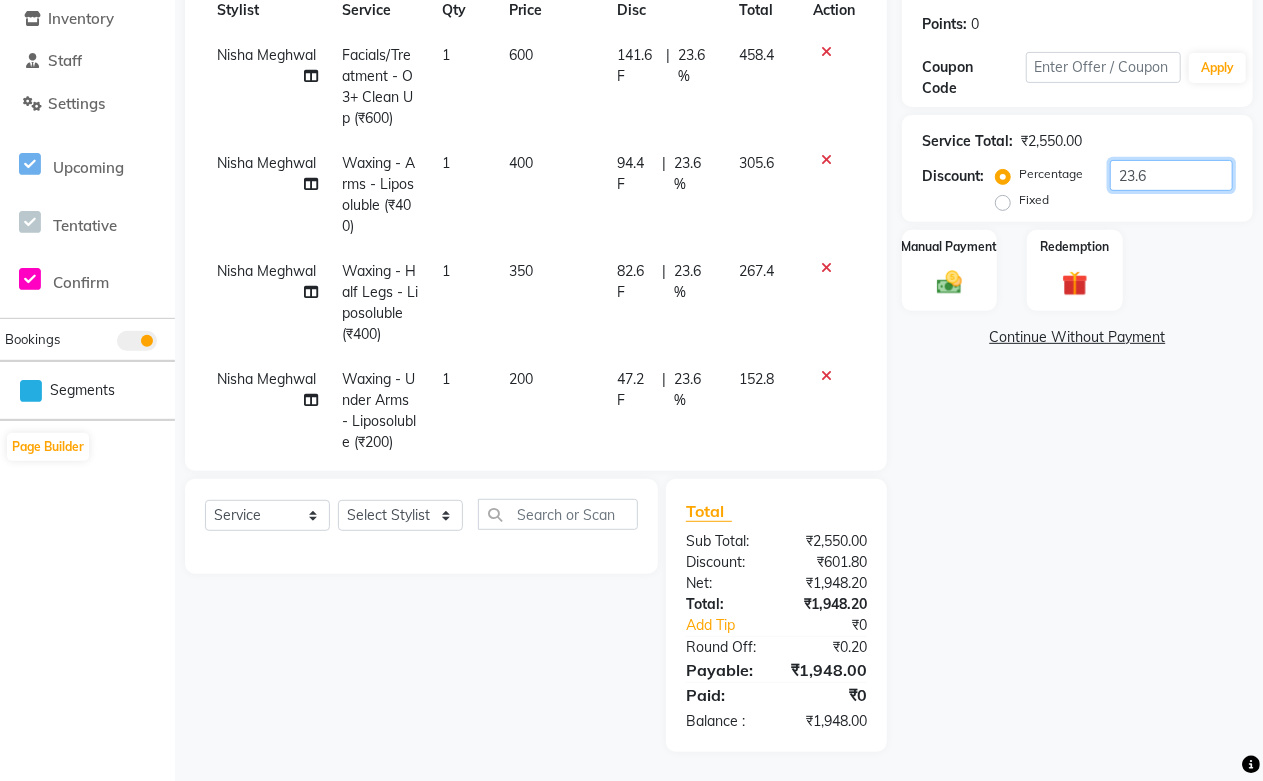 click on "23.6" 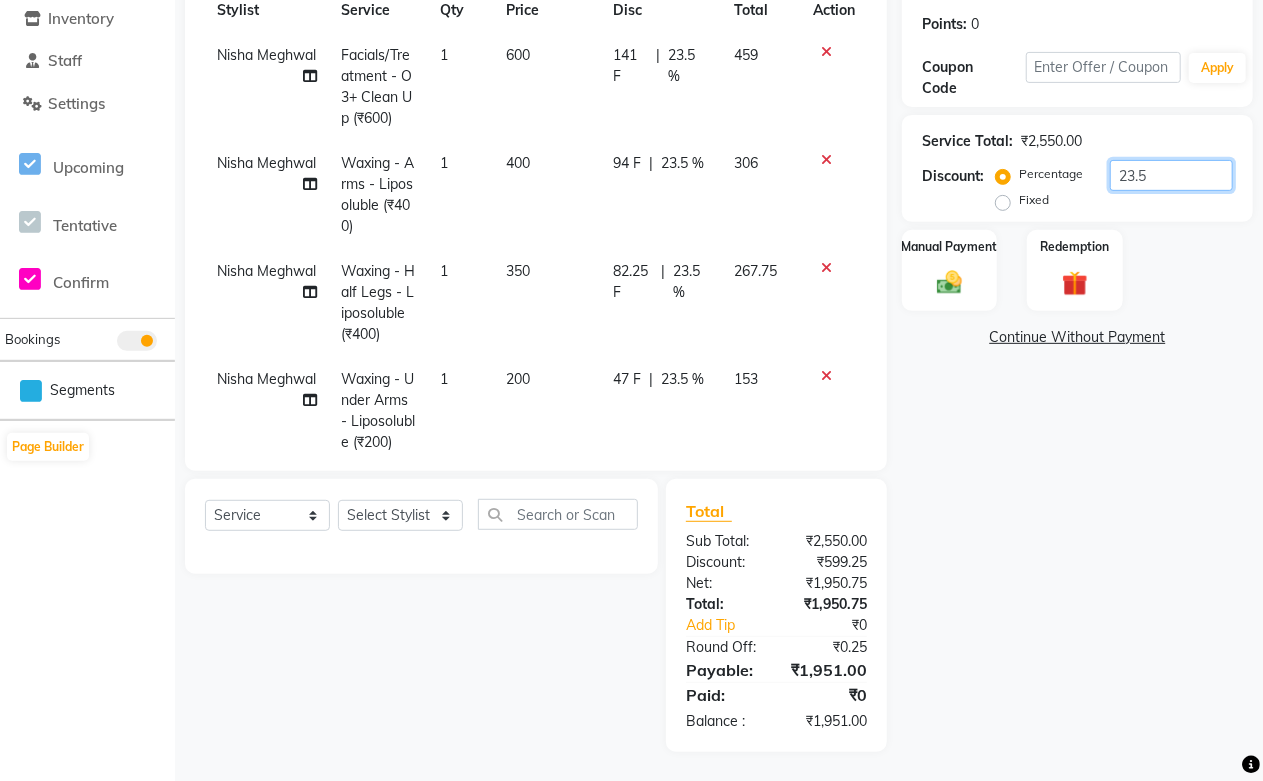 scroll, scrollTop: 0, scrollLeft: 0, axis: both 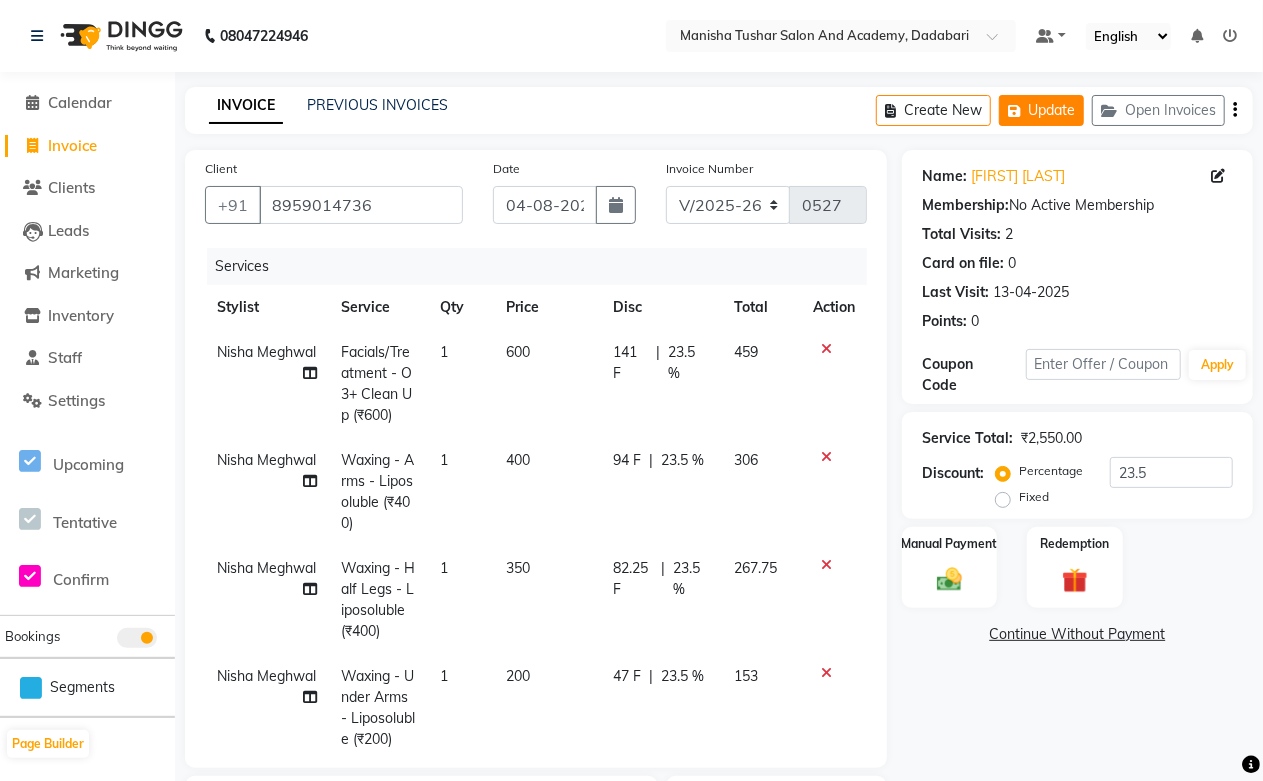 click on "Update" 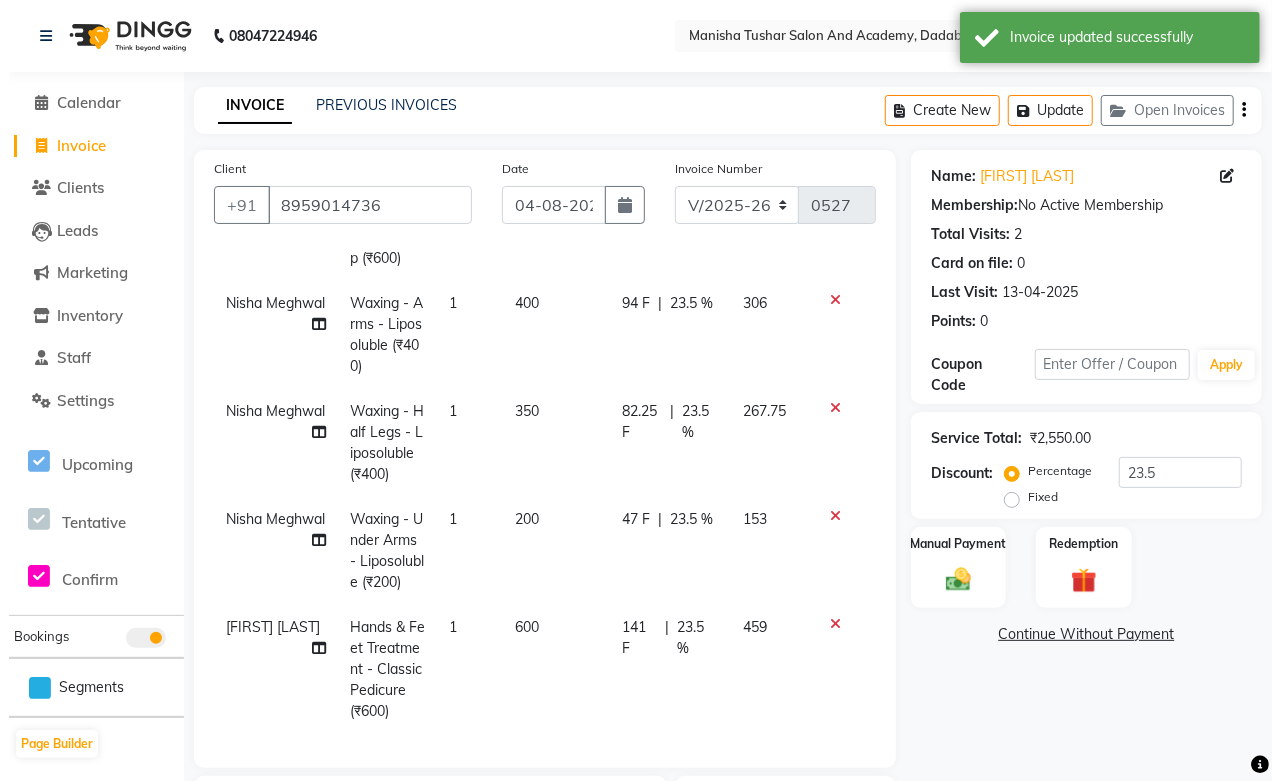 scroll, scrollTop: 325, scrollLeft: 0, axis: vertical 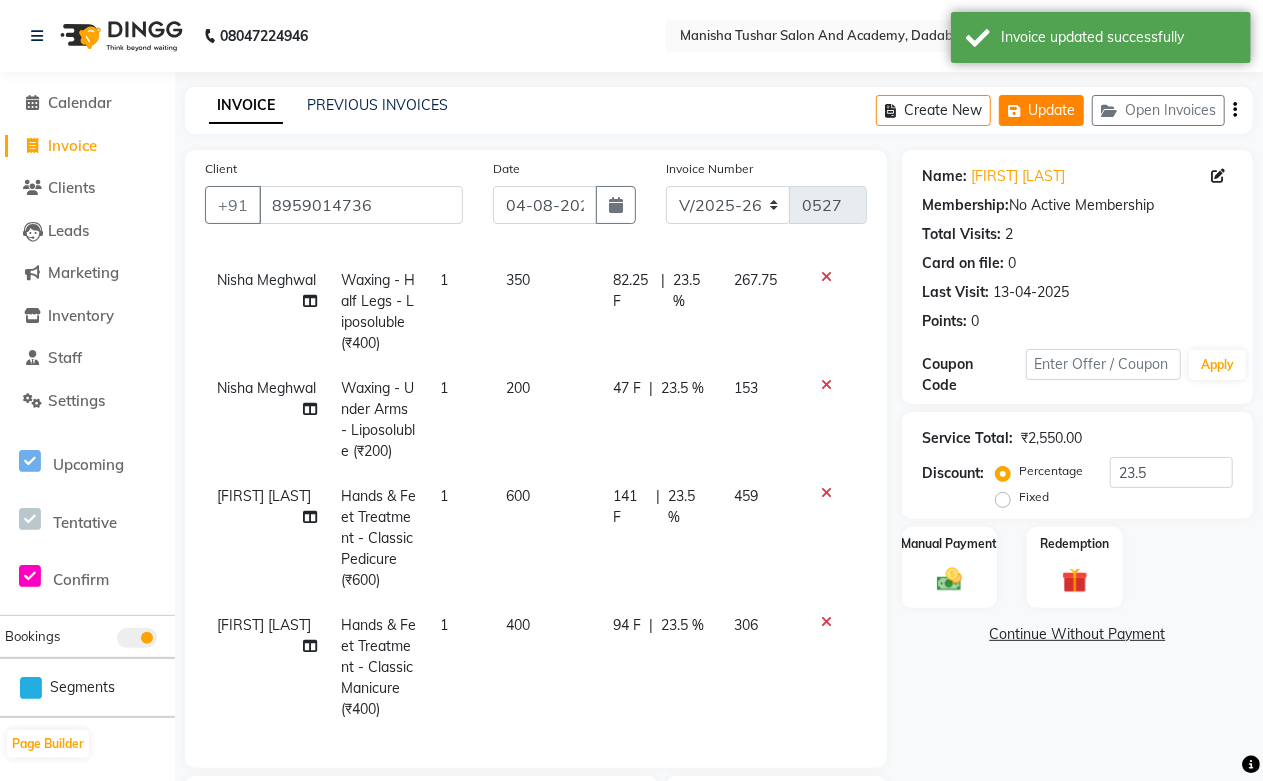 click 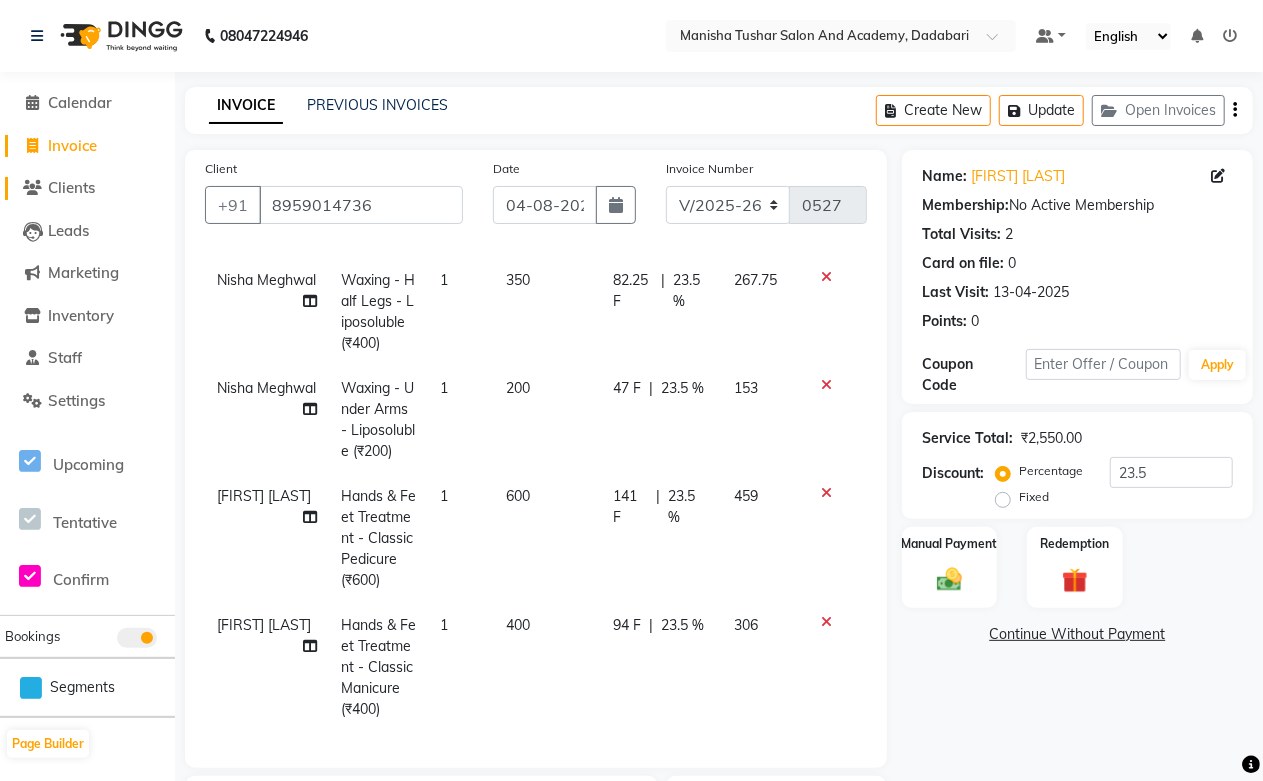 click on "Clients" 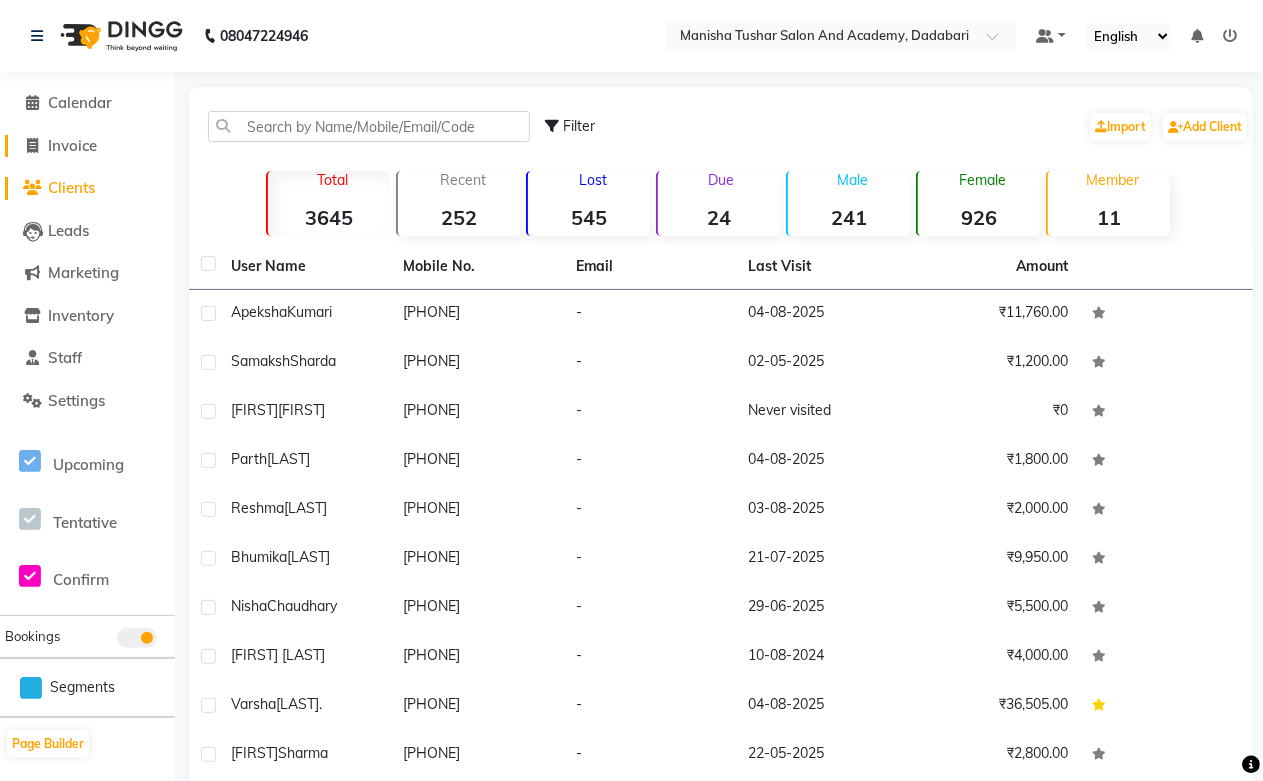 drag, startPoint x: 80, startPoint y: 147, endPoint x: 118, endPoint y: 163, distance: 41.231056 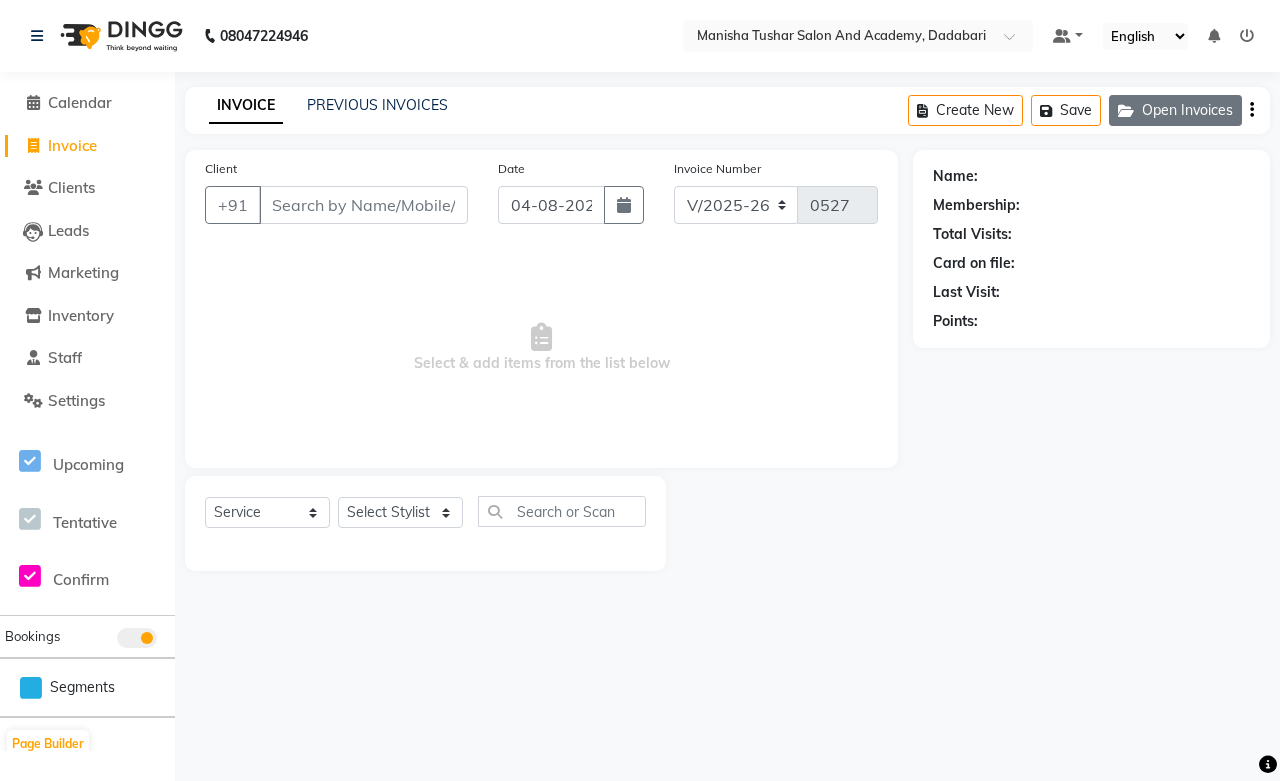 click on "Open Invoices" 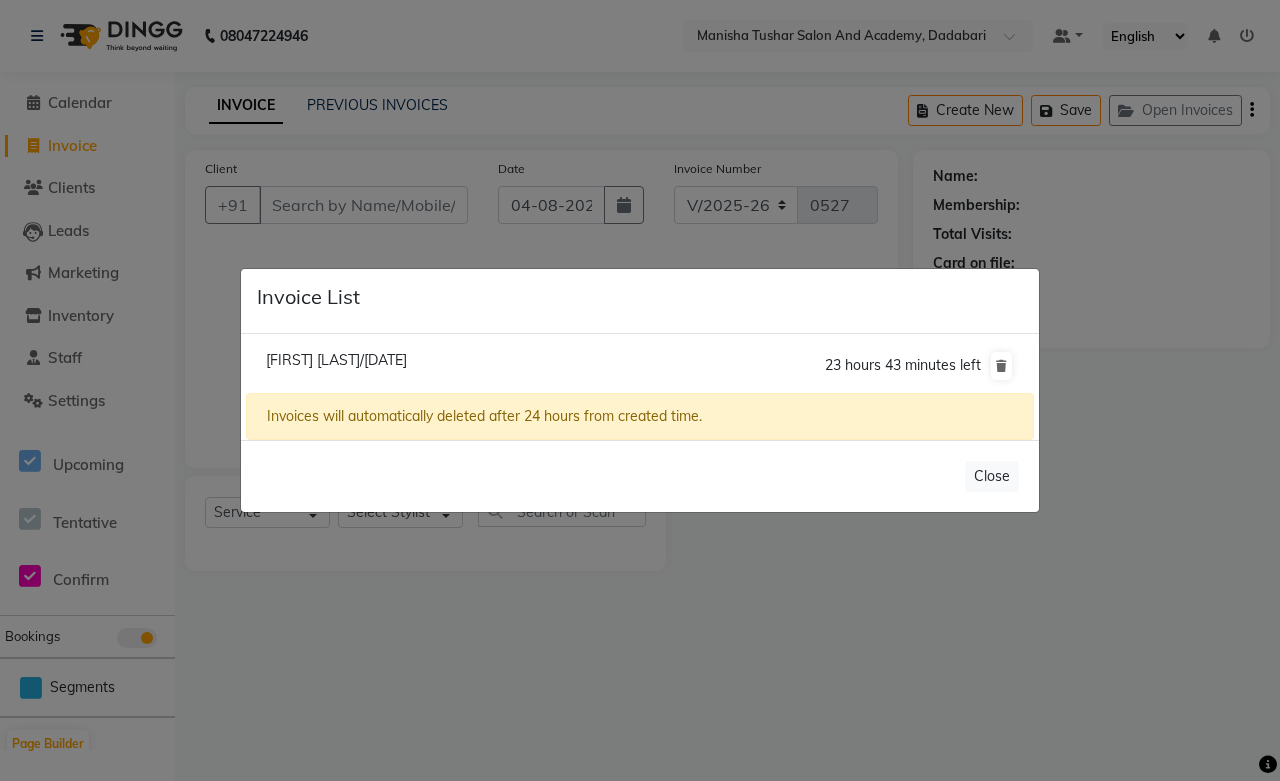 click on "[FIRST] [LAST]/[DATE]" 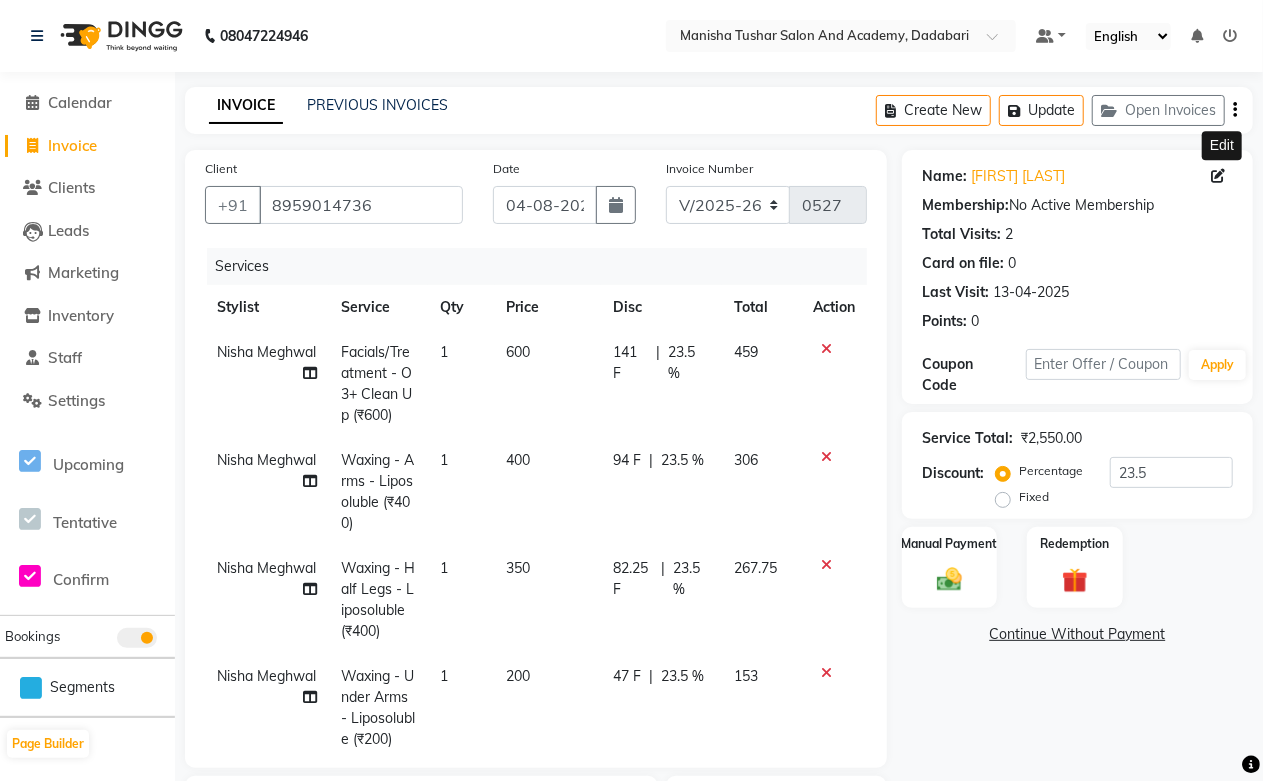 click 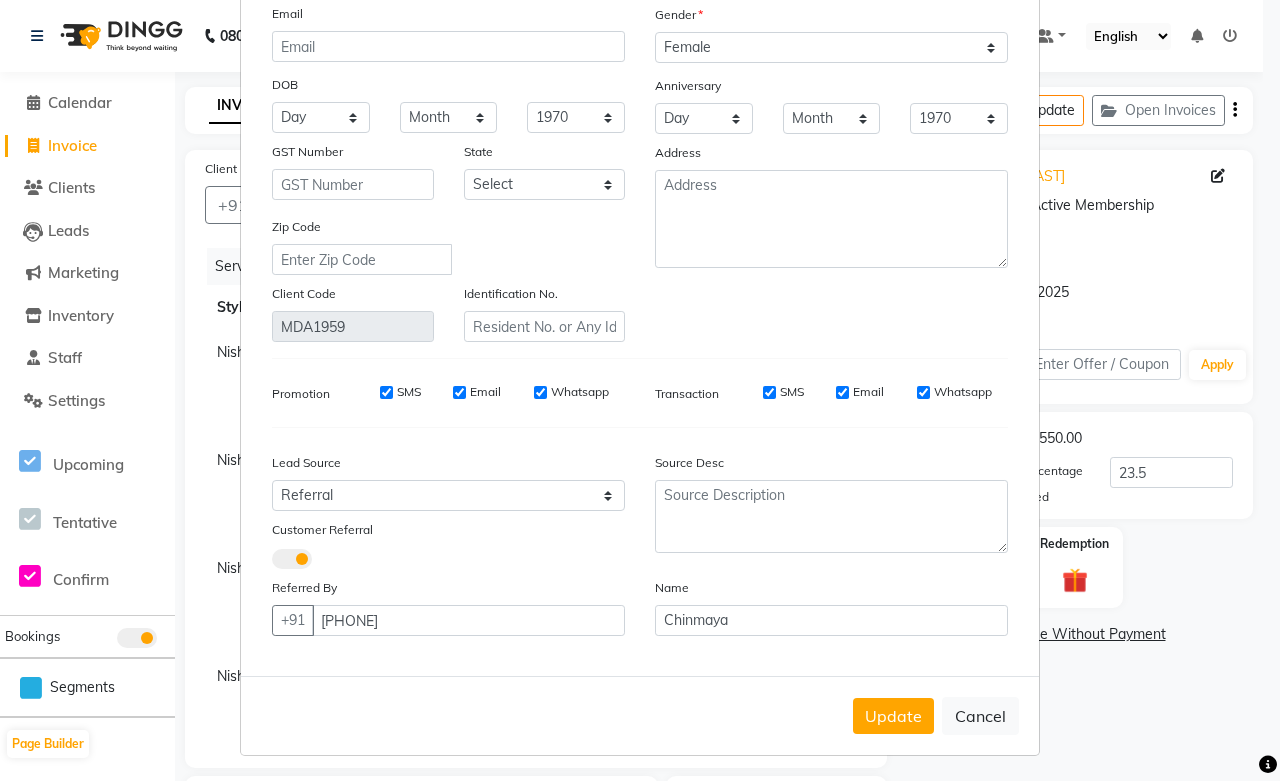 scroll, scrollTop: 183, scrollLeft: 0, axis: vertical 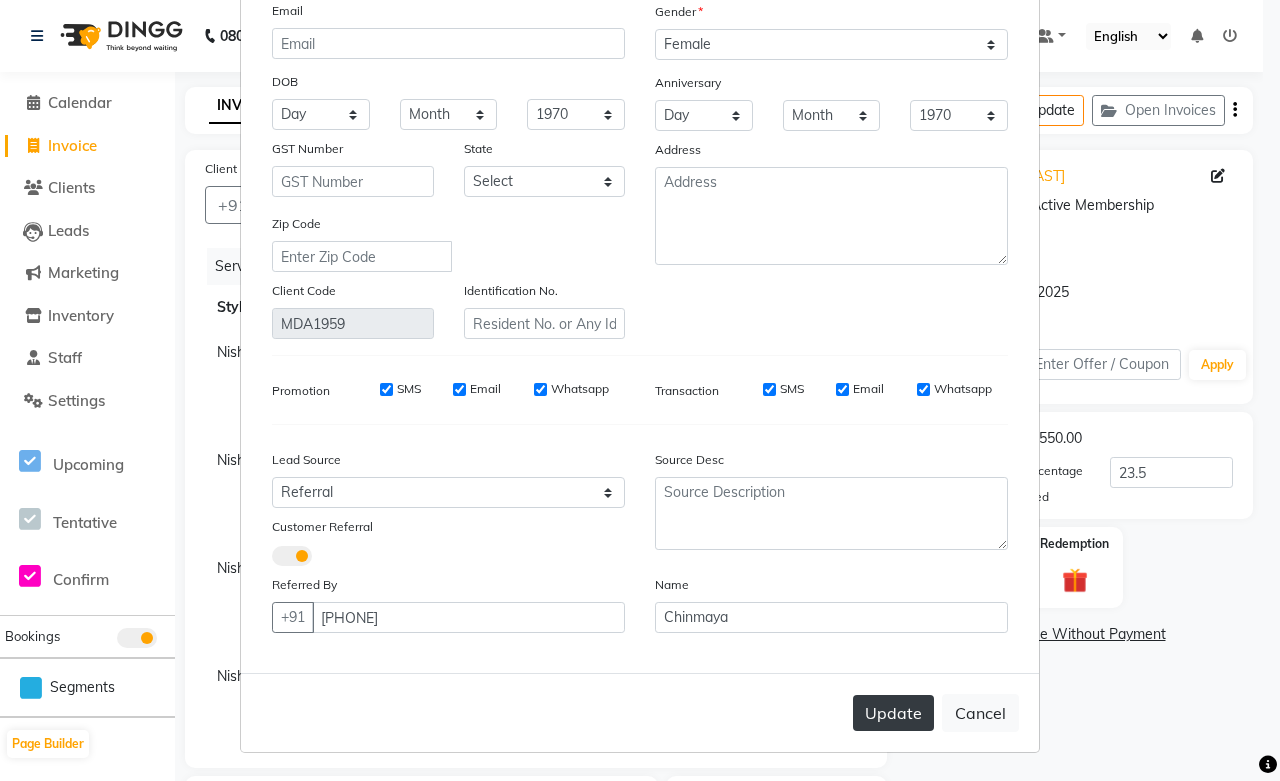 click on "Update" at bounding box center [893, 713] 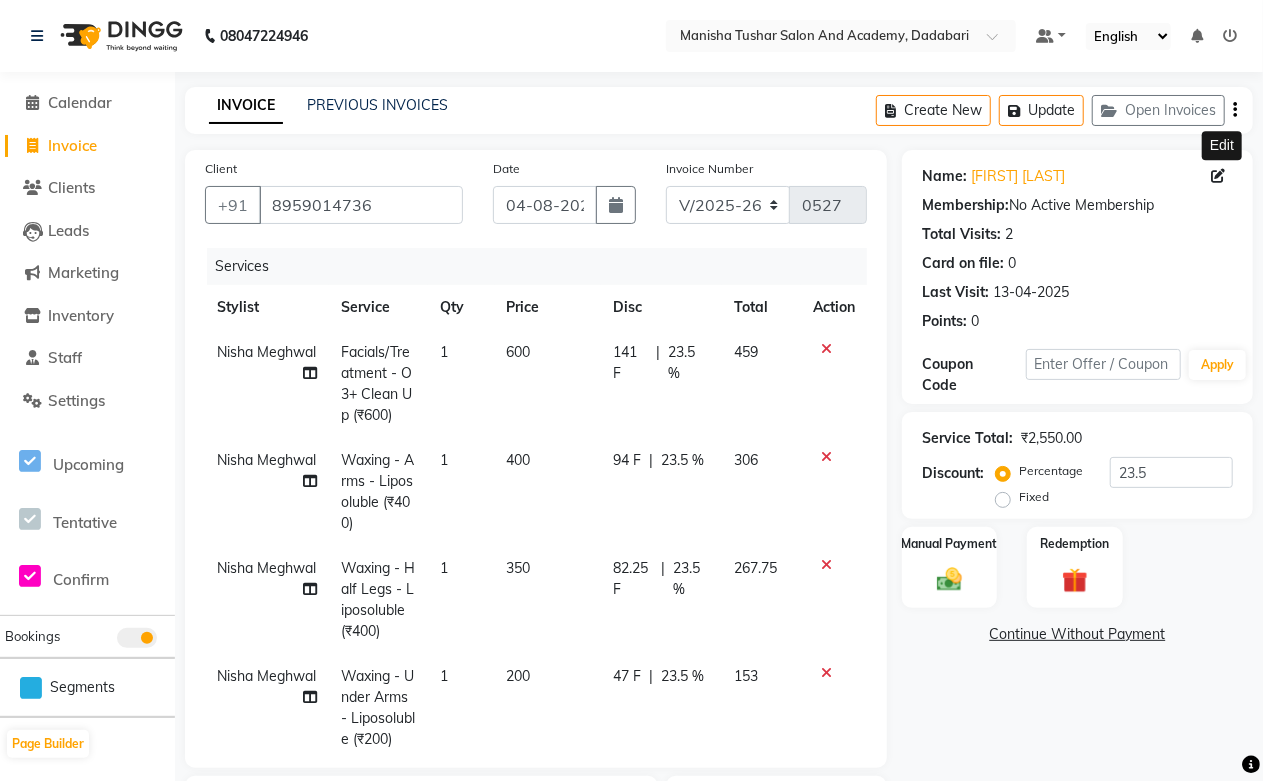 click 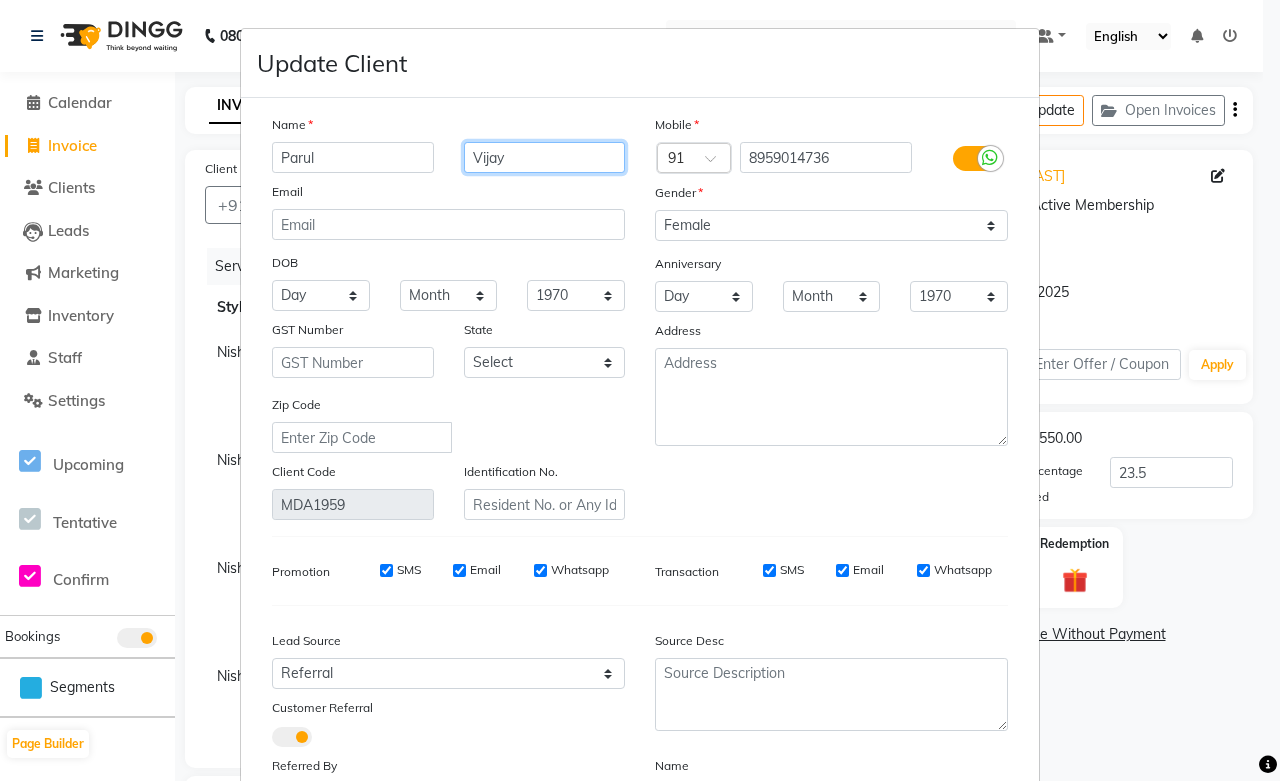 click on "Vijay" at bounding box center (545, 157) 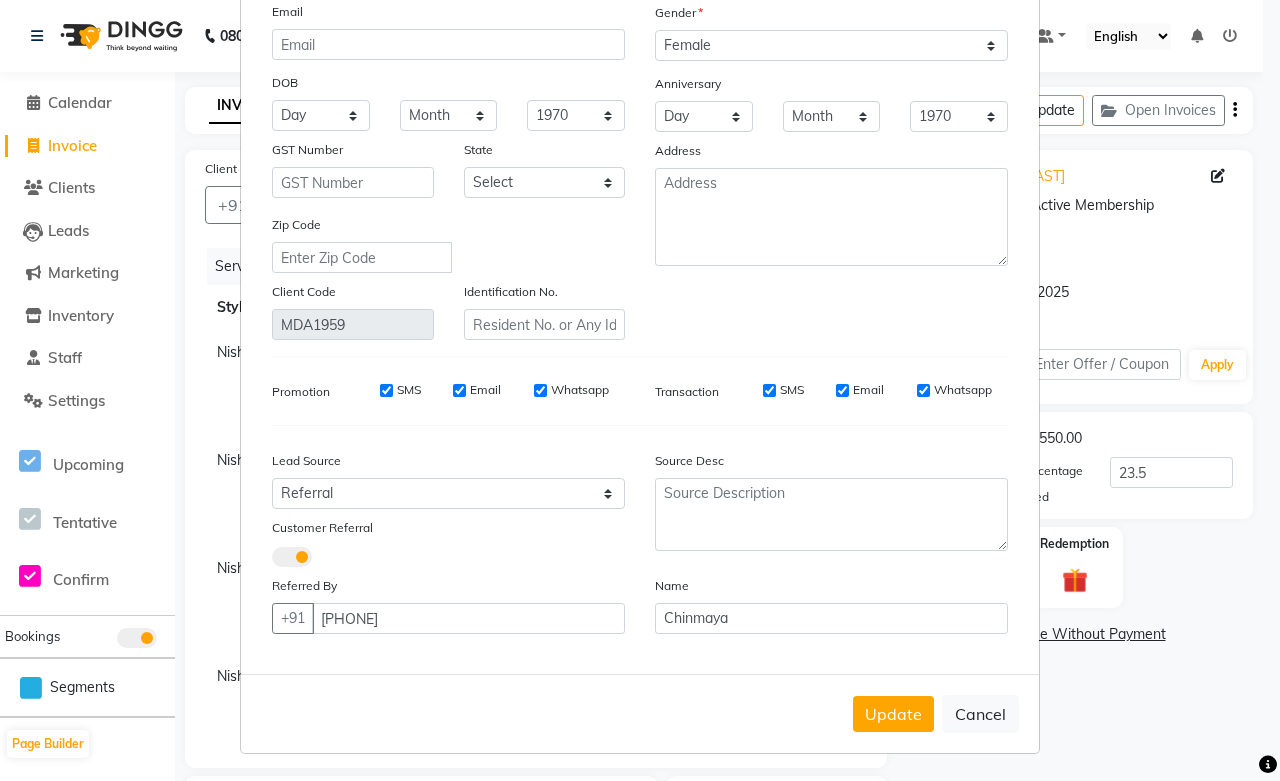 scroll, scrollTop: 183, scrollLeft: 0, axis: vertical 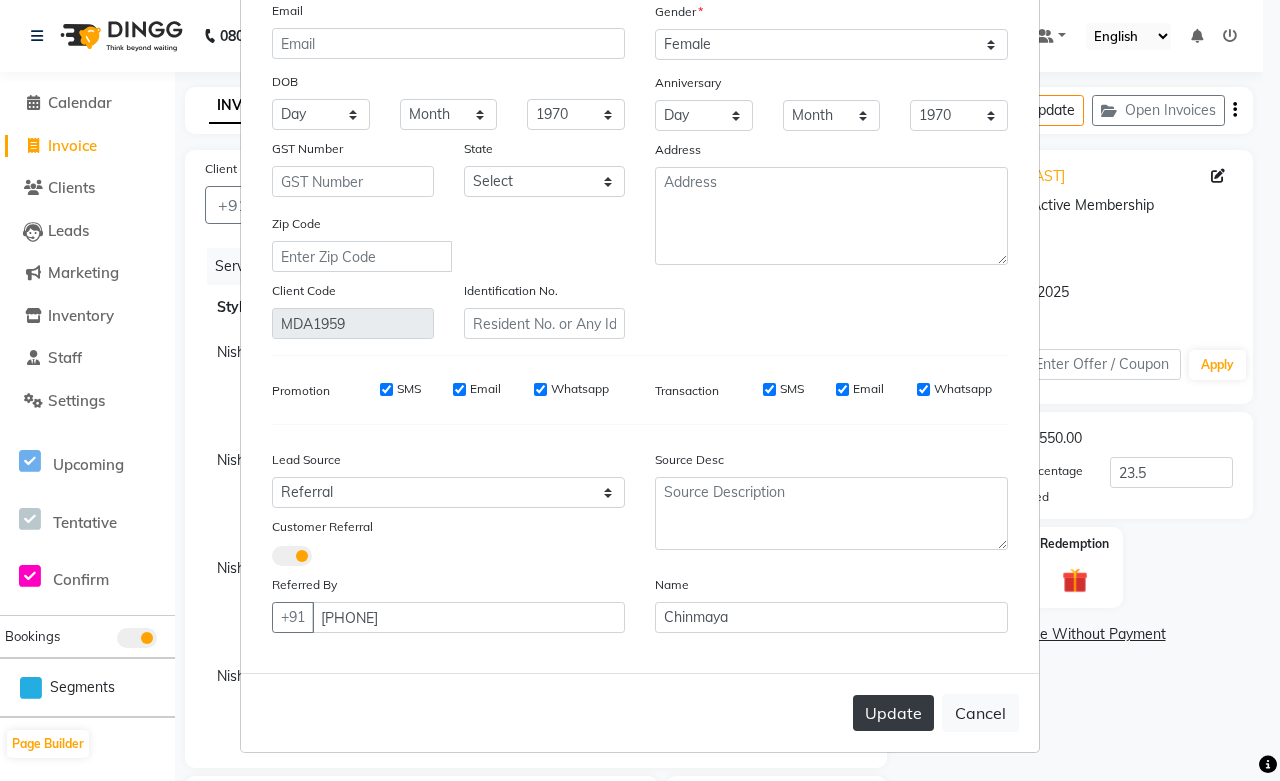 click on "Update" at bounding box center [893, 713] 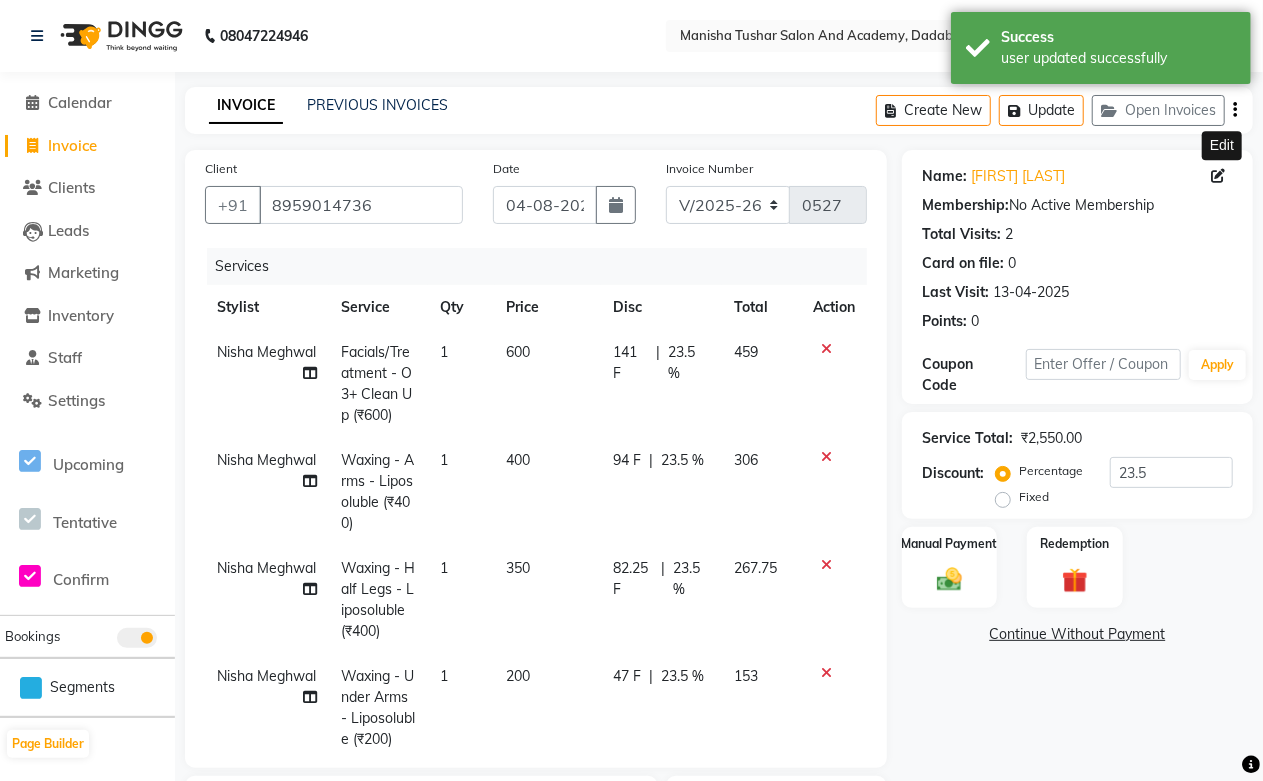 click 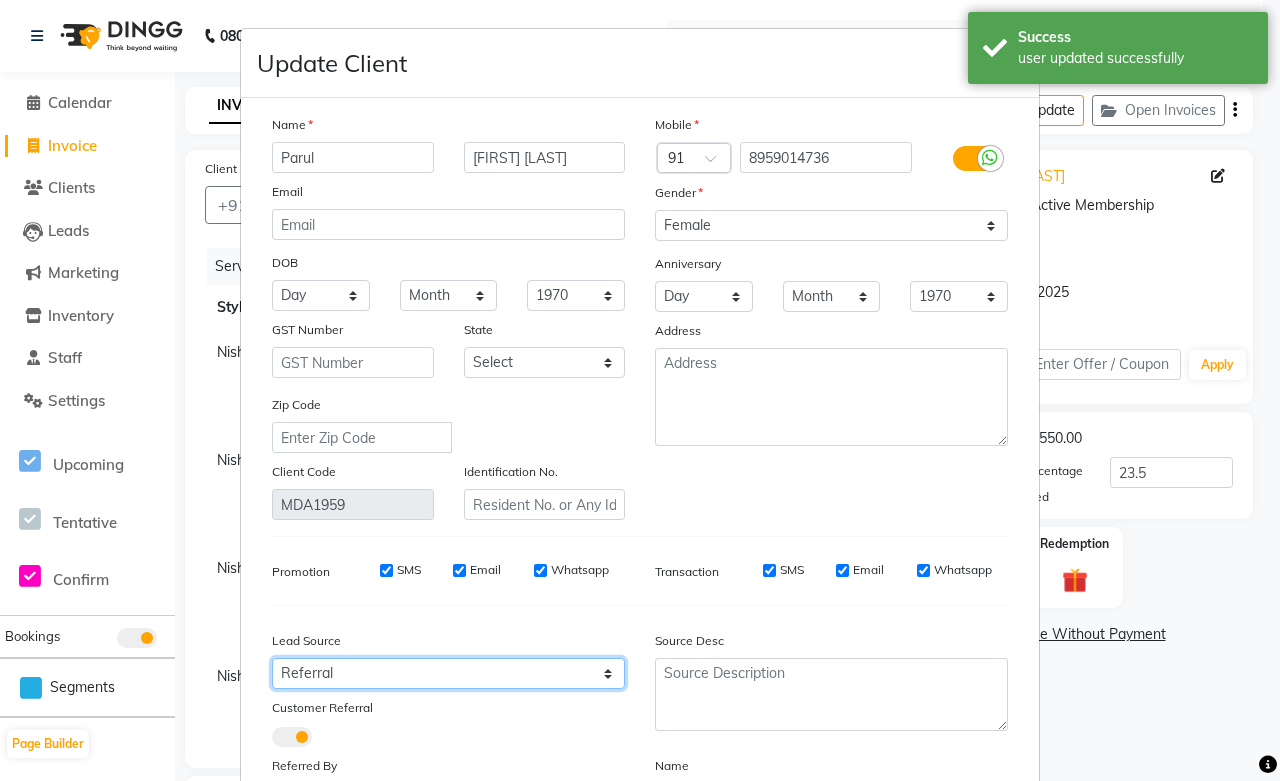 click on "Select Walk-in Referral Internet Friend Word of Mouth Advertisement Facebook JustDial Google Other Instagram  Regular Customer Returning Customer Flee" at bounding box center (448, 673) 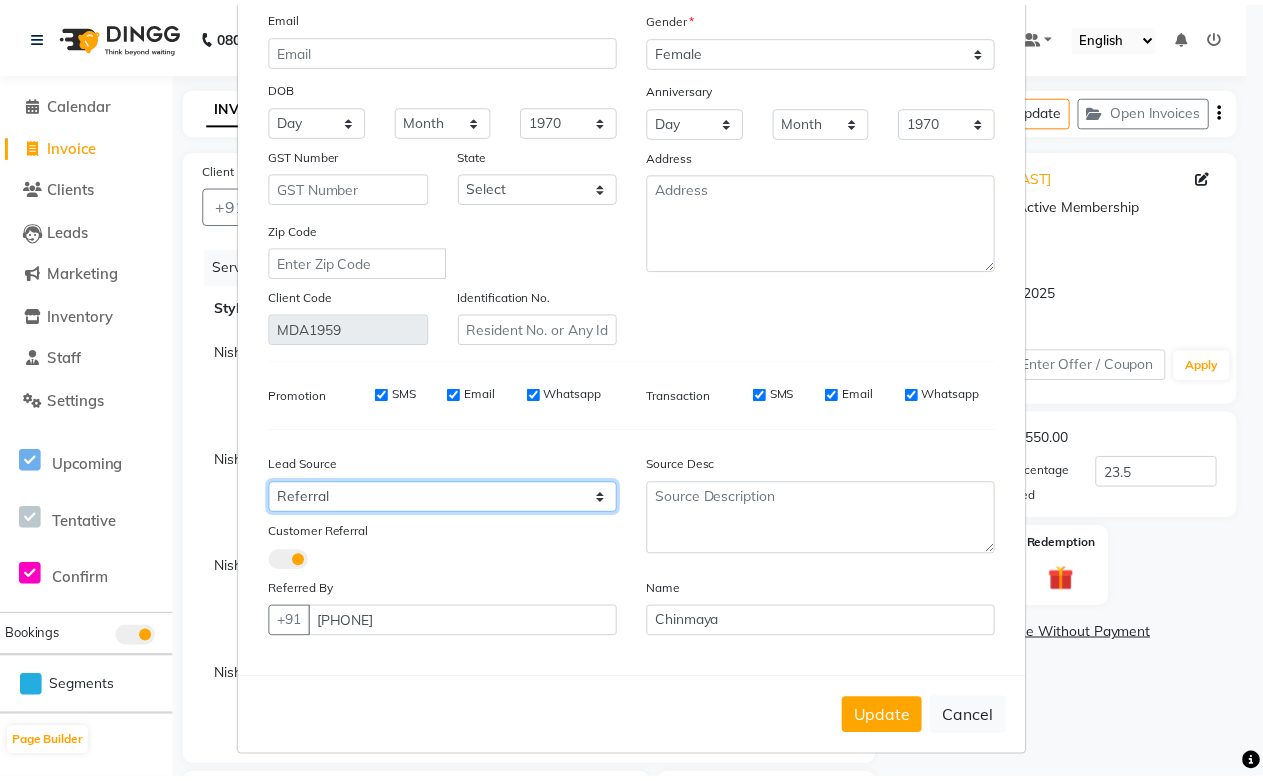 scroll, scrollTop: 183, scrollLeft: 0, axis: vertical 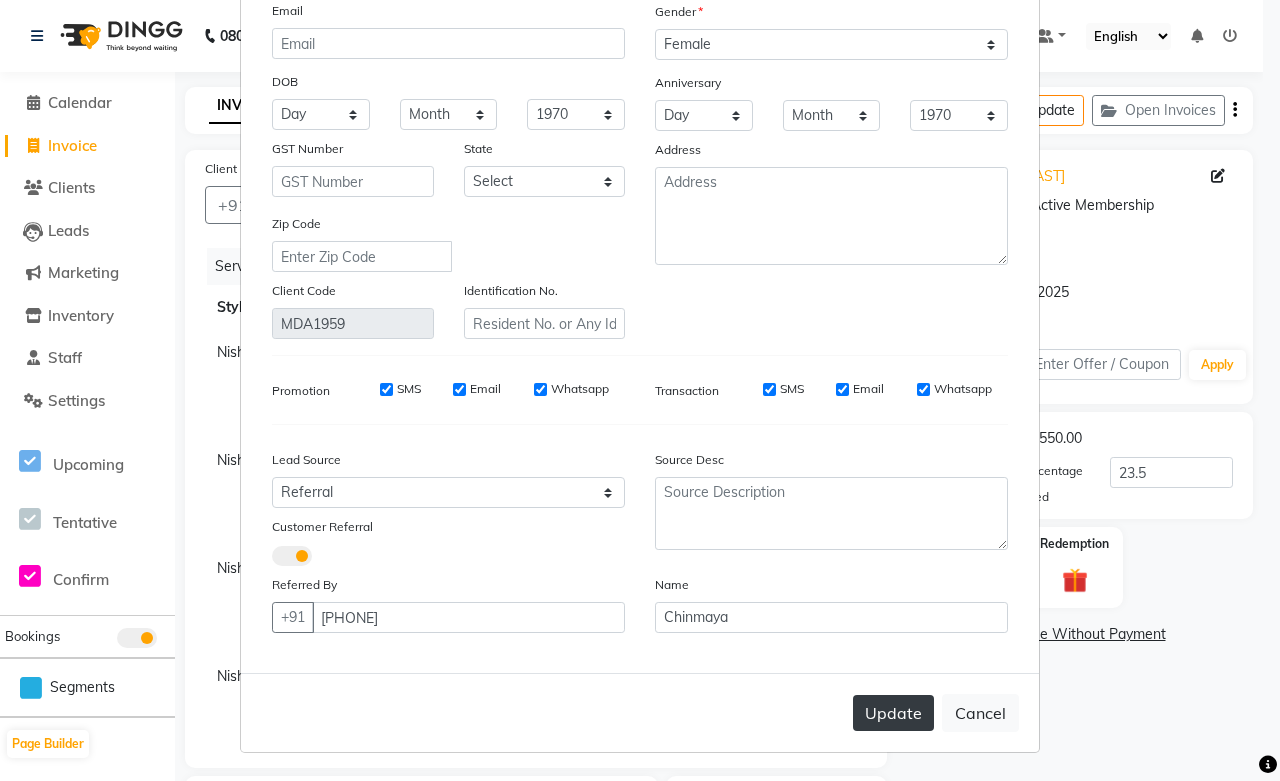 click on "Update" at bounding box center [893, 713] 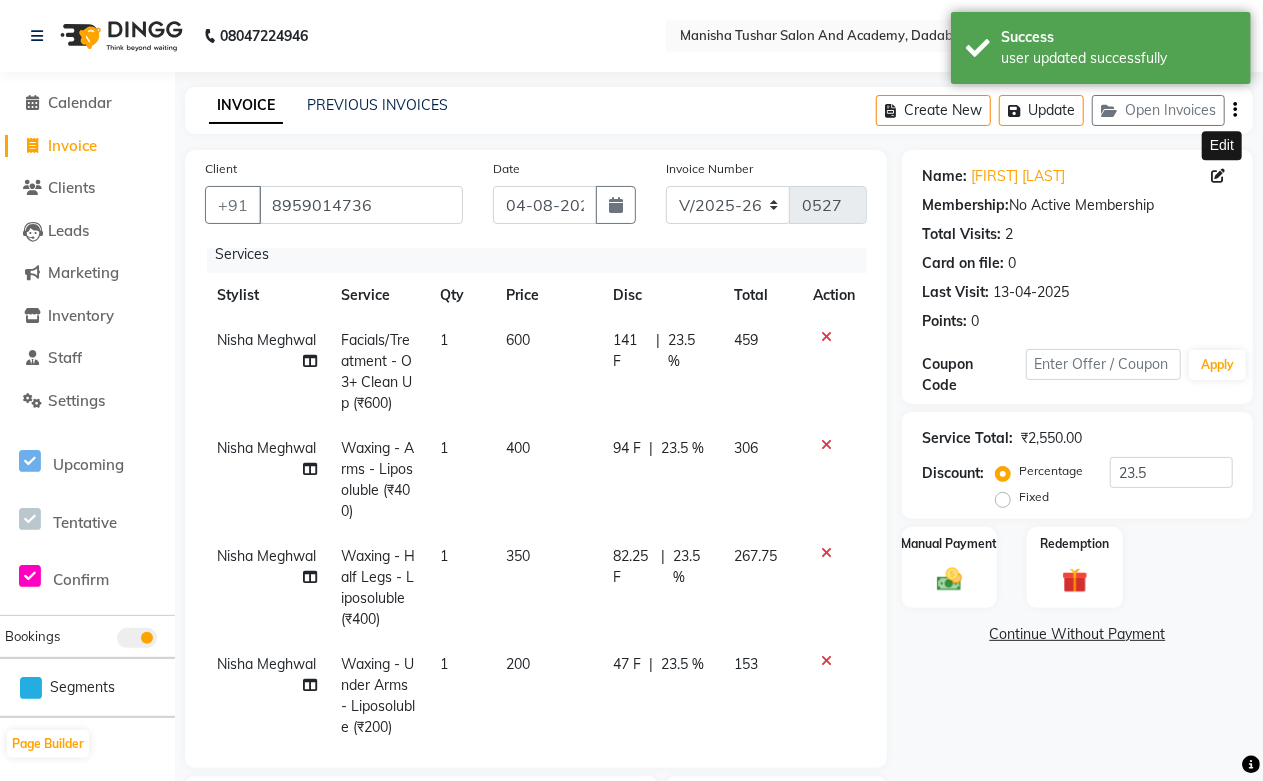 scroll, scrollTop: 0, scrollLeft: 0, axis: both 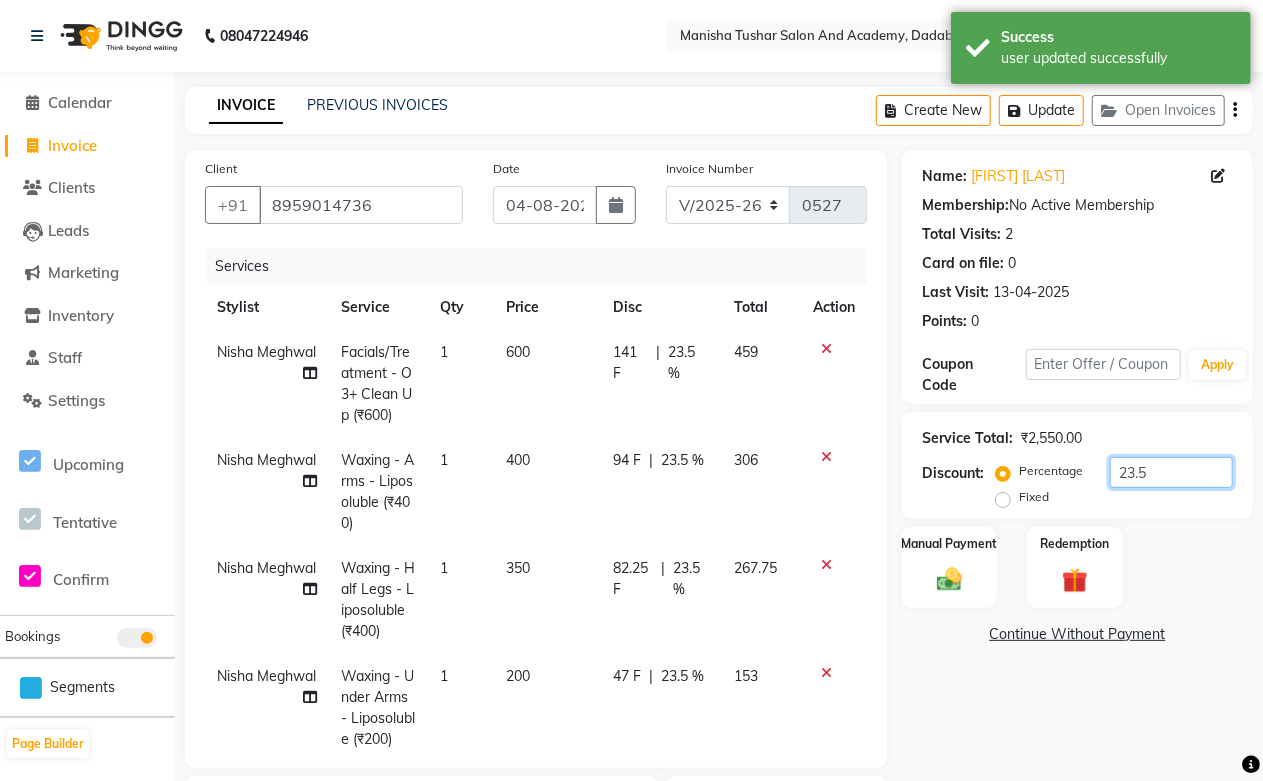 drag, startPoint x: 1167, startPoint y: 465, endPoint x: 948, endPoint y: 455, distance: 219.2282 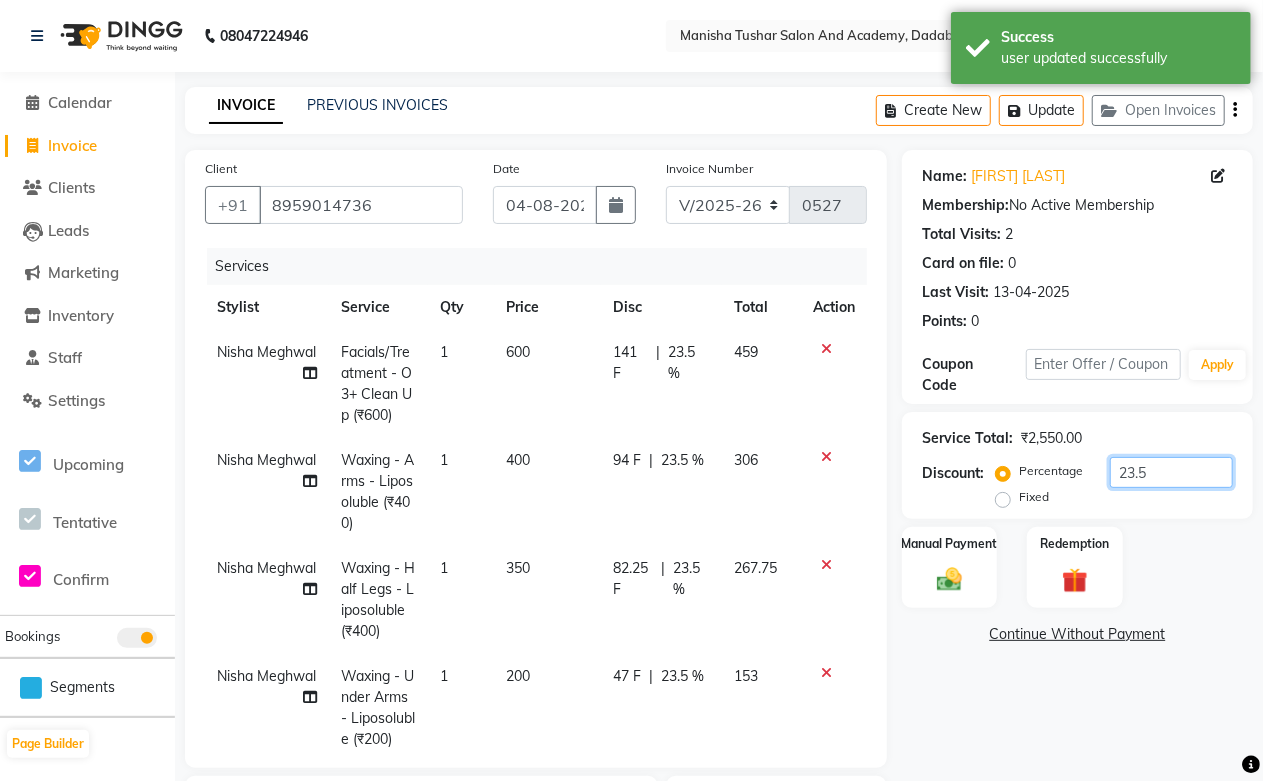 click on "Discount:  Percentage   Fixed  23.5" 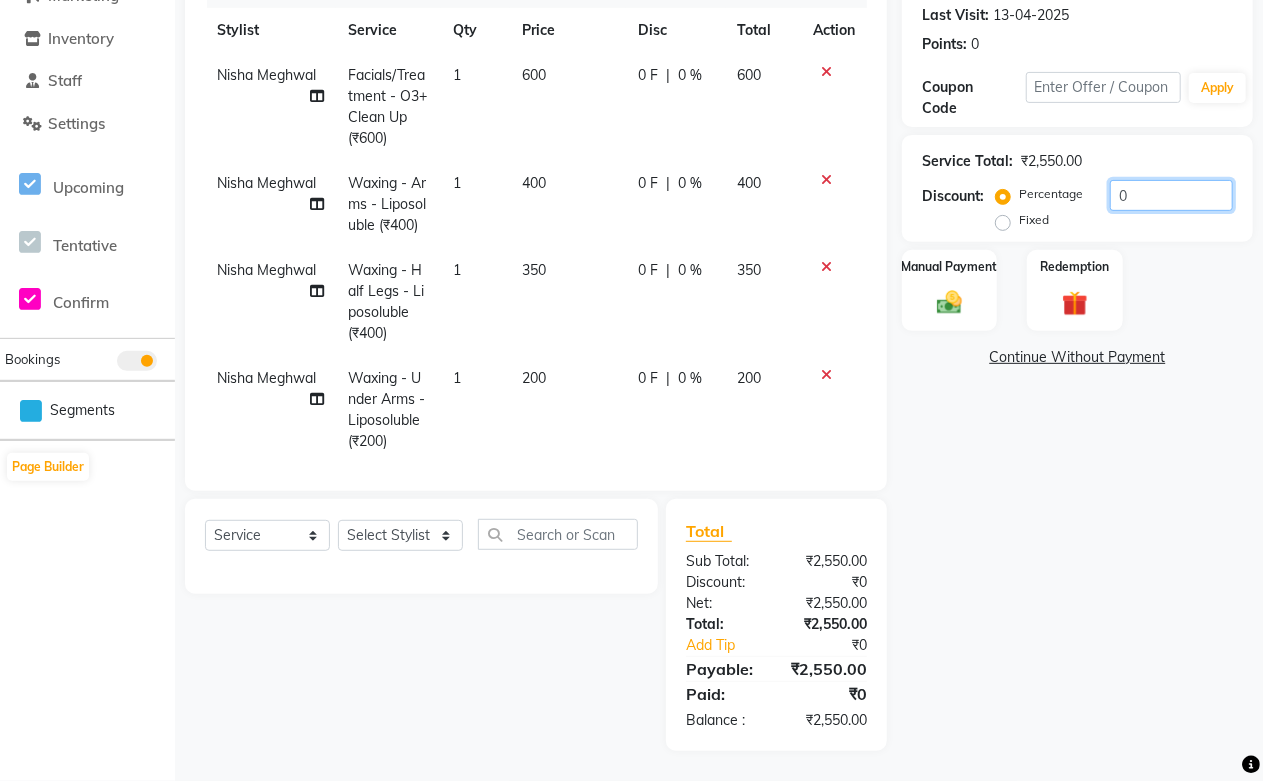 scroll, scrollTop: 0, scrollLeft: 0, axis: both 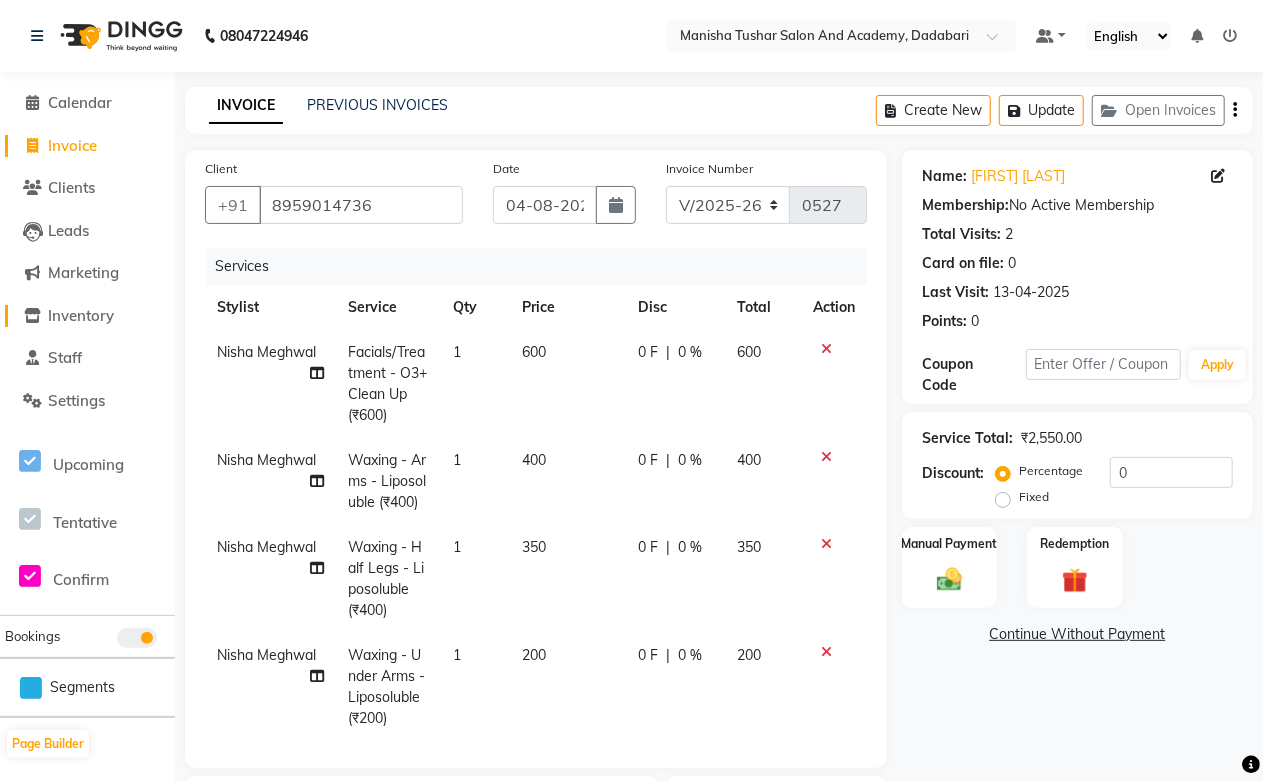 click on "Inventory" 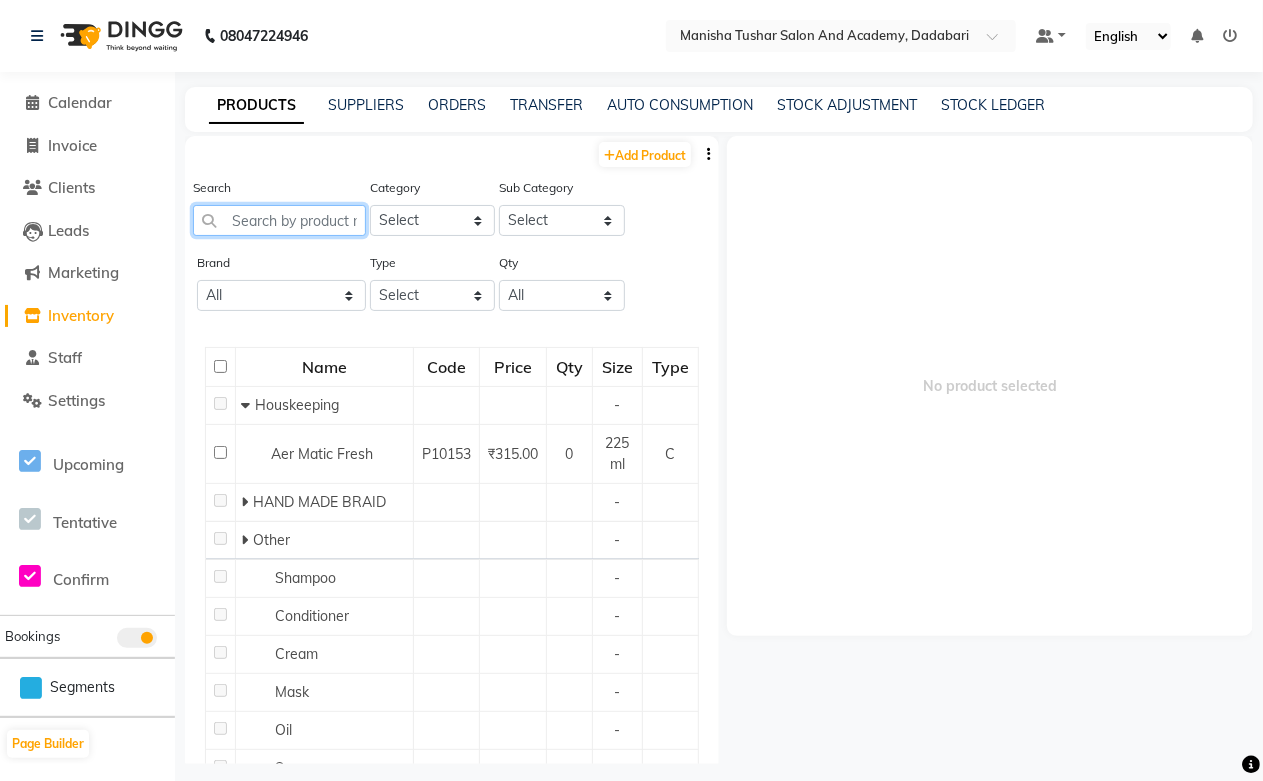 click 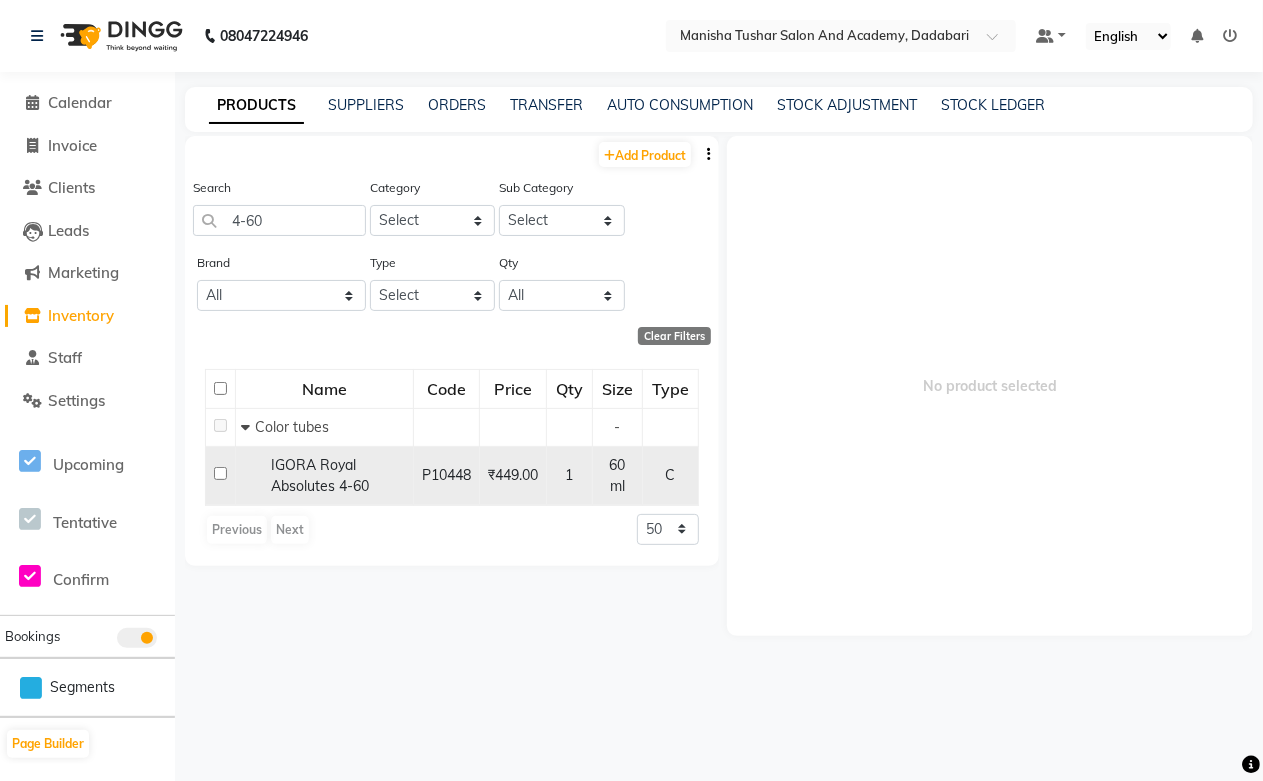 click on "IGORA Royal Absolutes 4-60" 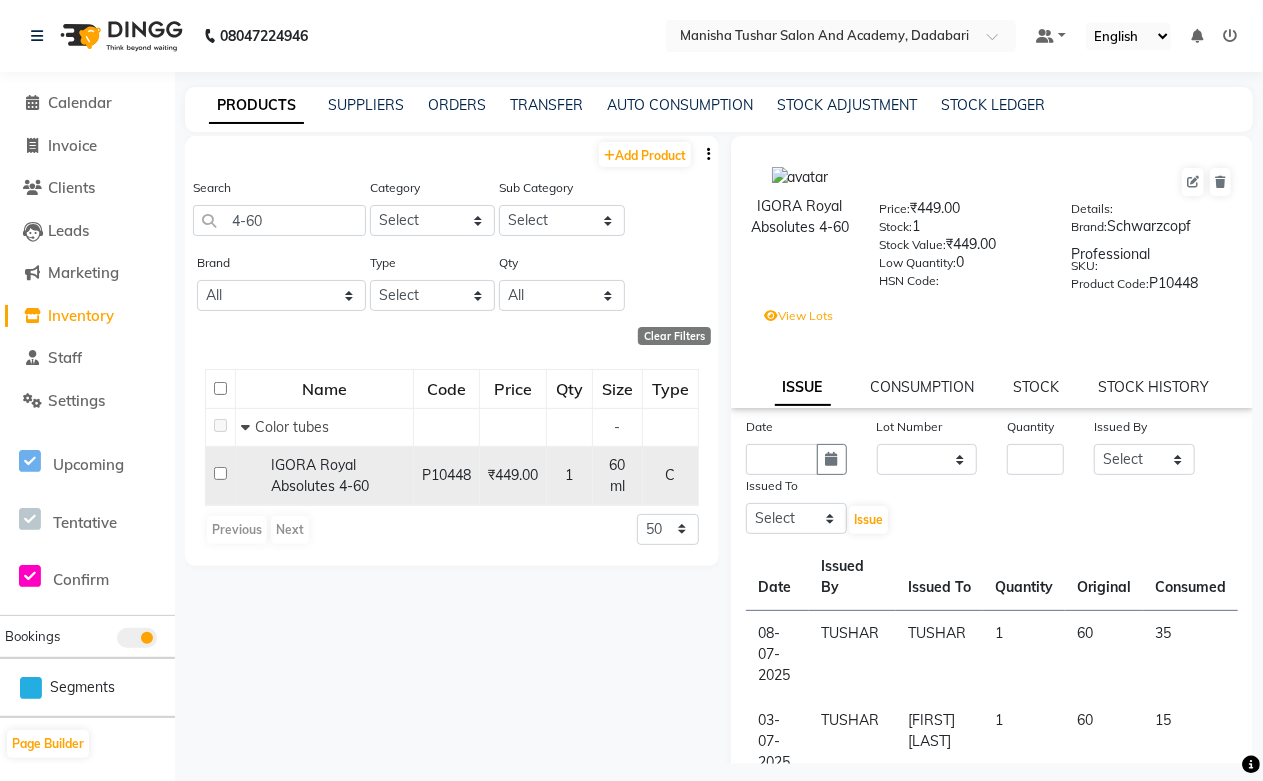 click on "IGORA Royal Absolutes 4-60" 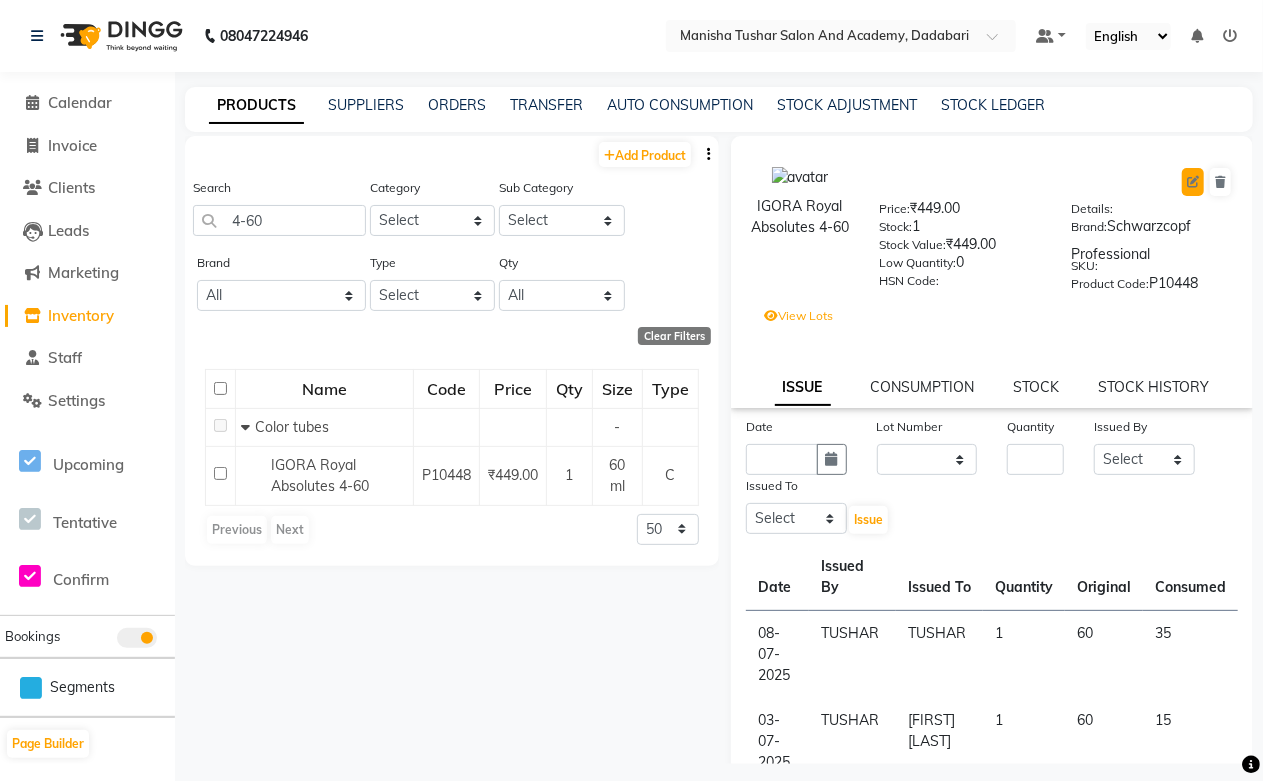 click 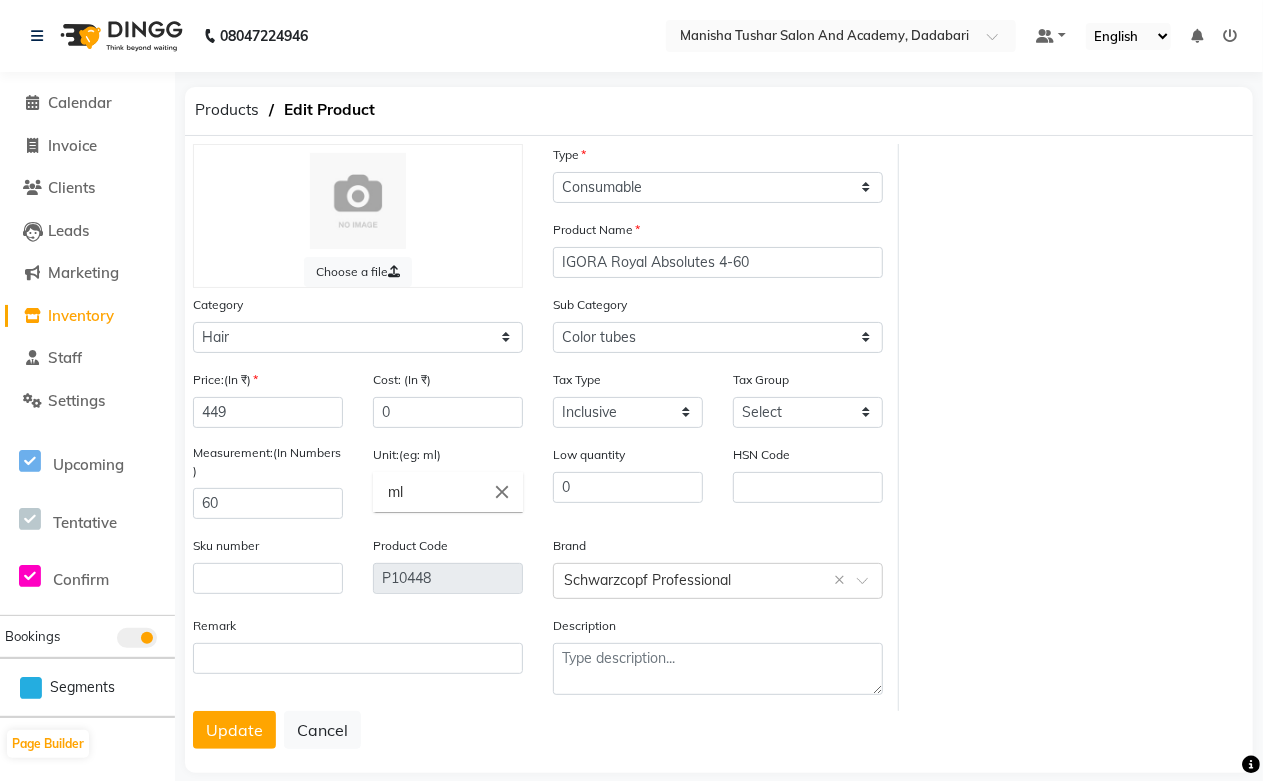 drag, startPoint x: 775, startPoint y: 280, endPoint x: 772, endPoint y: 265, distance: 15.297058 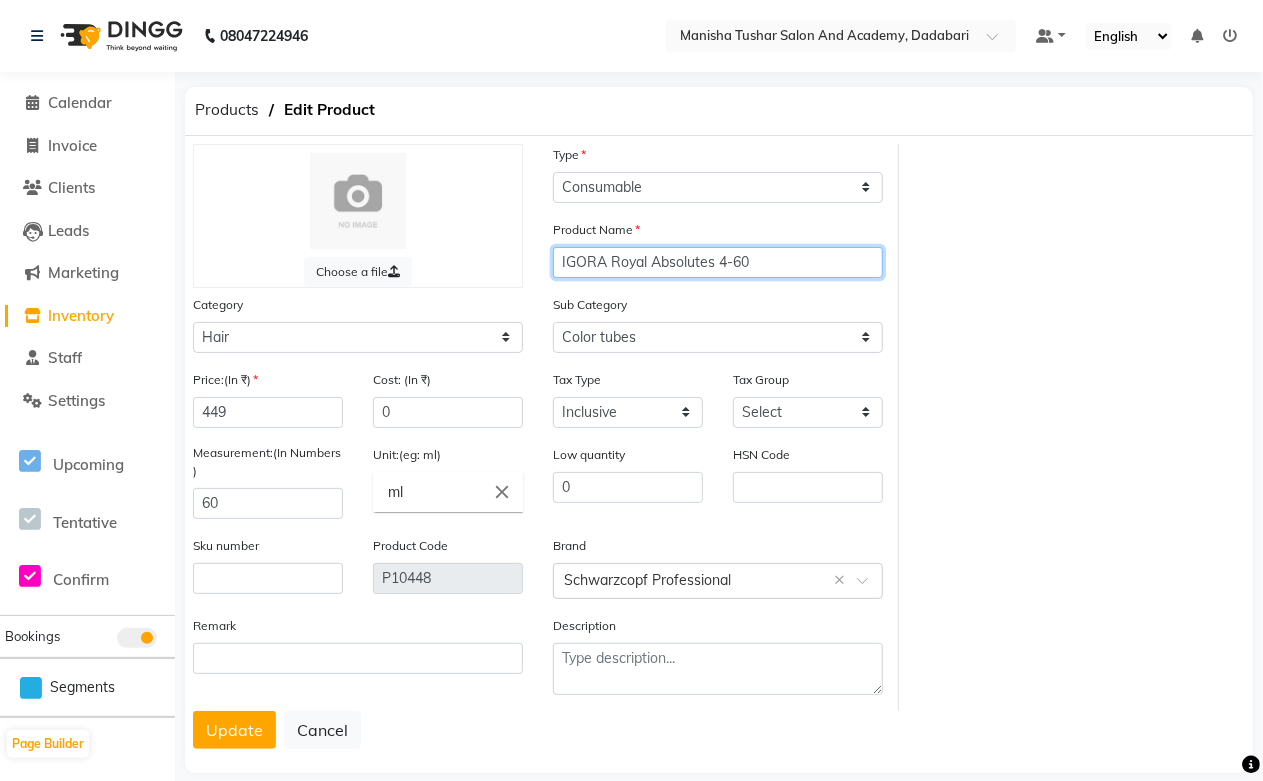 drag, startPoint x: 772, startPoint y: 265, endPoint x: 486, endPoint y: 278, distance: 286.2953 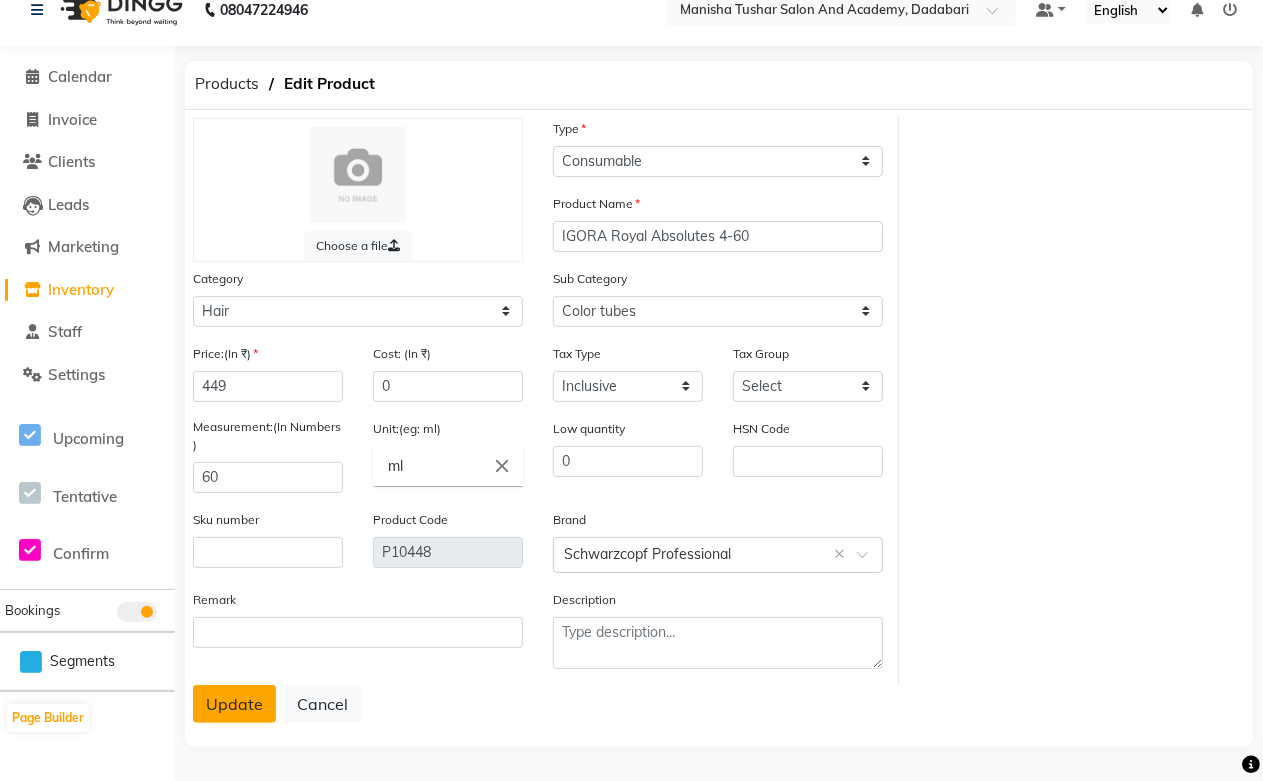 click on "Update" 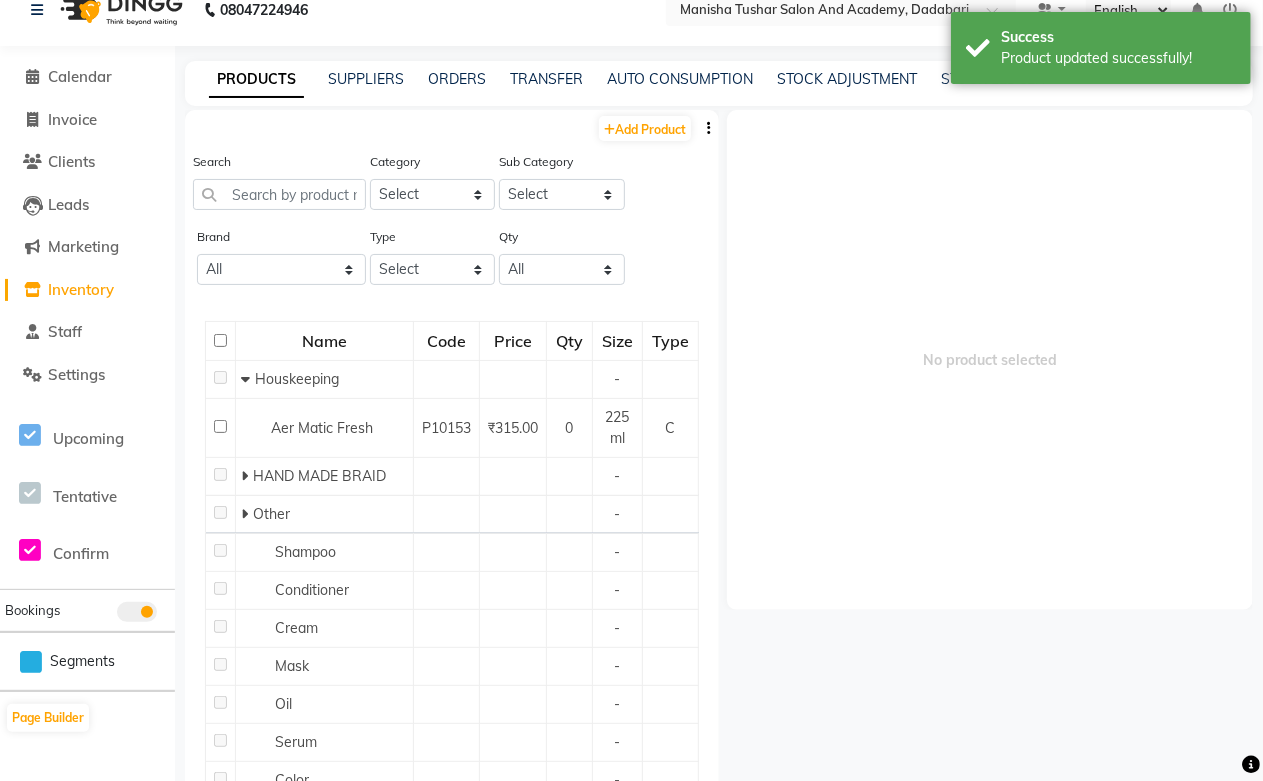 scroll, scrollTop: 13, scrollLeft: 0, axis: vertical 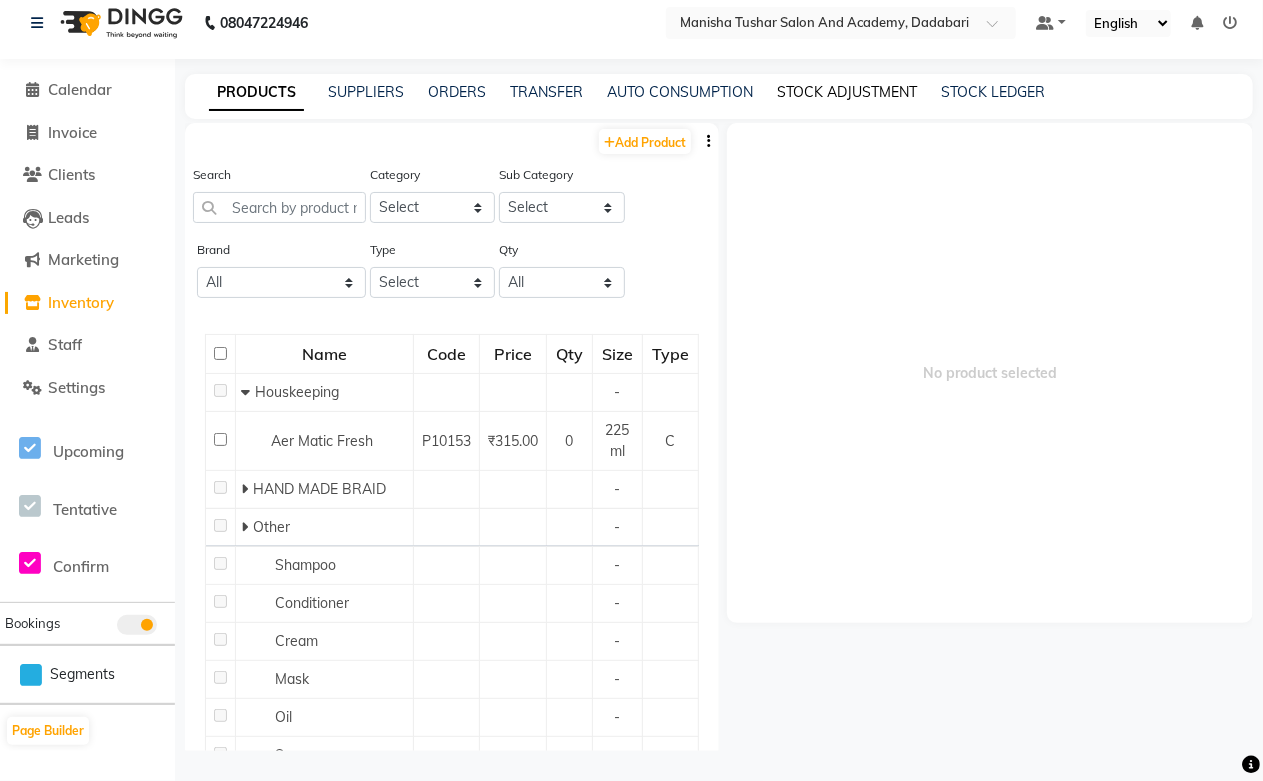 click on "STOCK ADJUSTMENT" 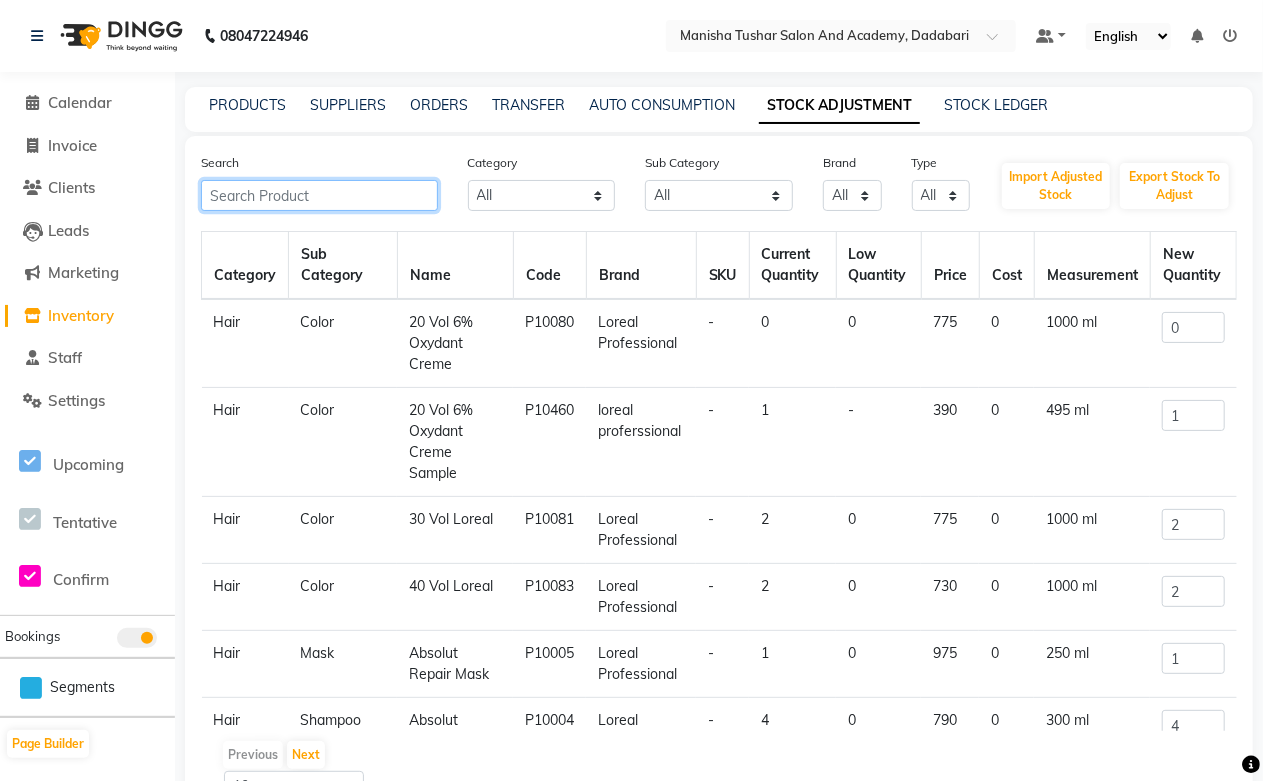 paste on "IGORA Royal Absolutes 4-60" 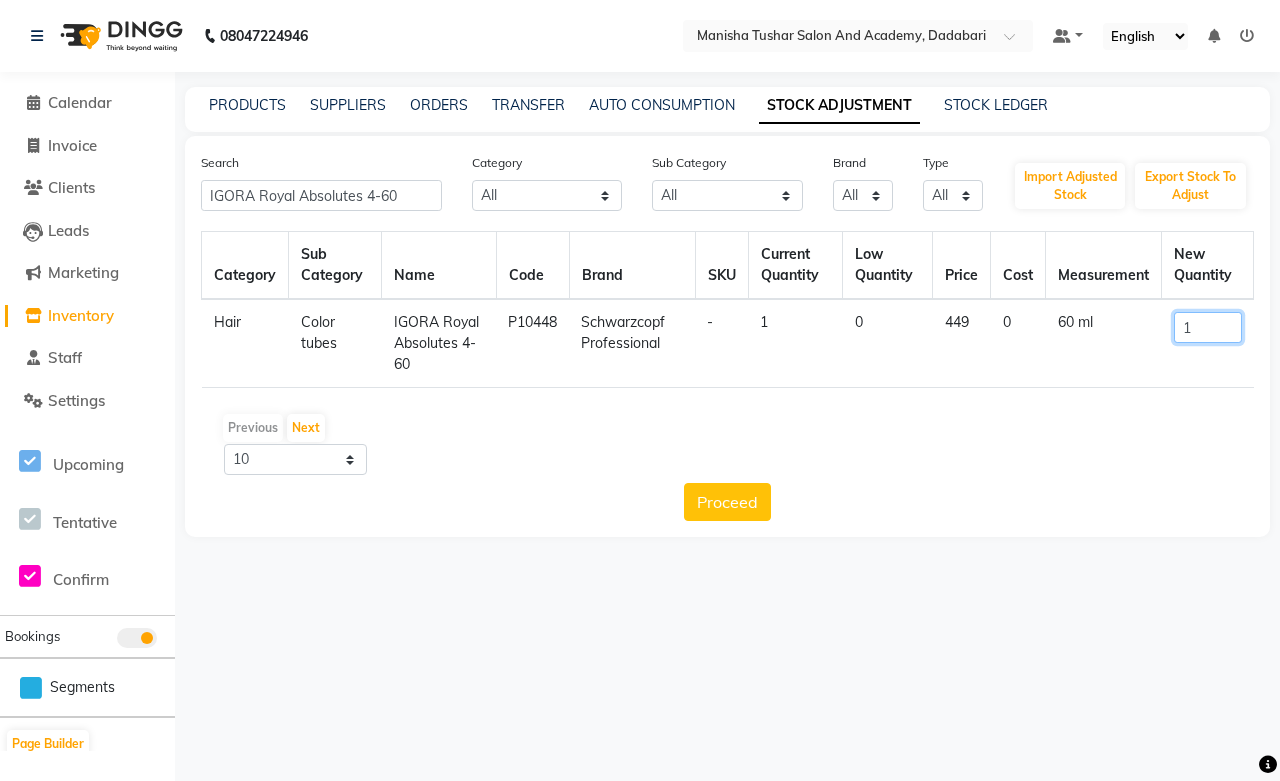 drag, startPoint x: 1201, startPoint y: 331, endPoint x: 1105, endPoint y: 334, distance: 96.04687 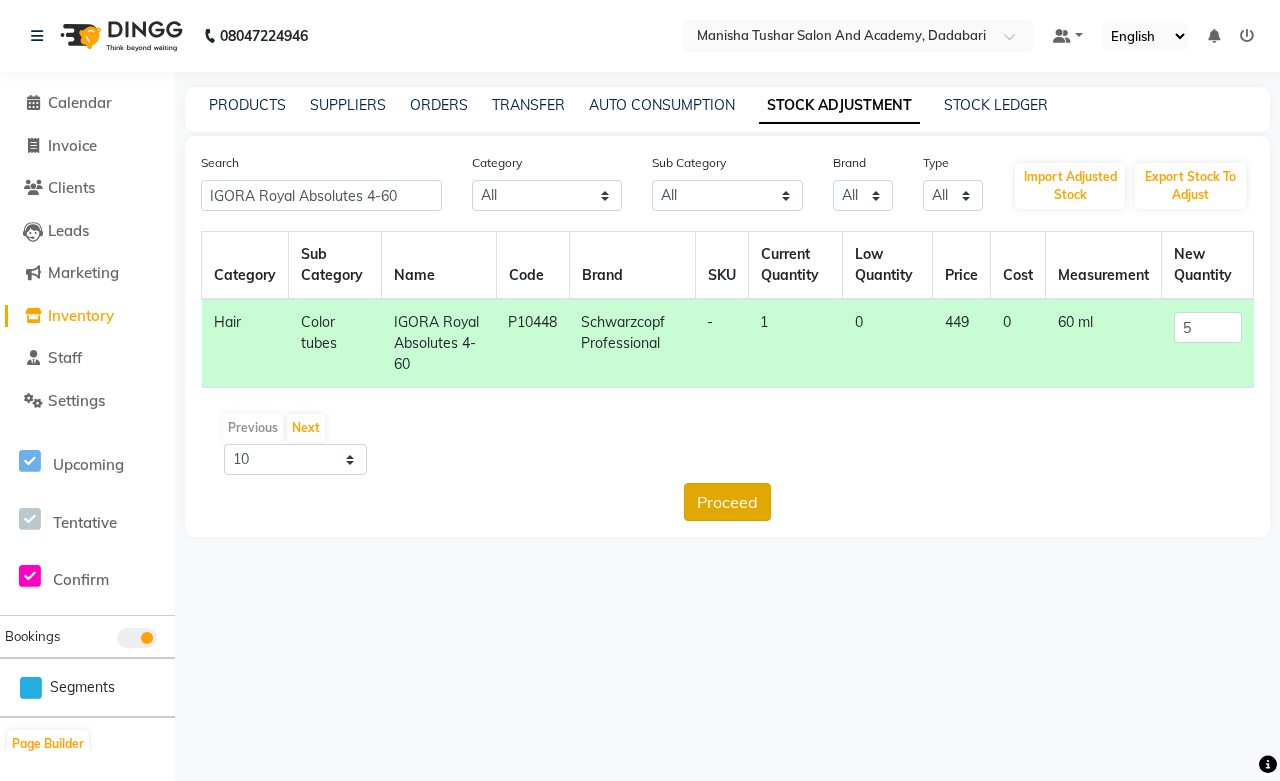 click on "Proceed" 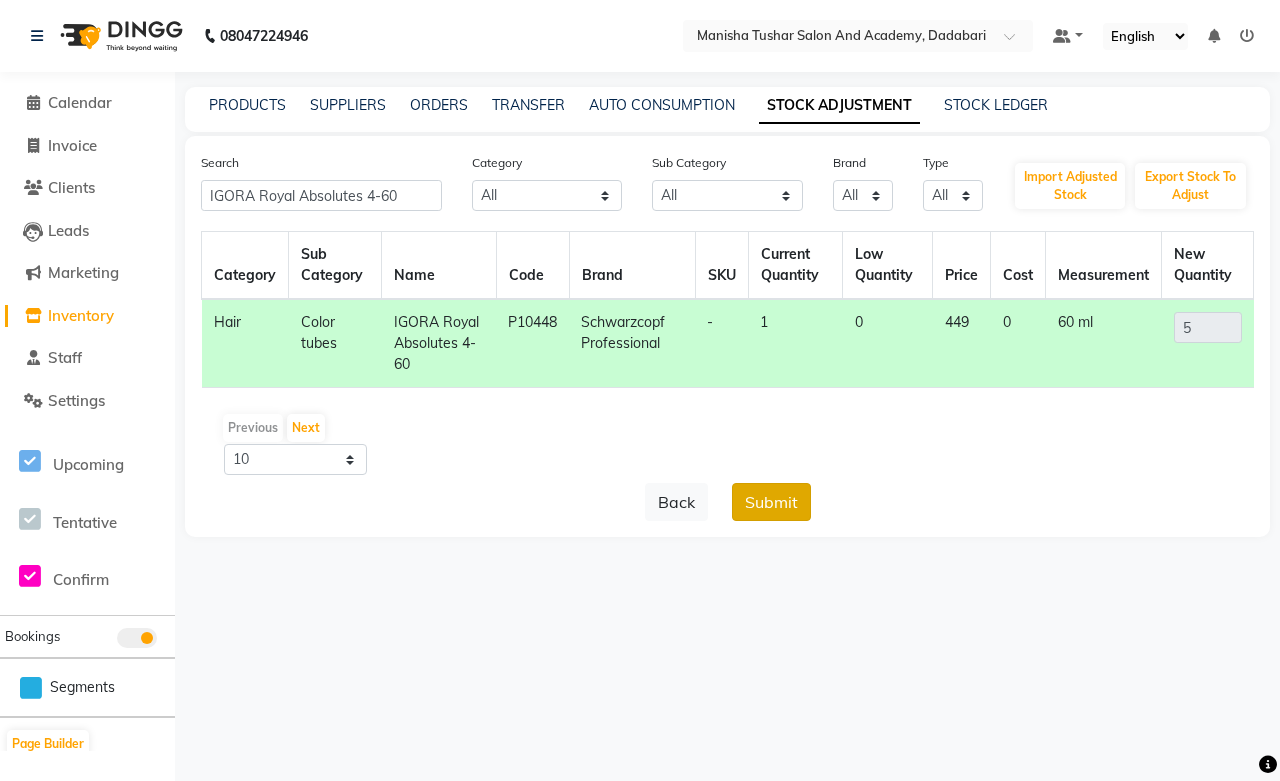 click on "Submit" 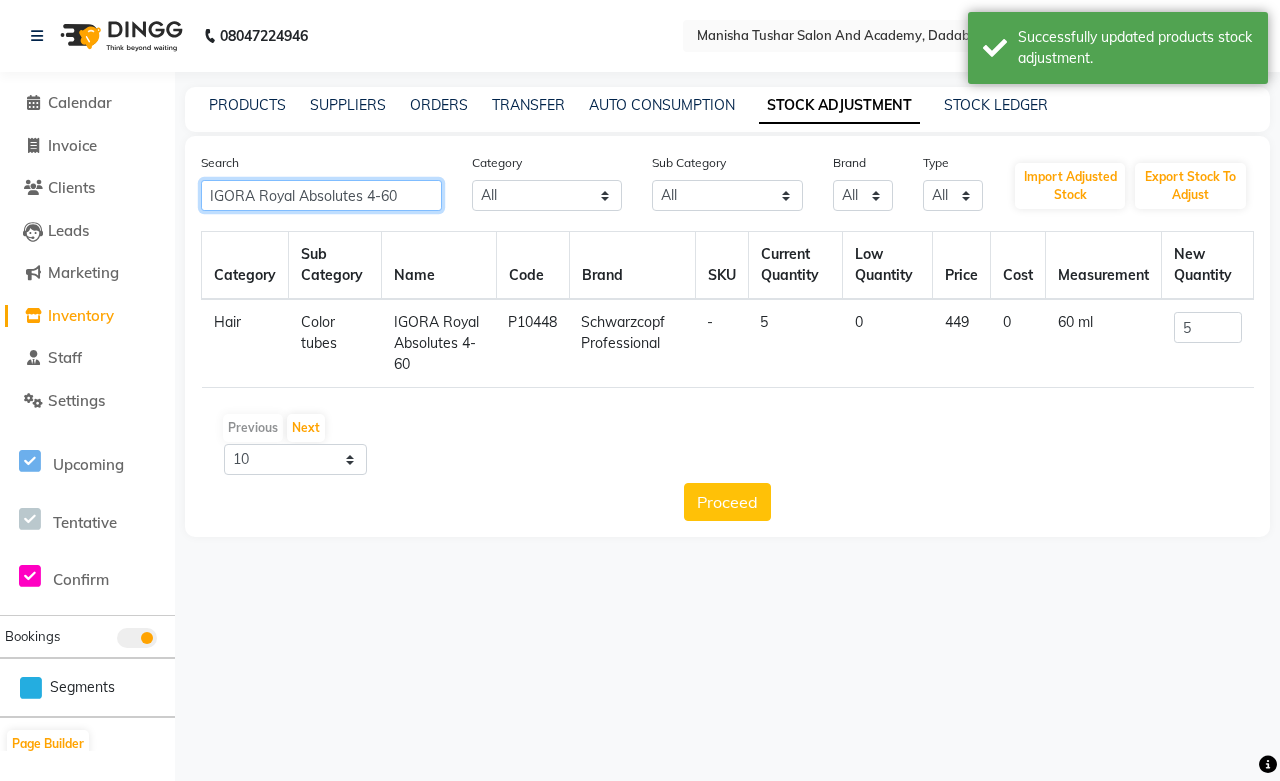 drag, startPoint x: 375, startPoint y: 194, endPoint x: 374, endPoint y: 264, distance: 70.00714 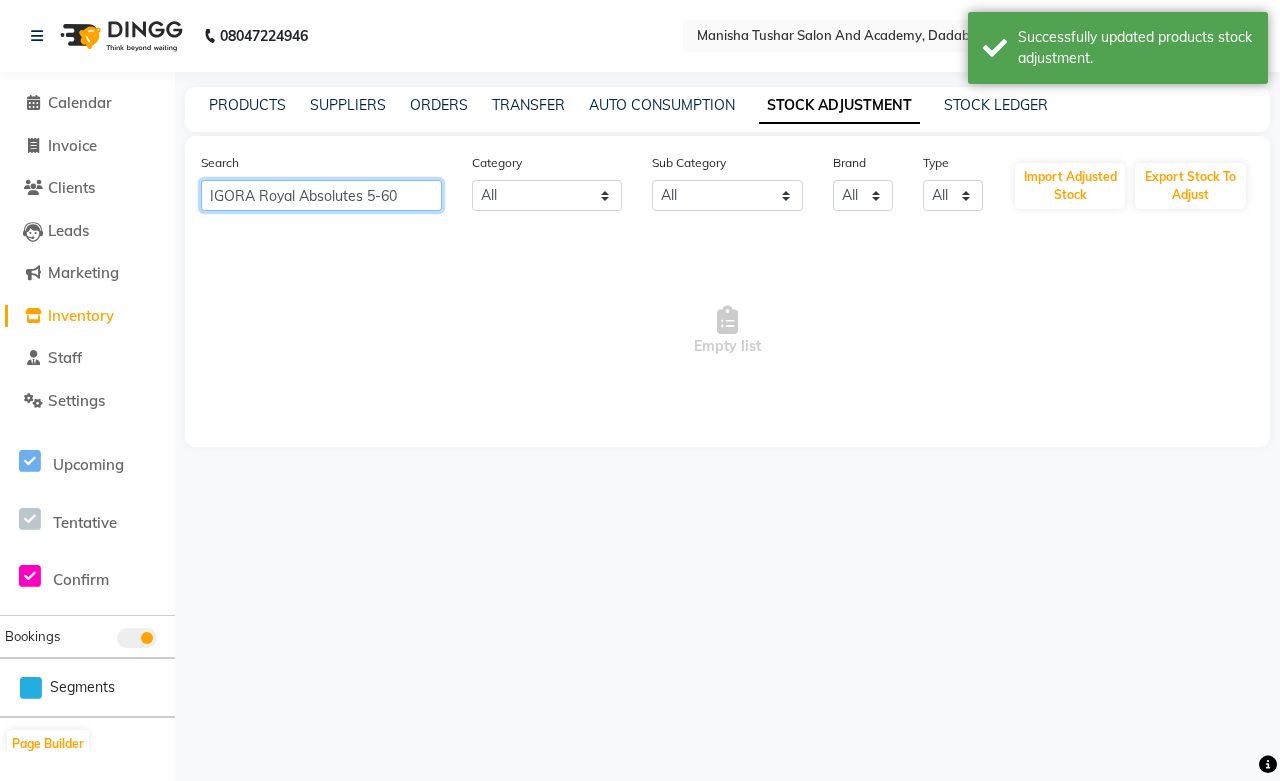 click on "IGORA Royal Absolutes 5-60" 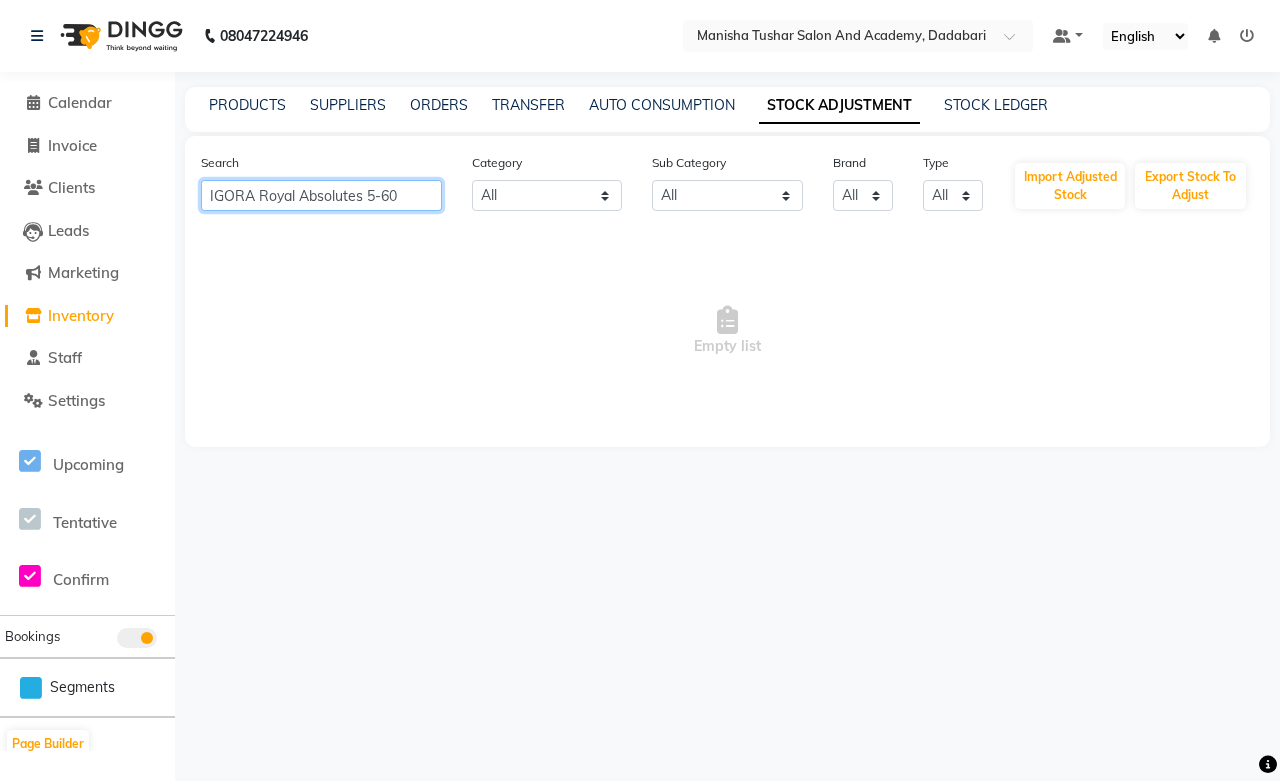 drag, startPoint x: 422, startPoint y: 193, endPoint x: 111, endPoint y: 212, distance: 311.57983 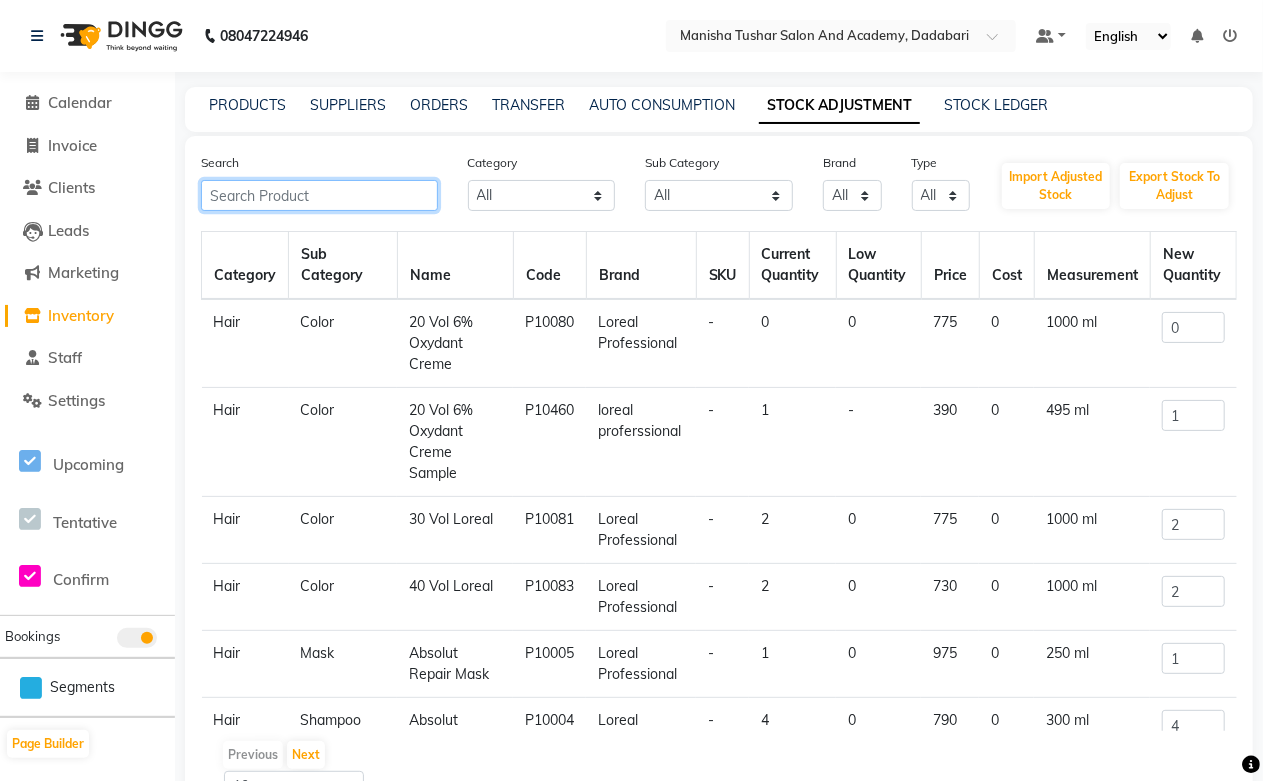 paste on "IGORA Royal Absolutes 5-60" 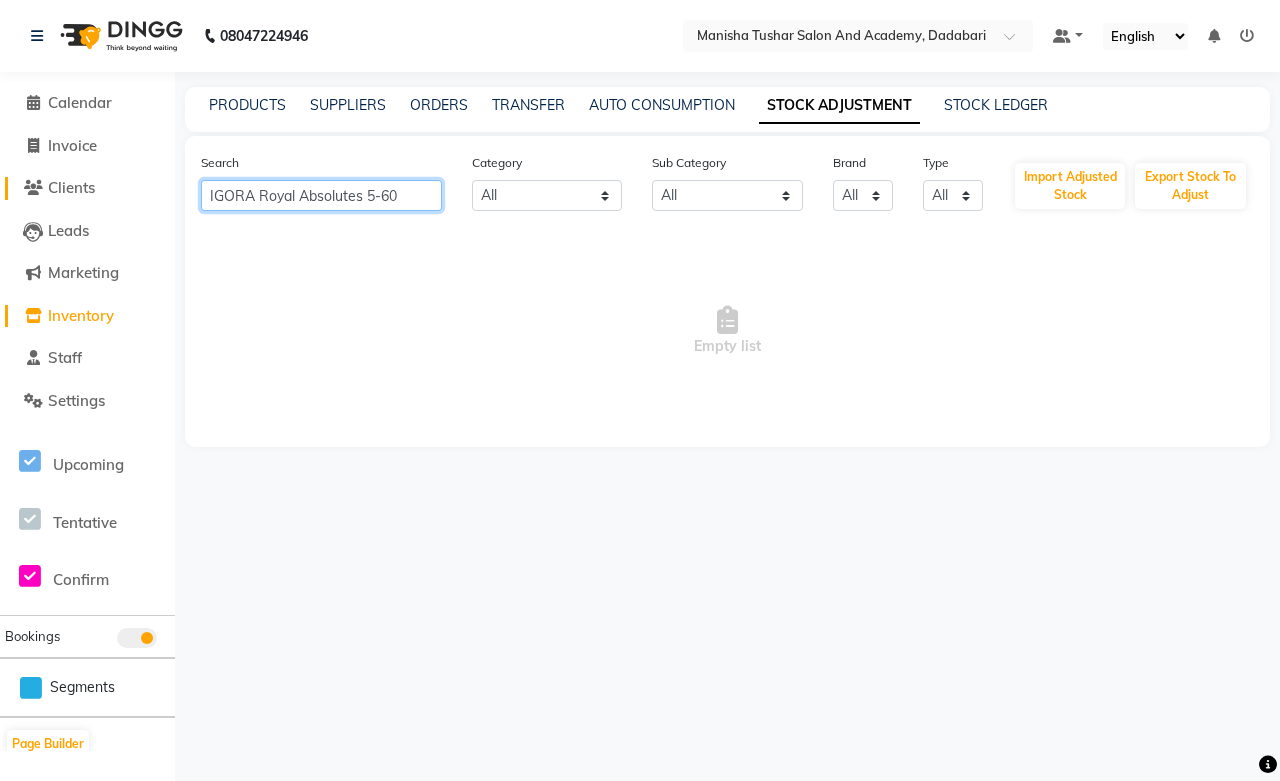 drag, startPoint x: 417, startPoint y: 204, endPoint x: 167, endPoint y: 196, distance: 250.12796 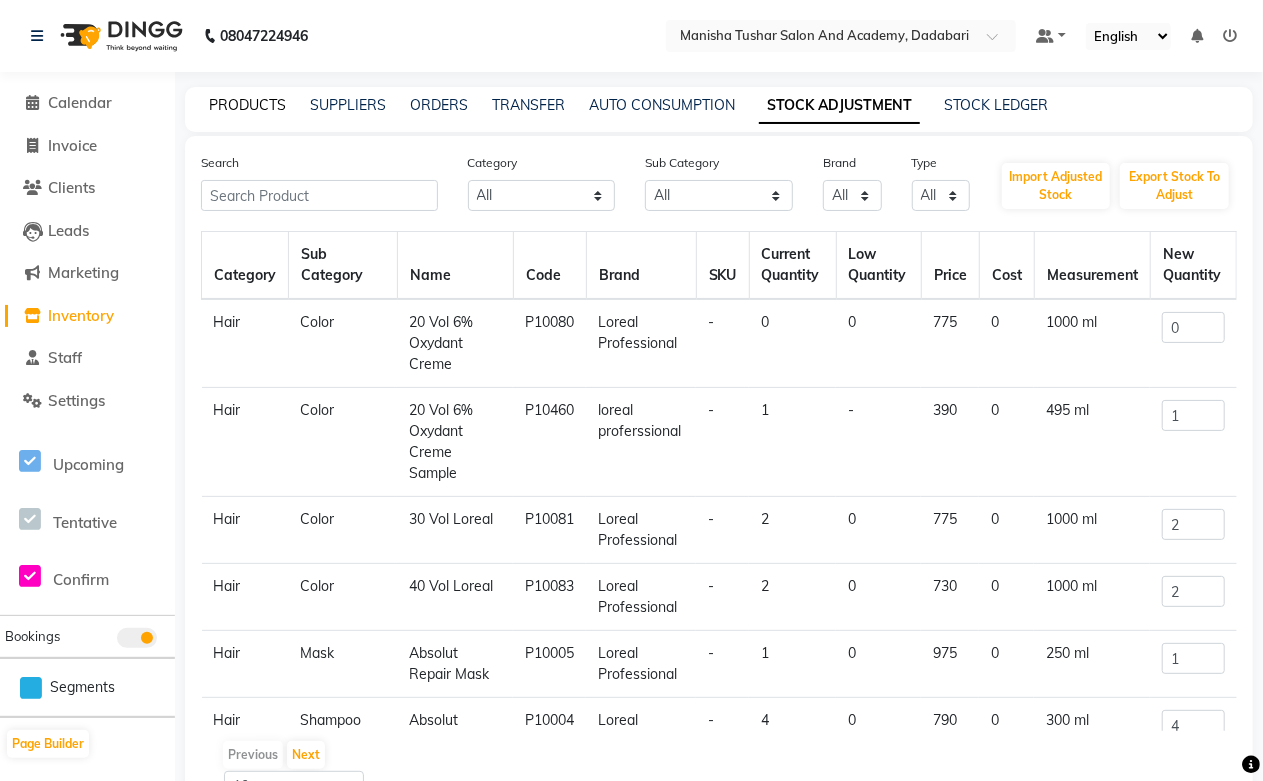 click on "PRODUCTS" 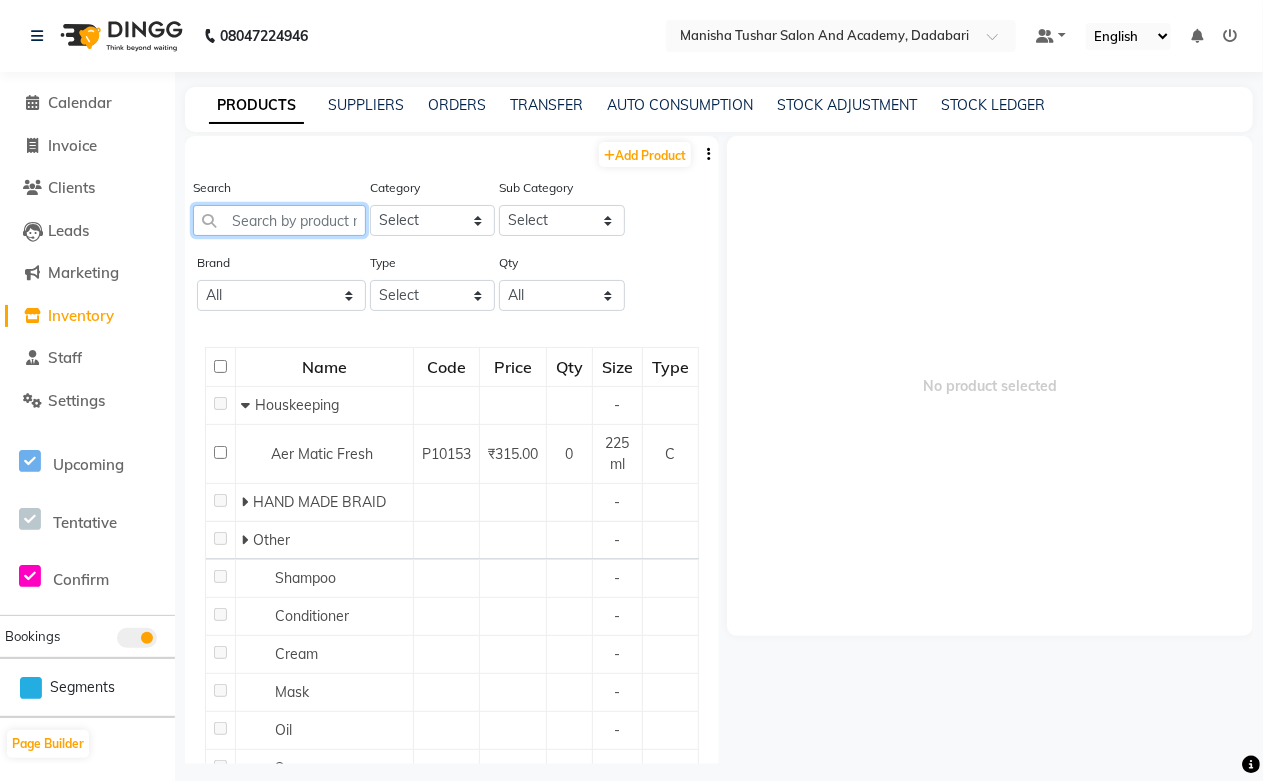 paste on "IGORA Royal Absolutes 5-60" 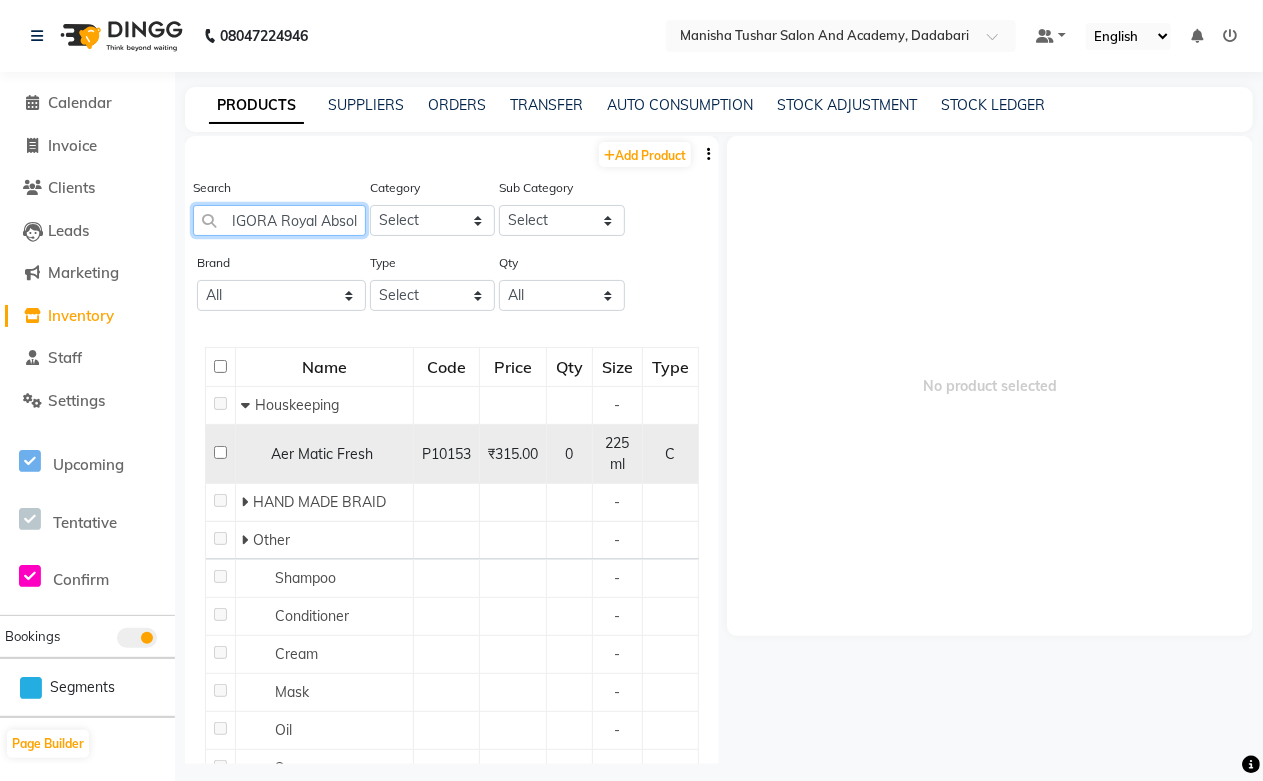 scroll, scrollTop: 0, scrollLeft: 68, axis: horizontal 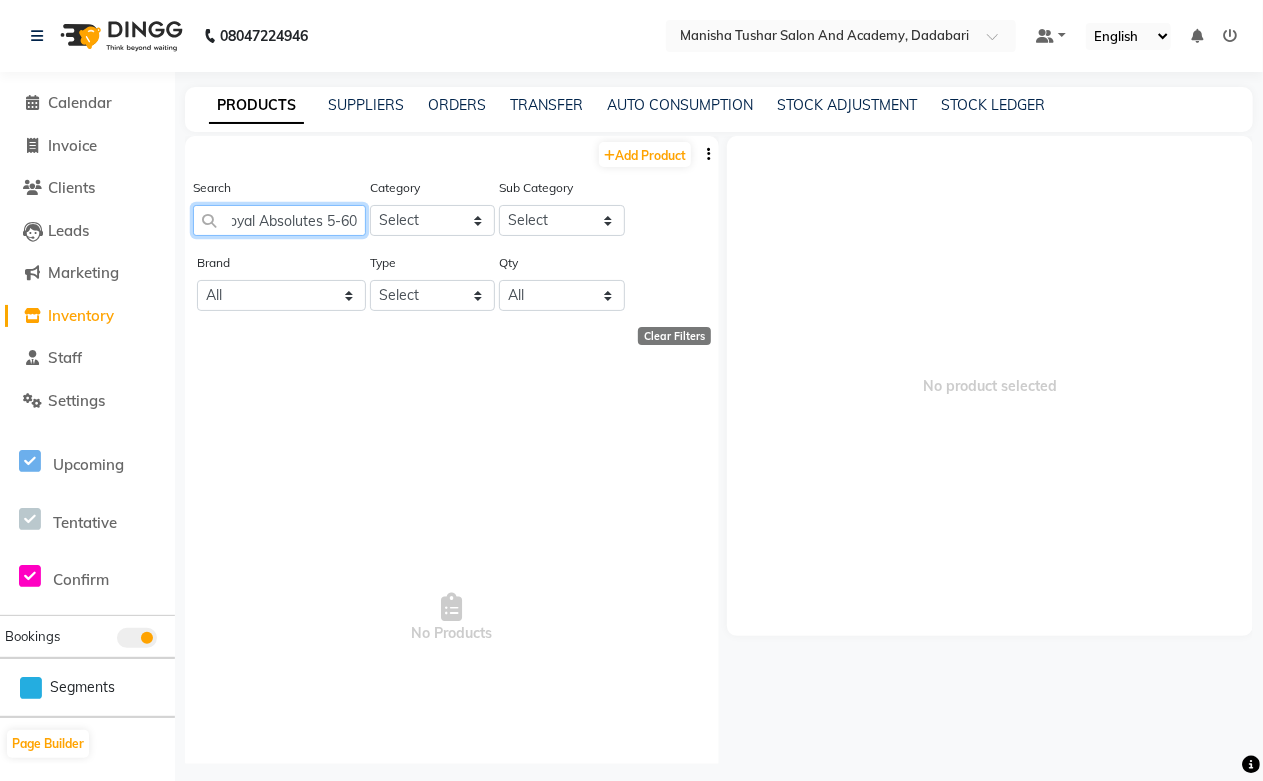 click on "IGORA Royal Absolutes 5-60" 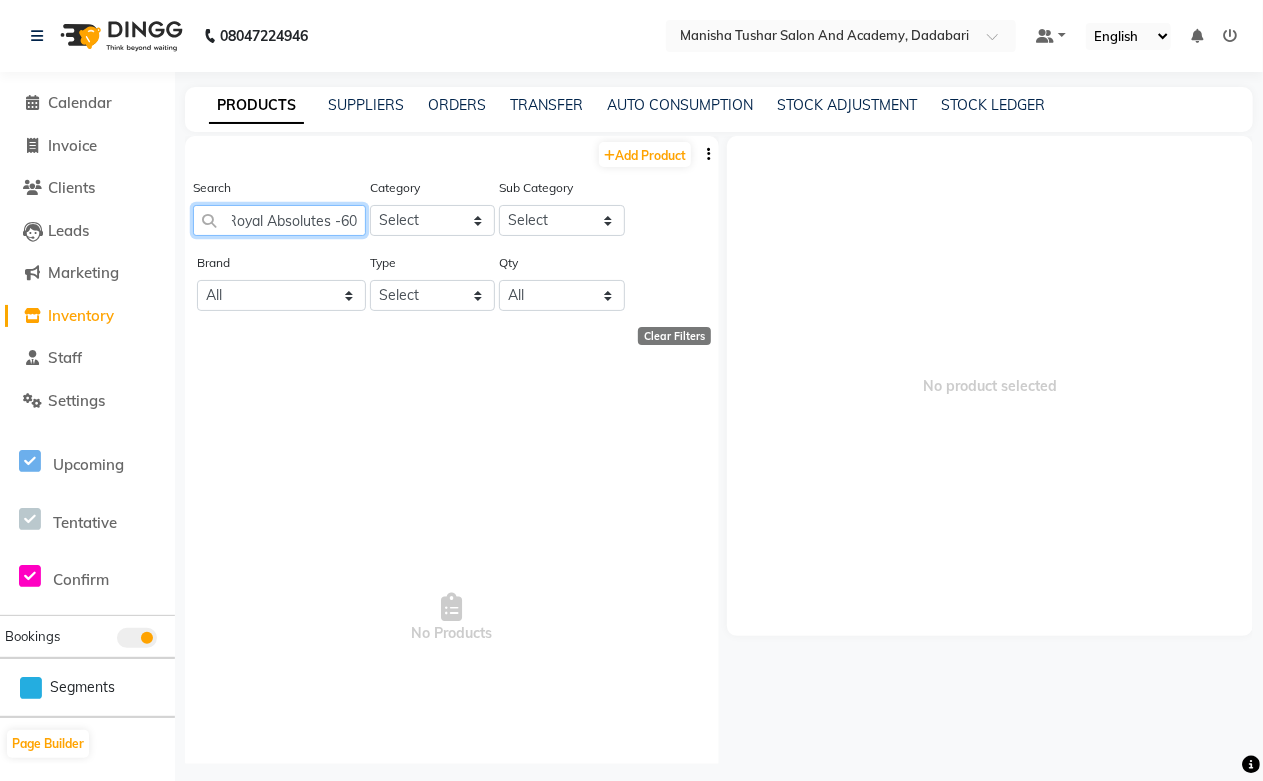 scroll, scrollTop: 0, scrollLeft: 61, axis: horizontal 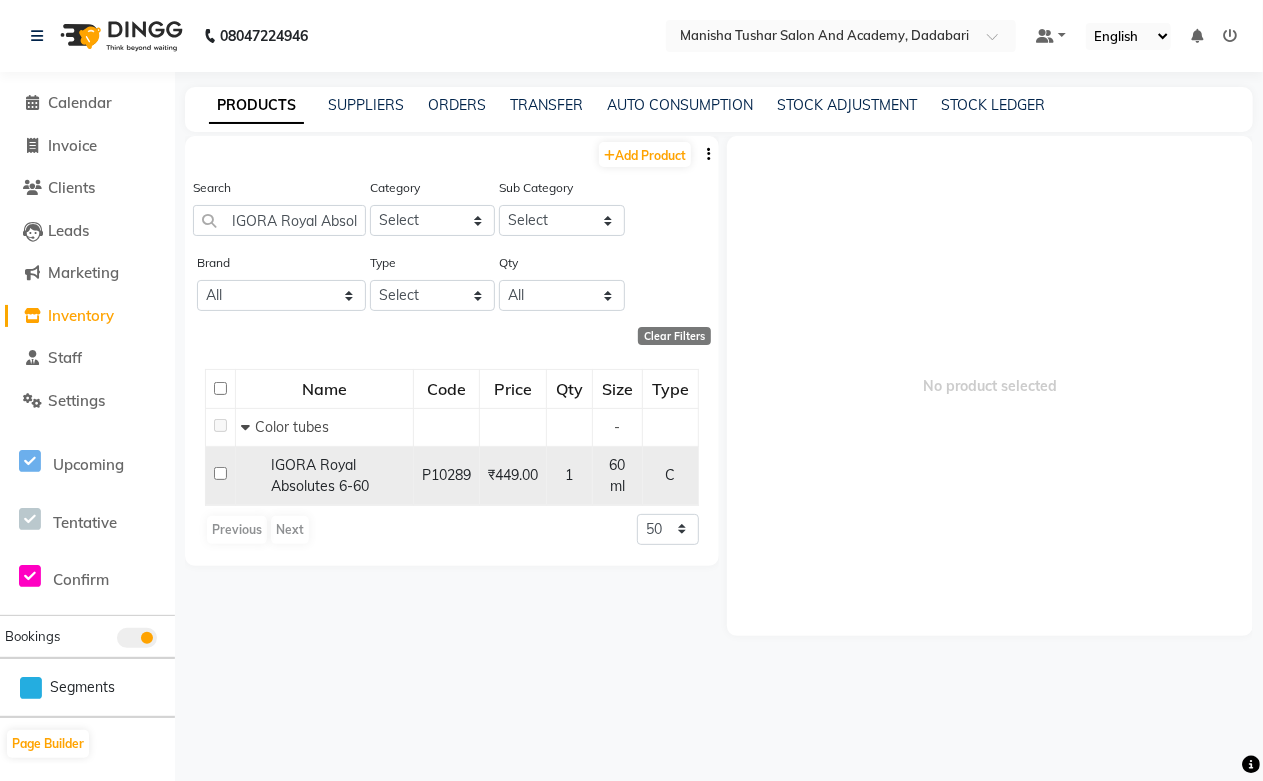 click on "IGORA Royal Absolutes 6-60" 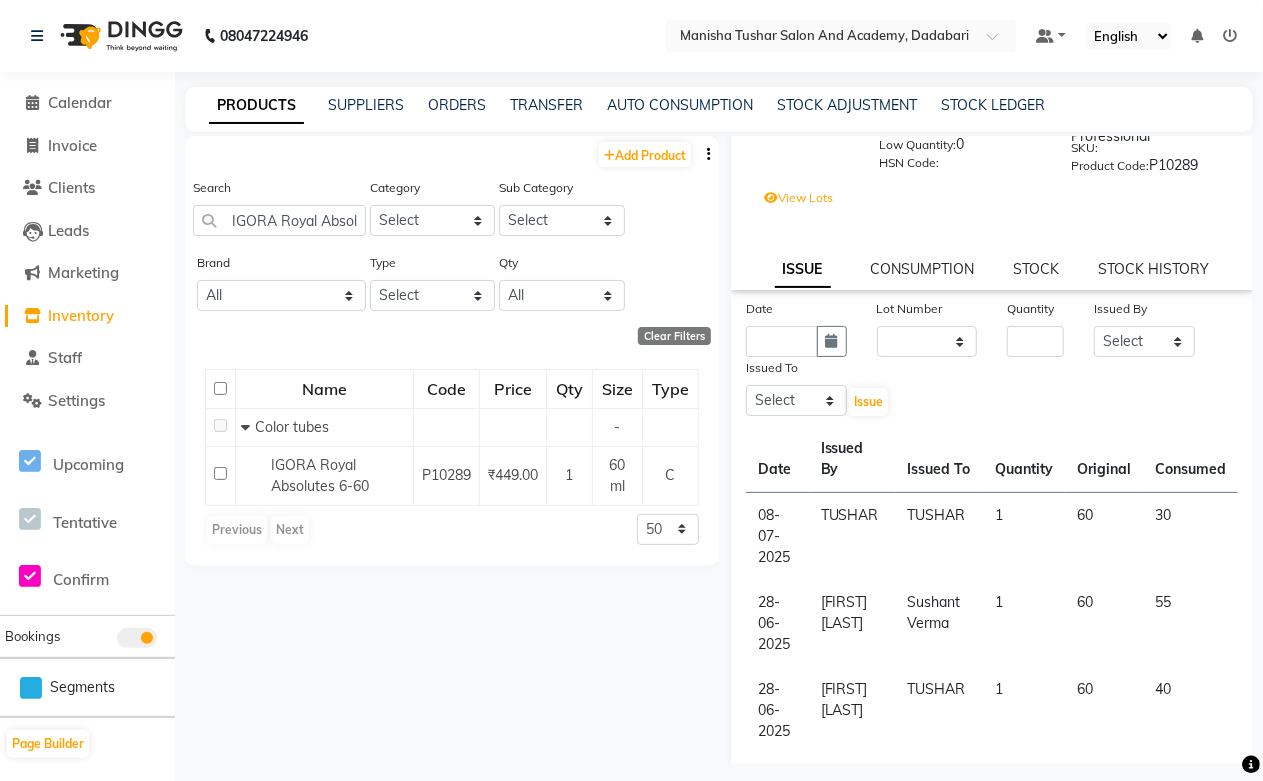 scroll, scrollTop: 124, scrollLeft: 0, axis: vertical 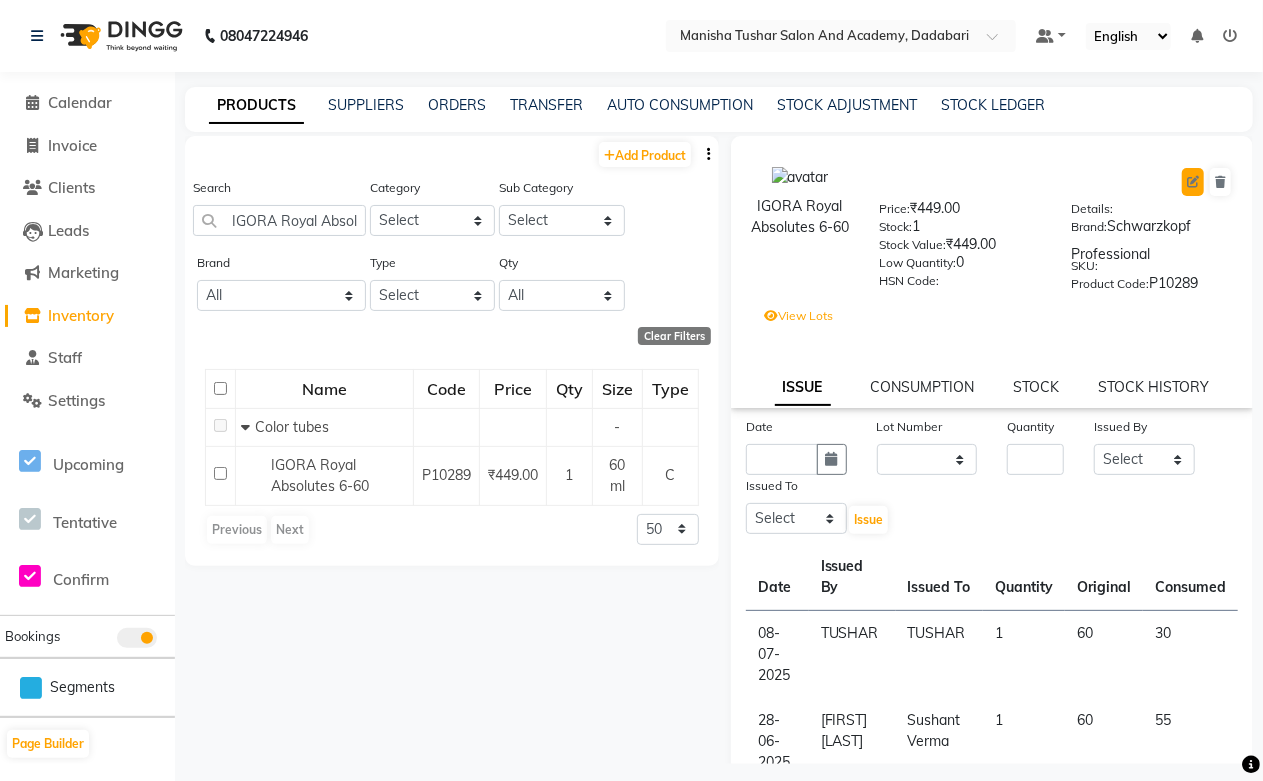 click 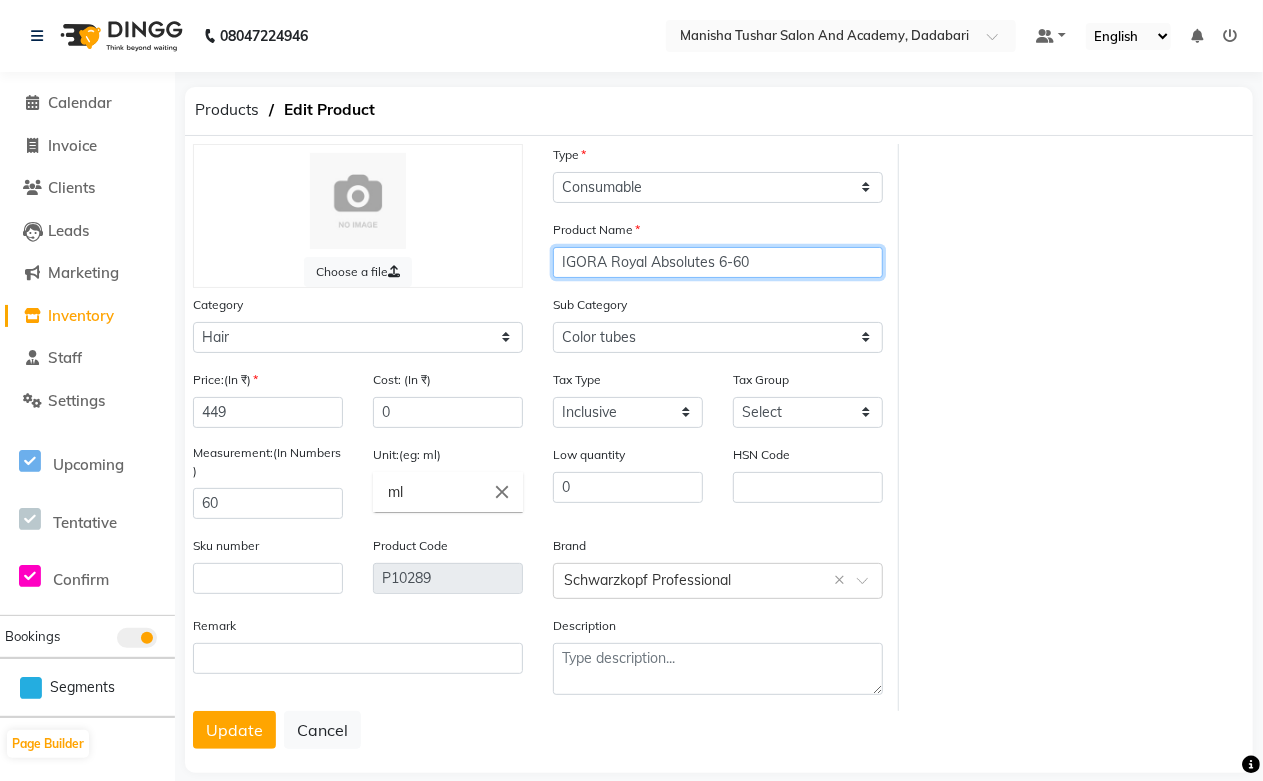 drag, startPoint x: 767, startPoint y: 265, endPoint x: 458, endPoint y: 263, distance: 309.00647 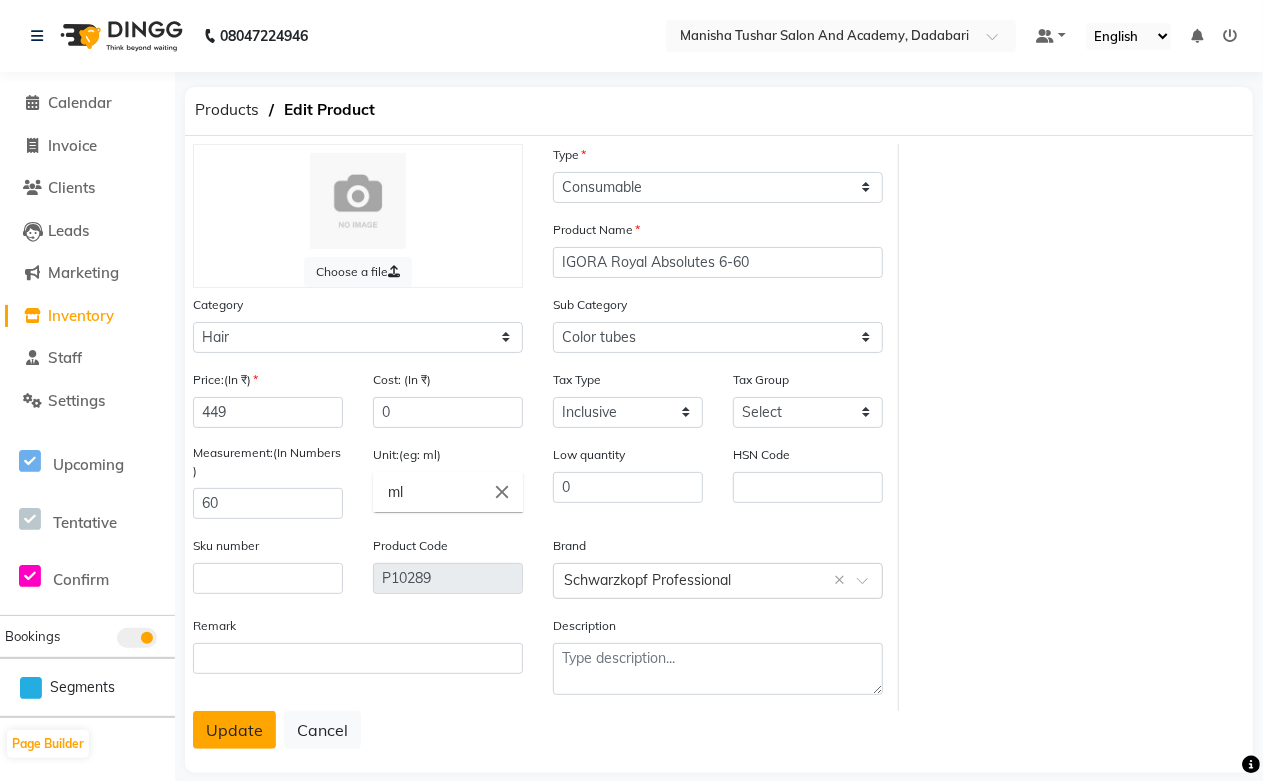 click on "Update" 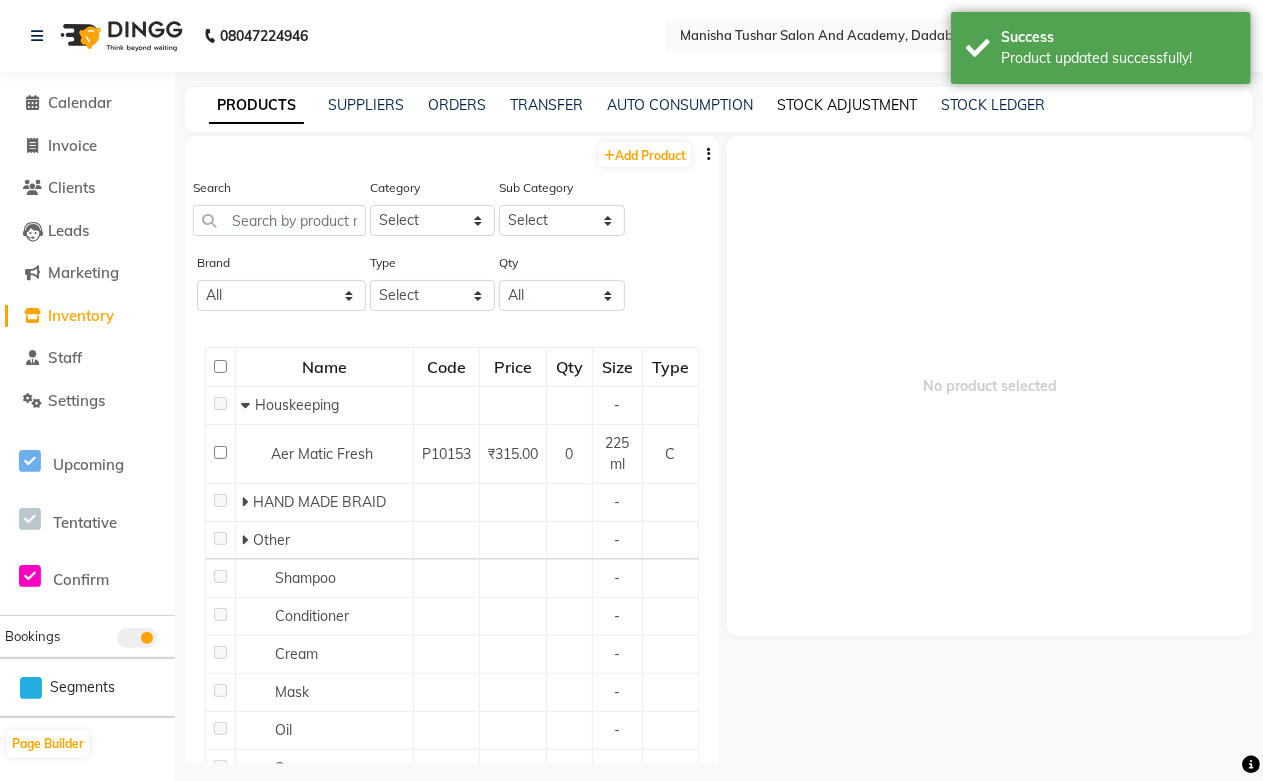 click on "STOCK ADJUSTMENT" 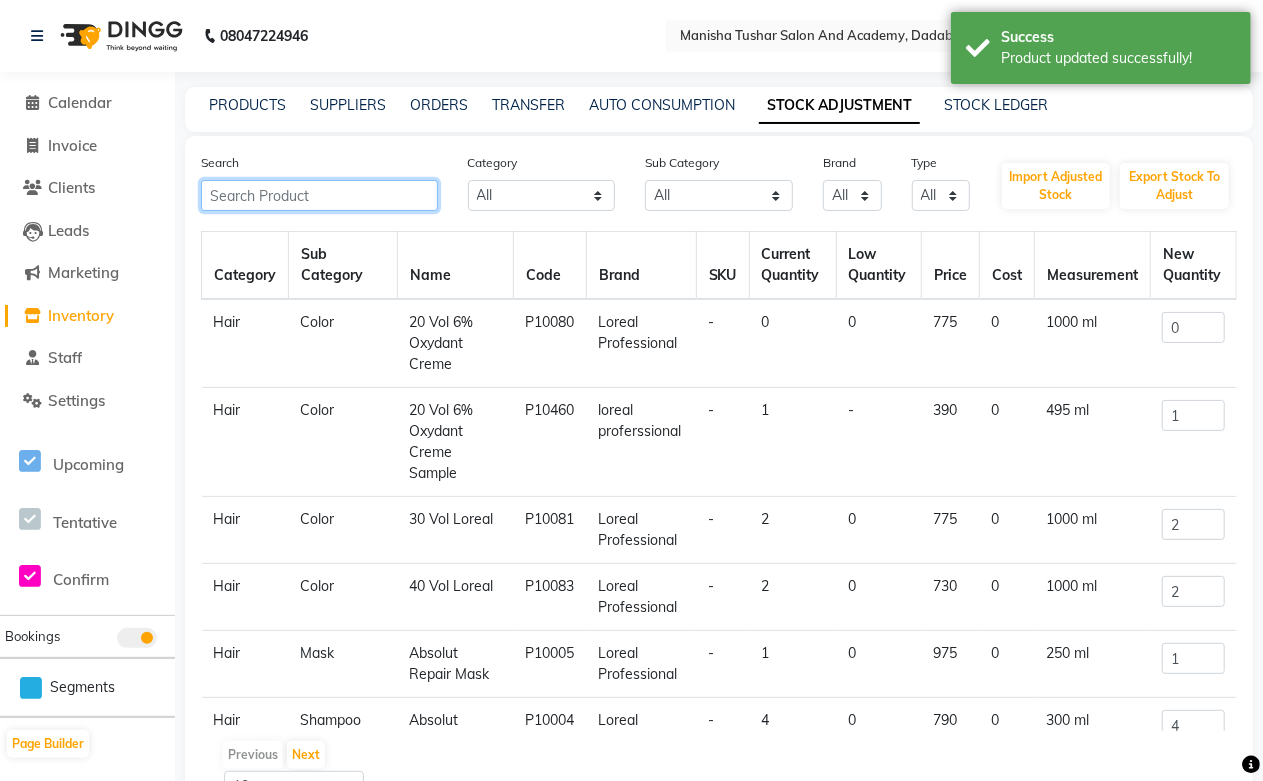 paste on "IGORA Royal Absolutes 6-60" 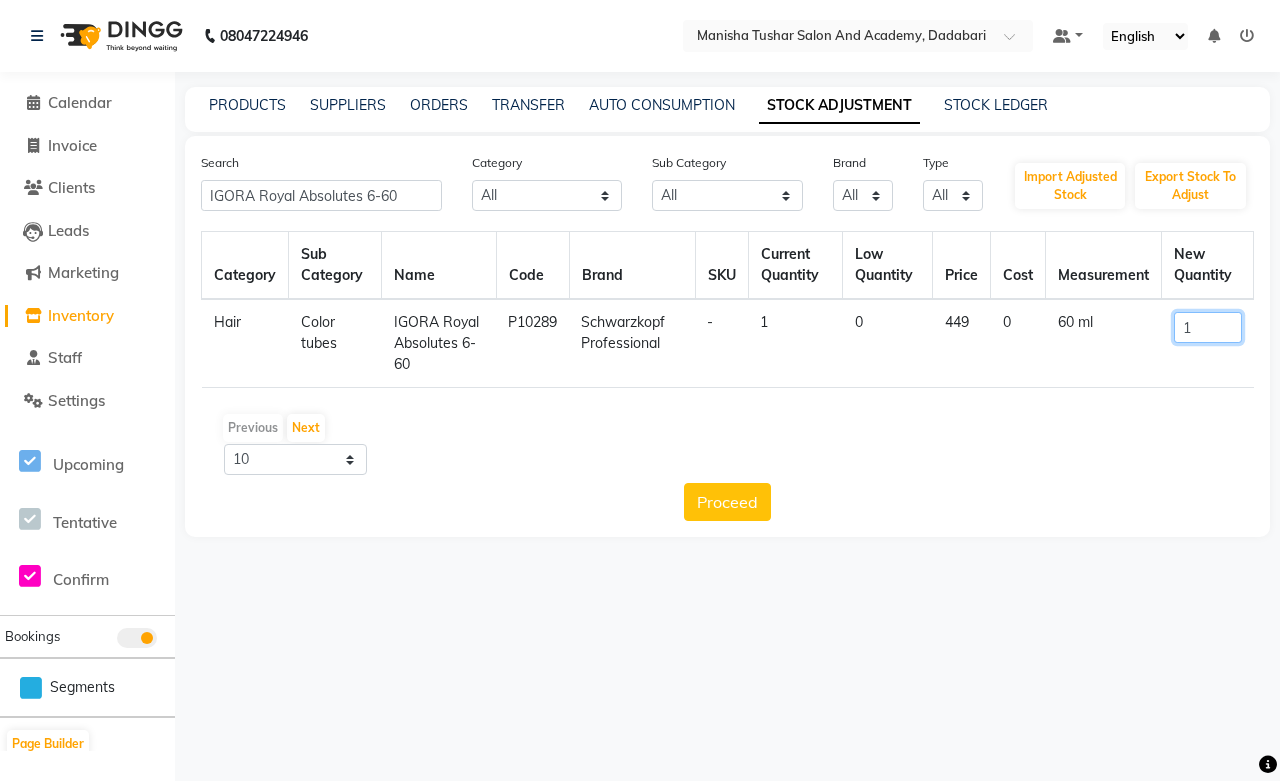 drag, startPoint x: 1211, startPoint y: 320, endPoint x: 870, endPoint y: 392, distance: 348.51828 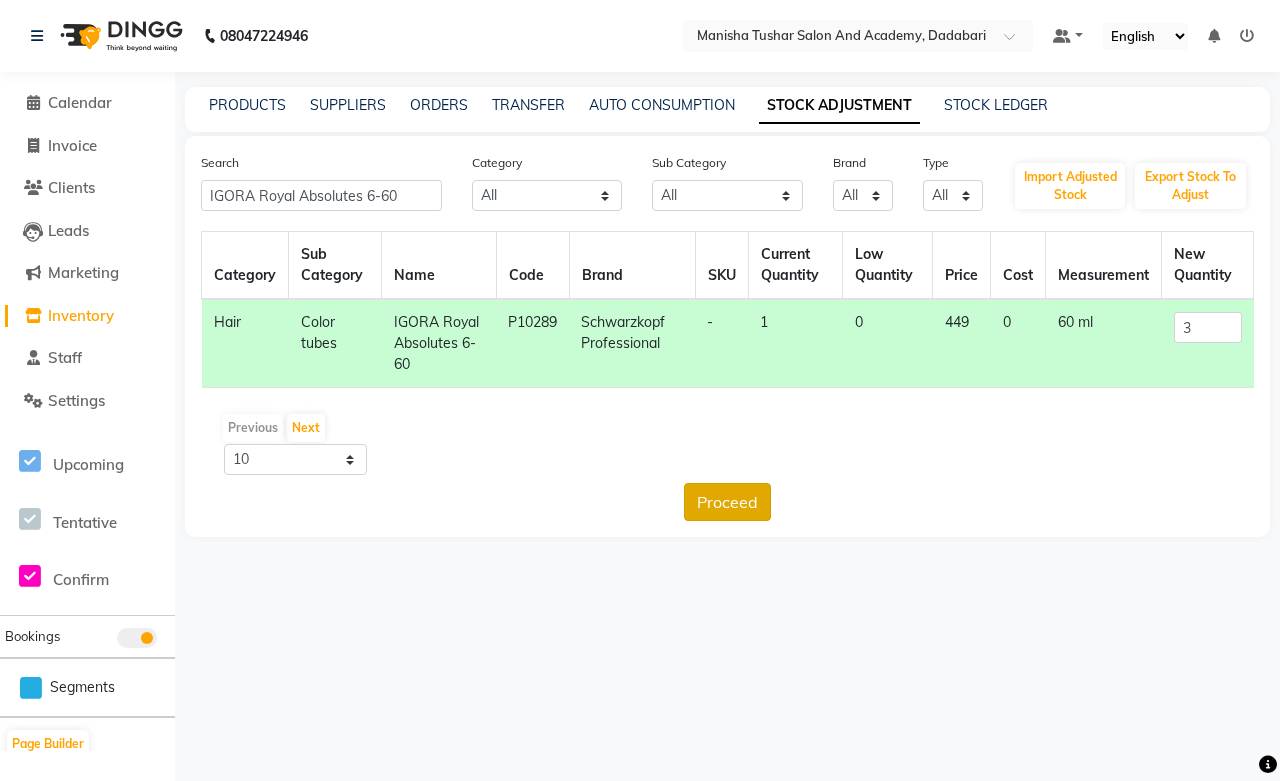 click on "Proceed" 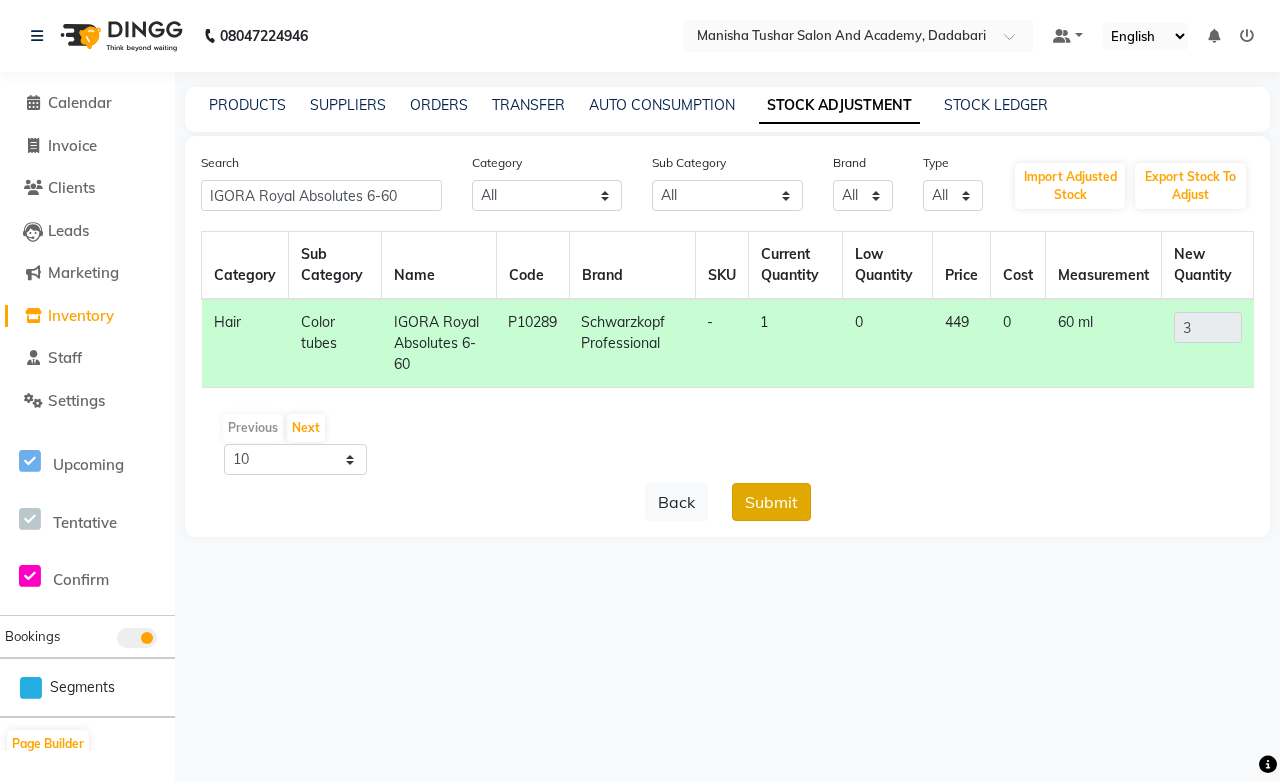 click on "Submit" 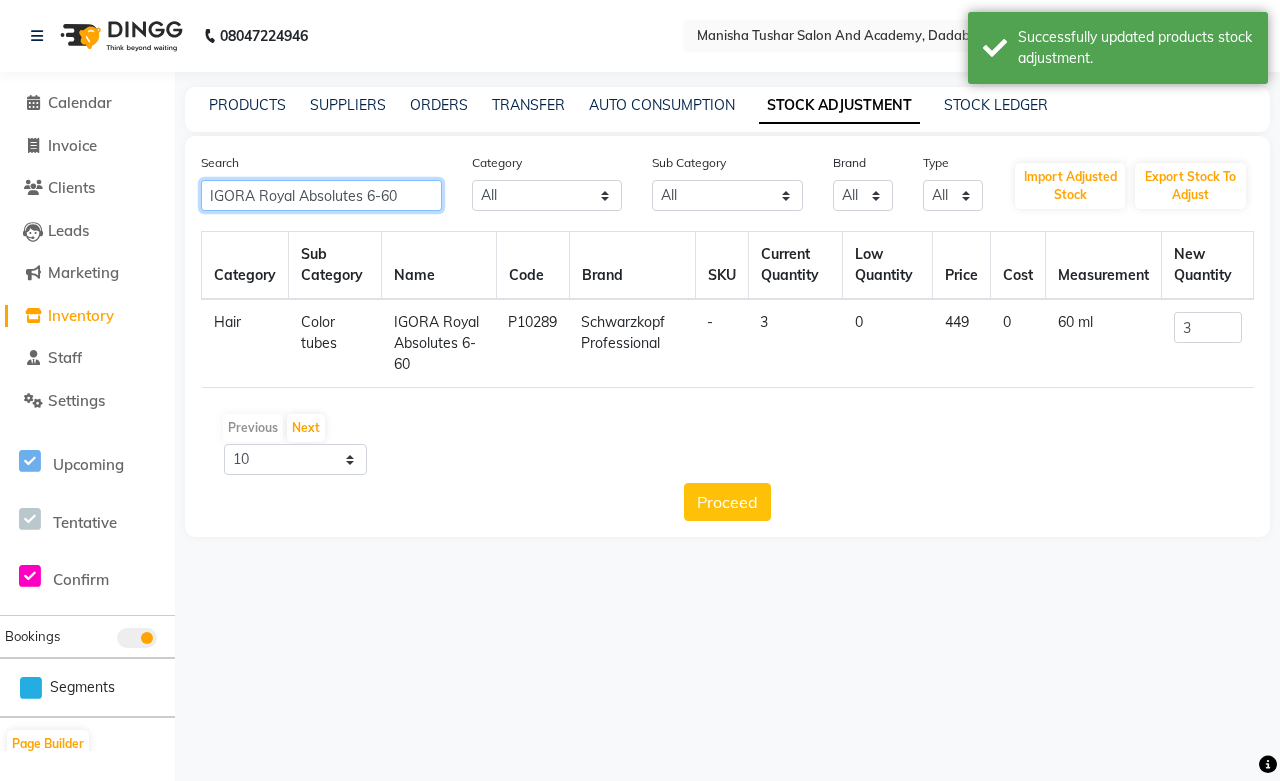 click on "IGORA Royal Absolutes 6-60" 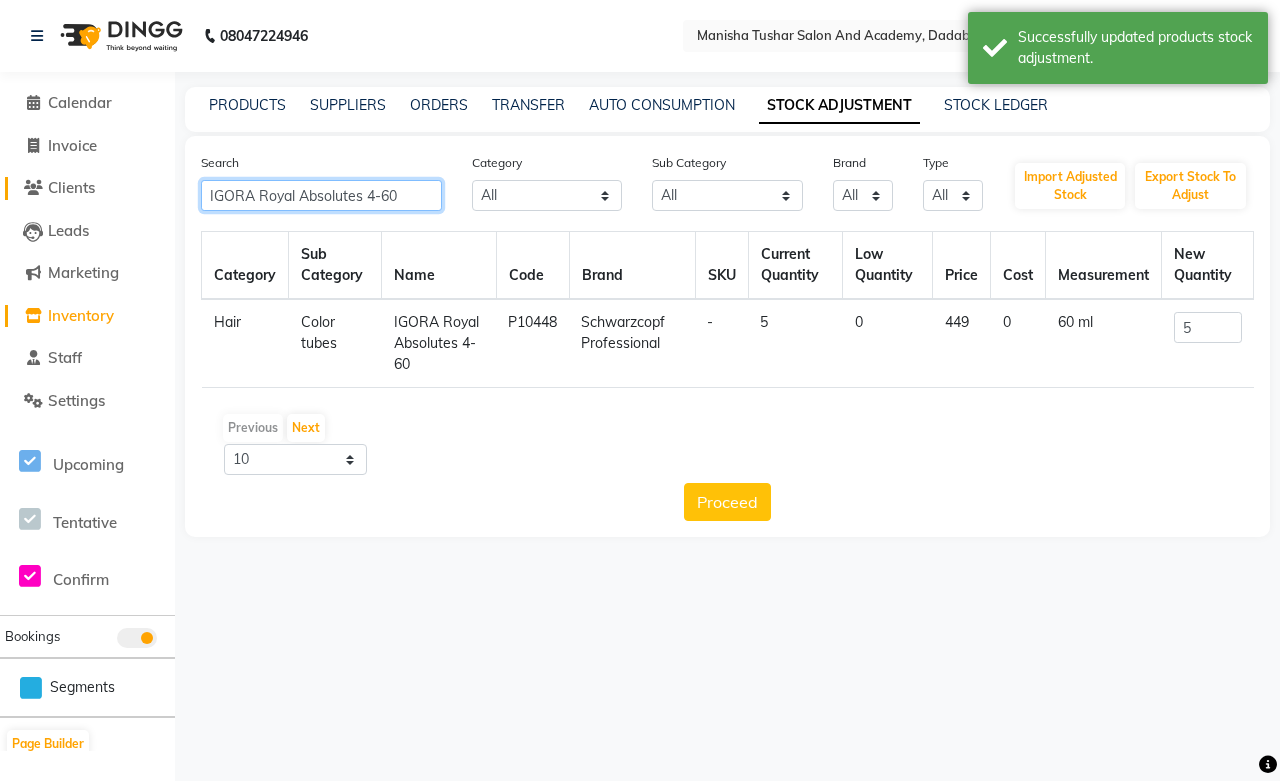 drag, startPoint x: 410, startPoint y: 193, endPoint x: 72, endPoint y: 195, distance: 338.00592 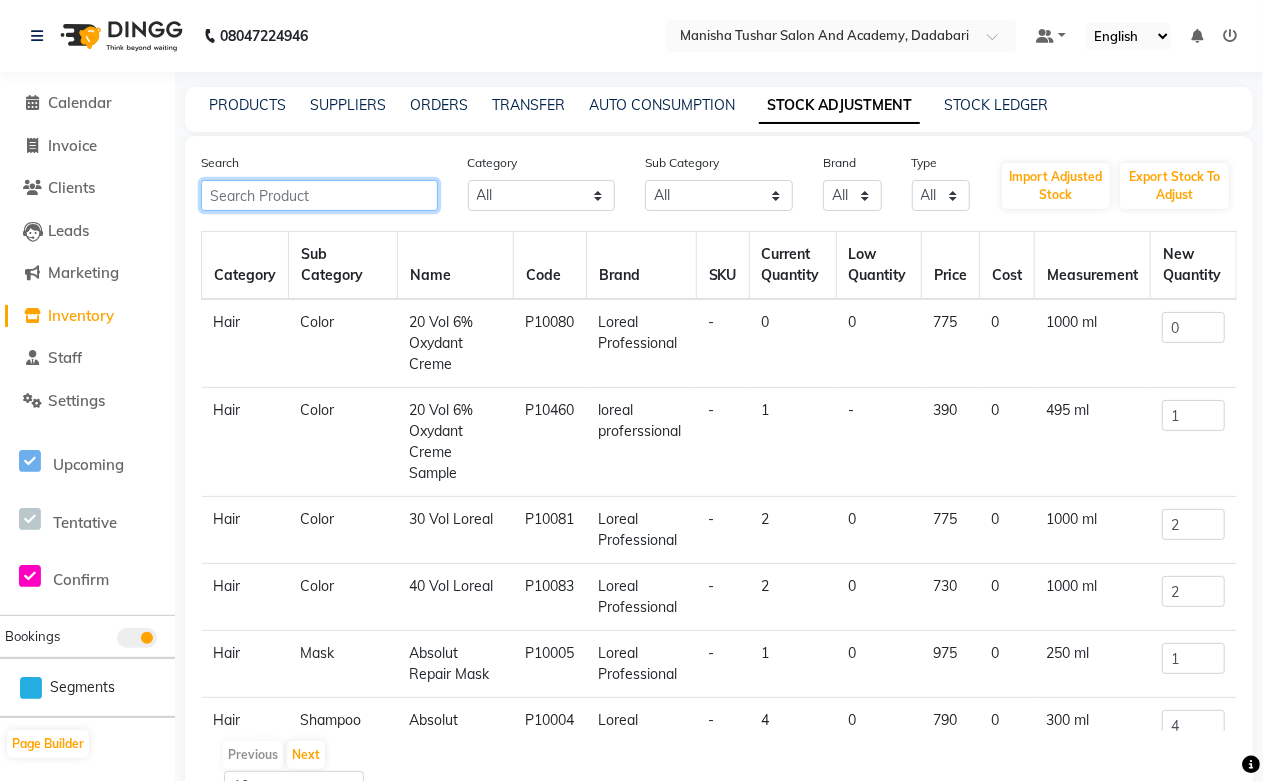 paste on "IGORA Royal Absolutes 4-60" 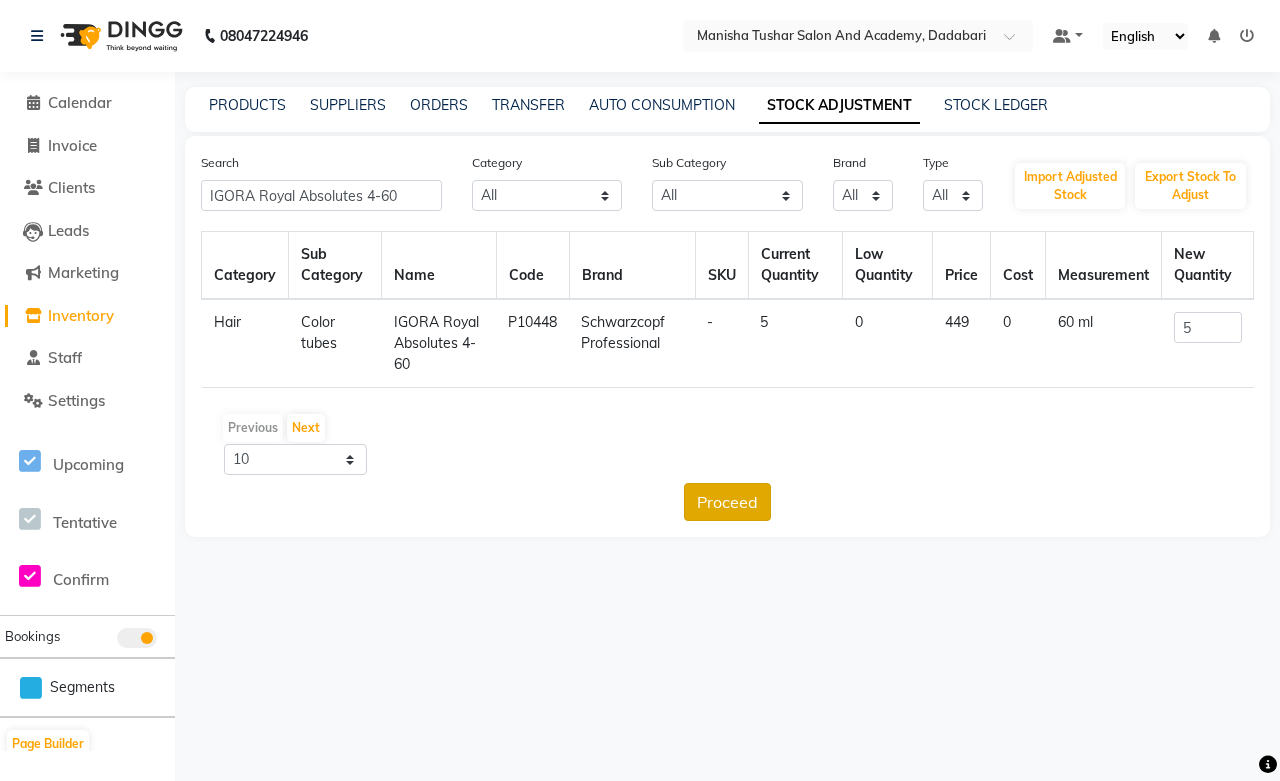 click on "Proceed" 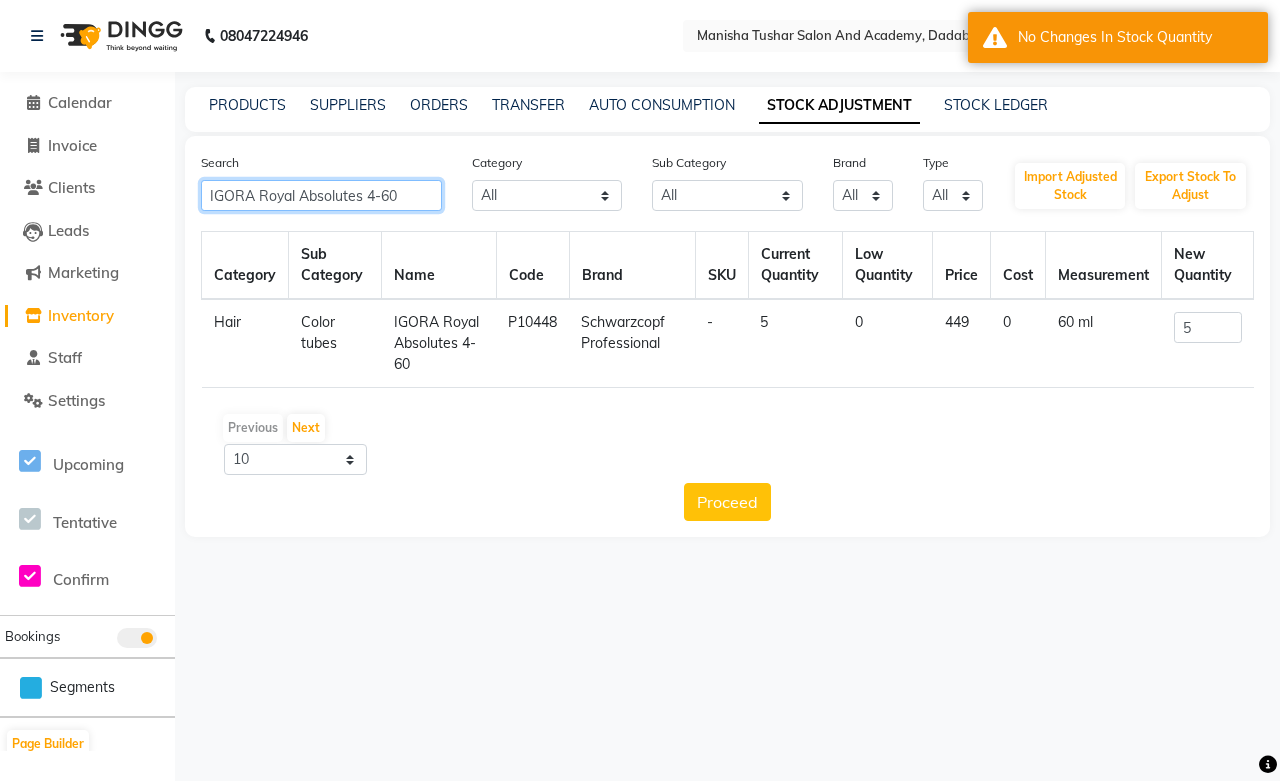 click on "IGORA Royal Absolutes 4-60" 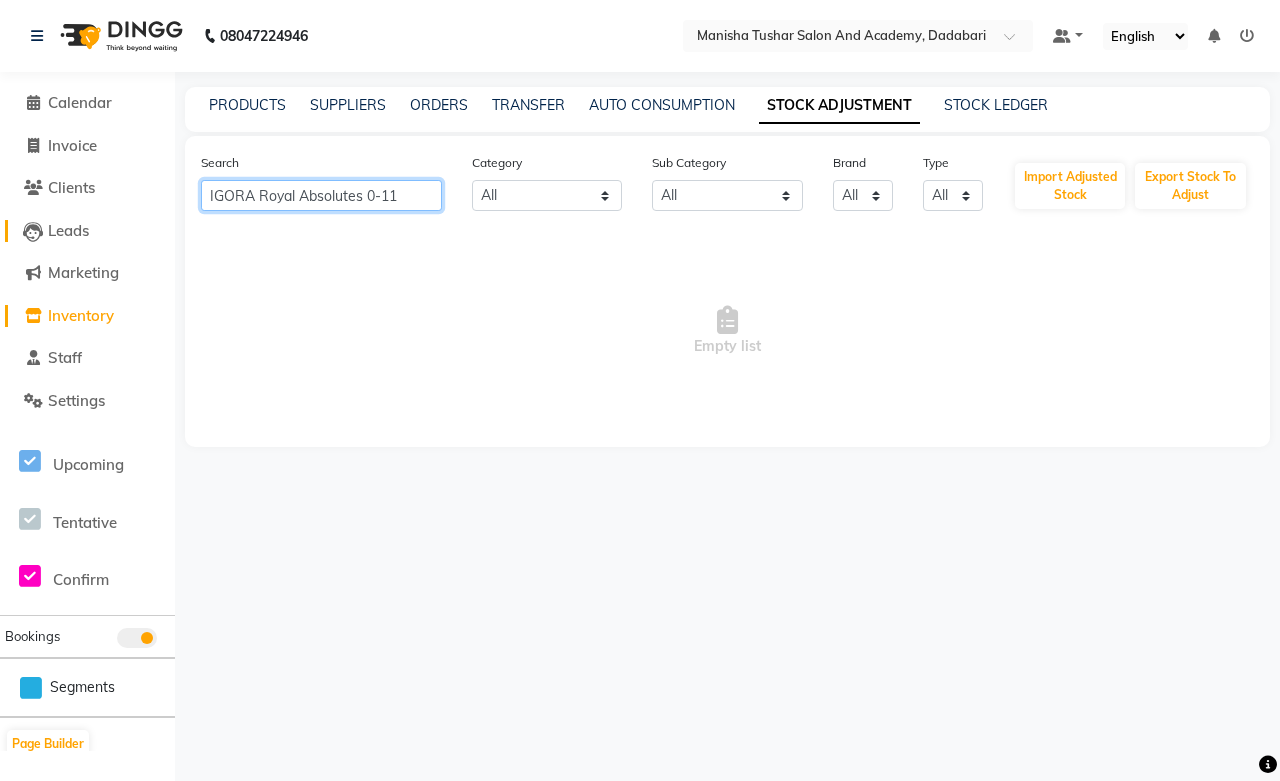 drag, startPoint x: 404, startPoint y: 197, endPoint x: 24, endPoint y: 223, distance: 380.88843 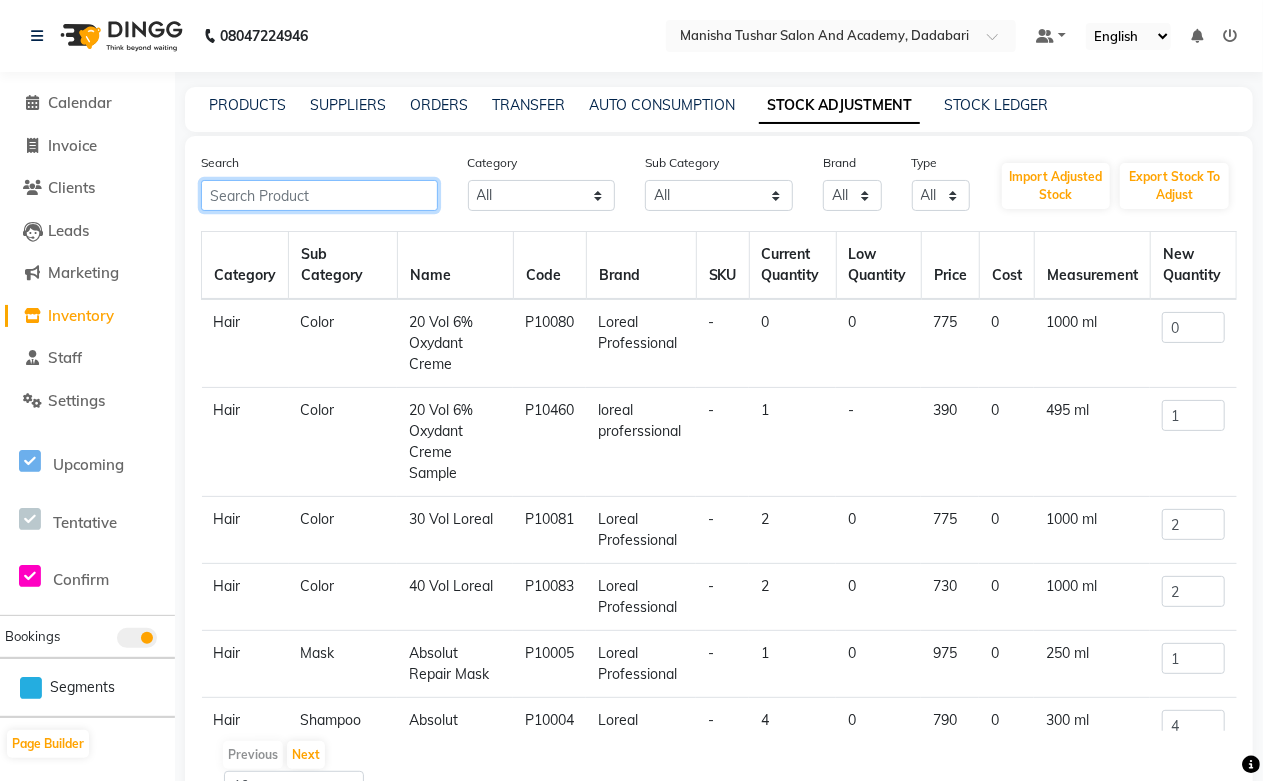 paste on "IGORA Royal Absolutes 0-11" 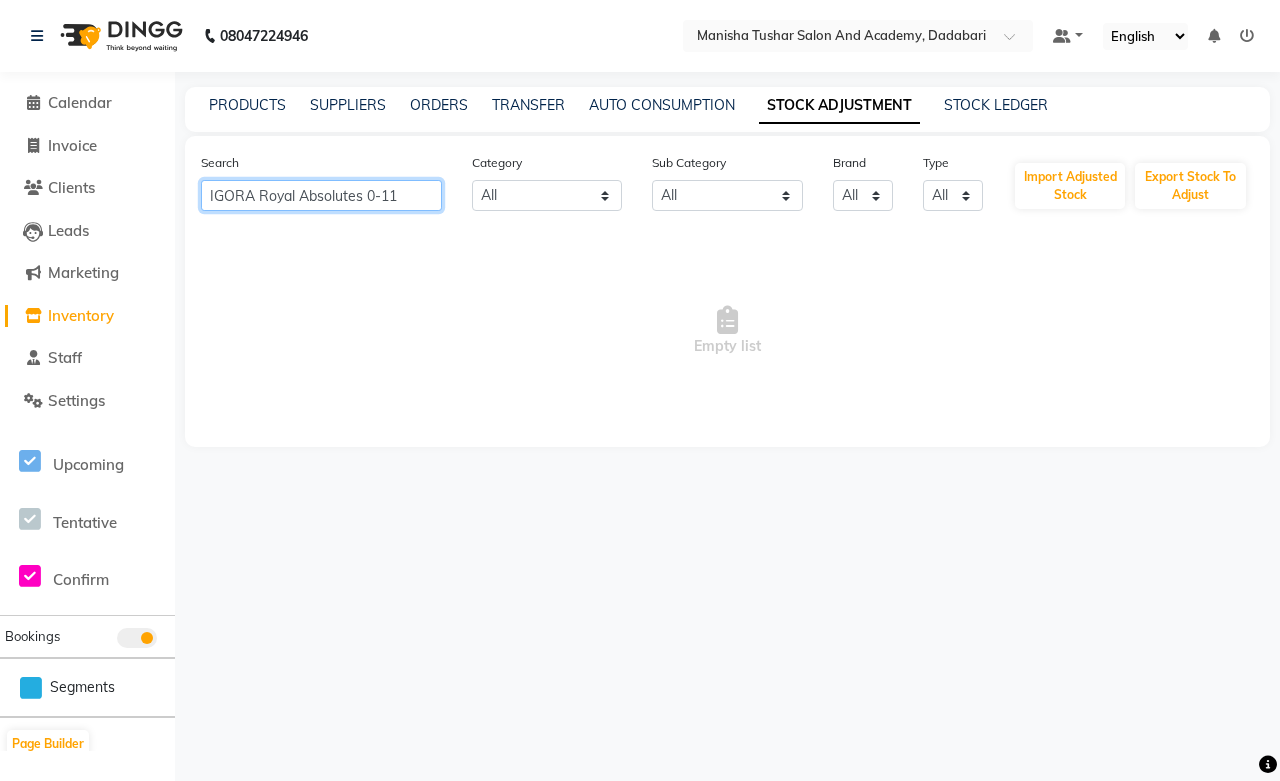 click on "IGORA Royal Absolutes 0-11" 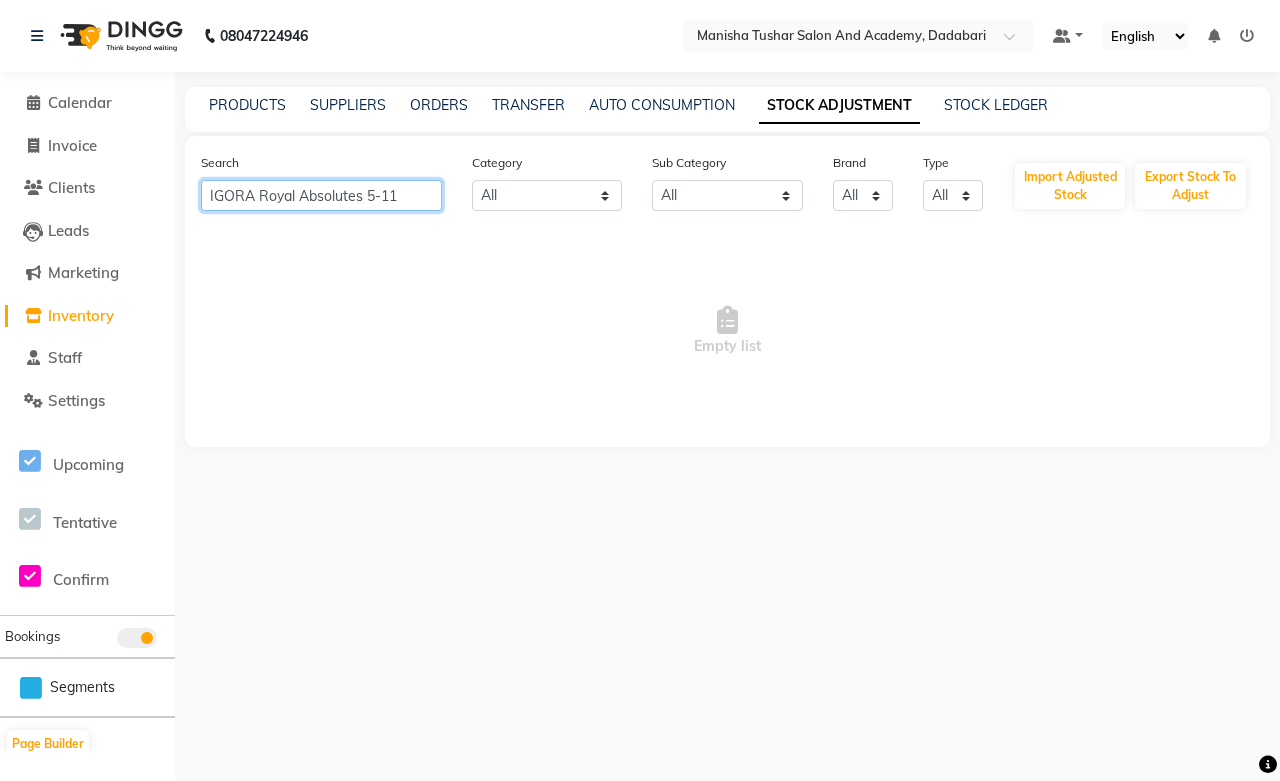 click on "IGORA Royal Absolutes 5-11" 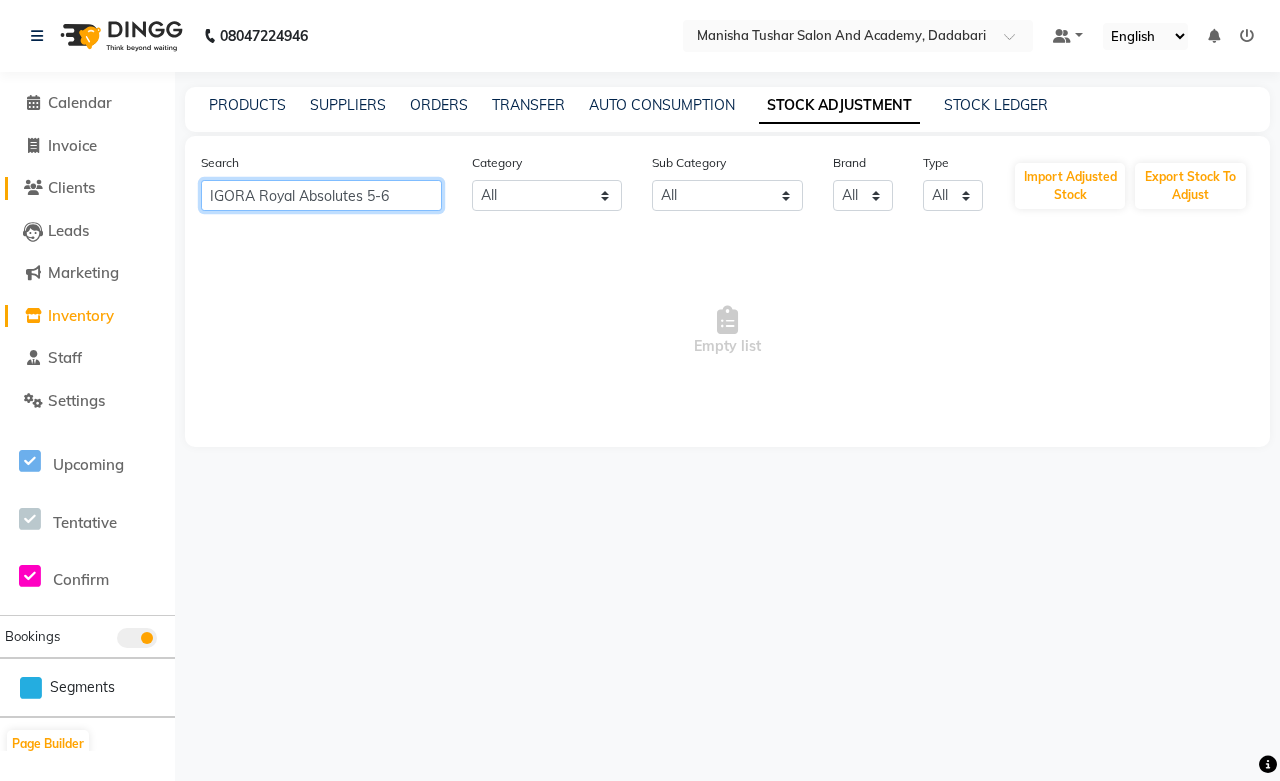 drag, startPoint x: 426, startPoint y: 202, endPoint x: 136, endPoint y: 184, distance: 290.55807 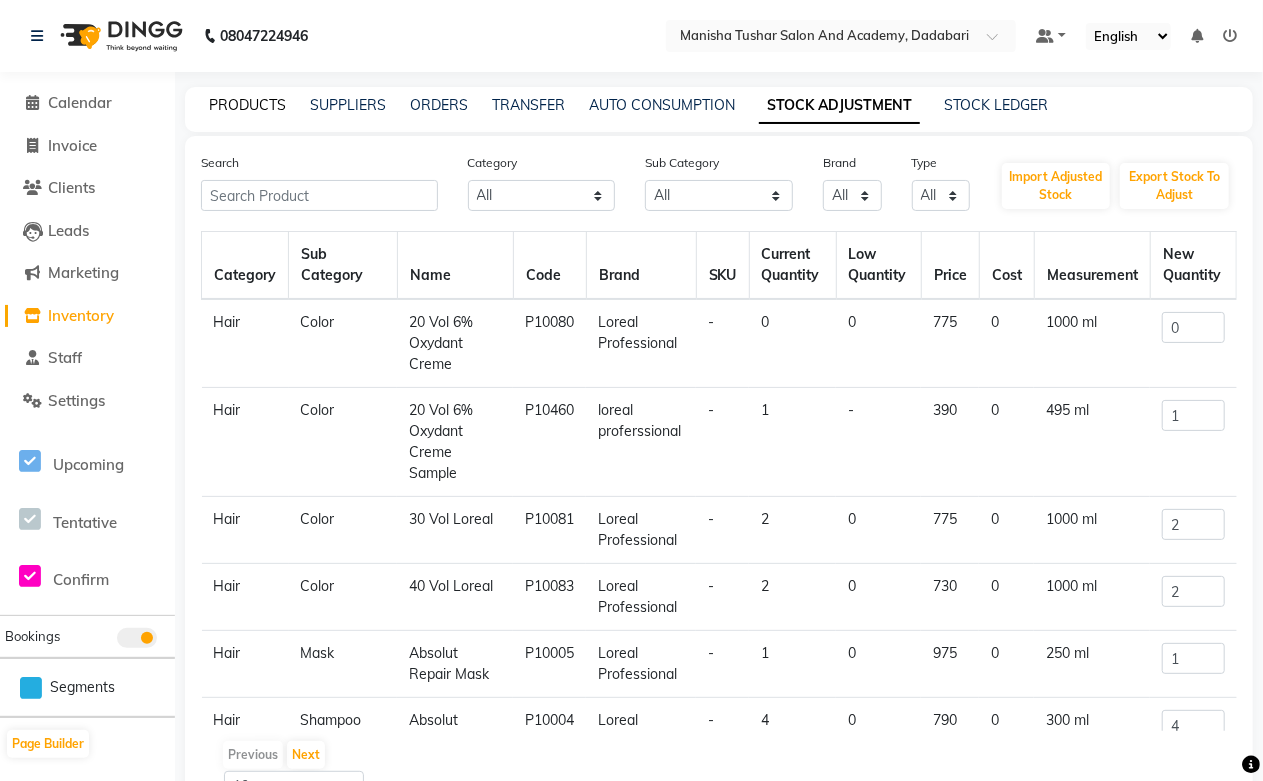 click on "PRODUCTS" 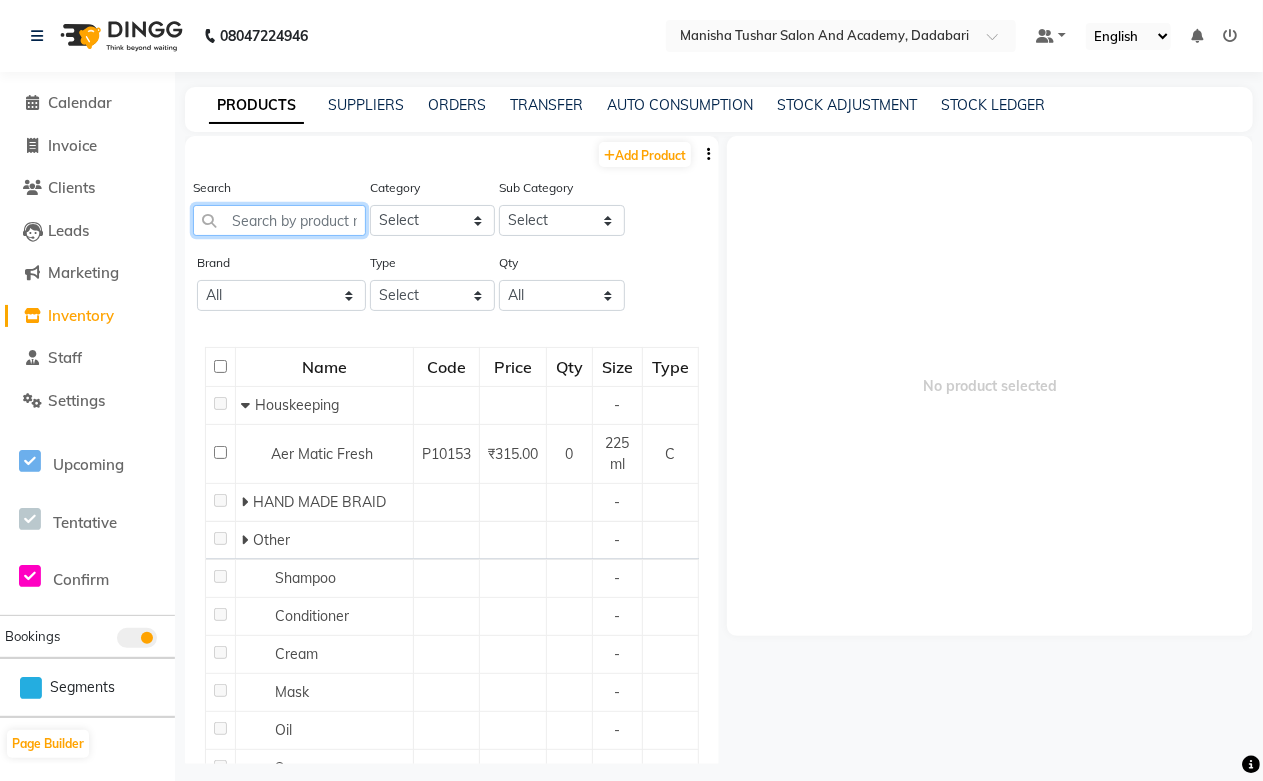 paste on "IGORA Royal Absolutes 5-6" 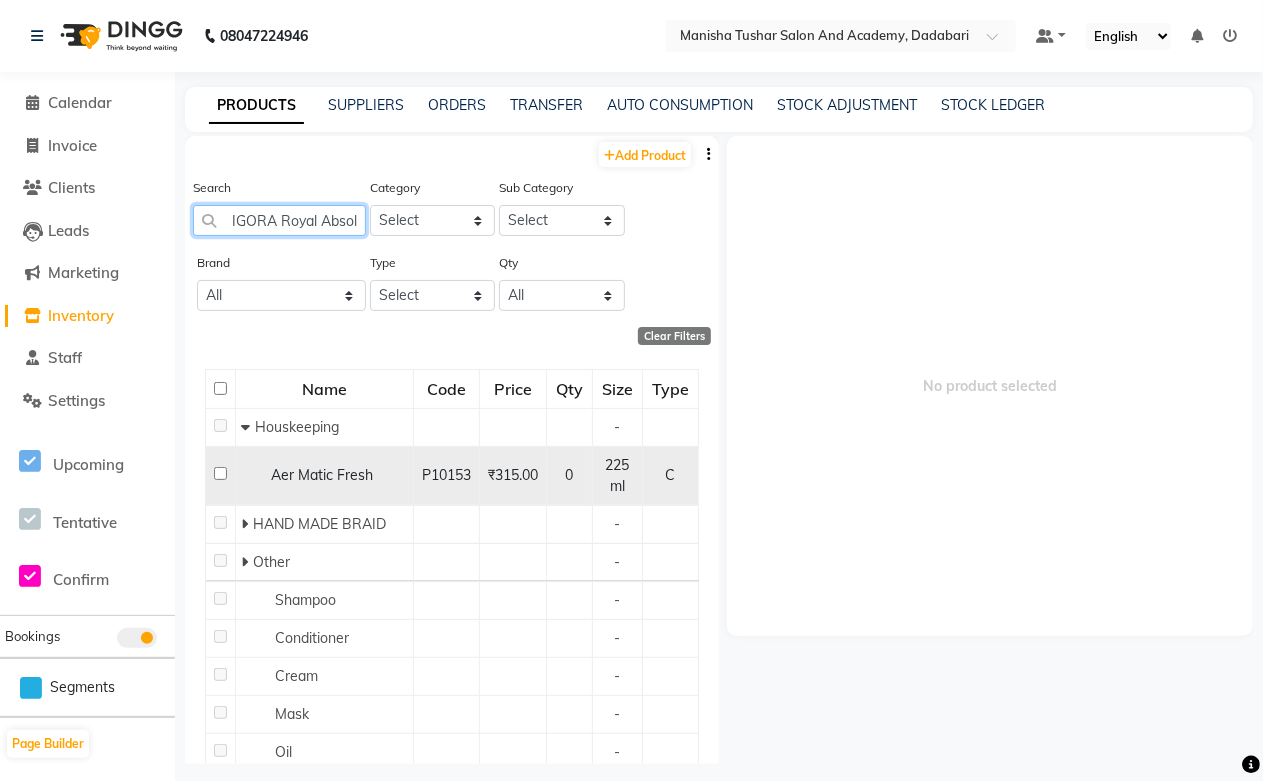 scroll, scrollTop: 0, scrollLeft: 60, axis: horizontal 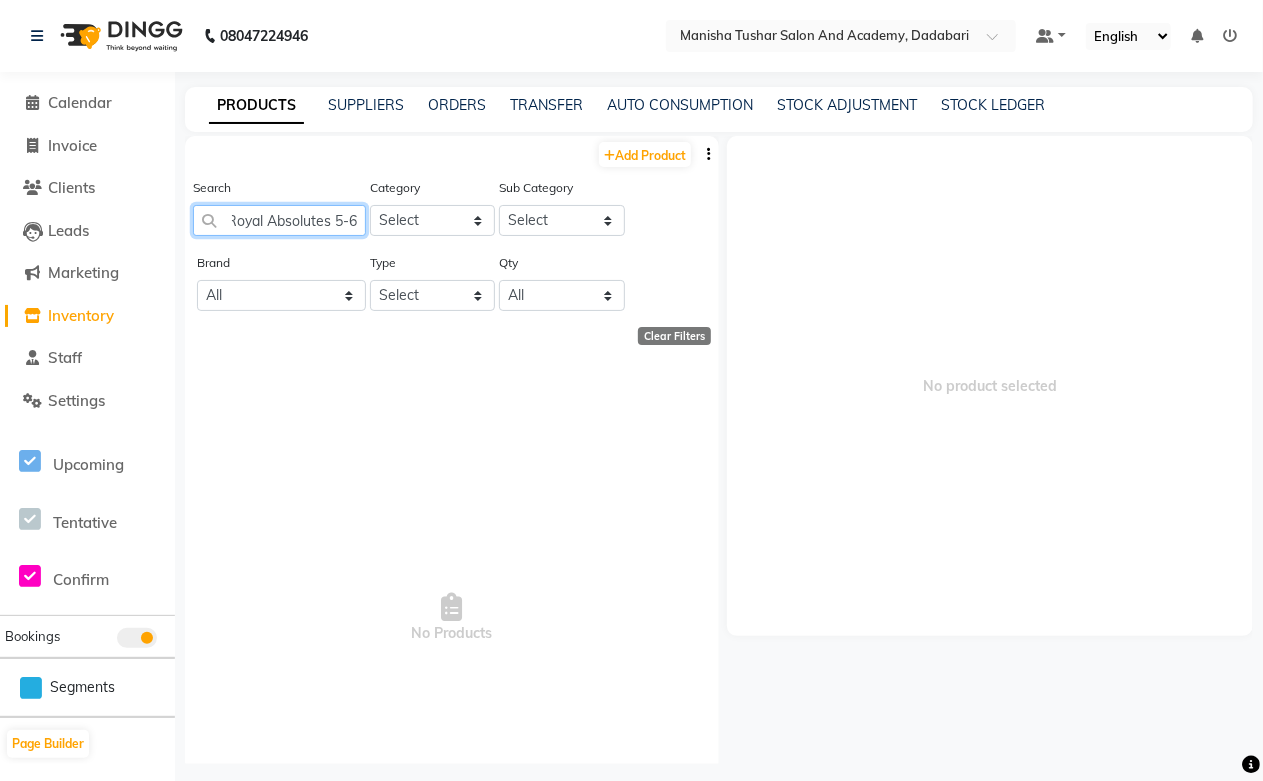 click on "IGORA Royal Absolutes 5-6" 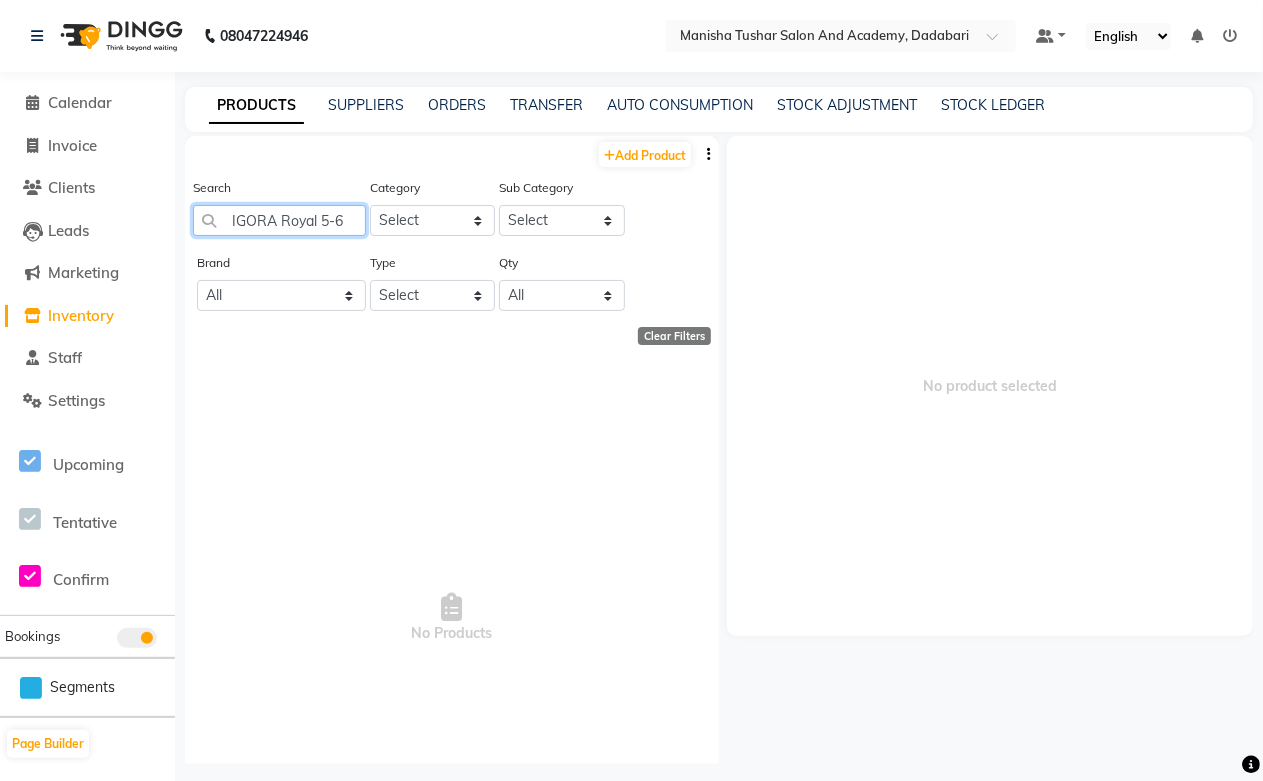 scroll, scrollTop: 0, scrollLeft: 0, axis: both 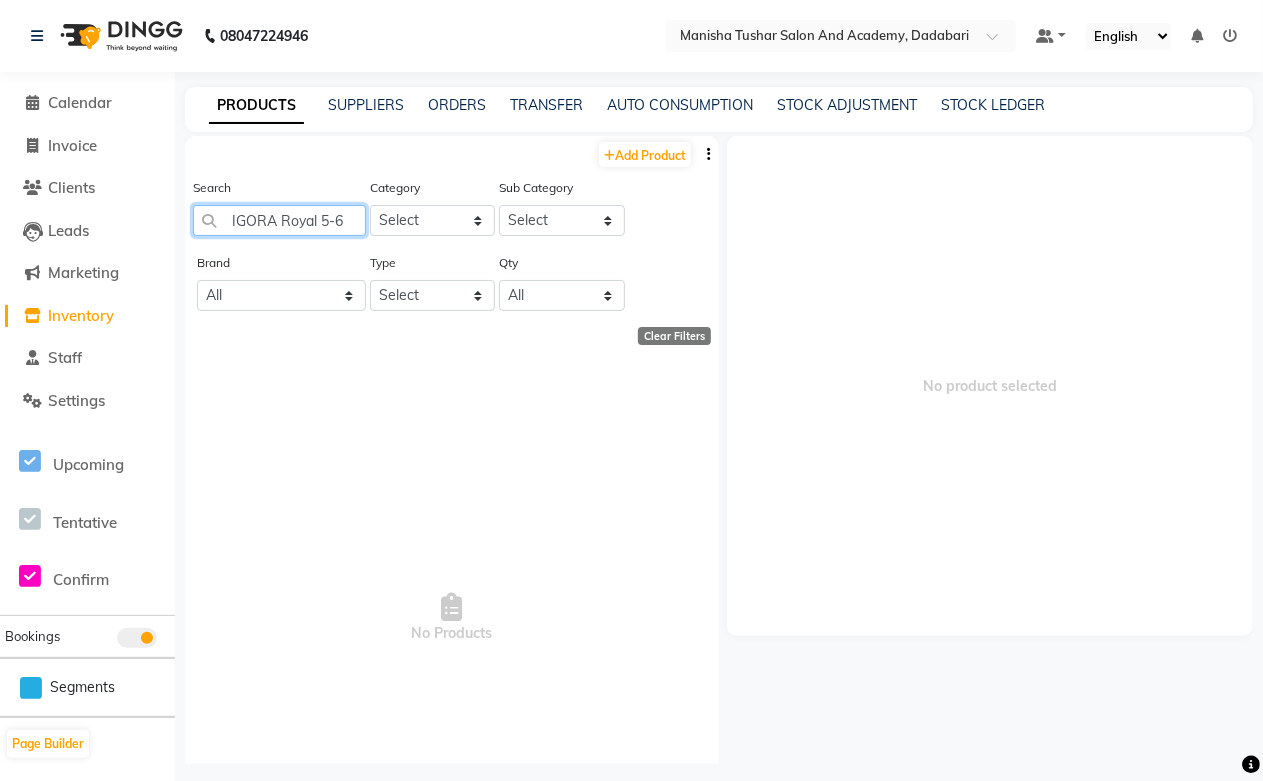 drag, startPoint x: 356, startPoint y: 217, endPoint x: 166, endPoint y: 214, distance: 190.02368 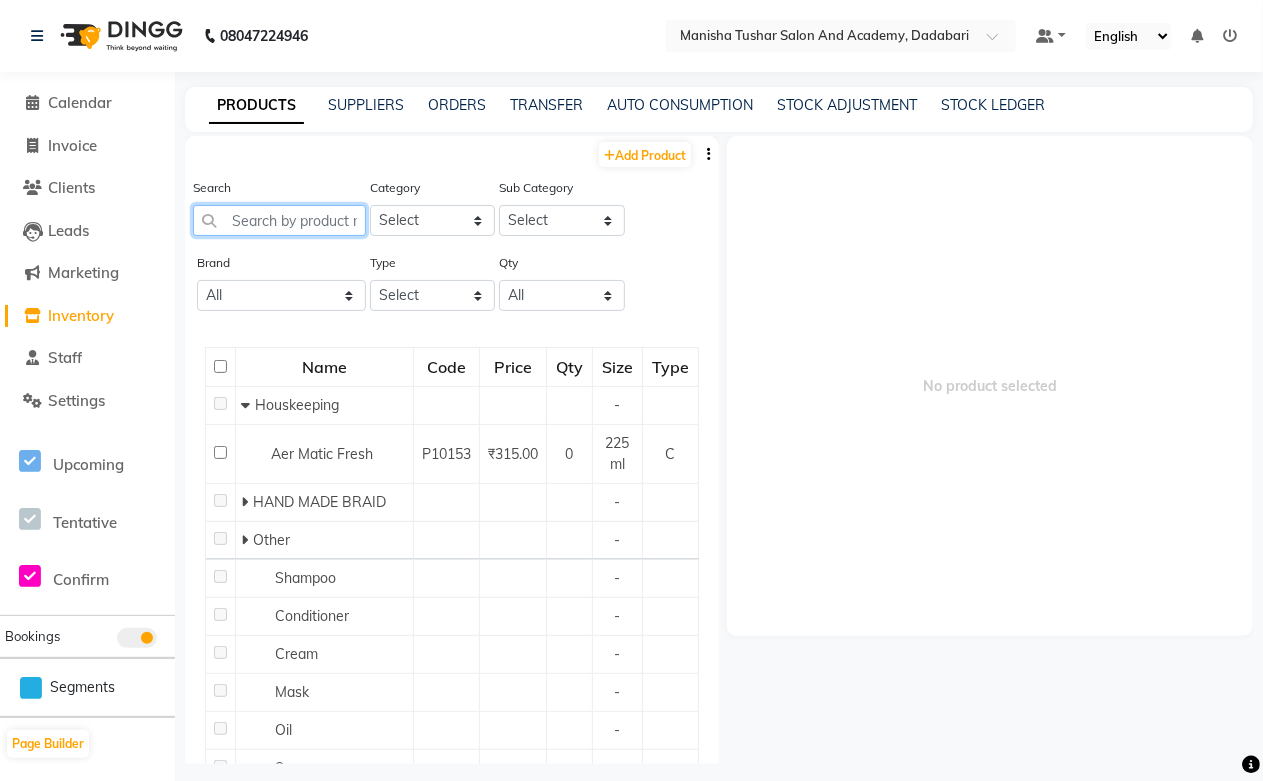 paste on "IGORA Royal 5-6" 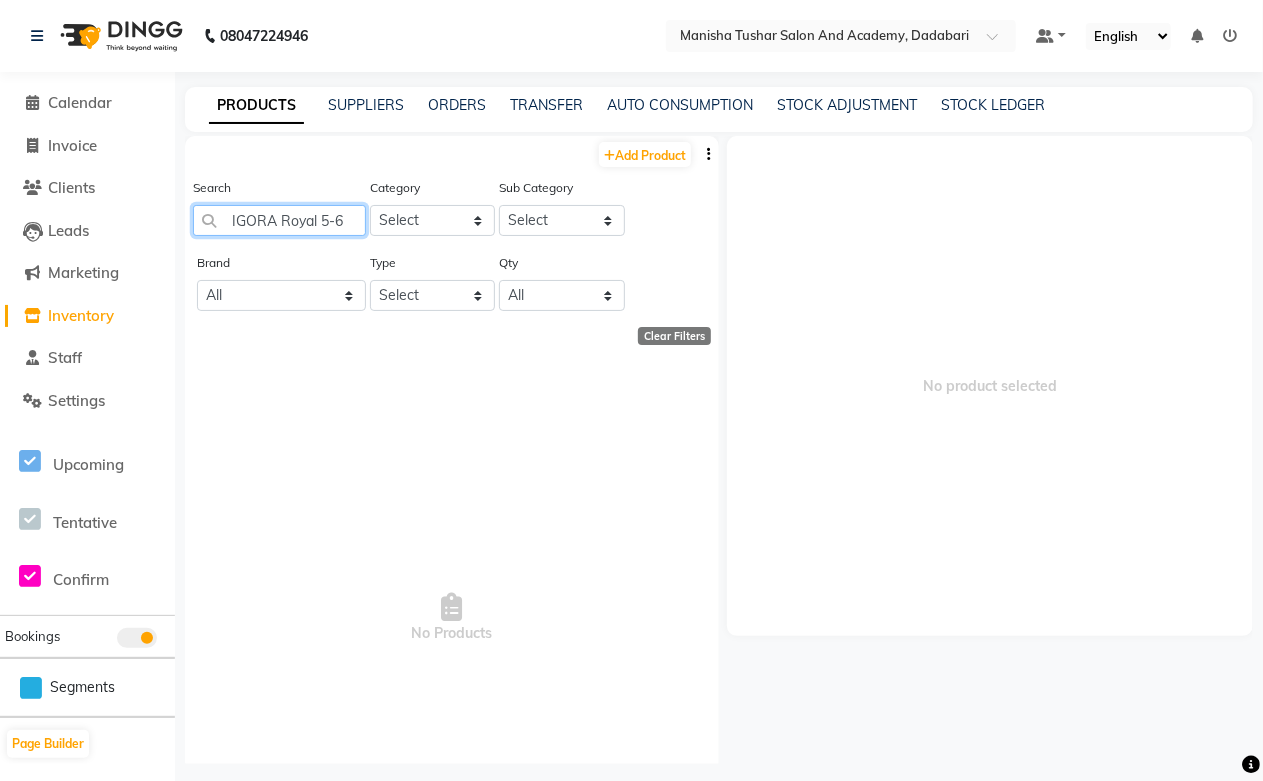 drag, startPoint x: 318, startPoint y: 211, endPoint x: 340, endPoint y: 246, distance: 41.340054 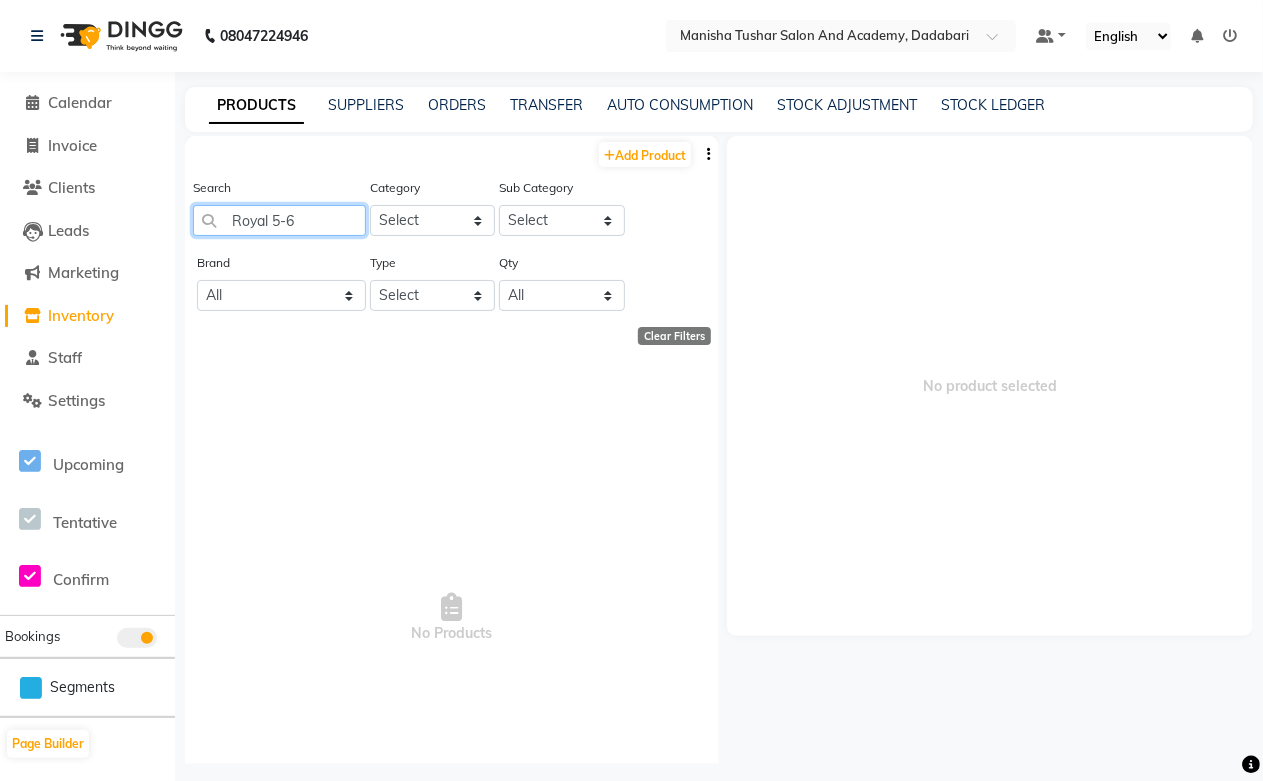 click on "Royal 5-6" 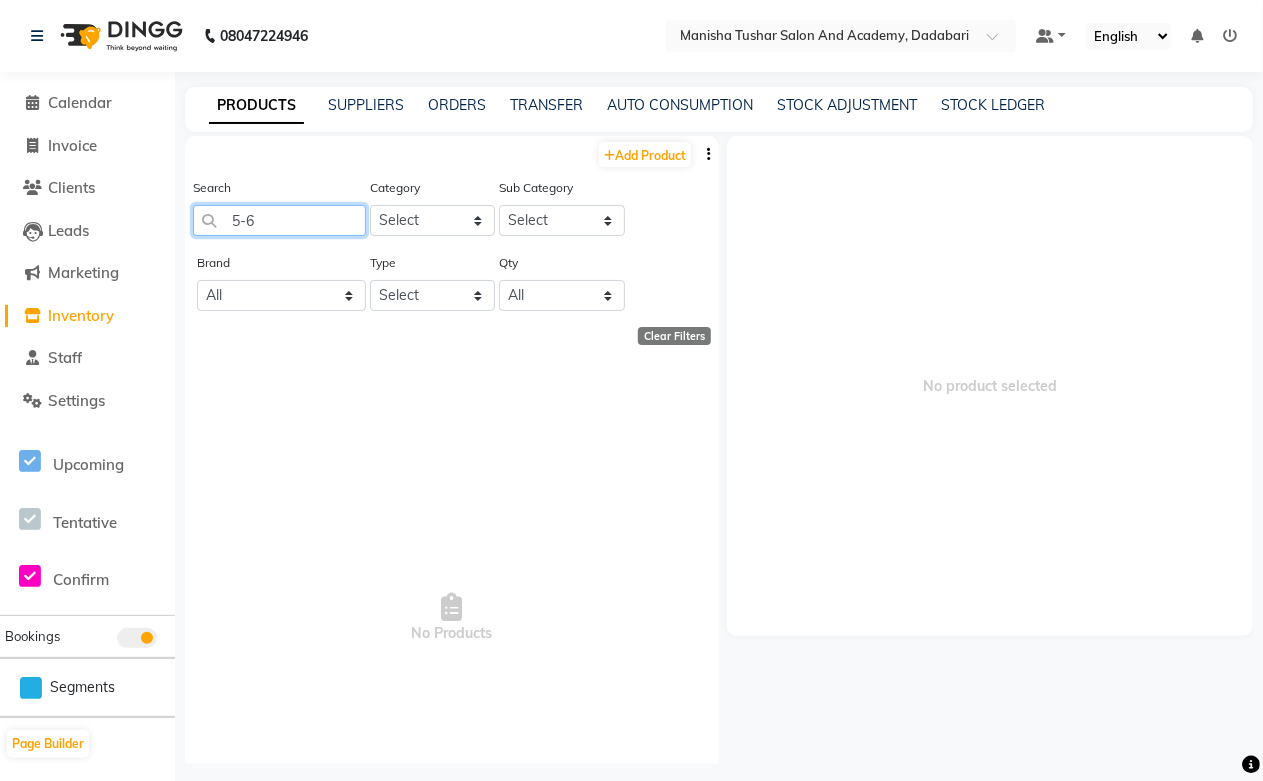 drag, startPoint x: 245, startPoint y: 213, endPoint x: 267, endPoint y: 365, distance: 153.58385 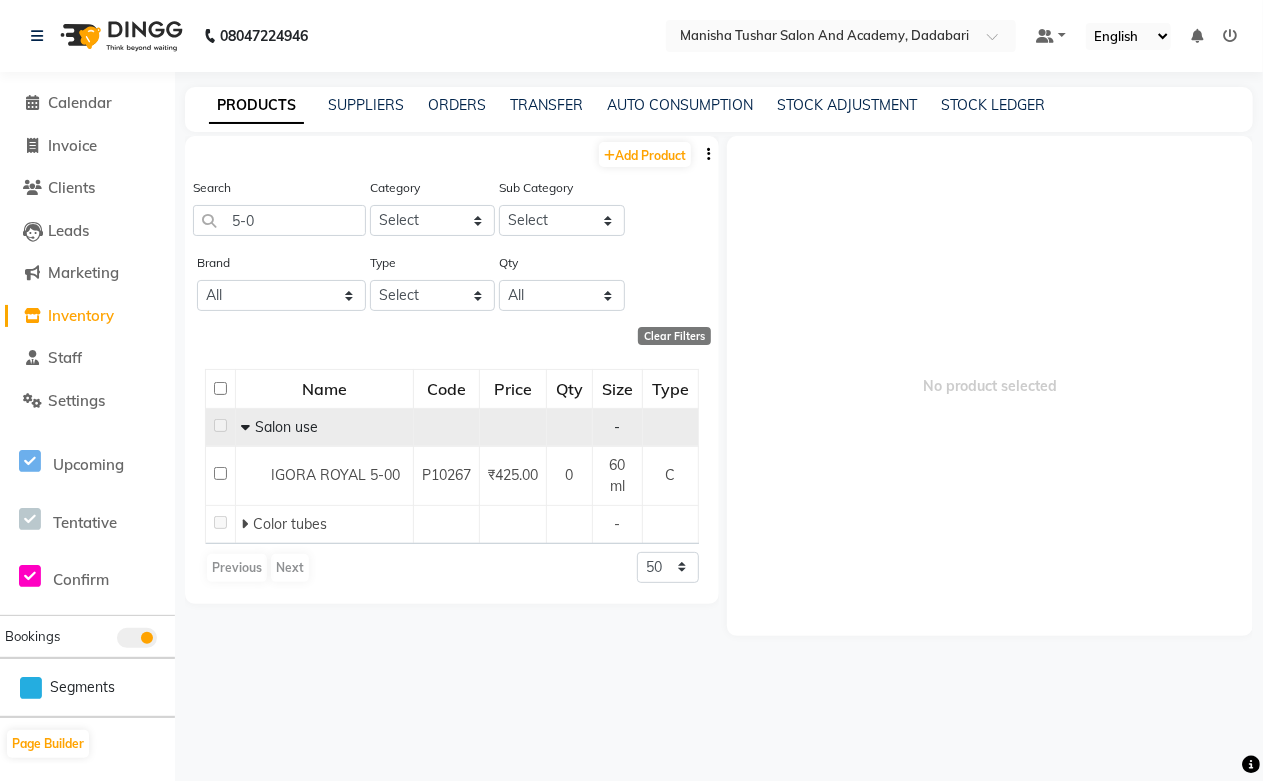 click 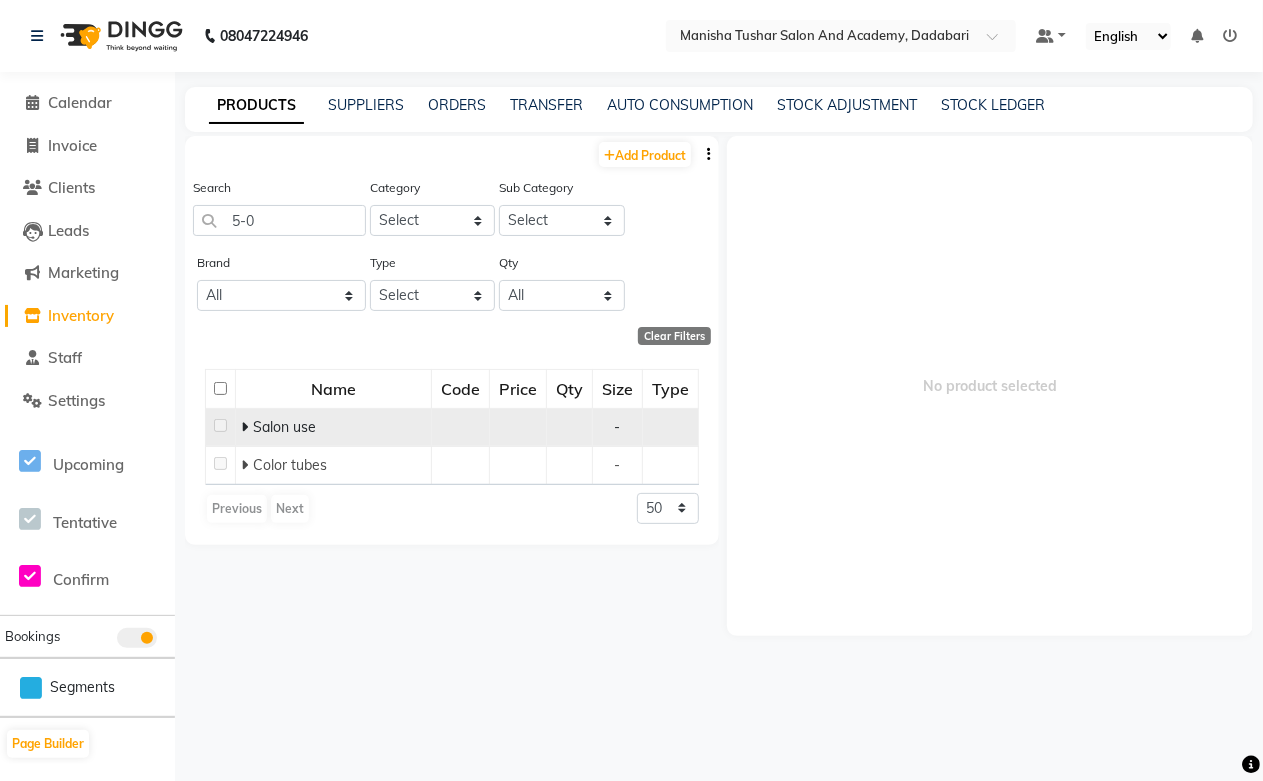 click 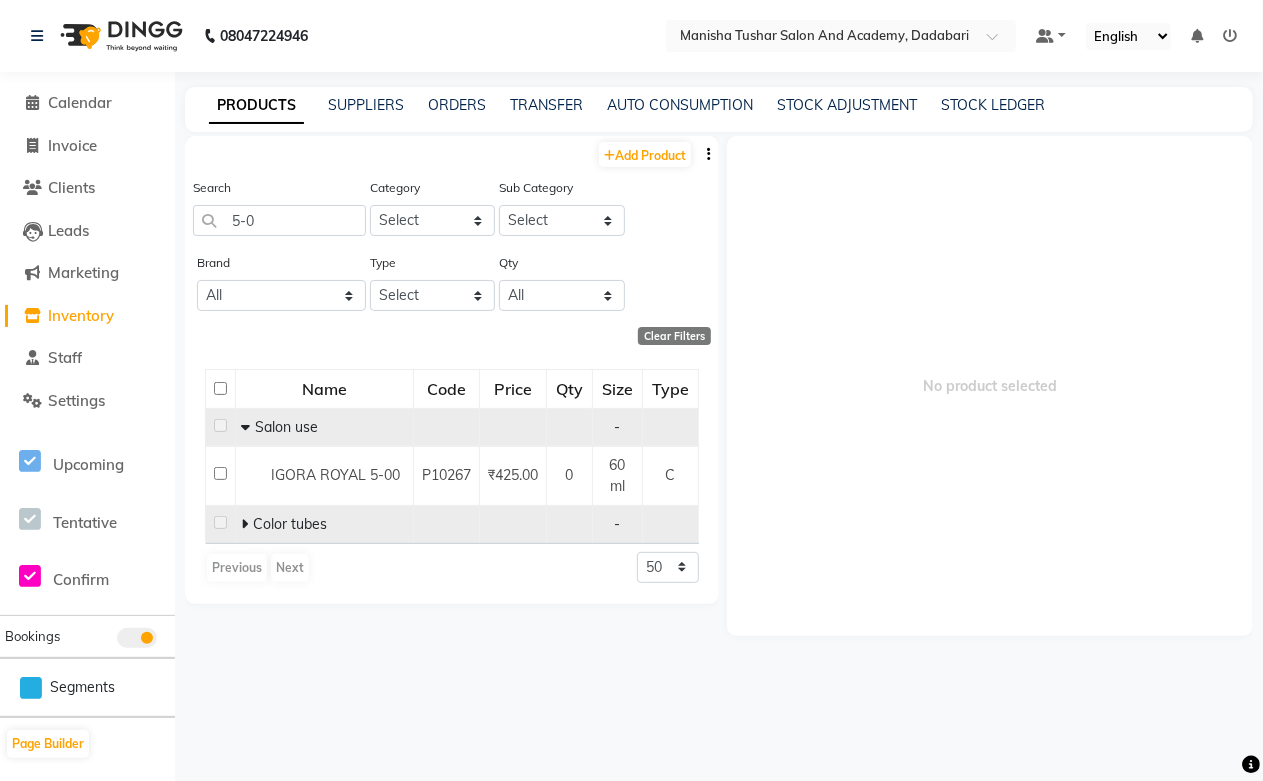 click 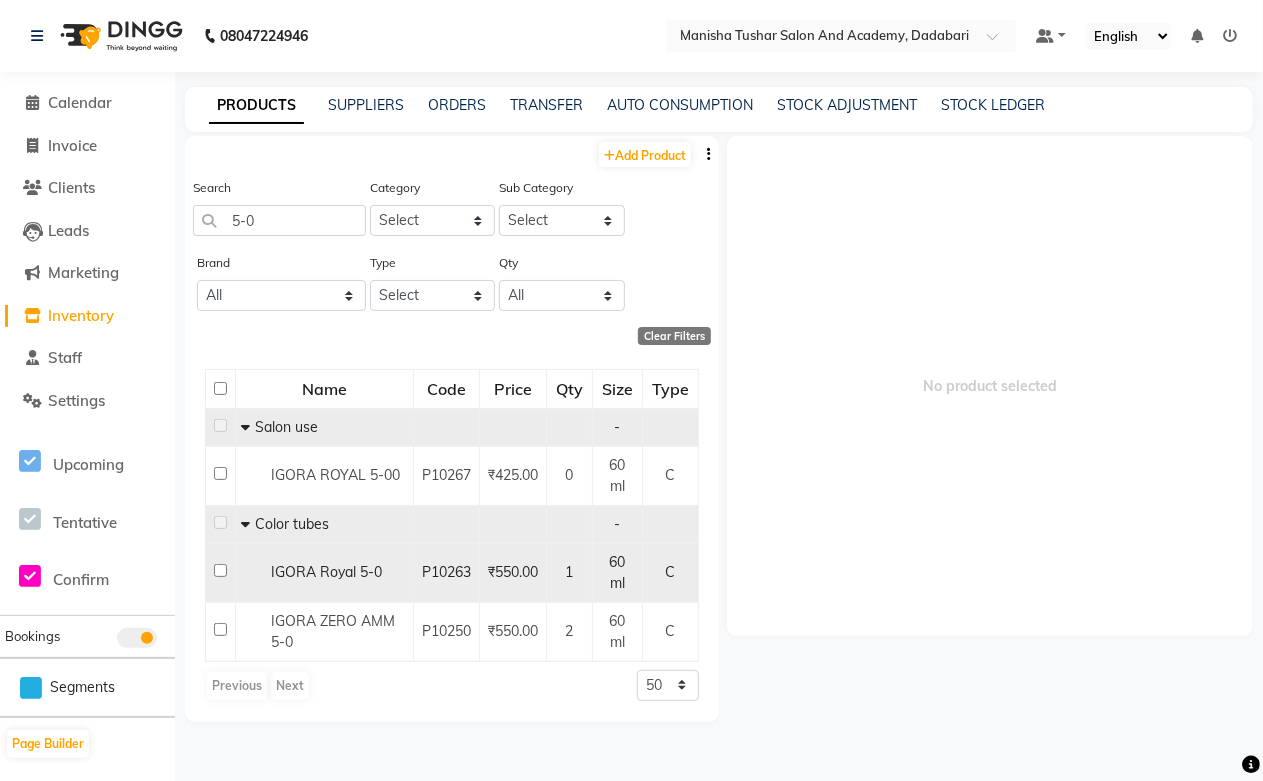 click on "IGORA Royal 5-0" 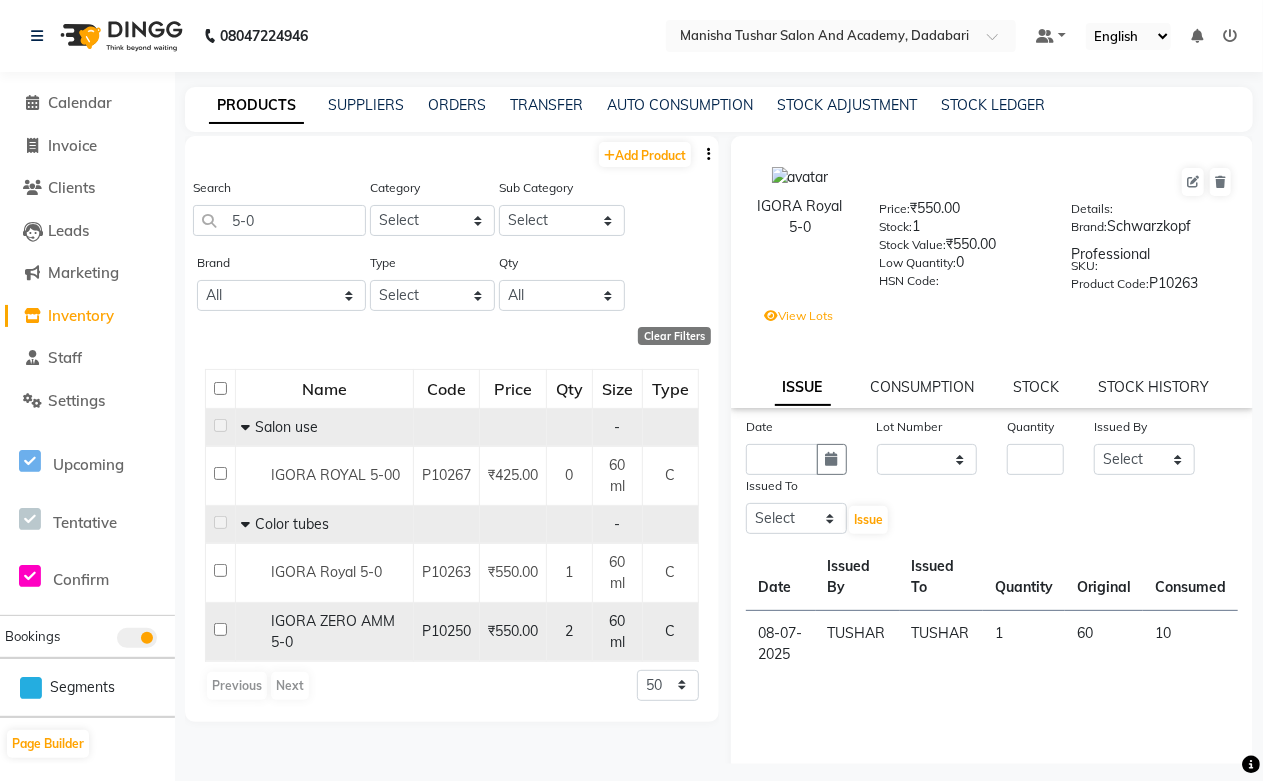 click on "P10250" 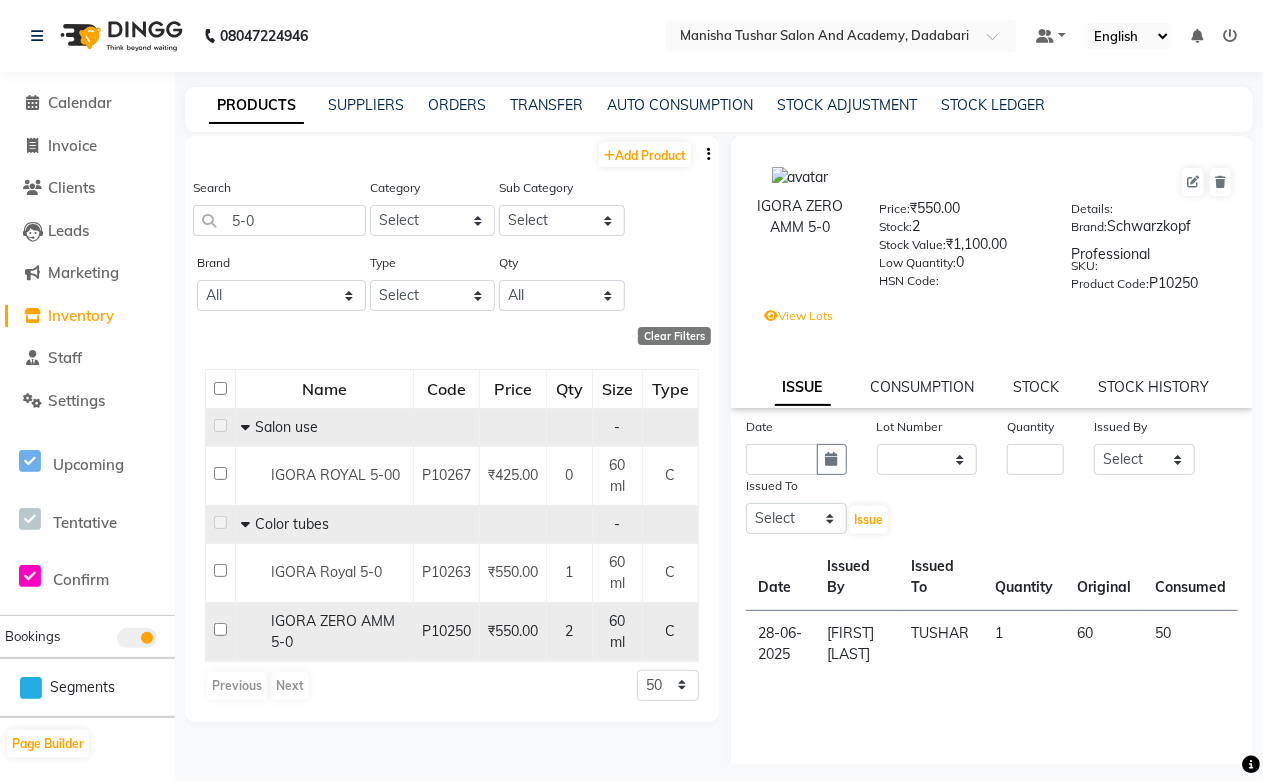 click on "IGORA ZERO AMM 5-0" 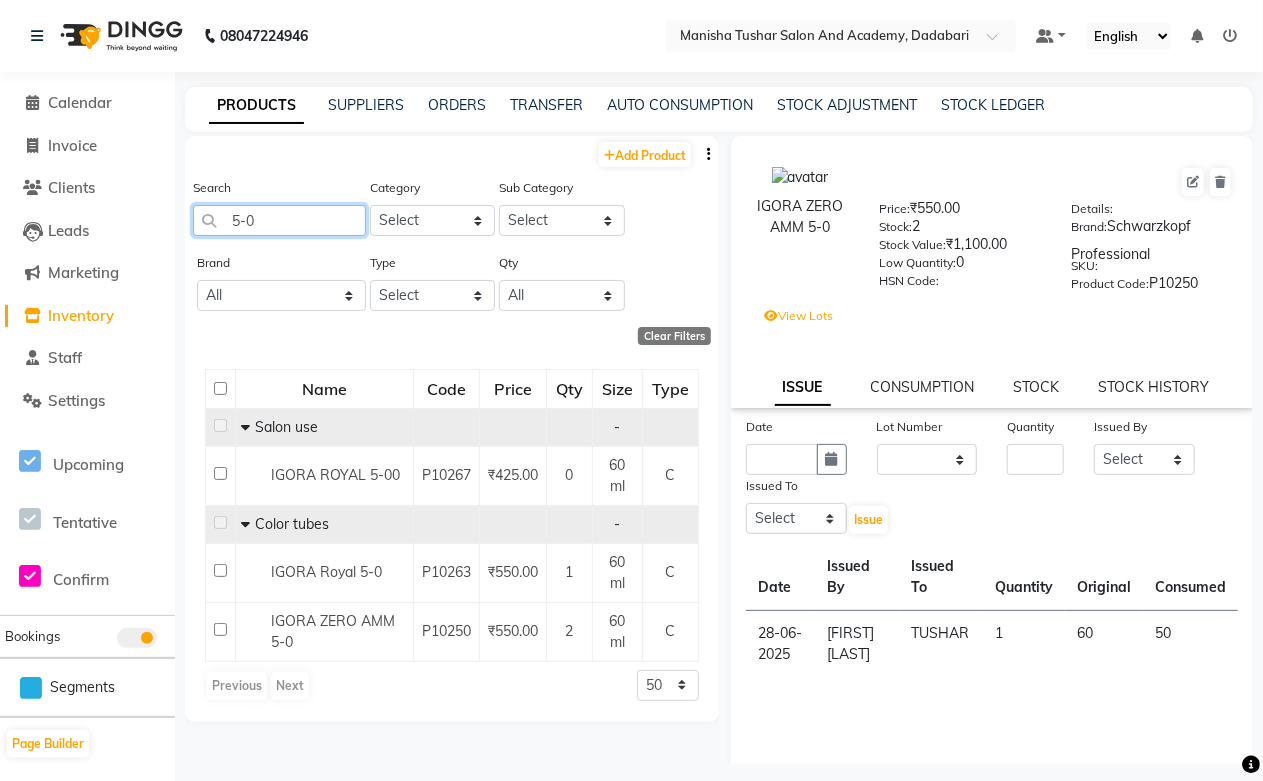 click on "5-0" 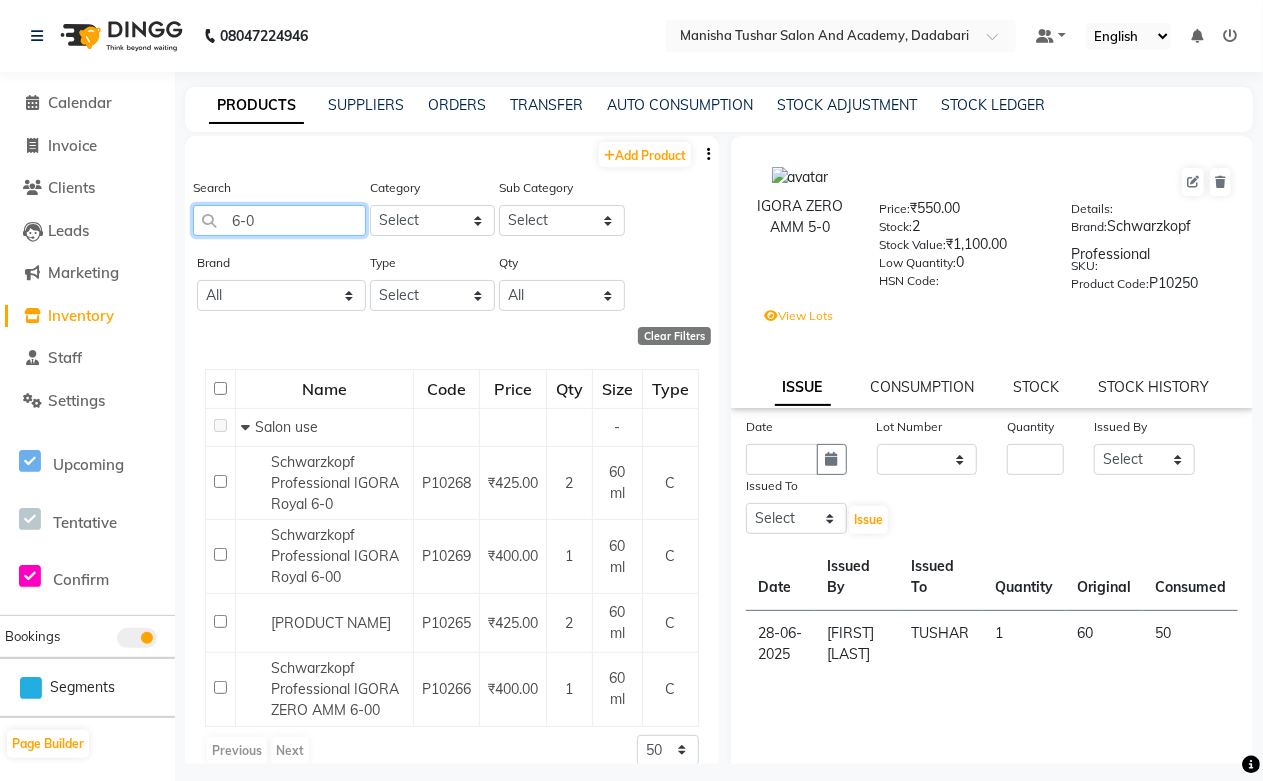 click on "6-0" 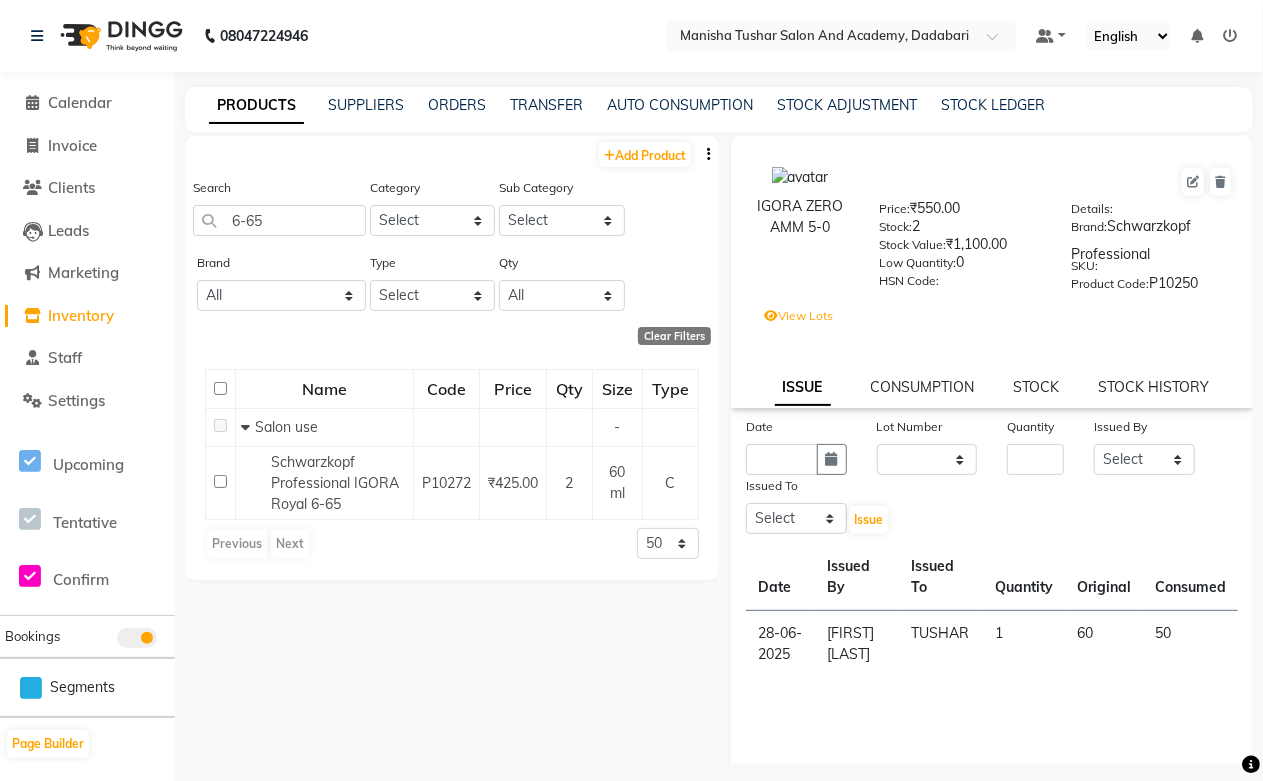 click on "PRODUCTS" 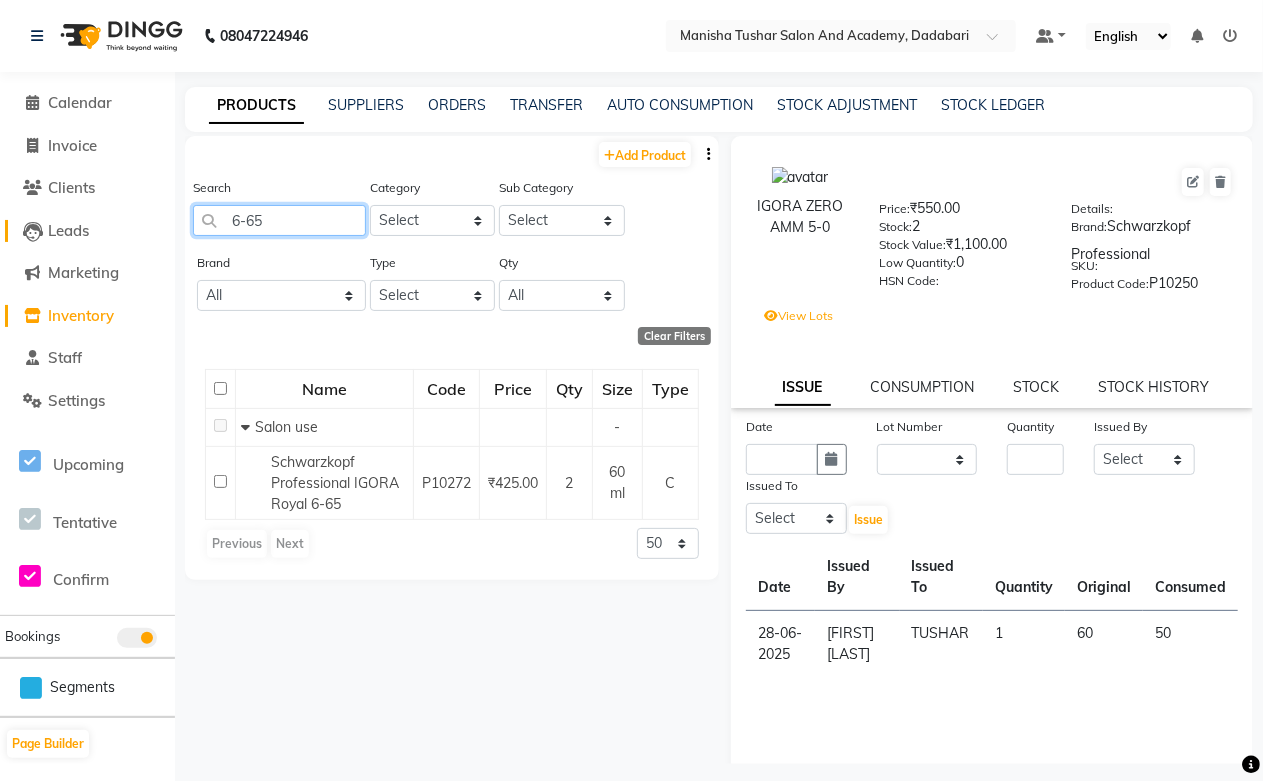 drag, startPoint x: 275, startPoint y: 222, endPoint x: 54, endPoint y: 230, distance: 221.14474 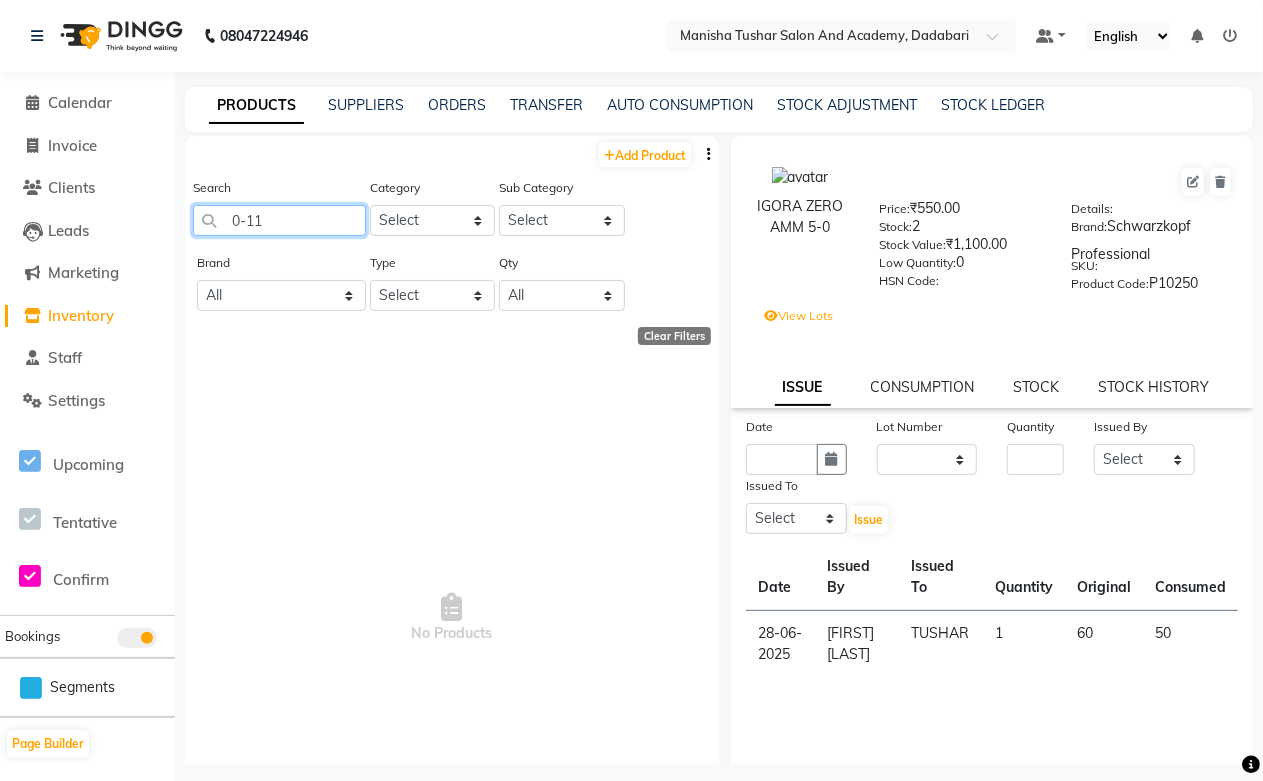 drag, startPoint x: 277, startPoint y: 234, endPoint x: 187, endPoint y: 217, distance: 91.591484 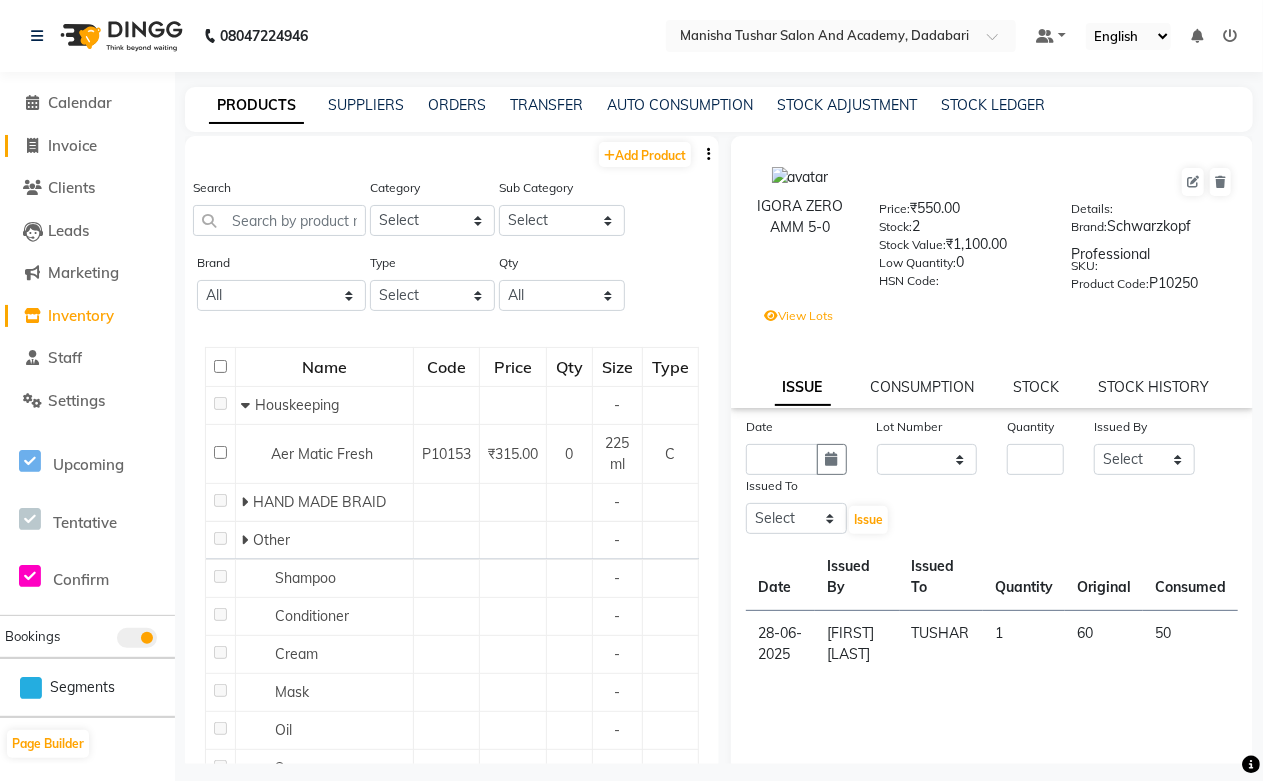click on "Invoice" 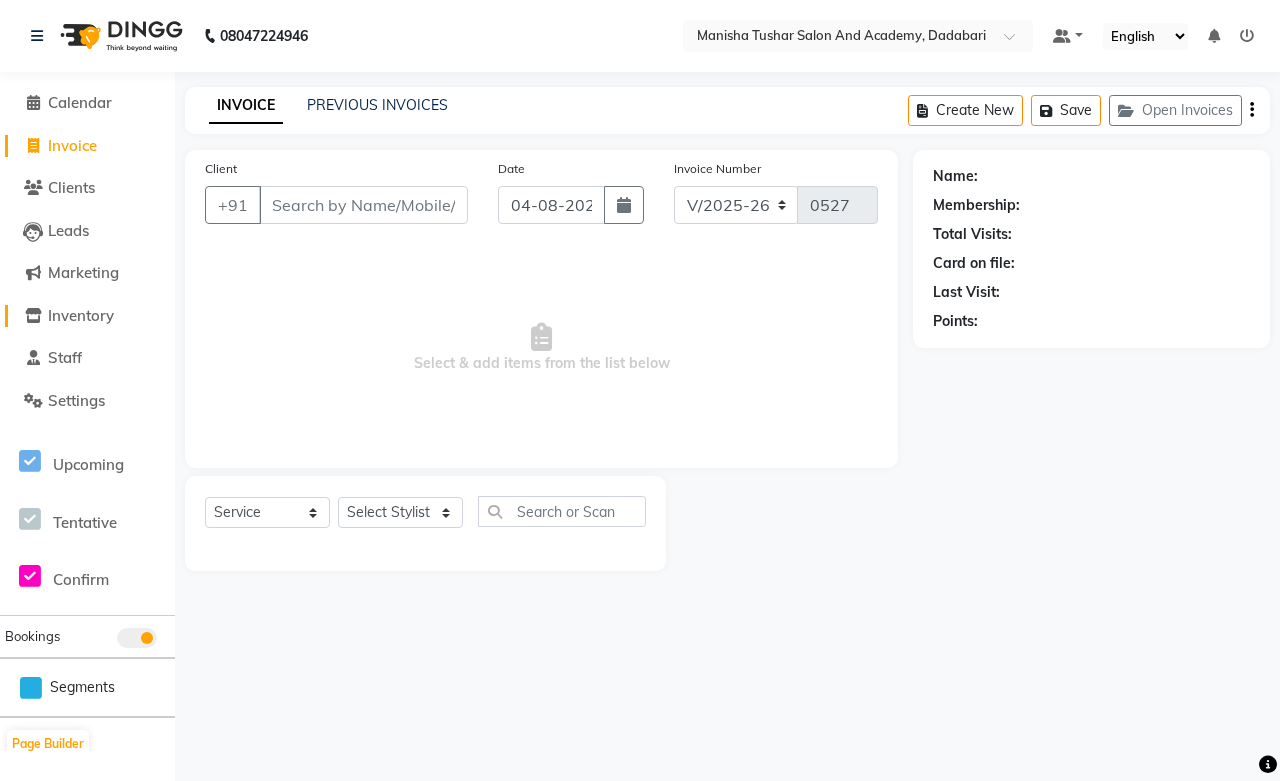 click on "Inventory" 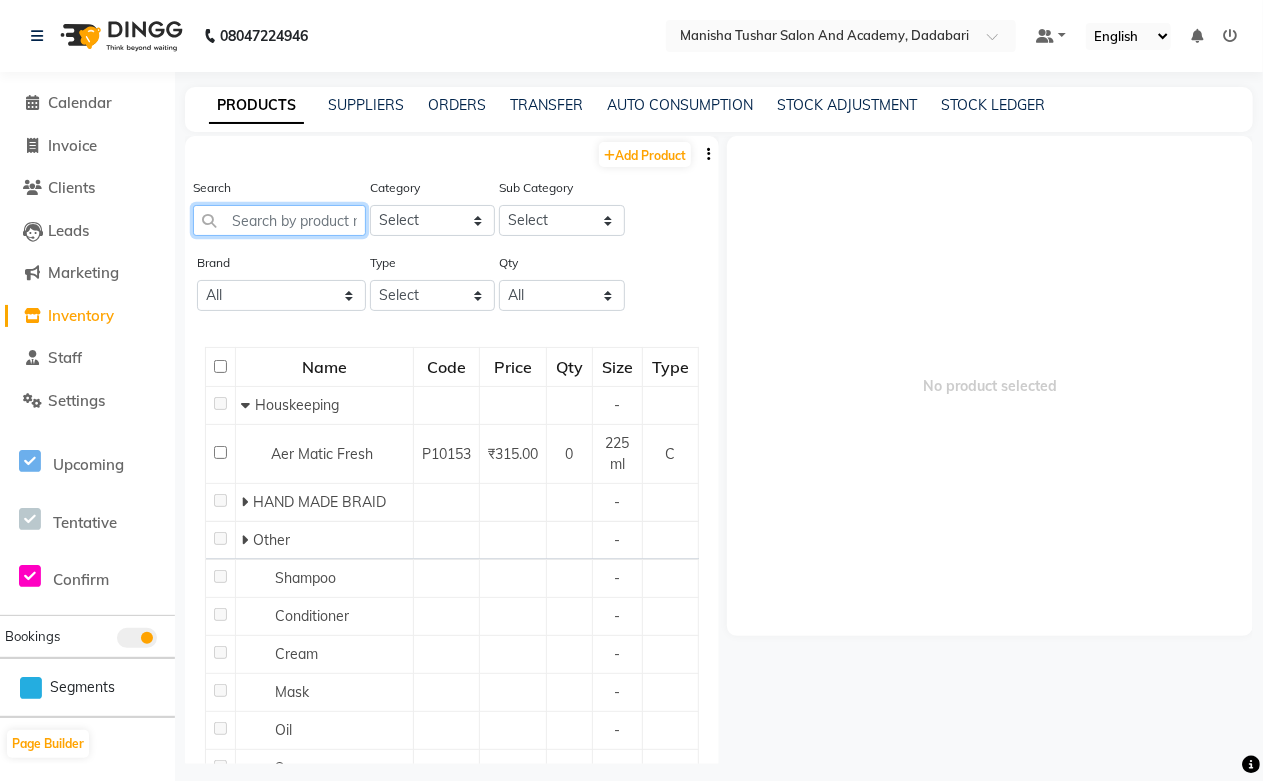 paste on "0-11" 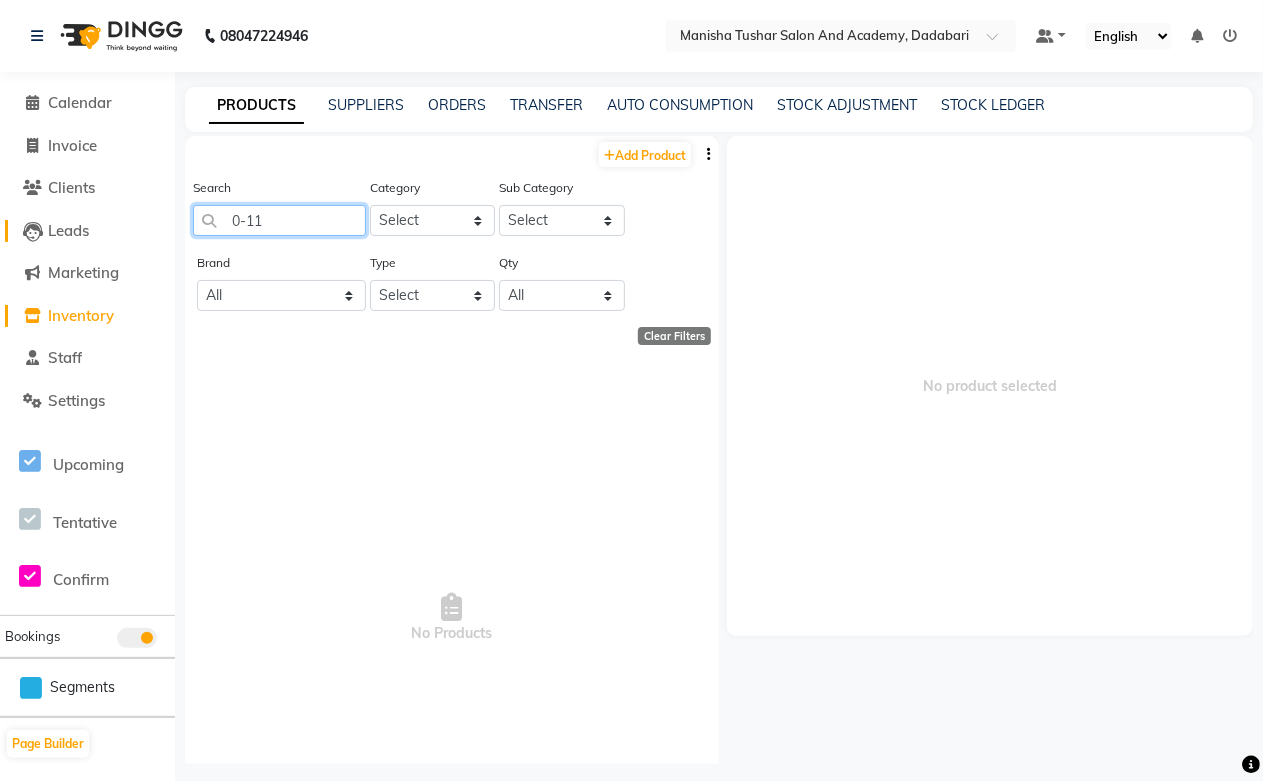 drag, startPoint x: 305, startPoint y: 223, endPoint x: 160, endPoint y: 225, distance: 145.0138 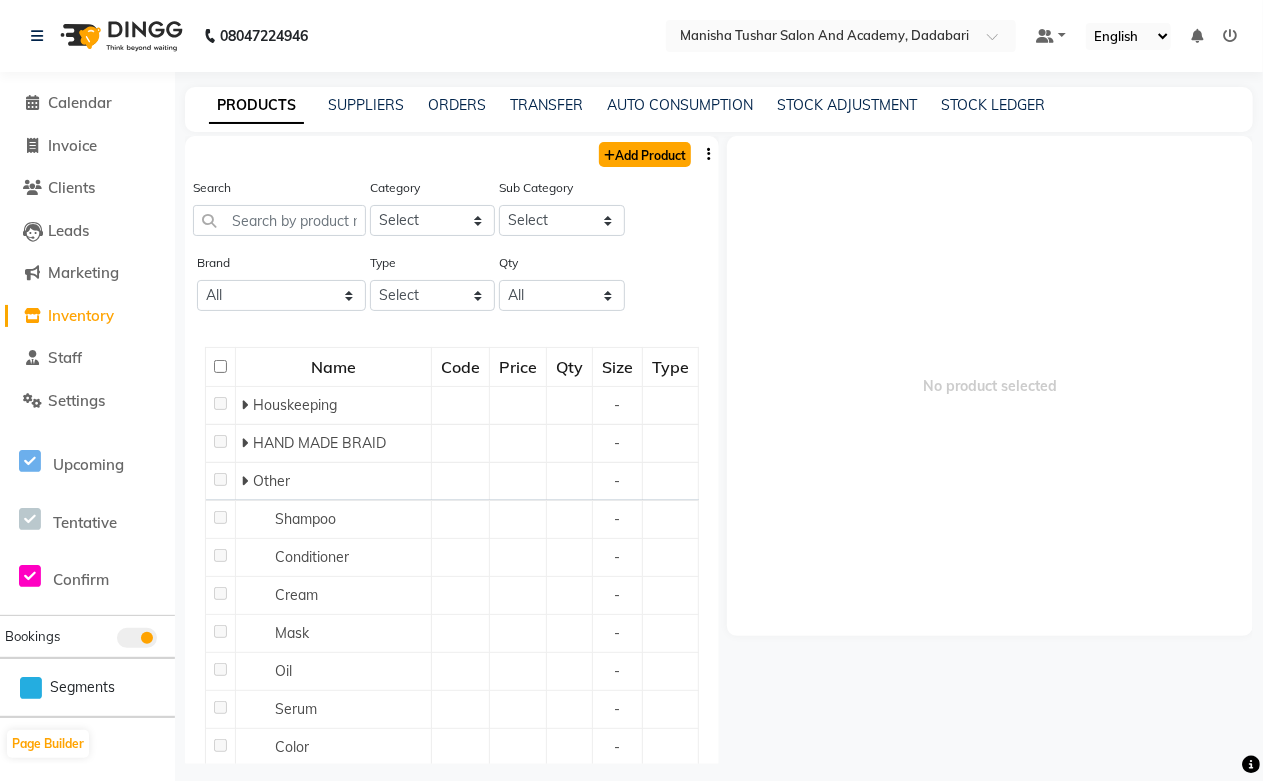 click on "Add Product" 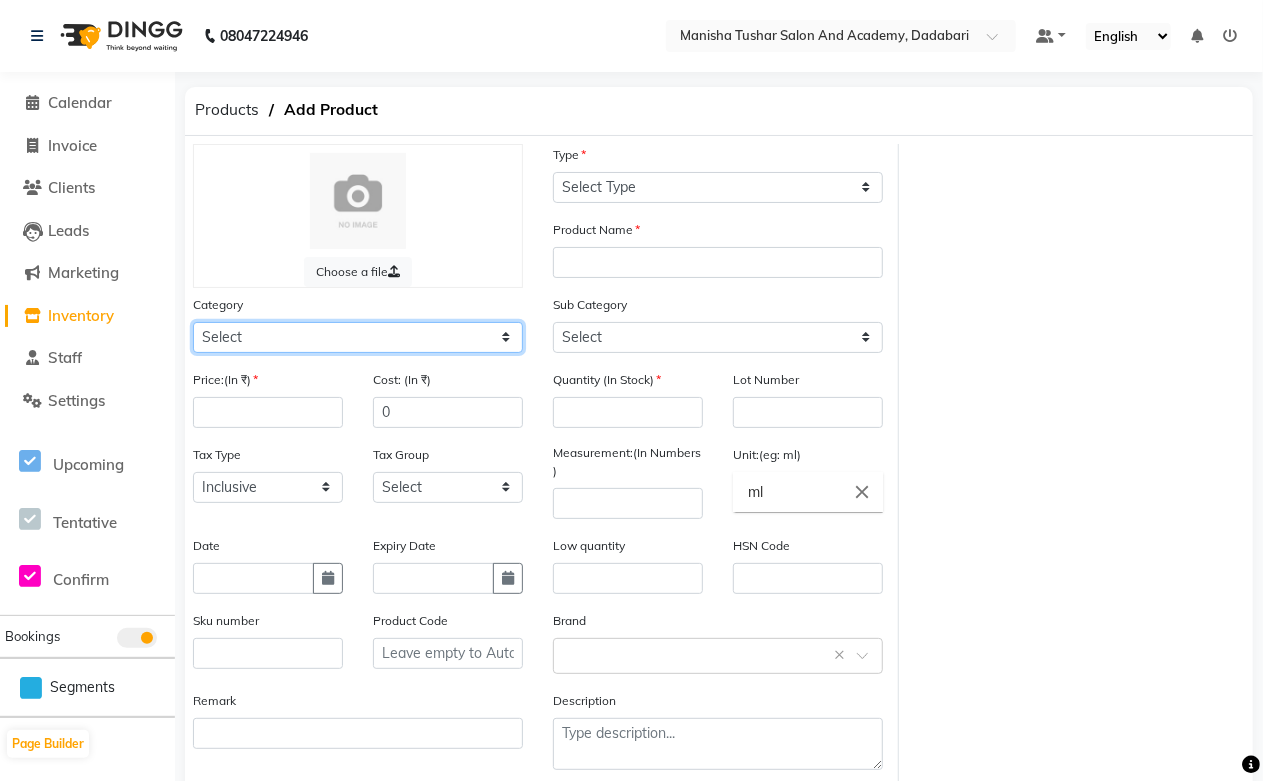 click on "Select Hair Skin Jeanott Ceuticals Other" 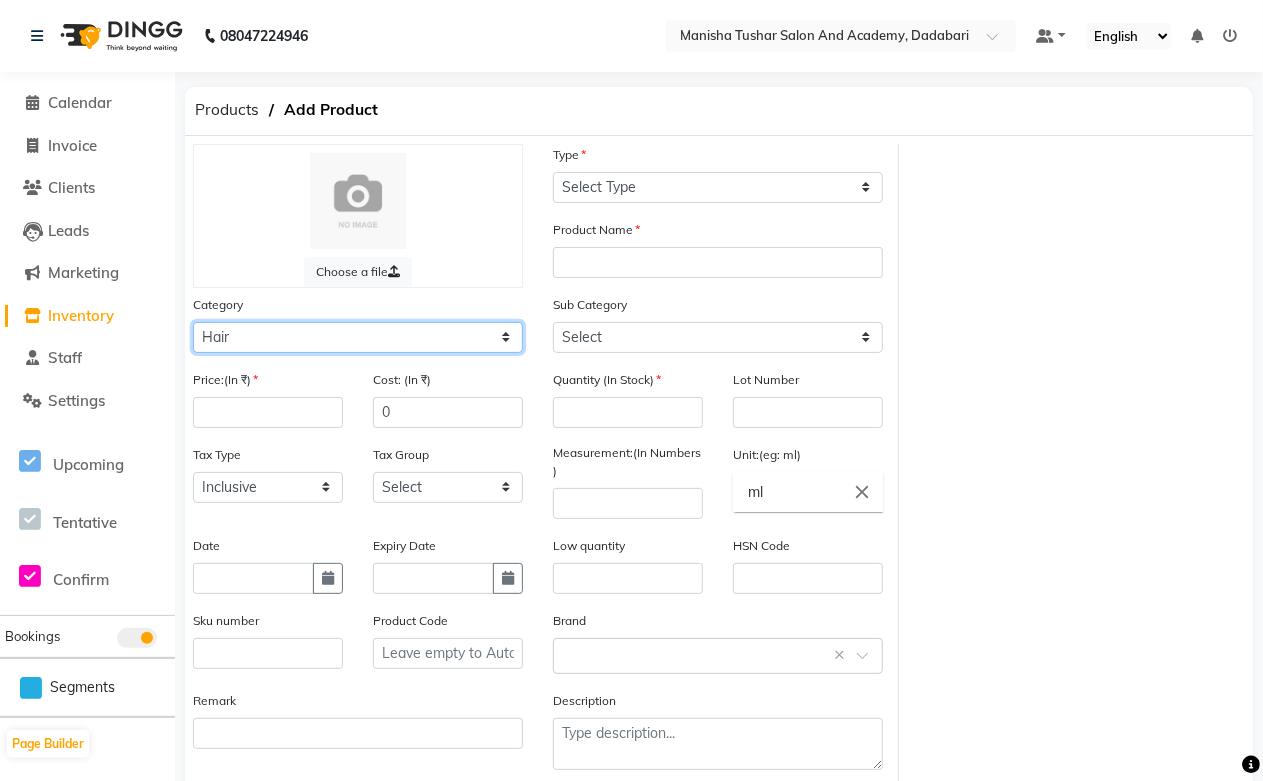 click on "Select Hair Skin Jeanott Ceuticals Other" 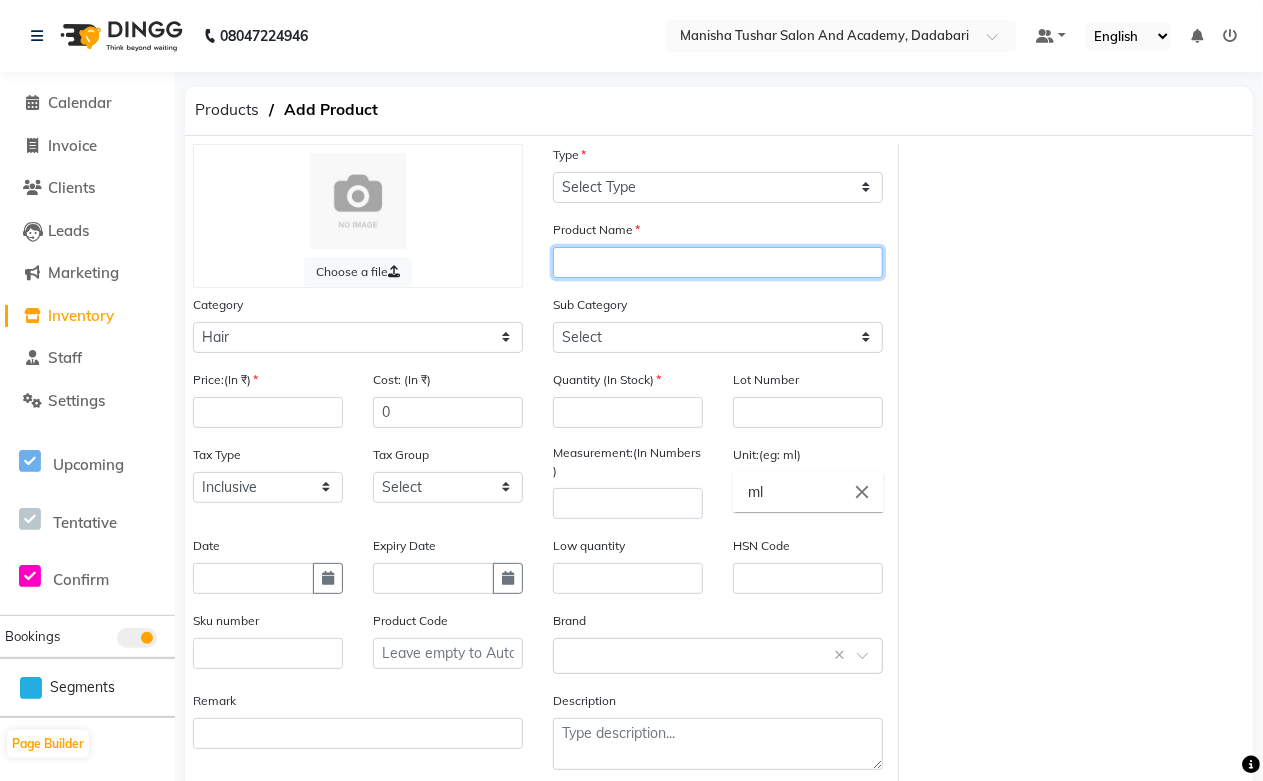 paste on "0-11" 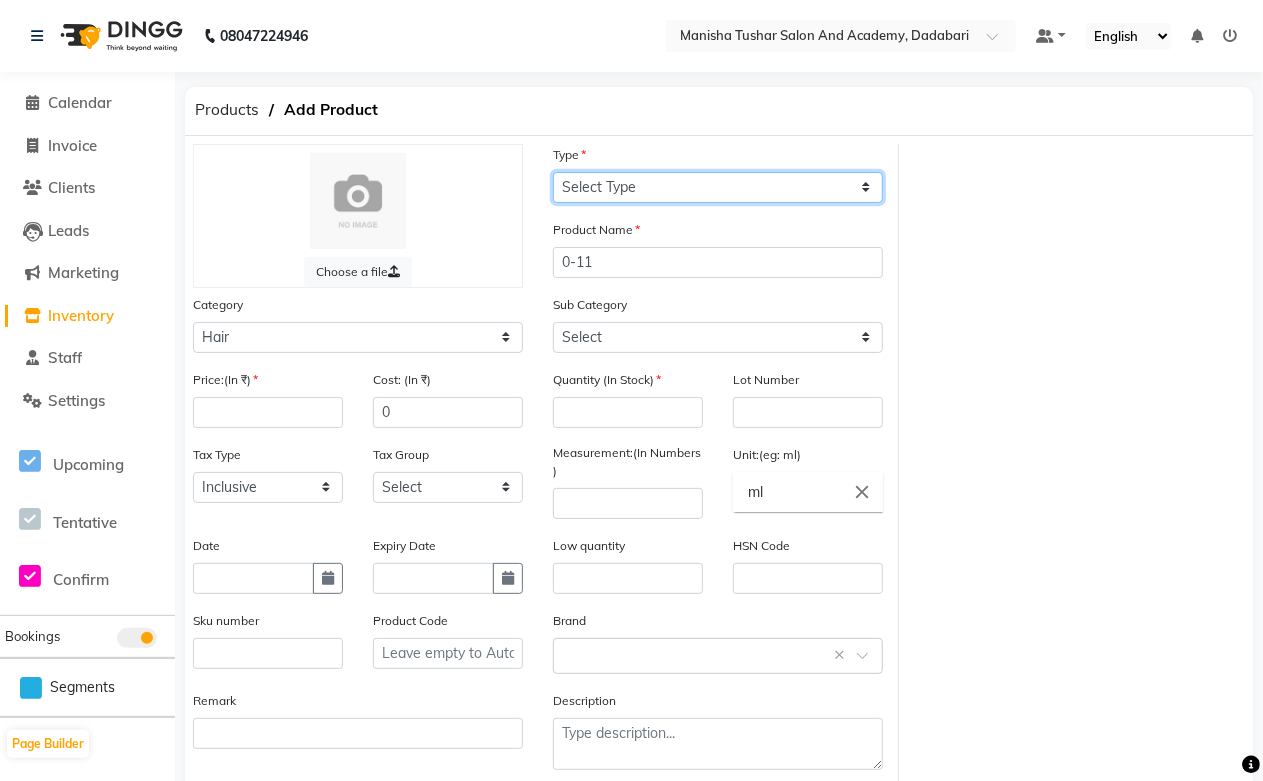 click on "Select Type Both Retail Consumable" 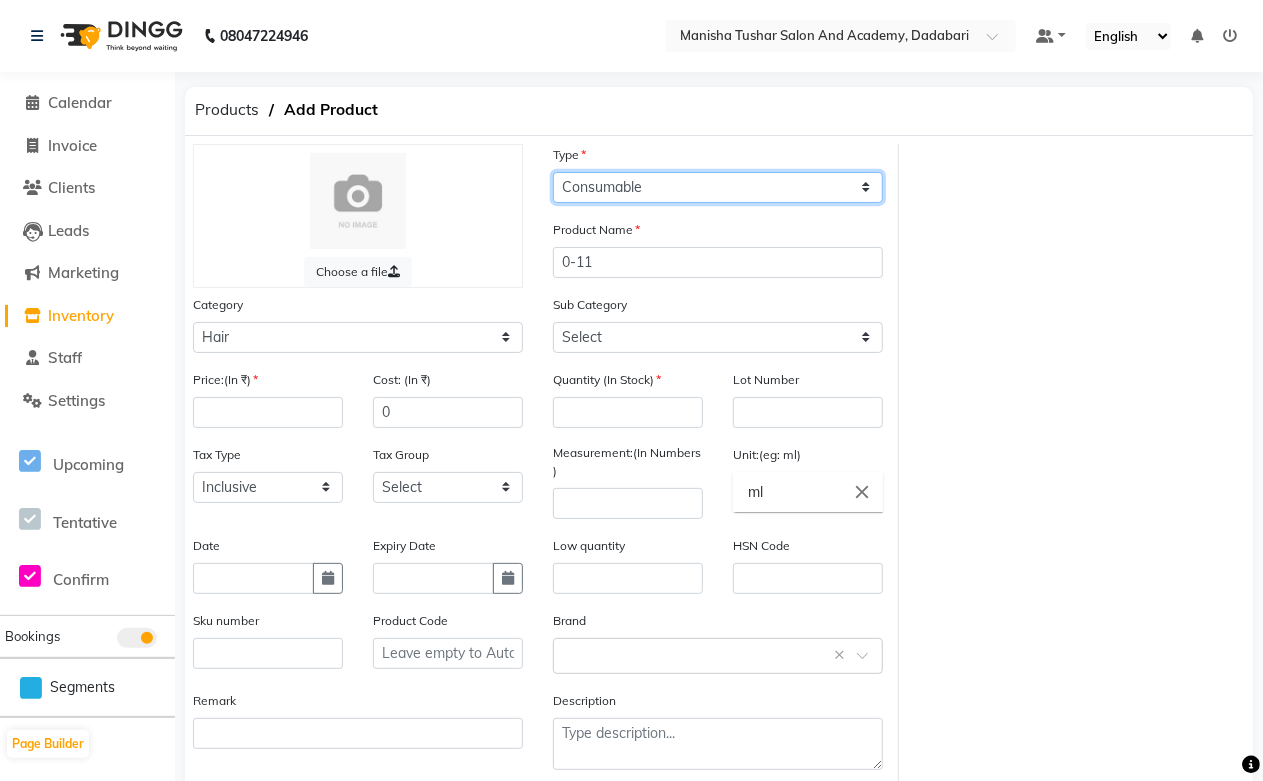 click on "Select Type Both Retail Consumable" 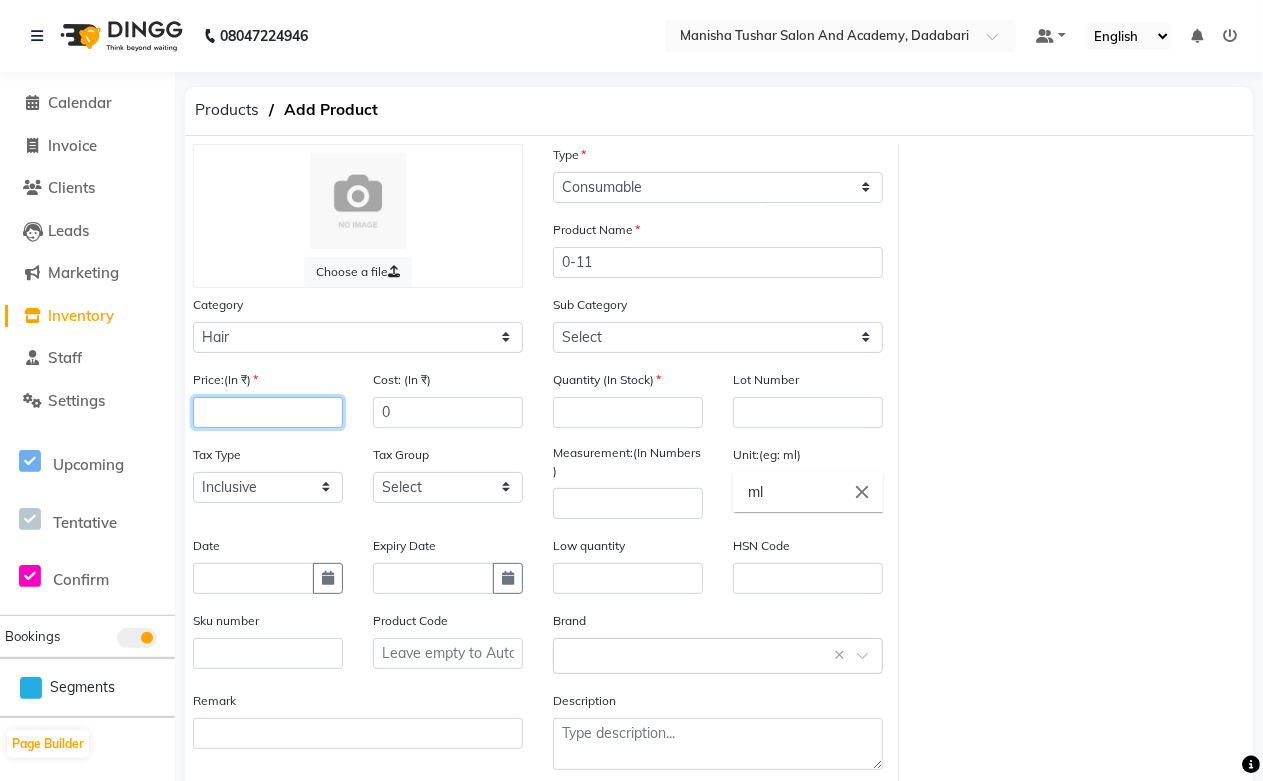 click 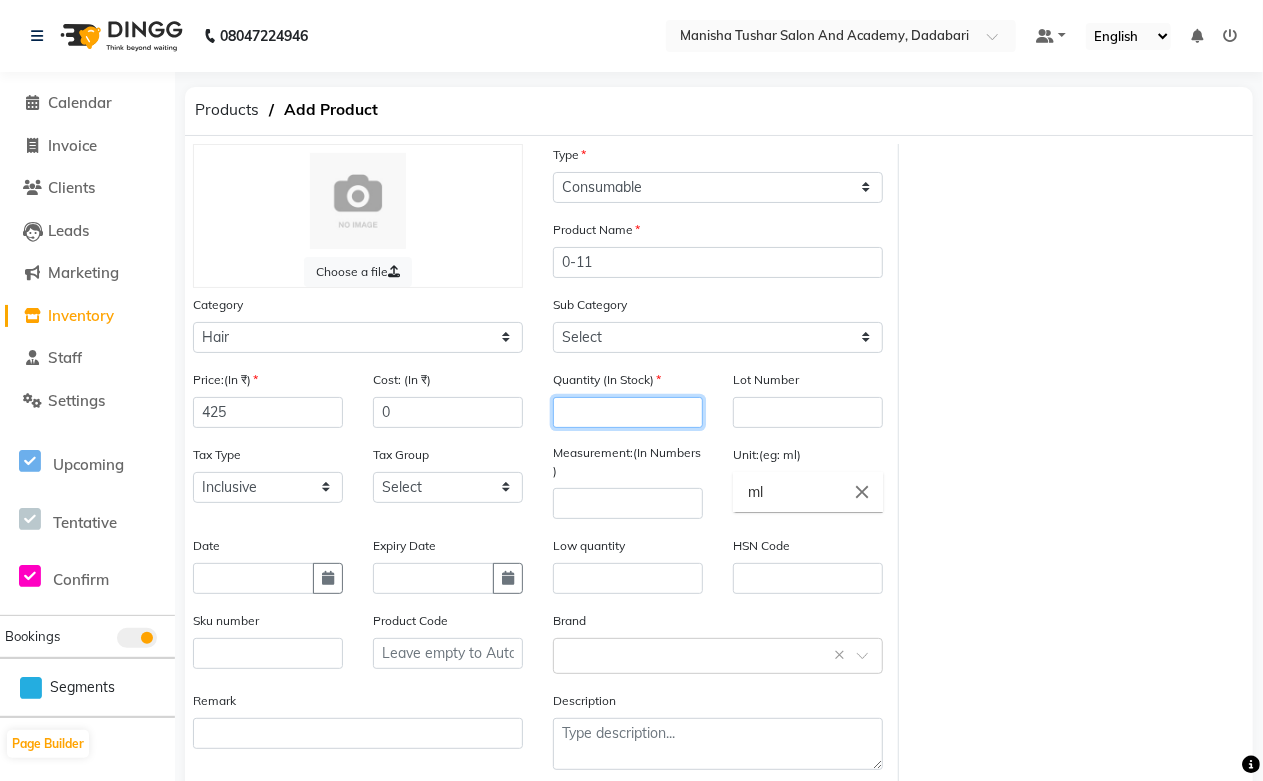 click 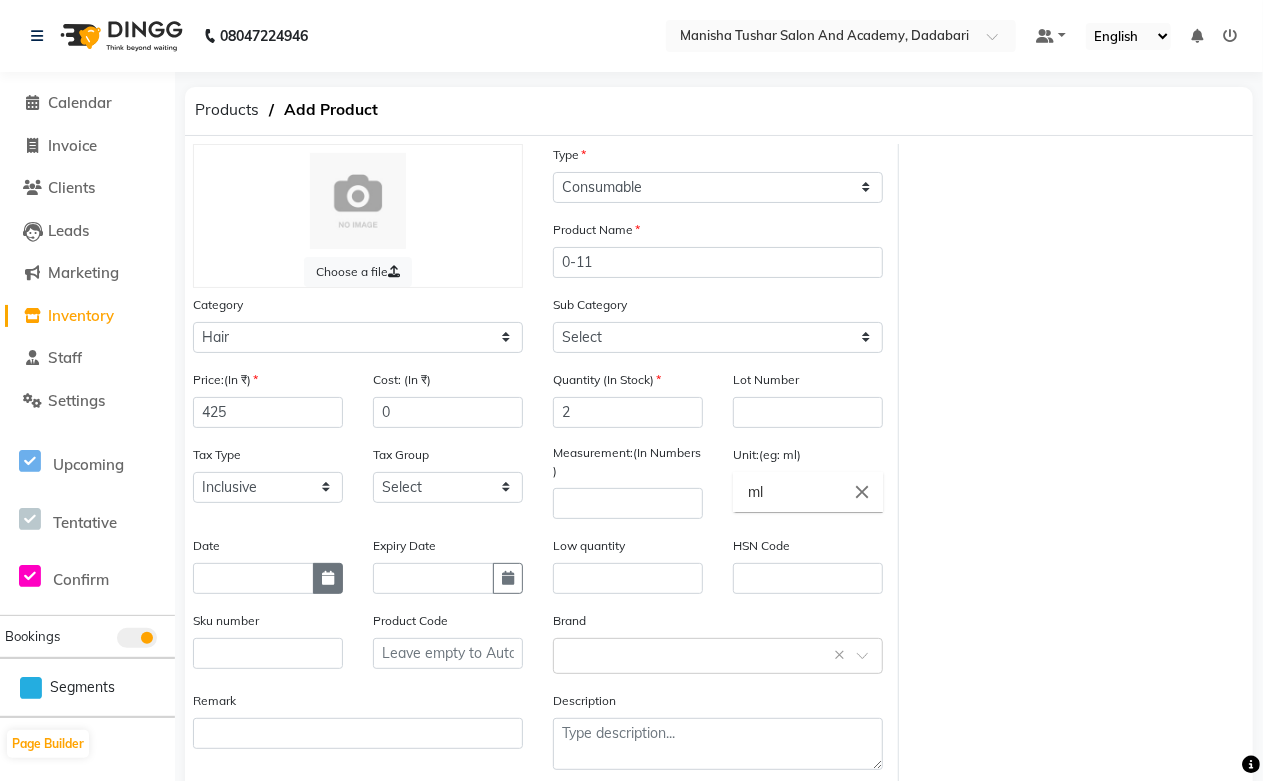 click 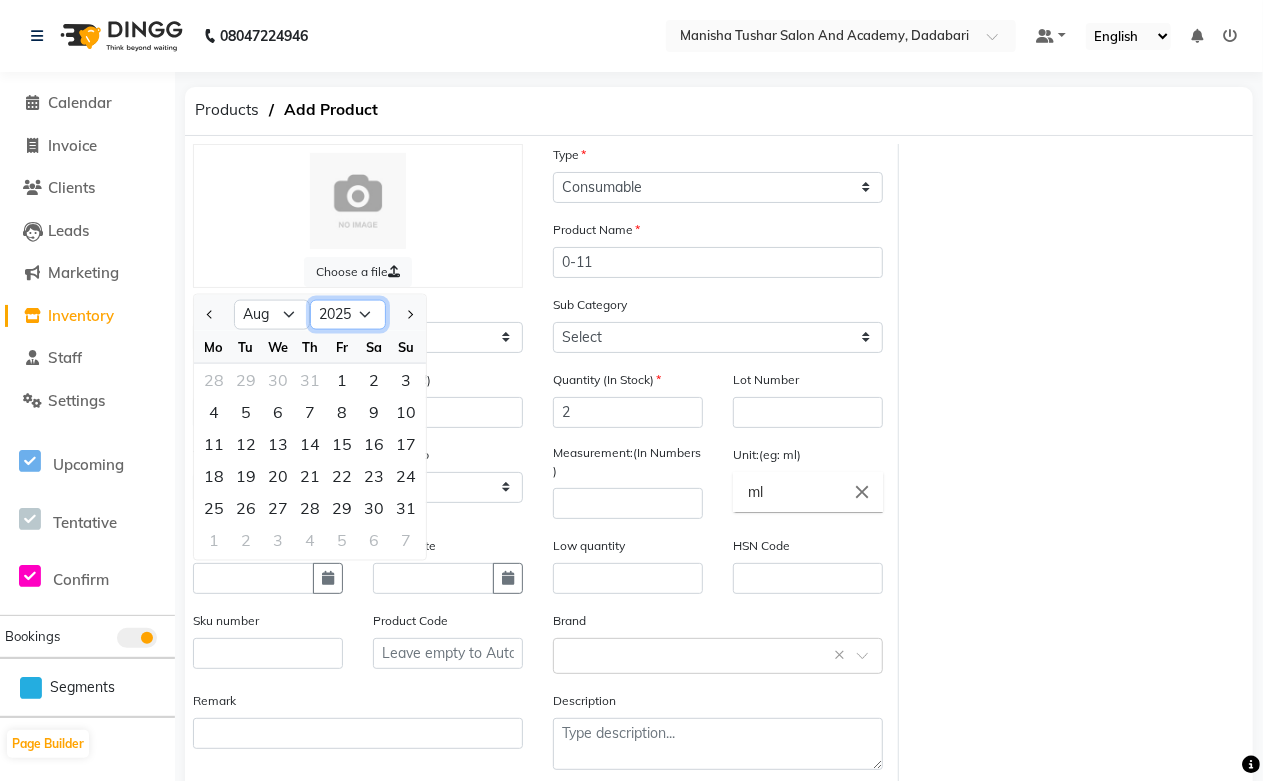 click on "2015 2016 2017 2018 2019 2020 2021 2022 2023 2024 2025 2026 2027 2028 2029 2030 2031 2032 2033 2034 2035" 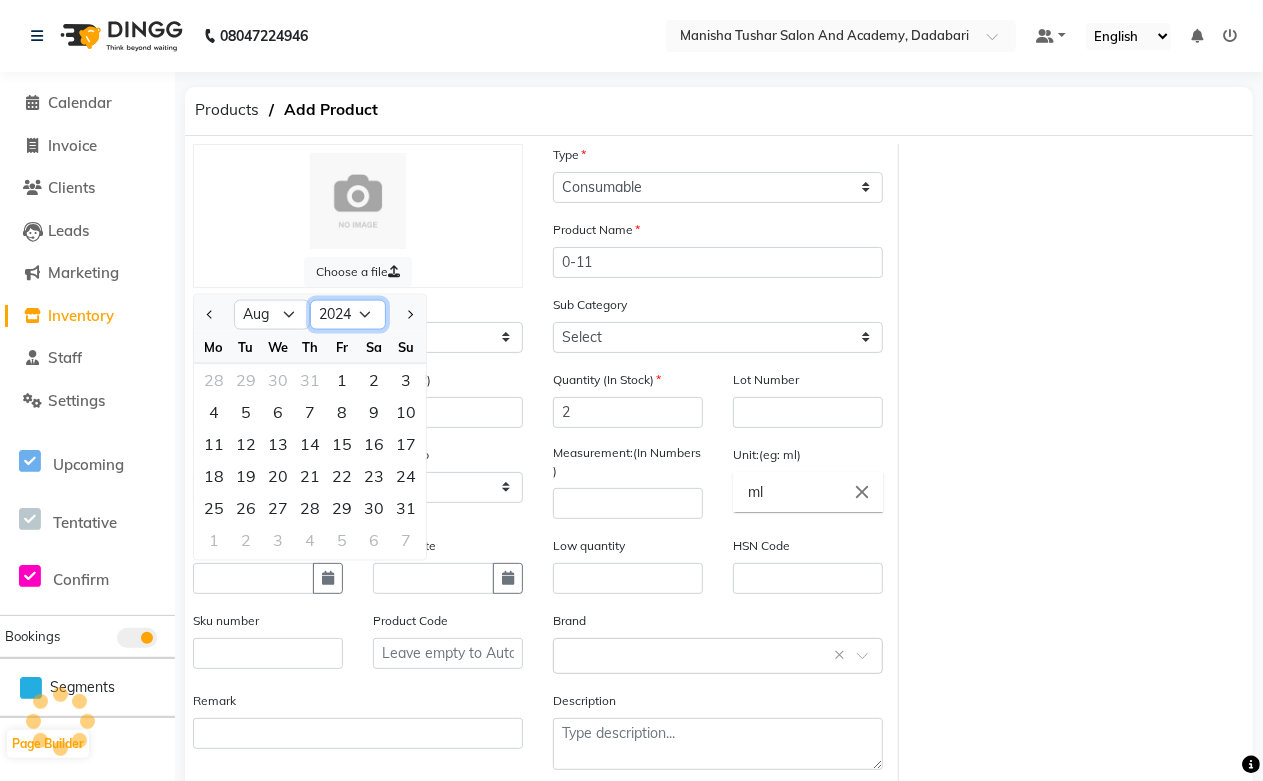 click on "2015 2016 2017 2018 2019 2020 2021 2022 2023 2024 2025 2026 2027 2028 2029 2030 2031 2032 2033 2034 2035" 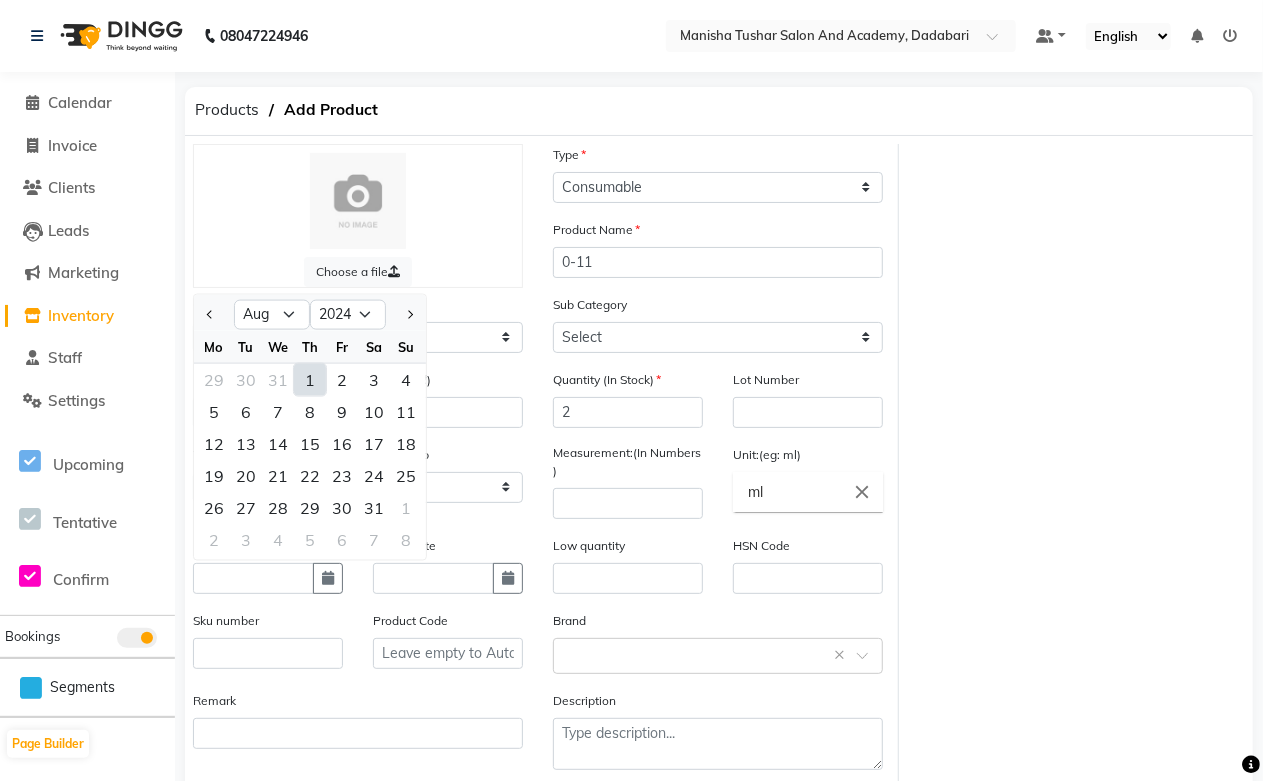 click on "1" 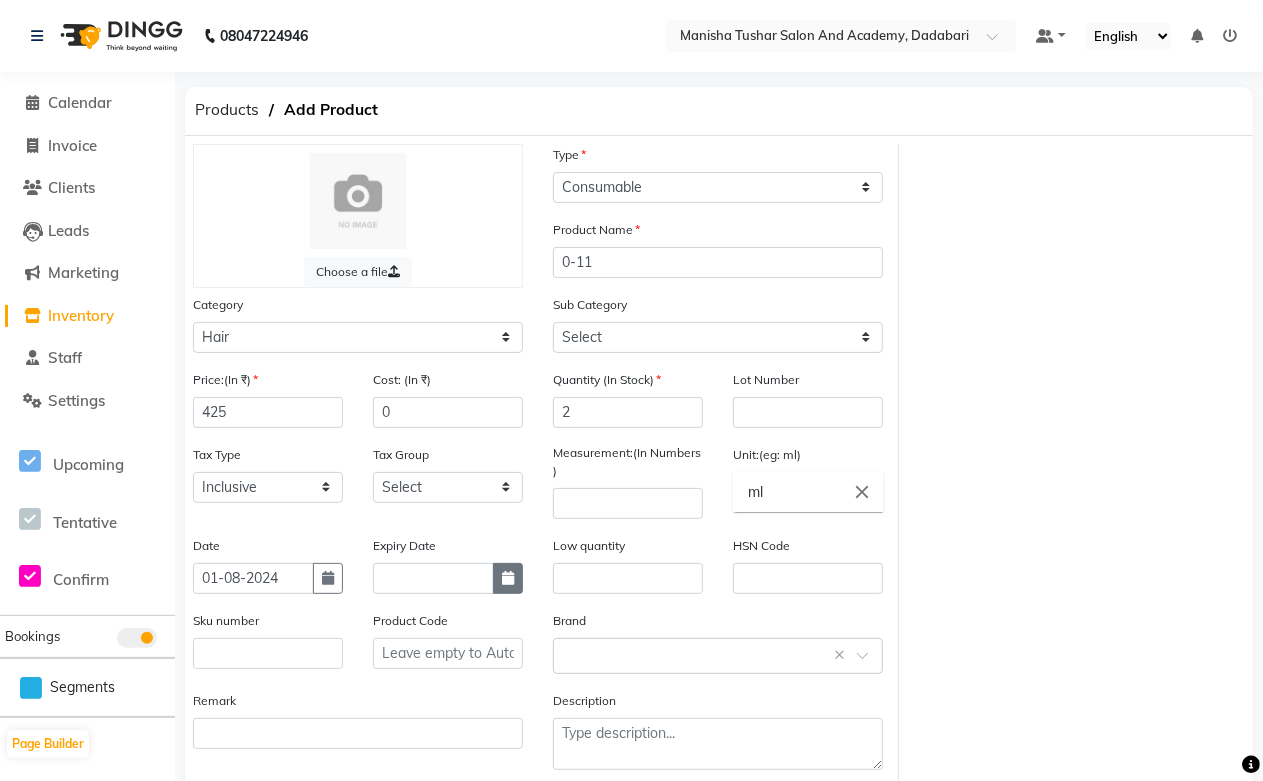 click 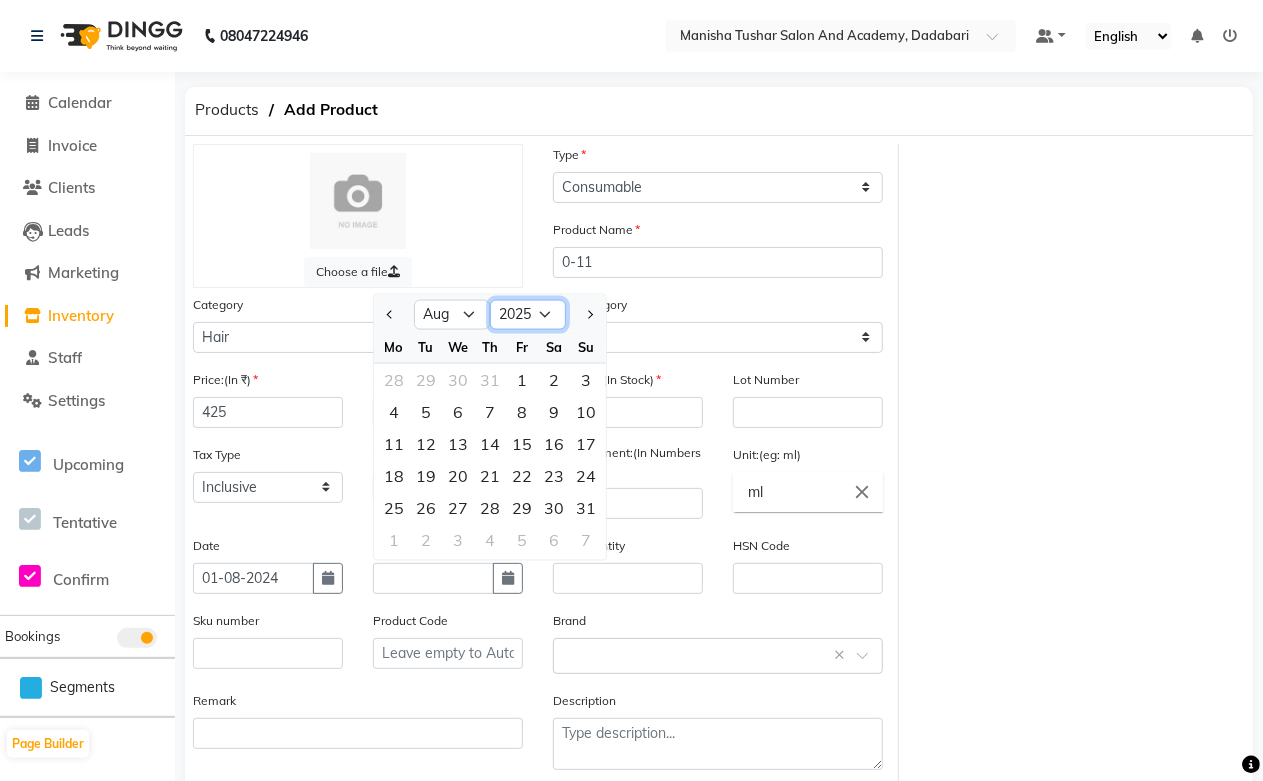 click on "2015 2016 2017 2018 2019 2020 2021 2022 2023 2024 2025 2026 2027 2028 2029 2030 2031 2032 2033 2034 2035" 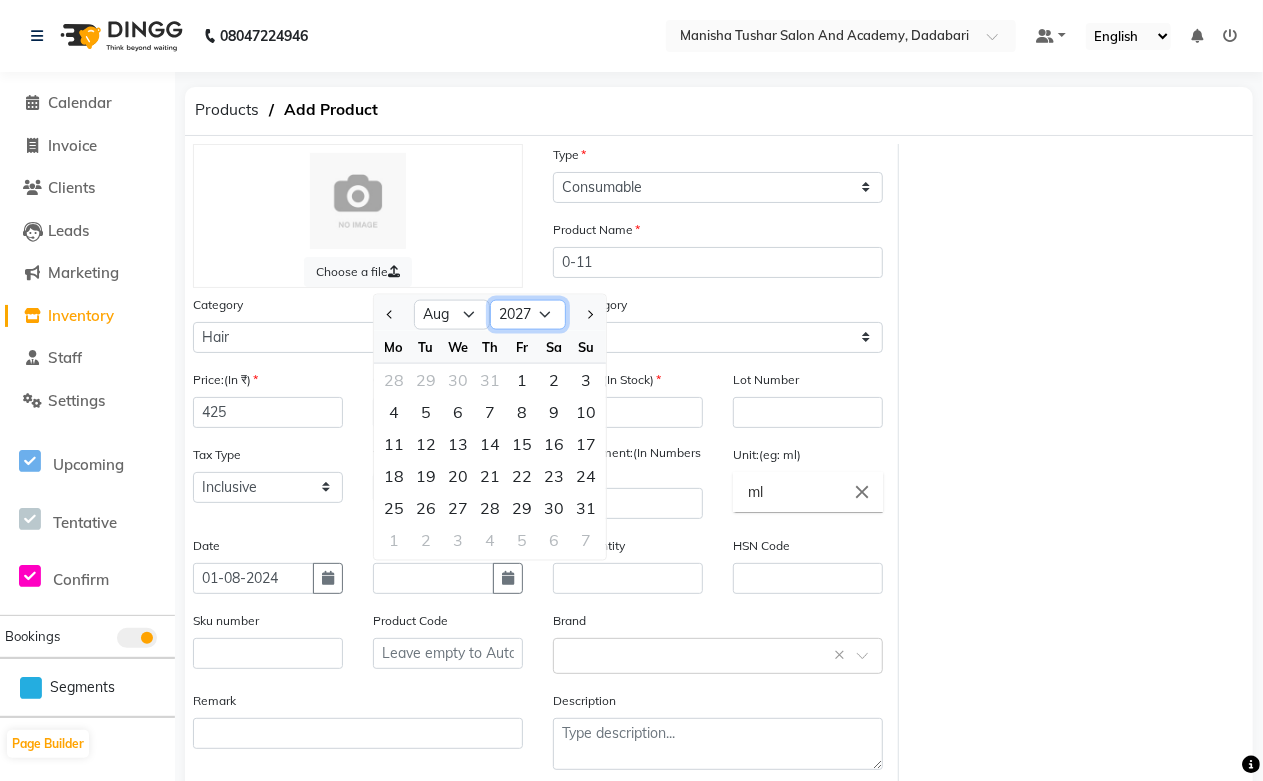click on "2015 2016 2017 2018 2019 2020 2021 2022 2023 2024 2025 2026 2027 2028 2029 2030 2031 2032 2033 2034 2035" 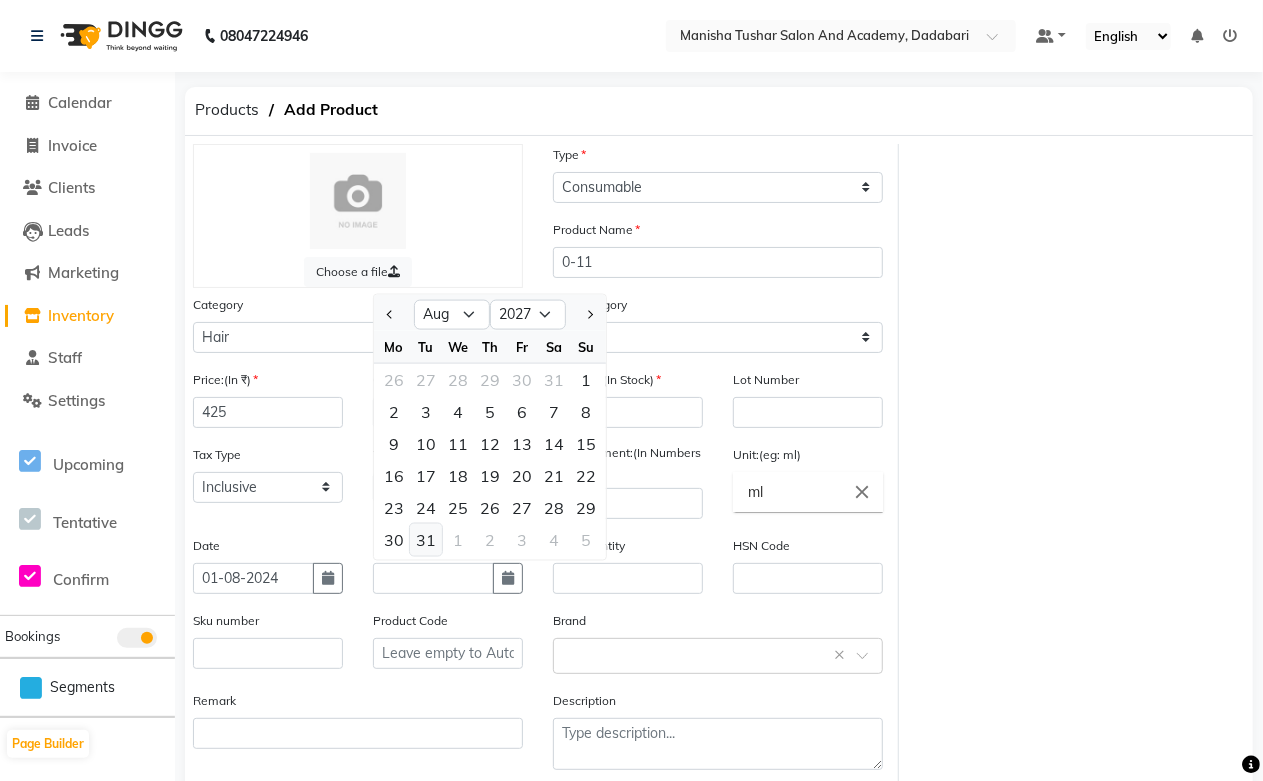 click on "31" 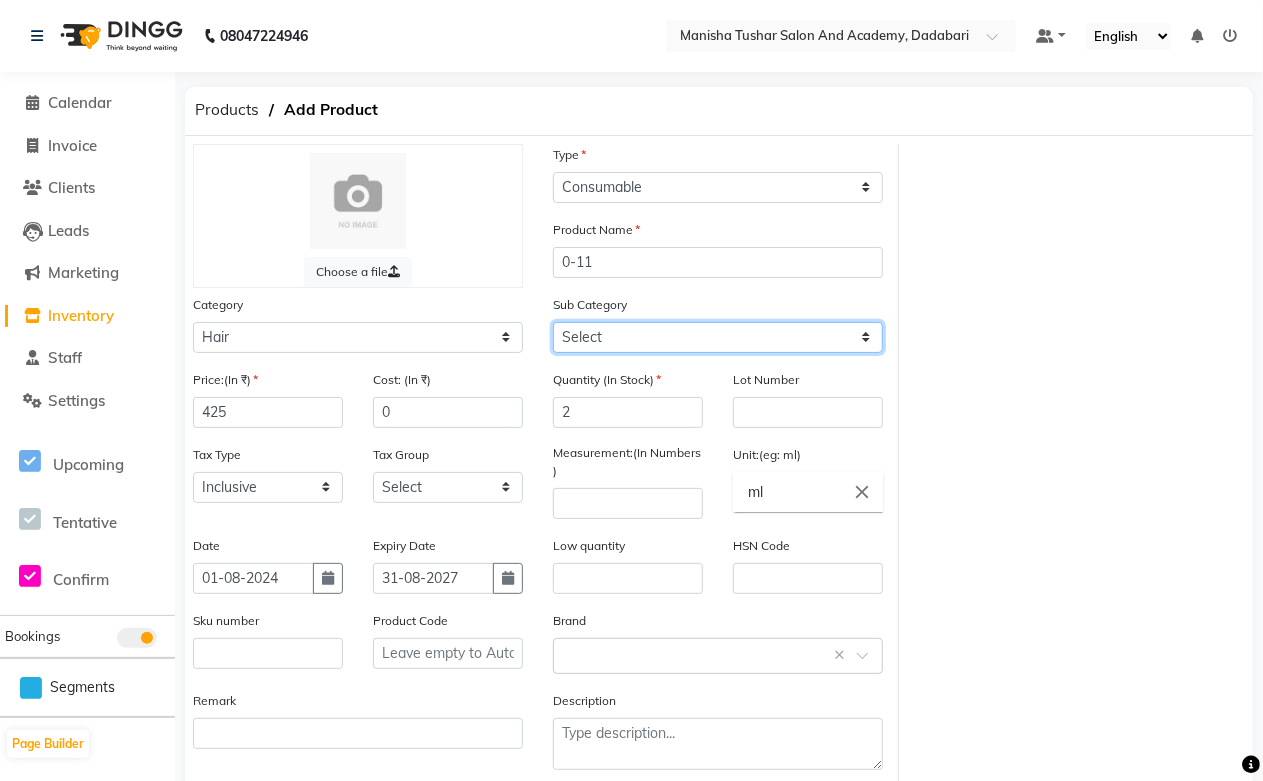click on "Select Shampoo Conditioner Cream Mask Oil Serum Color Appliances Treatment Styling Kit & Combo Other Shampoo/Mask homecare Salon use Color tubes" 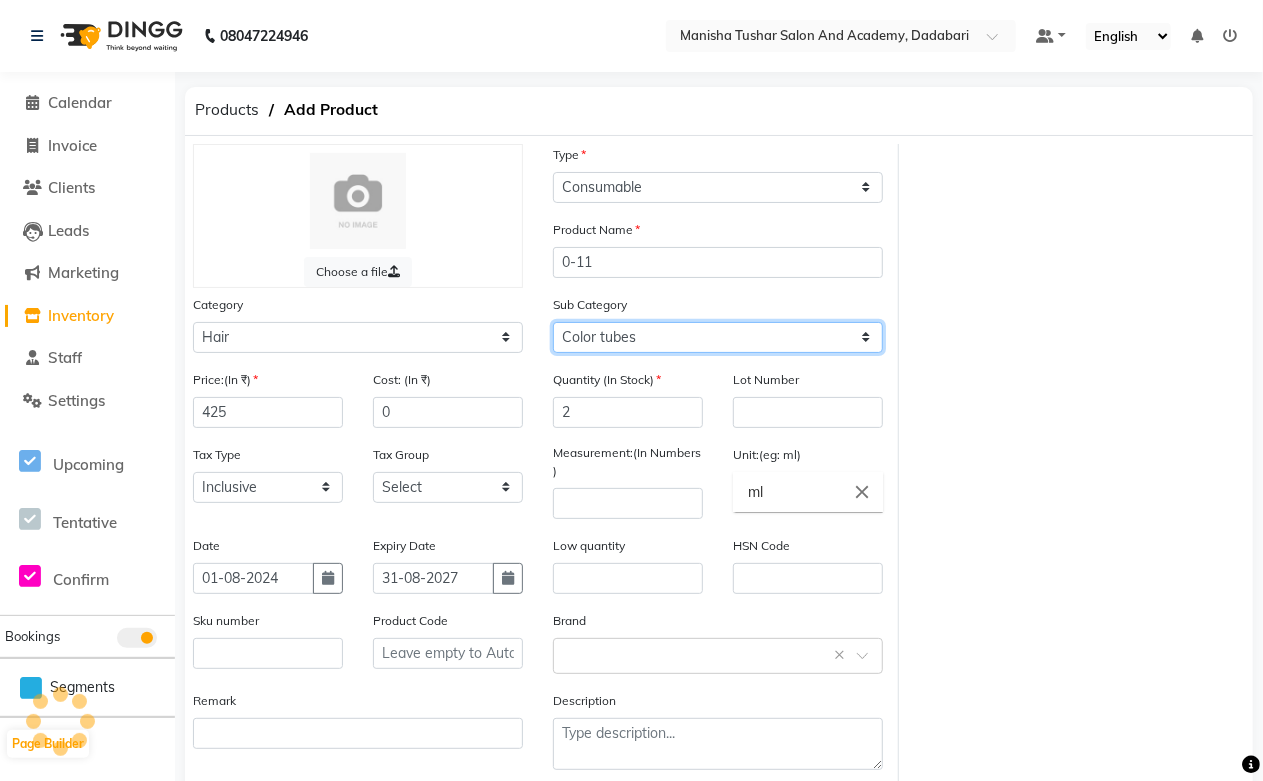 click on "Select Shampoo Conditioner Cream Mask Oil Serum Color Appliances Treatment Styling Kit & Combo Other Shampoo/Mask homecare Salon use Color tubes" 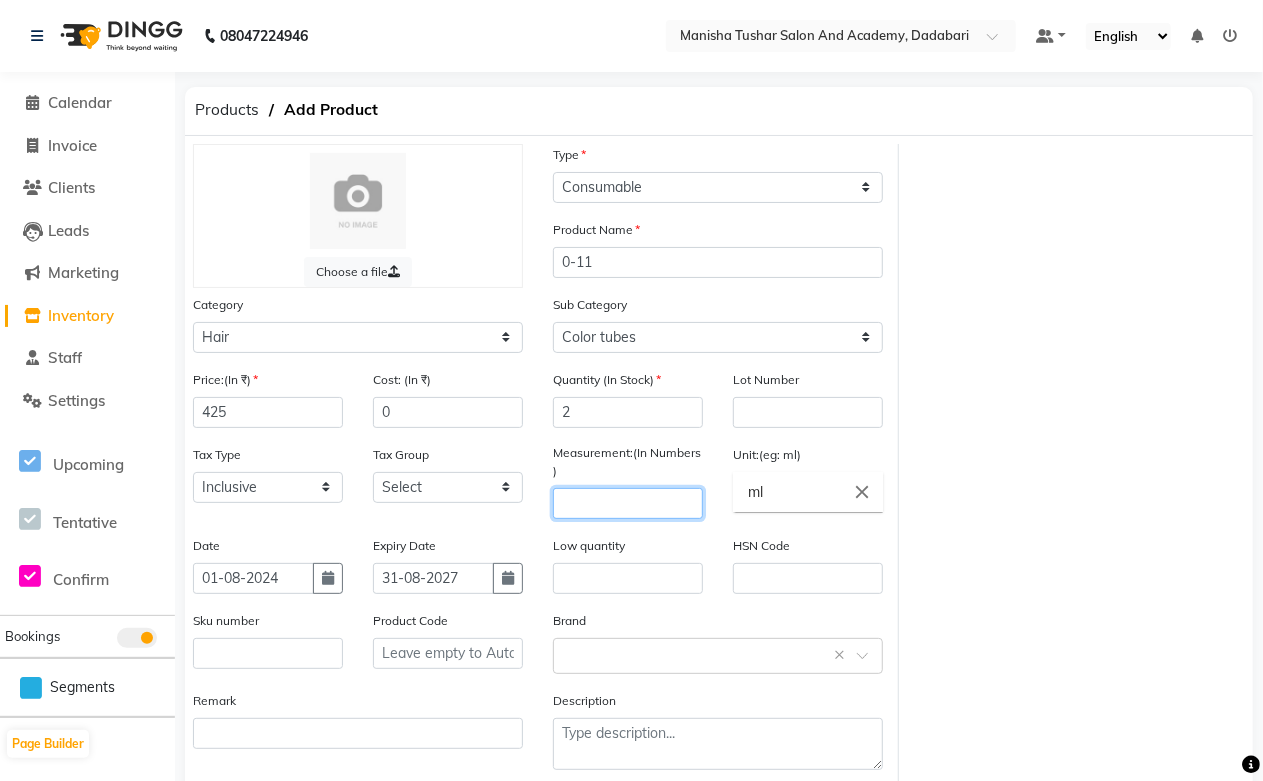 click 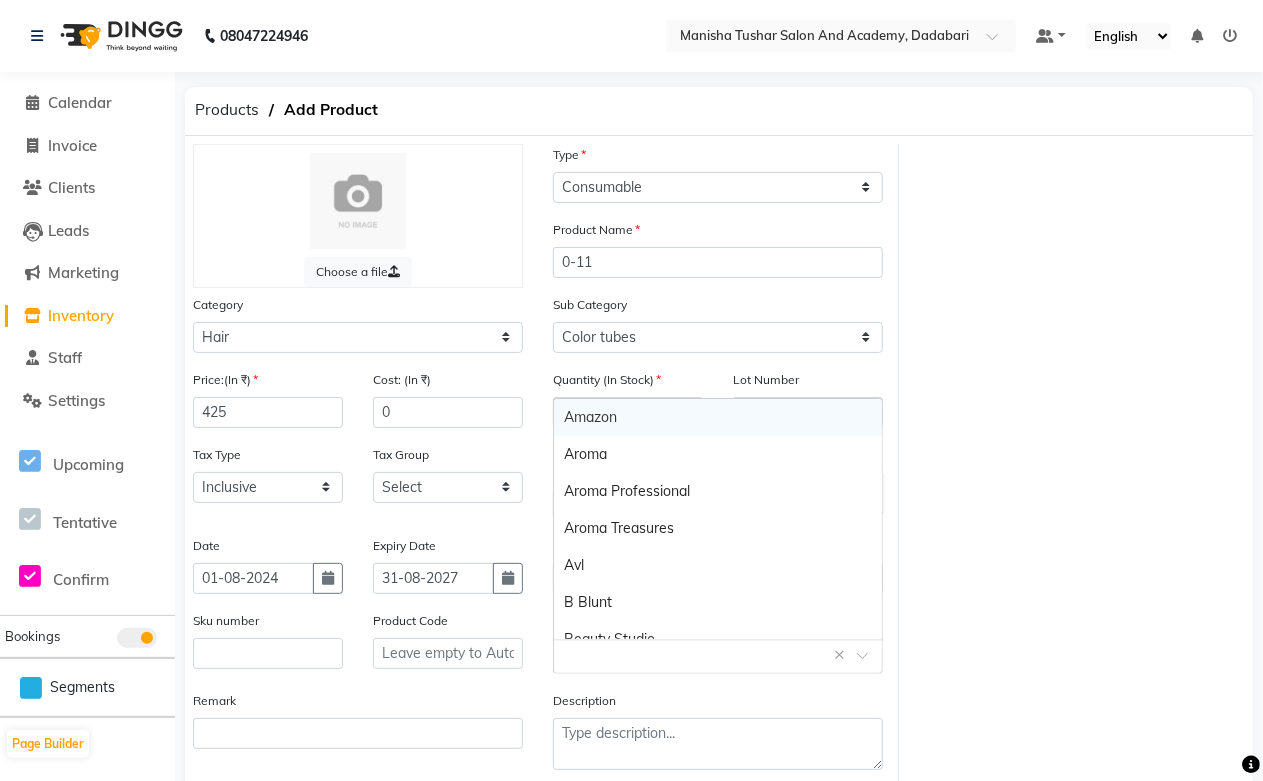 click 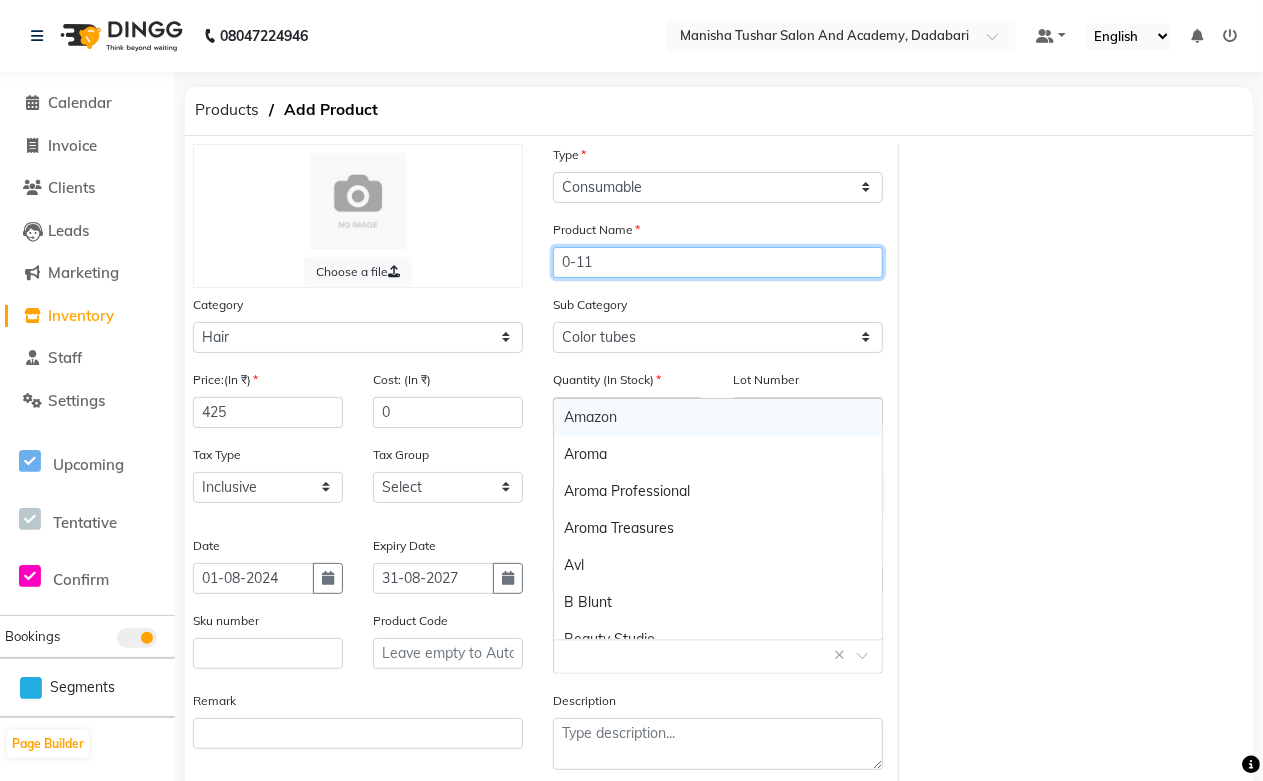 drag, startPoint x: 563, startPoint y: 251, endPoint x: 565, endPoint y: 274, distance: 23.086792 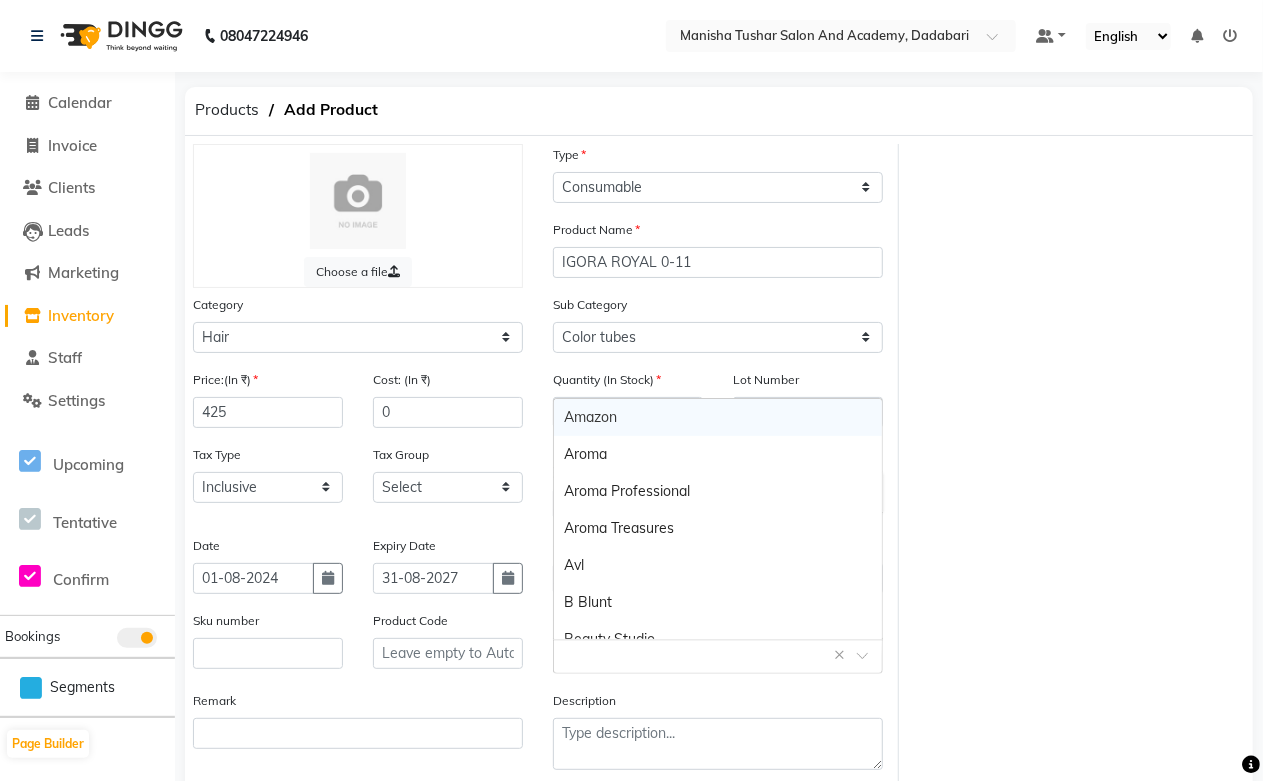 click 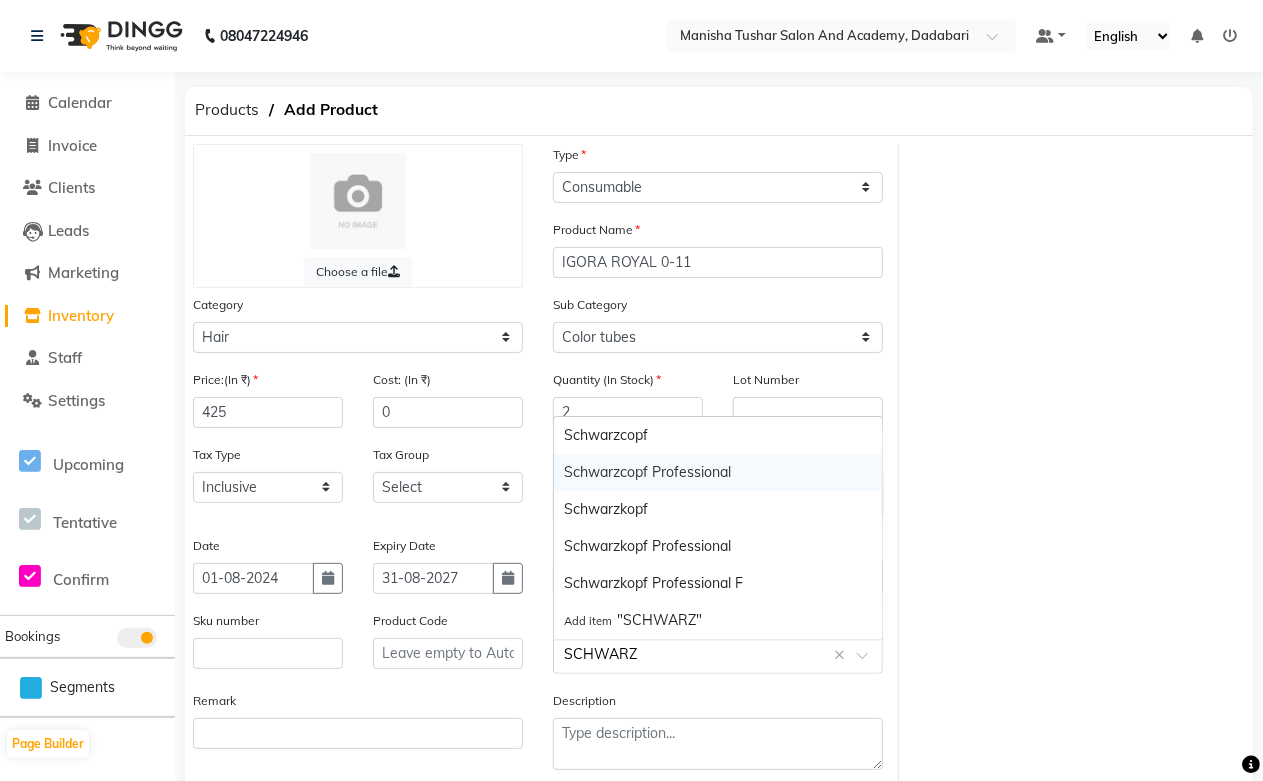 click on "Schwarzcopf Professional" at bounding box center (718, 472) 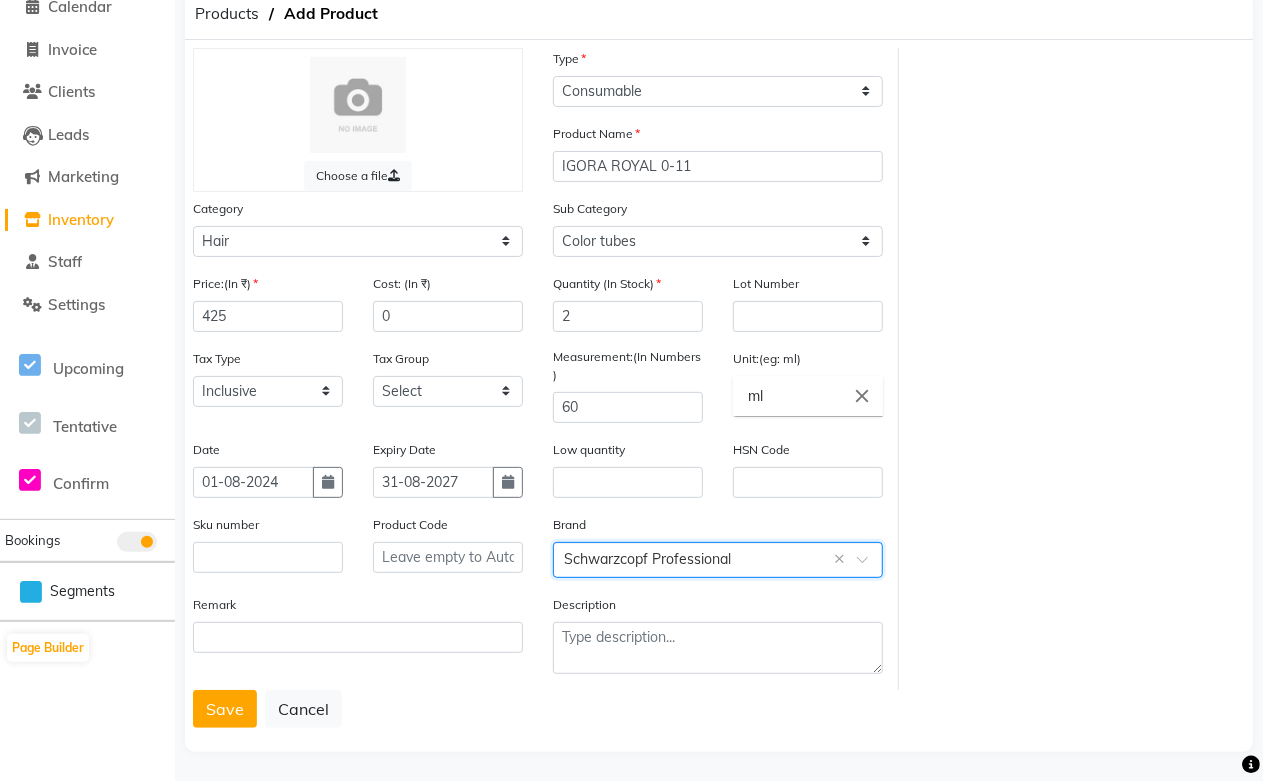 scroll, scrollTop: 102, scrollLeft: 0, axis: vertical 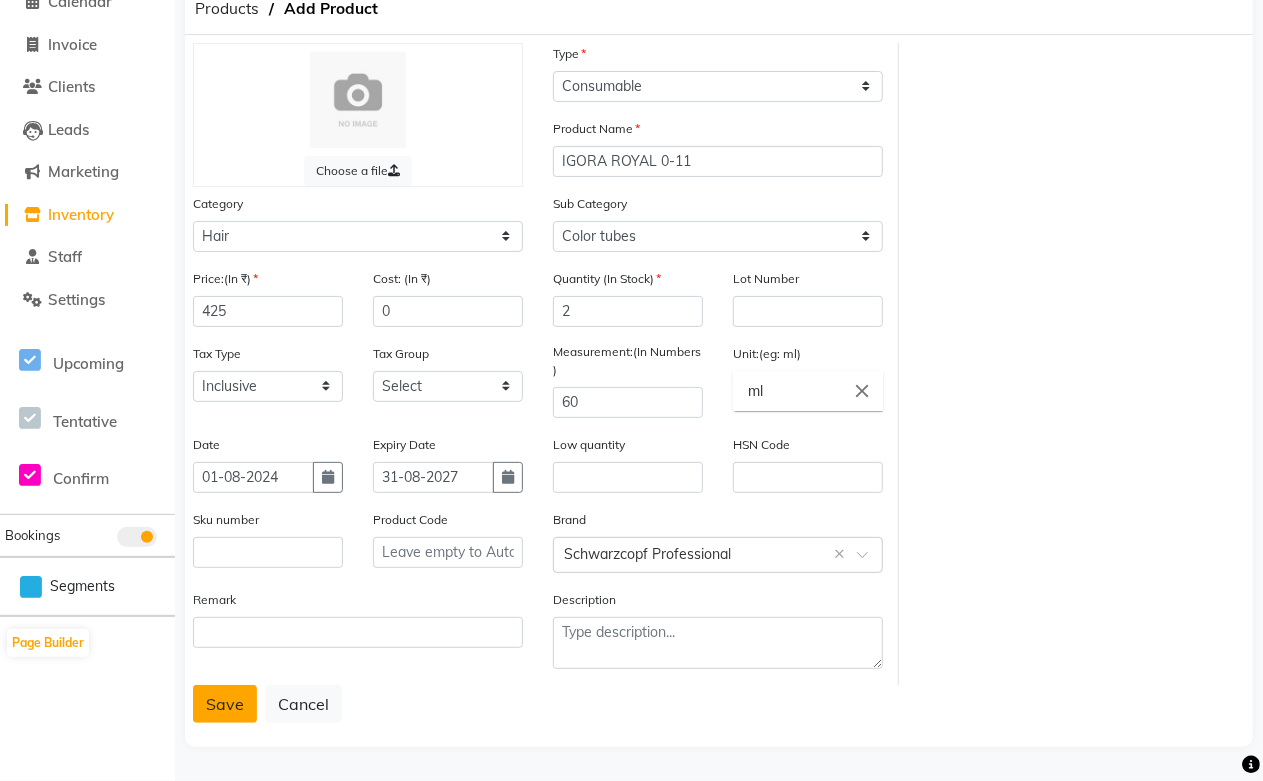click on "Save" 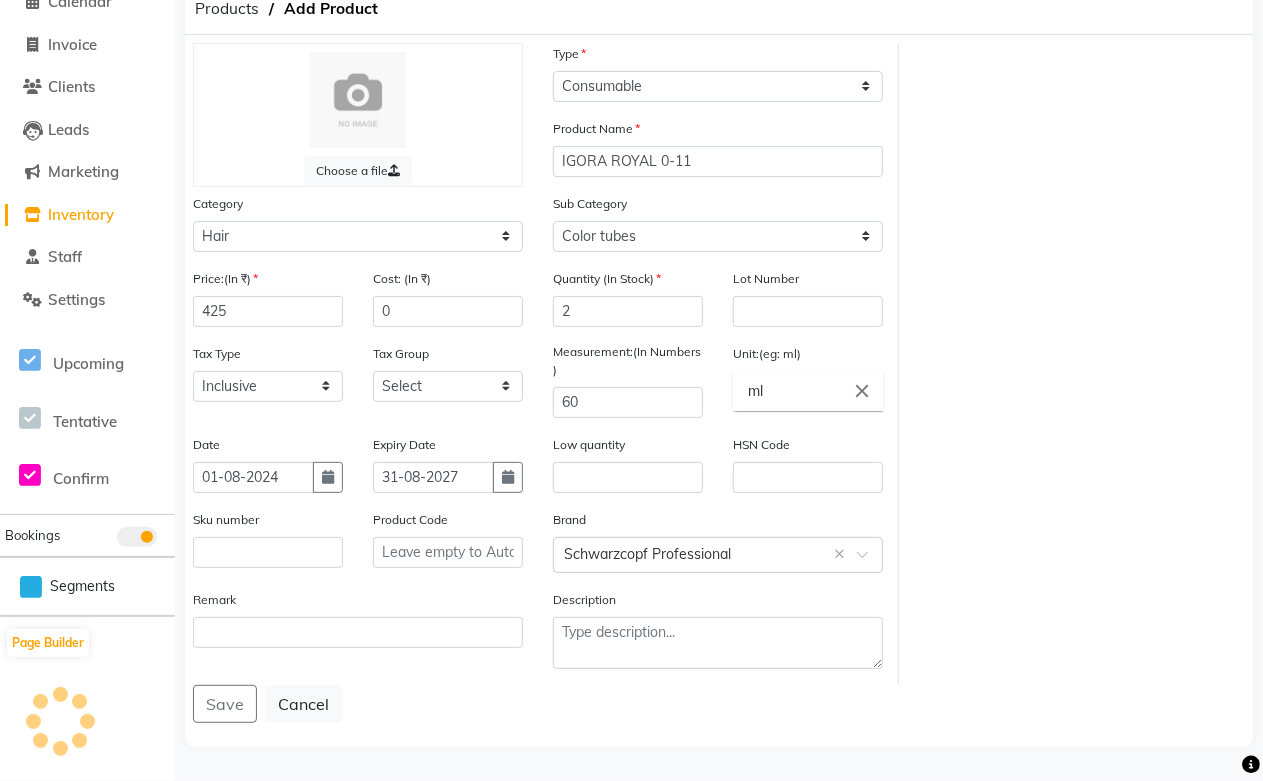 scroll, scrollTop: 0, scrollLeft: 0, axis: both 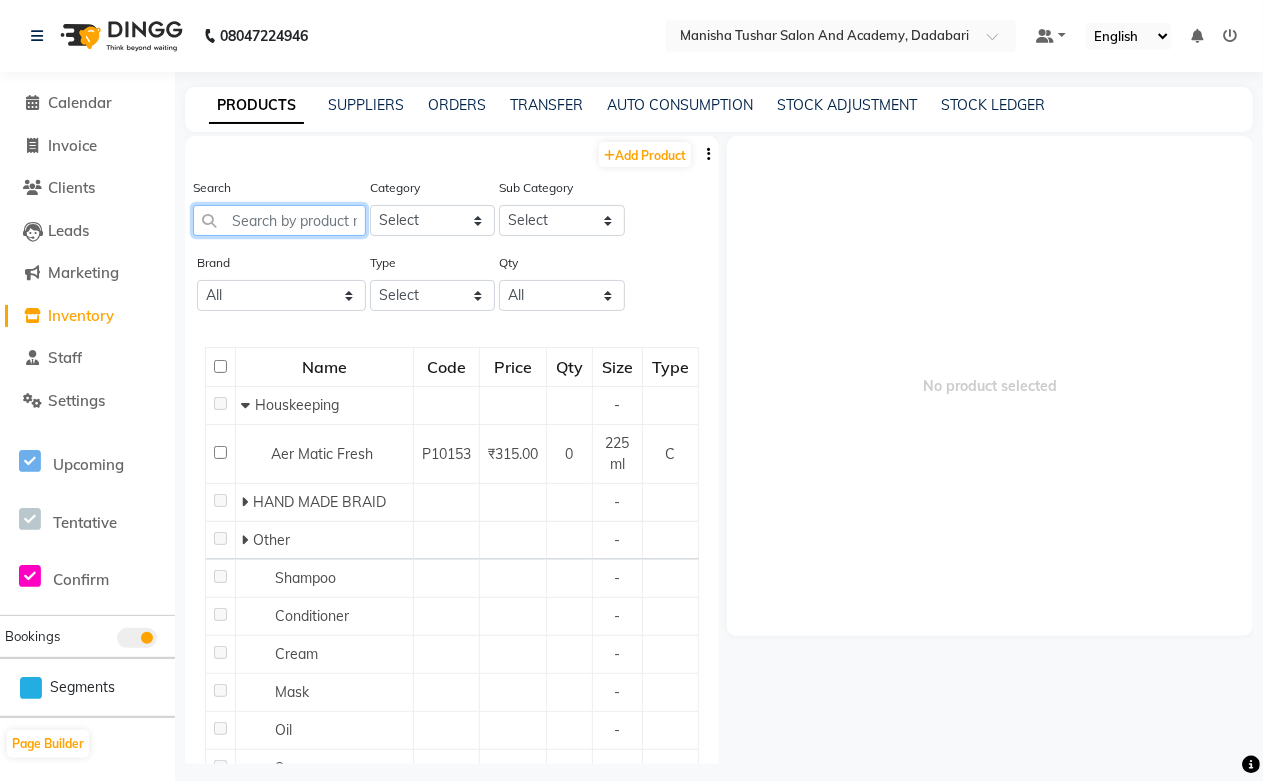click 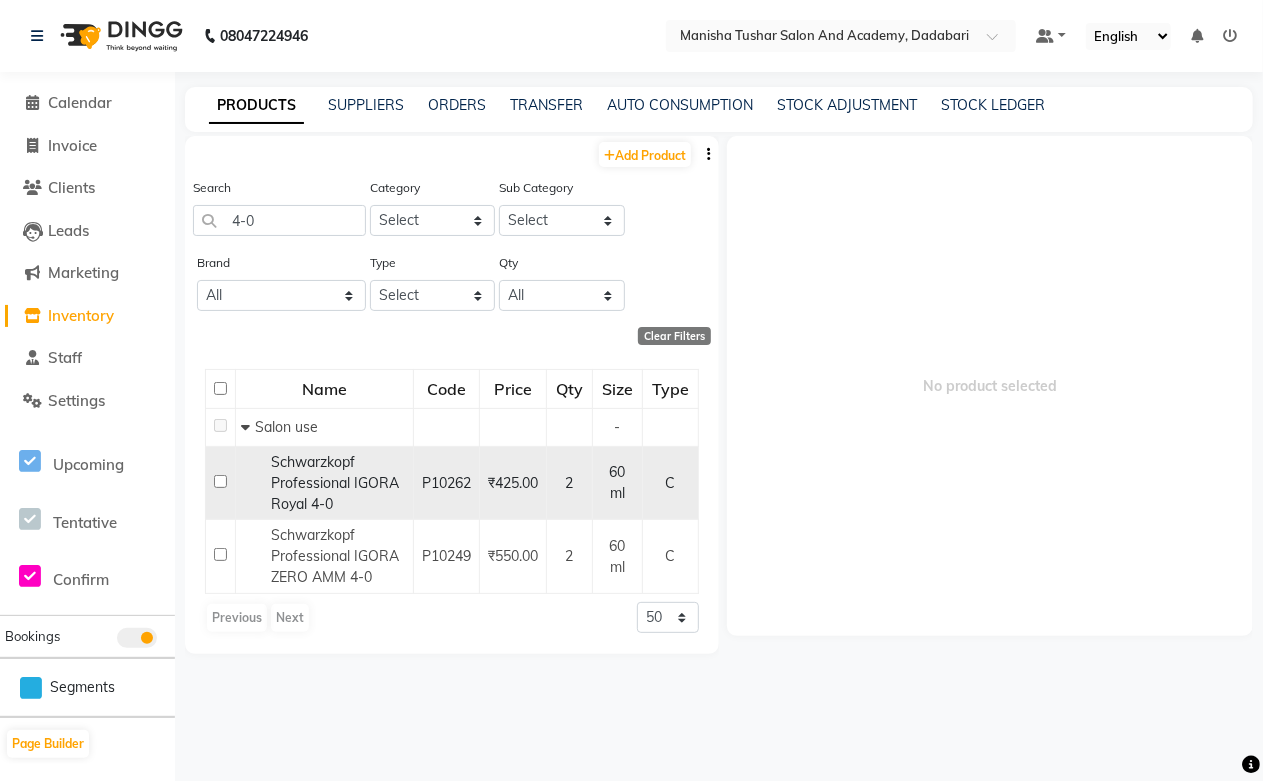 click on "Schwarzkopf Professional IGORA Royal 4-0" 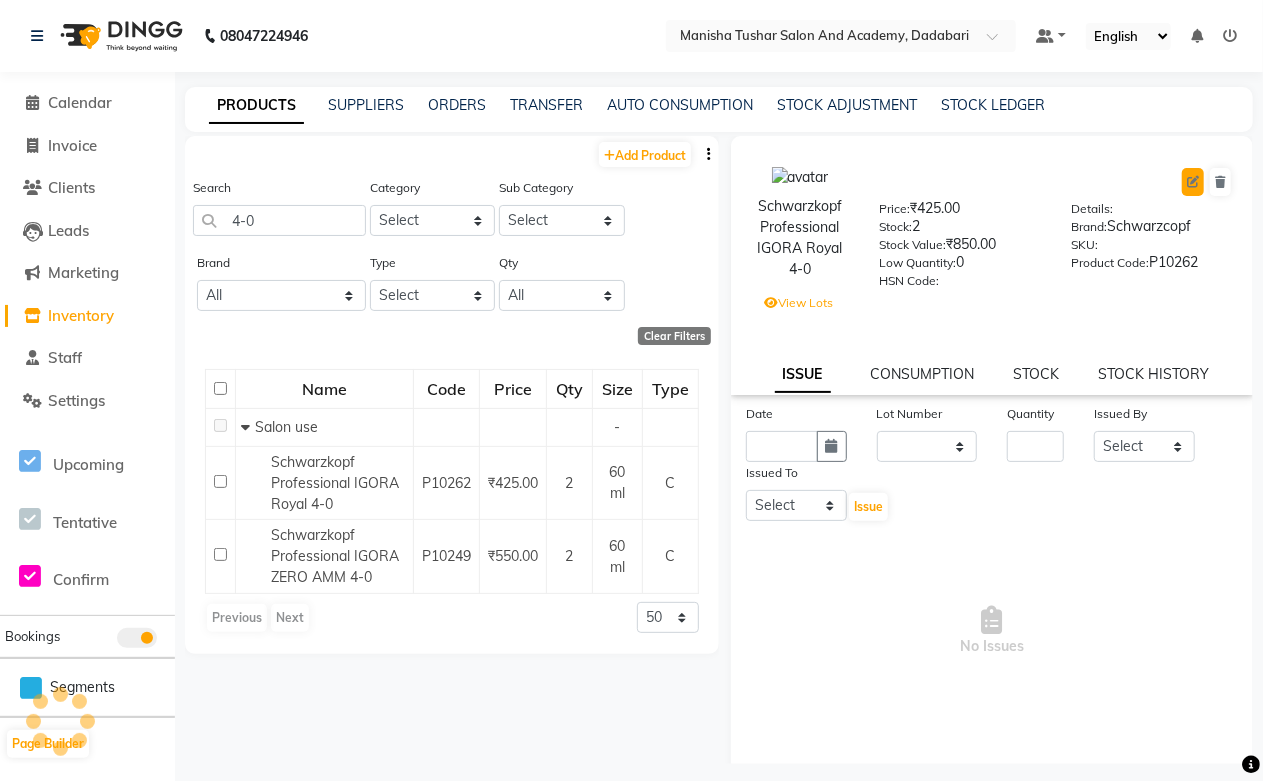 click 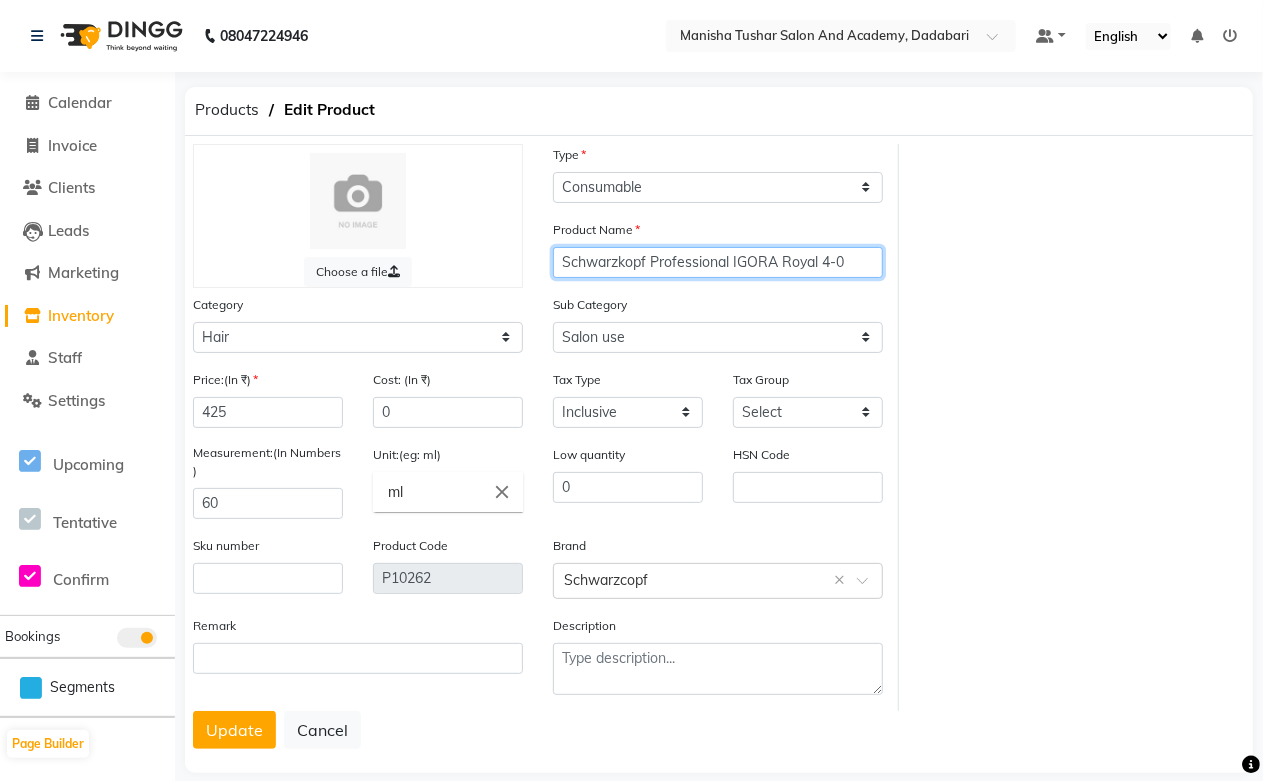 drag, startPoint x: 734, startPoint y: 264, endPoint x: 530, endPoint y: 264, distance: 204 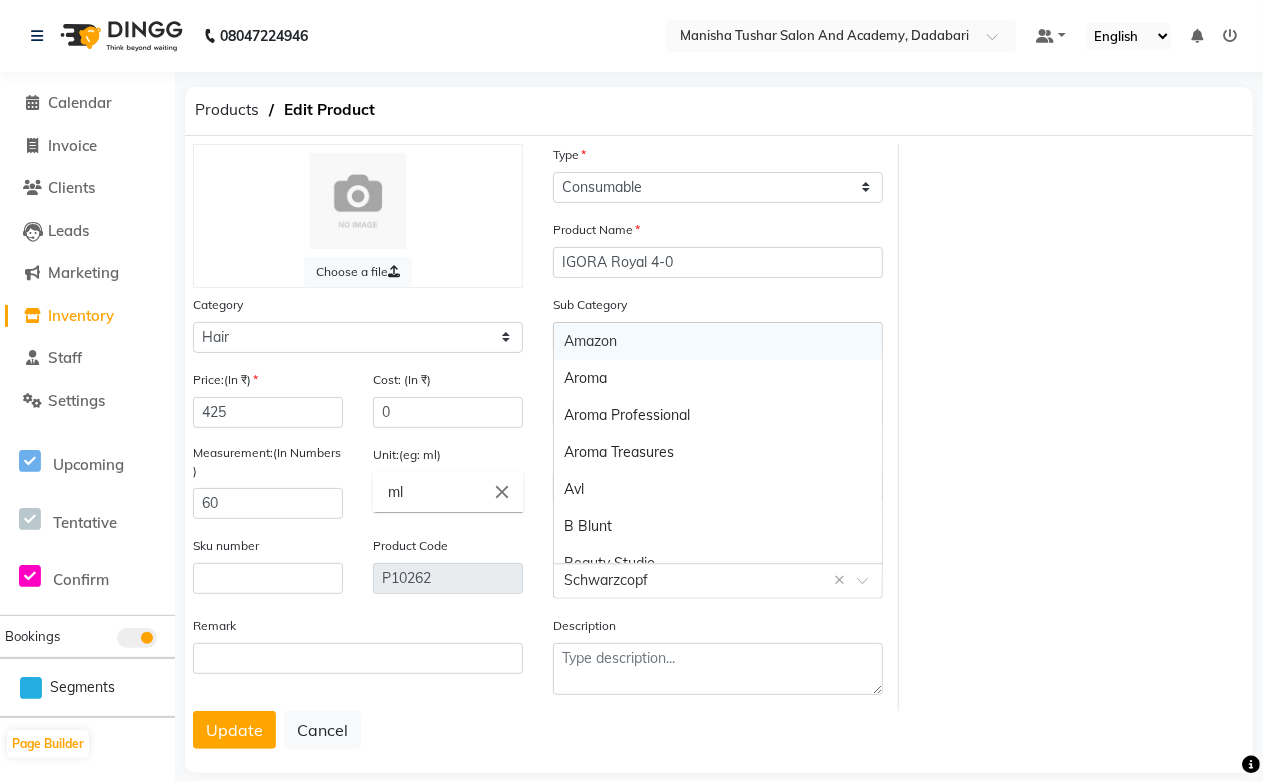 click 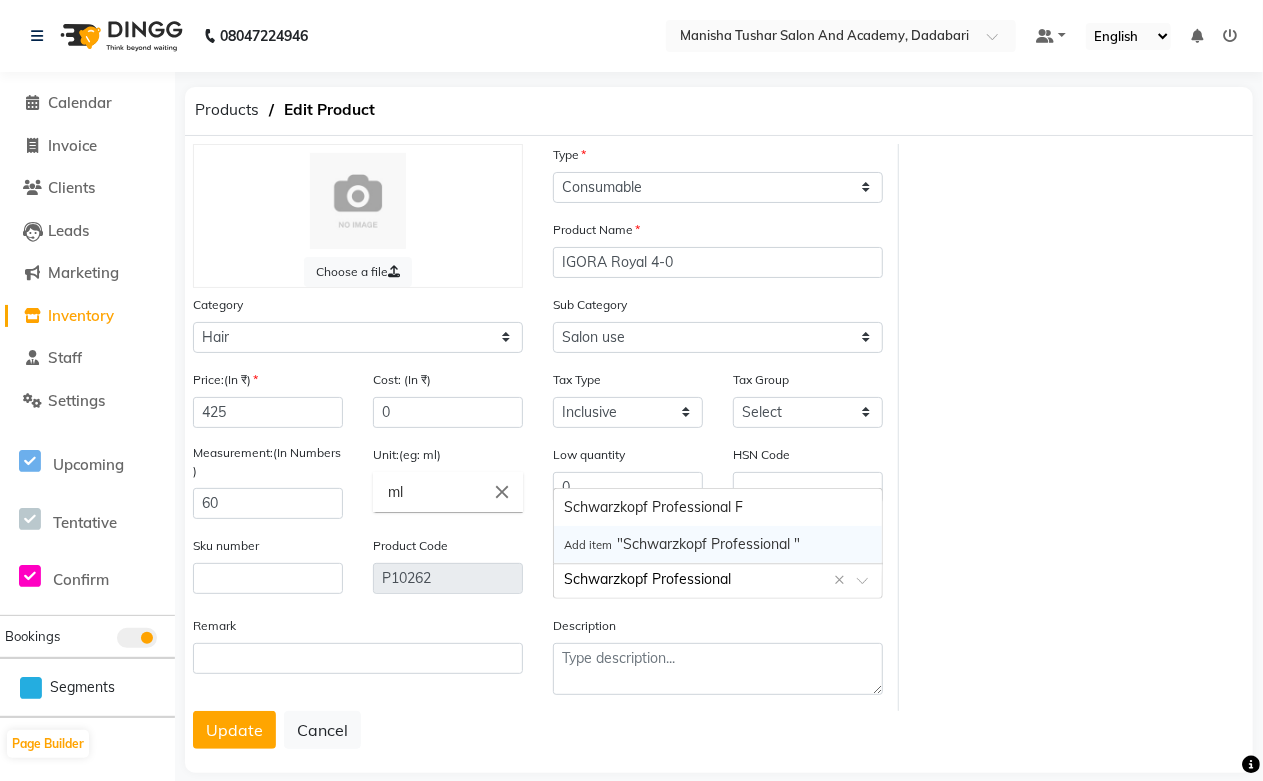 click on "Schwarzkopf Professional" 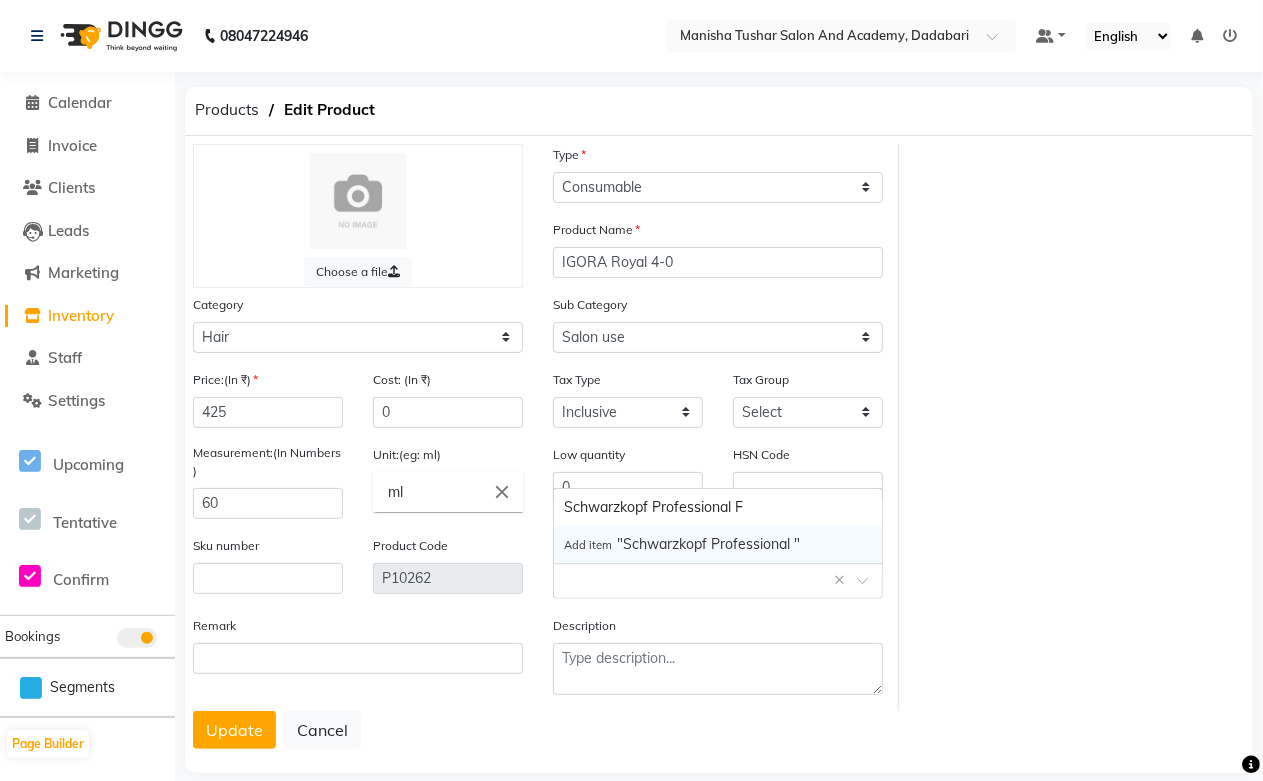 click on "Remark" 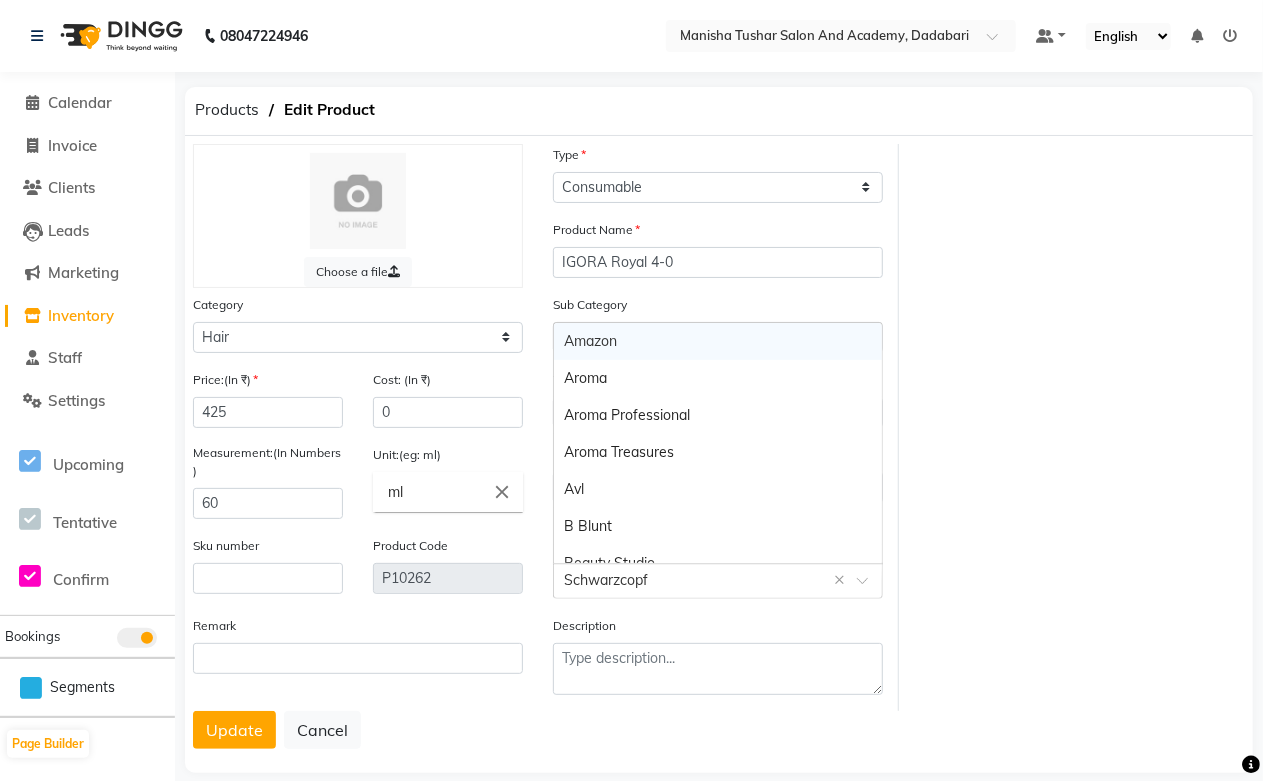 click 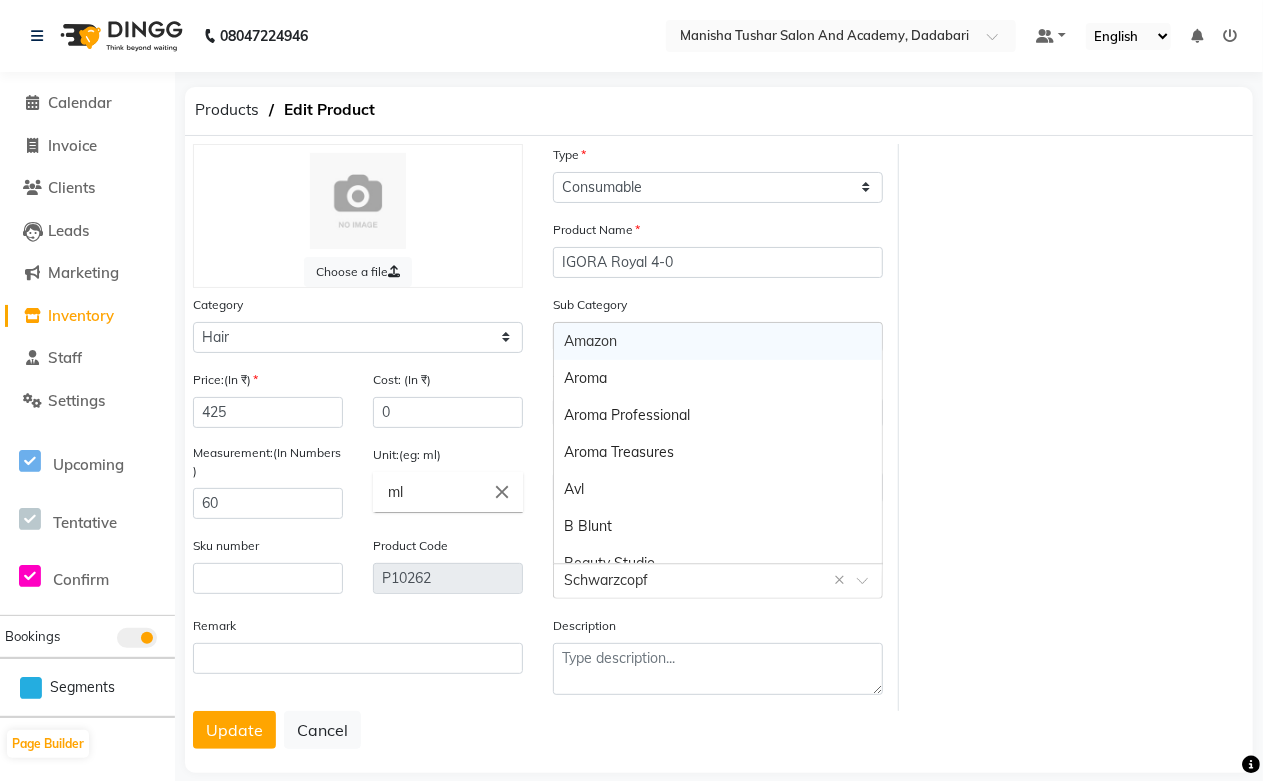 click 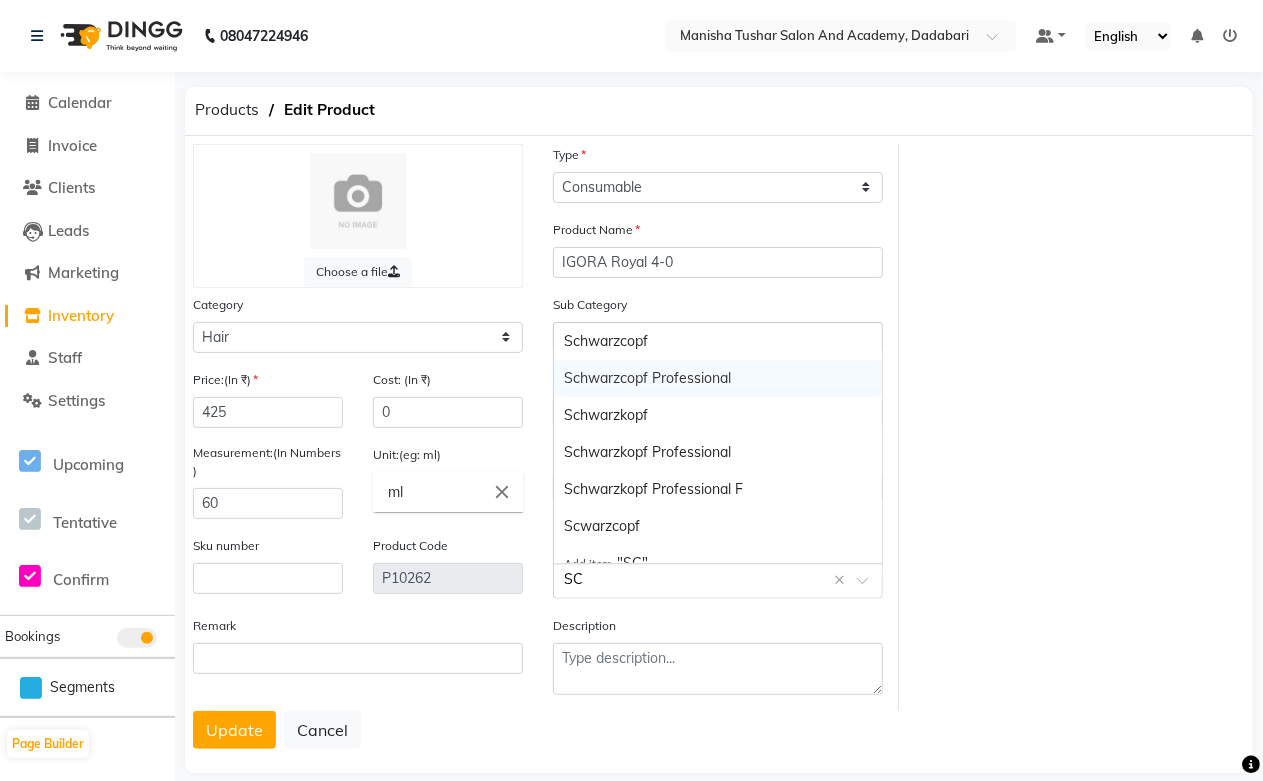 click on "Schwarzcopf Professional" at bounding box center [718, 378] 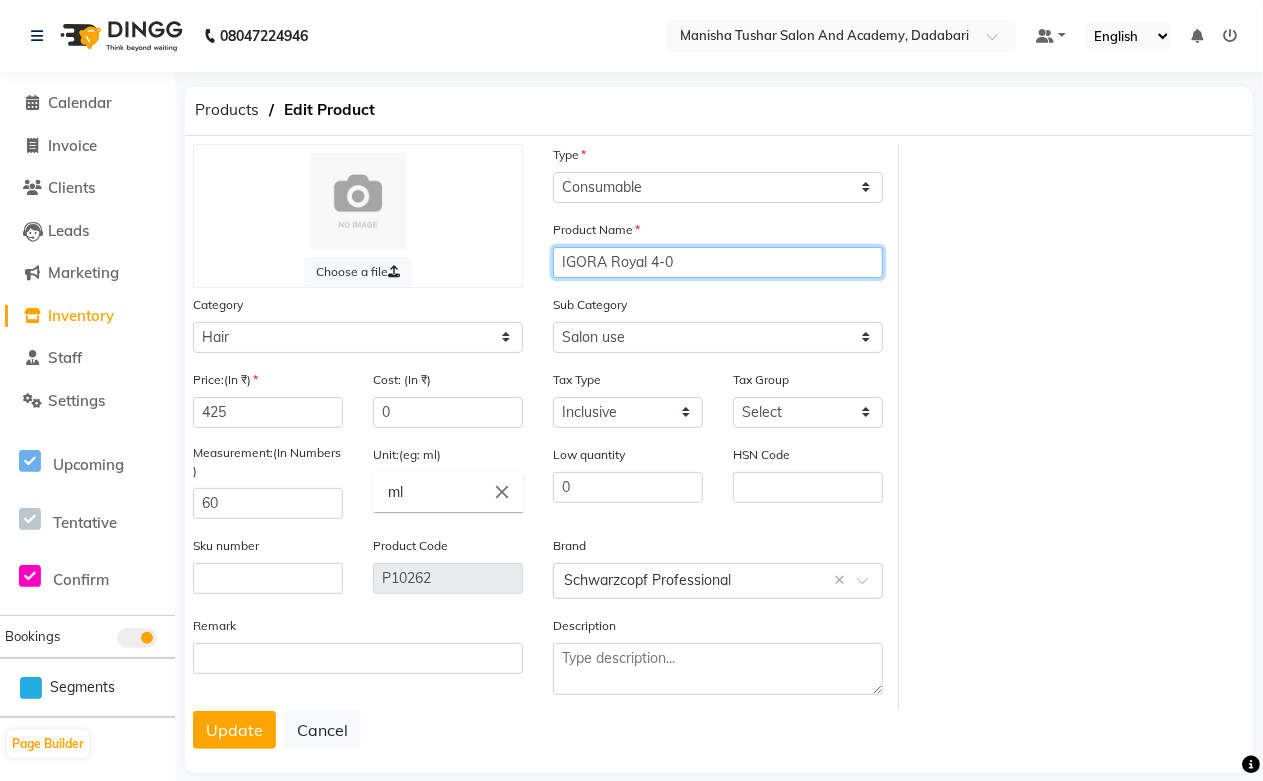drag, startPoint x: 705, startPoint y: 273, endPoint x: 468, endPoint y: 275, distance: 237.00844 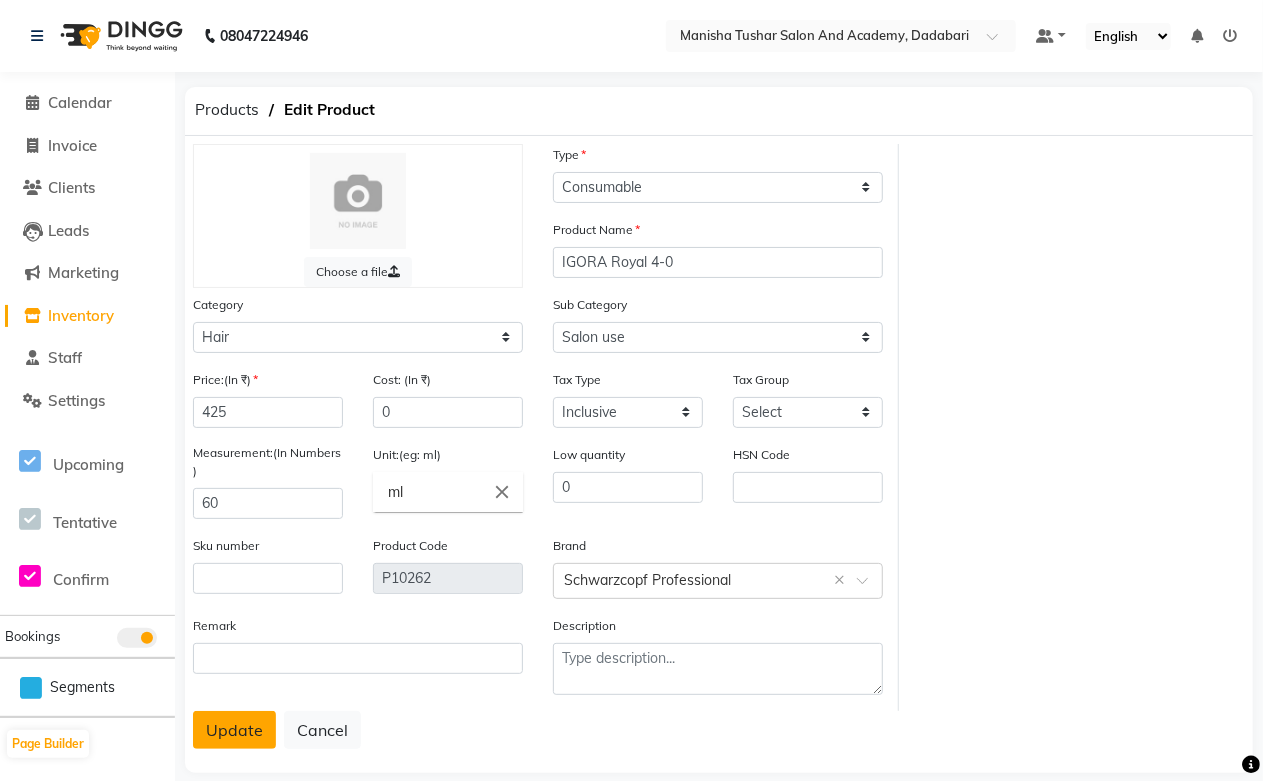 click on "Update" 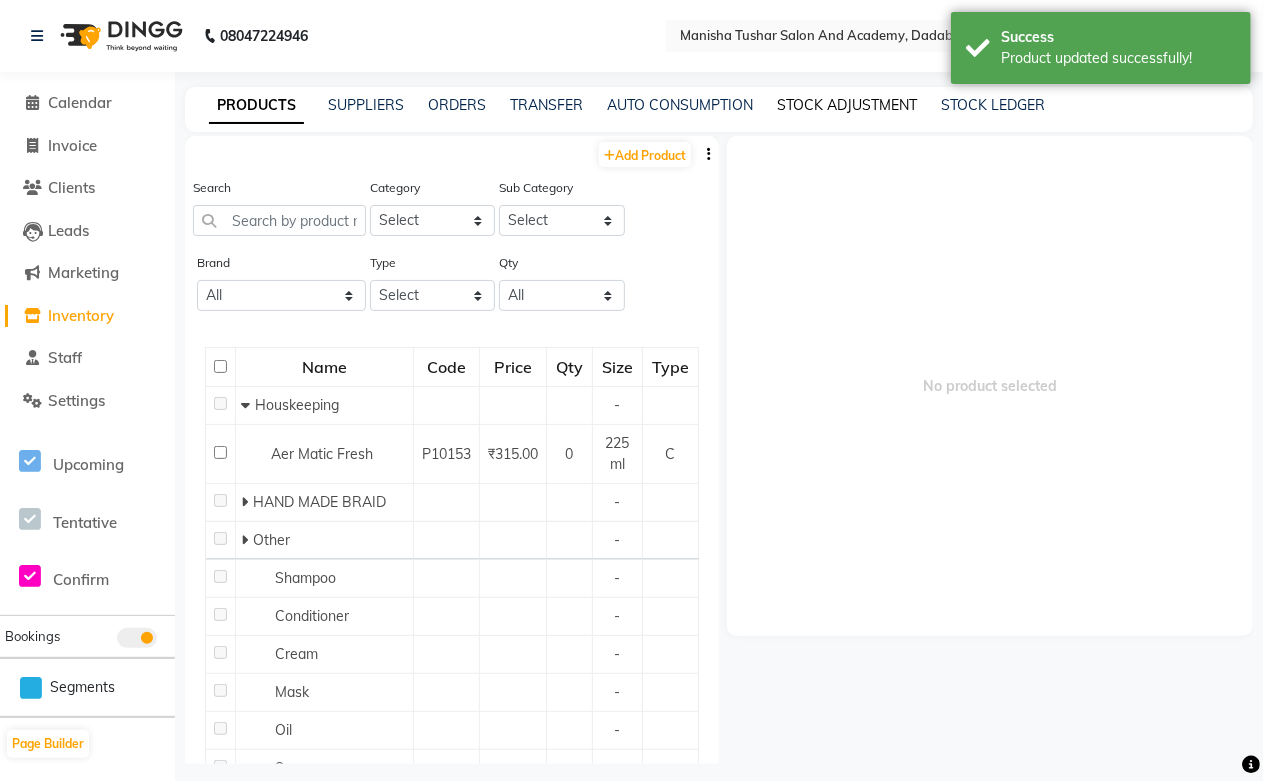 click on "STOCK ADJUSTMENT" 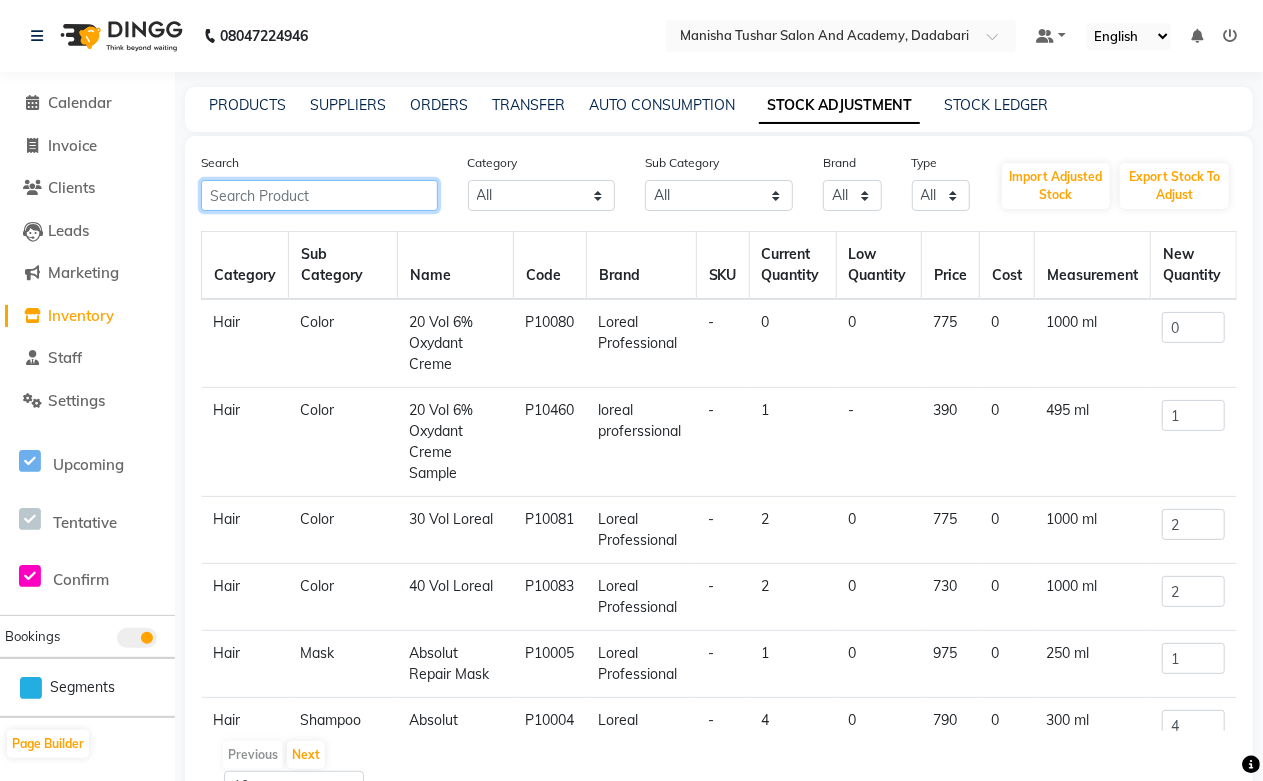paste on "IGORA Royal 4-0" 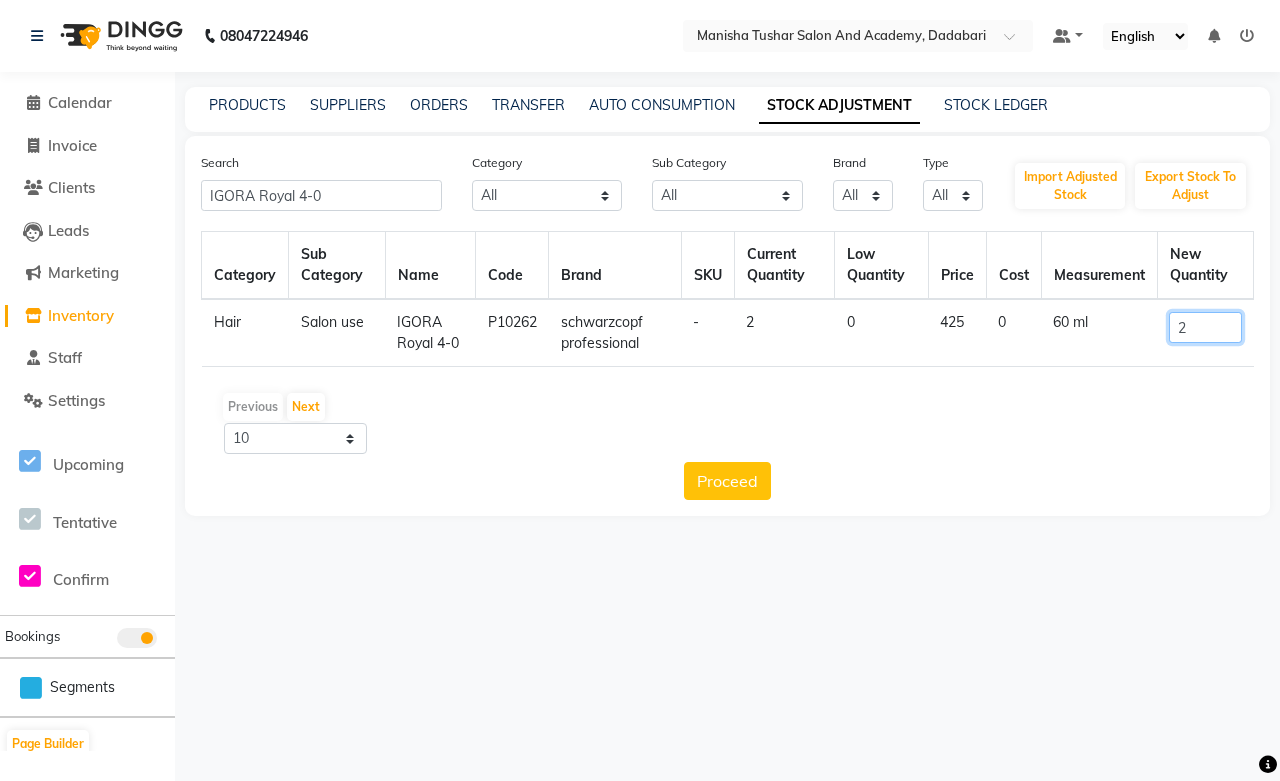 drag, startPoint x: 1207, startPoint y: 328, endPoint x: 971, endPoint y: 330, distance: 236.00847 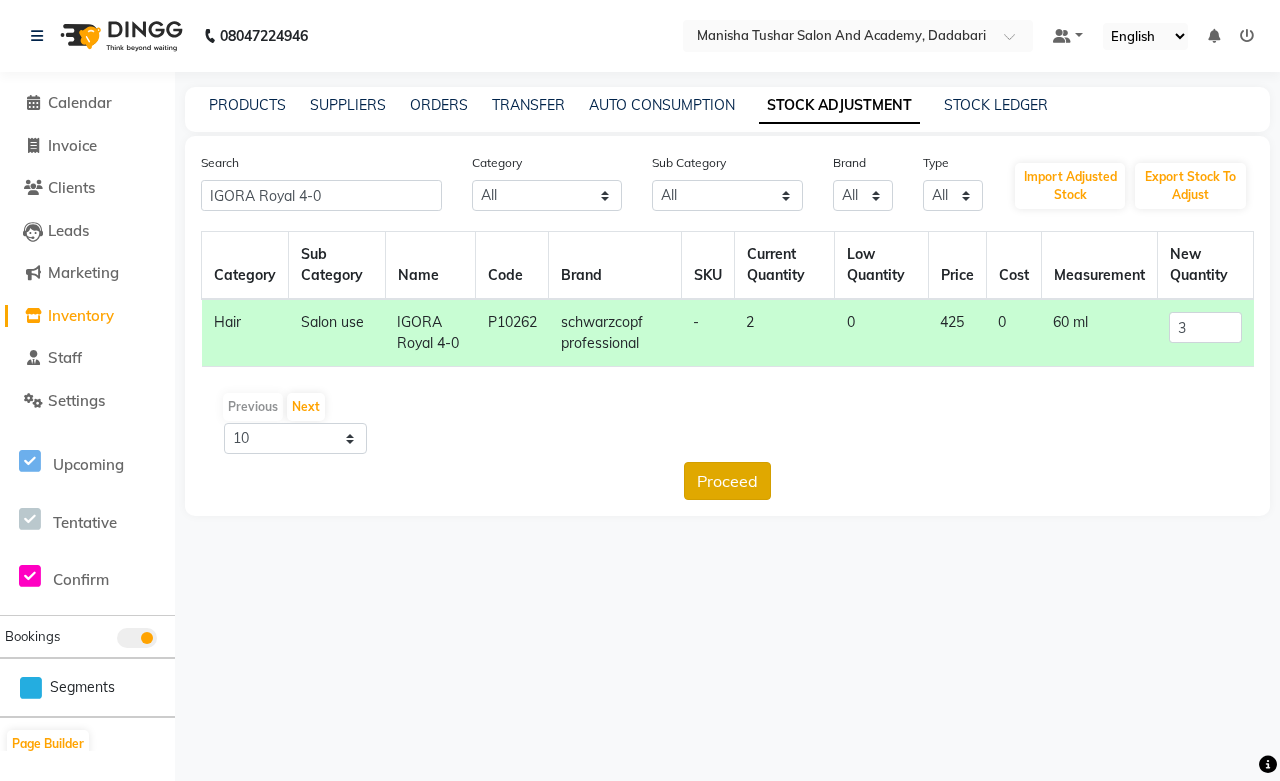 click on "Proceed" 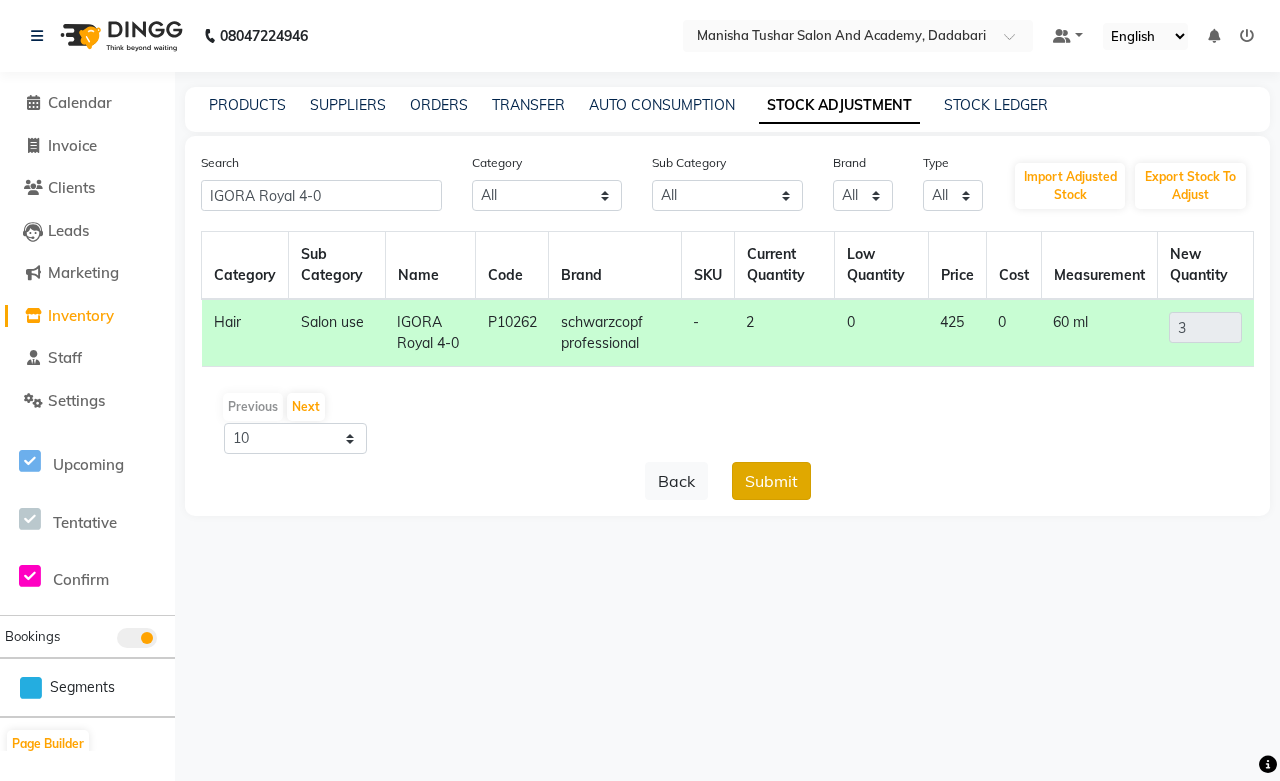 click on "Submit" 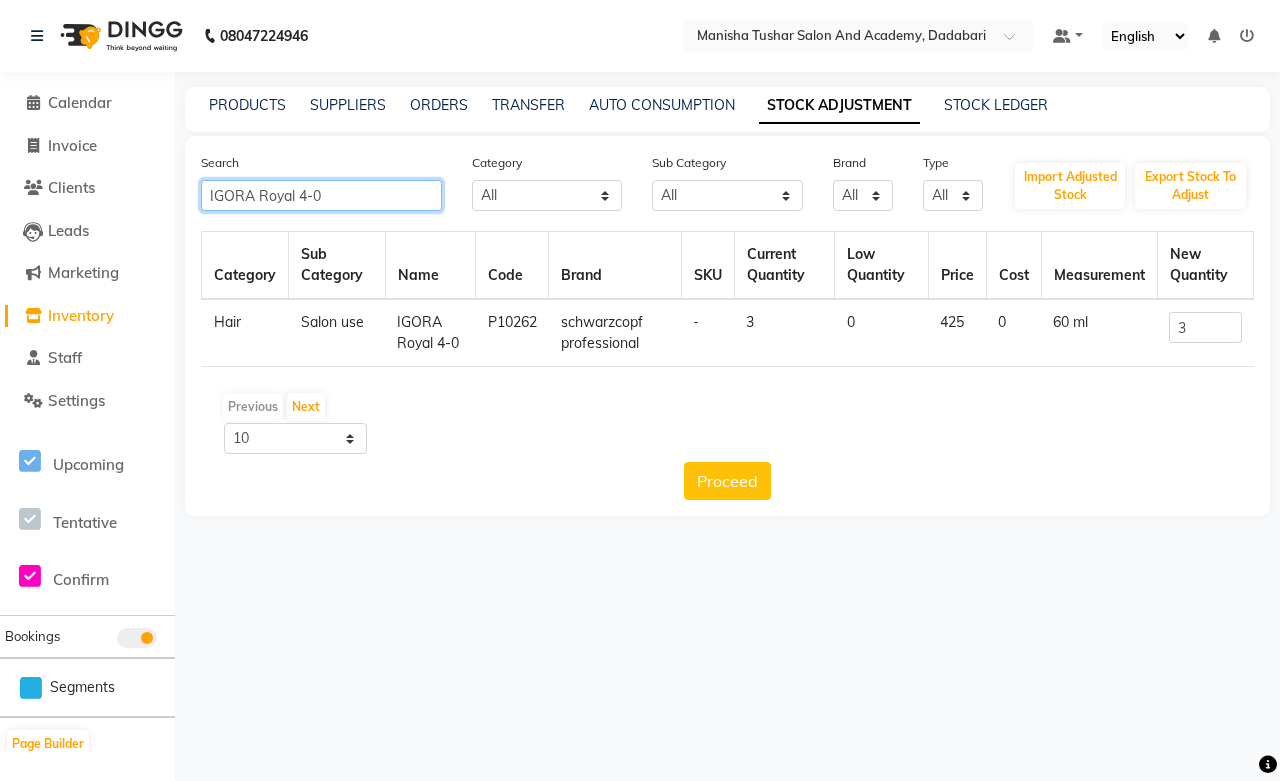 click on "IGORA Royal 4-0" 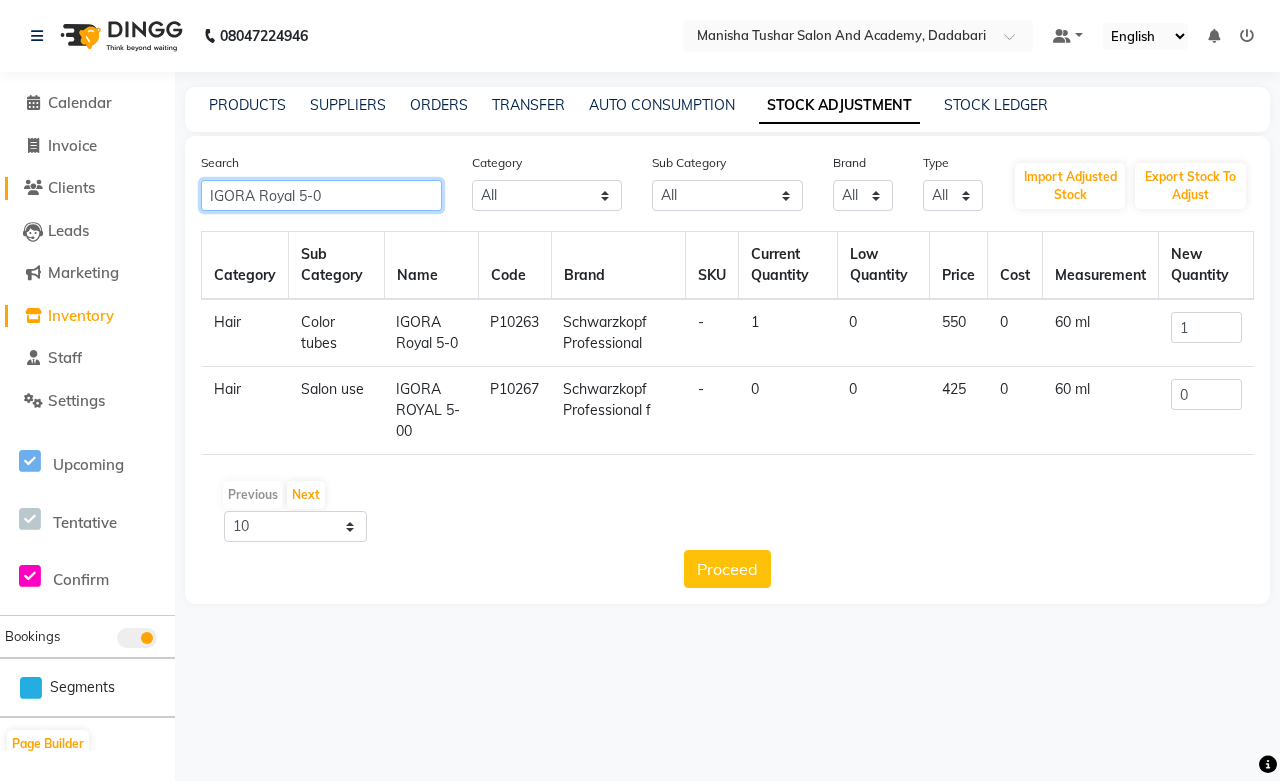drag, startPoint x: 340, startPoint y: 190, endPoint x: 160, endPoint y: 196, distance: 180.09998 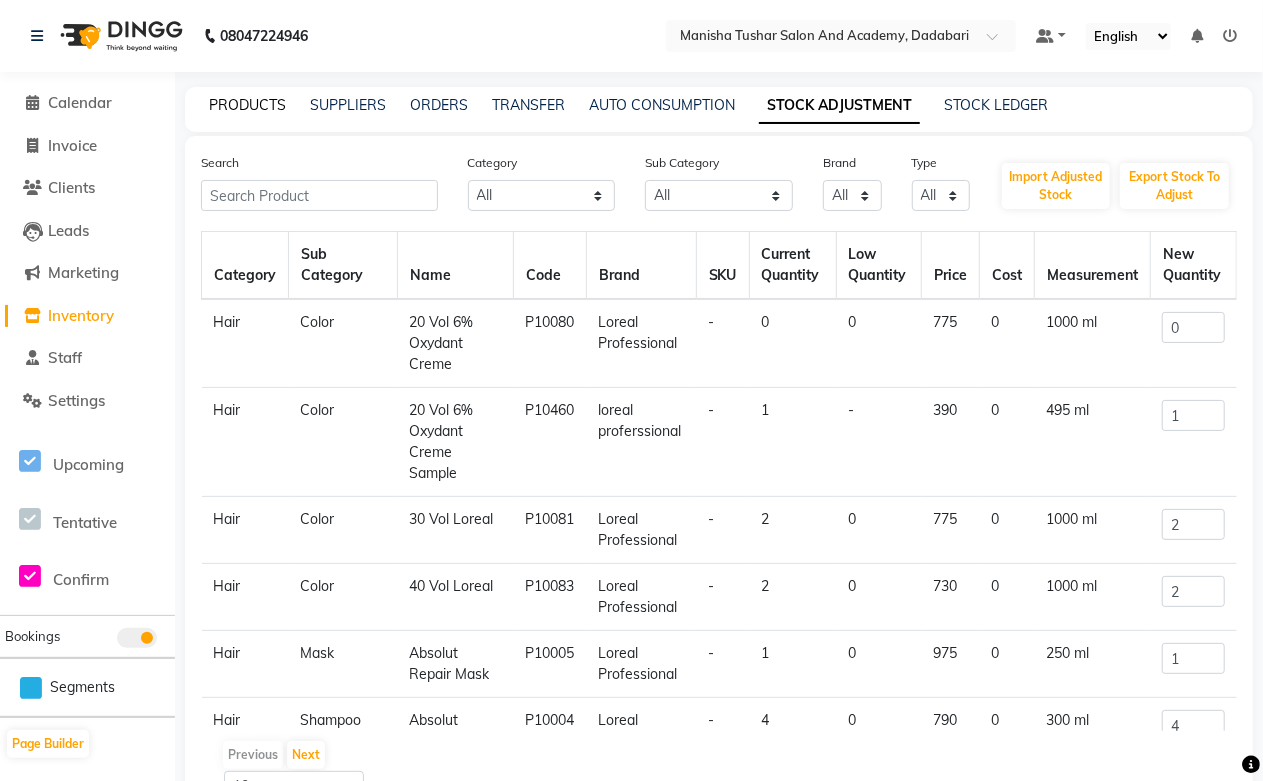 click on "PRODUCTS" 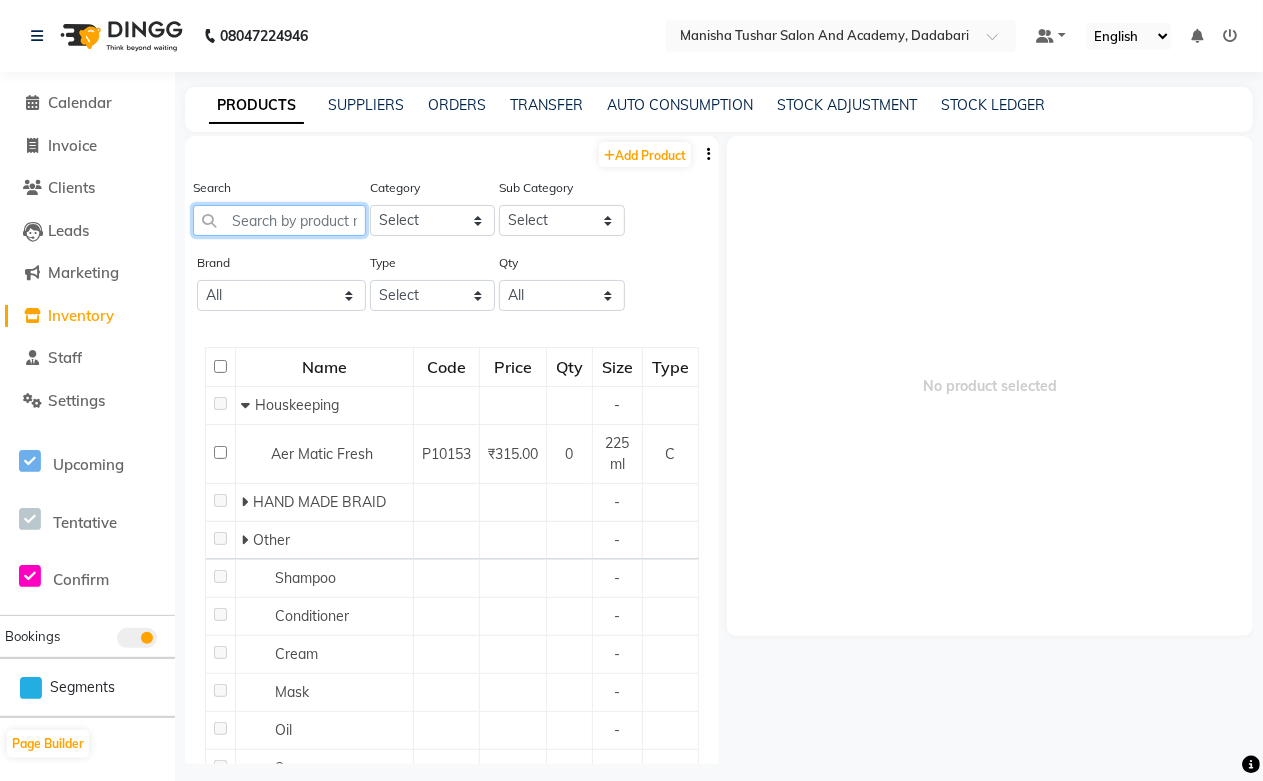 paste on "IGORA Royal 5-0" 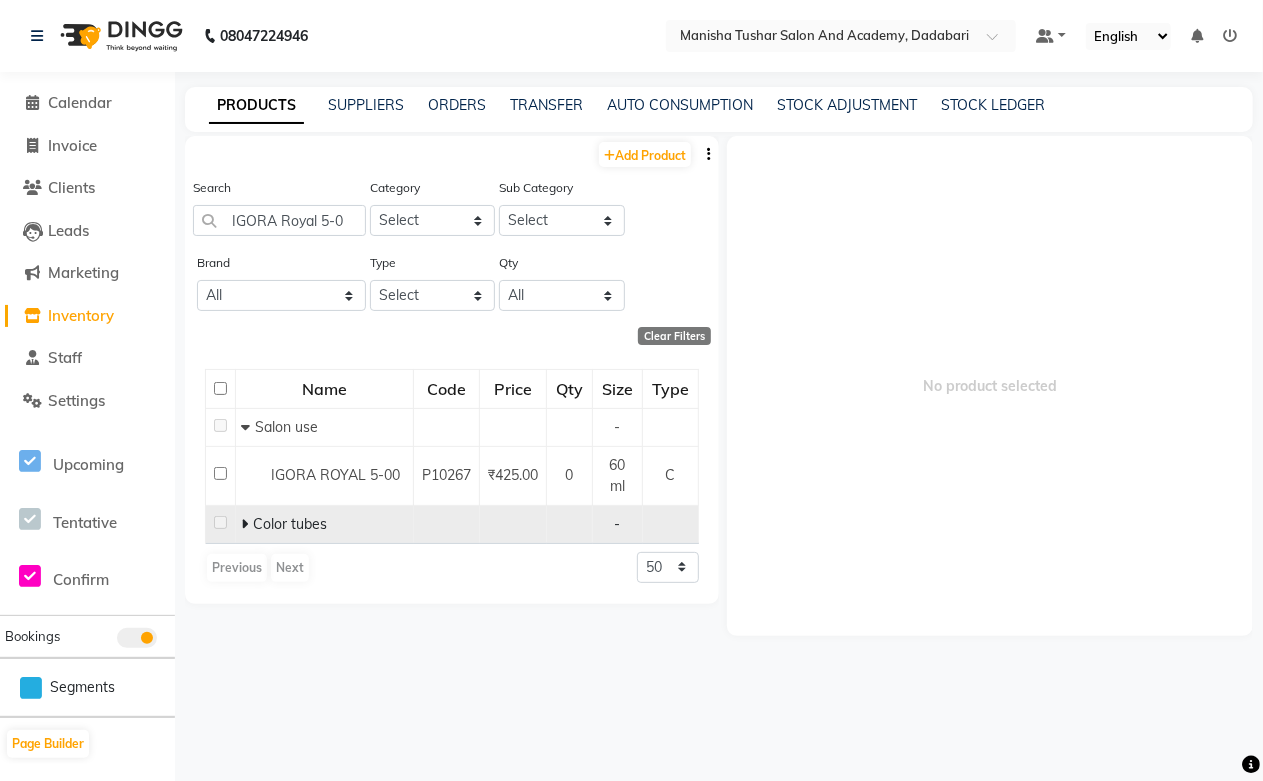 click 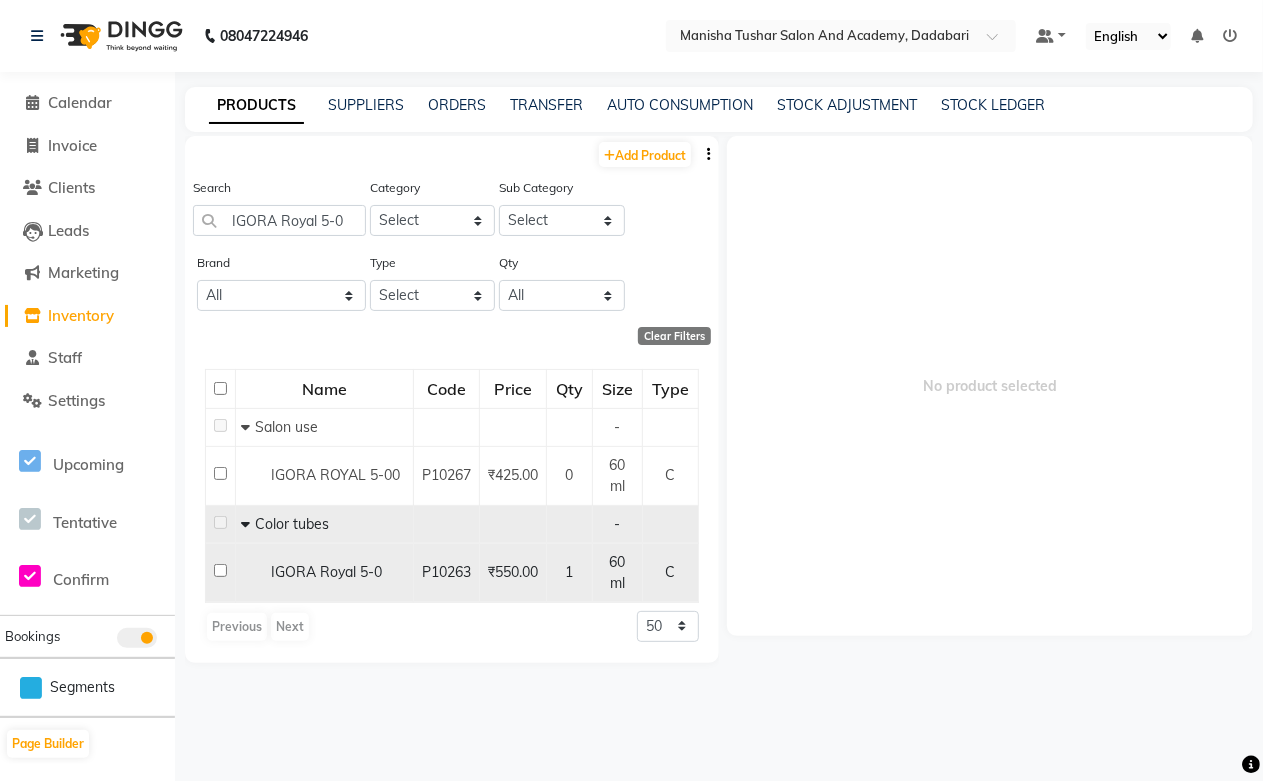 click on "IGORA Royal 5-0" 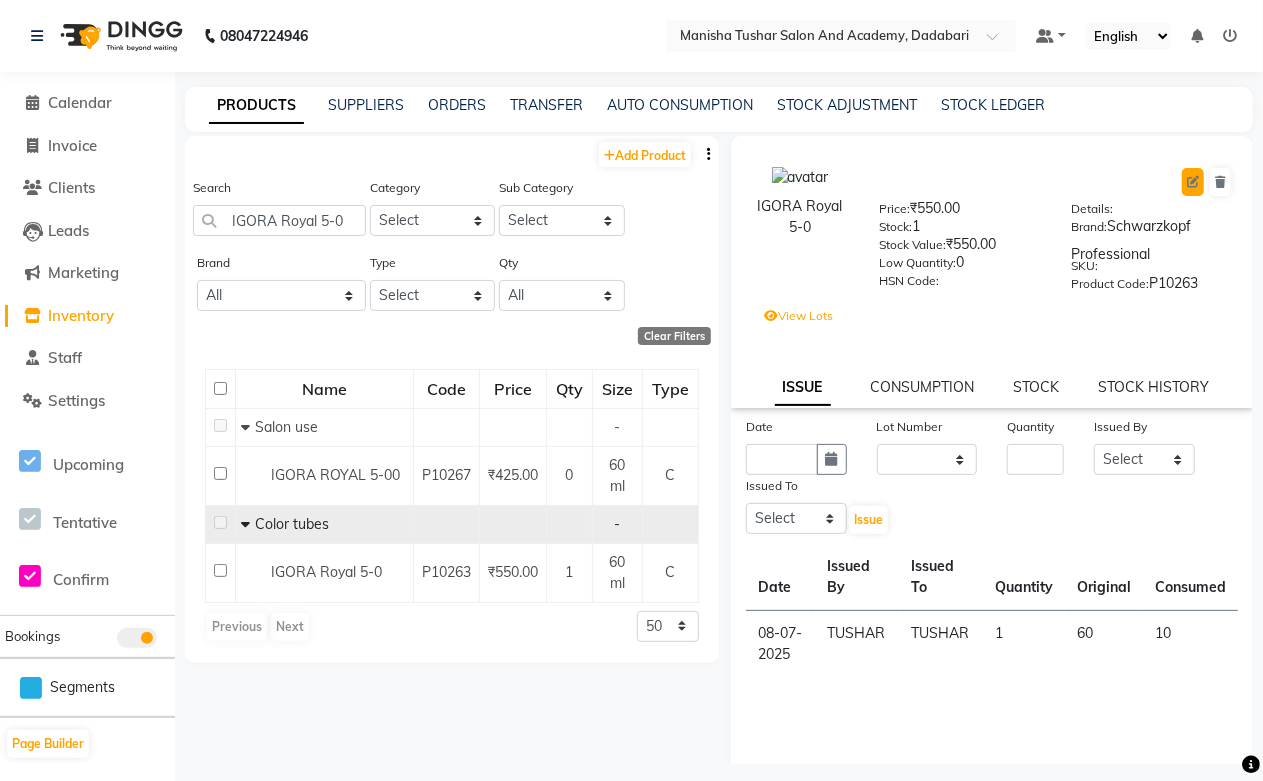 click 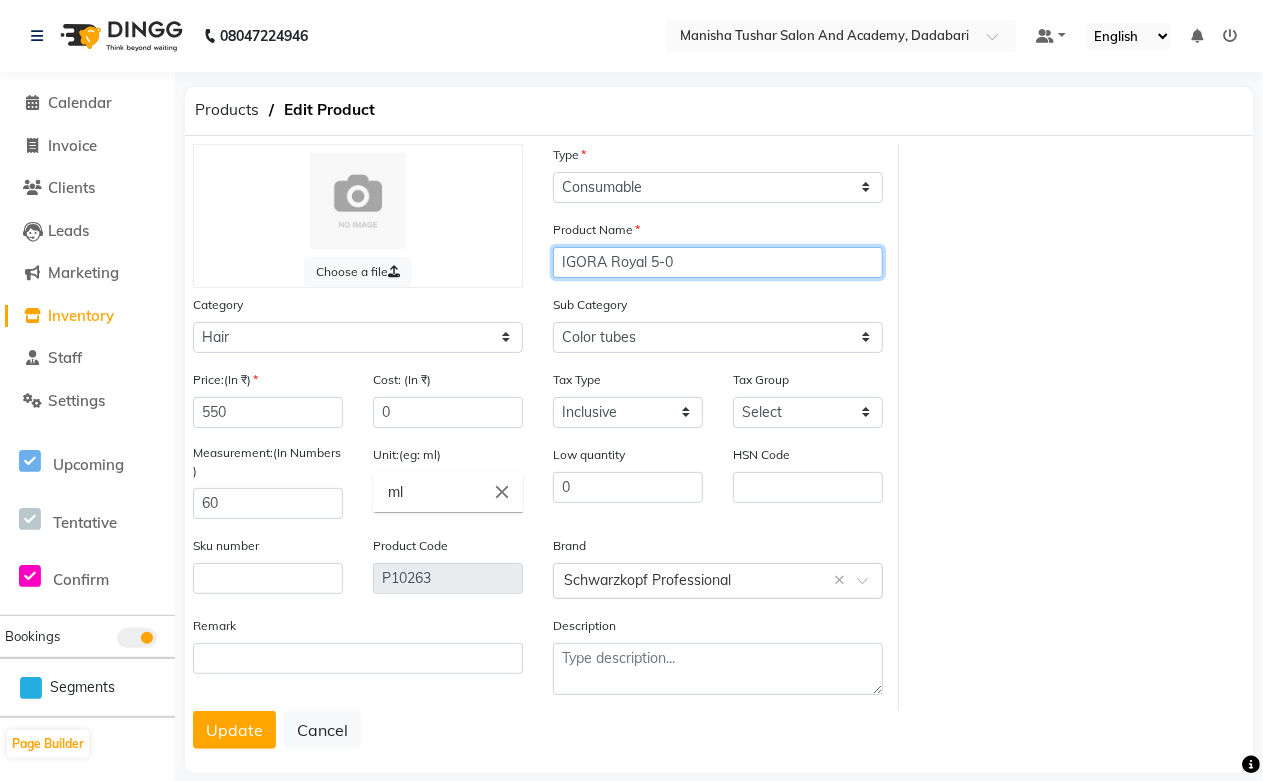 drag, startPoint x: 698, startPoint y: 257, endPoint x: 518, endPoint y: 262, distance: 180.06943 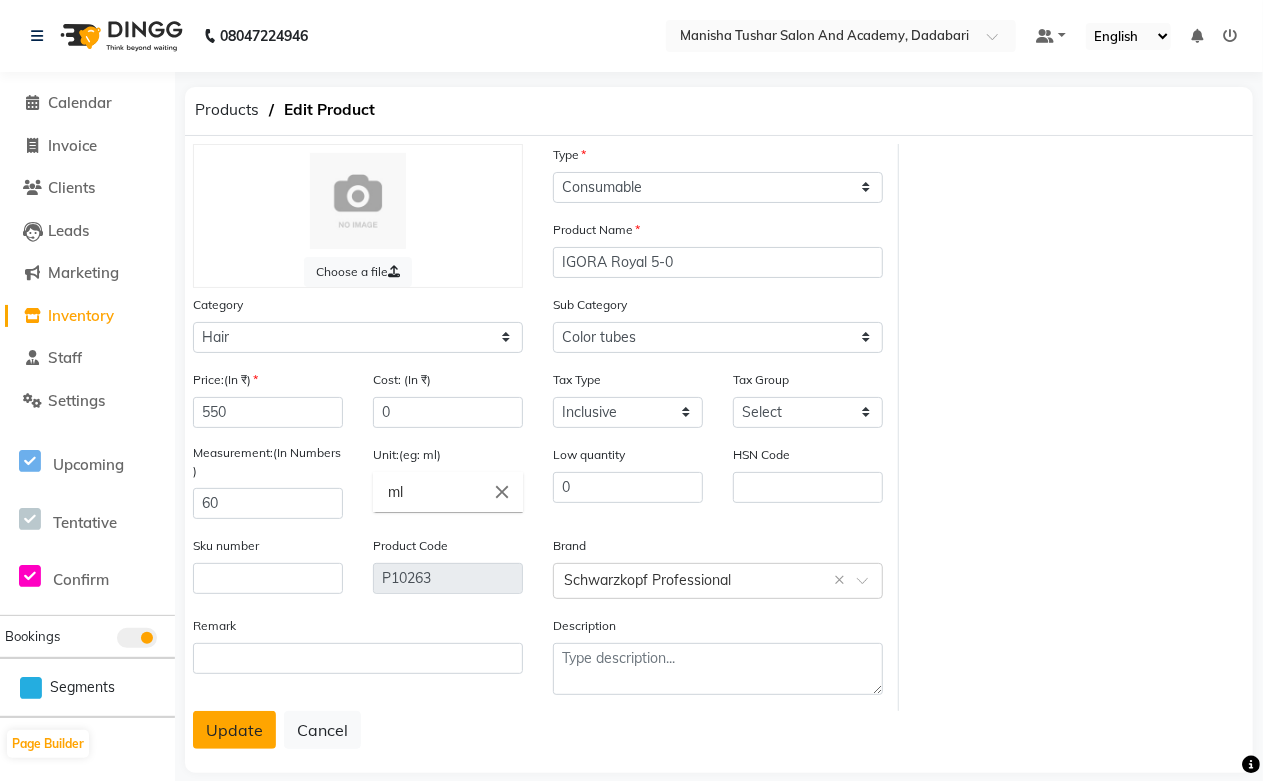 click on "Update" 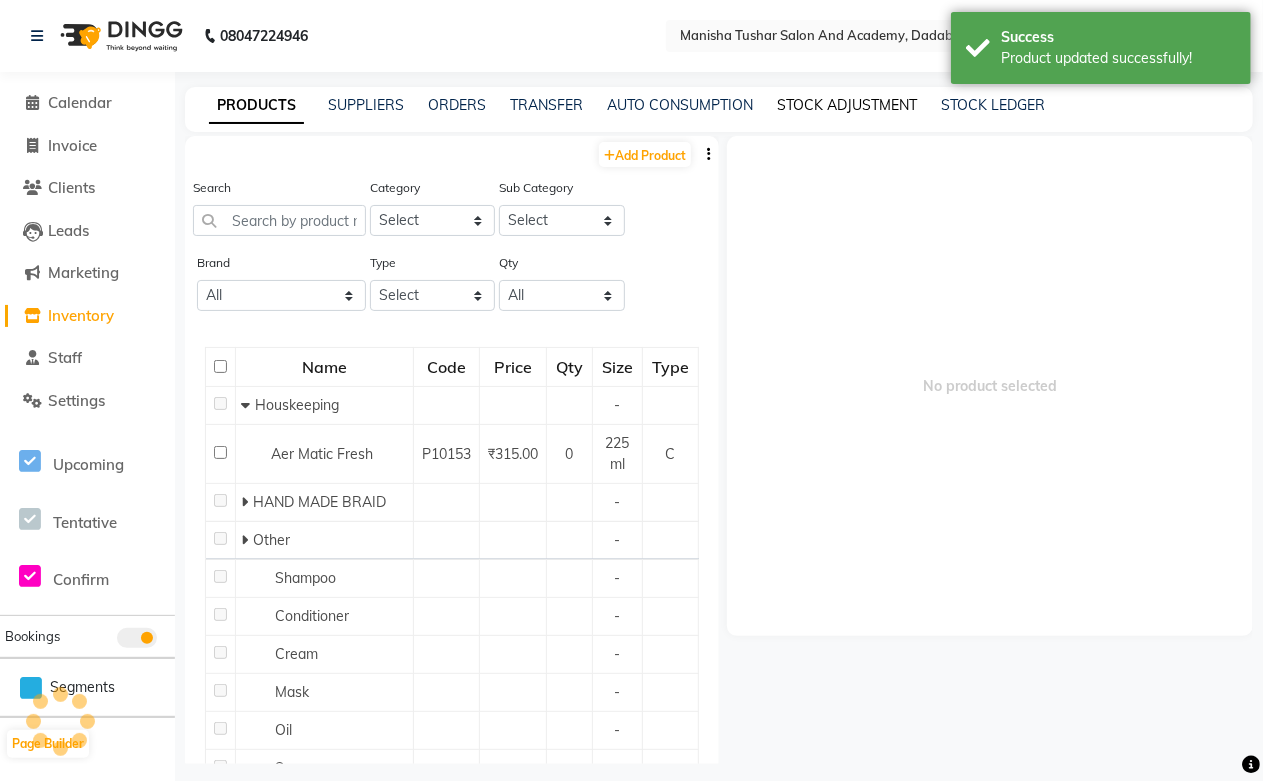 click on "STOCK ADJUSTMENT" 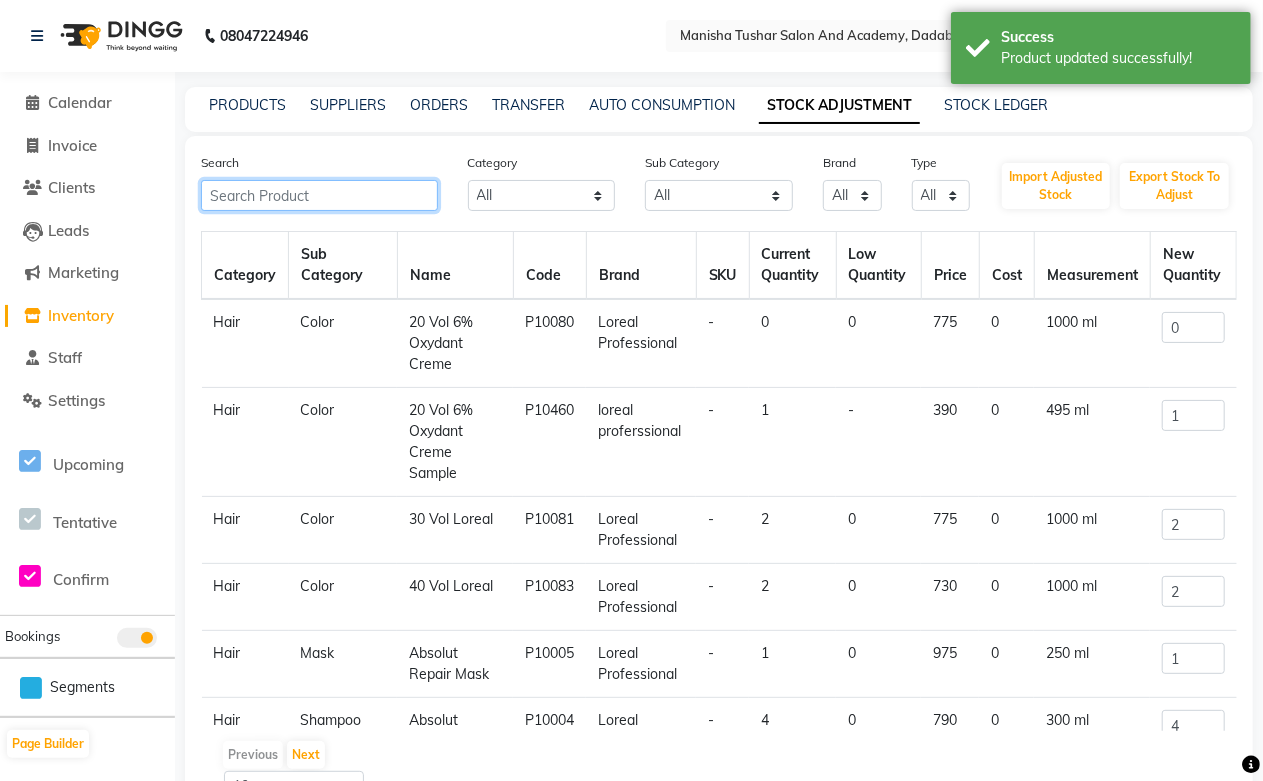 paste on "IGORA Royal 5-0" 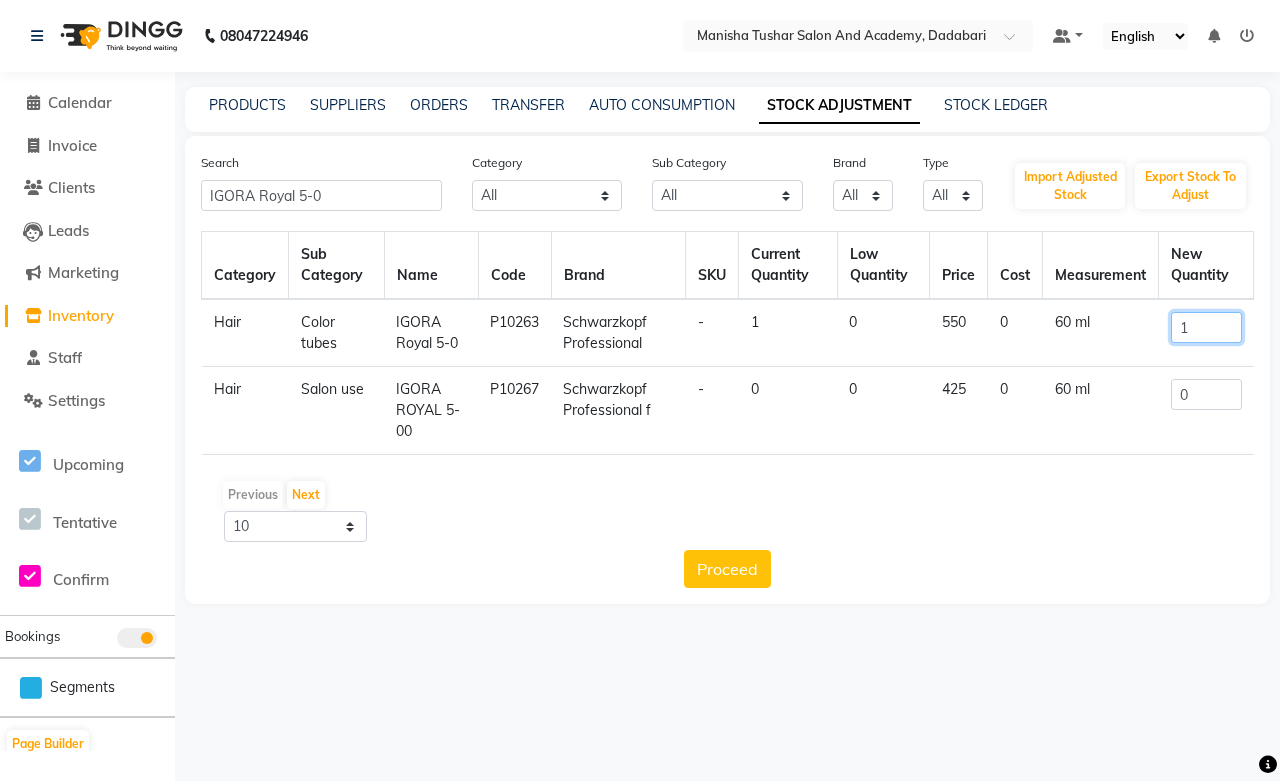 drag, startPoint x: 1216, startPoint y: 336, endPoint x: 1061, endPoint y: 325, distance: 155.38983 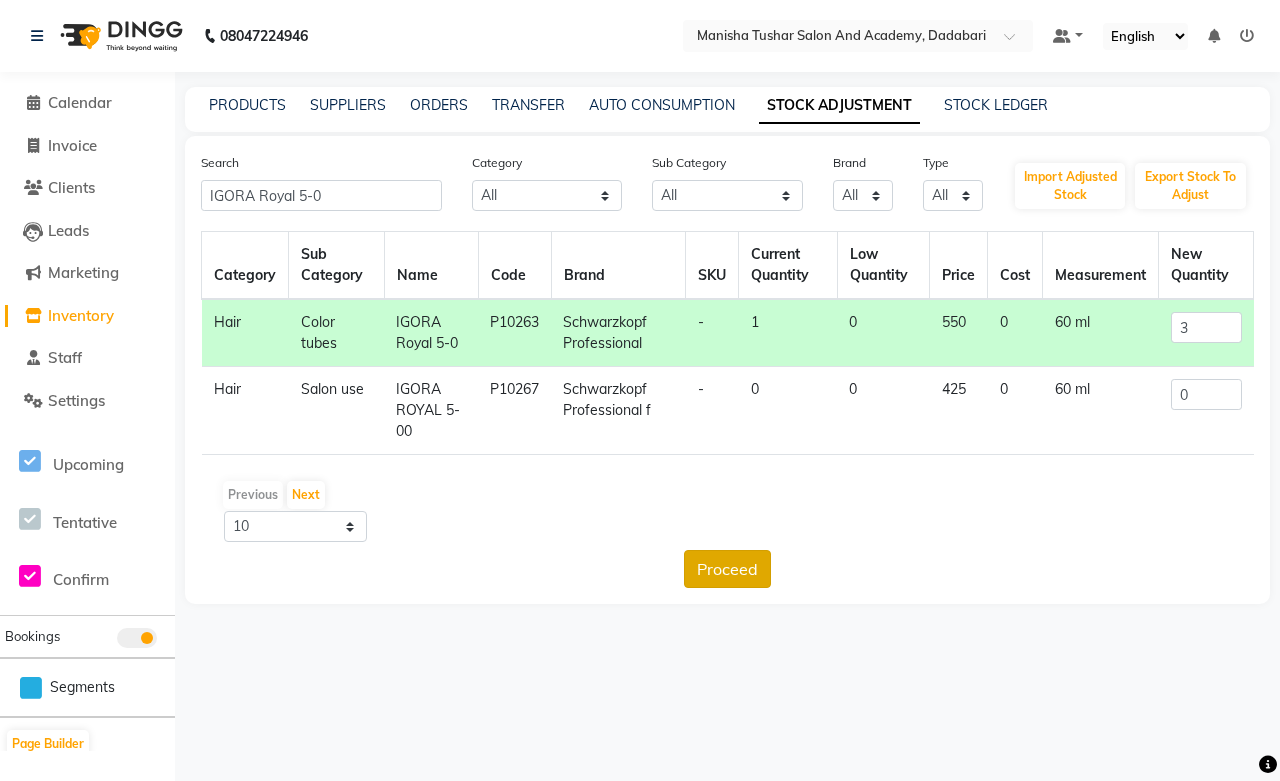 click on "Proceed" 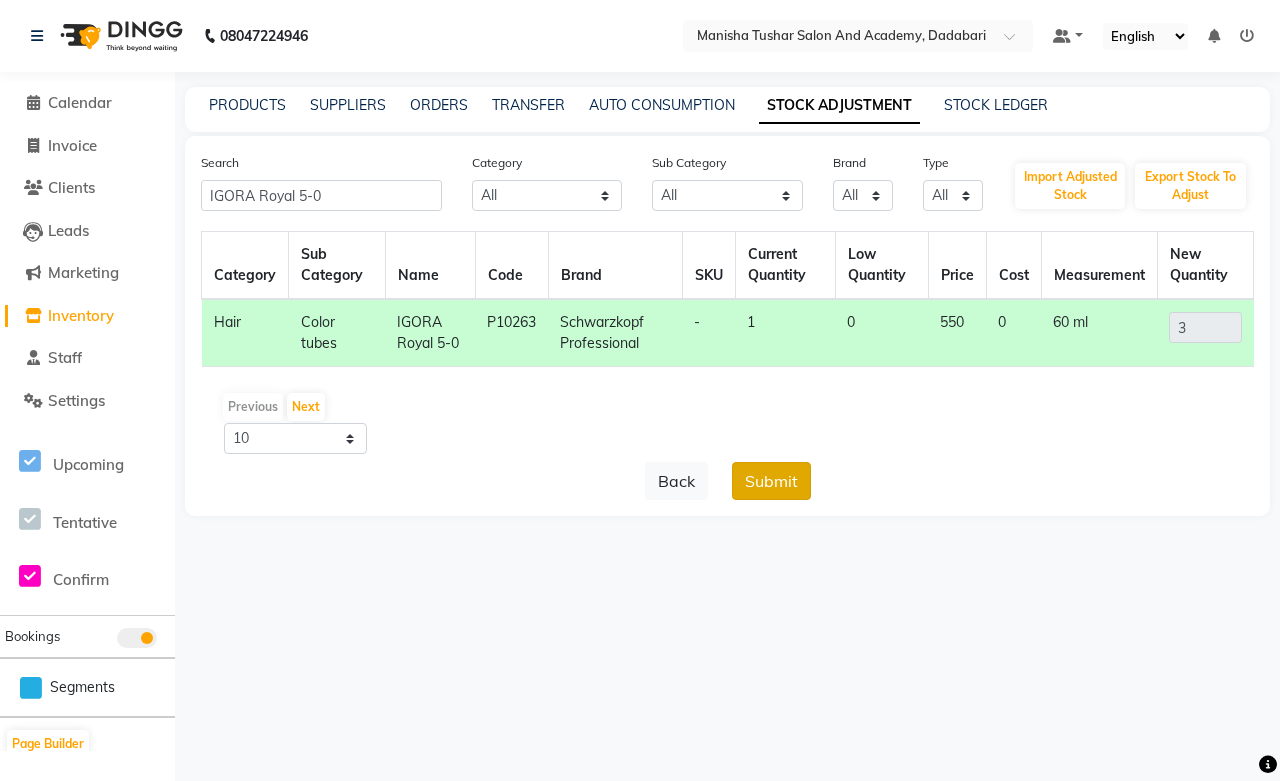 click on "Submit" 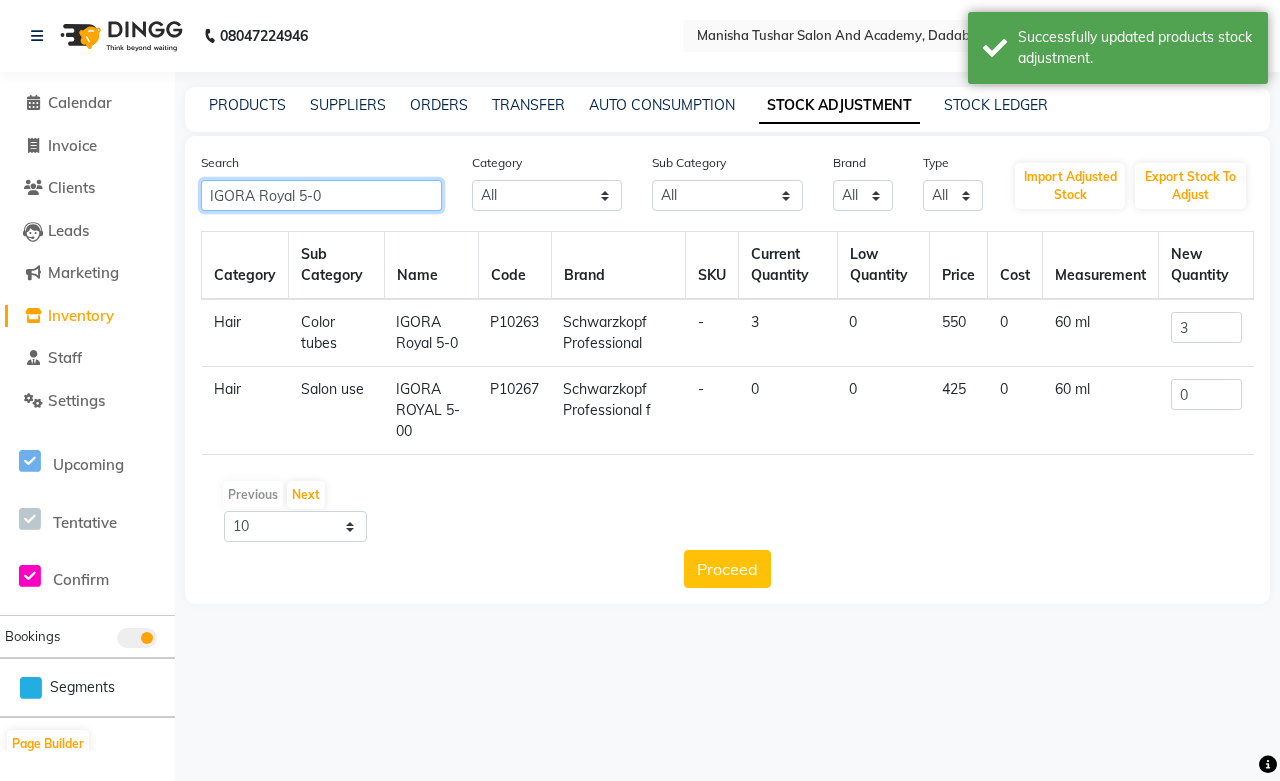 click on "IGORA Royal 5-0" 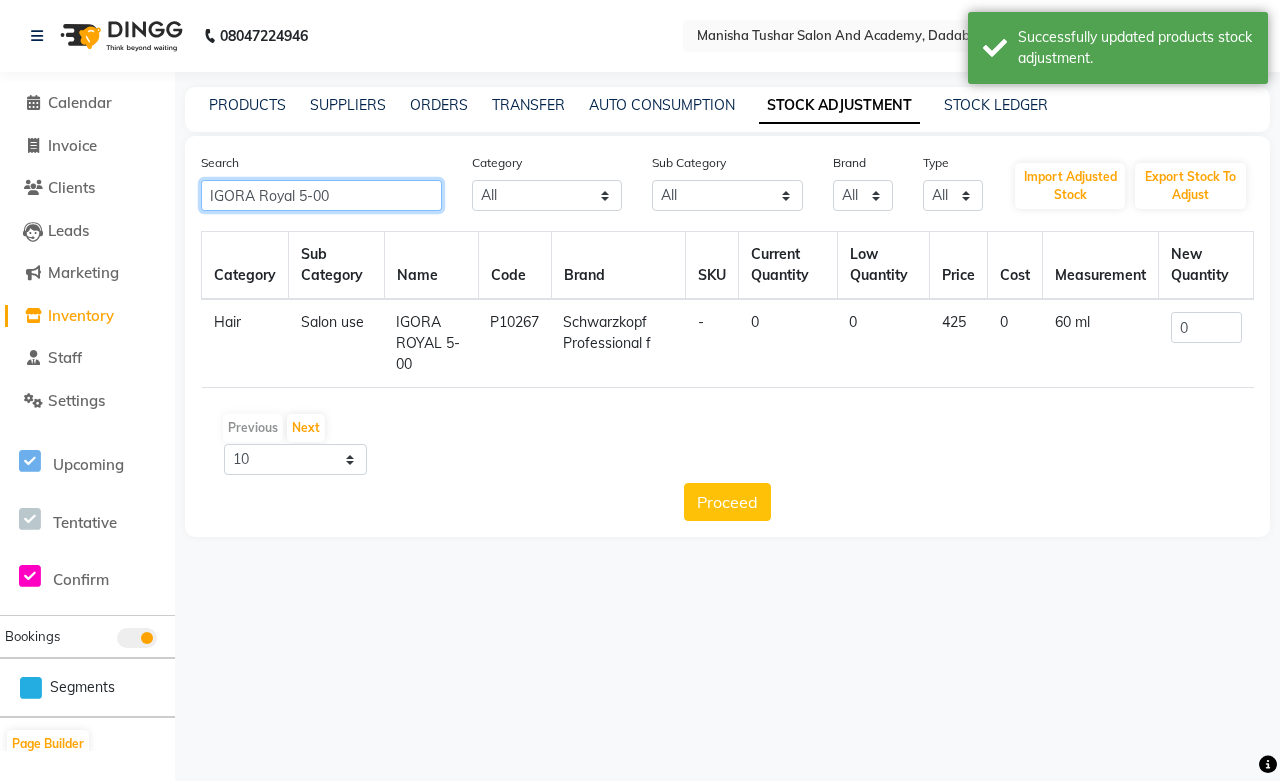 drag, startPoint x: 377, startPoint y: 201, endPoint x: 171, endPoint y: 191, distance: 206.24257 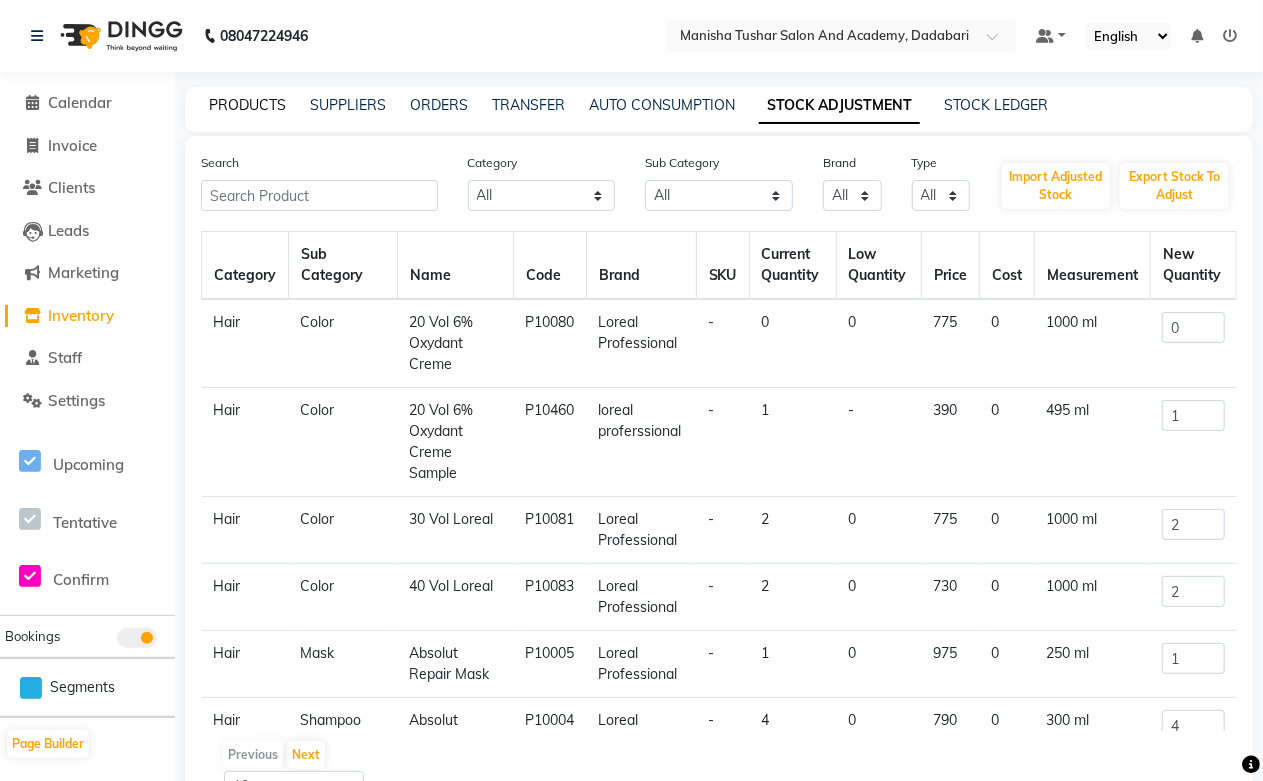 click on "PRODUCTS" 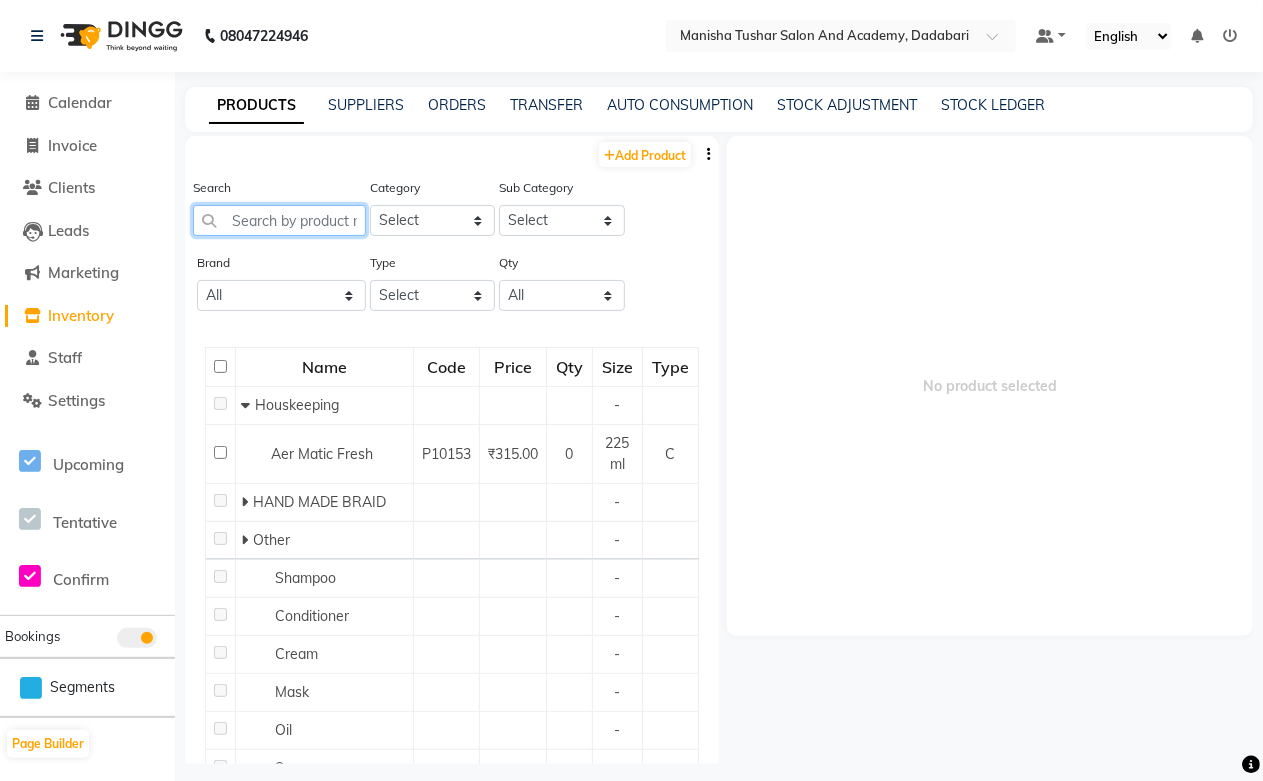 paste on "IGORA Royal 5-00" 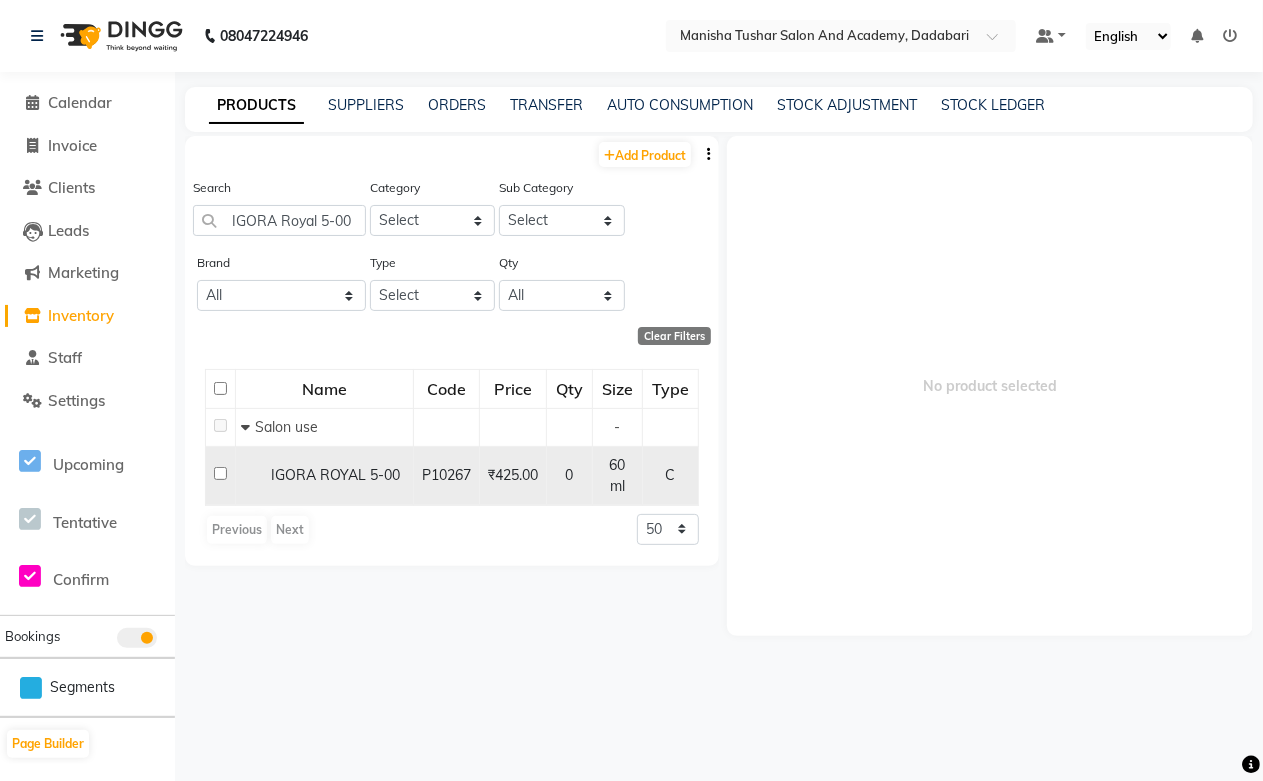 click on "IGORA ROYAL 5-00" 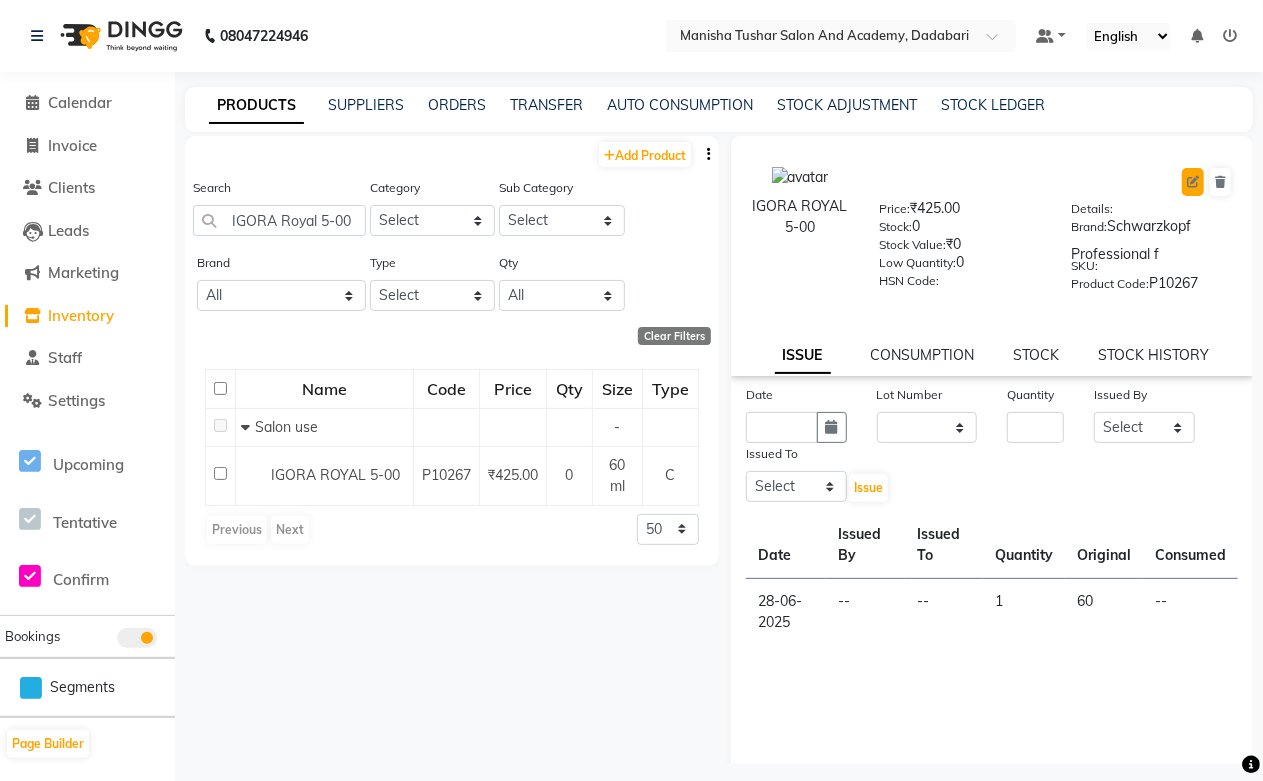 click 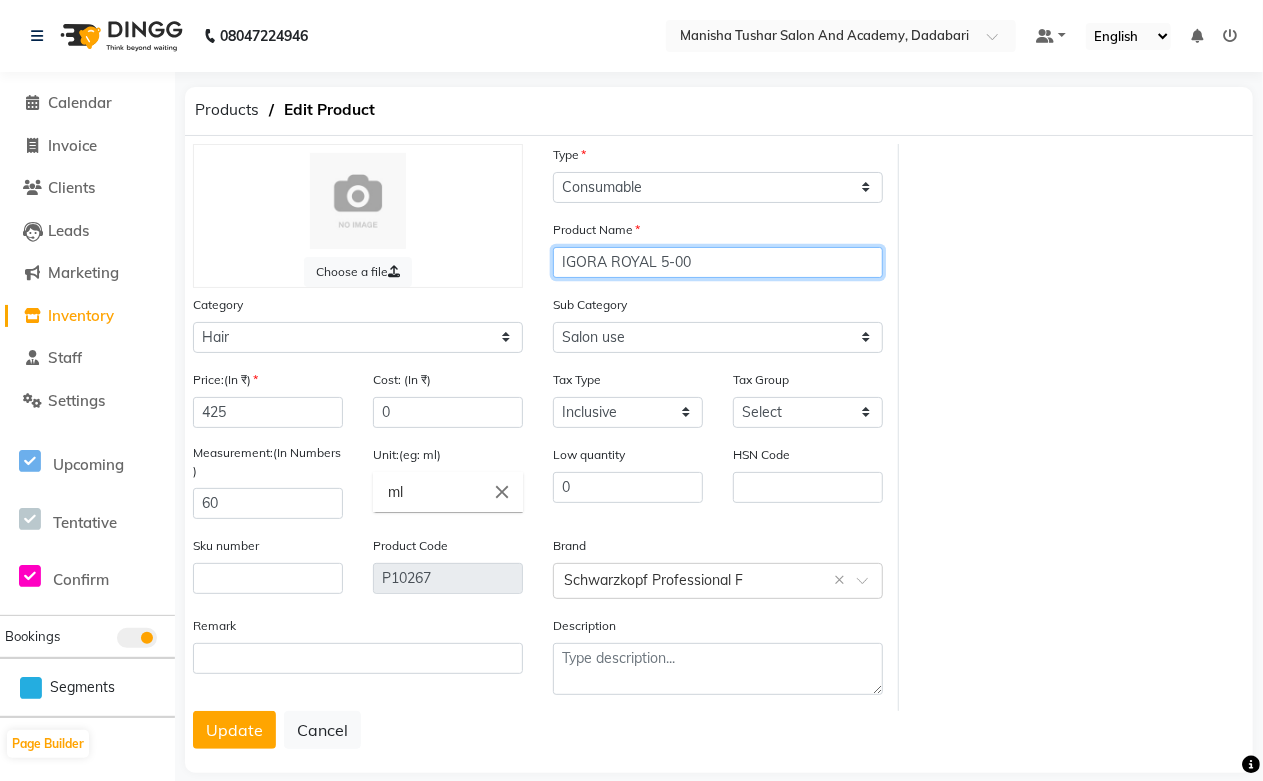 drag, startPoint x: 733, startPoint y: 262, endPoint x: 454, endPoint y: 268, distance: 279.0645 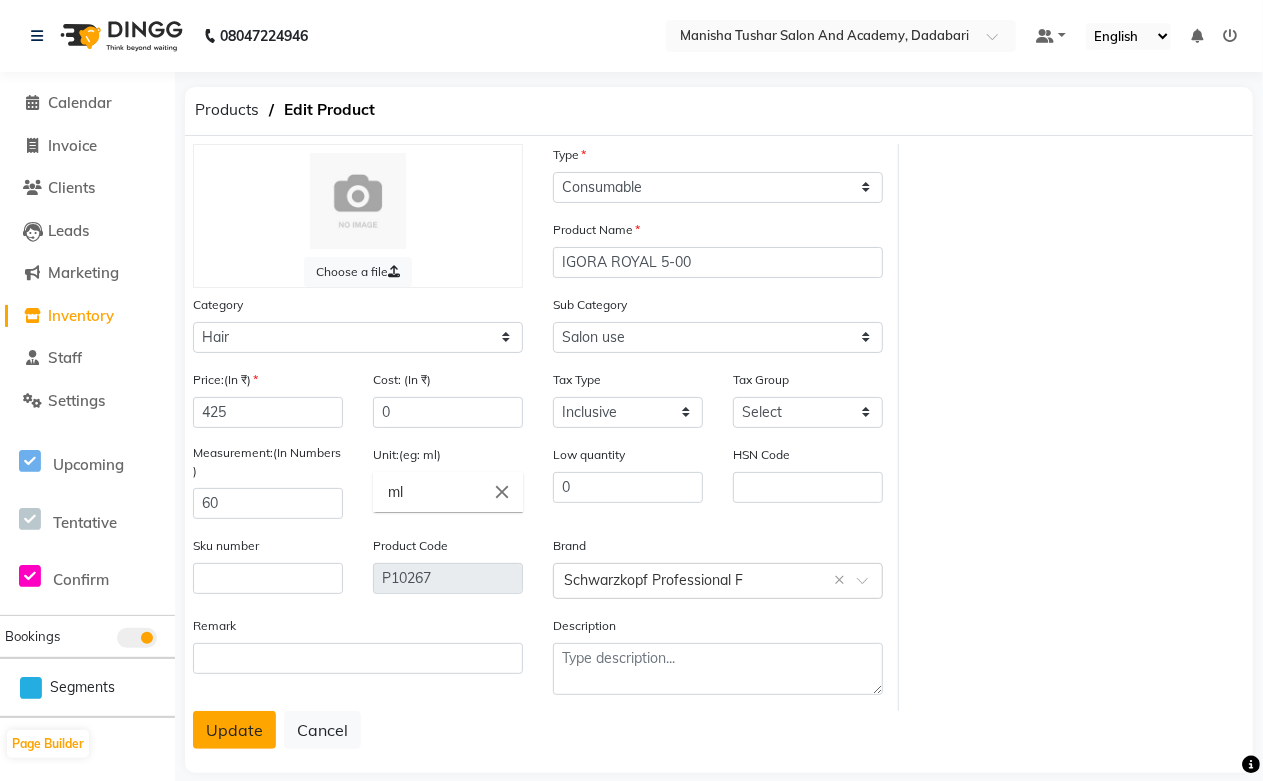 click on "Update" 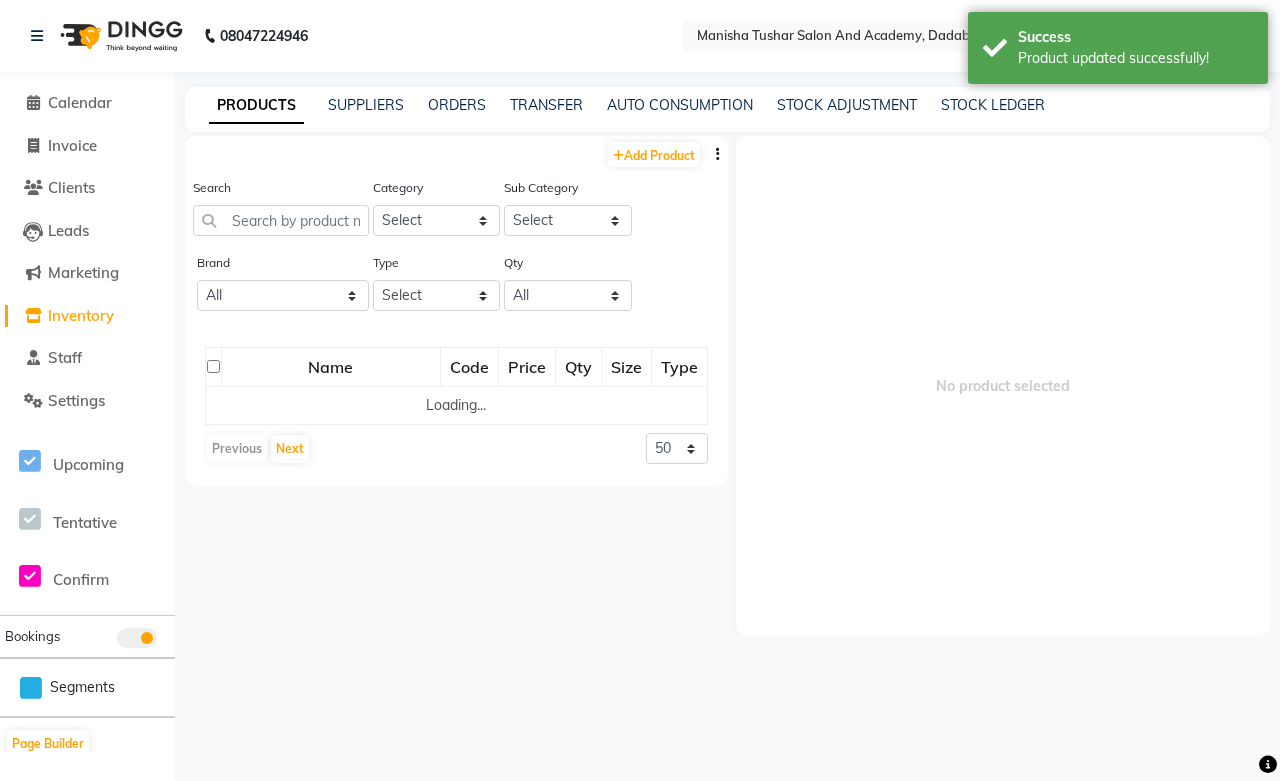 click on "STOCK ADJUSTMENT" 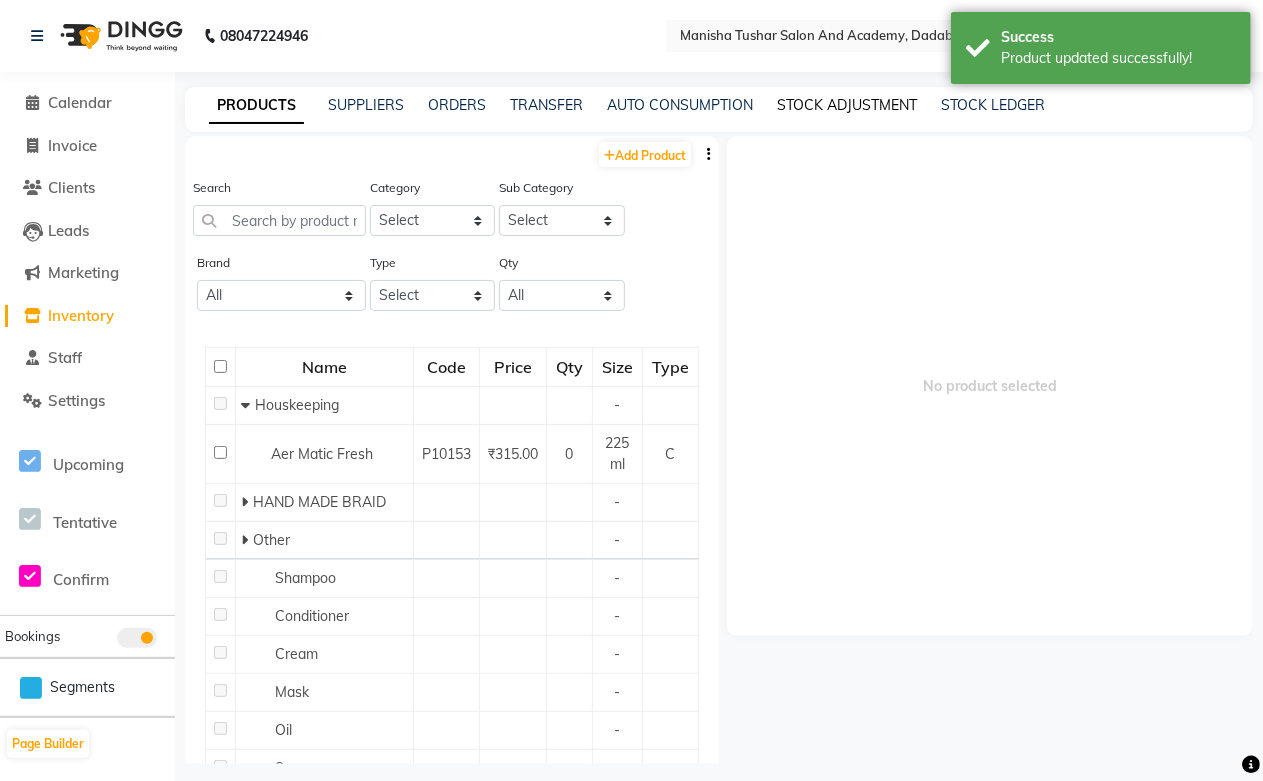 click on "STOCK ADJUSTMENT" 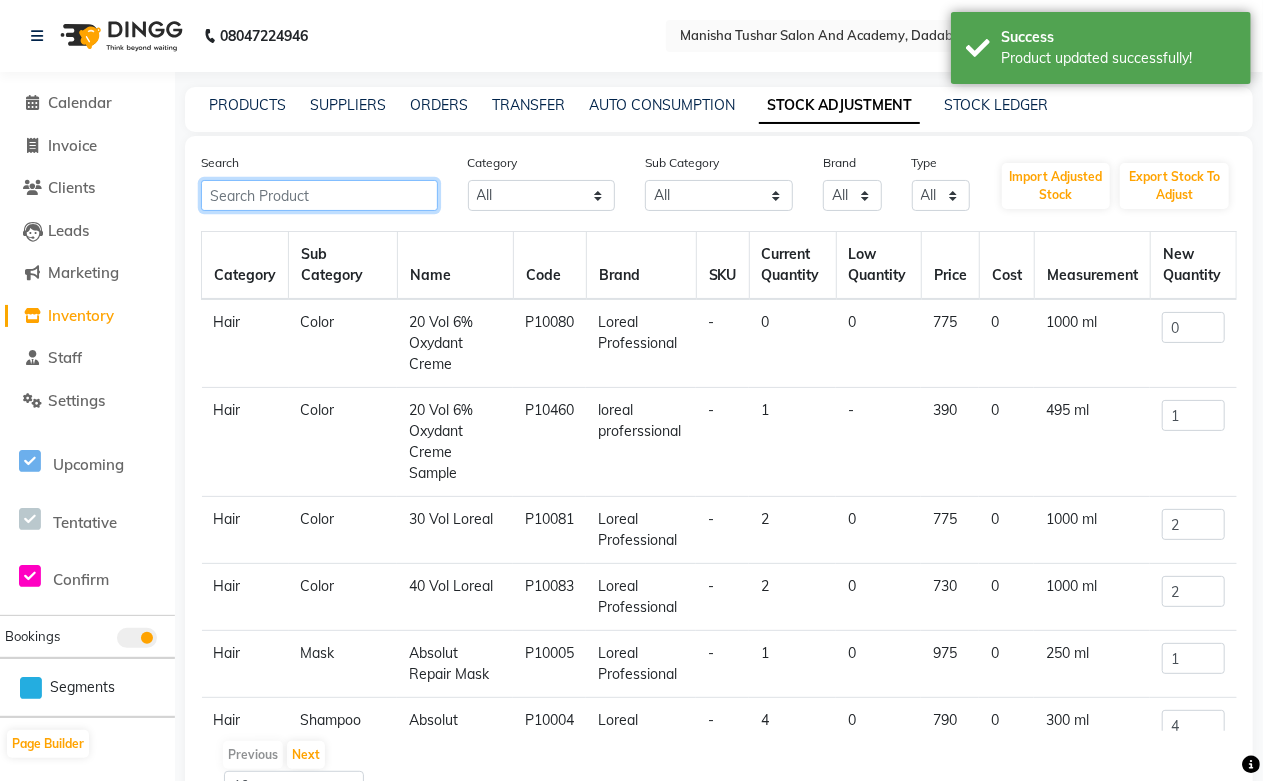paste on "IGORA ROYAL 5-00" 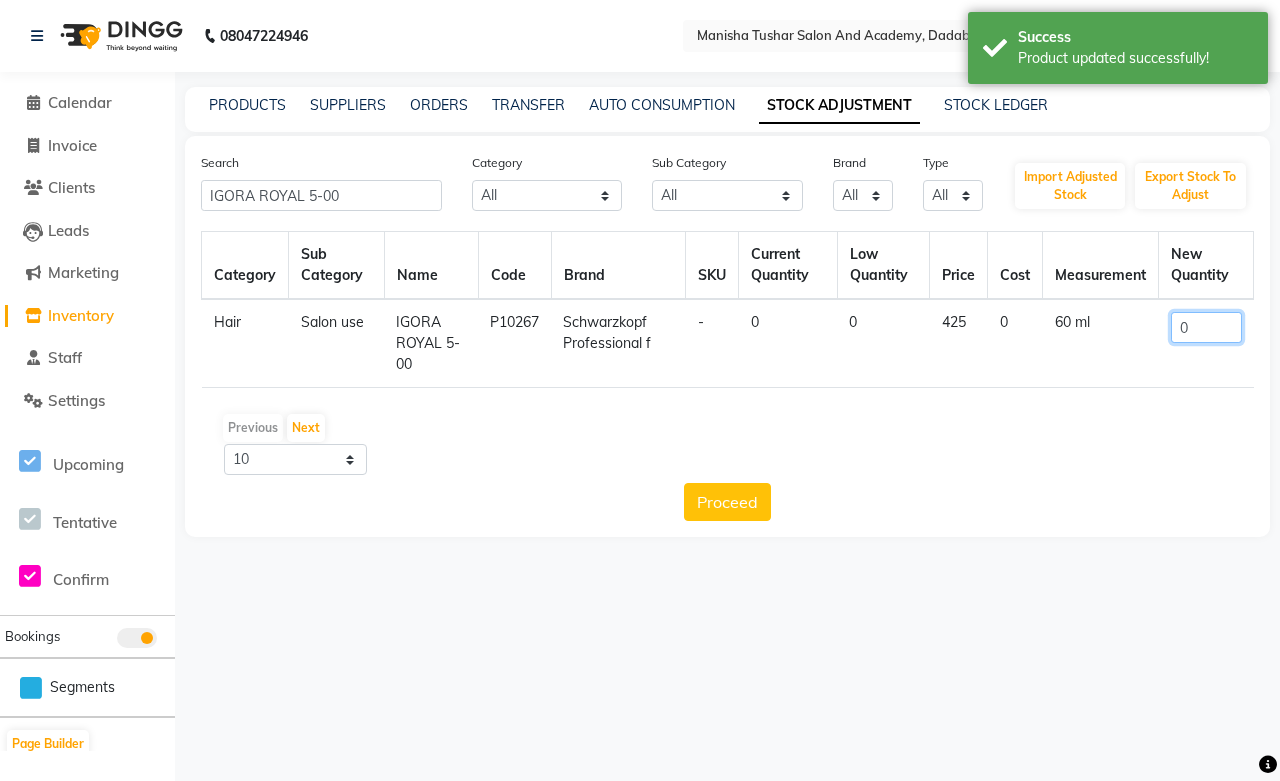 drag, startPoint x: 1233, startPoint y: 330, endPoint x: 988, endPoint y: 312, distance: 245.66034 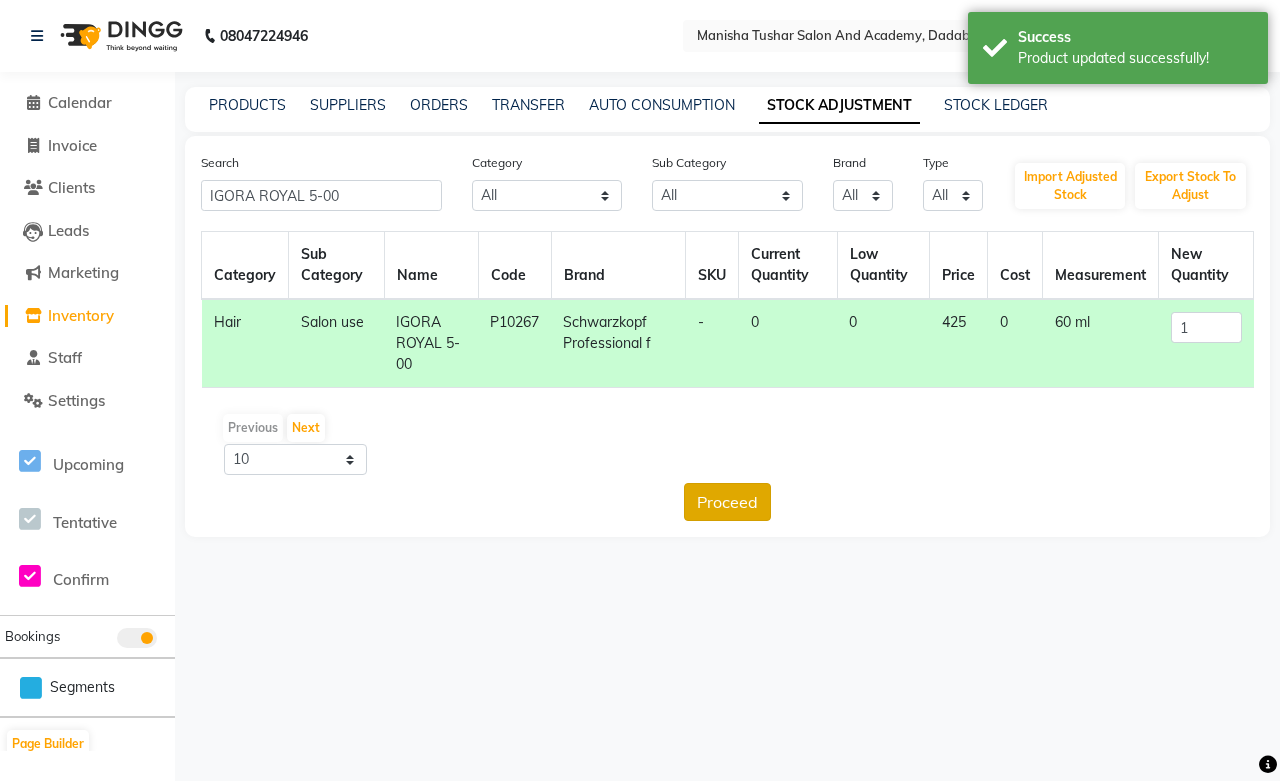 click on "Proceed" 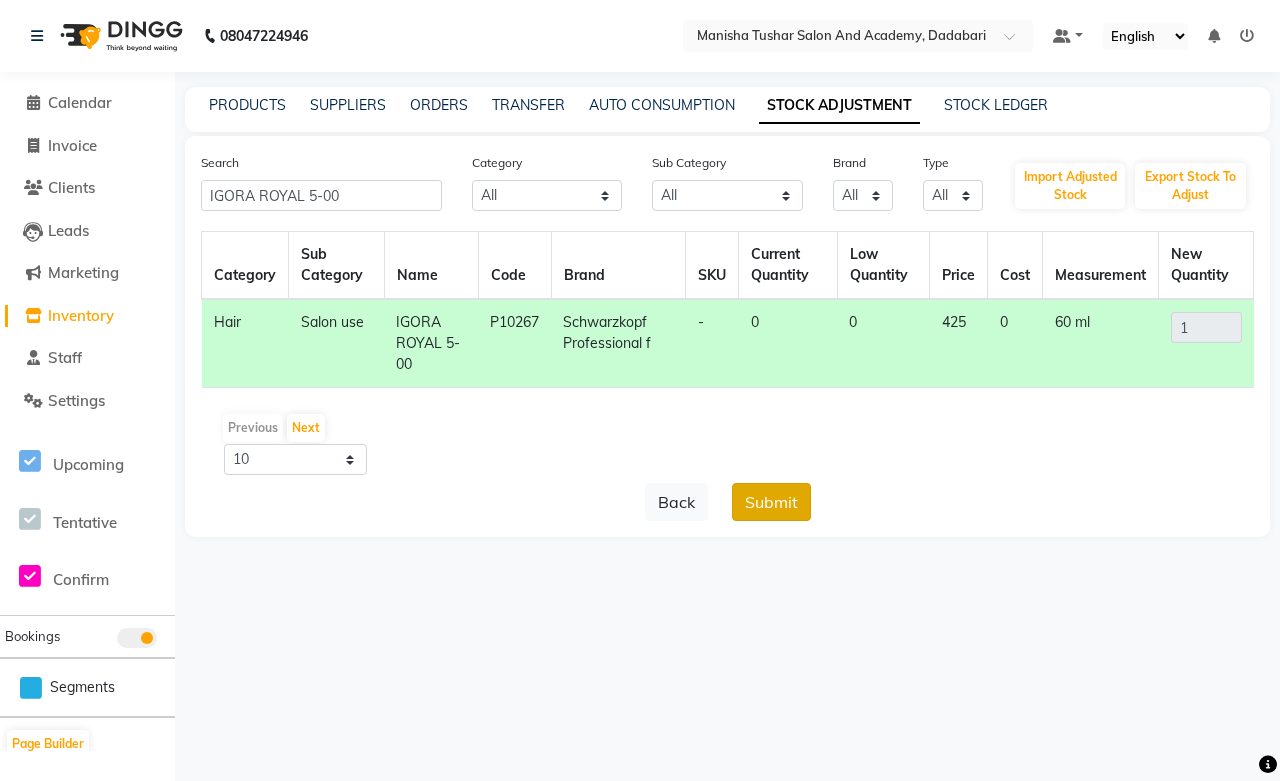 click on "Submit" 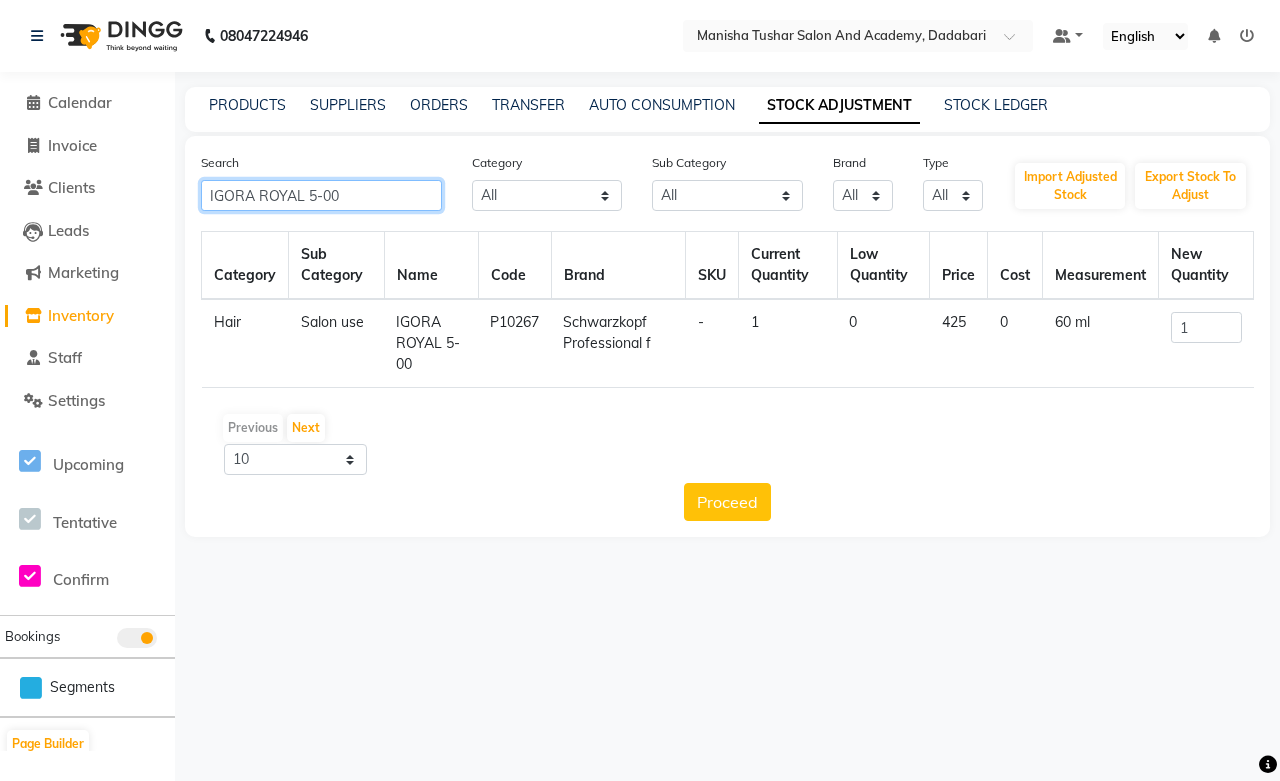 click on "IGORA ROYAL 5-00" 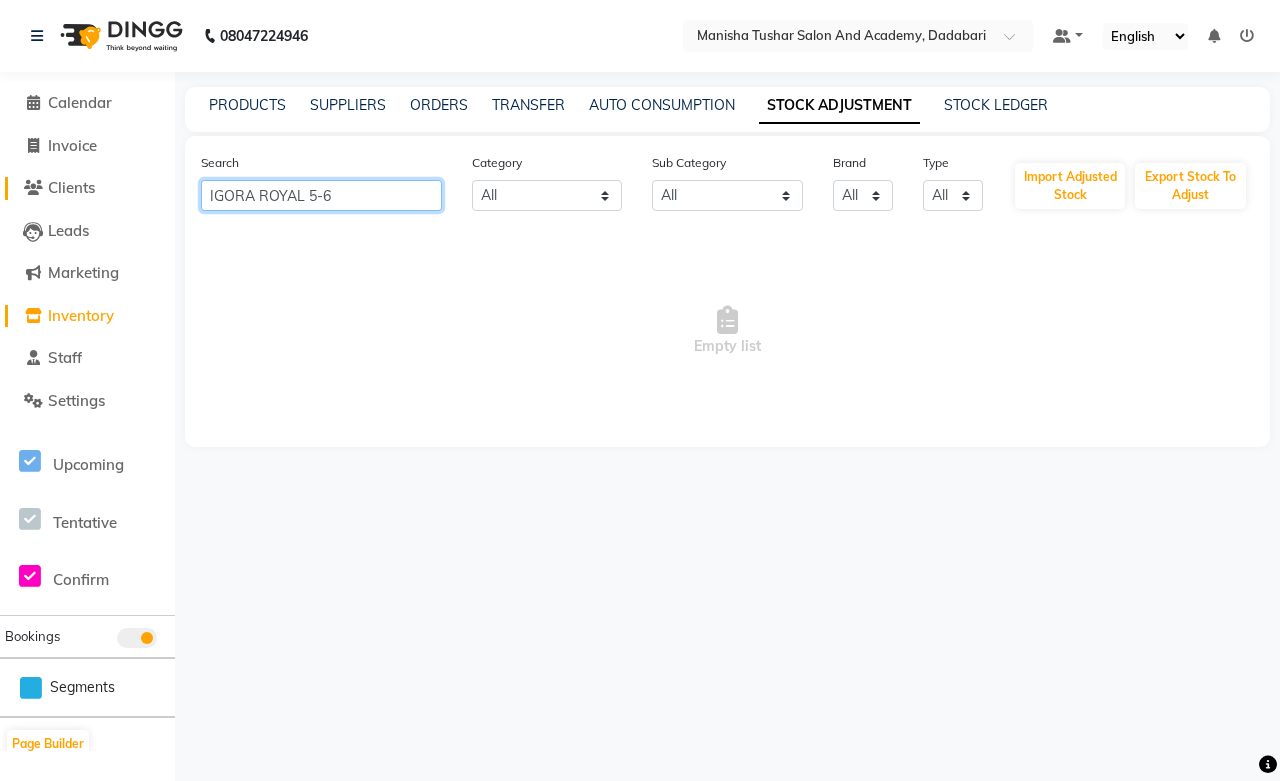 drag, startPoint x: 332, startPoint y: 200, endPoint x: 137, endPoint y: 196, distance: 195.04102 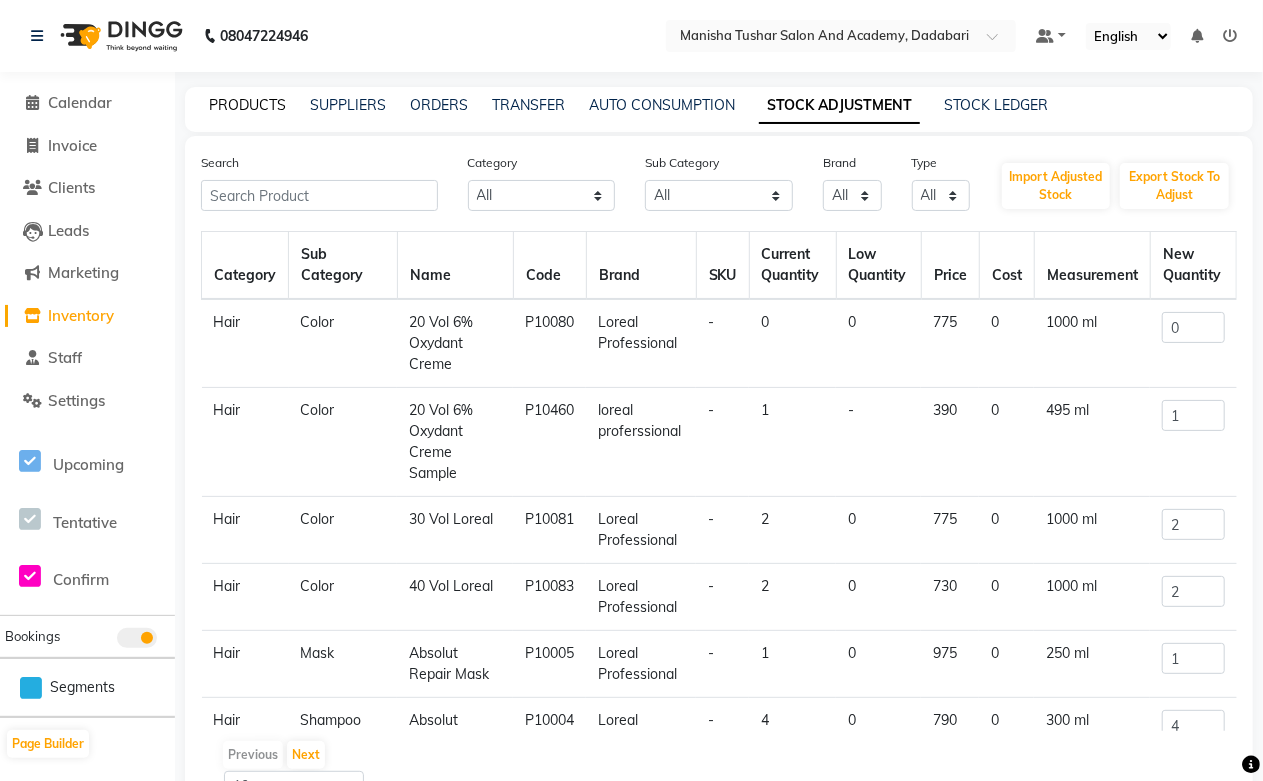 click on "PRODUCTS" 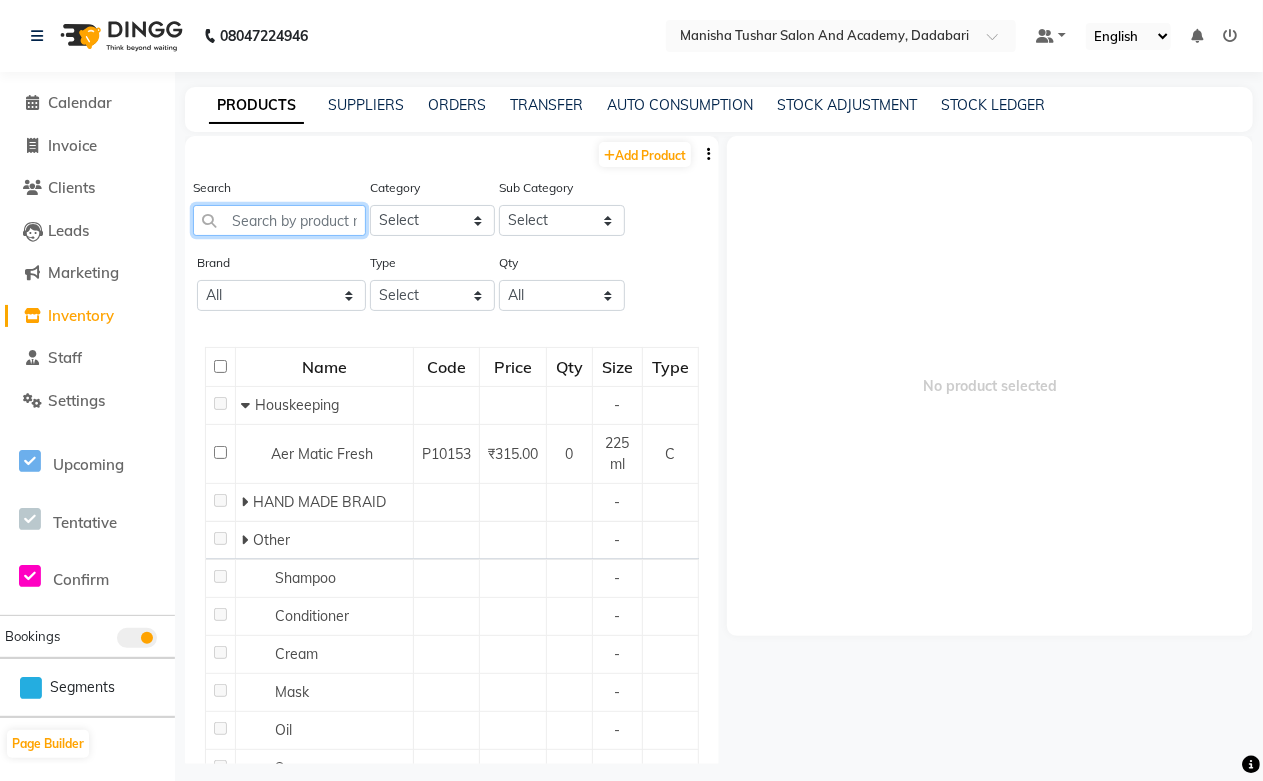 paste on "IGORA ROYAL 5-6" 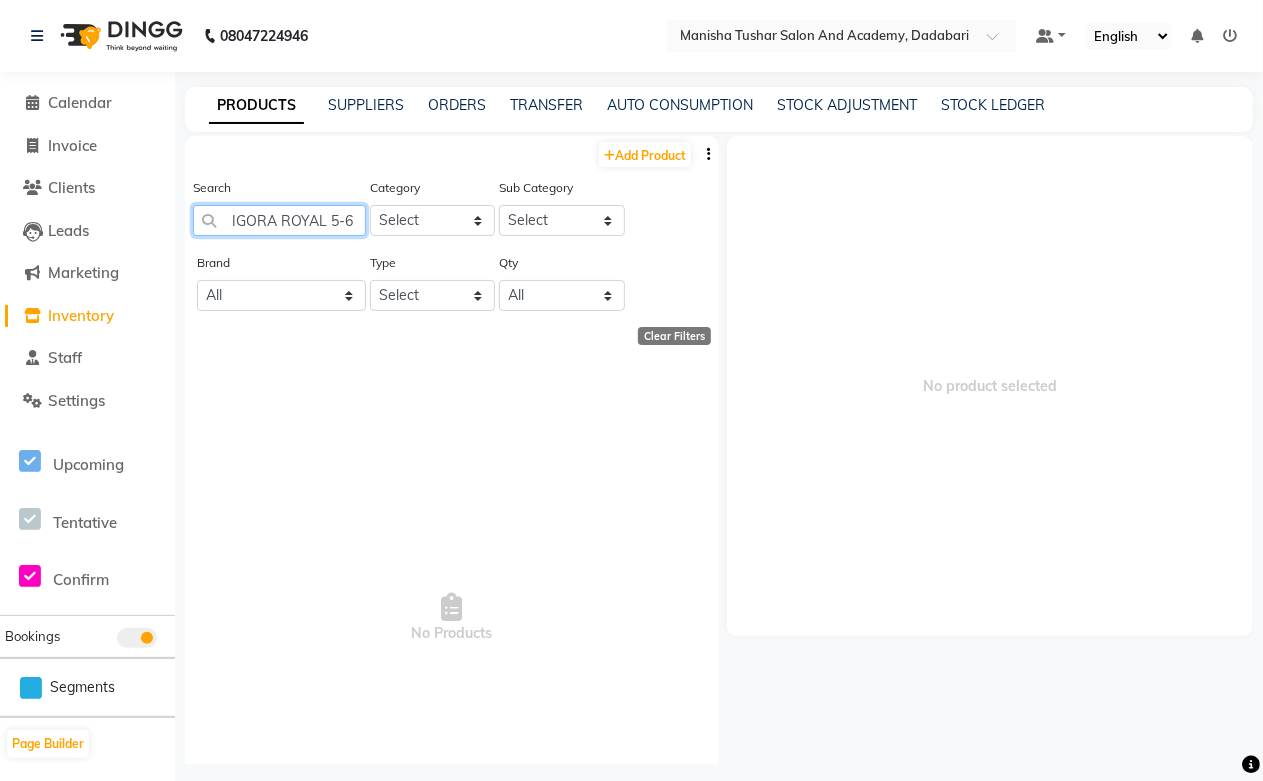 scroll, scrollTop: 0, scrollLeft: 0, axis: both 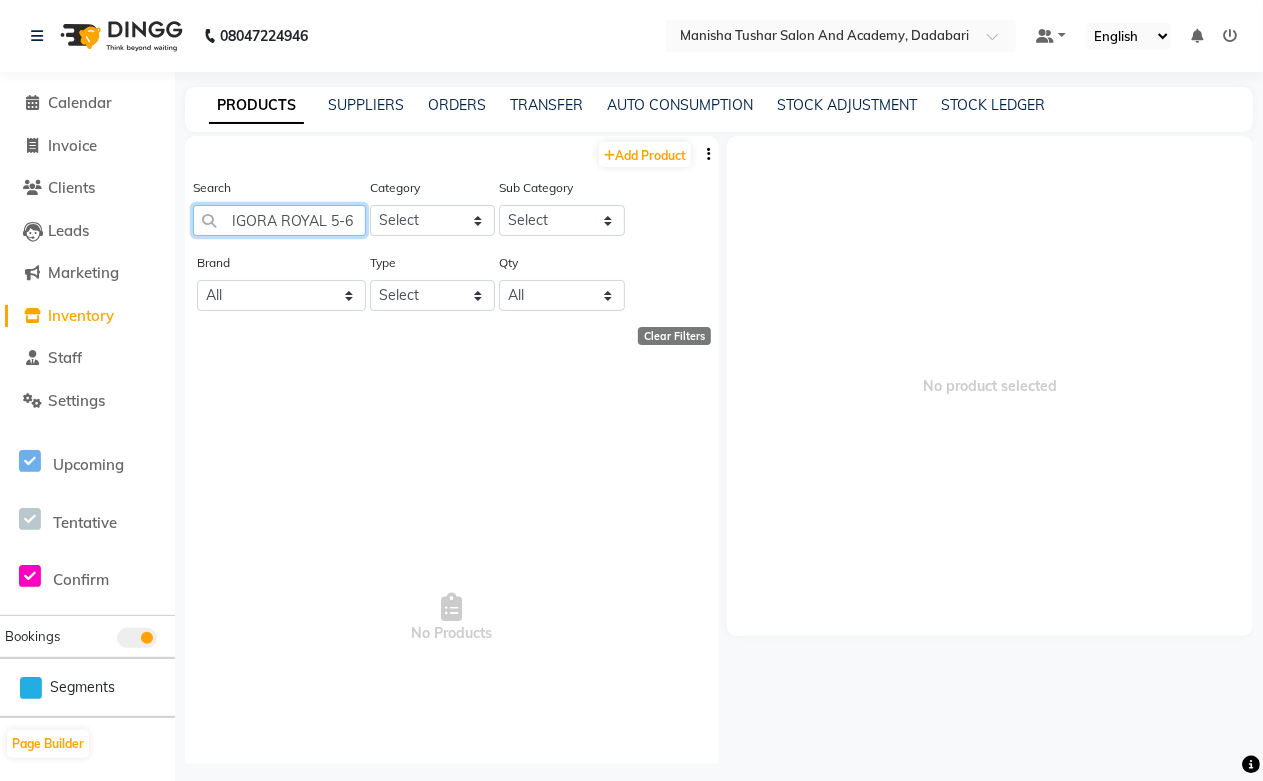 drag, startPoint x: 353, startPoint y: 225, endPoint x: 178, endPoint y: 225, distance: 175 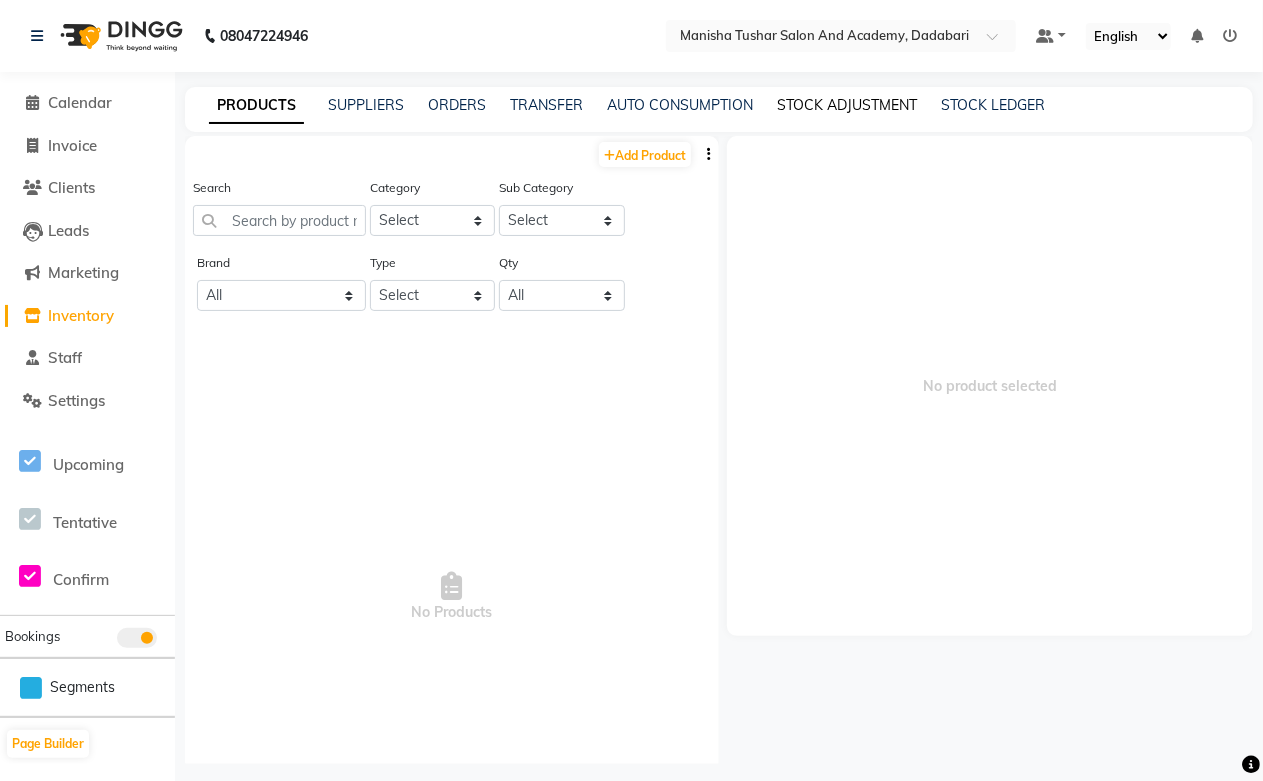 click on "STOCK ADJUSTMENT" 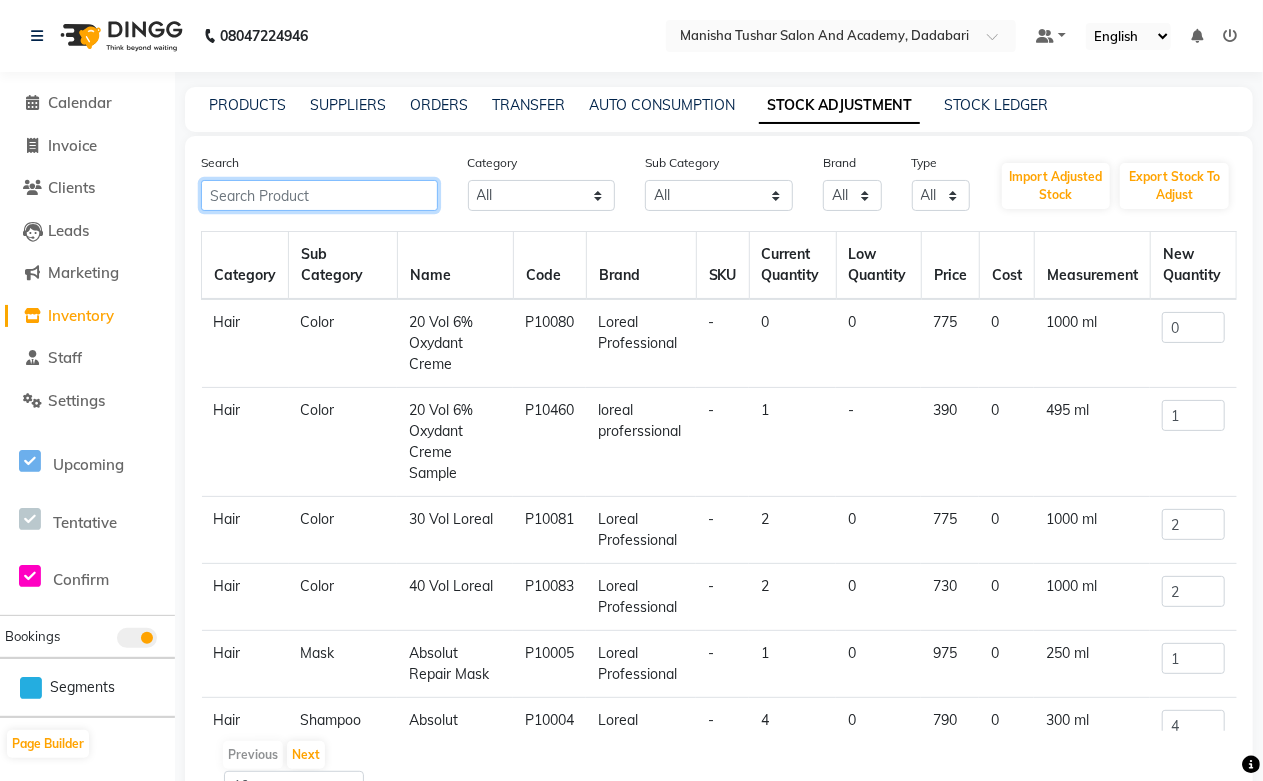paste on "IGORA ROYAL 5-6" 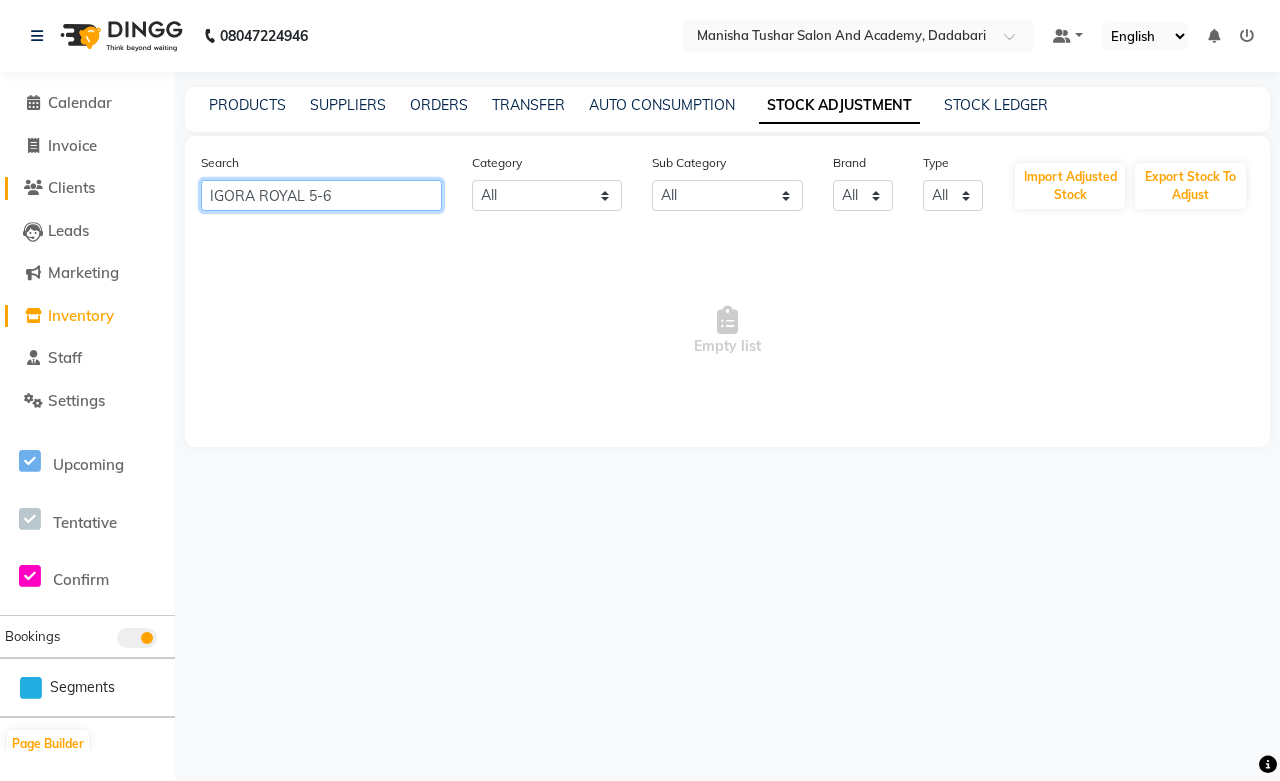 drag, startPoint x: 347, startPoint y: 193, endPoint x: 133, endPoint y: 193, distance: 214 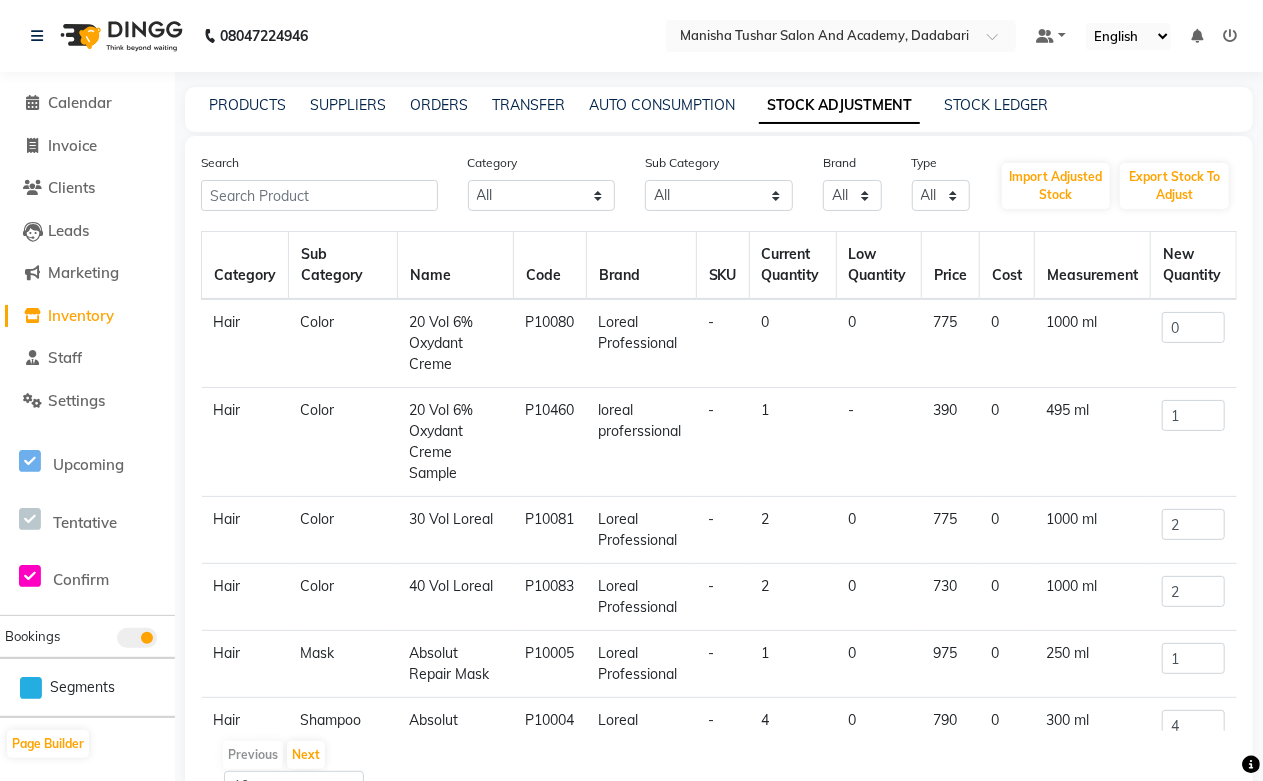 click on "PRODUCTS SUPPLIERS ORDERS TRANSFER AUTO CONSUMPTION STOCK ADJUSTMENT STOCK LEDGER" 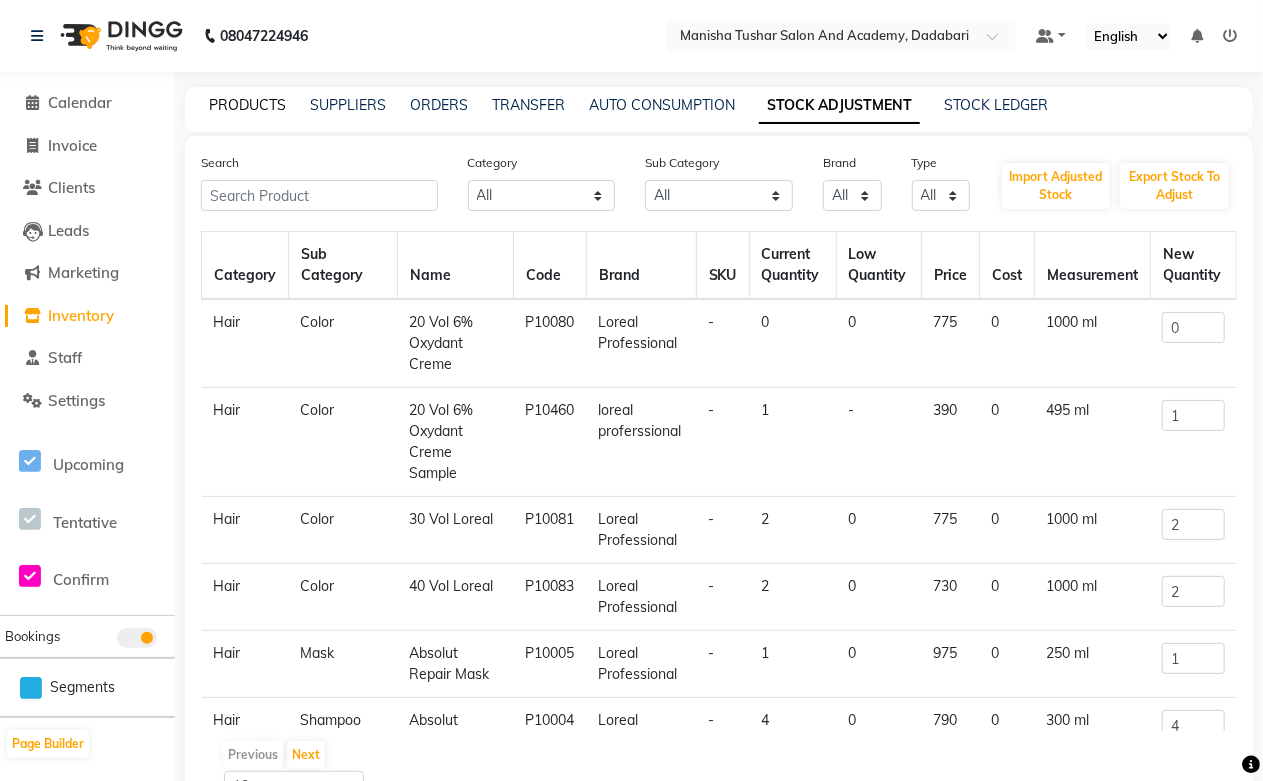 click on "PRODUCTS" 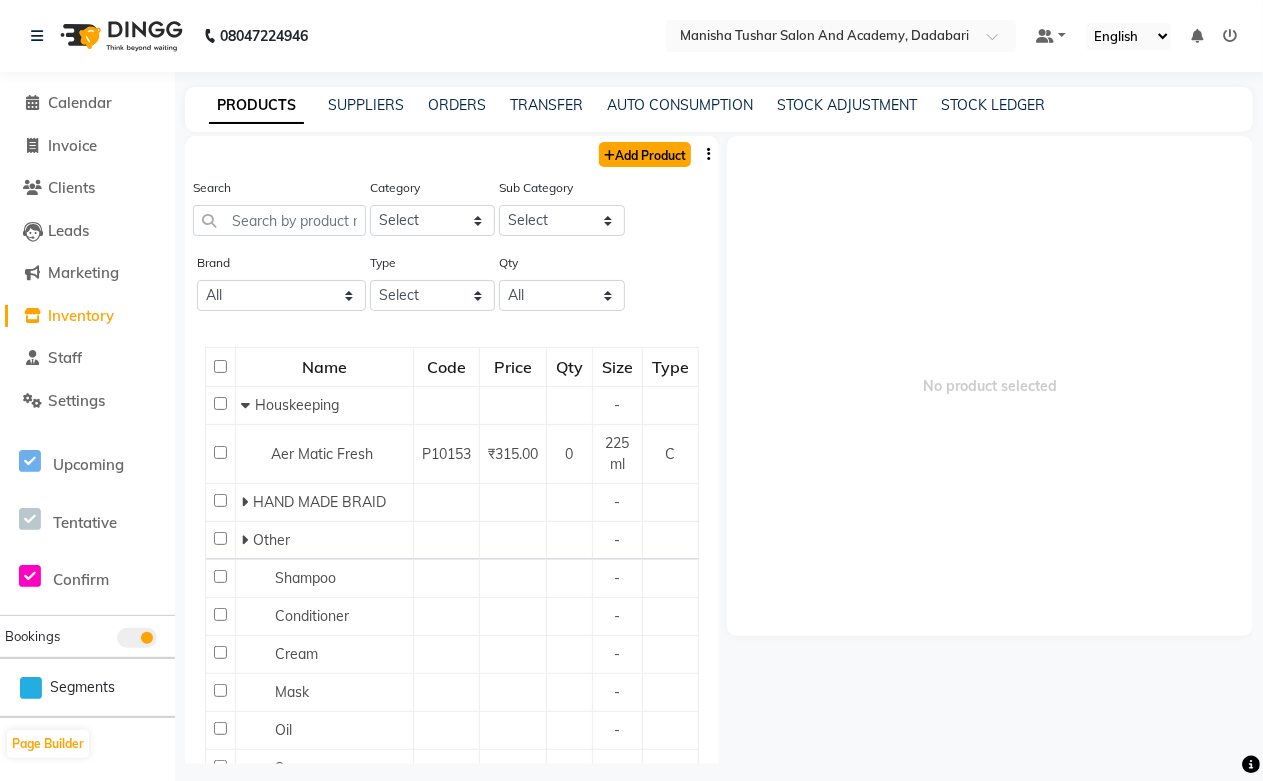 click on "Add Product" 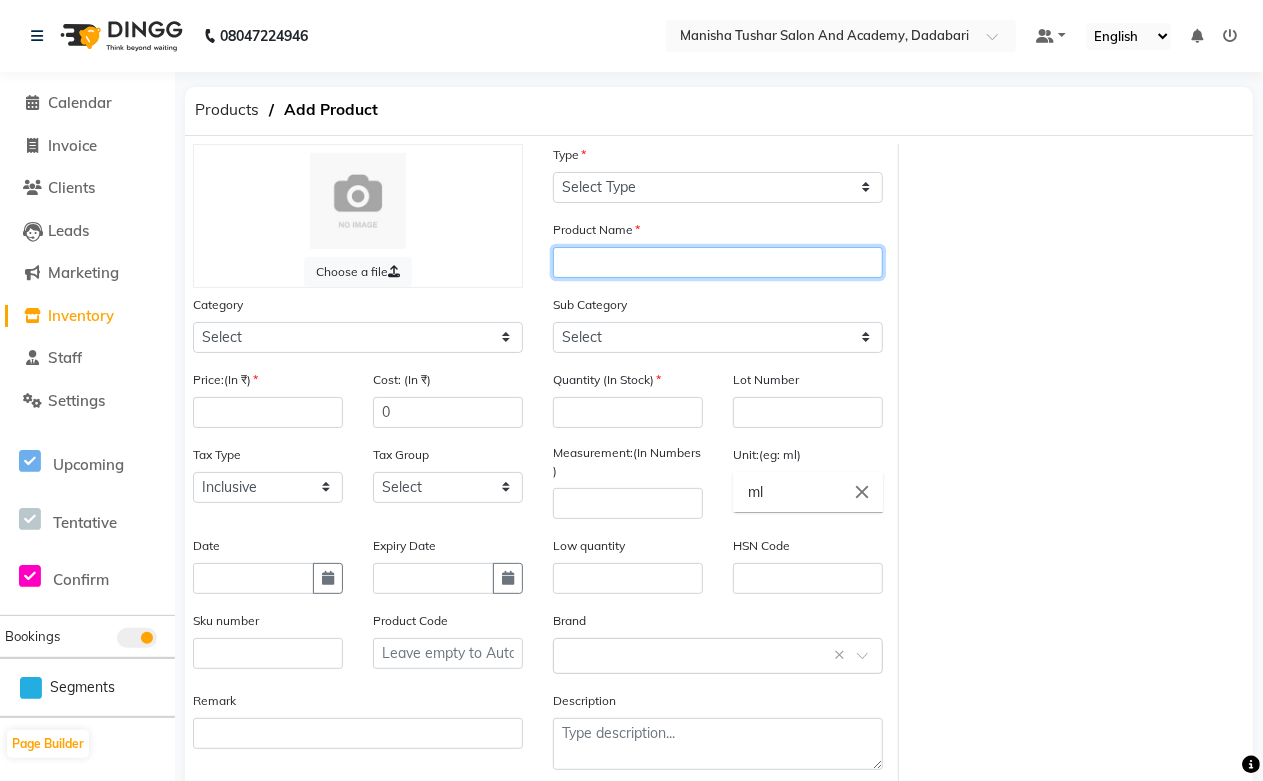 paste on "IGORA ROYAL 5-6" 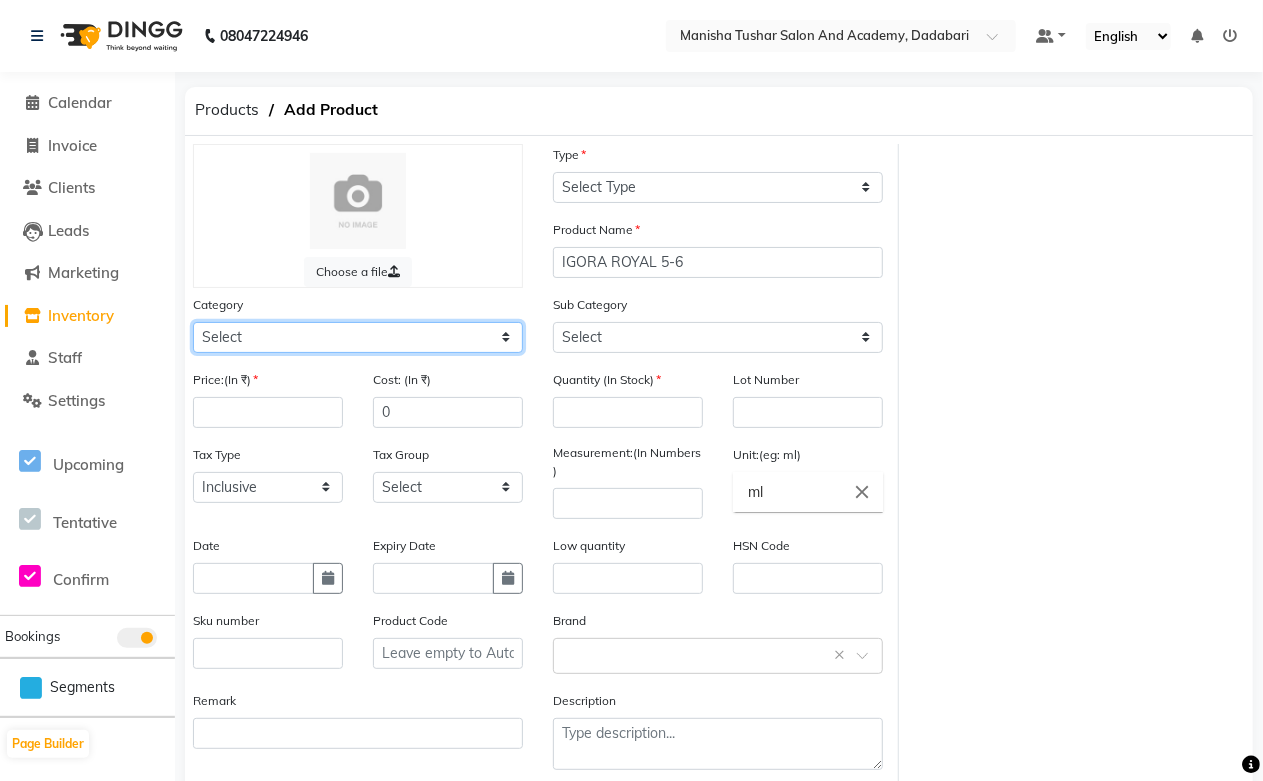 click on "Select Hair Skin Jeanott Ceuticals Other" 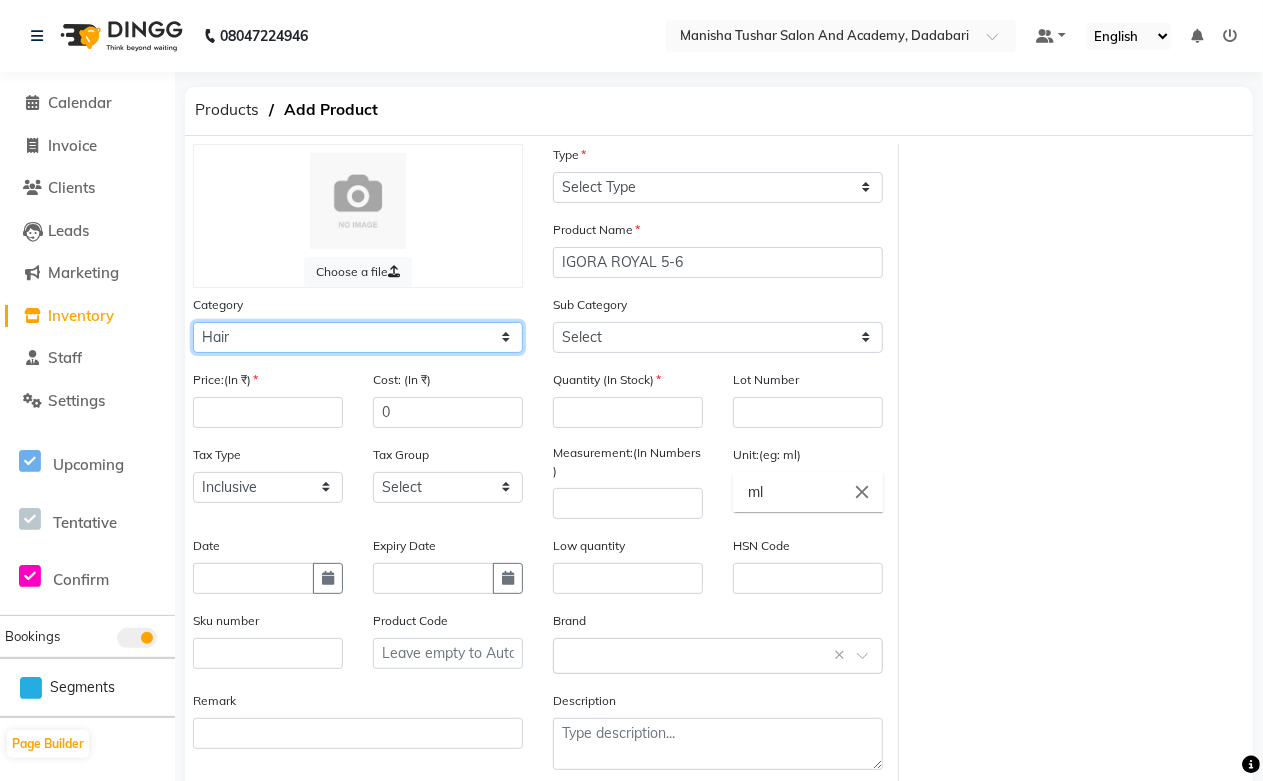click on "Select Hair Skin Jeanott Ceuticals Other" 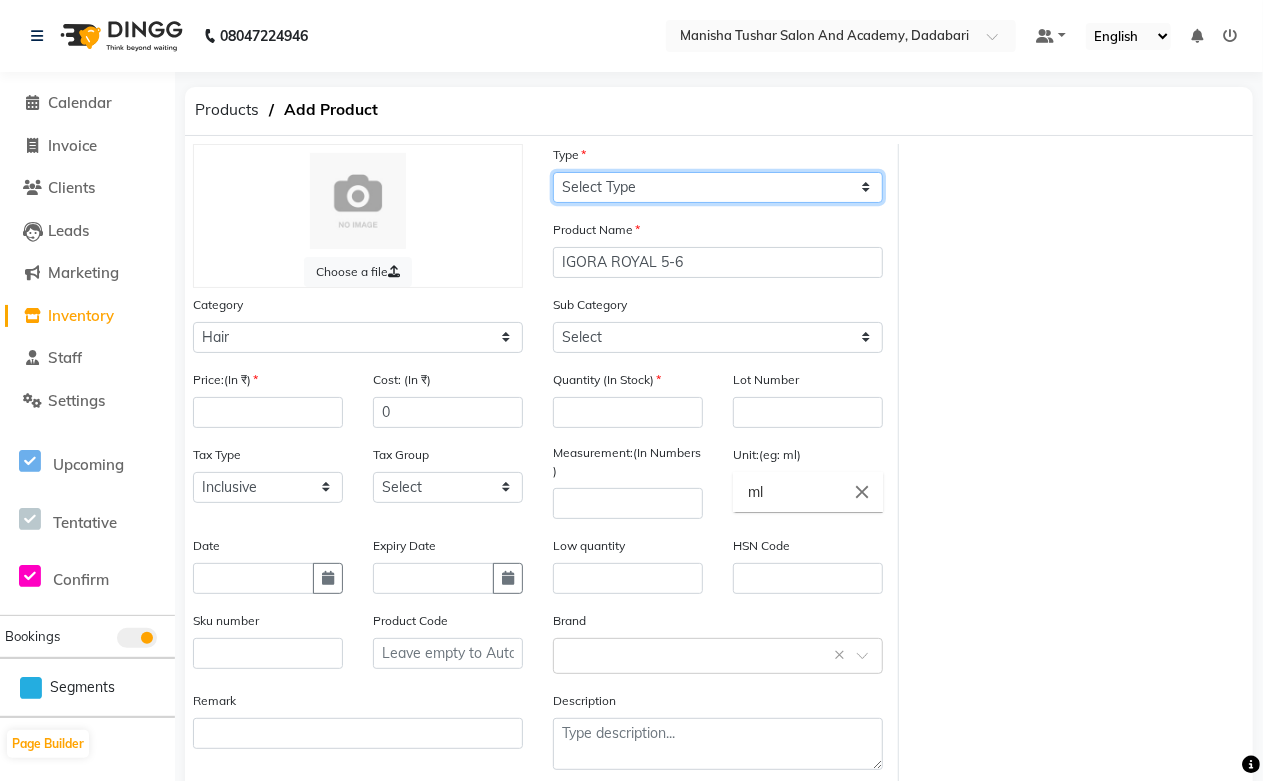 click on "Select Type Both Retail Consumable" 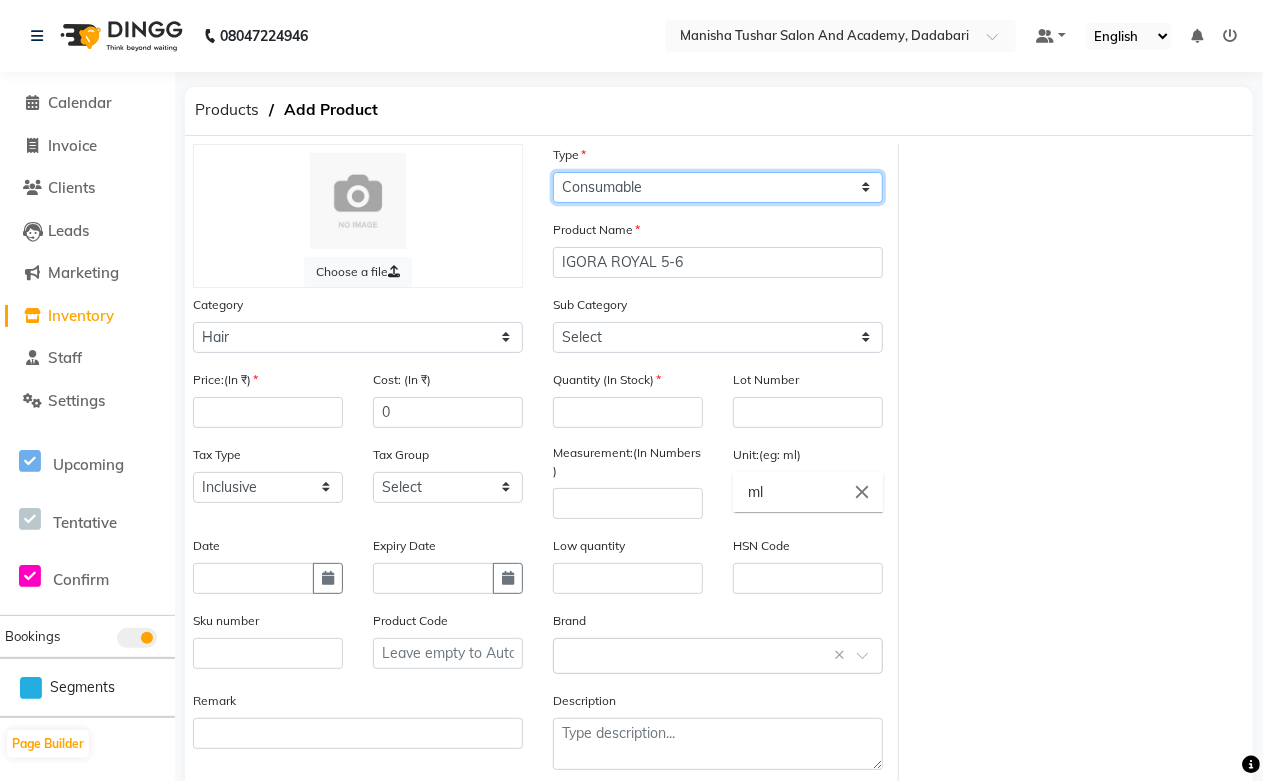 click on "Select Type Both Retail Consumable" 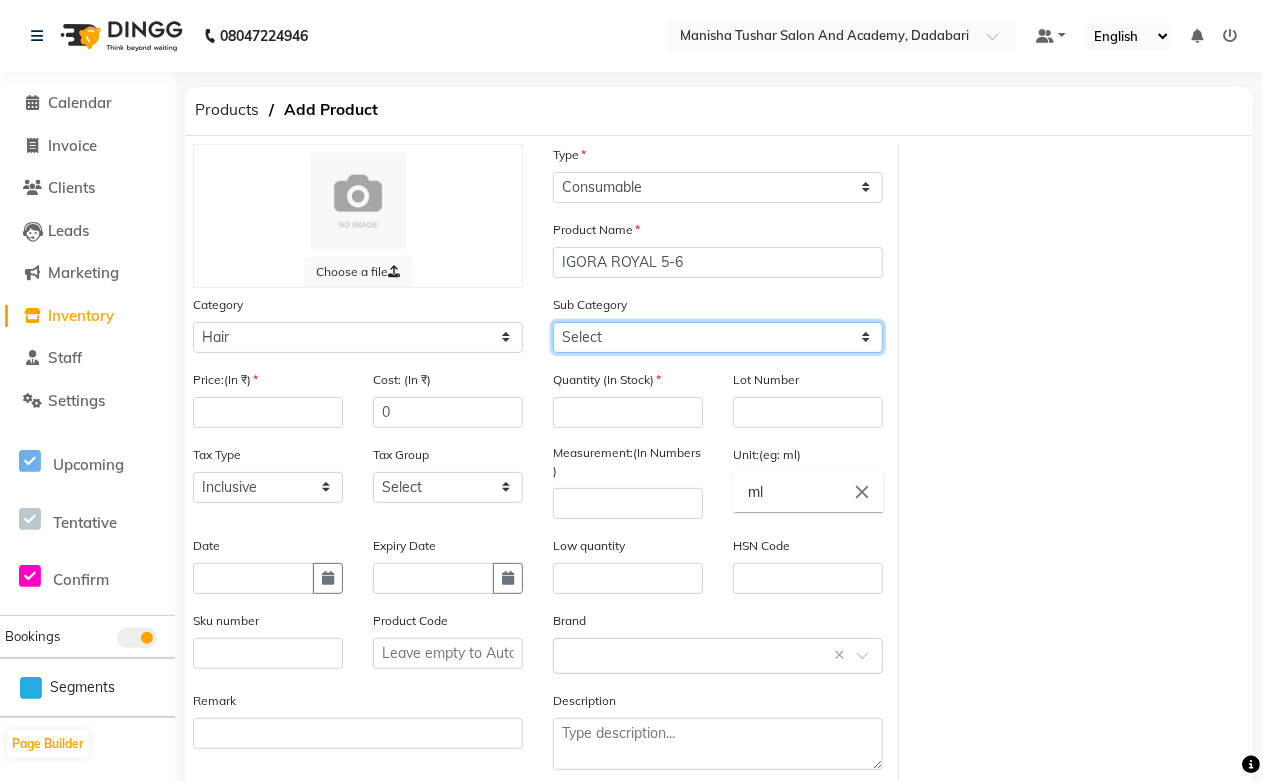 click on "Select Shampoo Conditioner Cream Mask Oil Serum Color Appliances Treatment Styling Kit & Combo Other Shampoo/Mask homecare Salon use Color tubes" 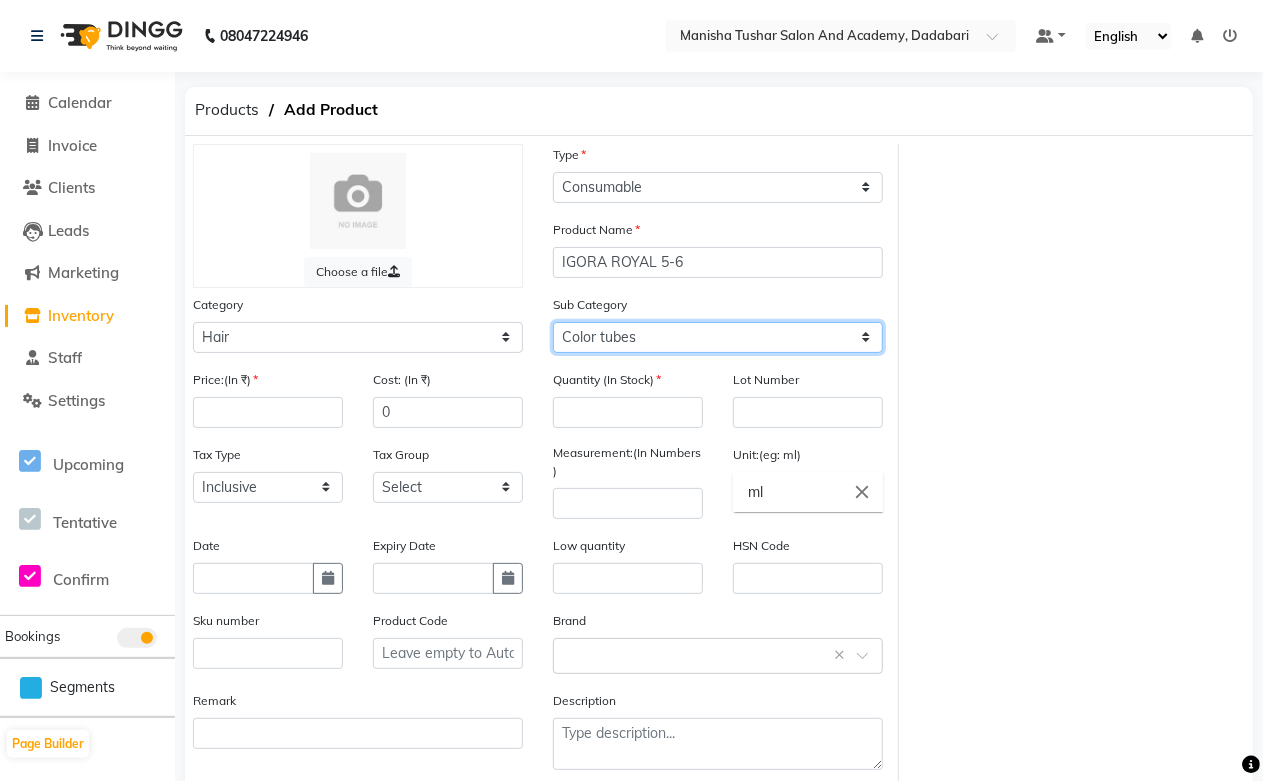 click on "Select Shampoo Conditioner Cream Mask Oil Serum Color Appliances Treatment Styling Kit & Combo Other Shampoo/Mask homecare Salon use Color tubes" 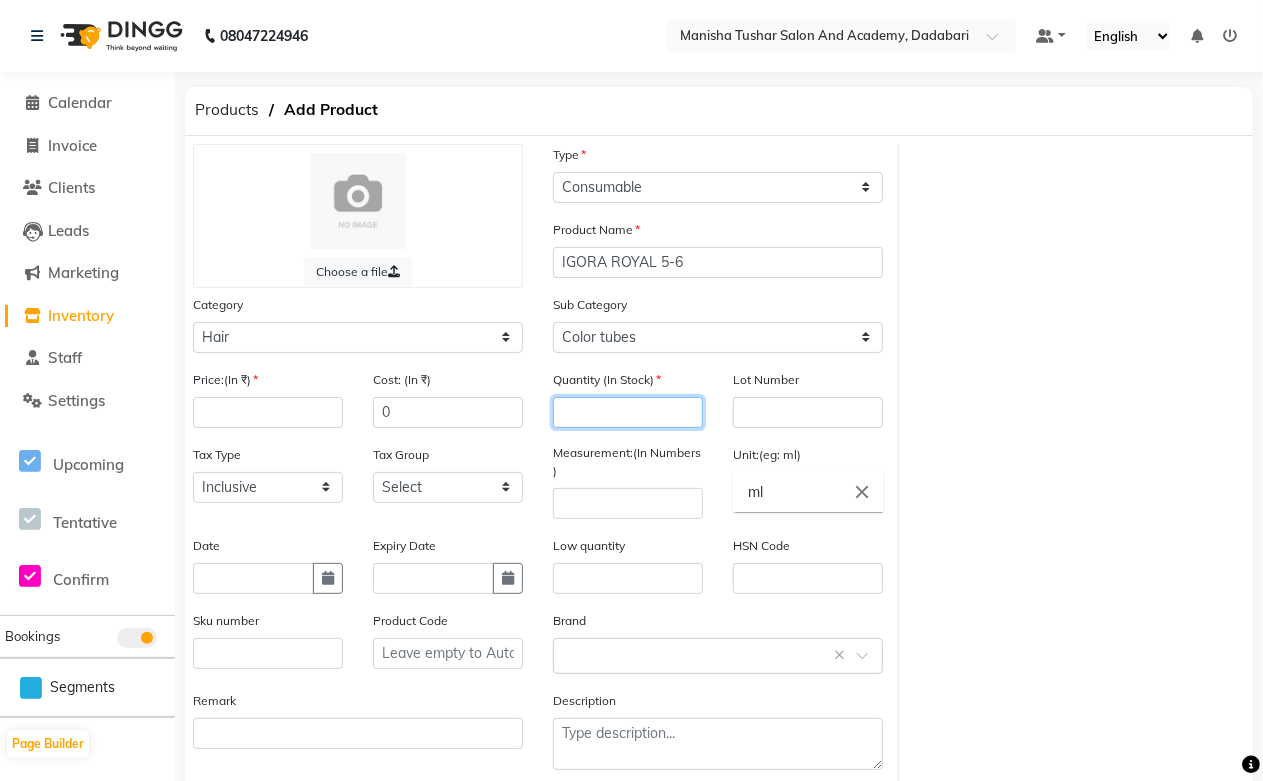 click 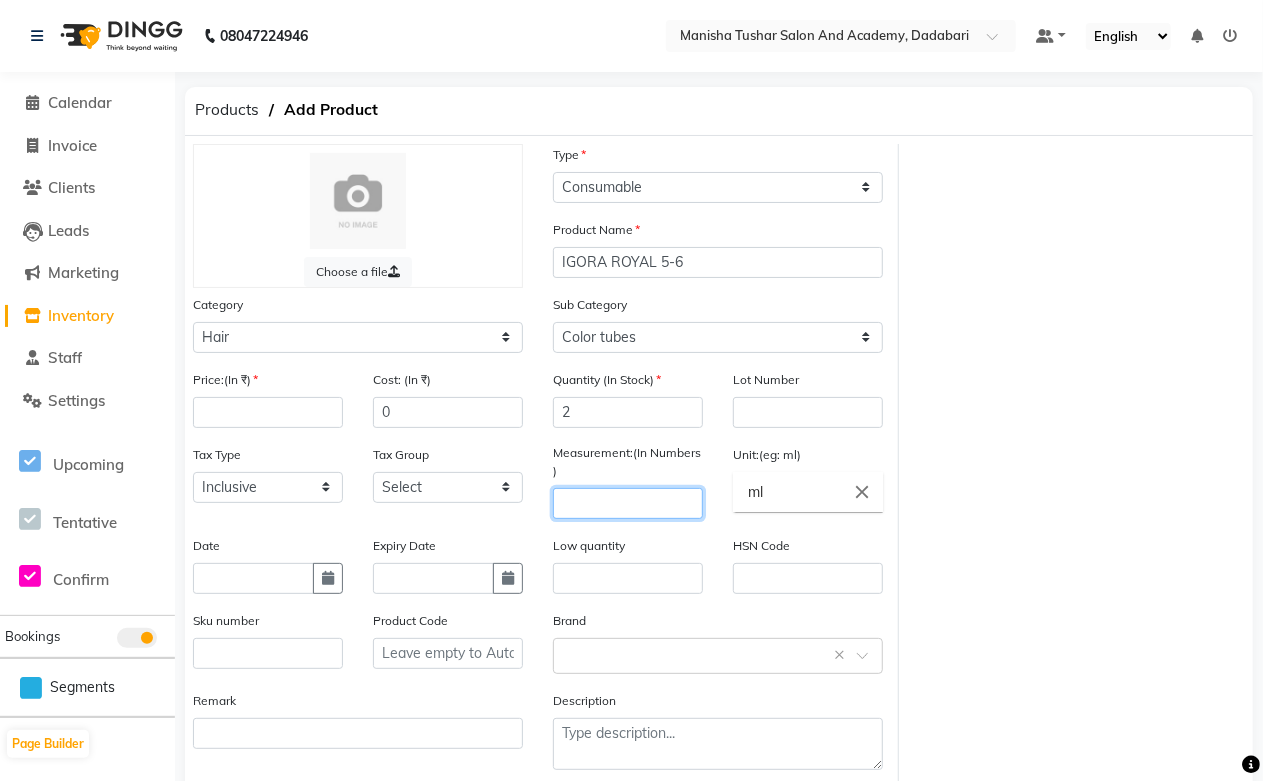 click 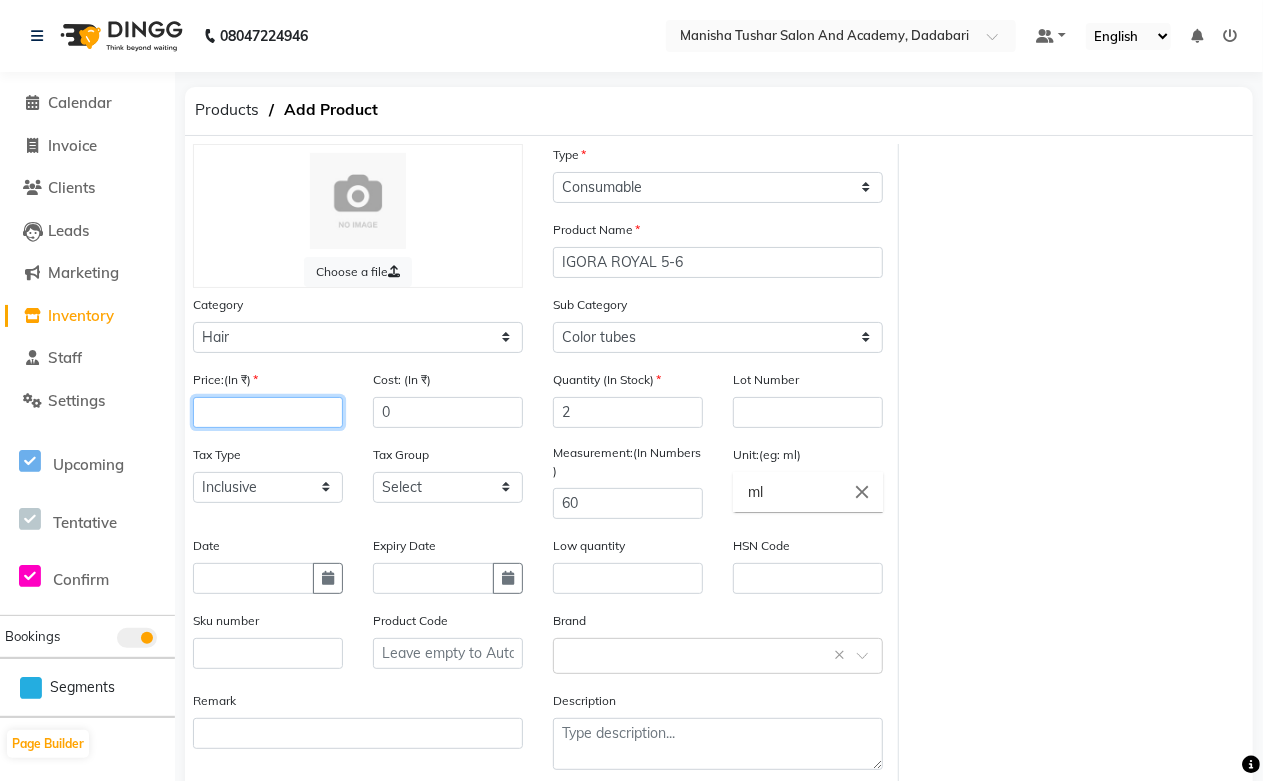 click 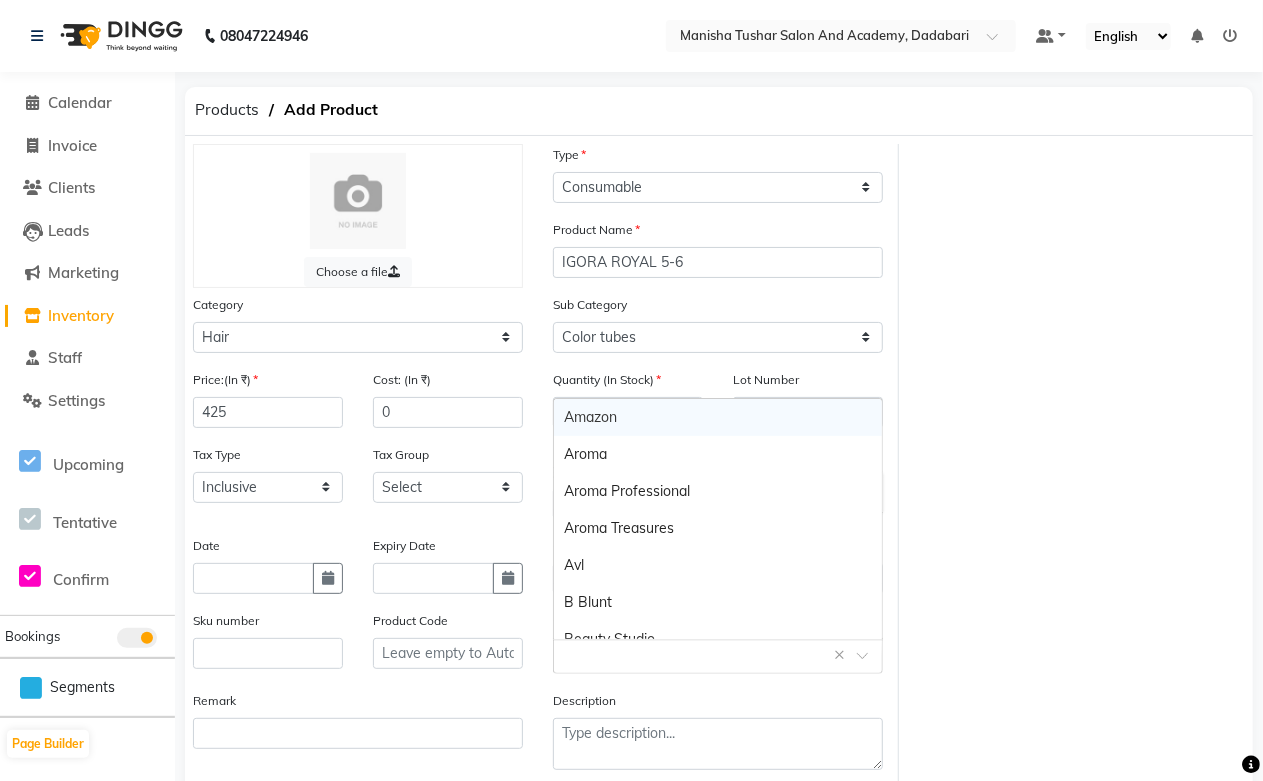 click 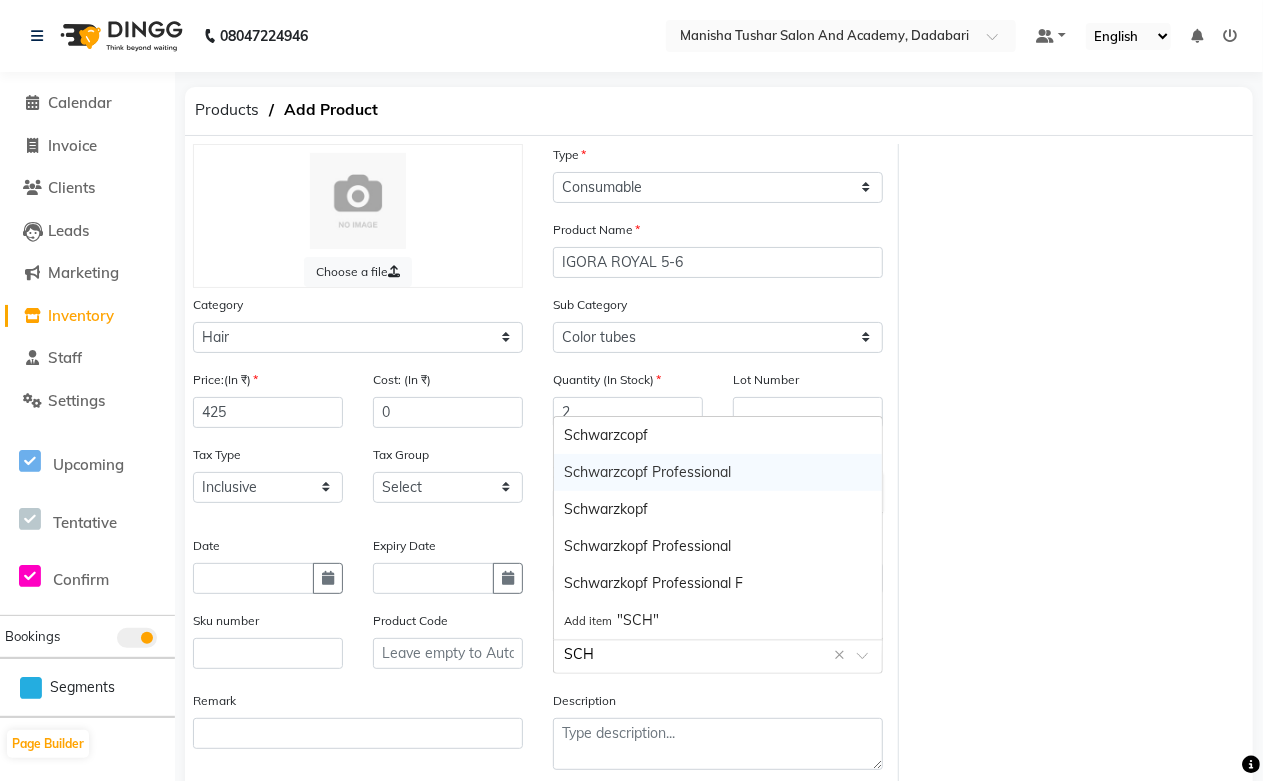 click on "Schwarzcopf Professional" at bounding box center (718, 472) 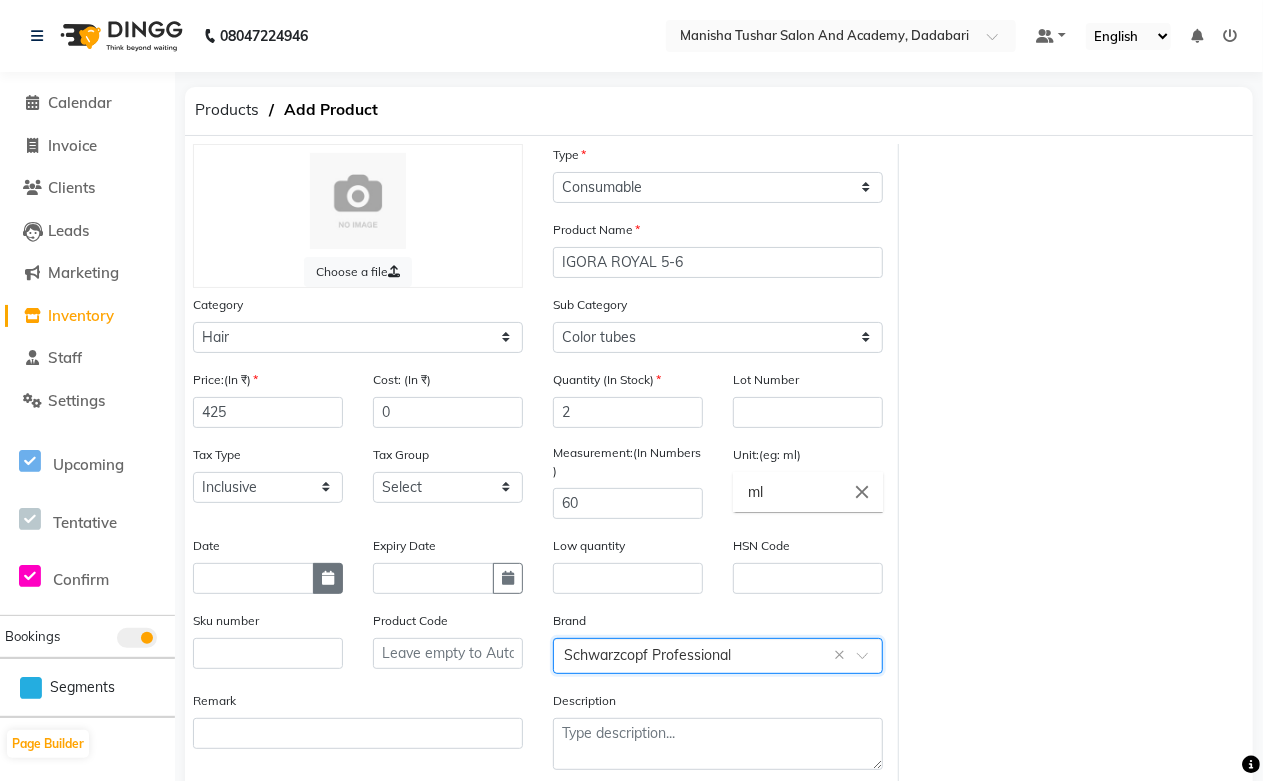 click 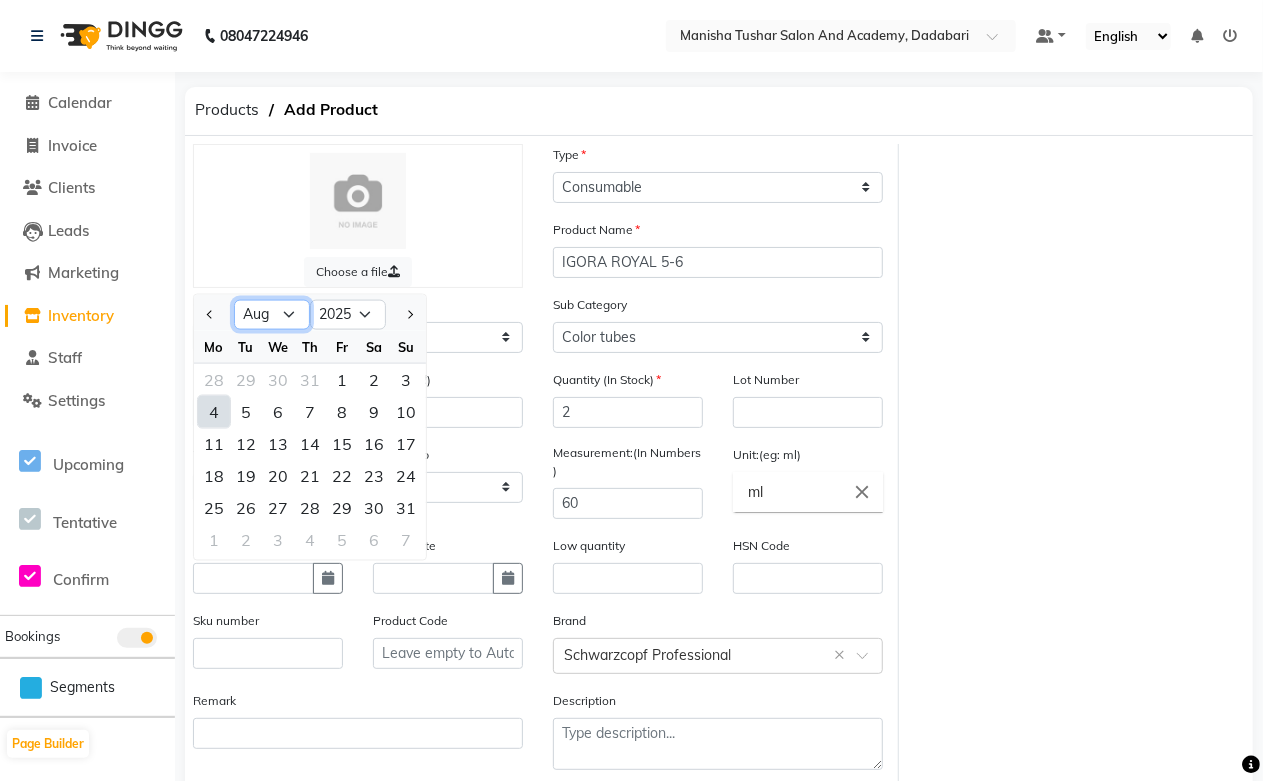 click on "Jan Feb Mar Apr May Jun Jul Aug Sep Oct Nov Dec" 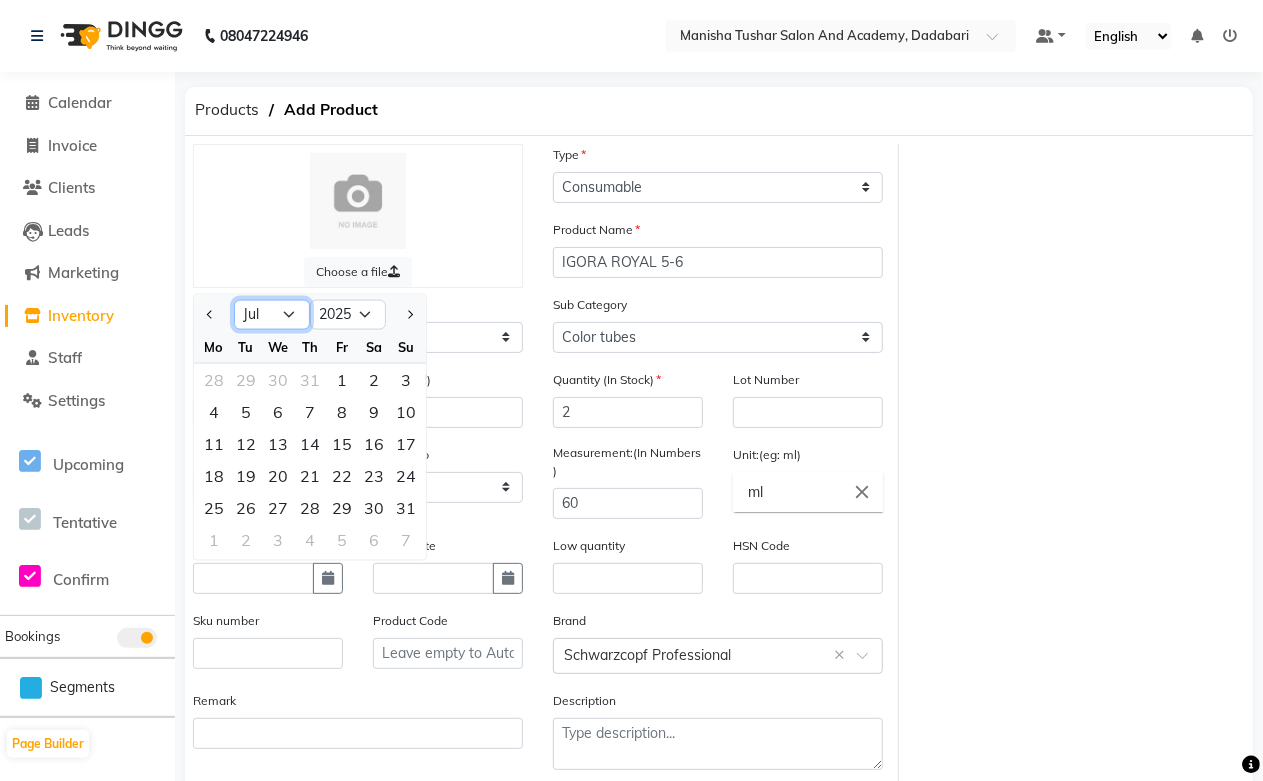 click on "Jan Feb Mar Apr May Jun Jul Aug Sep Oct Nov Dec" 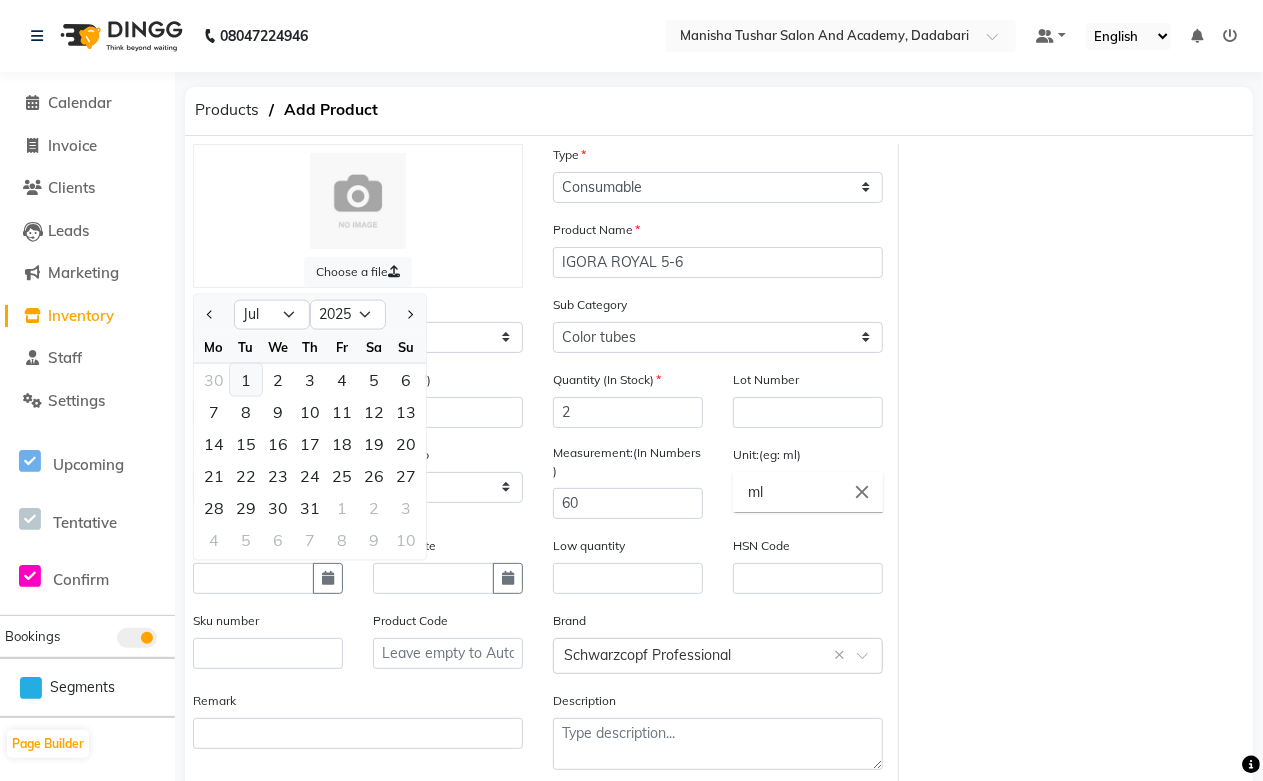 click on "1" 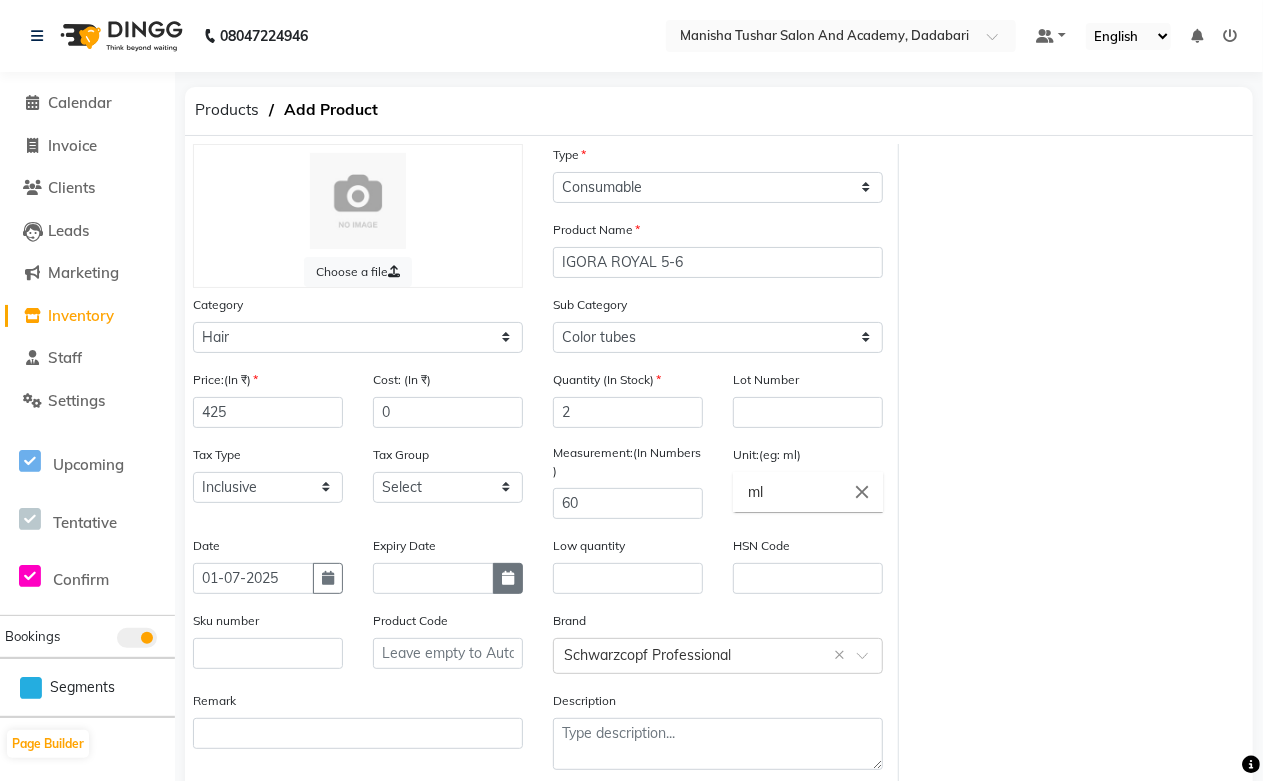 click 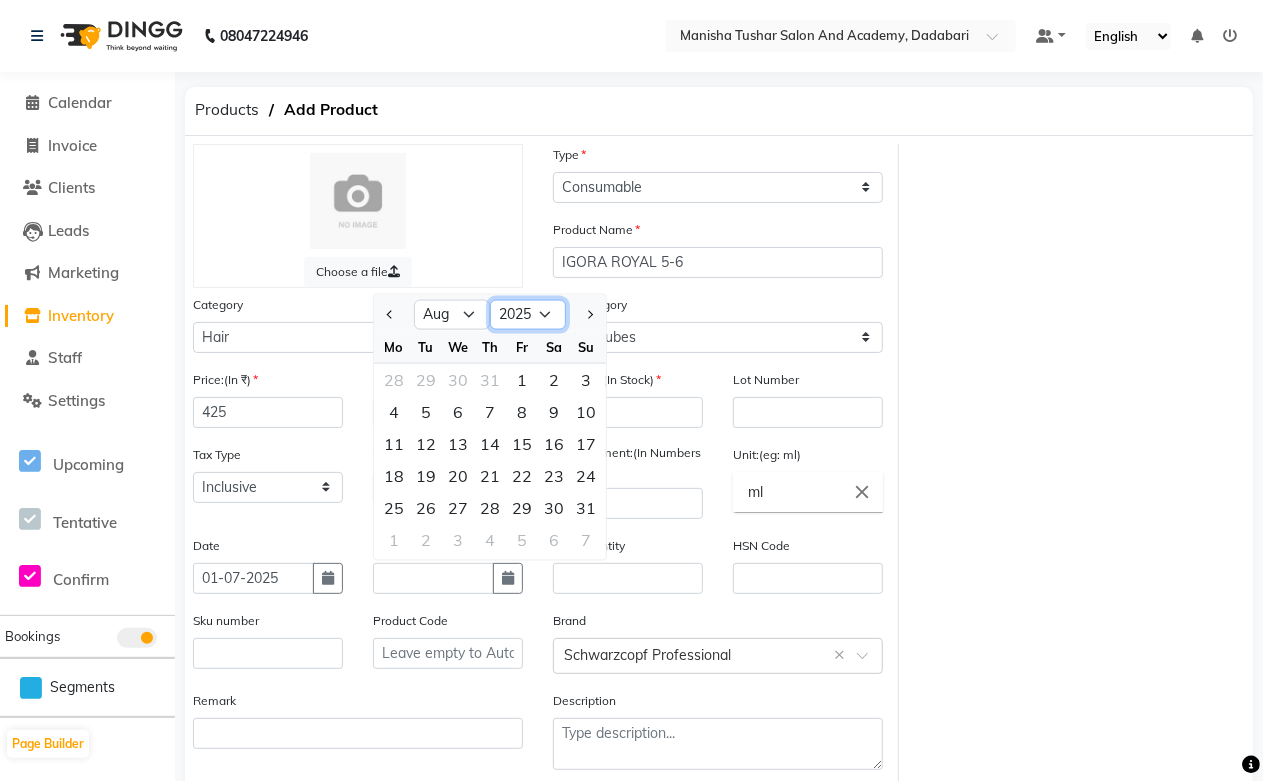 click on "2015 2016 2017 2018 2019 2020 2021 2022 2023 2024 2025 2026 2027 2028 2029 2030 2031 2032 2033 2034 2035" 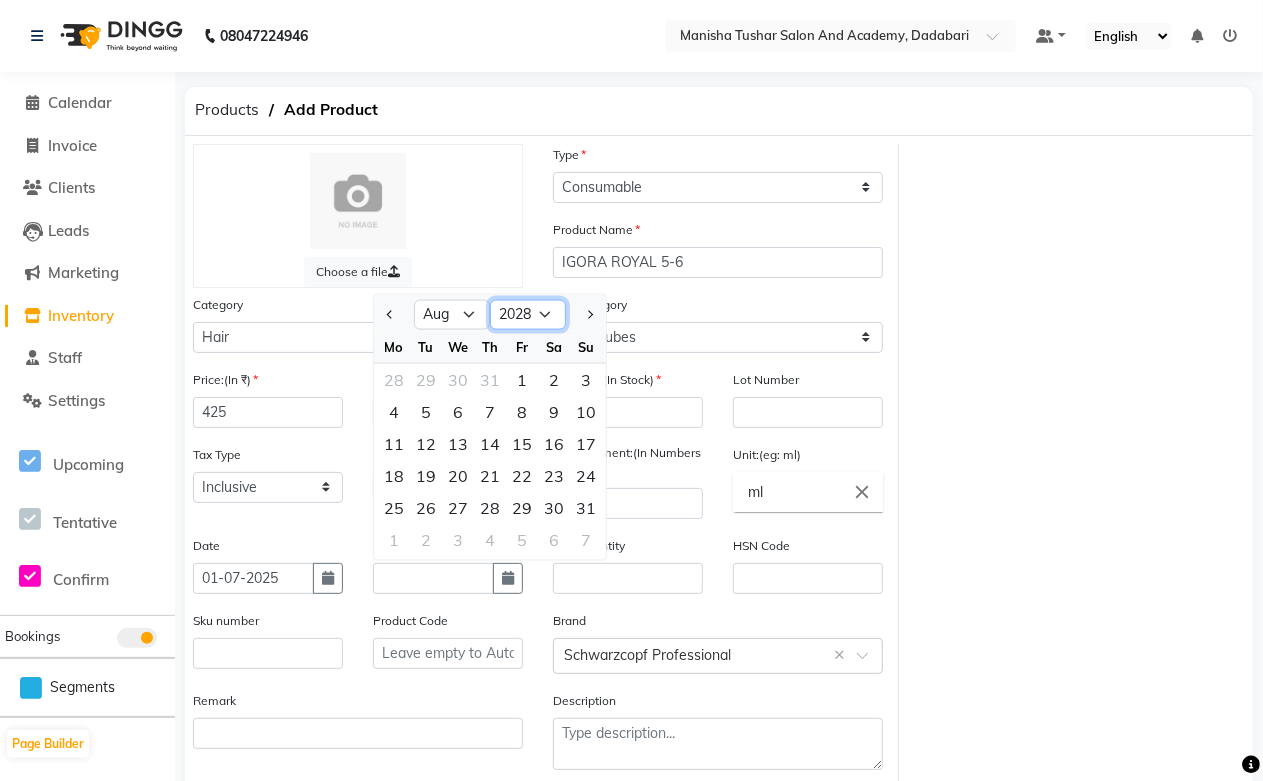 click on "2015 2016 2017 2018 2019 2020 2021 2022 2023 2024 2025 2026 2027 2028 2029 2030 2031 2032 2033 2034 2035" 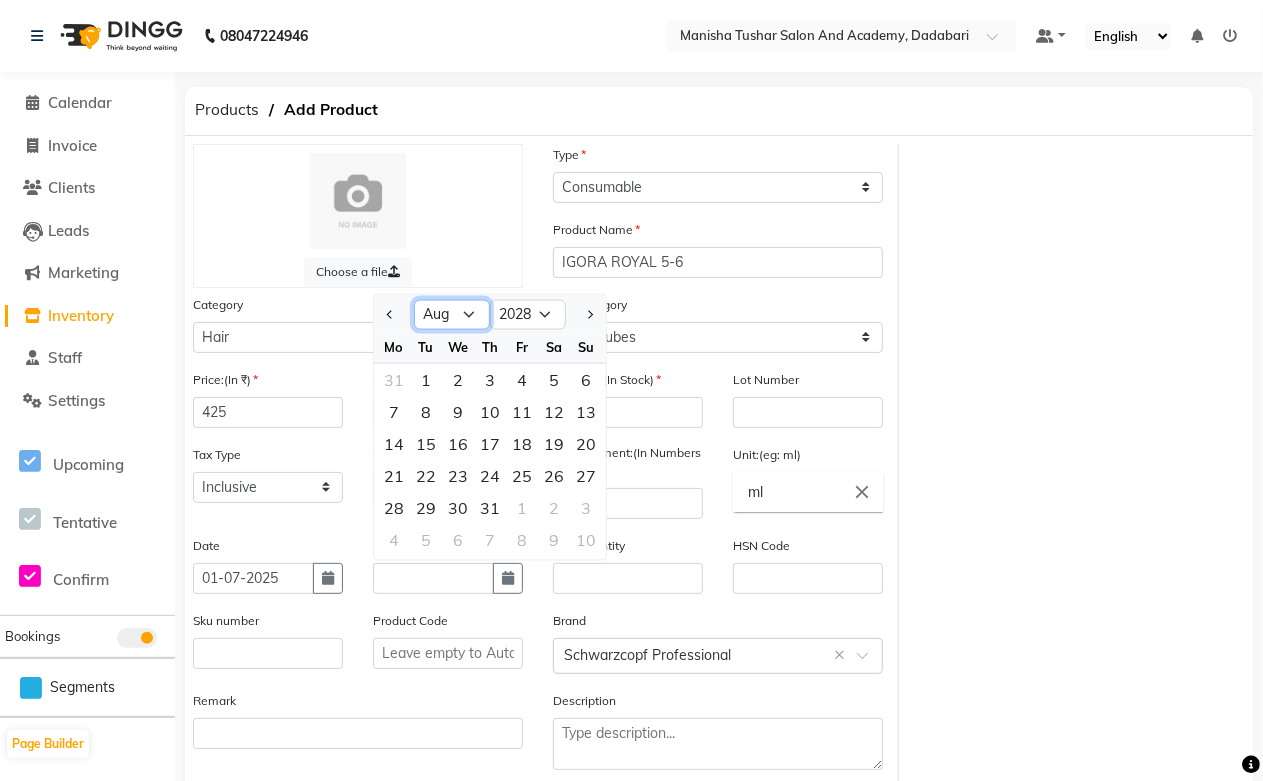 click on "Jan Feb Mar Apr May Jun Jul Aug Sep Oct Nov Dec" 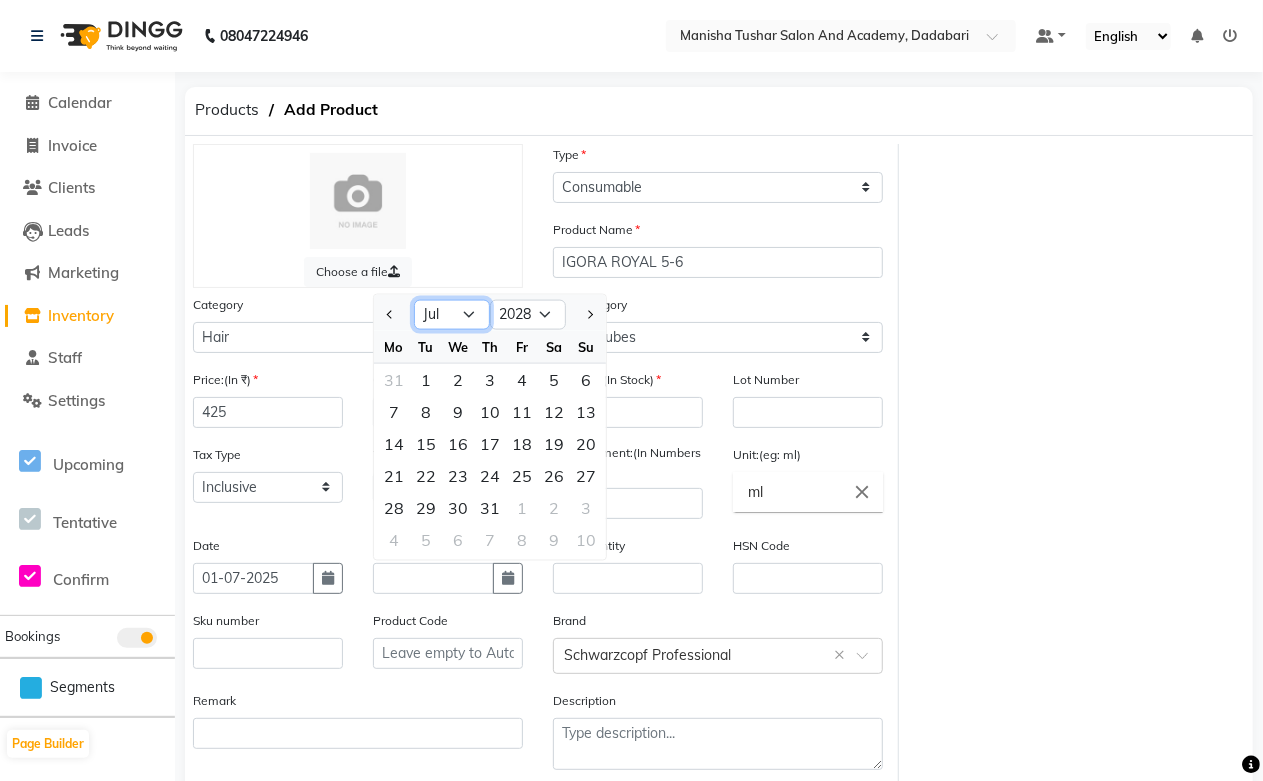 click on "Jan Feb Mar Apr May Jun Jul Aug Sep Oct Nov Dec" 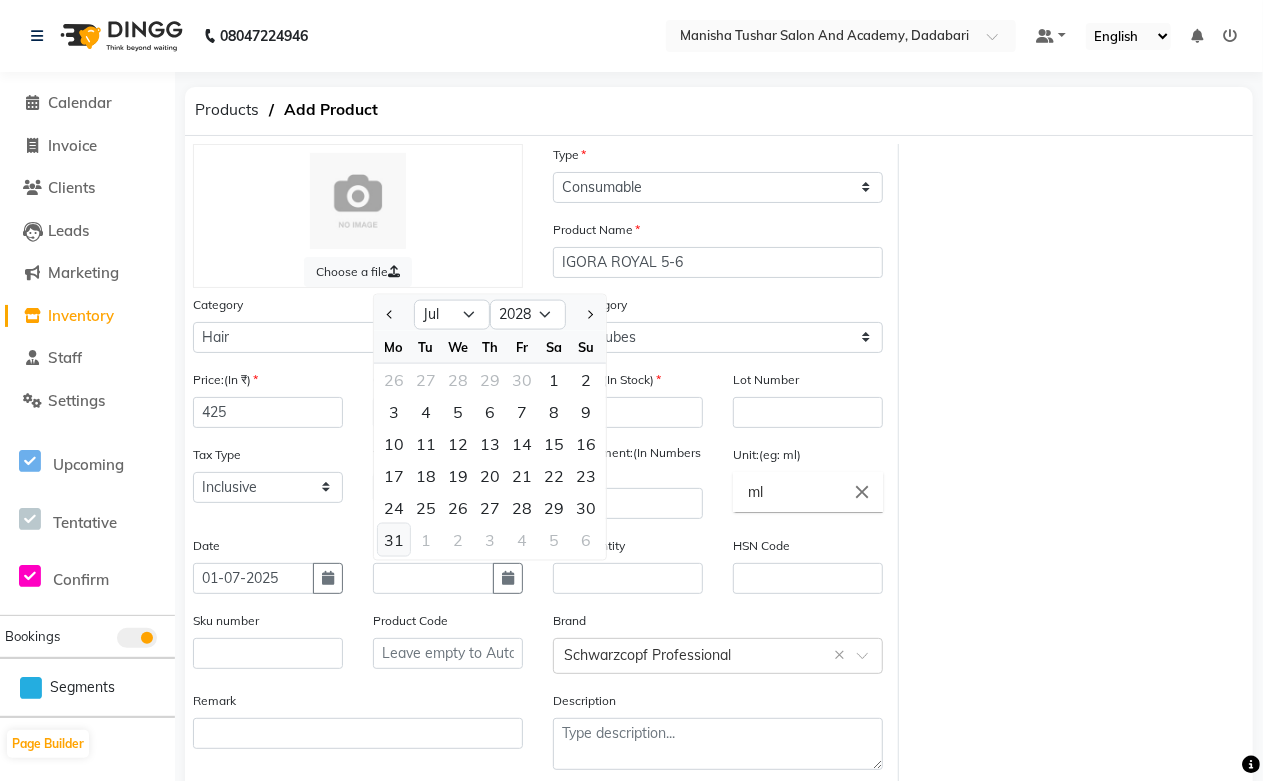 click on "31" 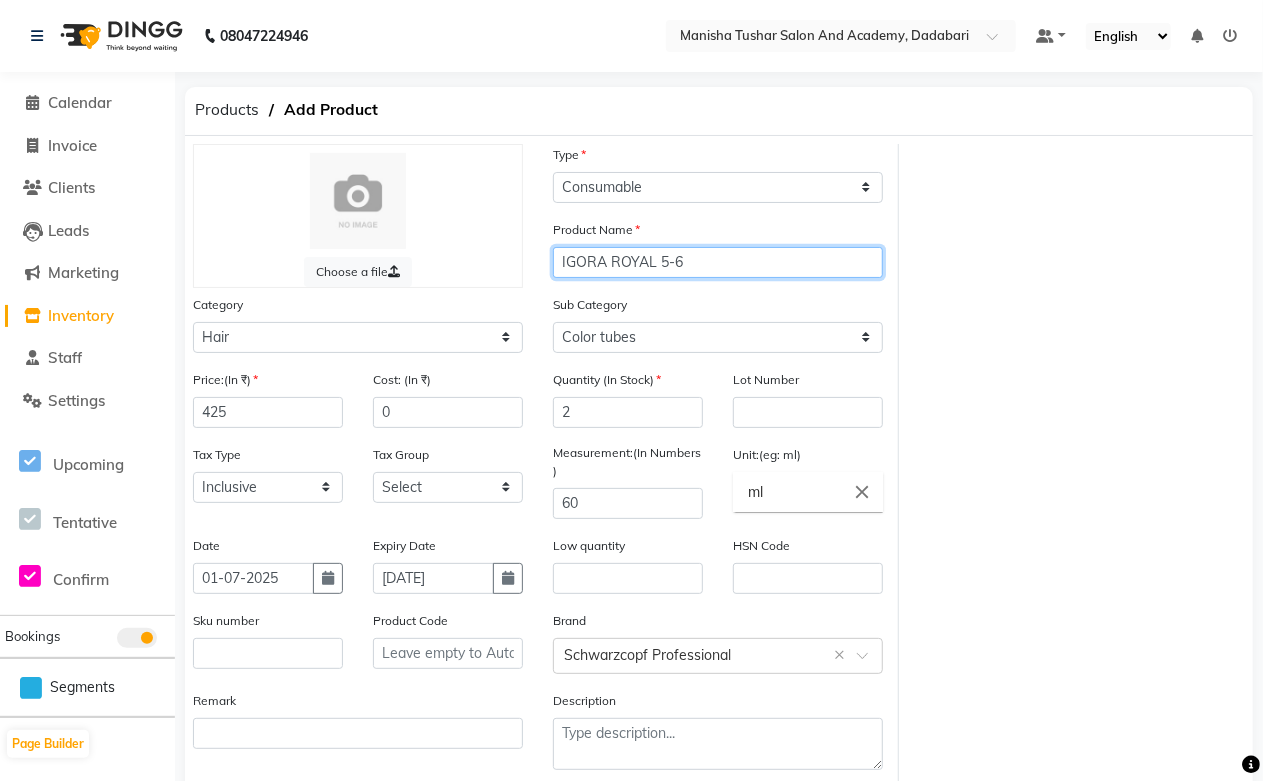 drag, startPoint x: 711, startPoint y: 265, endPoint x: 495, endPoint y: 271, distance: 216.08331 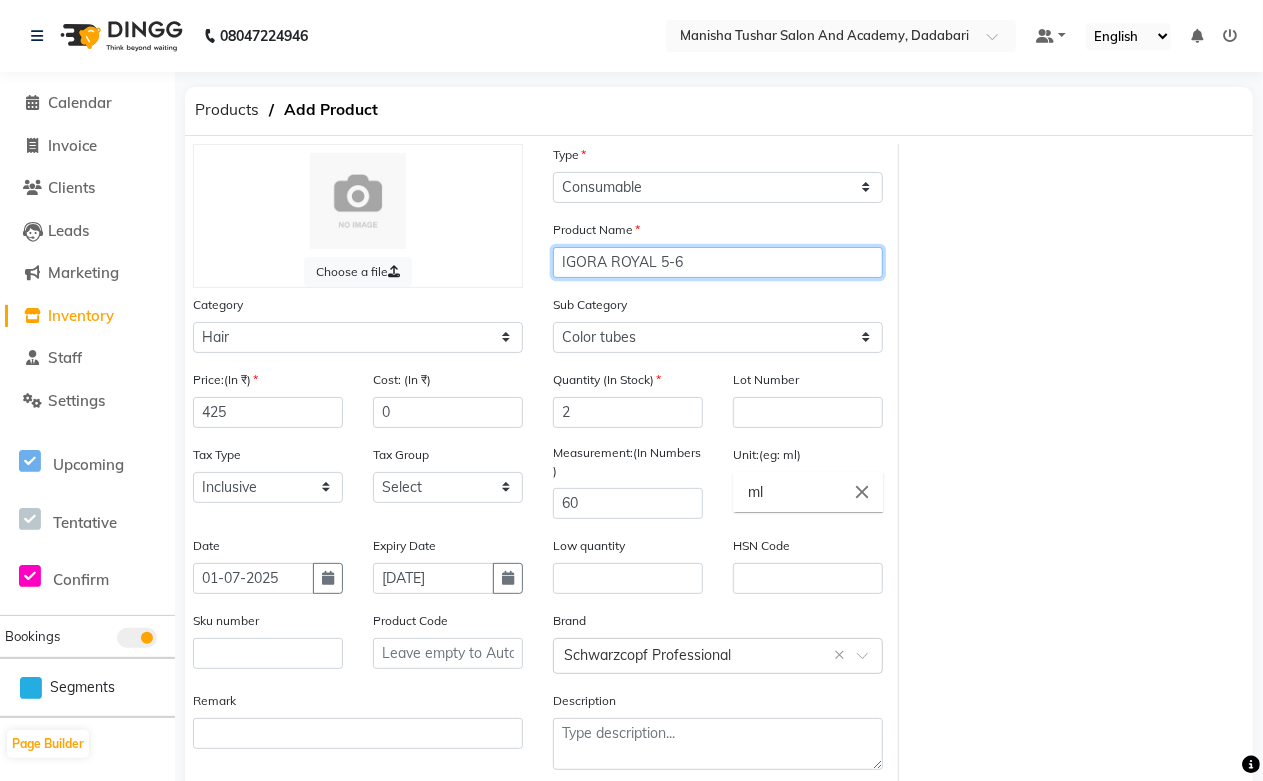 click on "Choose a file Type Select Type Both Retail Consumable Product Name IGORA ROYAL 5-6 Category Select Hair Skin Jeanott Ceuticals Other Sub Category Select Shampoo Conditioner Cream Mask Oil Serum Color Appliances Treatment Styling Kit & Combo Other Shampoo/Mask homecare Salon use Color tubes Price:(In ₹) 425 Cost: (In ₹) 0 Quantity (In Stock) 2 Lot Number Tax Type Select Inclusive Exclusive Tax Group Select GST Measurement:(In Numbers ) 60 Unit:(eg: ml) ml close Date 01-07-2025 Expiry Date 31-07-2028 Low quantity HSN Code Sku number Product Code Brand Select brand or add custom brand  Schwarzcopf Professional  × Remark Description" 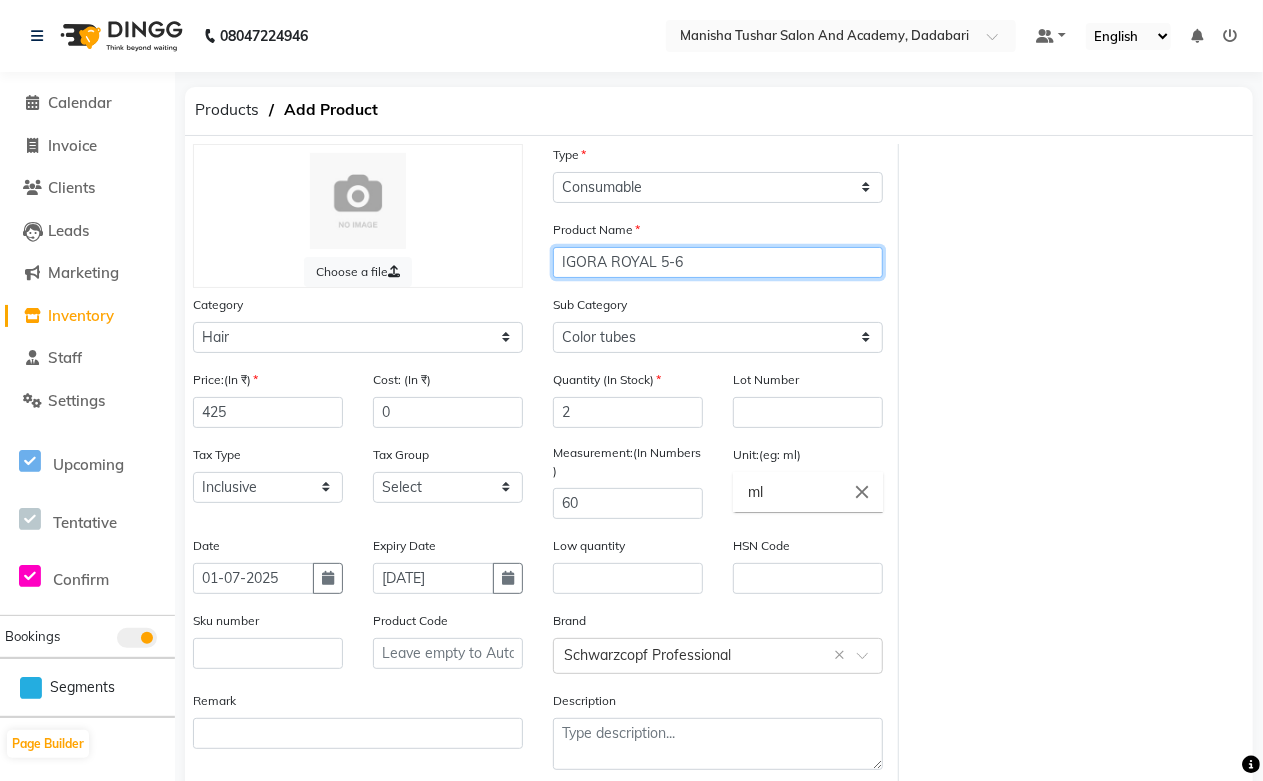 scroll, scrollTop: 102, scrollLeft: 0, axis: vertical 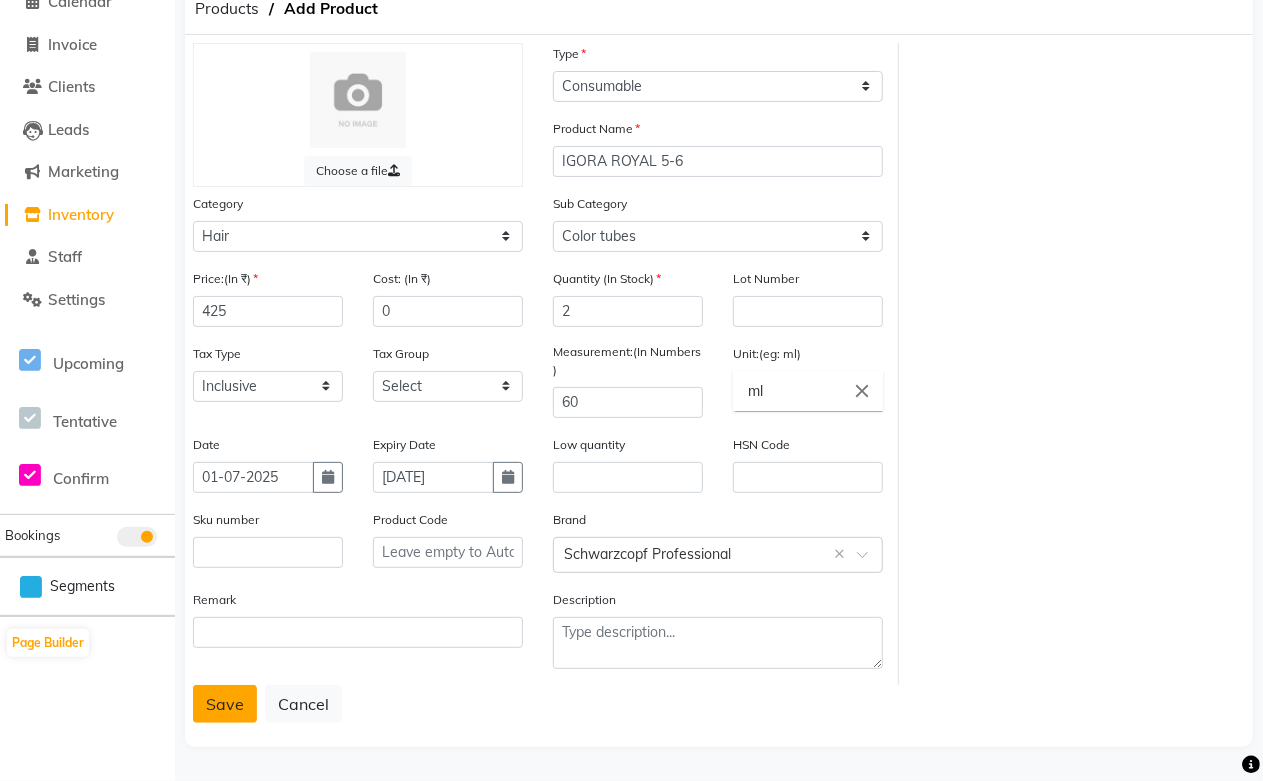 click on "Save" 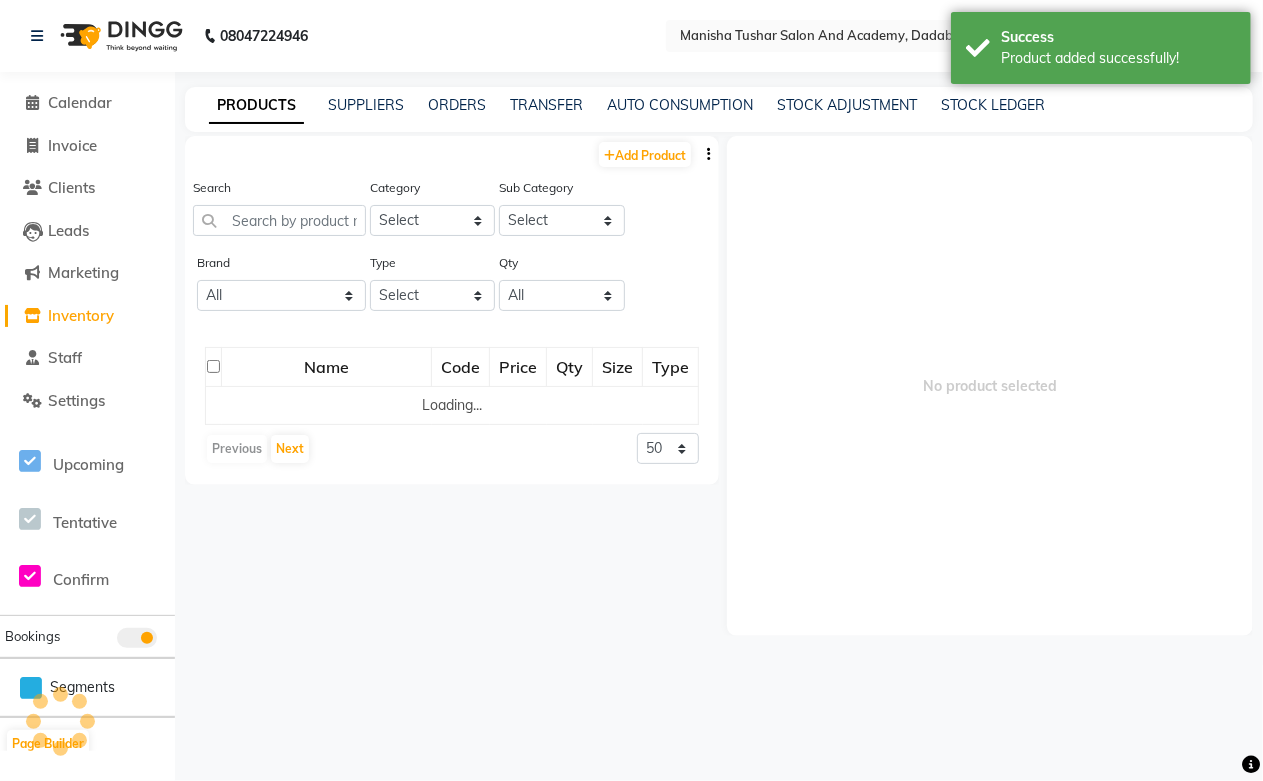 scroll, scrollTop: 0, scrollLeft: 0, axis: both 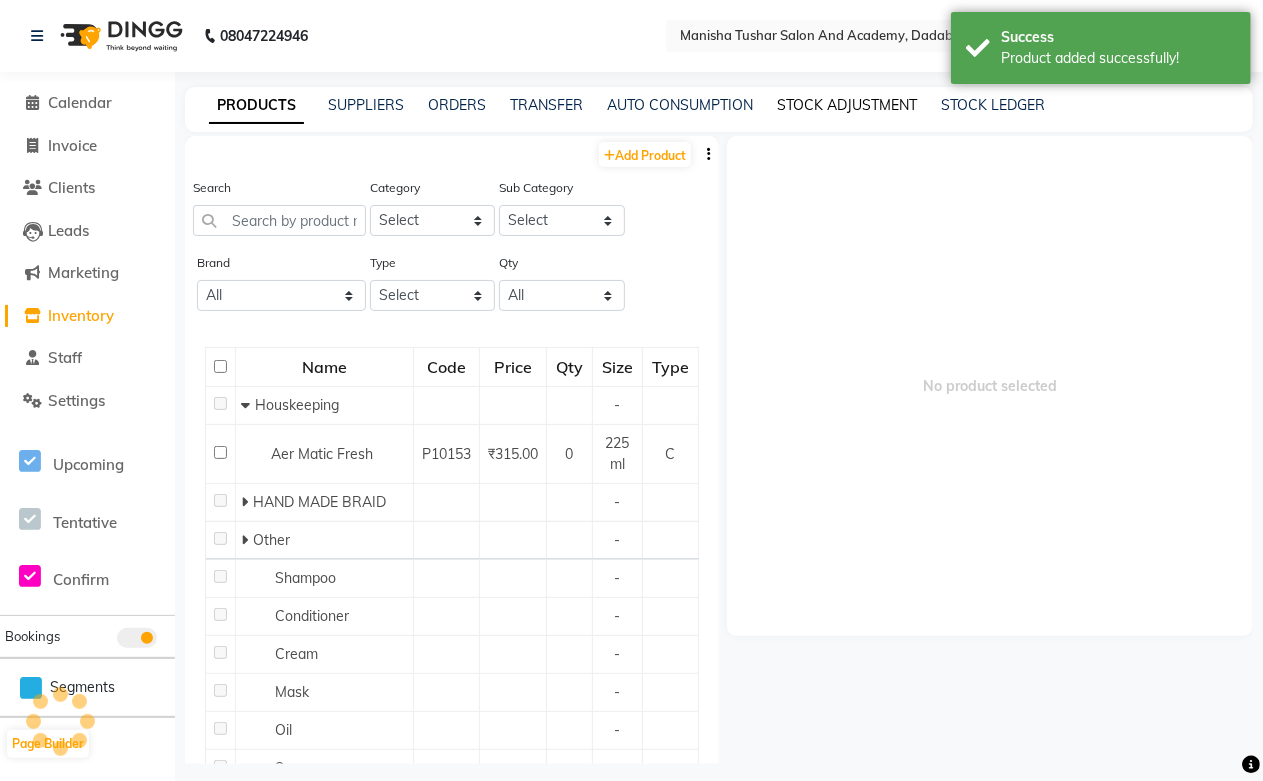 click on "STOCK ADJUSTMENT" 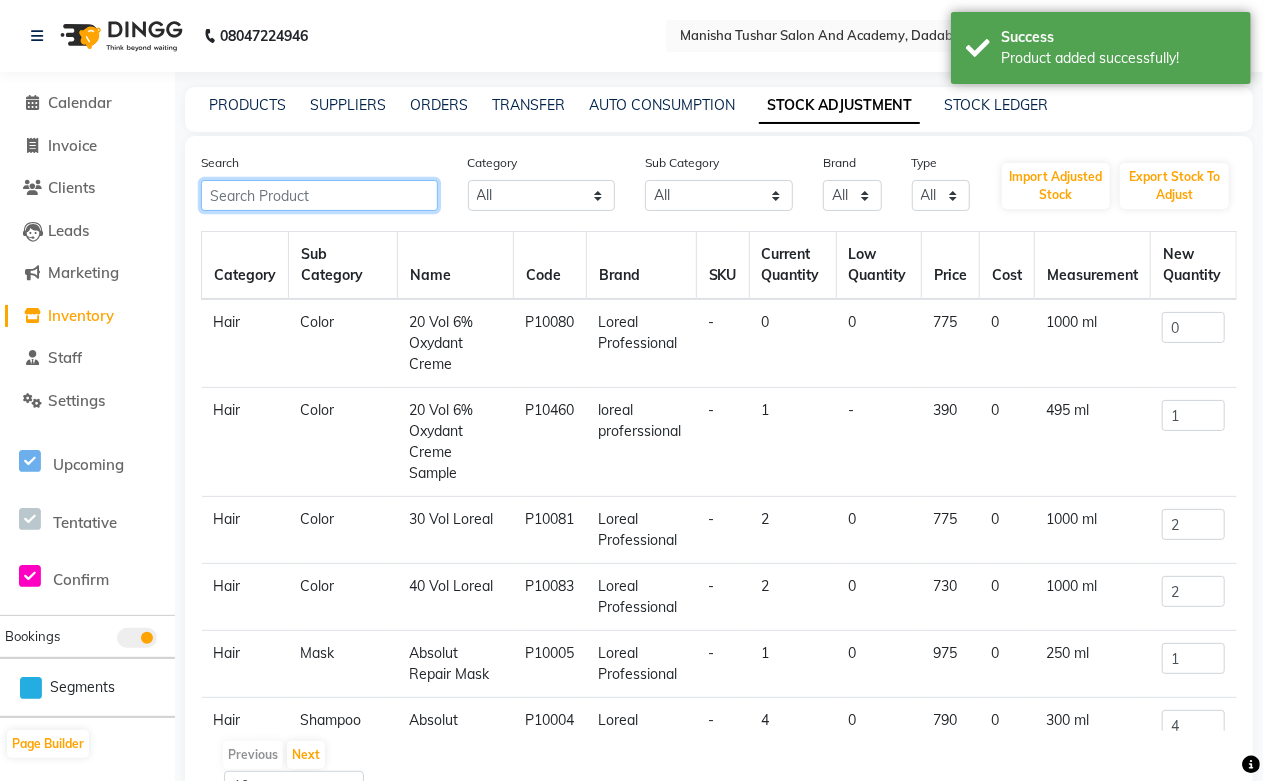 paste on "IGORA ROYAL 5-6" 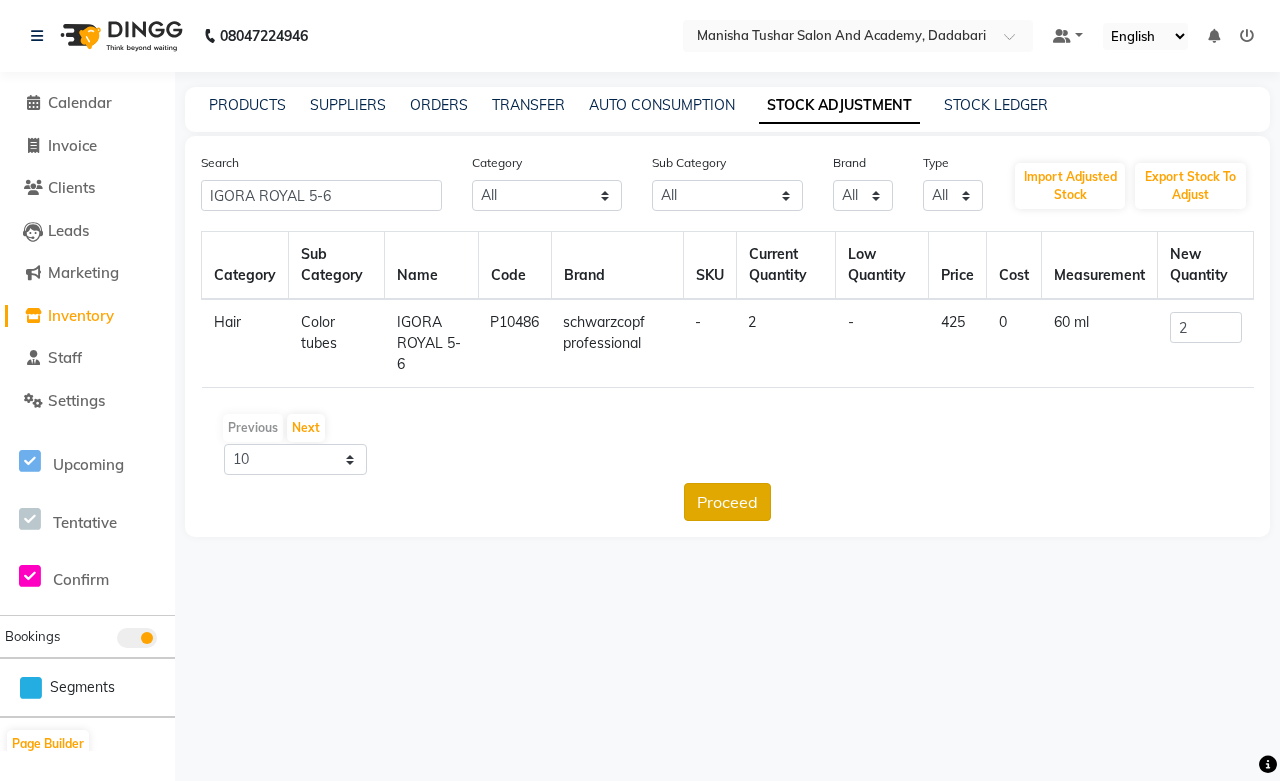 click on "Proceed" 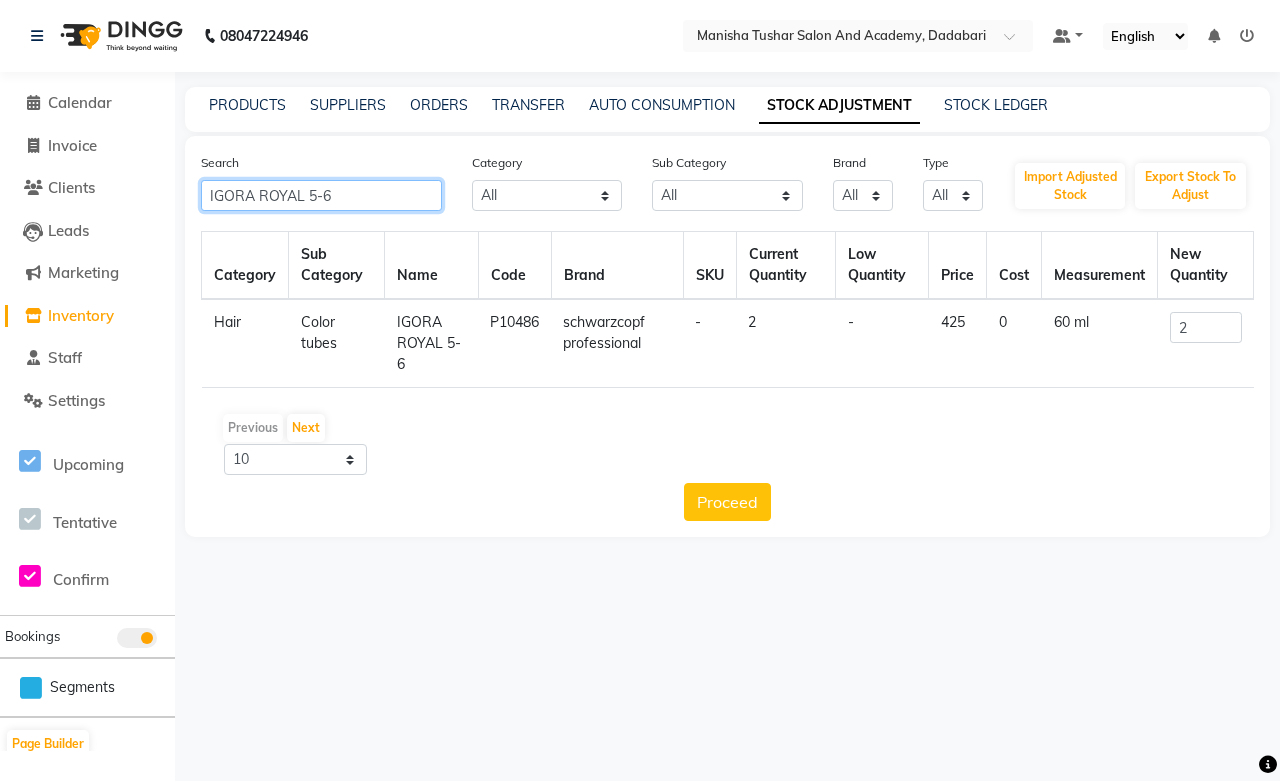 click on "IGORA ROYAL 5-6" 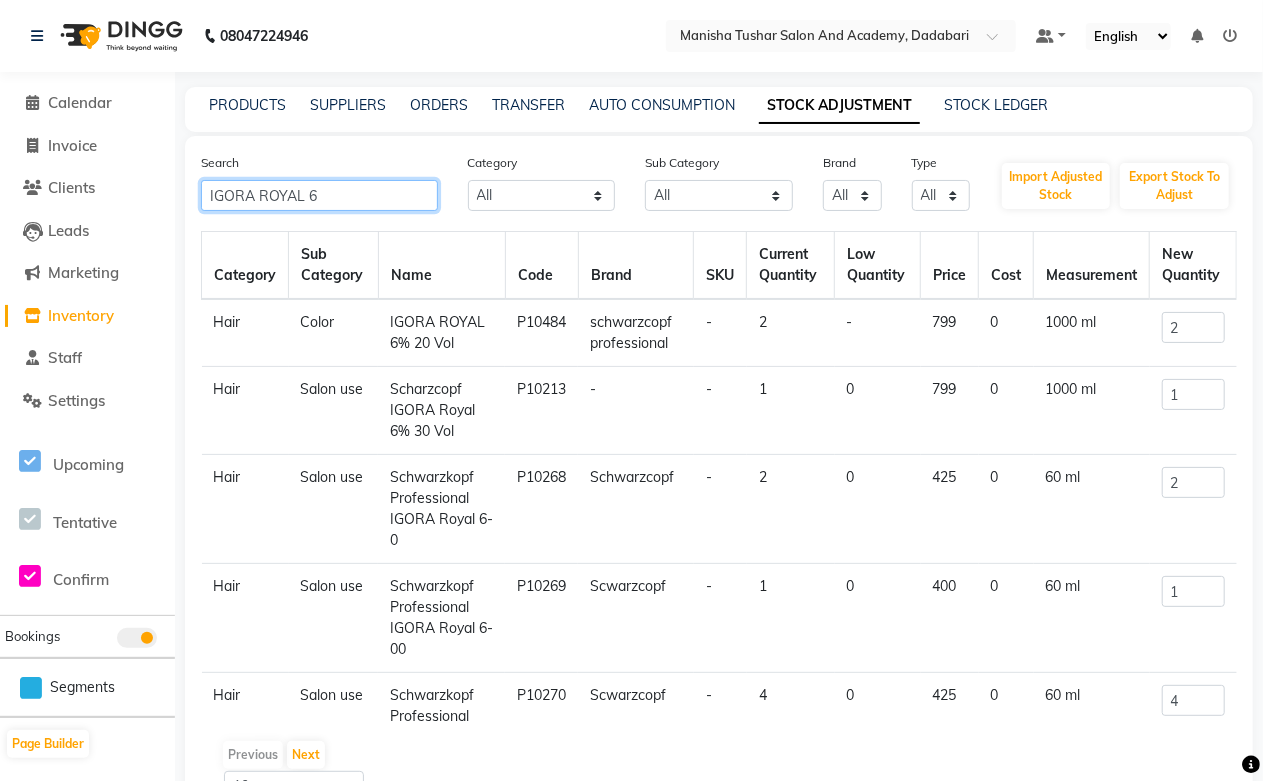 click on "IGORA ROYAL 6" 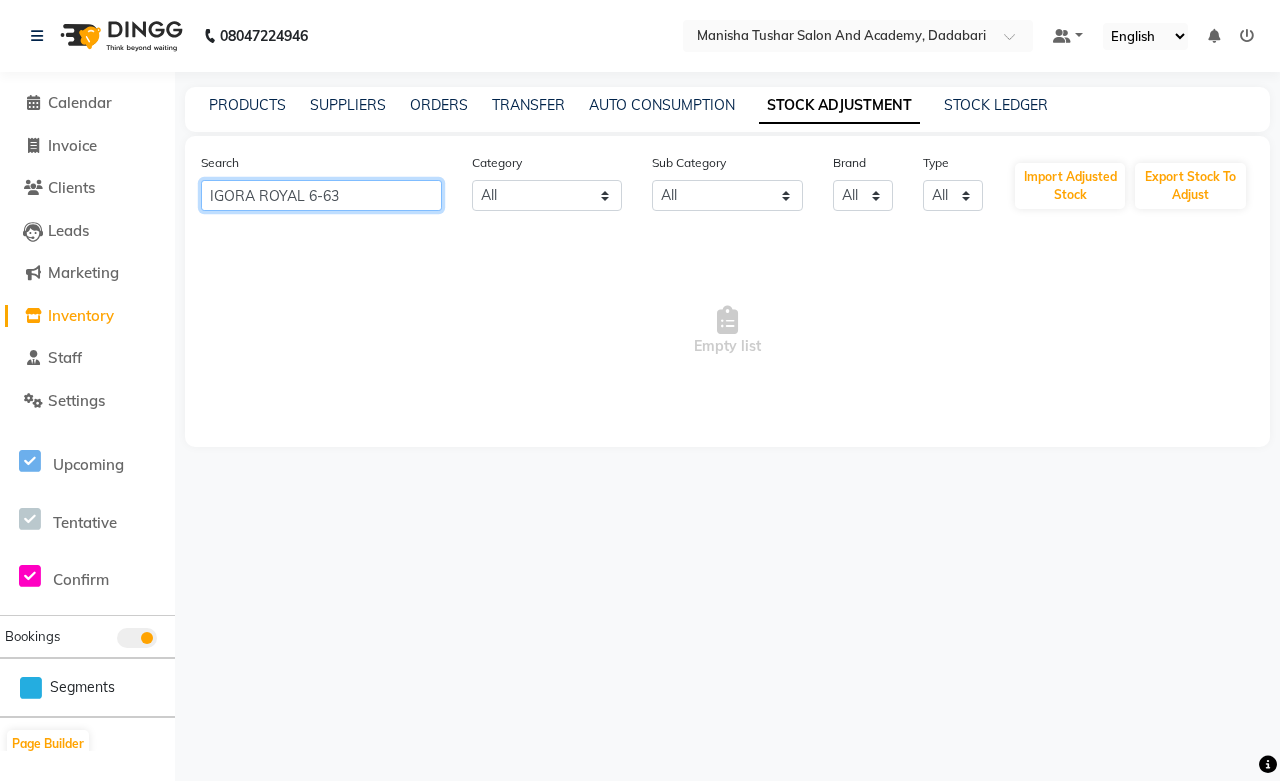 drag, startPoint x: 350, startPoint y: 197, endPoint x: 203, endPoint y: 212, distance: 147.76332 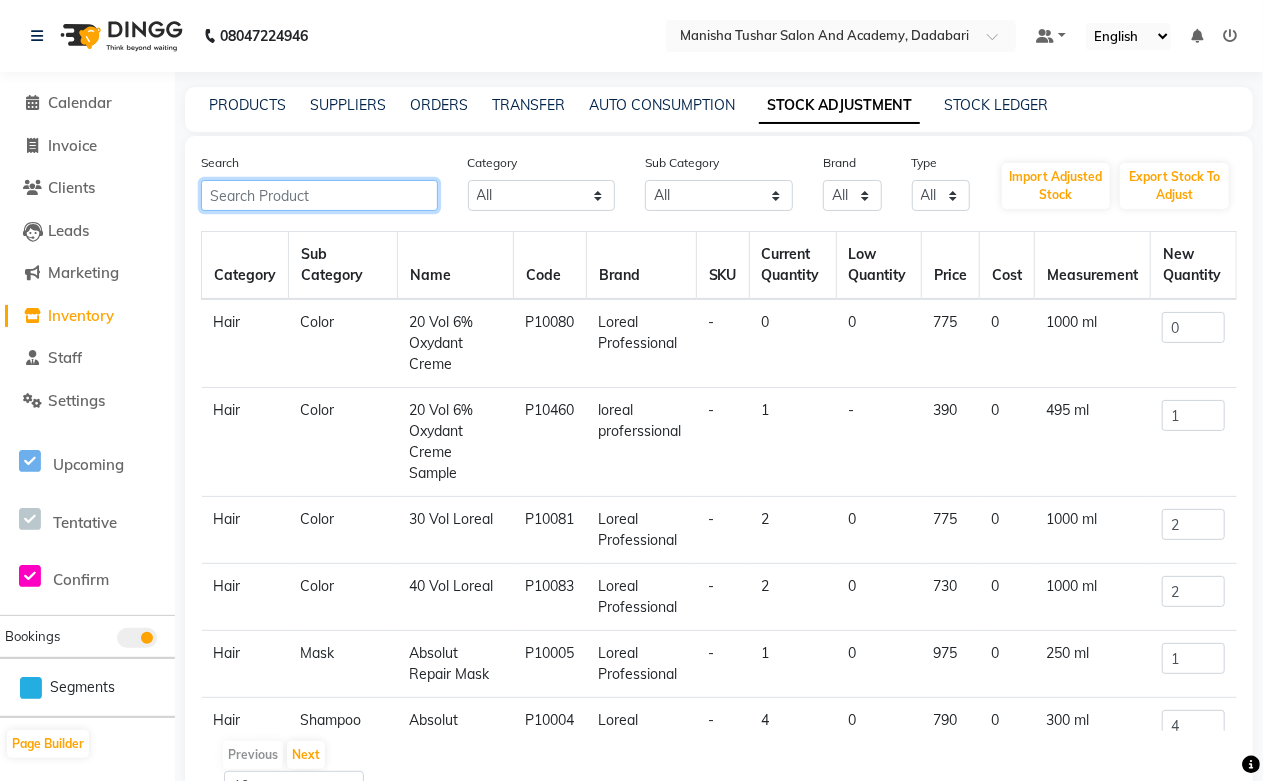 paste on "IGORA ROYAL 6-63" 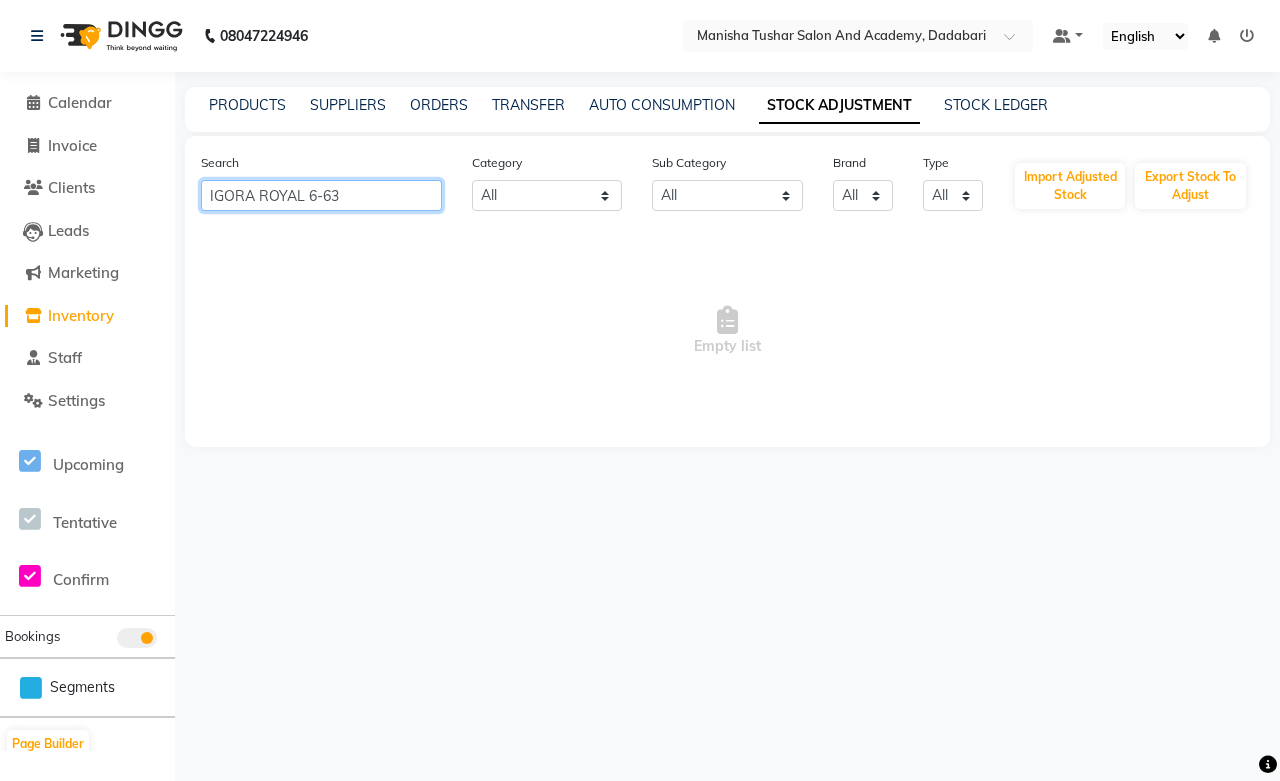 drag, startPoint x: 364, startPoint y: 188, endPoint x: 243, endPoint y: 190, distance: 121.016525 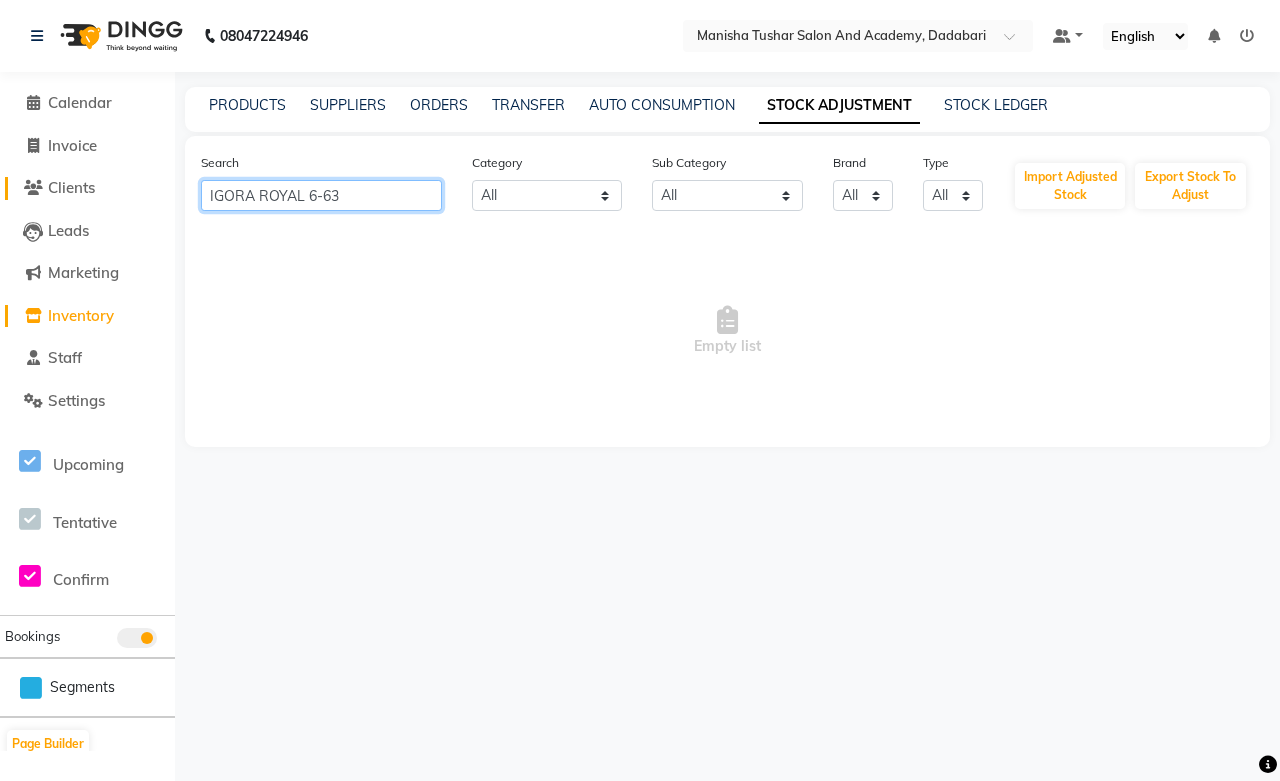 drag, startPoint x: 356, startPoint y: 208, endPoint x: 178, endPoint y: 193, distance: 178.6309 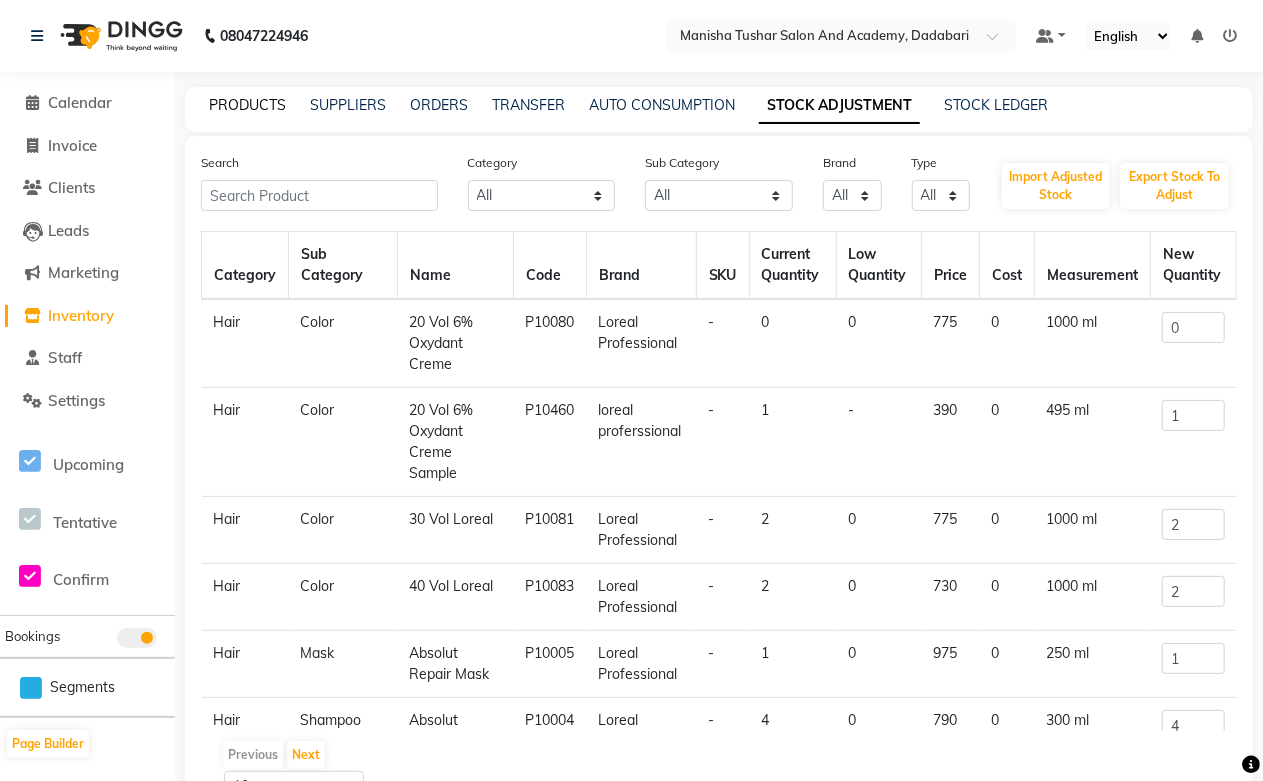 click on "PRODUCTS" 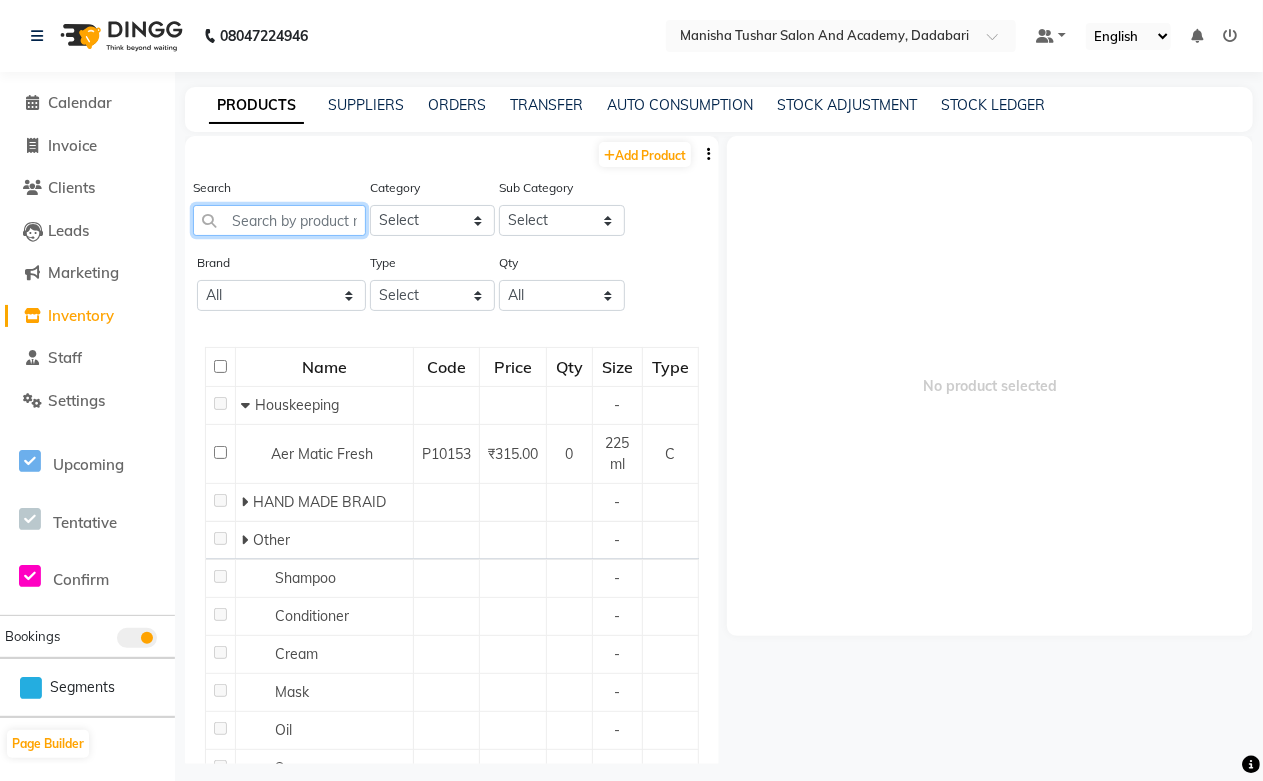 paste on "IGORA ROYAL 6-63" 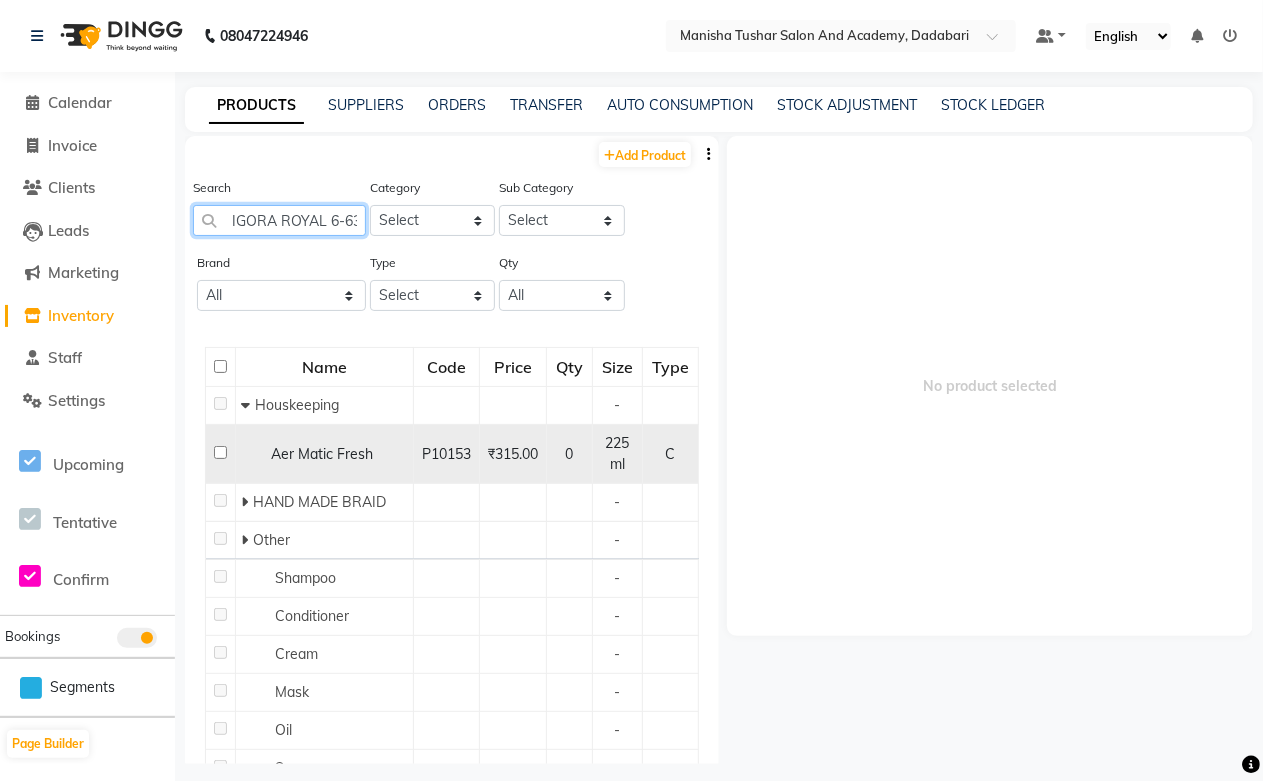 scroll, scrollTop: 0, scrollLeft: 8, axis: horizontal 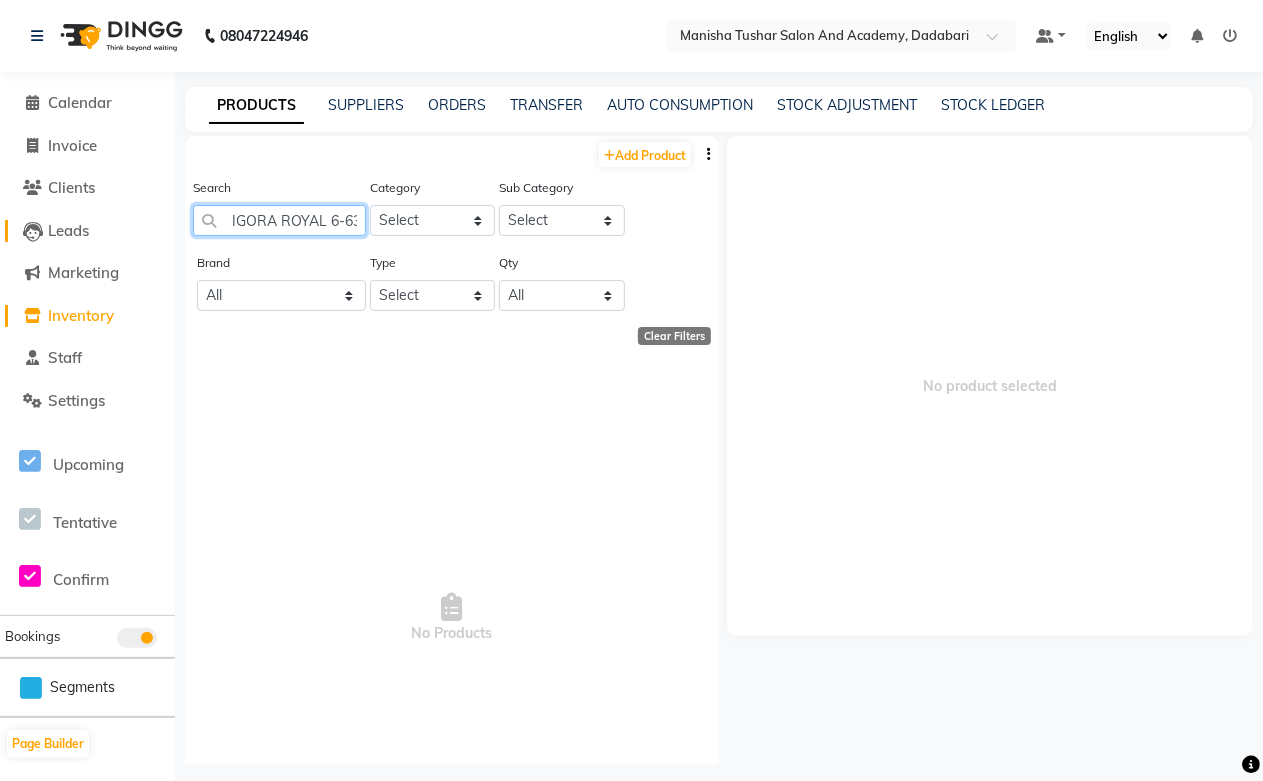 drag, startPoint x: 355, startPoint y: 225, endPoint x: 138, endPoint y: 225, distance: 217 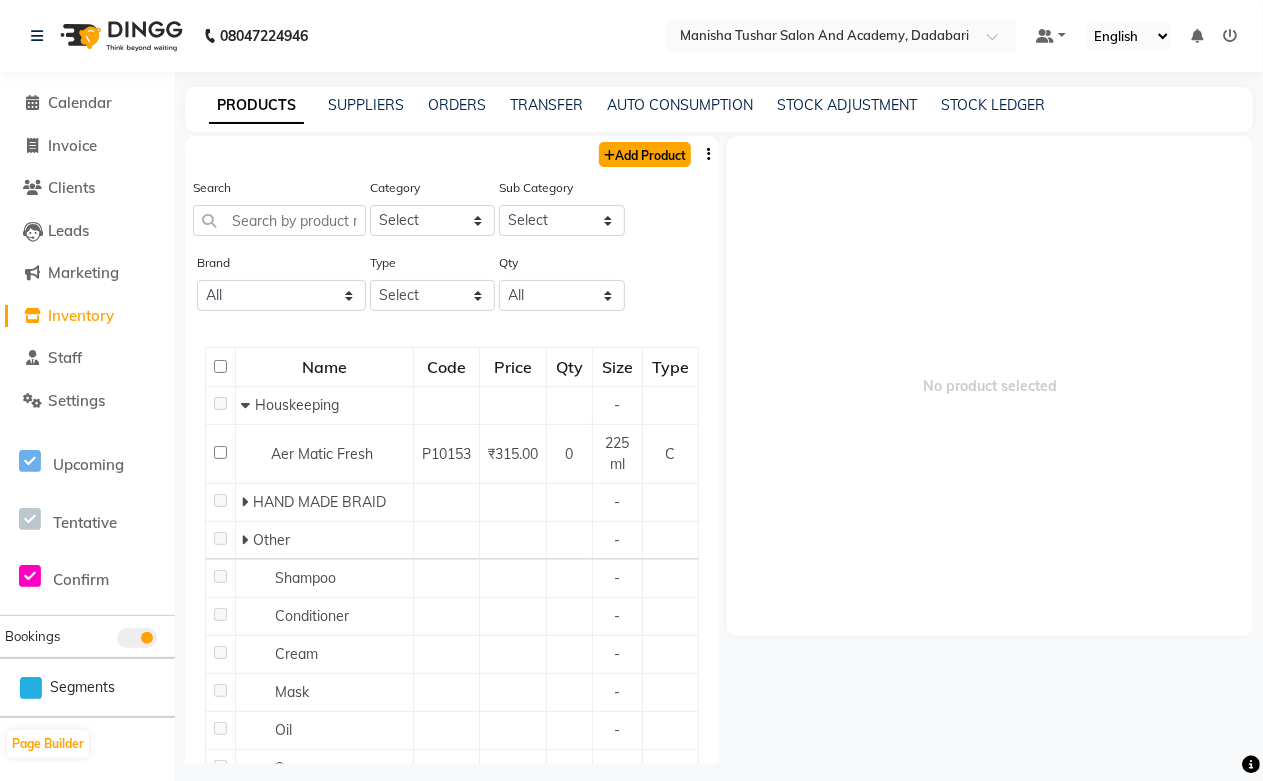 click on "Add Product" 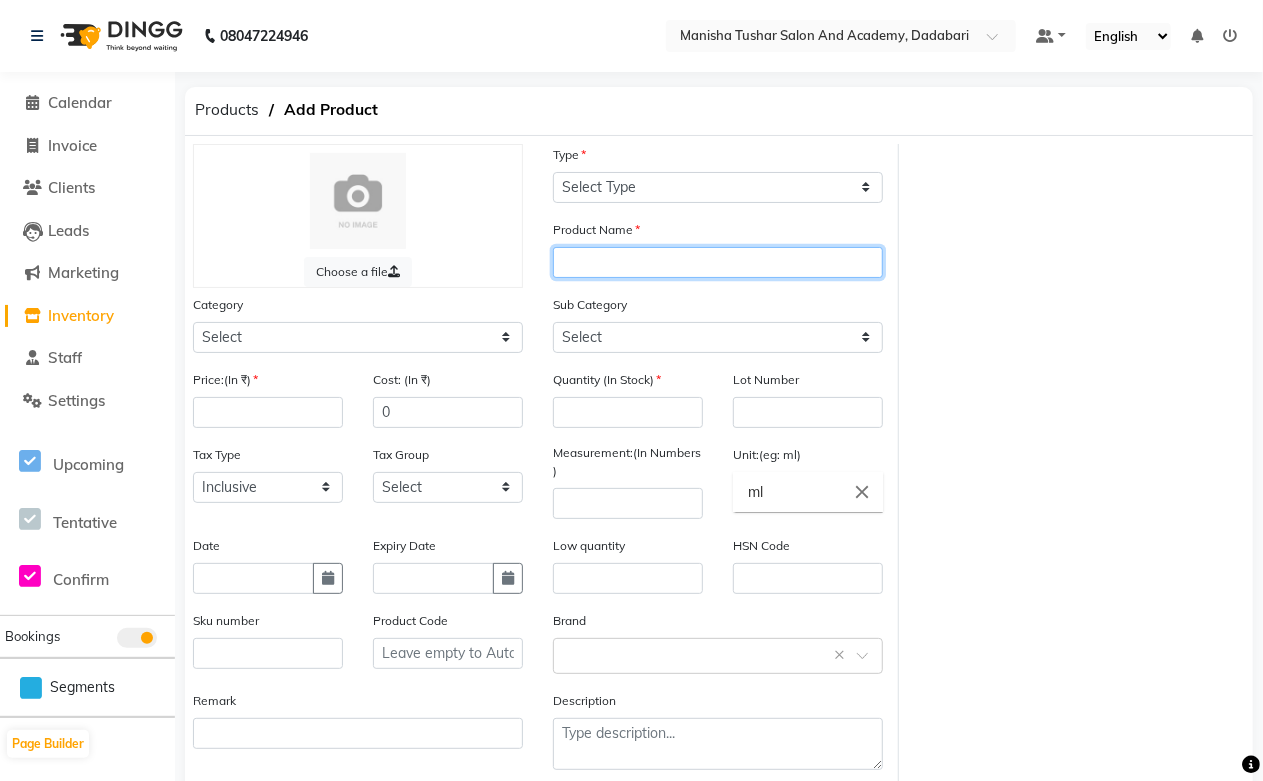 paste on "IGORA ROYAL 6-63" 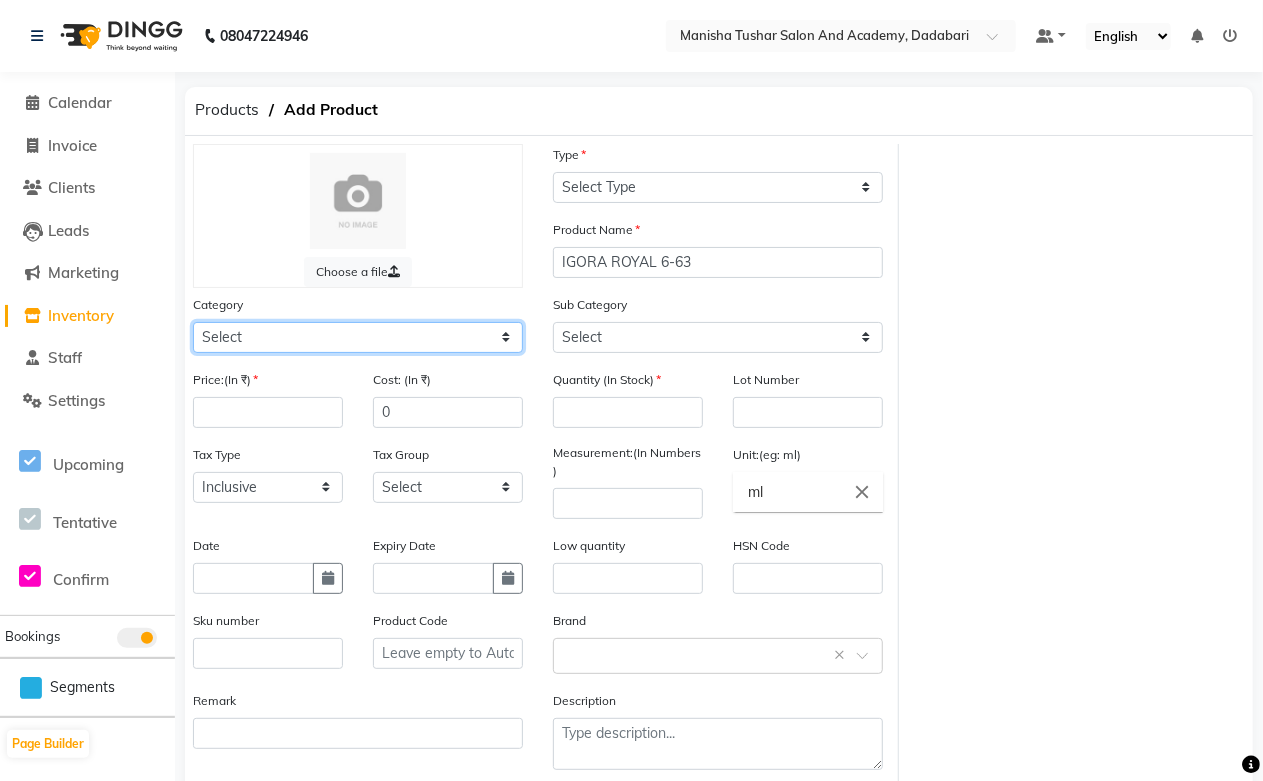 click on "Select Hair Skin Jeanott Ceuticals Other" 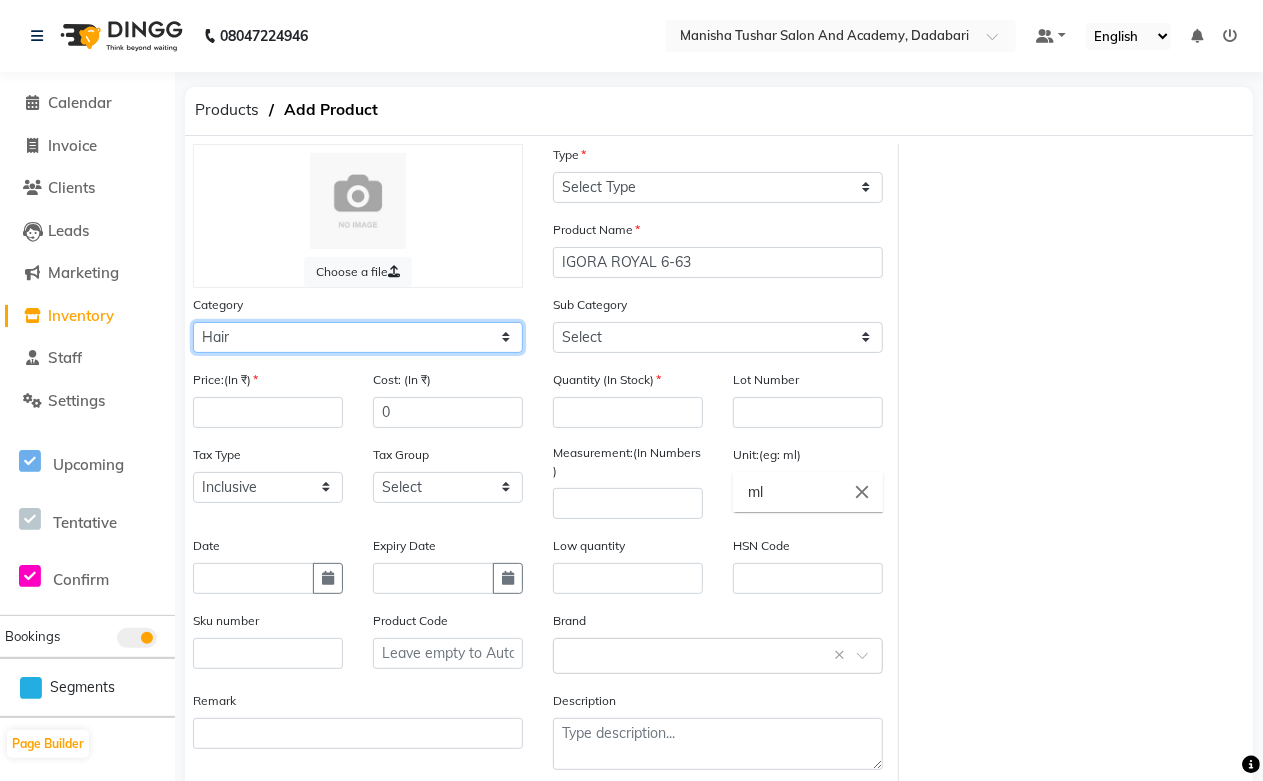 click on "Select Hair Skin Jeanott Ceuticals Other" 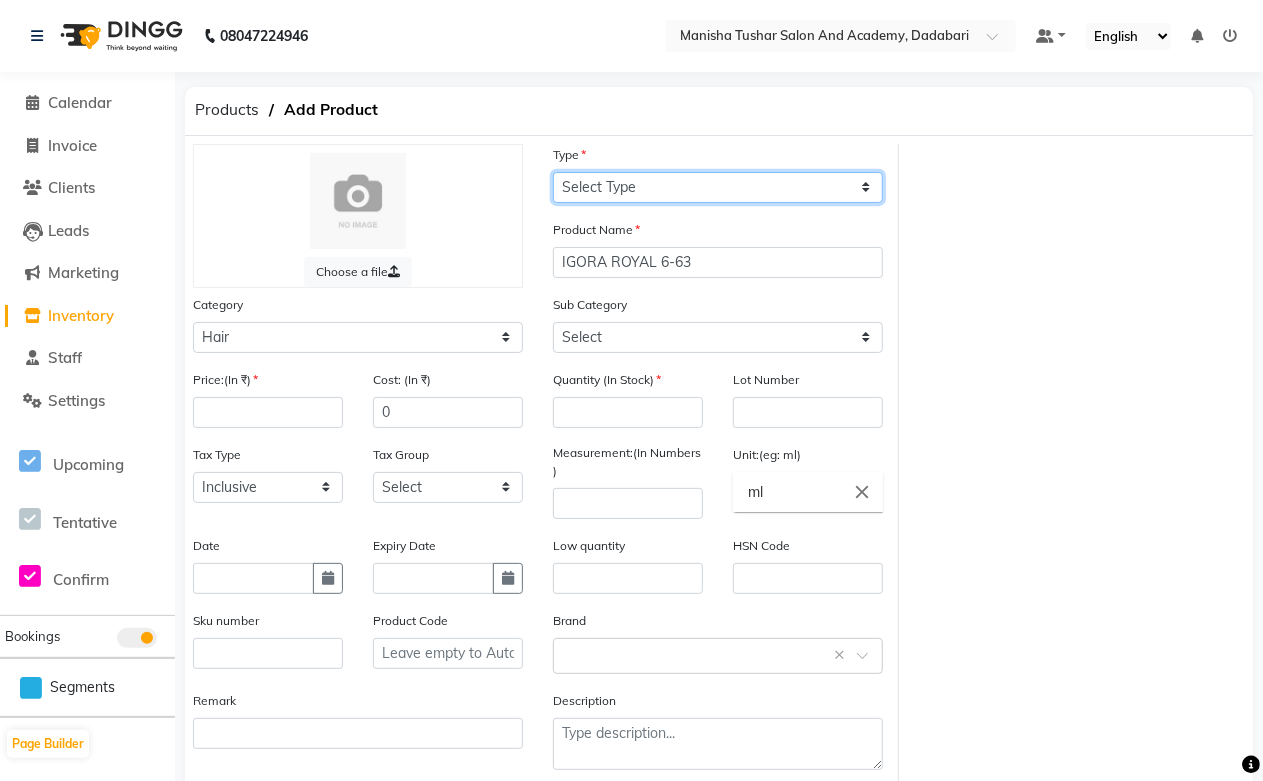 click on "Select Type Both Retail Consumable" 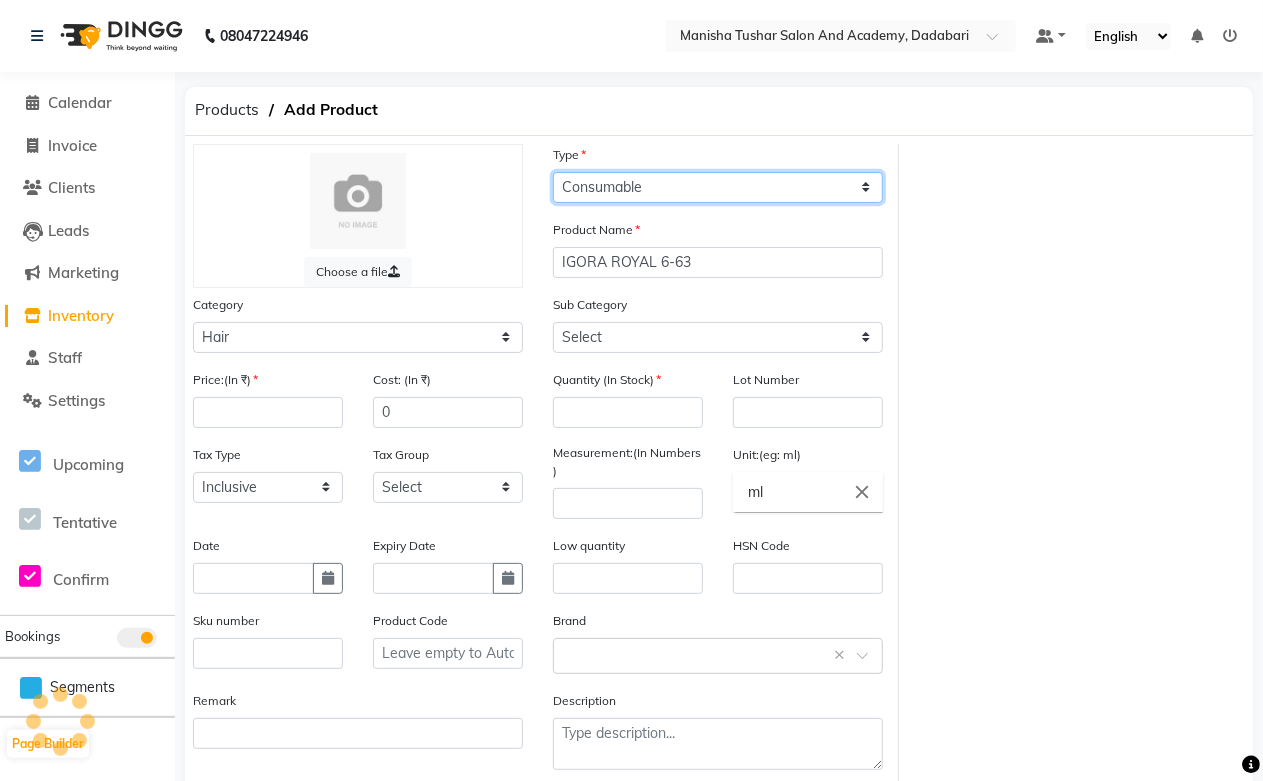 click on "Select Type Both Retail Consumable" 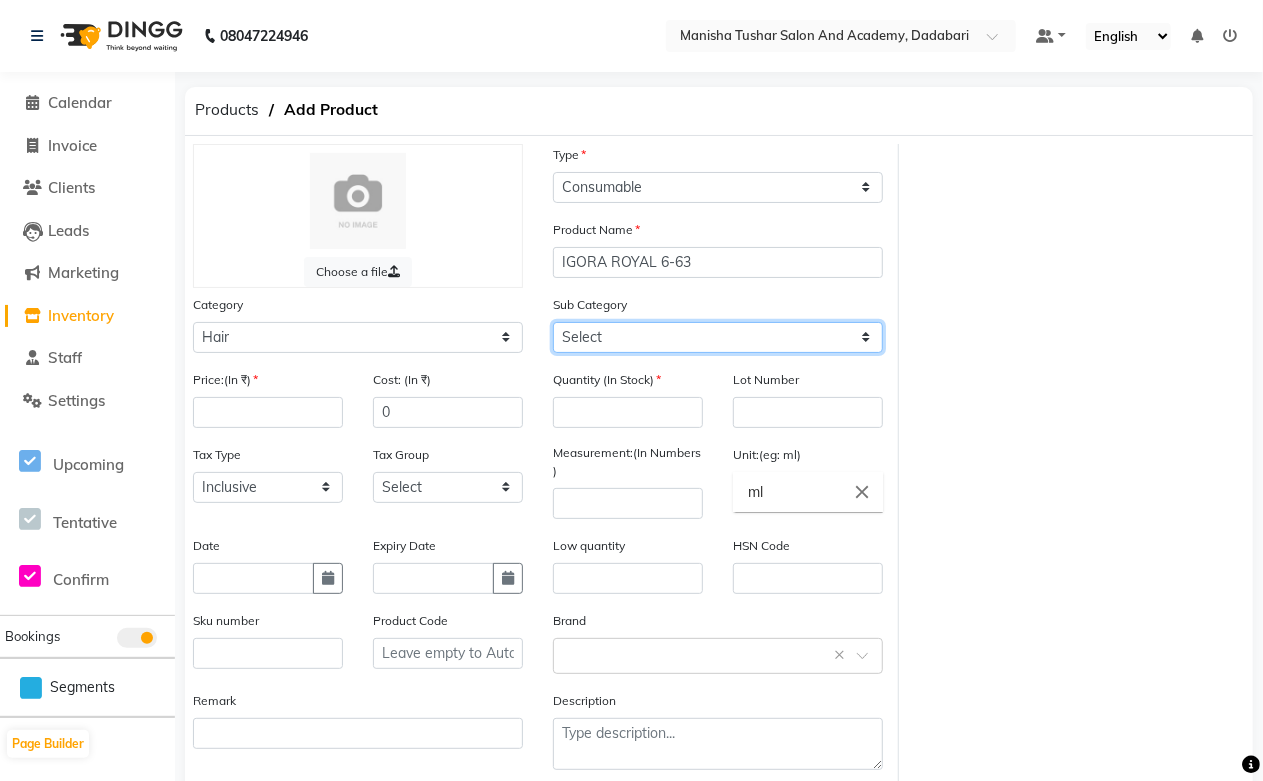 click on "Select Shampoo Conditioner Cream Mask Oil Serum Color Appliances Treatment Styling Kit & Combo Other Shampoo/Mask homecare Salon use Color tubes" 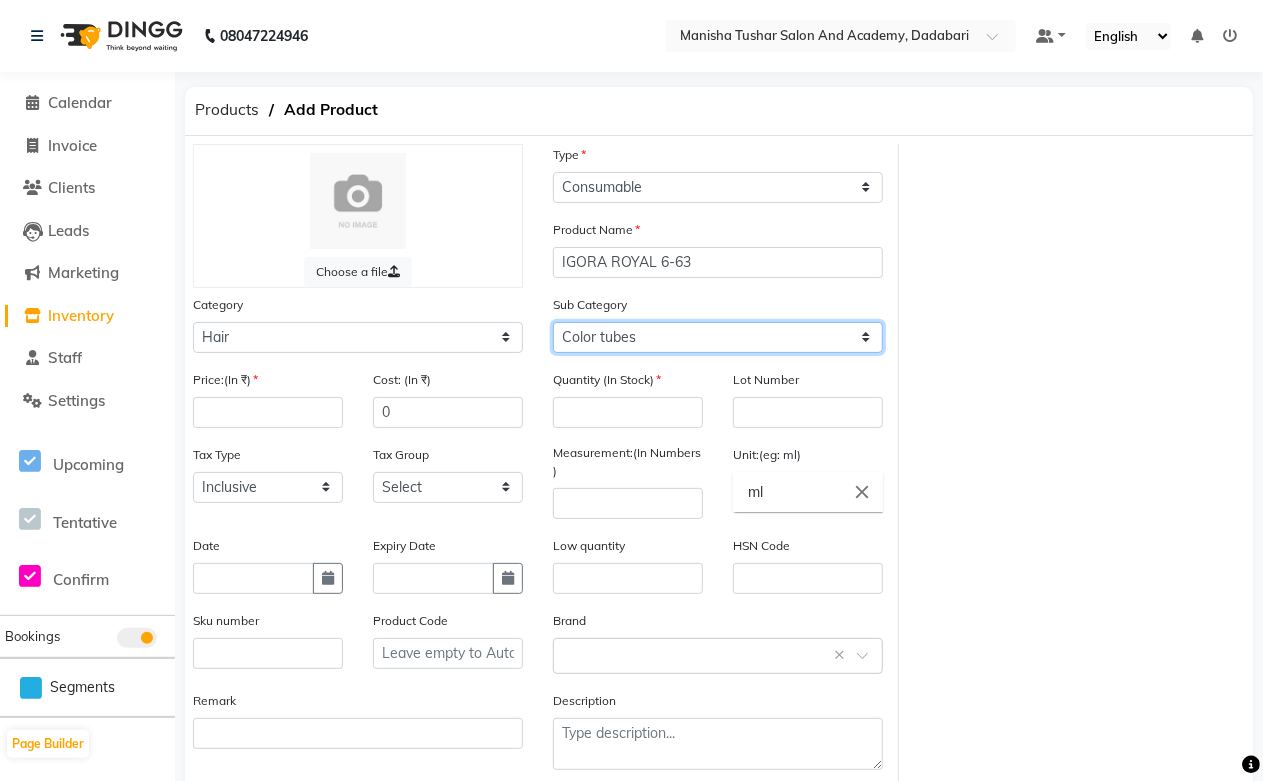 click on "Select Shampoo Conditioner Cream Mask Oil Serum Color Appliances Treatment Styling Kit & Combo Other Shampoo/Mask homecare Salon use Color tubes" 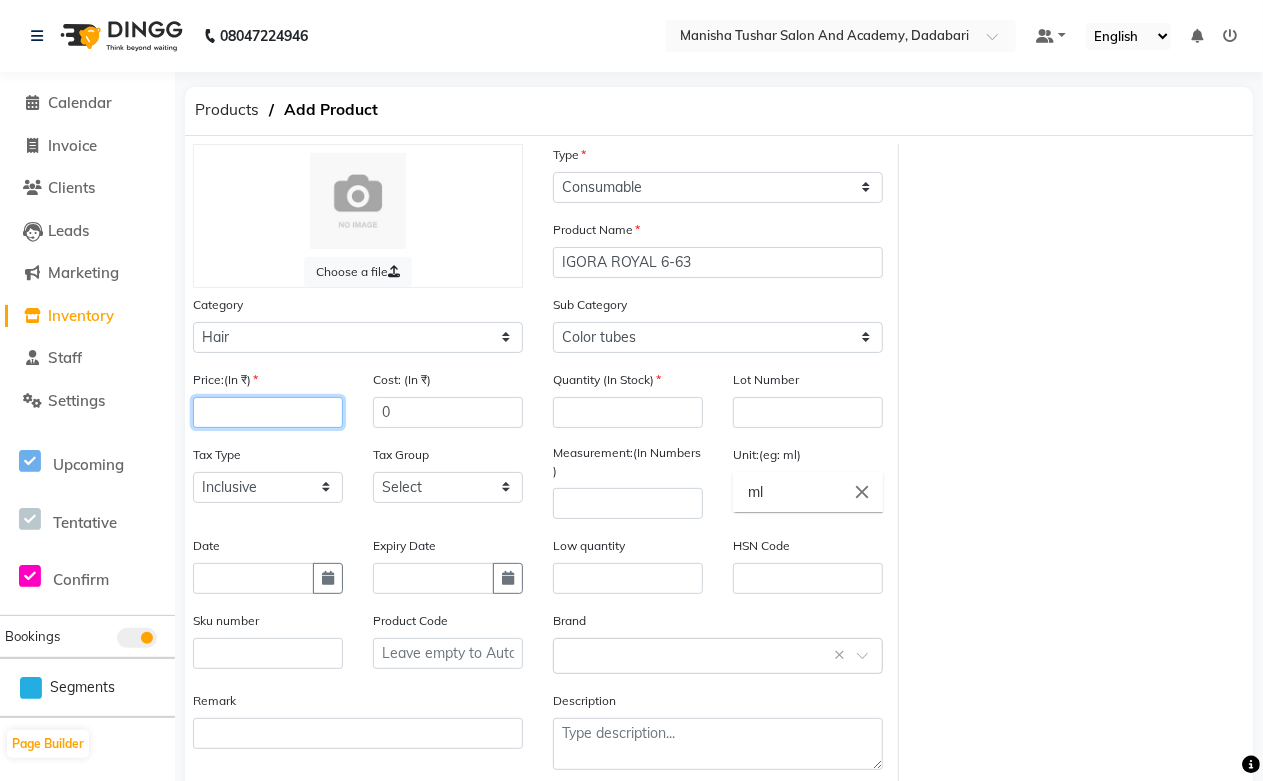 click 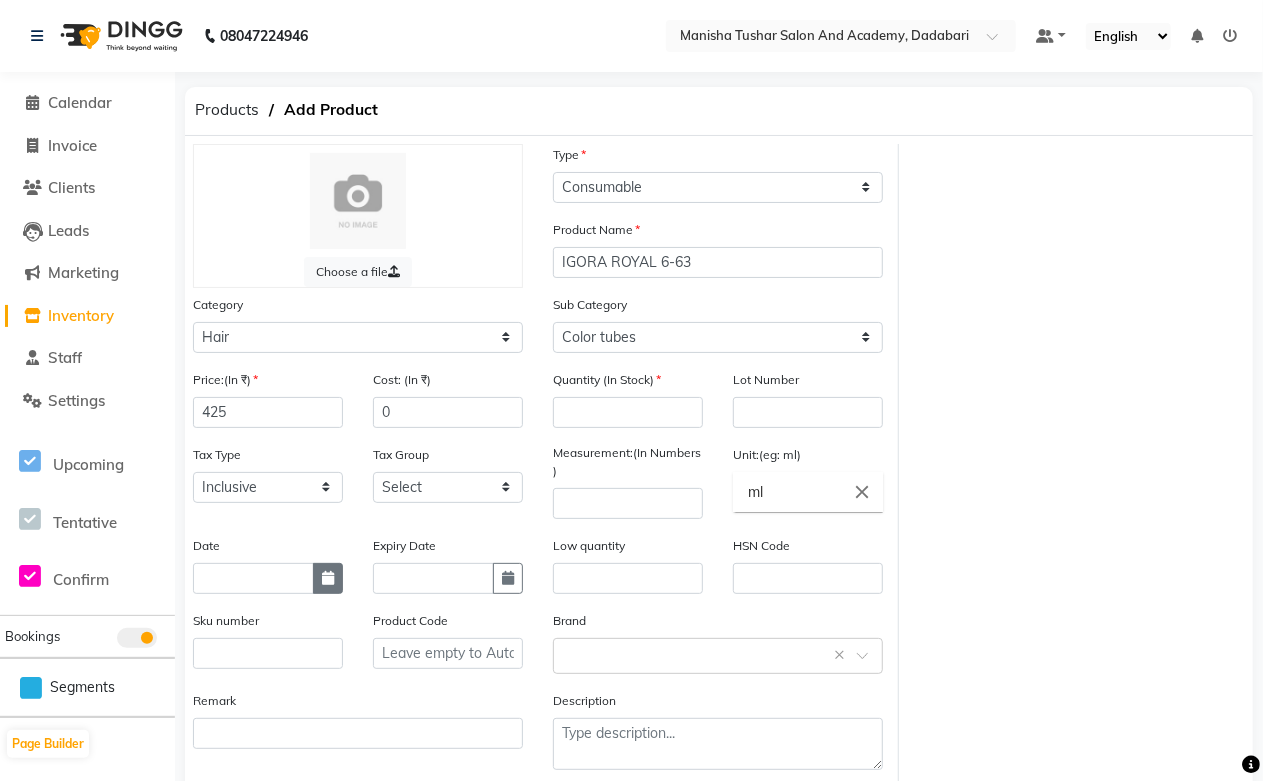 click 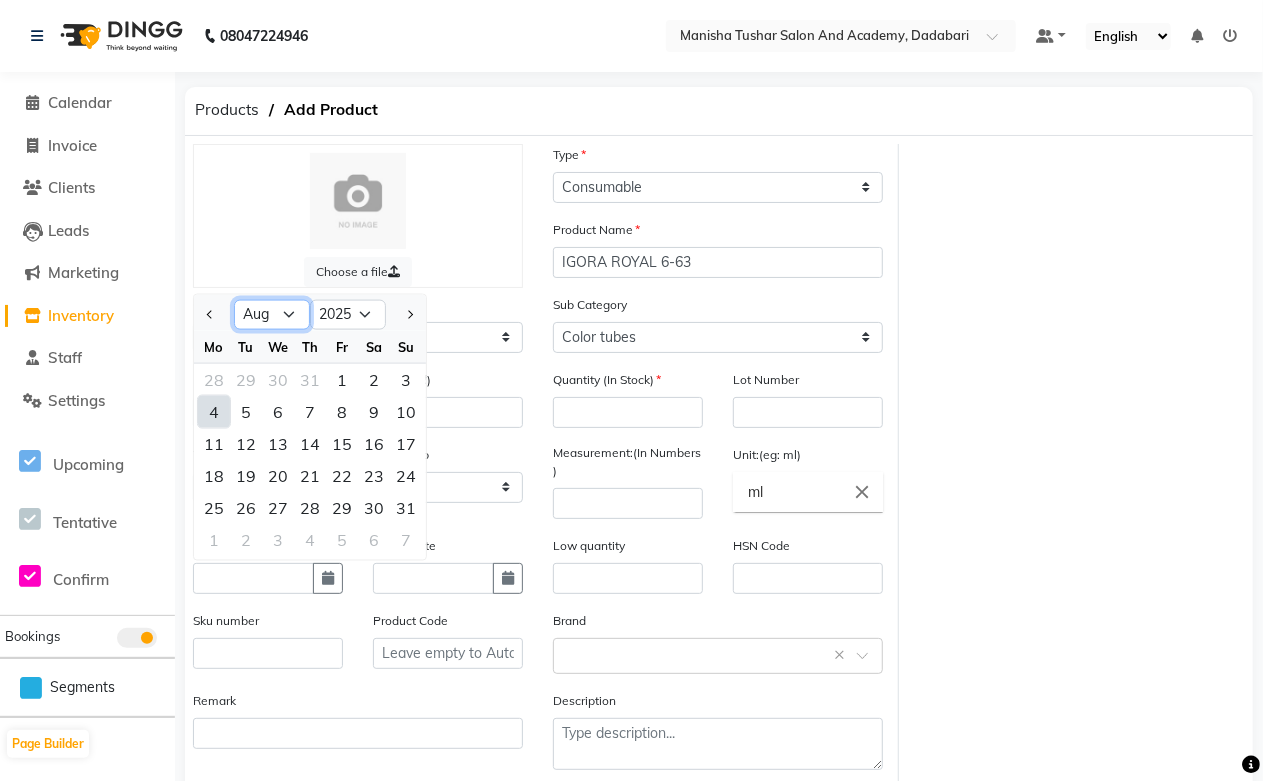 click on "Jan Feb Mar Apr May Jun Jul Aug Sep Oct Nov Dec" 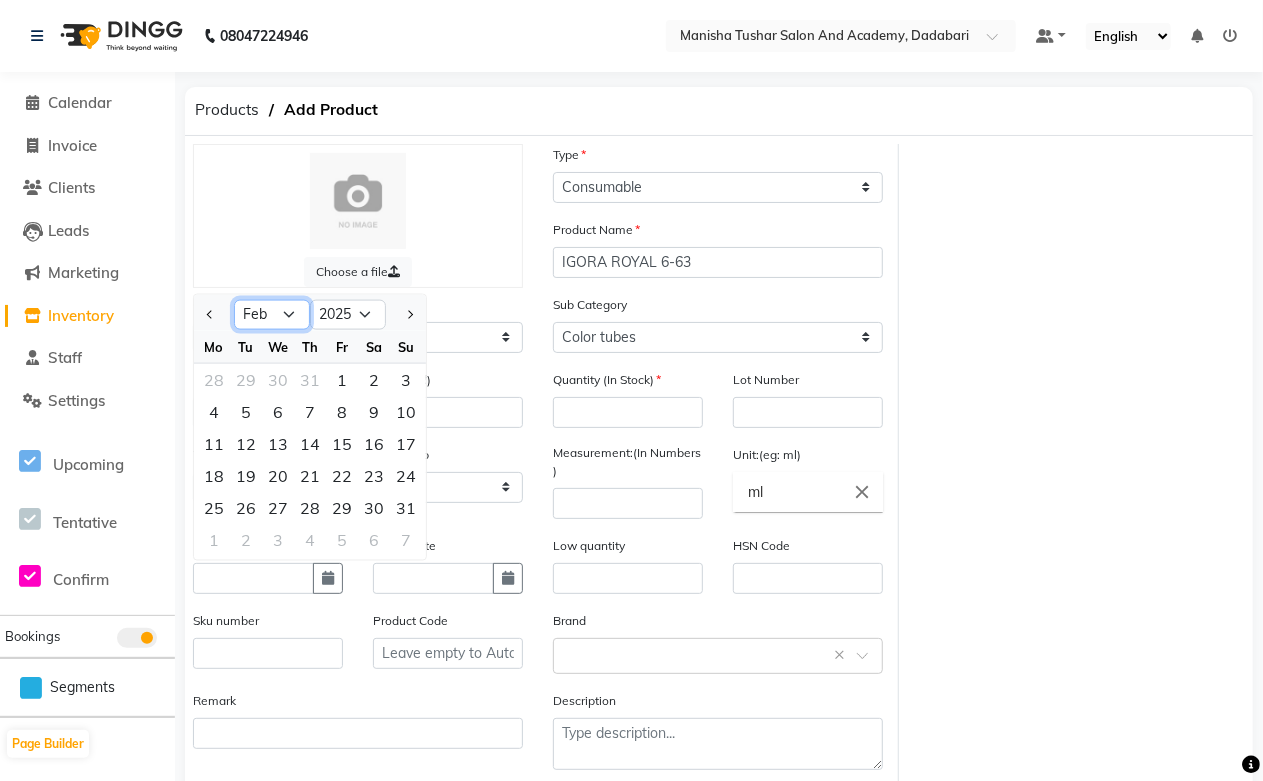 click on "Jan Feb Mar Apr May Jun Jul Aug Sep Oct Nov Dec" 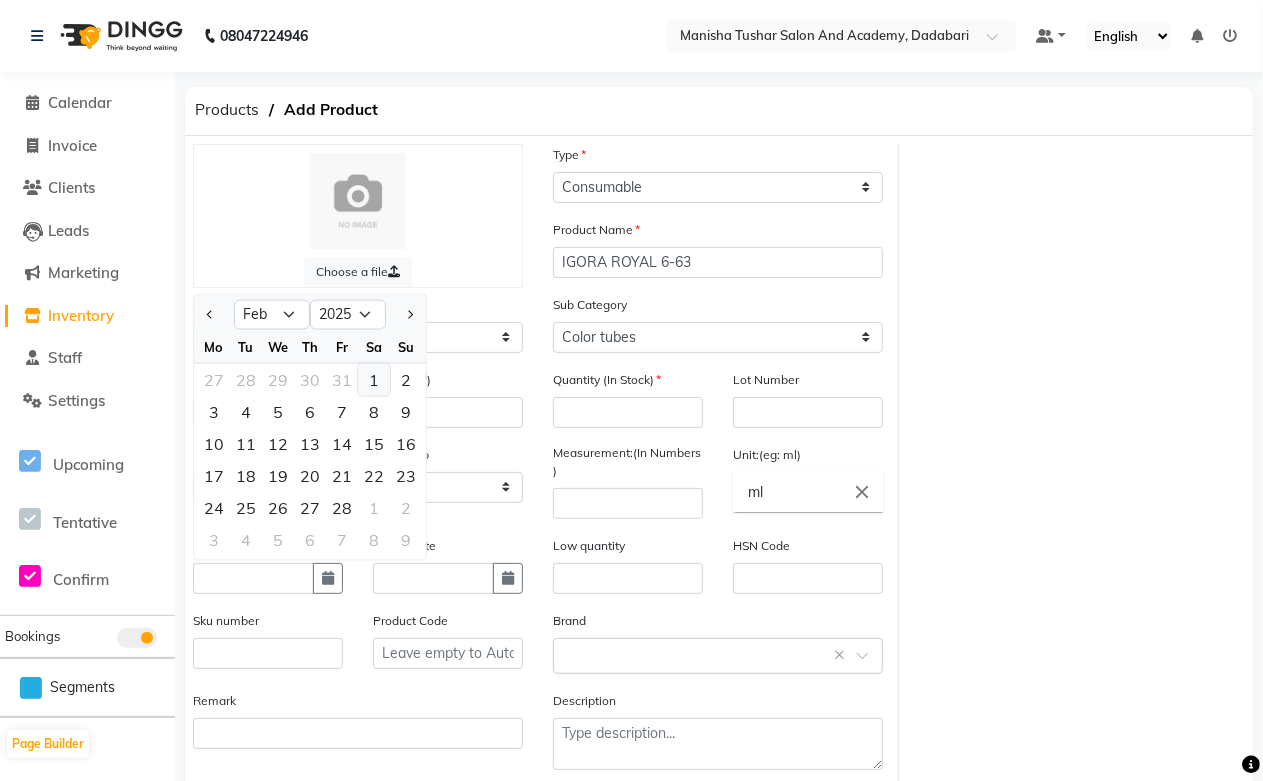 click on "1" 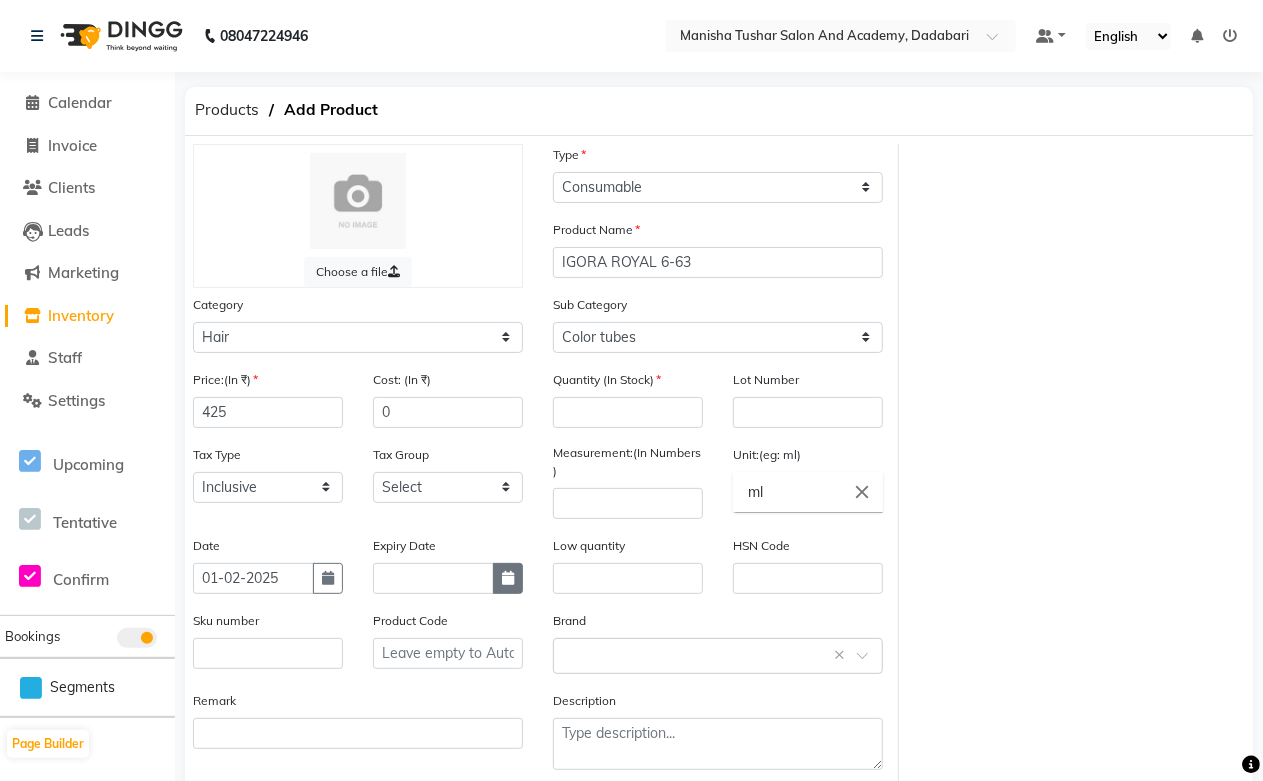 click 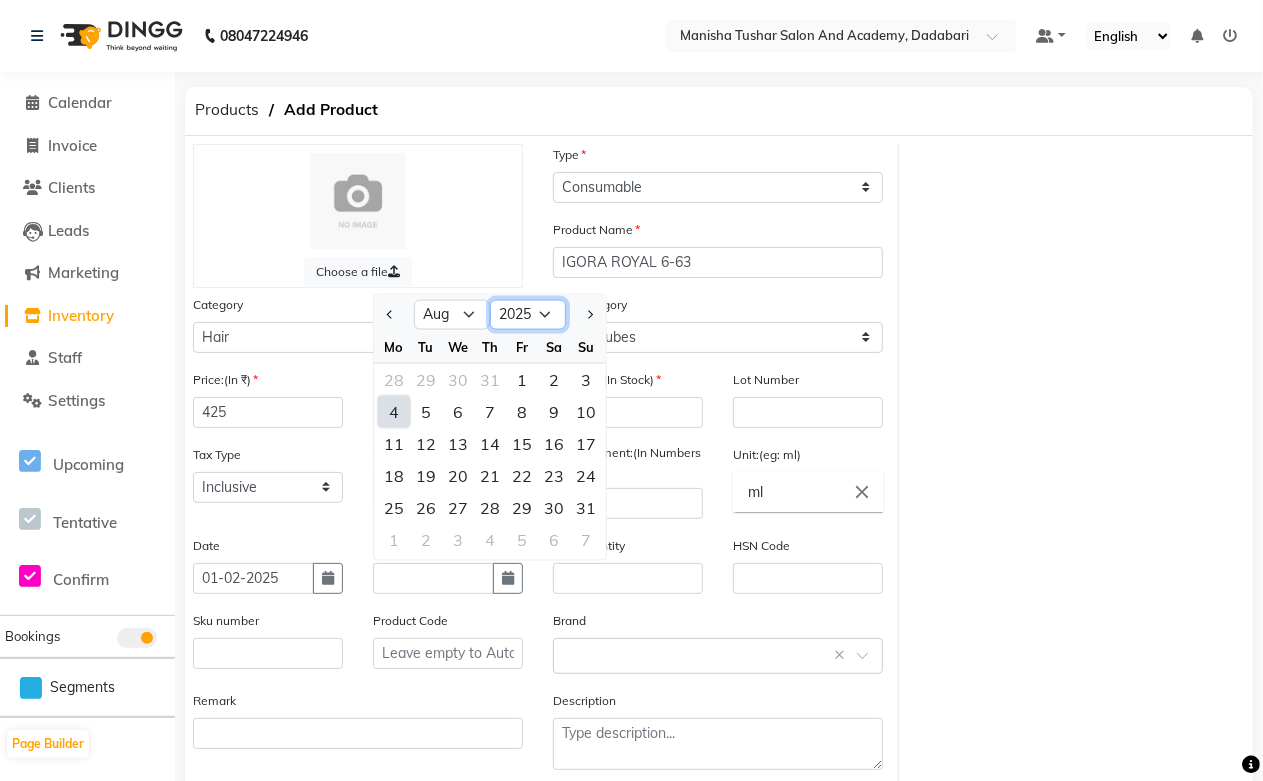 drag, startPoint x: 525, startPoint y: 316, endPoint x: 525, endPoint y: 328, distance: 12 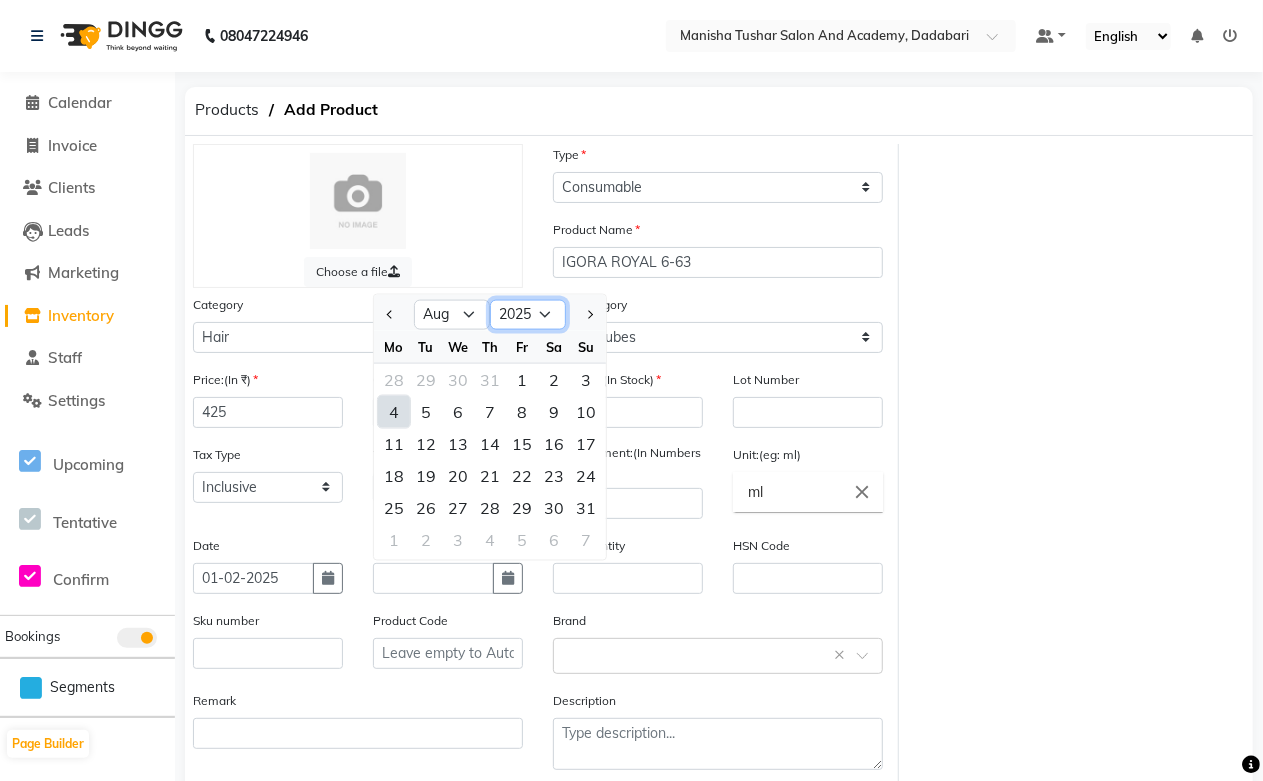 click on "2015 2016 2017 2018 2019 2020 2021 2022 2023 2024 2025 2026 2027 2028 2029 2030 2031 2032 2033 2034 2035" 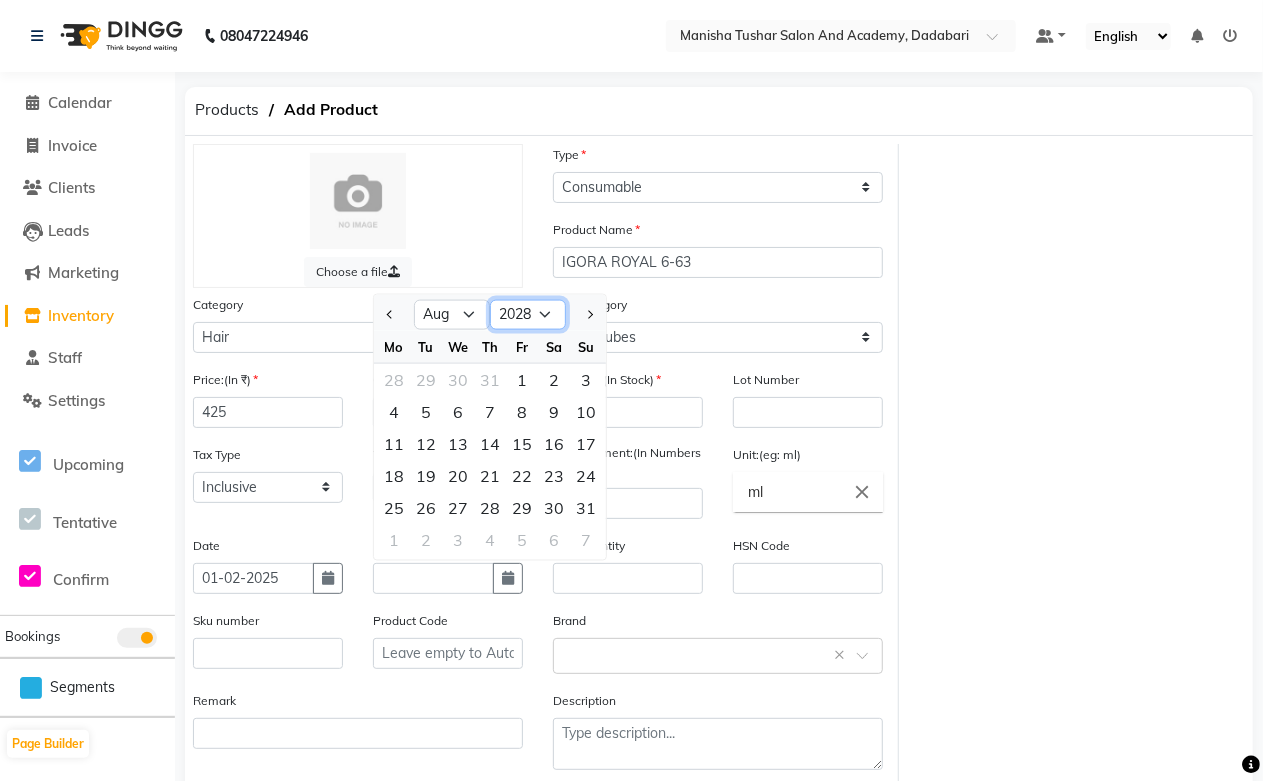 click on "2015 2016 2017 2018 2019 2020 2021 2022 2023 2024 2025 2026 2027 2028 2029 2030 2031 2032 2033 2034 2035" 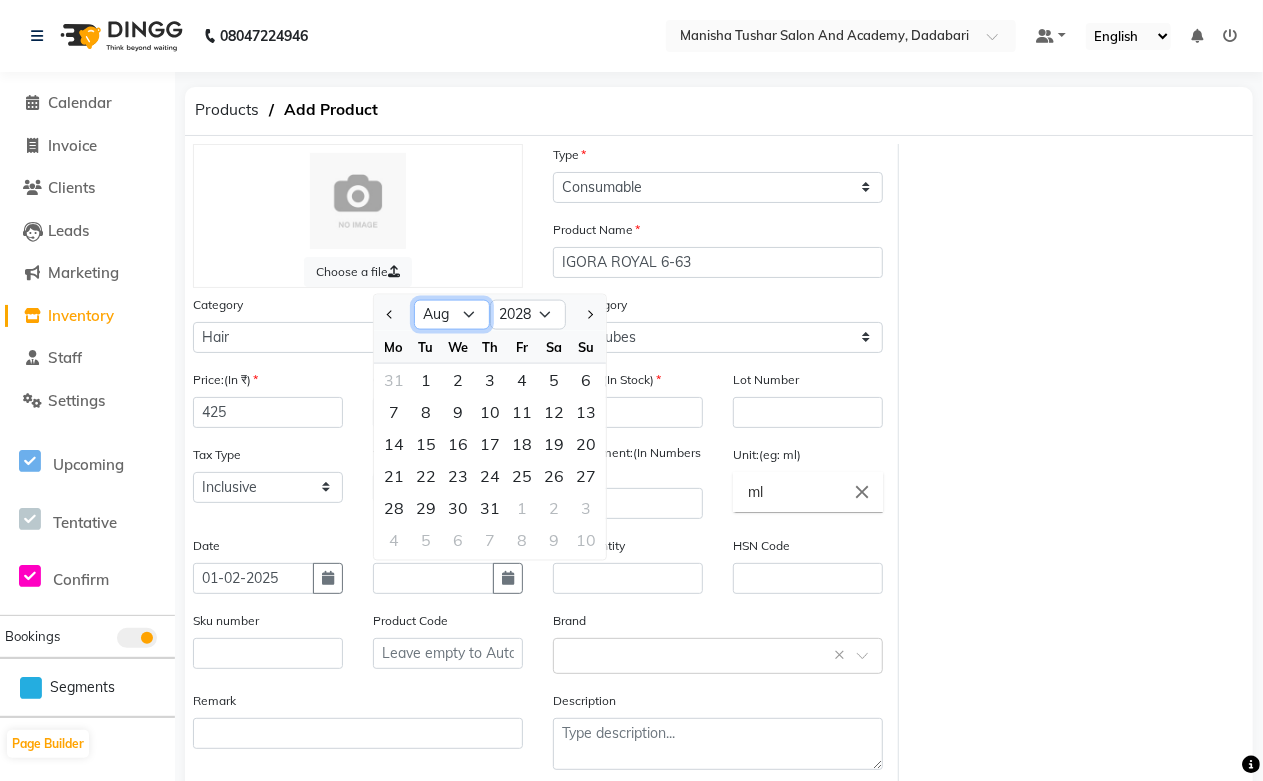 click on "Jan Feb Mar Apr May Jun Jul Aug Sep Oct Nov Dec" 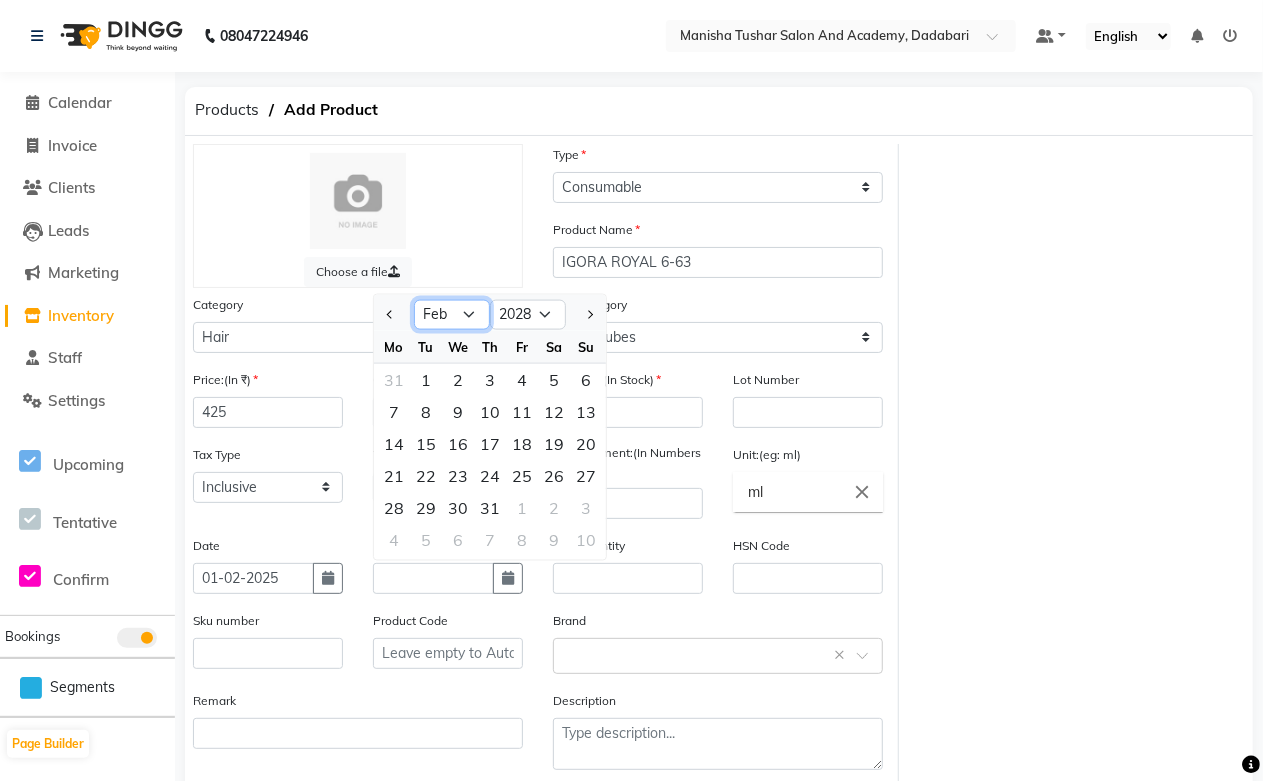 click on "Jan Feb Mar Apr May Jun Jul Aug Sep Oct Nov Dec" 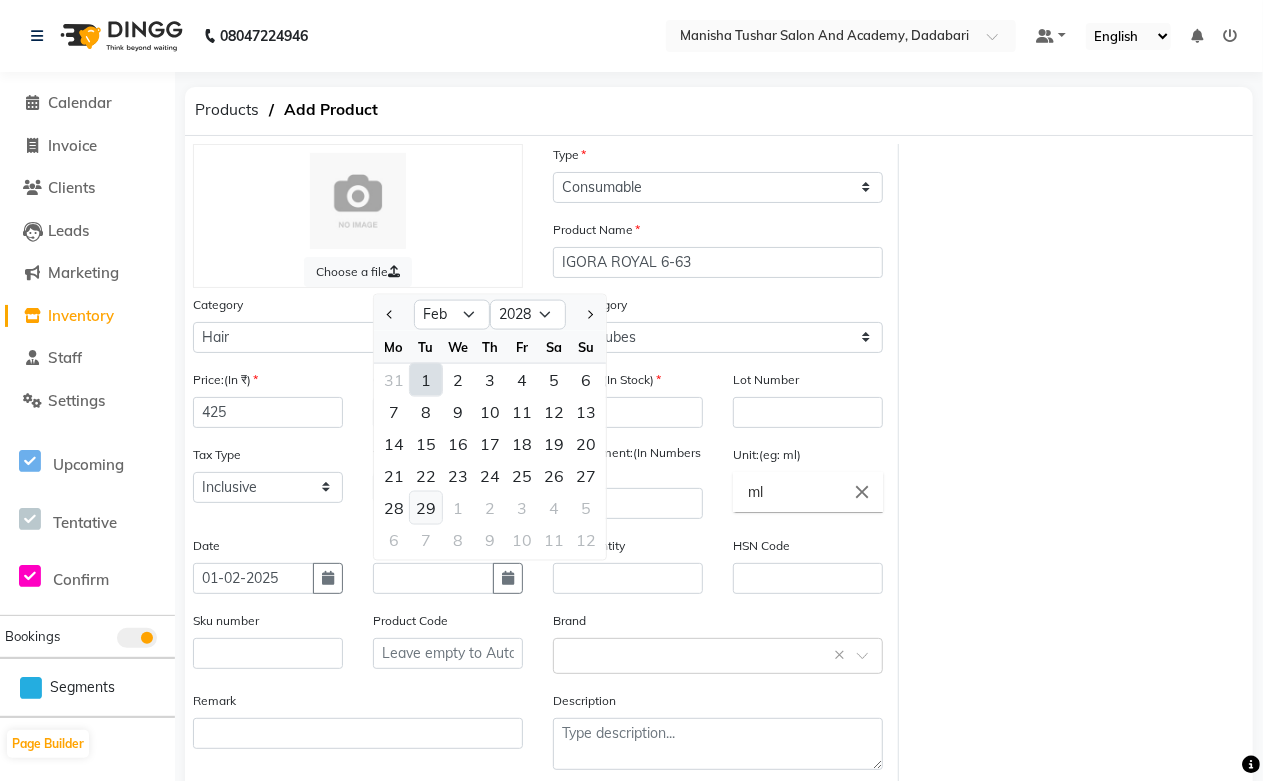 click on "29" 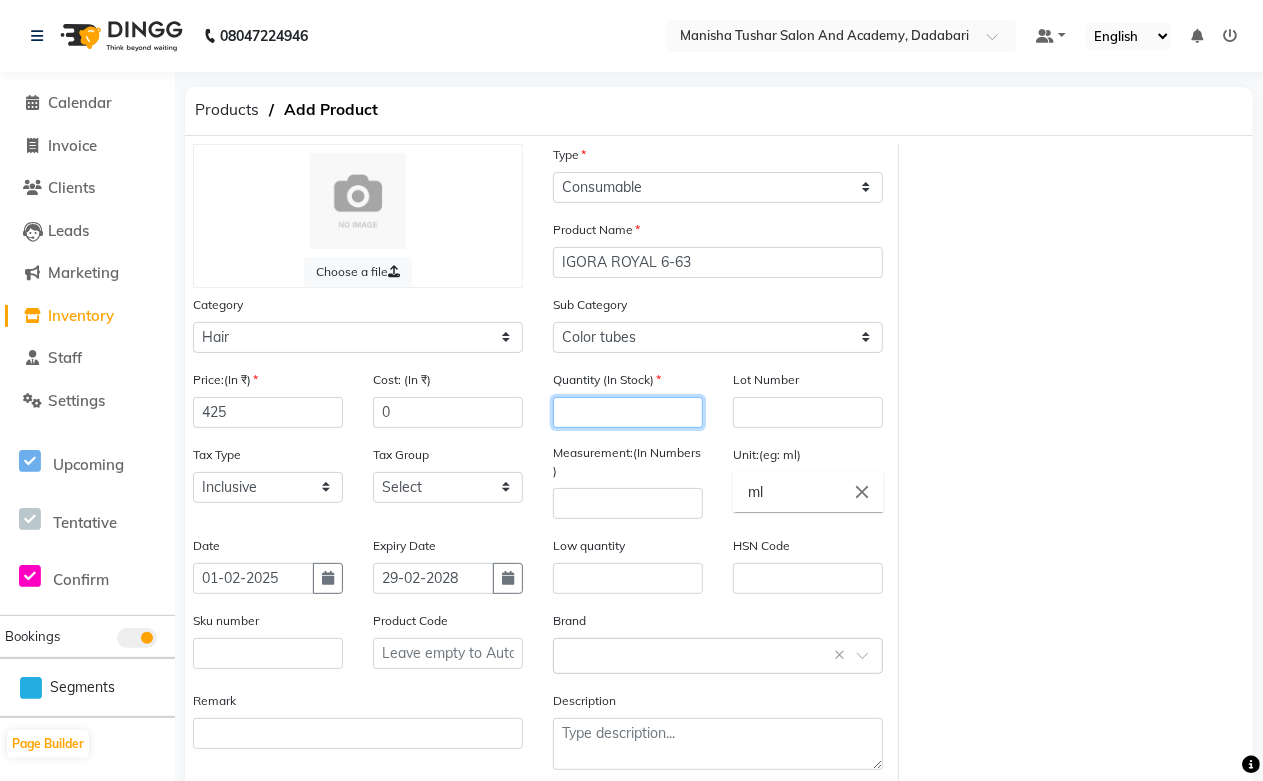 click 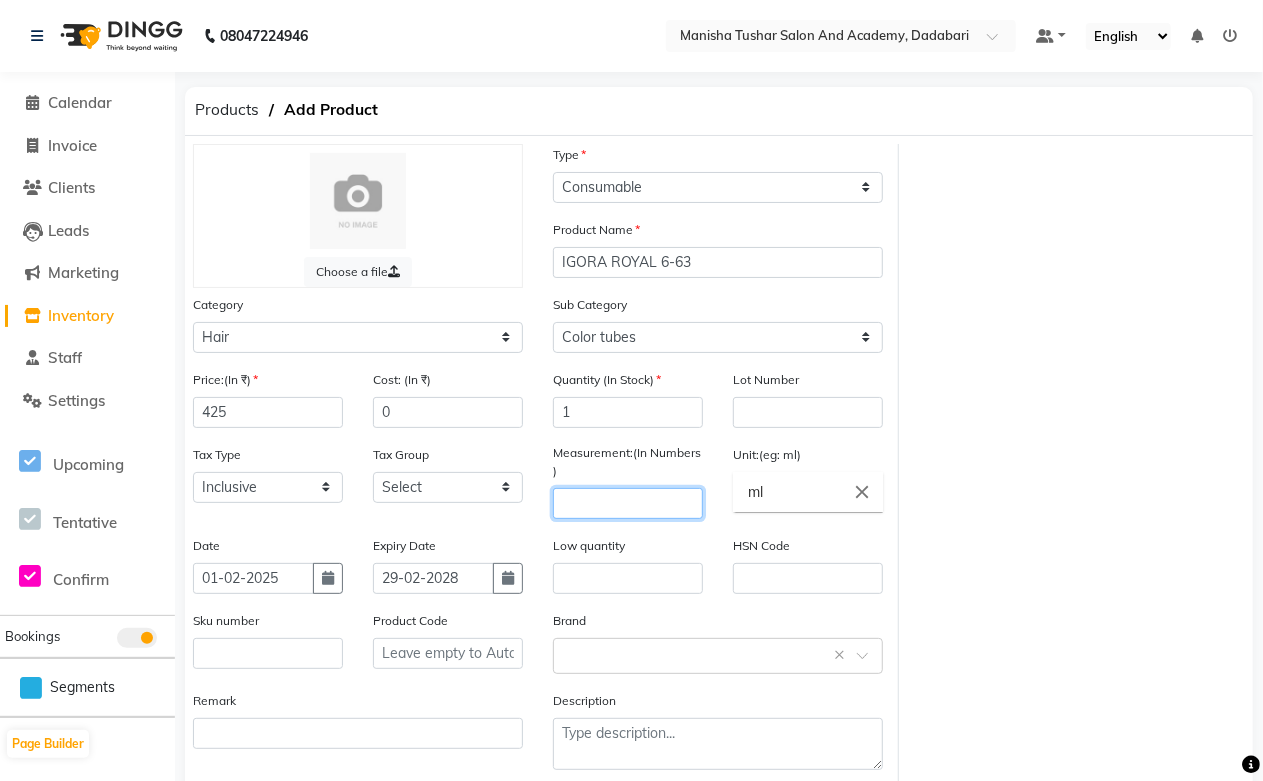 click 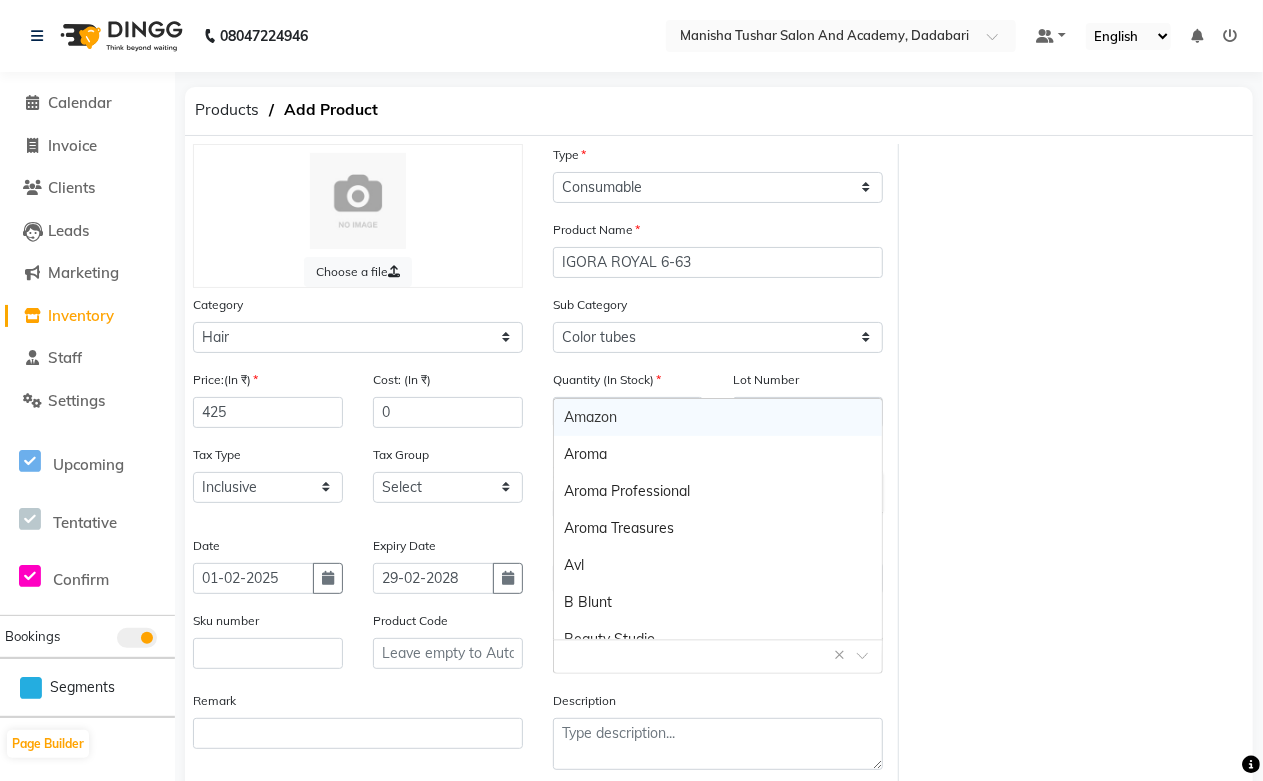 click on "Select brand or add custom brand    ×" 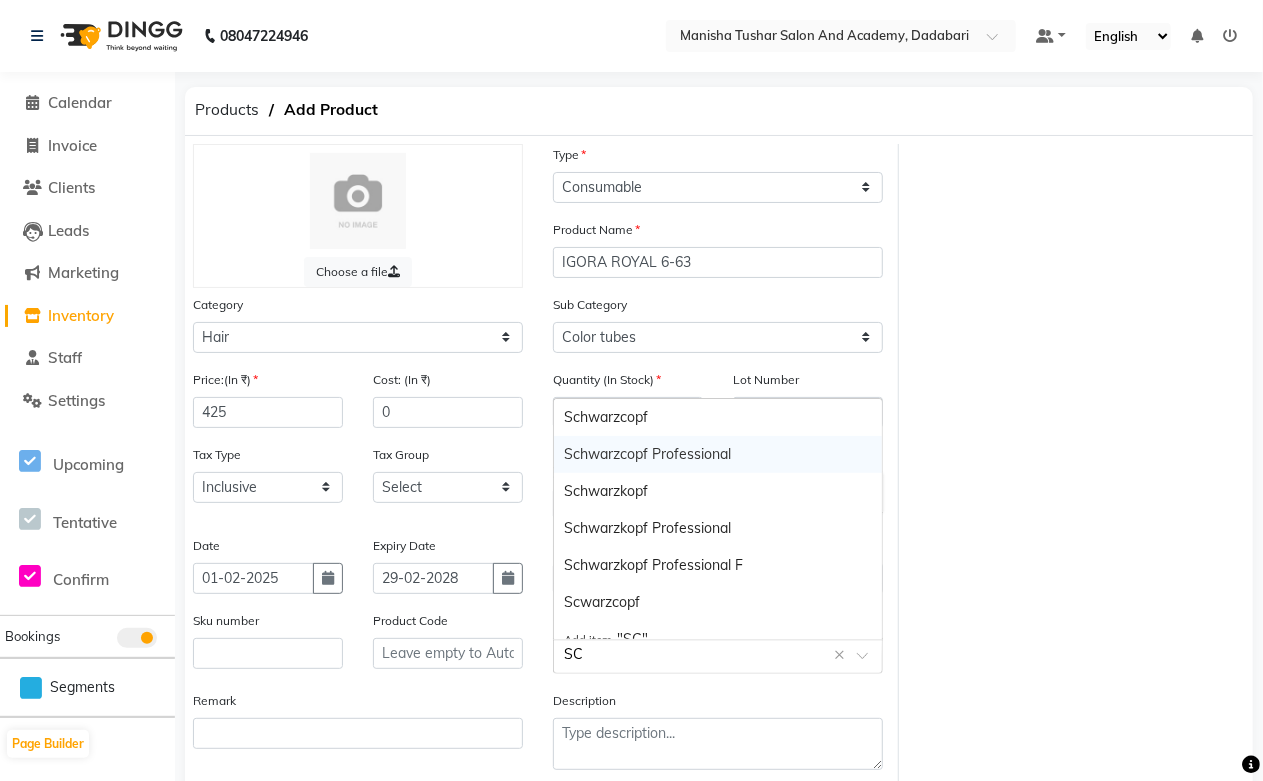 click on "Schwarzcopf Professional" at bounding box center (718, 454) 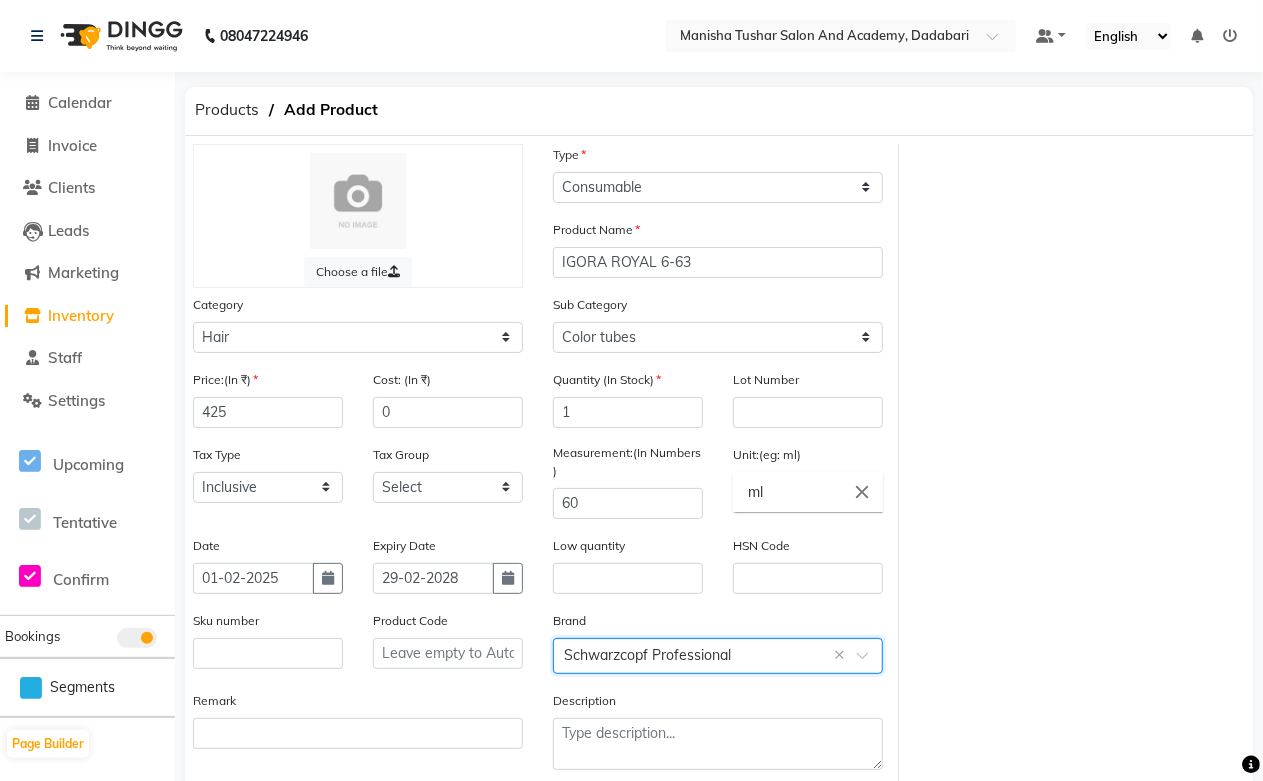 scroll, scrollTop: 102, scrollLeft: 0, axis: vertical 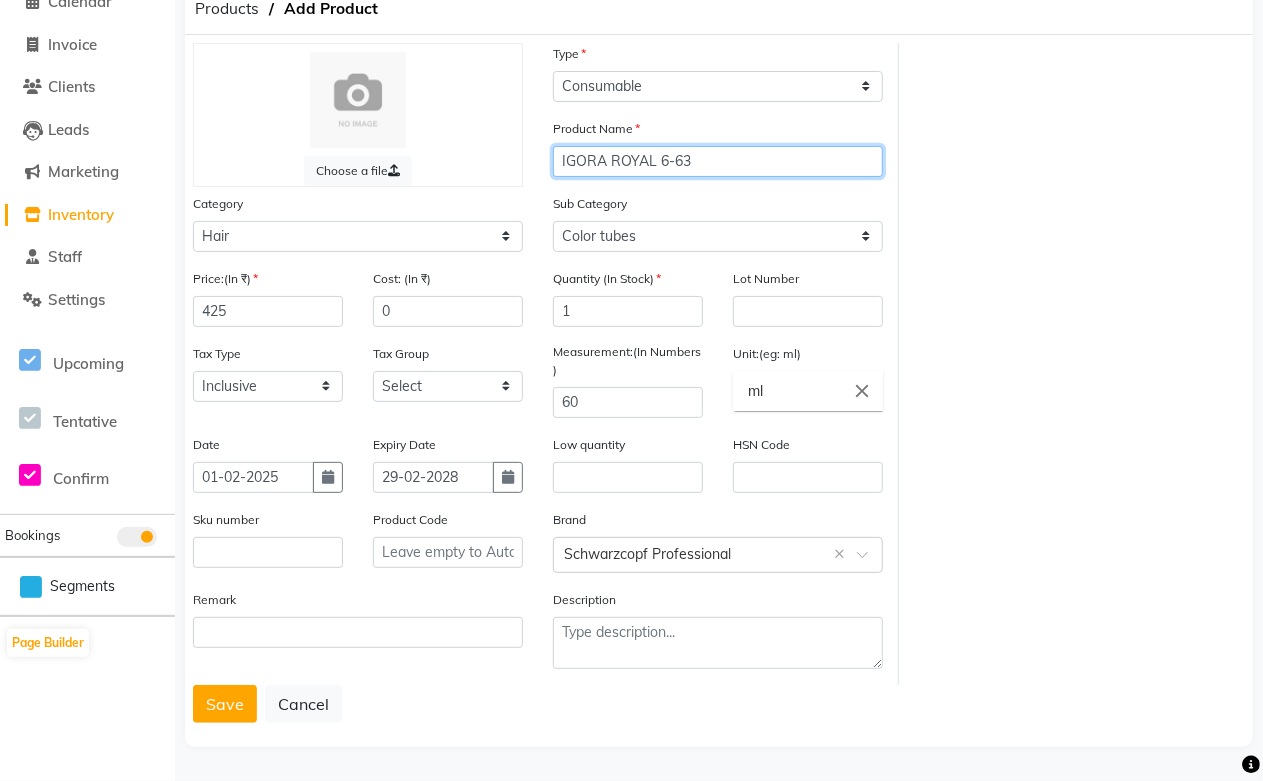 drag, startPoint x: 717, startPoint y: 157, endPoint x: 507, endPoint y: 147, distance: 210.23796 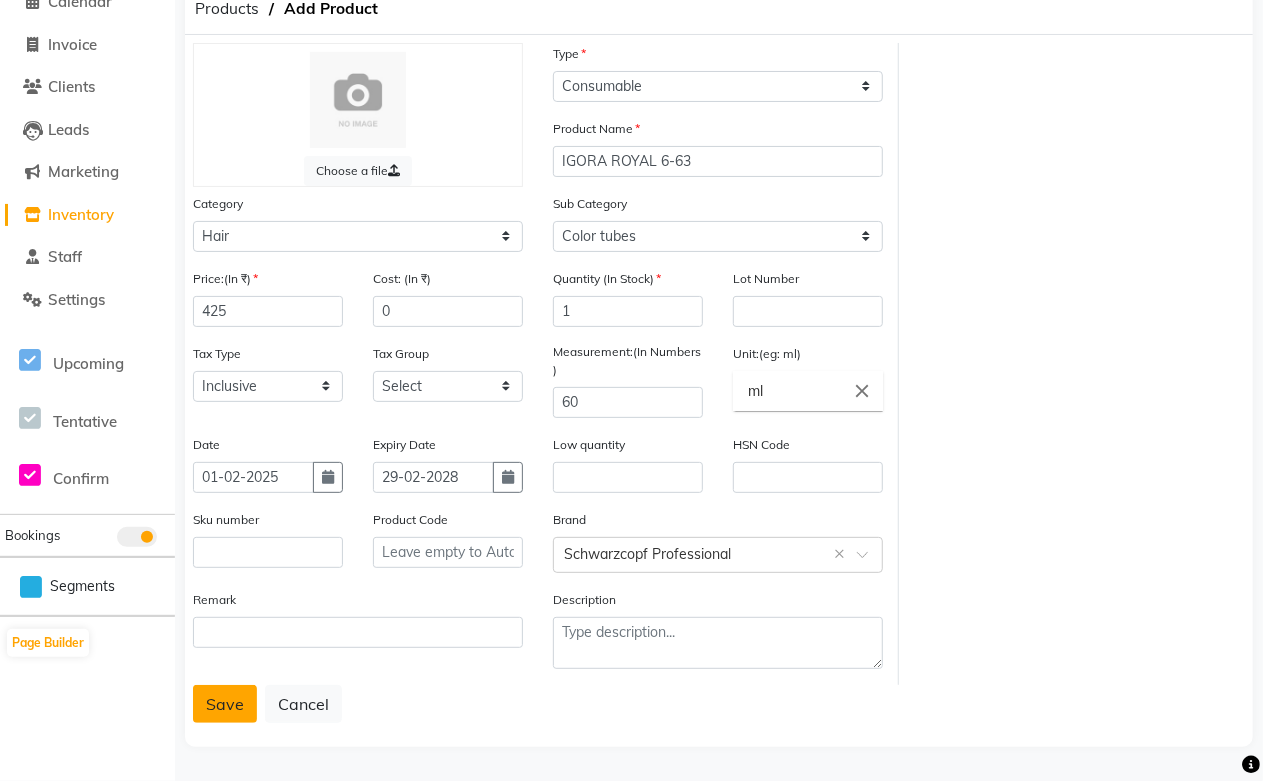 click on "Save" 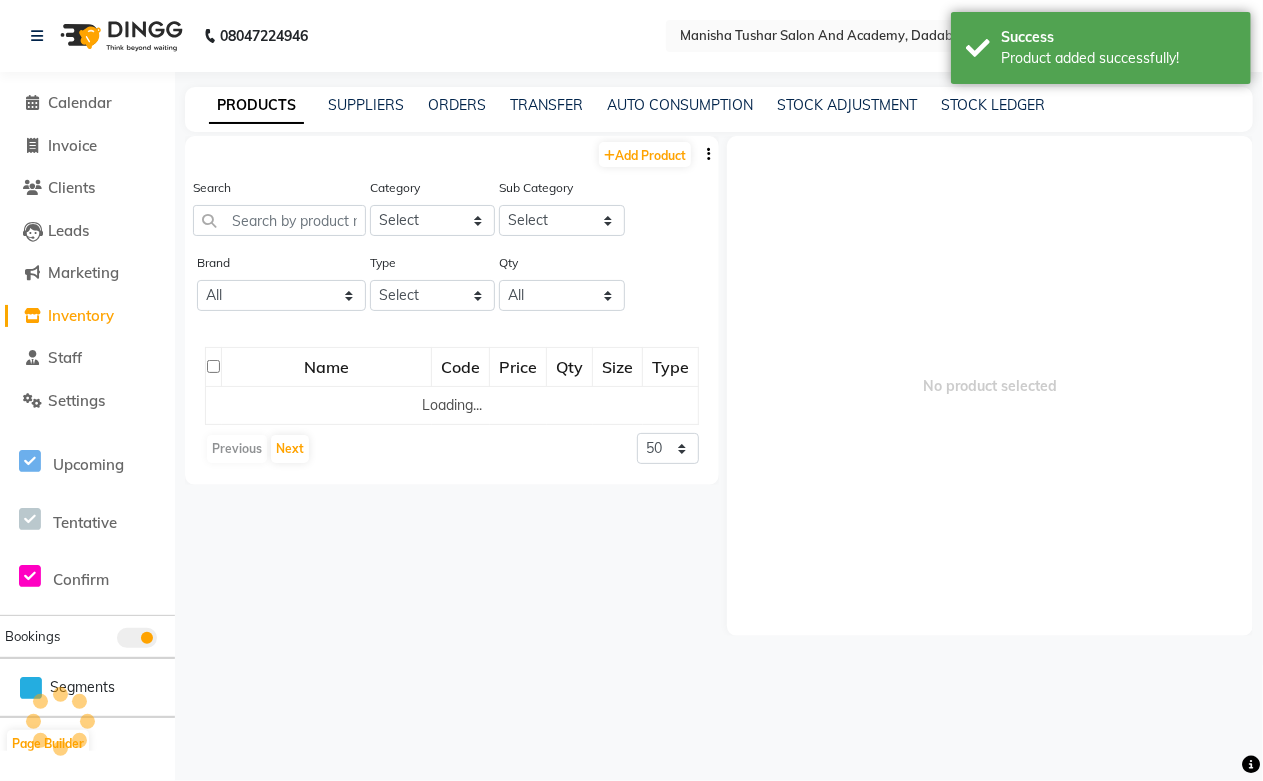 scroll, scrollTop: 0, scrollLeft: 0, axis: both 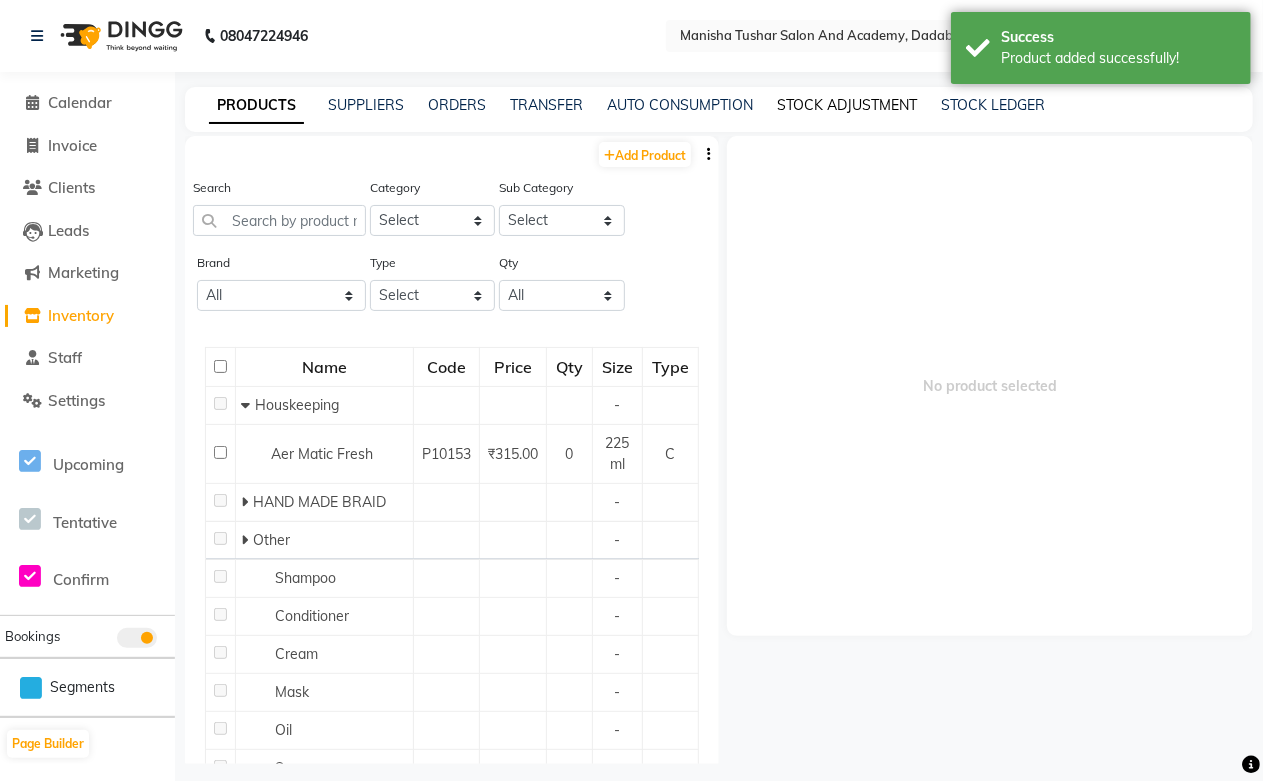 click on "STOCK ADJUSTMENT" 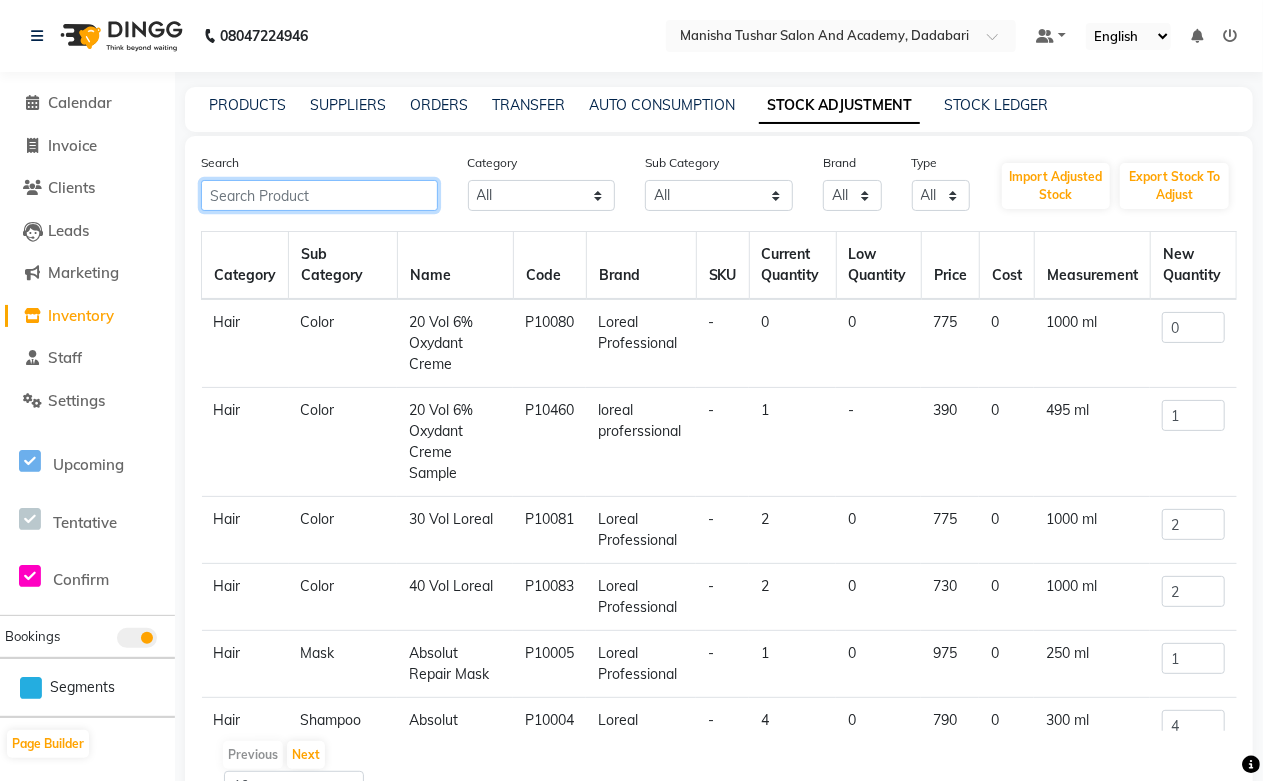 paste on "IGORA ROYAL 6-63" 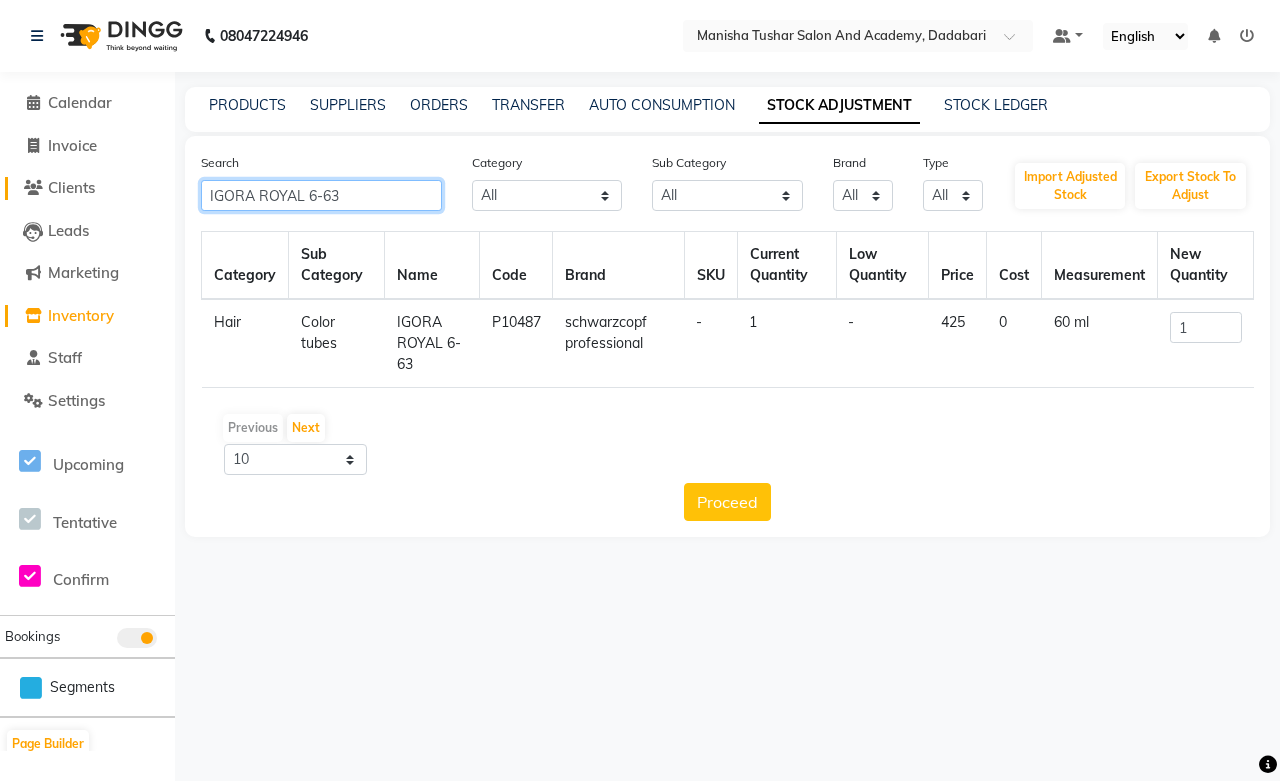 drag, startPoint x: 360, startPoint y: 193, endPoint x: 126, endPoint y: 198, distance: 234.0534 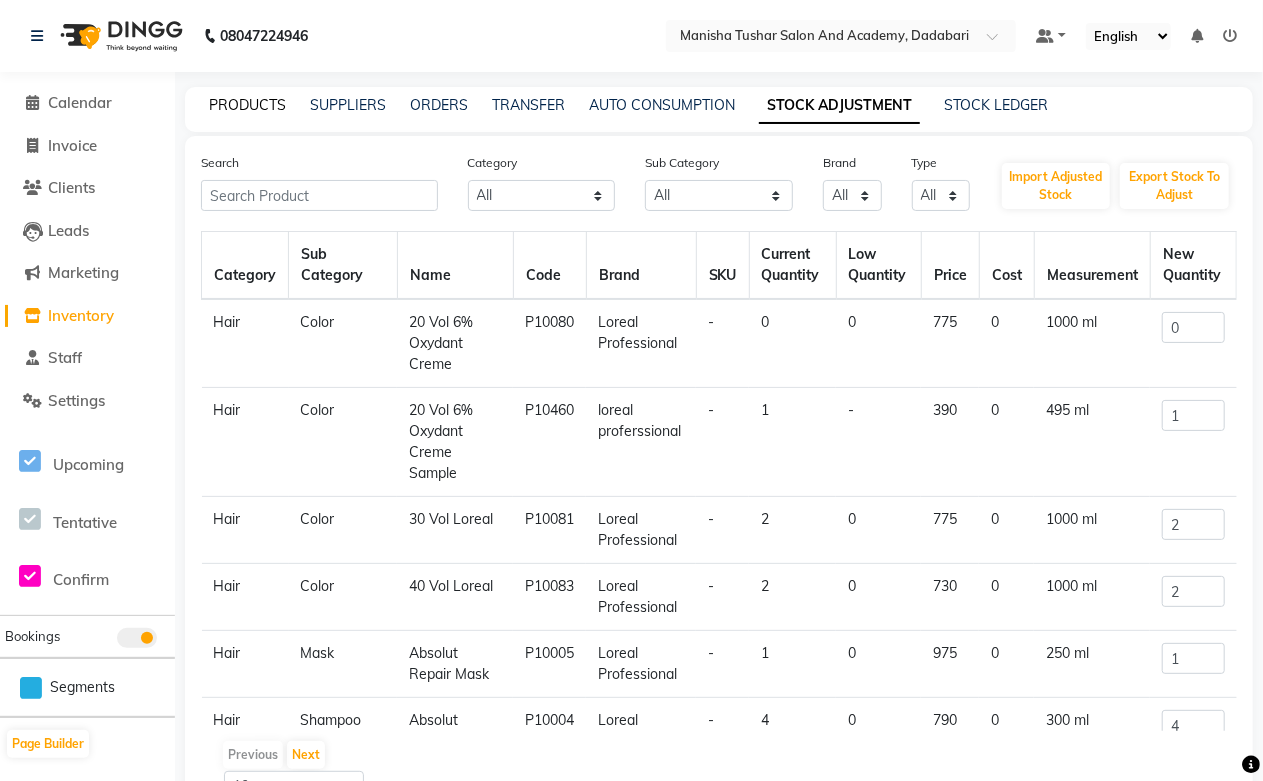 click on "PRODUCTS" 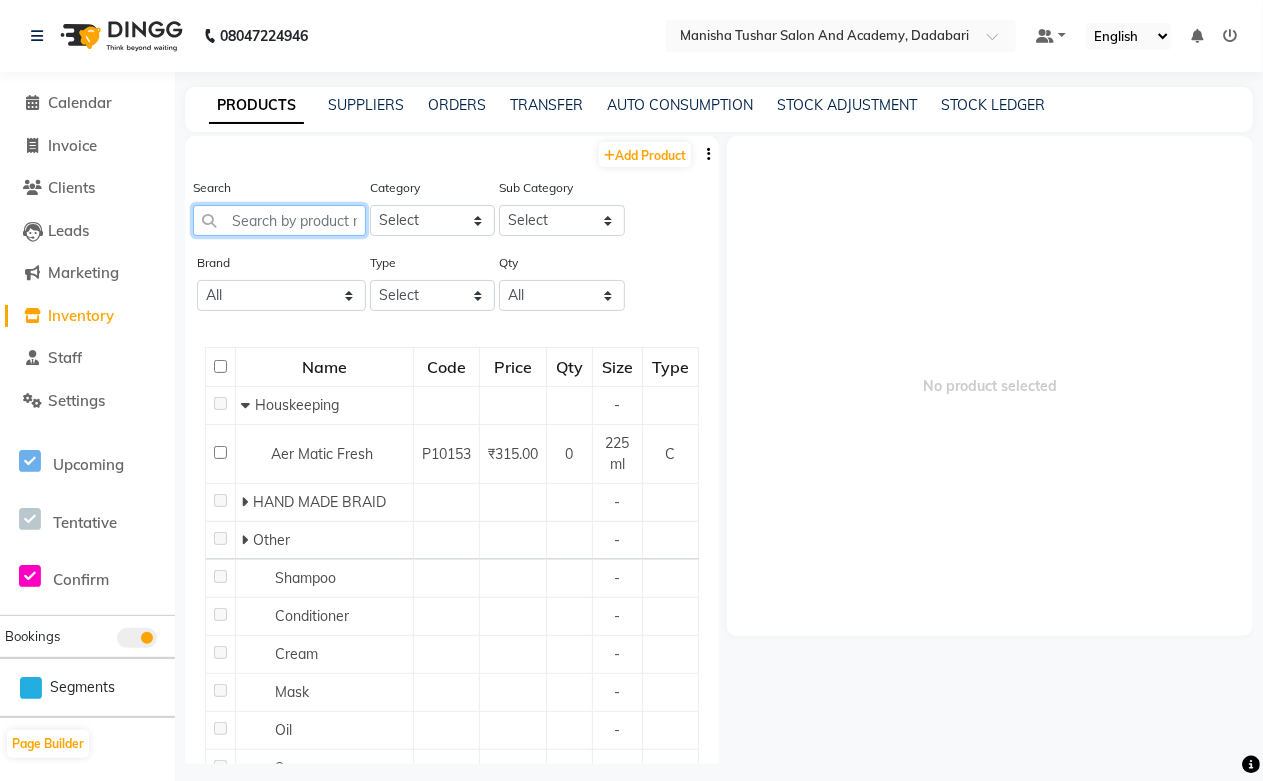 paste on "IGORA ROYAL 6-63" 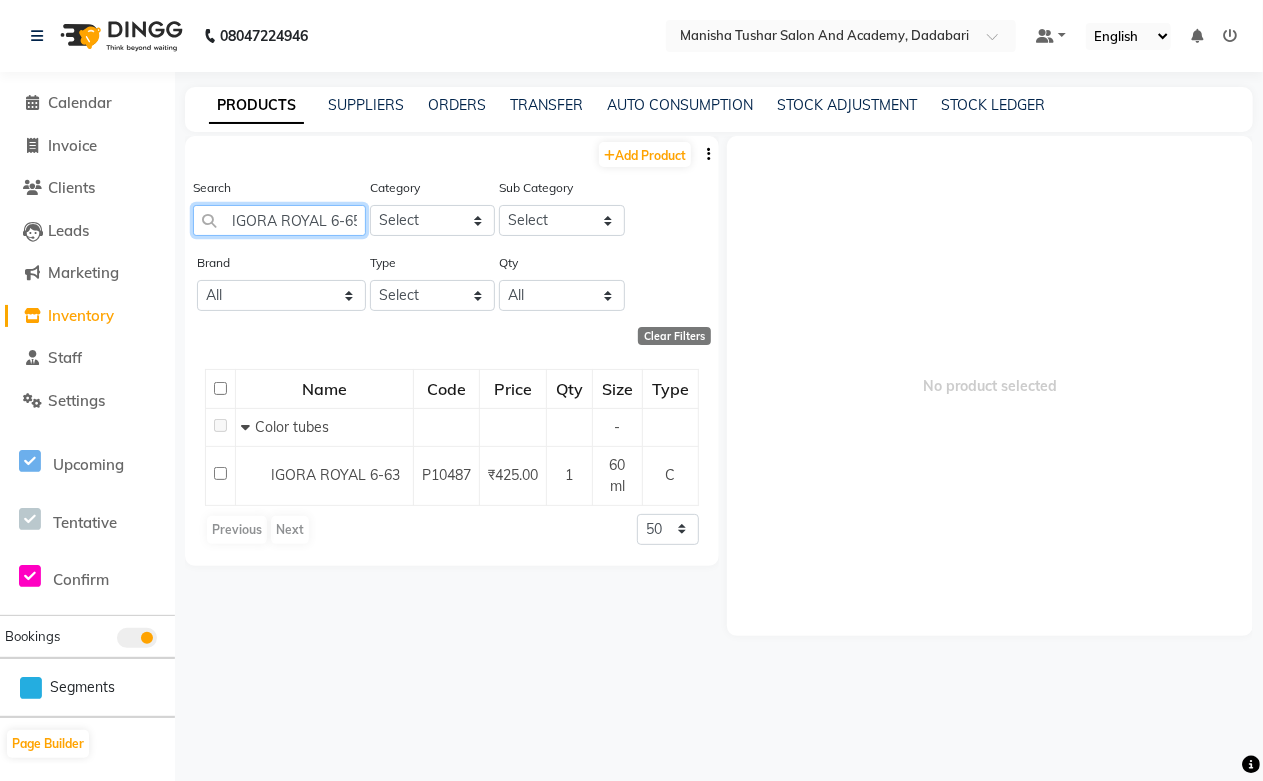 scroll, scrollTop: 0, scrollLeft: 3, axis: horizontal 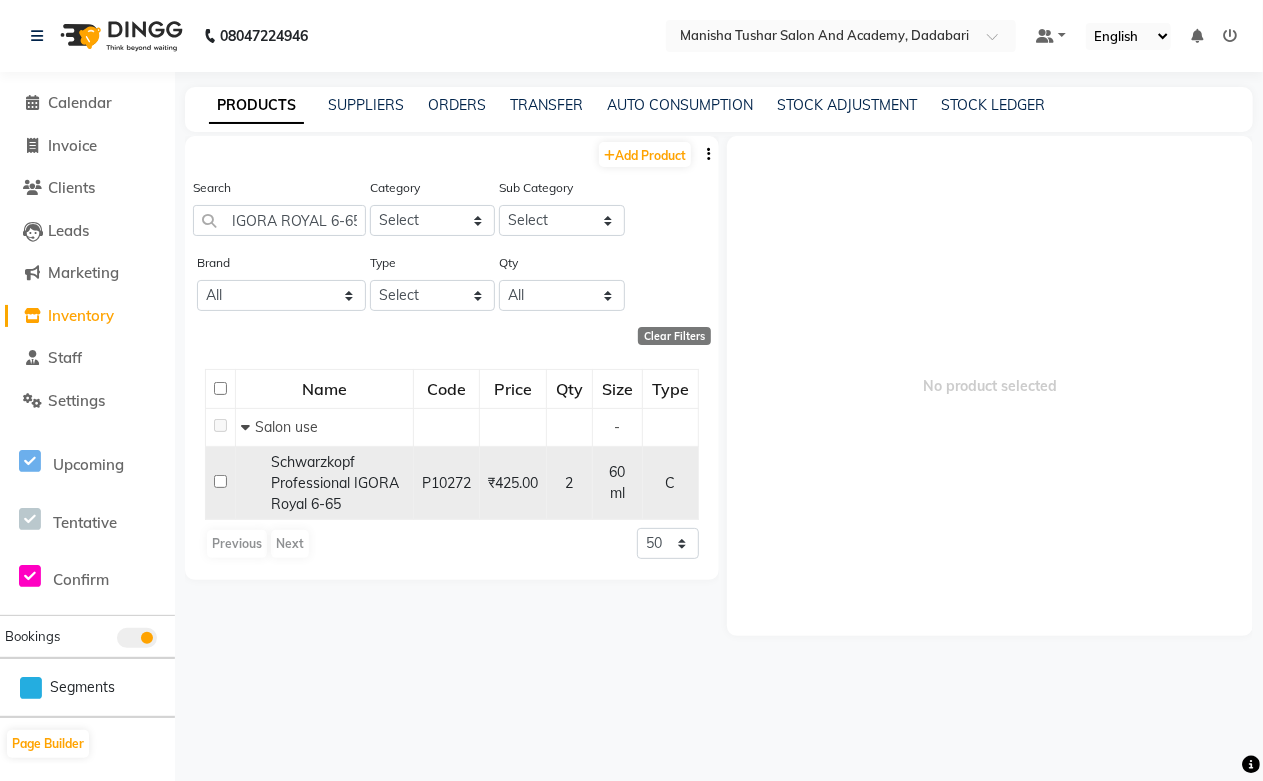 click on "Schwarzkopf Professional IGORA Royal 6-65" 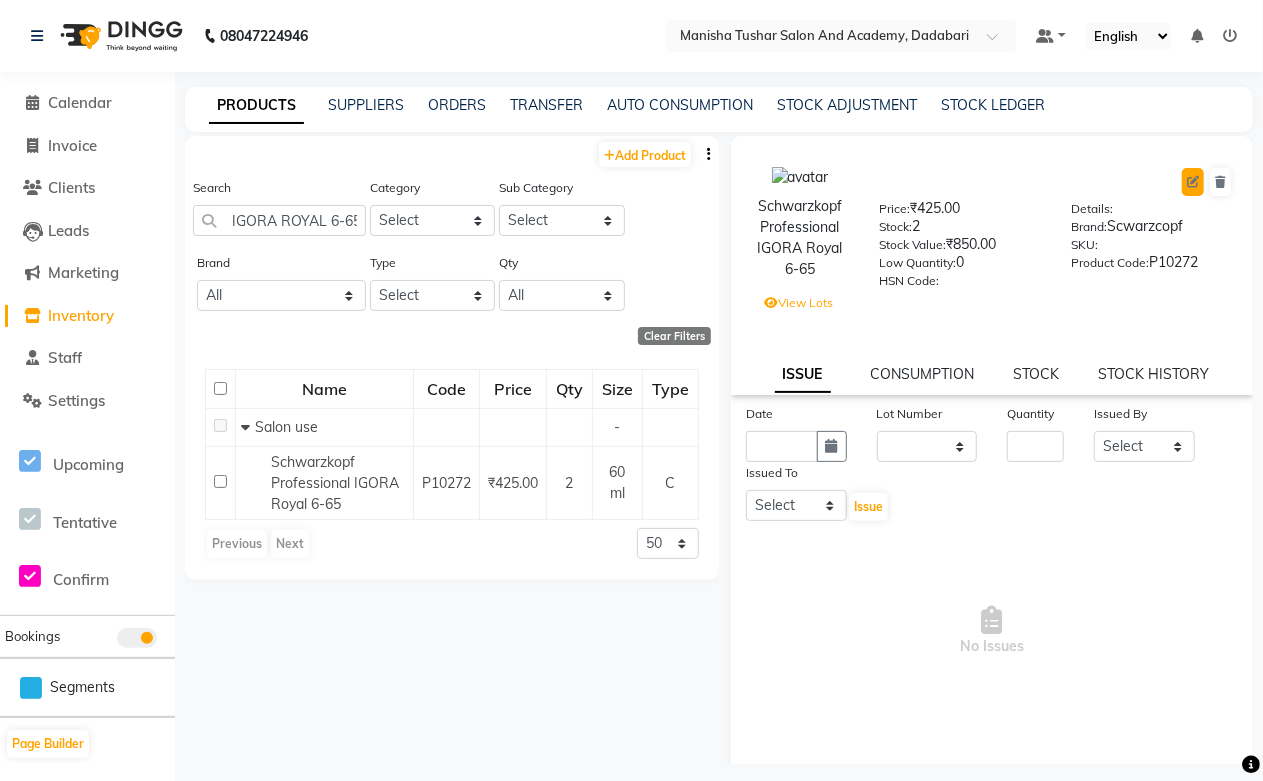 click 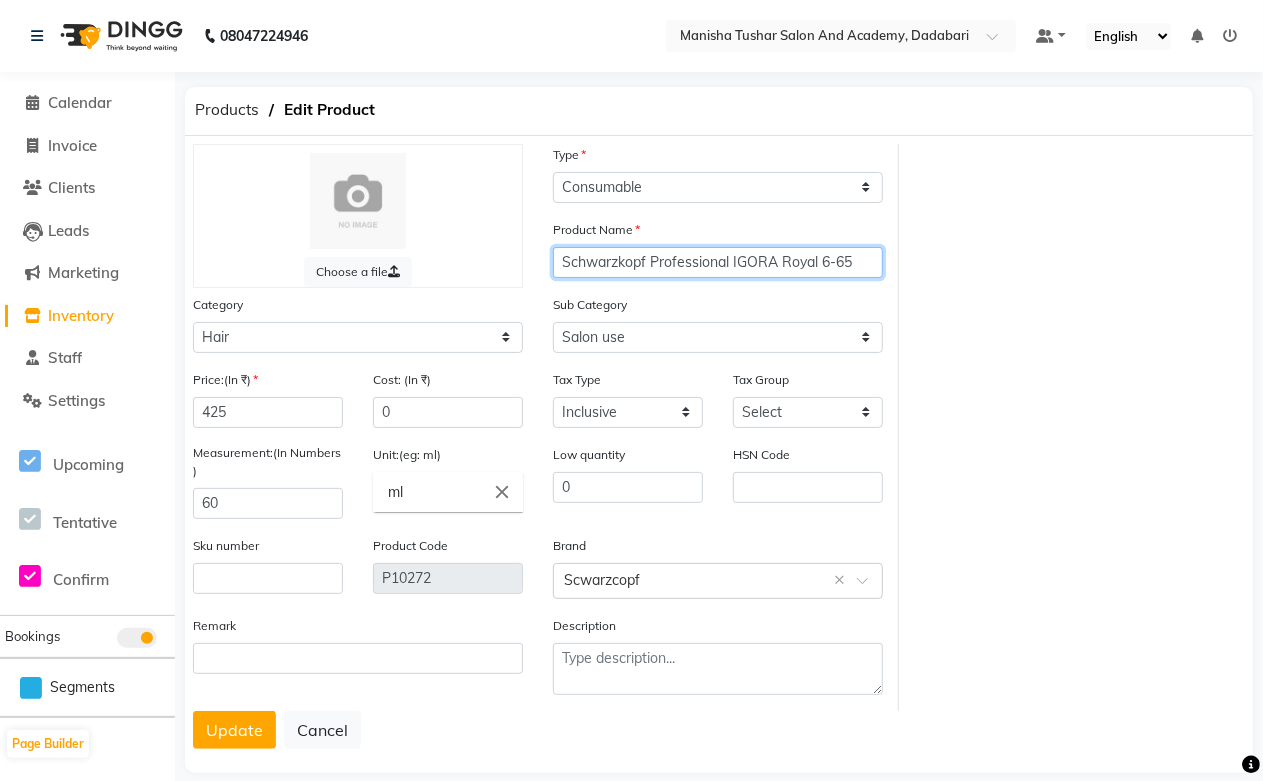 drag, startPoint x: 735, startPoint y: 258, endPoint x: 485, endPoint y: 293, distance: 252.43811 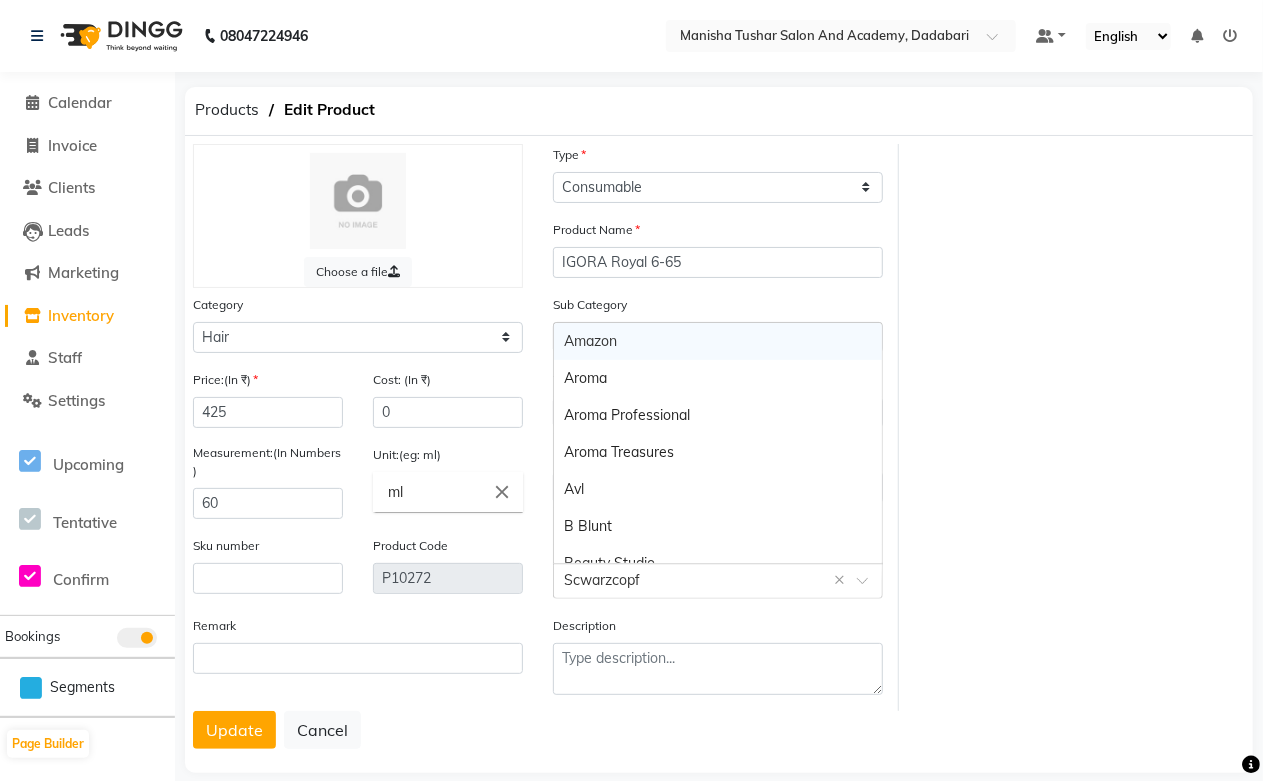 click 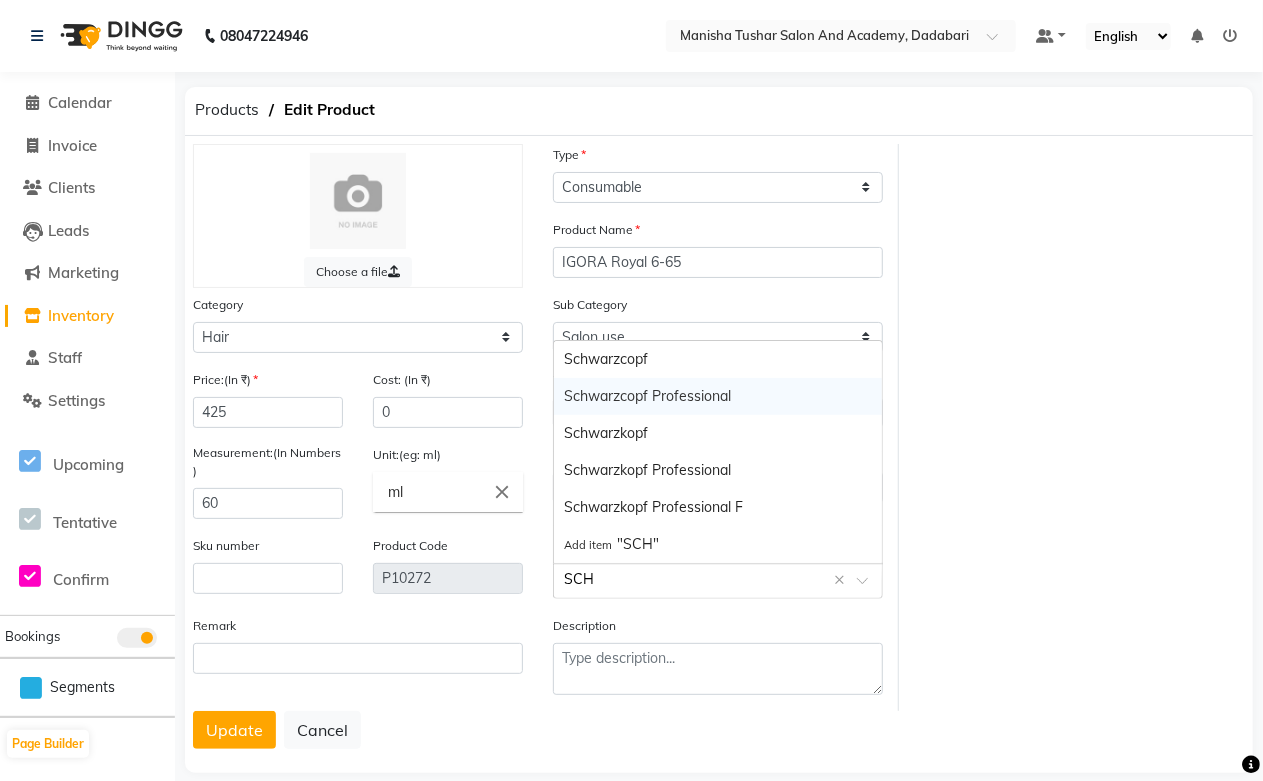 click on "Schwarzcopf Professional" at bounding box center (718, 396) 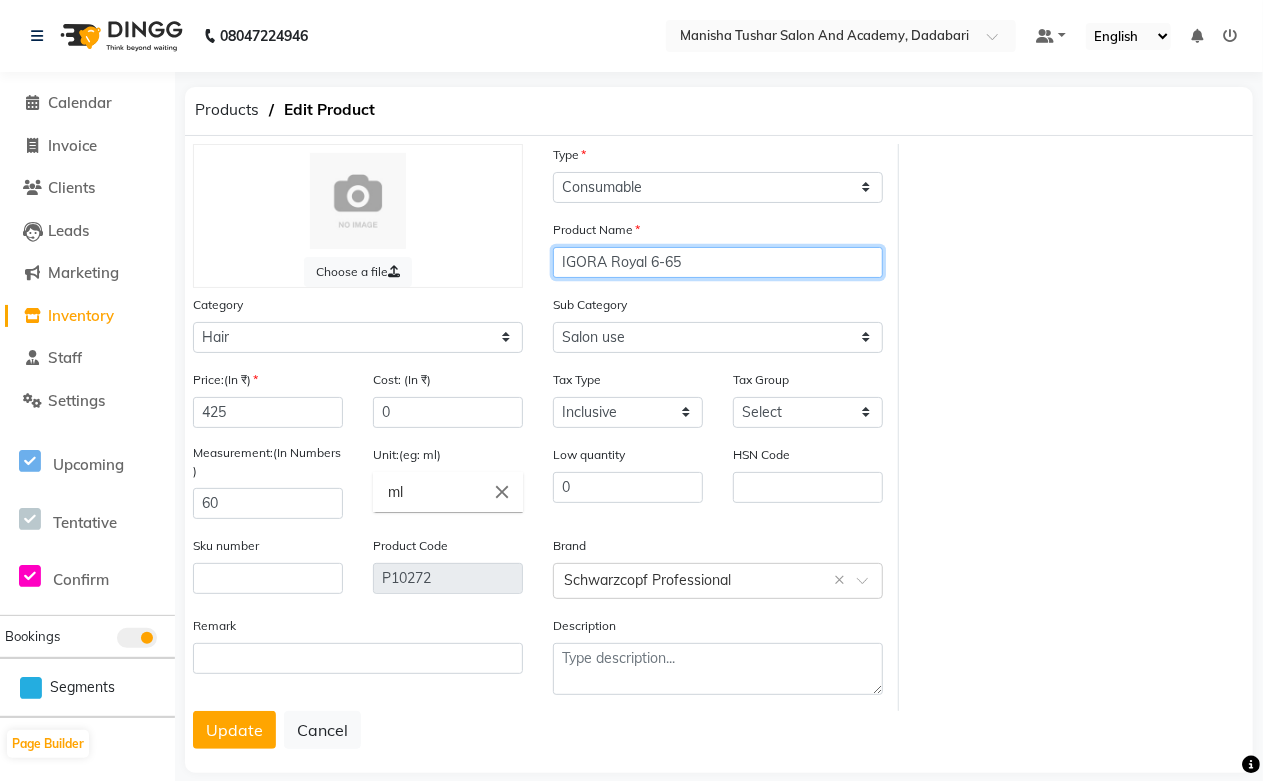 drag, startPoint x: 712, startPoint y: 254, endPoint x: 524, endPoint y: 258, distance: 188.04254 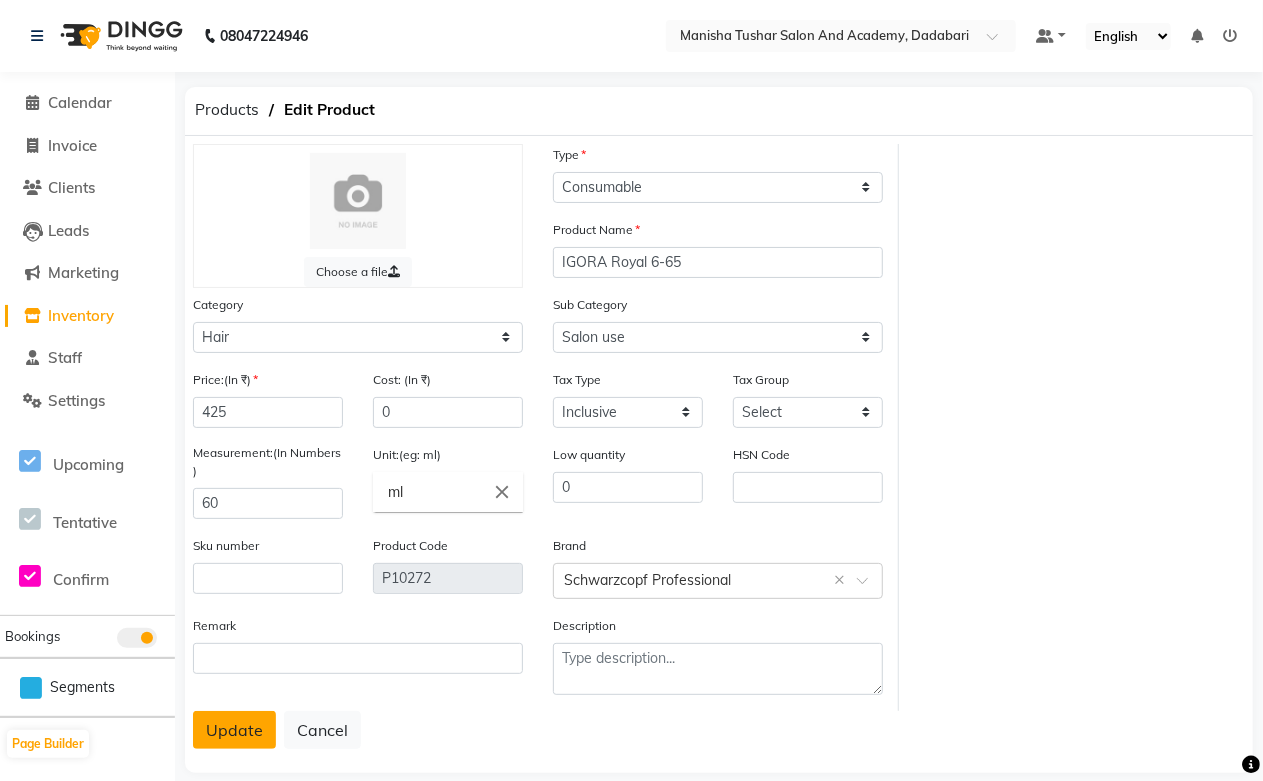 click on "Update" 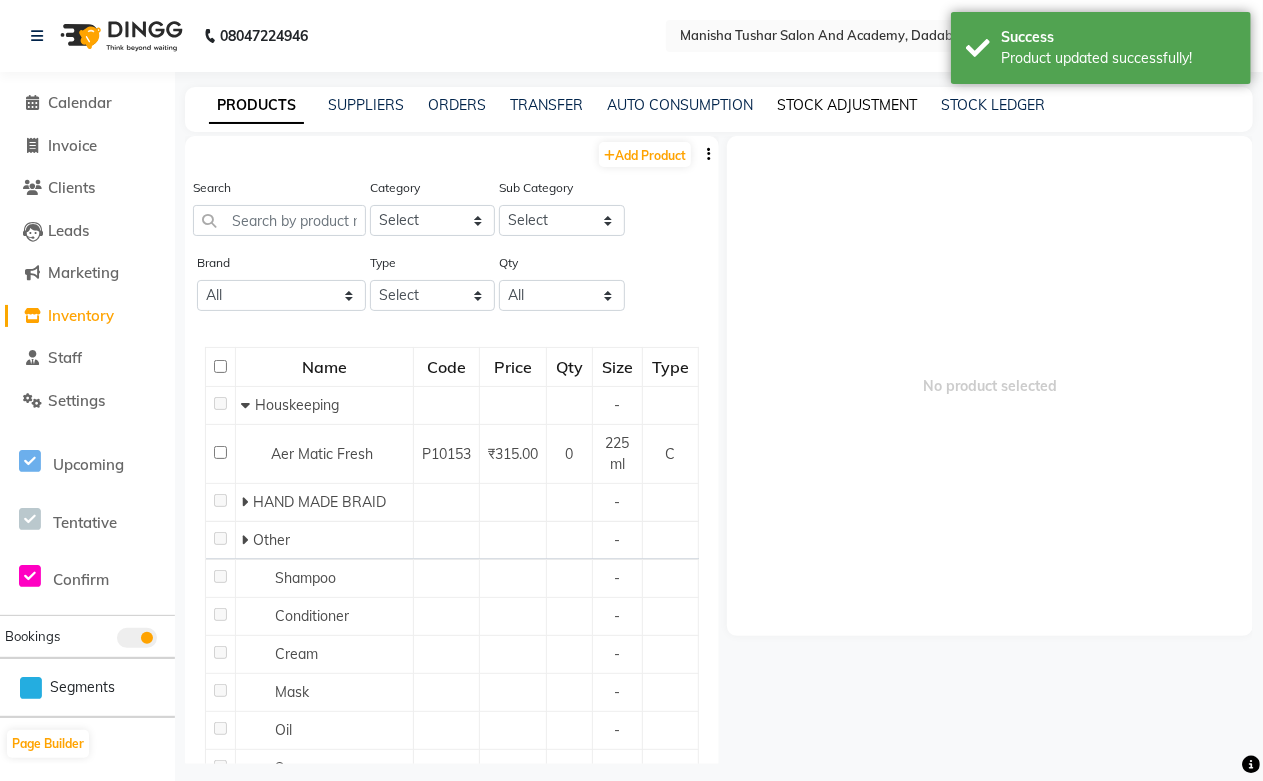 click on "STOCK ADJUSTMENT" 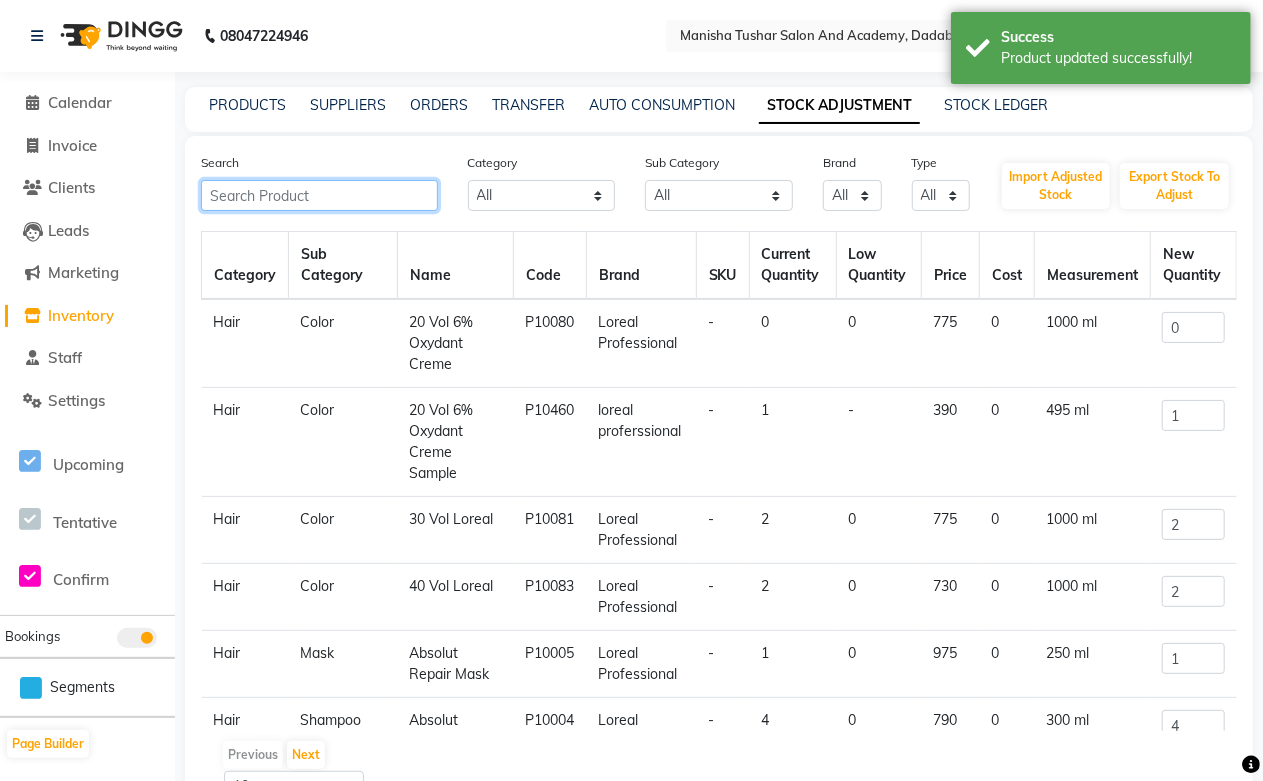 paste on "IGORA Royal 6-65" 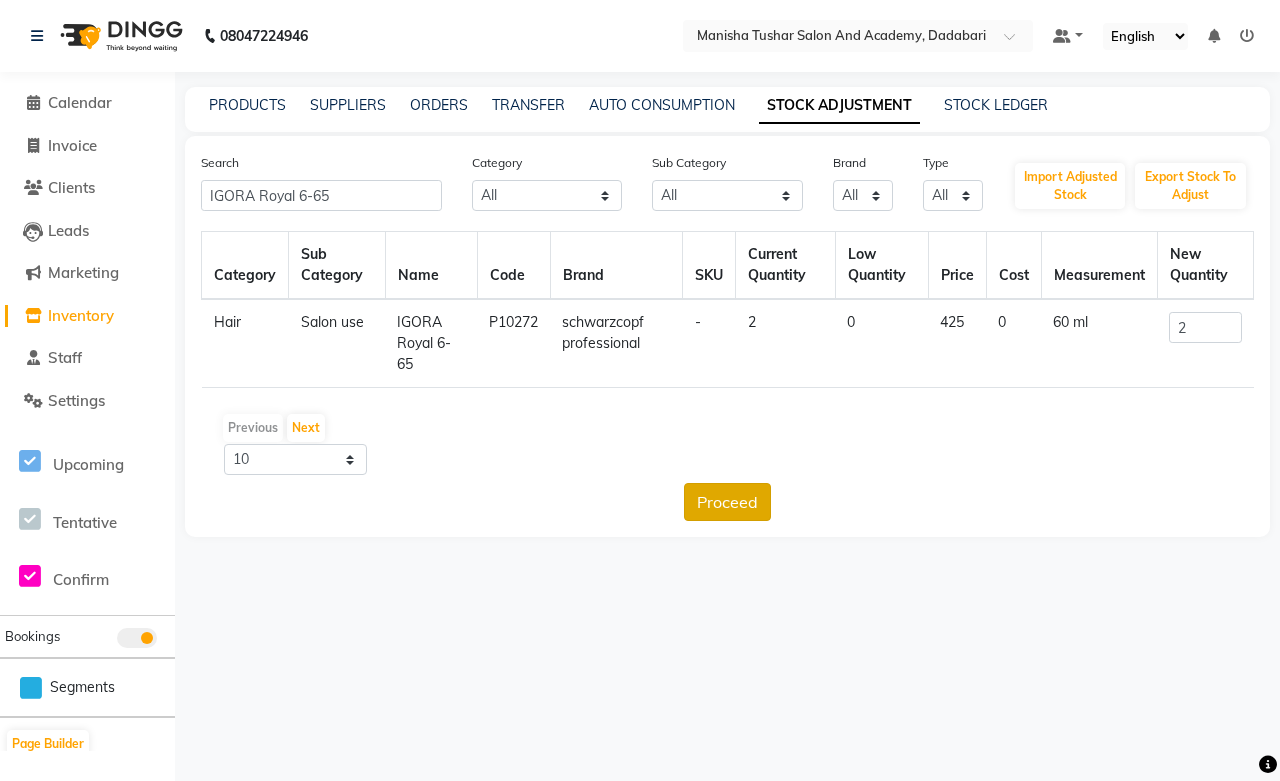 click on "Proceed" 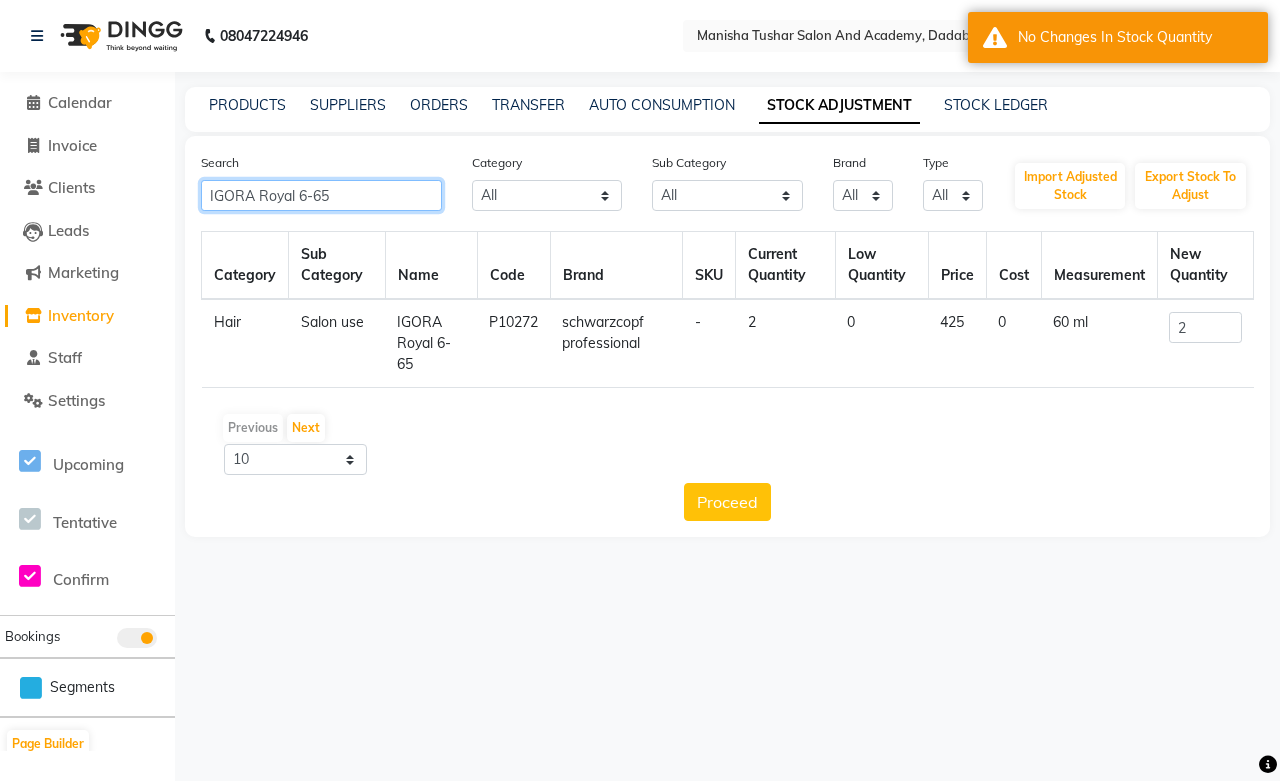 click on "IGORA Royal 6-65" 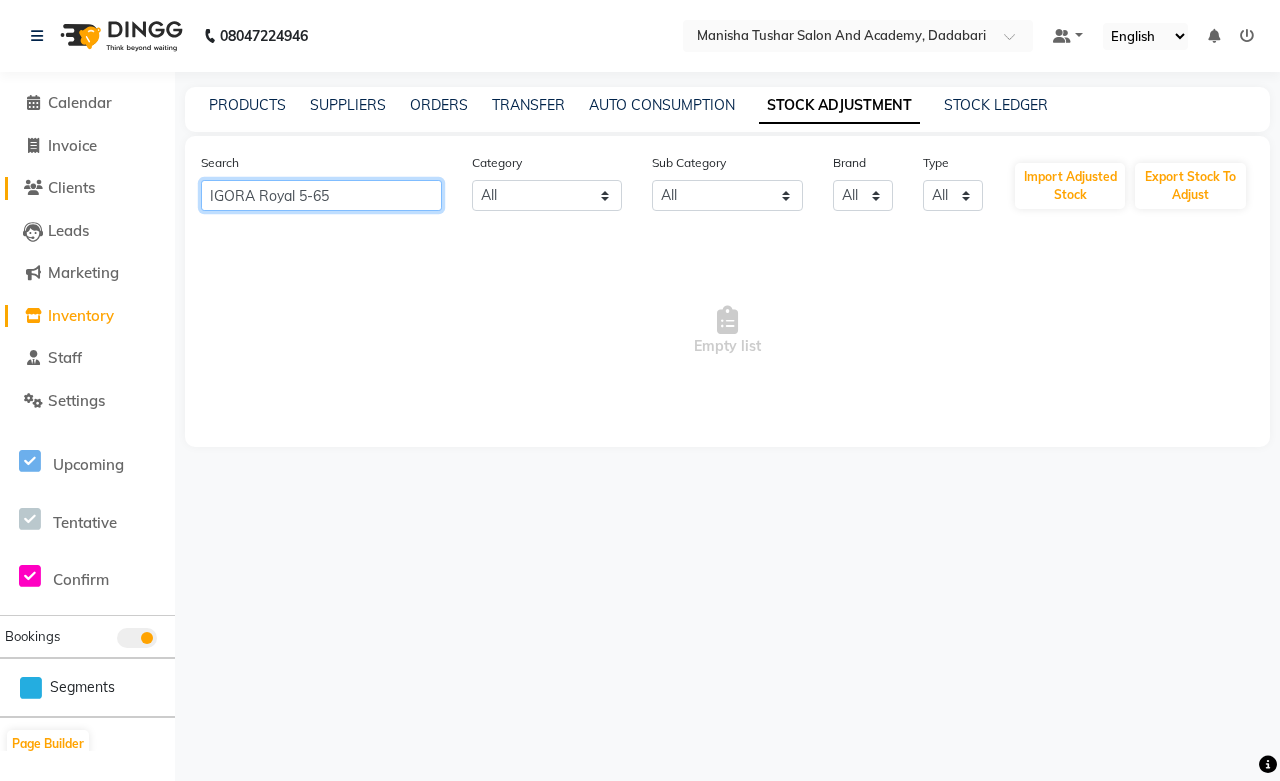 drag, startPoint x: 364, startPoint y: 195, endPoint x: 164, endPoint y: 196, distance: 200.0025 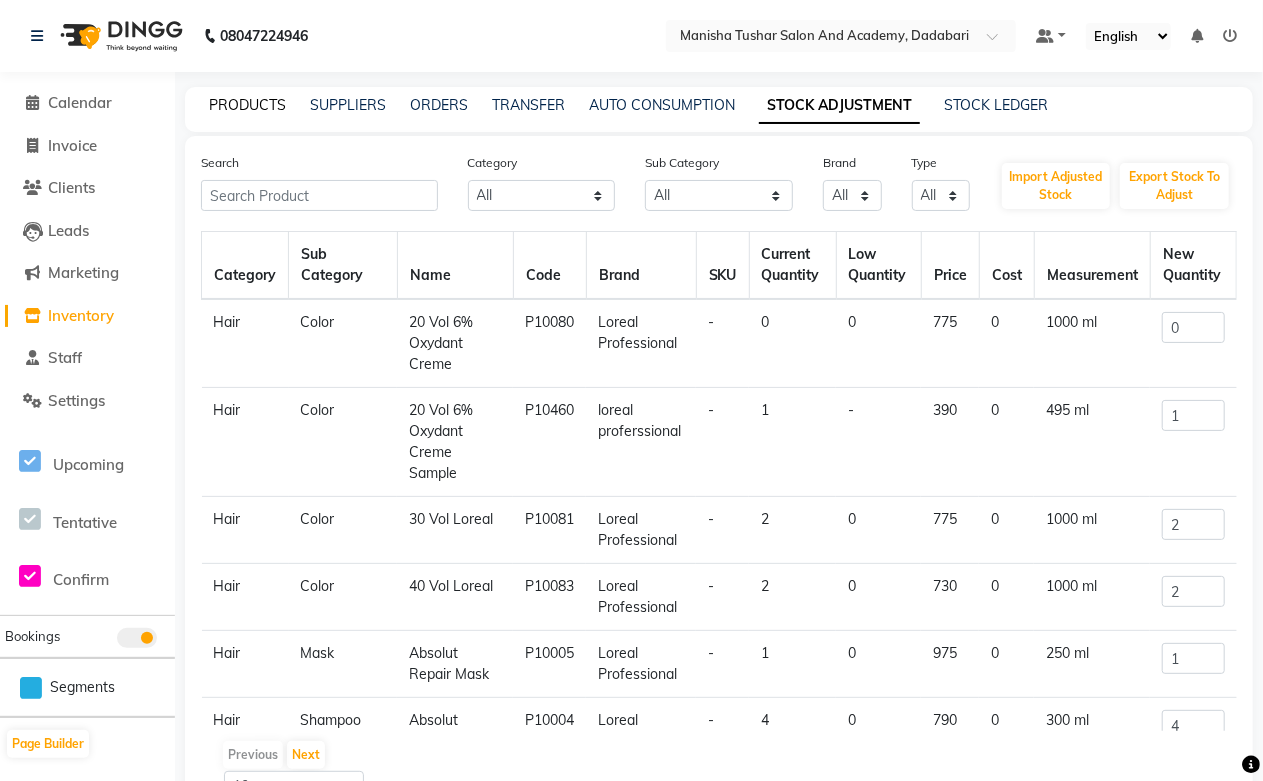 click on "PRODUCTS" 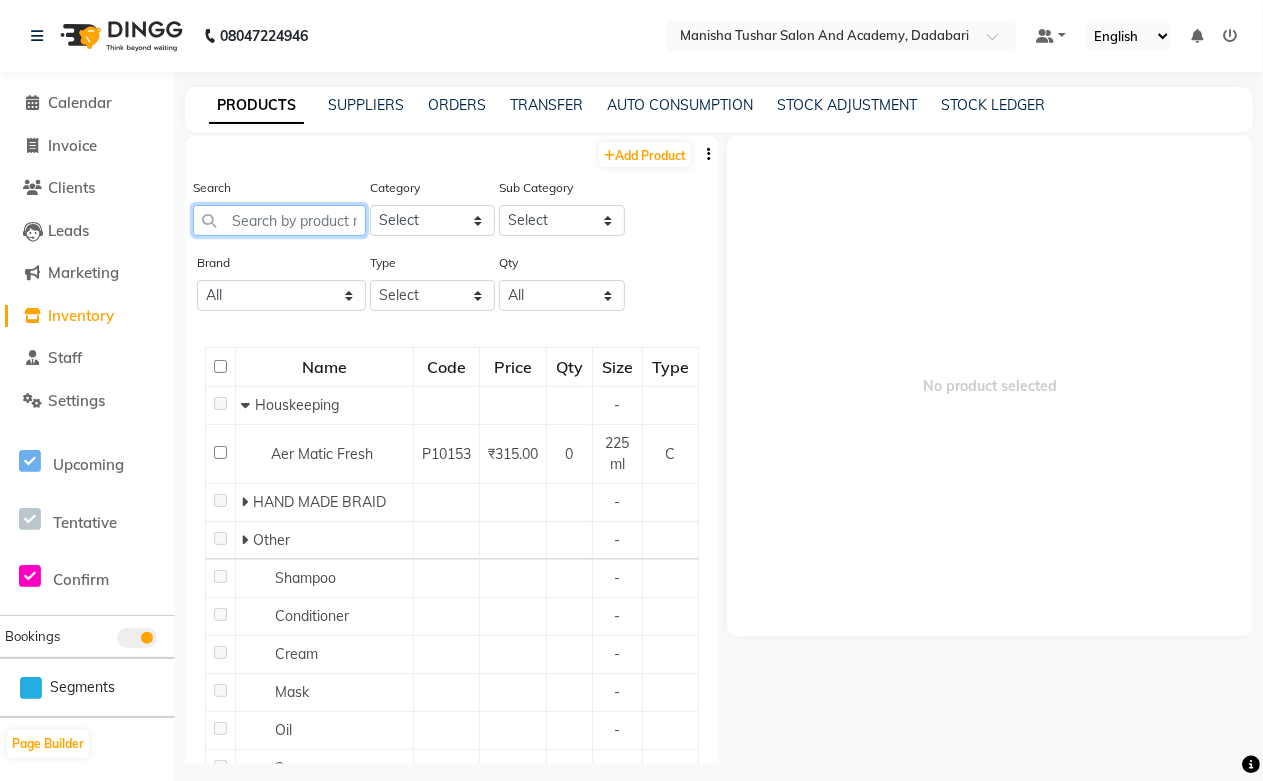 paste on "IGORA Royal 5-65" 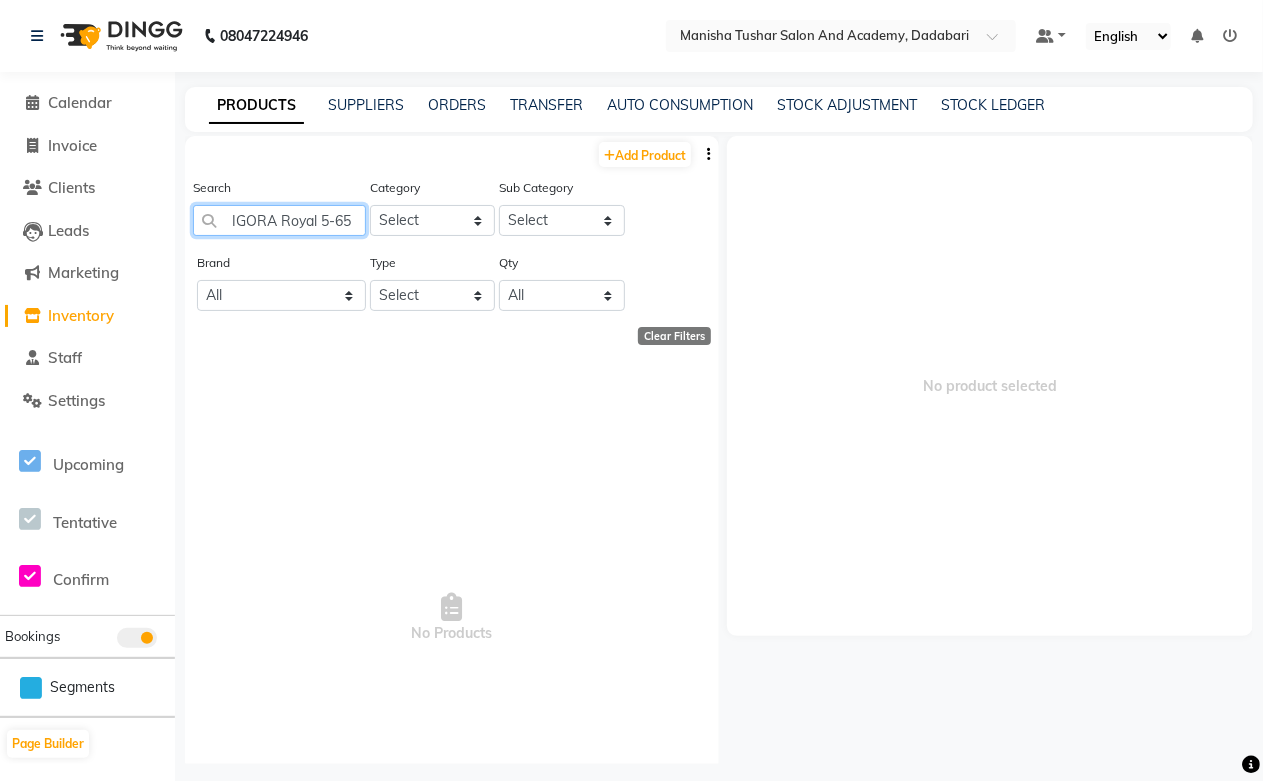 scroll, scrollTop: 0, scrollLeft: 0, axis: both 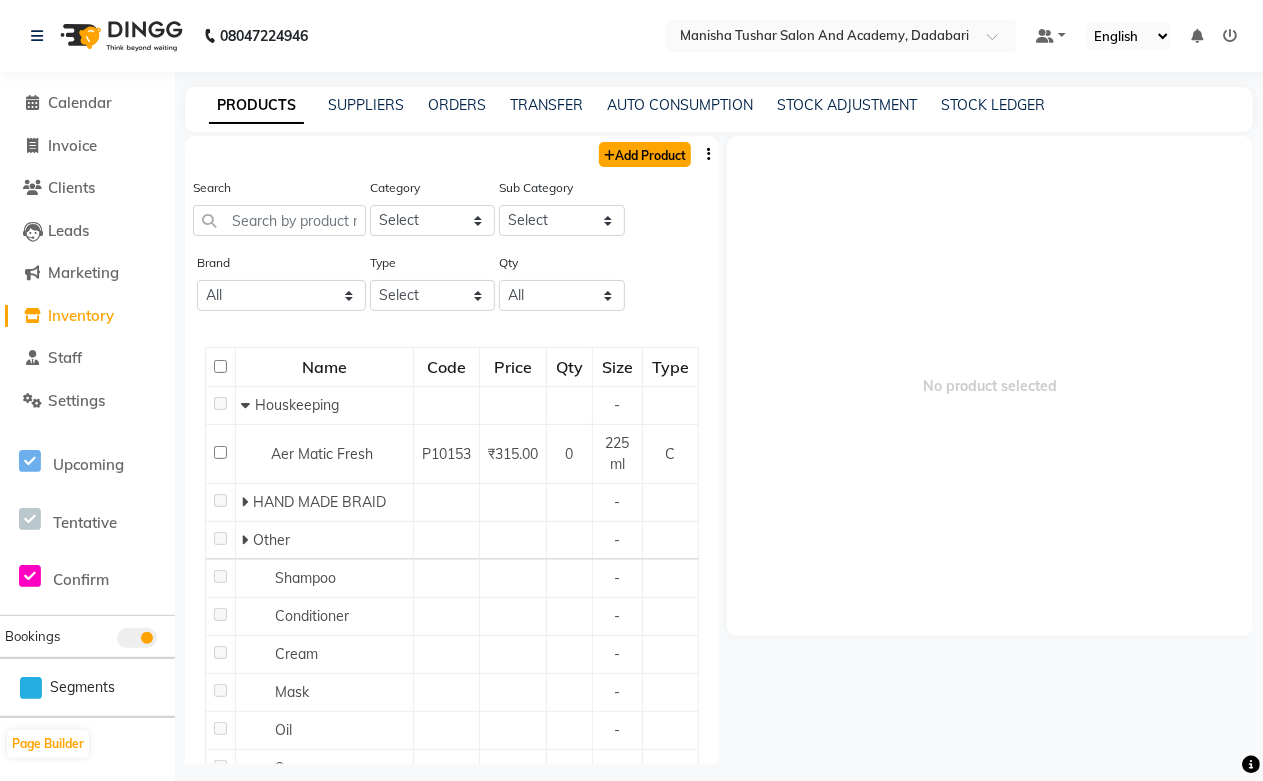 click on "Add Product" 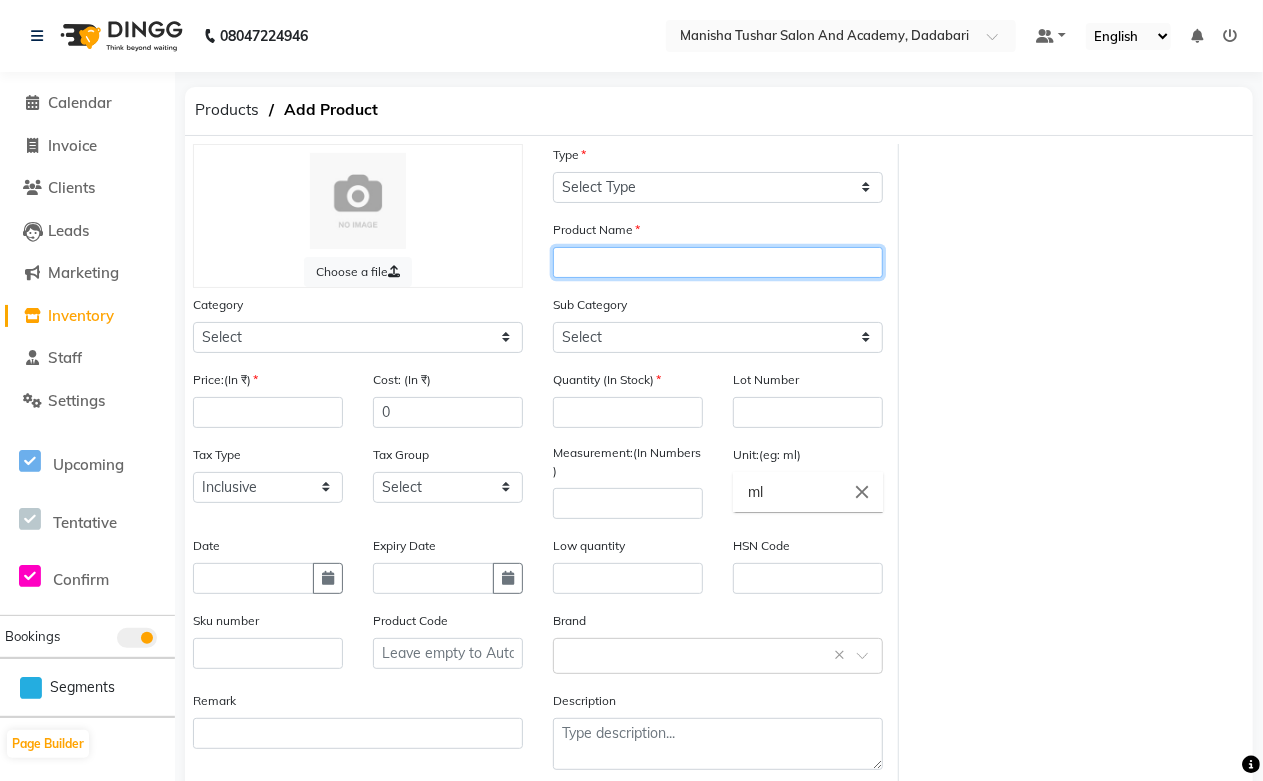 paste on "IGORA Royal 5-65" 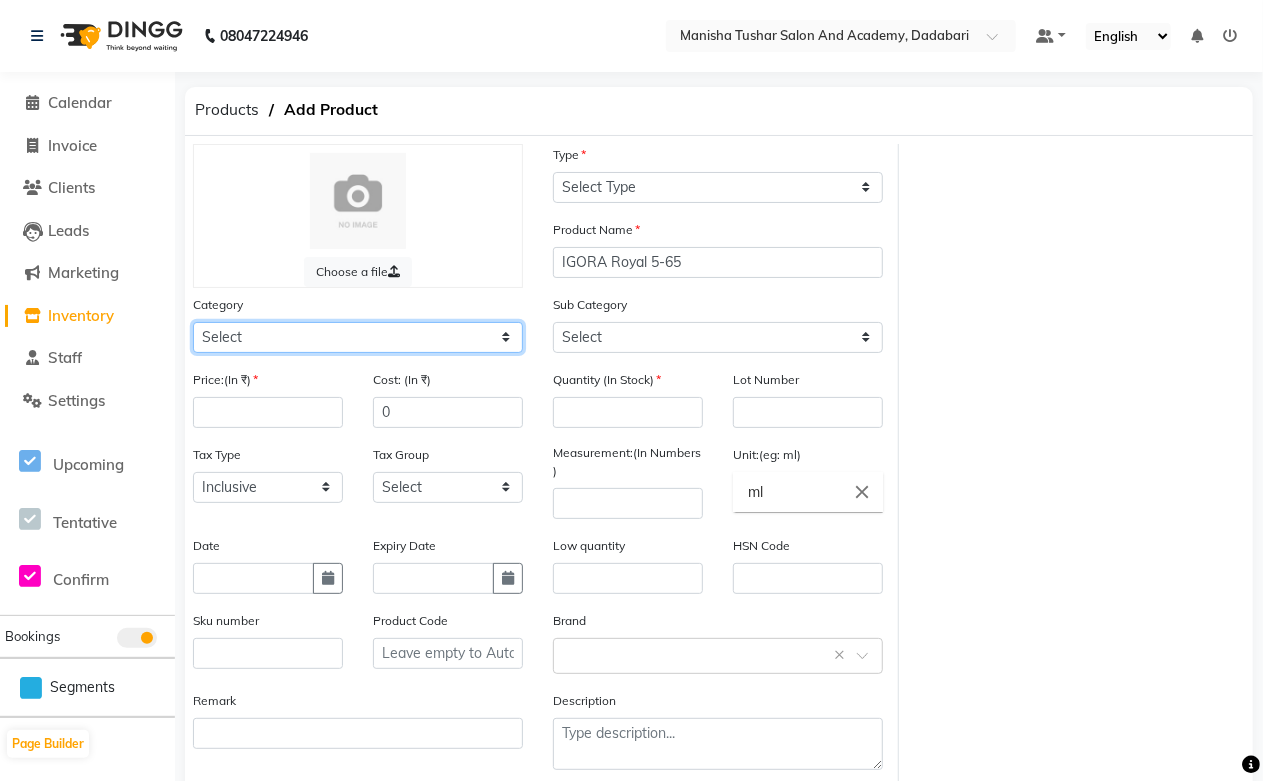 click on "Select Hair Skin Jeanott Ceuticals Other" 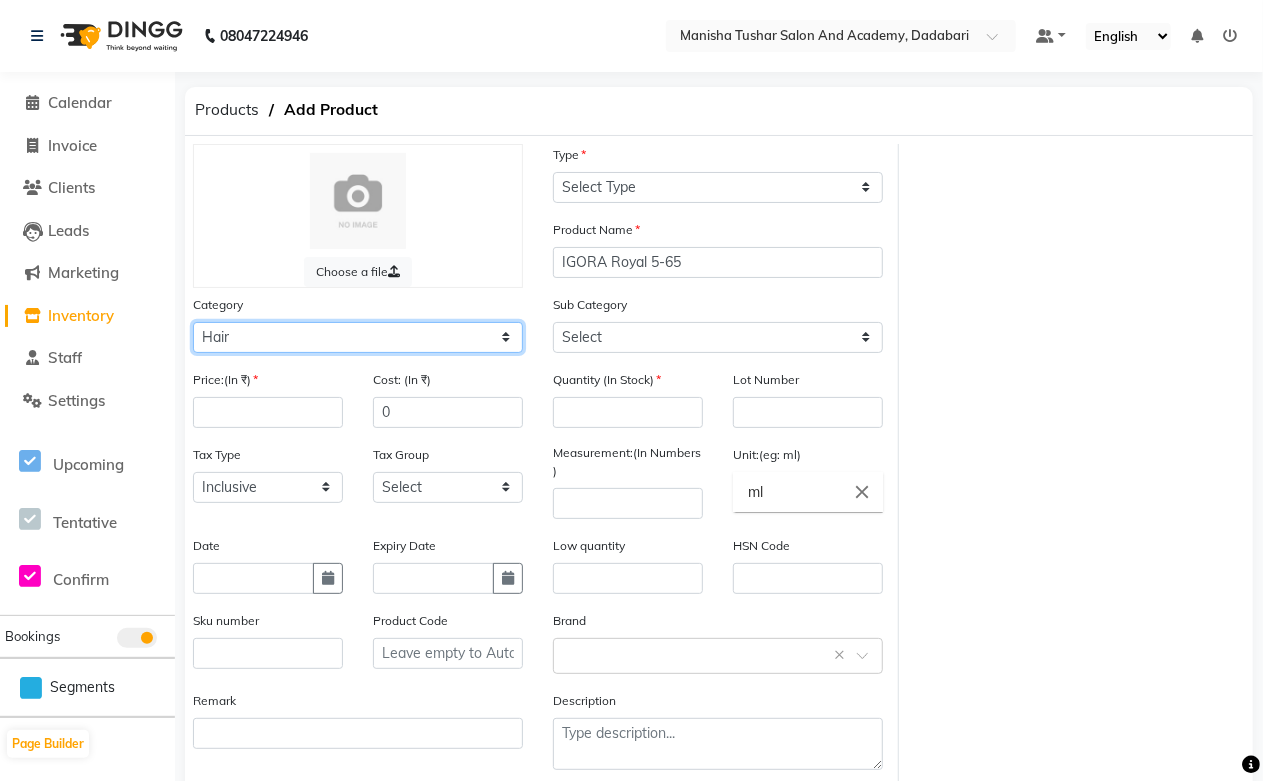 click on "Select Hair Skin Jeanott Ceuticals Other" 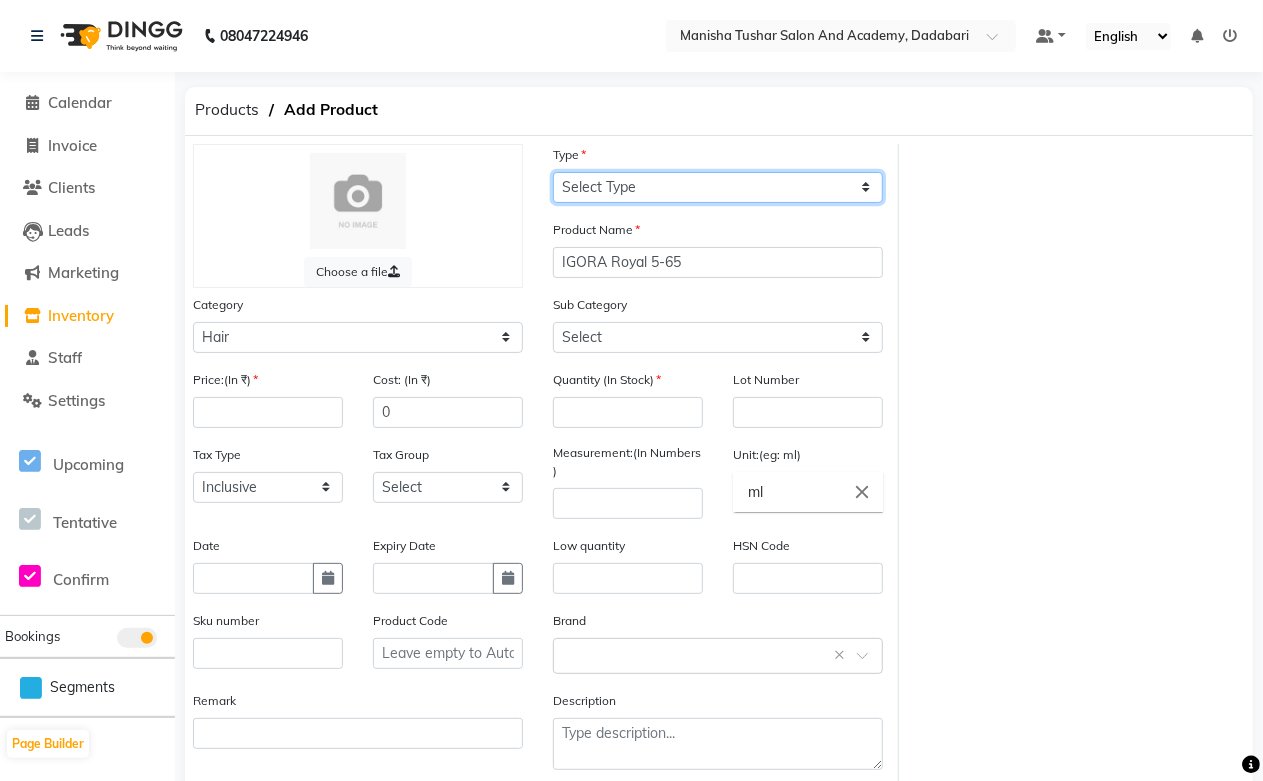 click on "Select Type Both Retail Consumable" 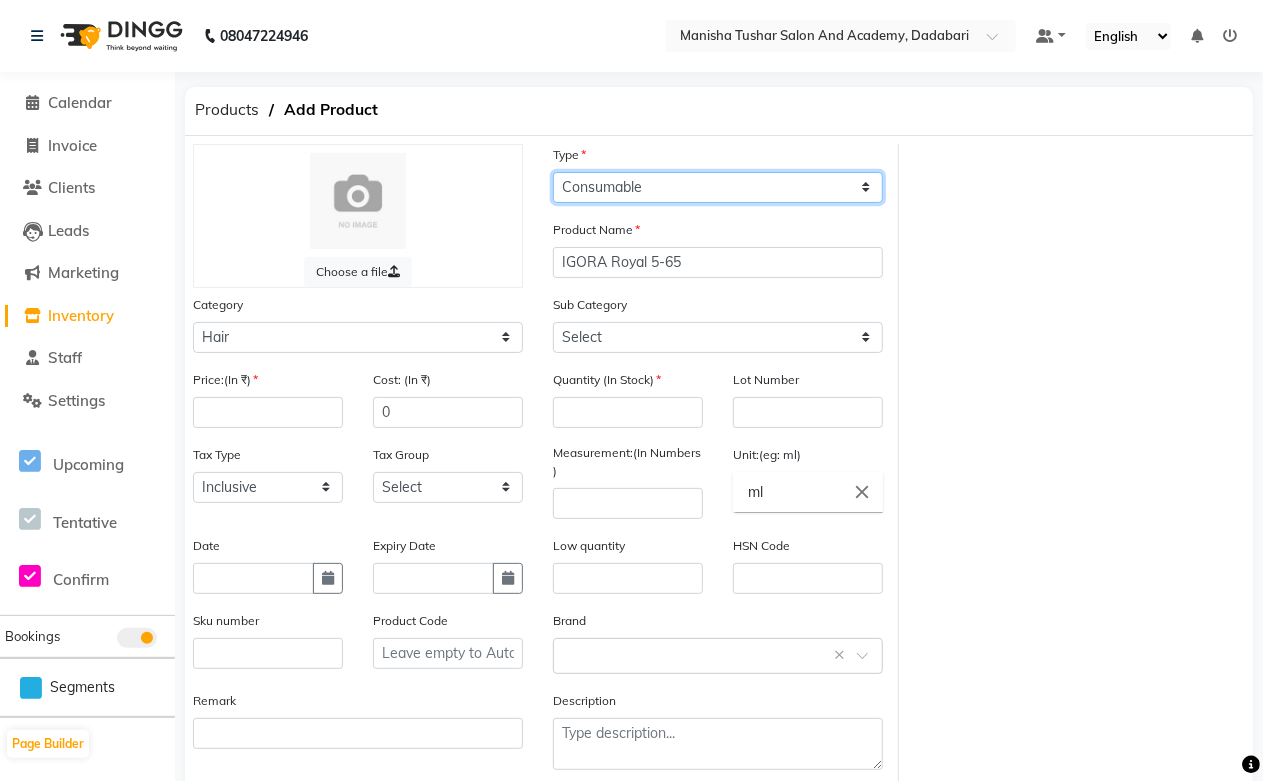 click on "Select Type Both Retail Consumable" 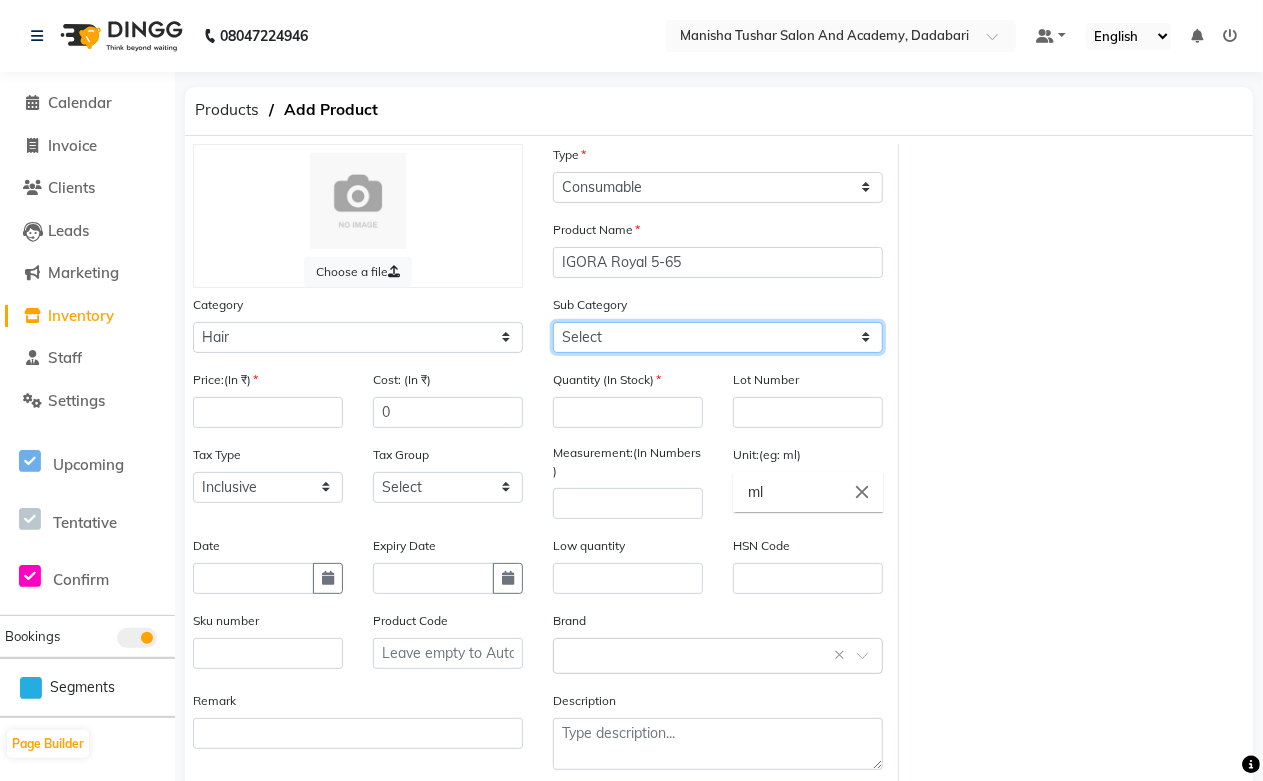 click on "Select Shampoo Conditioner Cream Mask Oil Serum Color Appliances Treatment Styling Kit & Combo Other Shampoo/Mask homecare Salon use Color tubes" 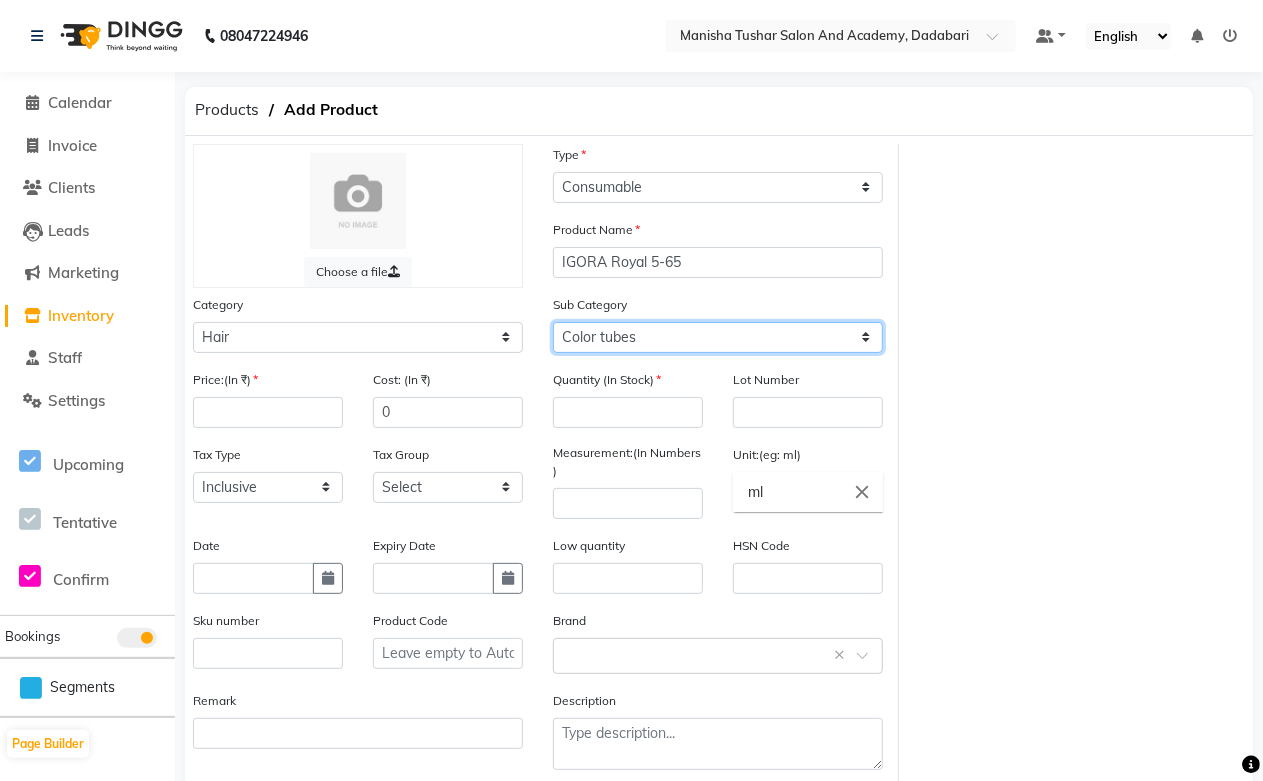 click on "Select Shampoo Conditioner Cream Mask Oil Serum Color Appliances Treatment Styling Kit & Combo Other Shampoo/Mask homecare Salon use Color tubes" 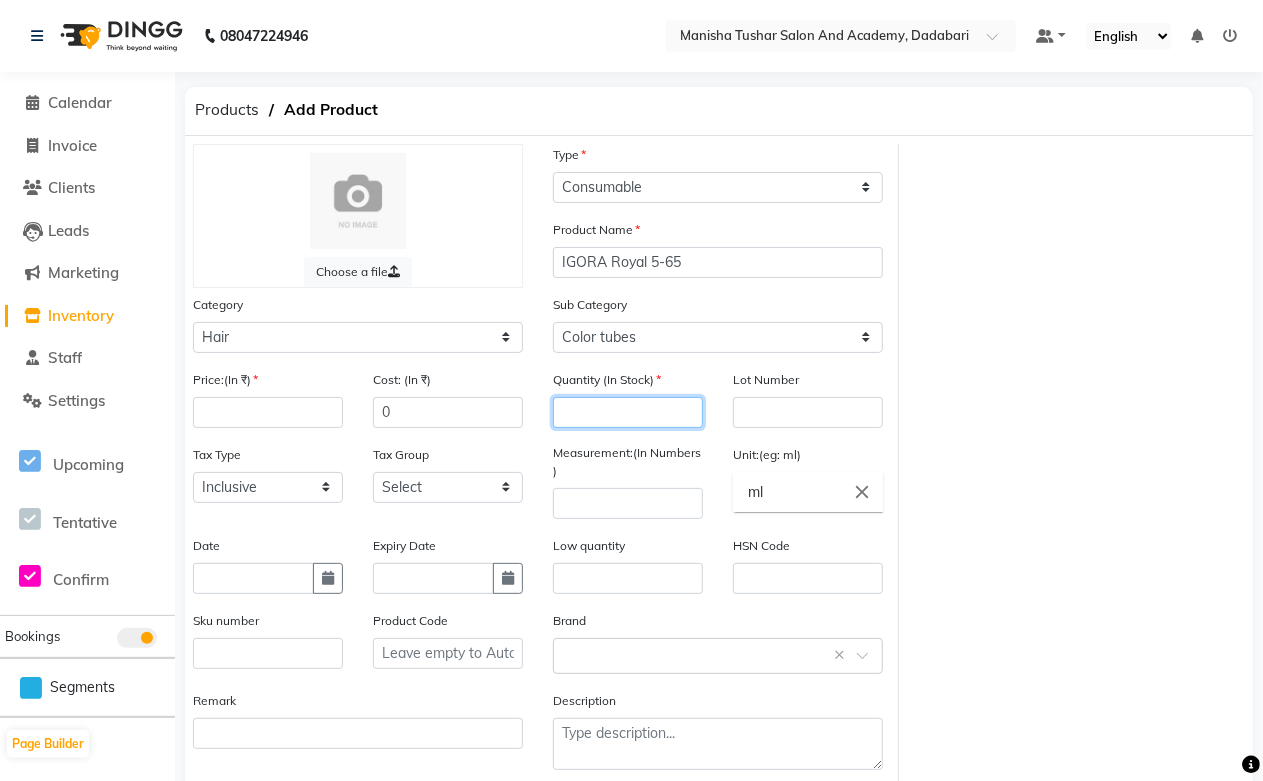 click 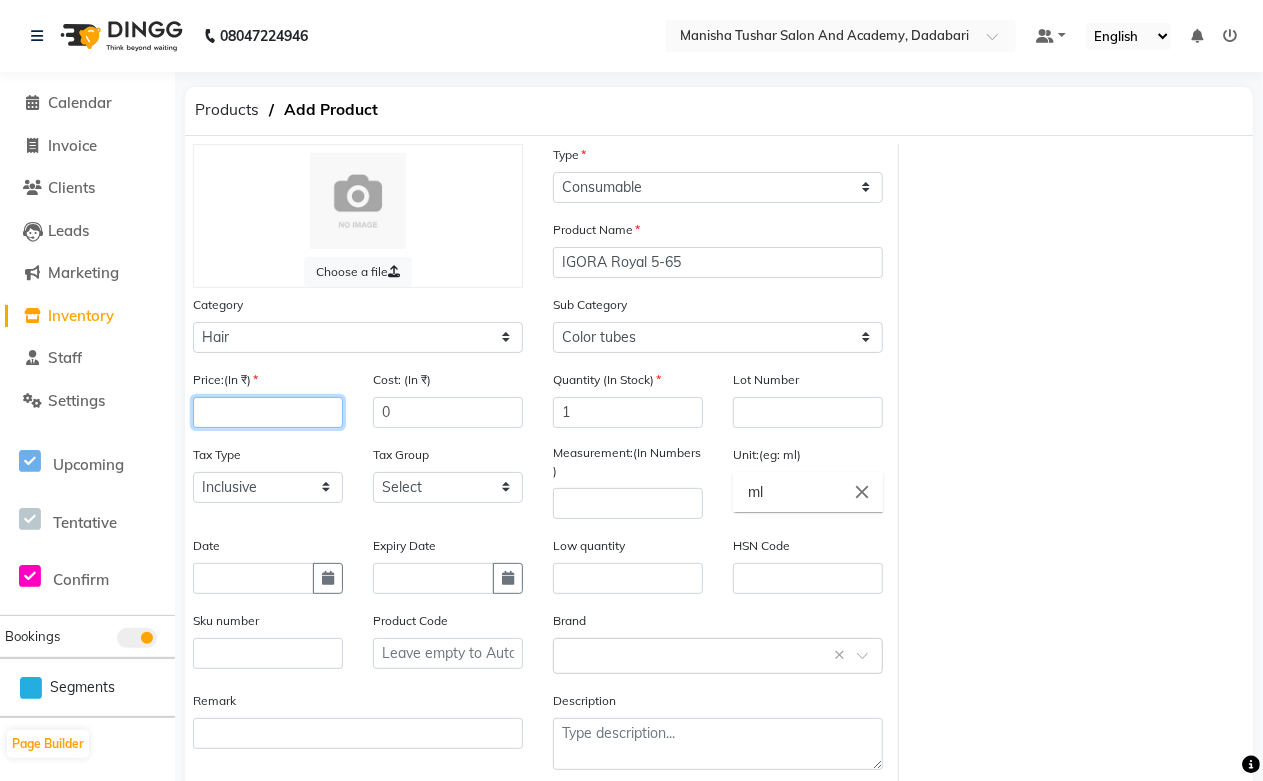 click 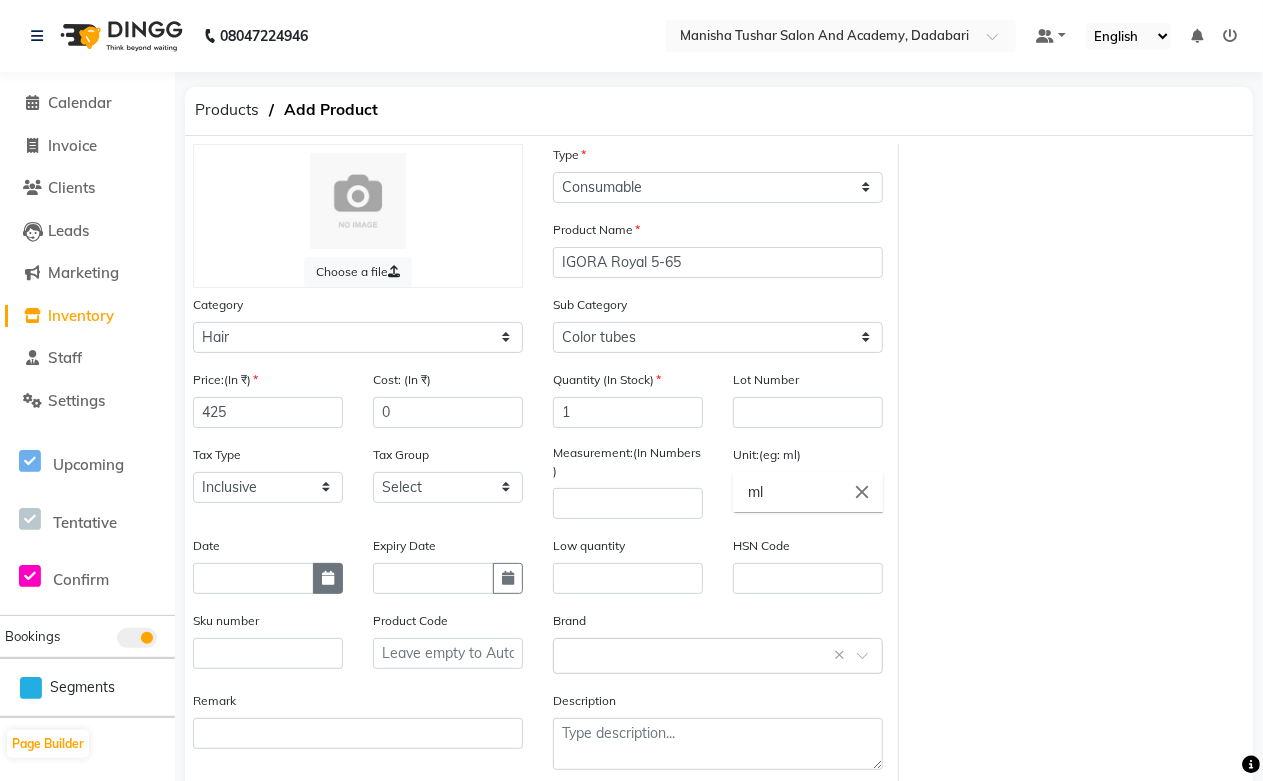 click 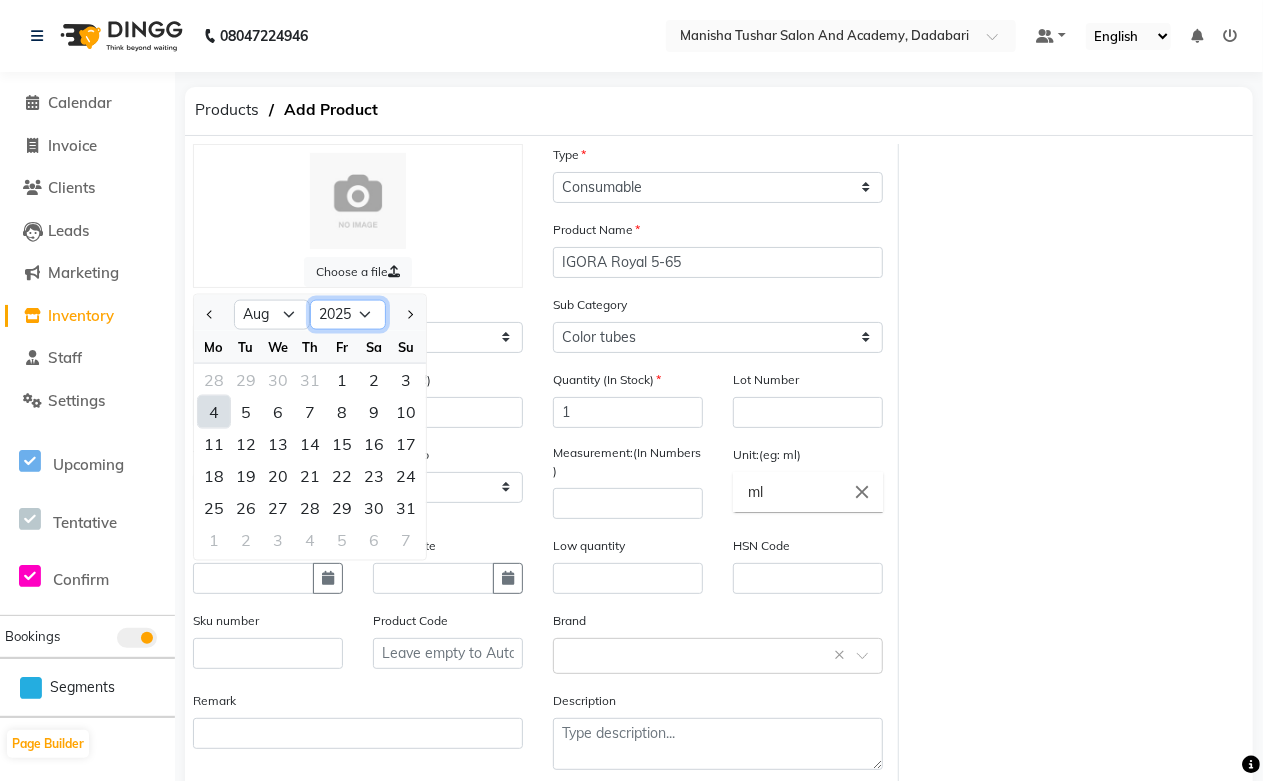 click on "2015 2016 2017 2018 2019 2020 2021 2022 2023 2024 2025 2026 2027 2028 2029 2030 2031 2032 2033 2034 2035" 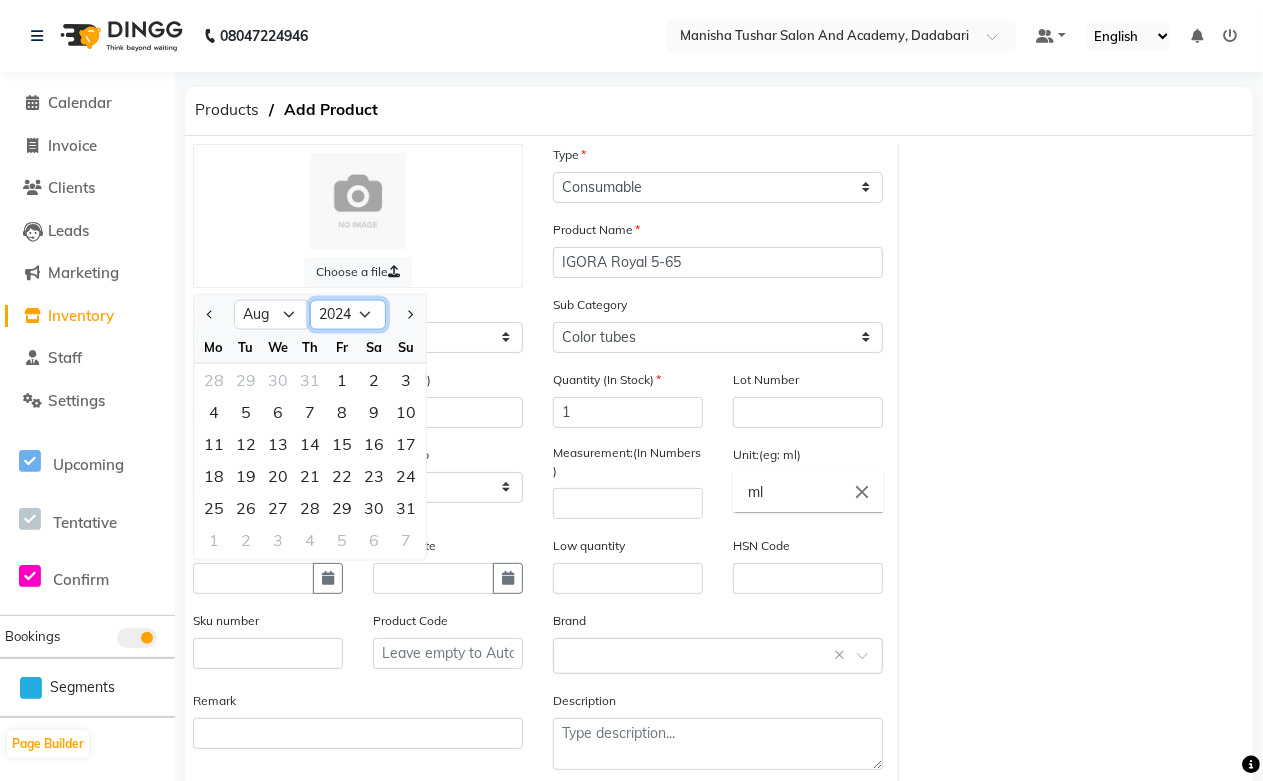 click on "2015 2016 2017 2018 2019 2020 2021 2022 2023 2024 2025 2026 2027 2028 2029 2030 2031 2032 2033 2034 2035" 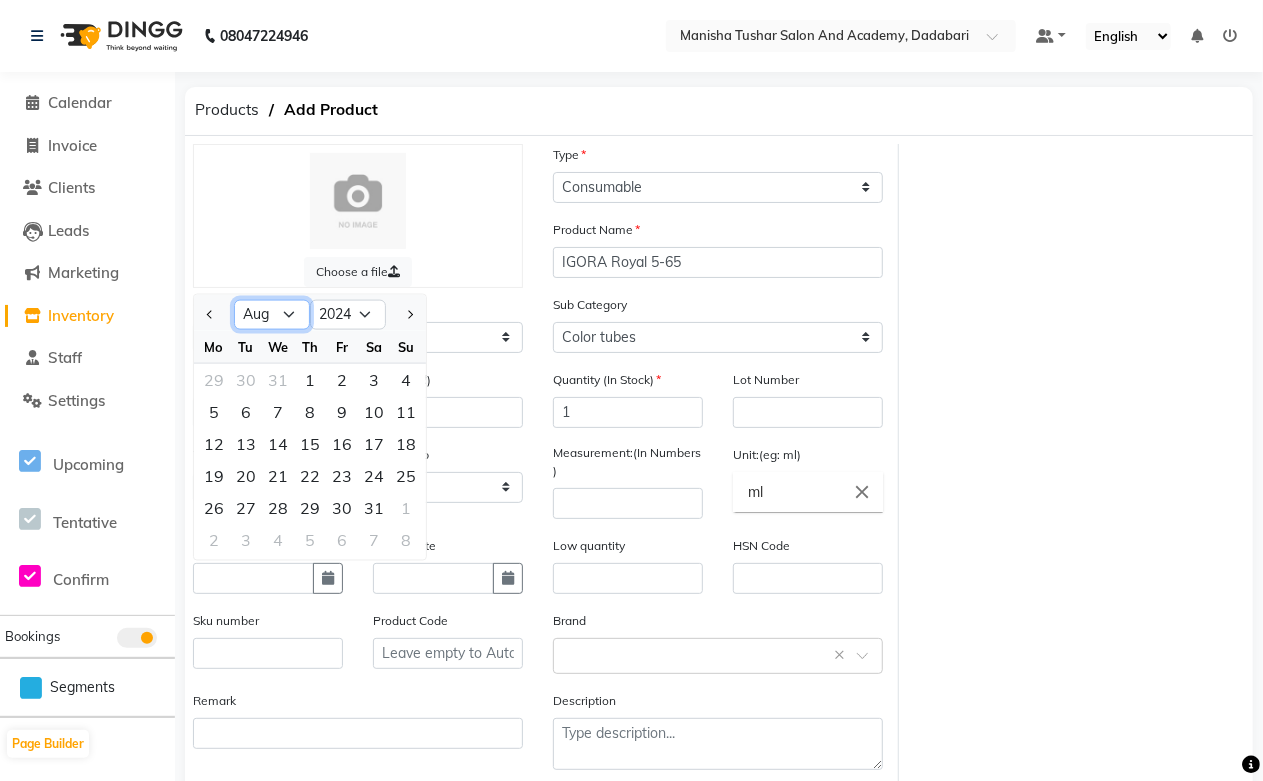 click on "Jan Feb Mar Apr May Jun Jul Aug Sep Oct Nov Dec" 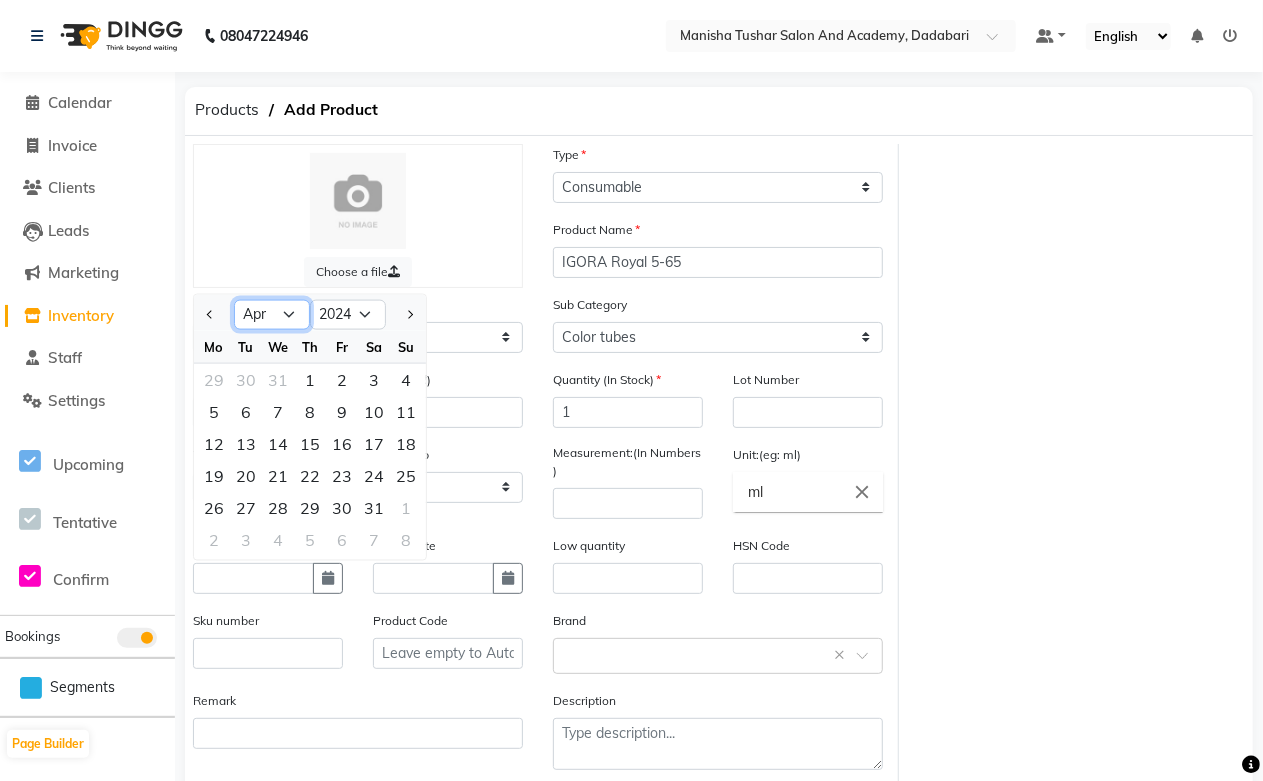click on "Jan Feb Mar Apr May Jun Jul Aug Sep Oct Nov Dec" 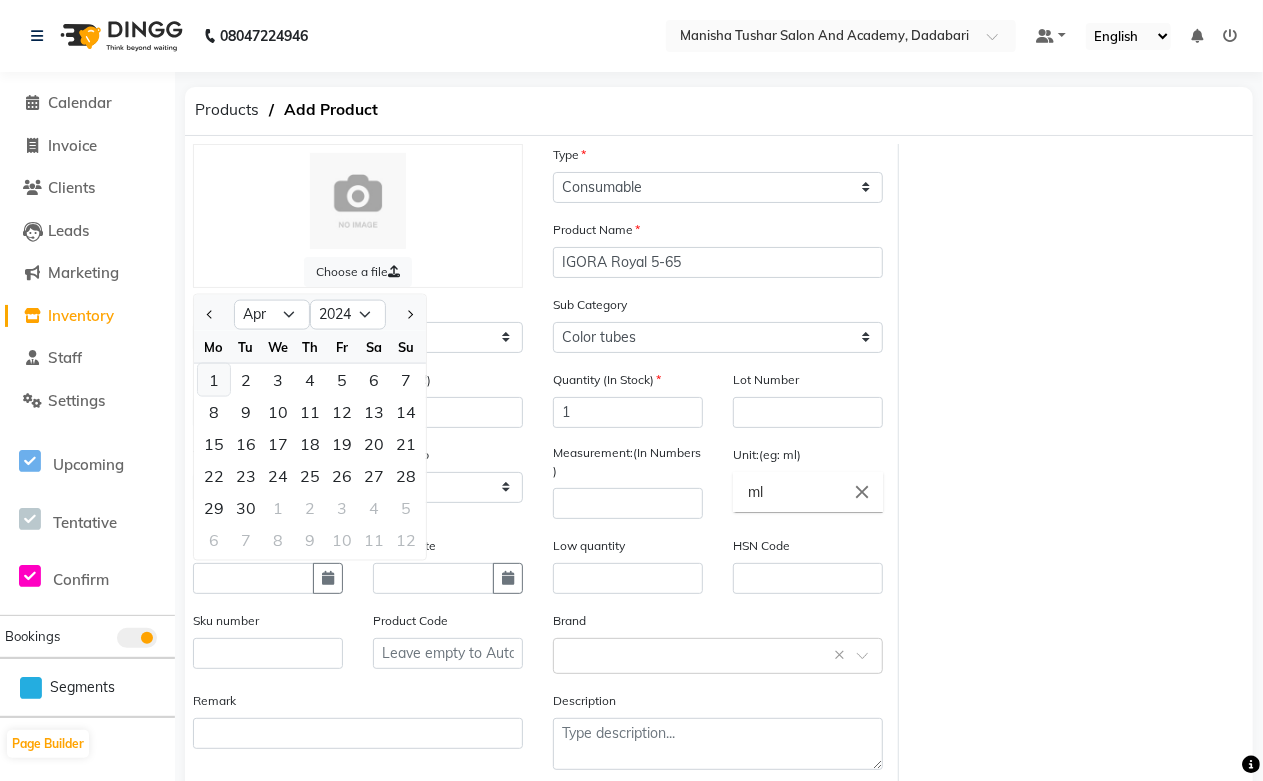 click on "1" 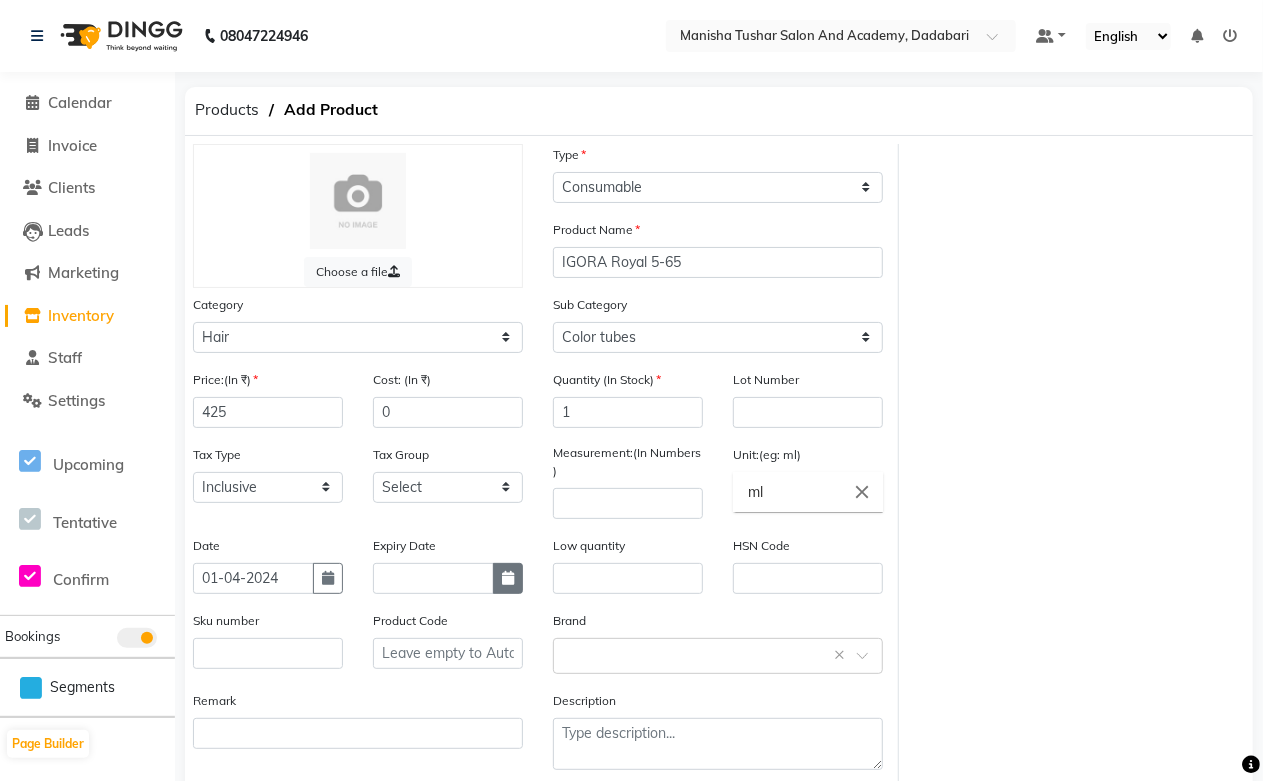click 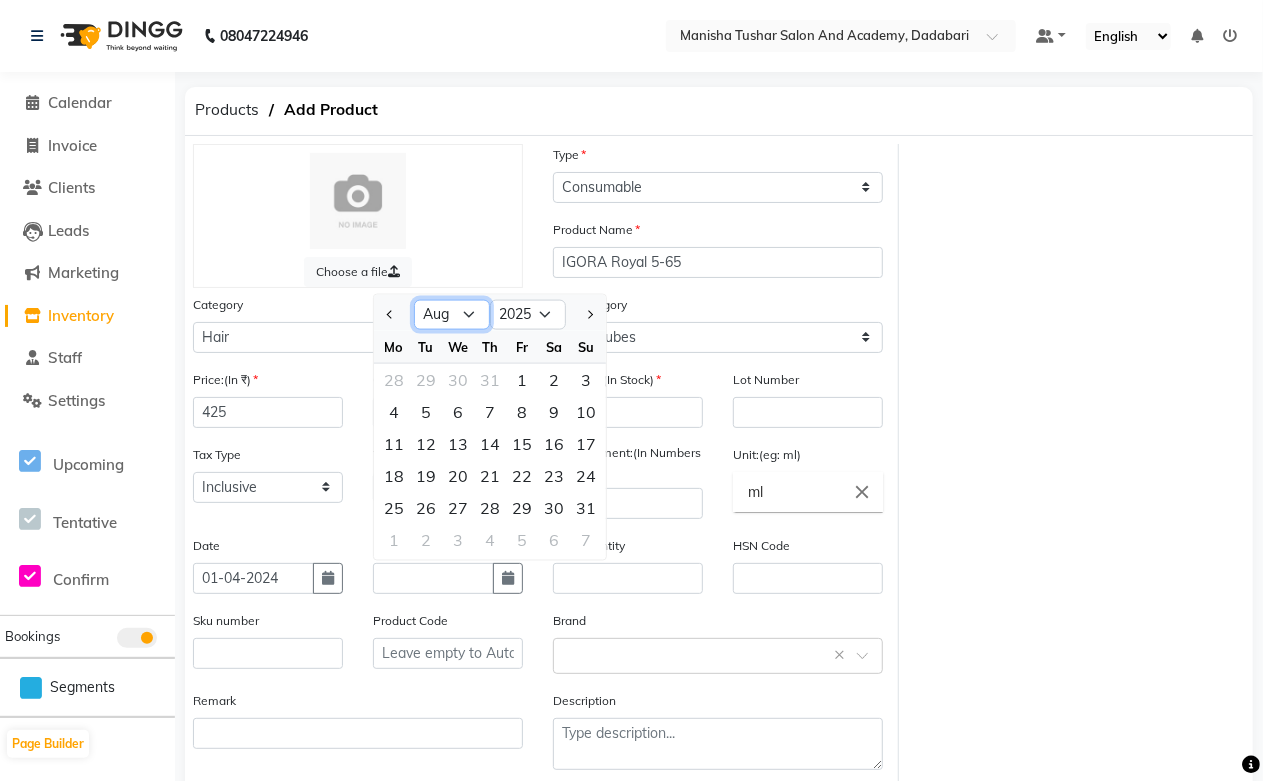 click on "Jan Feb Mar Apr May Jun Jul Aug Sep Oct Nov Dec" 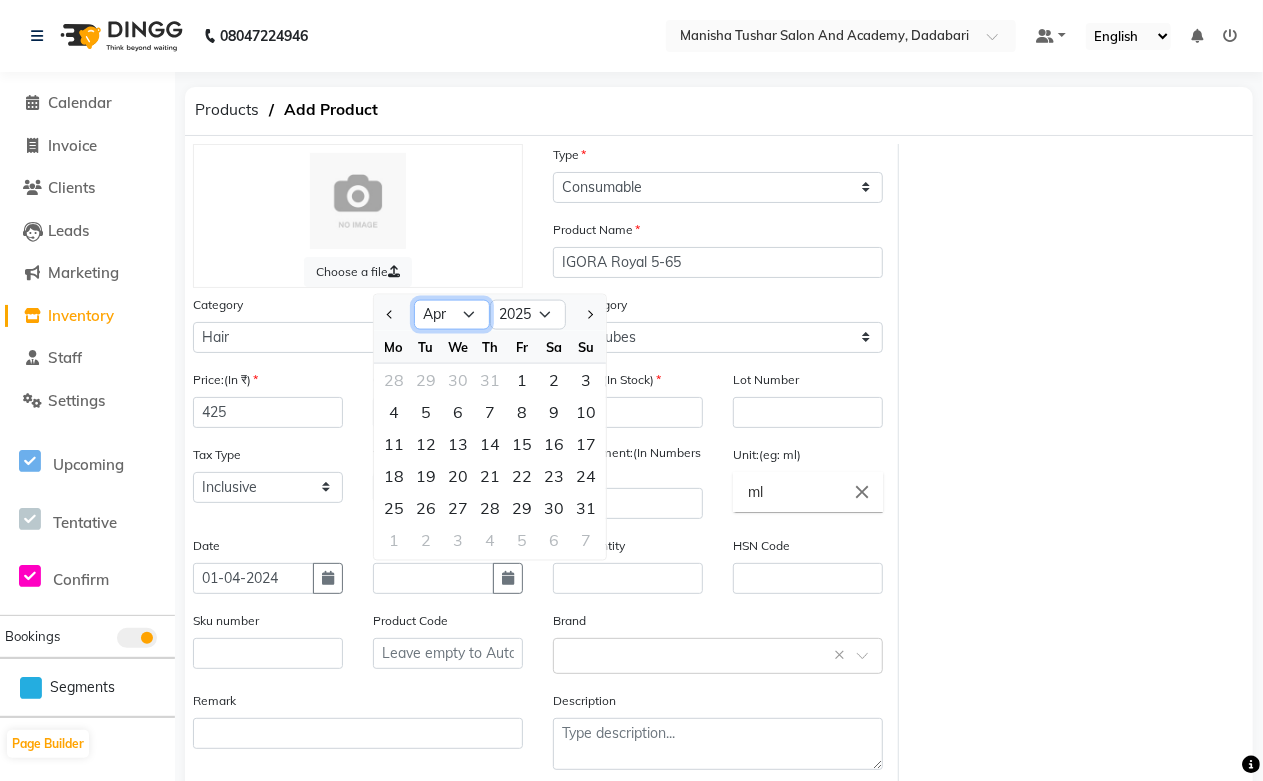 click on "Jan Feb Mar Apr May Jun Jul Aug Sep Oct Nov Dec" 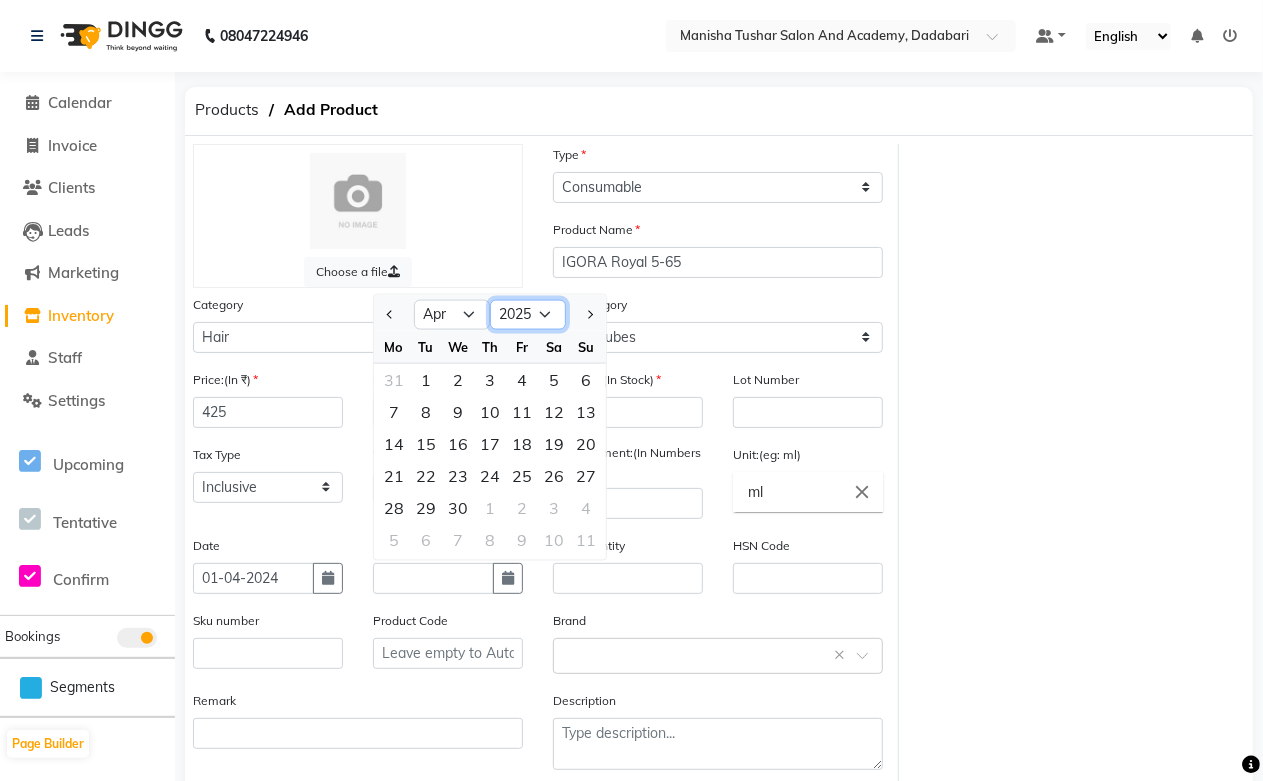 click on "2015 2016 2017 2018 2019 2020 2021 2022 2023 2024 2025 2026 2027 2028 2029 2030 2031 2032 2033 2034 2035" 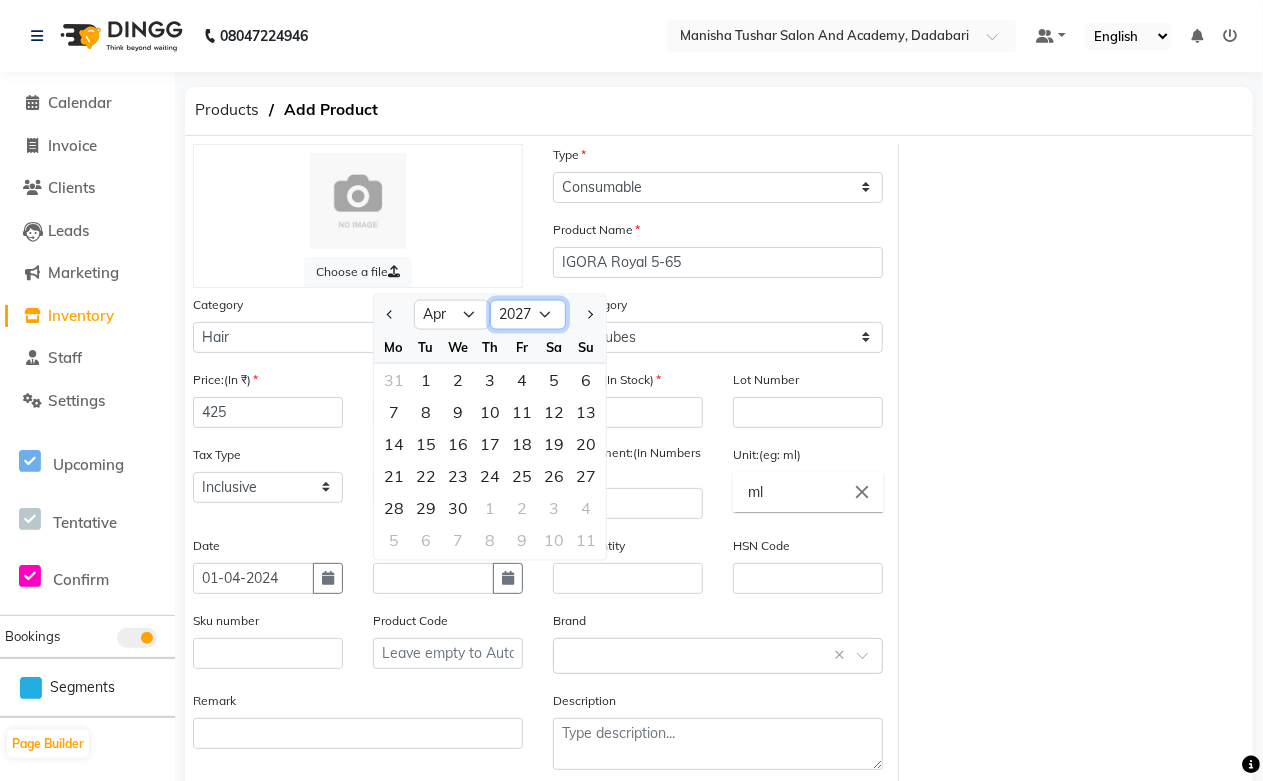 click on "2015 2016 2017 2018 2019 2020 2021 2022 2023 2024 2025 2026 2027 2028 2029 2030 2031 2032 2033 2034 2035" 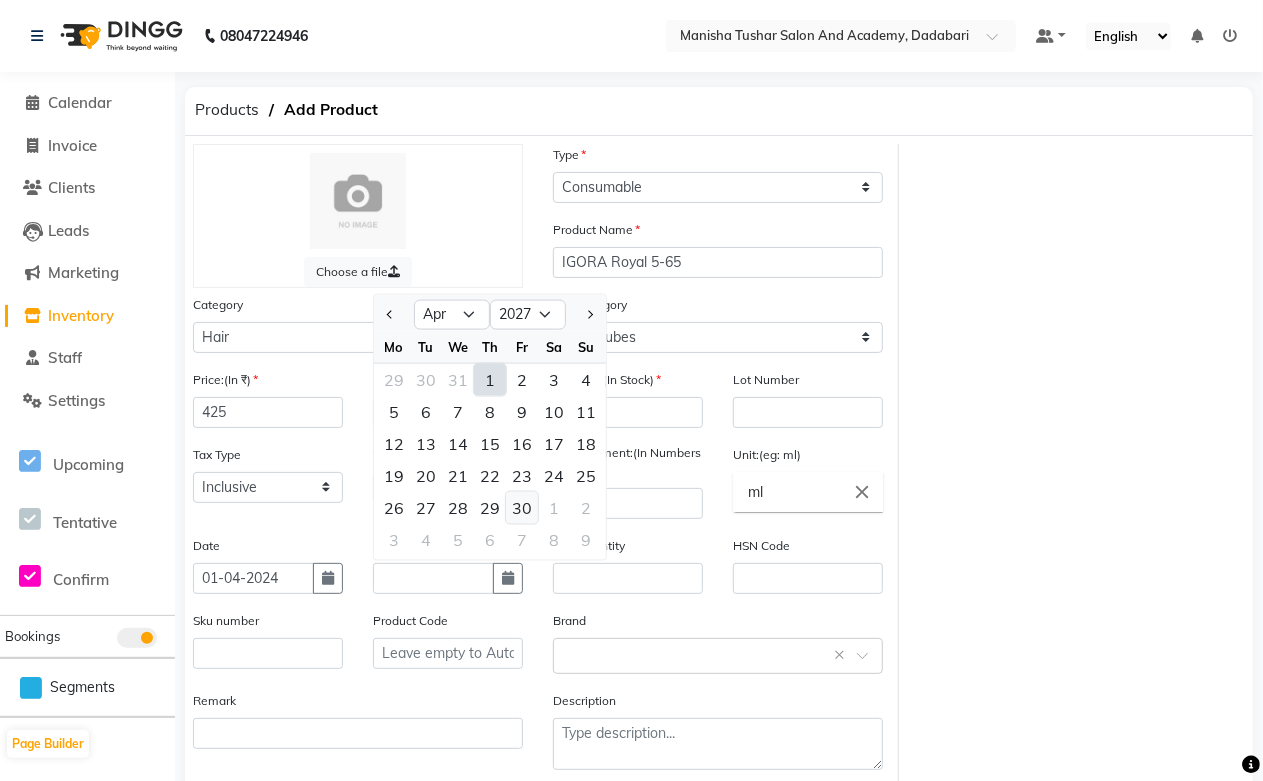 click on "30" 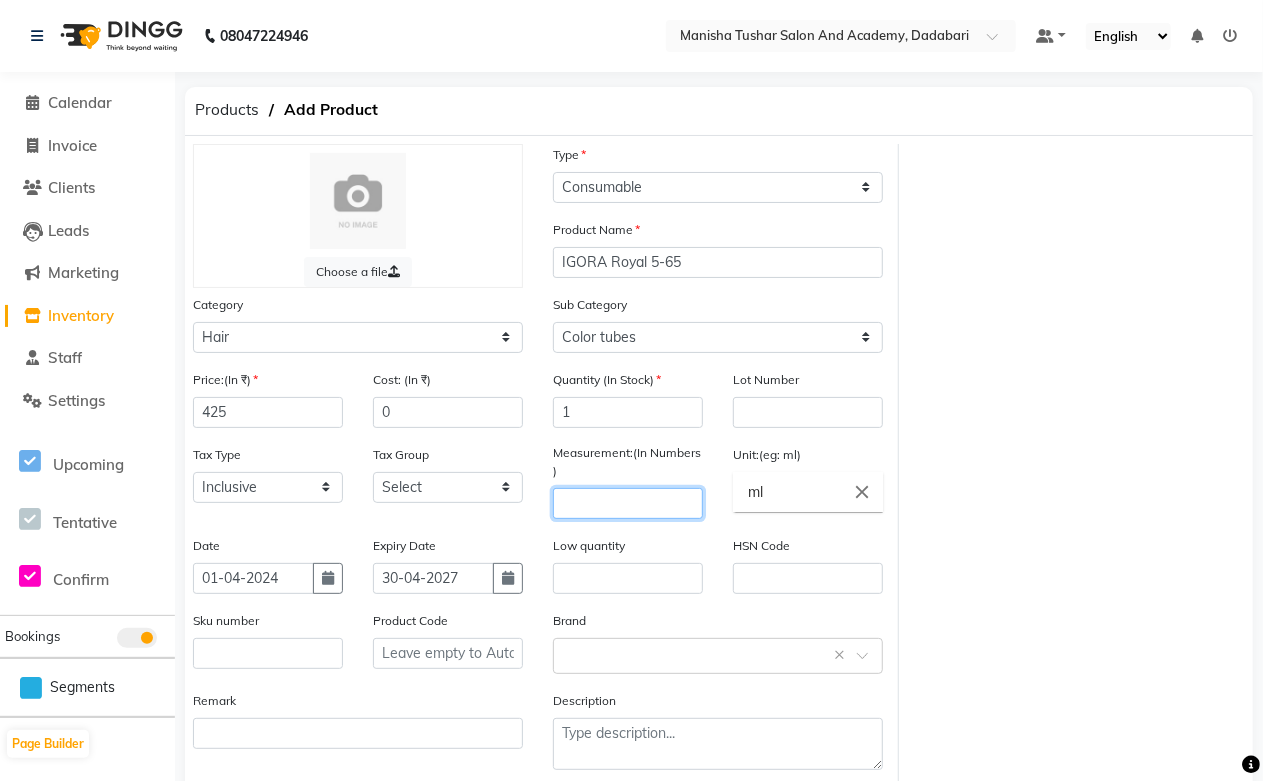 click 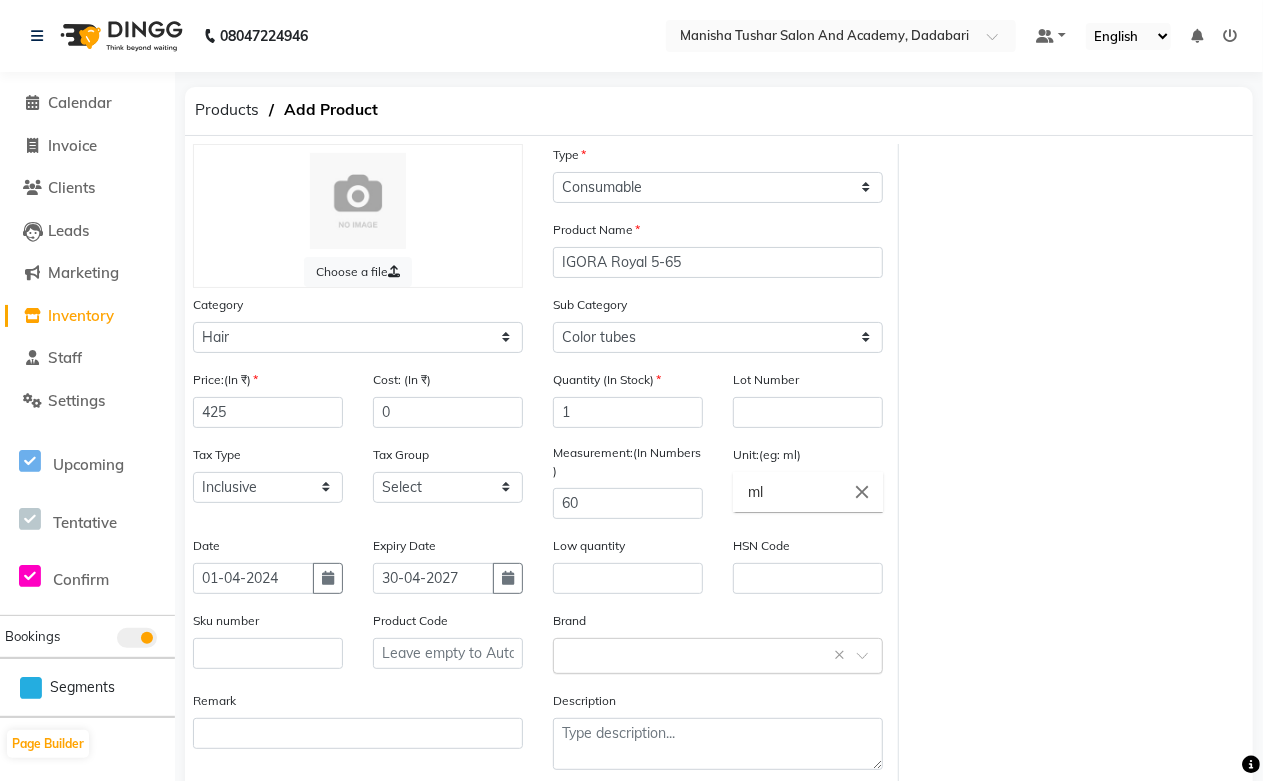 click 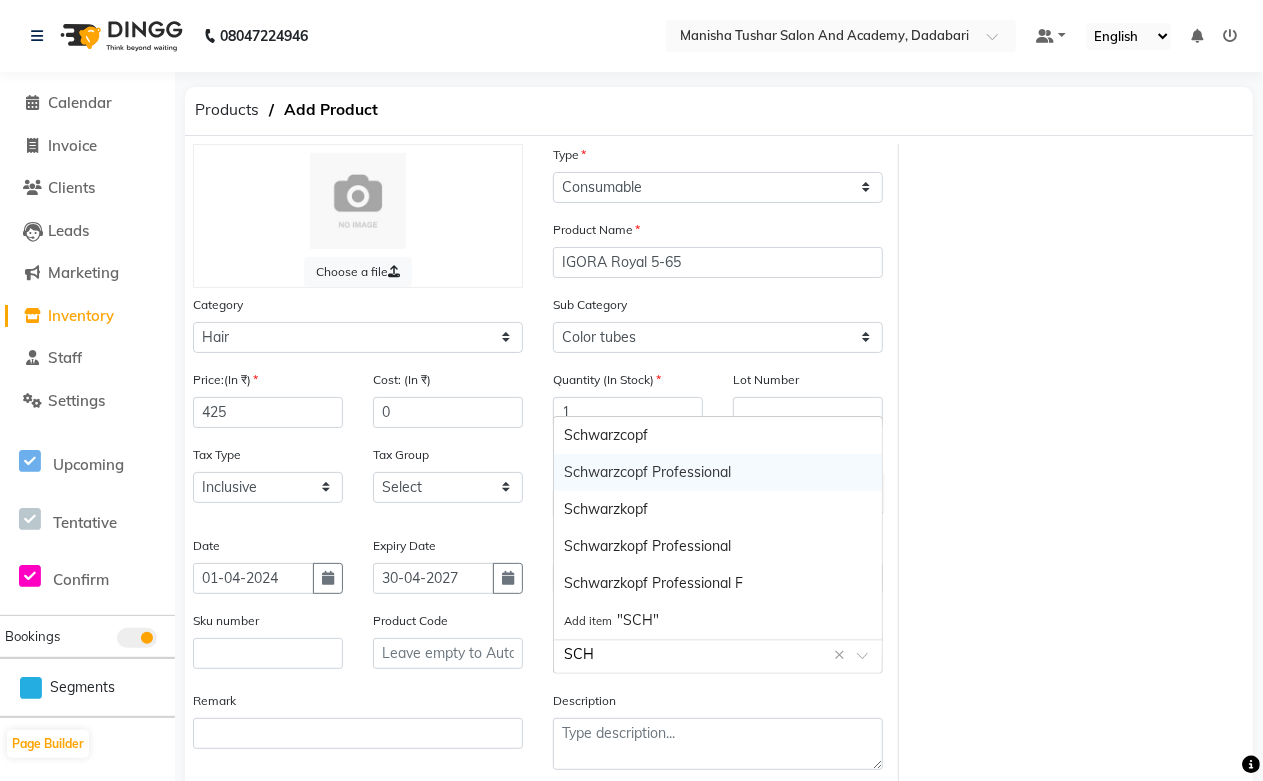click on "Schwarzcopf Professional" at bounding box center [718, 472] 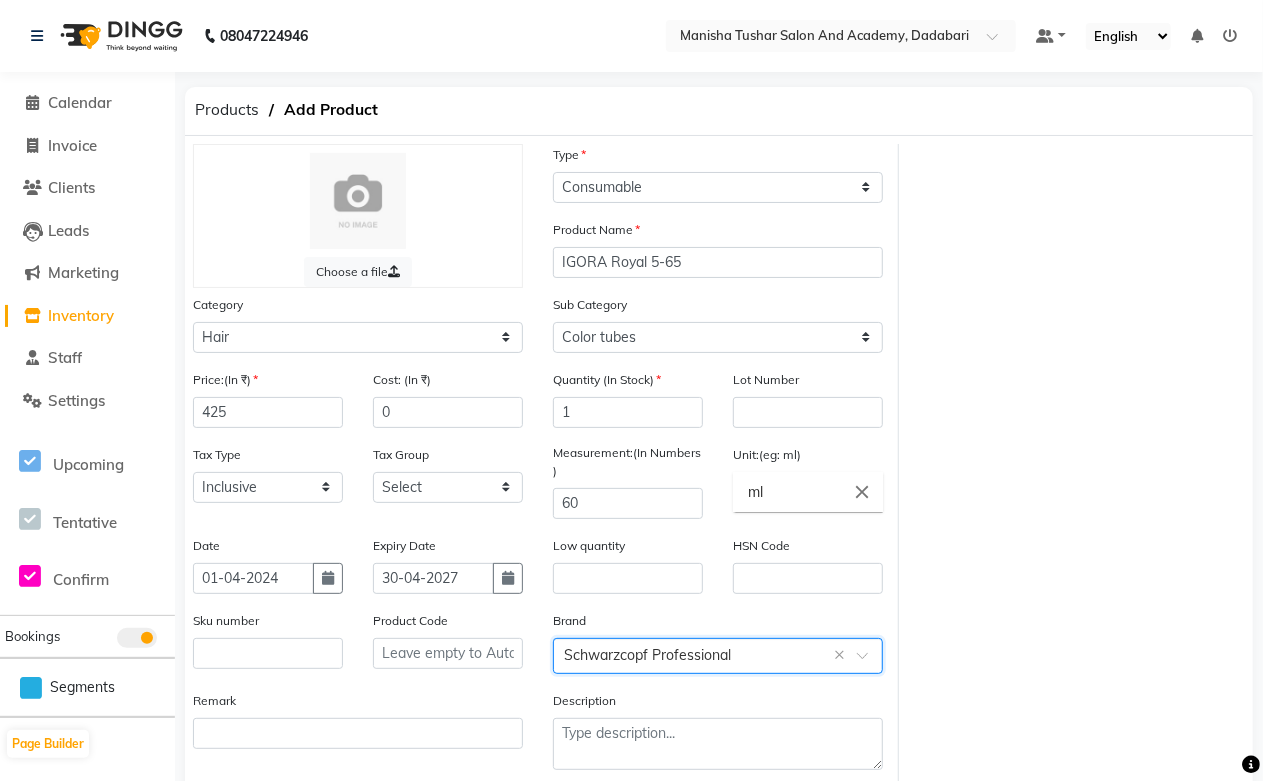 scroll, scrollTop: 102, scrollLeft: 0, axis: vertical 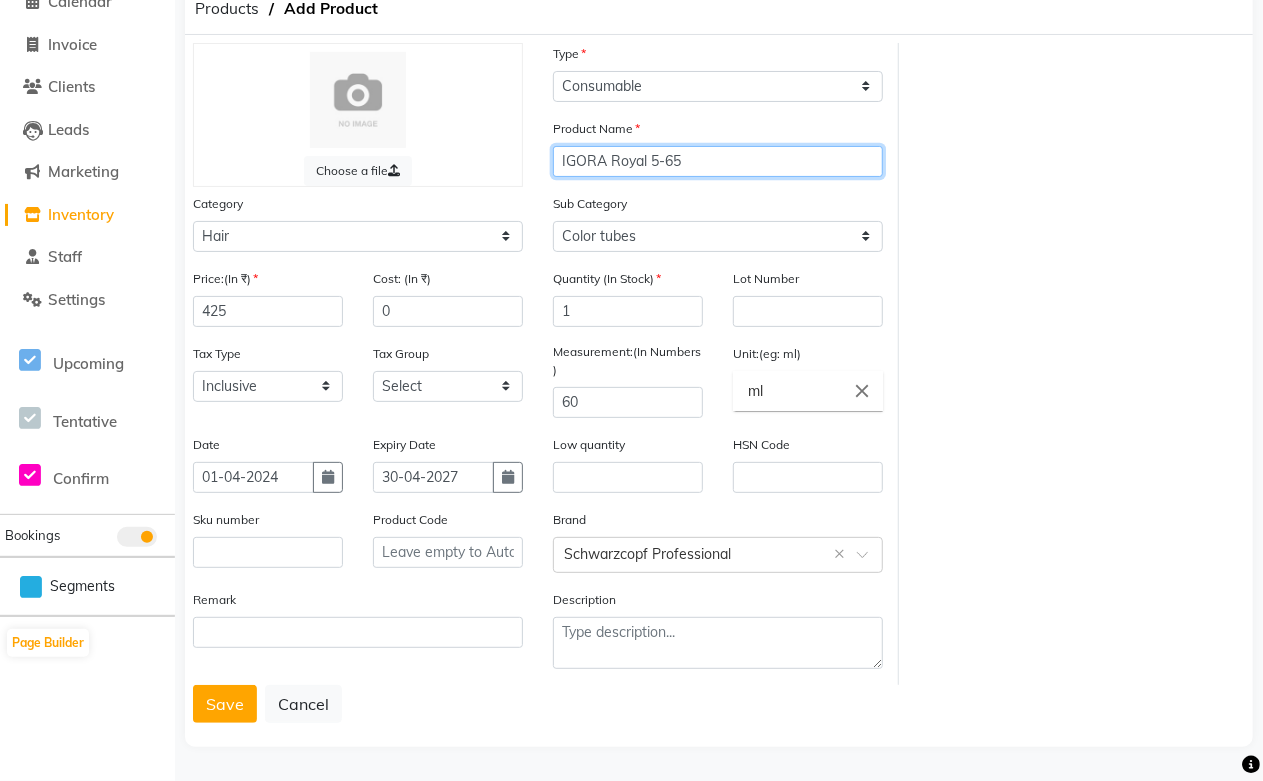 drag, startPoint x: 711, startPoint y: 163, endPoint x: 492, endPoint y: 161, distance: 219.00912 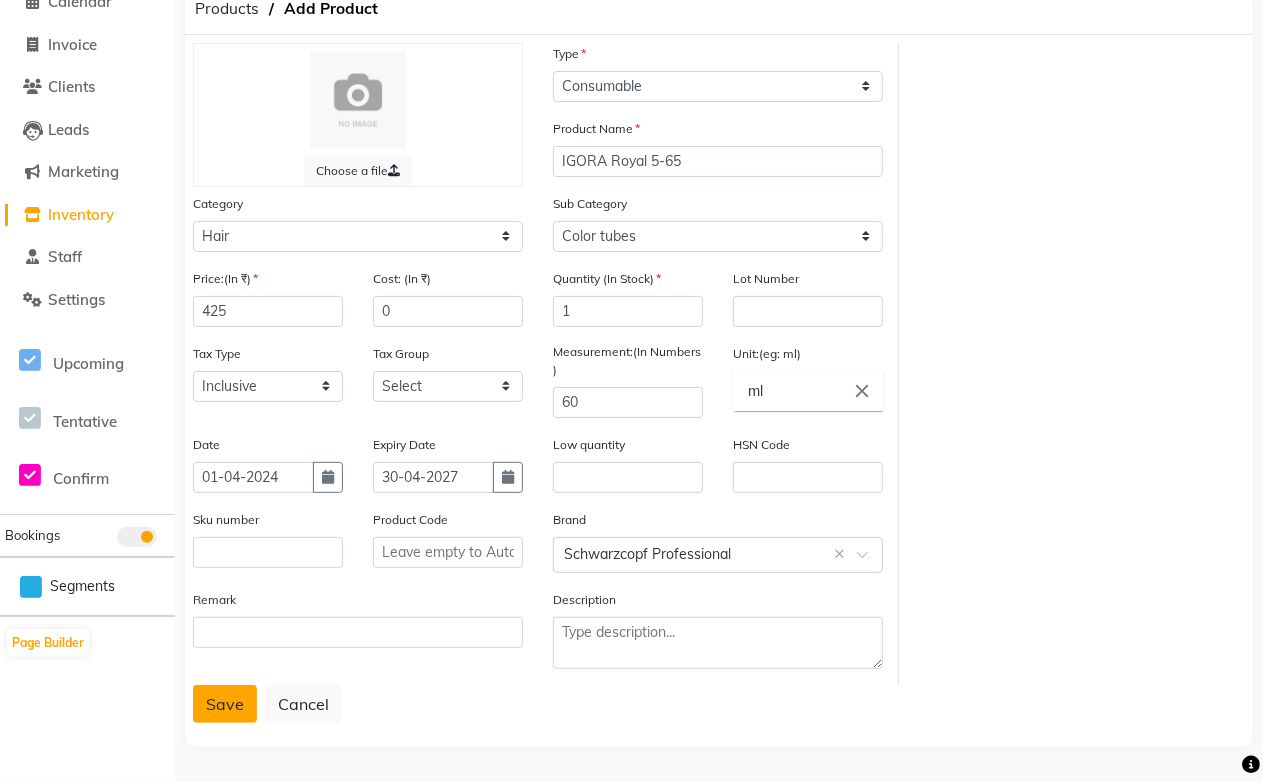 click on "Save" 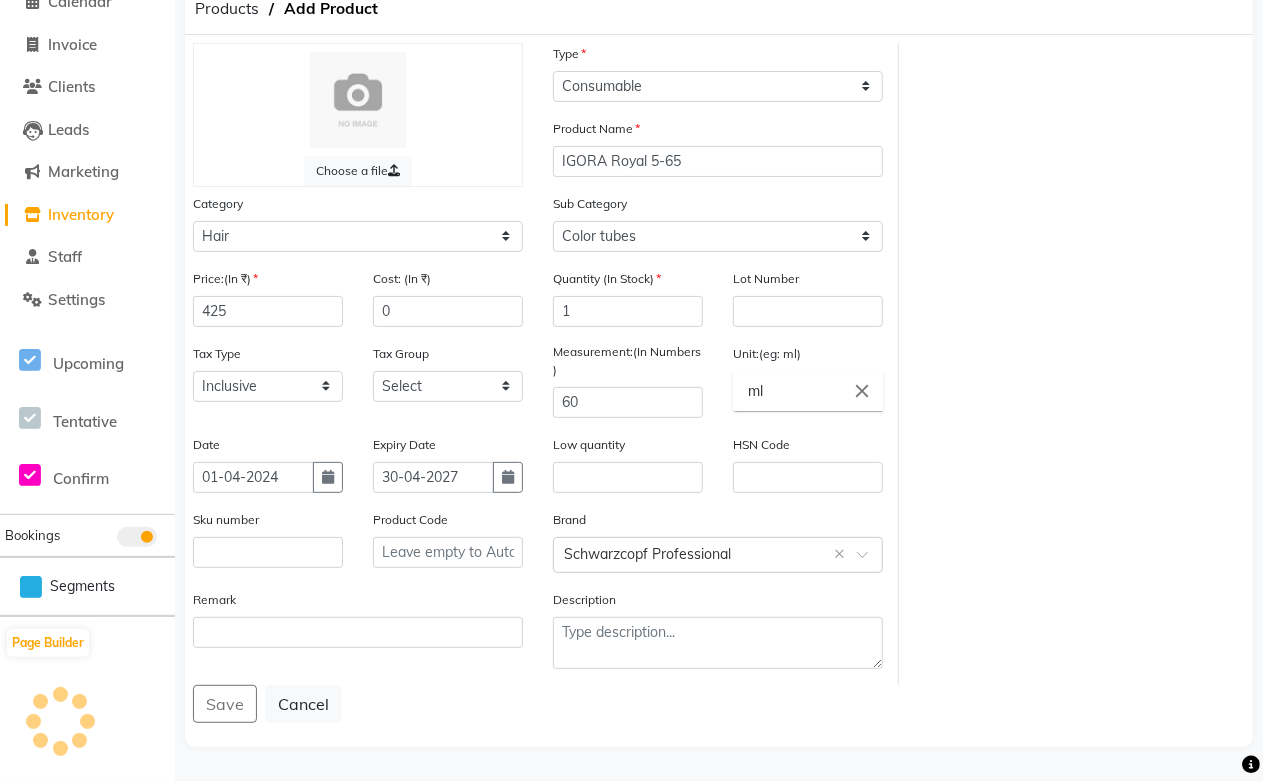 scroll, scrollTop: 0, scrollLeft: 0, axis: both 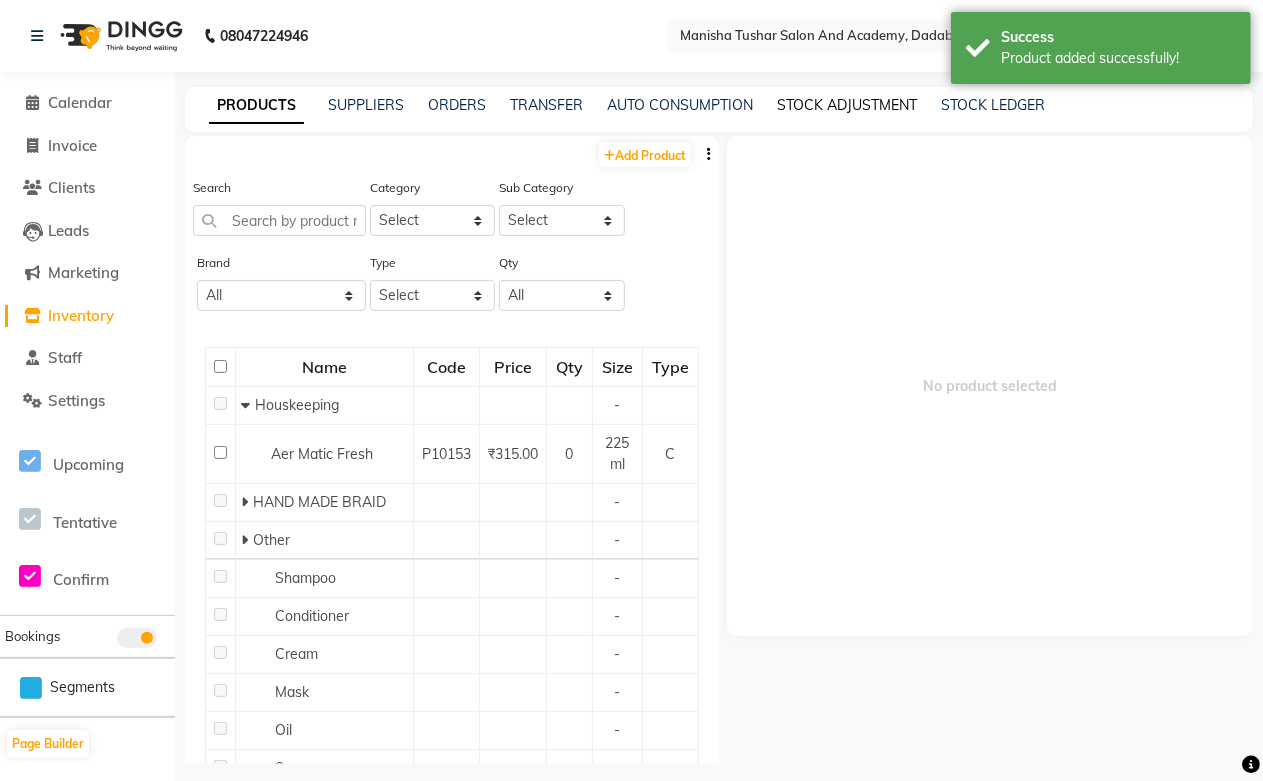 click on "STOCK ADJUSTMENT" 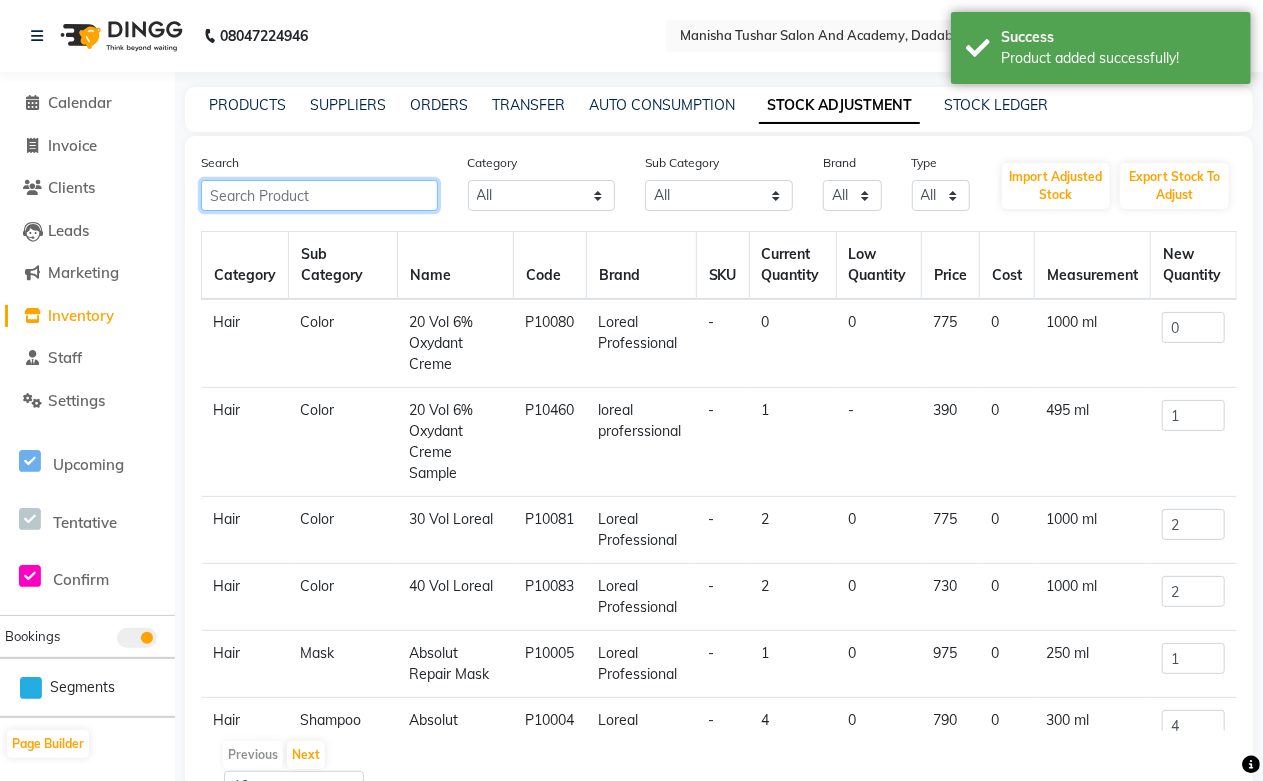 paste on "IGORA Royal 5-65" 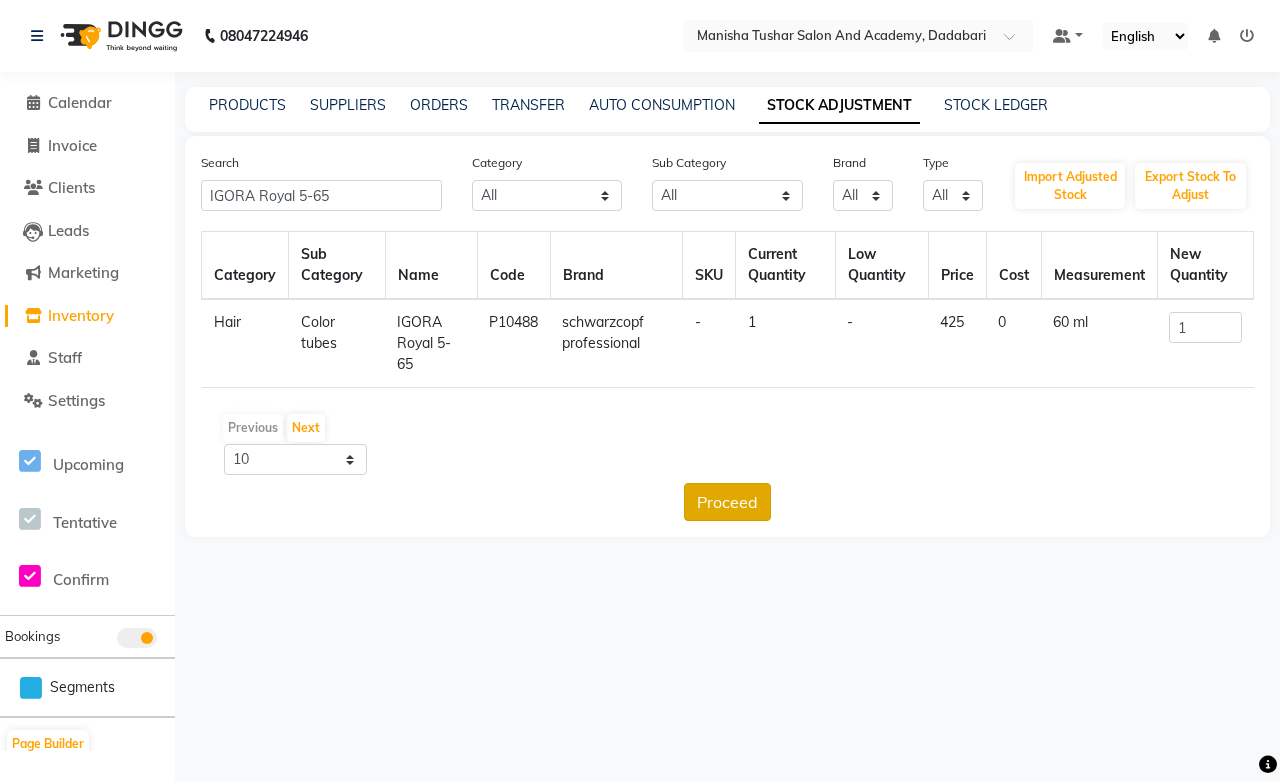 click on "Proceed" 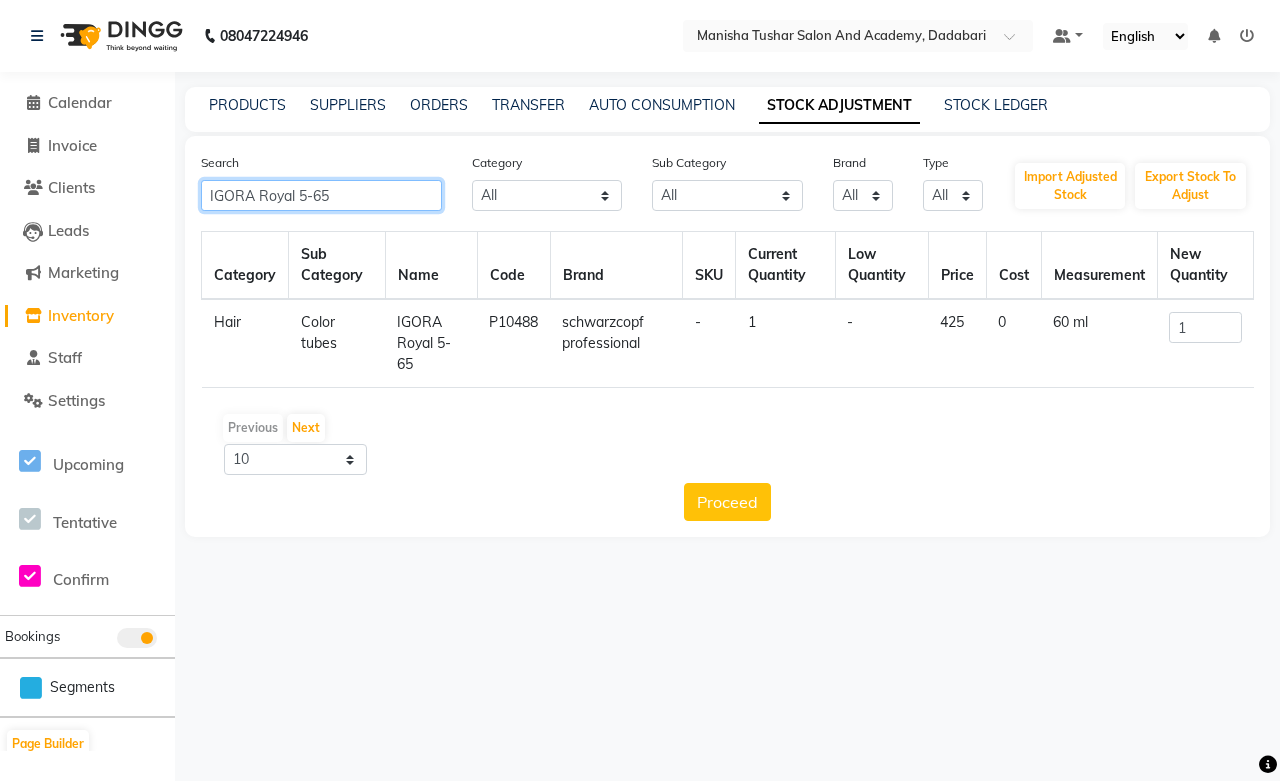click on "IGORA Royal 5-65" 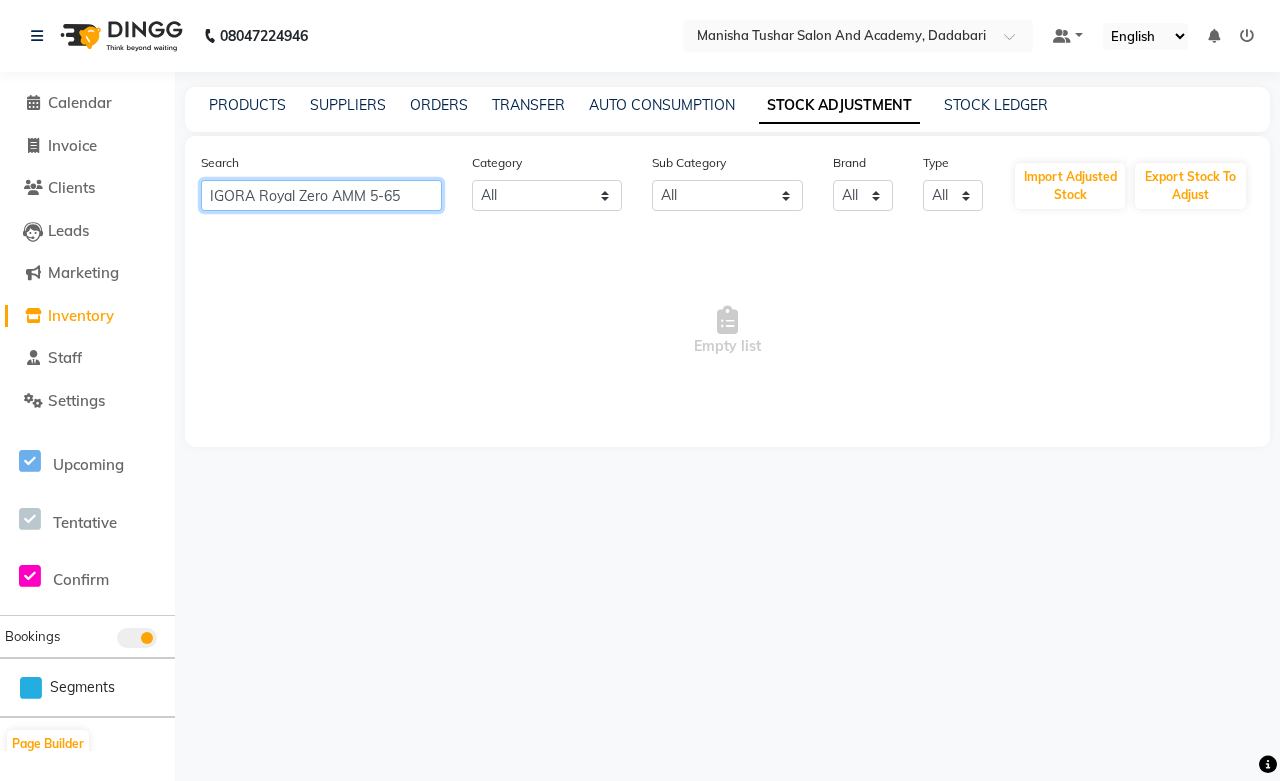 click on "IGORA Royal Zero AMM 5-65" 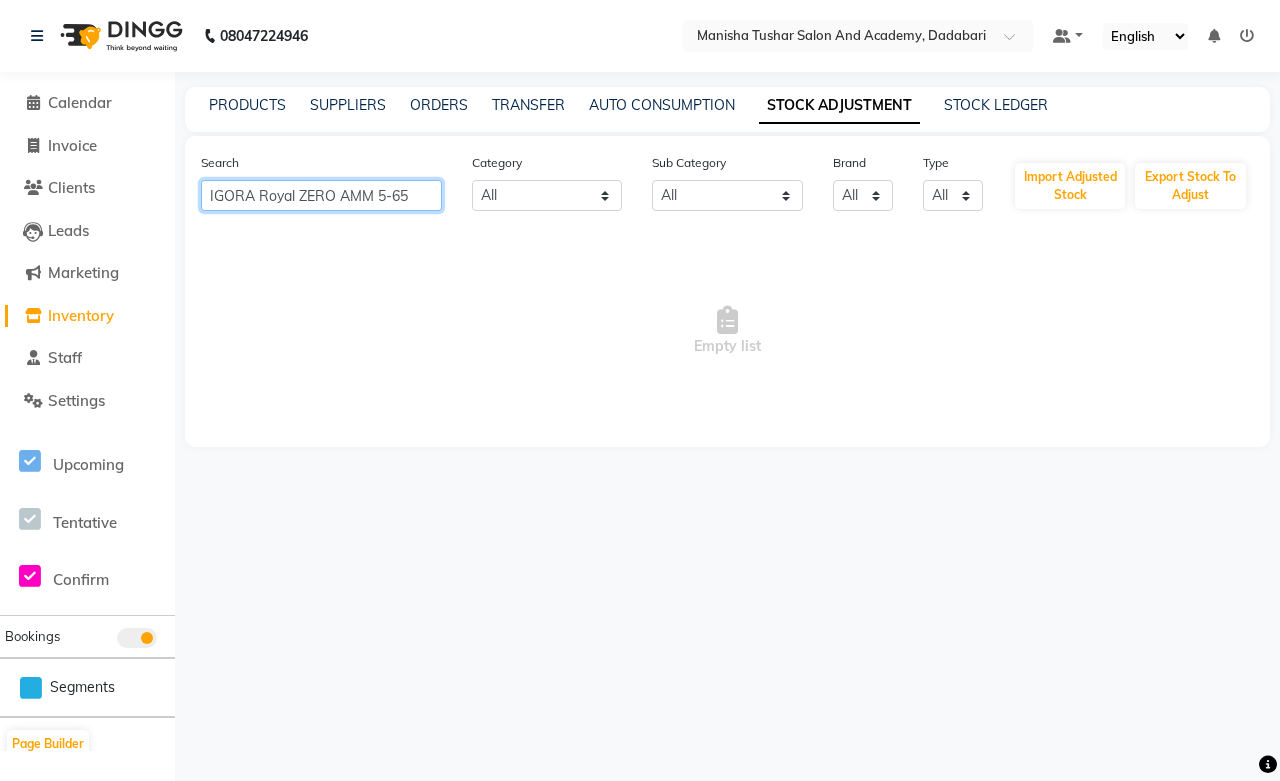 click on "IGORA Royal ZERO AMM 5-65" 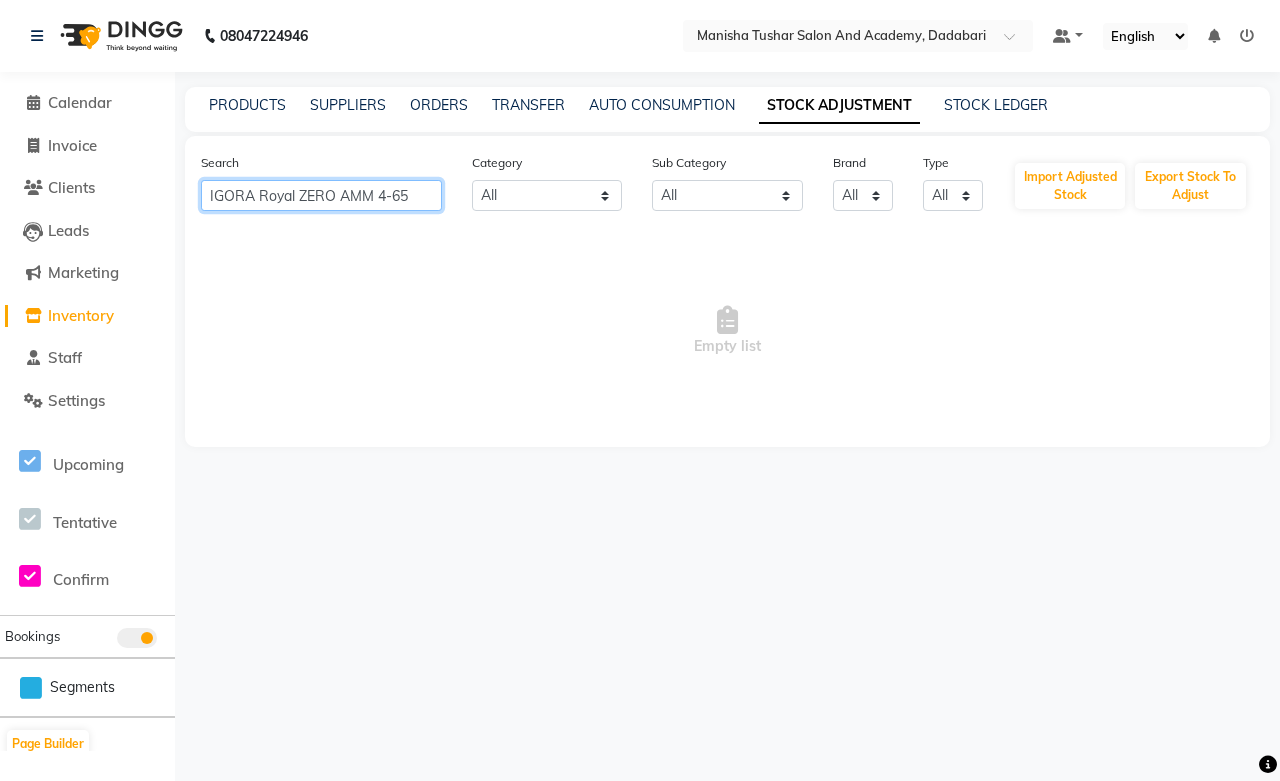 click on "IGORA Royal ZERO AMM 4-65" 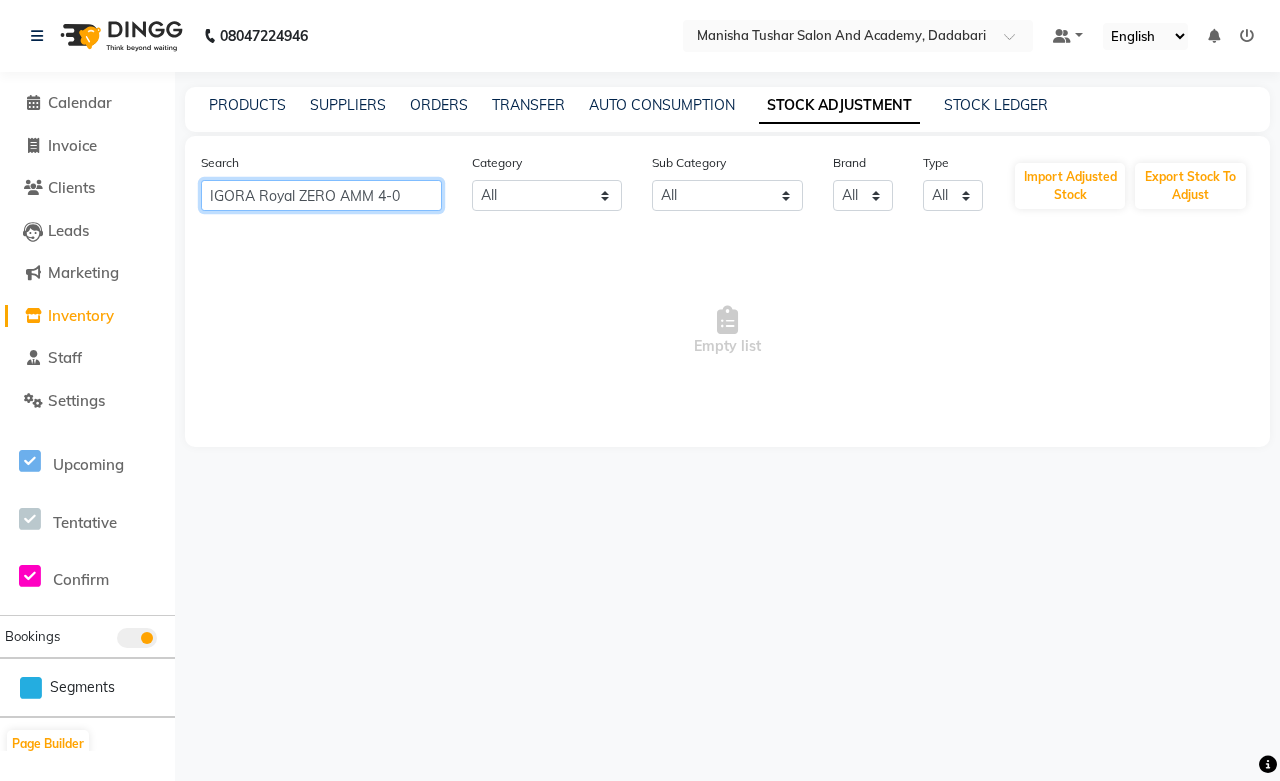click on "IGORA Royal ZERO AMM 4-0" 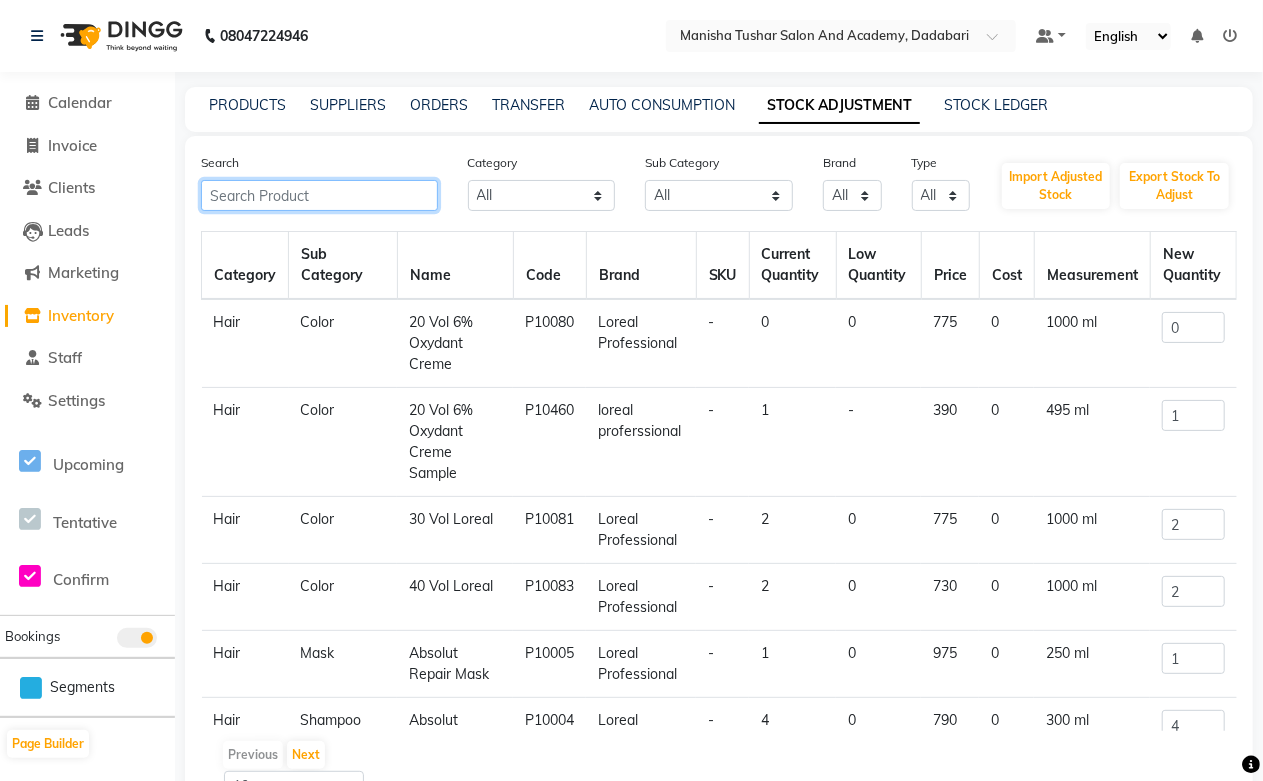 paste on "IGORA Royal ZERO AMM 4-0" 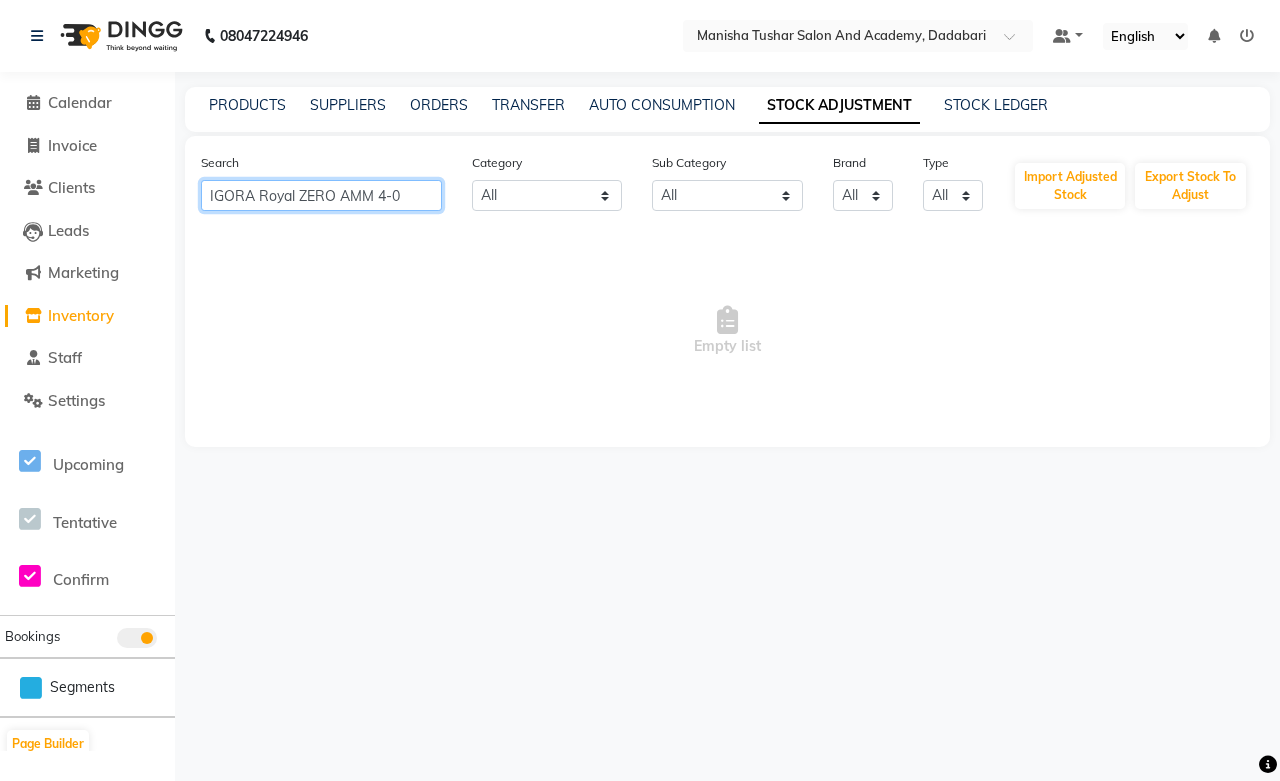 drag, startPoint x: 421, startPoint y: 195, endPoint x: 172, endPoint y: 187, distance: 249.12848 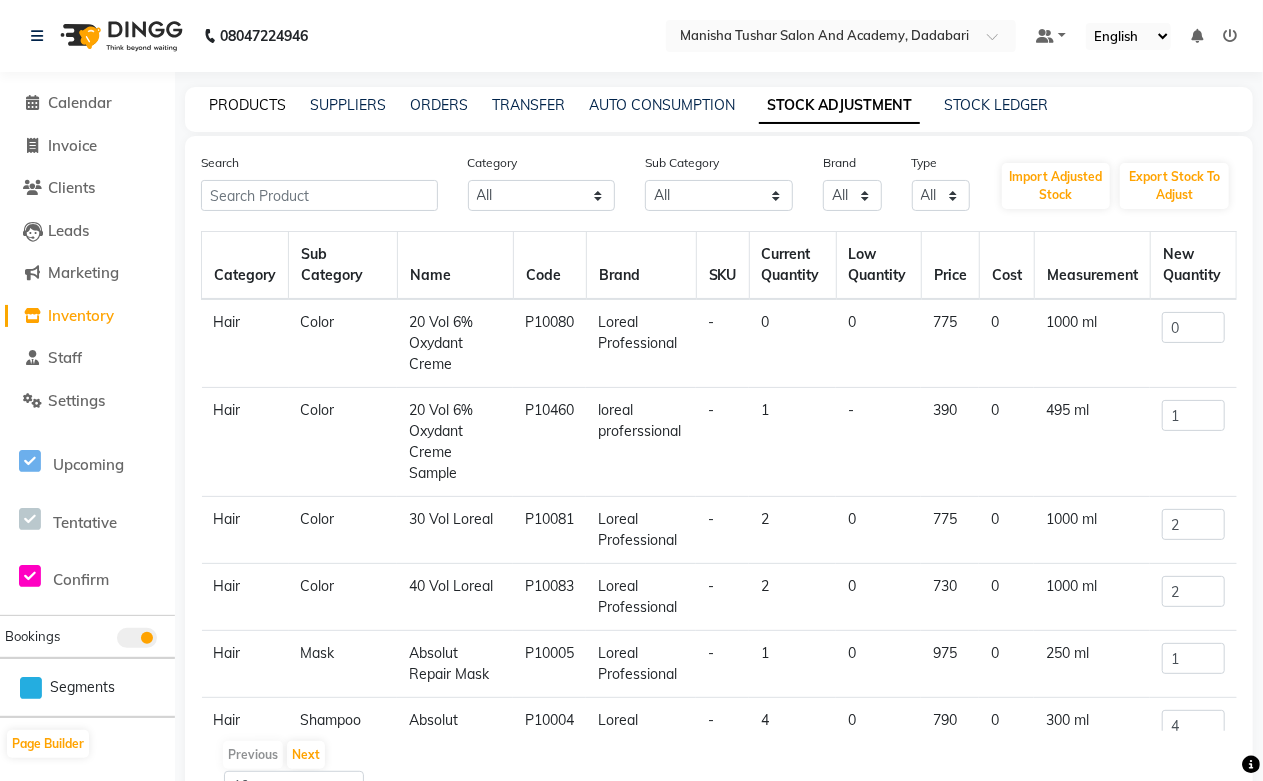 click on "PRODUCTS" 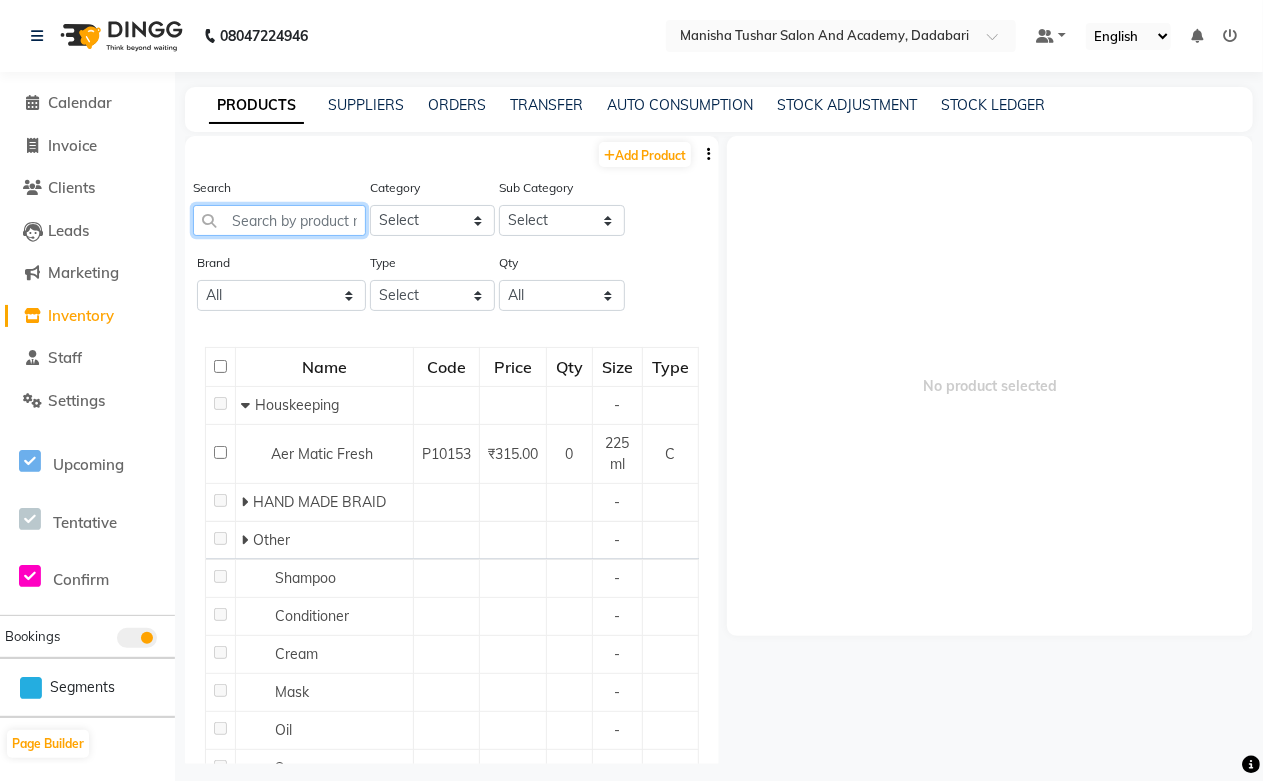 paste on "IGORA Royal ZERO AMM 4-0" 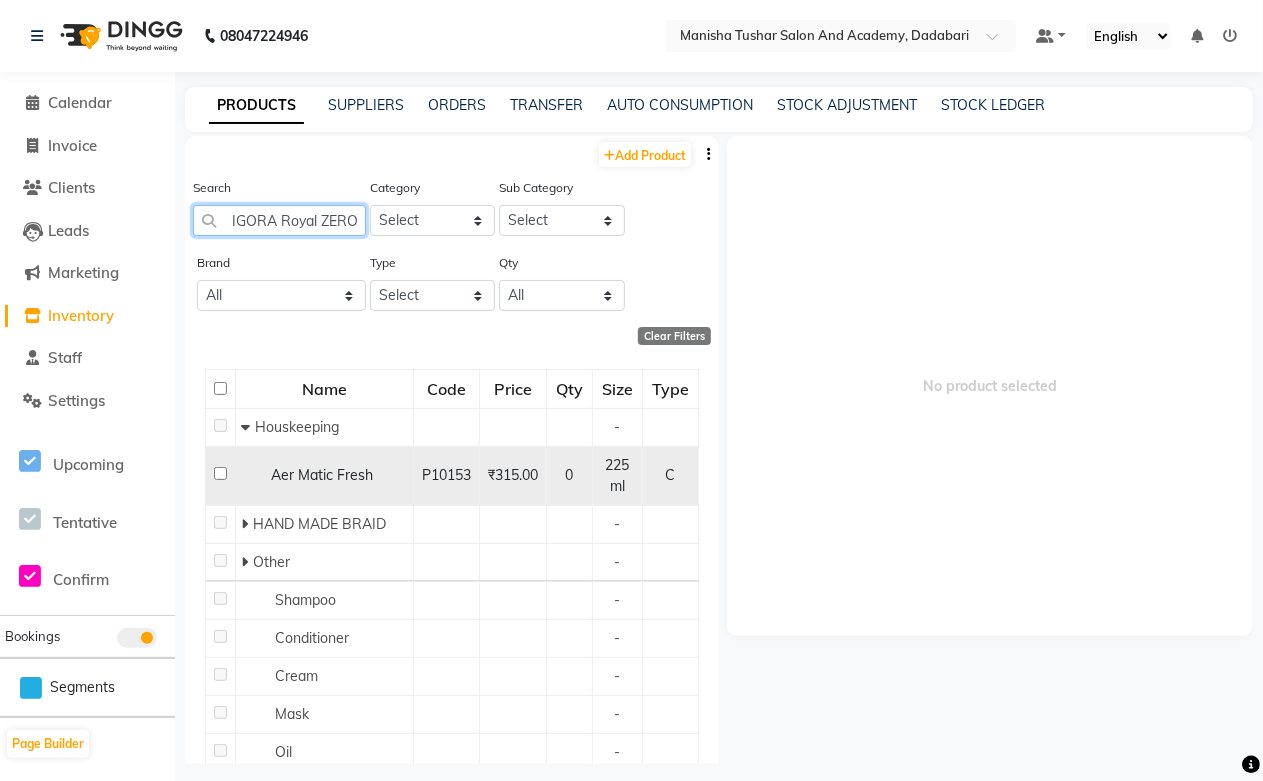 scroll, scrollTop: 0, scrollLeft: 70, axis: horizontal 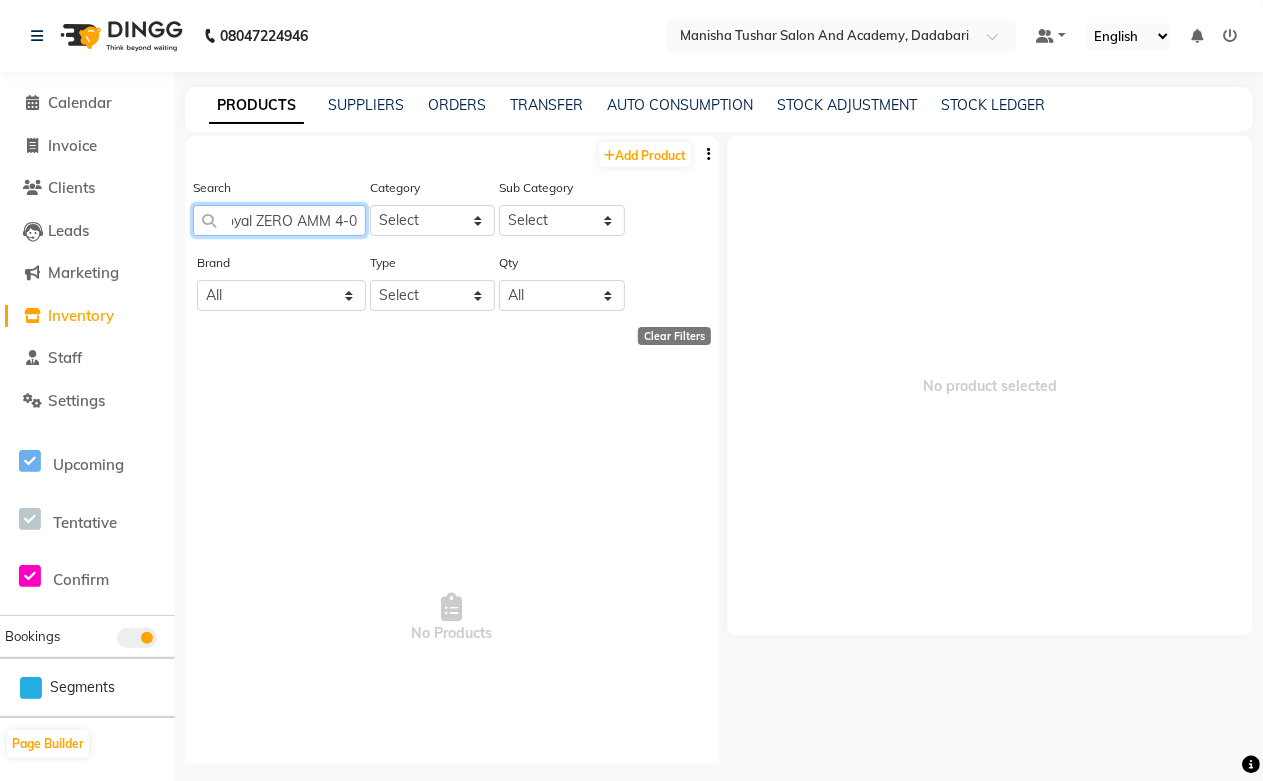 click on "IGORA Royal ZERO AMM 4-0" 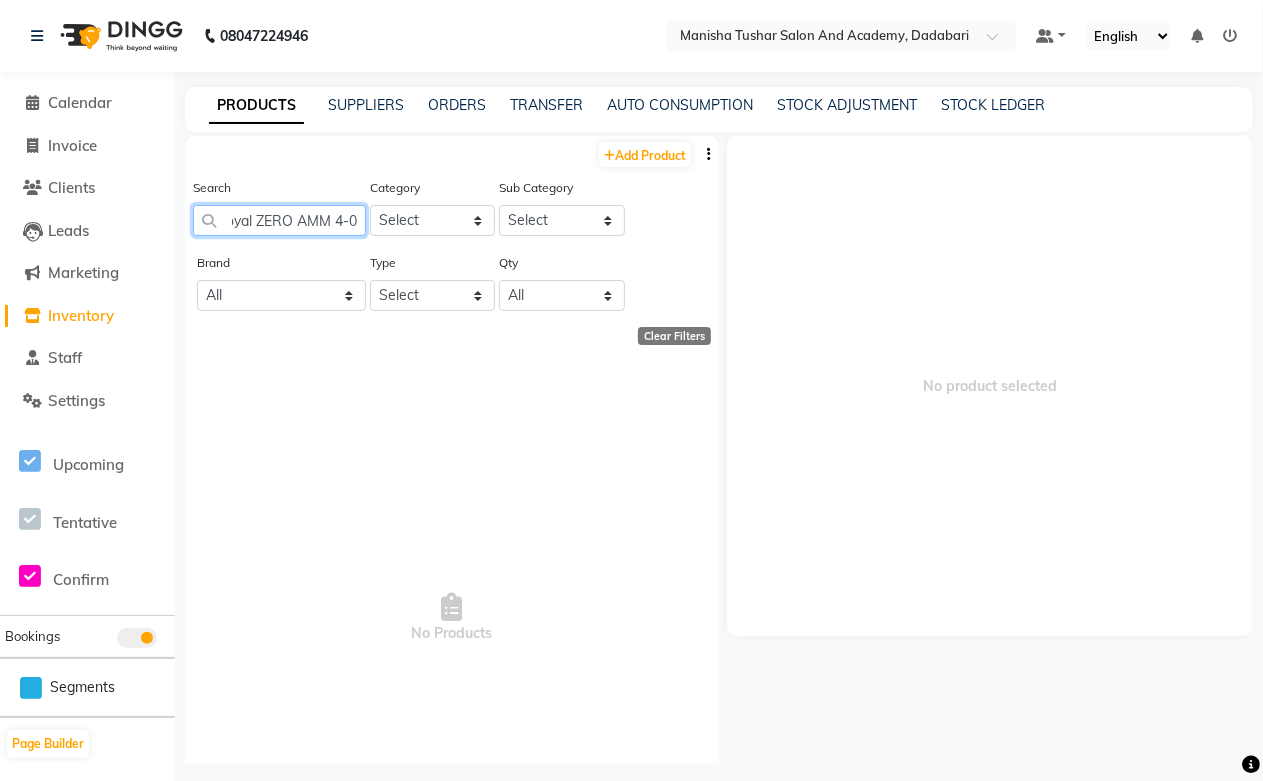 scroll, scrollTop: 0, scrollLeft: 0, axis: both 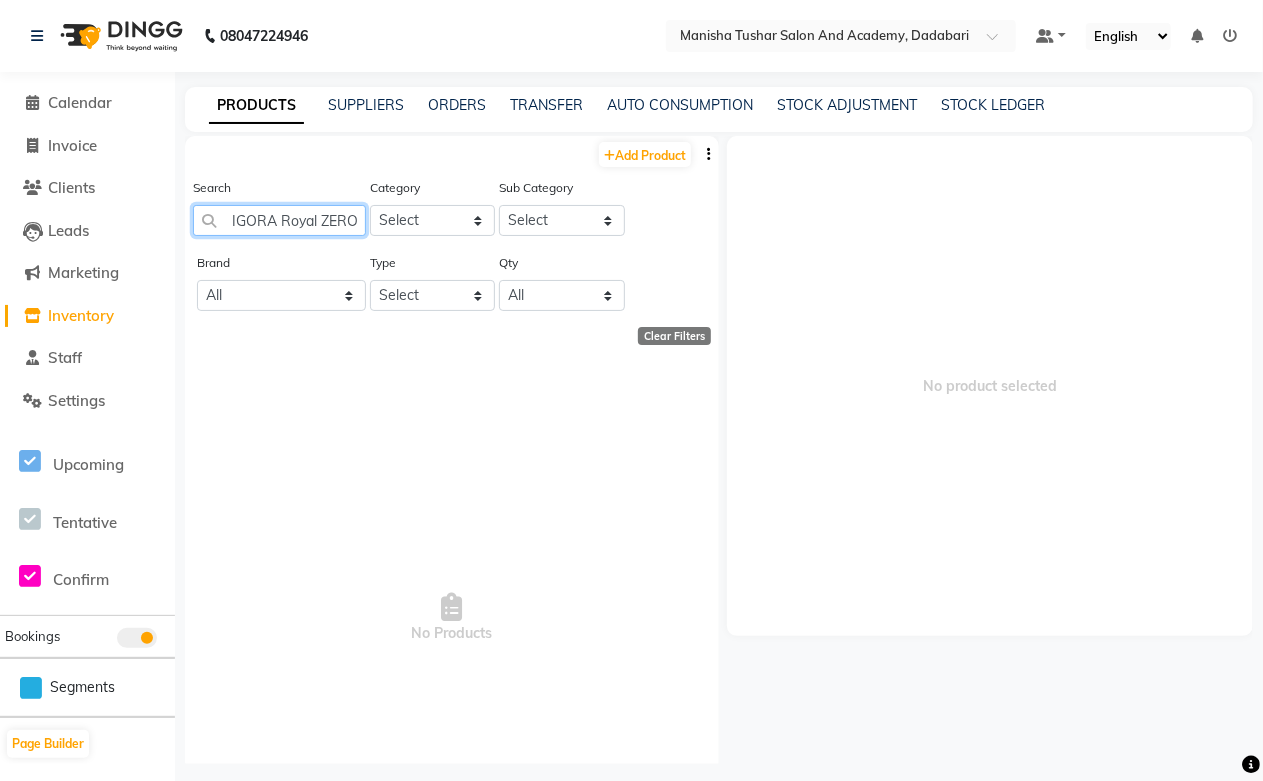 drag, startPoint x: 331, startPoint y: 220, endPoint x: 171, endPoint y: 227, distance: 160.15305 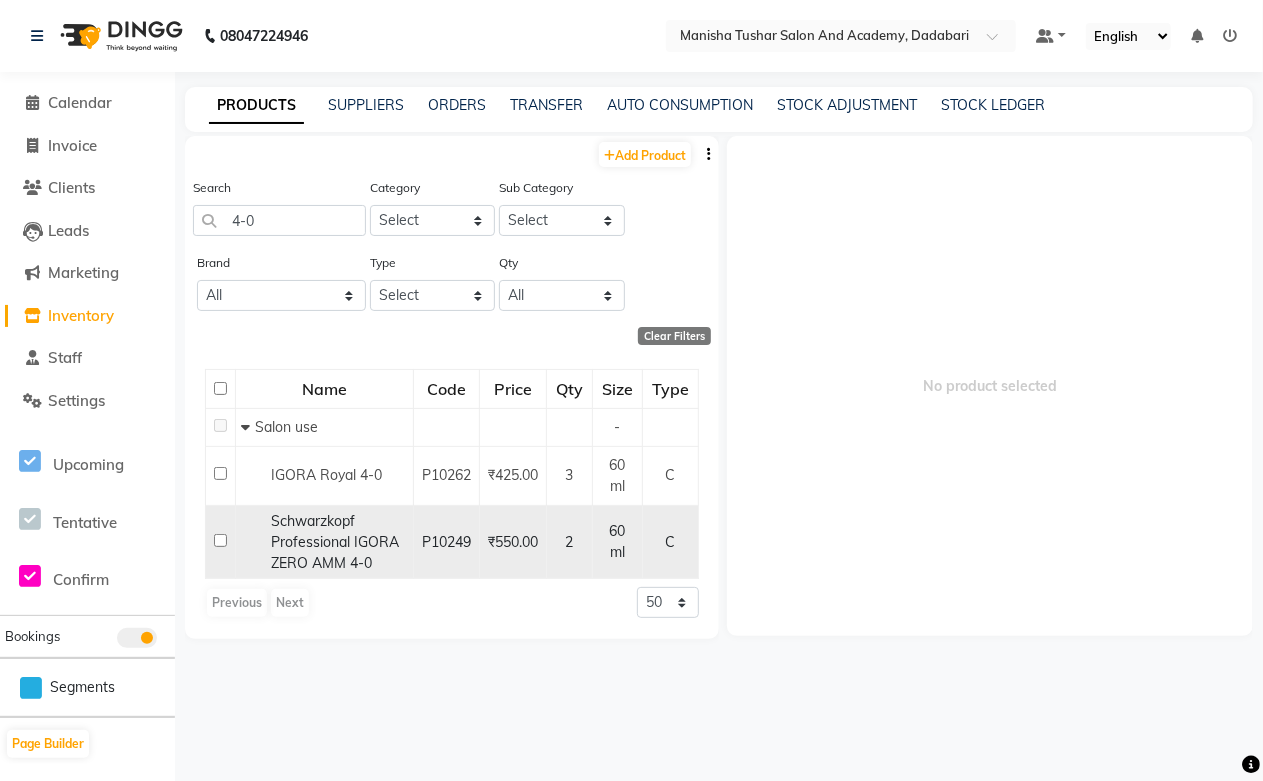click on "Schwarzkopf Professional IGORA ZERO AMM 4-0" 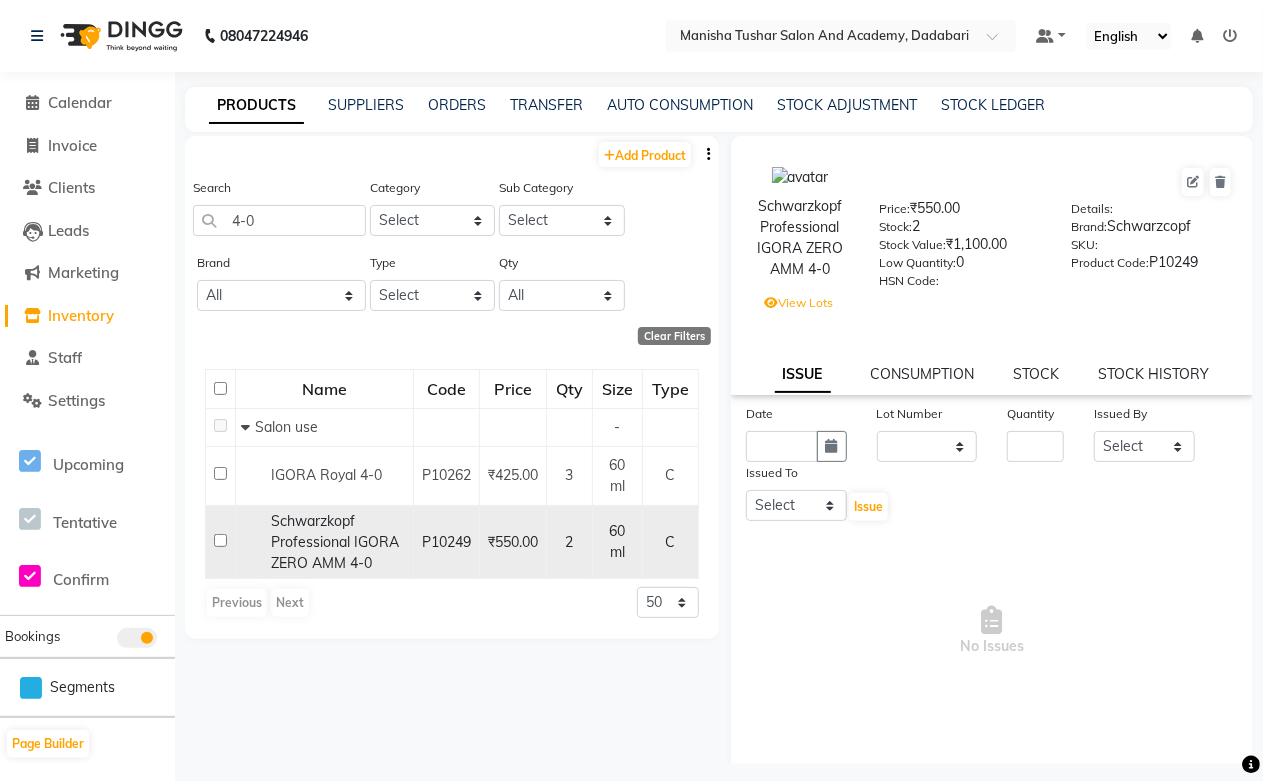 click on "Schwarzkopf Professional IGORA ZERO AMM 4-0" 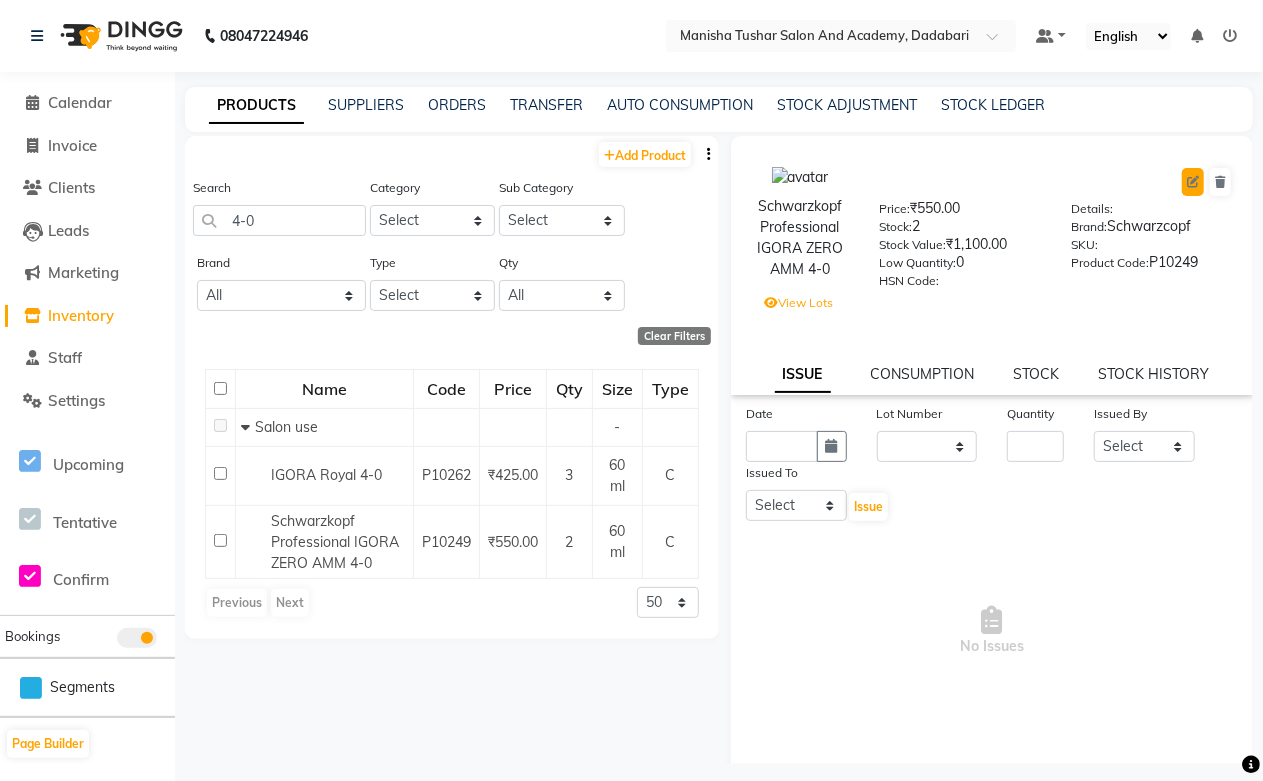 click 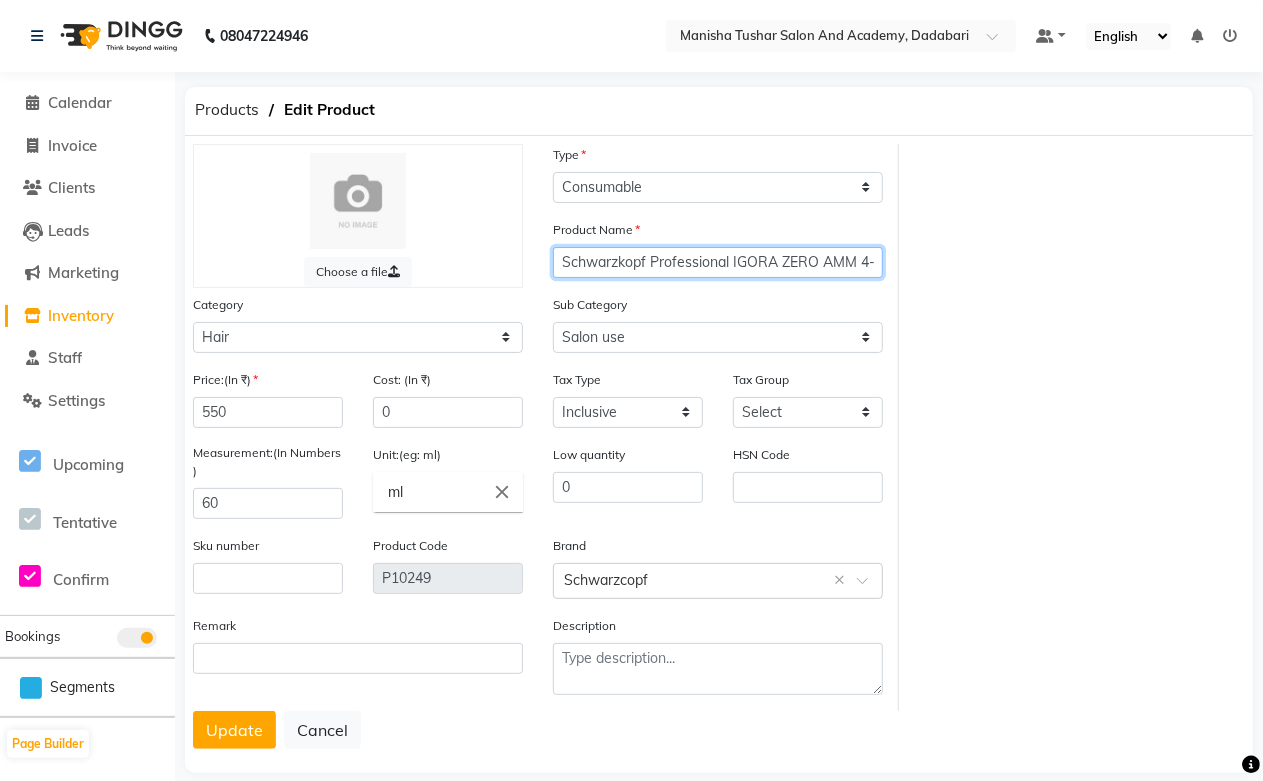 click on "Schwarzkopf Professional IGORA ZERO AMM 4-0" 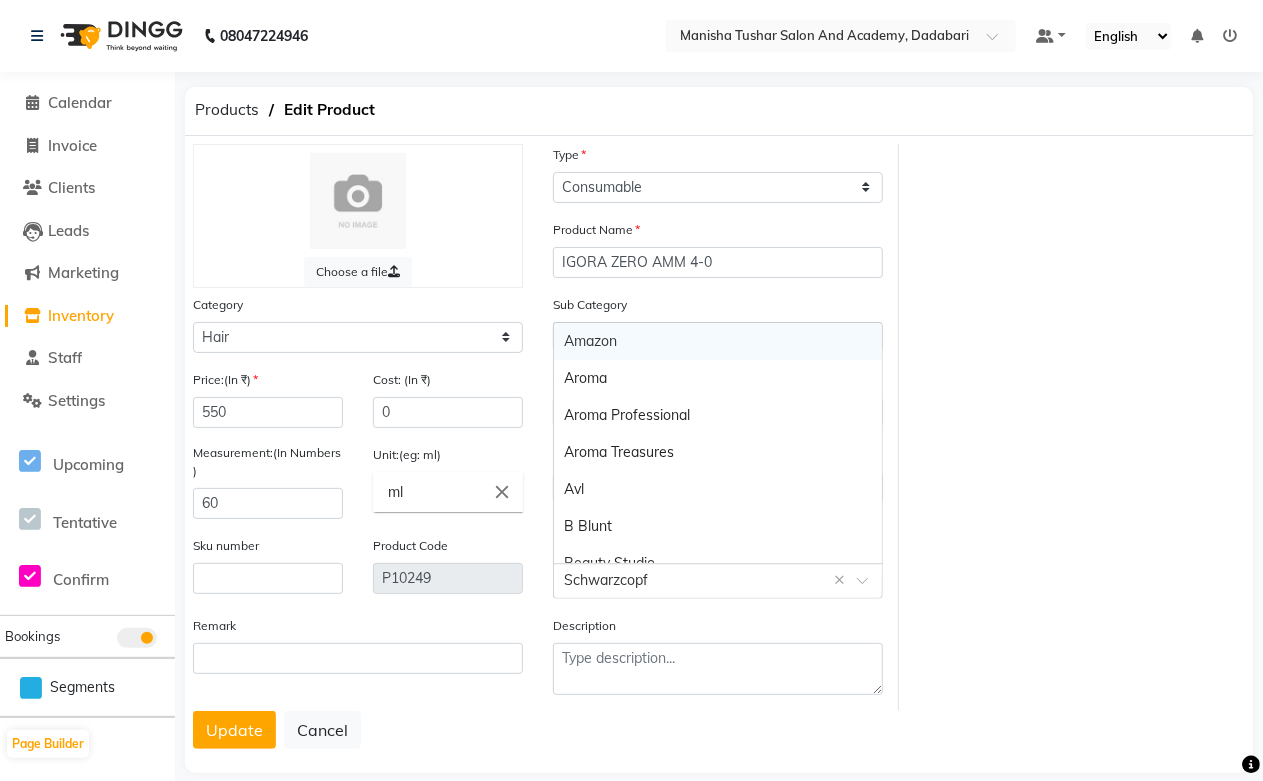 click 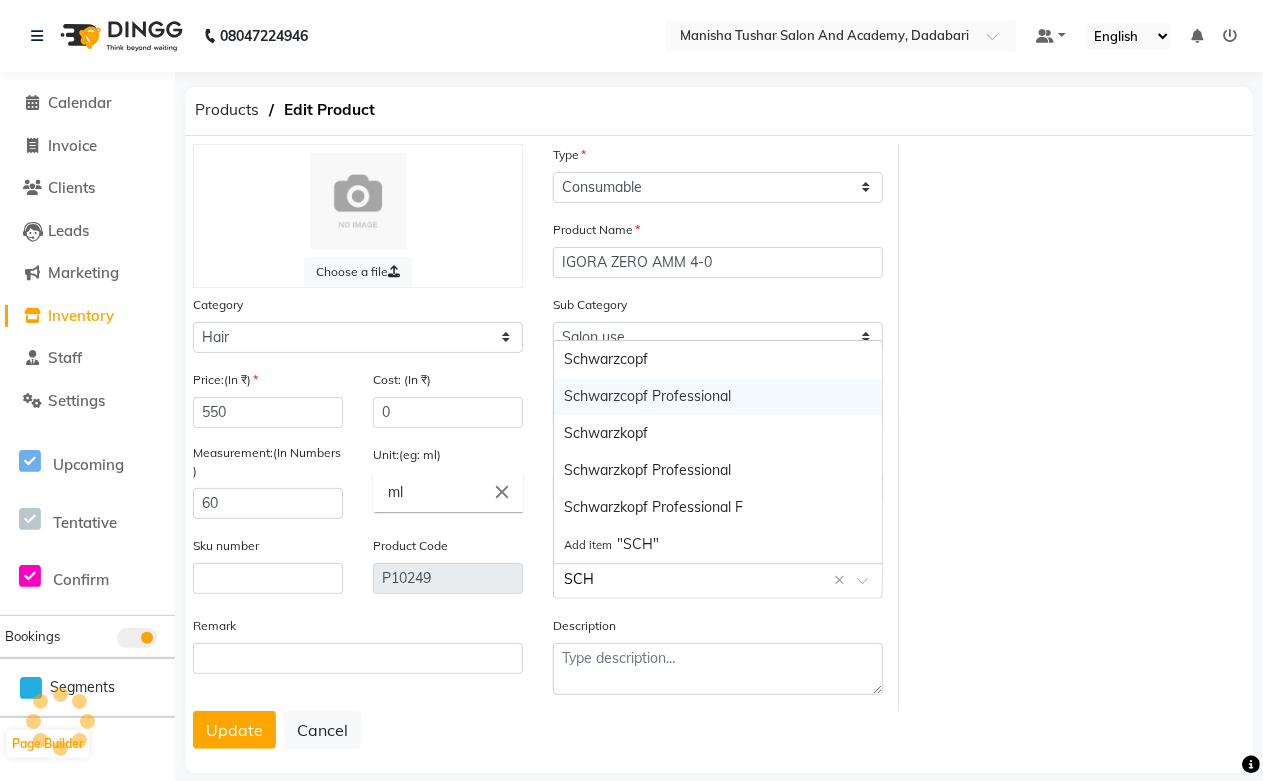 click on "Schwarzcopf Professional" at bounding box center [718, 396] 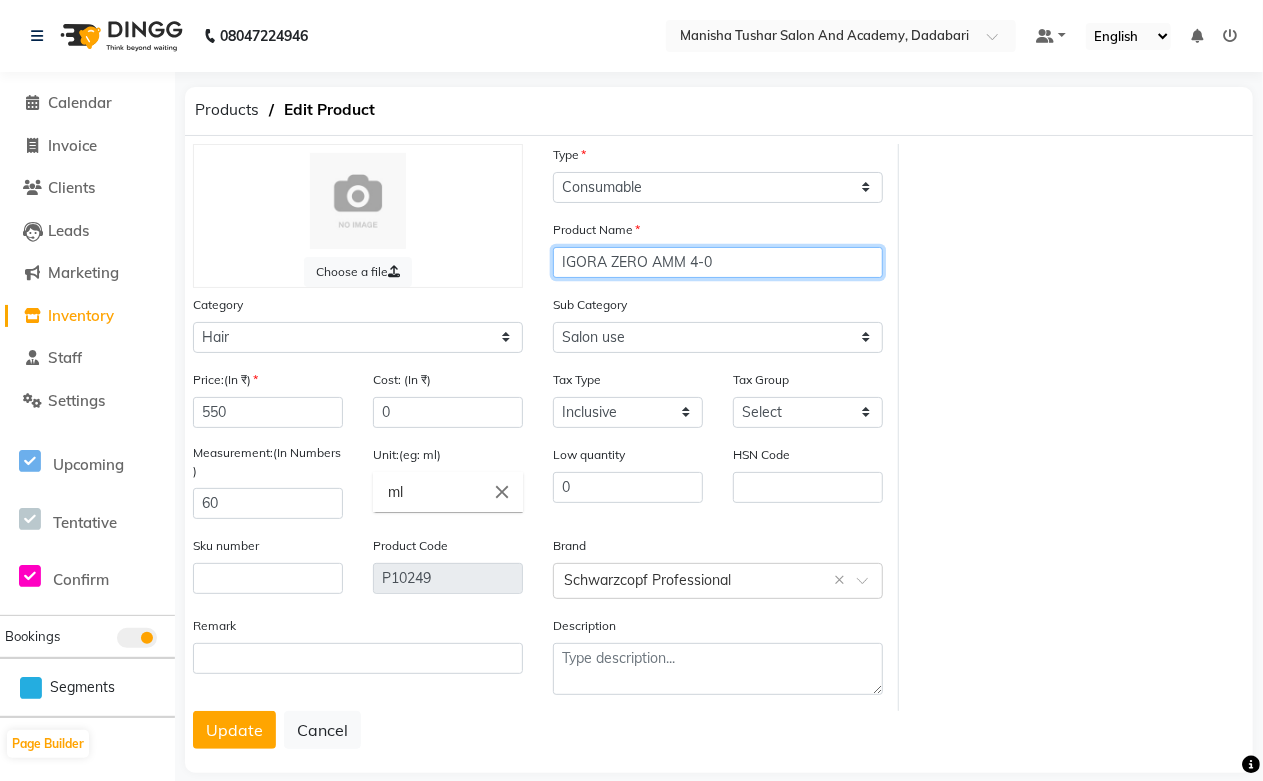 drag, startPoint x: 736, startPoint y: 265, endPoint x: 503, endPoint y: 272, distance: 233.10513 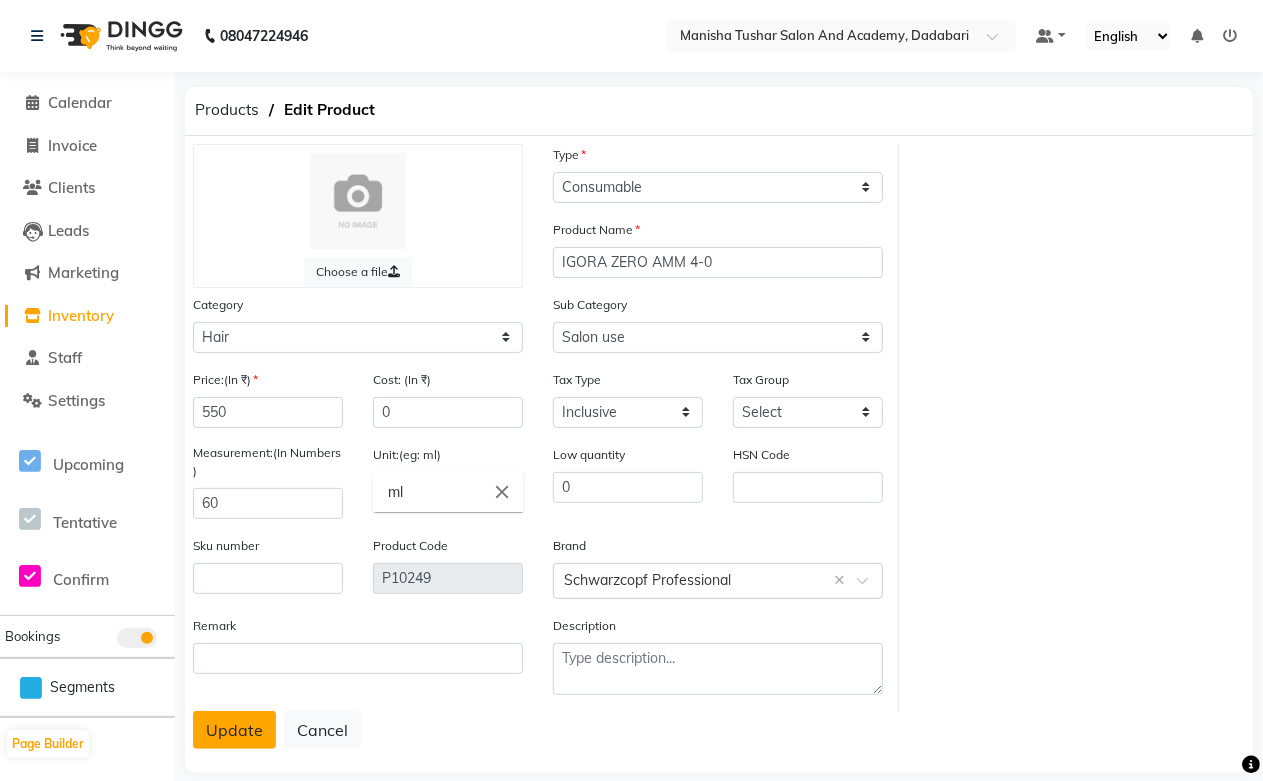 click on "Update" 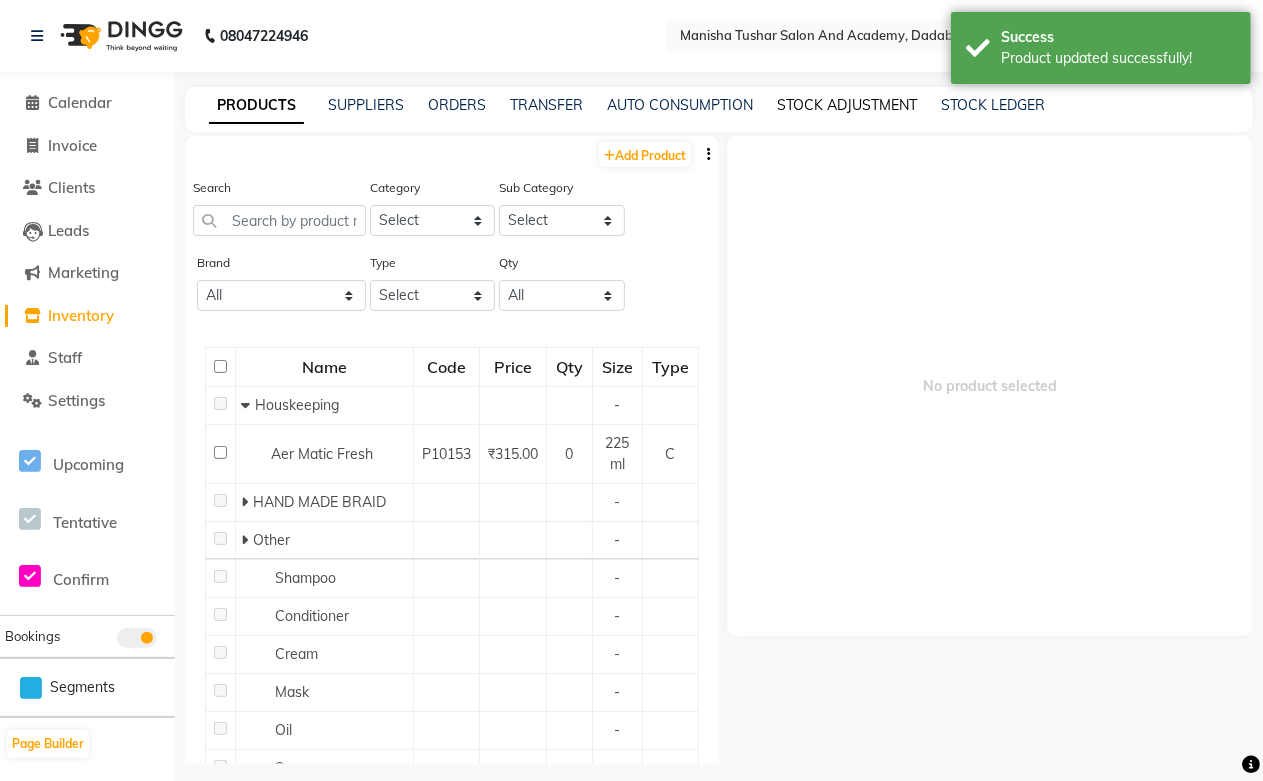 click on "STOCK ADJUSTMENT" 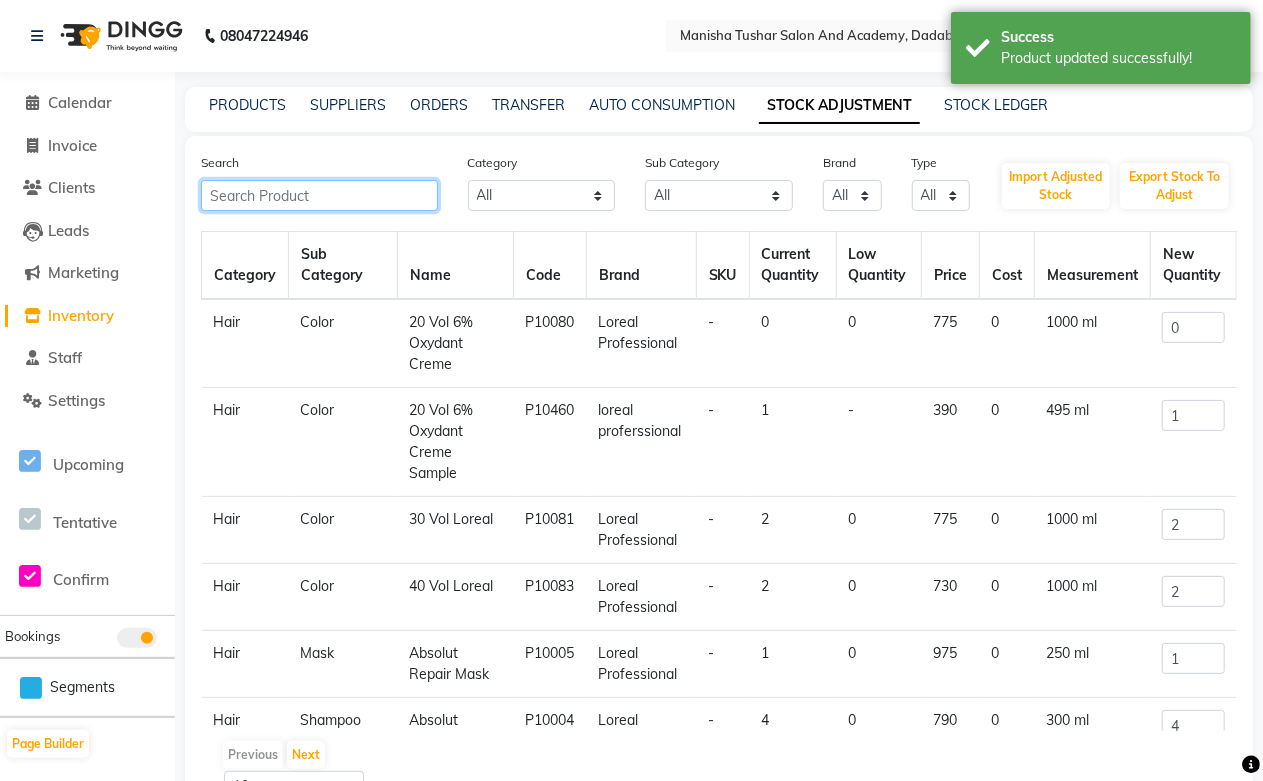 paste on "IGORA ZERO AMM 4-0" 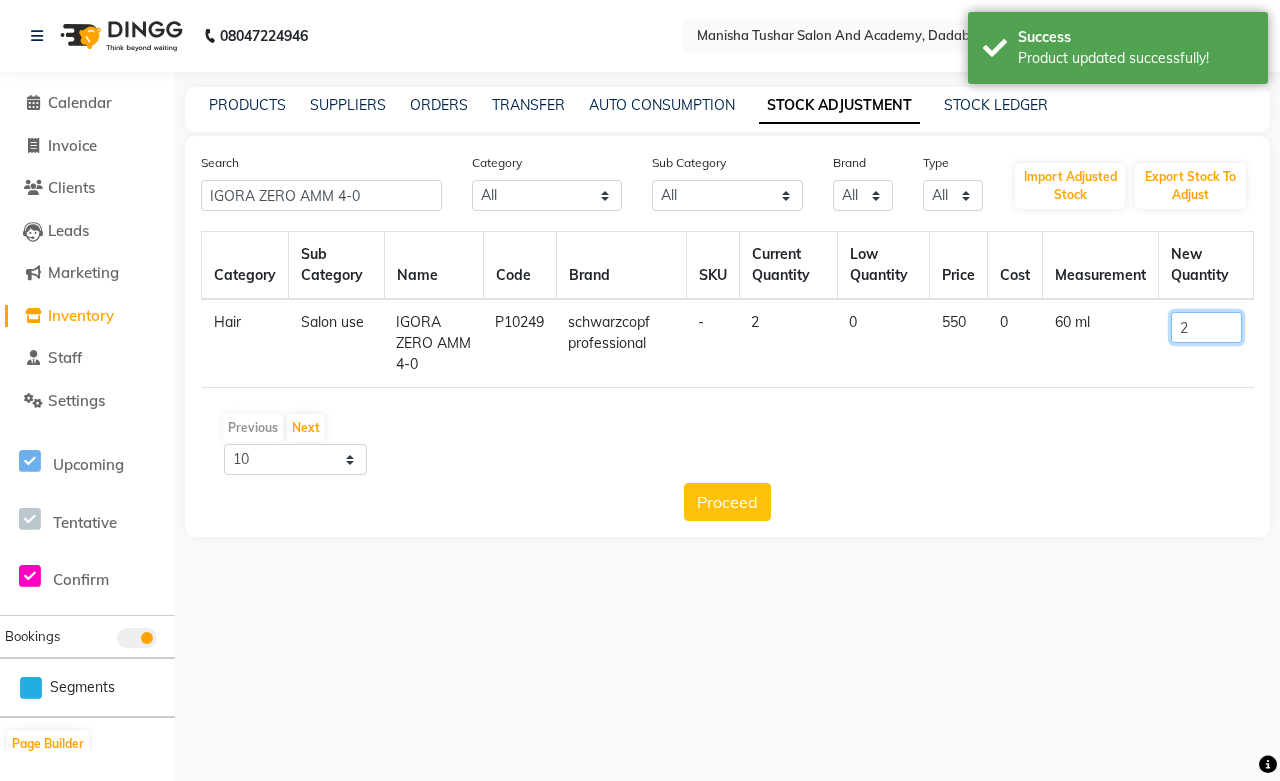 drag, startPoint x: 1215, startPoint y: 324, endPoint x: 998, endPoint y: 347, distance: 218.21548 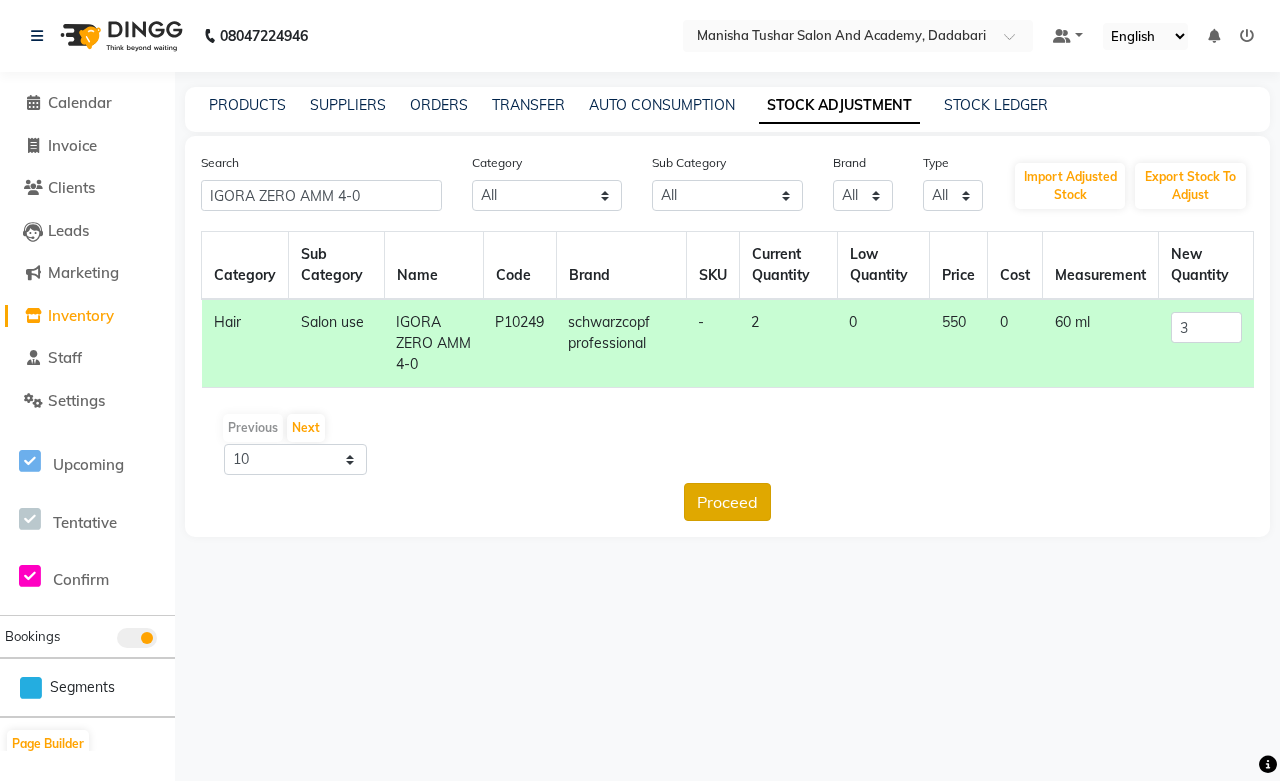 click on "Proceed" 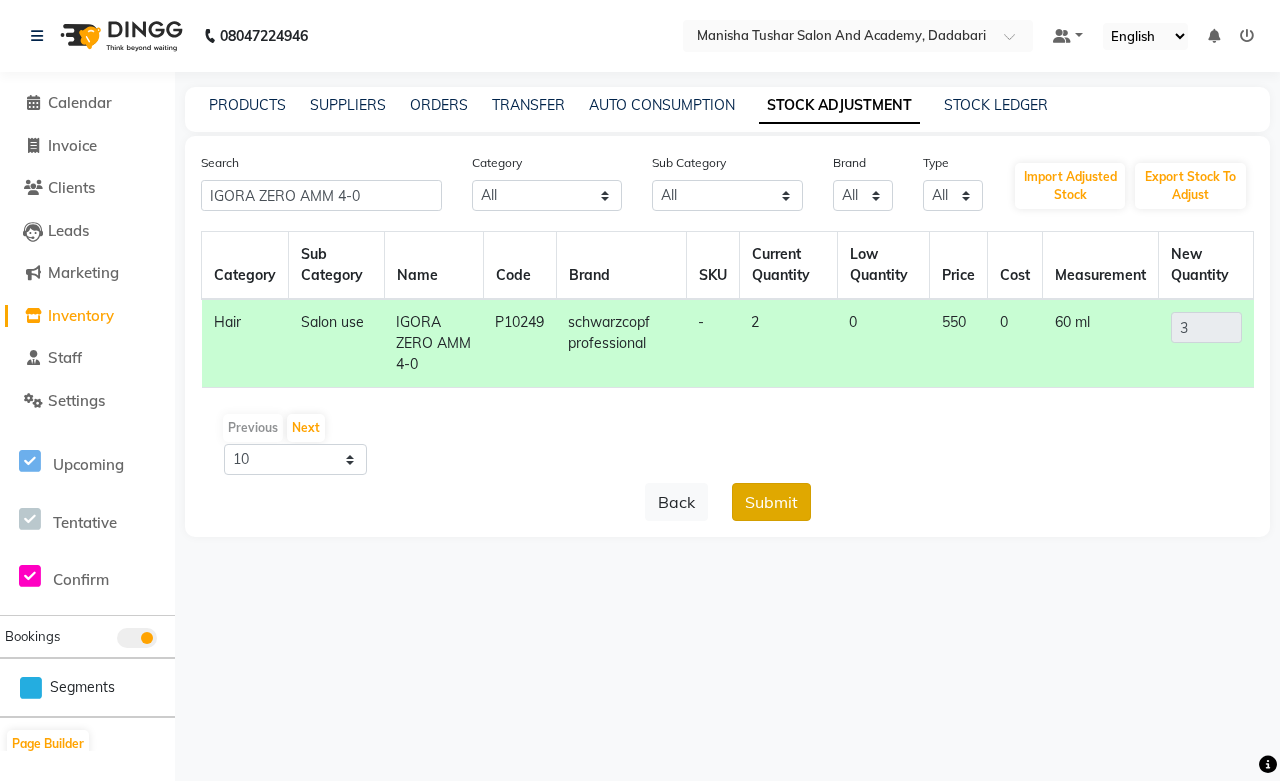 click on "Submit" 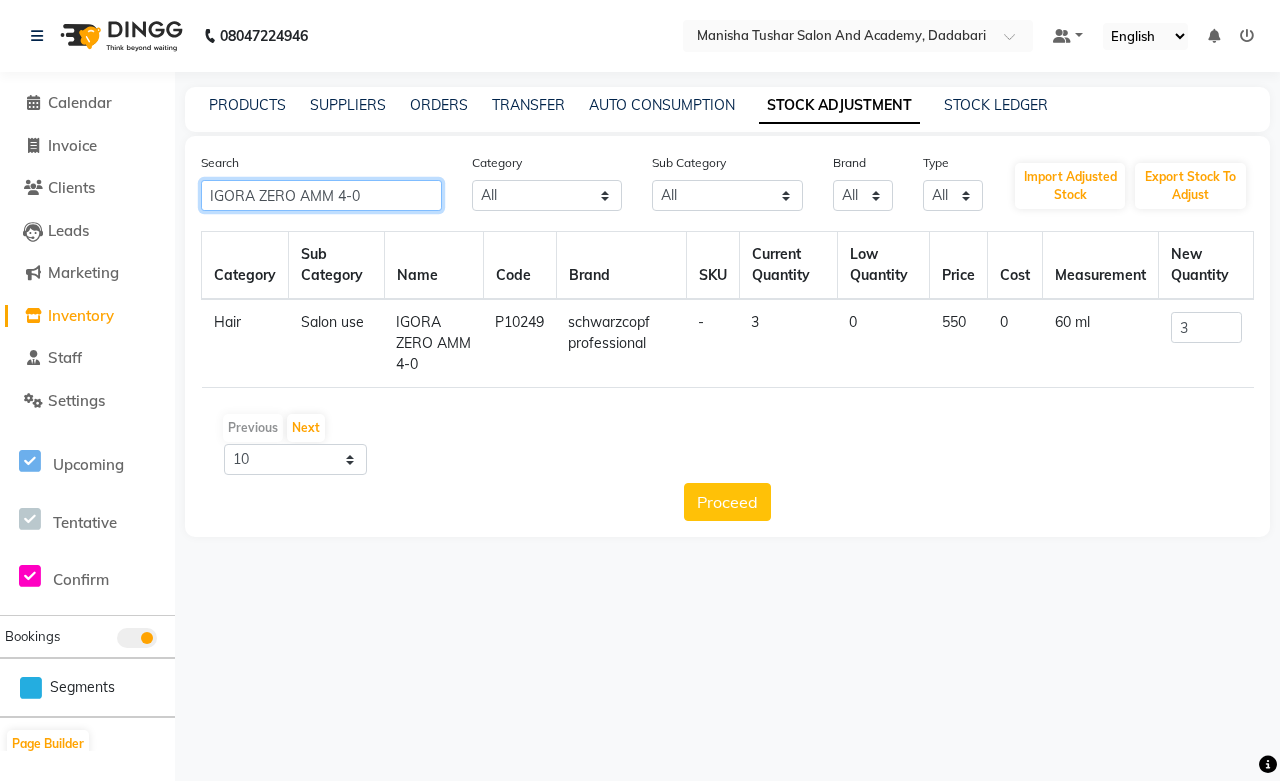click on "IGORA ZERO AMM 4-0" 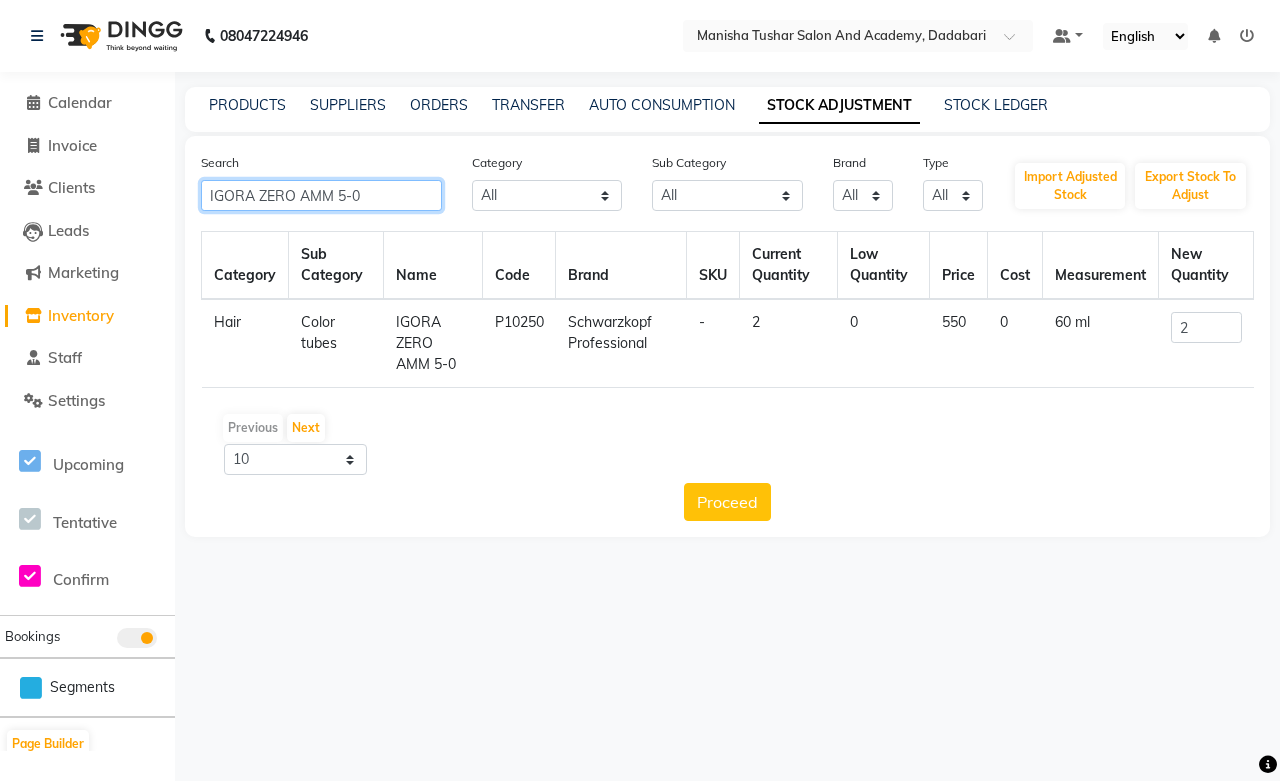 drag, startPoint x: 366, startPoint y: 194, endPoint x: 182, endPoint y: 200, distance: 184.0978 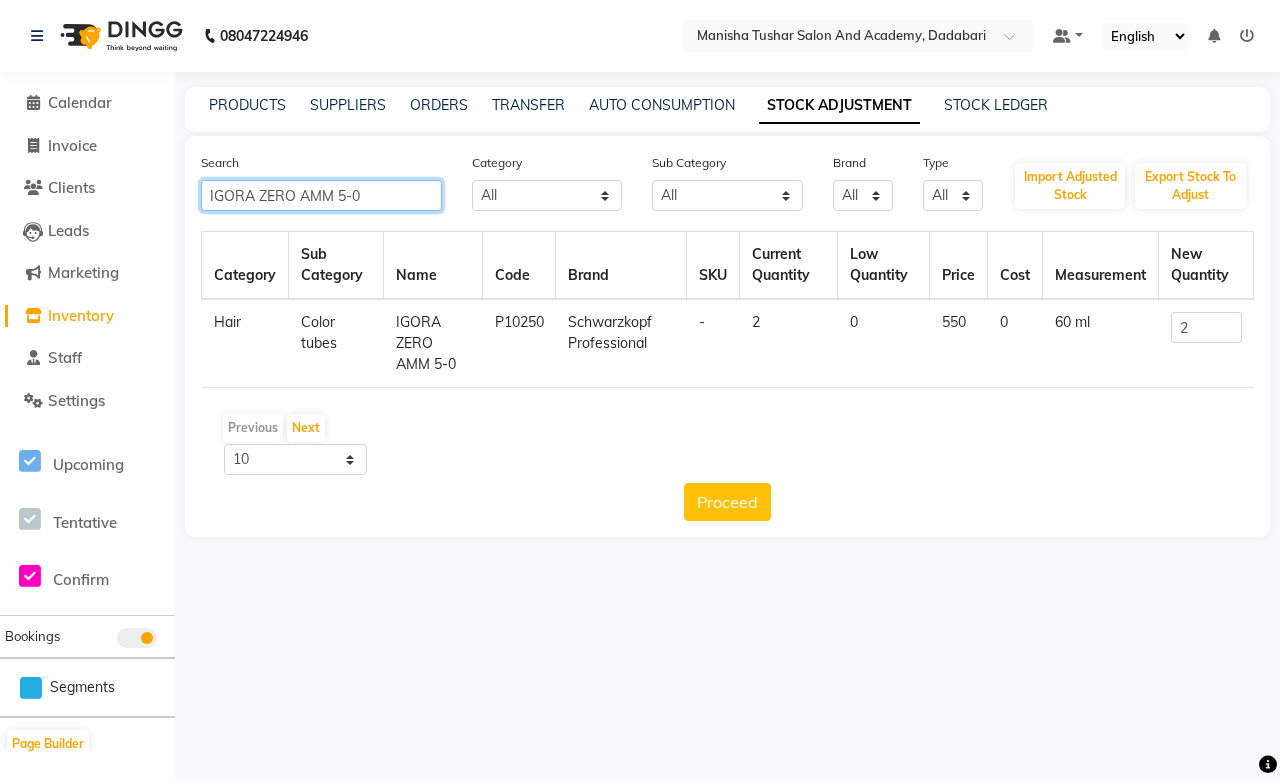click on "IGORA ZERO AMM 5-0" 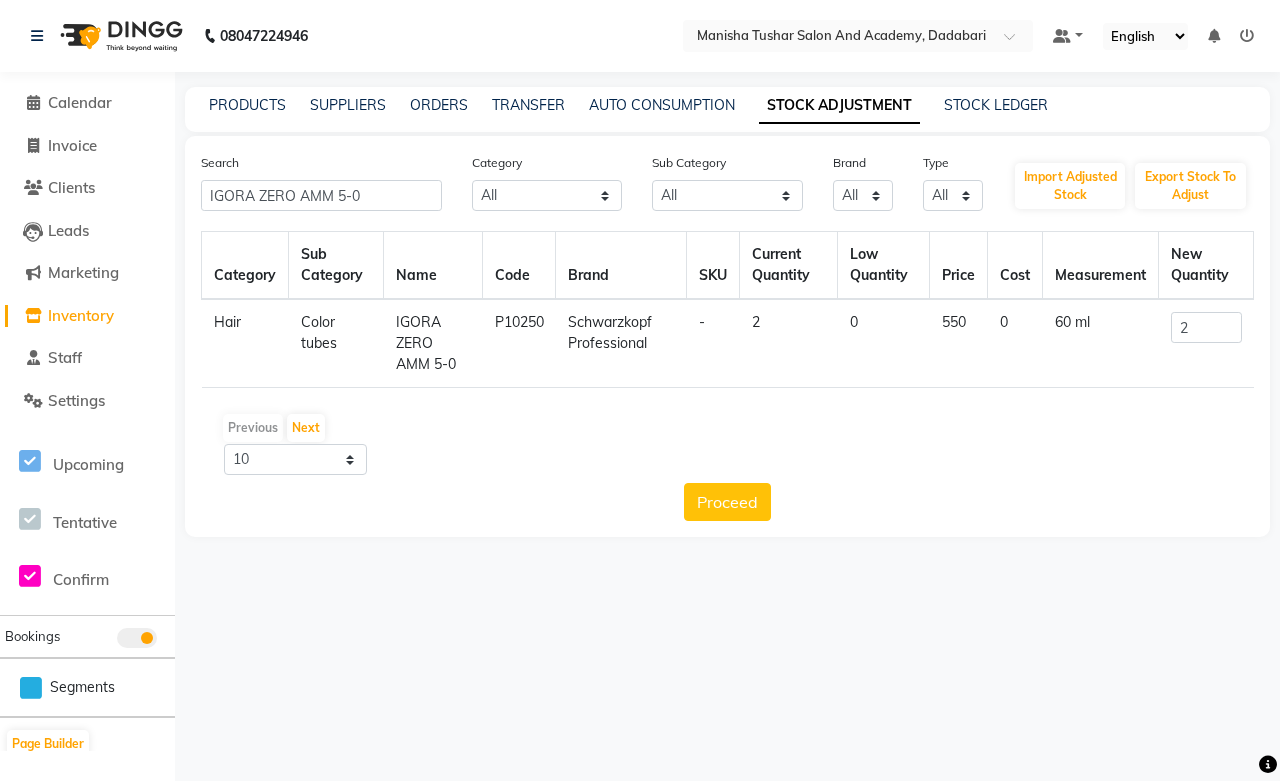 drag, startPoint x: 222, startPoint y: 197, endPoint x: 362, endPoint y: 170, distance: 142.5798 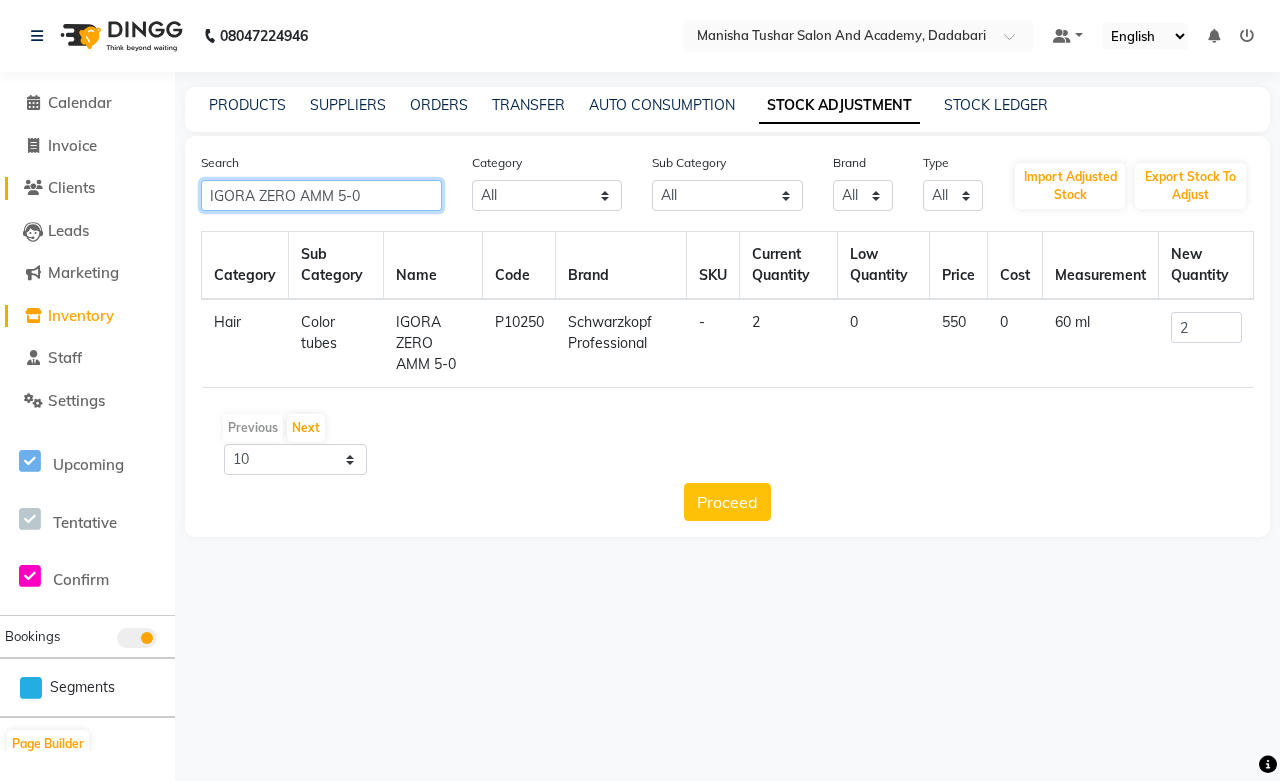 drag, startPoint x: 372, startPoint y: 191, endPoint x: 164, endPoint y: 192, distance: 208.00241 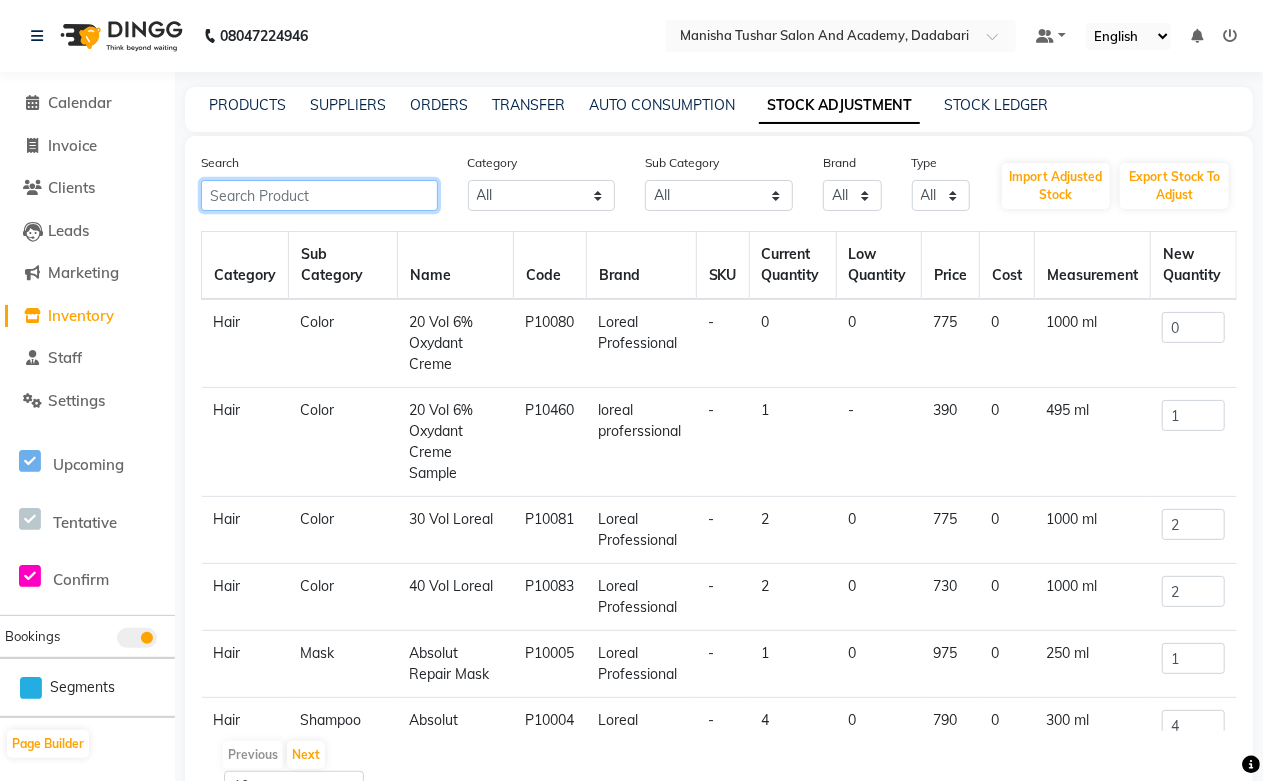 paste on "IGORA ZERO AMM 5-0" 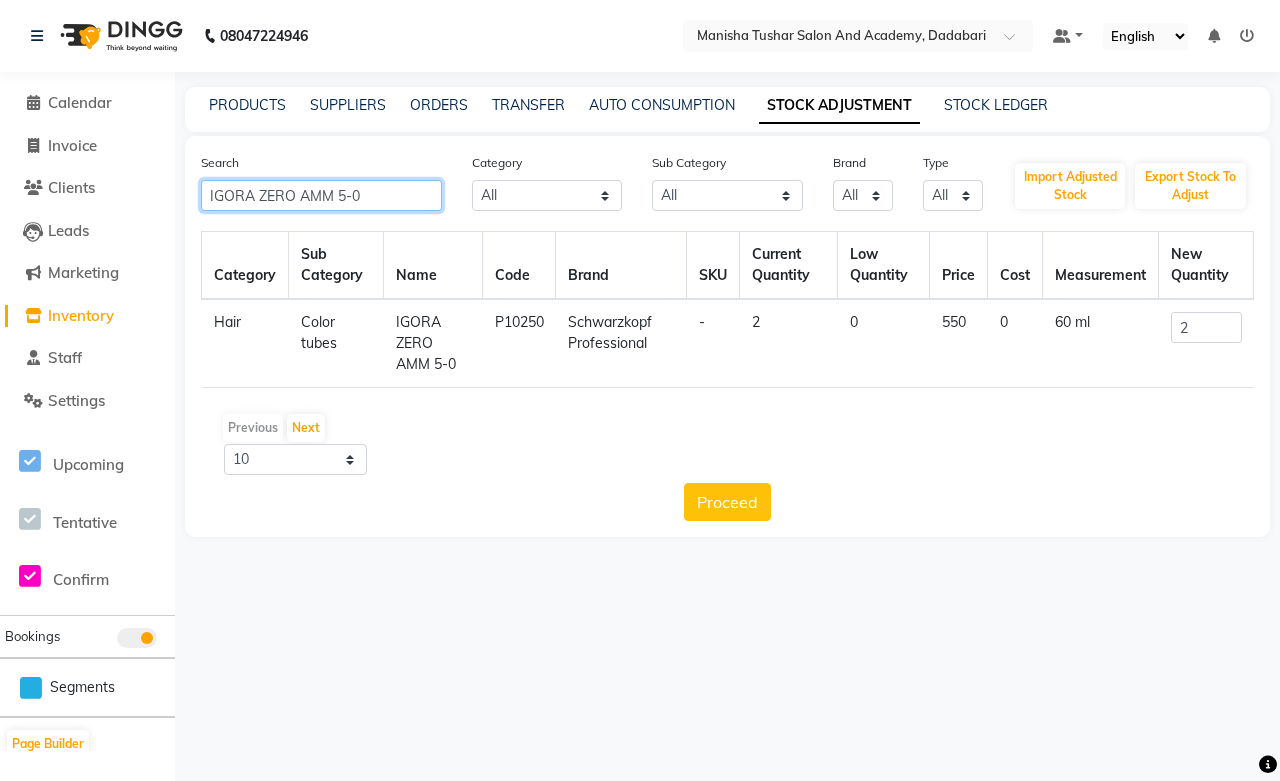 drag, startPoint x: 366, startPoint y: 196, endPoint x: 166, endPoint y: 213, distance: 200.7212 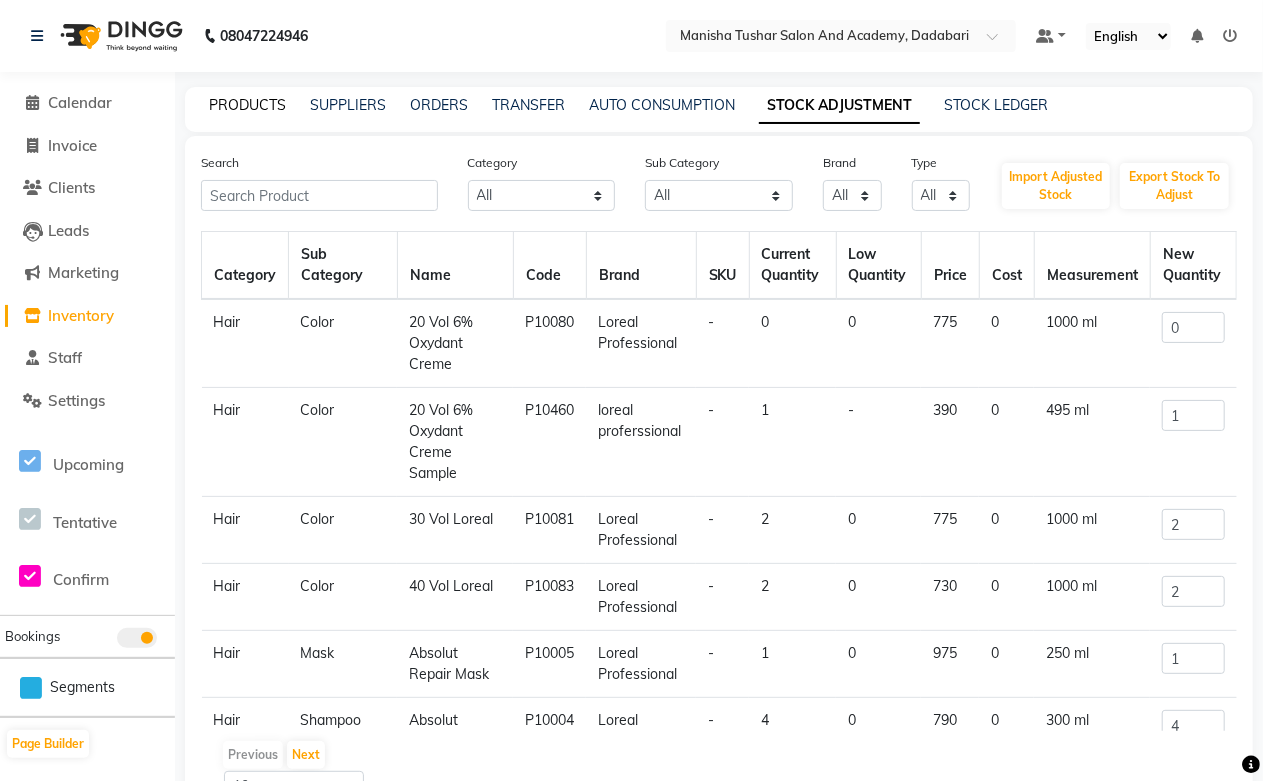 click on "PRODUCTS" 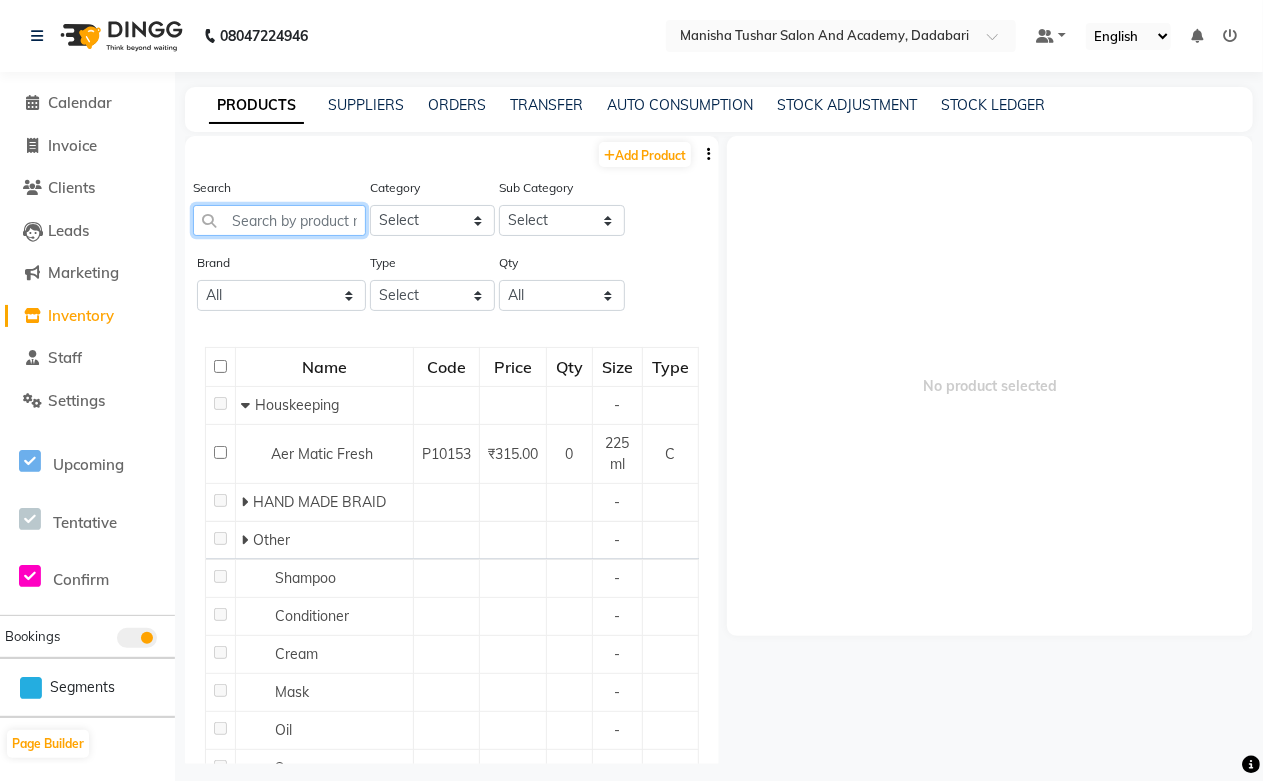 paste on "IGORA ZERO AMM 5-0" 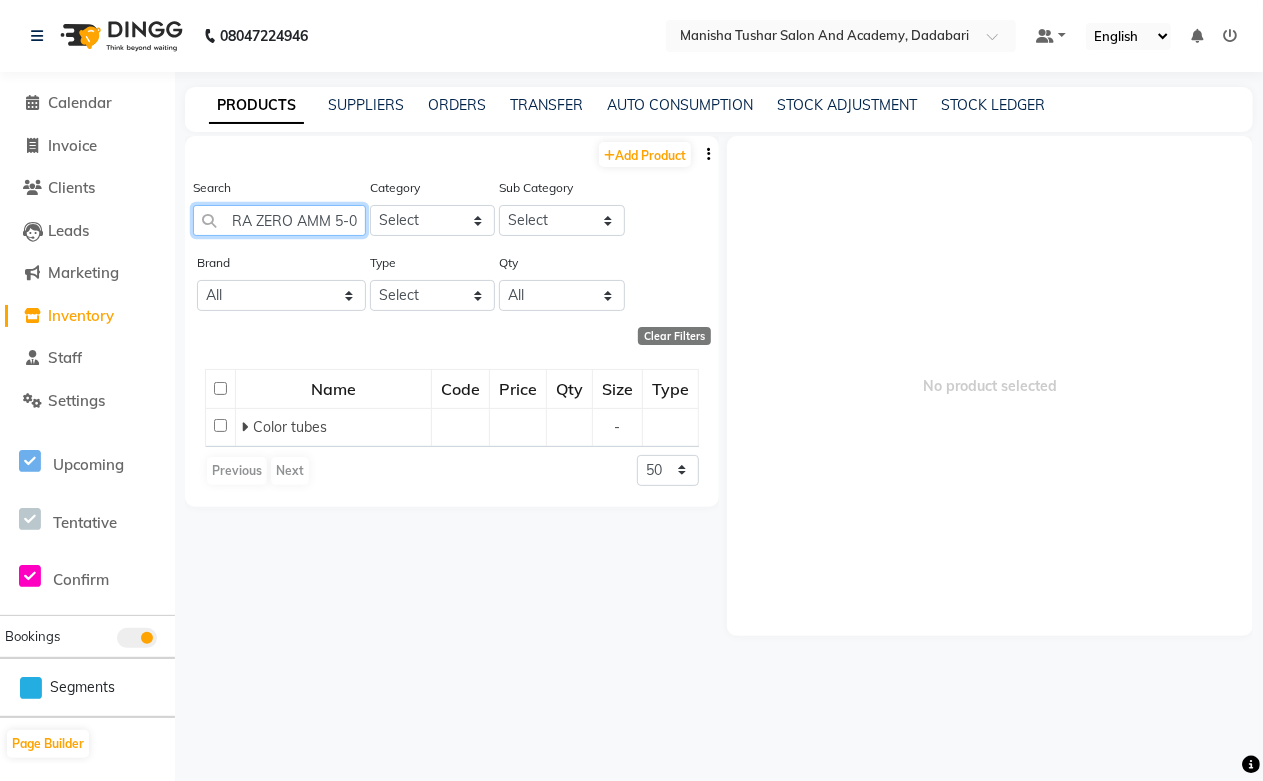 scroll, scrollTop: 0, scrollLeft: 24, axis: horizontal 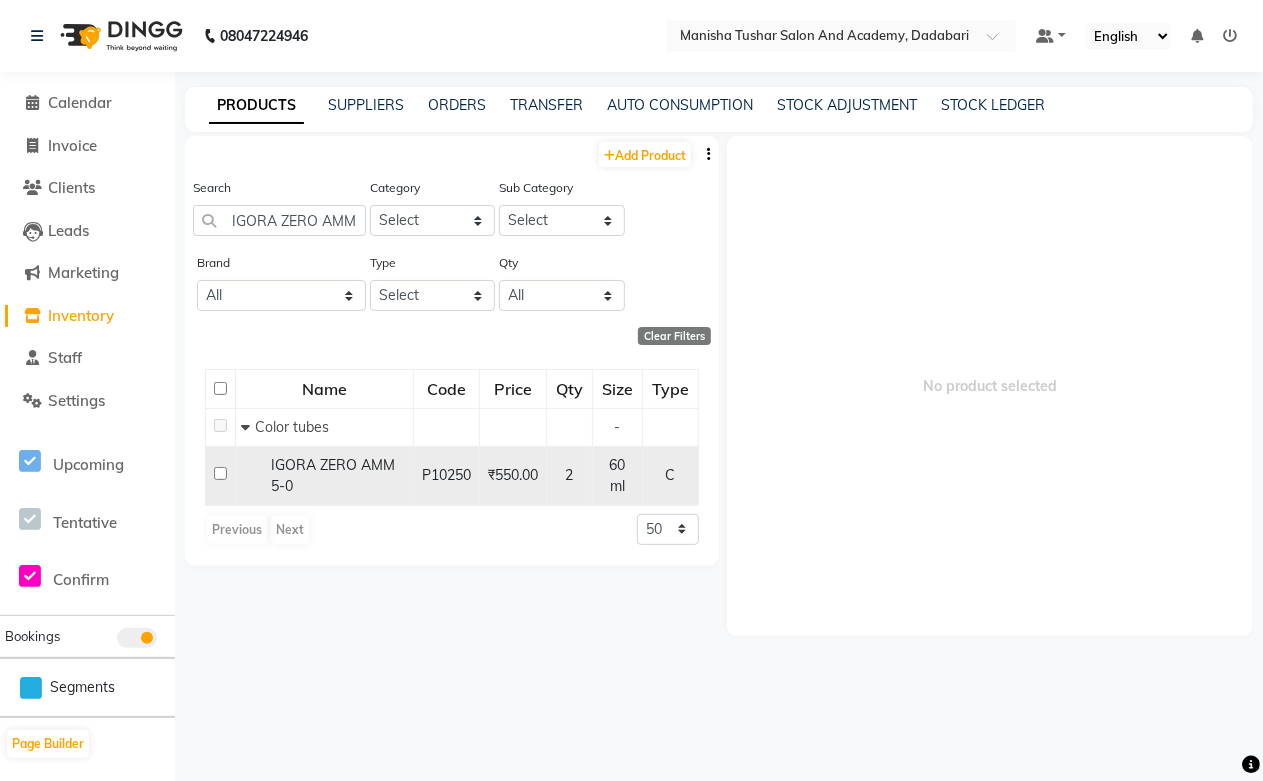 click on "IGORA ZERO AMM 5-0" 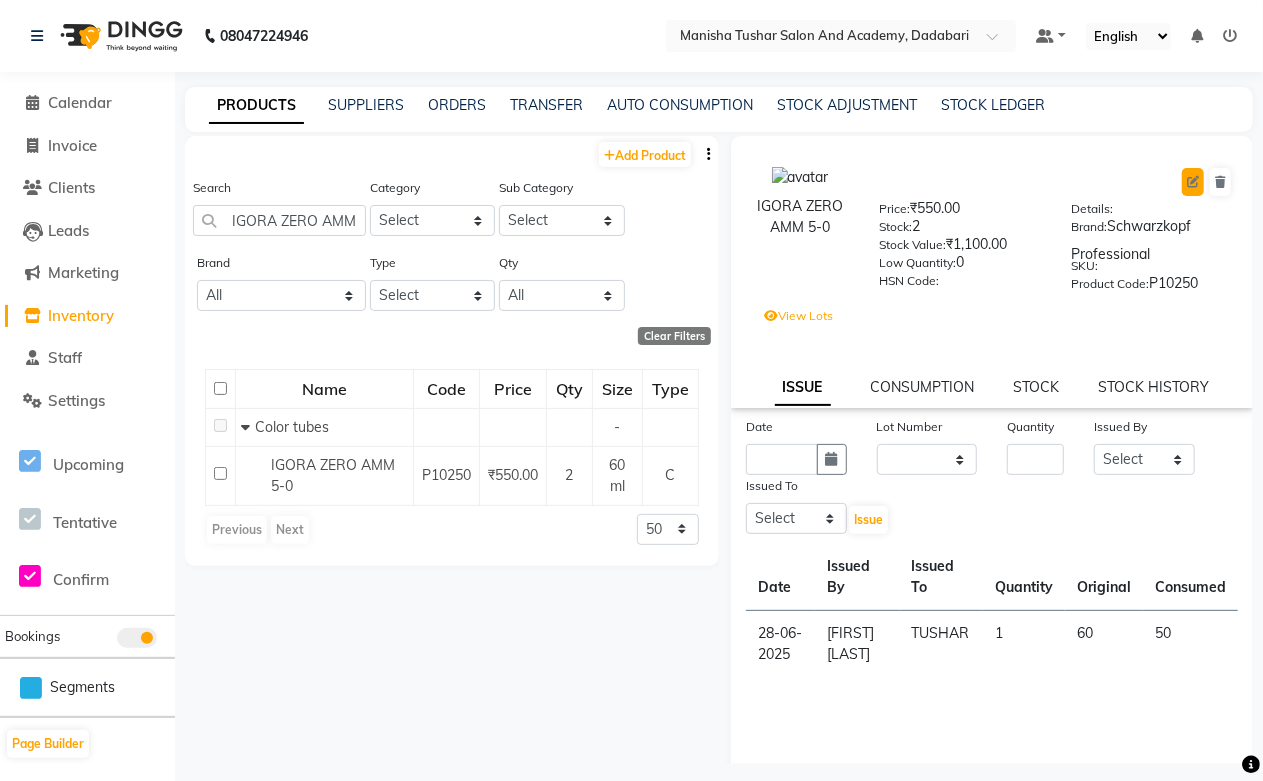 click 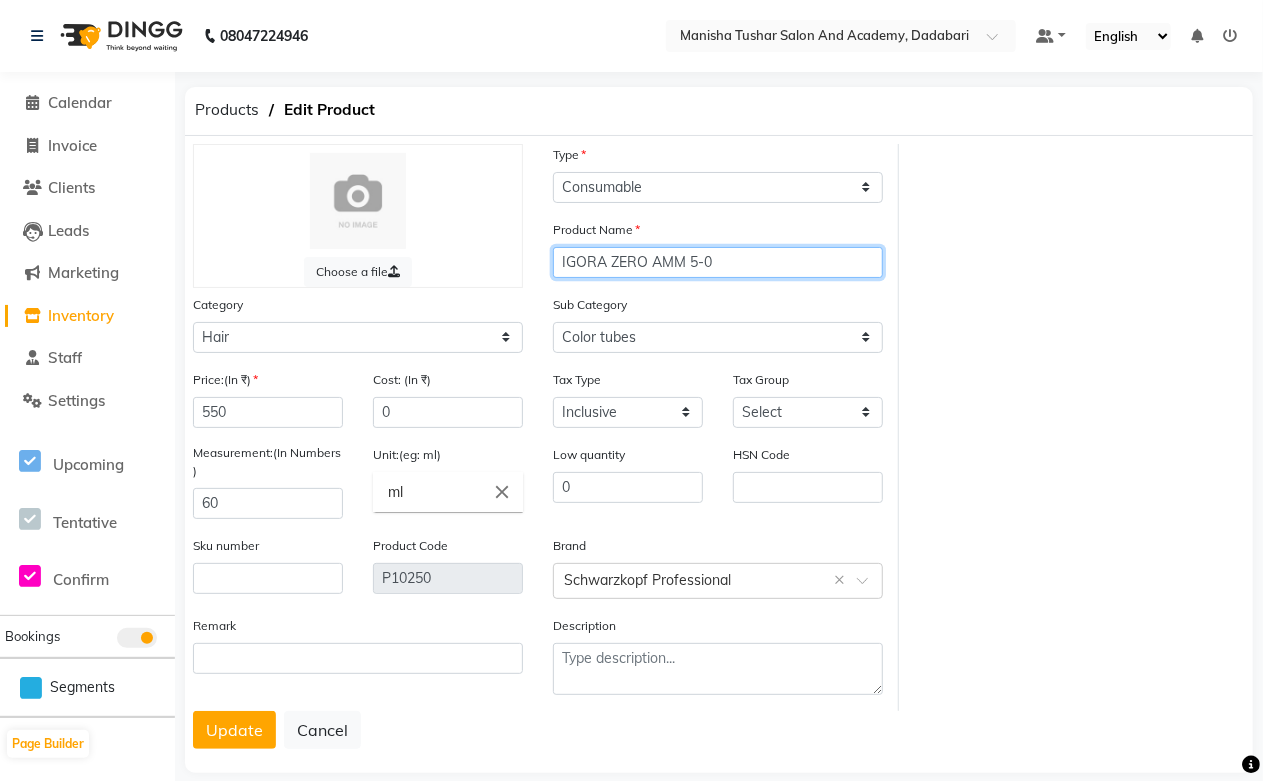 drag, startPoint x: 747, startPoint y: 265, endPoint x: 543, endPoint y: 266, distance: 204.00246 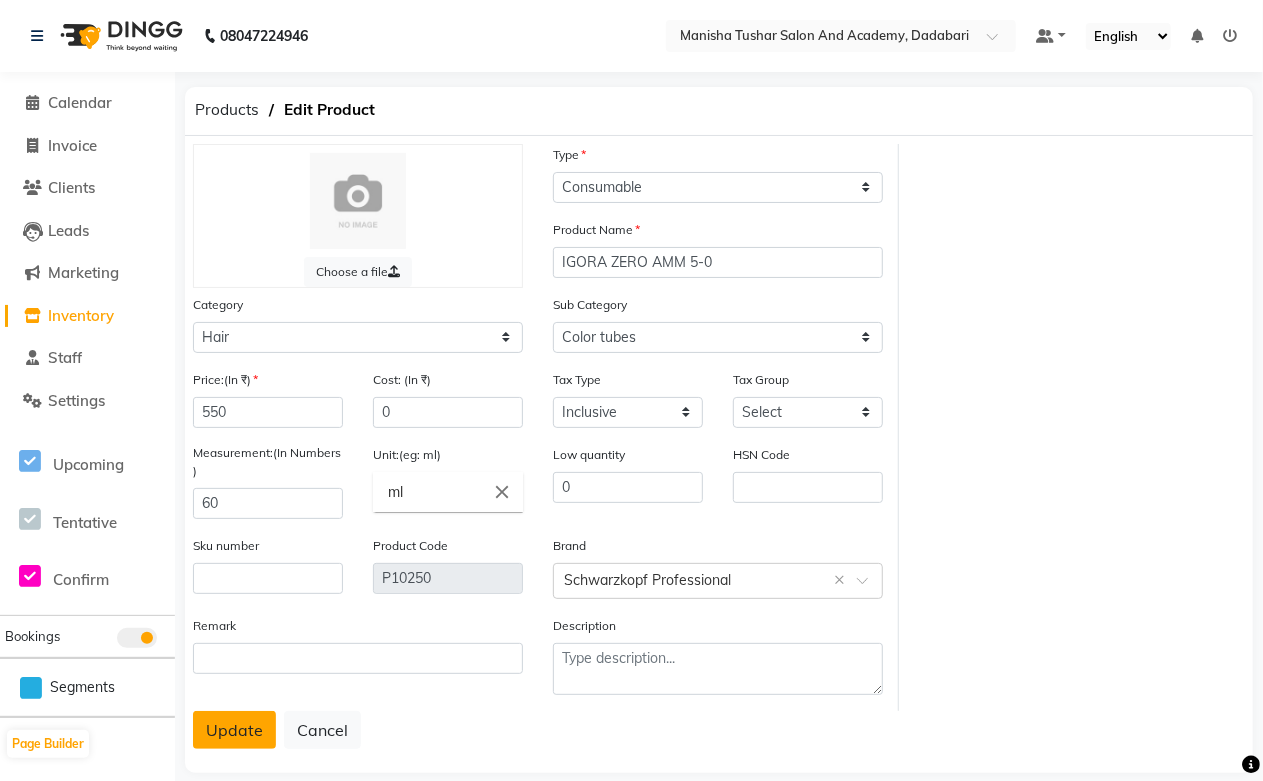 click on "Update" 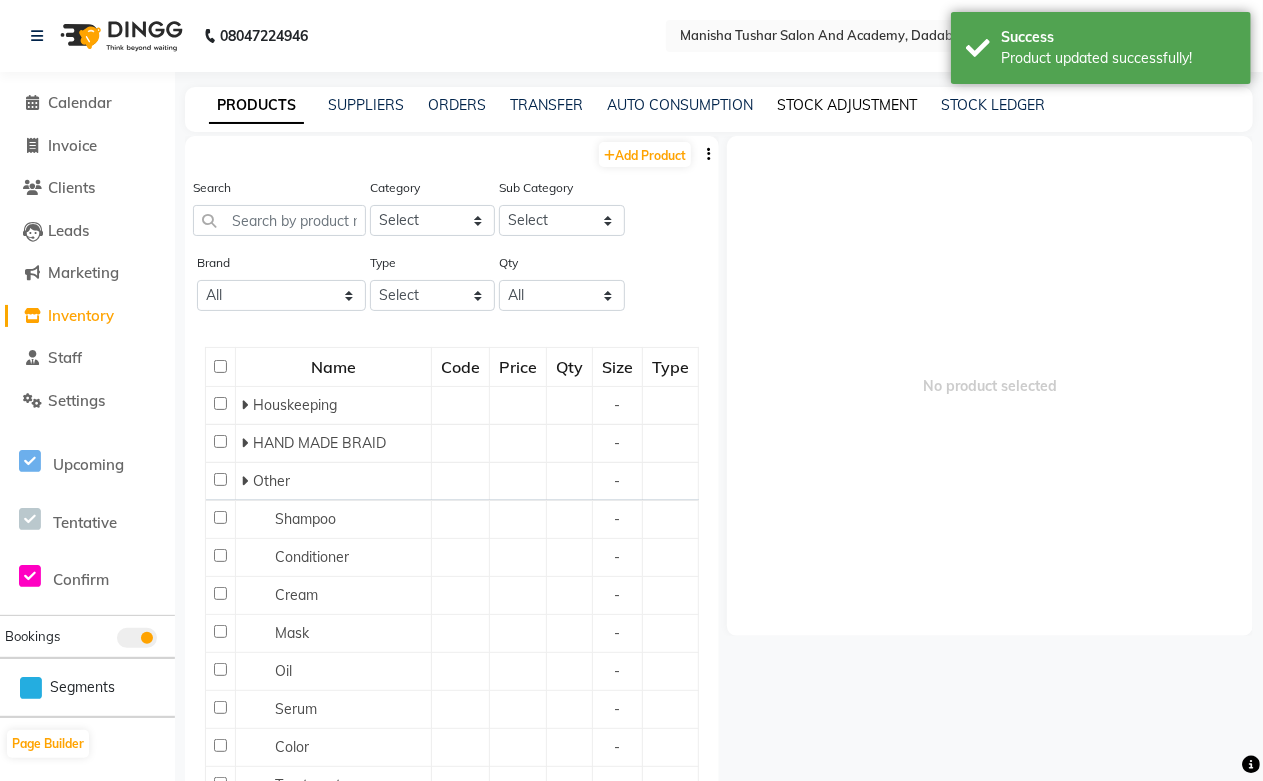 click on "STOCK ADJUSTMENT" 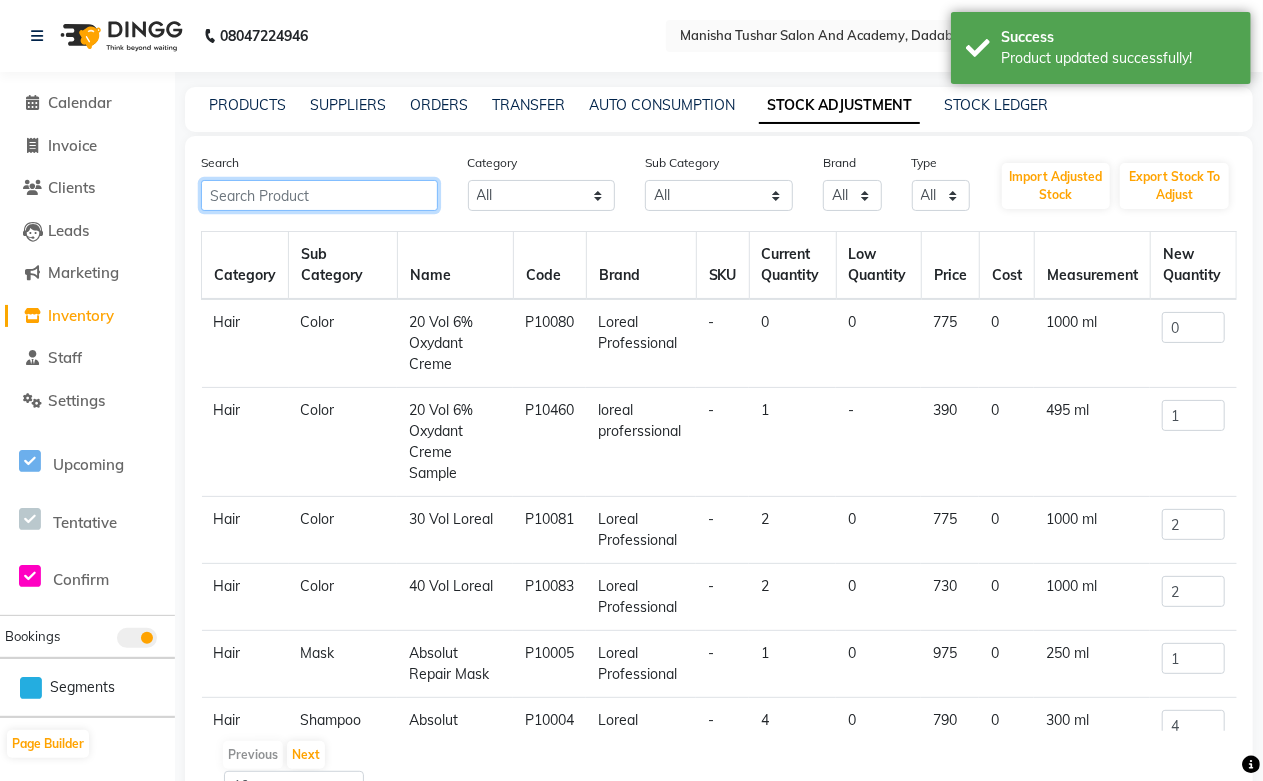 paste on "IGORA ZERO AMM 5-0" 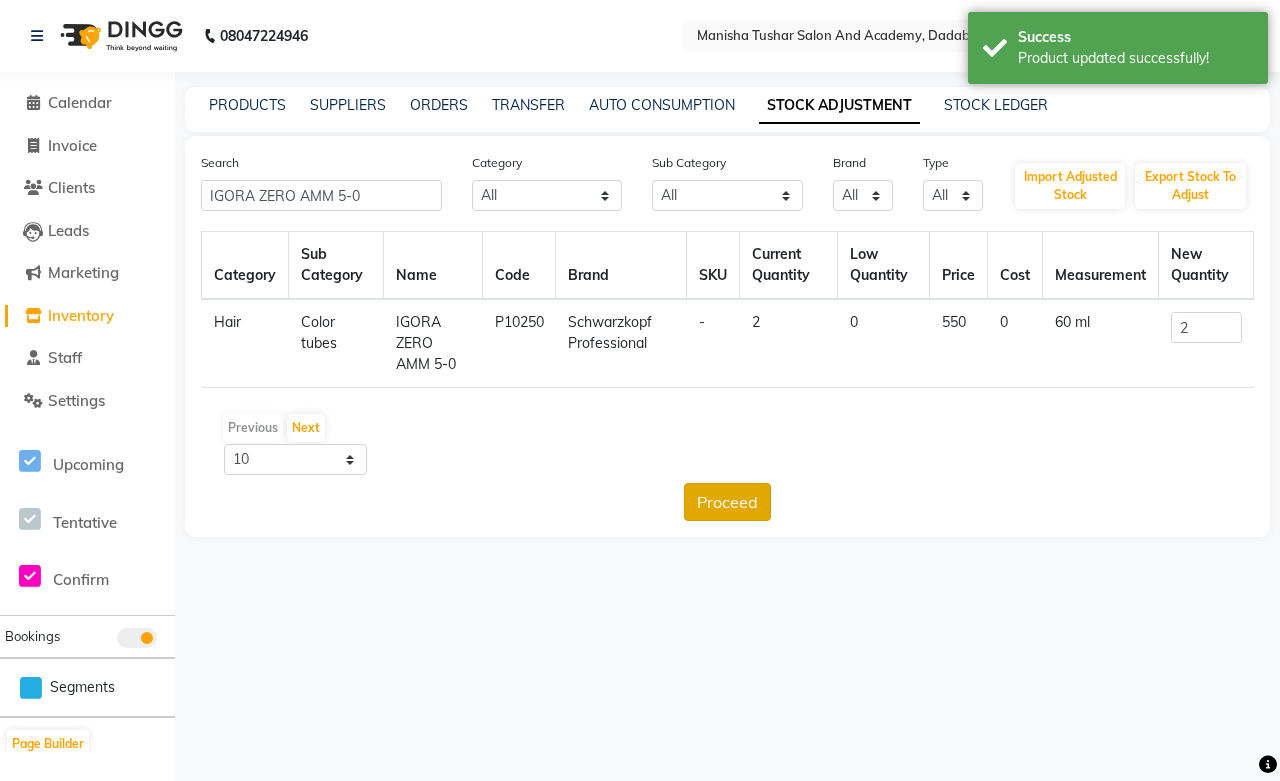click on "Proceed" 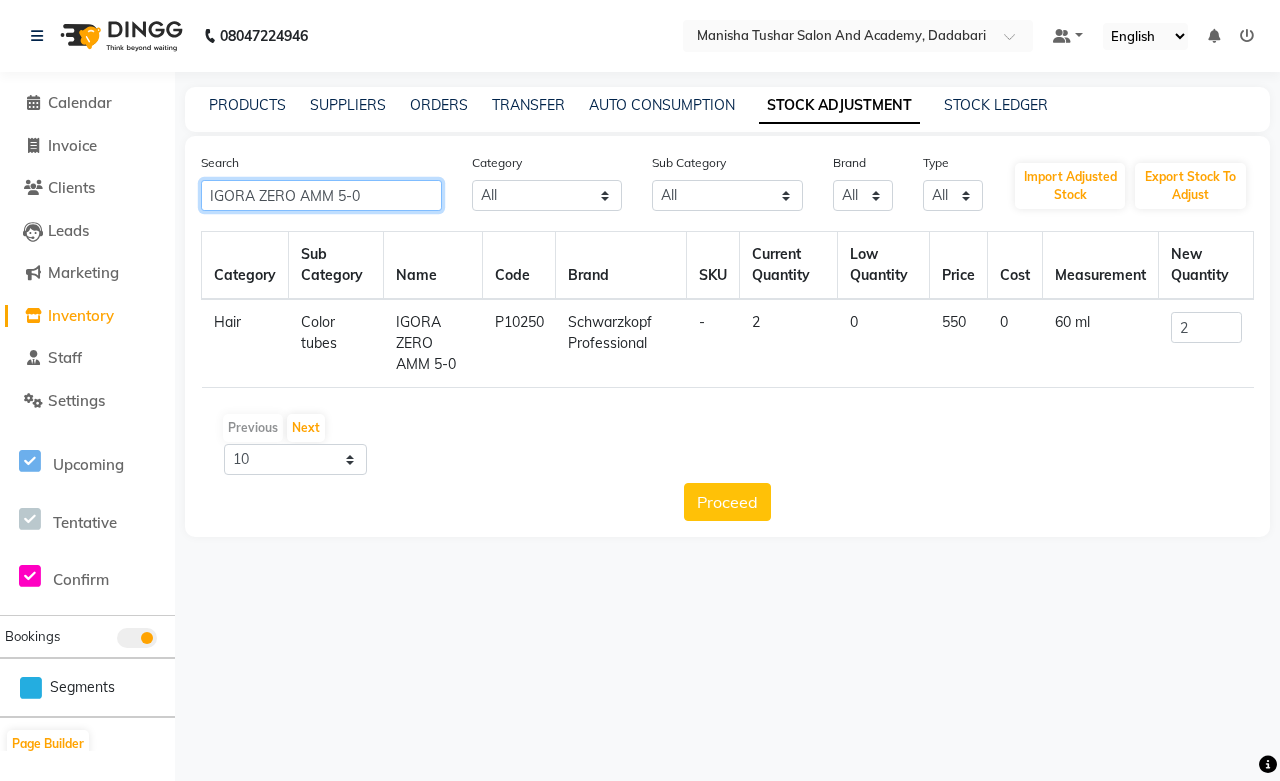 click on "IGORA ZERO AMM 5-0" 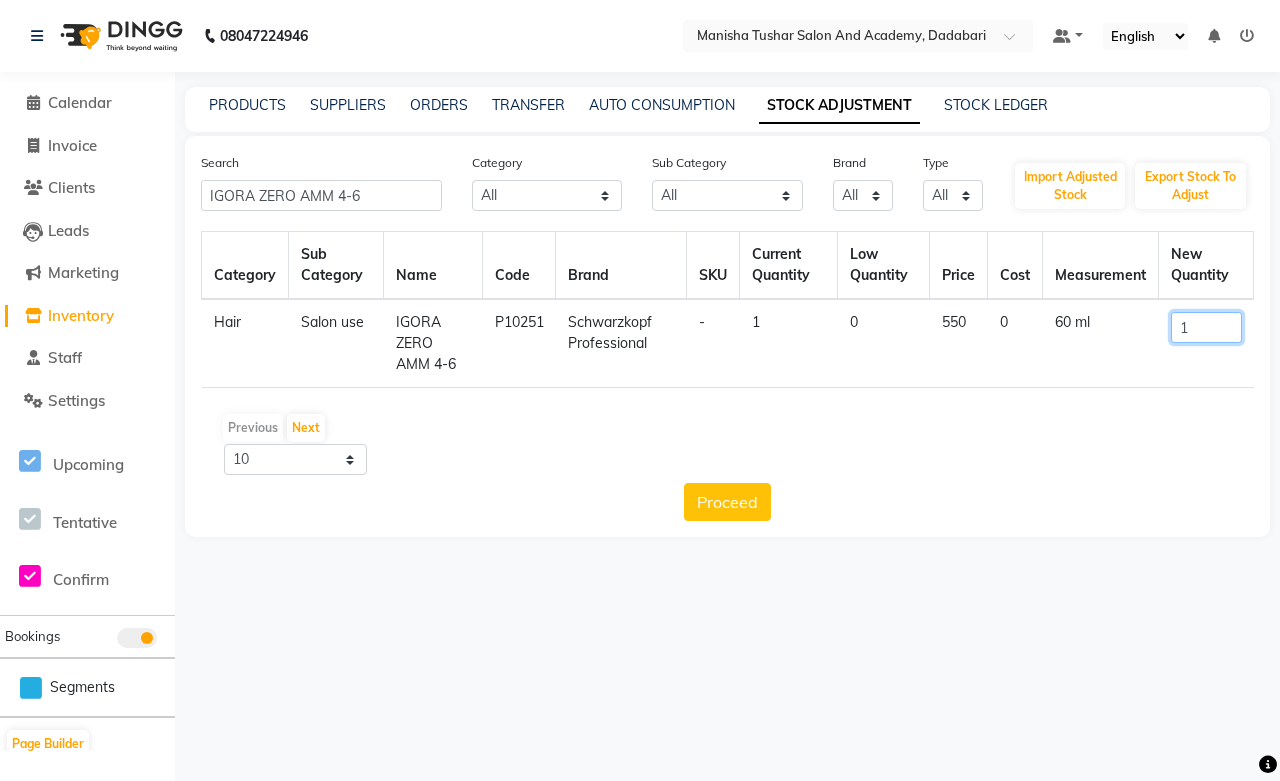 drag, startPoint x: 1226, startPoint y: 324, endPoint x: 1090, endPoint y: 327, distance: 136.03308 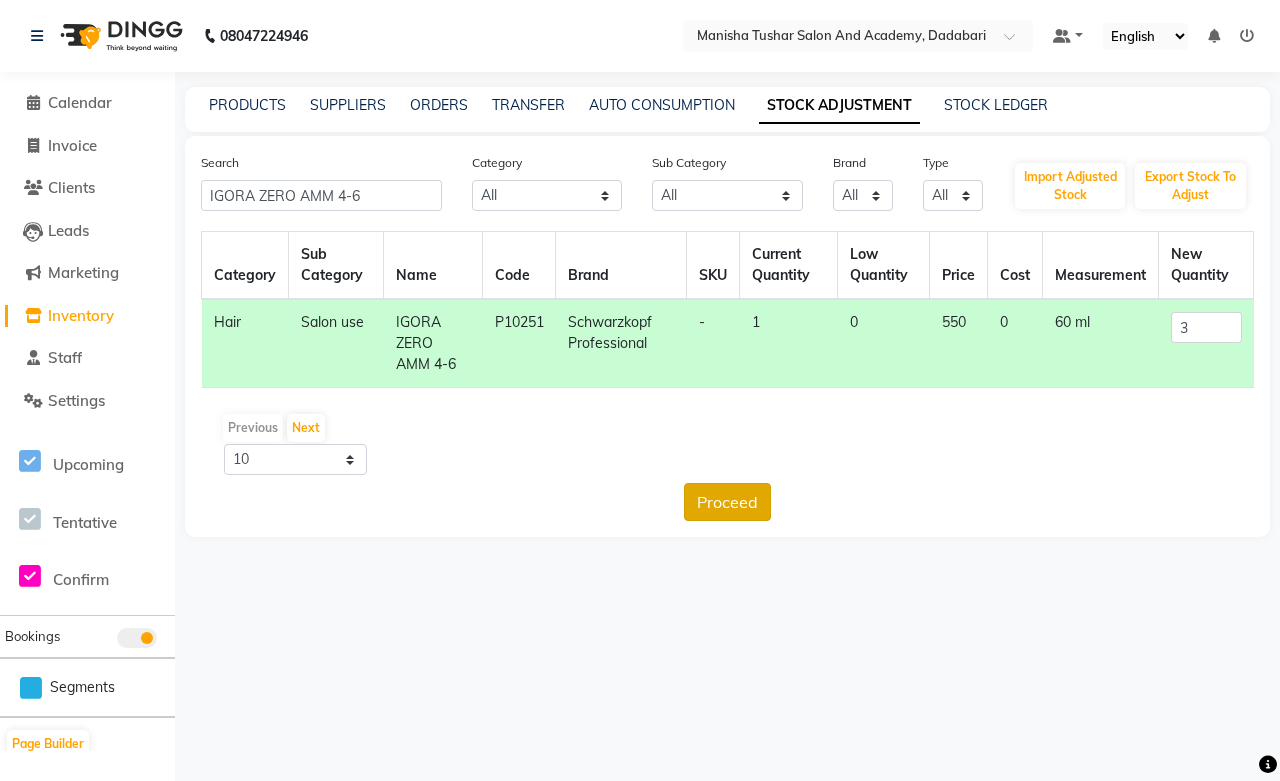 click on "Proceed" 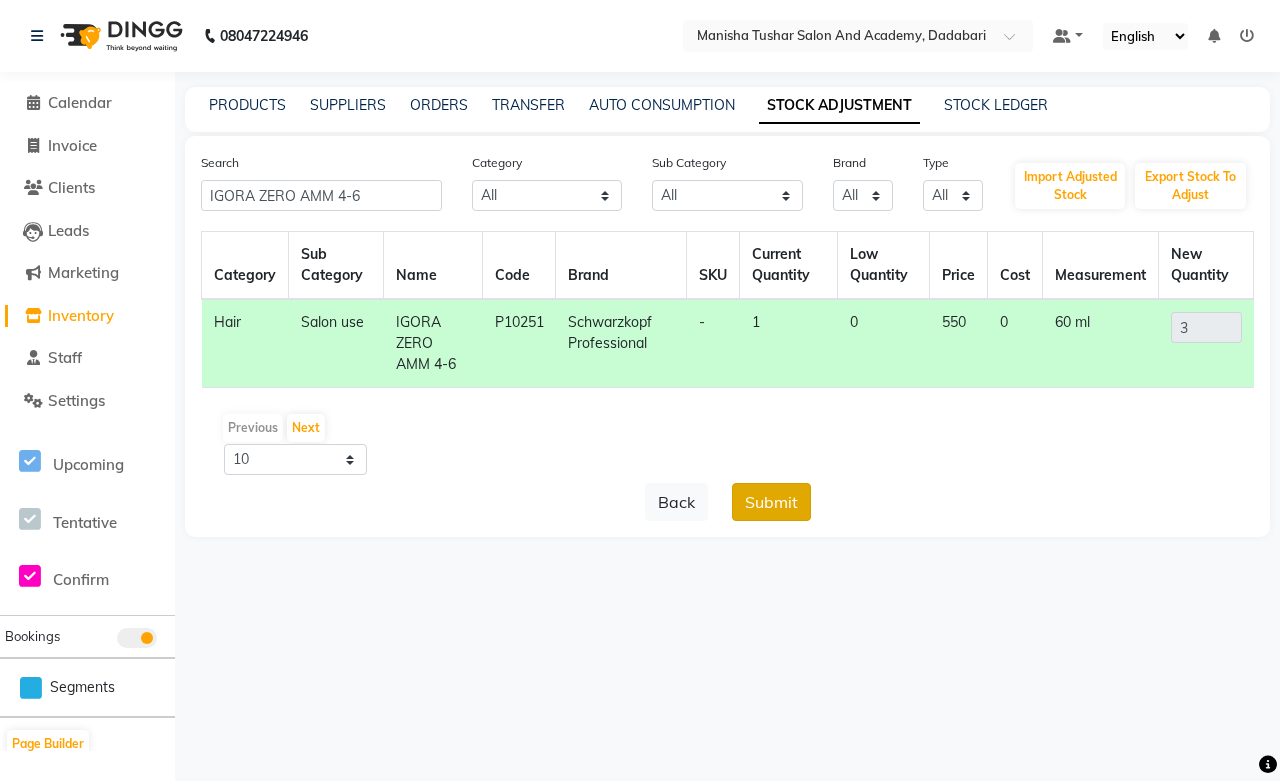 click on "Submit" 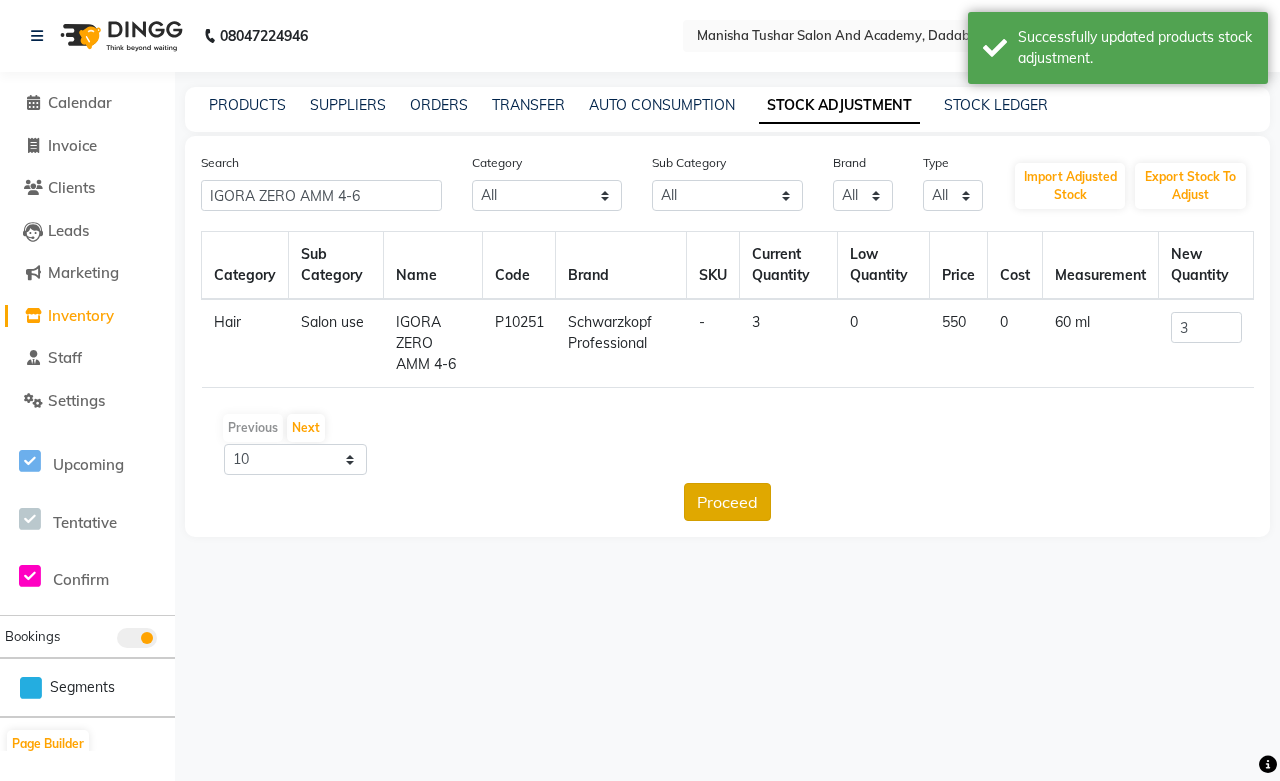 click on "Proceed" 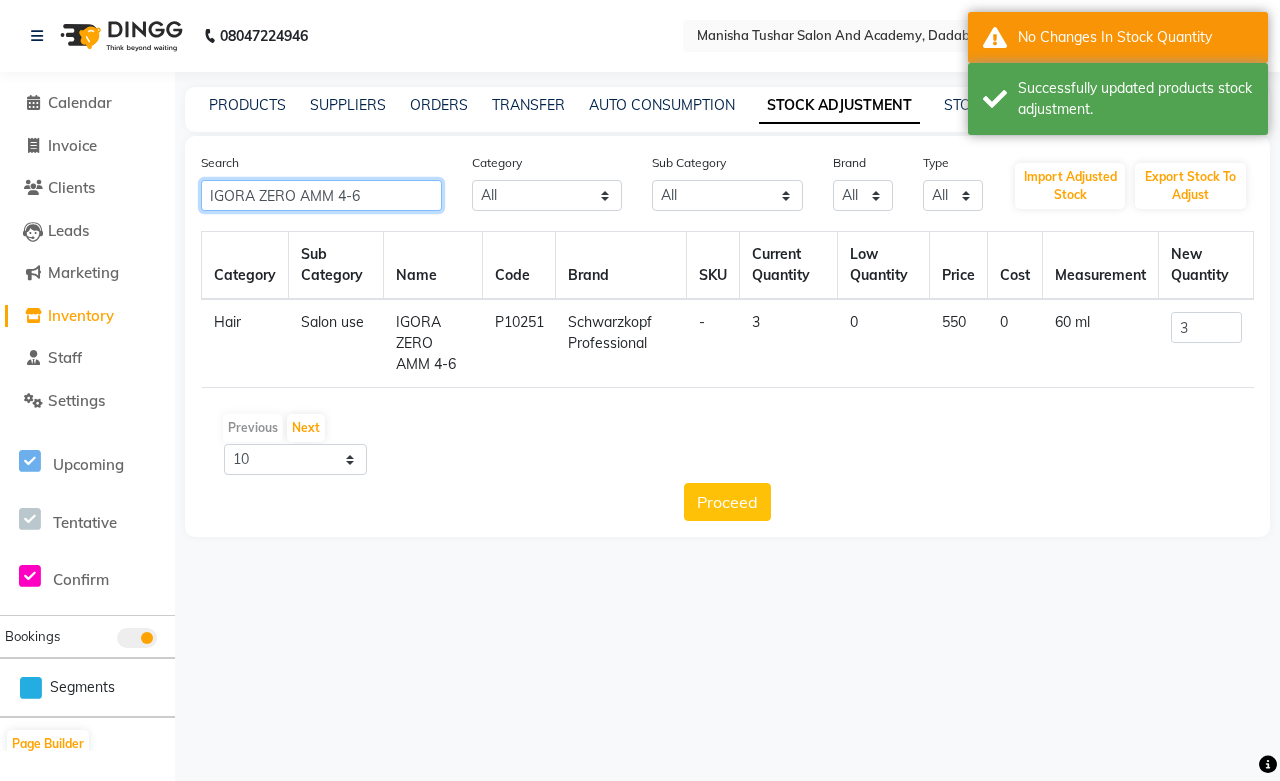 click on "IGORA ZERO AMM 4-6" 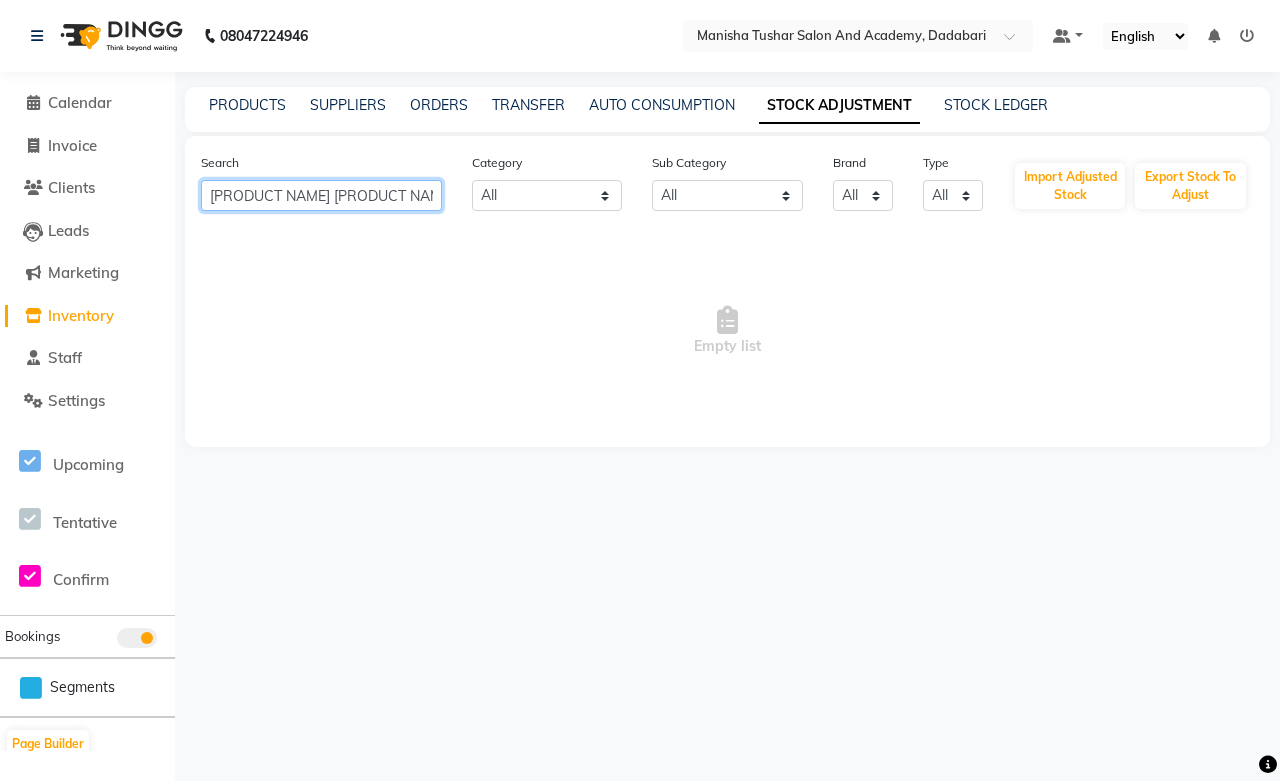 drag, startPoint x: 378, startPoint y: 201, endPoint x: 190, endPoint y: 198, distance: 188.02394 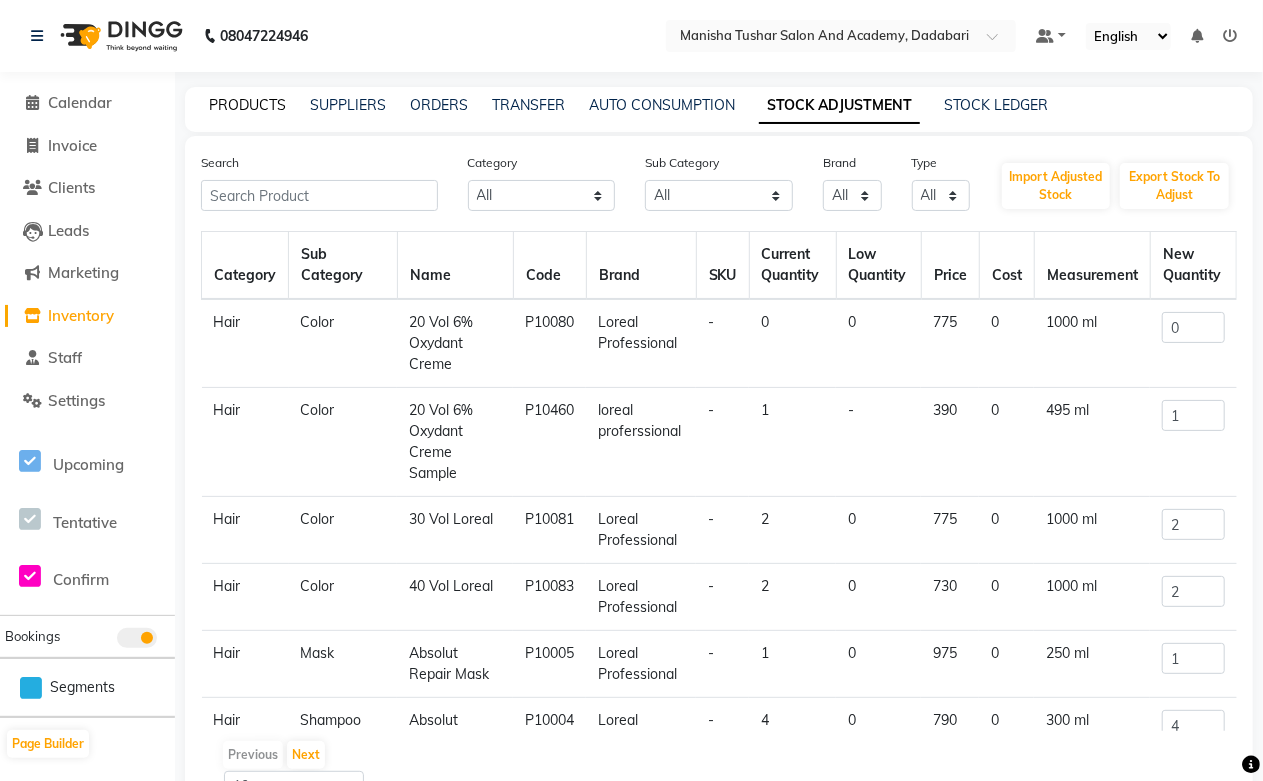 click on "PRODUCTS" 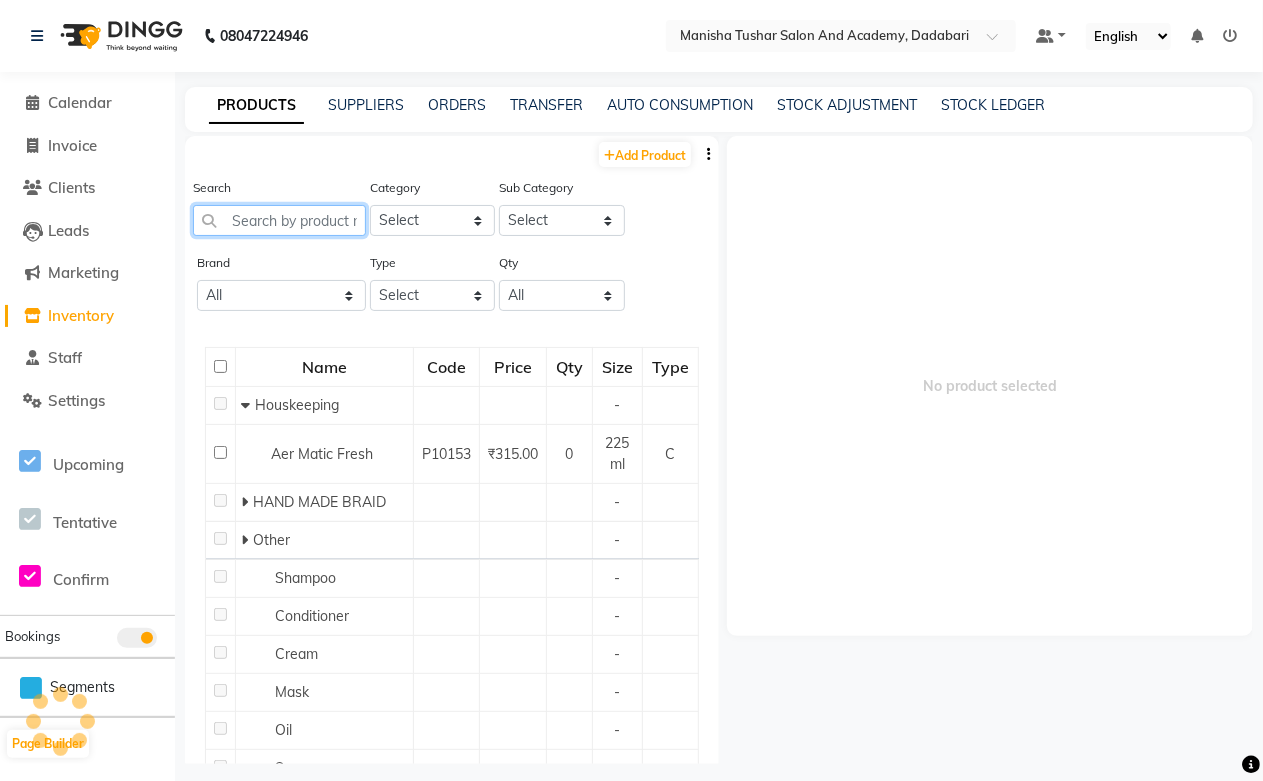 paste on "[PRODUCT NAME] [PRODUCT NAME]" 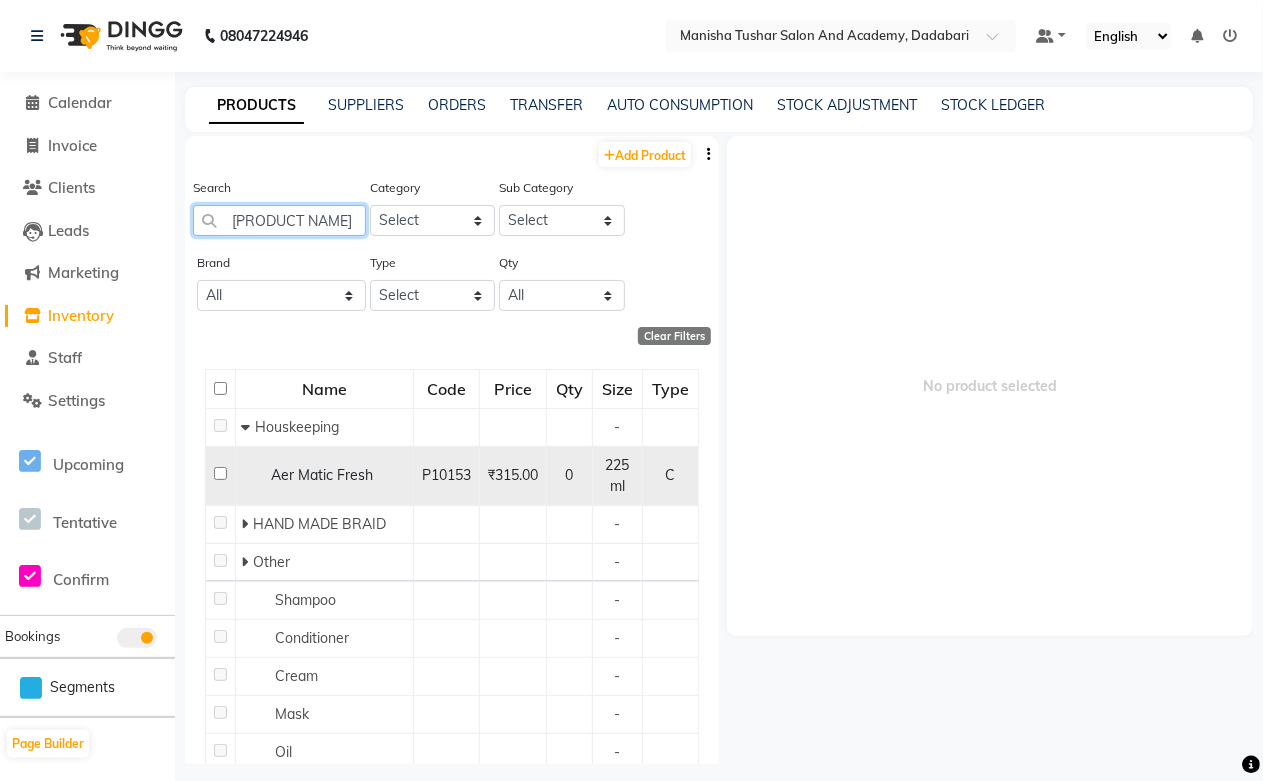 scroll, scrollTop: 0, scrollLeft: 38, axis: horizontal 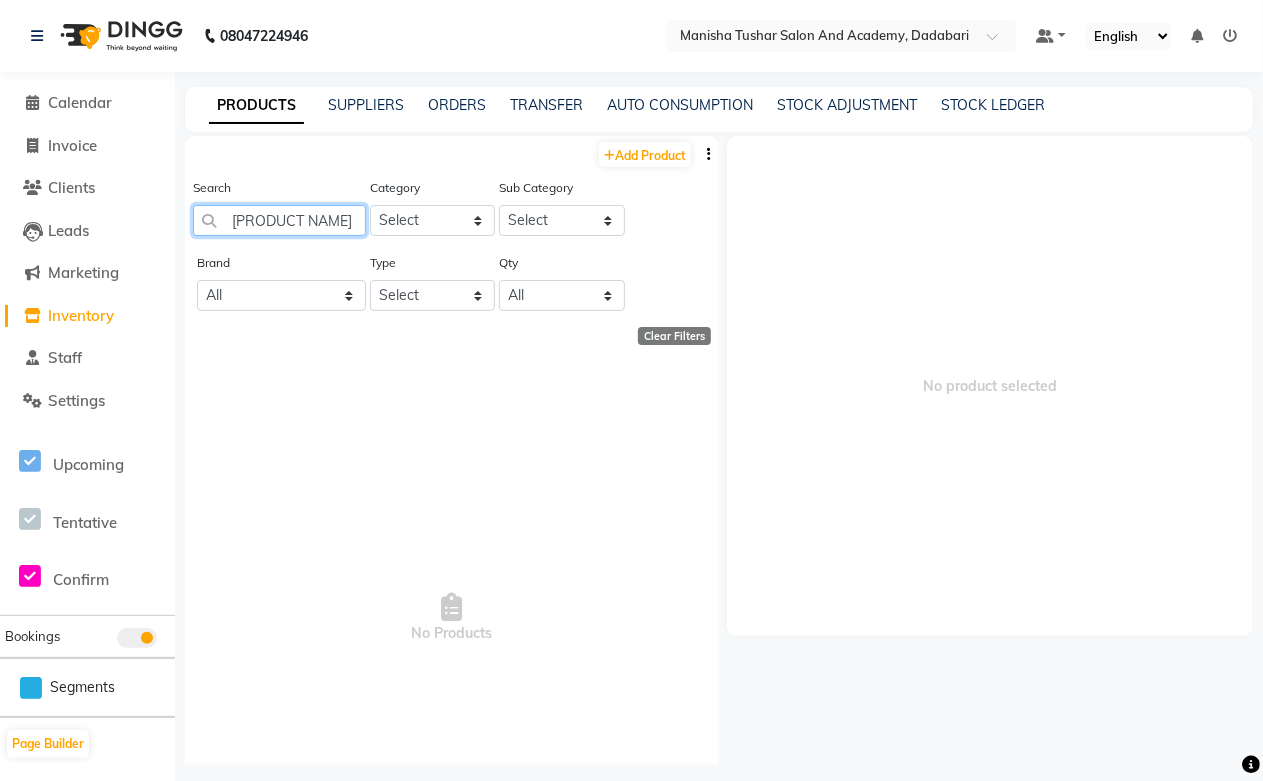 drag, startPoint x: 358, startPoint y: 216, endPoint x: 191, endPoint y: 226, distance: 167.29913 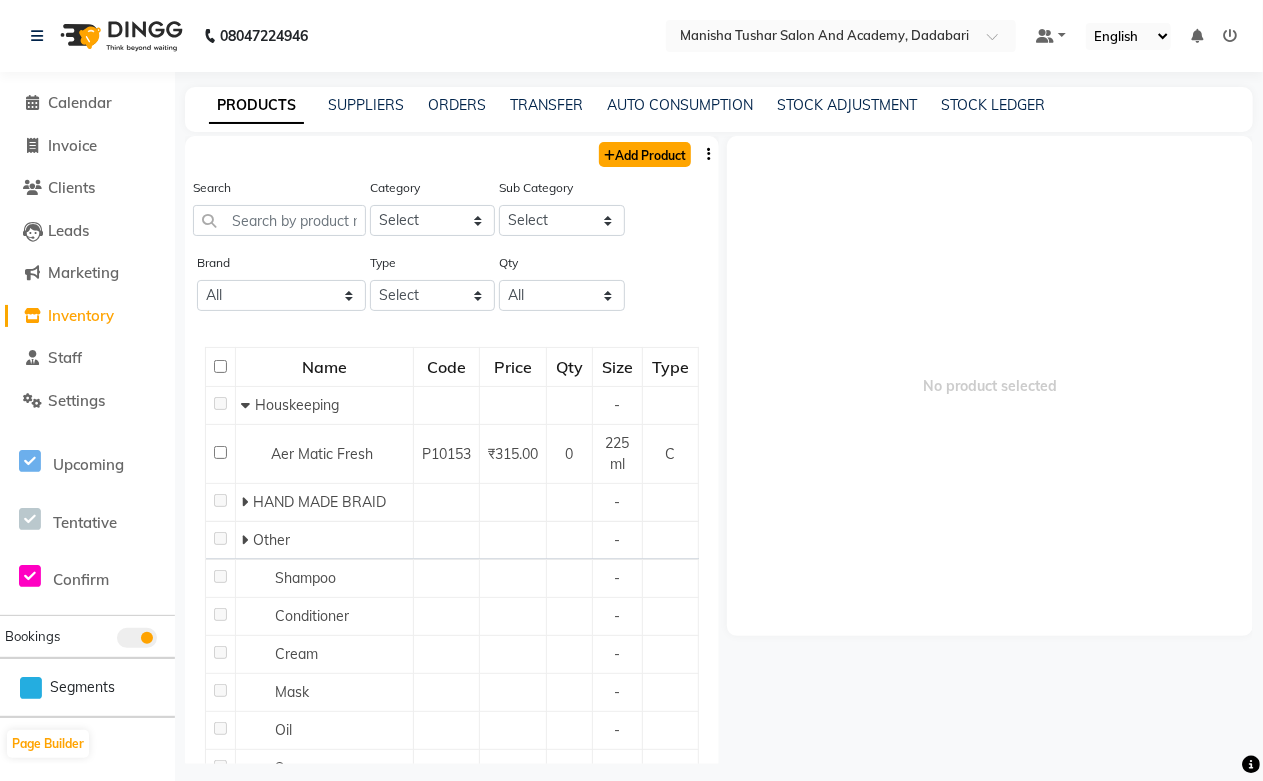click on "Add Product" 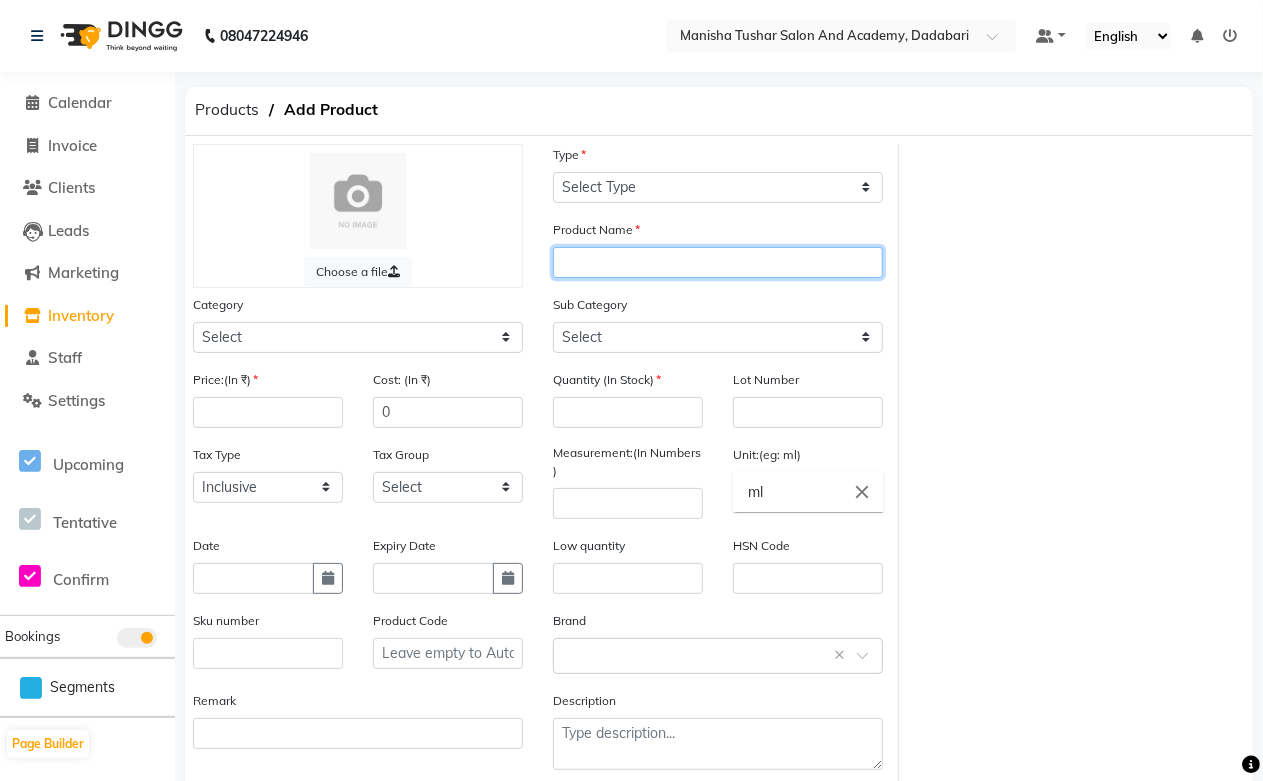 paste on "[PRODUCT NAME] [PRODUCT NAME]" 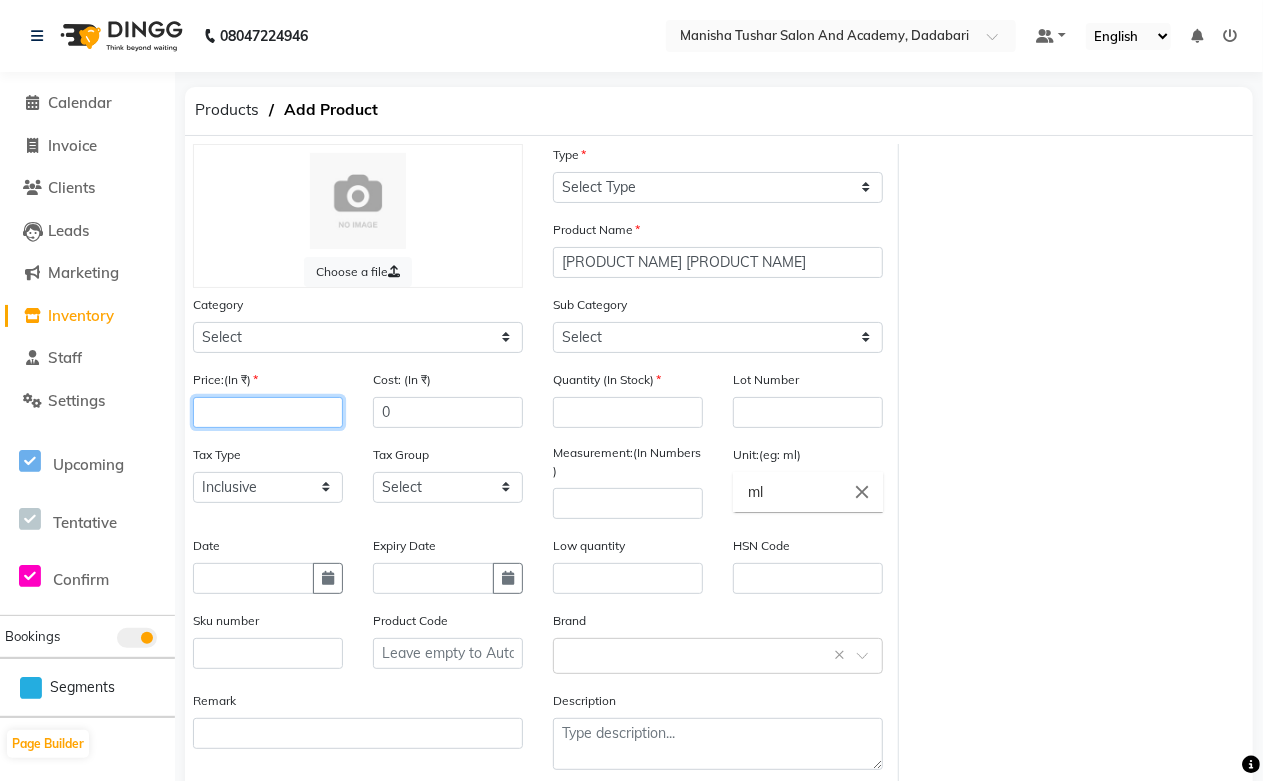 click 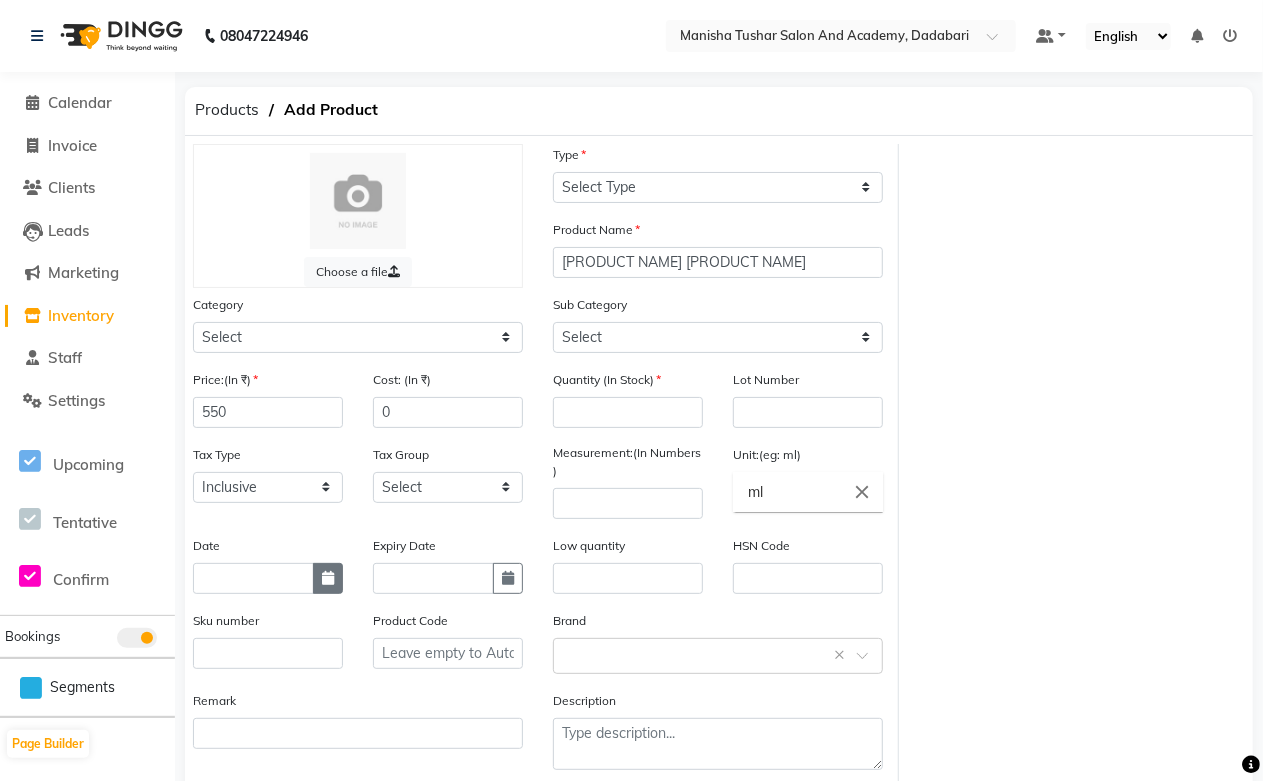 click 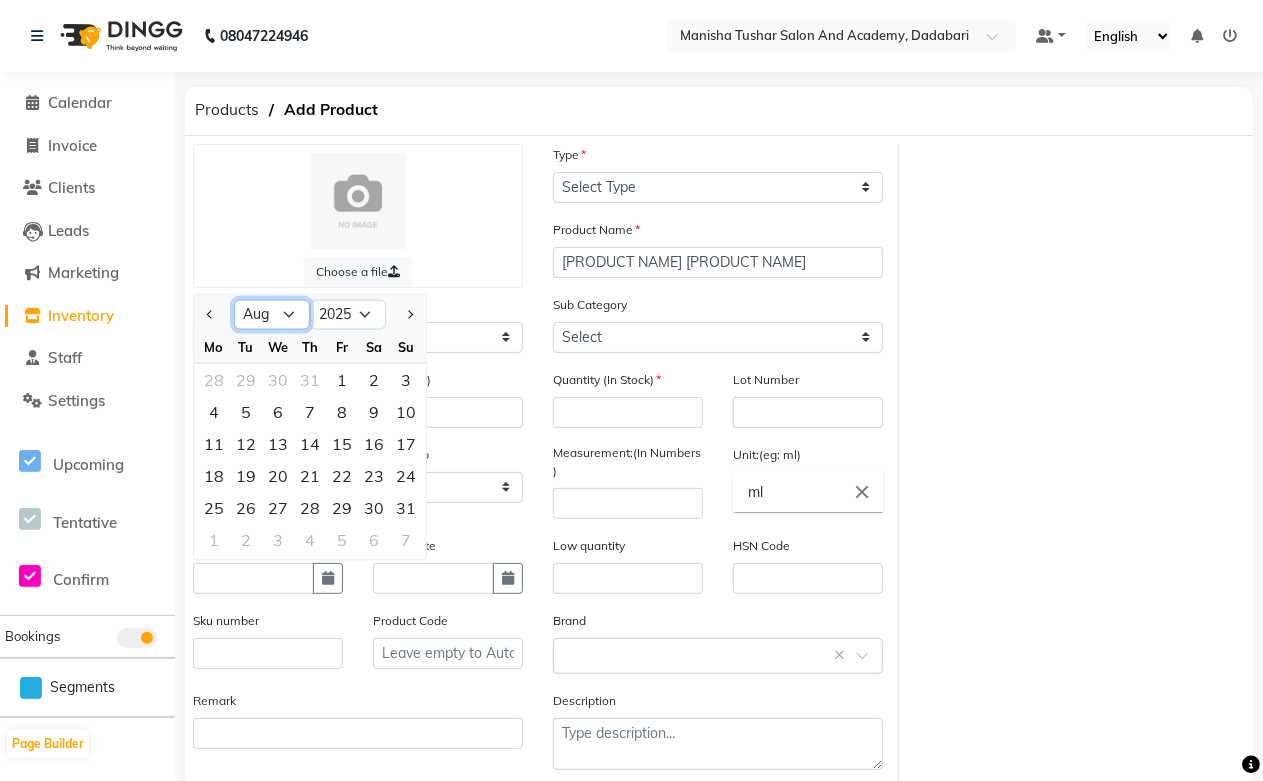 click on "Jan Feb Mar Apr May Jun Jul Aug Sep Oct Nov Dec" 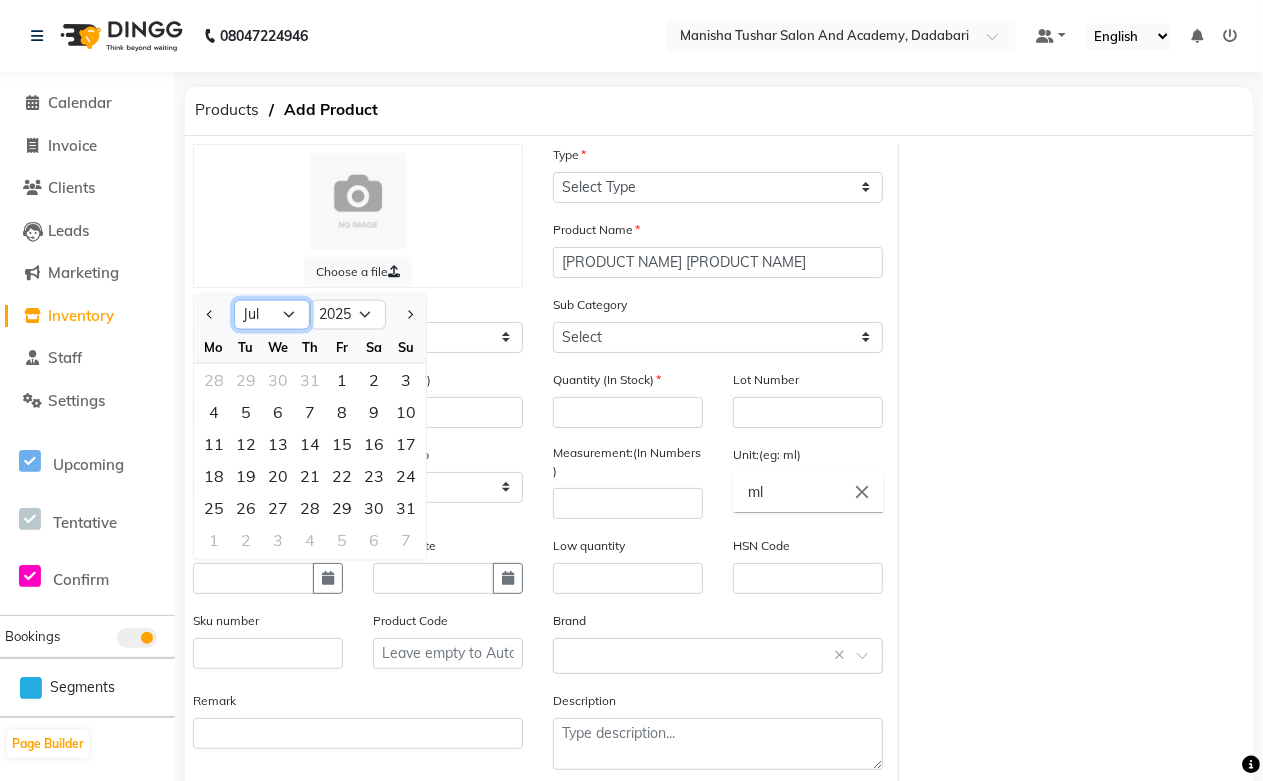 click on "Jan Feb Mar Apr May Jun Jul Aug Sep Oct Nov Dec" 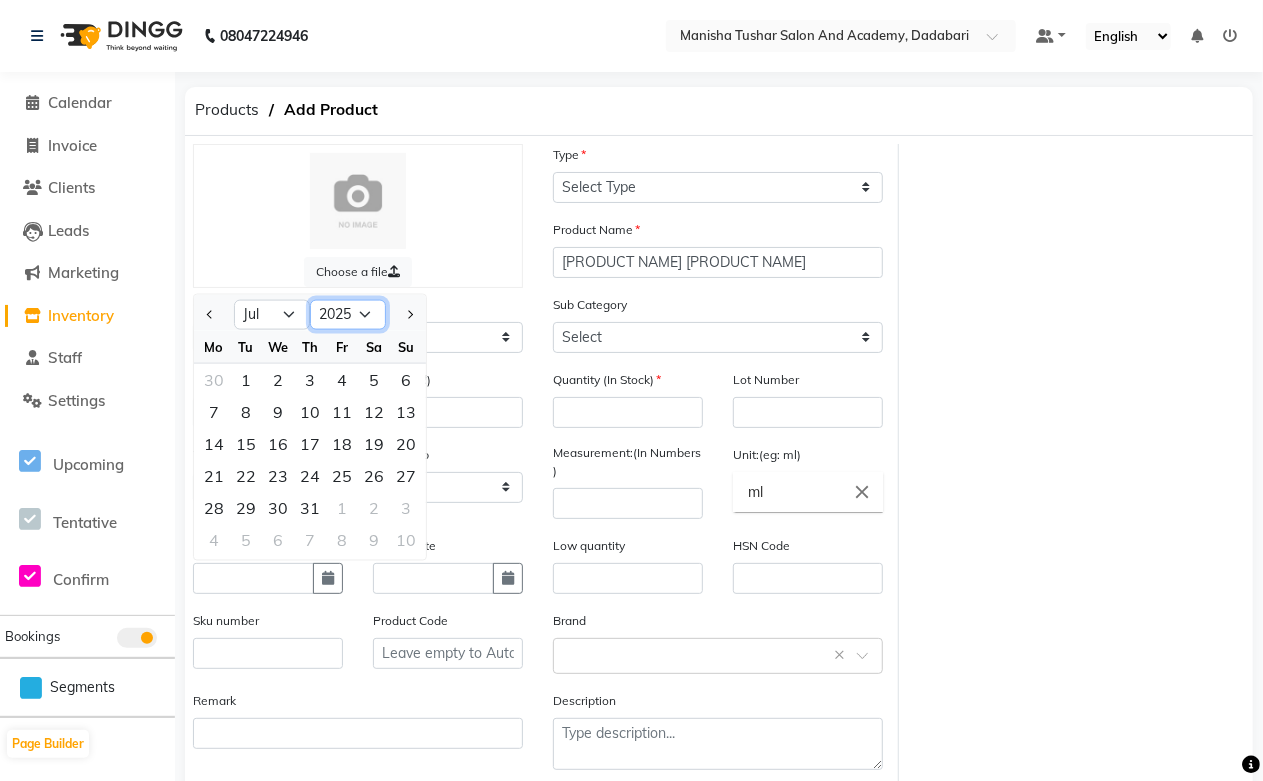 click on "2015 2016 2017 2018 2019 2020 2021 2022 2023 2024 2025 2026 2027 2028 2029 2030 2031 2032 2033 2034 2035" 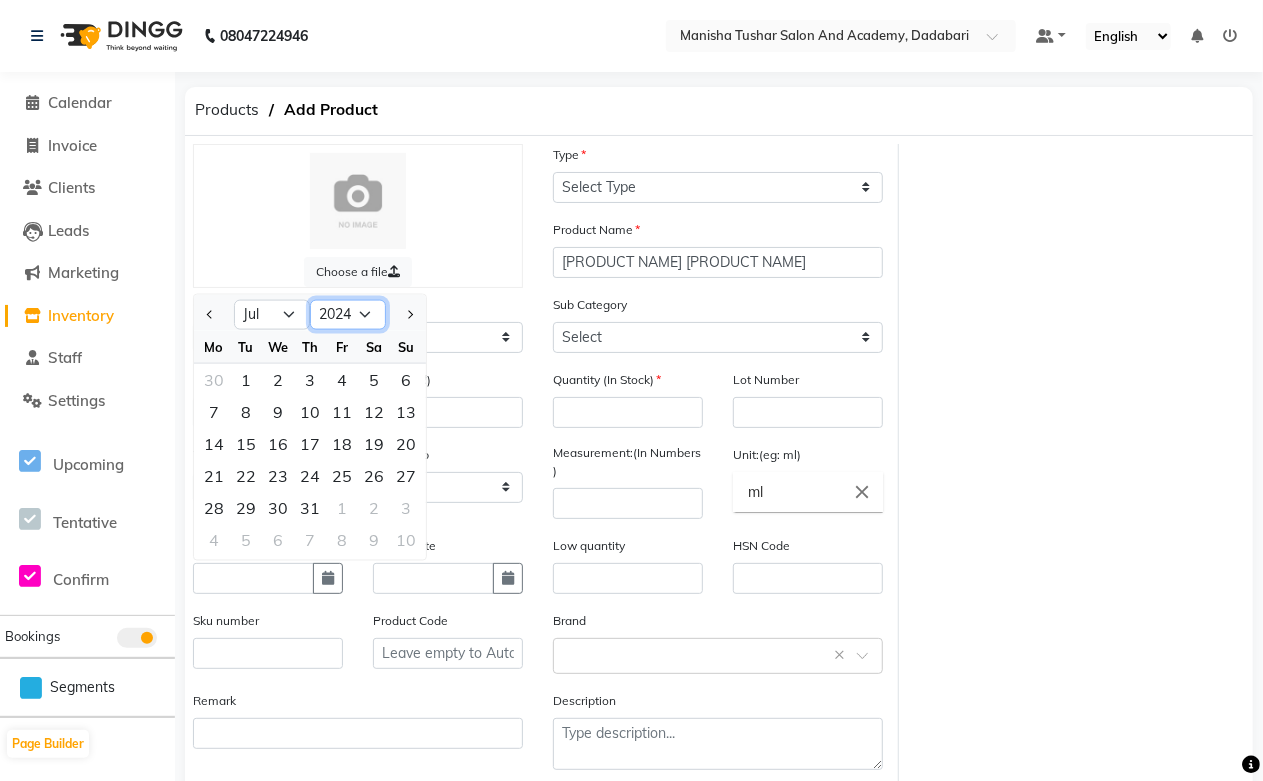 click on "2015 2016 2017 2018 2019 2020 2021 2022 2023 2024 2025 2026 2027 2028 2029 2030 2031 2032 2033 2034 2035" 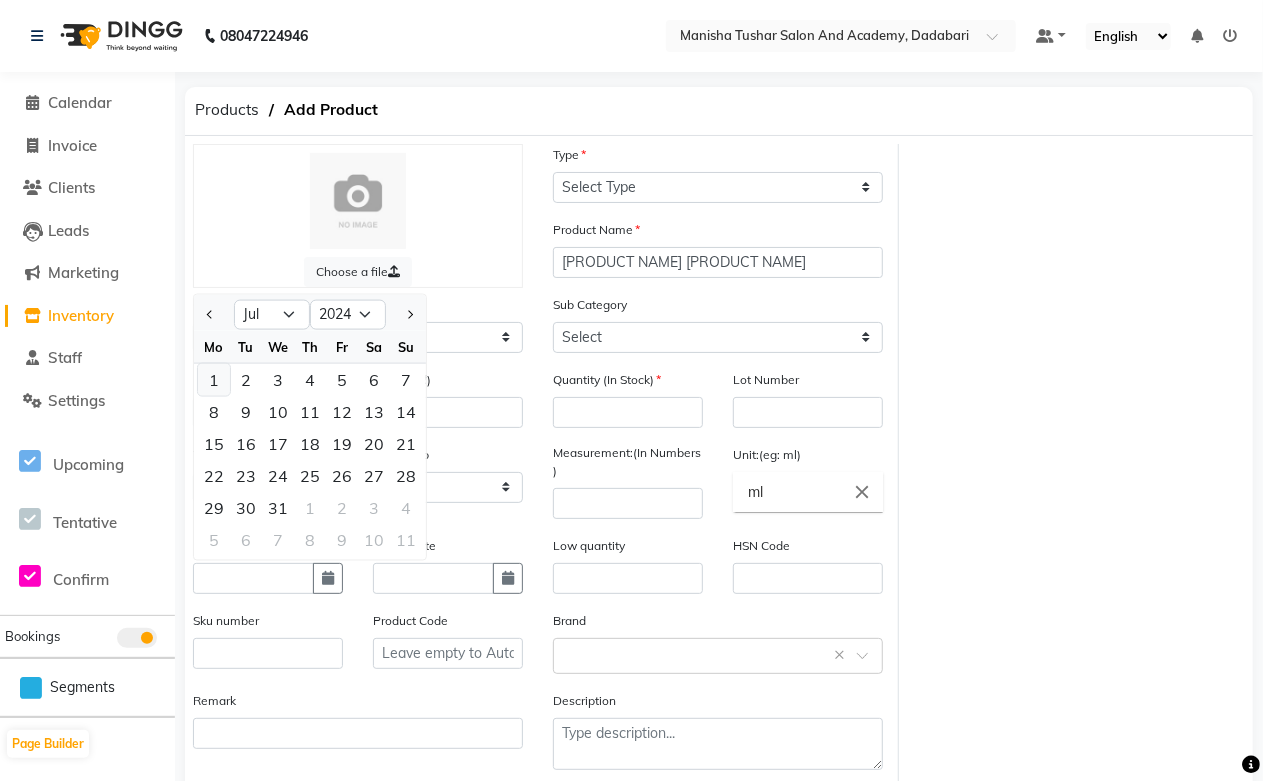click on "1" 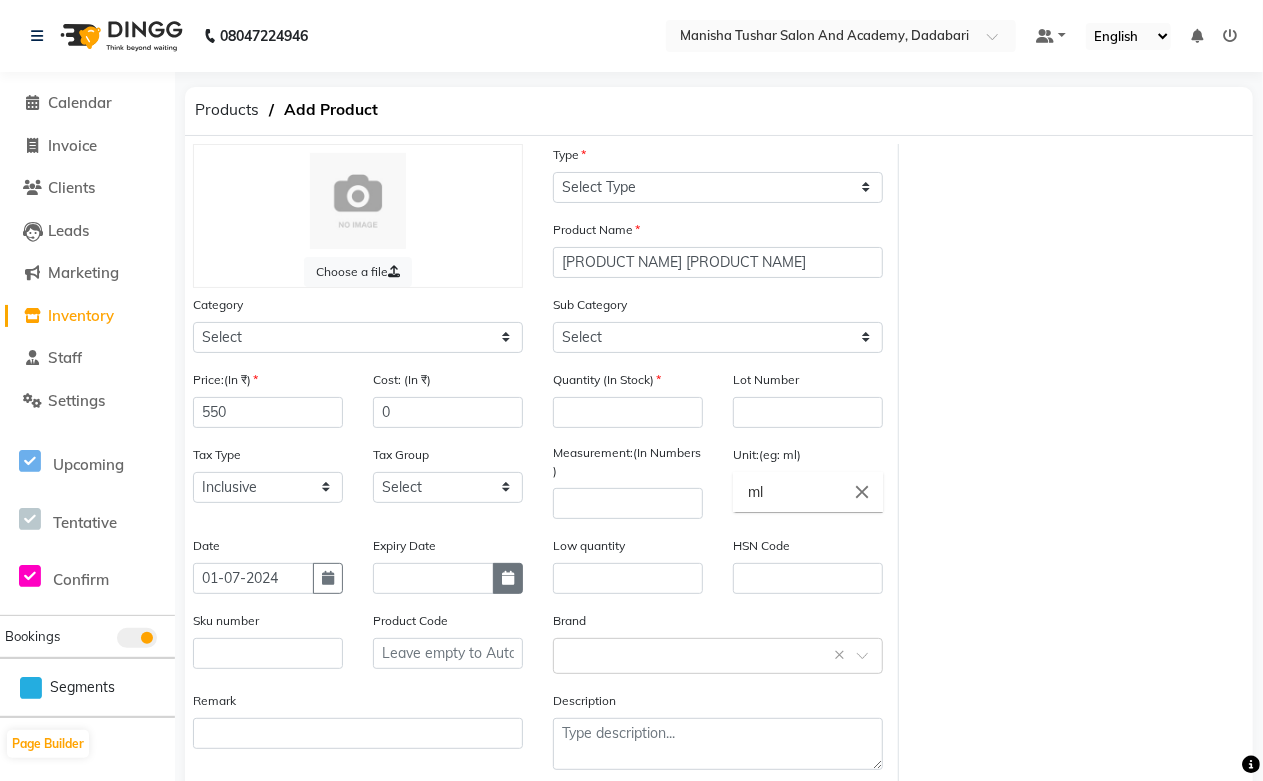click 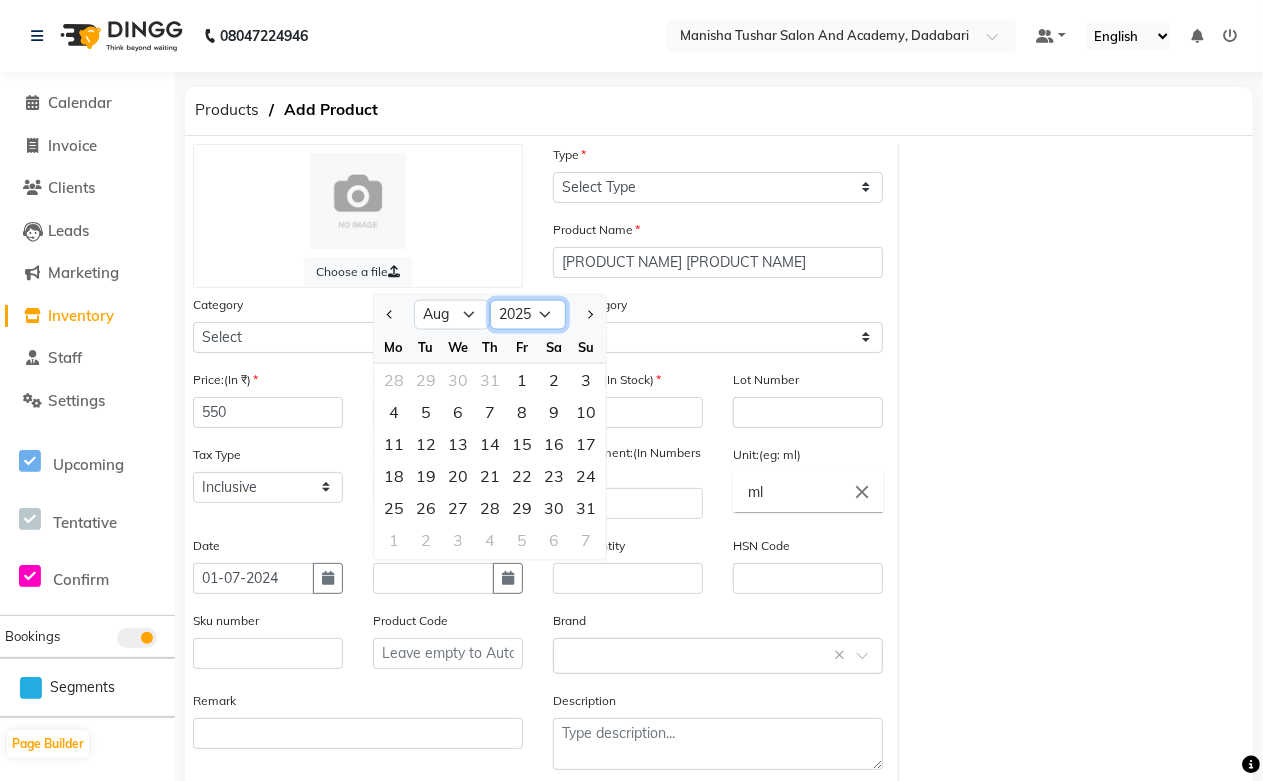 click on "2015 2016 2017 2018 2019 2020 2021 2022 2023 2024 2025 2026 2027 2028 2029 2030 2031 2032 2033 2034 2035" 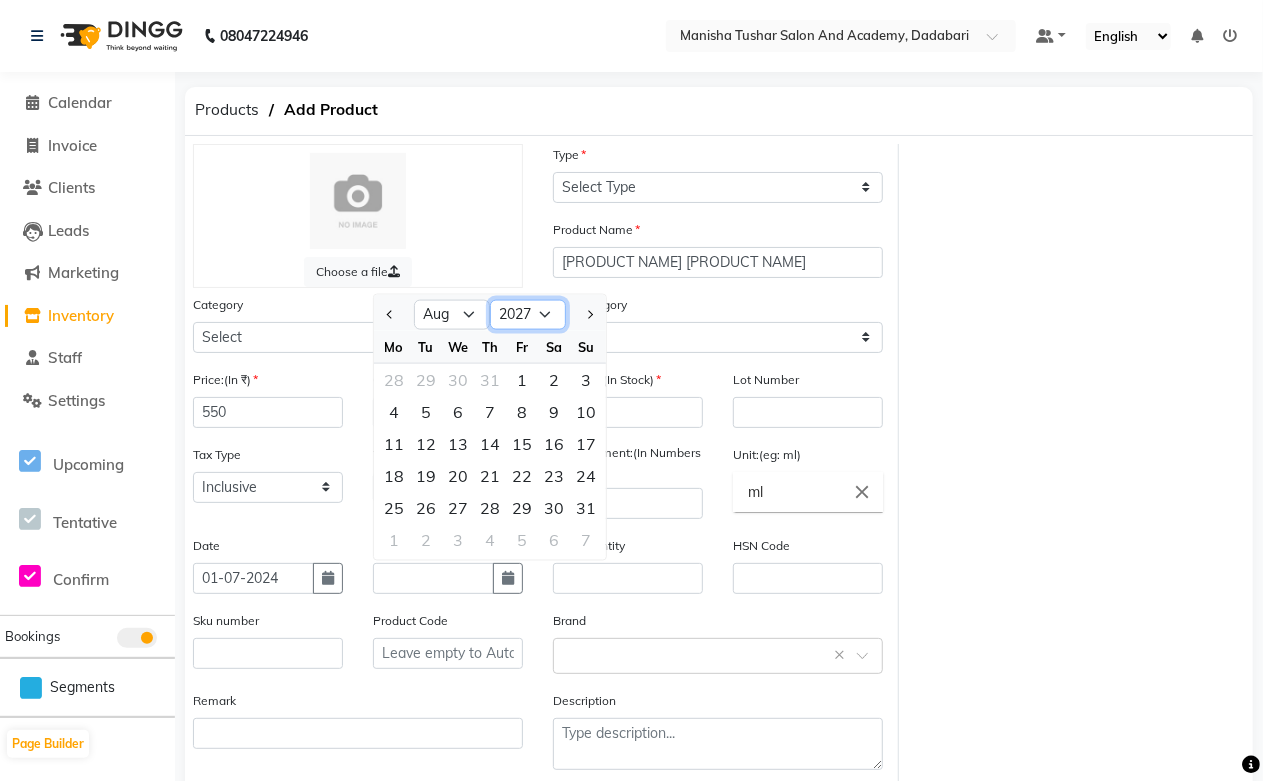 click on "2015 2016 2017 2018 2019 2020 2021 2022 2023 2024 2025 2026 2027 2028 2029 2030 2031 2032 2033 2034 2035" 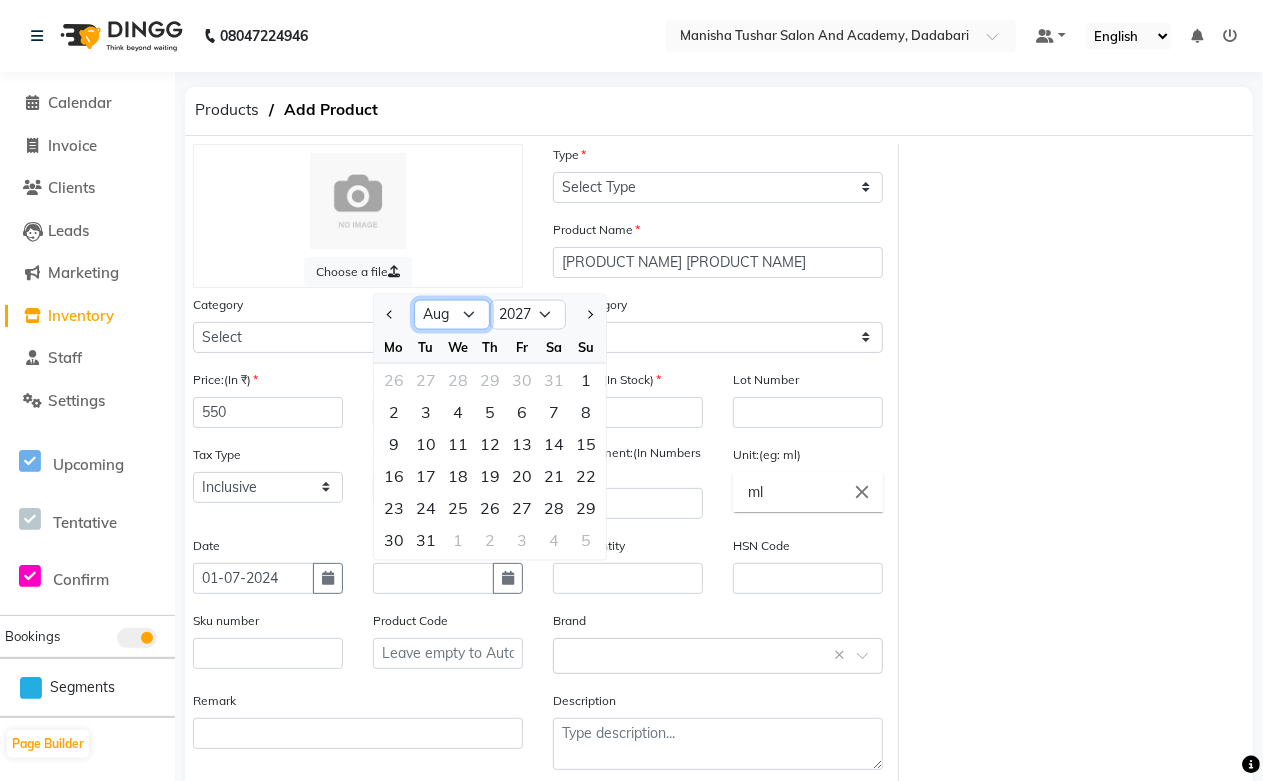 click on "Jan Feb Mar Apr May Jun Jul Aug Sep Oct Nov Dec" 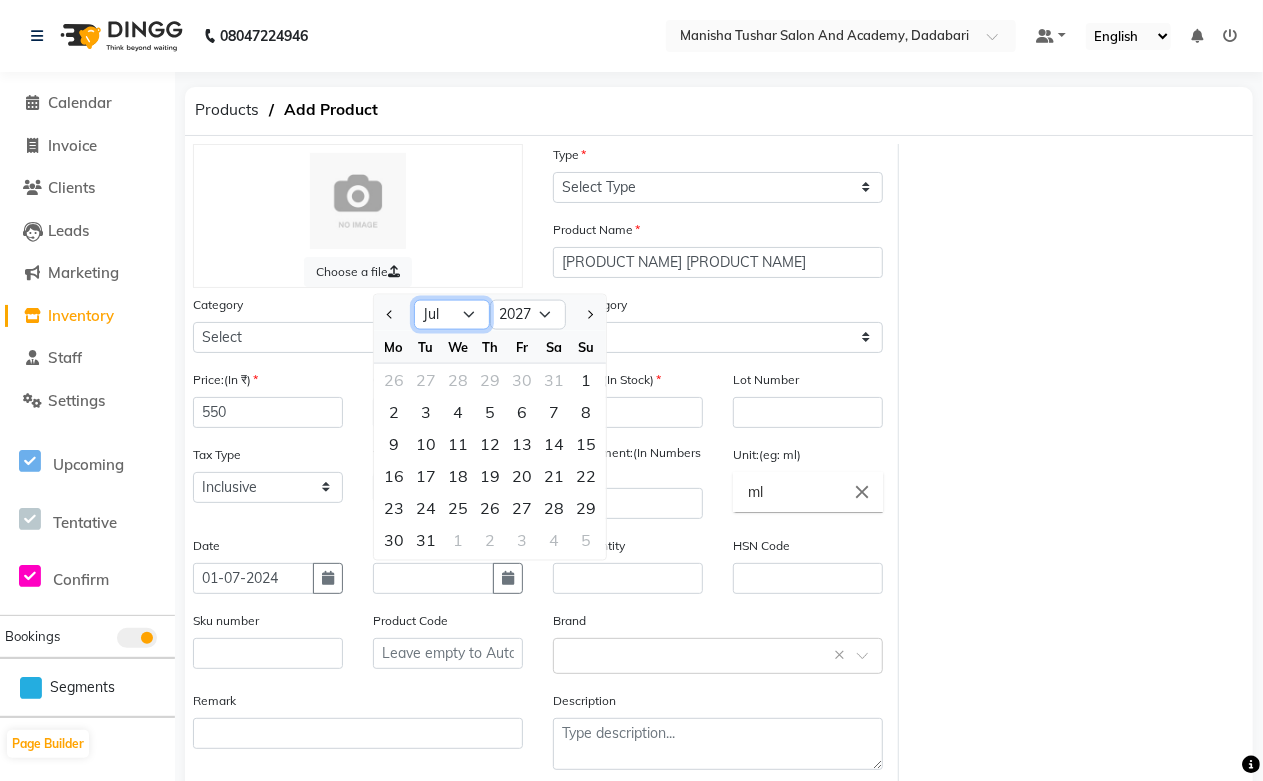click on "Jan Feb Mar Apr May Jun Jul Aug Sep Oct Nov Dec" 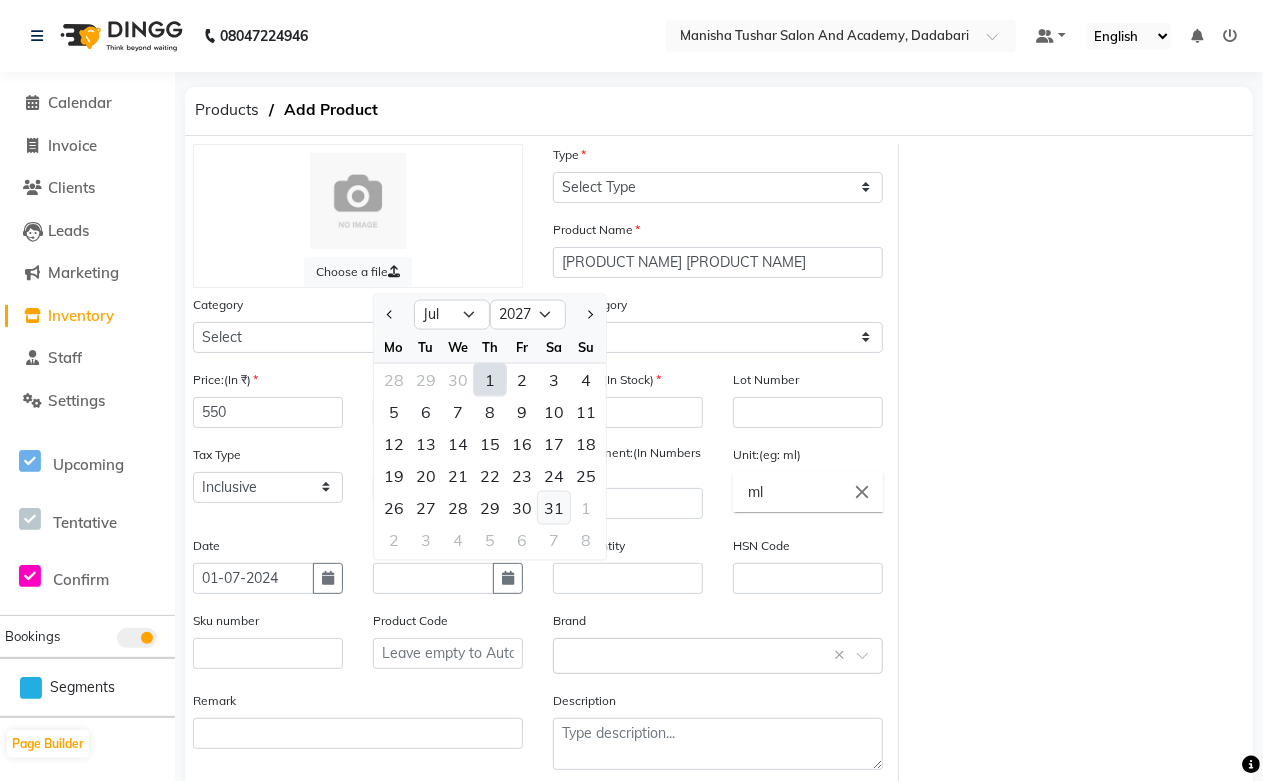 click on "31" 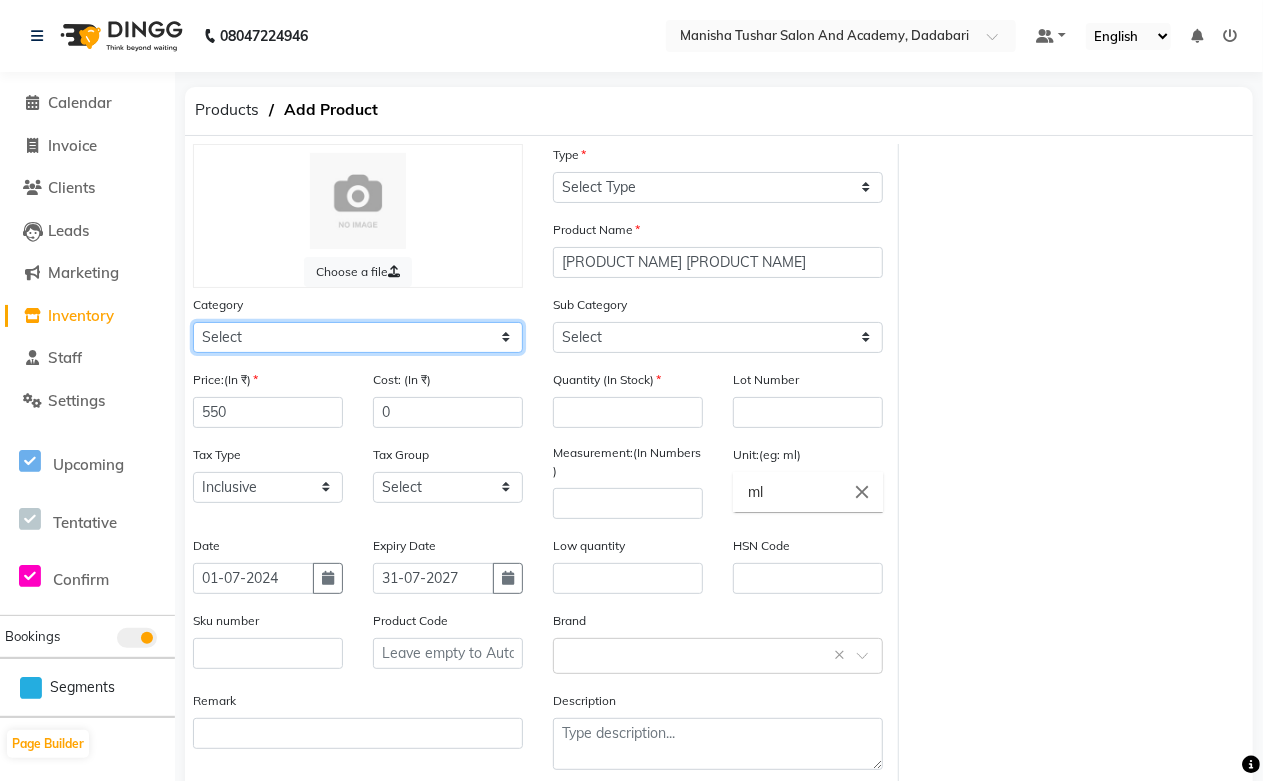 click on "Select Hair Skin Jeanott Ceuticals Other" 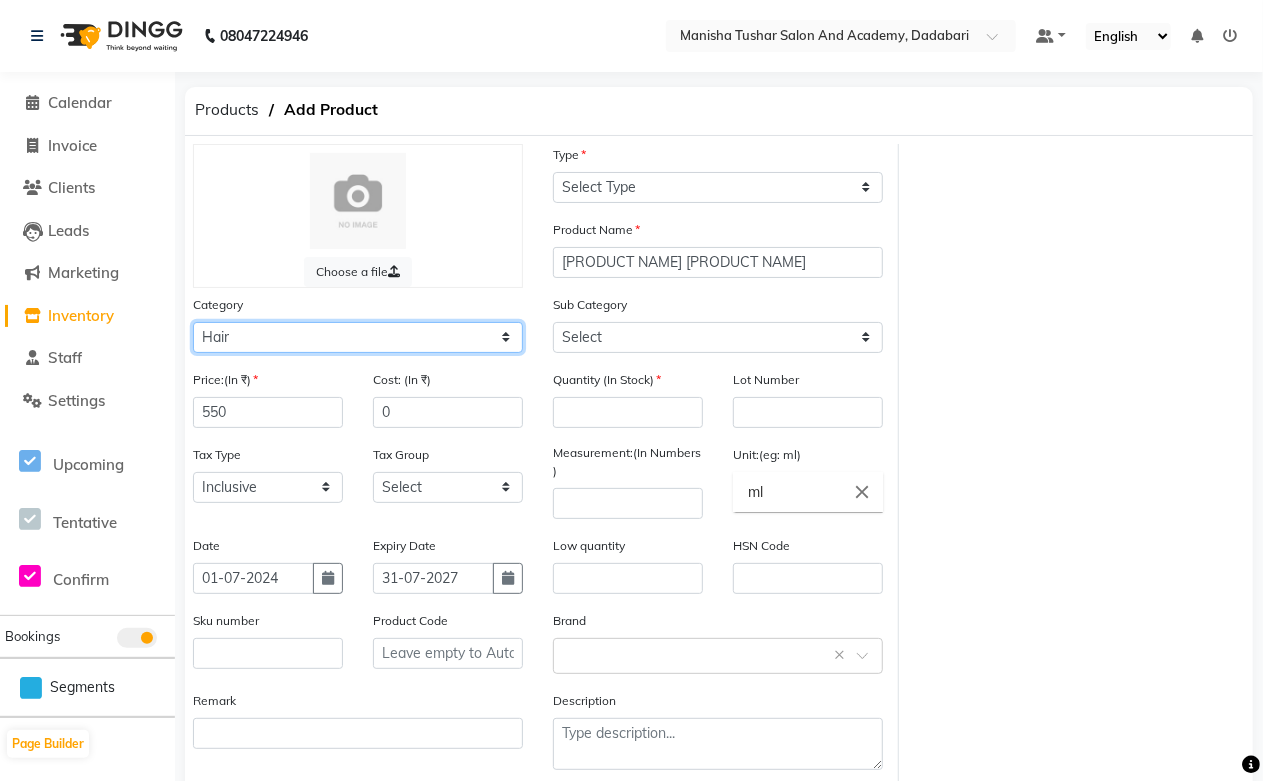 click on "Select Hair Skin Jeanott Ceuticals Other" 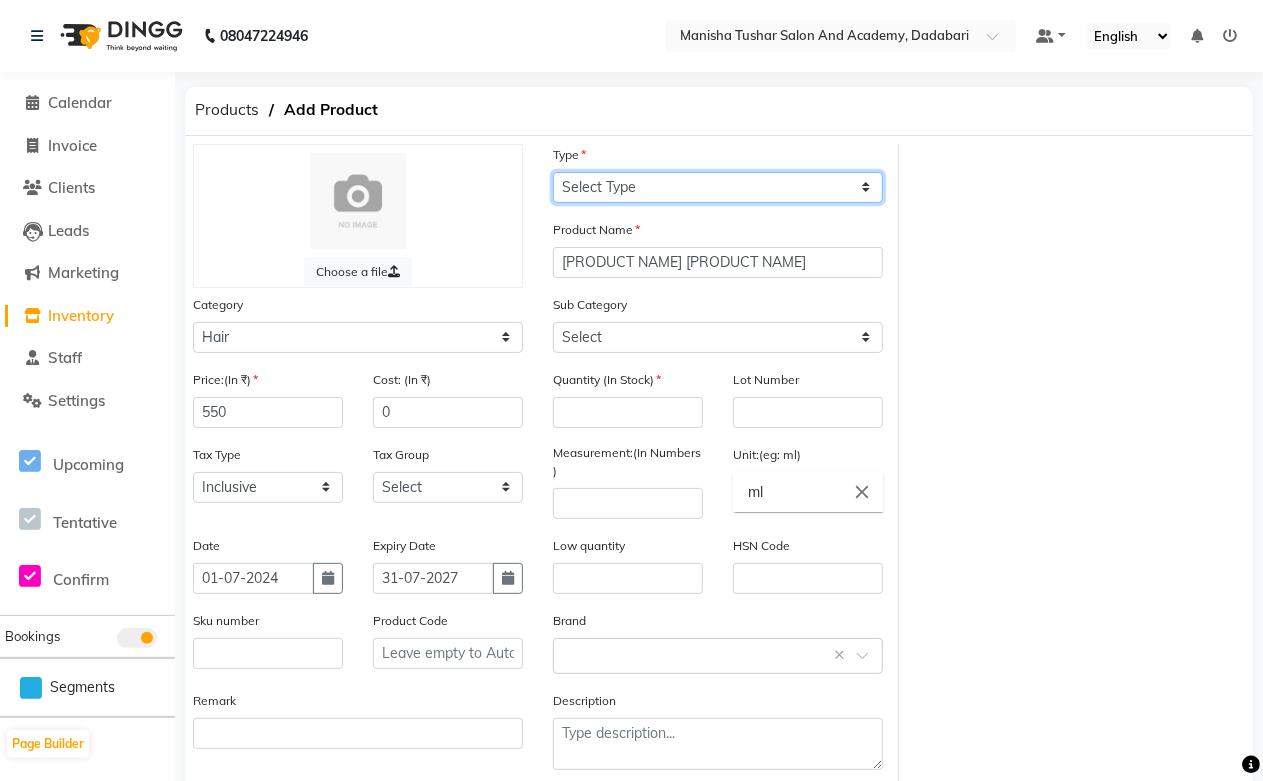 click on "Select Type Both Retail Consumable" 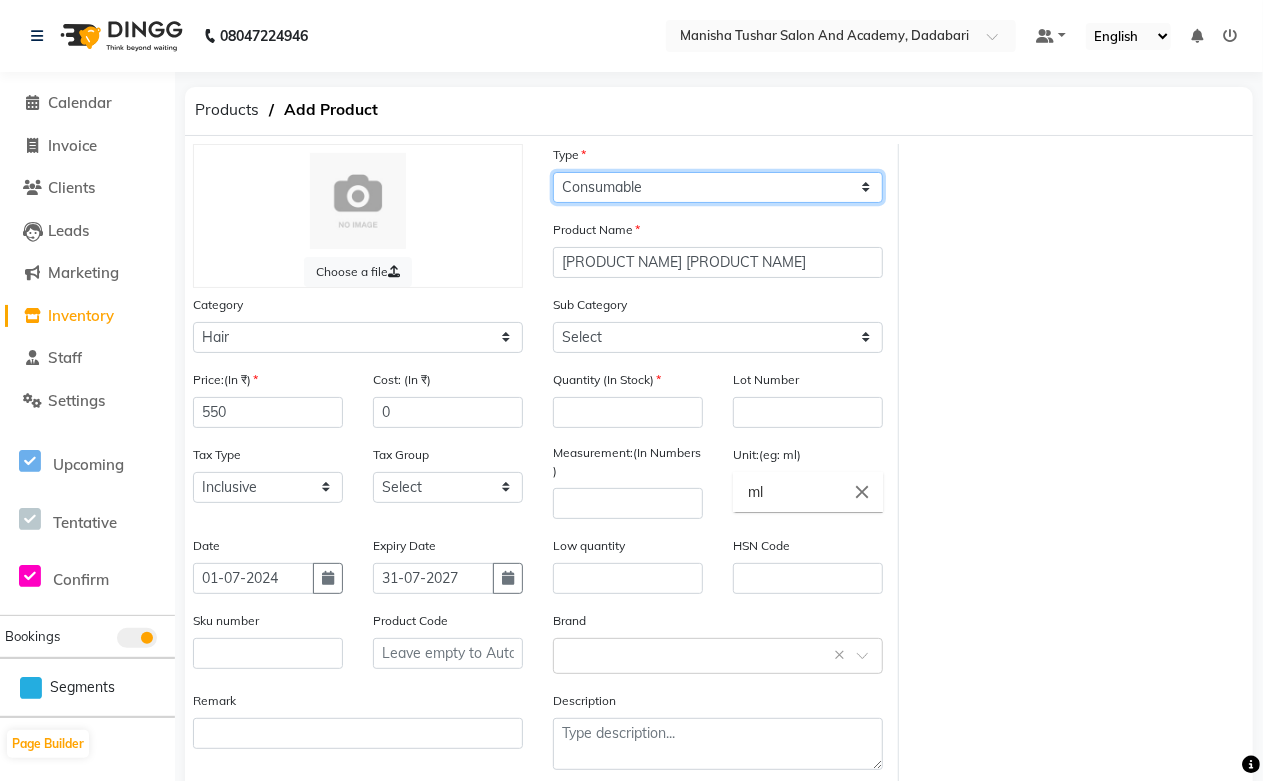 click on "Select Type Both Retail Consumable" 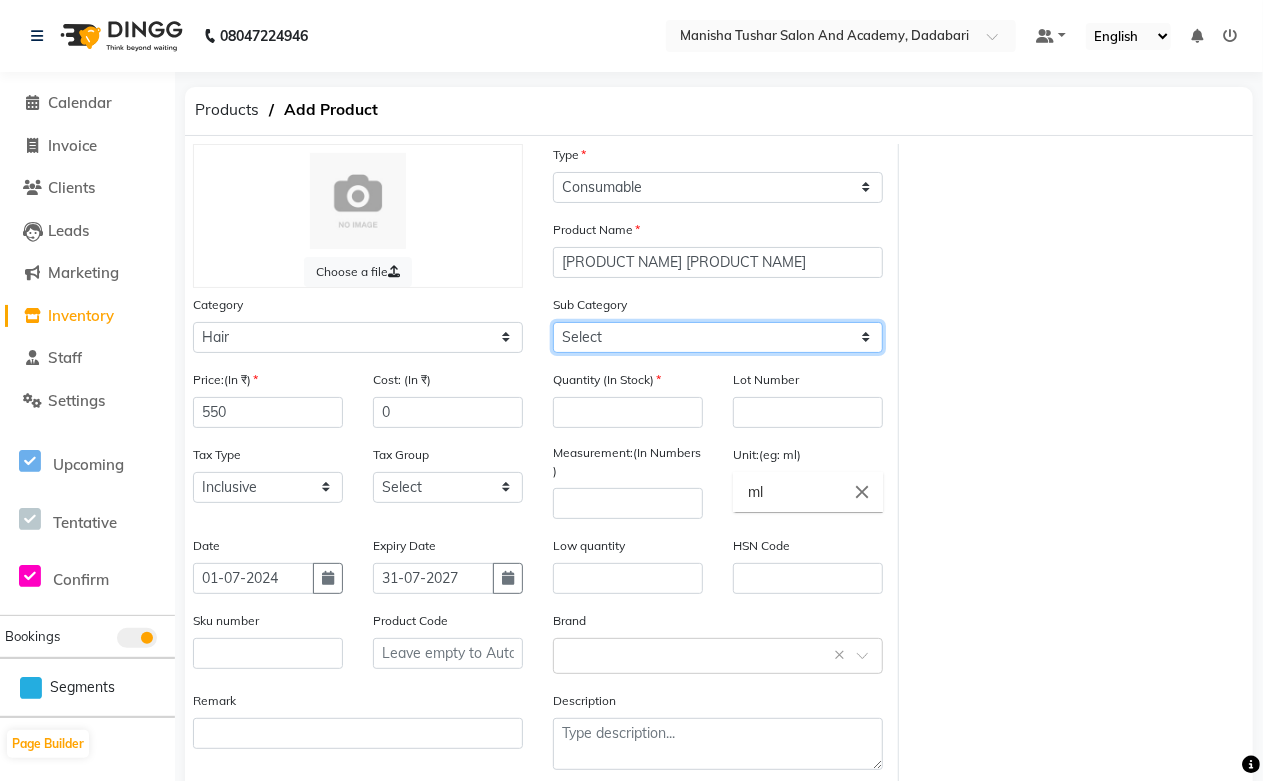 click on "Select Shampoo Conditioner Cream Mask Oil Serum Color Appliances Treatment Styling Kit & Combo Other Shampoo/Mask homecare Salon use Color tubes" 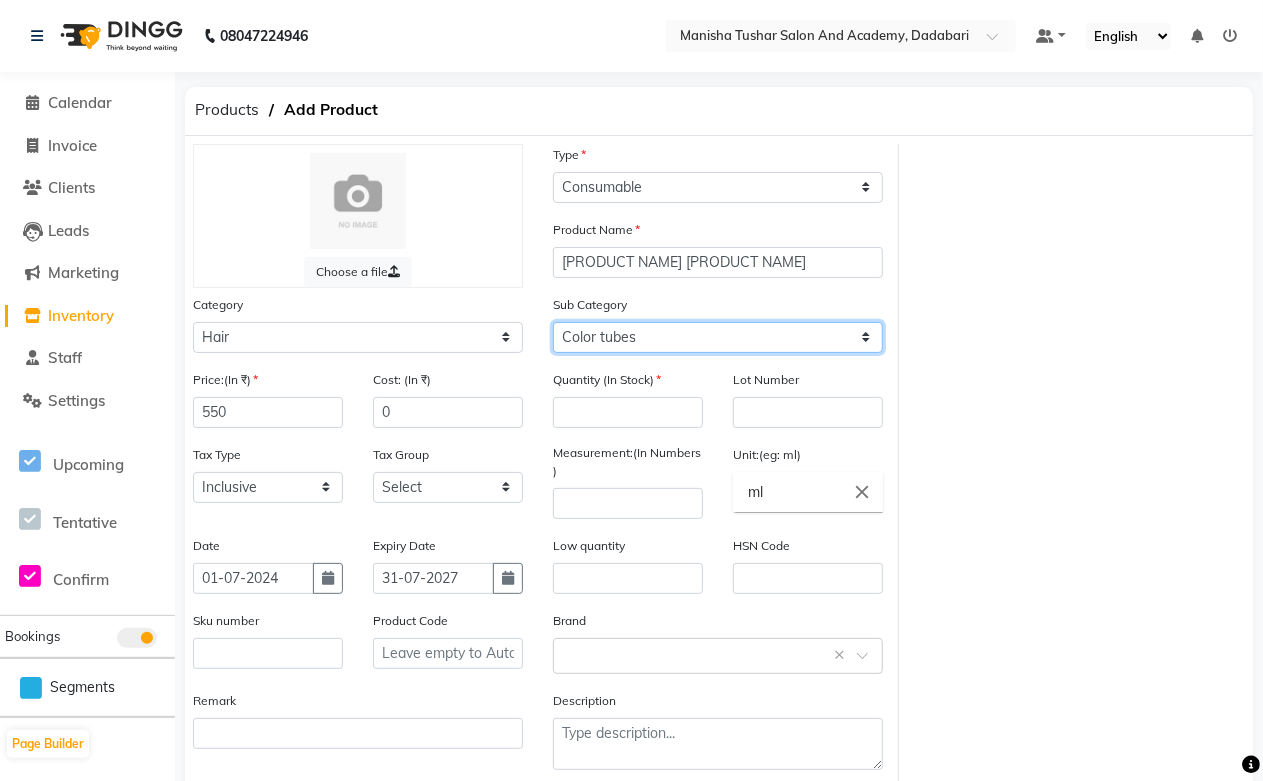 click on "Select Shampoo Conditioner Cream Mask Oil Serum Color Appliances Treatment Styling Kit & Combo Other Shampoo/Mask homecare Salon use Color tubes" 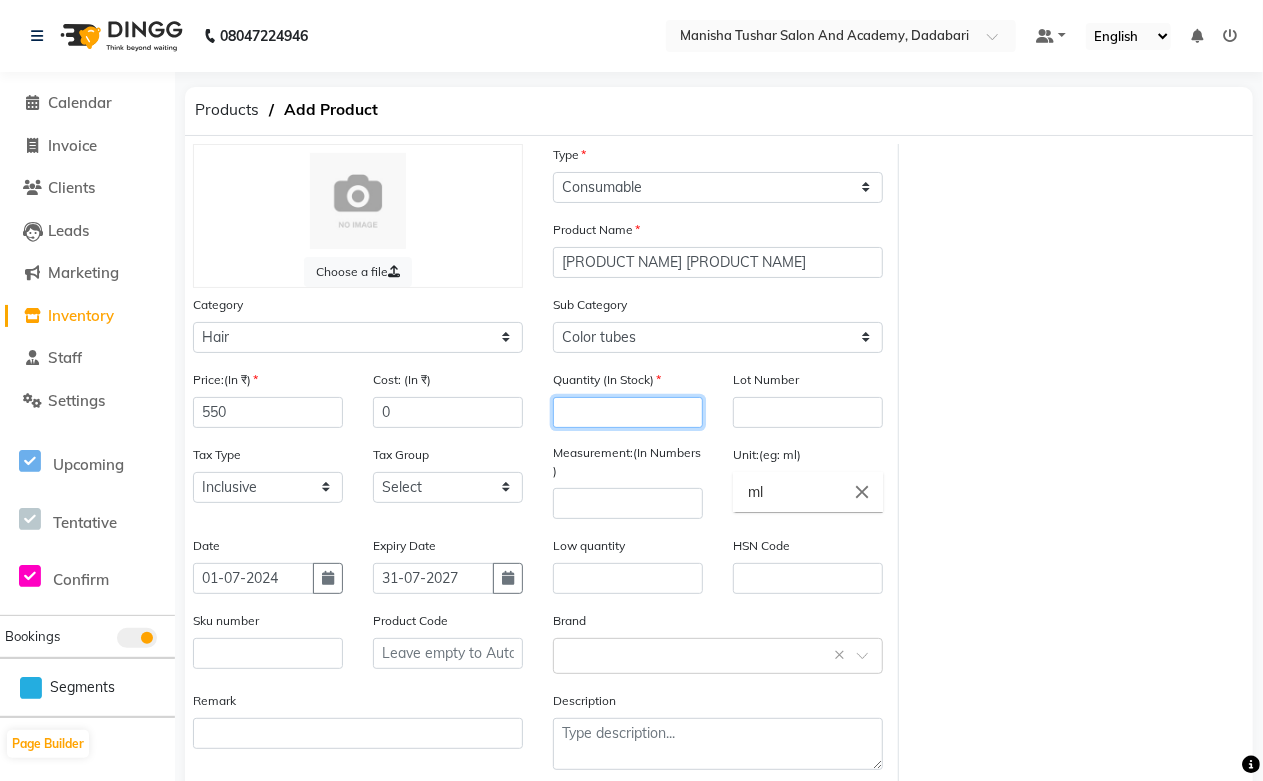 click 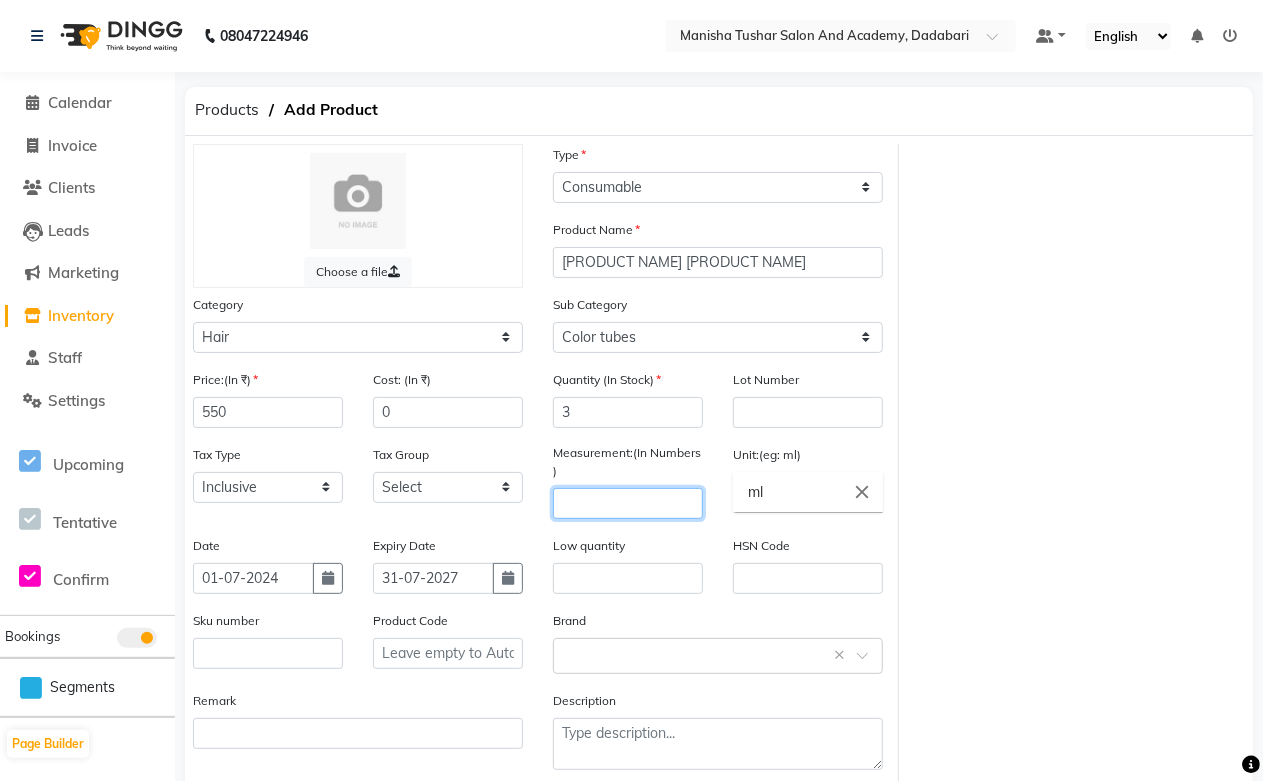 click 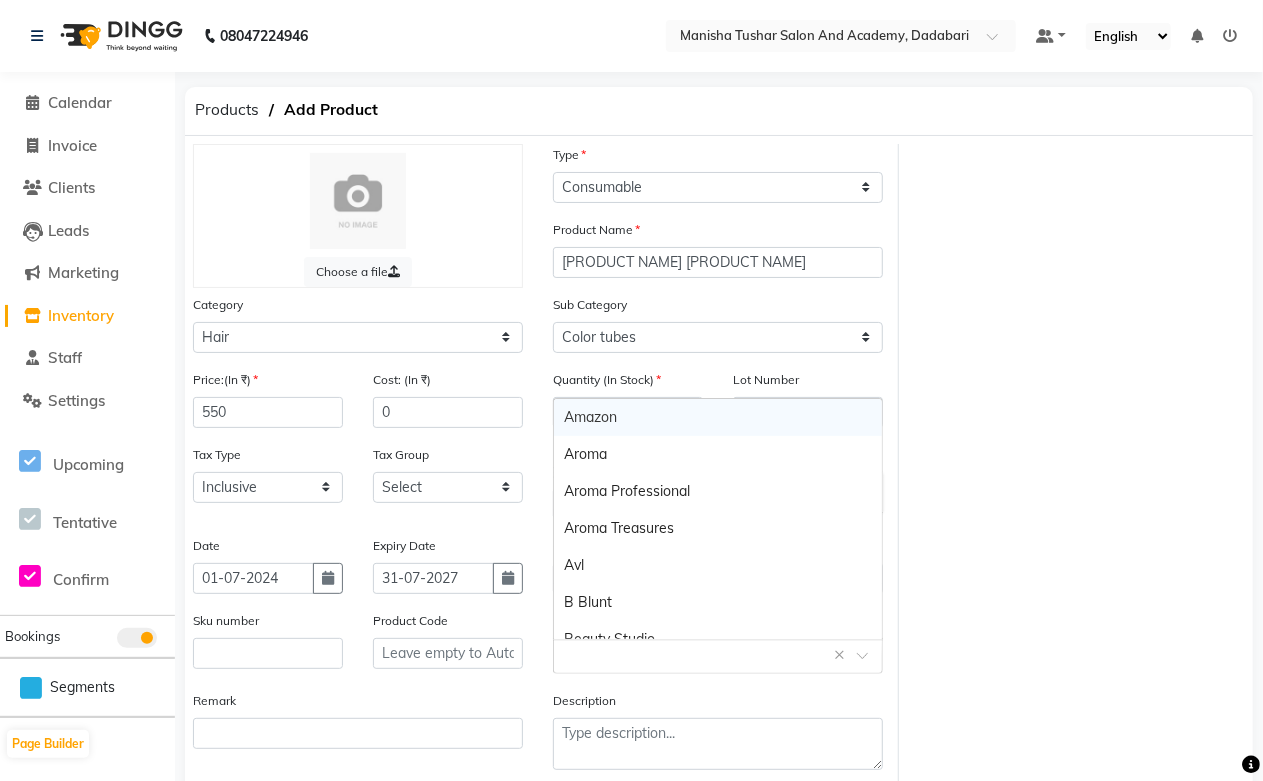 click 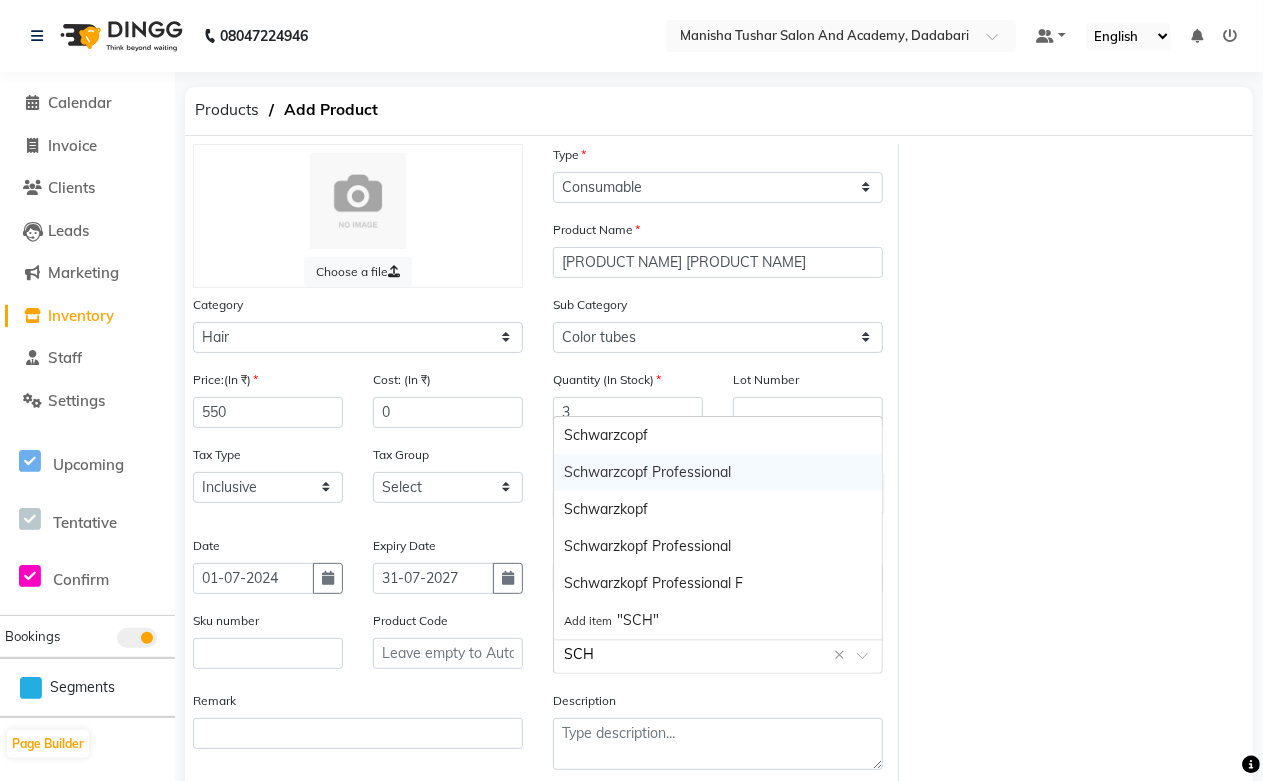 click on "Schwarzcopf Professional" at bounding box center (718, 472) 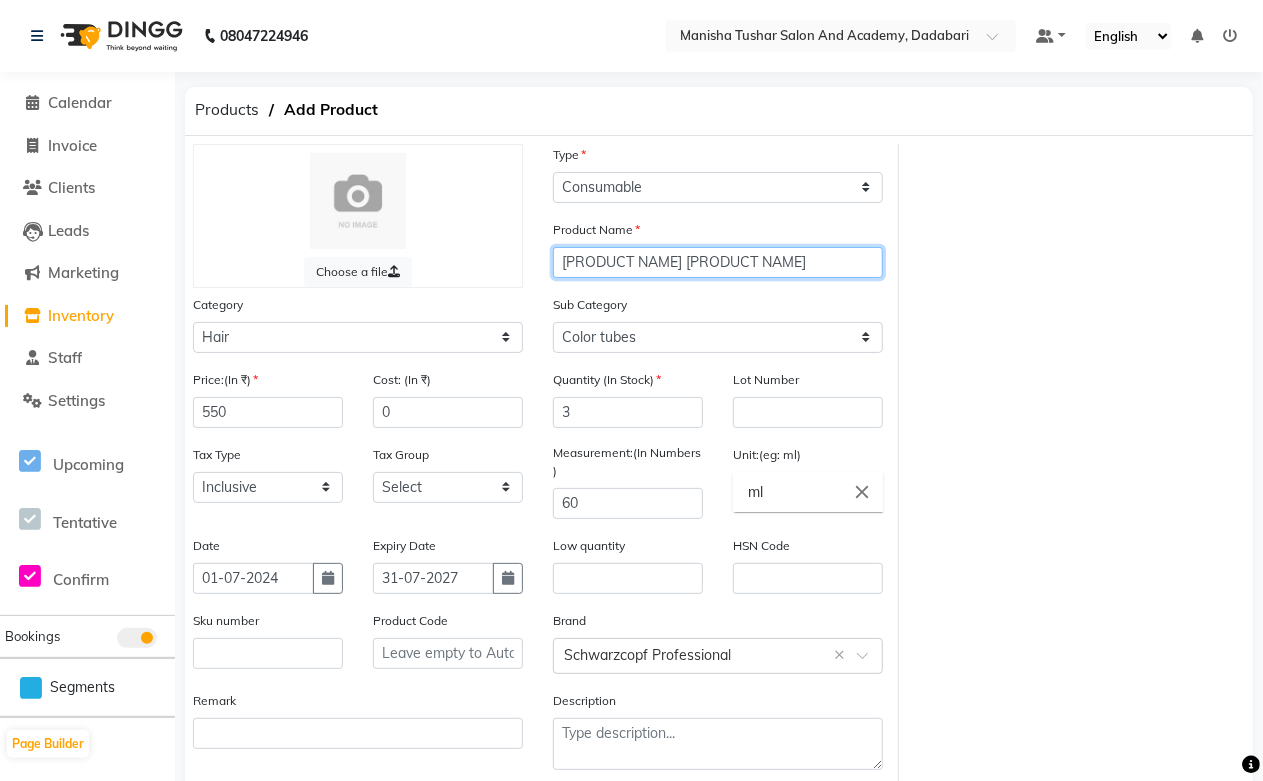 drag, startPoint x: 724, startPoint y: 266, endPoint x: 578, endPoint y: 262, distance: 146.05478 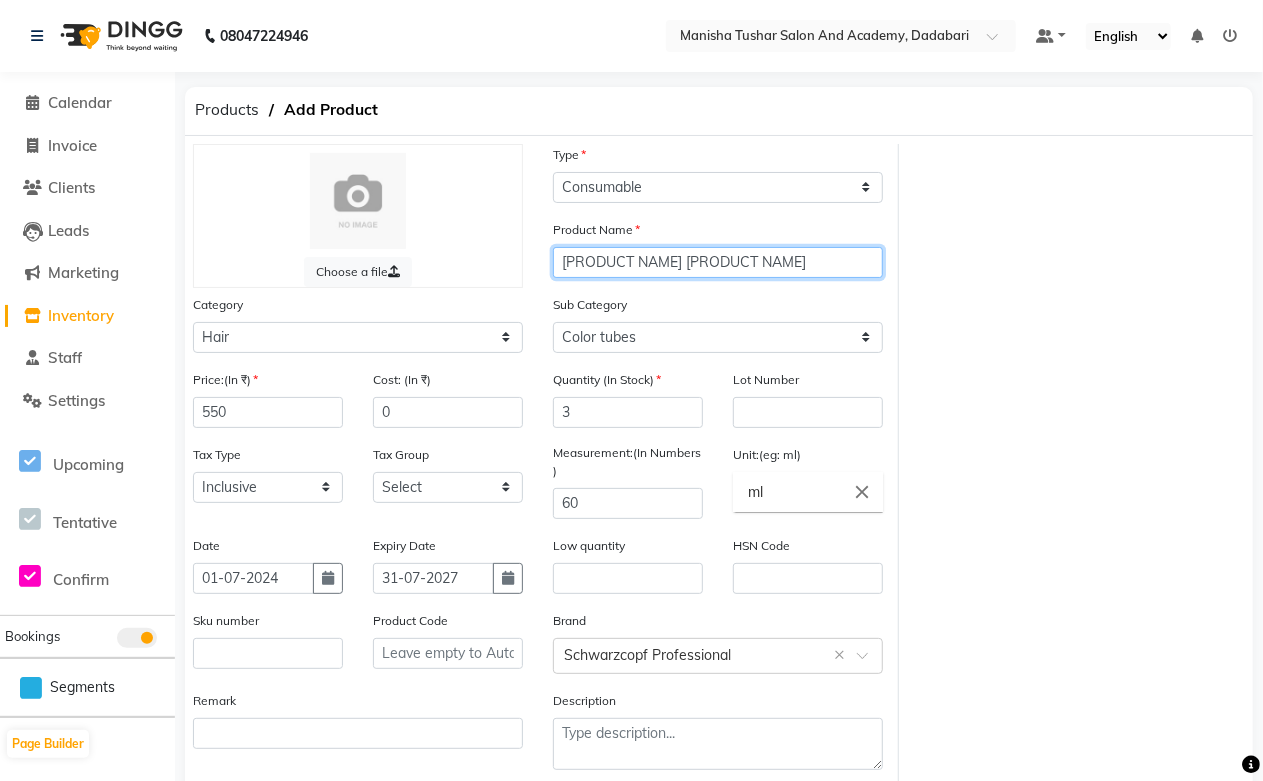 click on "Choose a file Type Select Type Both Retail Consumable Product Name IGORA ZERO AMM 5-00 Category Select Hair Skin Jeanott Ceuticals Other Sub Category Select Shampoo Conditioner Cream Mask Oil Serum Color Appliances Treatment Styling Kit & Combo Other Shampoo/Mask homecare Salon use Color tubes Price:(In ₹) 550 Cost: (In ₹) 0 Quantity (In Stock) 3 Lot Number Tax Type Select Inclusive Exclusive Tax Group Select GST Measurement:(In Numbers ) 60 Unit:(eg: ml) ml close Date 01-07-2024 Expiry Date 31-07-2027 Low quantity HSN Code Sku number Product Code Brand Select brand or add custom brand  Schwarzcopf Professional  × Remark Description" 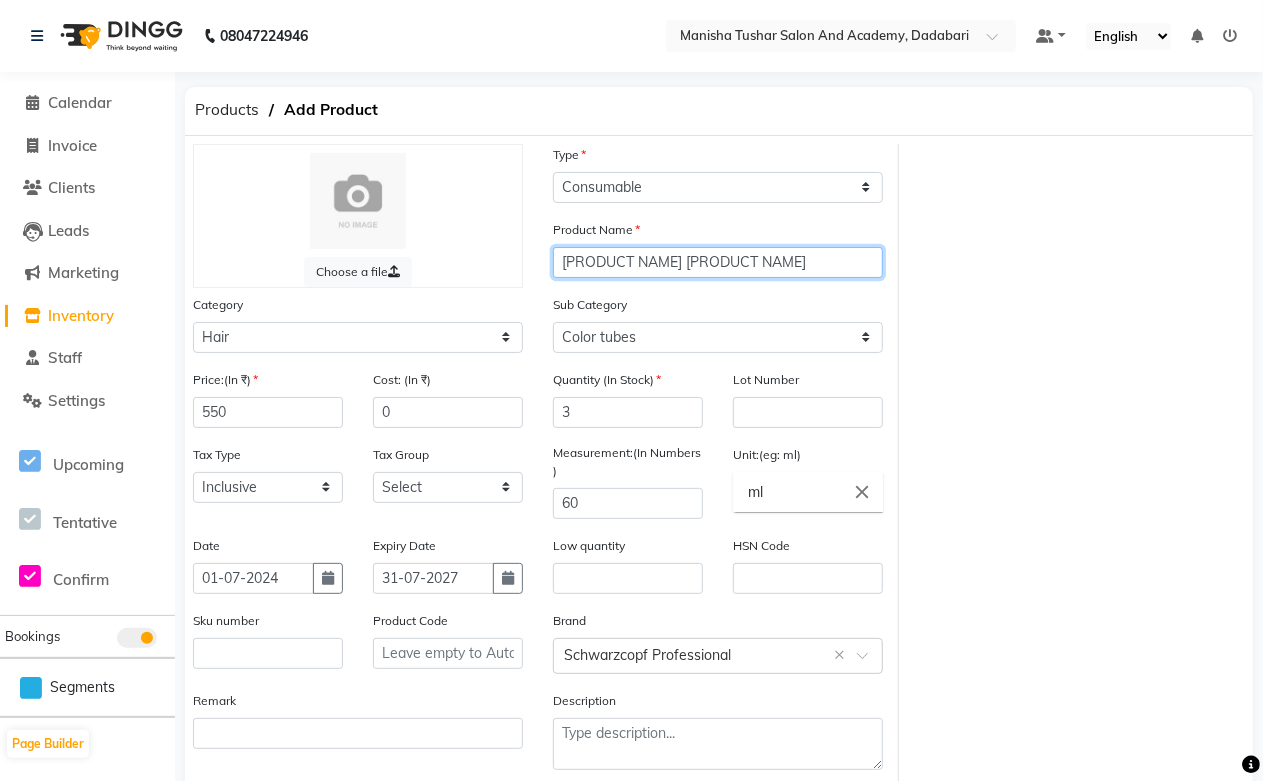 scroll, scrollTop: 102, scrollLeft: 0, axis: vertical 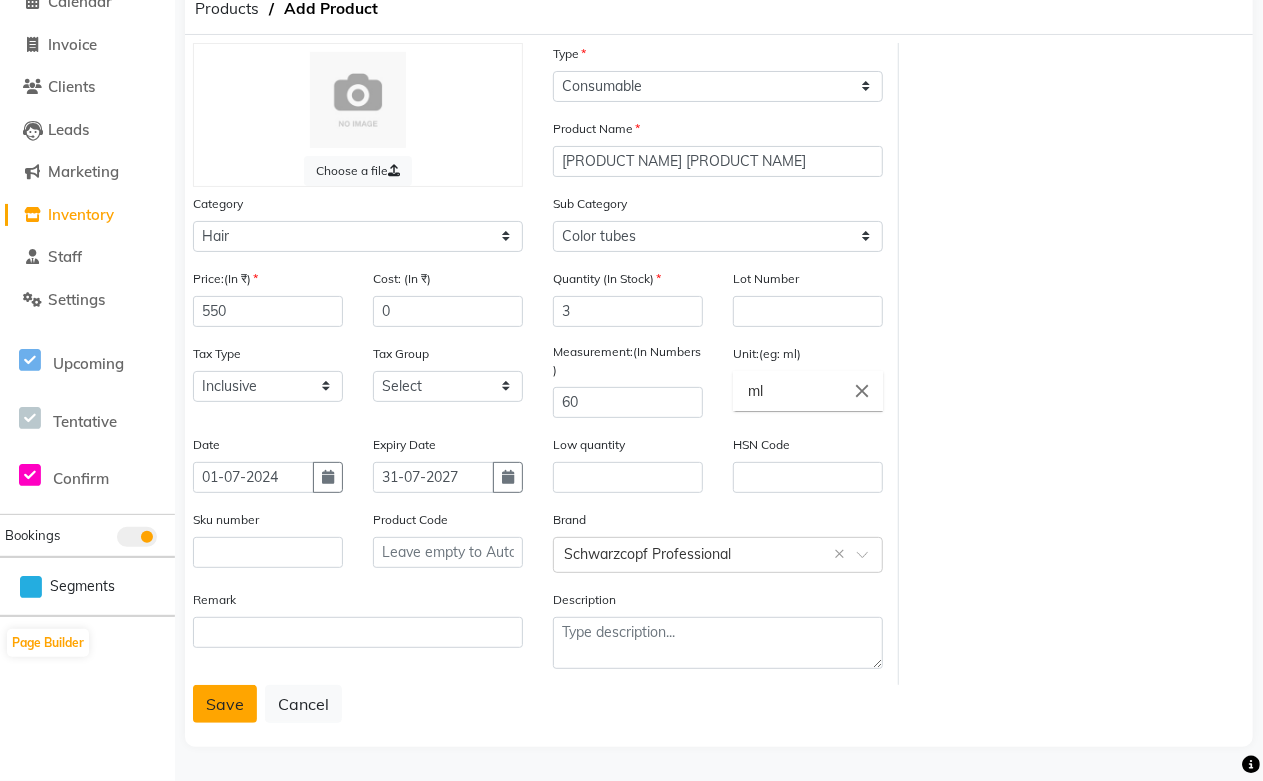 click on "Save" 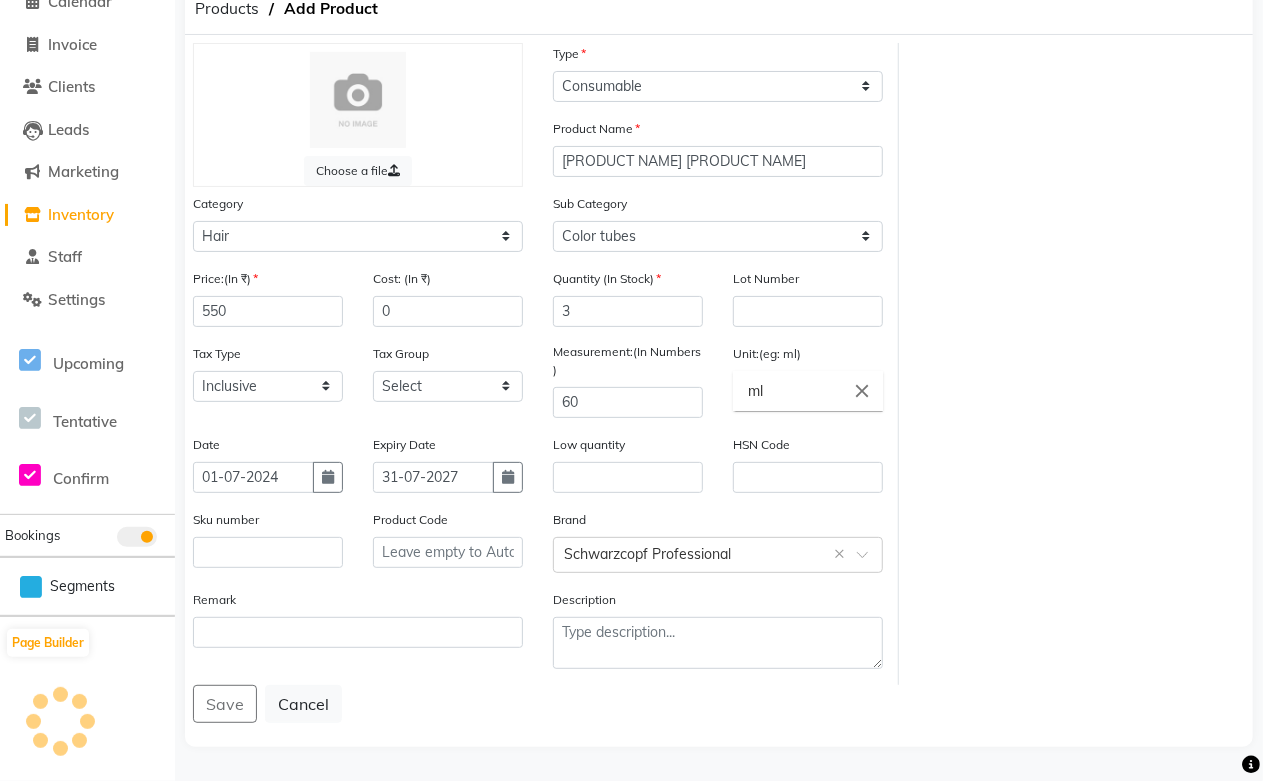 scroll, scrollTop: 0, scrollLeft: 0, axis: both 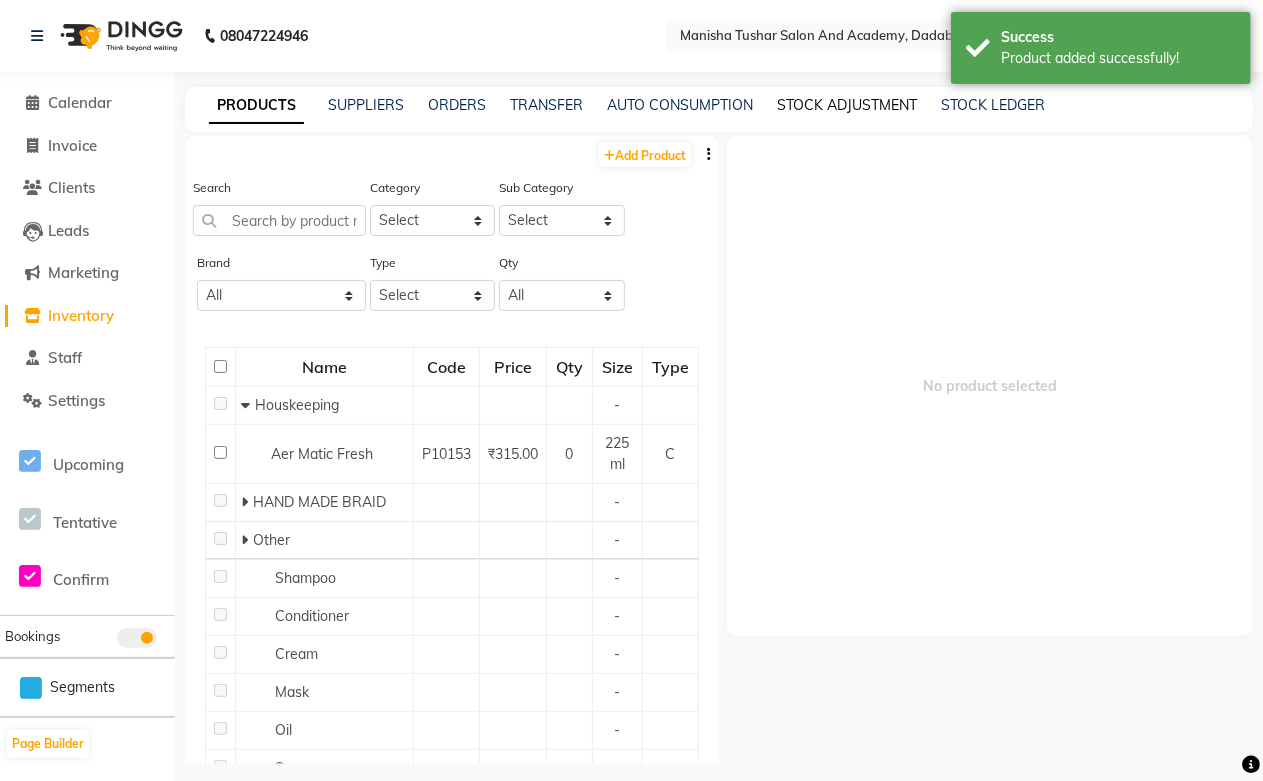 click on "STOCK ADJUSTMENT" 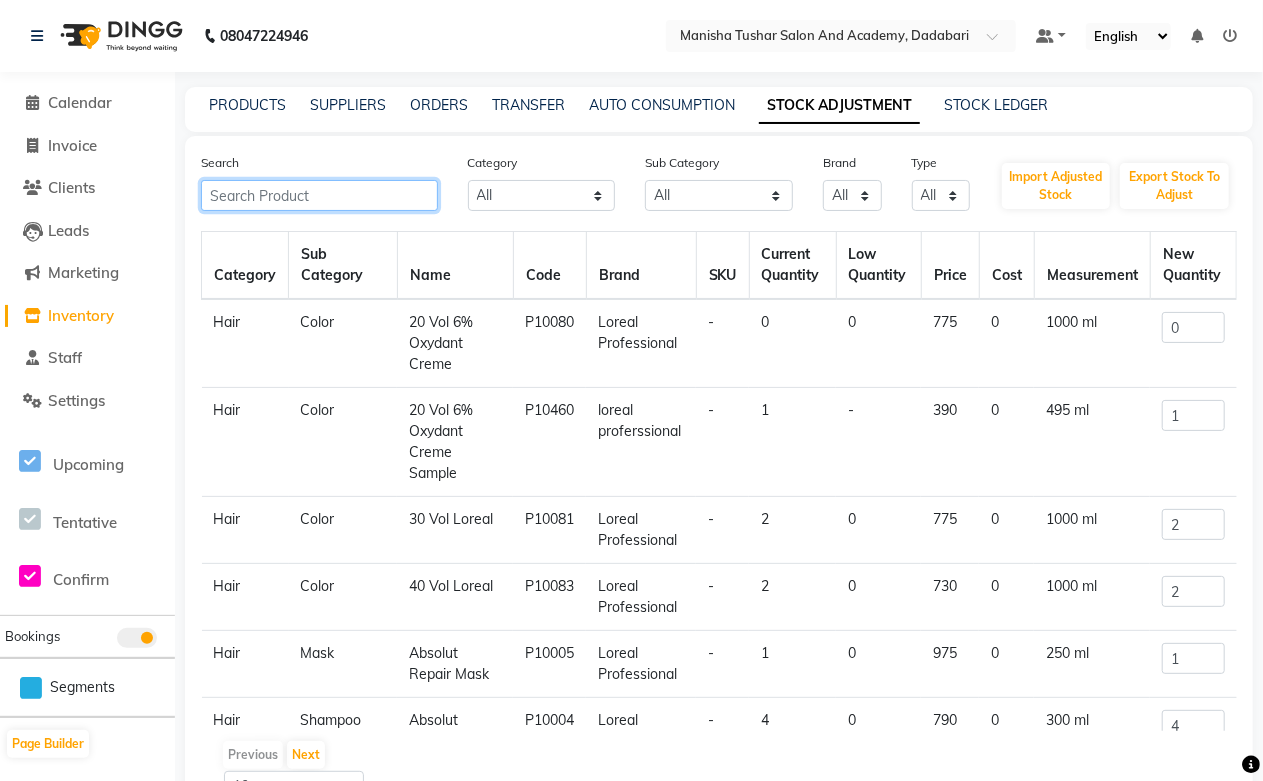 paste on "[PRODUCT NAME] [PRODUCT NAME]" 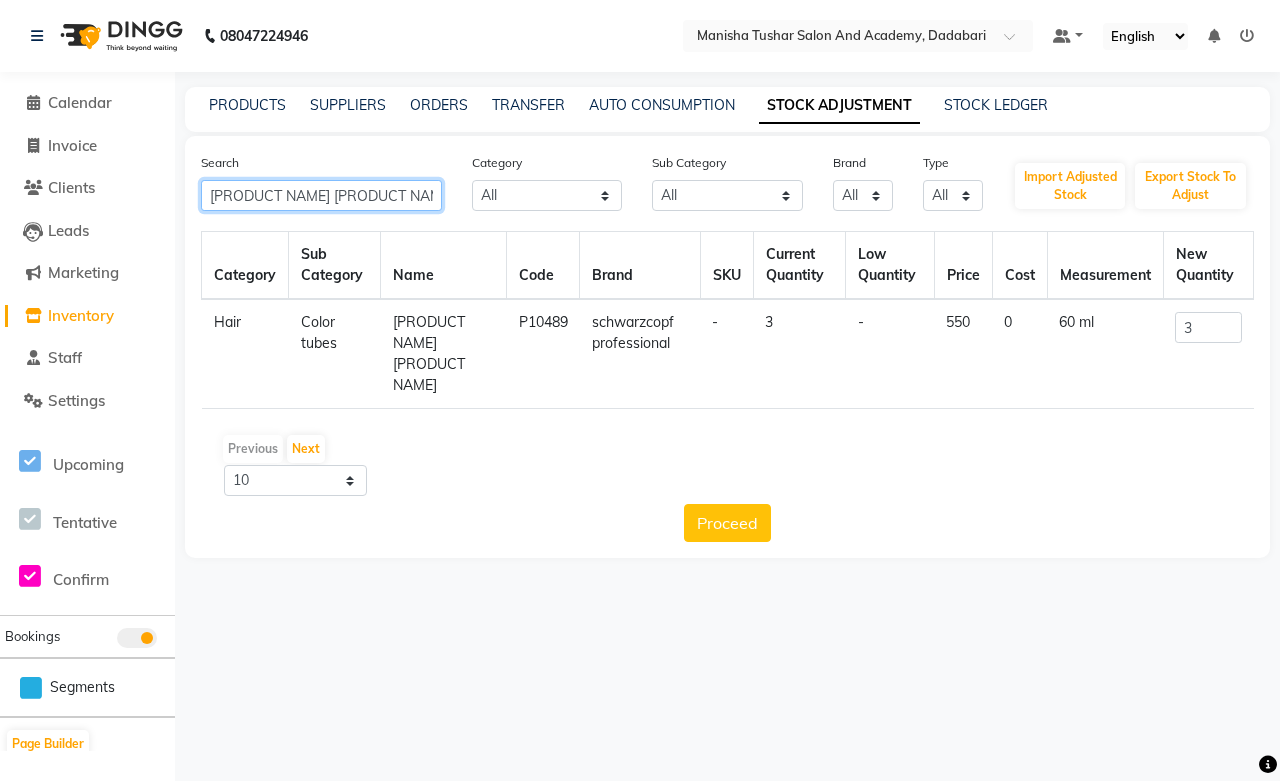 click on "[PRODUCT NAME] [PRODUCT NAME]" 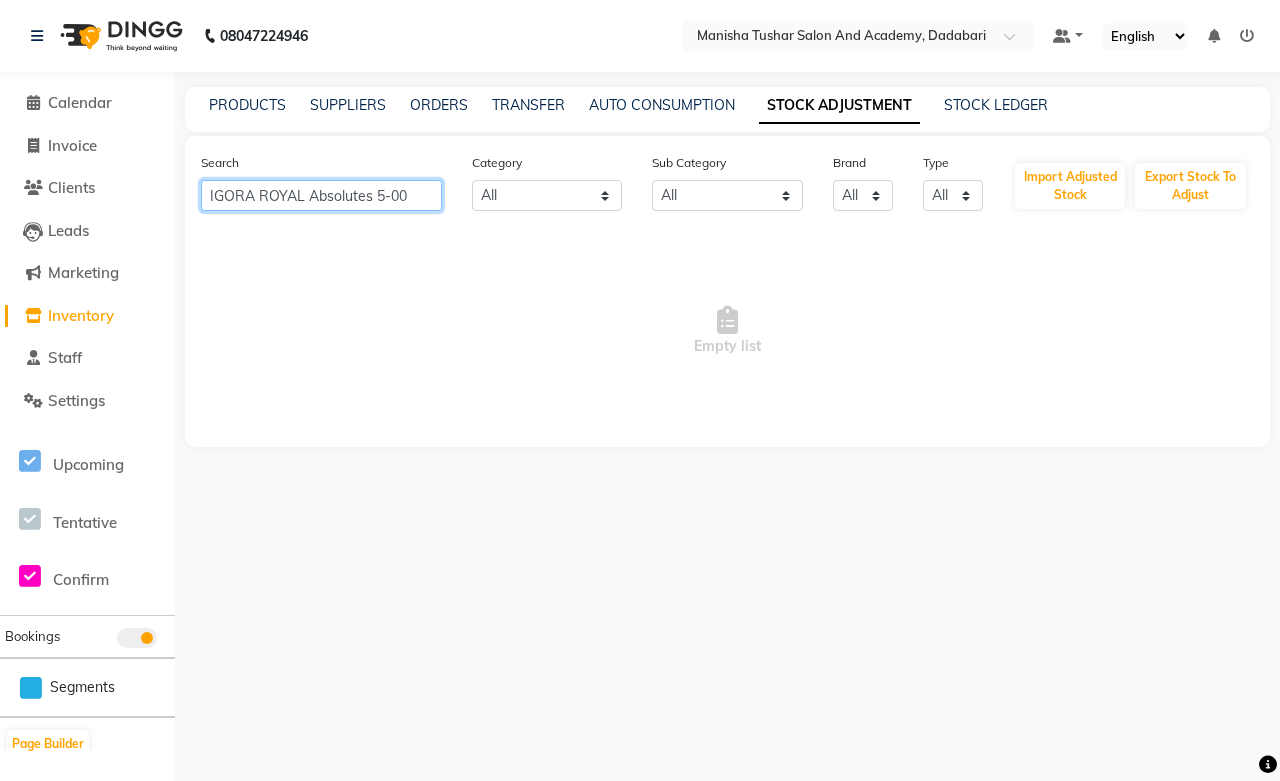 click on "IGORA ROYAL Absolutes 5-00" 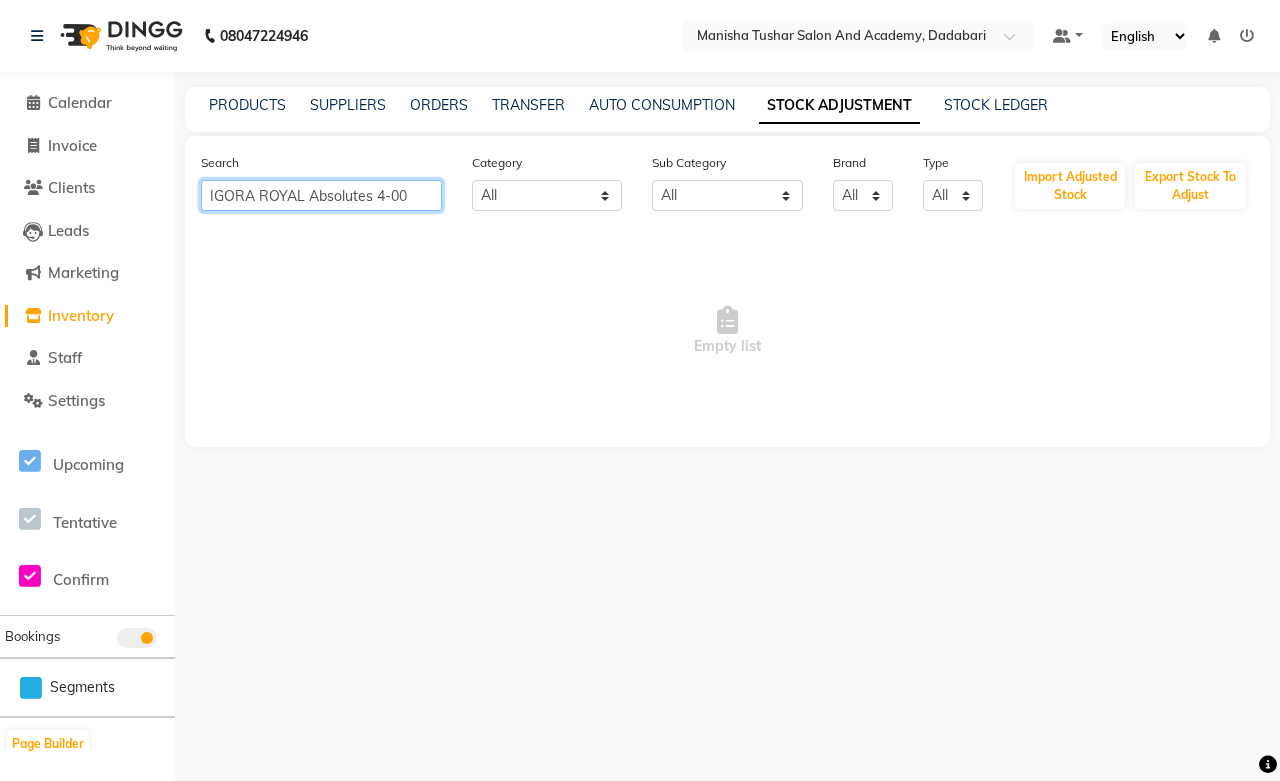 click on "IGORA ROYAL Absolutes 4-00" 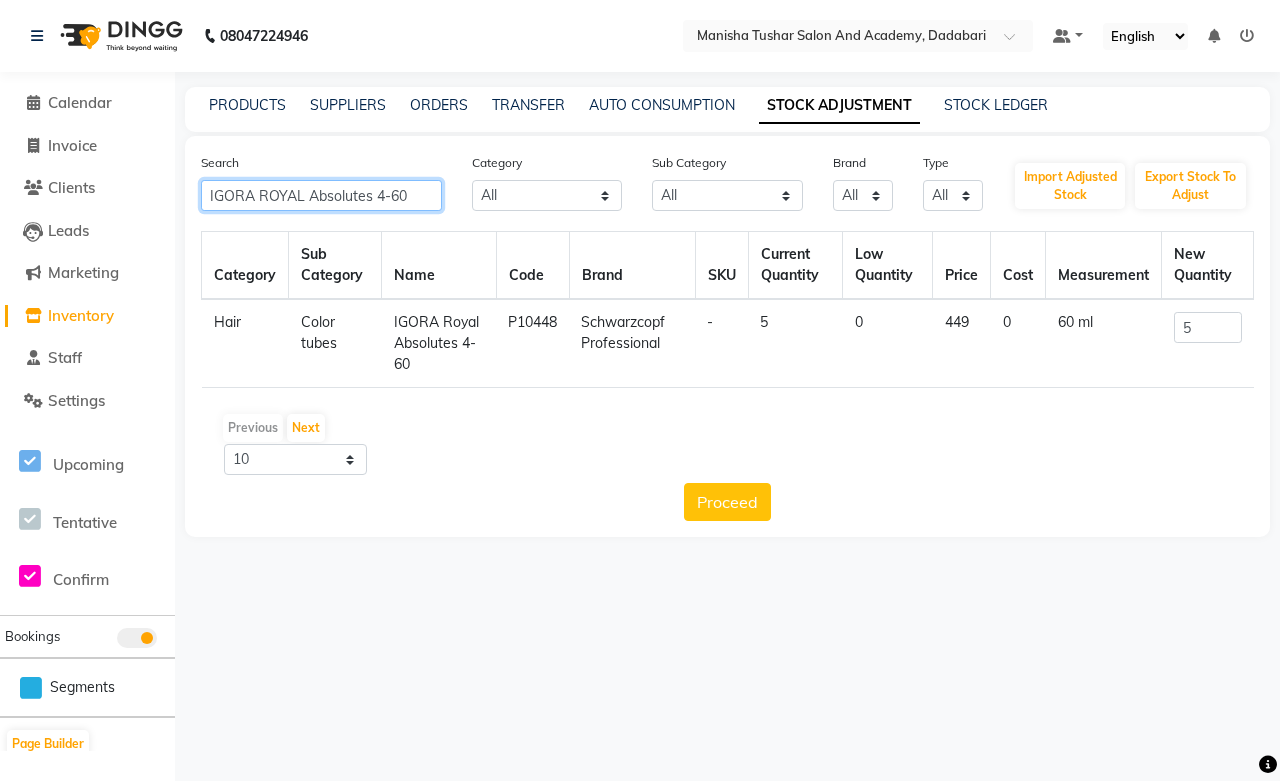 drag, startPoint x: 413, startPoint y: 193, endPoint x: 152, endPoint y: 202, distance: 261.15512 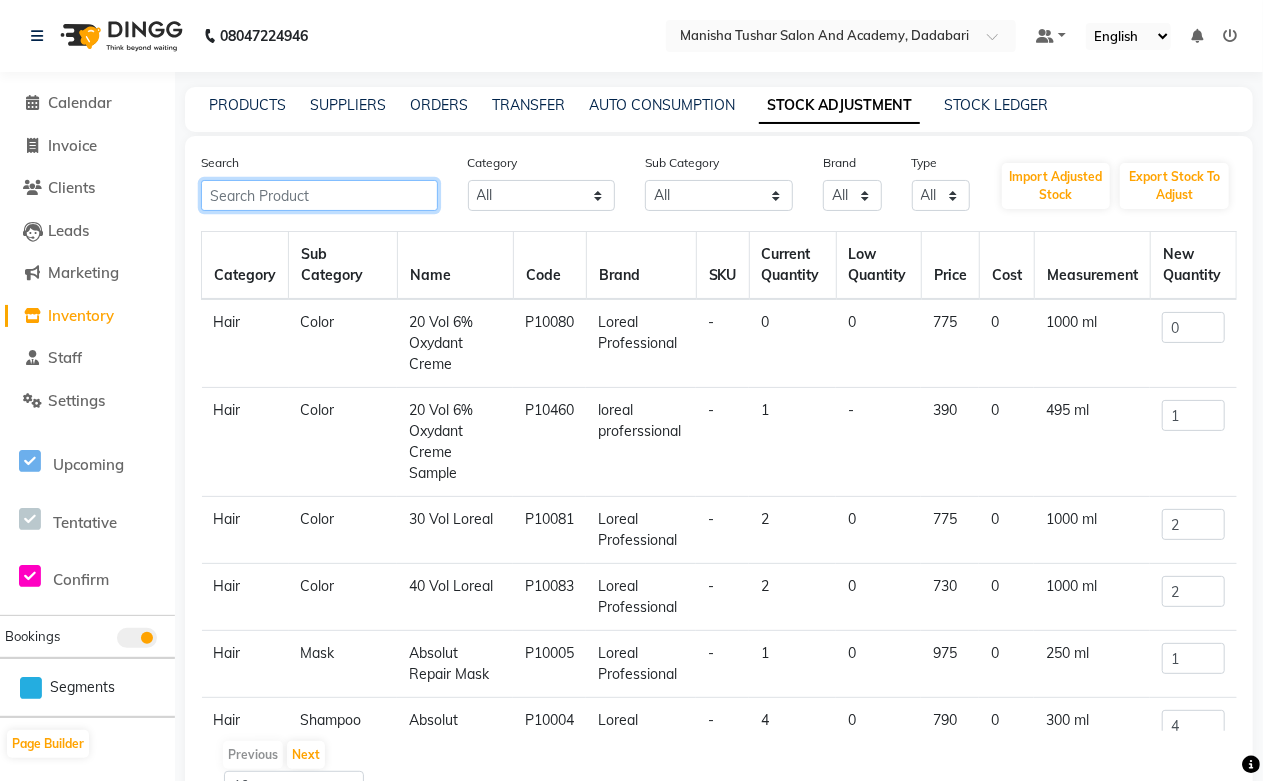 paste on "IGORA ROYAL Absolutes 4-60" 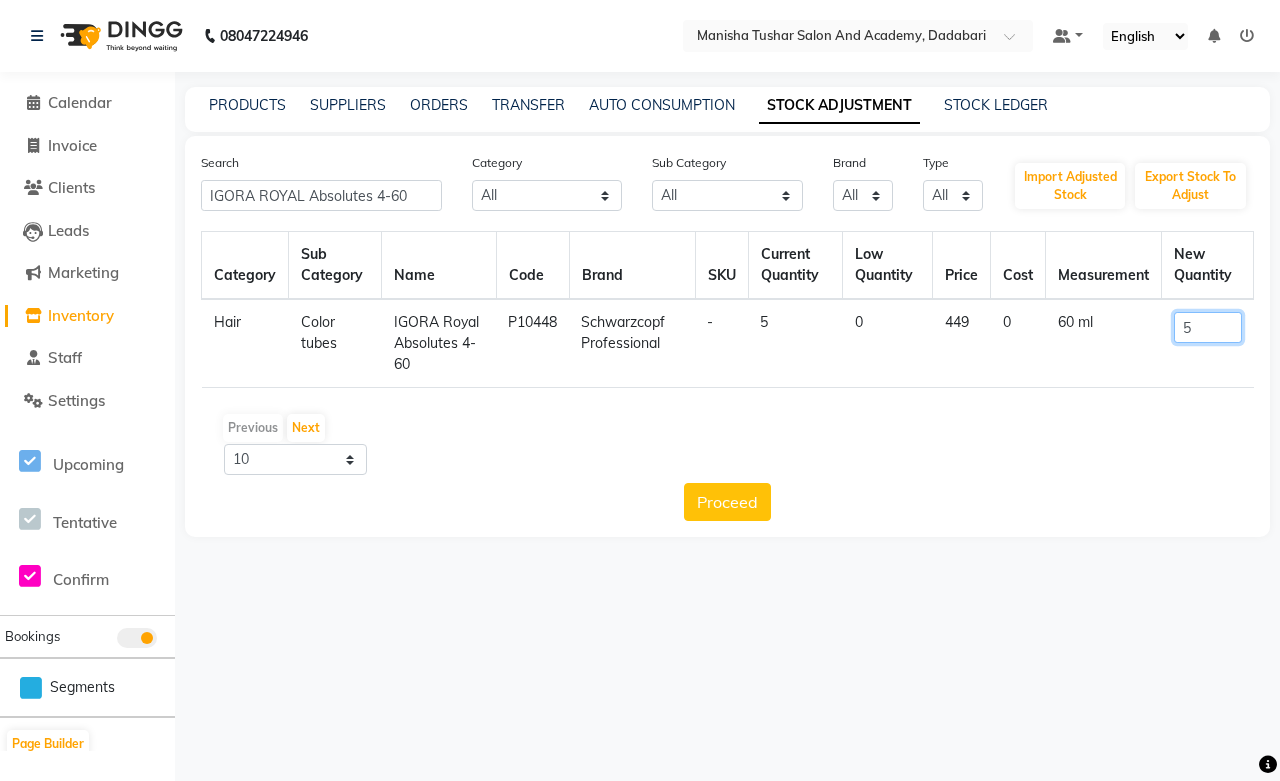 drag, startPoint x: 1236, startPoint y: 330, endPoint x: 1081, endPoint y: 350, distance: 156.285 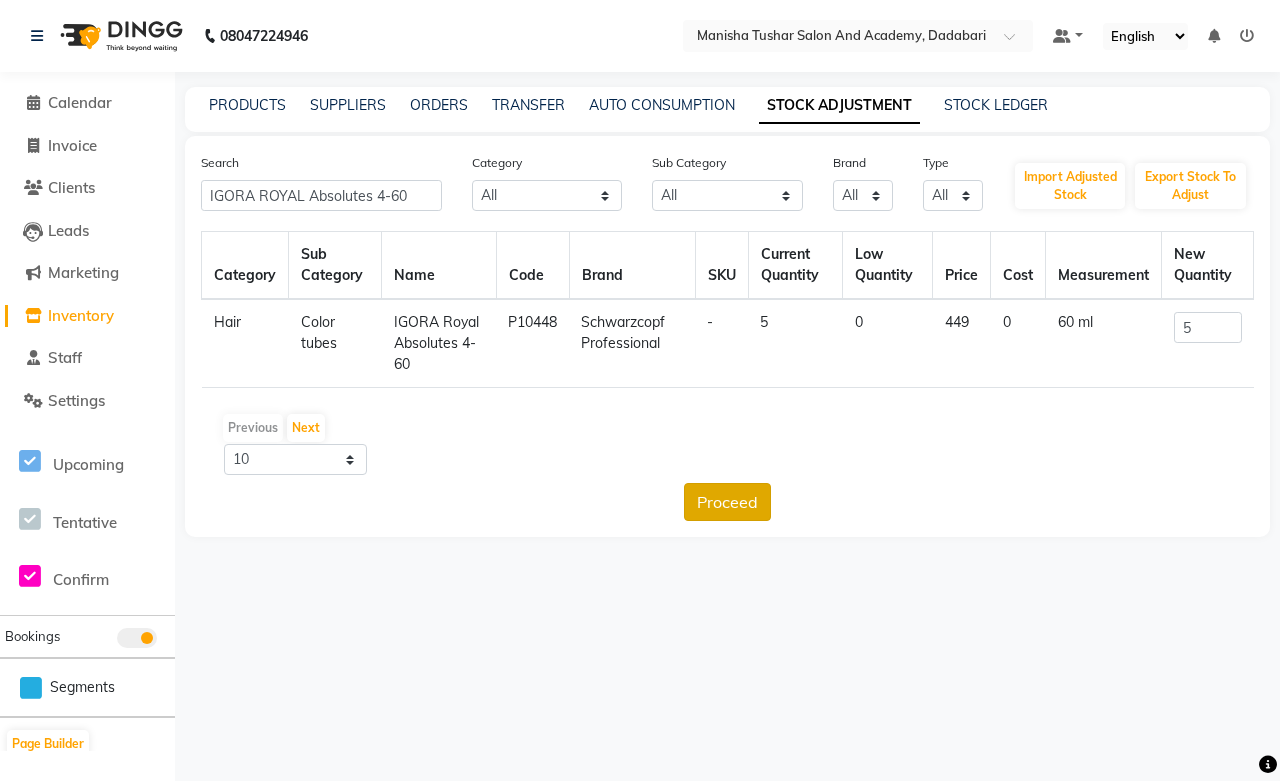 click on "Proceed" 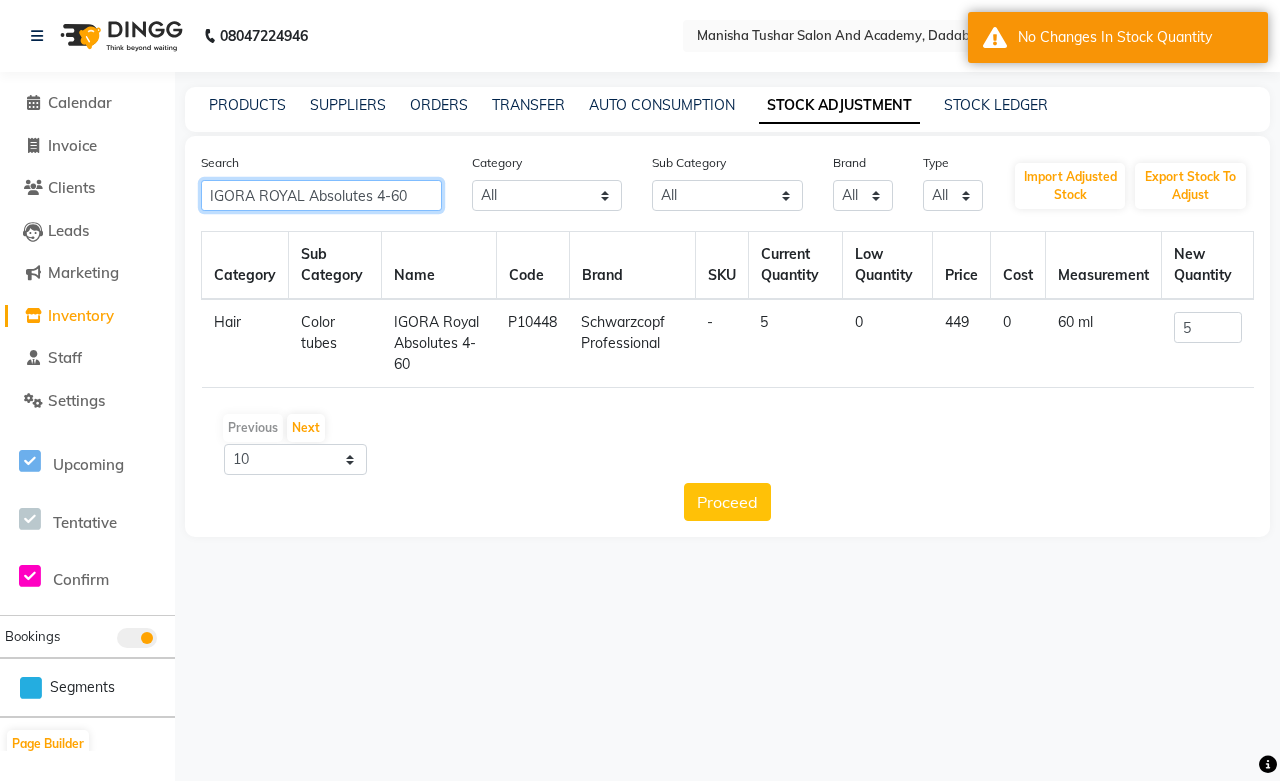click on "IGORA ROYAL Absolutes 4-60" 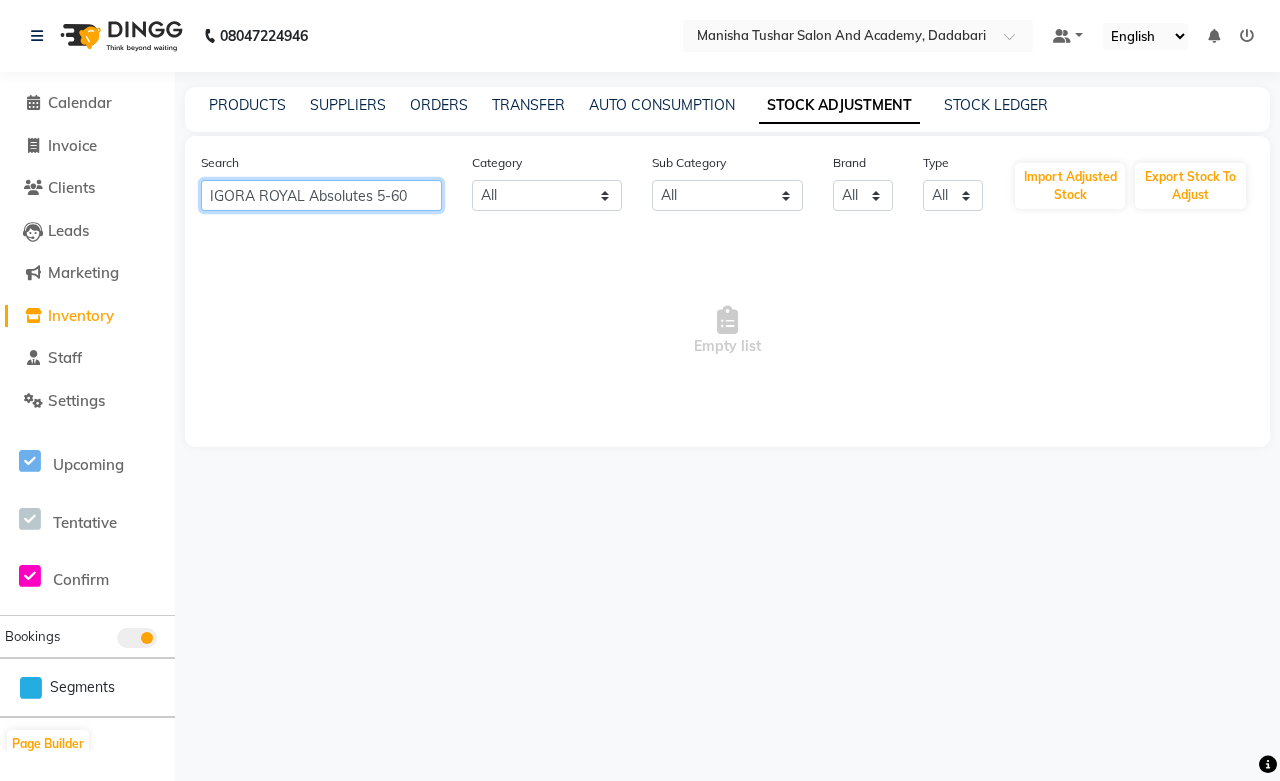 drag, startPoint x: 414, startPoint y: 203, endPoint x: 135, endPoint y: 203, distance: 279 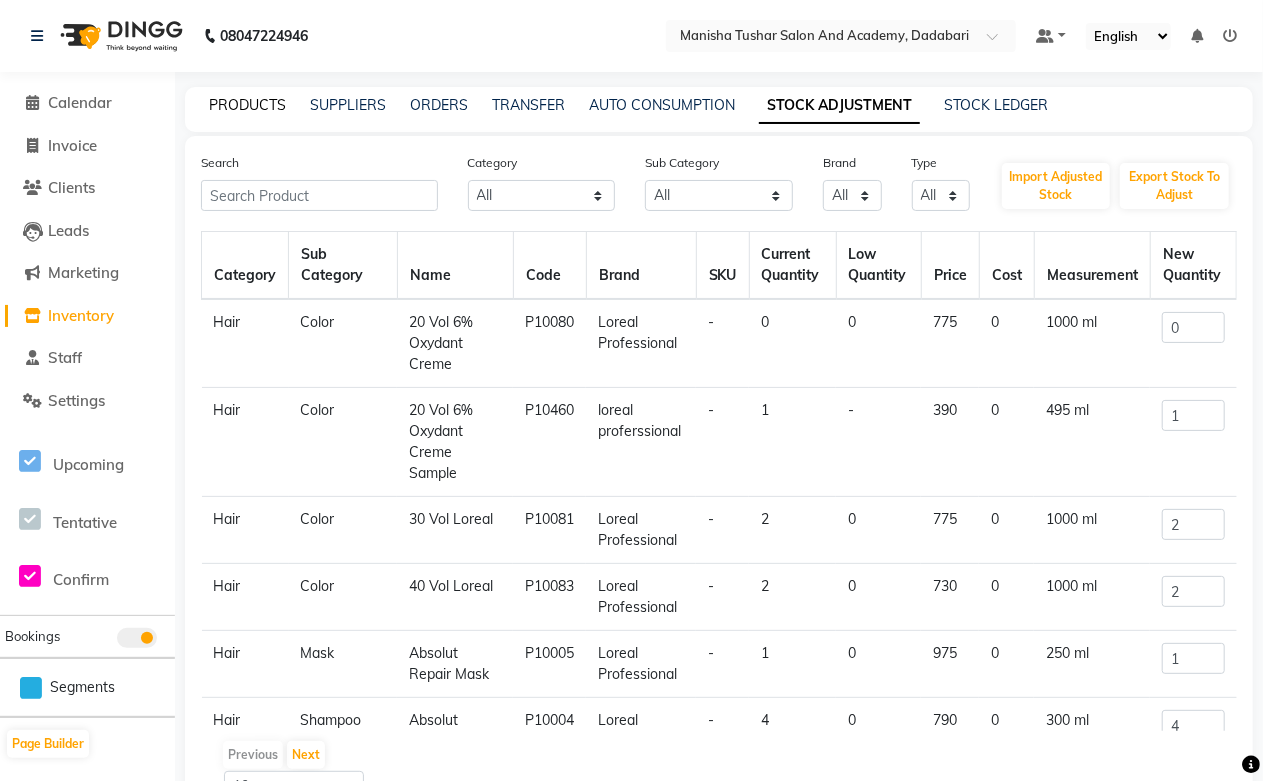 click on "PRODUCTS" 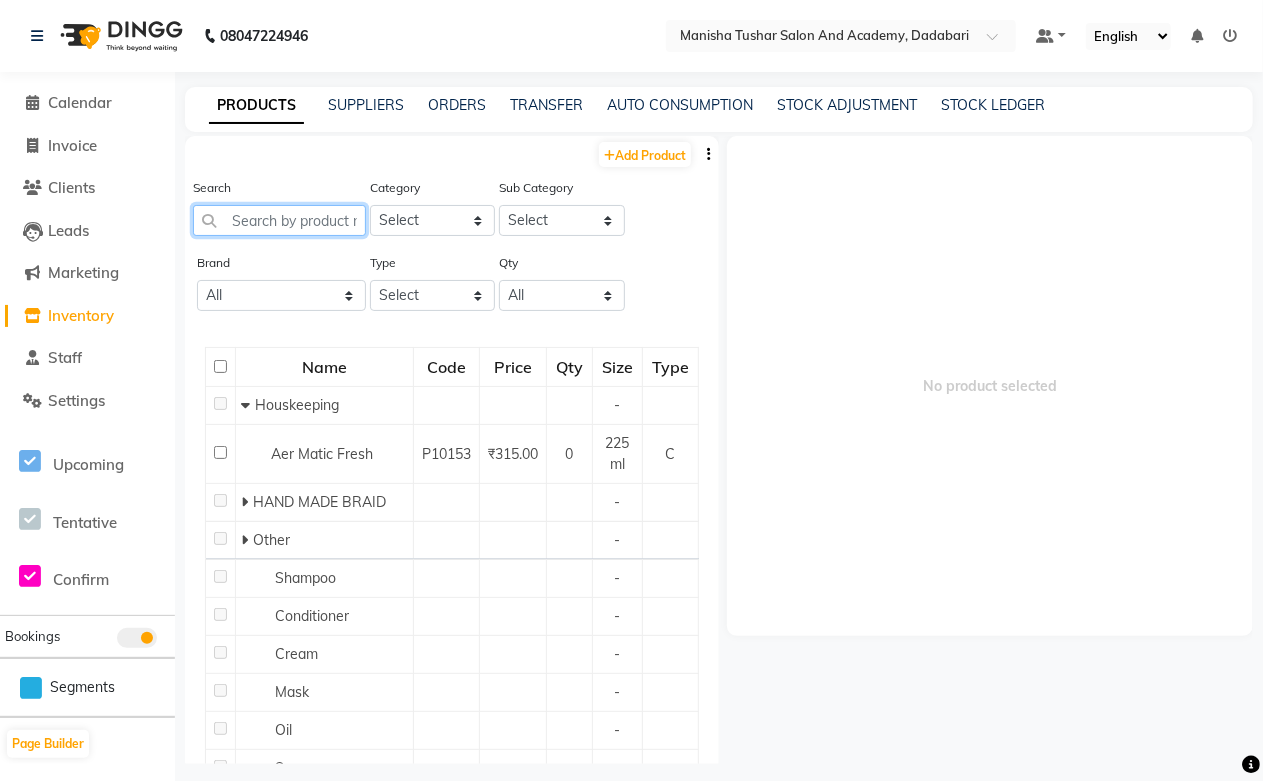 paste on "IGORA ROYAL Absolutes 5-60" 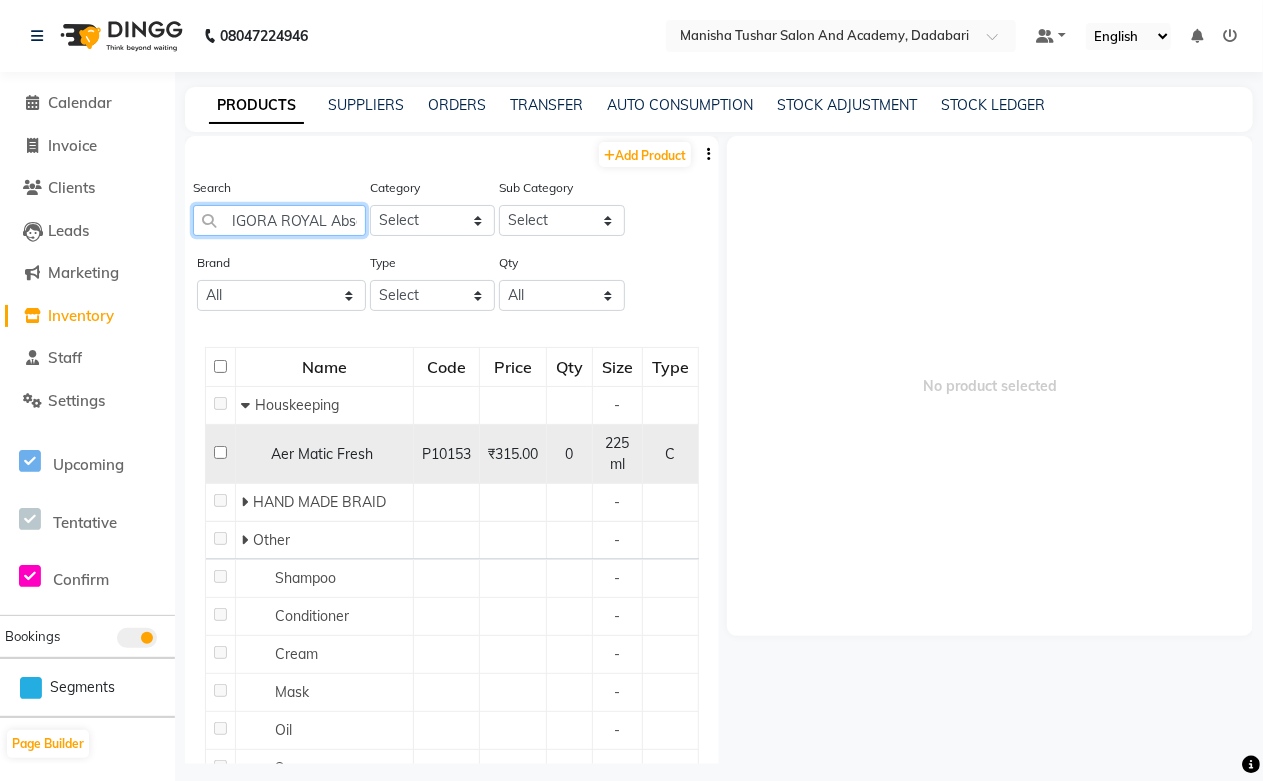 scroll, scrollTop: 0, scrollLeft: 76, axis: horizontal 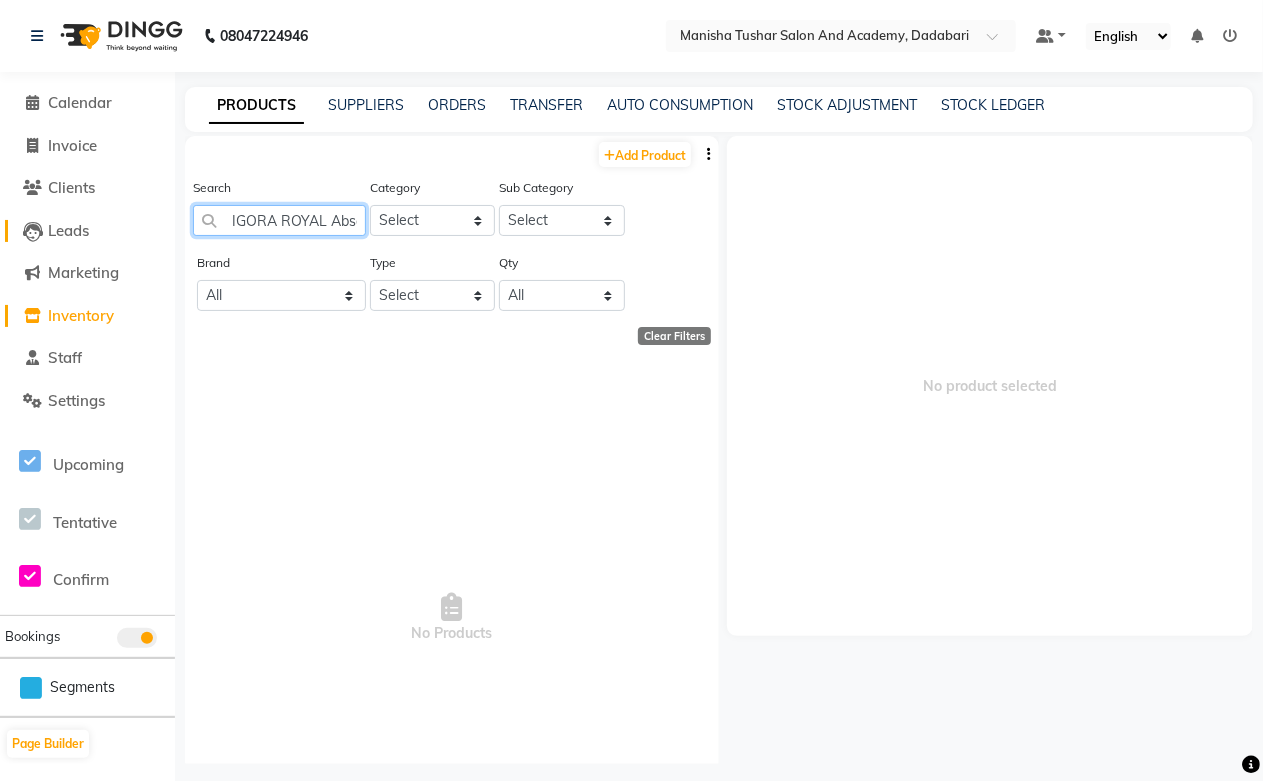 drag, startPoint x: 355, startPoint y: 216, endPoint x: 111, endPoint y: 224, distance: 244.13112 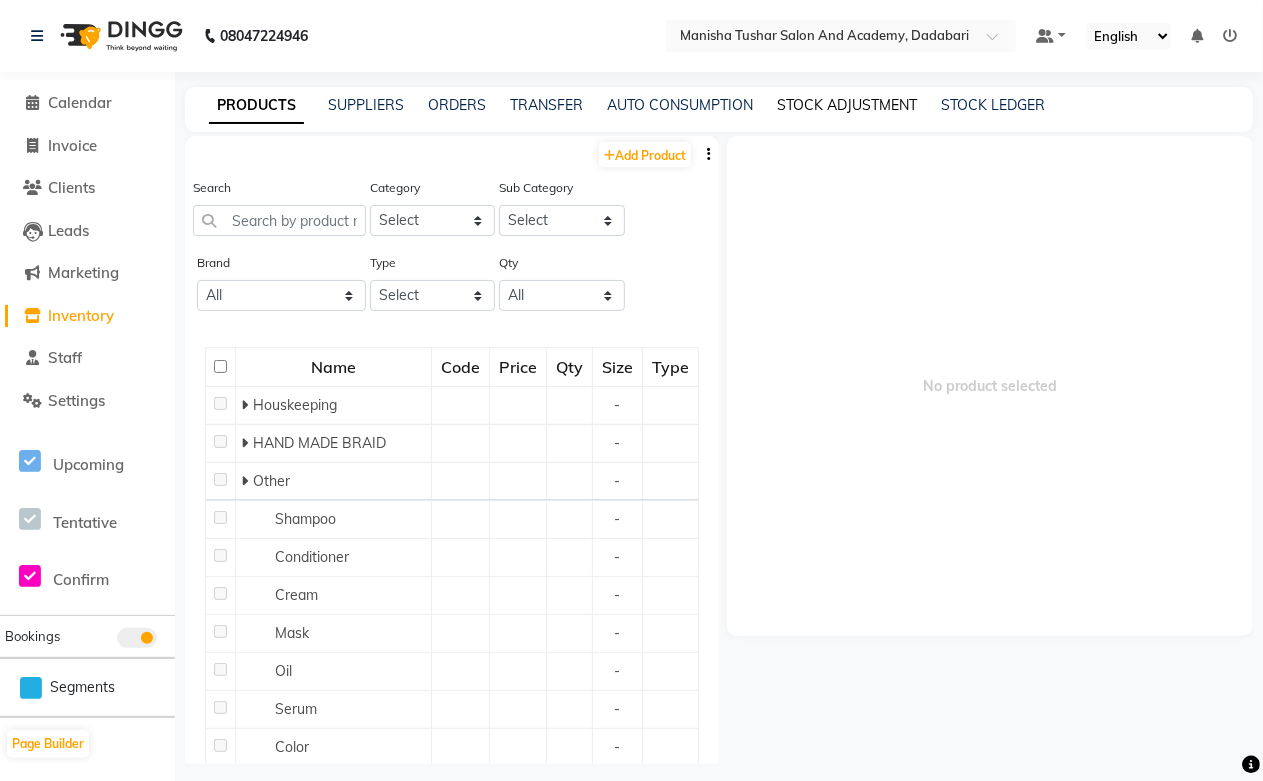 click on "STOCK ADJUSTMENT" 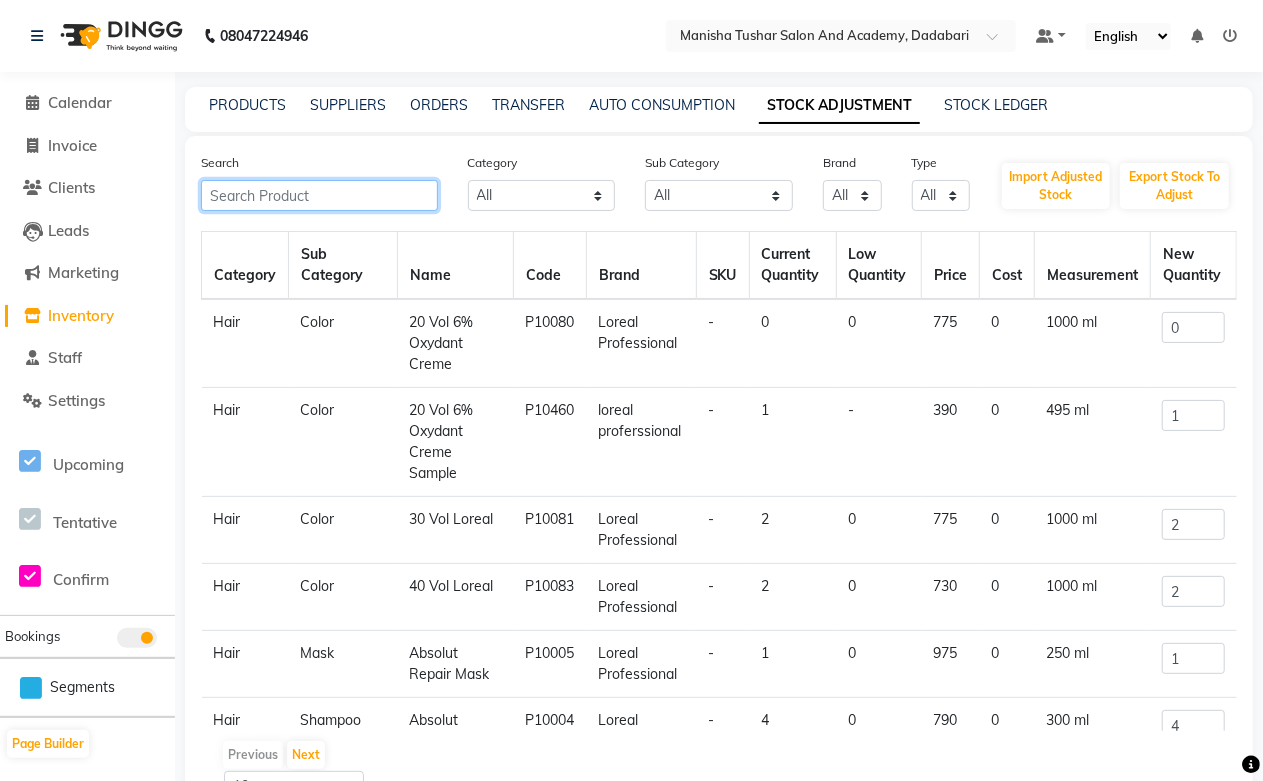 paste on "IGORA ROYAL Absolutes 5-60" 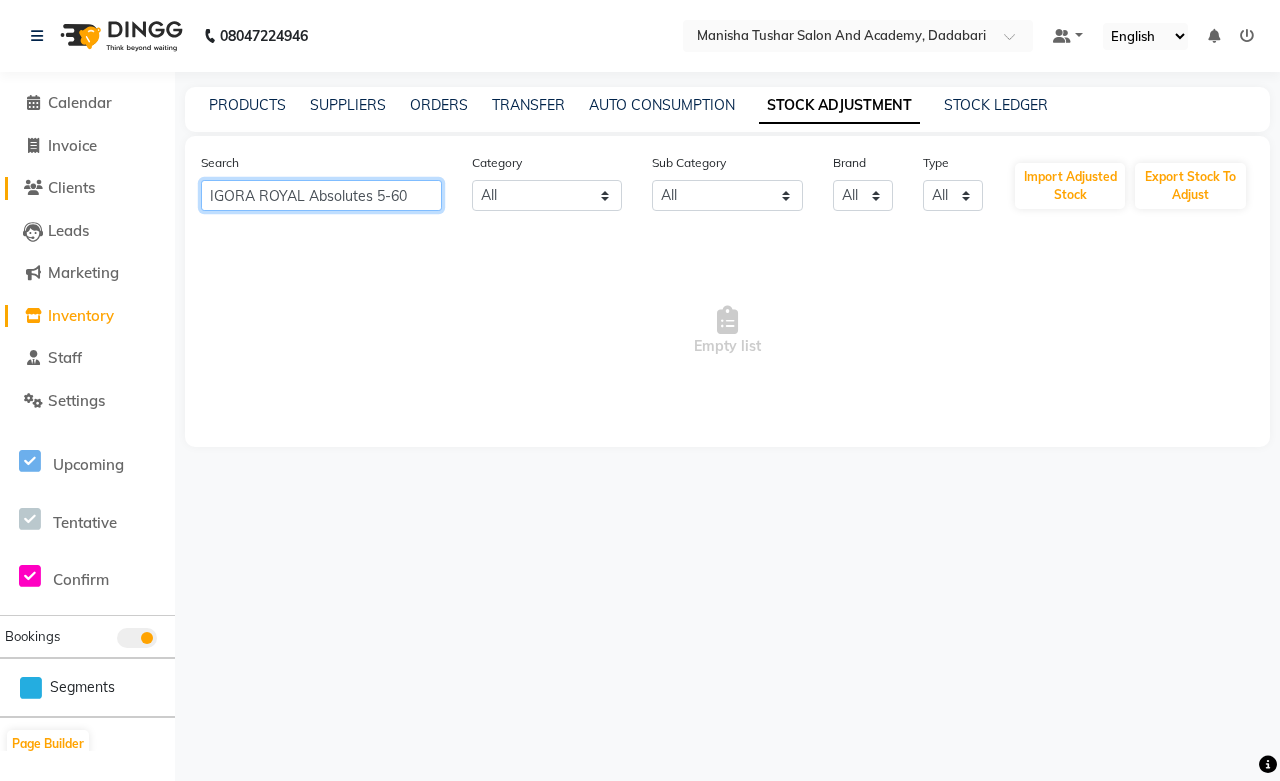 drag, startPoint x: 412, startPoint y: 190, endPoint x: 165, endPoint y: 190, distance: 247 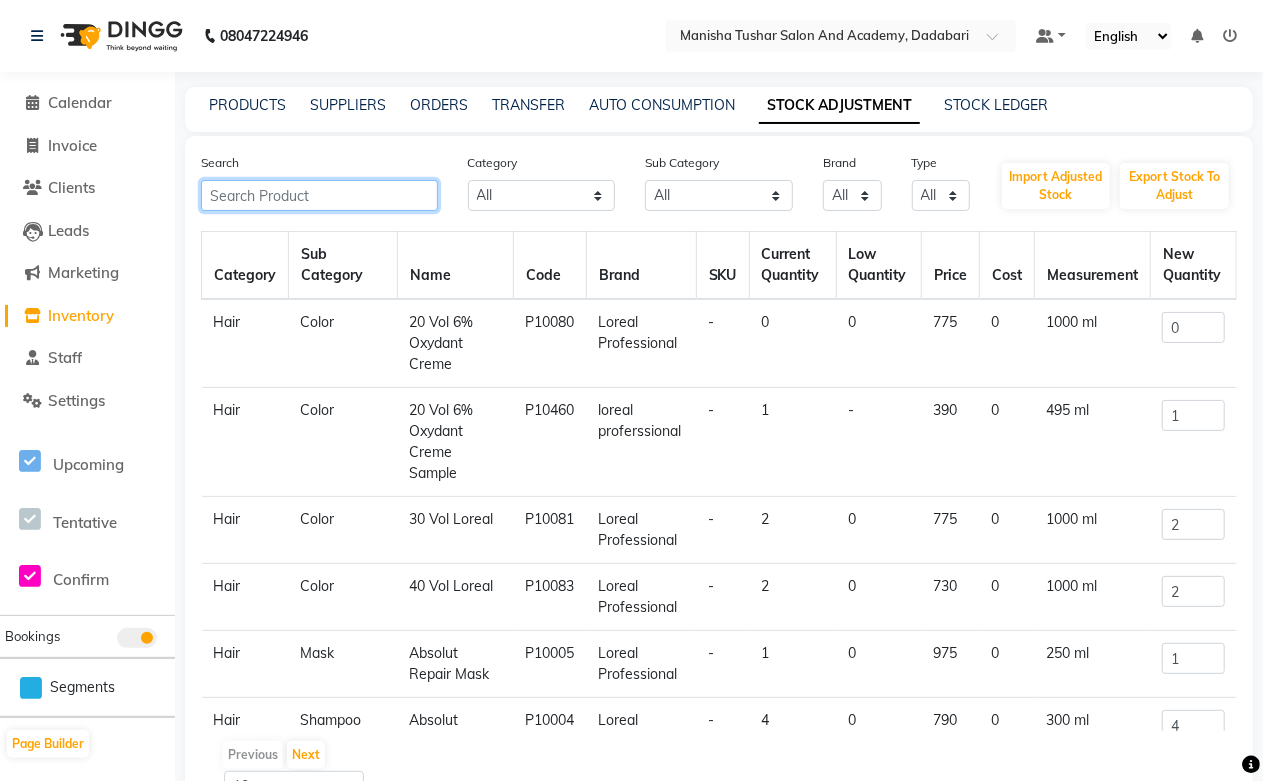 paste on "IGORA ROYAL Absolutes 5-60" 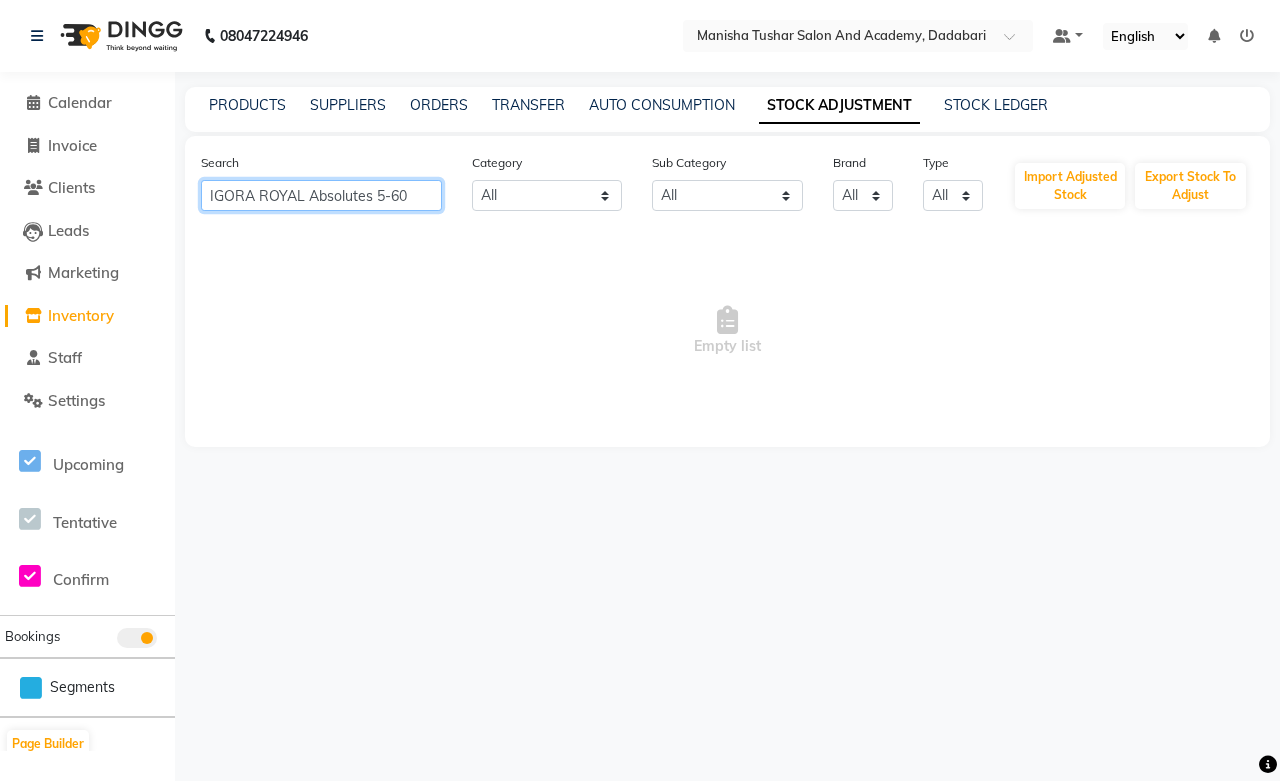 drag, startPoint x: 407, startPoint y: 200, endPoint x: 192, endPoint y: 206, distance: 215.08371 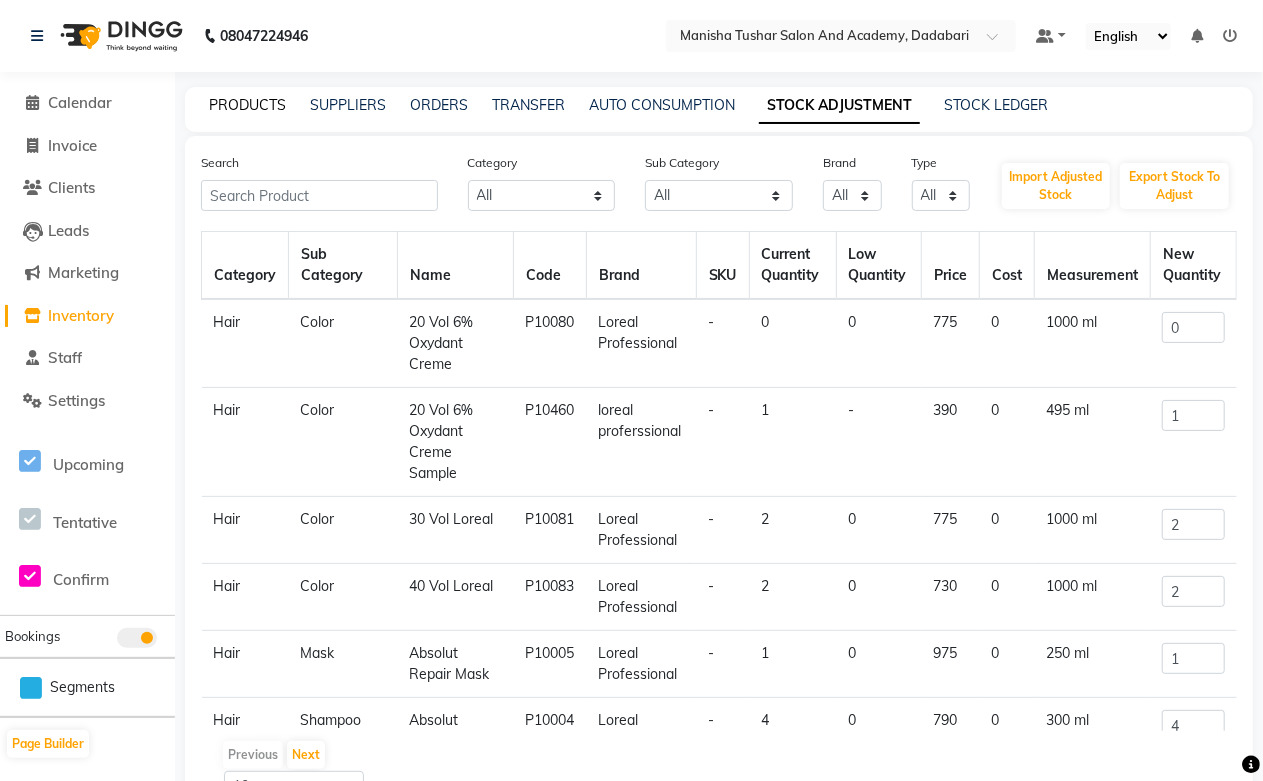 click on "PRODUCTS" 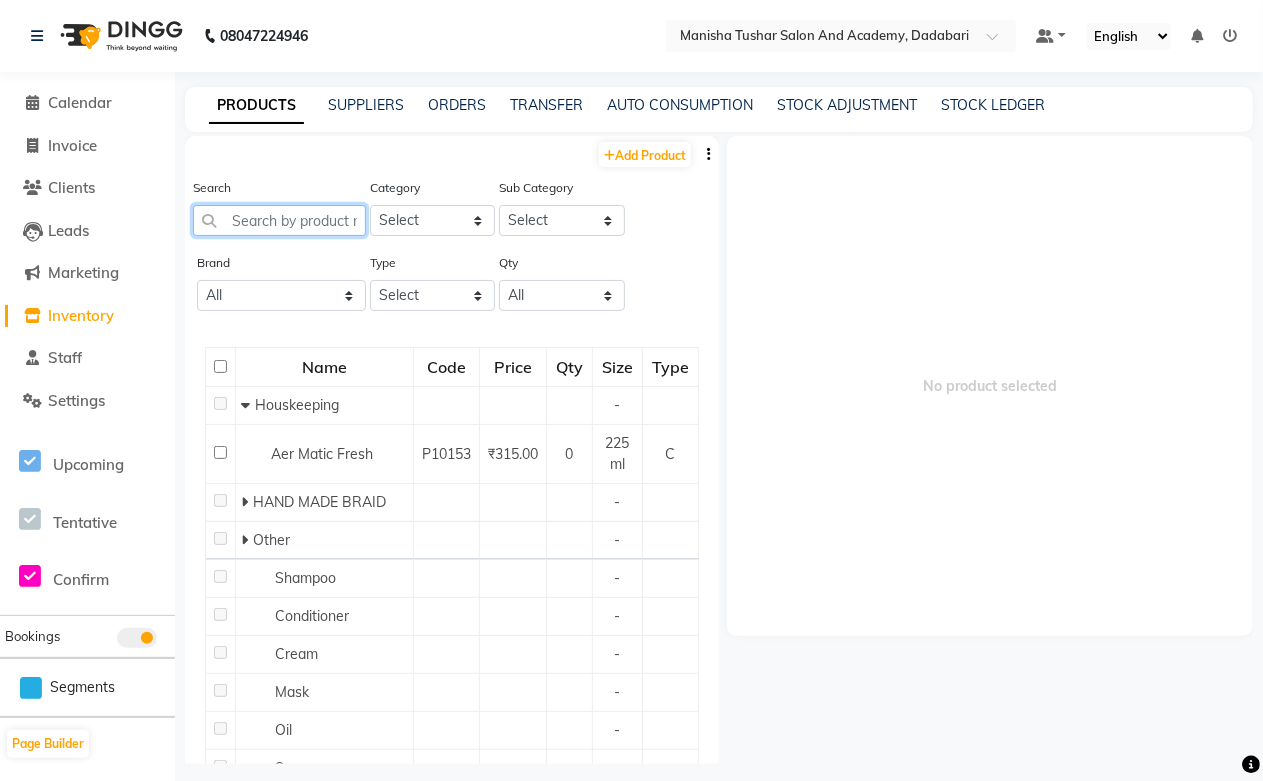 paste on "IGORA ROYAL Absolutes 5-60" 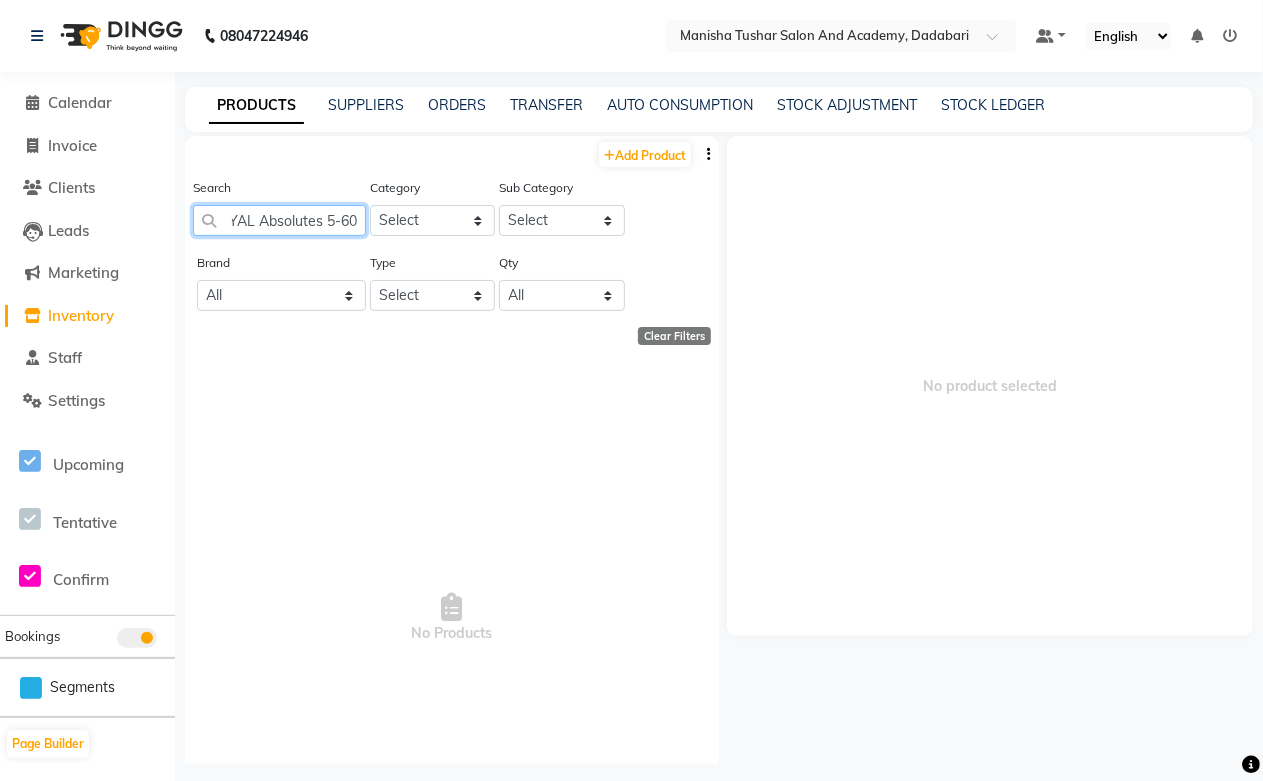 scroll, scrollTop: 0, scrollLeft: 0, axis: both 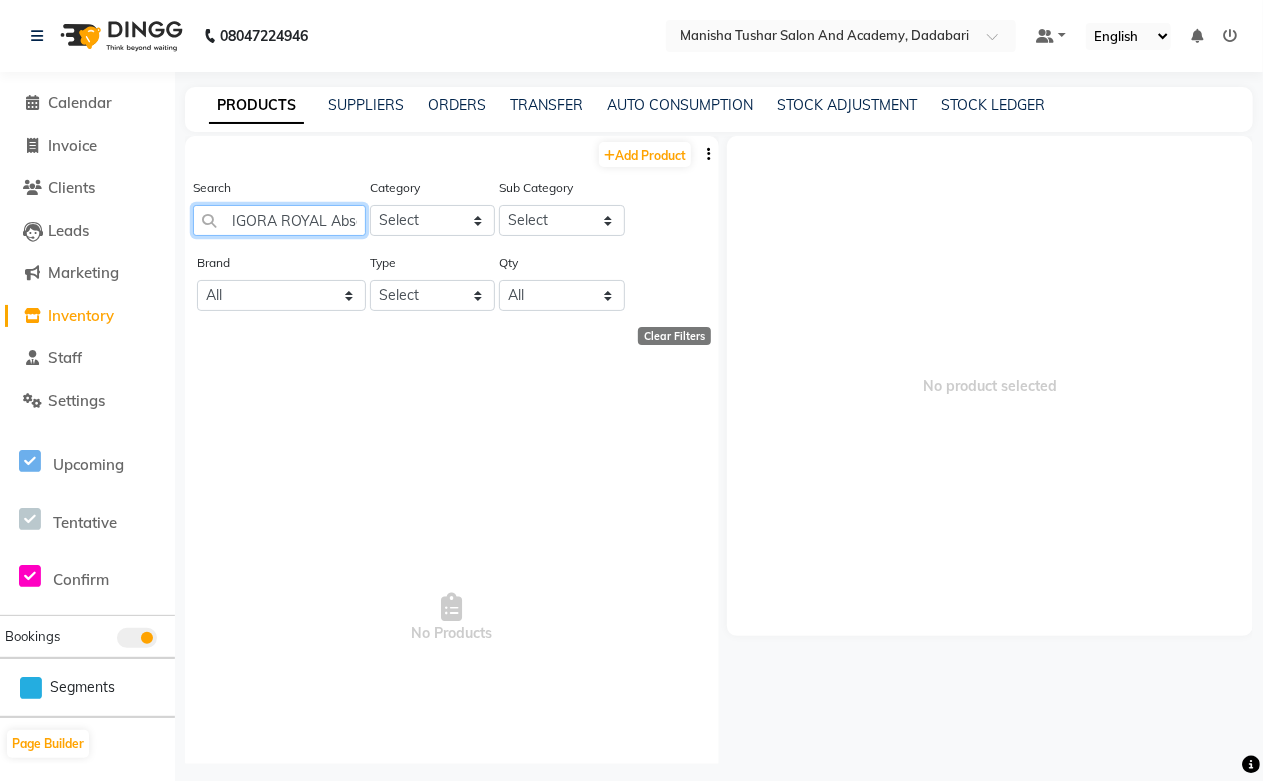 drag, startPoint x: 357, startPoint y: 224, endPoint x: 185, endPoint y: 227, distance: 172.02615 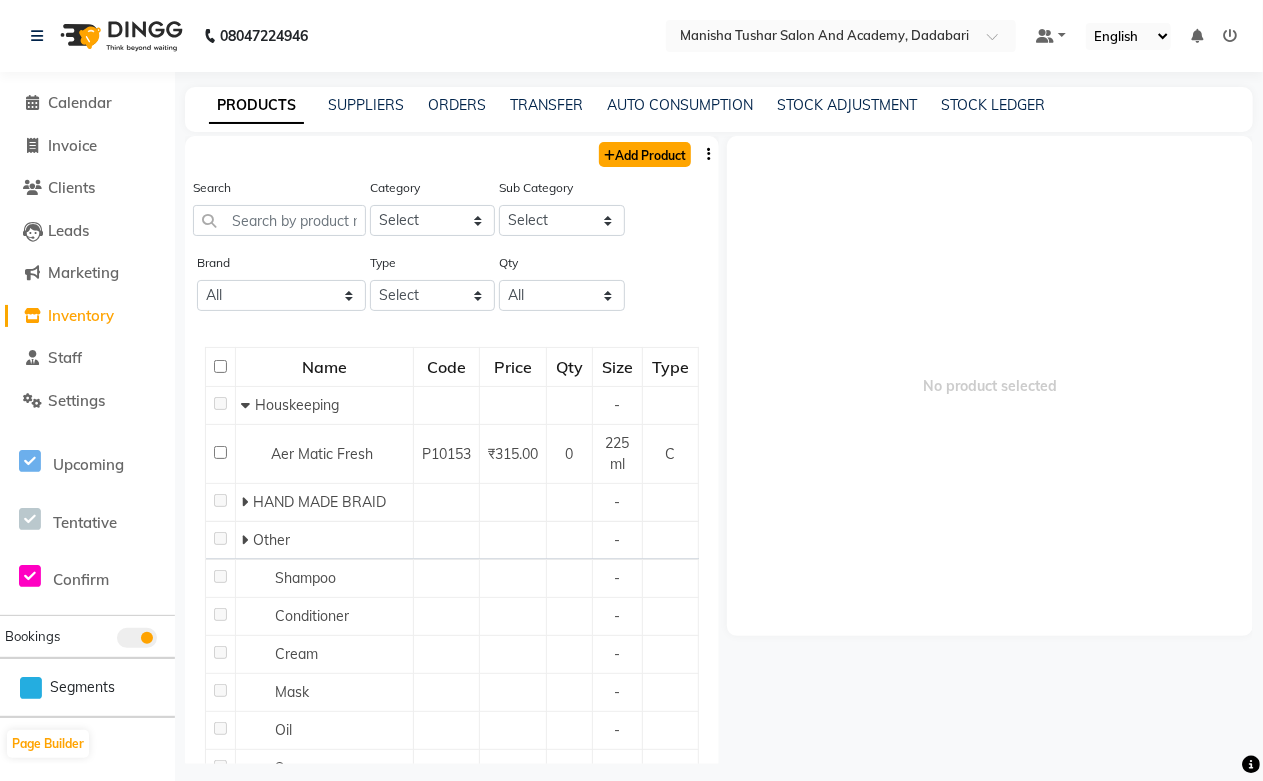click on "Add Product" 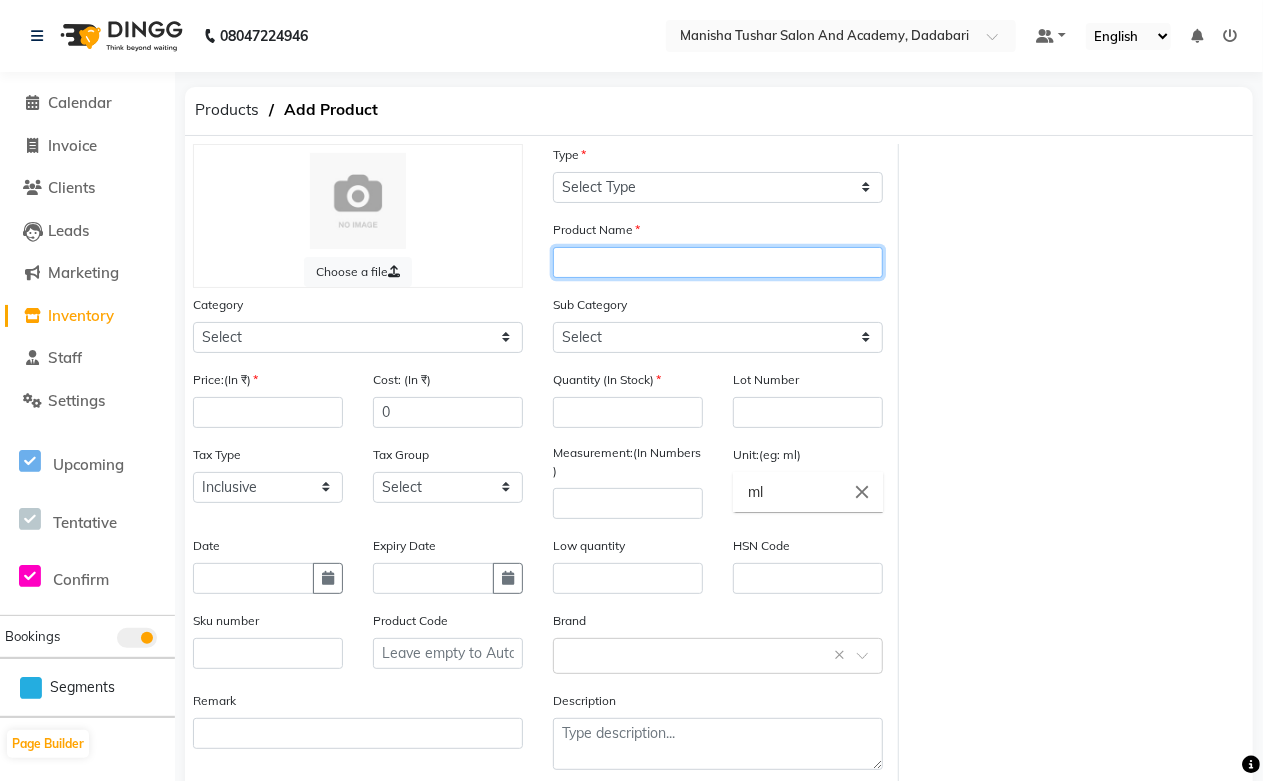 paste on "IGORA ROYAL Absolutes 5-60" 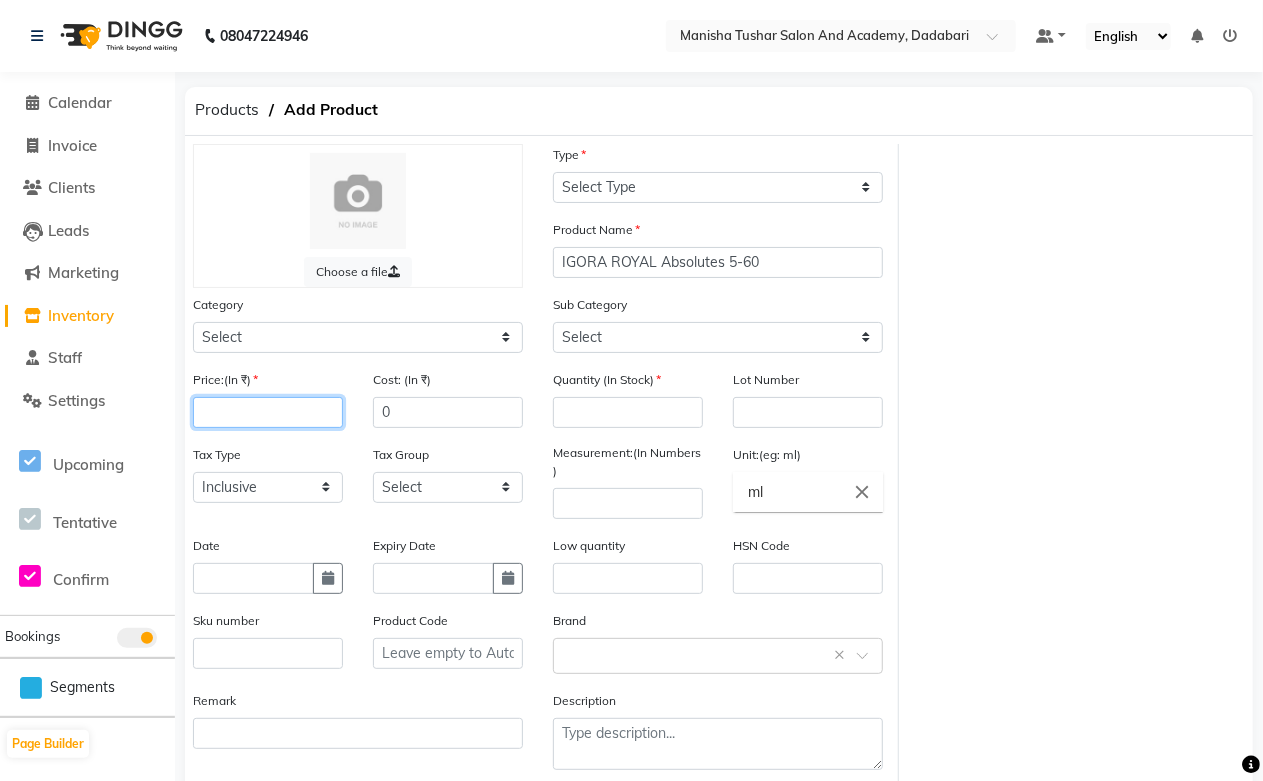 click 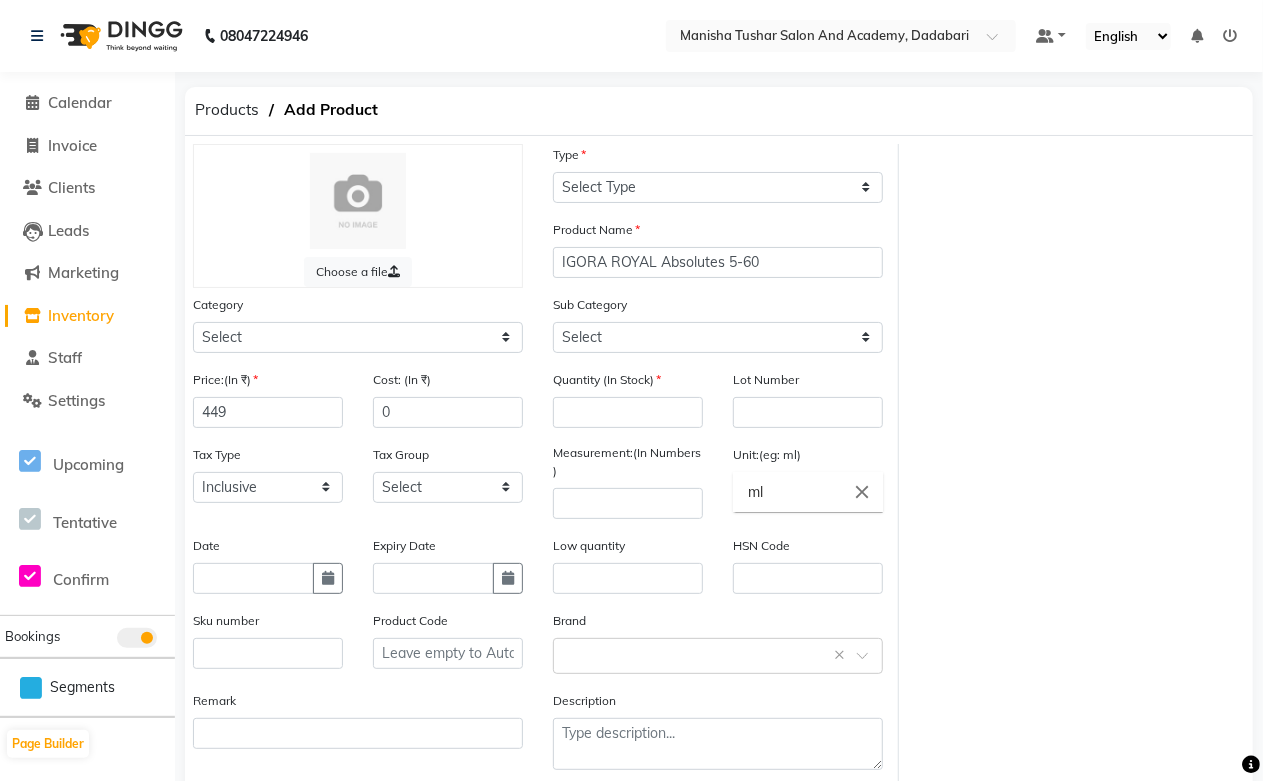click on "Category Select Hair Skin Jeanott Ceuticals Other" 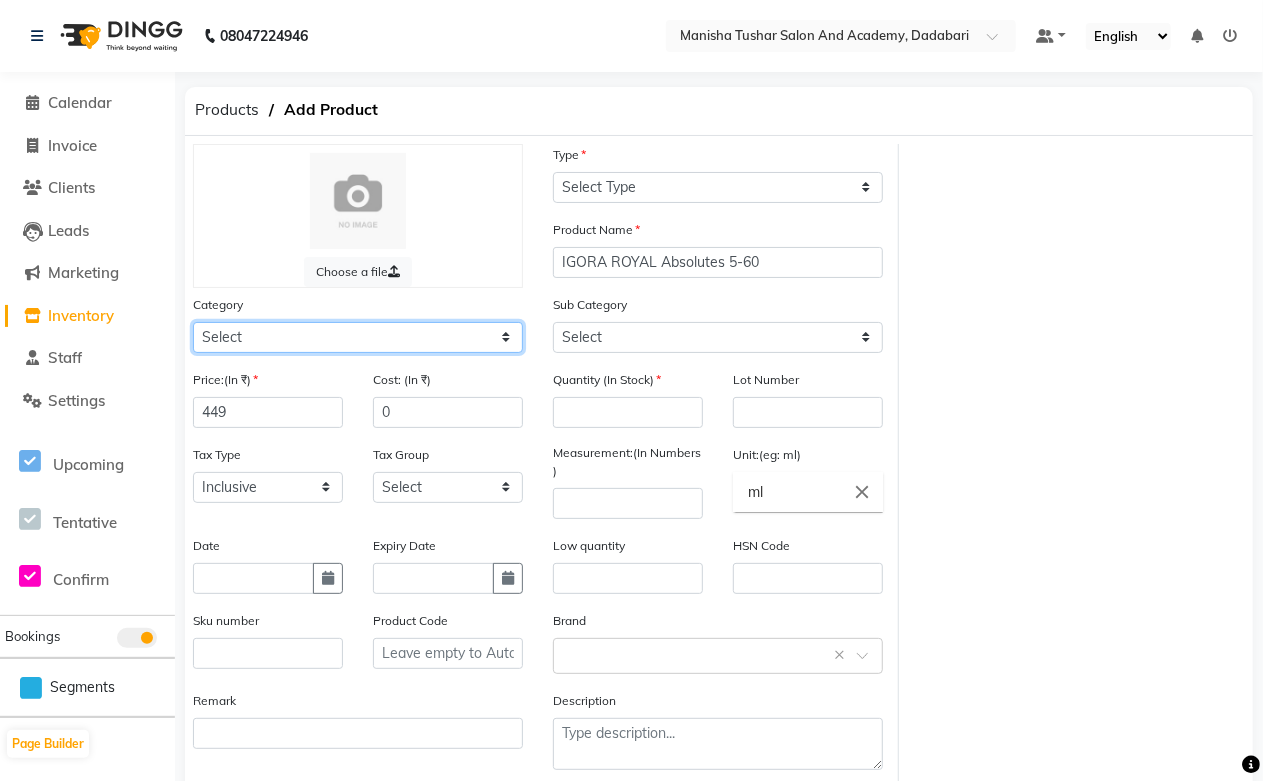 click on "Select Hair Skin Jeanott Ceuticals Other" 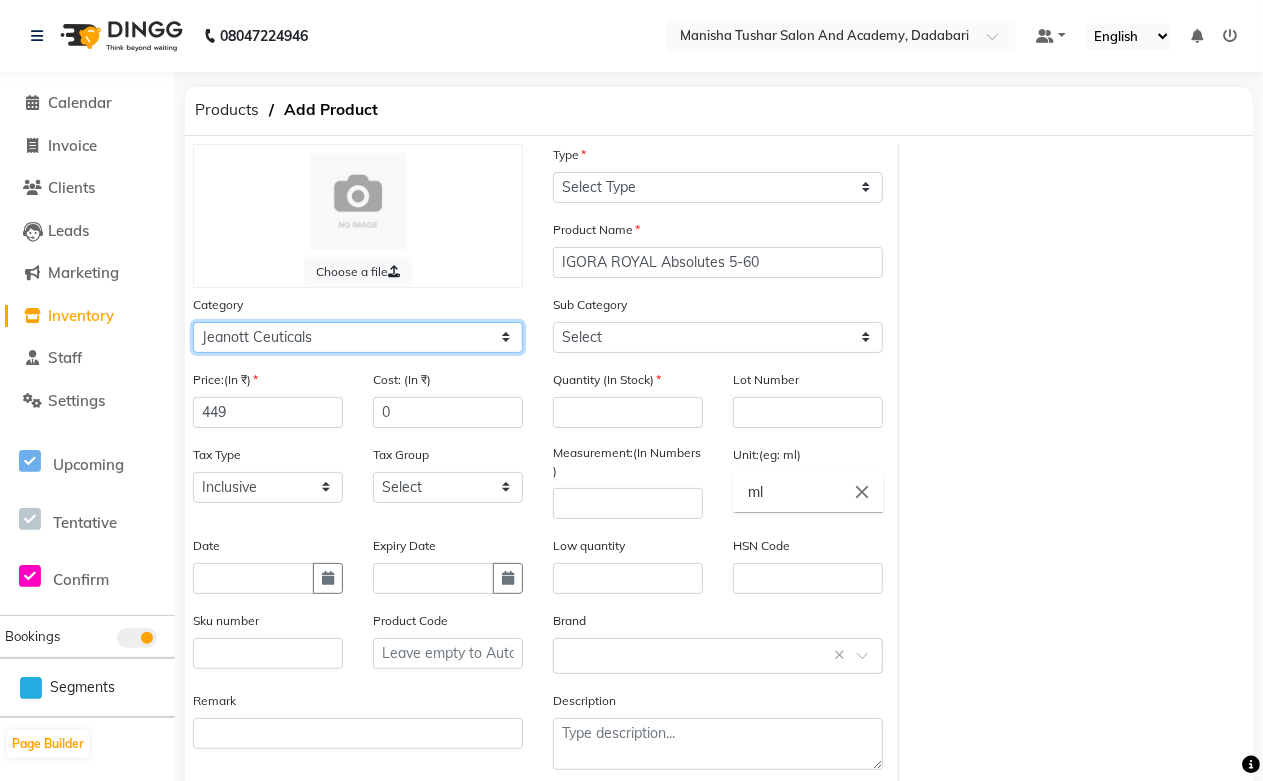click on "Select Hair Skin Jeanott Ceuticals Other" 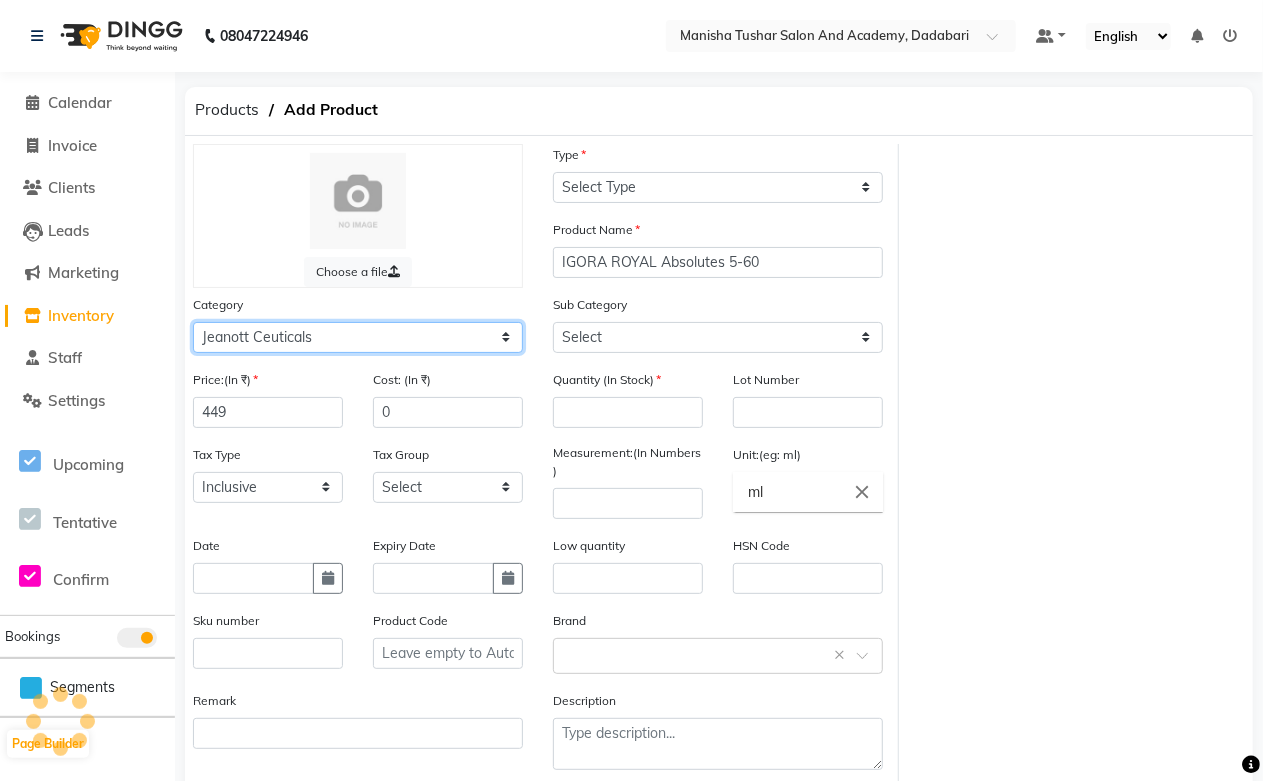 click on "Select Hair Skin Jeanott Ceuticals Other" 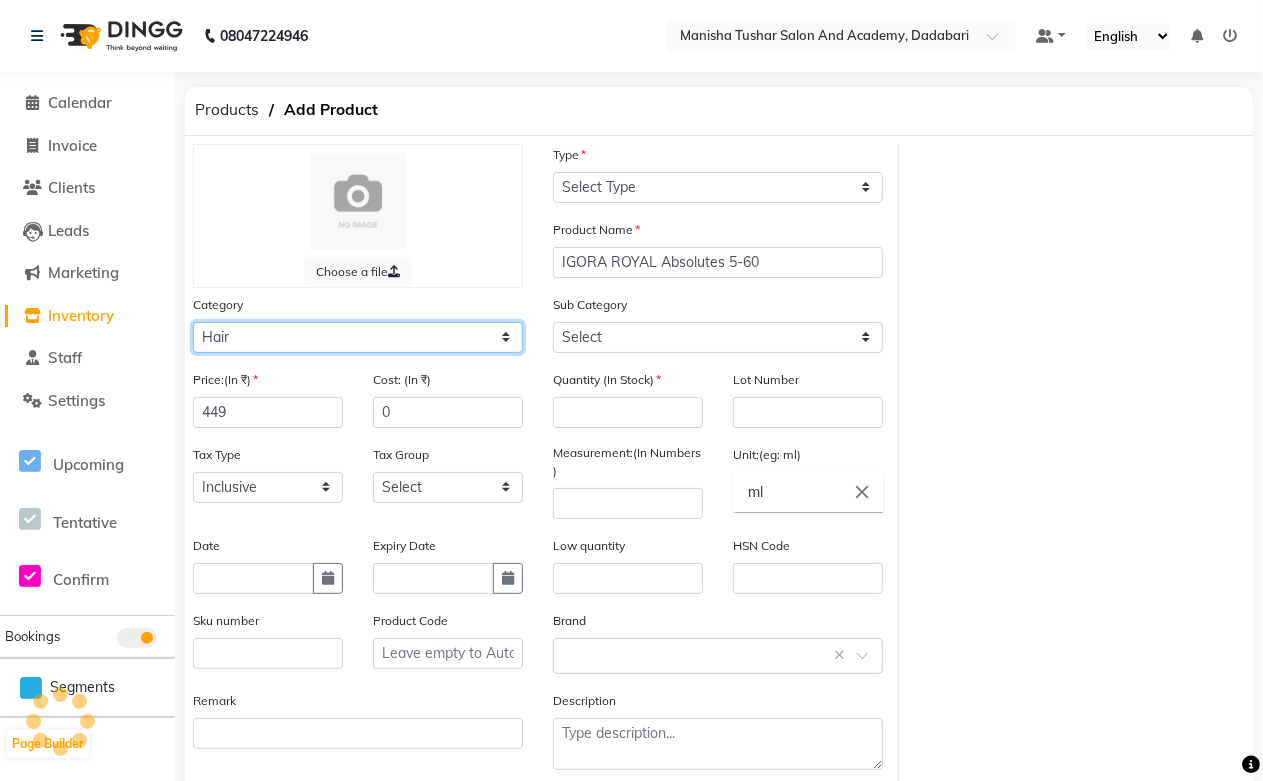 click on "Select Hair Skin Jeanott Ceuticals Other" 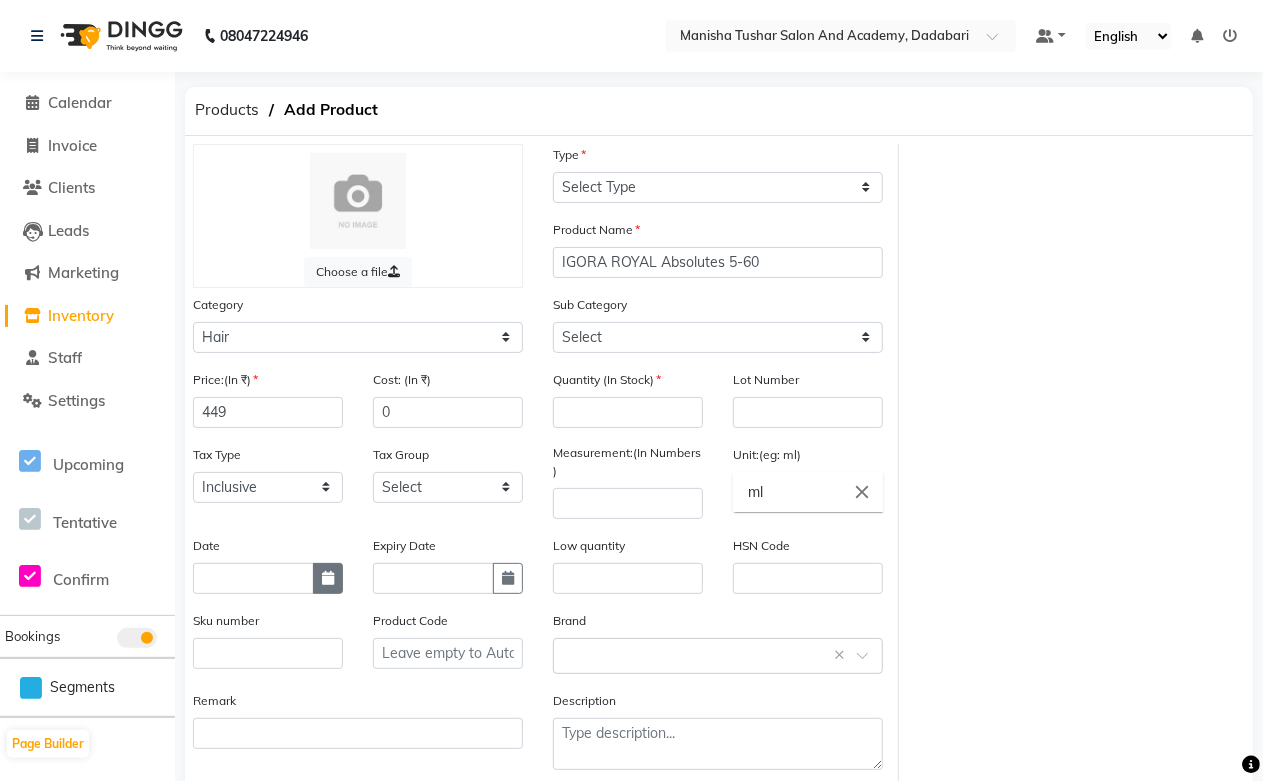 click 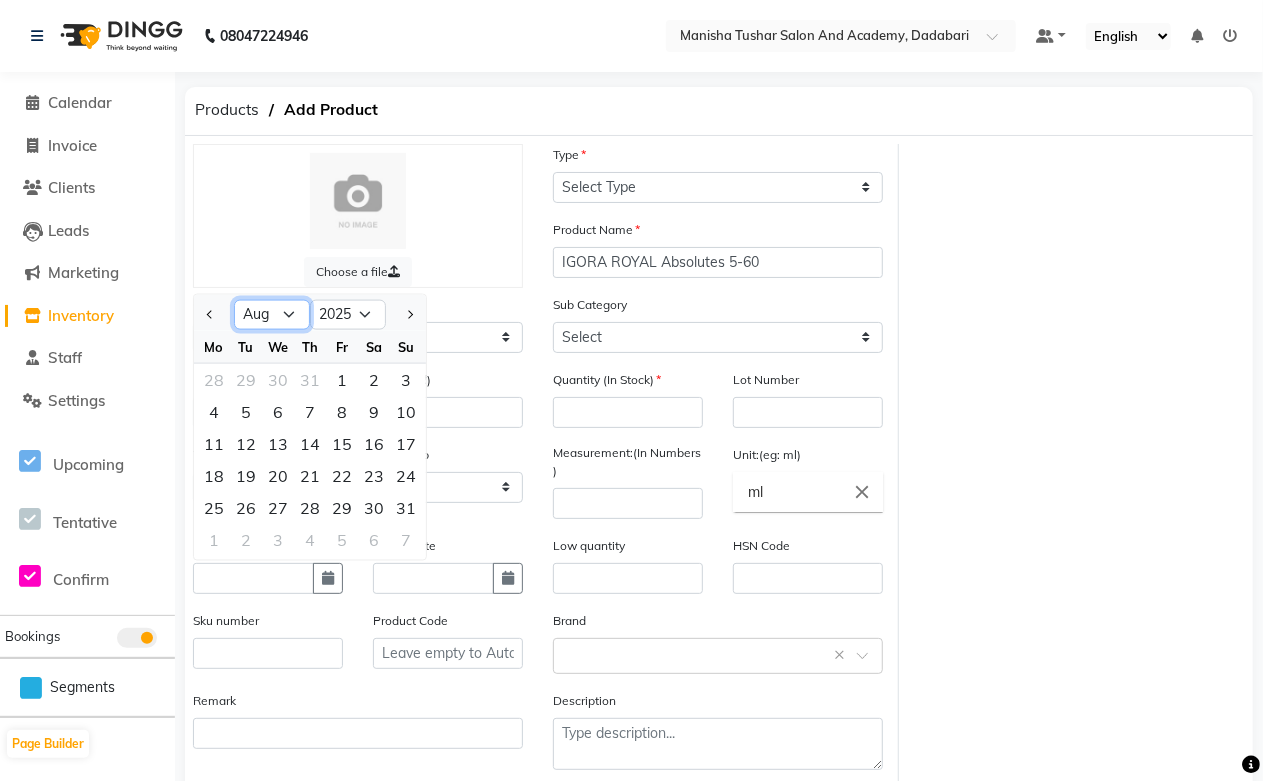 click on "Jan Feb Mar Apr May Jun Jul Aug Sep Oct Nov Dec" 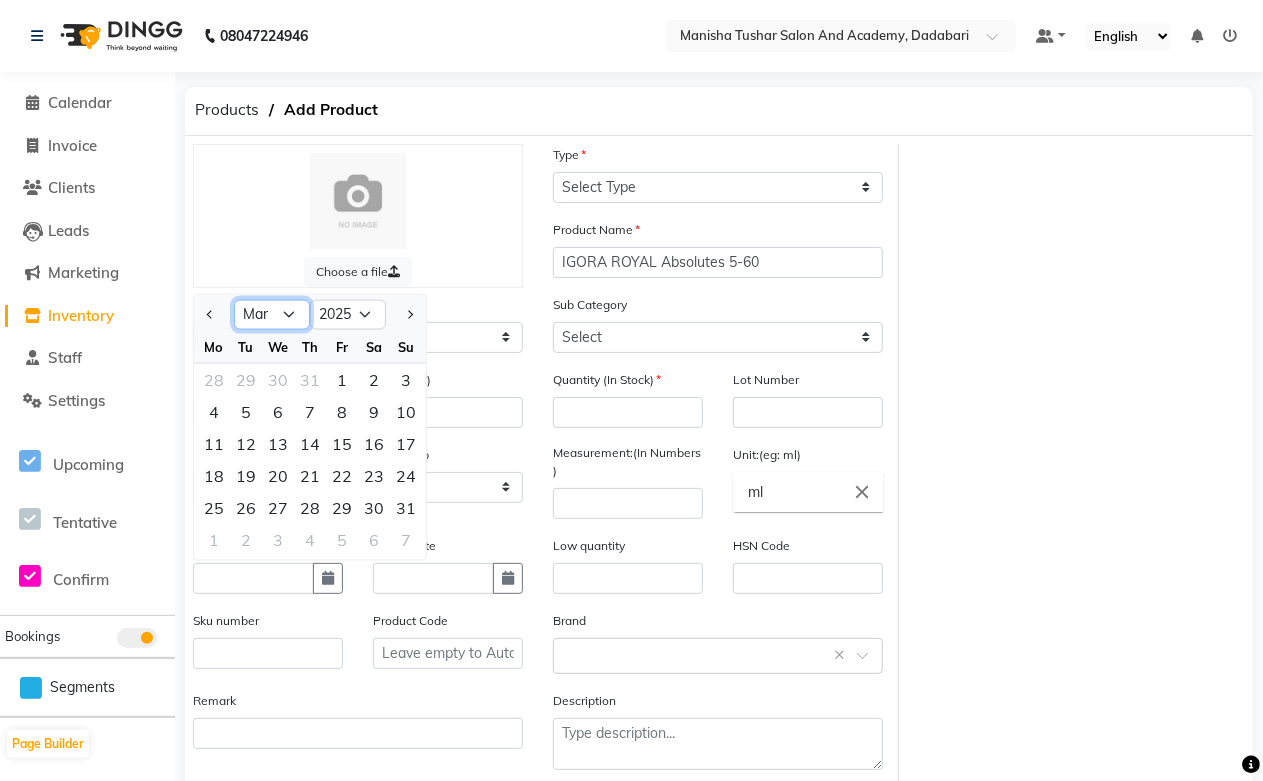 click on "Jan Feb Mar Apr May Jun Jul Aug Sep Oct Nov Dec" 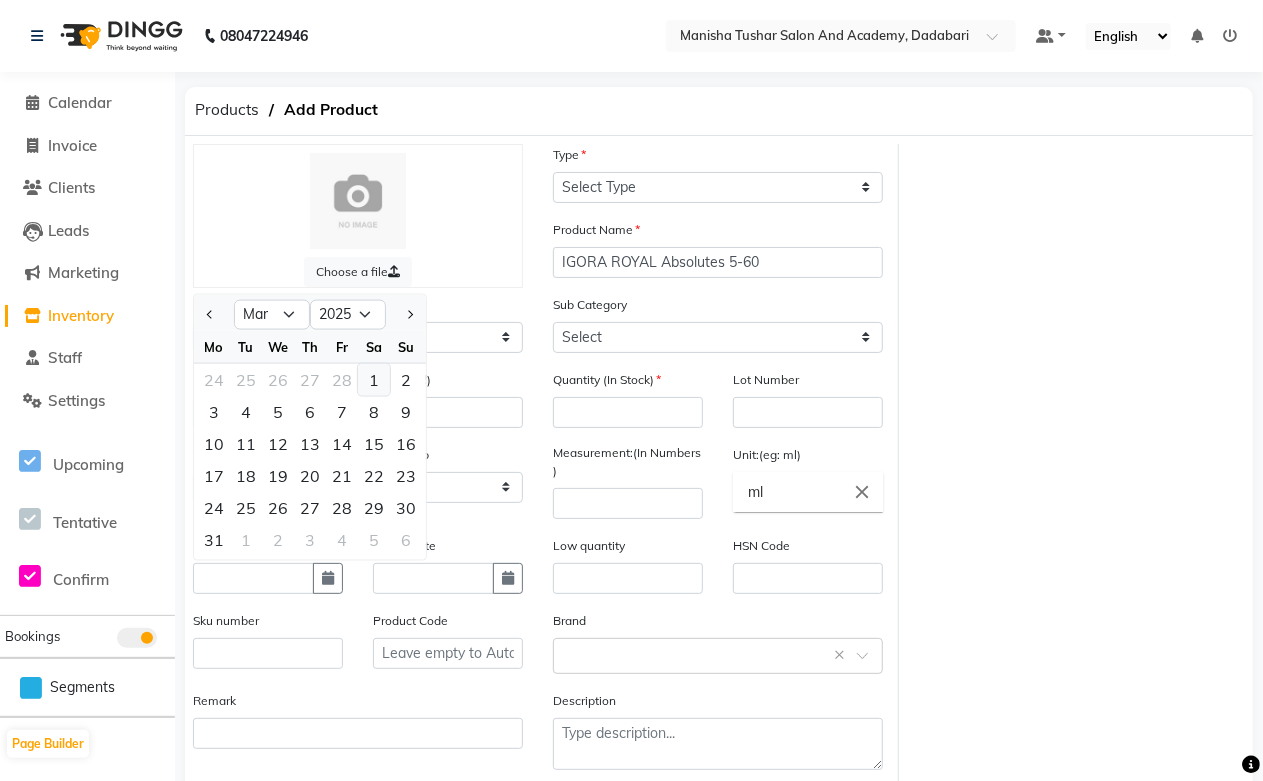 click on "1" 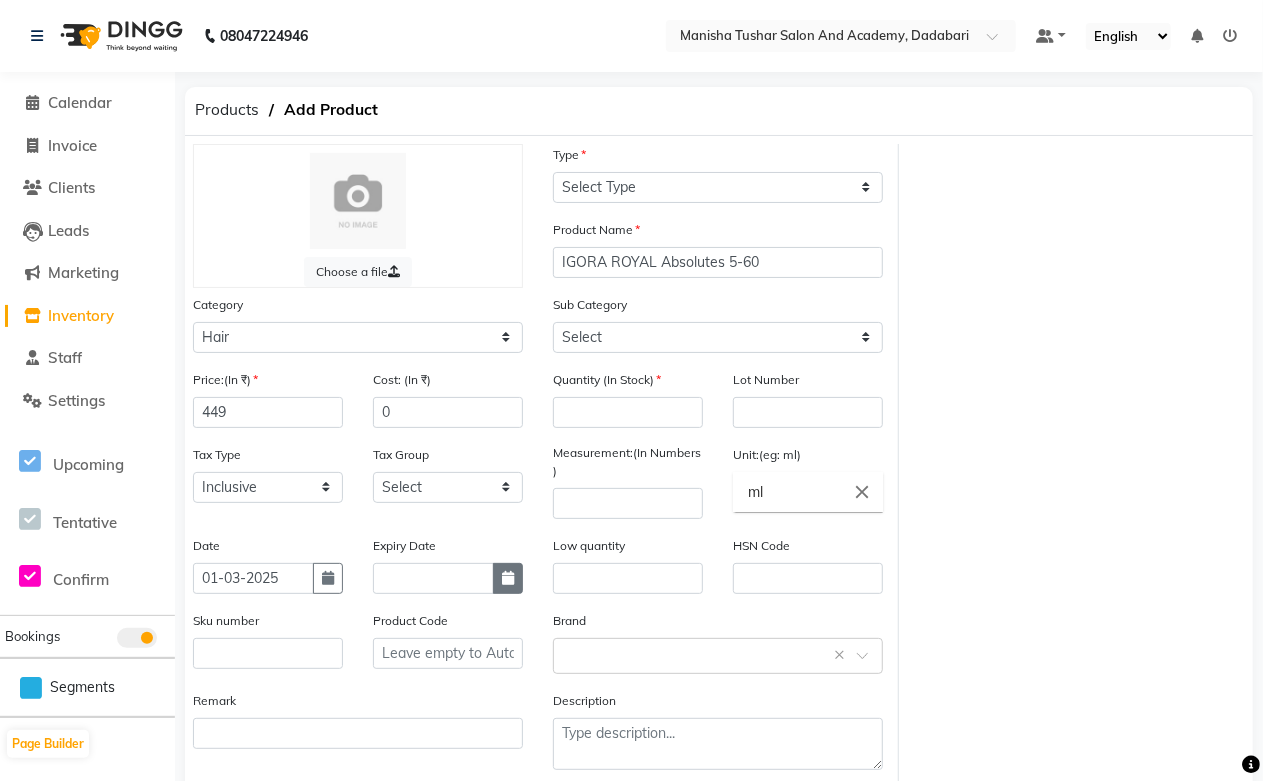 click 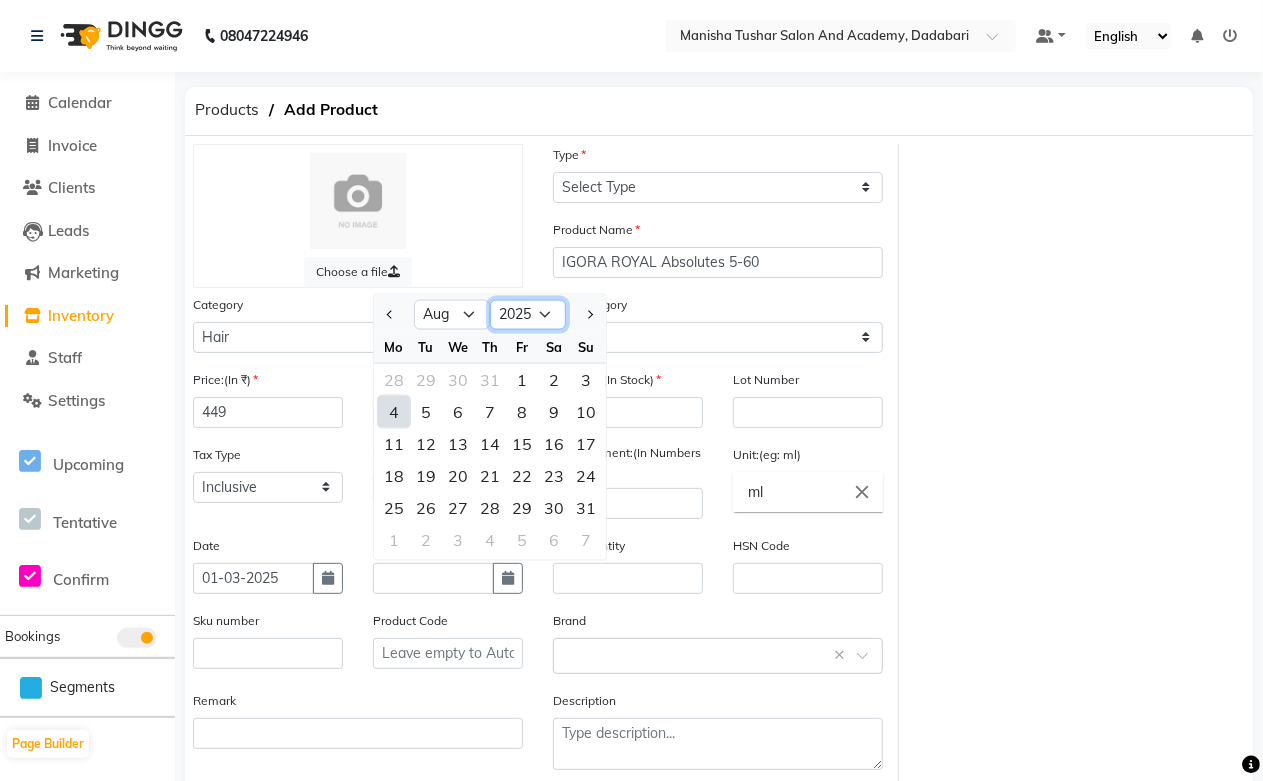 click on "2015 2016 2017 2018 2019 2020 2021 2022 2023 2024 2025 2026 2027 2028 2029 2030 2031 2032 2033 2034 2035" 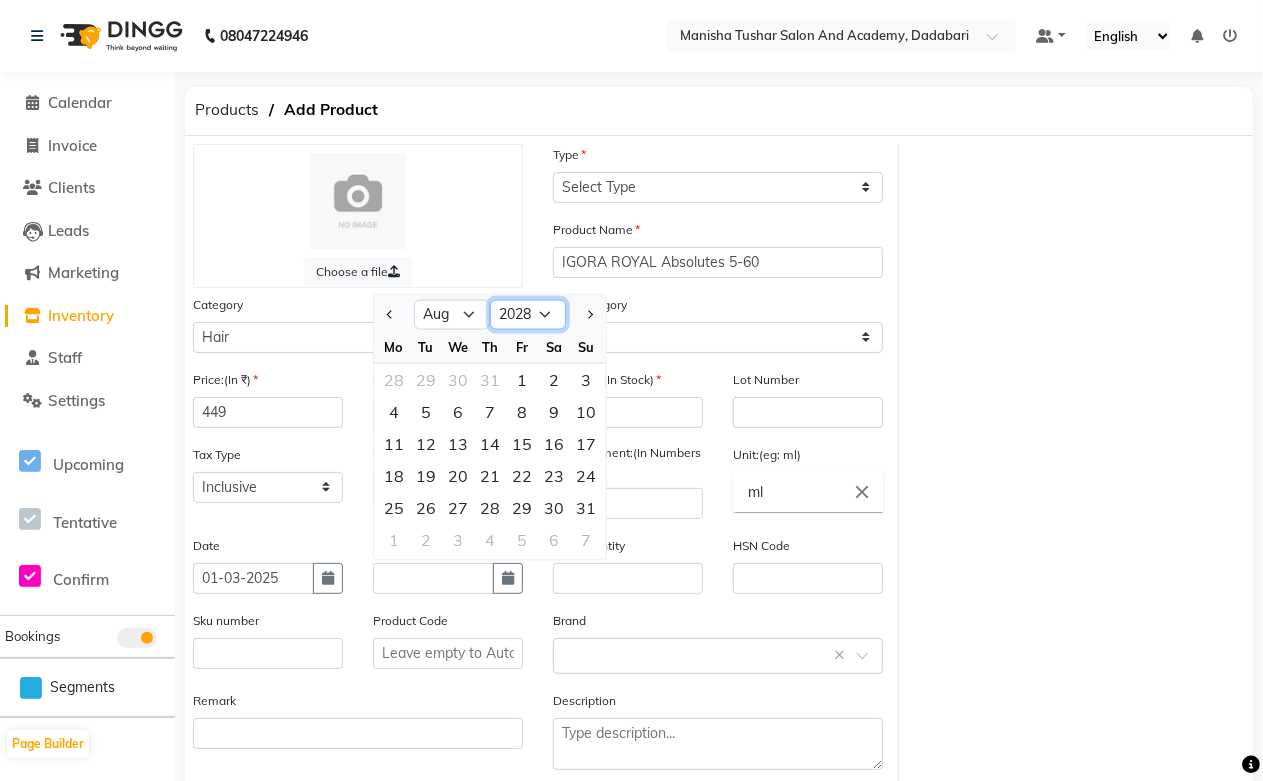 click on "2015 2016 2017 2018 2019 2020 2021 2022 2023 2024 2025 2026 2027 2028 2029 2030 2031 2032 2033 2034 2035" 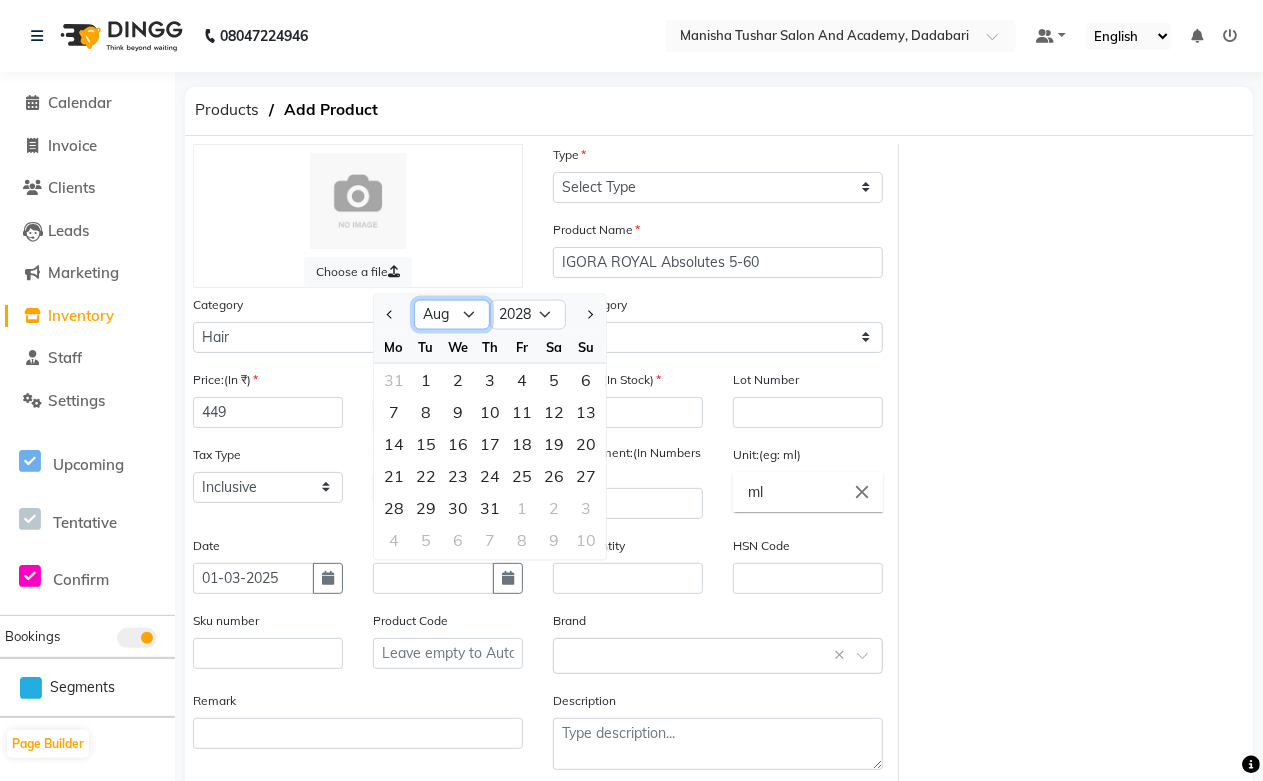 click on "Jan Feb Mar Apr May Jun Jul Aug Sep Oct Nov Dec" 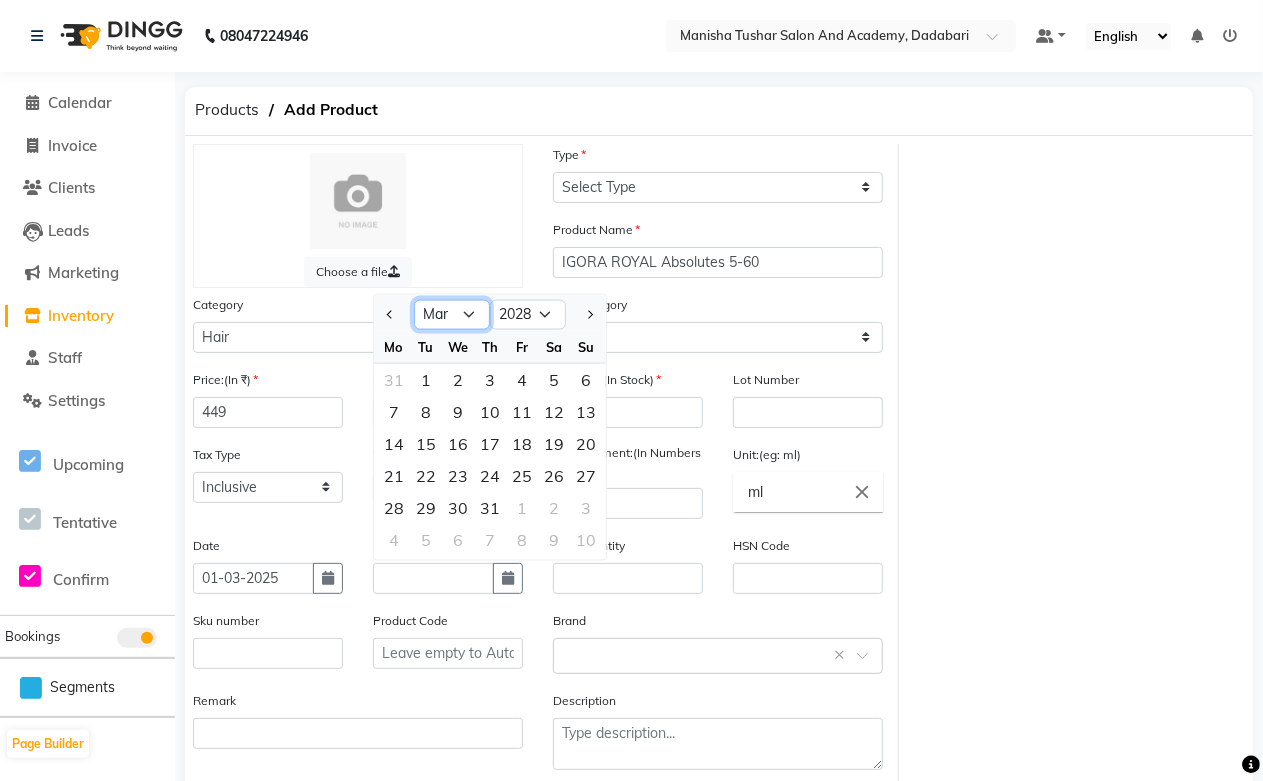 click on "Jan Feb Mar Apr May Jun Jul Aug Sep Oct Nov Dec" 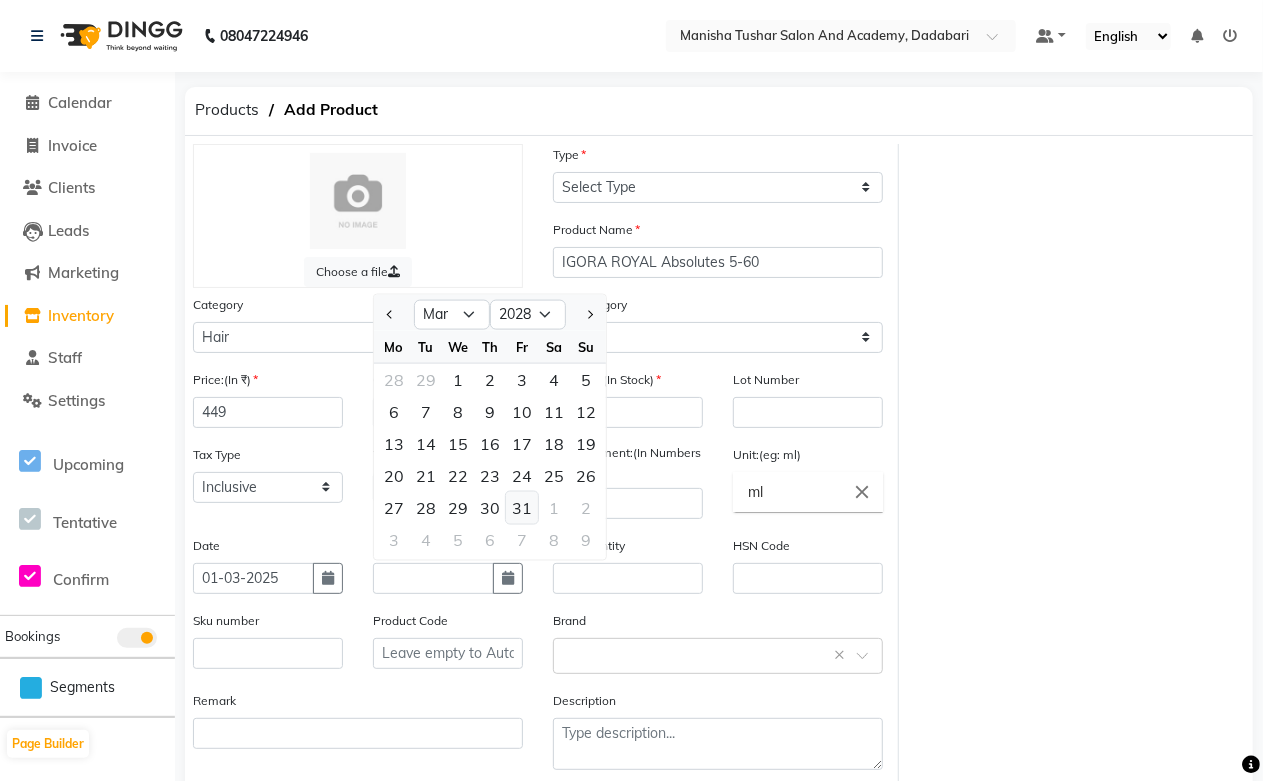 click on "31" 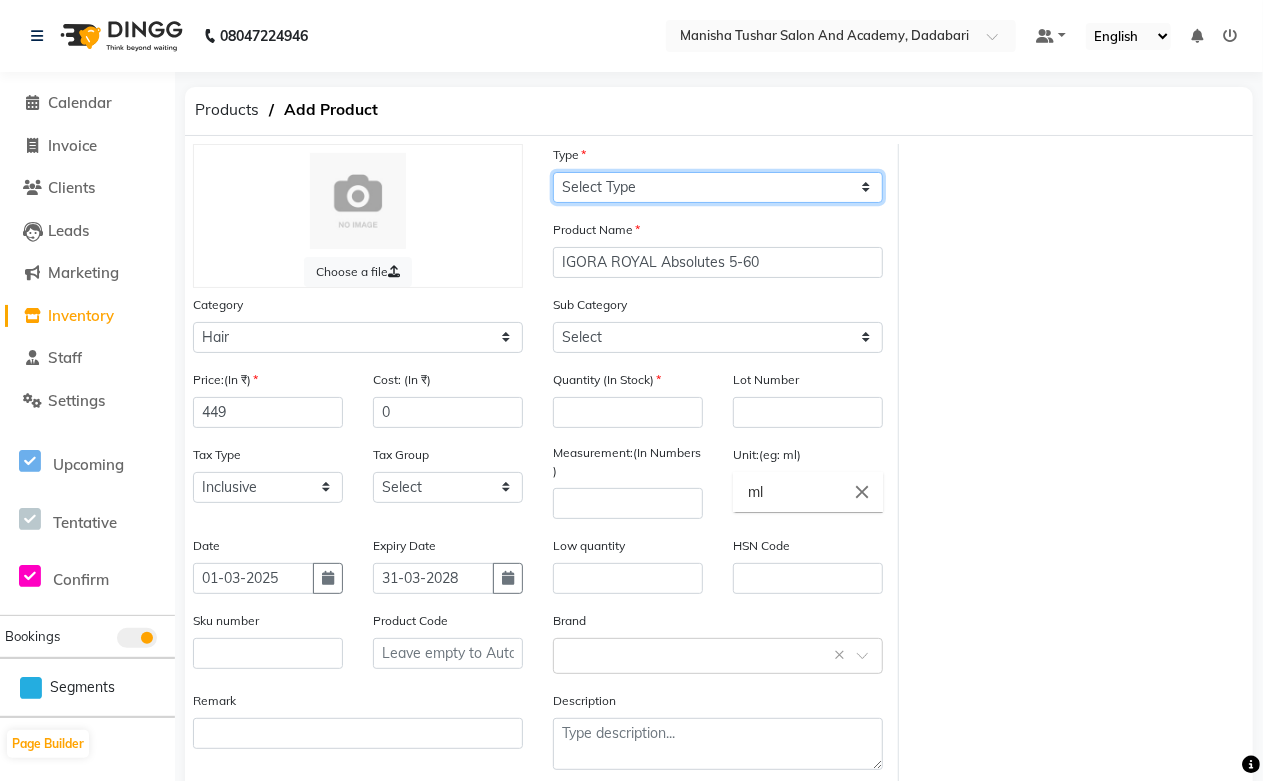 click on "Select Type Both Retail Consumable" 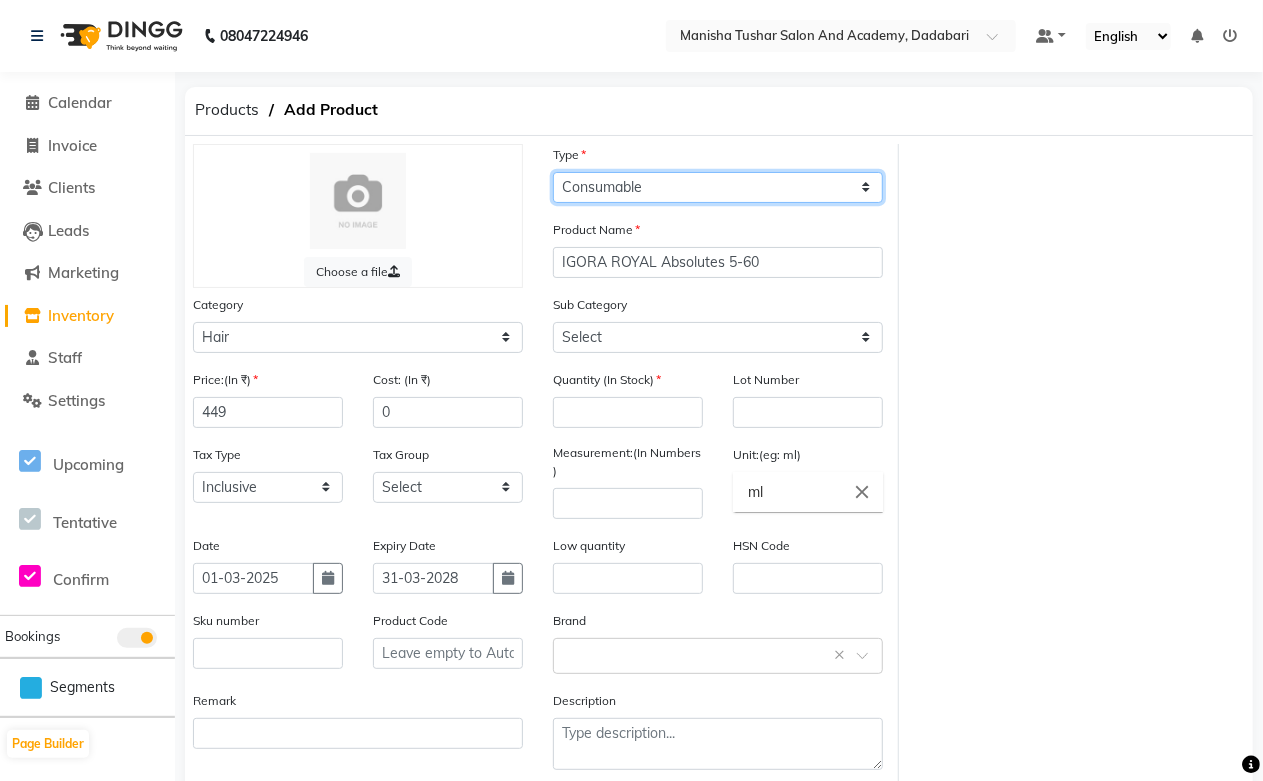 click on "Select Type Both Retail Consumable" 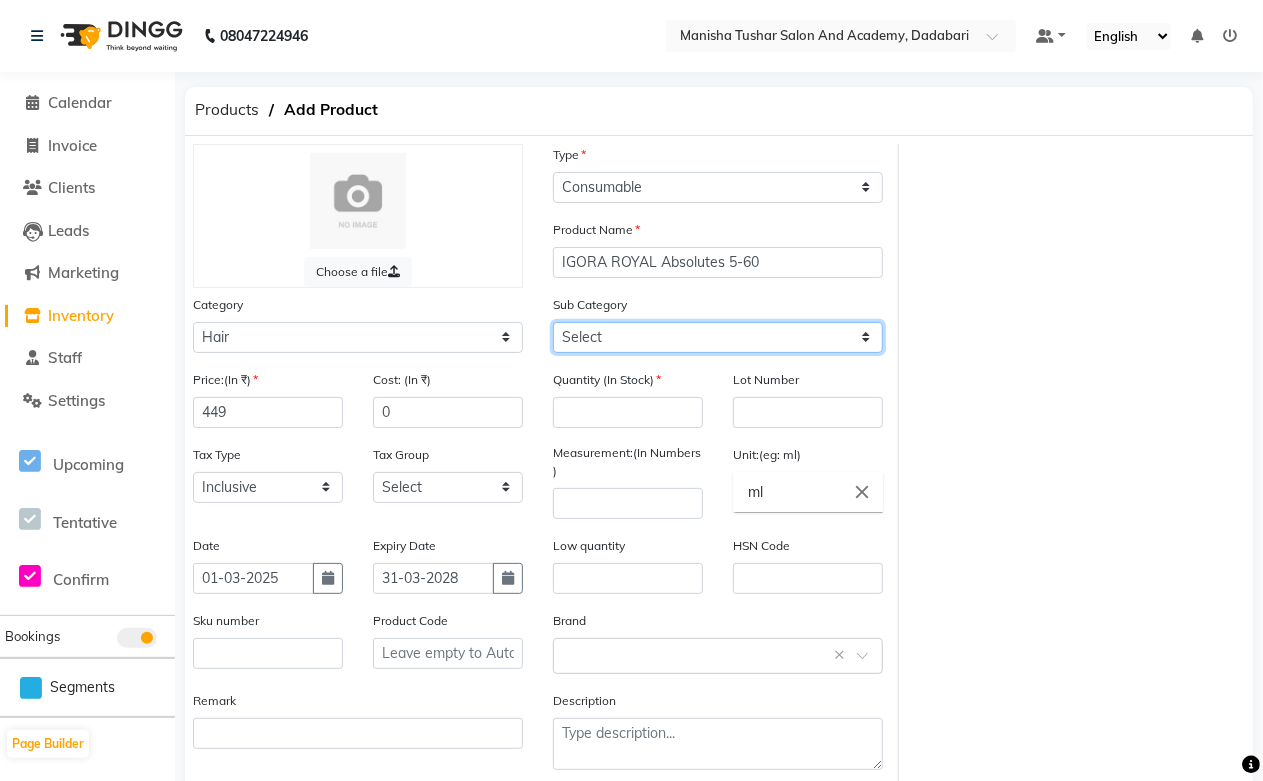 click on "Select" 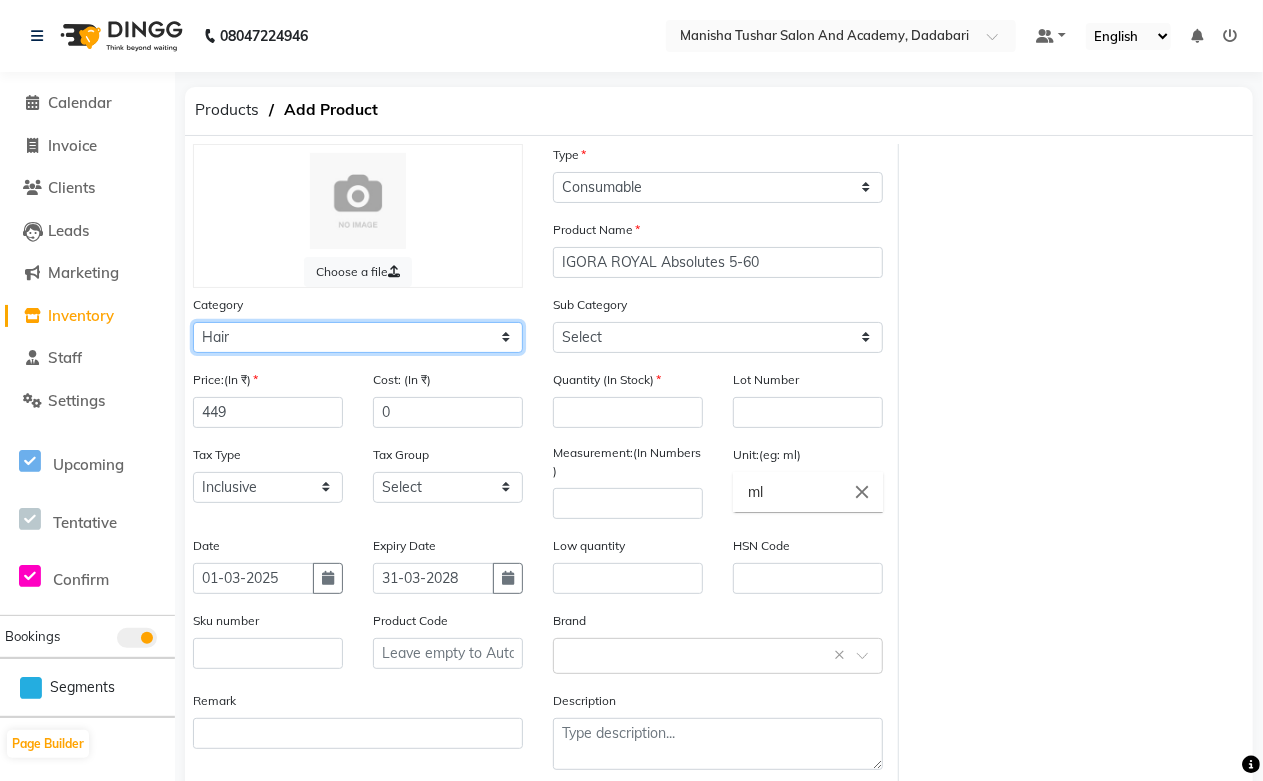 click on "Select Hair Skin Jeanott Ceuticals Other" 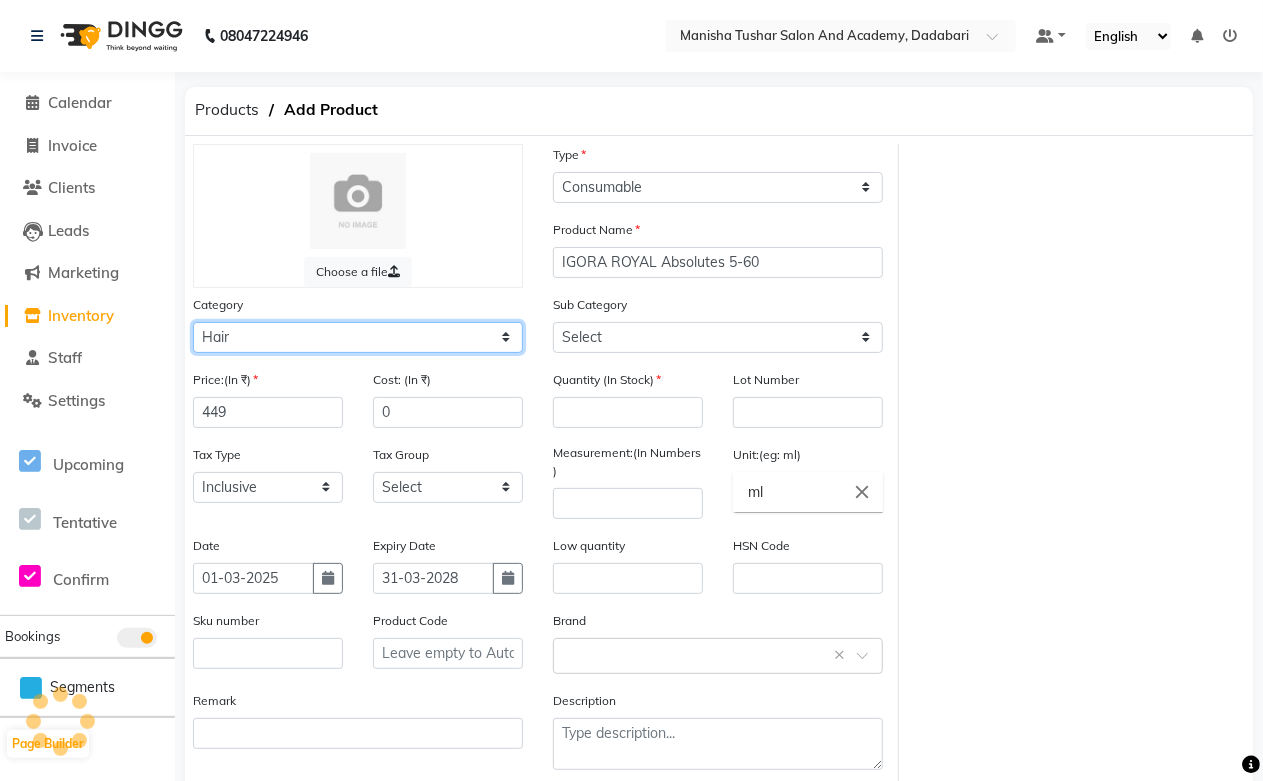 click on "Select Hair Skin Jeanott Ceuticals Other" 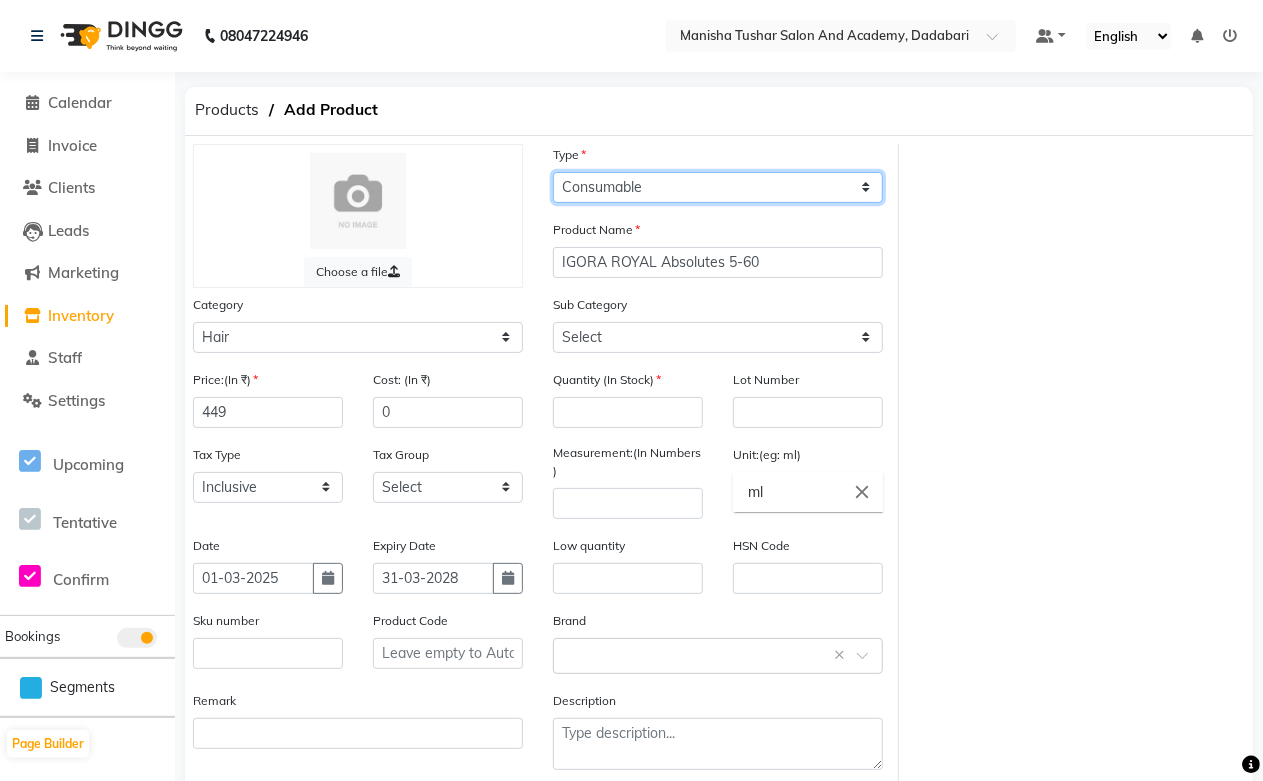 click on "Select Type Both Retail Consumable" 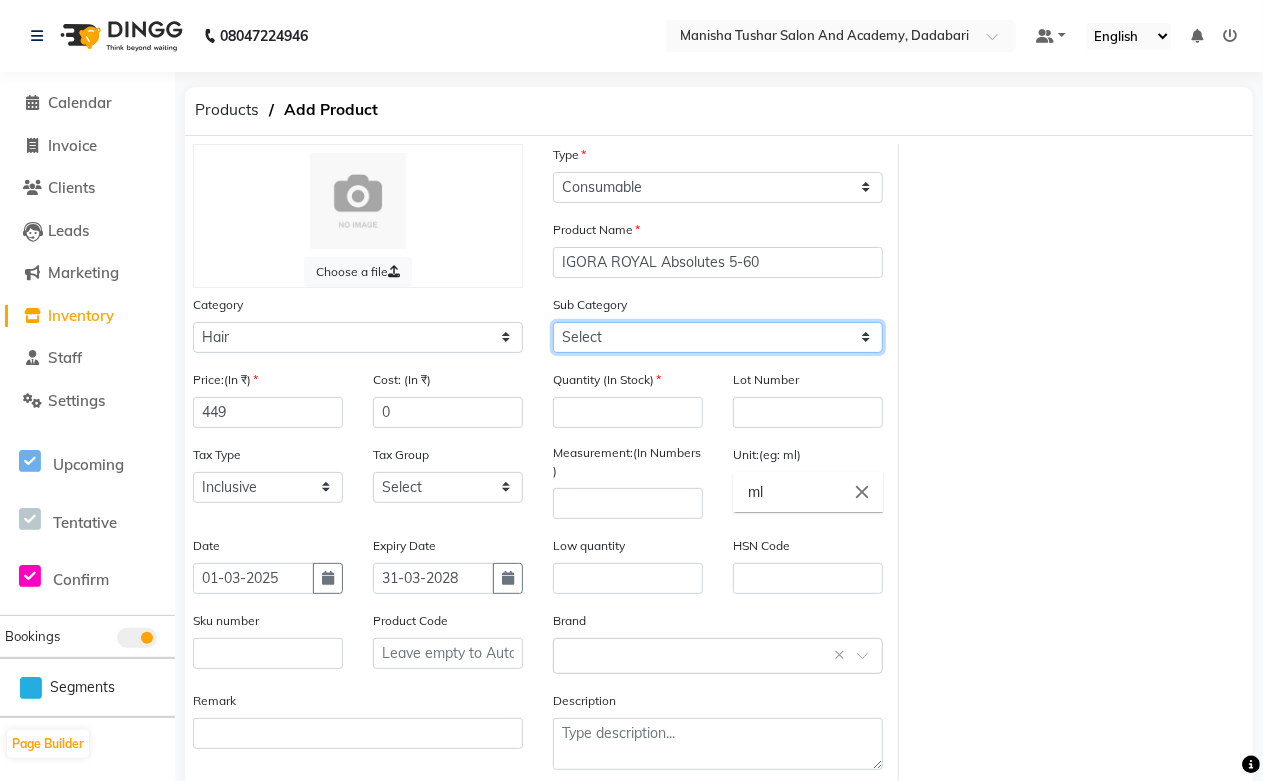 click on "Select" 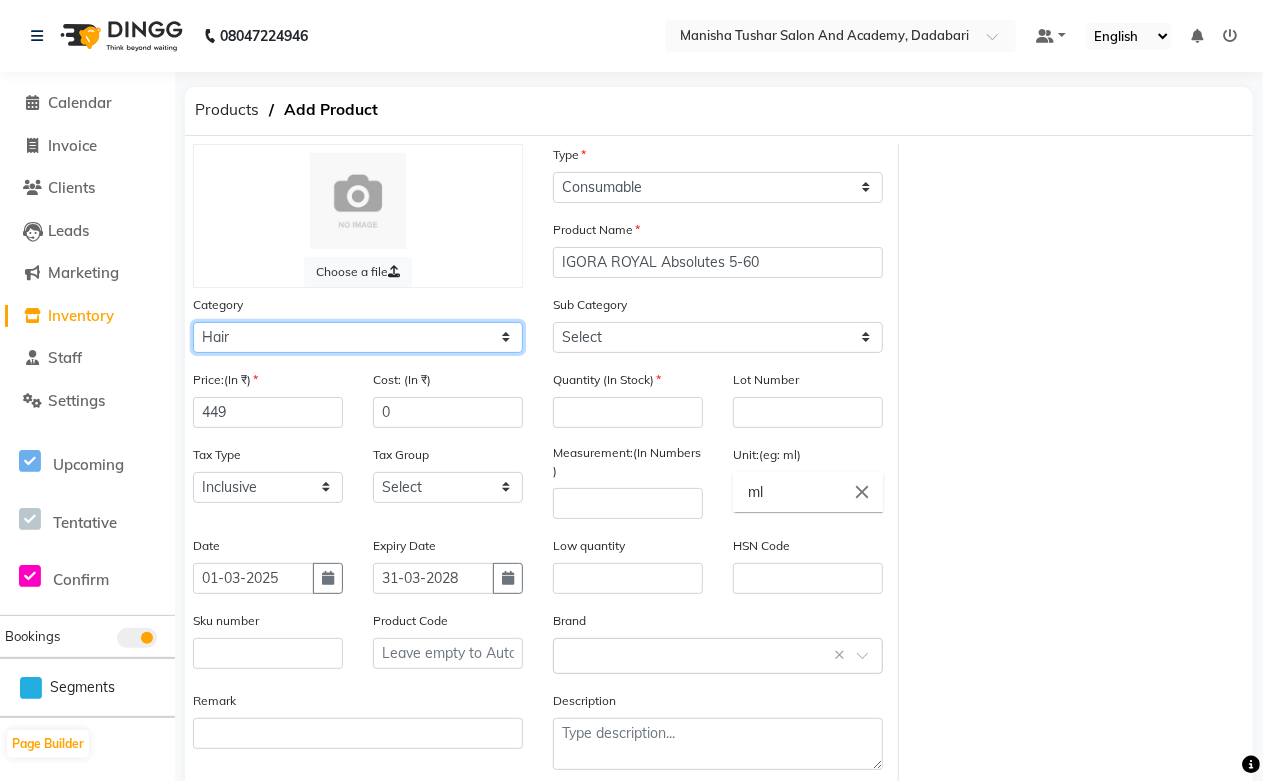 click on "Select Hair Skin Jeanott Ceuticals Other" 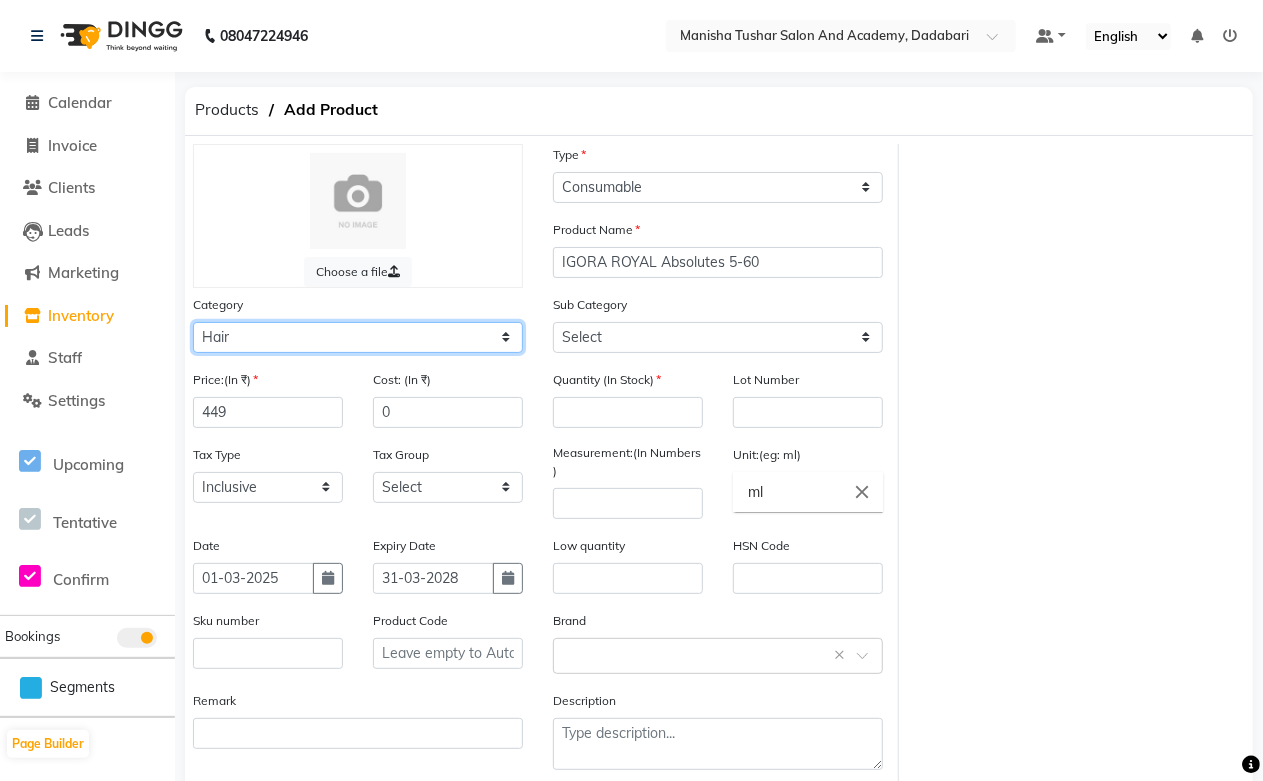 click on "Select Hair Skin Jeanott Ceuticals Other" 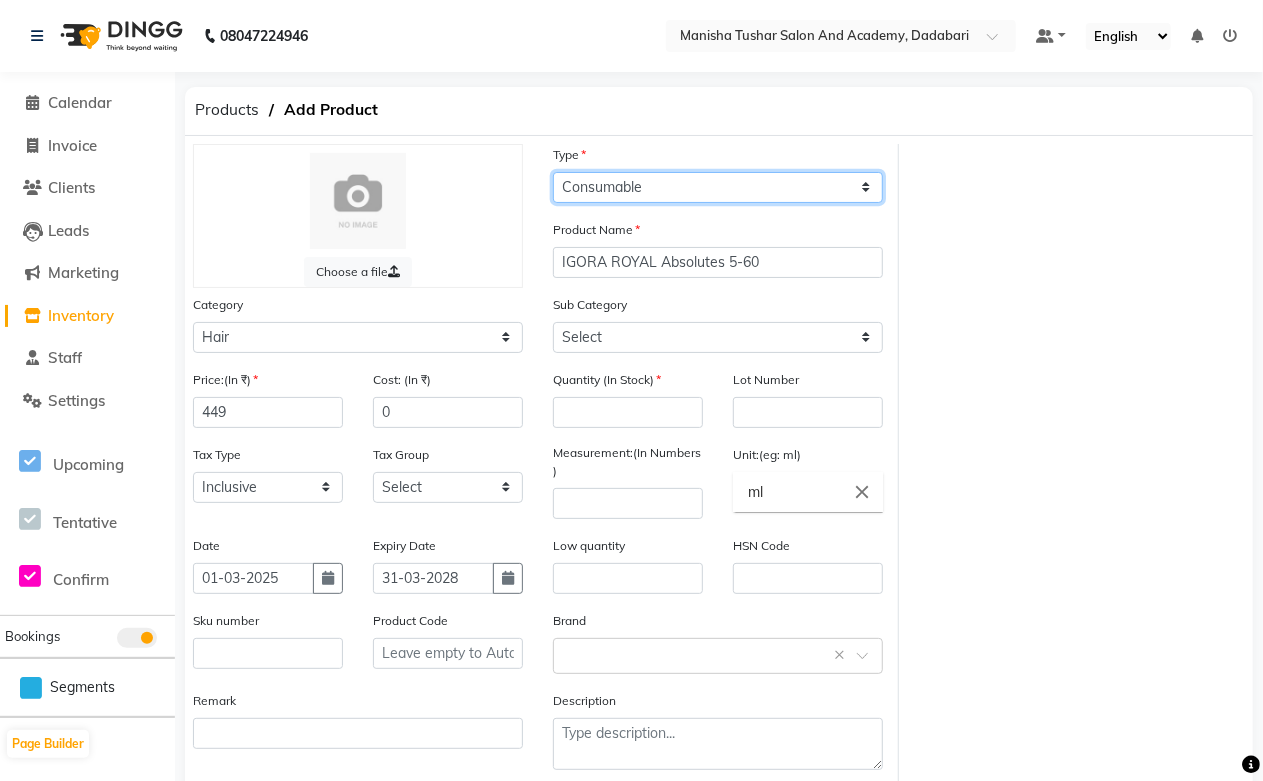 click on "Select Type Both Retail Consumable" 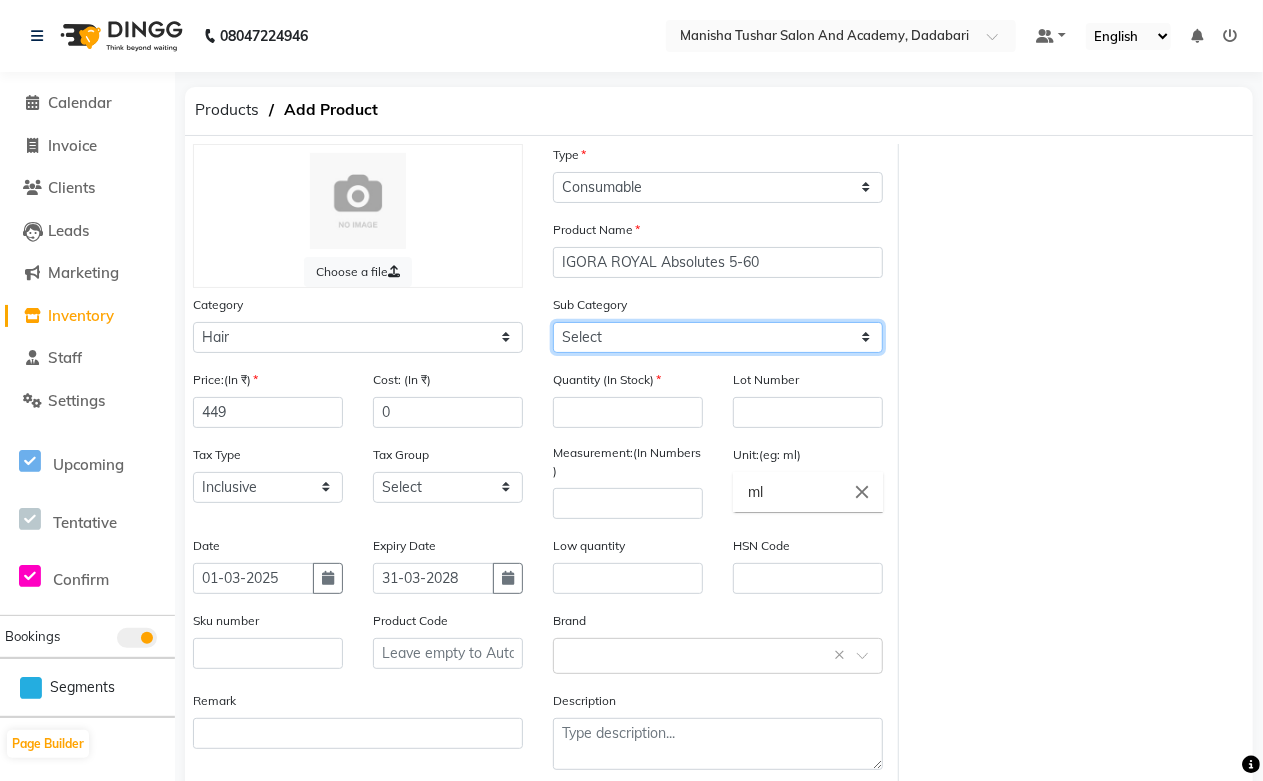 click on "Select" 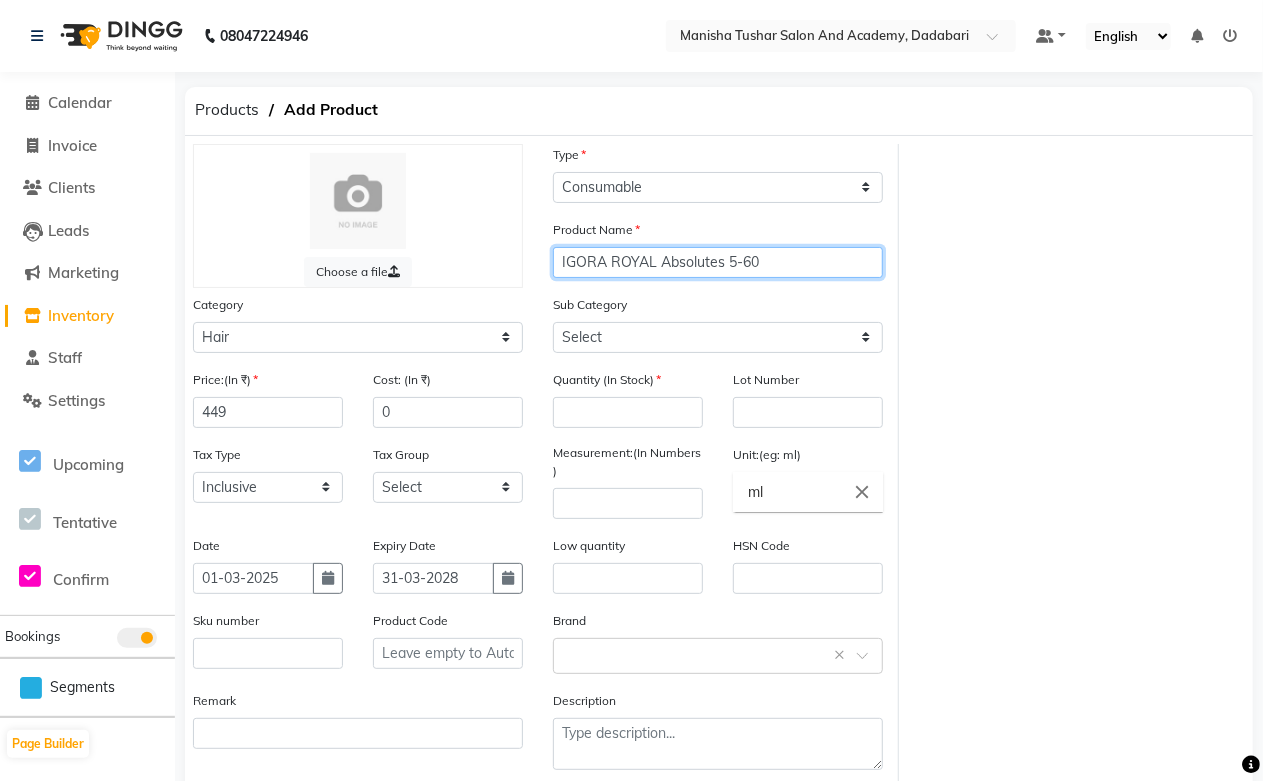 drag, startPoint x: 763, startPoint y: 258, endPoint x: 521, endPoint y: 266, distance: 242.1322 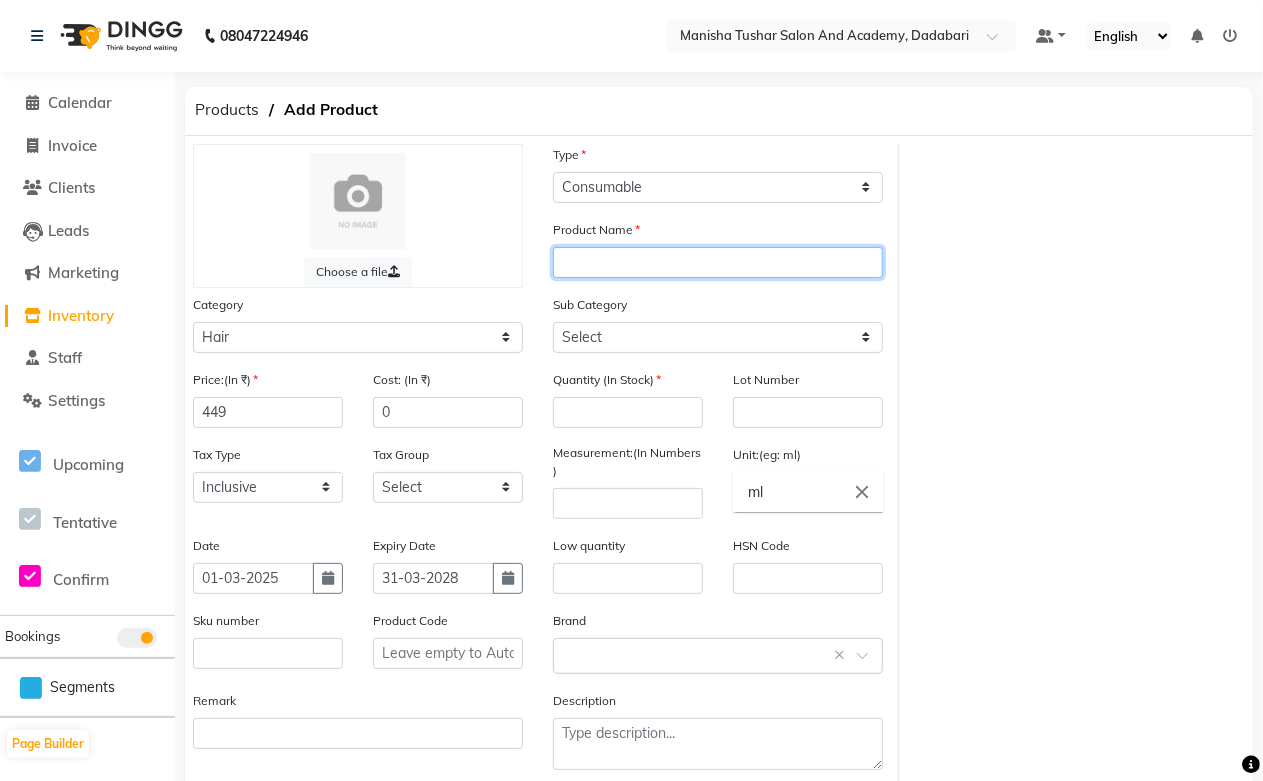 paste on "IGORA ROYAL Absolutes 5-60" 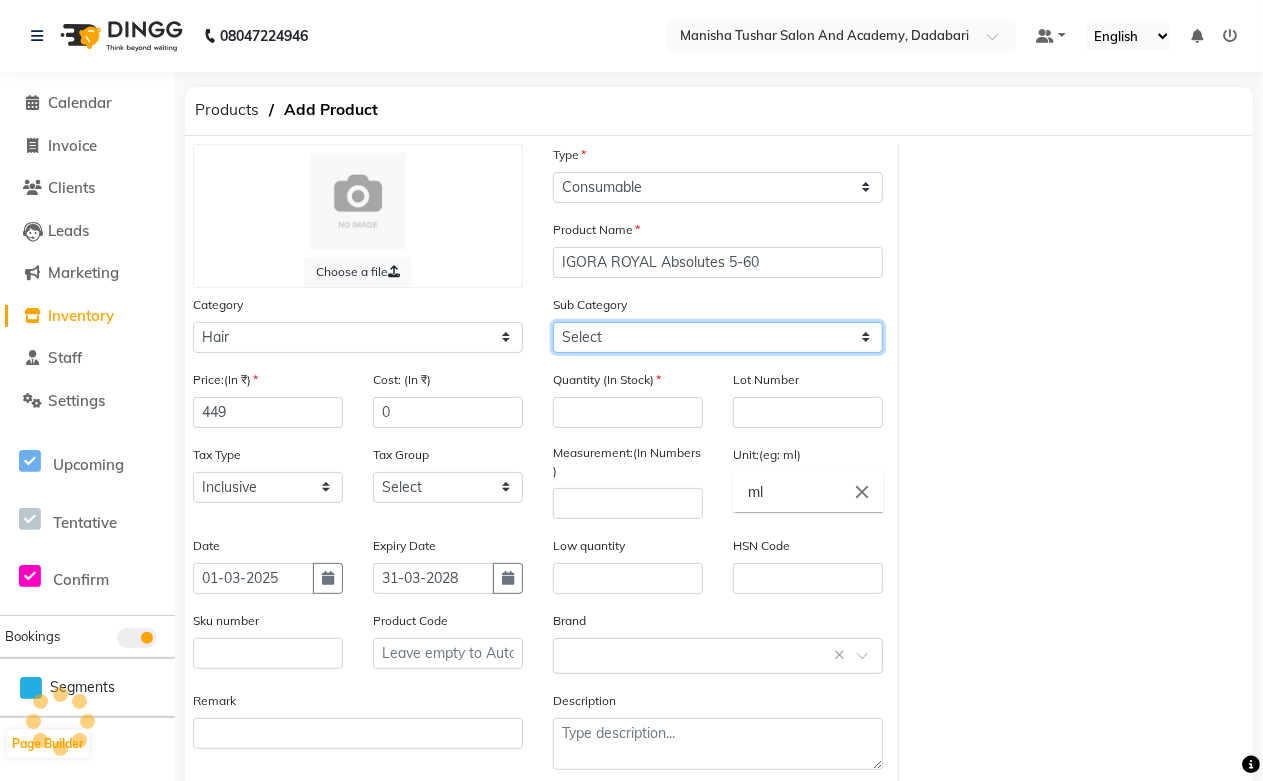 click on "Select" 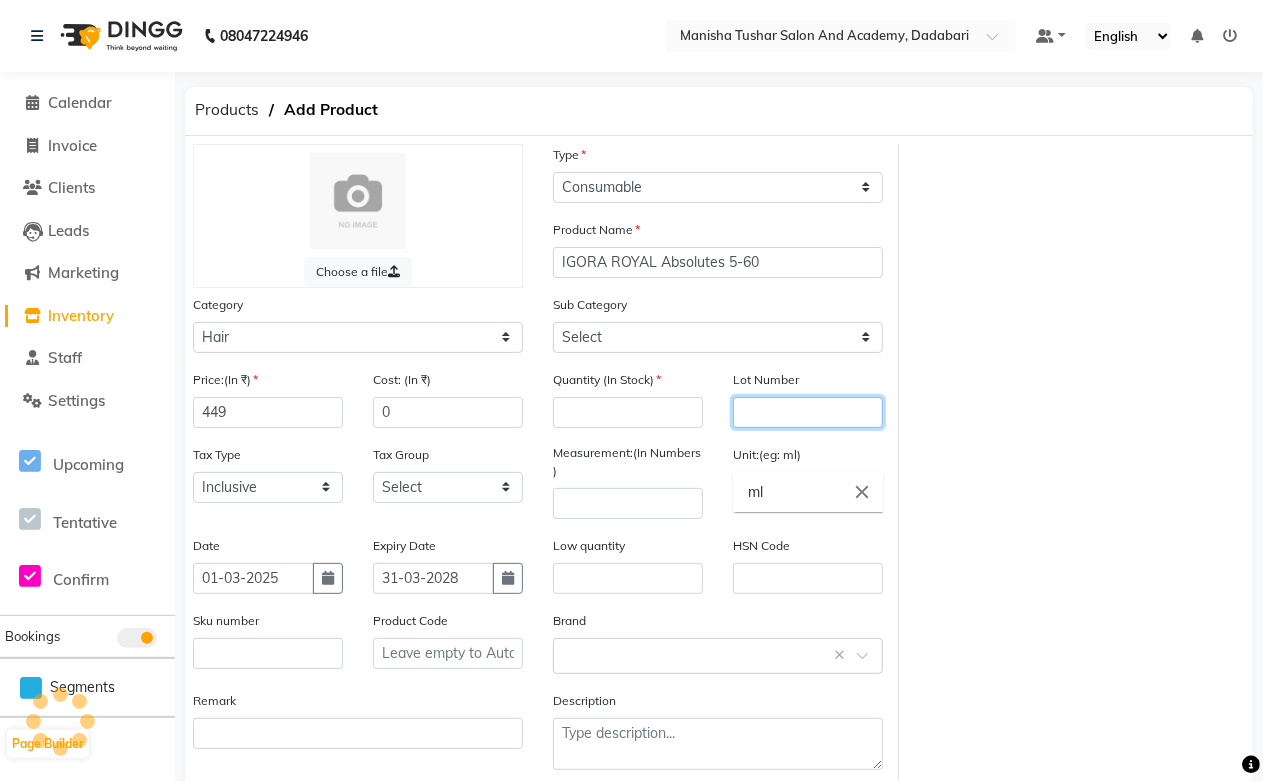 click 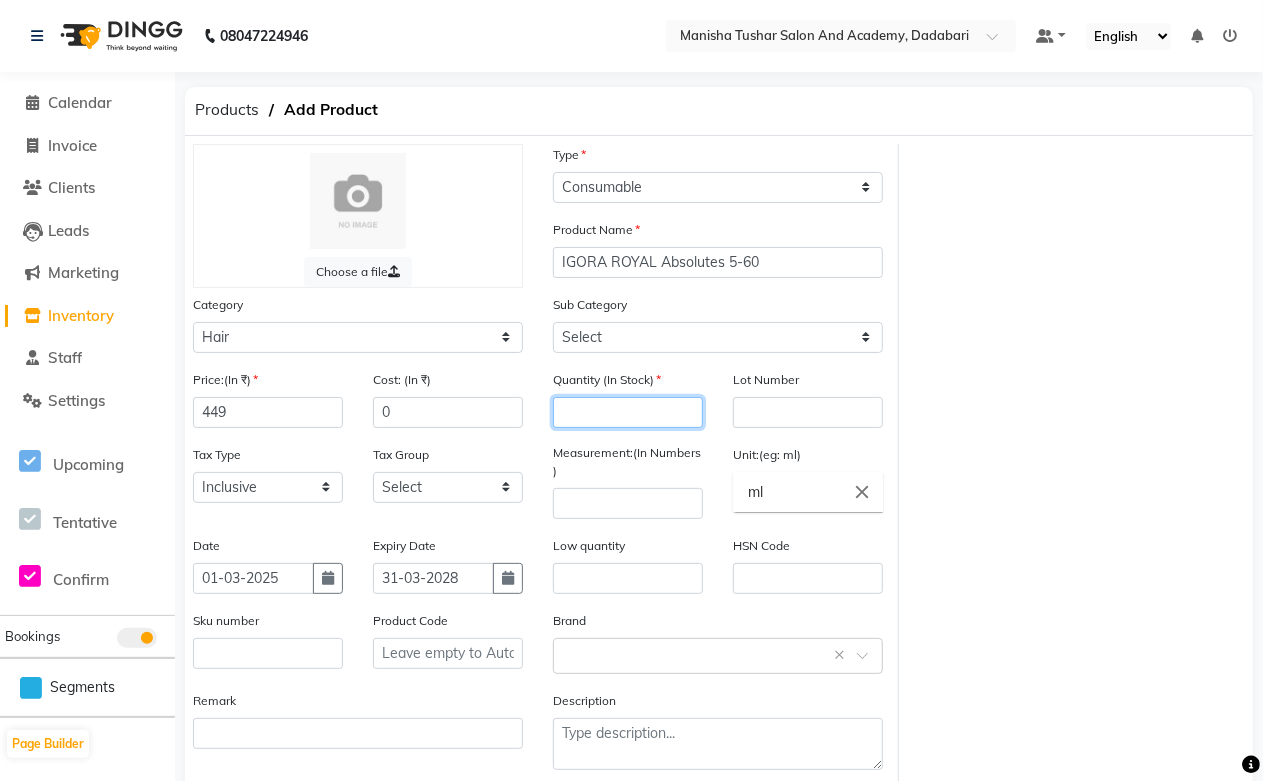 click 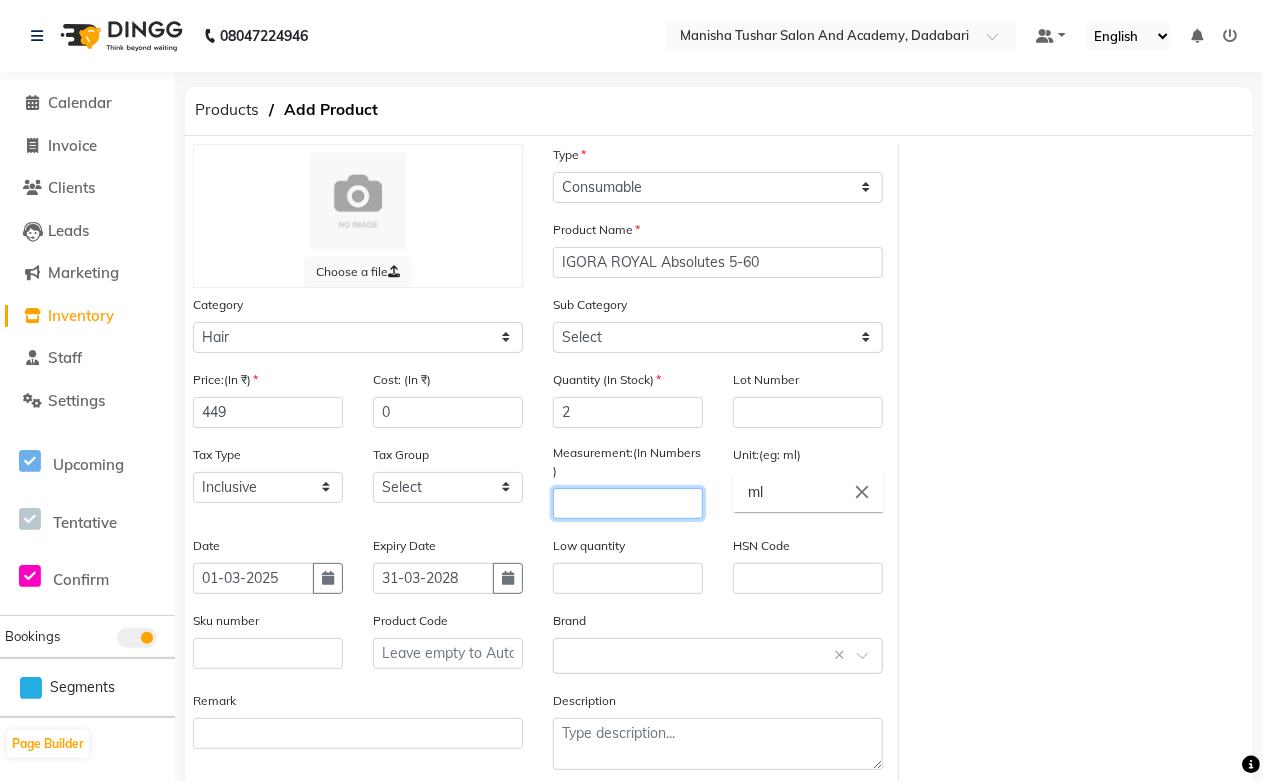 click 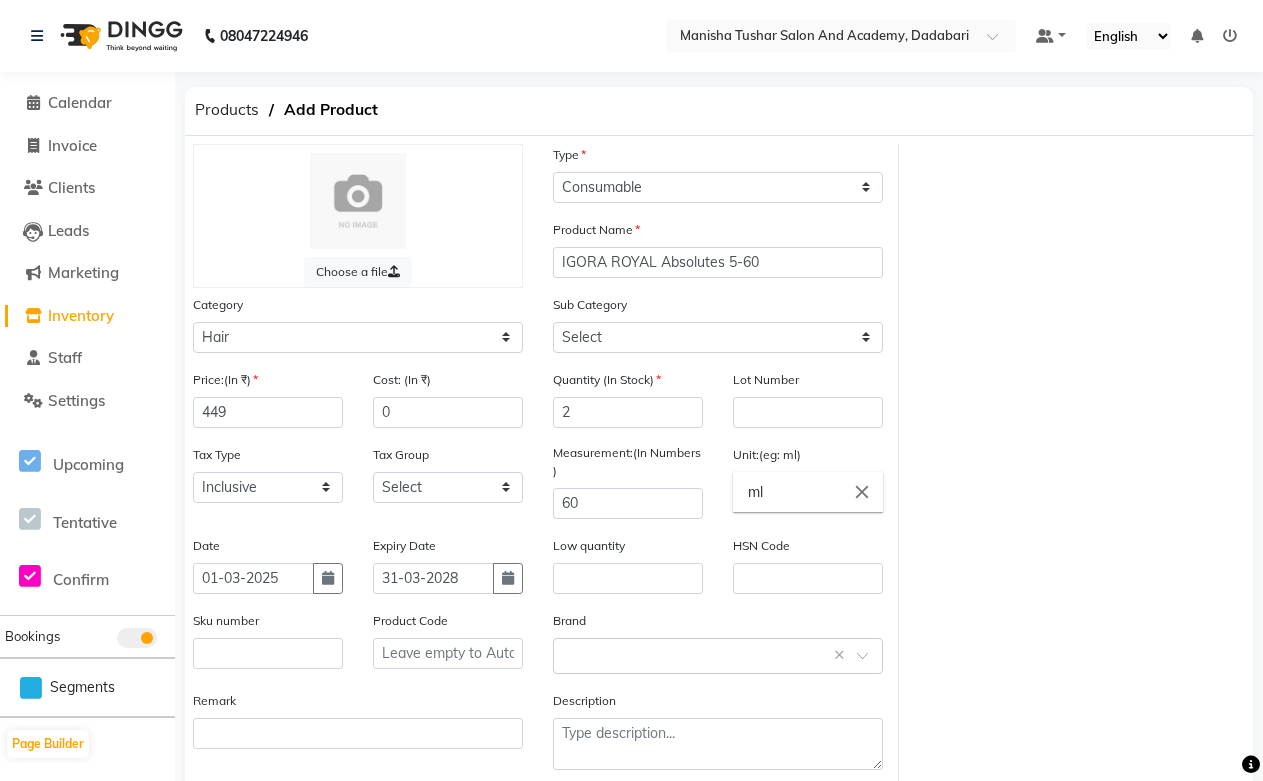 select on "C" 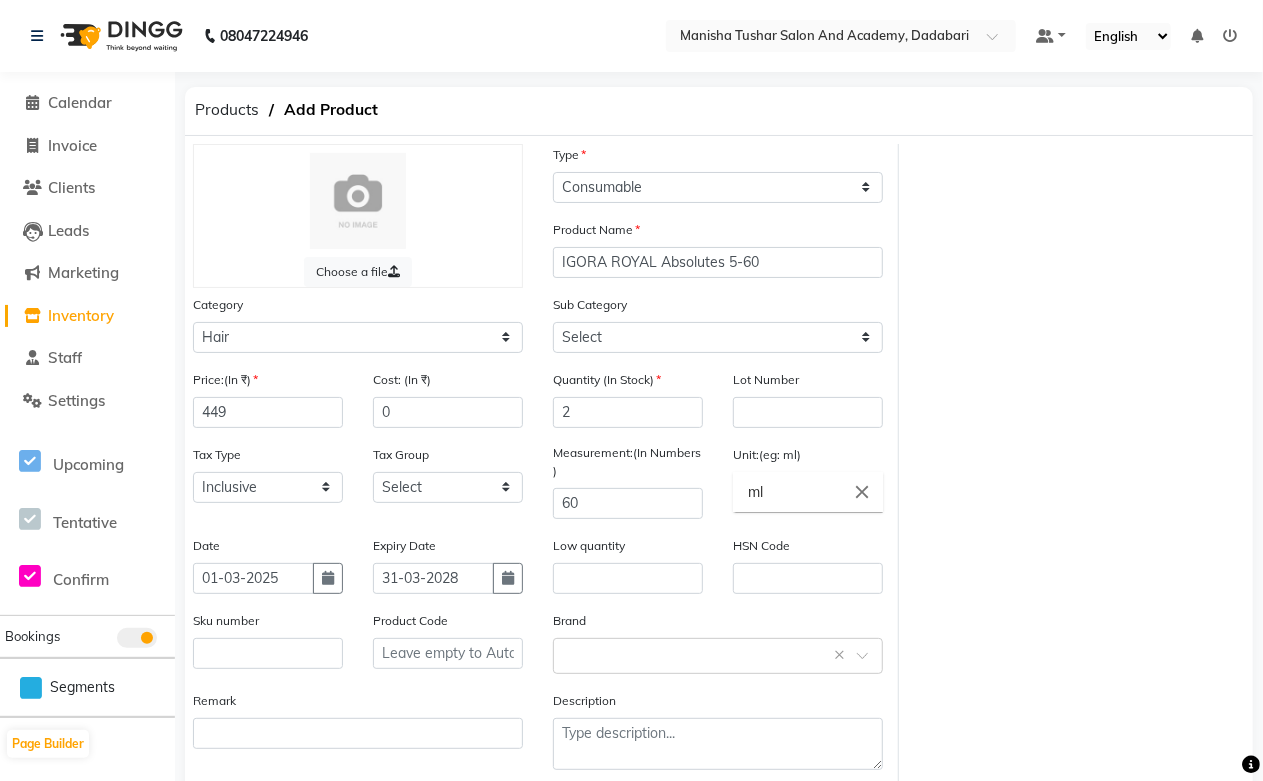 scroll, scrollTop: 0, scrollLeft: 0, axis: both 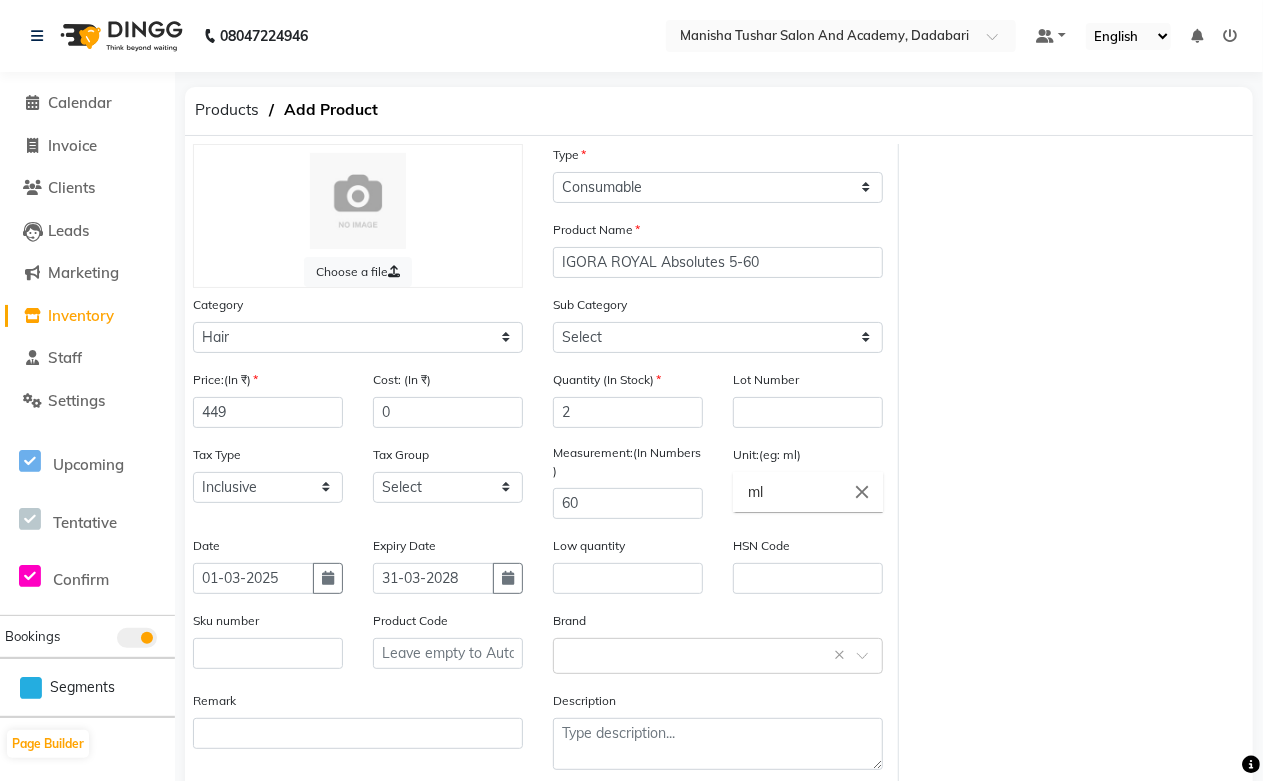 type on "60" 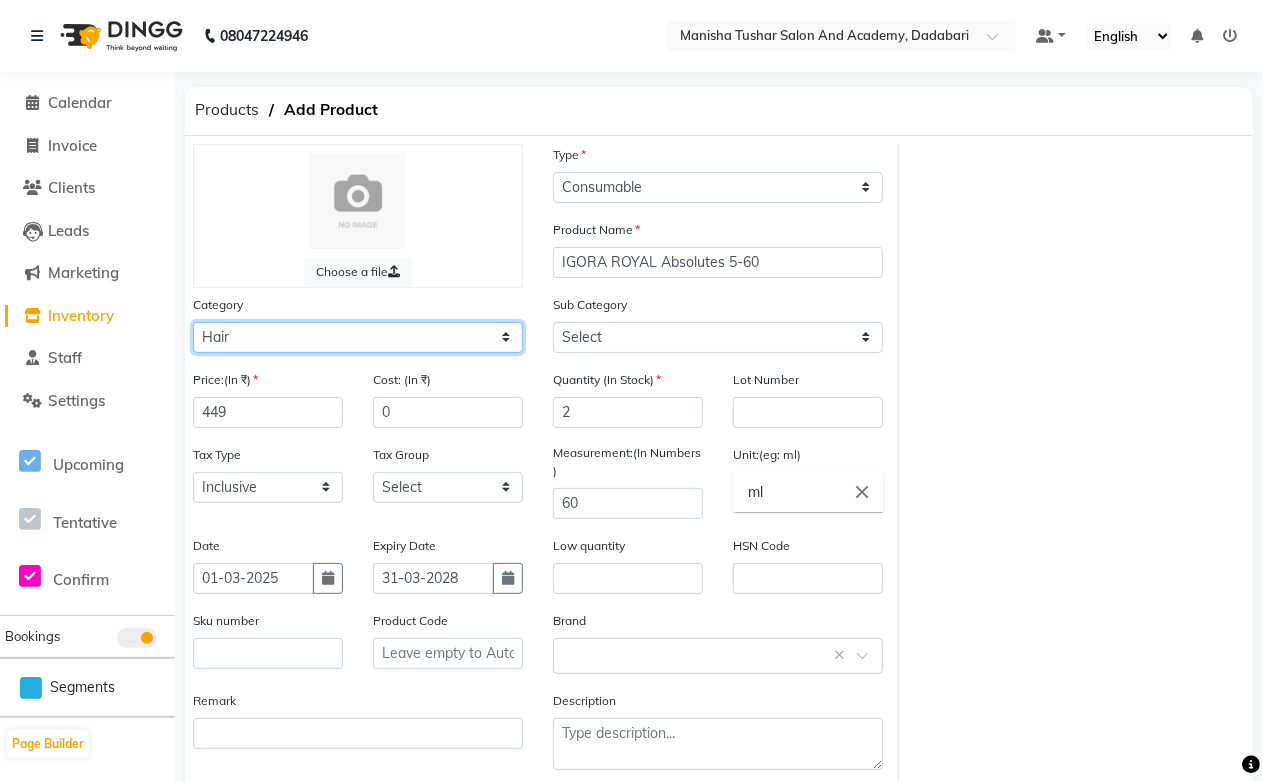 click on "Select Hair Skin Jeanott Ceuticals Other" 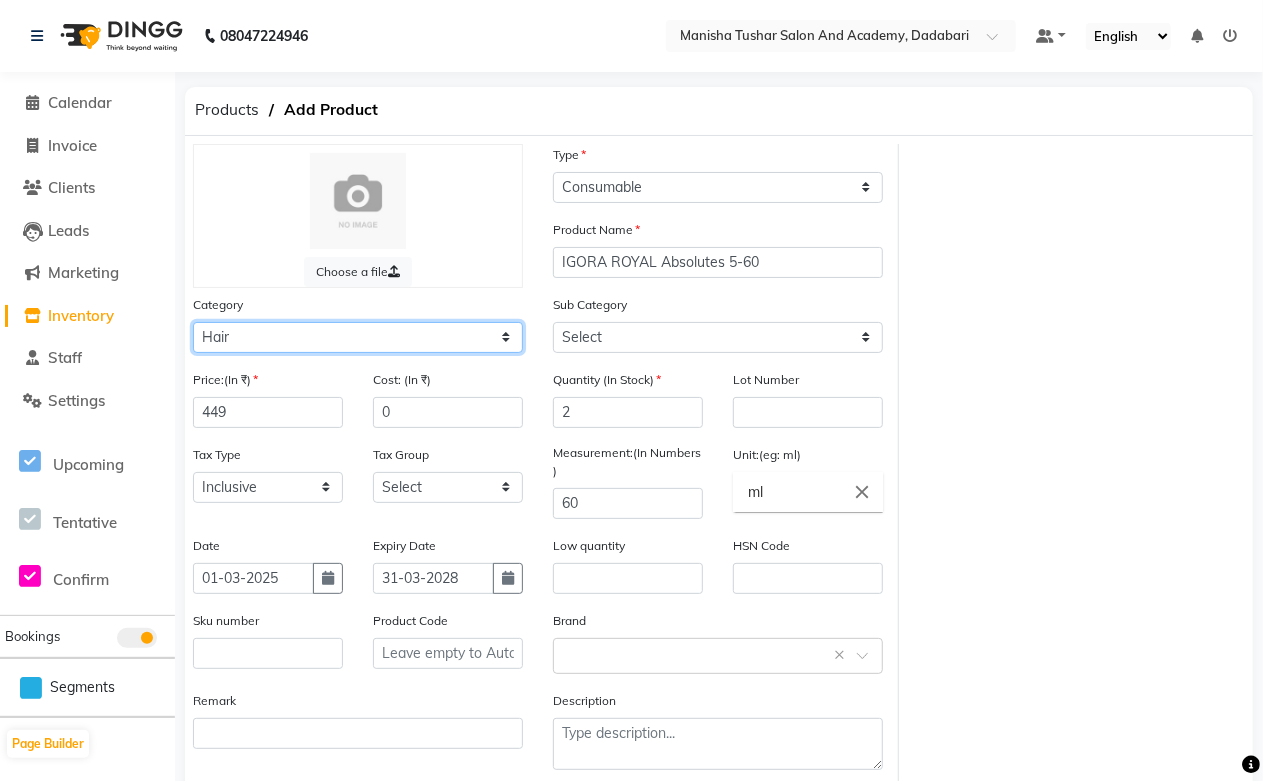 click on "Select Hair Skin Jeanott Ceuticals Other" 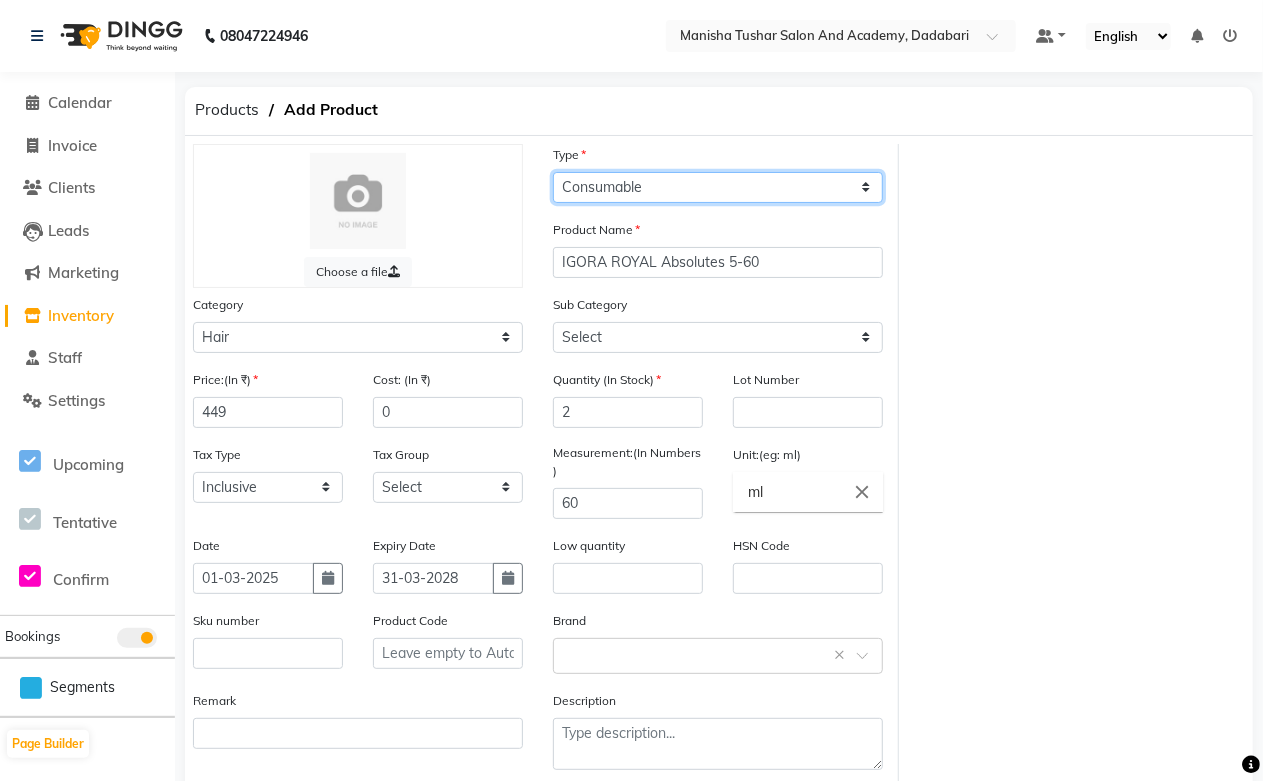 click on "Select Type Both Retail Consumable" 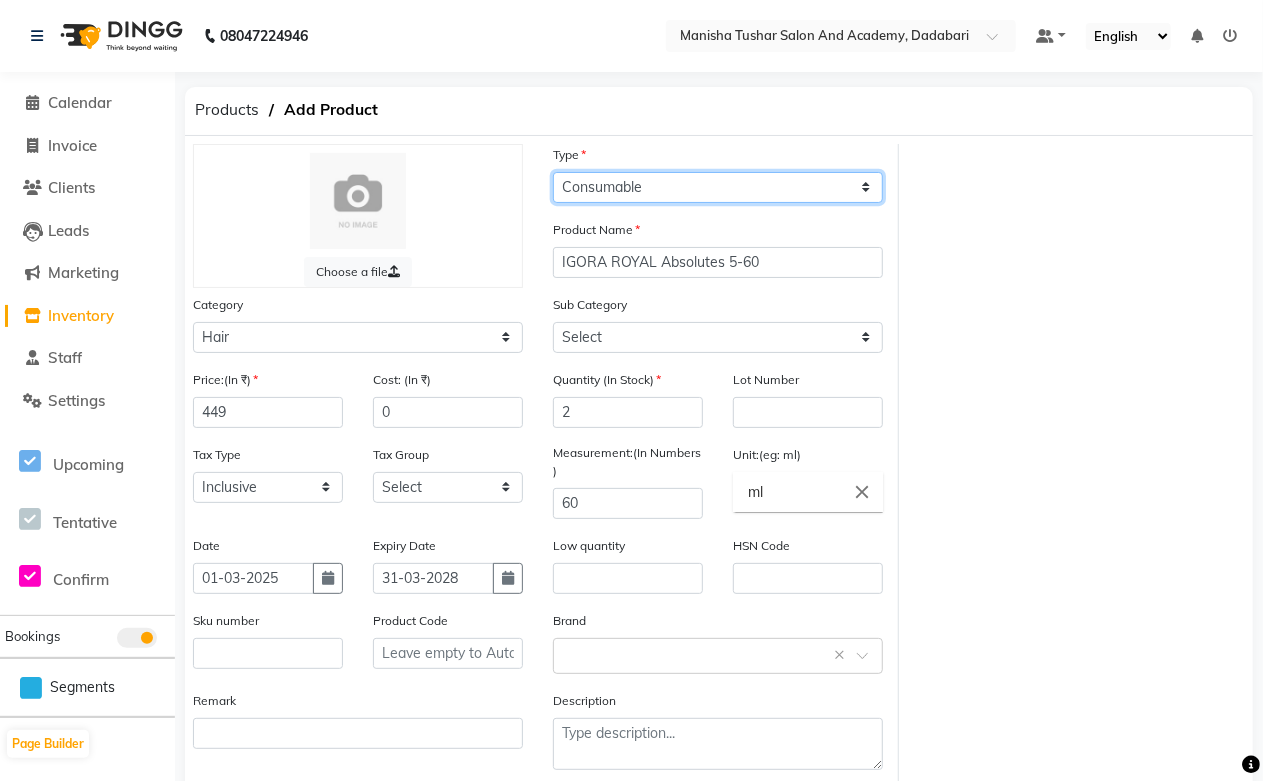 click on "Select Type Both Retail Consumable" 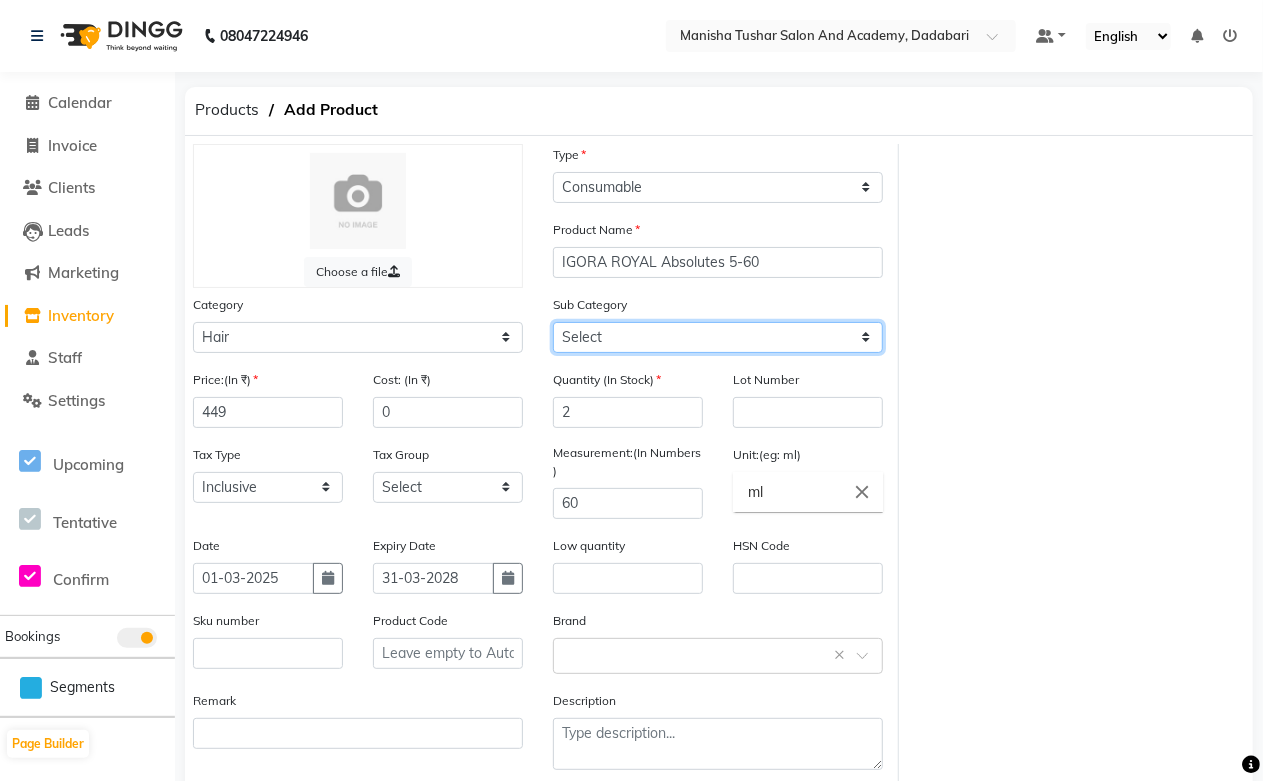 click on "Select" 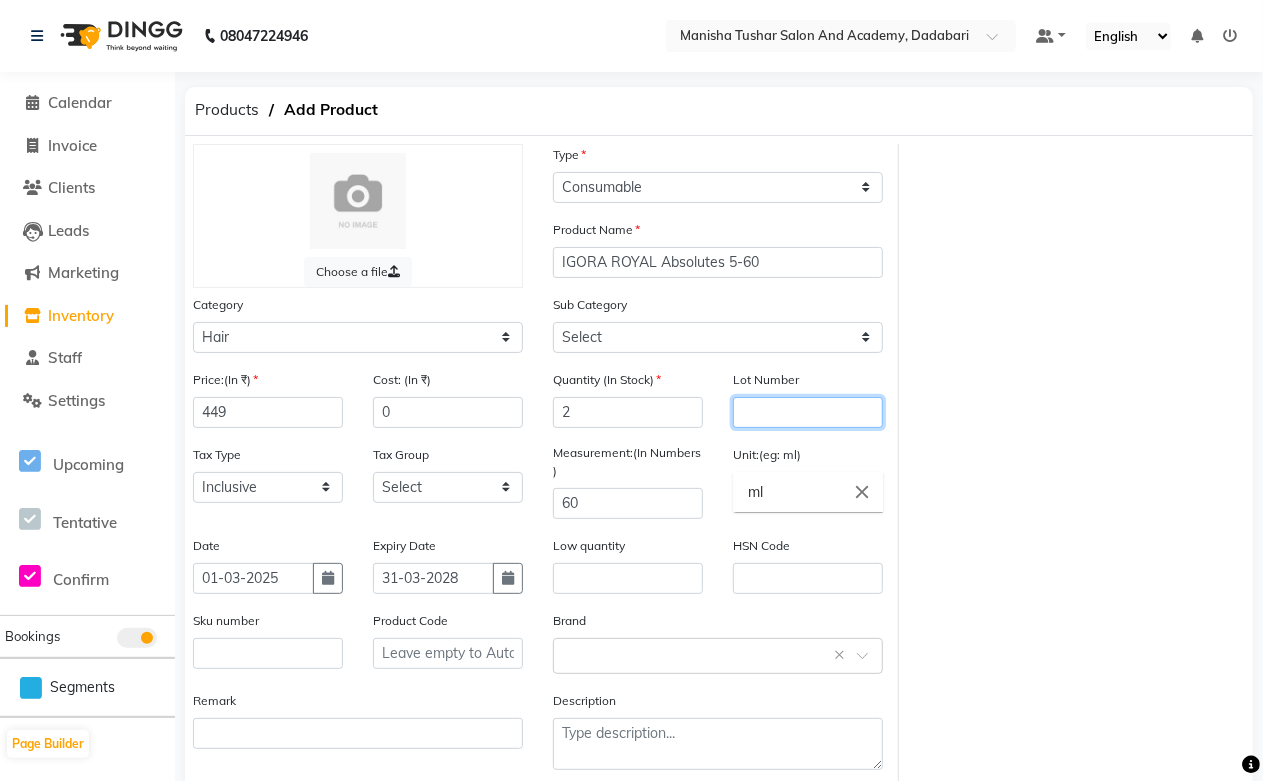 click 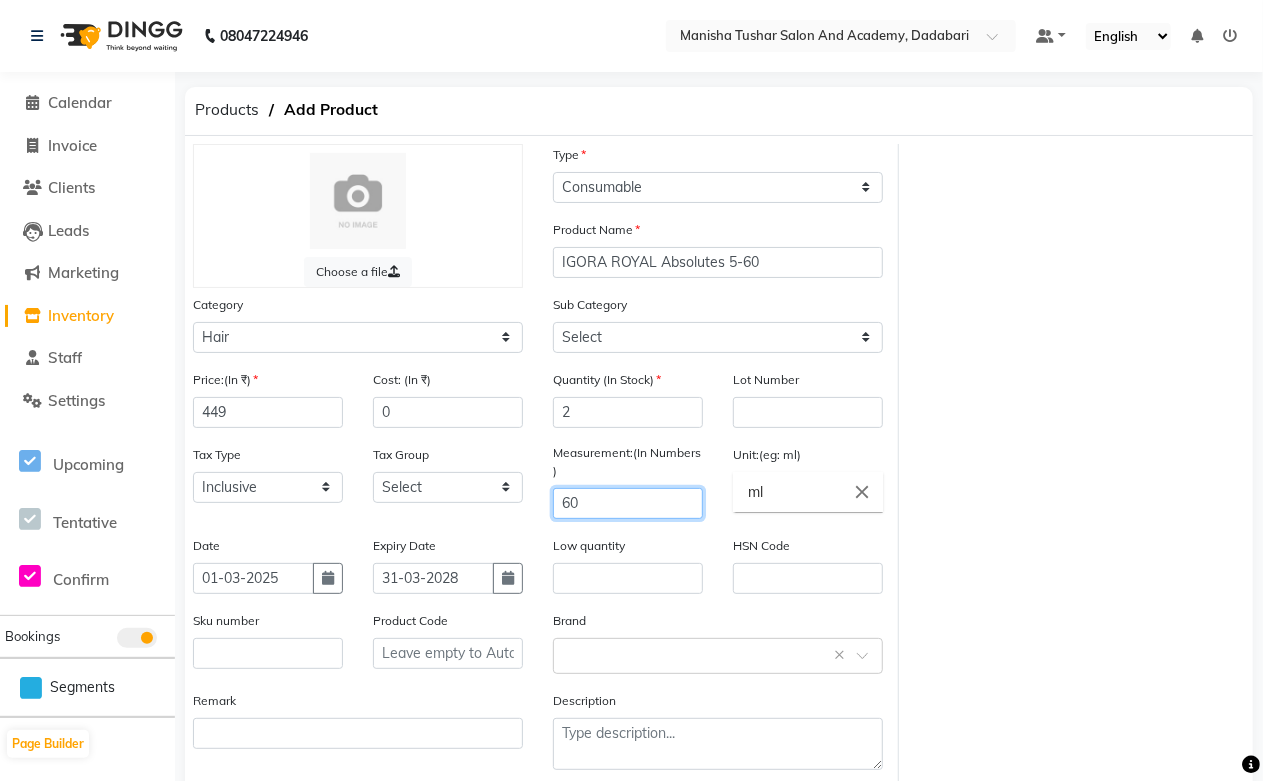 click on "60" 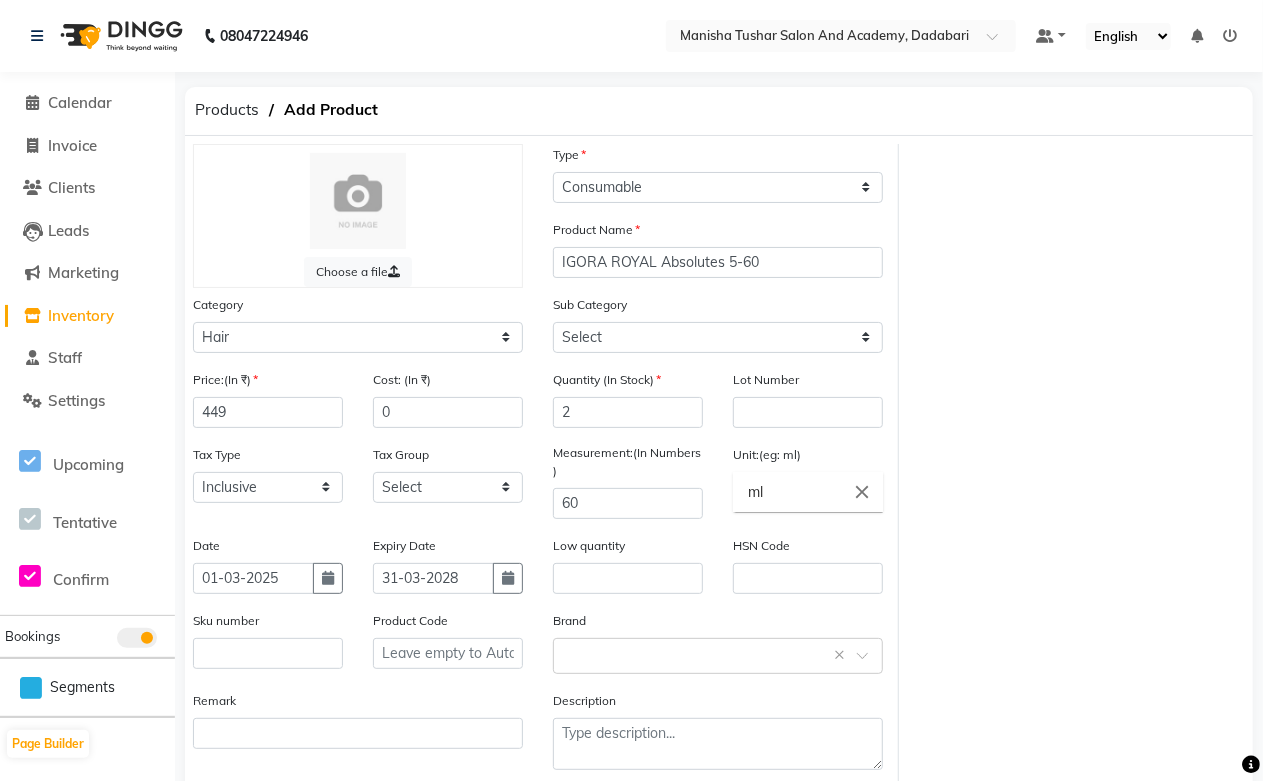 click on "Brand Select brand or add custom brand    ×" 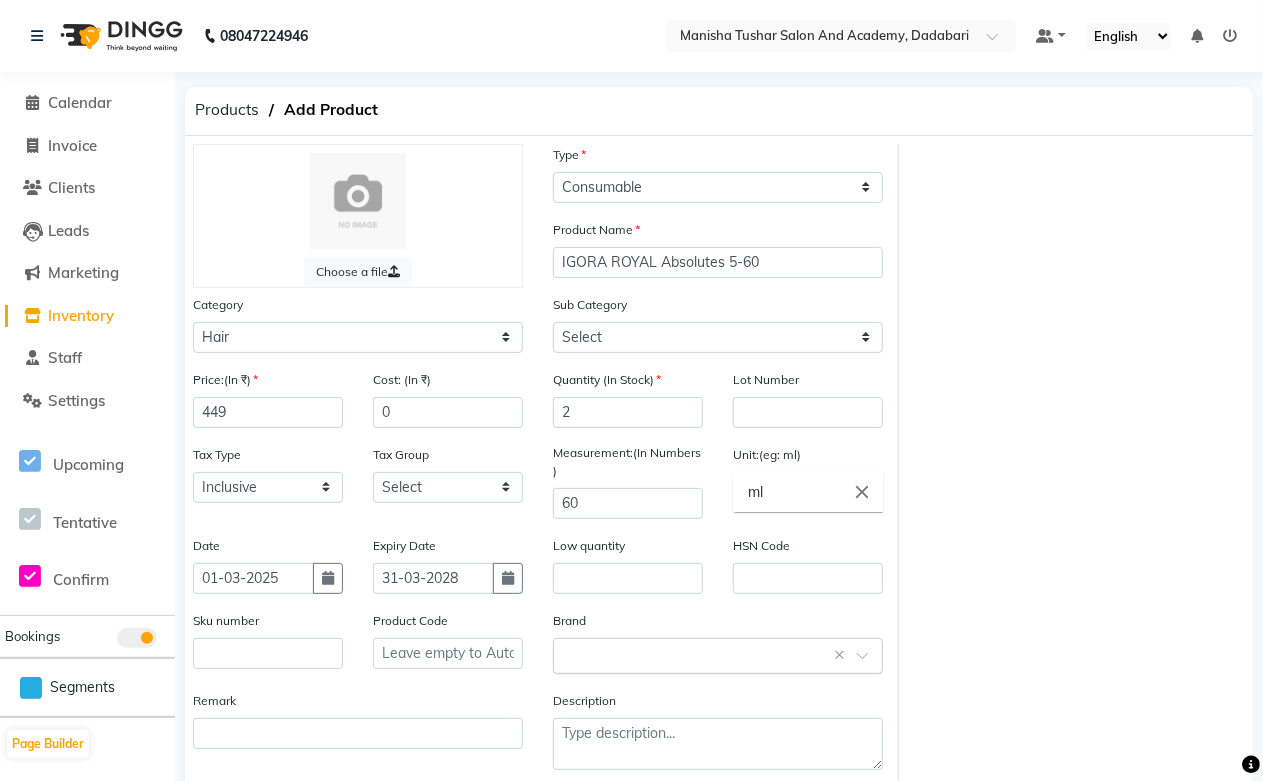 click 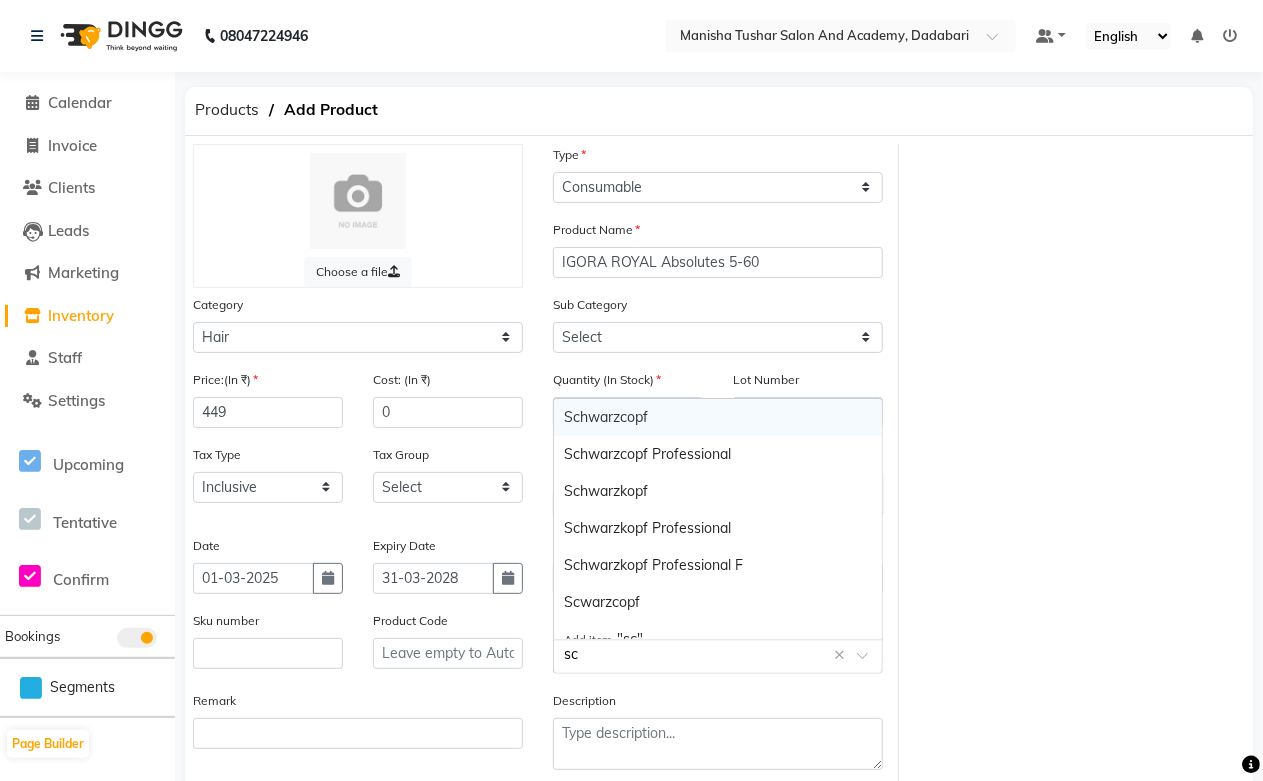 type on "sch" 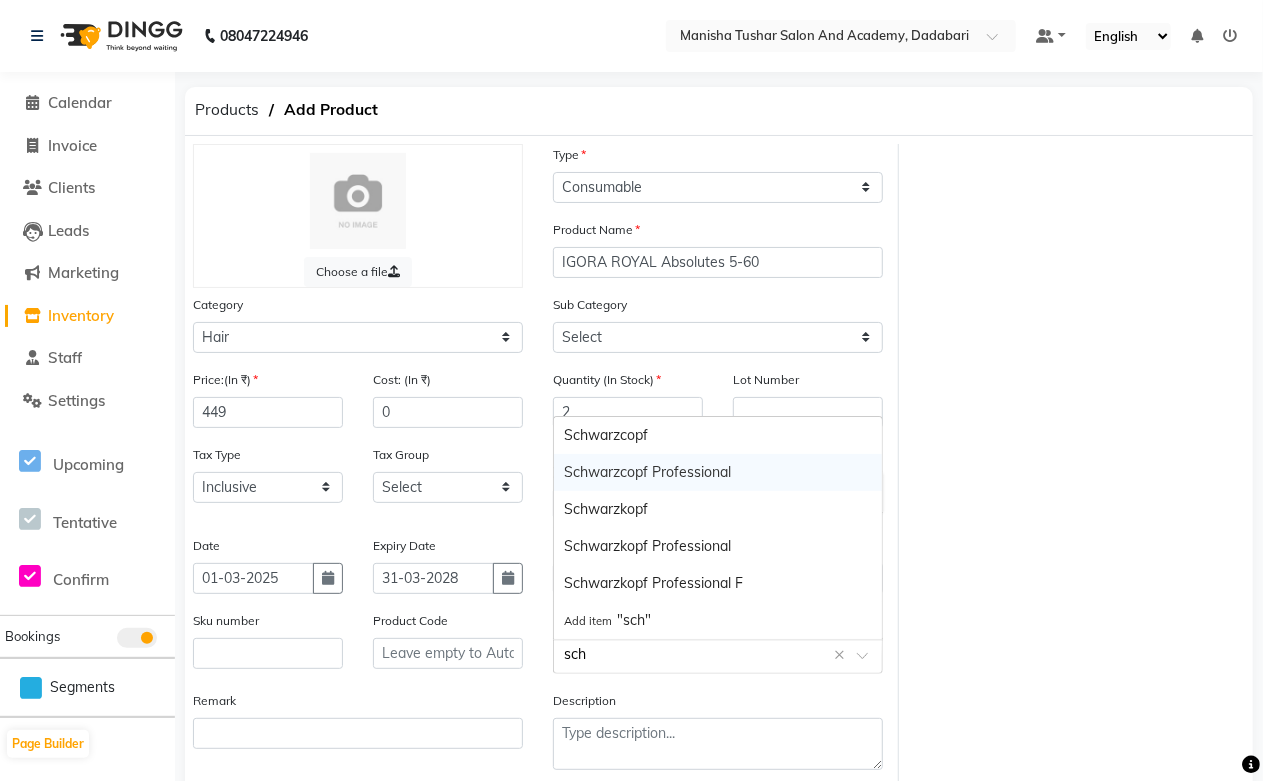 click on "Schwarzcopf Professional" at bounding box center (718, 472) 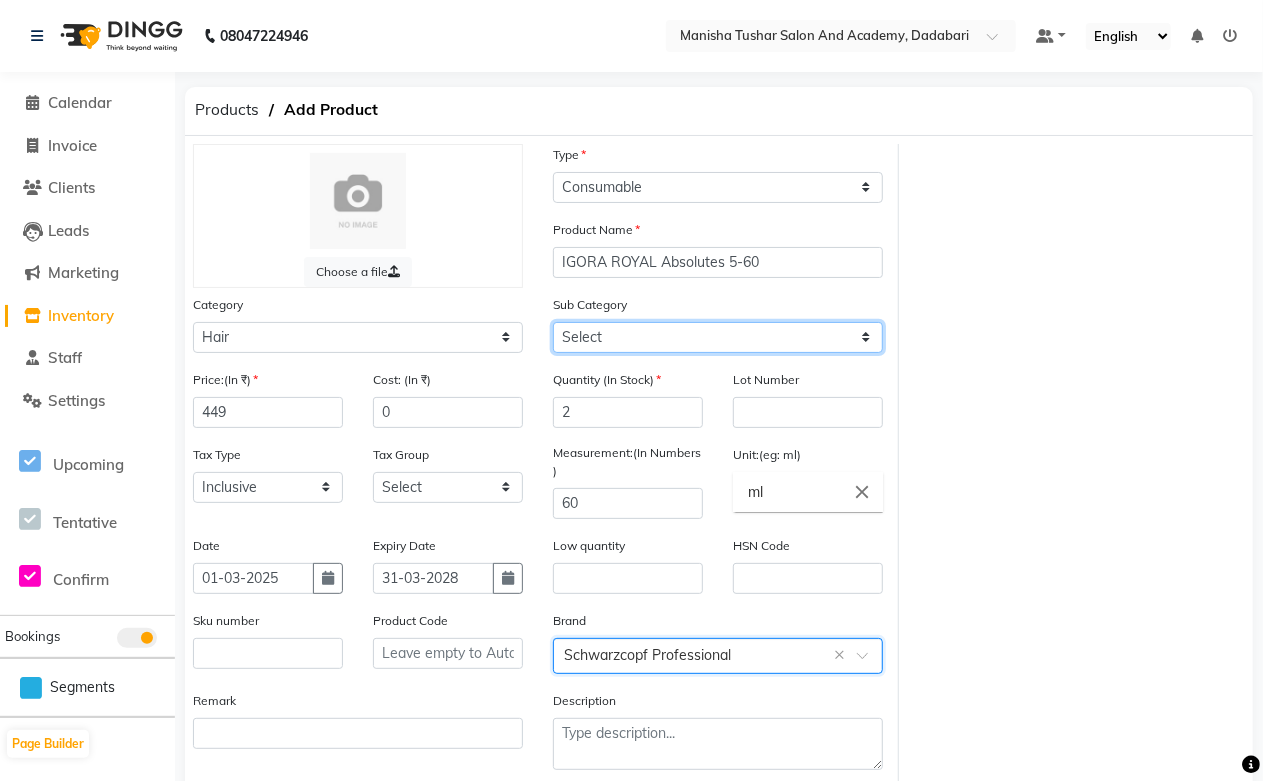click on "Select" 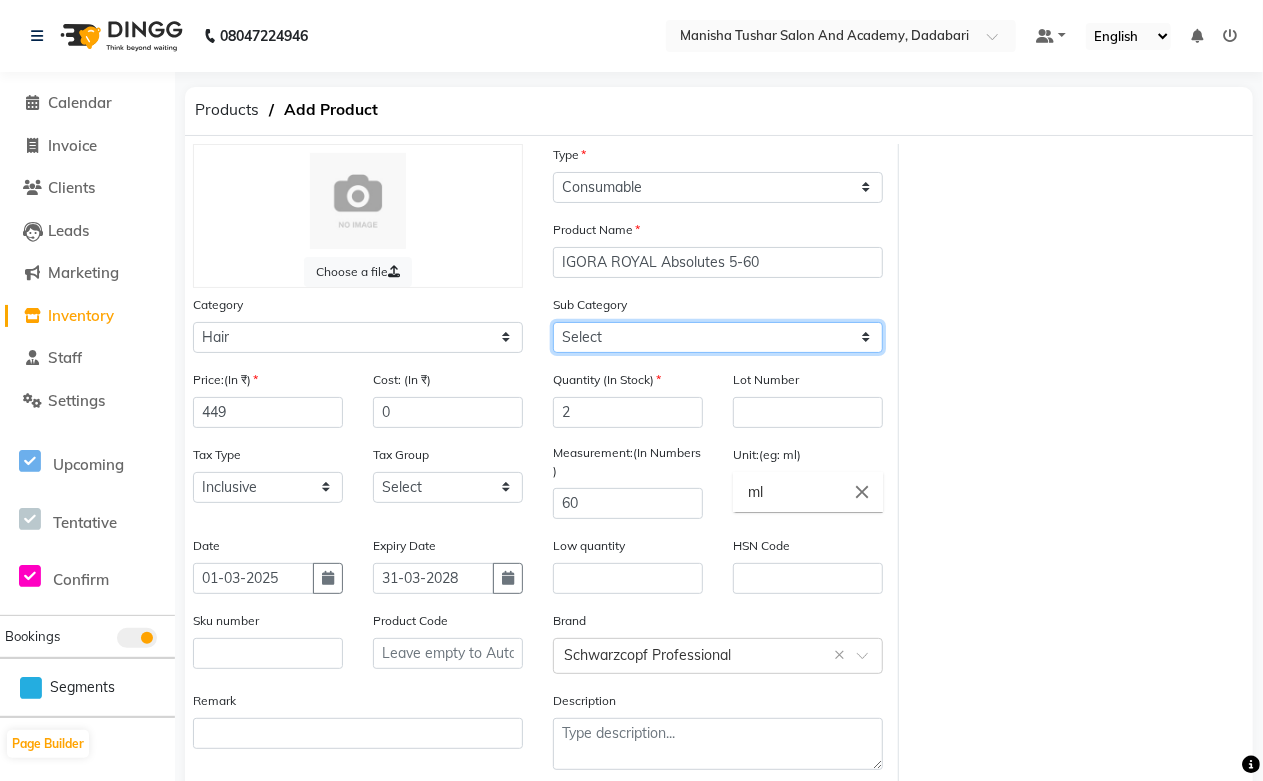 scroll, scrollTop: 102, scrollLeft: 0, axis: vertical 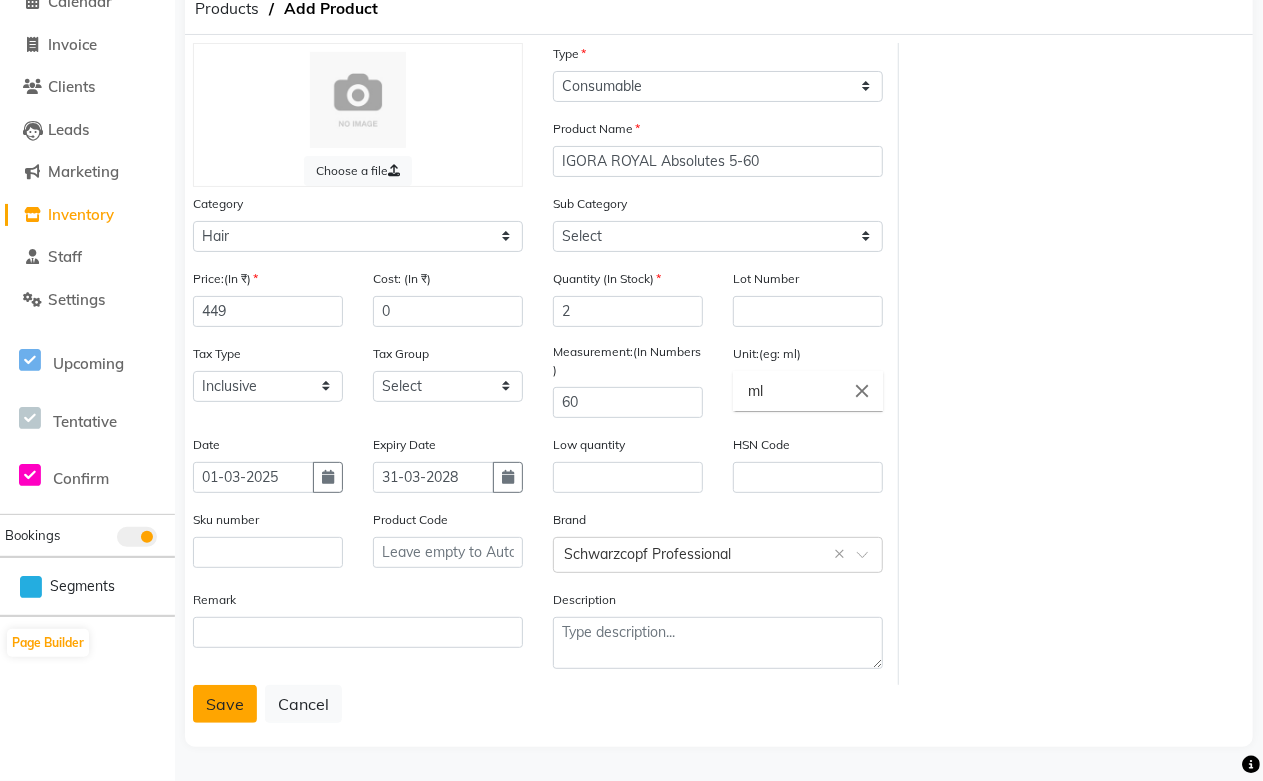 click on "Save" 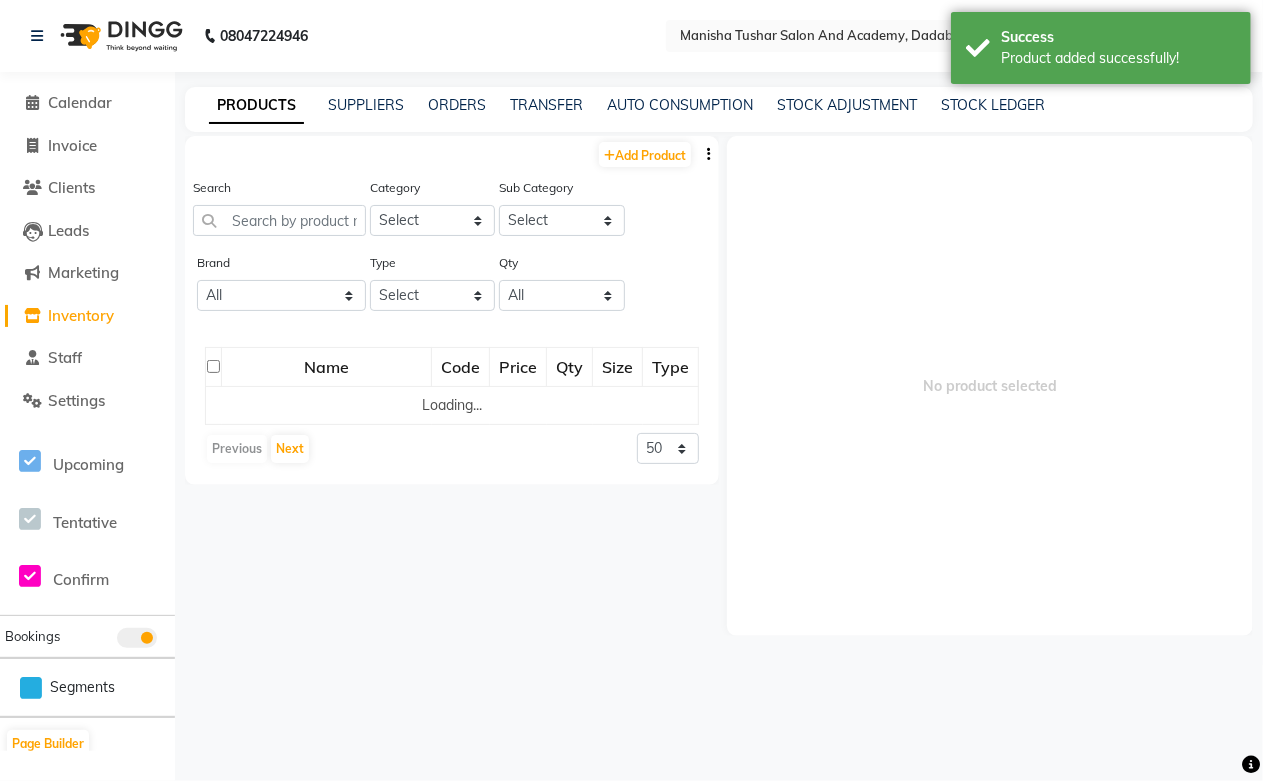 scroll, scrollTop: 0, scrollLeft: 0, axis: both 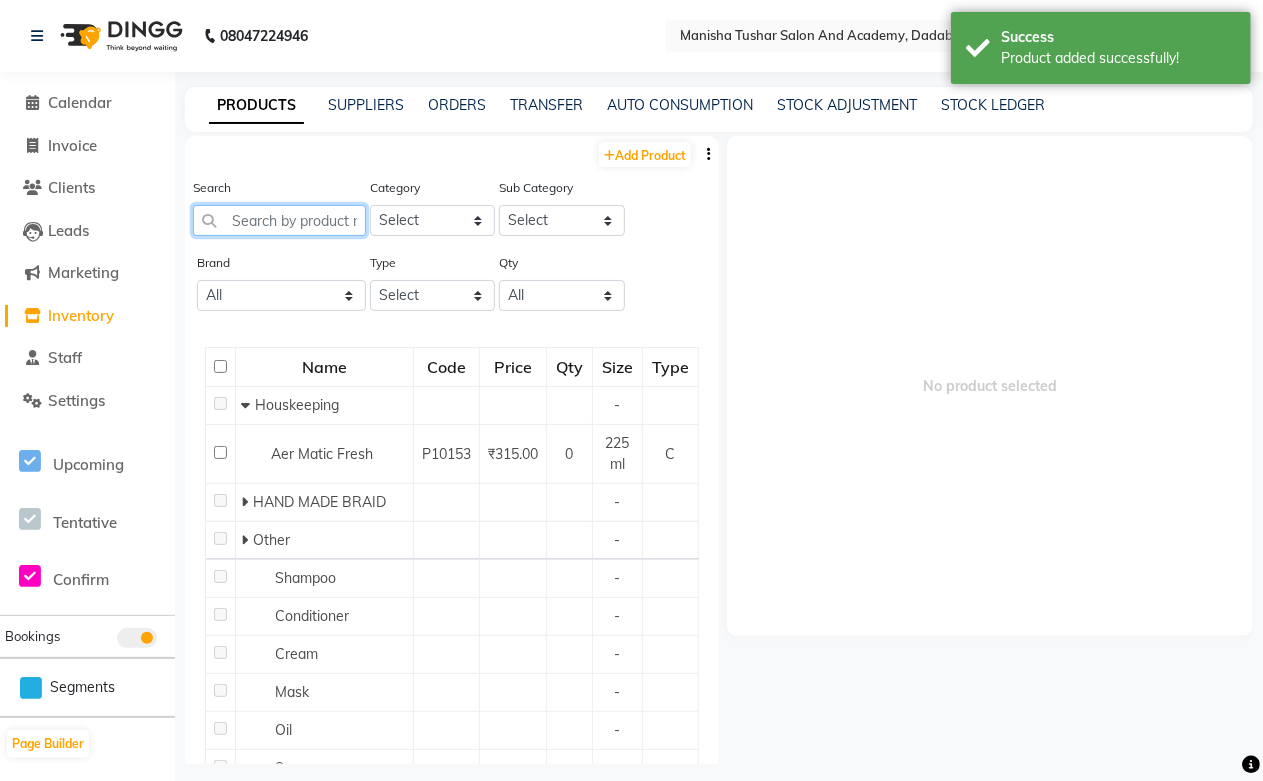 paste on "IGORA ROYAL Absolutes 5-60" 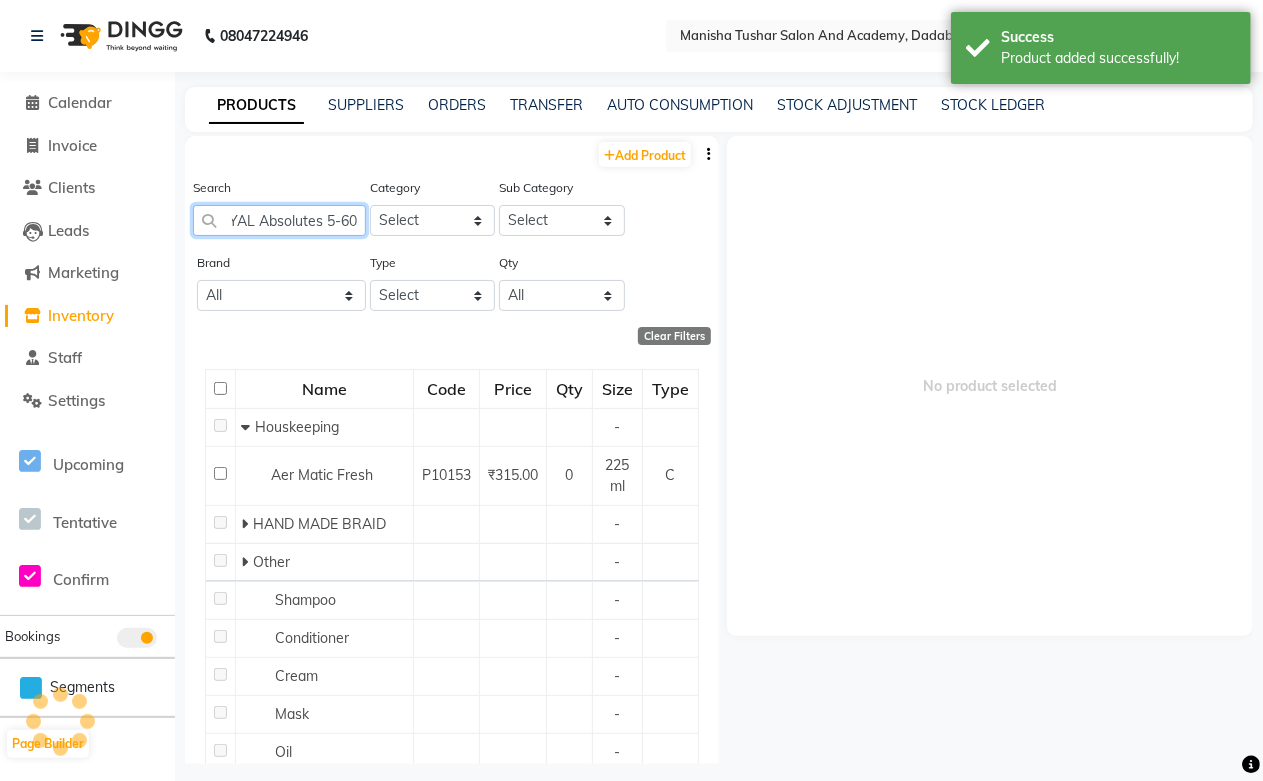 scroll, scrollTop: 0, scrollLeft: 72, axis: horizontal 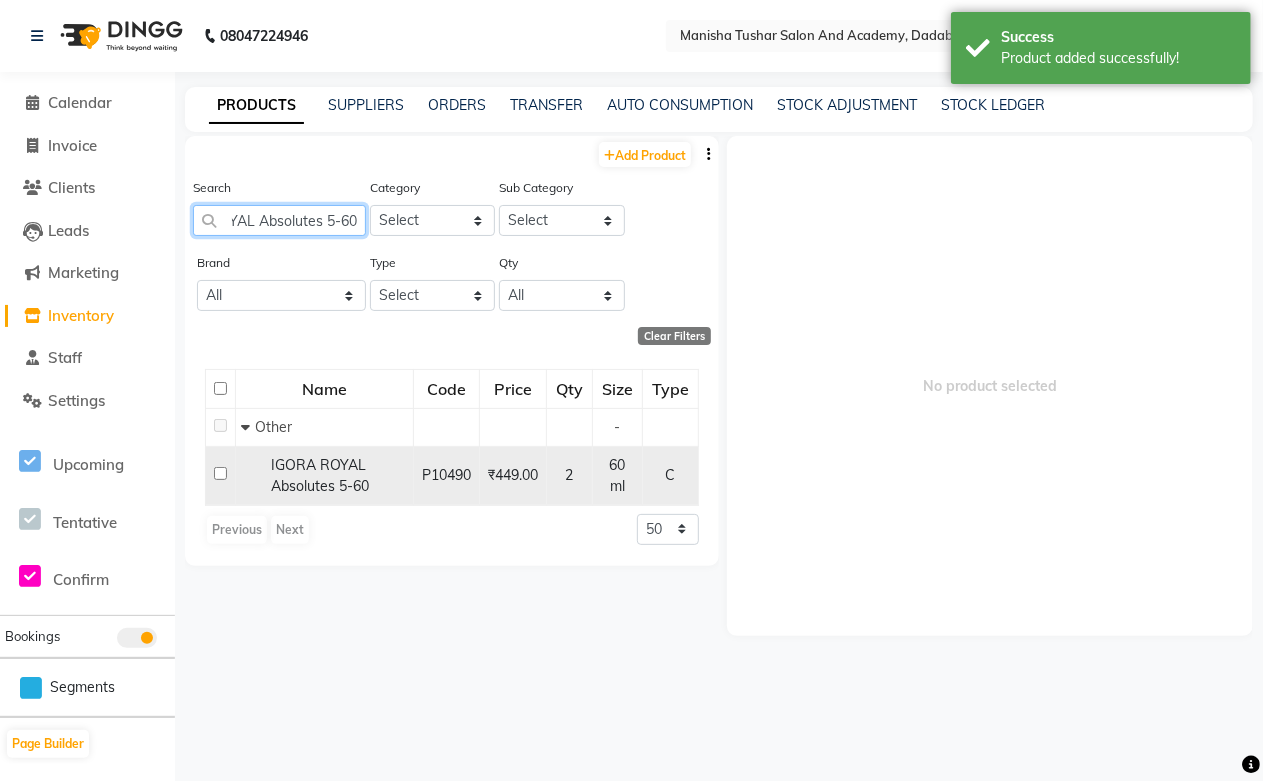 type on "IGORA ROYAL Absolutes 5-60" 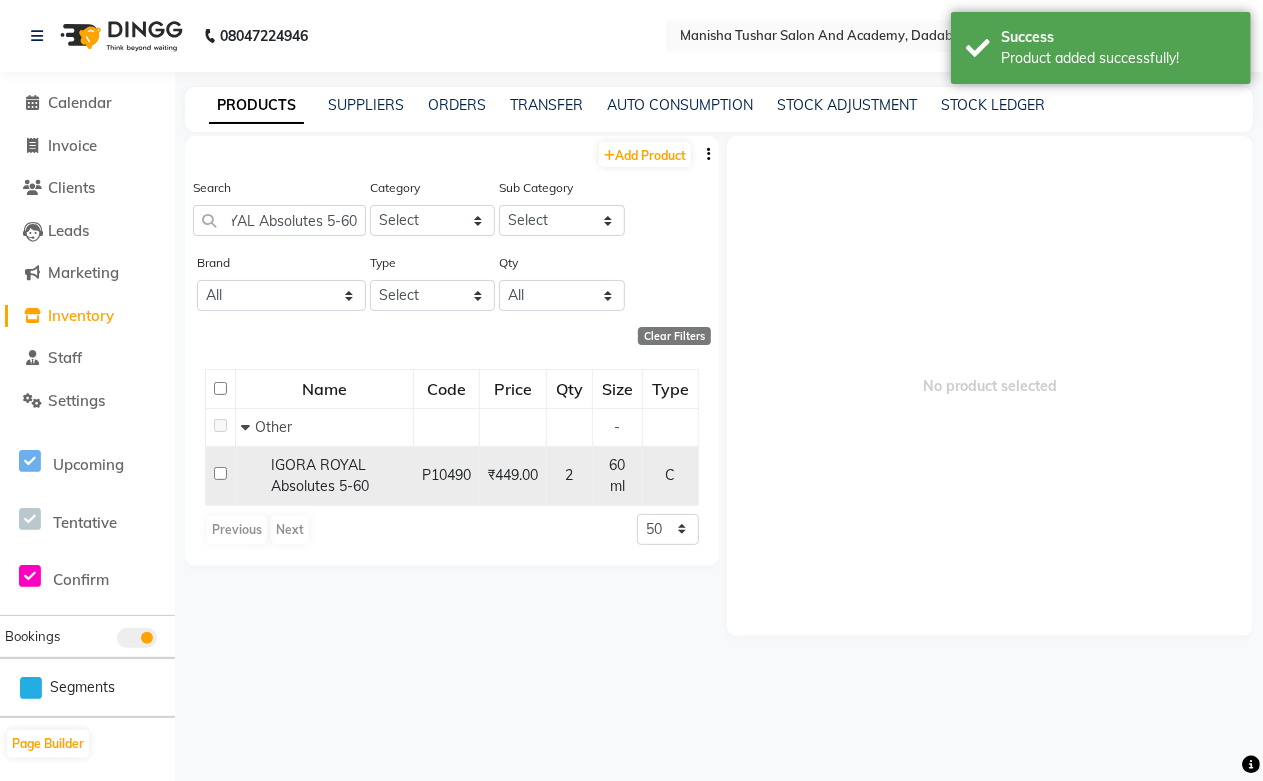 scroll, scrollTop: 0, scrollLeft: 0, axis: both 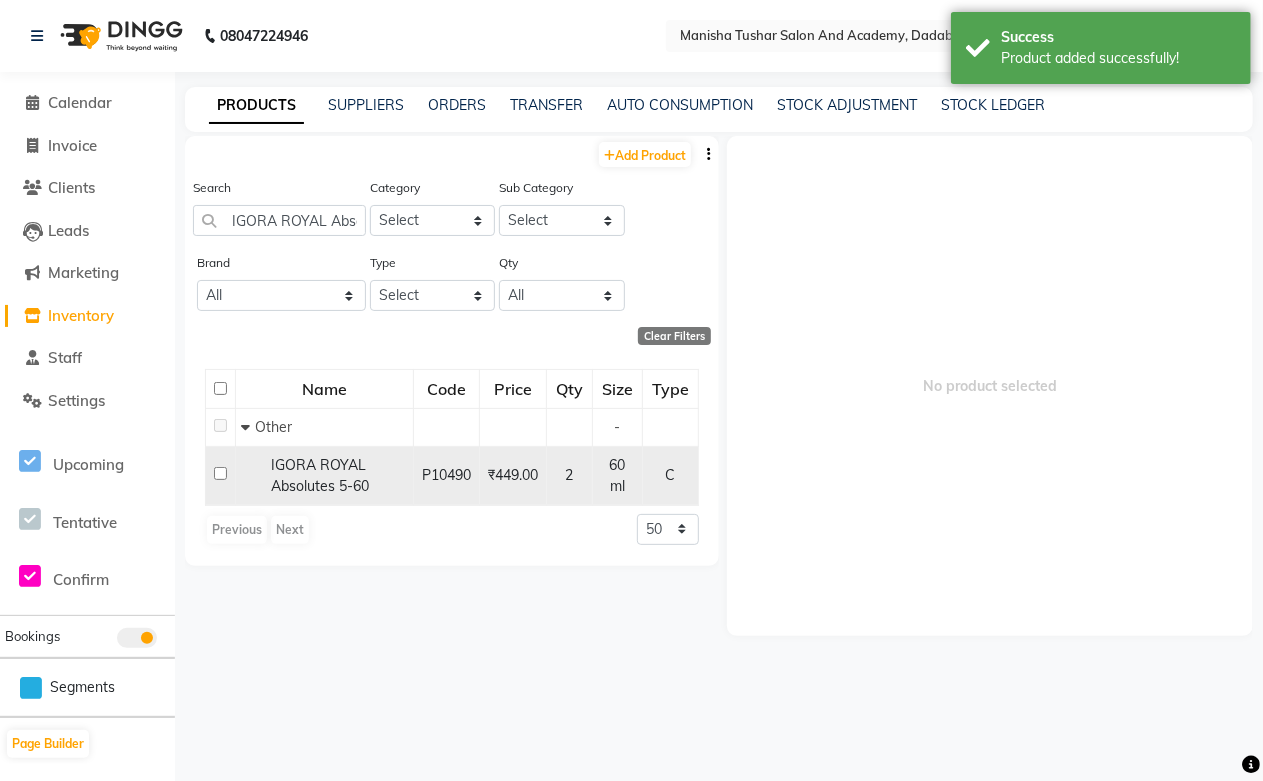 click on "IGORA ROYAL Absolutes 5-60" 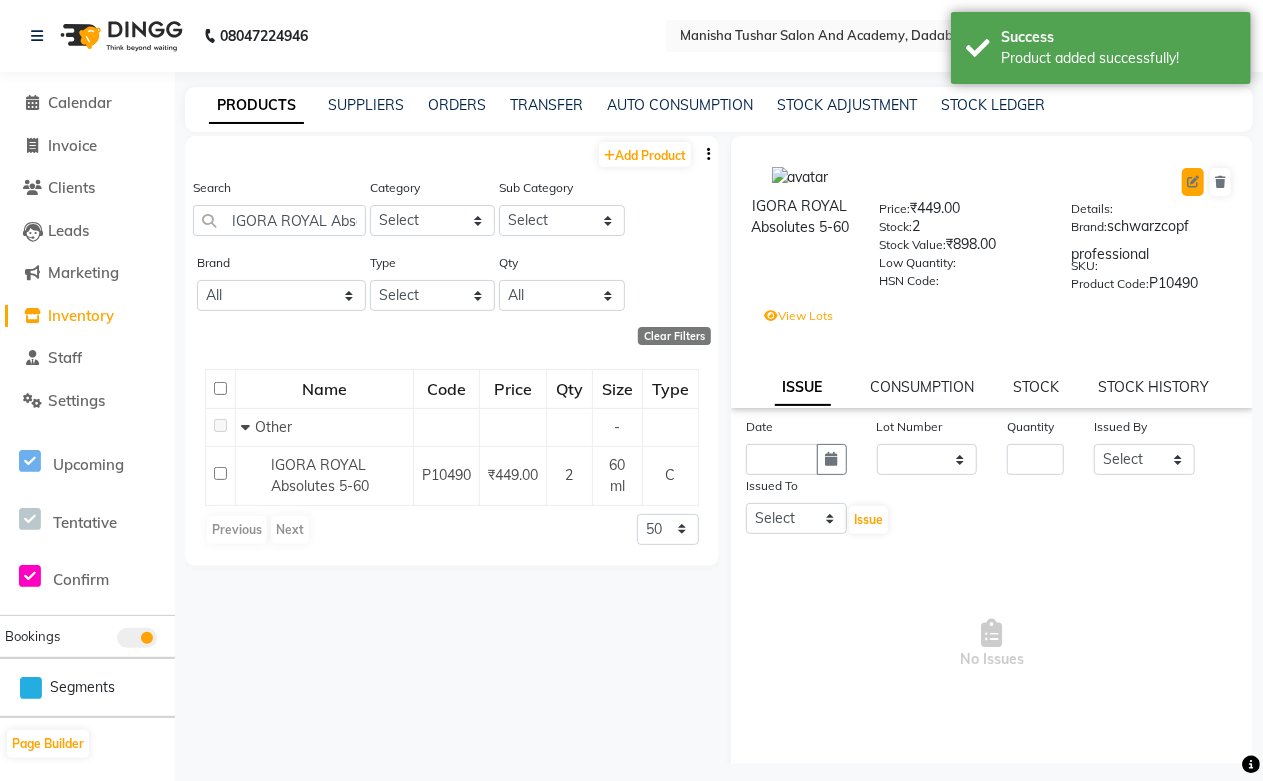 click 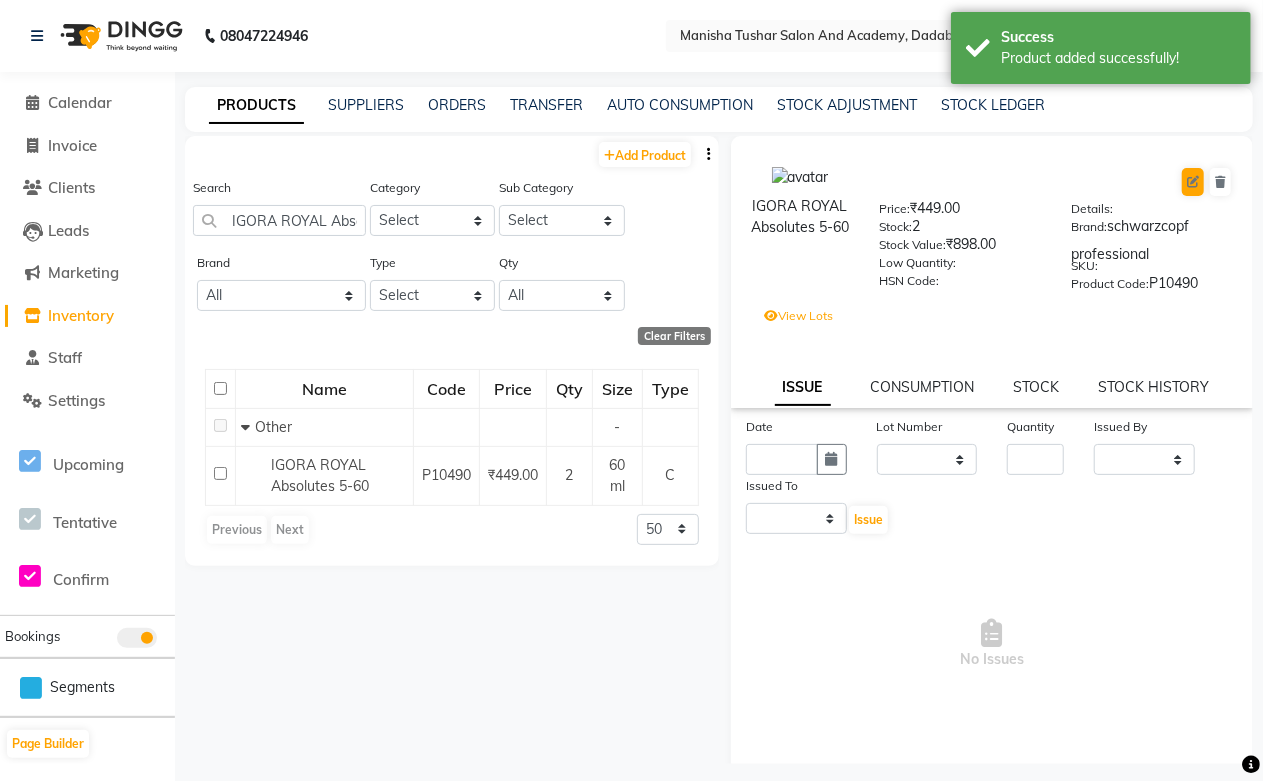 select on "C" 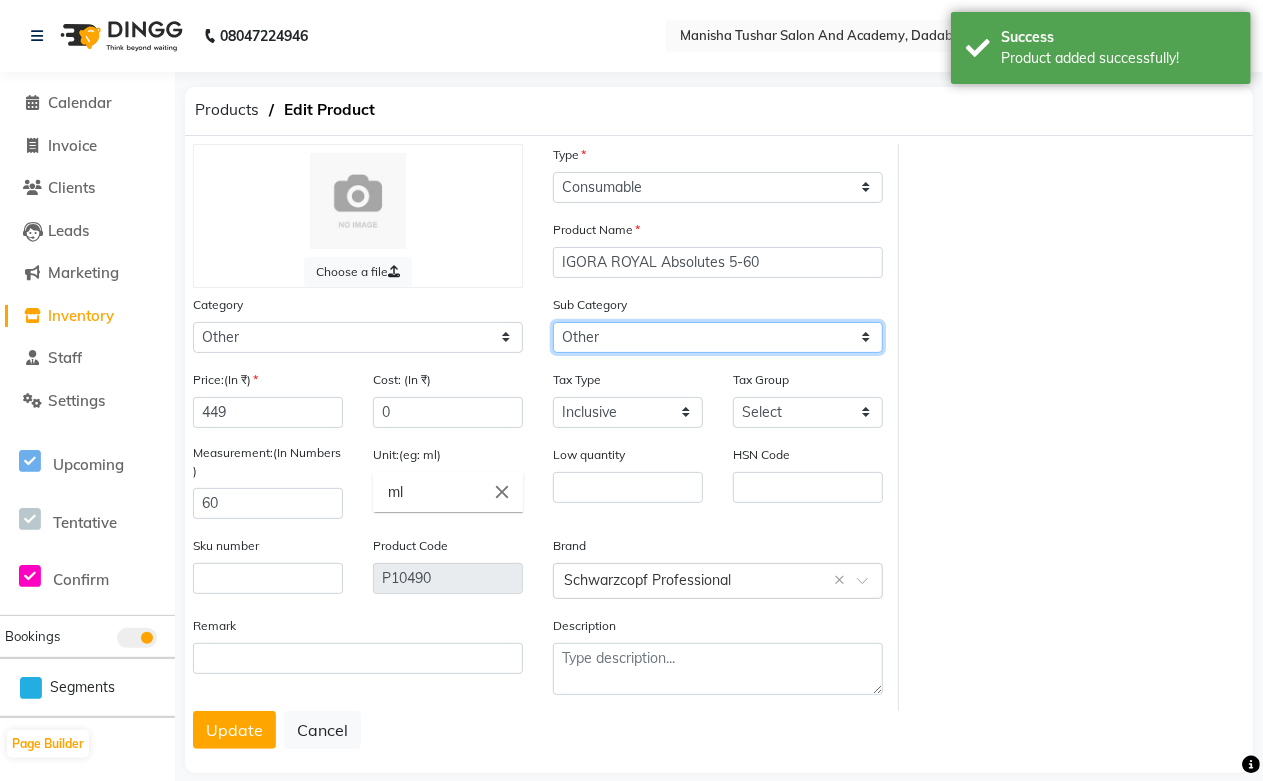 click on "Select Houskeeping HAND MADE BRAID Other" 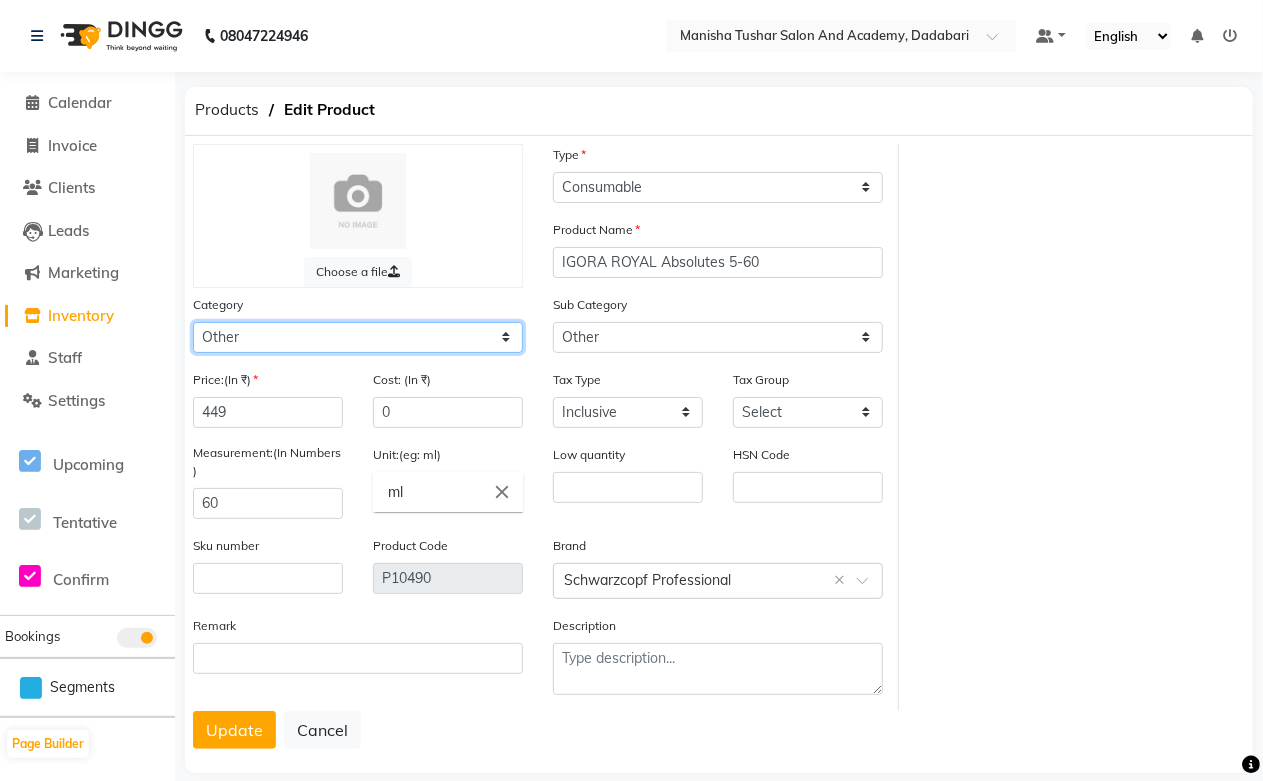 click on "Select Hair Skin Jeanott Ceuticals Other" 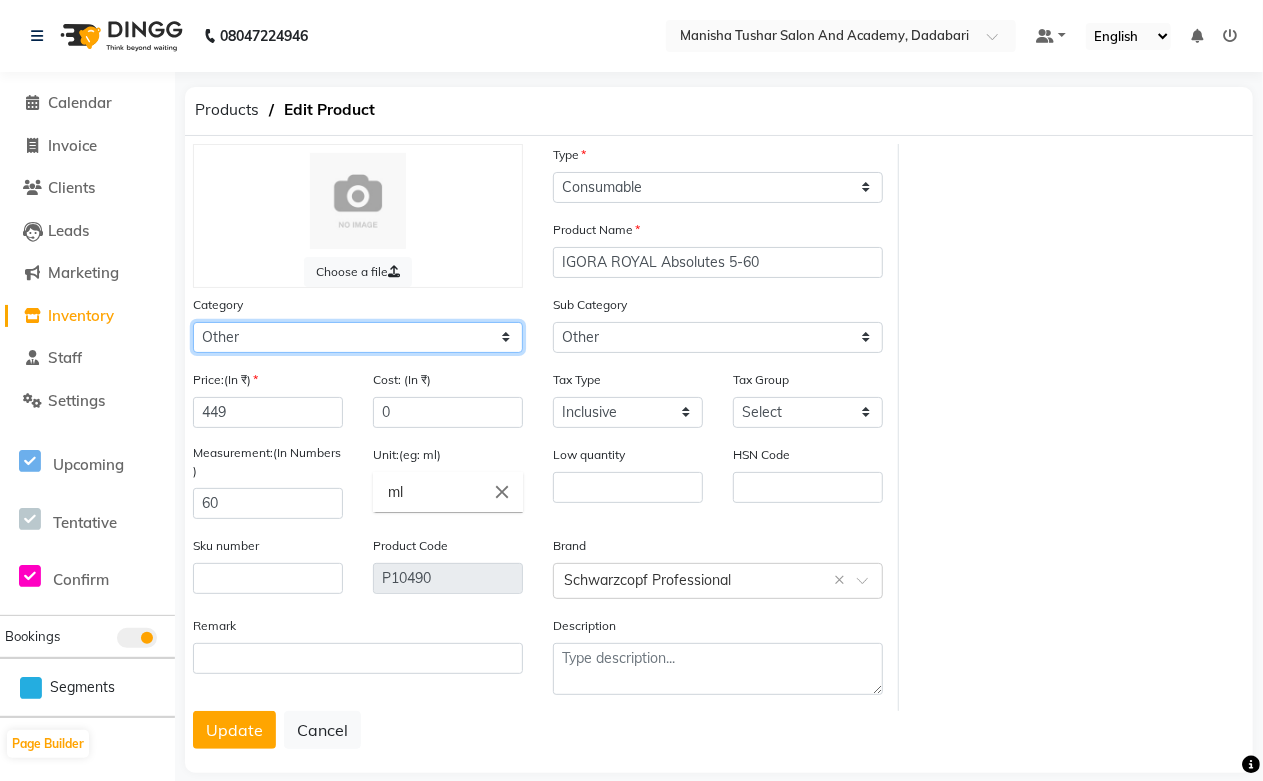 select on "1063801100" 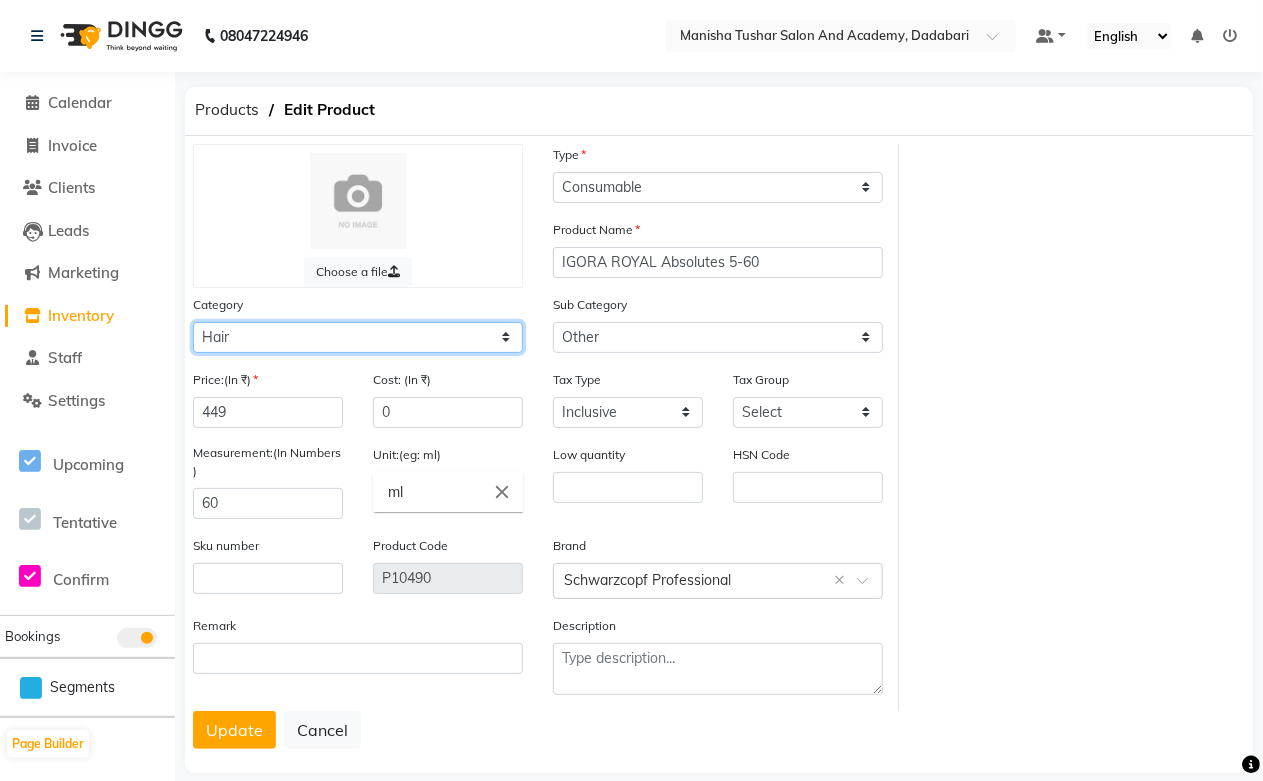 click on "Select Hair Skin Jeanott Ceuticals Other" 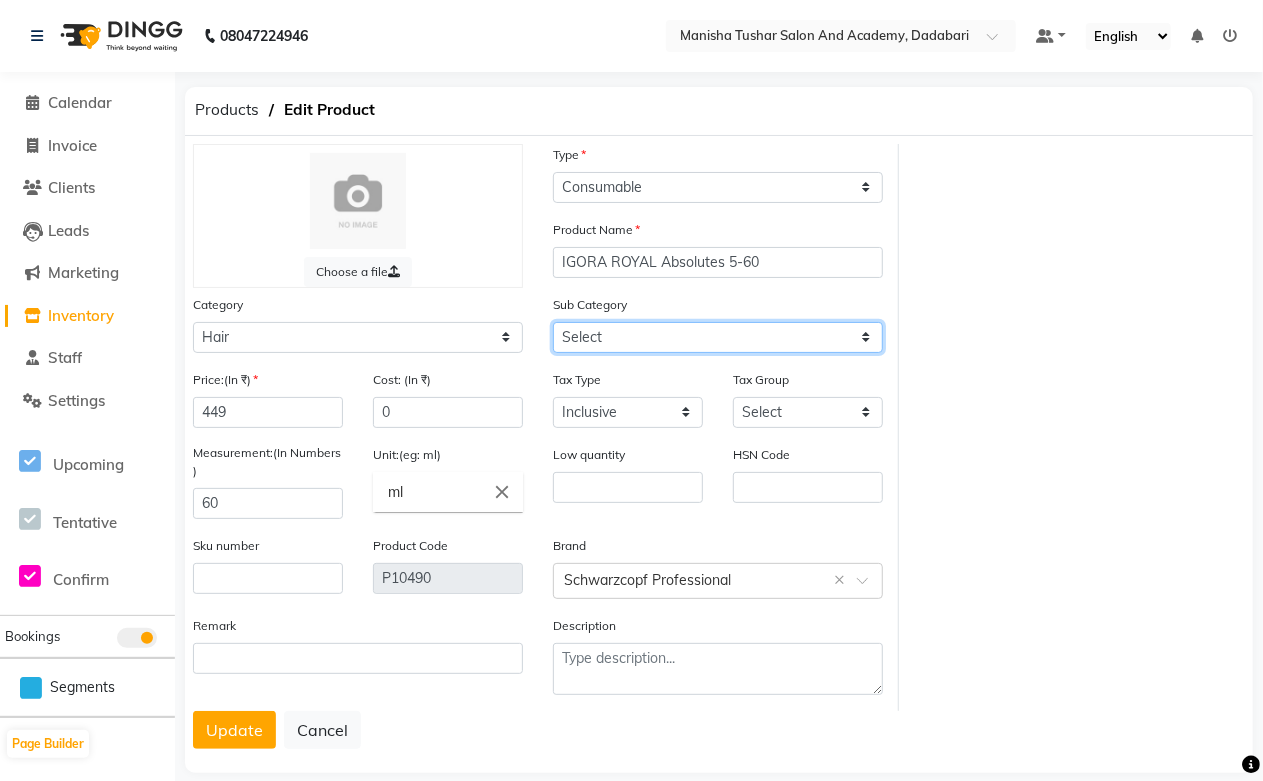 click on "Select Shampoo Conditioner Cream Mask Oil Serum Color Appliances Treatment Styling Kit & Combo Other Shampoo/Mask homecare Salon use Color tubes" 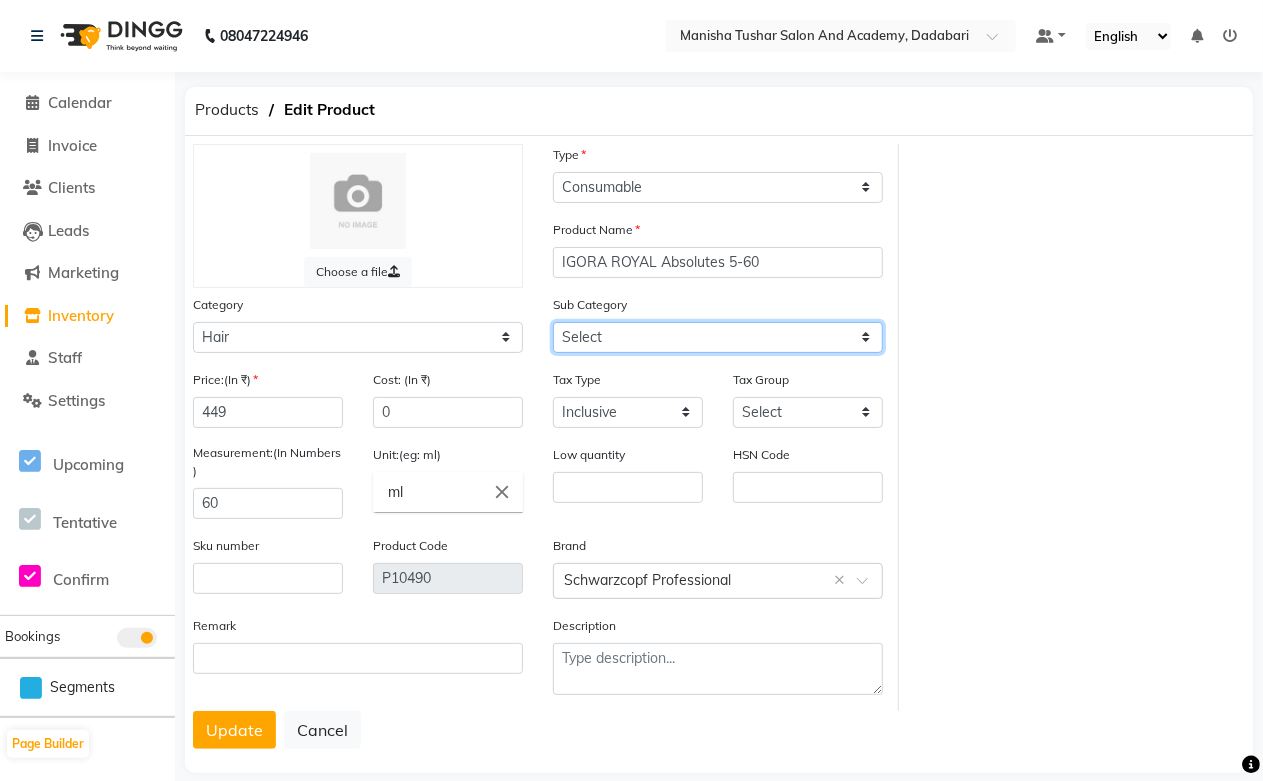 select on "1063801116" 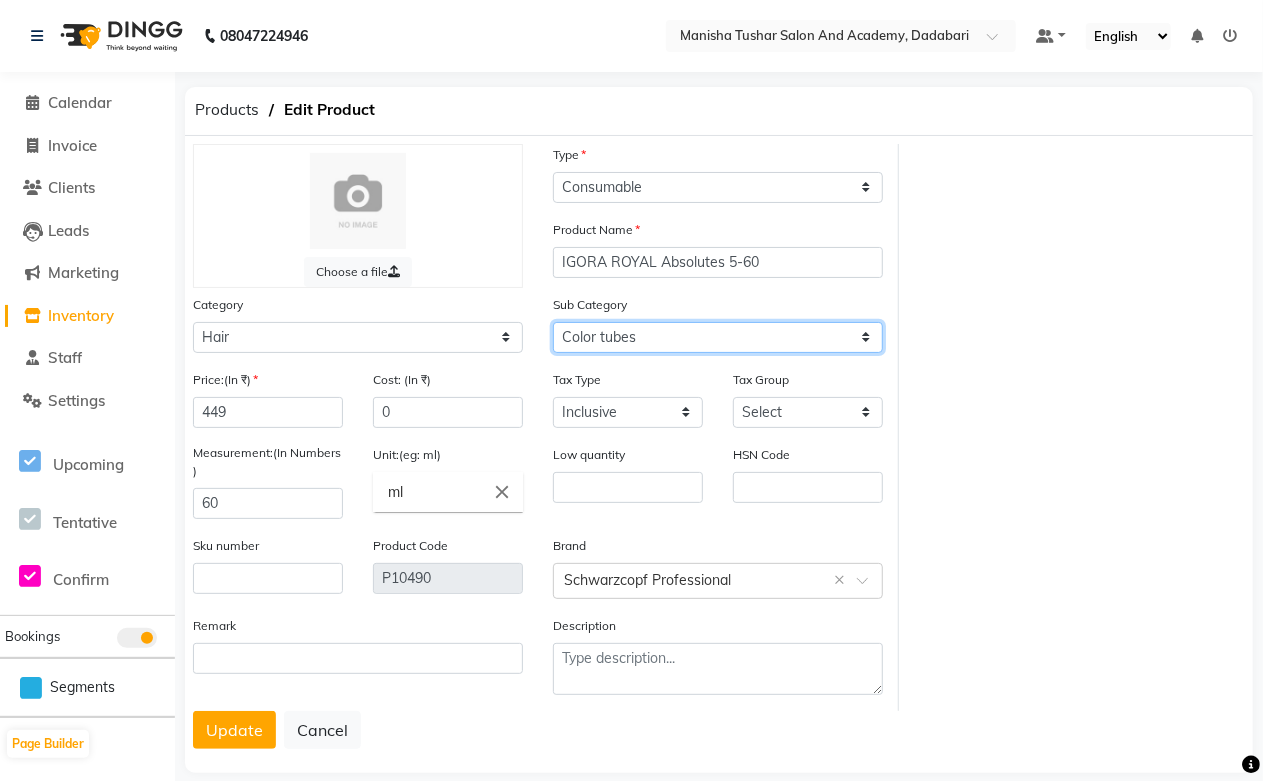 click on "Select Shampoo Conditioner Cream Mask Oil Serum Color Appliances Treatment Styling Kit & Combo Other Shampoo/Mask homecare Salon use Color tubes" 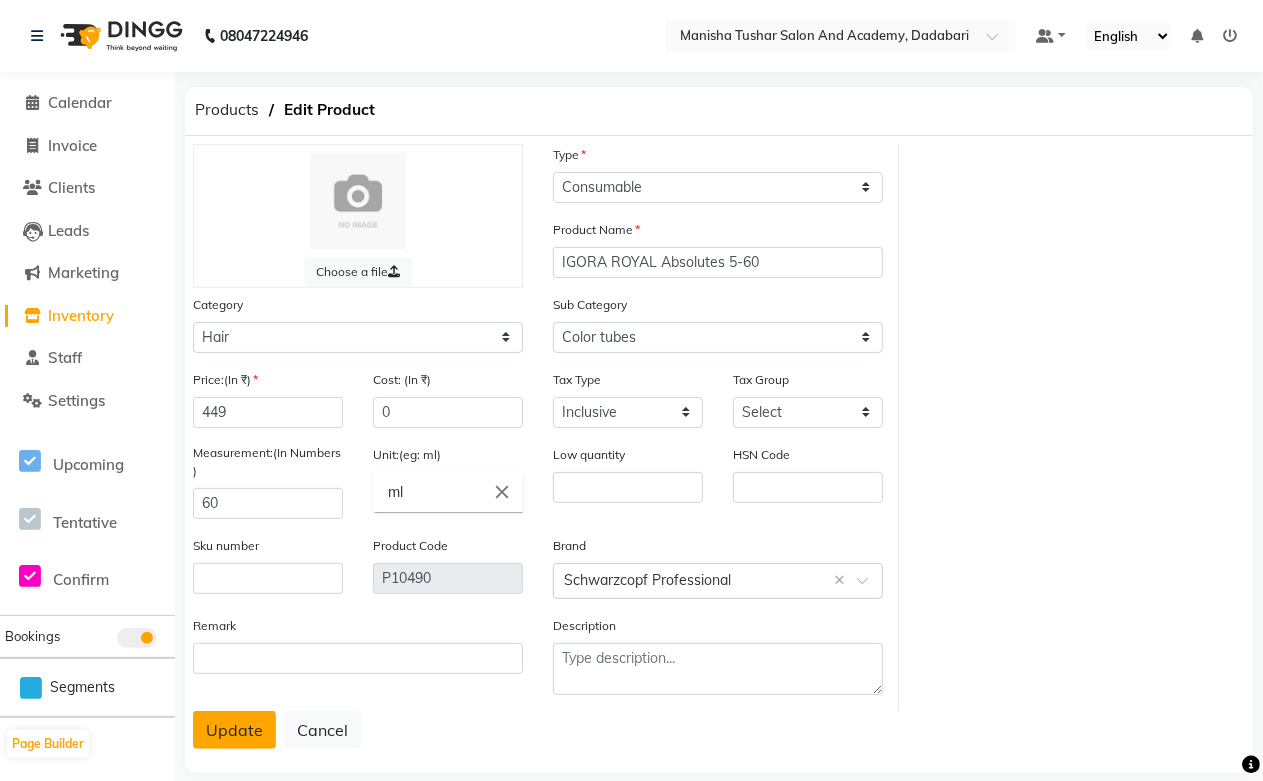 click on "Update" 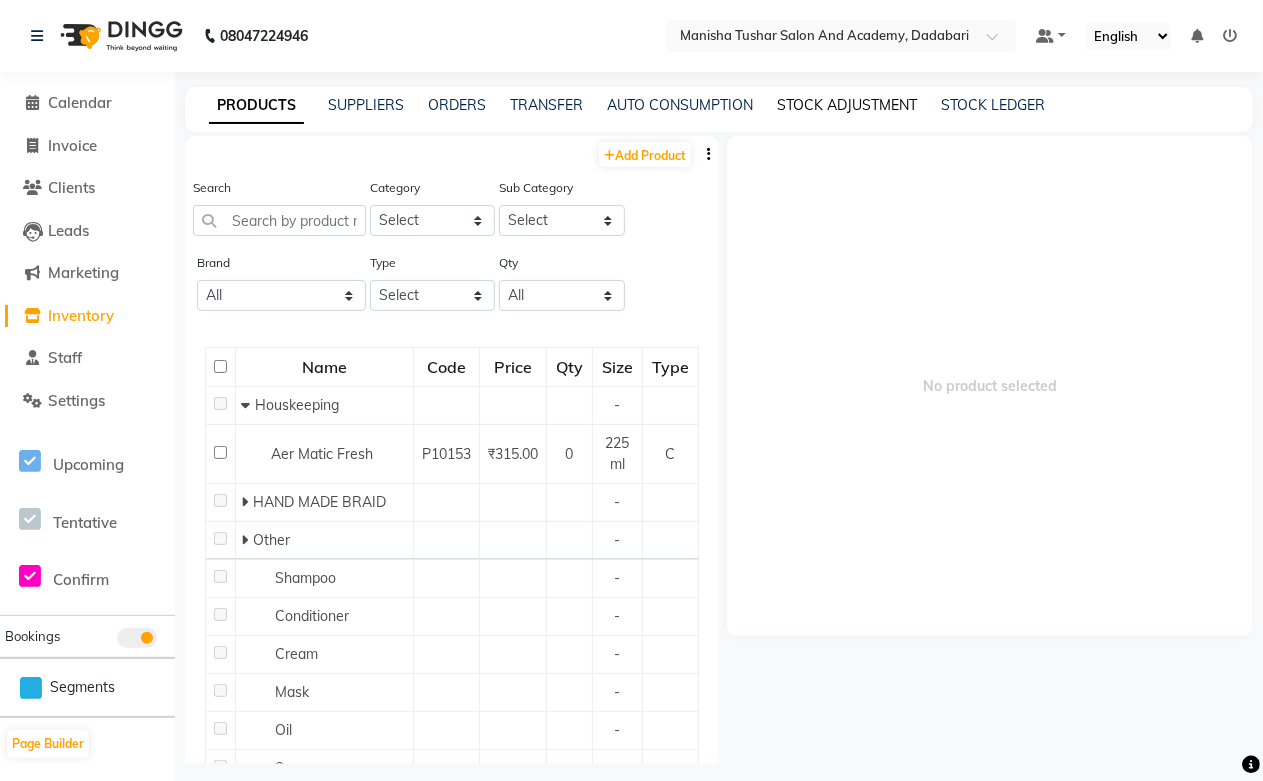 click on "STOCK ADJUSTMENT" 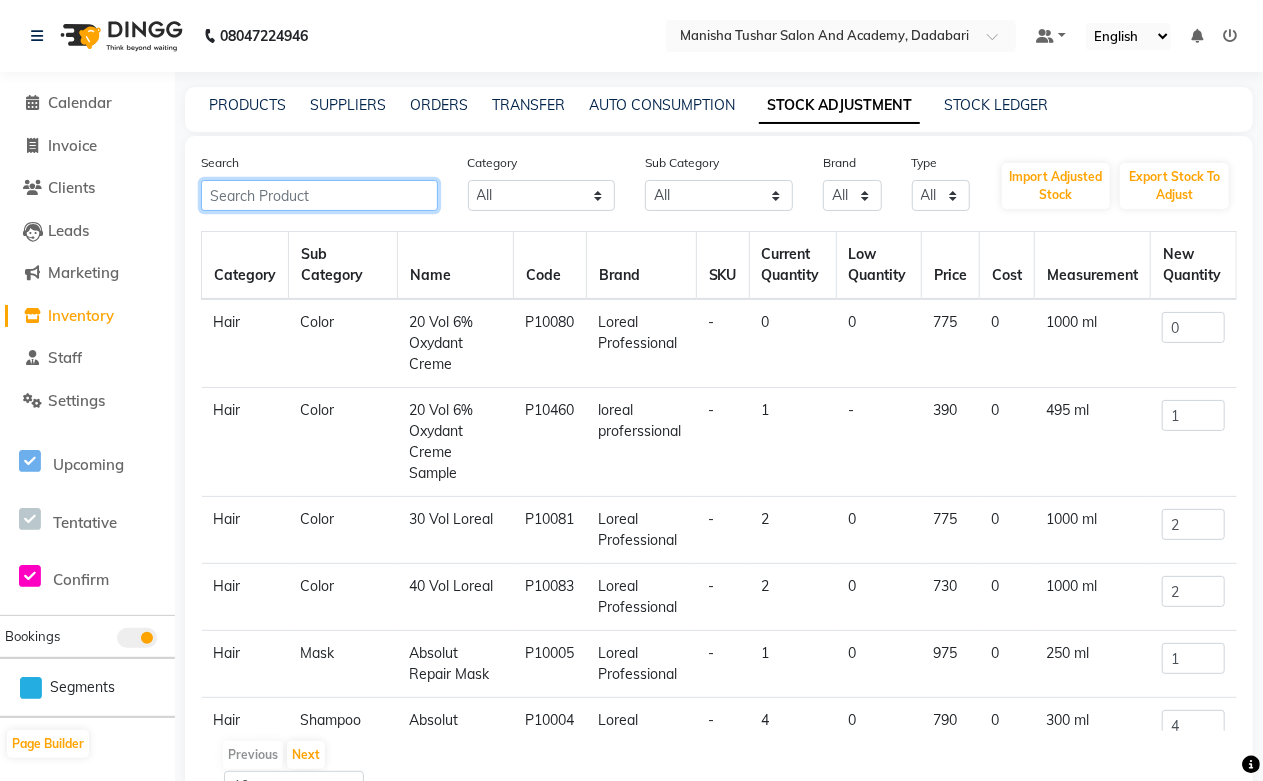 paste on "IGORA ROYAL Absolutes 5-60" 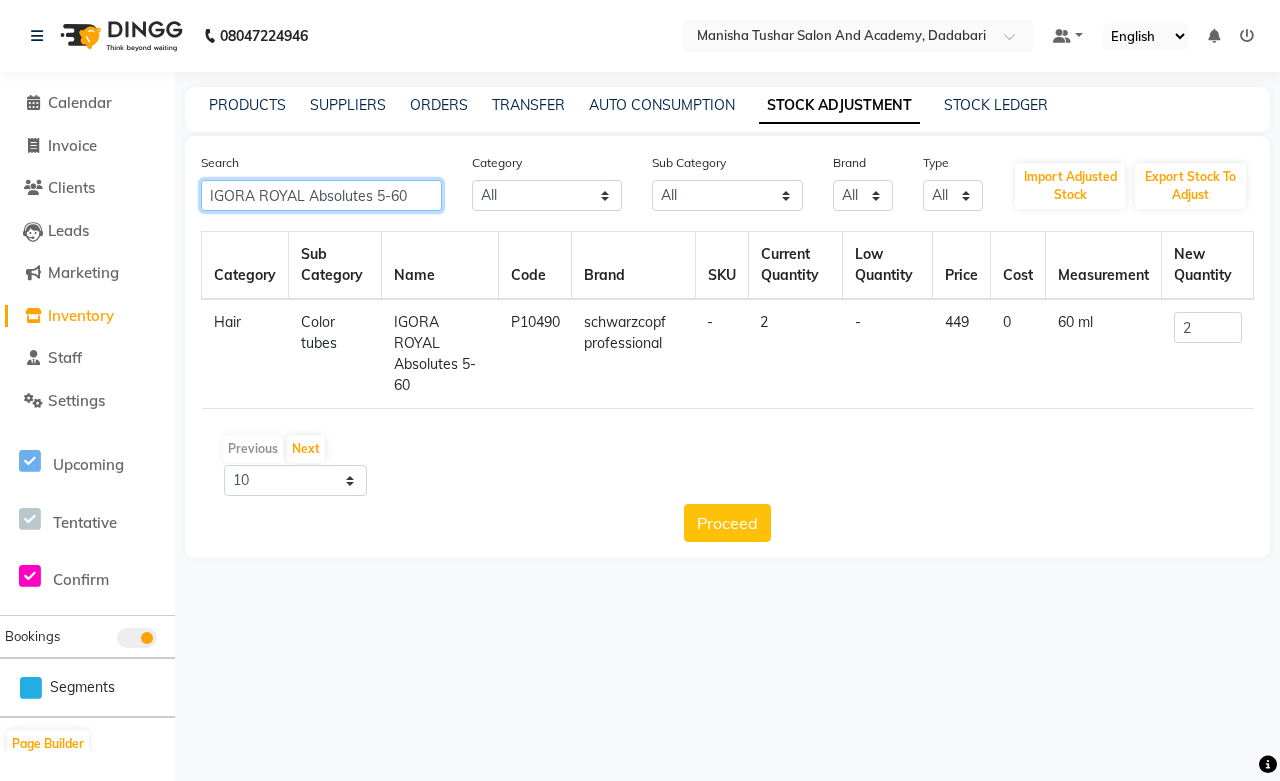 type on "IGORA ROYAL Absolutes 5-60" 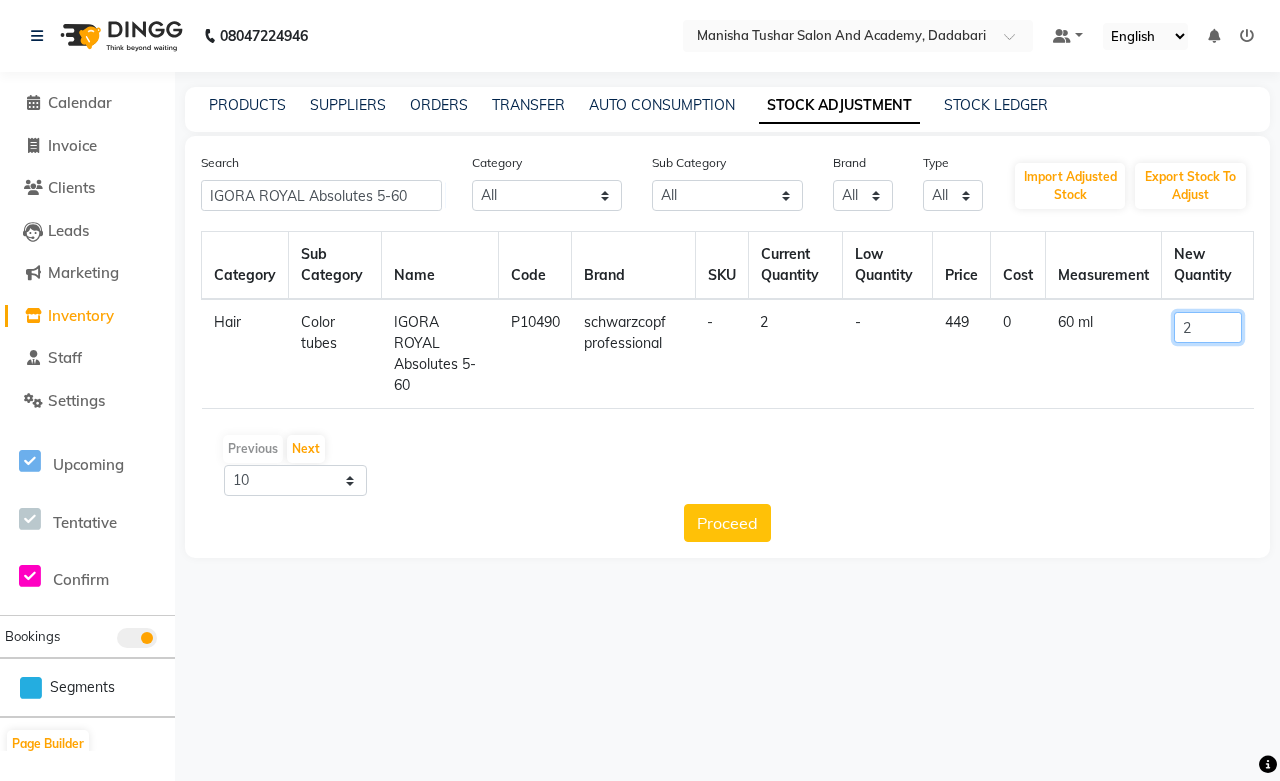 drag, startPoint x: 1215, startPoint y: 314, endPoint x: 1180, endPoint y: 330, distance: 38.483765 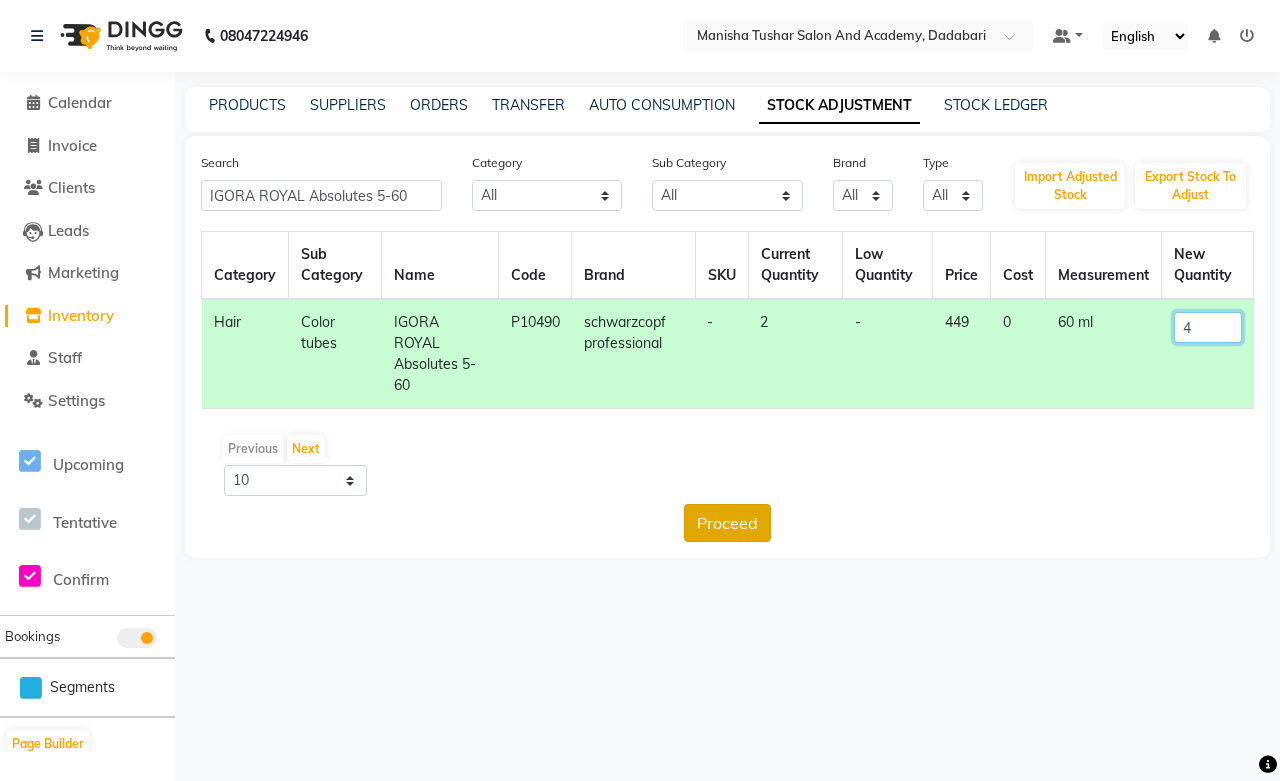 type on "4" 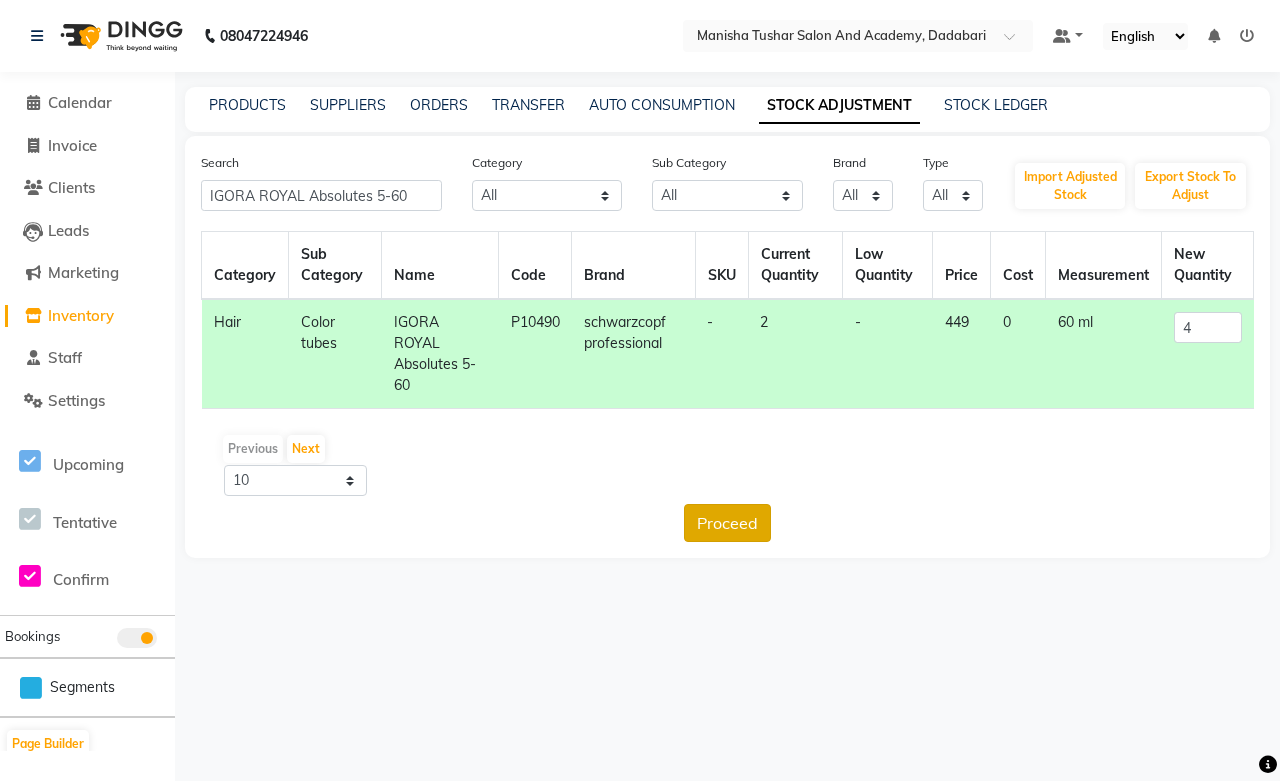 click on "Proceed" 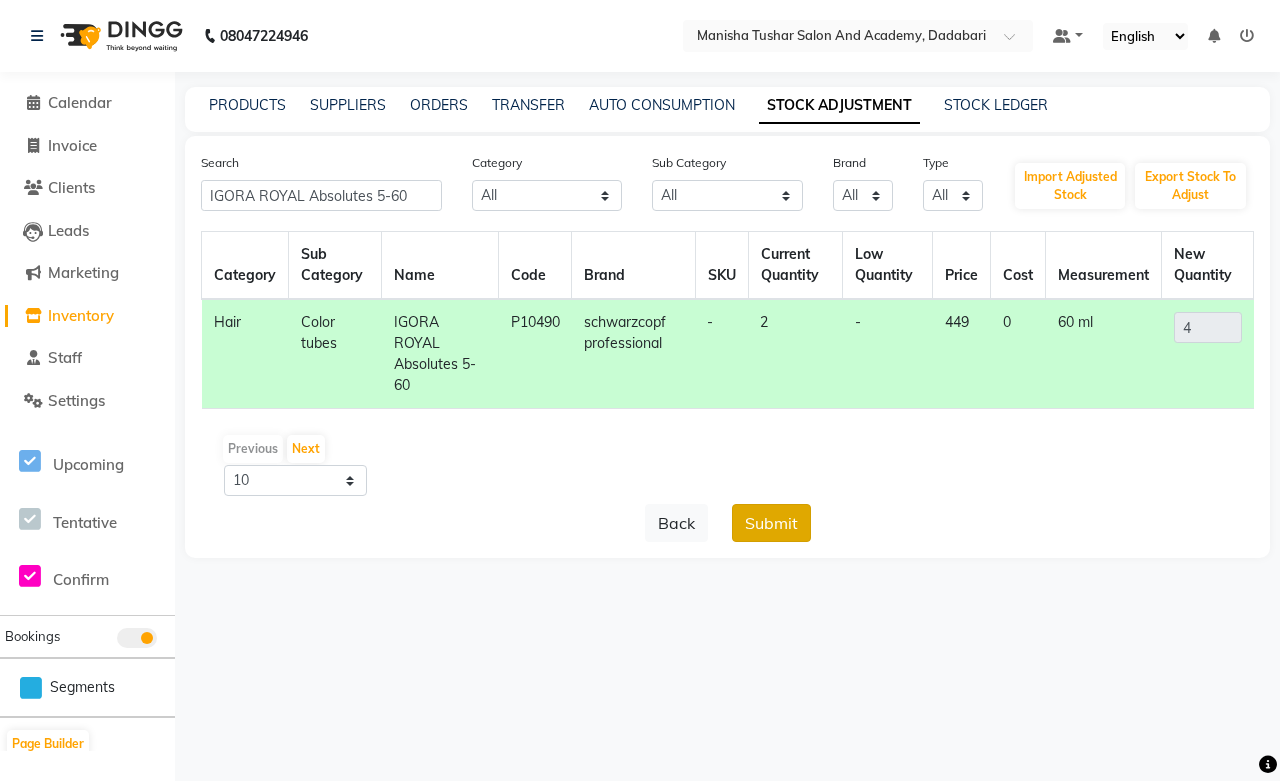 click on "Submit" 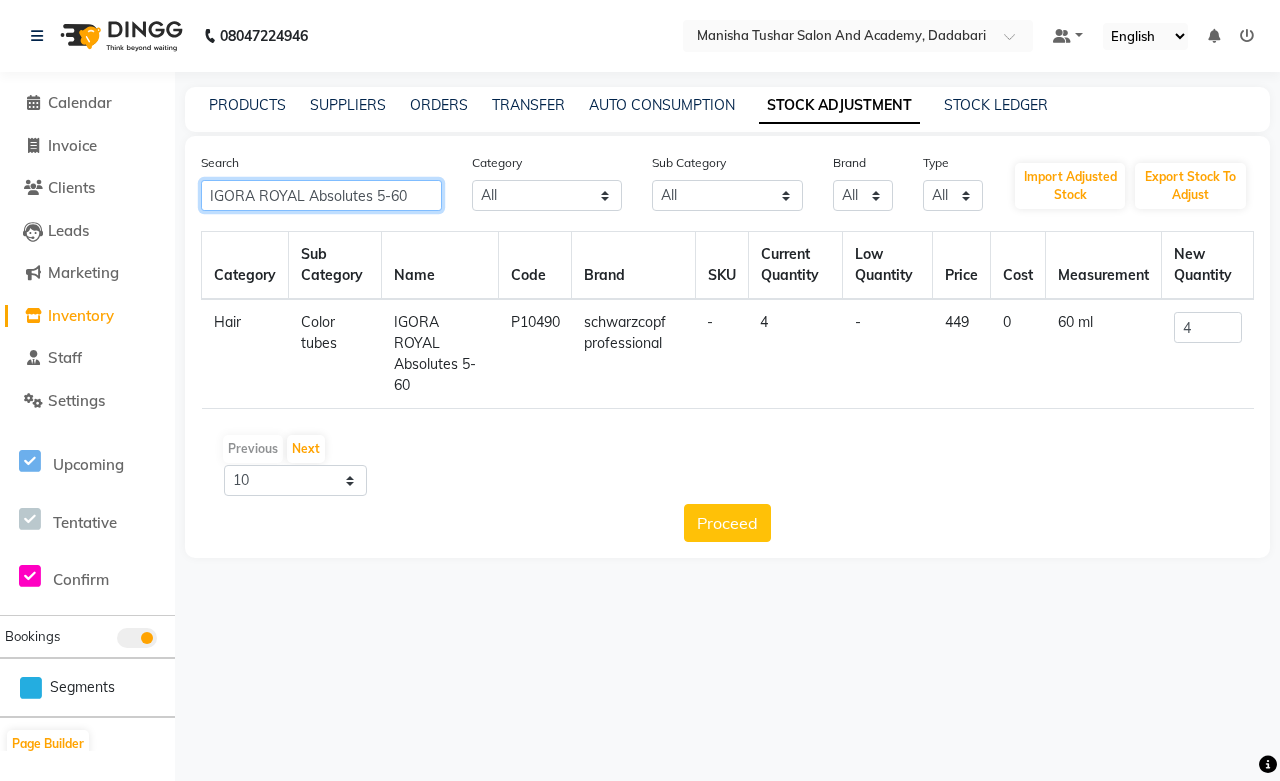 click on "IGORA ROYAL Absolutes 5-60" 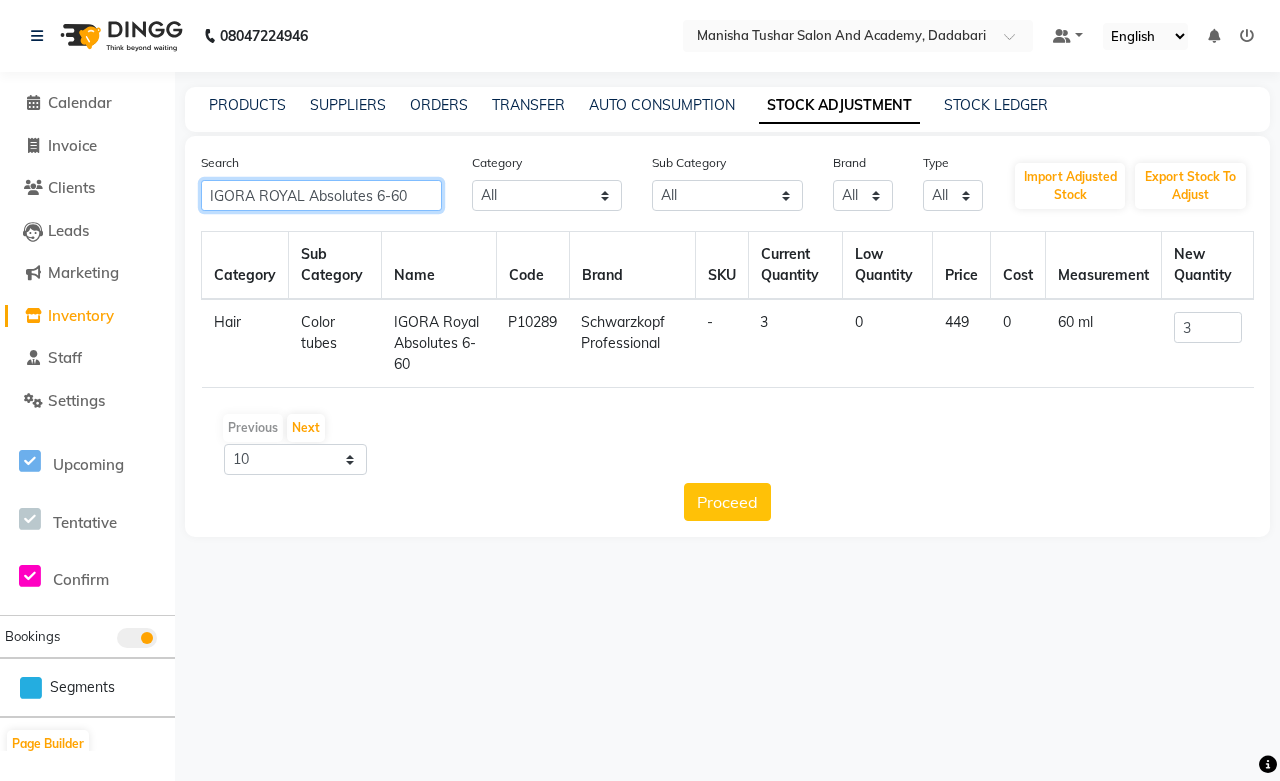 type on "IGORA ROYAL Absolutes 6-60" 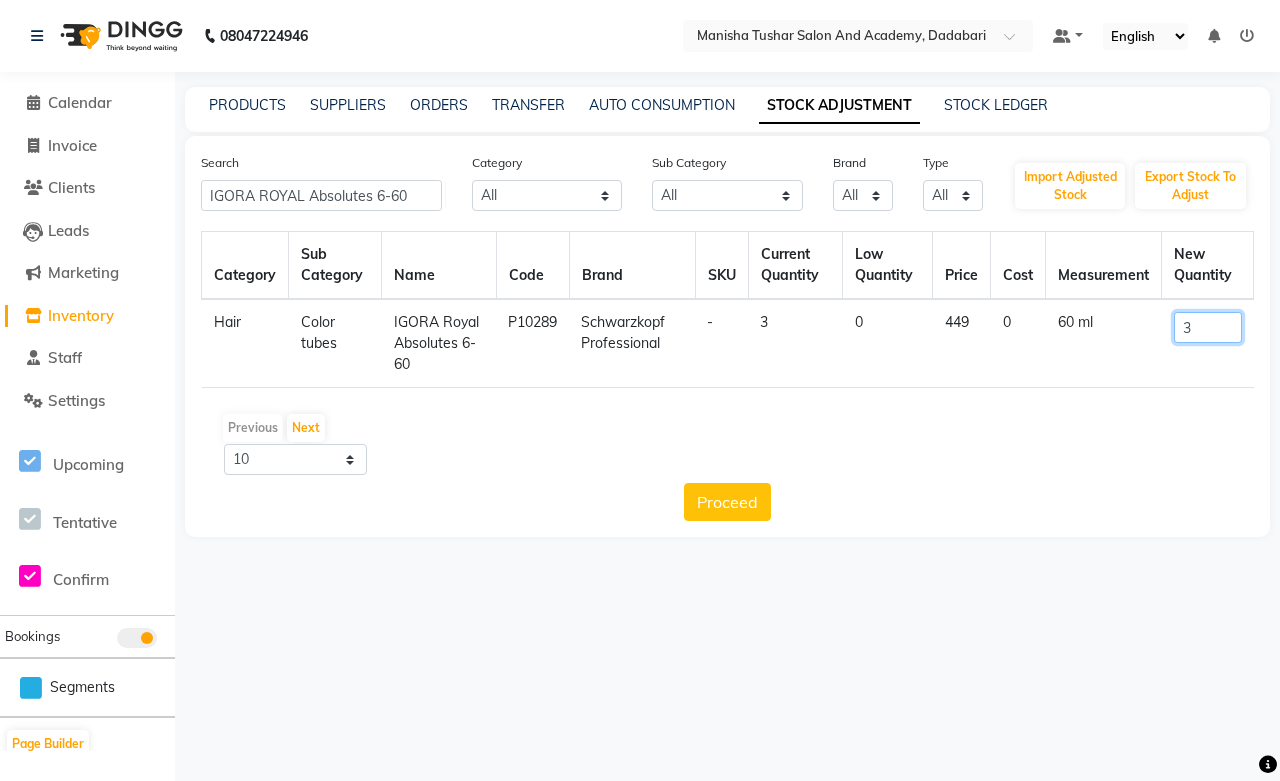 drag, startPoint x: 1201, startPoint y: 327, endPoint x: 1058, endPoint y: 342, distance: 143.78456 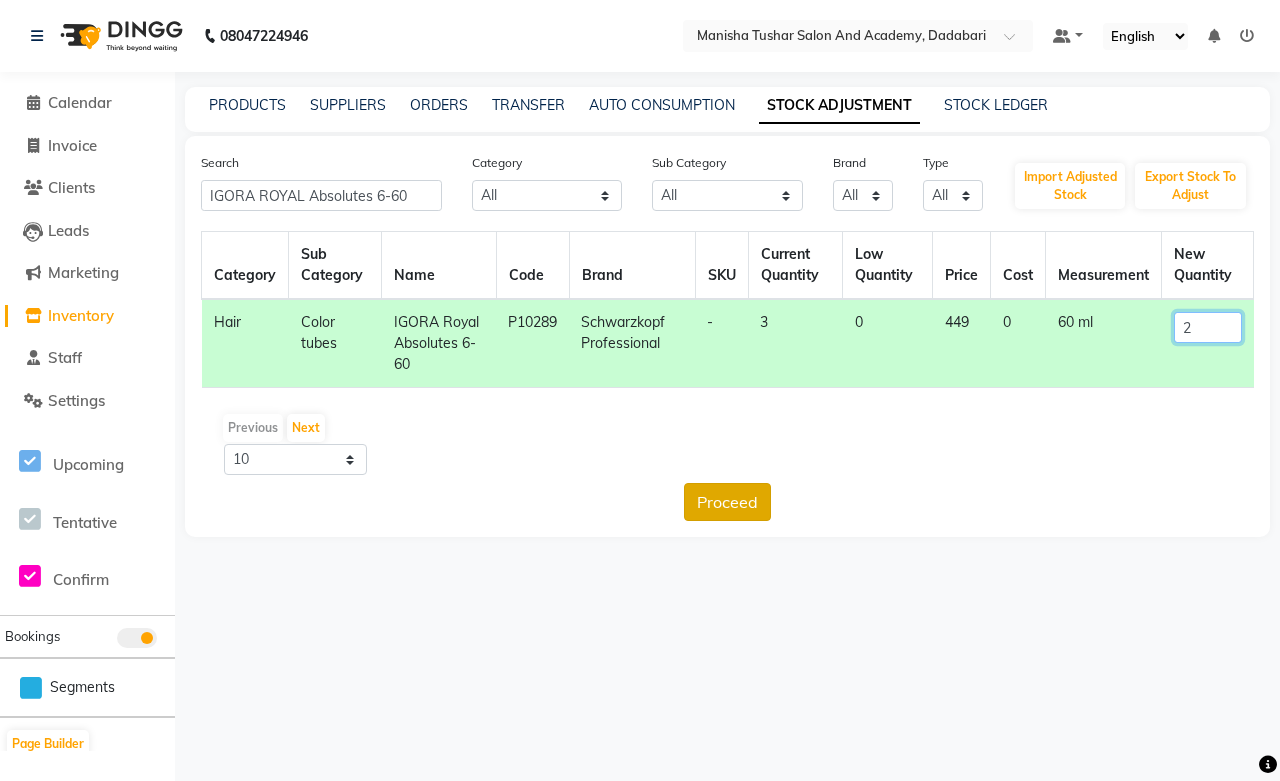 type on "2" 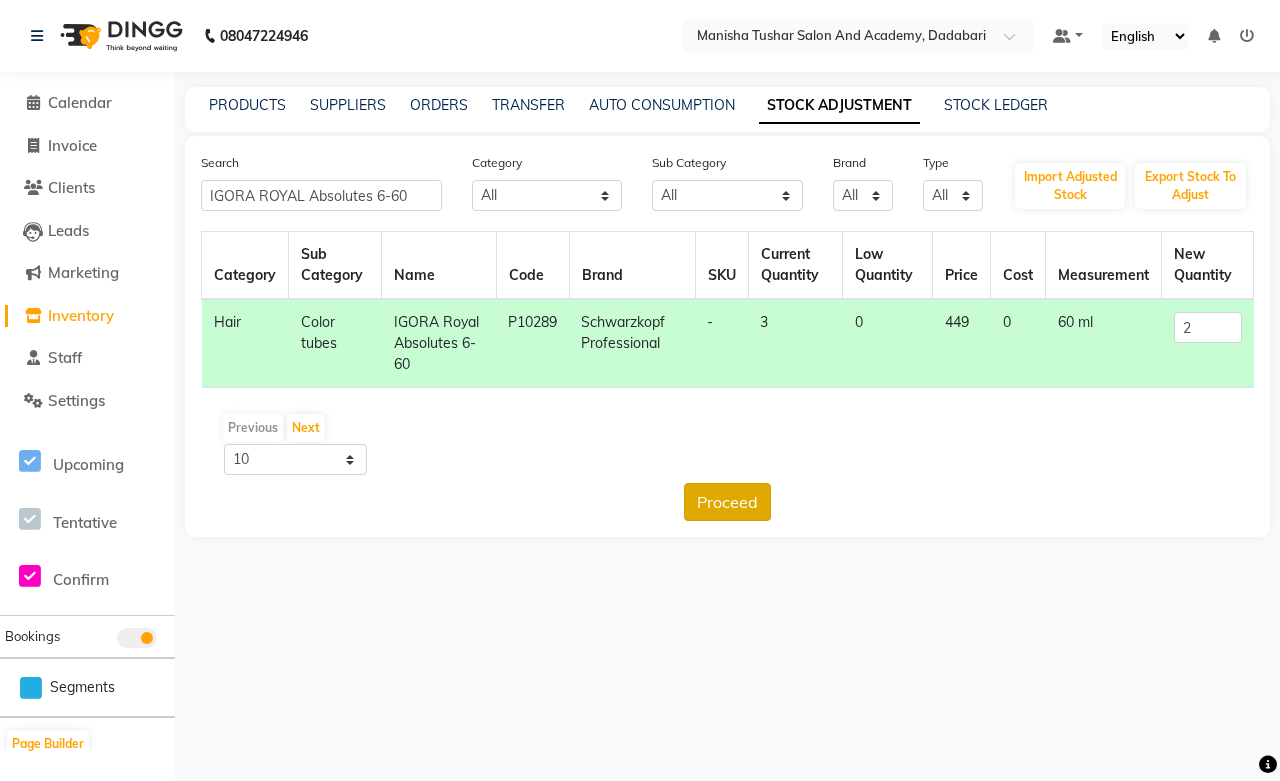 click on "Proceed" 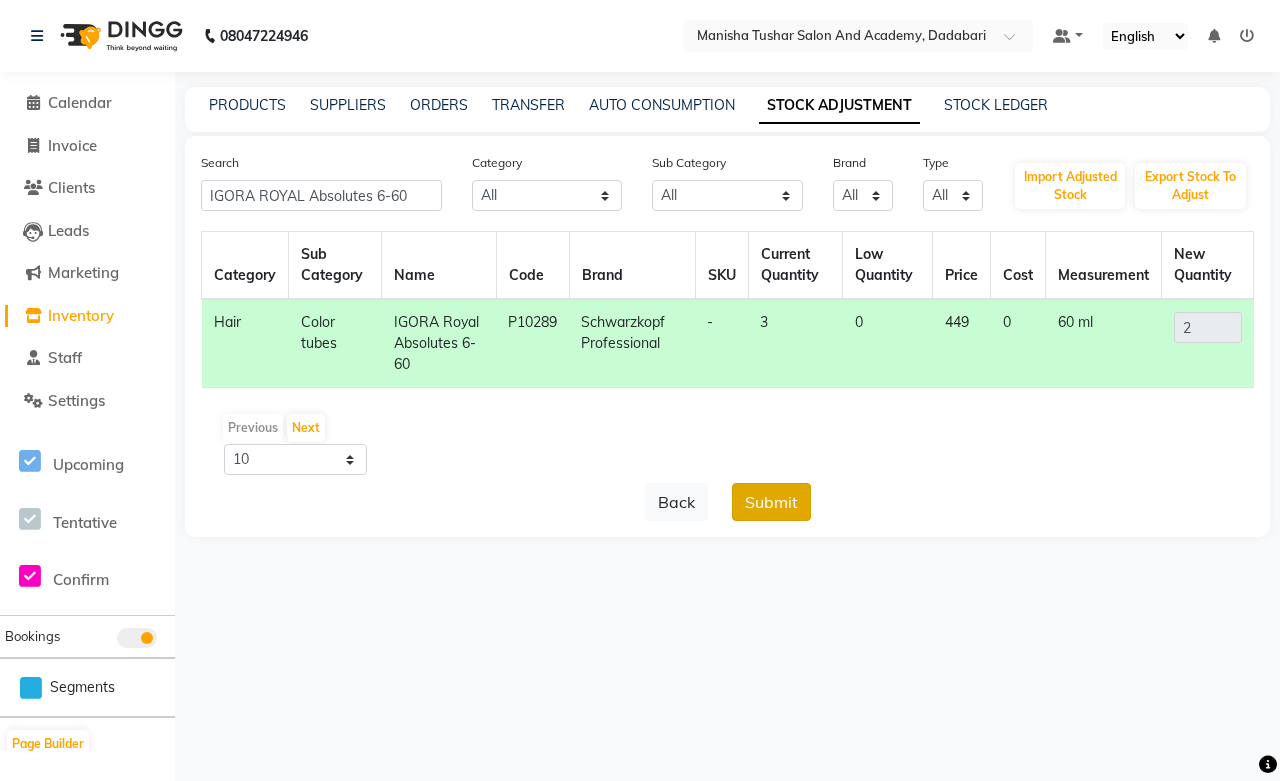 click on "Submit" 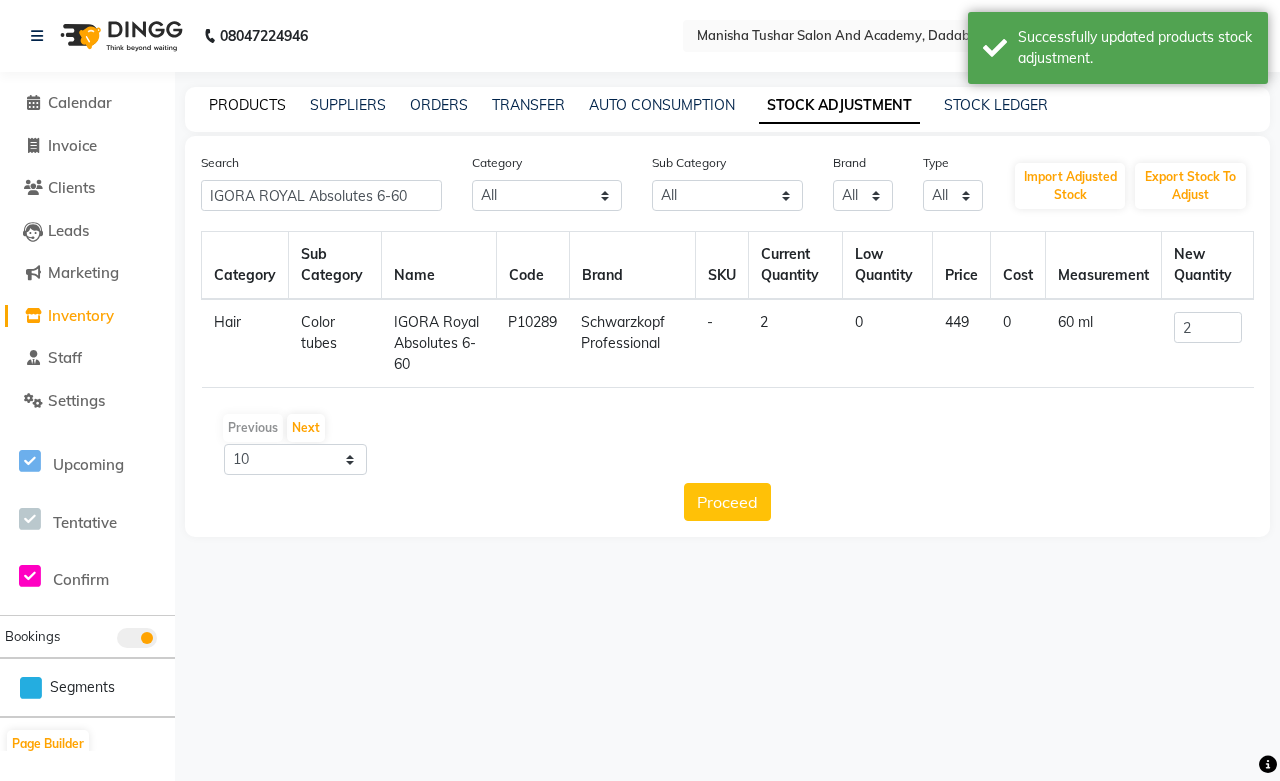 click on "PRODUCTS" 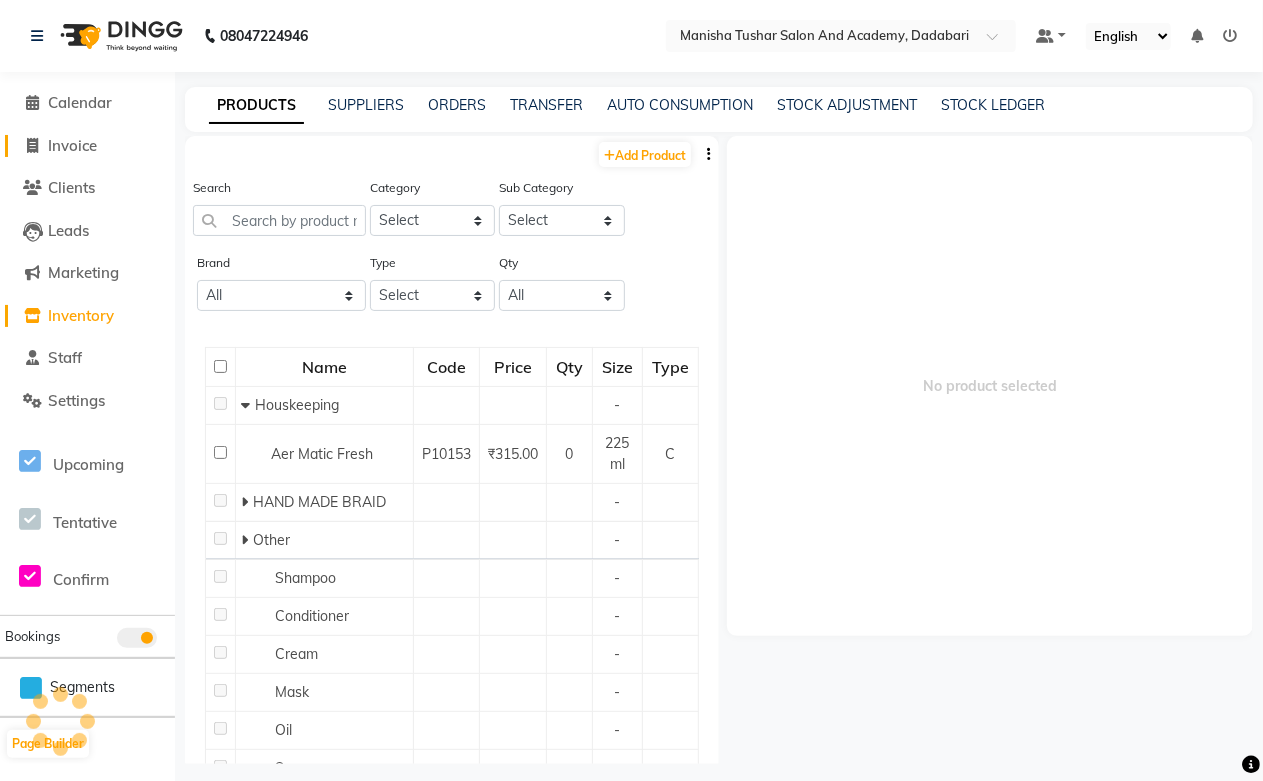 click 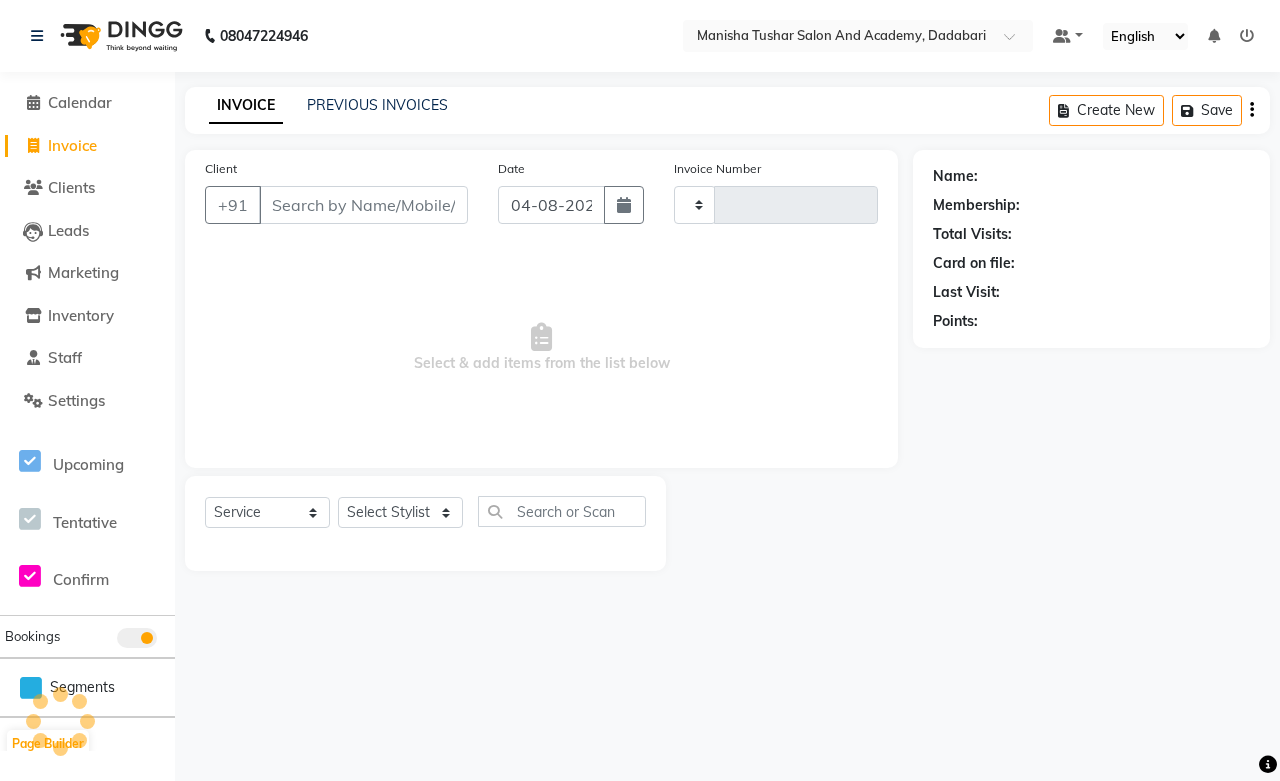 type on "0527" 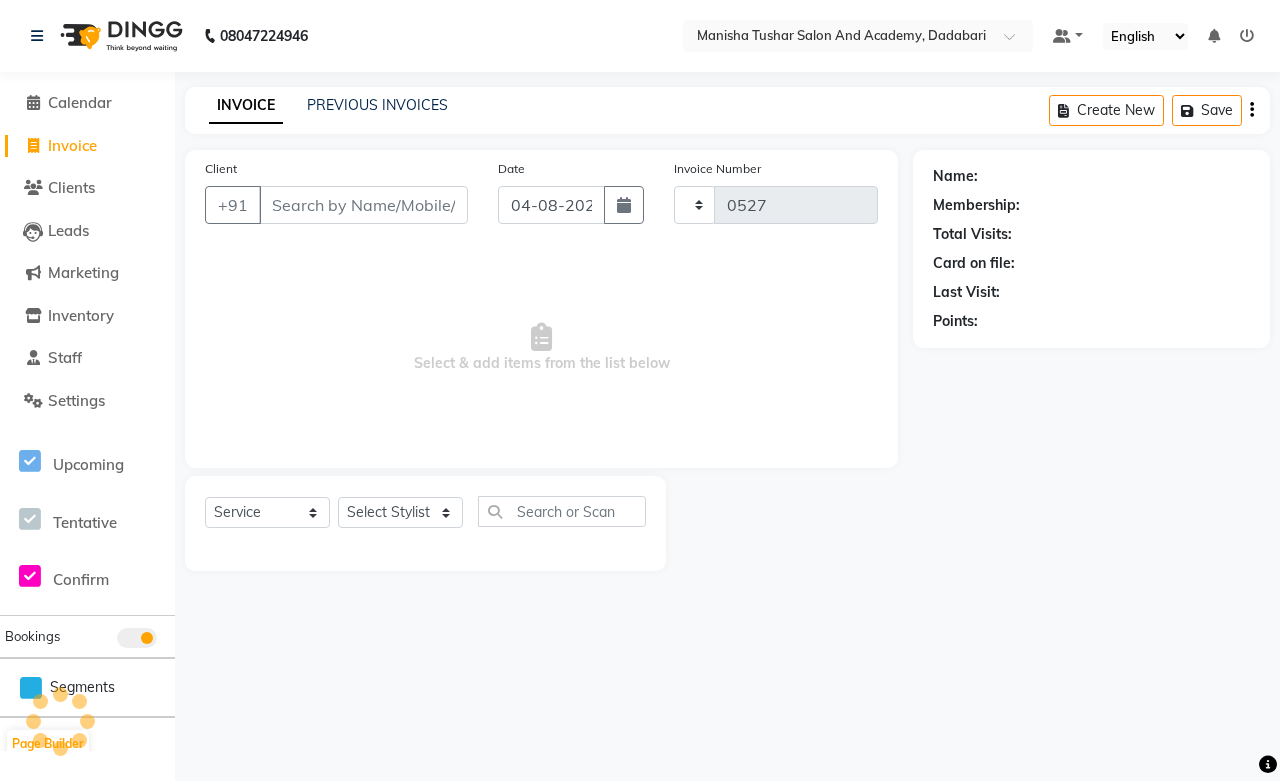 select on "6453" 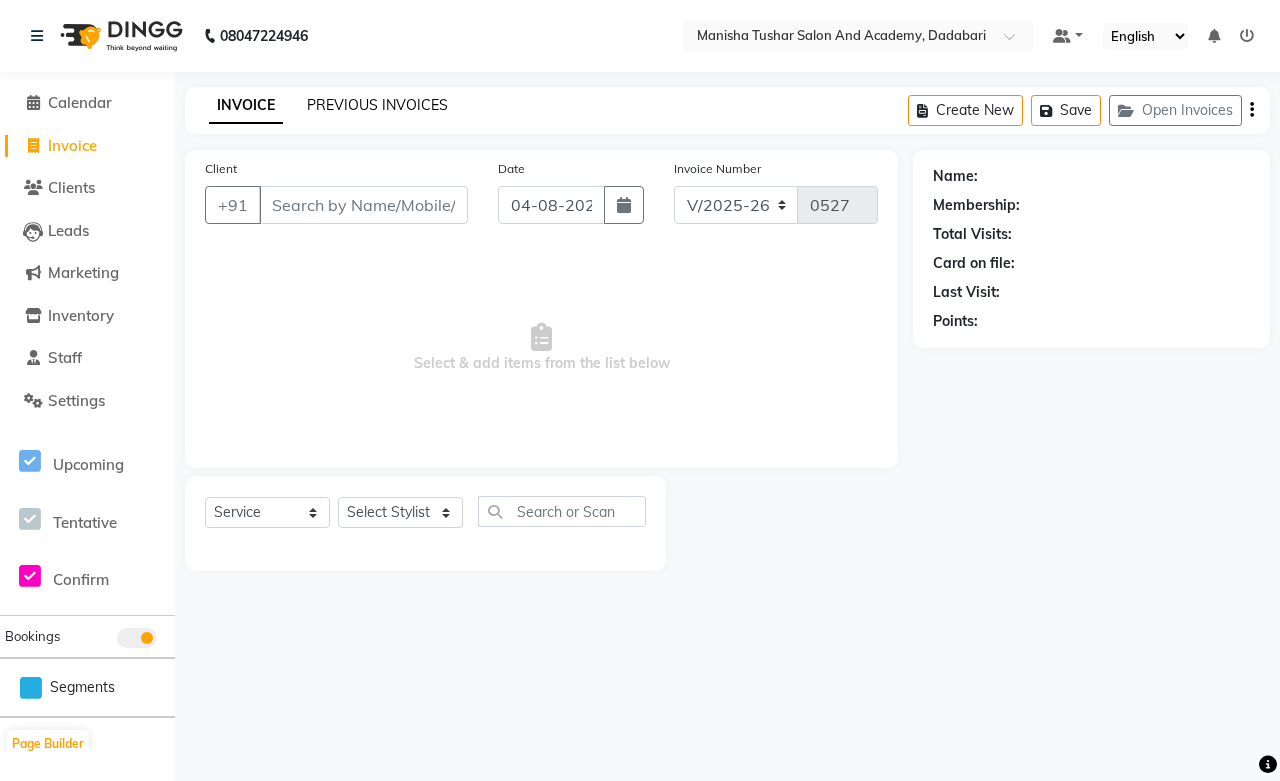 click on "PREVIOUS INVOICES" 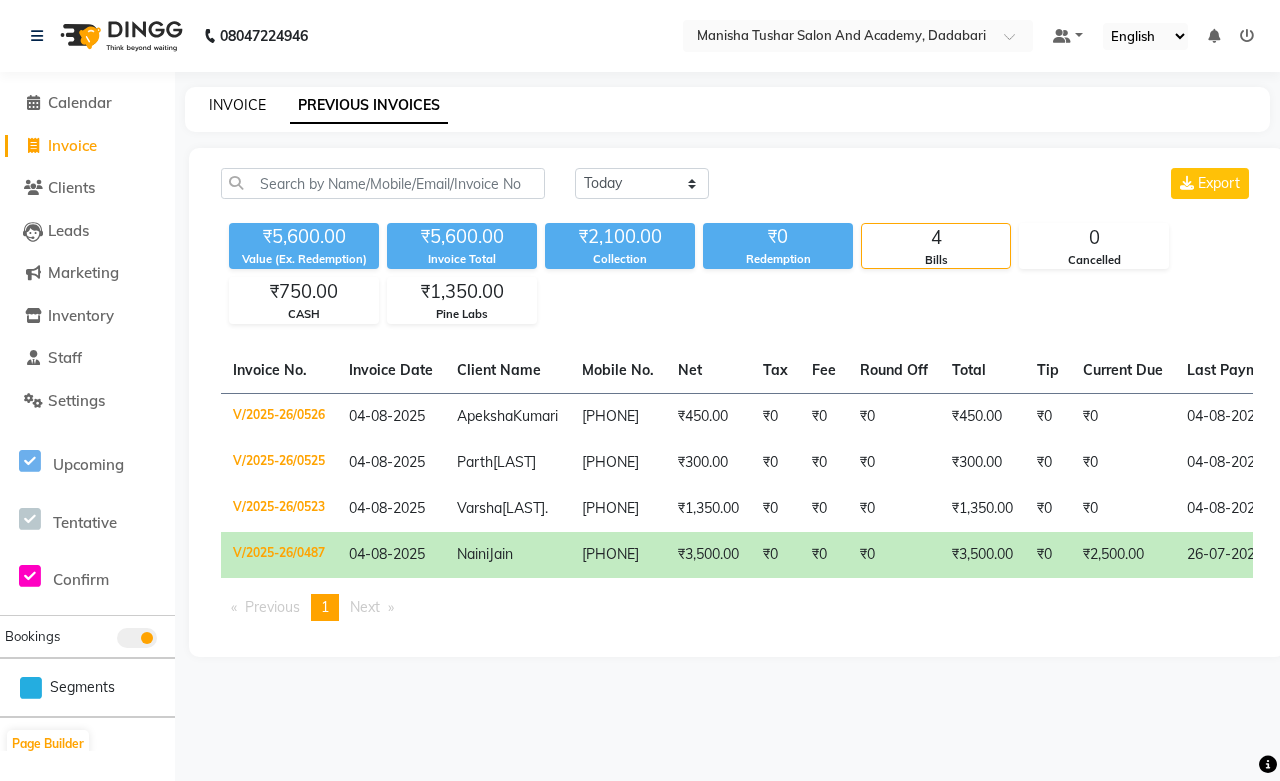 click on "INVOICE" 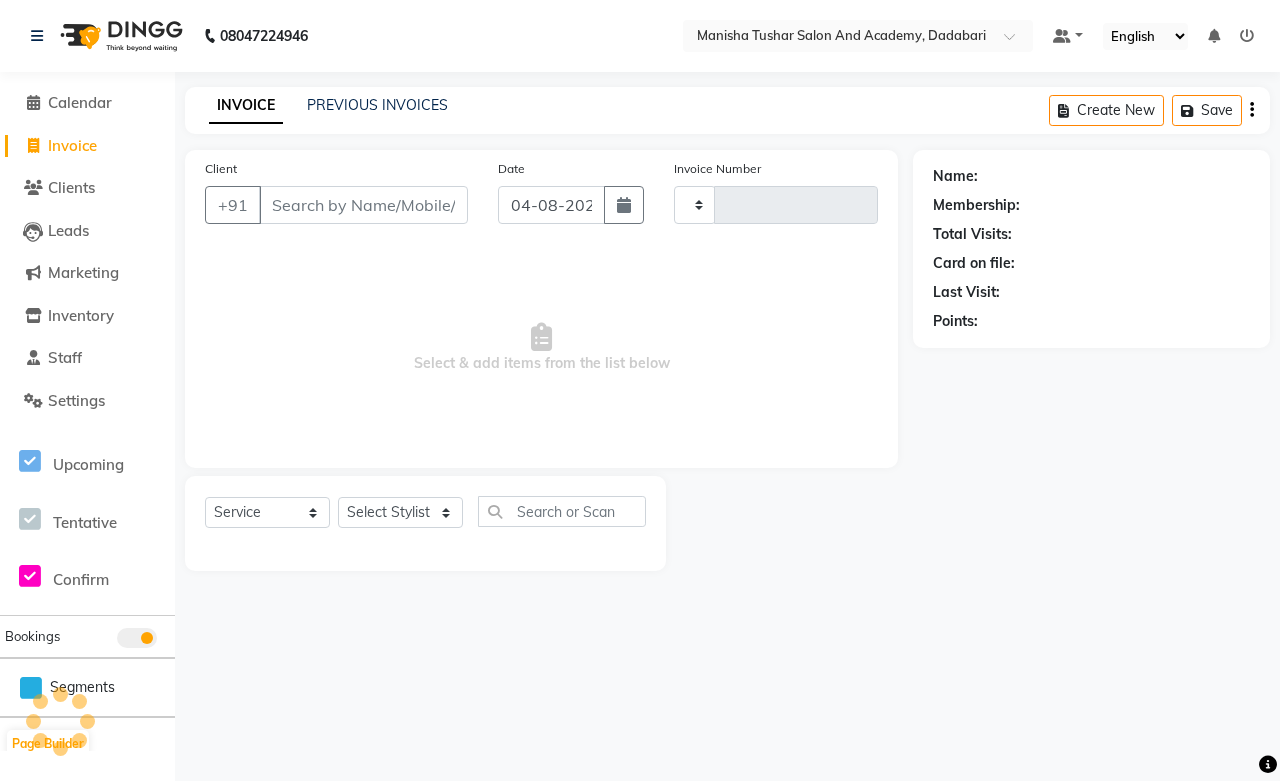 type on "0527" 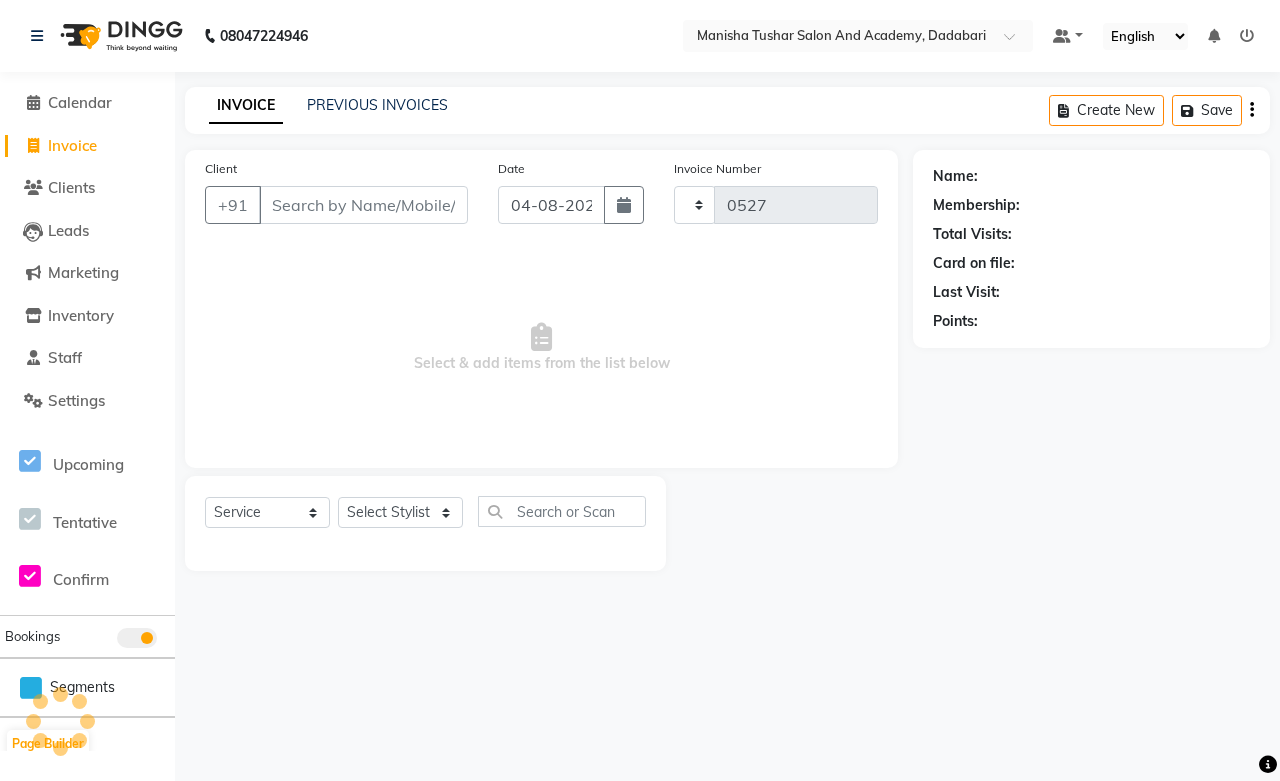 select on "6453" 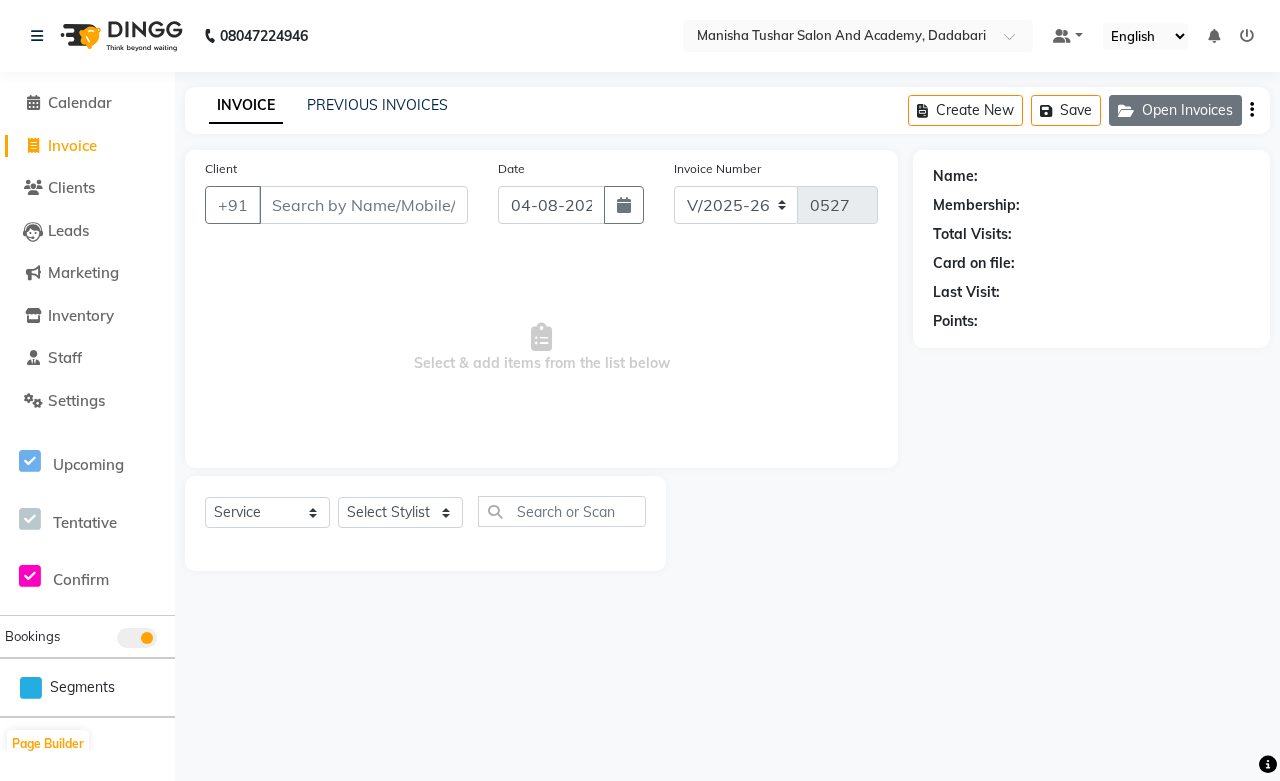 click on "Open Invoices" 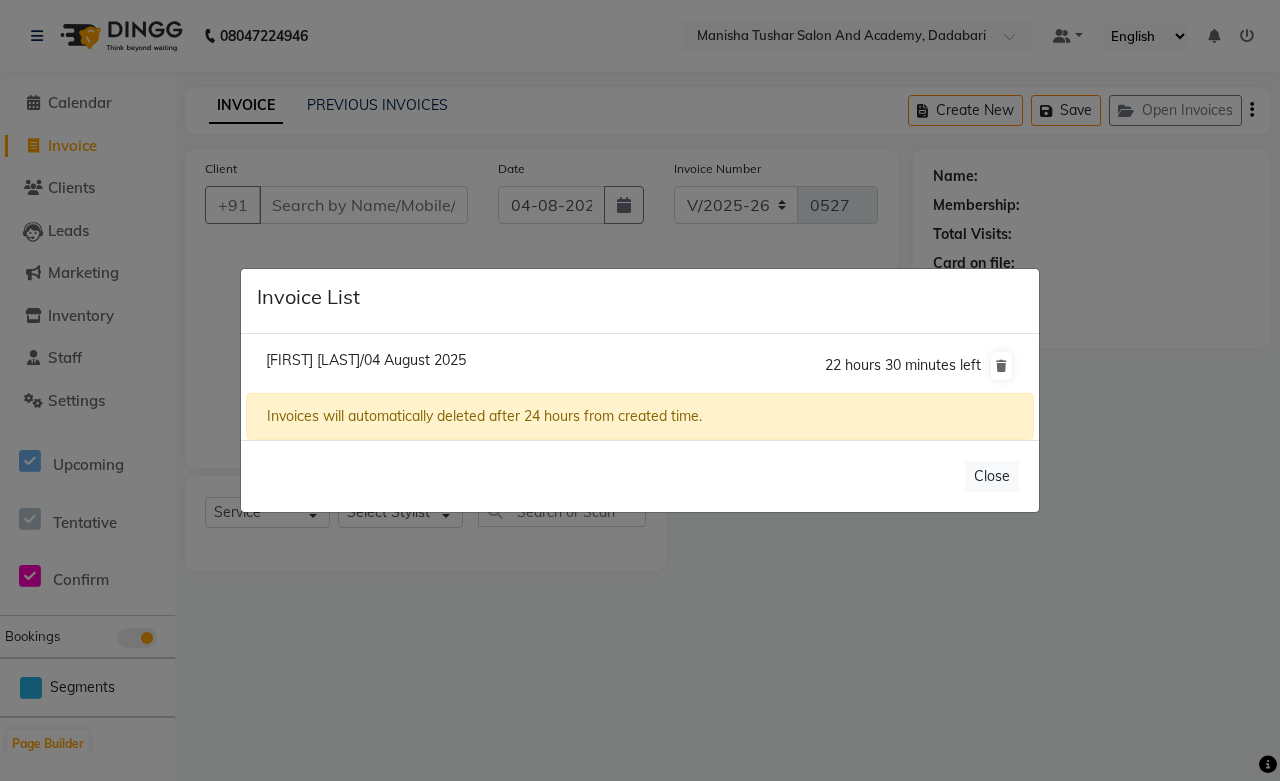 click on "[FIRST] [LAST]/[DATE]" 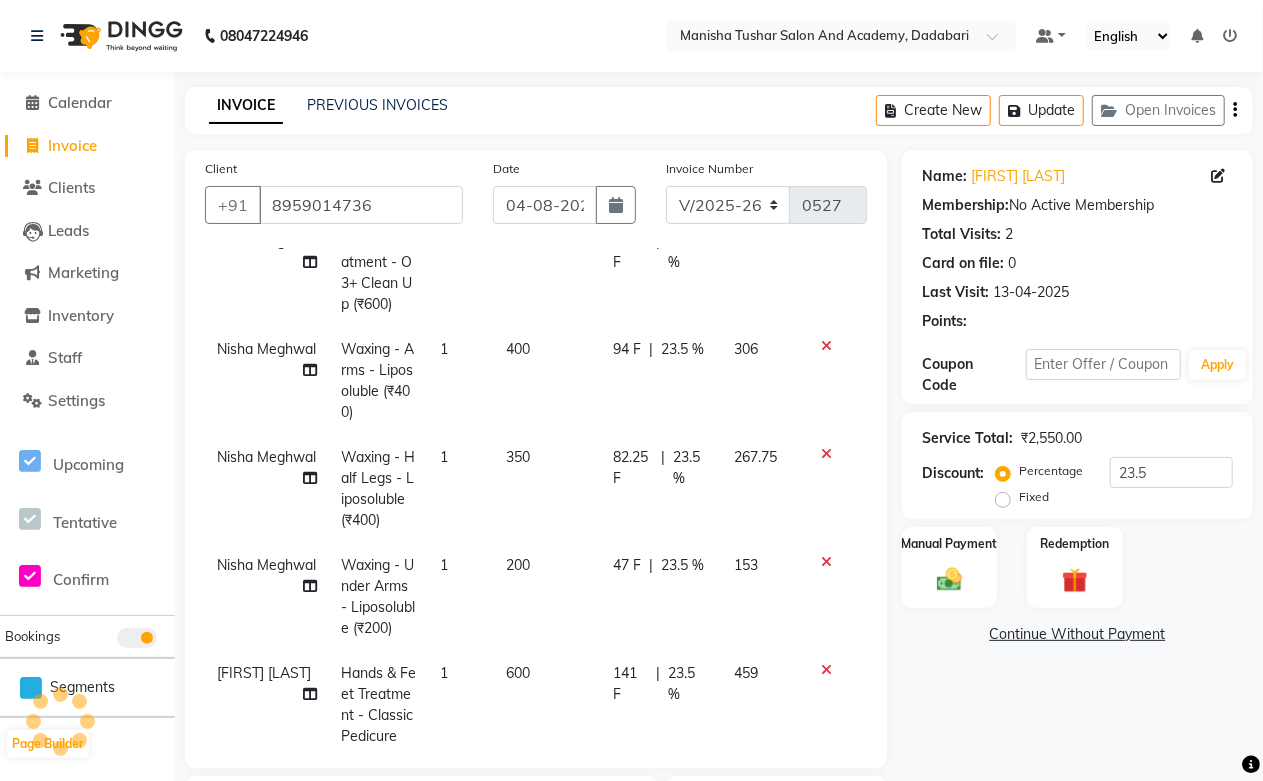 scroll, scrollTop: 0, scrollLeft: 0, axis: both 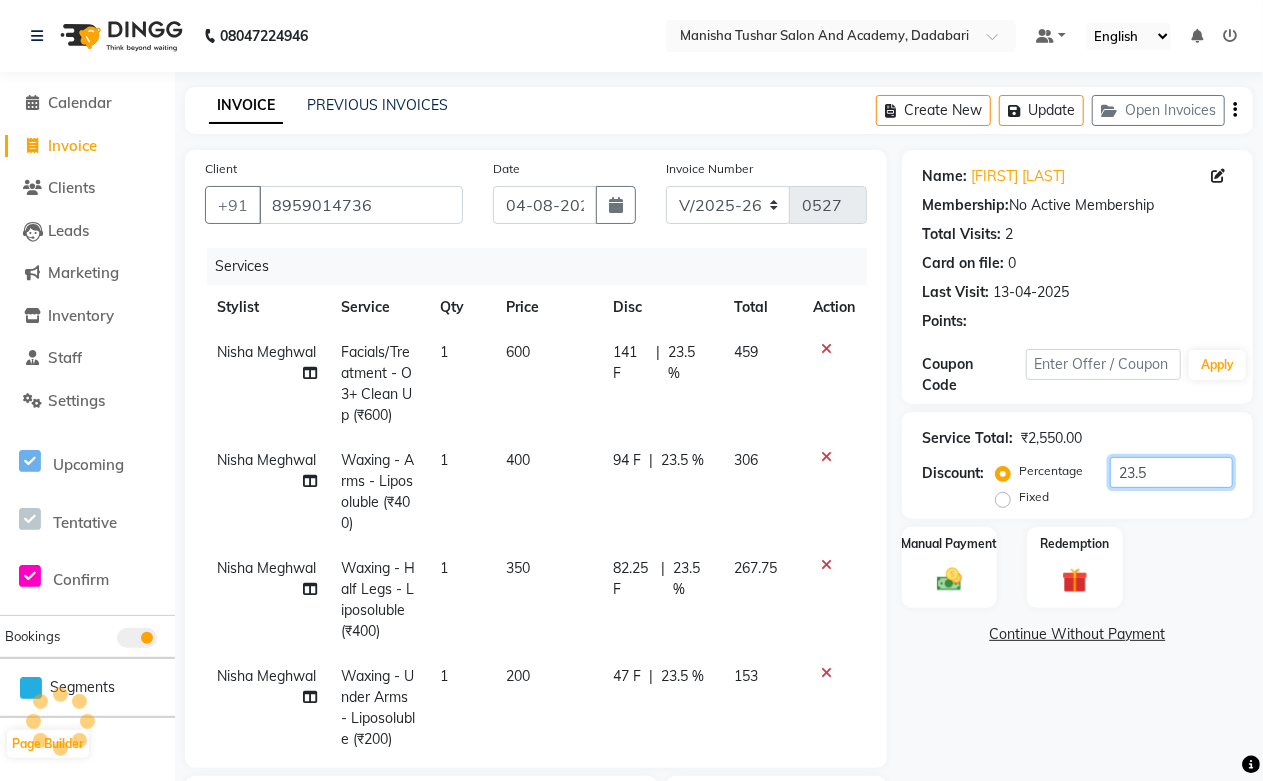 drag, startPoint x: 1206, startPoint y: 482, endPoint x: 946, endPoint y: 478, distance: 260.03076 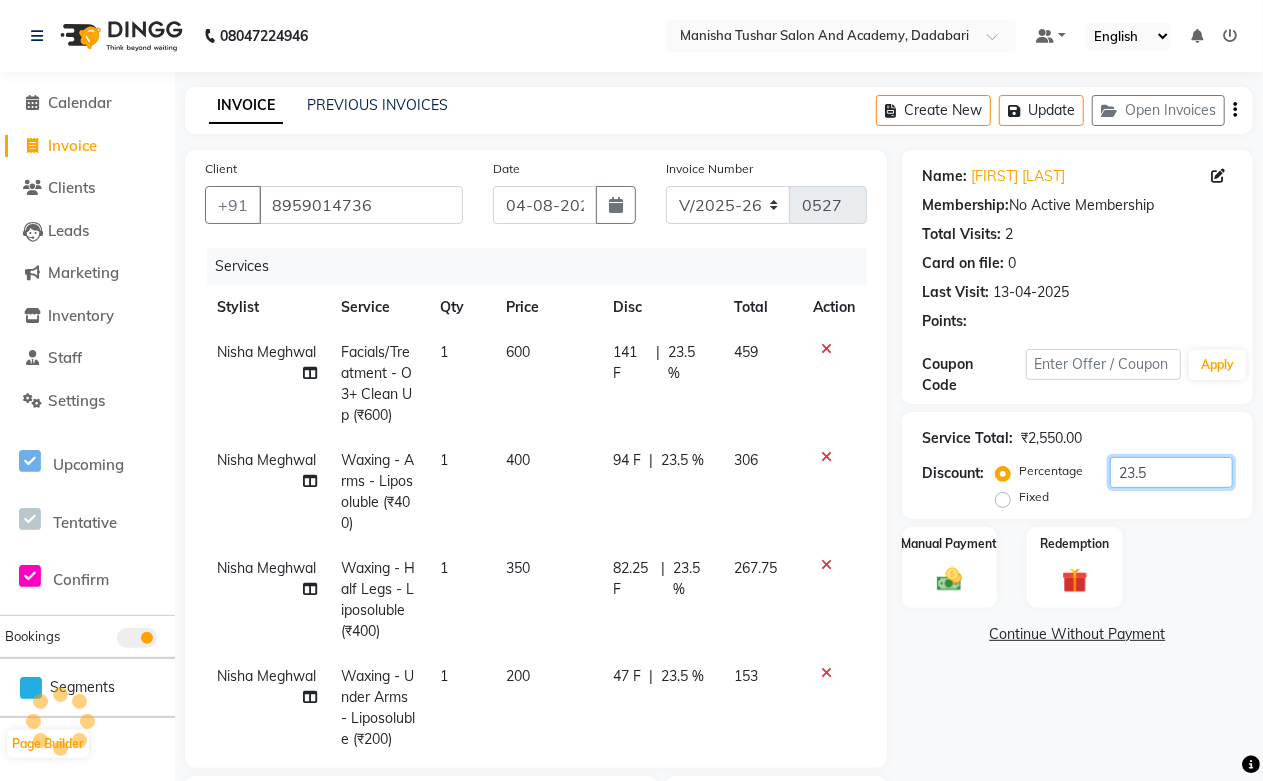 click on "Percentage   Fixed  23.5" 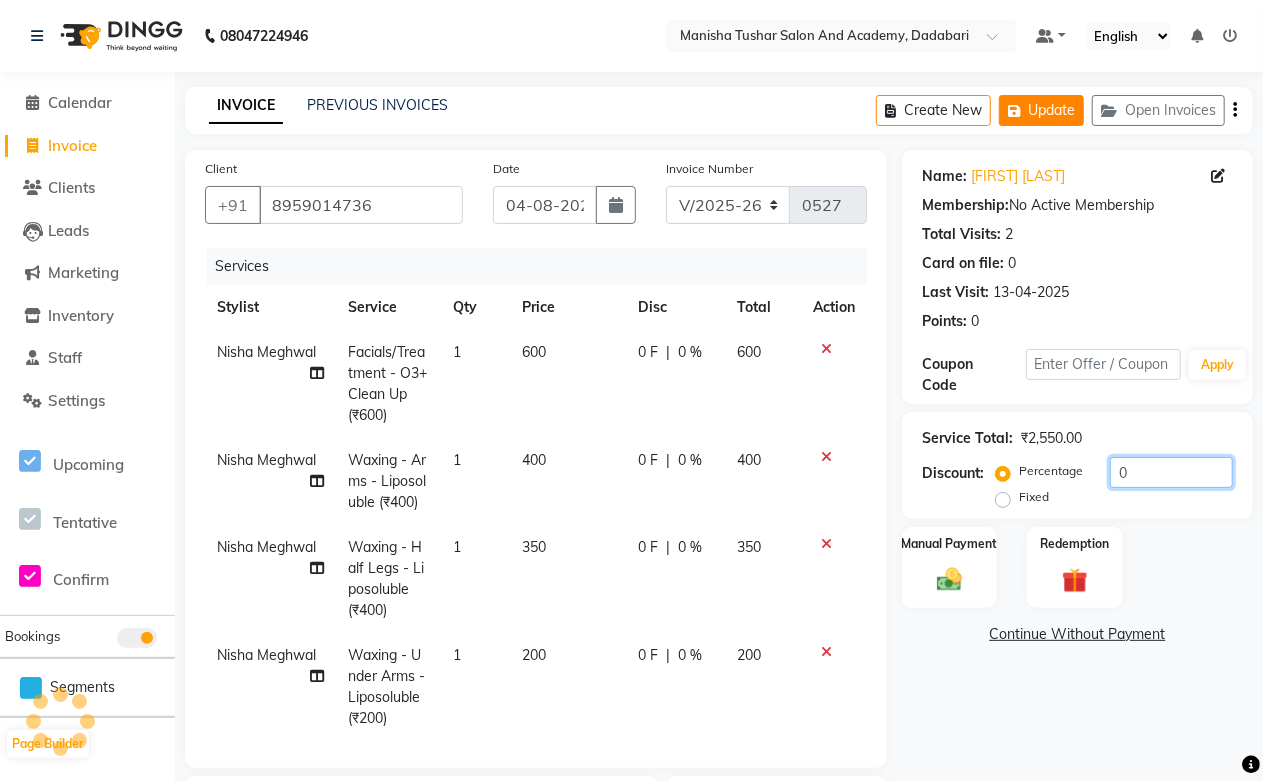 type on "0" 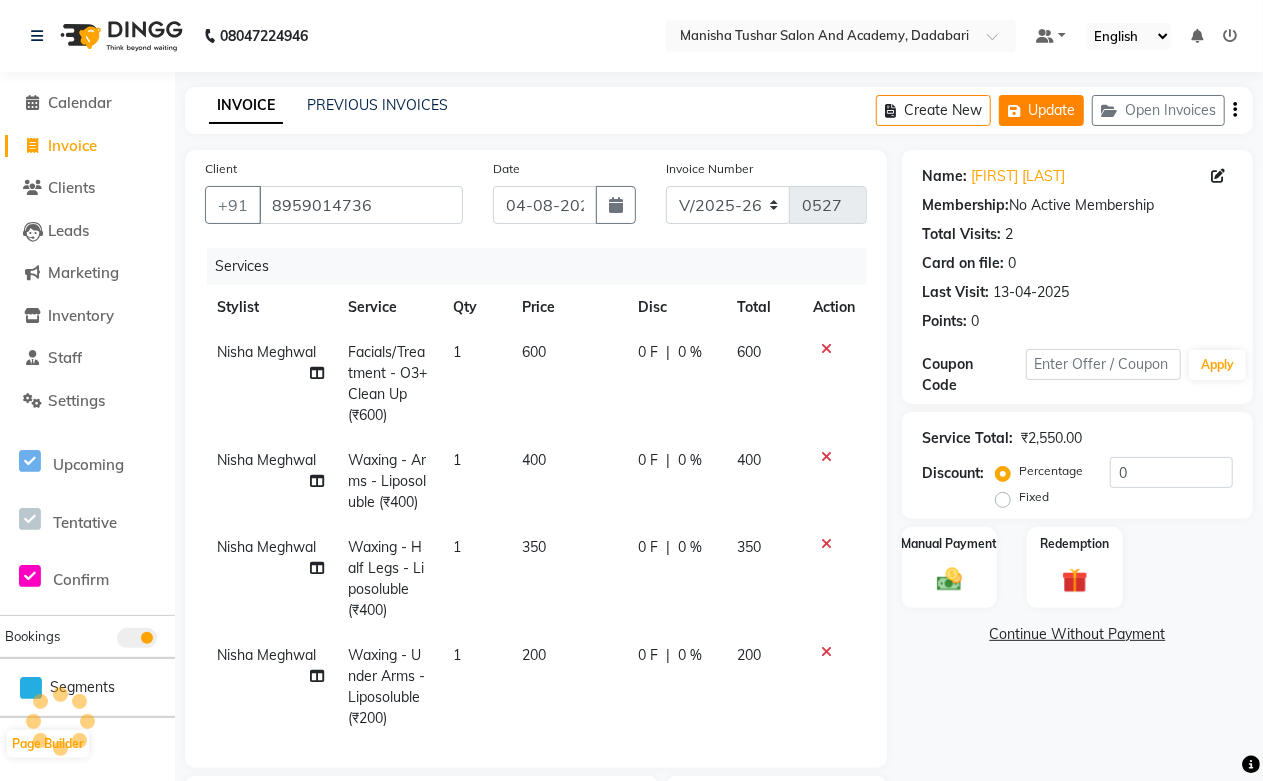 click on "Update" 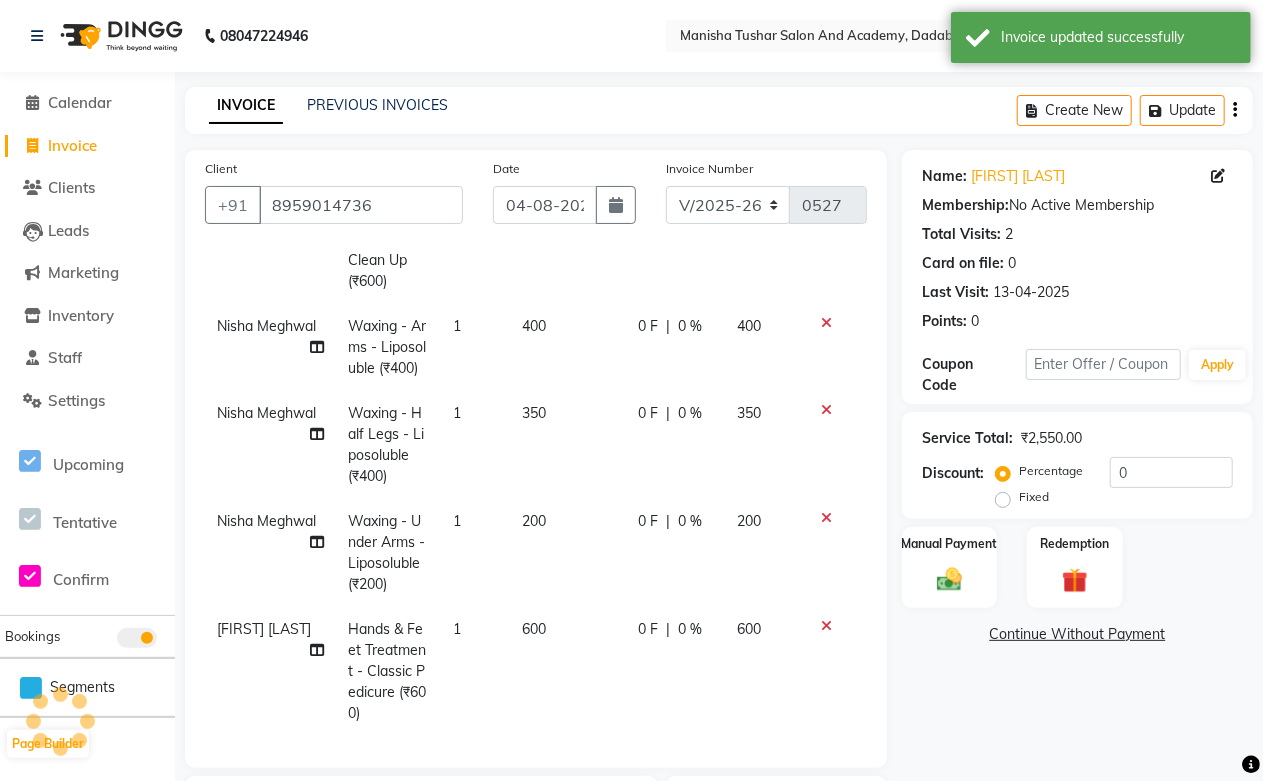 scroll, scrollTop: 304, scrollLeft: 0, axis: vertical 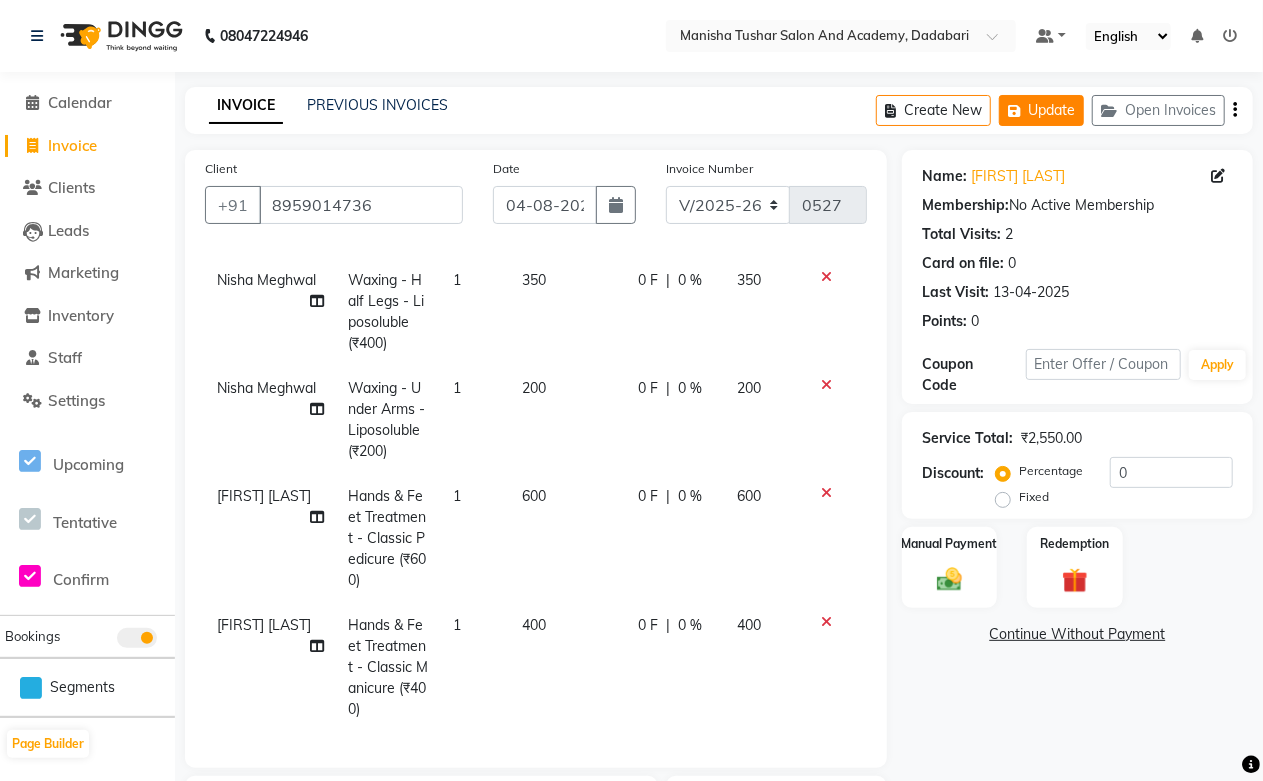 click on "Update" 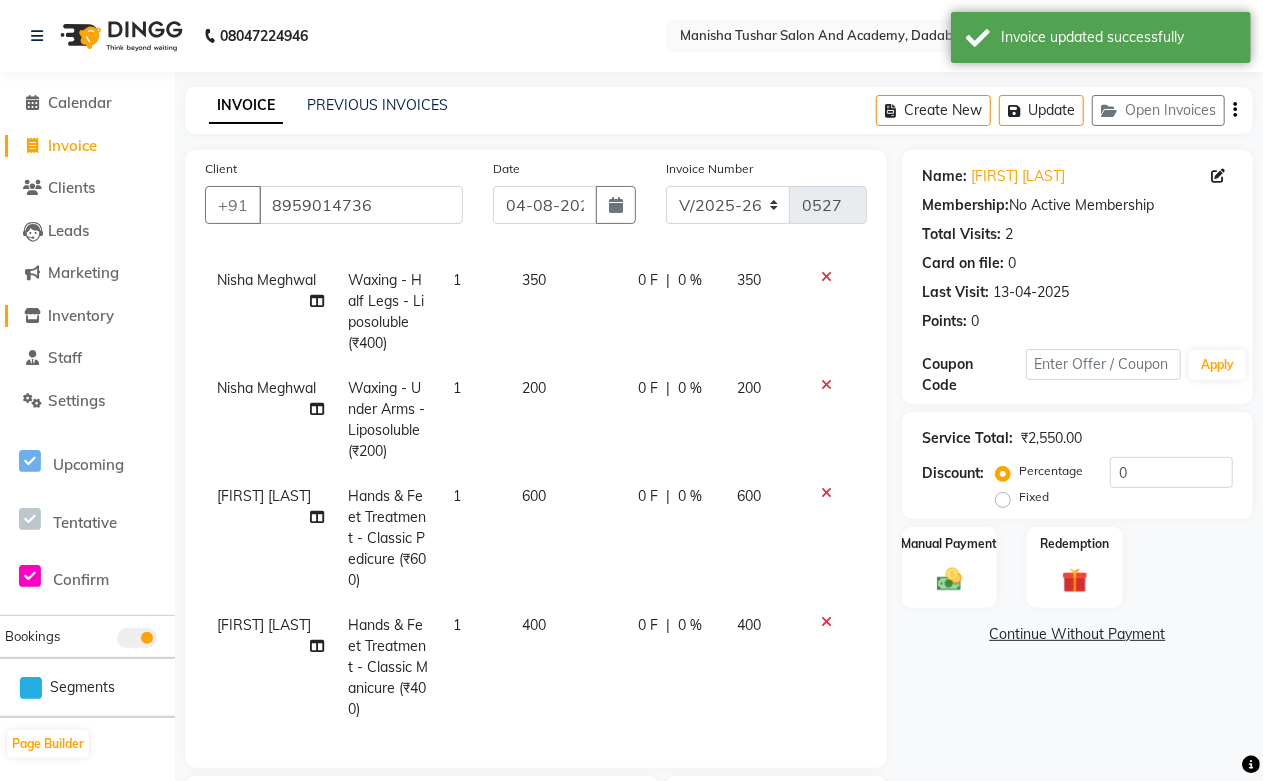 click on "Inventory" 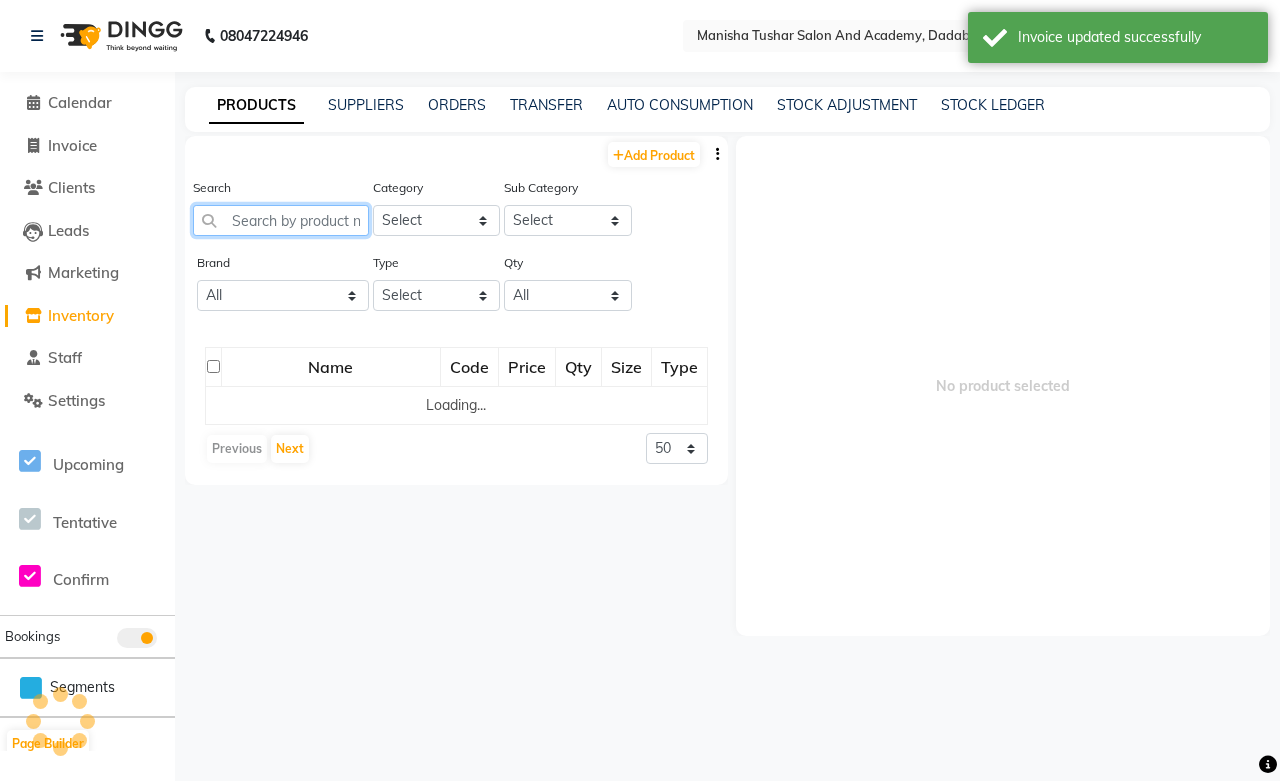 click 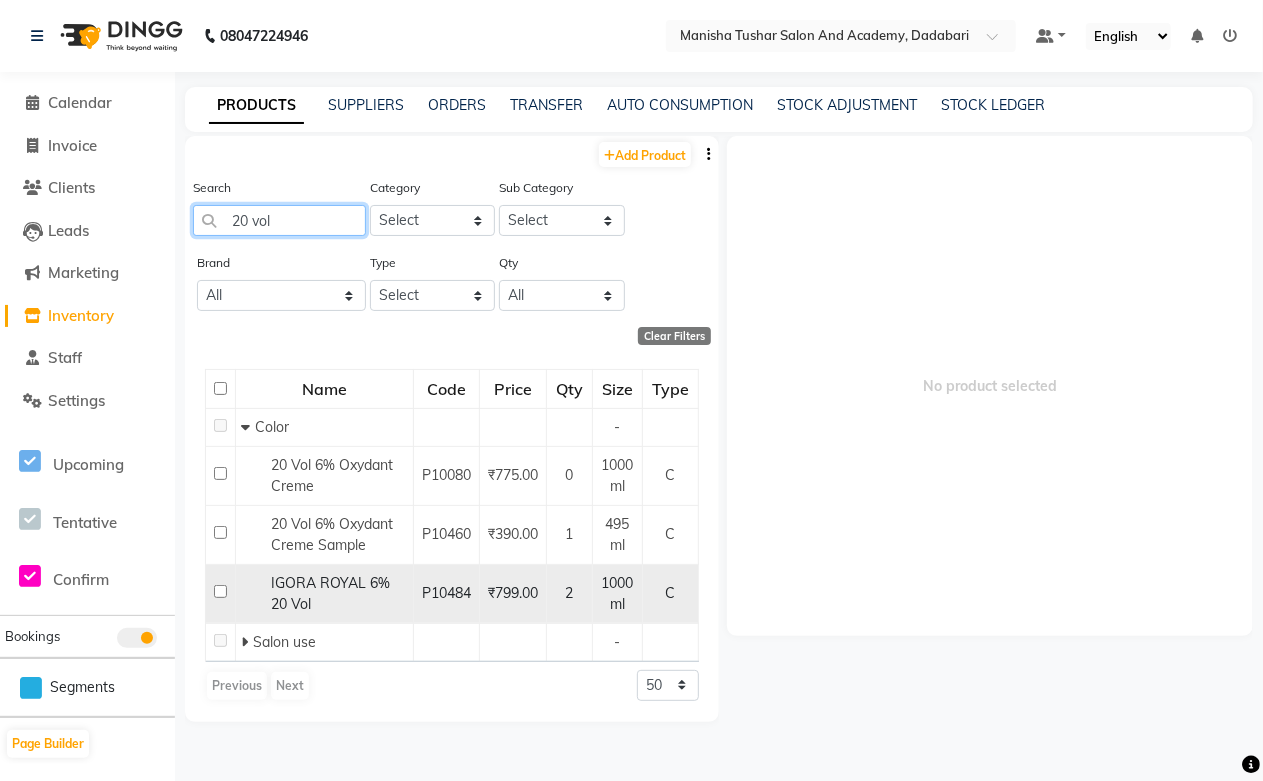 type on "20 vol" 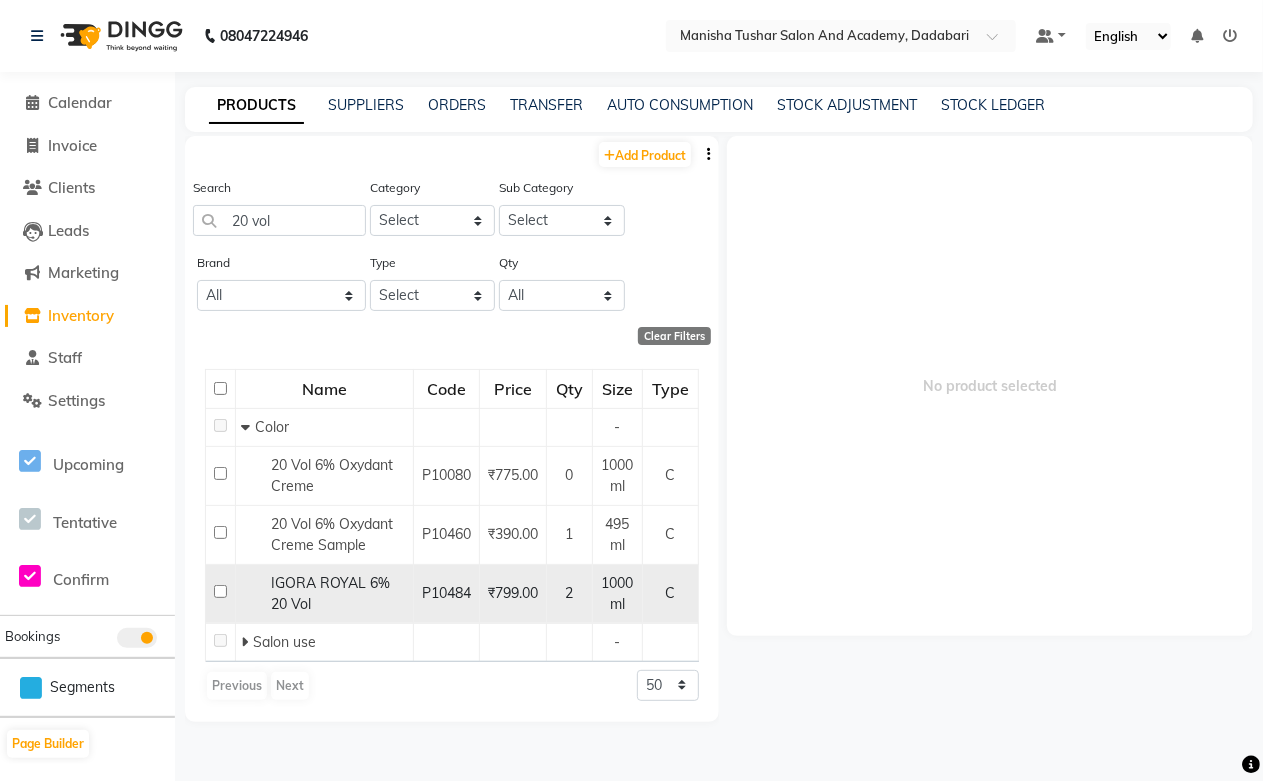 click on "IGORA ROYAL 6% 20 Vol" 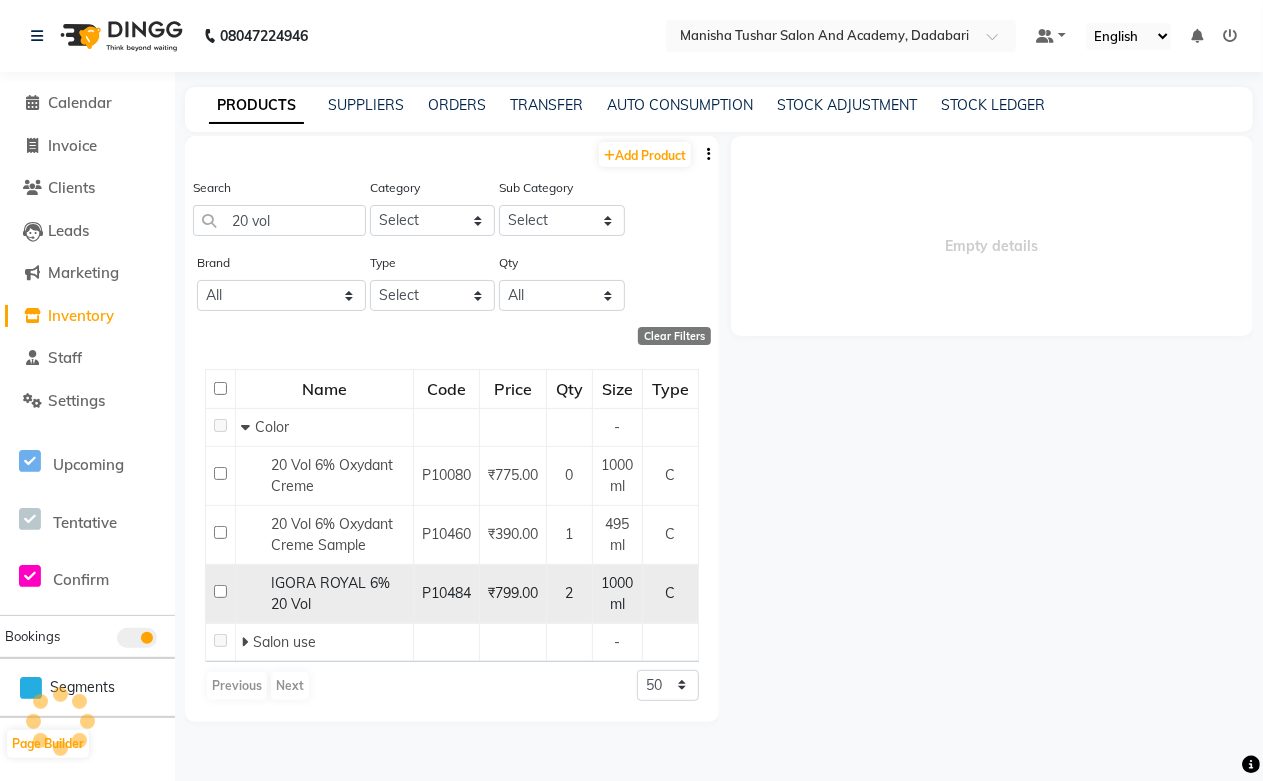 select 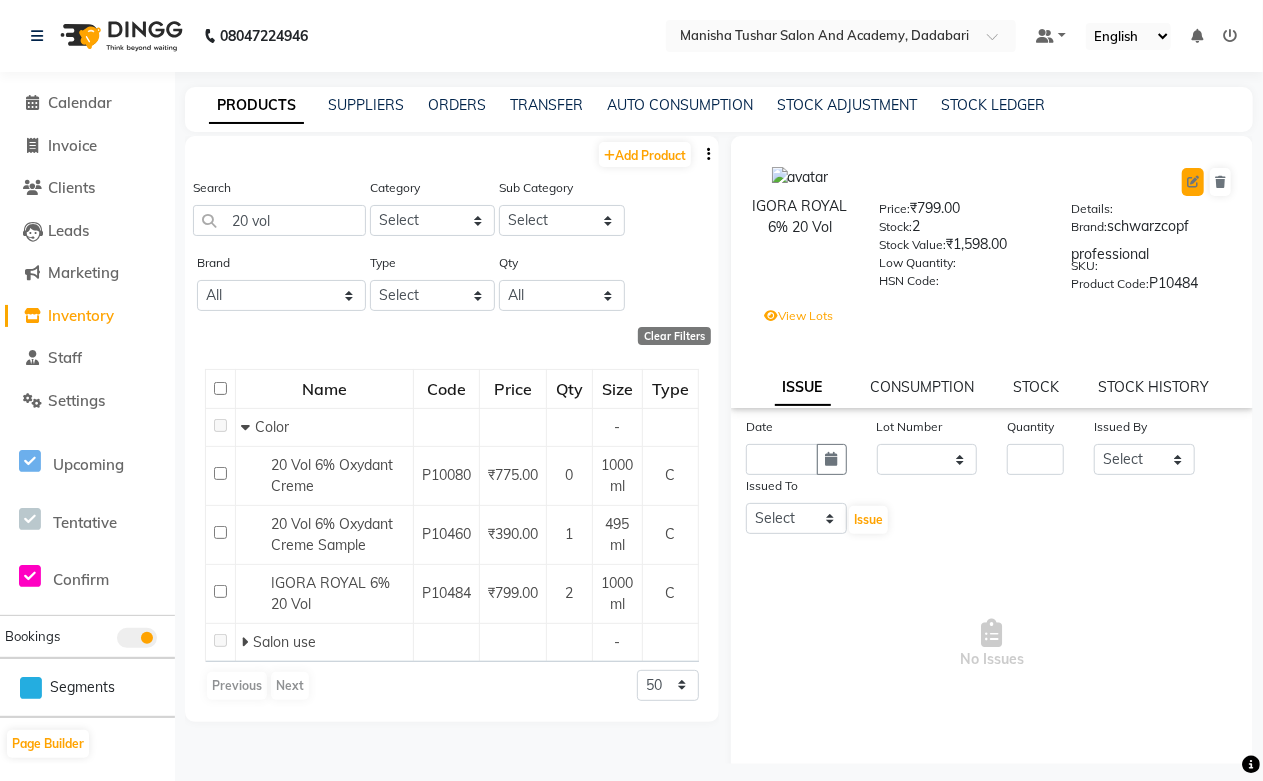 click 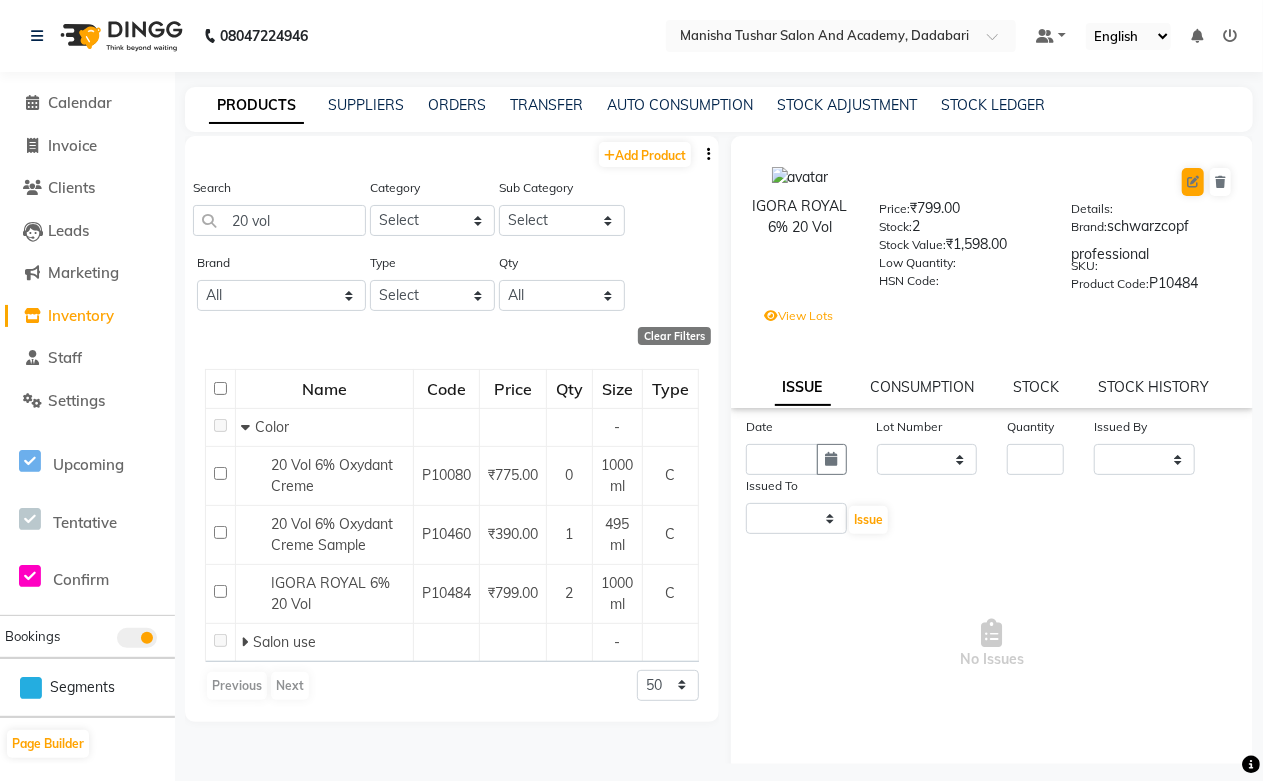 select on "true" 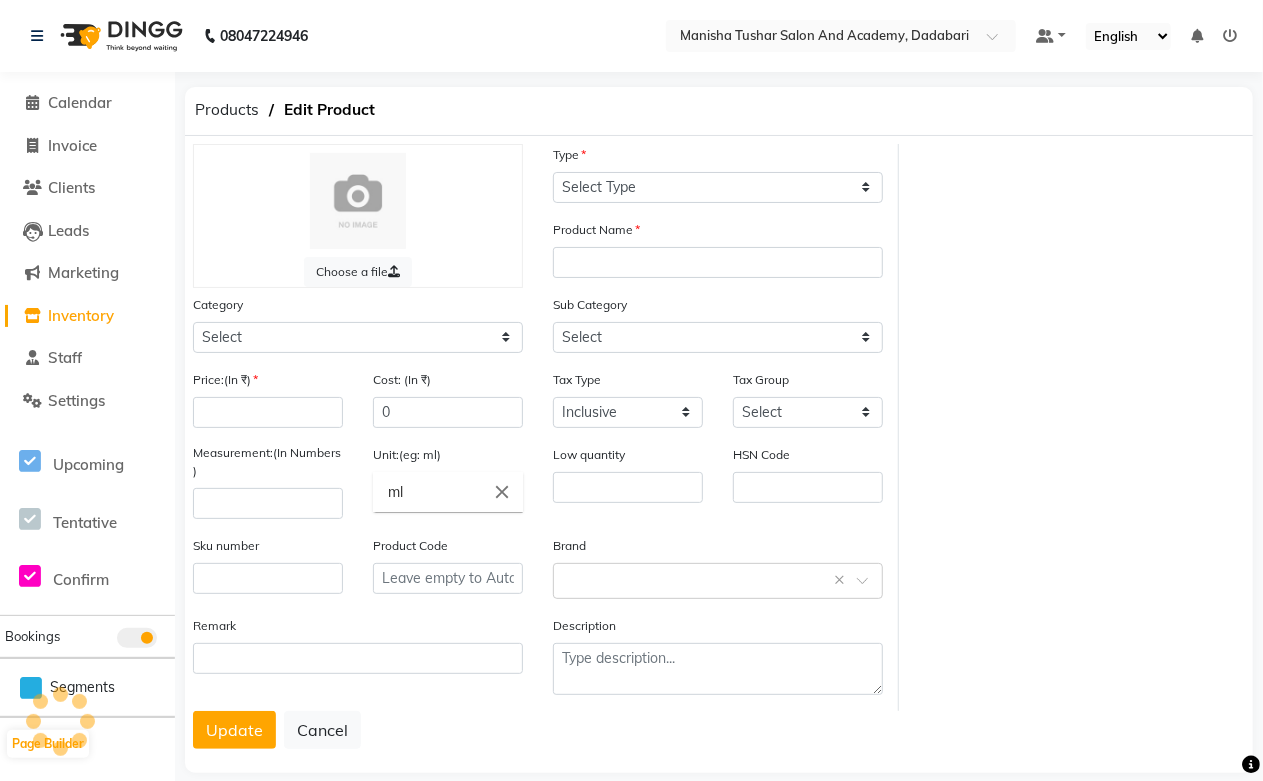 select on "C" 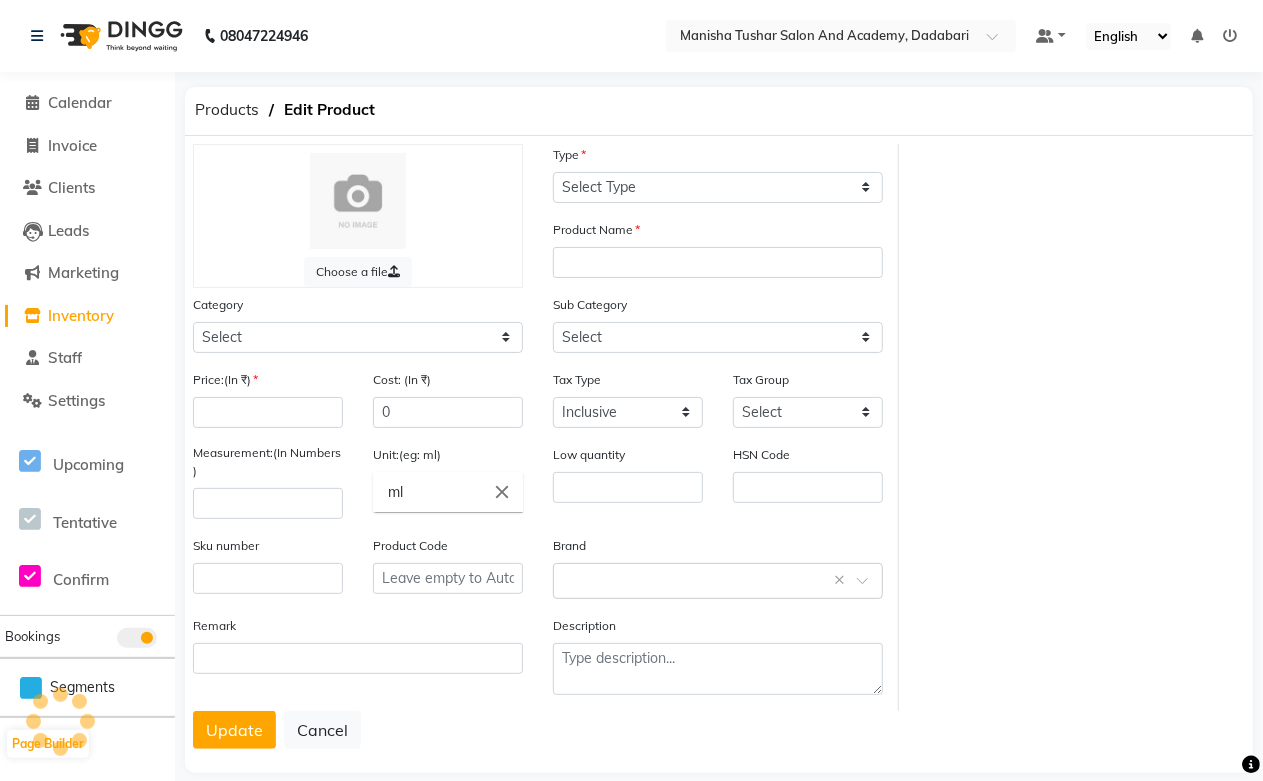 type on "IGORA ROYAL 6% 20 Vol" 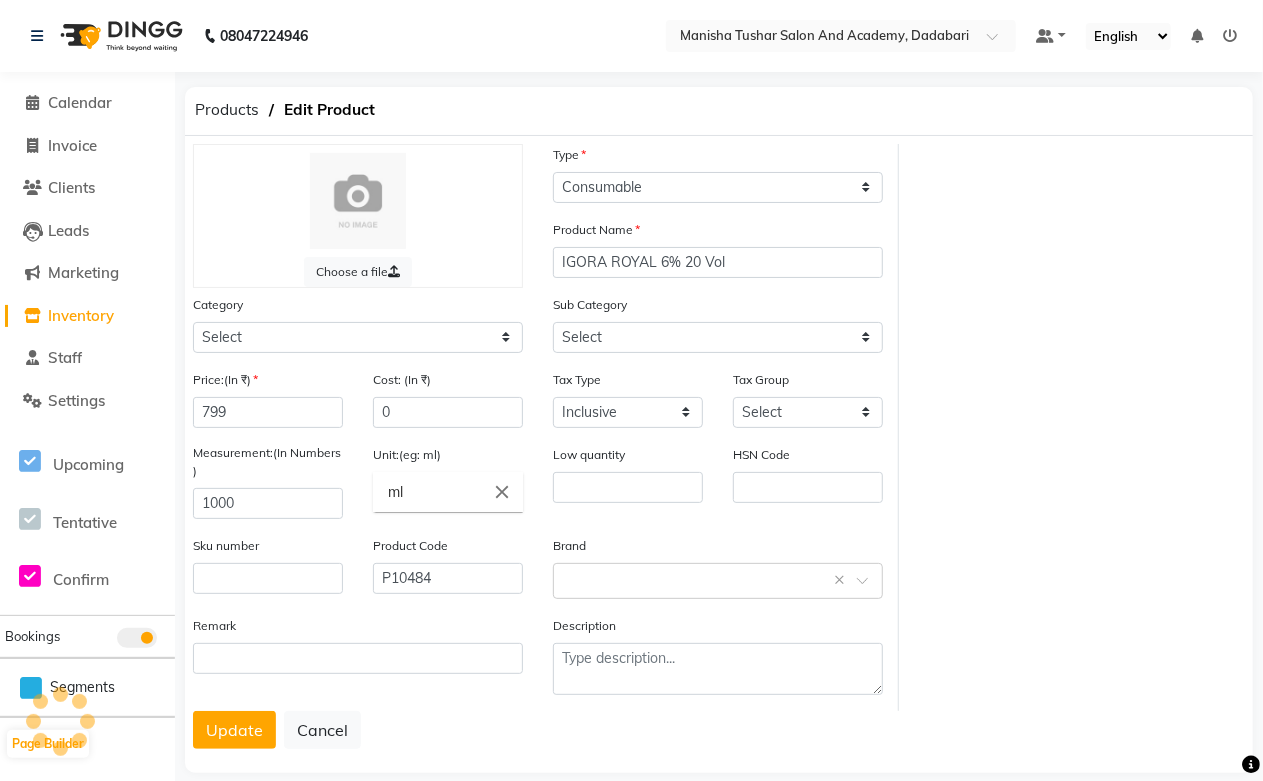 select on "1063801100" 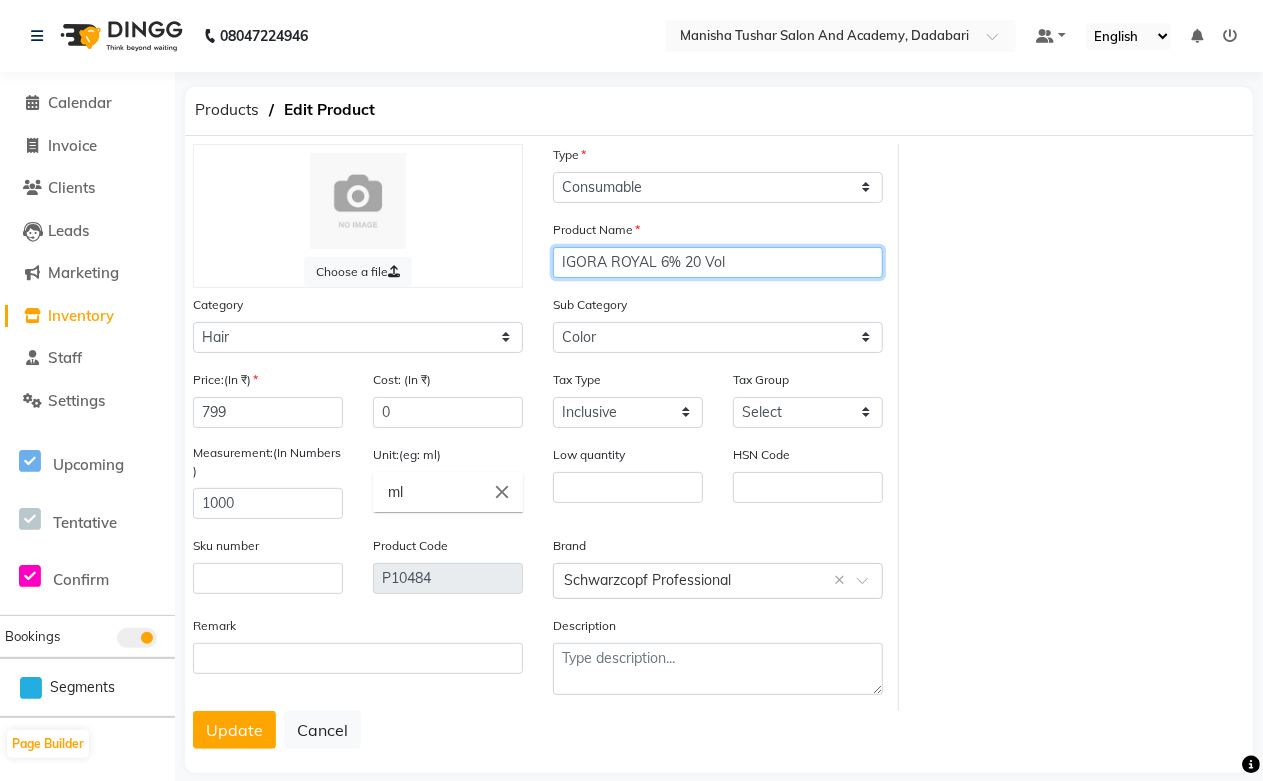drag, startPoint x: 734, startPoint y: 267, endPoint x: 515, endPoint y: 256, distance: 219.27608 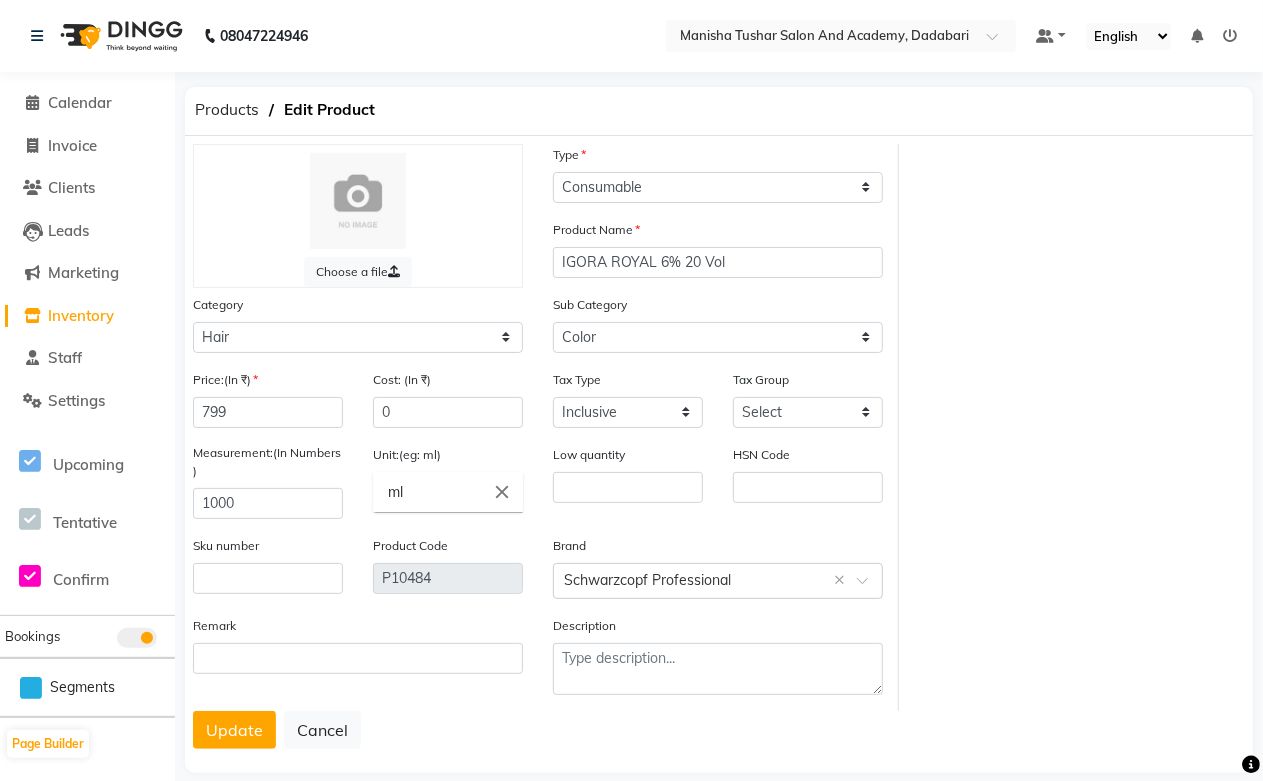 click on "Remark" 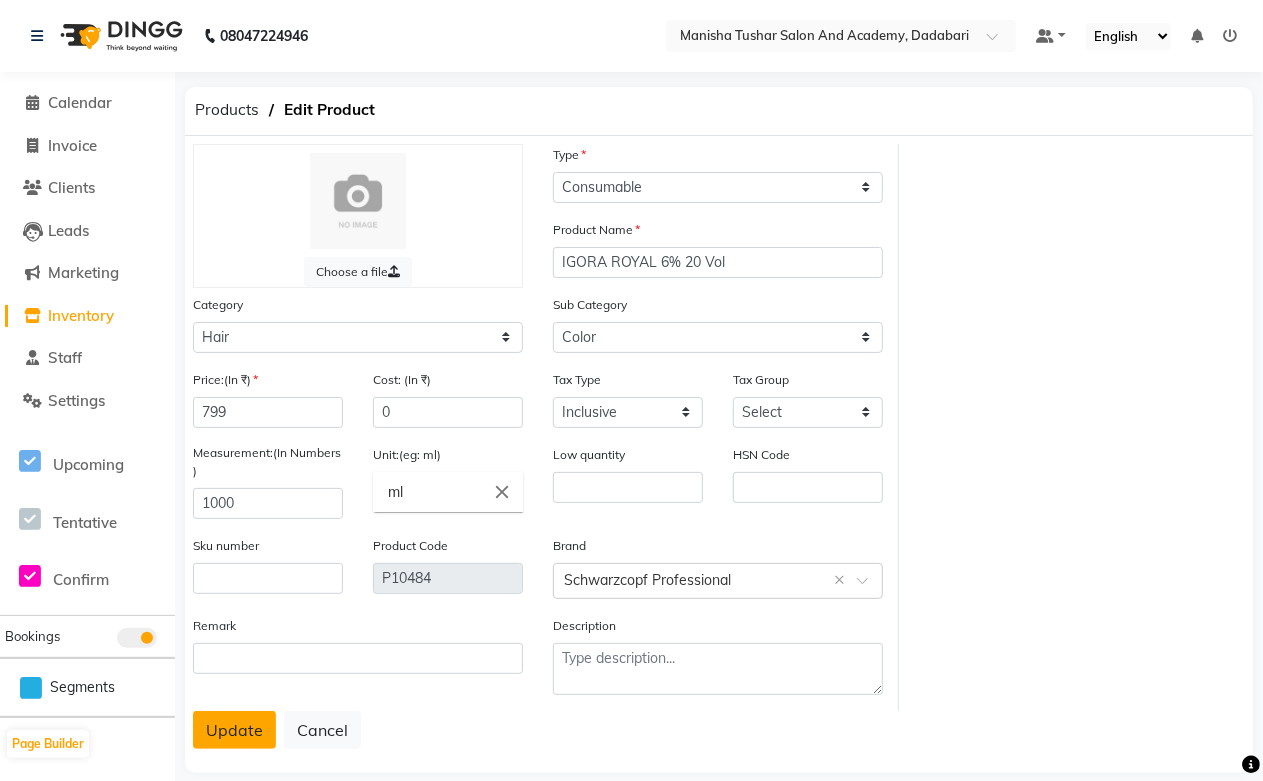 click on "Update" 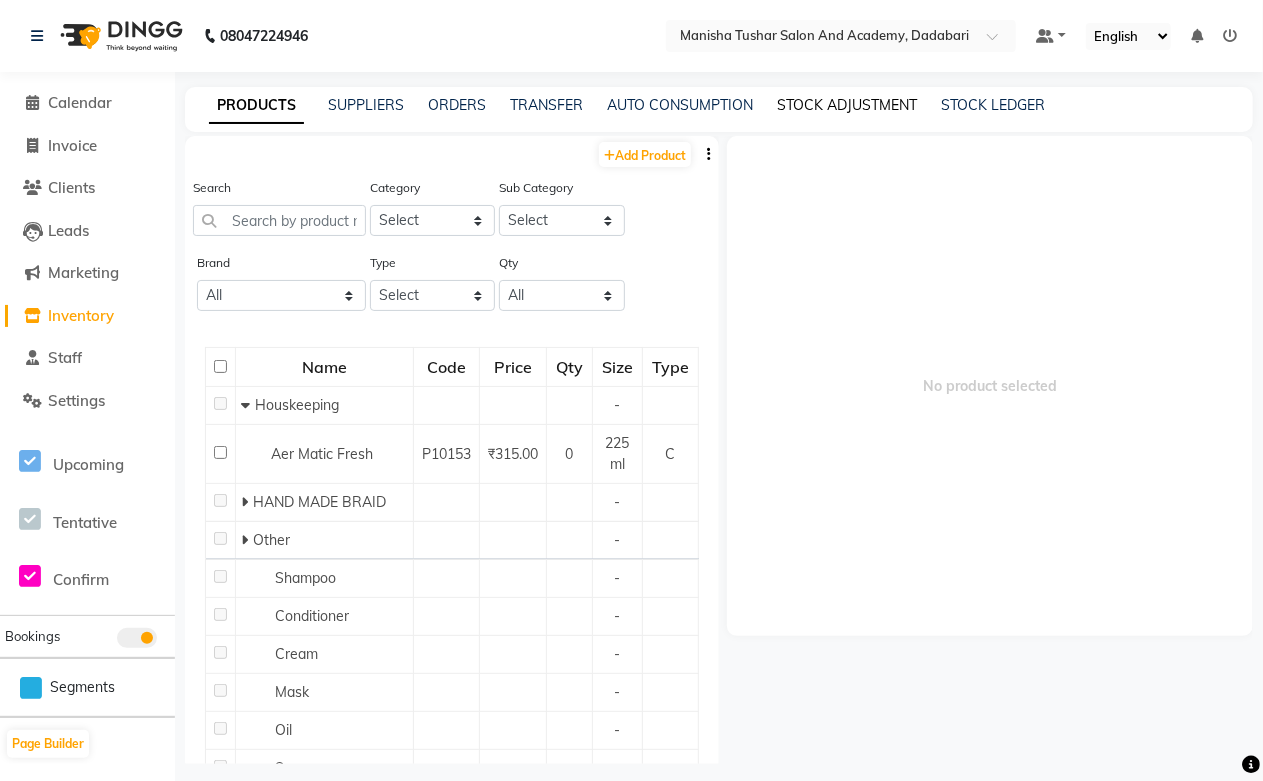 click on "STOCK ADJUSTMENT" 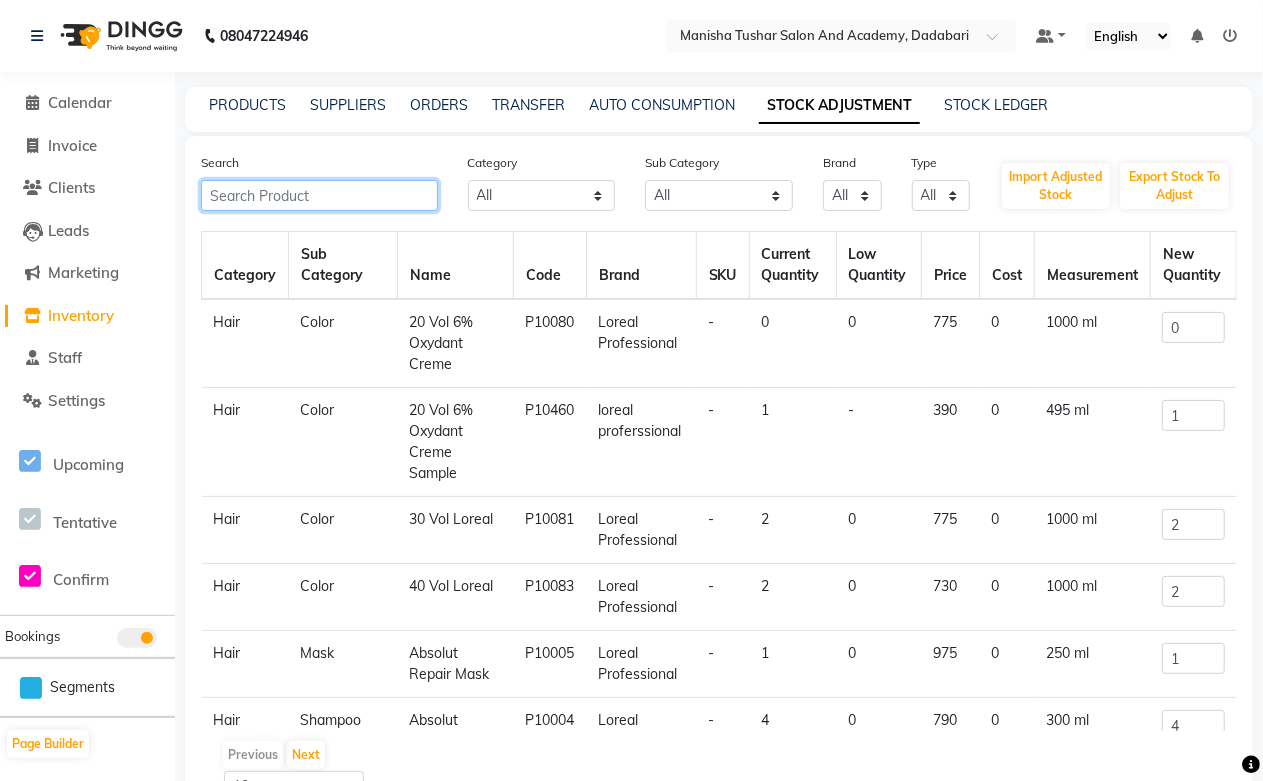 paste on "IGORA ROYAL 6% 20 Vol" 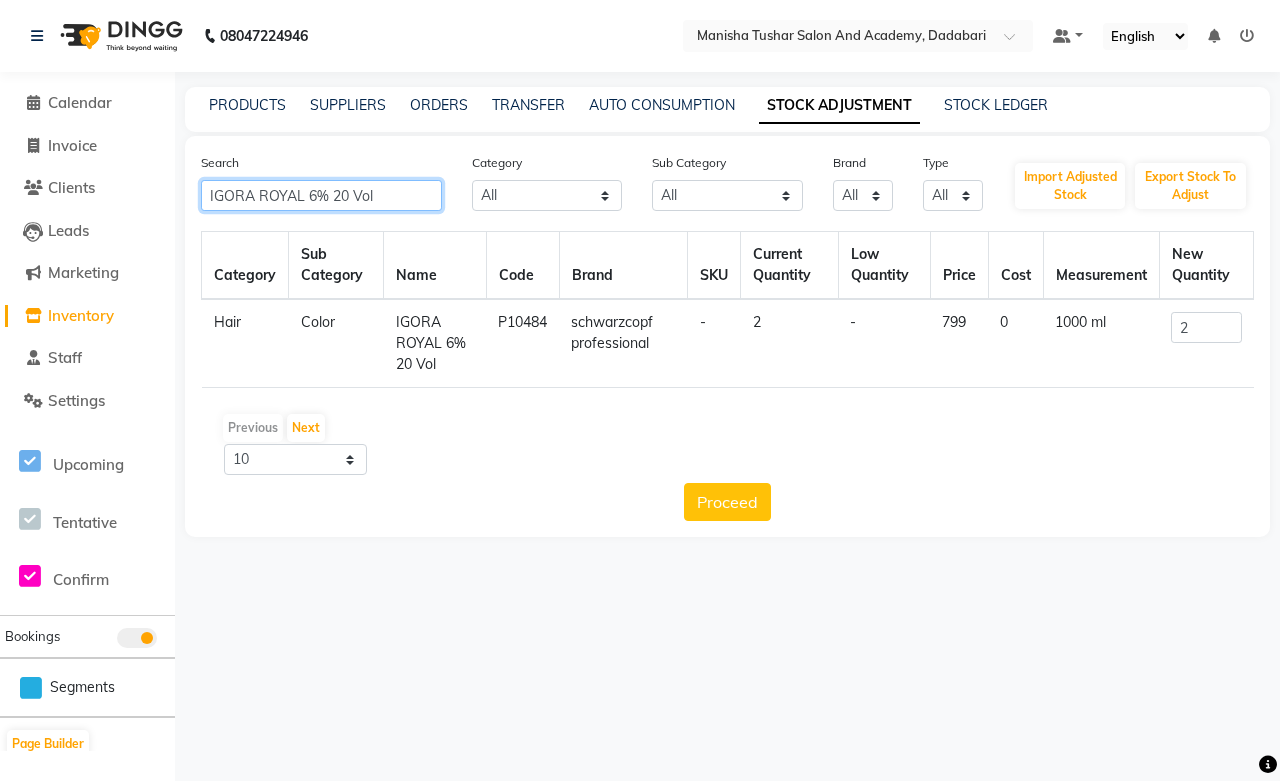 type on "IGORA ROYAL 6% 20 Vol" 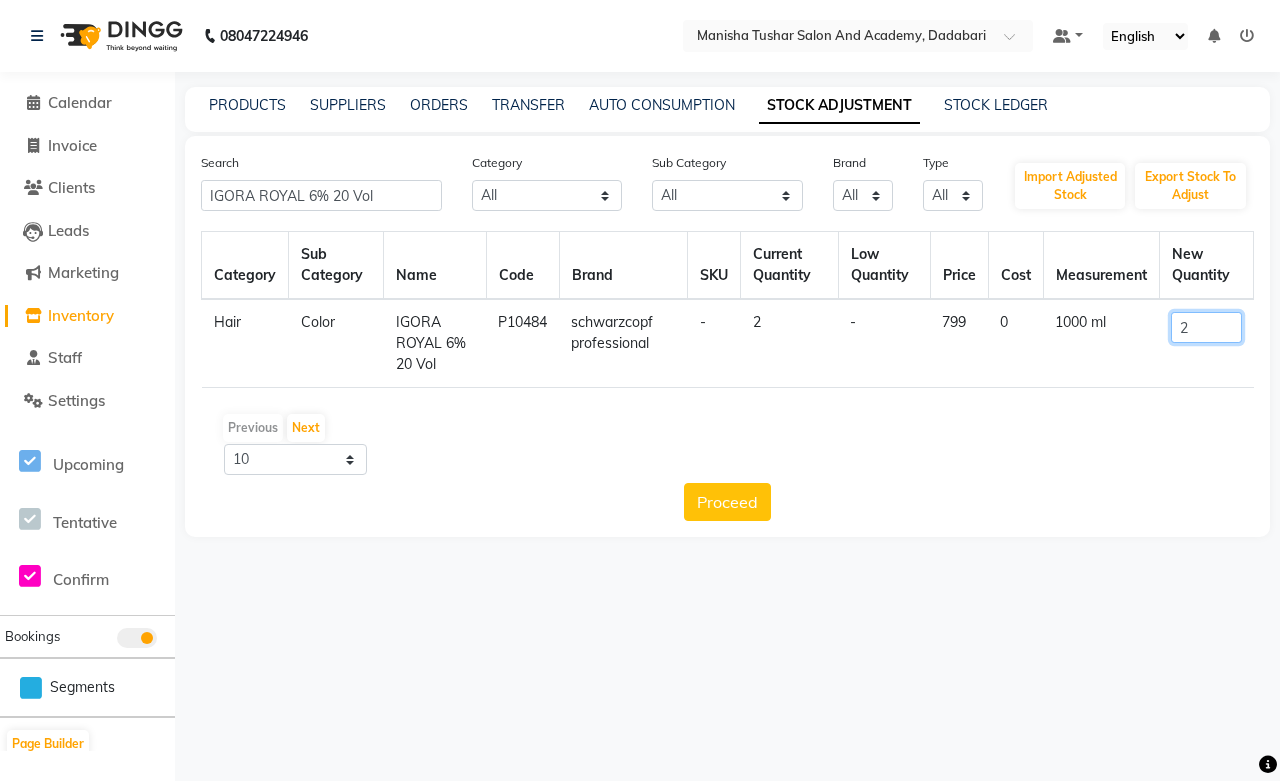 drag, startPoint x: 1193, startPoint y: 330, endPoint x: 1161, endPoint y: 332, distance: 32.06244 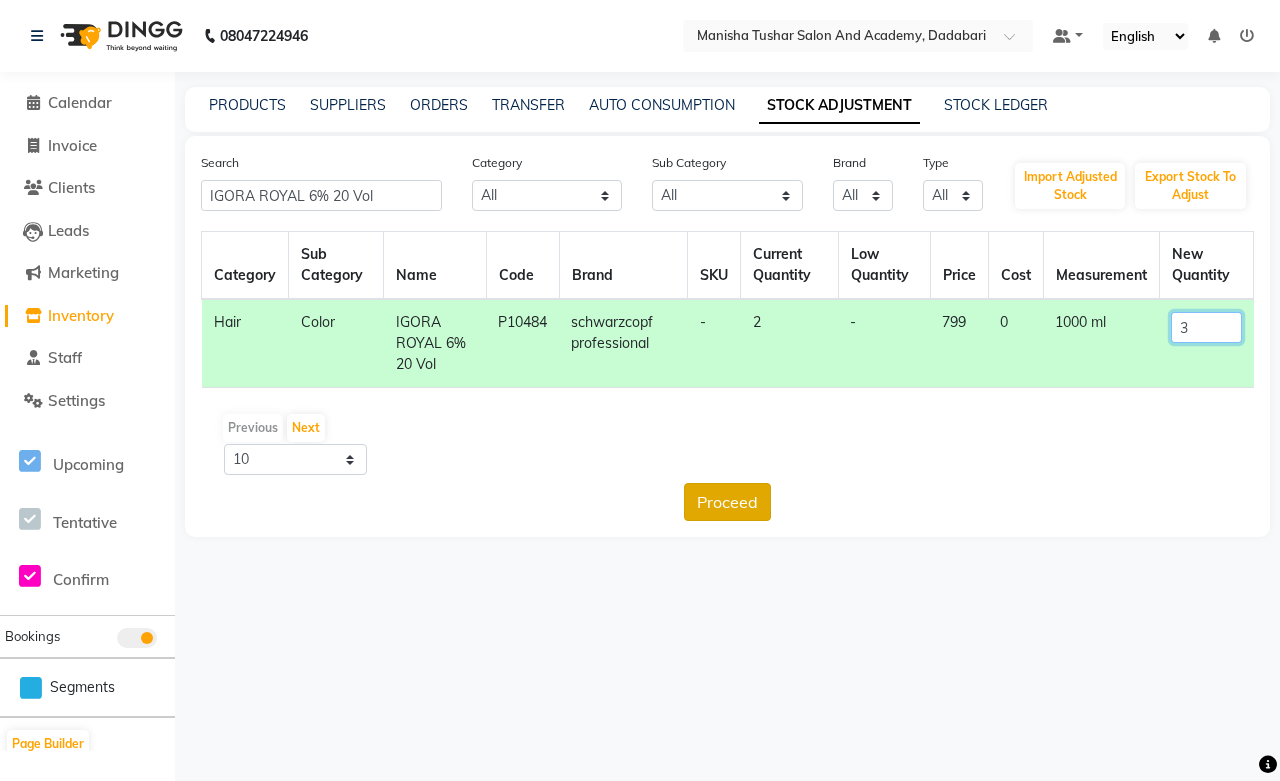 type on "3" 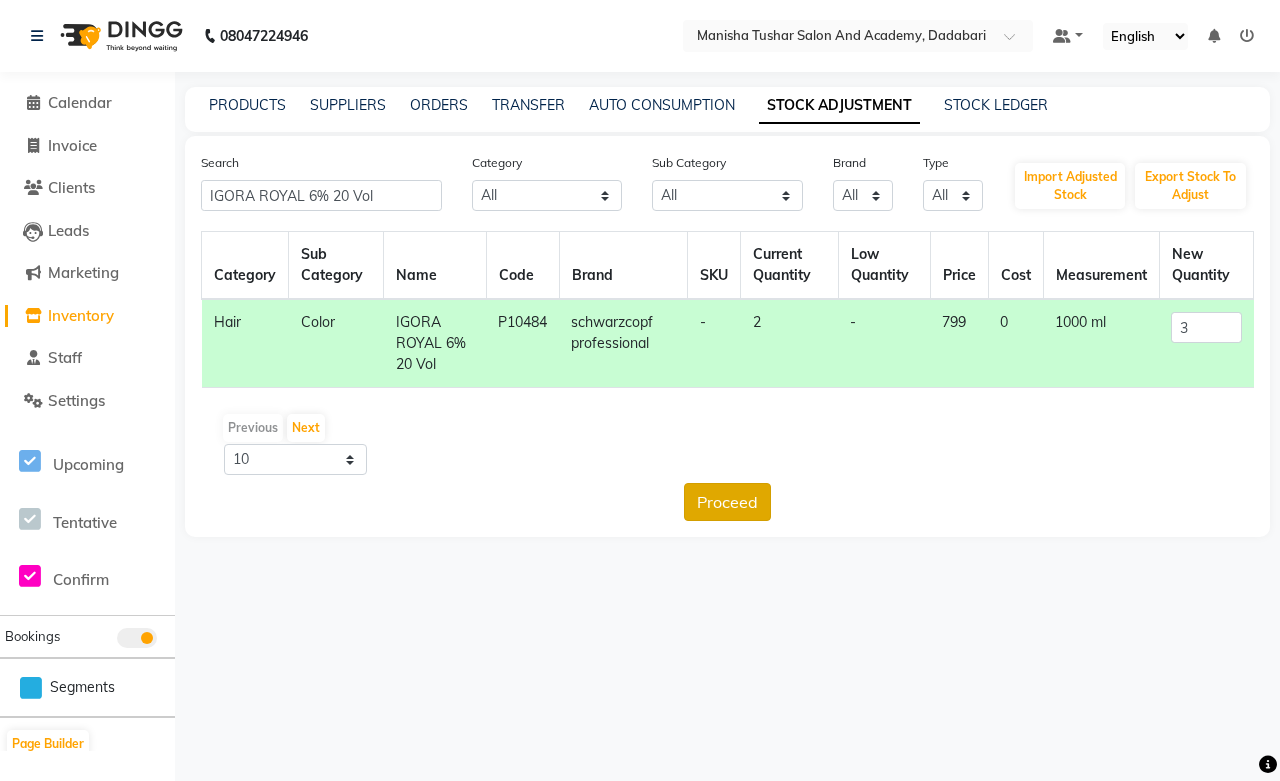 click on "Proceed" 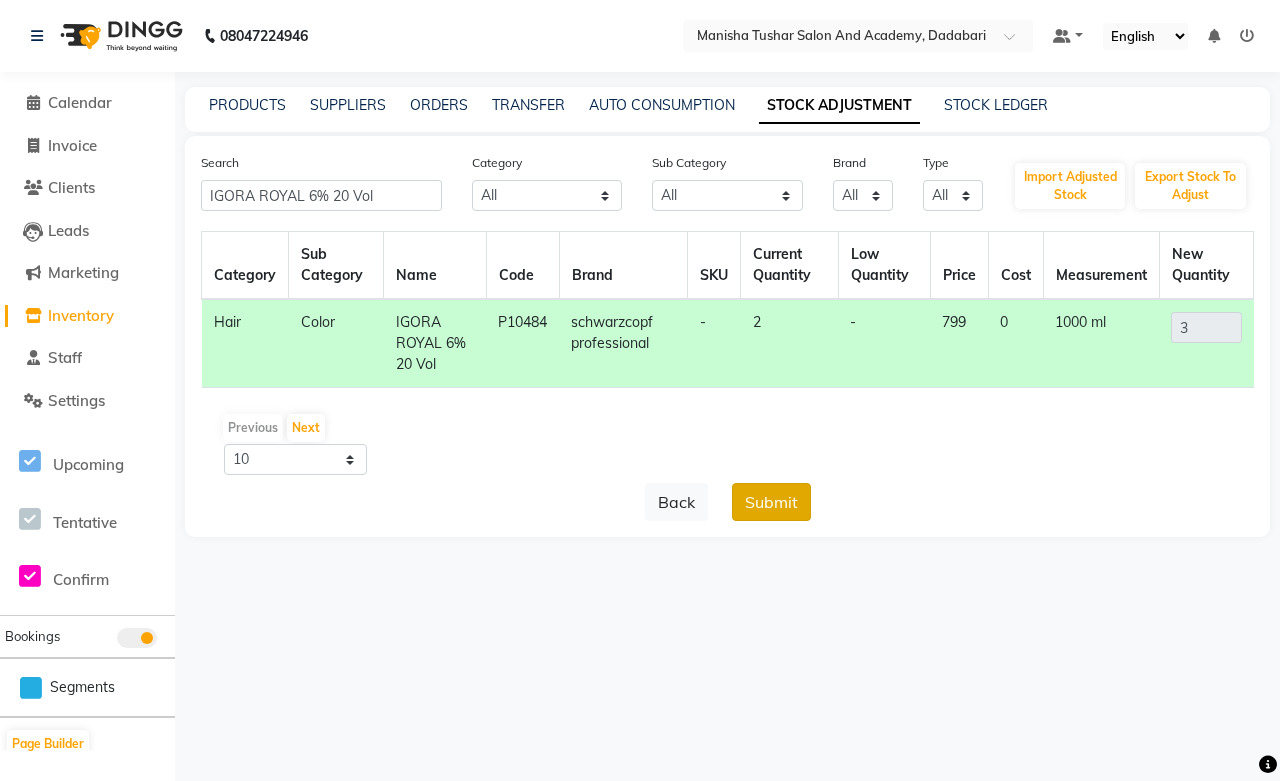 click on "Submit" 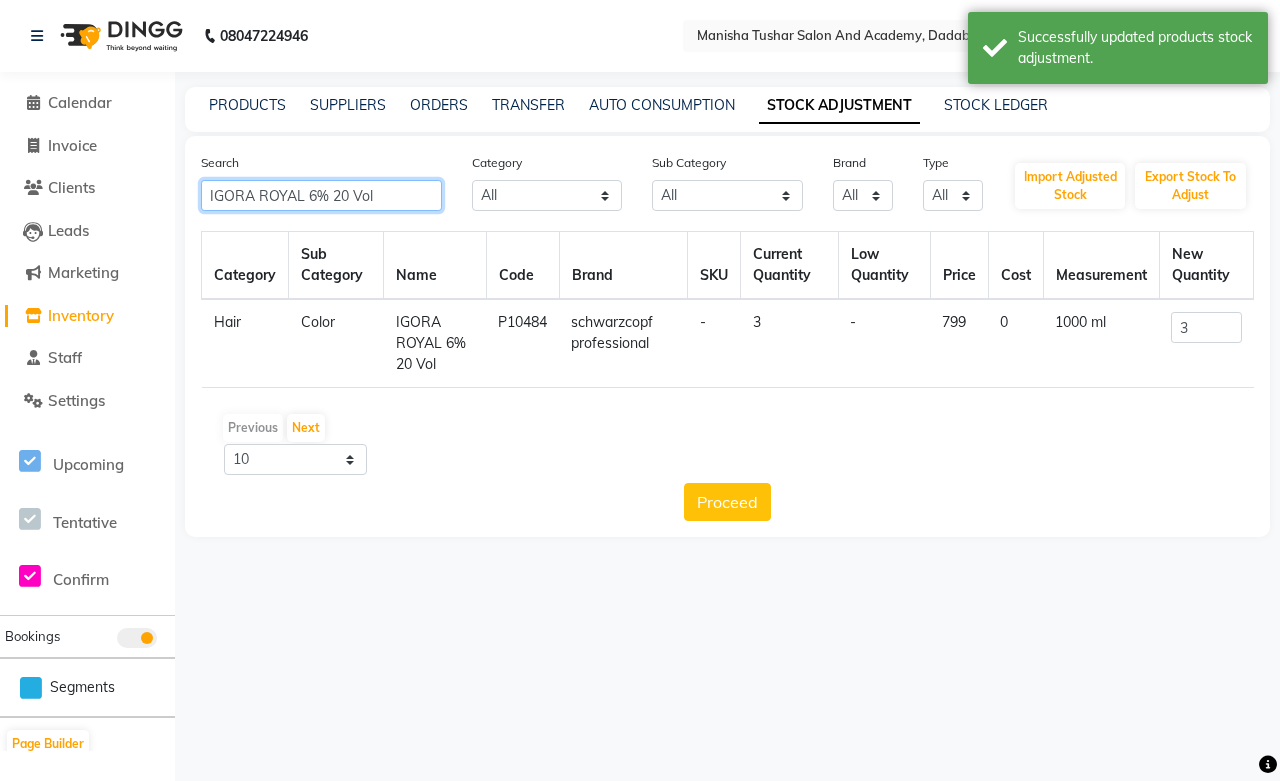 drag, startPoint x: 395, startPoint y: 195, endPoint x: 165, endPoint y: 213, distance: 230.70328 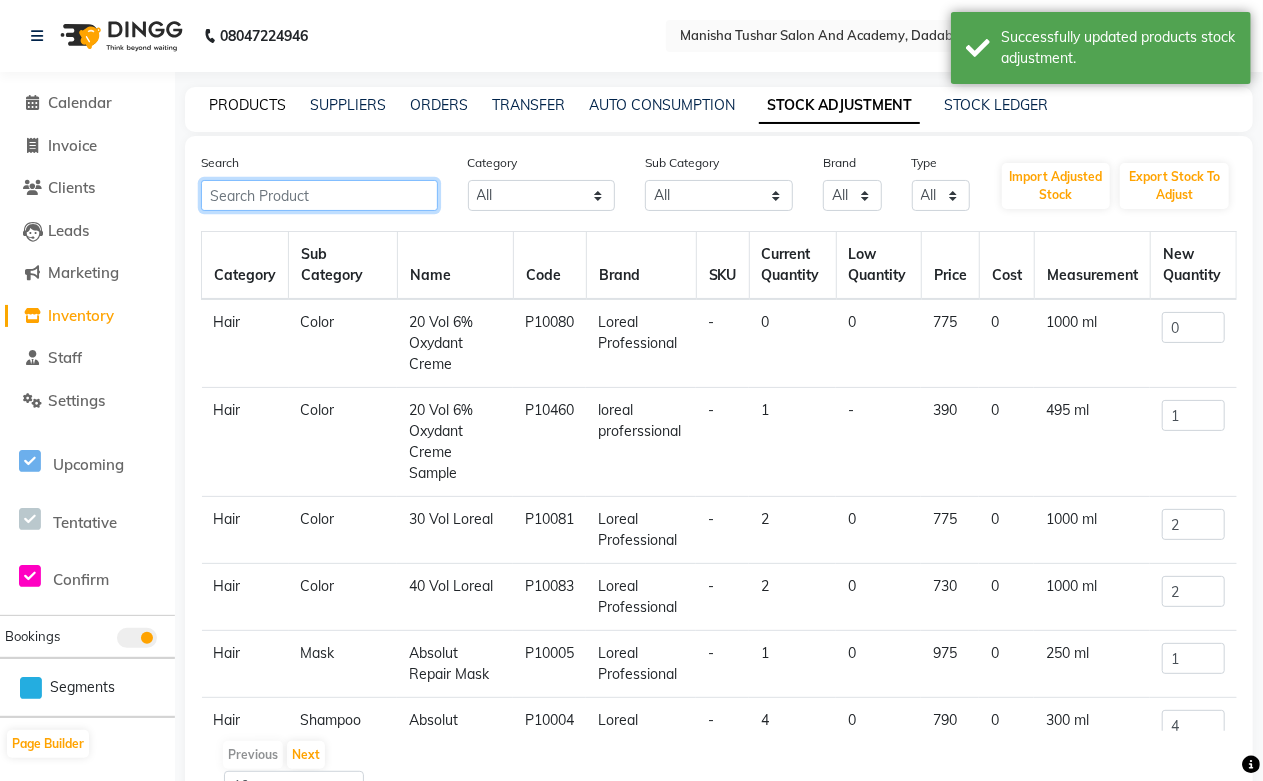type 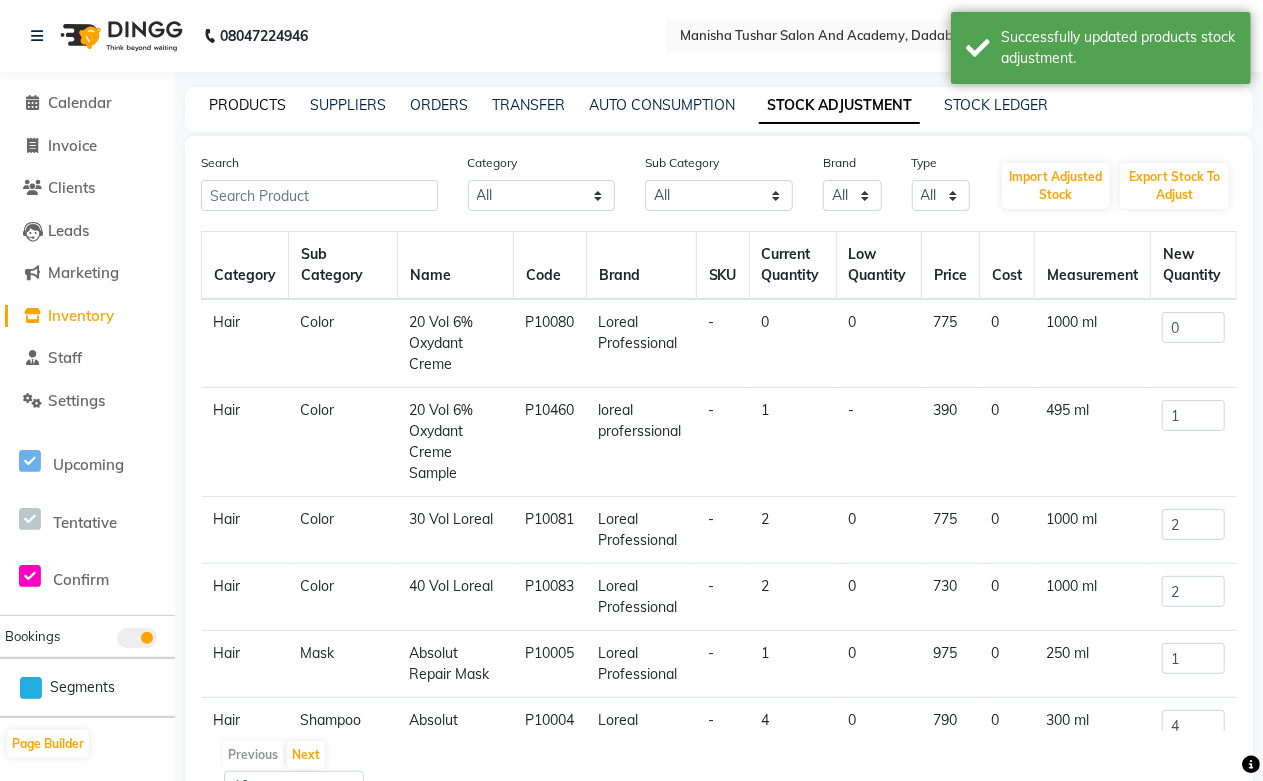 click on "PRODUCTS" 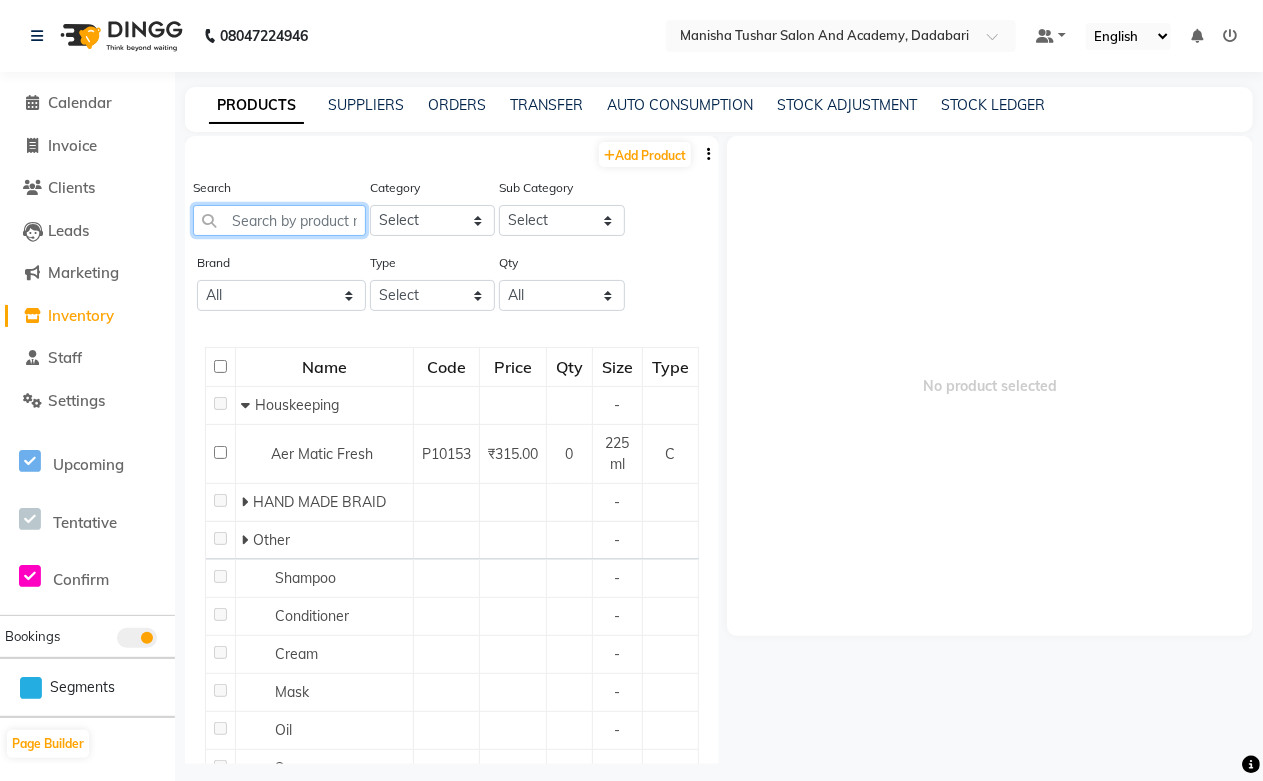paste on "IGORA ROYAL 6% 20 Vol" 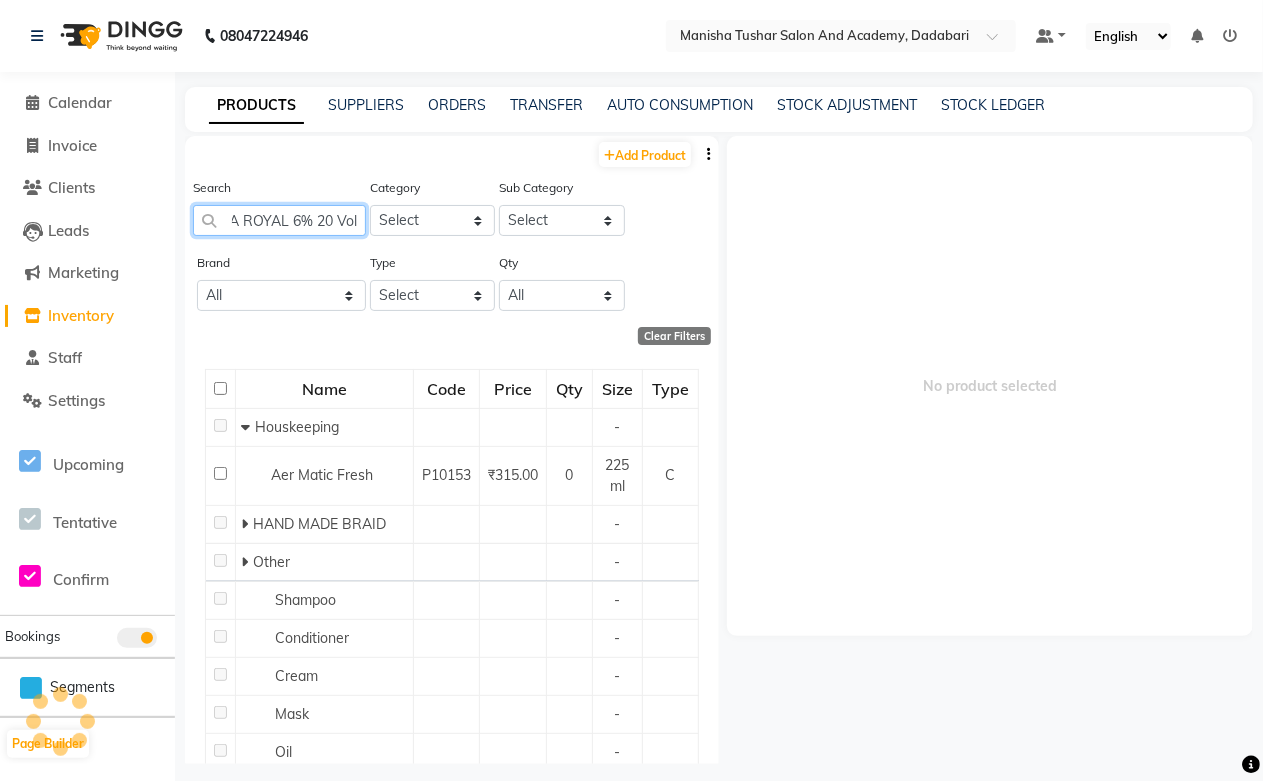 scroll, scrollTop: 0, scrollLeft: 36, axis: horizontal 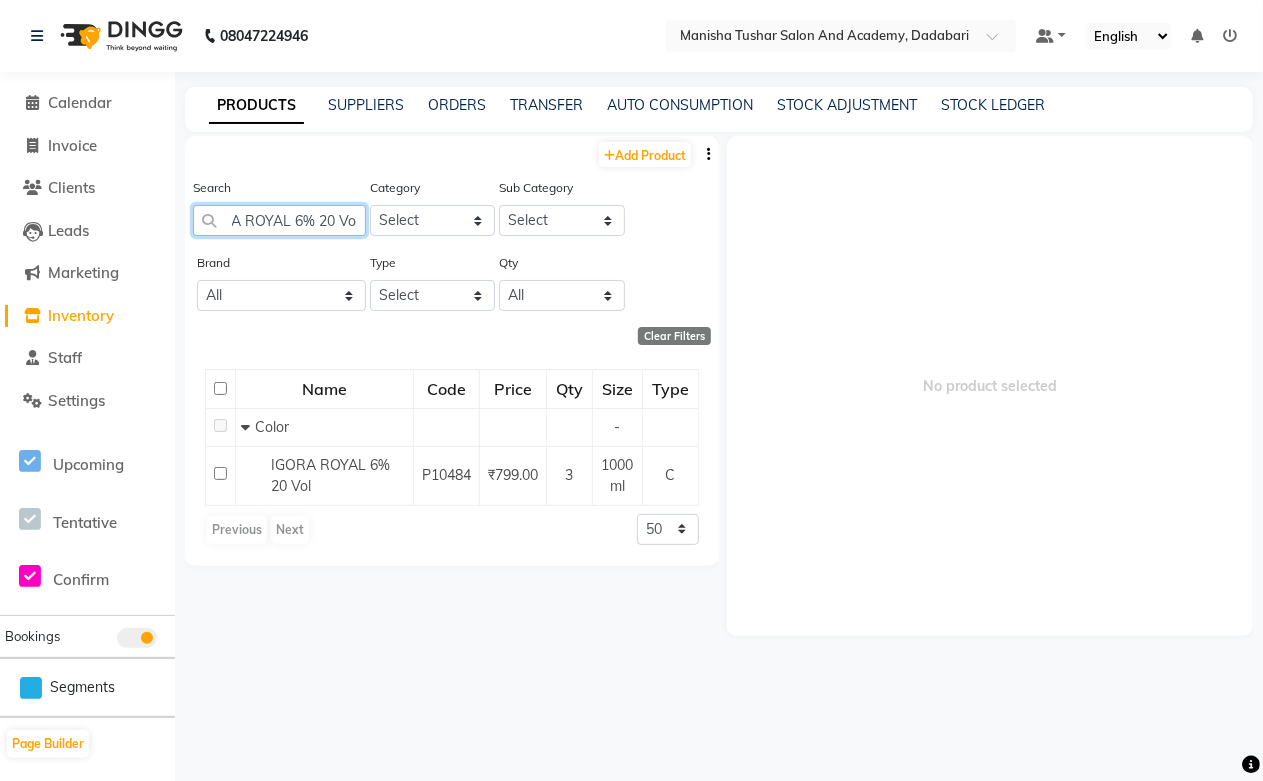 click on "IGORA ROYAL 6% 20 Vol" 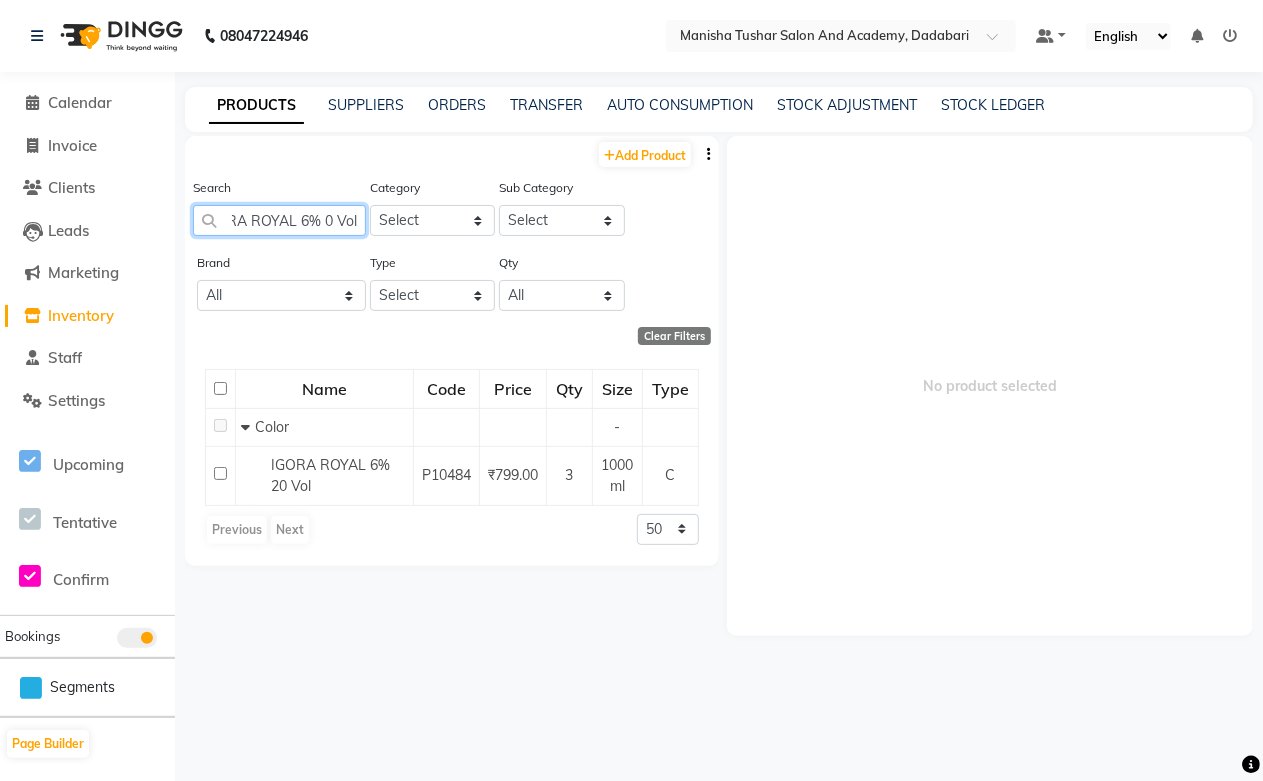 scroll, scrollTop: 0, scrollLeft: 28, axis: horizontal 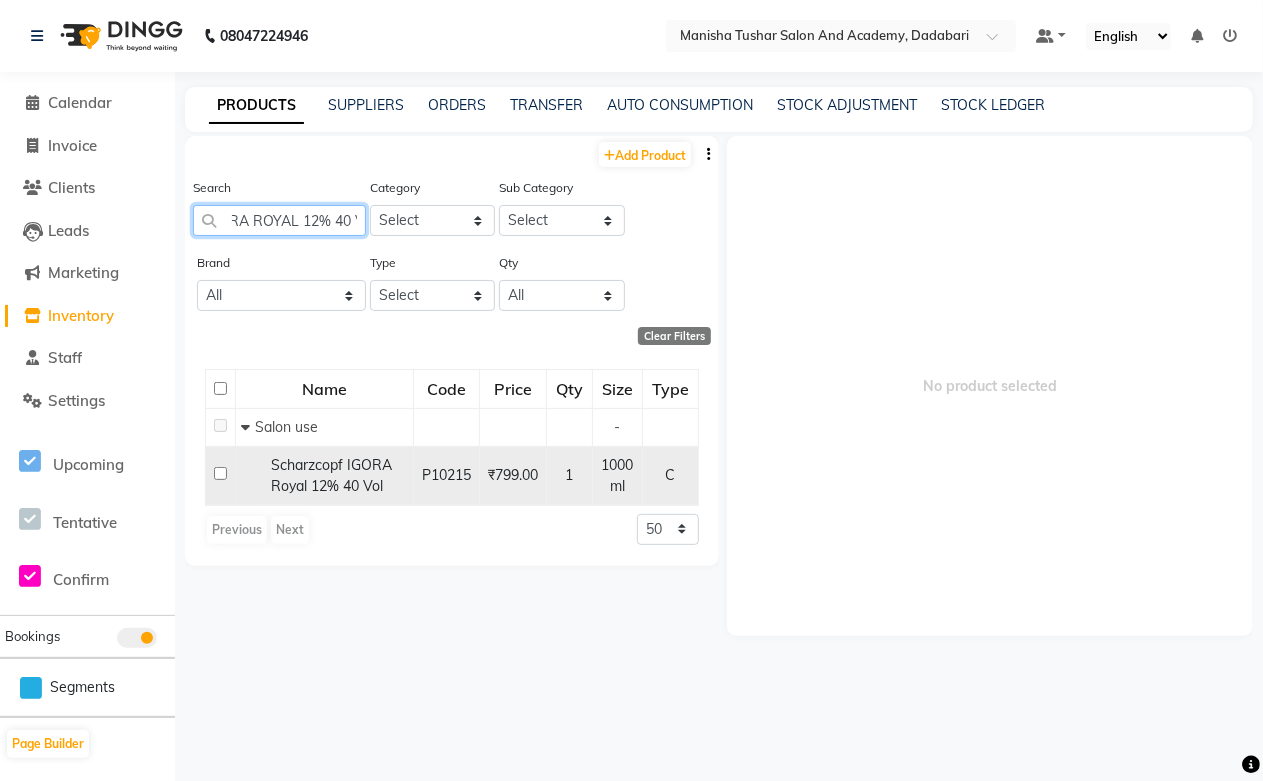 type on "IGORA ROYAL 12% 40 Vol" 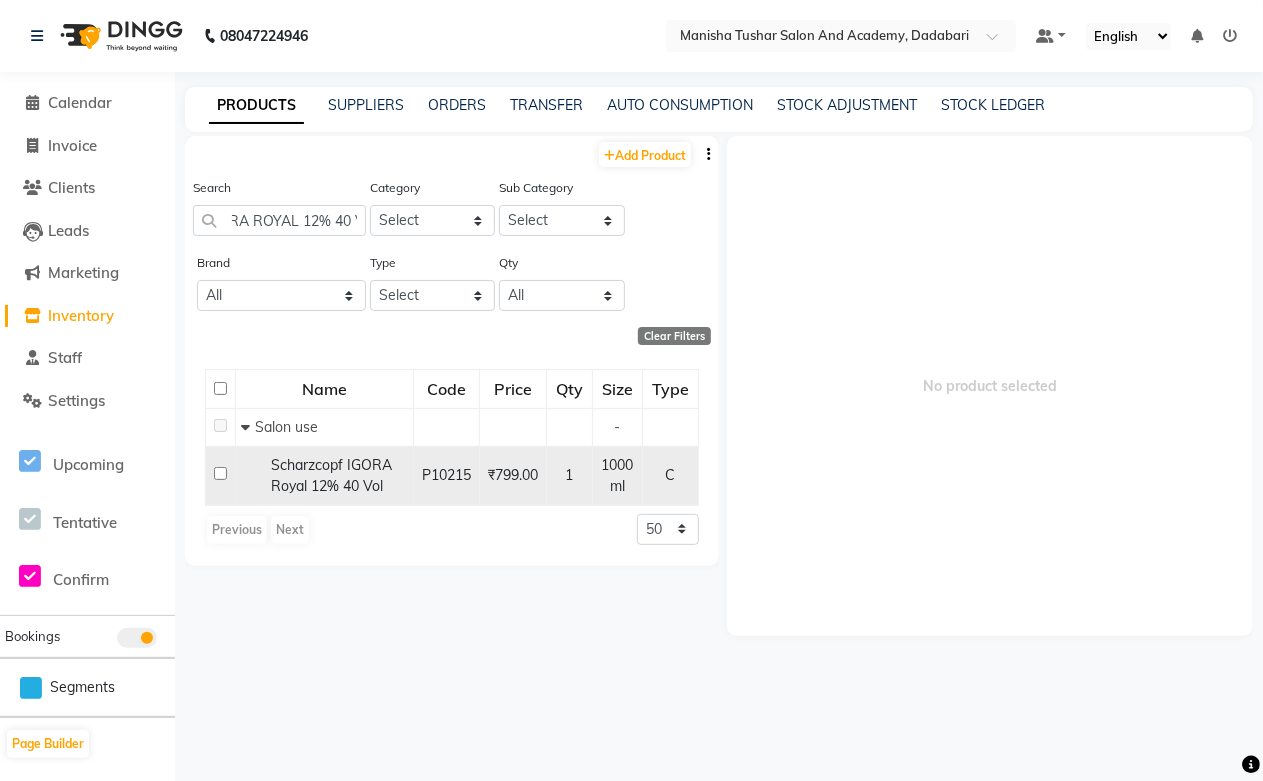 scroll, scrollTop: 0, scrollLeft: 0, axis: both 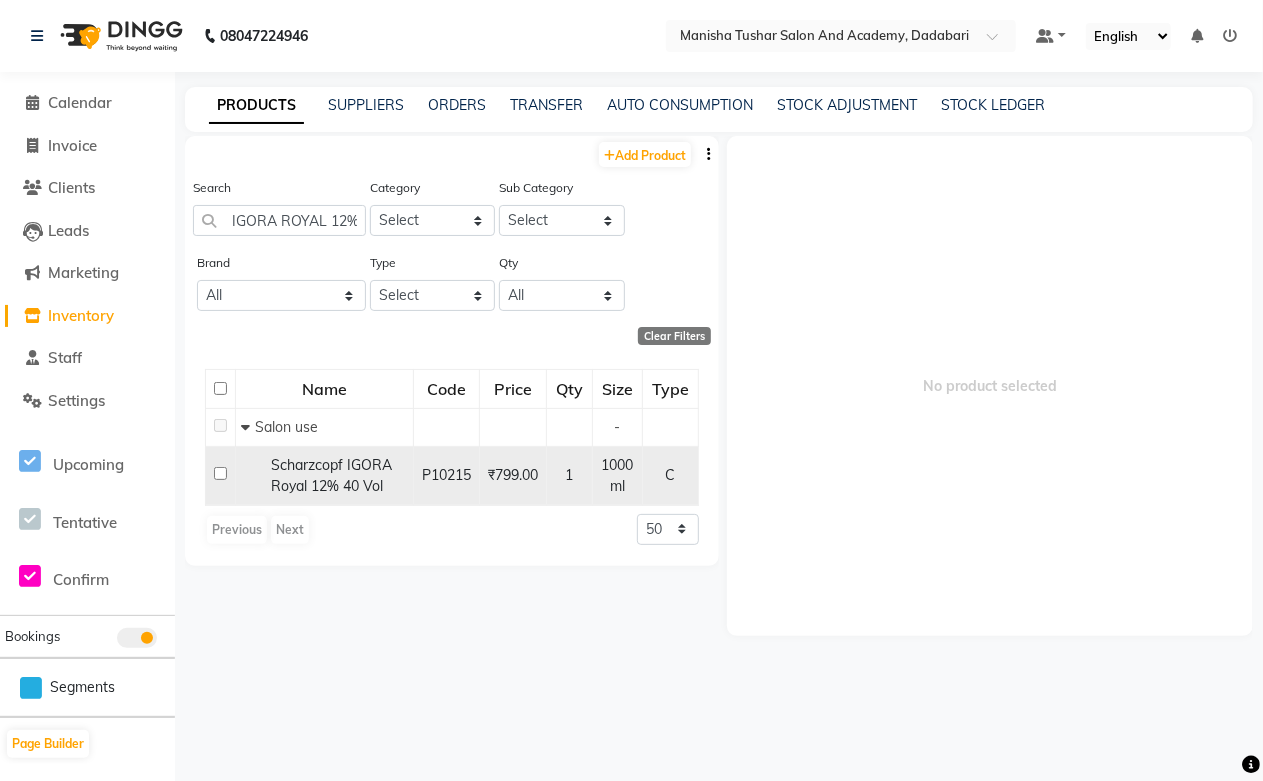 click on "Scharzcopf IGORA Royal 12% 40 Vol" 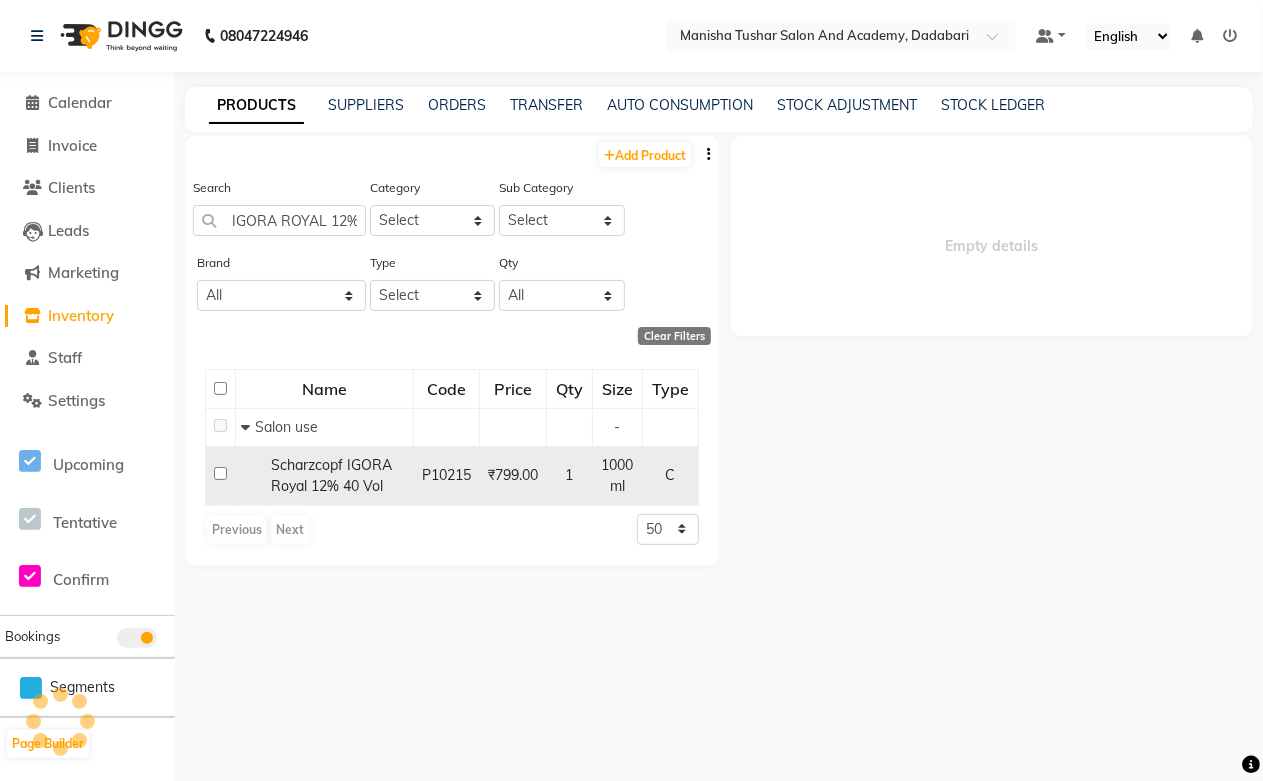 select 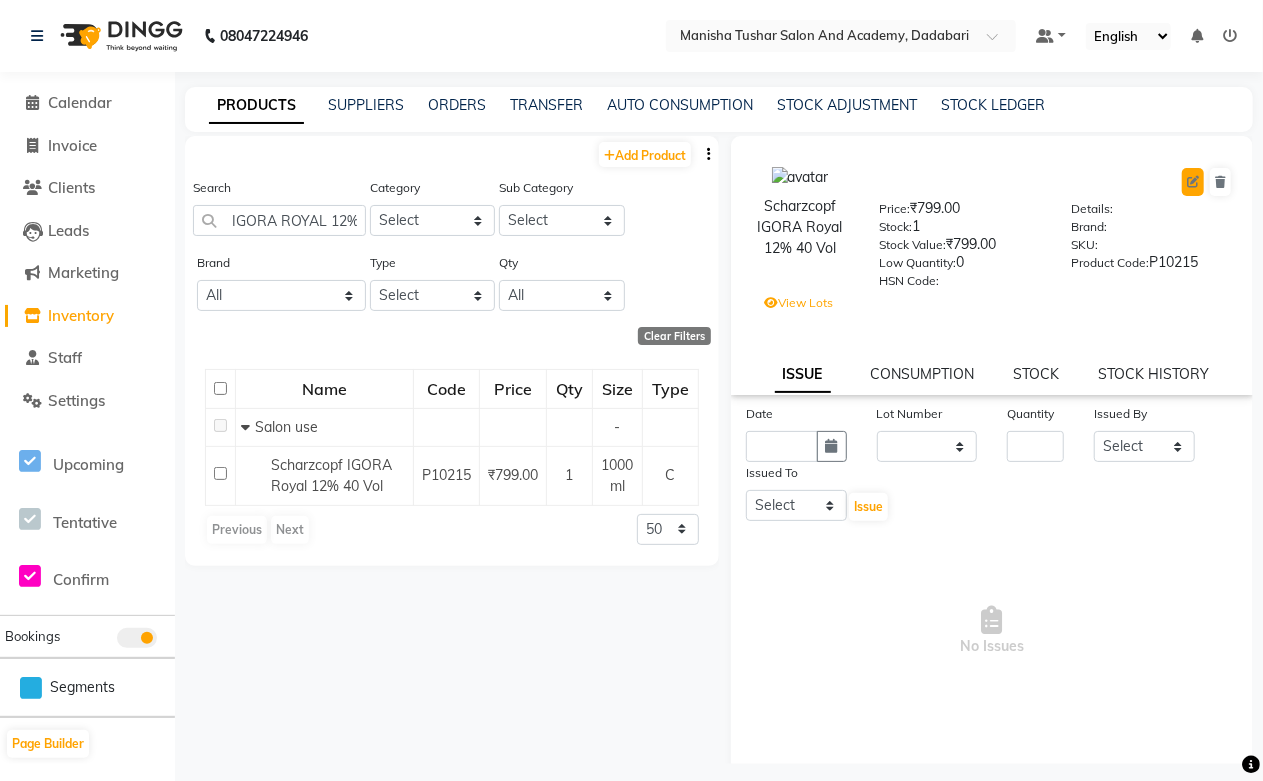 click 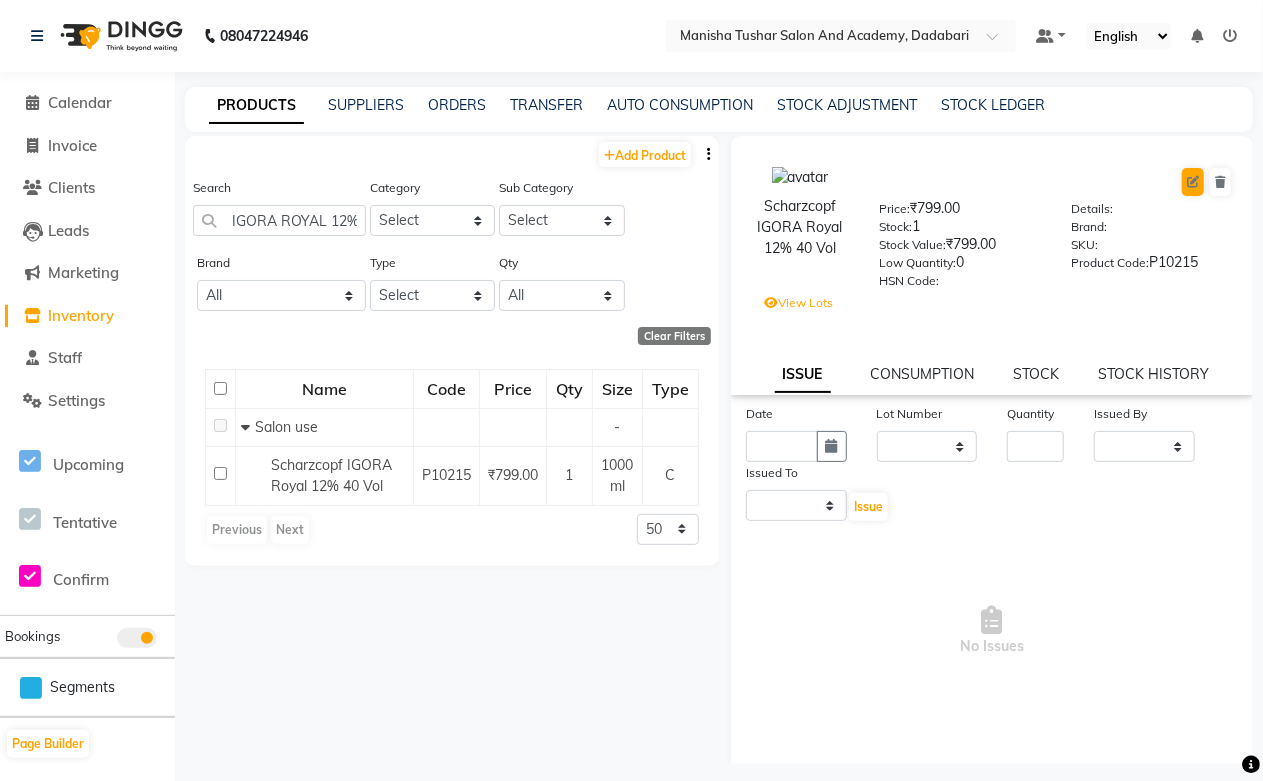 select on "C" 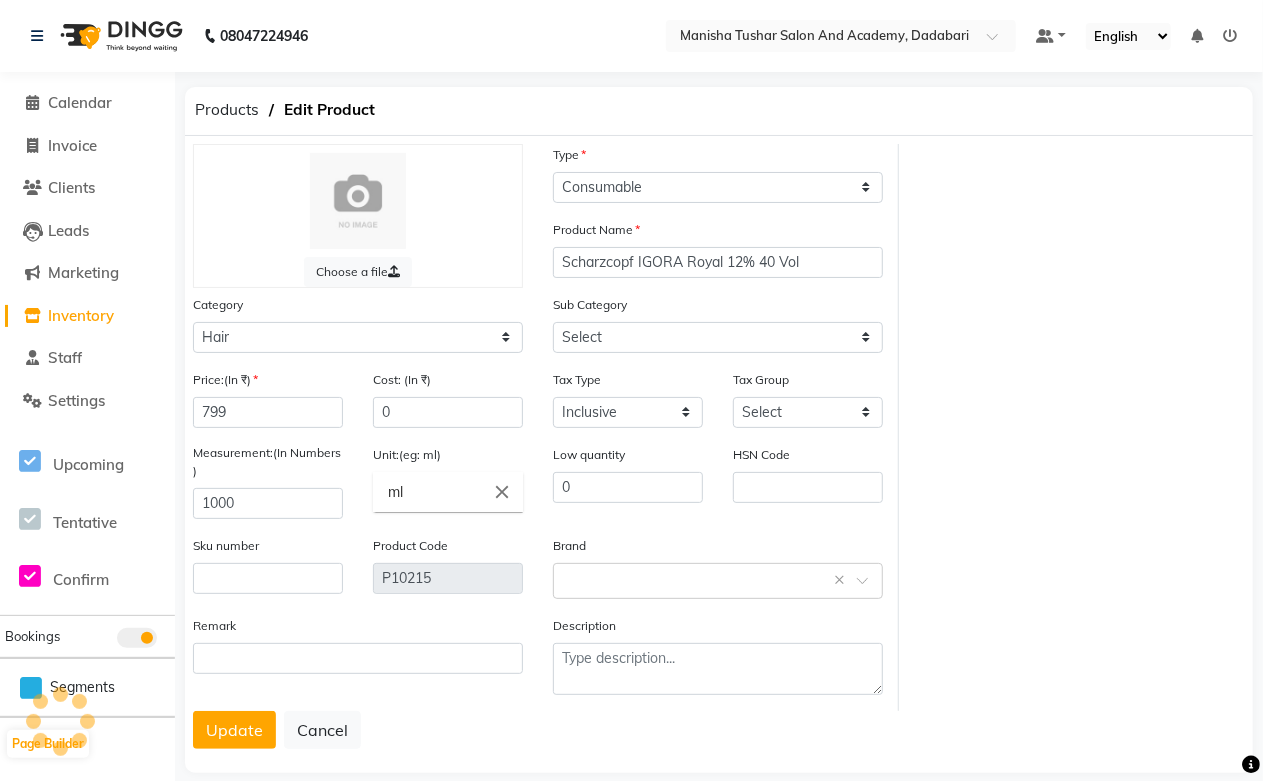 select on "1063801115" 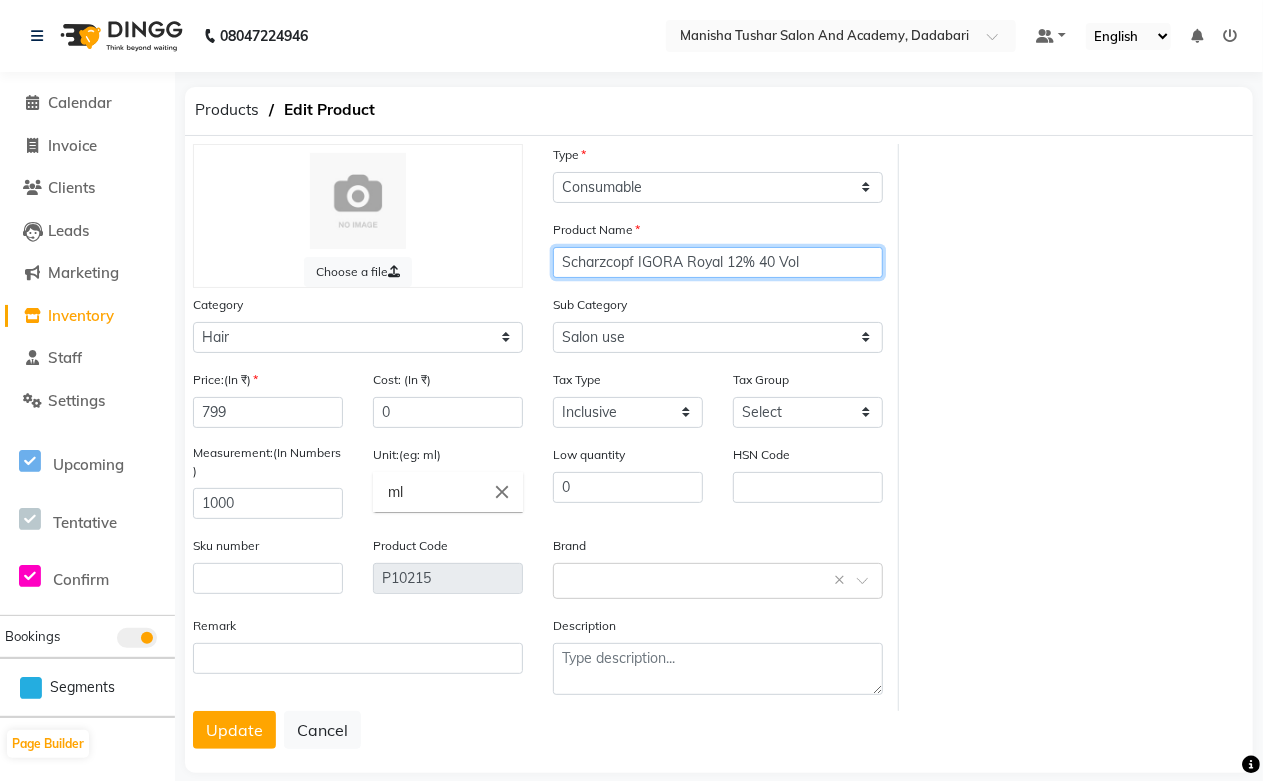 click on "Scharzcopf IGORA Royal 12% 40 Vol" 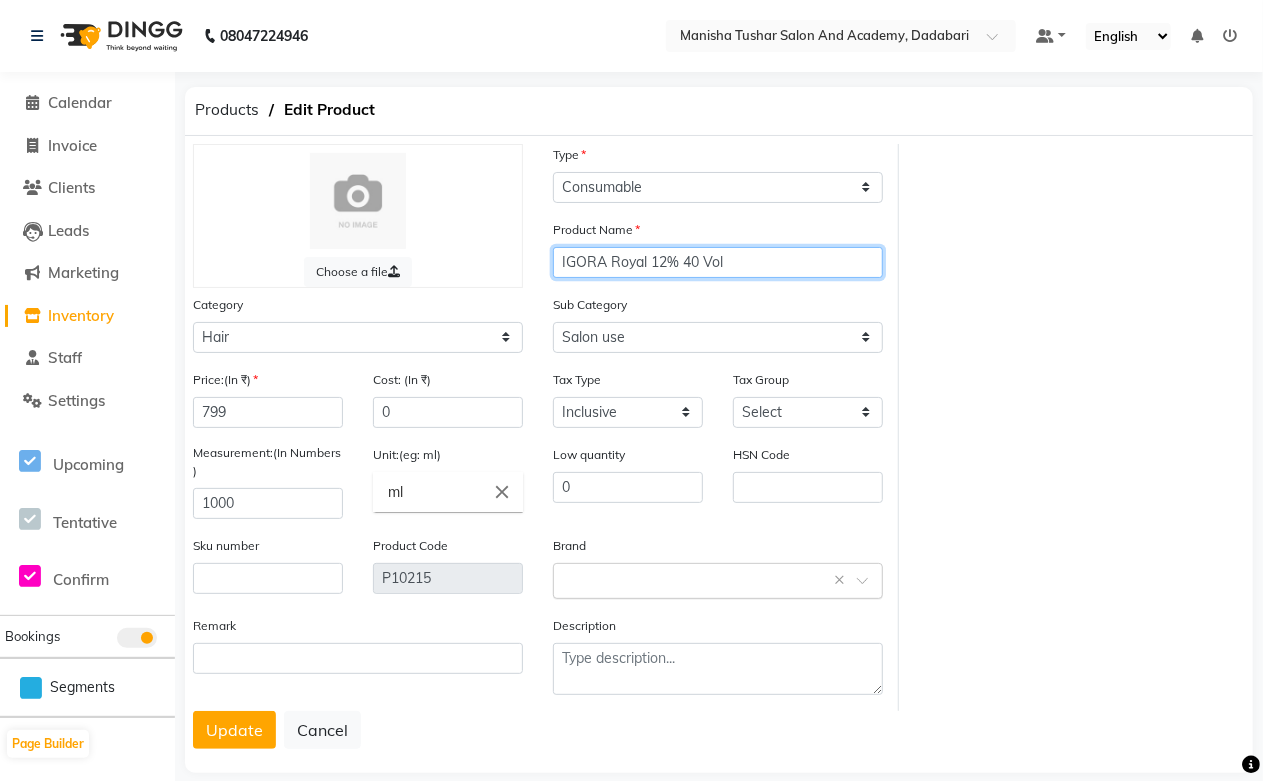 type on "IGORA Royal 12% 40 Vol" 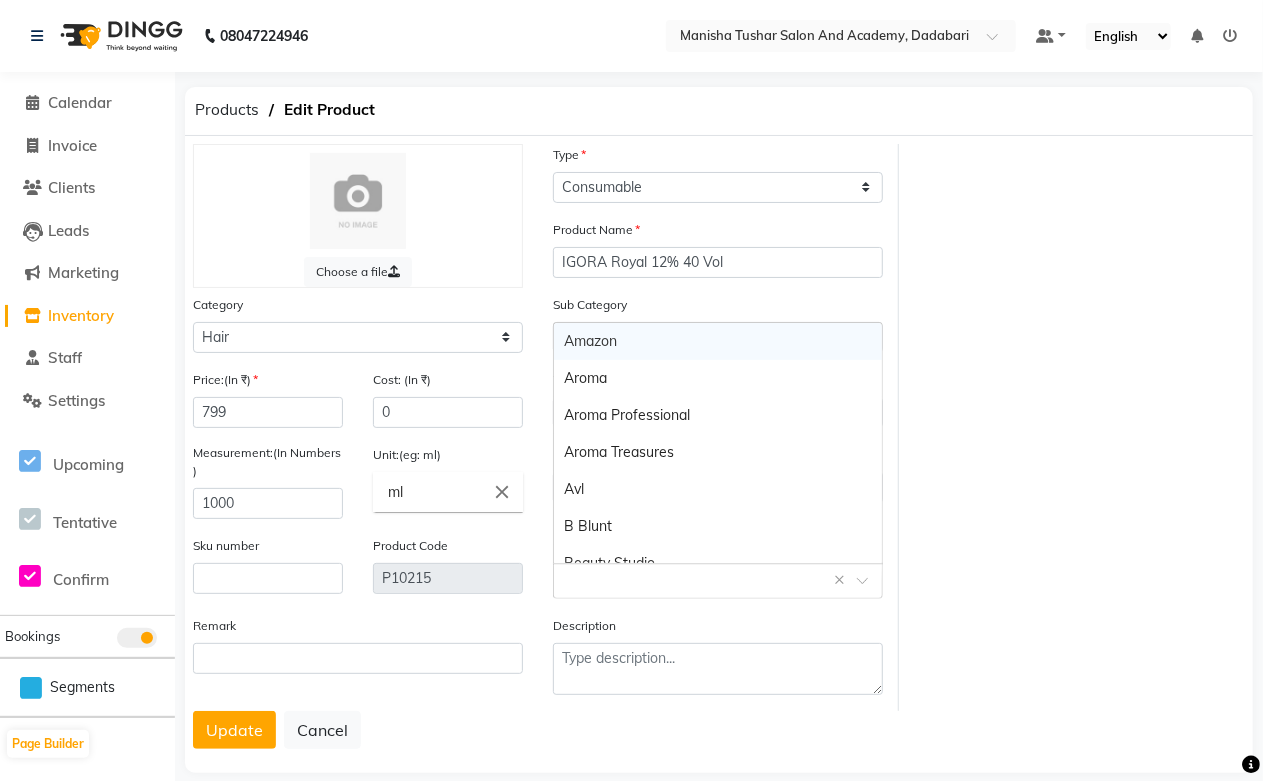 click 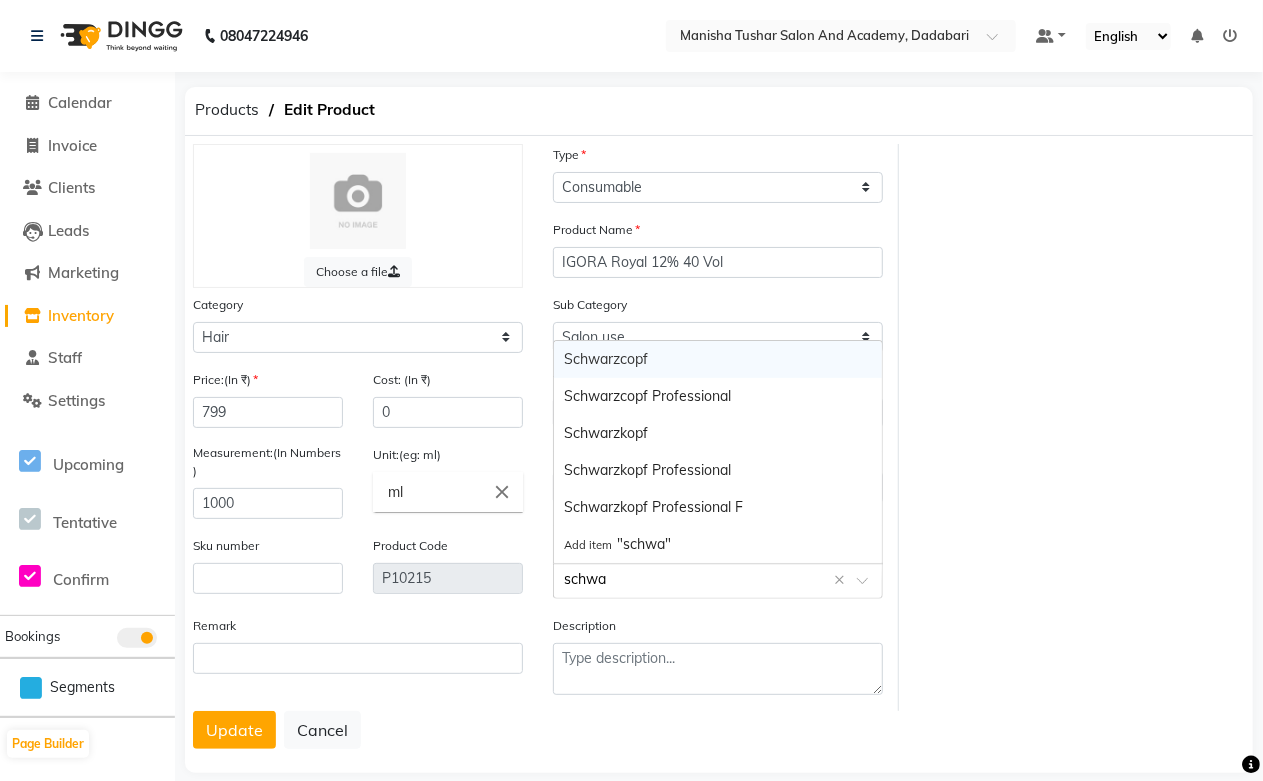 type on "schwar" 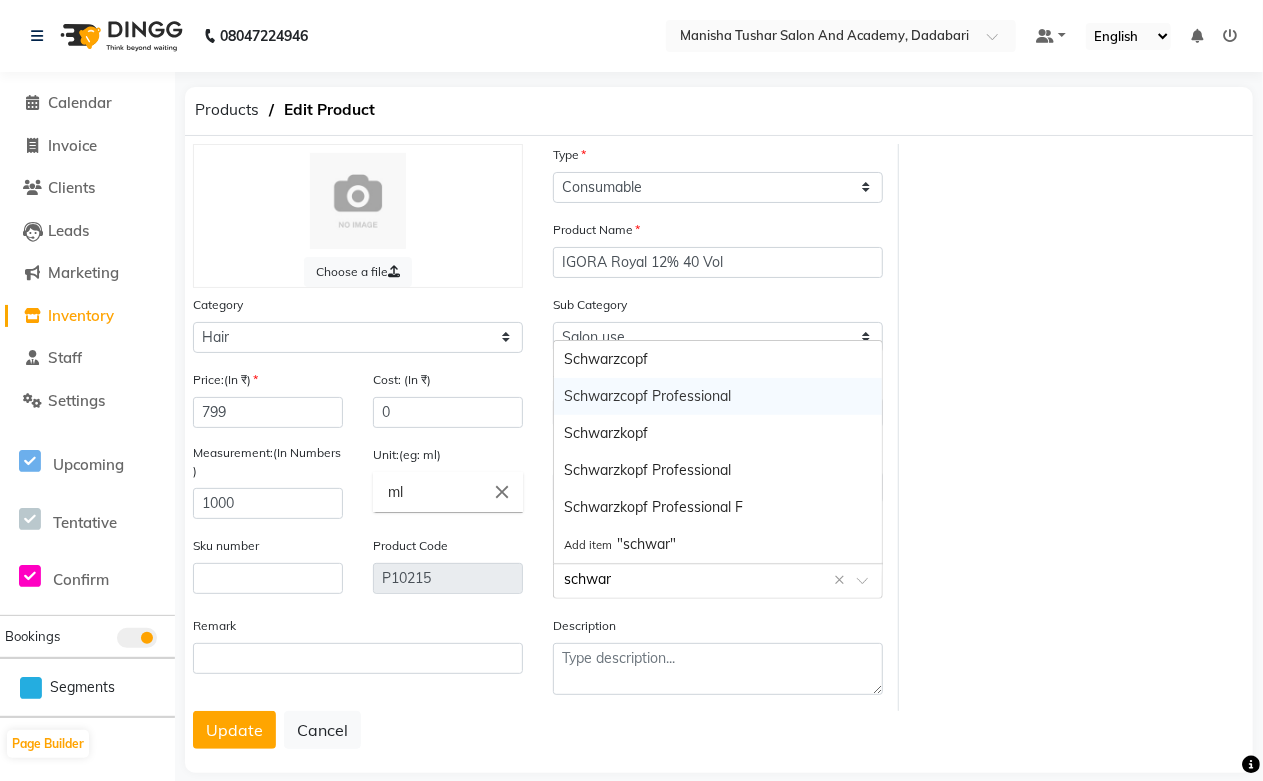 click on "Schwarzcopf Professional" at bounding box center [718, 396] 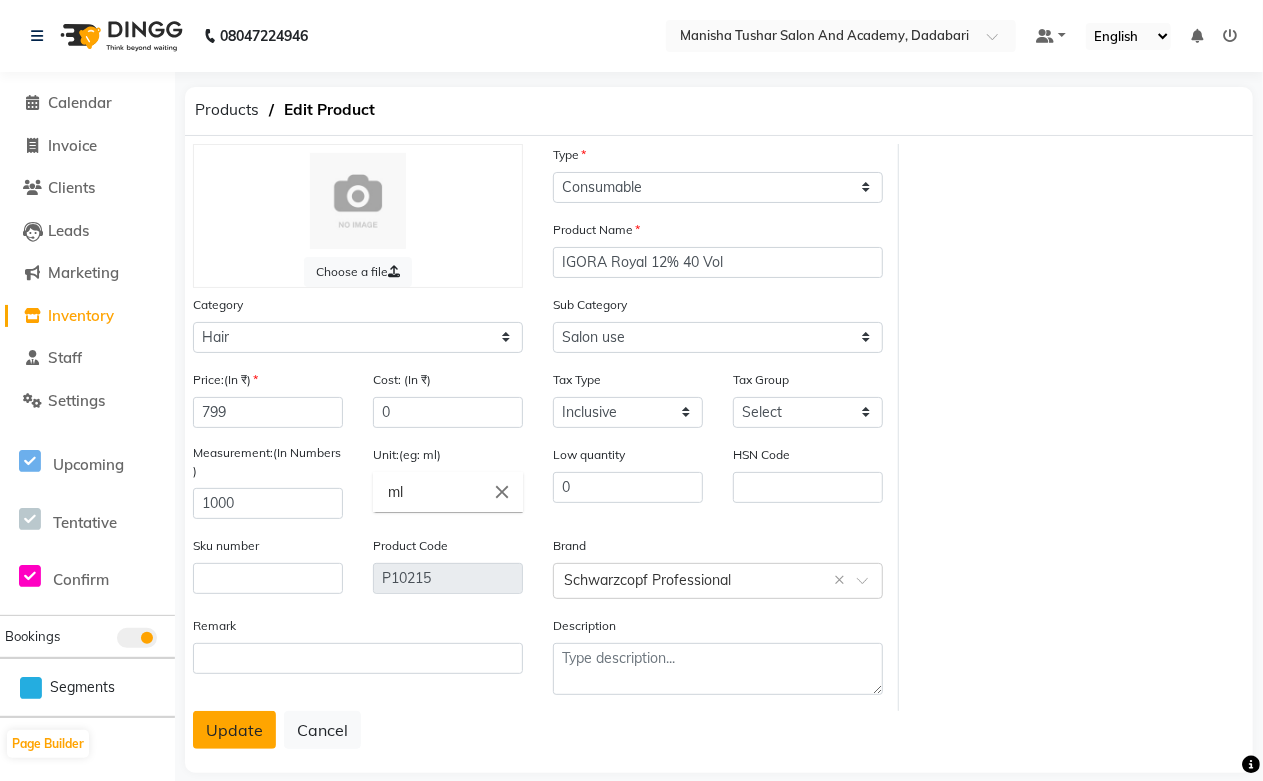 click on "Update" 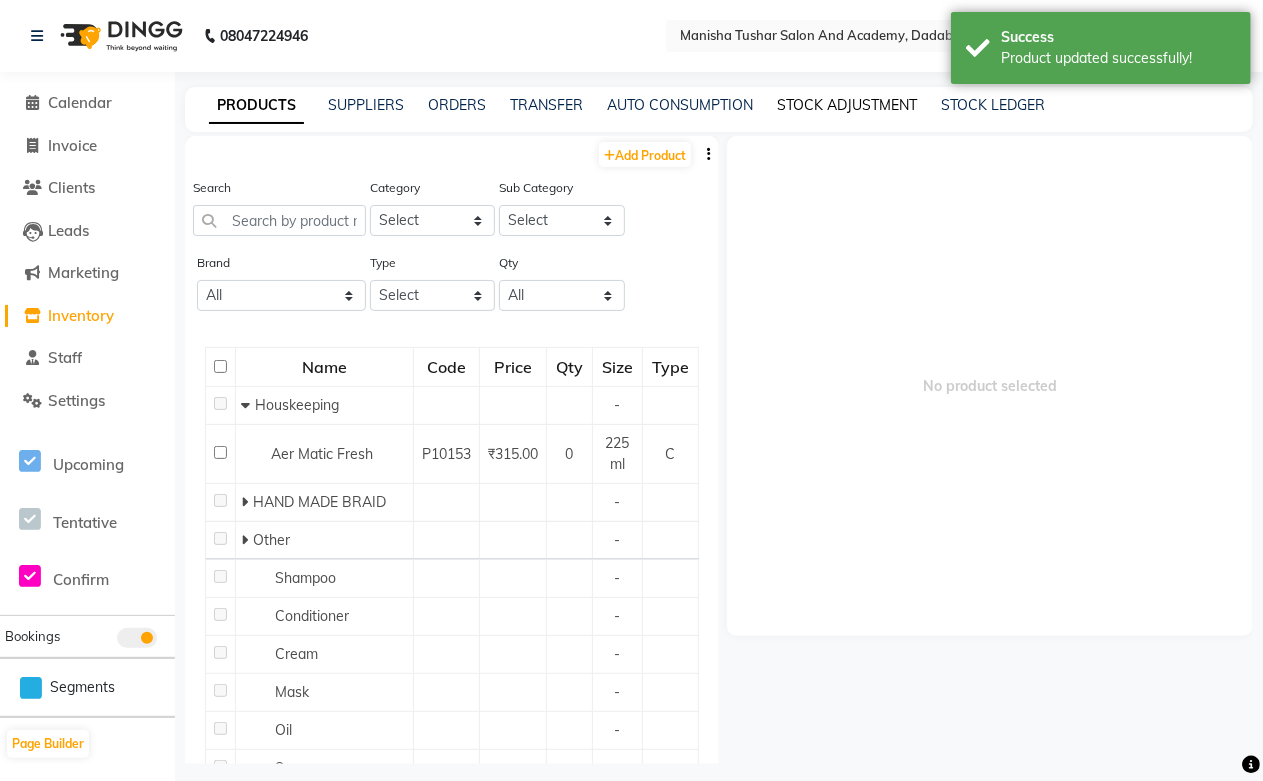 click on "STOCK ADJUSTMENT" 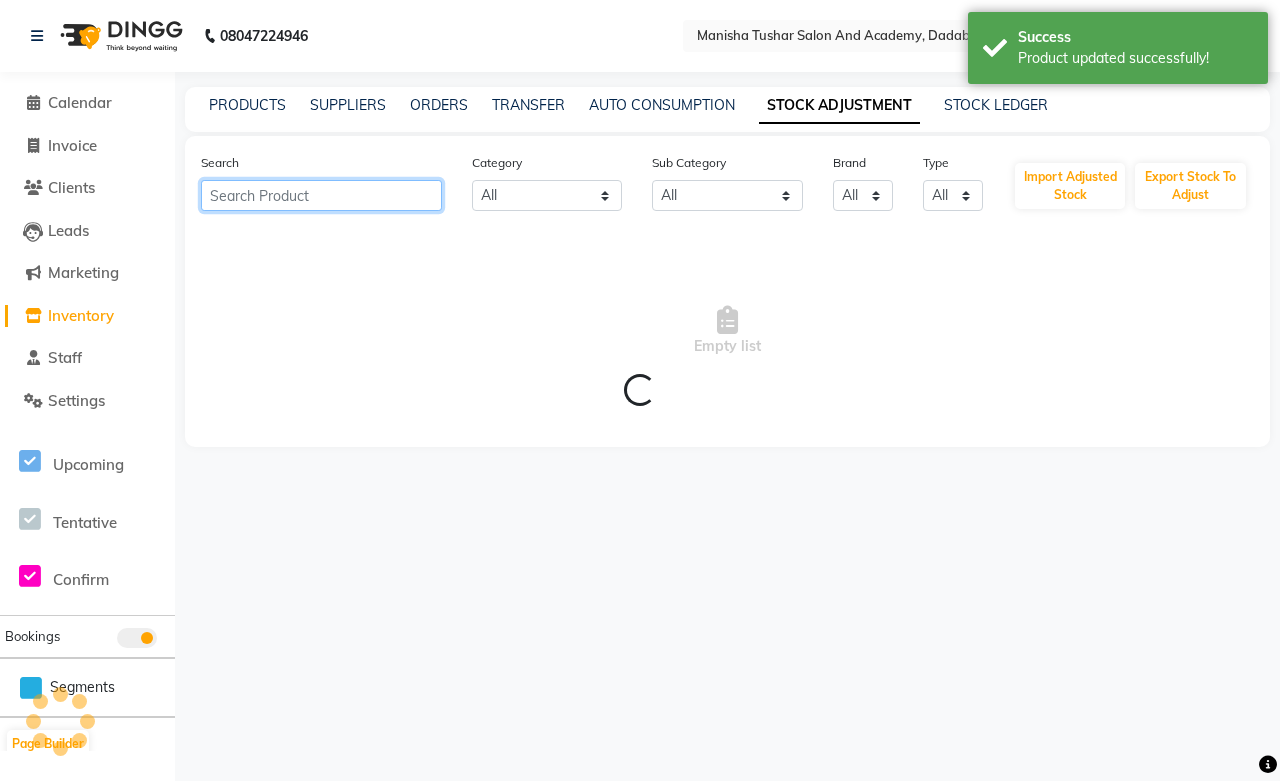 paste on "IGORA ROYAL 6% 20 Vol" 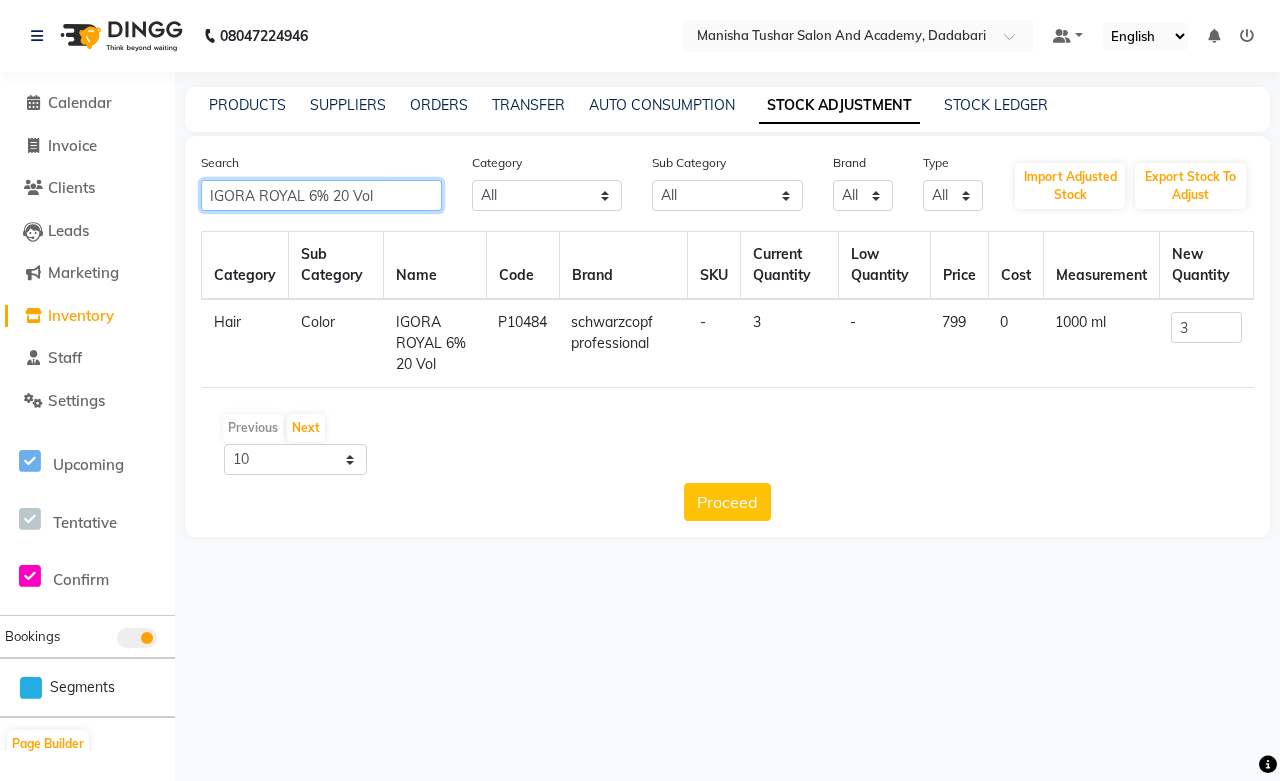 click on "IGORA ROYAL 6% 20 Vol" 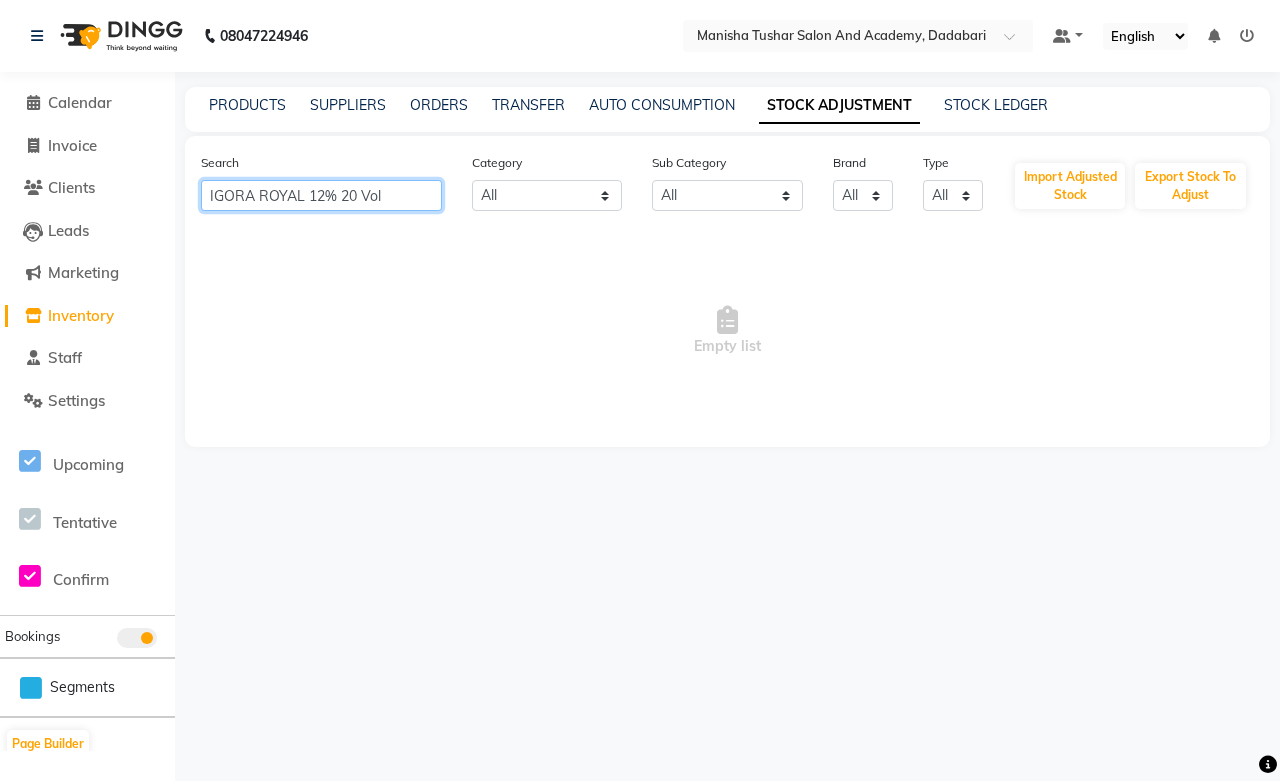 click on "IGORA ROYAL 12% 20 Vol" 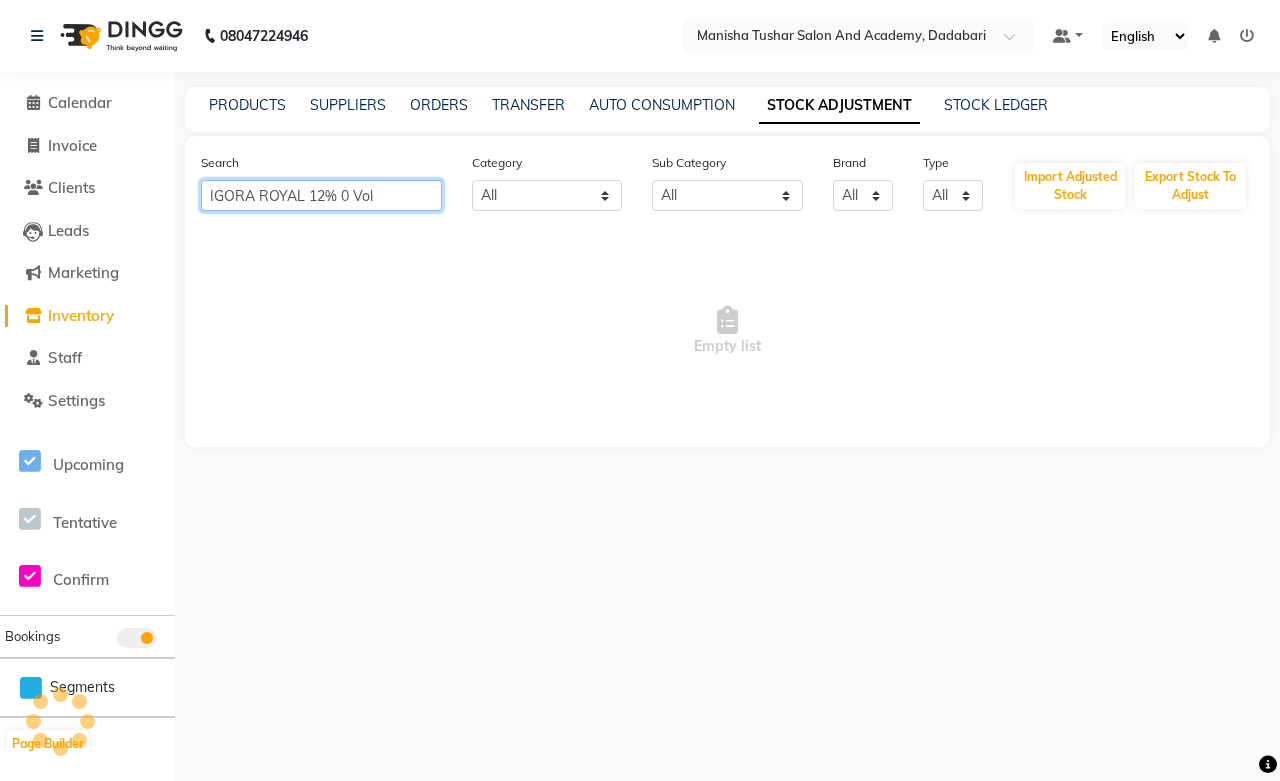 type on "IGORA ROYAL 12% 40 Vol" 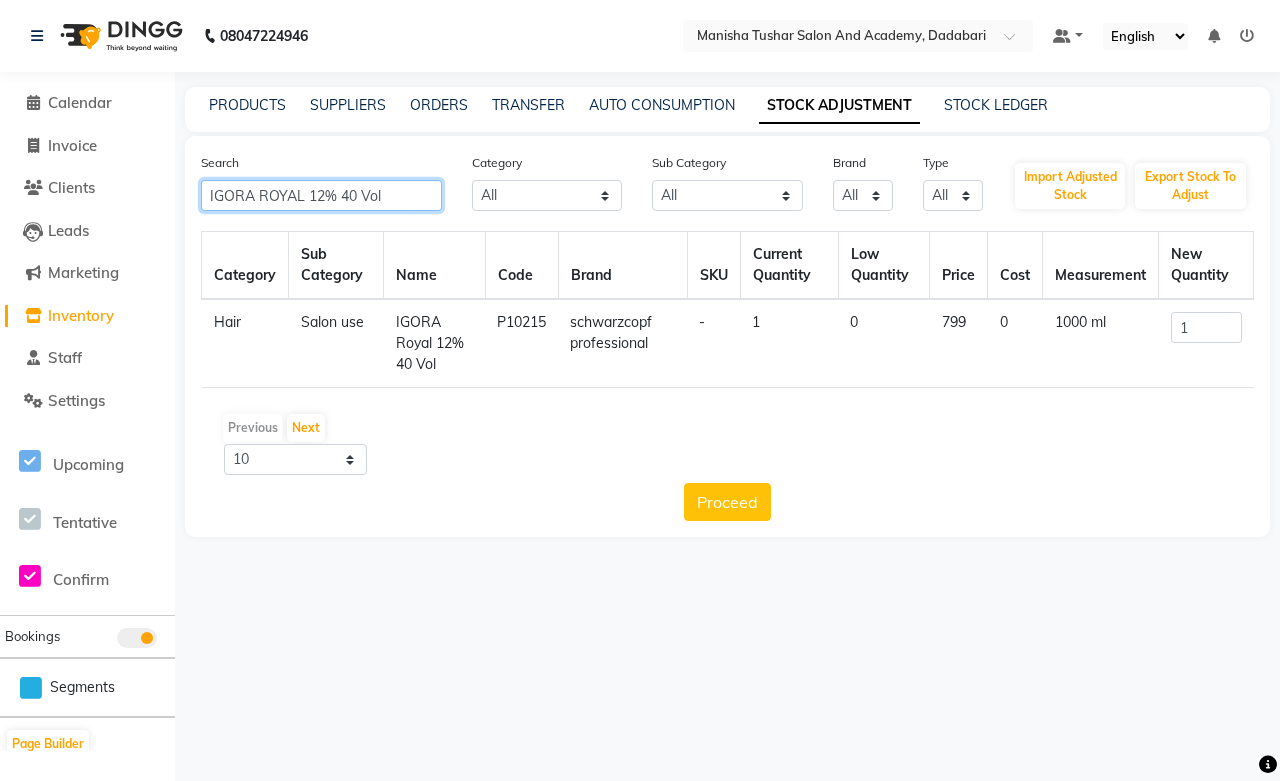drag, startPoint x: 402, startPoint y: 190, endPoint x: 170, endPoint y: 216, distance: 233.45235 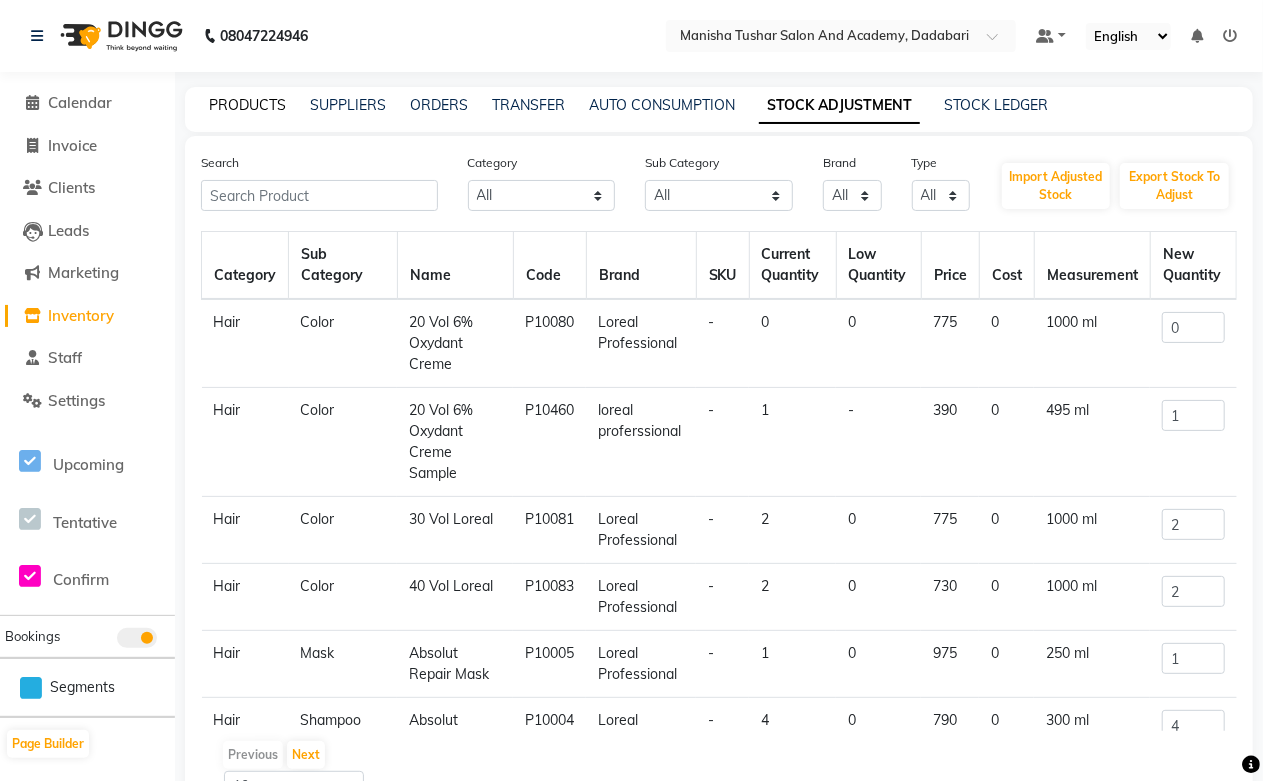 click on "PRODUCTS" 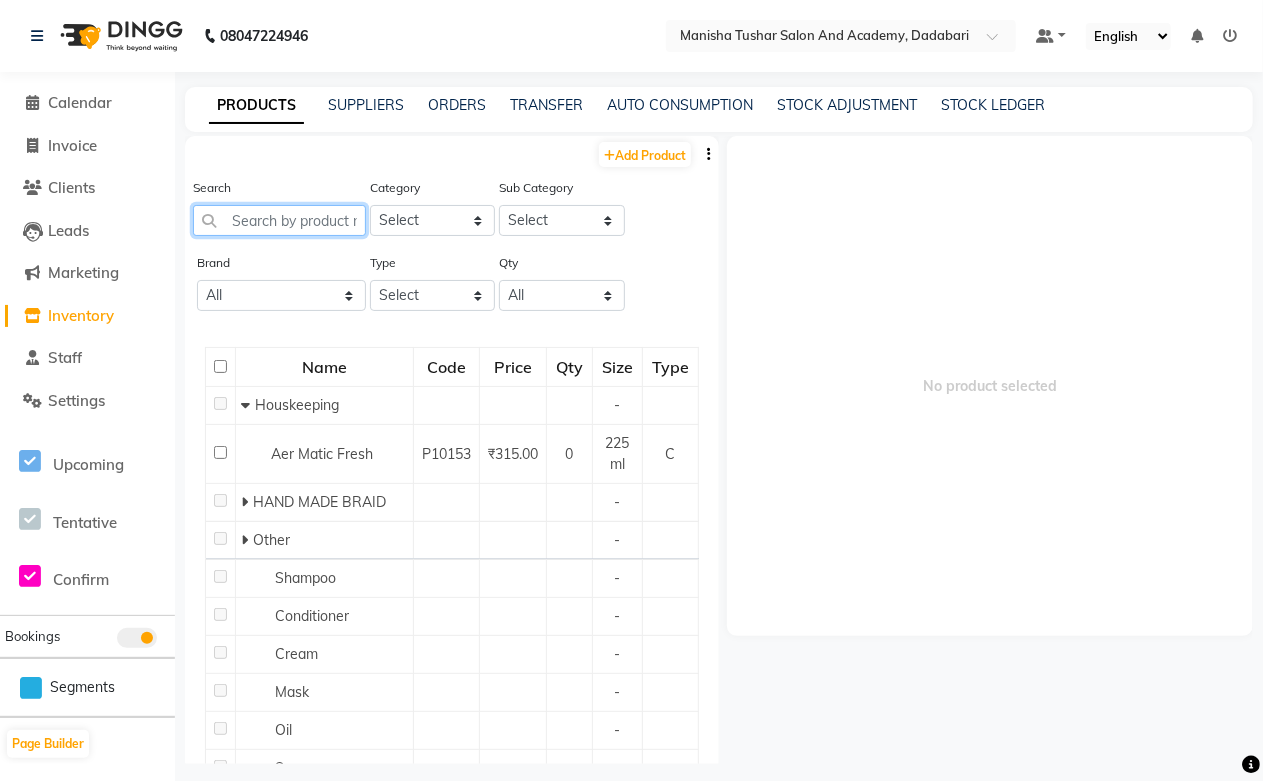 paste on "IGORA ROYAL 12% 40 Vol" 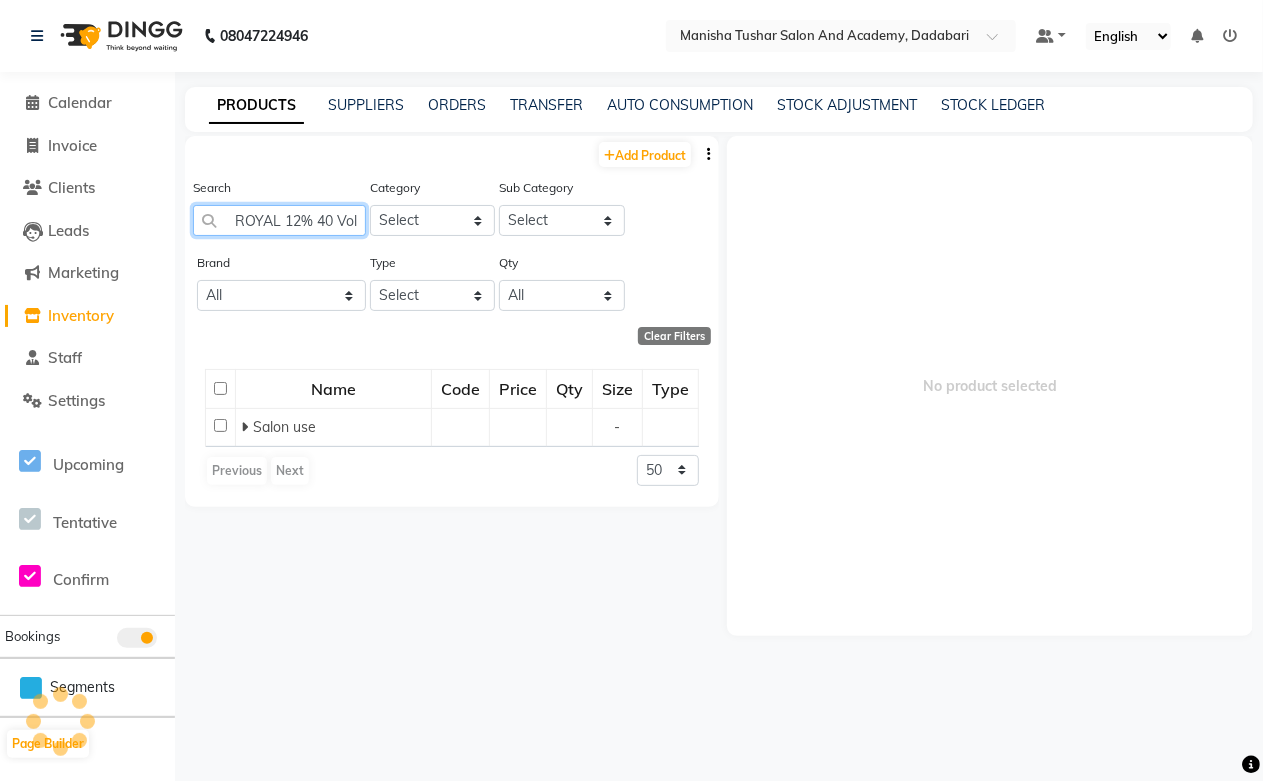 scroll, scrollTop: 0, scrollLeft: 45, axis: horizontal 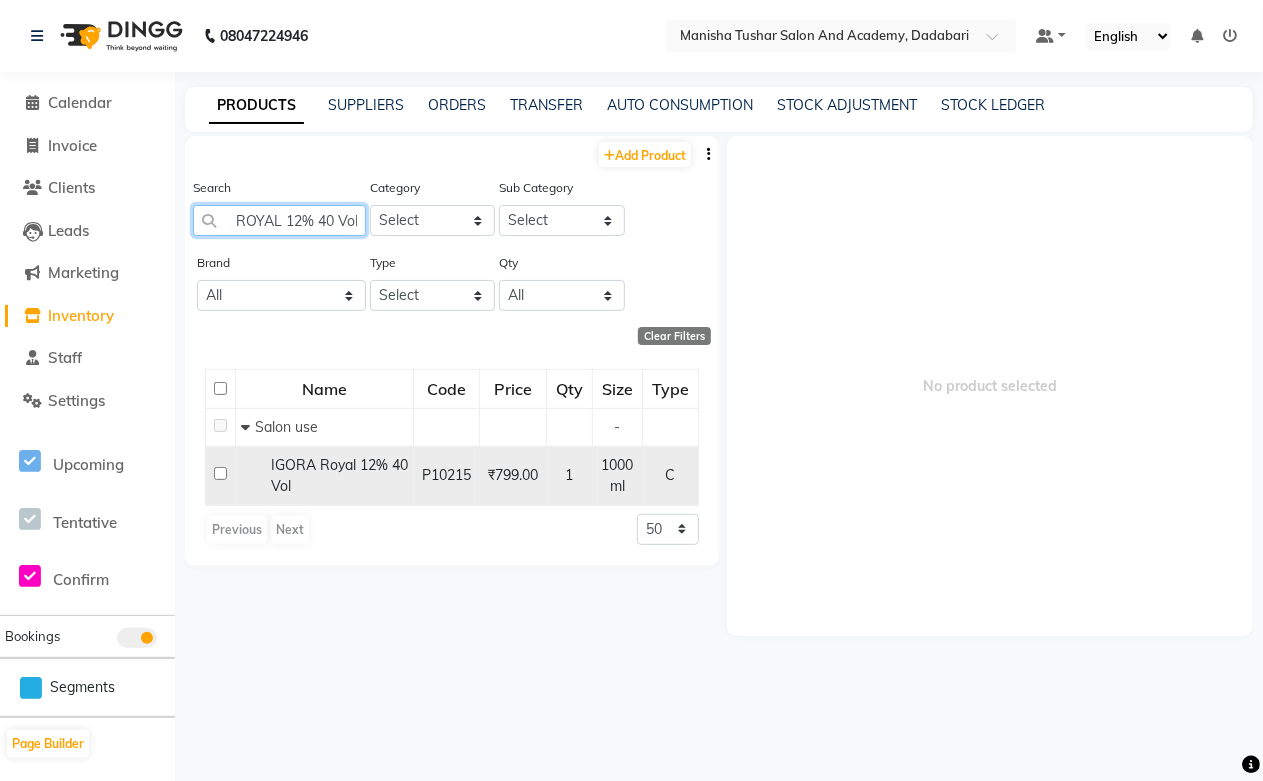 type on "IGORA ROYAL 12% 40 Vol" 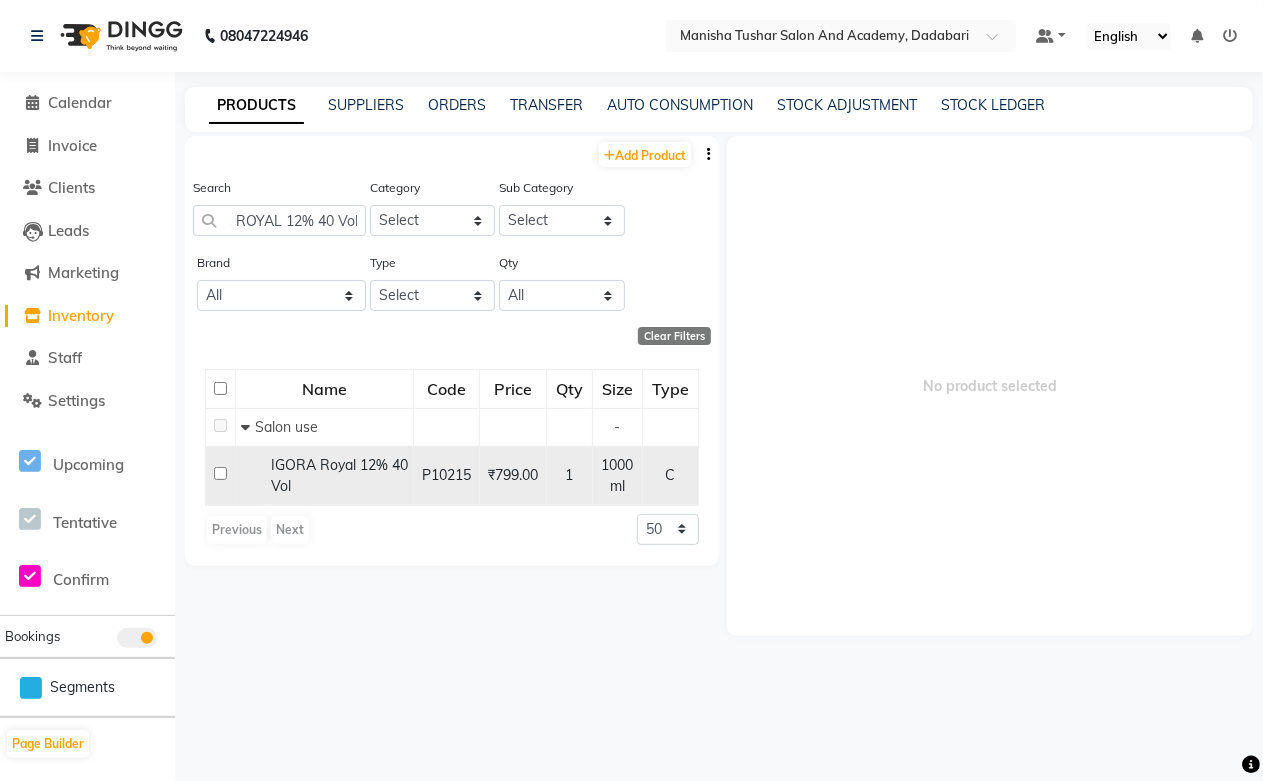 scroll, scrollTop: 0, scrollLeft: 0, axis: both 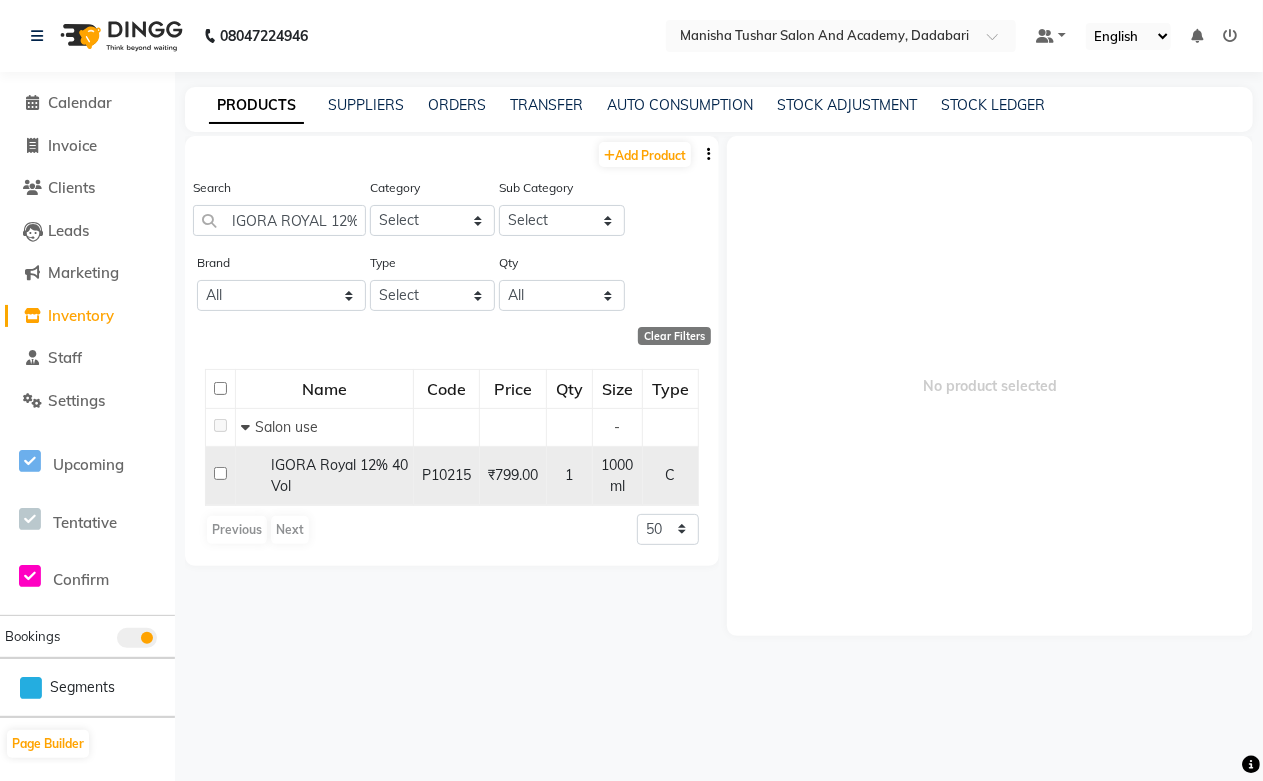 click on "P10215" 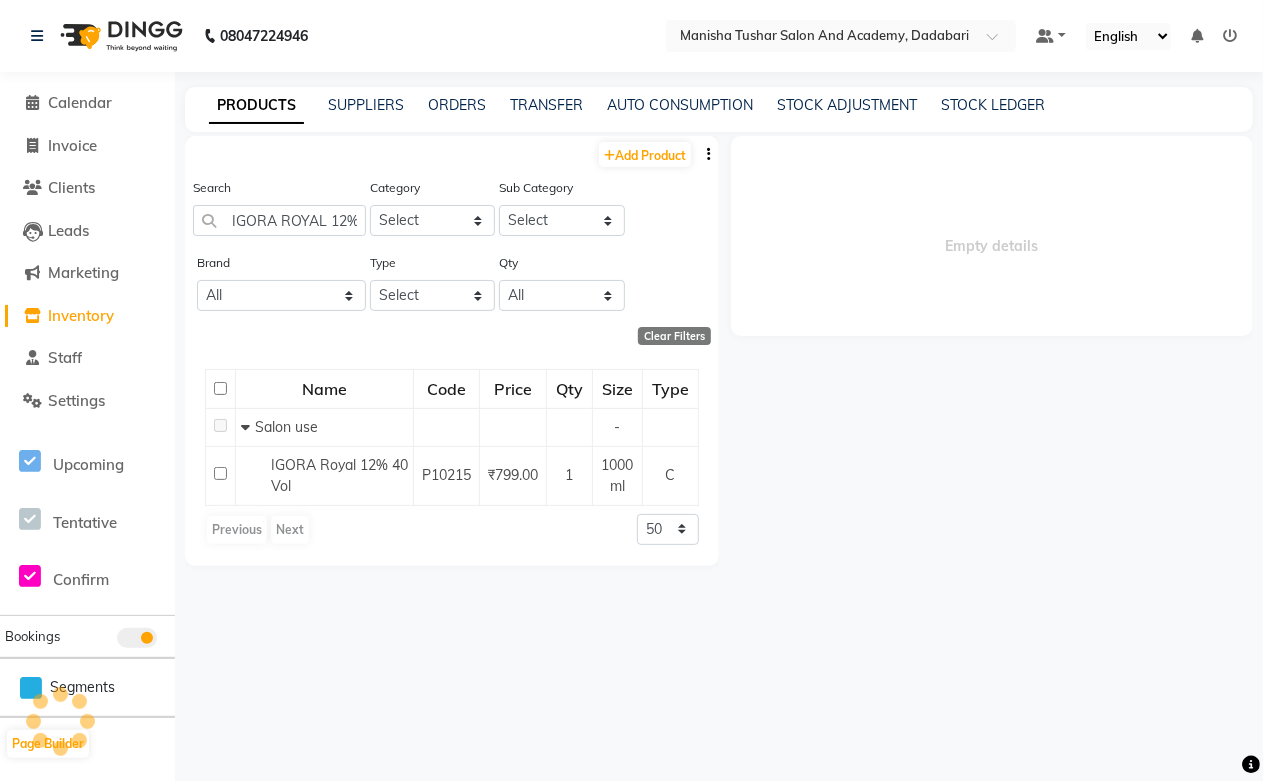 select 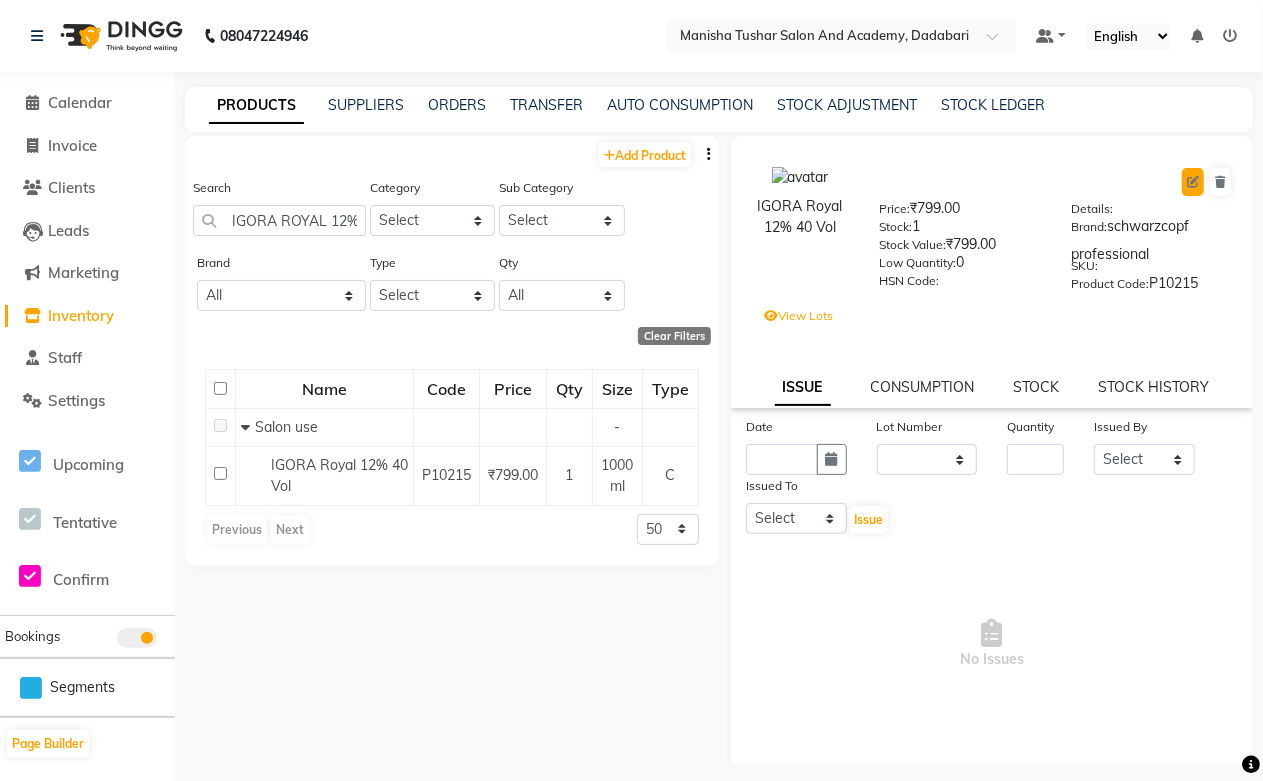 click 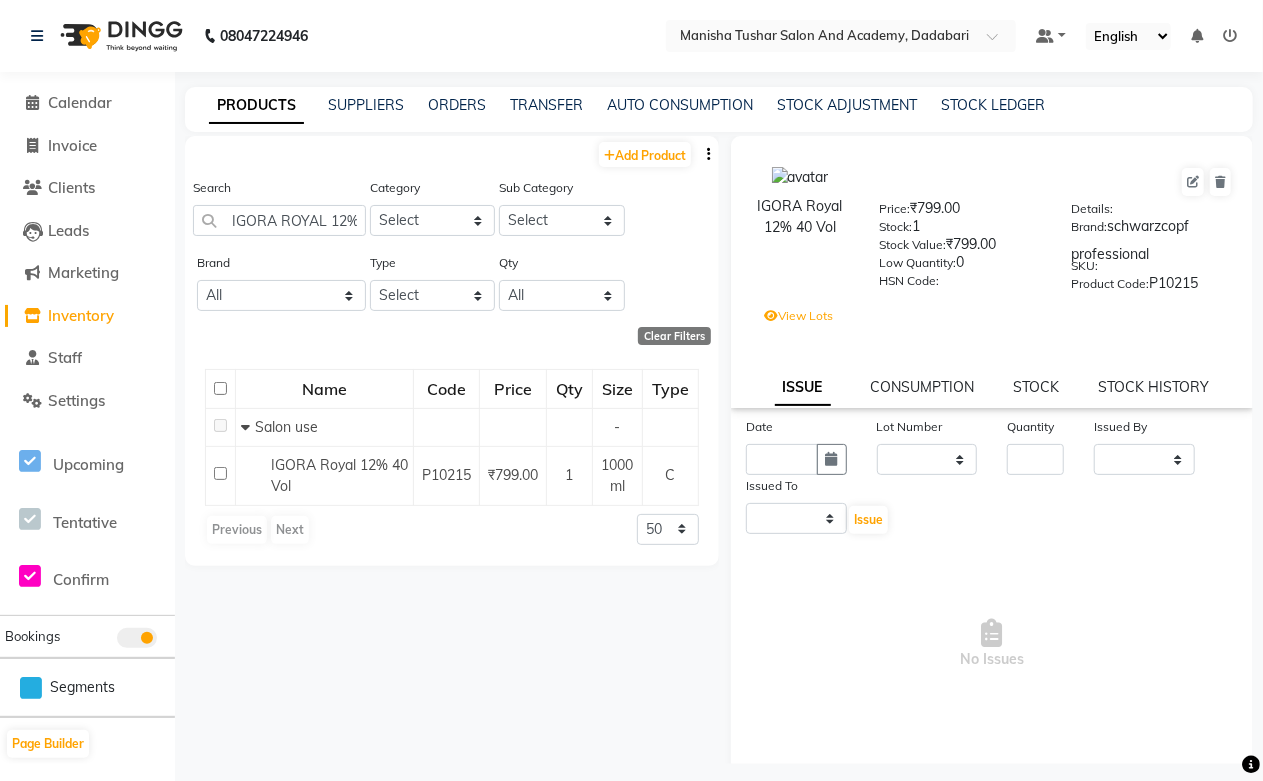 select on "C" 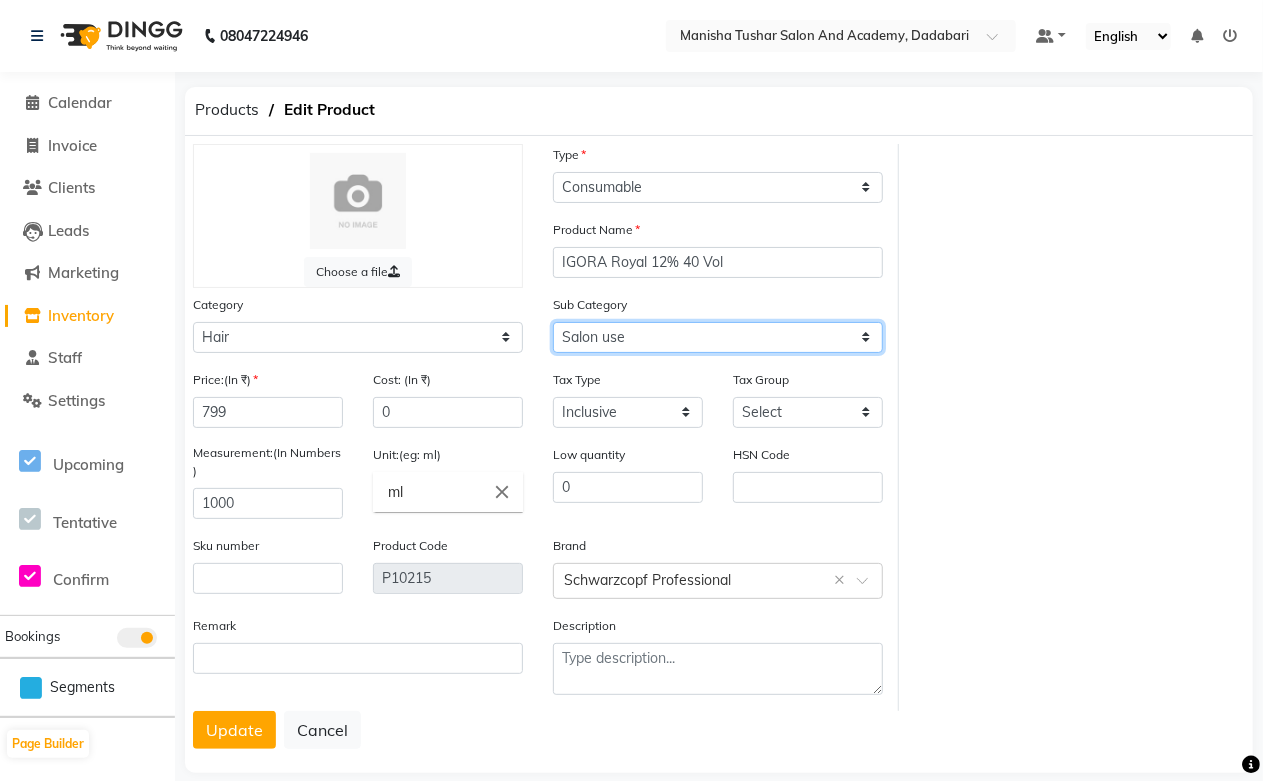 click on "Select Shampoo Conditioner Cream Mask Oil Serum Color Appliances Treatment Styling Kit & Combo Other Shampoo/Mask homecare Salon use Color tubes" 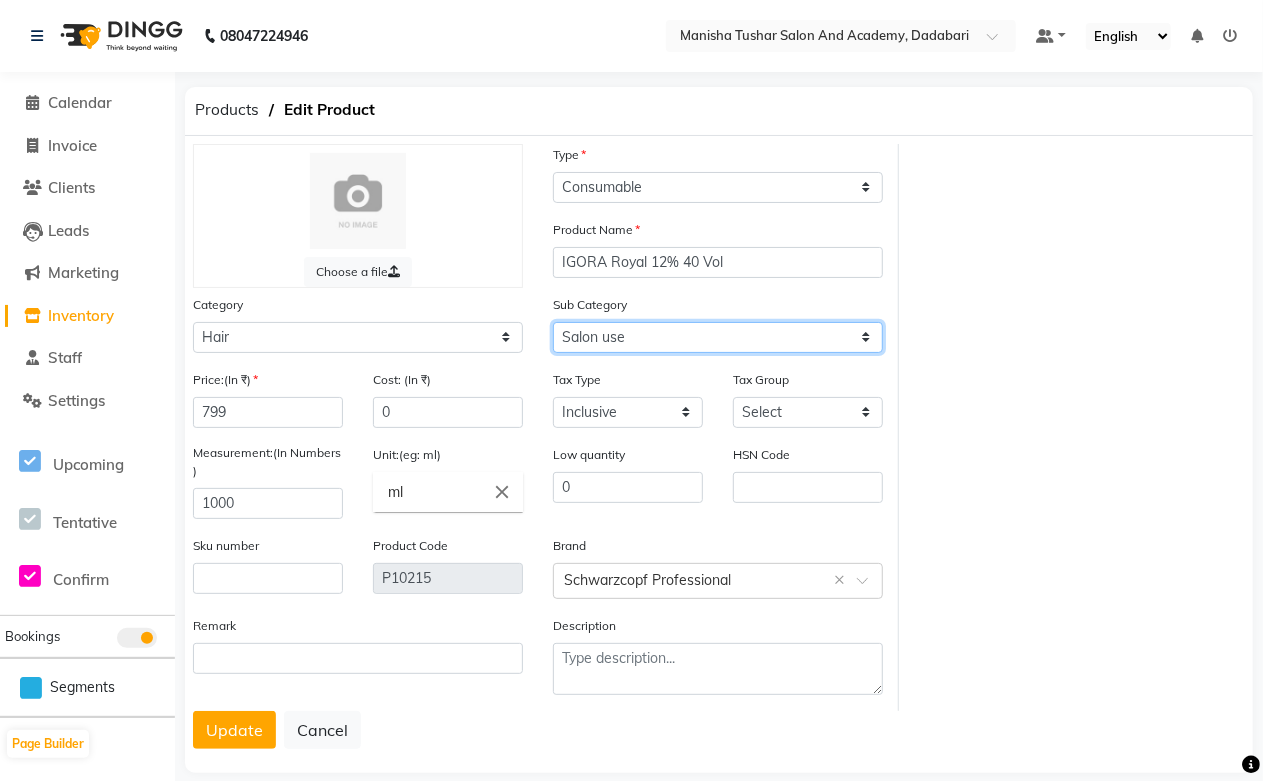 click on "Select Shampoo Conditioner Cream Mask Oil Serum Color Appliances Treatment Styling Kit & Combo Other Shampoo/Mask homecare Salon use Color tubes" 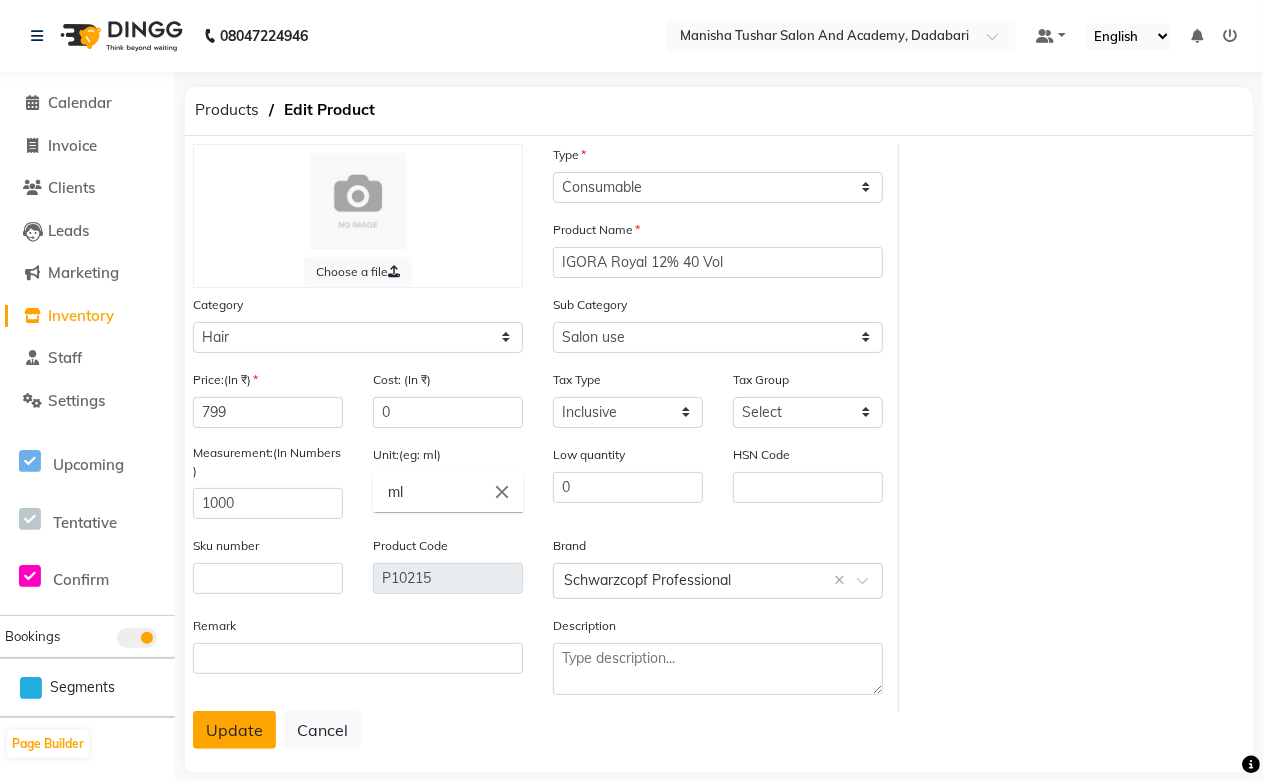 click on "Update" 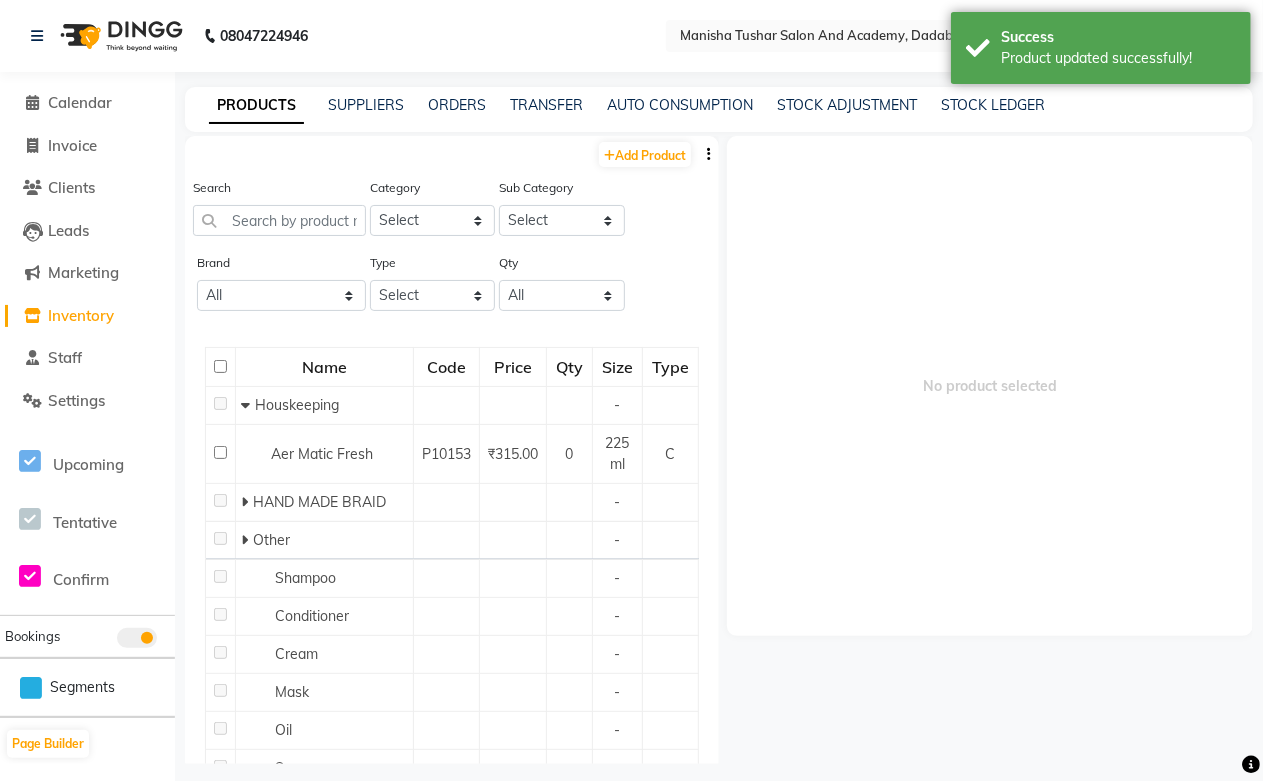 click on "STOCK ADJUSTMENT" 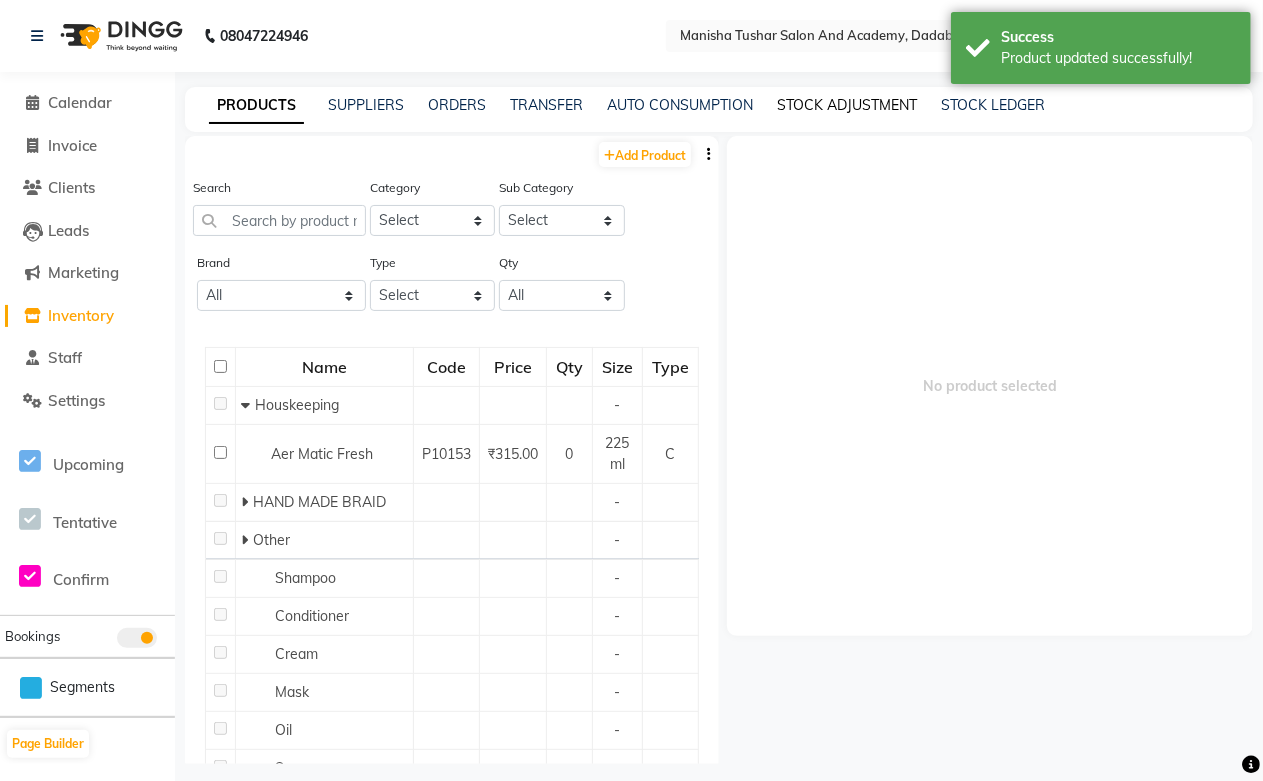 click on "STOCK ADJUSTMENT" 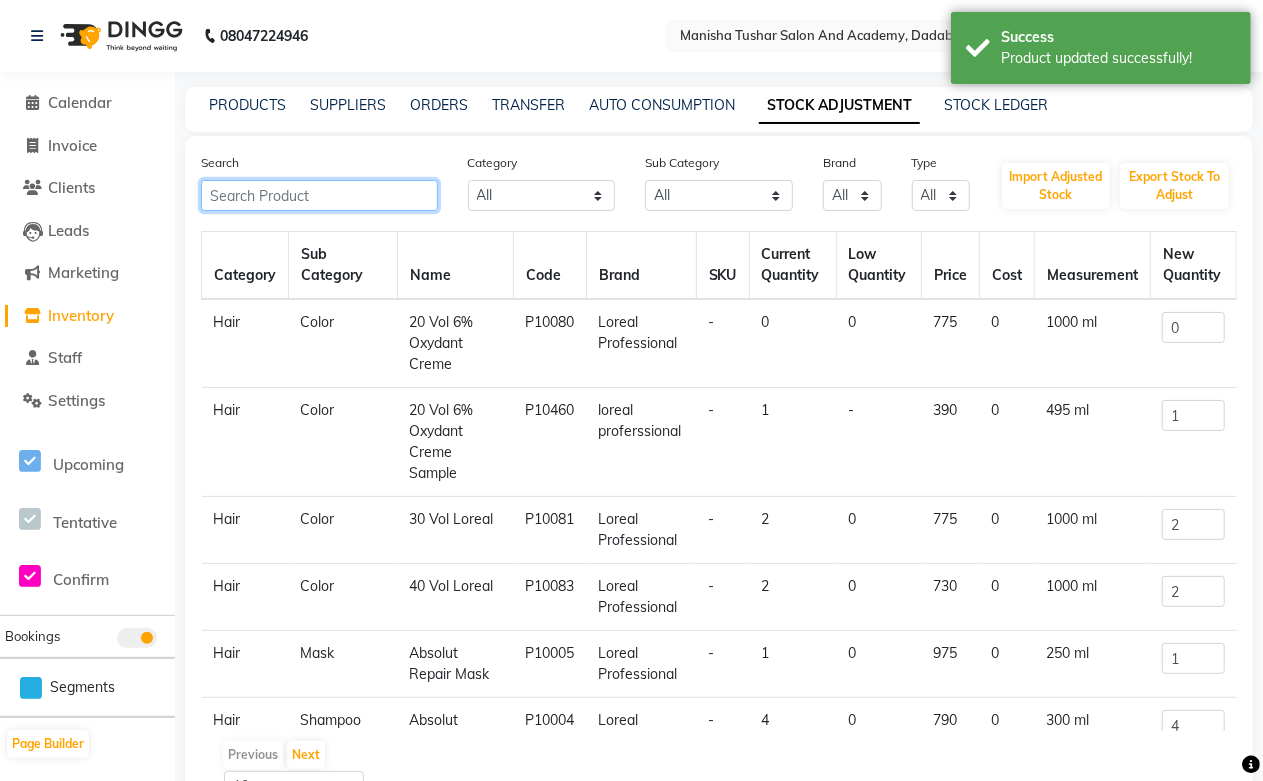 paste on "IGORA ROYAL 12% 40 Vol" 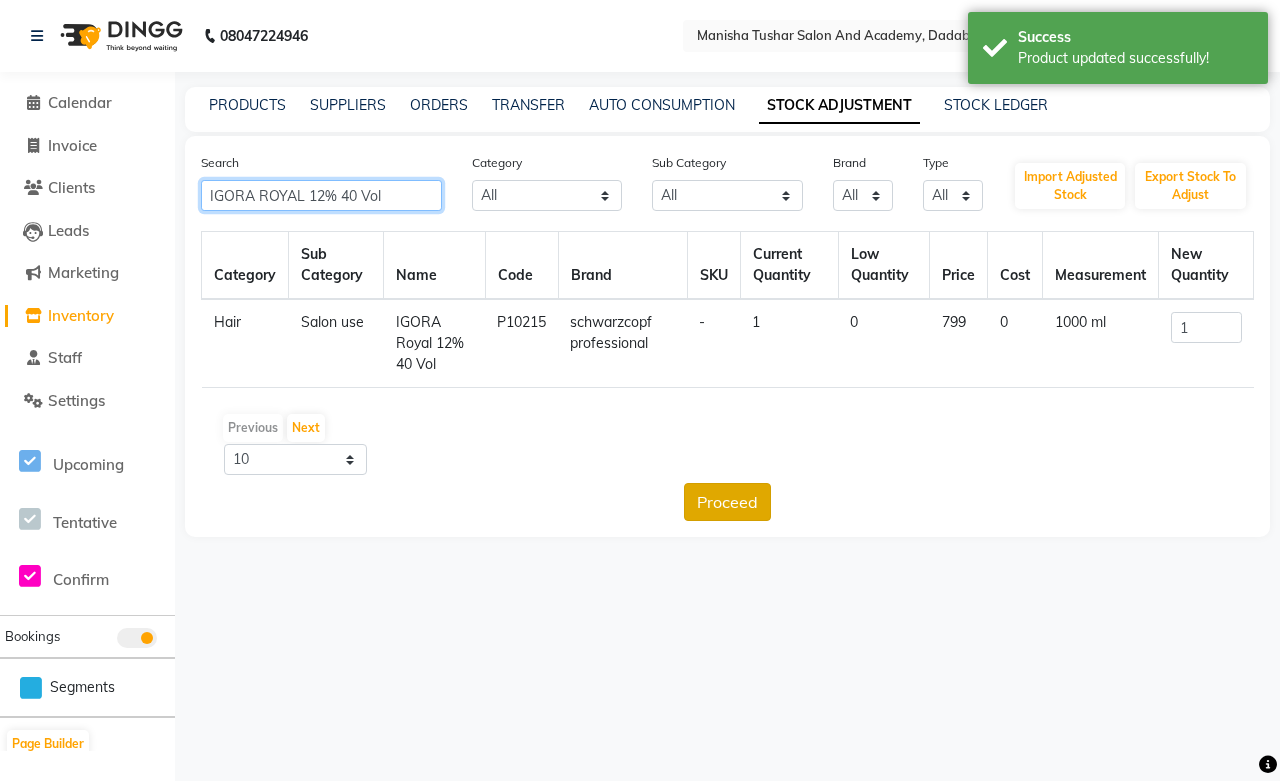type on "IGORA ROYAL 12% 40 Vol" 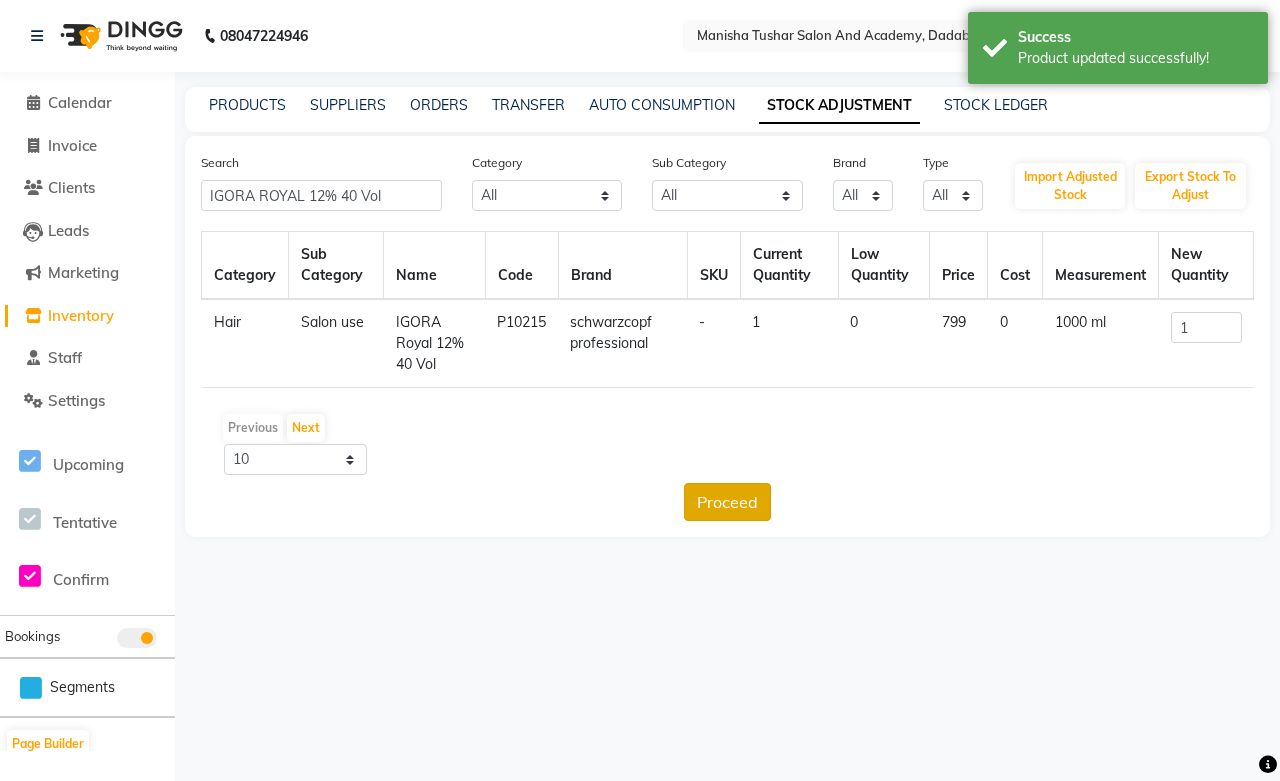 click on "Proceed" 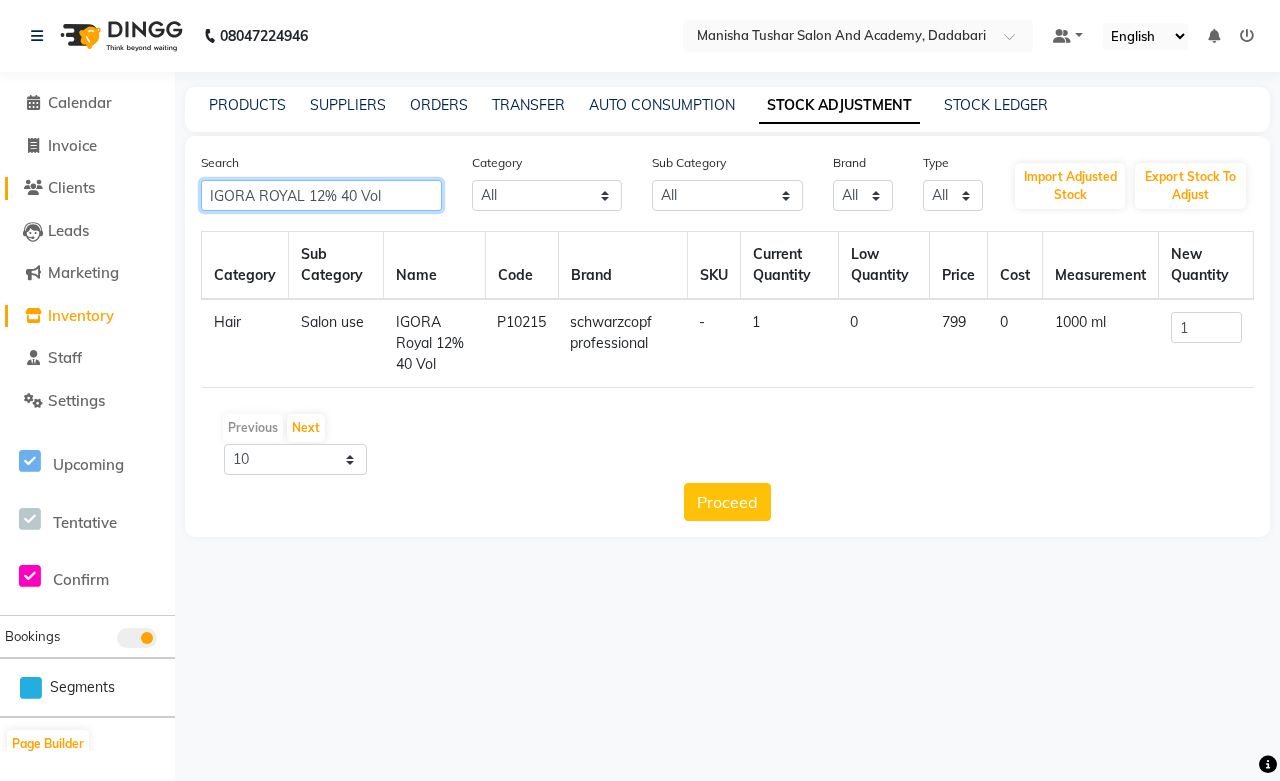 drag, startPoint x: 407, startPoint y: 188, endPoint x: 124, endPoint y: 195, distance: 283.08655 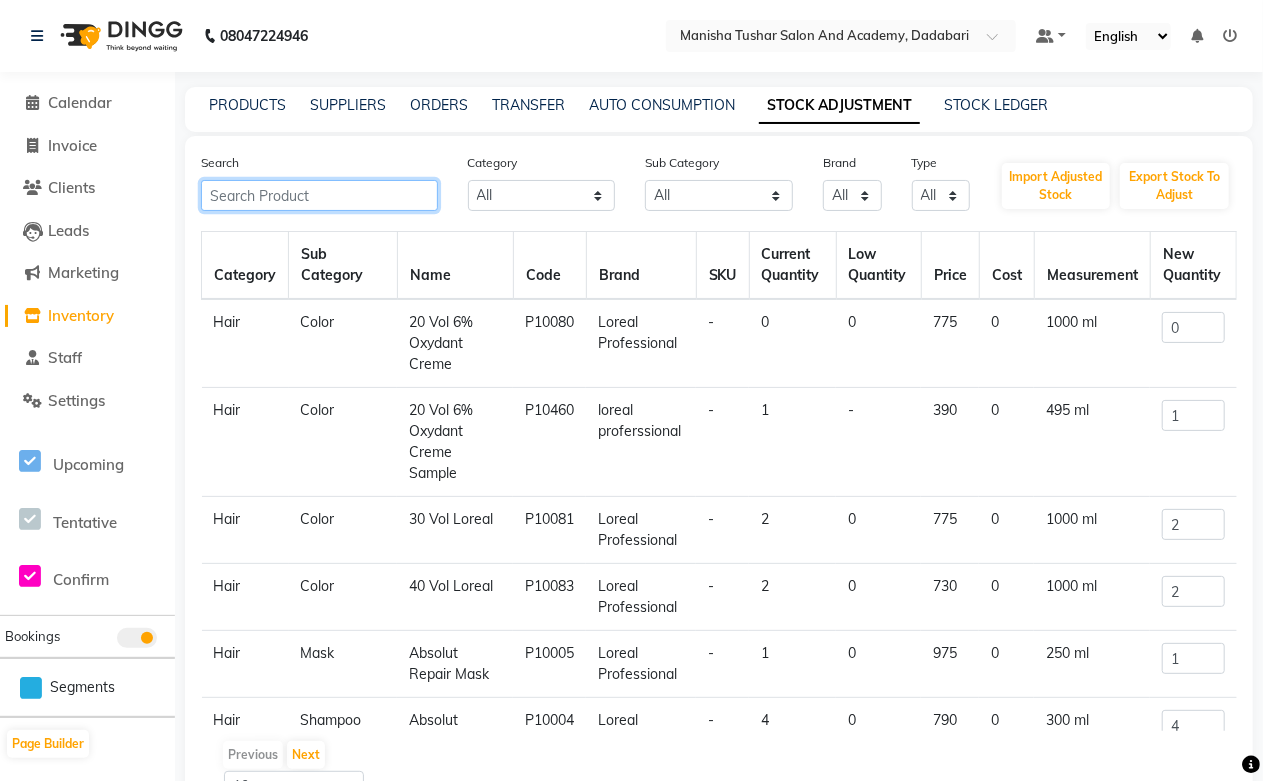 paste on "IGORA ROYAL 12% 40 Vol" 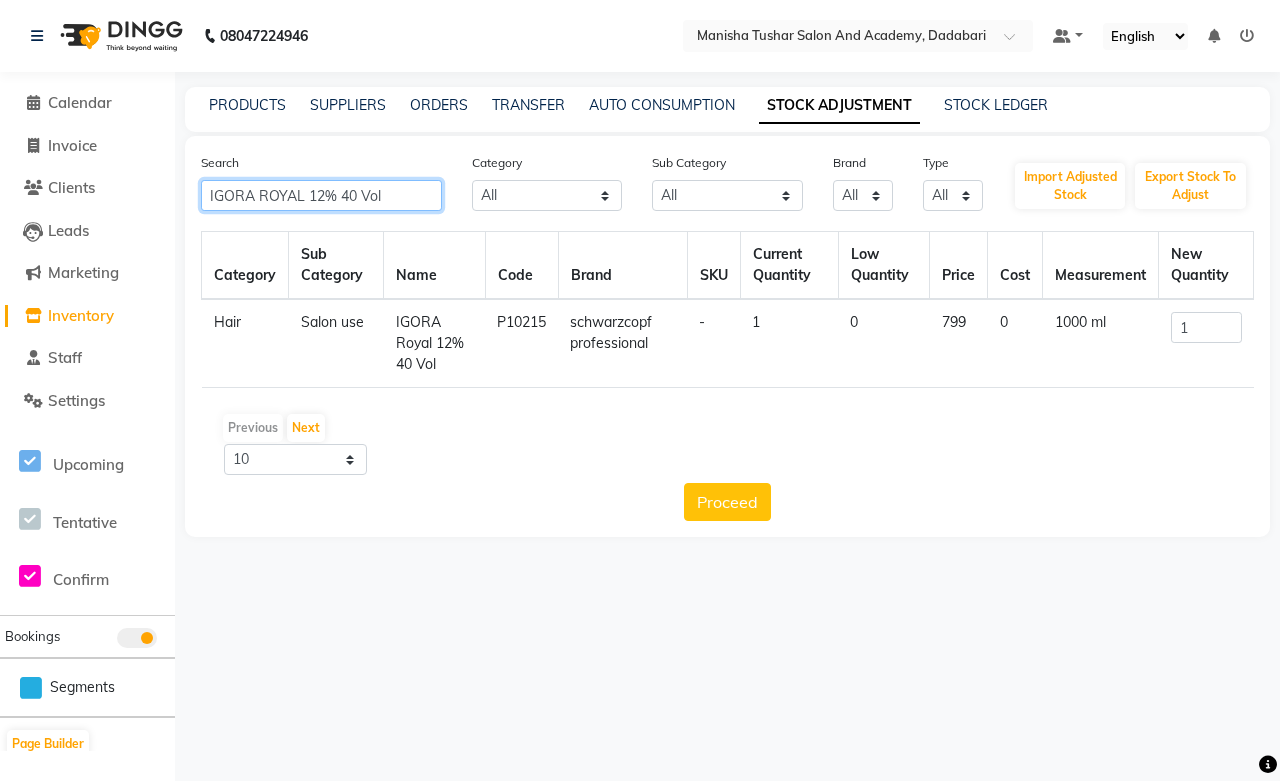 click on "IGORA ROYAL 12% 40 Vol" 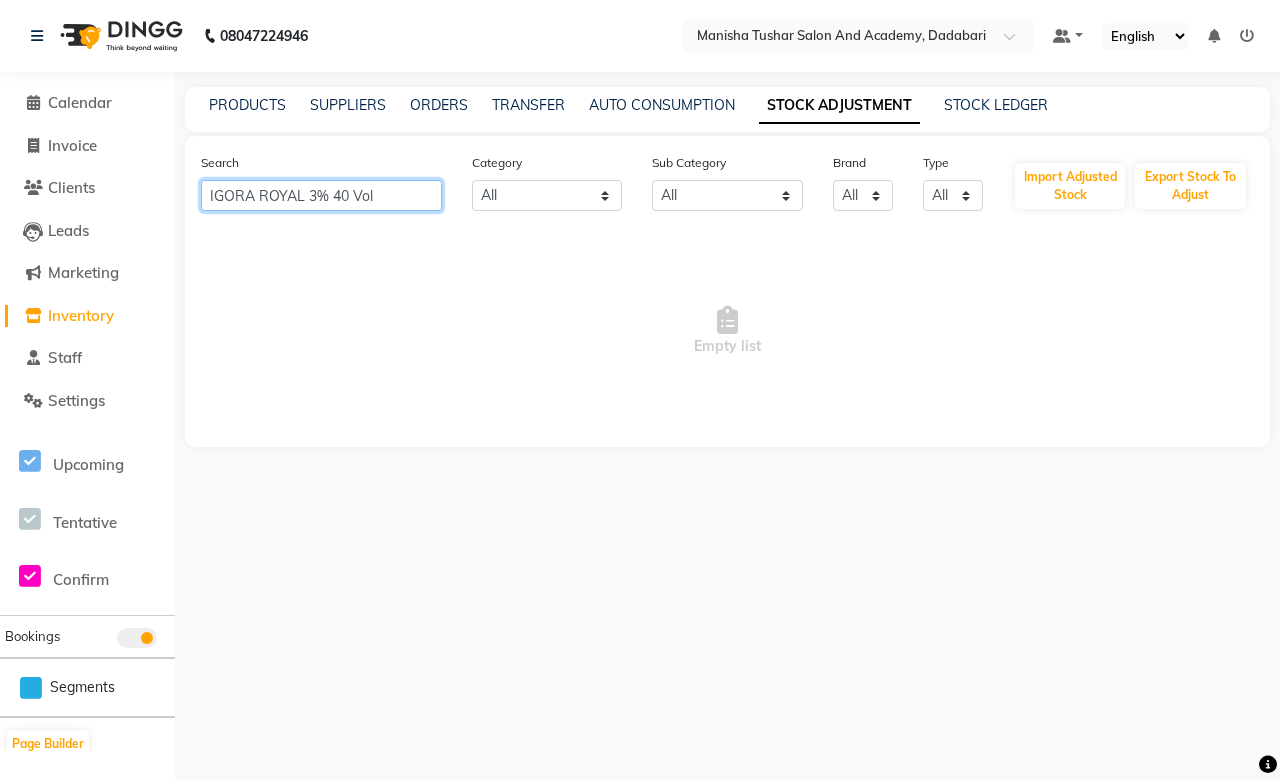 click on "IGORA ROYAL 3% 40 Vol" 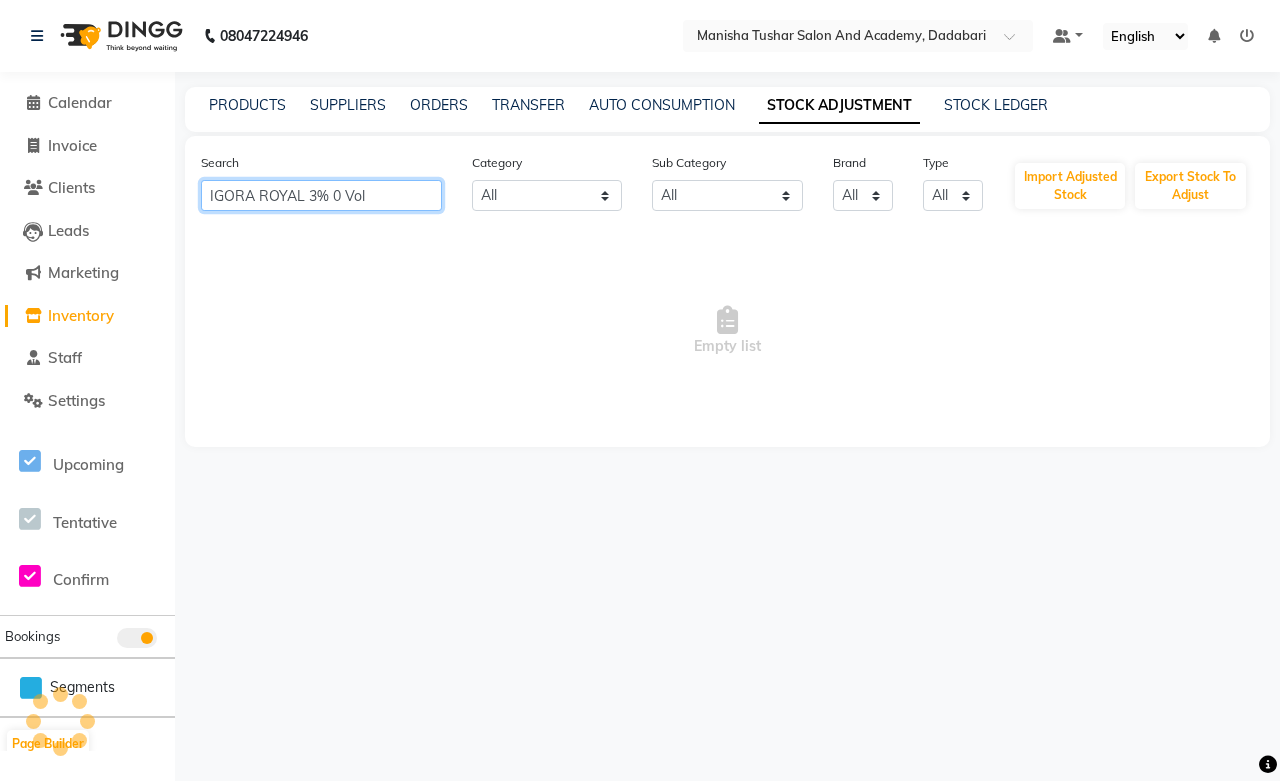 type on "IGORA ROYAL 3% 10 Vol" 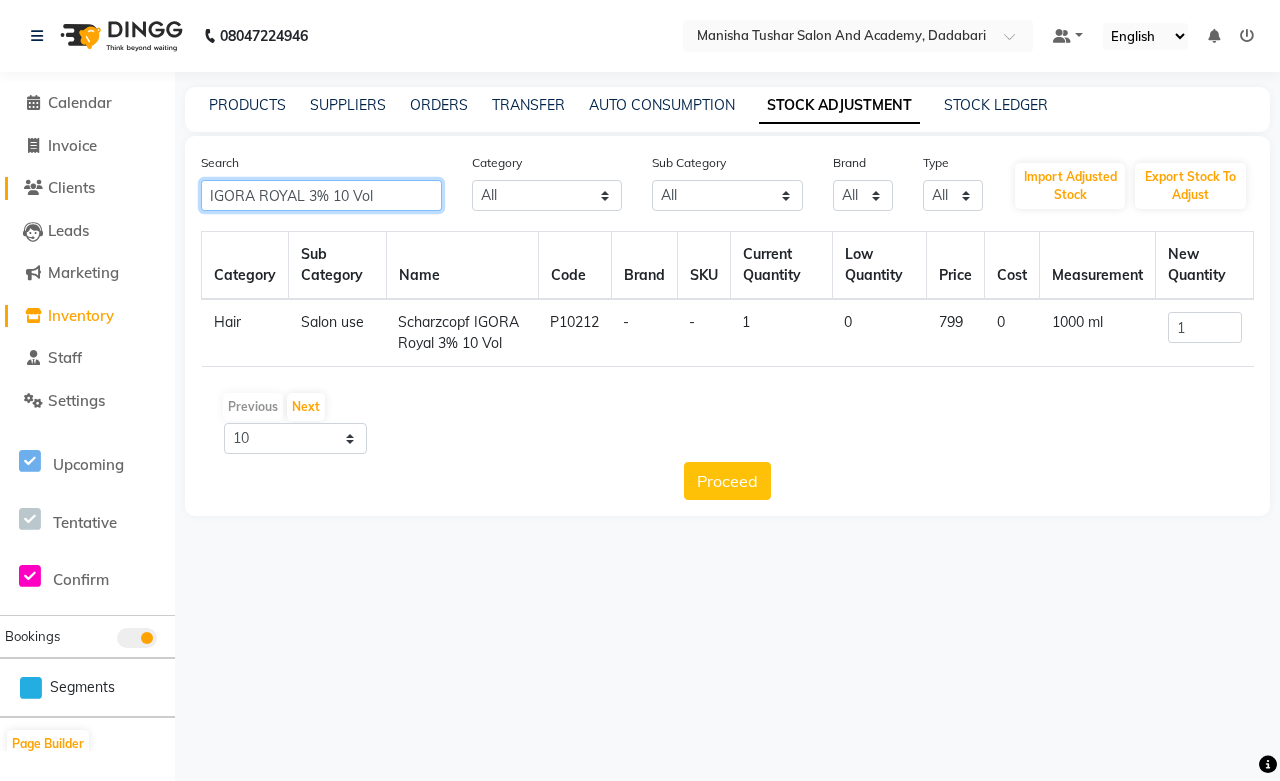 drag, startPoint x: 382, startPoint y: 201, endPoint x: 83, endPoint y: 176, distance: 300.04333 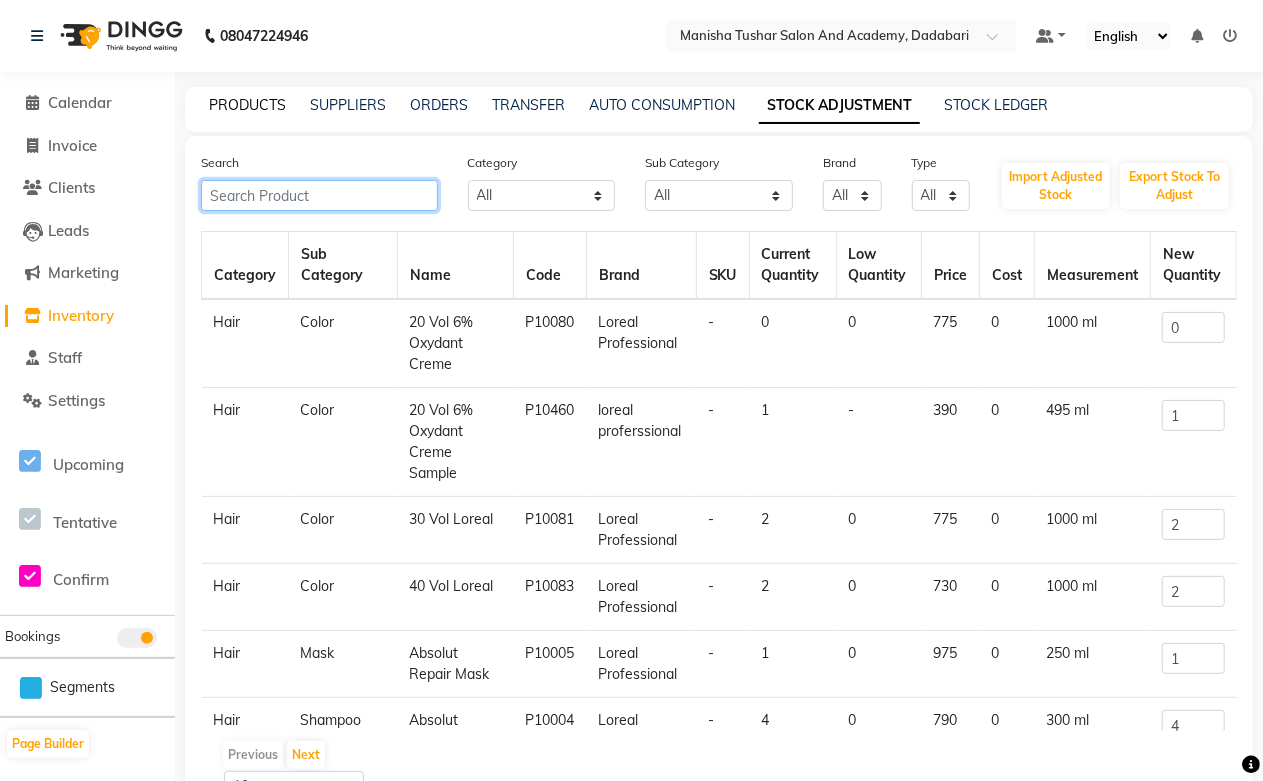 type 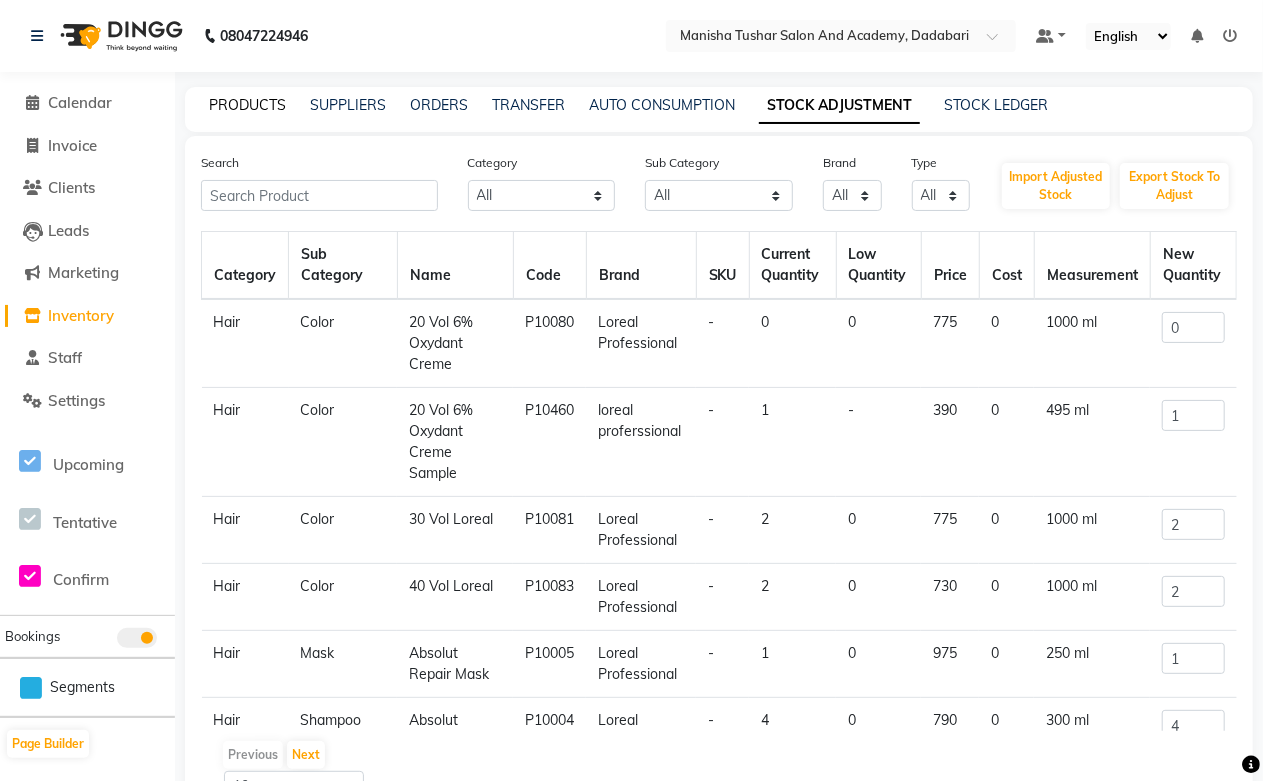 click on "PRODUCTS" 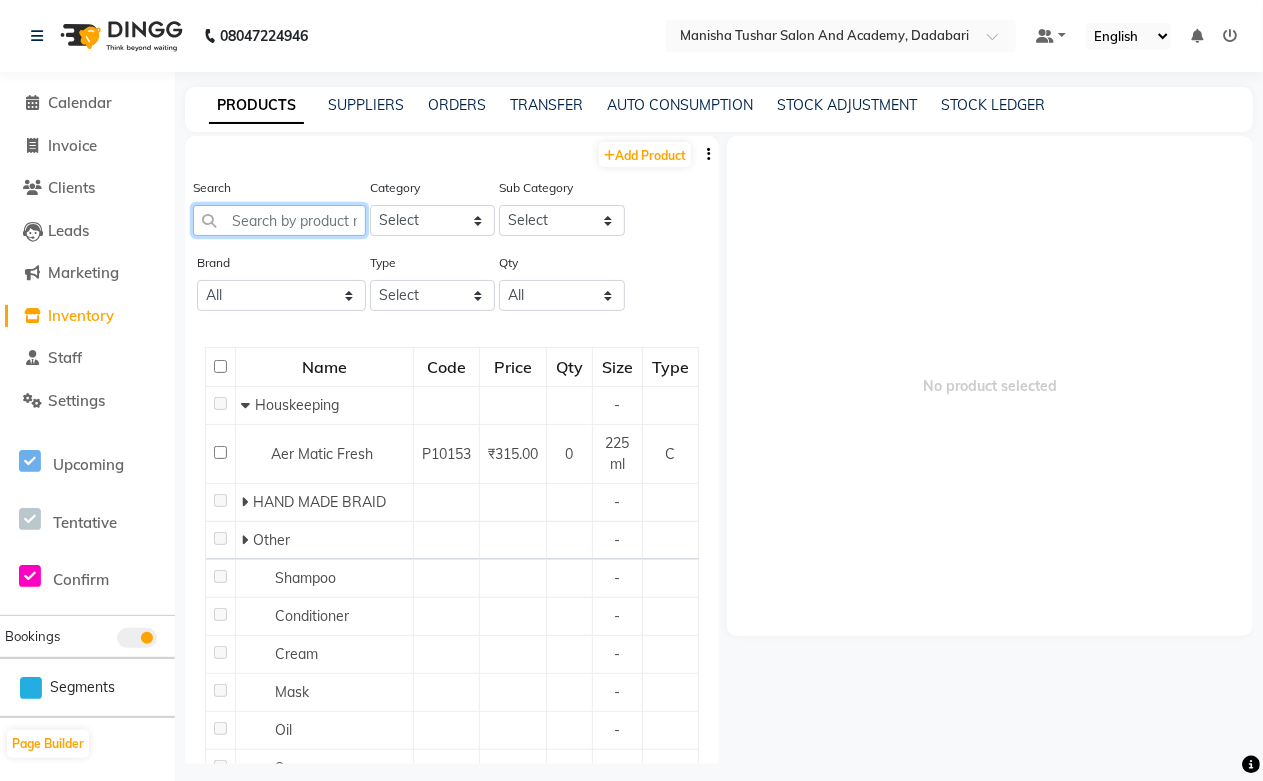 paste on "IGORA ROYAL 3% 10 Vol" 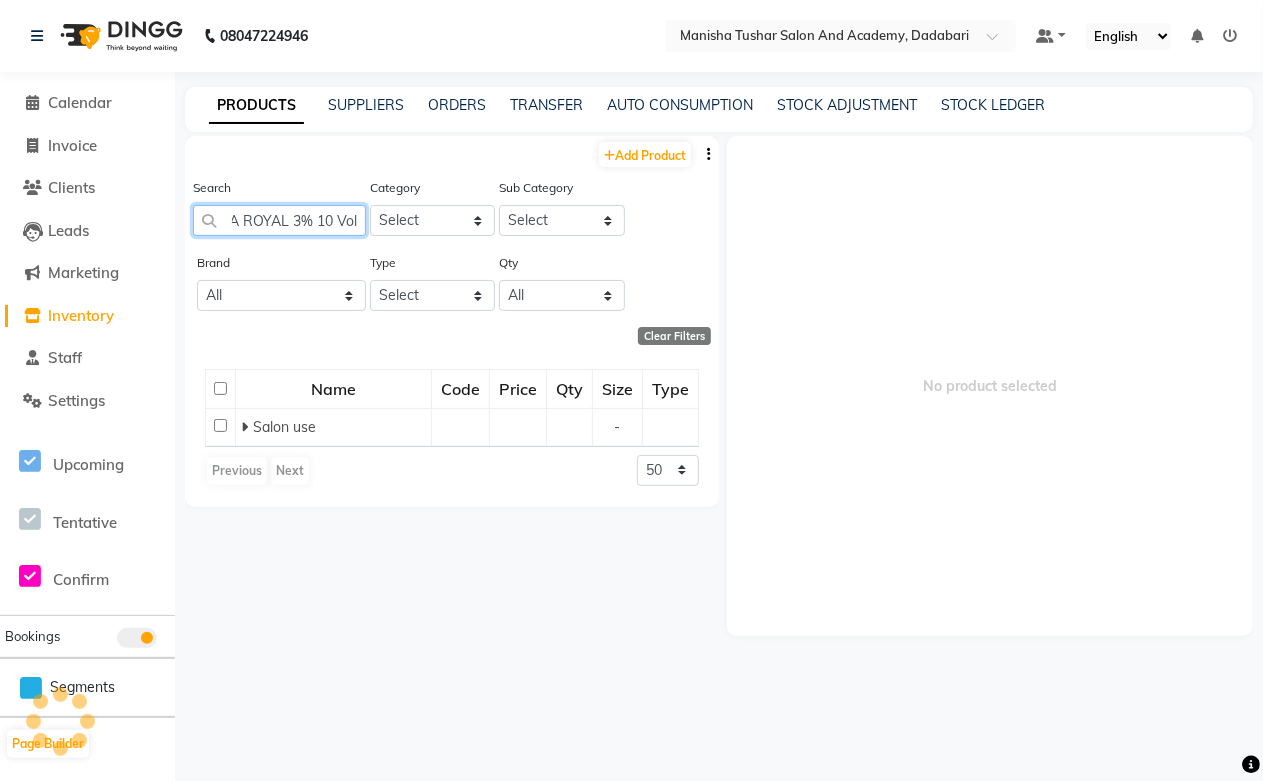 scroll, scrollTop: 0, scrollLeft: 36, axis: horizontal 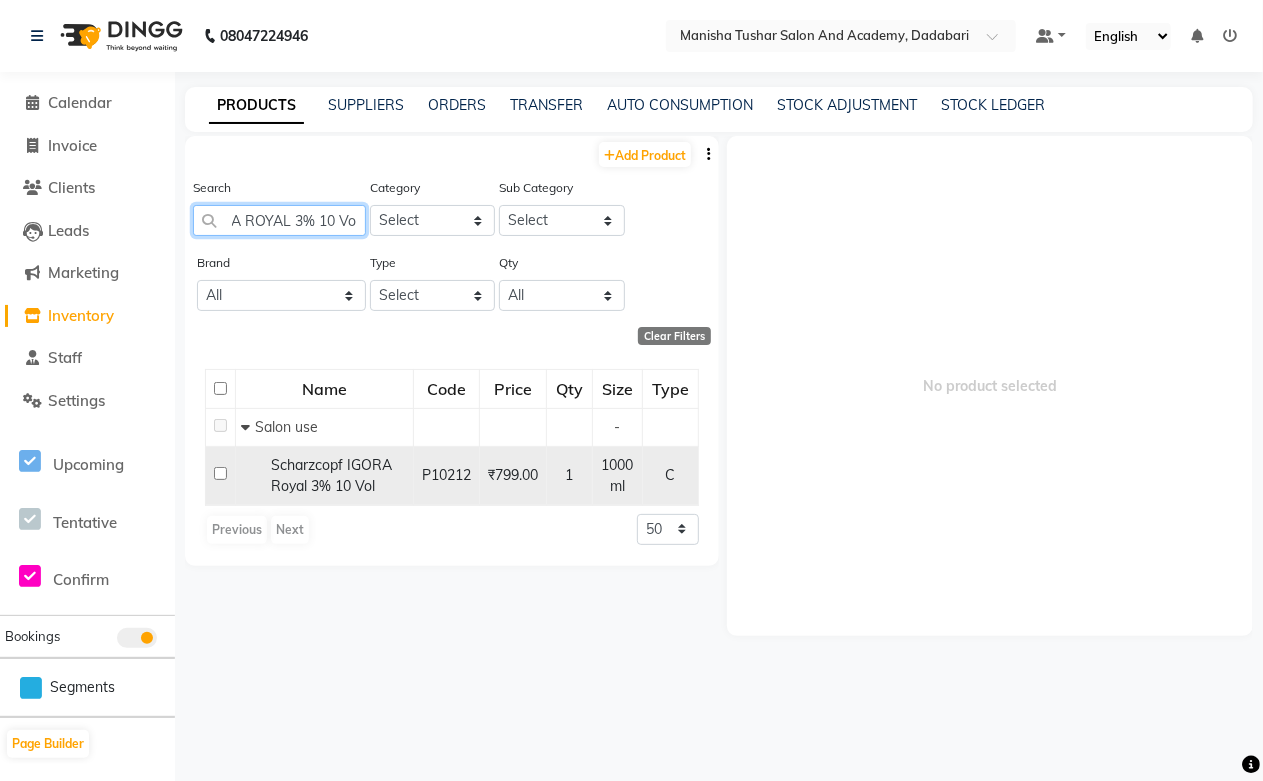 type on "IGORA ROYAL 3% 10 Vol" 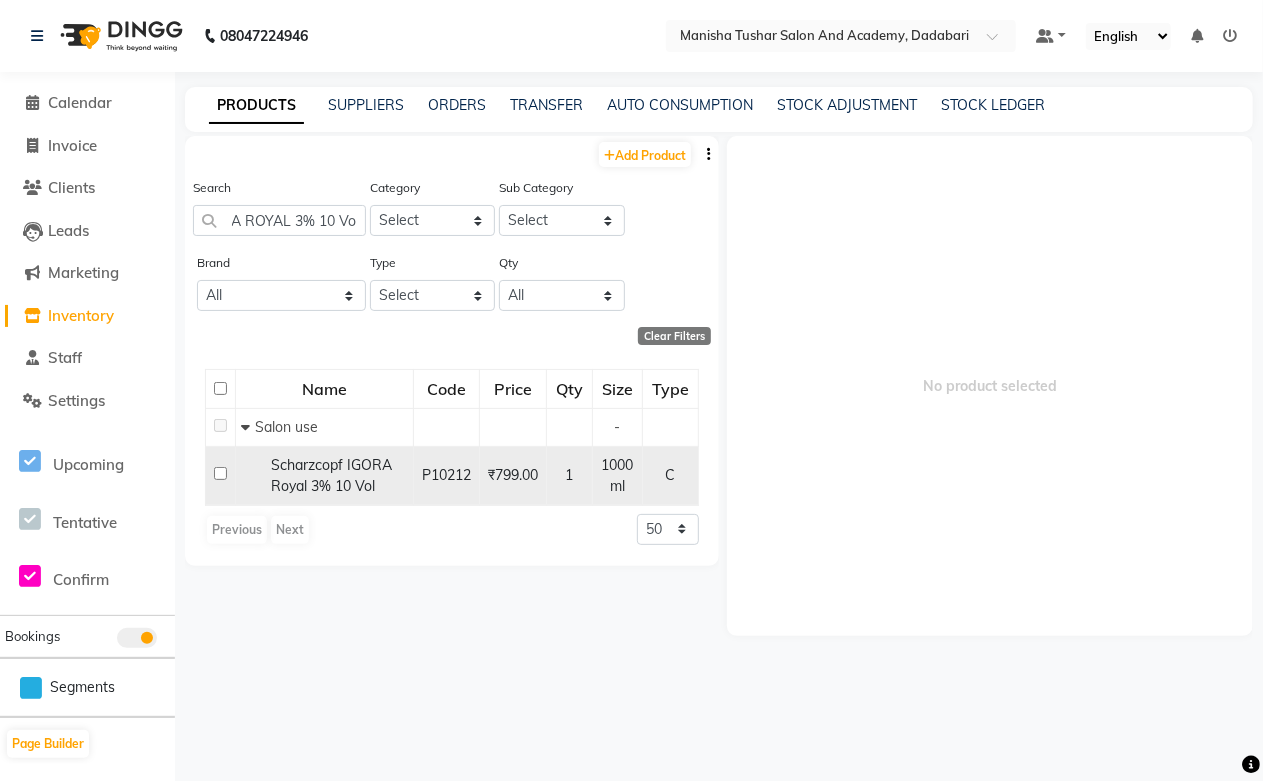 scroll, scrollTop: 0, scrollLeft: 0, axis: both 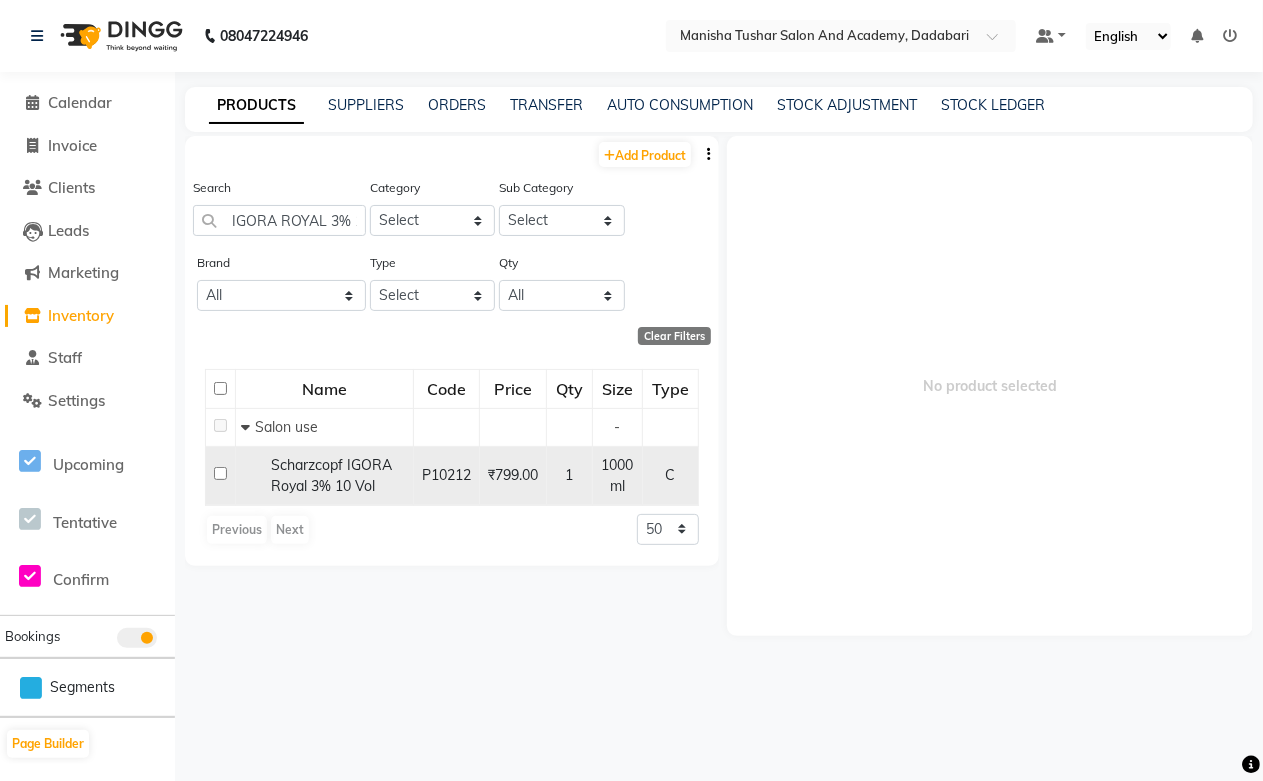 click on "Scharzcopf IGORA Royal 3% 10 Vol" 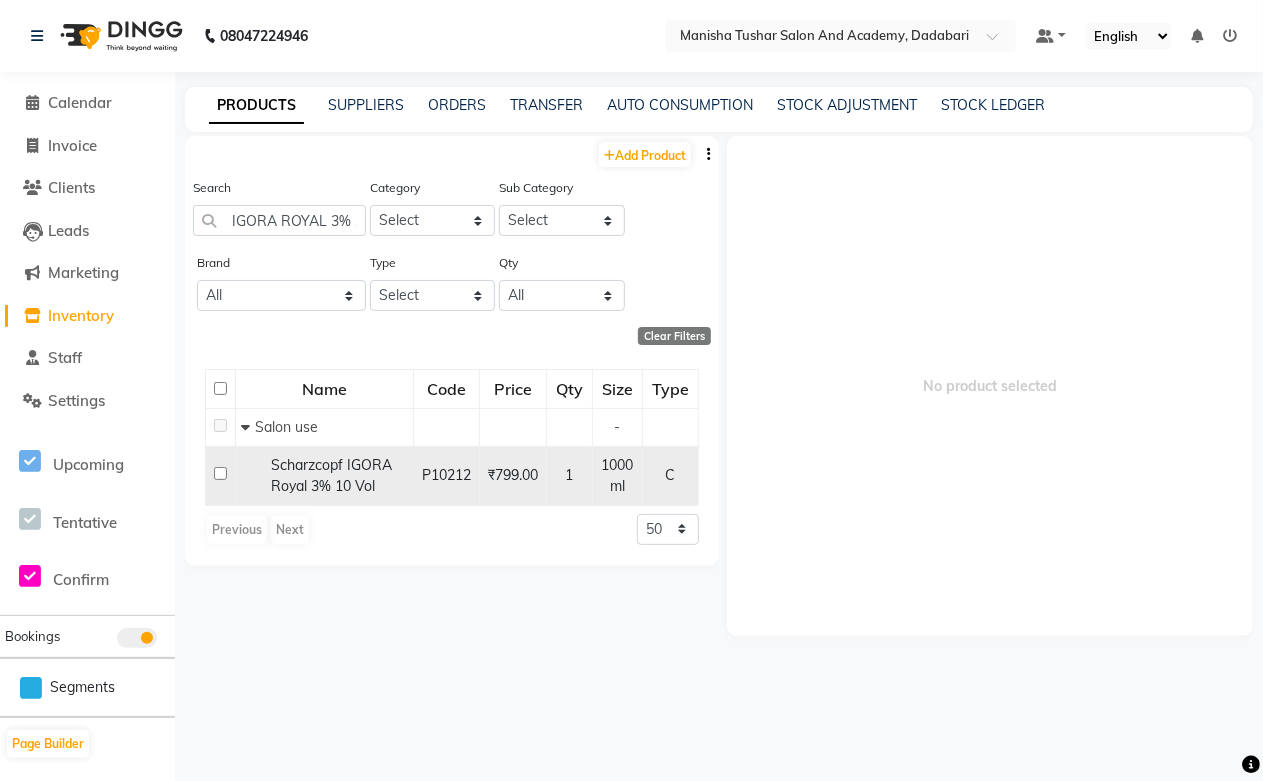 click on "Scharzcopf IGORA Royal 3% 10 Vol" 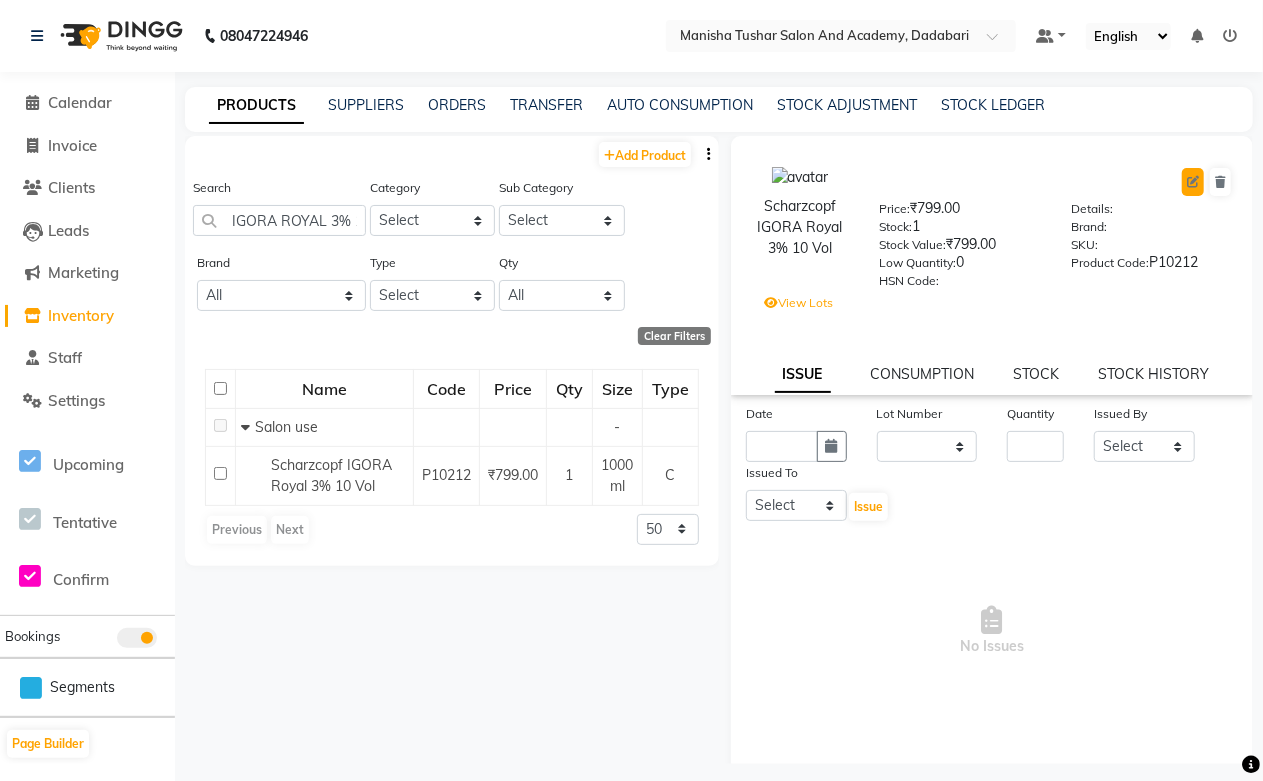 click 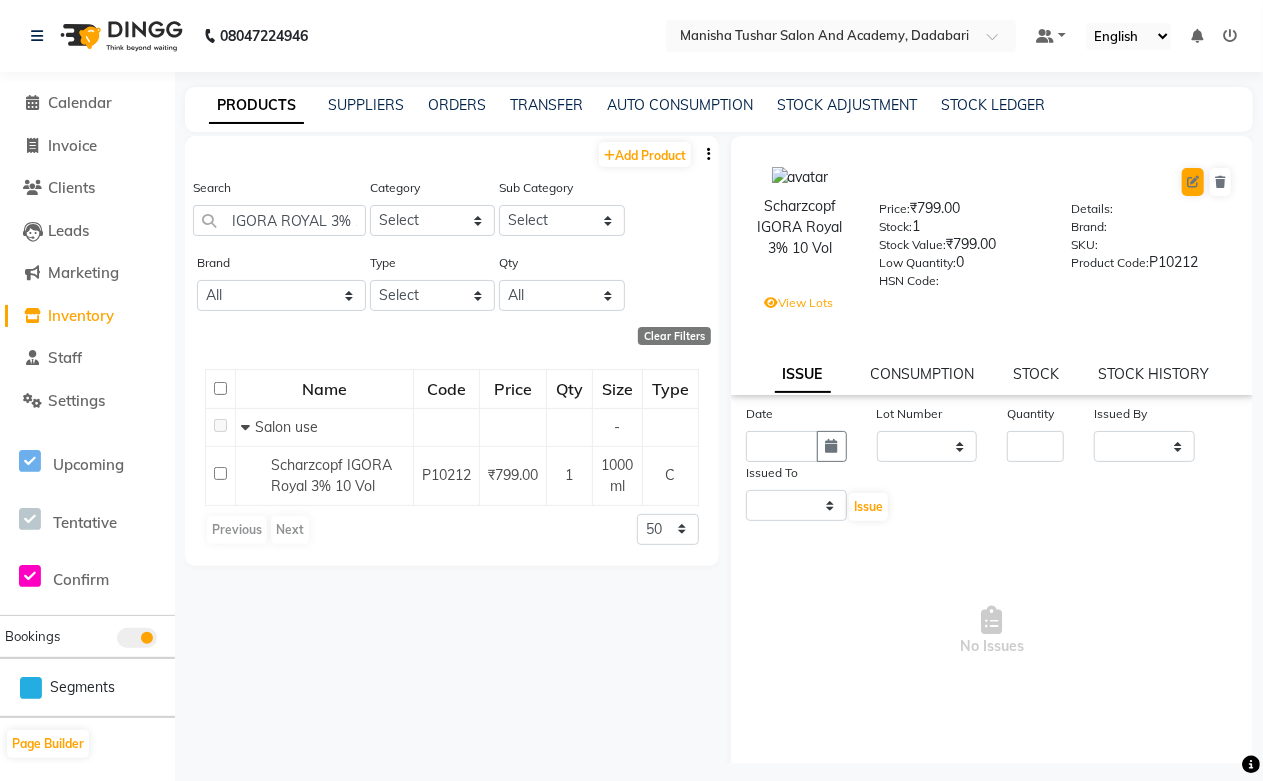 select on "C" 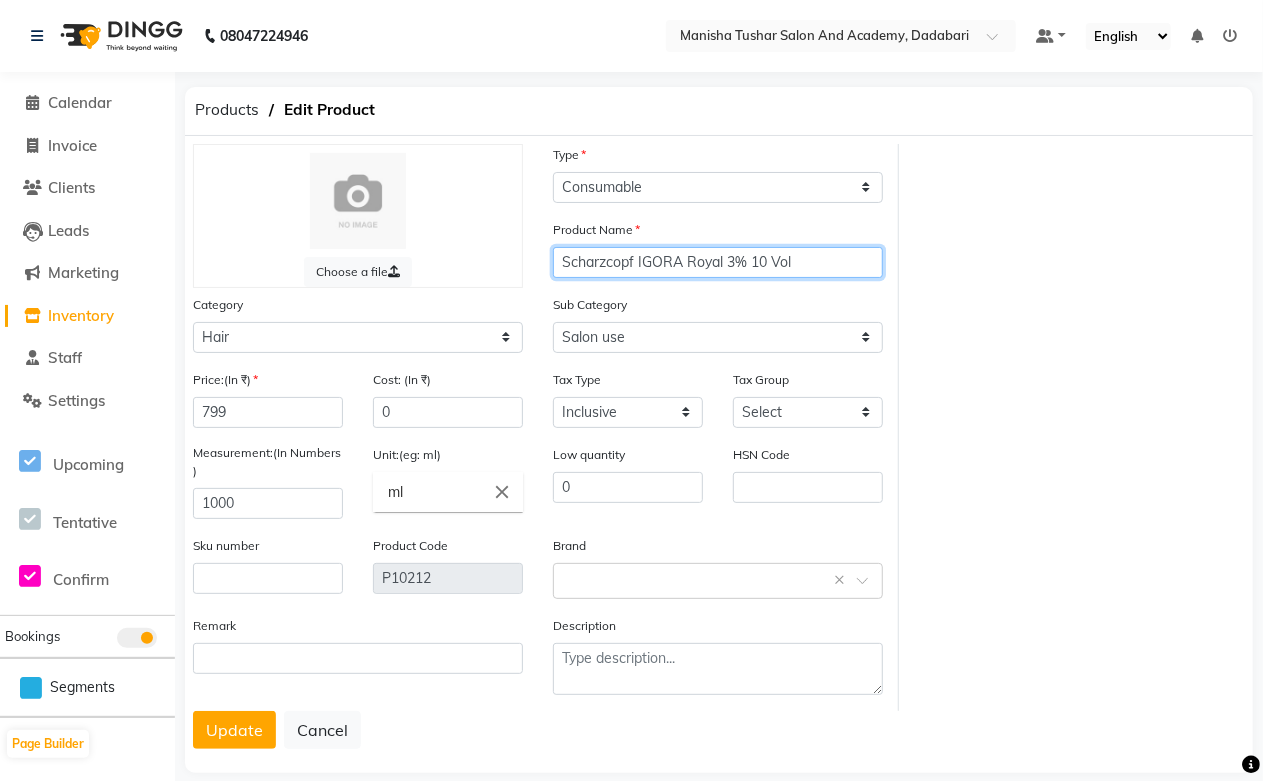 click on "Scharzcopf IGORA Royal 3% 10 Vol" 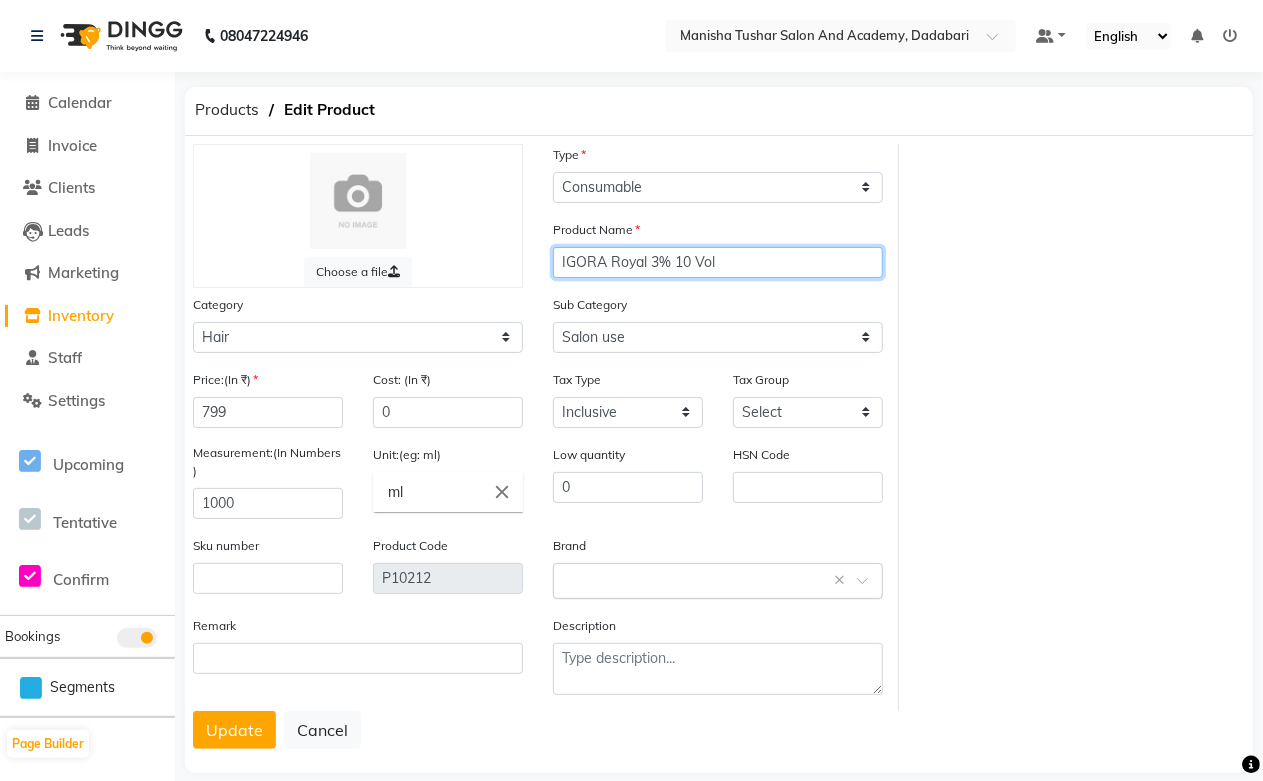 type on "IGORA Royal 3% 10 Vol" 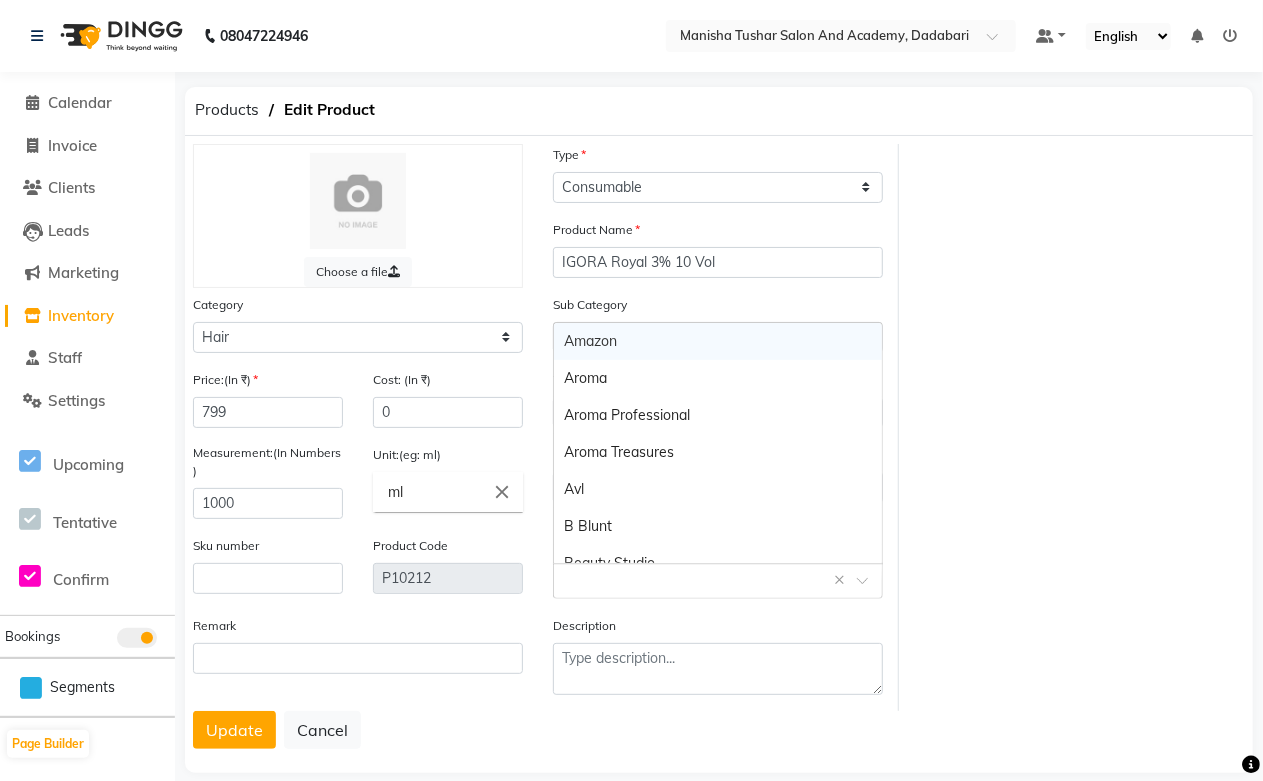 click 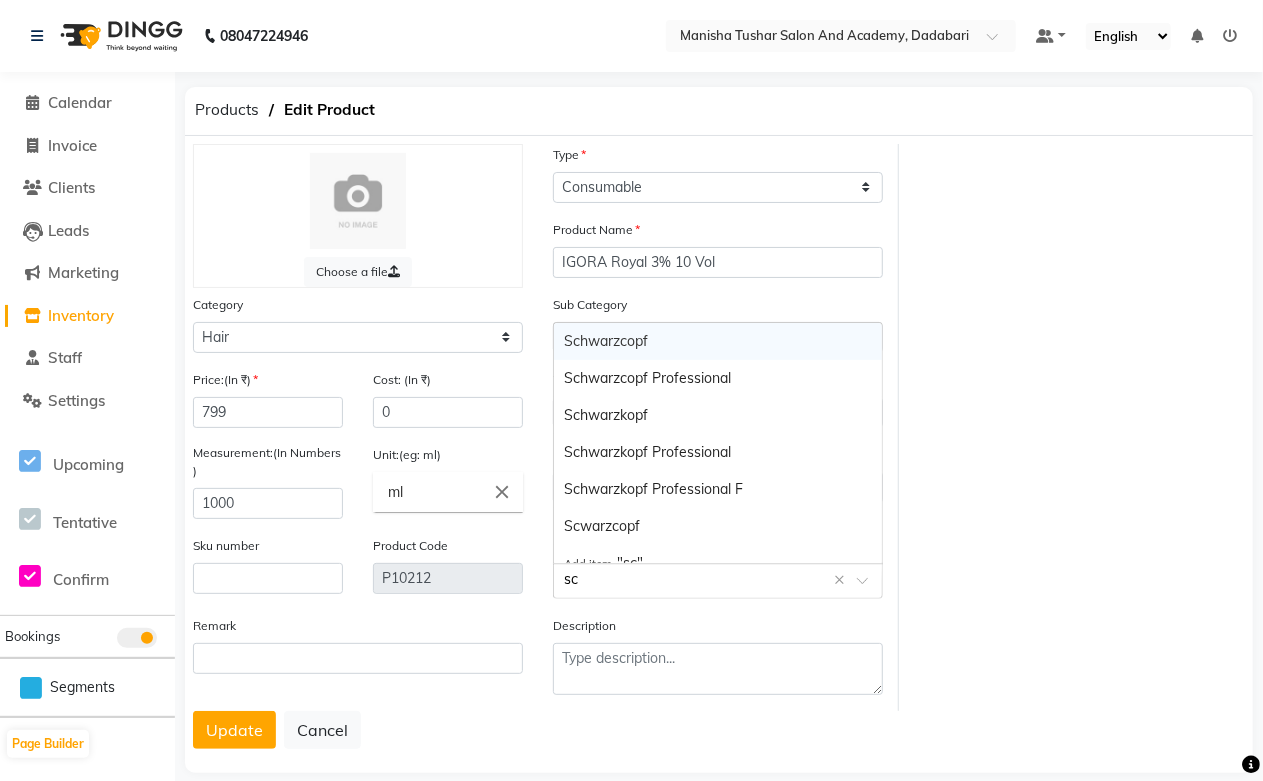 type on "sch" 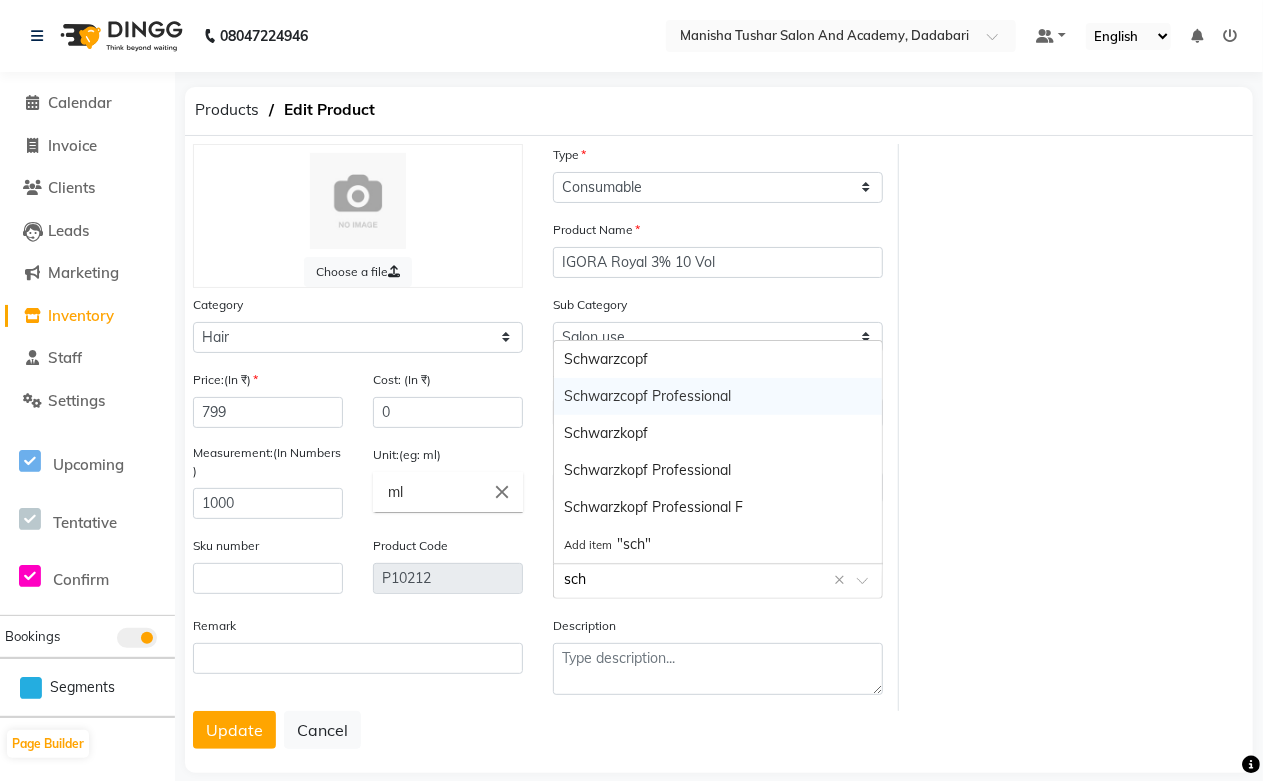 click on "Schwarzcopf Professional" at bounding box center [718, 396] 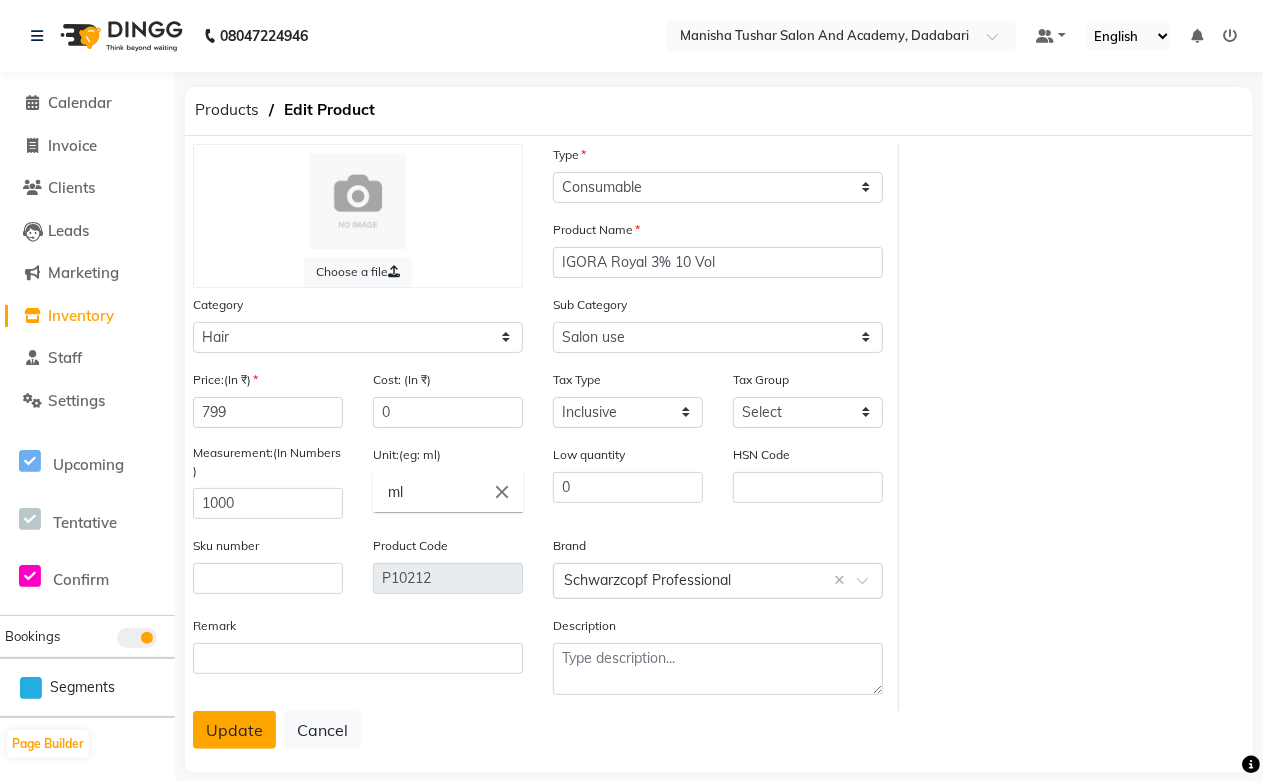click on "Update" 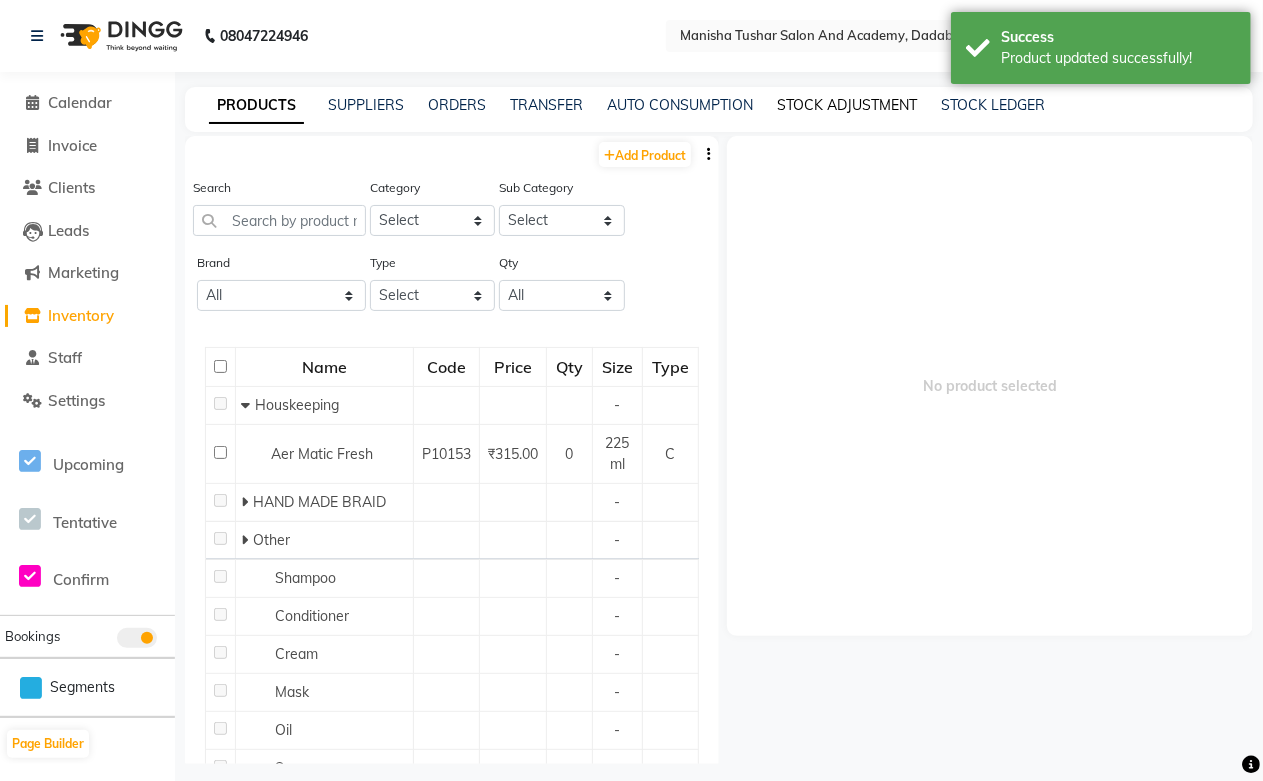 click on "STOCK ADJUSTMENT" 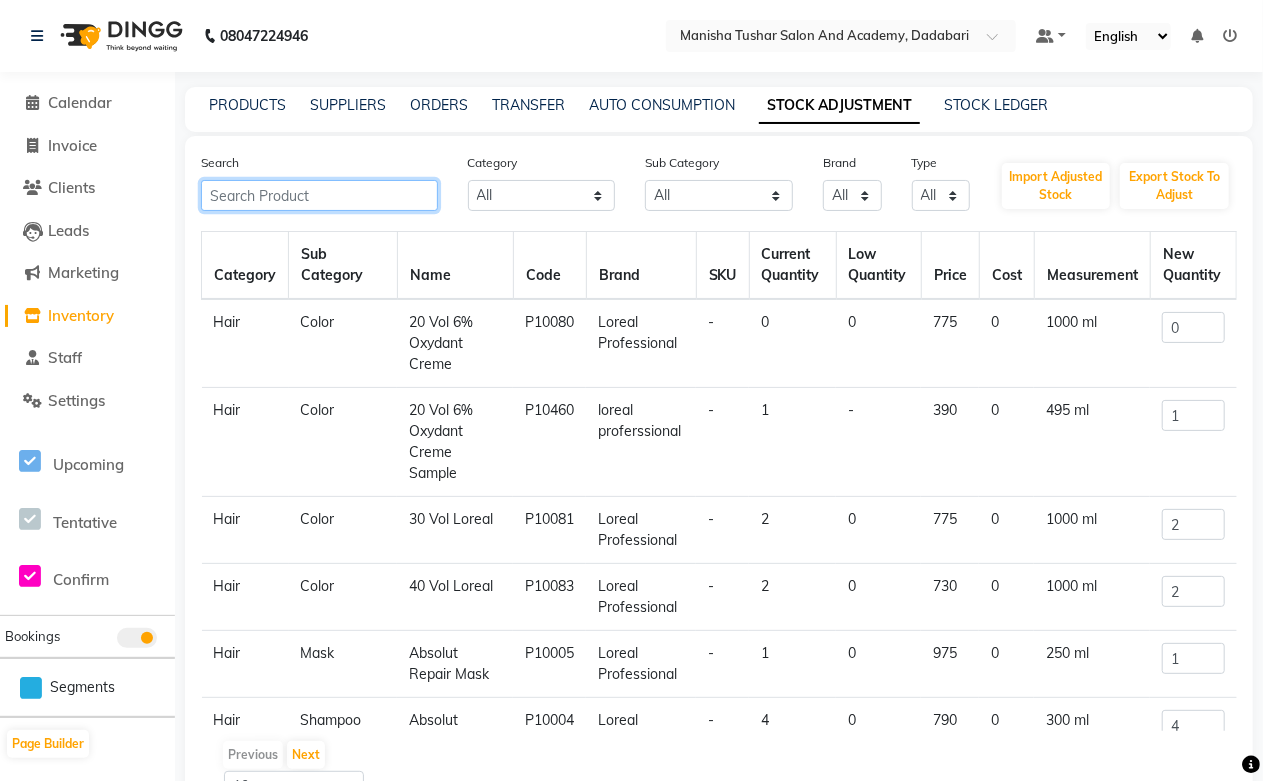 paste on "IGORA ROYAL 3% 10 Vol" 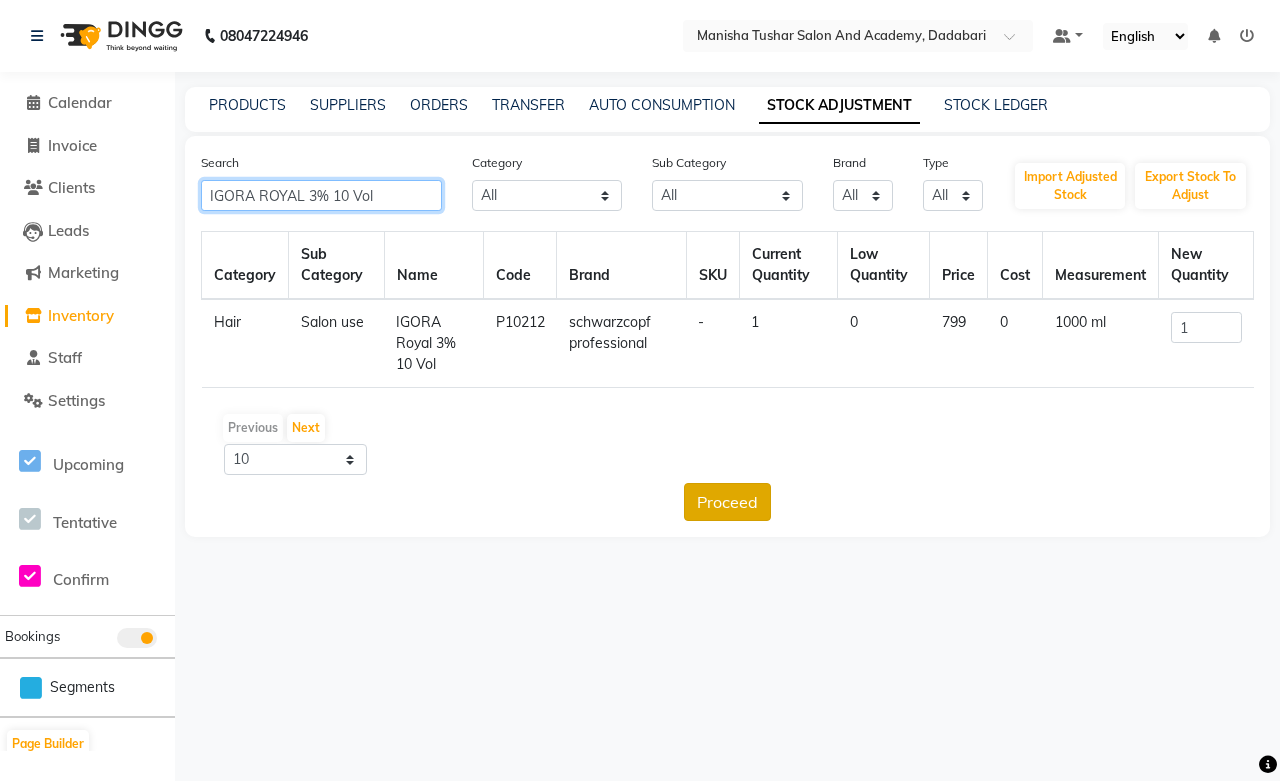 type on "IGORA ROYAL 3% 10 Vol" 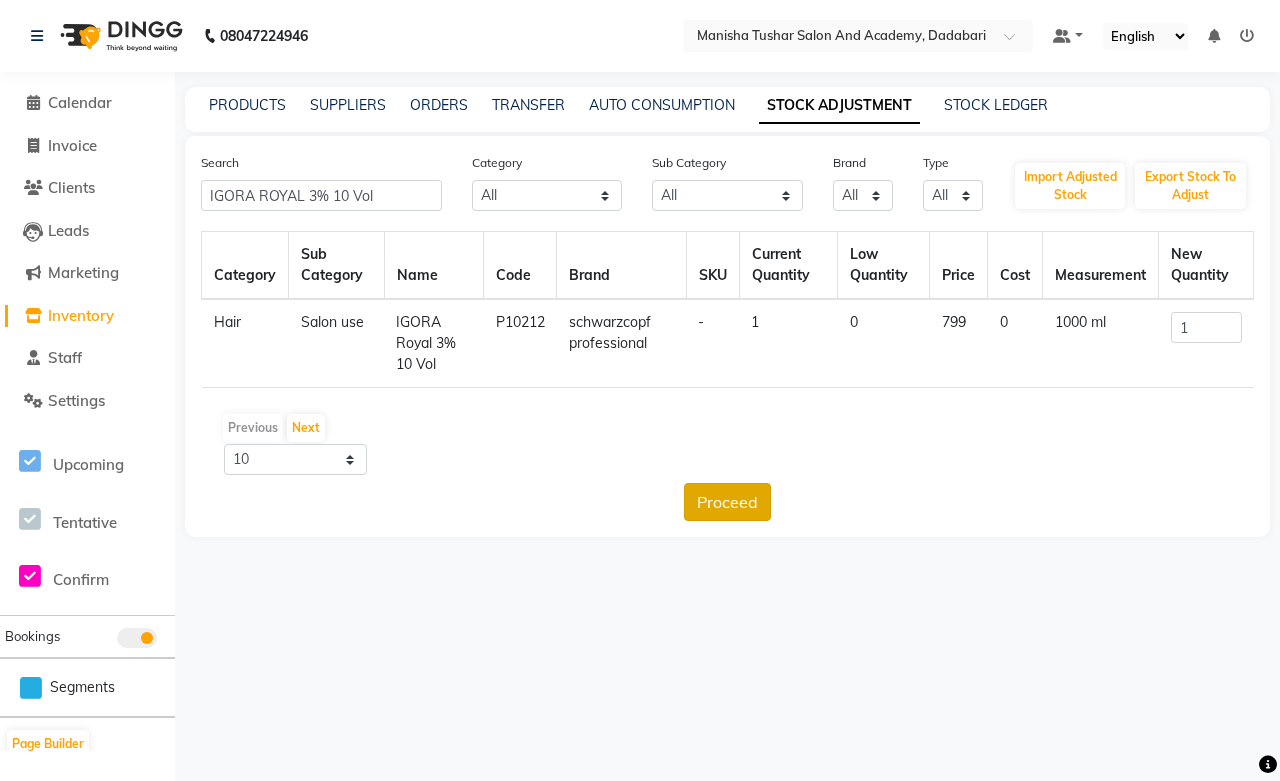 click on "Proceed" 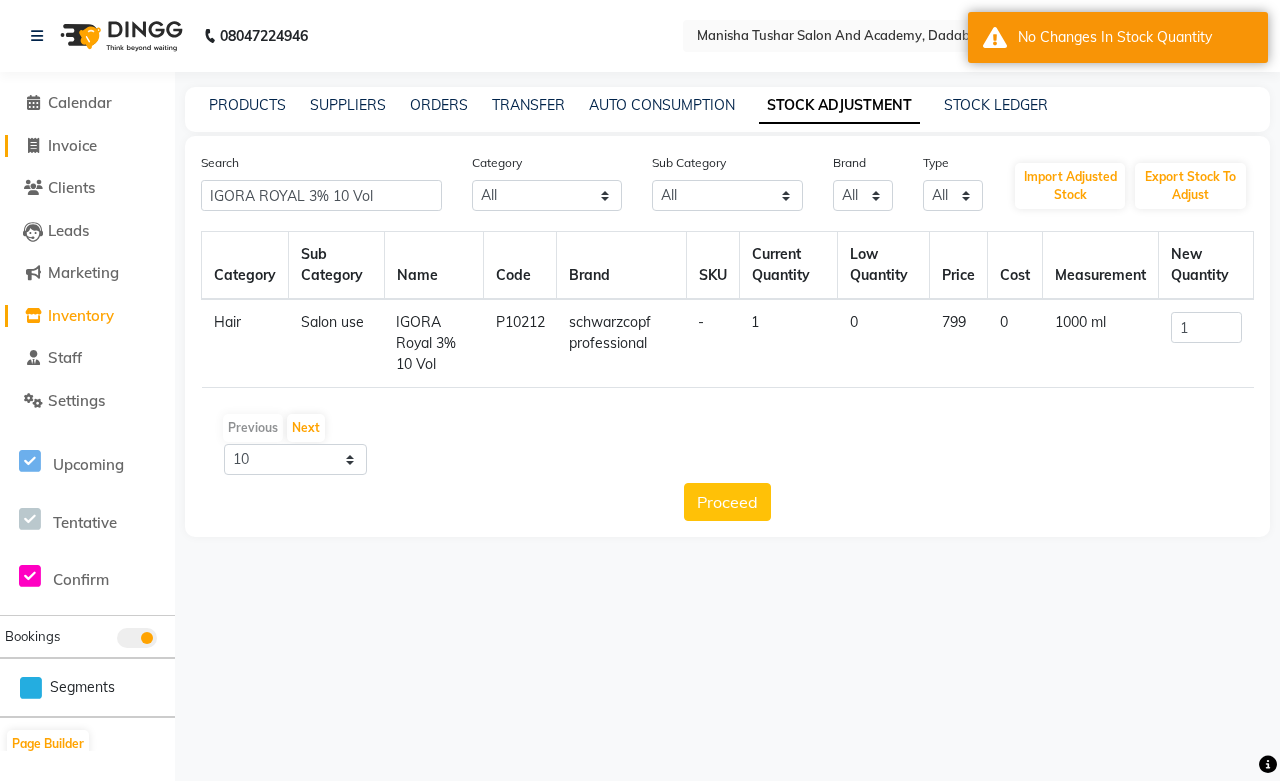 click on "Invoice" 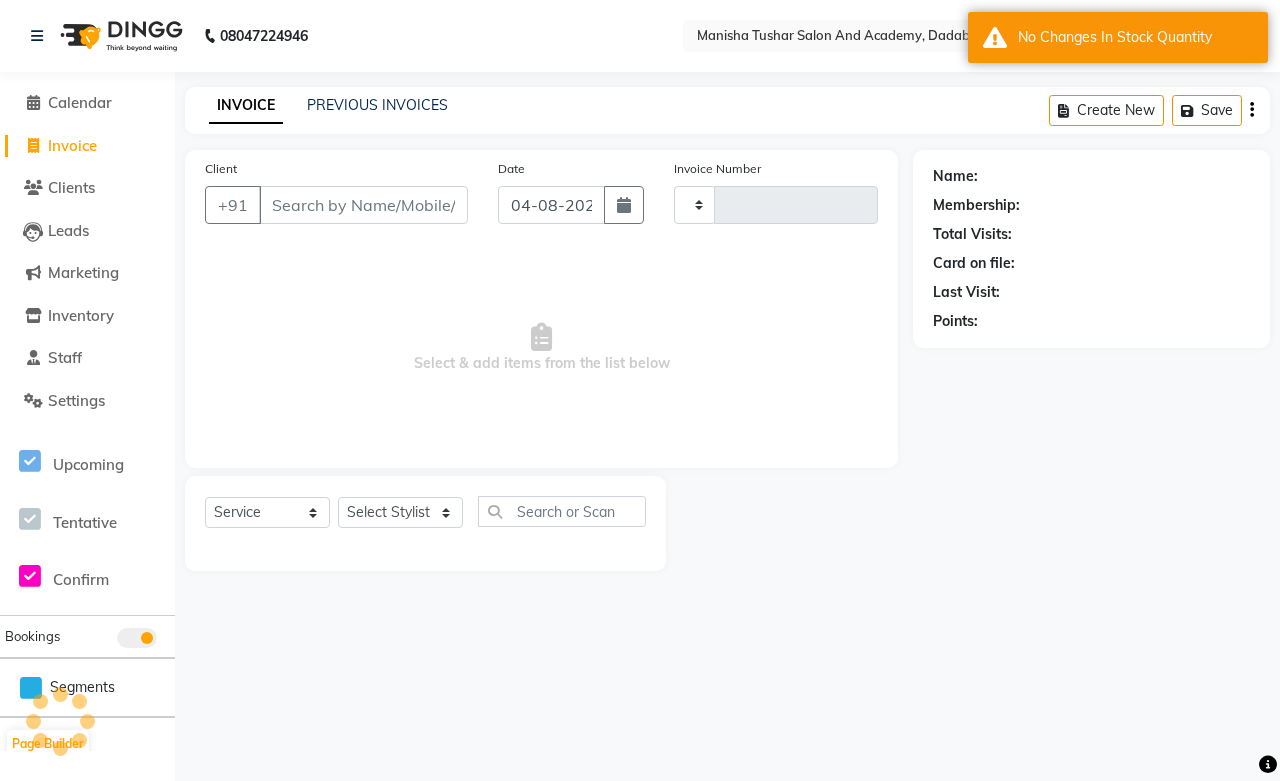 type on "0527" 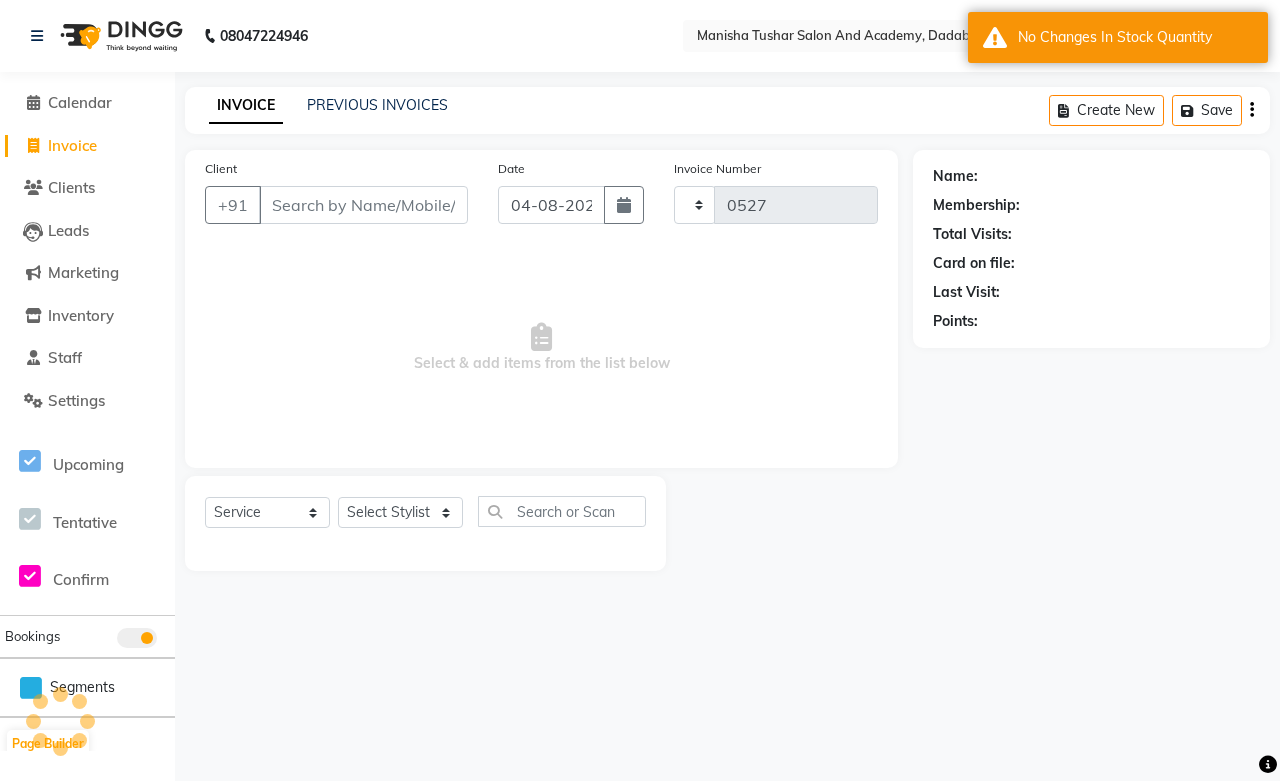 select on "6453" 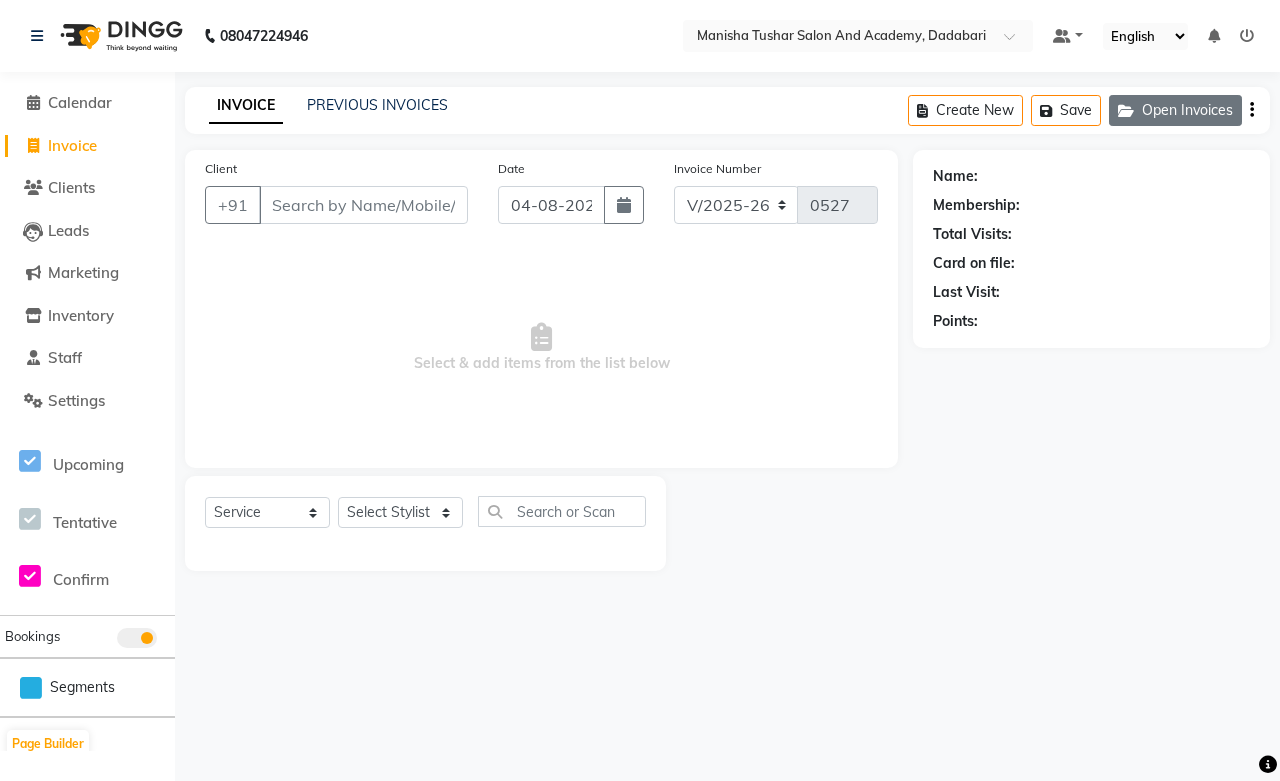 click on "Open Invoices" 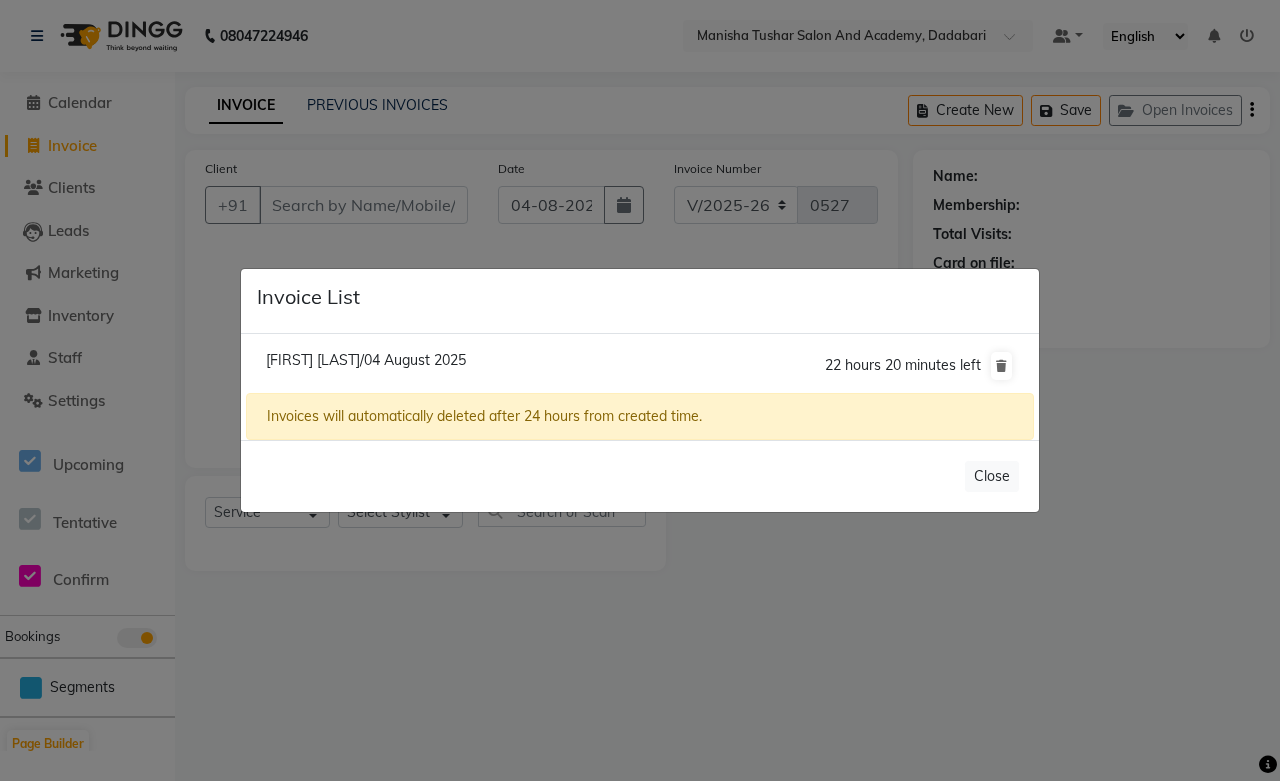 click on "[FIRST] [LAST]/[DATE]" 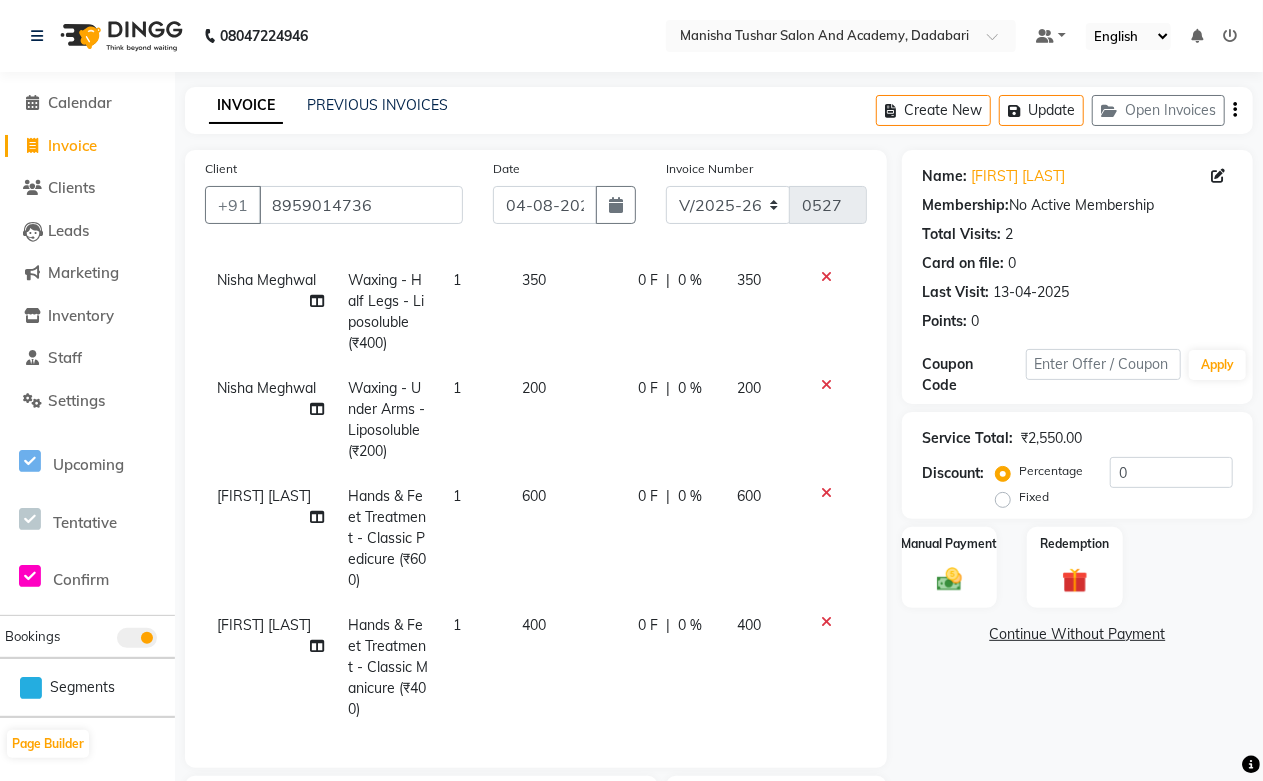 scroll, scrollTop: 304, scrollLeft: 0, axis: vertical 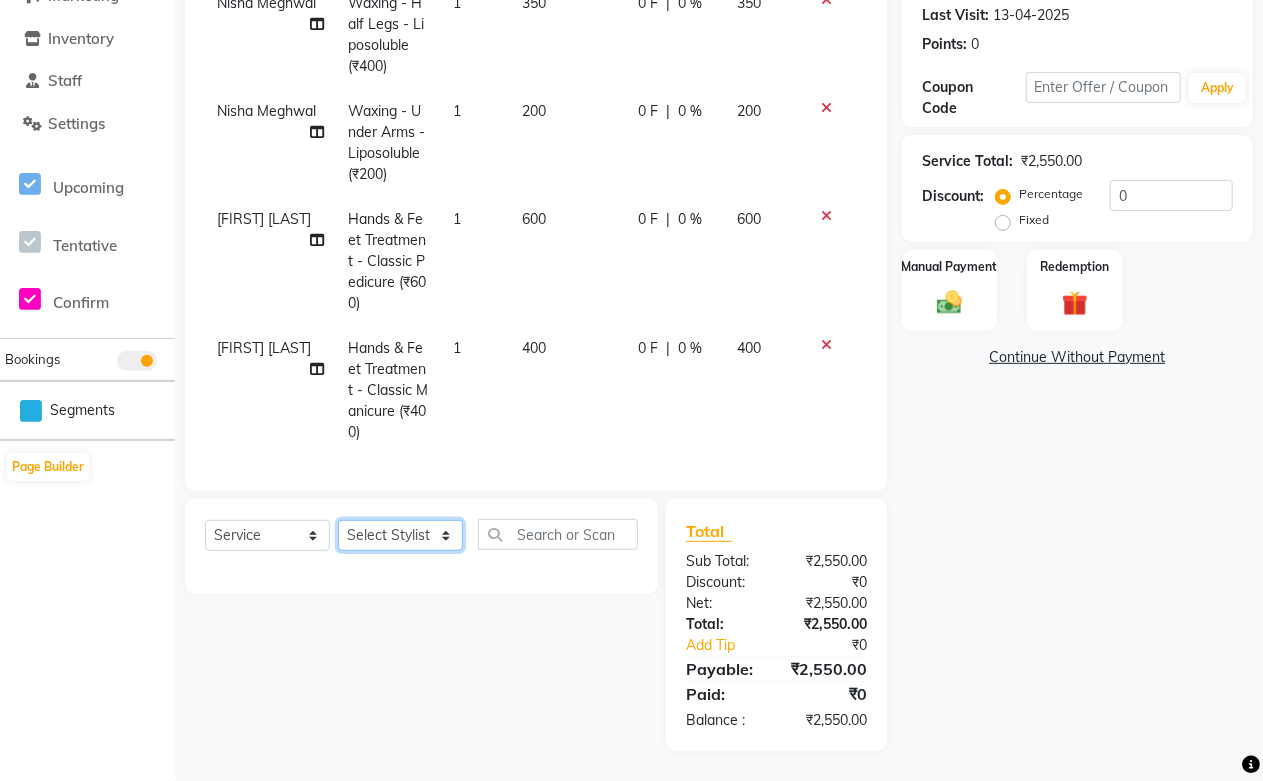 click on "Select Stylist [FIRST] [LAST] [FIRST] [LAST] [FIRST] [LAST] [FIRST] [LAST] [FIRST] [LAST] [NAME] Mam [NAME] [NAME] [NAME] [NAME] [NAME] [NAME] [NAME] [NAME] [NAME] [NAME] [NAME] [NAME] [NAME] [NAME] [NAME] [NAME] [NAME] [NAME] [NAME] [NAME]" 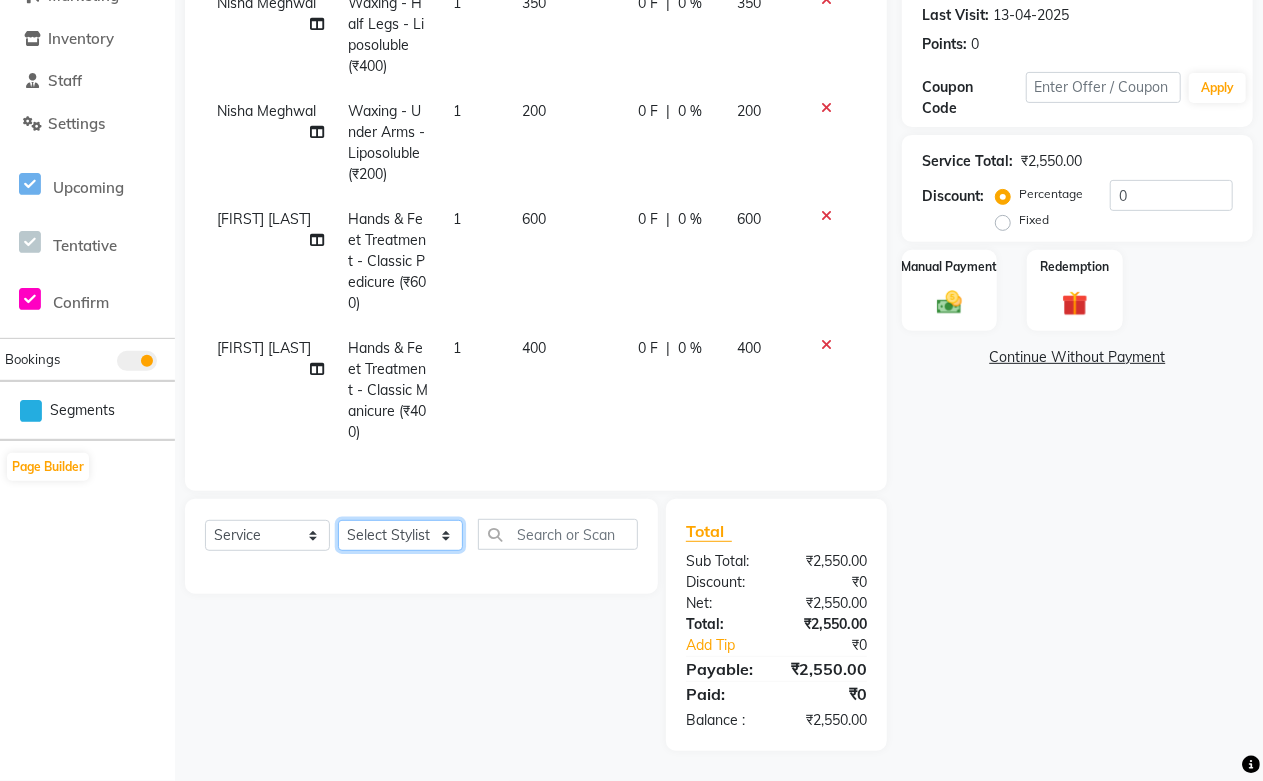 select on "86404" 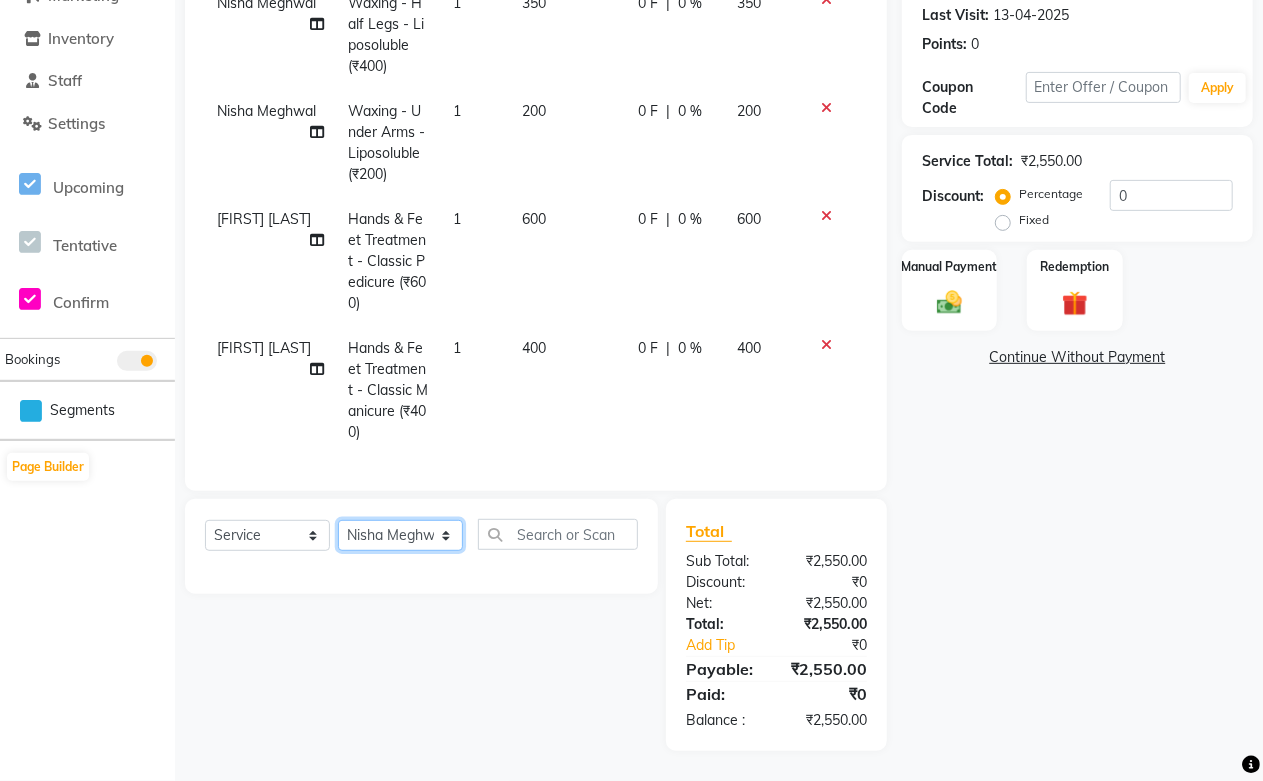 click on "Select Stylist [FIRST] [LAST] [FIRST] [LAST] [FIRST] [LAST] [FIRST] [LAST] [FIRST] [LAST] [NAME] Mam [NAME] [NAME] [NAME] [NAME] [NAME] [NAME] [NAME] [NAME] [NAME] [NAME] [NAME] [NAME] [NAME] [NAME] [NAME] [NAME] [NAME] [NAME] [NAME] [NAME]" 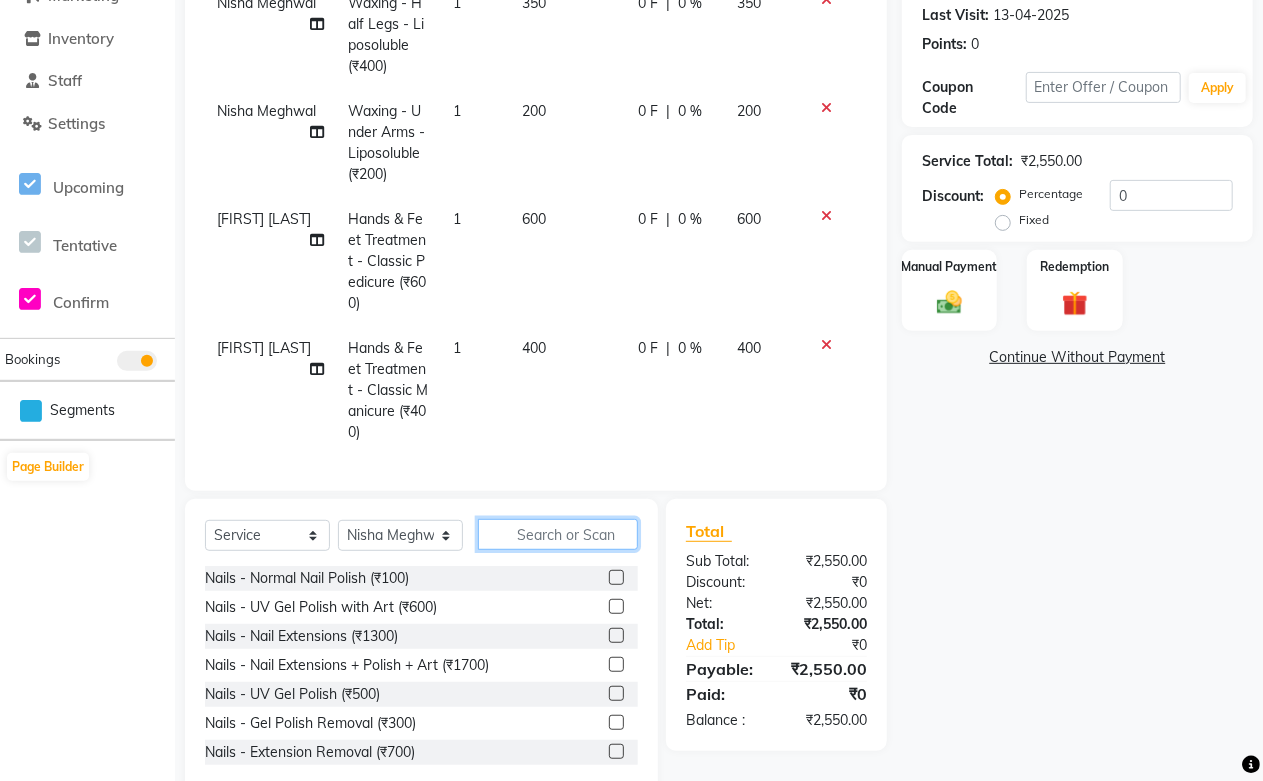 click 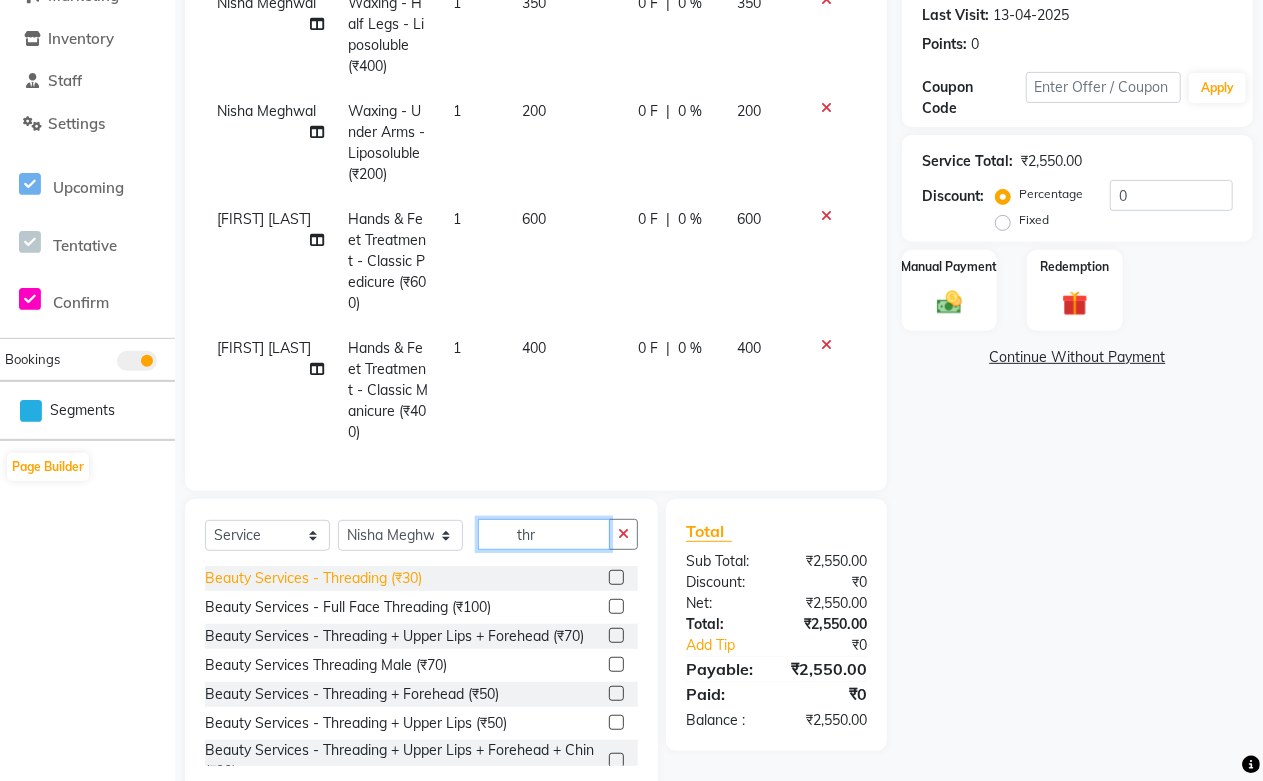type on "thr" 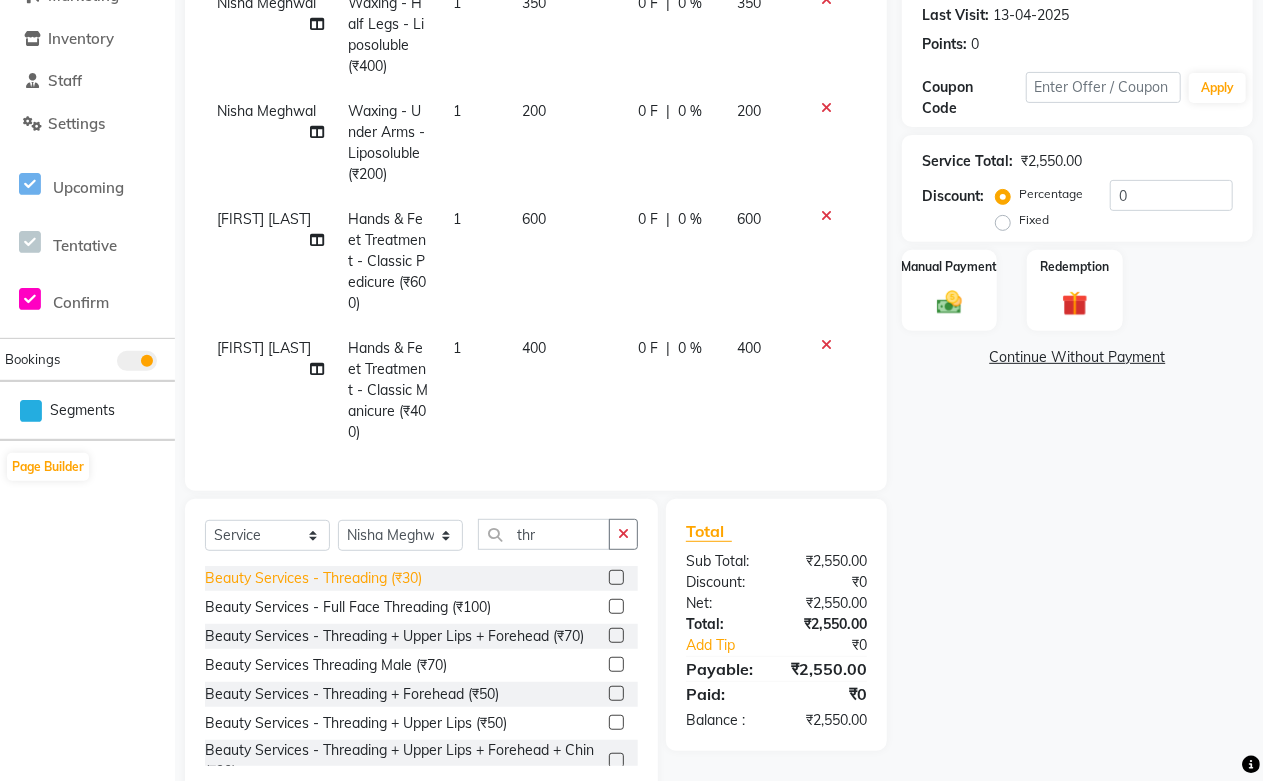 click on "Beauty Services - Threading (₹30)" 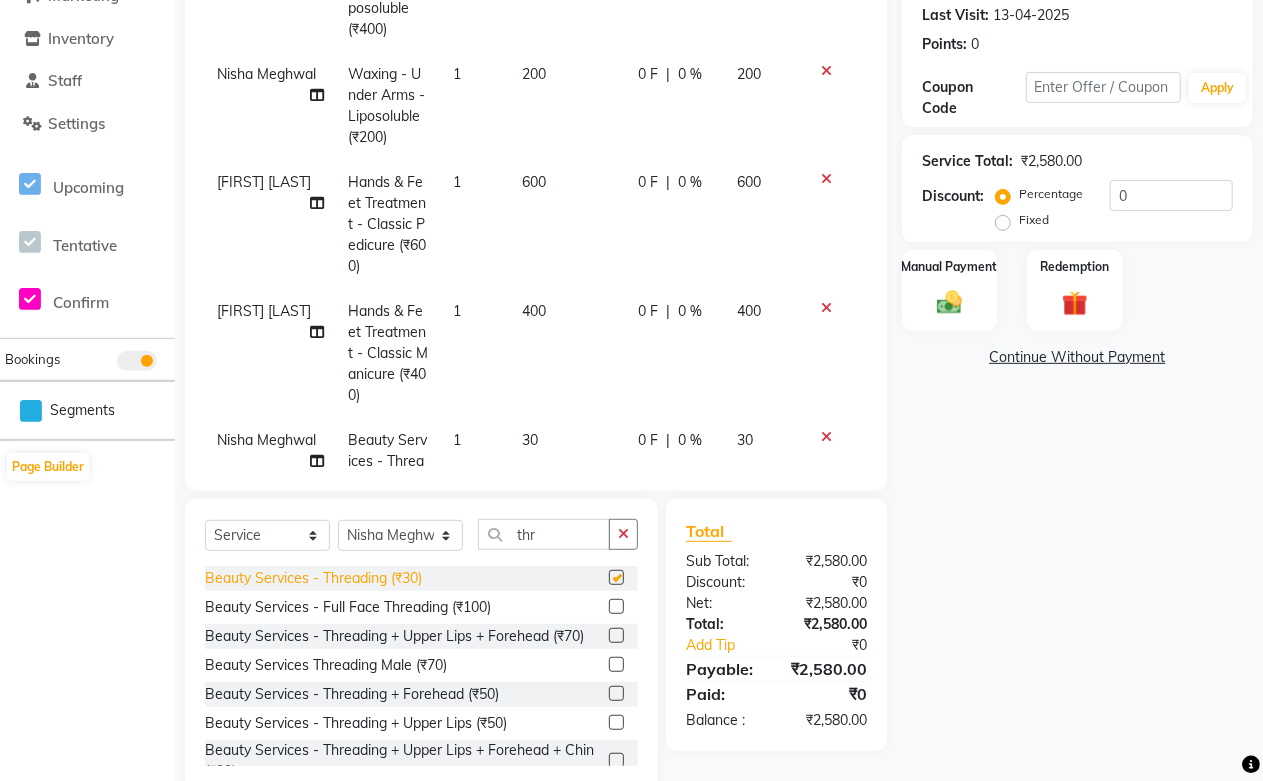 checkbox on "false" 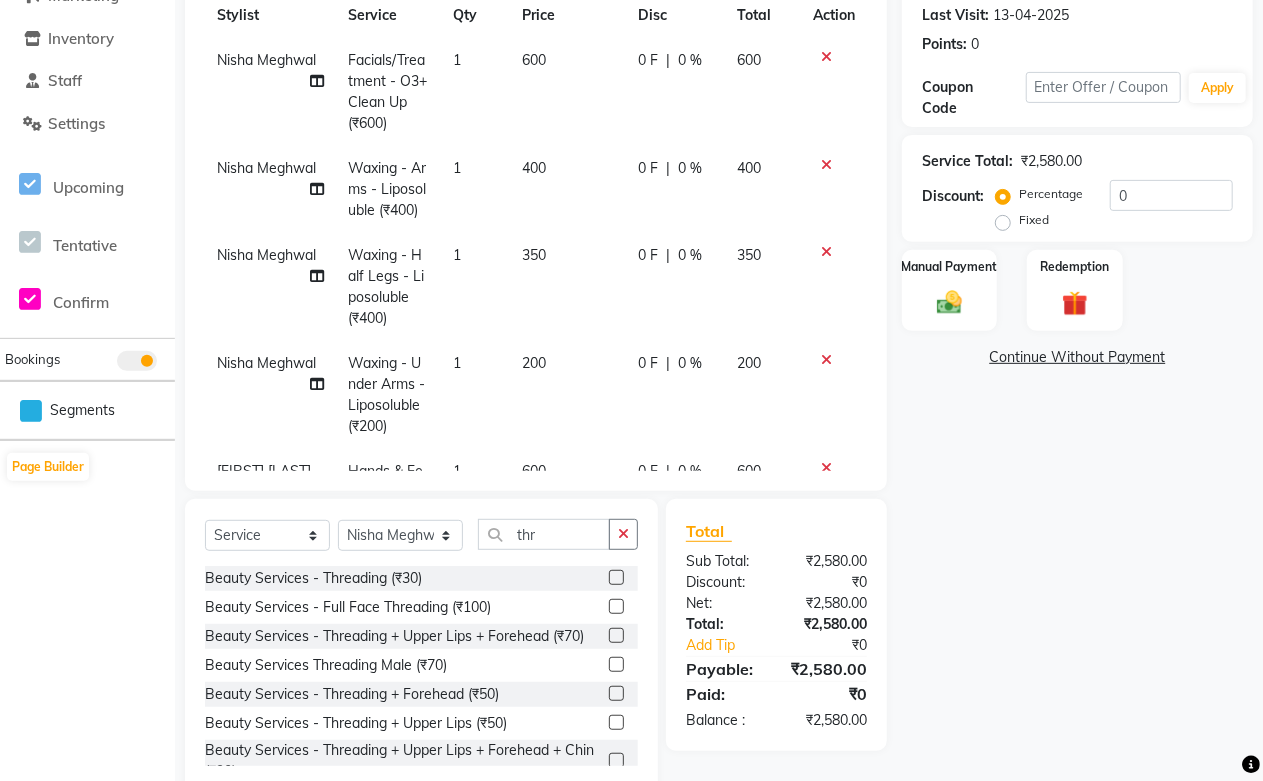 scroll, scrollTop: 0, scrollLeft: 0, axis: both 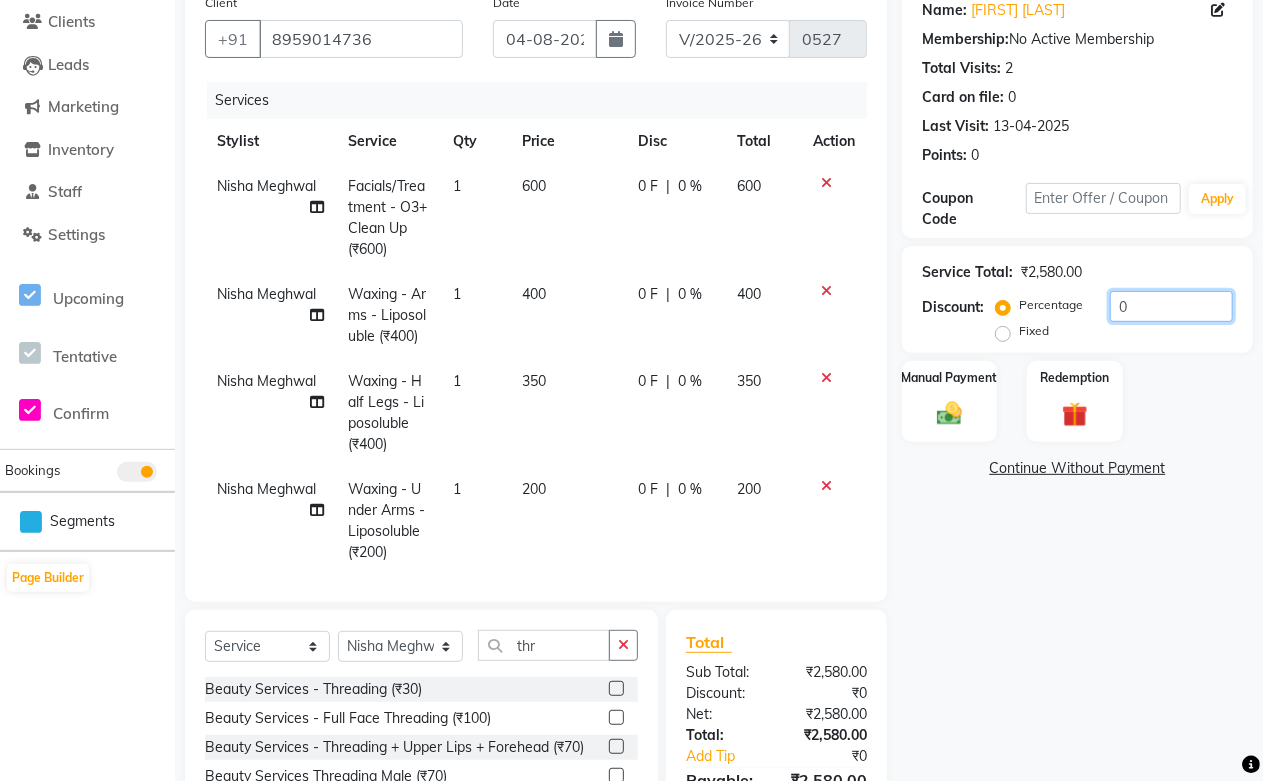 drag, startPoint x: 1135, startPoint y: 311, endPoint x: 1060, endPoint y: 313, distance: 75.026665 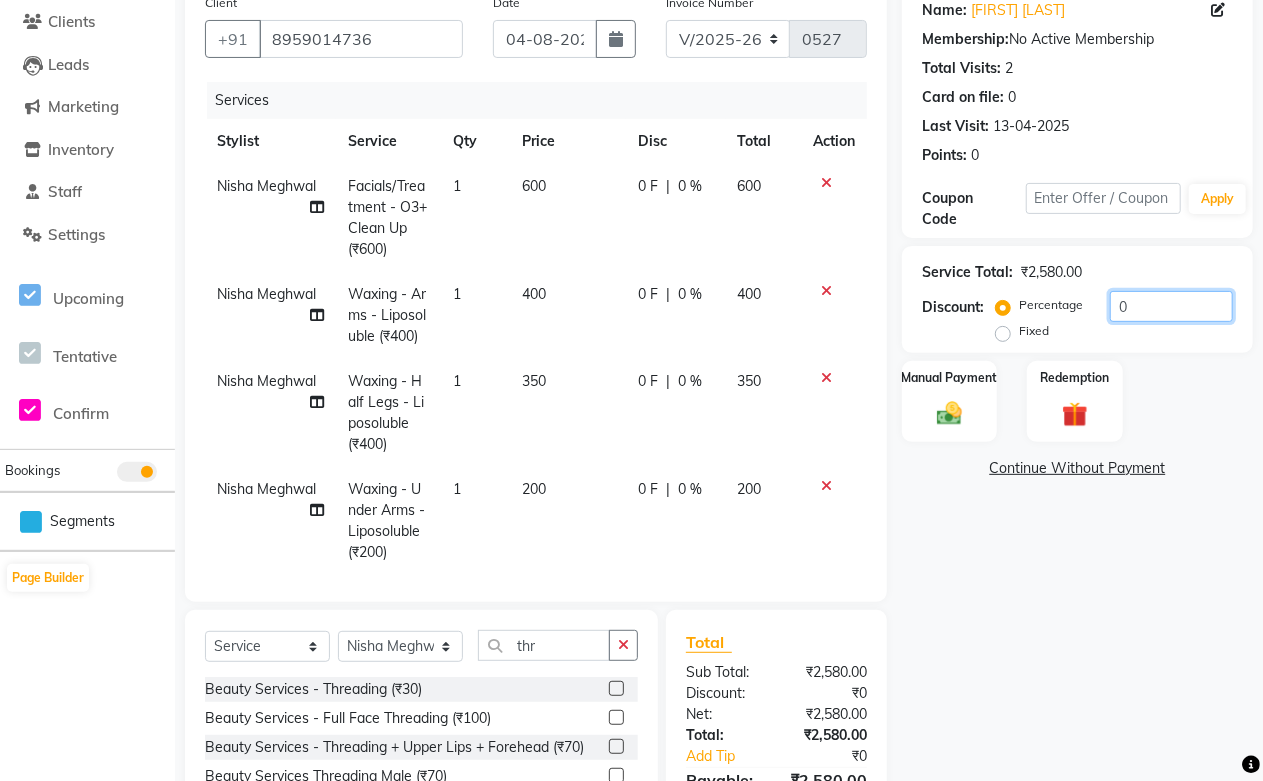click on "Percentage   Fixed  0" 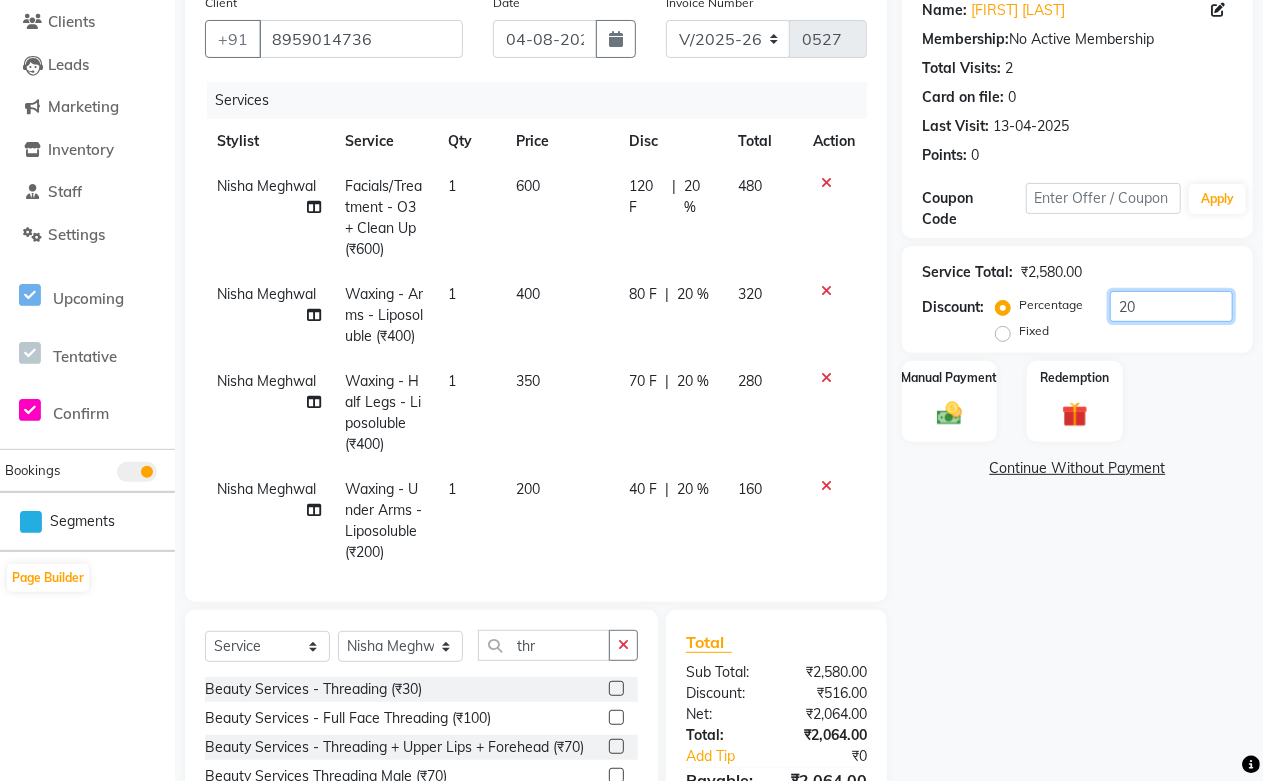 type on "20" 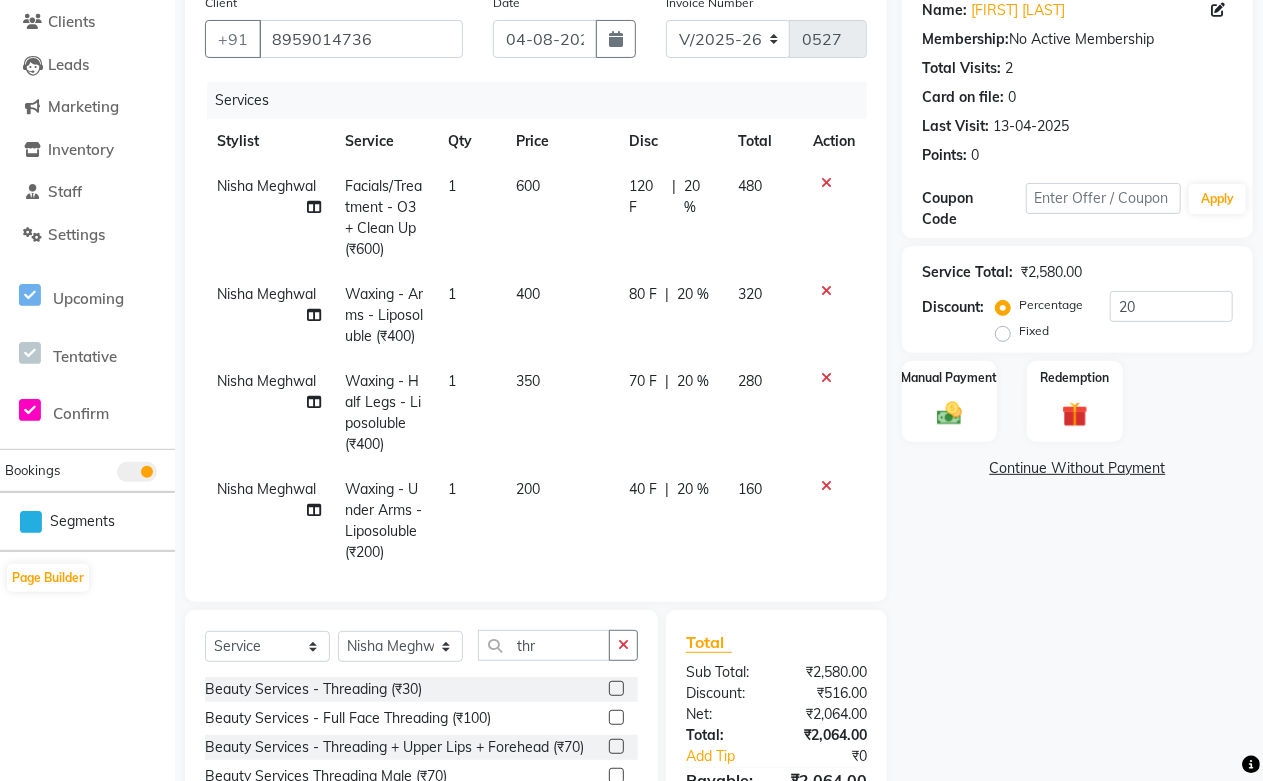 click 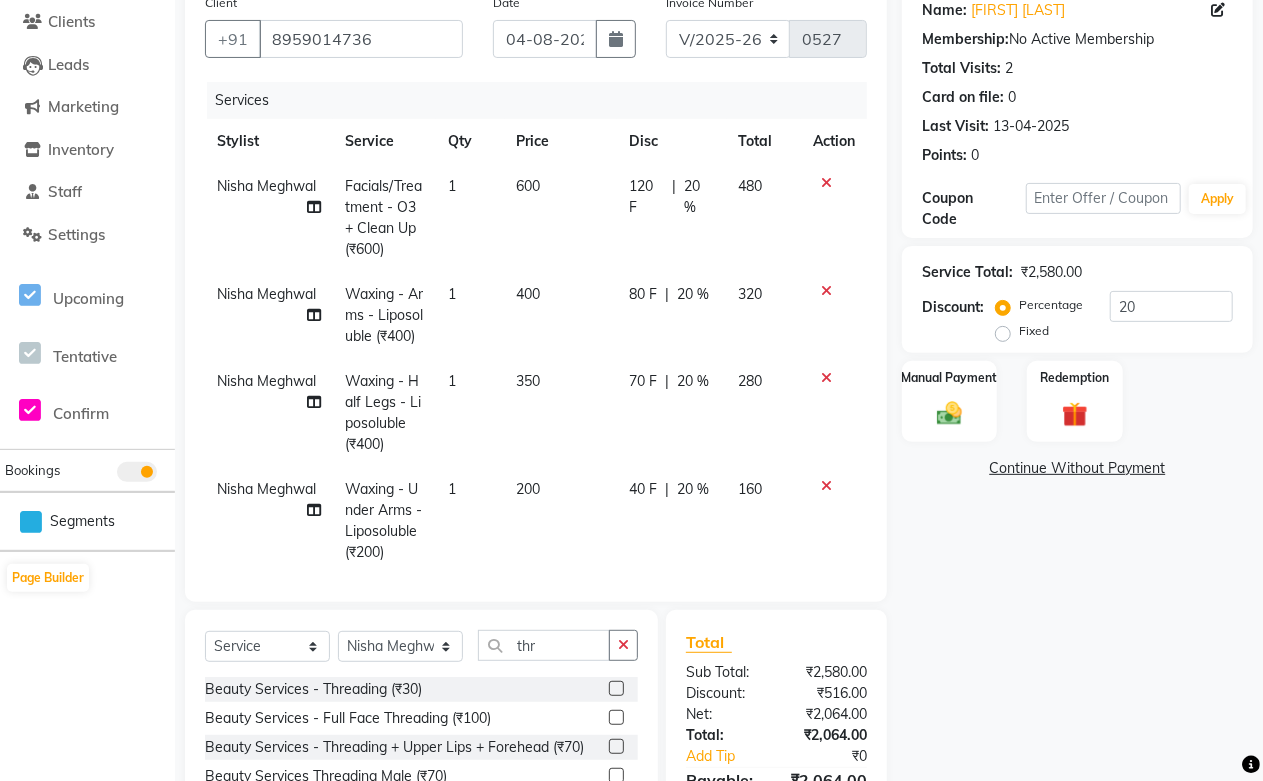 click on "280" 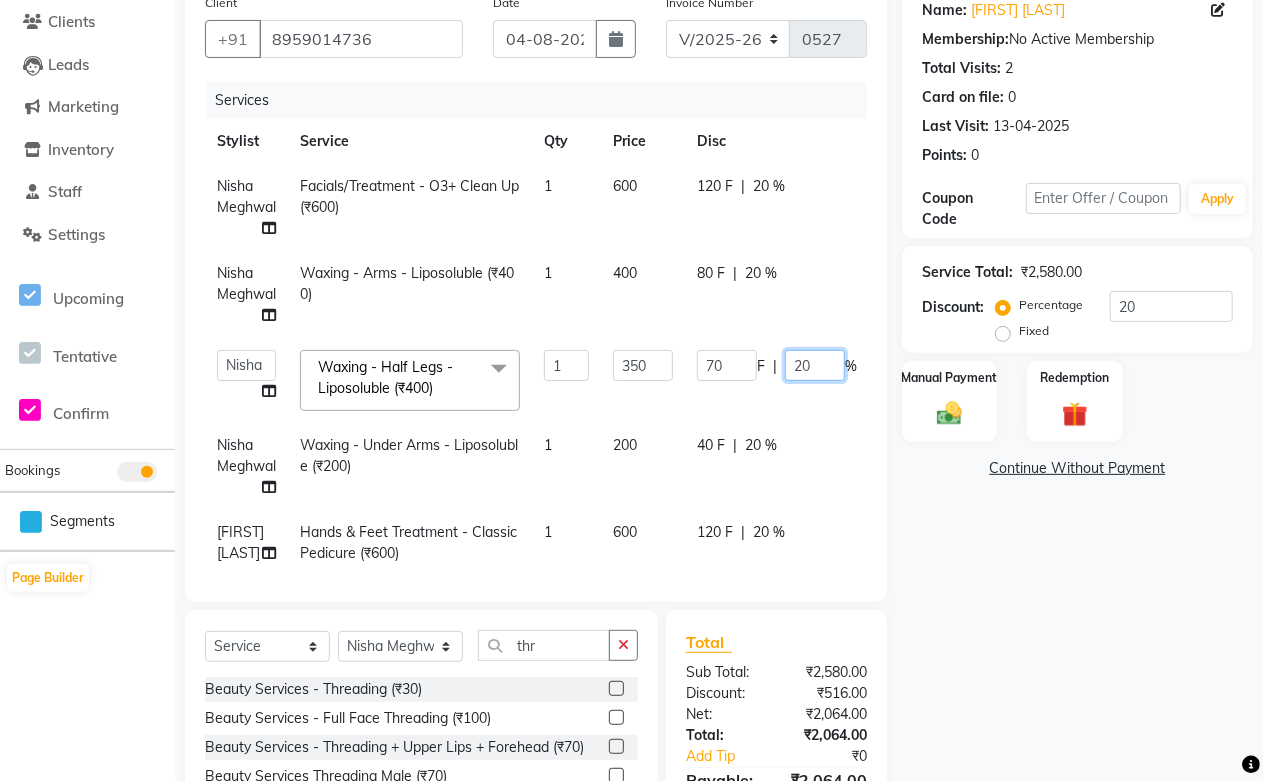 drag, startPoint x: 825, startPoint y: 365, endPoint x: 752, endPoint y: 374, distance: 73.552704 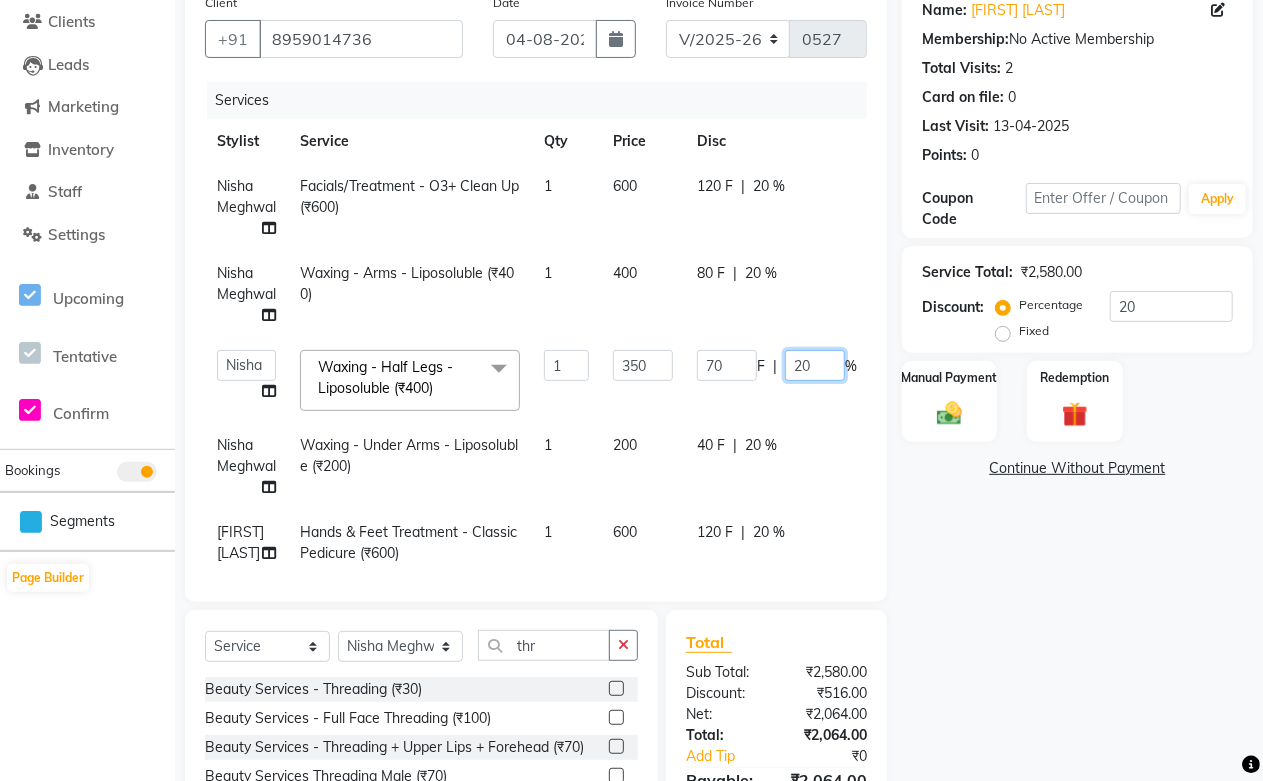 type on "0" 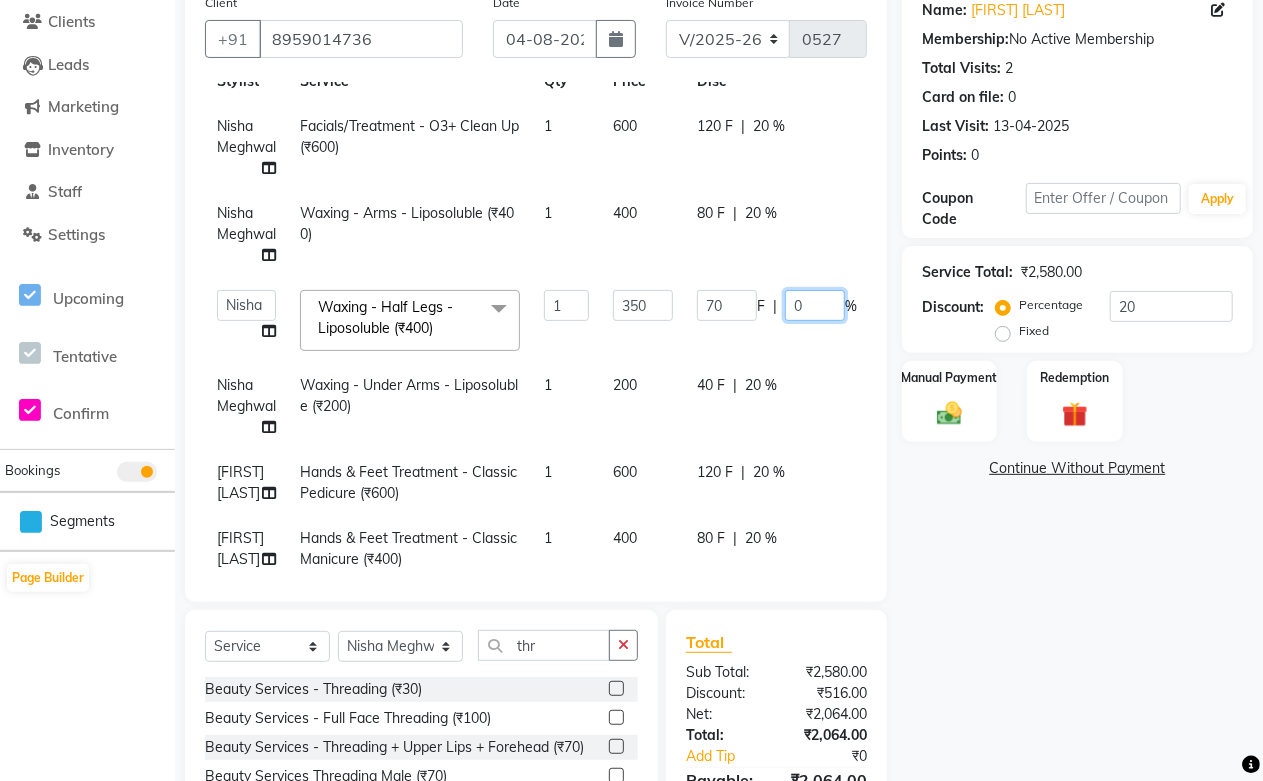scroll, scrollTop: 111, scrollLeft: 0, axis: vertical 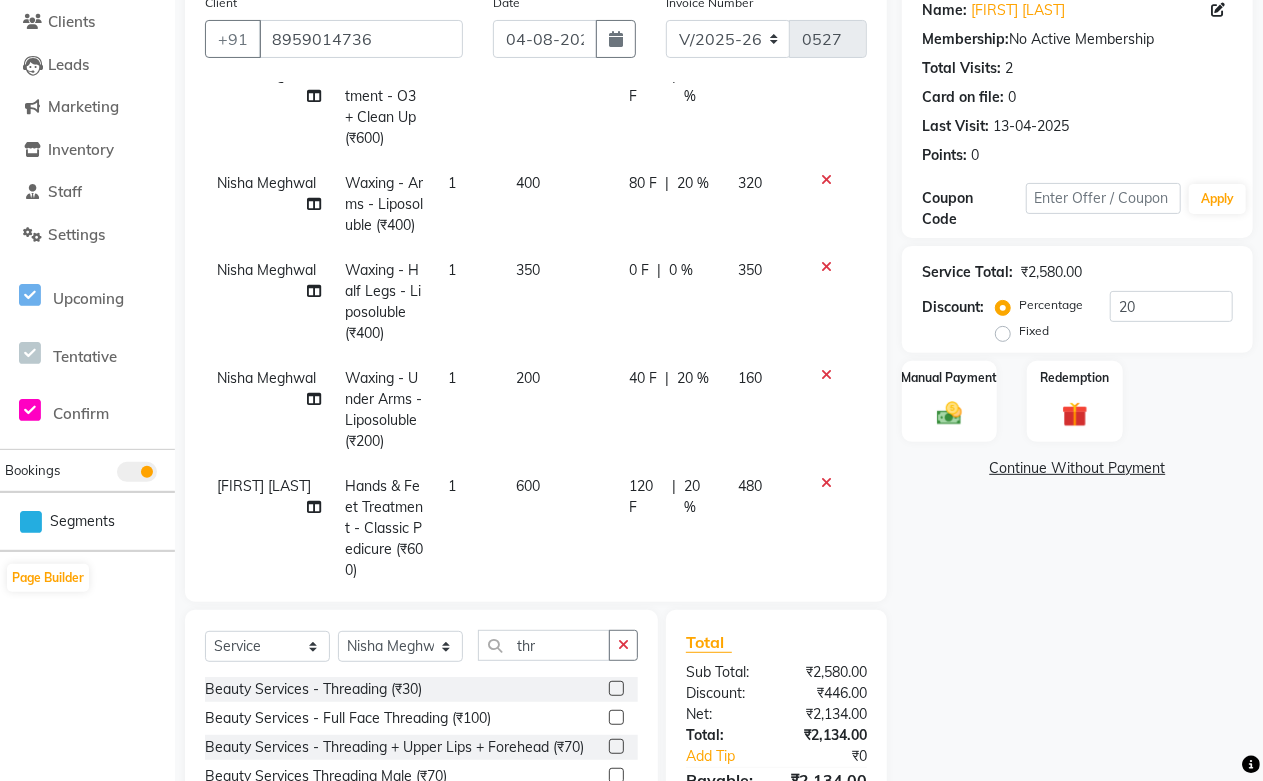 click on "Name: Parul Vijay Shelly Membership:  No Active Membership  Total Visits:  2 Card on file:  0 Last Visit:   13-04-2025 Points:   0  Coupon Code Apply Service Total:  ₹2,580.00  Discount:  Percentage   Fixed  20 Manual Payment Redemption  Continue Without Payment" 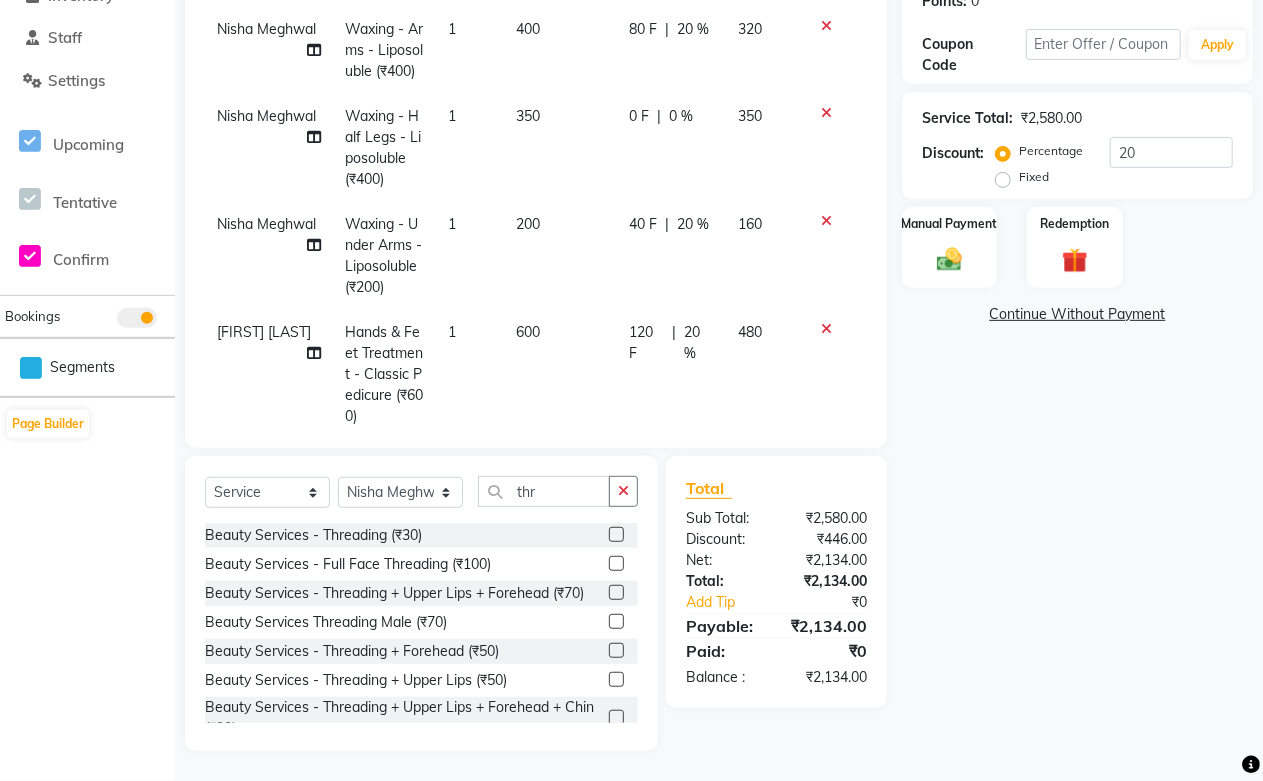 scroll, scrollTop: 97, scrollLeft: 0, axis: vertical 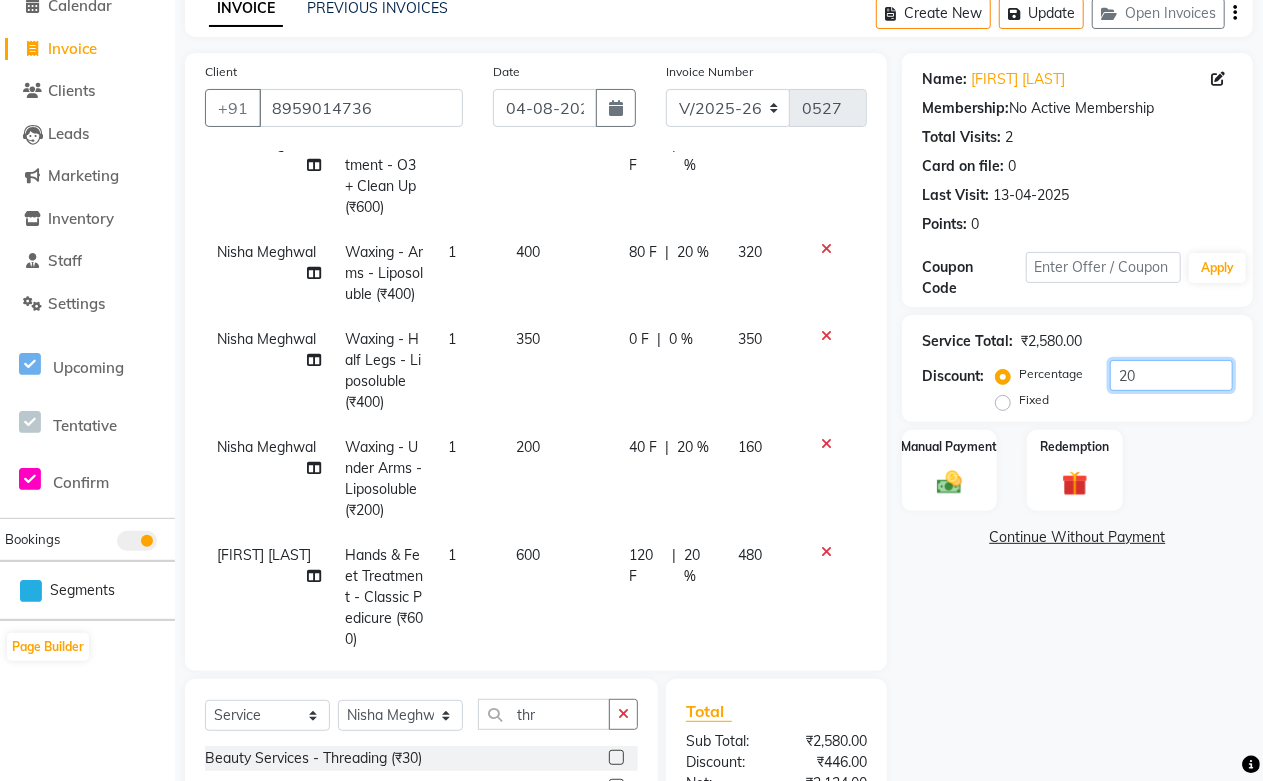 drag, startPoint x: 1147, startPoint y: 370, endPoint x: 1041, endPoint y: 387, distance: 107.35455 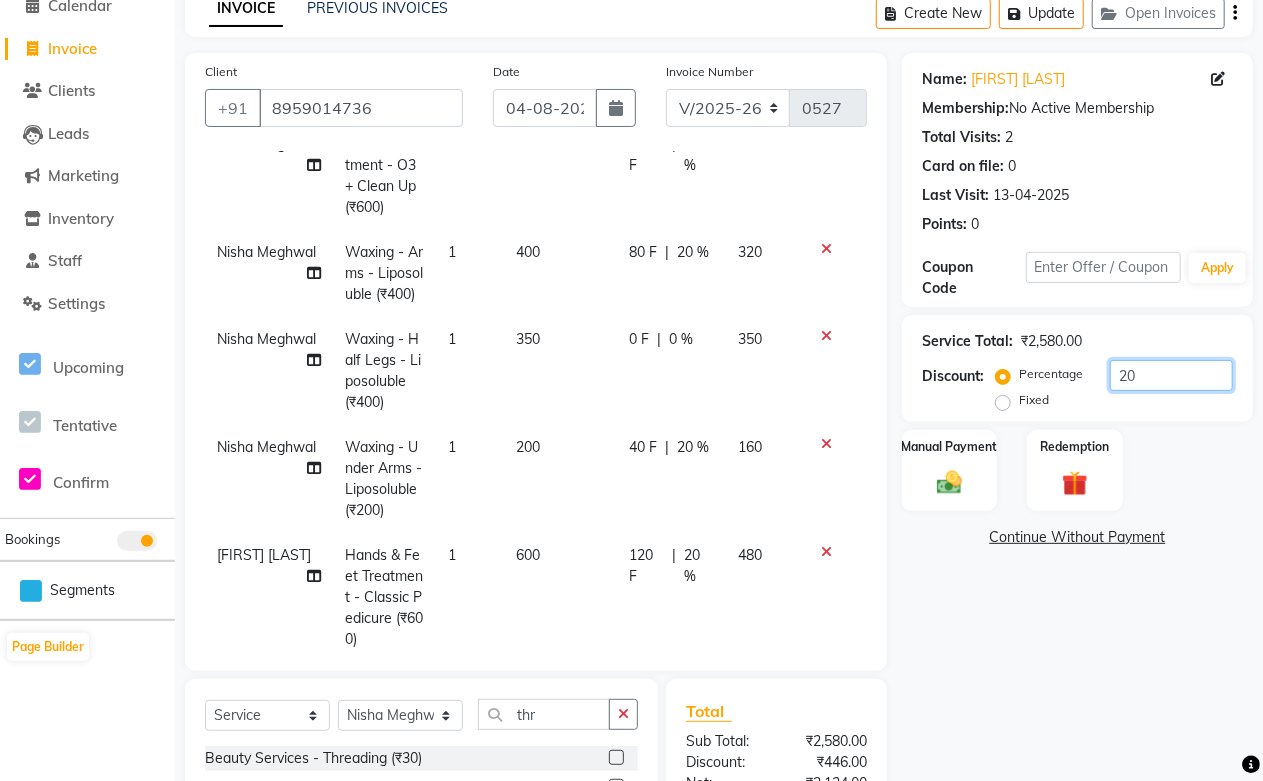 click on "Percentage   Fixed  20" 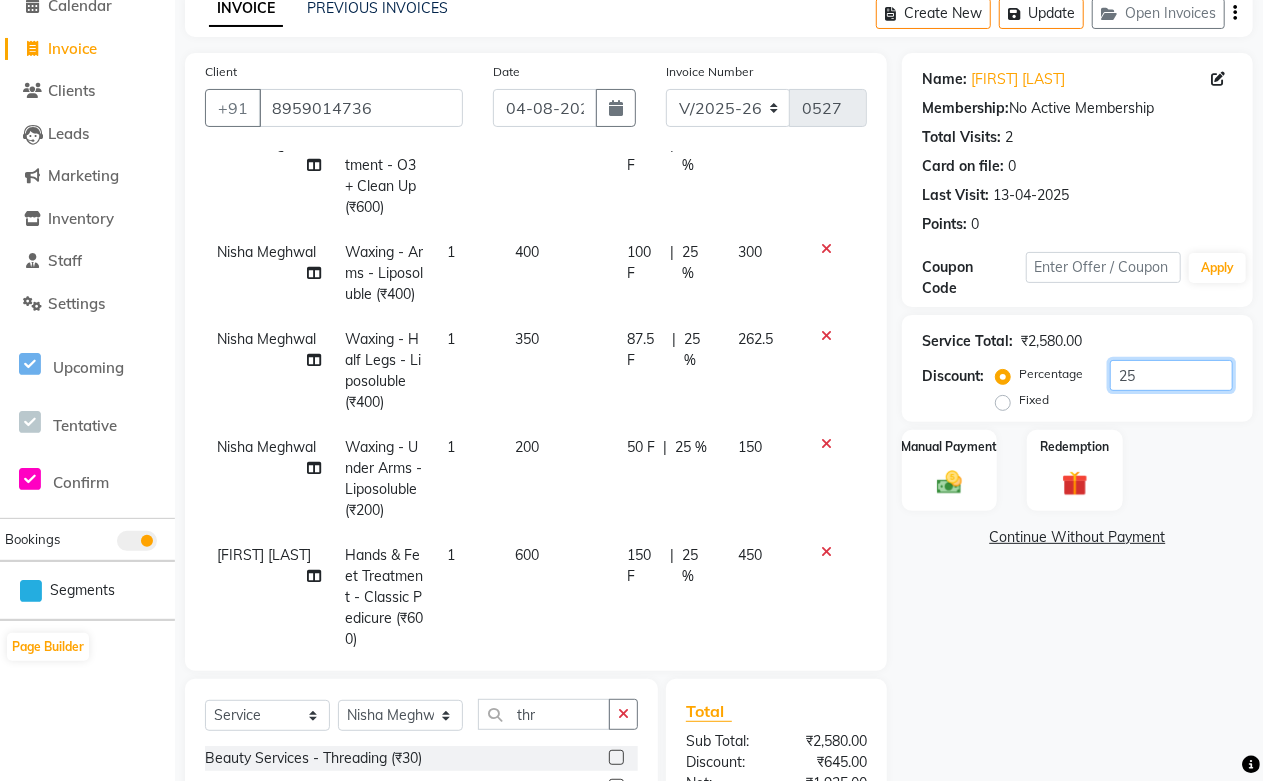 type on "25" 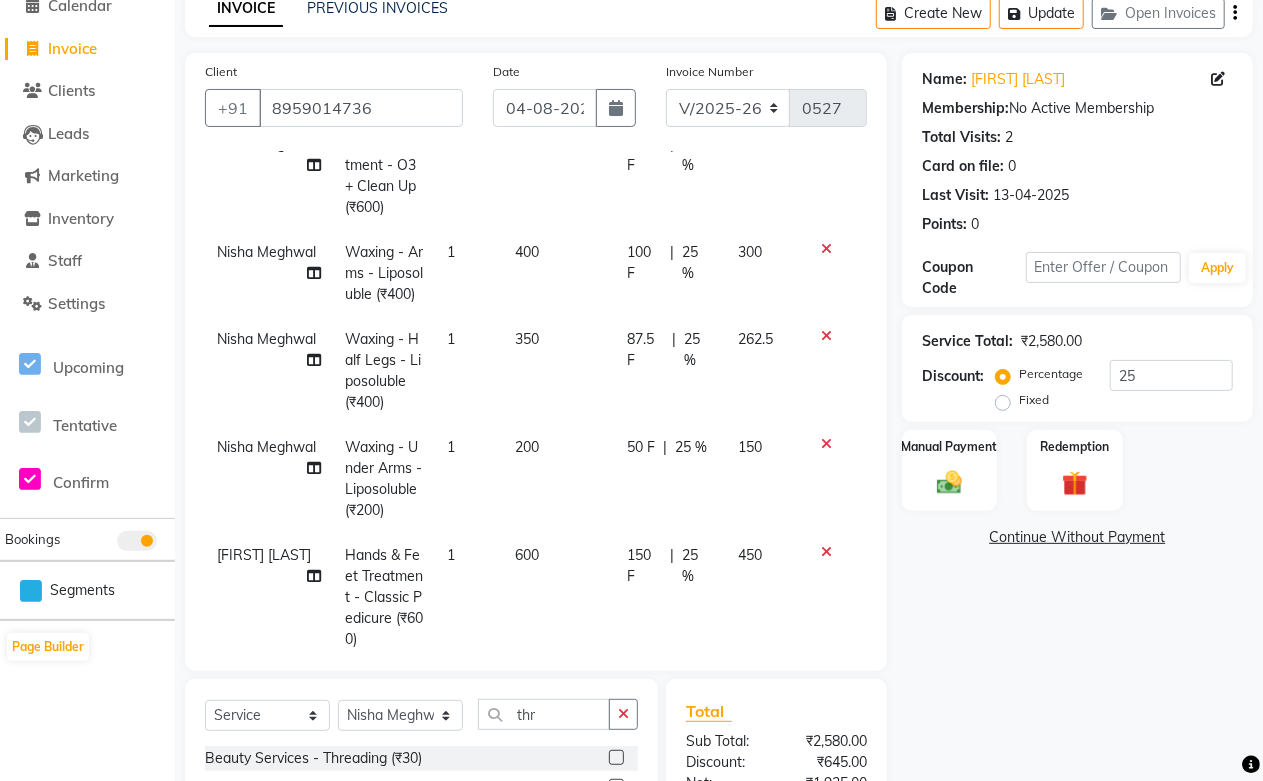 click 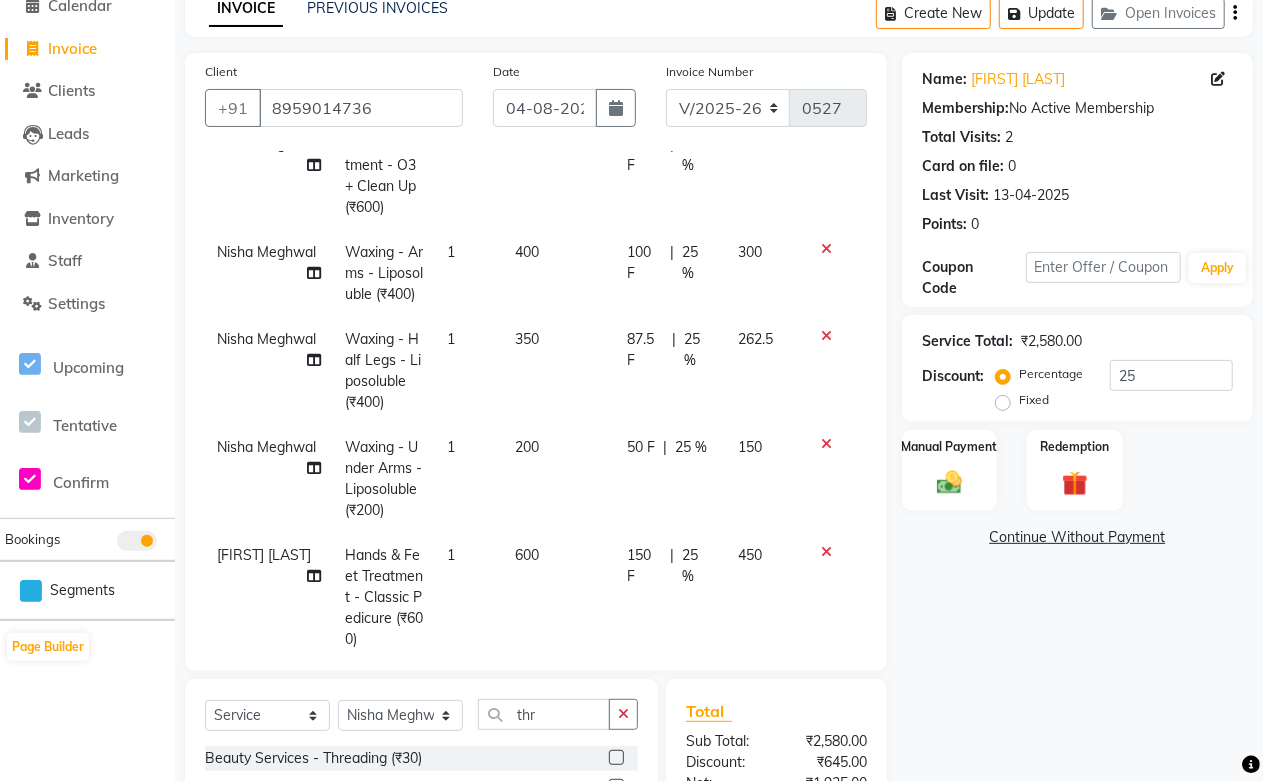 click on "Name: Parul Vijay Shelly Membership:  No Active Membership  Total Visits:  2 Card on file:  0 Last Visit:   13-04-2025 Points:   0  Coupon Code Apply Service Total:  ₹2,580.00  Discount:  Percentage   Fixed  25 Manual Payment Redemption  Continue Without Payment" 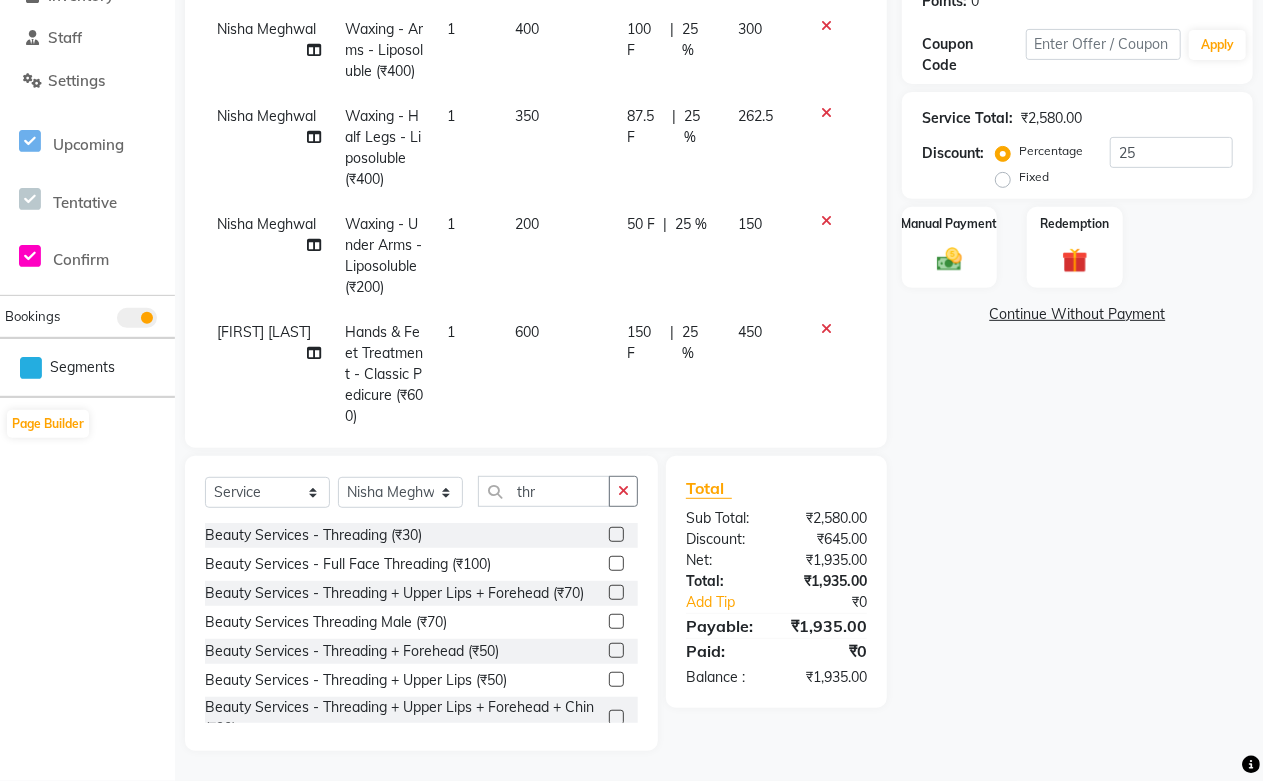 scroll, scrollTop: 97, scrollLeft: 0, axis: vertical 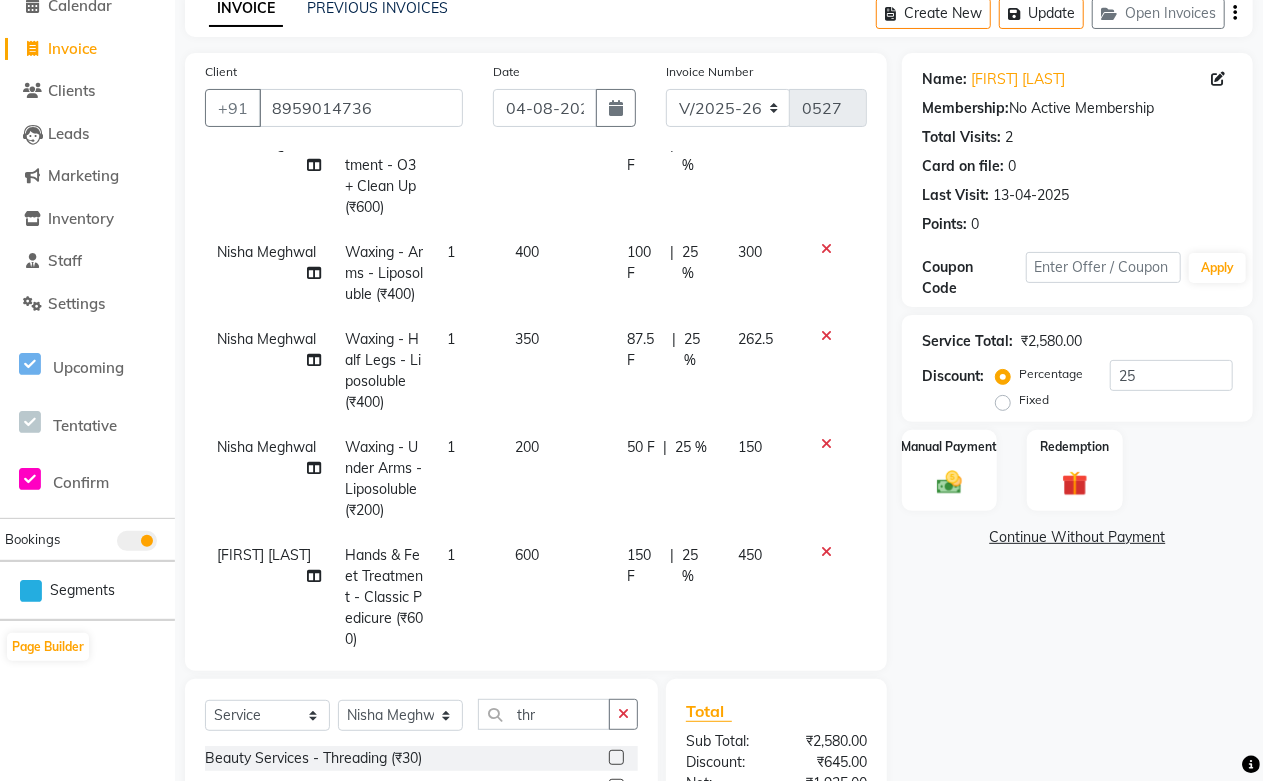 click 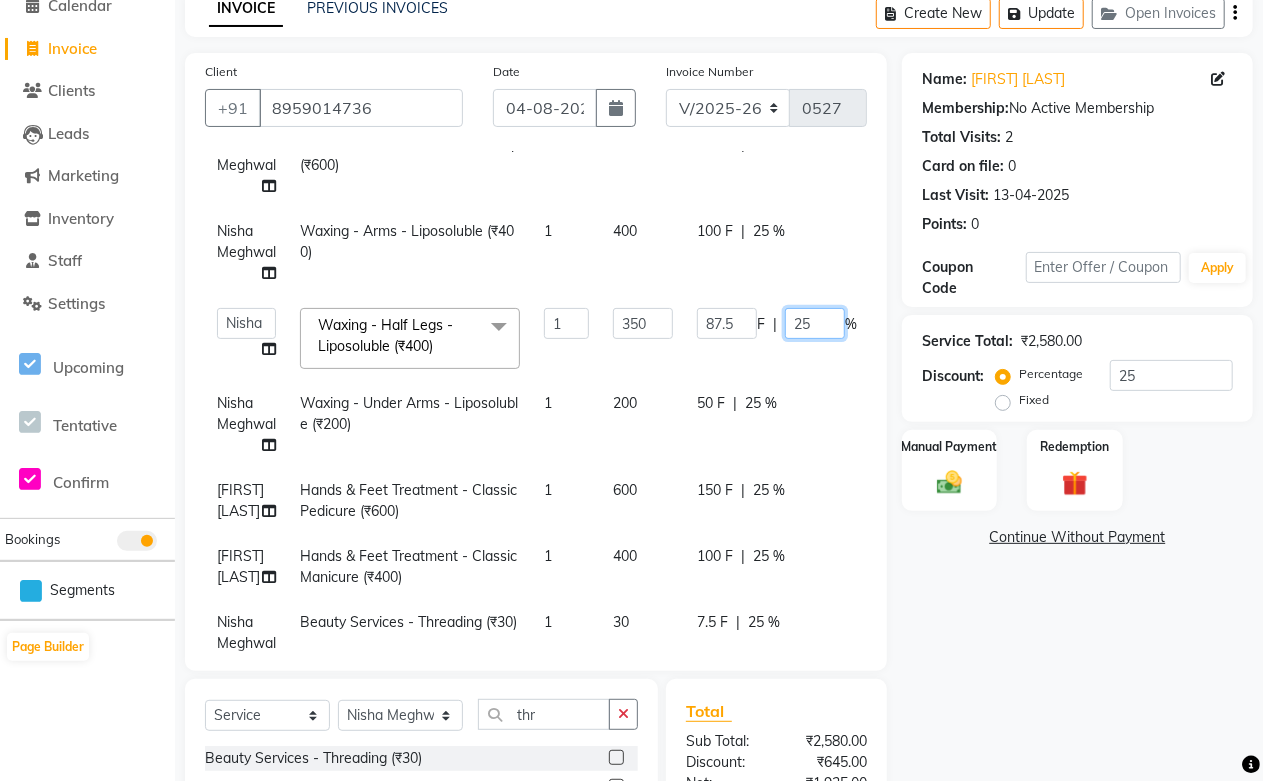 drag, startPoint x: 826, startPoint y: 332, endPoint x: 776, endPoint y: 332, distance: 50 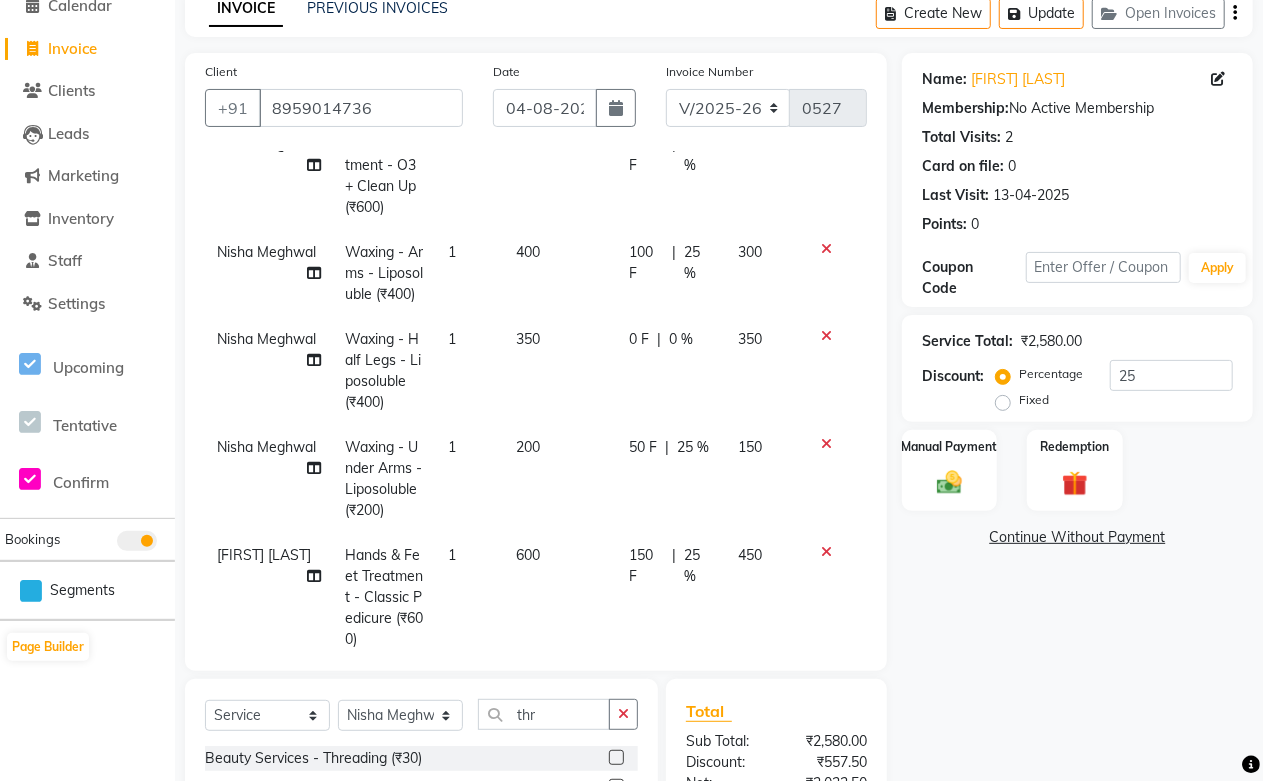 click on "Nisha Meghwal Facials/Treatment - O3+ Clean Up (₹600) 1 600 150 F | 25 % 450 Nisha Meghwal Waxing - Arms - Liposoluble (₹400) 1 400 100 F | 25 % 300 Nisha Meghwal Waxing - Half Legs - Liposoluble (₹400) 1 350 0 F | 0 % 350 Nisha Meghwal Waxing - Under Arms - Liposoluble (₹200) 1 200 50 F | 25 % 150 Pooja Jaga Hands & Feet Treatment - Classic Pedicure (₹600) 1 600 150 F | 25 % 450 Pooja Jaga Hands & Feet Treatment - Classic Manicure (₹400) 1 400 100 F | 25 % 300 Nisha Meghwal Beauty Services - Threading (₹30) 1 30 7.5 F | 25 % 22.5" 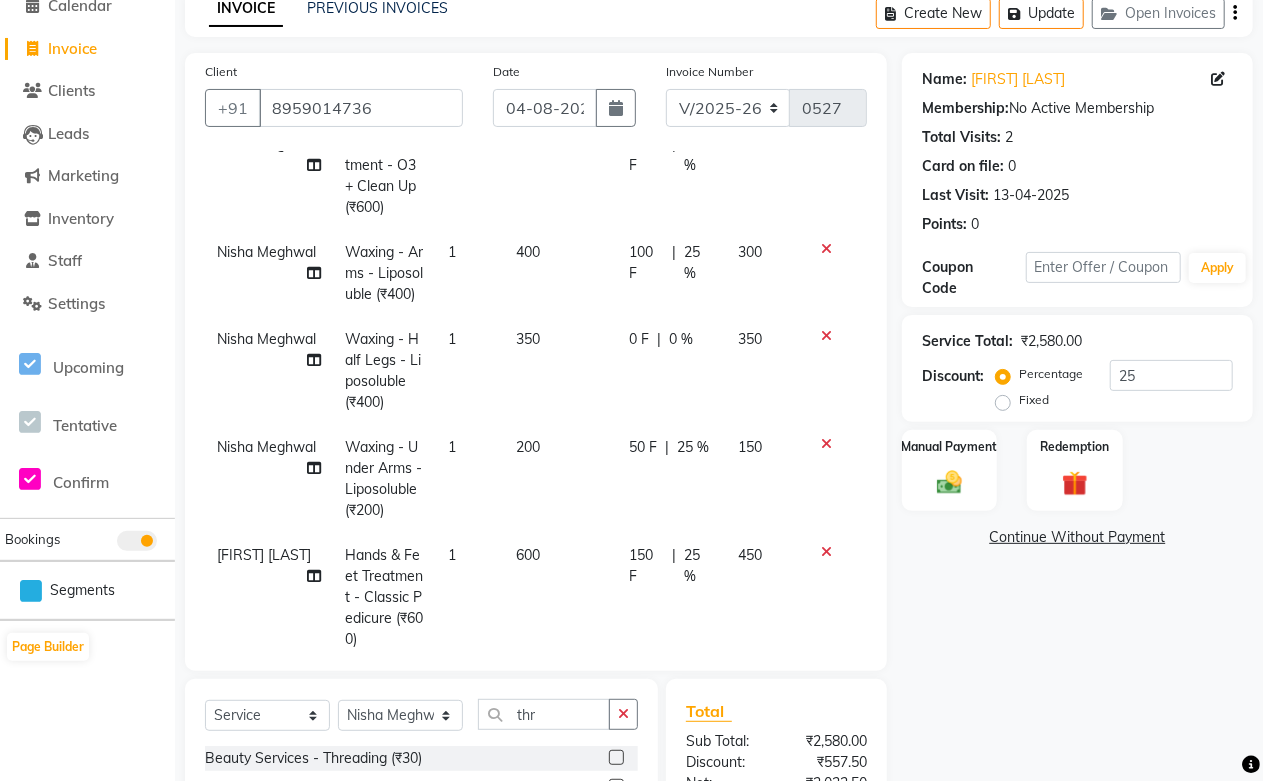 click on "150" 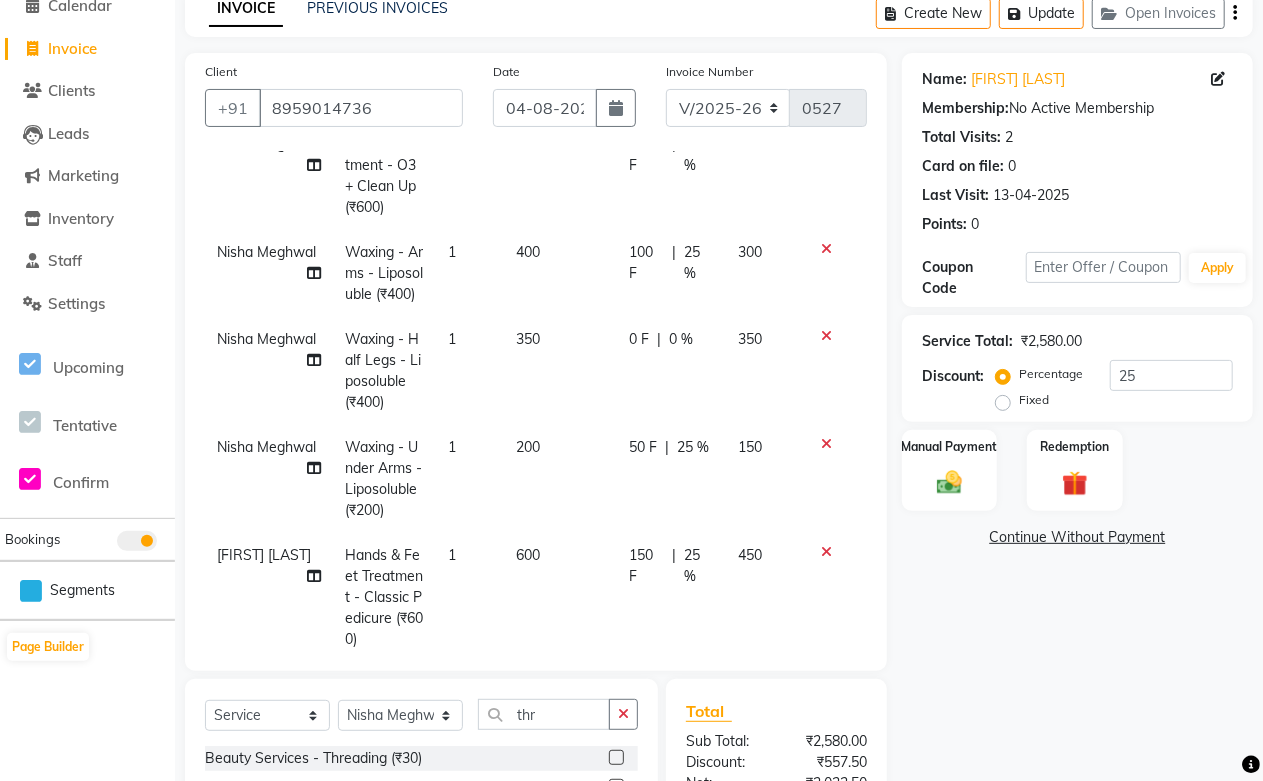 select on "86404" 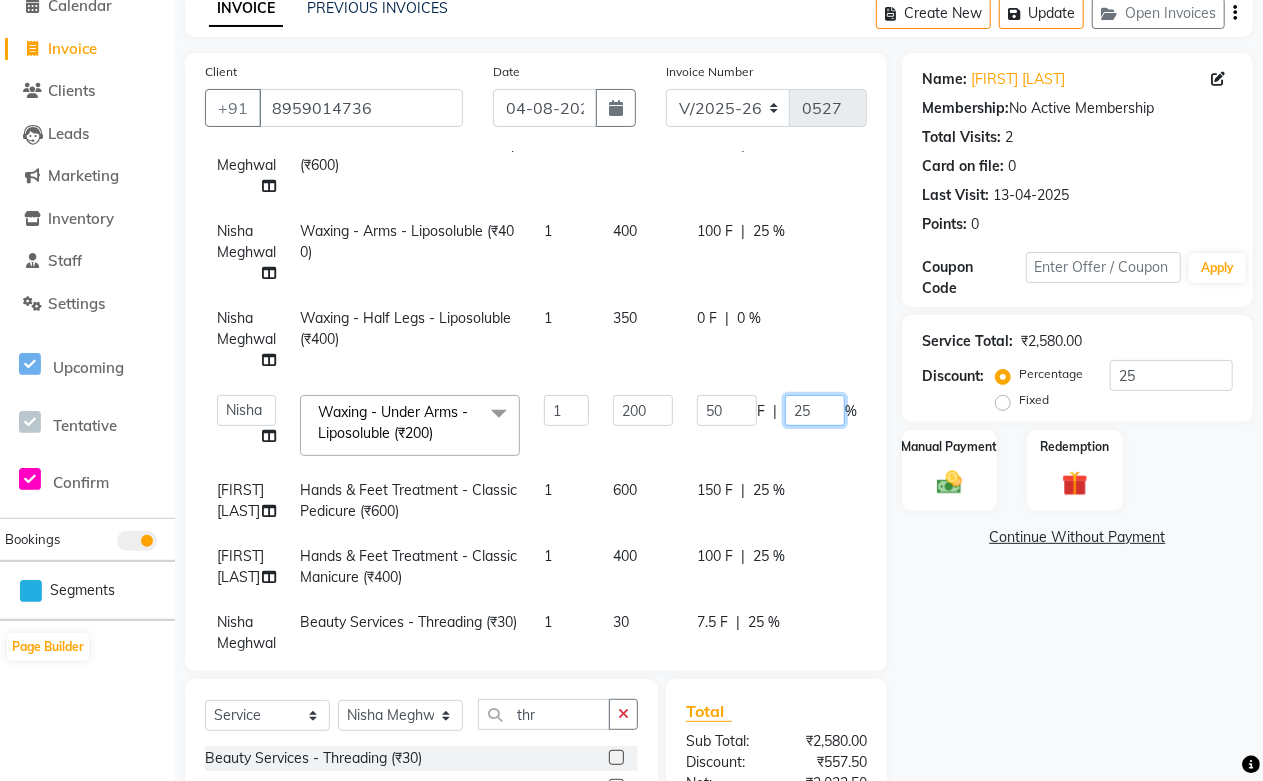 drag, startPoint x: 827, startPoint y: 411, endPoint x: 683, endPoint y: 412, distance: 144.00348 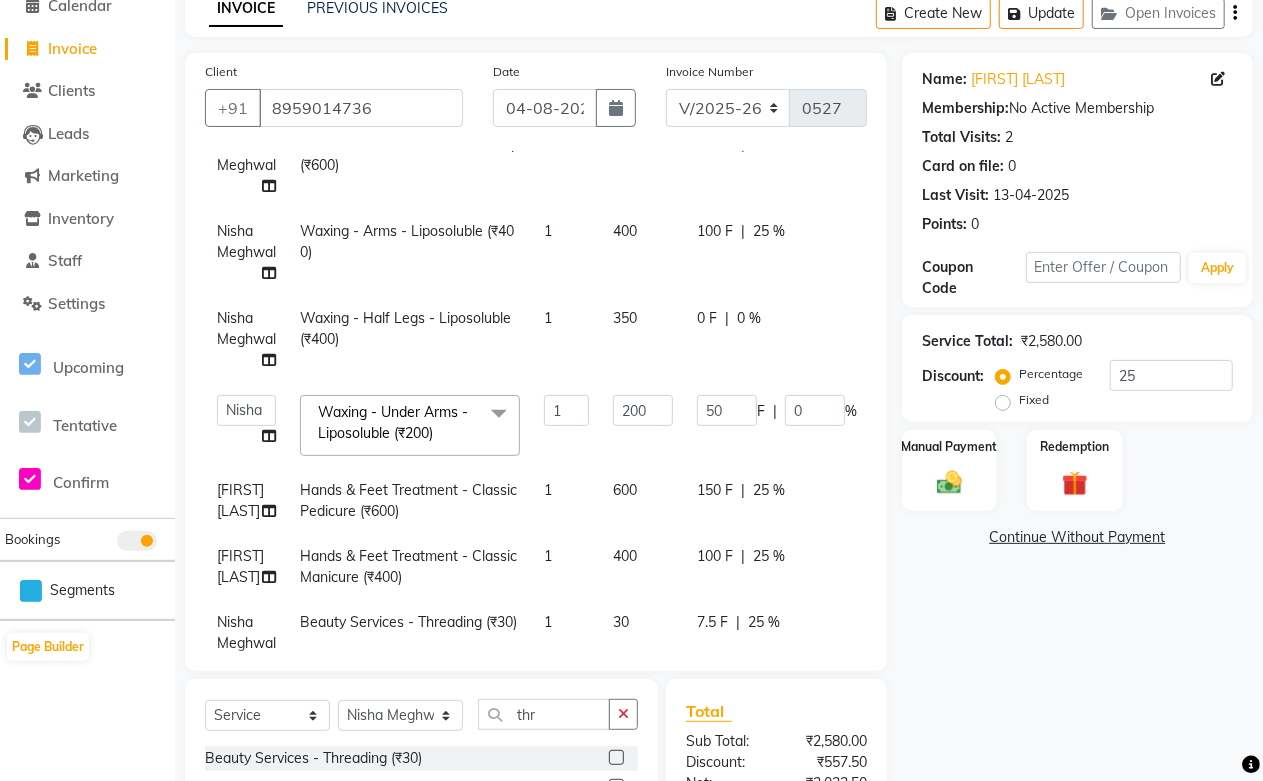 click on "Abdul Shoaib   Aksha Khan   Archika  Jain   Arti Singh   Farman Mirza   Harsha Mam   MANISHA   Mohd. Furkan   Neelu Suman   Nisha Meghwal   Payal Sen   Pooja Jaga   Poonam Trehan   Ravina Sen   Sahil Ansari   Sanju di   Sapna Sharma   Shekhu Abdul   Suraj Sen   Sushant Verma   TUSHAR    Waxing - Under Arms - Liposoluble (₹200)  x Nails - Normal Nail Polish (₹100) Nails - UV Gel Polish with Art (₹600) Nails - Nail Extensions (₹1300) Nails - Nail Extensions + Polish + Art (₹1700) Nails - UV Gel Polish (₹500) Nails - Gel Polish Removal (₹300) Nails - Extension Removal (₹700) Nails - Feet Gel Polish (₹600) Nails - Feet Extension (₹1700) Nails - Refill (Acrylic Gel) (₹1200) Nails - Nail Paint Remover (₹150) Nails - Feet Gel Polish Removal (₹300) Nails - UV Gel Polsih With Art (₹1200) Nails - French Nail Art (₹500) Nails - UV Gel Polish with Cat Eye (₹600) Nails - Feet Overlays (₹700) Nails - Temporary Nail Extensions (₹1000) Nails - Baby Boomer (Acrylic Ombre) (₹2200) 1 200" 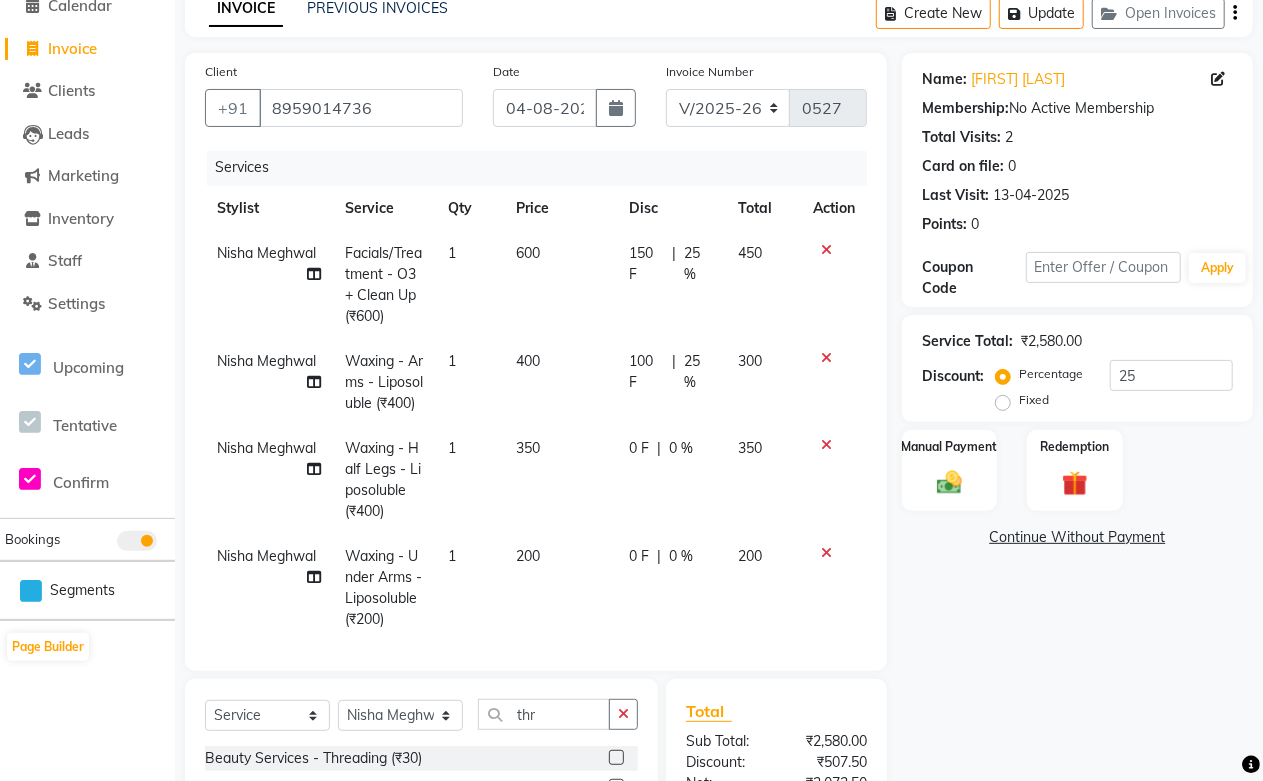 scroll, scrollTop: 0, scrollLeft: 0, axis: both 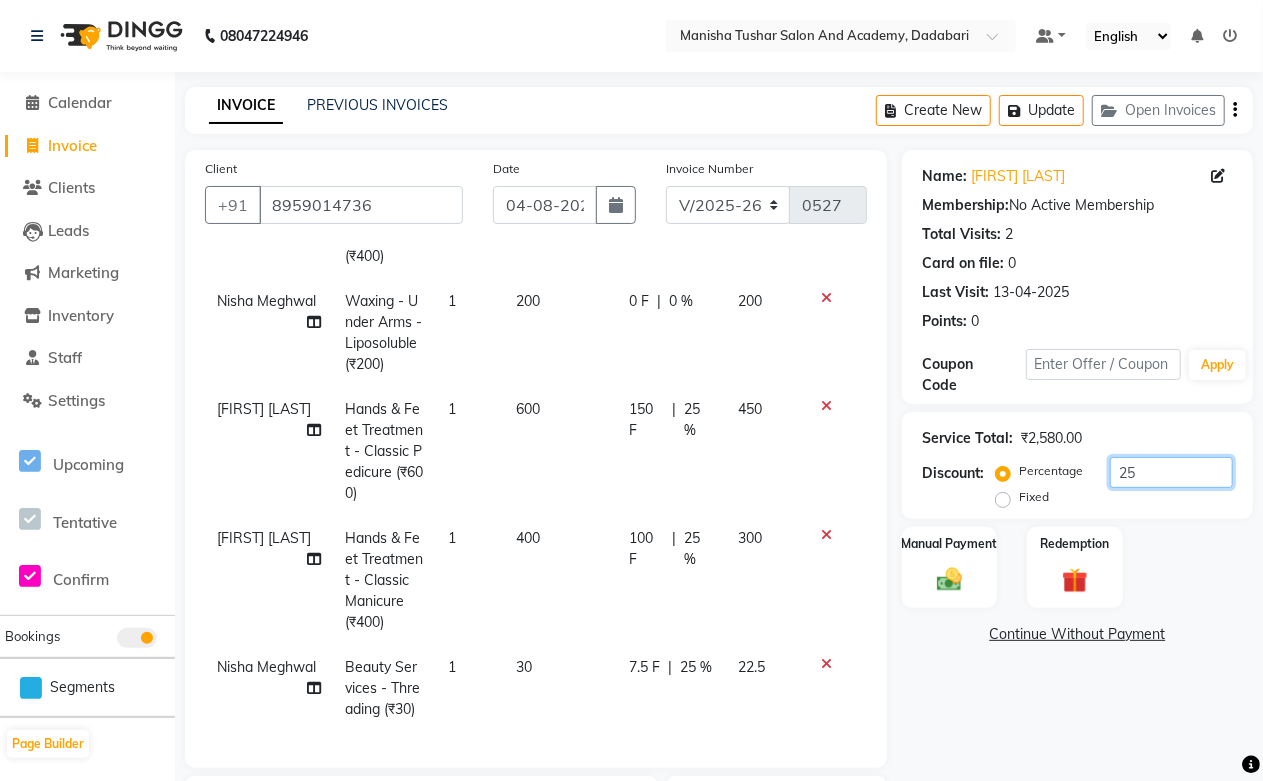 drag, startPoint x: 1143, startPoint y: 464, endPoint x: 1030, endPoint y: 477, distance: 113.74533 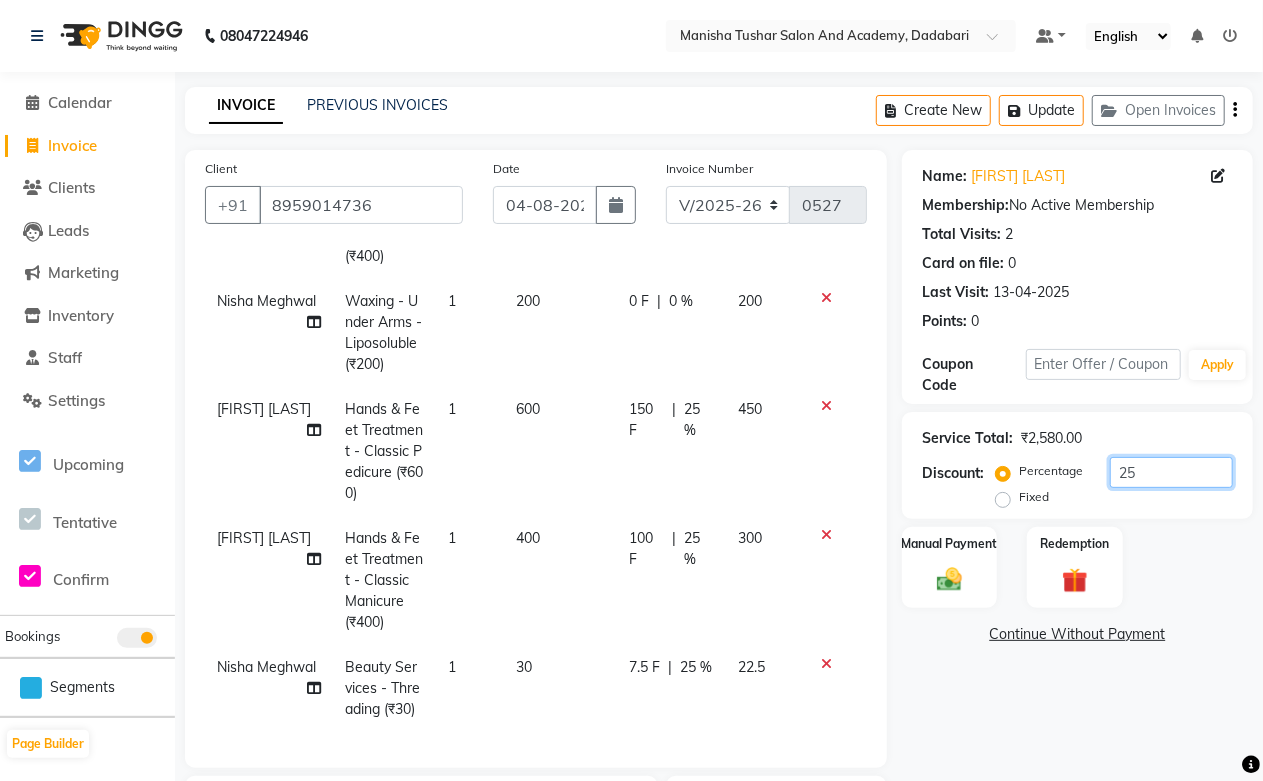 click on "Percentage   Fixed  25" 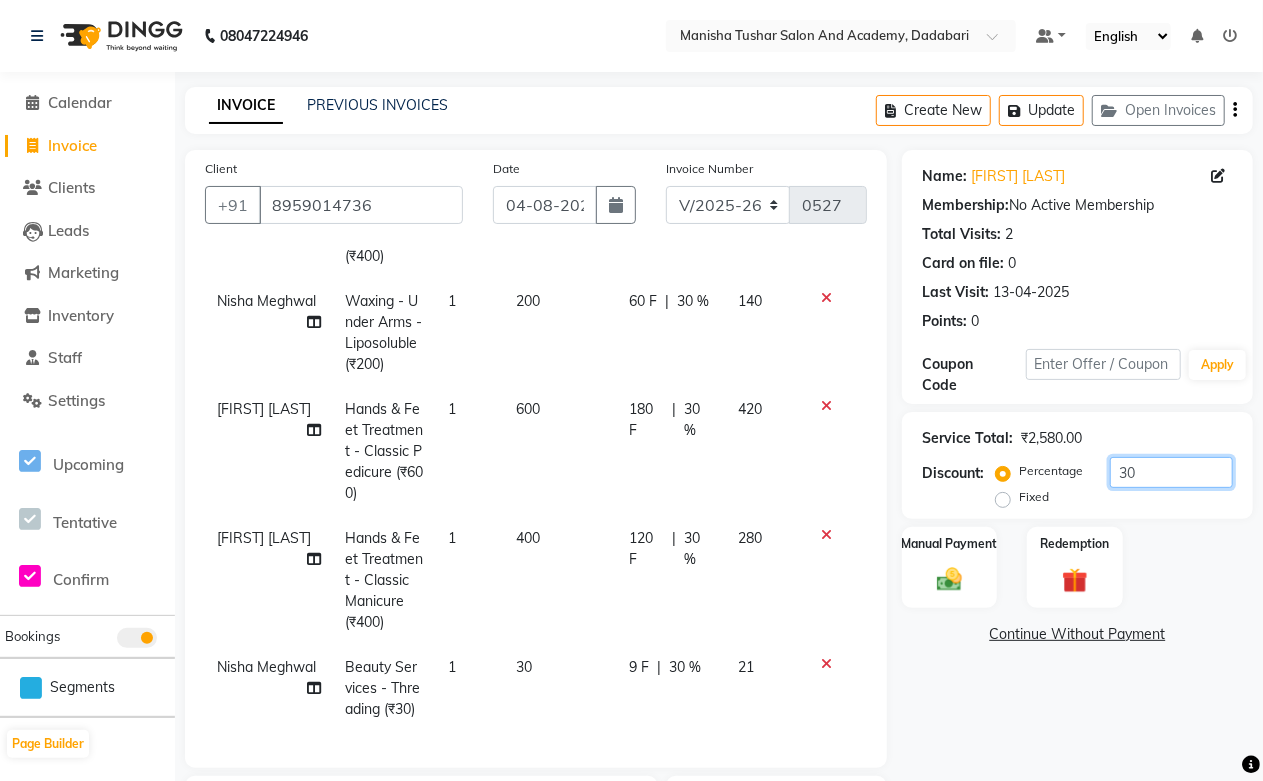 type on "30" 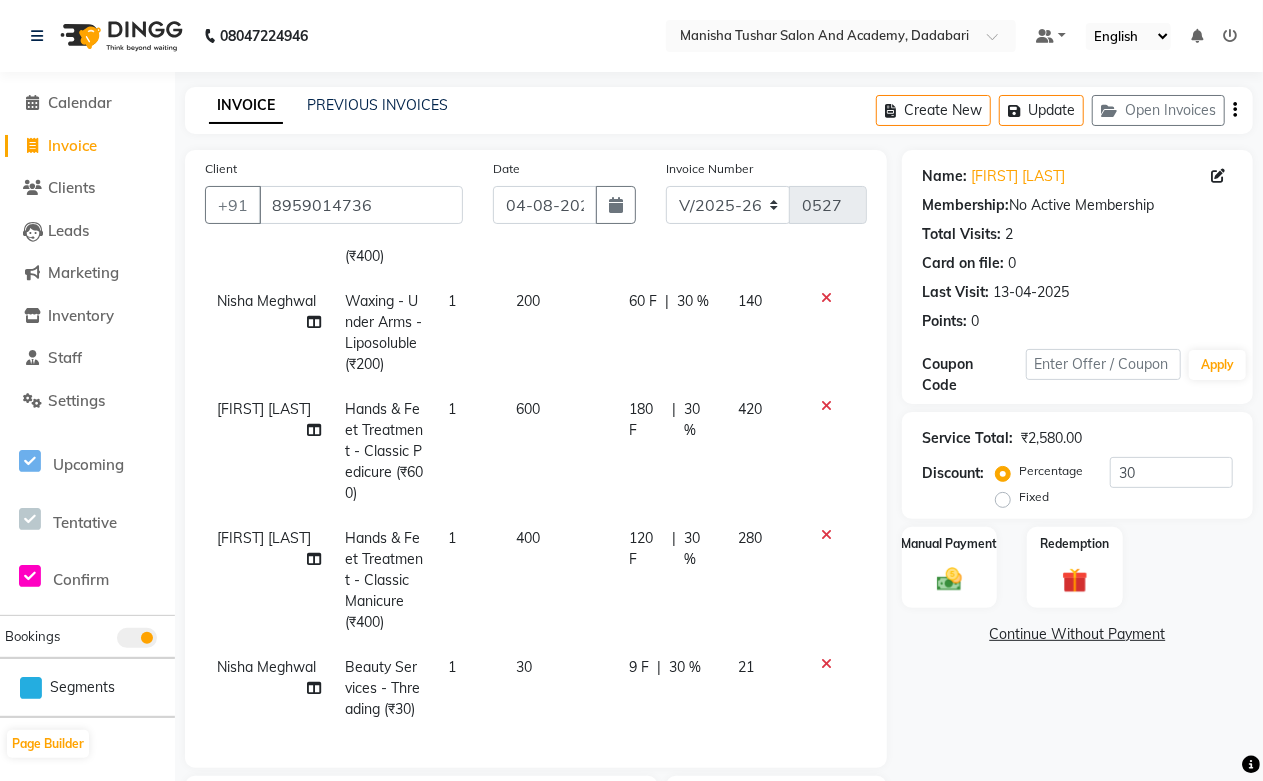 click on "Client +91 8959014736 Date 04-08-2025 Invoice Number V/2025 V/2025-26 0527 Services Stylist Service Qty Price Disc Total Action Nisha Meghwal Facials/Treatment - O3+ Clean Up (₹600) 1 600 180 F | 30 % 420 Nisha Meghwal Waxing - Arms - Liposoluble (₹400) 1 400 120 F | 30 % 280 Nisha Meghwal Waxing - Half Legs - Liposoluble (₹400) 1 350 105 F | 30 % 245 Nisha Meghwal Waxing - Under Arms - Liposoluble (₹200) 1 200 60 F | 30 % 140 Pooja Jaga Hands & Feet Treatment - Classic Pedicure (₹600) 1 600 180 F | 30 % 420 Pooja Jaga Hands & Feet Treatment - Classic Manicure (₹400) 1 400 120 F | 30 % 280 Nisha Meghwal Beauty Services - Threading (₹30) 1 30 9 F | 30 % 21" 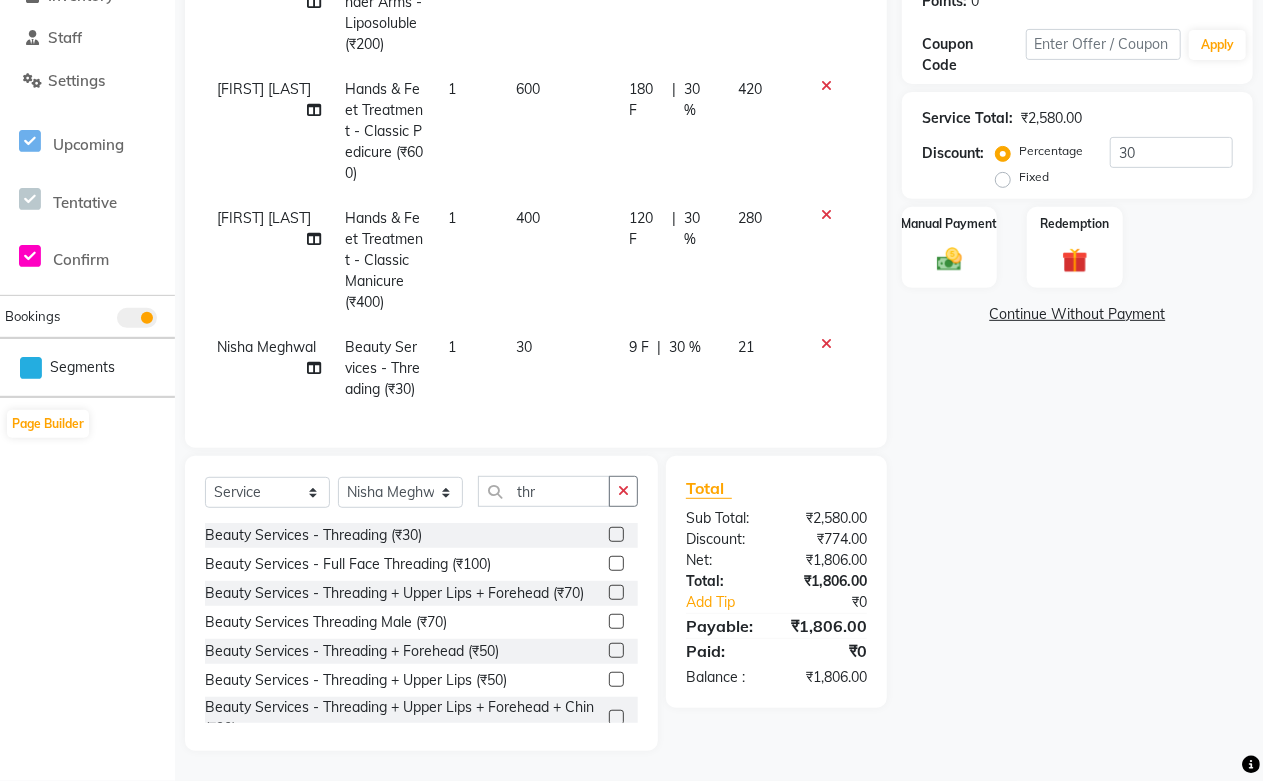 scroll, scrollTop: 0, scrollLeft: 0, axis: both 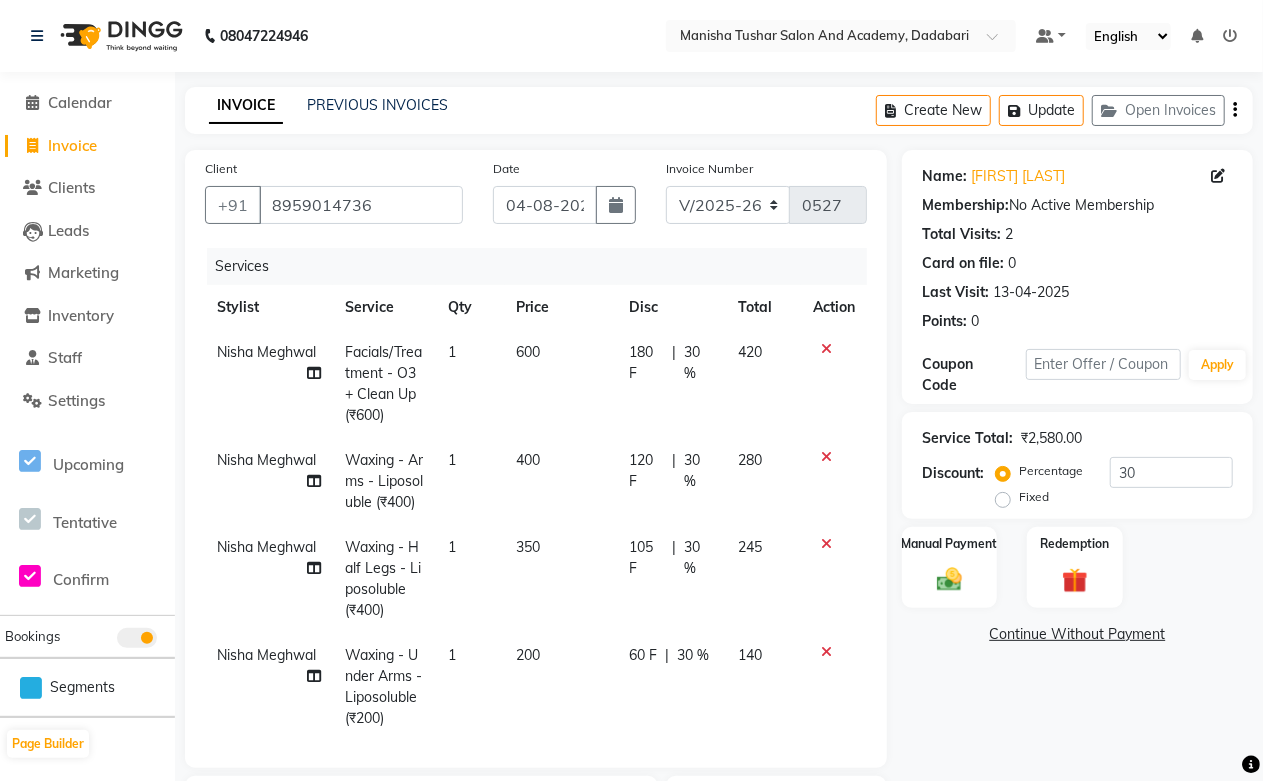 click on "350" 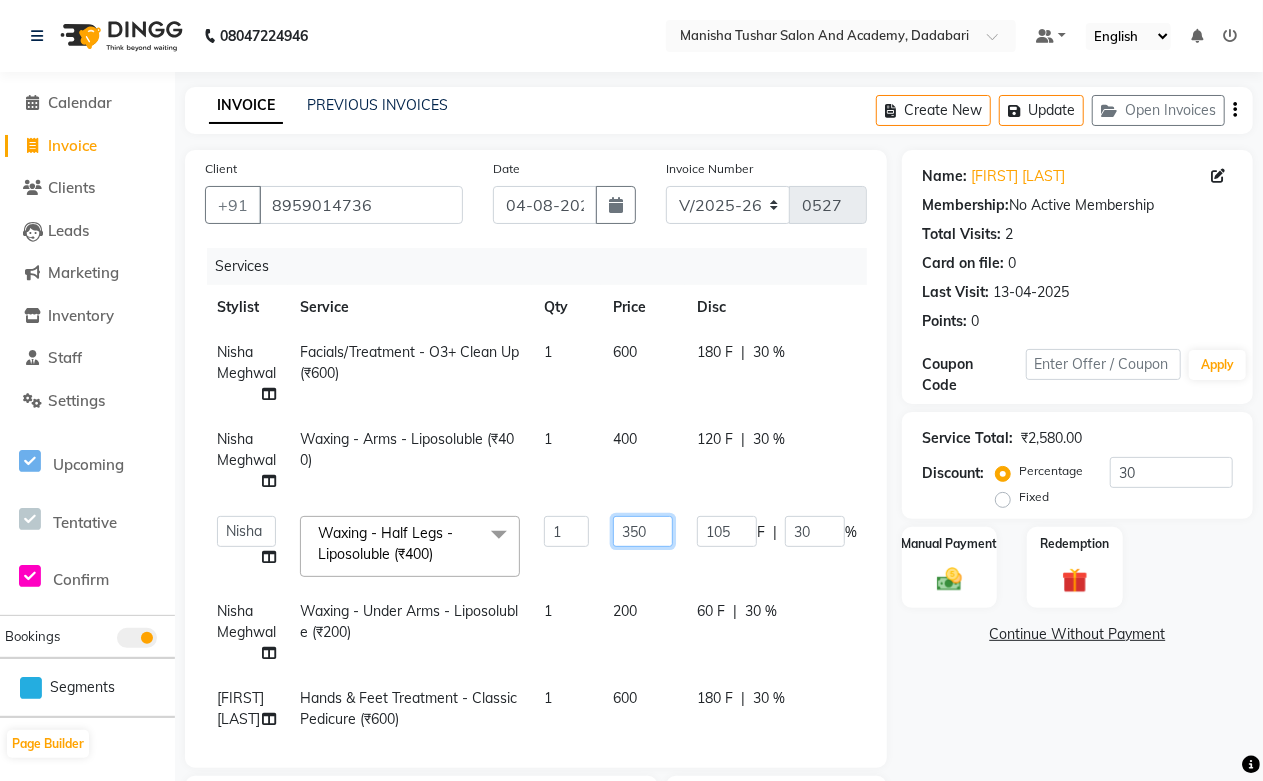 drag, startPoint x: 664, startPoint y: 531, endPoint x: 614, endPoint y: 531, distance: 50 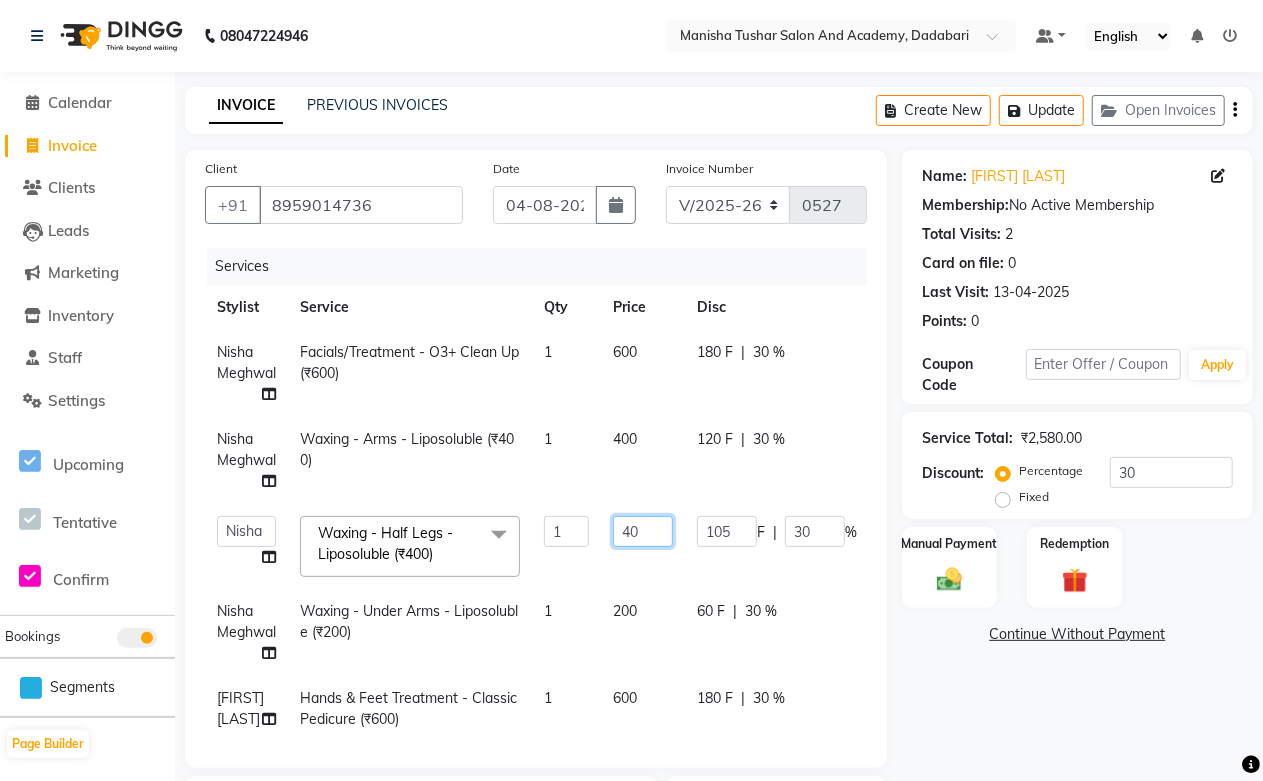 type on "400" 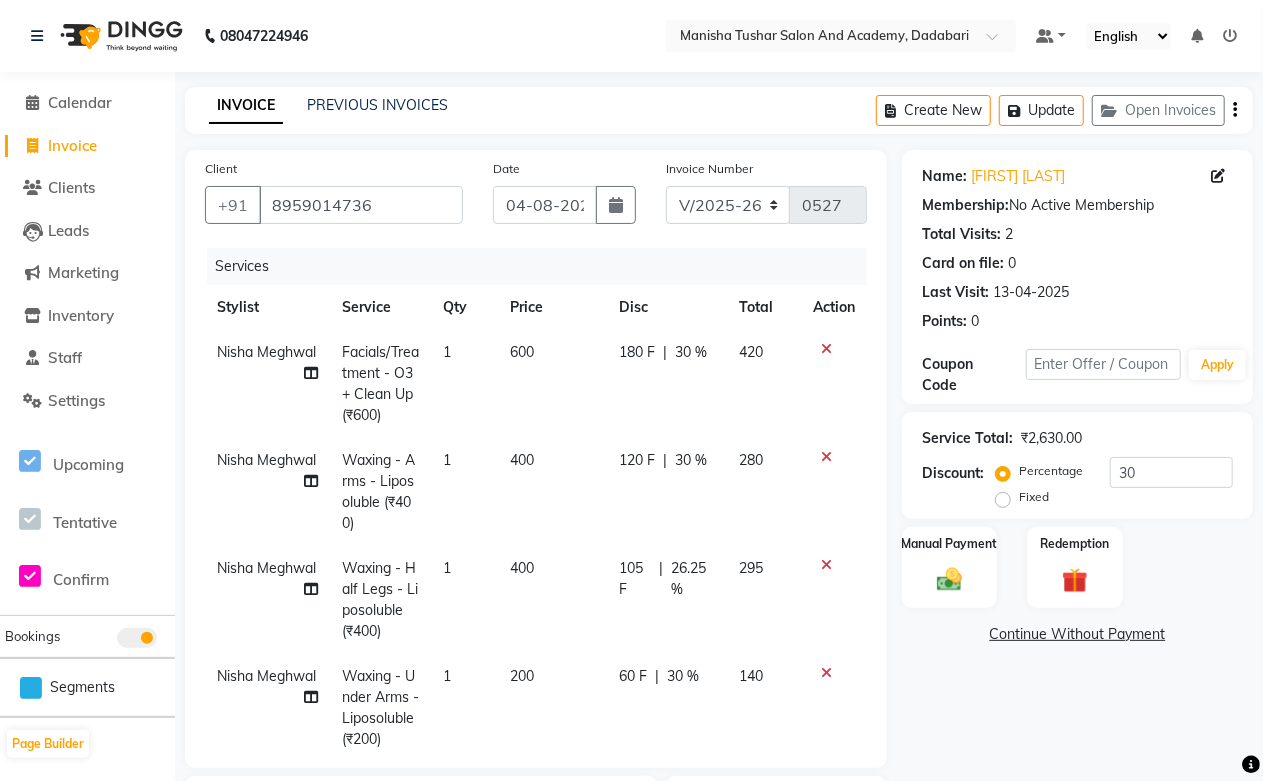 click on "Nisha Meghwal Waxing - Half Legs - Liposoluble (₹400) 1 400 105 F | 26.25 % 295" 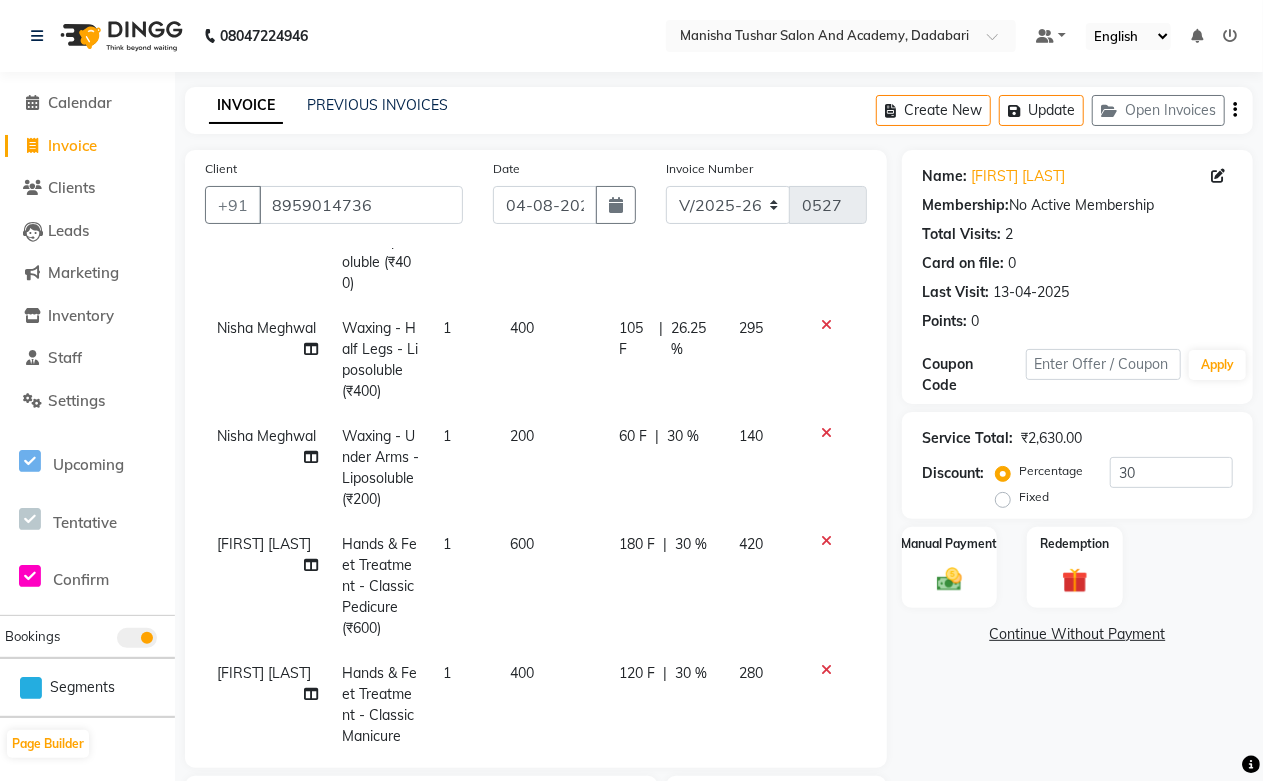 scroll, scrollTop: 190, scrollLeft: 0, axis: vertical 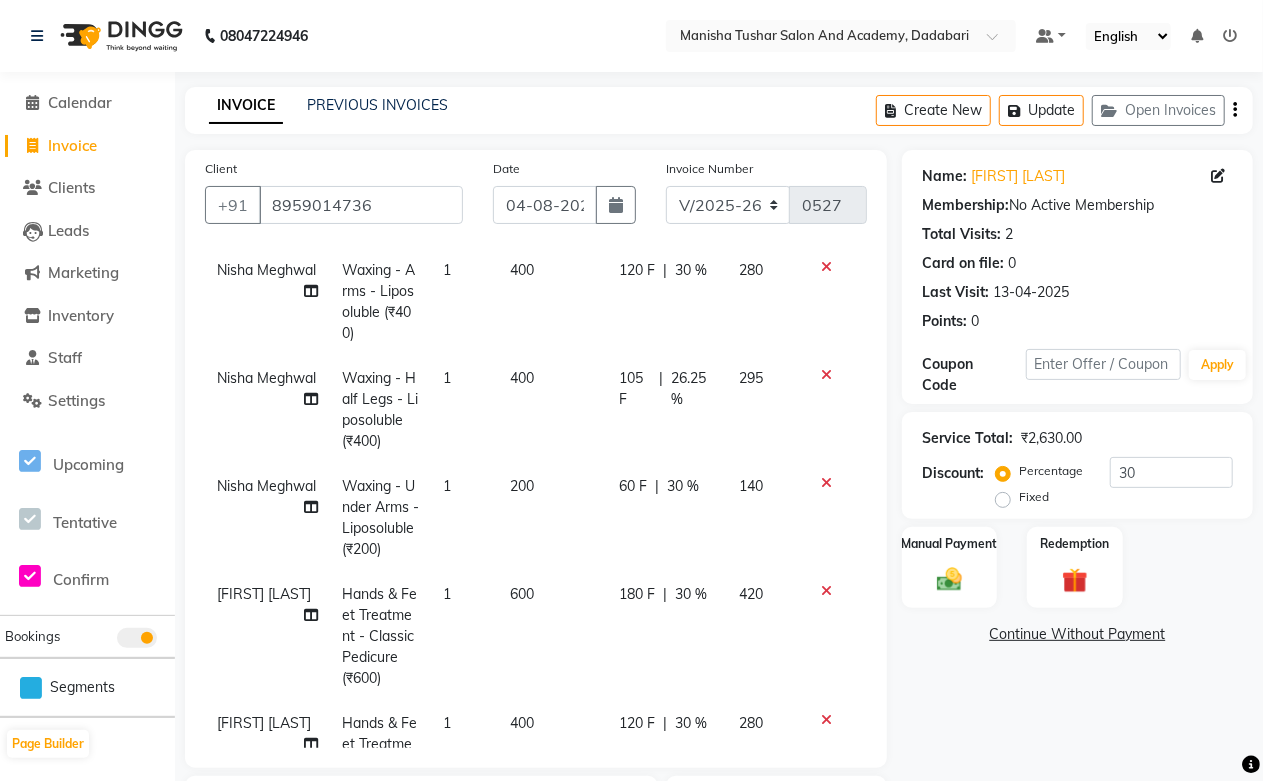 click 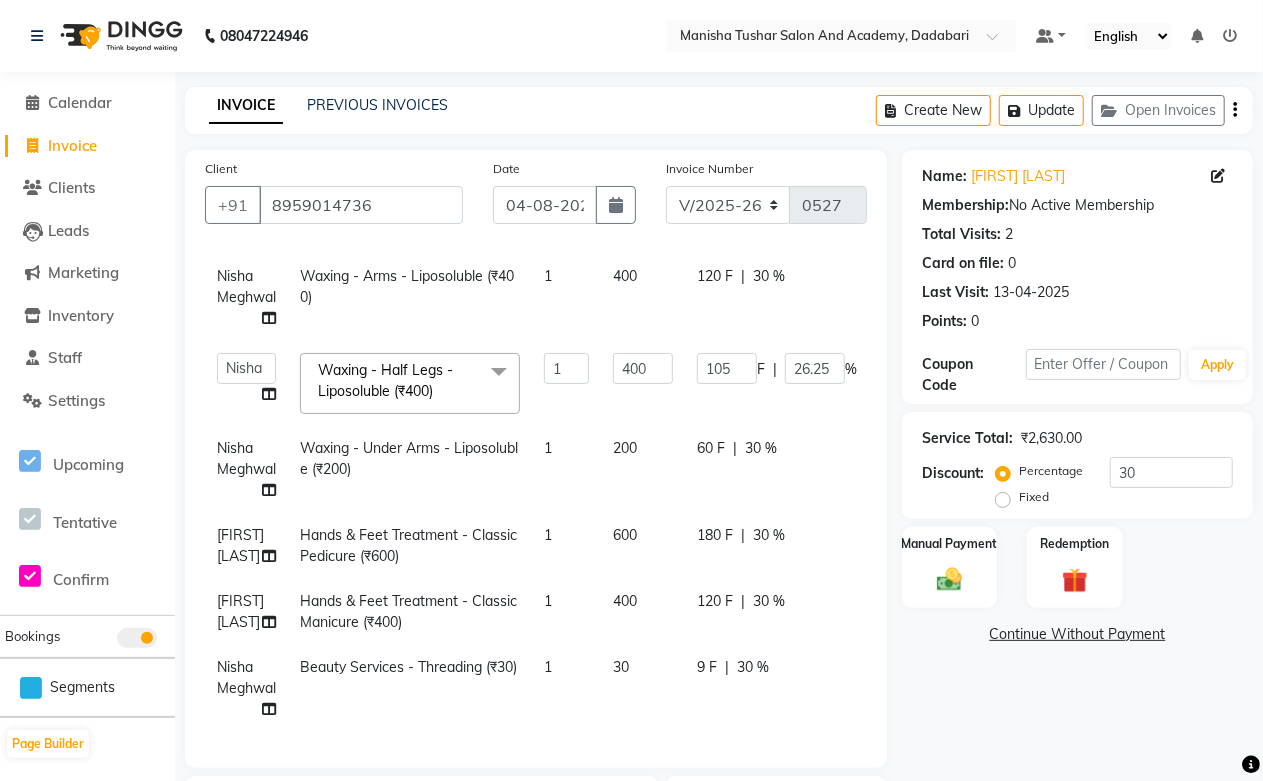 scroll, scrollTop: 168, scrollLeft: 0, axis: vertical 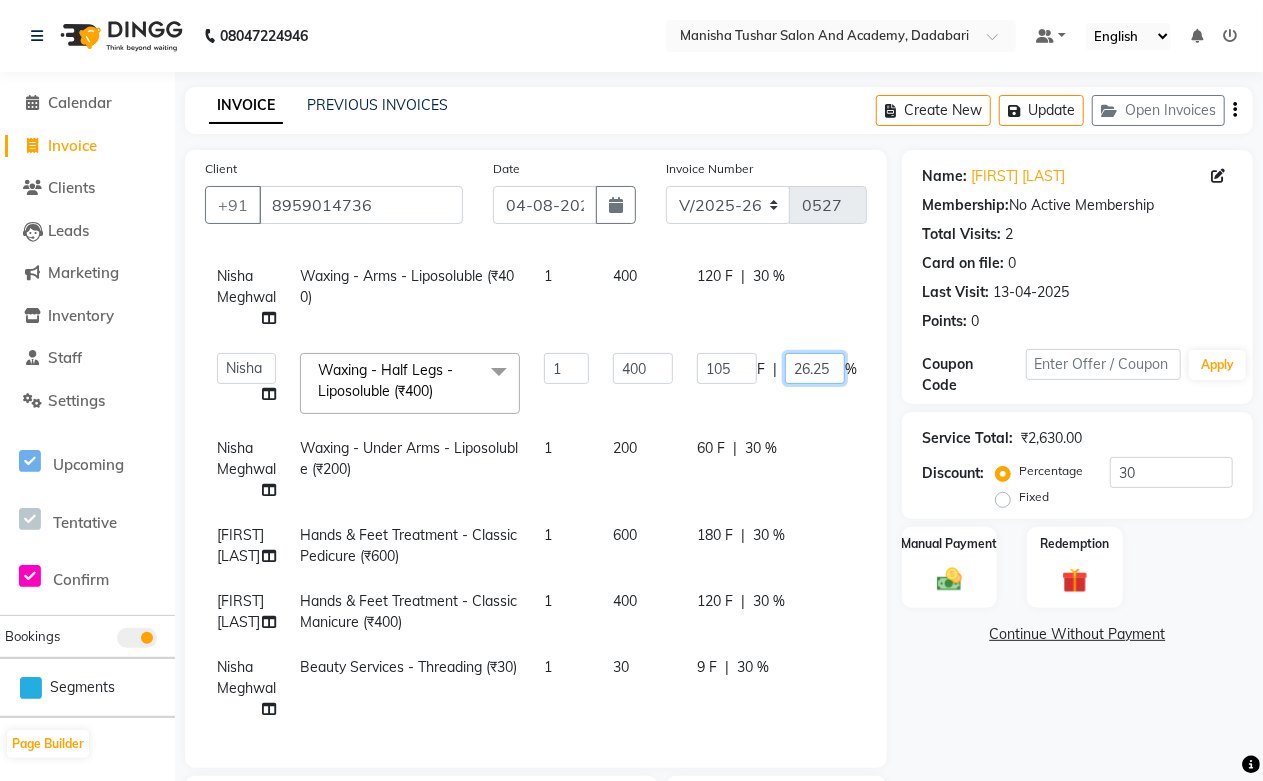 drag, startPoint x: 833, startPoint y: 363, endPoint x: 695, endPoint y: 377, distance: 138.70833 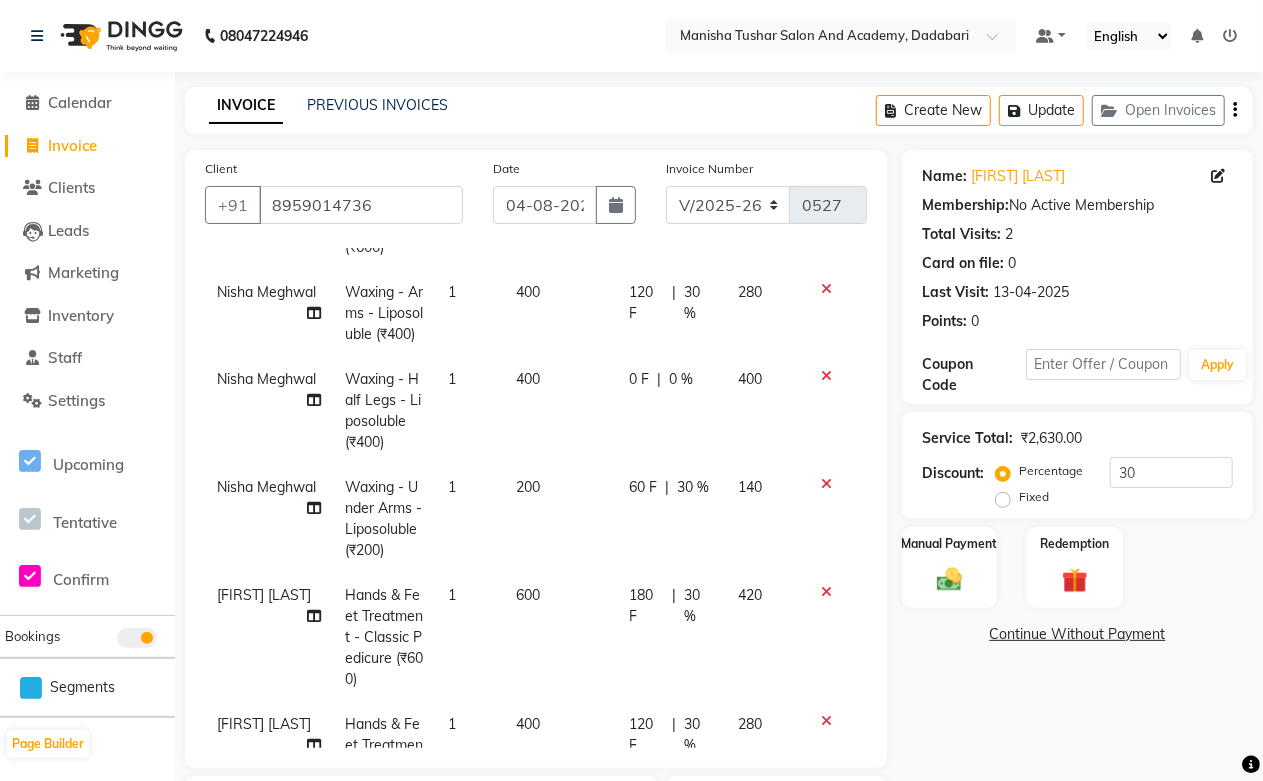 click on "Nisha Meghwal Facials/Treatment - O3+ Clean Up (₹600) 1 600 180 F | 30 % 420 Nisha Meghwal Waxing - Arms - Liposoluble (₹400) 1 400 120 F | 30 % 280 Nisha Meghwal Waxing - Half Legs - Liposoluble (₹400) 1 400 0 F | 0 % 400 Nisha Meghwal Waxing - Under Arms - Liposoluble (₹200) 1 200 60 F | 30 % 140 Pooja Jaga Hands & Feet Treatment - Classic Pedicure (₹600) 1 600 180 F | 30 % 420 Pooja Jaga Hands & Feet Treatment - Classic Manicure (₹400) 1 400 120 F | 30 % 280 Nisha Meghwal Beauty Services - Threading (₹30) 1 30 9 F | 30 % 21" 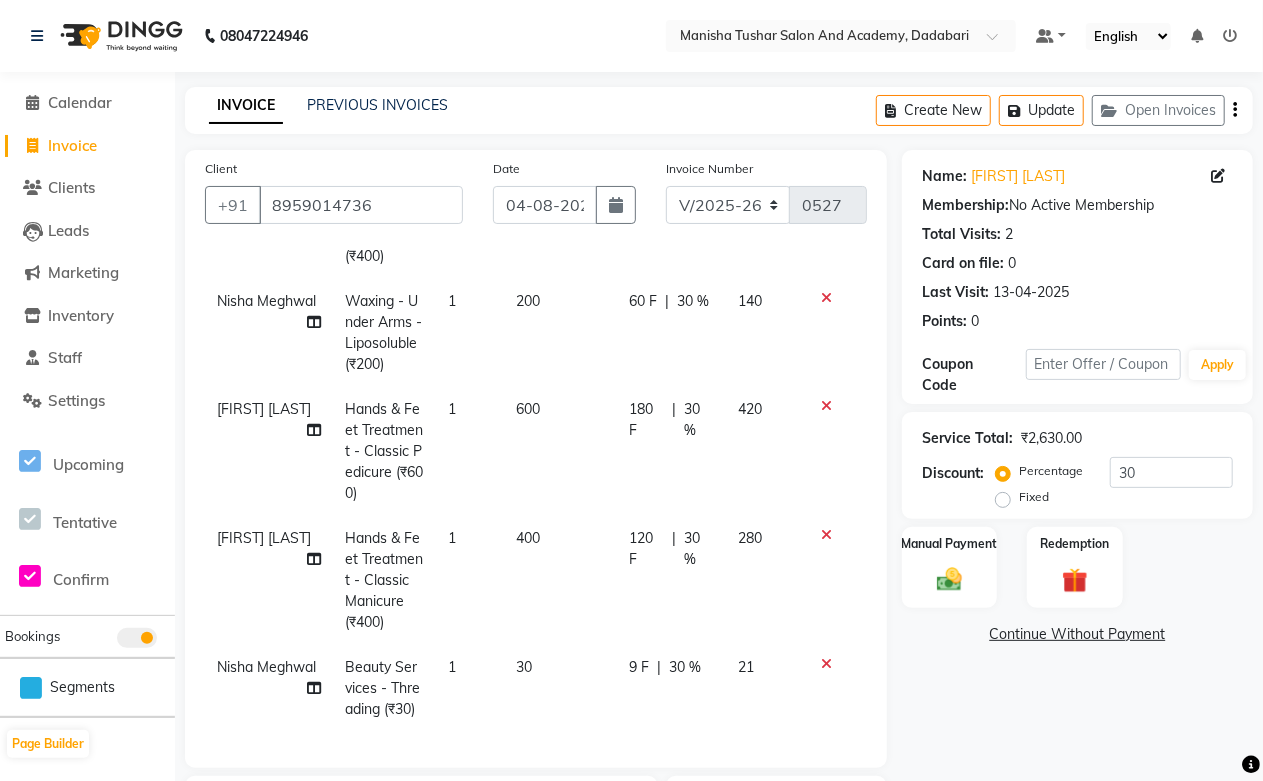scroll, scrollTop: 391, scrollLeft: 0, axis: vertical 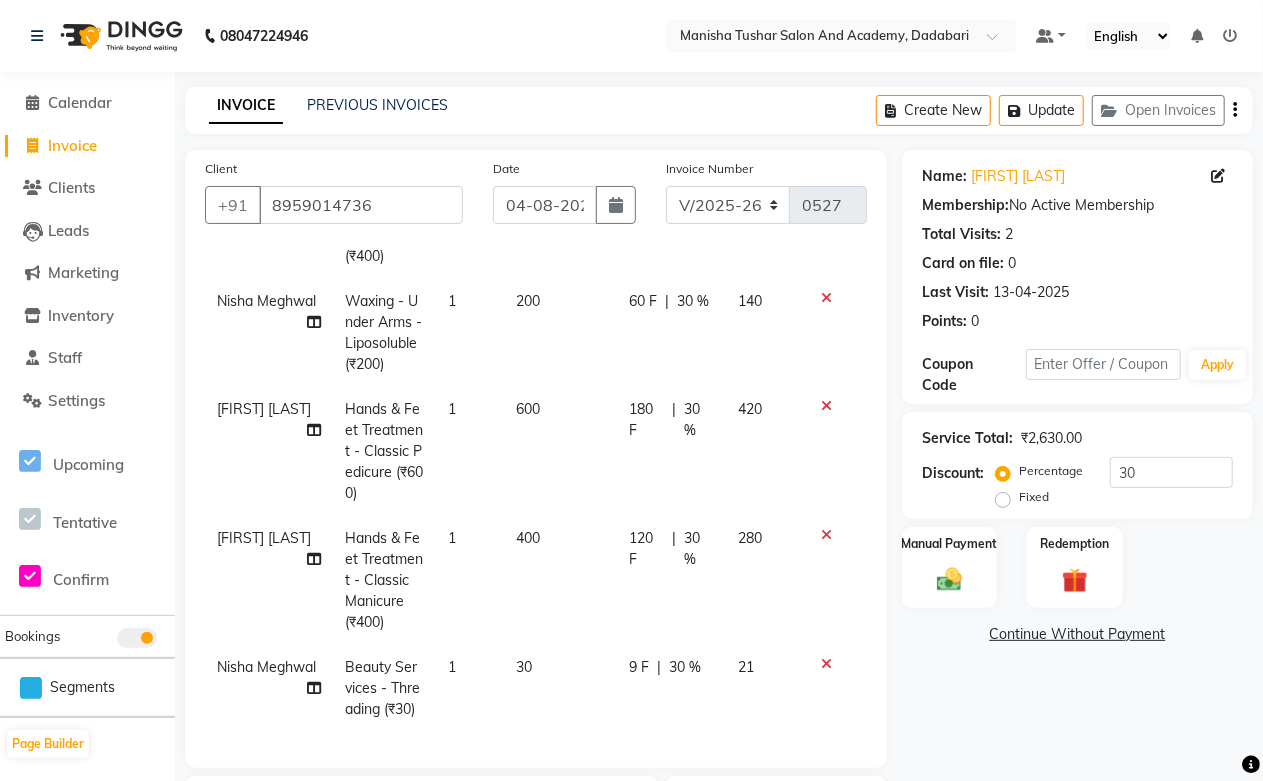 click on "140" 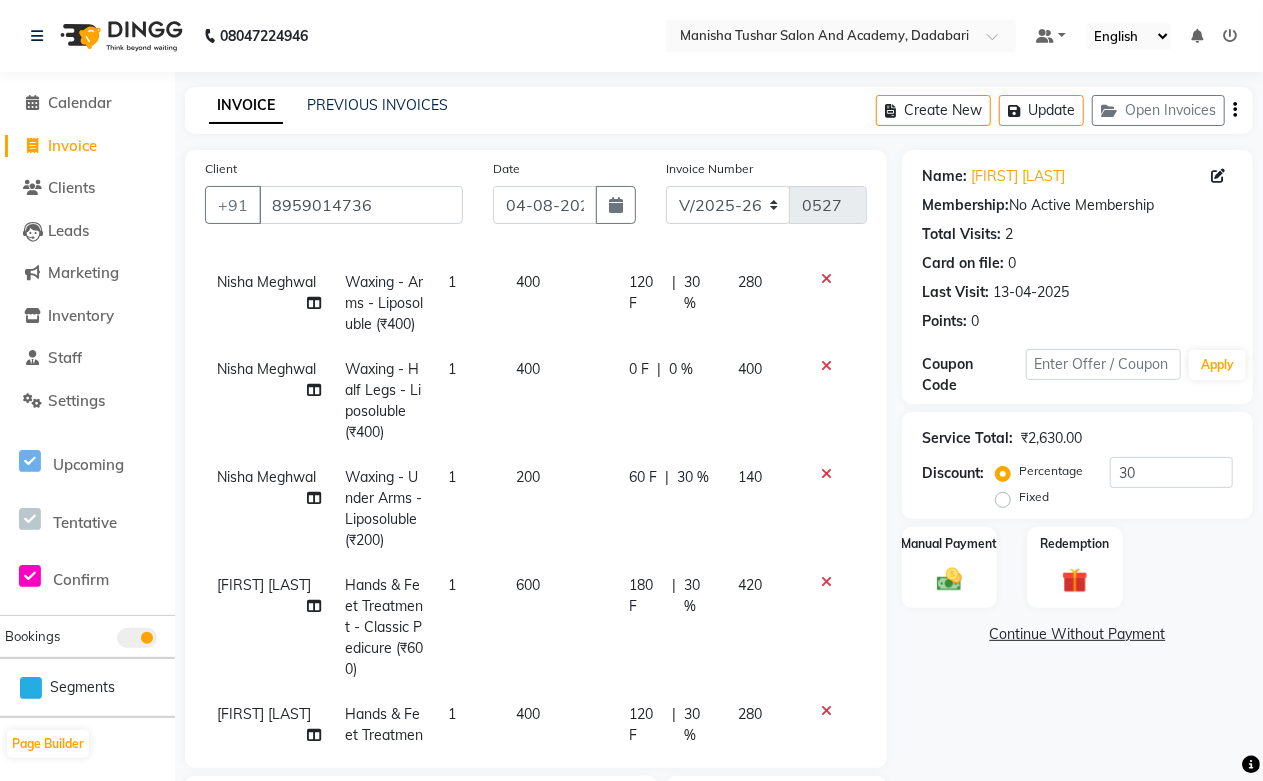 select on "86404" 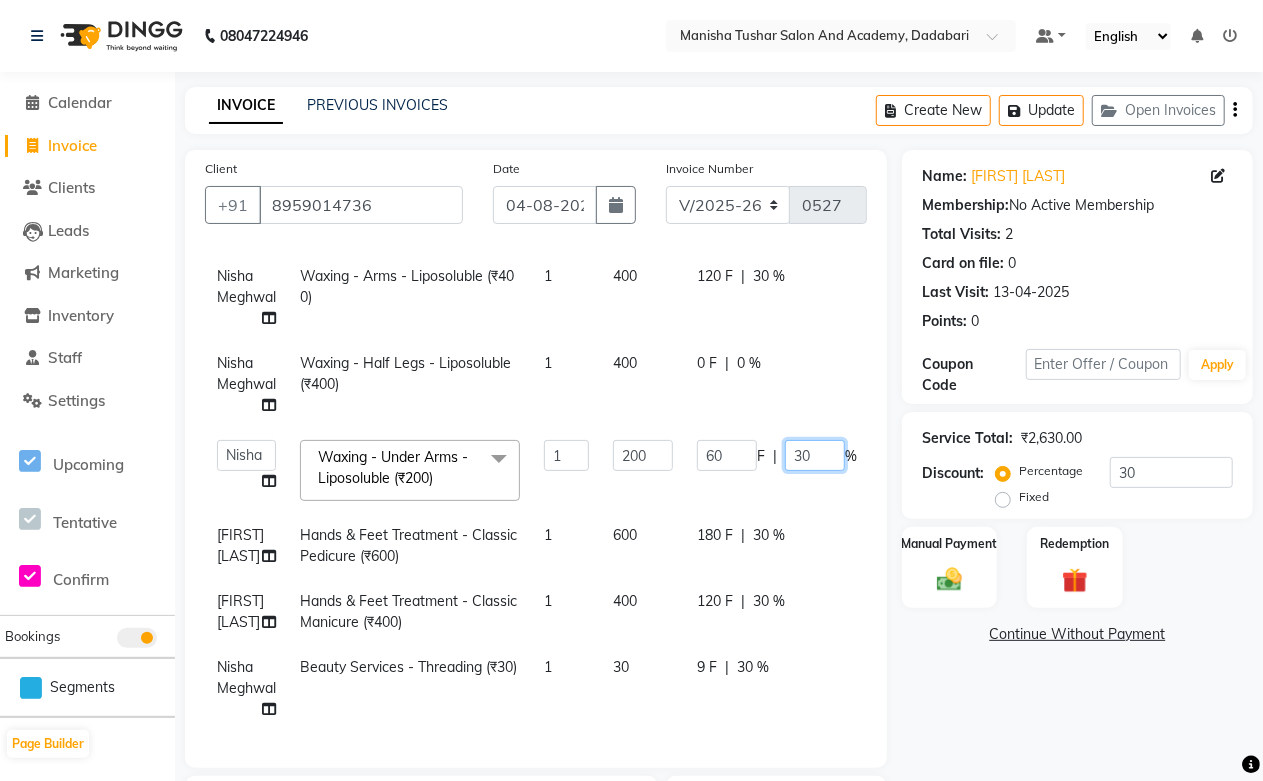 drag, startPoint x: 815, startPoint y: 435, endPoint x: 701, endPoint y: 436, distance: 114.00439 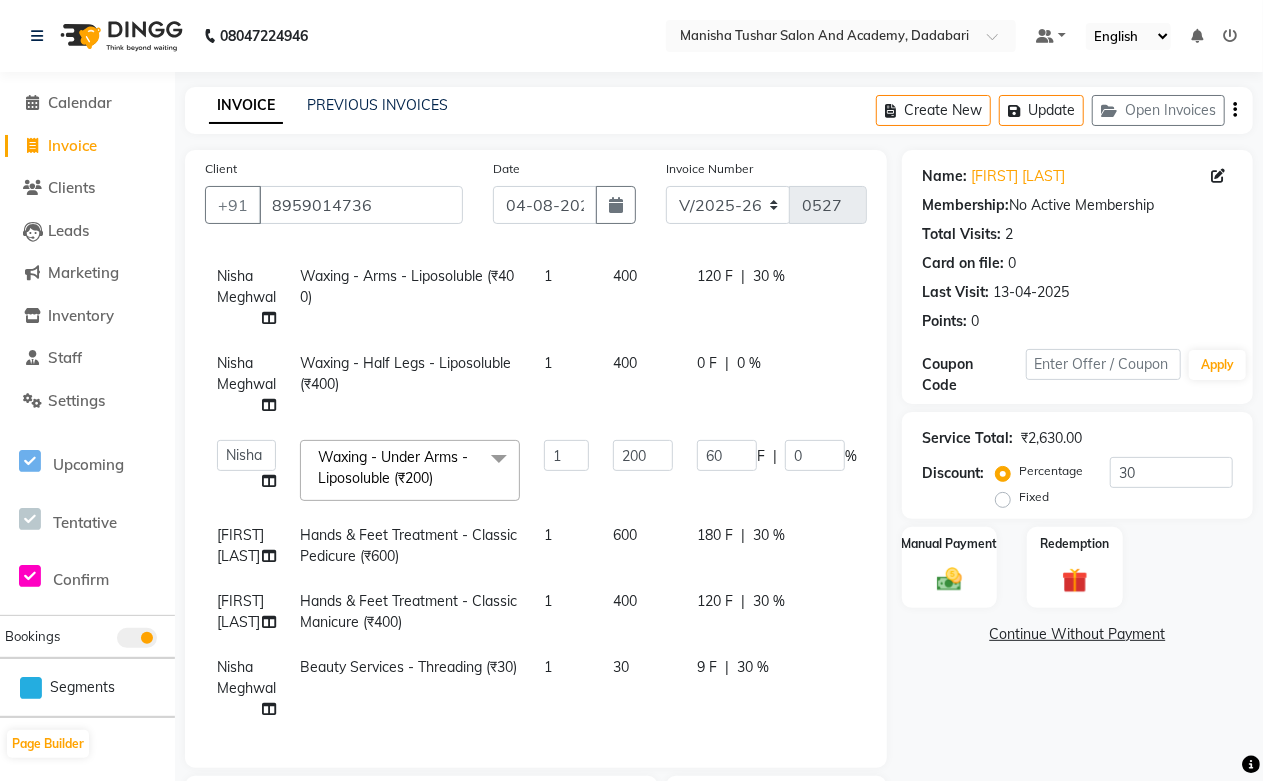 click on "Nisha Meghwal Facials/Treatment - O3+ Clean Up (₹600) 1 600 180 F | 30 % 420 Nisha Meghwal Waxing - Arms - Liposoluble (₹400) 1 400 120 F | 30 % 280 Nisha Meghwal Waxing - Half Legs - Liposoluble (₹400) 1 400 0 F | 0 % 400  Abdul Shoaib   Aksha Khan   Archika  Jain   Arti Singh   Farman Mirza   Harsha Mam   MANISHA   Mohd. Furkan   Neelu Suman   Nisha Meghwal   Payal Sen   Pooja Jaga   Poonam Trehan   Ravina Sen   Sahil Ansari   Sanju di   Sapna Sharma   Shekhu Abdul   Suraj Sen   Sushant Verma   TUSHAR    Waxing - Under Arms - Liposoluble (₹200)  x Nails - Normal Nail Polish (₹100) Nails - UV Gel Polish with Art (₹600) Nails - Nail Extensions (₹1300) Nails - Nail Extensions + Polish + Art (₹1700) Nails - UV Gel Polish (₹500) Nails - Gel Polish Removal (₹300) Nails - Extension Removal (₹700) Nails - Feet Gel Polish (₹600) Nails - Feet Extension (₹1700) Nails - Refill (Acrylic Gel) (₹1200) Nails - Nail Paint Remover (₹150) Nails - Feet Gel Polish Removal (₹300) Nose Wax (₹50)" 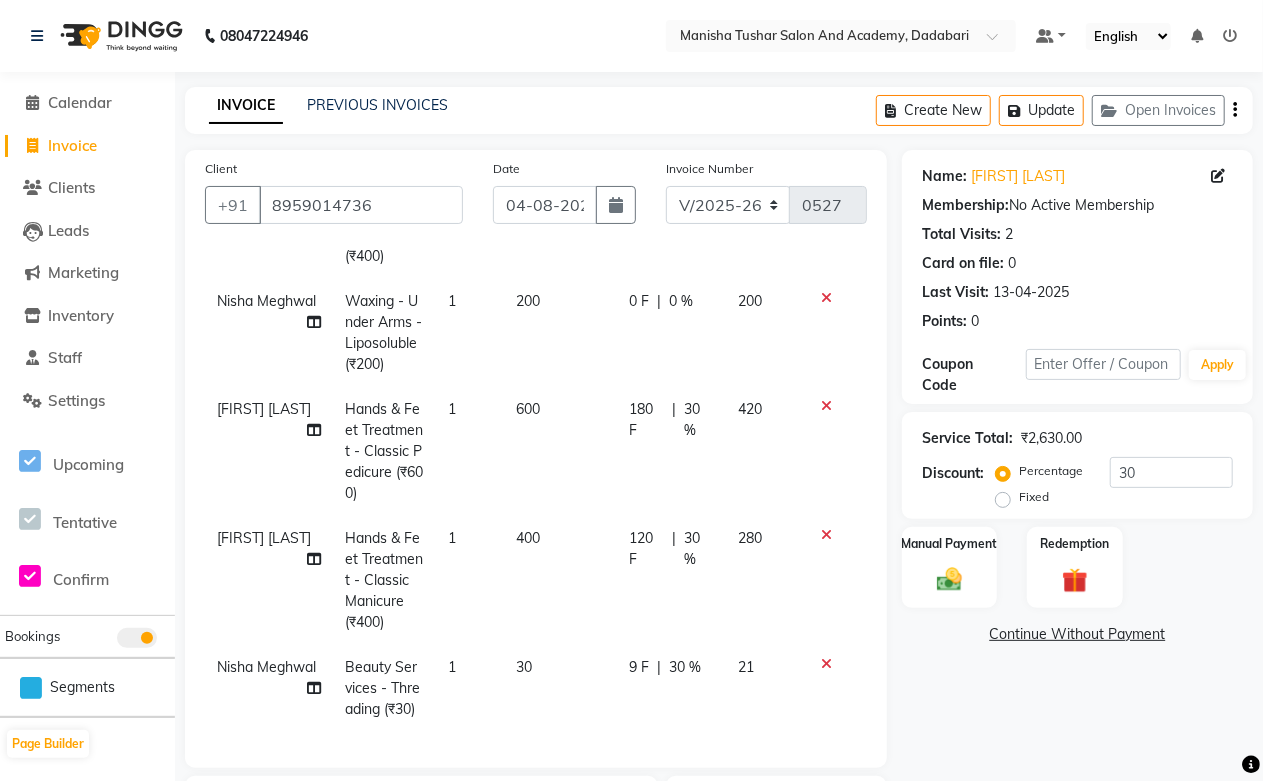 scroll, scrollTop: 391, scrollLeft: 0, axis: vertical 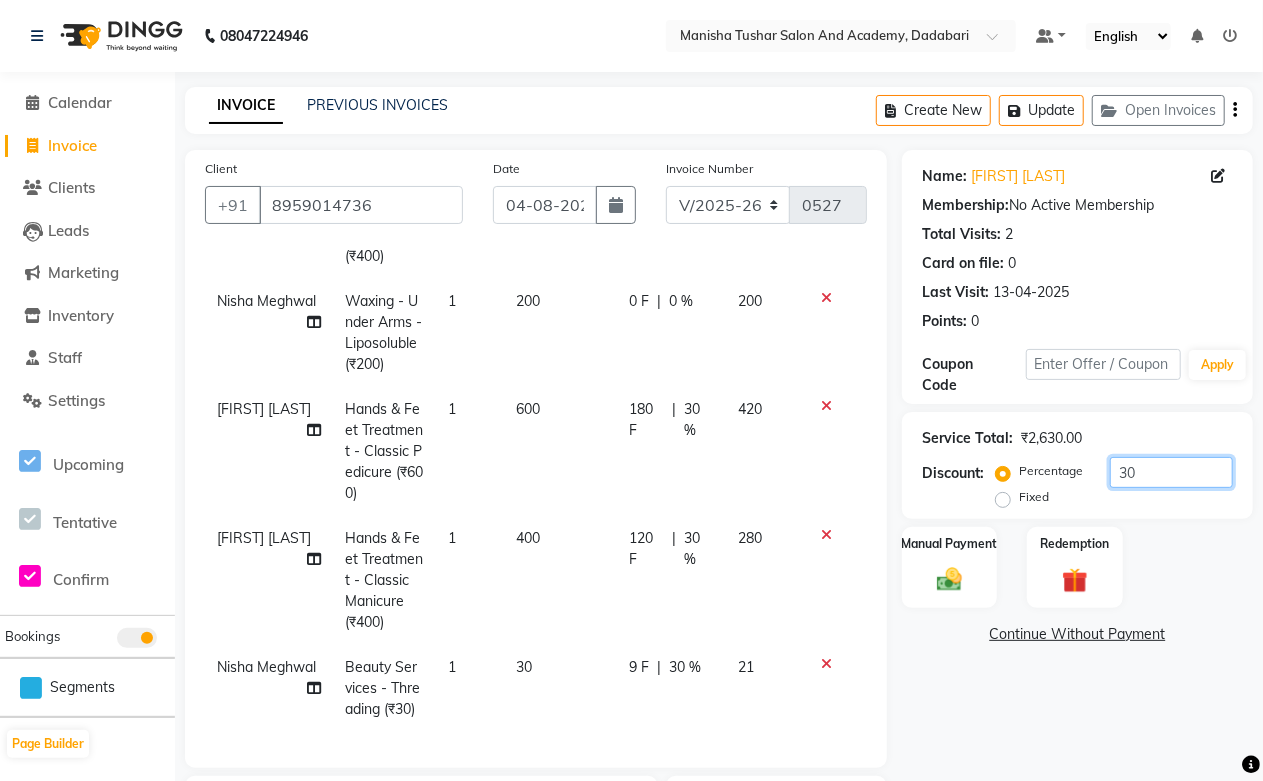 drag, startPoint x: 1164, startPoint y: 471, endPoint x: 1095, endPoint y: 475, distance: 69.115845 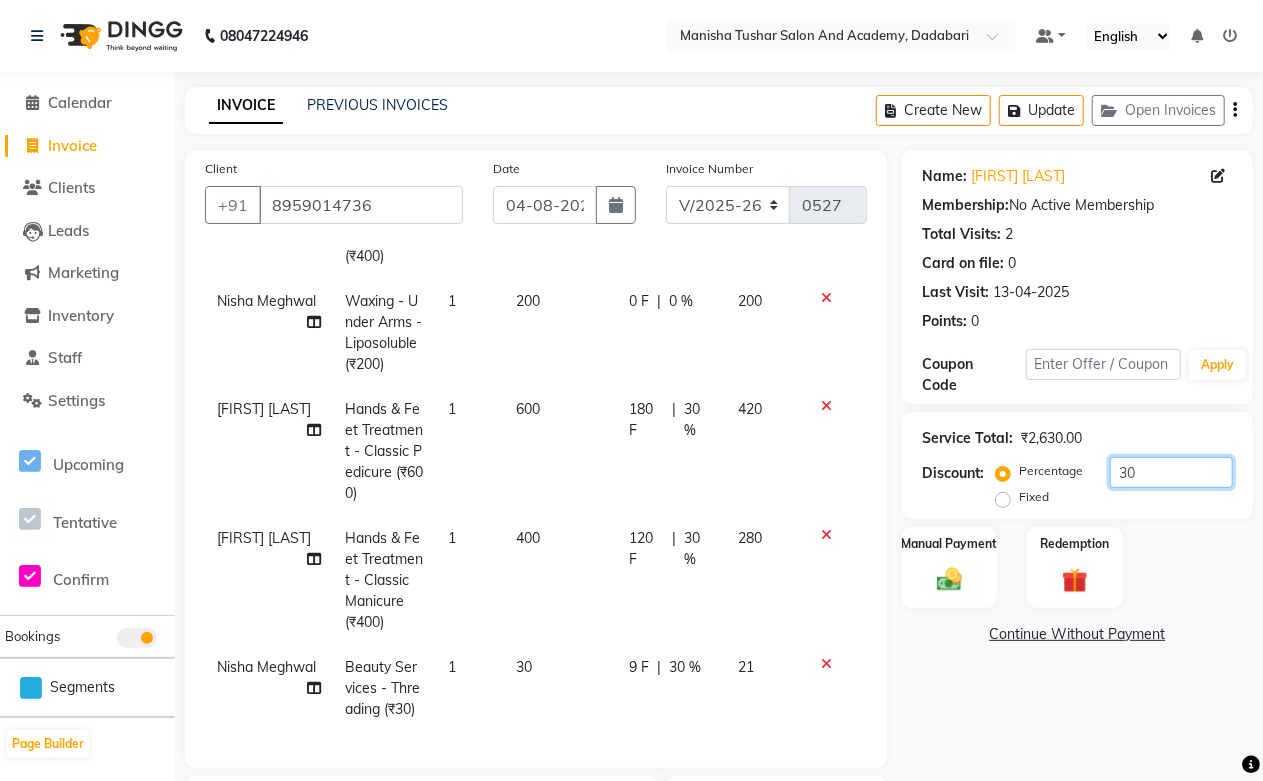 click on "Percentage   Fixed  30" 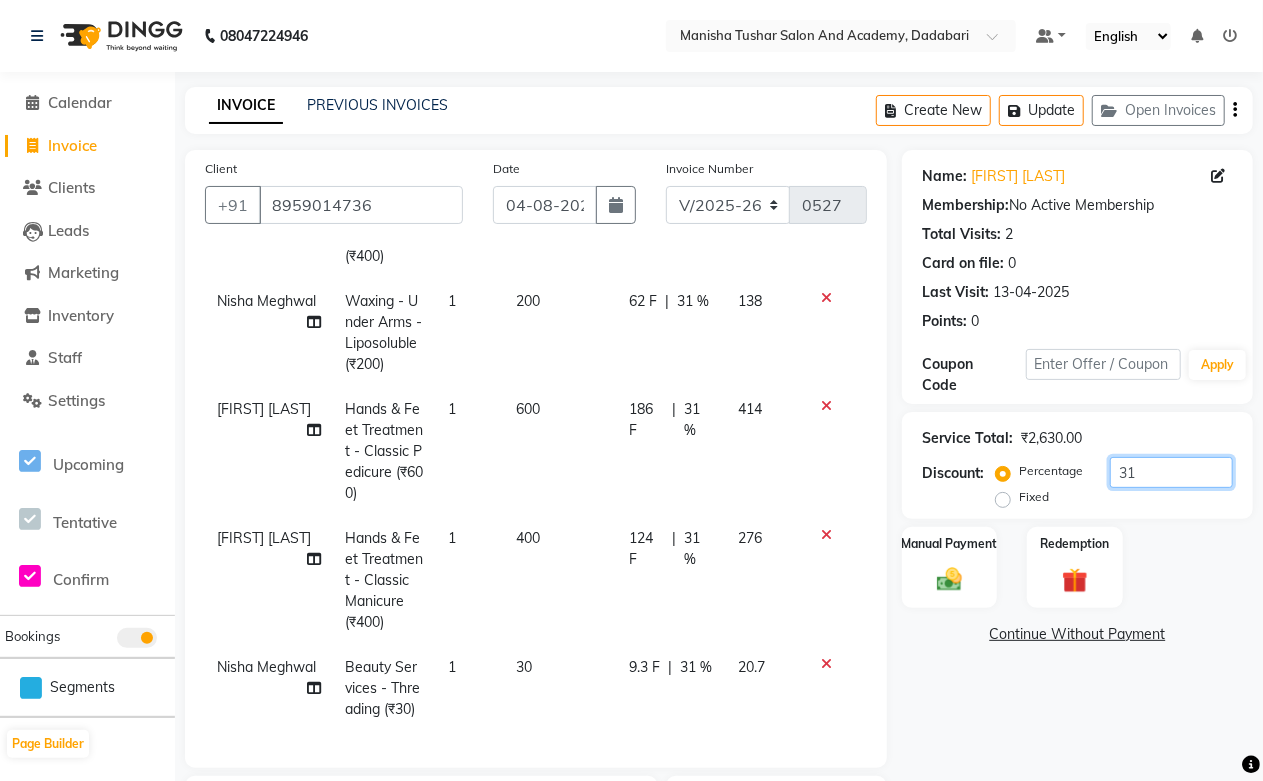 type on "31" 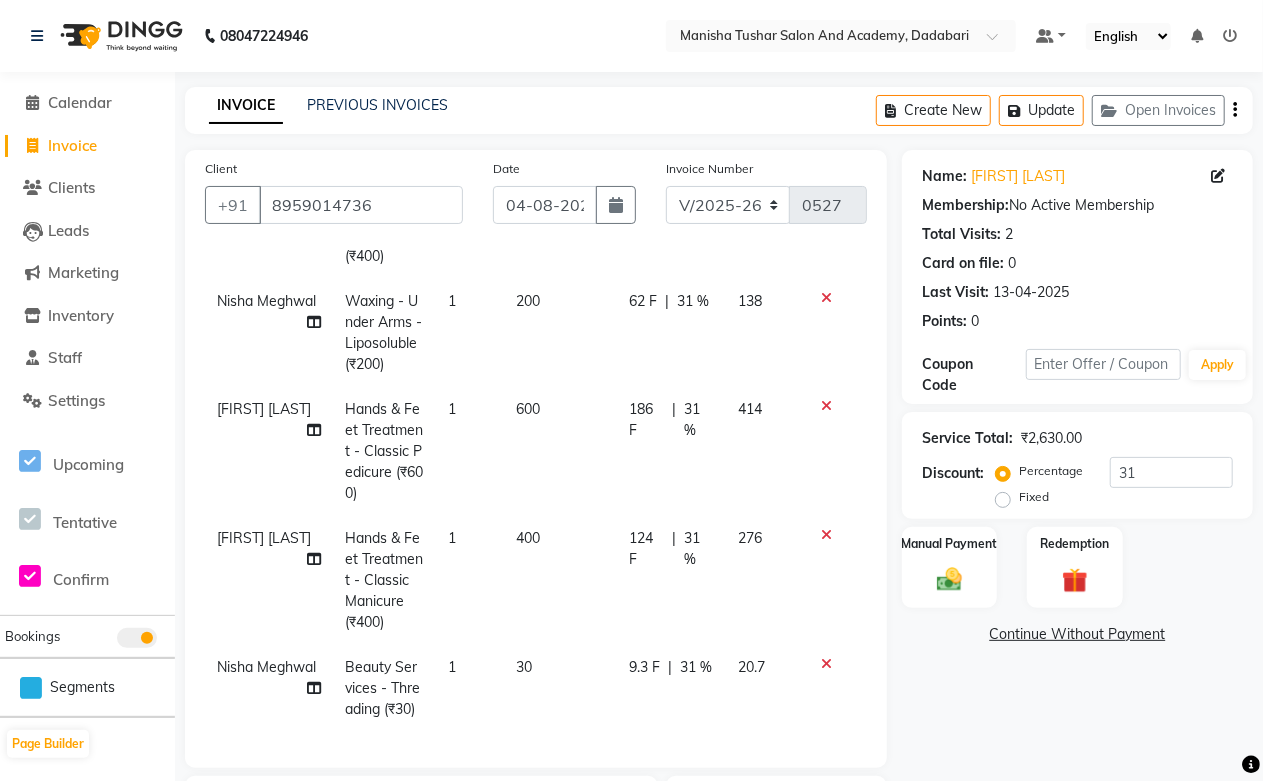 click on "414" 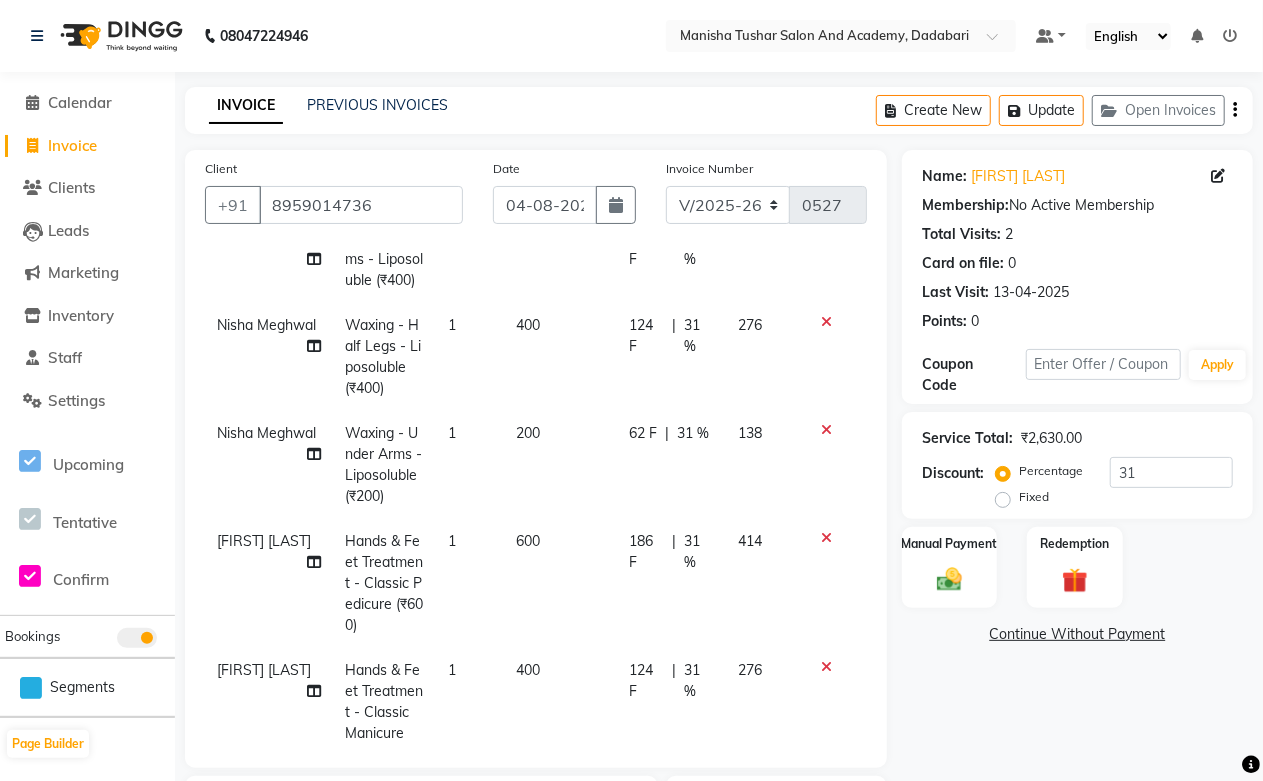 select on "69604" 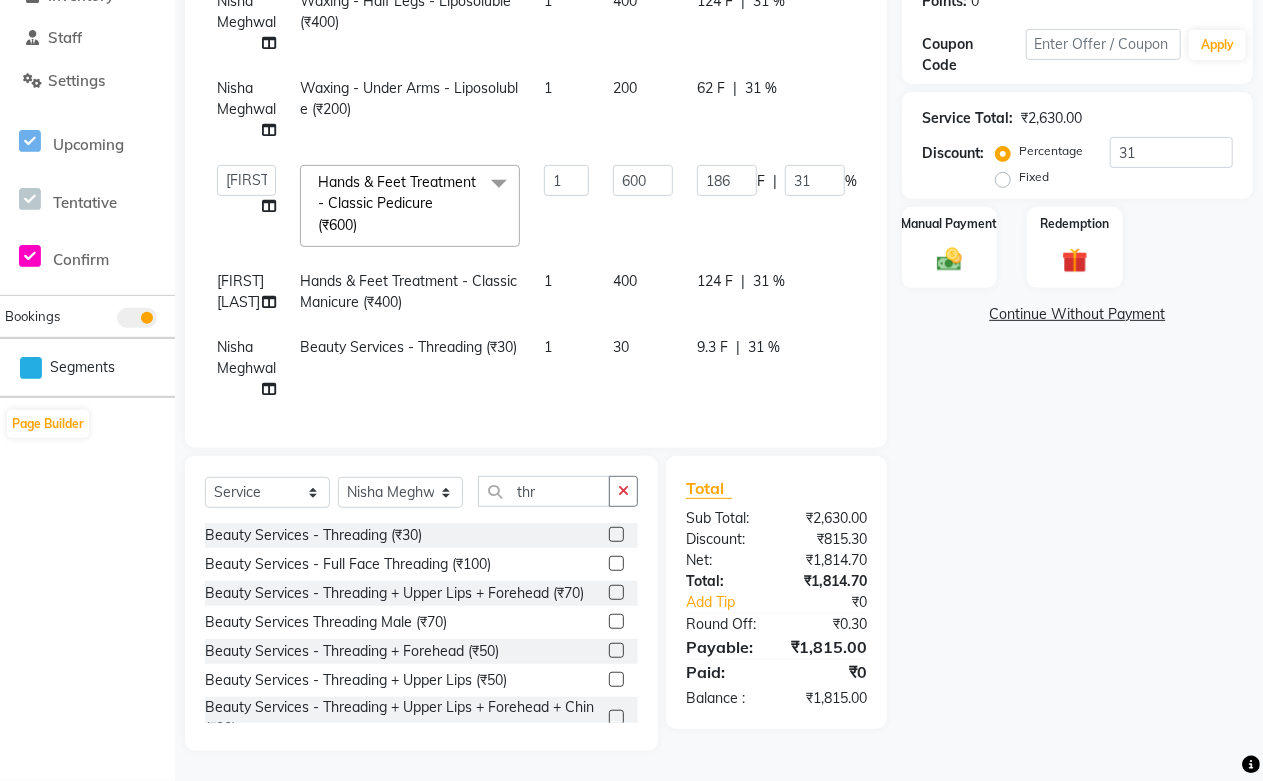 scroll, scrollTop: 0, scrollLeft: 0, axis: both 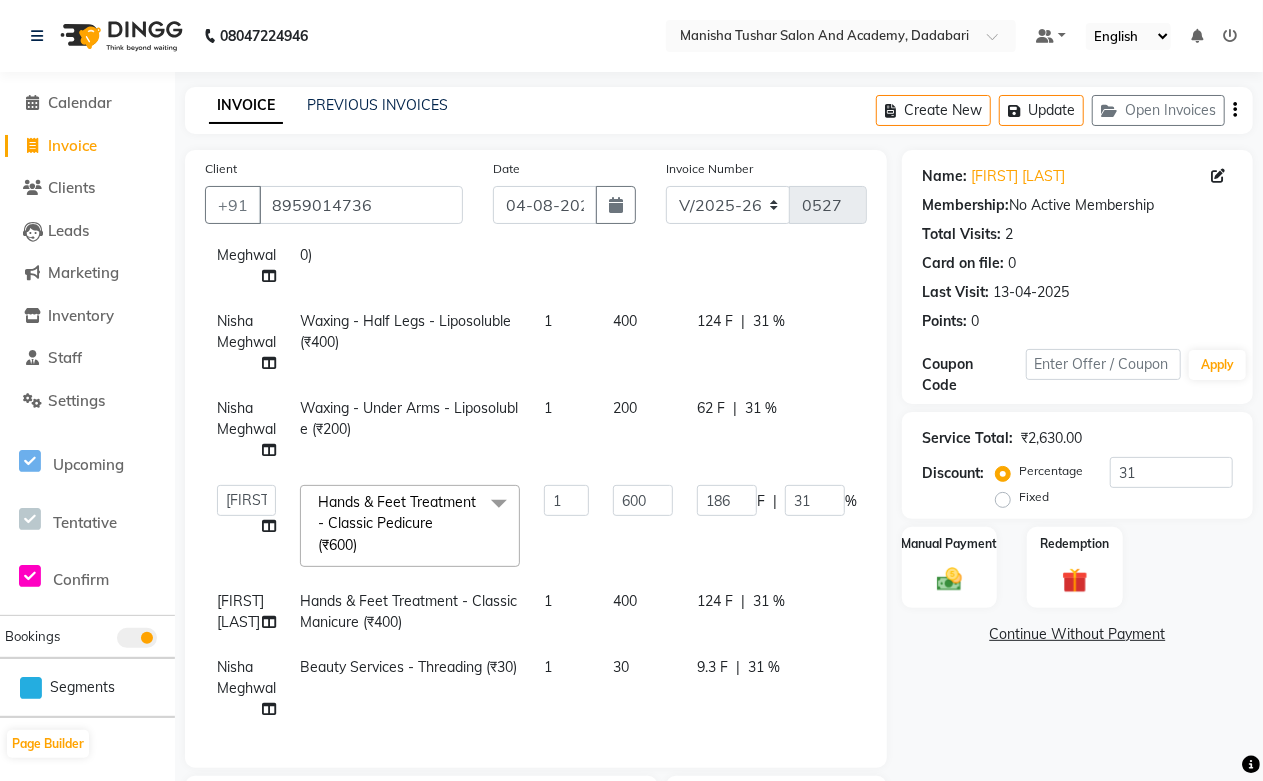 click on "124 F | 31 %" 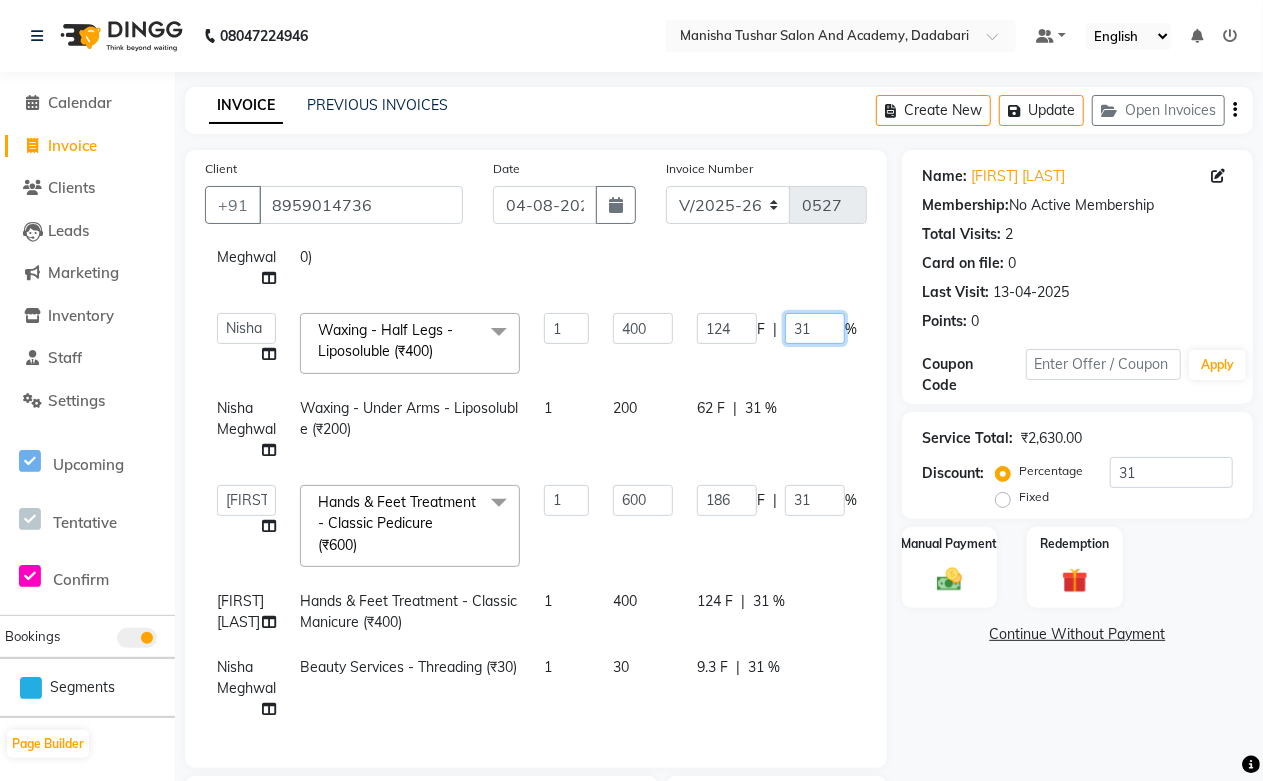 drag, startPoint x: 821, startPoint y: 317, endPoint x: 776, endPoint y: 317, distance: 45 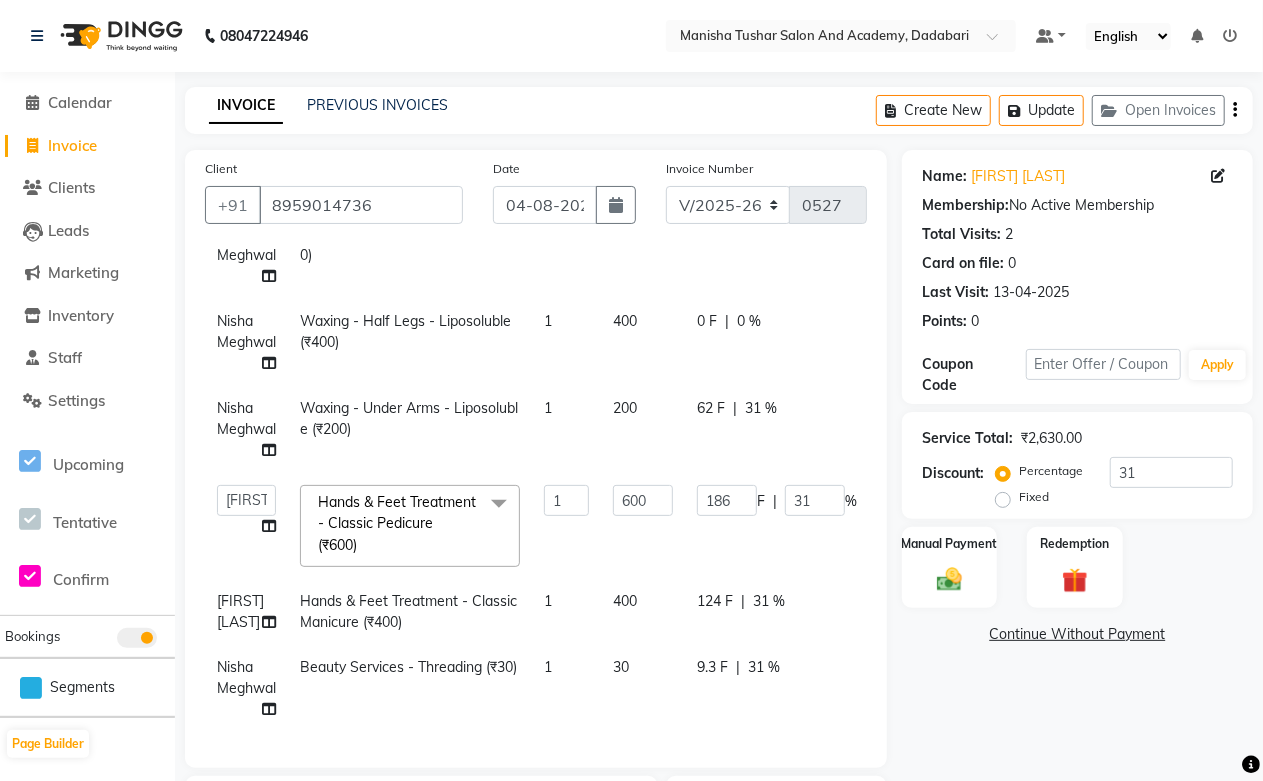 click on "62 F | 31 %" 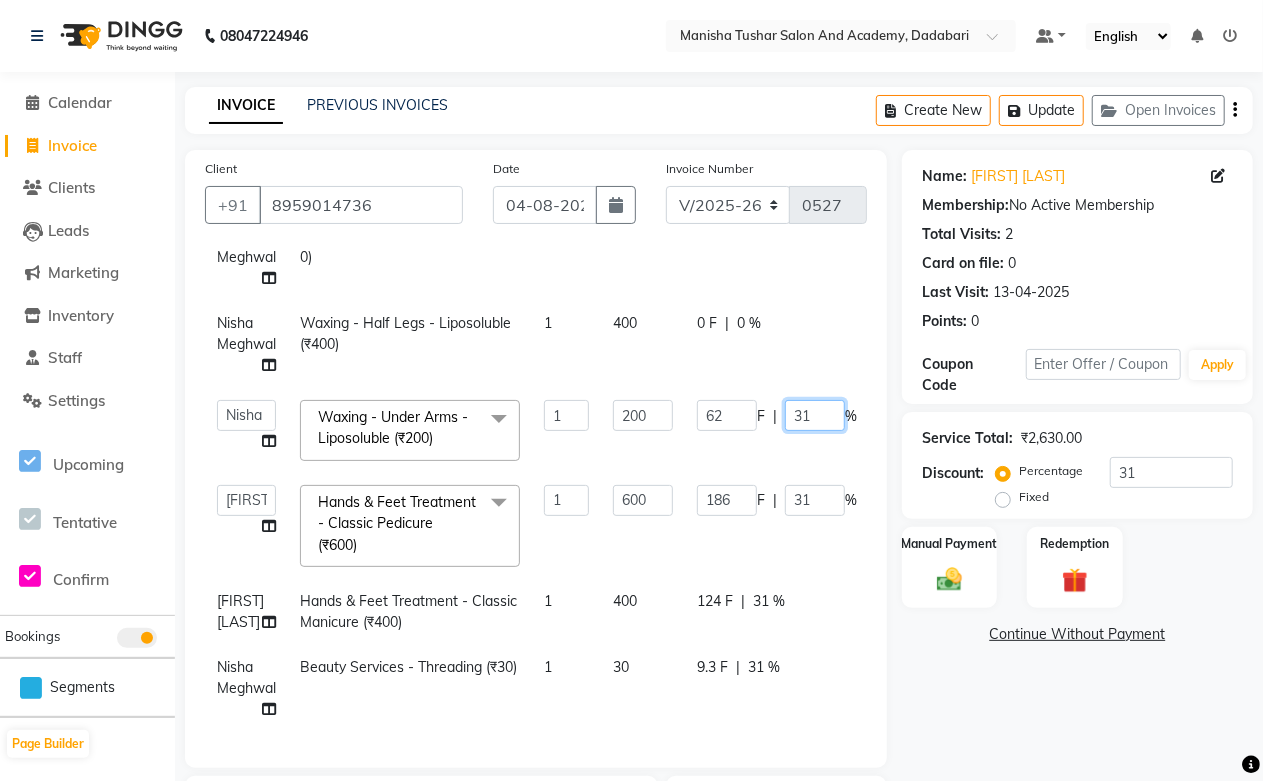 drag, startPoint x: 822, startPoint y: 402, endPoint x: 792, endPoint y: 402, distance: 30 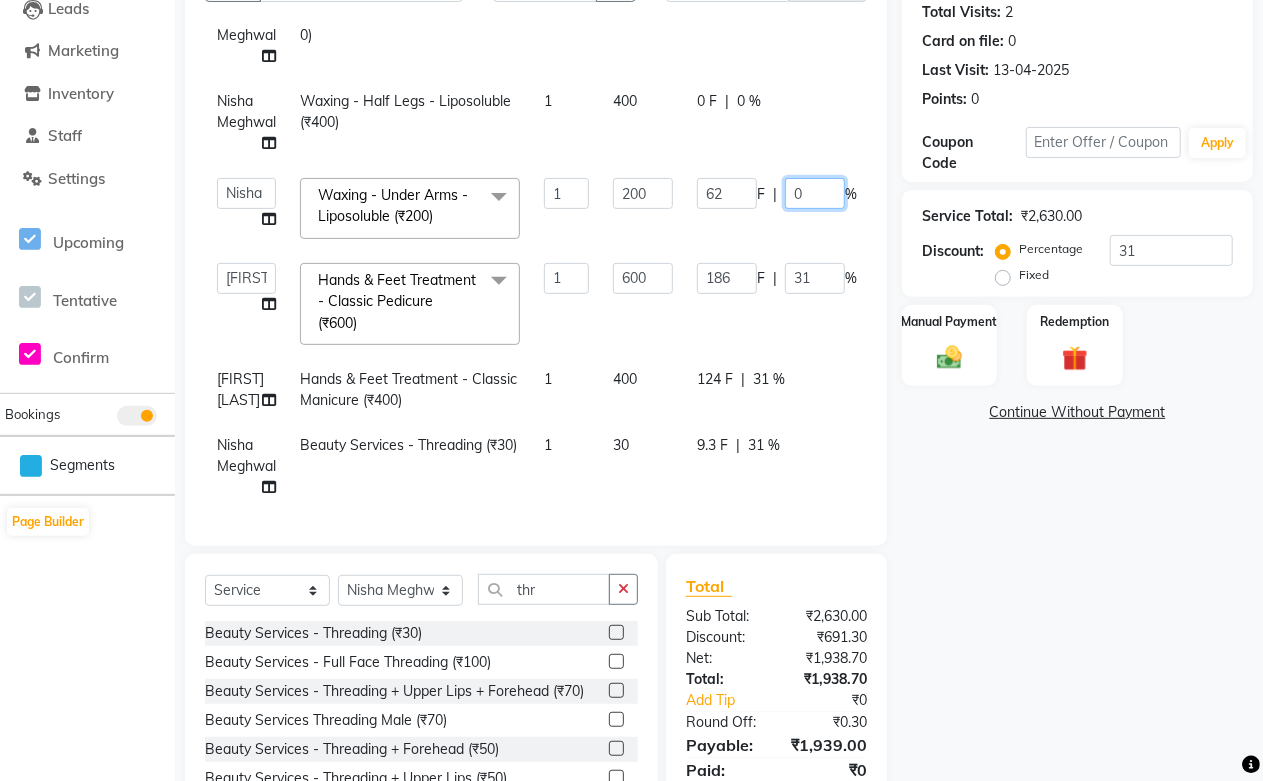 scroll, scrollTop: 320, scrollLeft: 0, axis: vertical 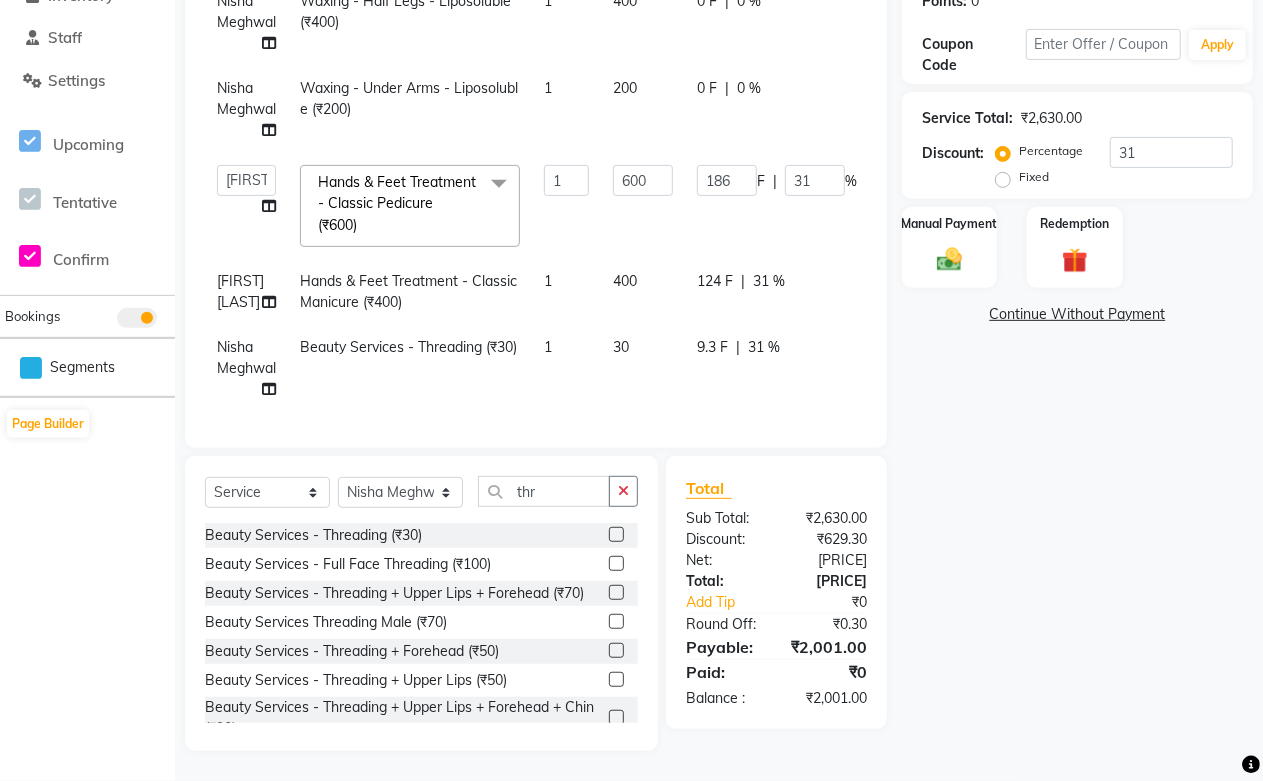 click on "Client +91 8959014736 Date 04-08-2025 Invoice Number V/2025 V/2025-26 0527 Services Stylist Service Qty Price Disc Total Action Nisha Meghwal Facials/Treatment - O3+ Clean Up (₹600) 1 600 186 F | 31 % 414 Nisha Meghwal Waxing - Arms - Liposoluble (₹400) 1 400 124 F | 31 % 276 Nisha Meghwal Waxing - Half Legs - Liposoluble (₹400) 1 400 0 F | 0 % 400 Nisha Meghwal Waxing - Under Arms - Liposoluble (₹200) 1 200 0 F | 0 % 200  Abdul Shoaib   Aksha Khan   Archika  Jain   Arti Singh   Farman Mirza   Harsha Mam   MANISHA   Mohd. Furkan   Neelu Suman   Nisha Meghwal   Payal Sen   Pooja Jaga   Poonam Trehan   Ravina Sen   Sahil Ansari   Sanju di   Sapna Sharma   Shekhu Abdul   Suraj Sen   Sushant Verma   TUSHAR    Hands & Feet Treatment - Classic Pedicure (₹600)  x Nails - Normal Nail Polish (₹100) Nails - UV Gel Polish with Art (₹600) Nails - Nail Extensions (₹1300) Nails - Nail Extensions + Polish + Art (₹1700) Nails - UV Gel Polish (₹500) Nails - Gel Polish Removal (₹300) Nose Wax (₹50) 1 F" 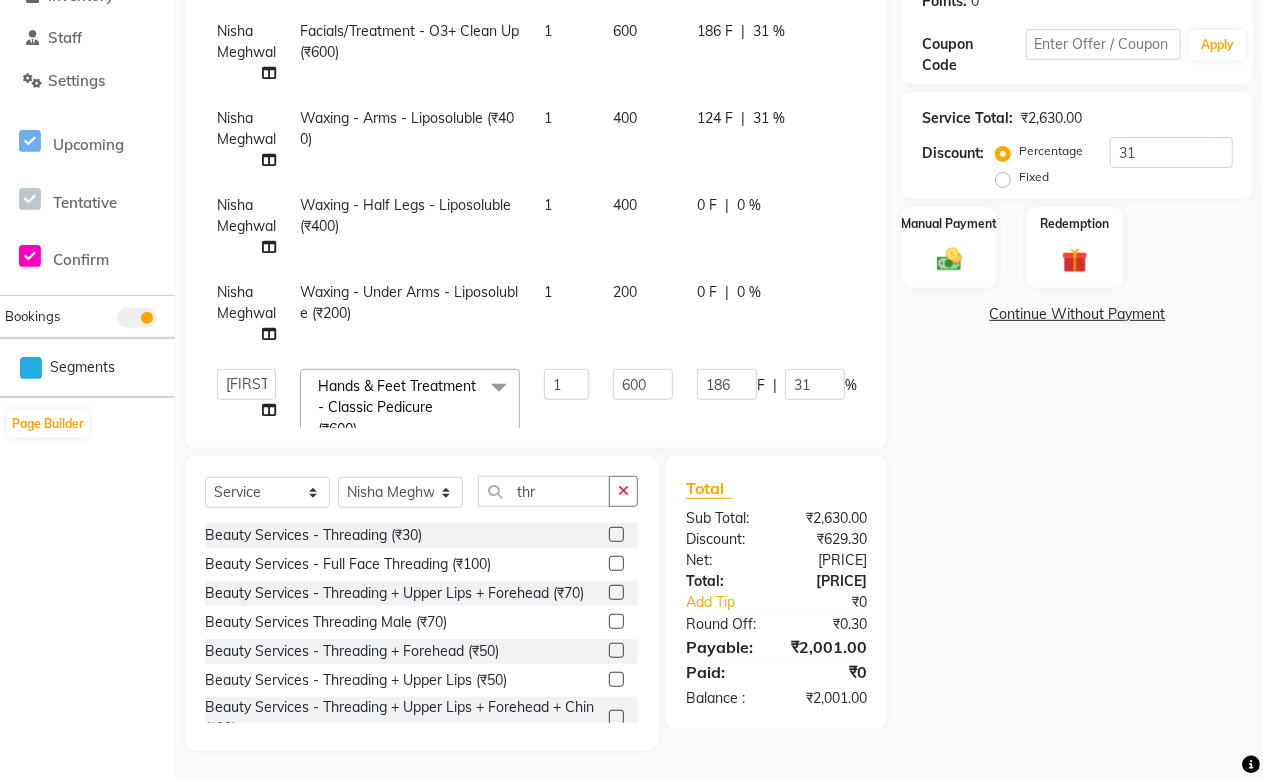 scroll, scrollTop: 0, scrollLeft: 0, axis: both 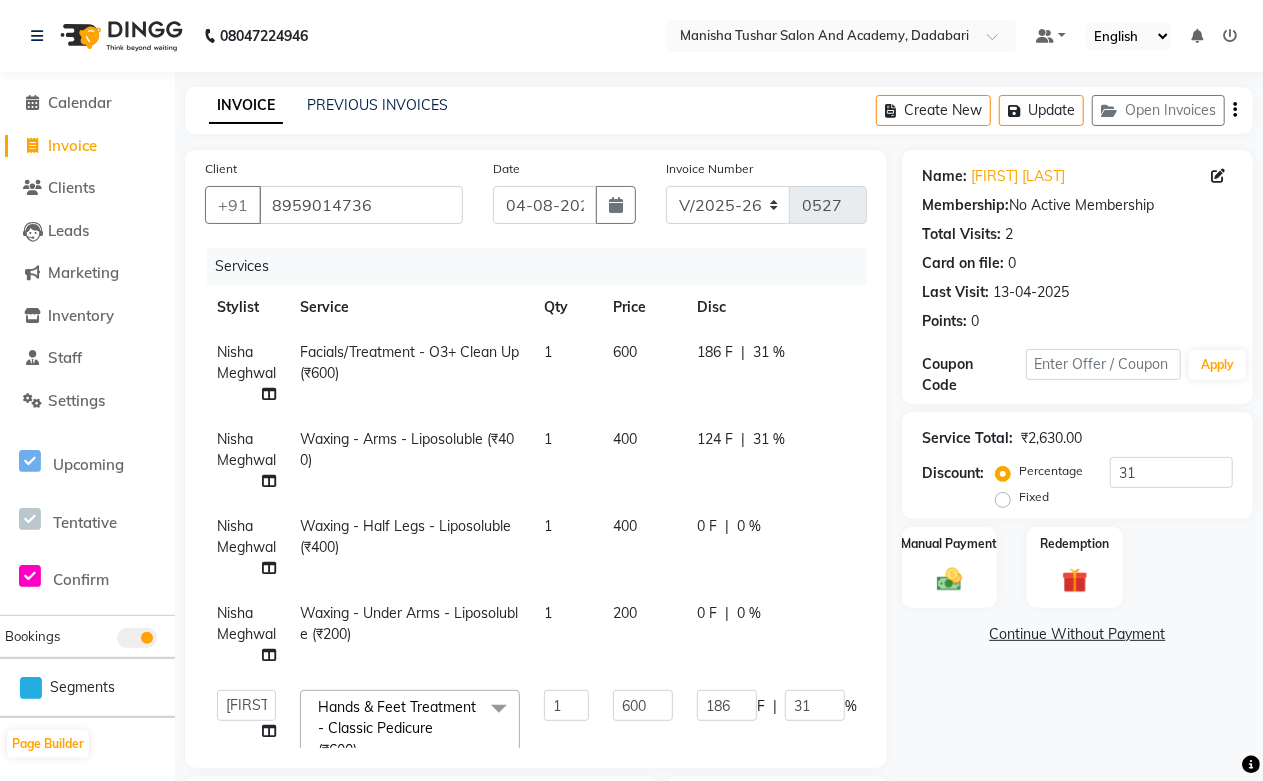 click on "186 F | 31 %" 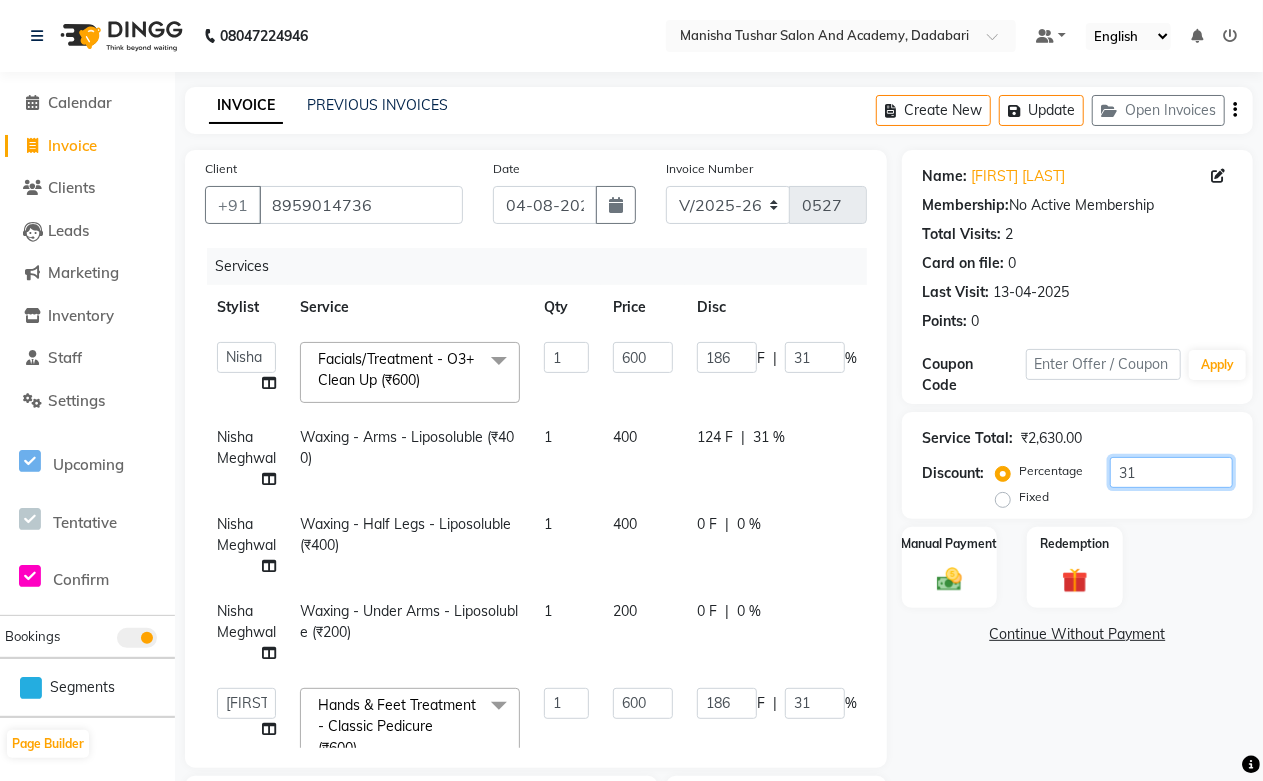 drag, startPoint x: 1164, startPoint y: 474, endPoint x: 1036, endPoint y: 471, distance: 128.03516 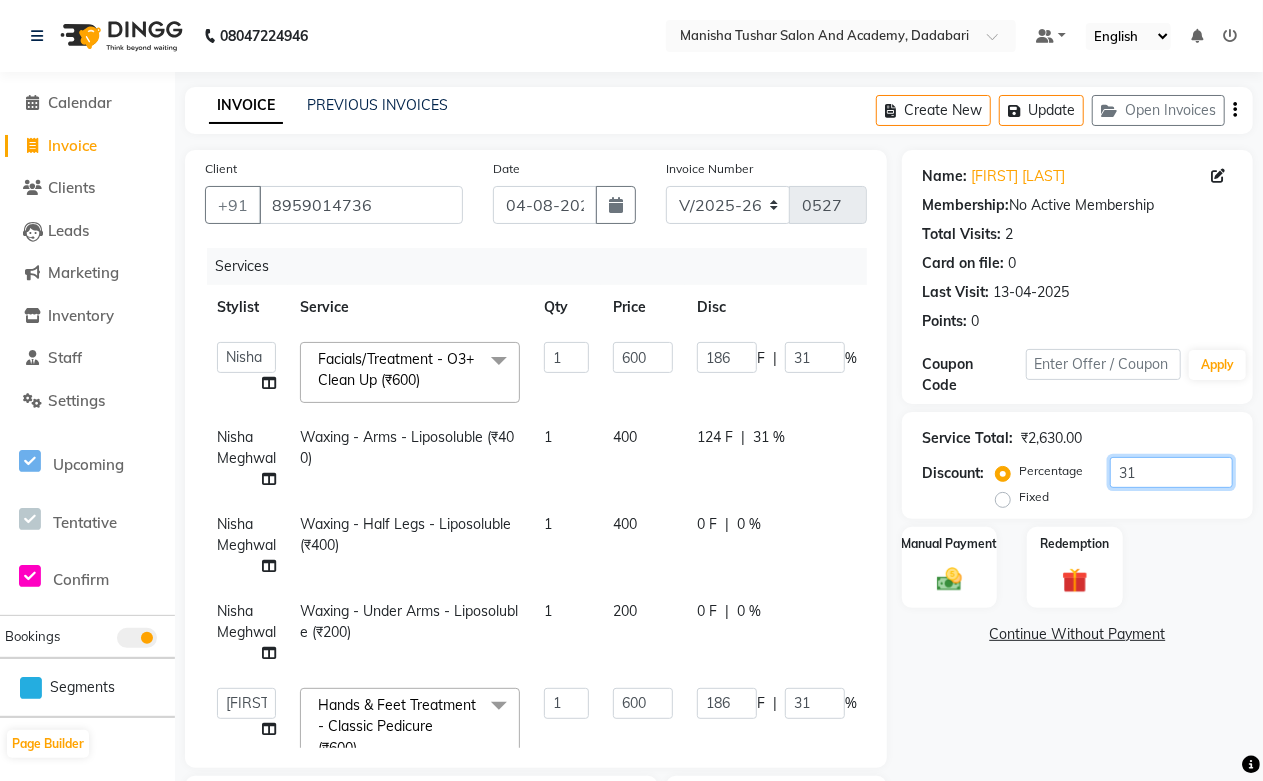 click on "Percentage   Fixed  31" 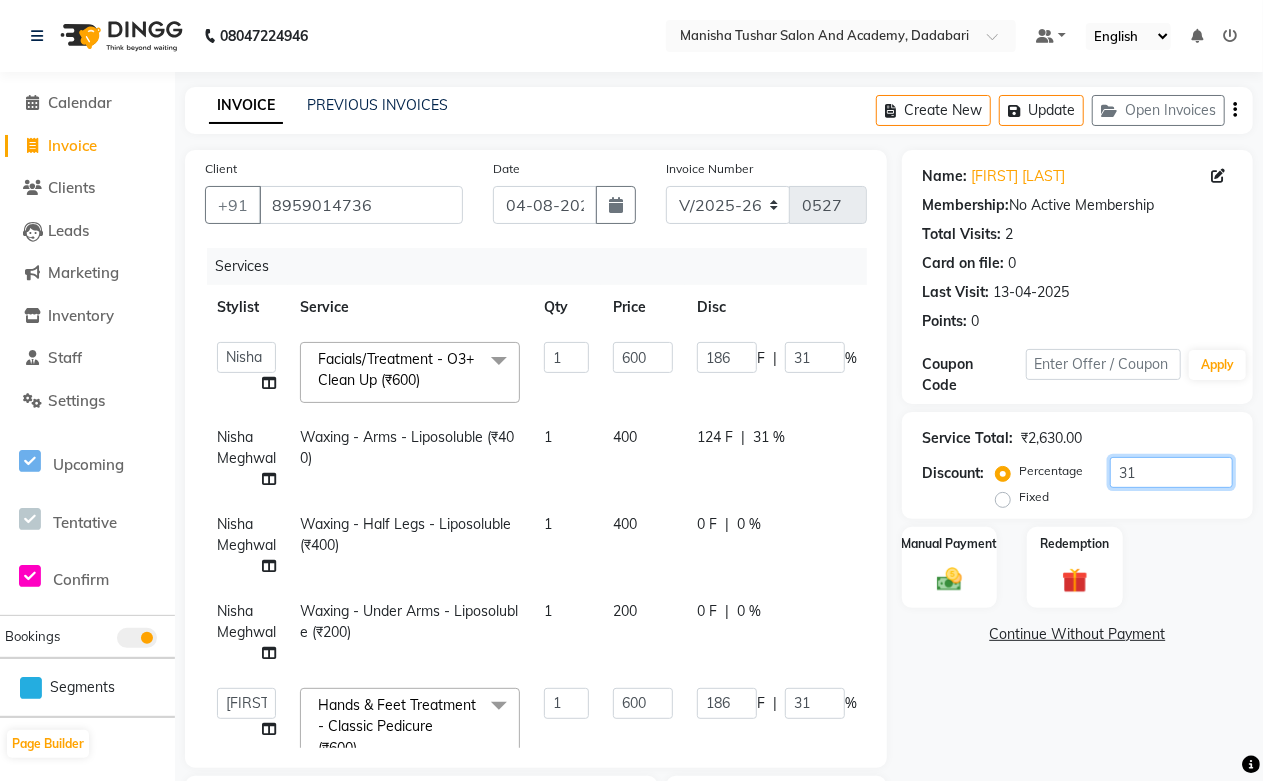 type on "3" 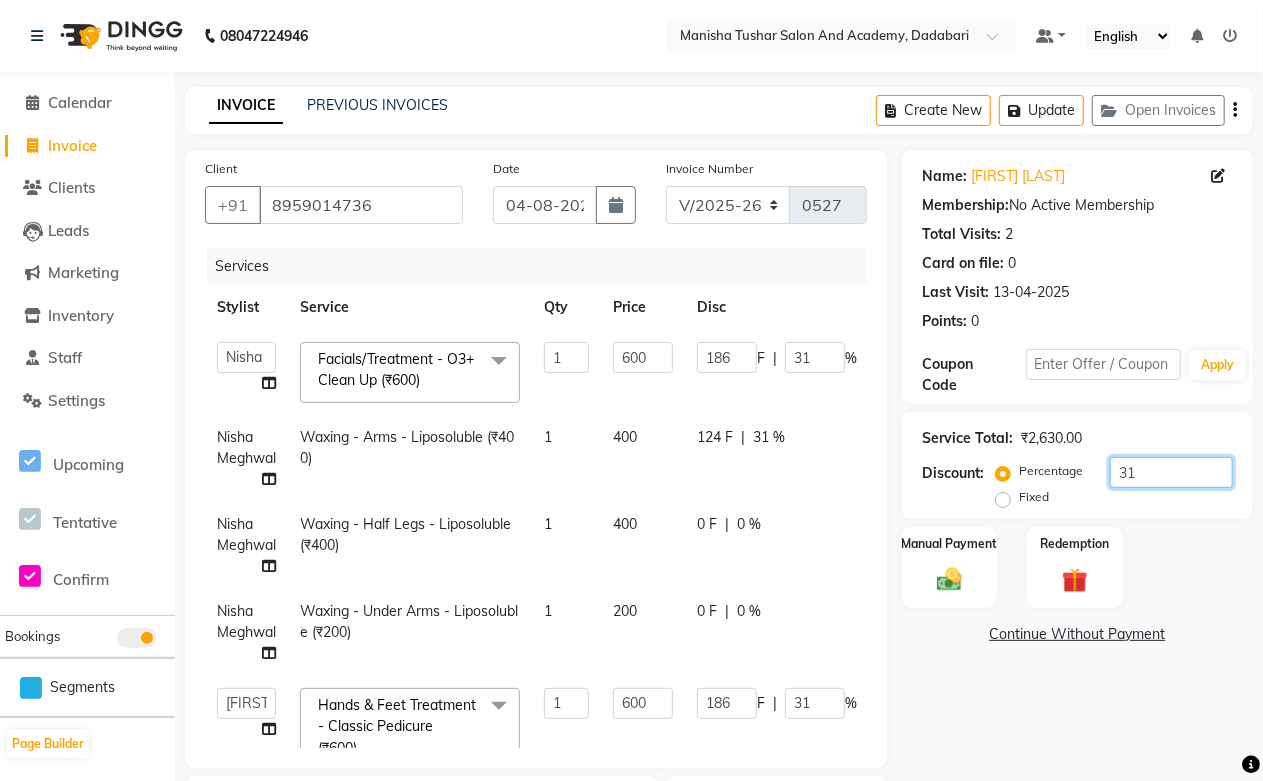 type on "18" 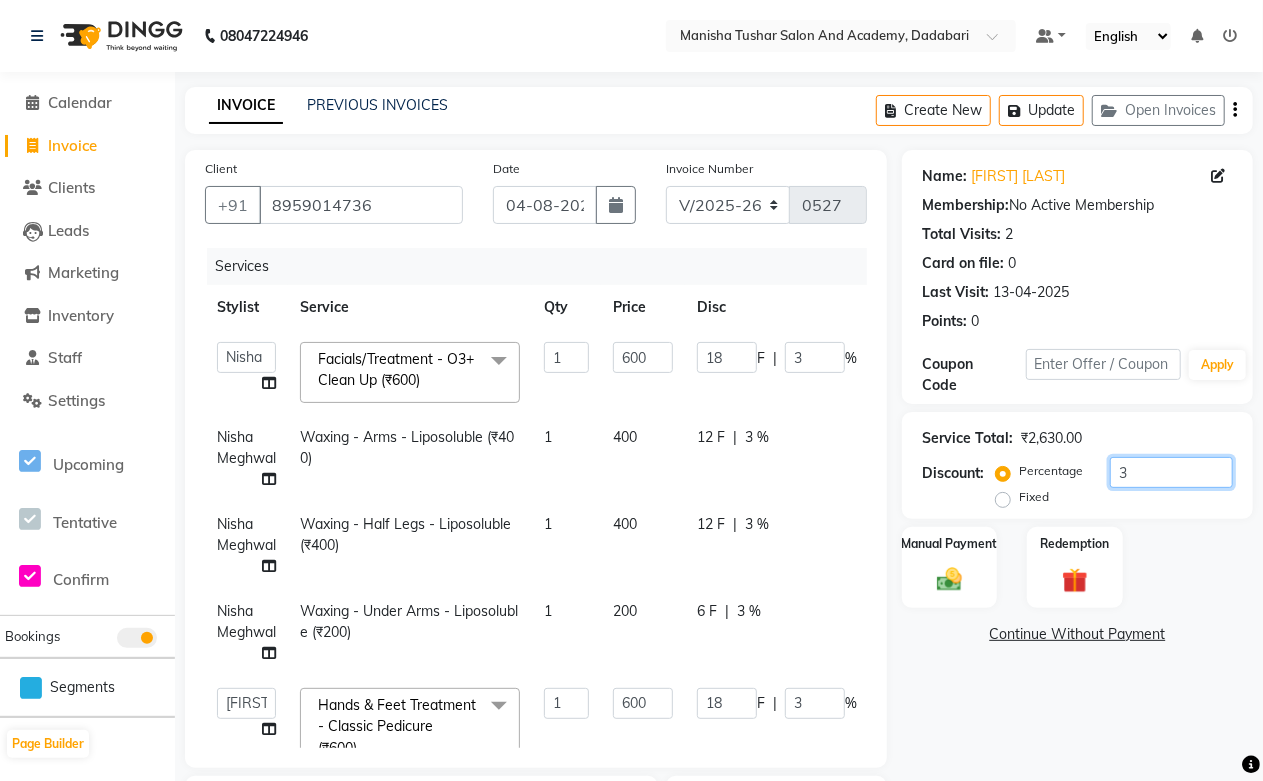 type on "30" 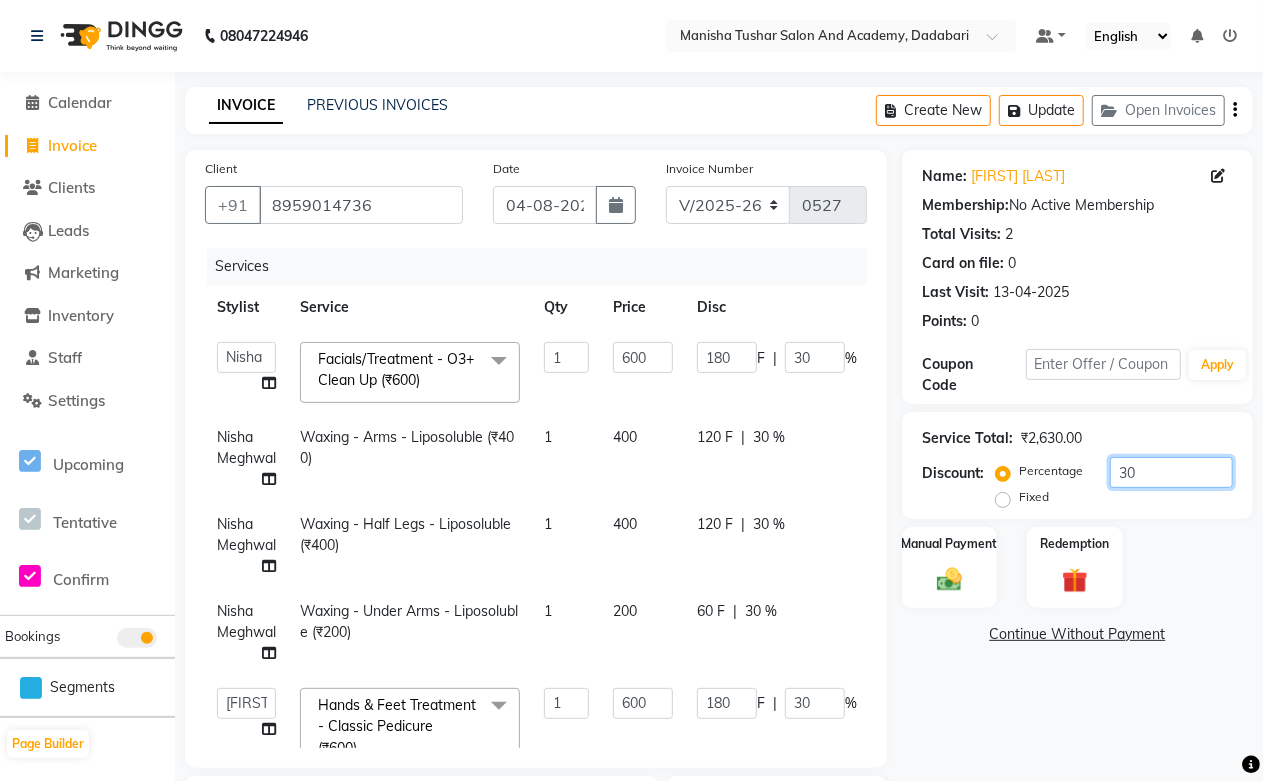 type on "30.5" 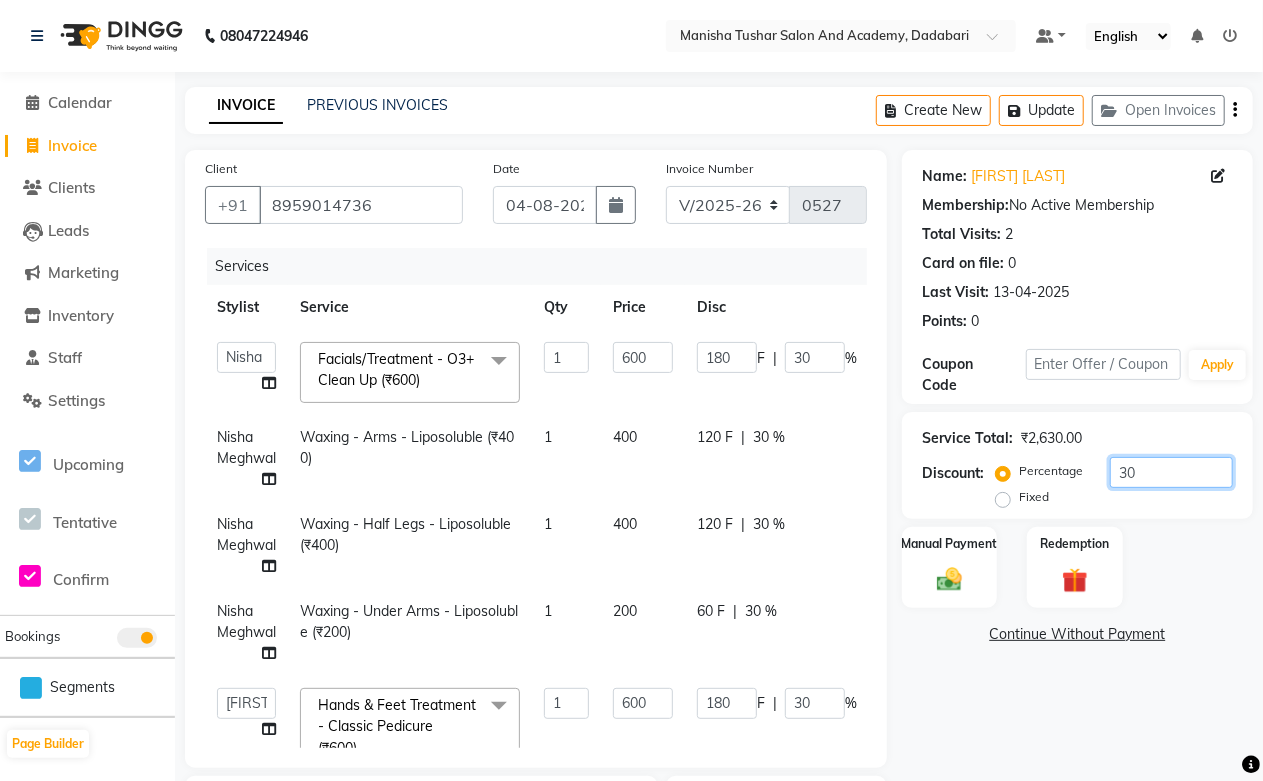 type on "183" 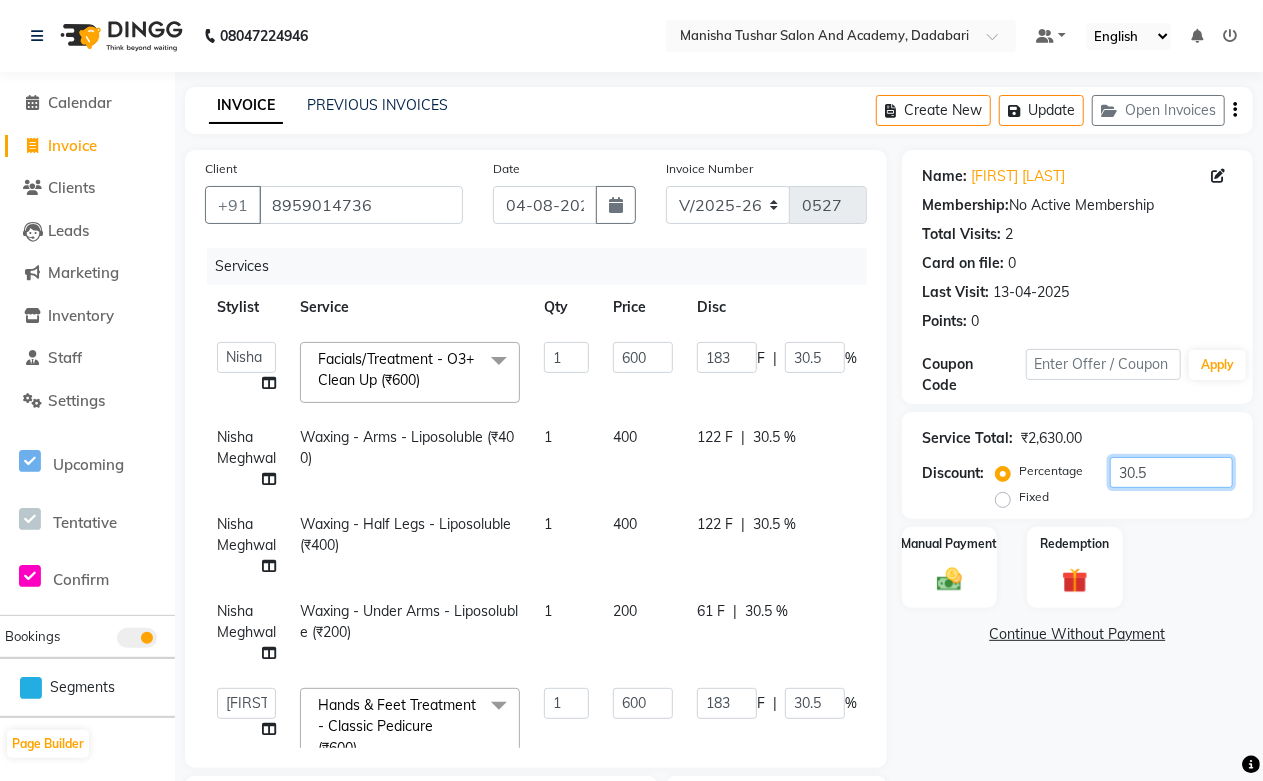 scroll, scrollTop: 220, scrollLeft: 0, axis: vertical 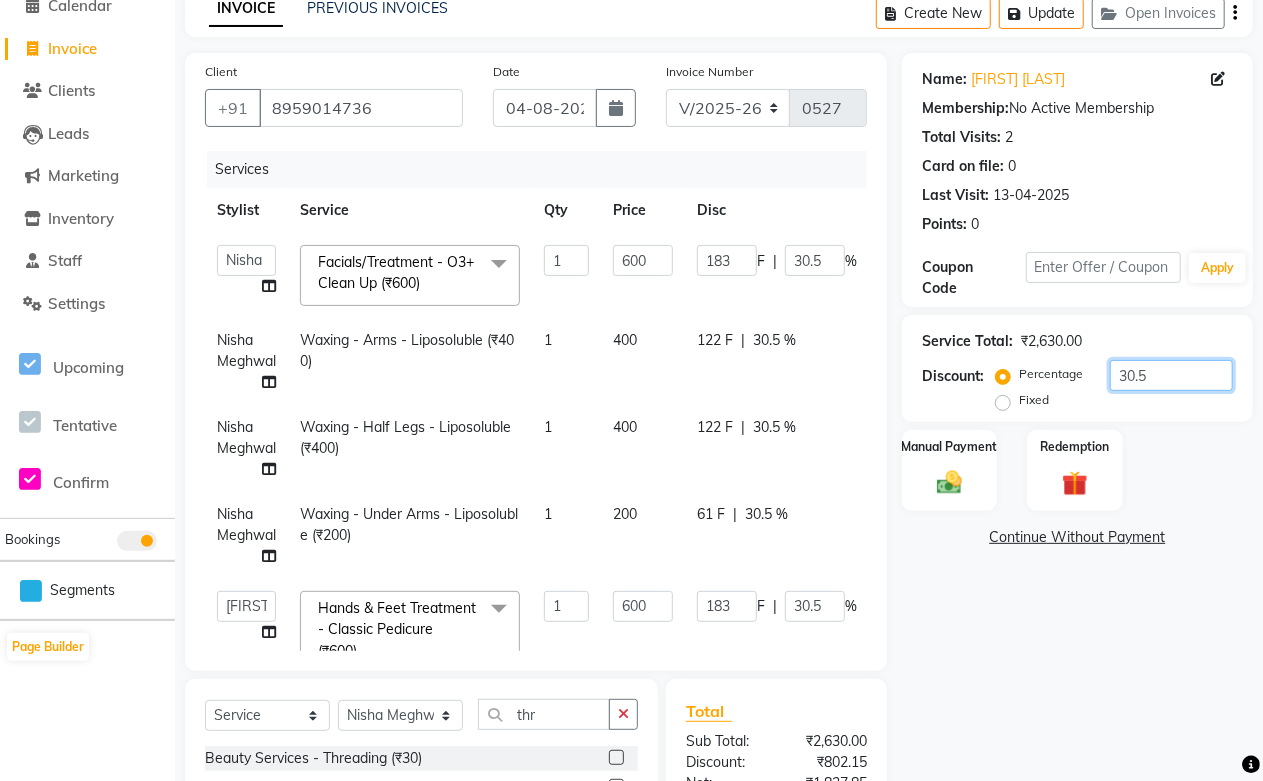type on "30.5" 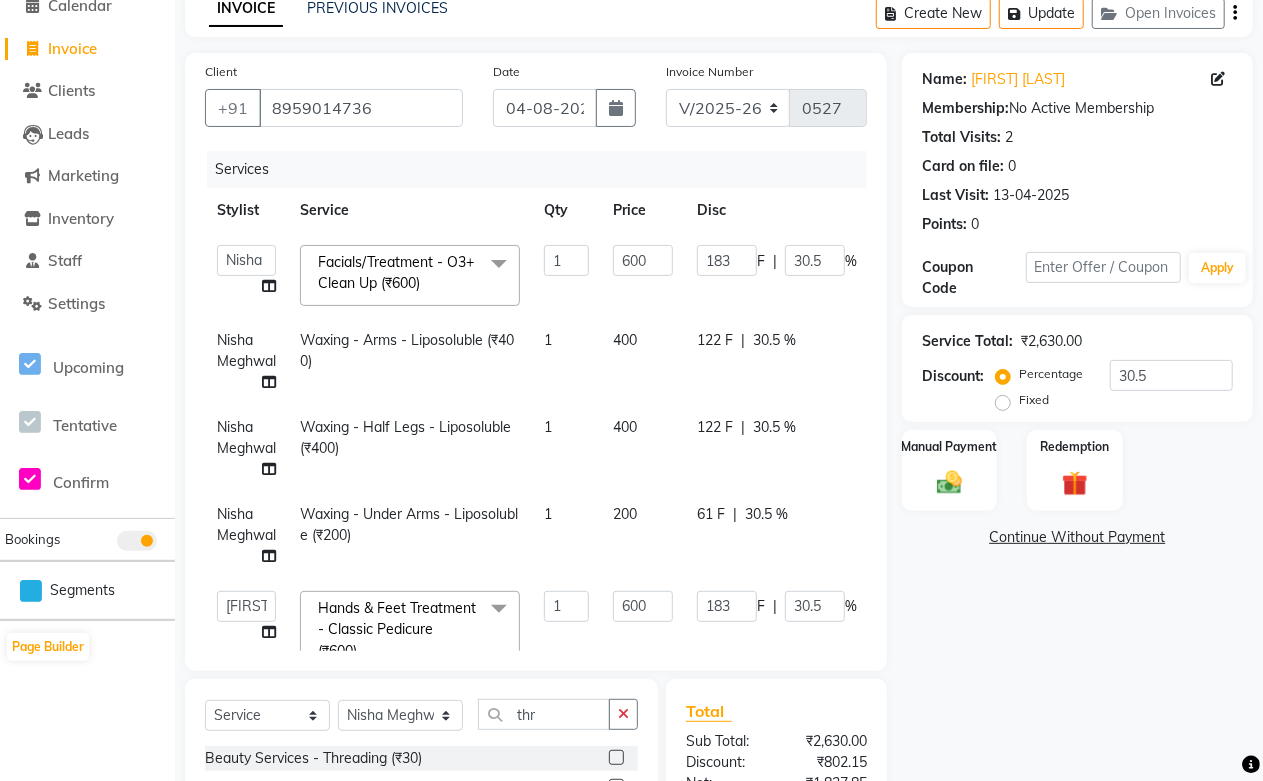 click on "30.5 %" 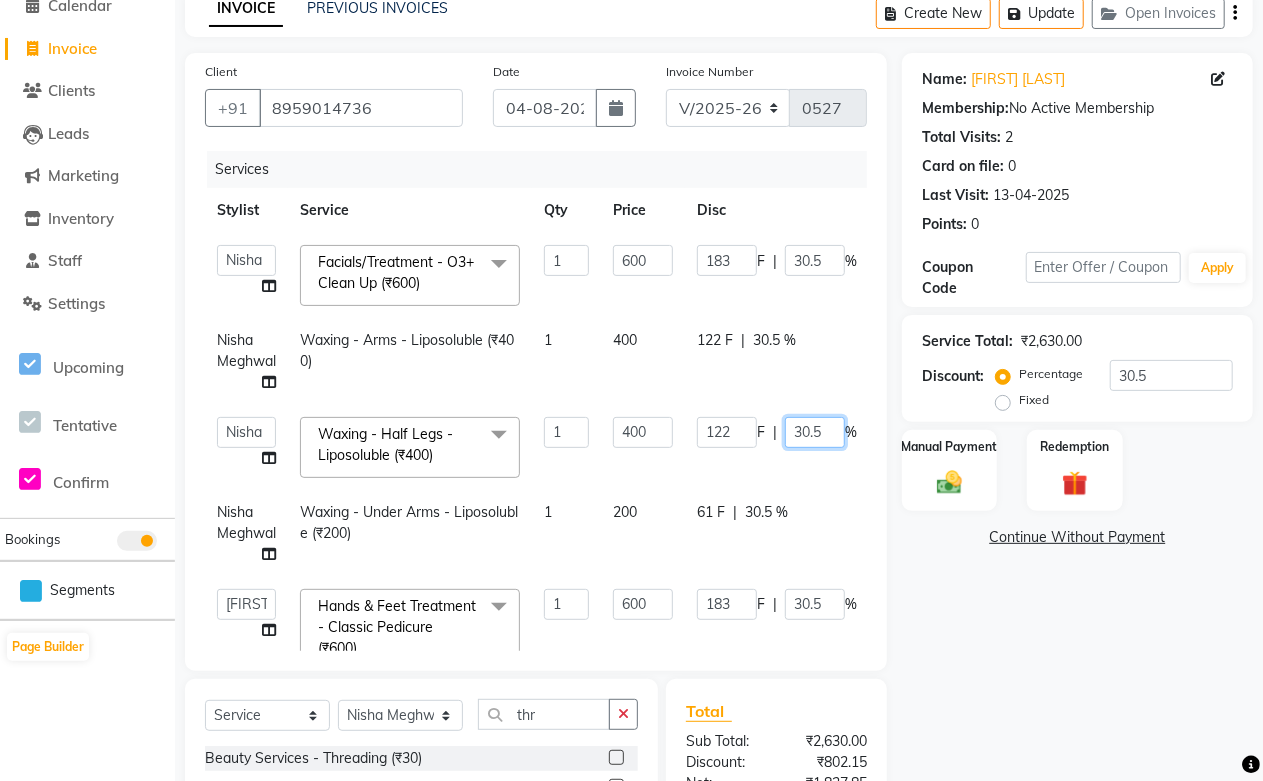 drag, startPoint x: 830, startPoint y: 433, endPoint x: 778, endPoint y: 436, distance: 52.086468 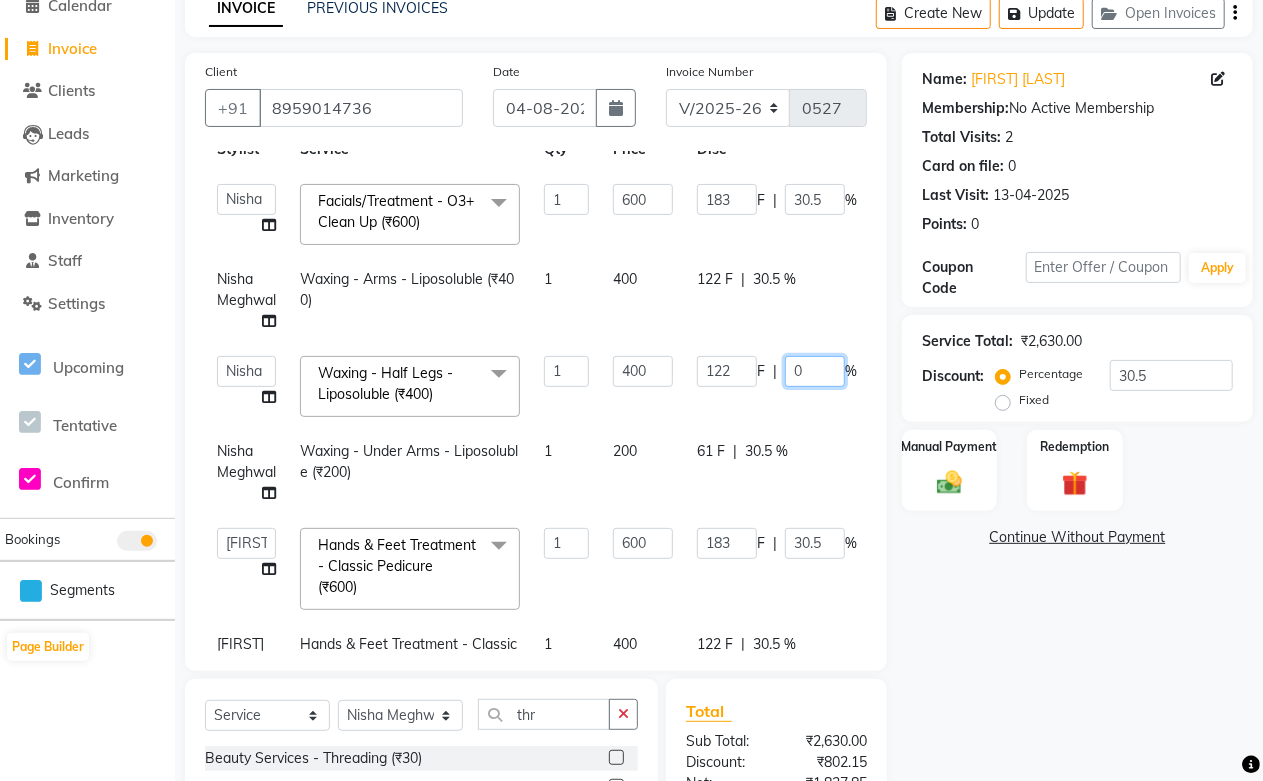scroll, scrollTop: 111, scrollLeft: 0, axis: vertical 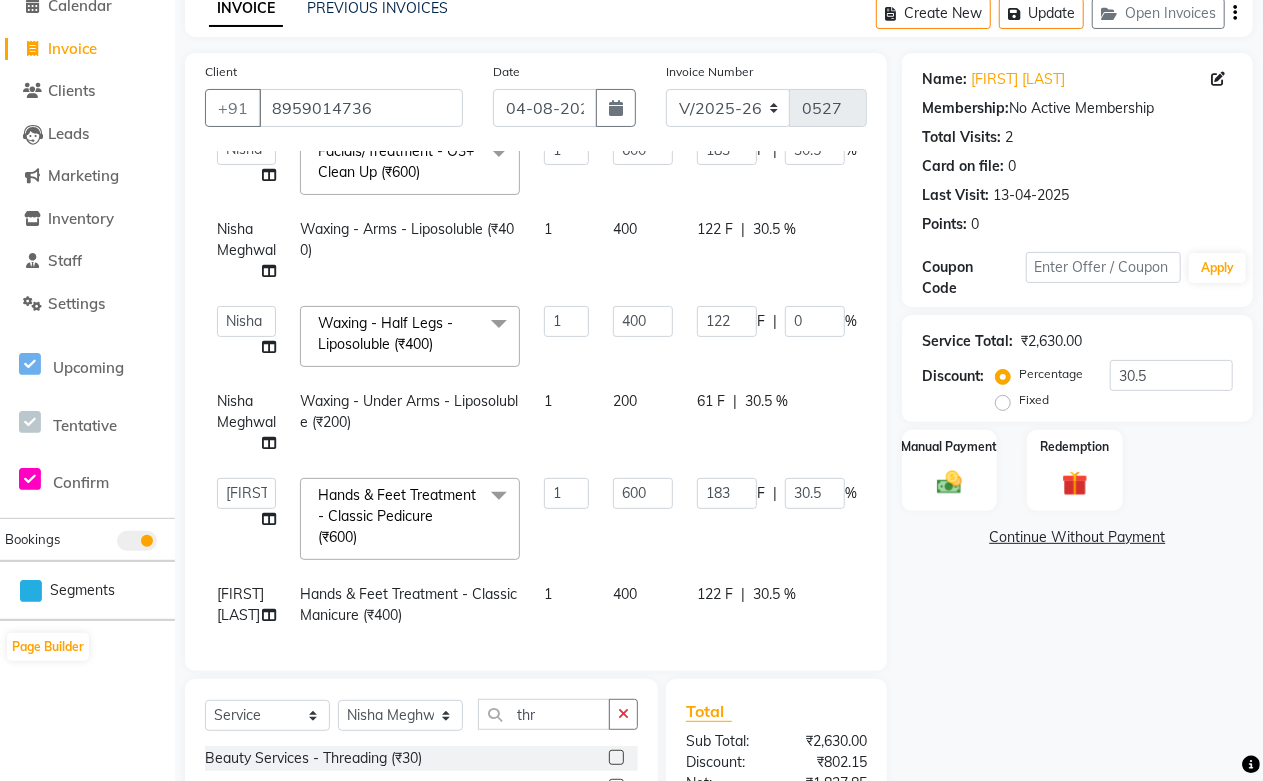 click on "61 F | 30.5 %" 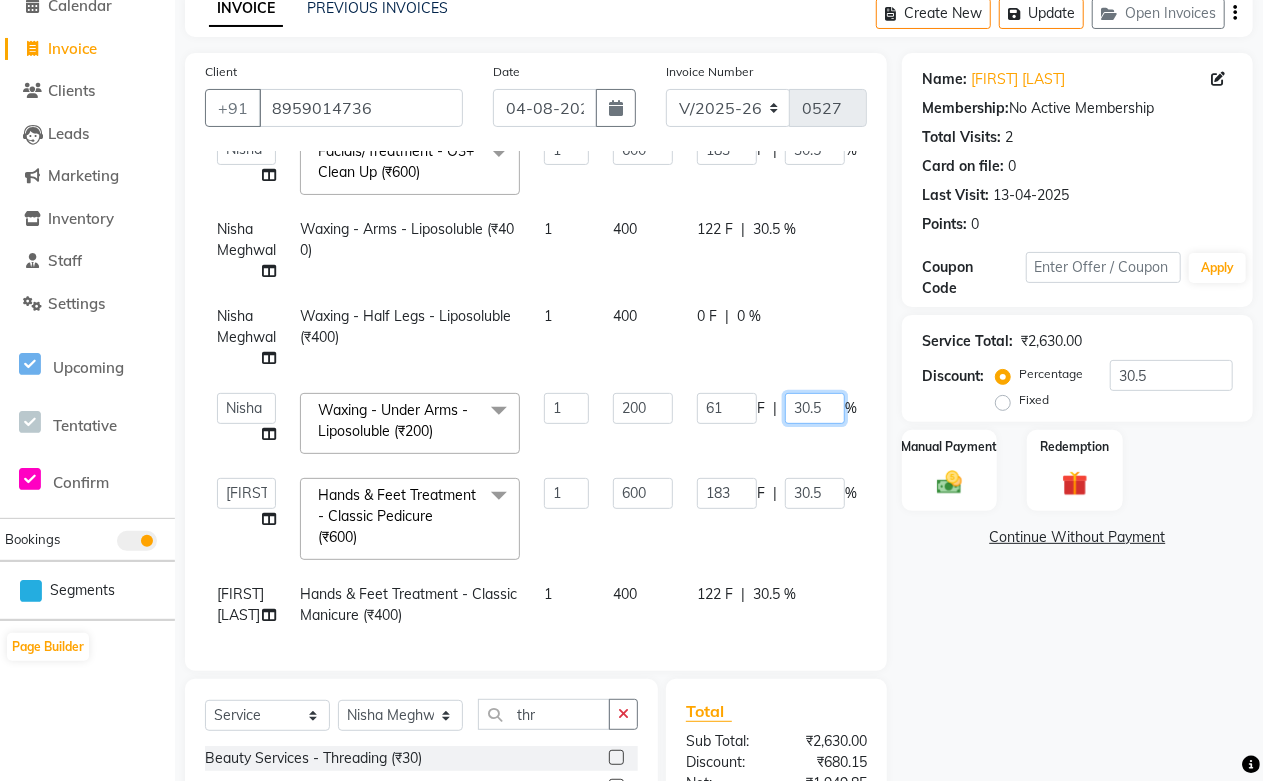 click on "30.5" 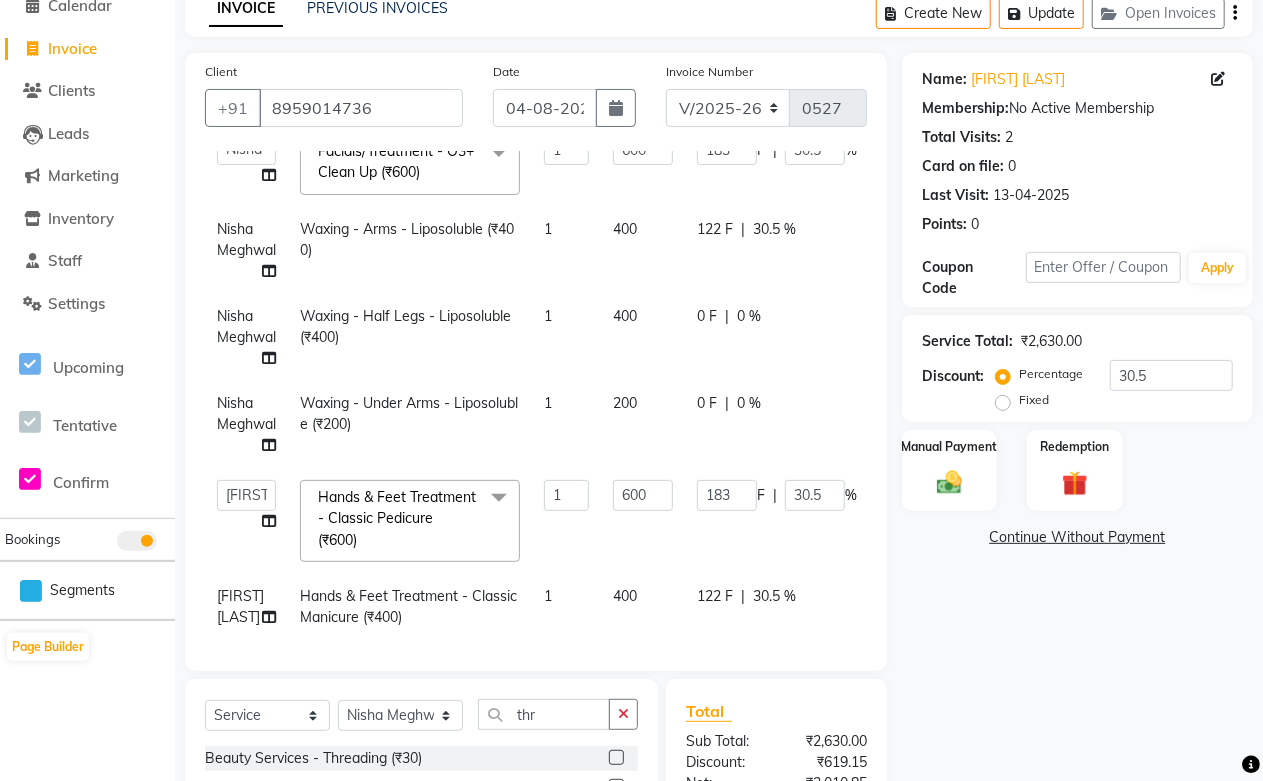 click on "183 F | 30.5 %" 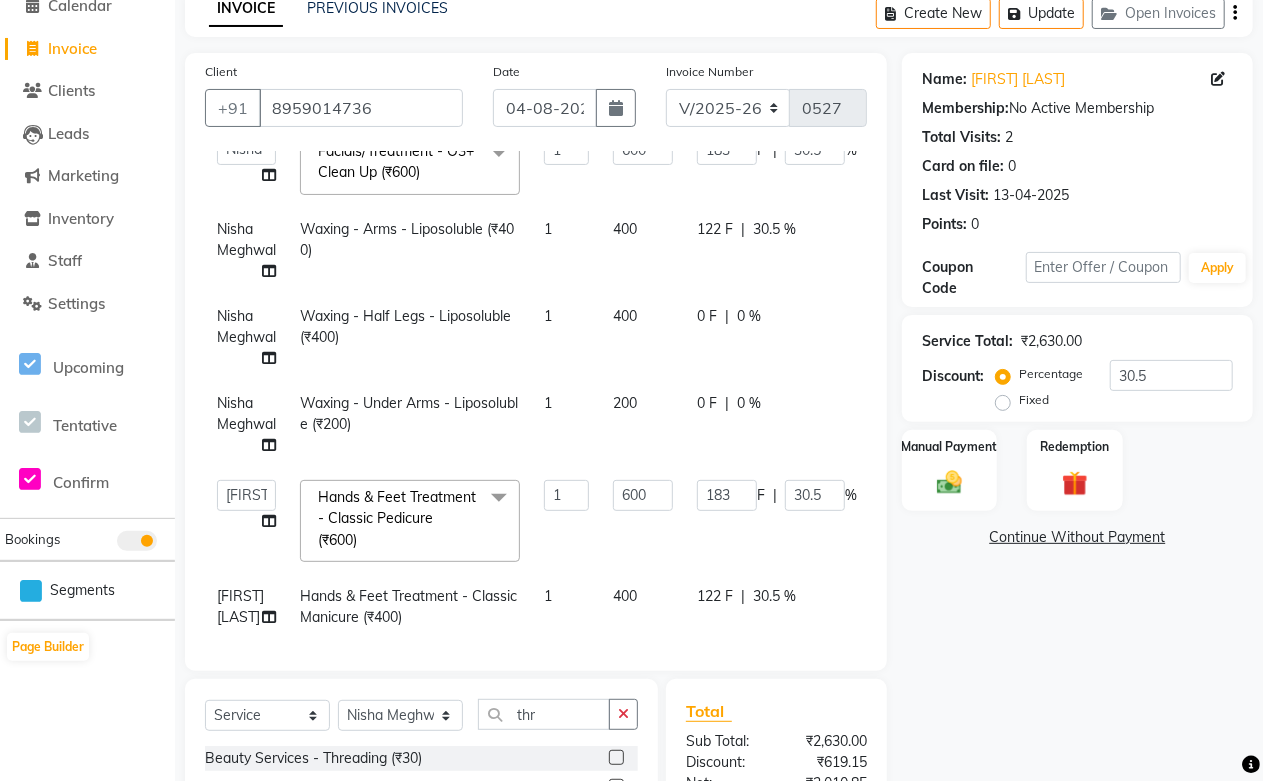 scroll, scrollTop: 220, scrollLeft: 0, axis: vertical 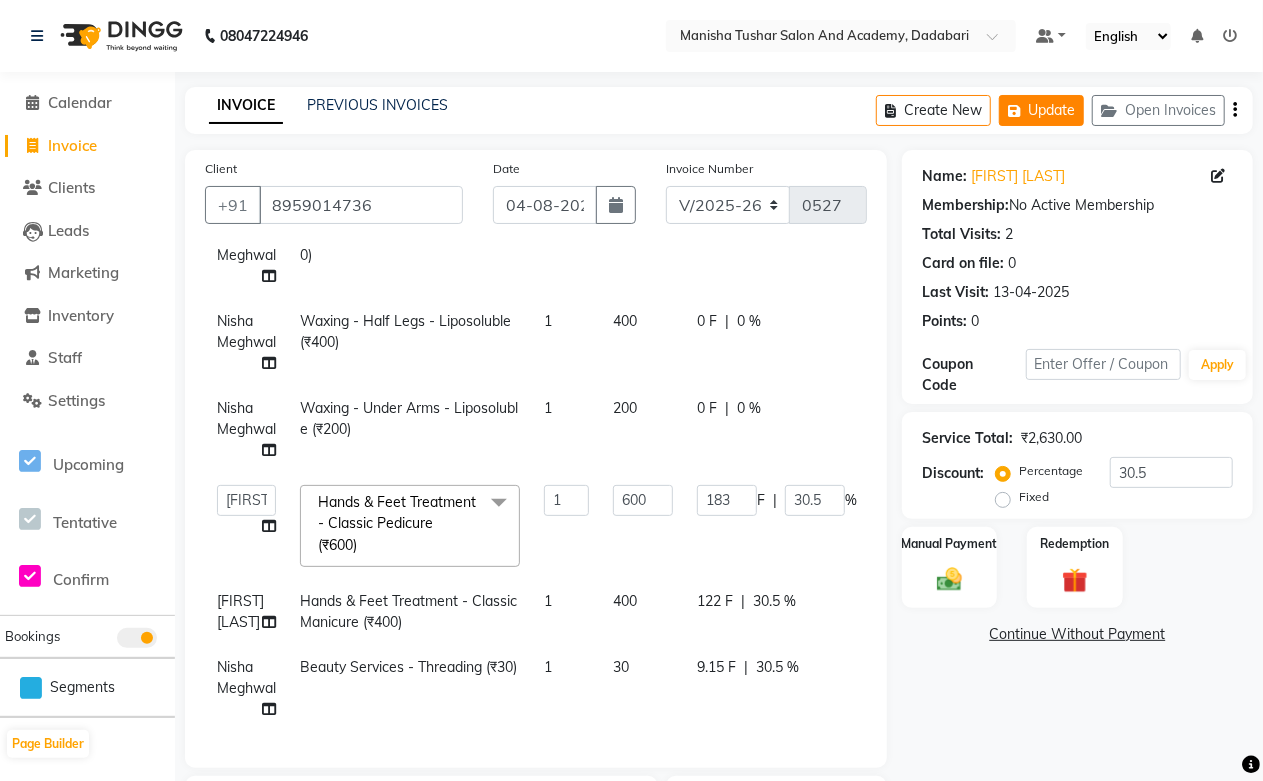 click on "Update" 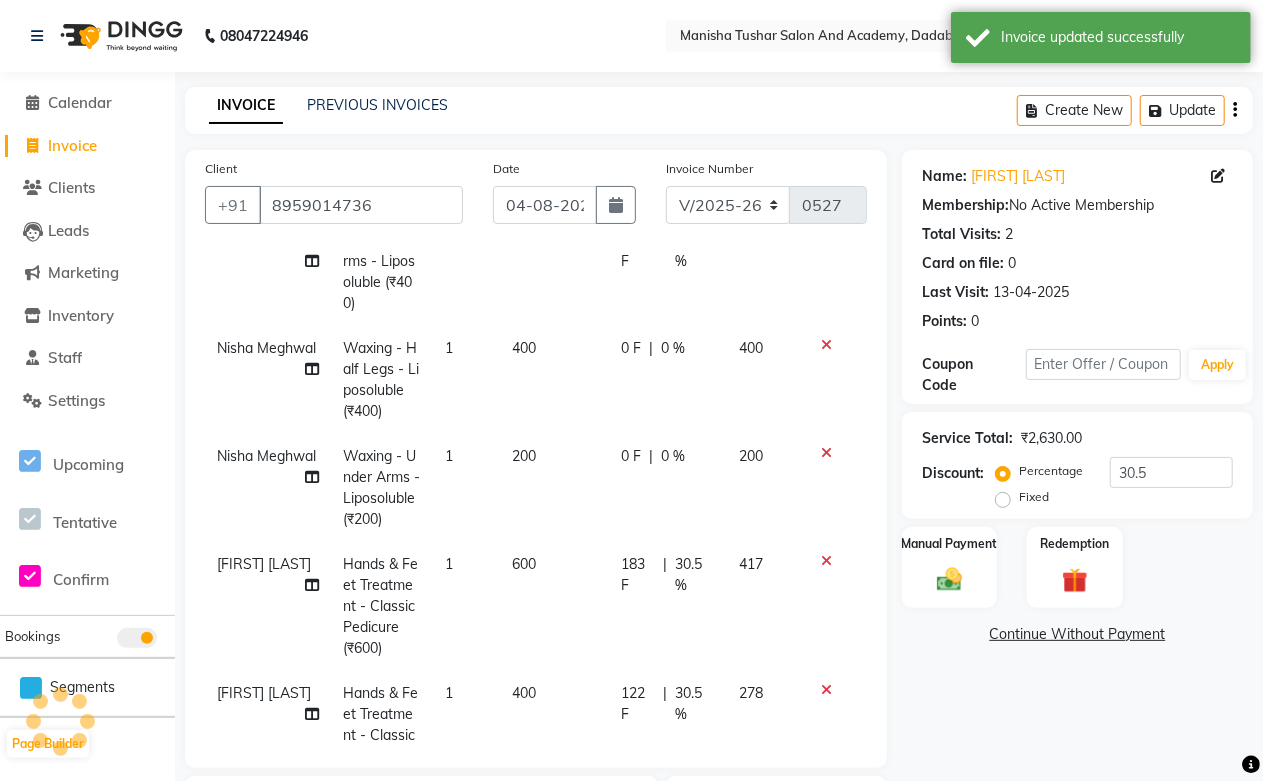 scroll, scrollTop: 222, scrollLeft: 0, axis: vertical 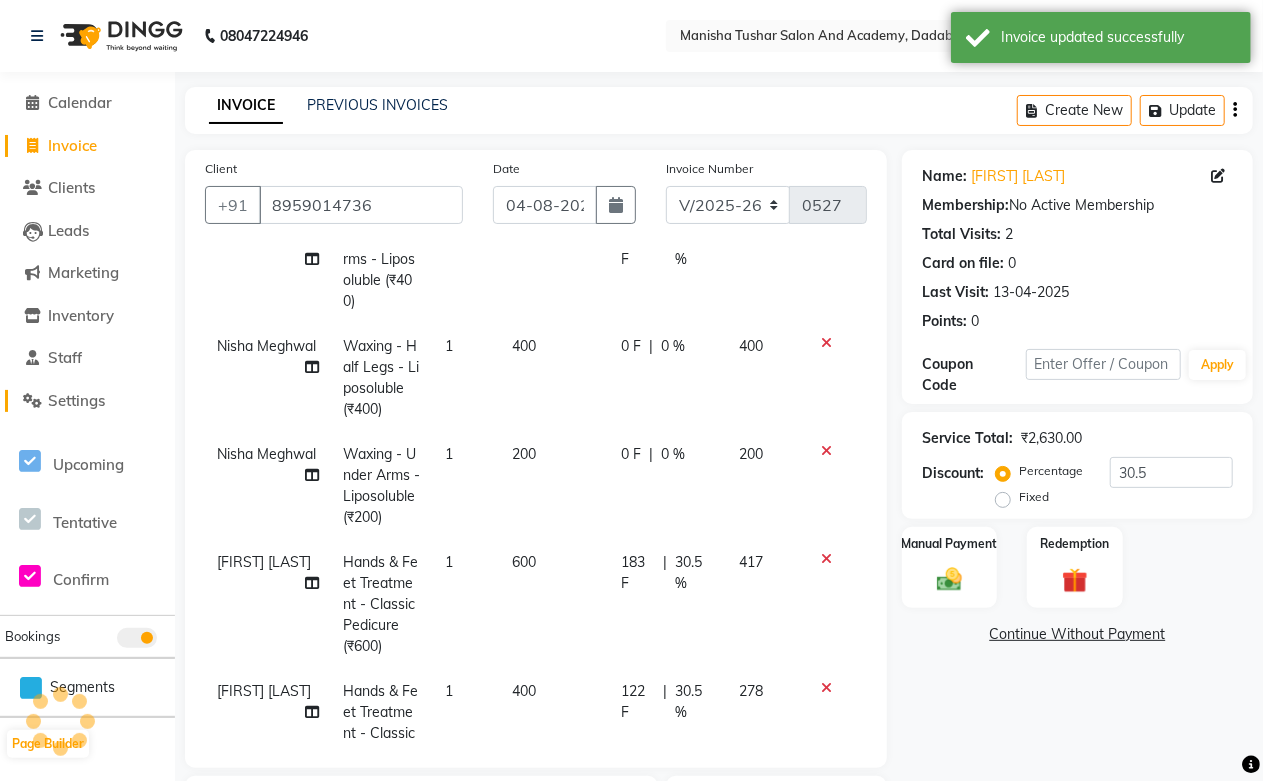 click on "Settings" 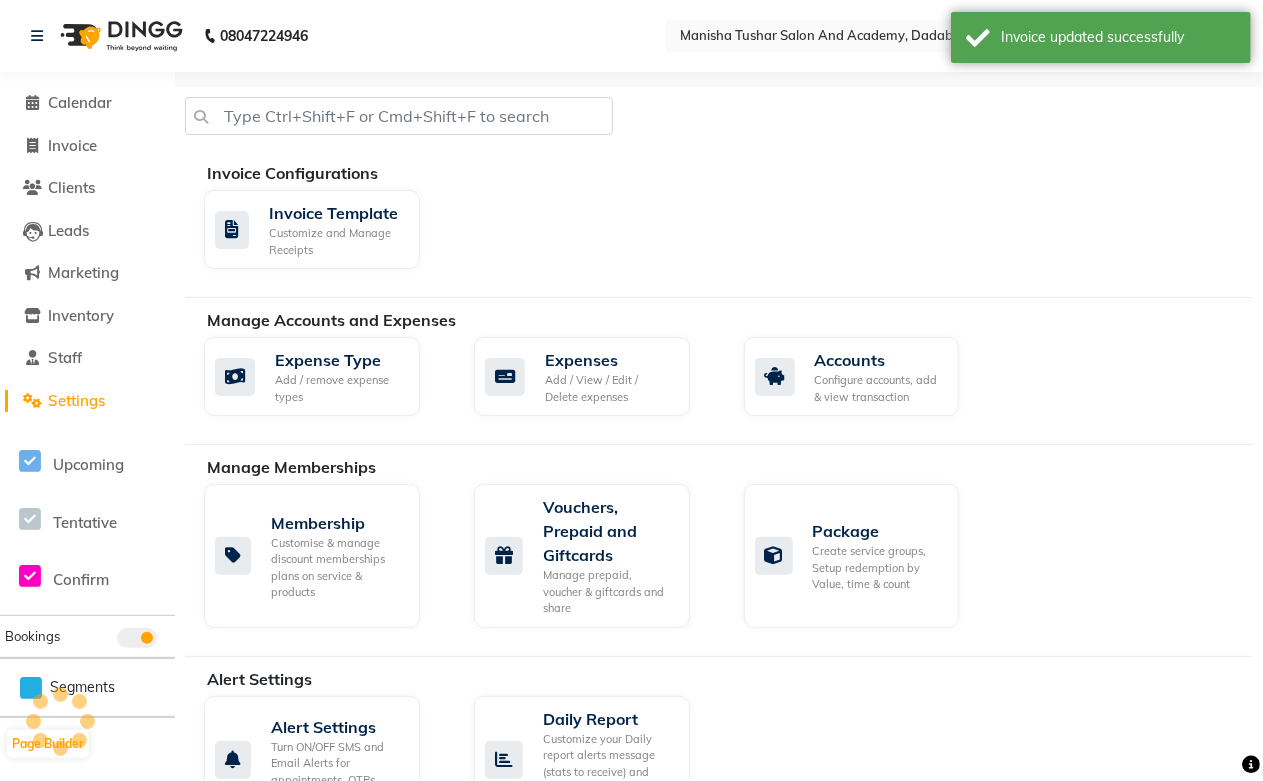 scroll, scrollTop: 444, scrollLeft: 0, axis: vertical 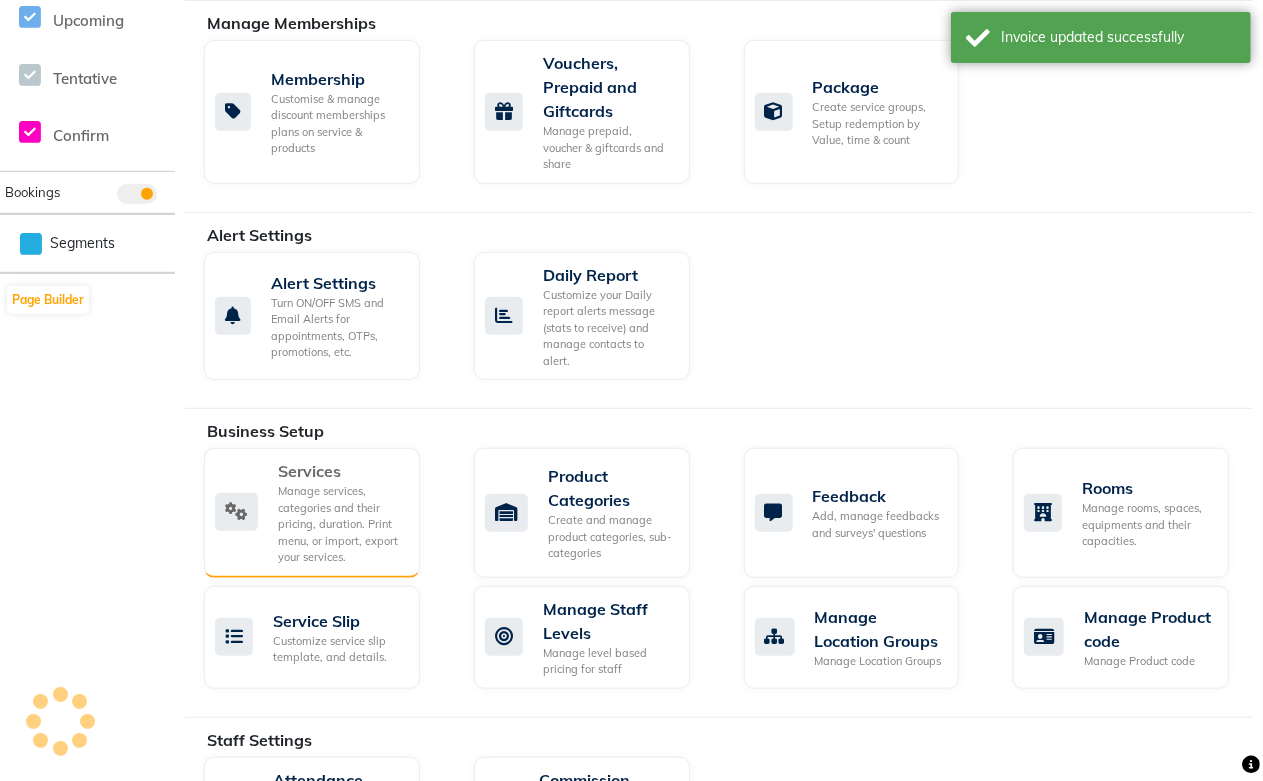 click on "Manage services, categories and their pricing, duration. Print menu, or import, export your services." 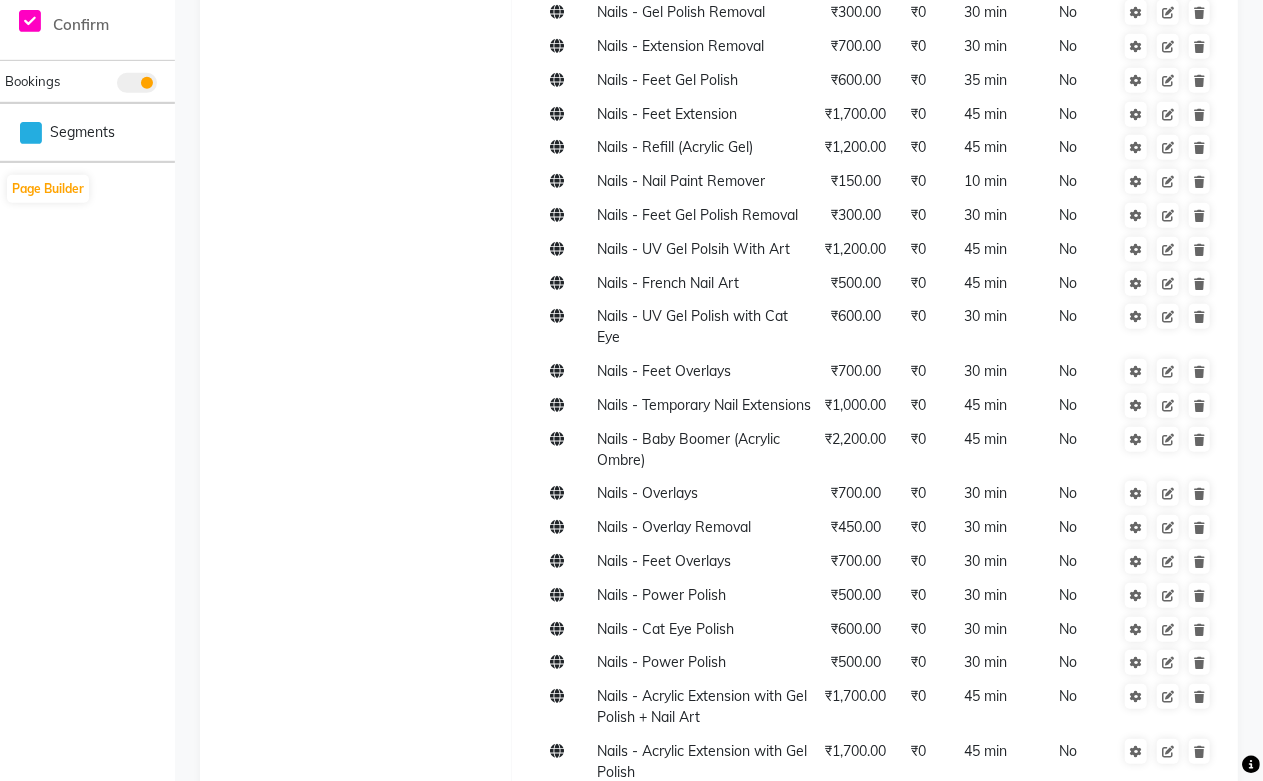scroll, scrollTop: 111, scrollLeft: 0, axis: vertical 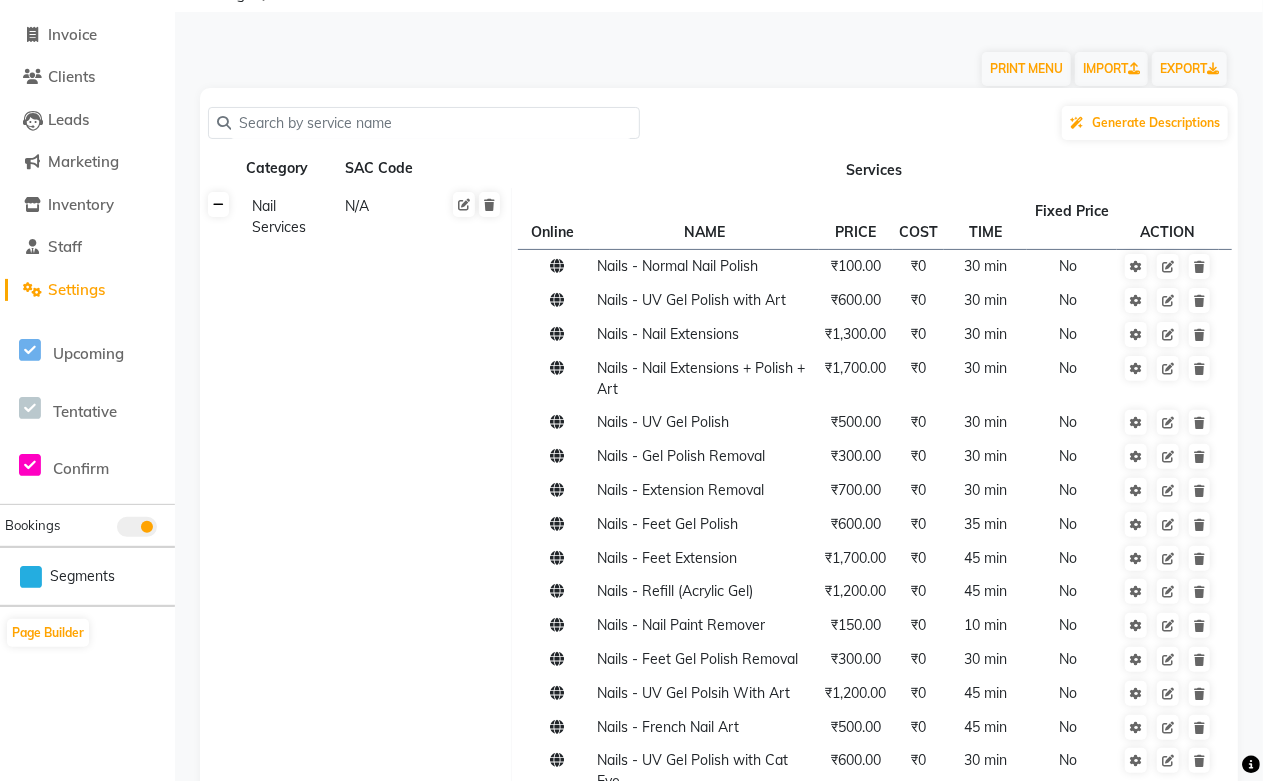 click 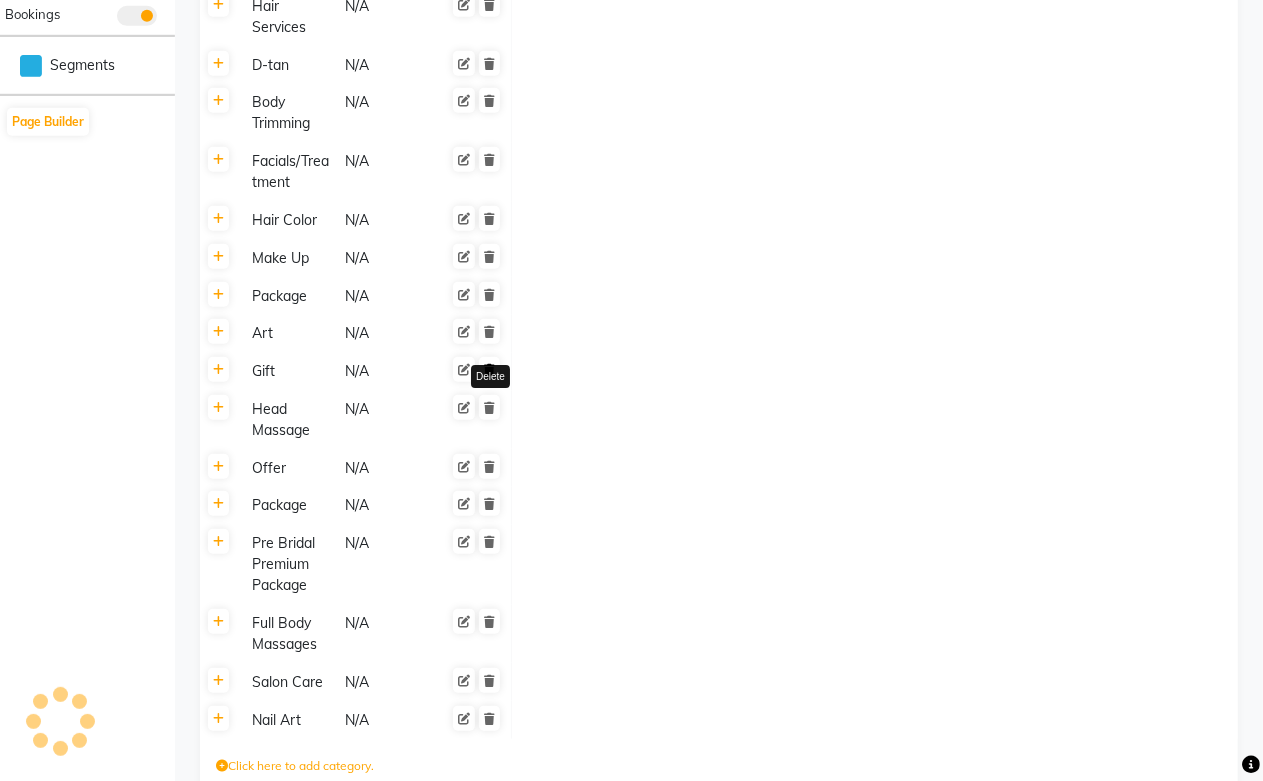 scroll, scrollTop: 666, scrollLeft: 0, axis: vertical 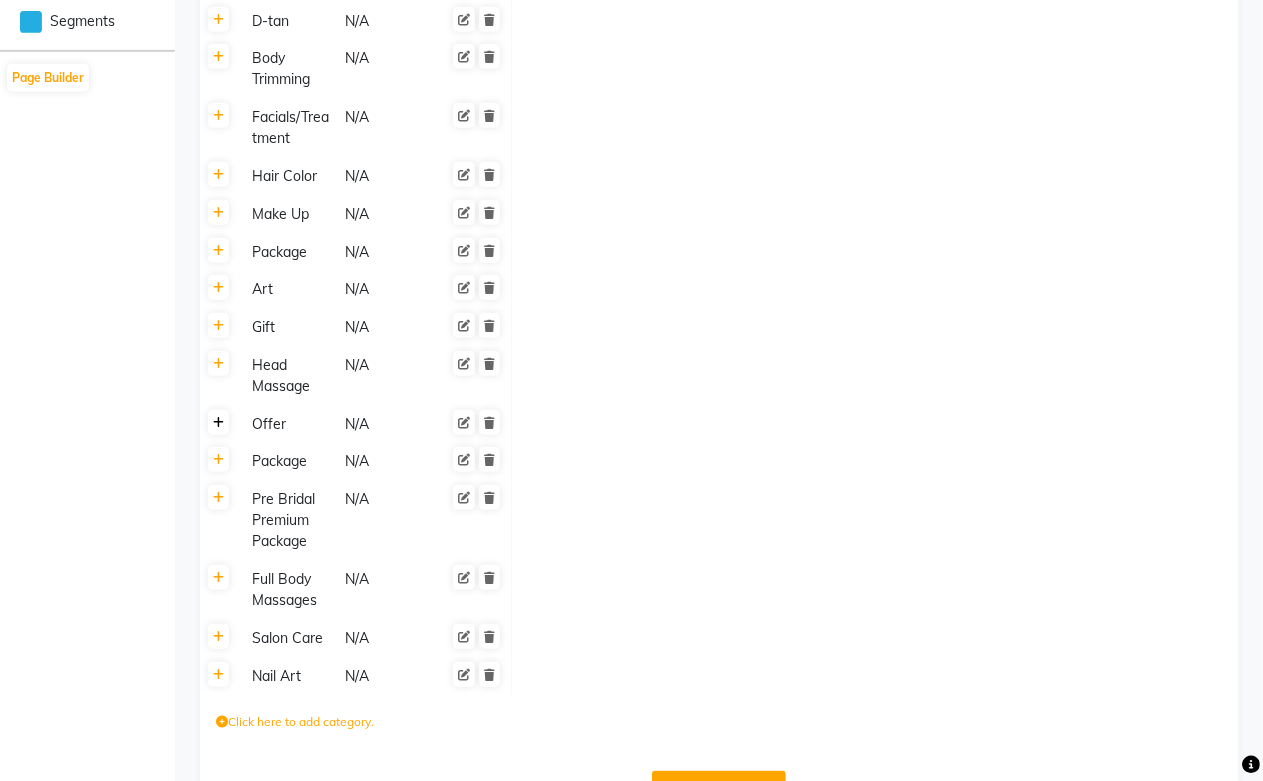 click 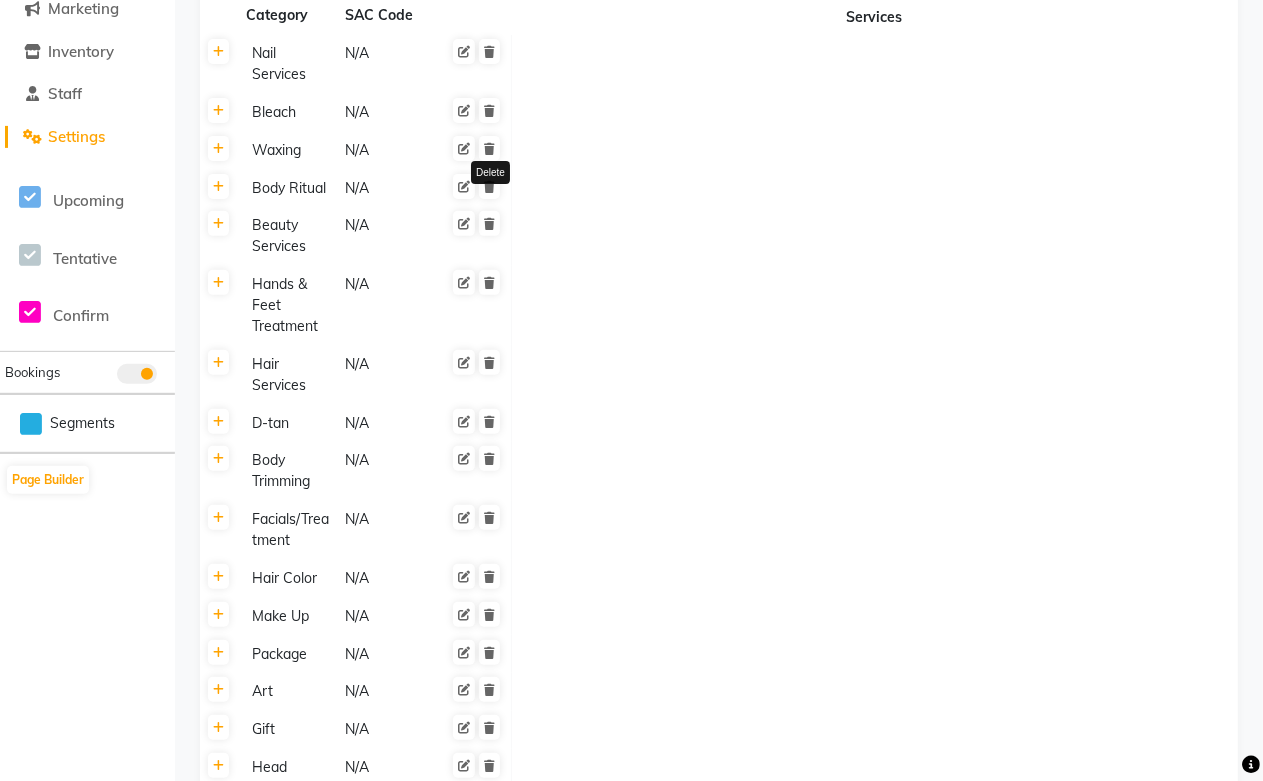scroll, scrollTop: 0, scrollLeft: 0, axis: both 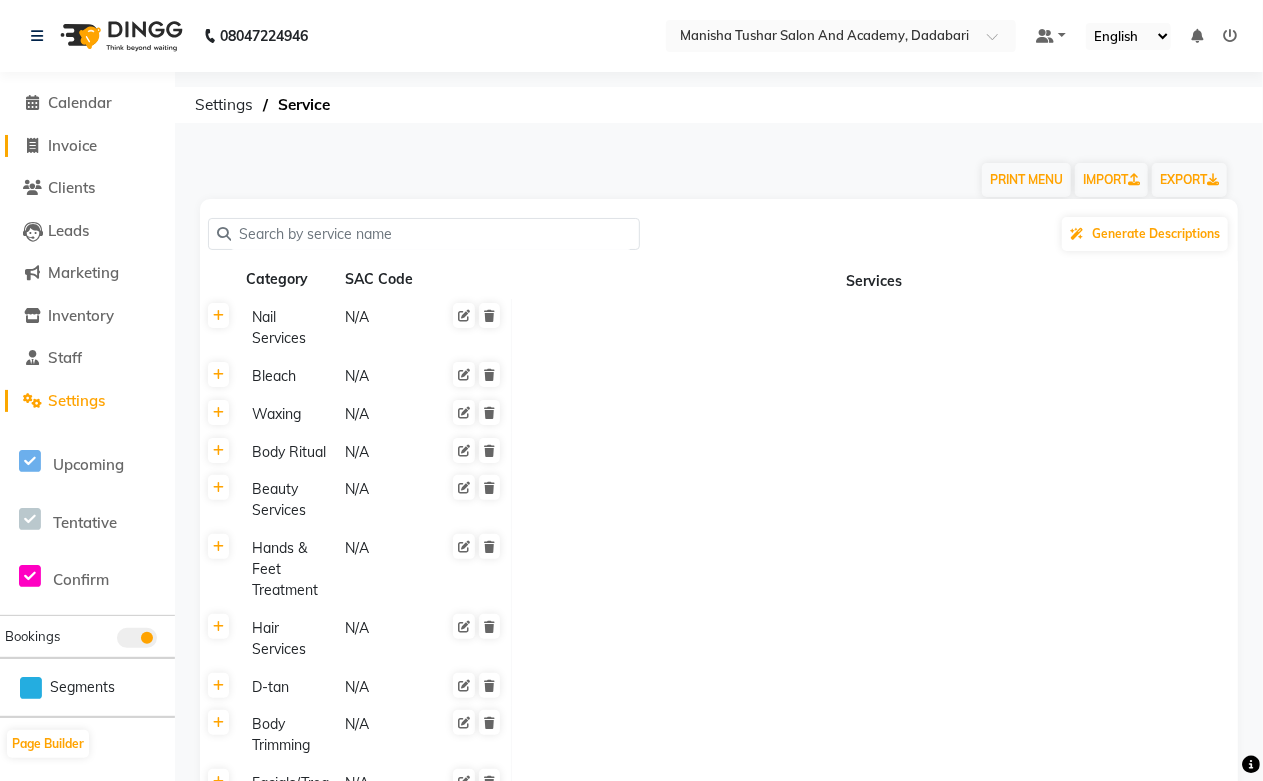 click on "Invoice" 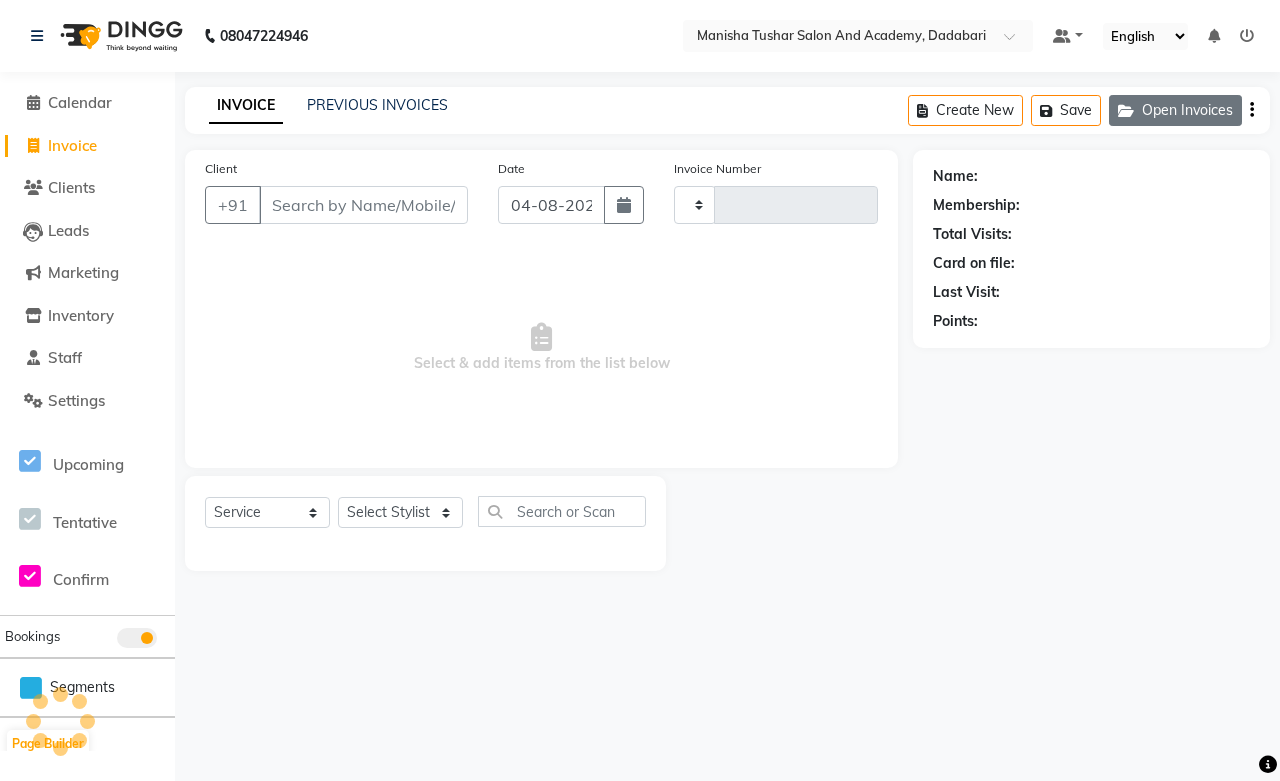 click on "Open Invoices" 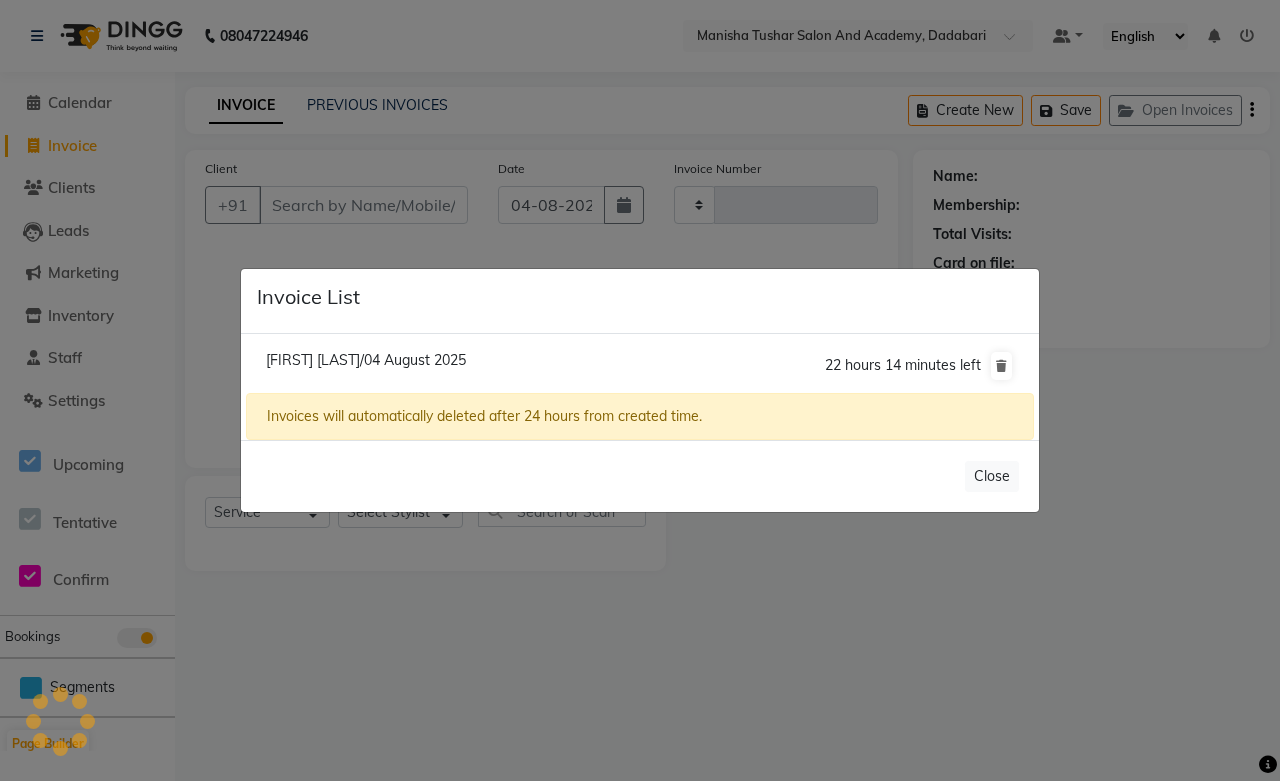click on "[FIRST] [LAST]/[DATE]" 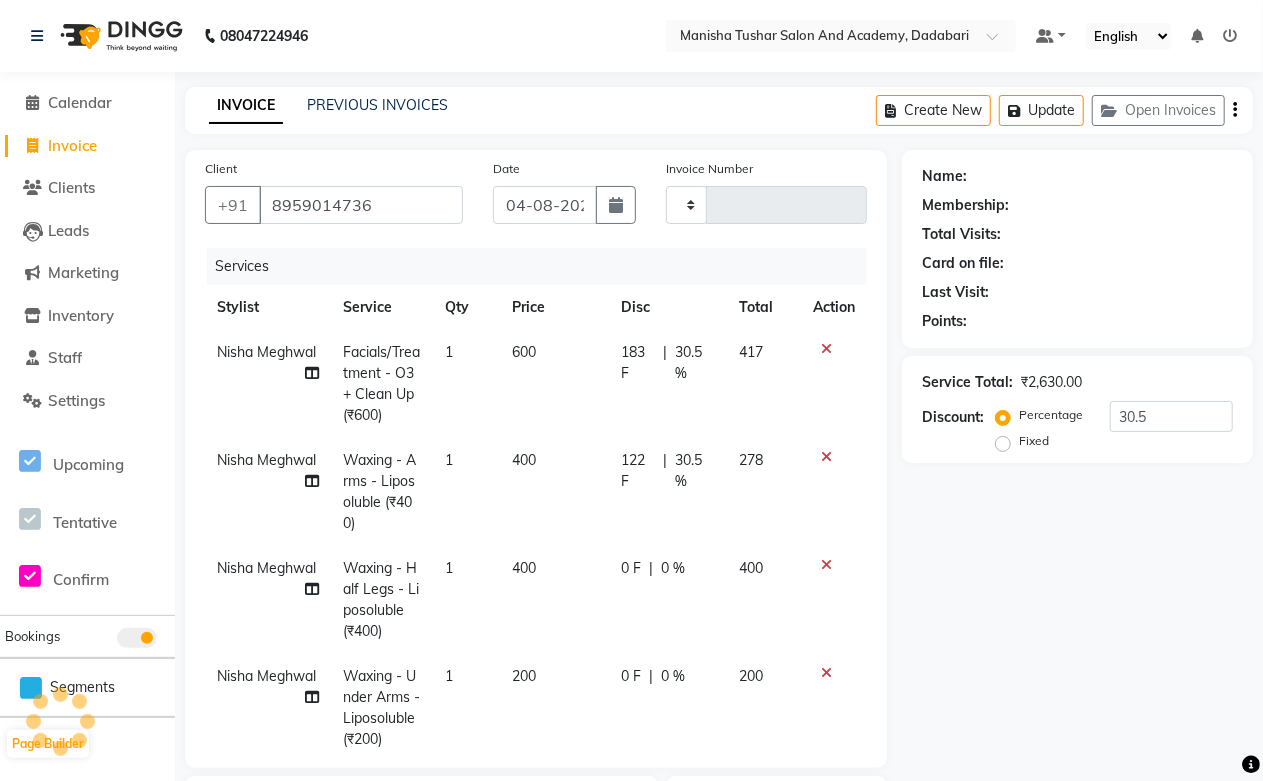 type on "0527" 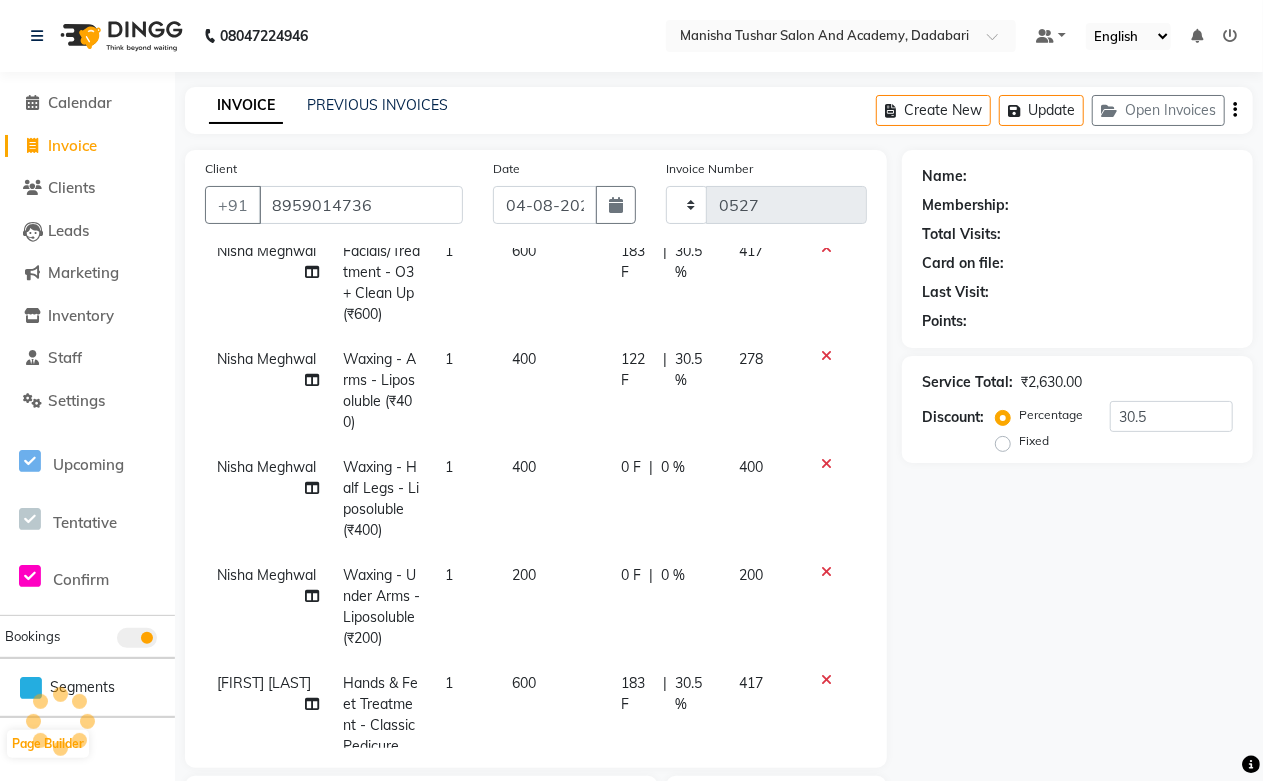 select on "6453" 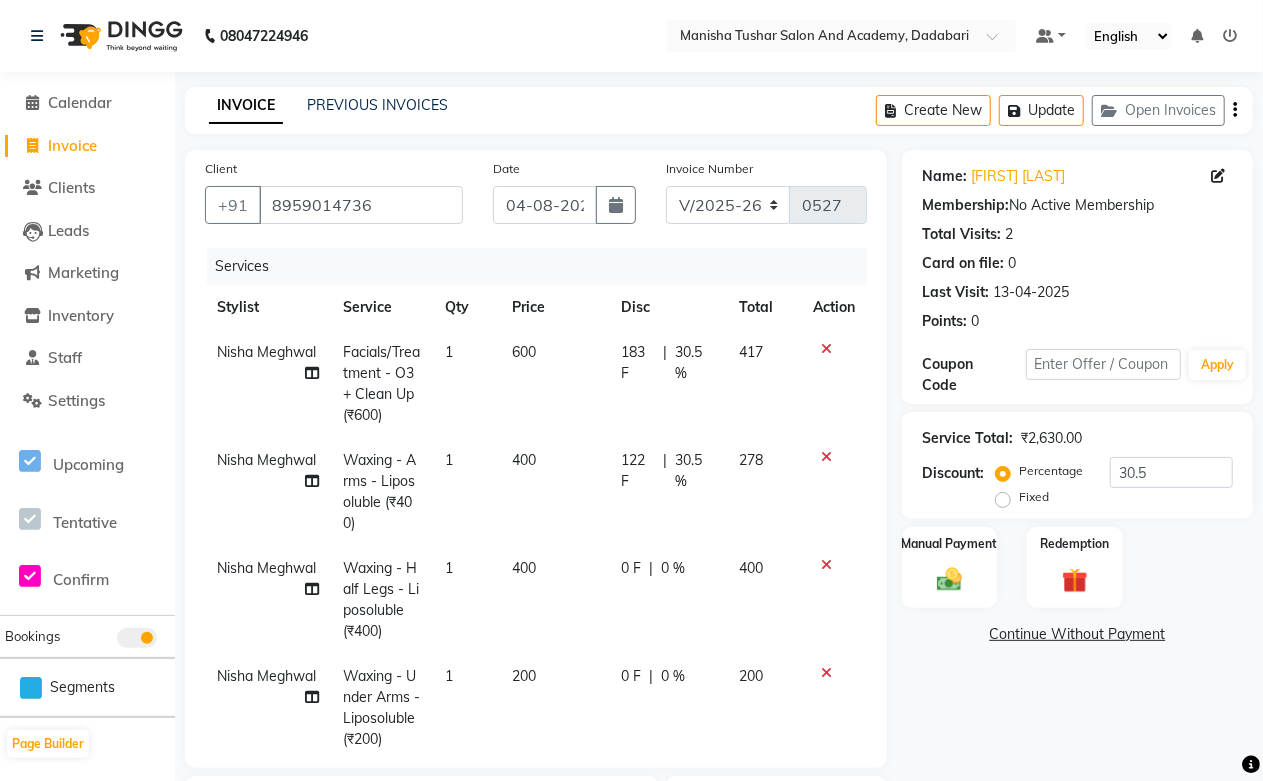 scroll, scrollTop: 412, scrollLeft: 0, axis: vertical 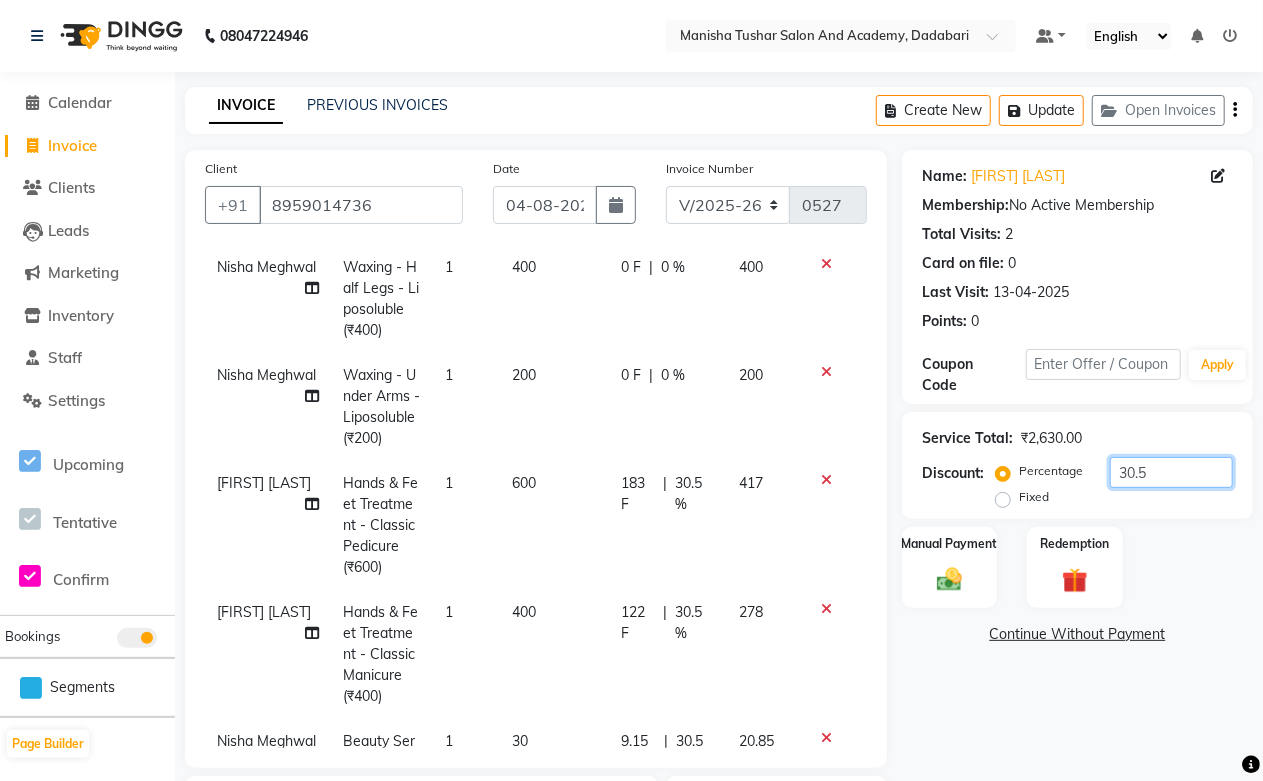 click on "30.5" 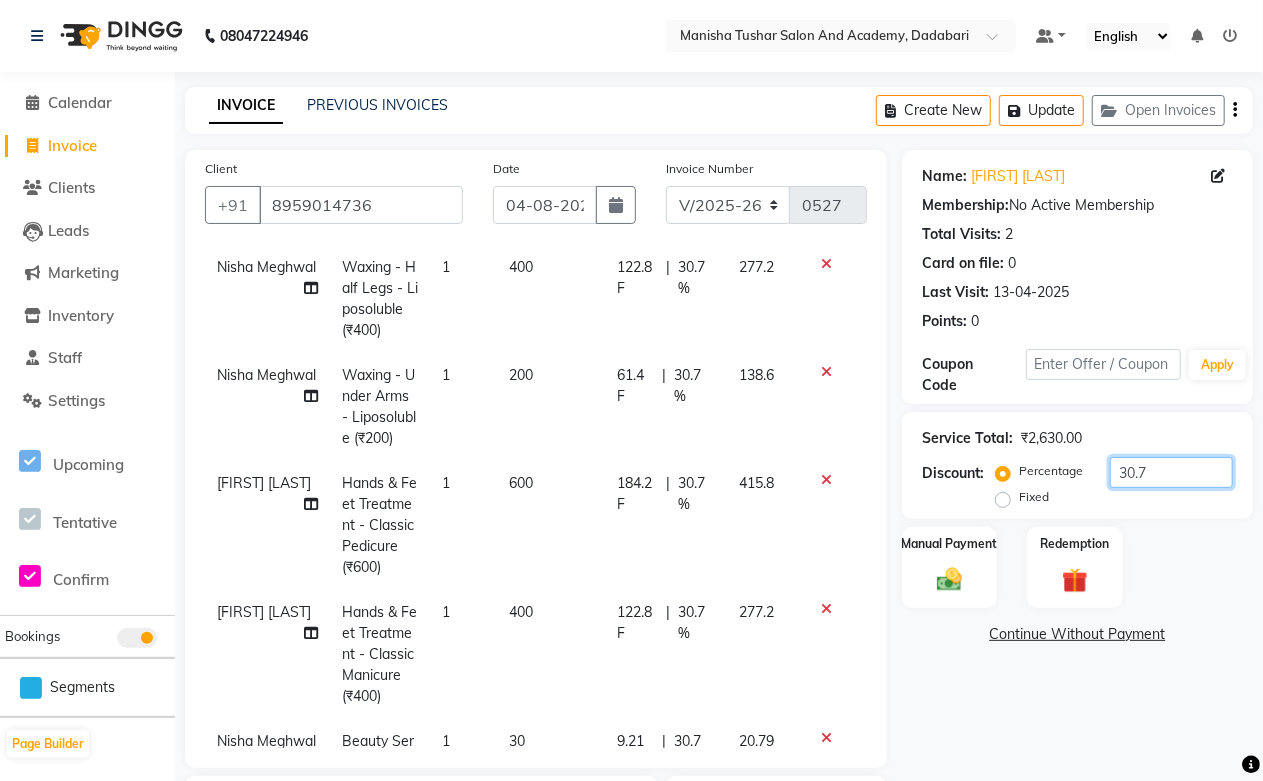 type on "30.7" 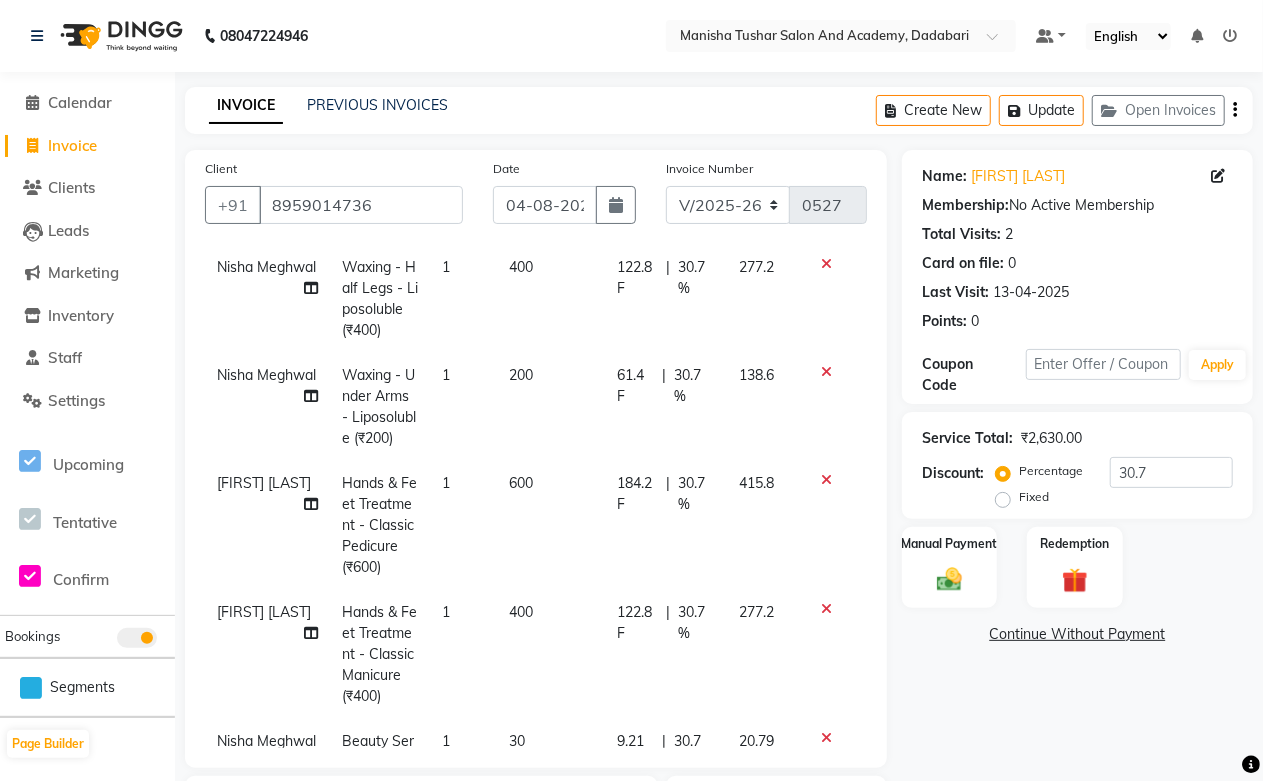 click on "277.2" 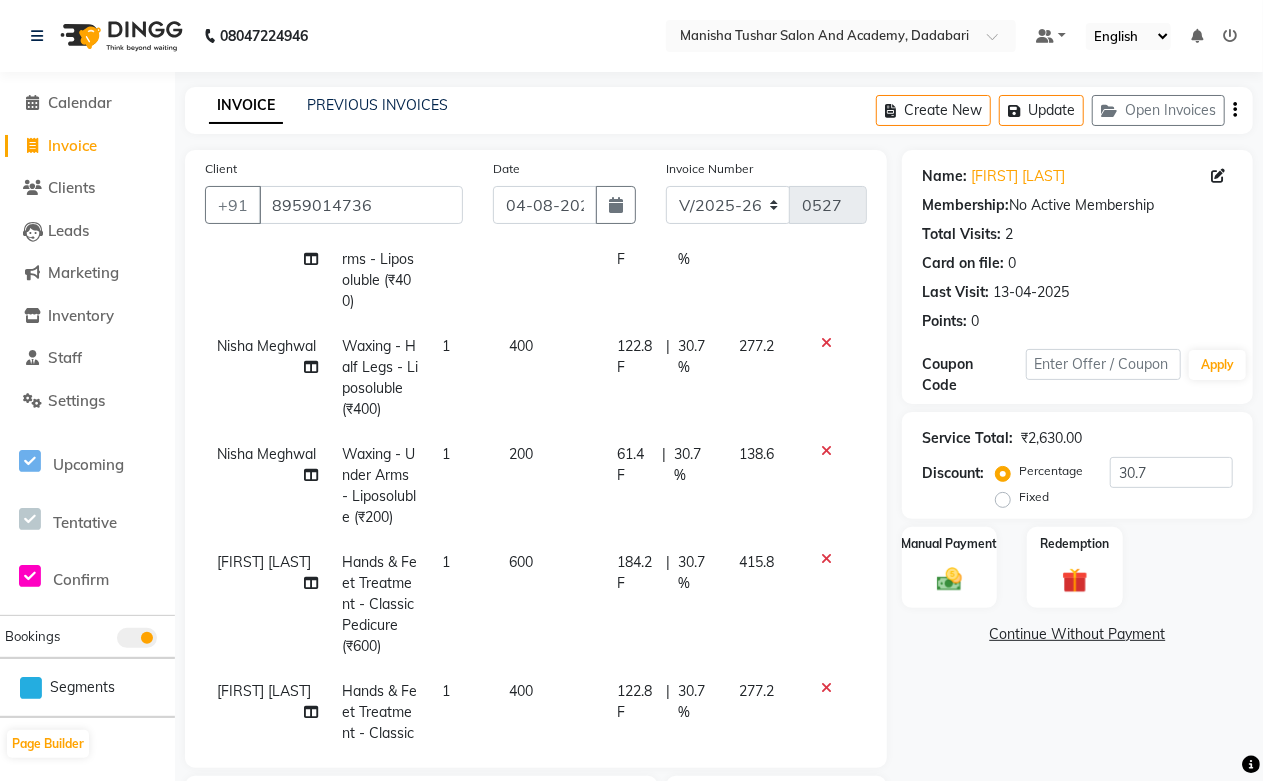 select on "69604" 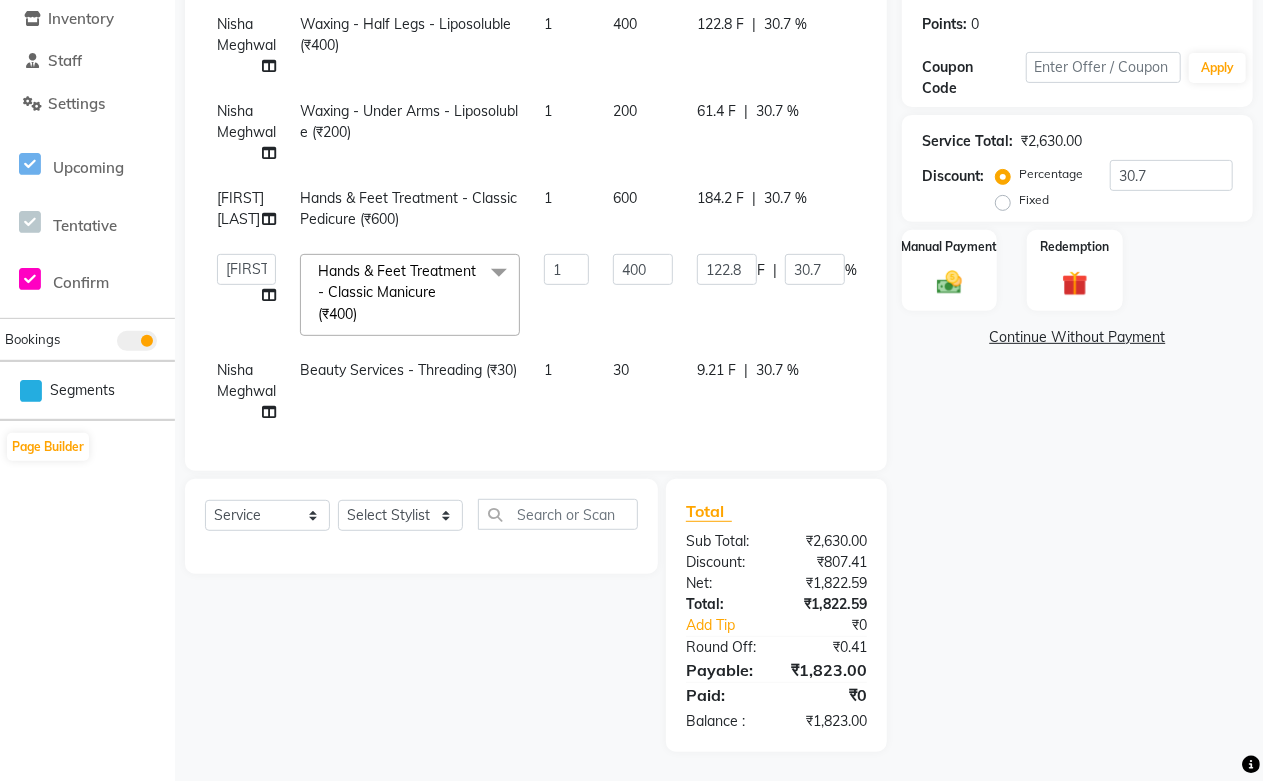 scroll, scrollTop: 0, scrollLeft: 0, axis: both 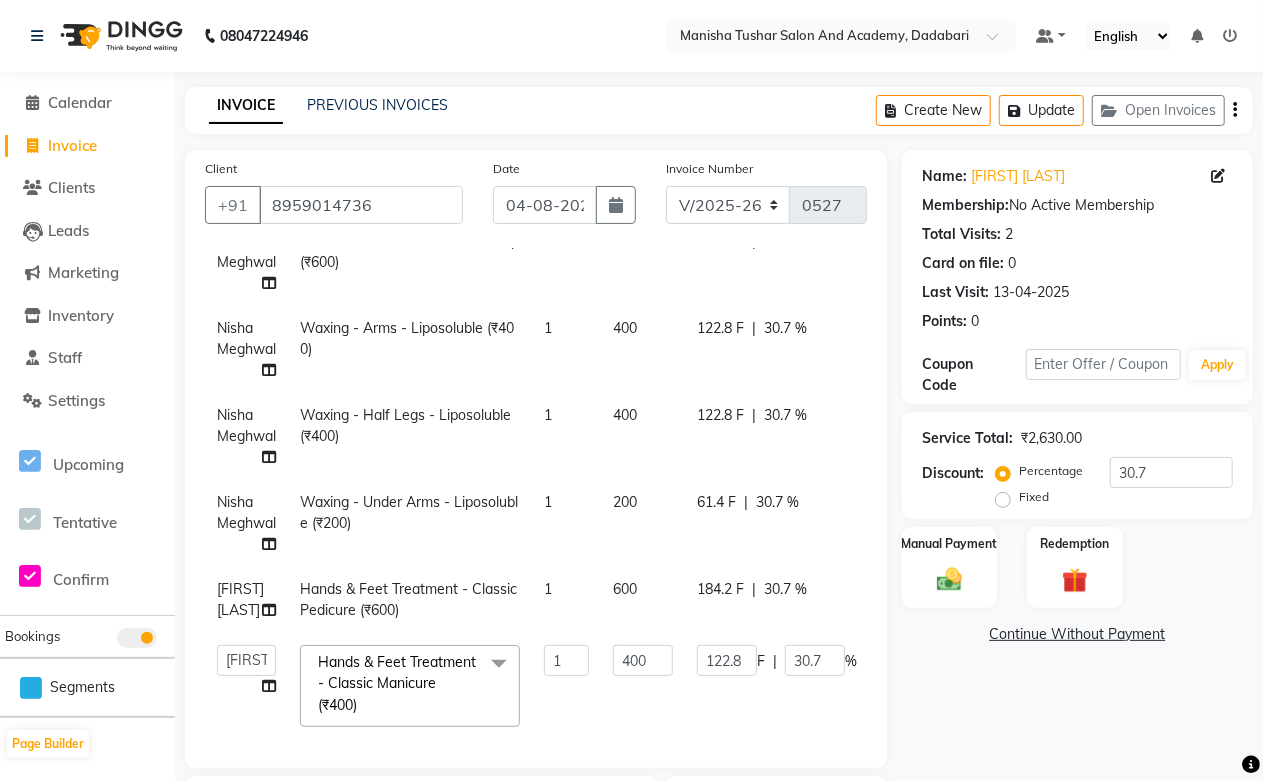 click on "122.8 F | 30.7 %" 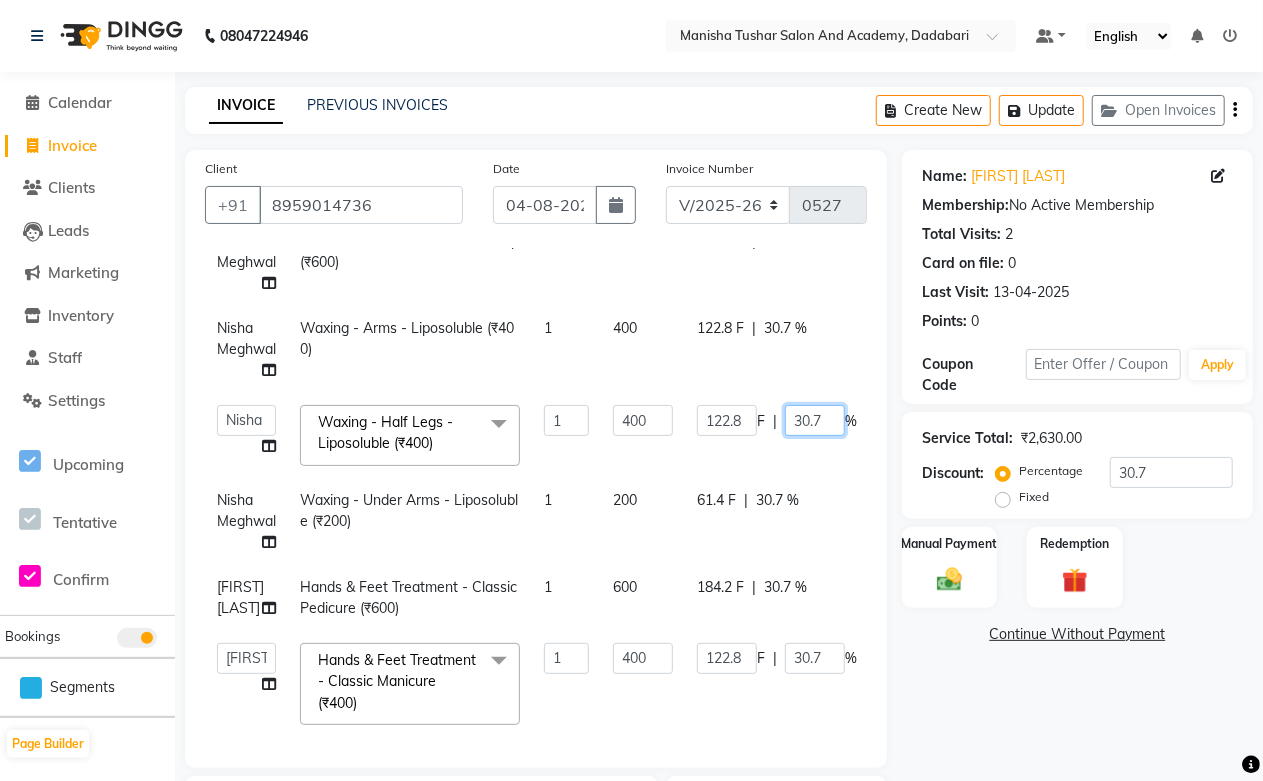 drag, startPoint x: 830, startPoint y: 417, endPoint x: 750, endPoint y: 423, distance: 80.224686 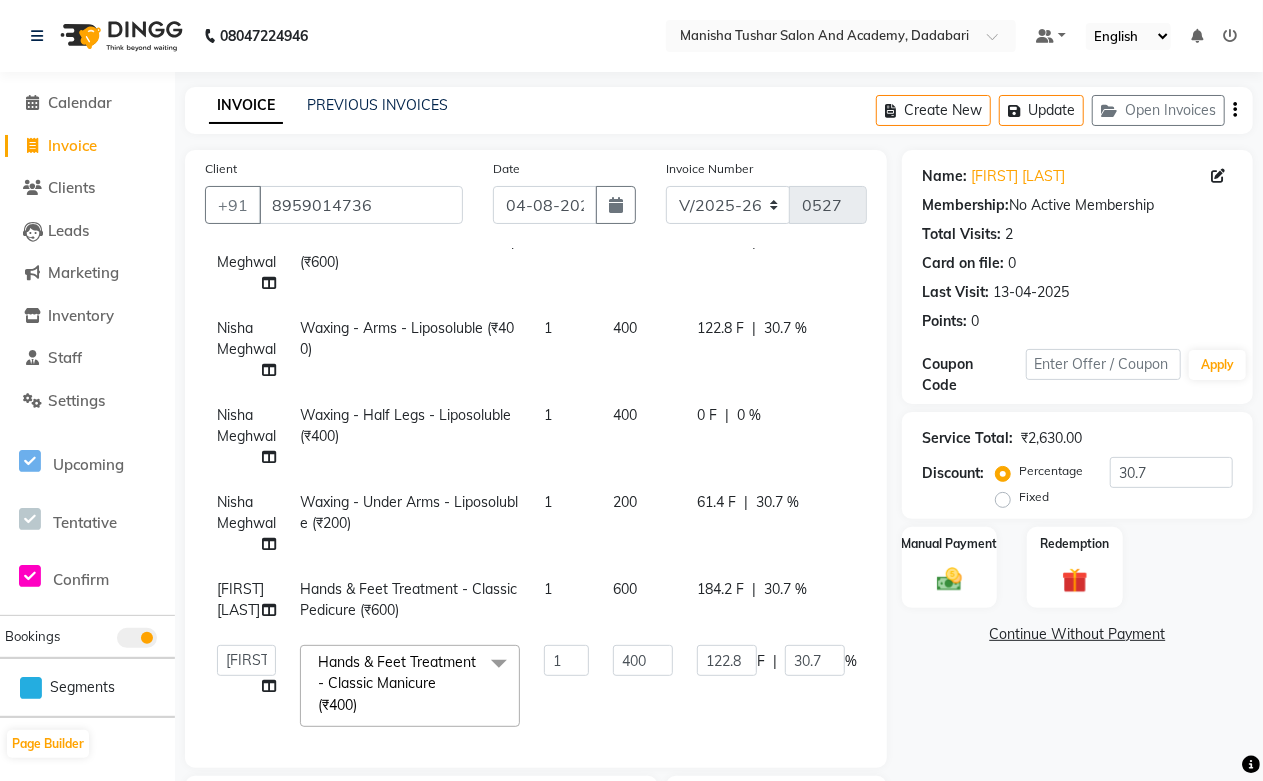 click on "30.7 %" 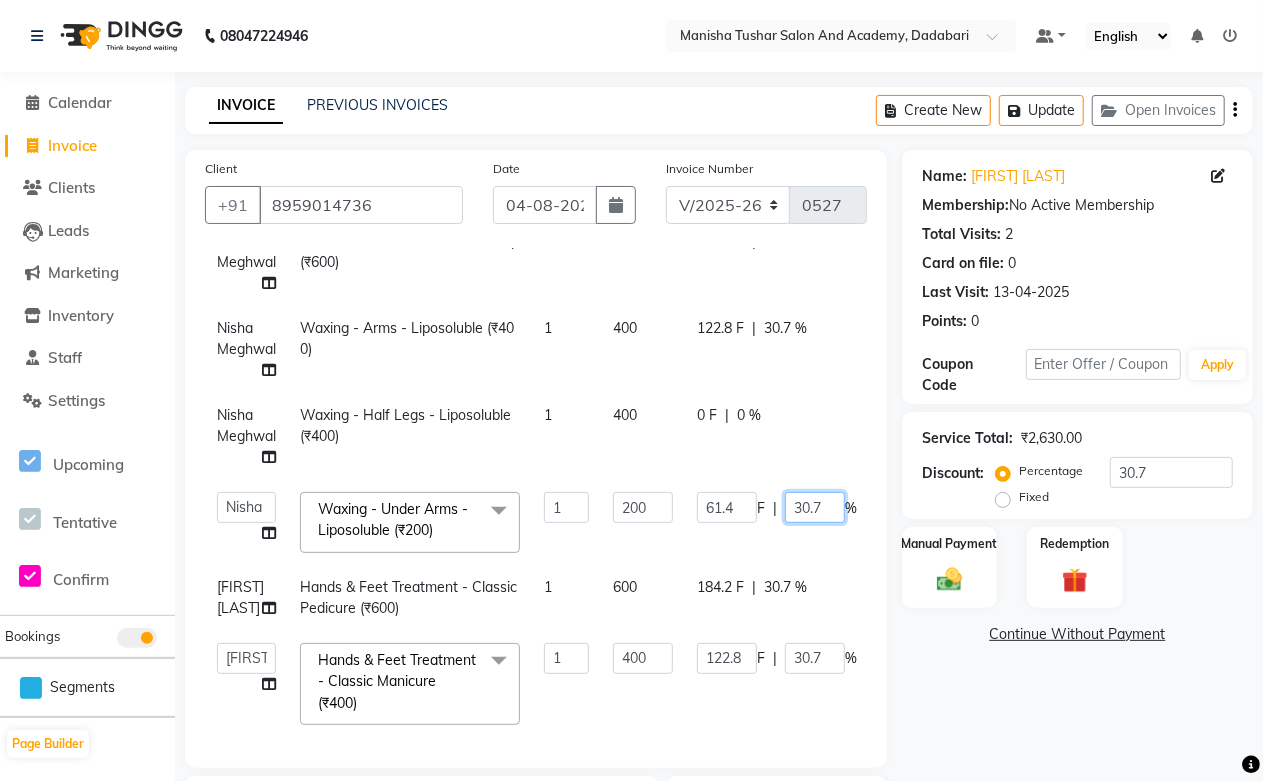 drag, startPoint x: 827, startPoint y: 505, endPoint x: 730, endPoint y: 505, distance: 97 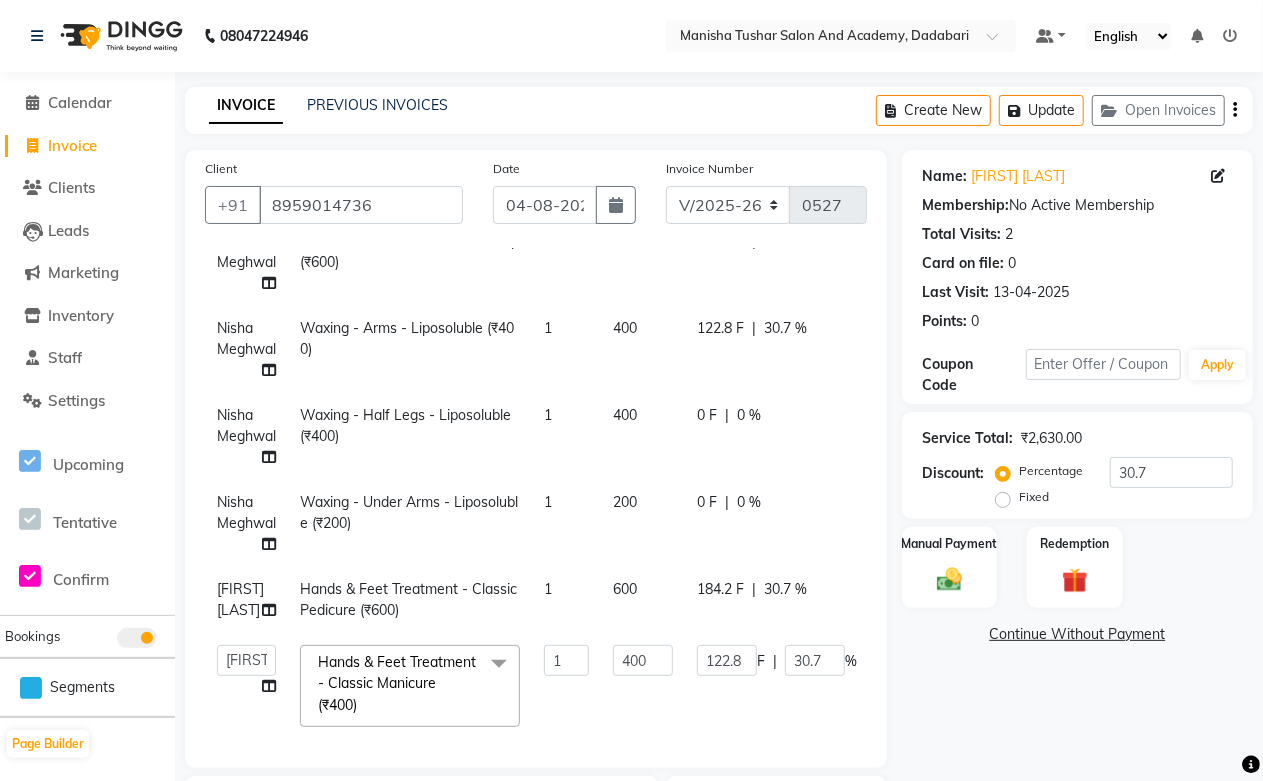click on "0 F | 0 %" 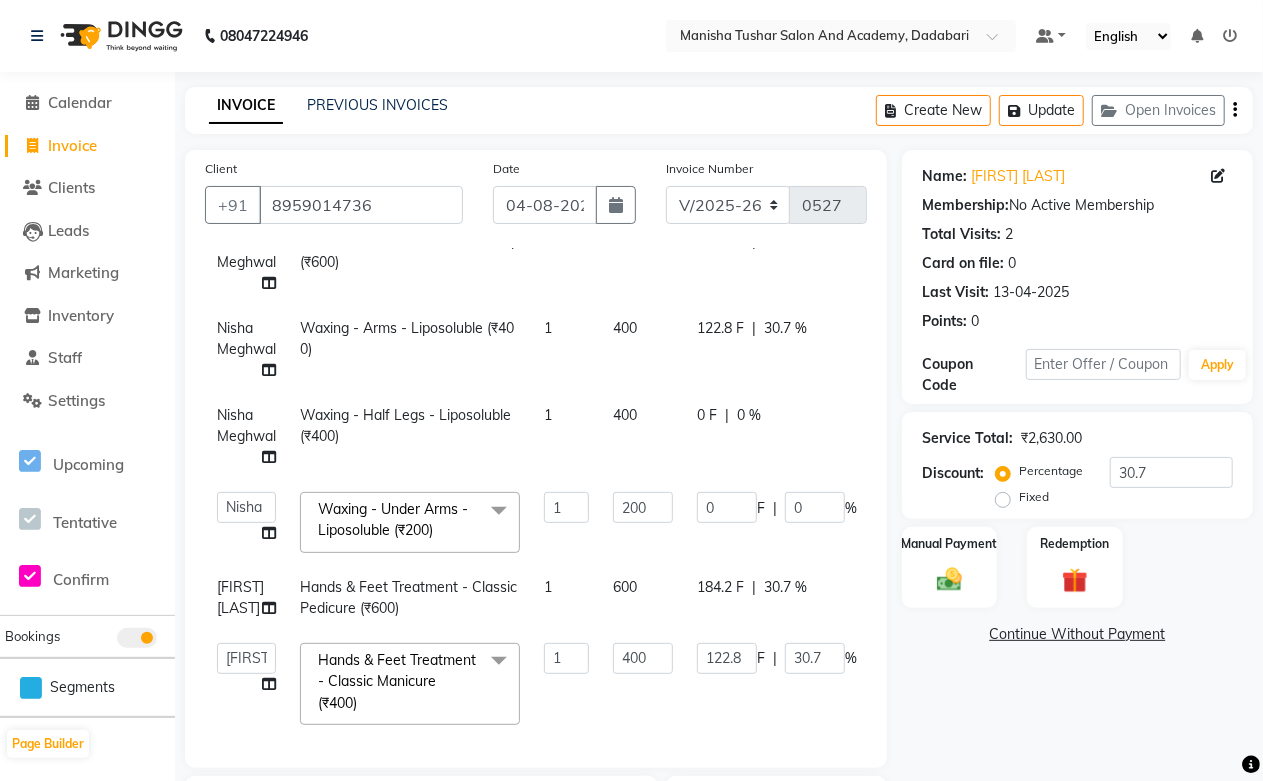 scroll, scrollTop: 220, scrollLeft: 0, axis: vertical 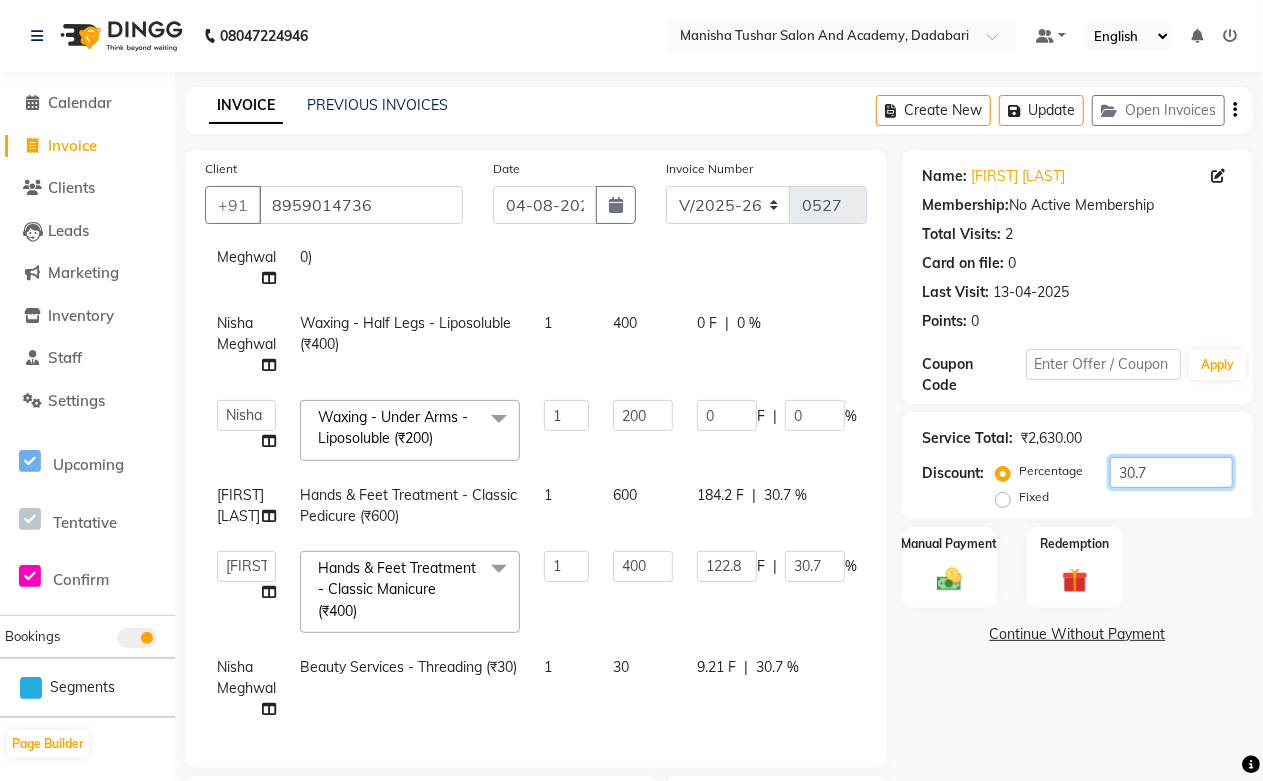 click on "30.7" 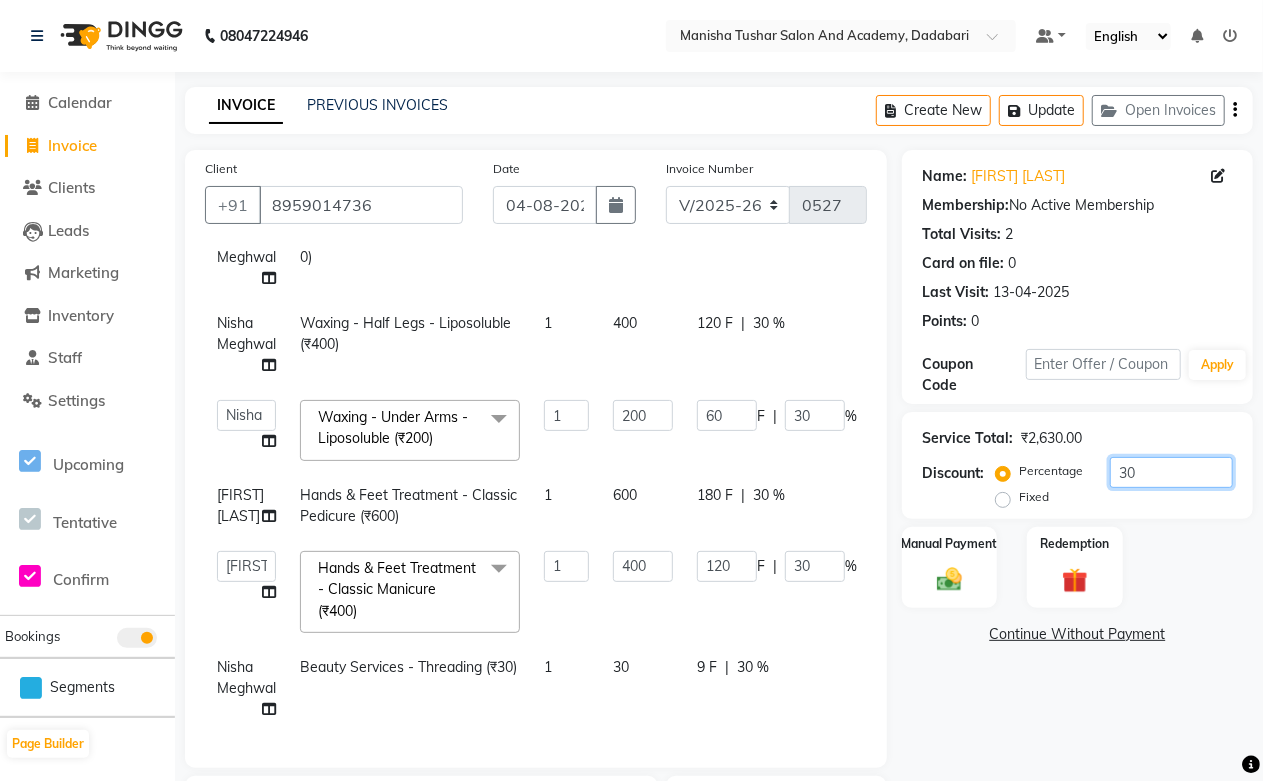 type on "30.8" 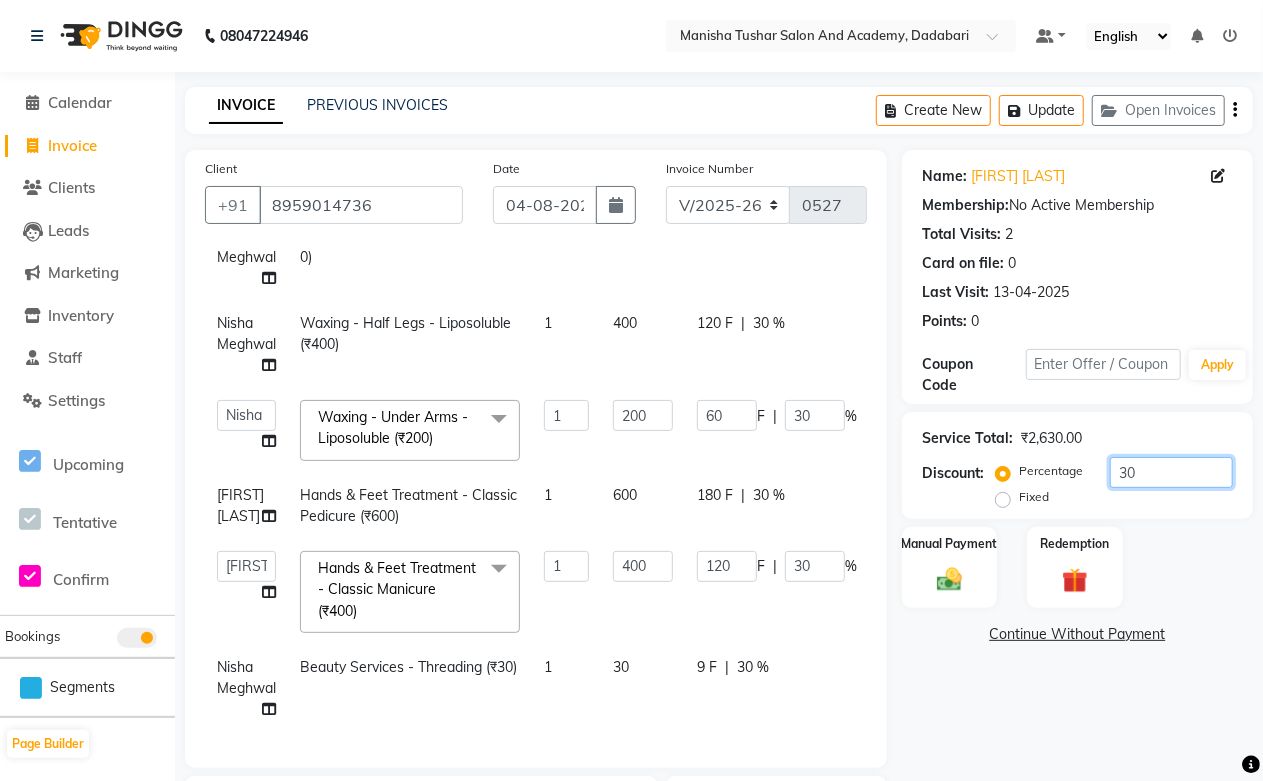 type on "123.2" 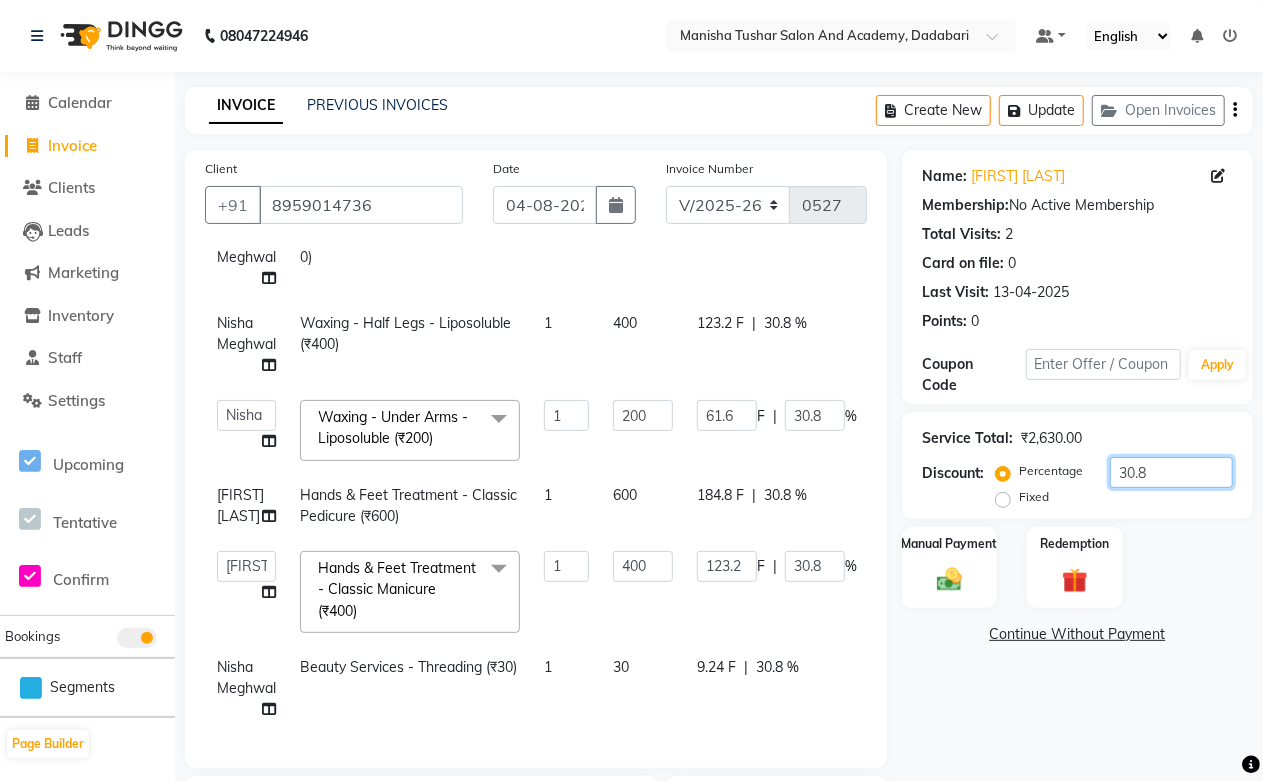 type on "30.8" 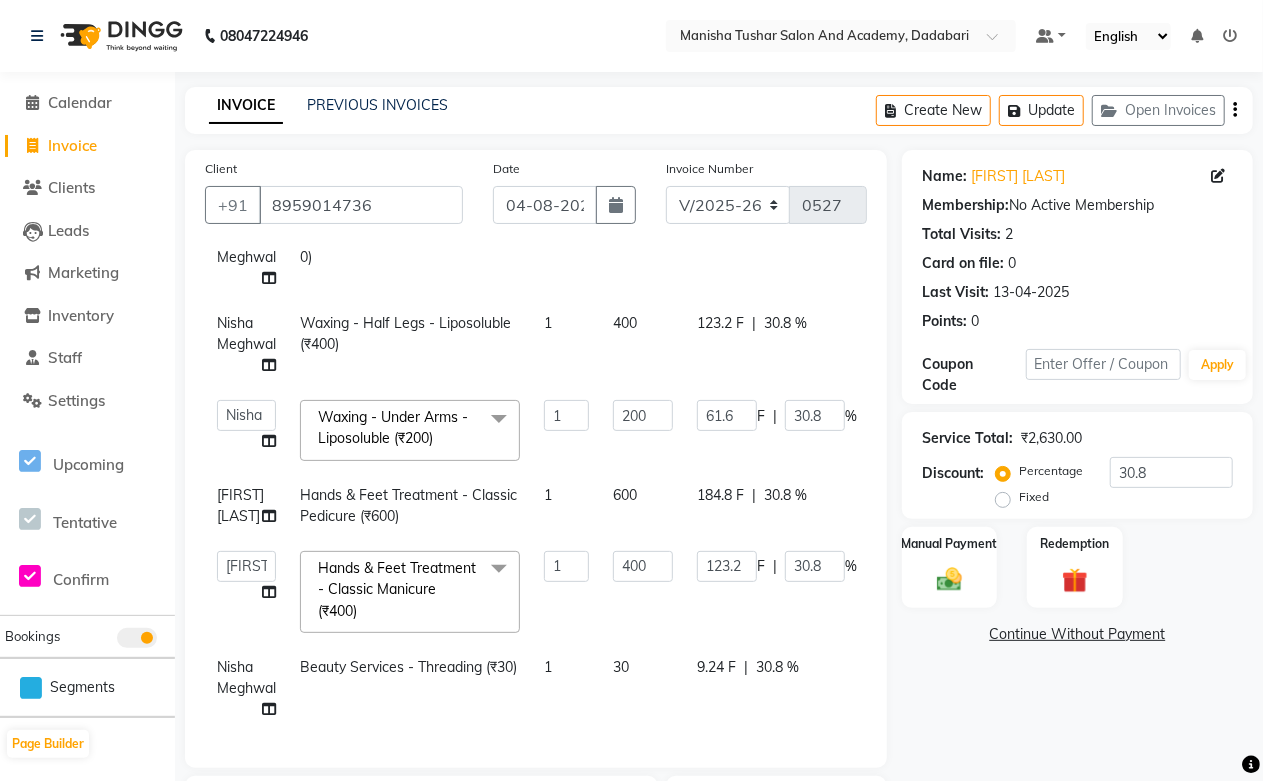 click on "123.2 F | 30.8 %" 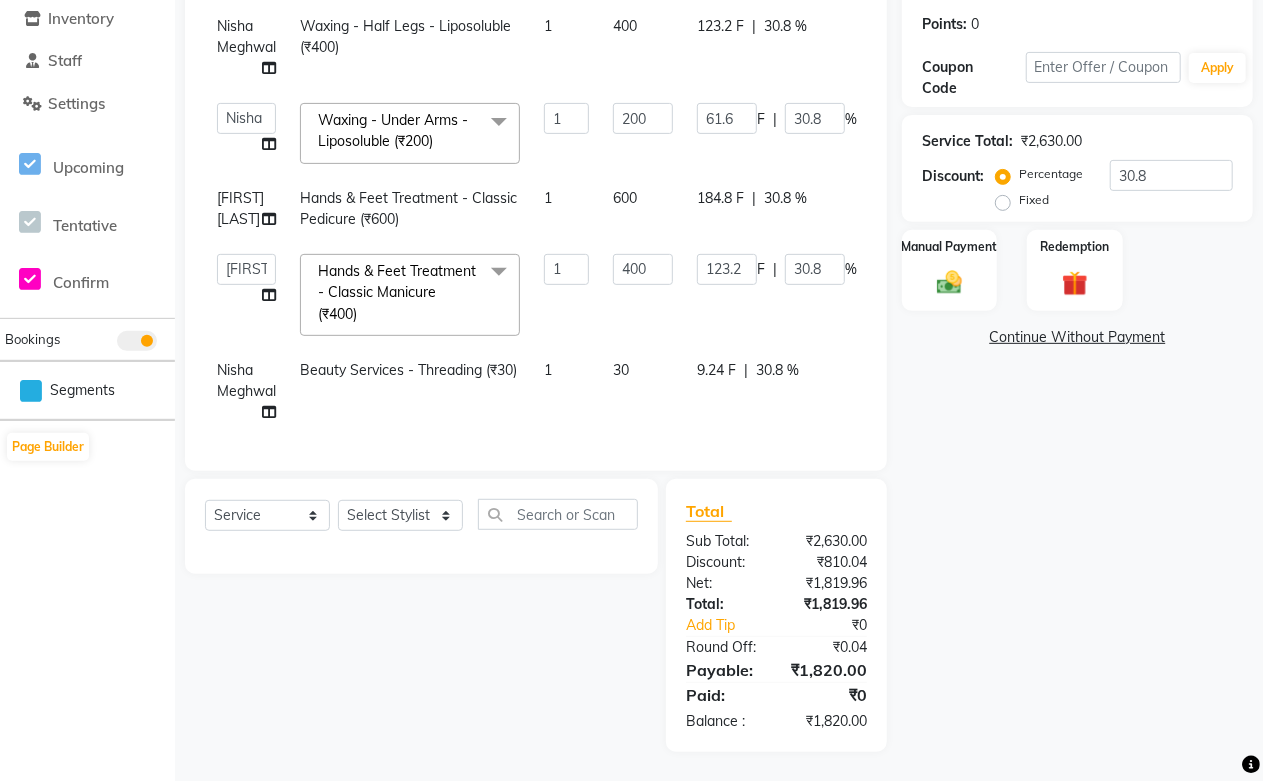 scroll, scrollTop: 0, scrollLeft: 0, axis: both 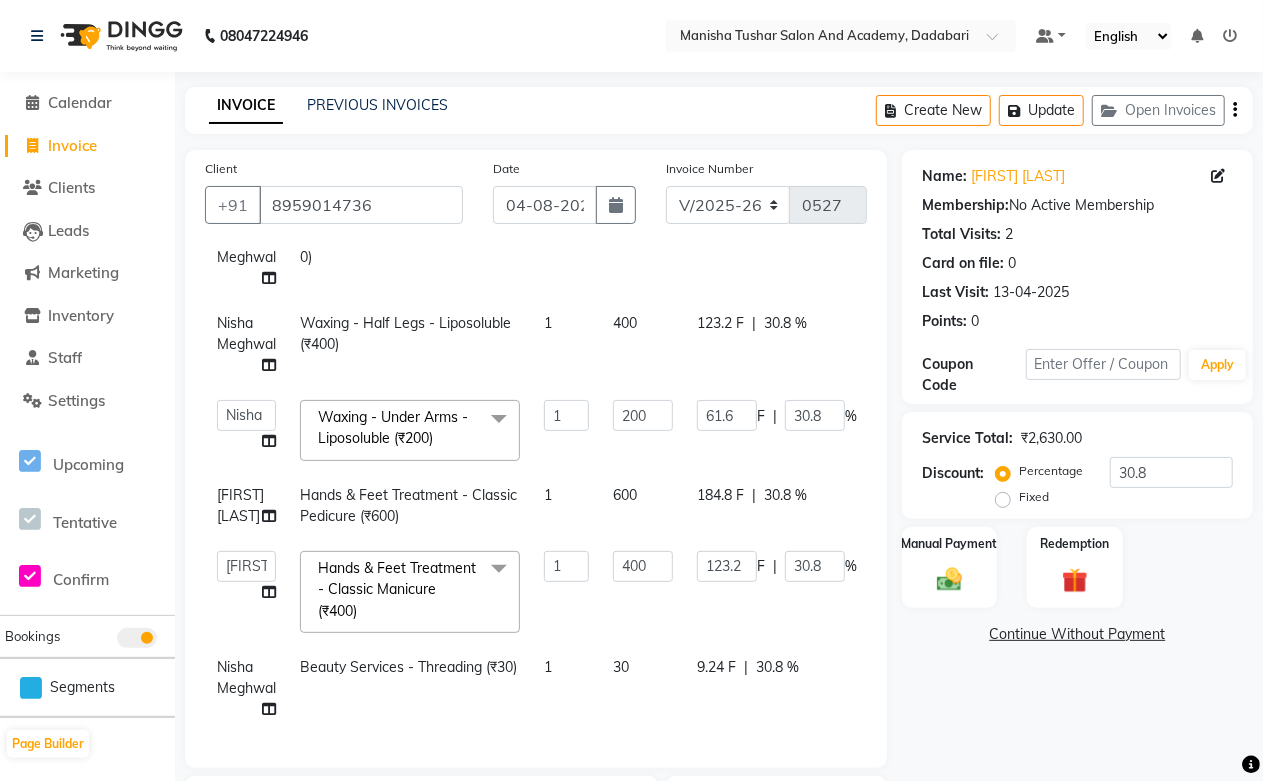 click on "400" 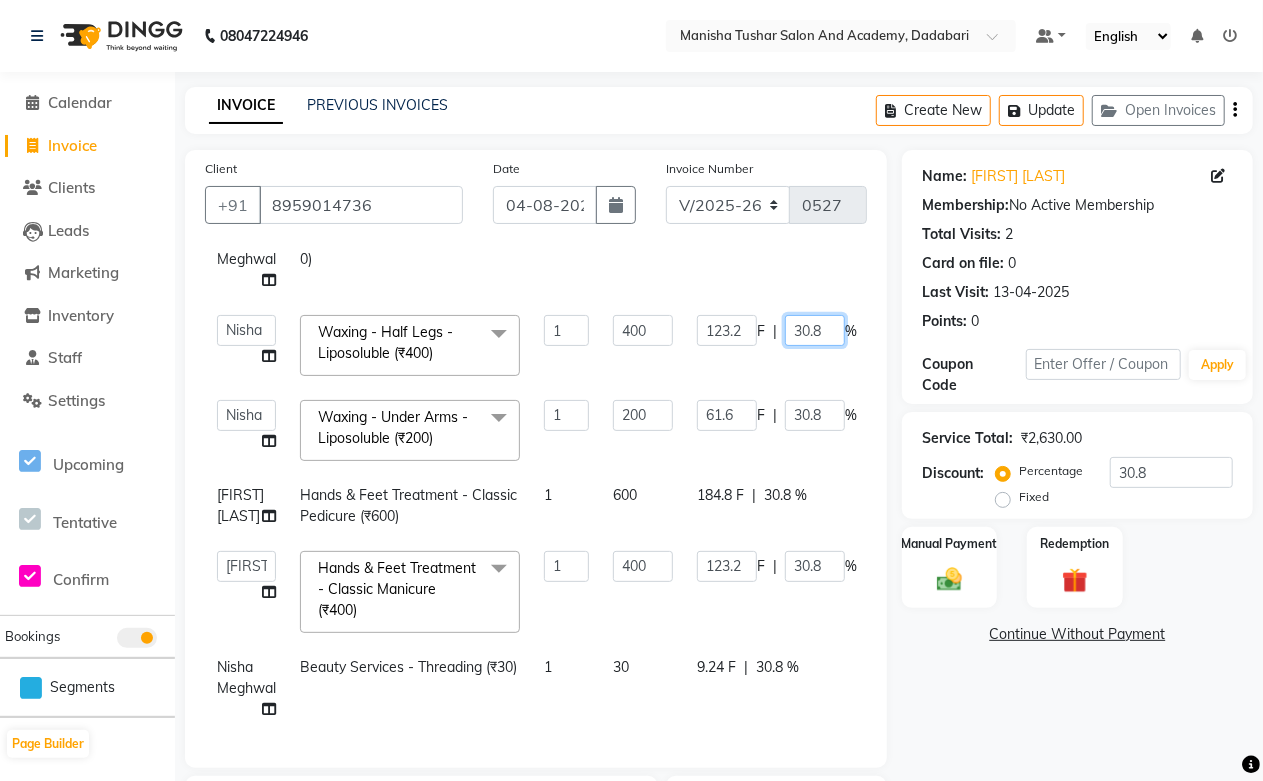 drag, startPoint x: 831, startPoint y: 307, endPoint x: 743, endPoint y: 321, distance: 89.106674 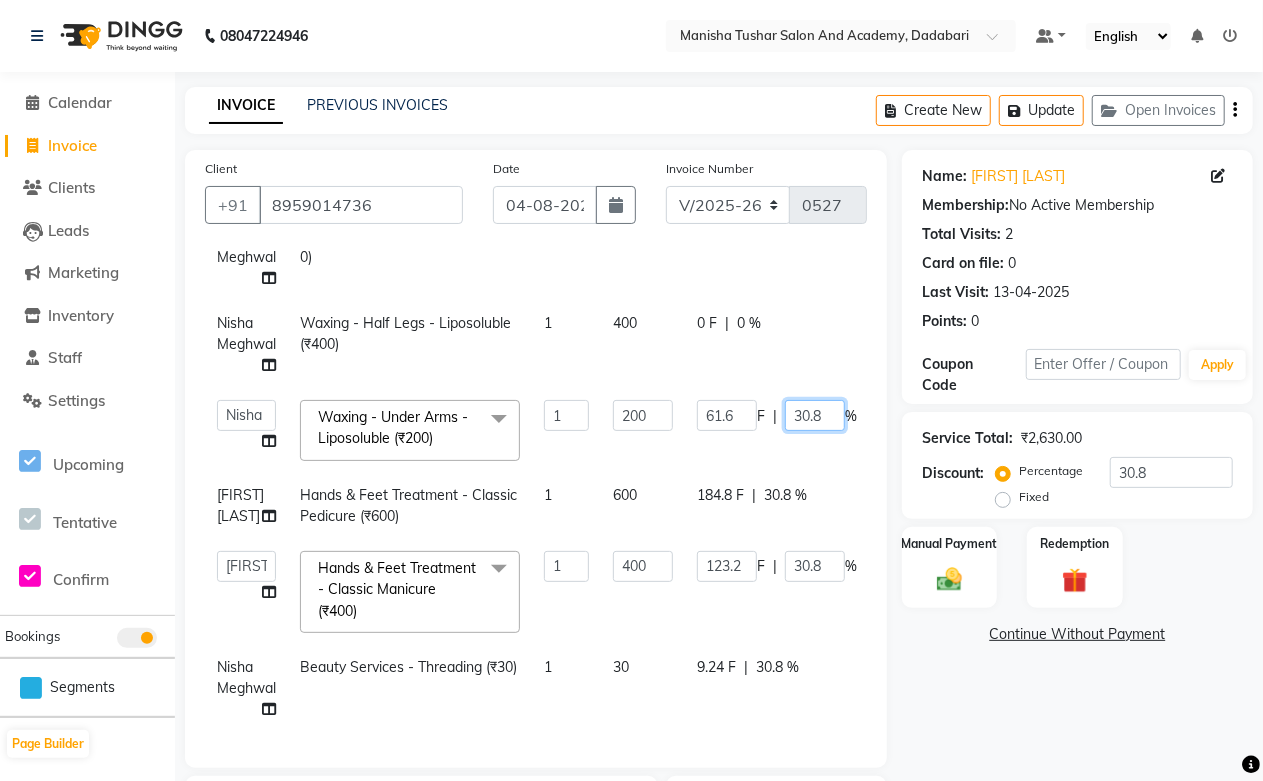 drag, startPoint x: 827, startPoint y: 398, endPoint x: 742, endPoint y: 405, distance: 85.28775 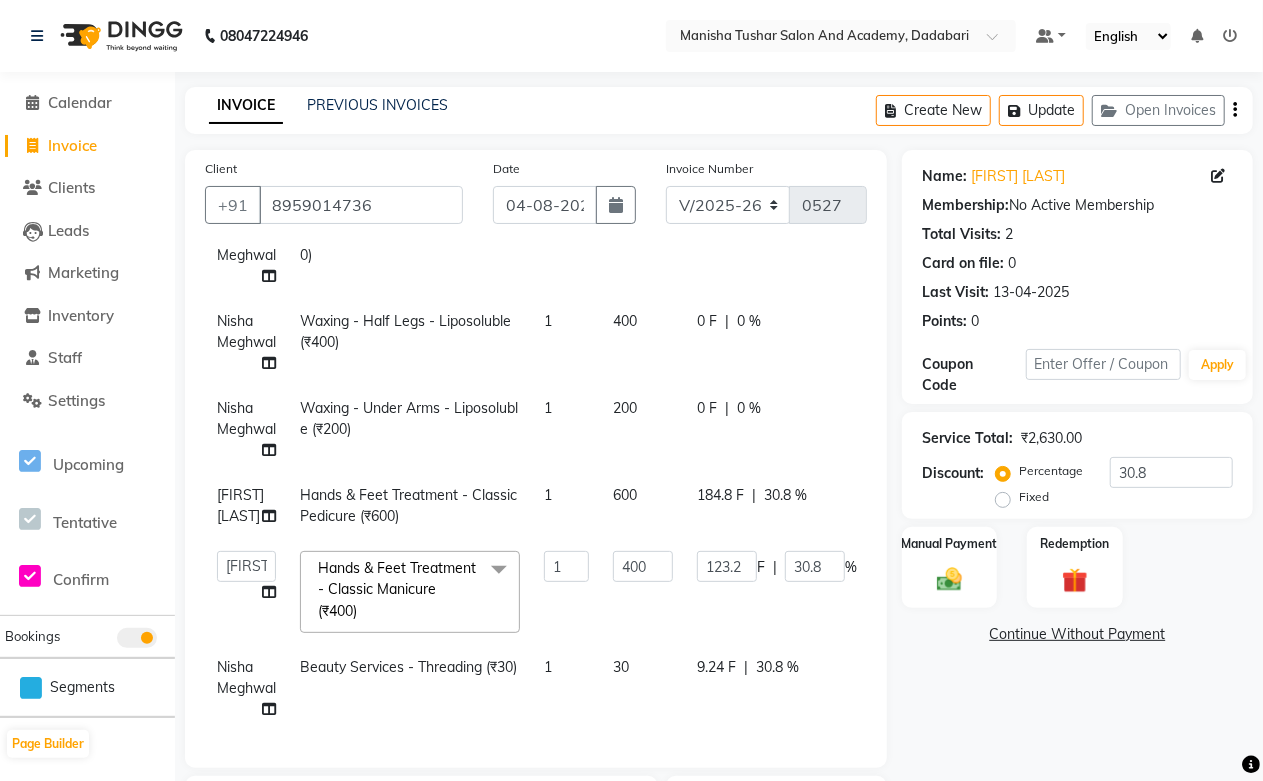 click on "184.8 F | 30.8 %" 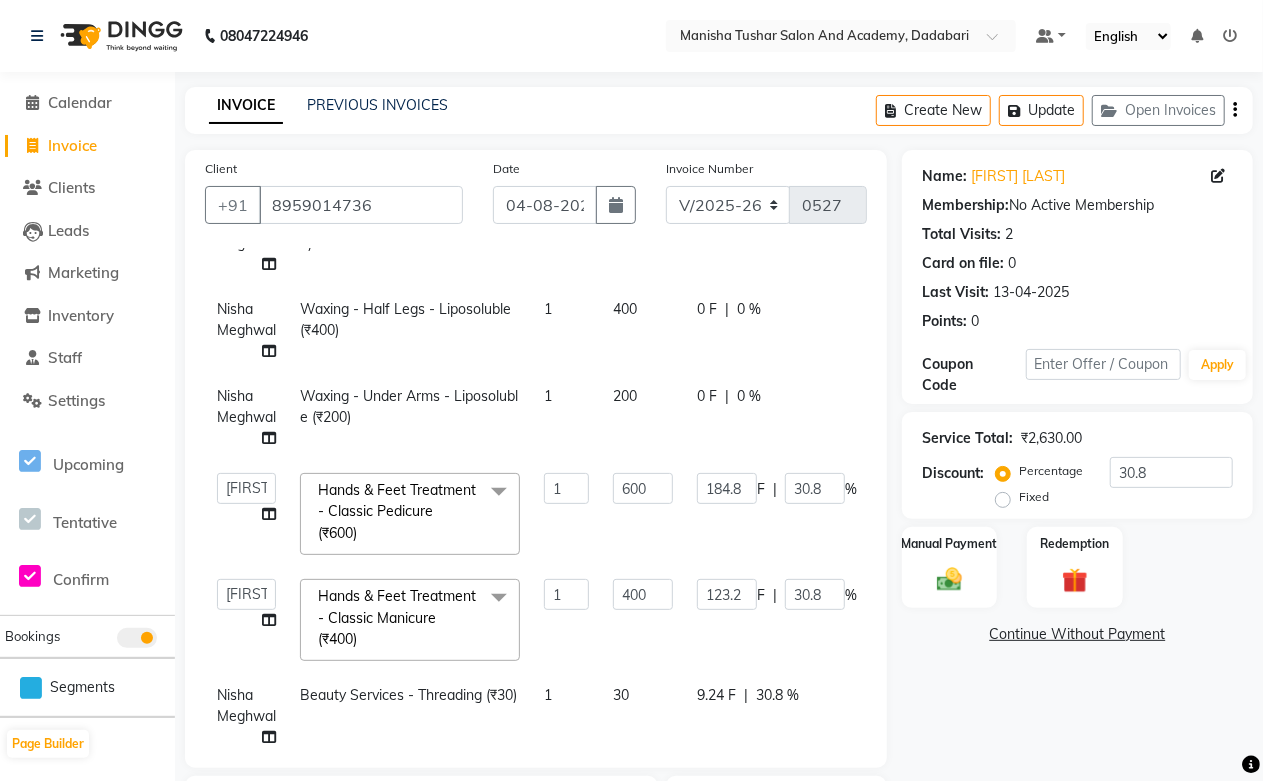scroll, scrollTop: 262, scrollLeft: 0, axis: vertical 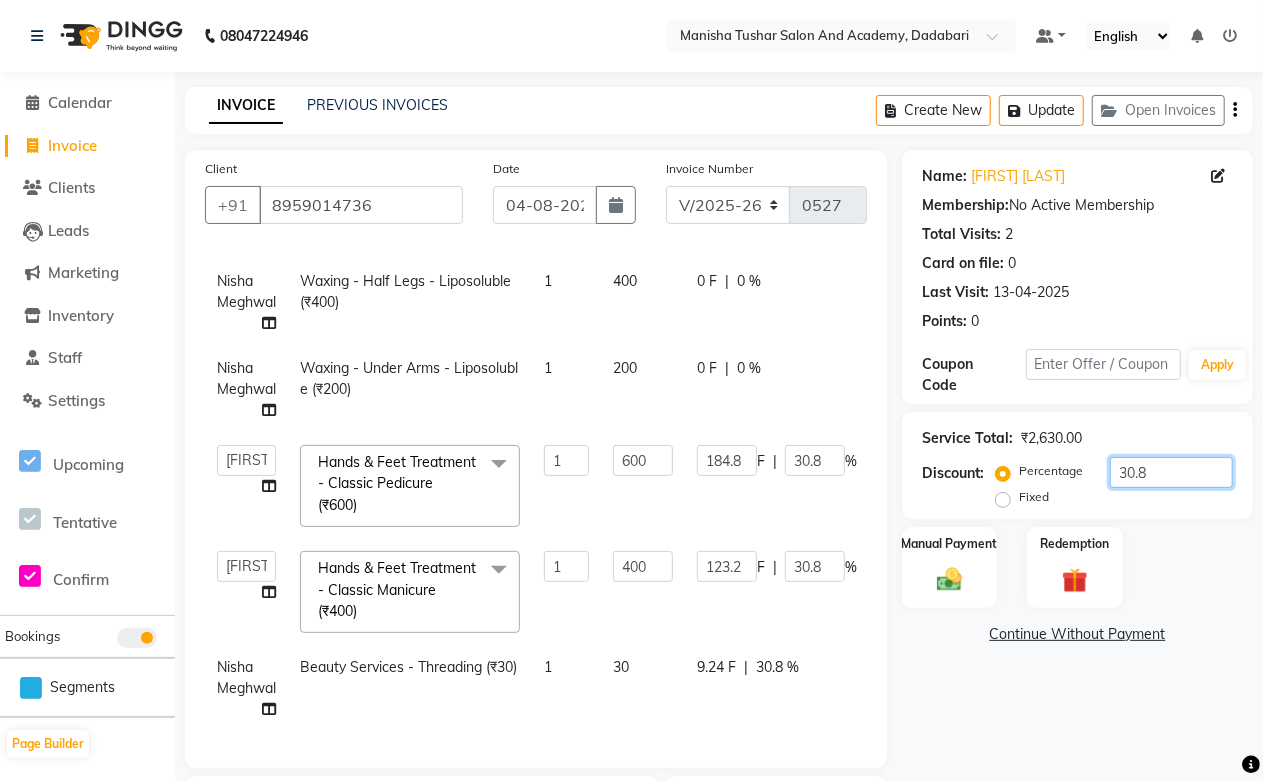 click on "30.8" 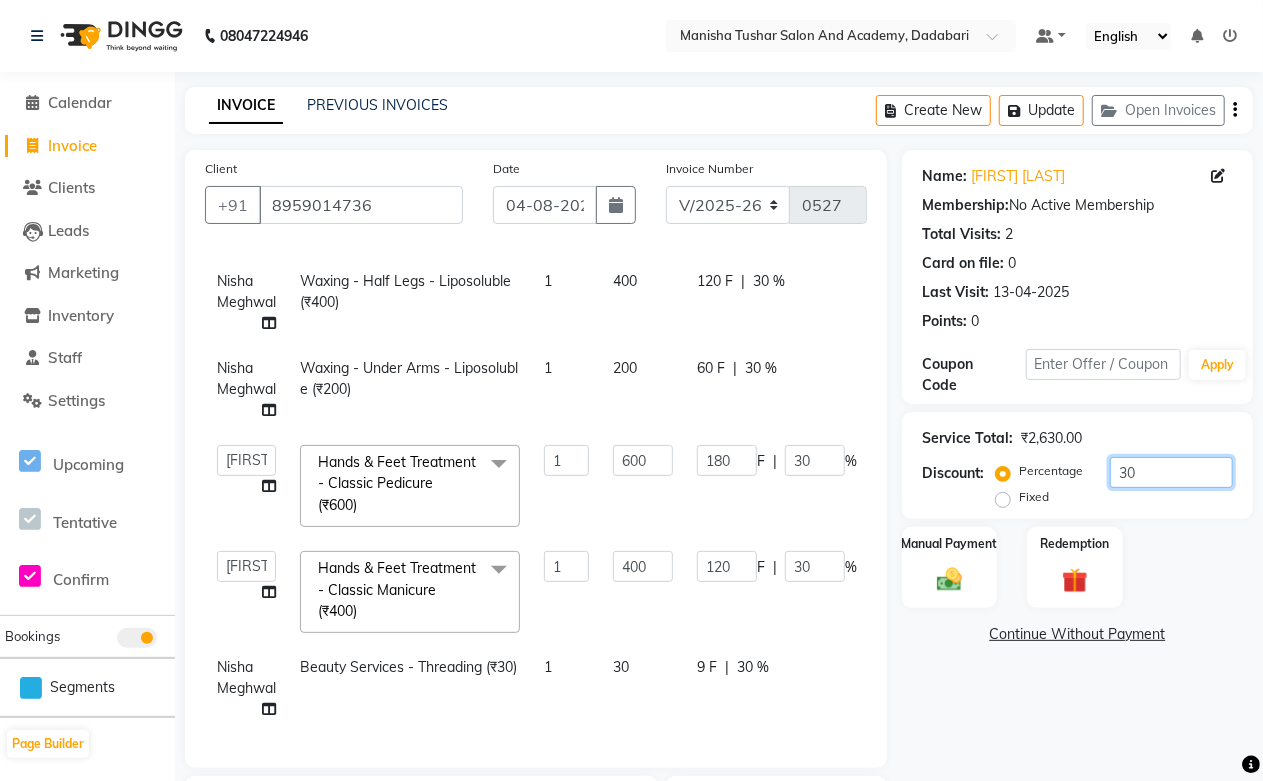 type on "30.1" 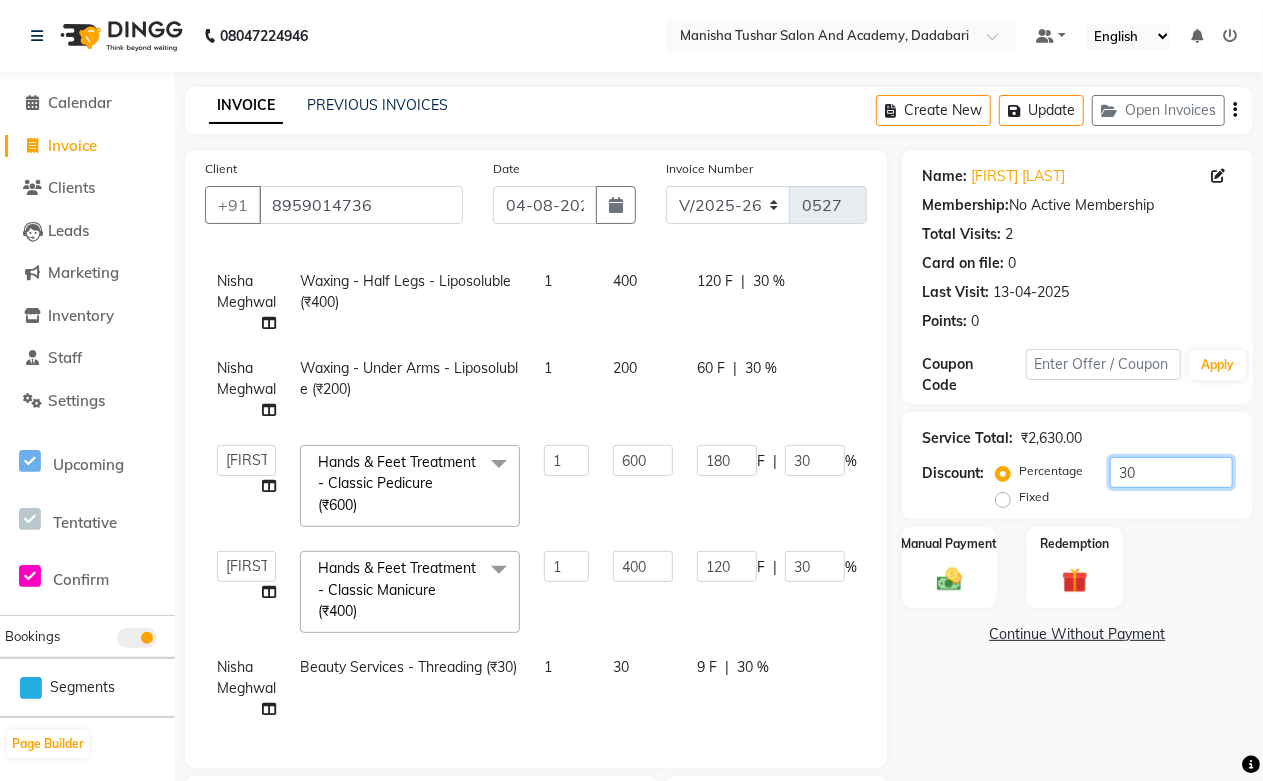 type on "120.4" 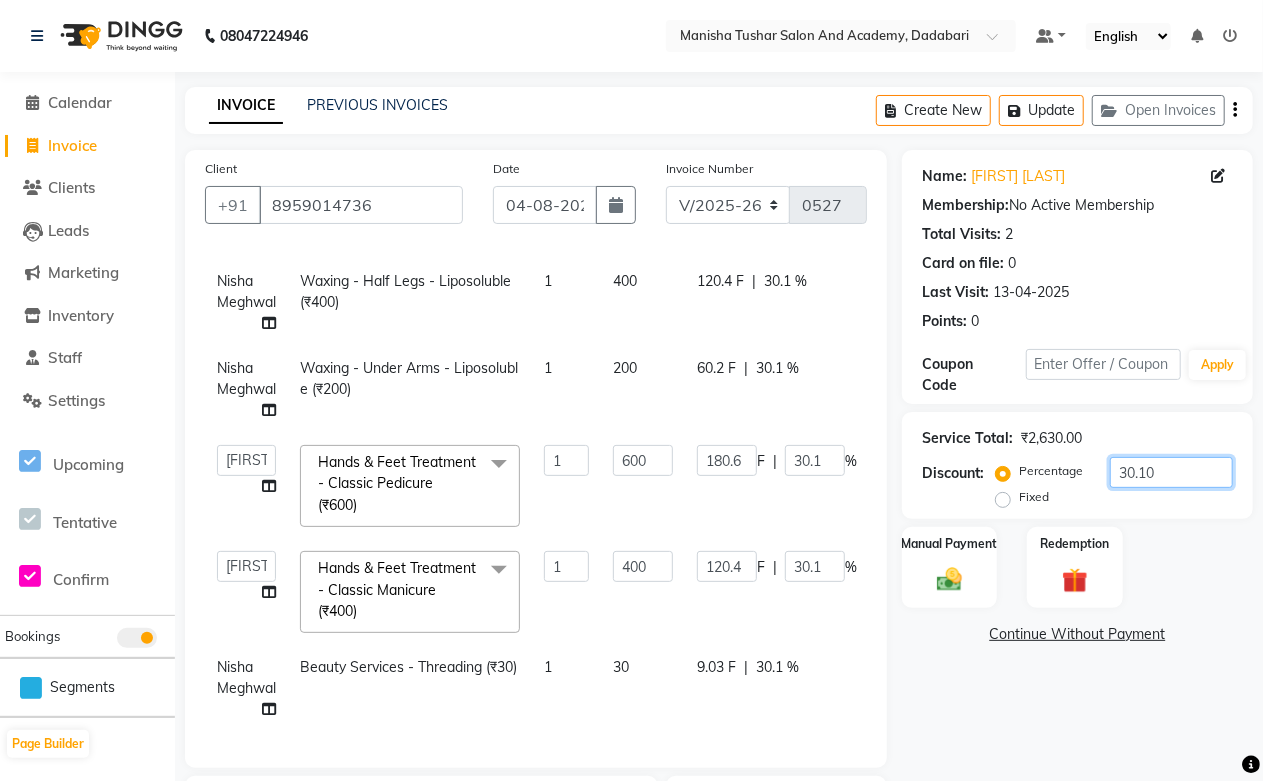 type on "30.10" 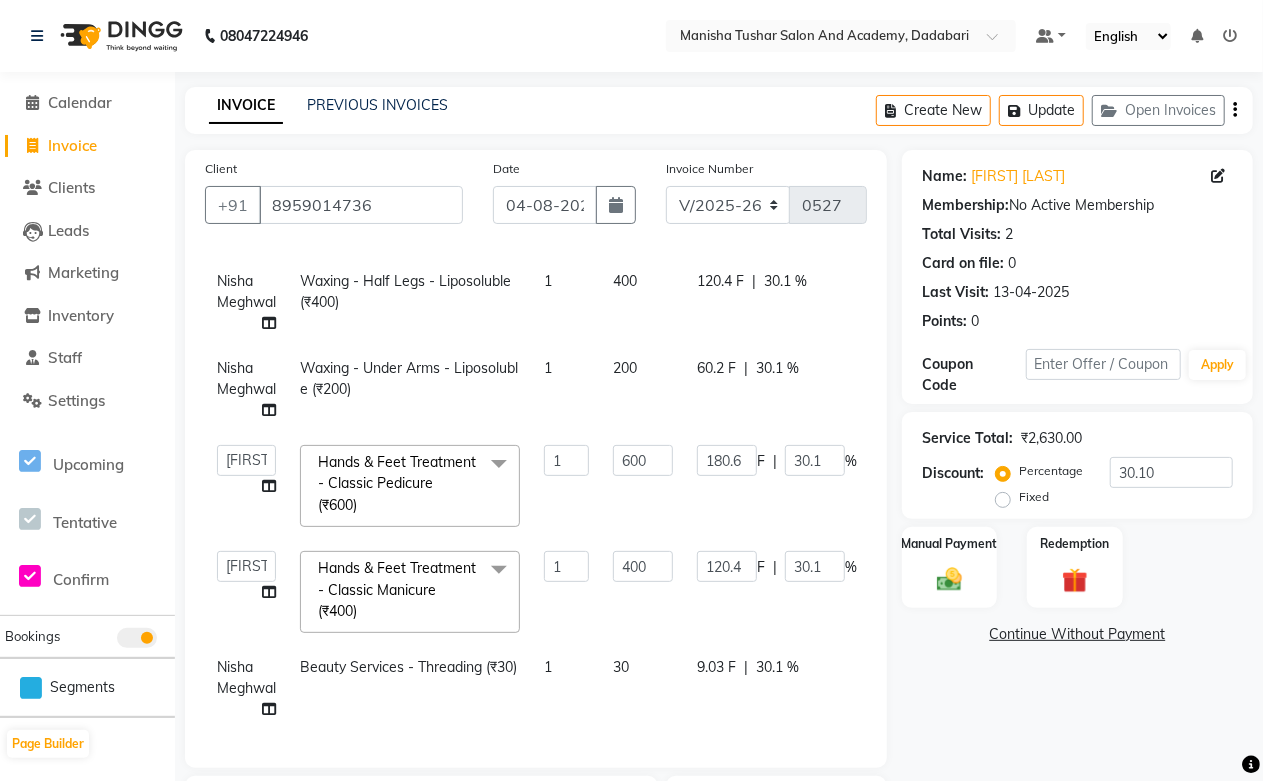 click on "120.4 F | 30.1 %" 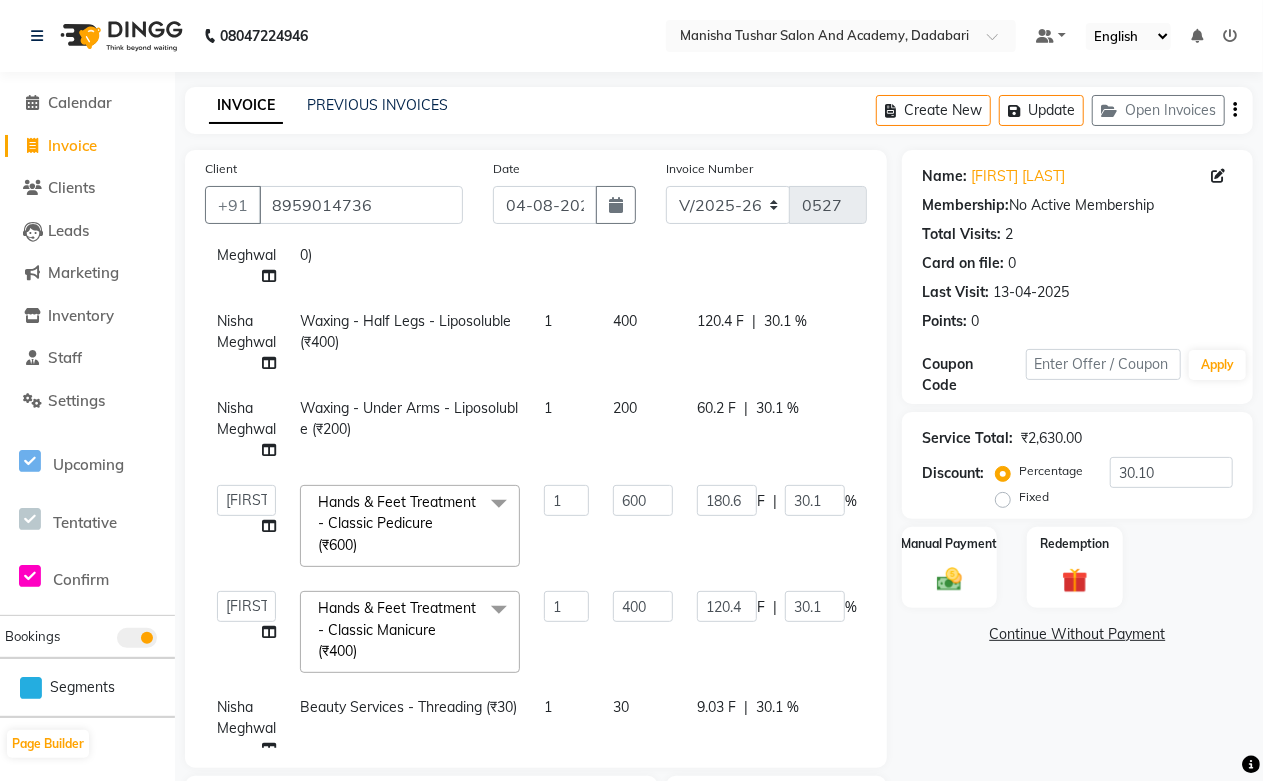 scroll, scrollTop: 151, scrollLeft: 0, axis: vertical 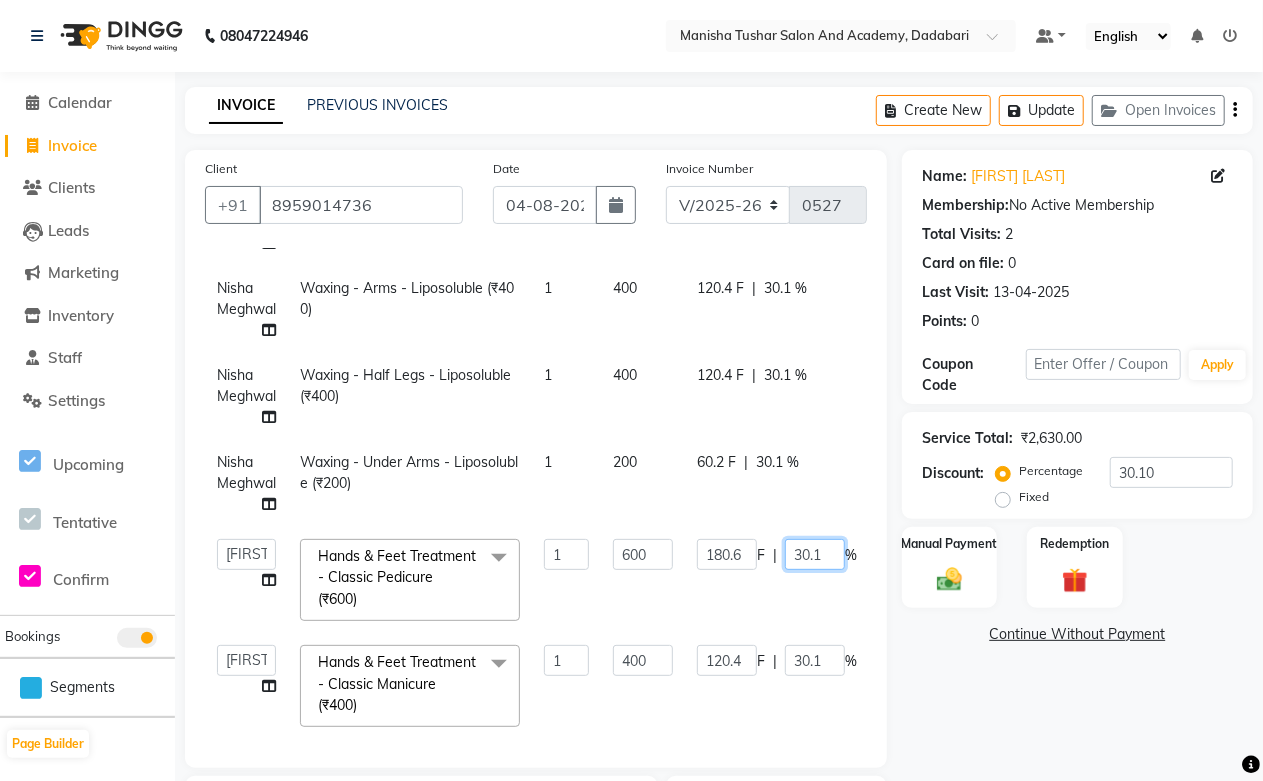 drag, startPoint x: 833, startPoint y: 552, endPoint x: 752, endPoint y: 555, distance: 81.055534 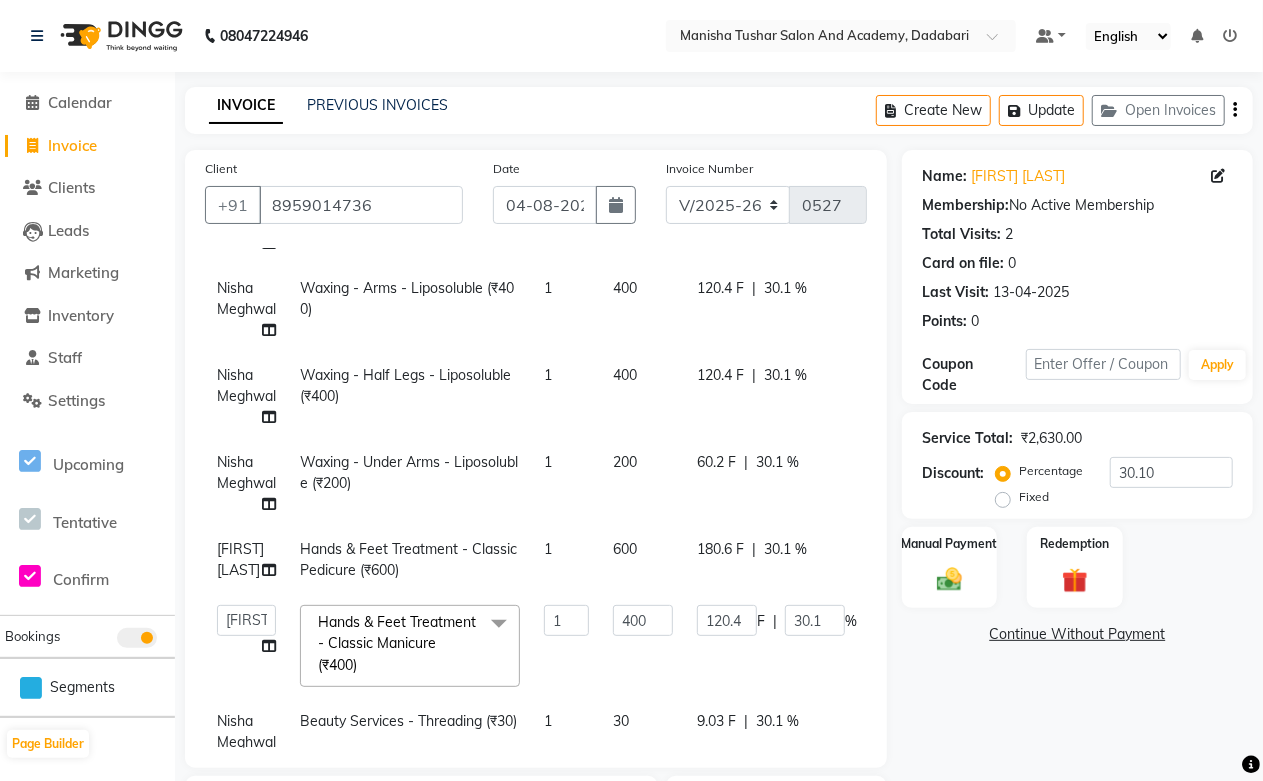 click on "600" 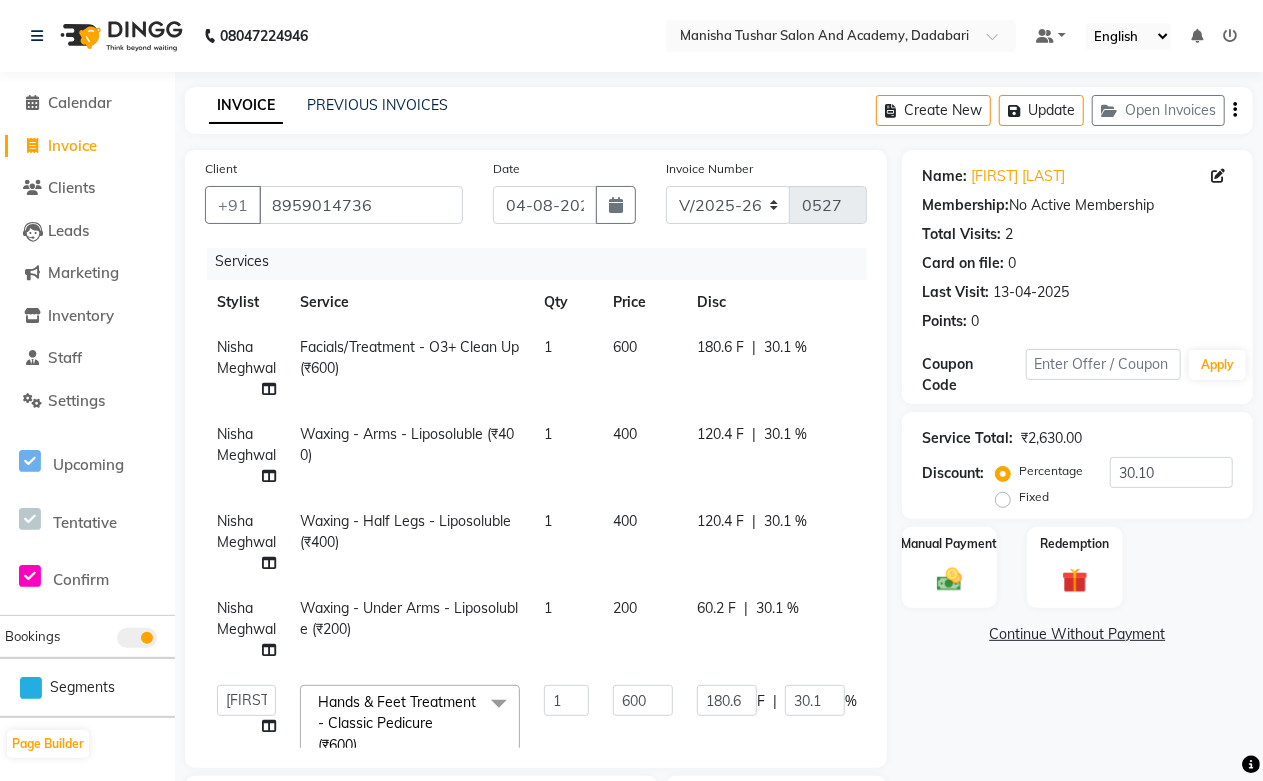scroll, scrollTop: 0, scrollLeft: 0, axis: both 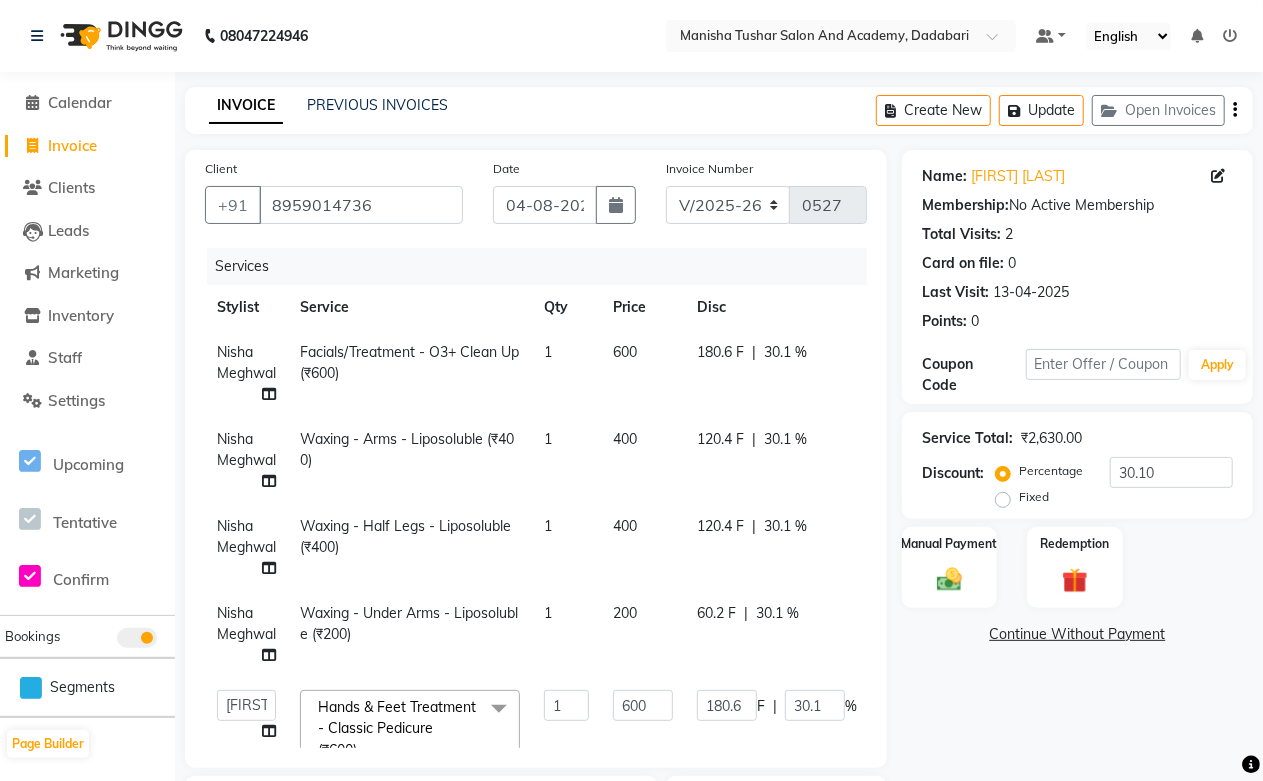click on "120.4 F | 30.1 %" 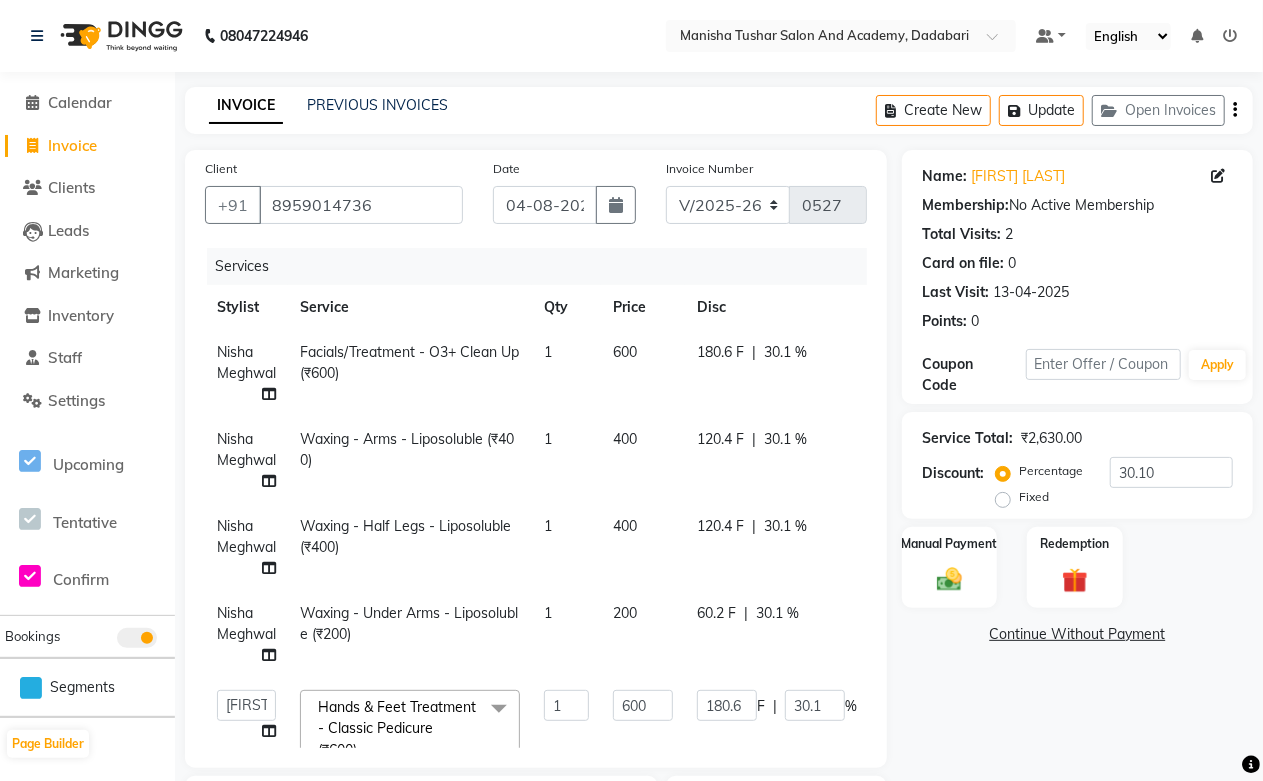select on "86404" 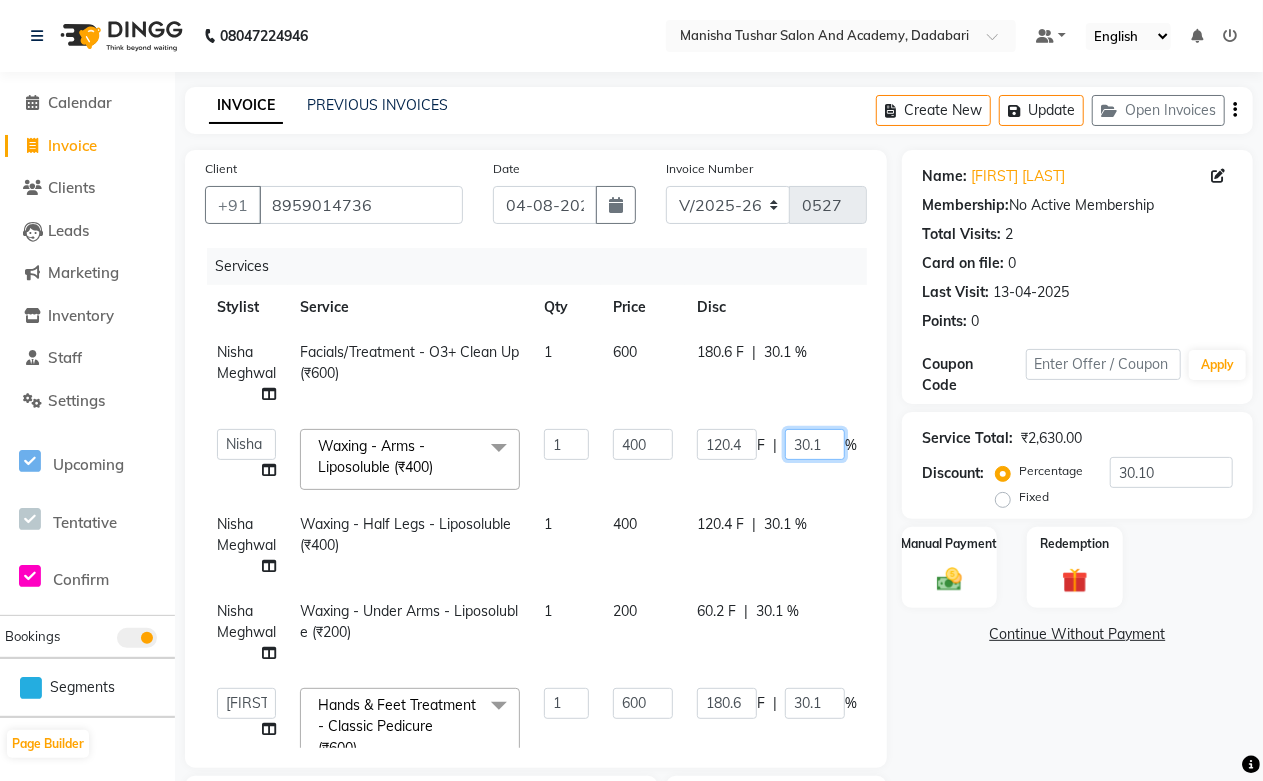 drag, startPoint x: 828, startPoint y: 447, endPoint x: 720, endPoint y: 451, distance: 108.07405 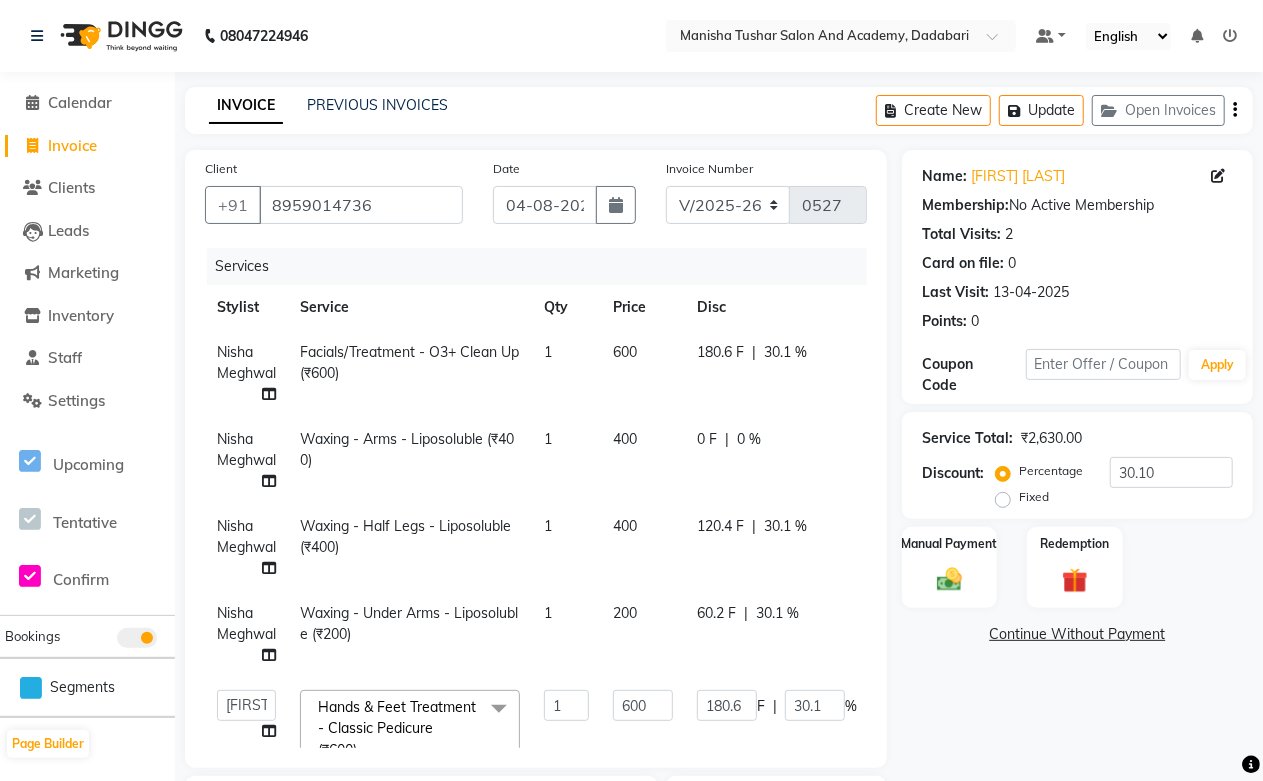 click on "120.4 F | 30.1 %" 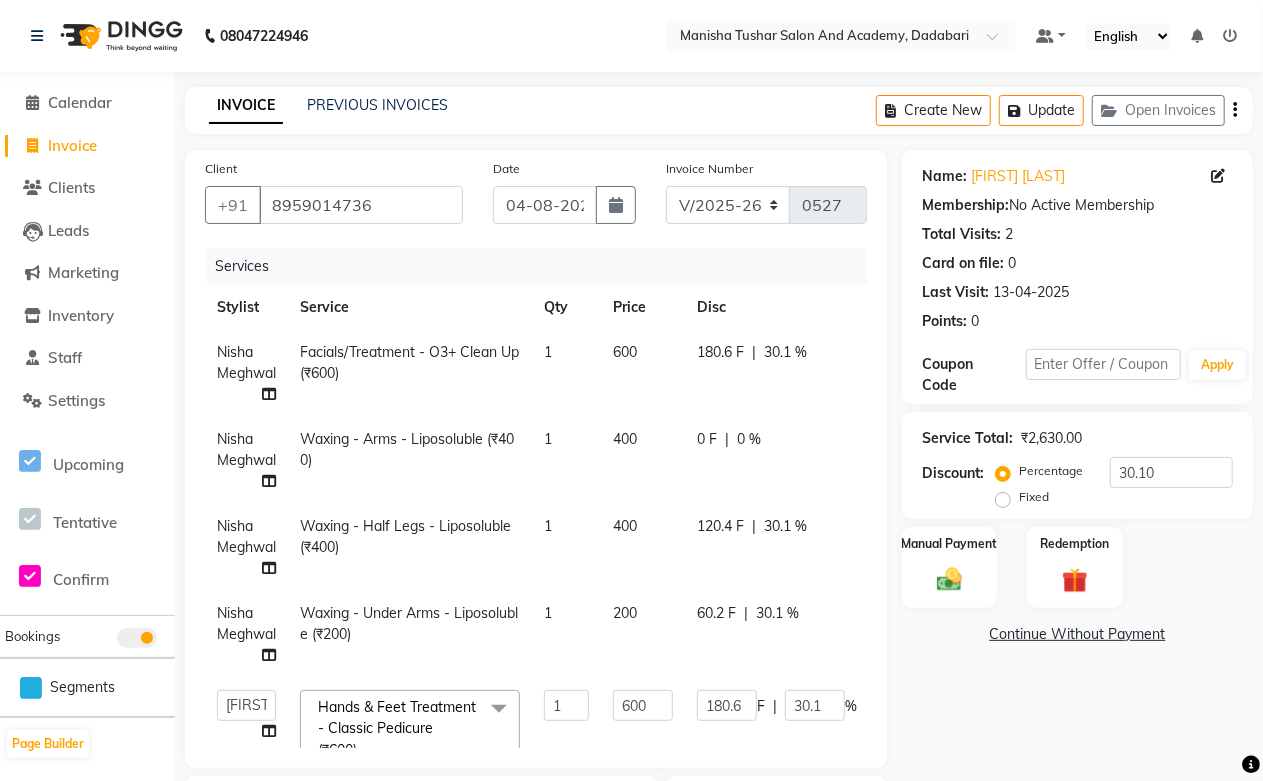 select on "86404" 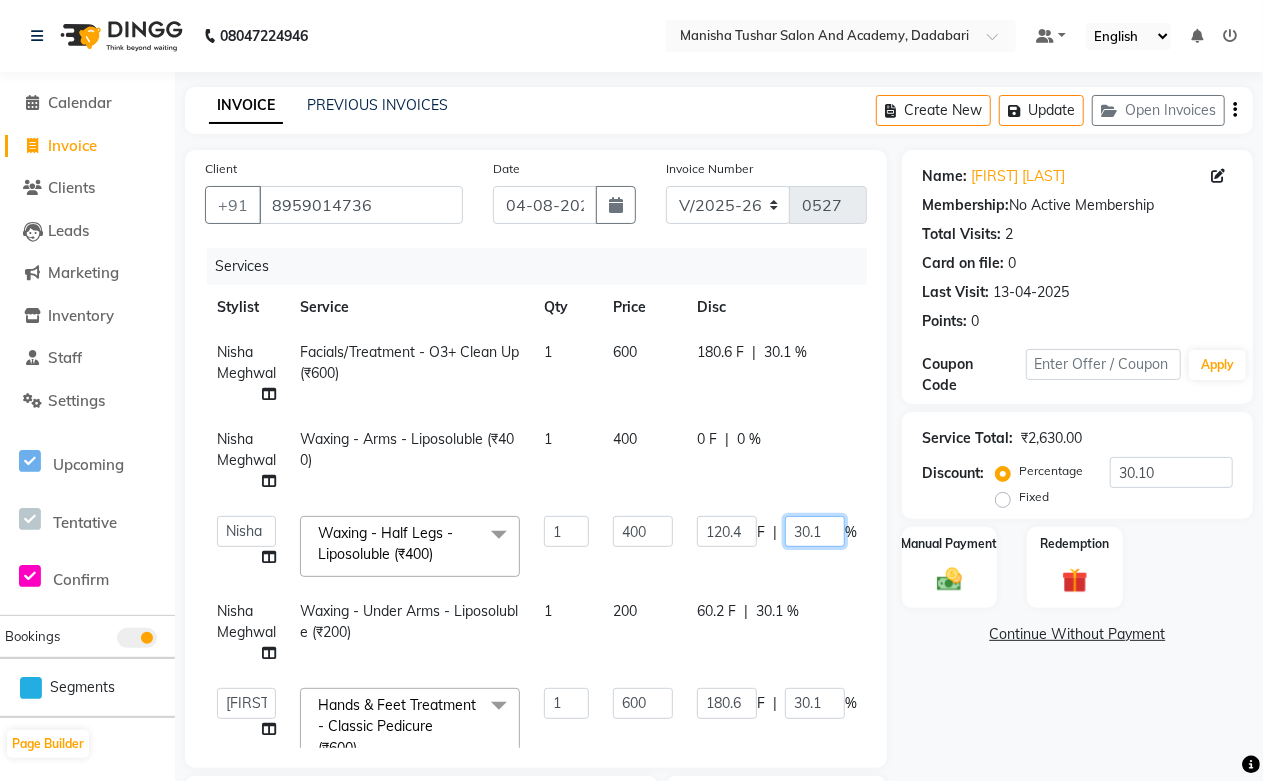 drag, startPoint x: 828, startPoint y: 535, endPoint x: 715, endPoint y: 523, distance: 113.63538 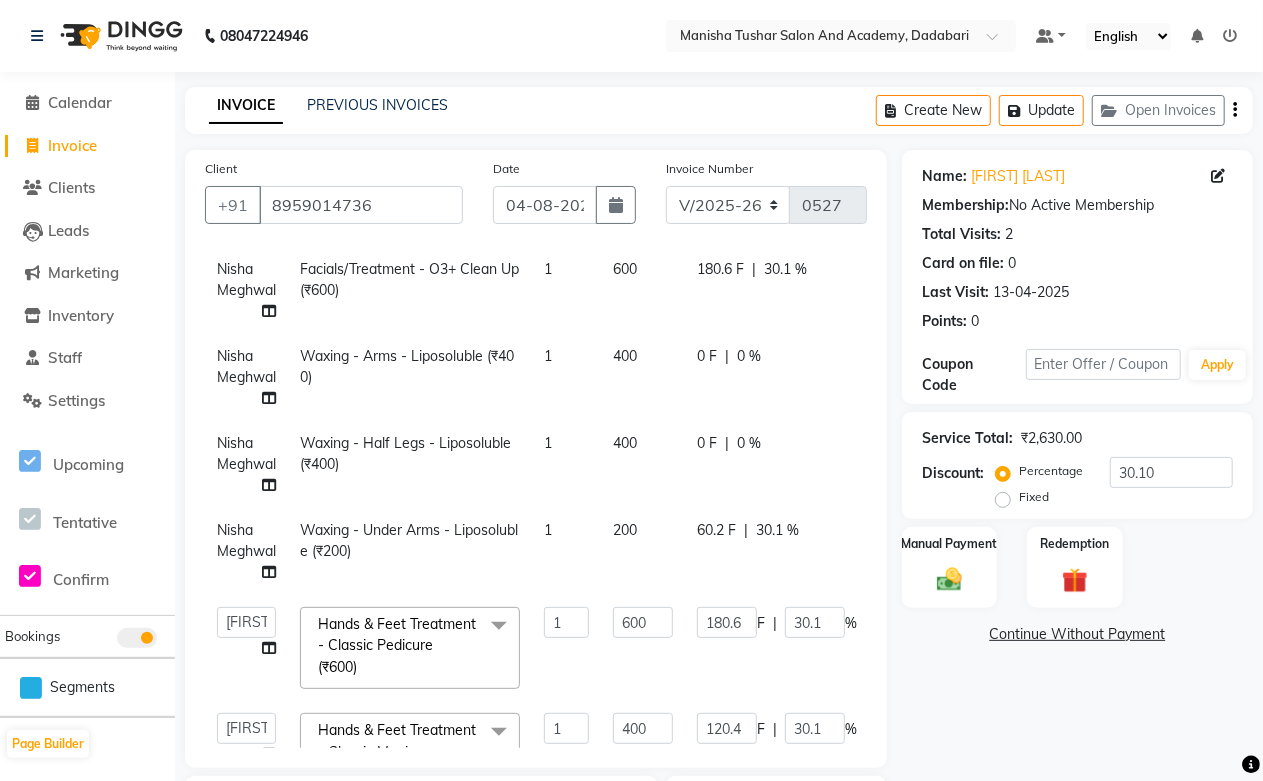 scroll, scrollTop: 262, scrollLeft: 0, axis: vertical 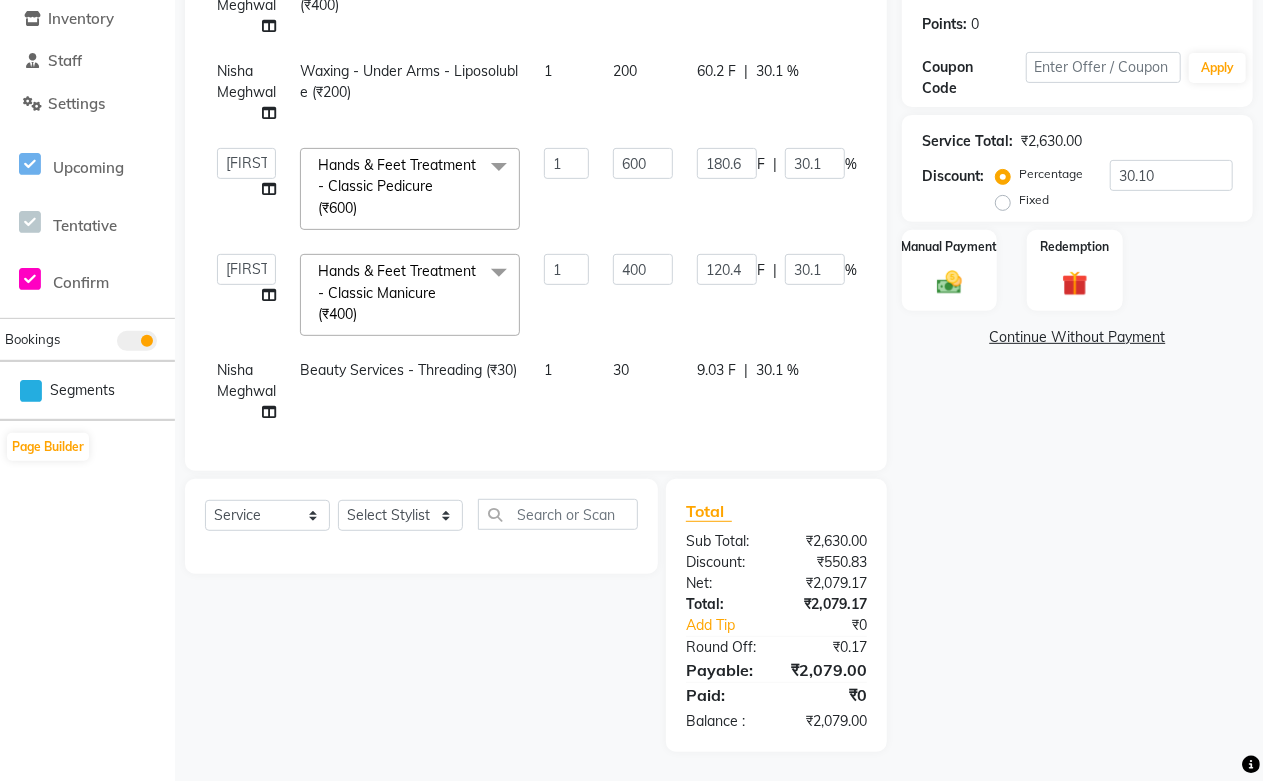 click on "30" 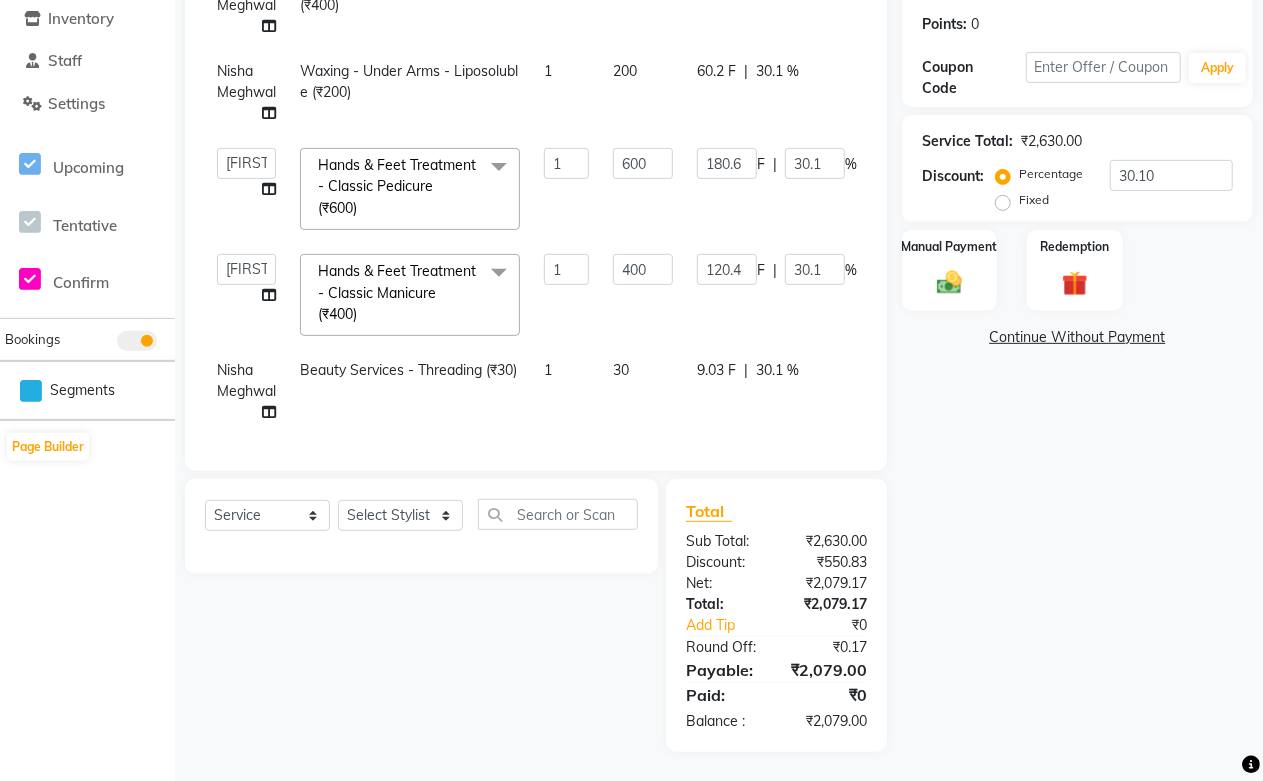 select on "86404" 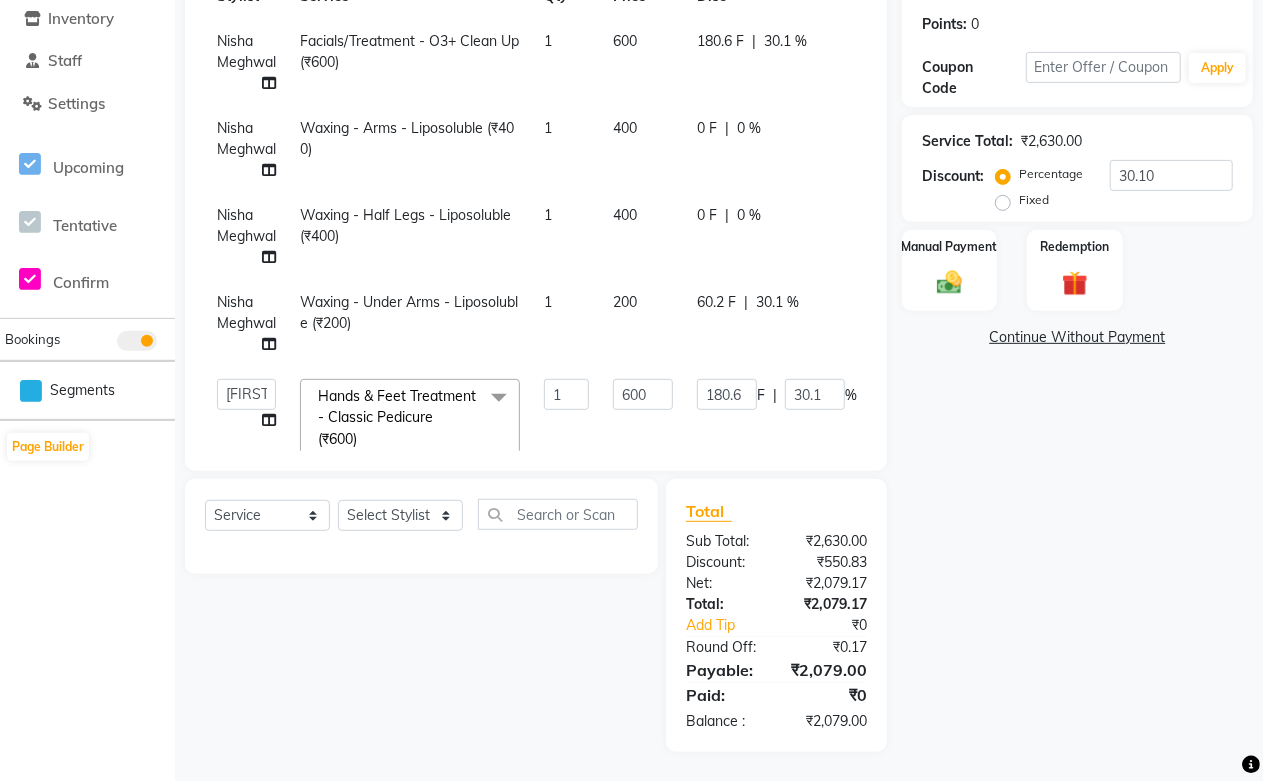 scroll, scrollTop: 0, scrollLeft: 0, axis: both 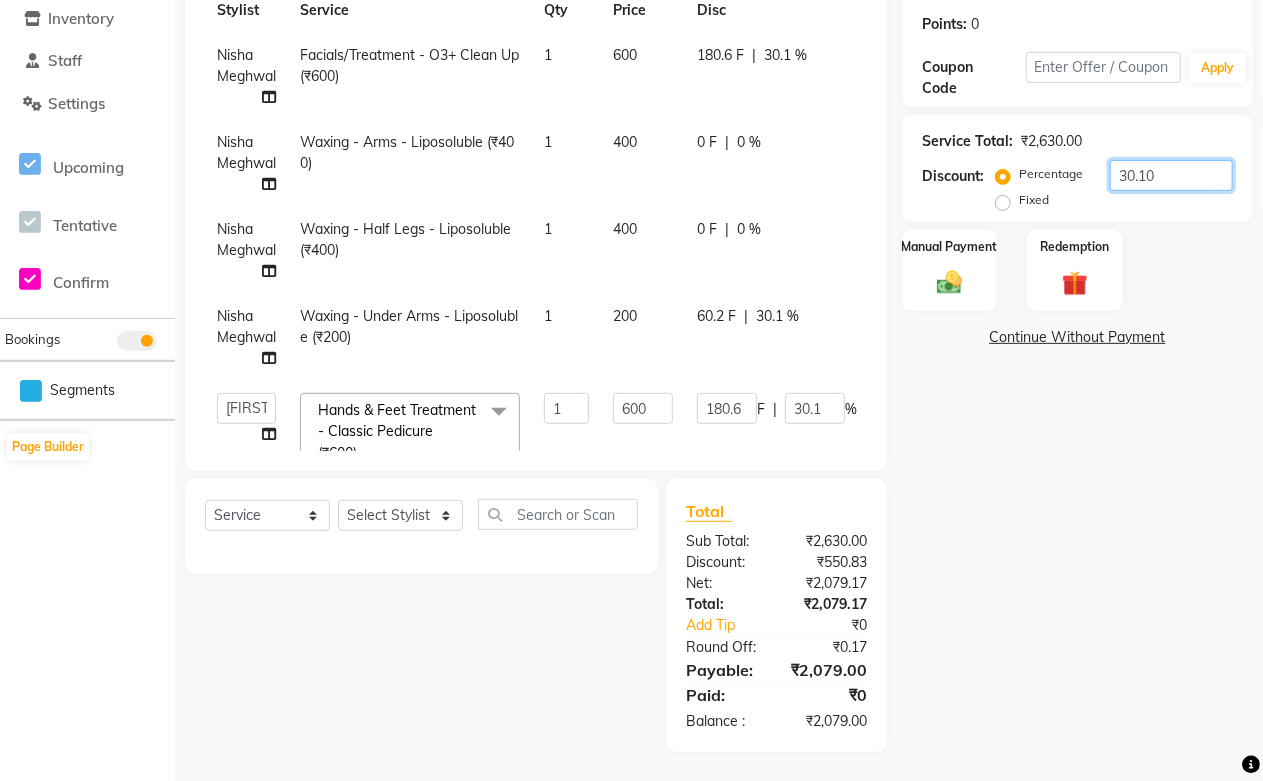 click on "30.10" 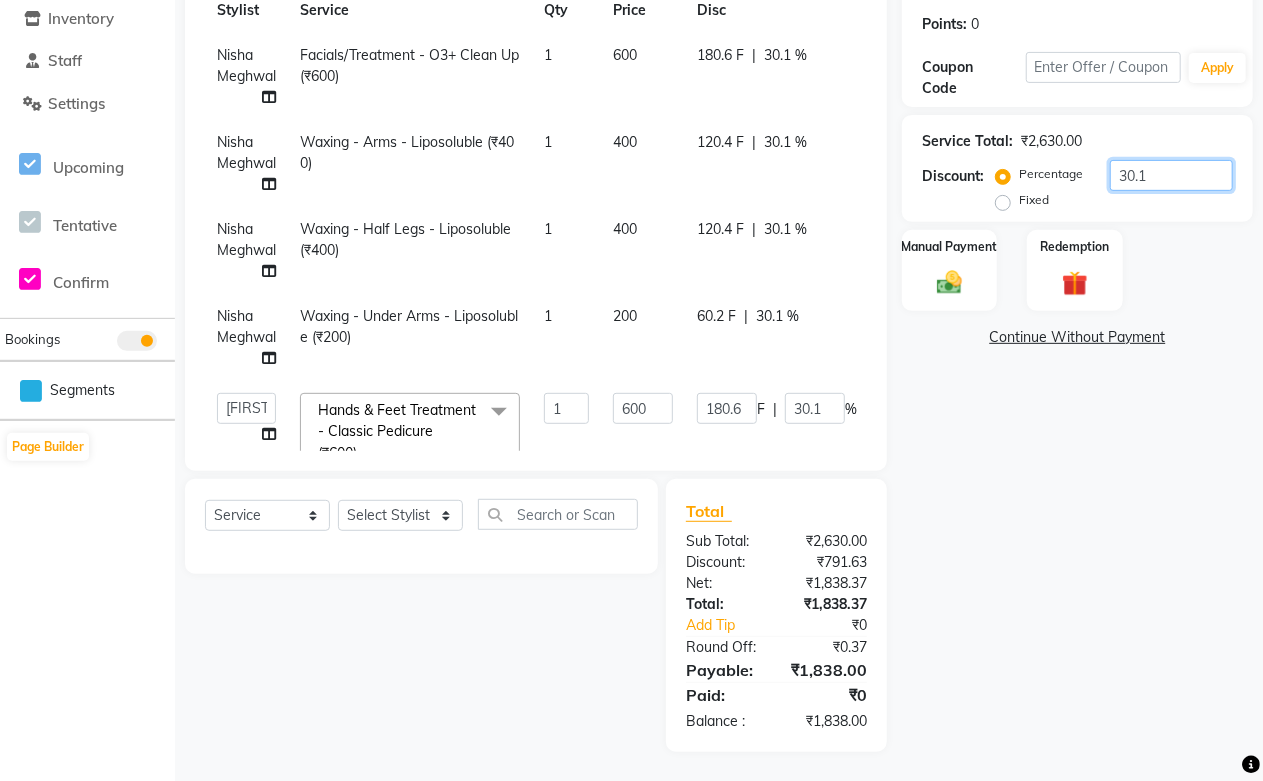 type on "30" 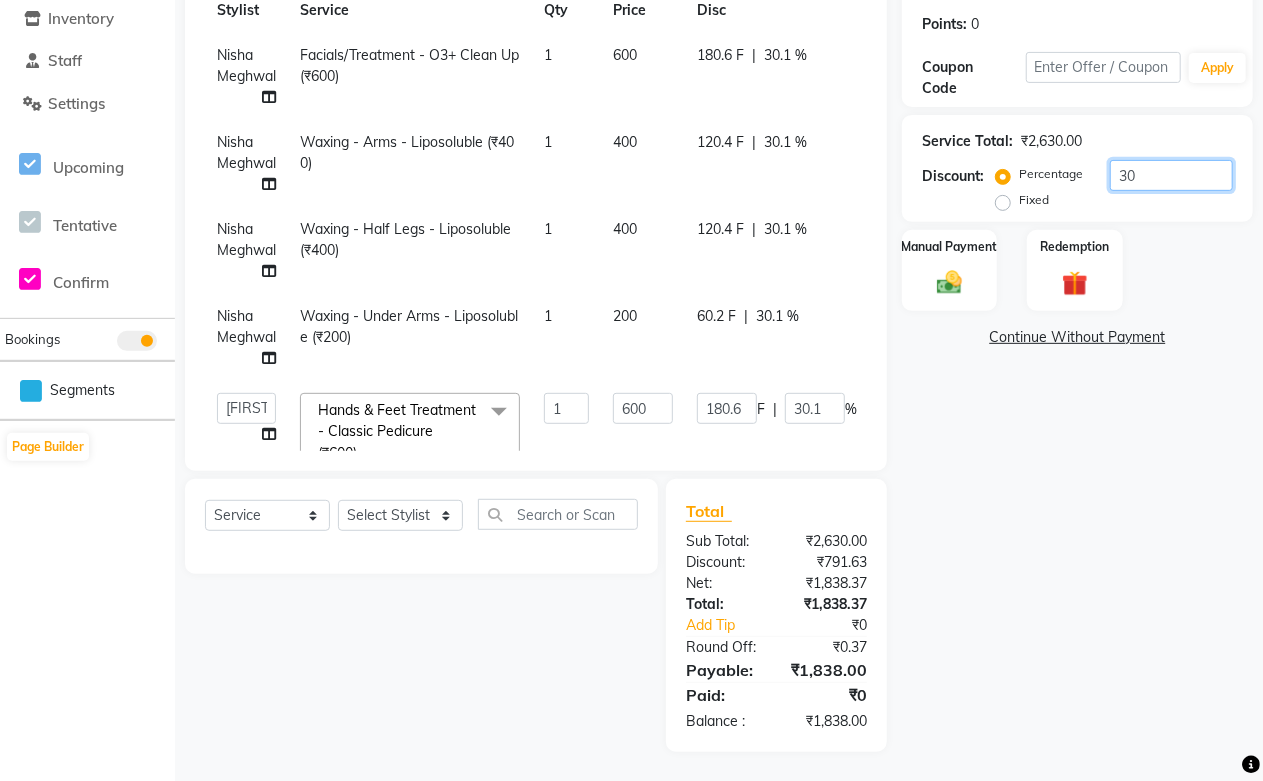 type on "120" 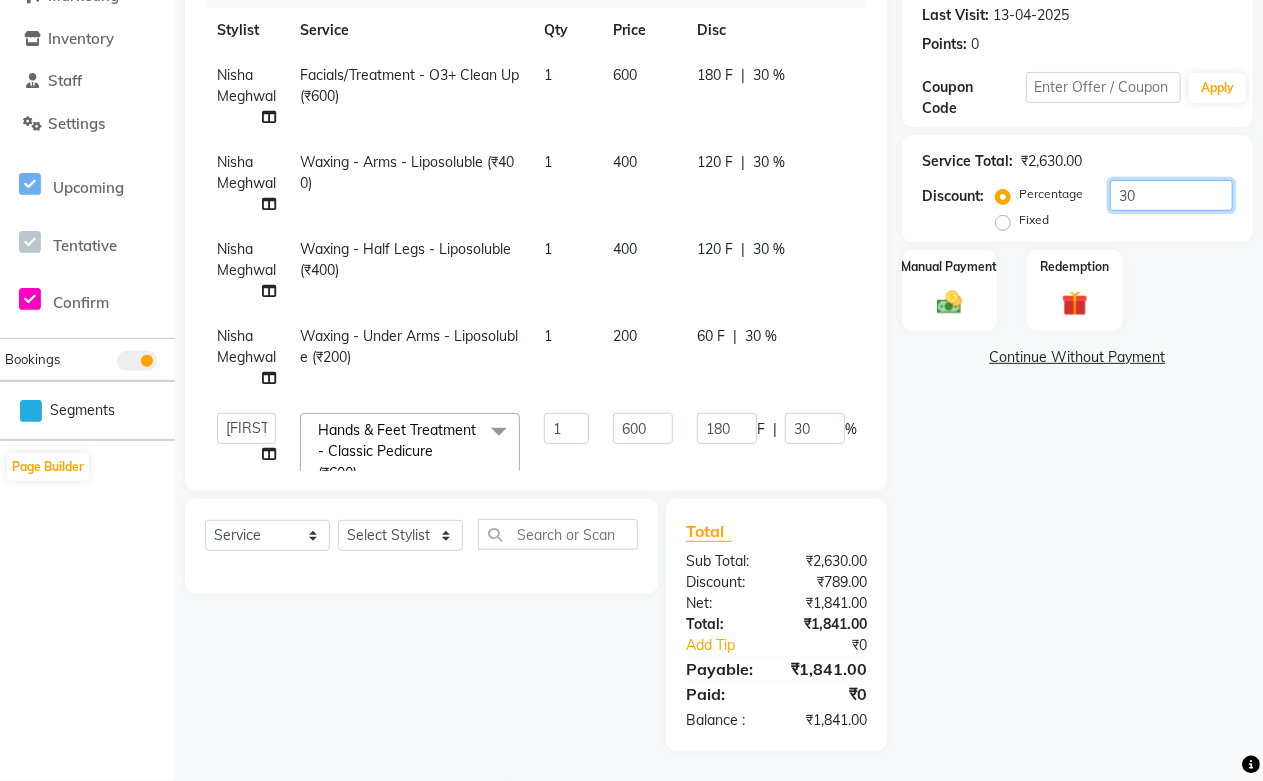type on "30.9" 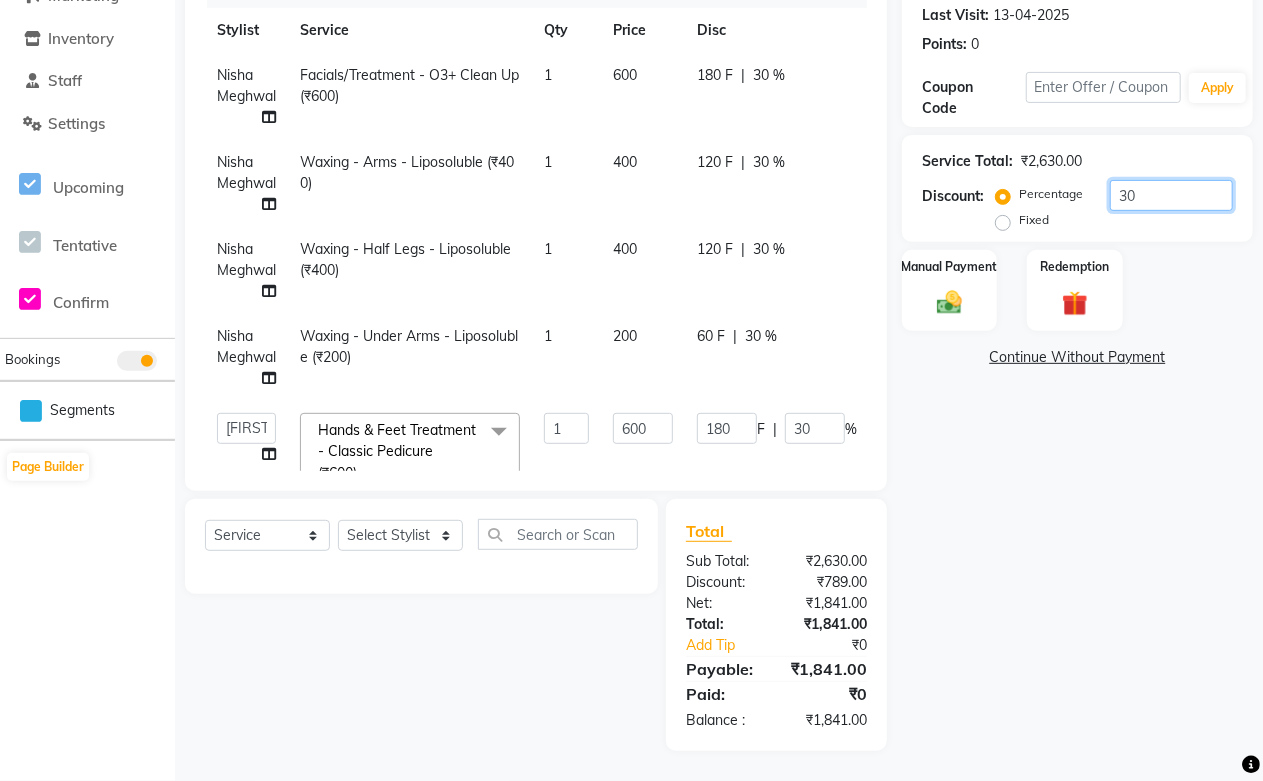 type on "123.6" 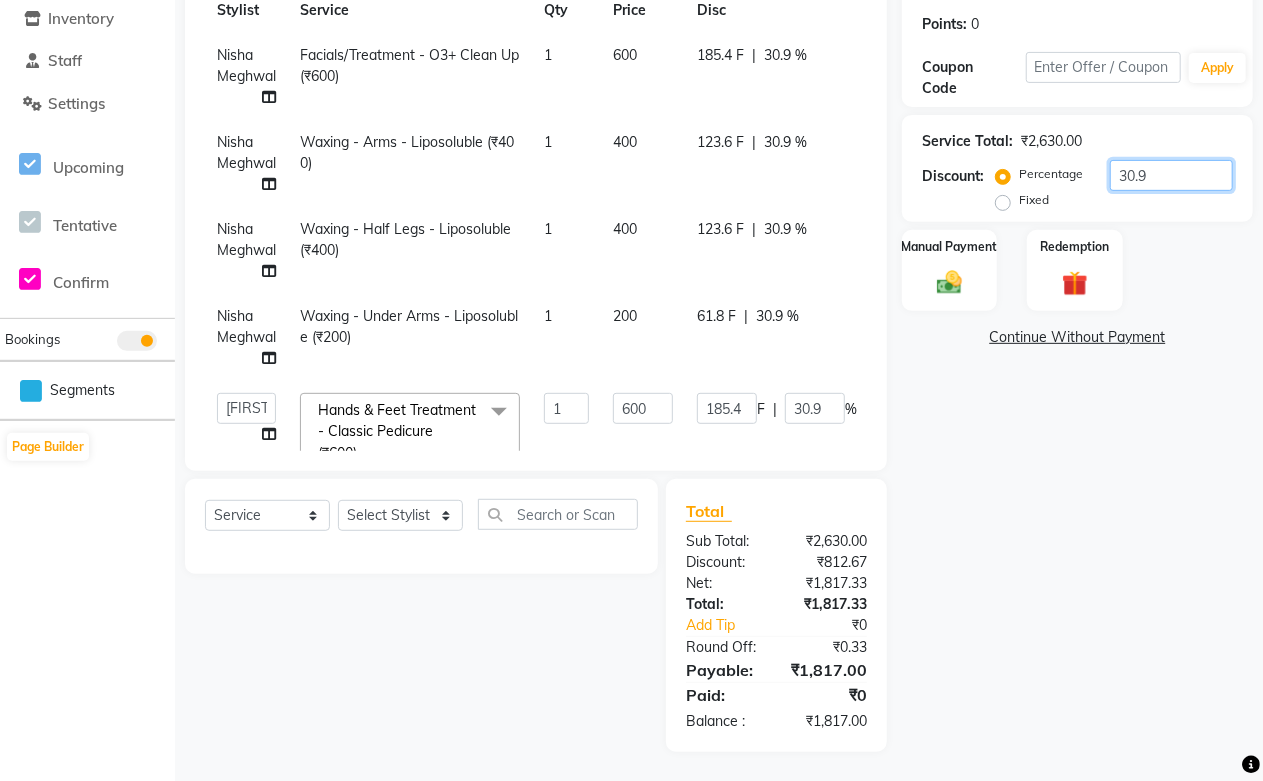 scroll, scrollTop: 0, scrollLeft: 0, axis: both 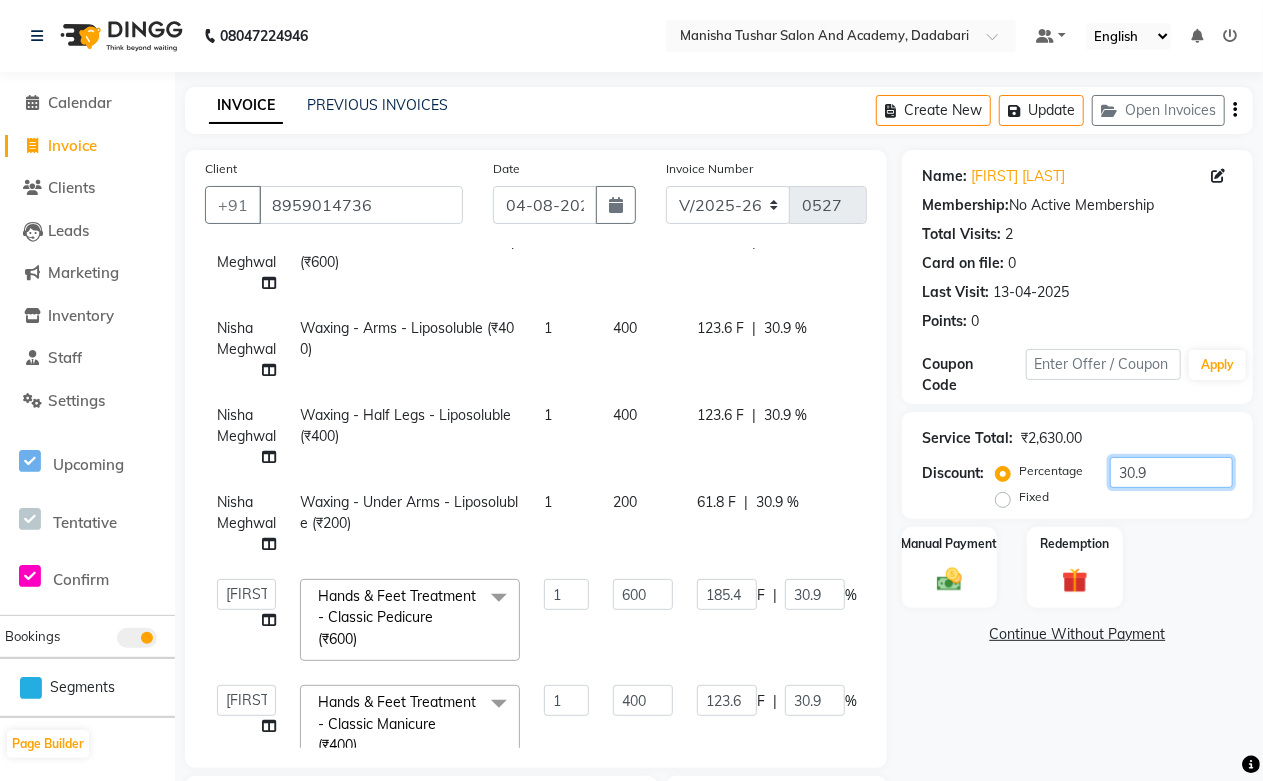 type on "30.9" 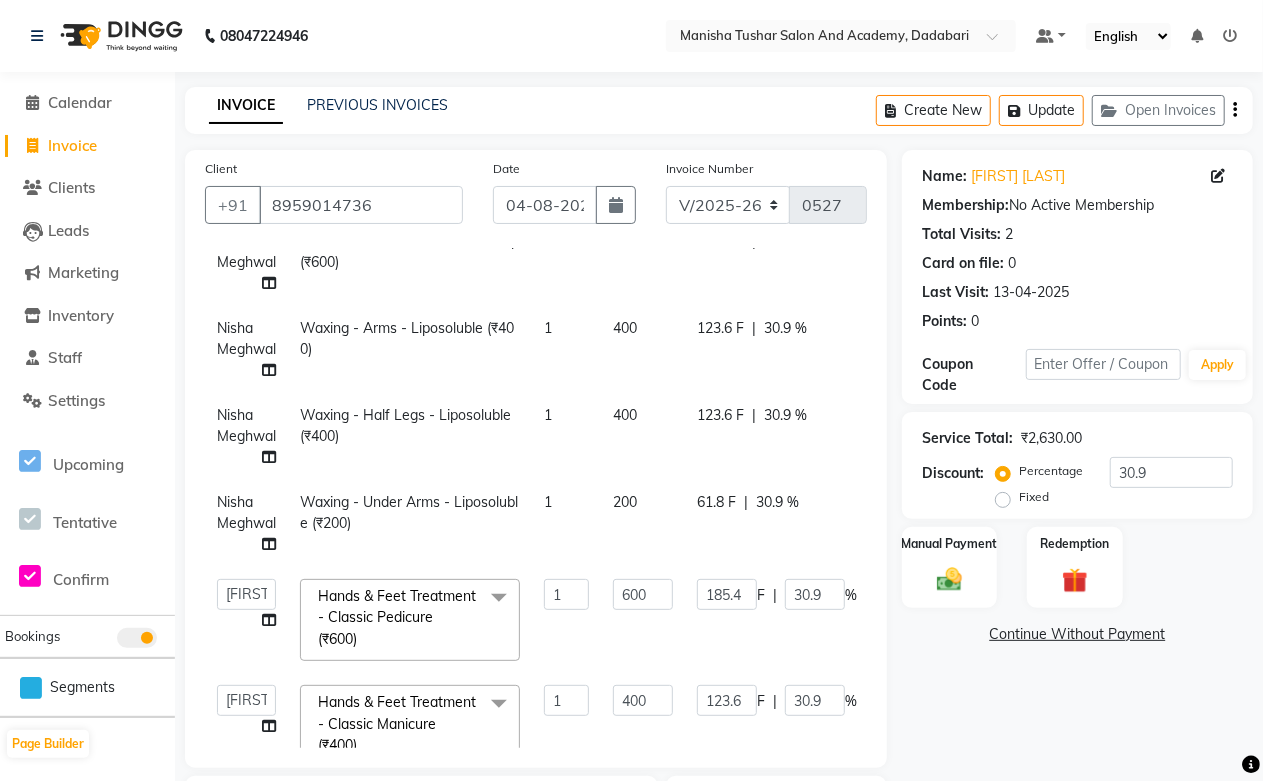 click on "123.6 F | 30.9 %" 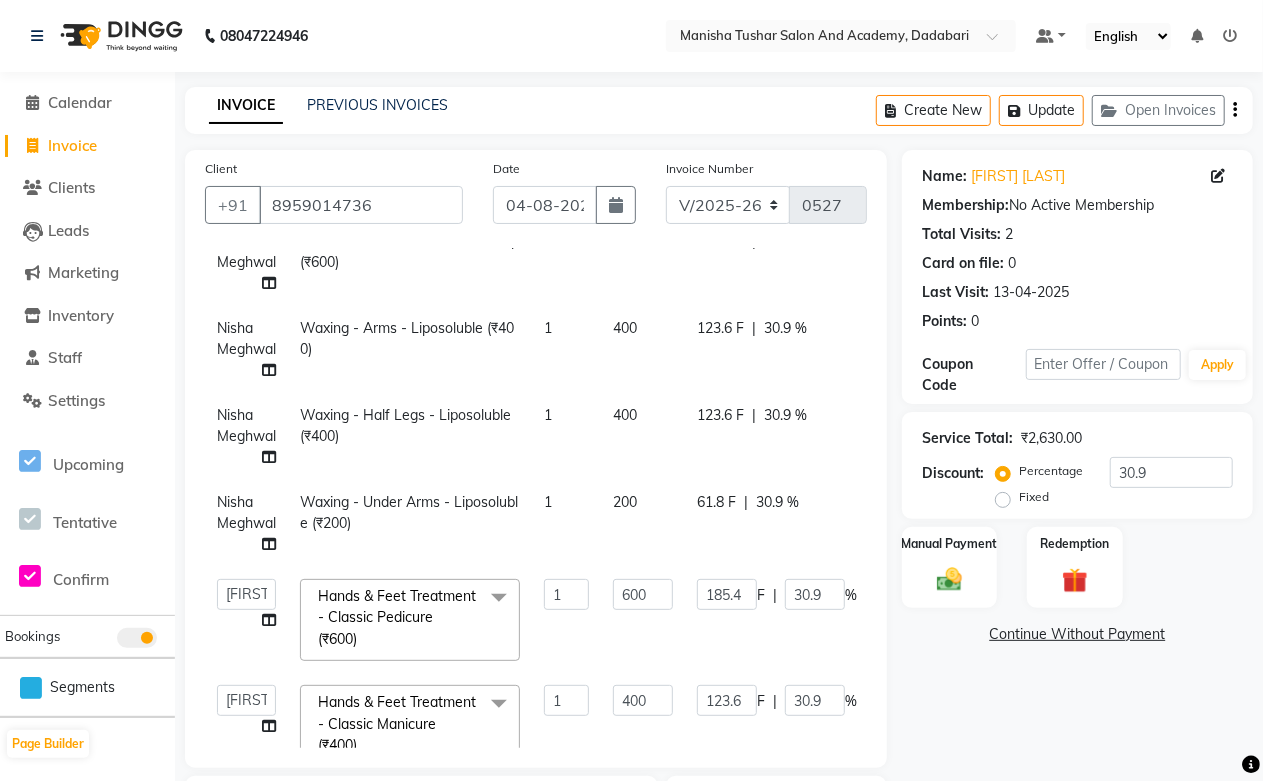 select on "86404" 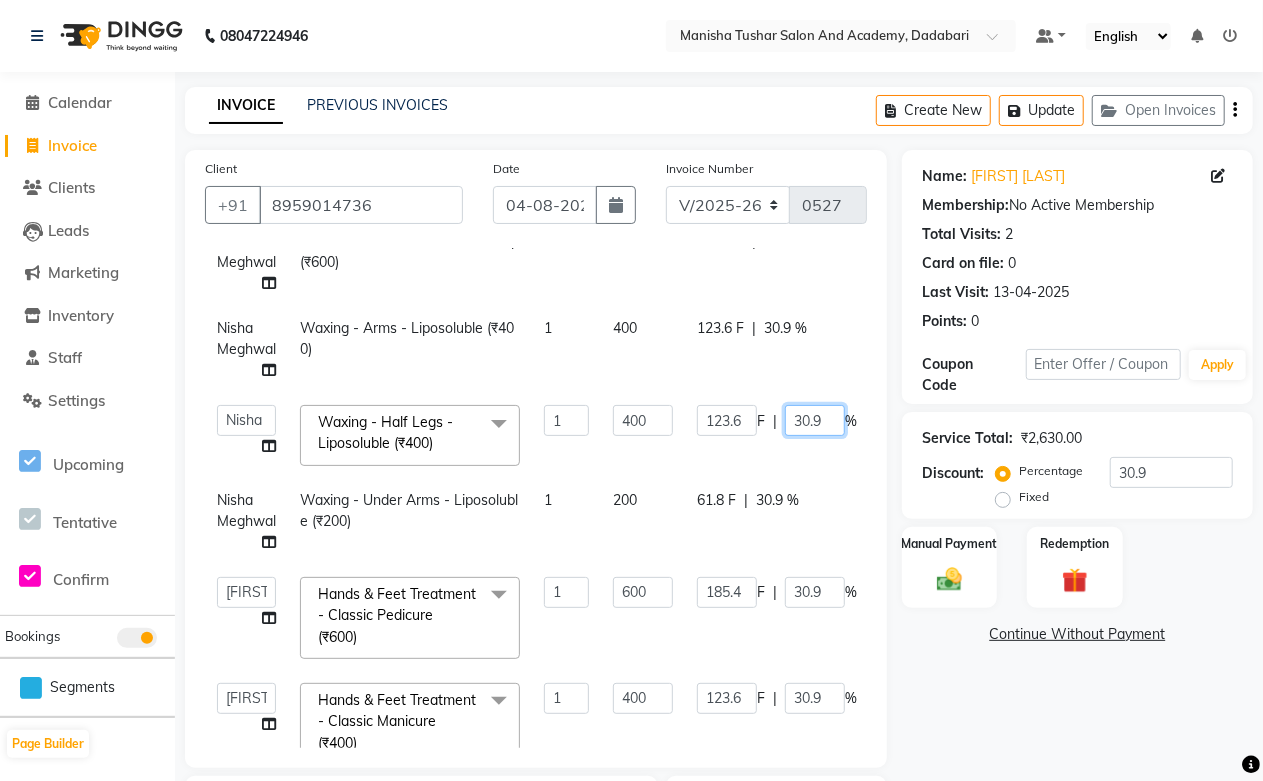 drag, startPoint x: 834, startPoint y: 416, endPoint x: 683, endPoint y: 433, distance: 151.95393 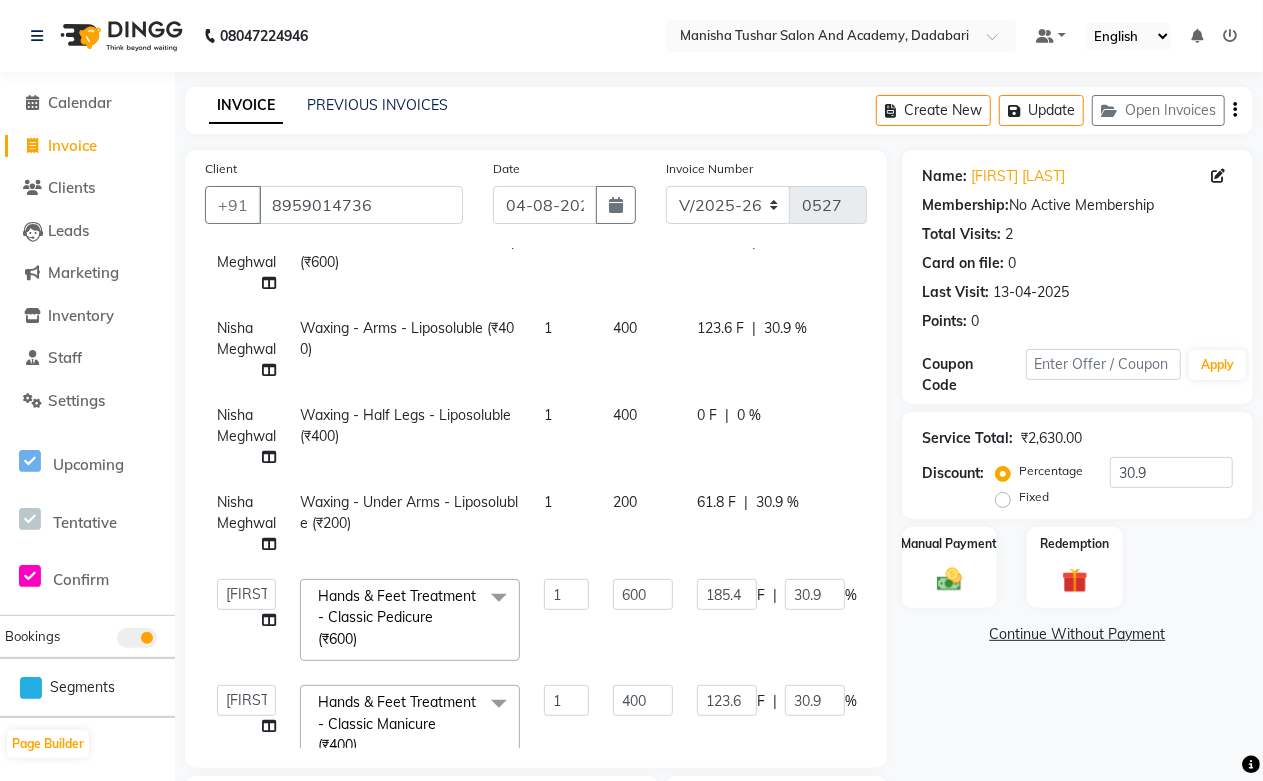 click on "61.8 F | 30.9 %" 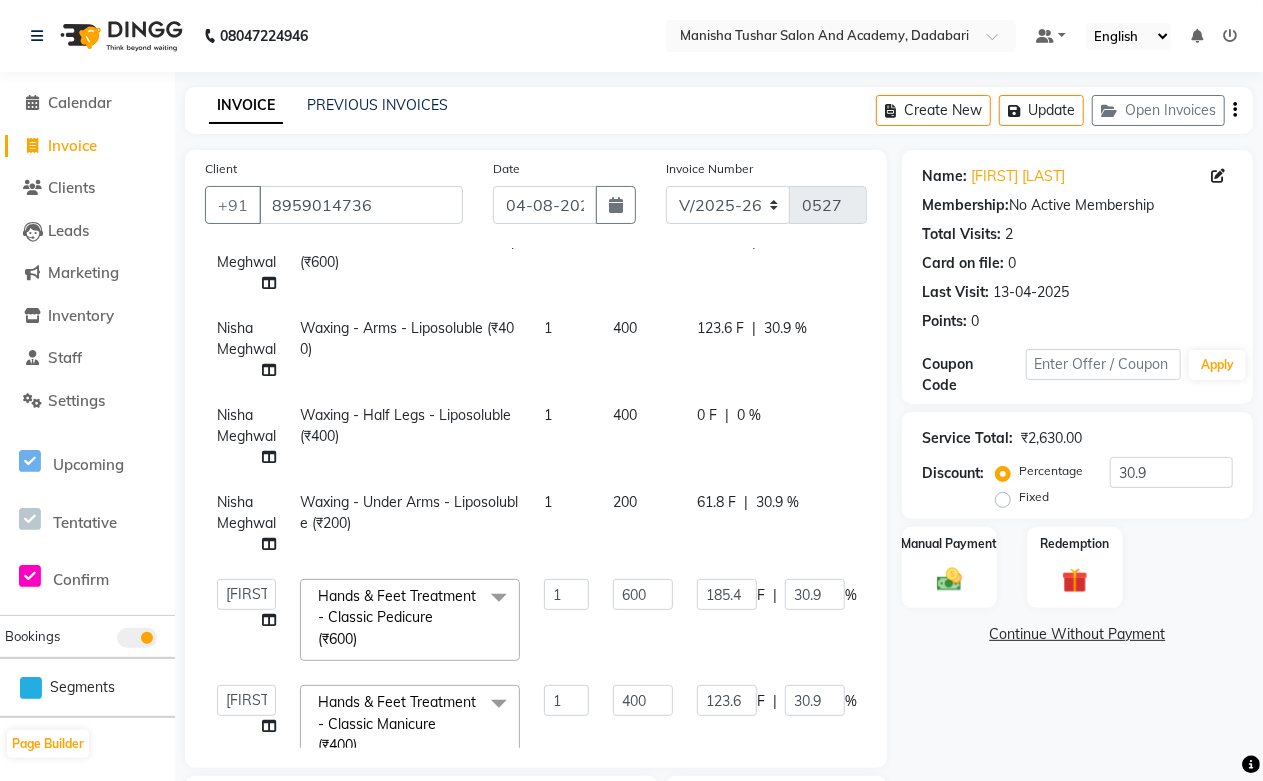 select on "86404" 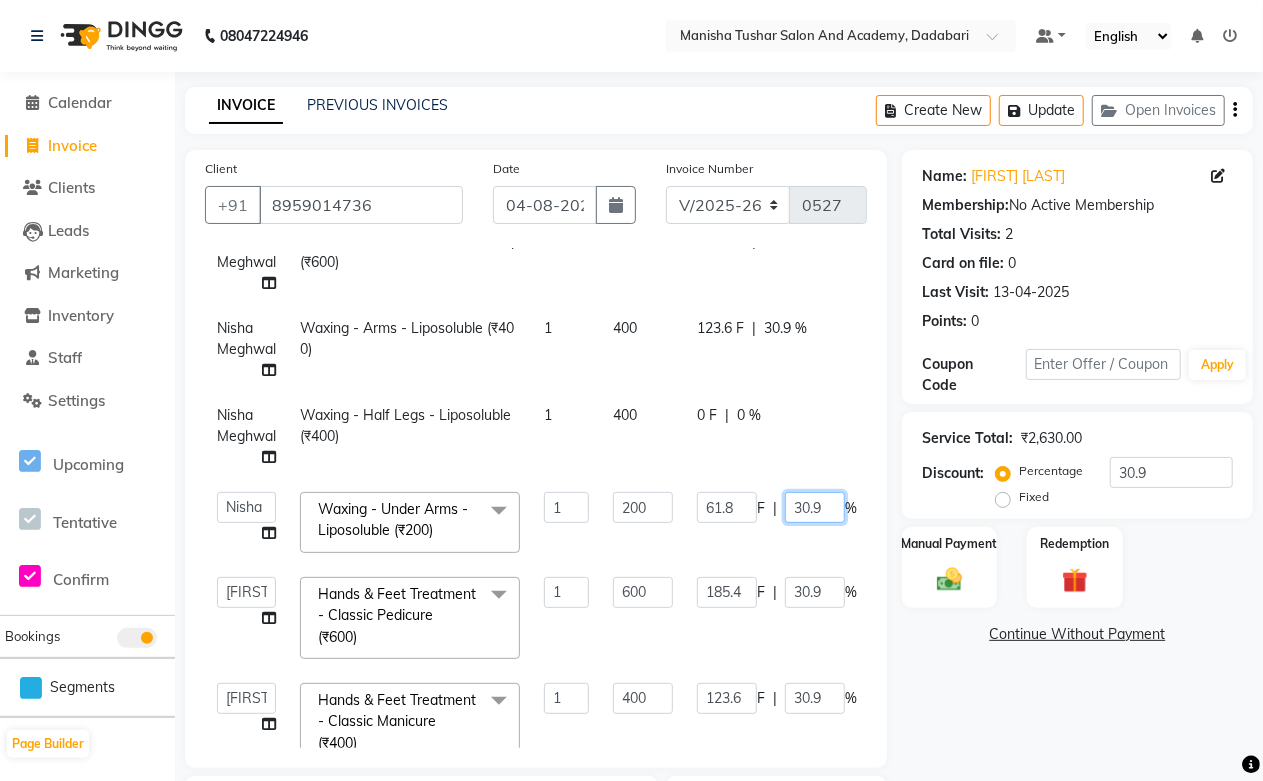 drag, startPoint x: 825, startPoint y: 504, endPoint x: 714, endPoint y: 504, distance: 111 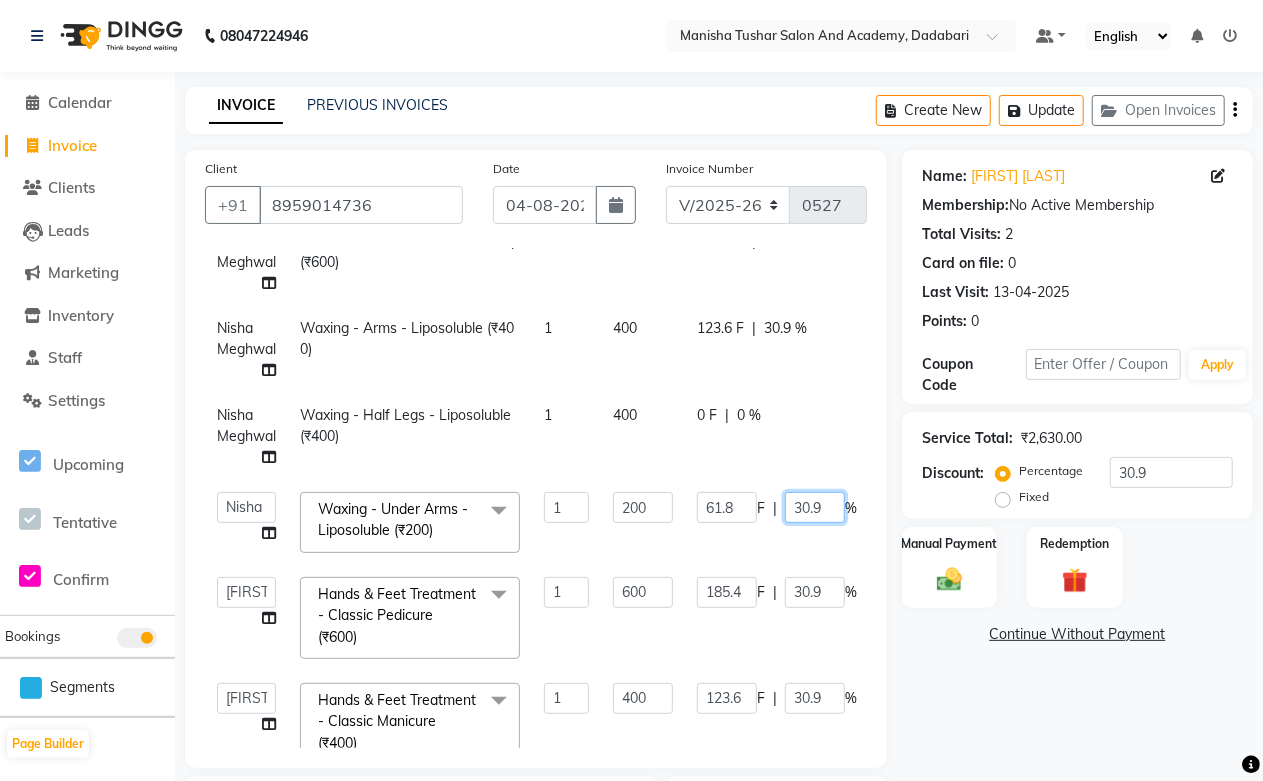 click on "61.8 F | 30.9 %" 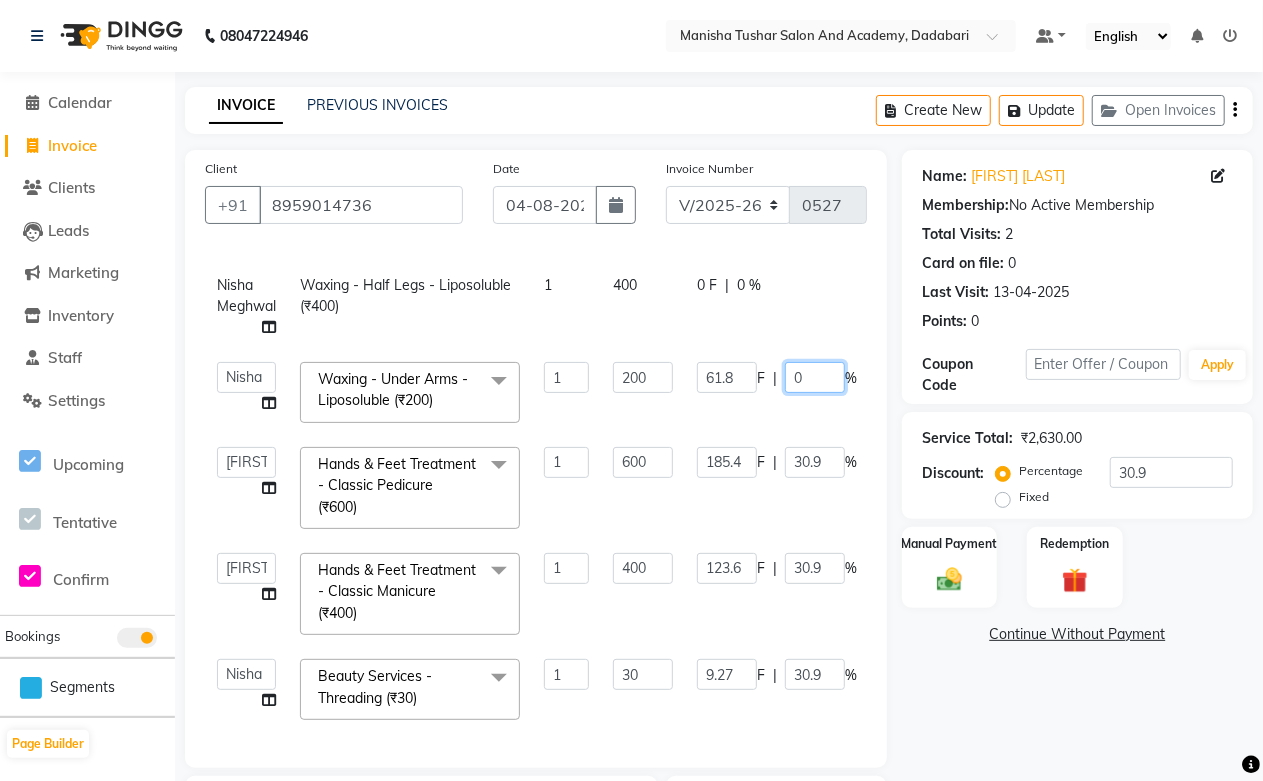 scroll, scrollTop: 257, scrollLeft: 0, axis: vertical 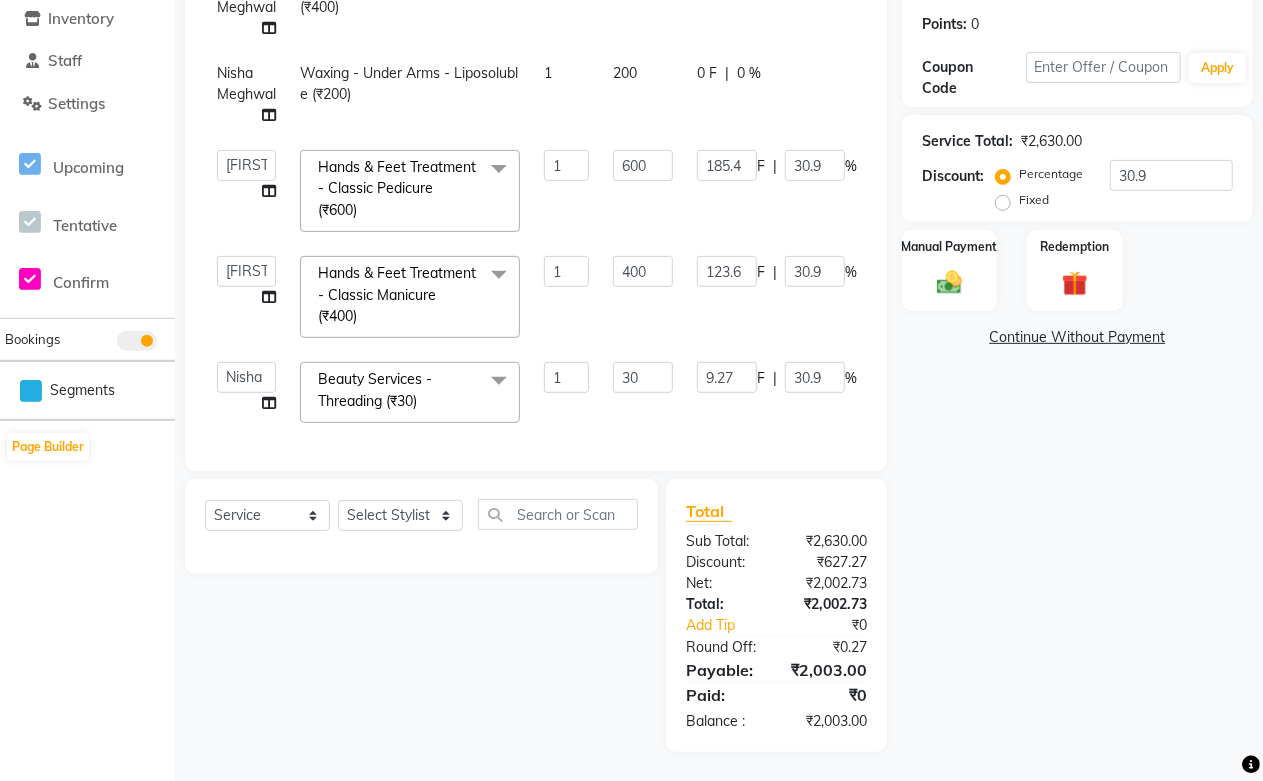 click on "Select  Service  Product  Membership  Package Voucher Prepaid Gift Card  Select Stylist Abdul Shoaib Aksha Khan Archika  Jain Arti Singh Farman Mirza Harsha Mam MANISHA Mohd. Furkan Neelu Suman Nisha Meghwal Payal Sen Pooja Jaga Poonam Trehan Ravina Sen Sahil Ansari Sanju di Sapna Sharma Shekhu Abdul Suraj Sen Sushant Verma TUSHAR" 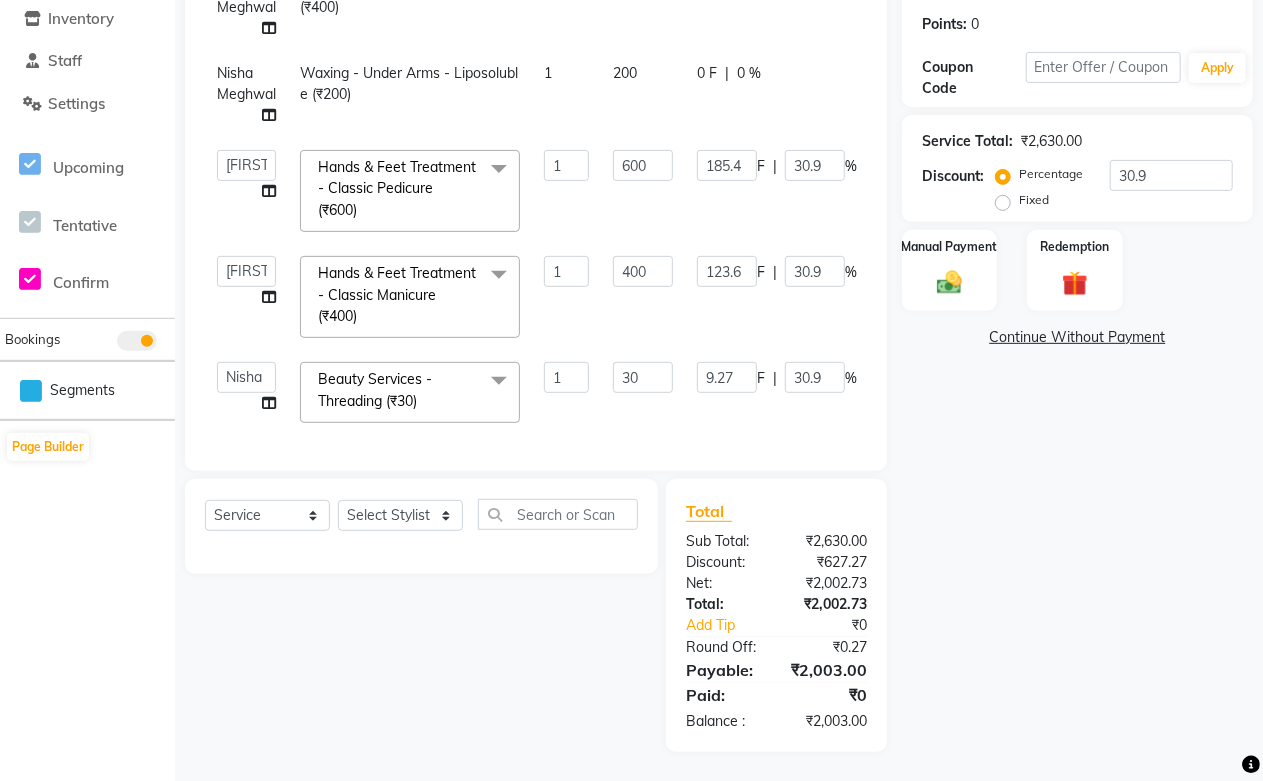 scroll, scrollTop: 75, scrollLeft: 0, axis: vertical 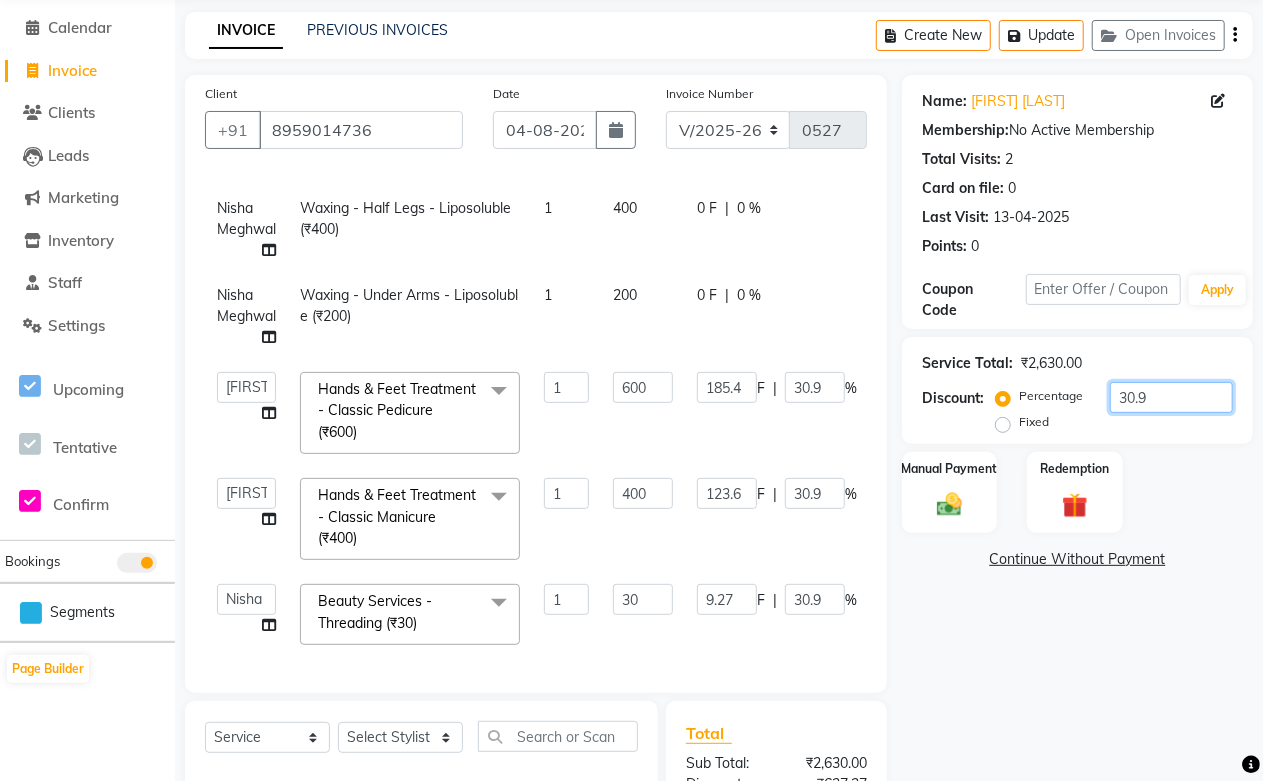 click on "30.9" 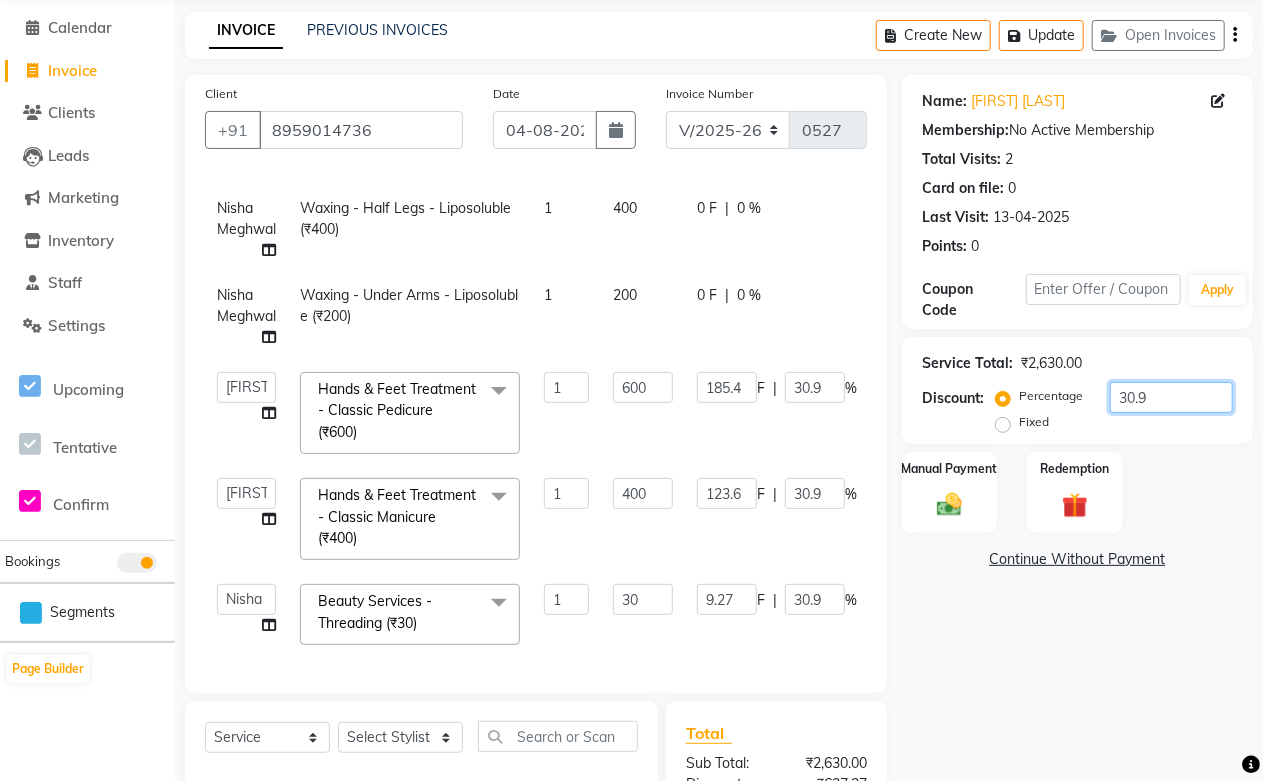 type on "30" 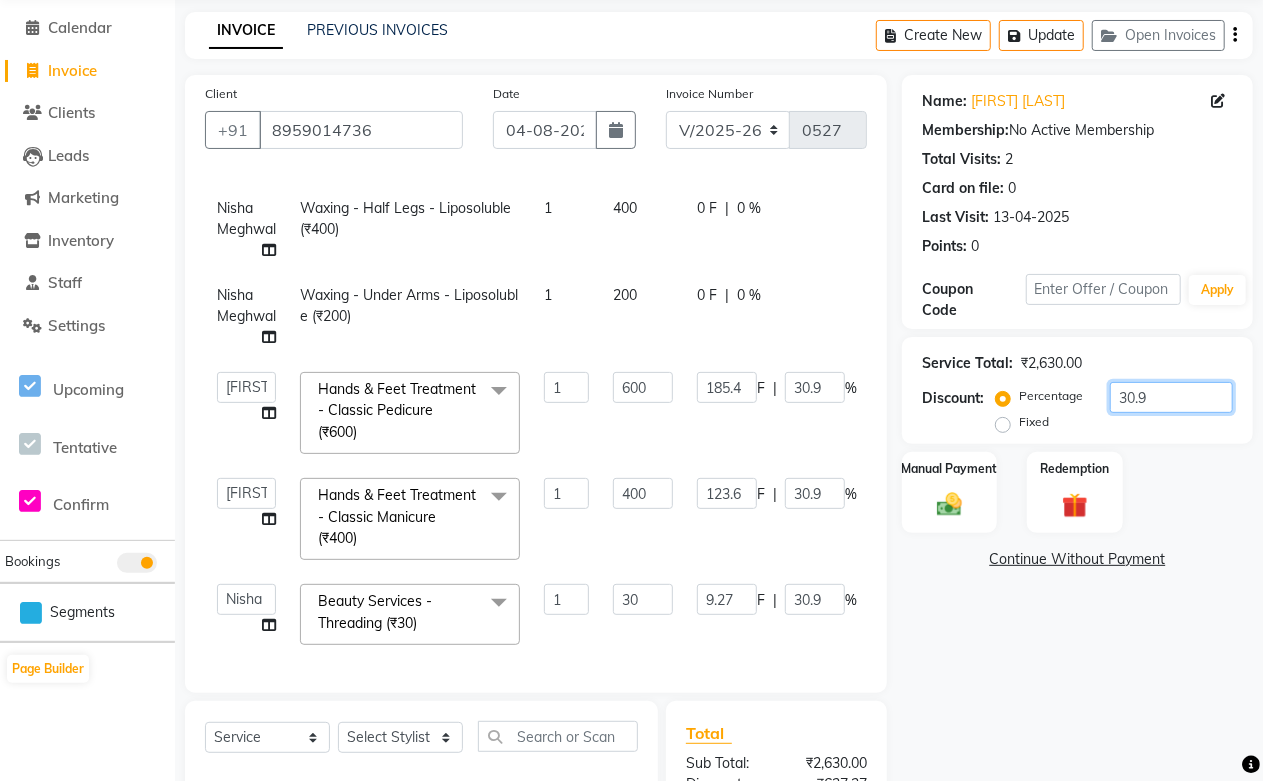 type on "120" 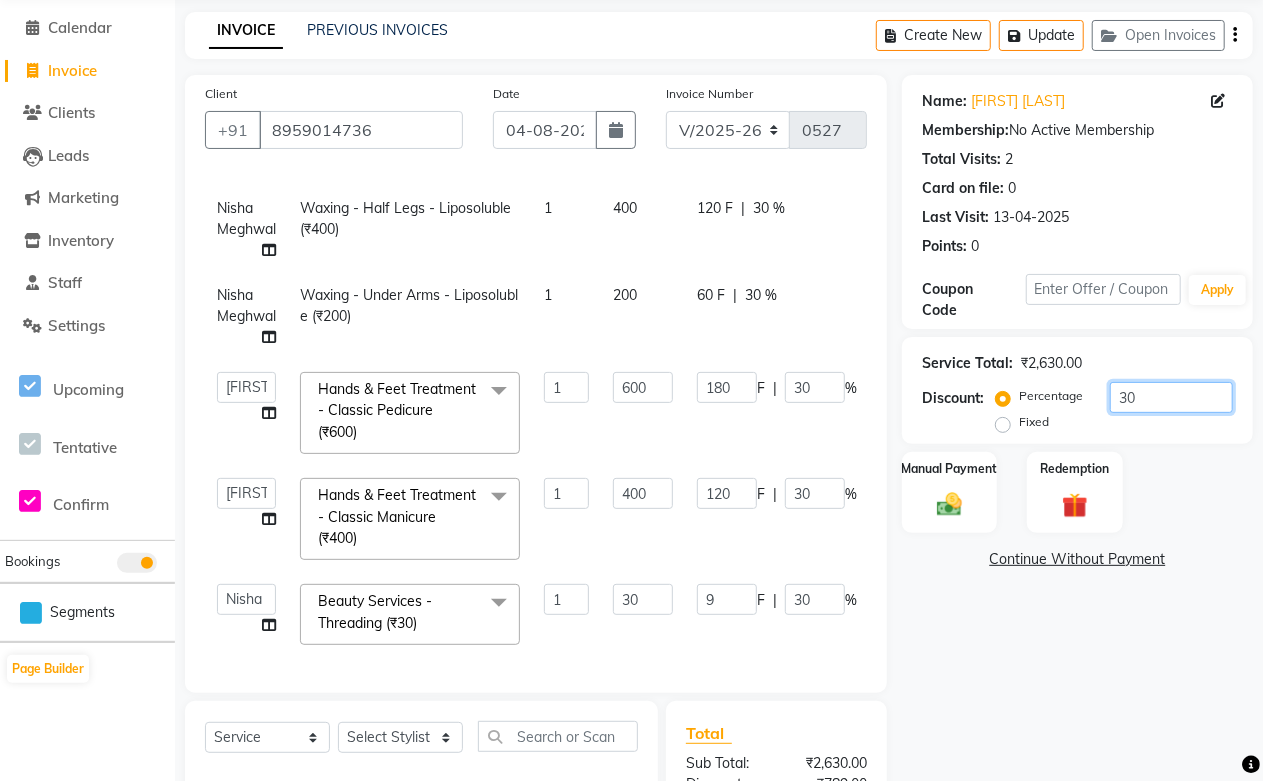 type on "30.1" 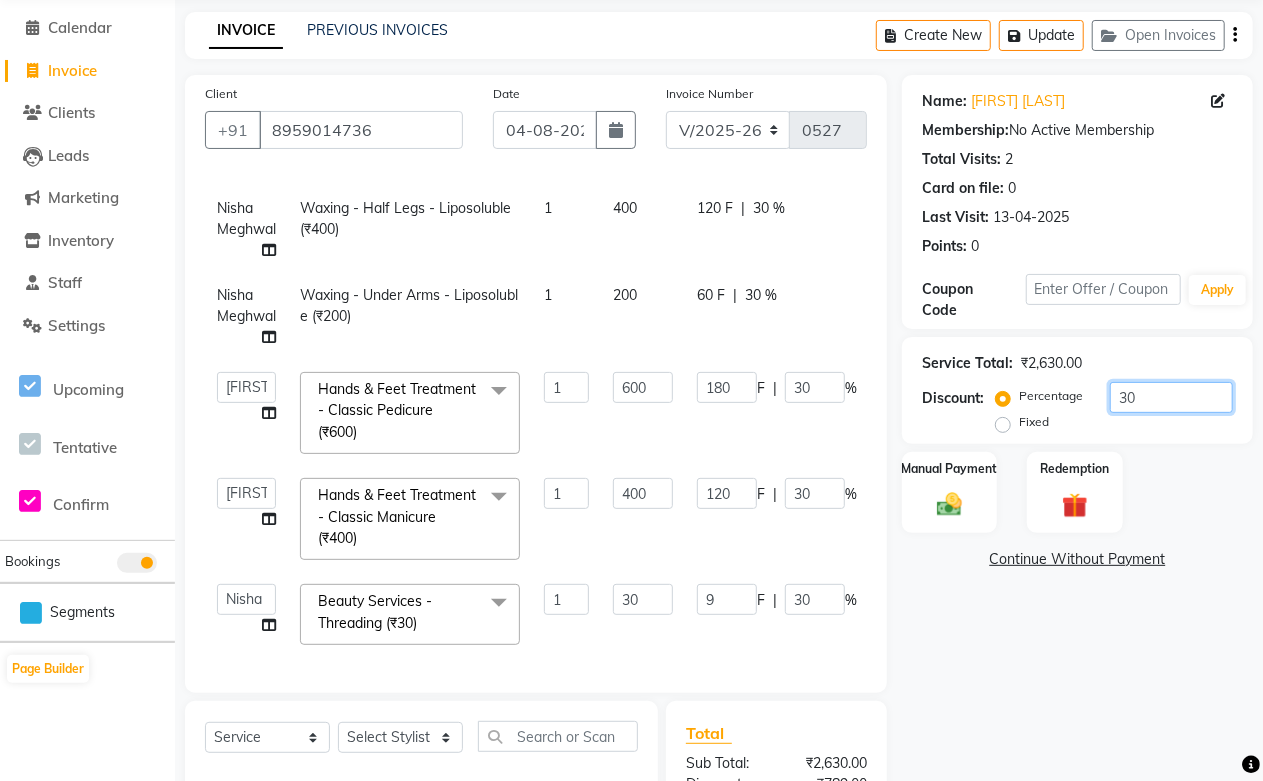 type on "120.4" 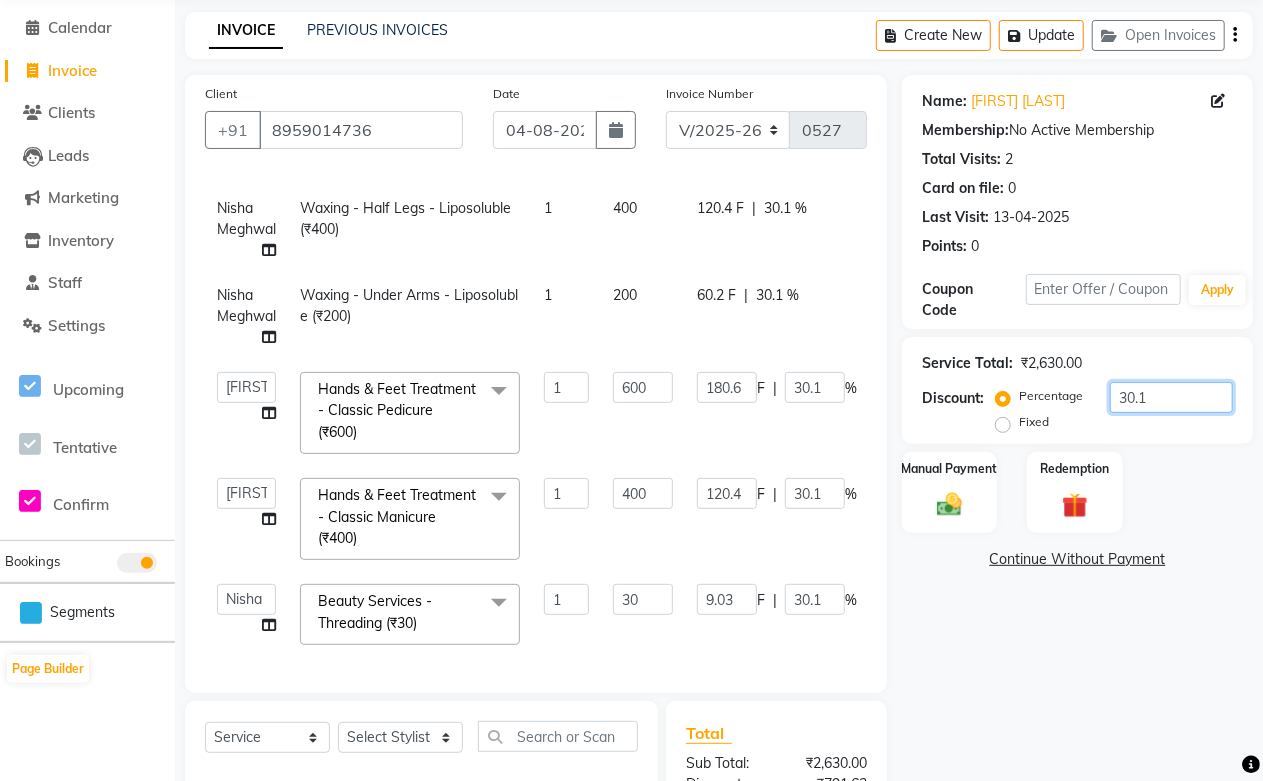 type on "30.11" 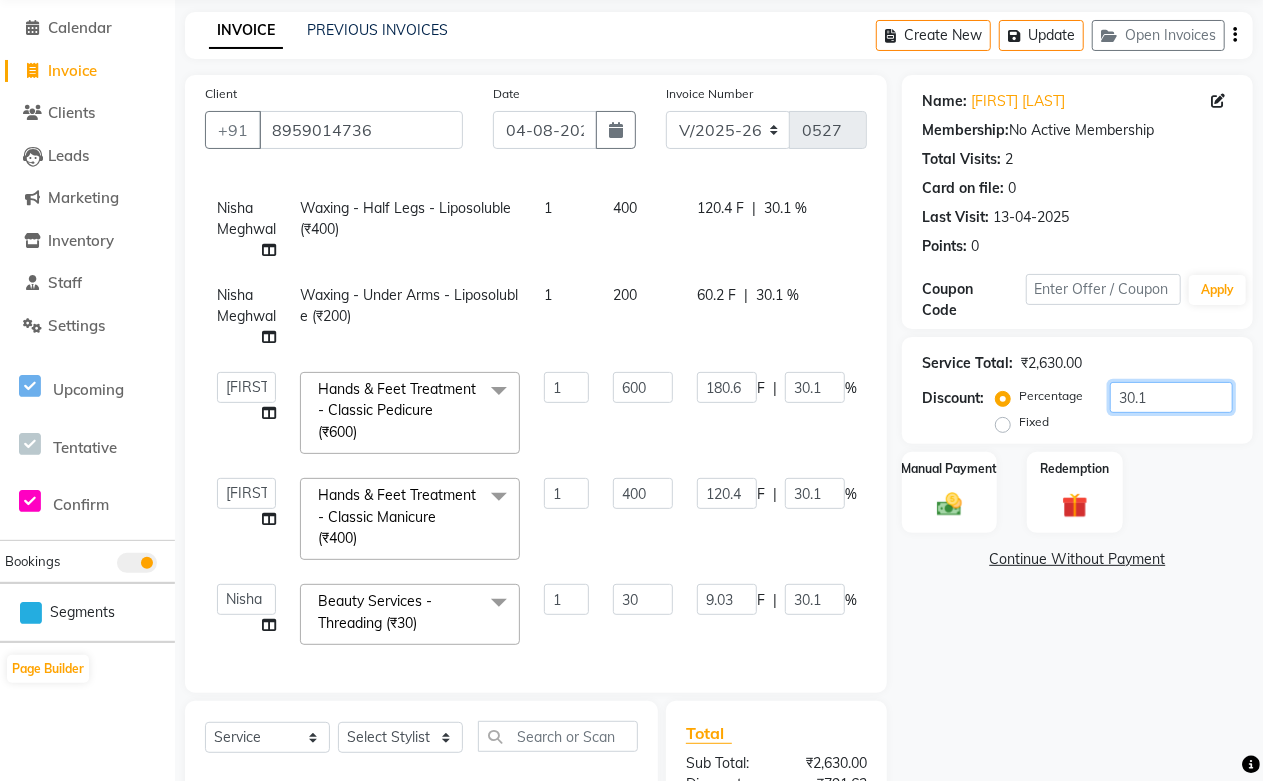 type on "120.44" 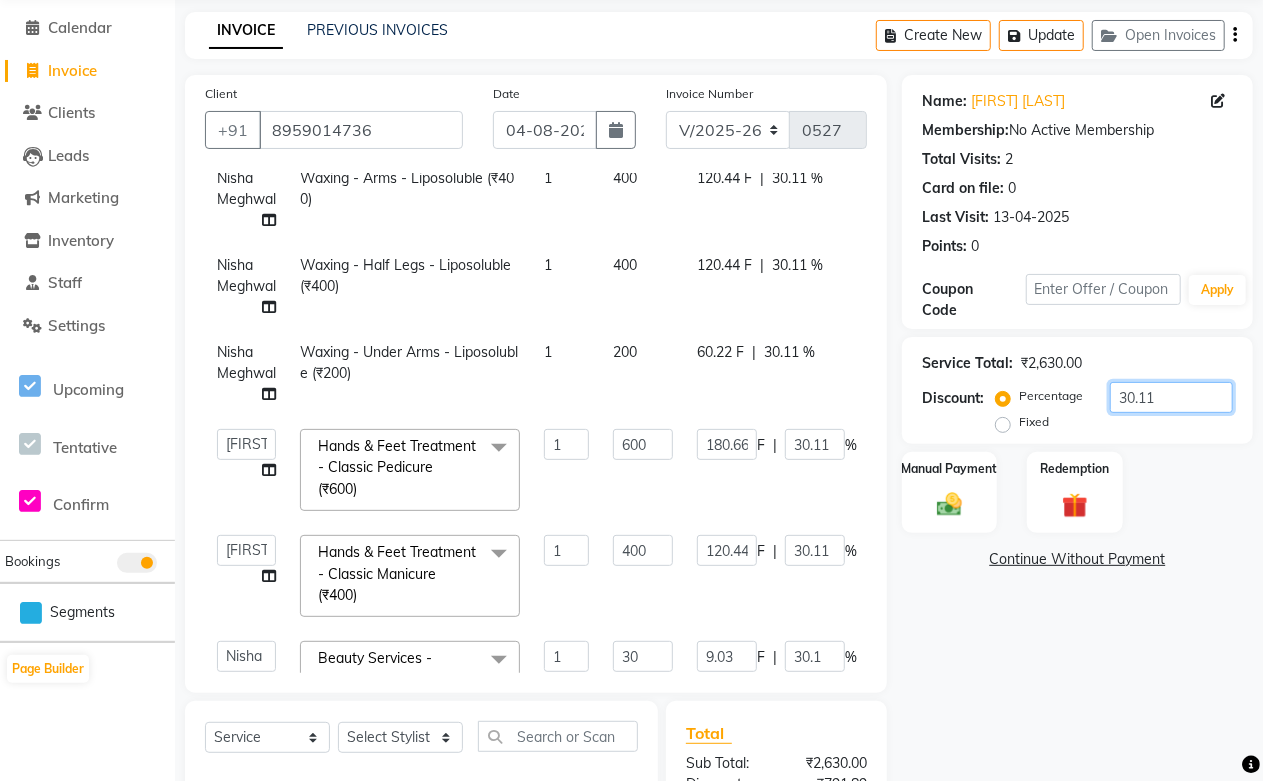 scroll, scrollTop: 146, scrollLeft: 0, axis: vertical 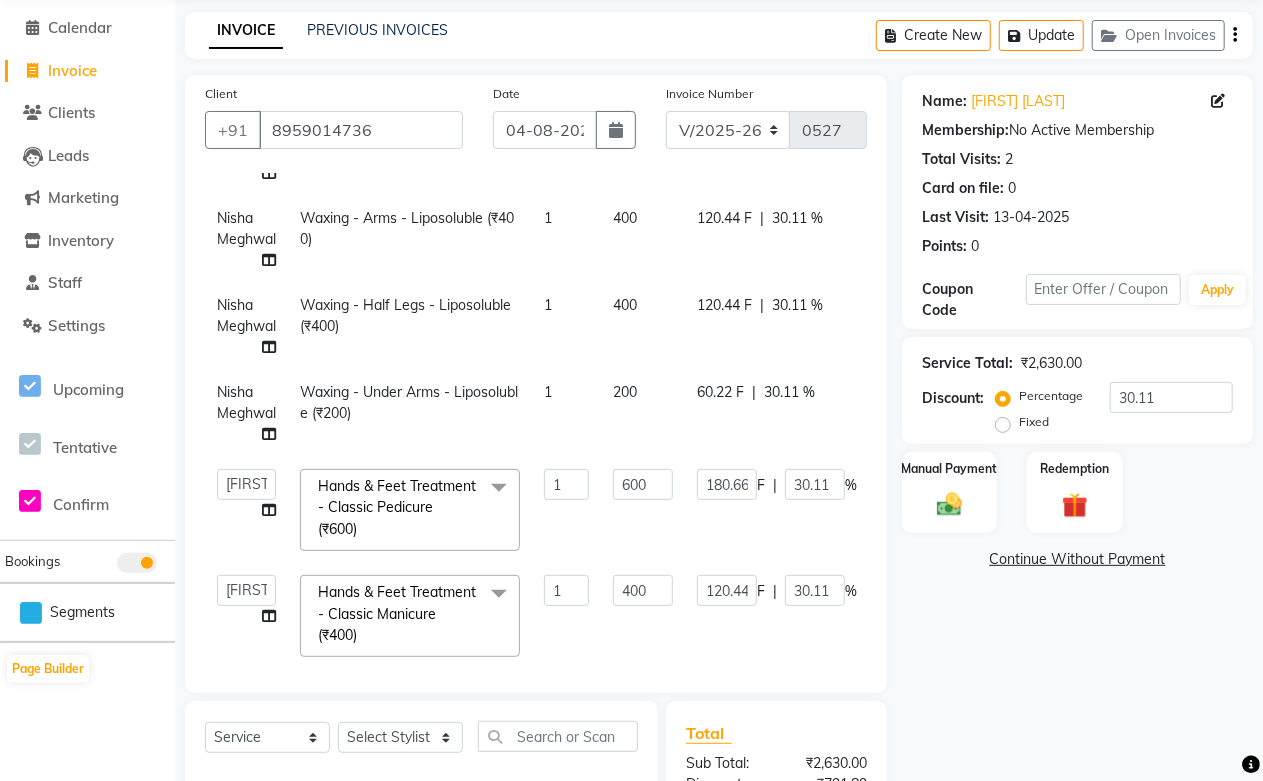 click on "120.44 F | 30.11 %" 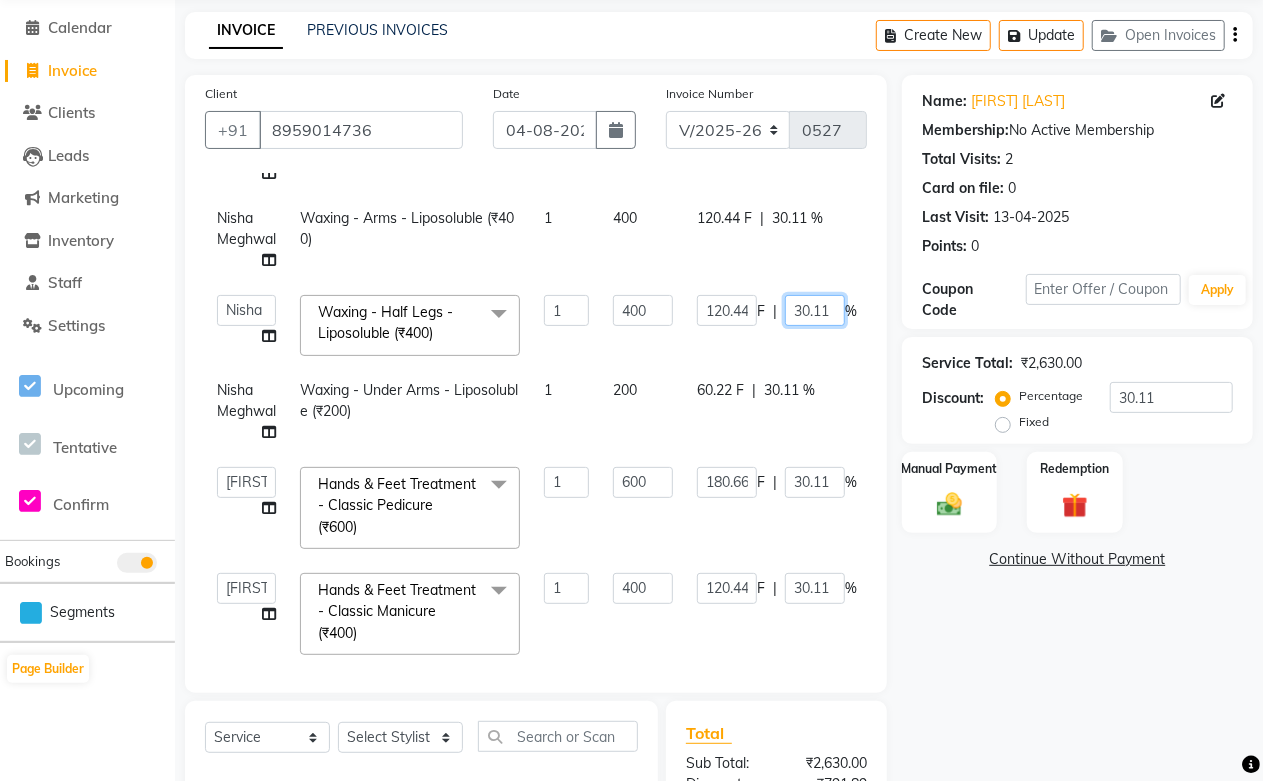 drag, startPoint x: 838, startPoint y: 307, endPoint x: 727, endPoint y: 327, distance: 112.78741 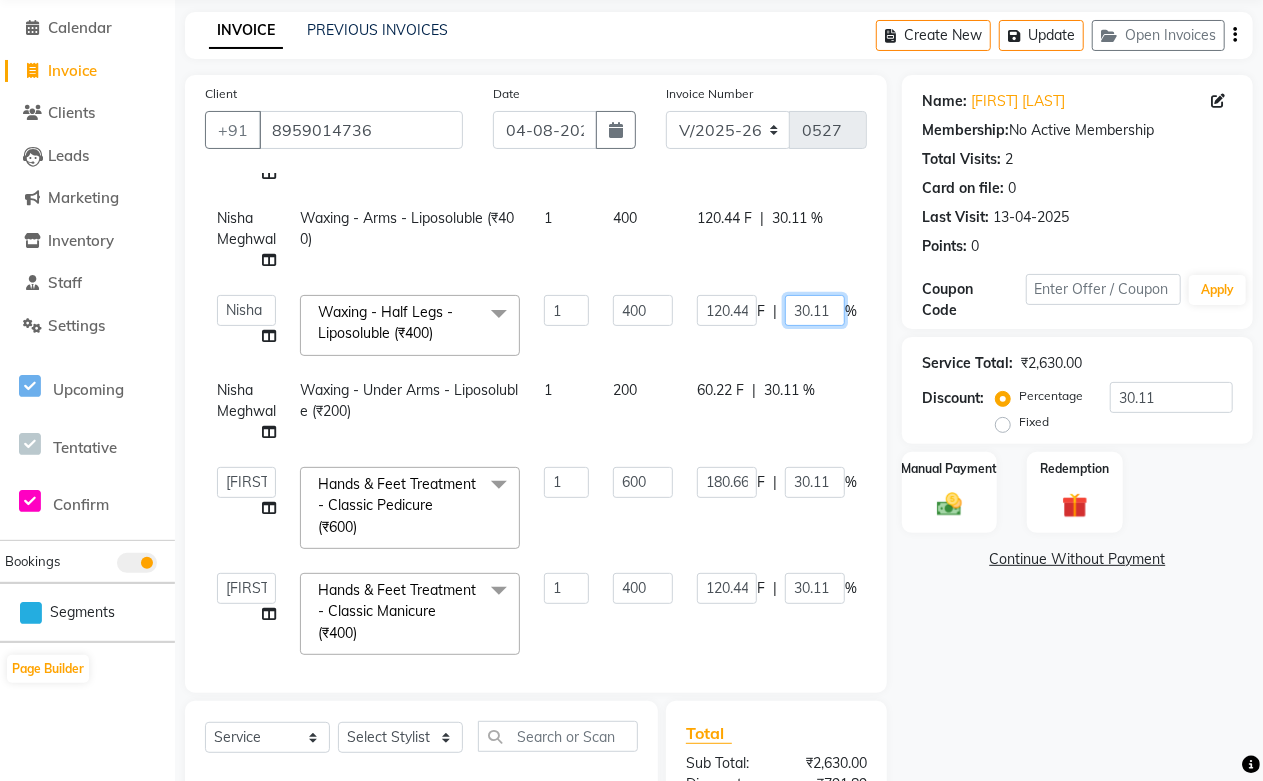 click on "120.44 F | 30.11 %" 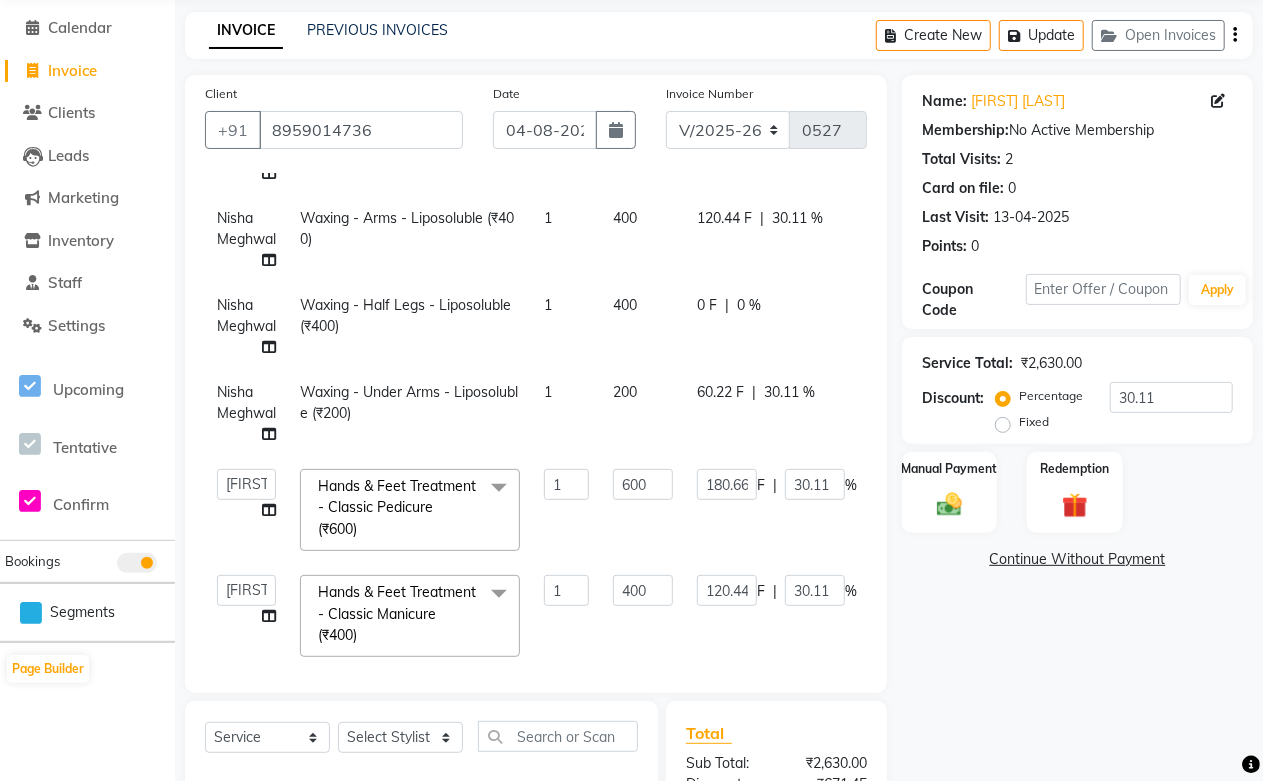 click on "30.11 %" 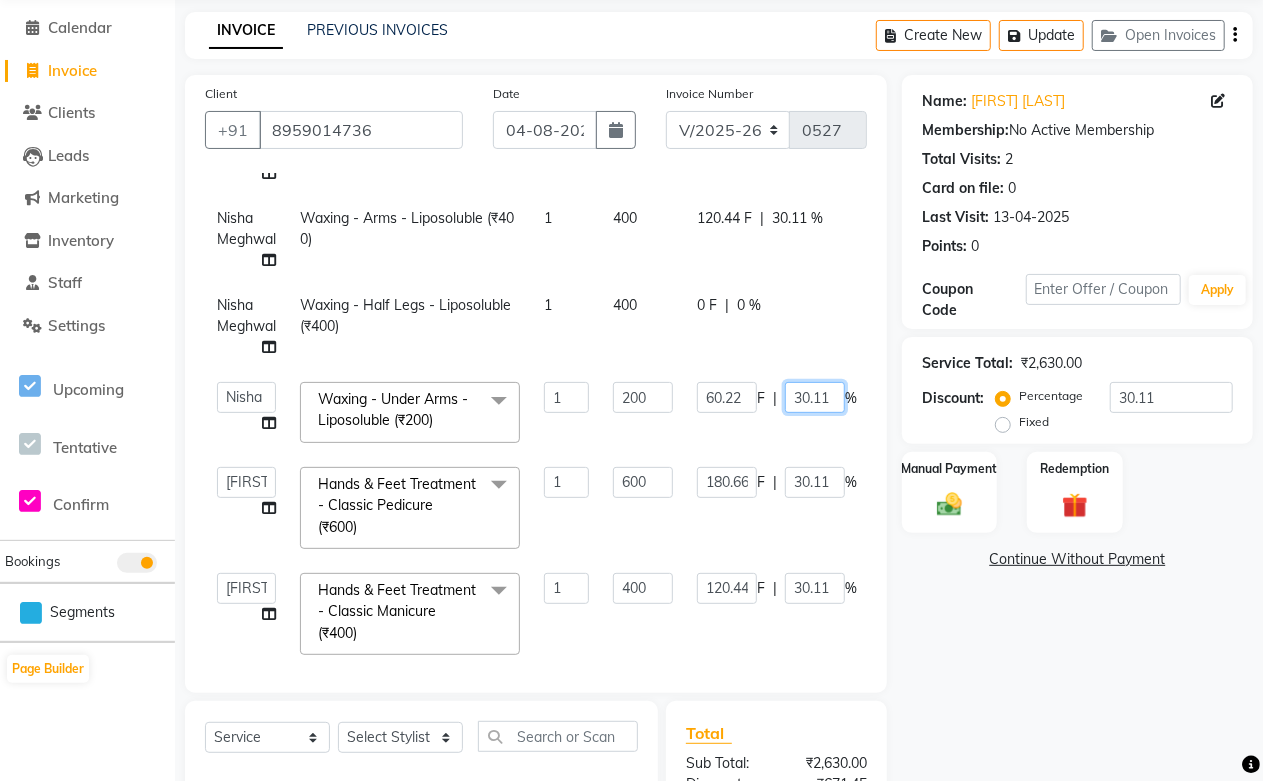 drag, startPoint x: 831, startPoint y: 387, endPoint x: 735, endPoint y: 404, distance: 97.49359 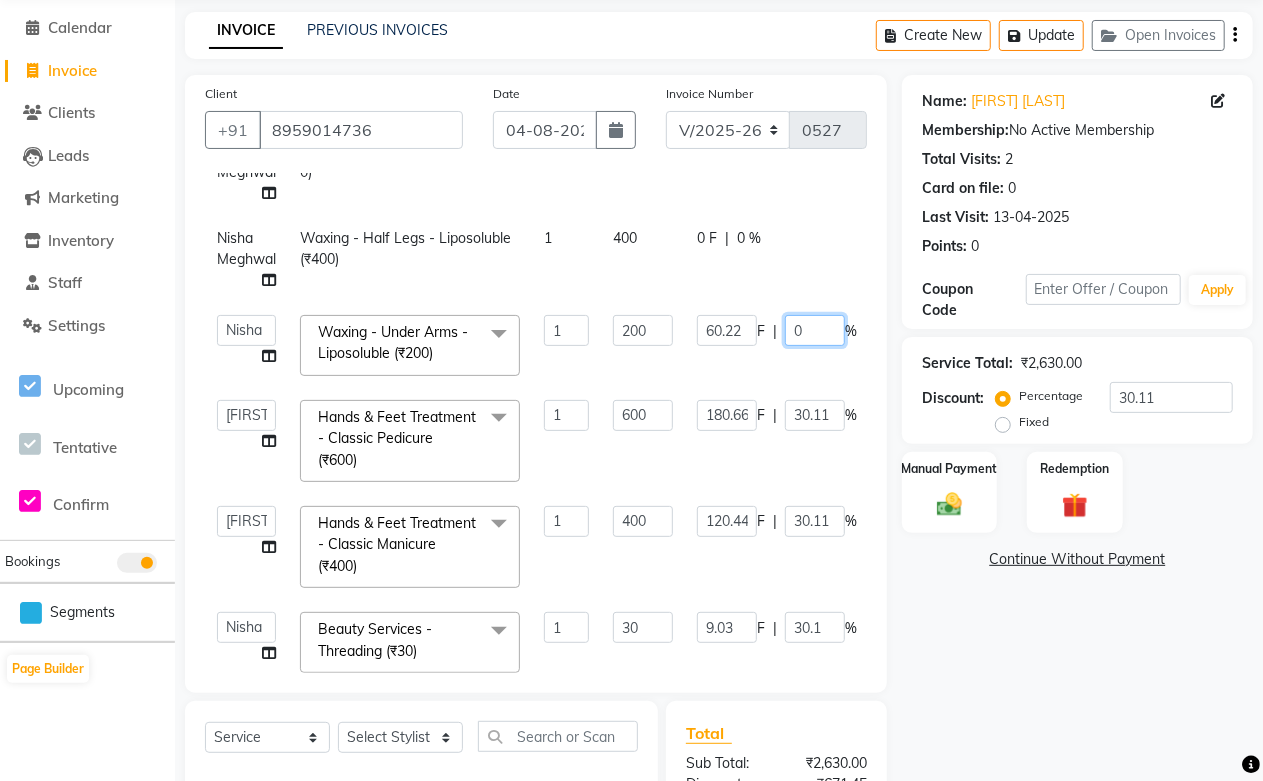 scroll, scrollTop: 257, scrollLeft: 0, axis: vertical 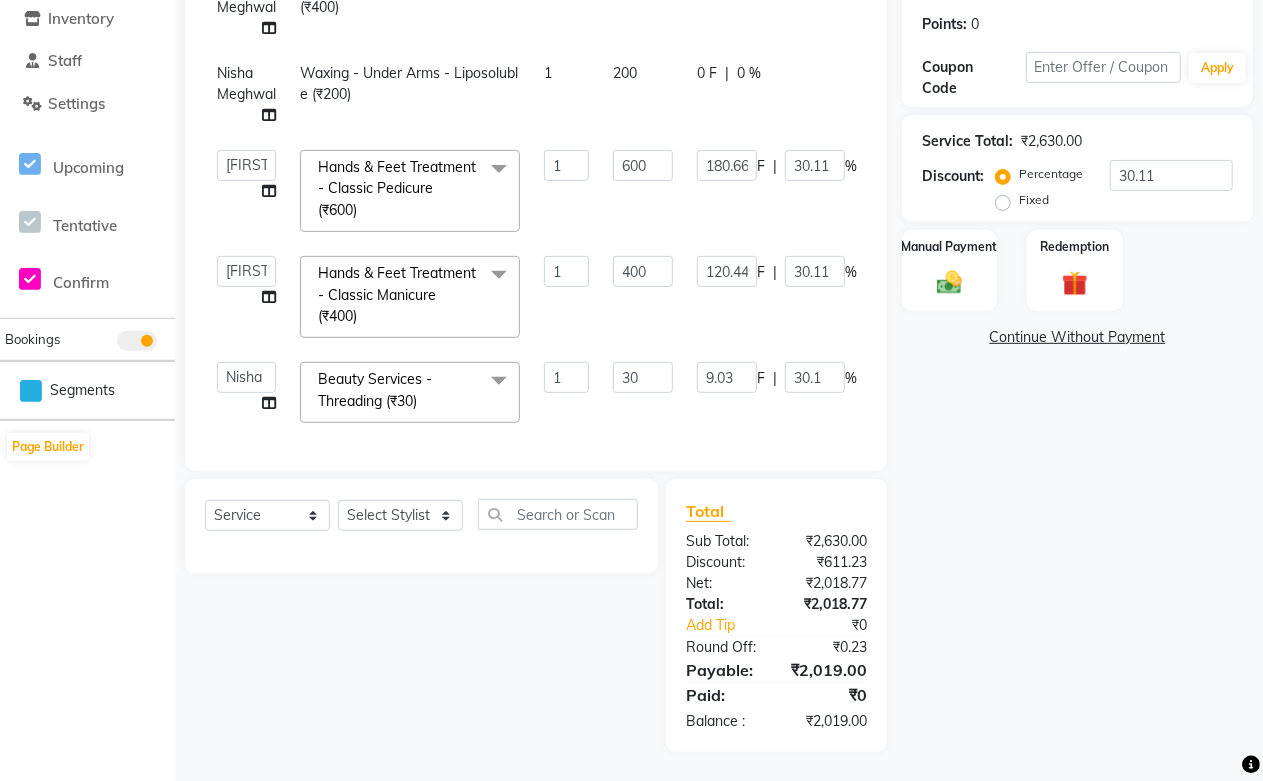 click on "Select  Service  Product  Membership  Package Voucher Prepaid Gift Card  Select Stylist Abdul Shoaib Aksha Khan Archika  Jain Arti Singh Farman Mirza Harsha Mam MANISHA Mohd. Furkan Neelu Suman Nisha Meghwal Payal Sen Pooja Jaga Poonam Trehan Ravina Sen Sahil Ansari Sanju di Sapna Sharma Shekhu Abdul Suraj Sen Sushant Verma TUSHAR" 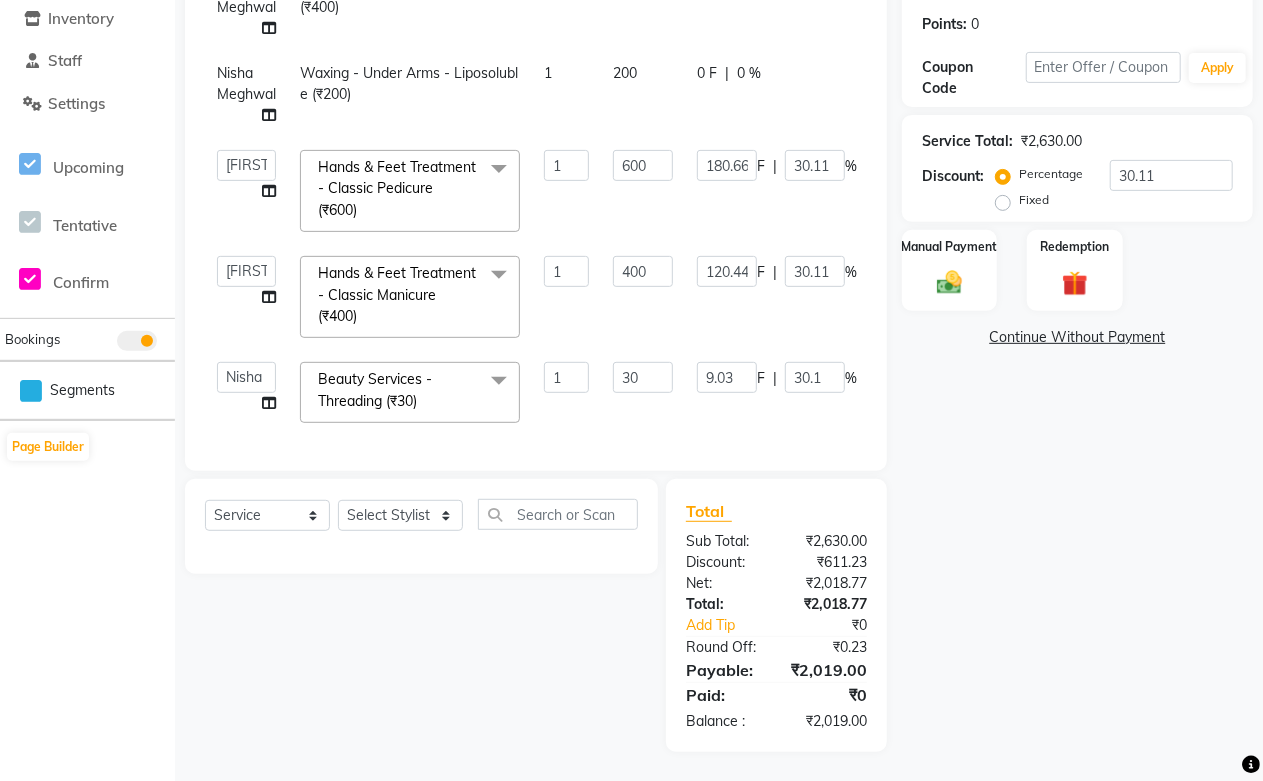 click on "Select  Service  Product  Membership  Package Voucher Prepaid Gift Card  Select Stylist Abdul Shoaib Aksha Khan Archika  Jain Arti Singh Farman Mirza Harsha Mam MANISHA Mohd. Furkan Neelu Suman Nisha Meghwal Payal Sen Pooja Jaga Poonam Trehan Ravina Sen Sahil Ansari Sanju di Sapna Sharma Shekhu Abdul Suraj Sen Sushant Verma TUSHAR" 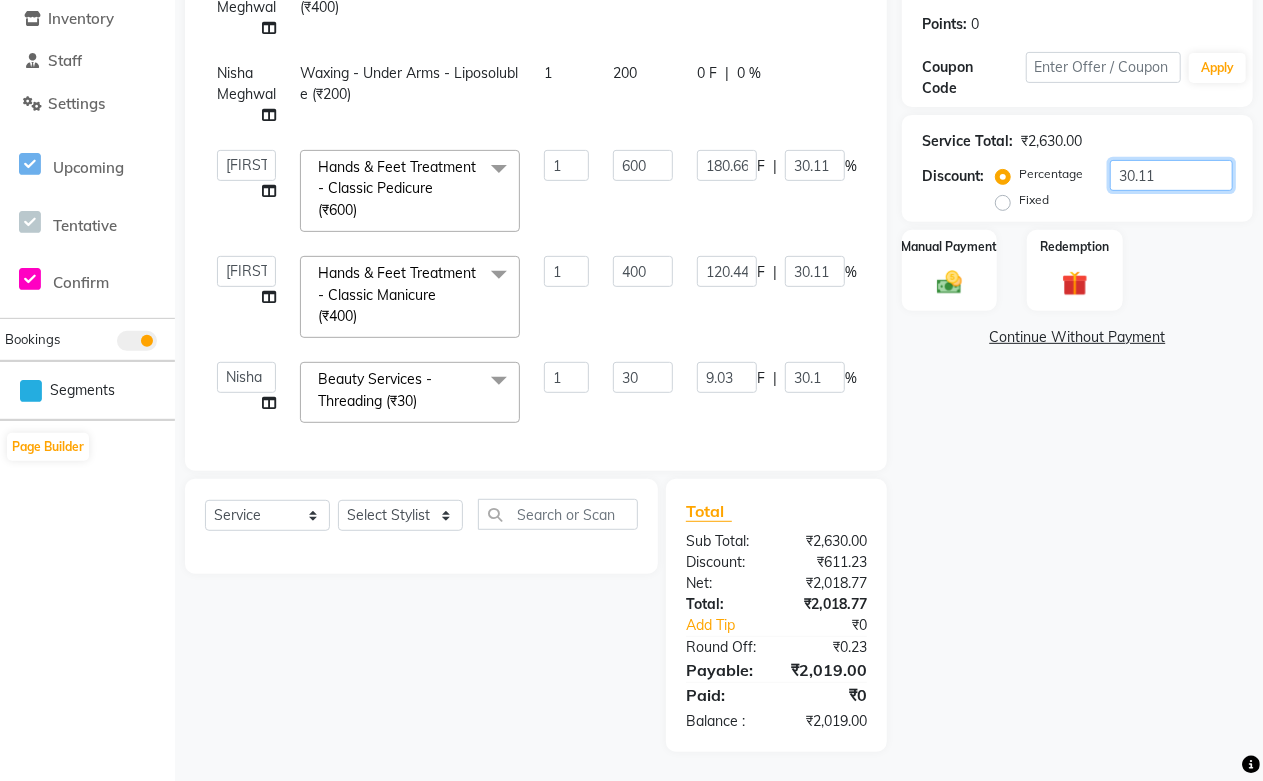 click on "30.11" 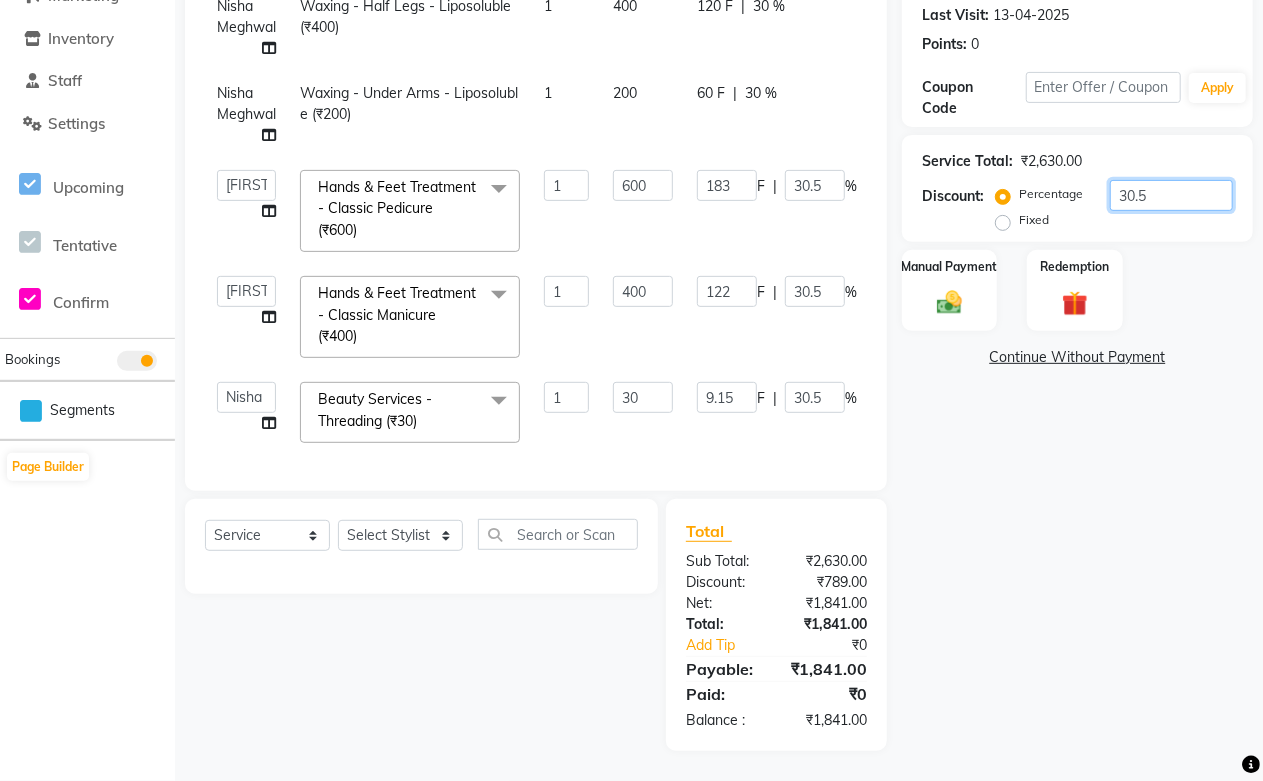 scroll, scrollTop: 297, scrollLeft: 0, axis: vertical 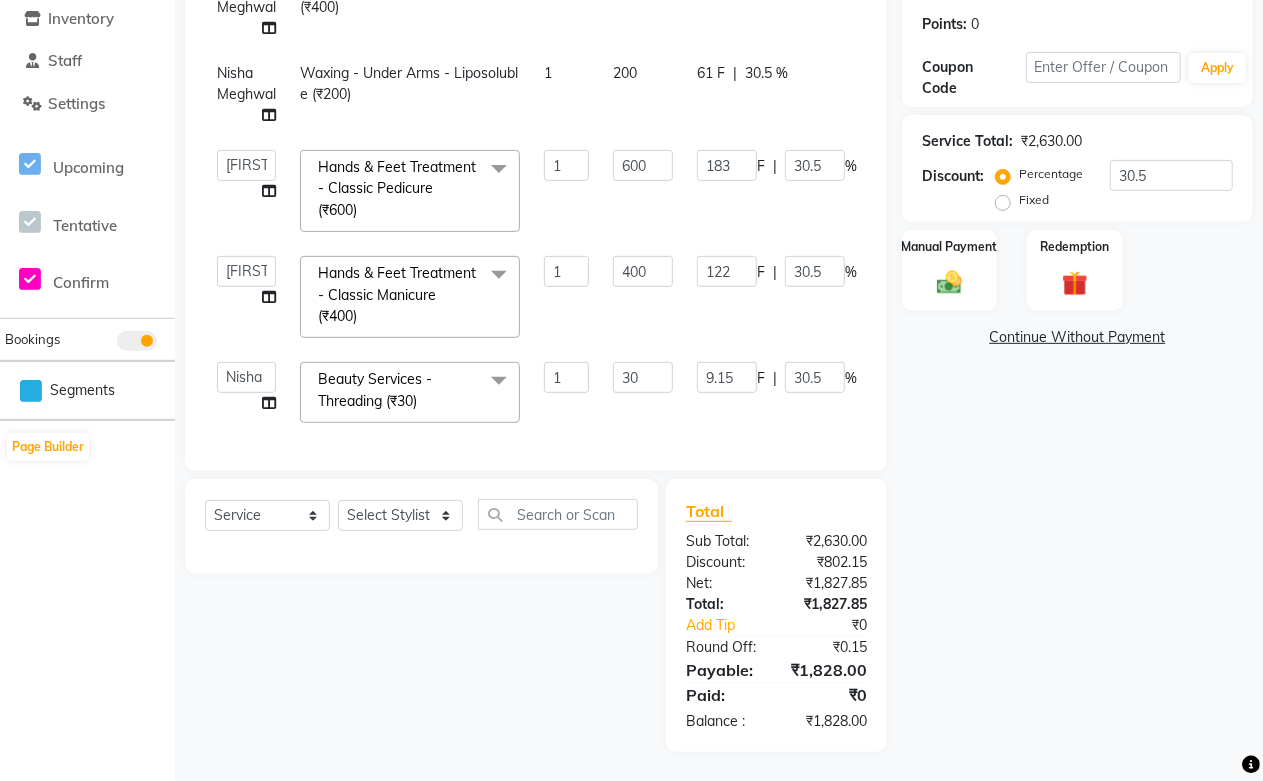 click on "Services Stylist Service Qty Price Disc Total Action Nisha Meghwal Facials/Treatment - O3+ Clean Up (₹600) 1 600 183 F | 30.5 % 417 Nisha Meghwal Waxing - Arms - Liposoluble (₹400) 1 400 122 F | 30.5 % 278 Nisha Meghwal Waxing - Half Legs - Liposoluble (₹400) 1 400 122 F | 30.5 % 278 Nisha Meghwal Waxing - Under Arms - Liposoluble (₹200) 1 200 61 F | 30.5 % 139  Abdul Shoaib   Aksha Khan   Archika  Jain   Arti Singh   Farman Mirza   Harsha Mam   MANISHA   Mohd. Furkan   Neelu Suman   Nisha Meghwal   Payal Sen   Pooja Jaga   Poonam Trehan   Ravina Sen   Sahil Ansari   Sanju di   Sapna Sharma   Shekhu Abdul   Suraj Sen   Sushant Verma   TUSHAR    Hands & Feet Treatment - Classic Pedicure (₹600)  x Nails - Normal Nail Polish (₹100) Nails - UV Gel Polish with Art (₹600) Nails - Nail Extensions (₹1300) Nails - Nail Extensions + Polish + Art (₹1700) Nails - UV Gel Polish (₹500) Nails - Gel Polish Removal (₹300) Nails - Extension Removal (₹700) Nails - Feet Gel Polish (₹600) Mug (₹250) 1" 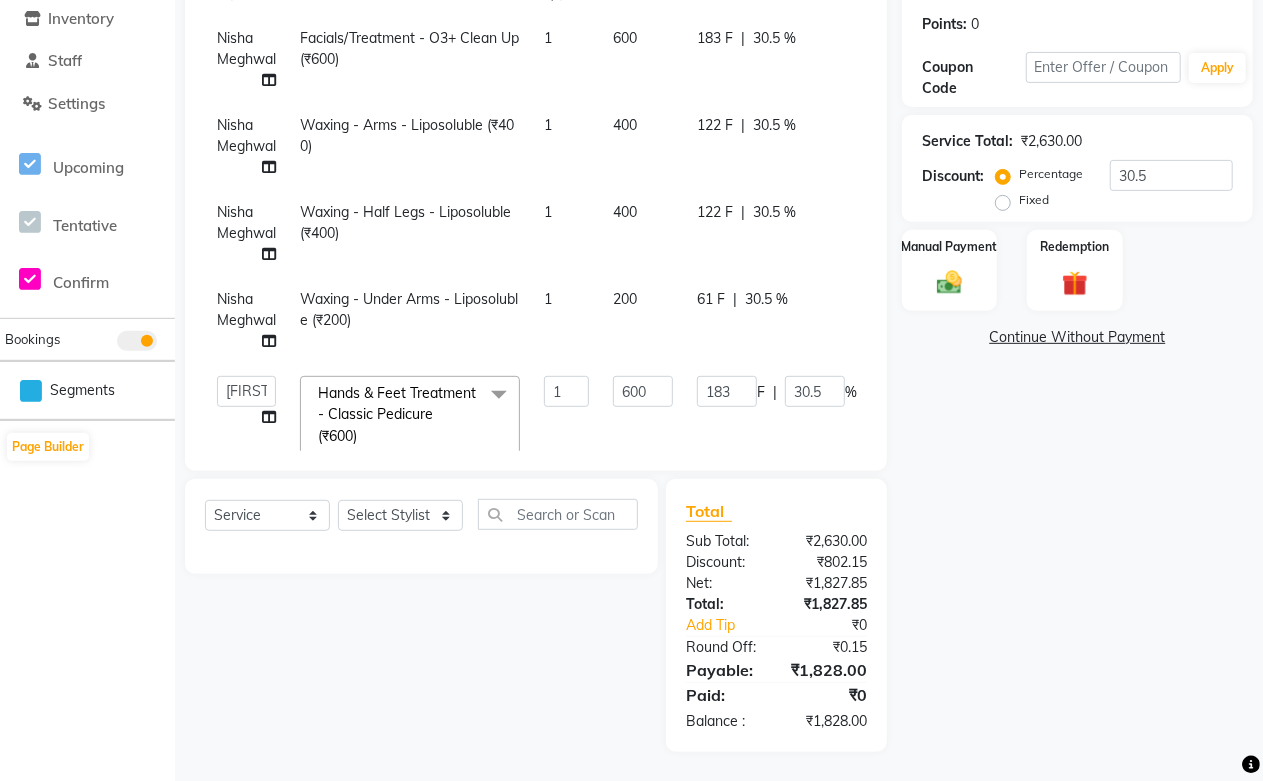 scroll, scrollTop: 0, scrollLeft: 0, axis: both 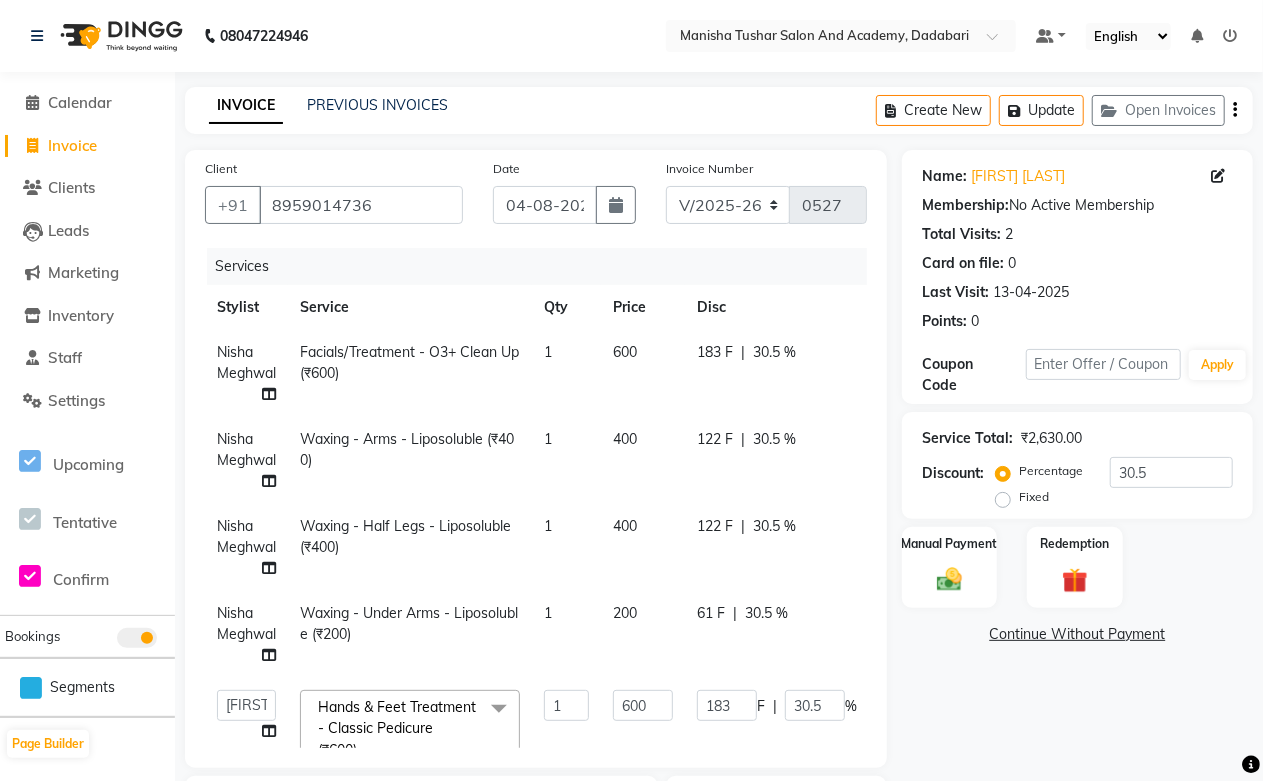 click on "122 F | 30.5 %" 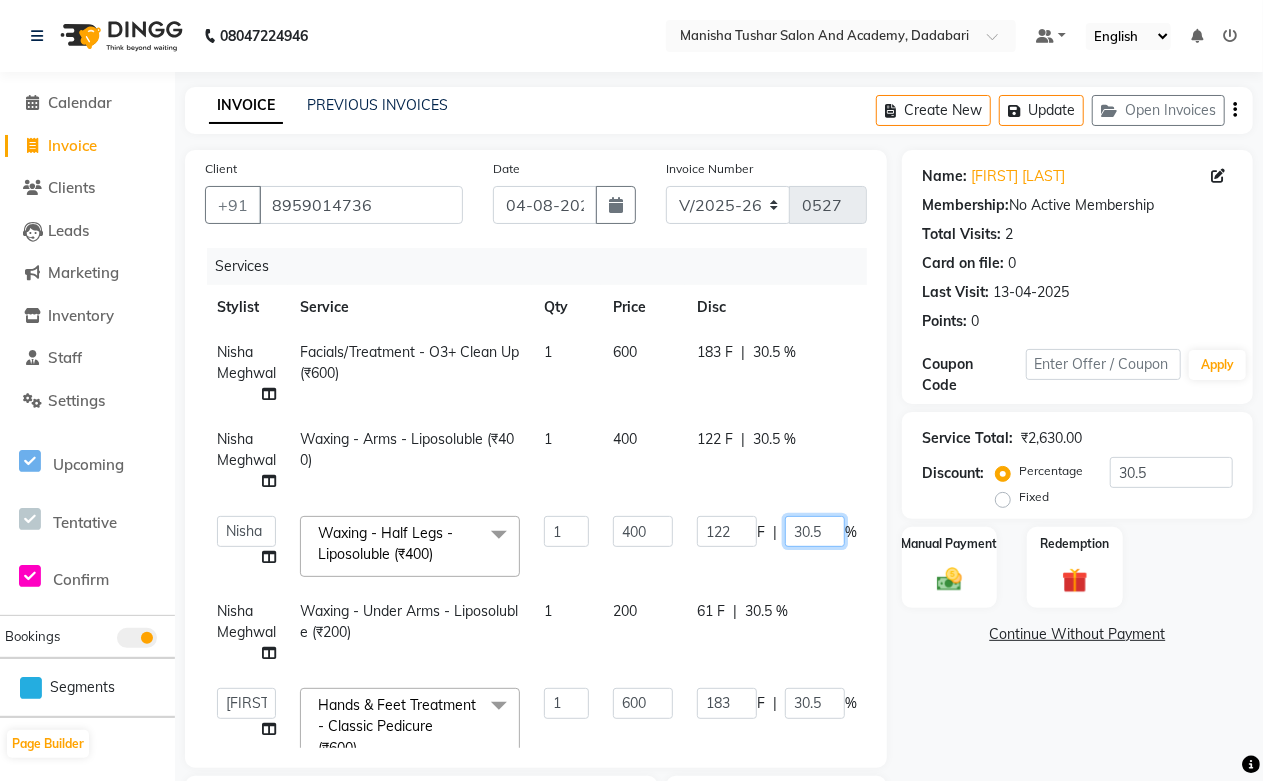 drag, startPoint x: 826, startPoint y: 533, endPoint x: 734, endPoint y: 544, distance: 92.65527 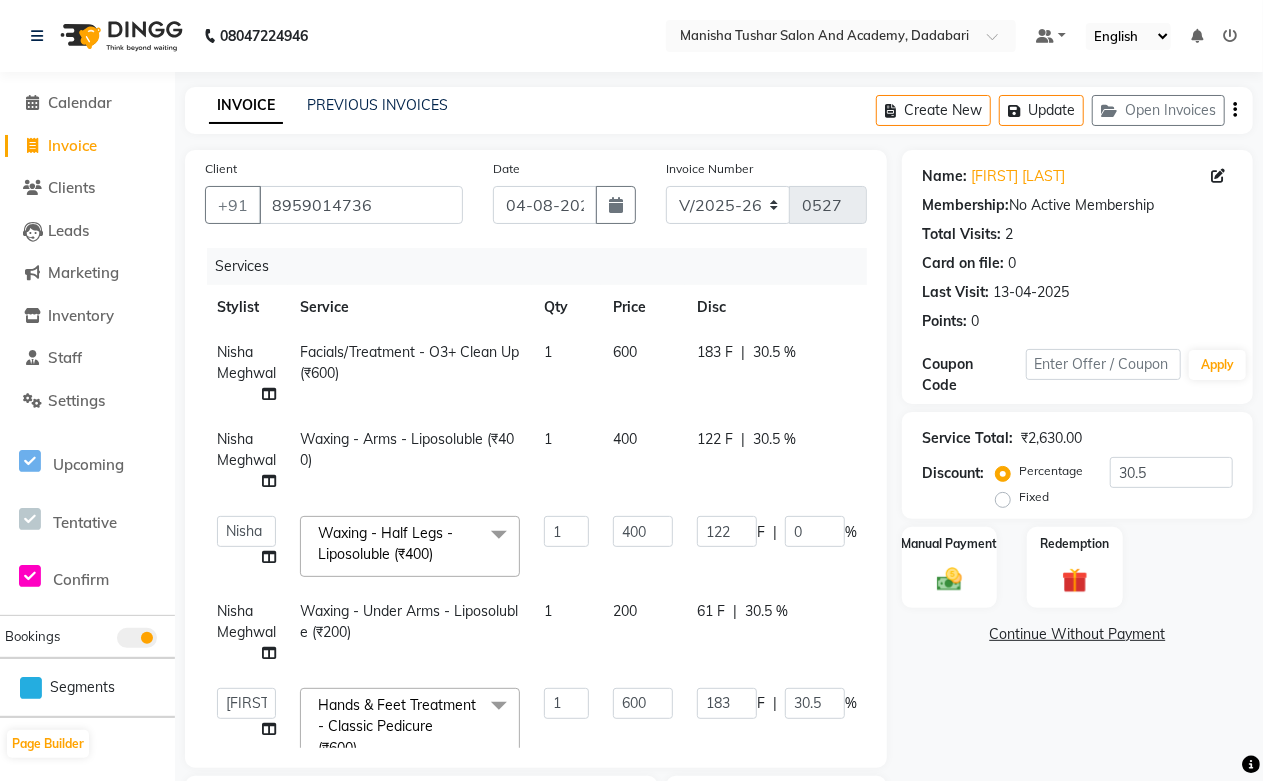 click on "30.5 %" 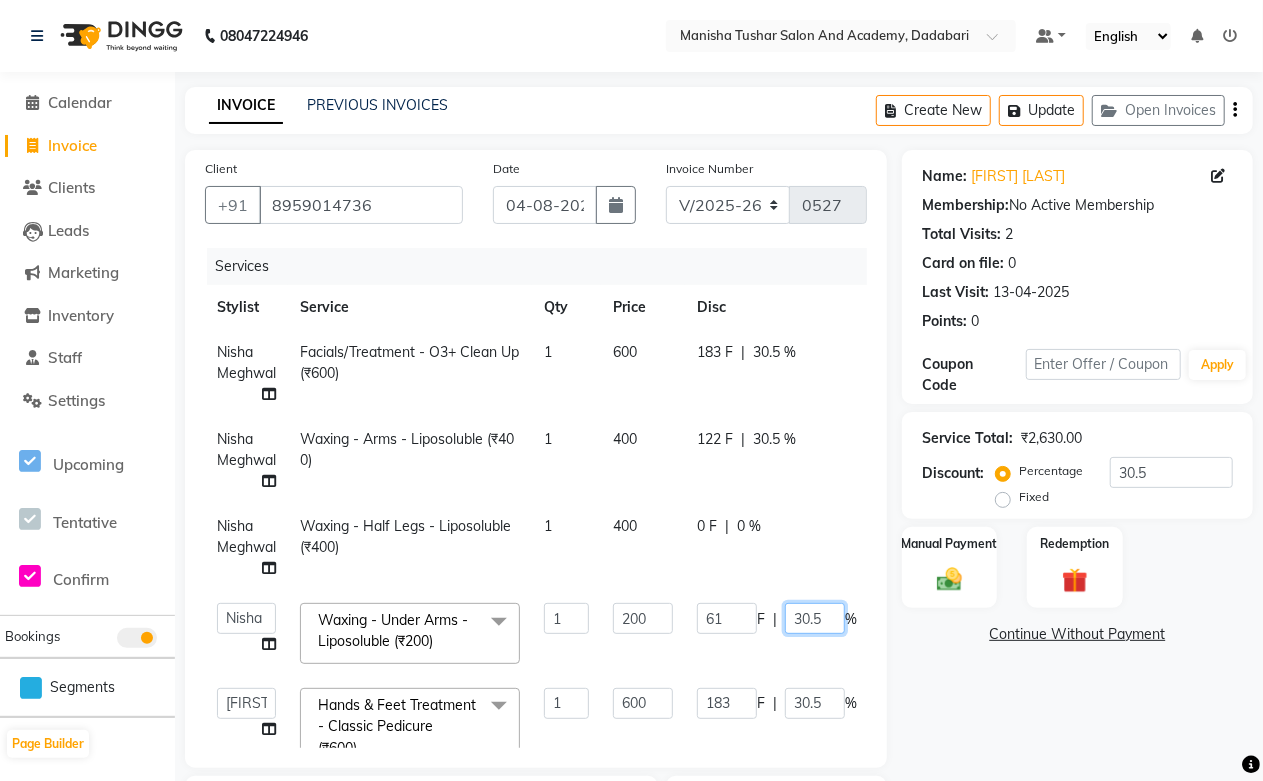 drag, startPoint x: 825, startPoint y: 626, endPoint x: 776, endPoint y: 626, distance: 49 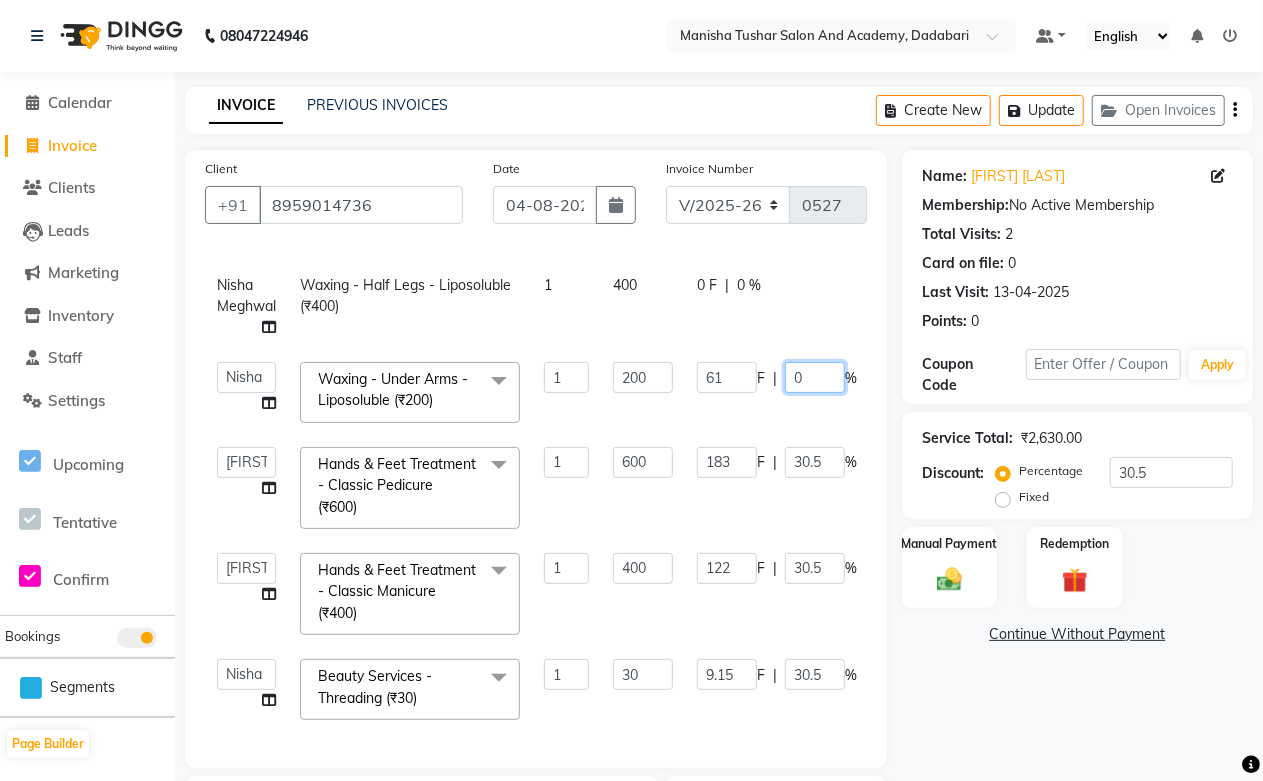 scroll, scrollTop: 257, scrollLeft: 0, axis: vertical 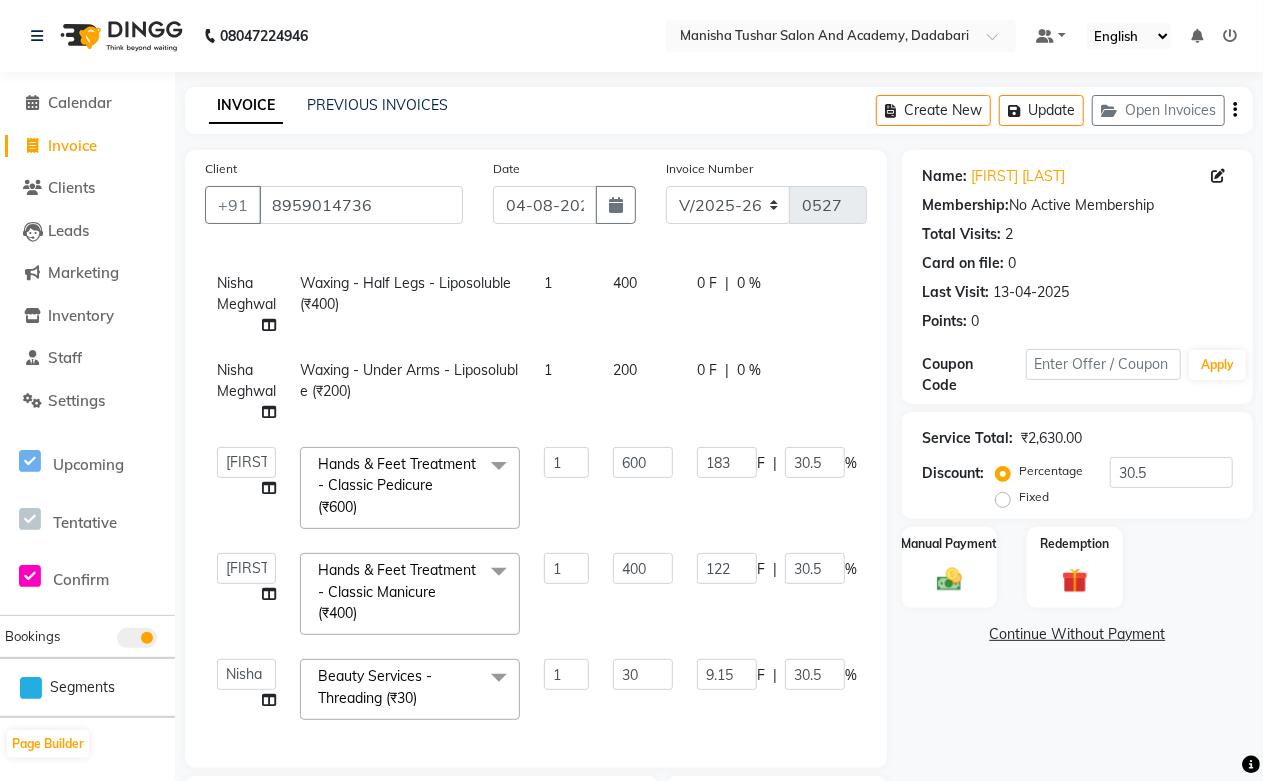 click on "9.15 F | 30.5 %" 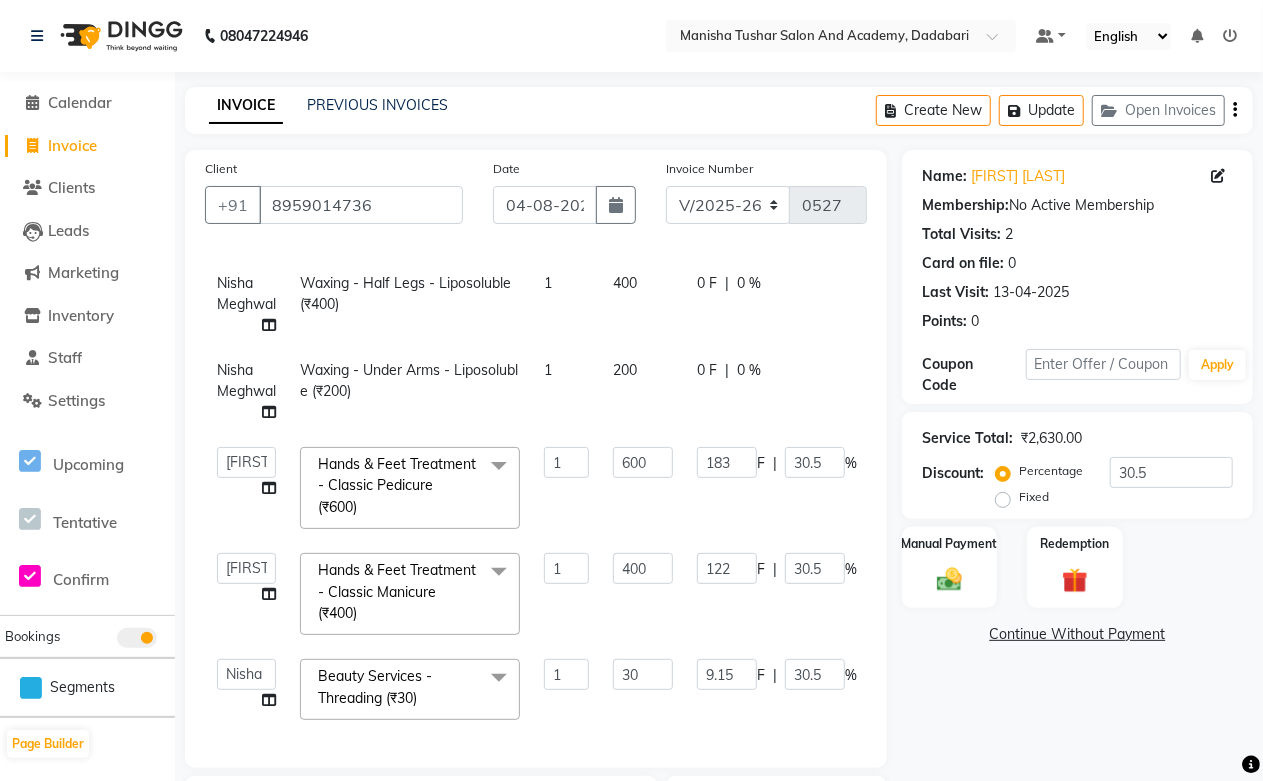 scroll, scrollTop: 260, scrollLeft: 0, axis: vertical 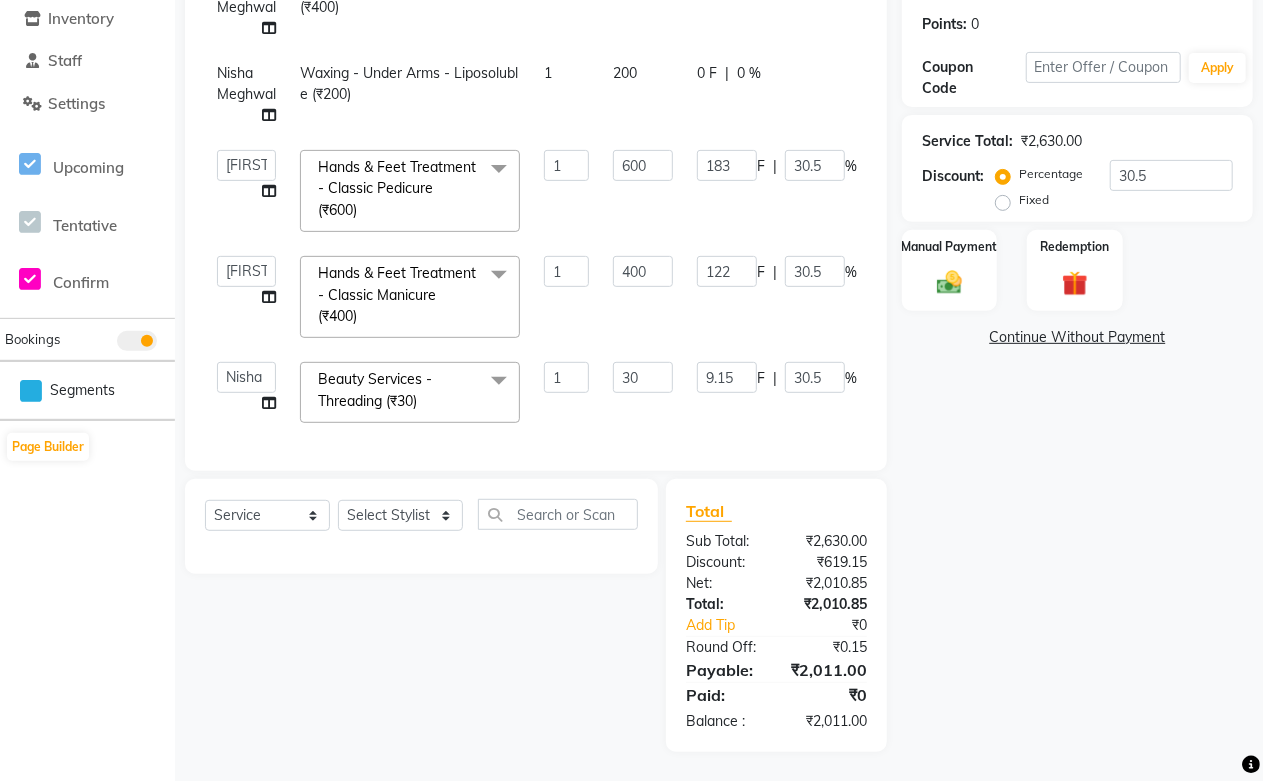 click on "Select  Service  Product  Membership  Package Voucher Prepaid Gift Card  Select Stylist Abdul Shoaib Aksha Khan Archika  Jain Arti Singh Farman Mirza Harsha Mam MANISHA Mohd. Furkan Neelu Suman Nisha Meghwal Payal Sen Pooja Jaga Poonam Trehan Ravina Sen Sahil Ansari Sanju di Sapna Sharma Shekhu Abdul Suraj Sen Sushant Verma TUSHAR" 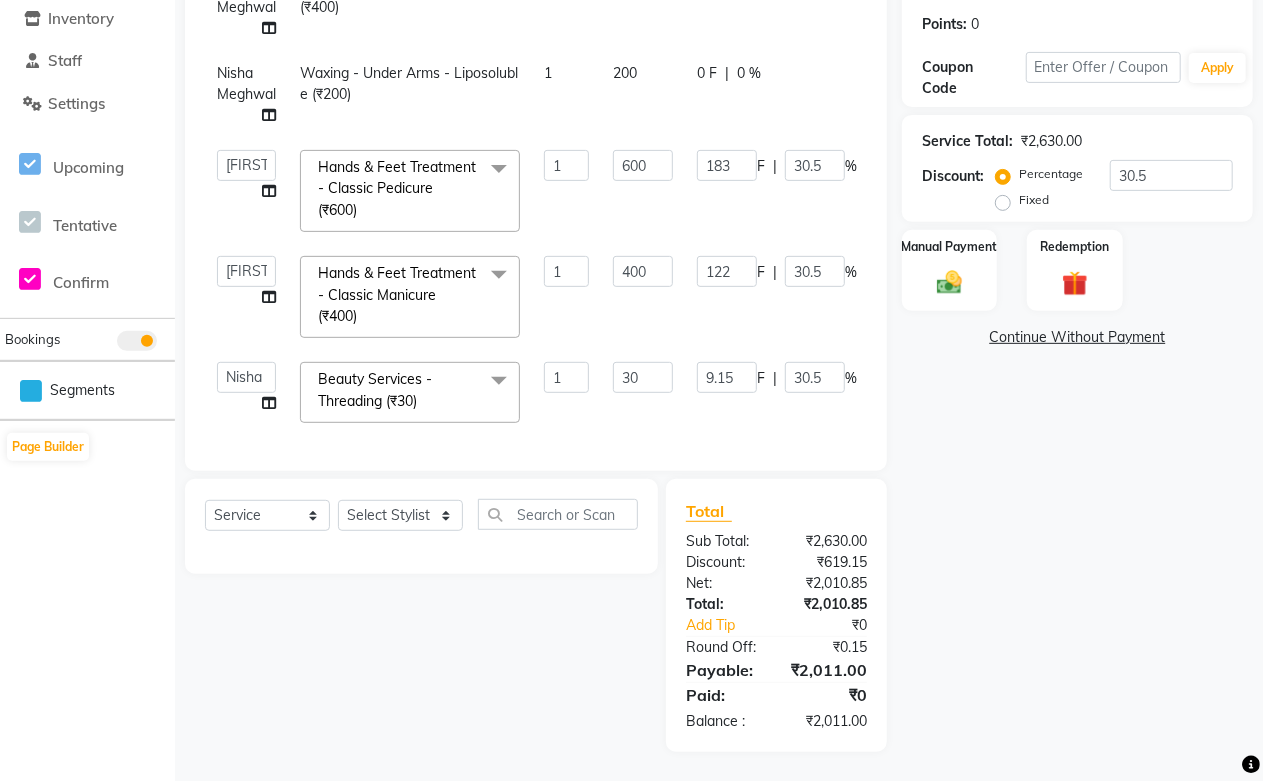 scroll, scrollTop: 75, scrollLeft: 0, axis: vertical 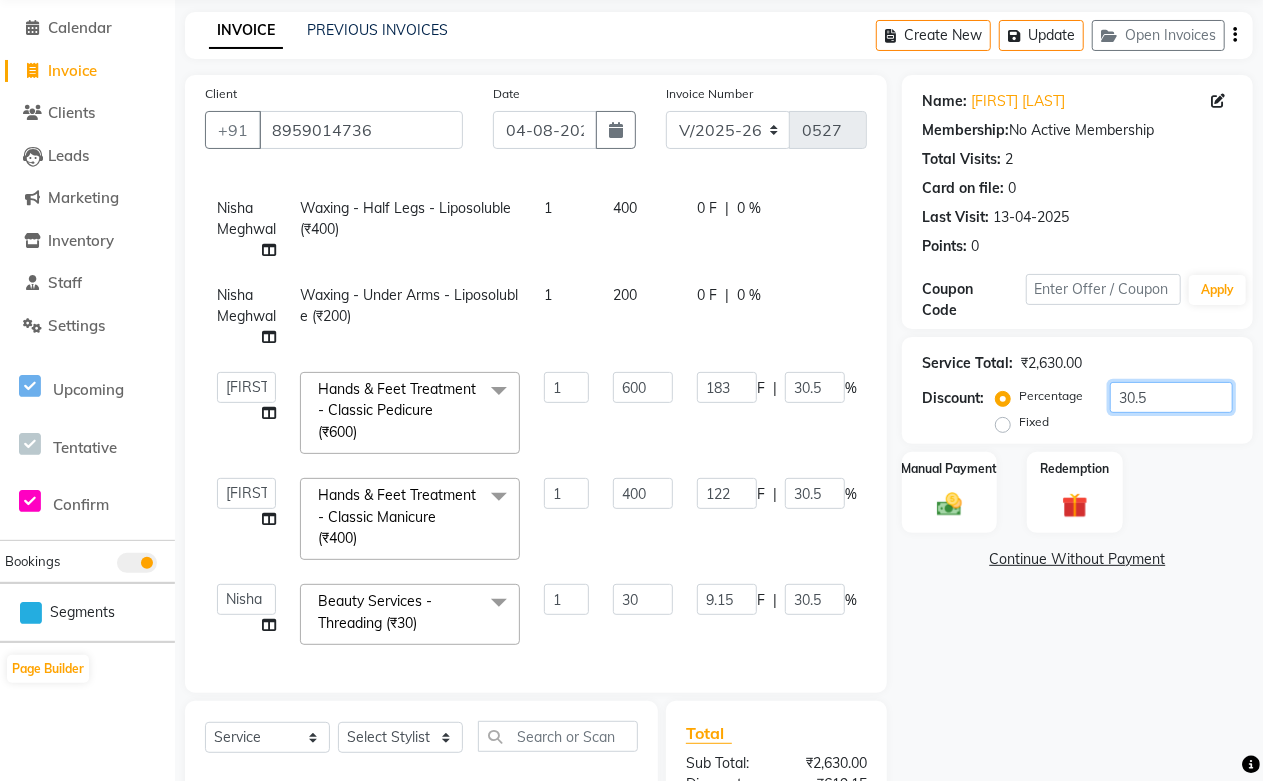 click on "30.5" 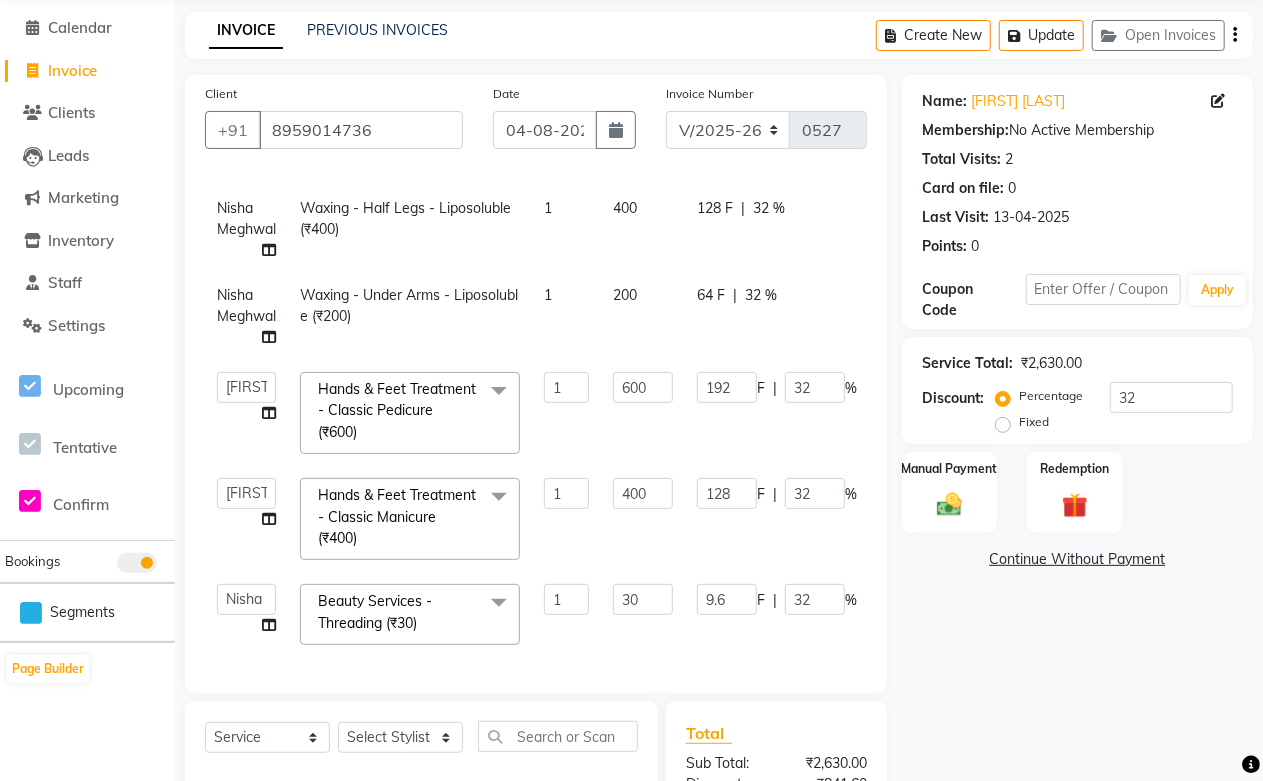 click on "192 F | 32 %" 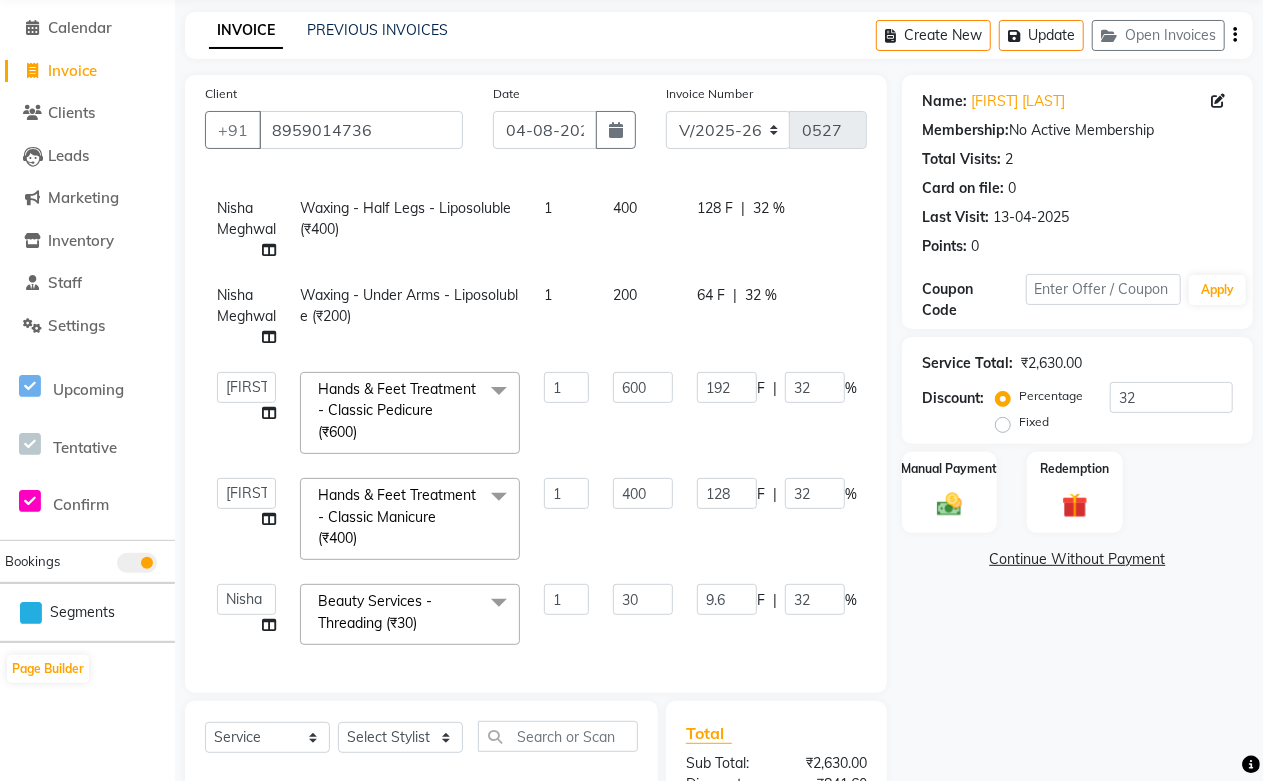 scroll, scrollTop: 297, scrollLeft: 0, axis: vertical 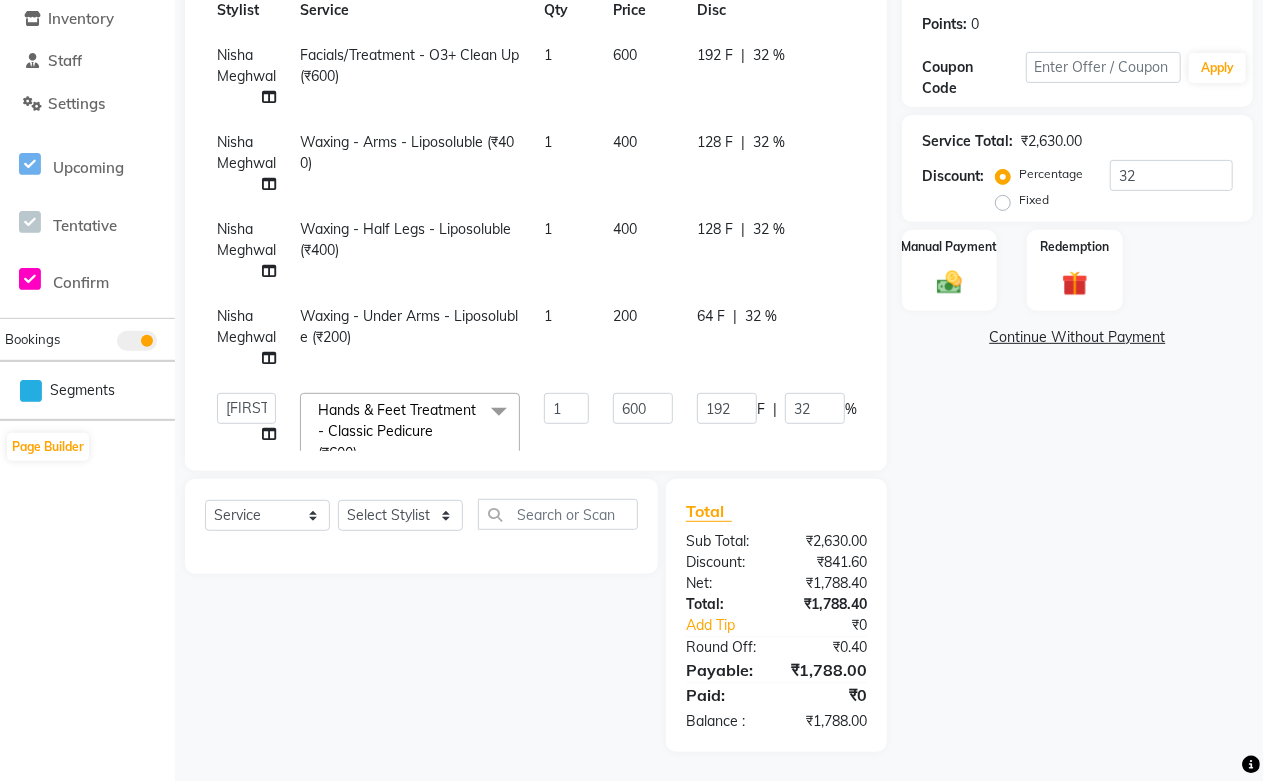 click on "128 F | 32 %" 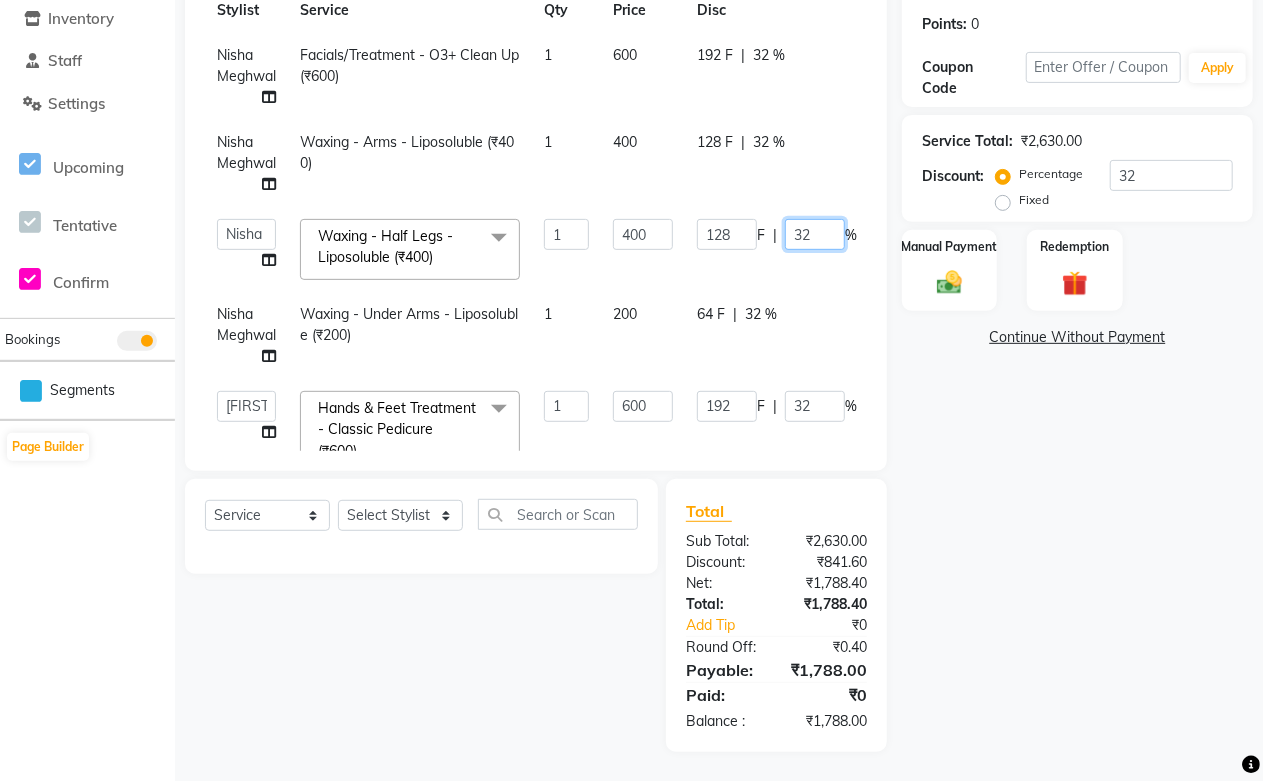 drag, startPoint x: 825, startPoint y: 231, endPoint x: 748, endPoint y: 234, distance: 77.05842 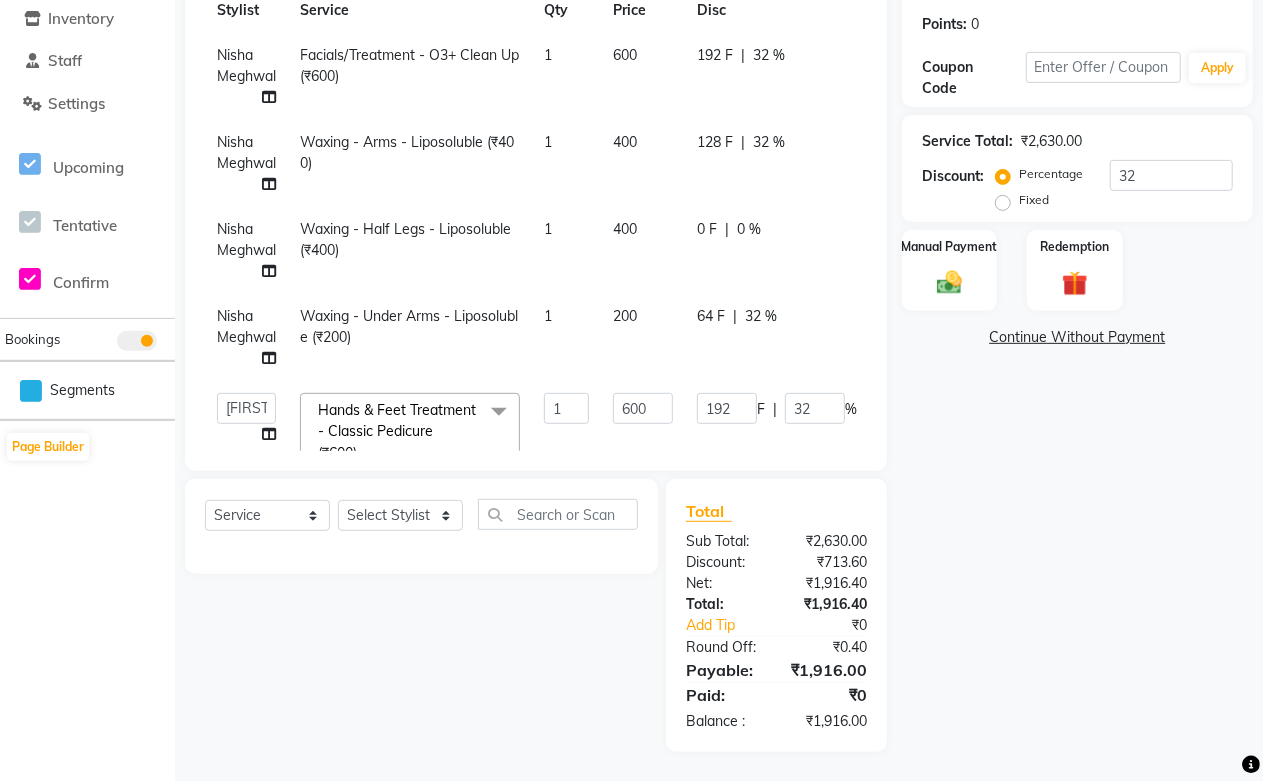 click on "64 F | 32 %" 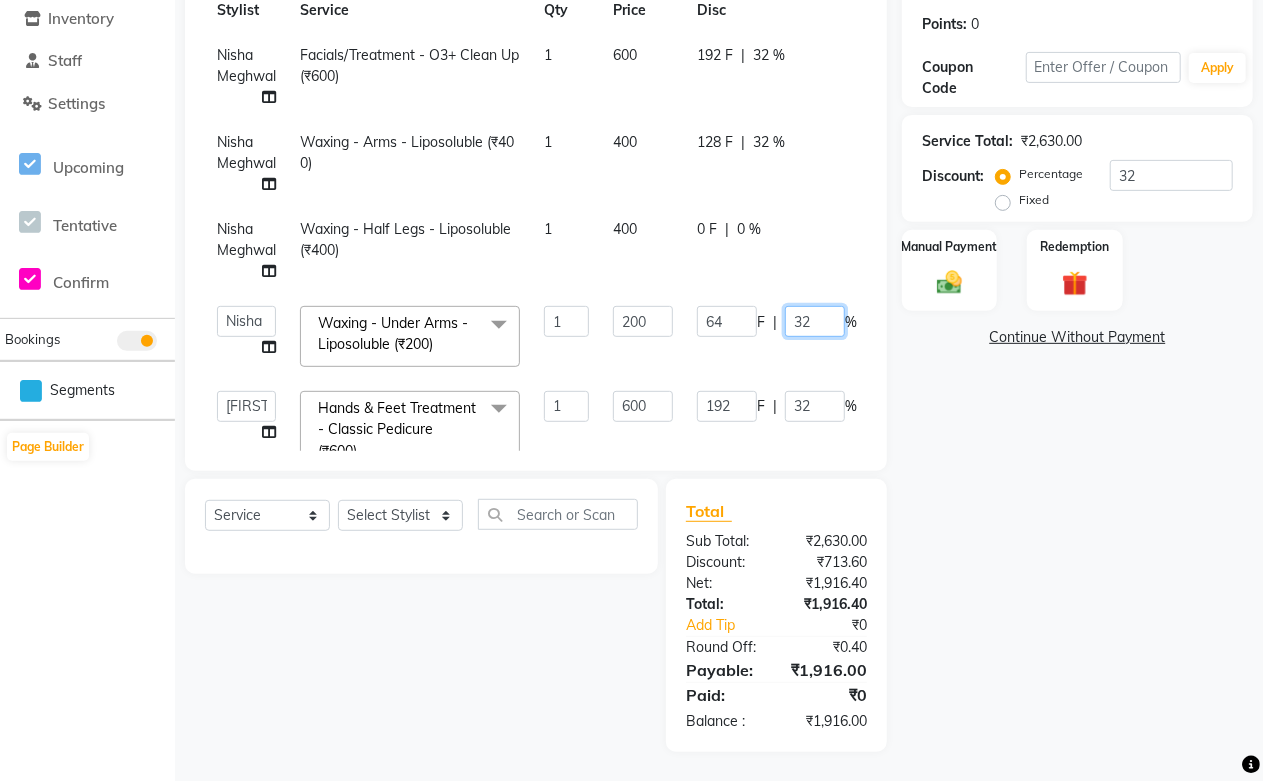drag, startPoint x: 816, startPoint y: 318, endPoint x: 772, endPoint y: 326, distance: 44.72136 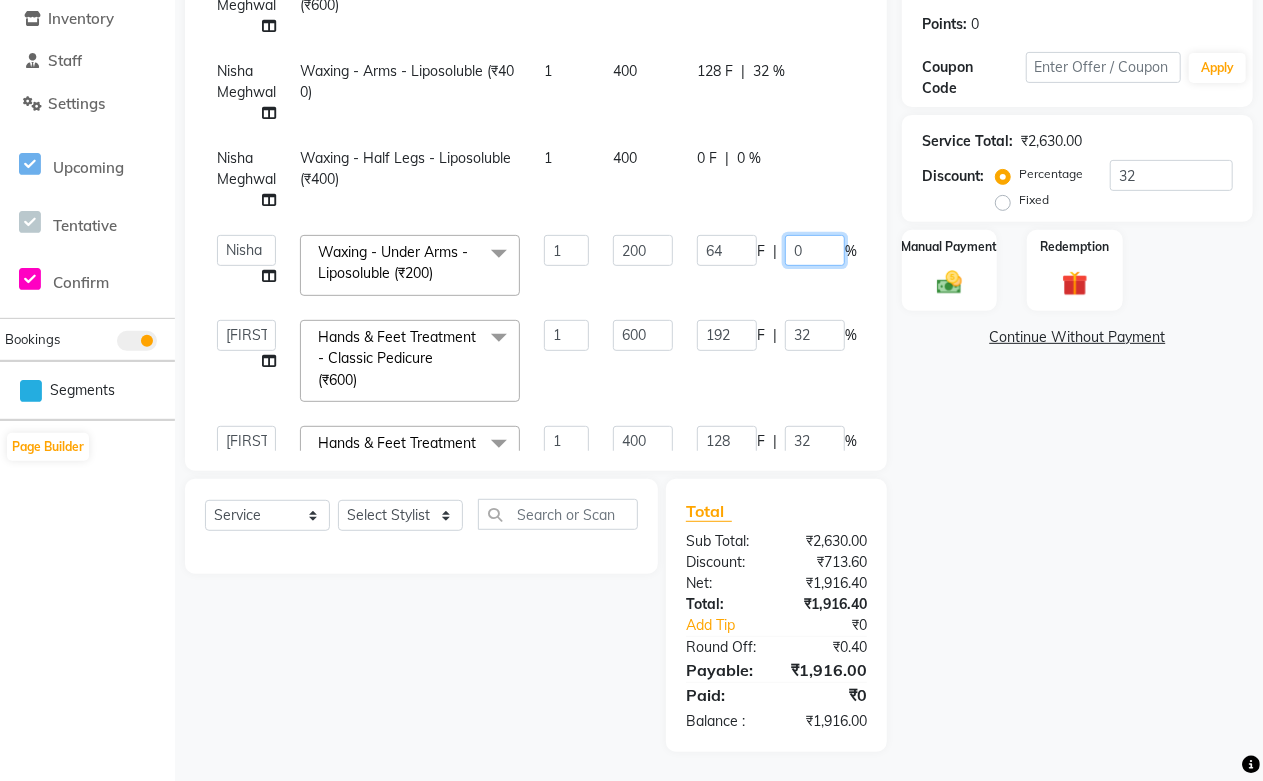 scroll, scrollTop: 257, scrollLeft: 0, axis: vertical 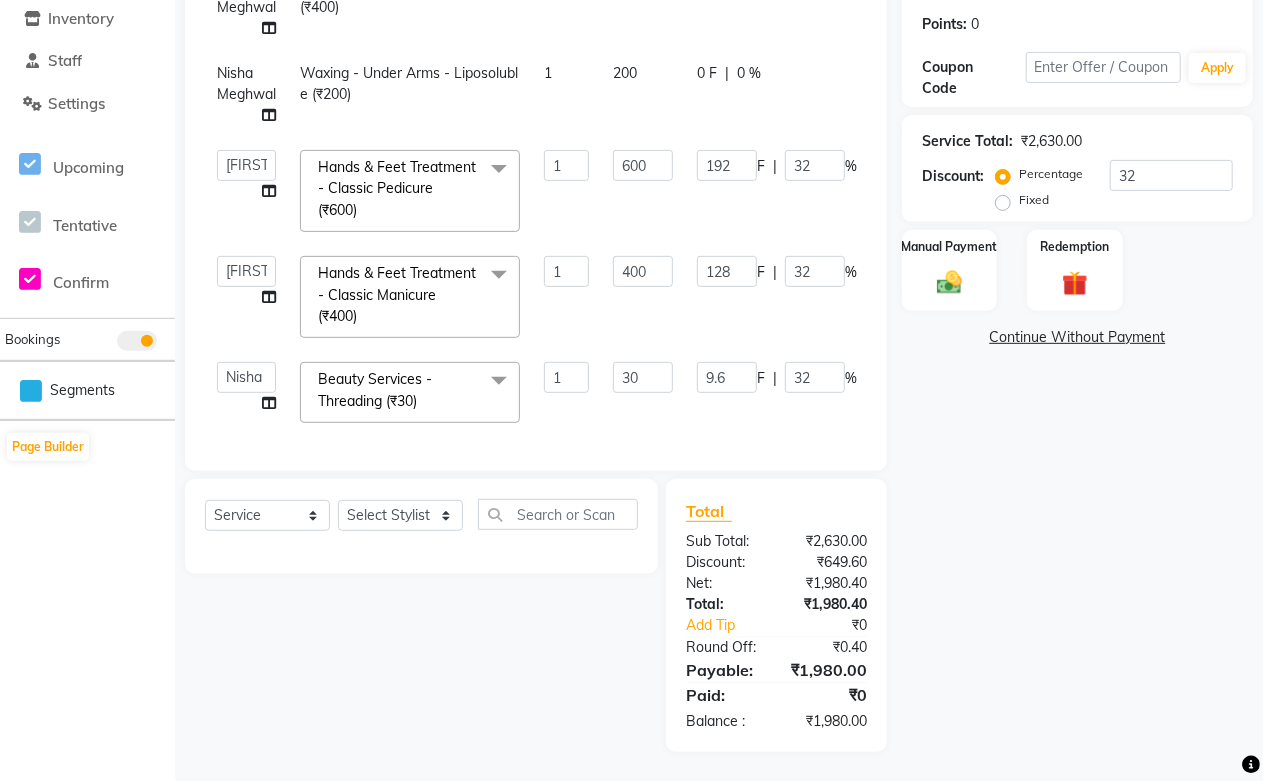 click on "Select  Service  Product  Membership  Package Voucher Prepaid Gift Card  Select Stylist Abdul Shoaib Aksha Khan Archika  Jain Arti Singh Farman Mirza Harsha Mam MANISHA Mohd. Furkan Neelu Suman Nisha Meghwal Payal Sen Pooja Jaga Poonam Trehan Ravina Sen Sahil Ansari Sanju di Sapna Sharma Shekhu Abdul Suraj Sen Sushant Verma TUSHAR" 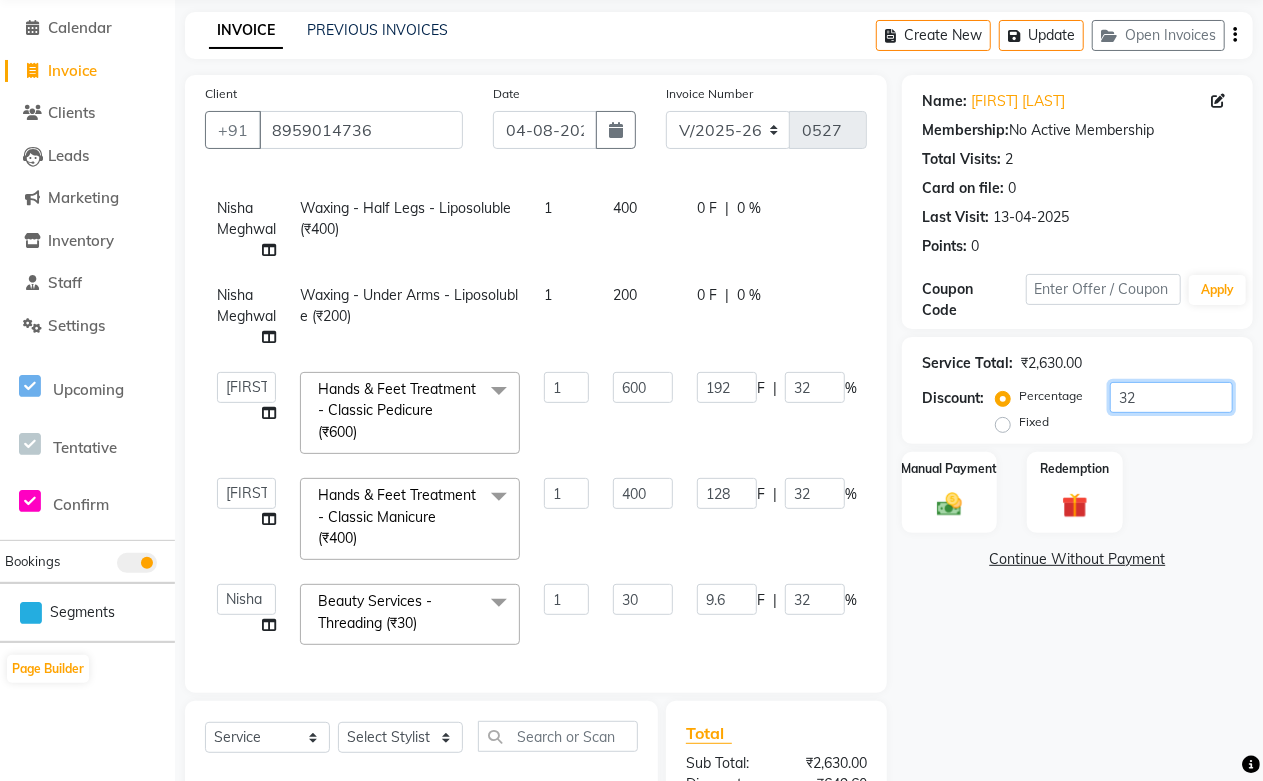 click on "32" 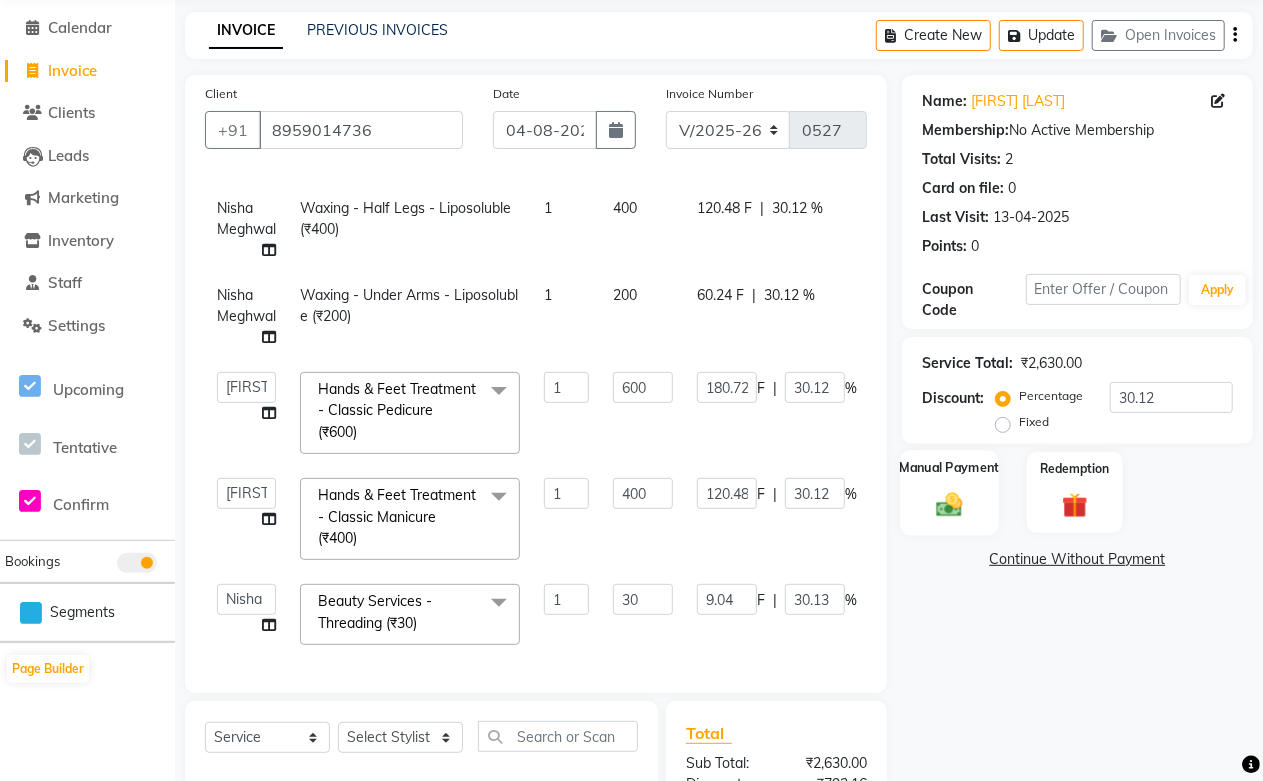 click on "Manual Payment" 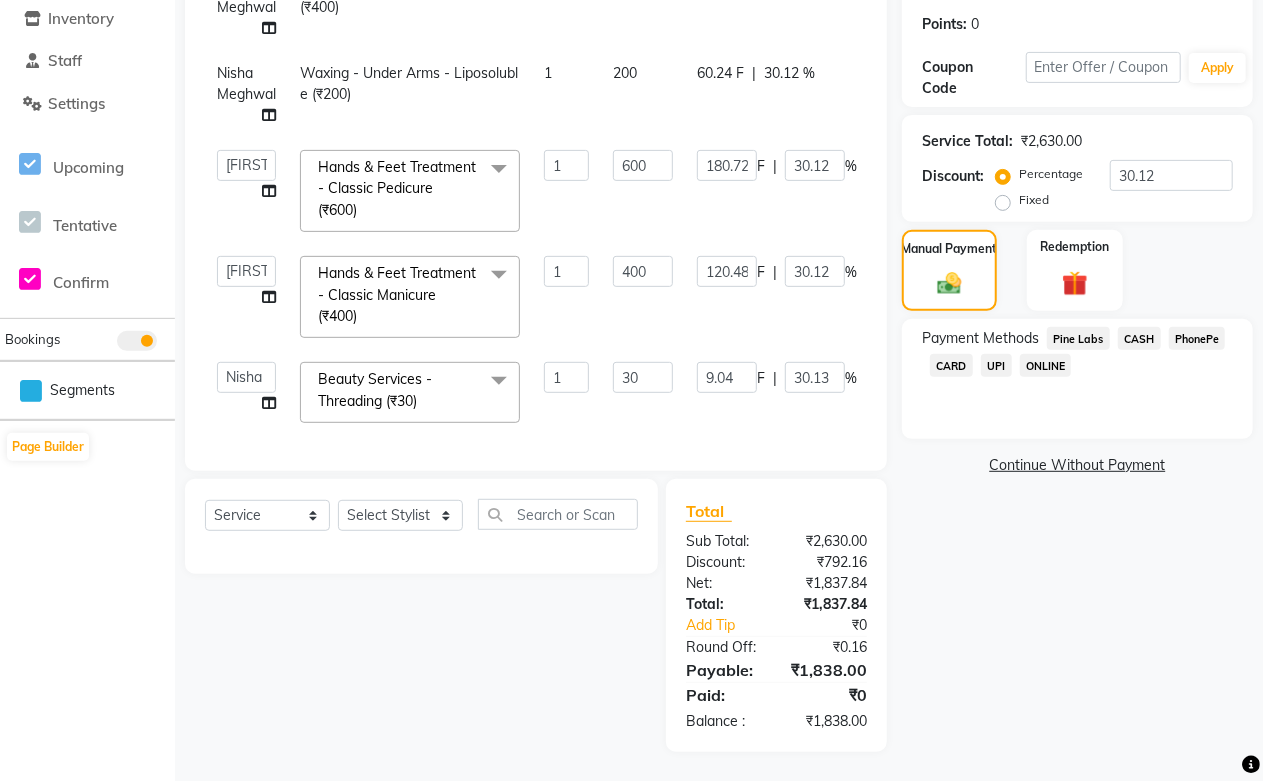 scroll, scrollTop: 0, scrollLeft: 0, axis: both 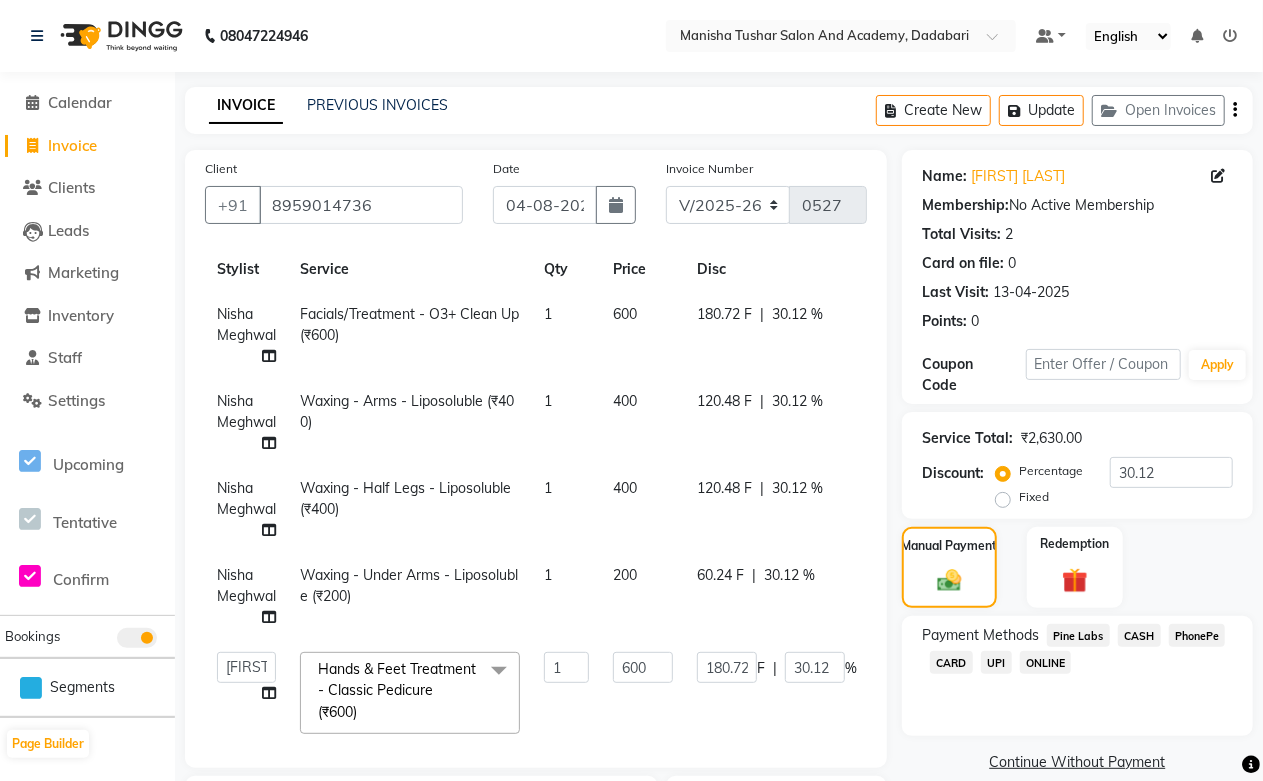 click on "30.12 %" 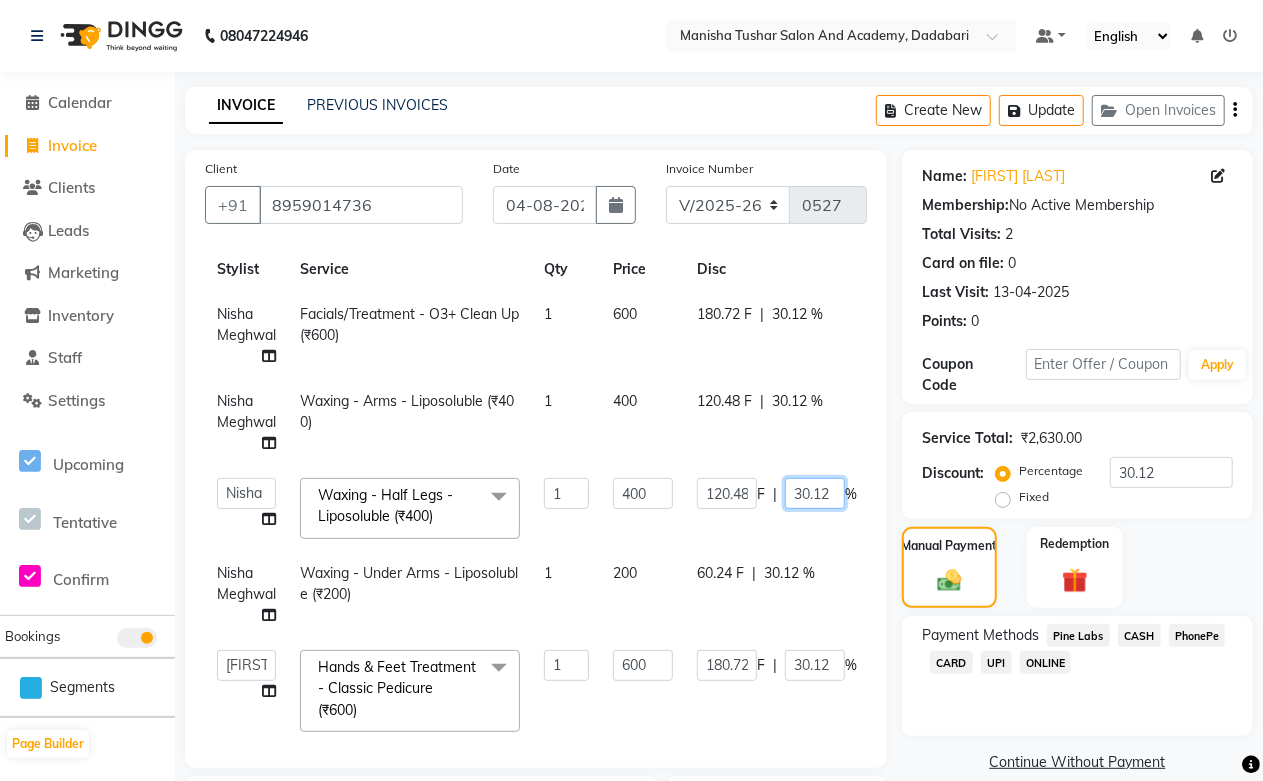 drag, startPoint x: 833, startPoint y: 482, endPoint x: 697, endPoint y: 494, distance: 136.52838 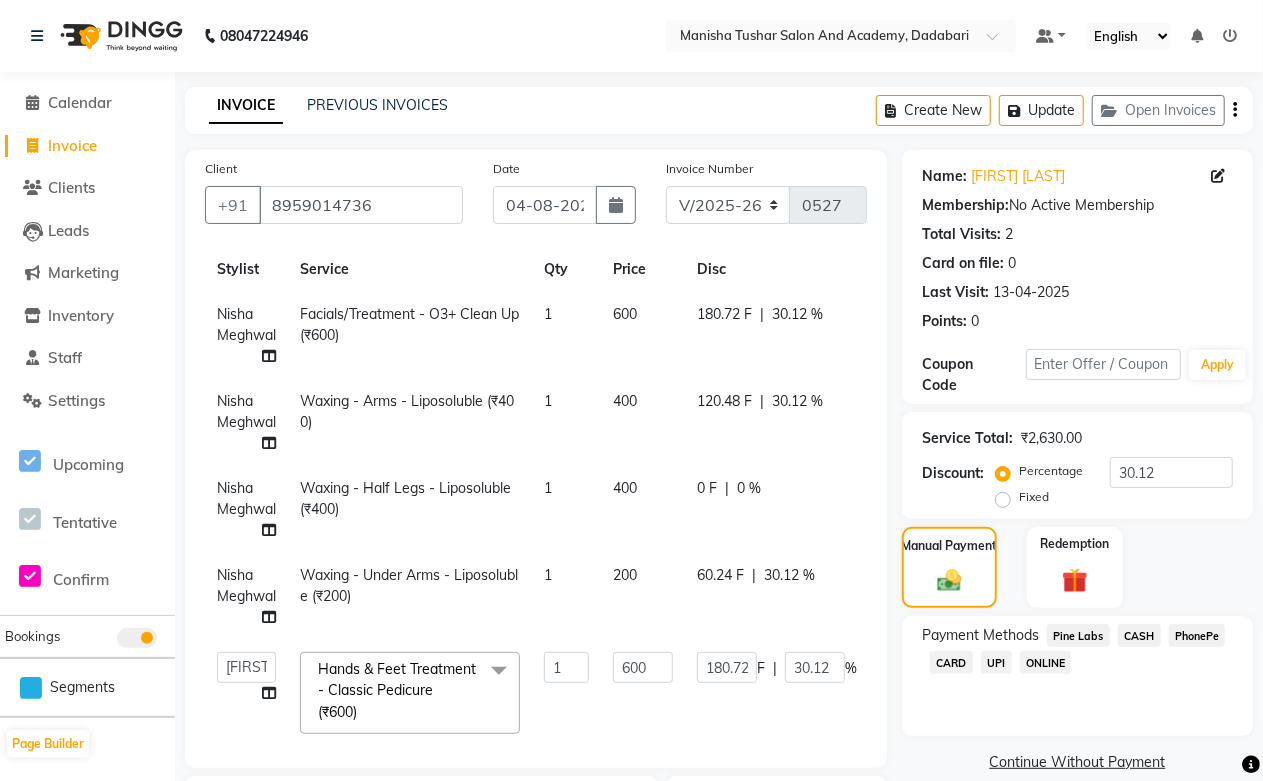 click on "30.12 %" 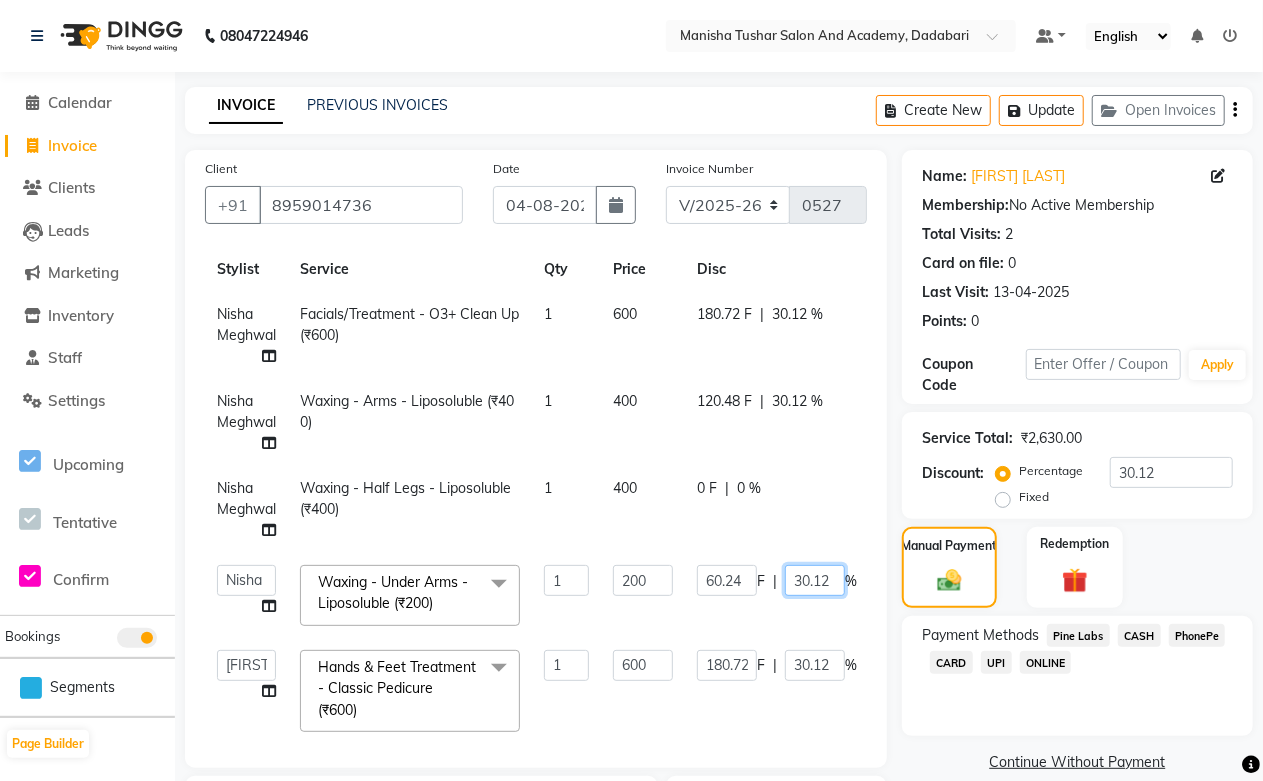 drag, startPoint x: 831, startPoint y: 574, endPoint x: 754, endPoint y: 582, distance: 77.41447 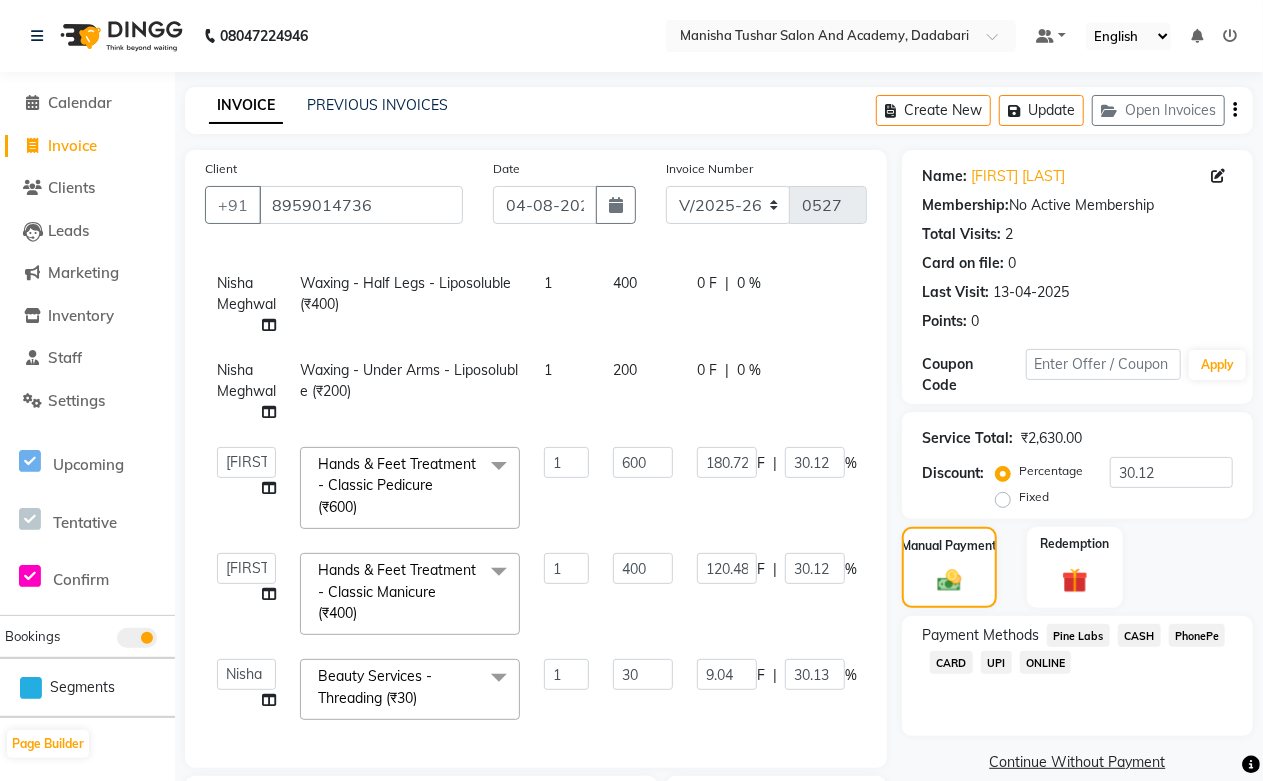 scroll, scrollTop: 260, scrollLeft: 0, axis: vertical 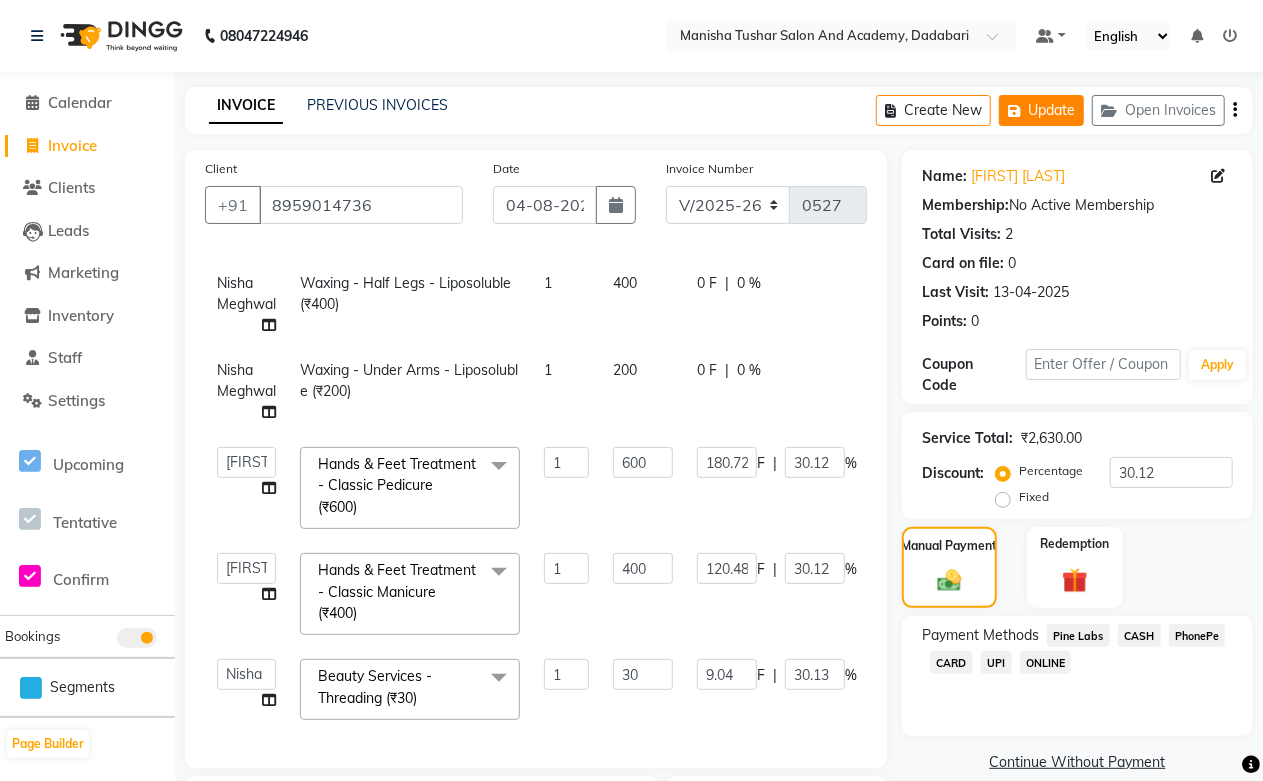 click on "Update" 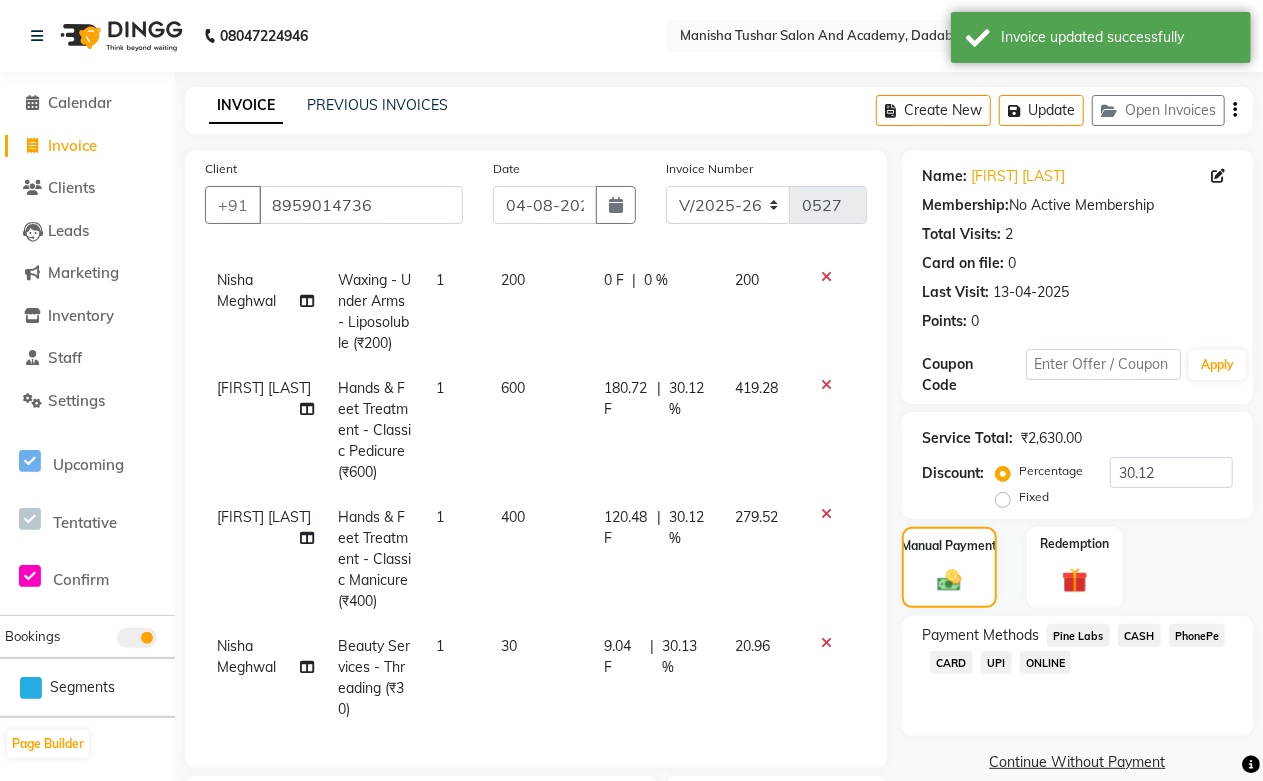 scroll, scrollTop: 433, scrollLeft: 0, axis: vertical 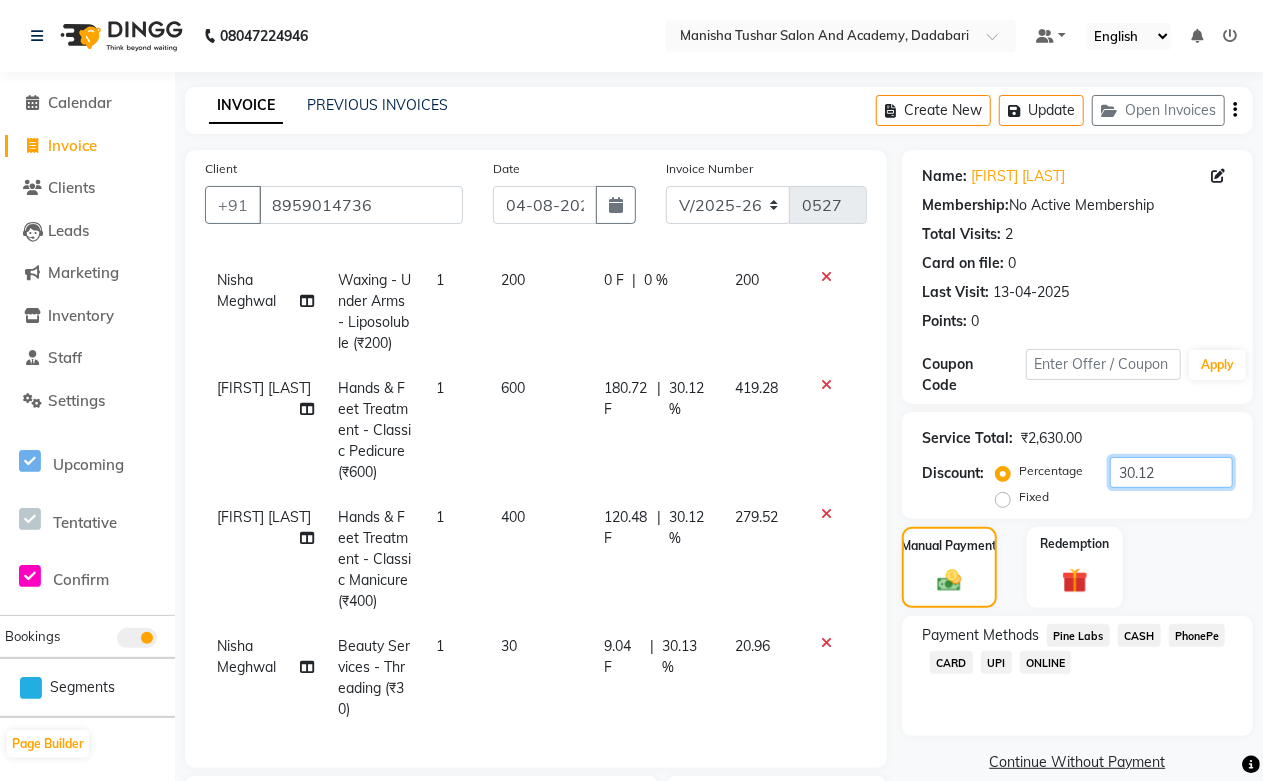 drag, startPoint x: 1175, startPoint y: 473, endPoint x: 932, endPoint y: 494, distance: 243.90572 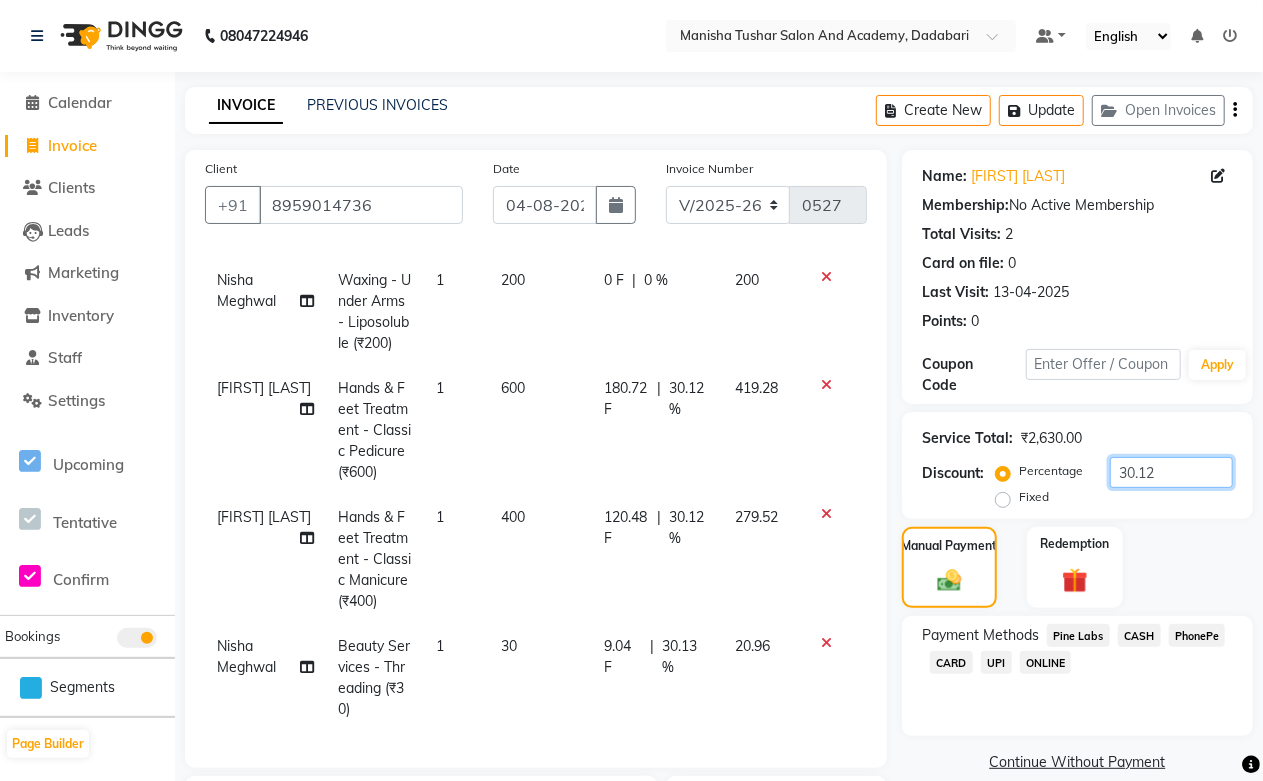 click on "Discount:  Percentage   Fixed  30.12" 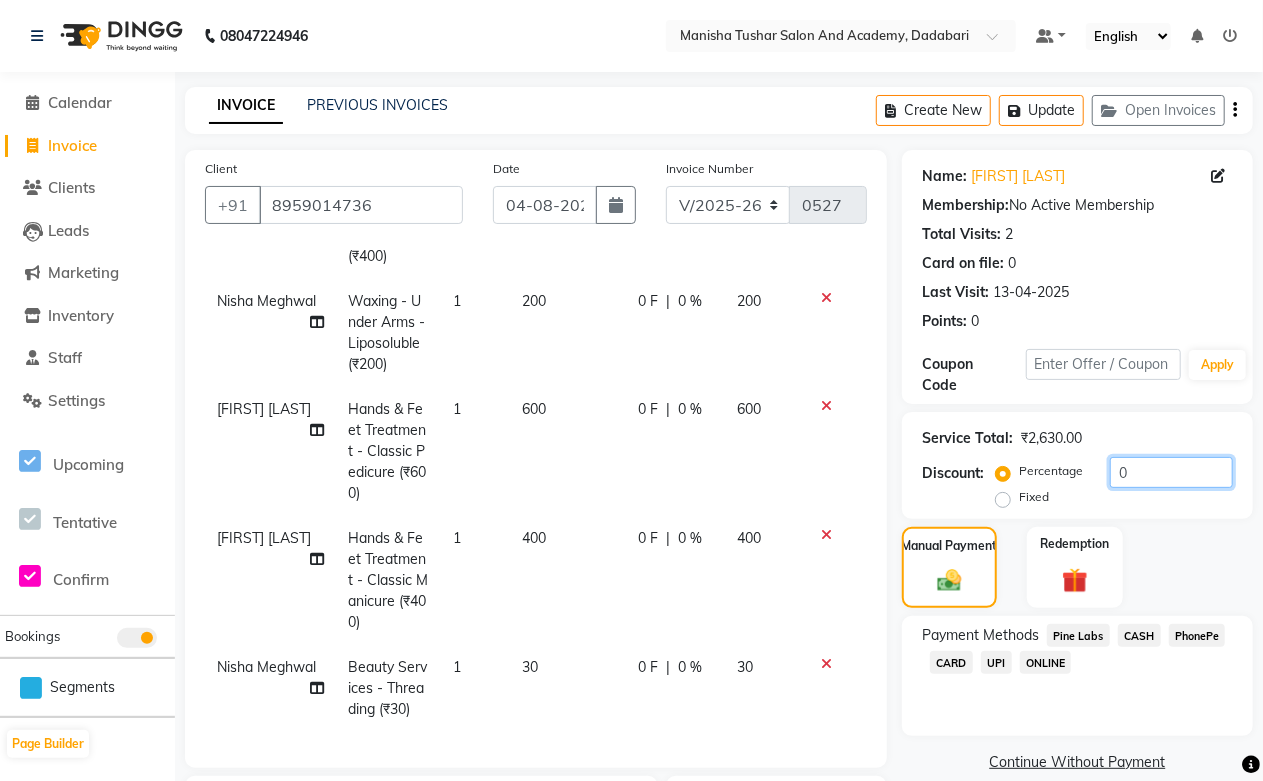 scroll, scrollTop: 391, scrollLeft: 0, axis: vertical 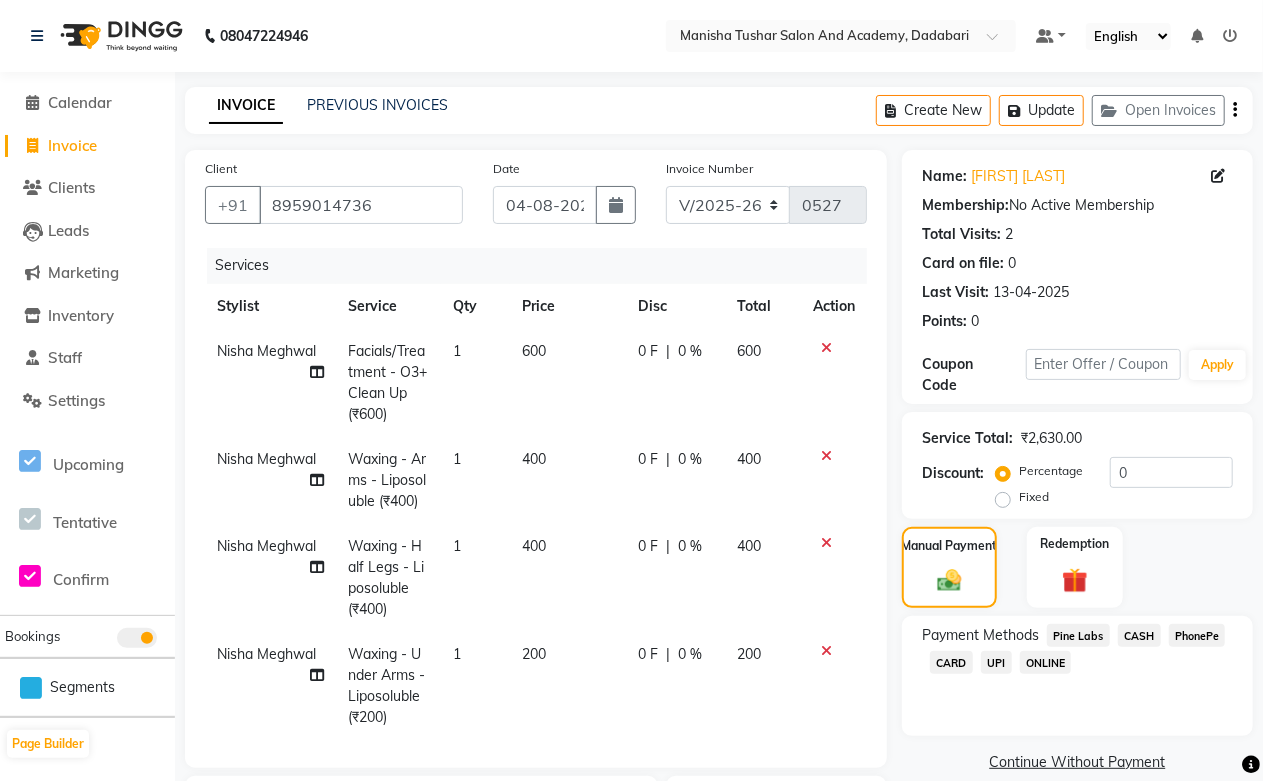 click on "600" 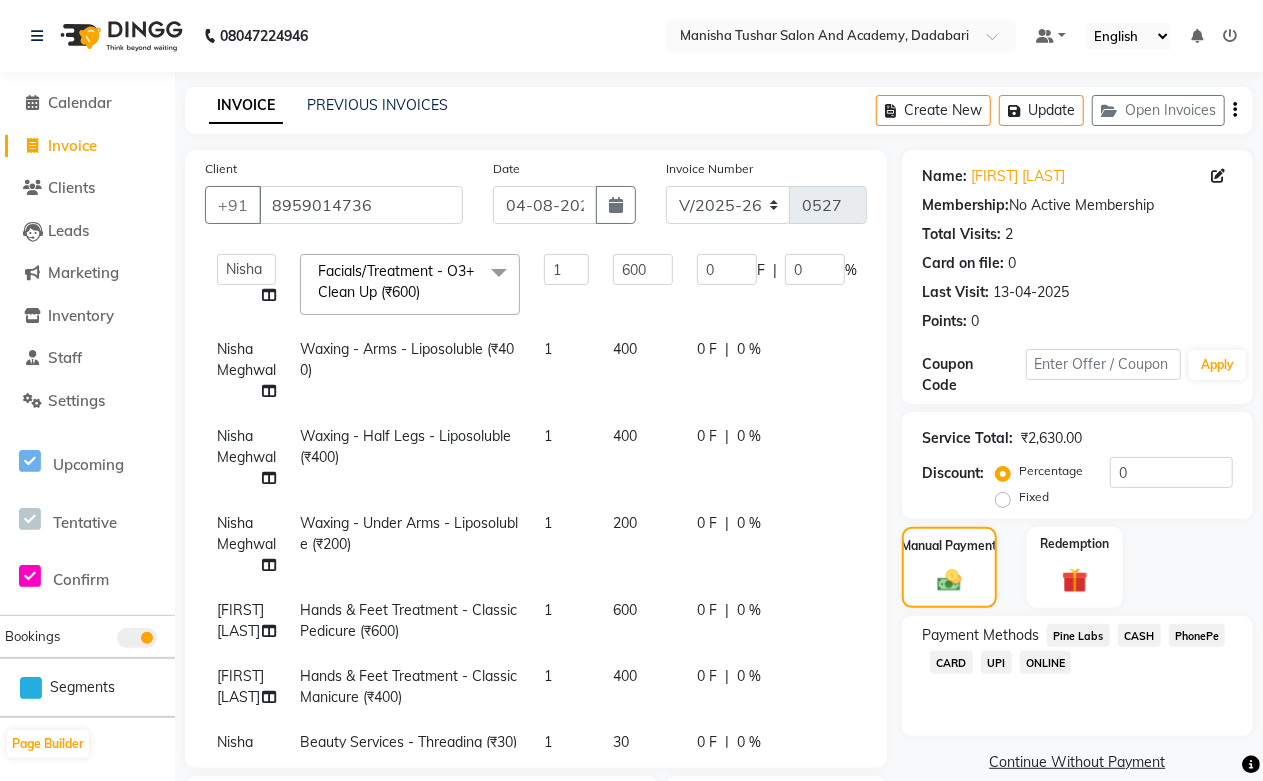 scroll, scrollTop: 178, scrollLeft: 0, axis: vertical 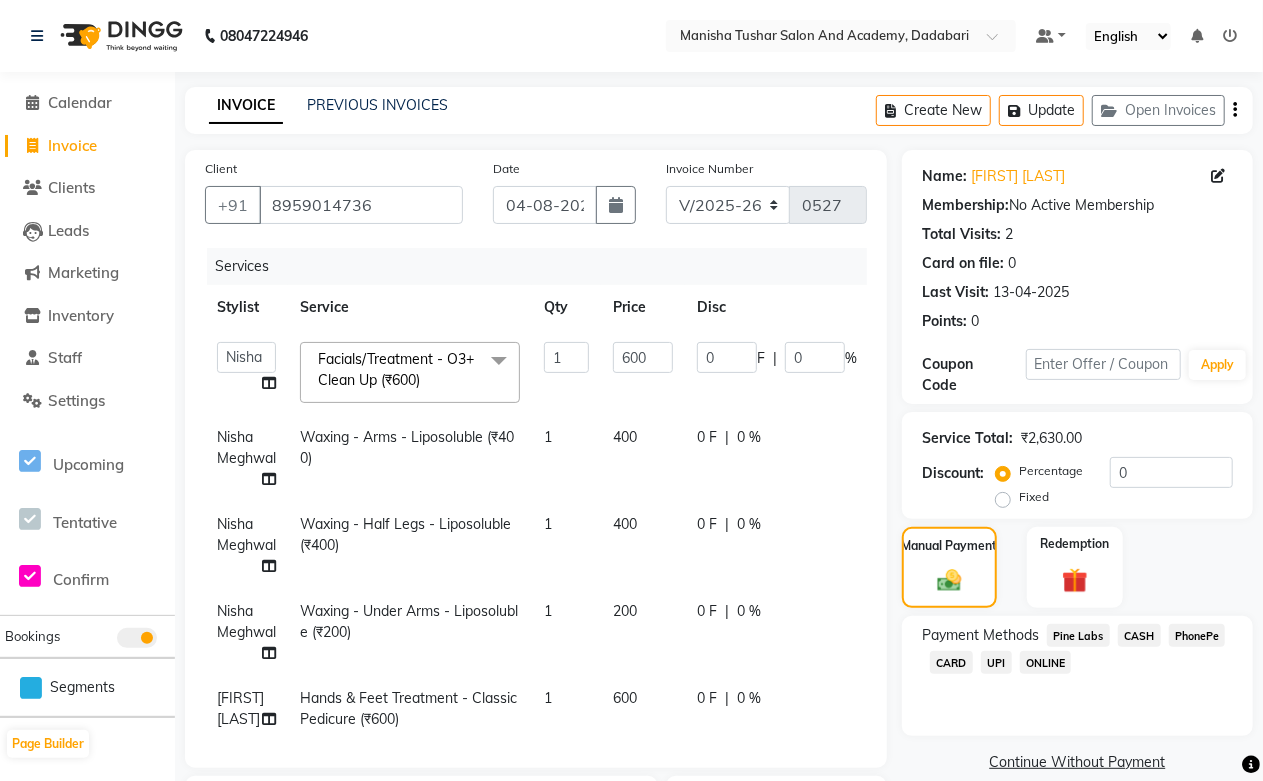 click on "0 F | 0 %" 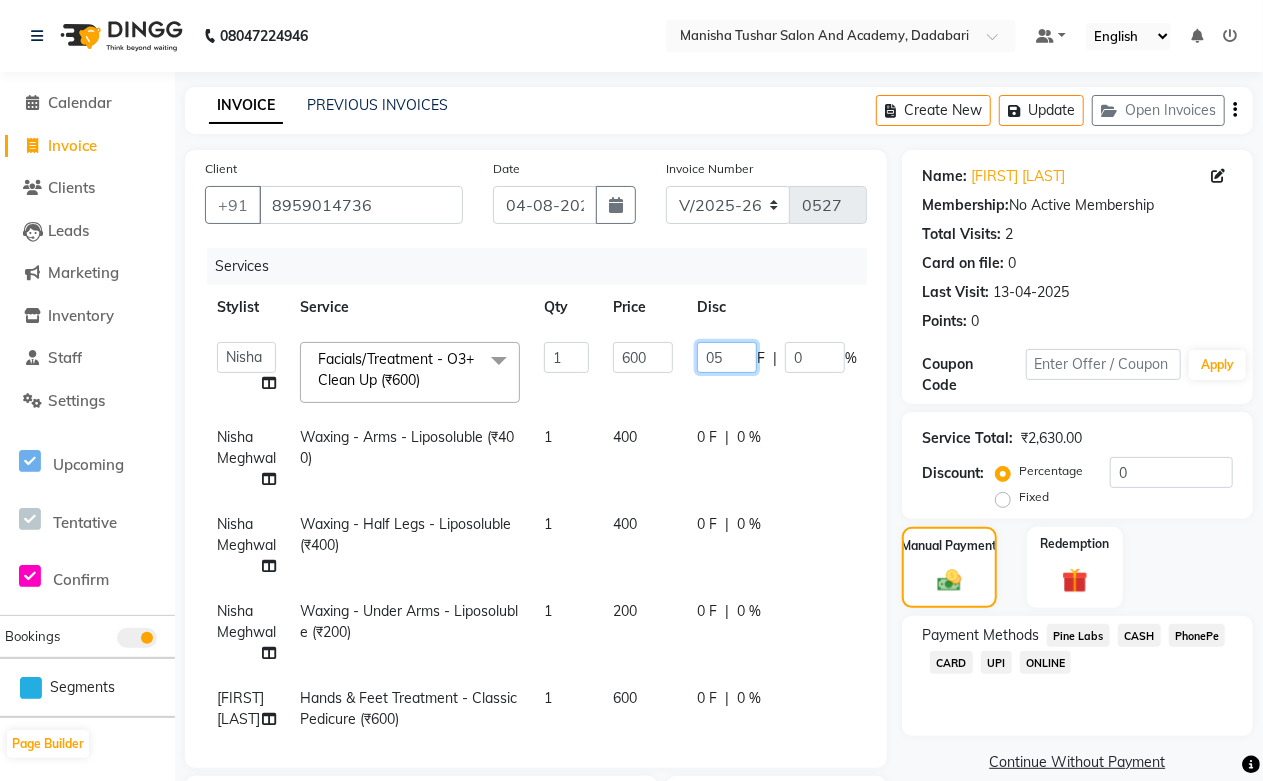 drag, startPoint x: 732, startPoint y: 360, endPoint x: 636, endPoint y: 373, distance: 96.87621 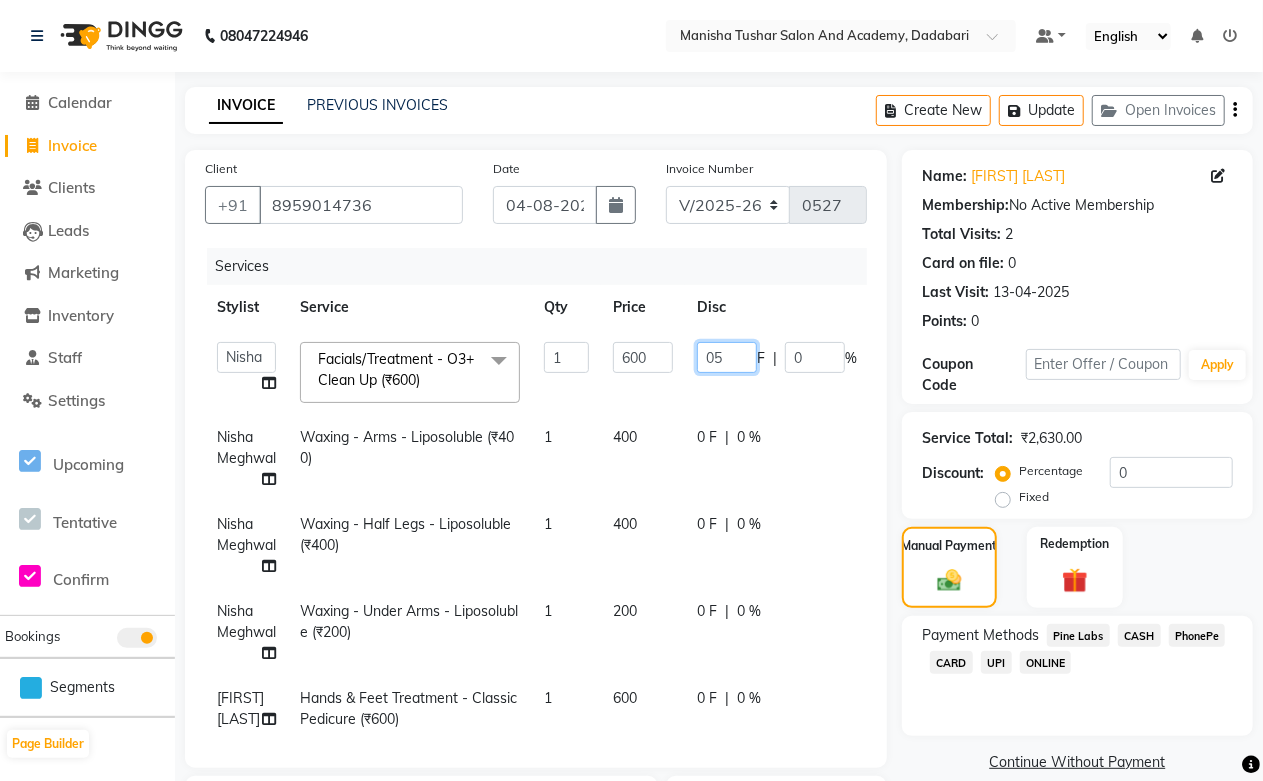 click on "Abdul Shoaib   Aksha Khan   Archika  Jain   Arti Singh   Farman Mirza   Harsha Mam   MANISHA   Mohd. Furkan   Neelu Suman   Nisha Meghwal   Payal Sen   Pooja Jaga   Poonam Trehan   Ravina Sen   Sahil Ansari   Sanju di   Sapna Sharma   Shekhu Abdul   Suraj Sen   Sushant Verma   TUSHAR    Facials/Treatment - O3+ Clean Up (₹600)  x Nails - Normal Nail Polish (₹100) Nails - UV Gel Polish with Art (₹600) Nails - Nail Extensions (₹1300) Nails - Nail Extensions + Polish + Art (₹1700) Nails - UV Gel Polish (₹500) Nails - Gel Polish Removal (₹300) Nails - Extension Removal (₹700) Nails - Feet Gel Polish (₹600) Nails - Feet Extension (₹1700) Nails - Refill (Acrylic Gel) (₹1200) Nails - Nail Paint Remover (₹150) Nails - Feet Gel Polish Removal (₹300) Nails - UV Gel Polsih With Art (₹1200) Nails - French Nail Art (₹500) Nails - UV Gel Polish with Cat Eye (₹600) Nails - Feet Overlays (₹700) Nails - Temporary Nail Extensions (₹1000) Nails - Baby Boomer (Acrylic Ombre) (₹2200) 1 600 F" 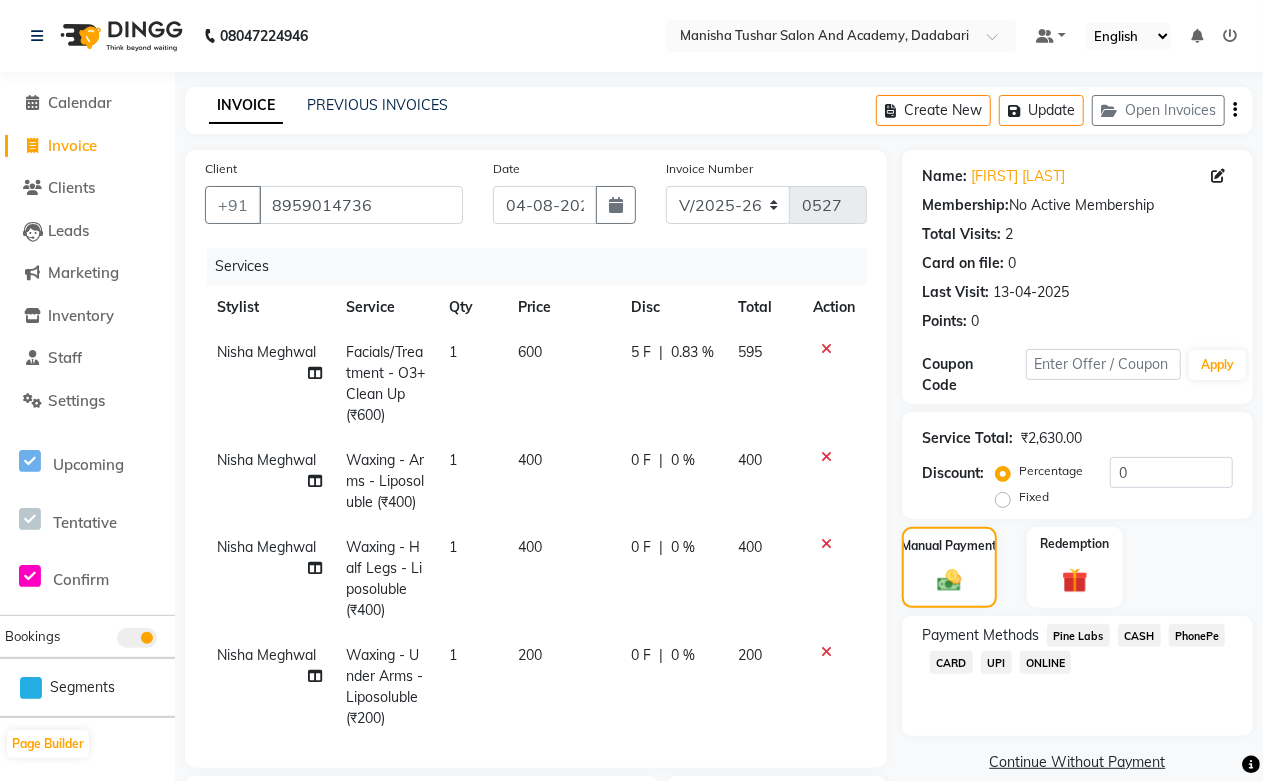 click on "Nisha Meghwal Facials/Treatment - O3+ Clean Up (₹600) 1 600 5 F | 0.83 % 595" 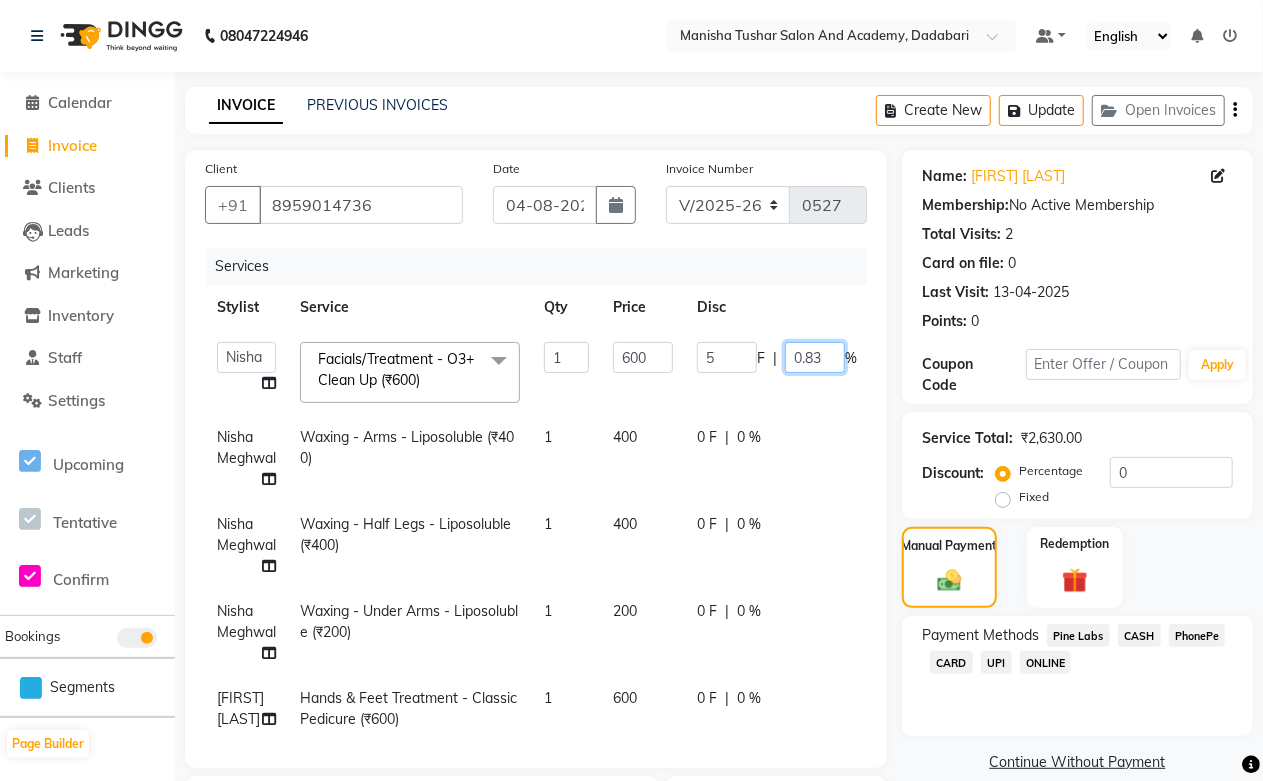 drag, startPoint x: 827, startPoint y: 363, endPoint x: 757, endPoint y: 367, distance: 70.11419 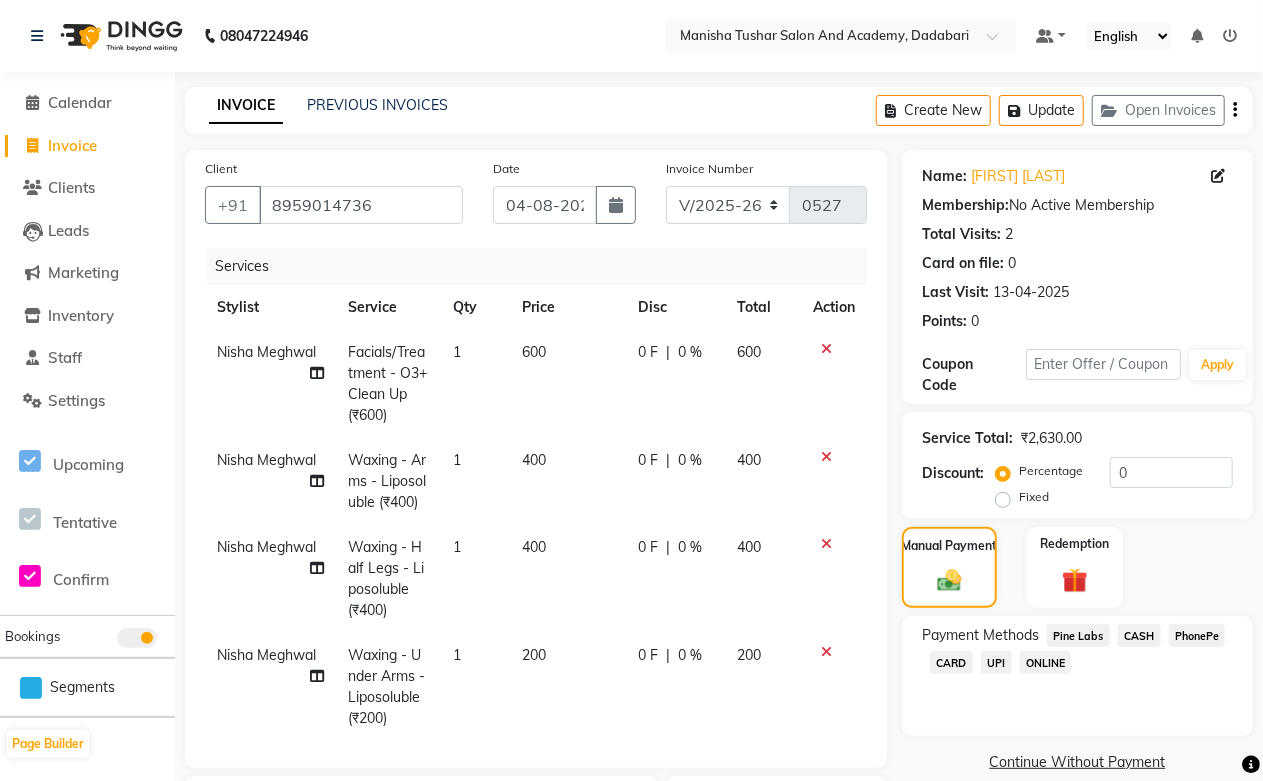 drag, startPoint x: 735, startPoint y: 368, endPoint x: 681, endPoint y: 370, distance: 54.037025 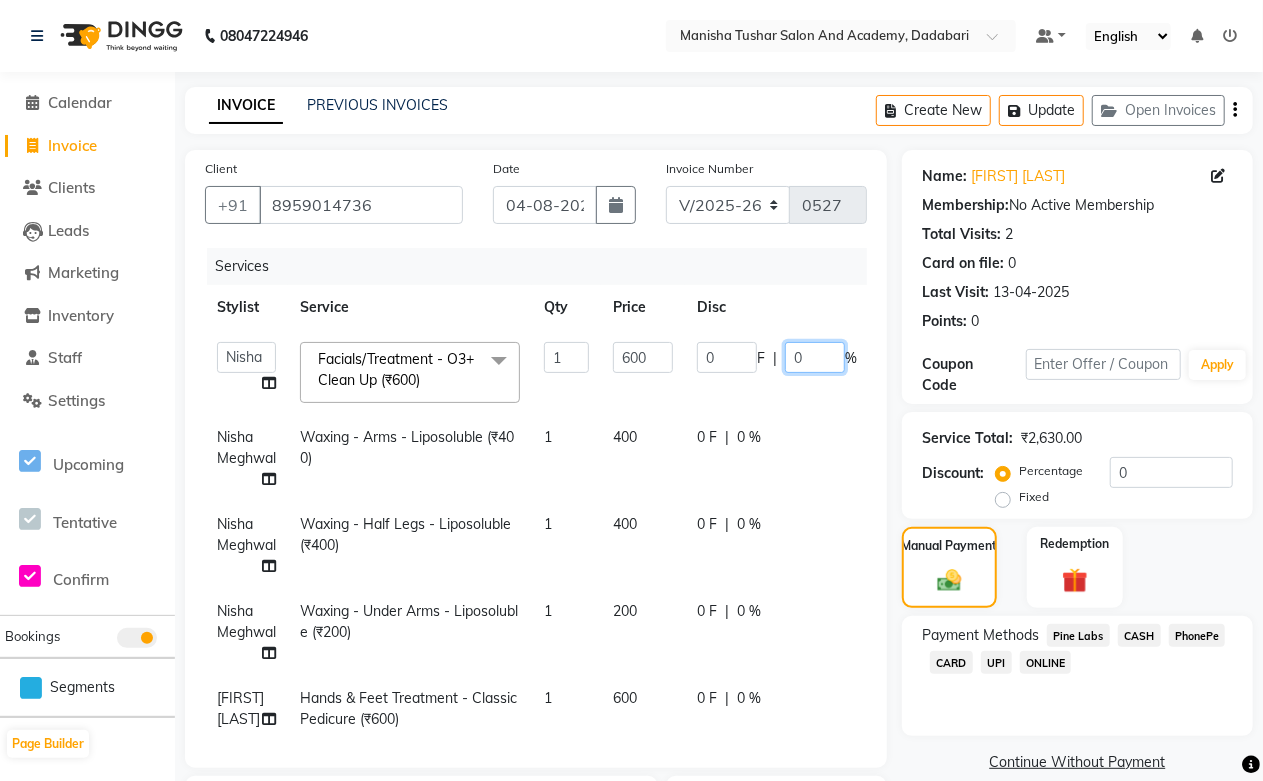drag, startPoint x: 812, startPoint y: 356, endPoint x: 777, endPoint y: 362, distance: 35.510563 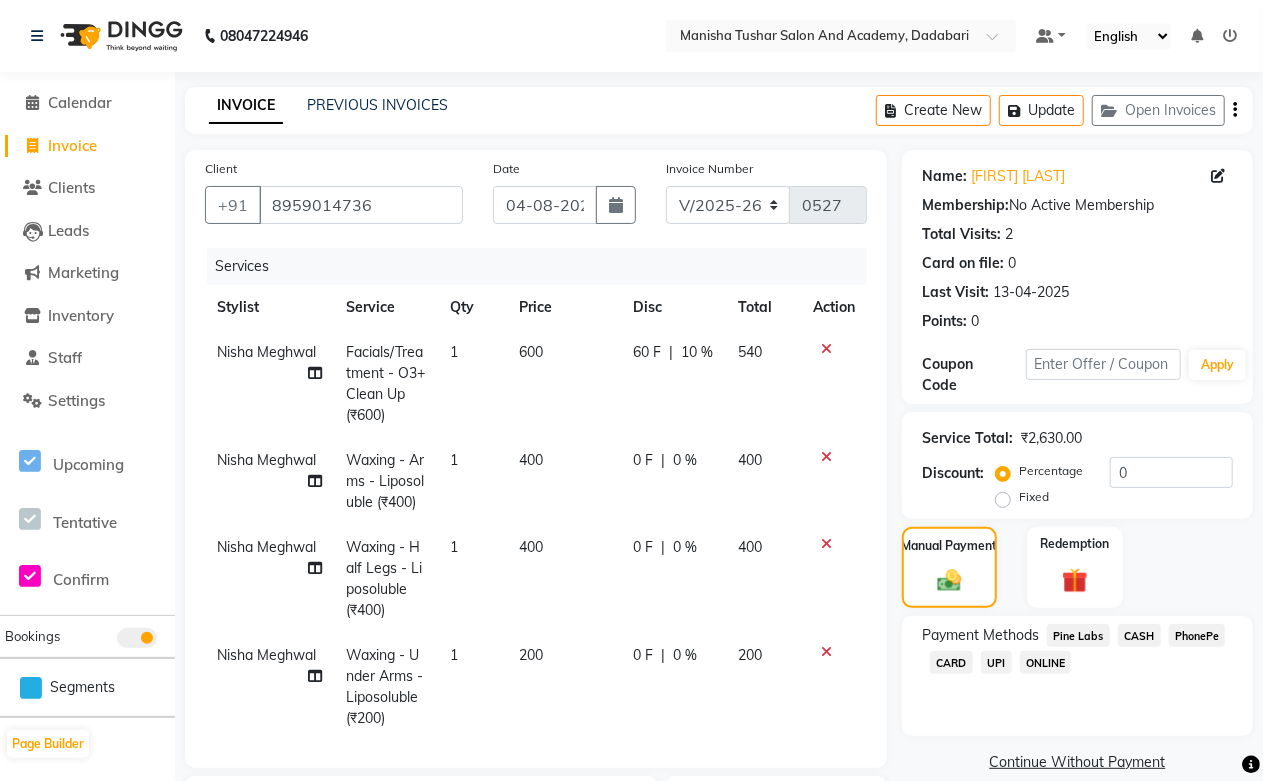 click on "Nisha Meghwal Facials/Treatment - O3+ Clean Up (₹600) 1 600 60 F | 10 % 540" 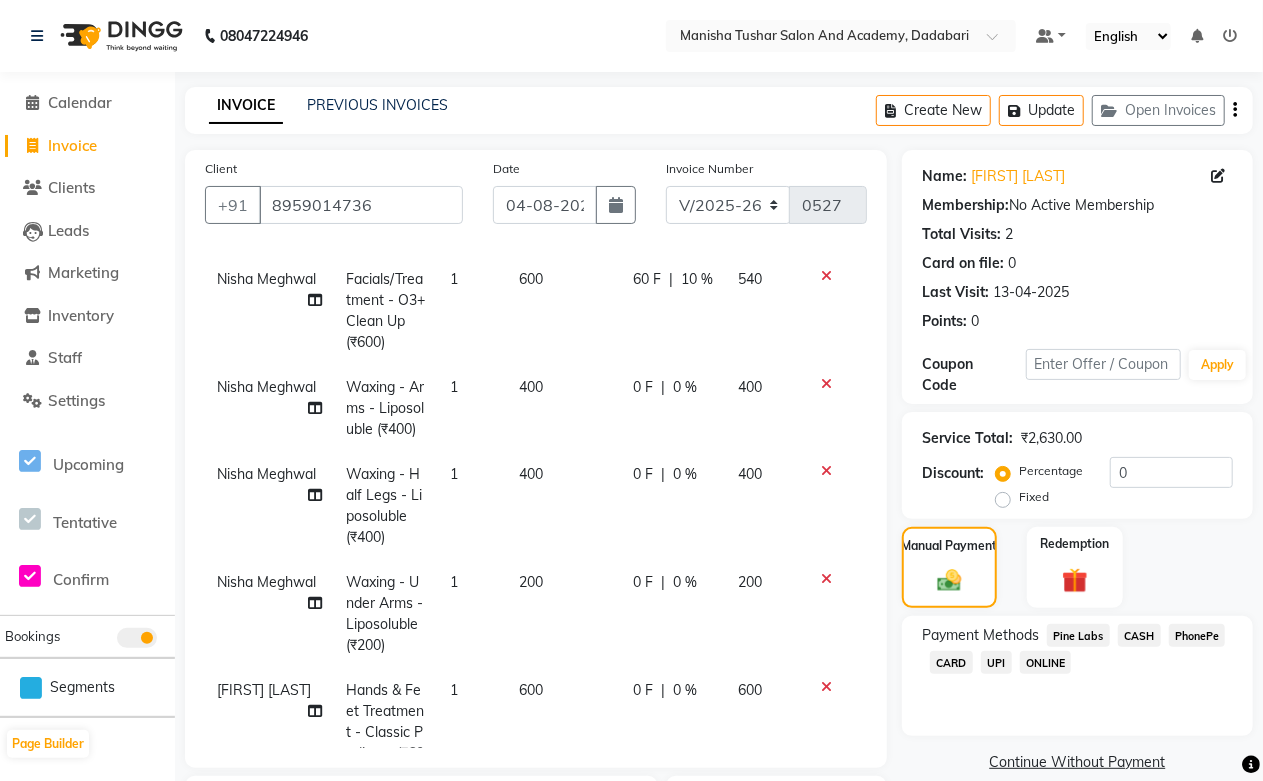 scroll, scrollTop: 0, scrollLeft: 0, axis: both 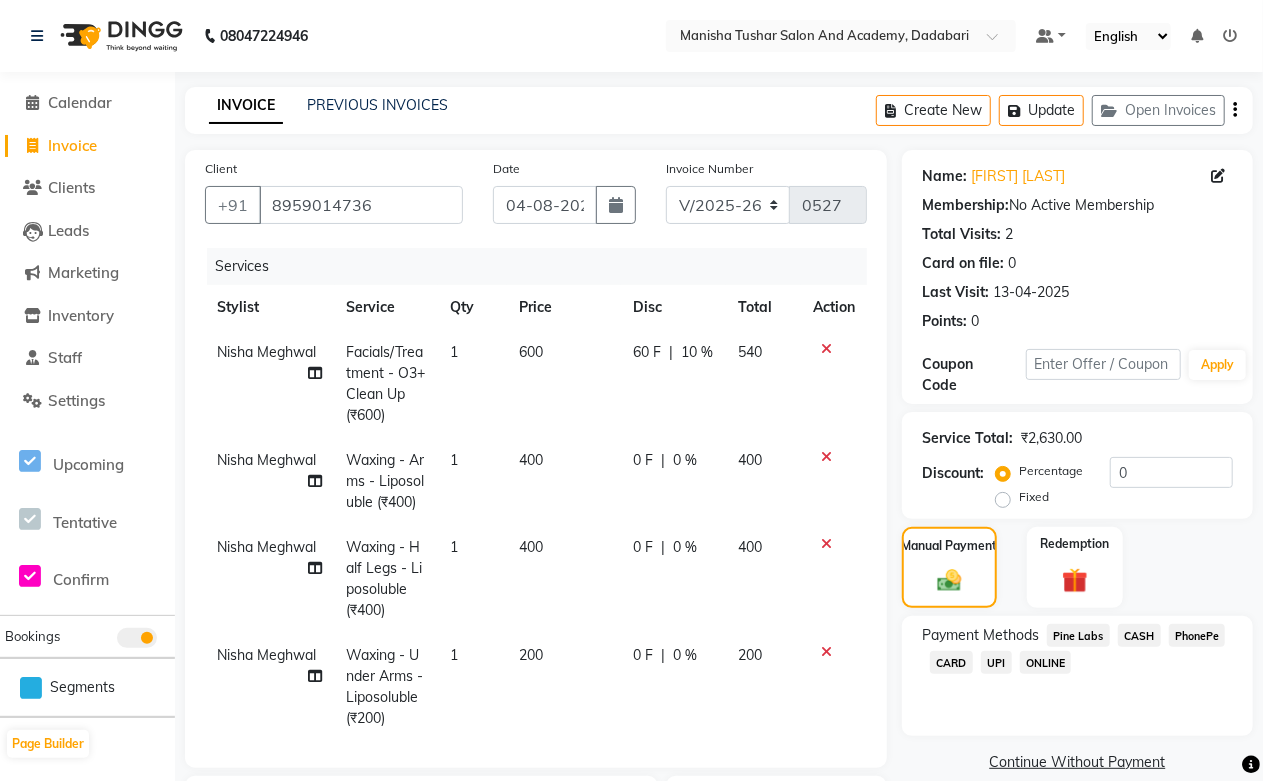 click on "0 F | 0 %" 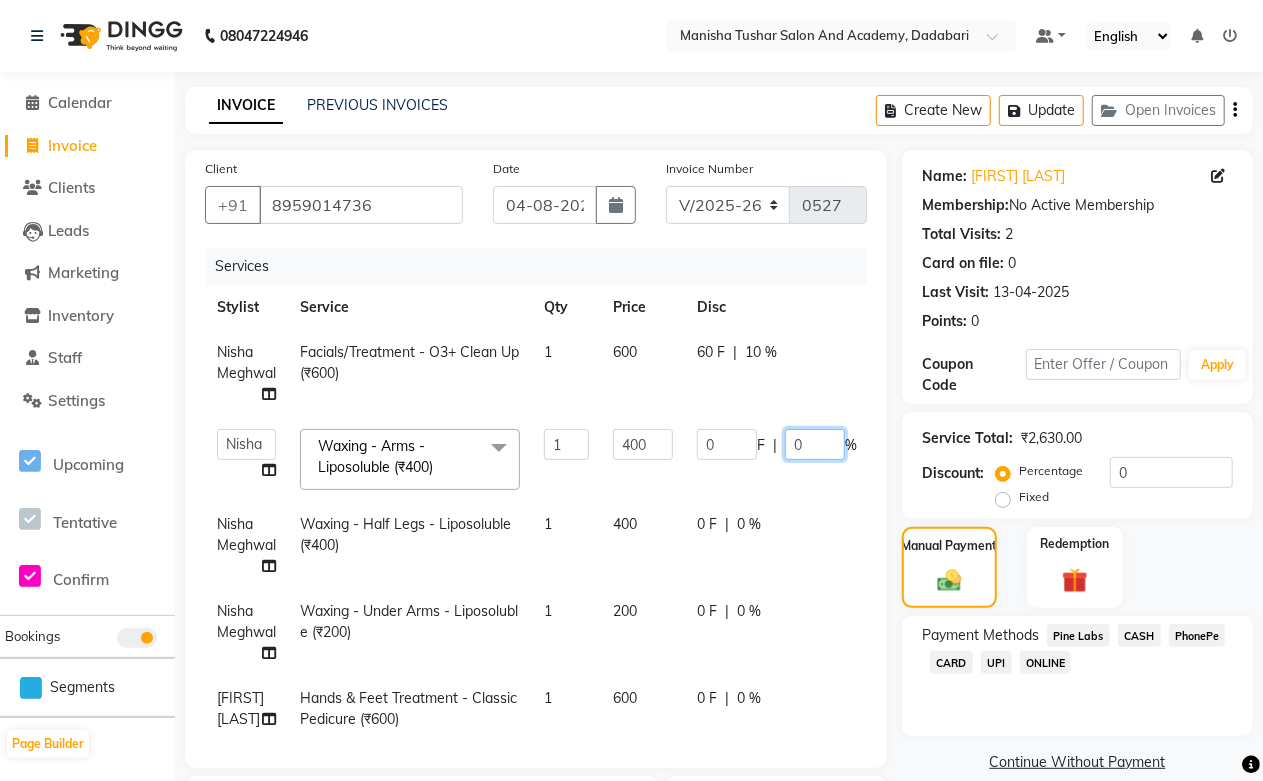 drag, startPoint x: 808, startPoint y: 437, endPoint x: 784, endPoint y: 440, distance: 24.186773 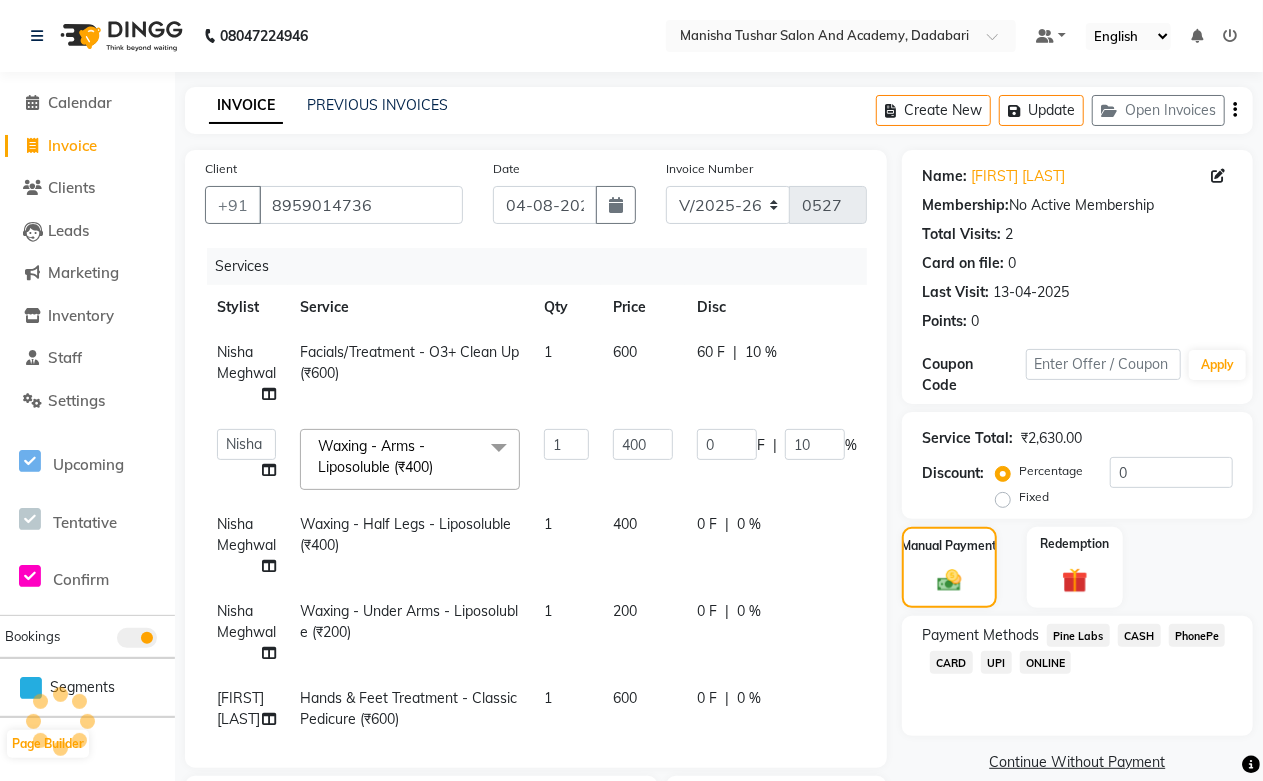 click on "Nisha Meghwal Facials/Treatment - O3+ Clean Up (₹600) 1 600 60 F | 10 % 540  Abdul Shoaib   Aksha Khan   Archika  Jain   Arti Singh   Farman Mirza   Harsha Mam   MANISHA   Mohd. Furkan   Neelu Suman   Nisha Meghwal   Payal Sen   Pooja Jaga   Poonam Trehan   Ravina Sen   Sahil Ansari   Sanju di   Sapna Sharma   Shekhu Abdul   Suraj Sen   Sushant Verma   TUSHAR    Waxing - Arms - Liposoluble (₹400)  x Nails - Normal Nail Polish (₹100) Nails - UV Gel Polish with Art (₹600) Nails - Nail Extensions (₹1300) Nails - Nail Extensions + Polish + Art (₹1700) Nails - UV Gel Polish (₹500) Nails - Gel Polish Removal (₹300) Nails - Extension Removal (₹700) Nails - Feet Gel Polish (₹600) Nails - Feet Extension (₹1700) Nails - Refill (Acrylic Gel) (₹1200) Nails - Nail Paint Remover (₹150) Nails - Feet Gel Polish Removal (₹300) Nails - UV Gel Polsih With Art (₹1200) Nails - French Nail Art (₹500) Nails - UV Gel Polish with Cat Eye (₹600) Nails - Feet Overlays (₹700) Bleach - Arms (₹350) 1" 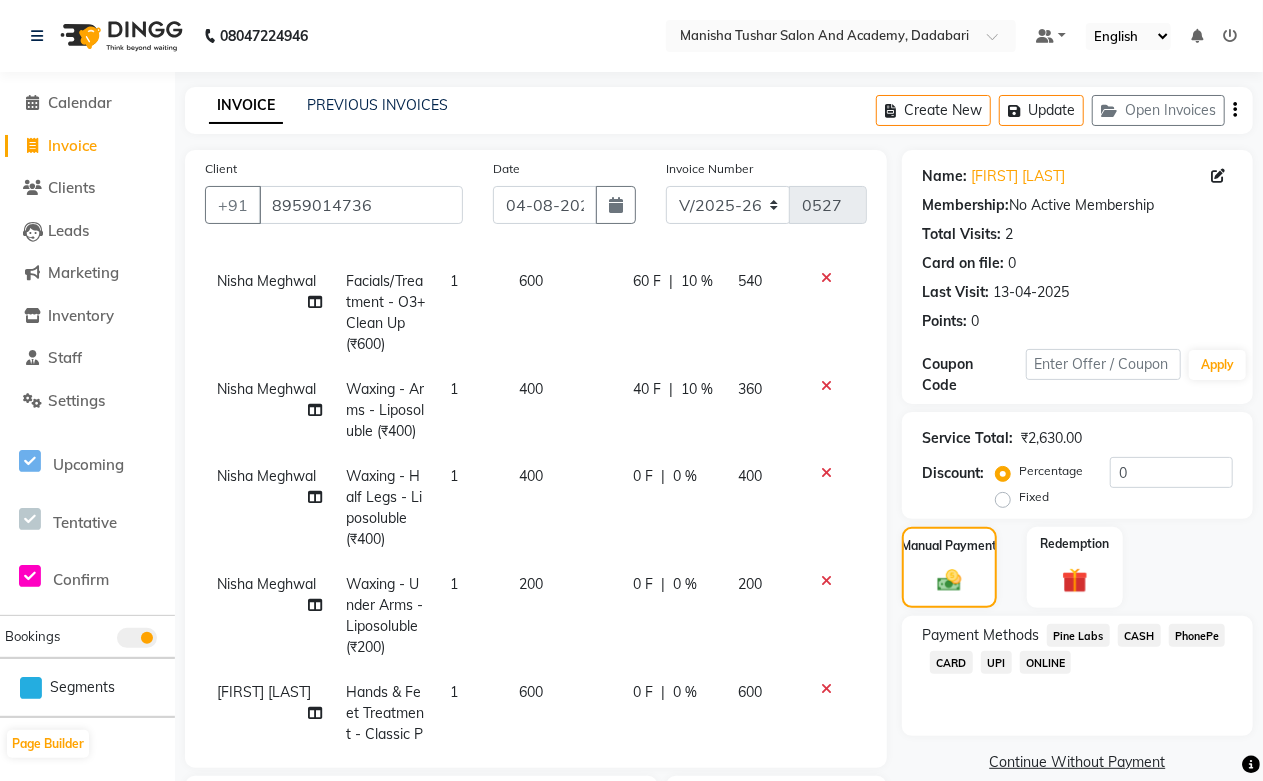 scroll, scrollTop: 111, scrollLeft: 0, axis: vertical 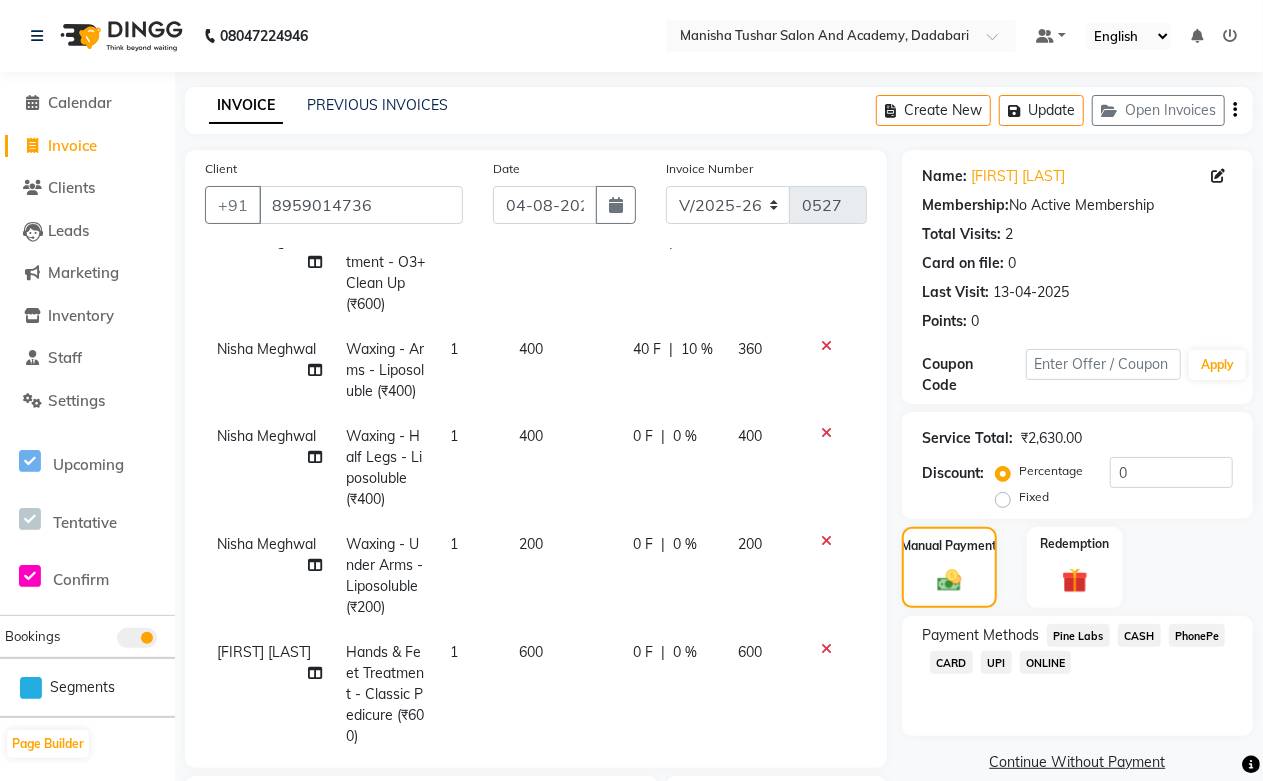 click 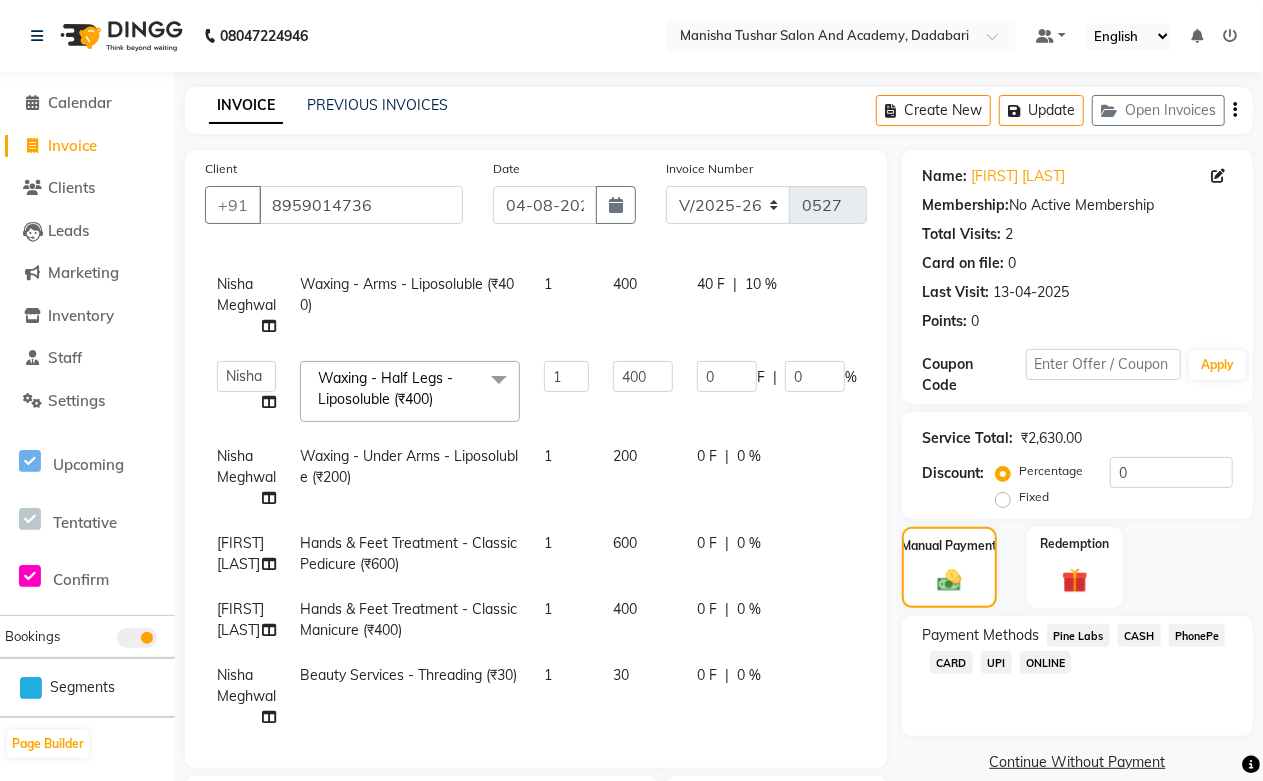scroll, scrollTop: 178, scrollLeft: 0, axis: vertical 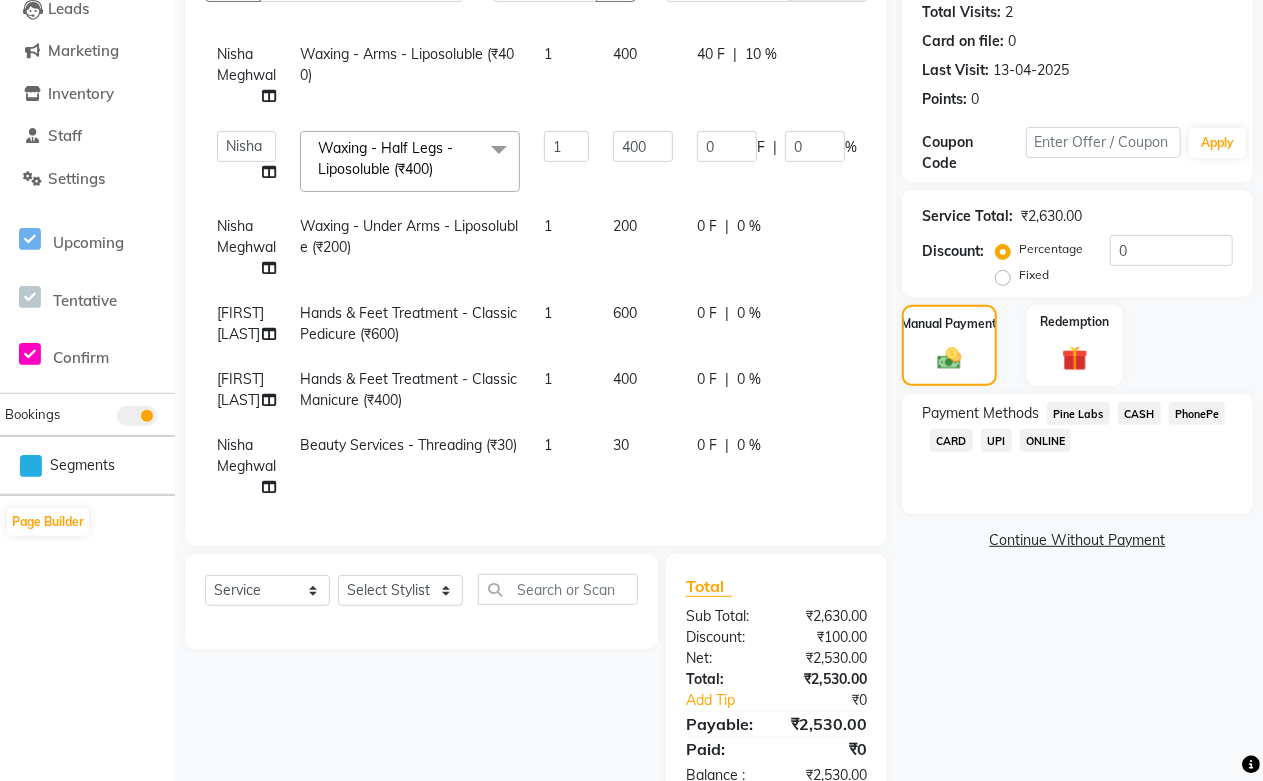 click on "0 F | 0 %" 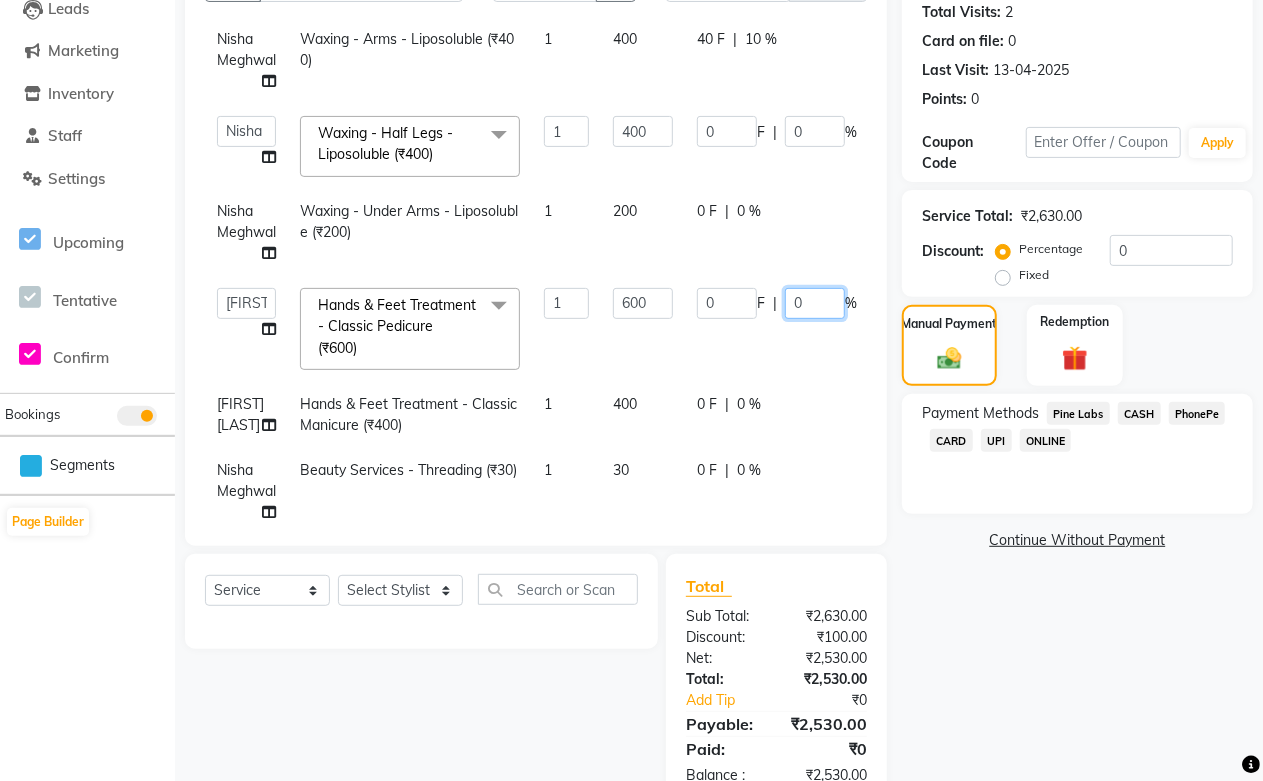 drag, startPoint x: 826, startPoint y: 304, endPoint x: 740, endPoint y: 301, distance: 86.05231 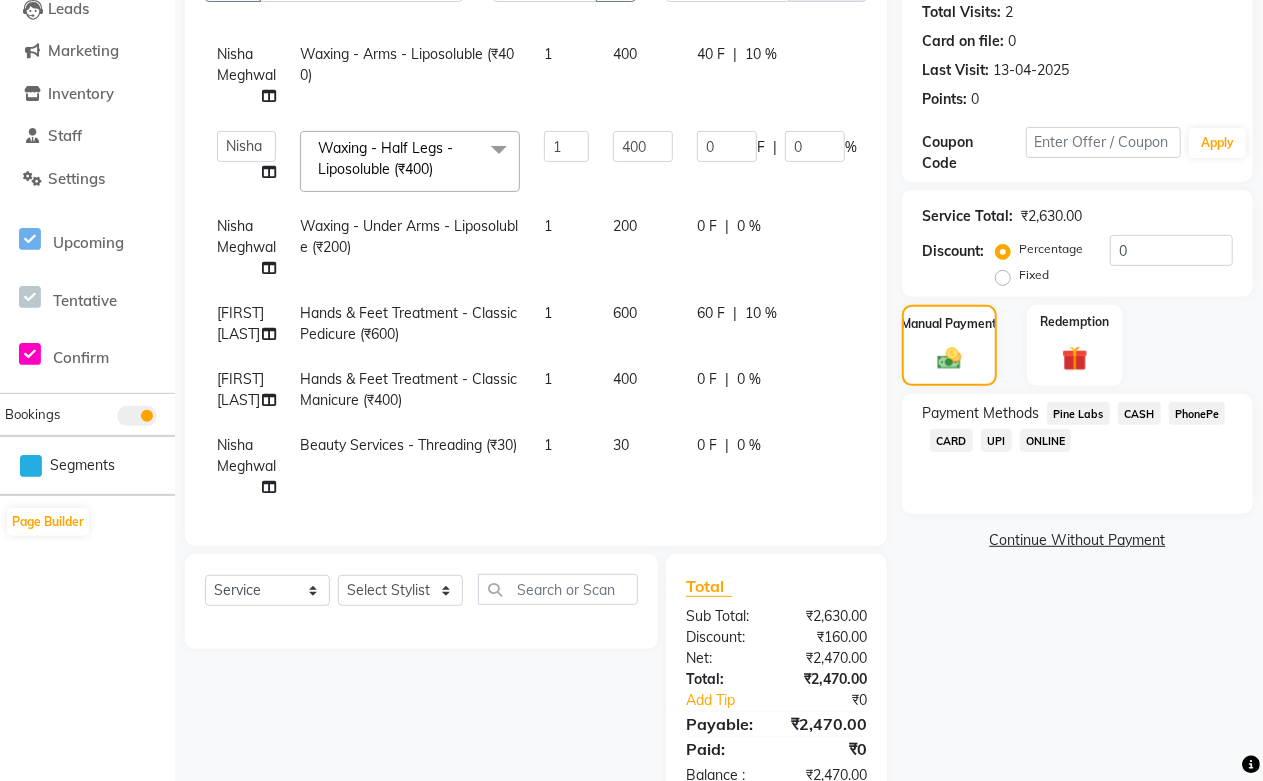 click on "Nisha Meghwal Facials/Treatment - O3+ Clean Up (₹600) 1 600 60 F | 10 % 540 Nisha Meghwal Waxing - Arms - Liposoluble (₹400) 1 400 40 F | 10 % 360  Abdul Shoaib   Aksha Khan   Archika  Jain   Arti Singh   Farman Mirza   Harsha Mam   MANISHA   Mohd. Furkan   Neelu Suman   Nisha Meghwal   Payal Sen   Pooja Jaga   Poonam Trehan   Ravina Sen   Sahil Ansari   Sanju di   Sapna Sharma   Shekhu Abdul   Suraj Sen   Sushant Verma   TUSHAR    Waxing - Half Legs - Liposoluble (₹400)  x Nails - Normal Nail Polish (₹100) Nails - UV Gel Polish with Art (₹600) Nails - Nail Extensions (₹1300) Nails - Nail Extensions + Polish + Art (₹1700) Nails - UV Gel Polish (₹500) Nails - Gel Polish Removal (₹300) Nails - Extension Removal (₹700) Nails - Feet Gel Polish (₹600) Nails - Feet Extension (₹1700) Nails - Refill (Acrylic Gel) (₹1200) Nails - Nail Paint Remover (₹150) Nails - Feet Gel Polish Removal (₹300) Nails - UV Gel Polsih With Art (₹1200) Nails - French Nail Art (₹500) Nose Wax (₹50) 1 0" 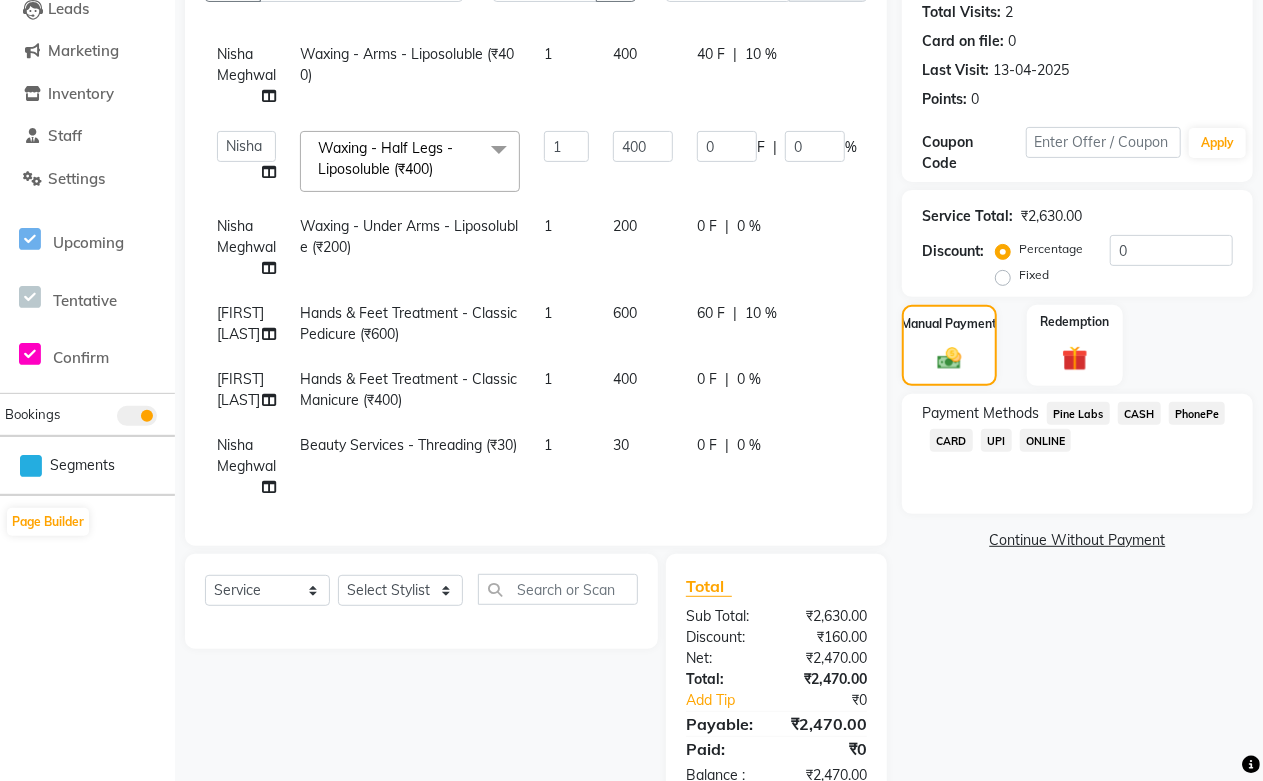 click on "0 F" 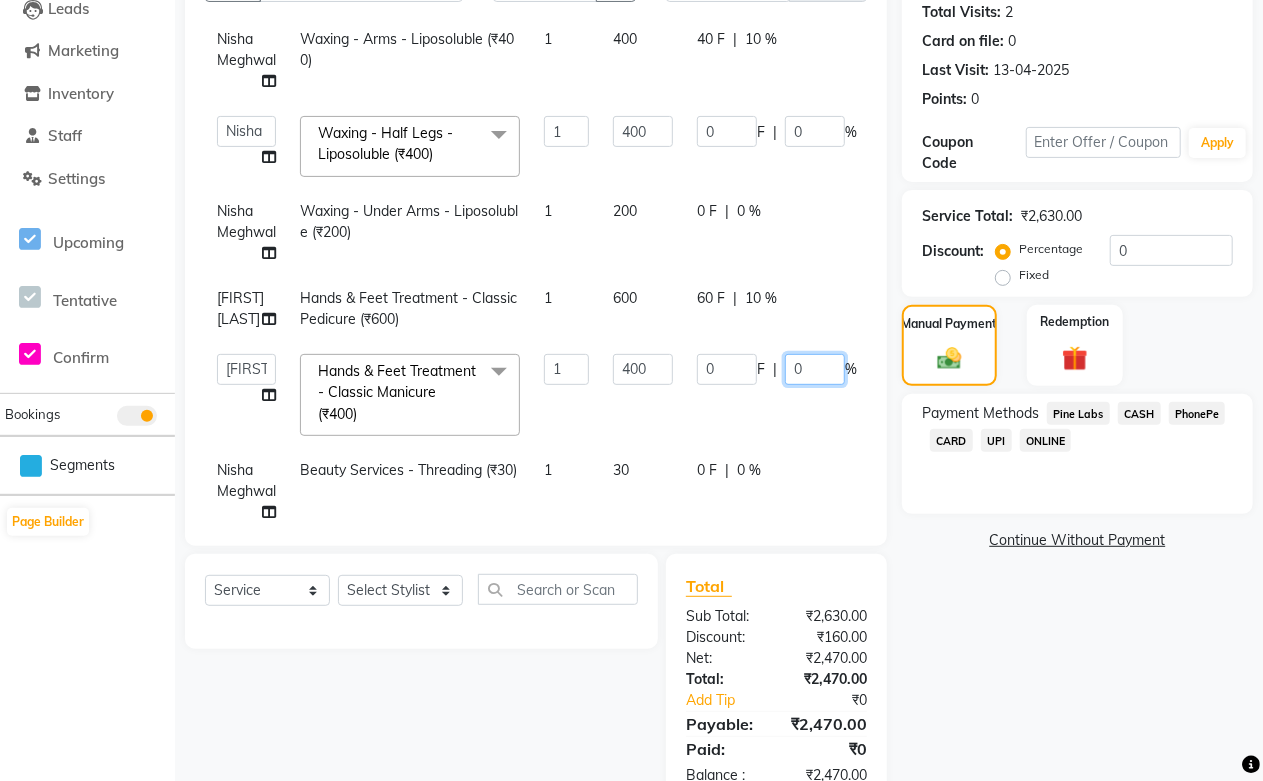 drag, startPoint x: 821, startPoint y: 364, endPoint x: 762, endPoint y: 367, distance: 59.07622 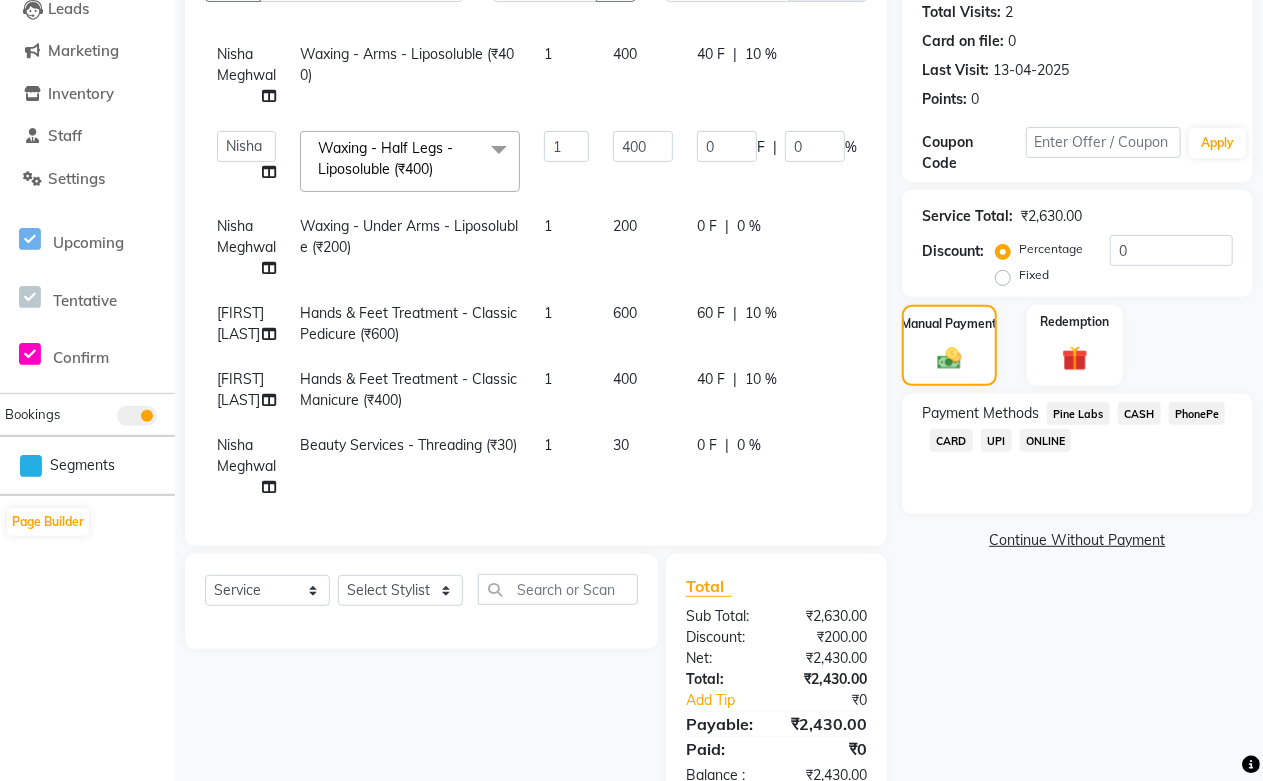 click on "Nisha Meghwal Facials/Treatment - O3+ Clean Up (₹600) 1 600 60 F | 10 % 540 Nisha Meghwal Waxing - Arms - Liposoluble (₹400) 1 400 40 F | 10 % 360  Abdul Shoaib   Aksha Khan   Archika  Jain   Arti Singh   Farman Mirza   Harsha Mam   MANISHA   Mohd. Furkan   Neelu Suman   Nisha Meghwal   Payal Sen   Pooja Jaga   Poonam Trehan   Ravina Sen   Sahil Ansari   Sanju di   Sapna Sharma   Shekhu Abdul   Suraj Sen   Sushant Verma   TUSHAR    Waxing - Half Legs - Liposoluble (₹400)  x Nails - Normal Nail Polish (₹100) Nails - UV Gel Polish with Art (₹600) Nails - Nail Extensions (₹1300) Nails - Nail Extensions + Polish + Art (₹1700) Nails - UV Gel Polish (₹500) Nails - Gel Polish Removal (₹300) Nails - Extension Removal (₹700) Nails - Feet Gel Polish (₹600) Nails - Feet Extension (₹1700) Nails - Refill (Acrylic Gel) (₹1200) Nails - Nail Paint Remover (₹150) Nails - Feet Gel Polish Removal (₹300) Nails - UV Gel Polsih With Art (₹1200) Nails - French Nail Art (₹500) Nose Wax (₹50) 1 0" 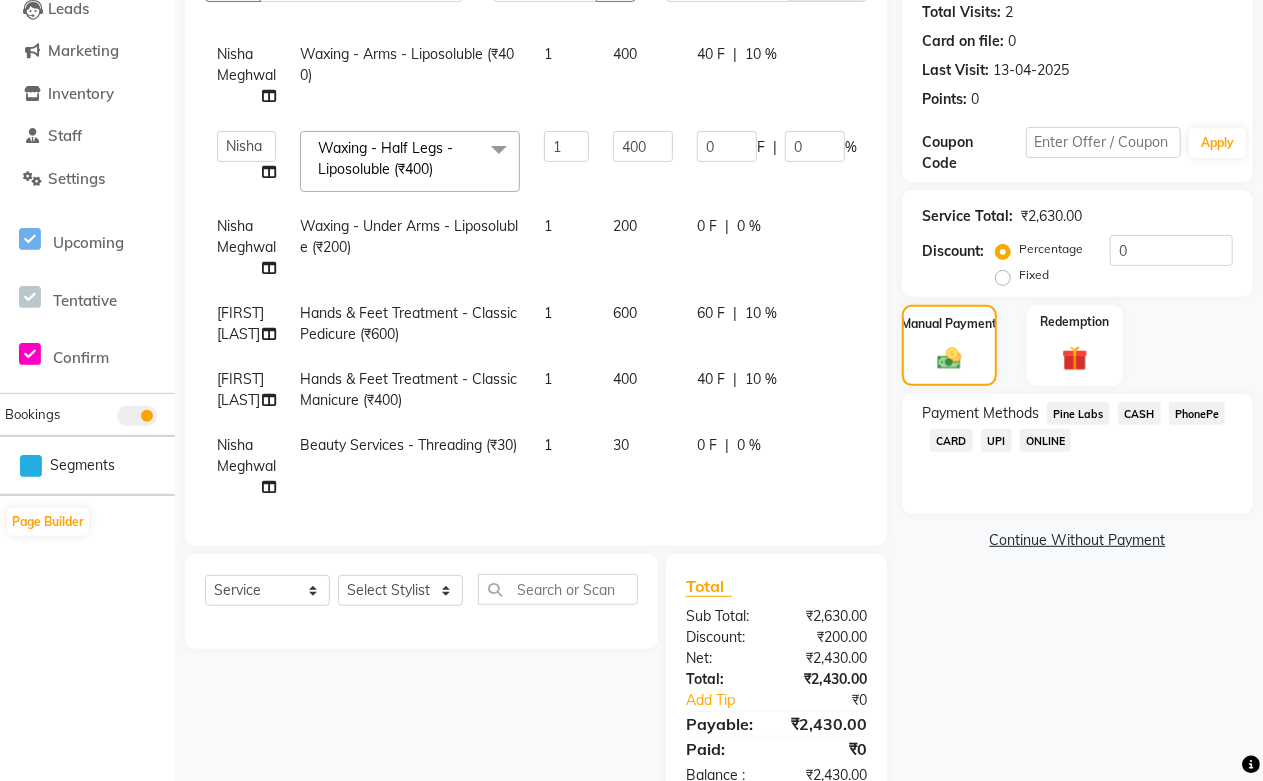click on "0 F | 0 %" 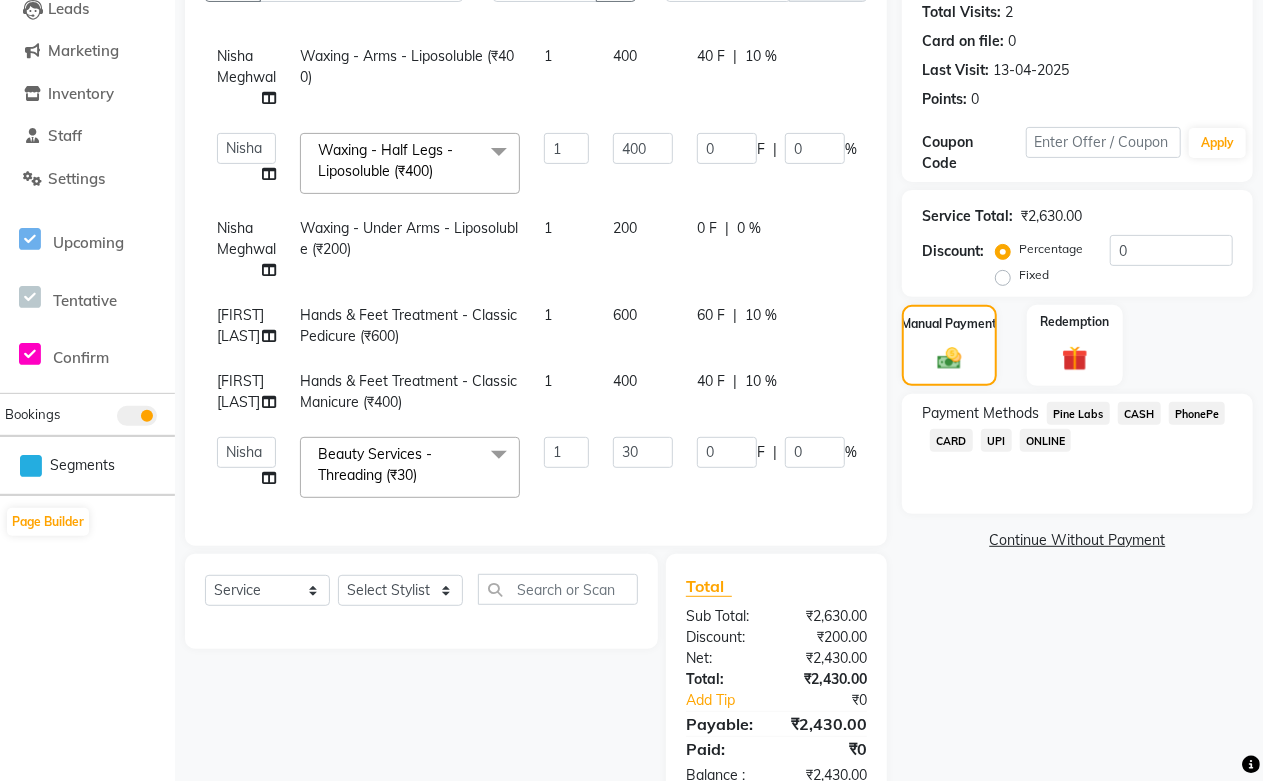 scroll, scrollTop: 177, scrollLeft: 0, axis: vertical 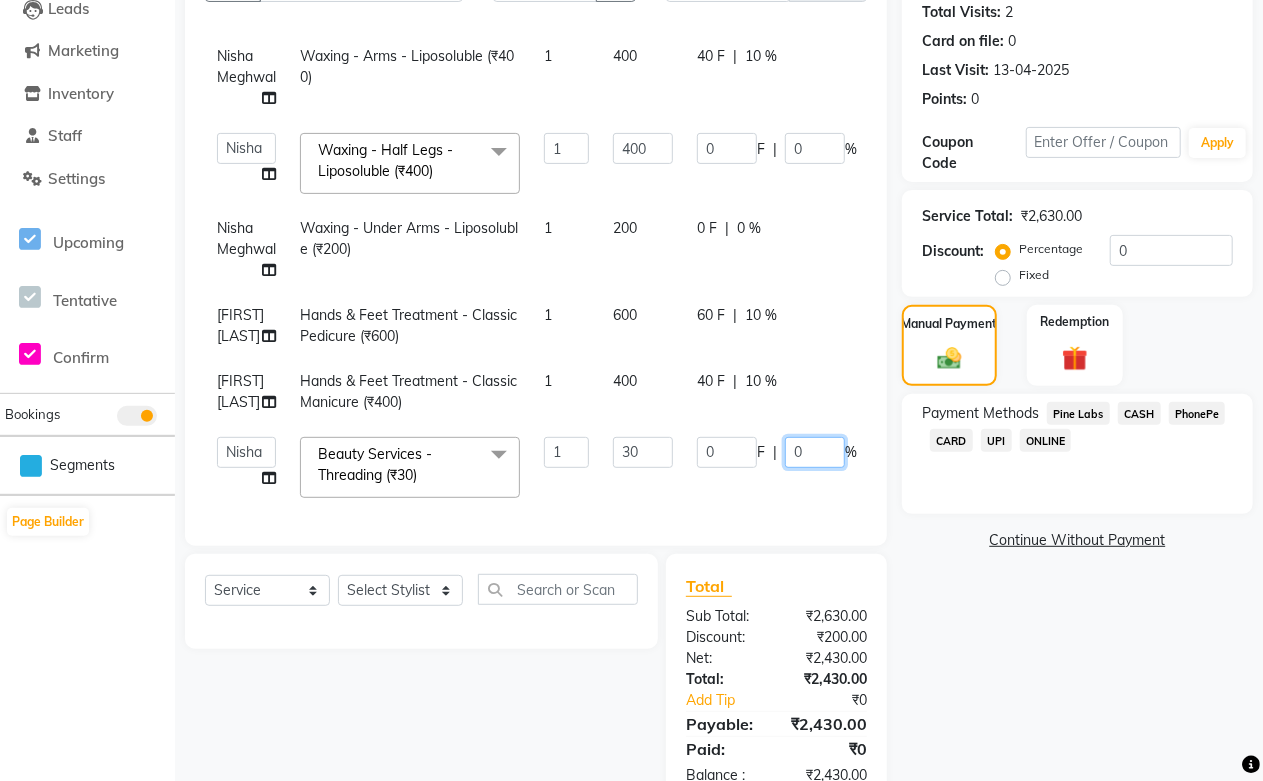 drag, startPoint x: 822, startPoint y: 433, endPoint x: 777, endPoint y: 436, distance: 45.099888 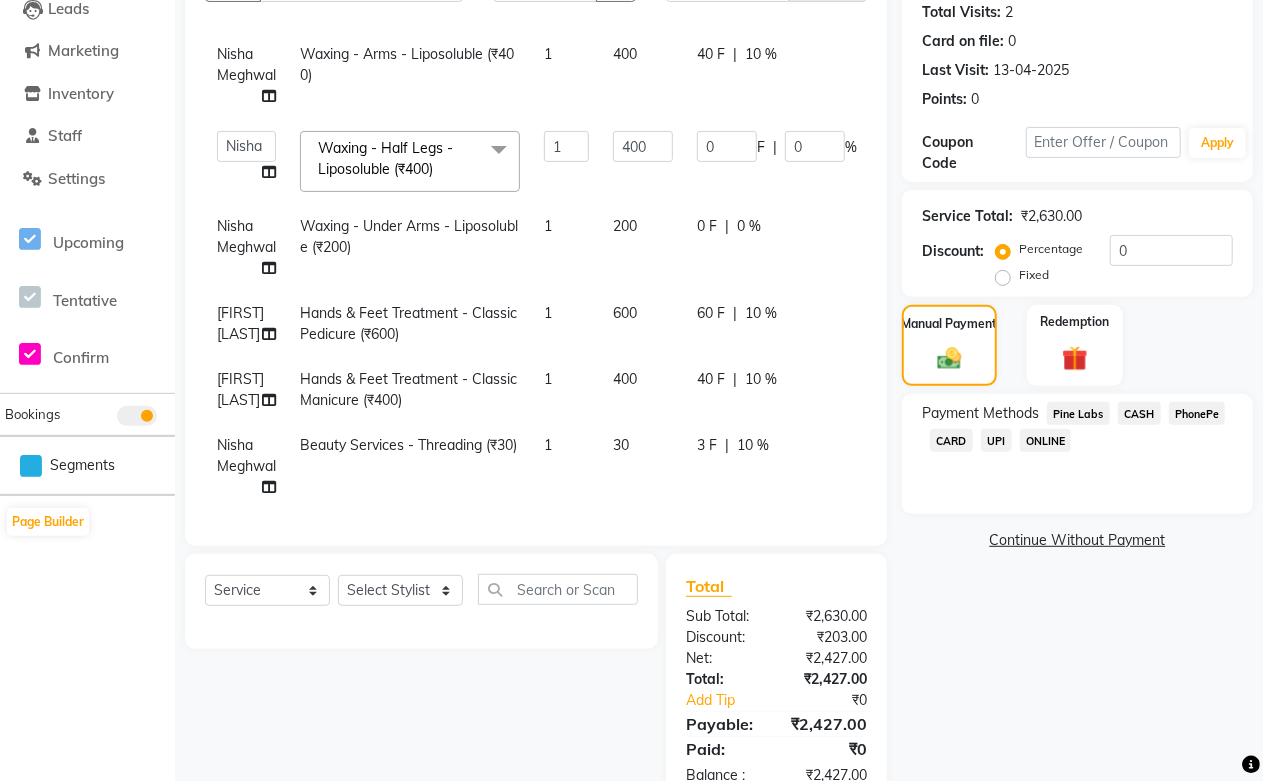 click on "3 F | 10 %" 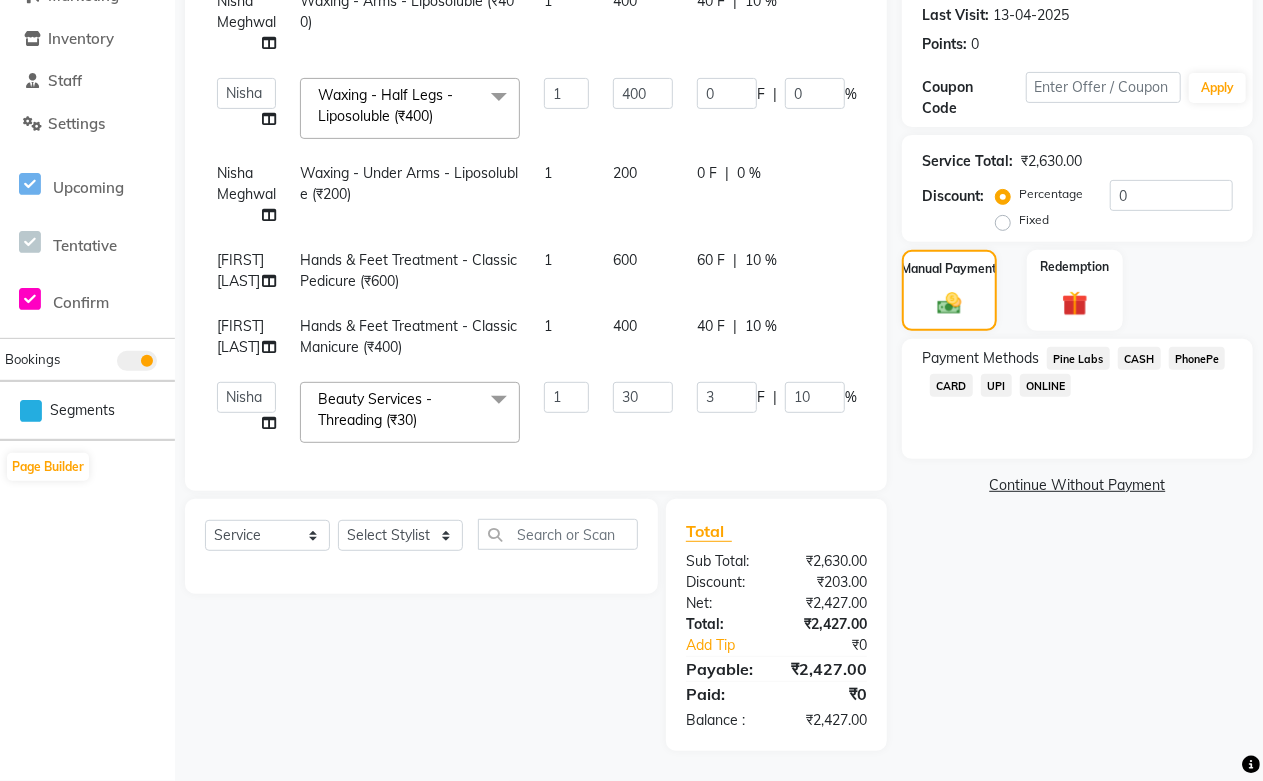 scroll, scrollTop: 0, scrollLeft: 0, axis: both 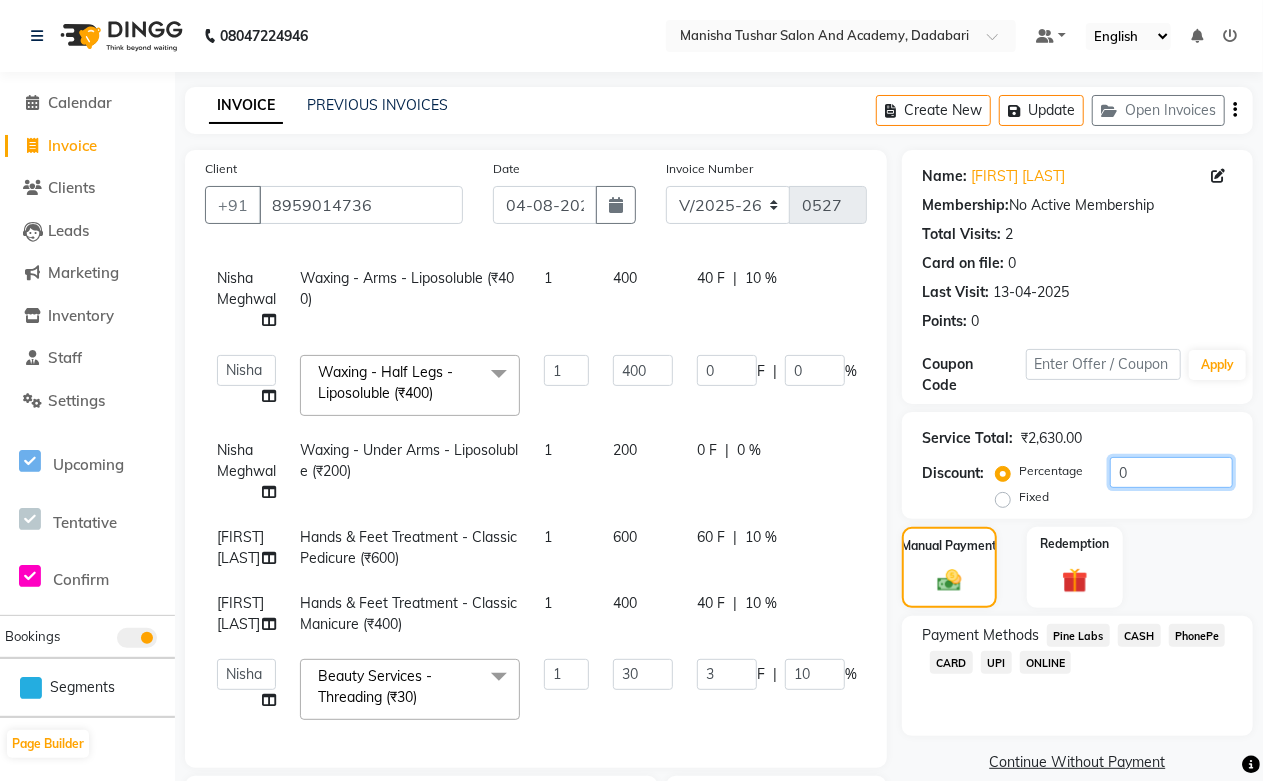 drag, startPoint x: 1161, startPoint y: 464, endPoint x: 996, endPoint y: 475, distance: 165.36626 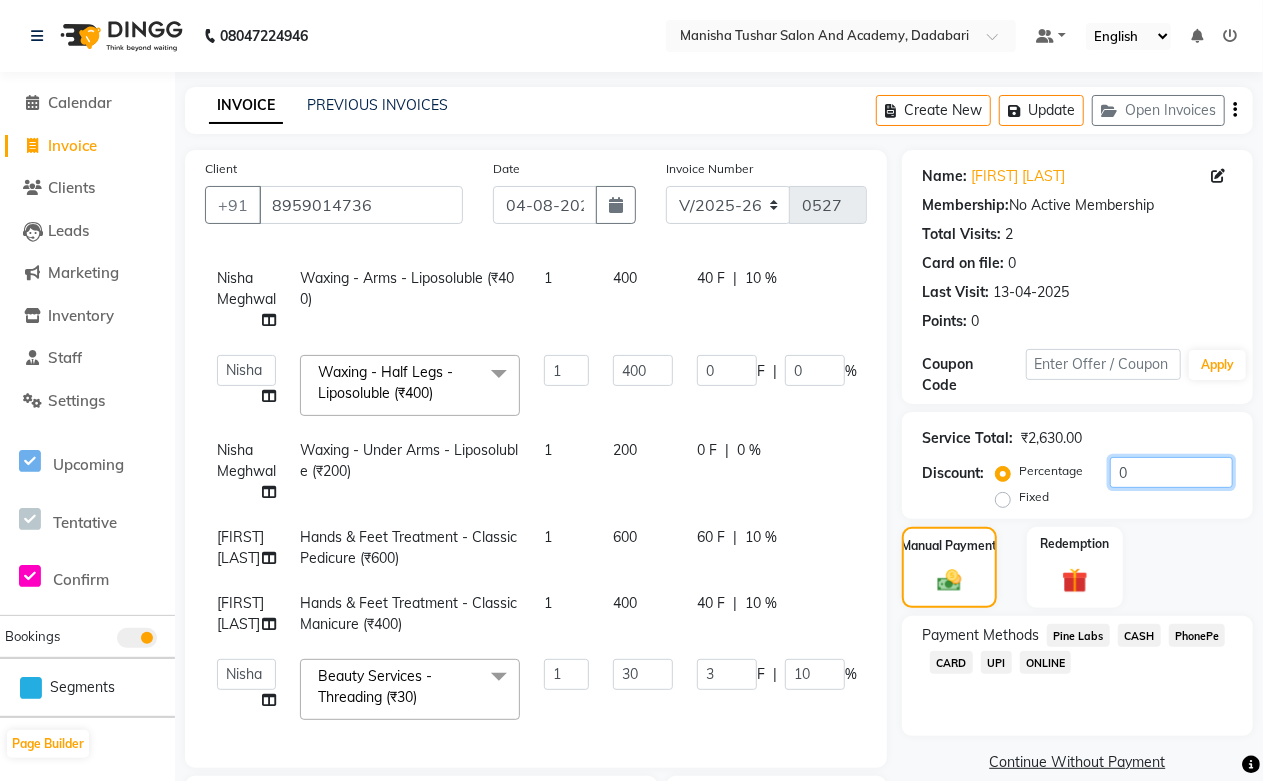 click on "Percentage   Fixed  0" 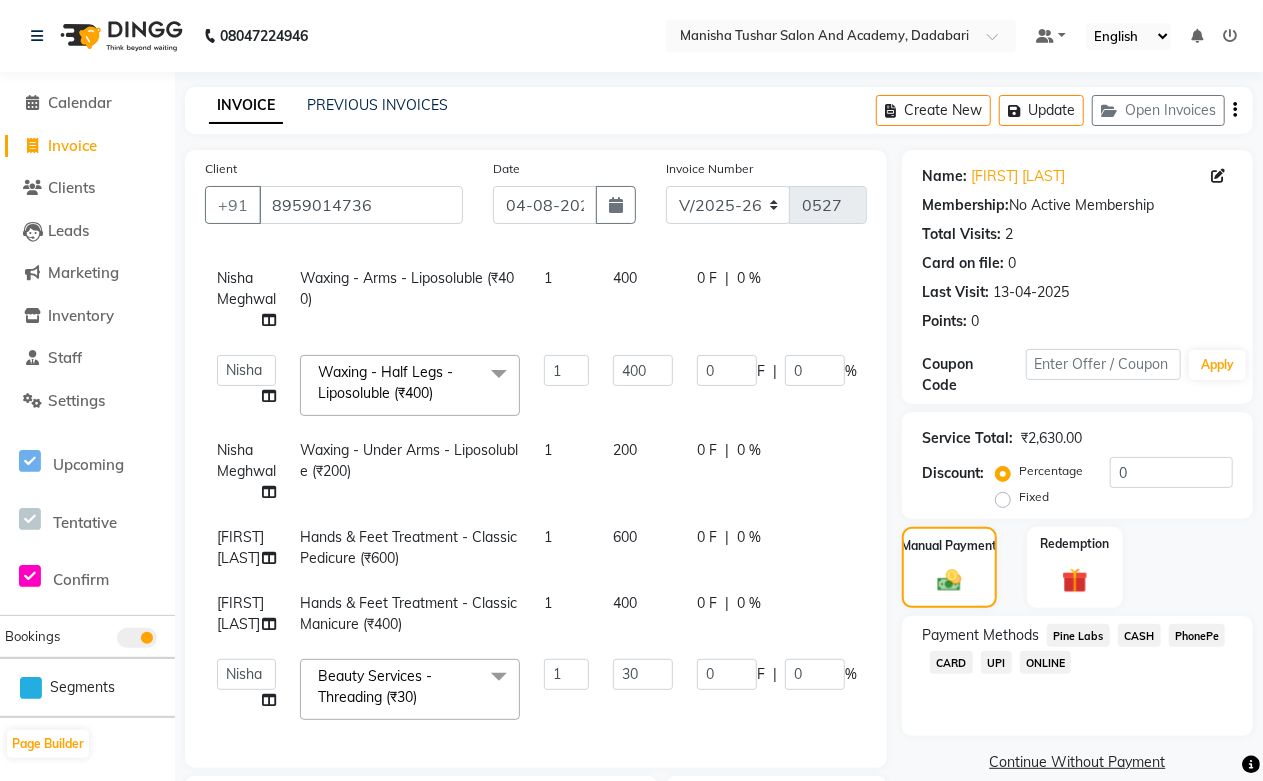 click on "400" 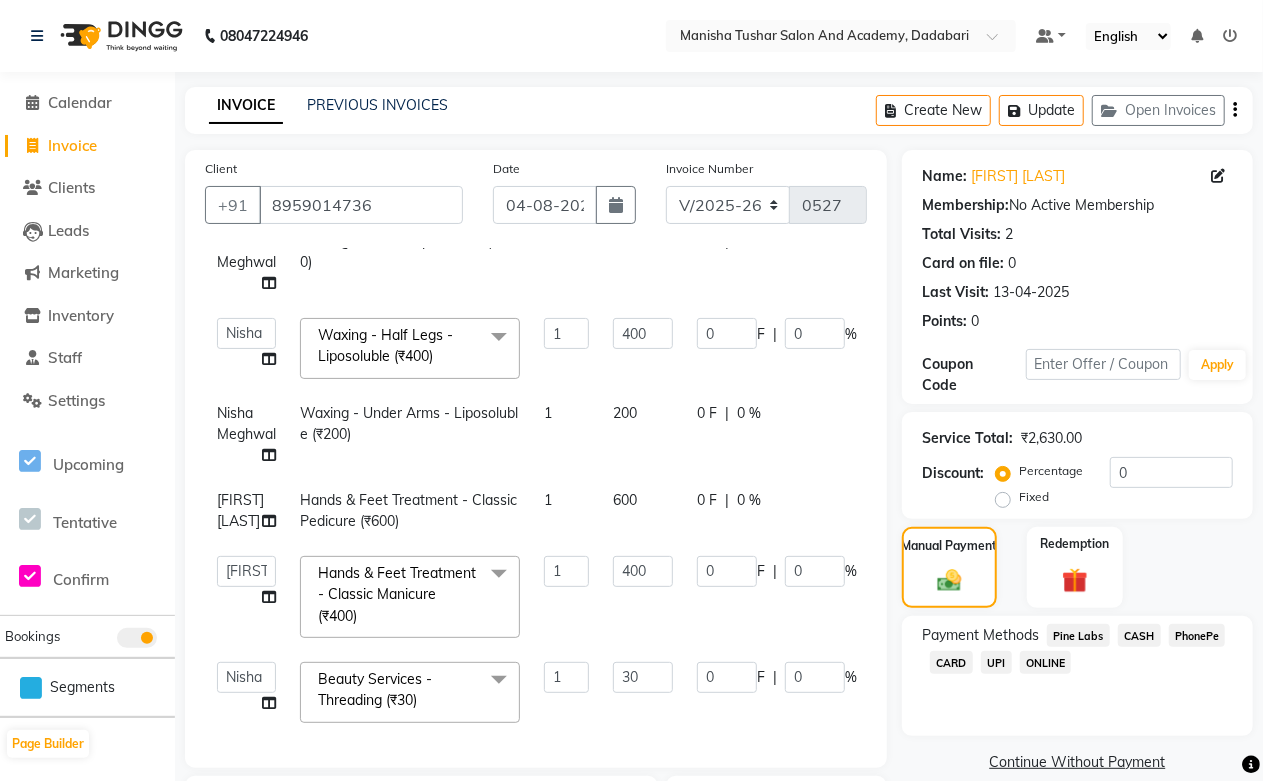 scroll, scrollTop: 217, scrollLeft: 0, axis: vertical 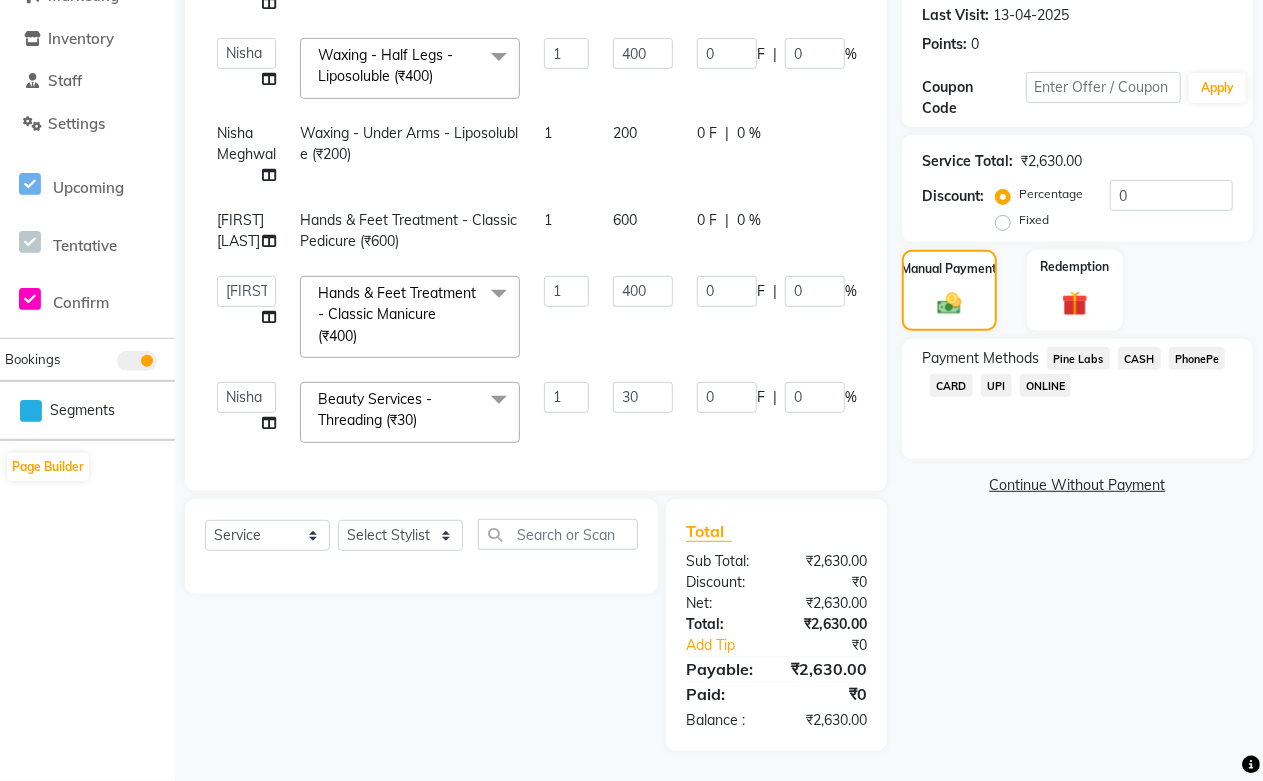 click on "Fixed" 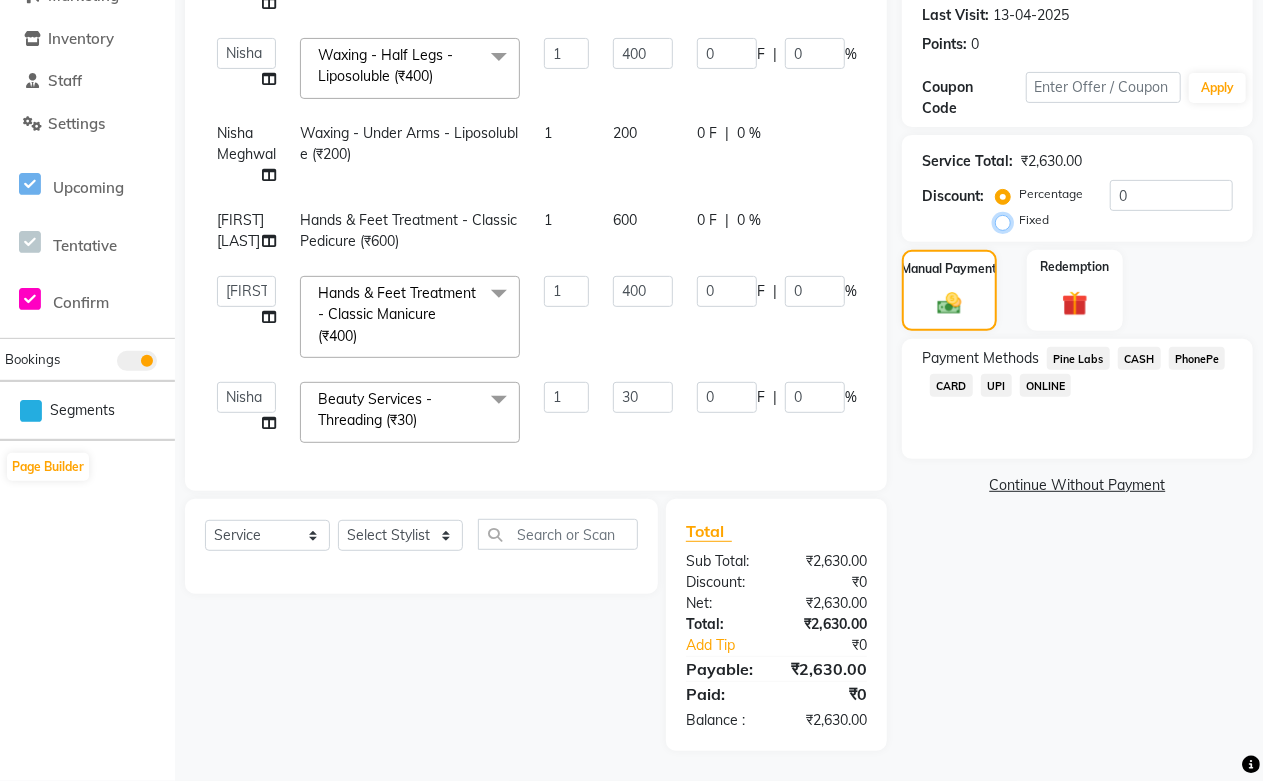 click on "Fixed" at bounding box center (1007, 220) 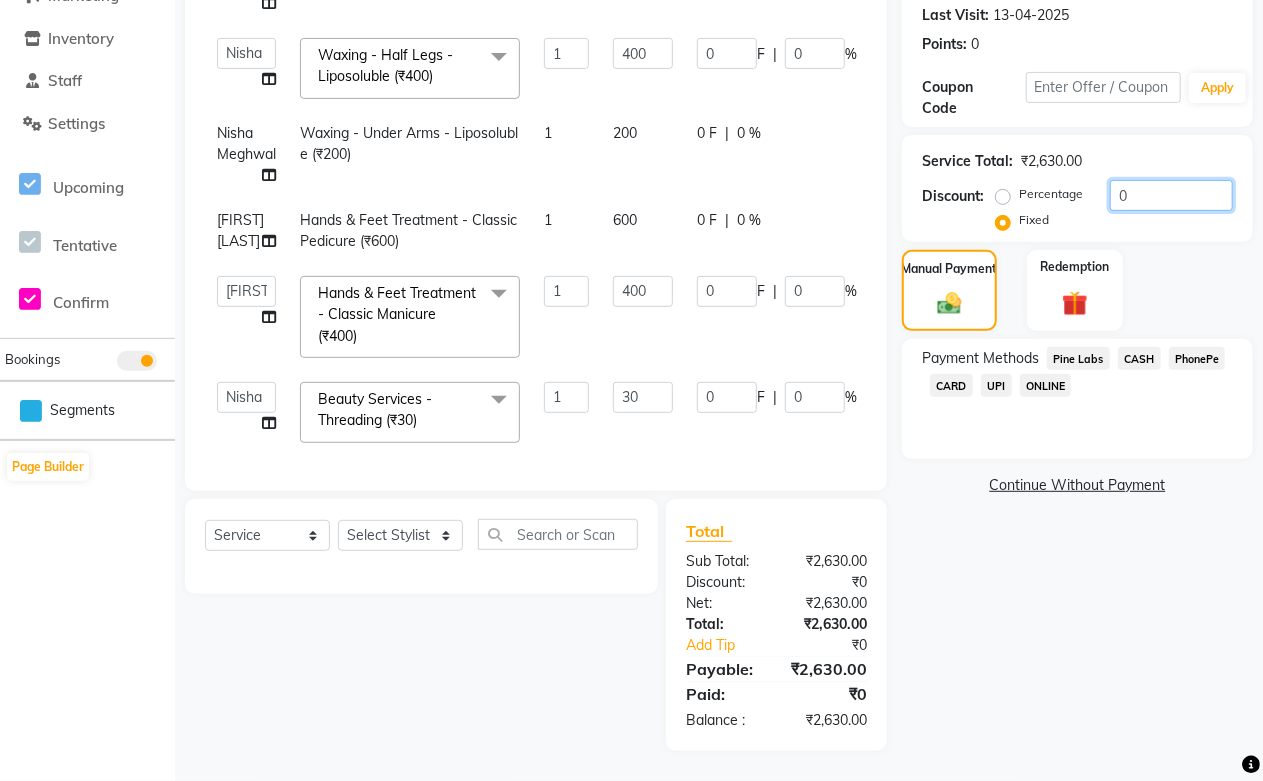drag, startPoint x: 1145, startPoint y: 196, endPoint x: 1028, endPoint y: 198, distance: 117.01709 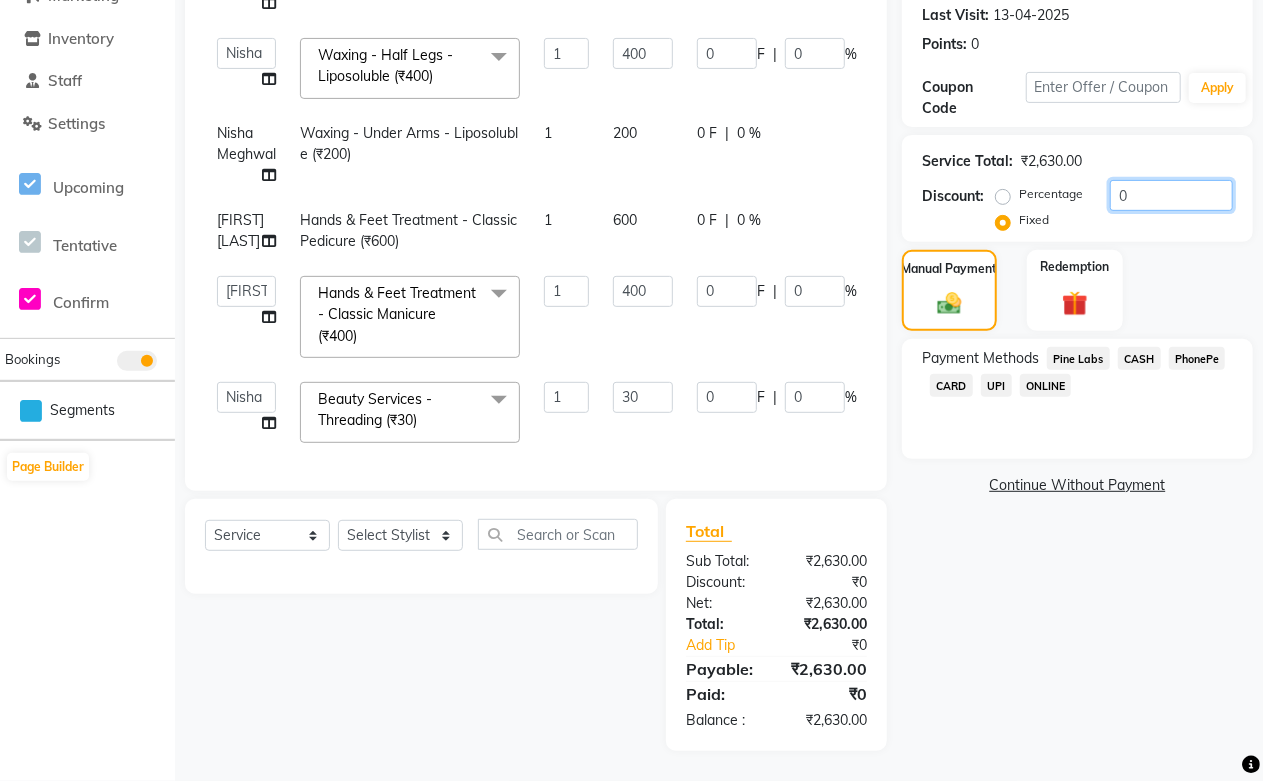 click on "Percentage   Fixed  0" 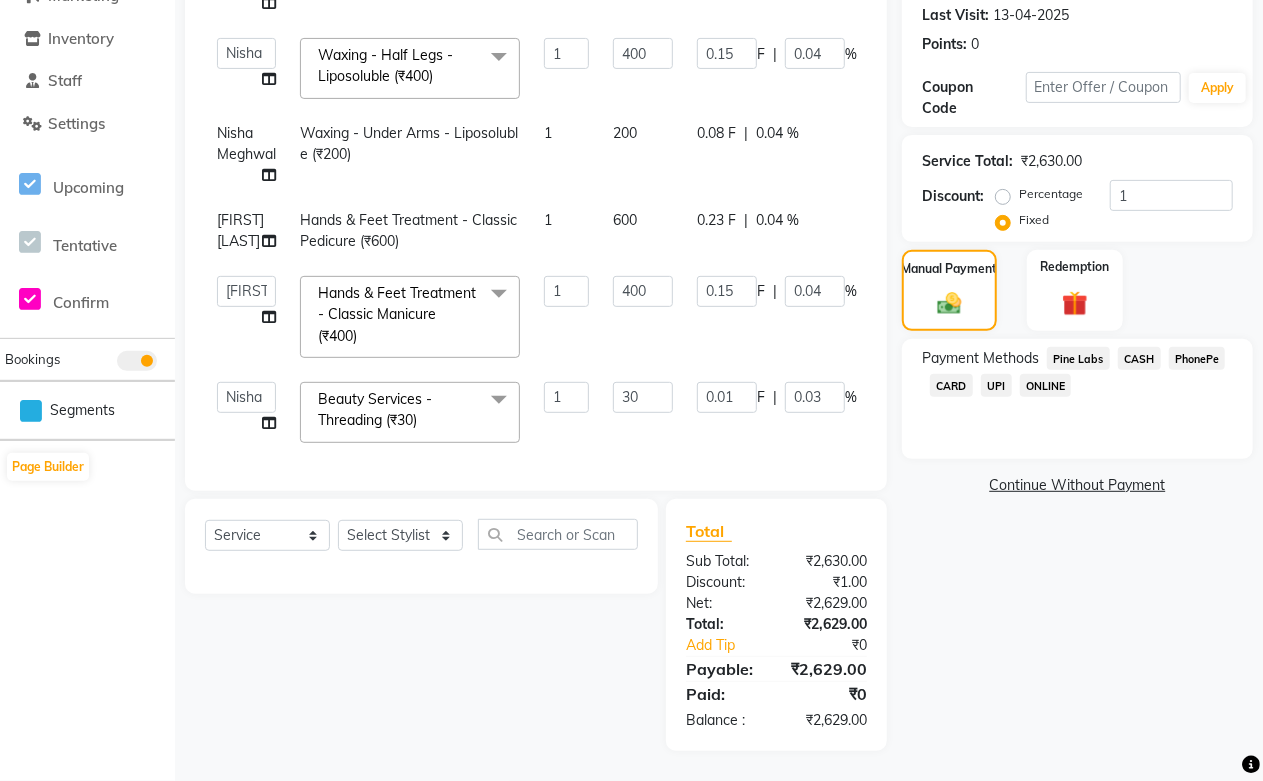 click on "Select  Service  Product  Membership  Package Voucher Prepaid Gift Card  Select Stylist Abdul Shoaib Aksha Khan Archika  Jain Arti Singh Farman Mirza Harsha Mam MANISHA Mohd. Furkan Neelu Suman Nisha Meghwal Payal Sen Pooja Jaga Poonam Trehan Ravina Sen Sahil Ansari Sanju di Sapna Sharma Shekhu Abdul Suraj Sen Sushant Verma TUSHAR" 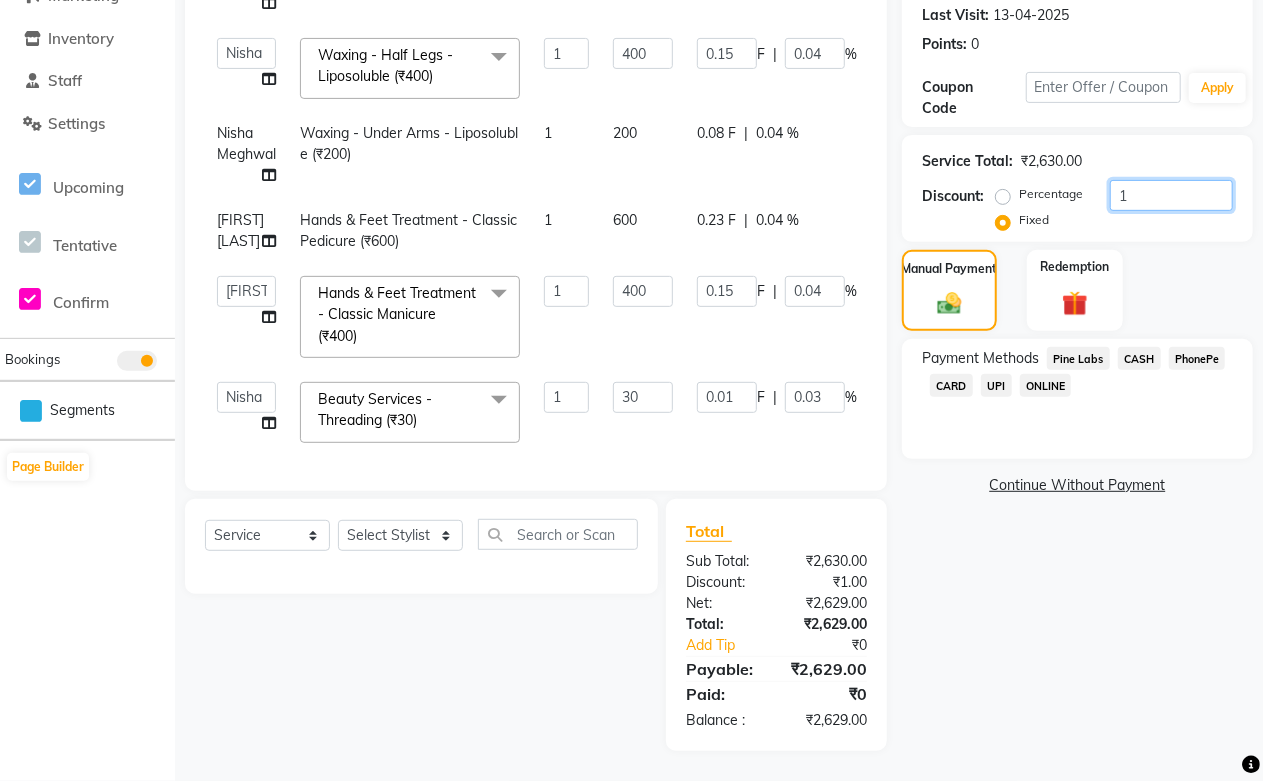 drag, startPoint x: 1130, startPoint y: 191, endPoint x: 1013, endPoint y: 215, distance: 119.43617 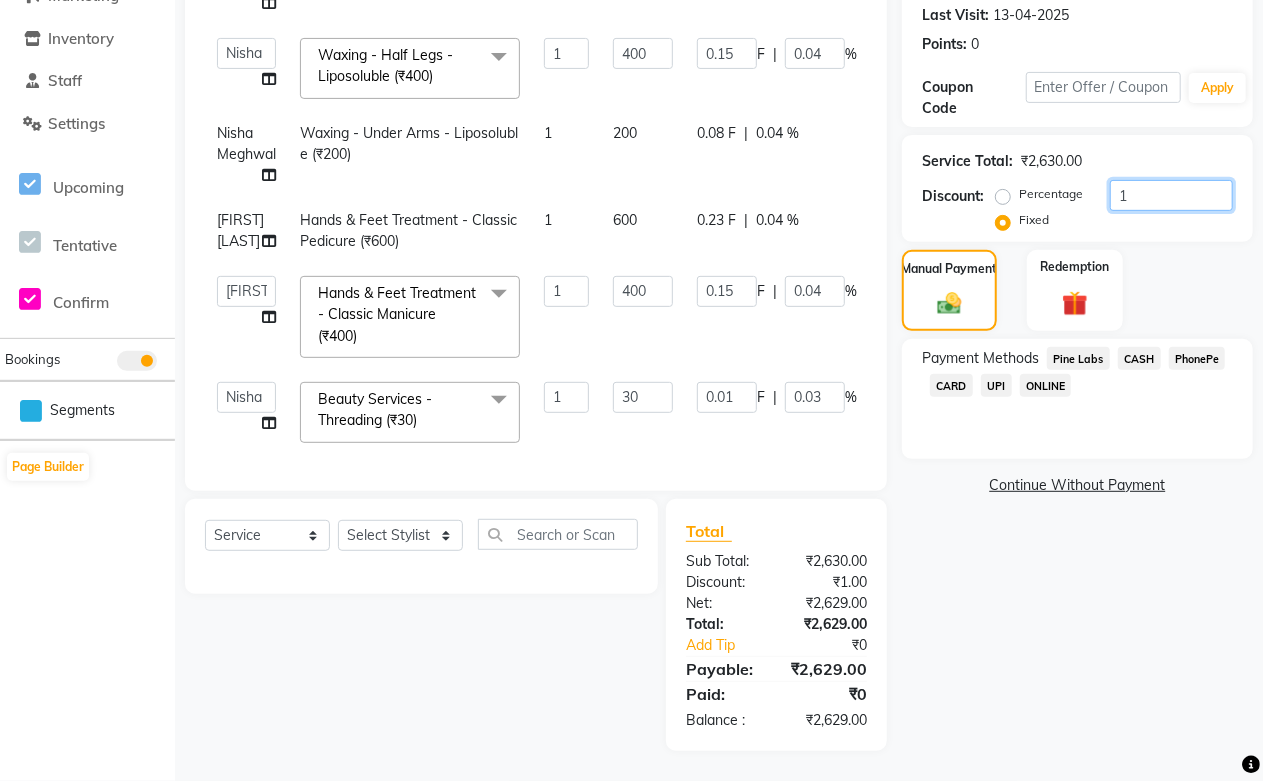 click on "Percentage   Fixed  1" 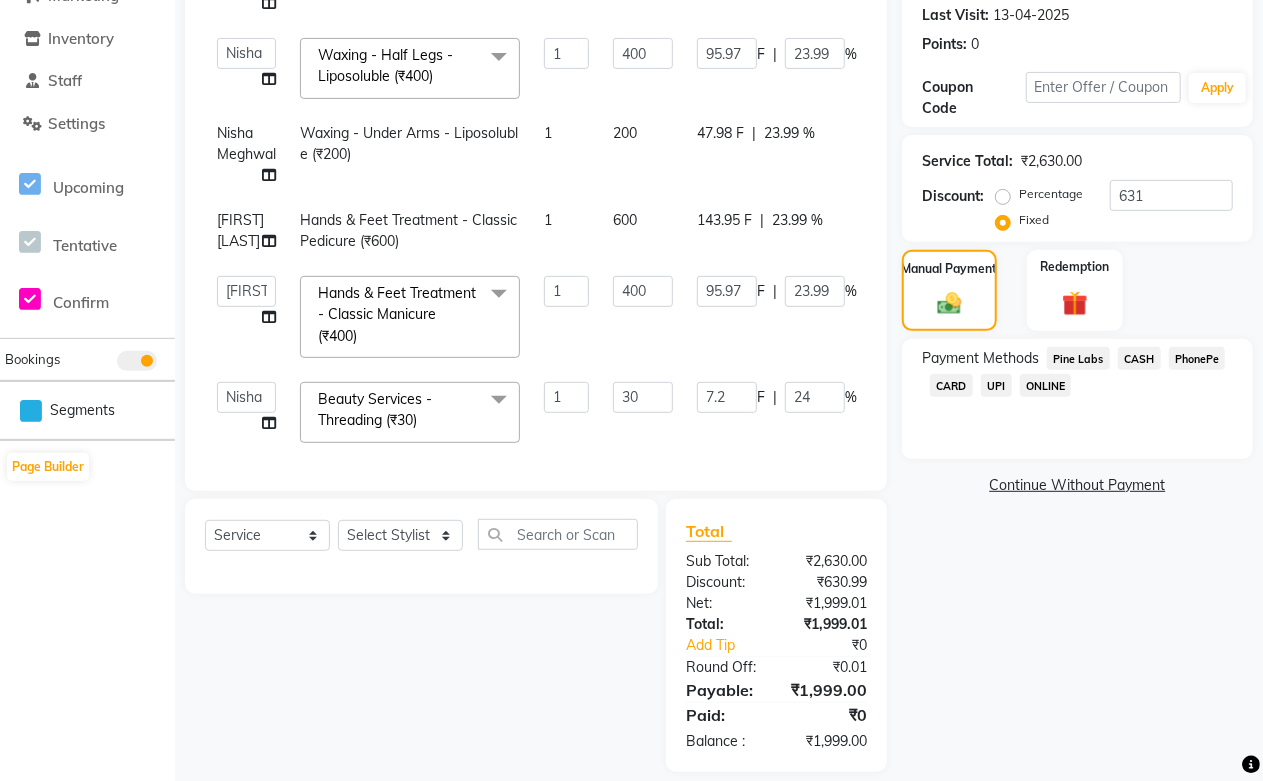 click on "Select  Service  Product  Membership  Package Voucher Prepaid Gift Card  Select Stylist Abdul Shoaib Aksha Khan Archika  Jain Arti Singh Farman Mirza Harsha Mam MANISHA Mohd. Furkan Neelu Suman Nisha Meghwal Payal Sen Pooja Jaga Poonam Trehan Ravina Sen Sahil Ansari Sanju di Sapna Sharma Shekhu Abdul Suraj Sen Sushant Verma TUSHAR" 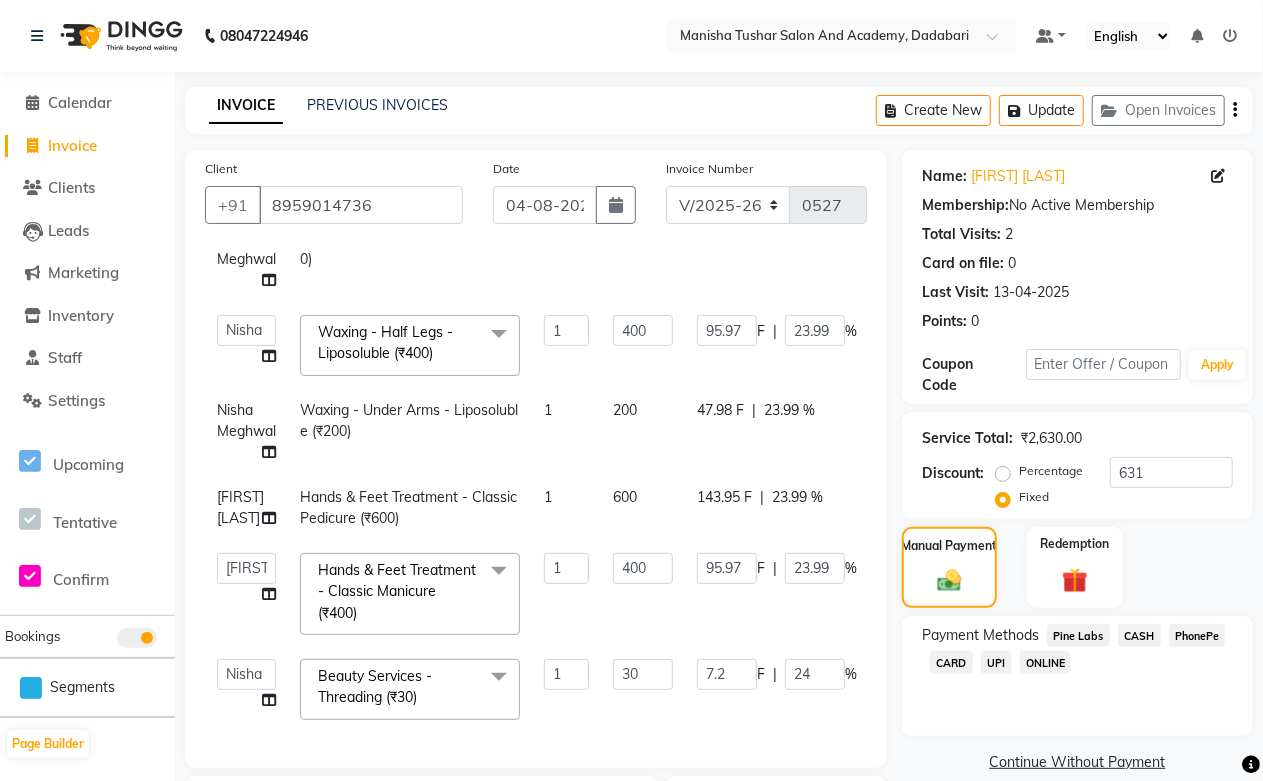 scroll, scrollTop: 297, scrollLeft: 0, axis: vertical 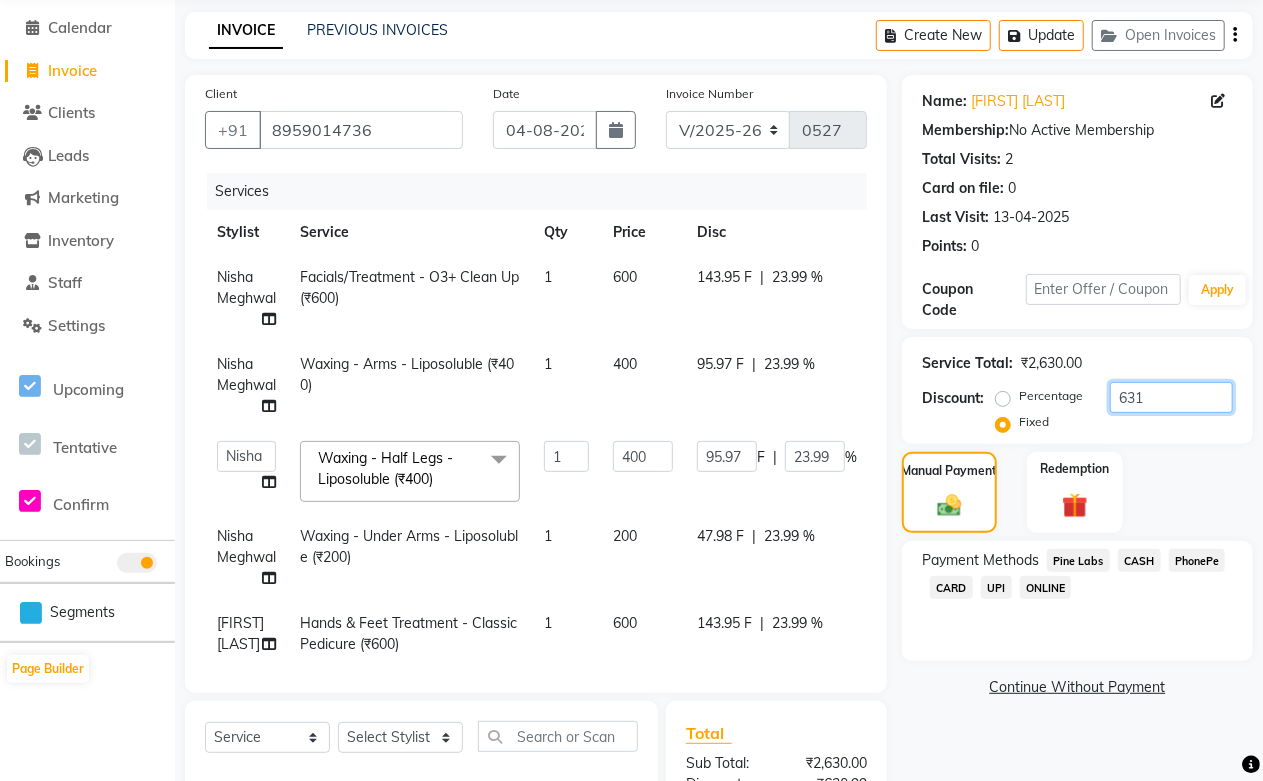 drag, startPoint x: 1176, startPoint y: 393, endPoint x: 1110, endPoint y: 400, distance: 66.37017 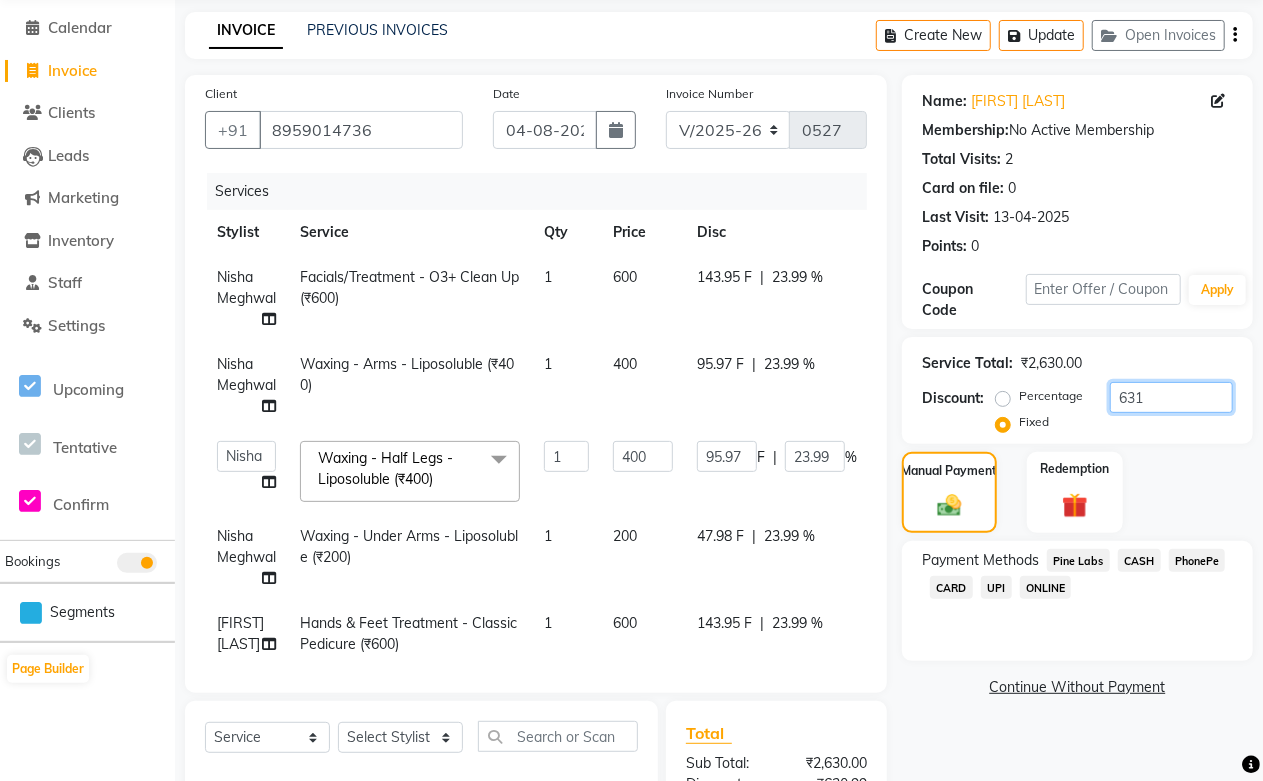 click on "631" 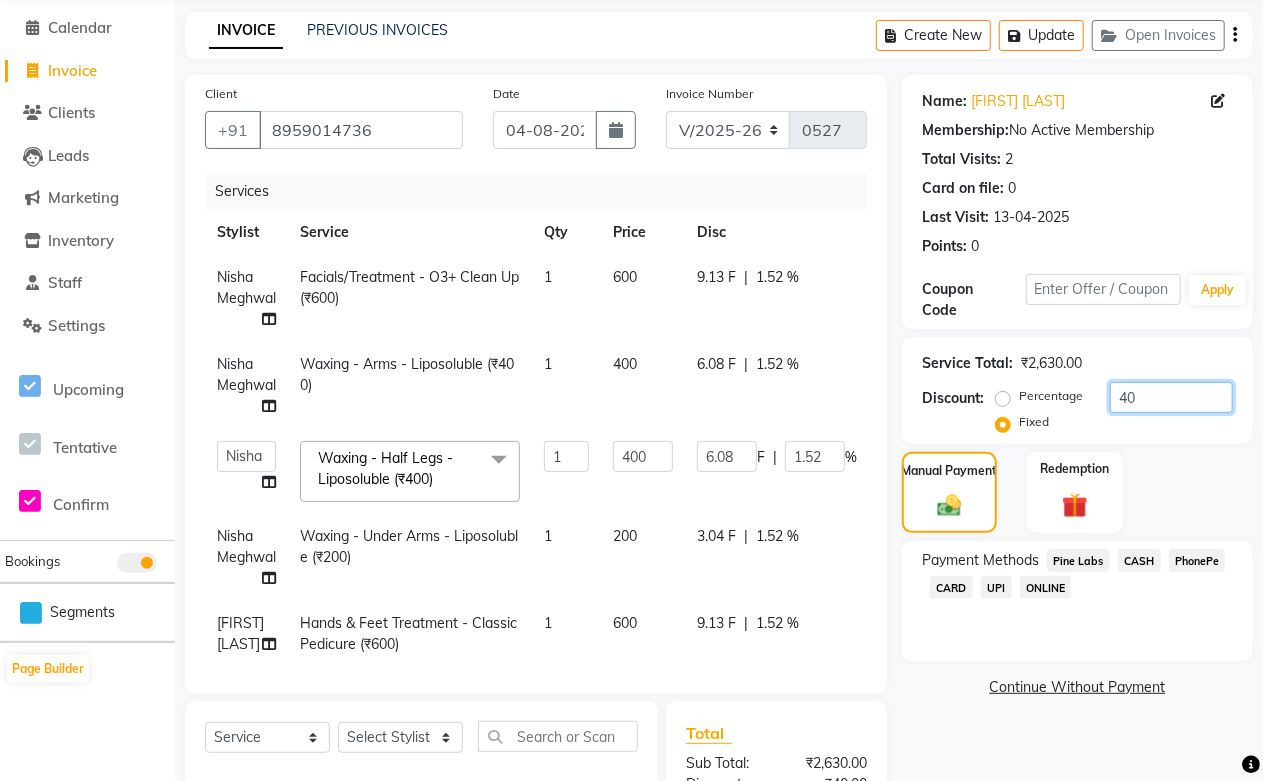 drag, startPoint x: 1188, startPoint y: 397, endPoint x: 1080, endPoint y: 416, distance: 109.65856 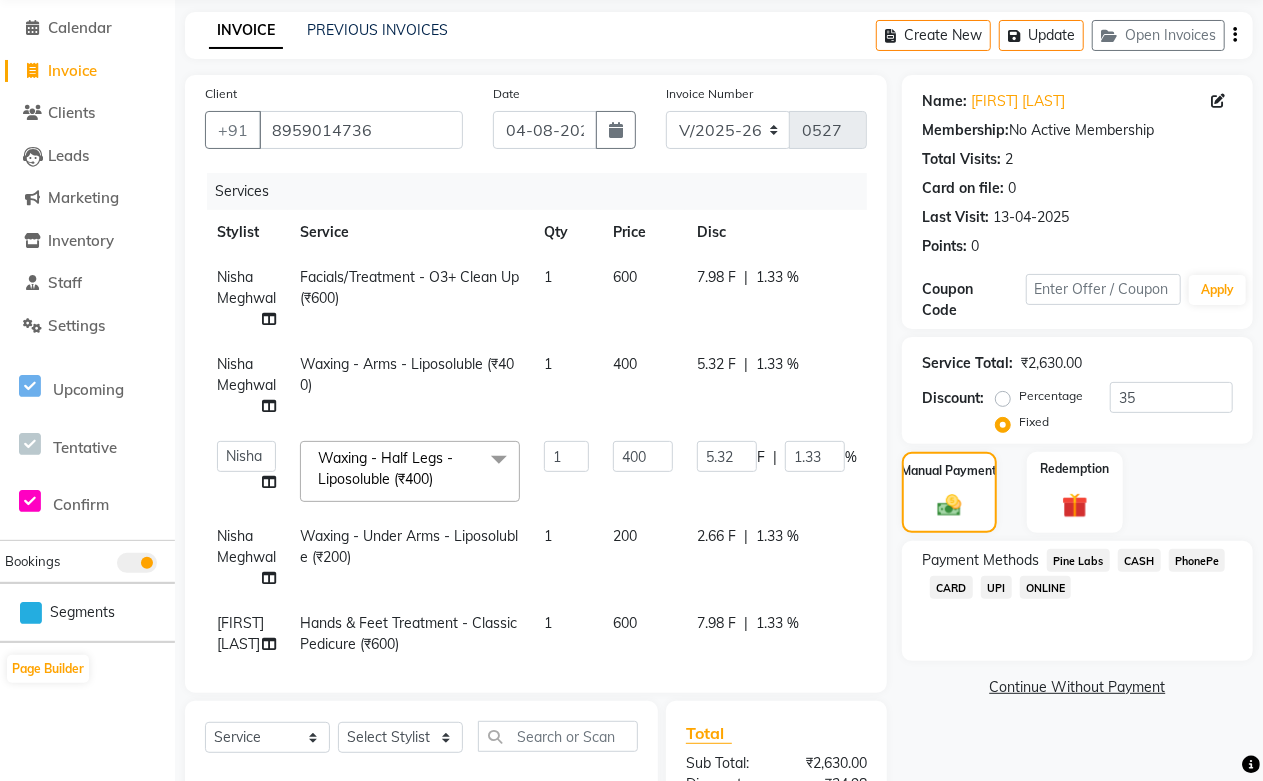 click on "Percentage" 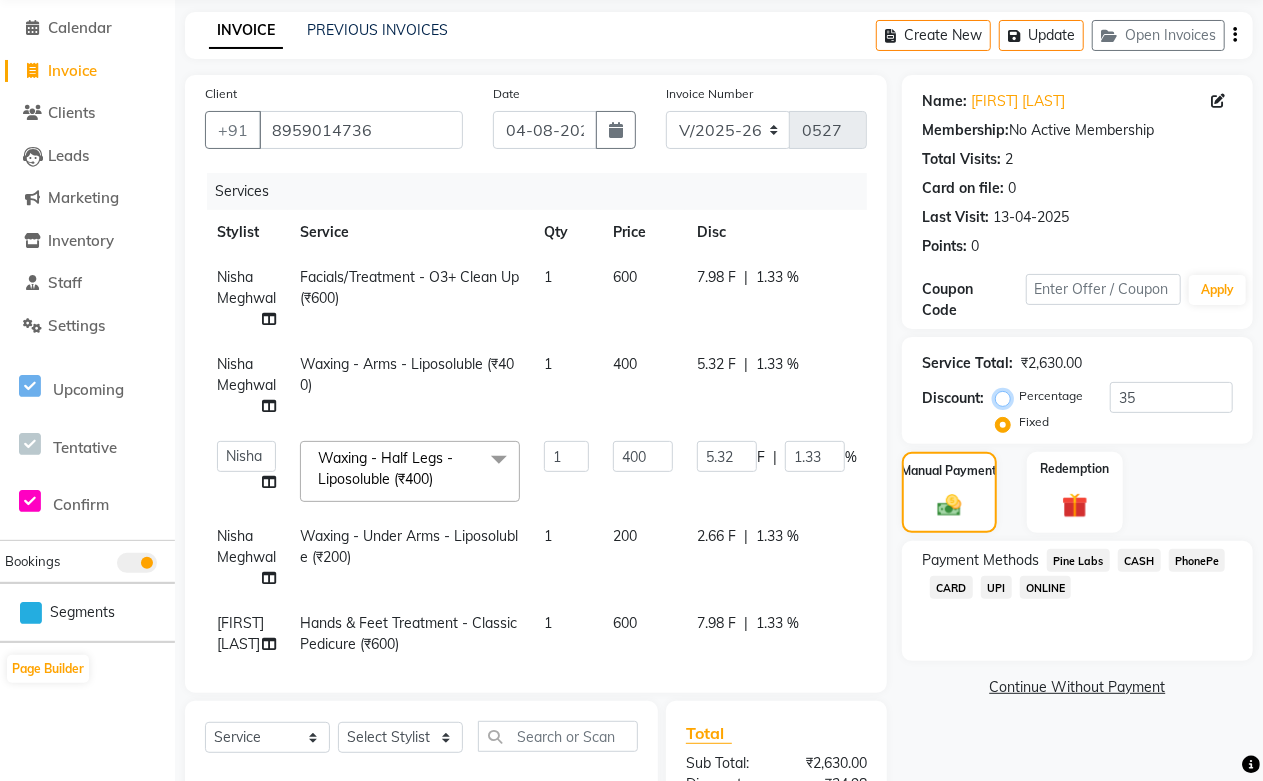 click on "Percentage" at bounding box center (1007, 396) 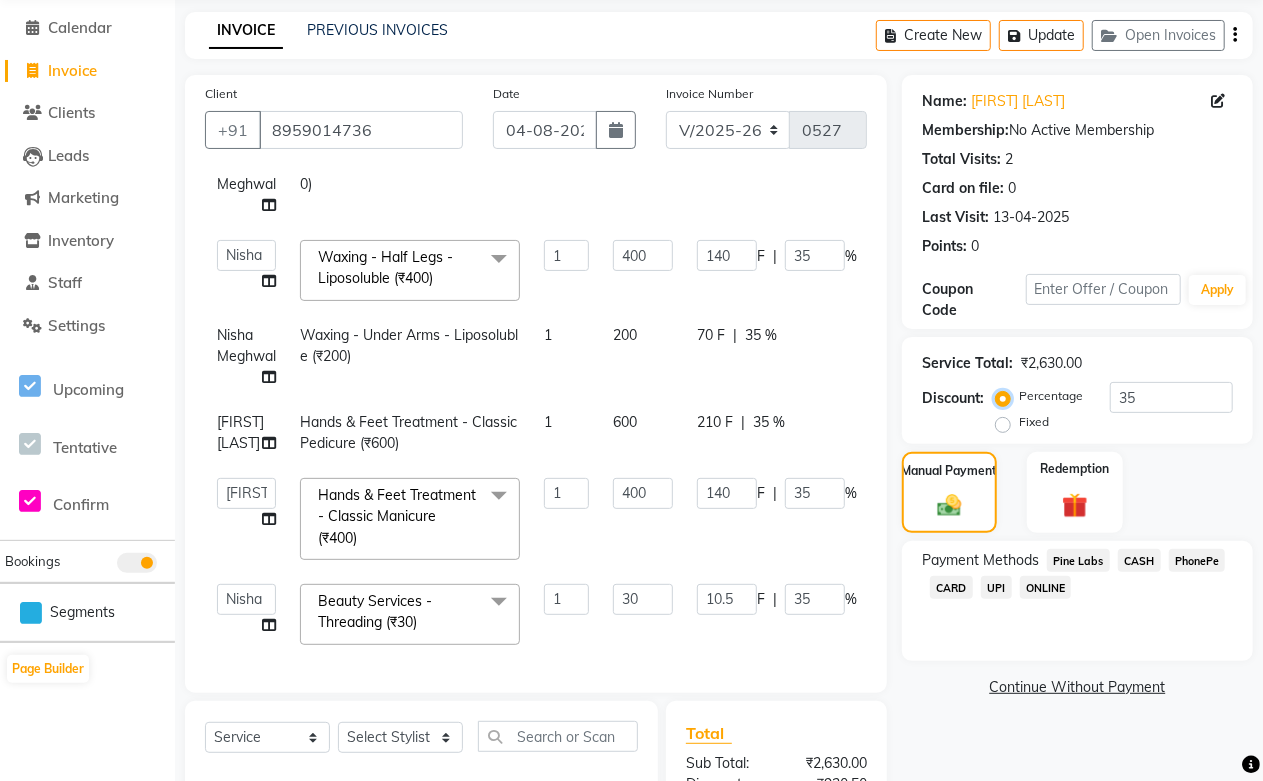 scroll, scrollTop: 217, scrollLeft: 0, axis: vertical 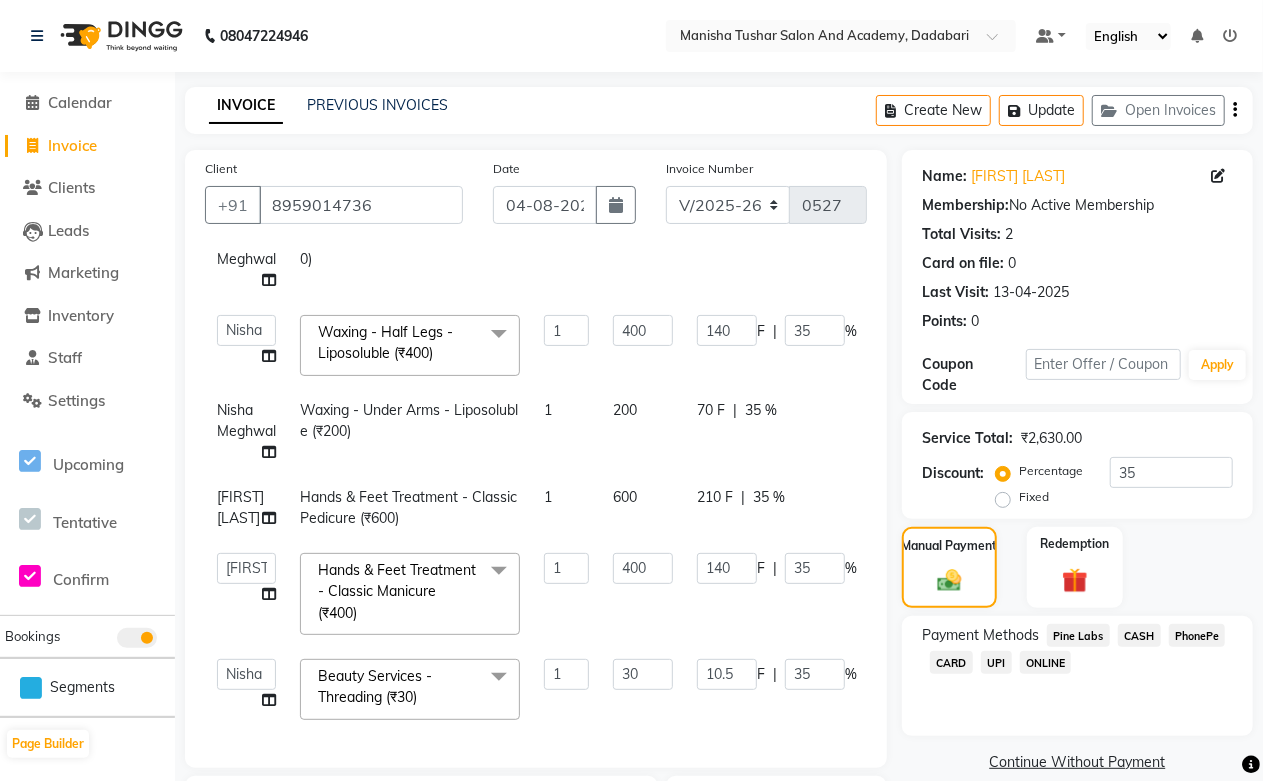 click on "70 F | 35 %" 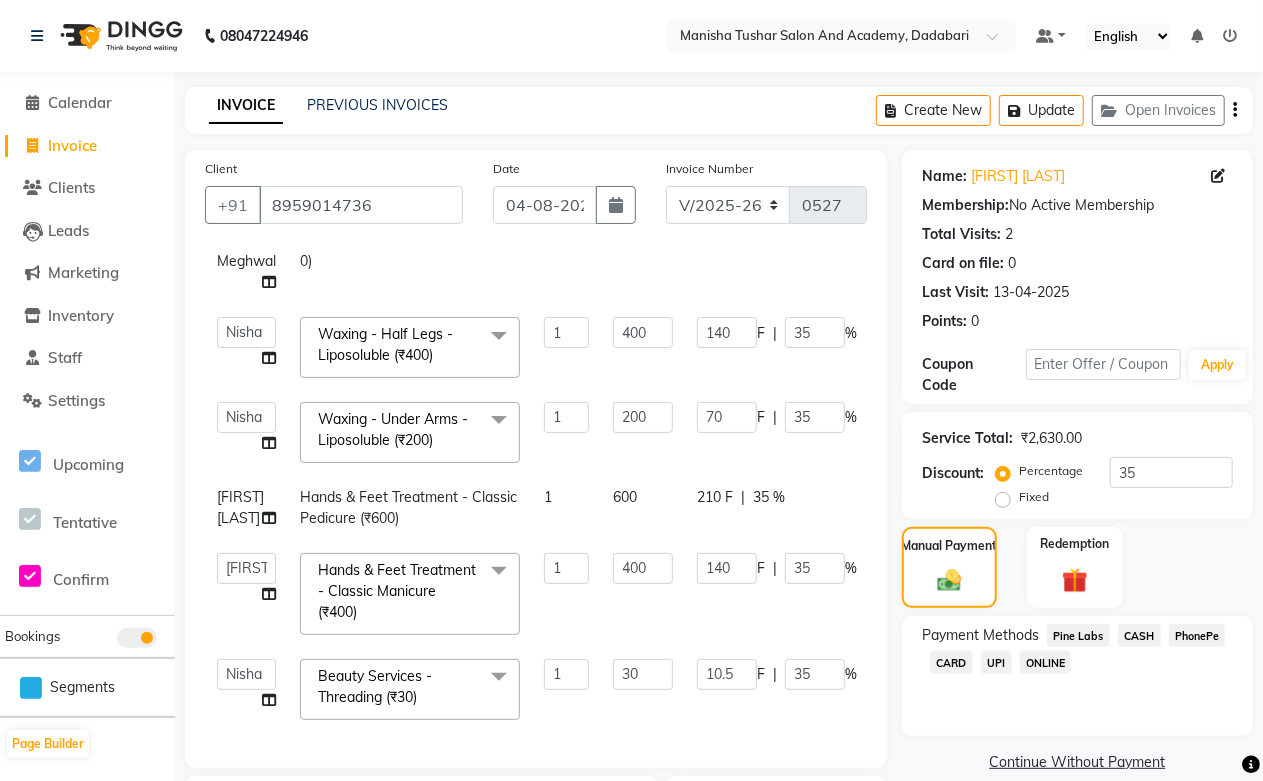 scroll, scrollTop: 215, scrollLeft: 0, axis: vertical 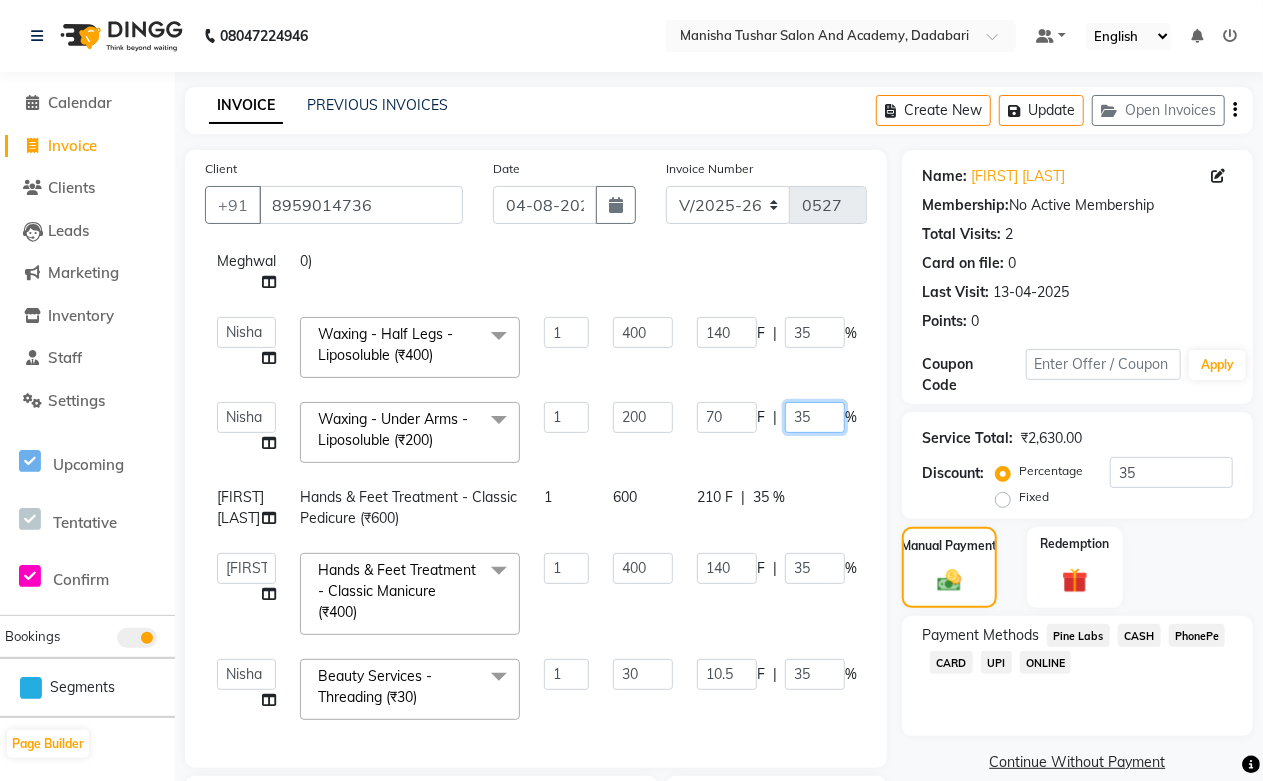 drag, startPoint x: 830, startPoint y: 397, endPoint x: 756, endPoint y: 412, distance: 75.50497 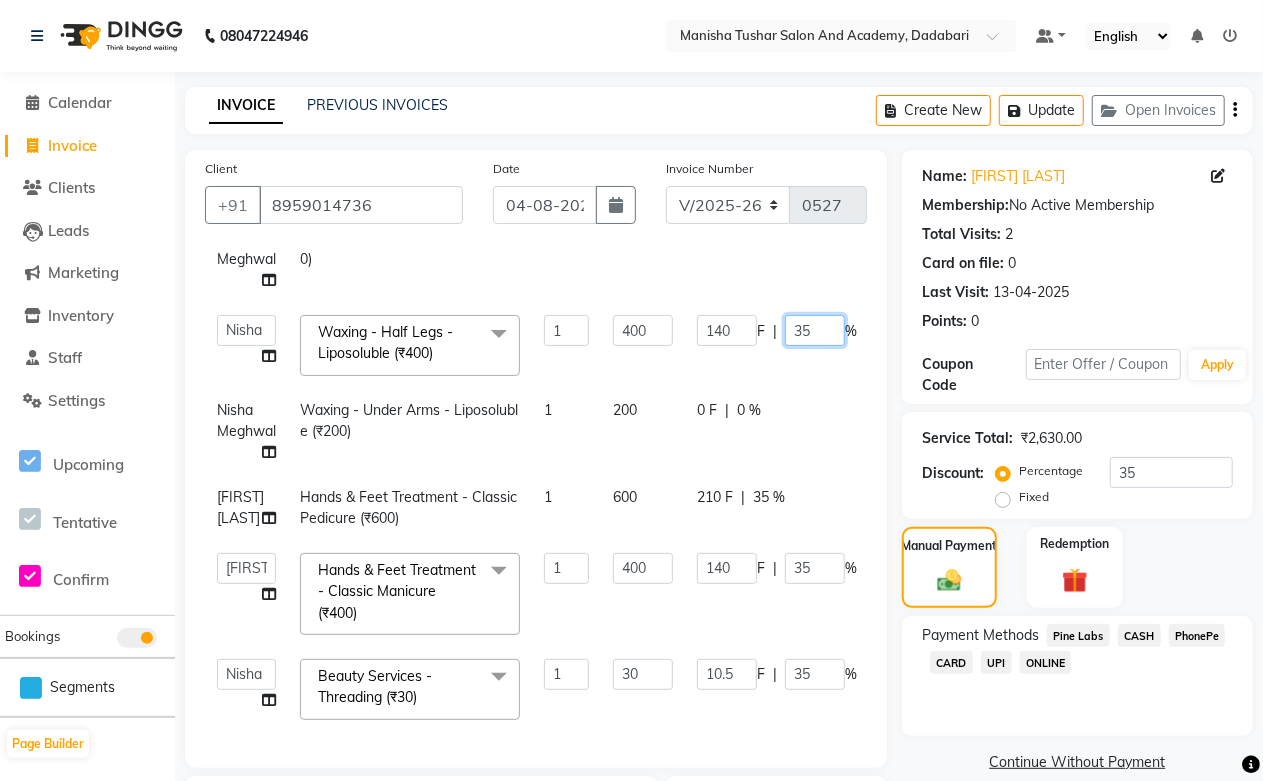 drag, startPoint x: 837, startPoint y: 314, endPoint x: 780, endPoint y: 318, distance: 57.14018 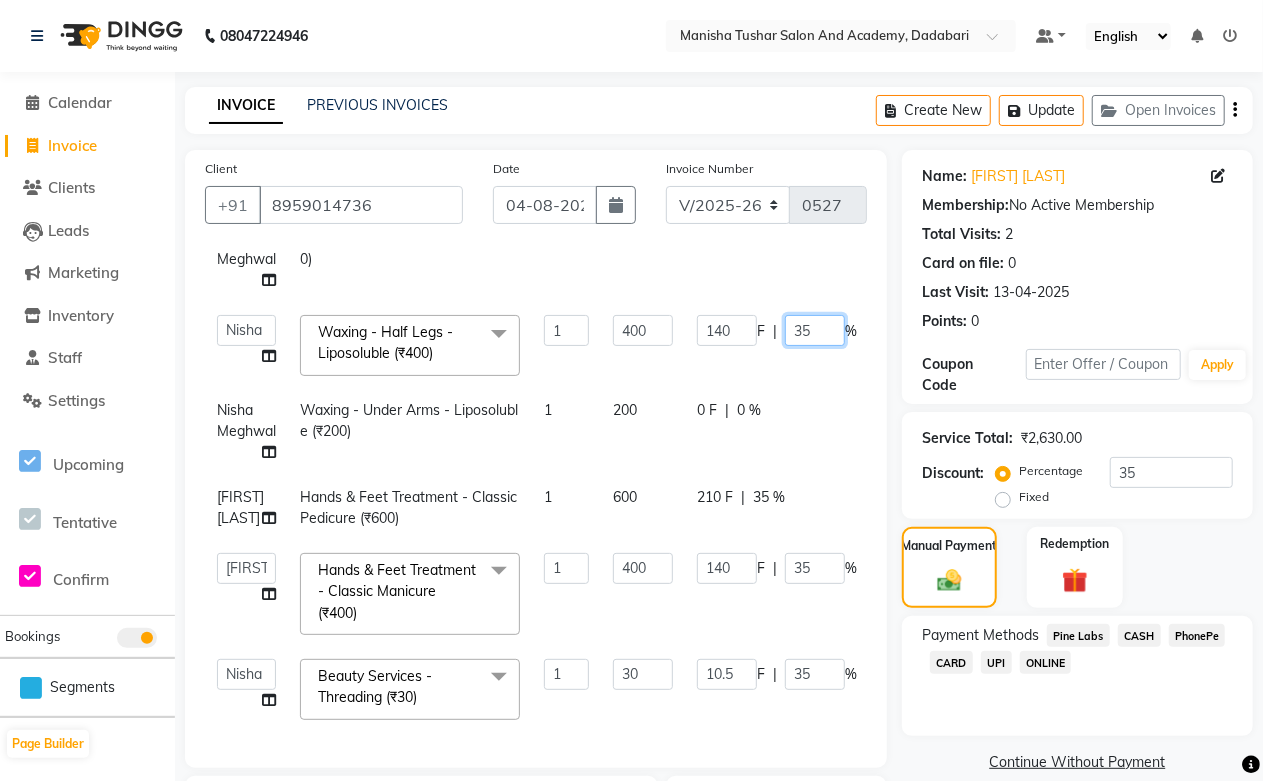 click on "140 F | 35 %" 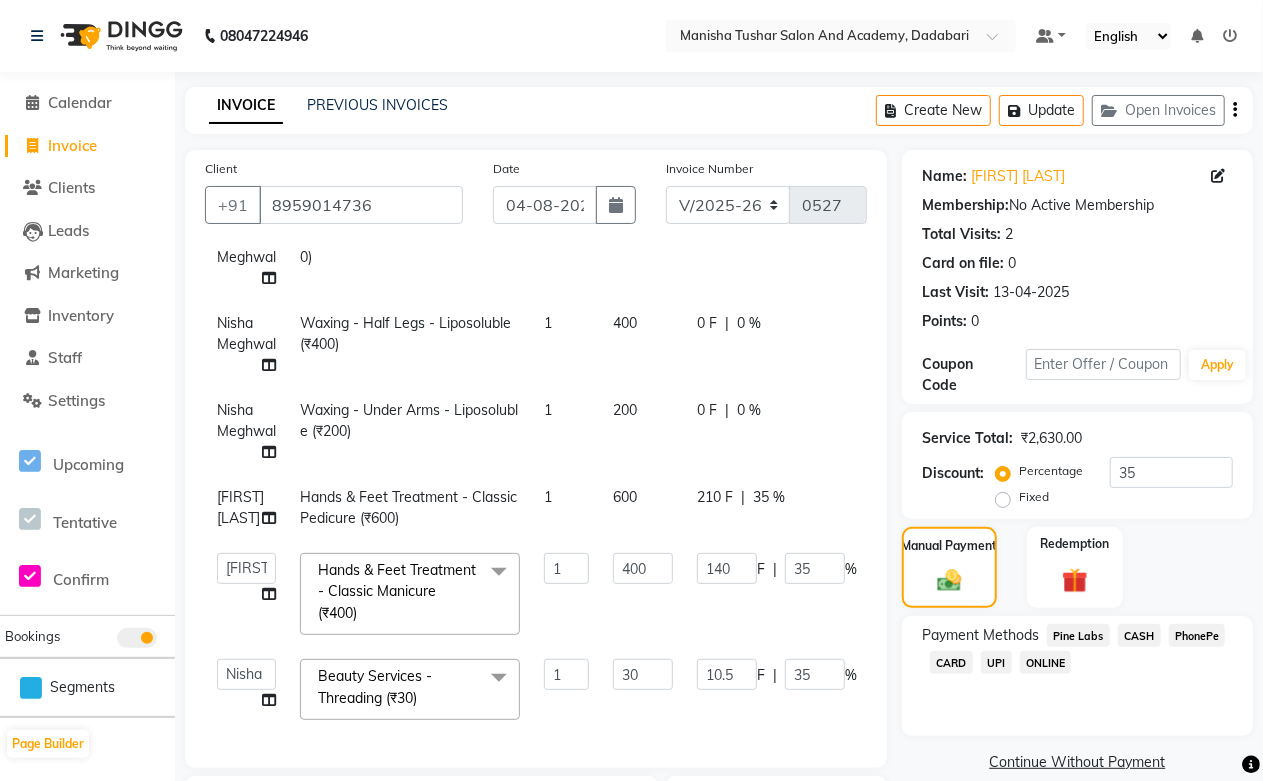 click on "0 F | 0 %" 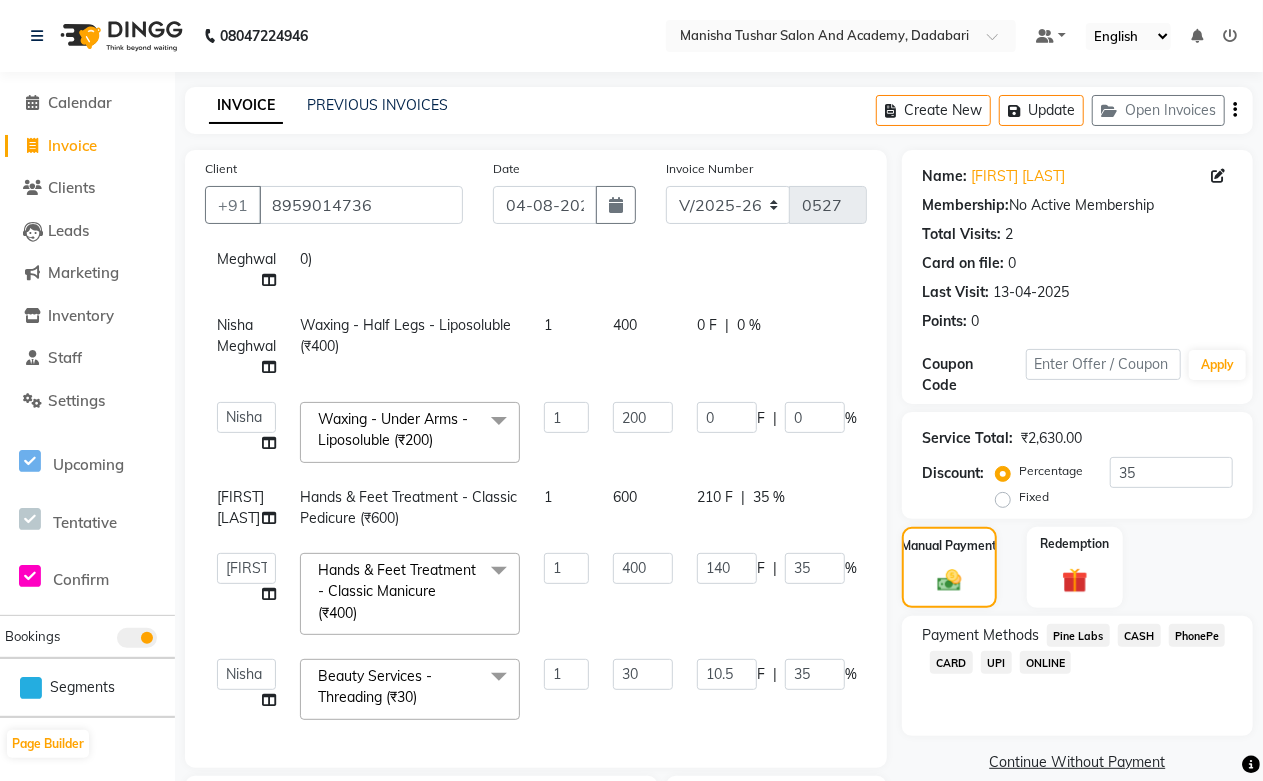 click on "0 F | 0 %" 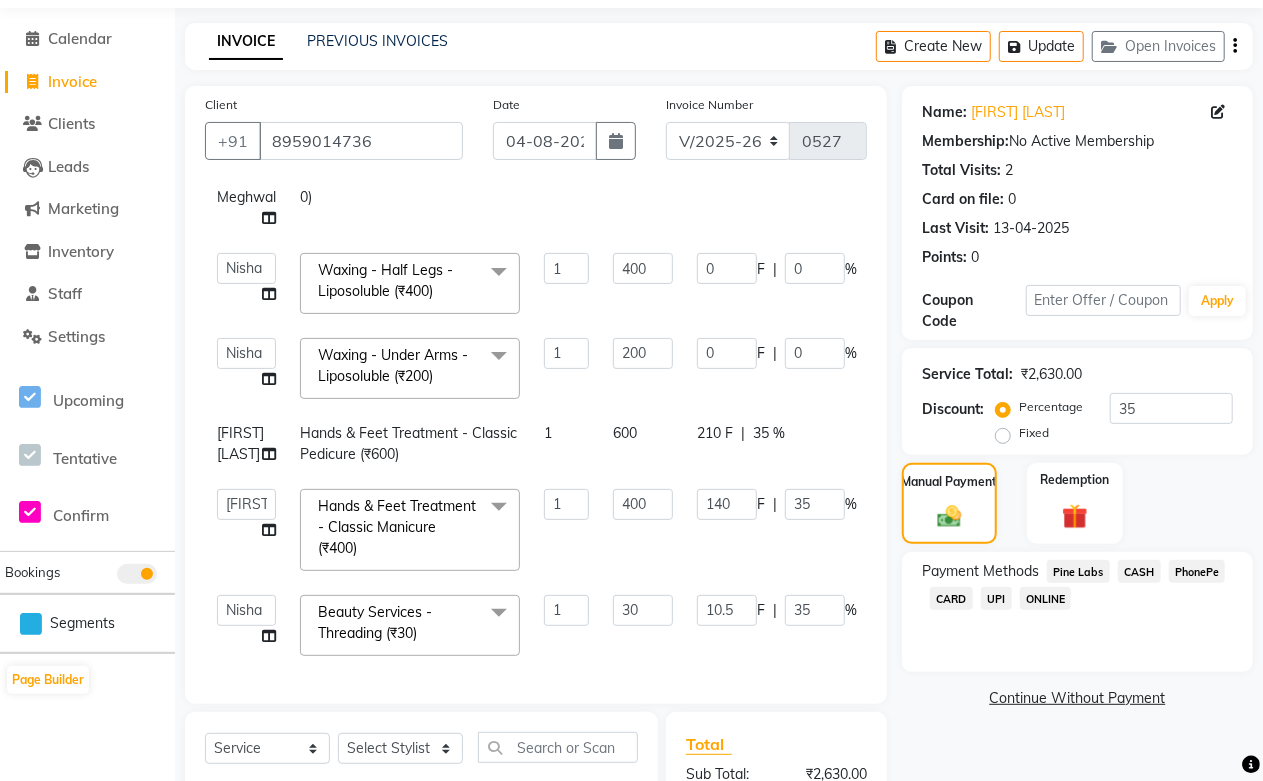 scroll, scrollTop: 0, scrollLeft: 0, axis: both 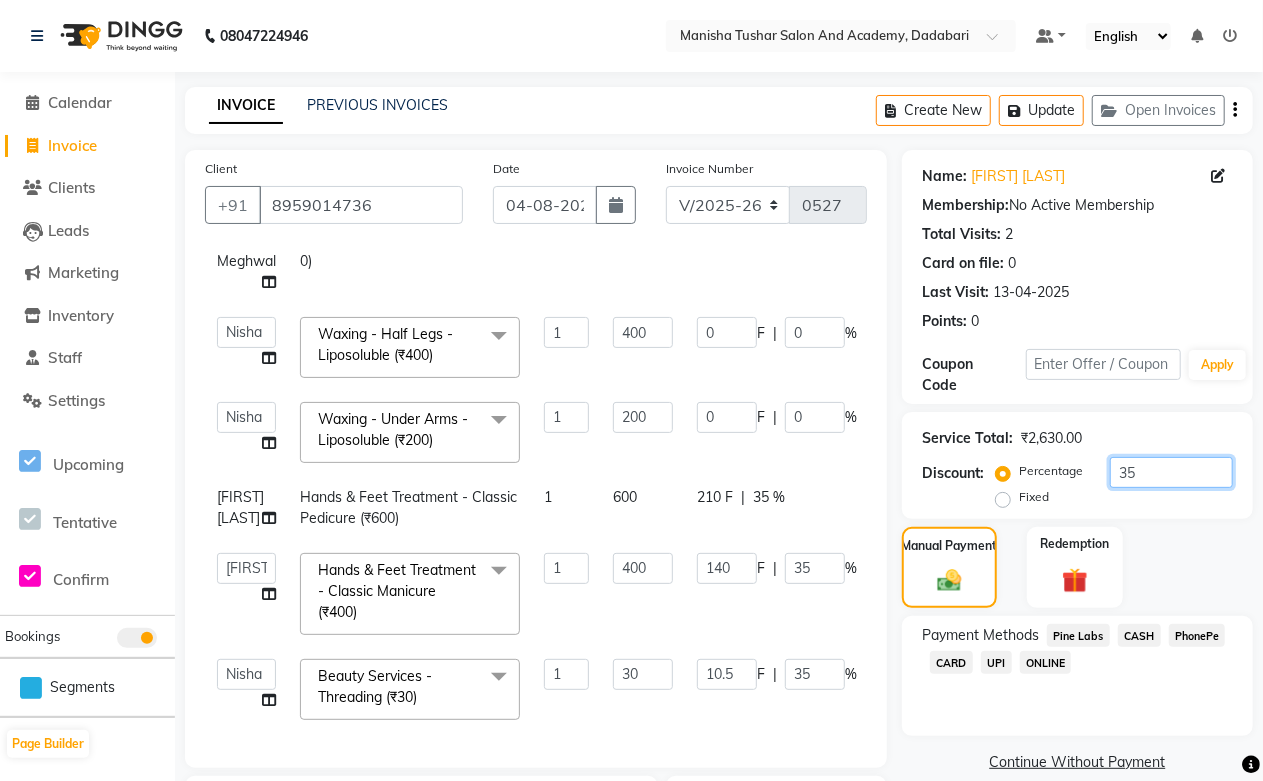 drag, startPoint x: 1143, startPoint y: 473, endPoint x: 1076, endPoint y: 472, distance: 67.00746 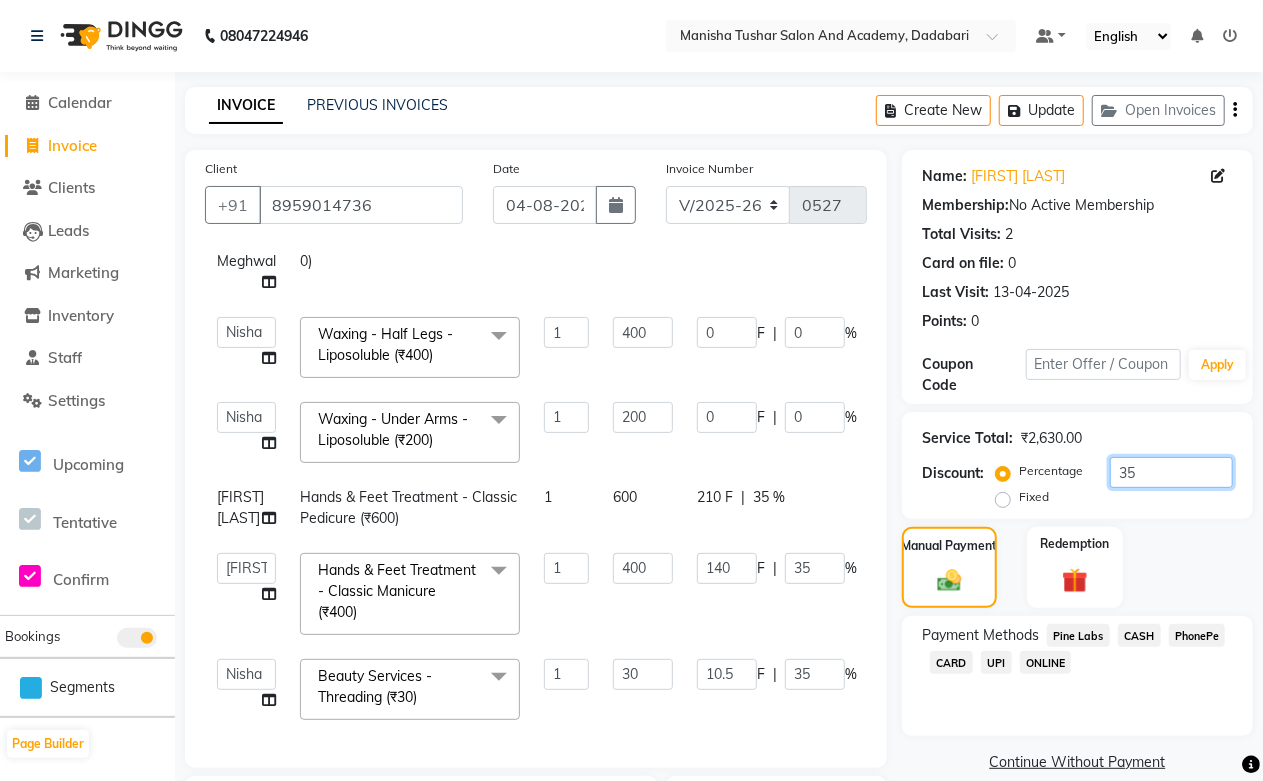 click on "Percentage   Fixed  35" 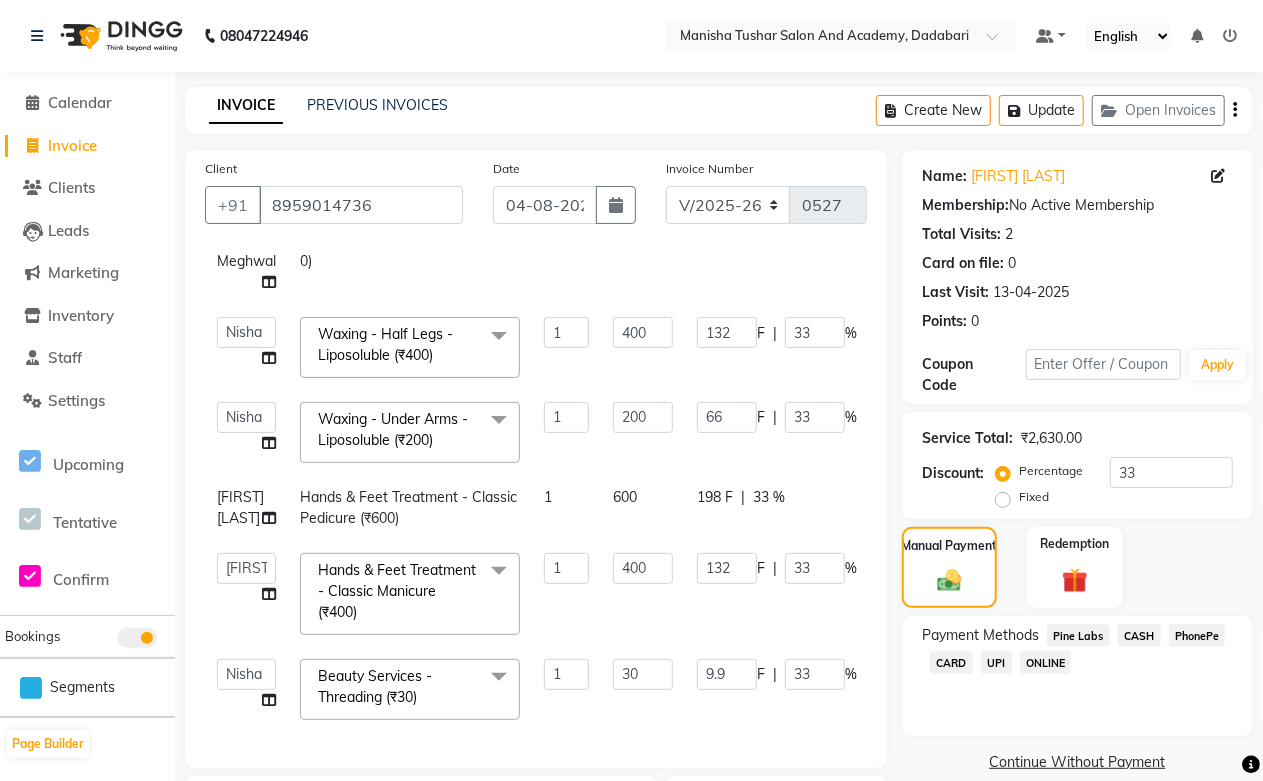 click on "9.9 F | 33 %" 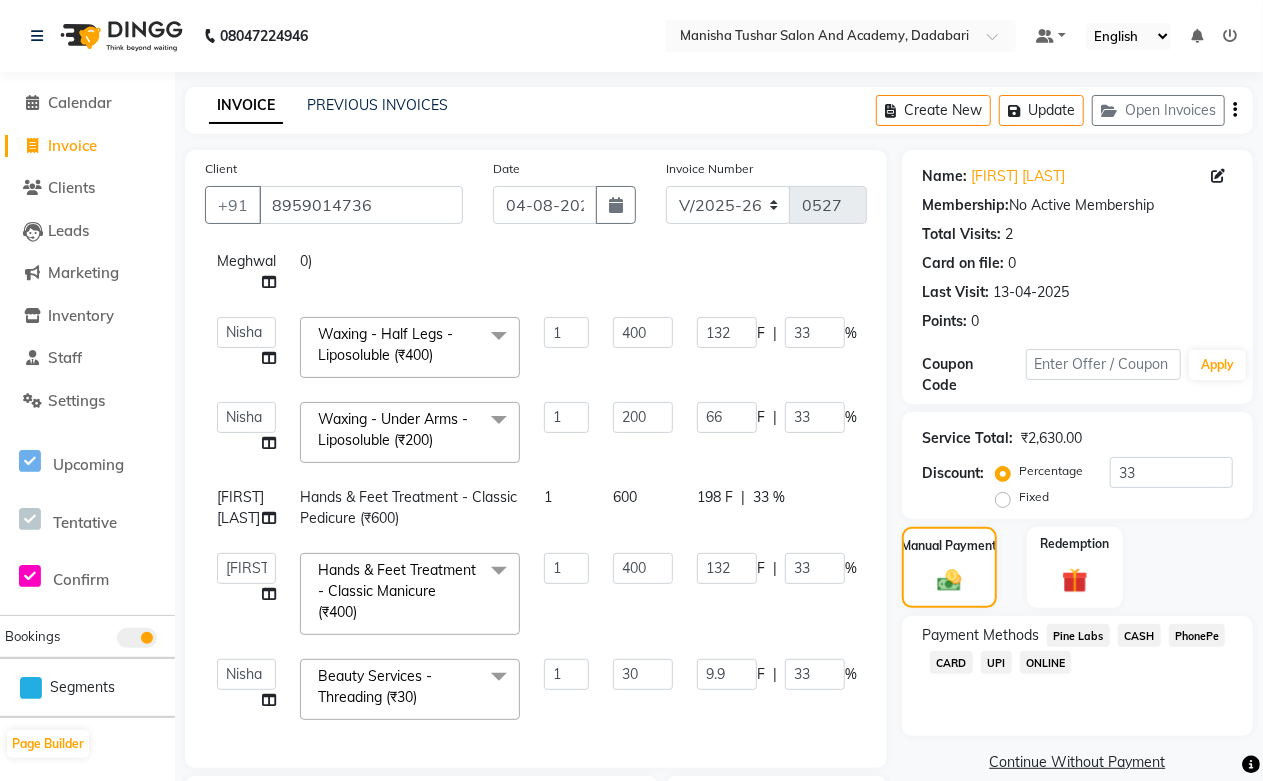 scroll, scrollTop: 297, scrollLeft: 0, axis: vertical 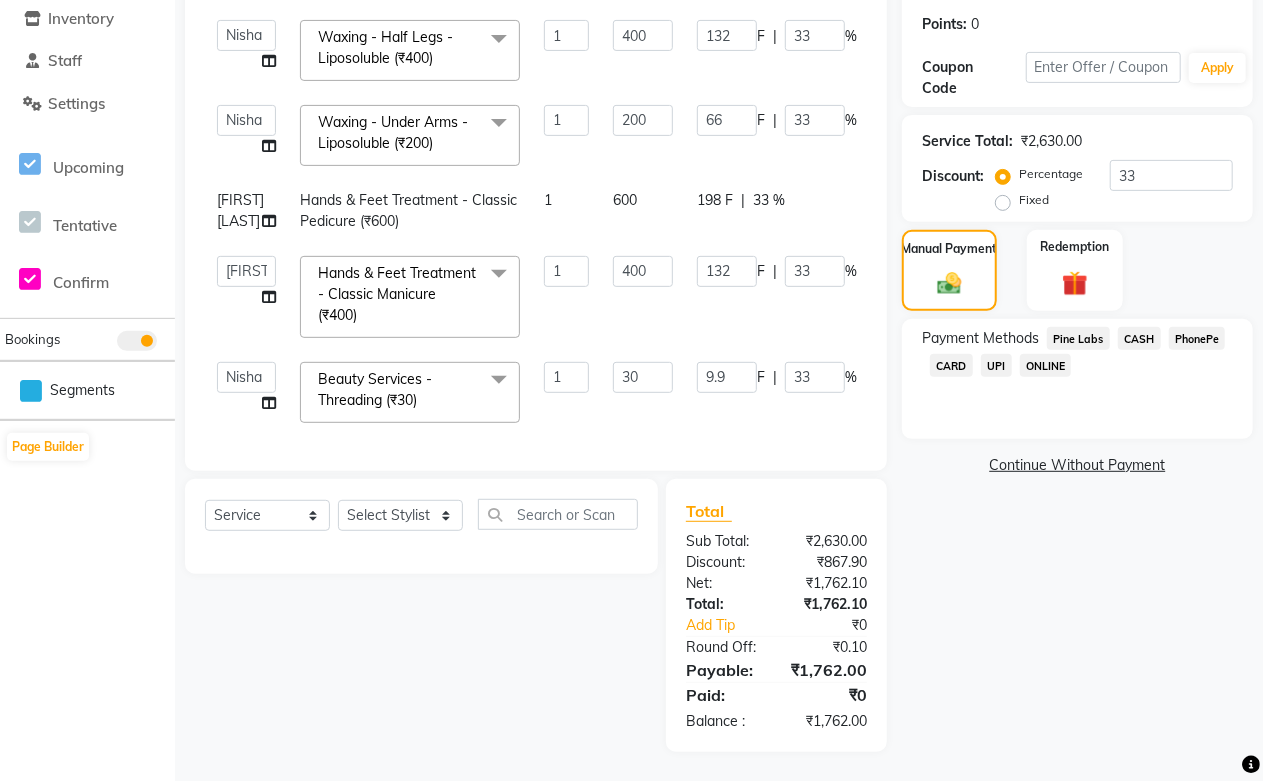 drag, startPoint x: 695, startPoint y: 323, endPoint x: 824, endPoint y: 190, distance: 185.28357 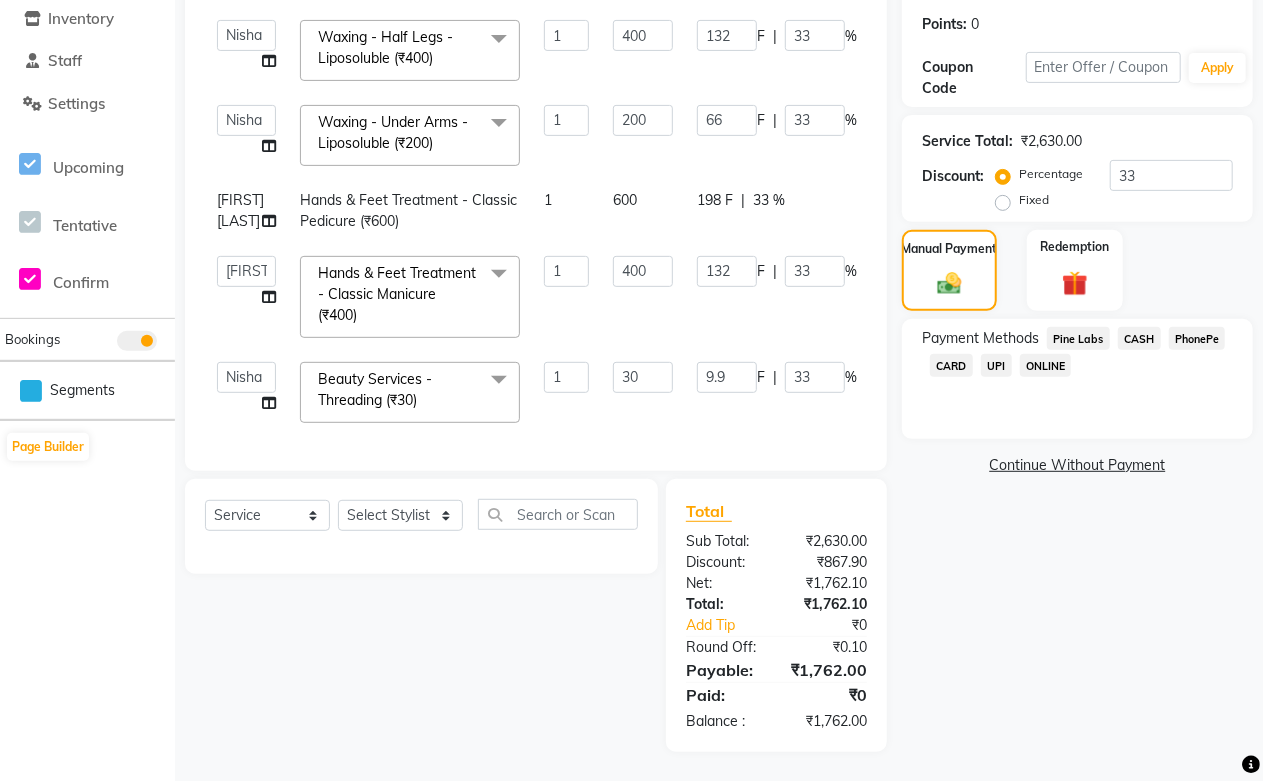click on "198 F | 33 %" 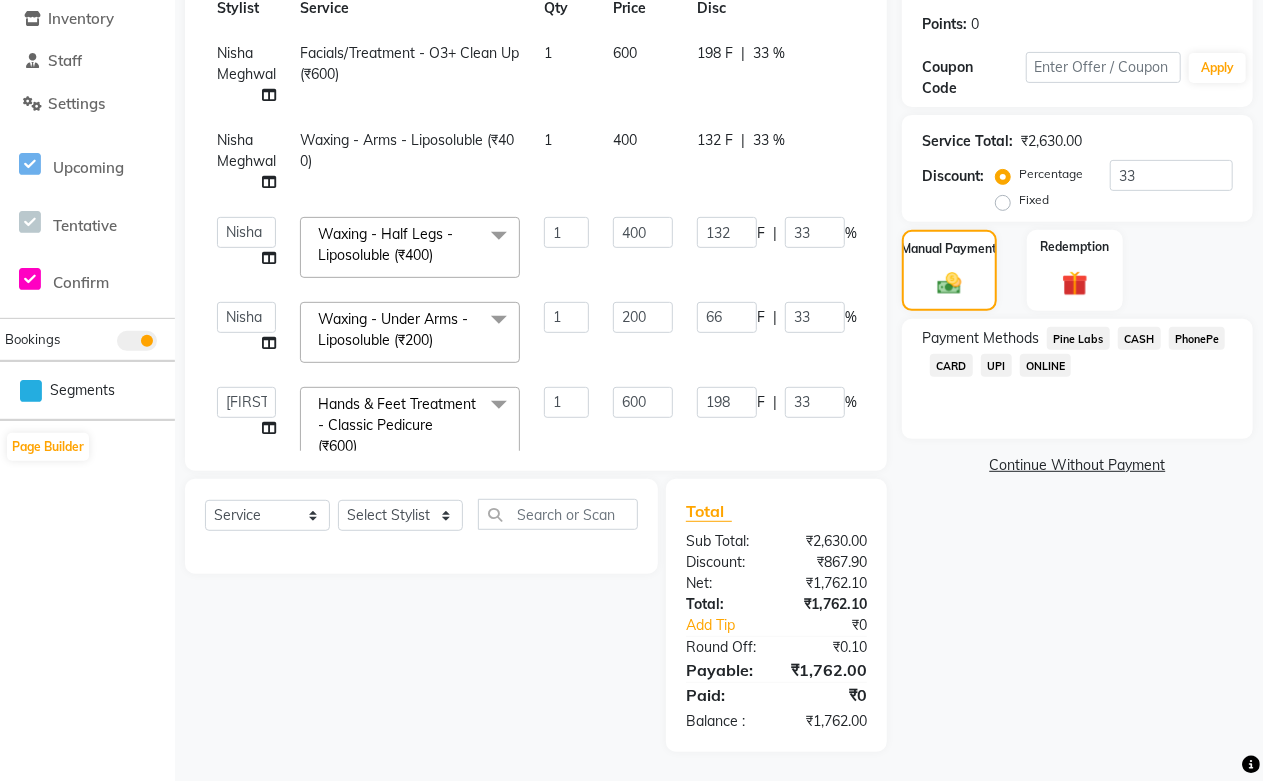 scroll, scrollTop: 0, scrollLeft: 0, axis: both 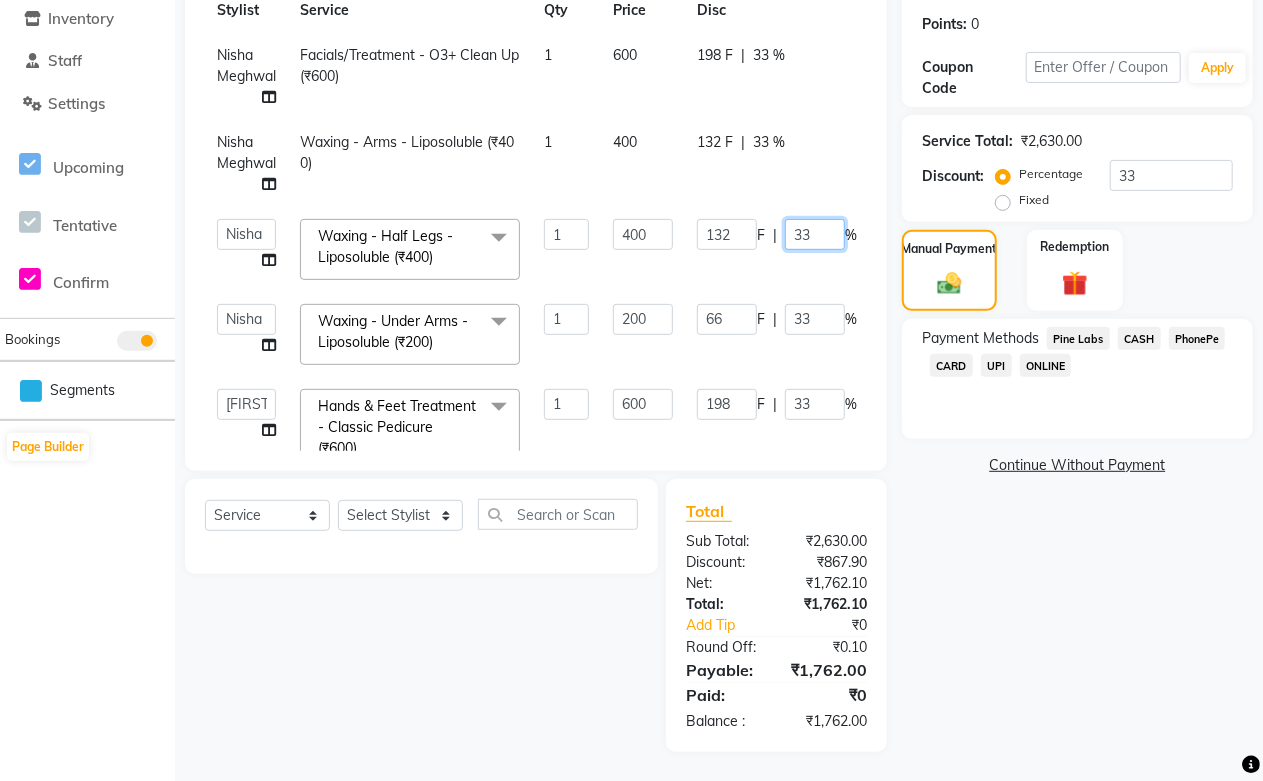 drag, startPoint x: 817, startPoint y: 232, endPoint x: 751, endPoint y: 236, distance: 66.1211 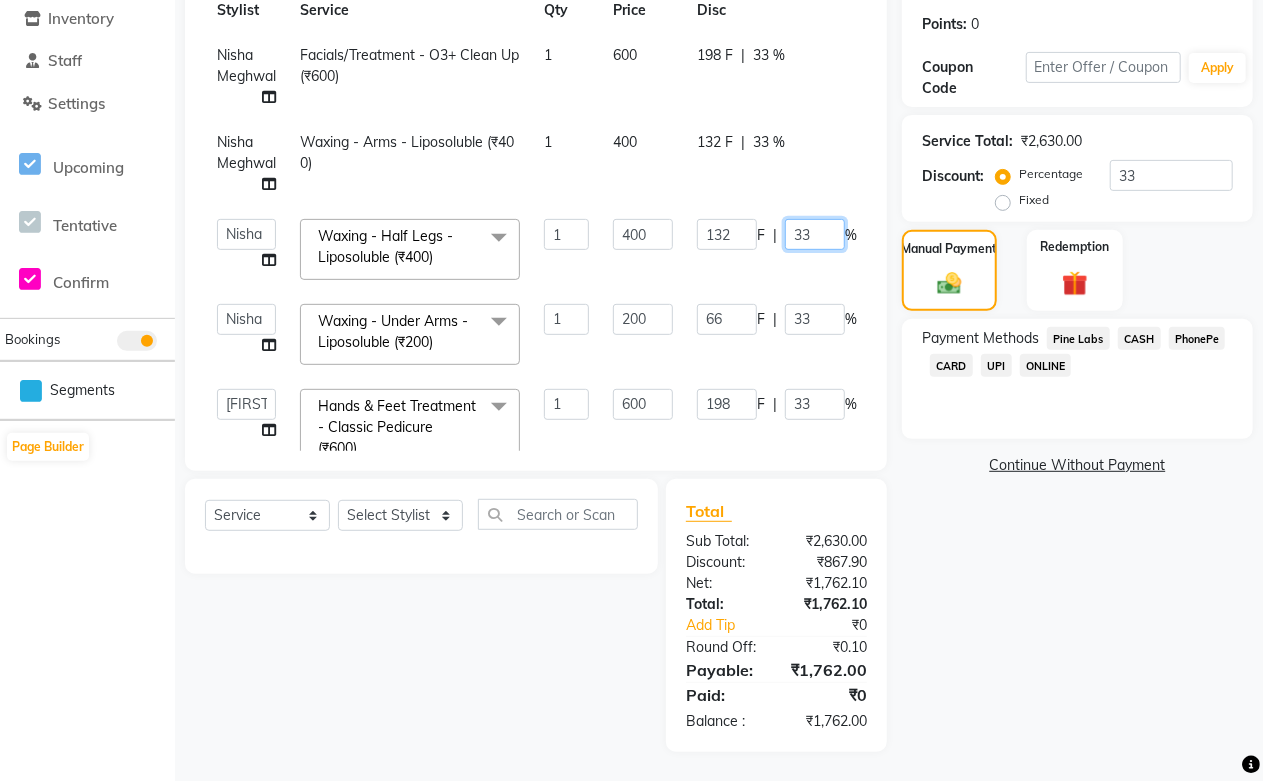 click on "132 F | 33 %" 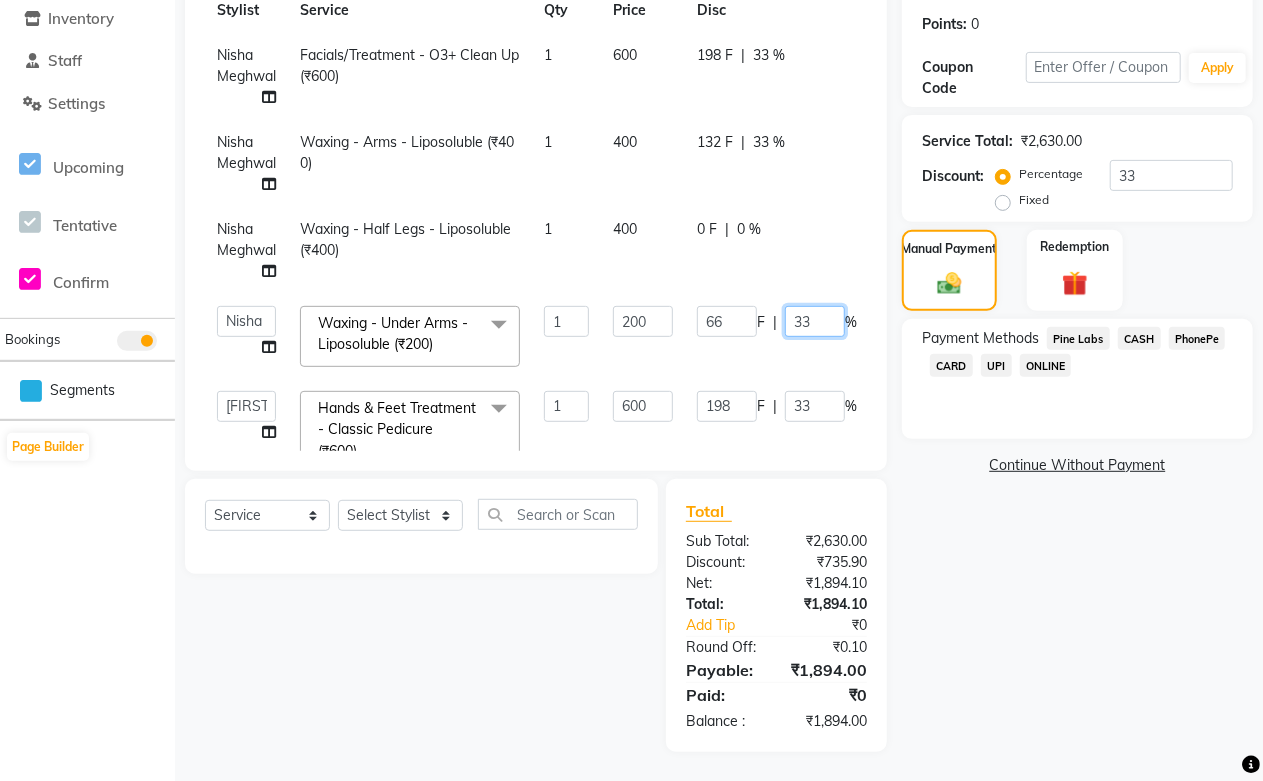 drag, startPoint x: 831, startPoint y: 310, endPoint x: 746, endPoint y: 325, distance: 86.313385 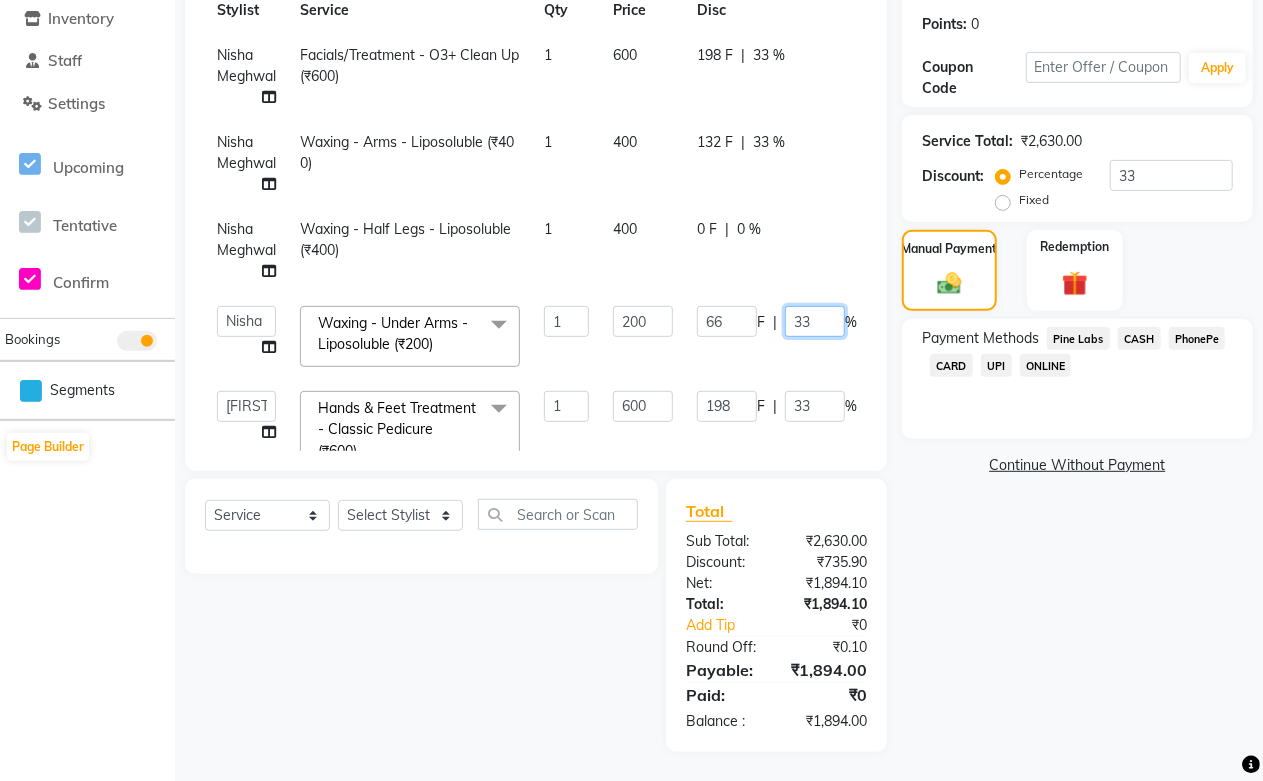 click on "66 F | 33 %" 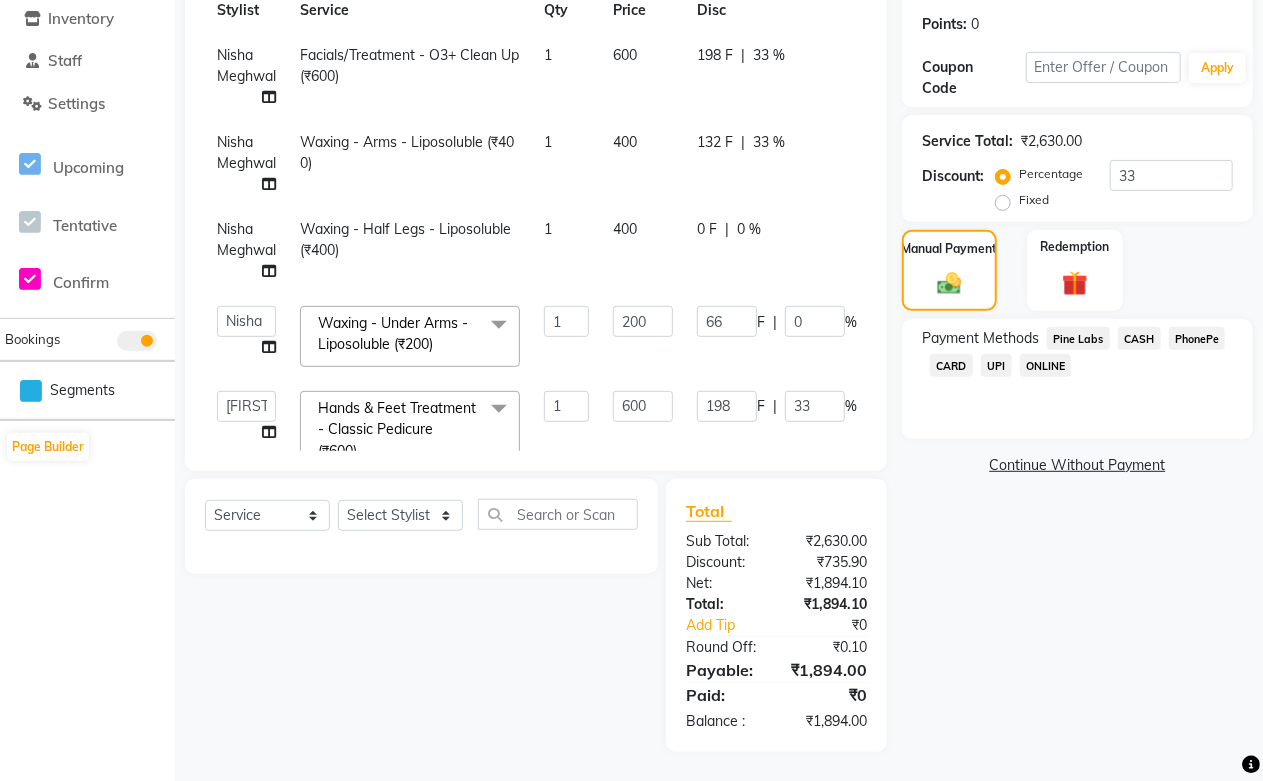 click on "Select  Service  Product  Membership  Package Voucher Prepaid Gift Card  Select Stylist Abdul Shoaib Aksha Khan Archika  Jain Arti Singh Farman Mirza Harsha Mam MANISHA Mohd. Furkan Neelu Suman Nisha Meghwal Payal Sen Pooja Jaga Poonam Trehan Ravina Sen Sahil Ansari Sanju di Sapna Sharma Shekhu Abdul Suraj Sen Sushant Verma TUSHAR" 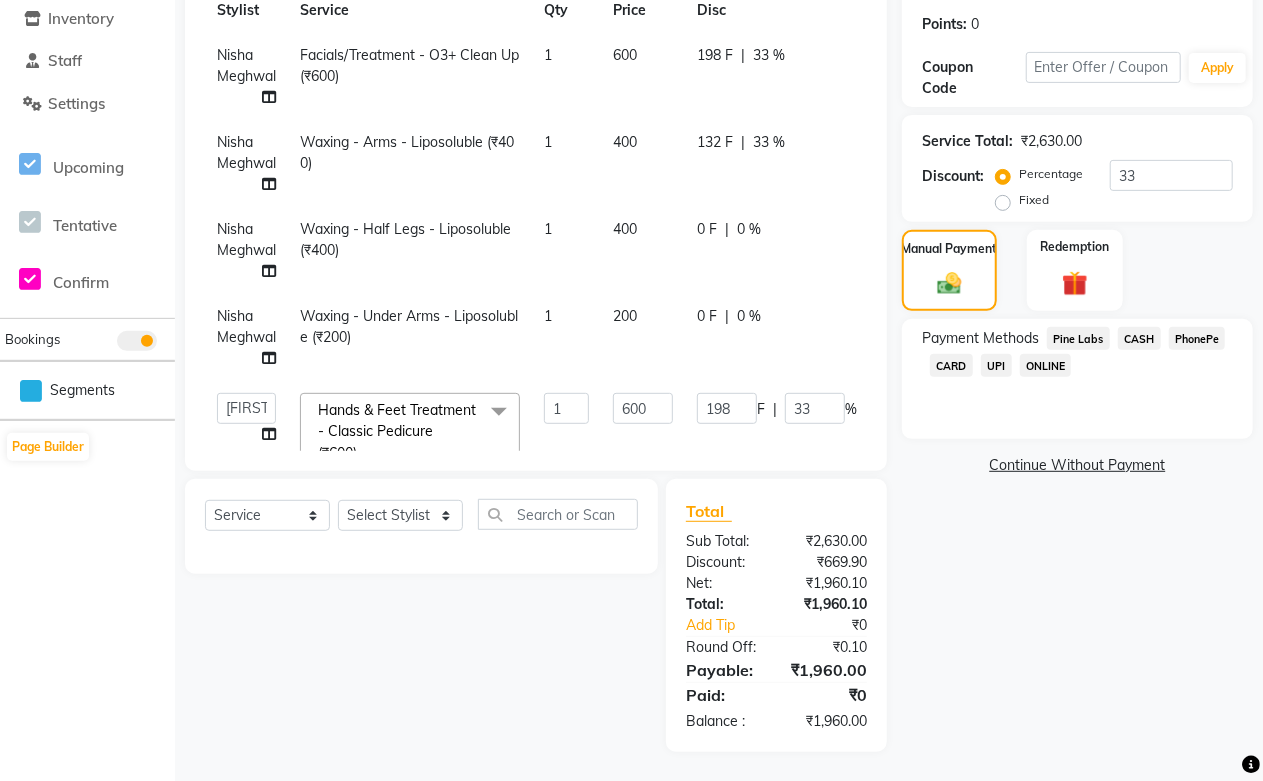 scroll, scrollTop: 0, scrollLeft: 0, axis: both 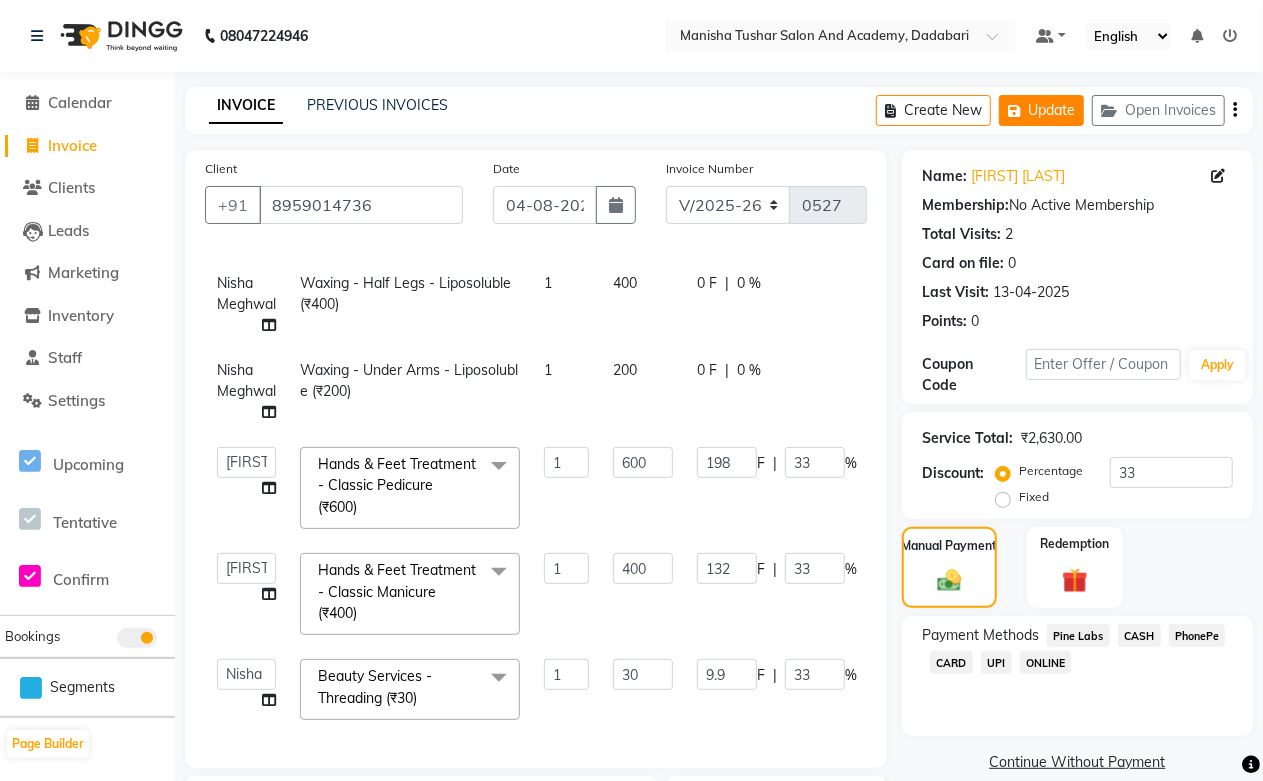 click on "Update" 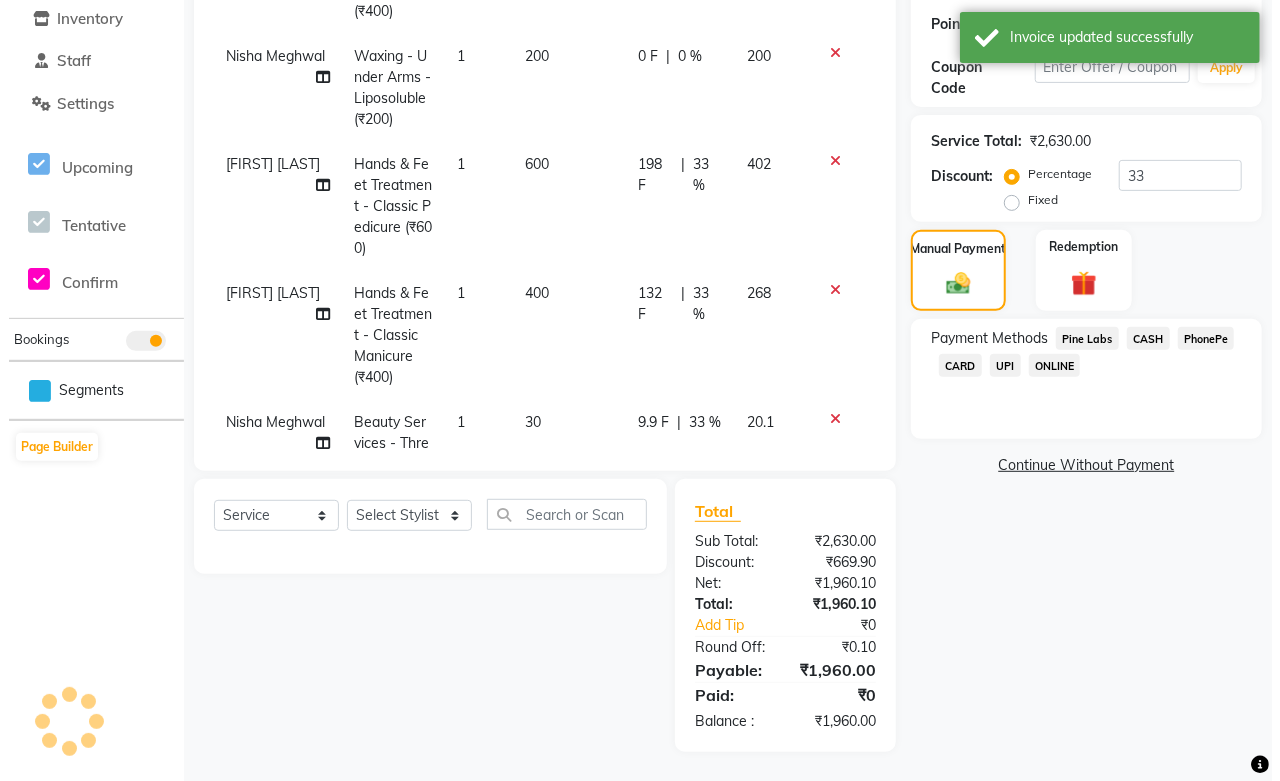 scroll, scrollTop: 0, scrollLeft: 0, axis: both 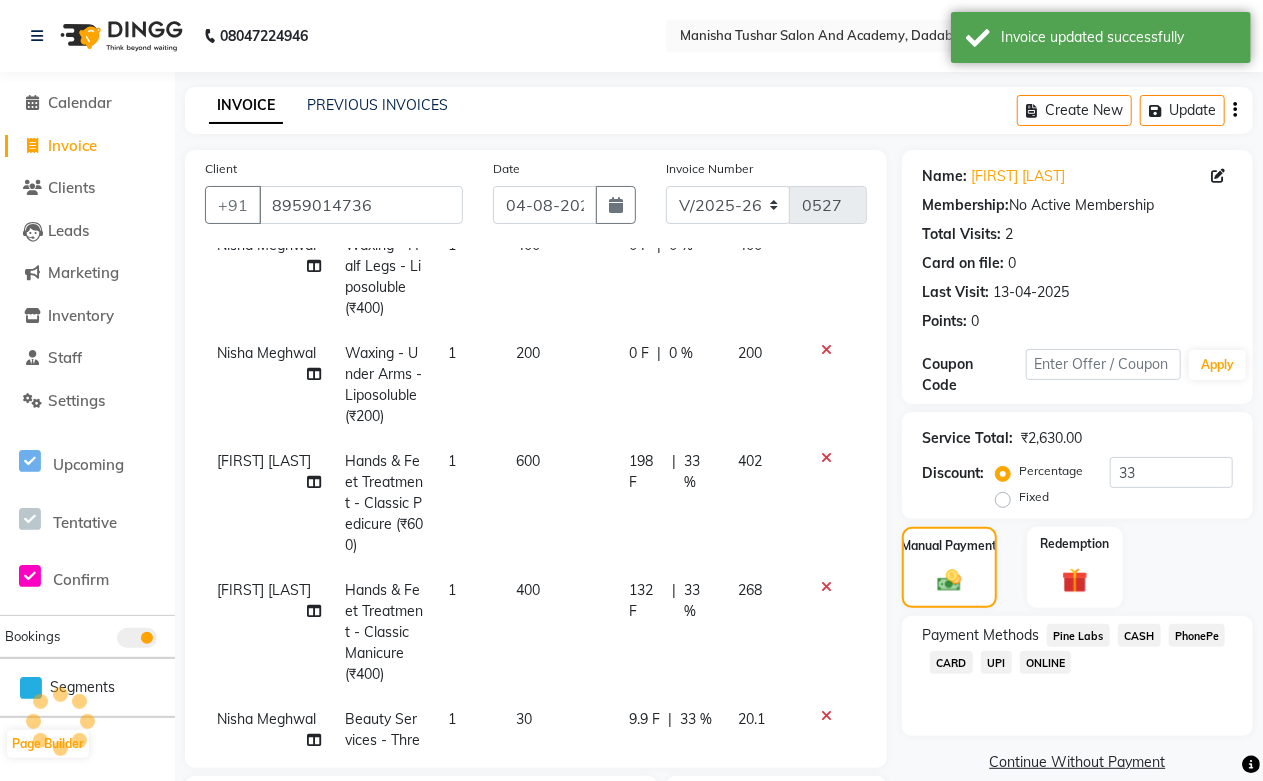 click on "Invoice" 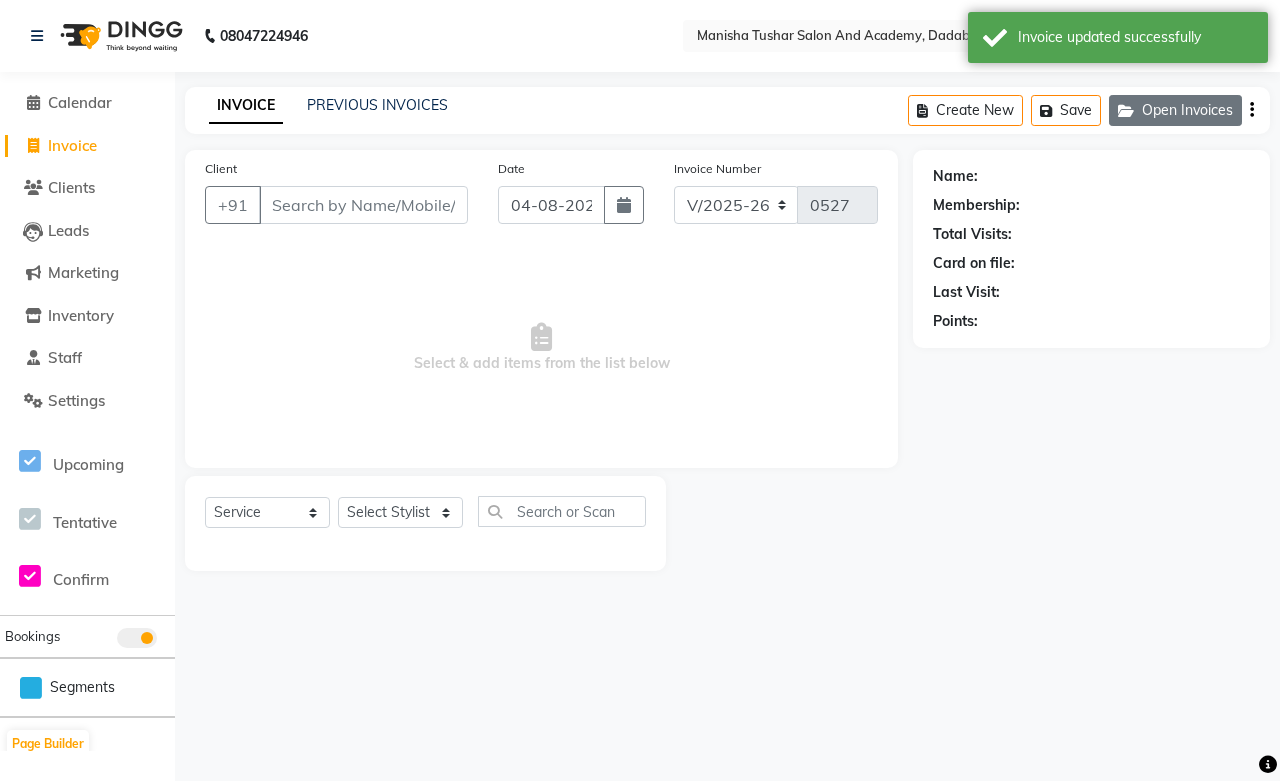 click on "Open Invoices" 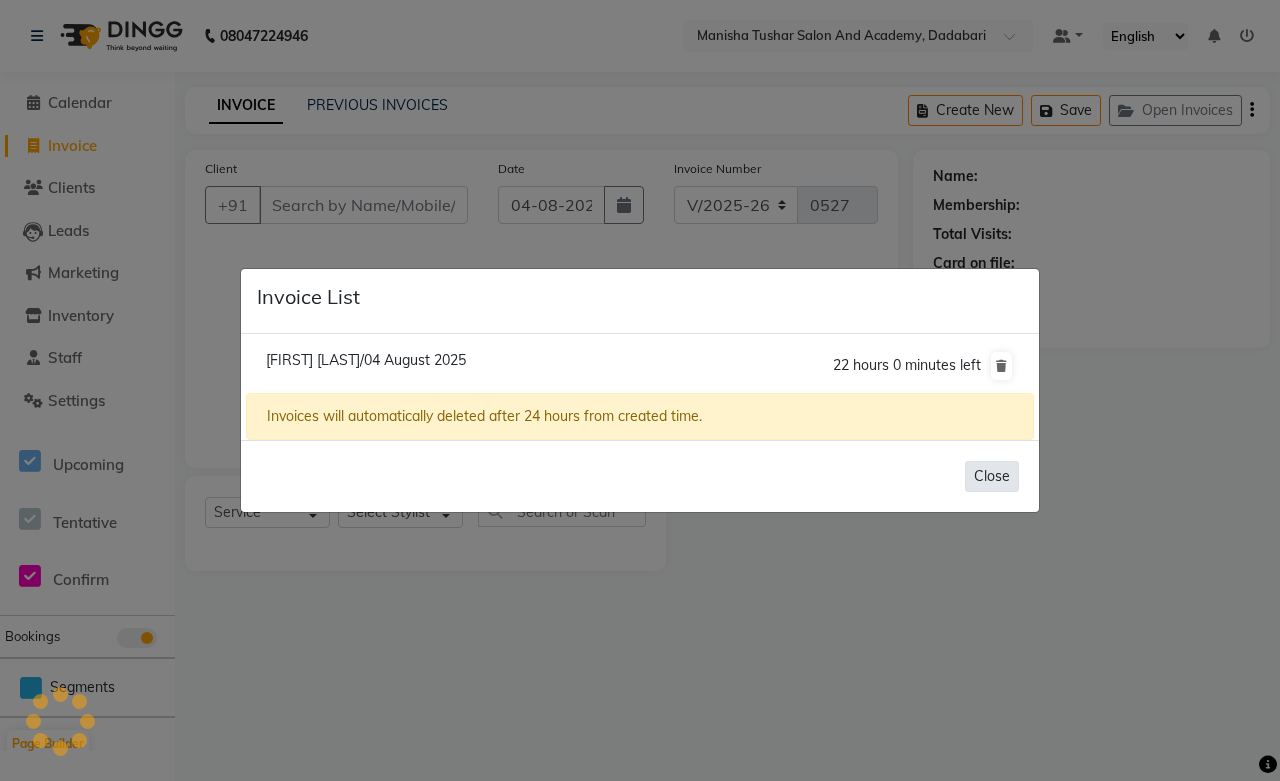 click on "Close" 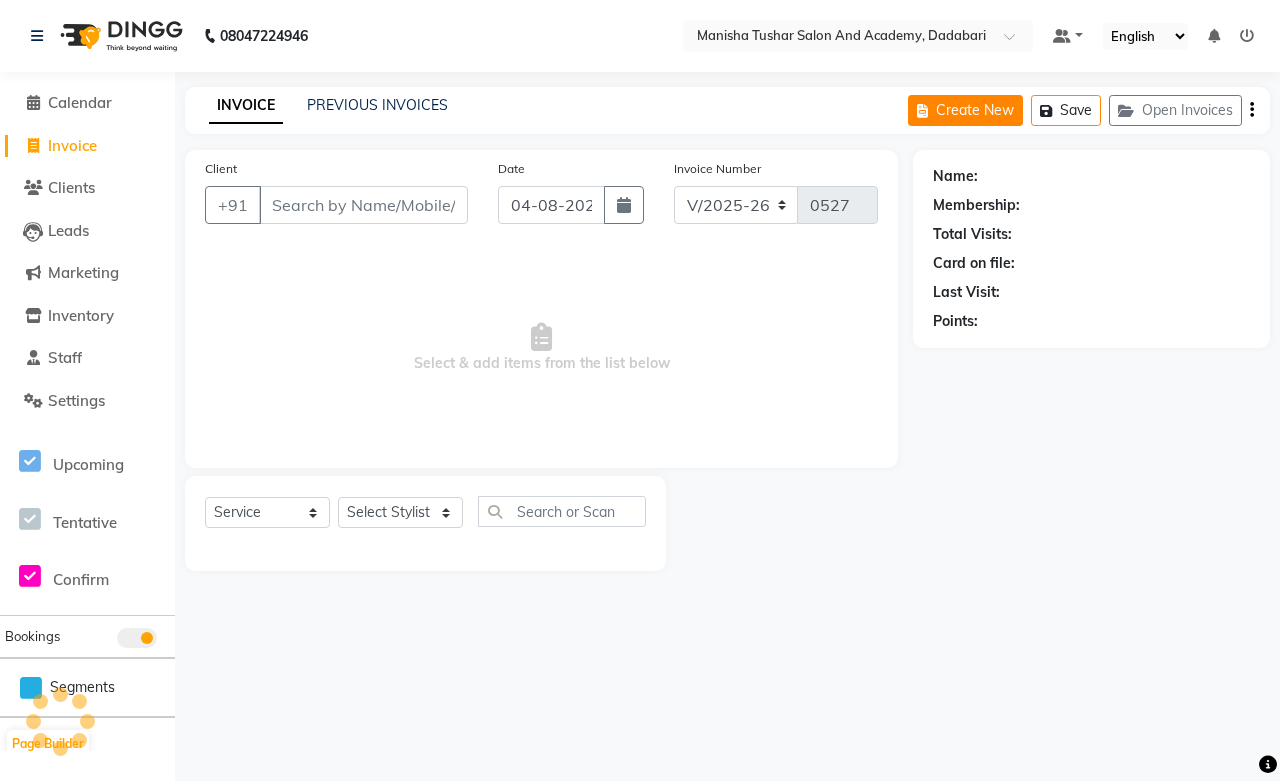 click on "Create New" 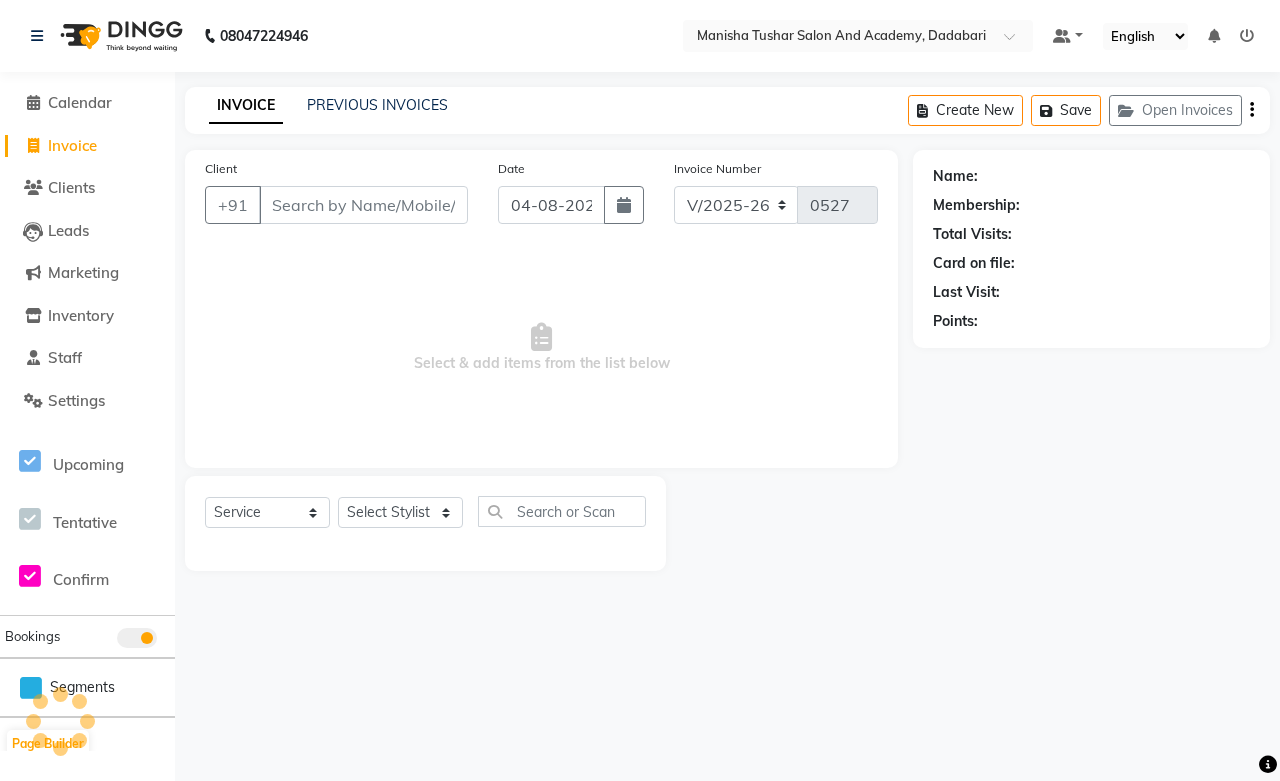 click on "Client" at bounding box center (363, 205) 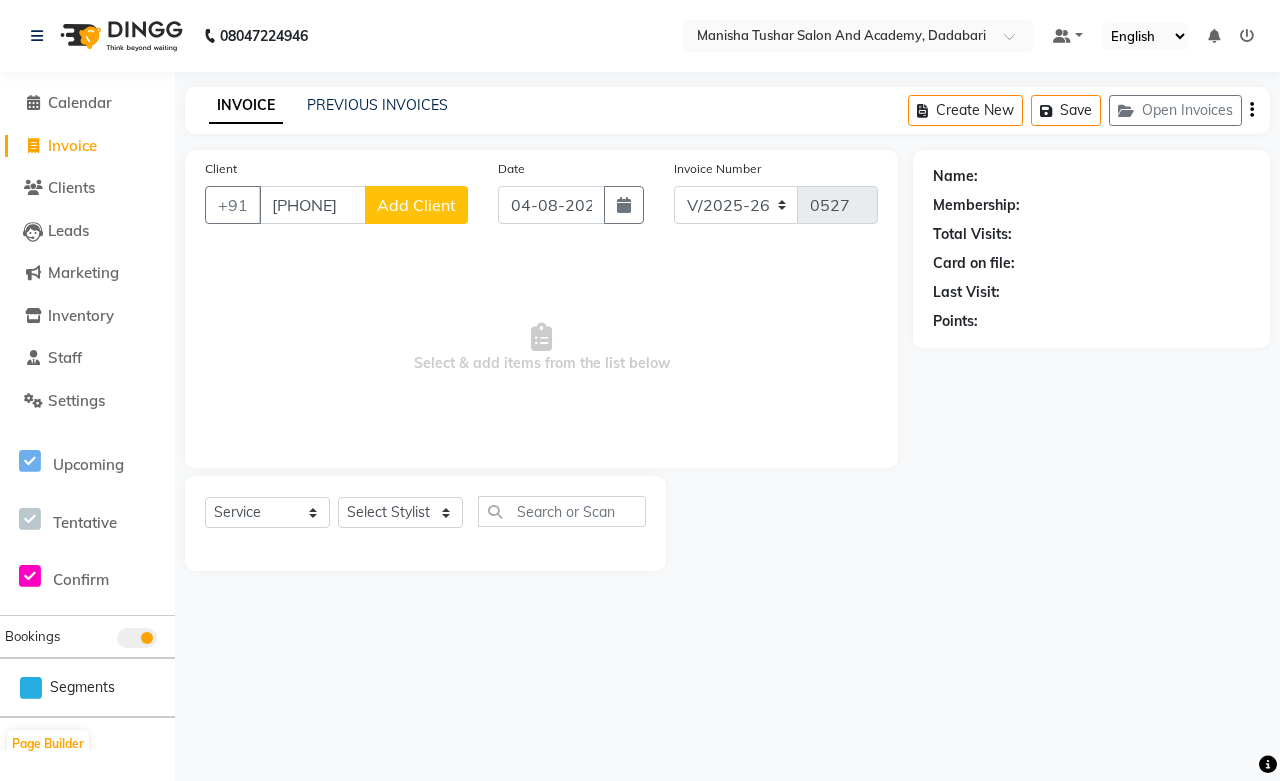 click on "Add Client" 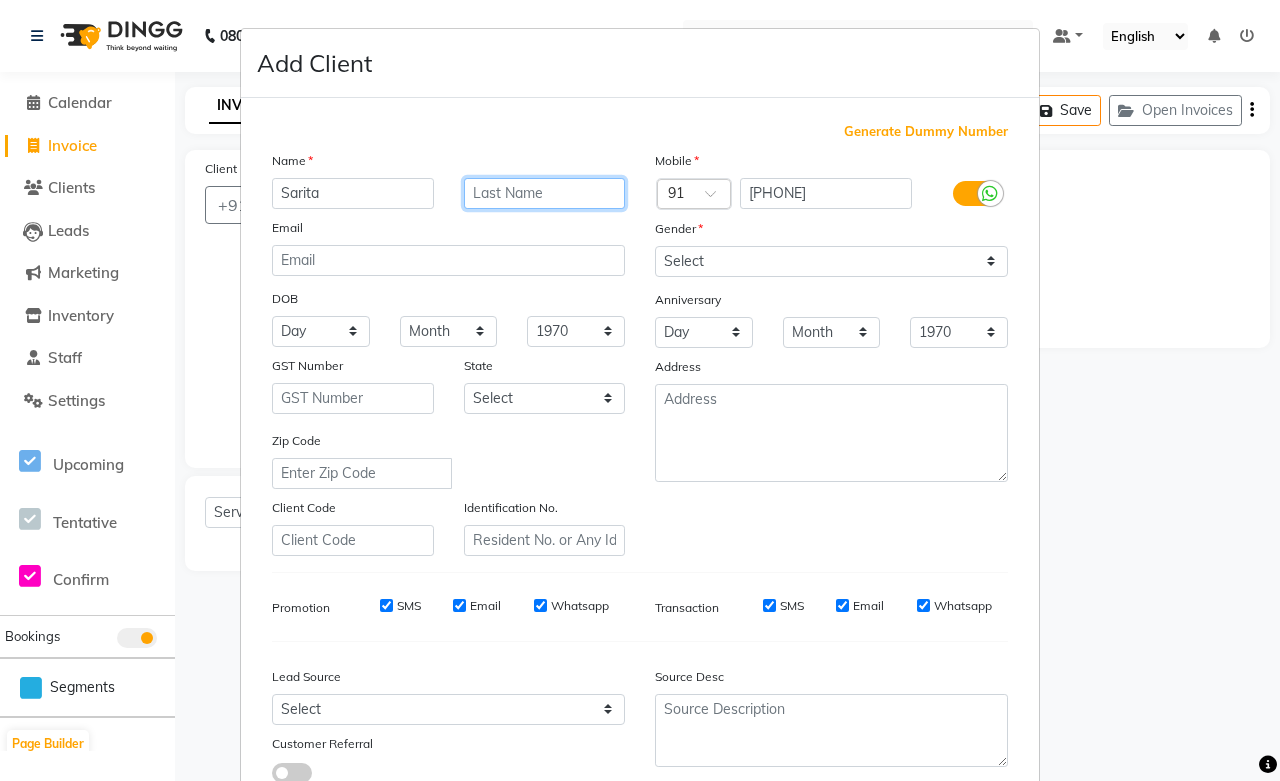 click at bounding box center (545, 193) 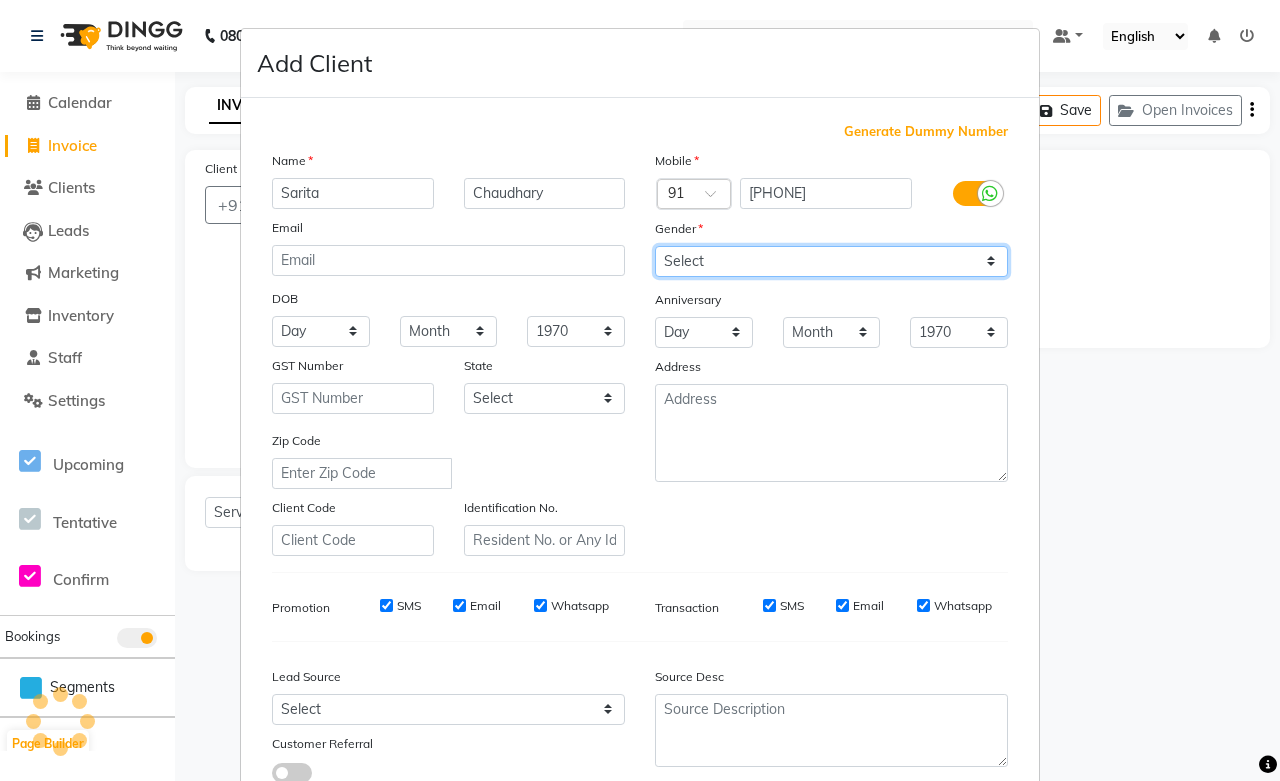 click on "Select Male Female Other Prefer Not To Say" at bounding box center [831, 261] 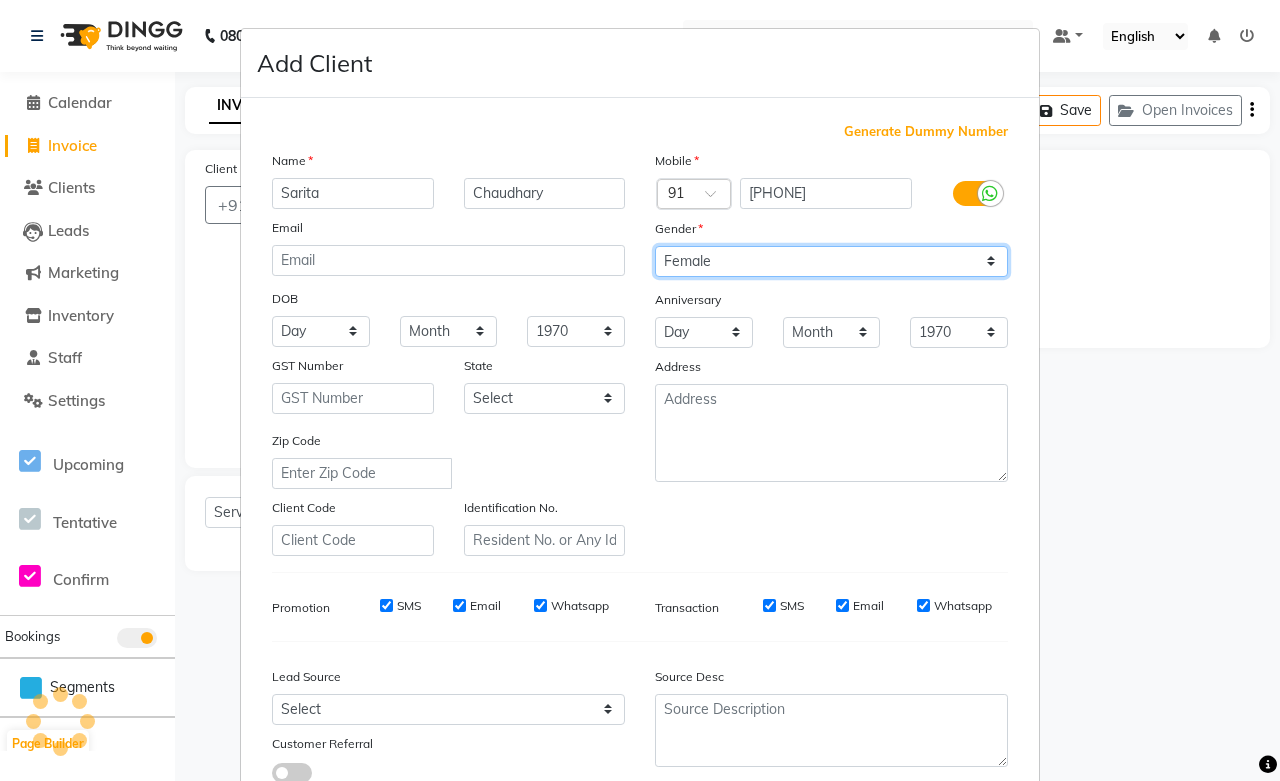 click on "Select Male Female Other Prefer Not To Say" at bounding box center [831, 261] 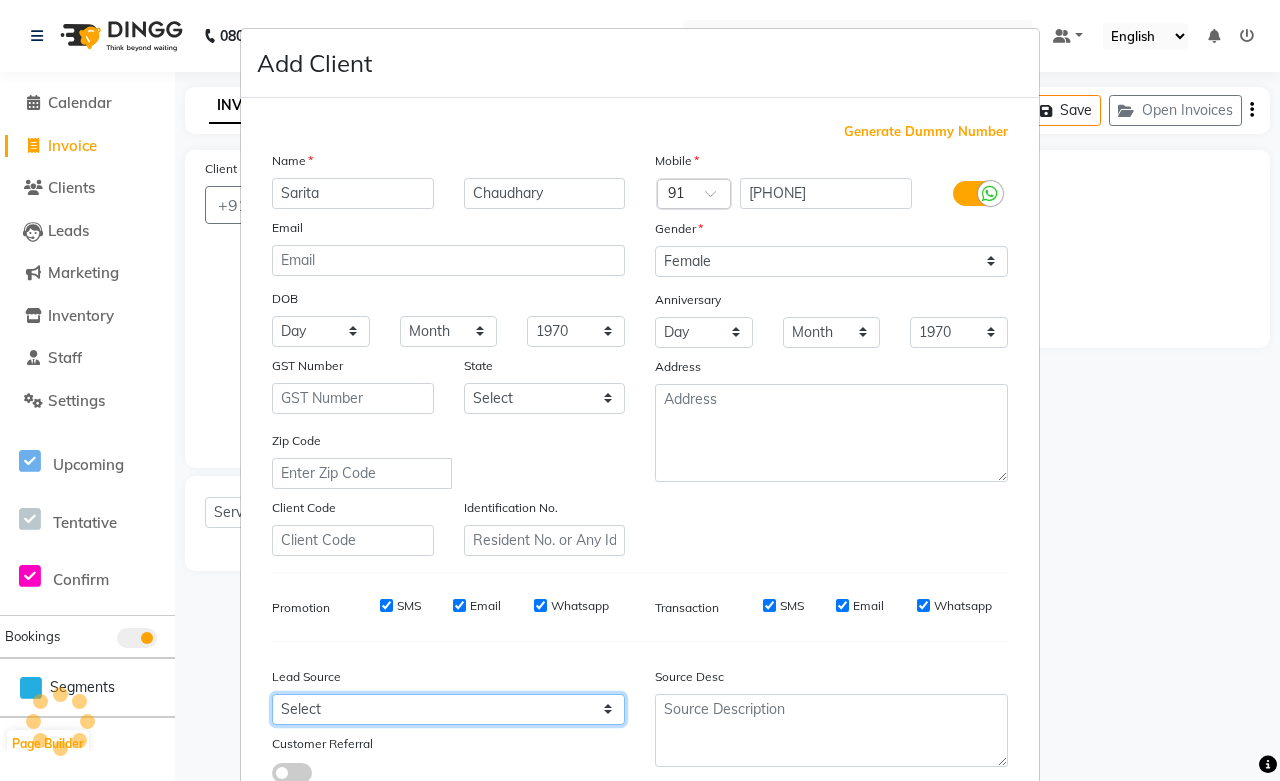 click on "Select Walk-in Referral Internet Friend Word of Mouth Advertisement Facebook JustDial Google Other Instagram  Regular Customer Returning Customer Flee" at bounding box center [448, 709] 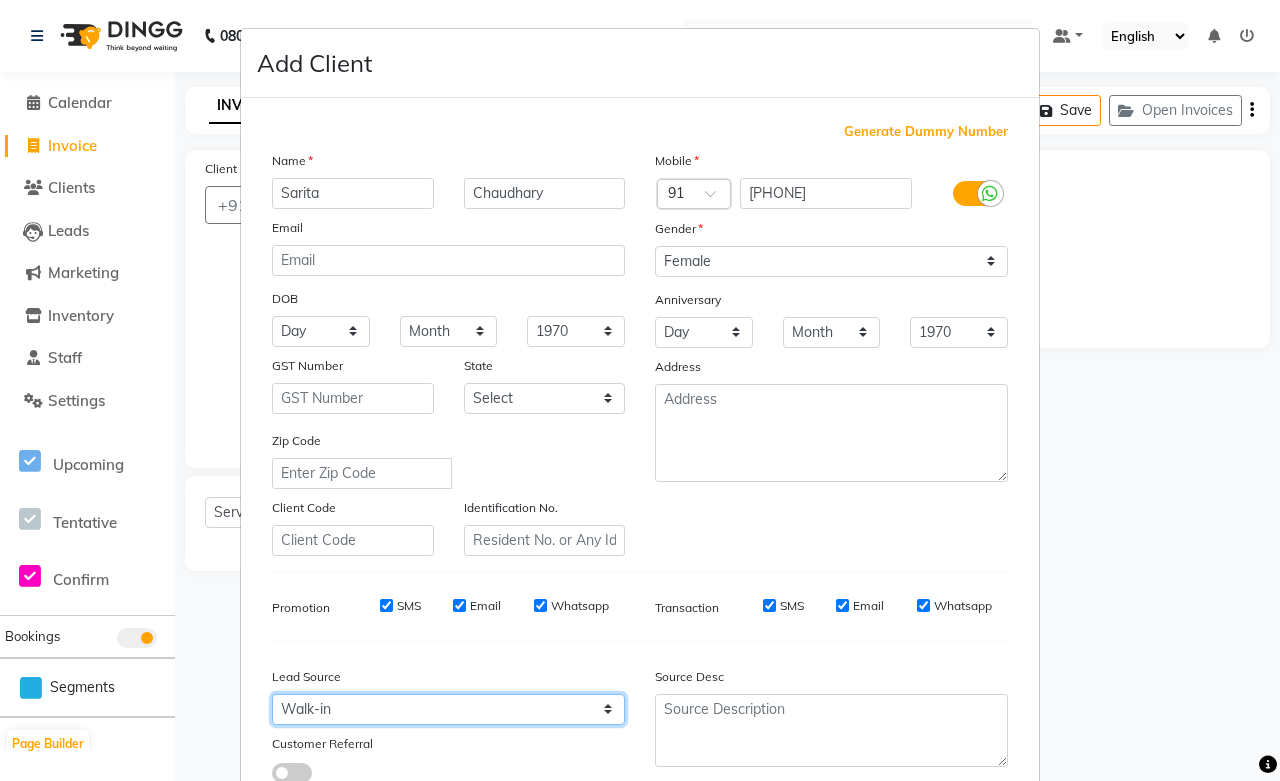 click on "Select Walk-in Referral Internet Friend Word of Mouth Advertisement Facebook JustDial Google Other Instagram  Regular Customer Returning Customer Flee" at bounding box center (448, 709) 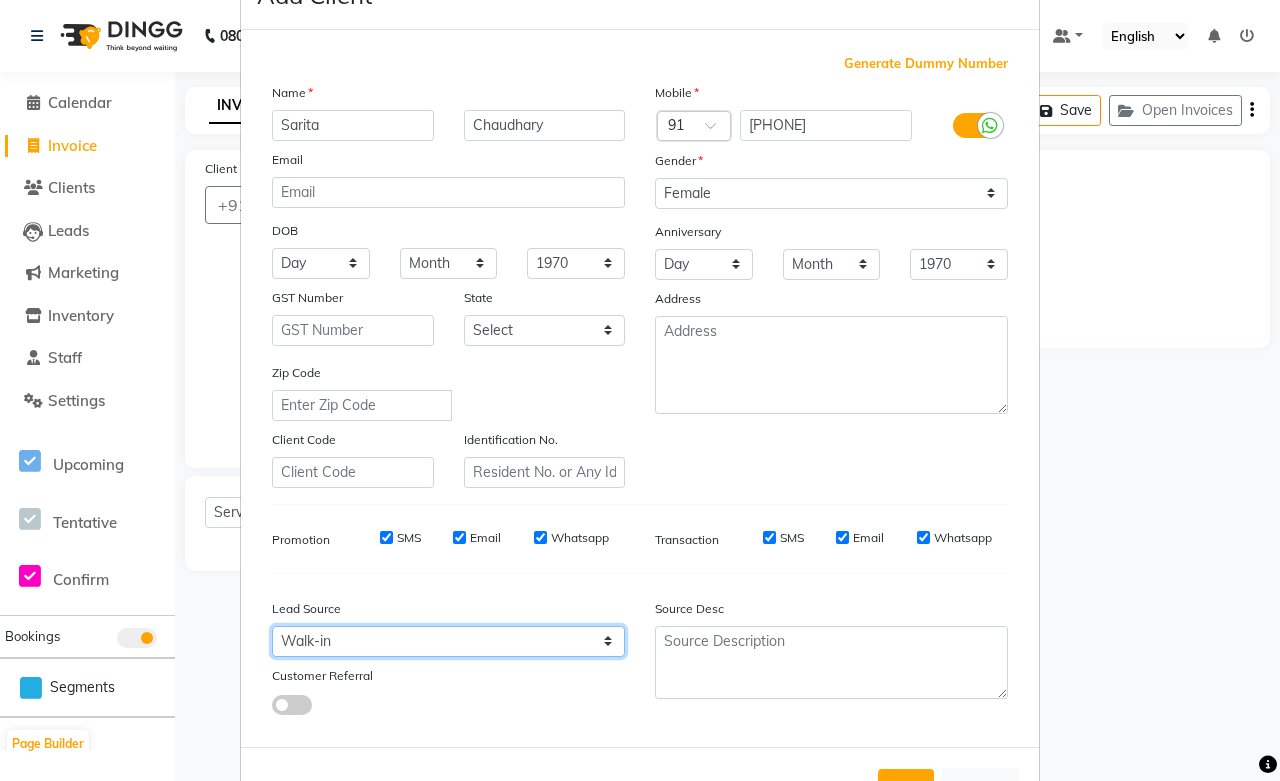 scroll, scrollTop: 143, scrollLeft: 0, axis: vertical 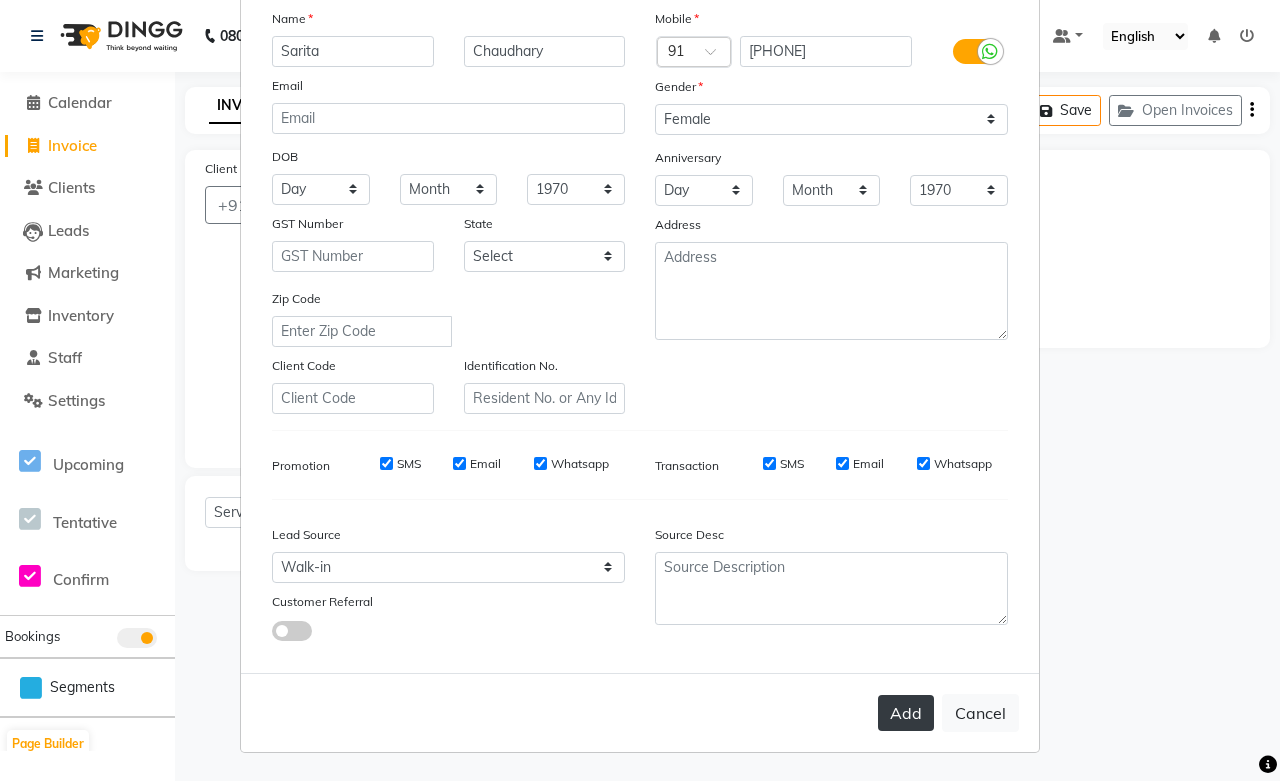 click on "Add" at bounding box center [906, 713] 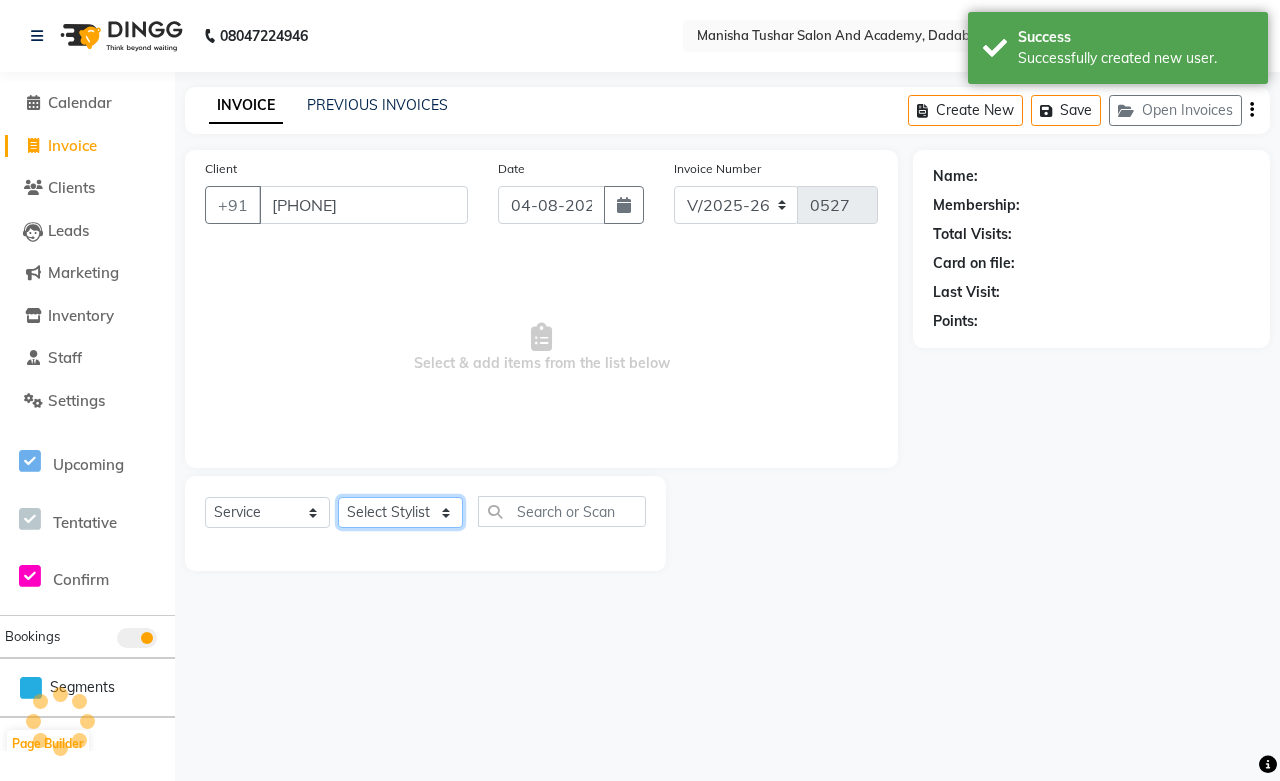 click on "Select Stylist [FIRST] [LAST] [FIRST] [LAST] [FIRST] [LAST] [FIRST] [LAST] [FIRST] [LAST] [NAME] Mam [NAME] [NAME] [NAME] [NAME] [NAME] [NAME] [NAME] [NAME] [NAME] [NAME] [NAME] [NAME] [NAME] [NAME] [NAME] [NAME] [NAME] [NAME] [NAME] [NAME]" 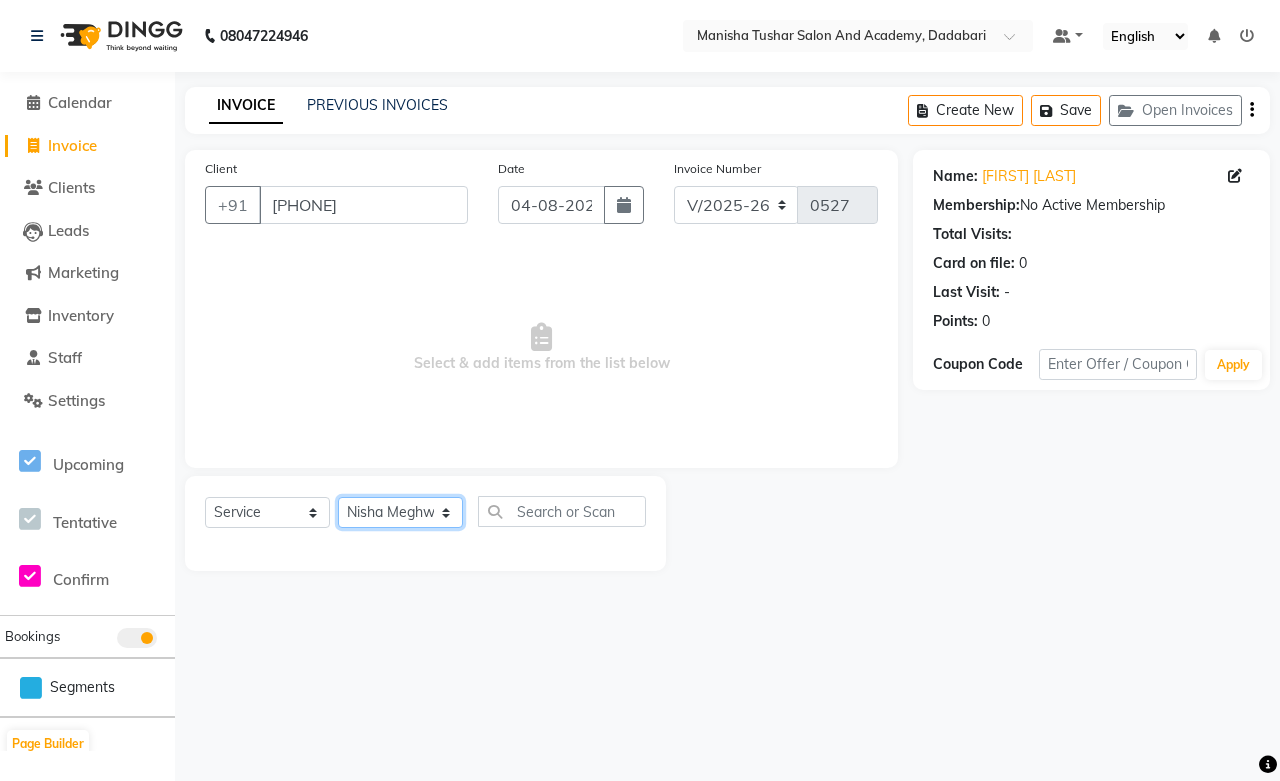 click on "Select Stylist [FIRST] [LAST] [FIRST] [LAST] [FIRST] [LAST] [FIRST] [LAST] [FIRST] [LAST] [NAME] Mam [NAME] [NAME] [NAME] [NAME] [NAME] [NAME] [NAME] [NAME] [NAME] [NAME] [NAME] [NAME] [NAME] [NAME] [NAME] [NAME] [NAME] [NAME] [NAME] [NAME]" 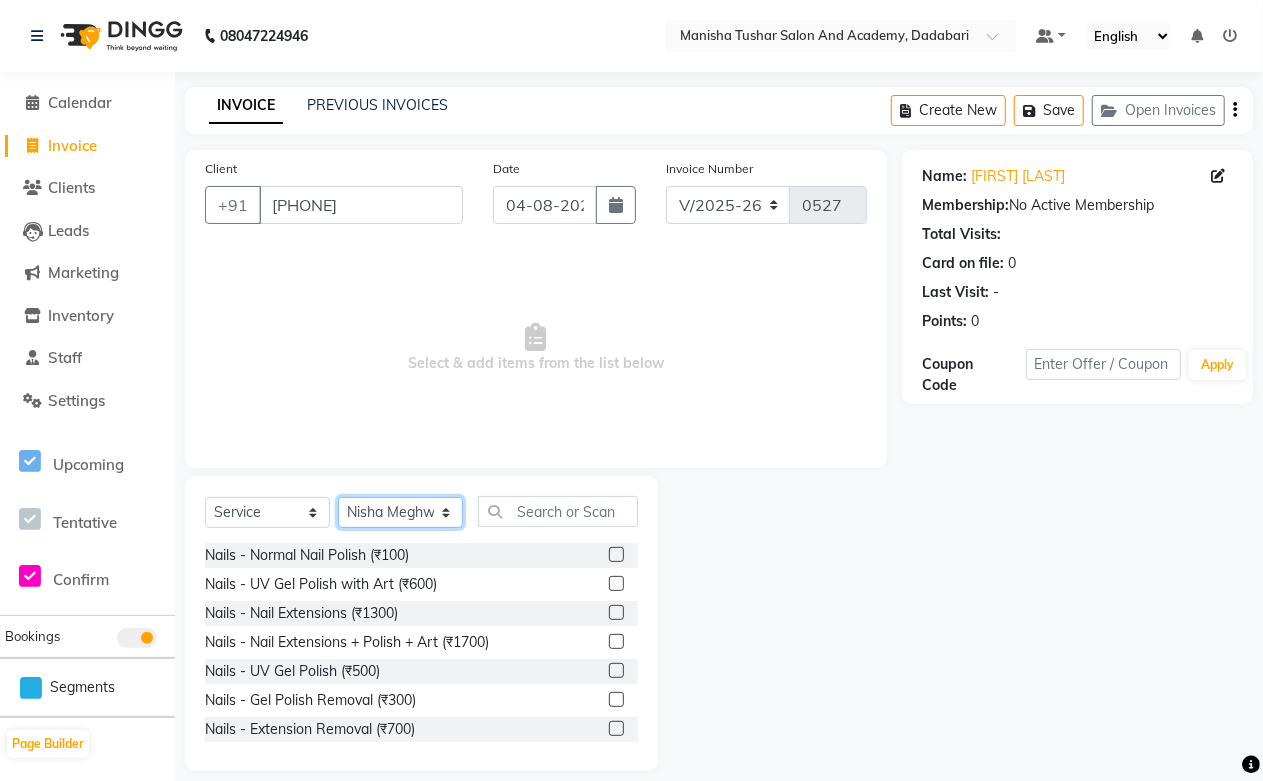 click on "Select Stylist [FIRST] [LAST] [FIRST] [LAST] [FIRST] [LAST] [FIRST] [LAST] [FIRST] [LAST] [NAME] Mam [NAME] [NAME] [NAME] [NAME] [NAME] [NAME] [NAME] [NAME] [NAME] [NAME] [NAME] [NAME] [NAME] [NAME] [NAME] [NAME] [NAME] [NAME] [NAME] [NAME]" 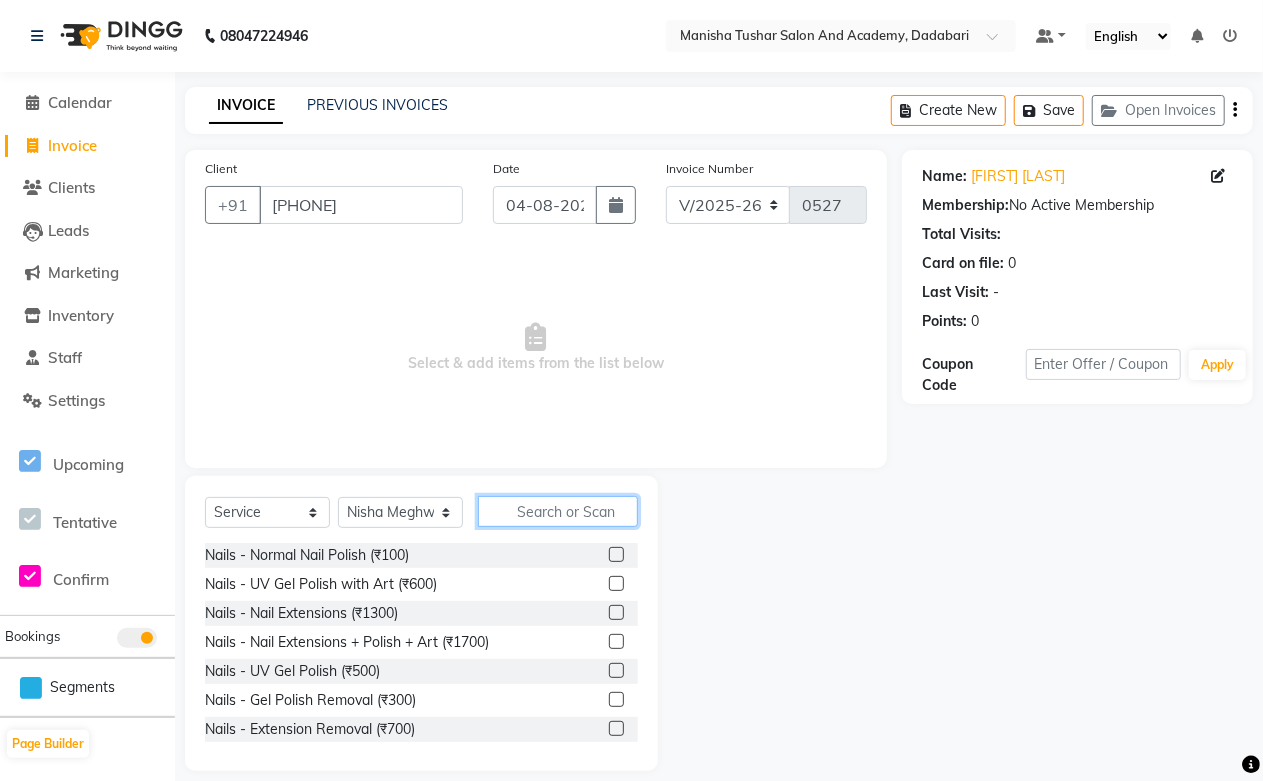 click 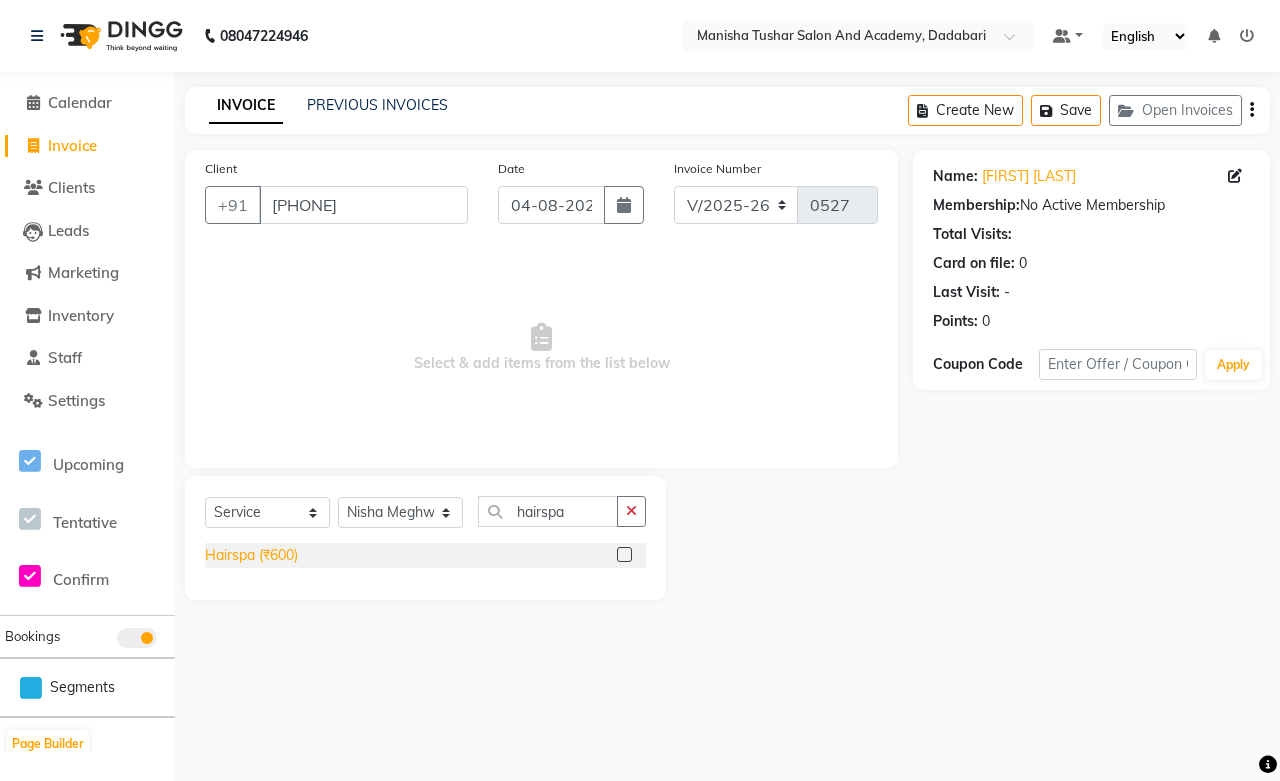 click on "Hairspa (₹600)" 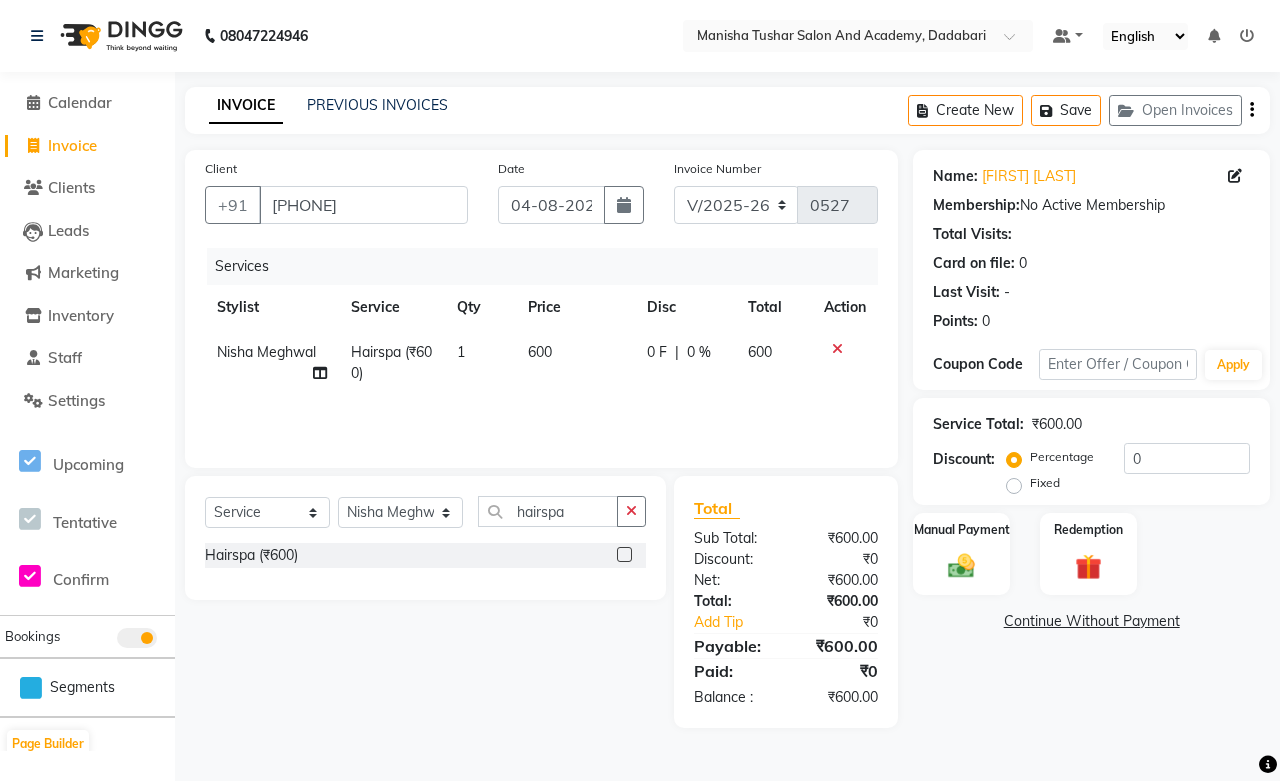click on "600" 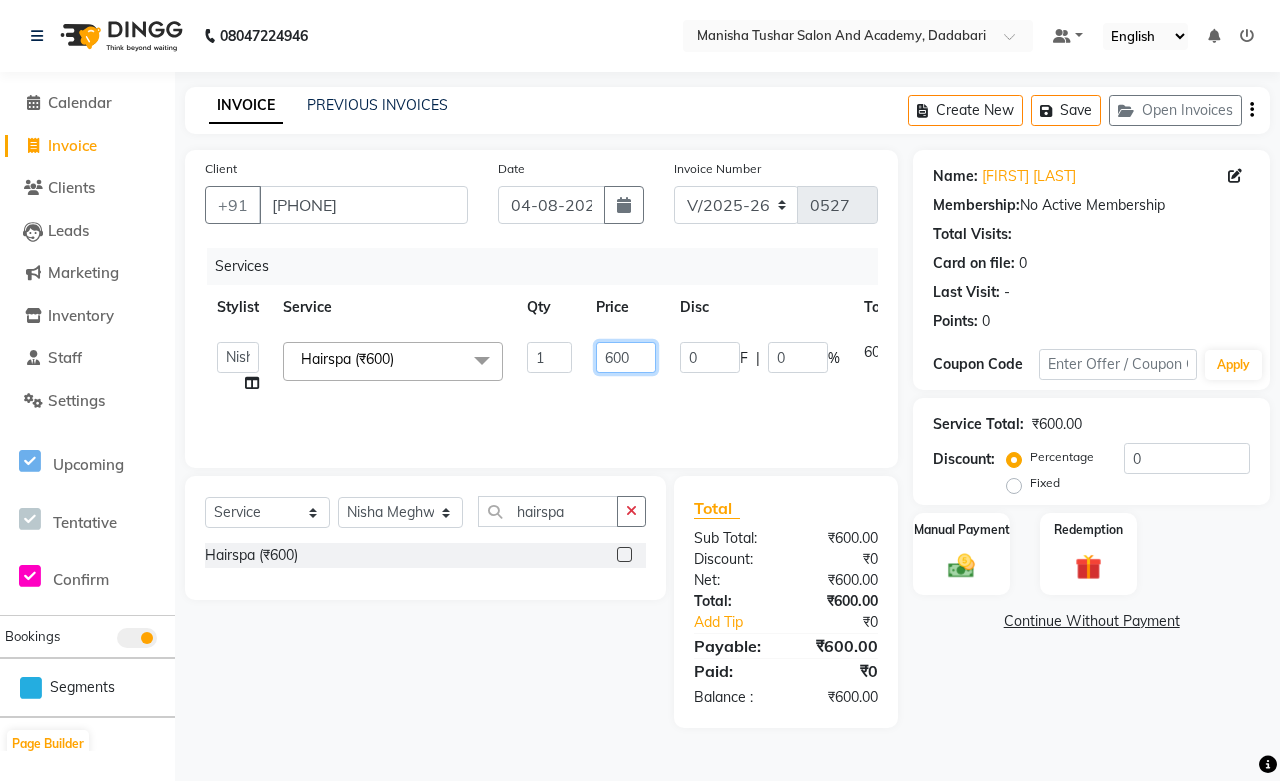 drag, startPoint x: 643, startPoint y: 352, endPoint x: 565, endPoint y: 364, distance: 78.91768 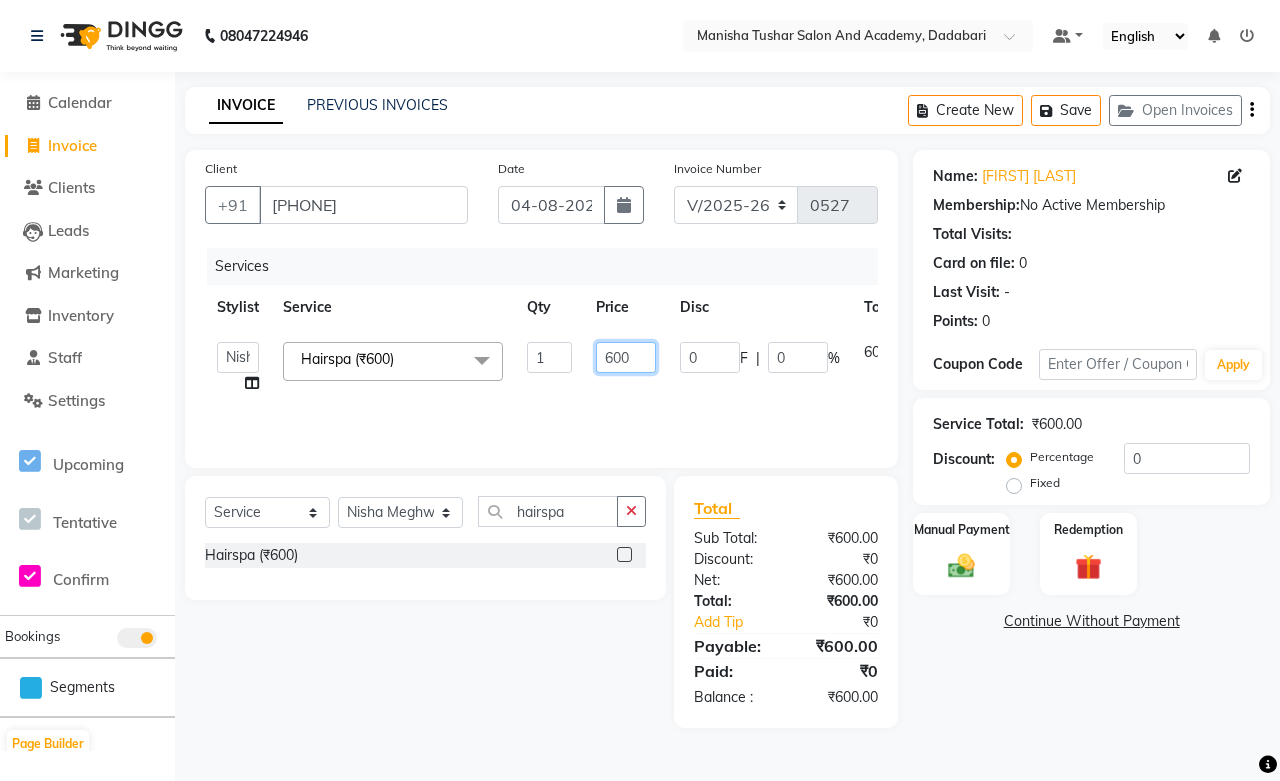 click on "Abdul Shoaib   Aksha Khan   Archika  Jain   Arti Singh   Farman Mirza   Harsha Mam   MANISHA   Mohd. Furkan   Neelu Suman   Nisha Meghwal   Payal Sen   Pooja Jaga   Poonam Trehan   Ravina Sen   Sahil Ansari   Sanju di   Sapna Sharma   Shekhu Abdul   Suraj Sen   Sushant Verma   TUSHAR    Hairspa (₹600)  x Nails - Normal Nail Polish (₹100) Nails - UV Gel Polish with Art (₹600) Nails - Nail Extensions (₹1300) Nails - Nail Extensions + Polish + Art (₹1700) Nails - UV Gel Polish (₹500) Nails - Gel Polish Removal (₹300) Nails - Extension Removal (₹700) Nails - Feet Gel Polish (₹600) Nails - Feet Extension (₹1700) Nails - Refill (Acrylic Gel) (₹1200) Nails - Nail Paint Remover (₹150) Nails - Feet Gel Polish Removal (₹300) Nails - UV Gel Polsih With Art (₹1200) Nails - French Nail Art (₹500) Nails - UV Gel Polish with Cat Eye (₹600) Nails - Feet Overlays (₹700) Nails - Temporary Nail Extensions (₹1000) Nails - Baby Boomer (Acrylic Ombre) (₹2200) Nails - Overlays (₹700) 1 600" 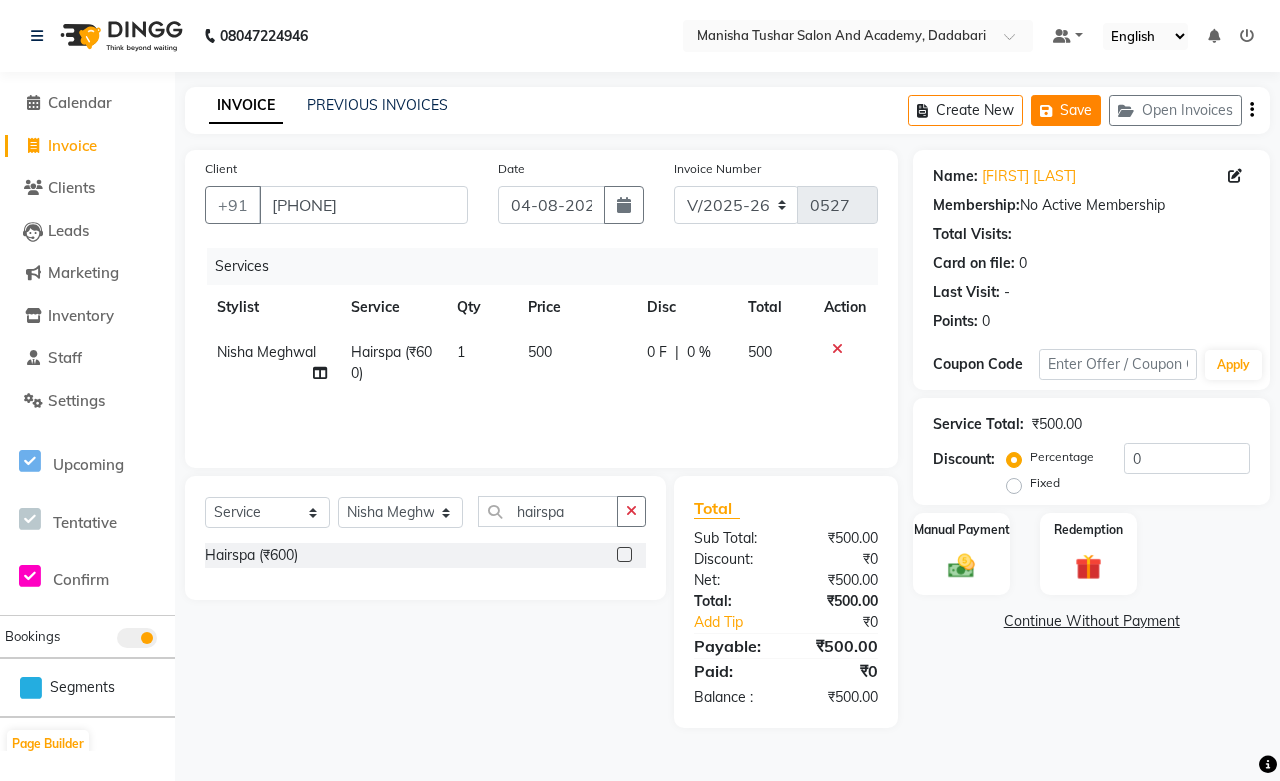 click on "Save" 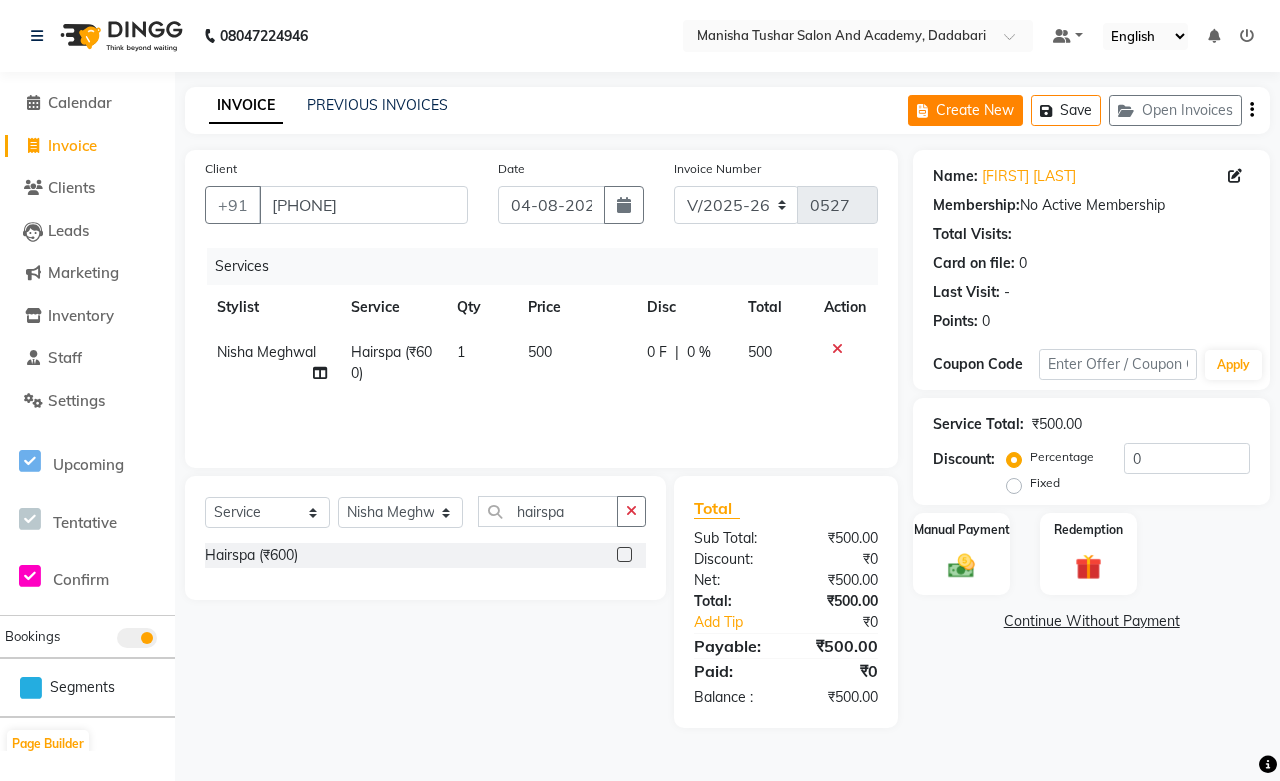 click on "Create New" 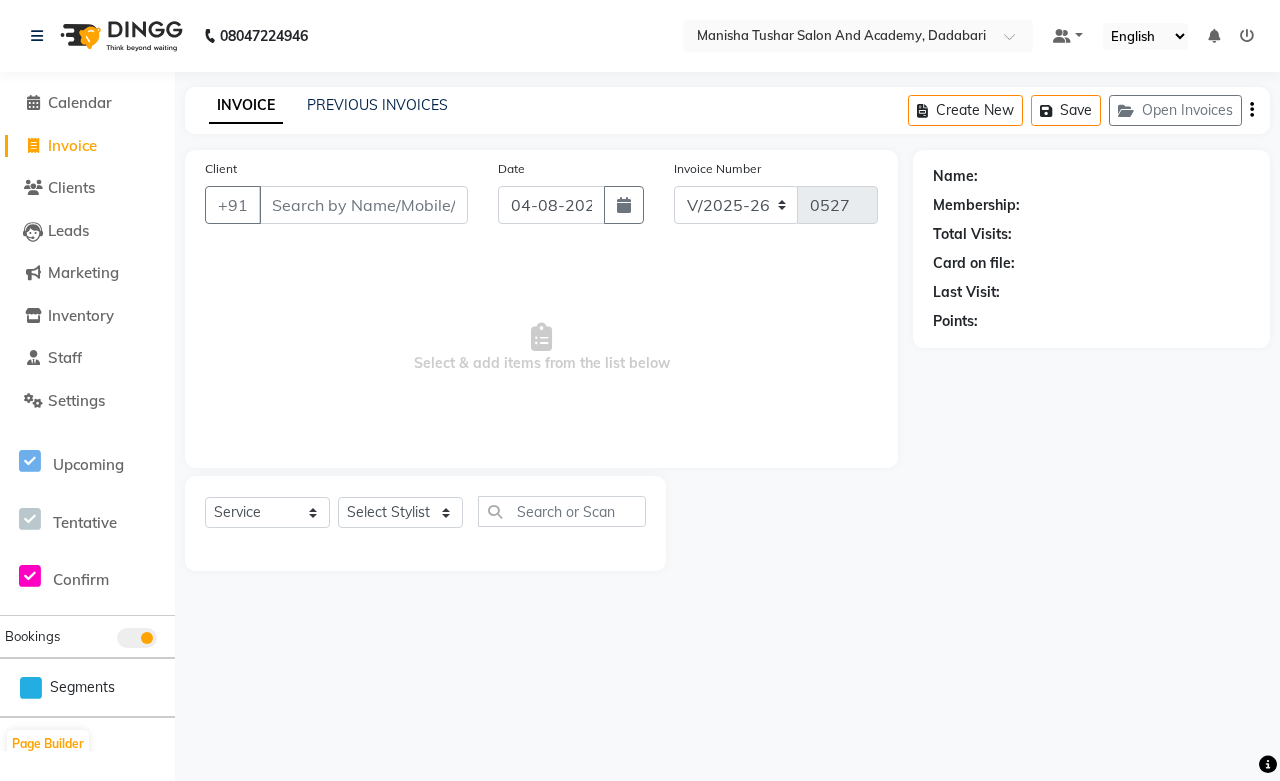 click on "Client" at bounding box center [363, 205] 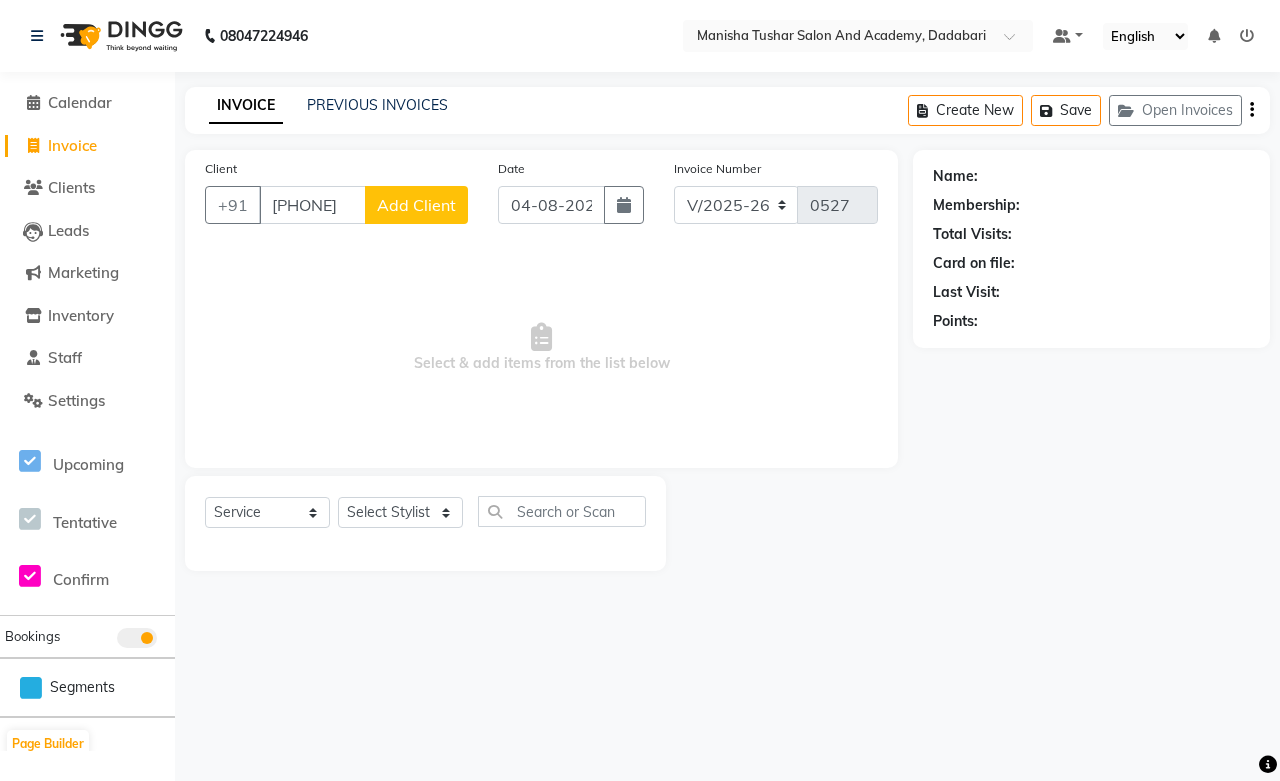 click on "Add Client" 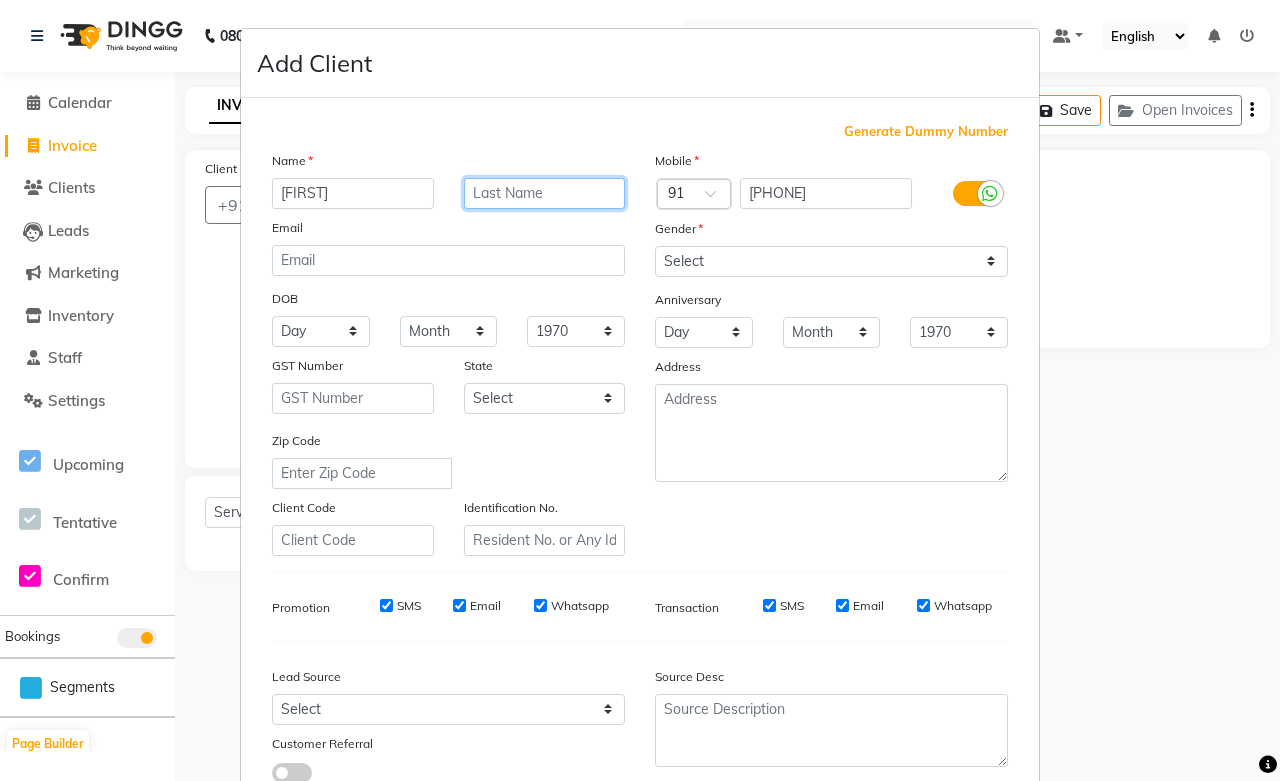 click at bounding box center (545, 193) 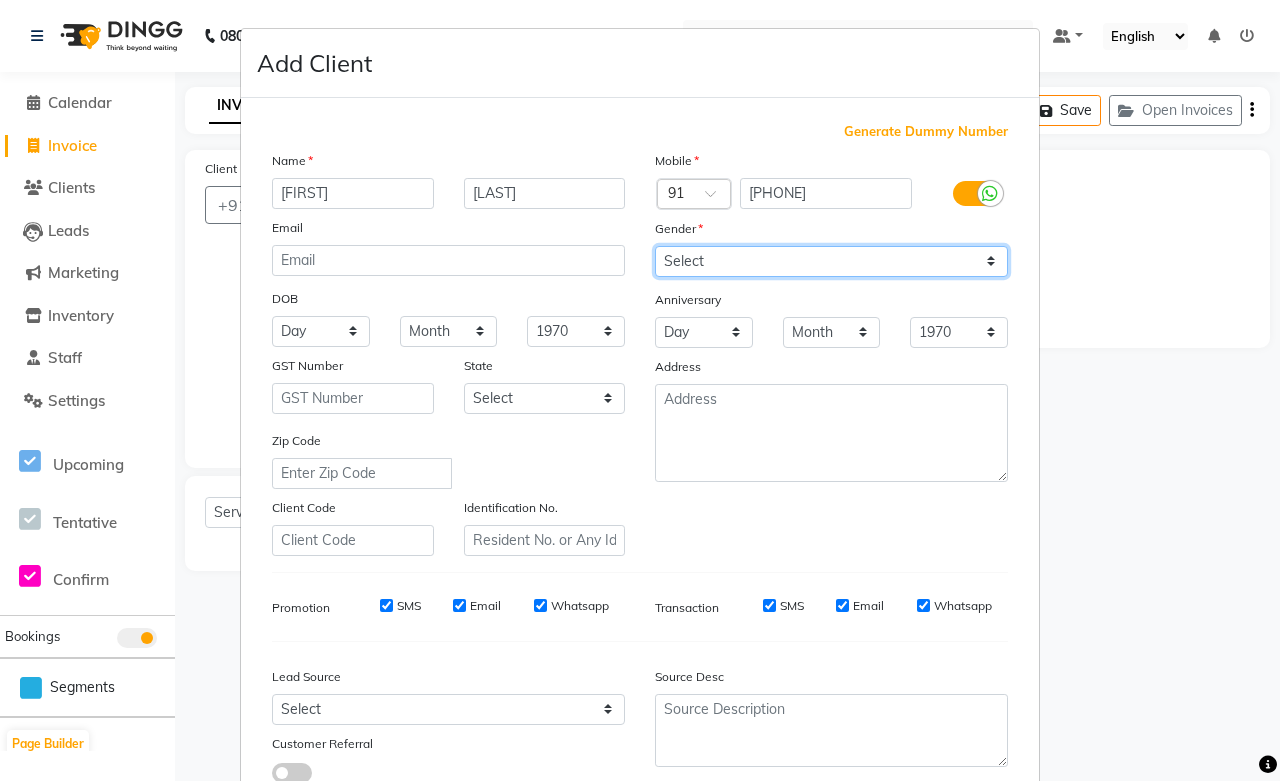 click on "Select Male Female Other Prefer Not To Say" at bounding box center [831, 261] 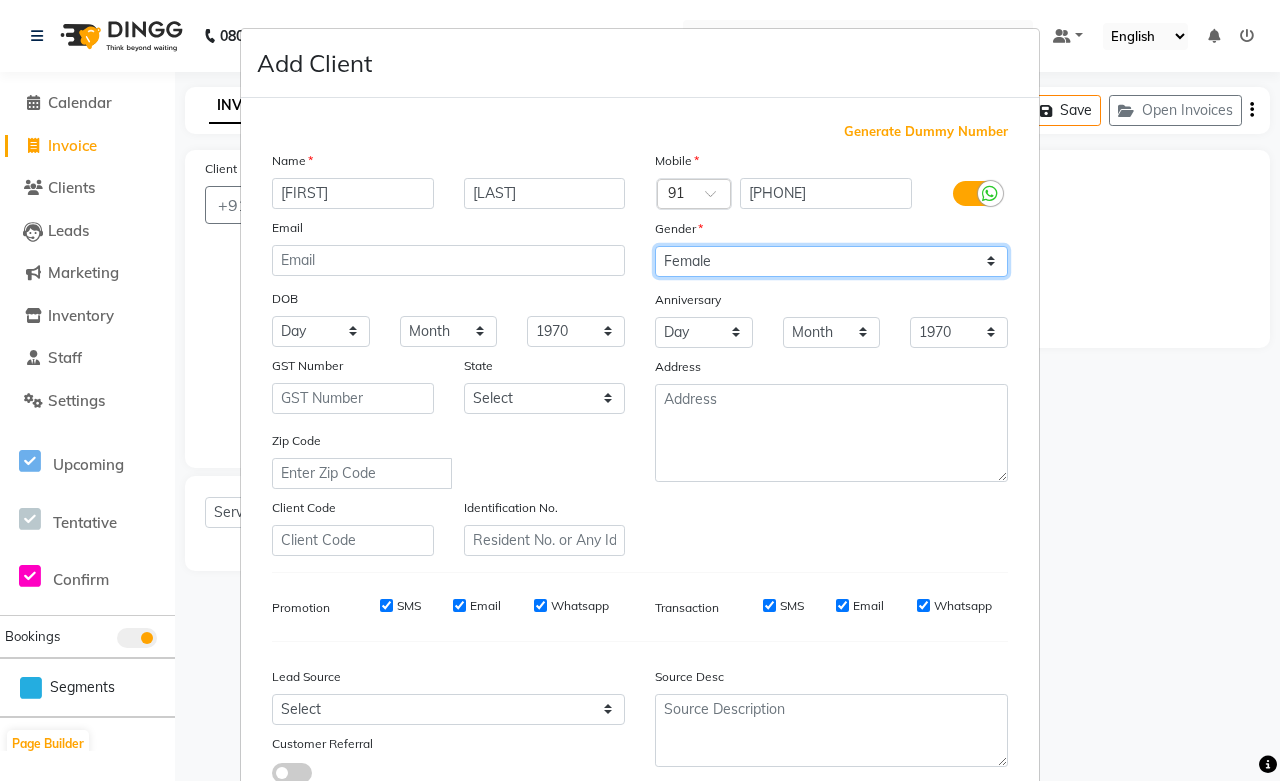click on "Select Male Female Other Prefer Not To Say" at bounding box center (831, 261) 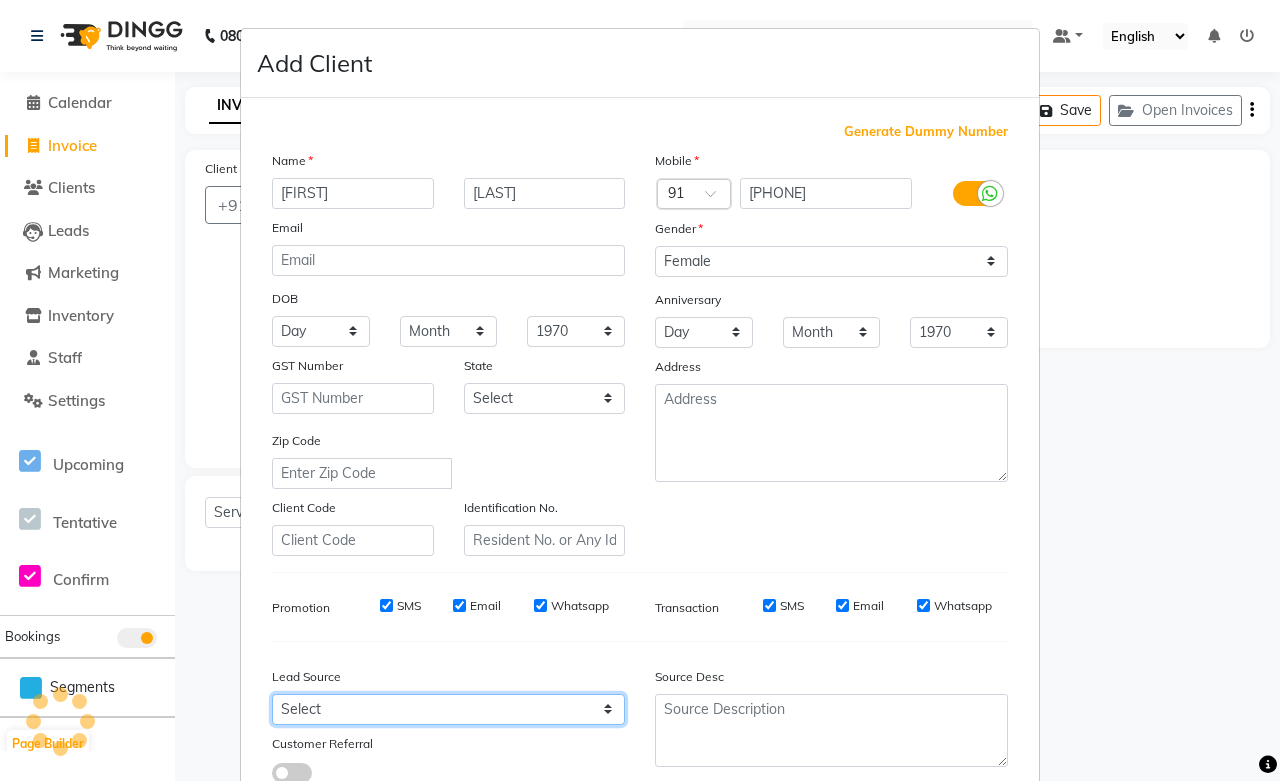click on "Select Walk-in Referral Internet Friend Word of Mouth Advertisement Facebook JustDial Google Other Instagram  Regular Customer Returning Customer Flee" at bounding box center [448, 709] 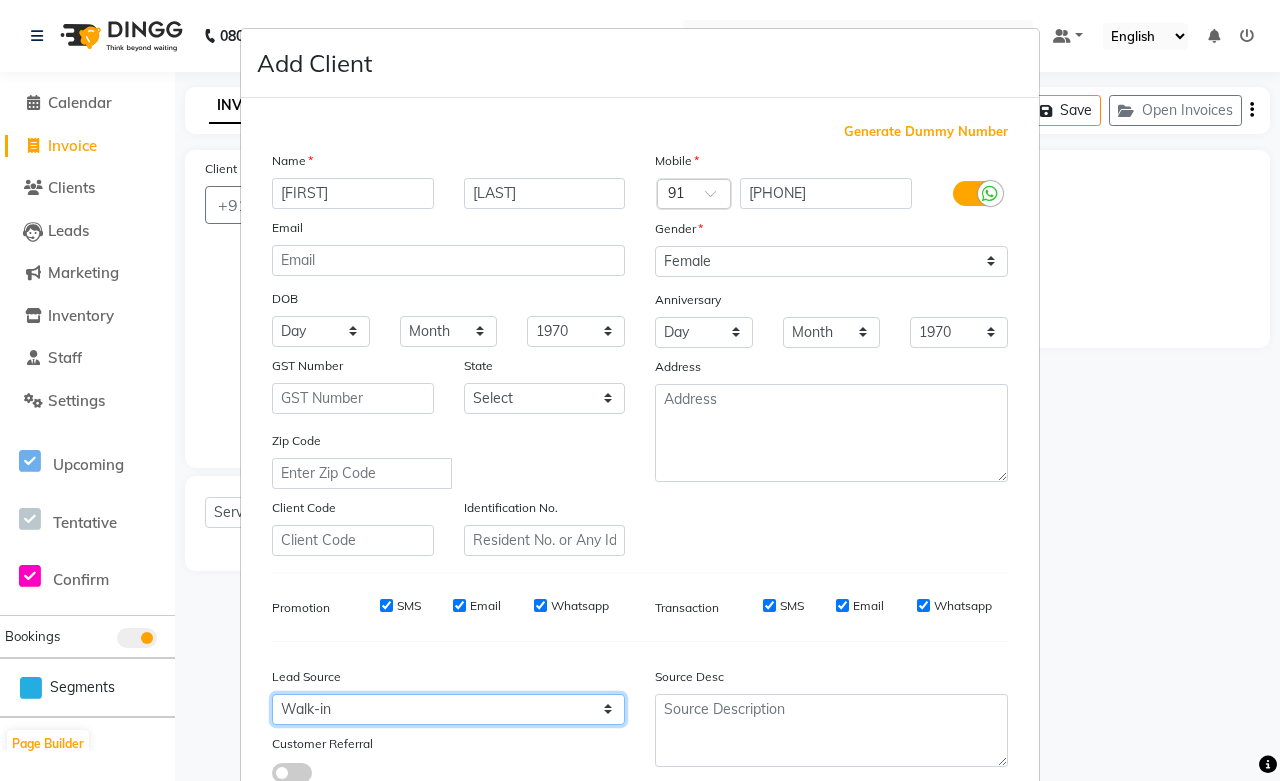 click on "Select Walk-in Referral Internet Friend Word of Mouth Advertisement Facebook JustDial Google Other Instagram  Regular Customer Returning Customer Flee" at bounding box center (448, 709) 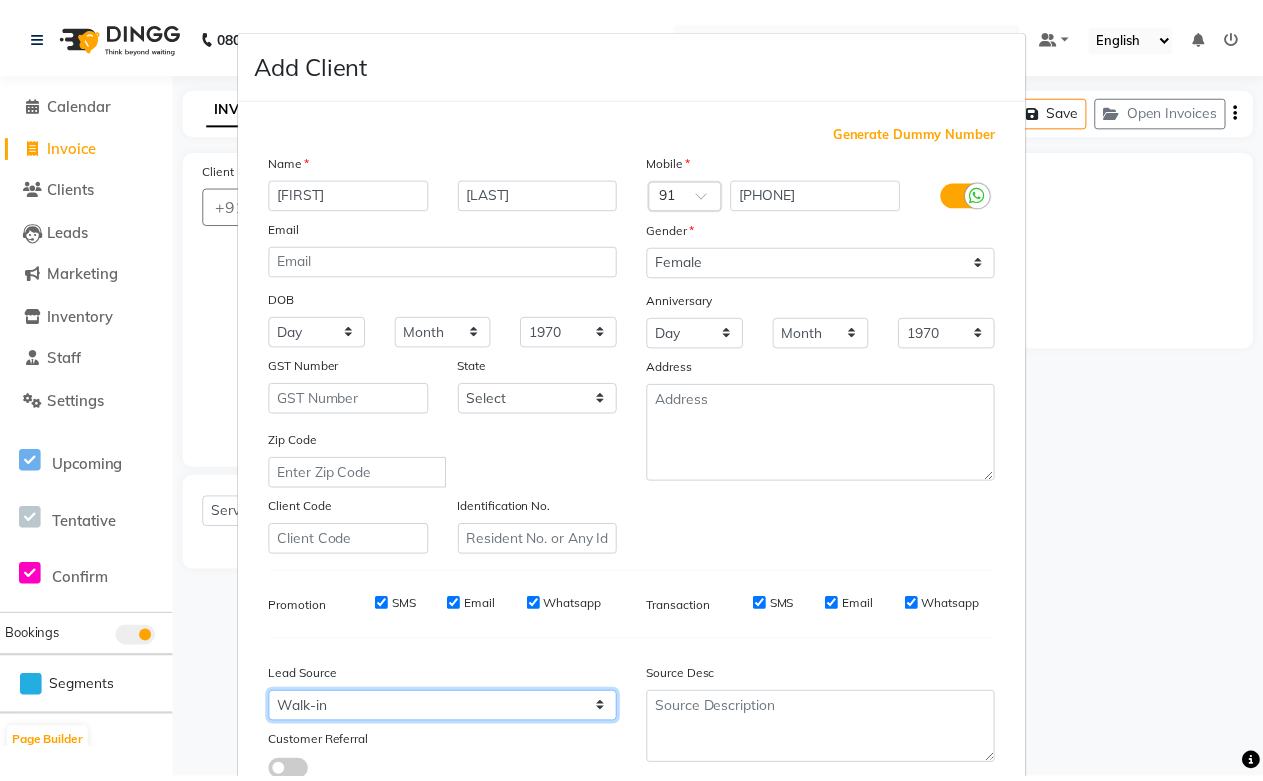 scroll, scrollTop: 143, scrollLeft: 0, axis: vertical 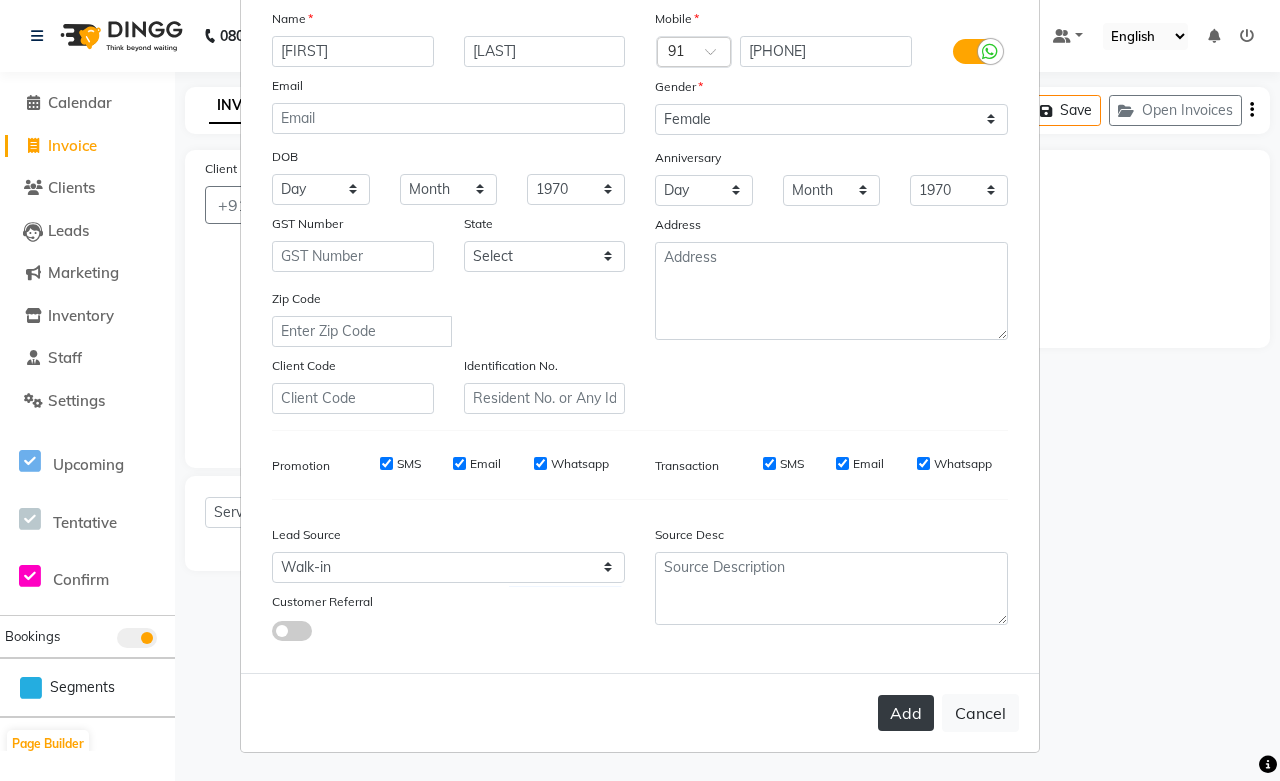 click on "Add" at bounding box center [906, 713] 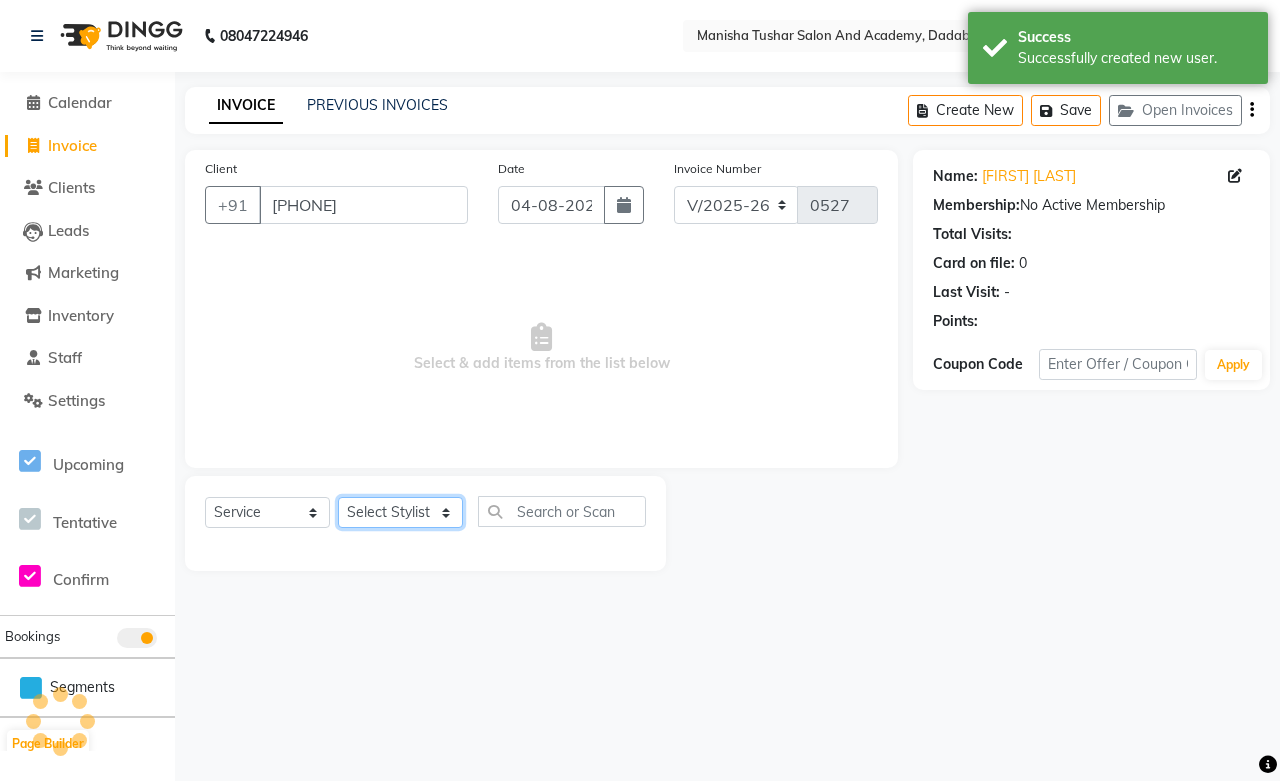 click on "Select Stylist [FIRST] [LAST] [FIRST] [LAST] [FIRST] [LAST] [FIRST] [LAST] [FIRST] [LAST] [NAME] Mam [NAME] [NAME] [NAME] [NAME] [NAME] [NAME] [NAME] [NAME] [NAME] [NAME] [NAME] [NAME] [NAME] [NAME] [NAME] [NAME] [NAME] [NAME] [NAME] [NAME]" 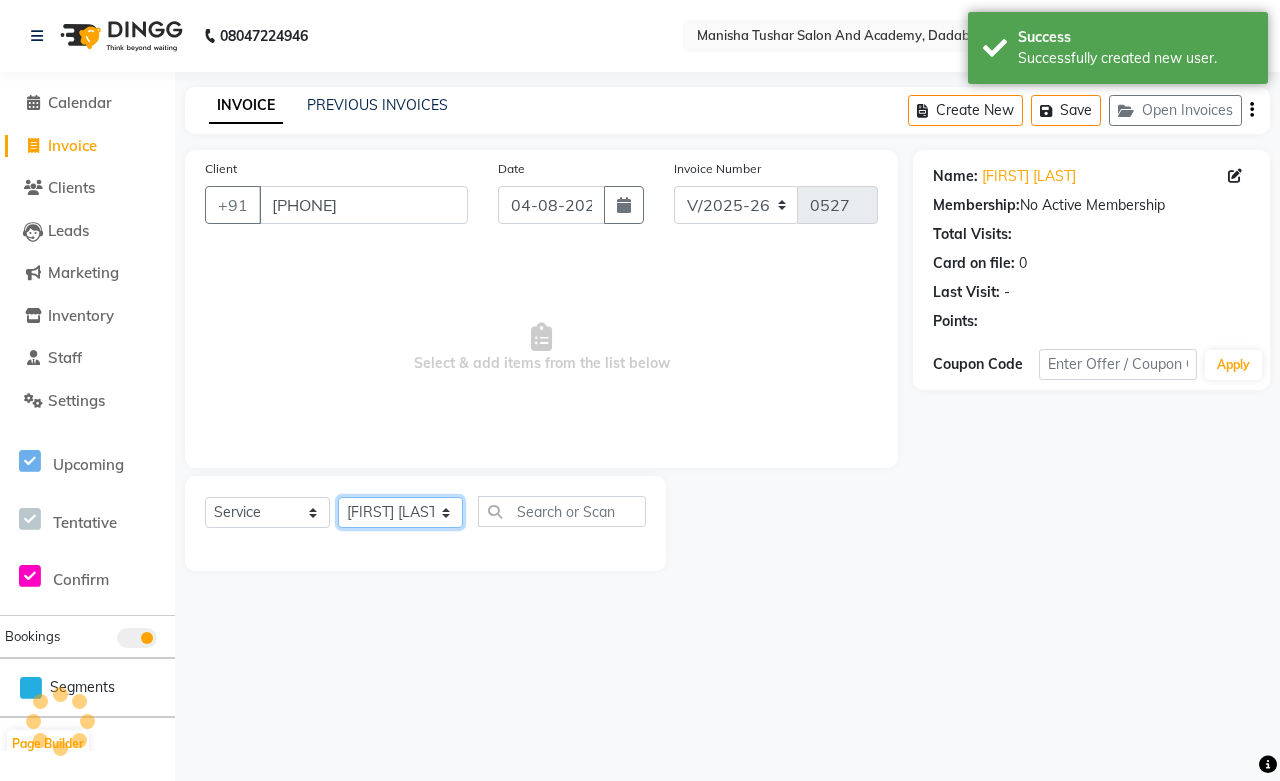 click on "Select Stylist [FIRST] [LAST] [FIRST] [LAST] [FIRST] [LAST] [FIRST] [LAST] [FIRST] [LAST] [NAME] Mam [NAME] [NAME] [NAME] [NAME] [NAME] [NAME] [NAME] [NAME] [NAME] [NAME] [NAME] [NAME] [NAME] [NAME] [NAME] [NAME] [NAME] [NAME] [NAME] [NAME]" 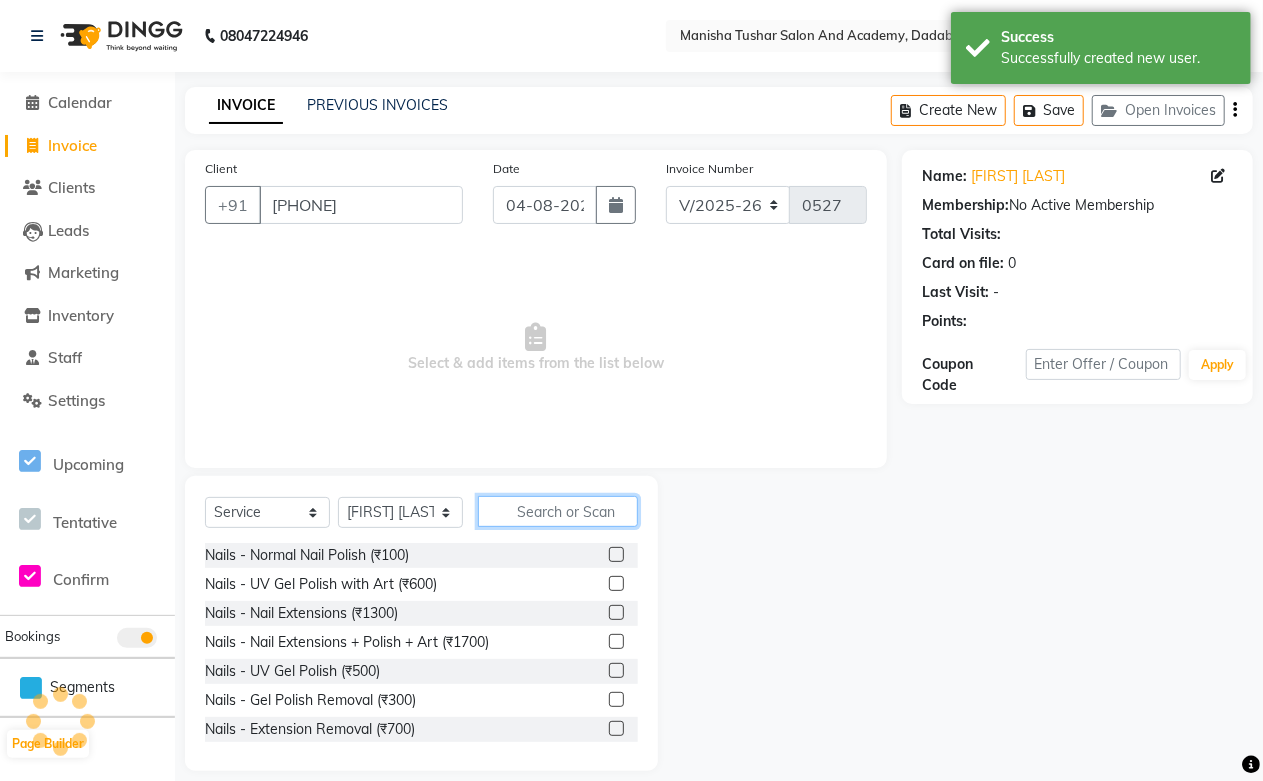 click 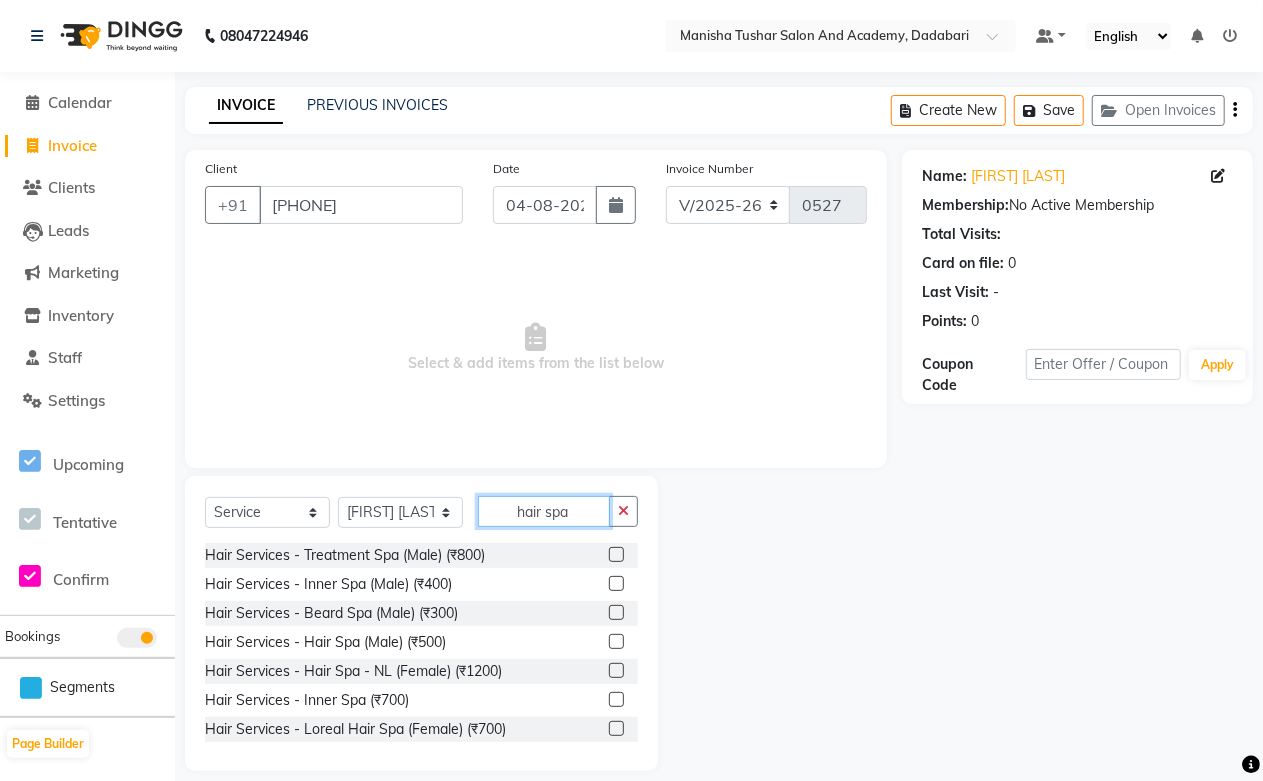 click on "hair spa" 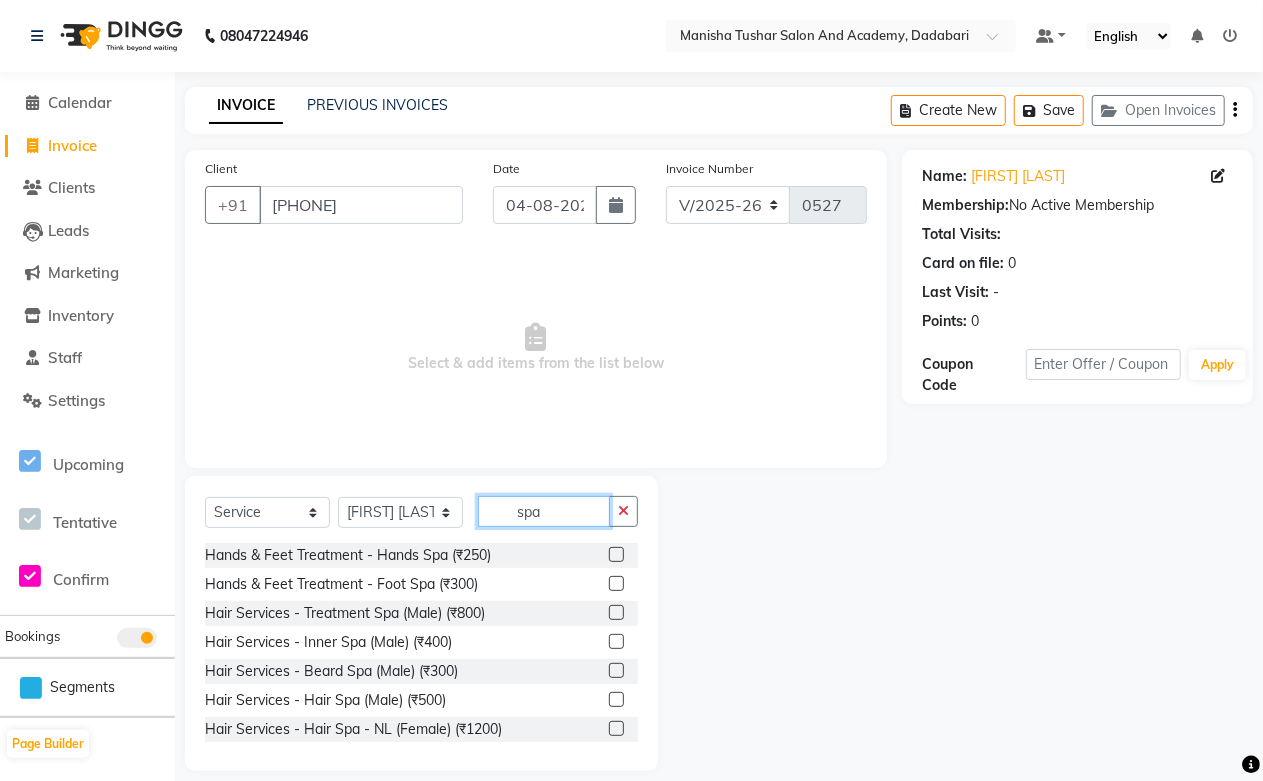 scroll, scrollTop: 222, scrollLeft: 0, axis: vertical 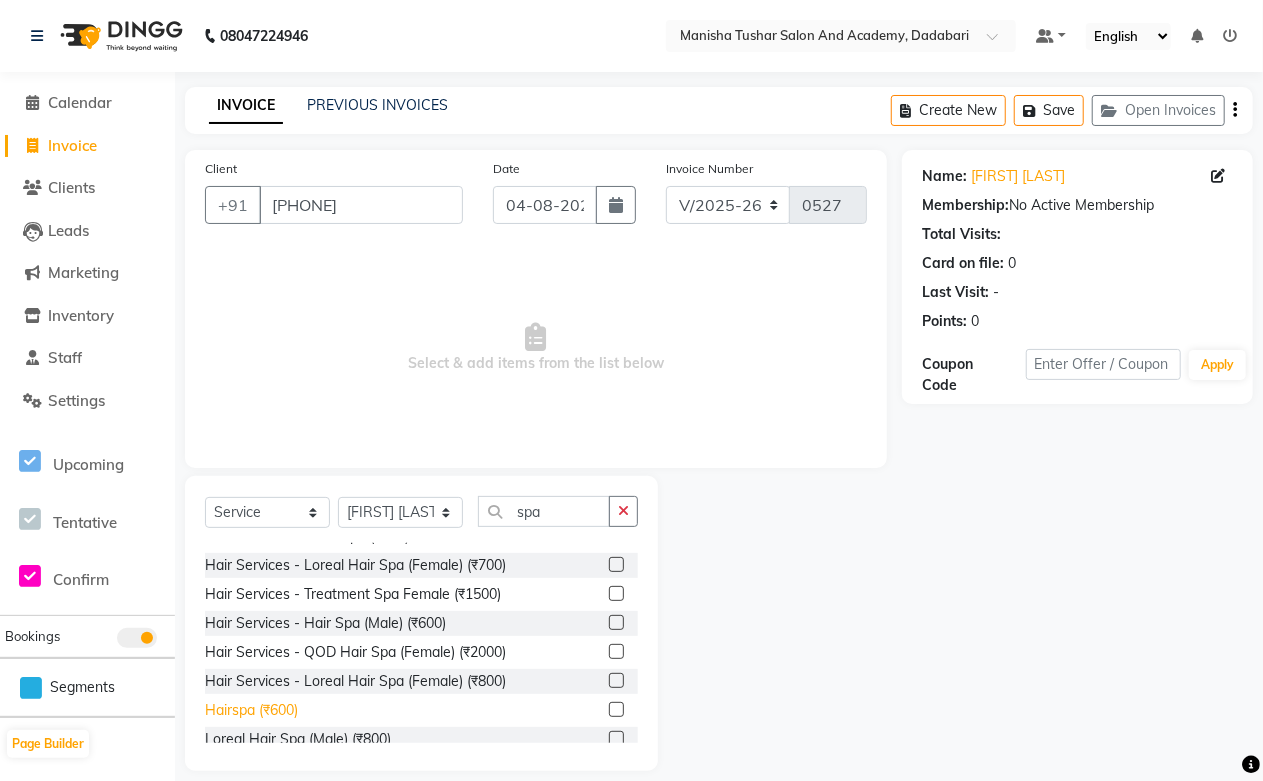 click on "Hairspa (₹600)" 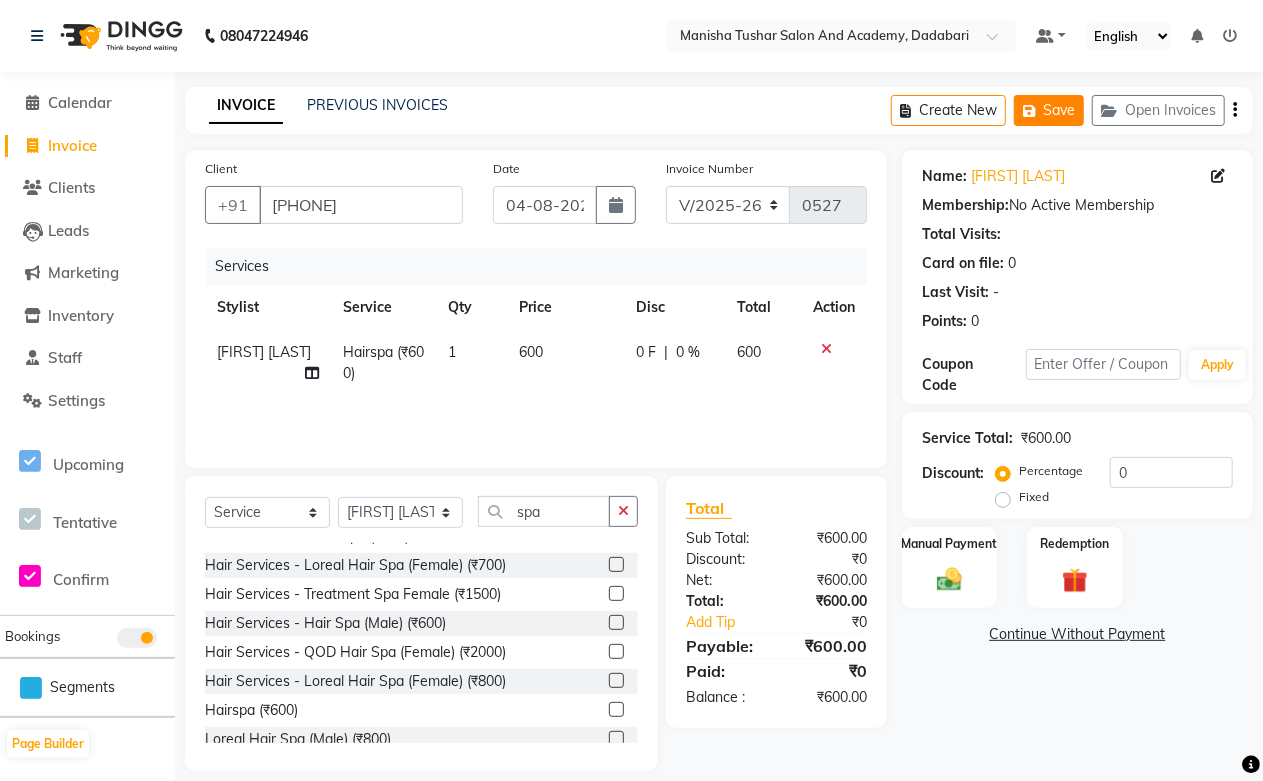 click on "Save" 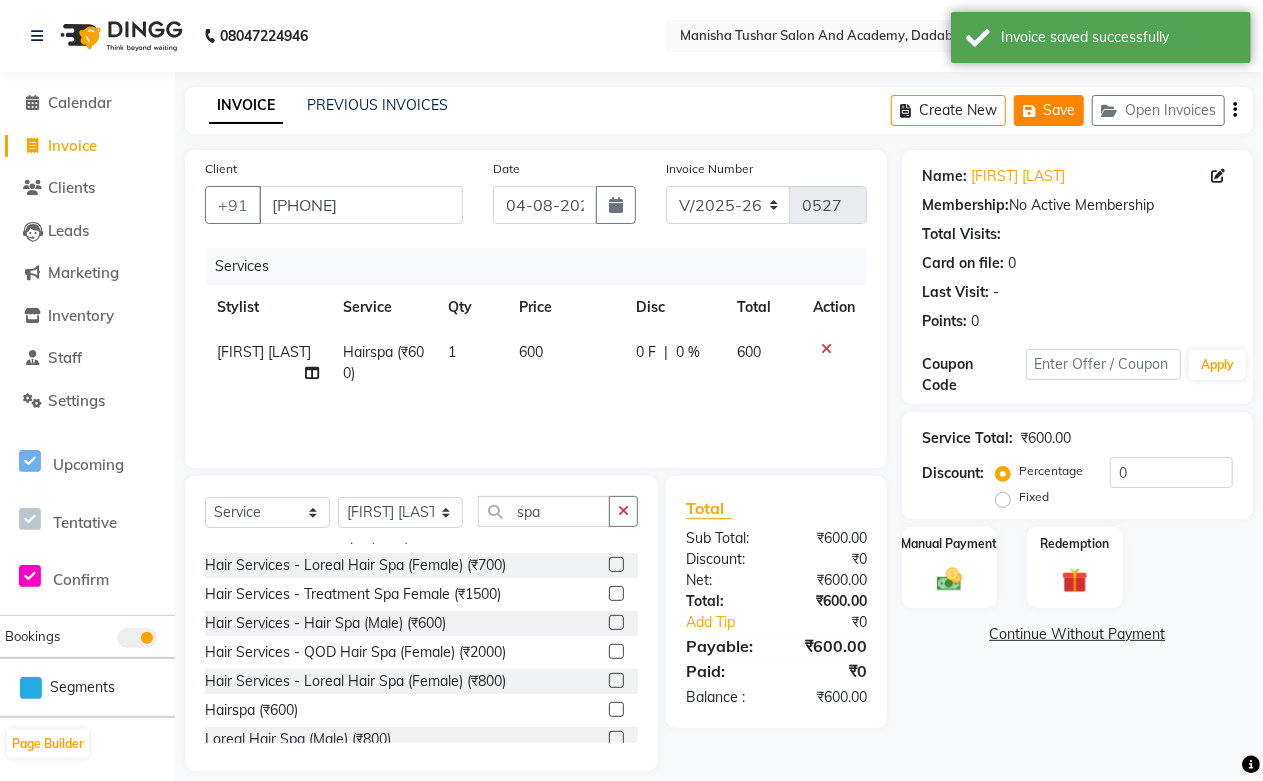 click on "Save" 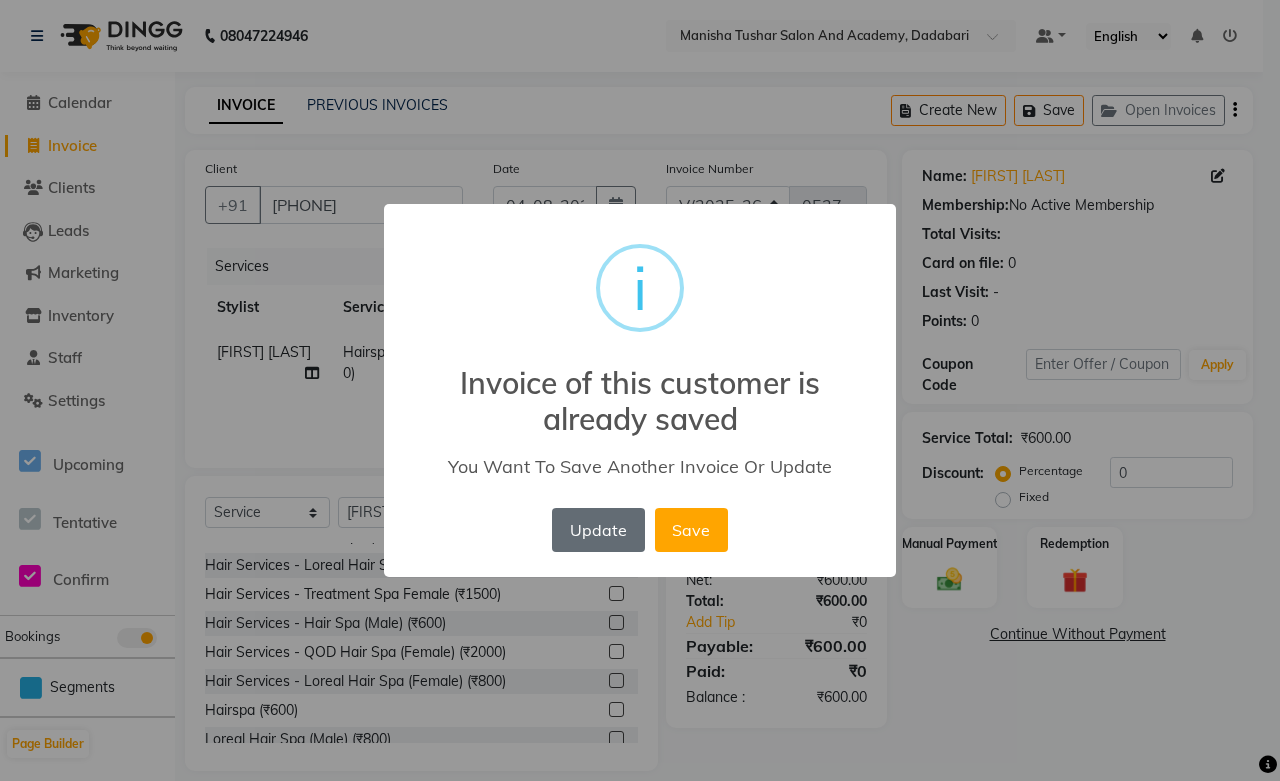 click on "Update" at bounding box center (598, 530) 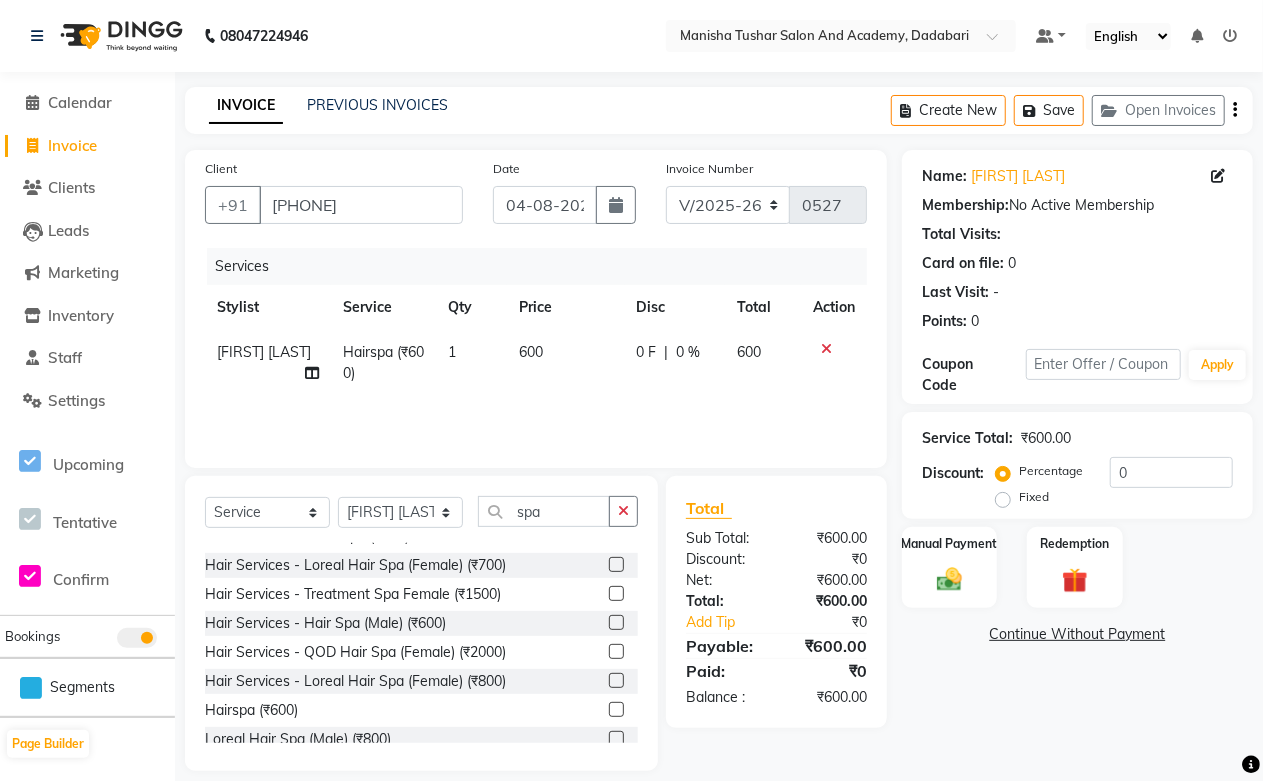 scroll, scrollTop: 20, scrollLeft: 0, axis: vertical 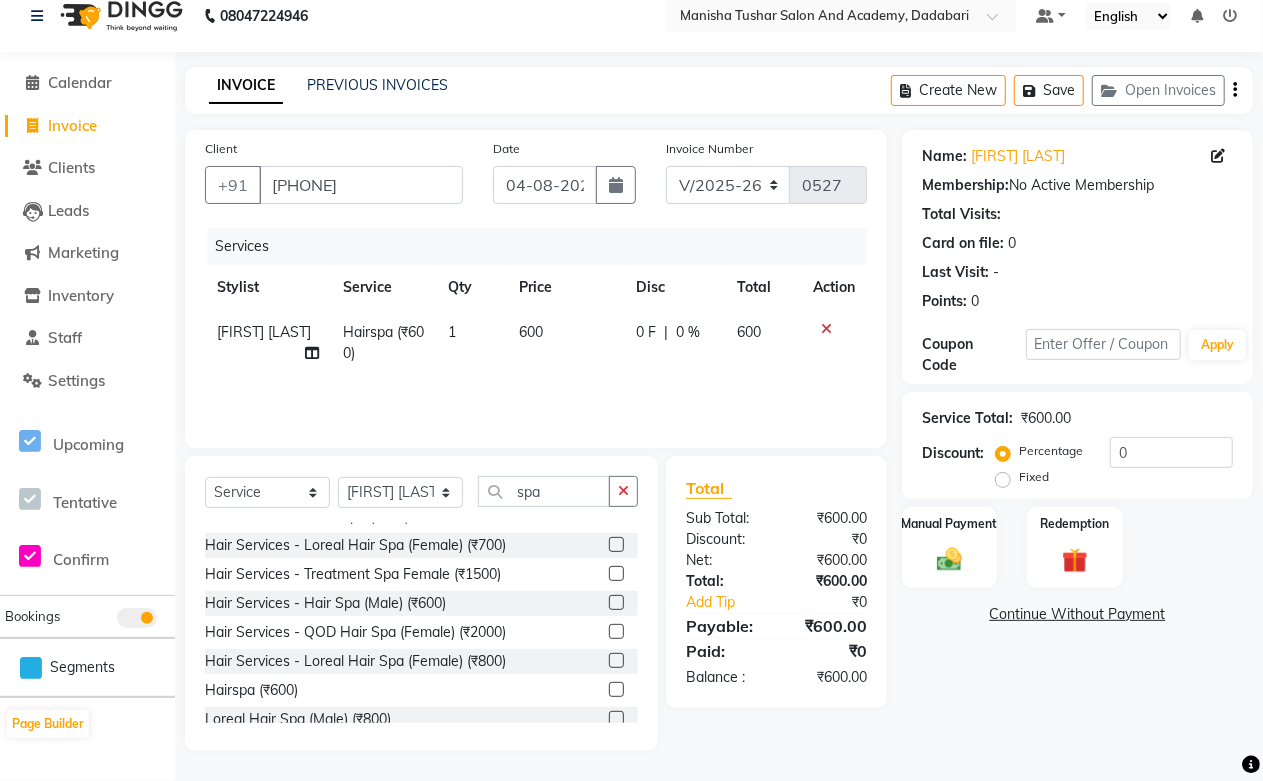 click 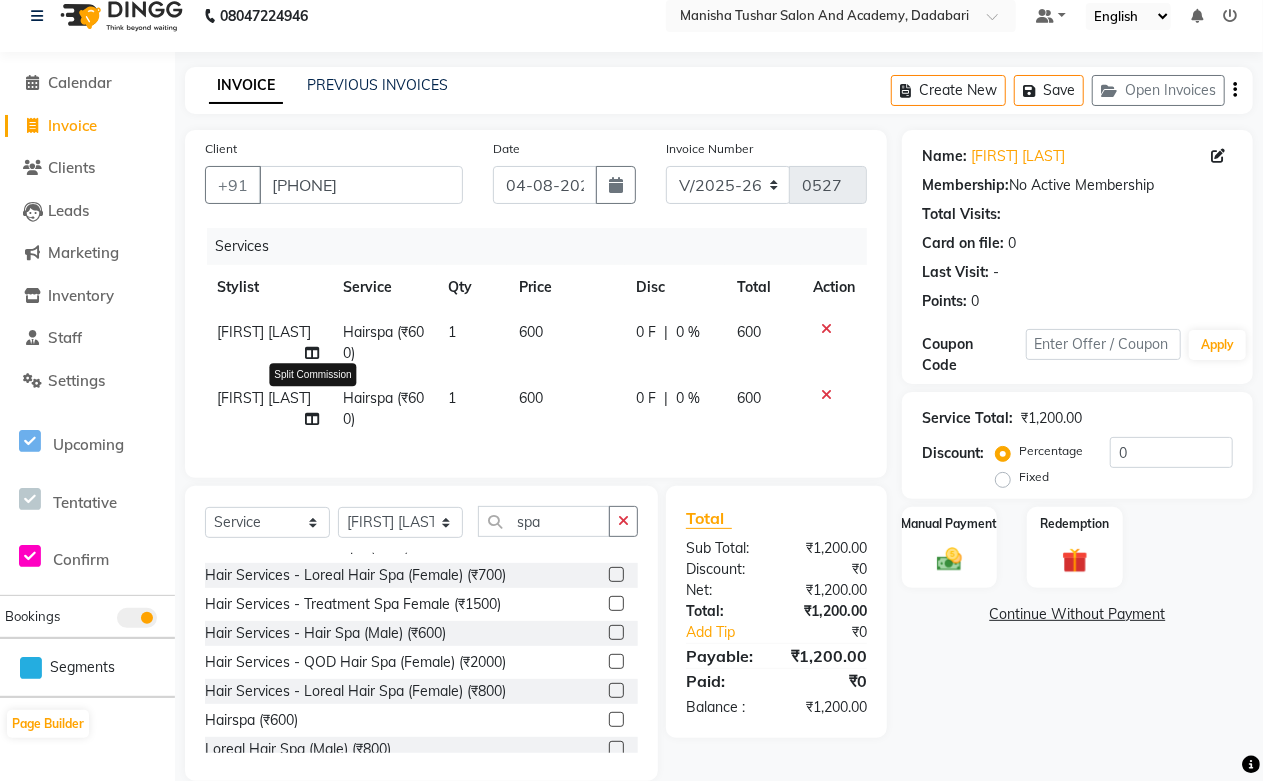 click 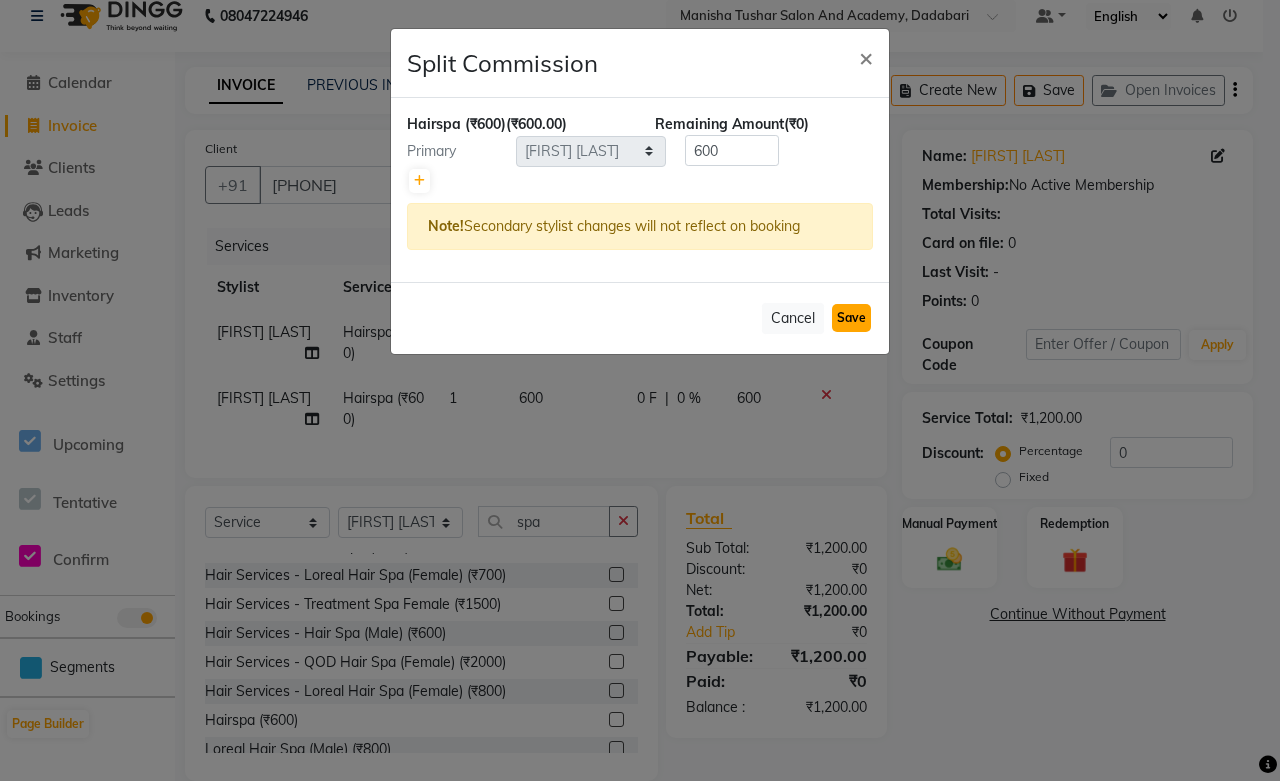 click on "Save" 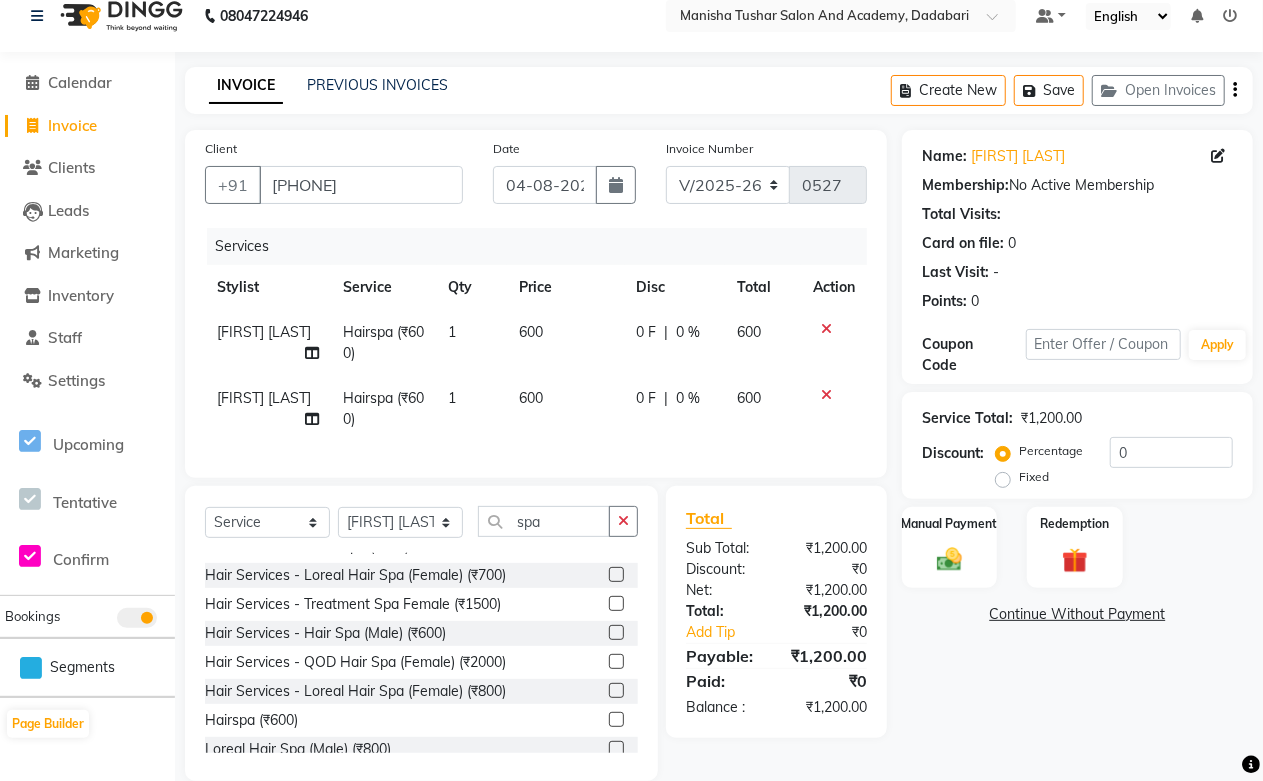 click on "600" 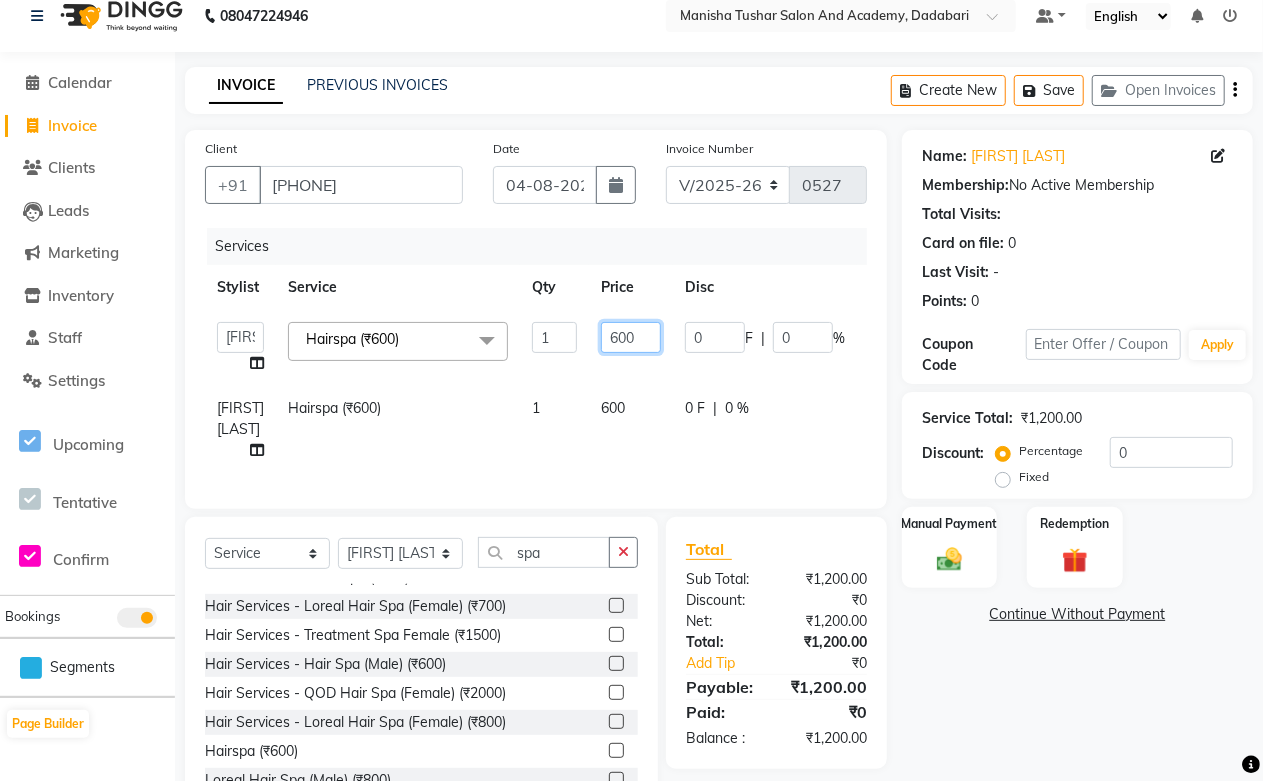 click on "600" 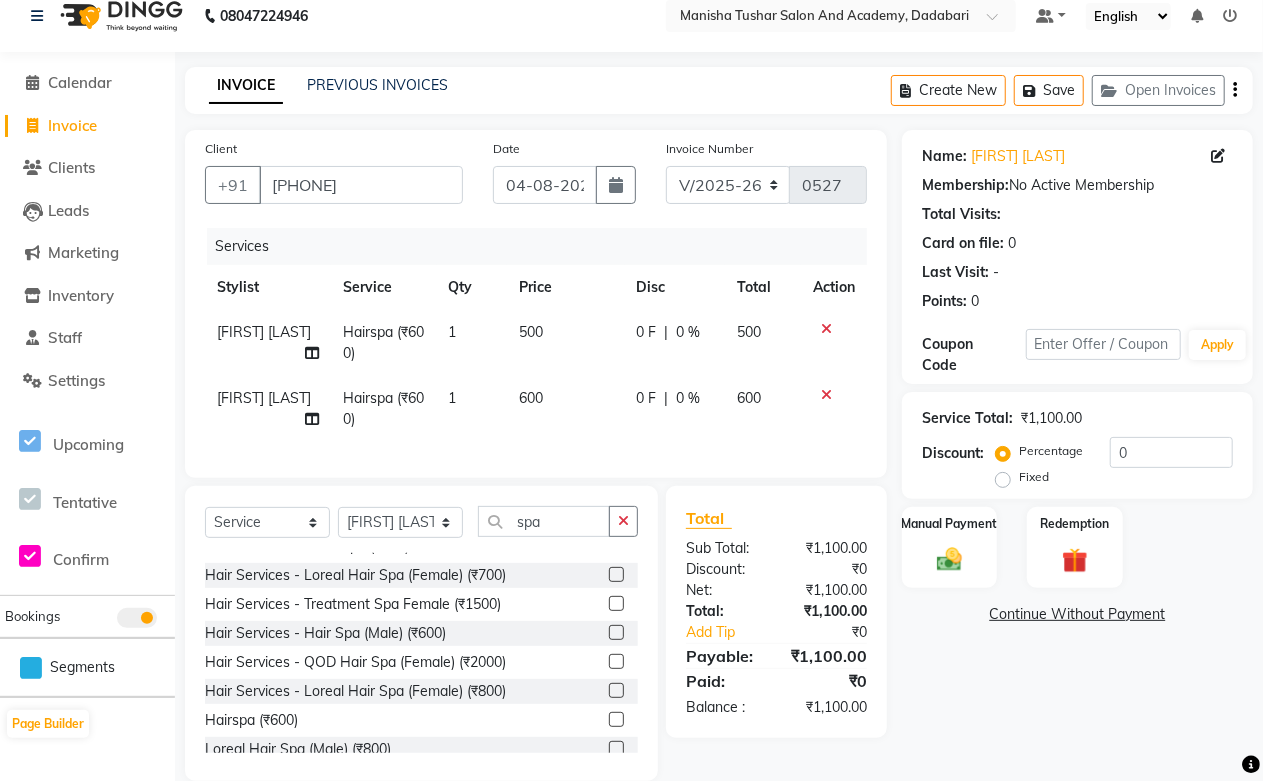 click on "600" 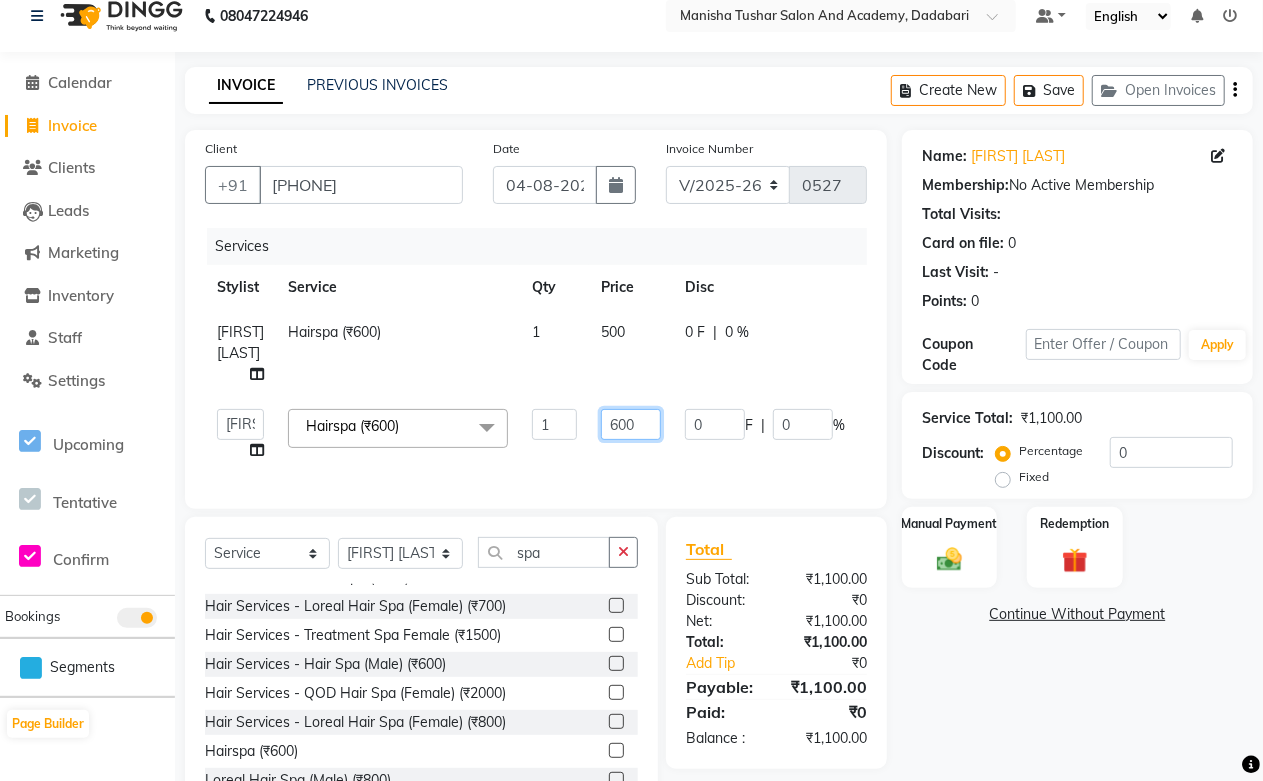 click on "600" 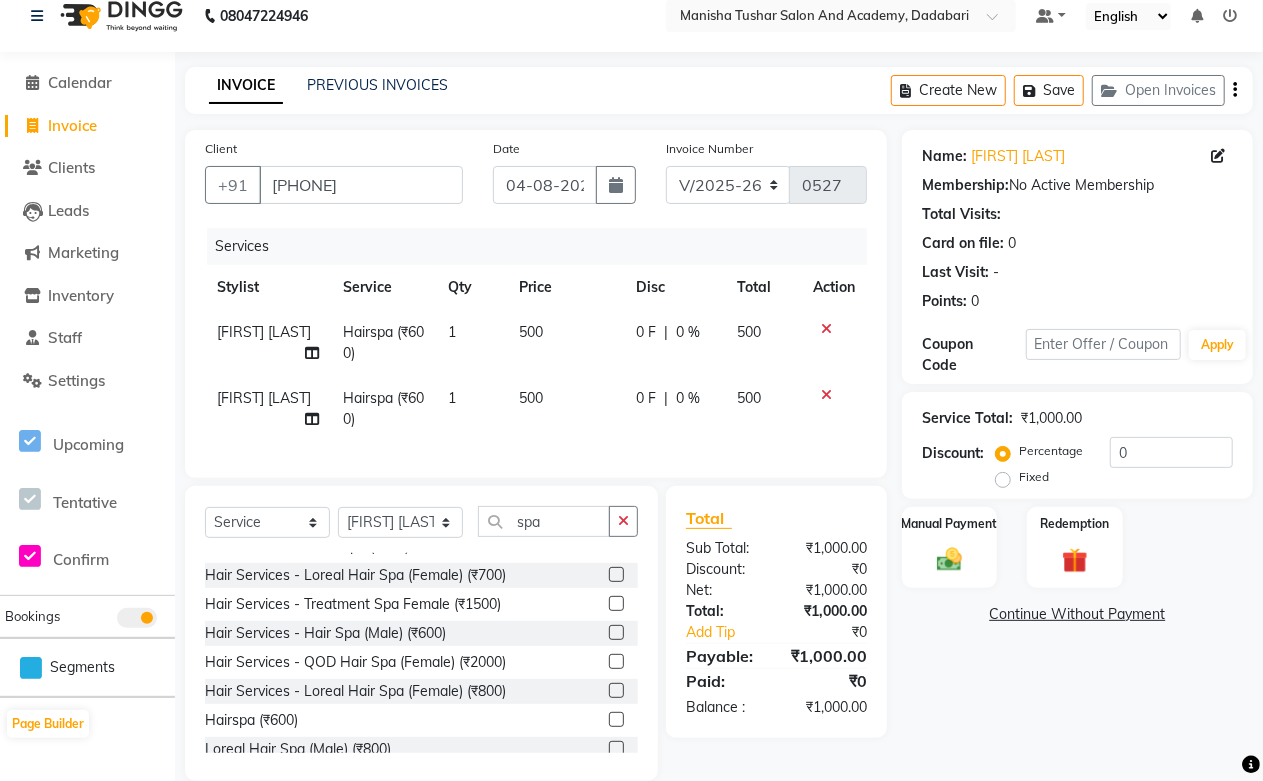 click on "Name: Vijaylaxmi Pareek Membership:  No Active Membership  Total Visits:   Card on file:  0 Last Visit:   - Points:   0  Coupon Code Apply Service Total:  ₹1,000.00  Discount:  Percentage   Fixed  0 Manual Payment Redemption  Continue Without Payment" 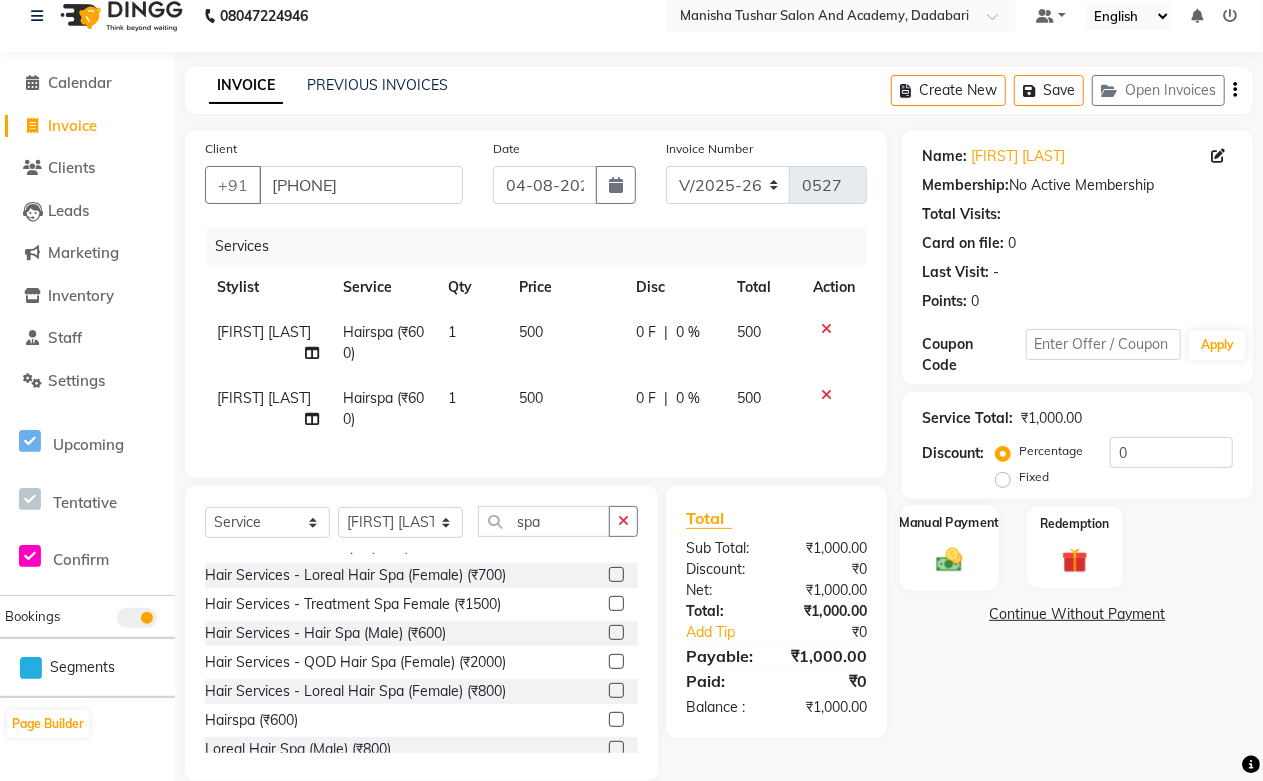 click 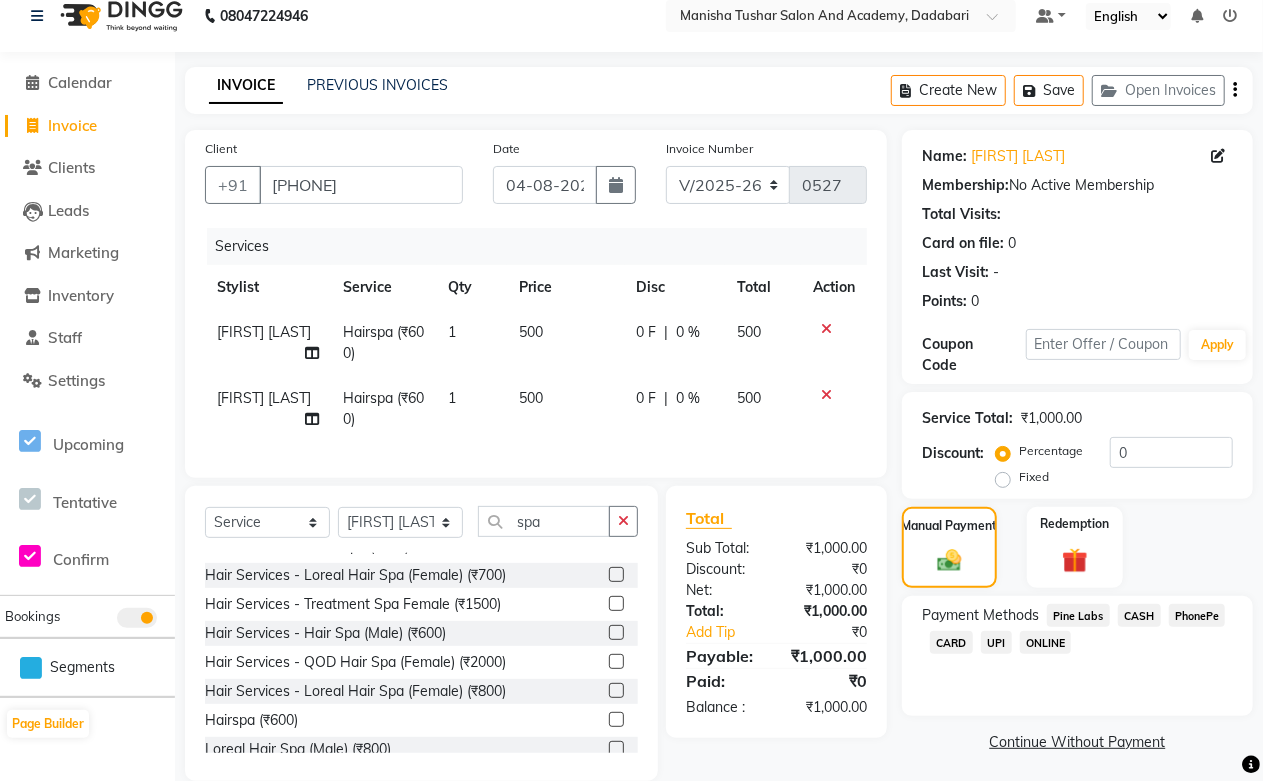 scroll, scrollTop: 66, scrollLeft: 0, axis: vertical 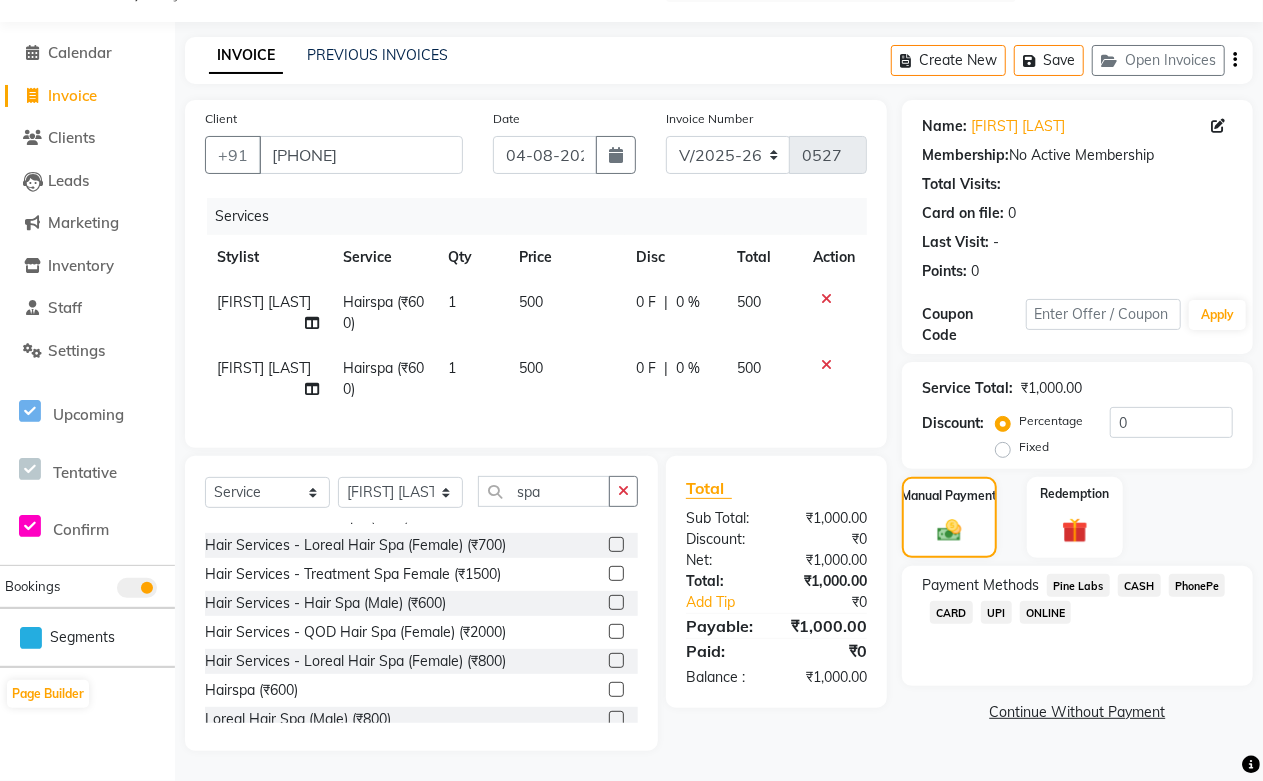 click on "CASH" 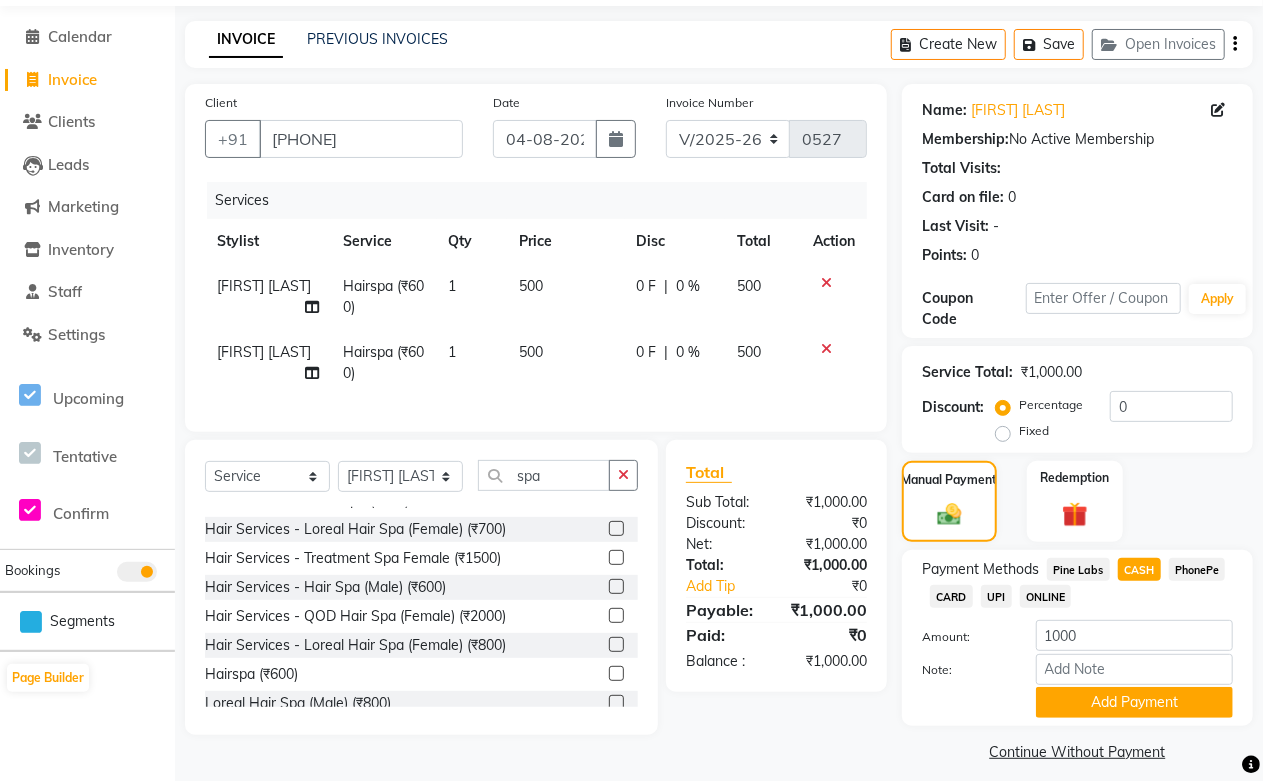 click on "Pine Labs" 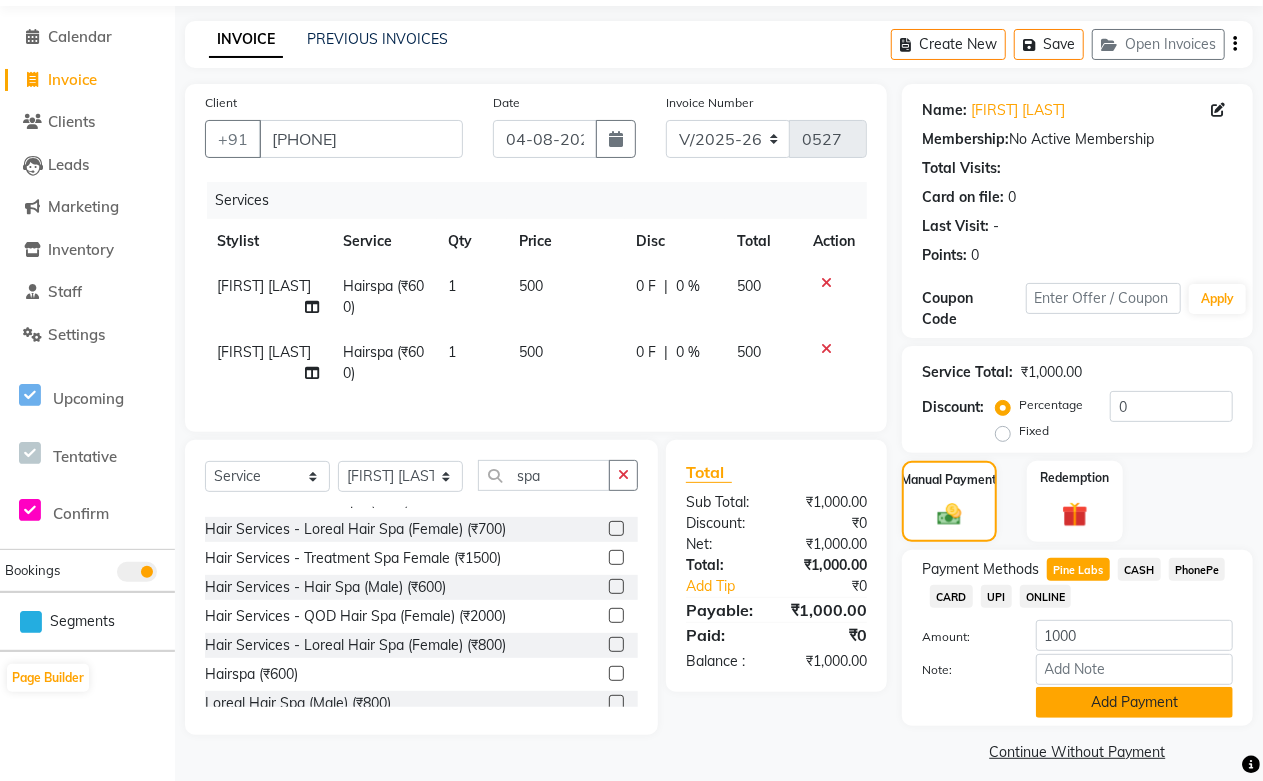 click on "Add Payment" 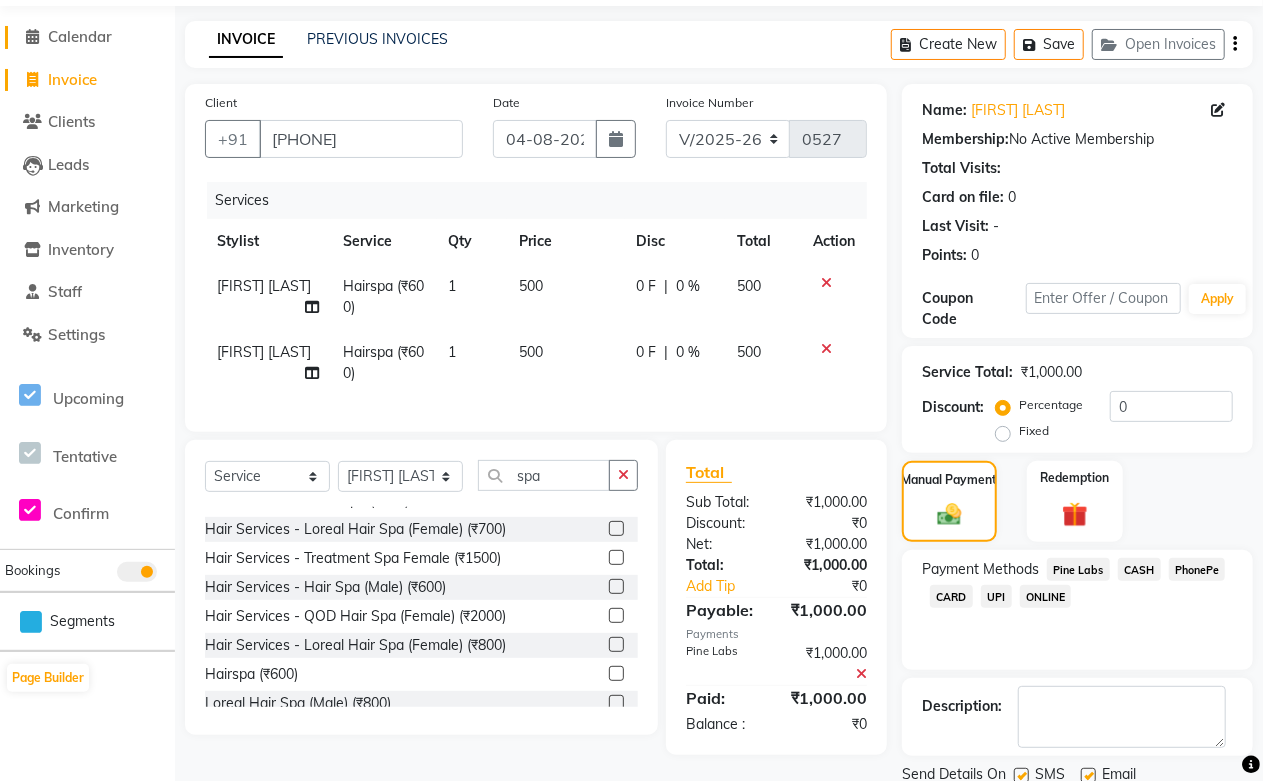 click on "Calendar" 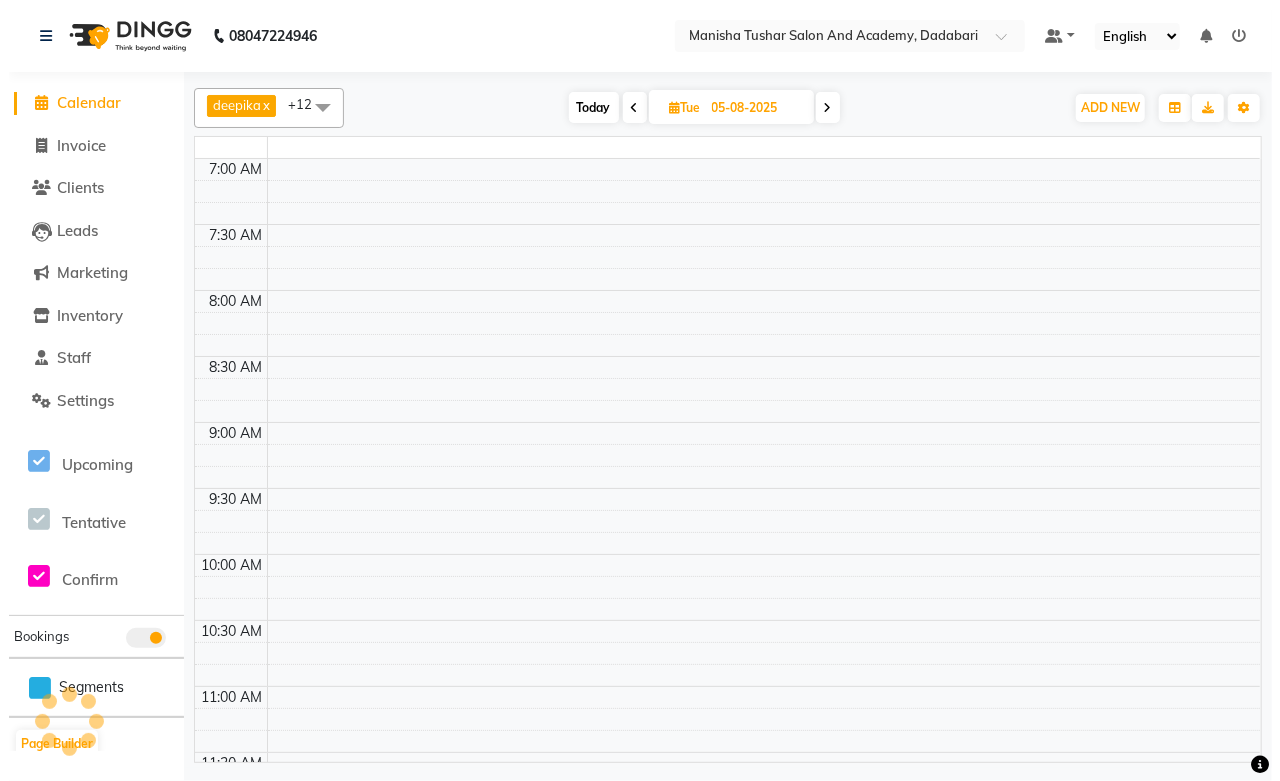 scroll, scrollTop: 0, scrollLeft: 0, axis: both 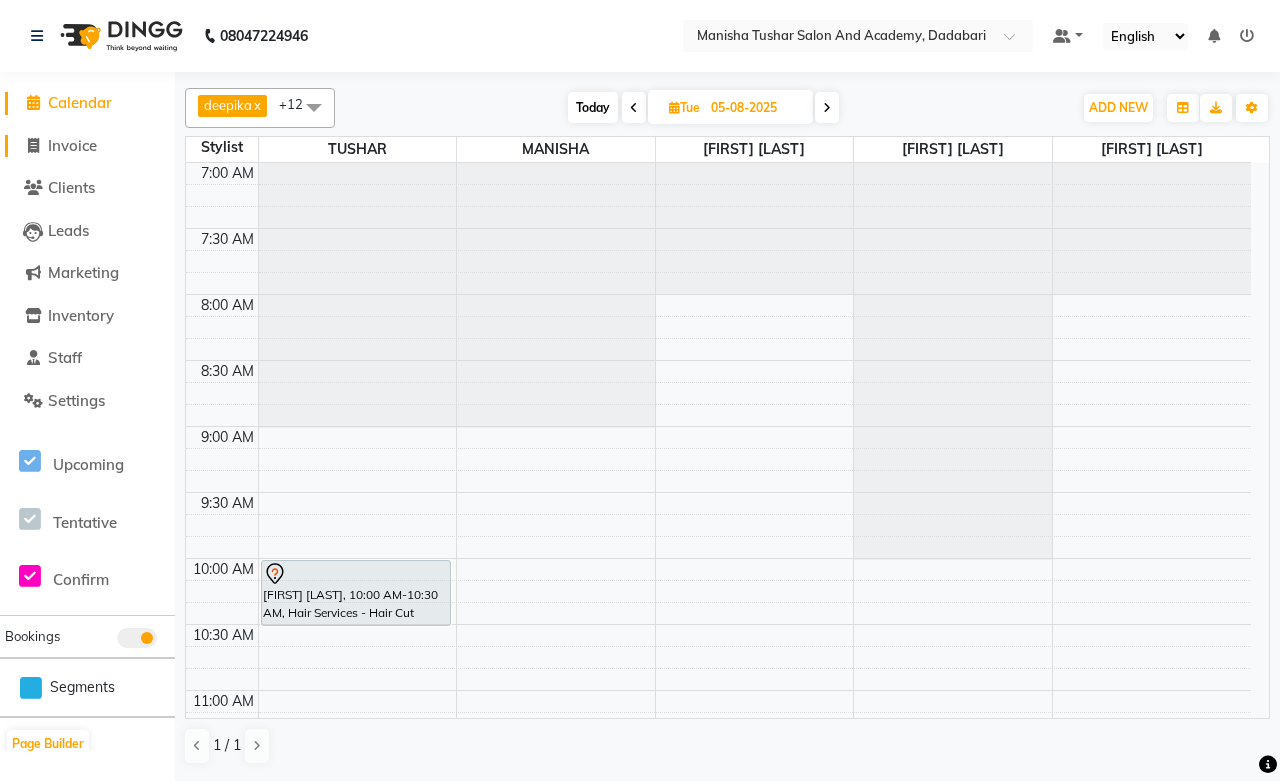 click on "Invoice" 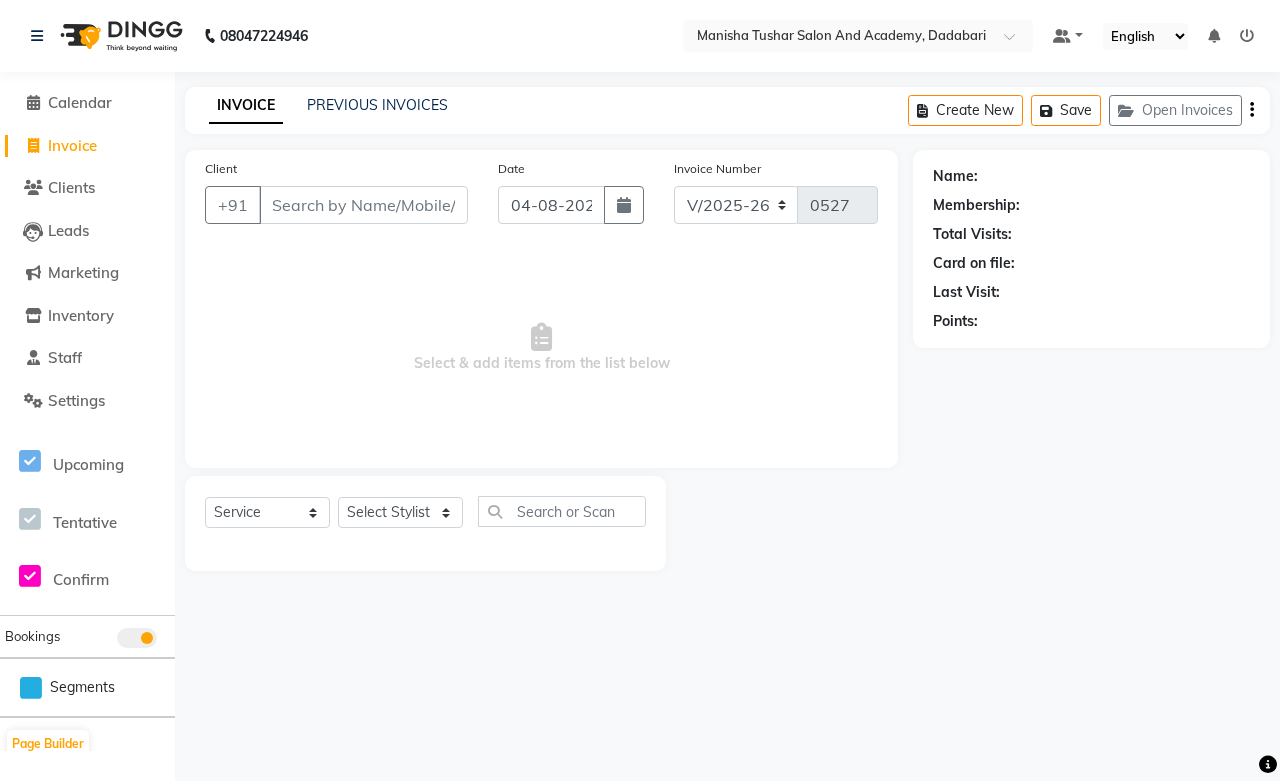 click at bounding box center [1247, 36] 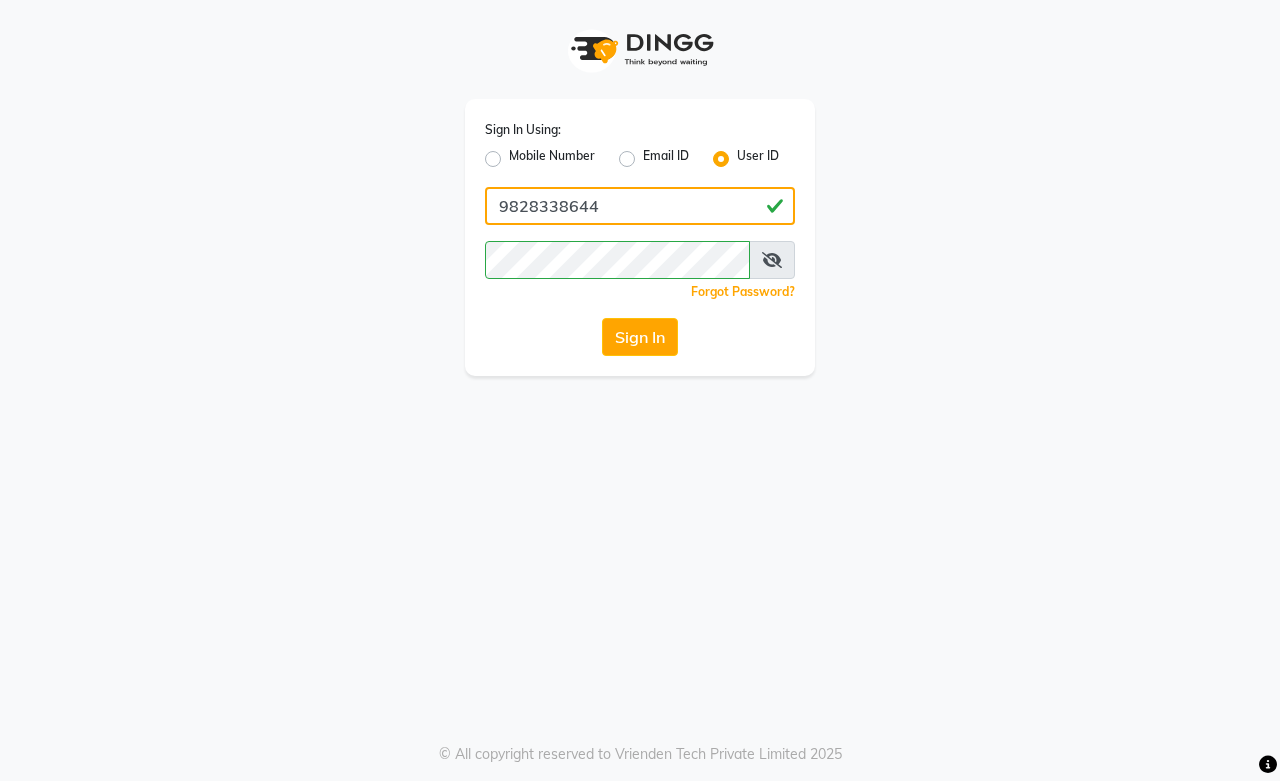 click on "9828338644" 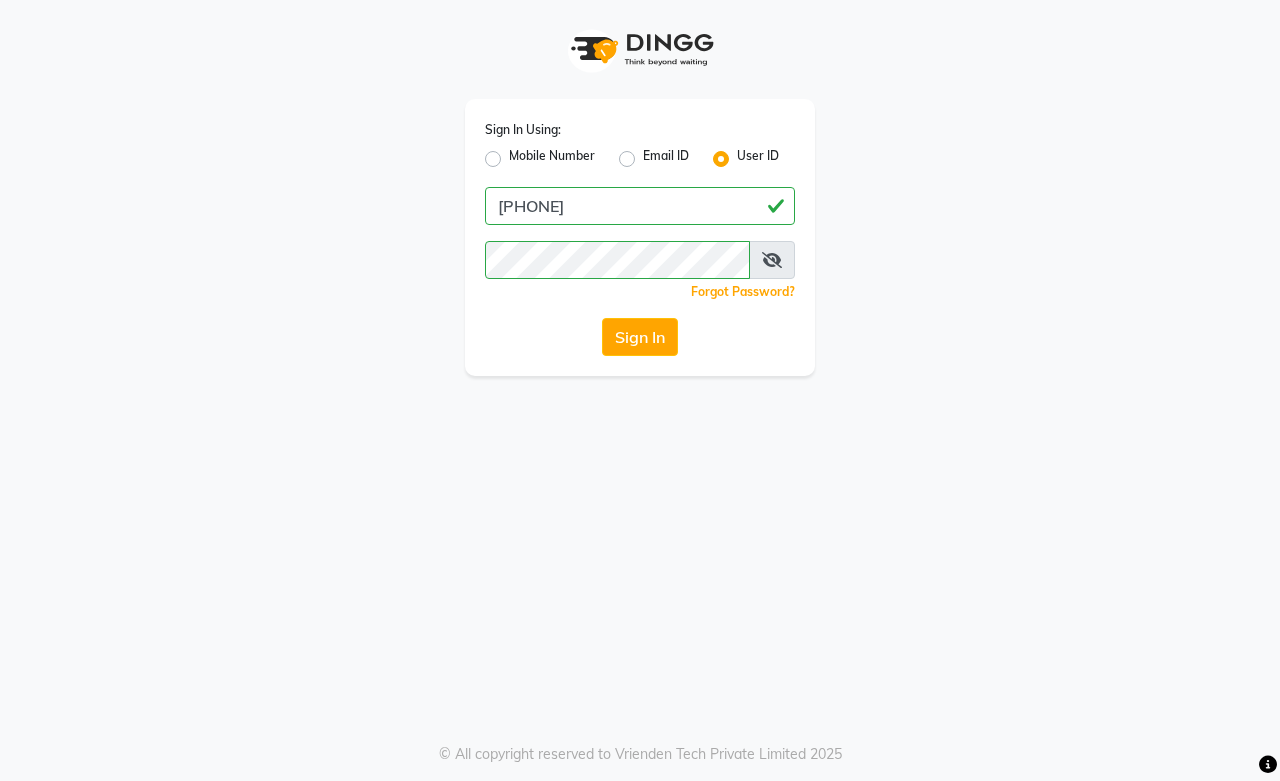 click on "Sign In" 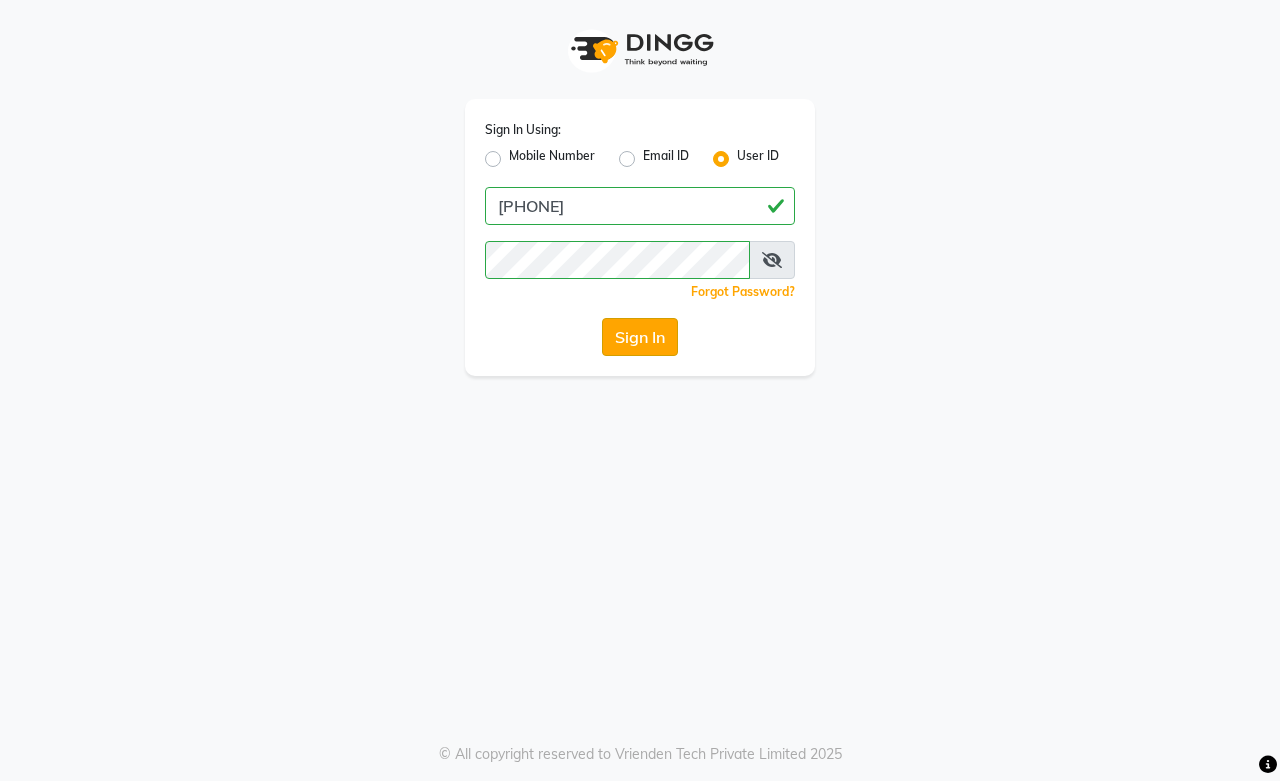 click on "Sign In" 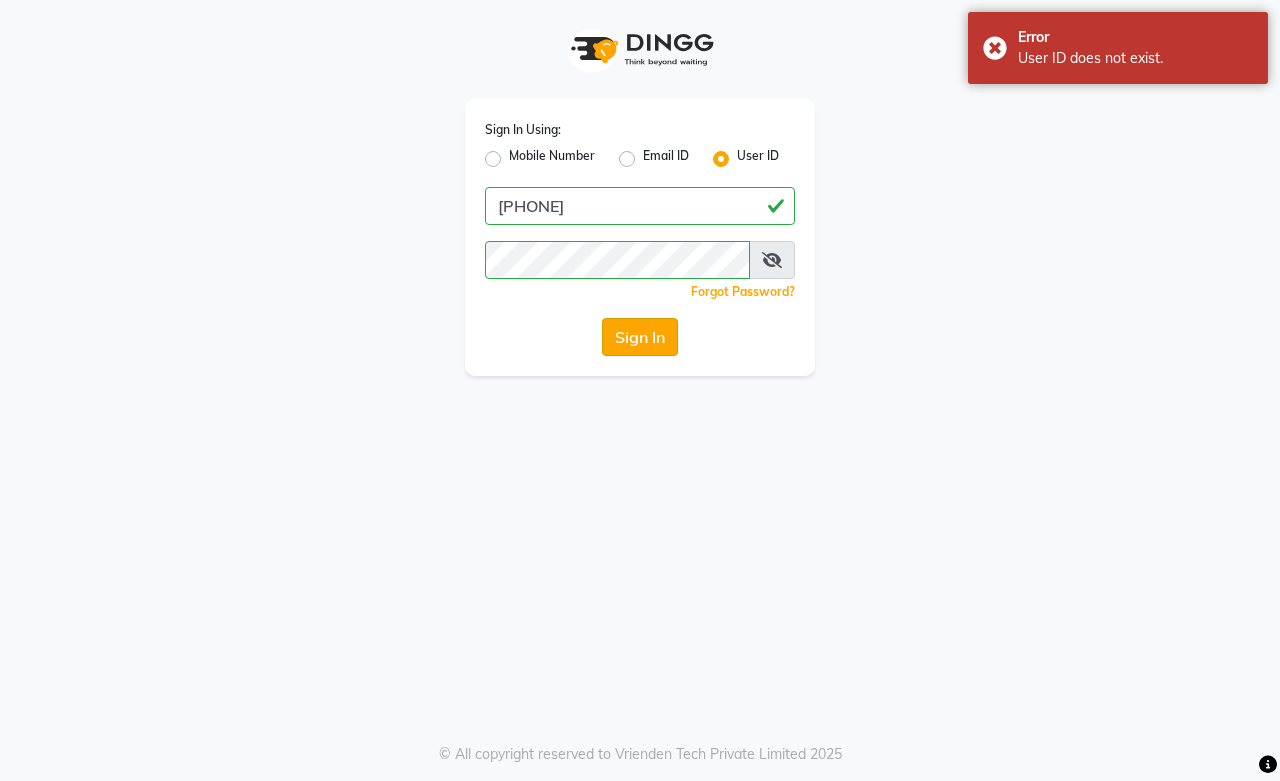 click on "Sign In" 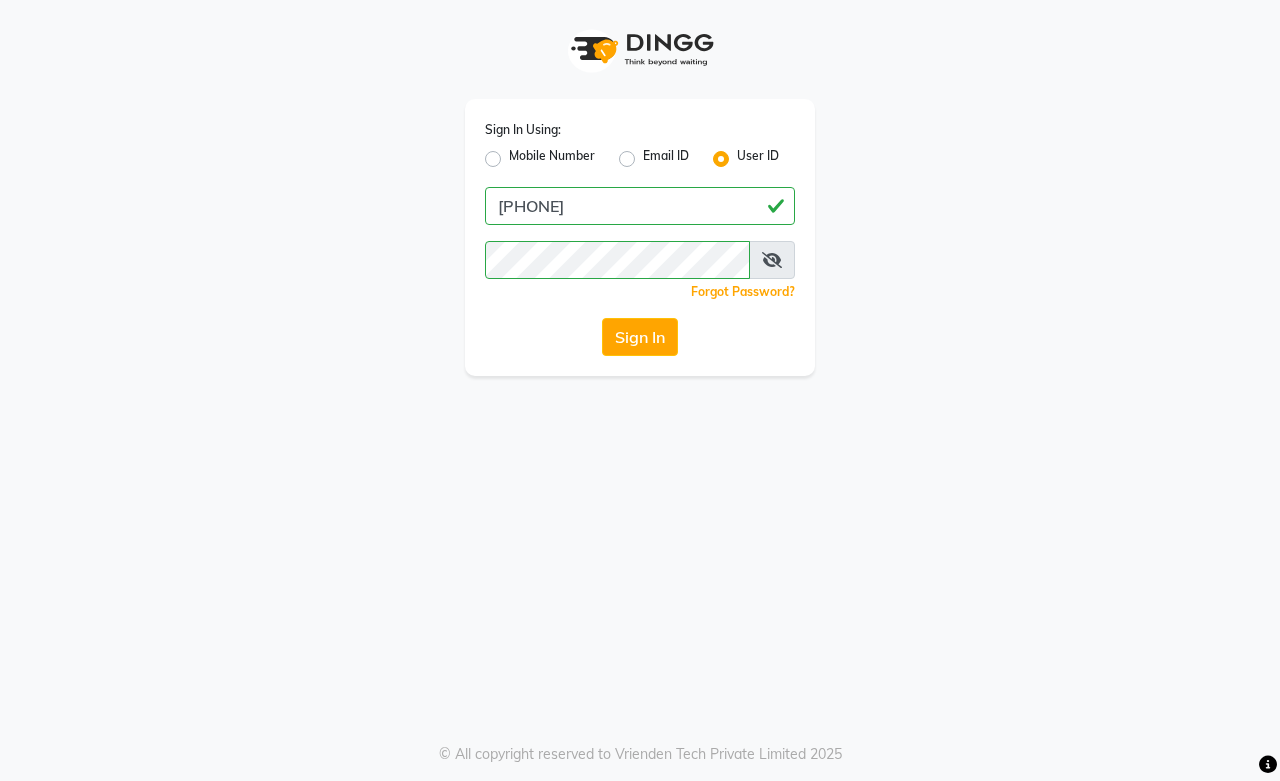 click on "Sign In Using: Mobile Number Email ID User ID 7014415988  Remember me Forgot Password?  Sign In" 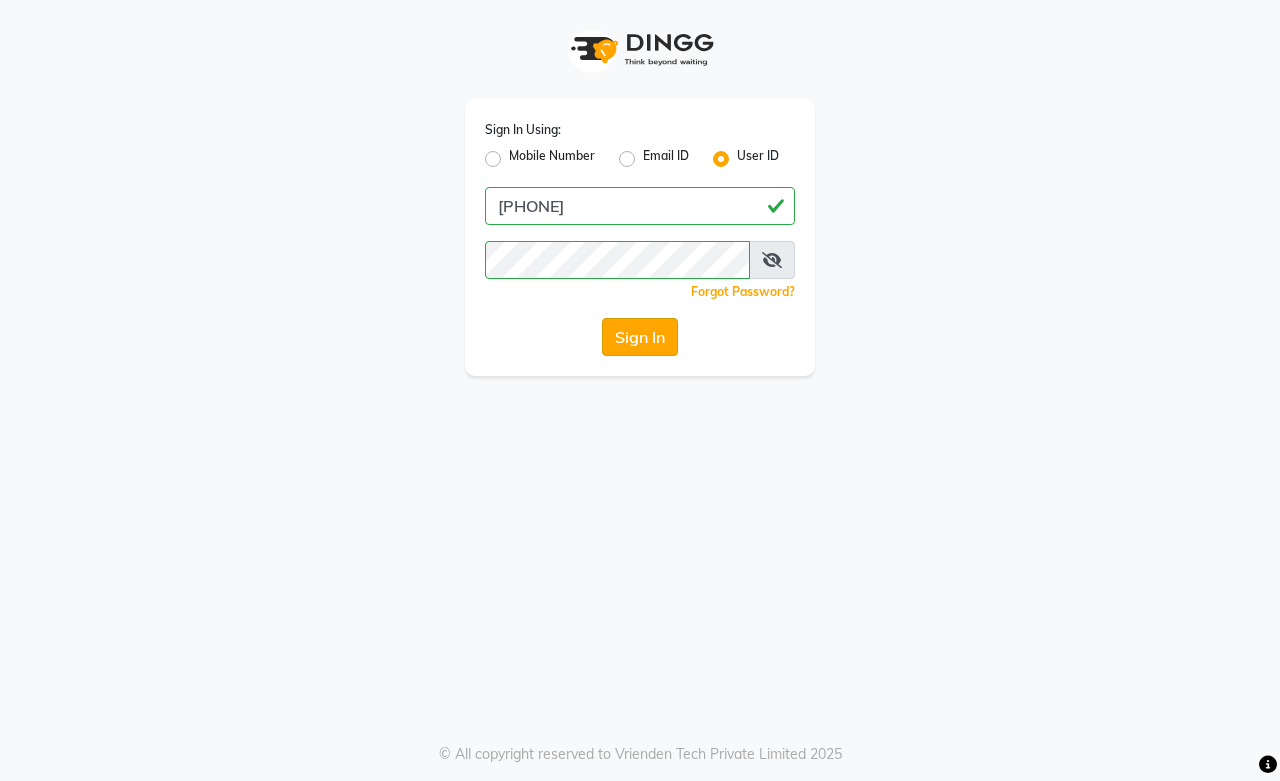 click on "Sign In" 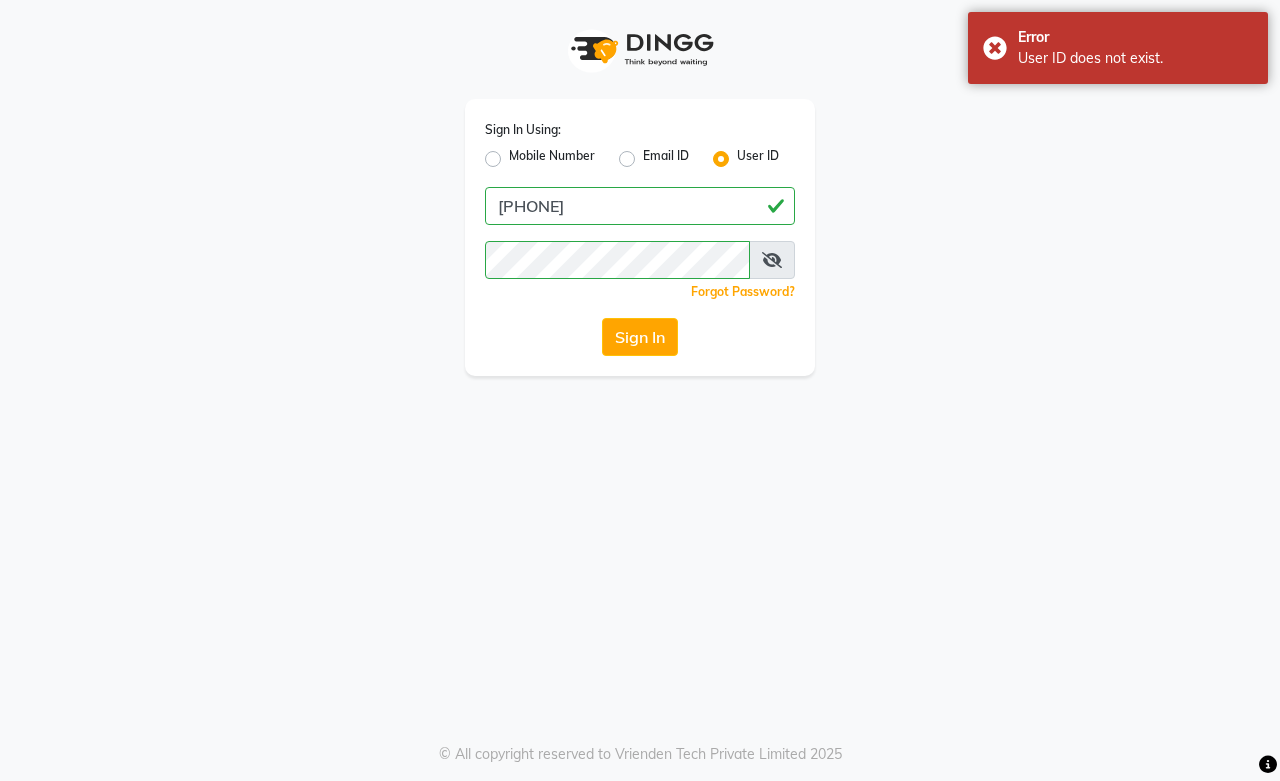 click on "Mobile Number" 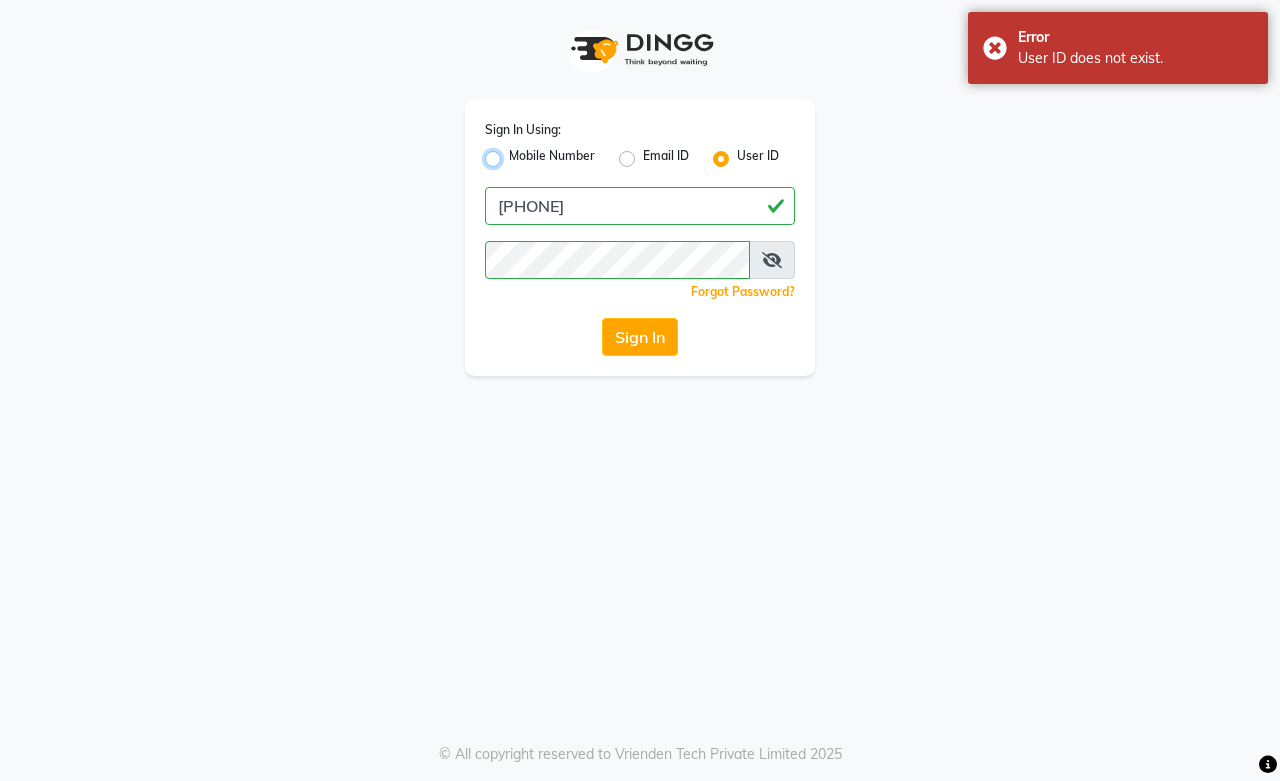 click on "Mobile Number" at bounding box center [515, 153] 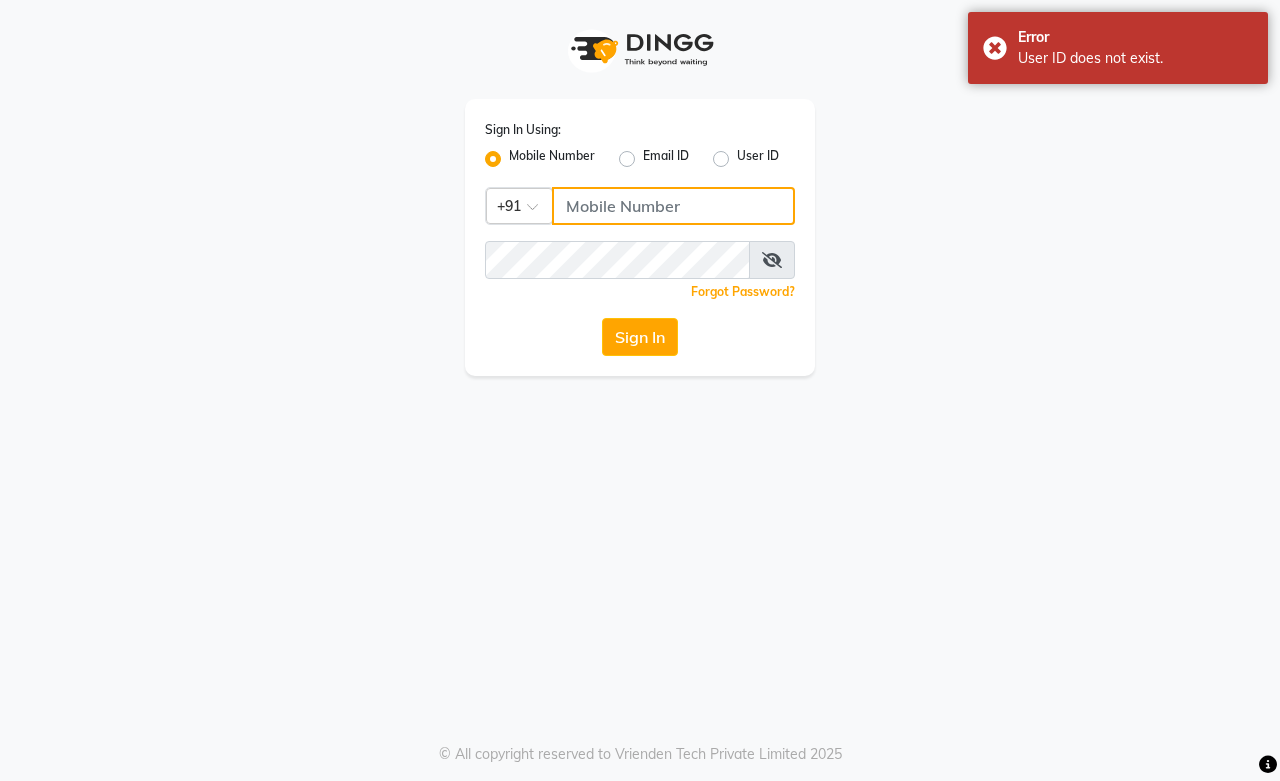 click 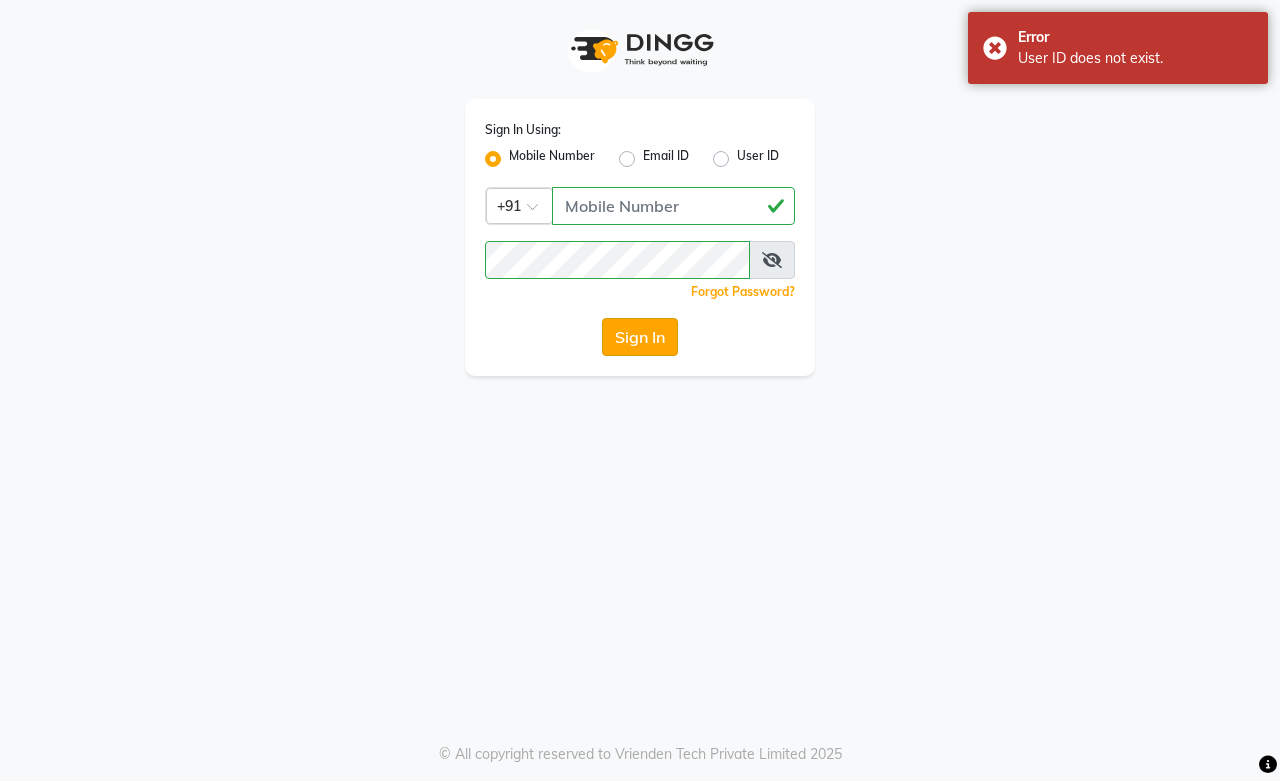 click on "Sign In" 